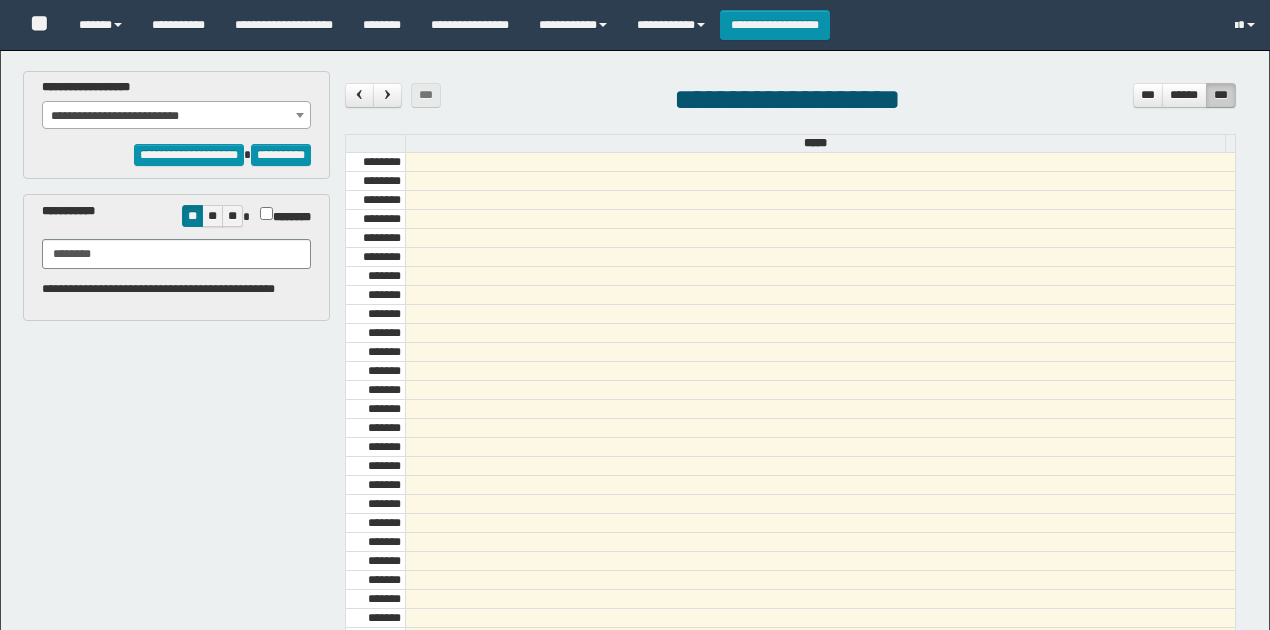 select on "******" 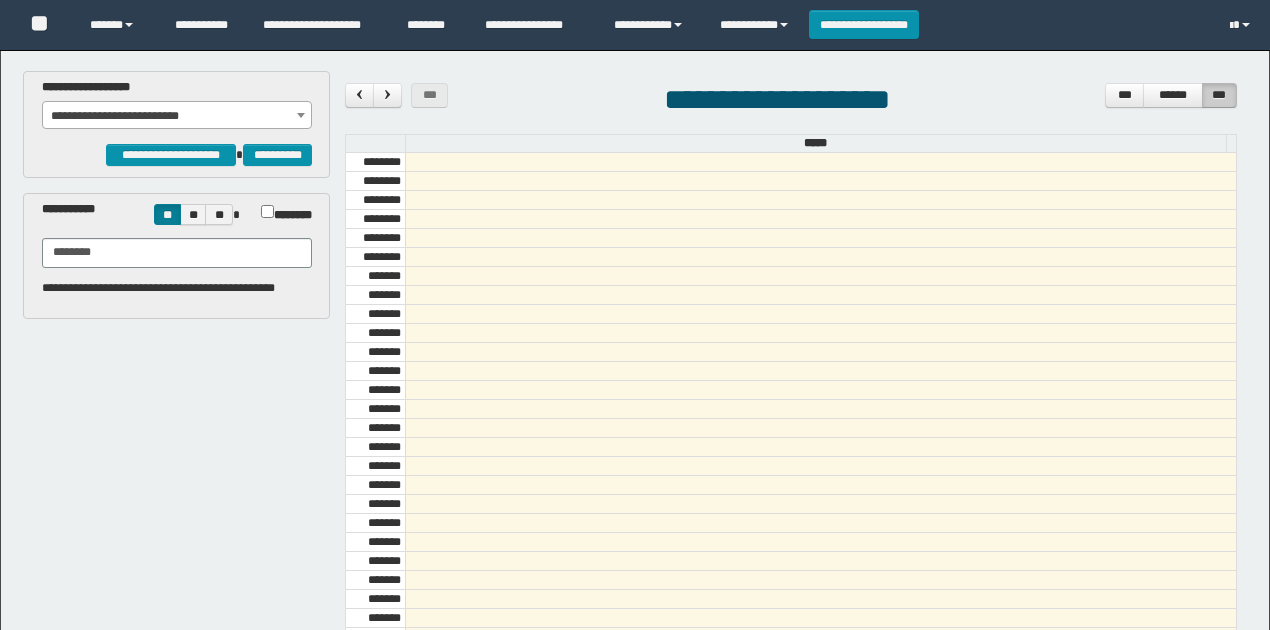 scroll, scrollTop: 320, scrollLeft: 0, axis: vertical 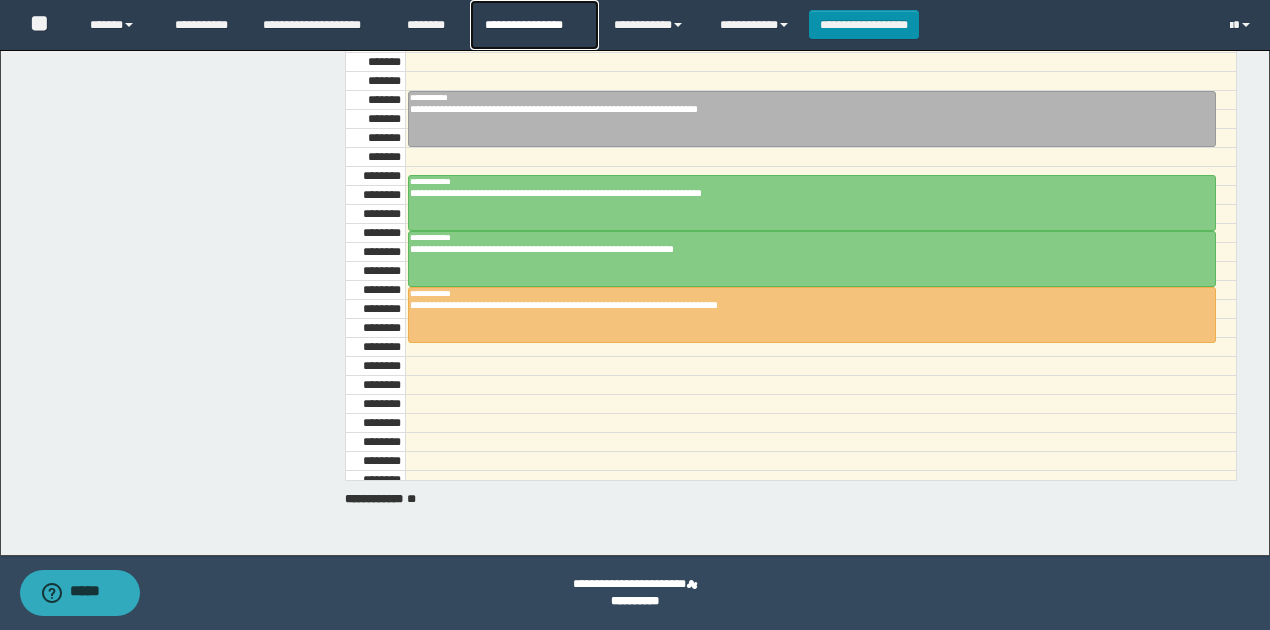 click on "**********" at bounding box center (534, 25) 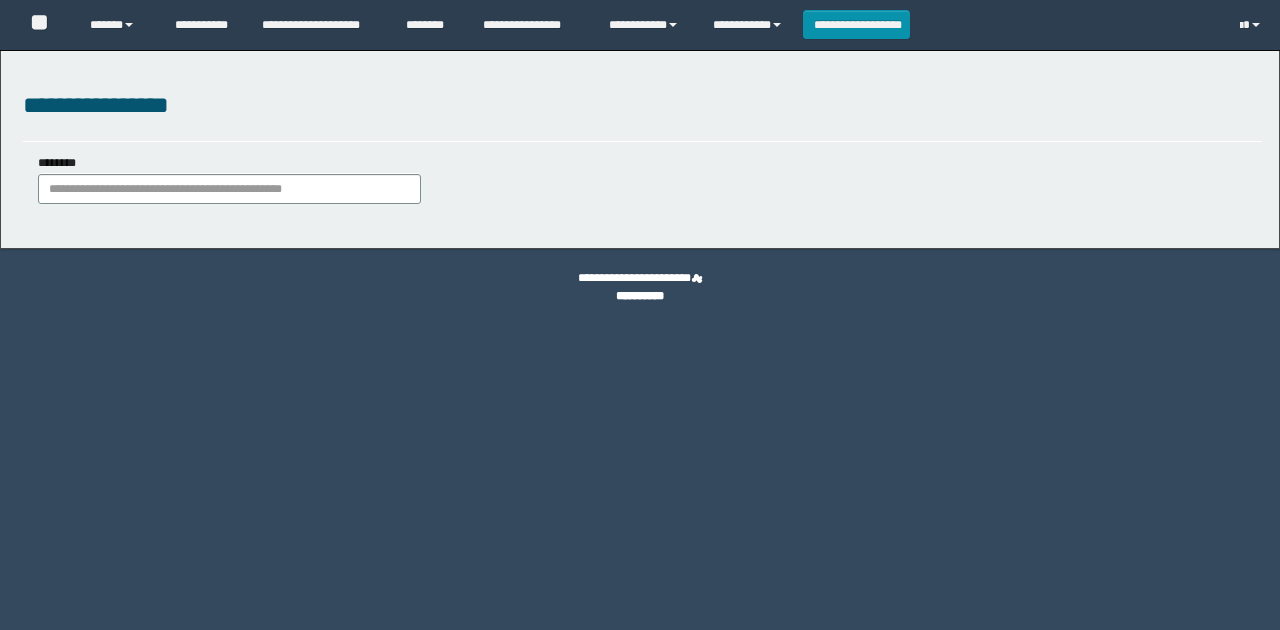 scroll, scrollTop: 0, scrollLeft: 0, axis: both 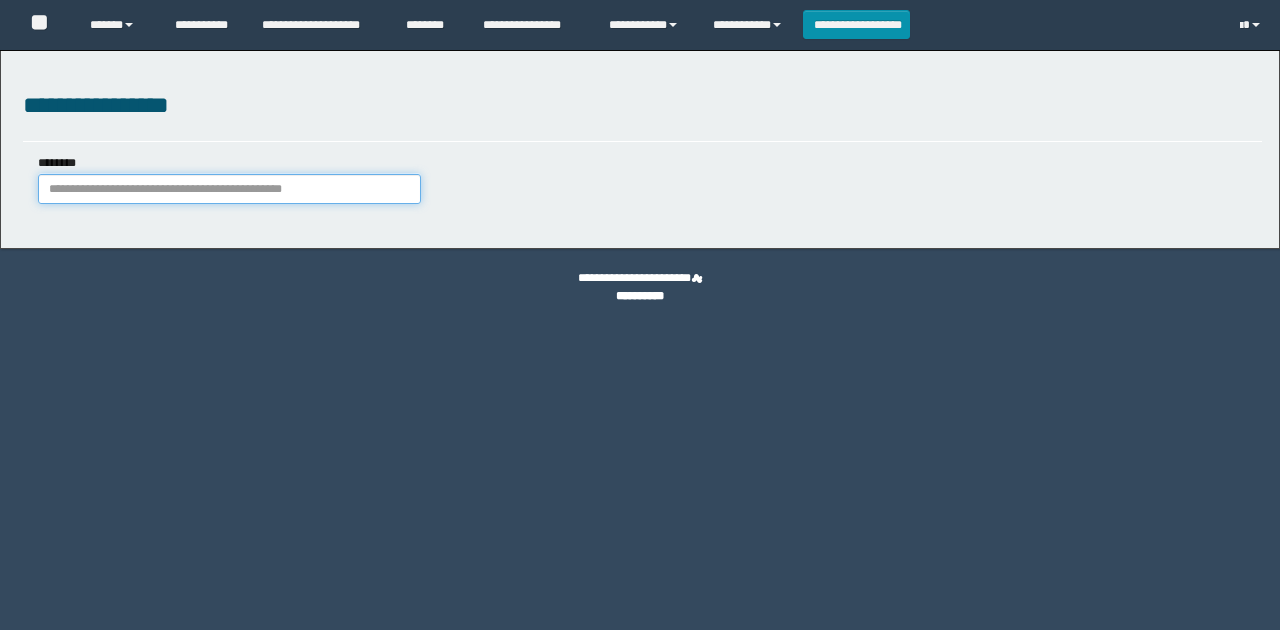 click on "********" at bounding box center (229, 189) 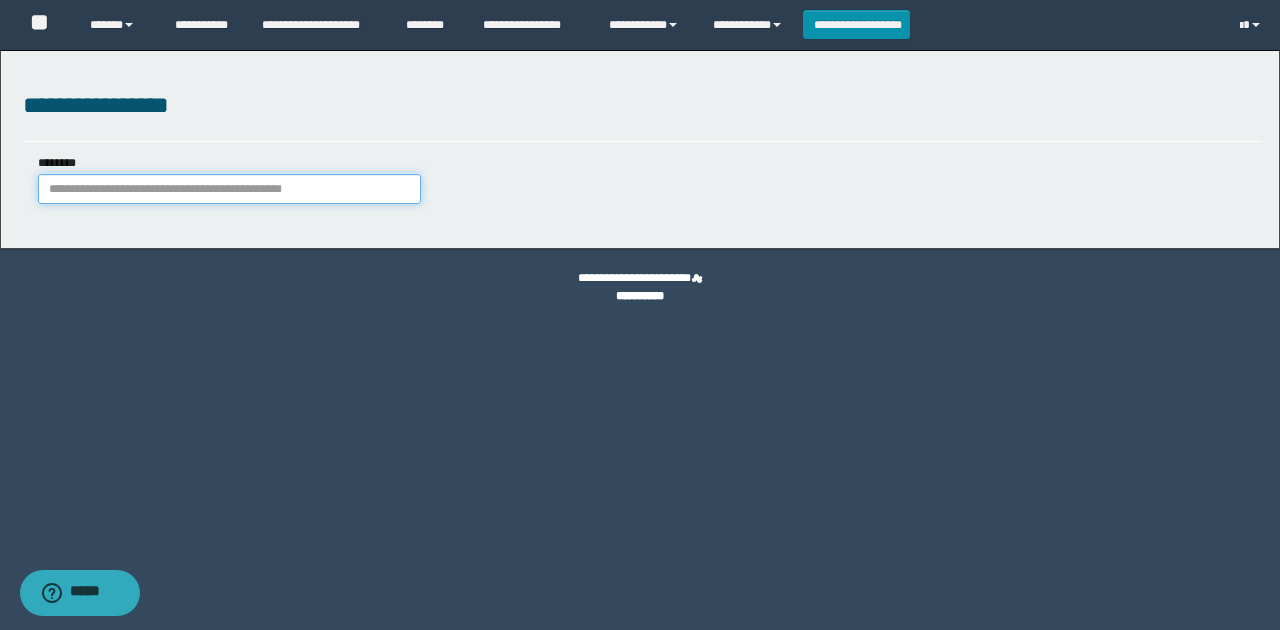 paste on "*******" 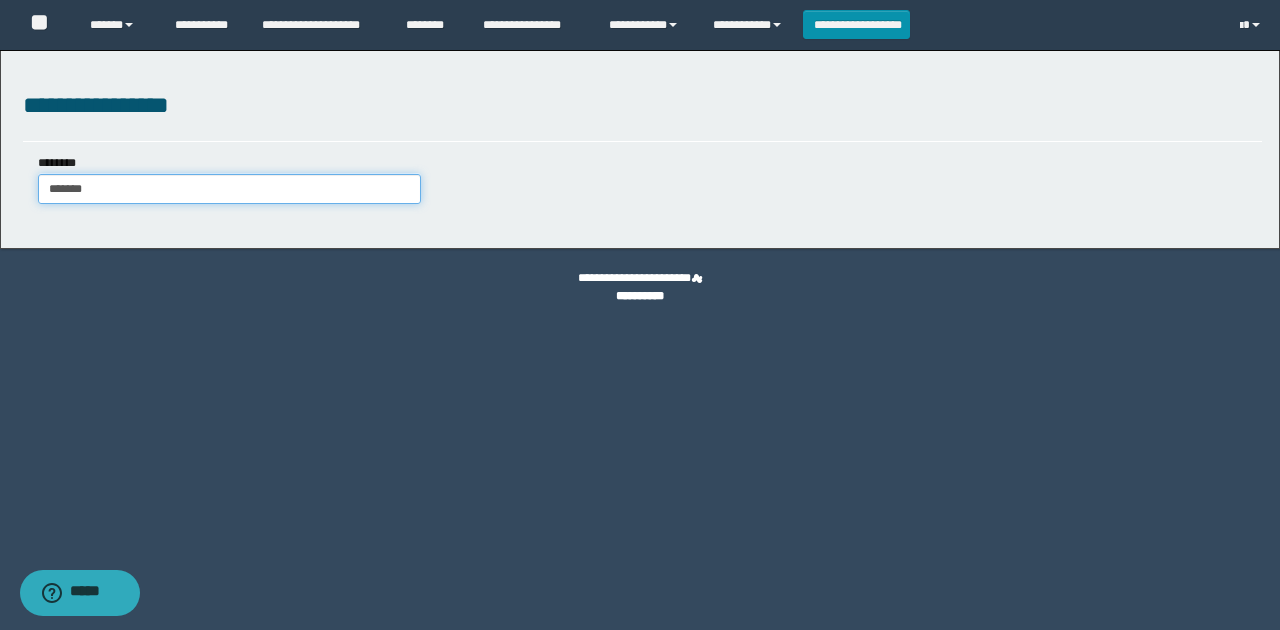 type on "*******" 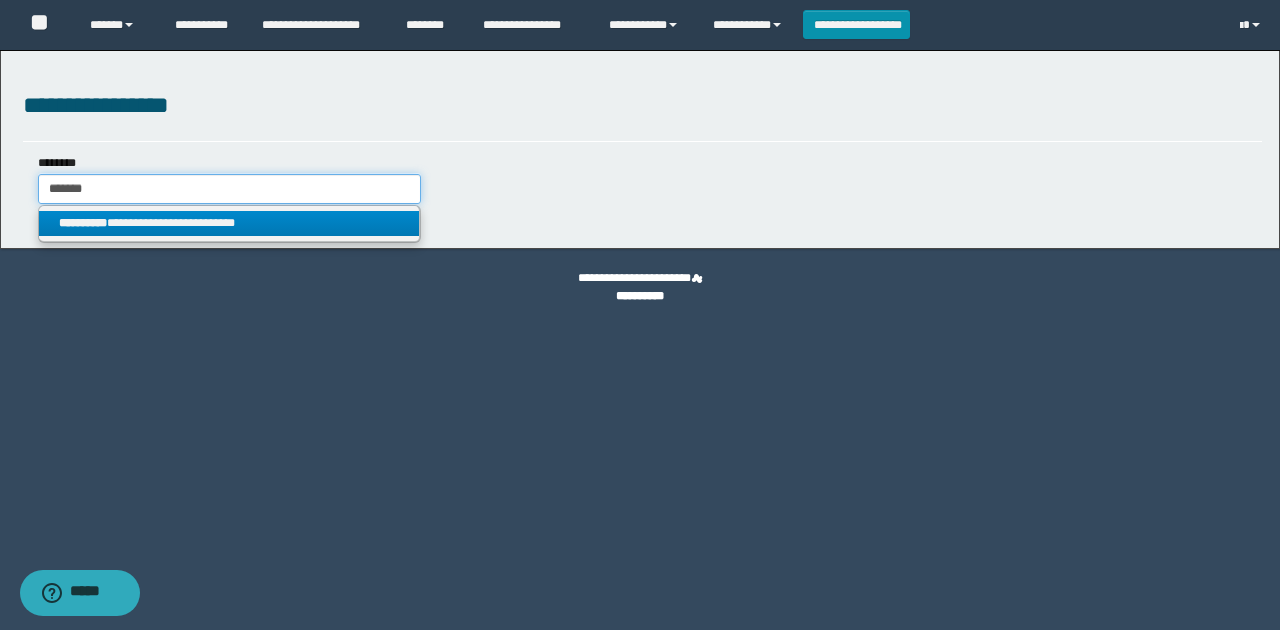 type on "*******" 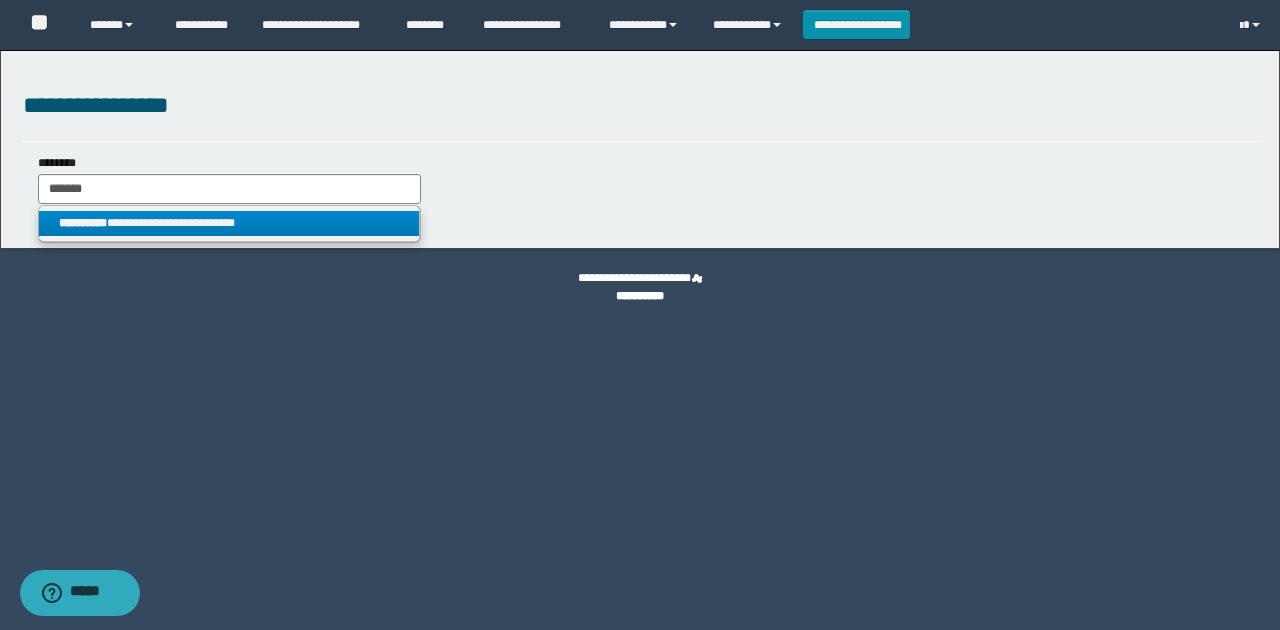 click on "**********" at bounding box center [229, 223] 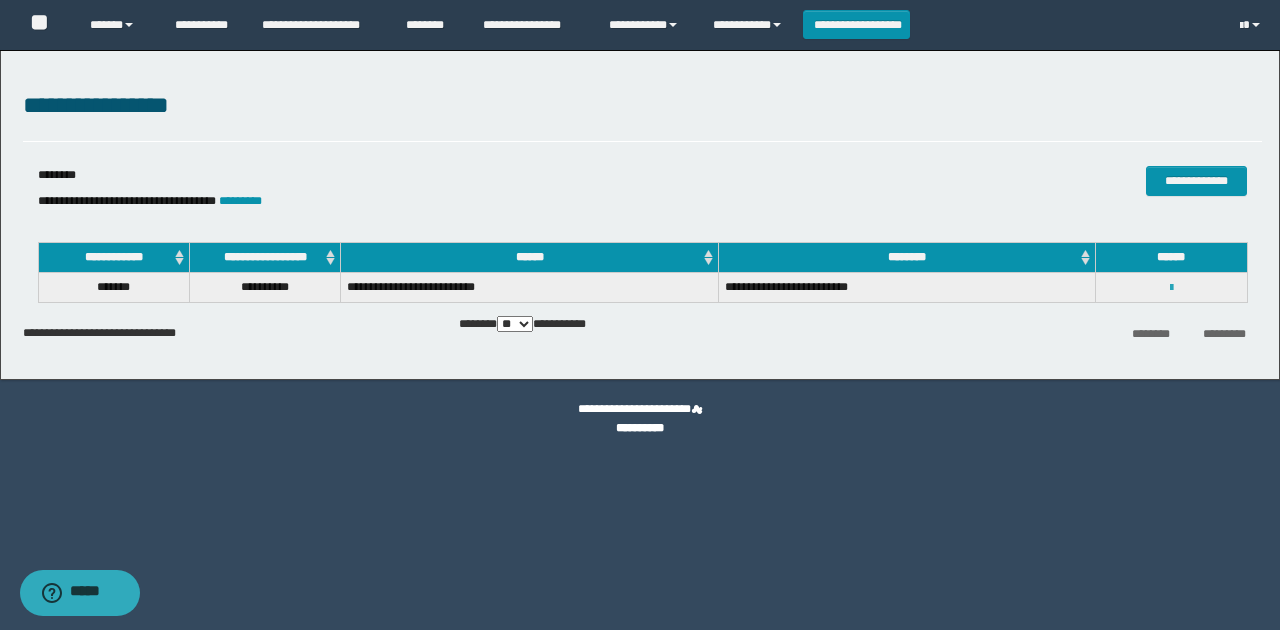 click at bounding box center (1171, 288) 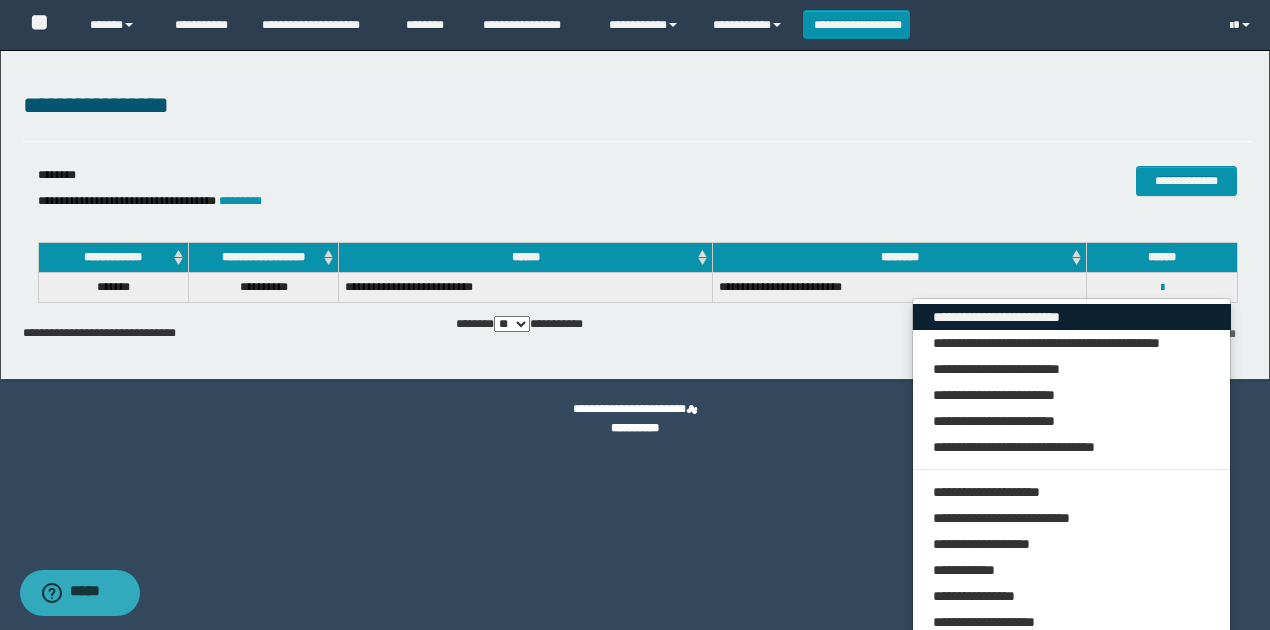 click on "**********" at bounding box center [1072, 317] 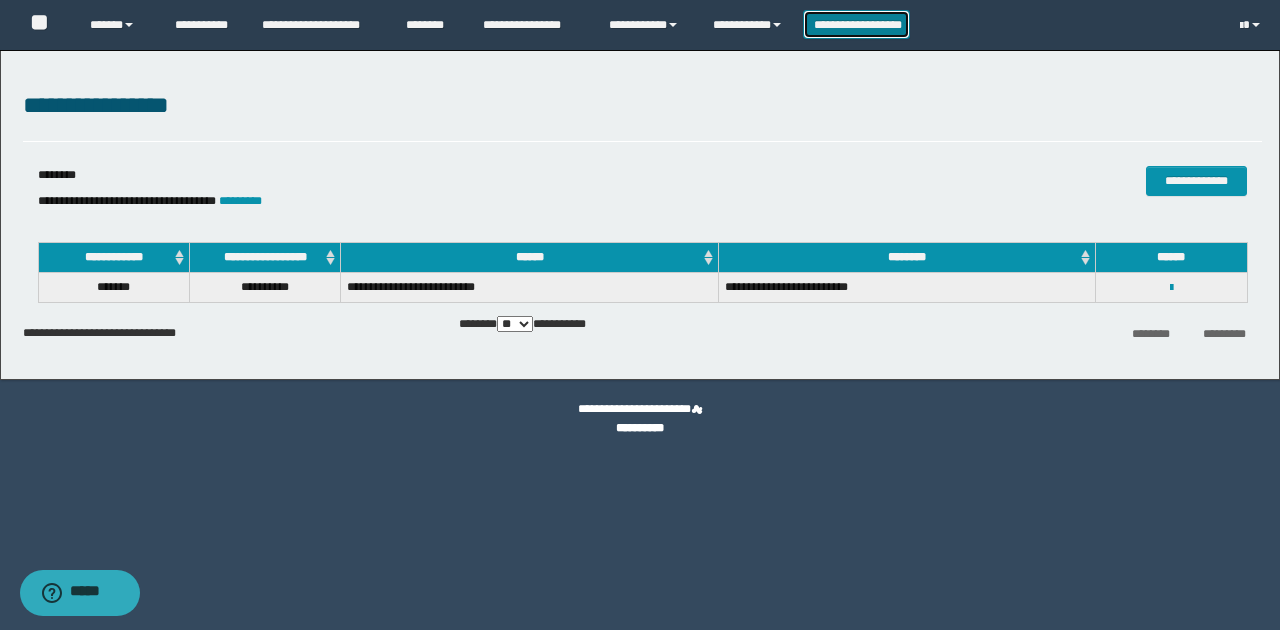 click on "**********" at bounding box center [857, 24] 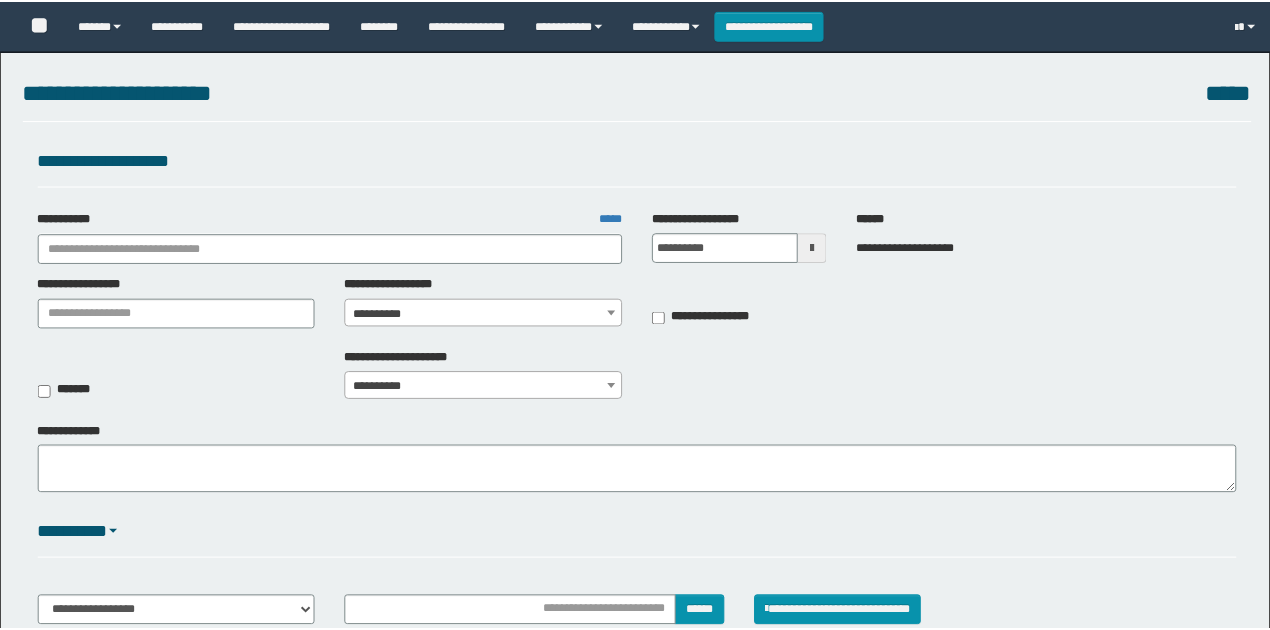 scroll, scrollTop: 0, scrollLeft: 0, axis: both 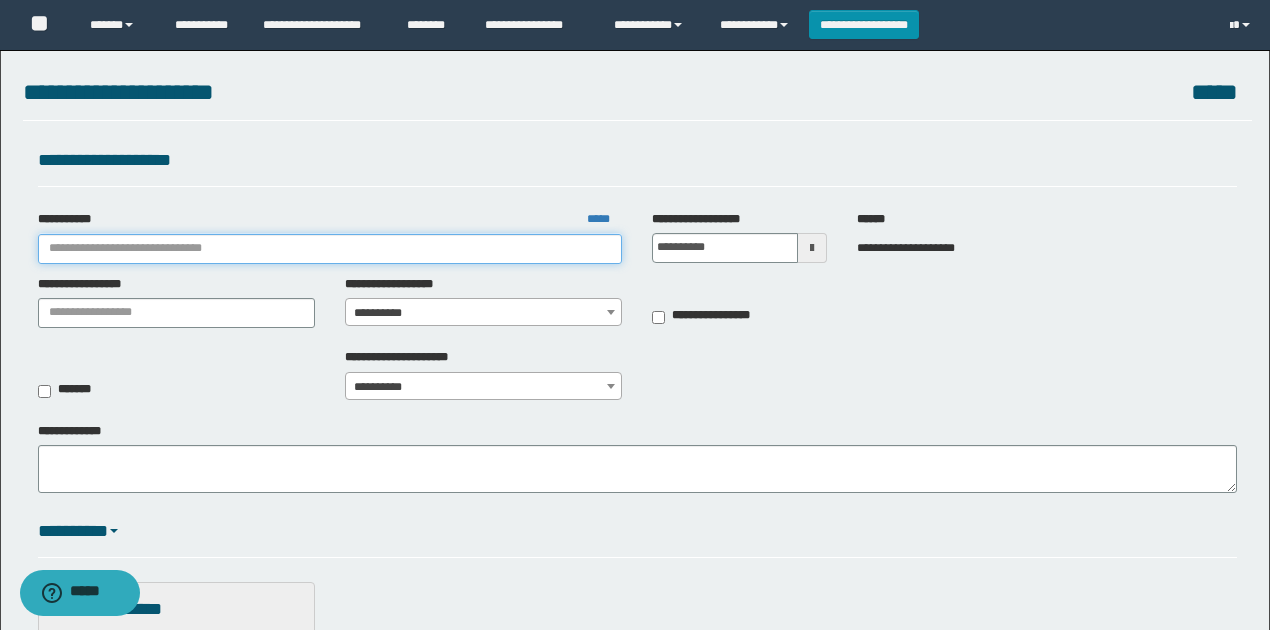 click on "**********" at bounding box center [330, 249] 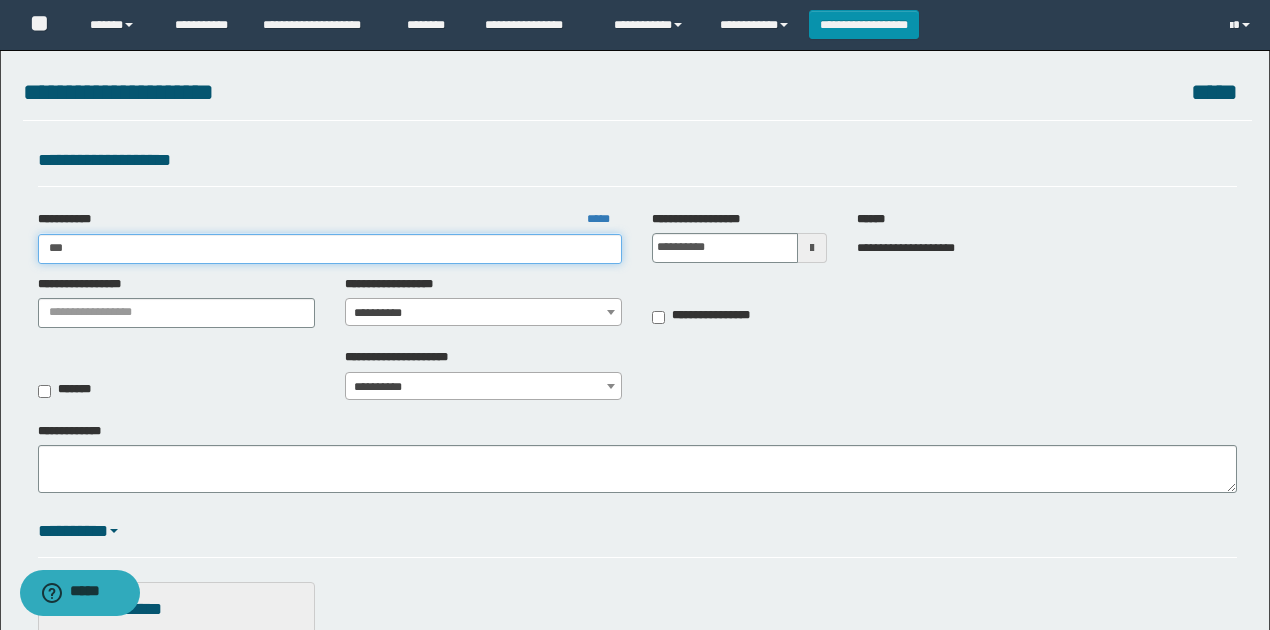 type on "****" 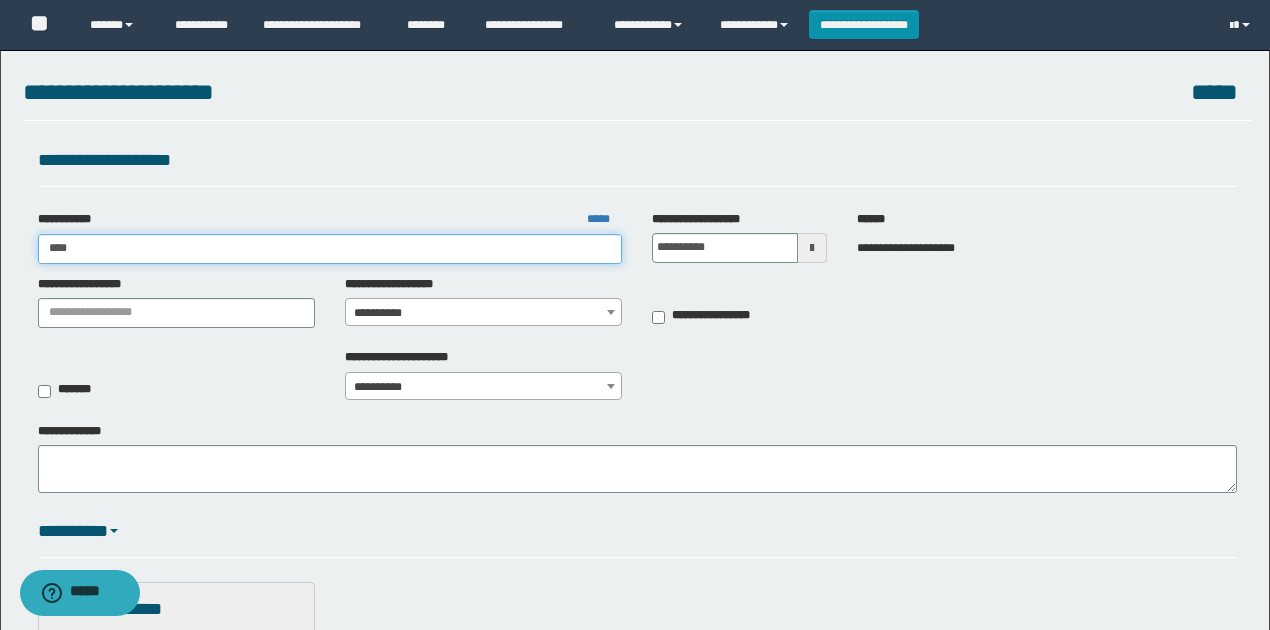 type on "****" 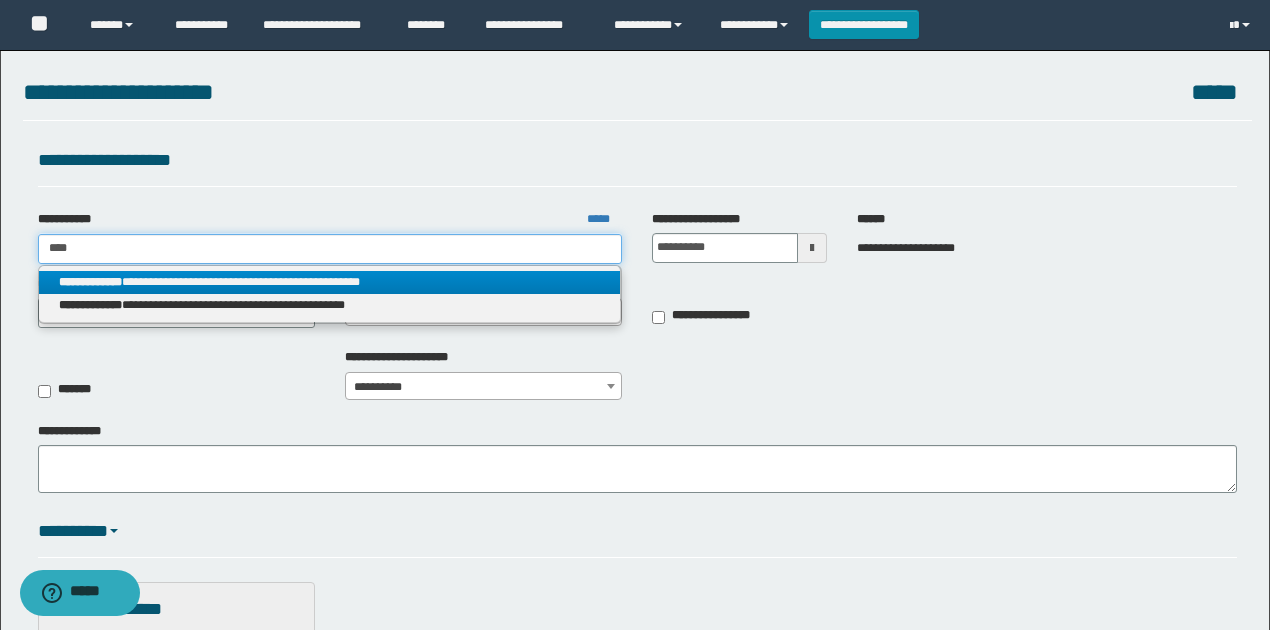 type on "****" 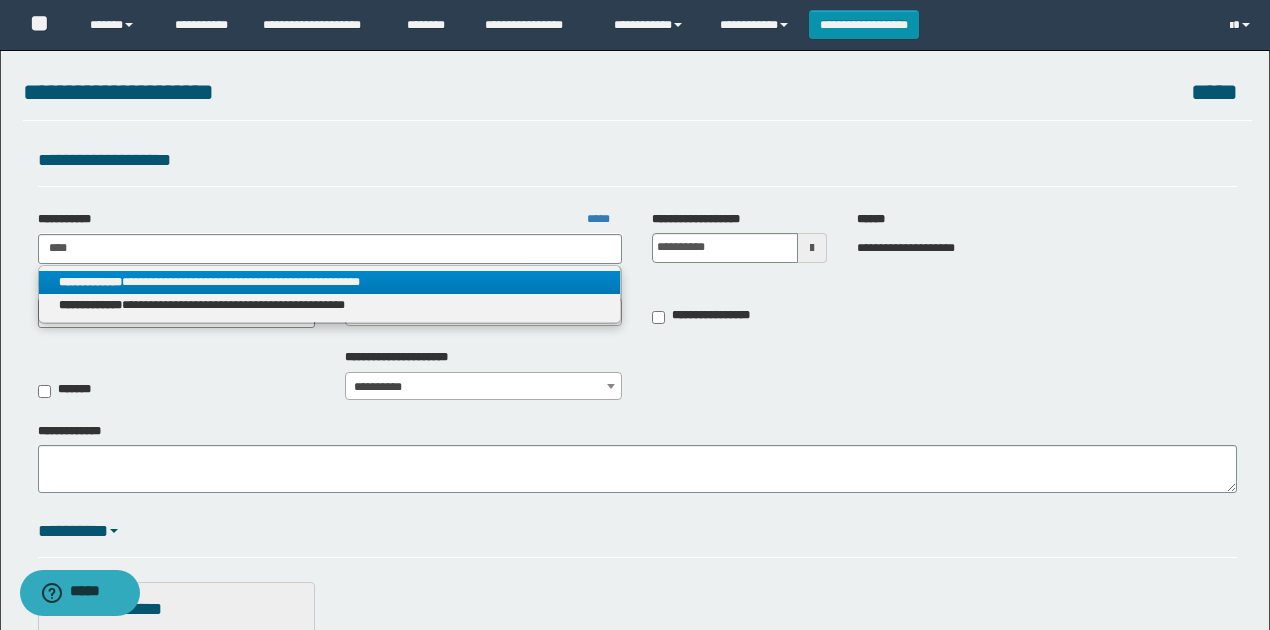 drag, startPoint x: 248, startPoint y: 266, endPoint x: 242, endPoint y: 277, distance: 12.529964 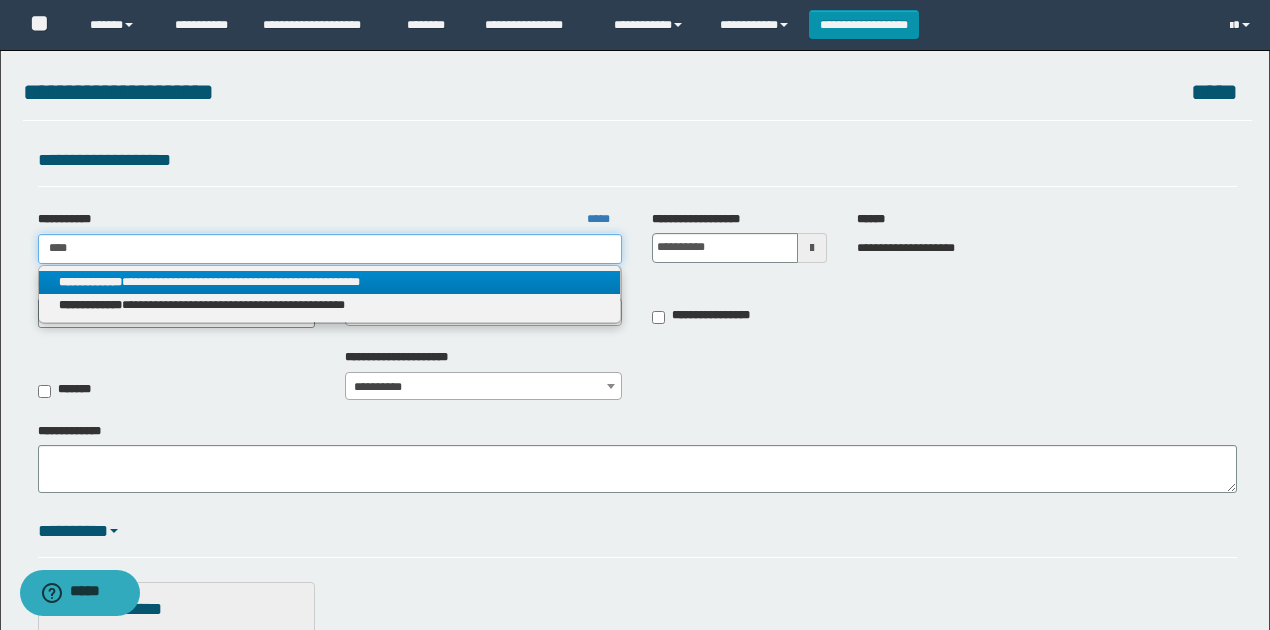 type 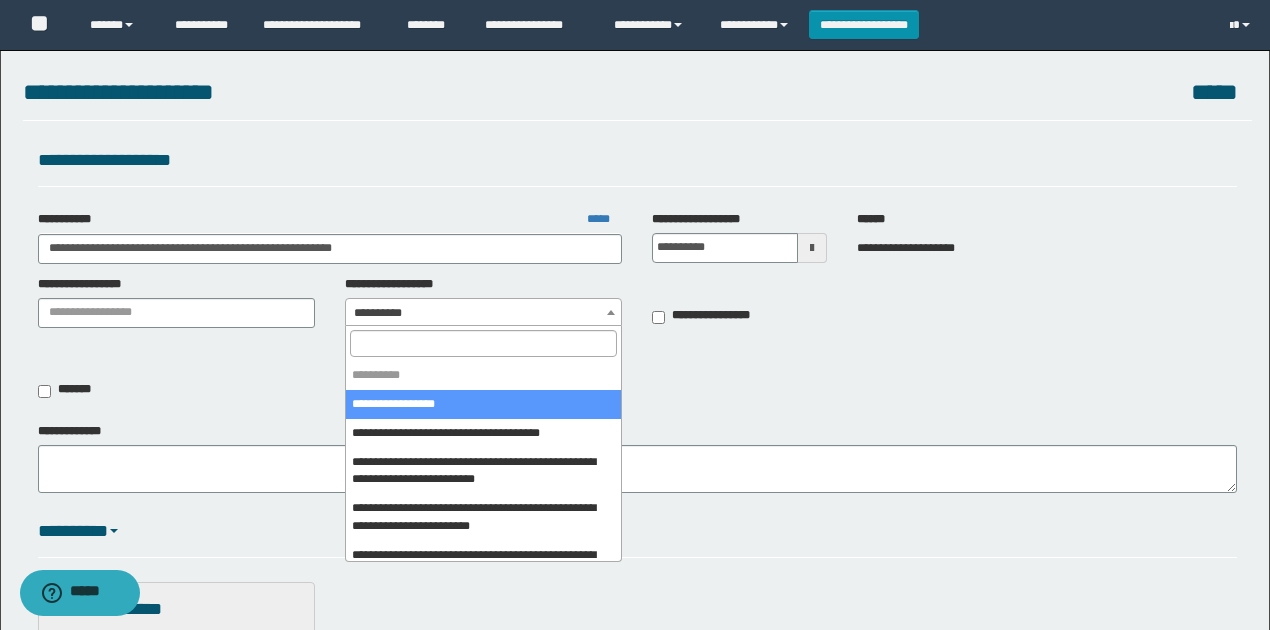 click on "**********" at bounding box center (635, 315) 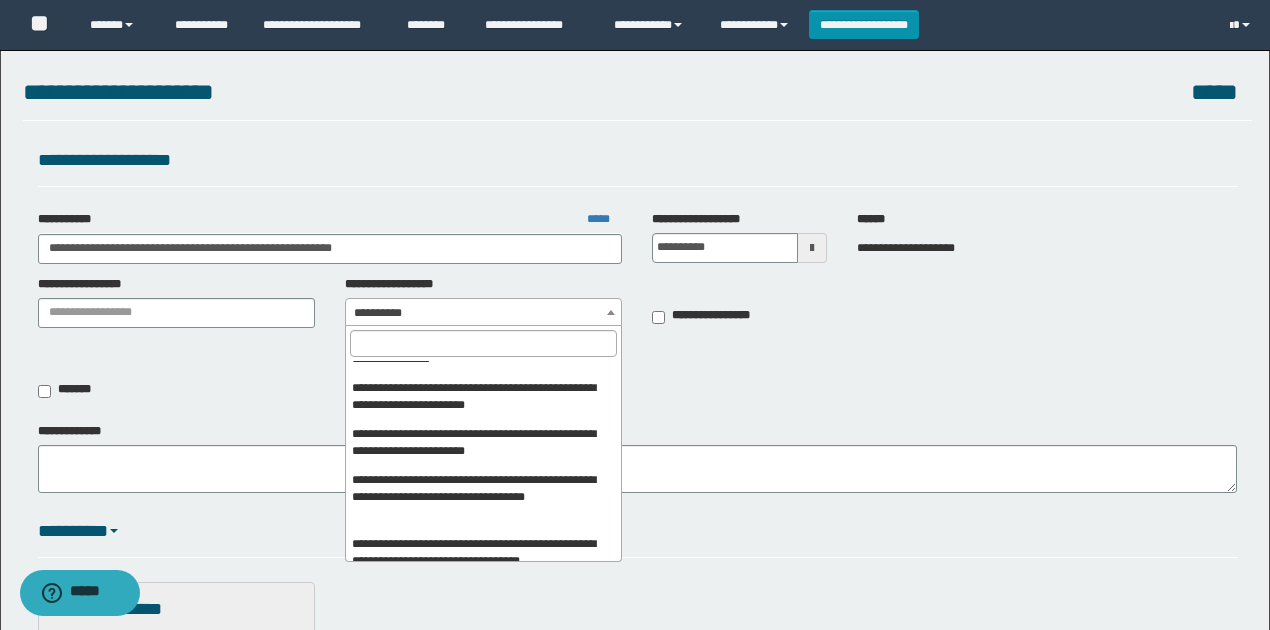 scroll, scrollTop: 536, scrollLeft: 0, axis: vertical 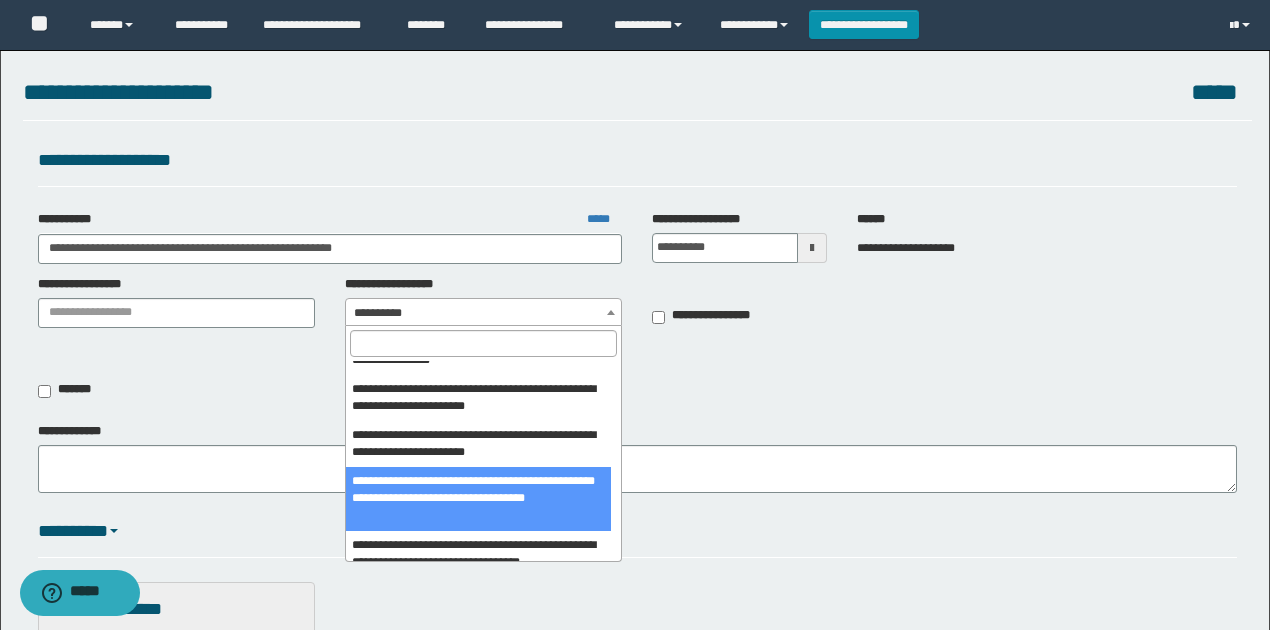 select on "****" 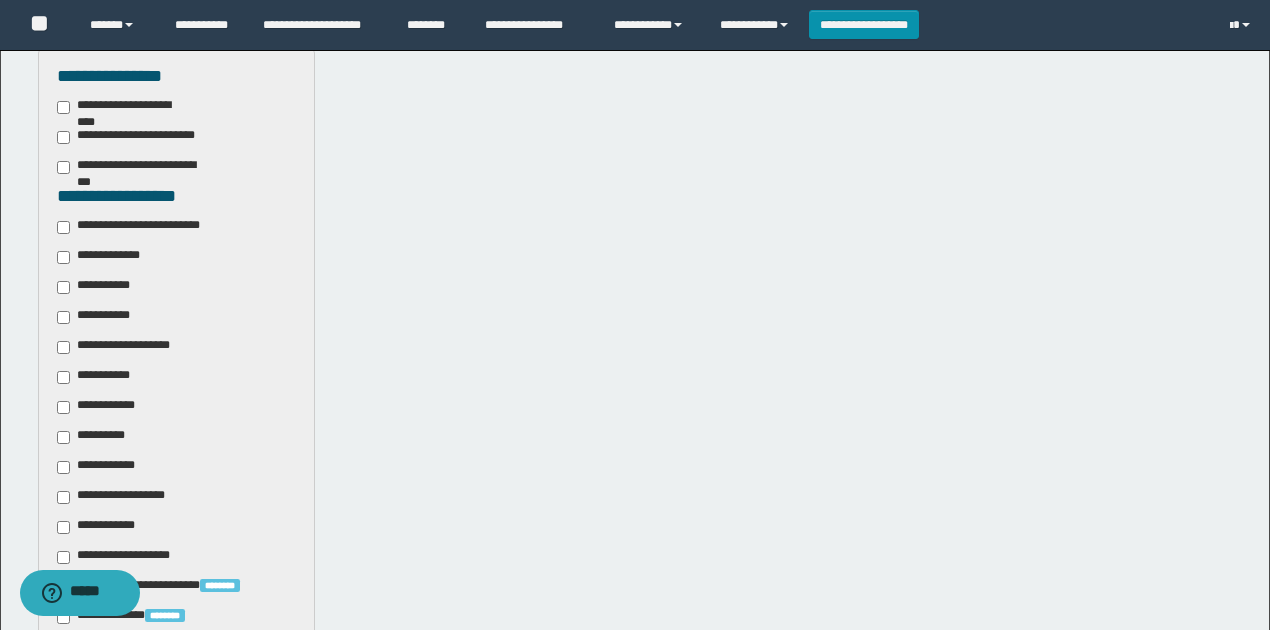 click on "**********" at bounding box center (143, 227) 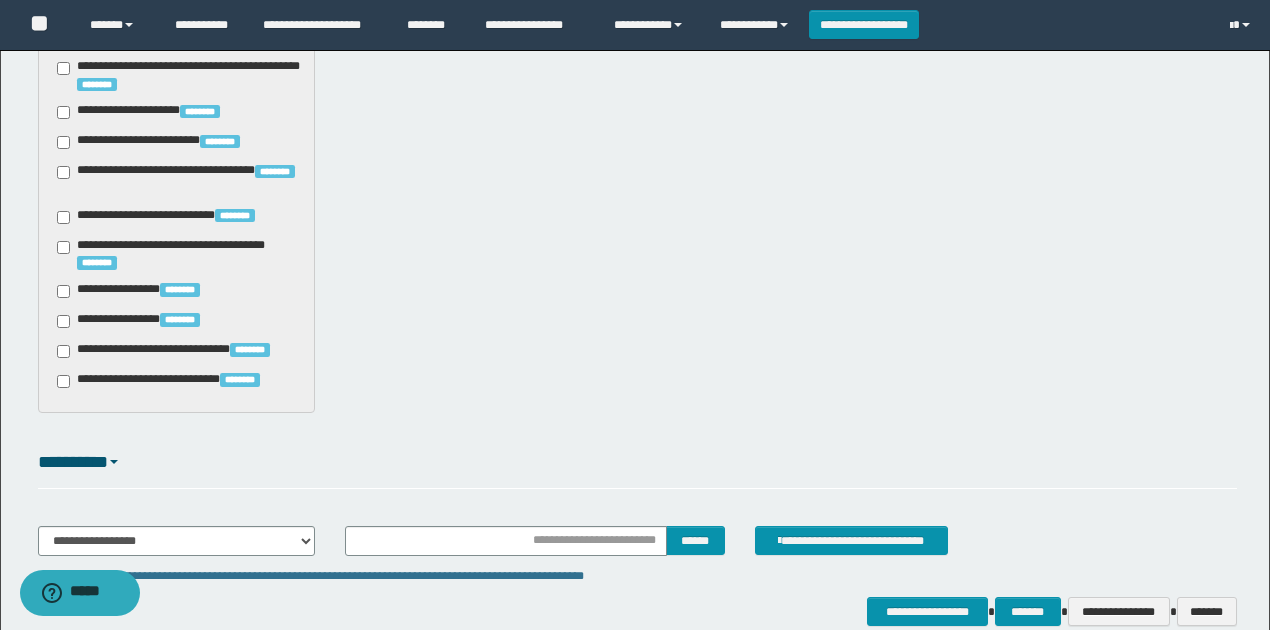scroll, scrollTop: 1720, scrollLeft: 0, axis: vertical 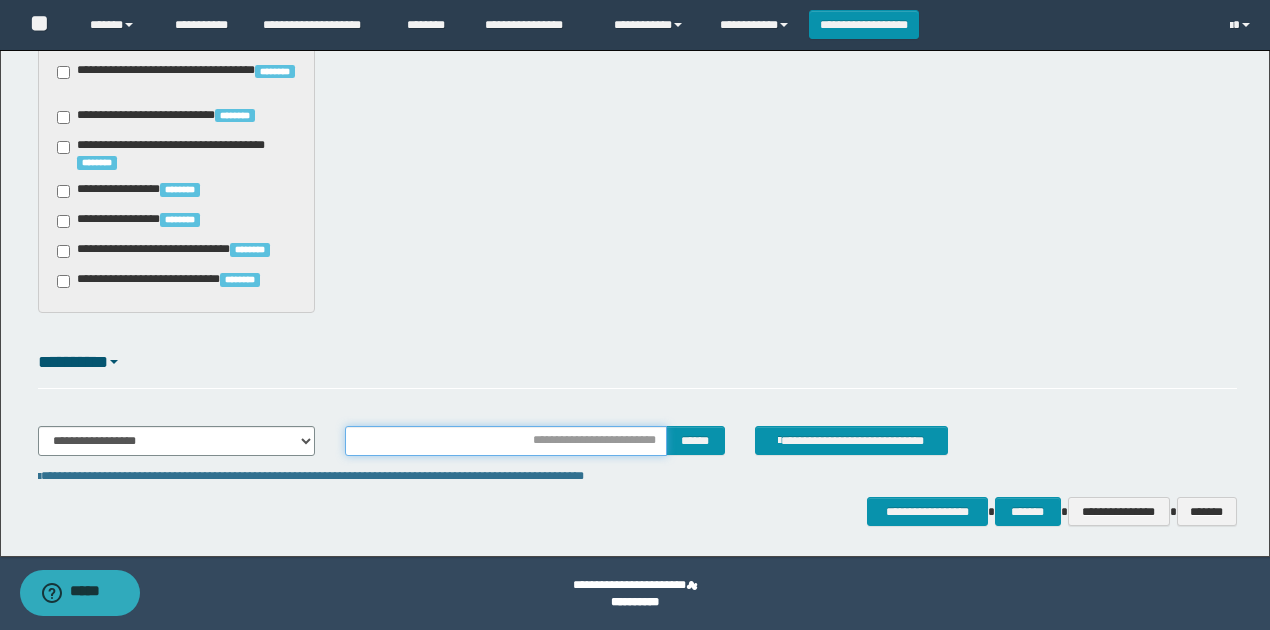 click at bounding box center (506, 441) 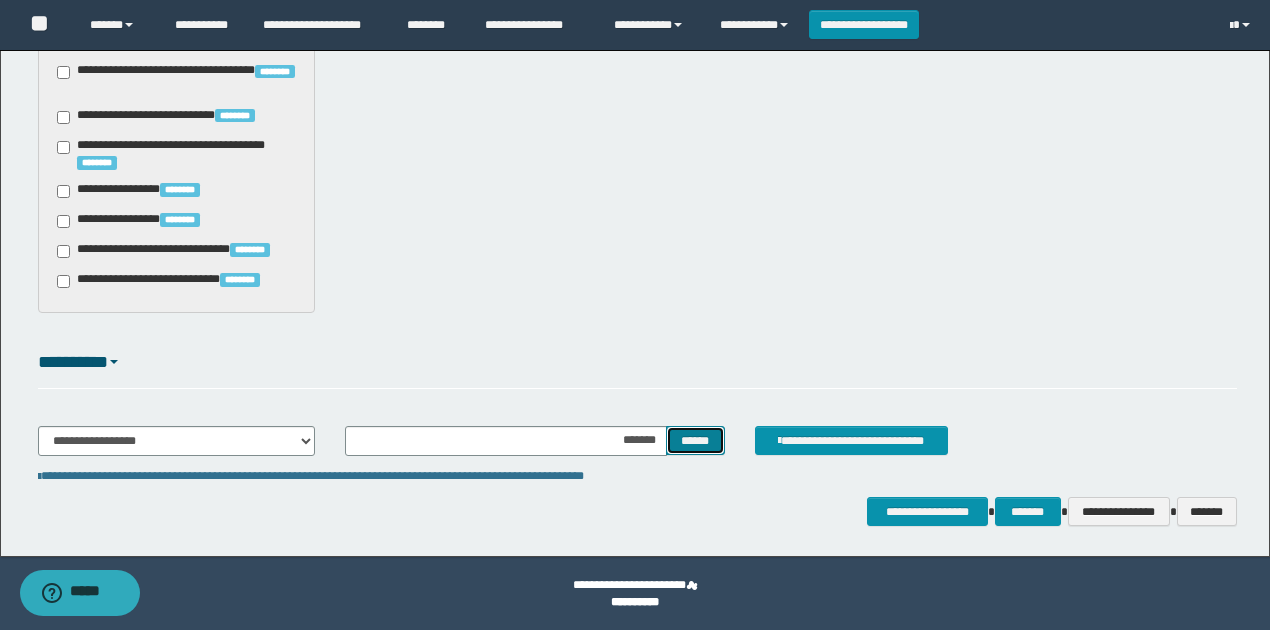 click on "******" at bounding box center (695, 440) 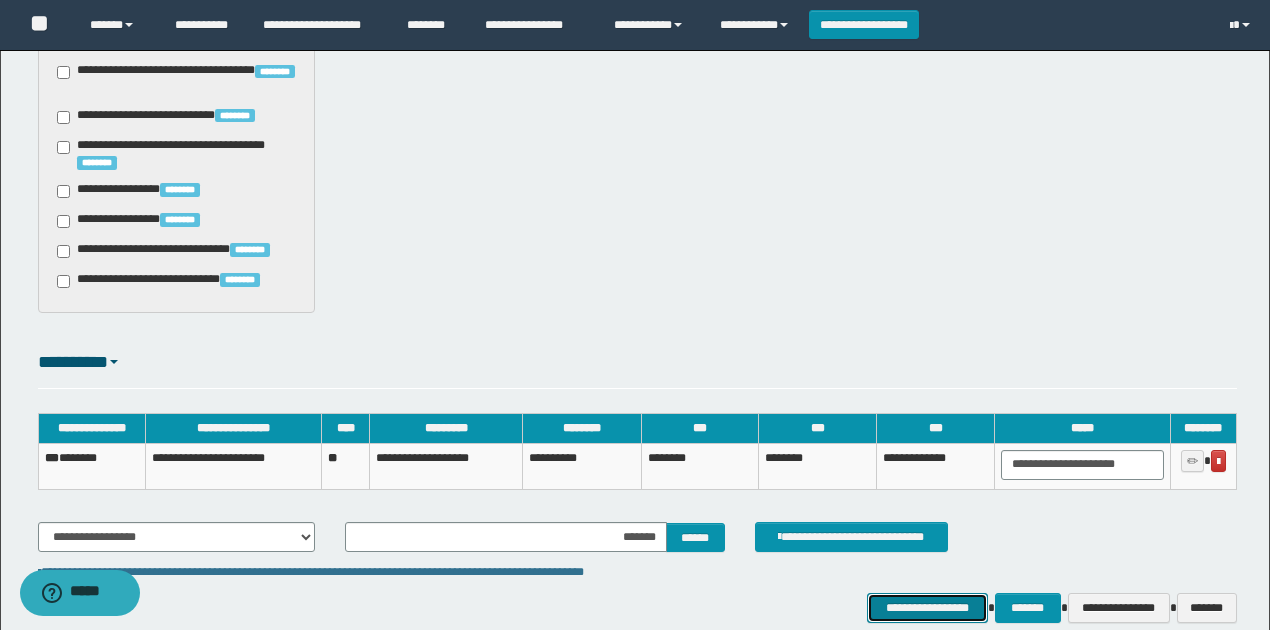 click on "**********" at bounding box center [927, 607] 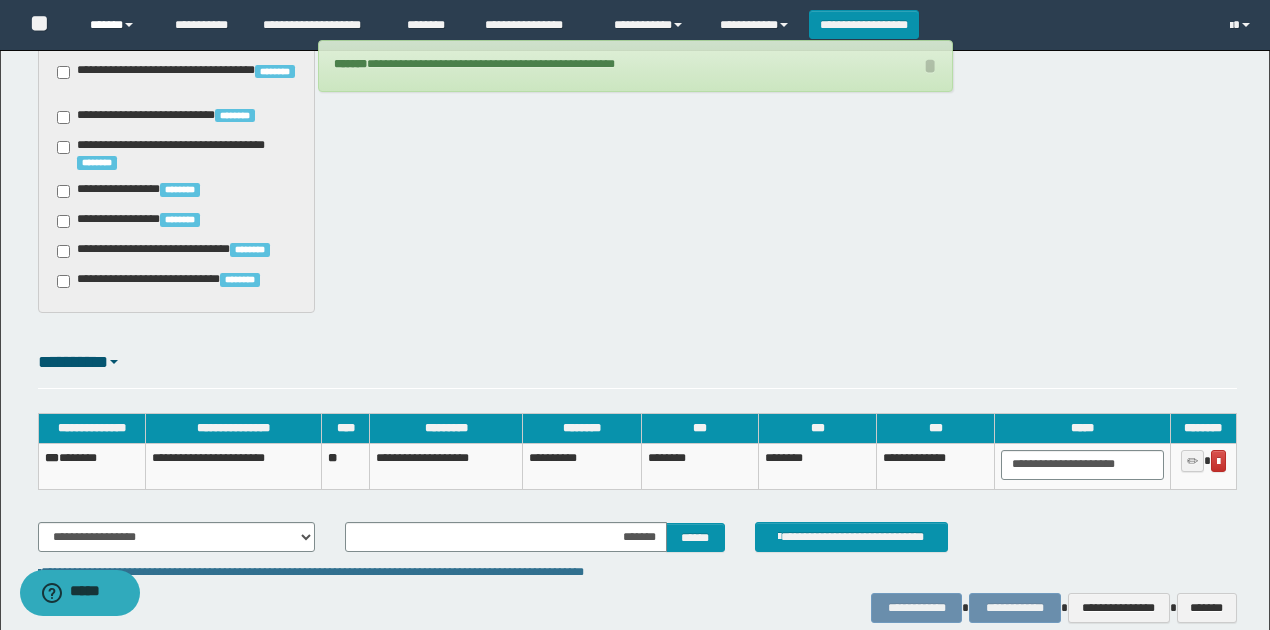 click on "******" at bounding box center (117, 25) 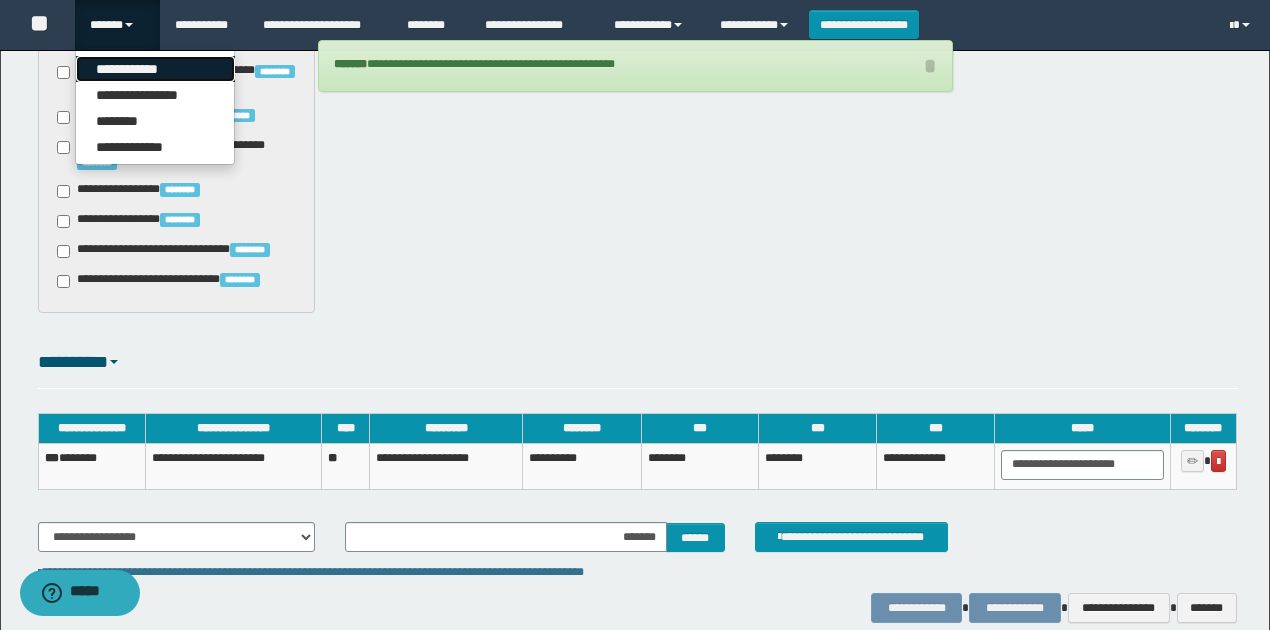 click on "**********" at bounding box center [155, 69] 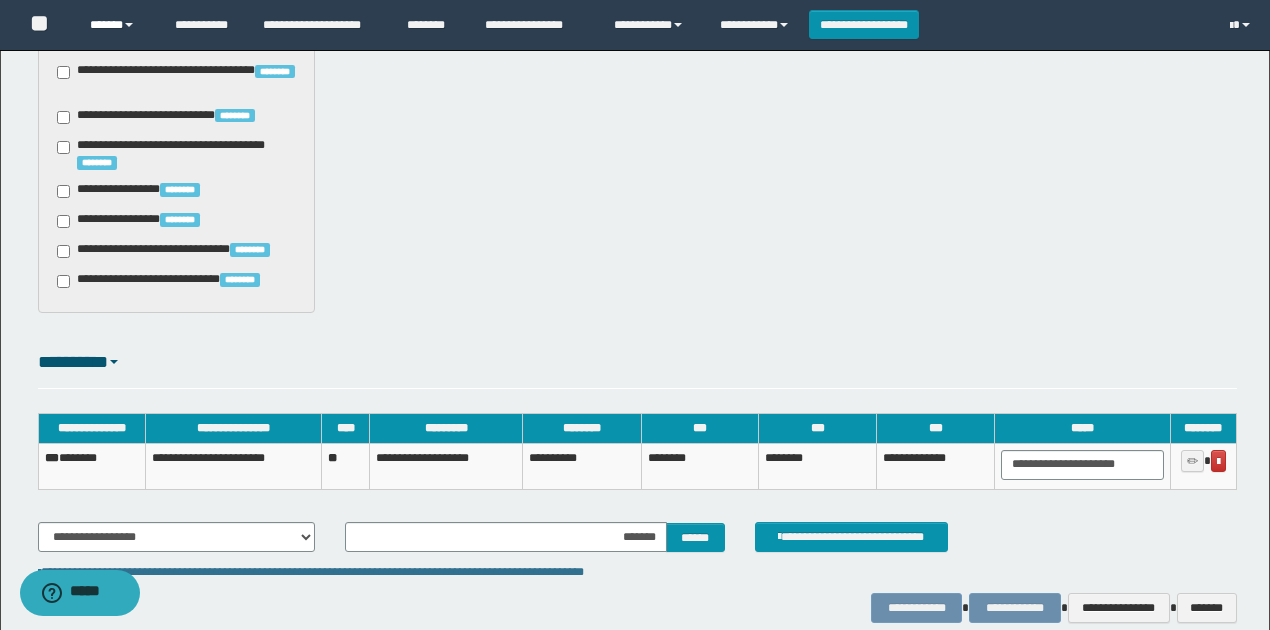 click on "******" at bounding box center (117, 25) 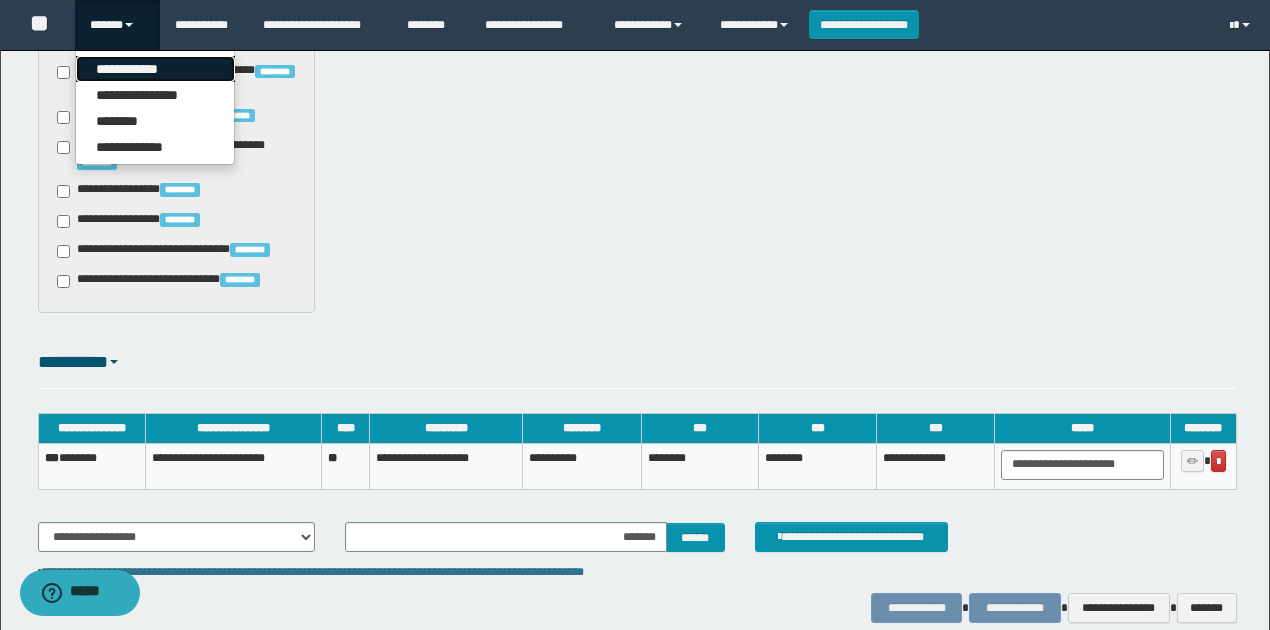 click on "**********" at bounding box center (155, 69) 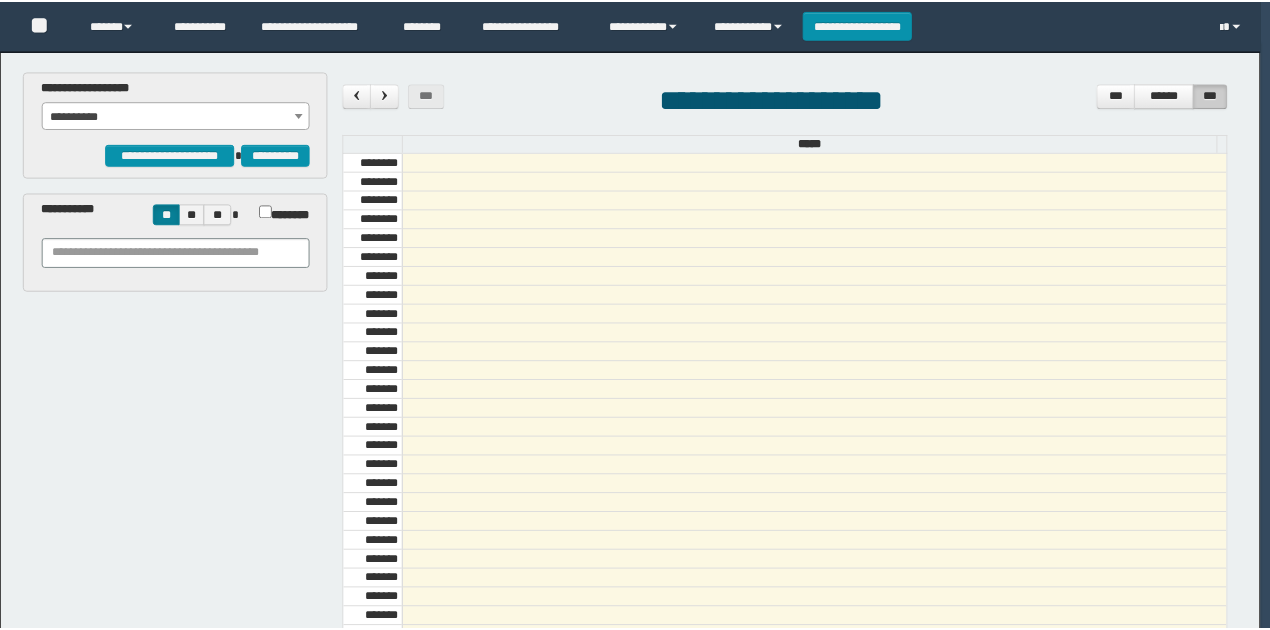 scroll, scrollTop: 0, scrollLeft: 0, axis: both 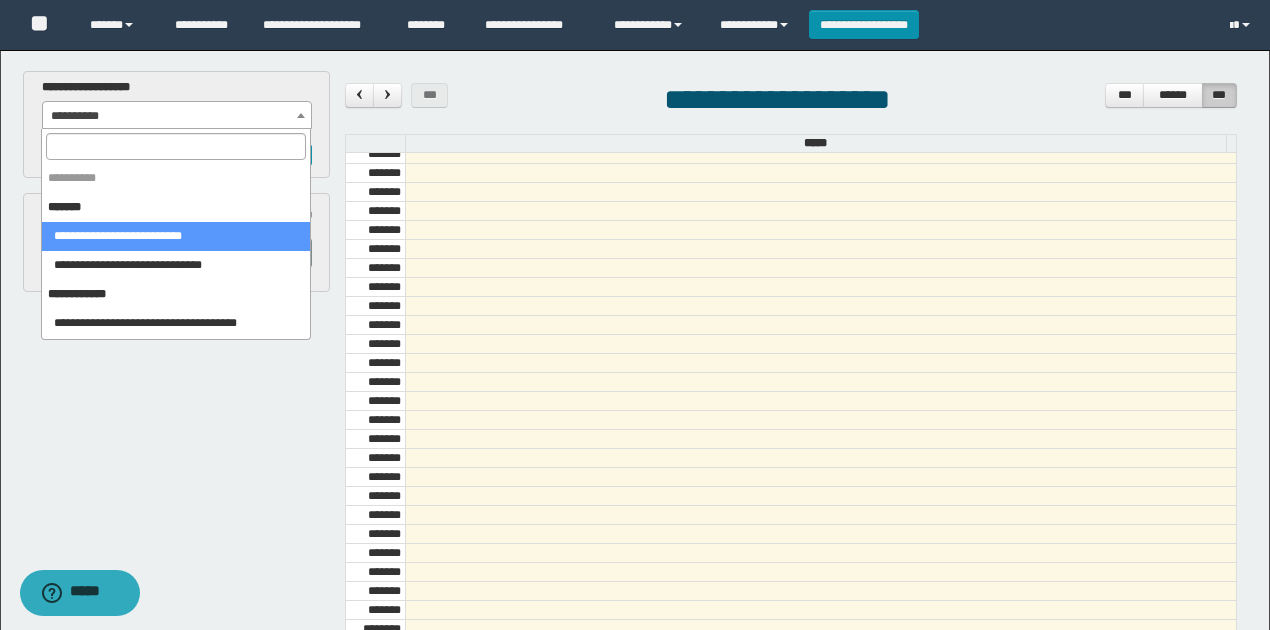 click on "**********" at bounding box center [177, 116] 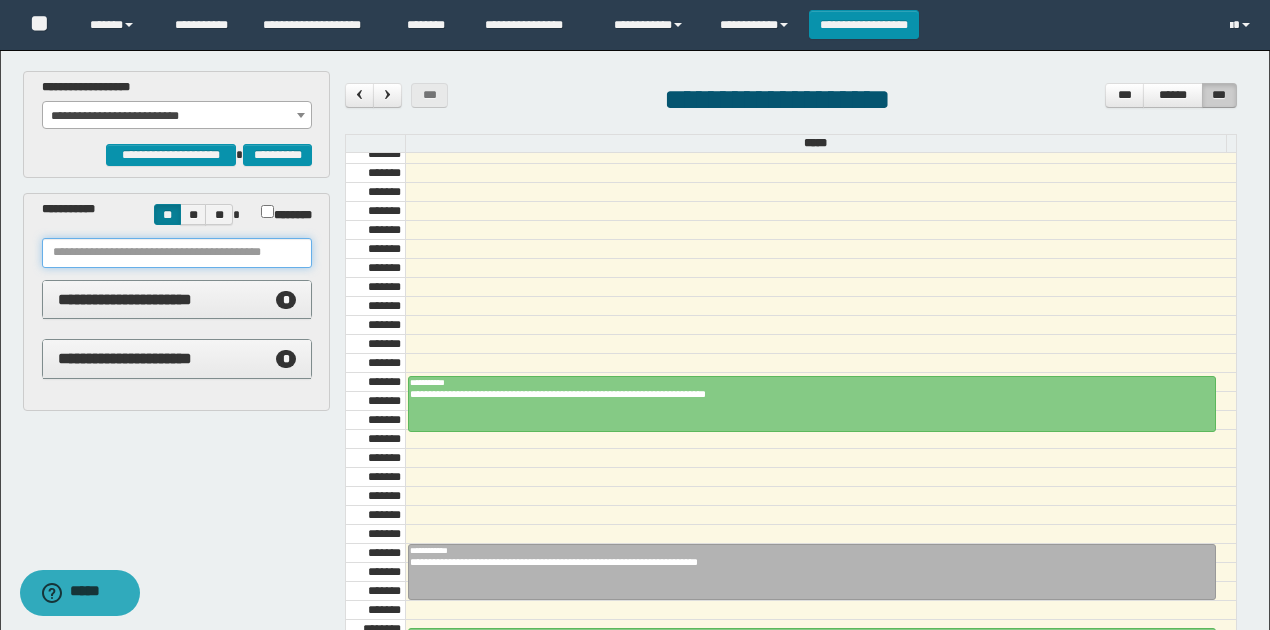 click at bounding box center [177, 253] 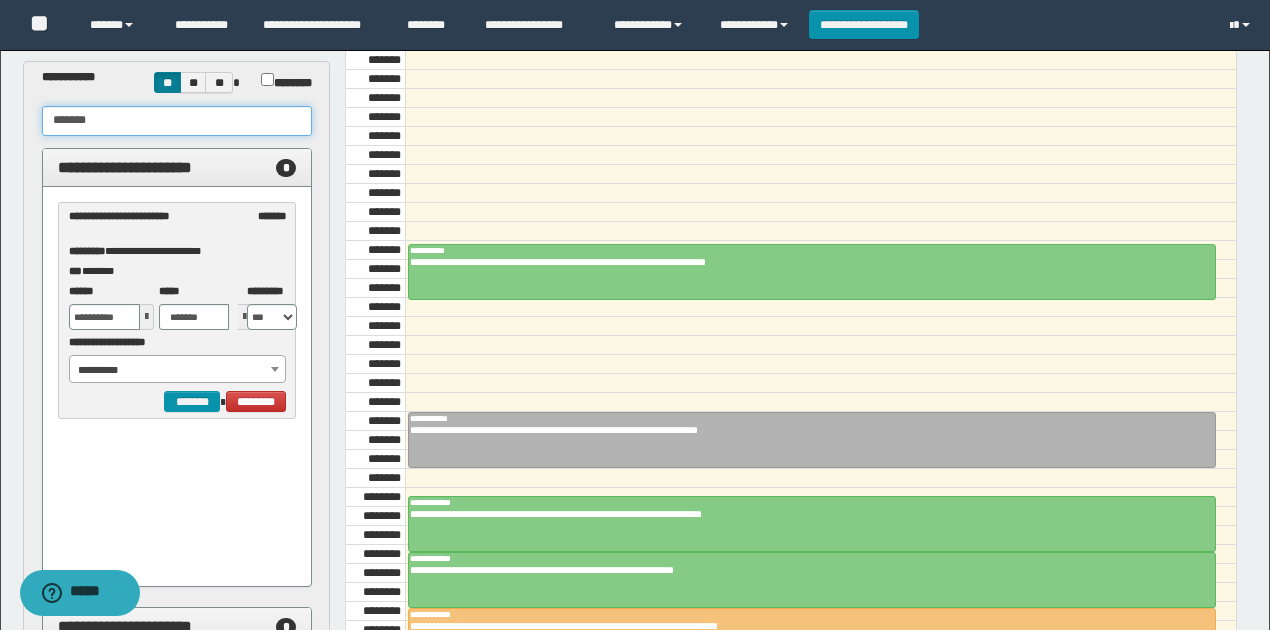 scroll, scrollTop: 133, scrollLeft: 0, axis: vertical 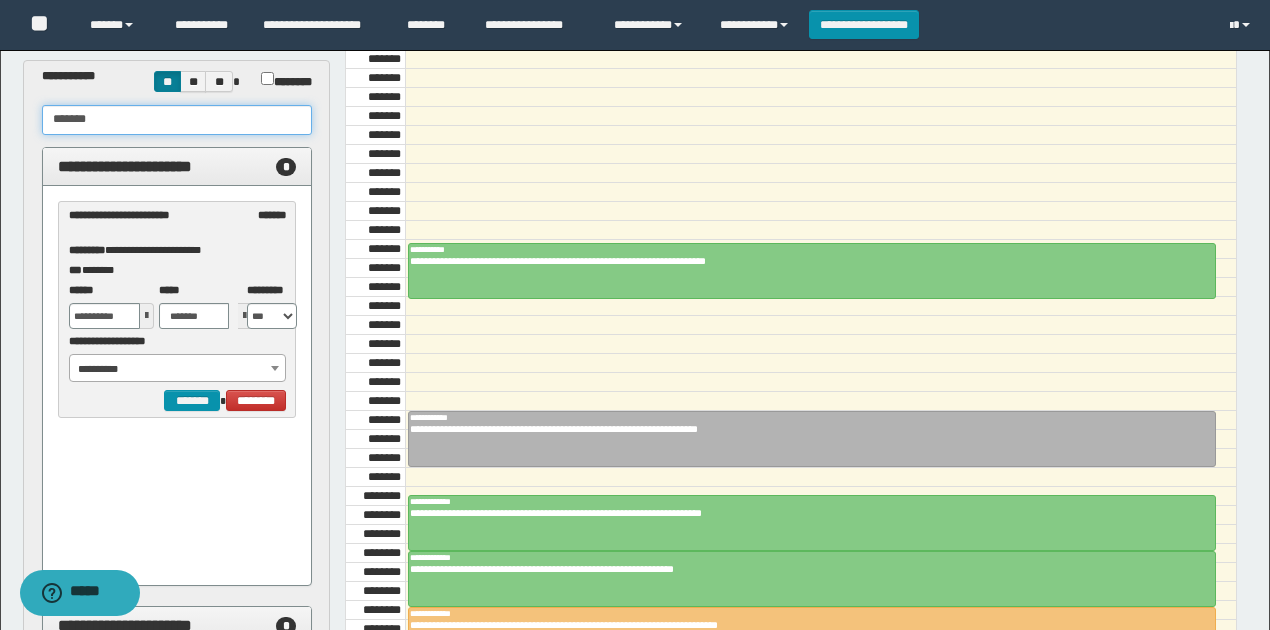click on "**********" at bounding box center [178, 369] 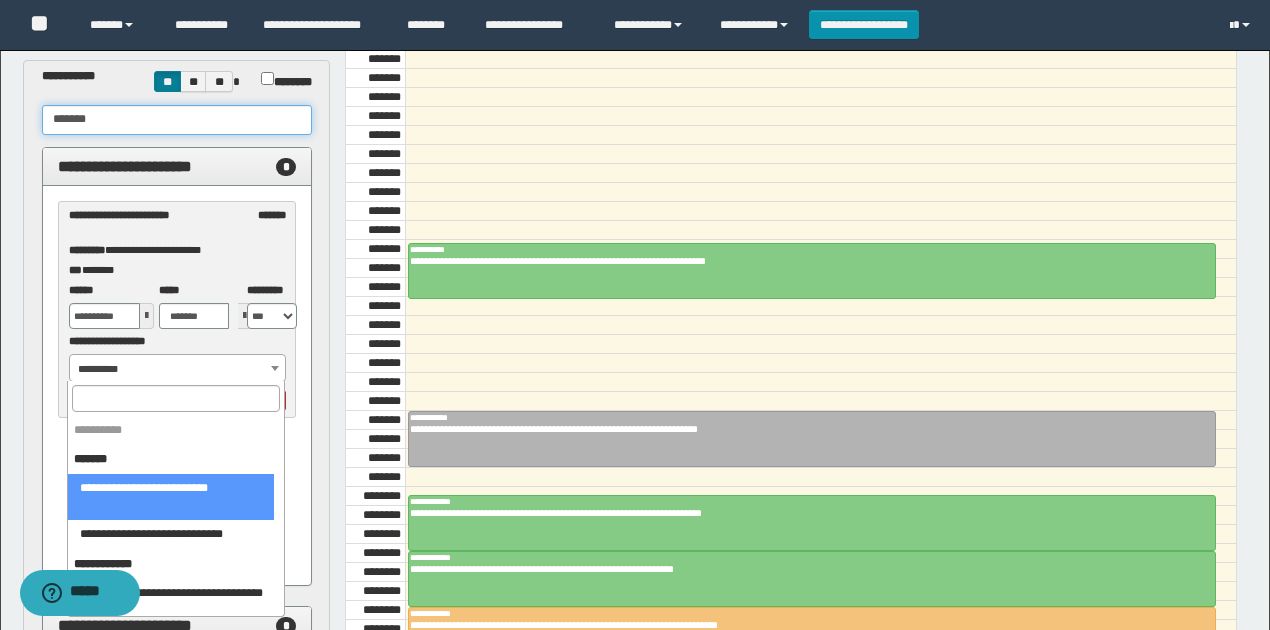 type on "*******" 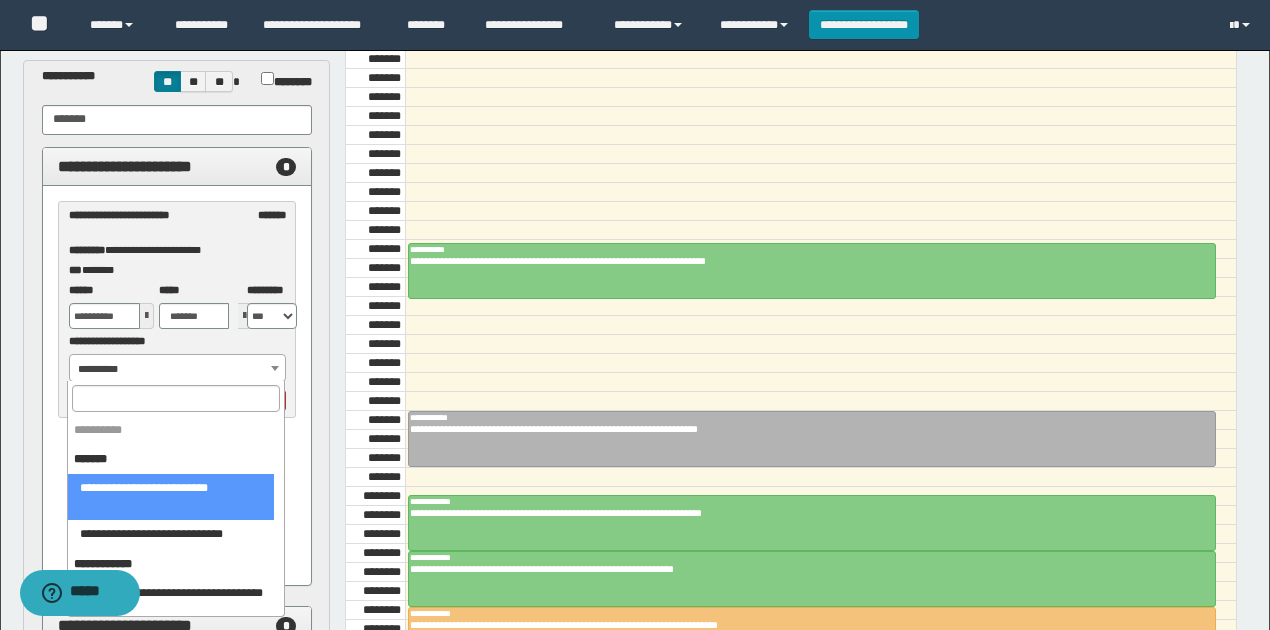 drag, startPoint x: 223, startPoint y: 492, endPoint x: 206, endPoint y: 465, distance: 31.906113 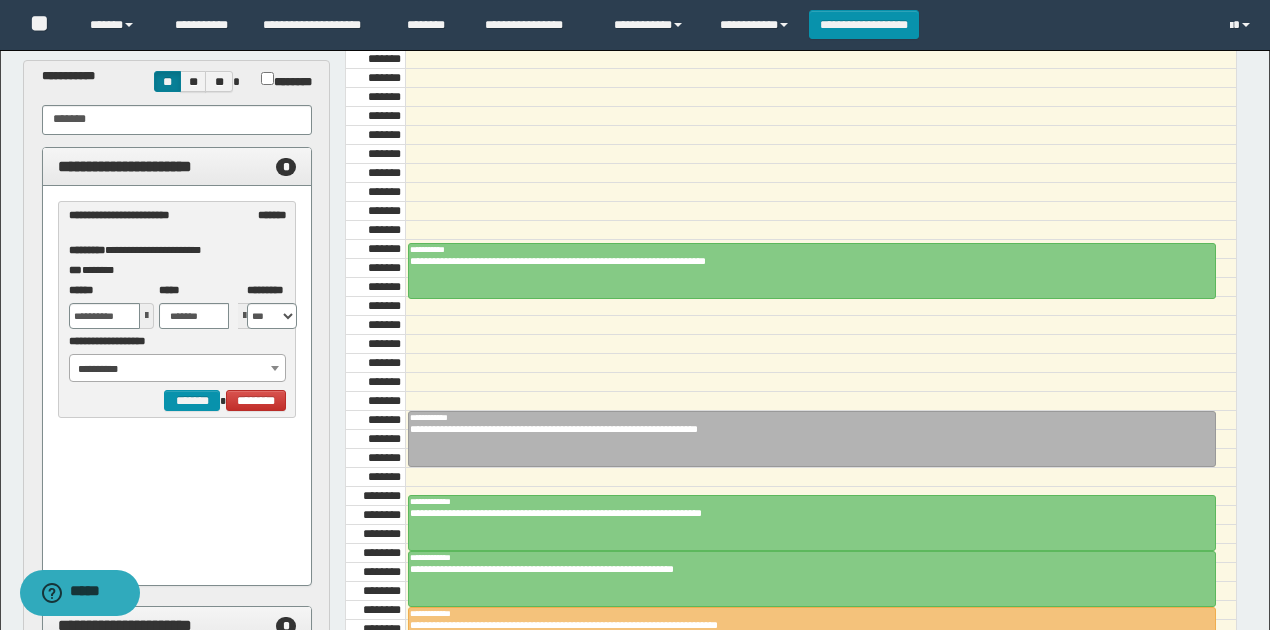 click on "**********" at bounding box center [178, 369] 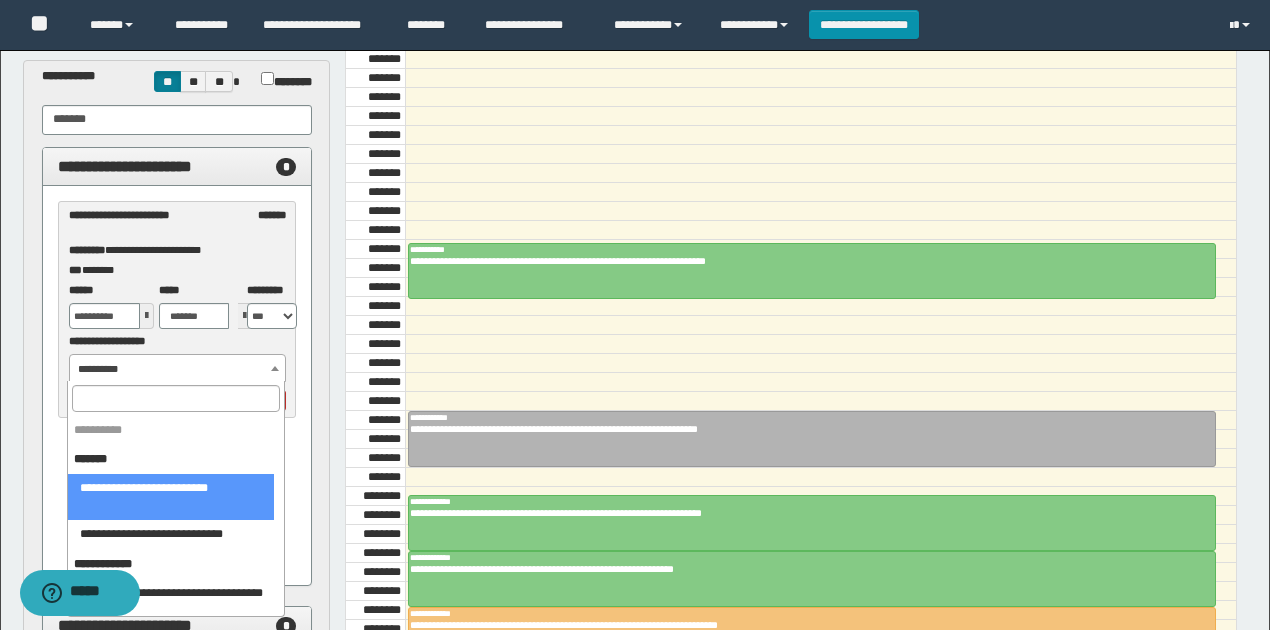 select on "******" 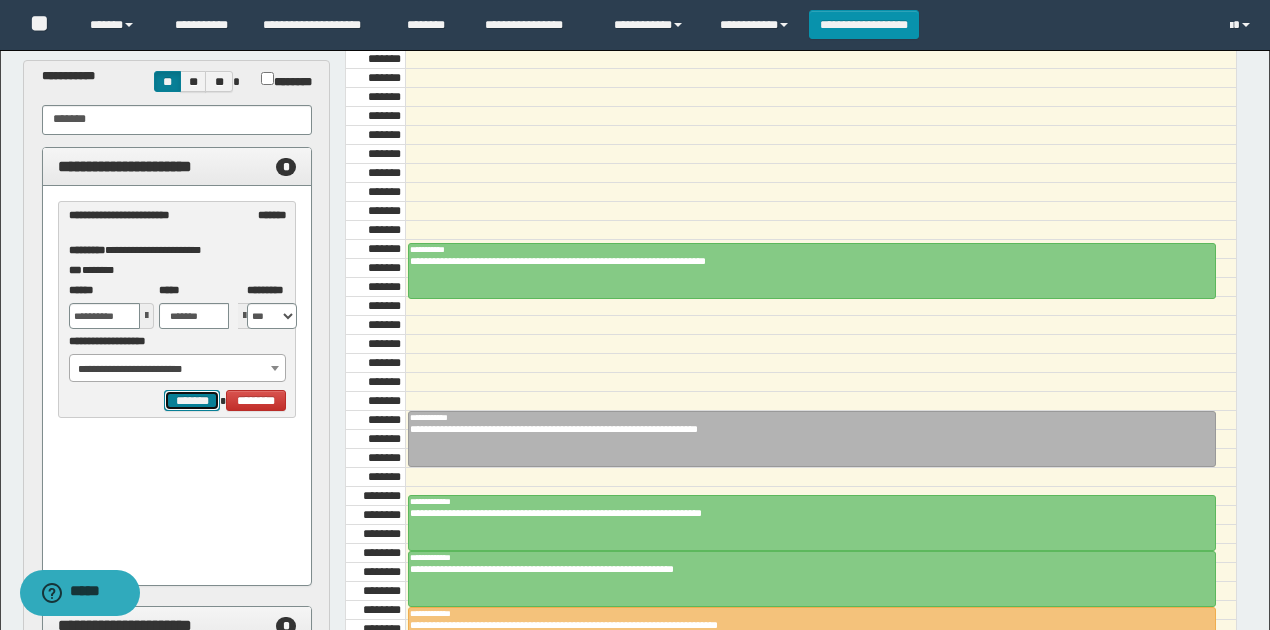 click on "*******" at bounding box center (192, 400) 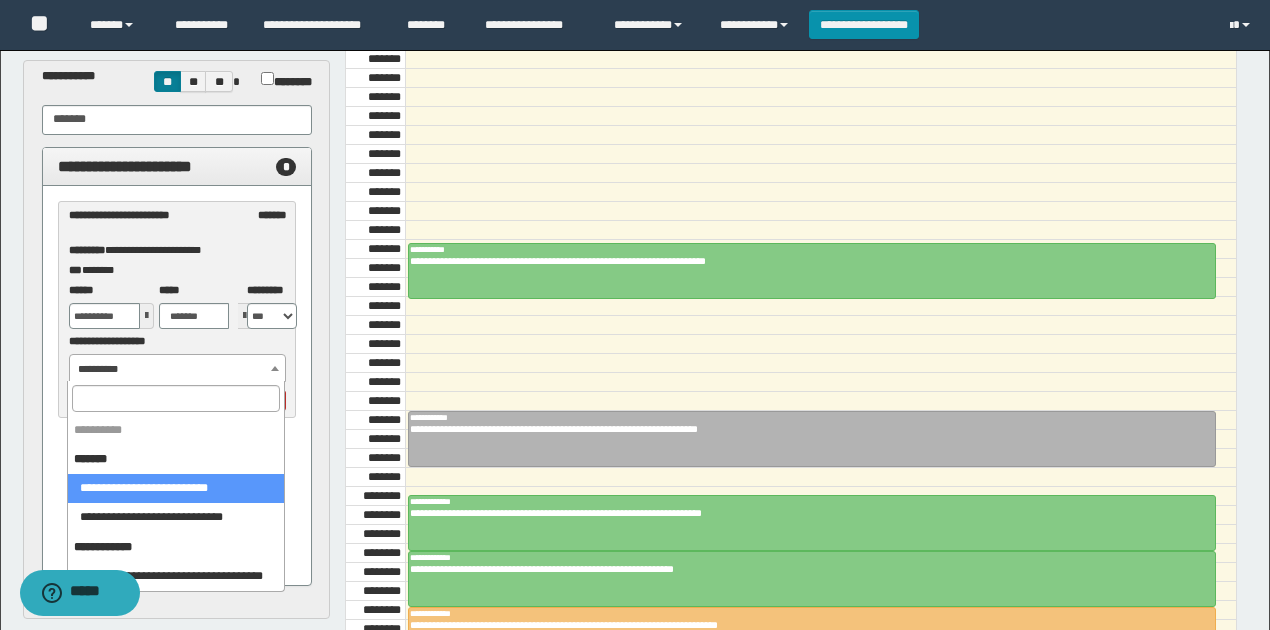 click on "**********" at bounding box center [178, 369] 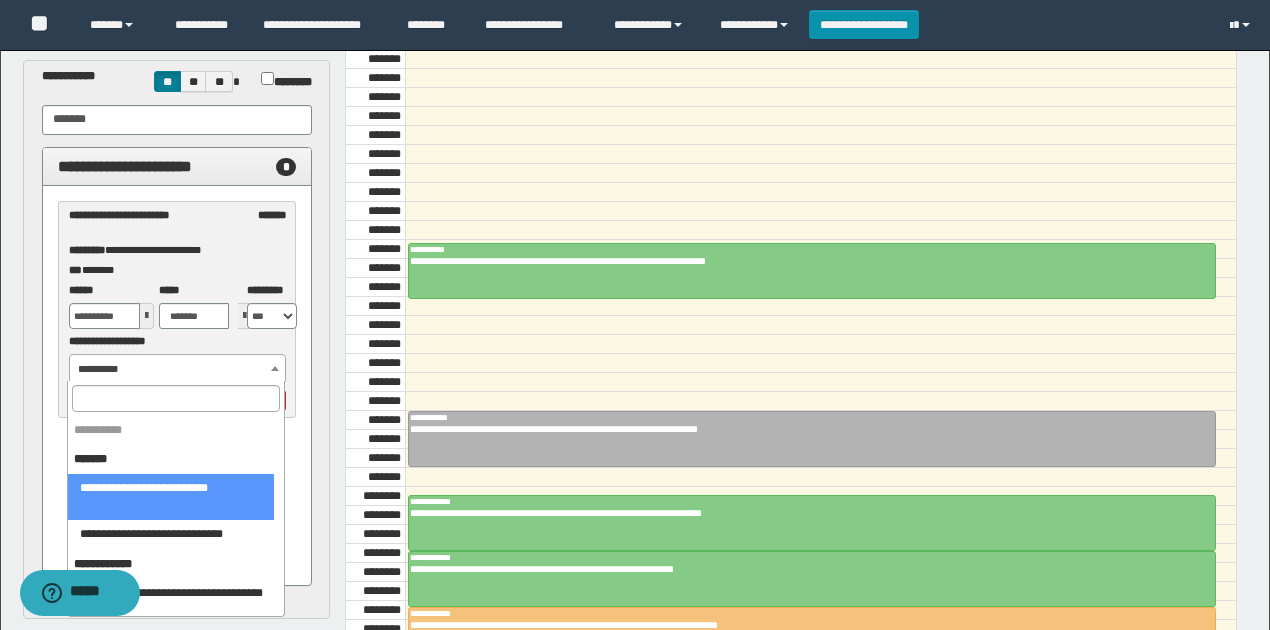 select on "******" 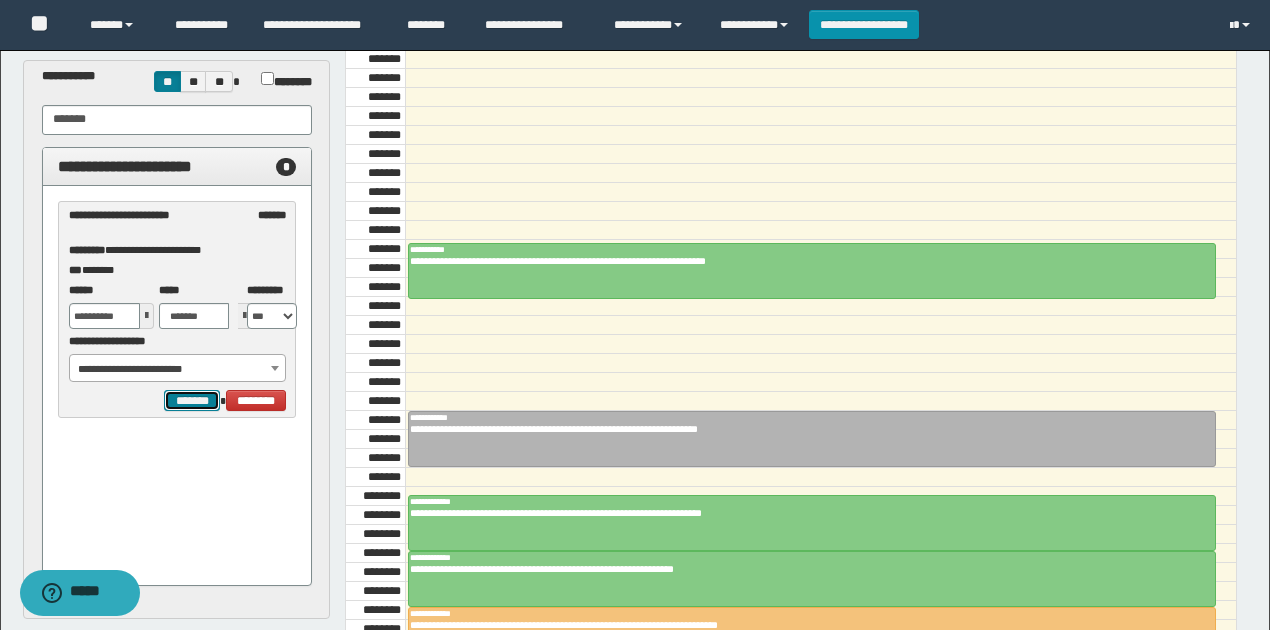 click on "*******" at bounding box center [192, 400] 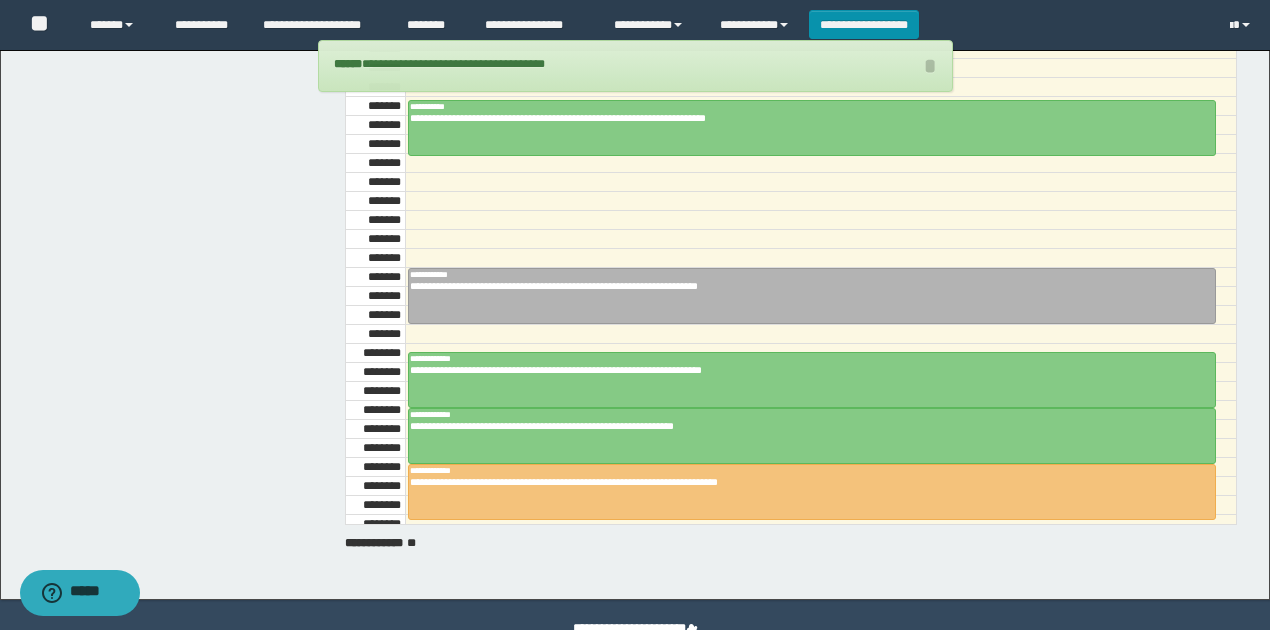 scroll, scrollTop: 320, scrollLeft: 0, axis: vertical 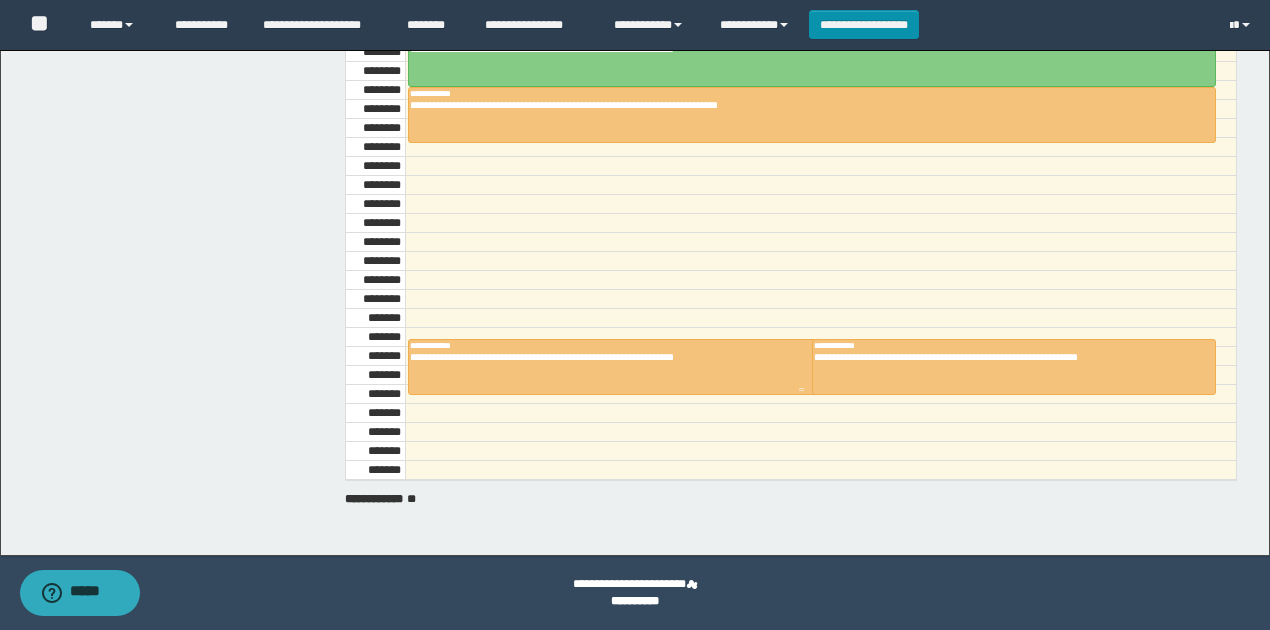click on "**********" at bounding box center (797, 357) 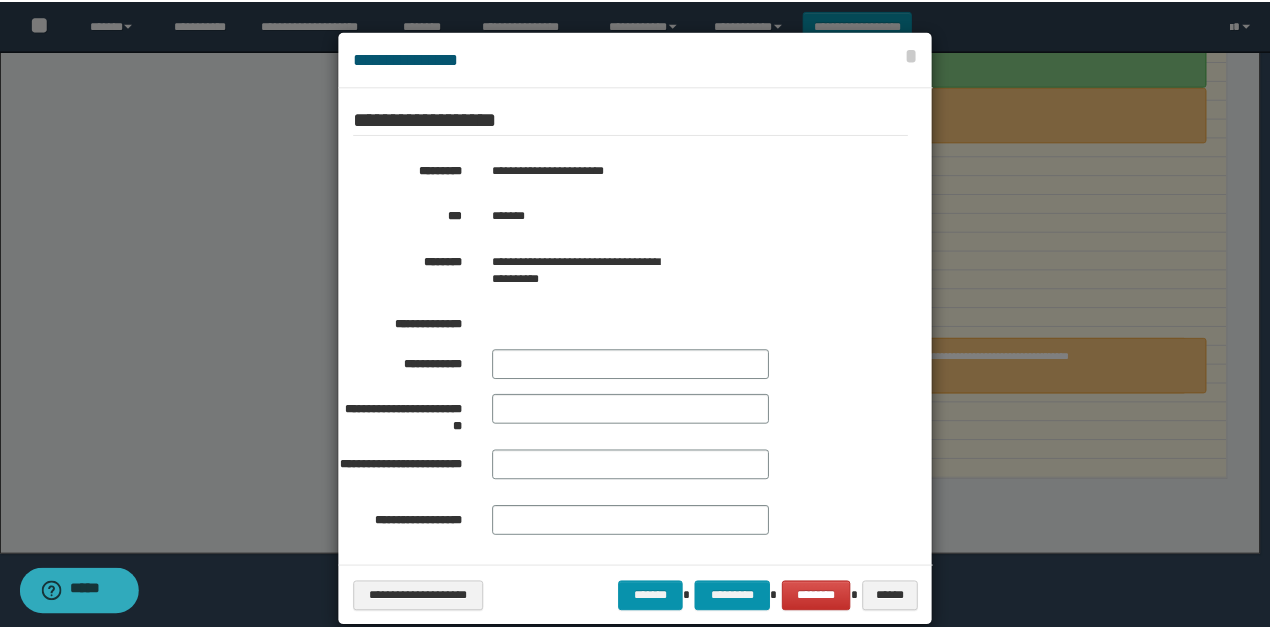 scroll, scrollTop: 376, scrollLeft: 0, axis: vertical 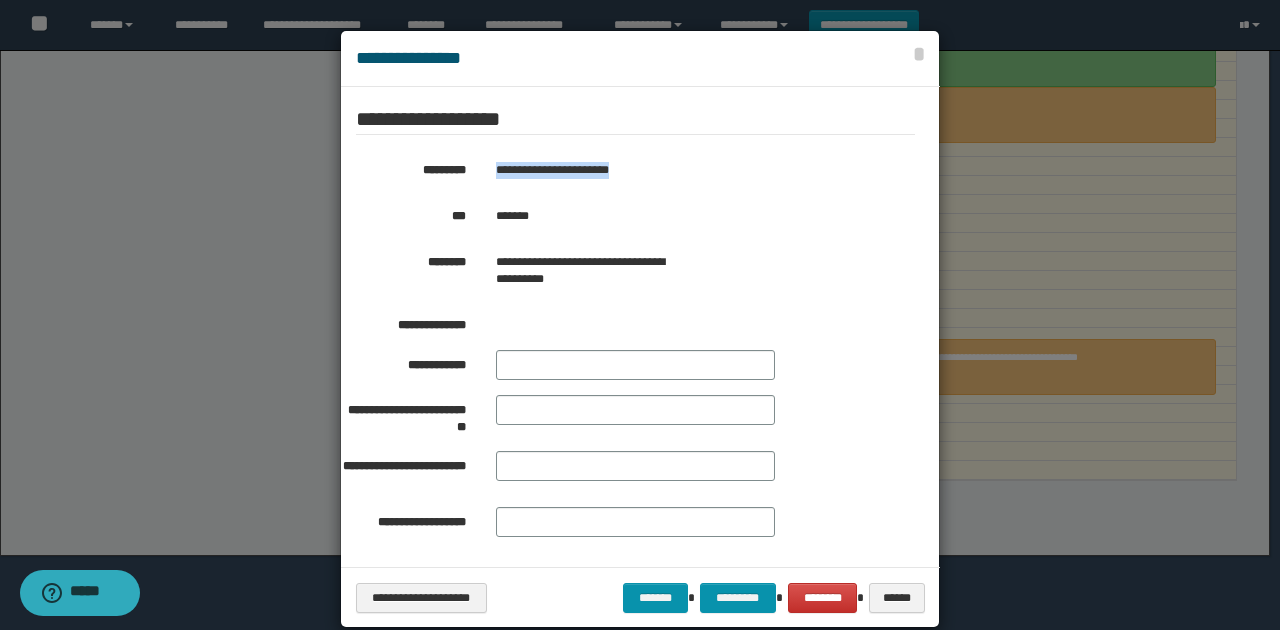 drag, startPoint x: 489, startPoint y: 158, endPoint x: 671, endPoint y: 179, distance: 183.20753 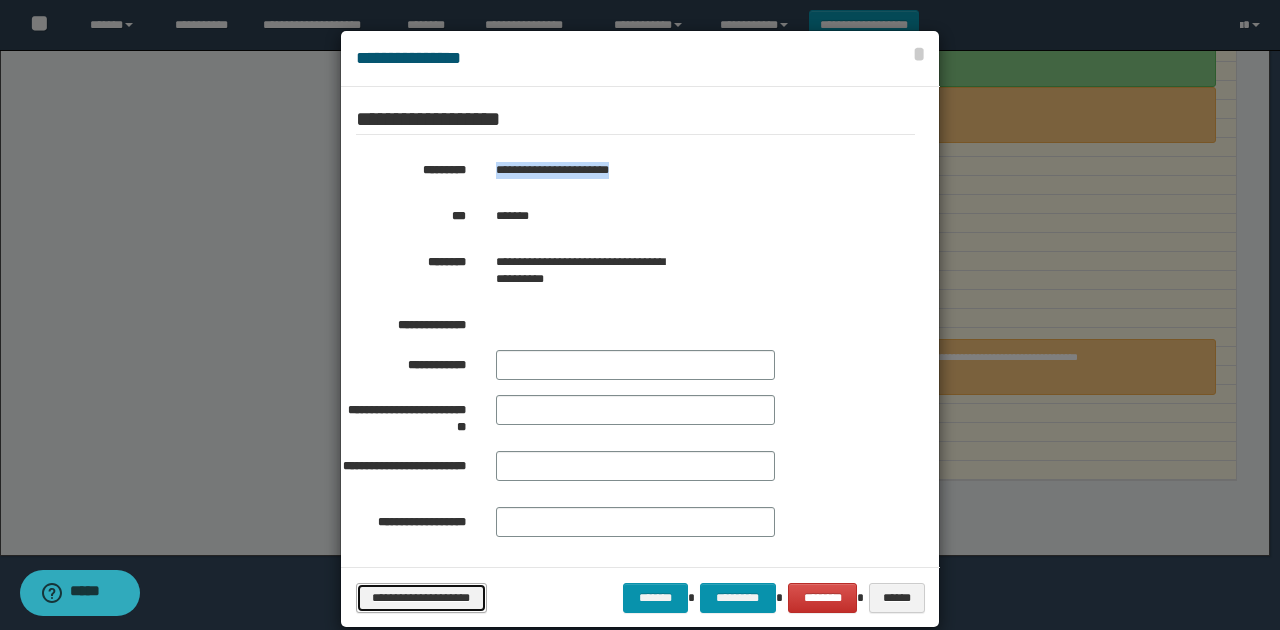 click on "**********" at bounding box center [421, 597] 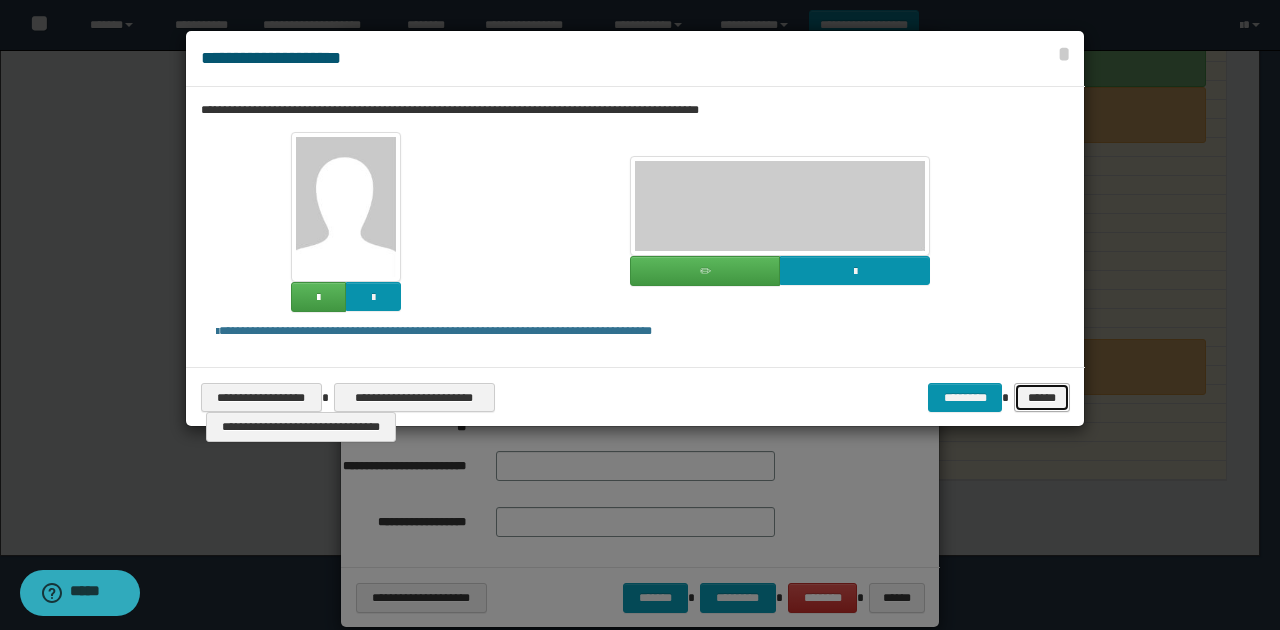 click on "******" at bounding box center (1041, 397) 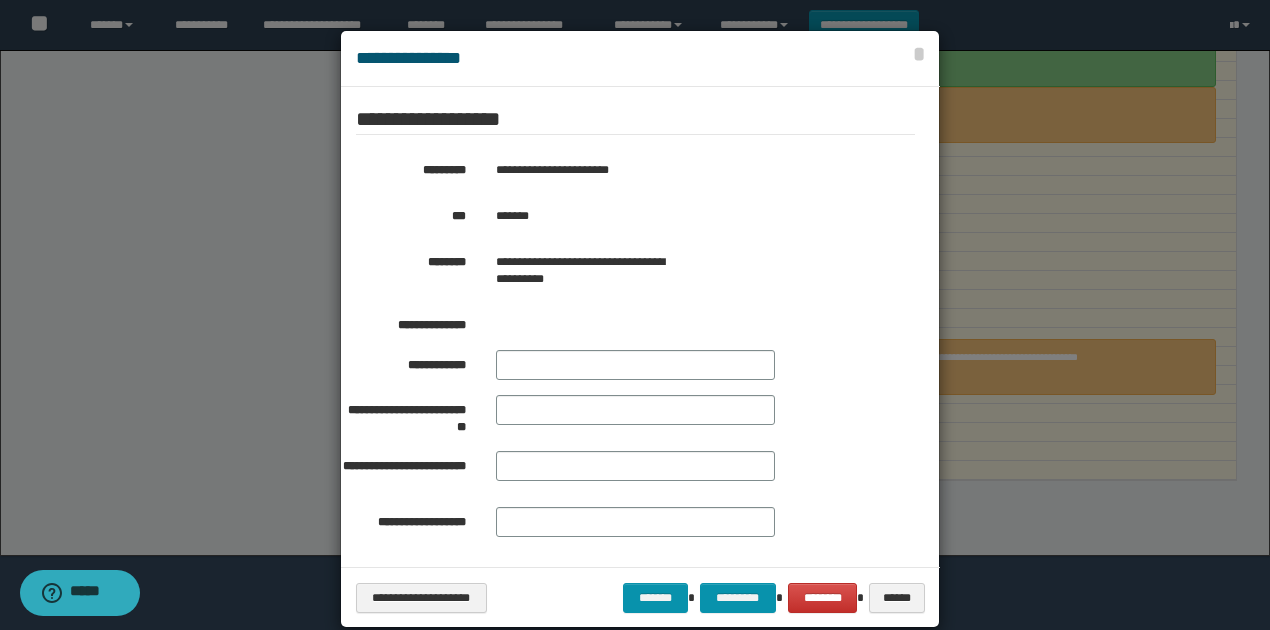 click on "**********" at bounding box center [584, 271] 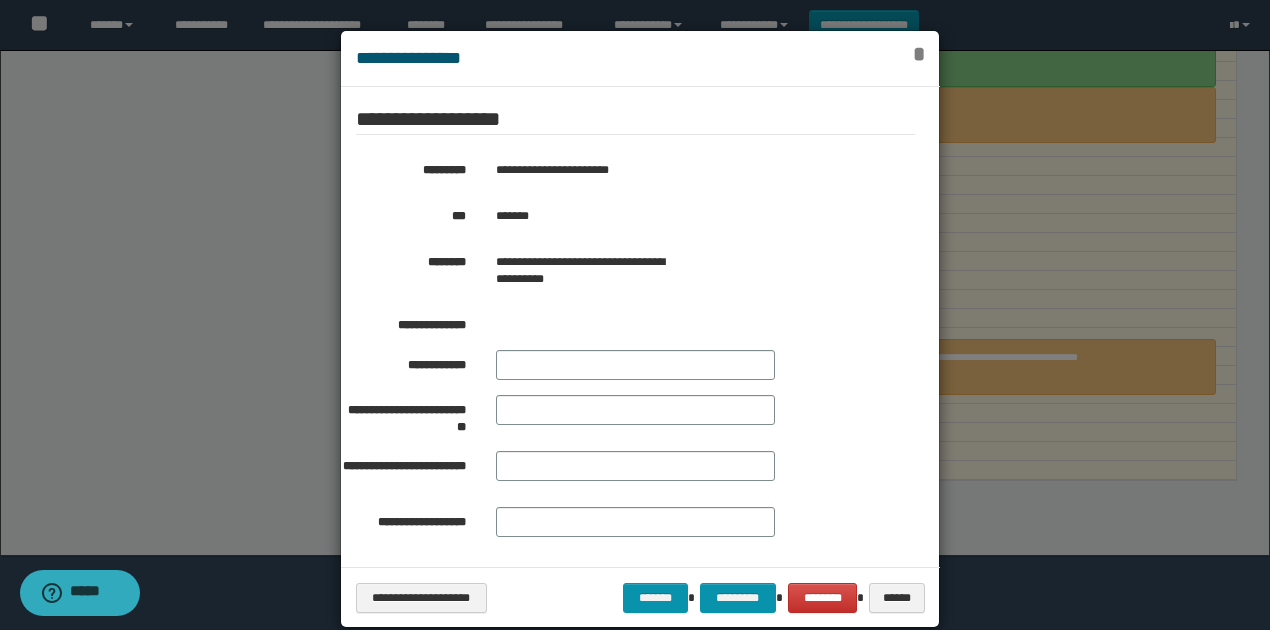 click on "*" at bounding box center (918, 54) 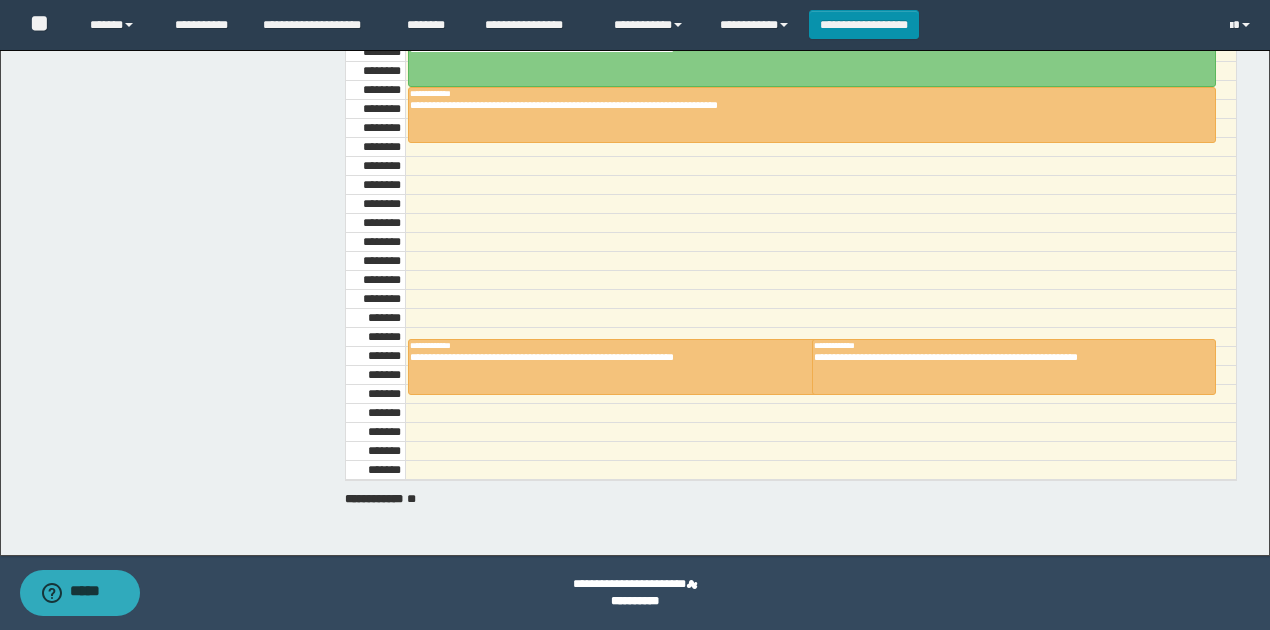 click at bounding box center [820, 299] 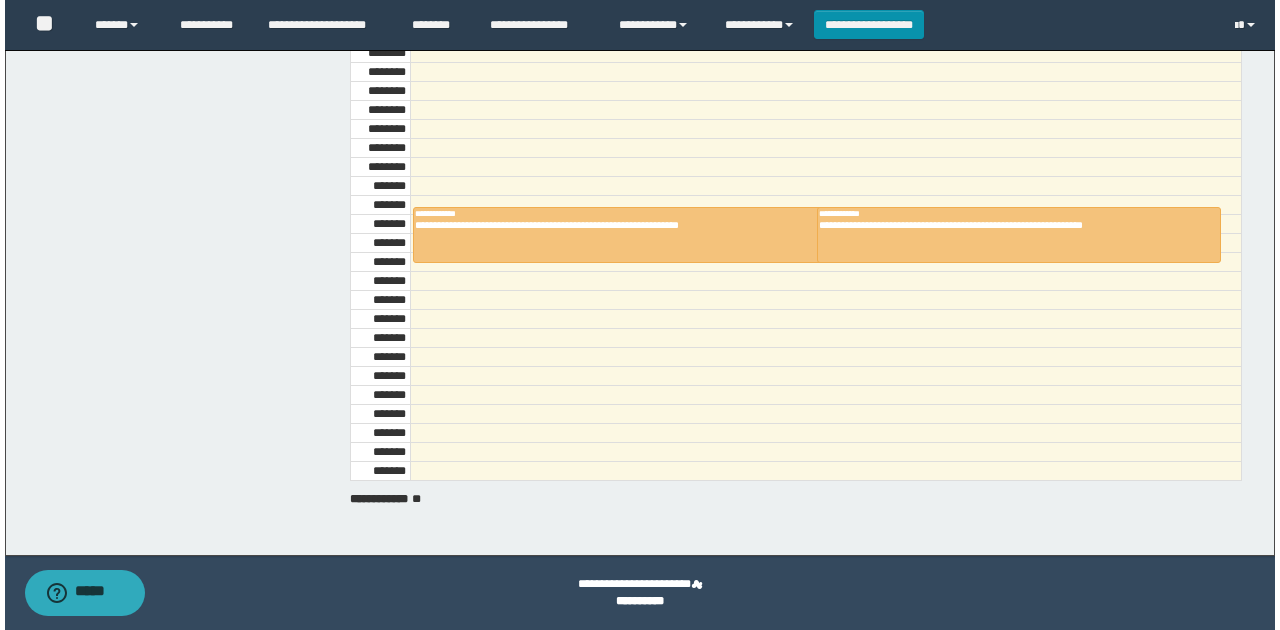 scroll, scrollTop: 1140, scrollLeft: 0, axis: vertical 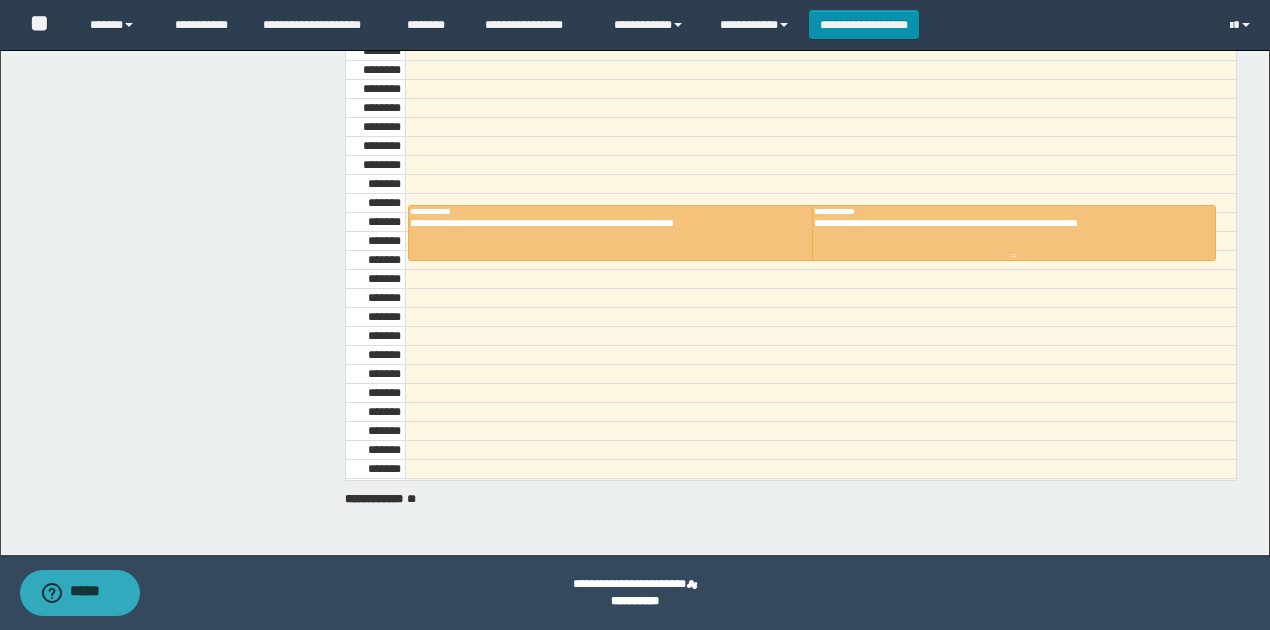 click on "**********" at bounding box center (1012, 223) 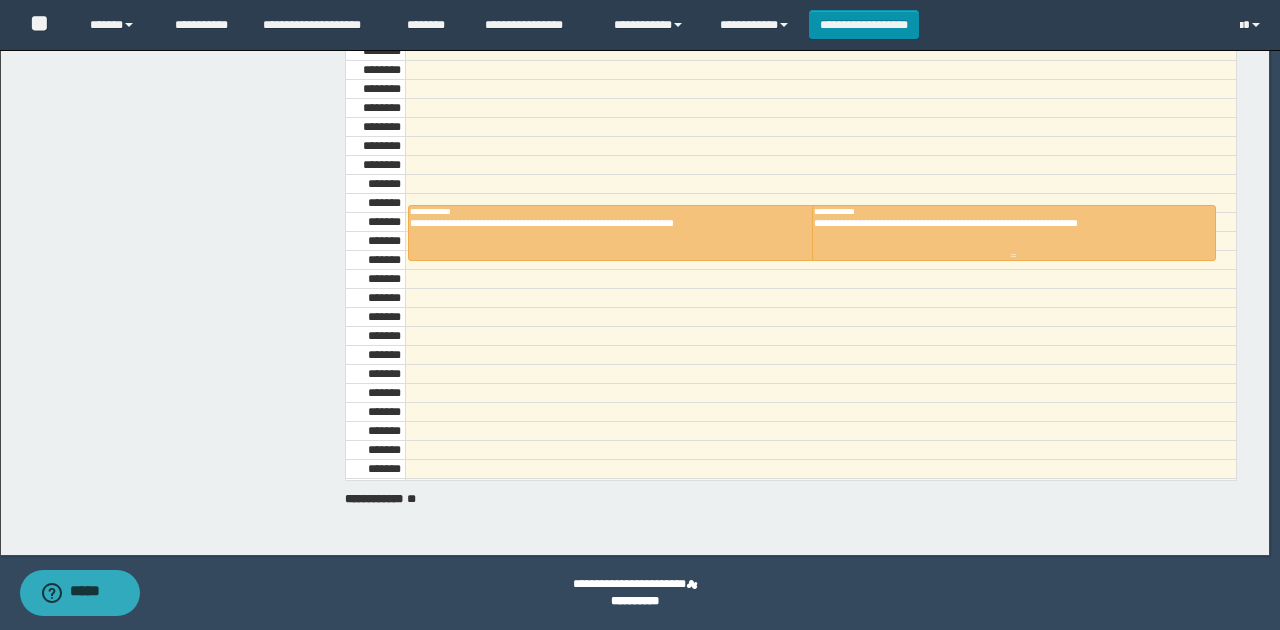 scroll, scrollTop: 360, scrollLeft: 0, axis: vertical 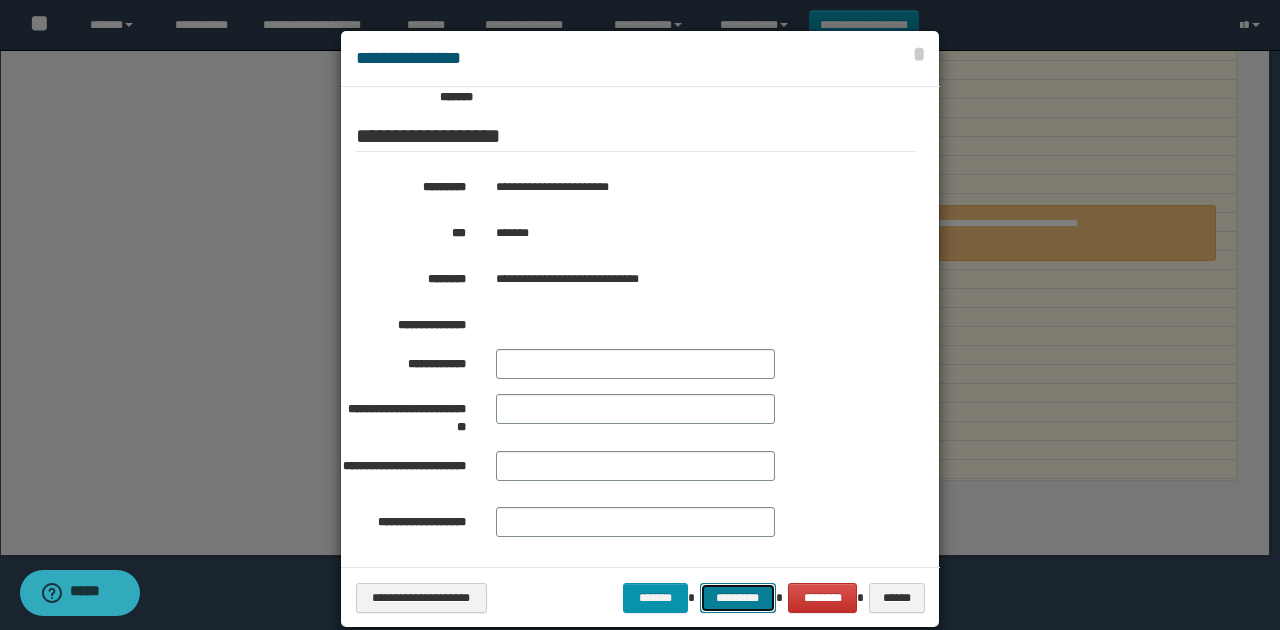 click on "*********" at bounding box center (738, 597) 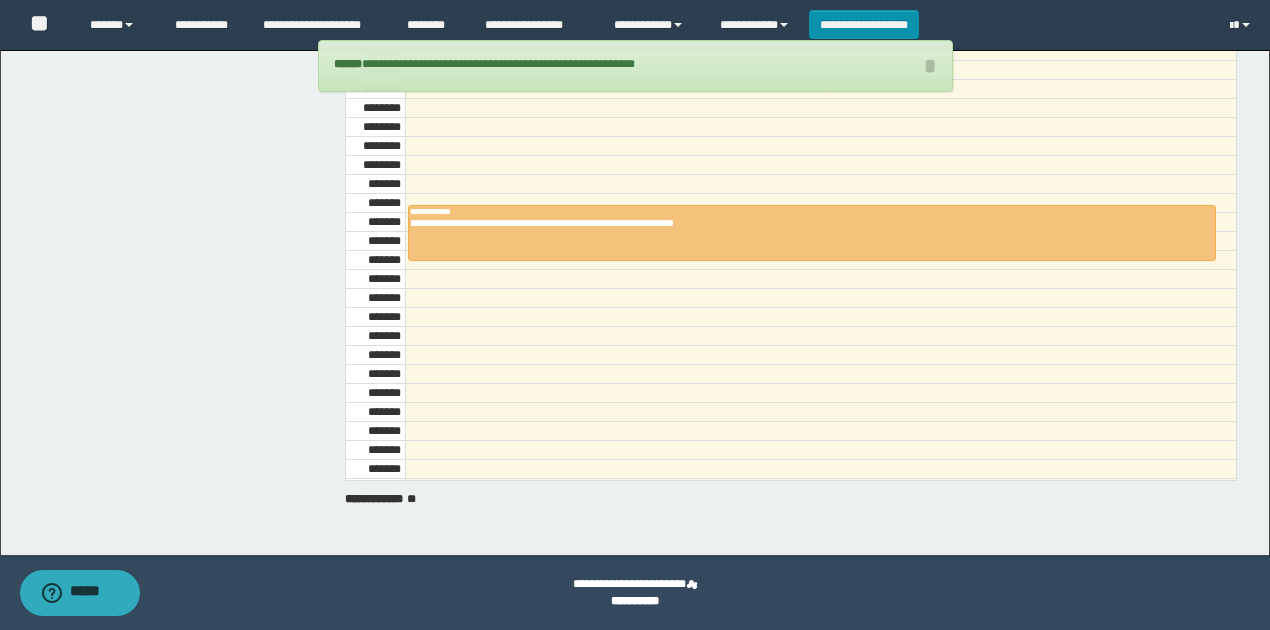 click at bounding box center [820, 203] 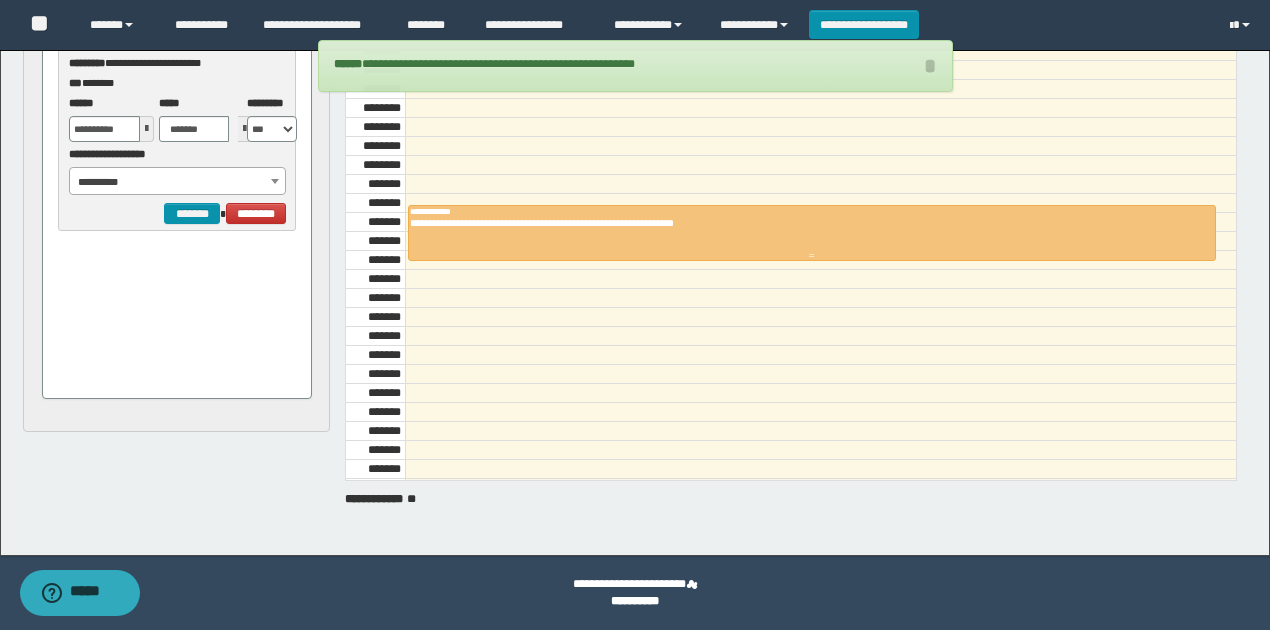 click on "**********" at bounding box center (807, 223) 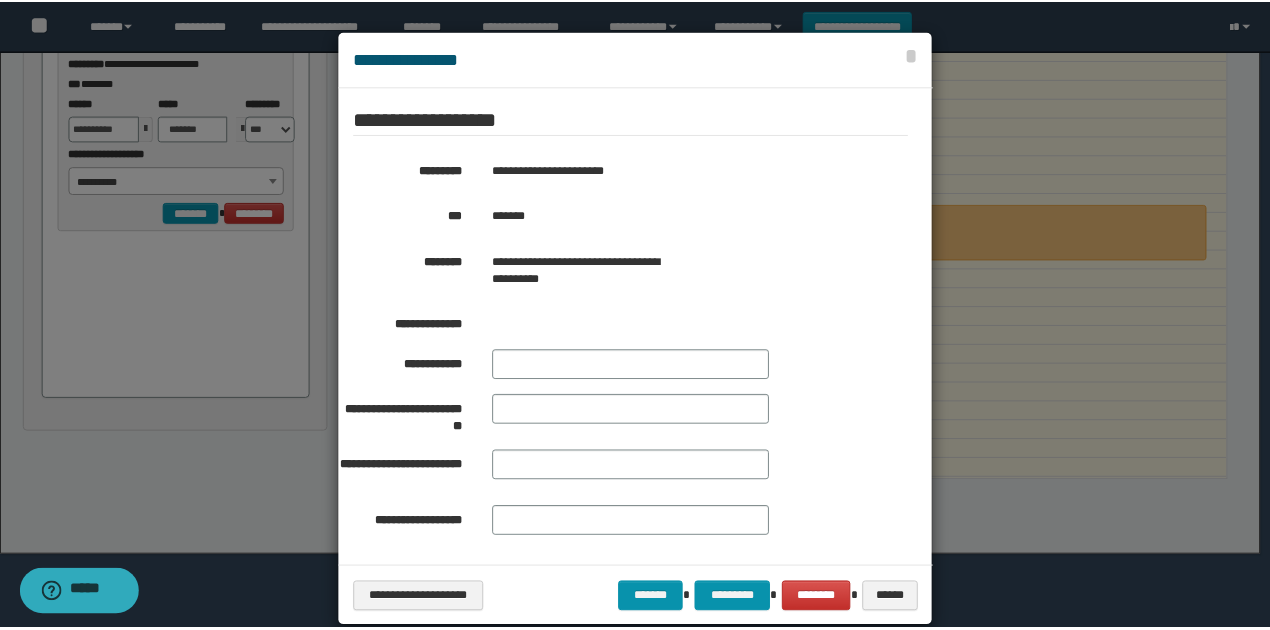 scroll, scrollTop: 376, scrollLeft: 0, axis: vertical 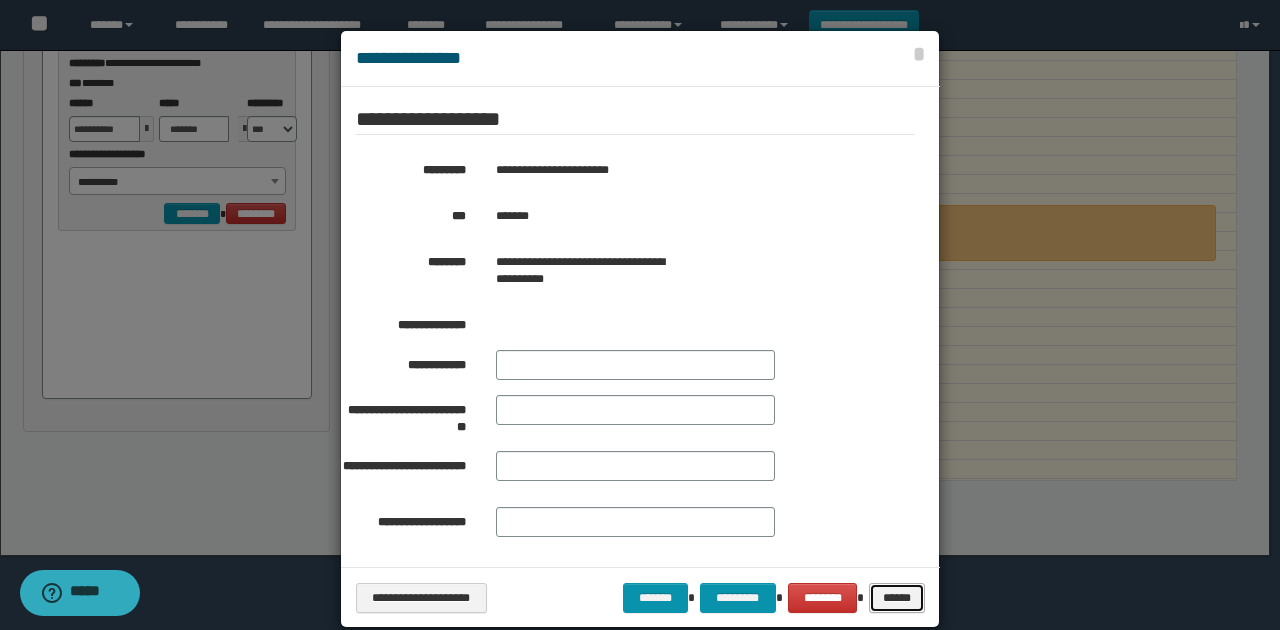 click on "******" at bounding box center [896, 597] 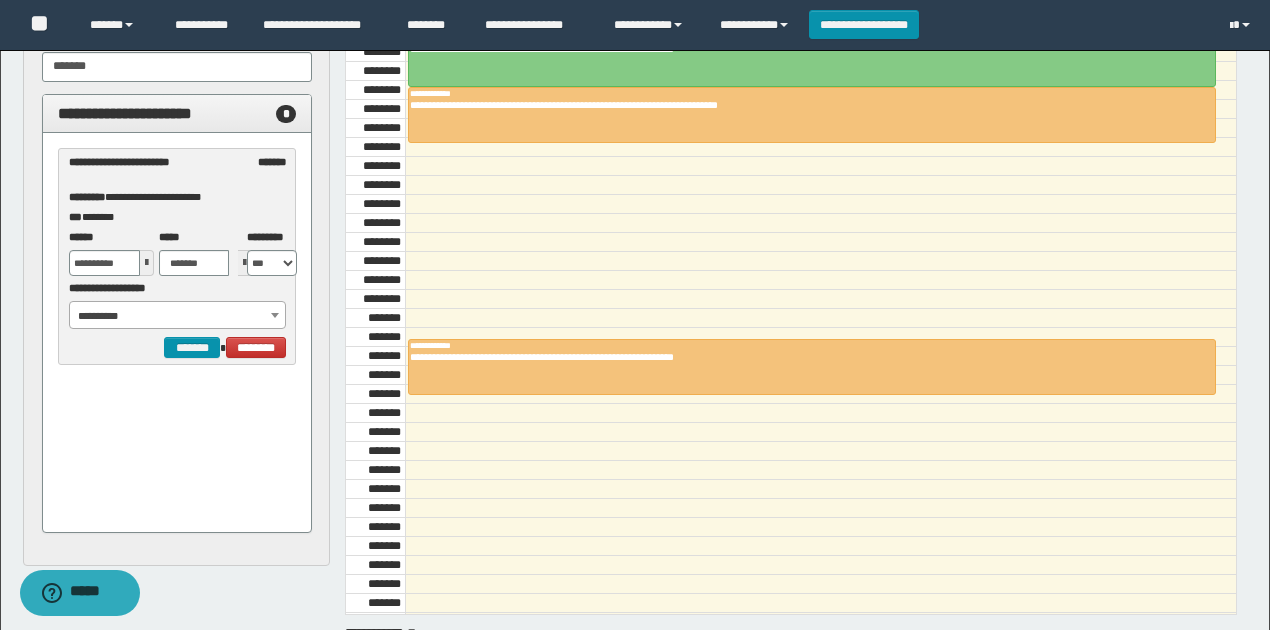 scroll, scrollTop: 0, scrollLeft: 0, axis: both 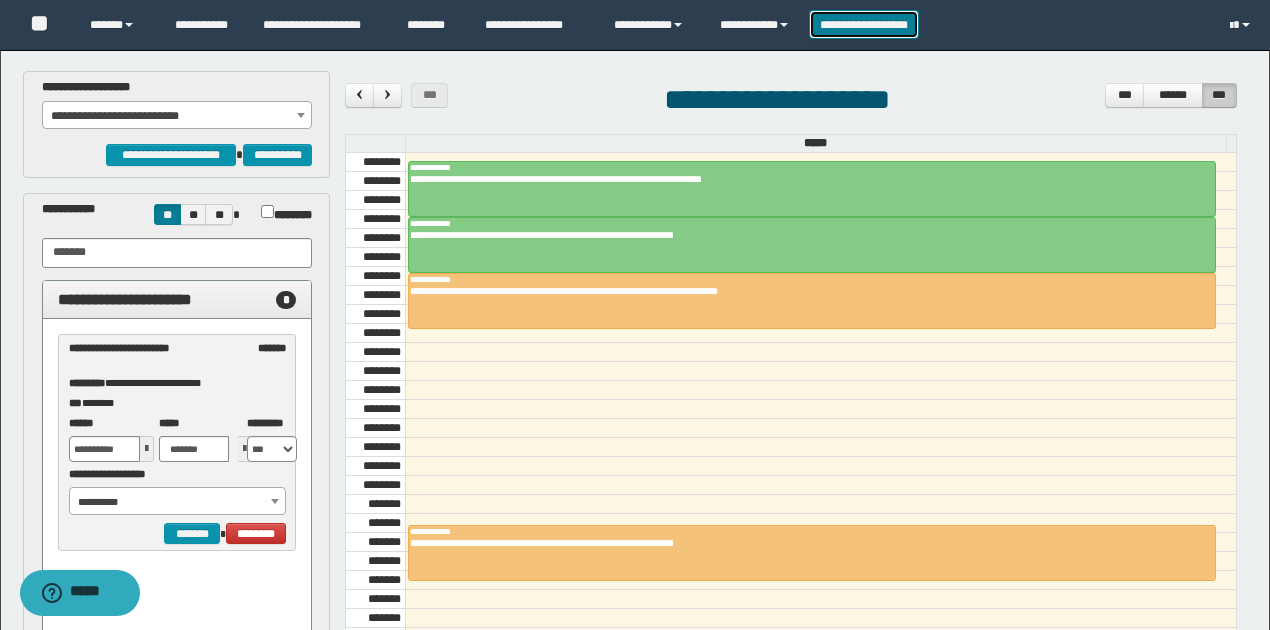 click on "**********" at bounding box center [864, 24] 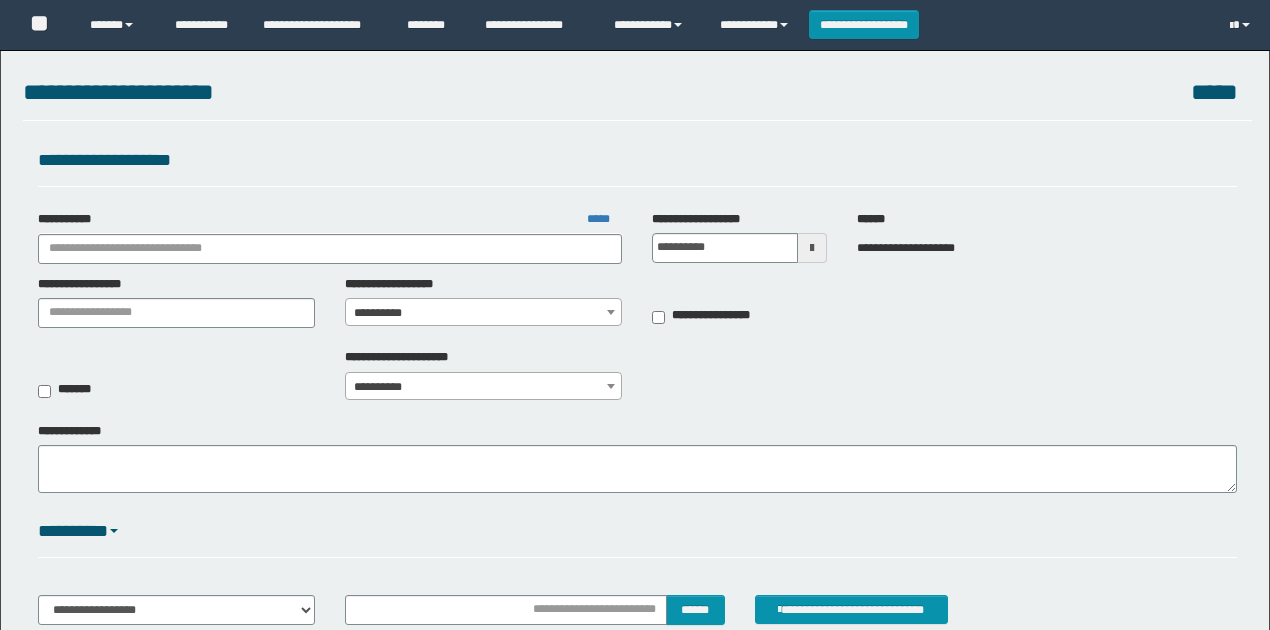 scroll, scrollTop: 0, scrollLeft: 0, axis: both 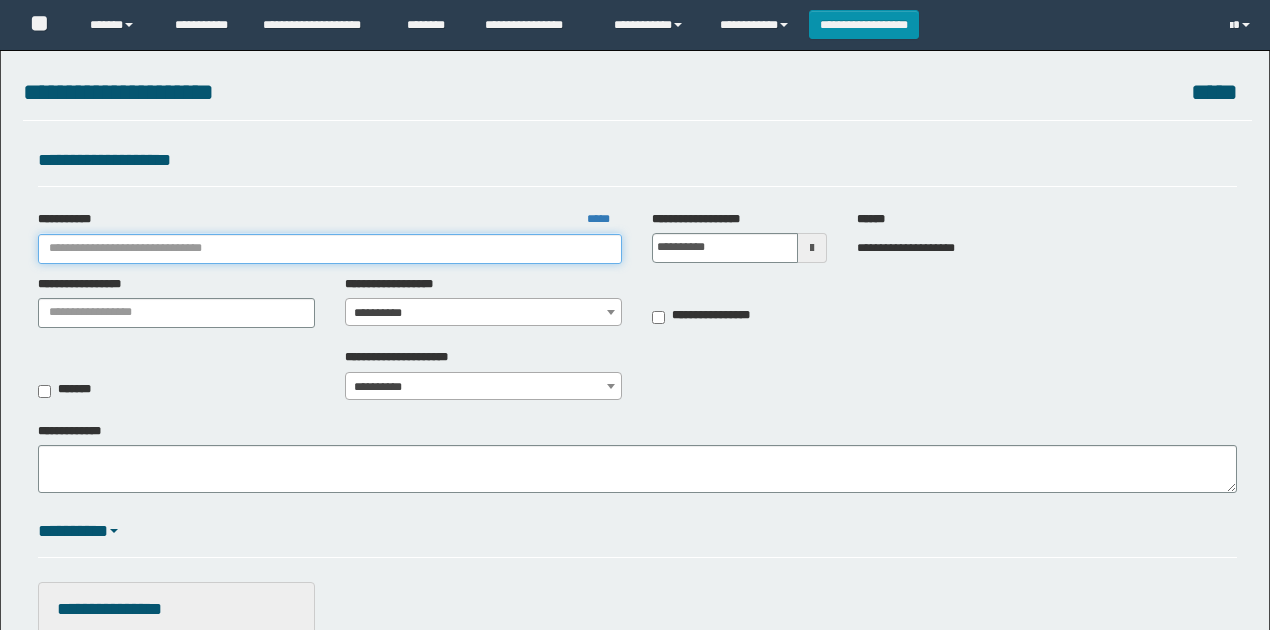 click on "**********" at bounding box center [330, 249] 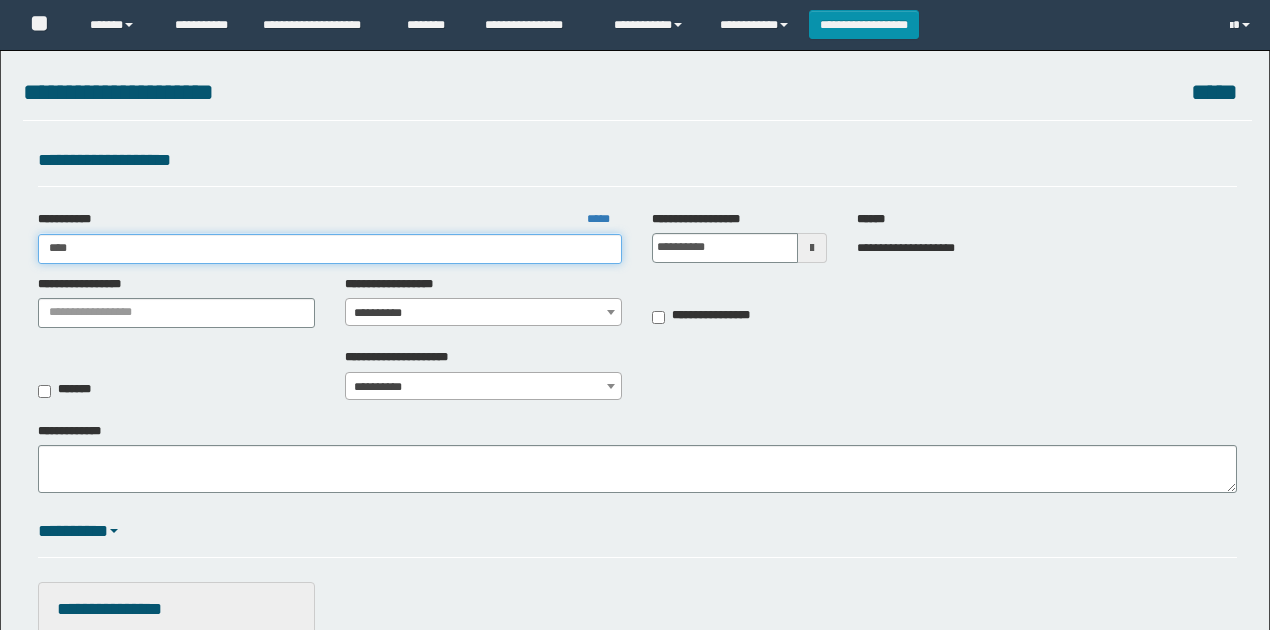 scroll, scrollTop: 0, scrollLeft: 0, axis: both 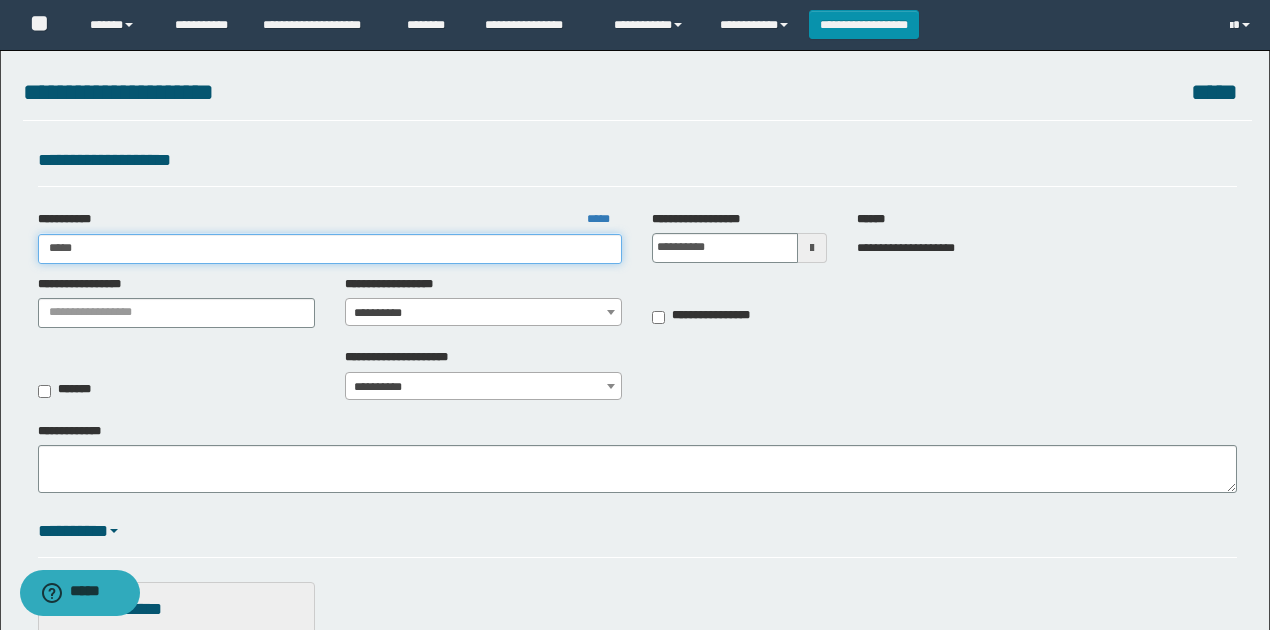 type on "*****" 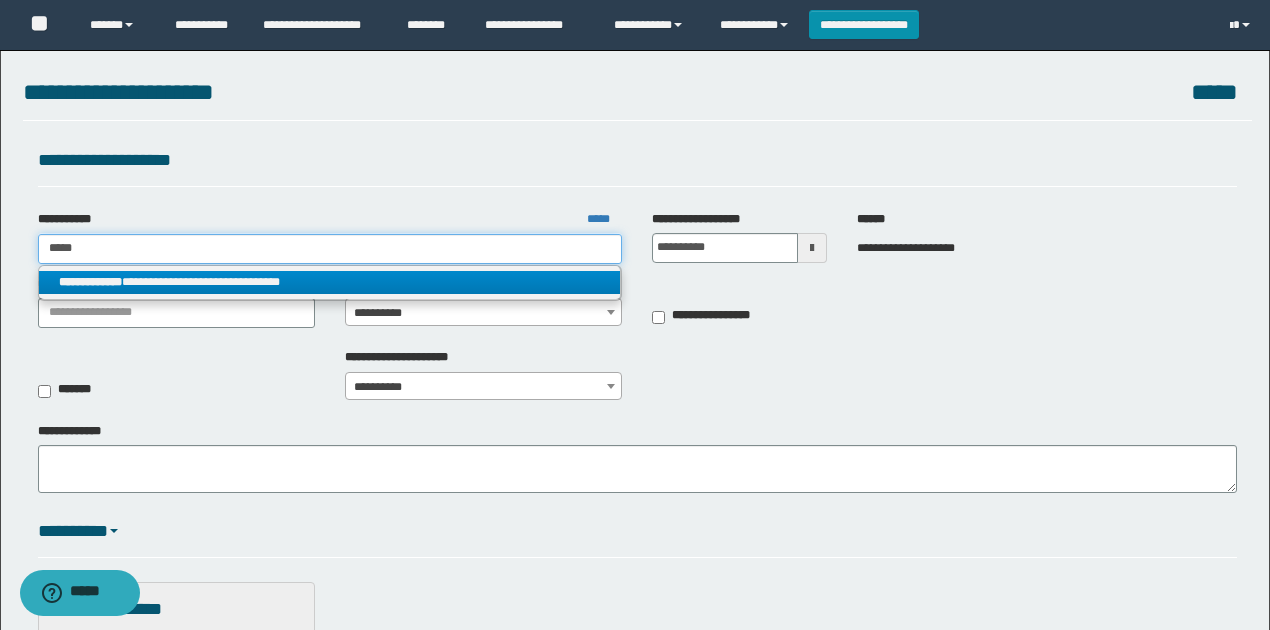 type on "*****" 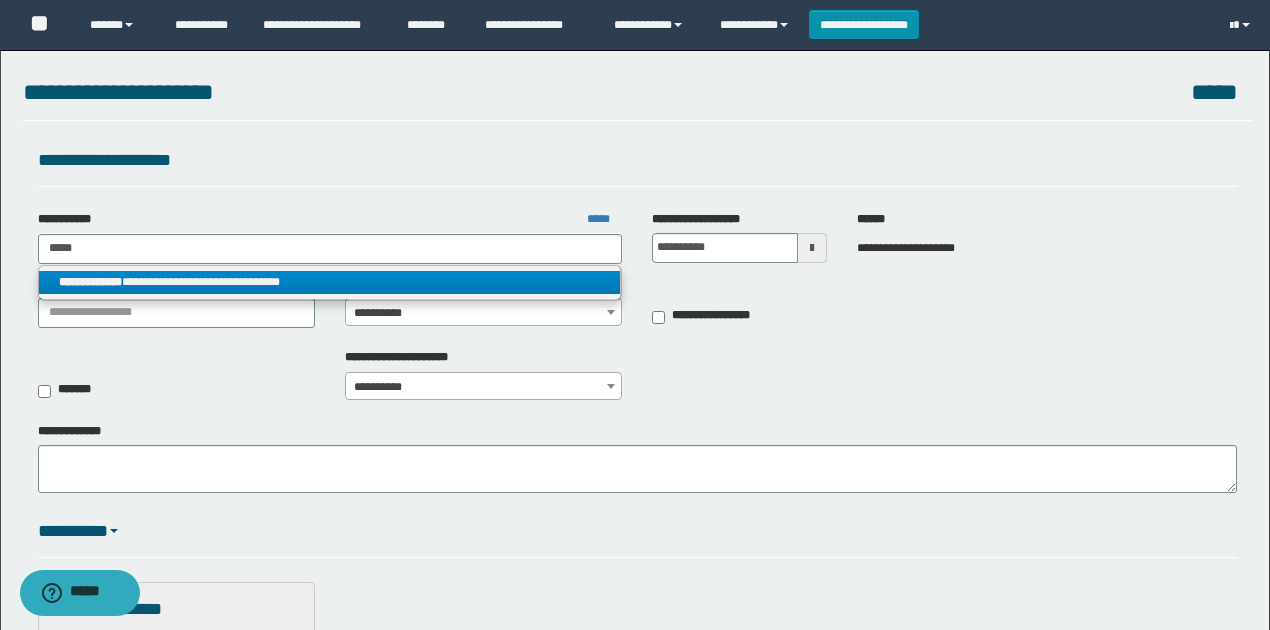 click on "**********" at bounding box center [330, 282] 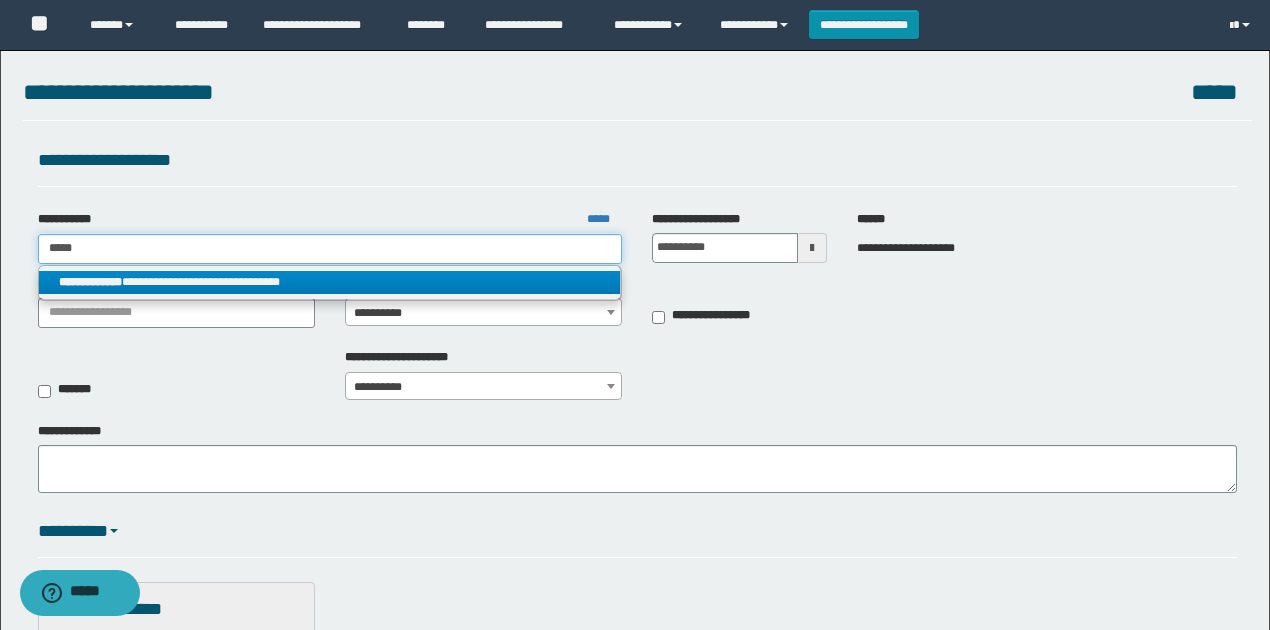 type 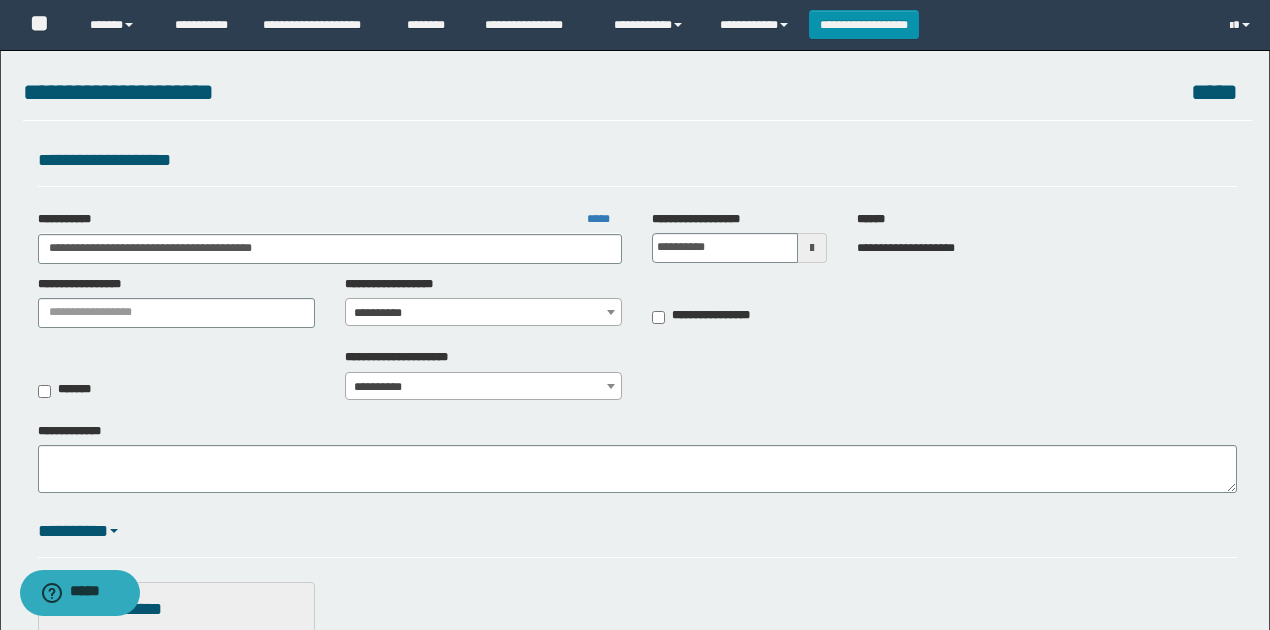 click on "**********" at bounding box center [484, 313] 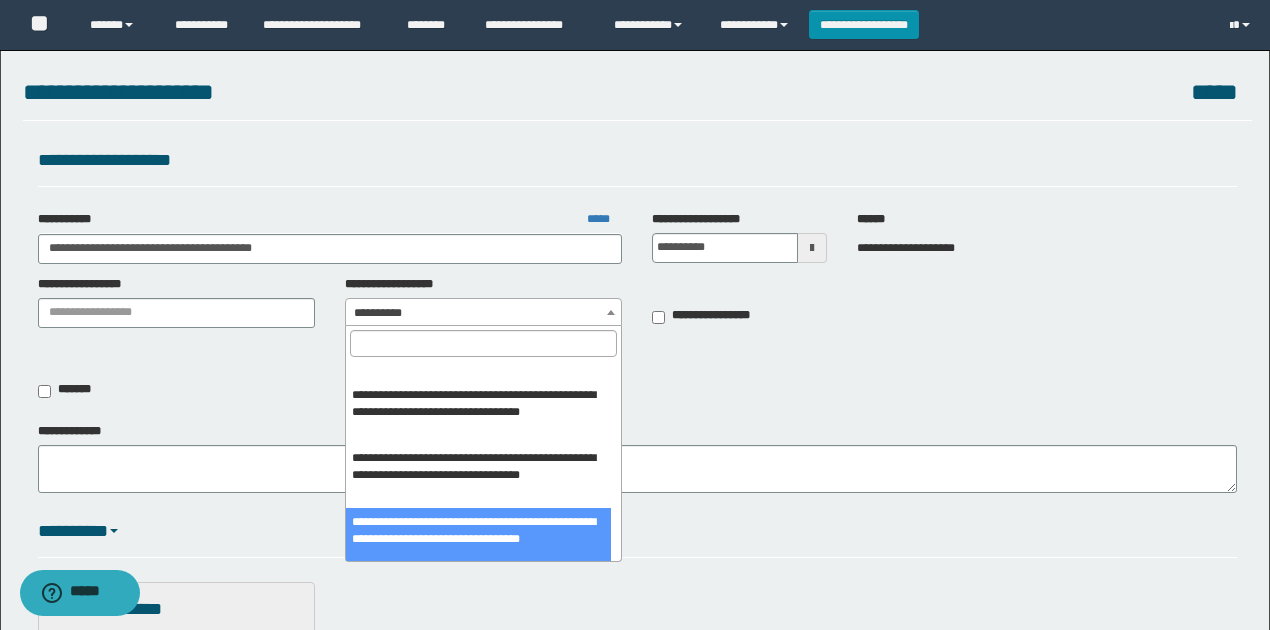 scroll, scrollTop: 666, scrollLeft: 0, axis: vertical 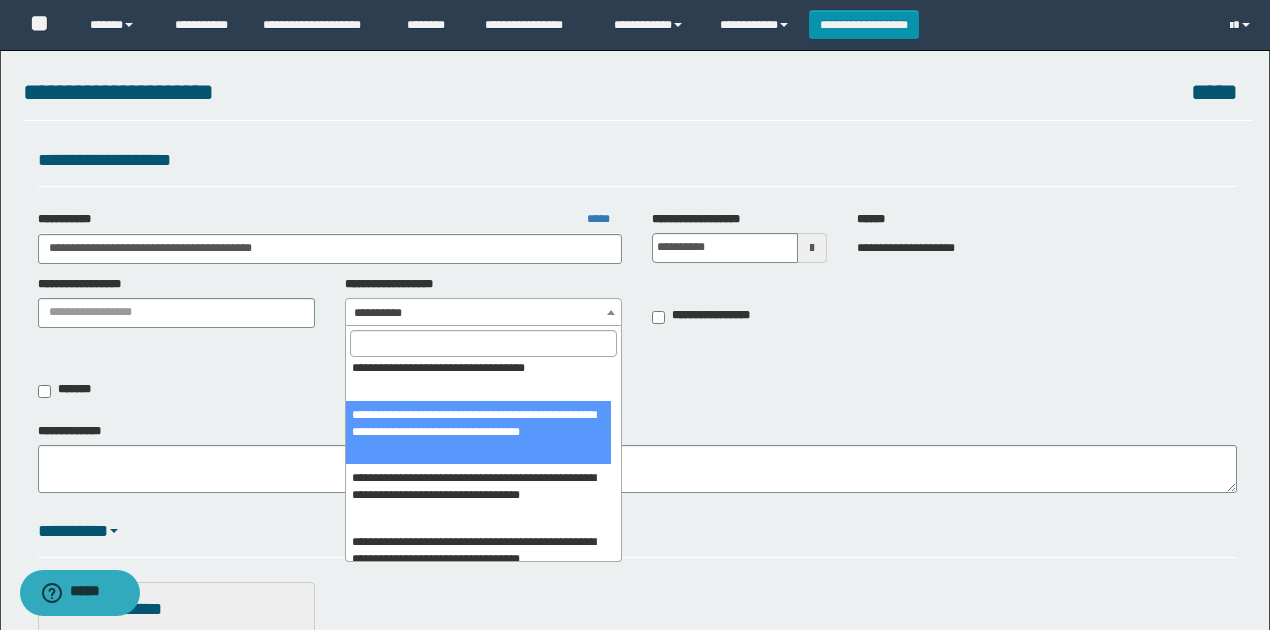 select on "****" 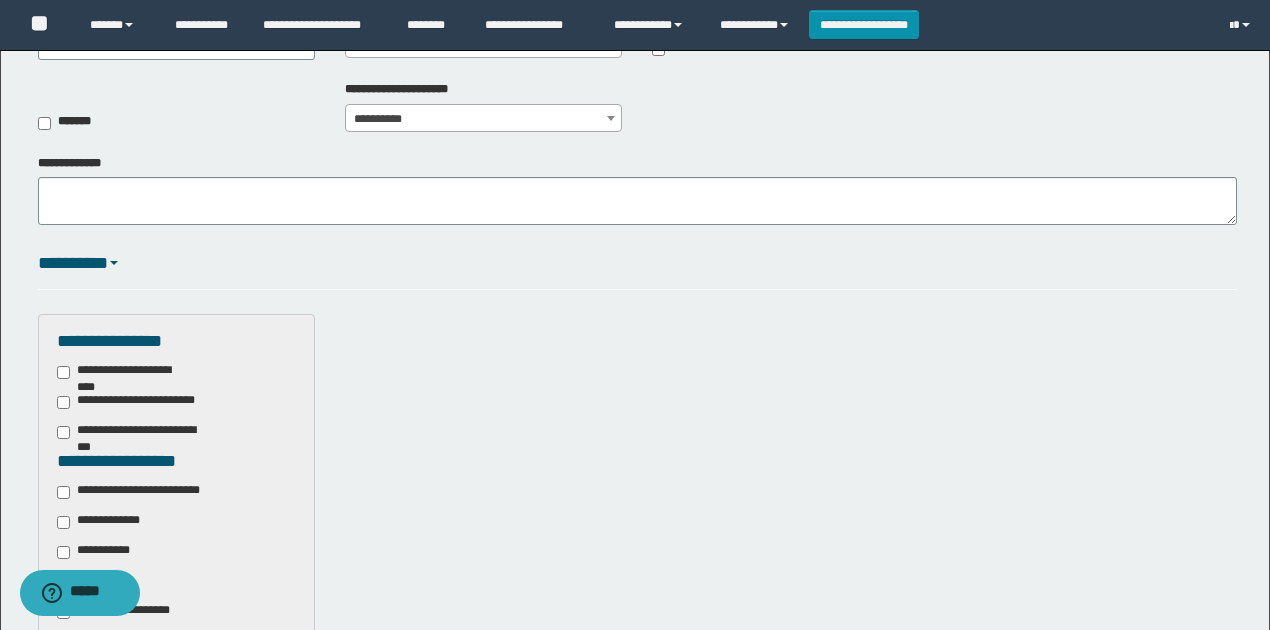 scroll, scrollTop: 400, scrollLeft: 0, axis: vertical 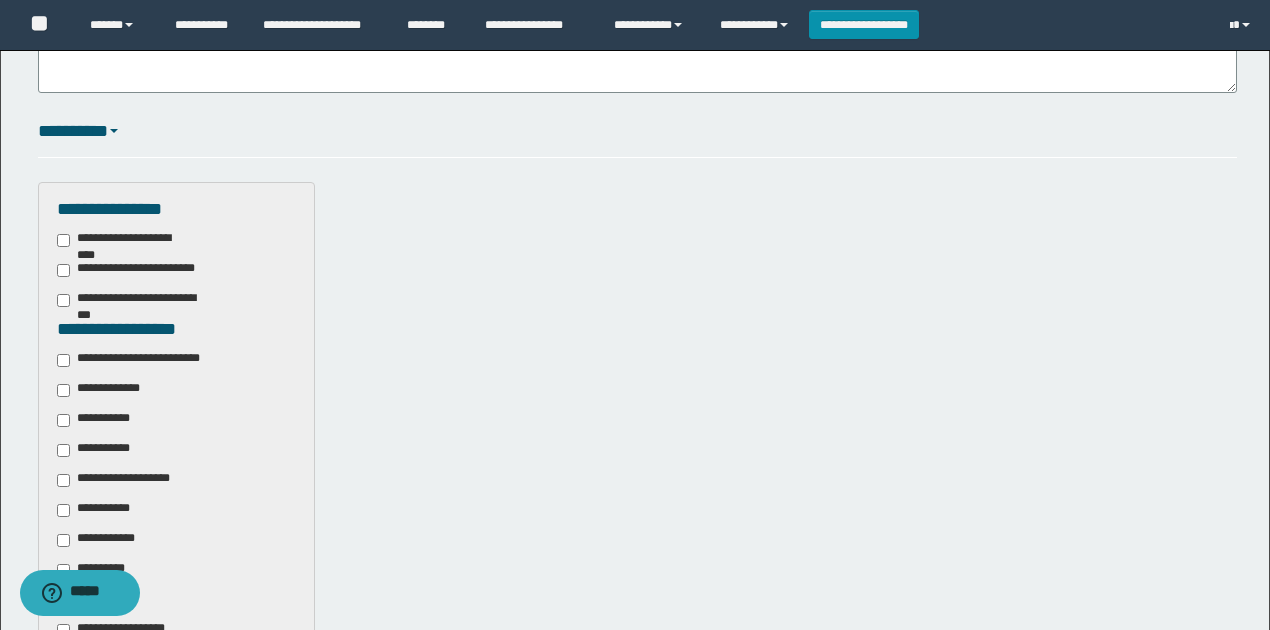 click on "**********" at bounding box center [143, 360] 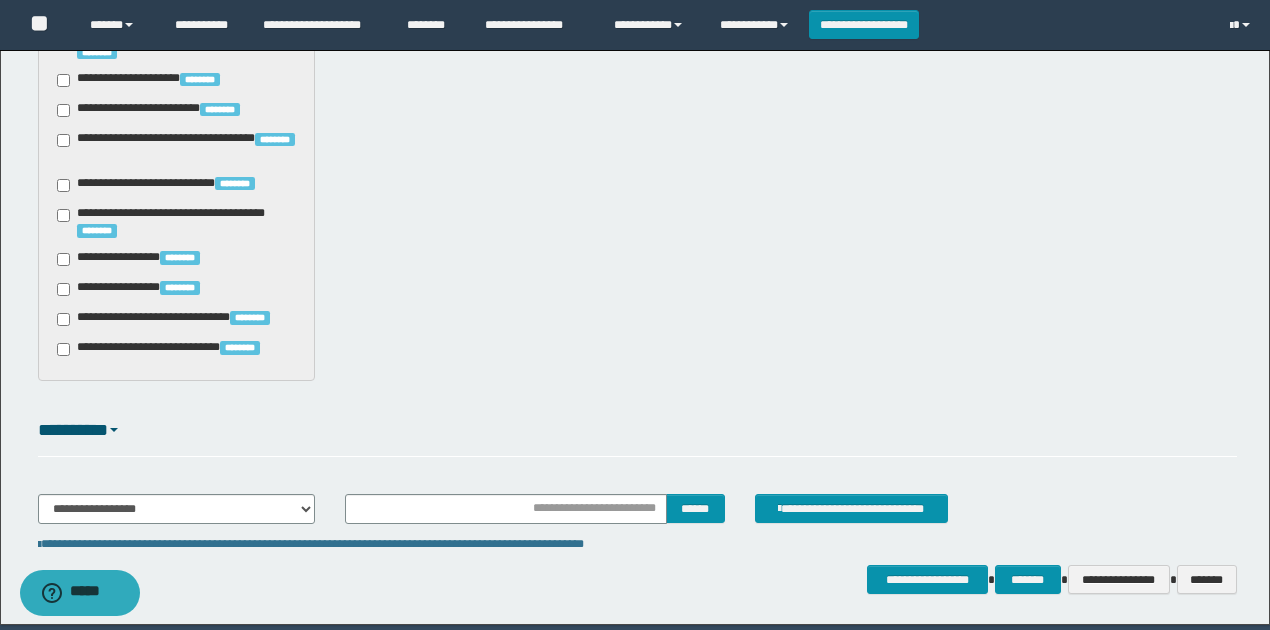 scroll, scrollTop: 1720, scrollLeft: 0, axis: vertical 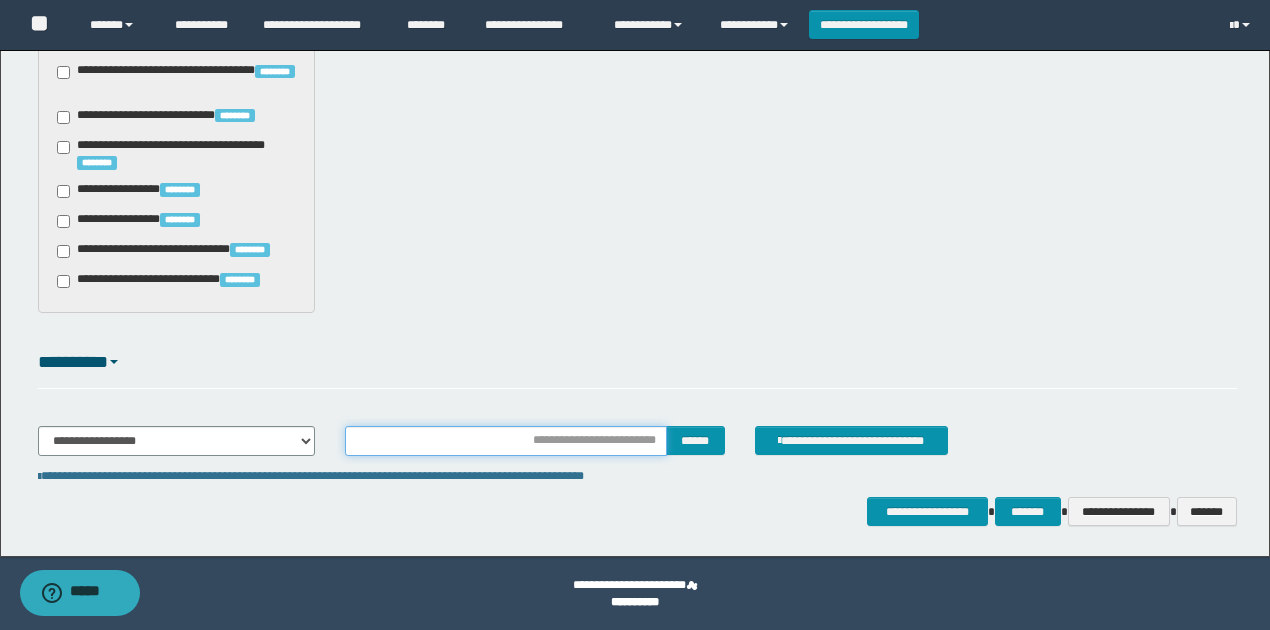 click at bounding box center (506, 441) 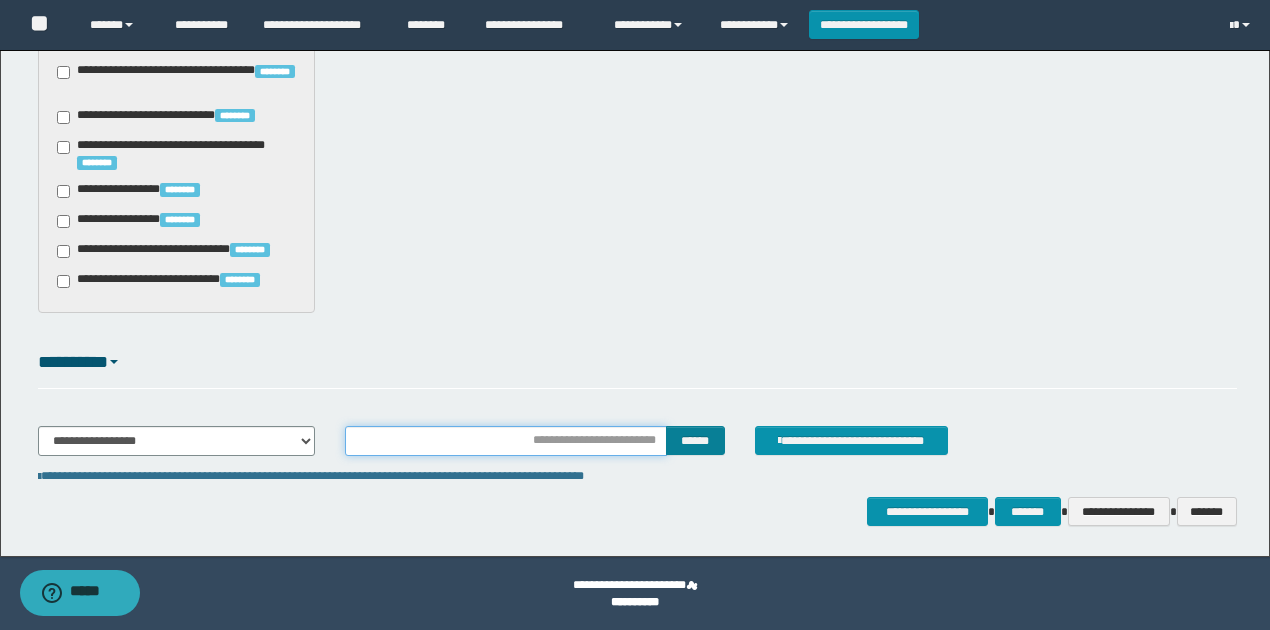 type on "**********" 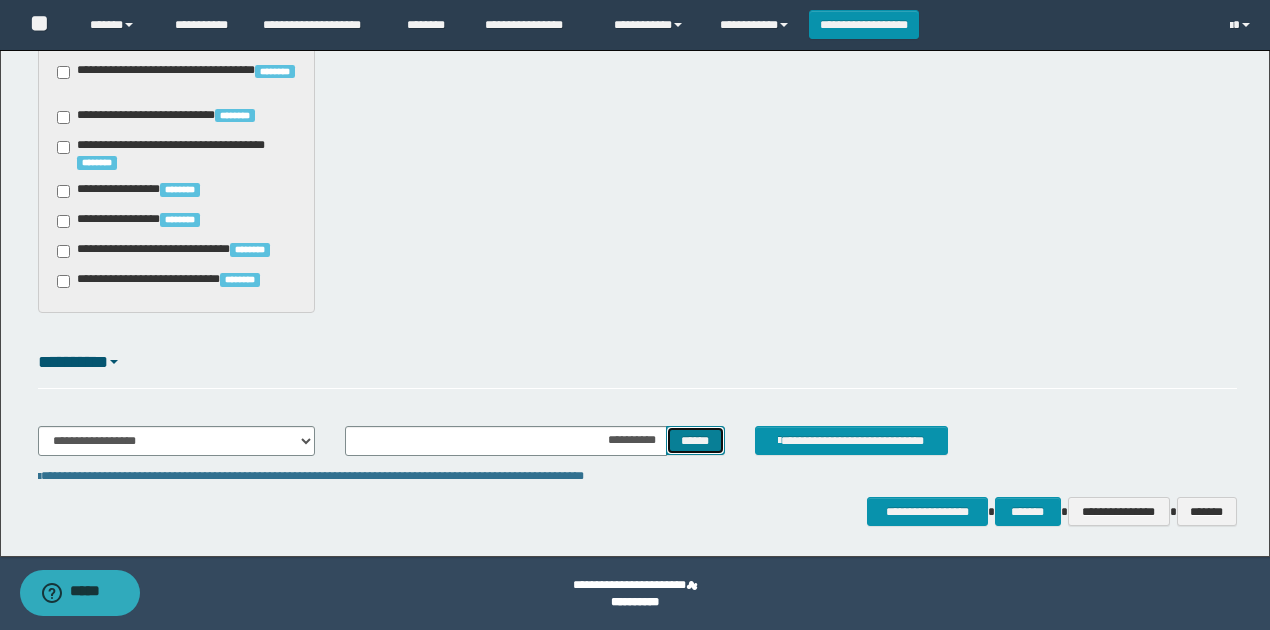 click on "******" at bounding box center (695, 440) 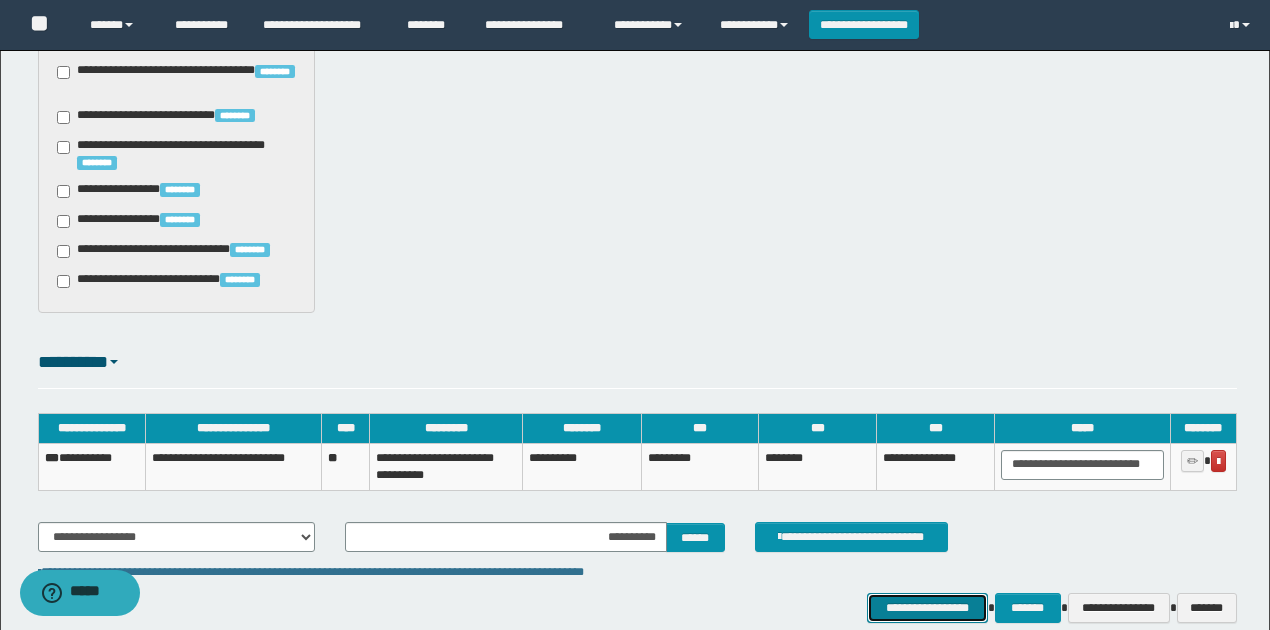 click on "**********" at bounding box center (927, 607) 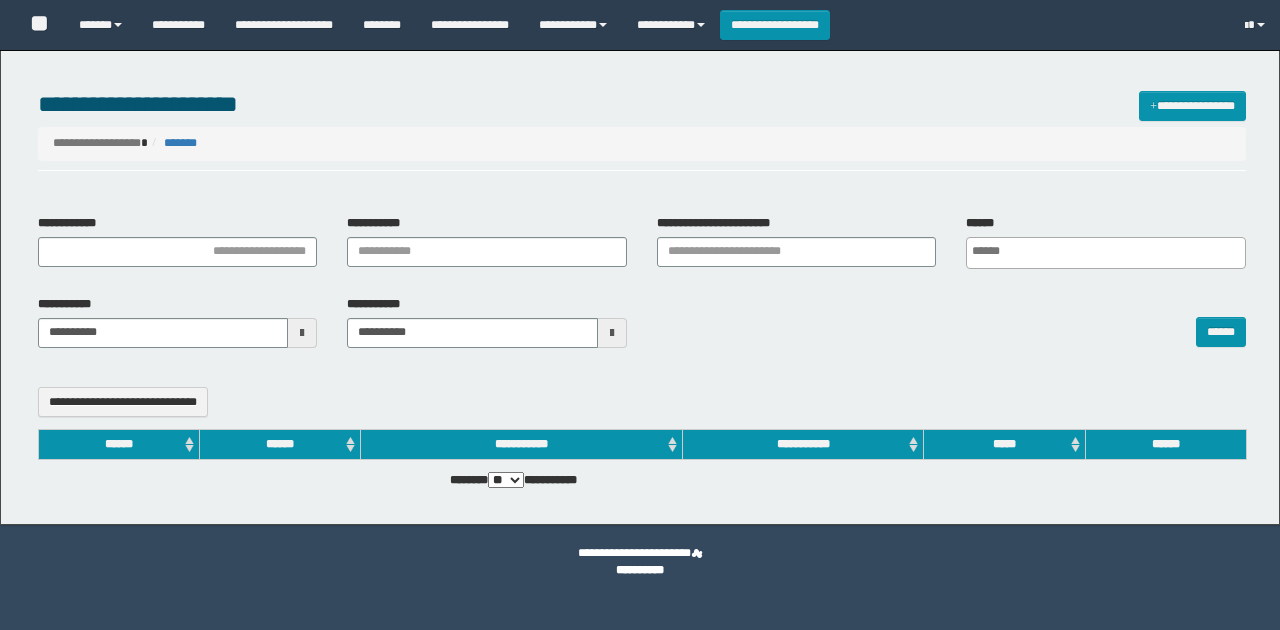 select 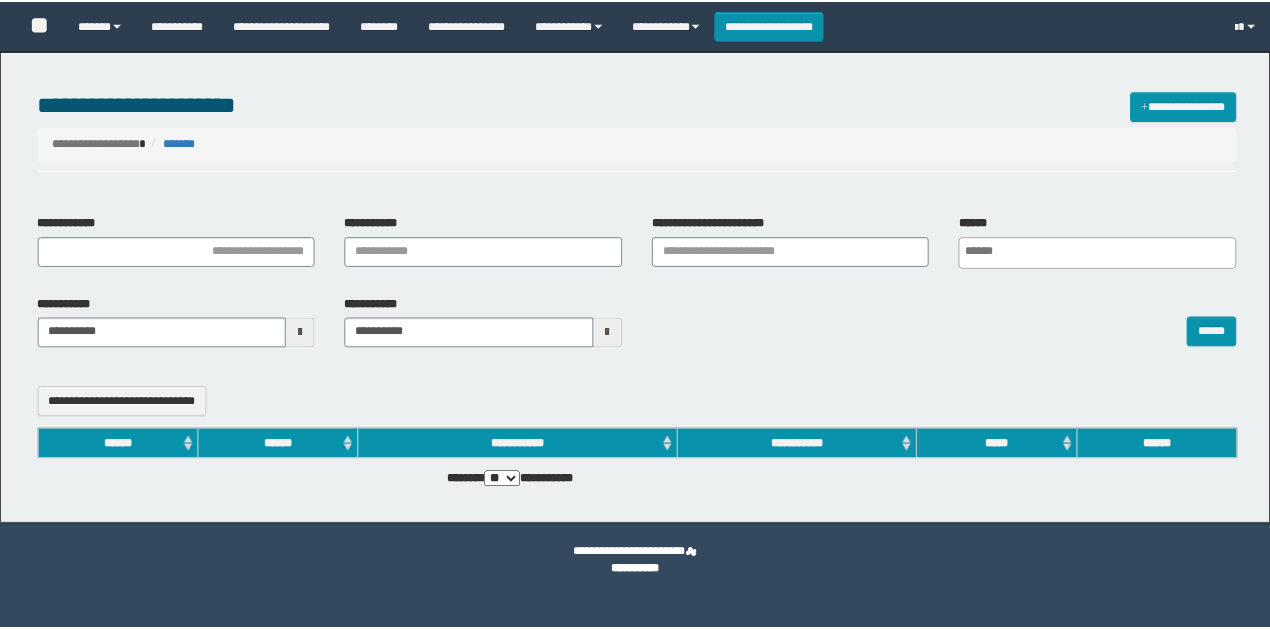 scroll, scrollTop: 0, scrollLeft: 0, axis: both 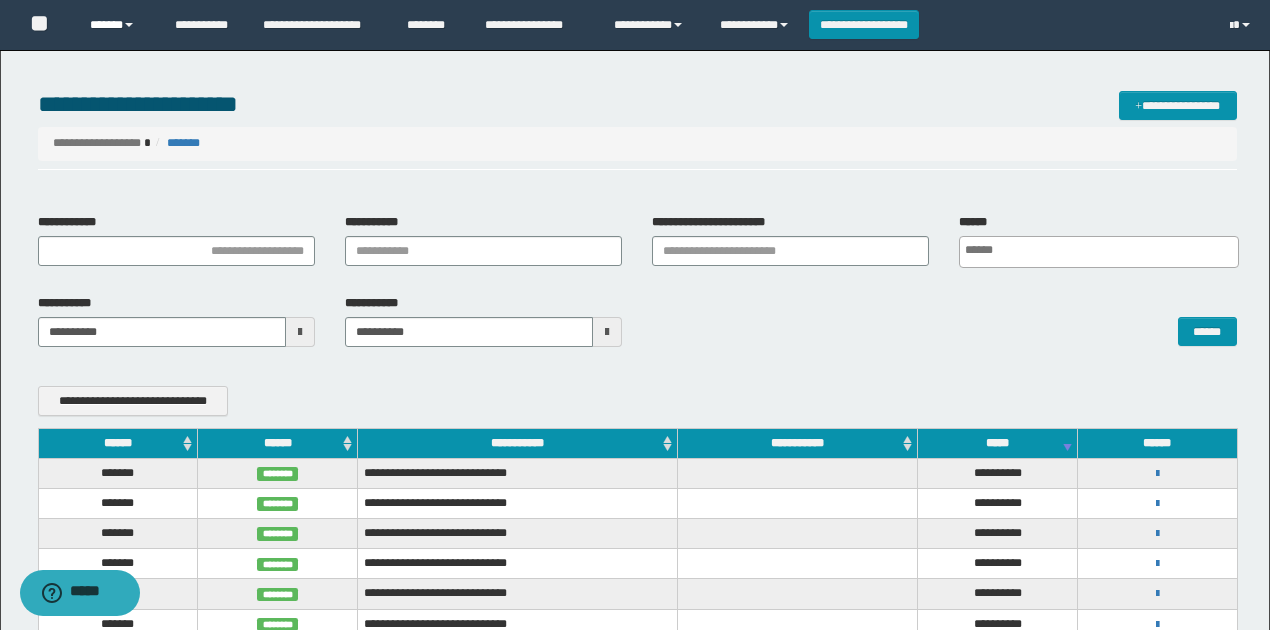 click on "******" at bounding box center (117, 25) 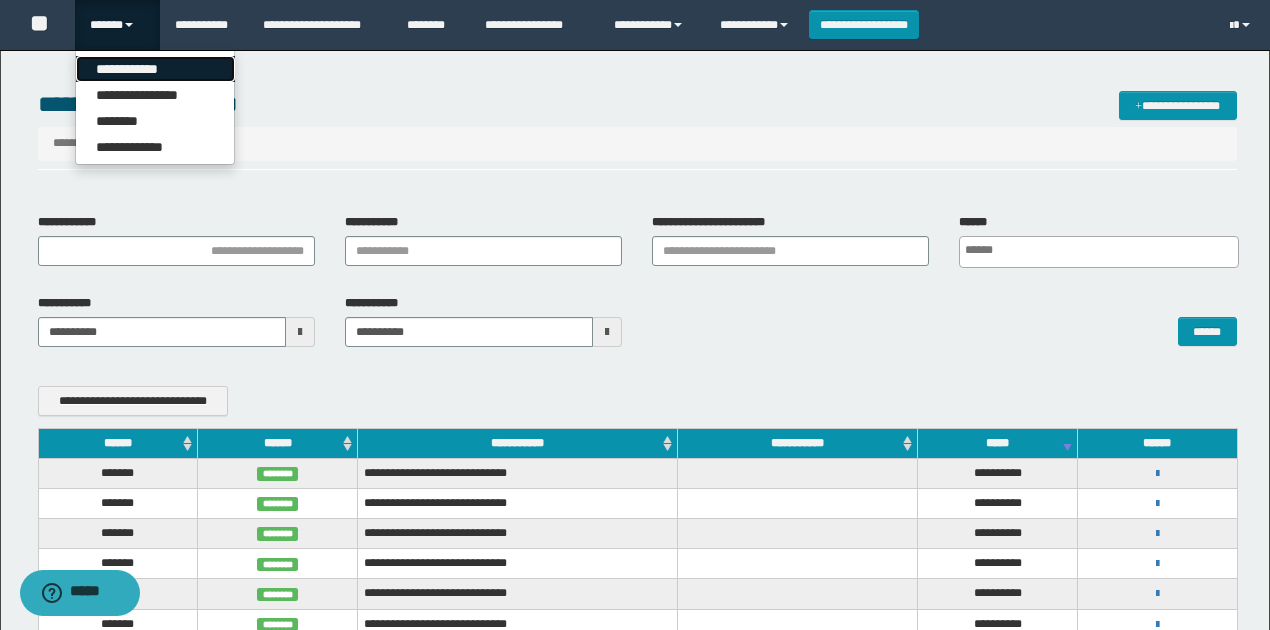 click on "**********" at bounding box center (155, 69) 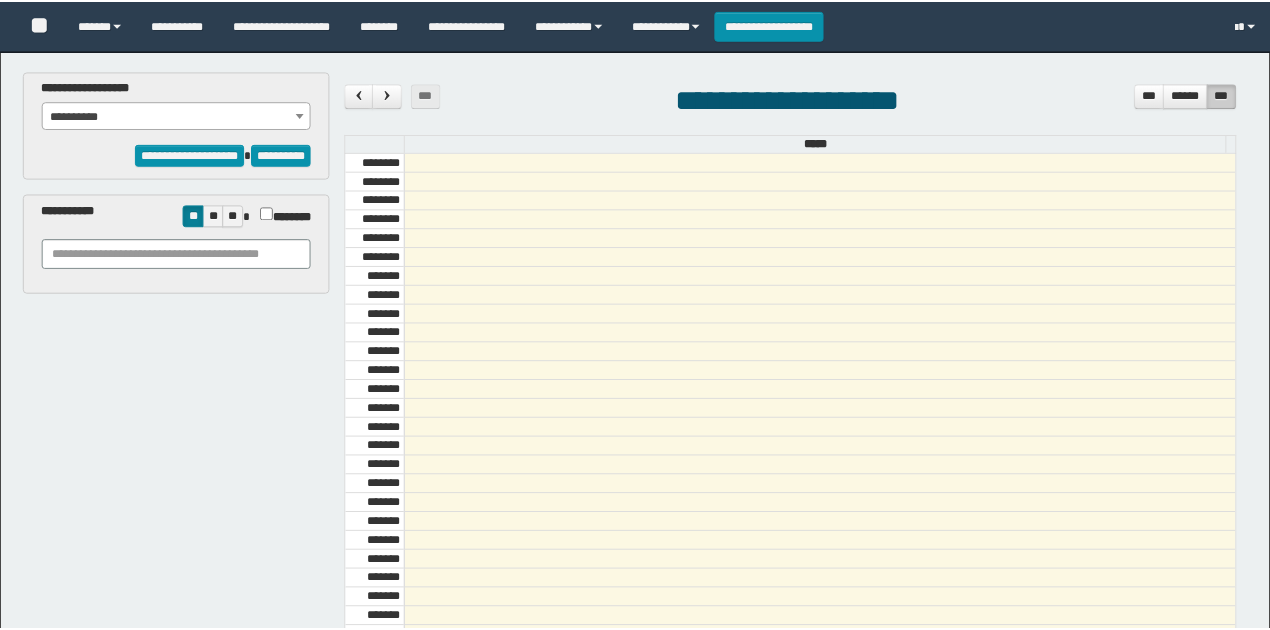 scroll, scrollTop: 0, scrollLeft: 0, axis: both 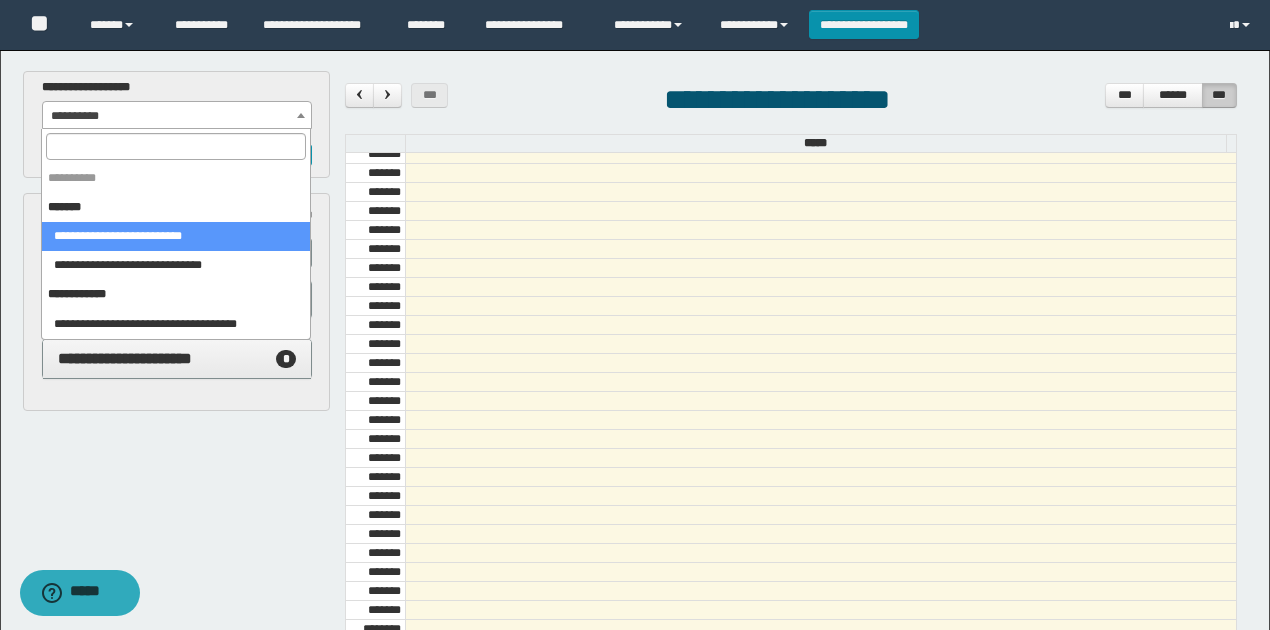 click on "**********" at bounding box center [177, 116] 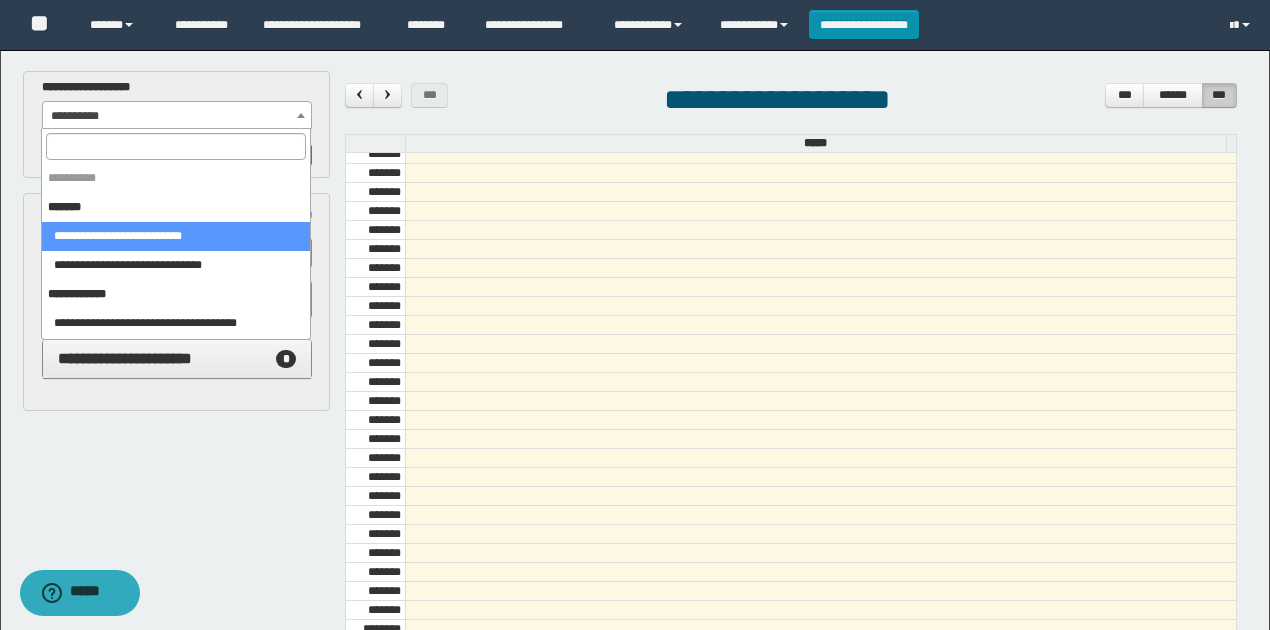 select on "******" 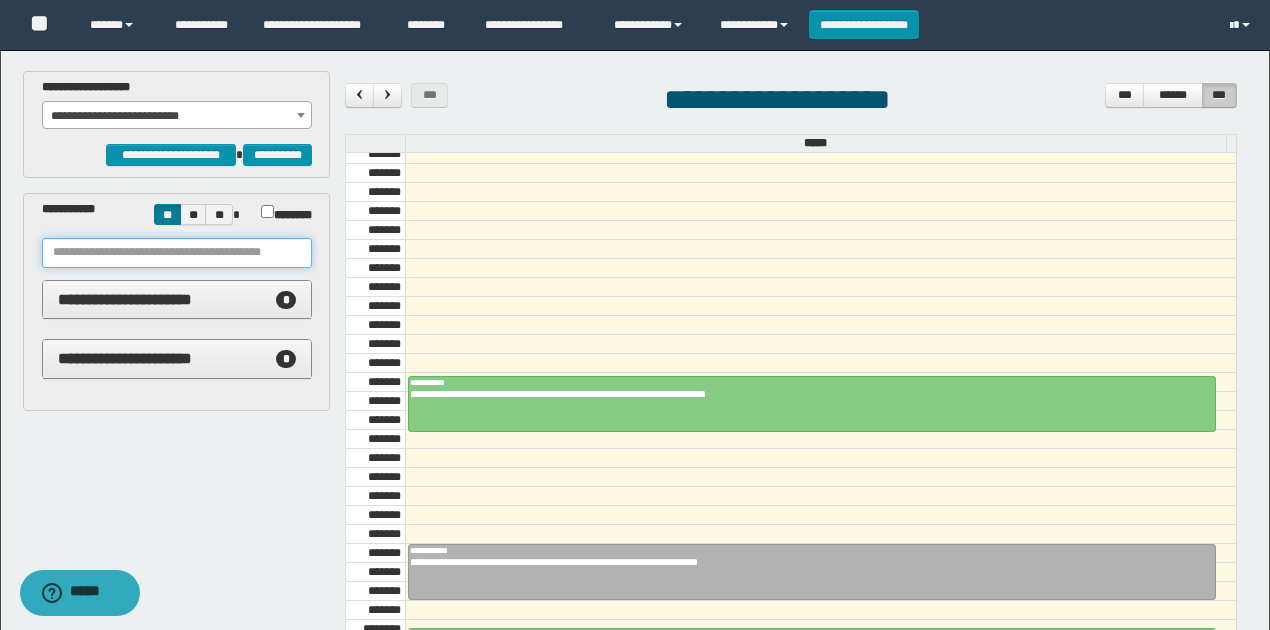 click at bounding box center [177, 253] 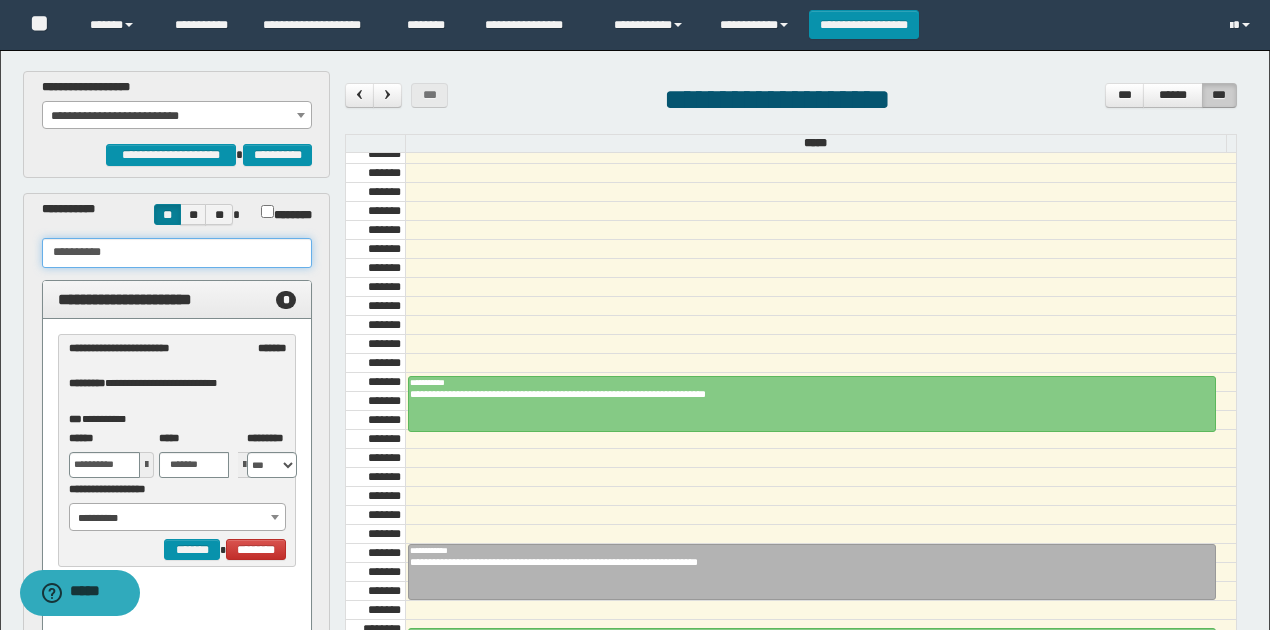 click on "**********" at bounding box center [178, 518] 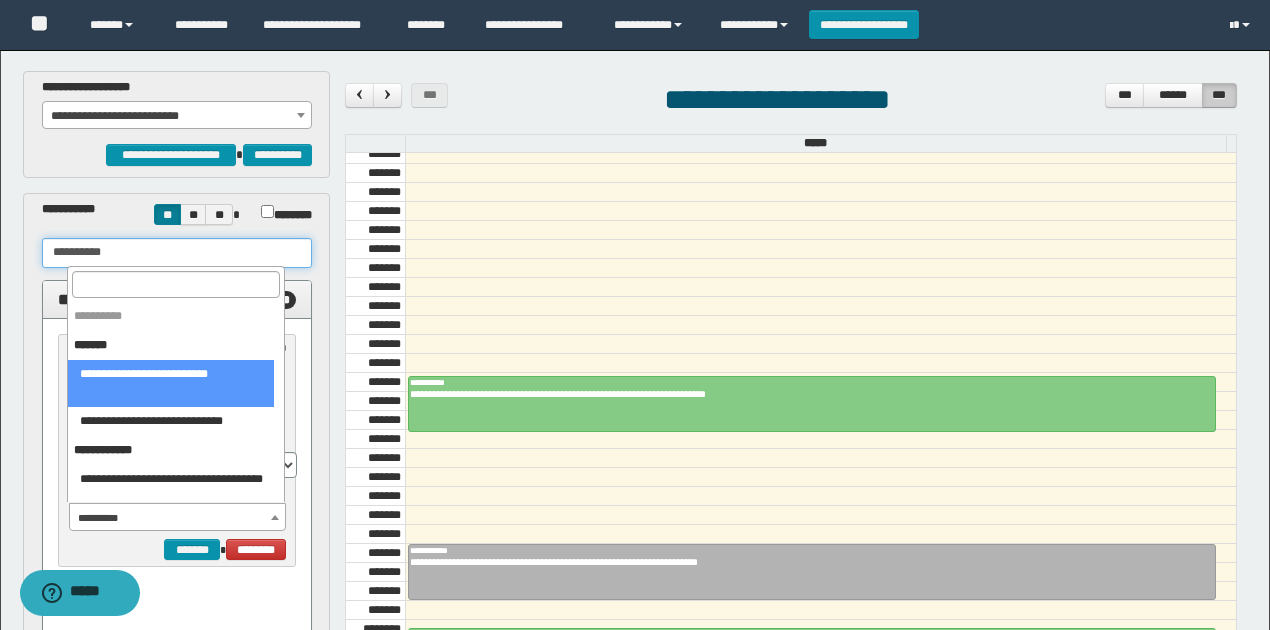 type on "**********" 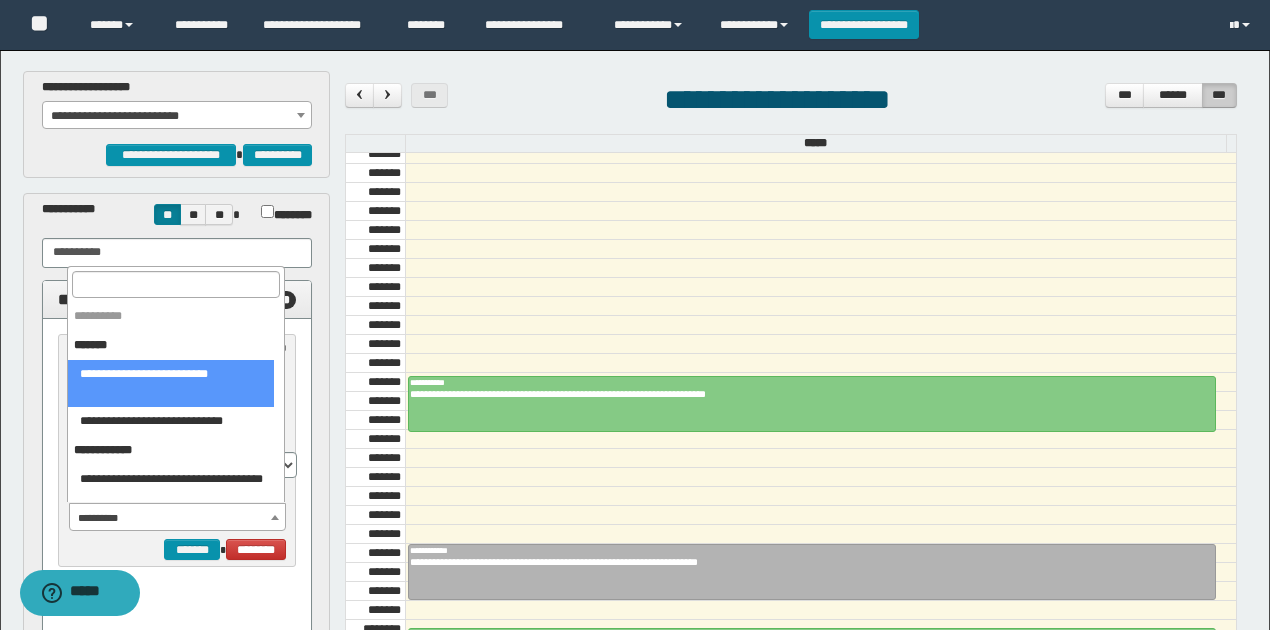select on "******" 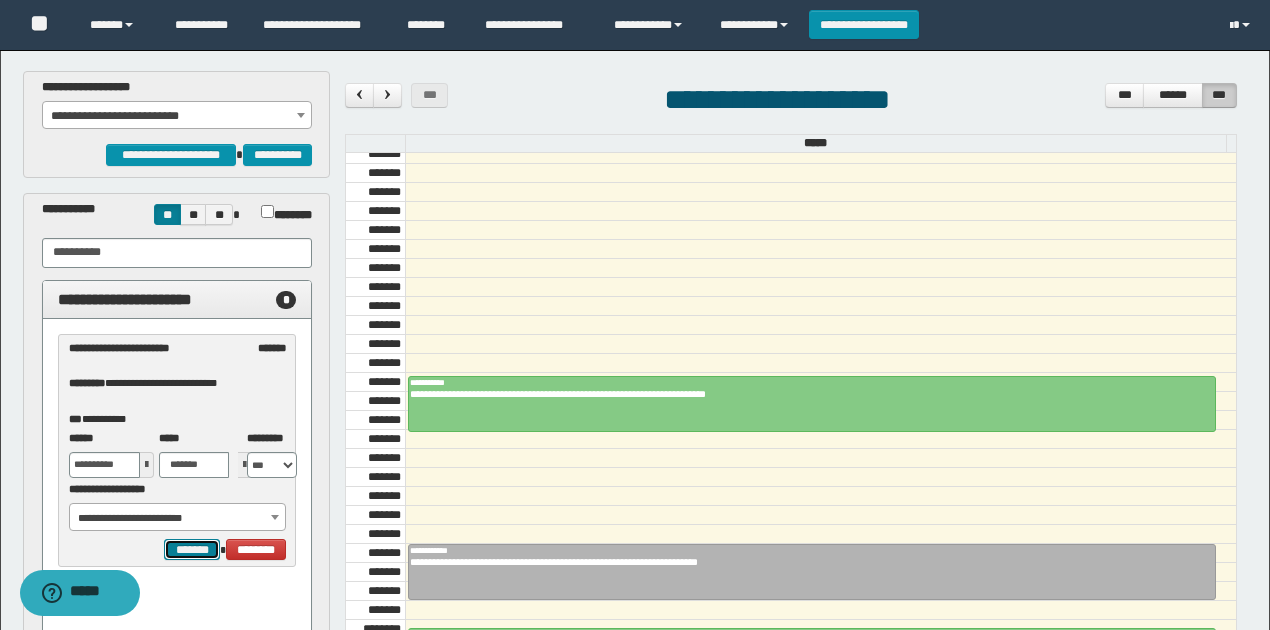 click on "*******" at bounding box center [192, 549] 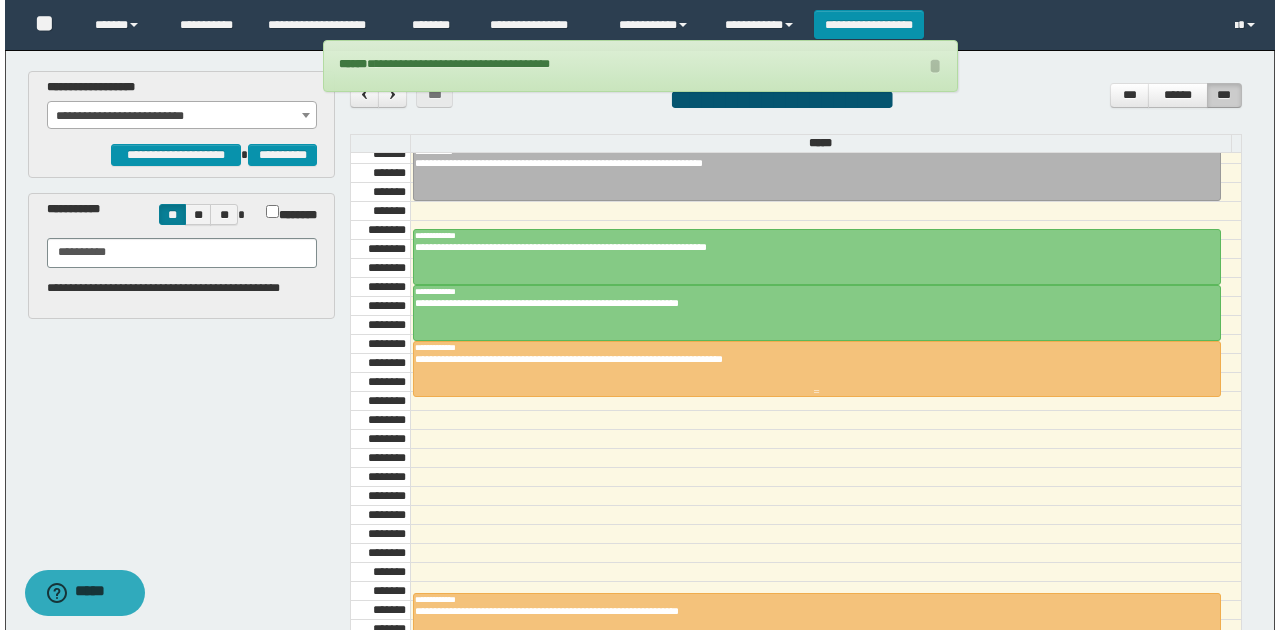 scroll, scrollTop: 1206, scrollLeft: 0, axis: vertical 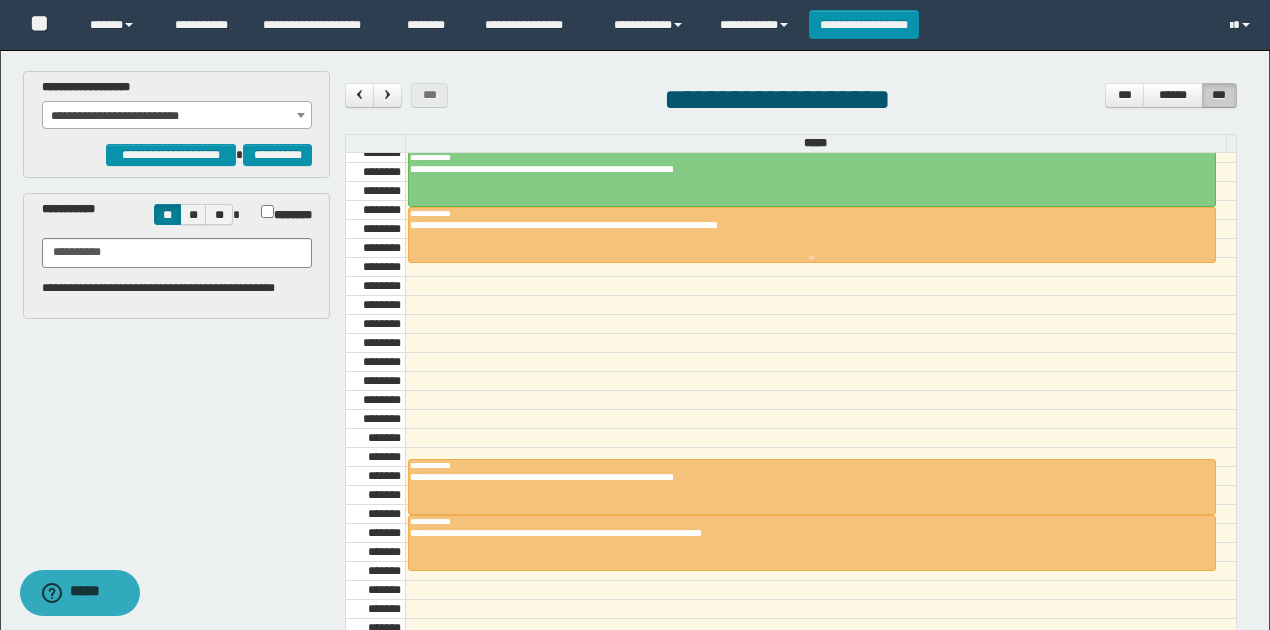 click on "**********" at bounding box center [807, 225] 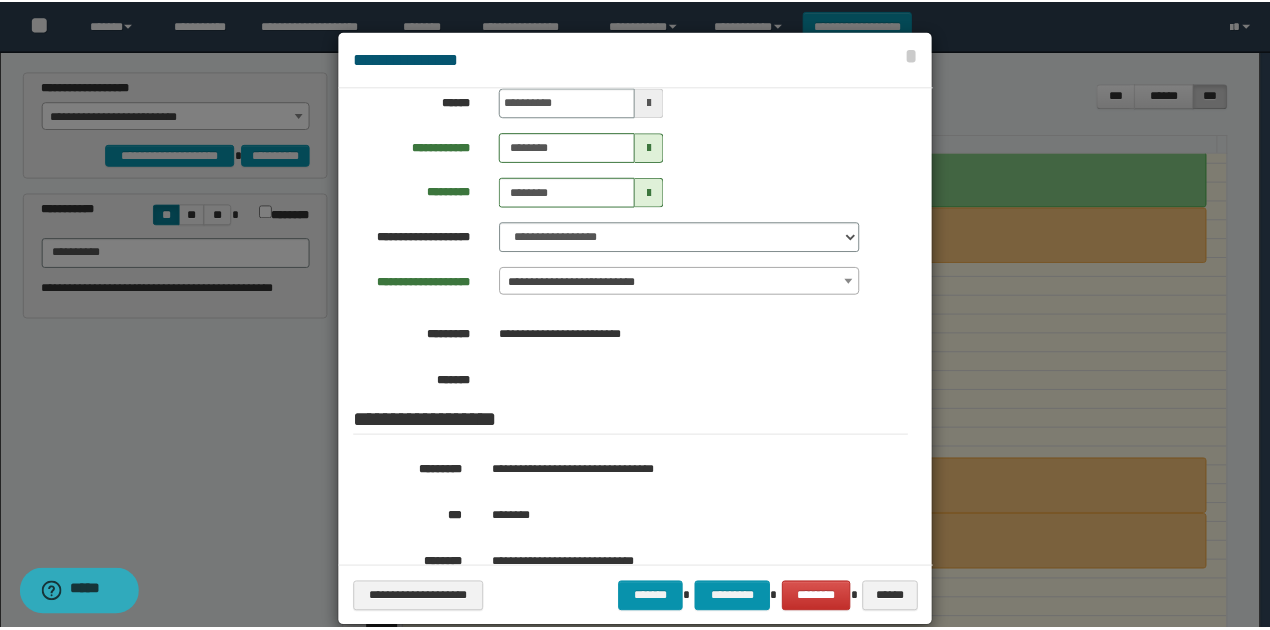 scroll, scrollTop: 200, scrollLeft: 0, axis: vertical 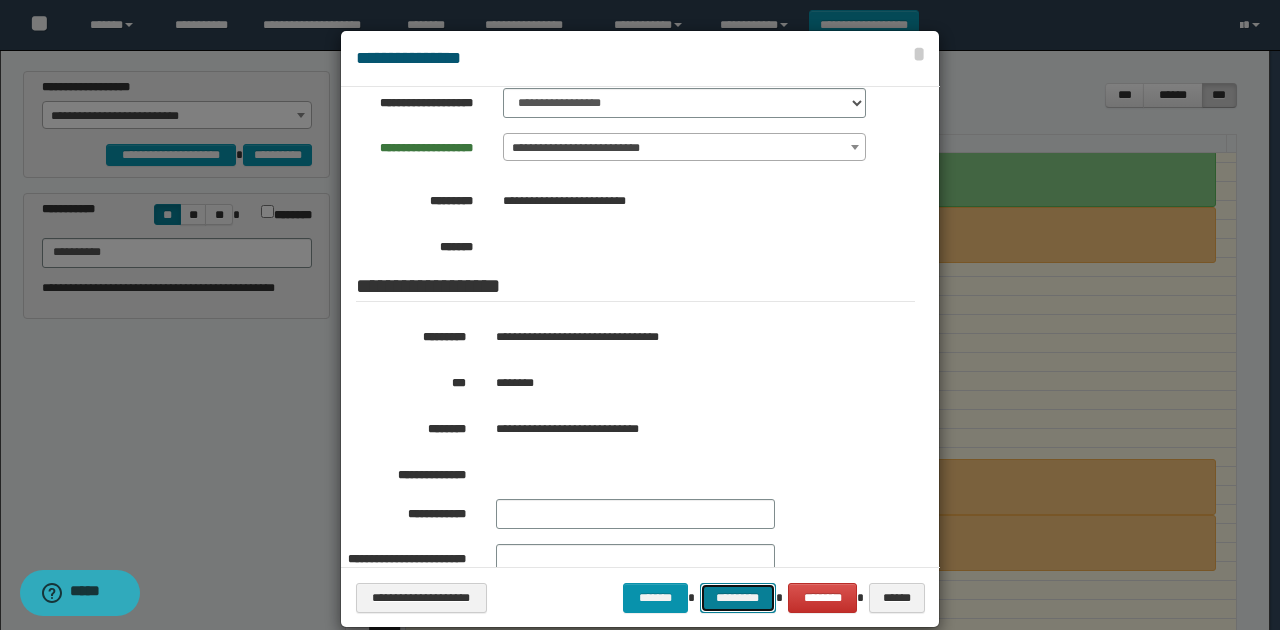 click on "*********" at bounding box center (738, 597) 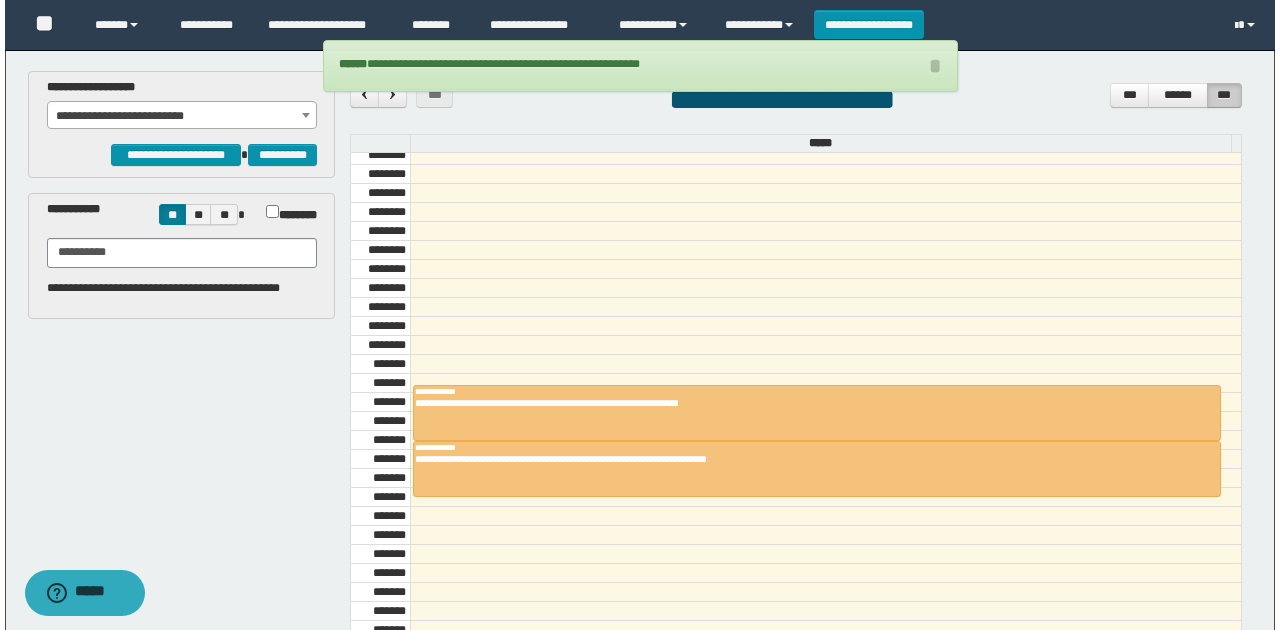 scroll, scrollTop: 1406, scrollLeft: 0, axis: vertical 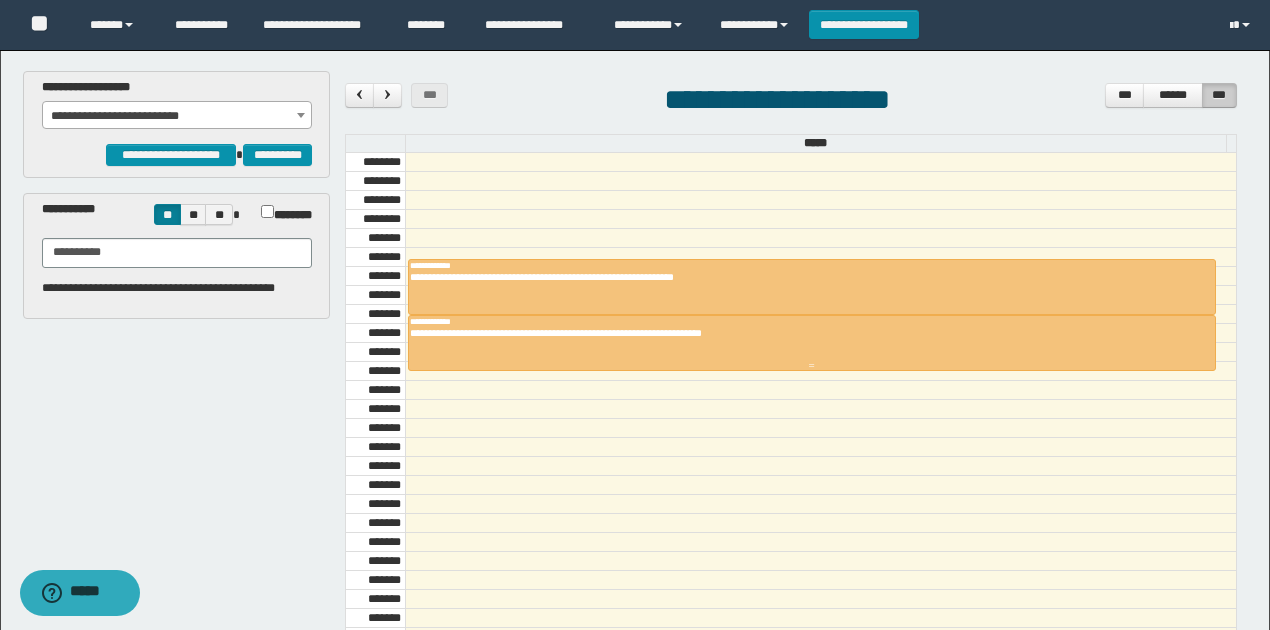 click on "**********" at bounding box center (812, 321) 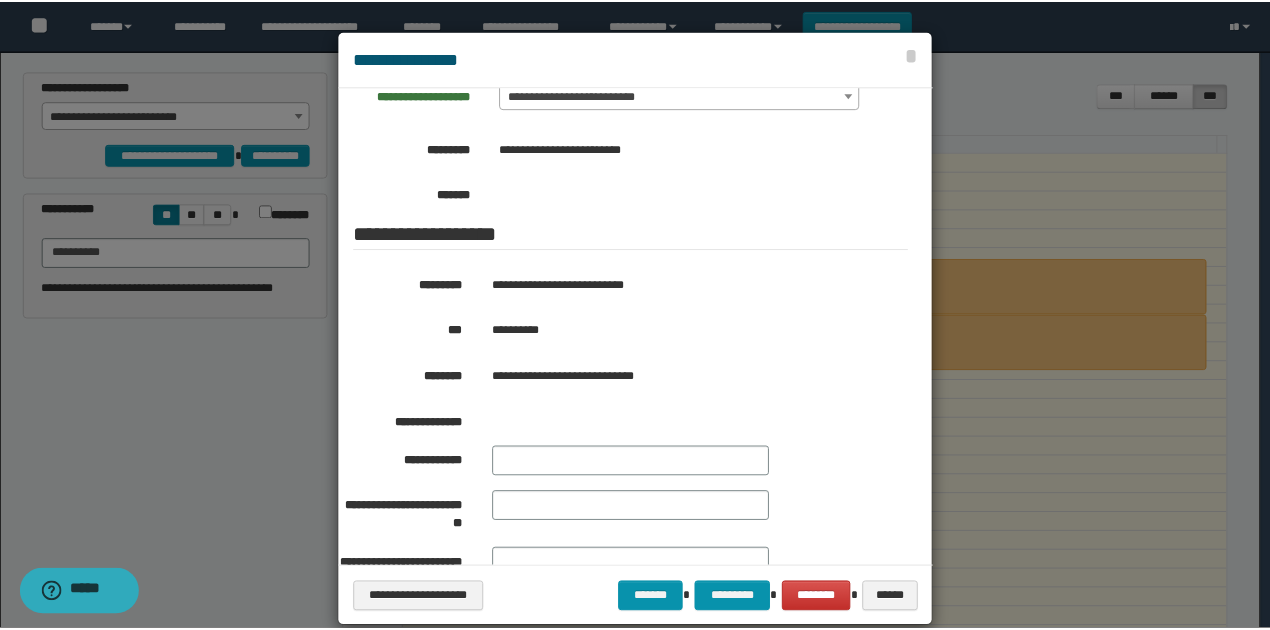 scroll, scrollTop: 359, scrollLeft: 0, axis: vertical 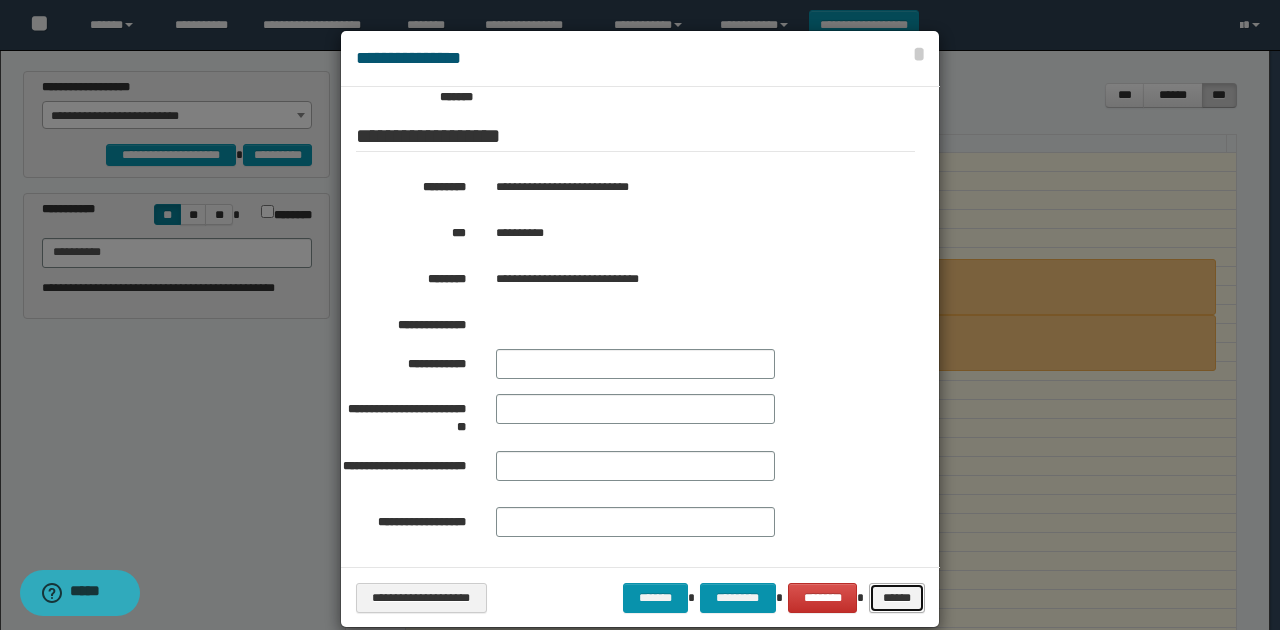 click on "******" at bounding box center (896, 597) 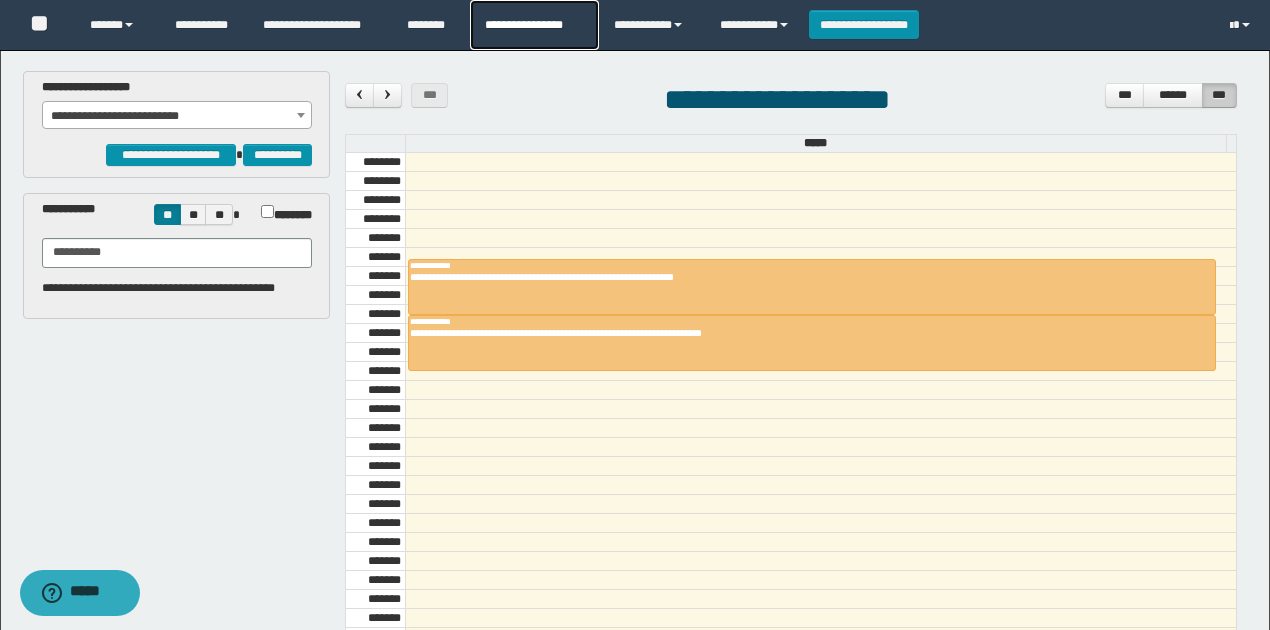 click on "**********" at bounding box center [534, 25] 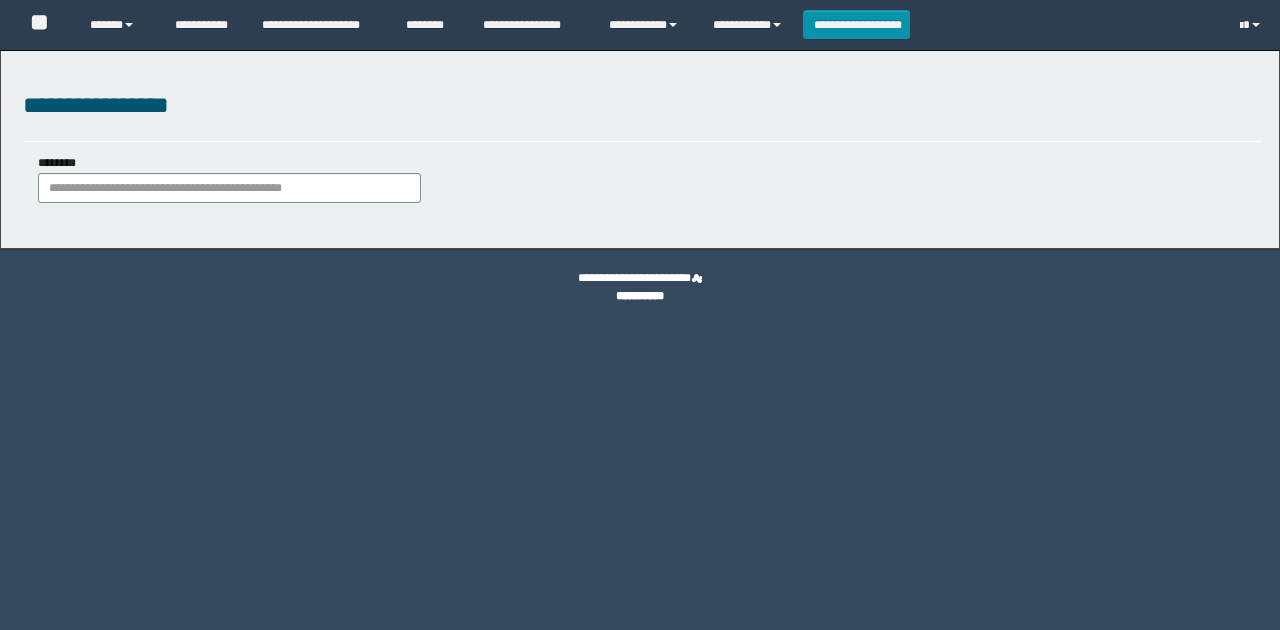 scroll, scrollTop: 0, scrollLeft: 0, axis: both 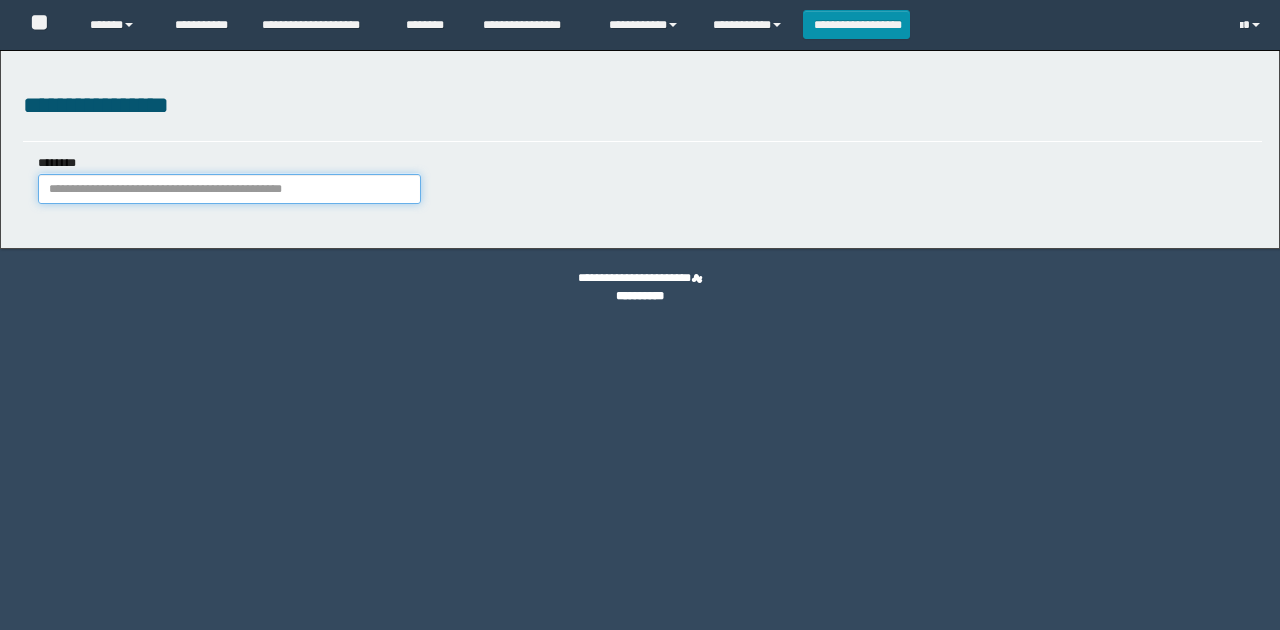 click on "********" at bounding box center [229, 189] 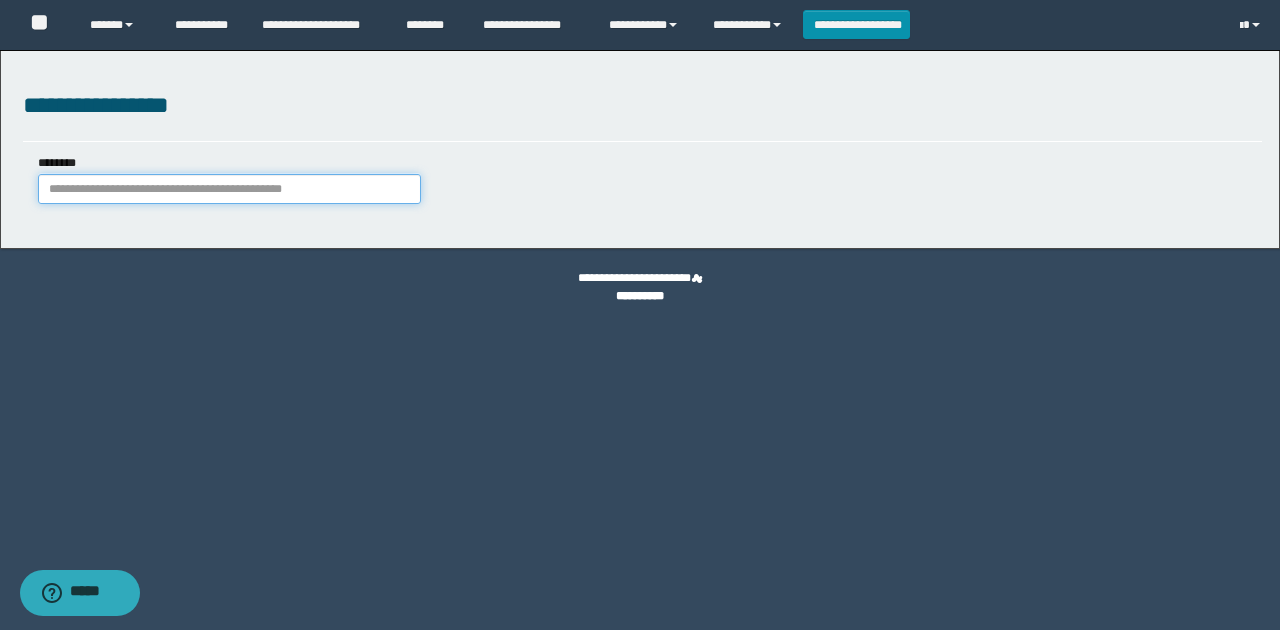 paste on "**********" 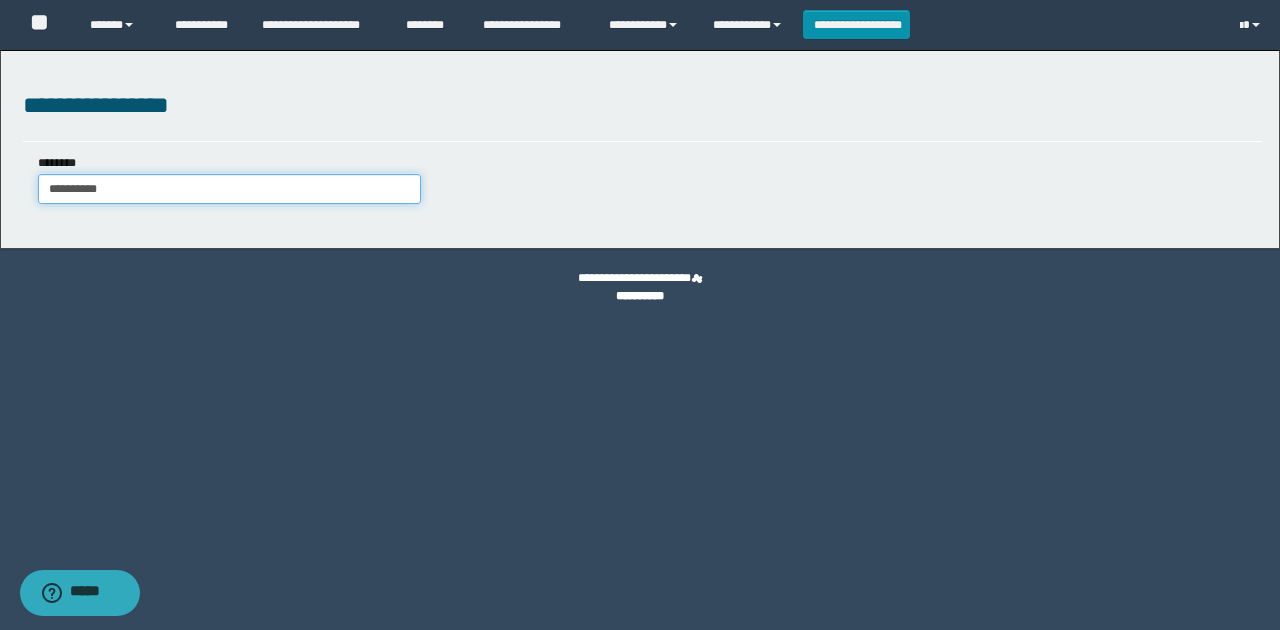 type on "**********" 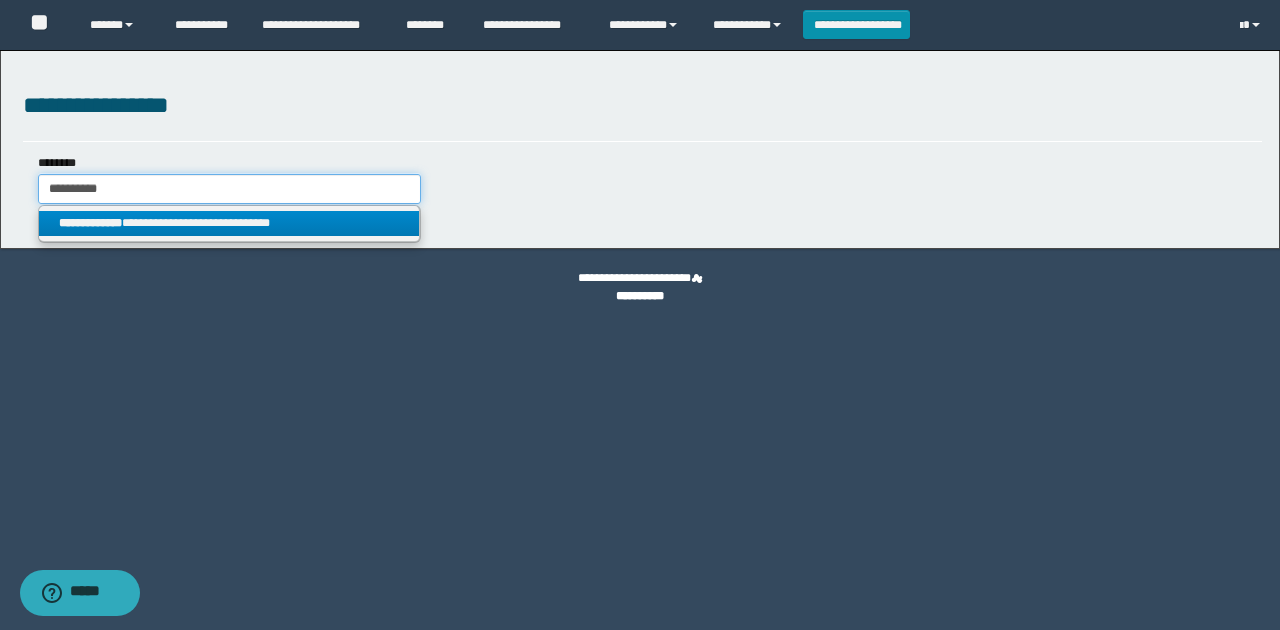 type on "**********" 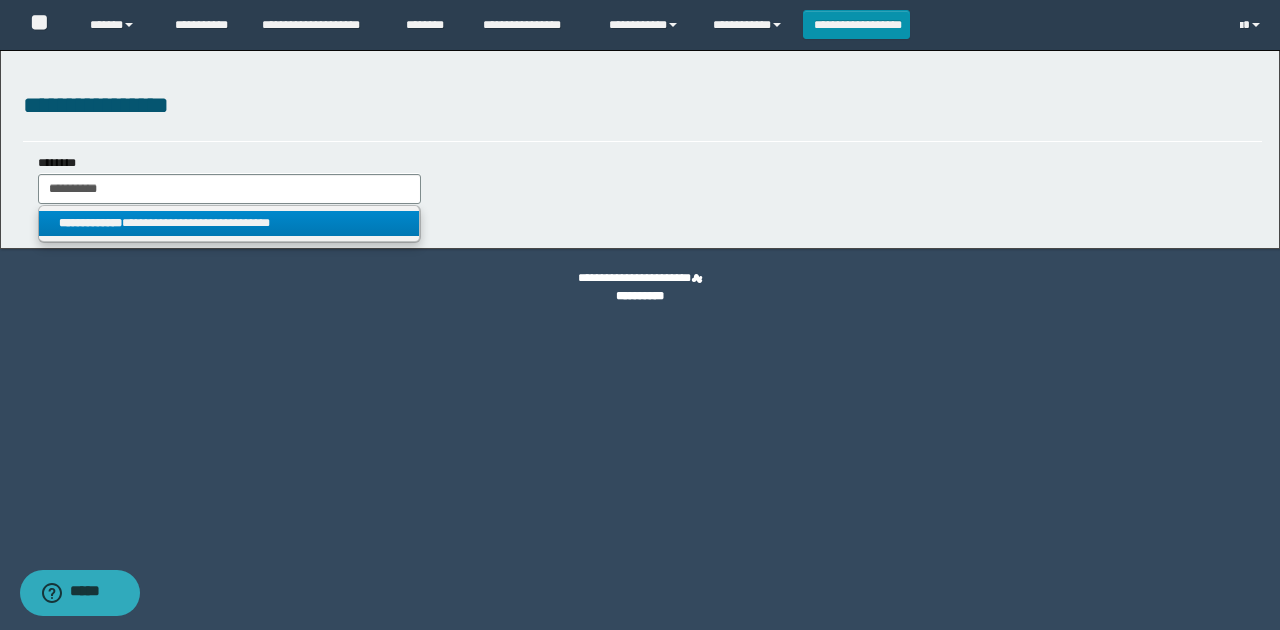 click on "**********" at bounding box center [229, 223] 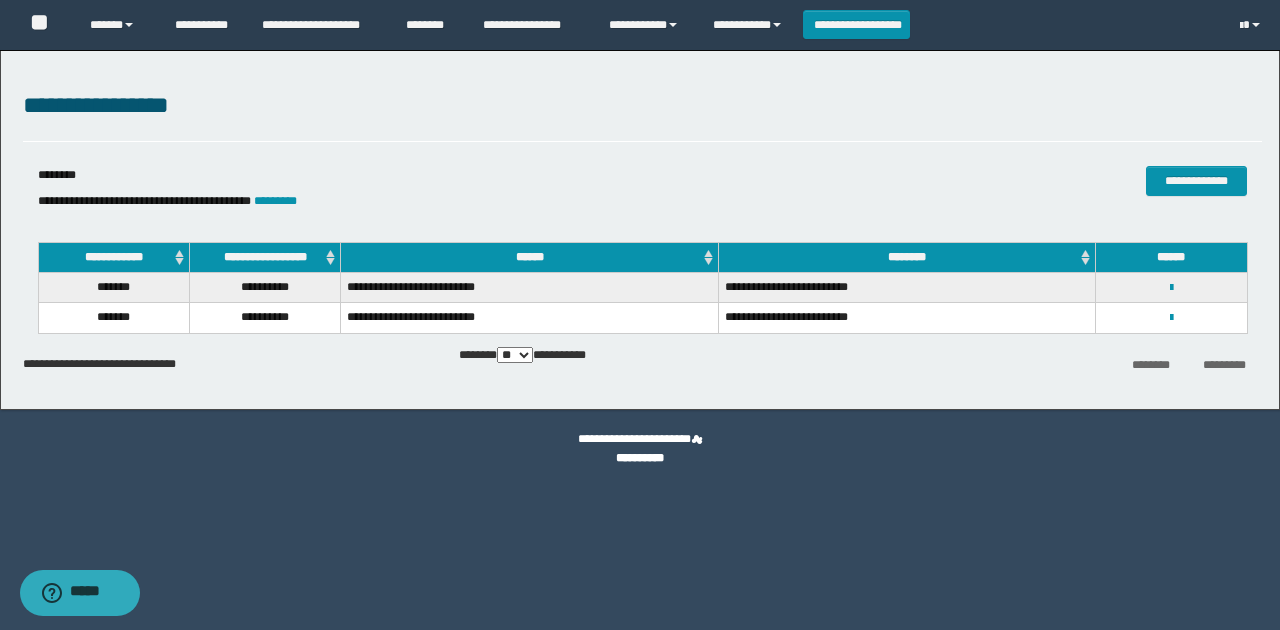 click on "**********" at bounding box center [1171, 317] 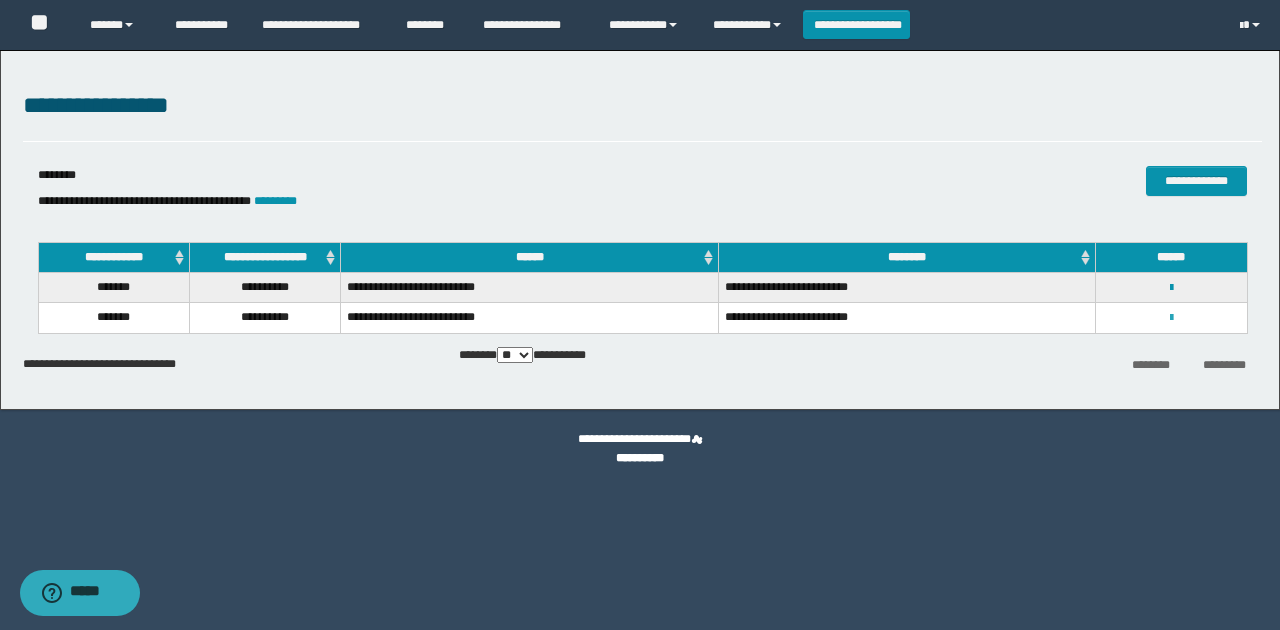 click at bounding box center [1171, 318] 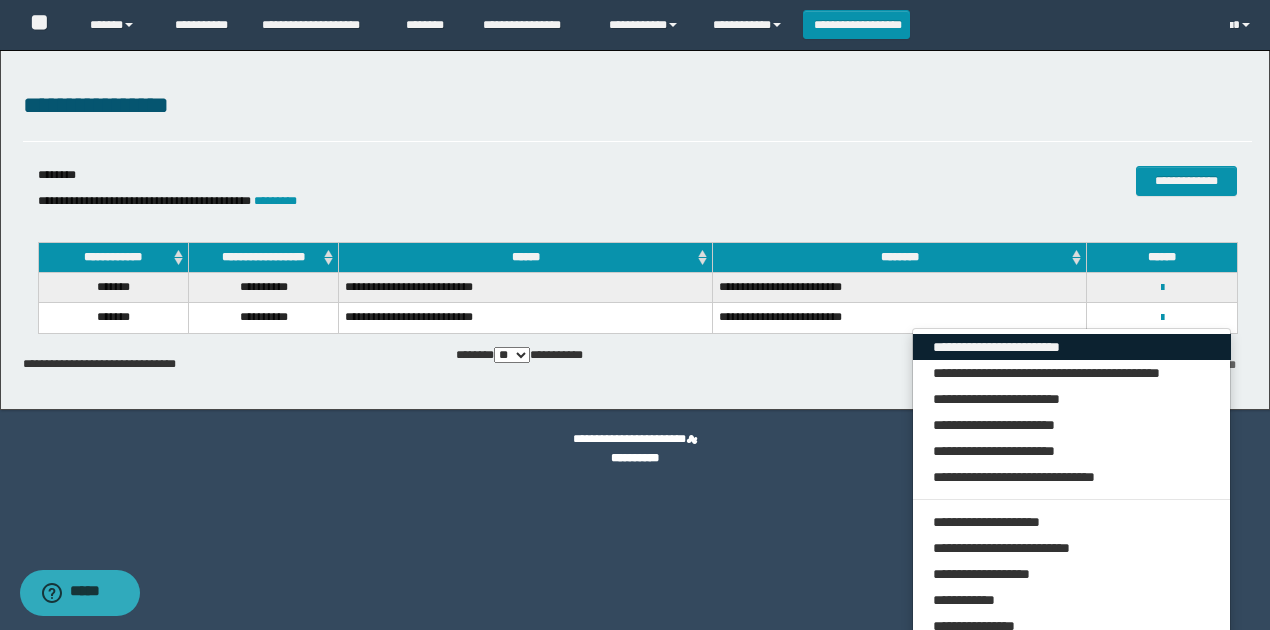 click on "**********" at bounding box center [1072, 347] 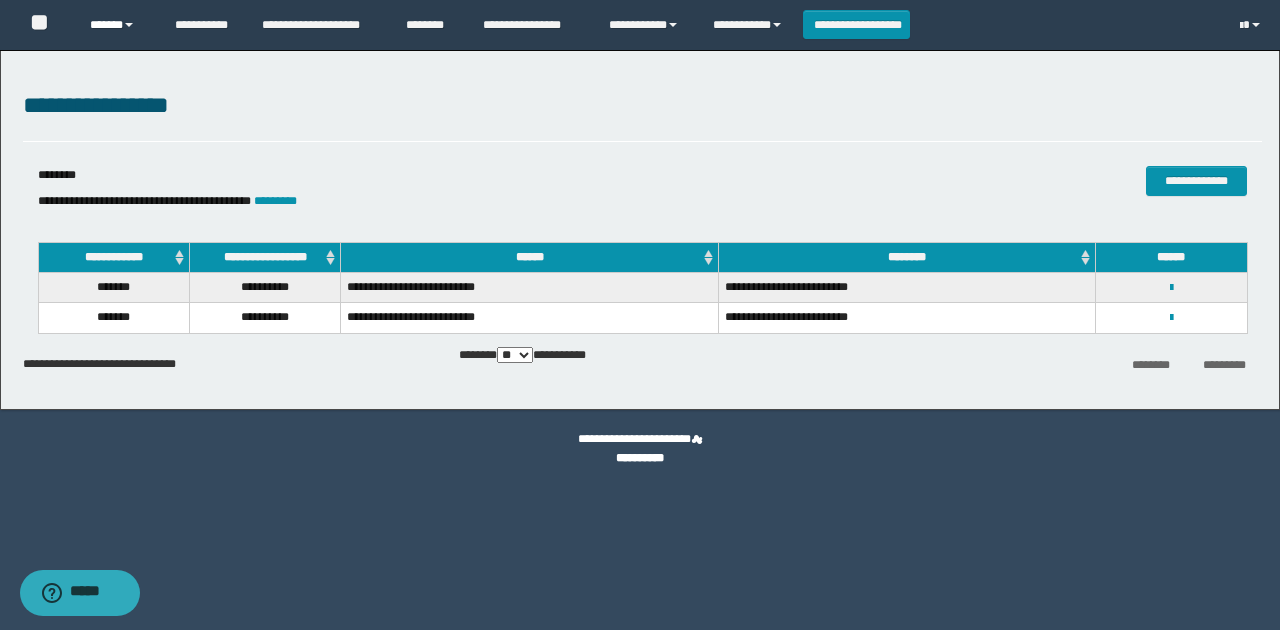 click on "******" at bounding box center [117, 25] 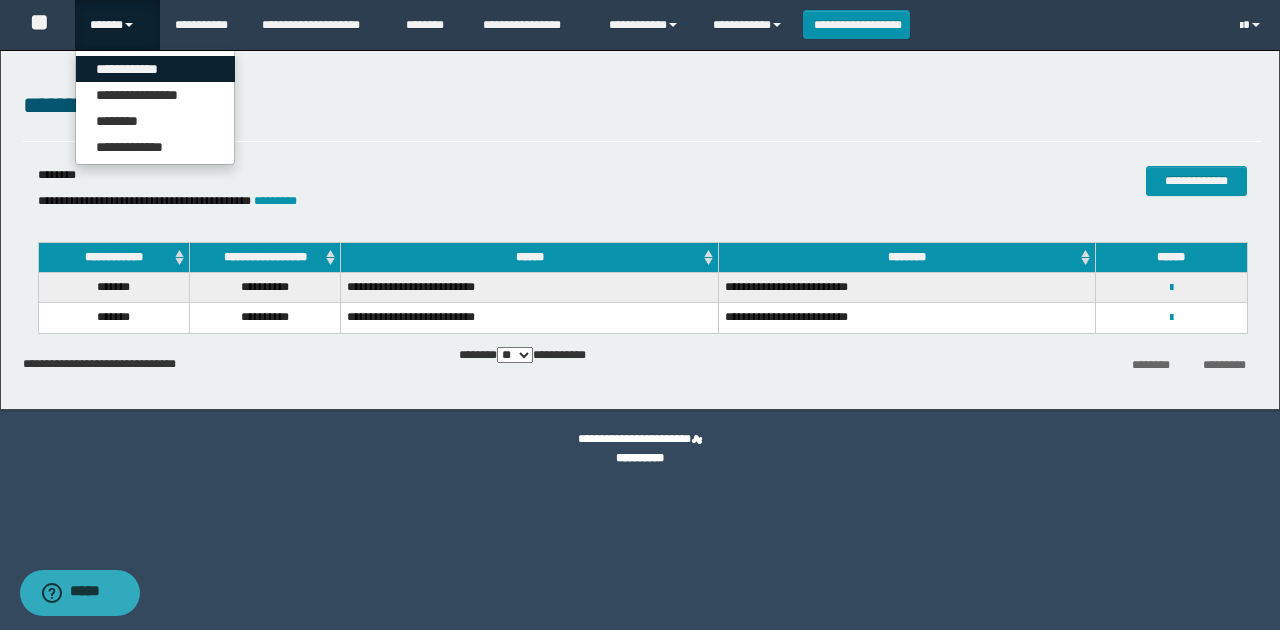 click on "**********" at bounding box center (155, 69) 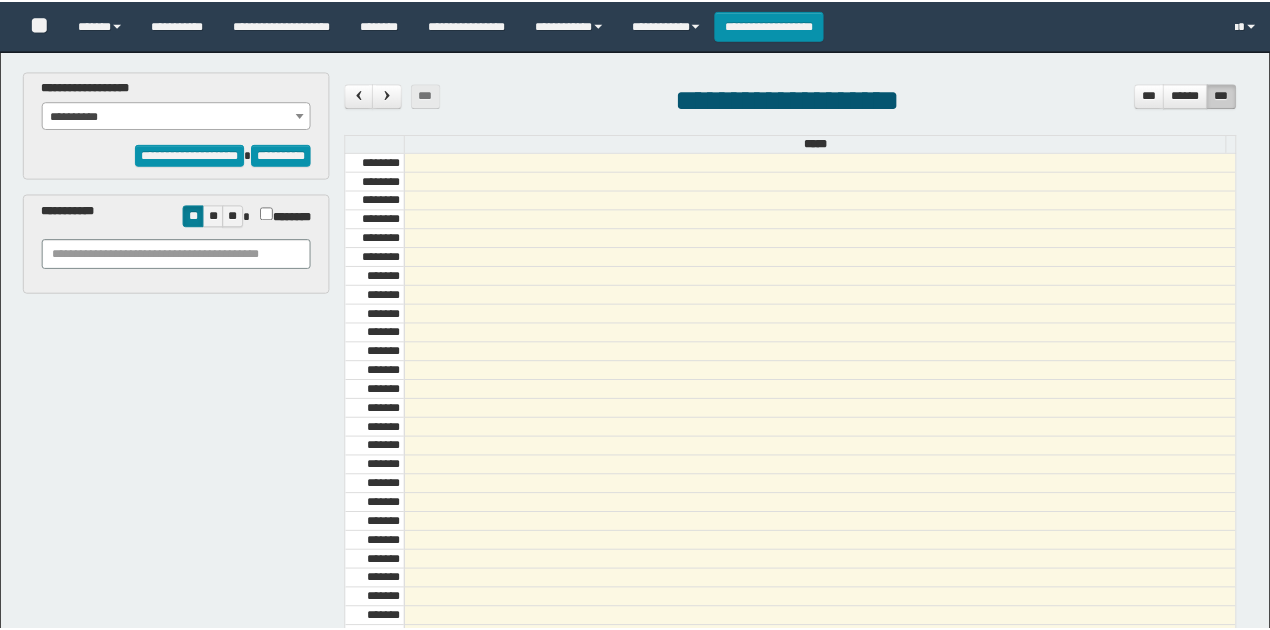 scroll, scrollTop: 0, scrollLeft: 0, axis: both 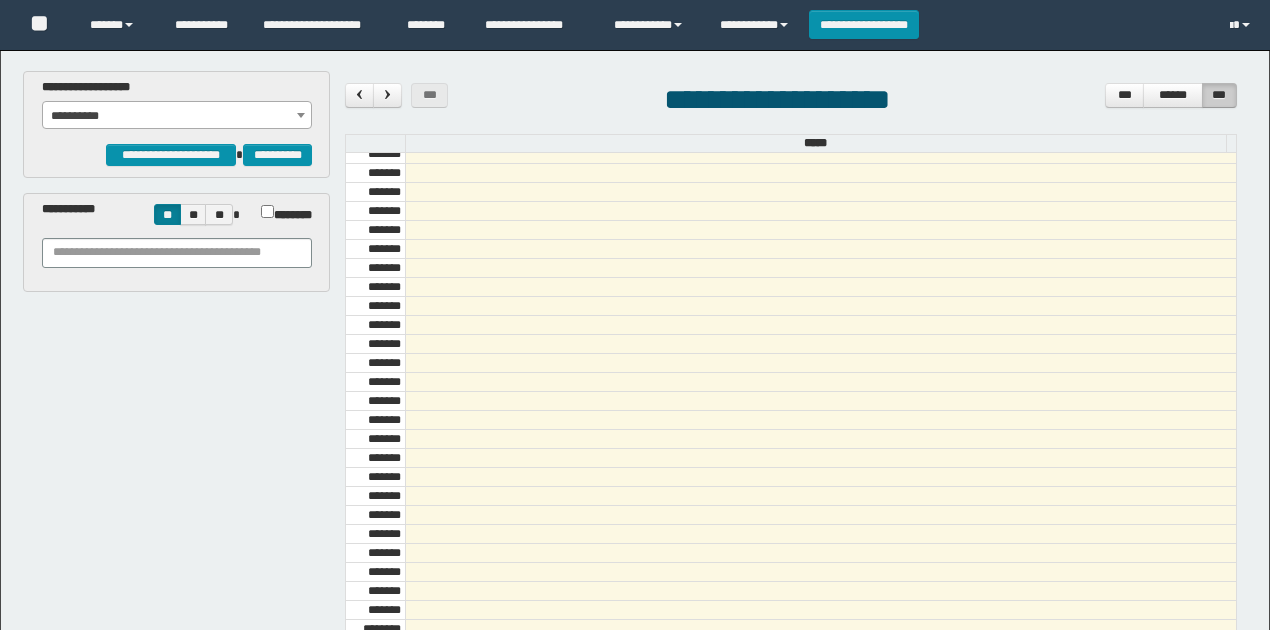 click on "**********" at bounding box center [177, 116] 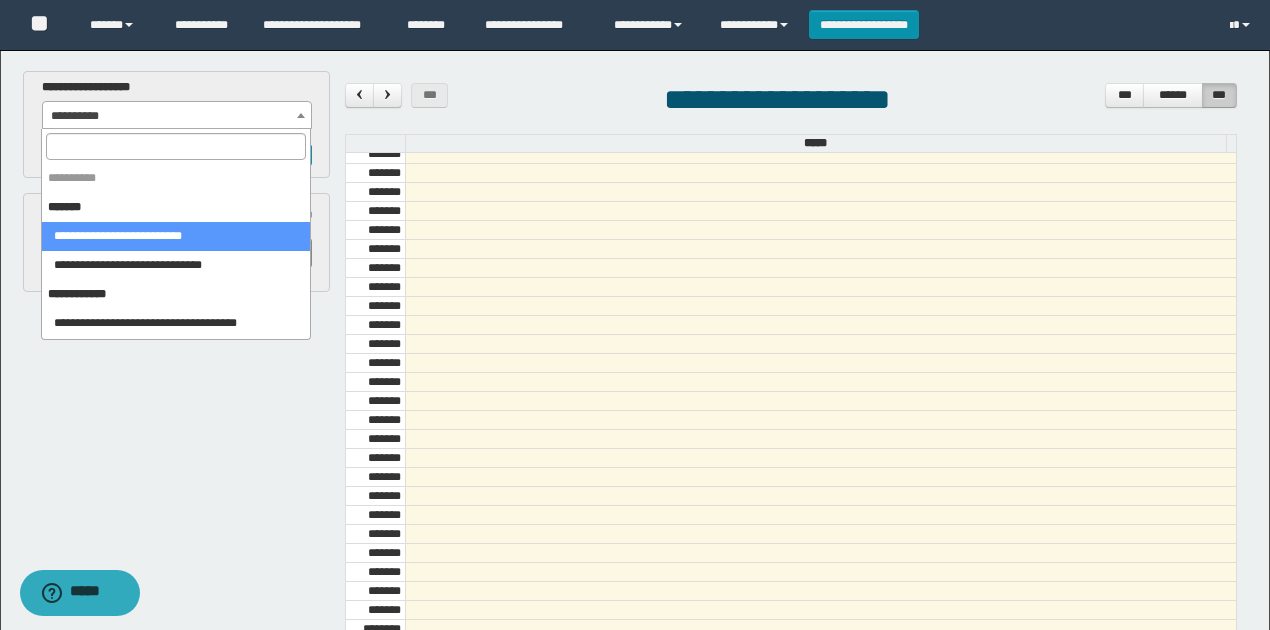 select on "******" 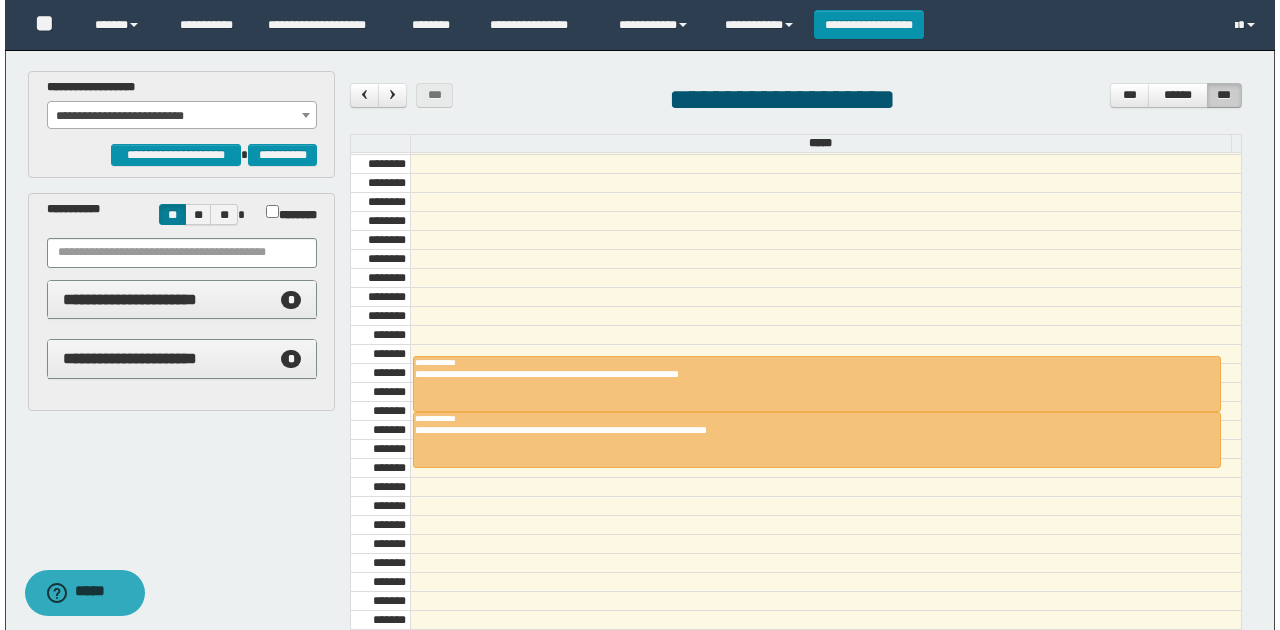 scroll, scrollTop: 1406, scrollLeft: 0, axis: vertical 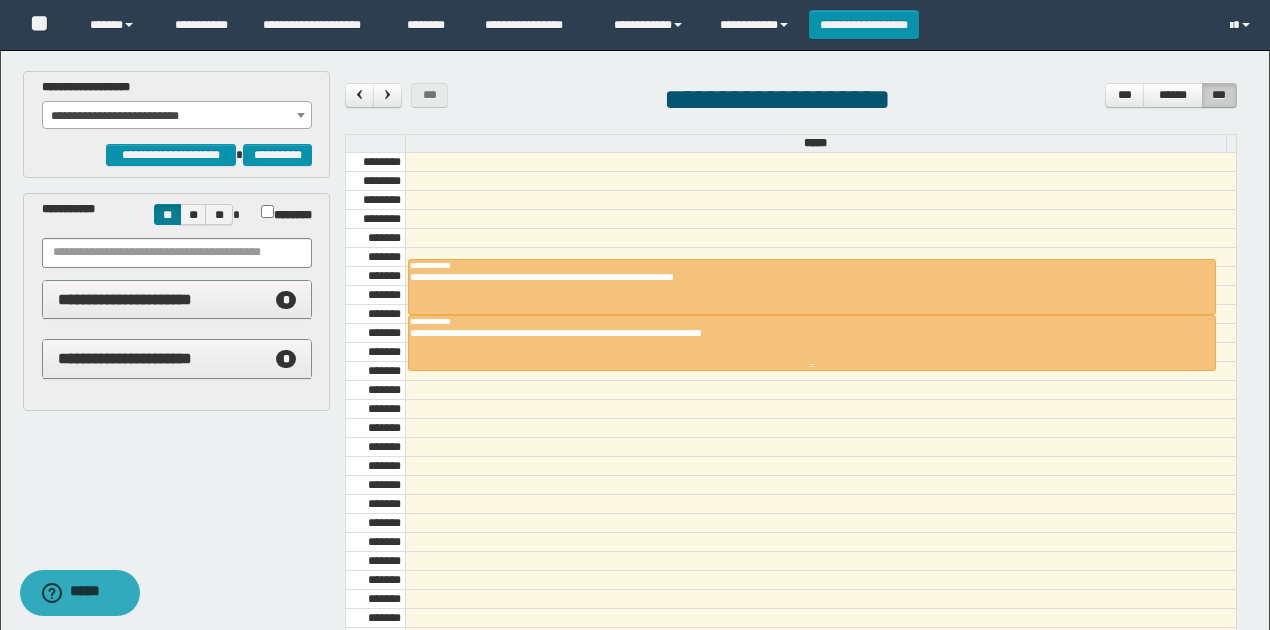 click at bounding box center (812, 343) 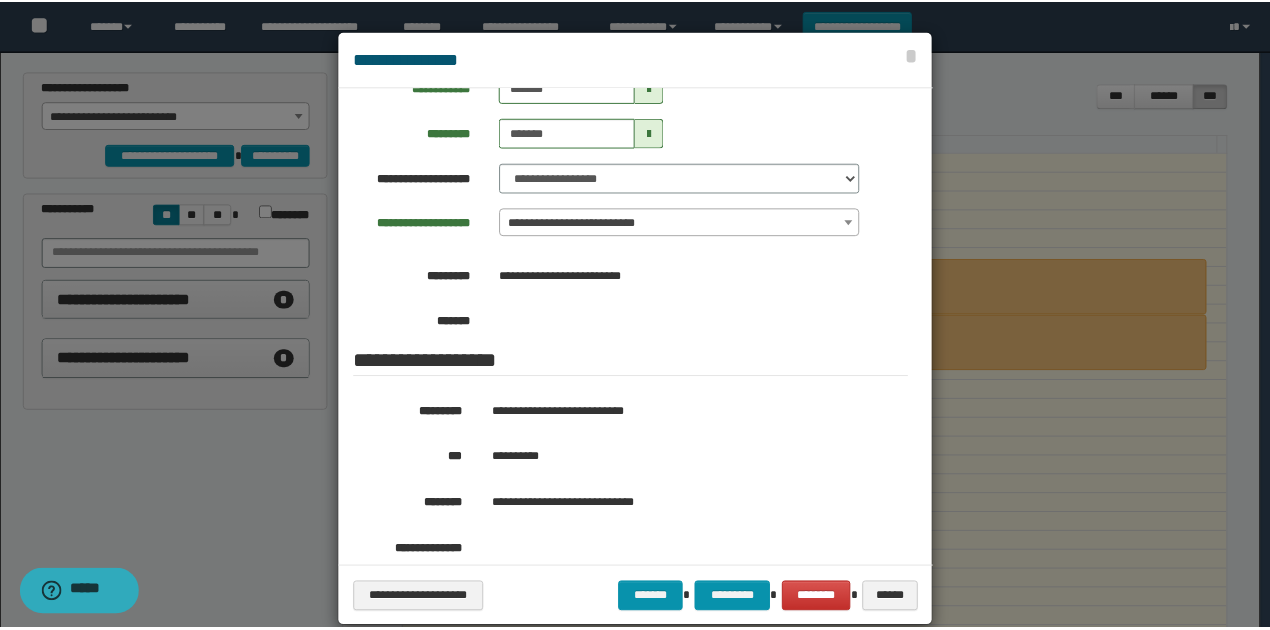 scroll, scrollTop: 266, scrollLeft: 0, axis: vertical 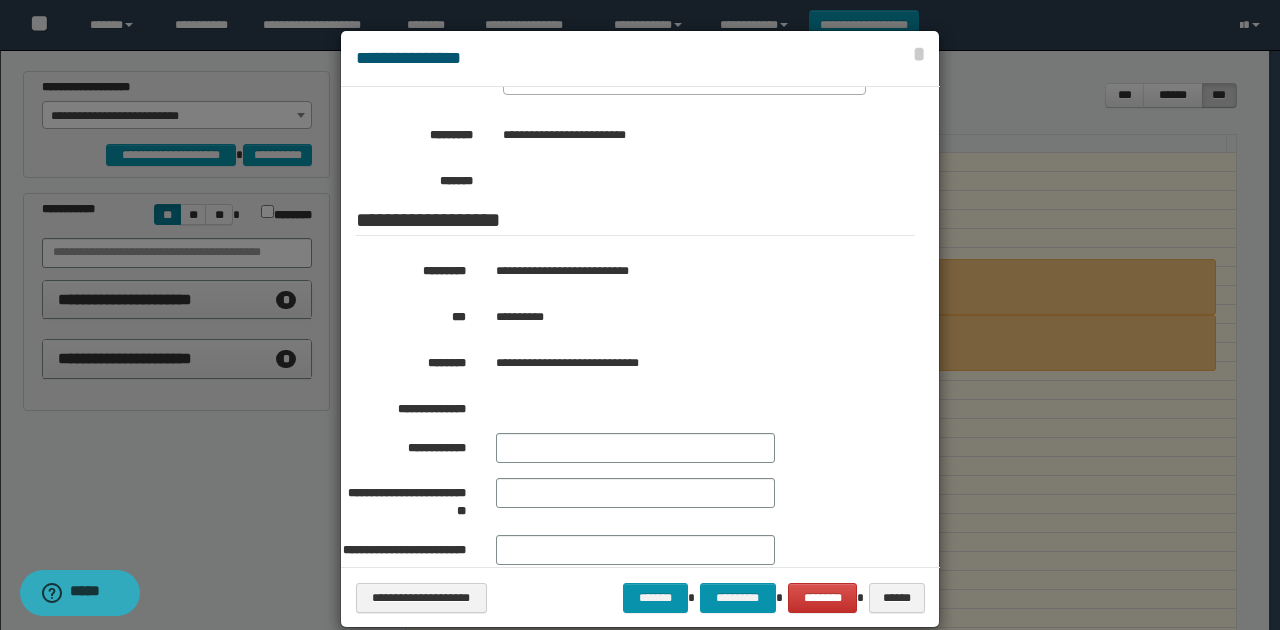 click on "**********" at bounding box center [687, 317] 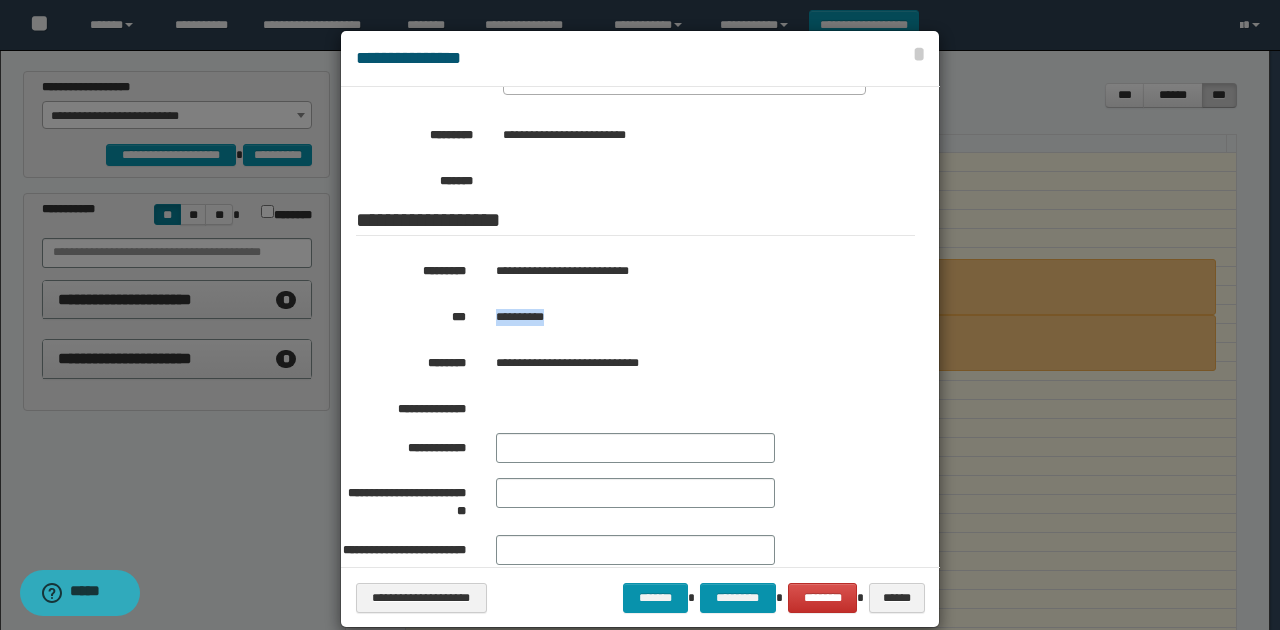 click on "**********" at bounding box center (687, 317) 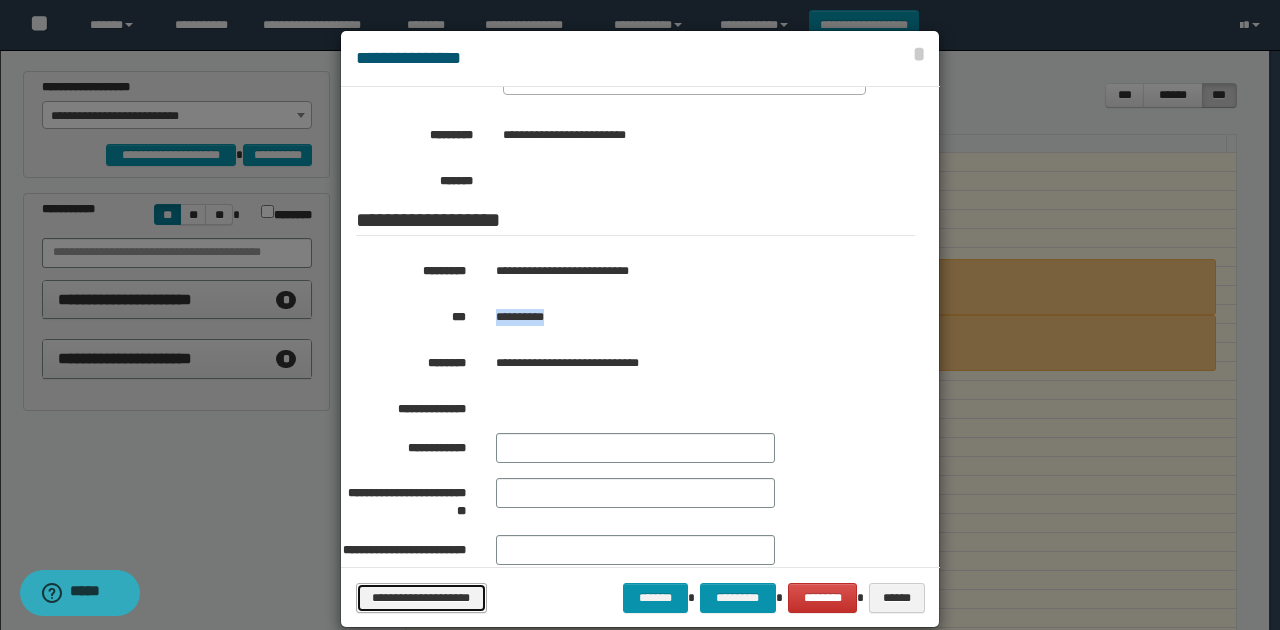 click on "**********" at bounding box center [421, 597] 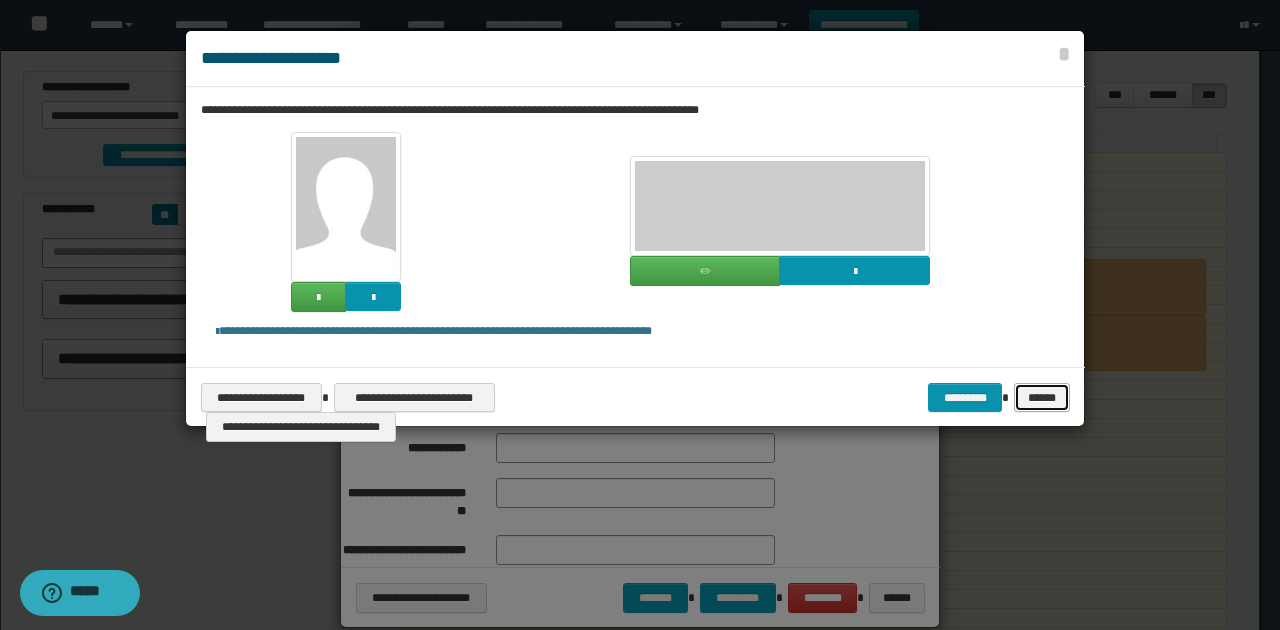 click on "******" at bounding box center [1041, 397] 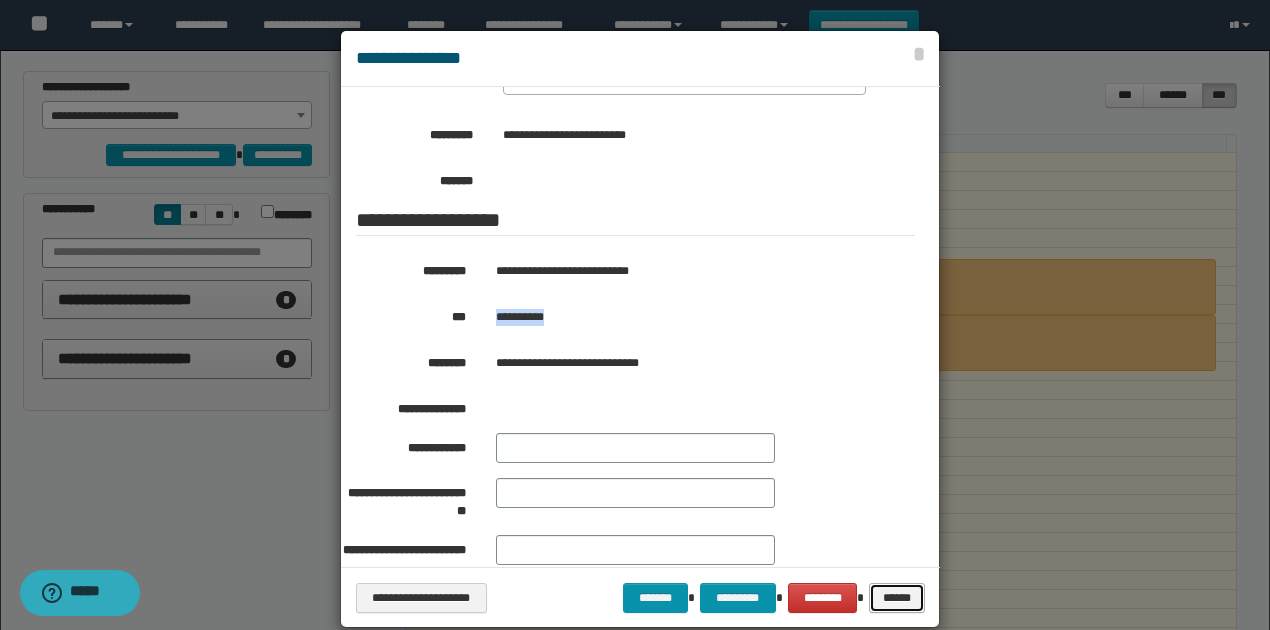 drag, startPoint x: 906, startPoint y: 588, endPoint x: 846, endPoint y: 475, distance: 127.94139 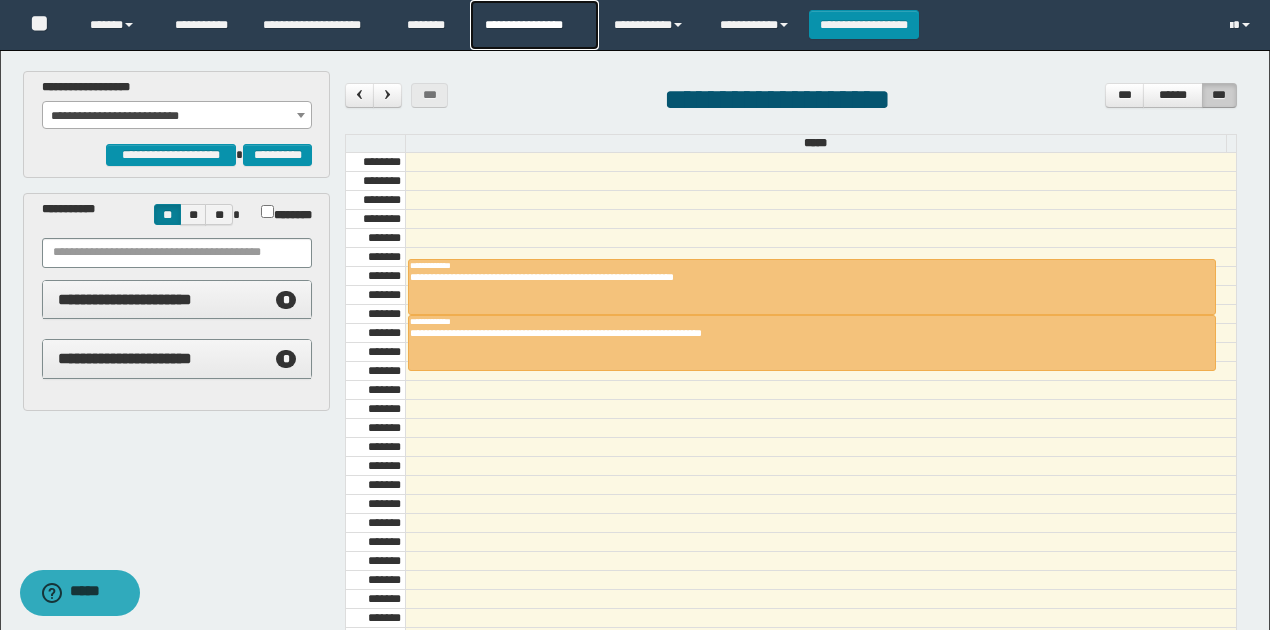 click on "**********" at bounding box center [534, 25] 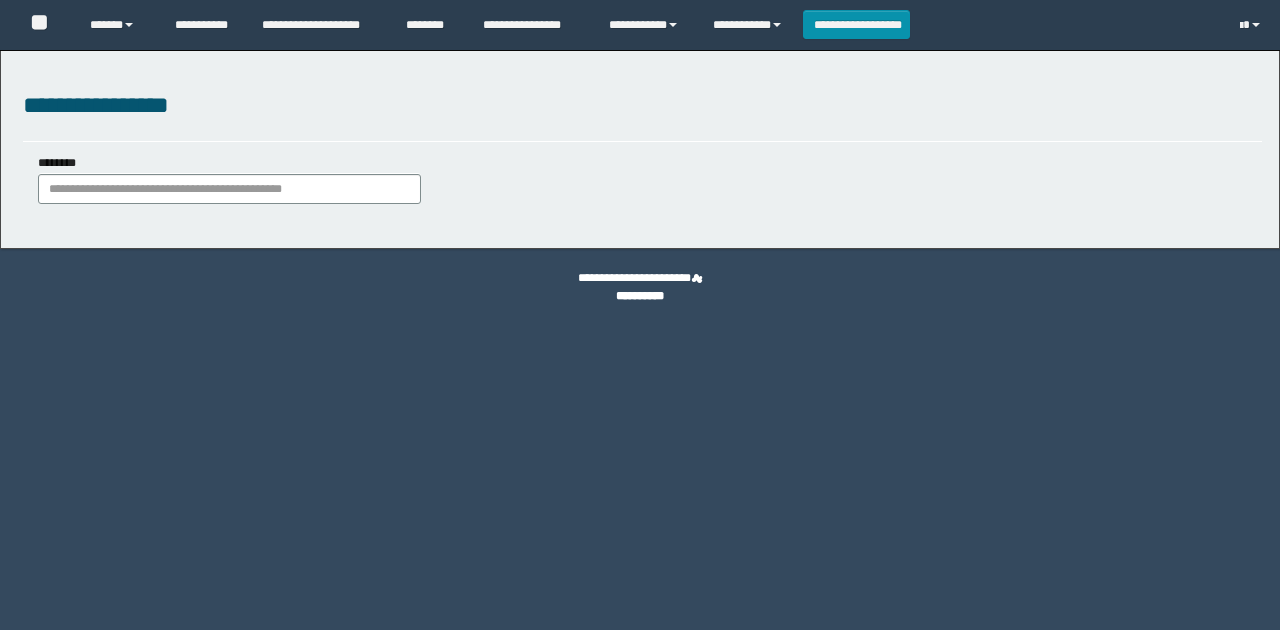 scroll, scrollTop: 0, scrollLeft: 0, axis: both 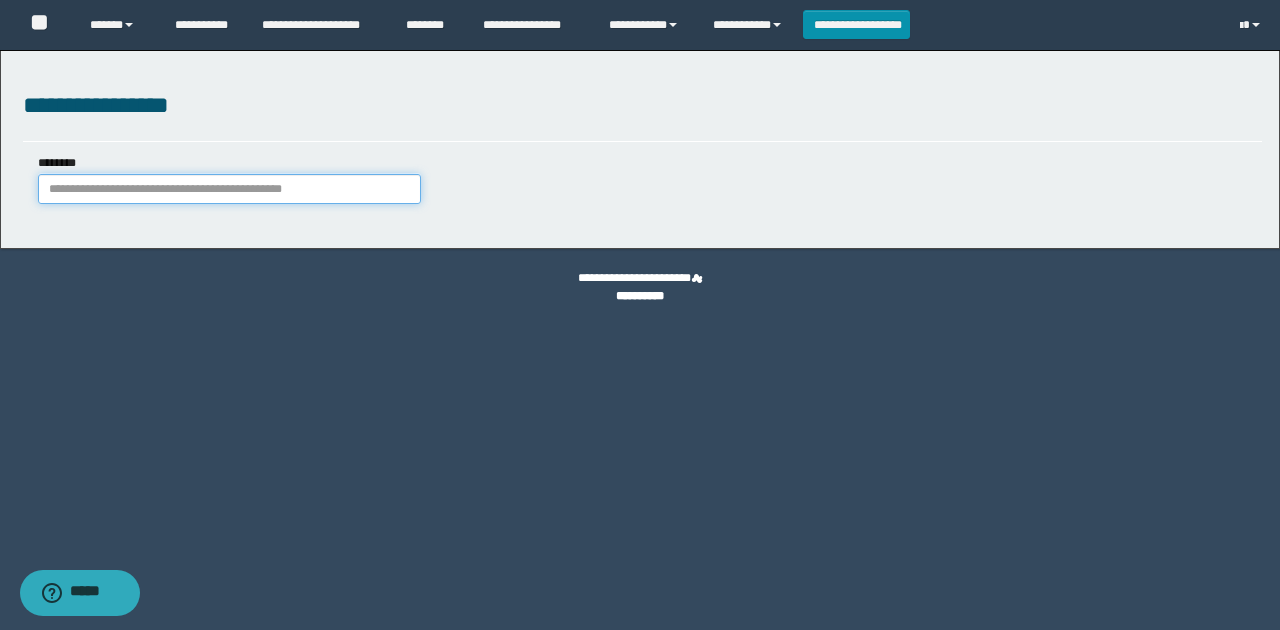 click on "********" at bounding box center [229, 189] 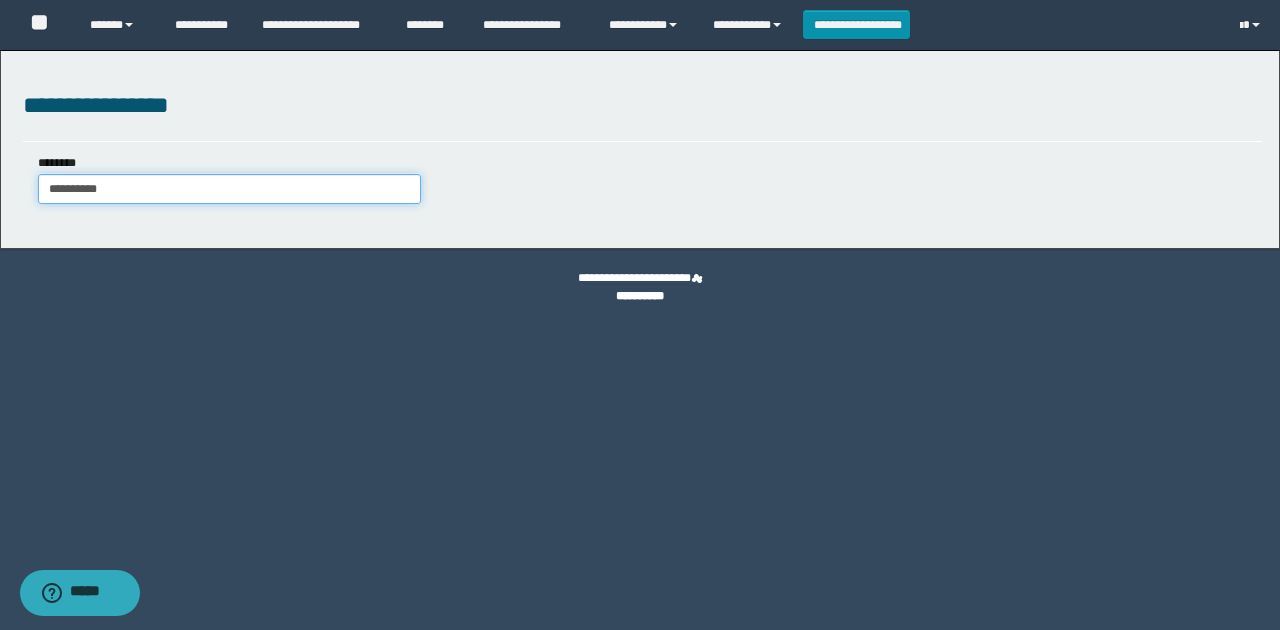 type on "**********" 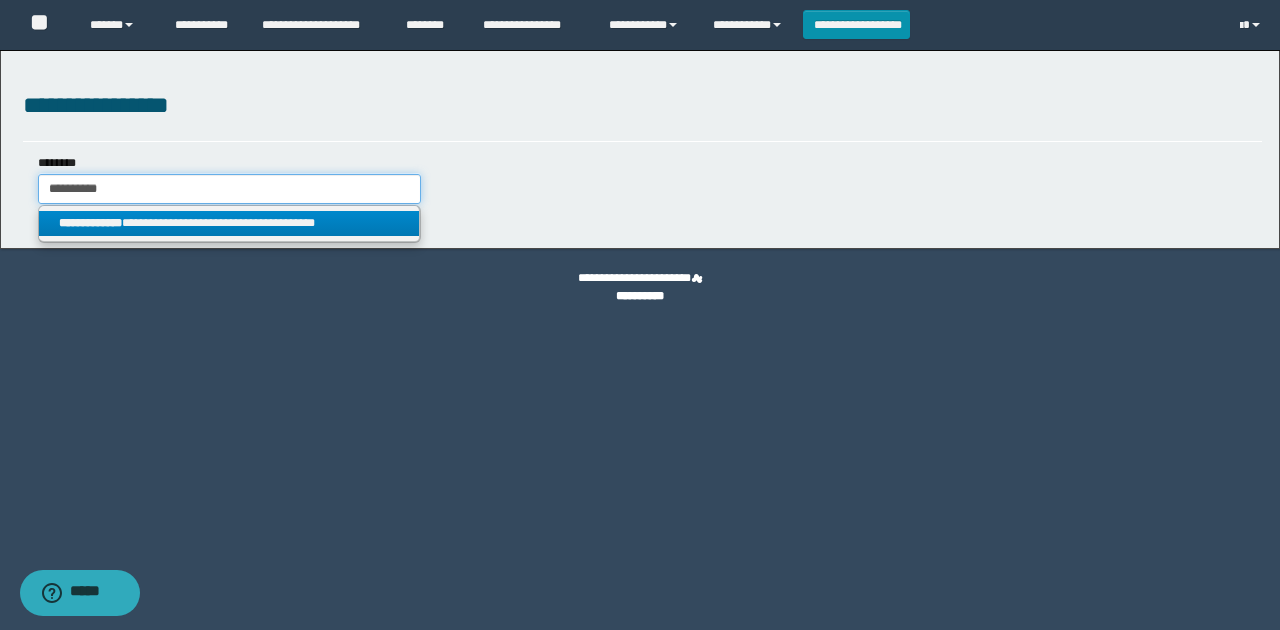 type on "**********" 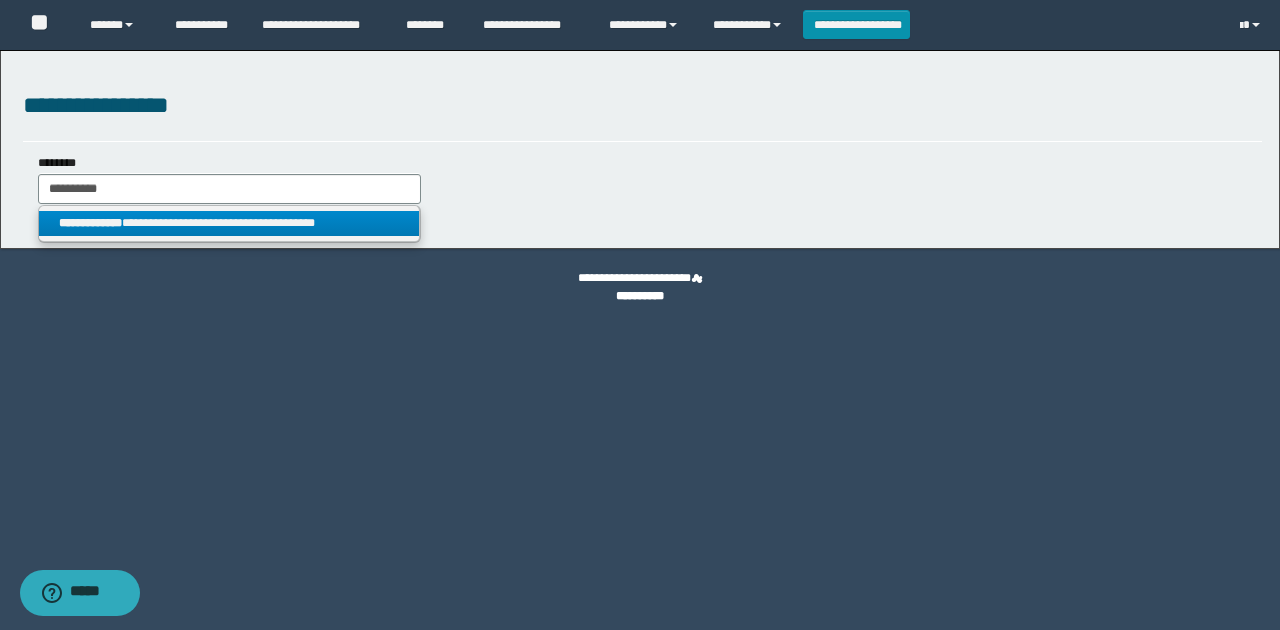 click on "**********" at bounding box center (229, 223) 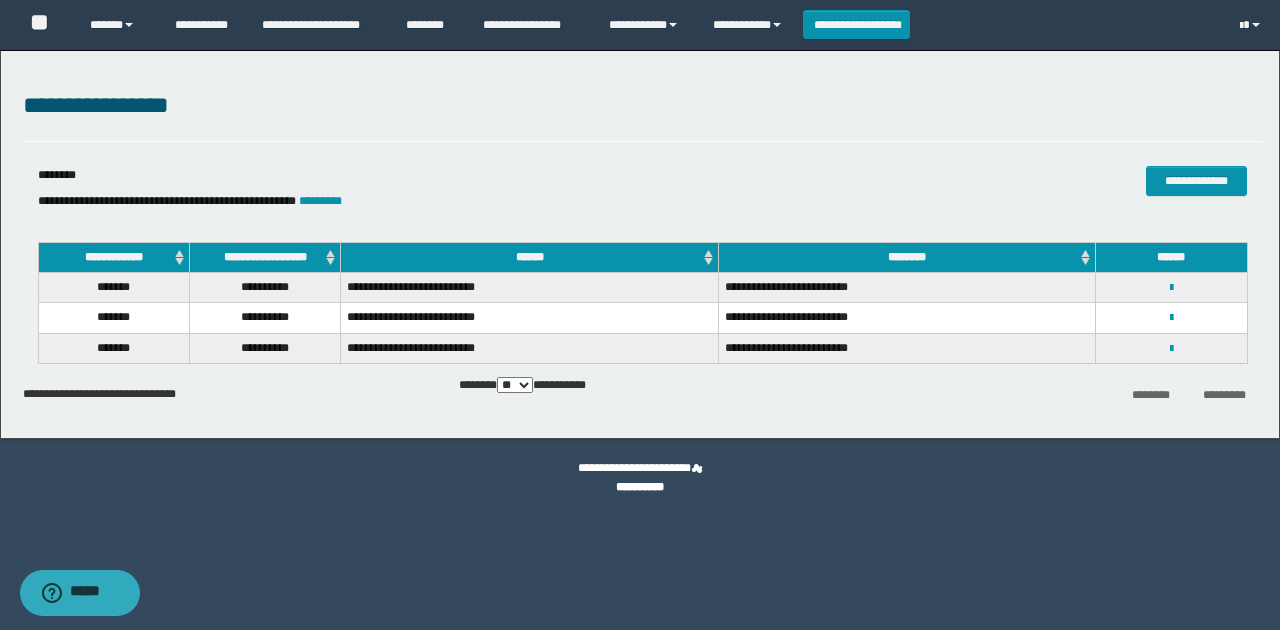 click on "**********" at bounding box center [1171, 348] 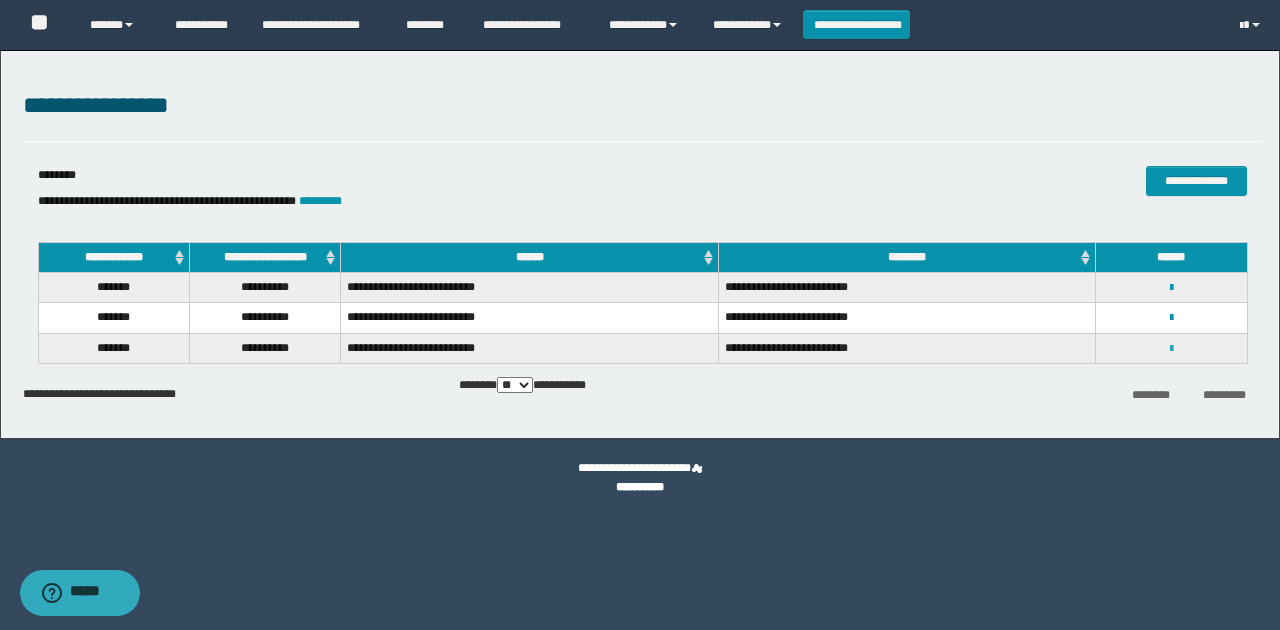 click at bounding box center (1171, 349) 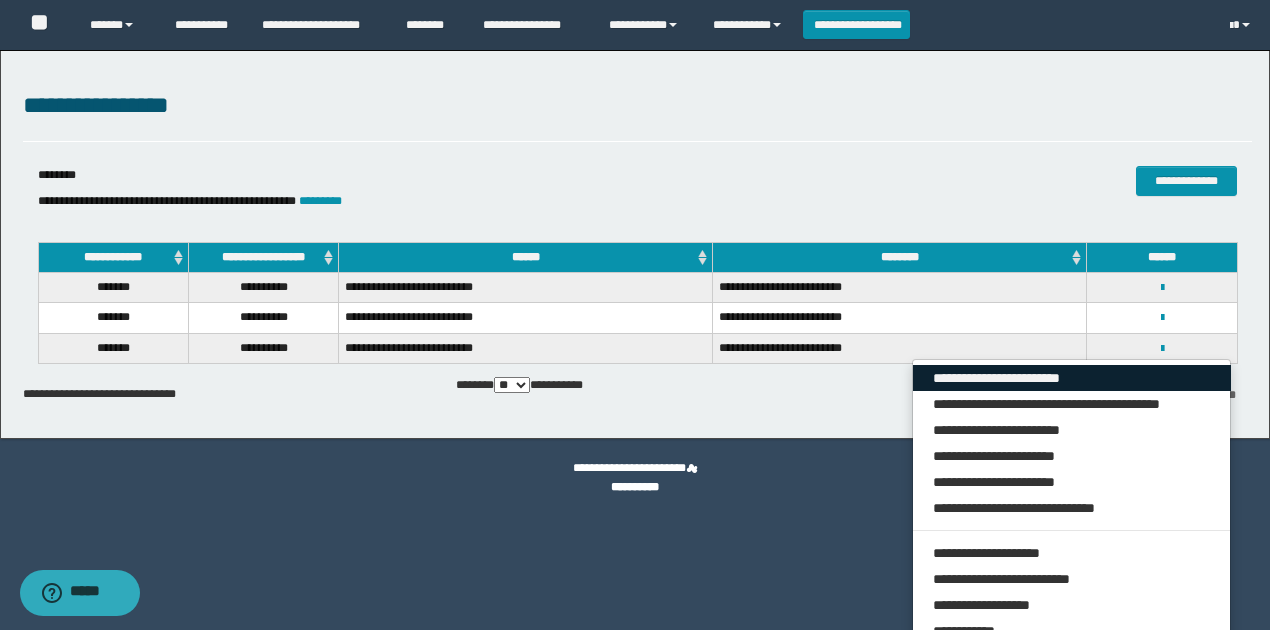 click on "**********" at bounding box center (1072, 378) 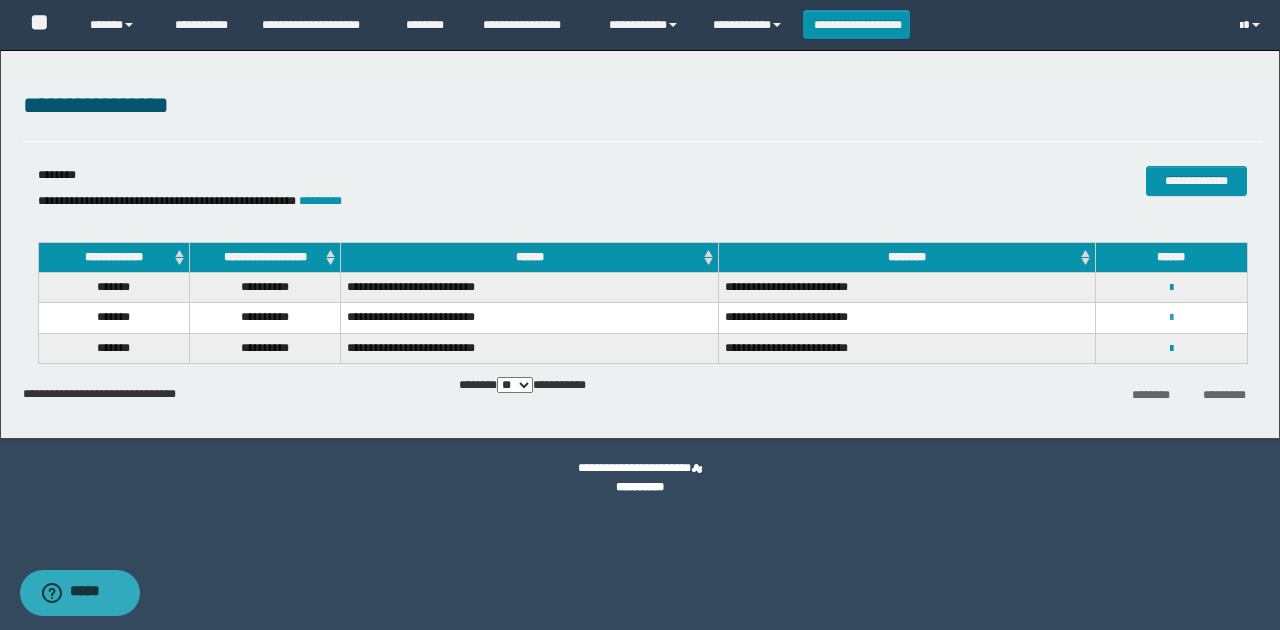 click at bounding box center [1171, 318] 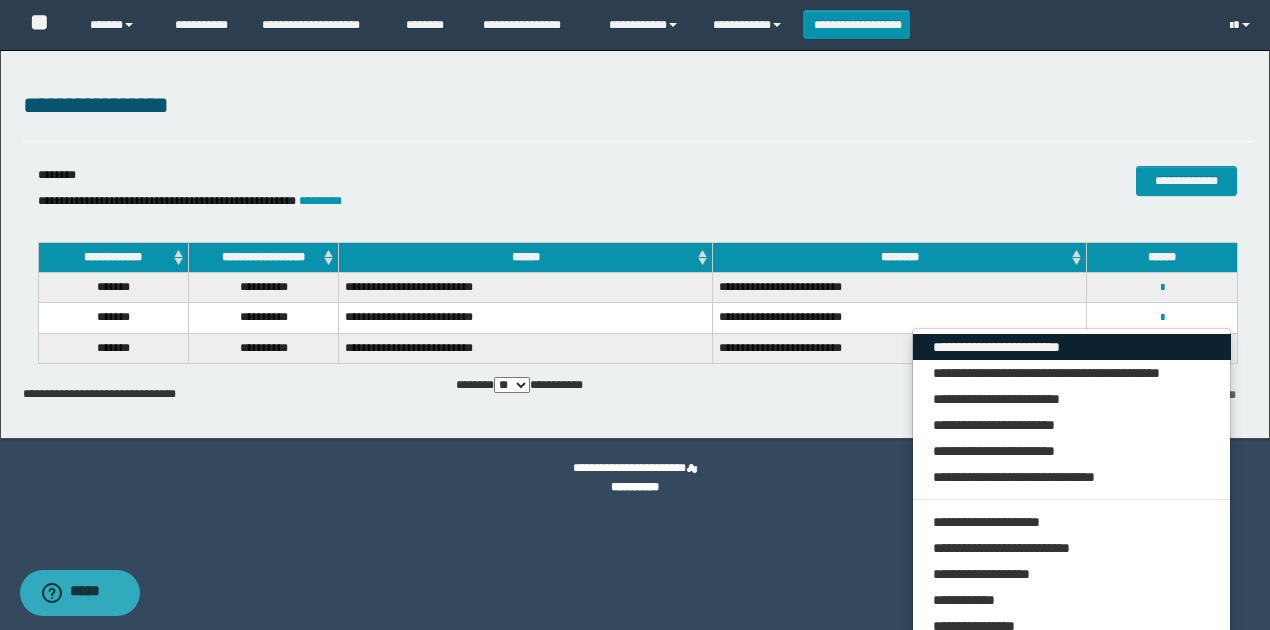 click on "**********" at bounding box center [1072, 347] 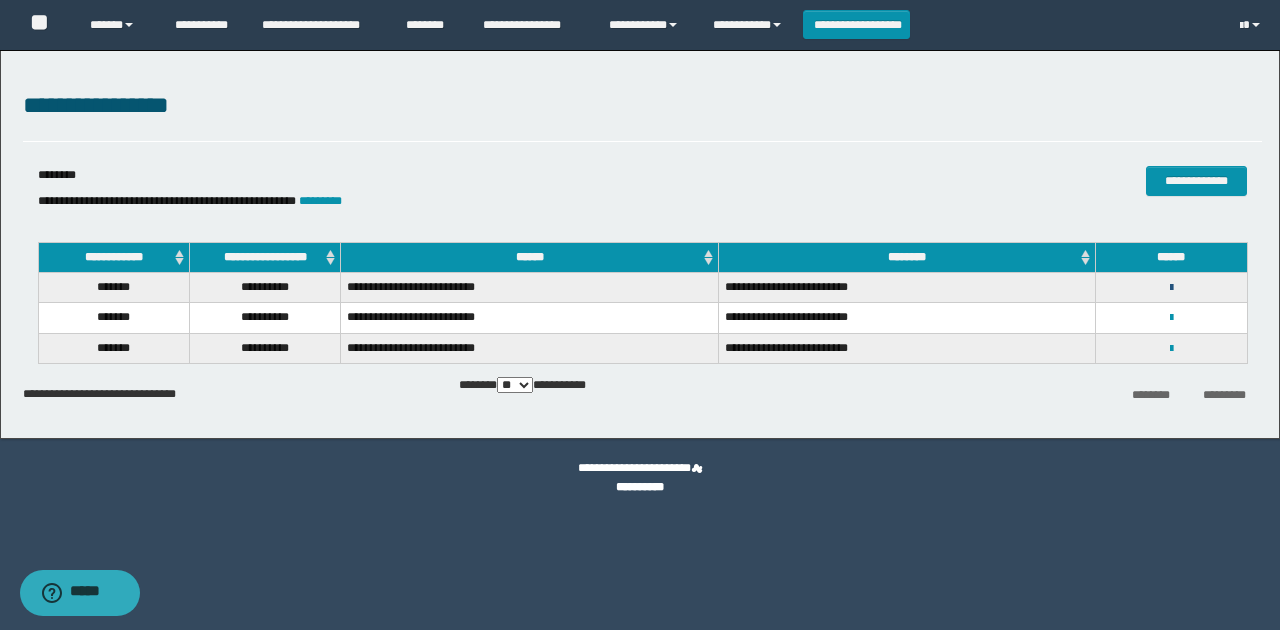 click at bounding box center (1171, 288) 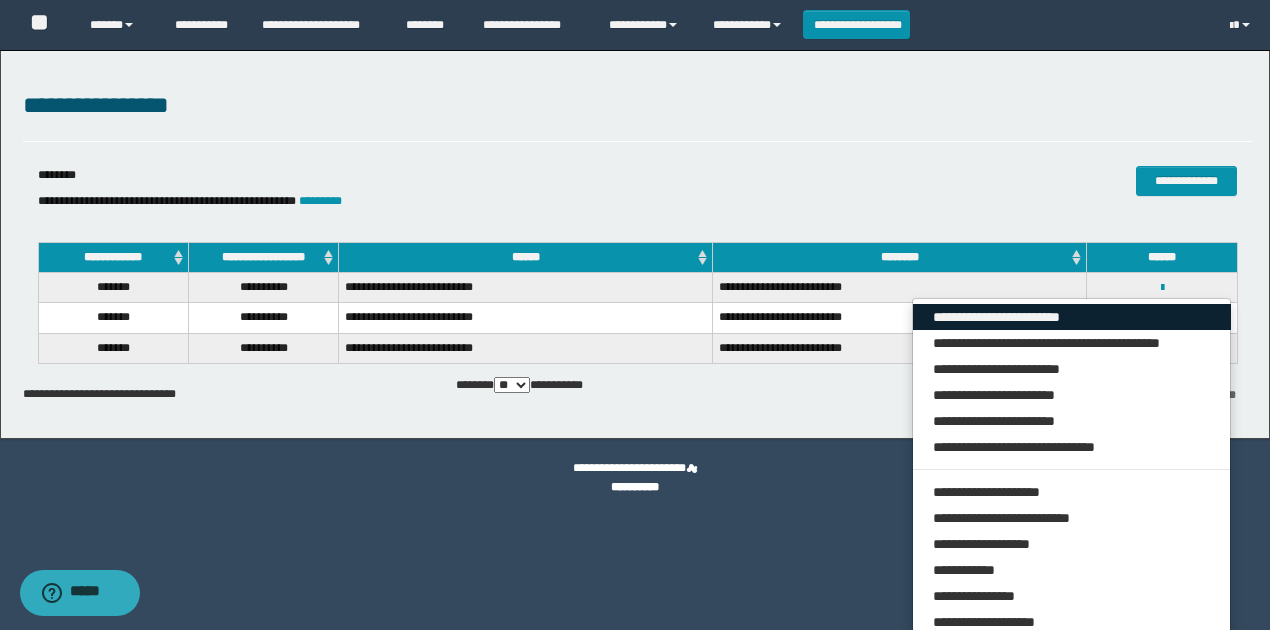 click on "**********" at bounding box center [1072, 317] 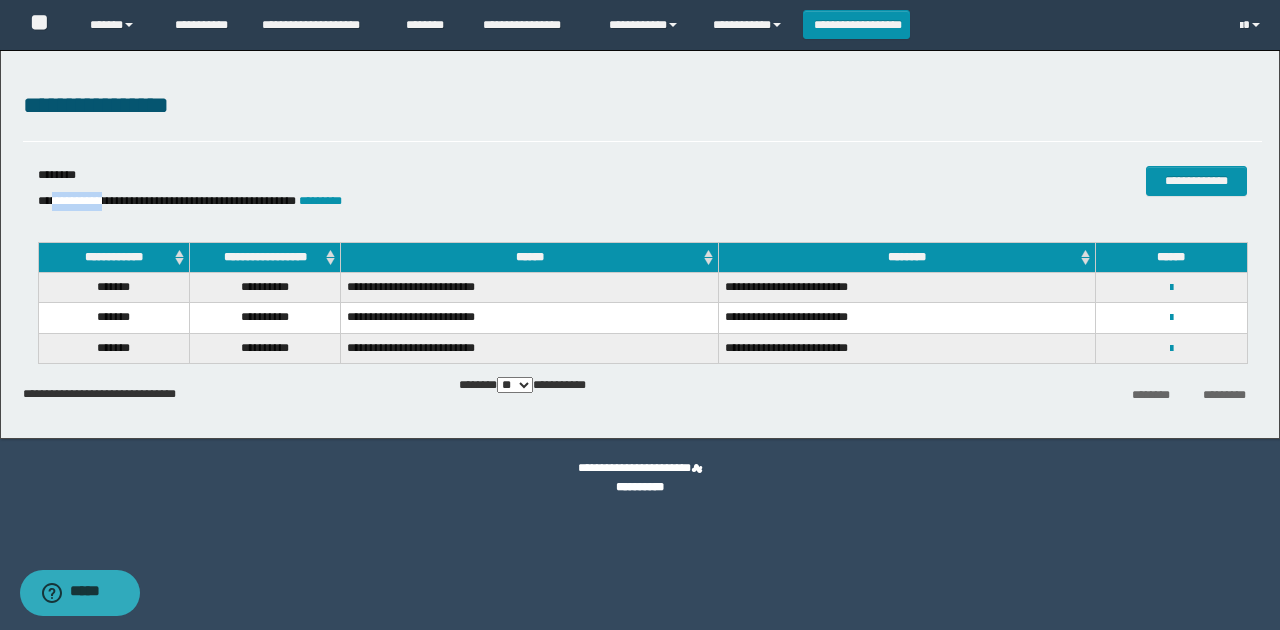 drag, startPoint x: 109, startPoint y: 201, endPoint x: 56, endPoint y: 207, distance: 53.338543 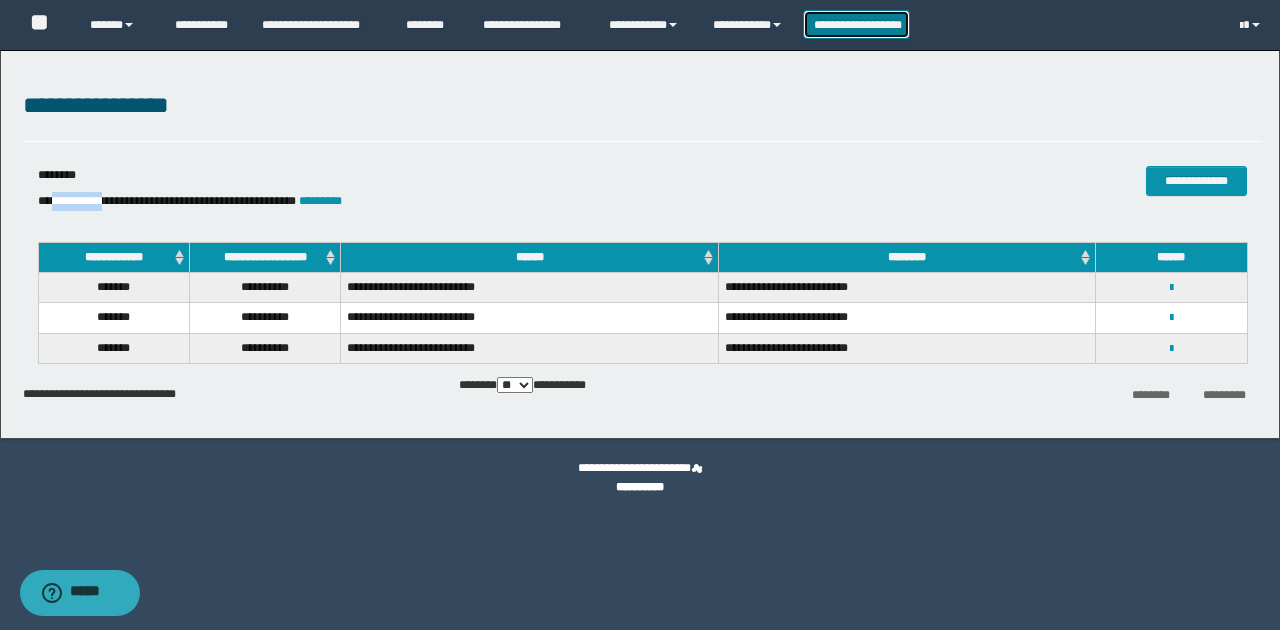 click on "**********" at bounding box center [857, 24] 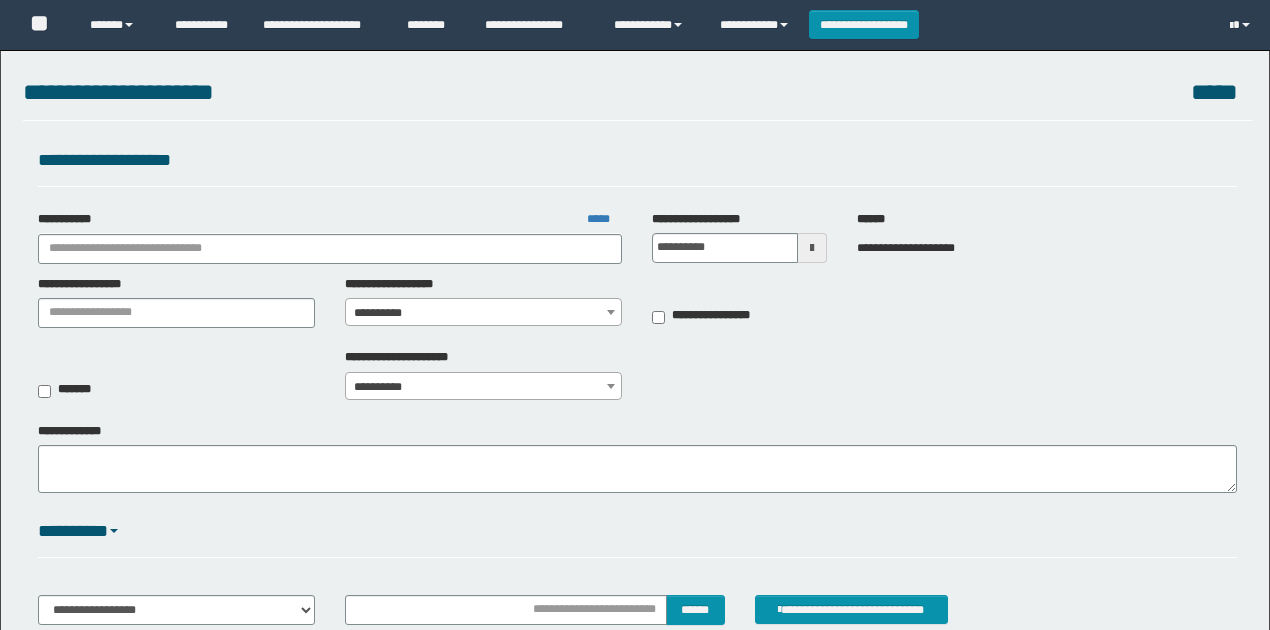 scroll, scrollTop: 0, scrollLeft: 0, axis: both 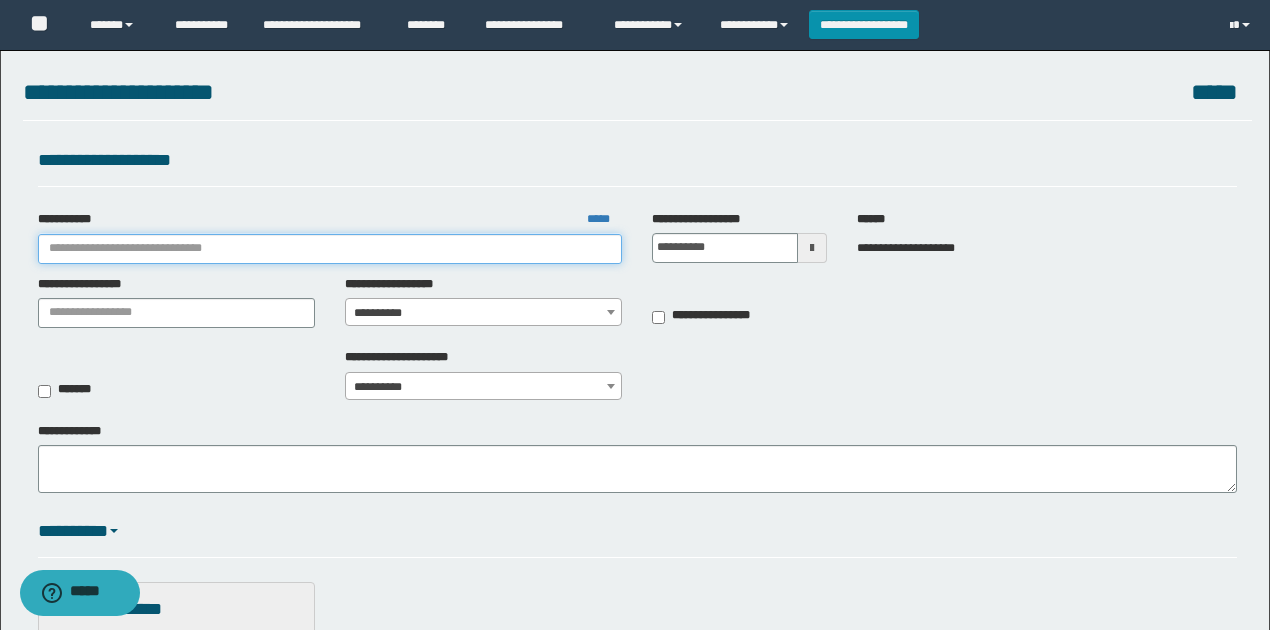 click on "**********" at bounding box center [330, 249] 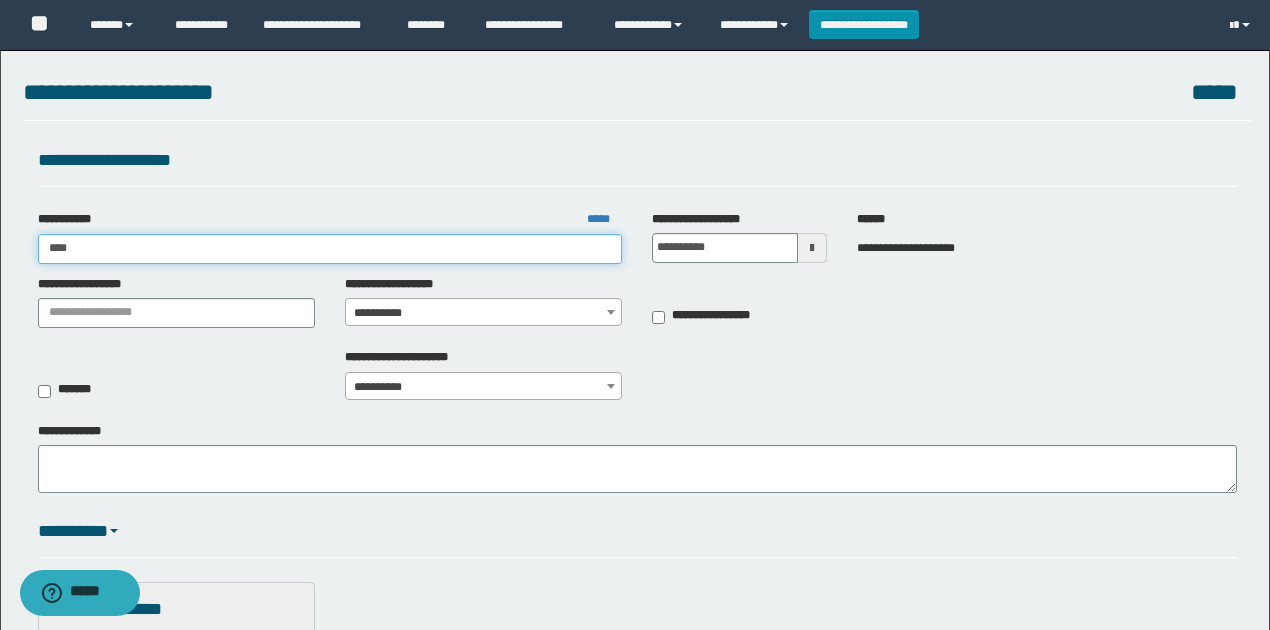 type on "*****" 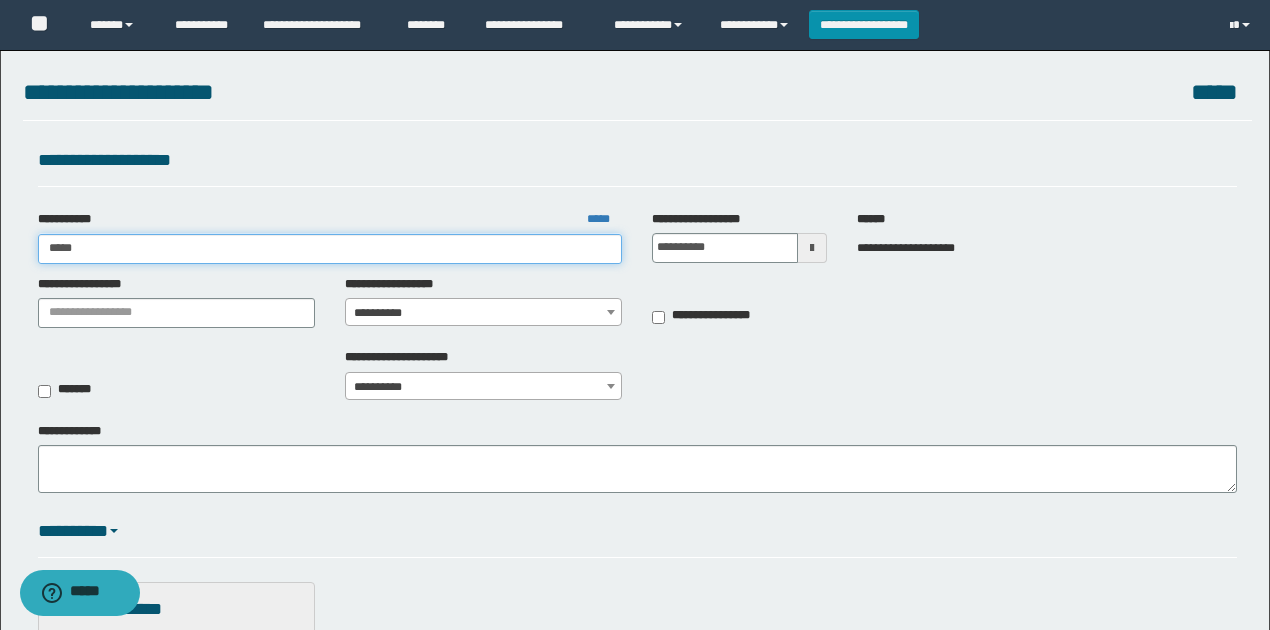type on "*****" 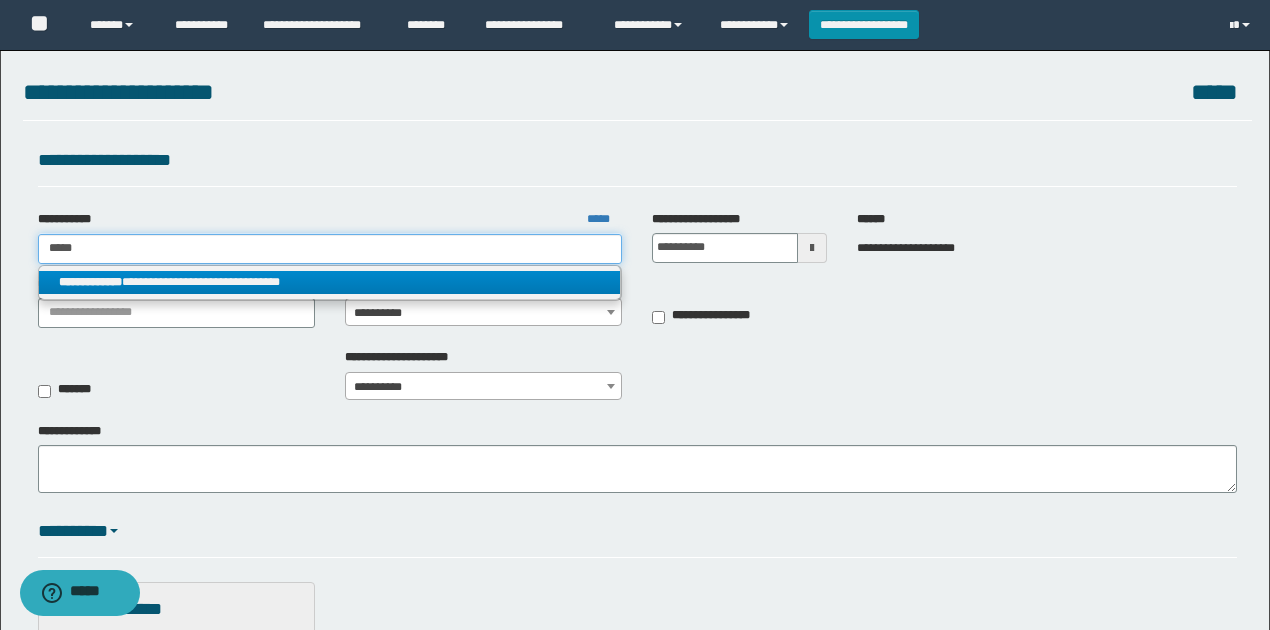 type on "*****" 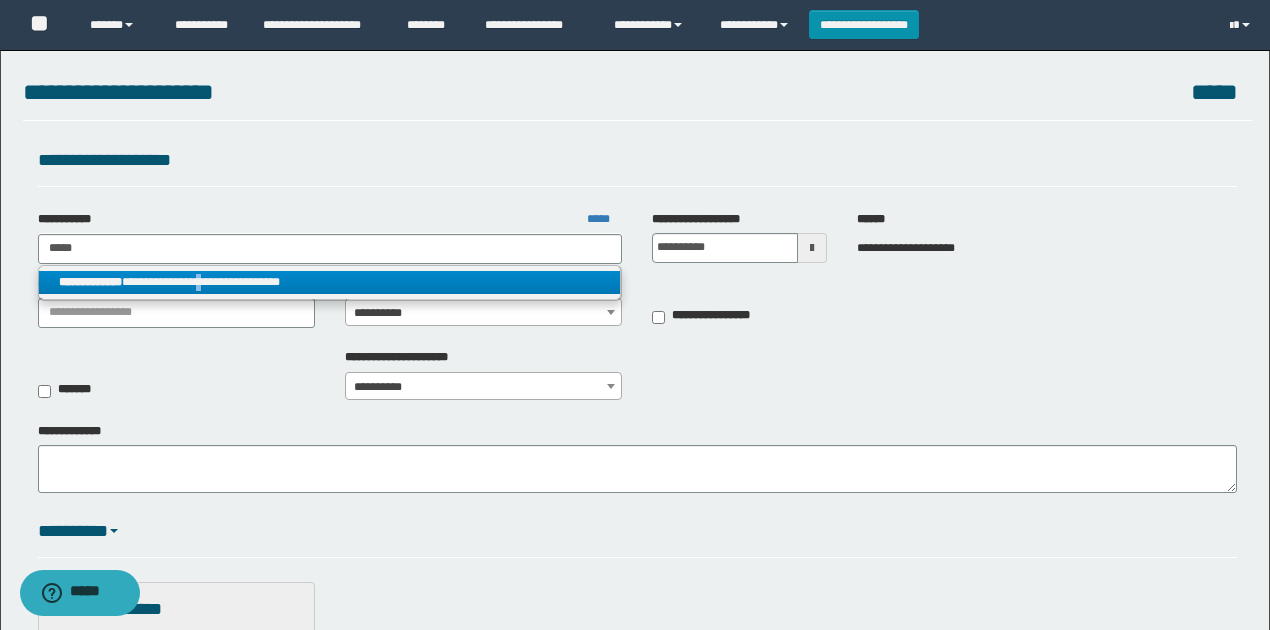 drag, startPoint x: 230, startPoint y: 278, endPoint x: 284, endPoint y: 299, distance: 57.939625 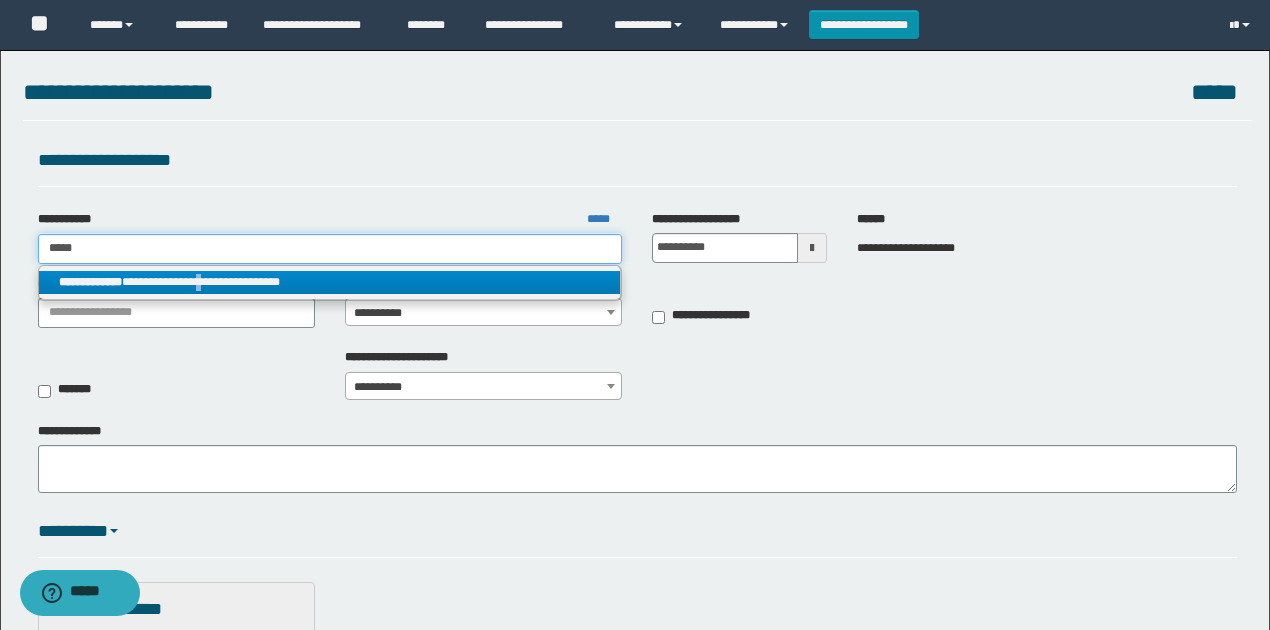 type 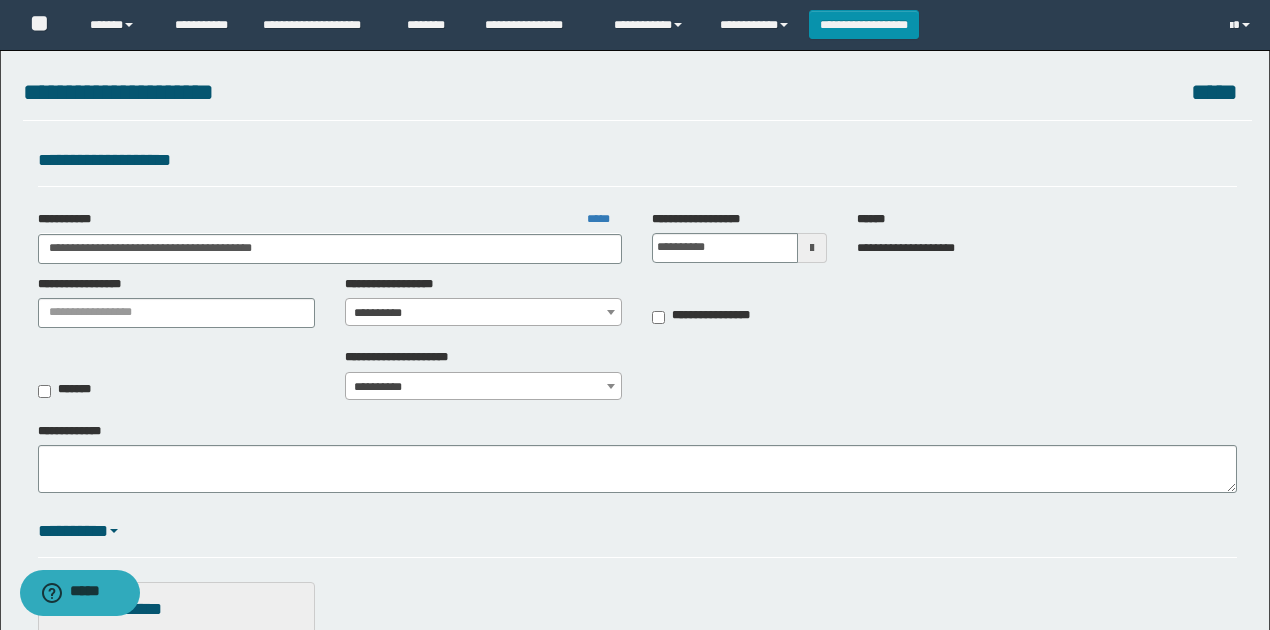 drag, startPoint x: 363, startPoint y: 308, endPoint x: 396, endPoint y: 323, distance: 36.249138 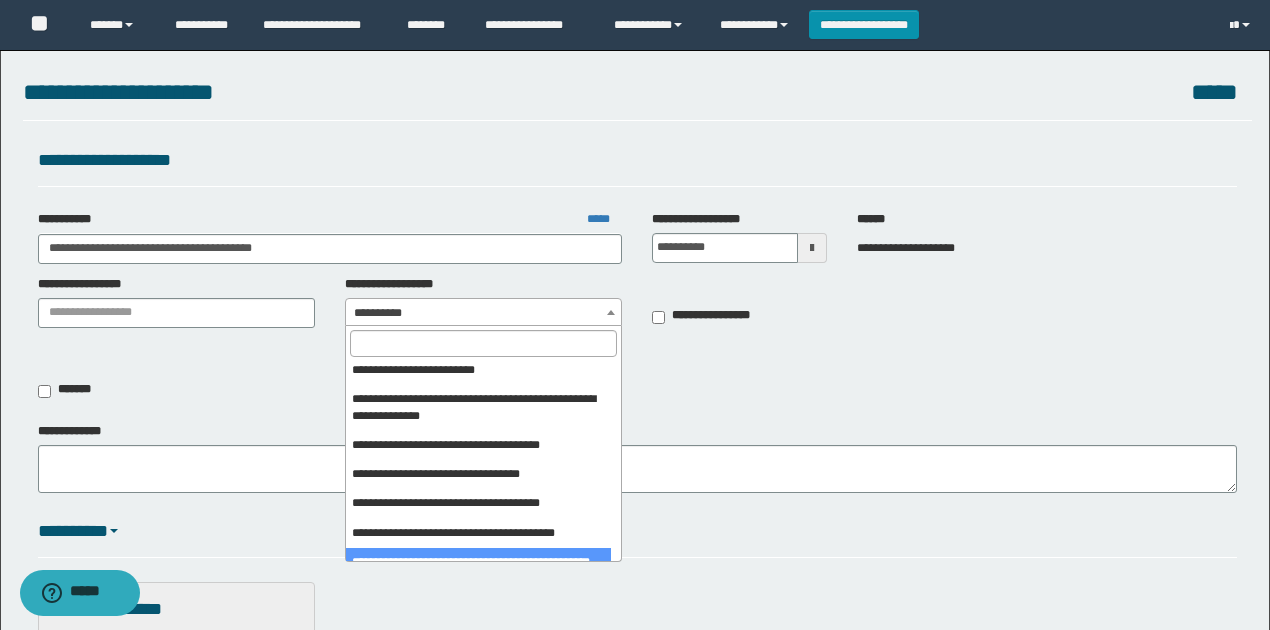 scroll, scrollTop: 1136, scrollLeft: 0, axis: vertical 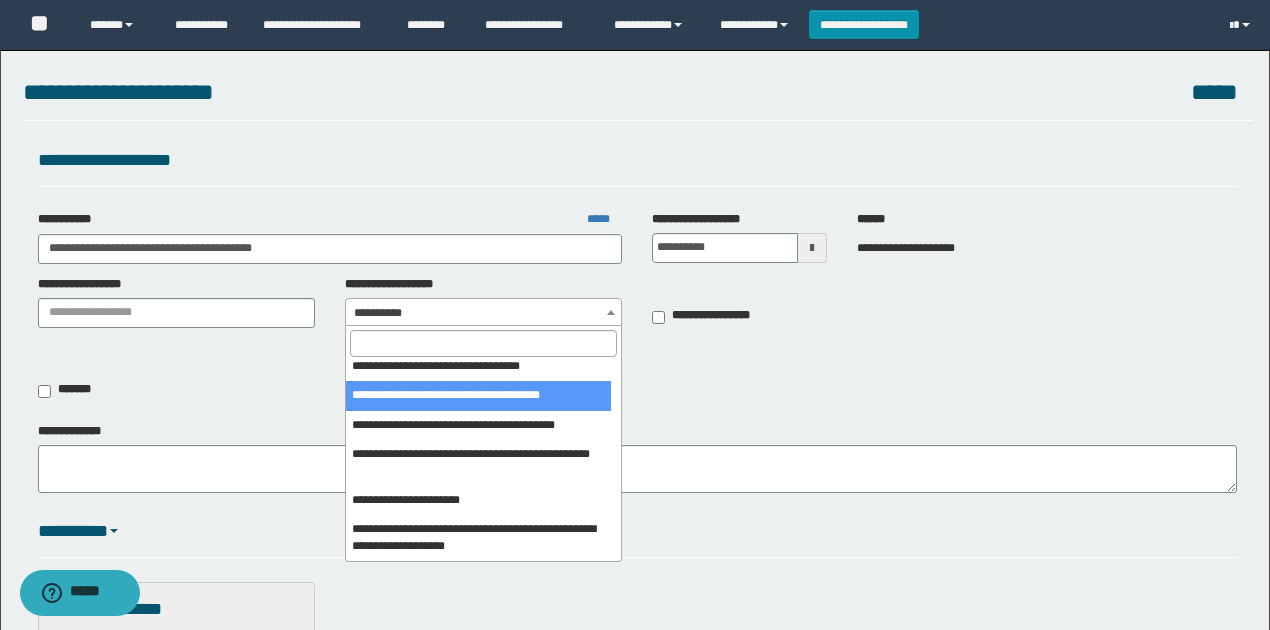 select on "****" 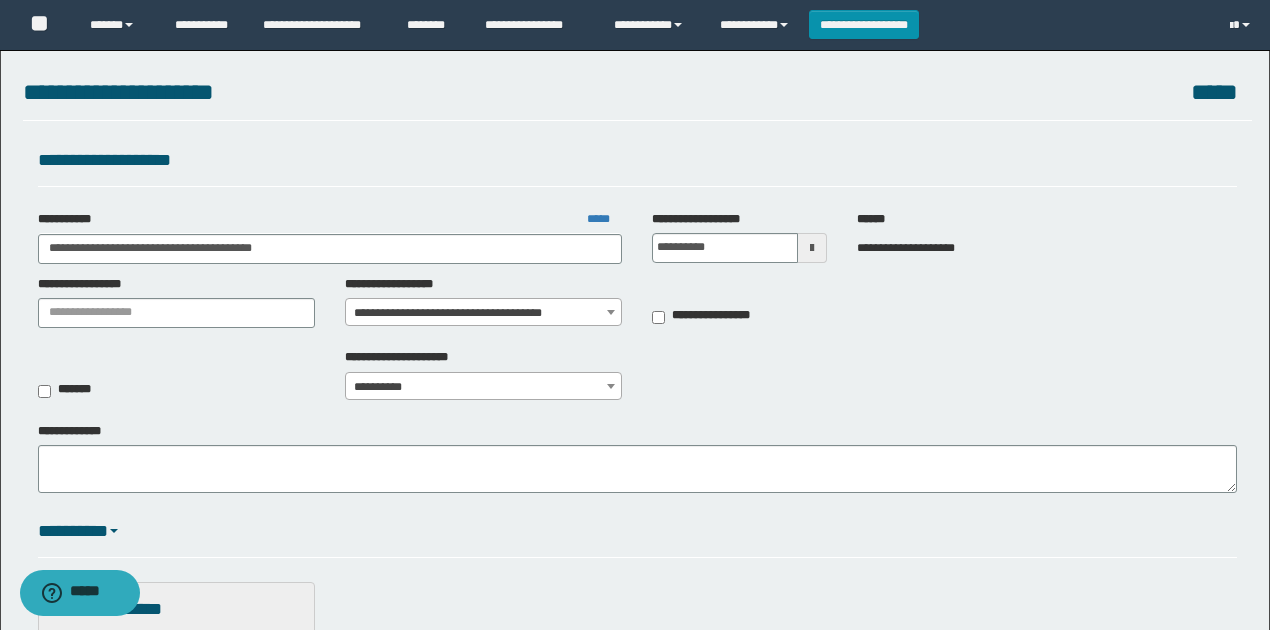 click on "**********" at bounding box center (637, 380) 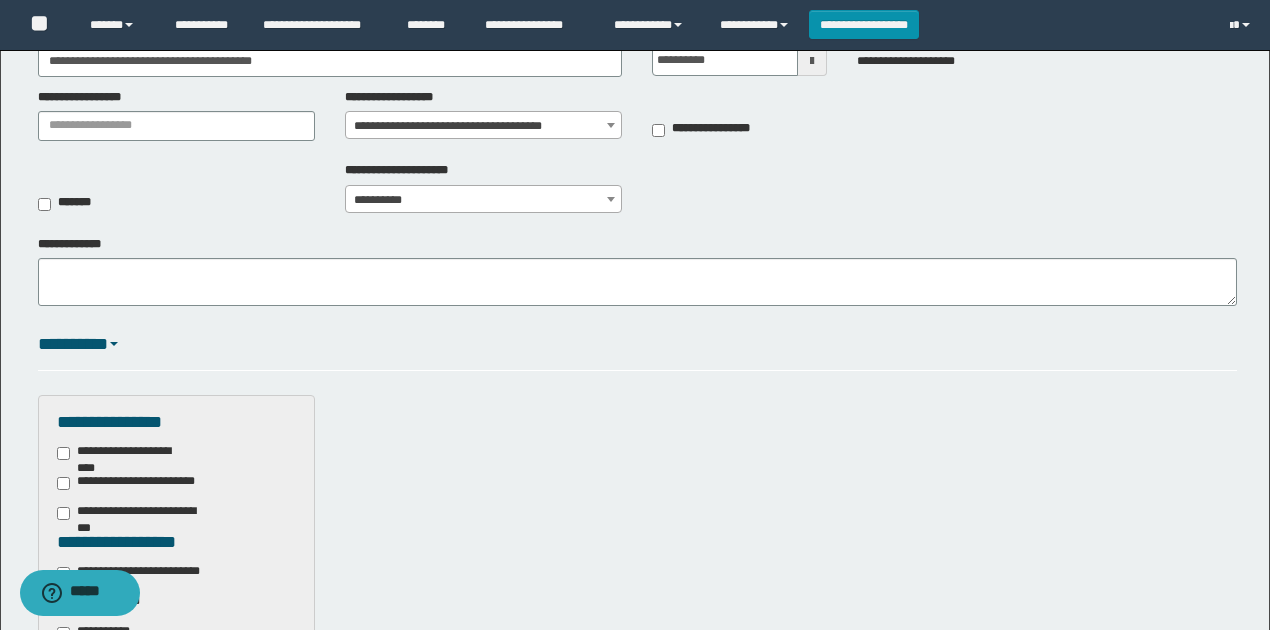 scroll, scrollTop: 266, scrollLeft: 0, axis: vertical 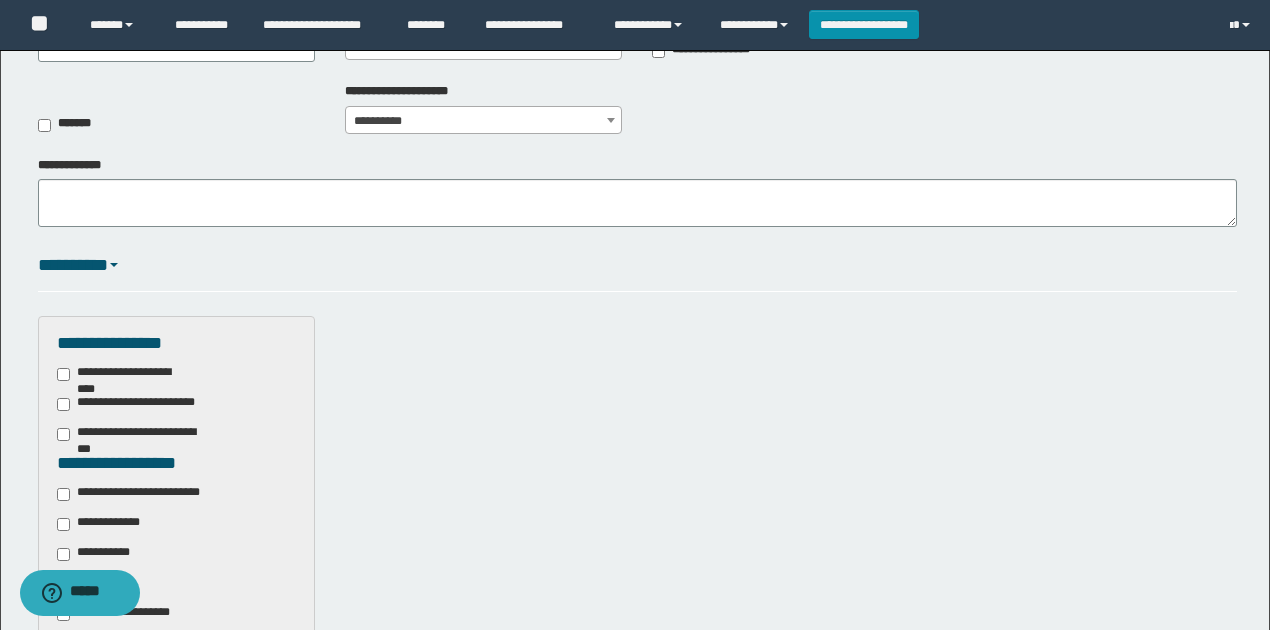 click on "**********" at bounding box center (143, 494) 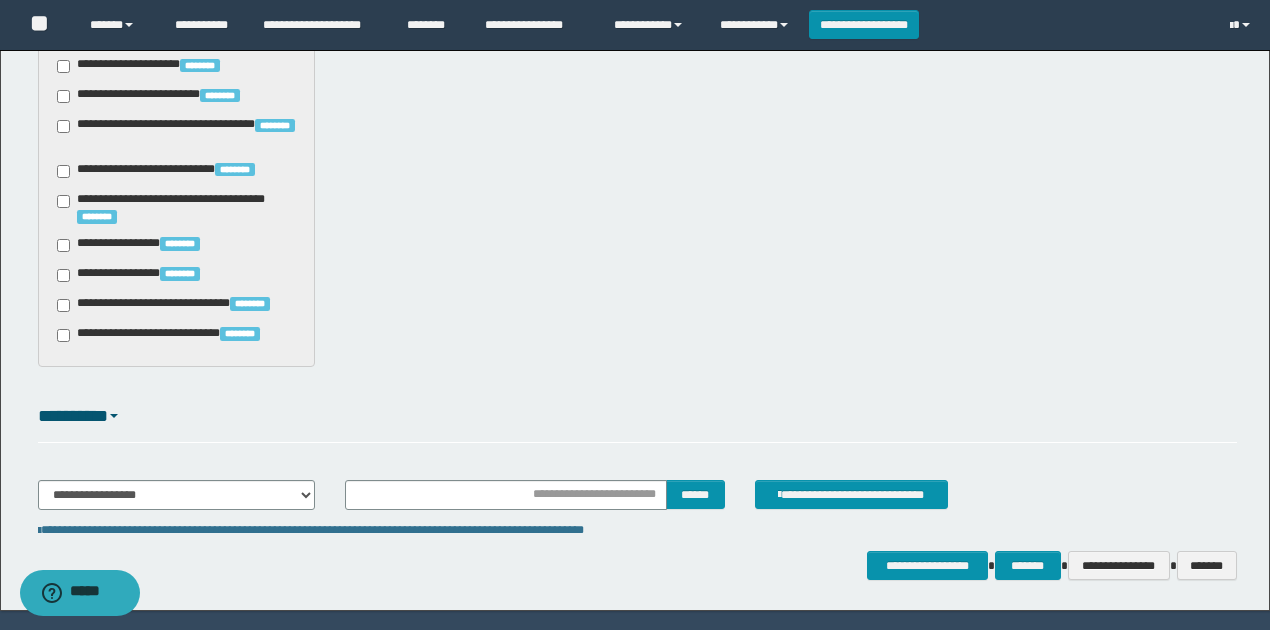 scroll, scrollTop: 1720, scrollLeft: 0, axis: vertical 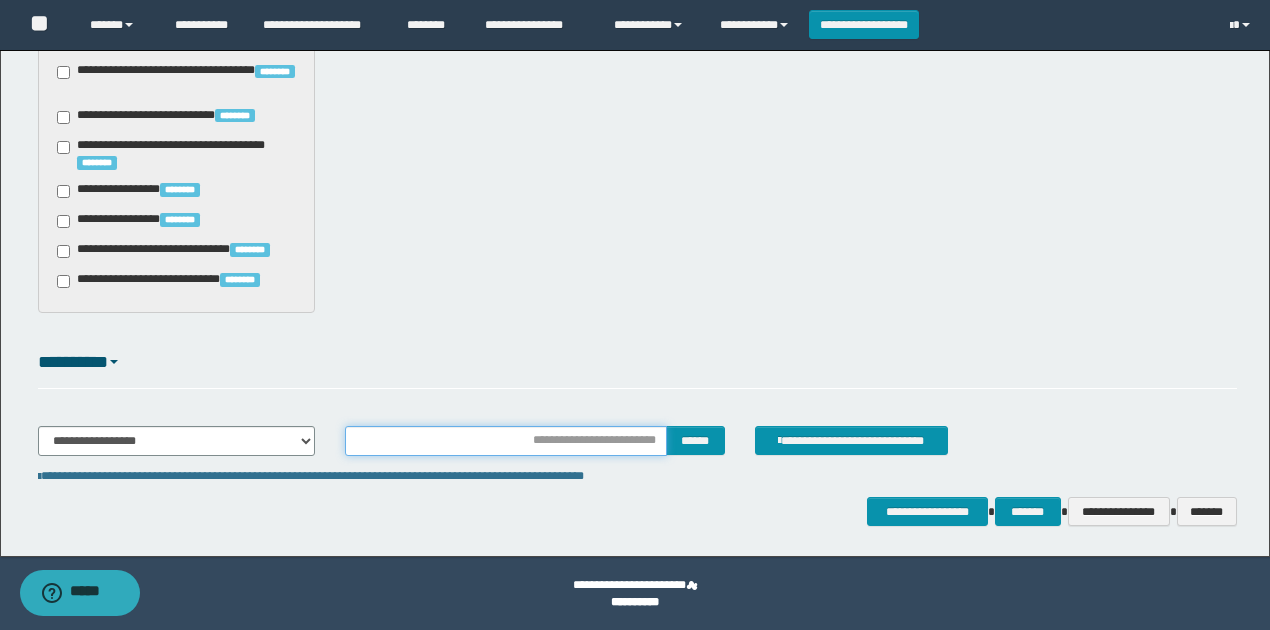 click at bounding box center (506, 441) 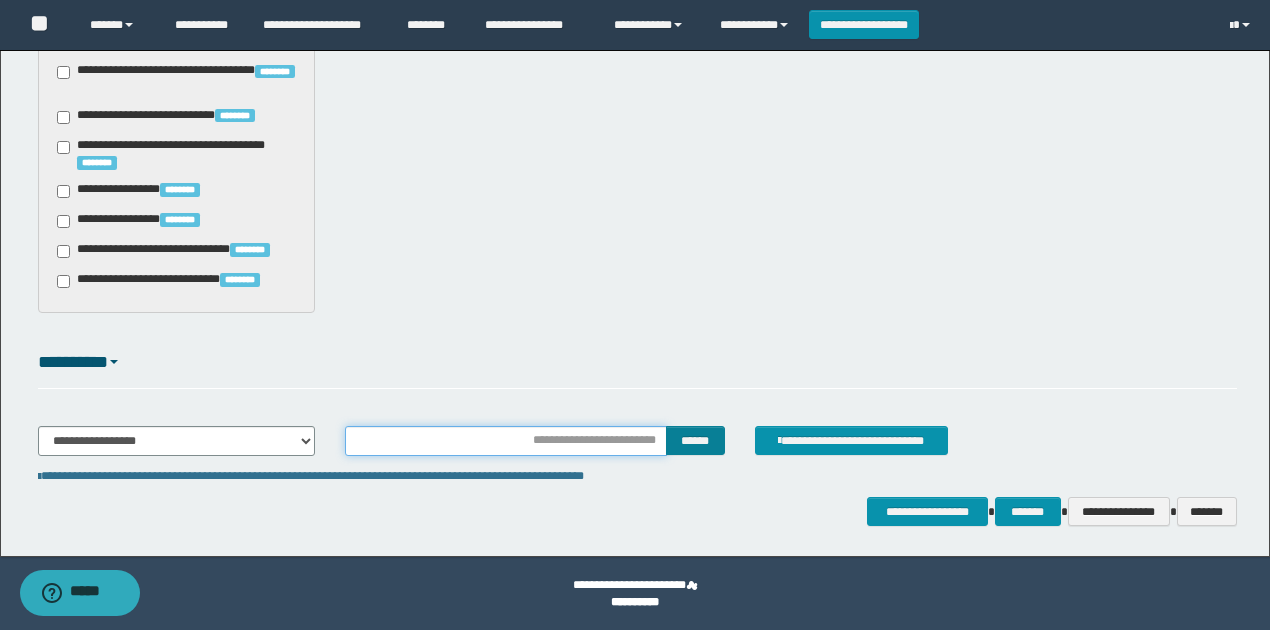 type on "**********" 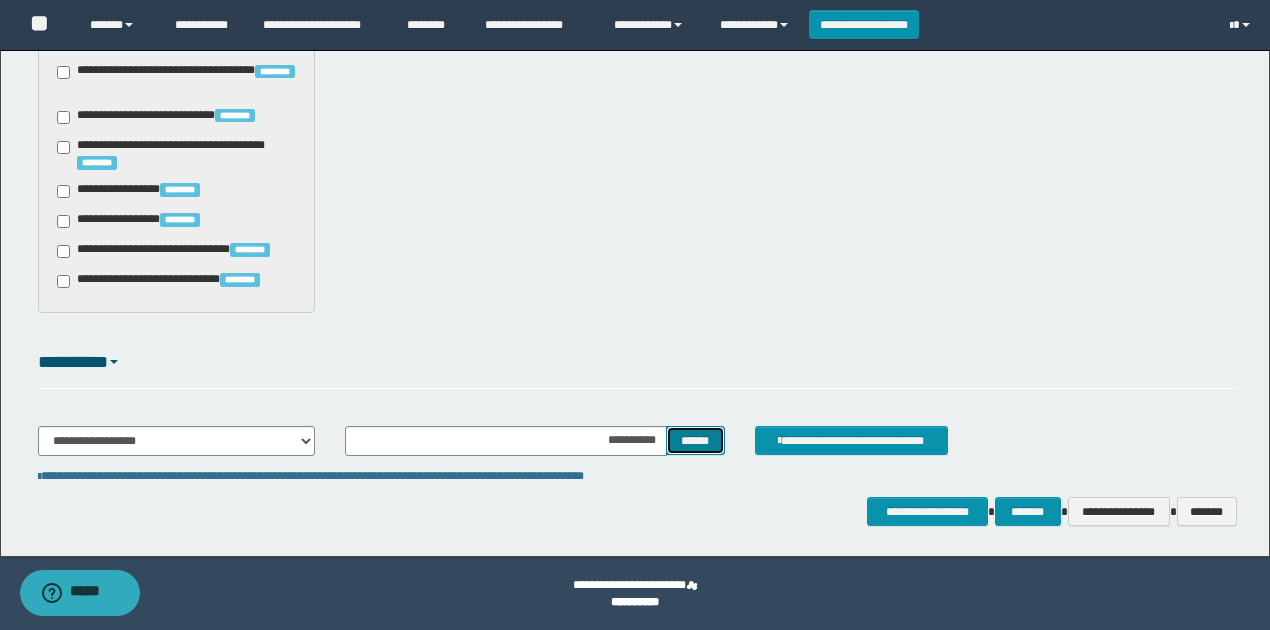 click on "******" at bounding box center (695, 440) 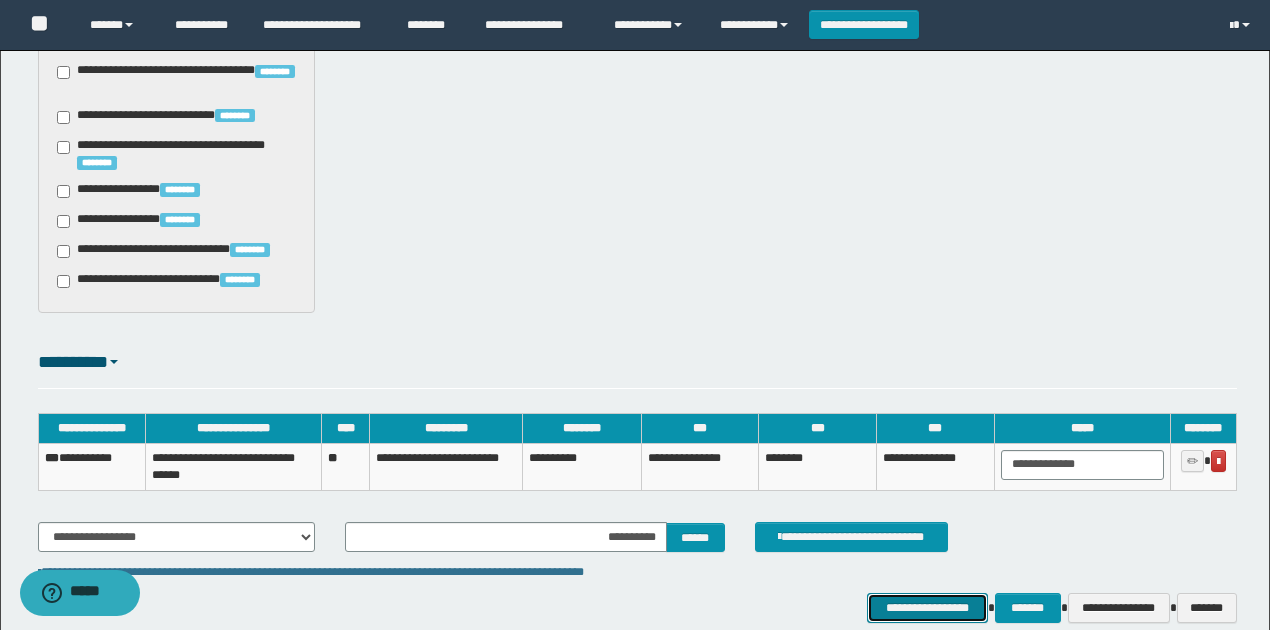 click on "**********" at bounding box center (927, 607) 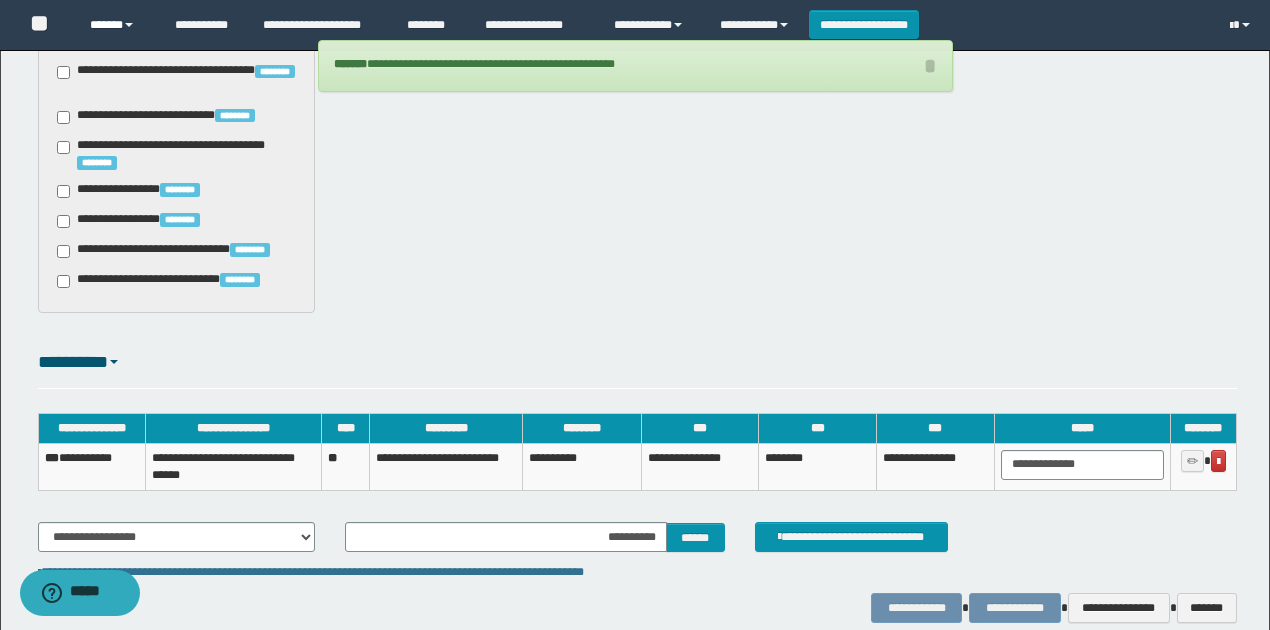 click on "******" at bounding box center (117, 25) 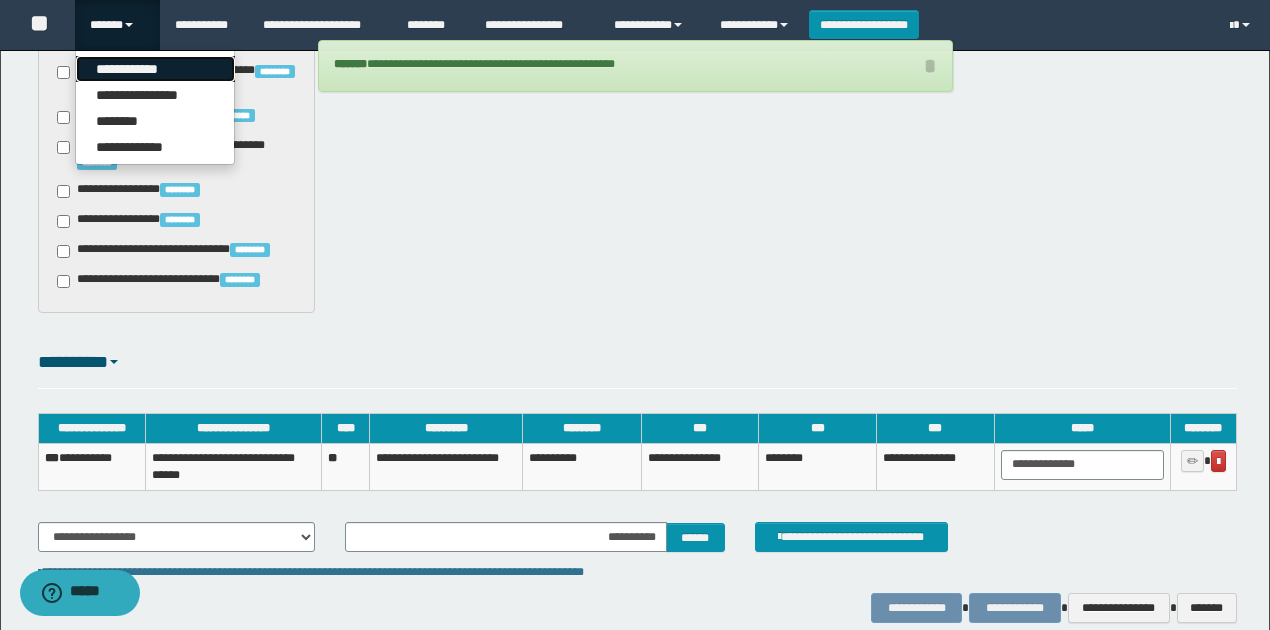 click on "**********" at bounding box center (155, 69) 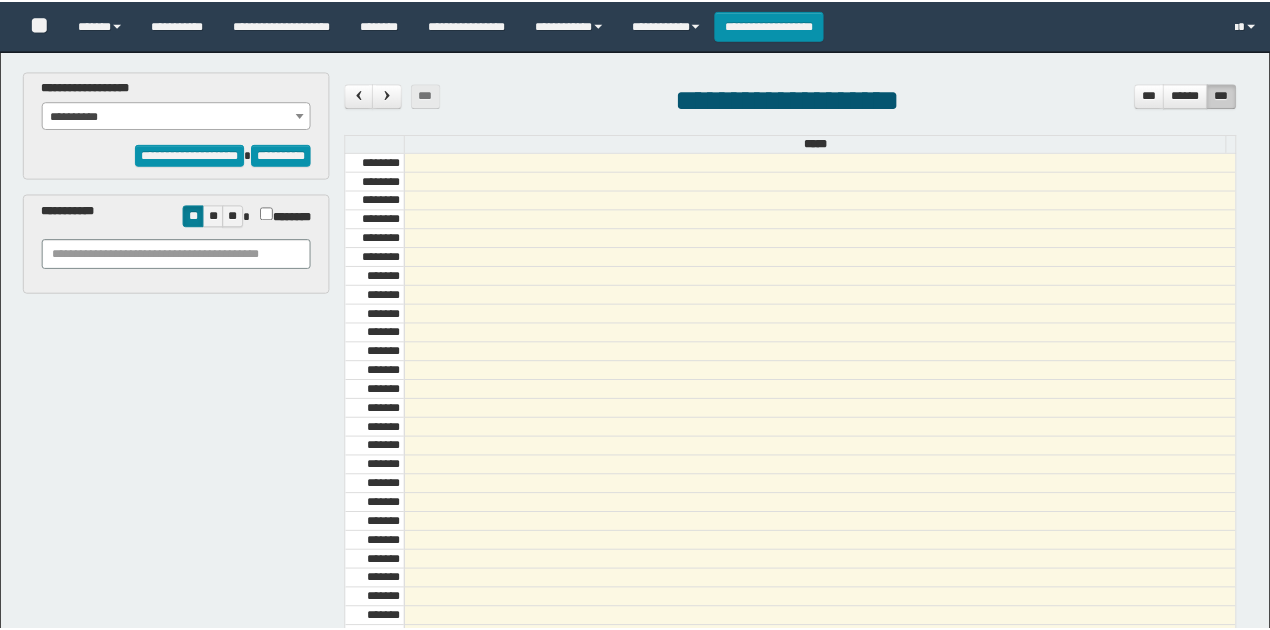 scroll, scrollTop: 0, scrollLeft: 0, axis: both 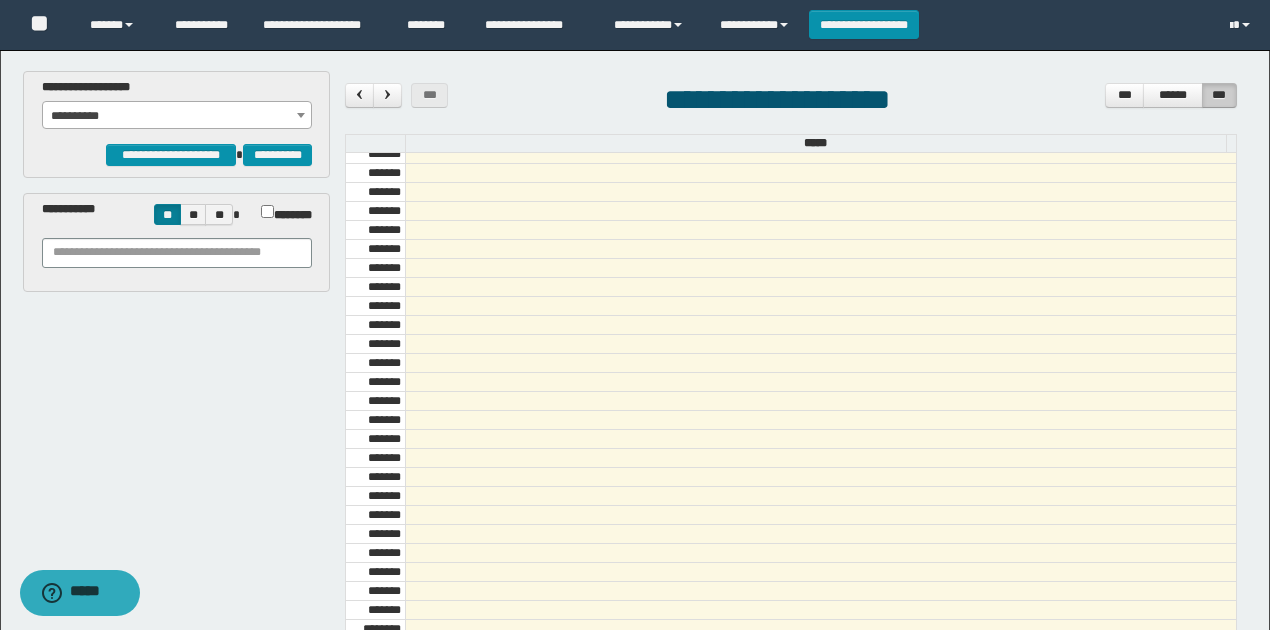 click on "**********" at bounding box center (177, 116) 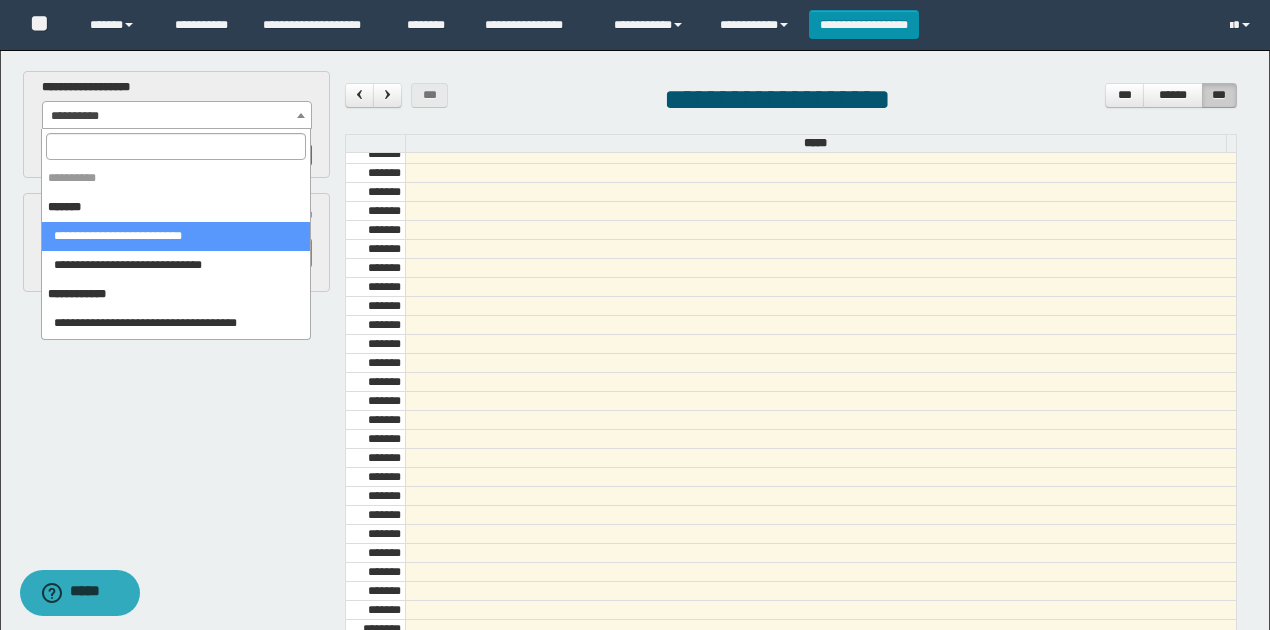 select on "******" 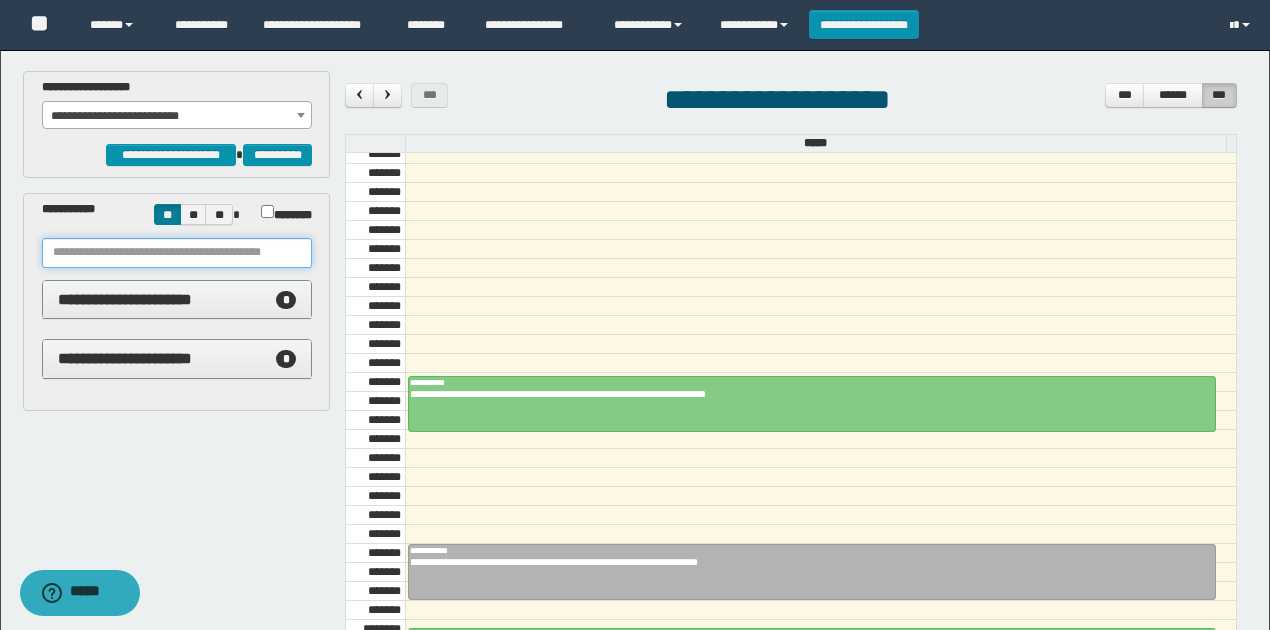 click at bounding box center [177, 253] 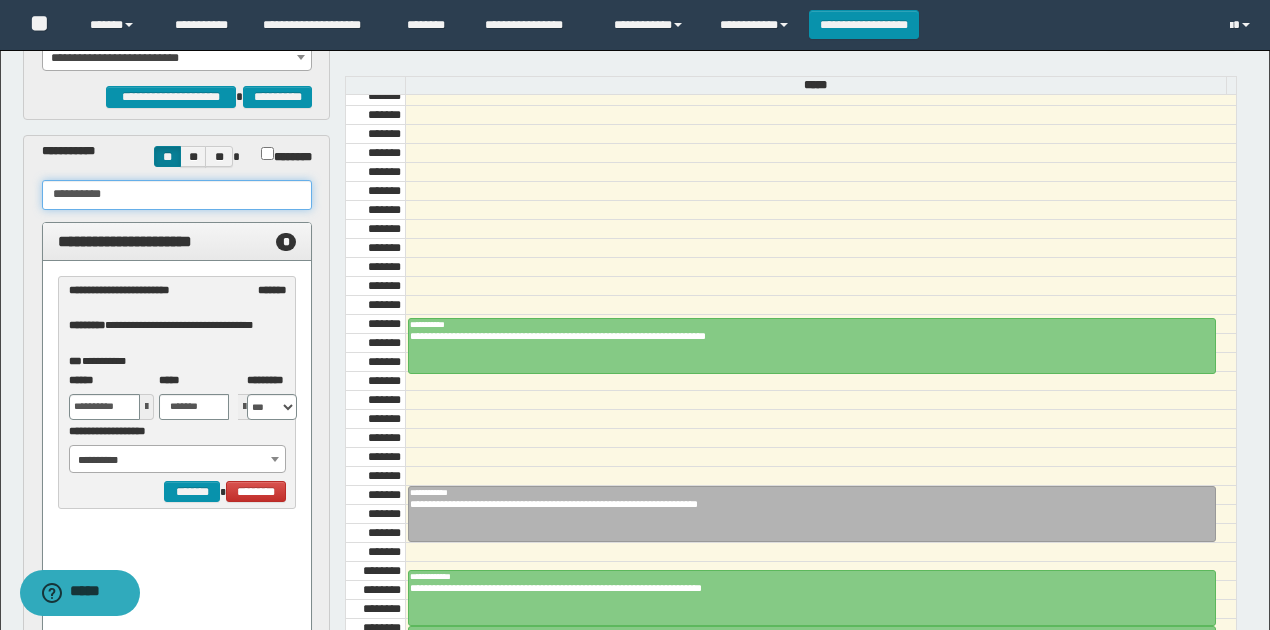 scroll, scrollTop: 200, scrollLeft: 0, axis: vertical 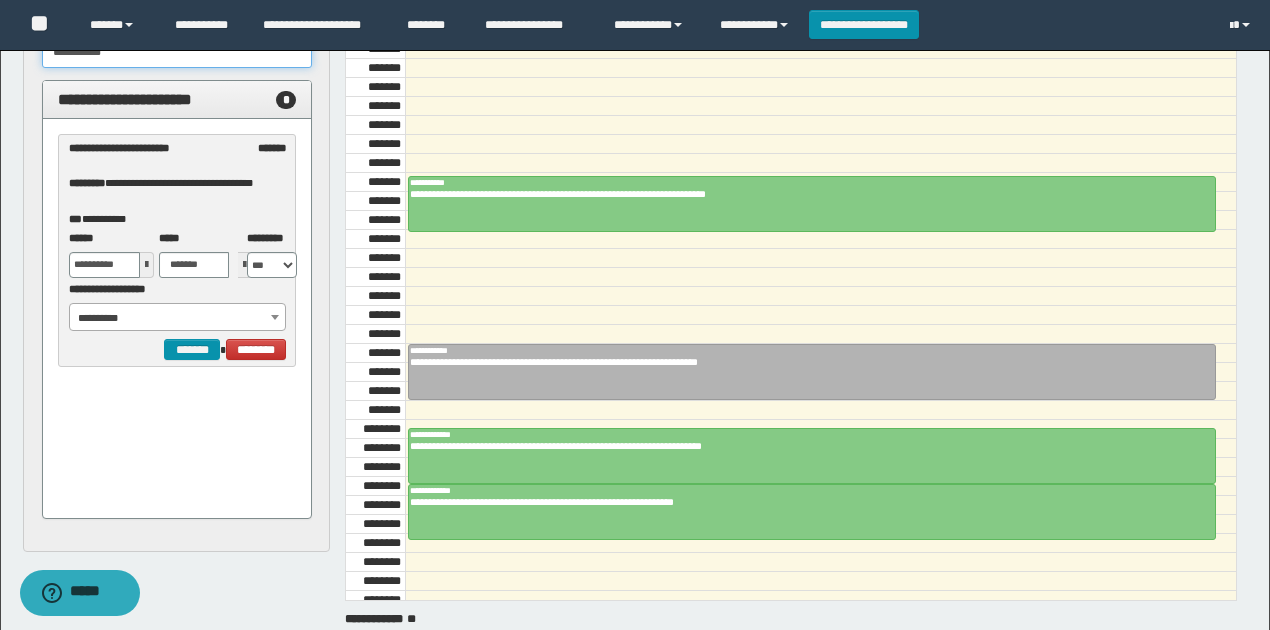 click on "**********" at bounding box center [177, 306] 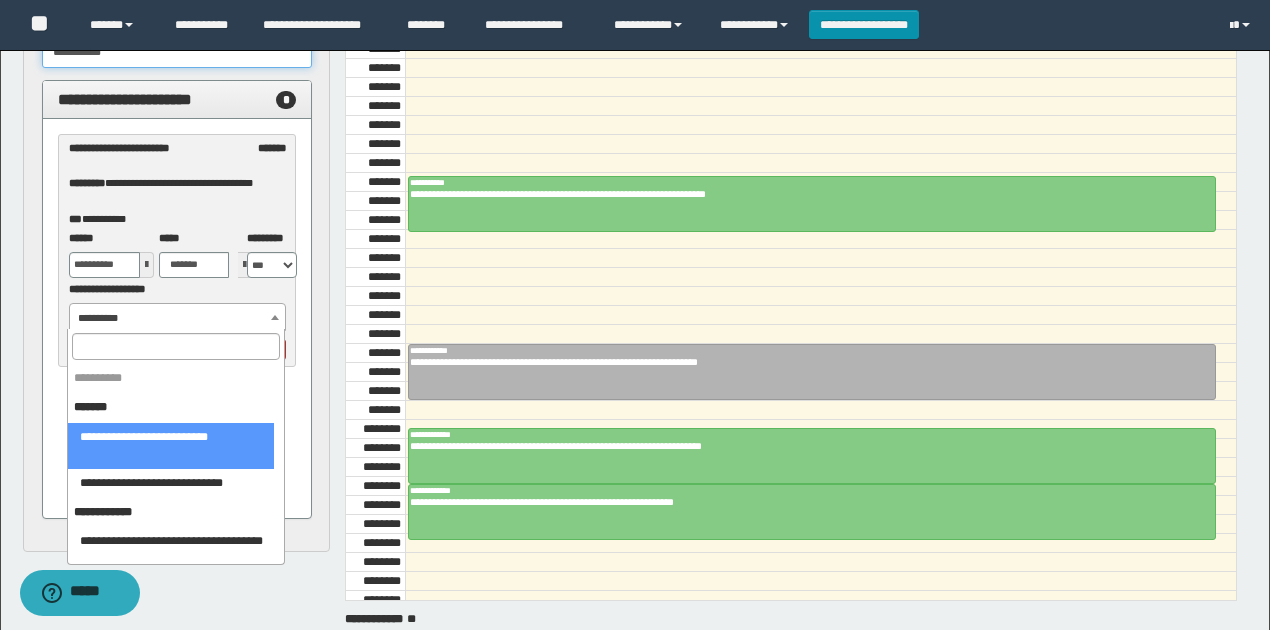click on "**********" at bounding box center (178, 318) 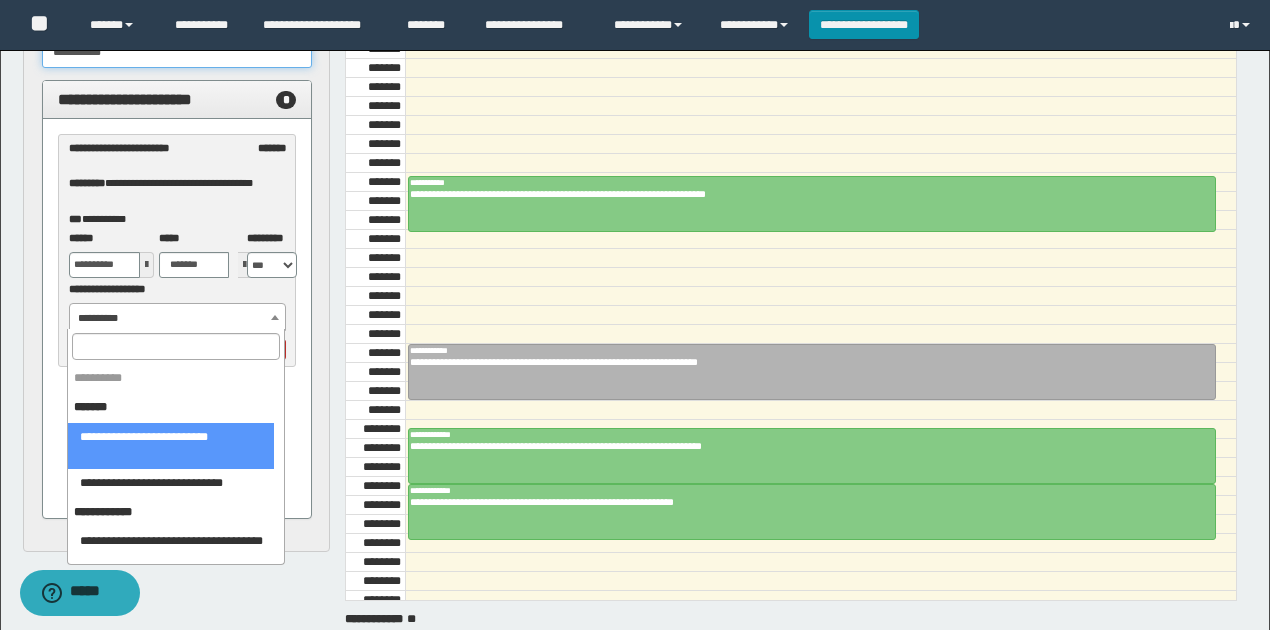 type on "**********" 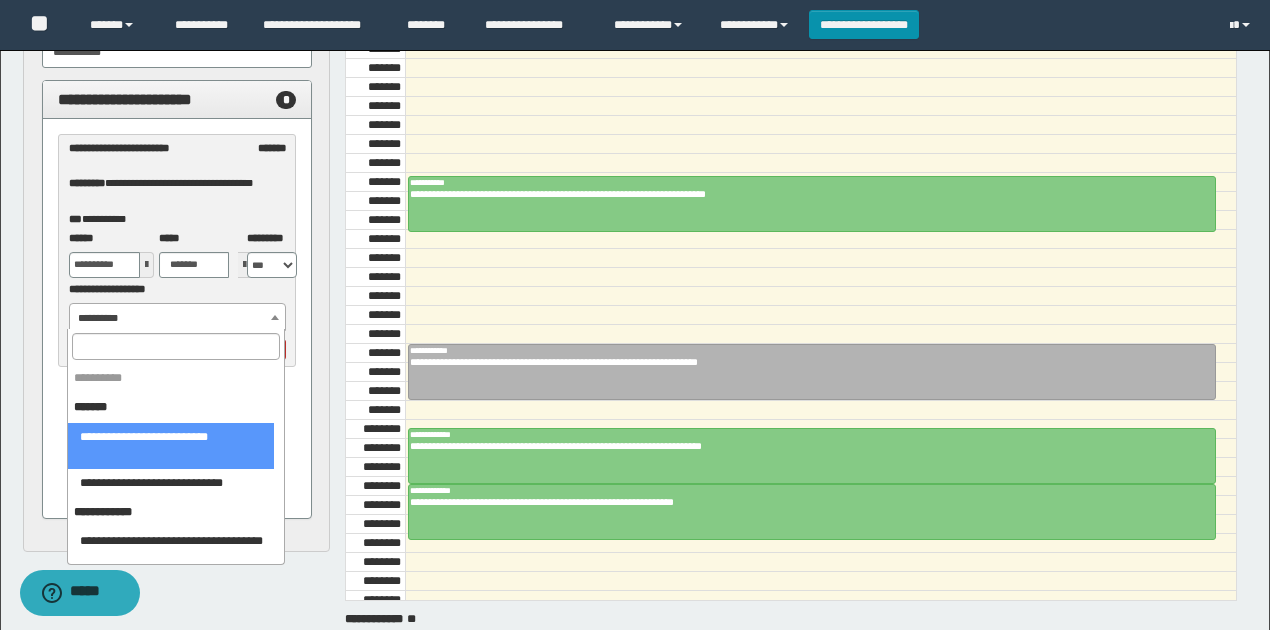 select on "******" 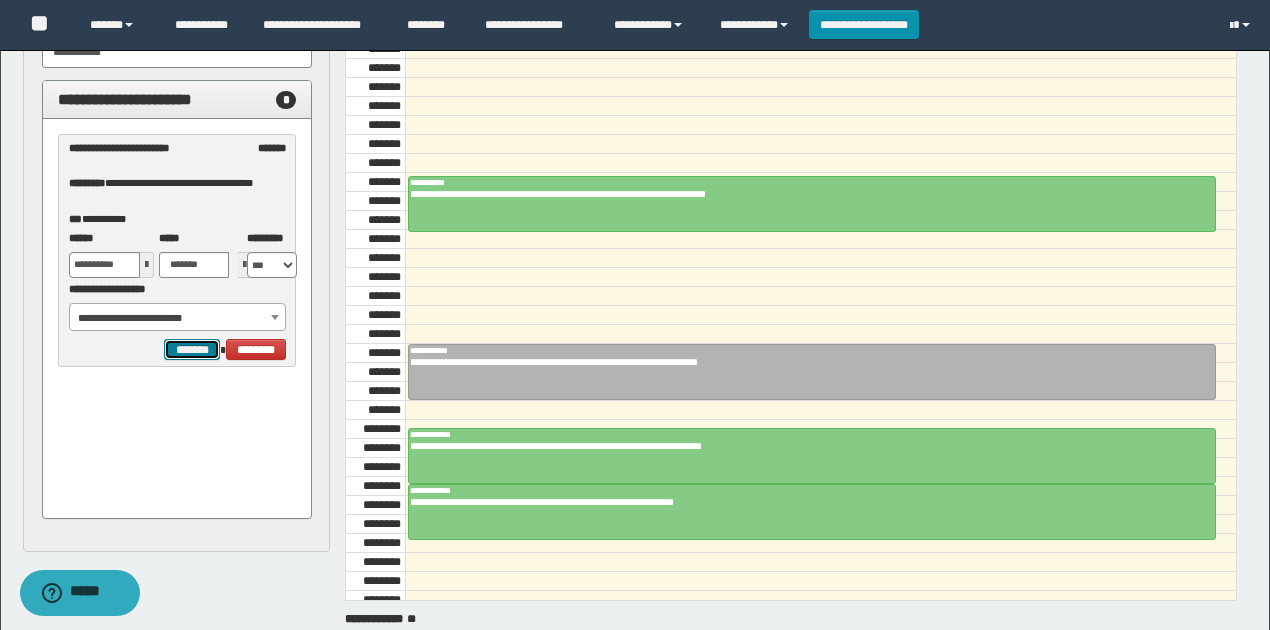 click on "*******" at bounding box center [192, 349] 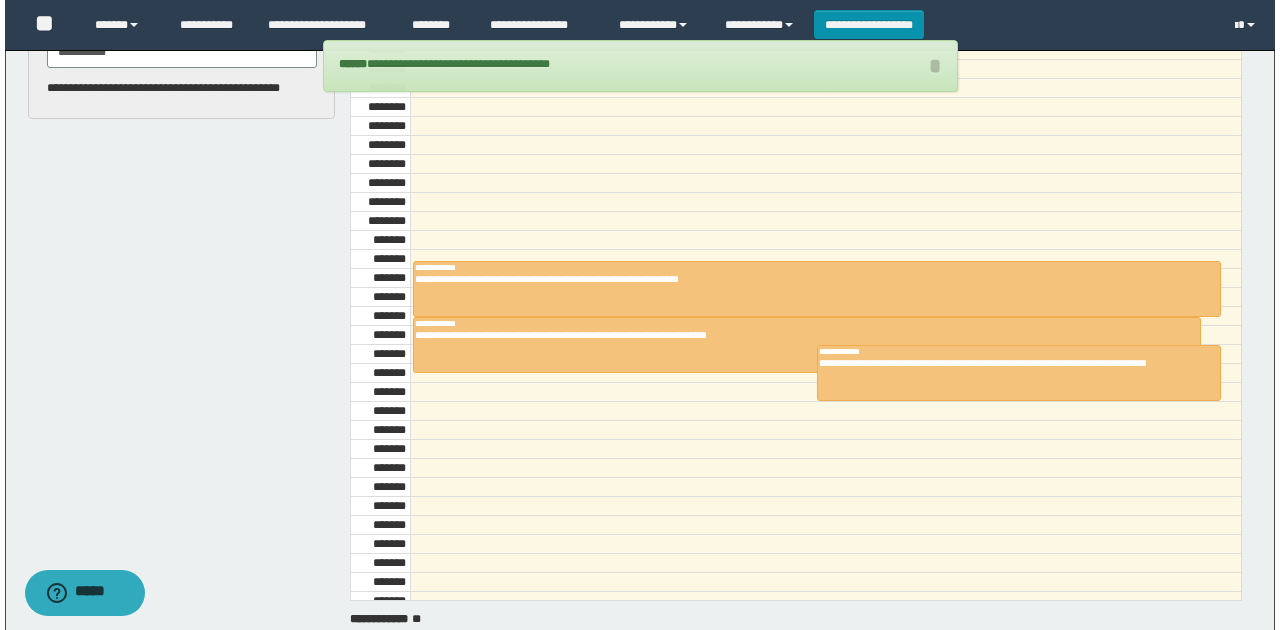 scroll, scrollTop: 1340, scrollLeft: 0, axis: vertical 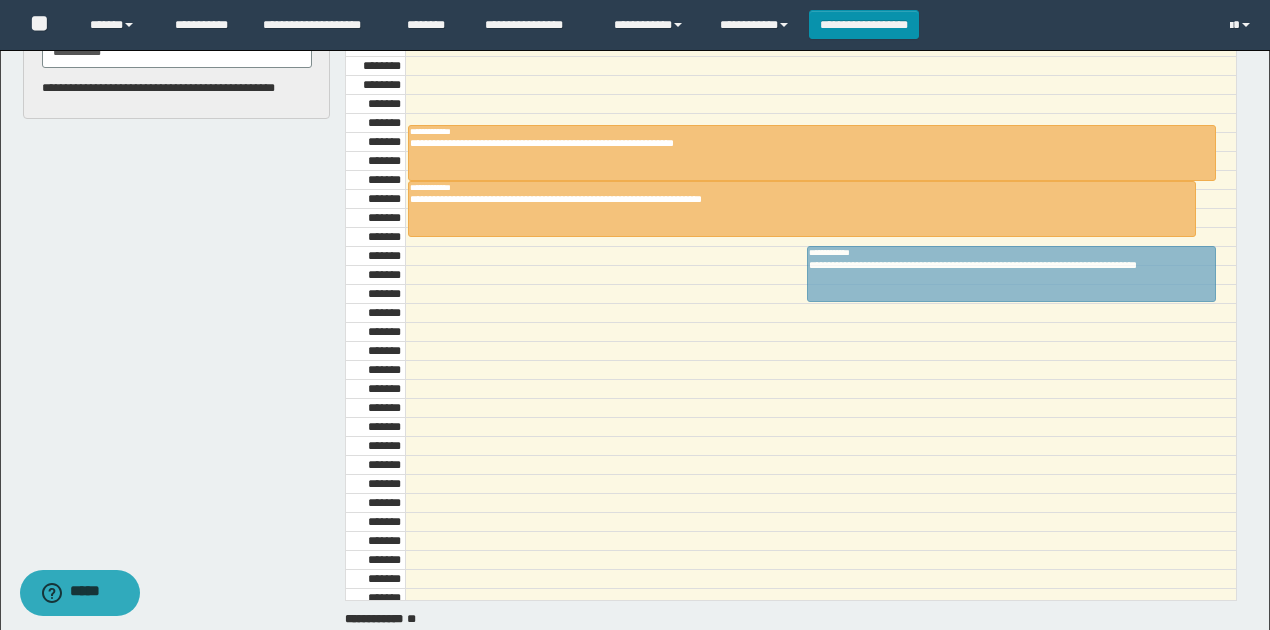 drag, startPoint x: 993, startPoint y: 236, endPoint x: 984, endPoint y: 277, distance: 41.976185 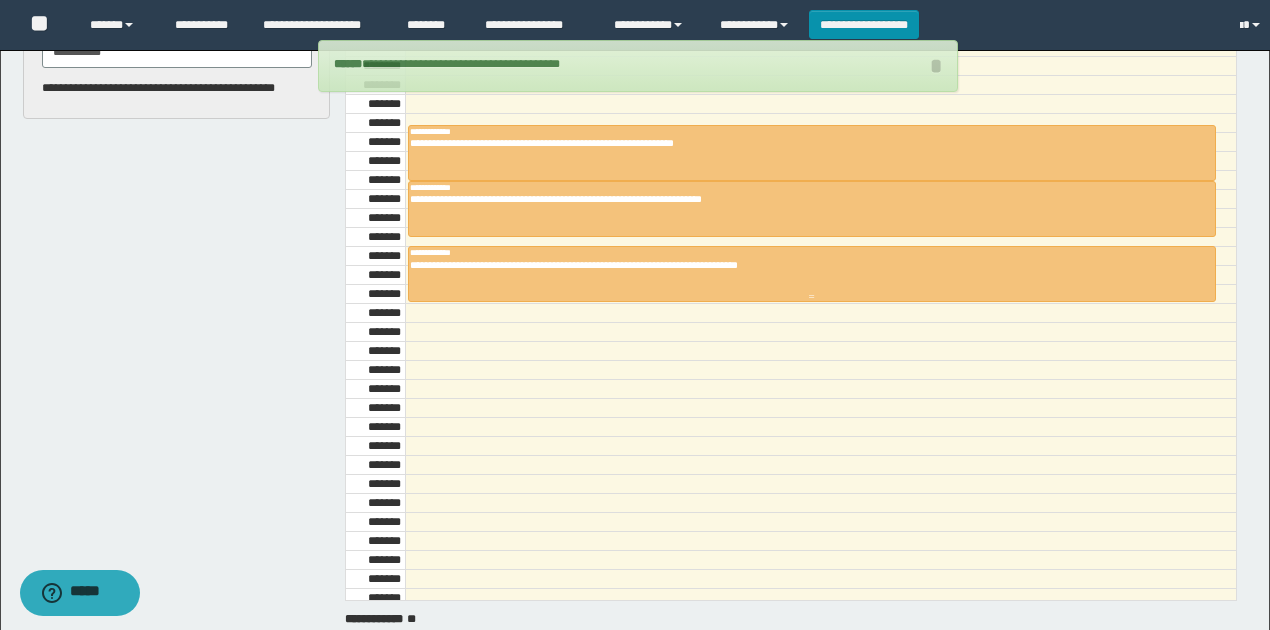 click at bounding box center [812, 274] 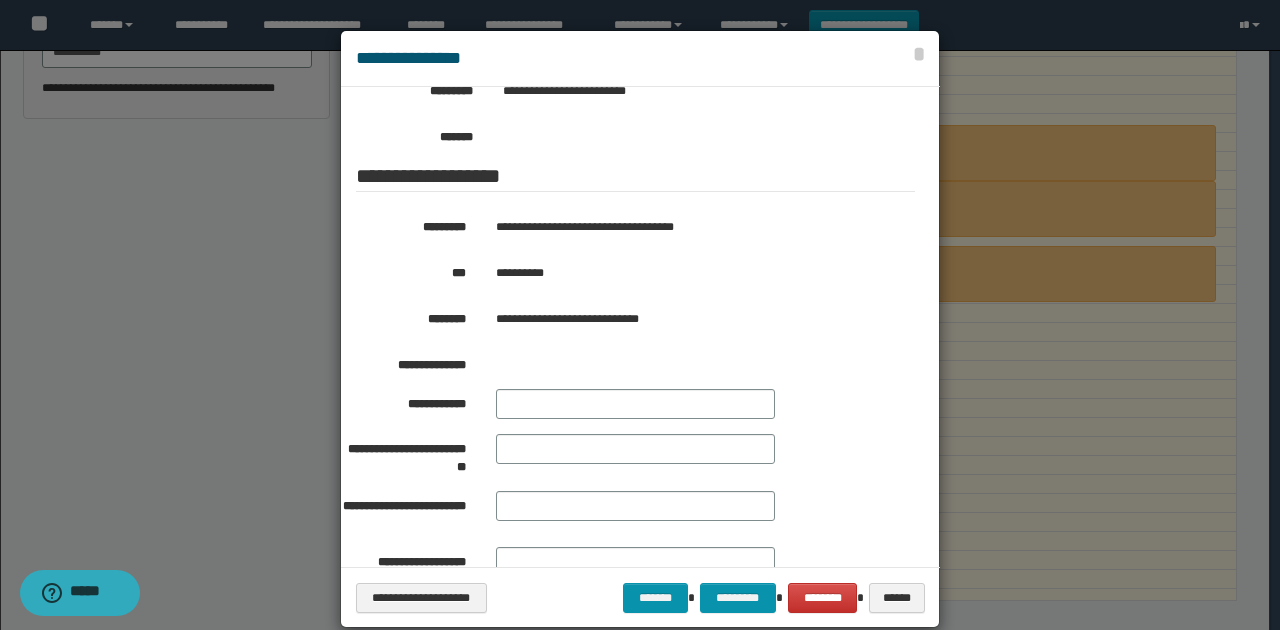 scroll, scrollTop: 333, scrollLeft: 0, axis: vertical 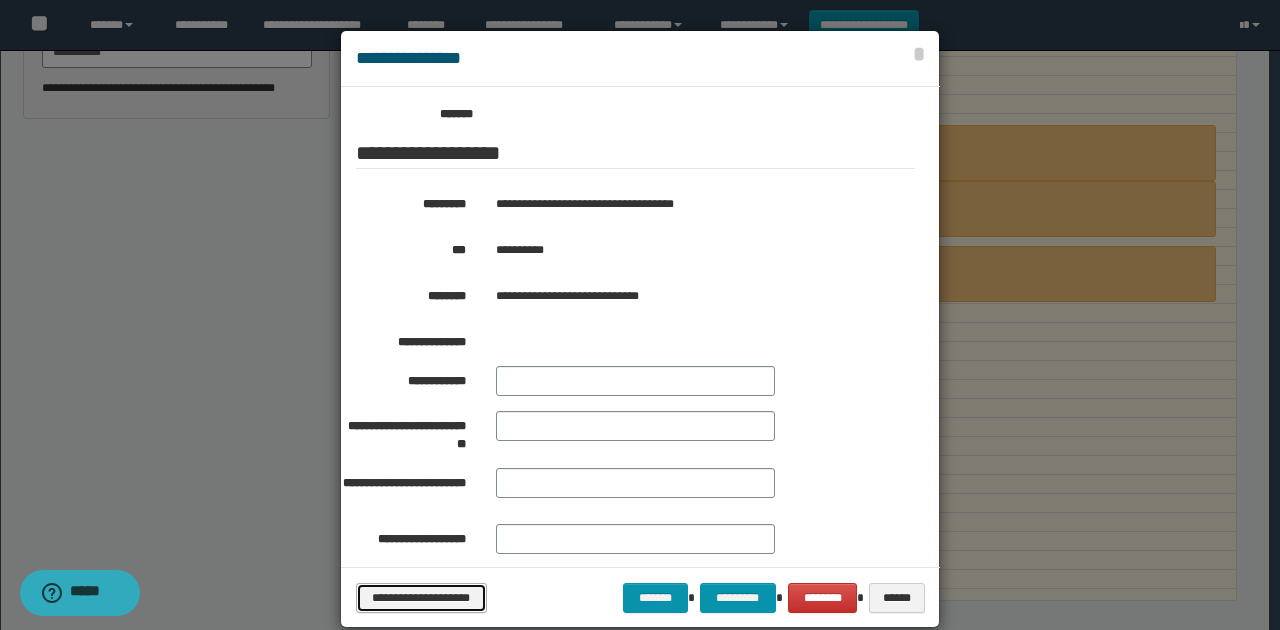 click on "**********" at bounding box center (421, 597) 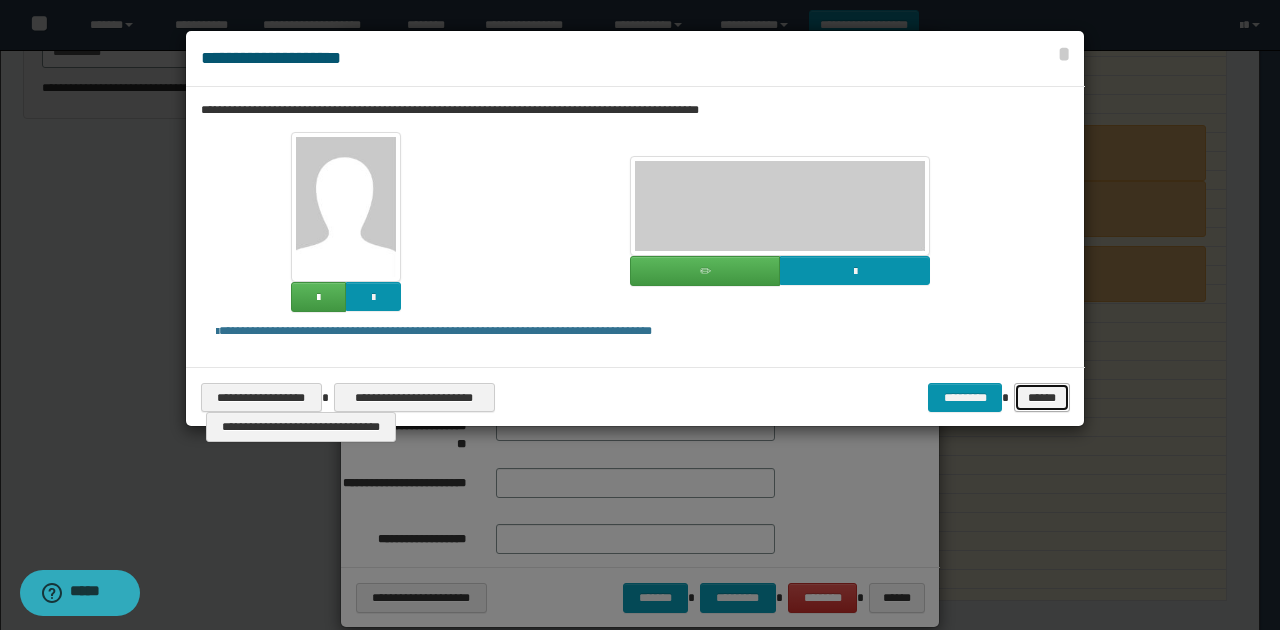 click on "******" at bounding box center (1041, 397) 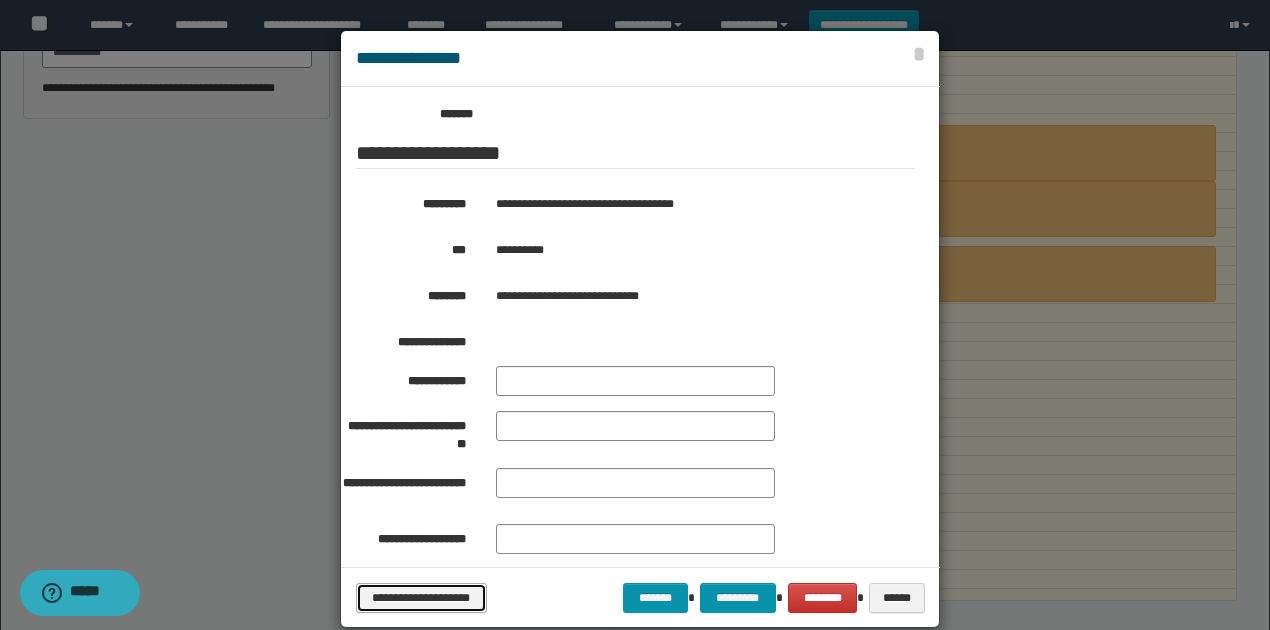 click on "**********" at bounding box center (421, 597) 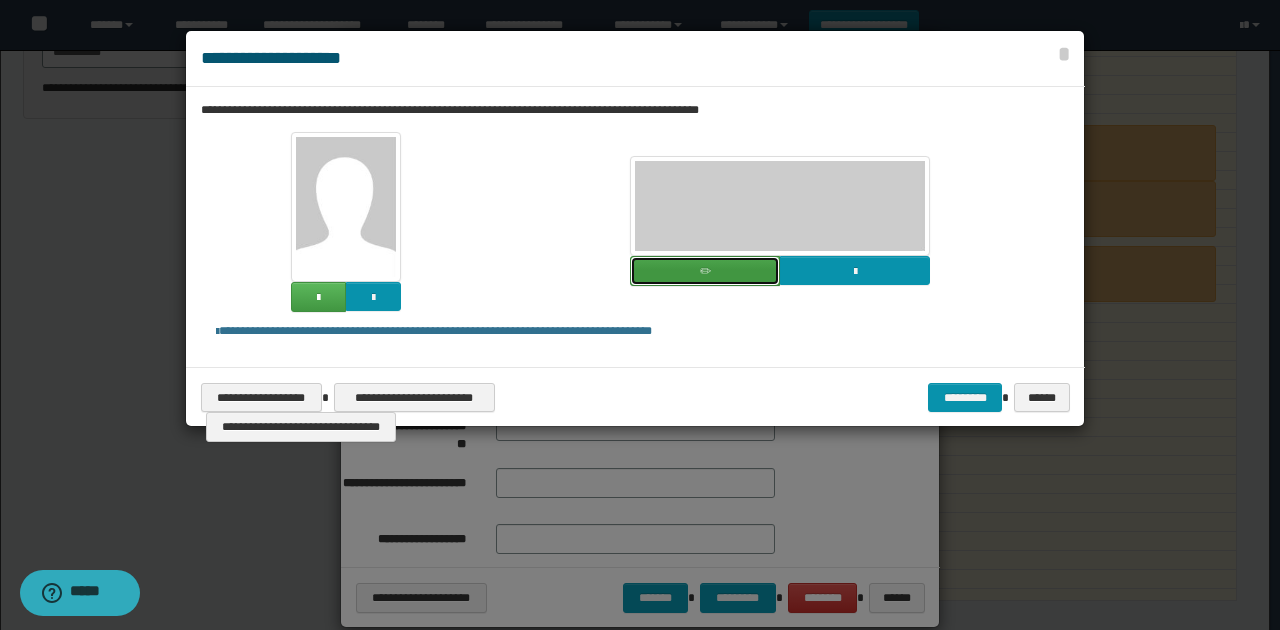 click at bounding box center [705, 271] 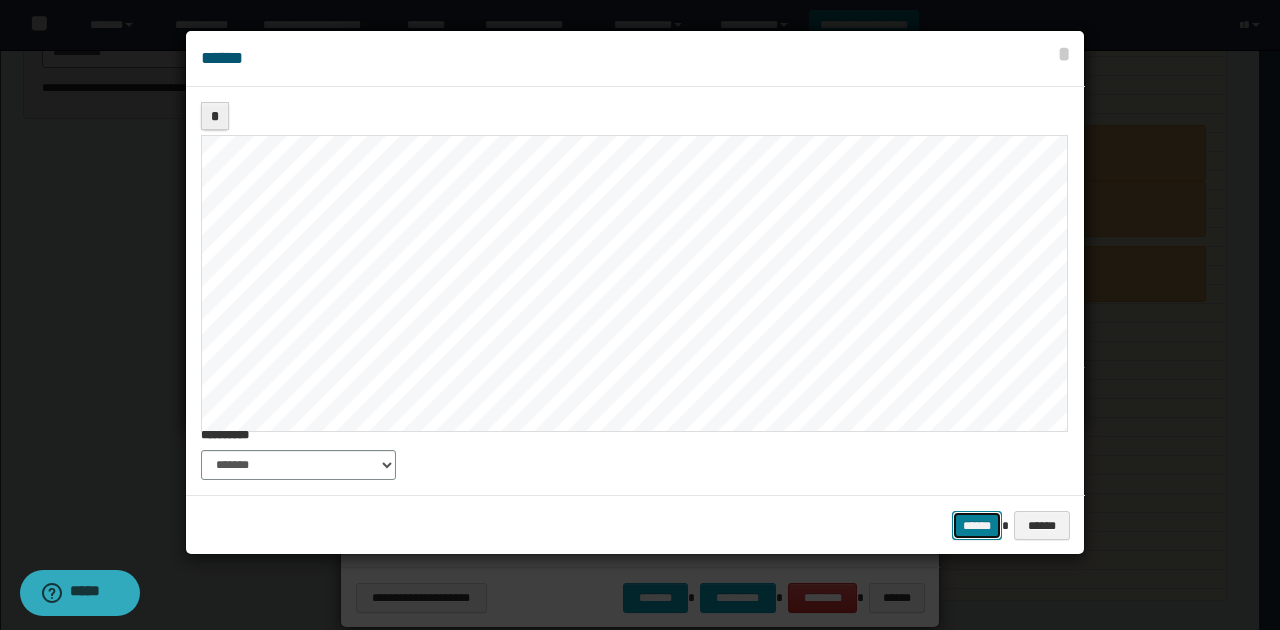 drag, startPoint x: 996, startPoint y: 527, endPoint x: 955, endPoint y: 464, distance: 75.16648 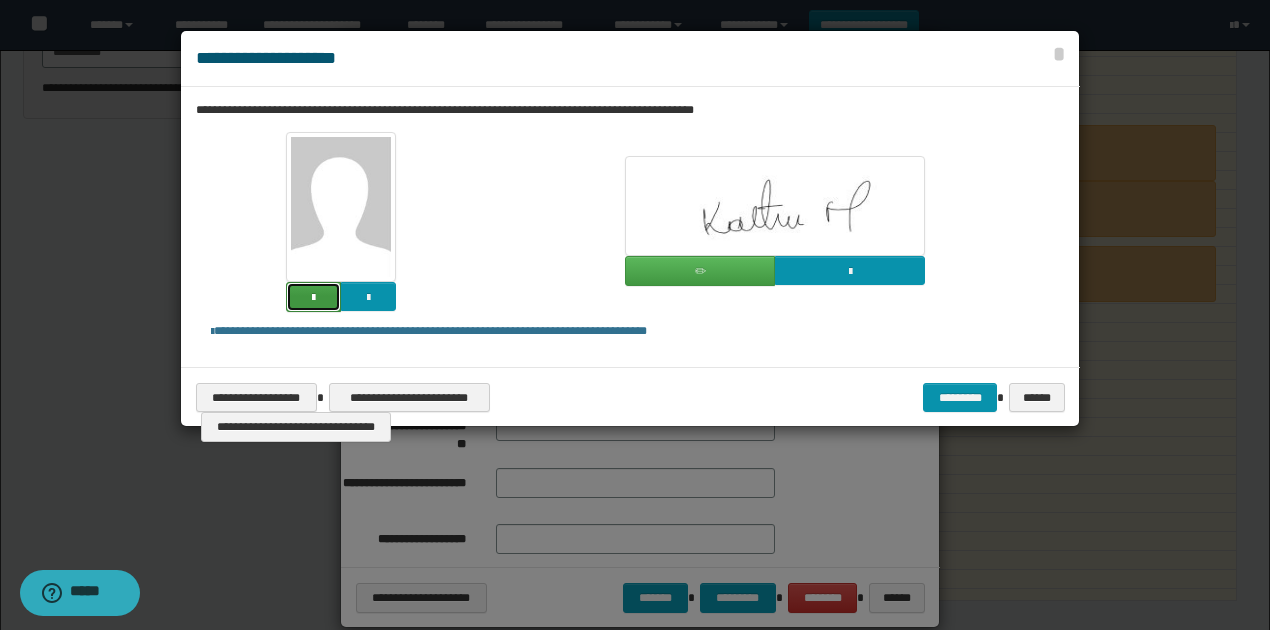 click at bounding box center (313, 297) 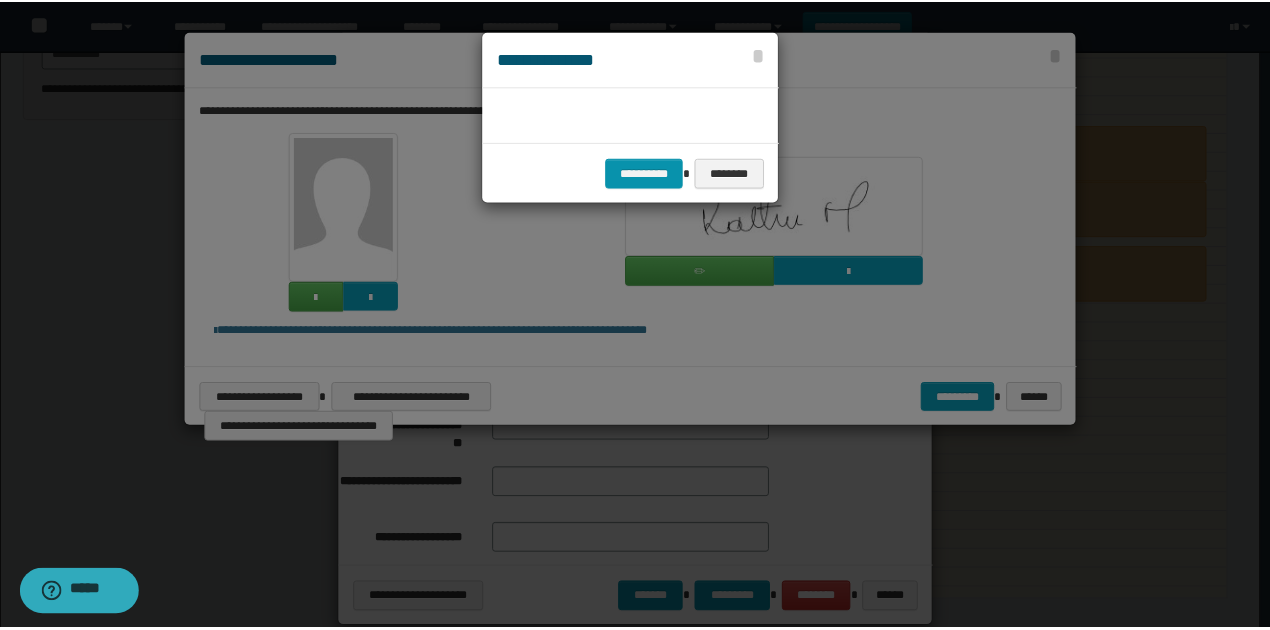 scroll, scrollTop: 45, scrollLeft: 105, axis: both 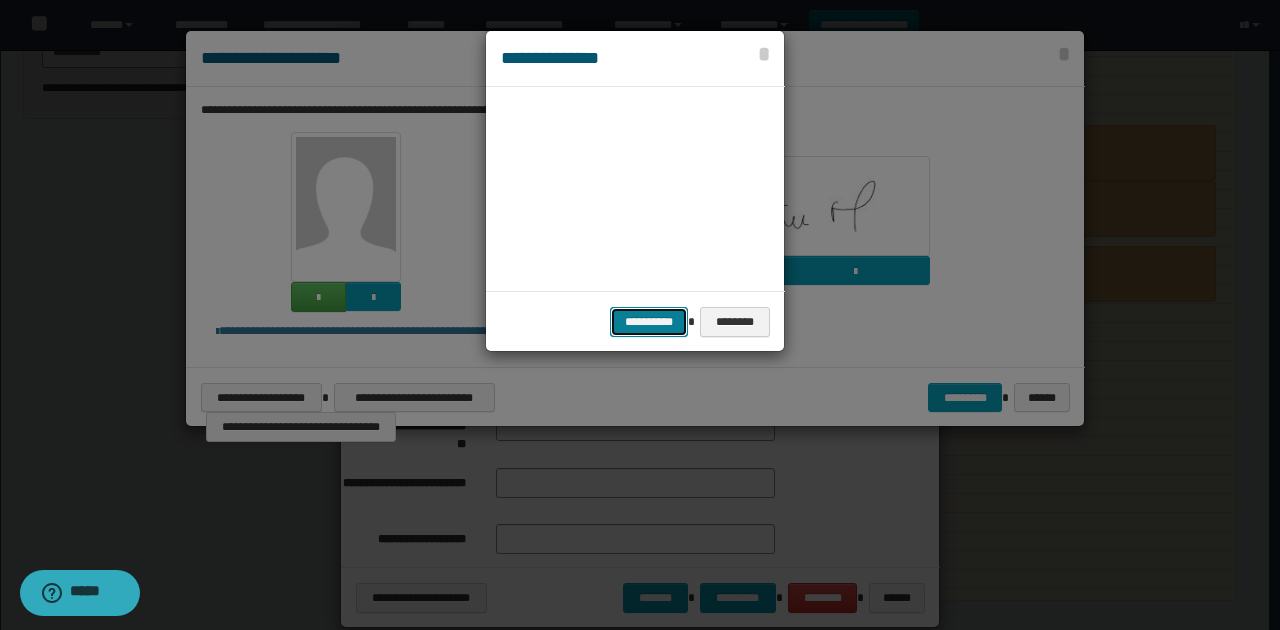 click on "**********" at bounding box center [649, 321] 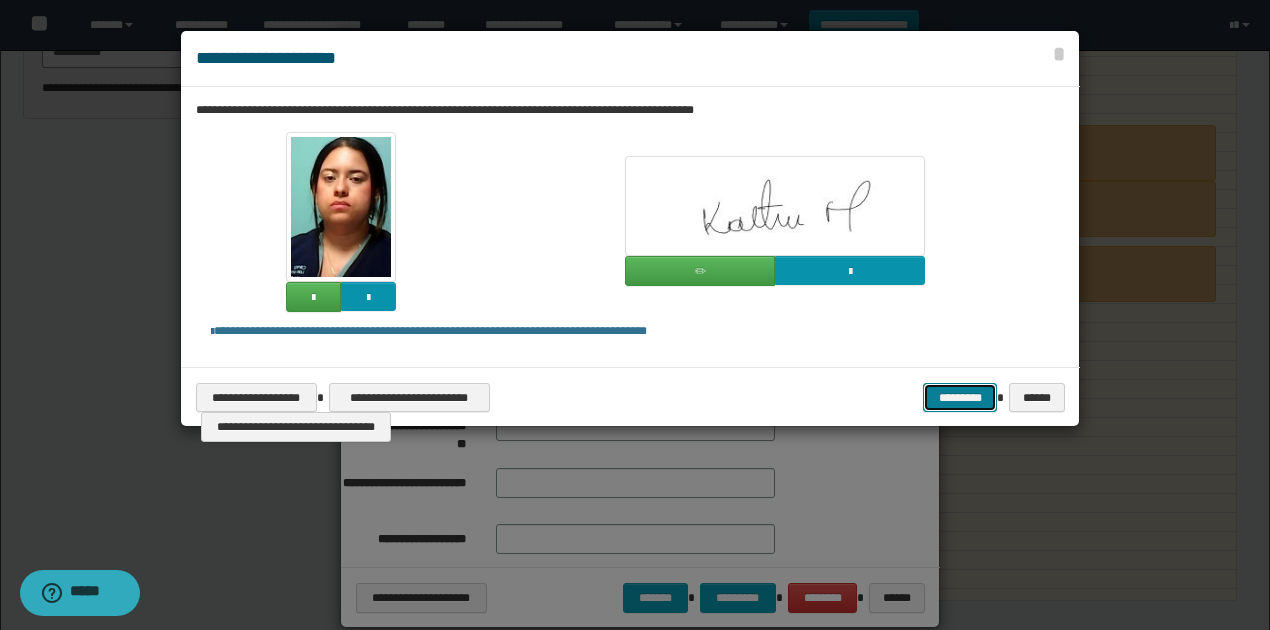 click on "*********" at bounding box center (960, 397) 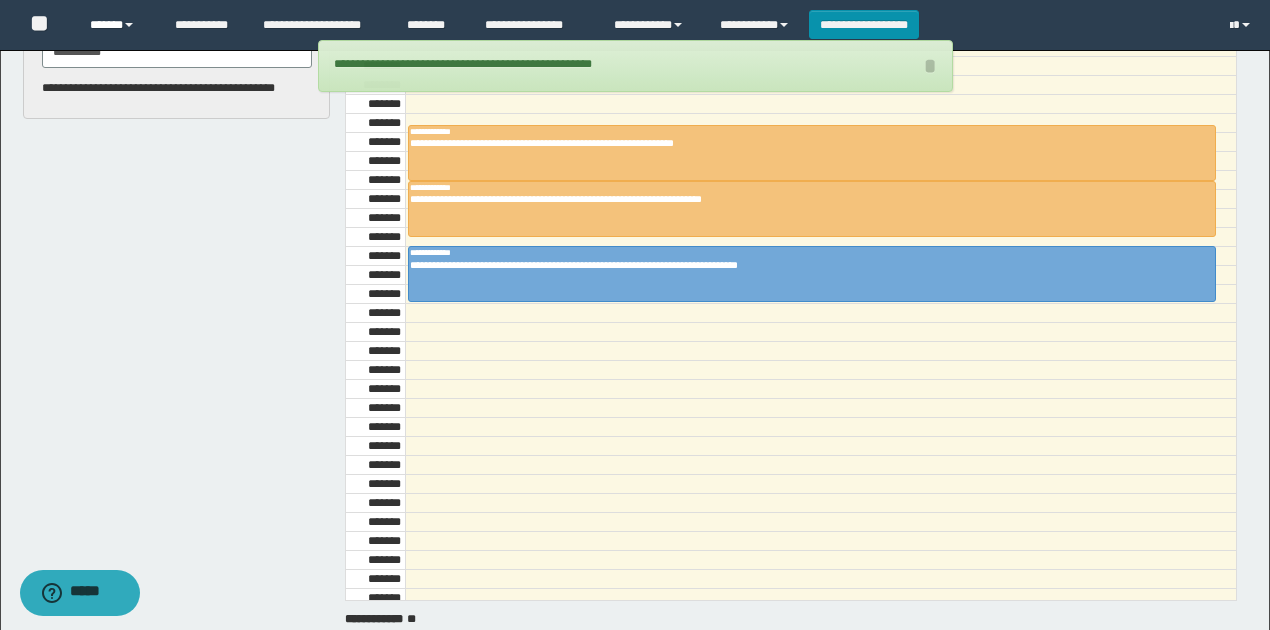 click on "******" at bounding box center [117, 25] 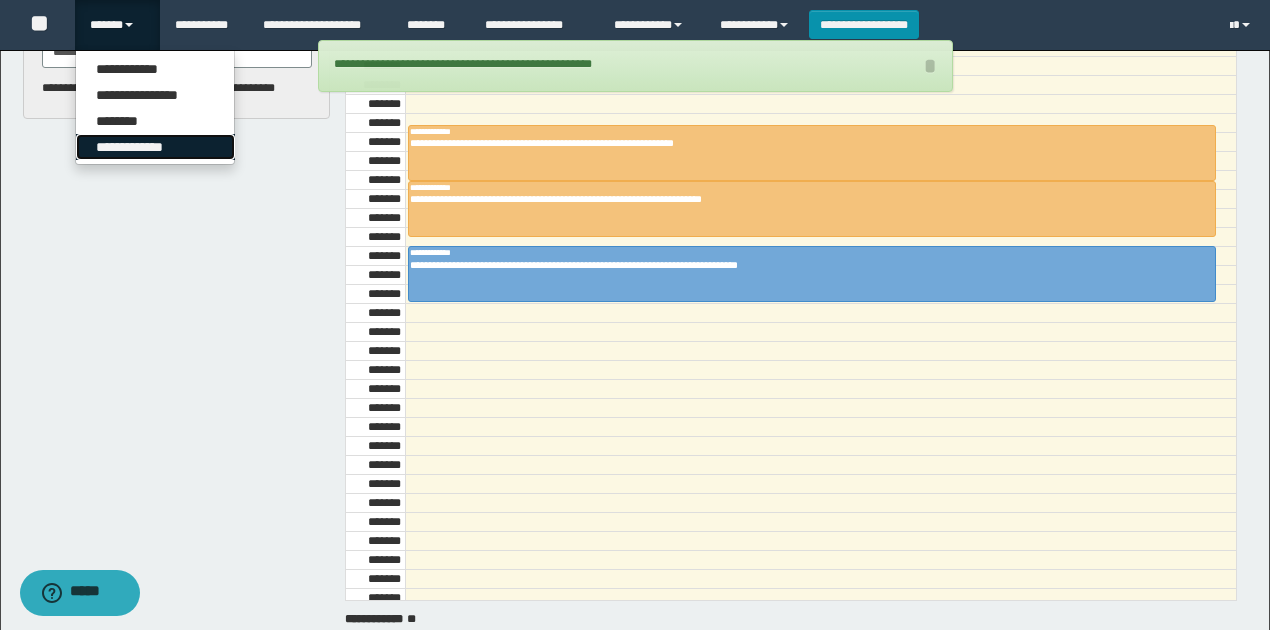 click on "**********" at bounding box center (155, 147) 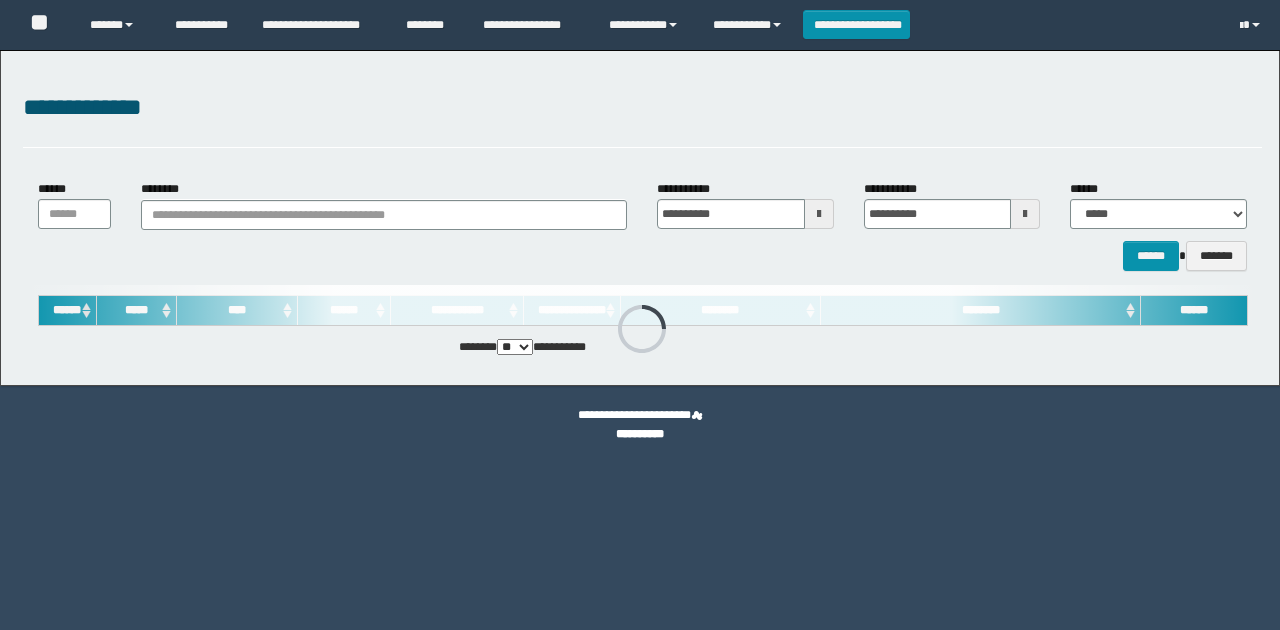 scroll, scrollTop: 0, scrollLeft: 0, axis: both 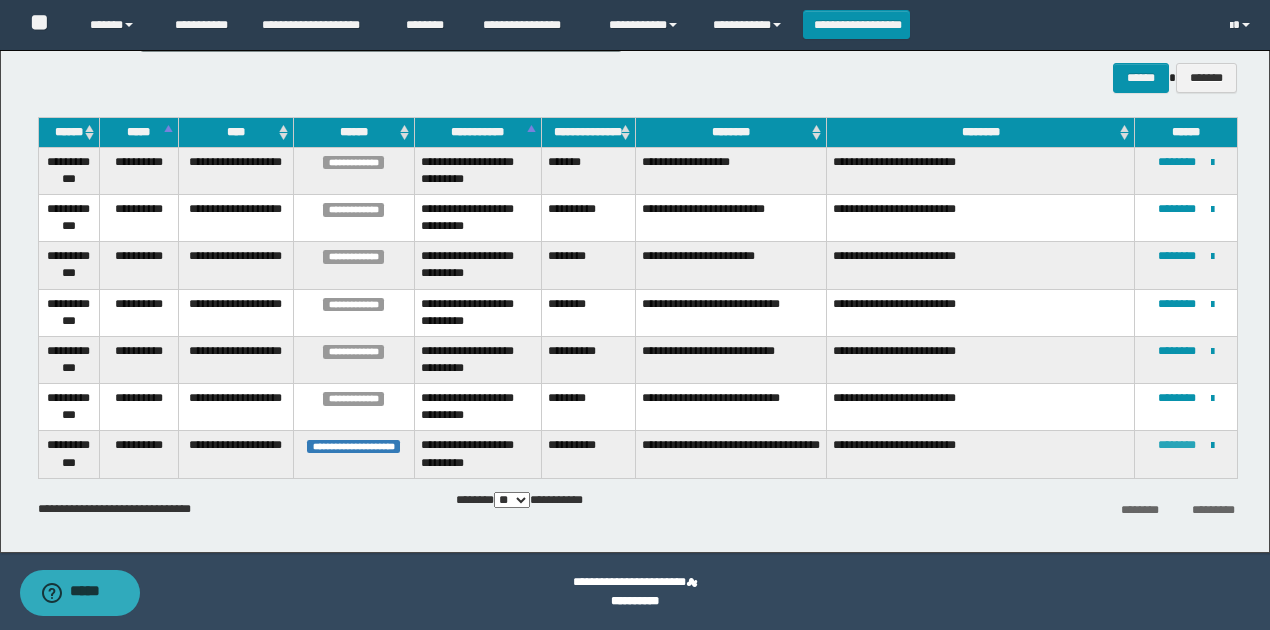 click on "********" at bounding box center [1177, 445] 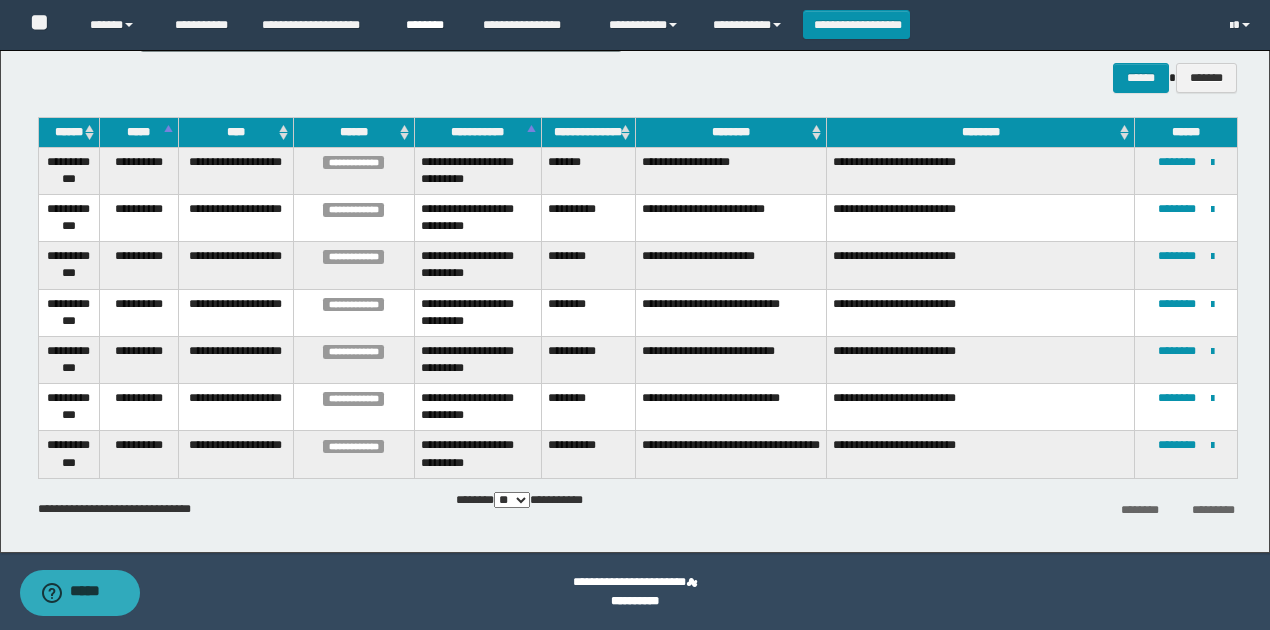 scroll, scrollTop: 0, scrollLeft: 0, axis: both 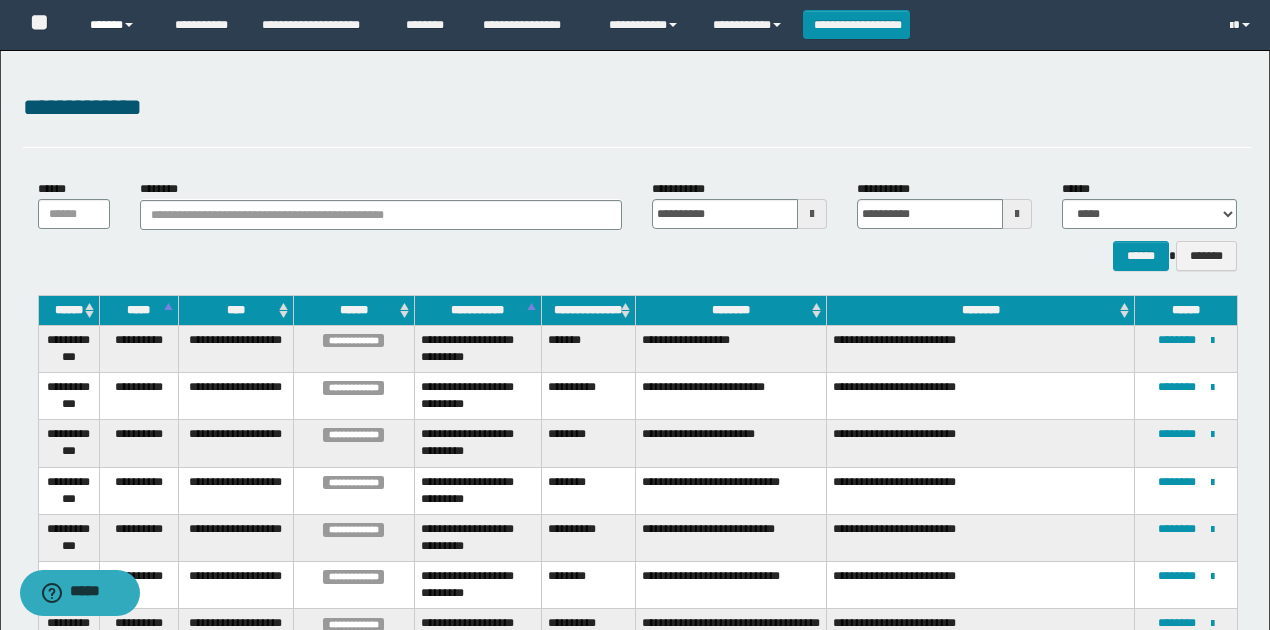 click on "******" at bounding box center [117, 25] 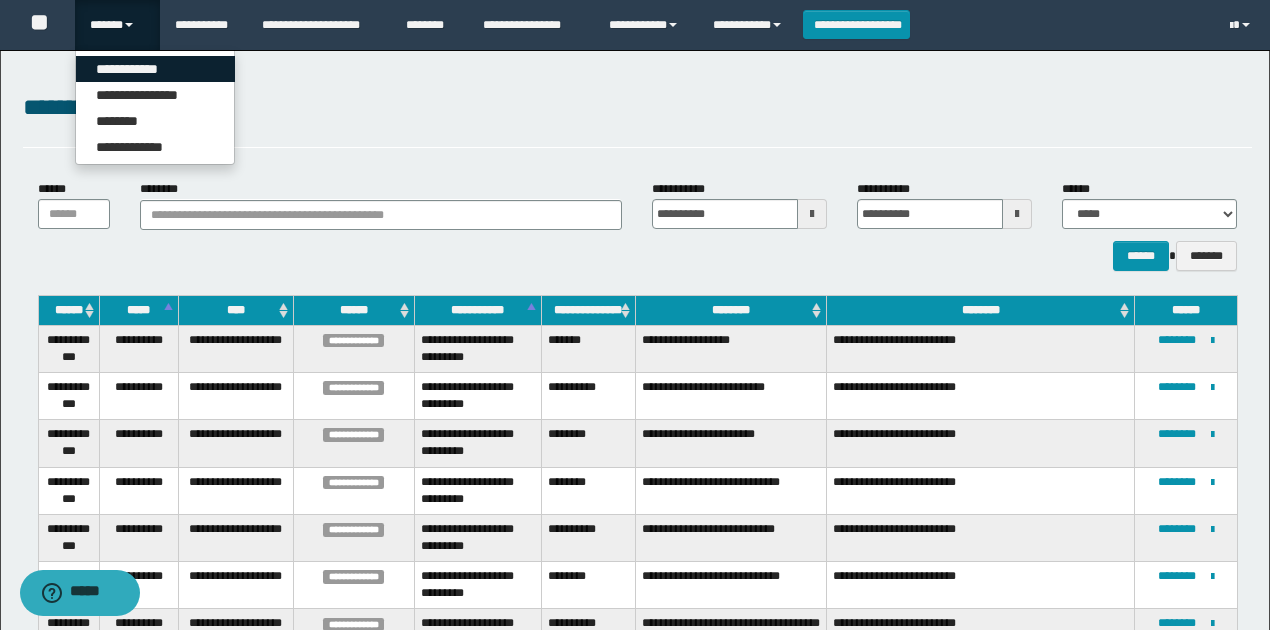 click on "**********" at bounding box center [155, 69] 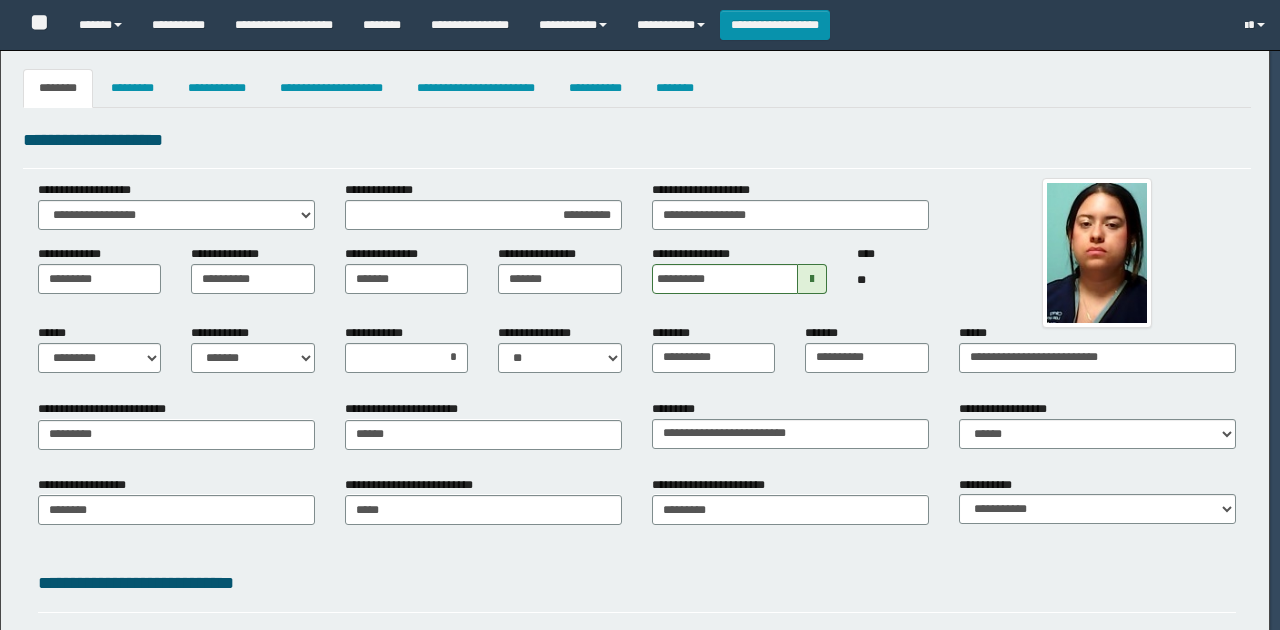 select on "*" 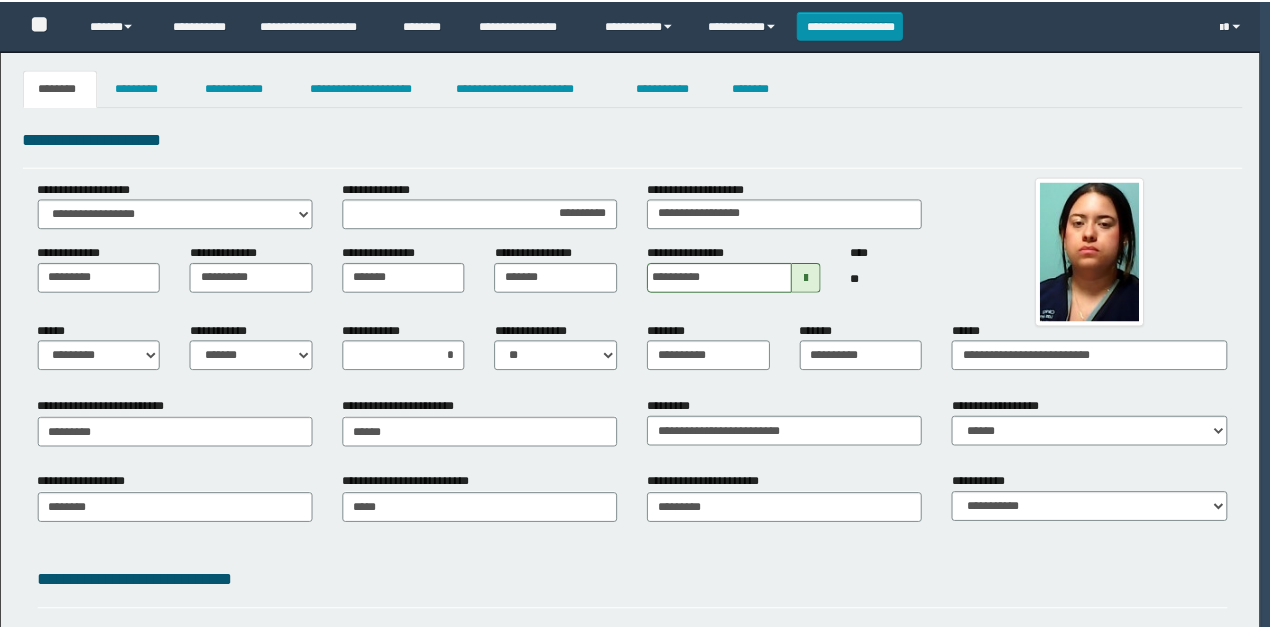 scroll, scrollTop: 0, scrollLeft: 0, axis: both 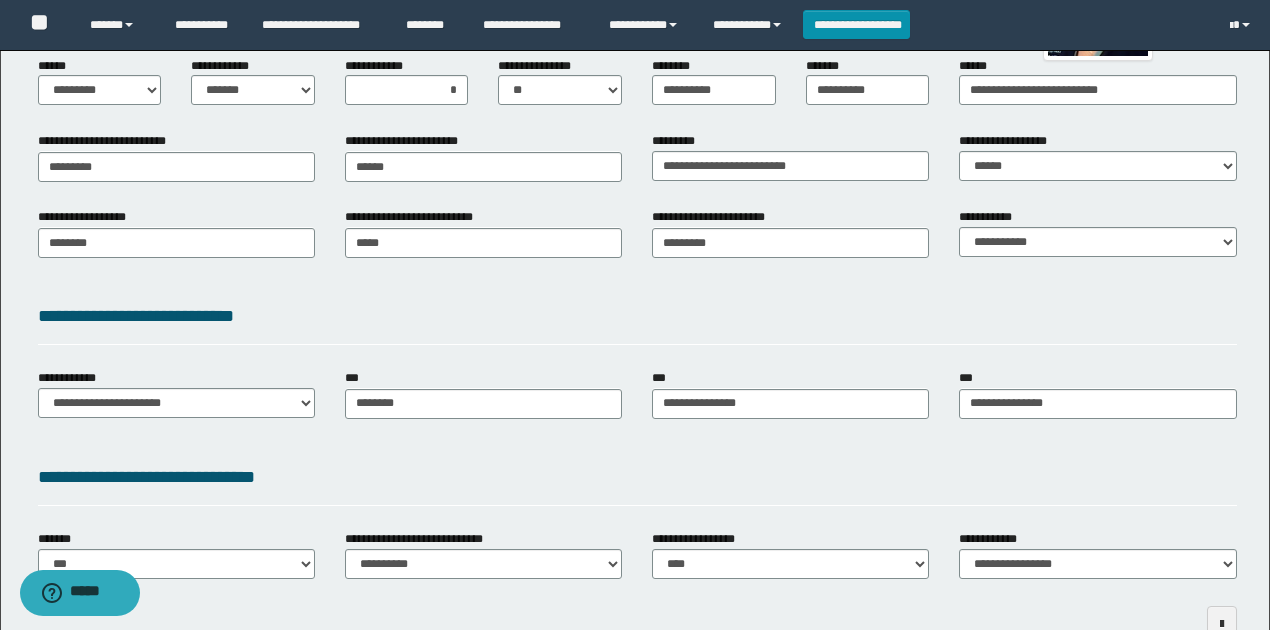 drag, startPoint x: 609, startPoint y: 342, endPoint x: 368, endPoint y: 312, distance: 242.86005 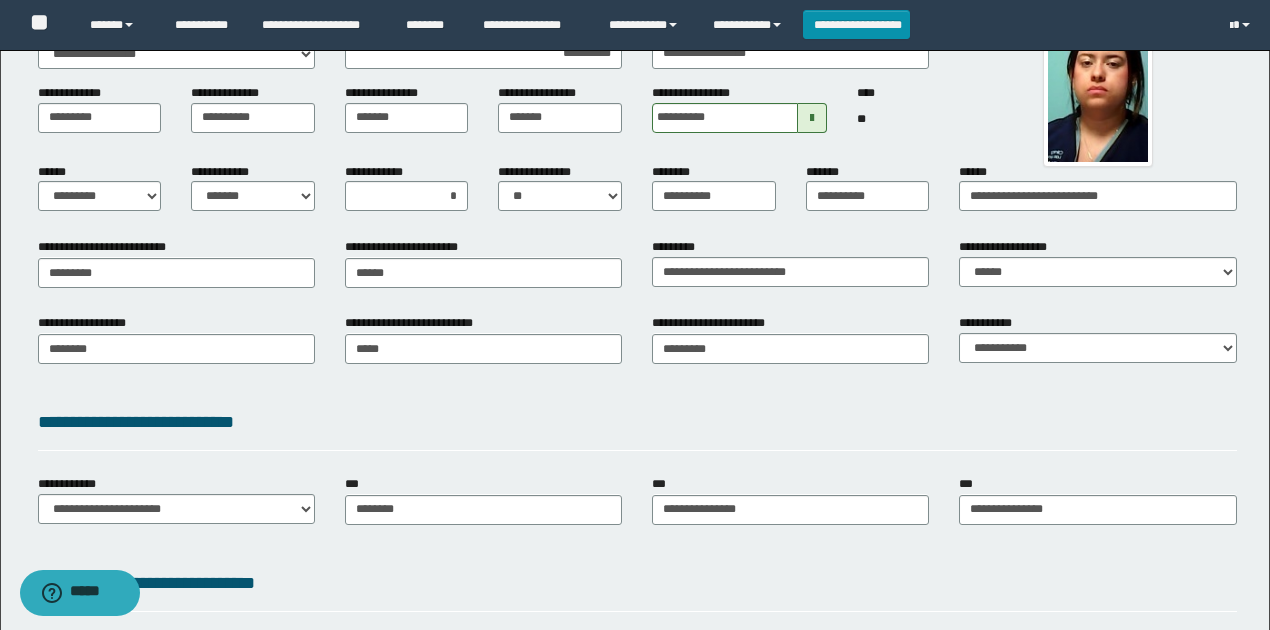 scroll, scrollTop: 0, scrollLeft: 0, axis: both 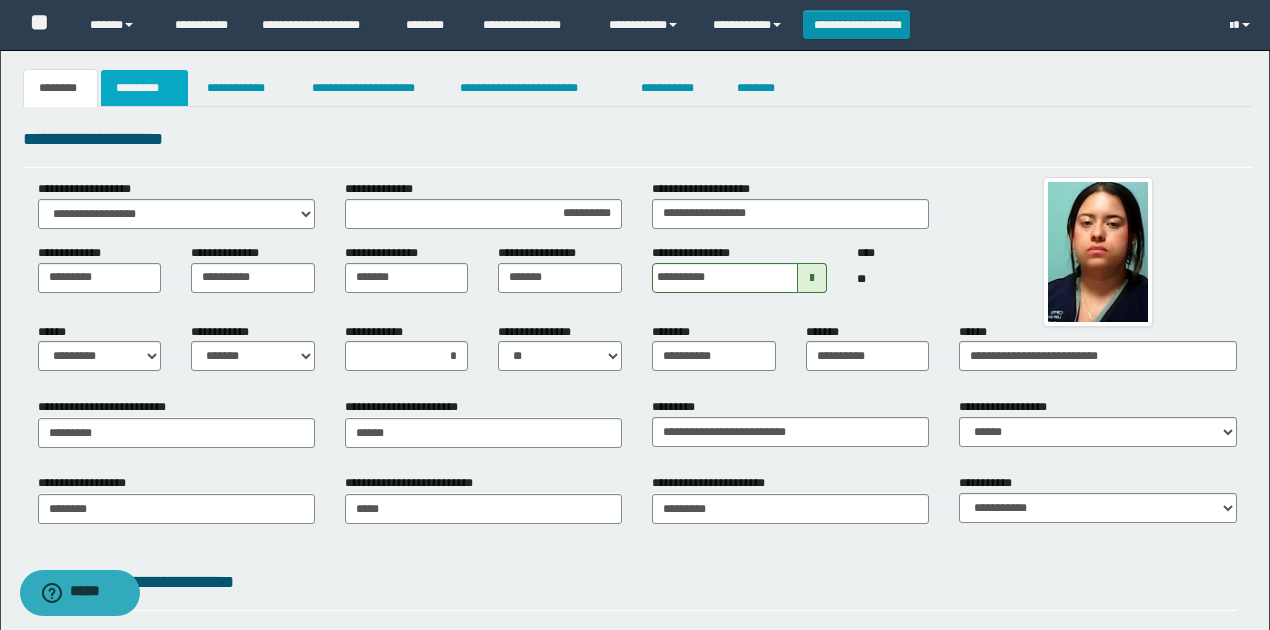 click on "*********" at bounding box center [144, 88] 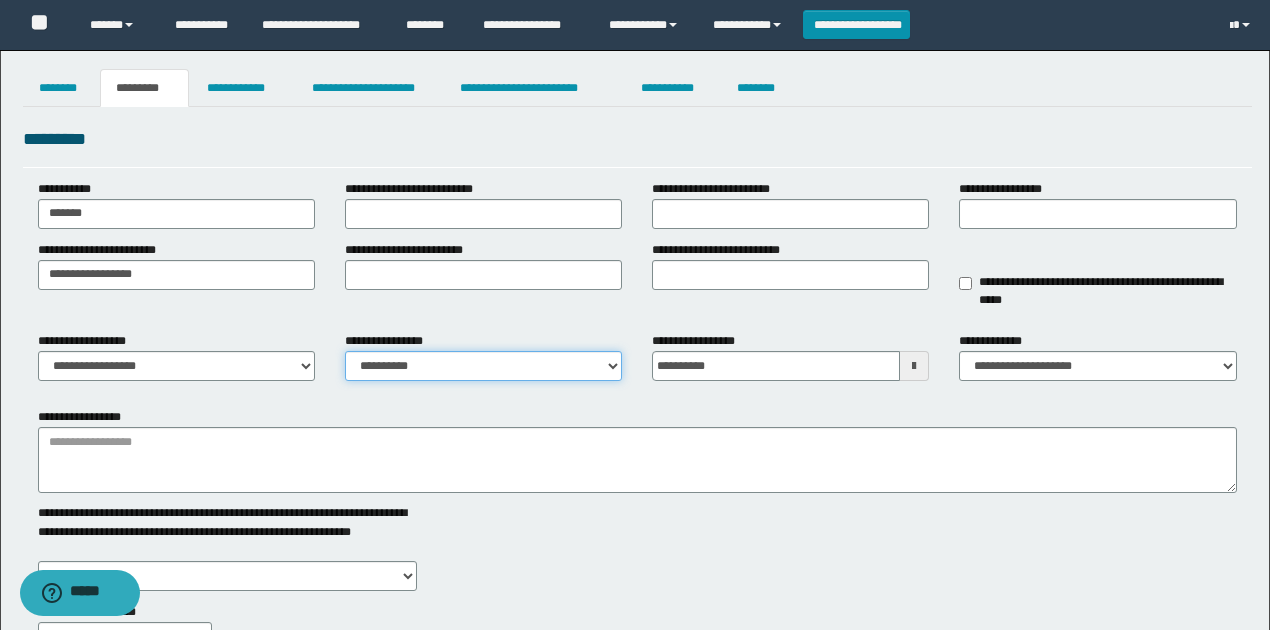 click on "**********" at bounding box center [483, 366] 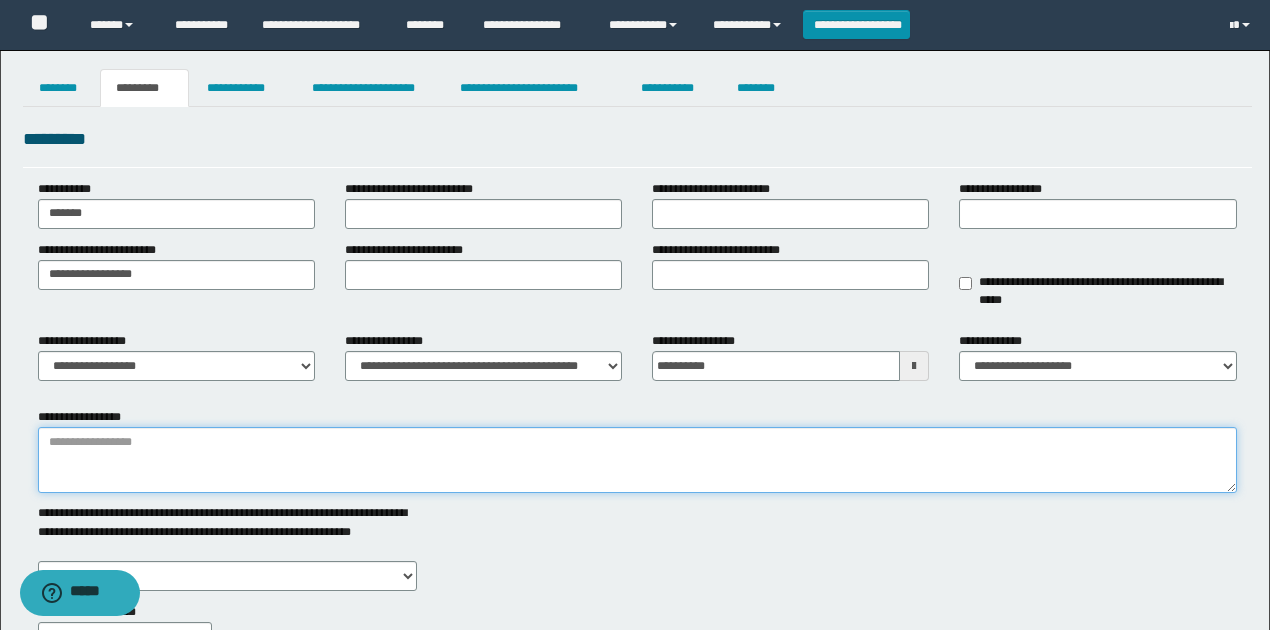 click on "**********" at bounding box center [637, 460] 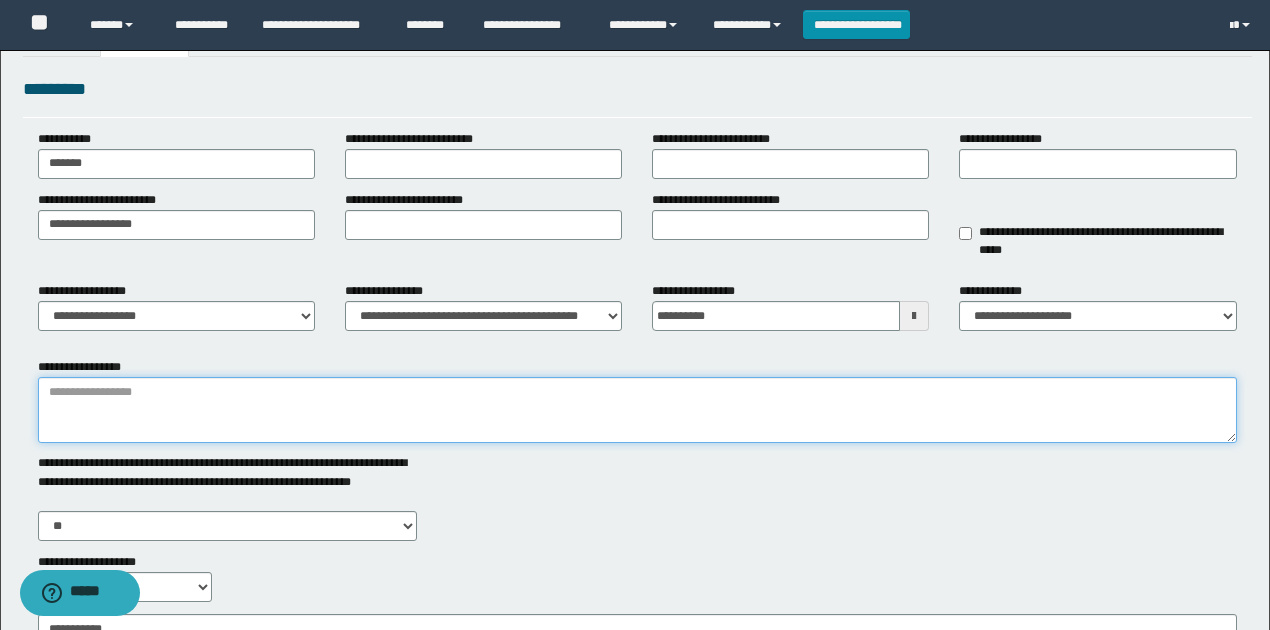 scroll, scrollTop: 133, scrollLeft: 0, axis: vertical 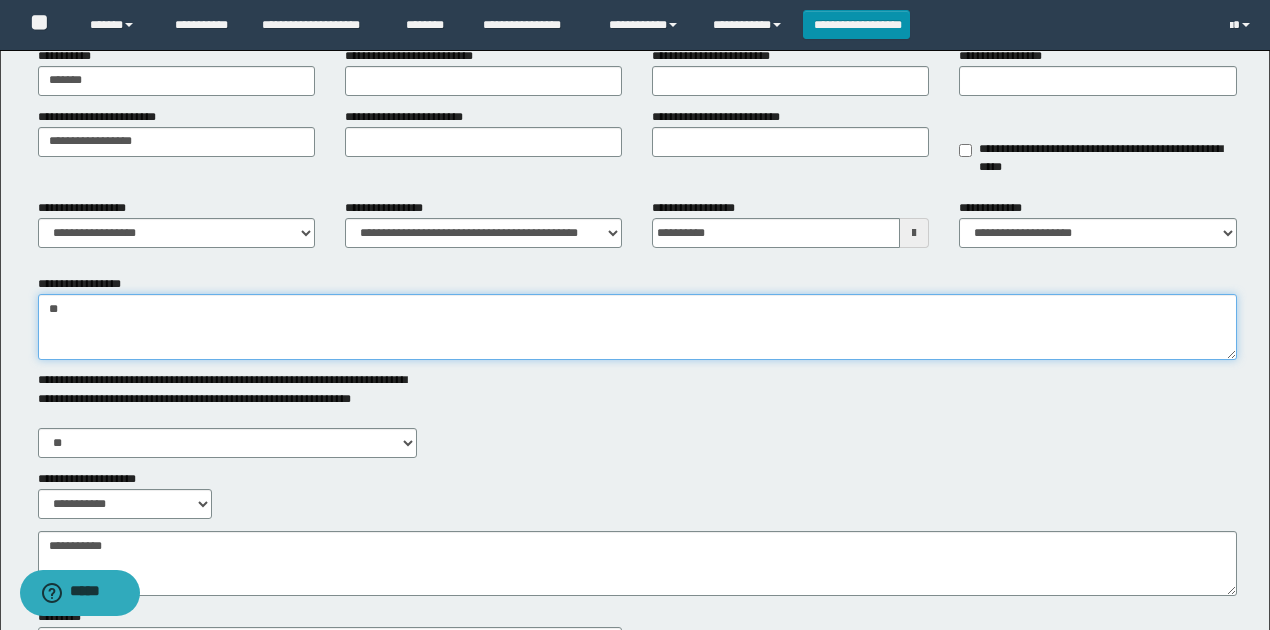 type on "*" 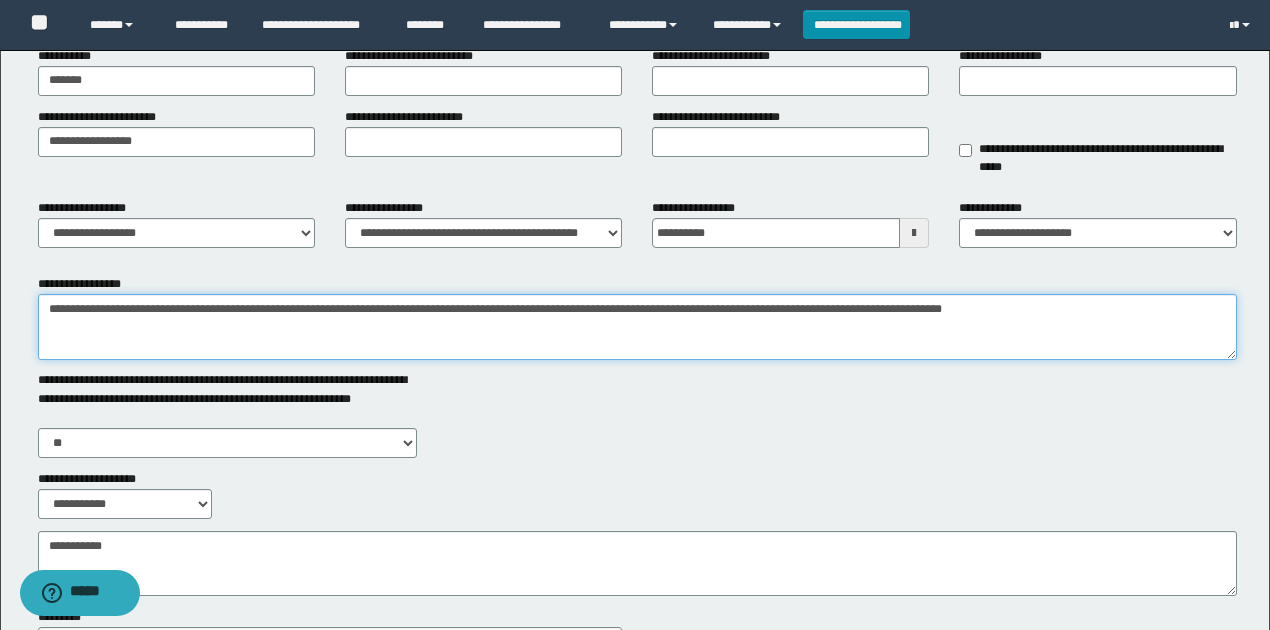 click on "**********" at bounding box center (637, 327) 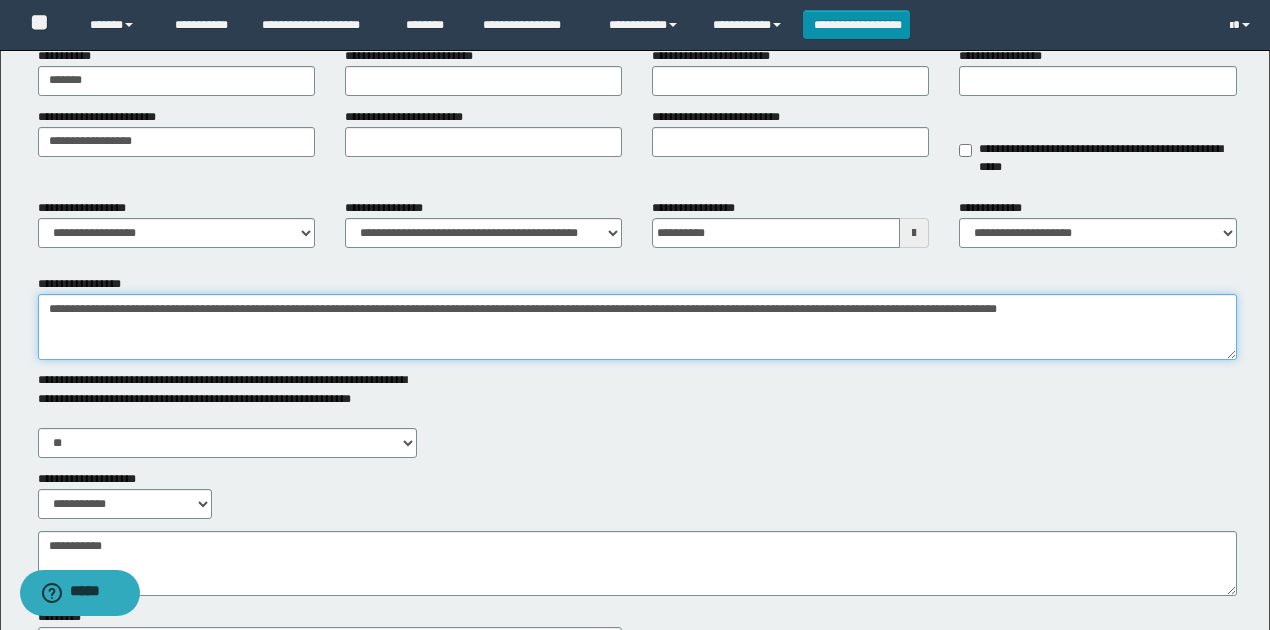 click on "**********" at bounding box center (637, 327) 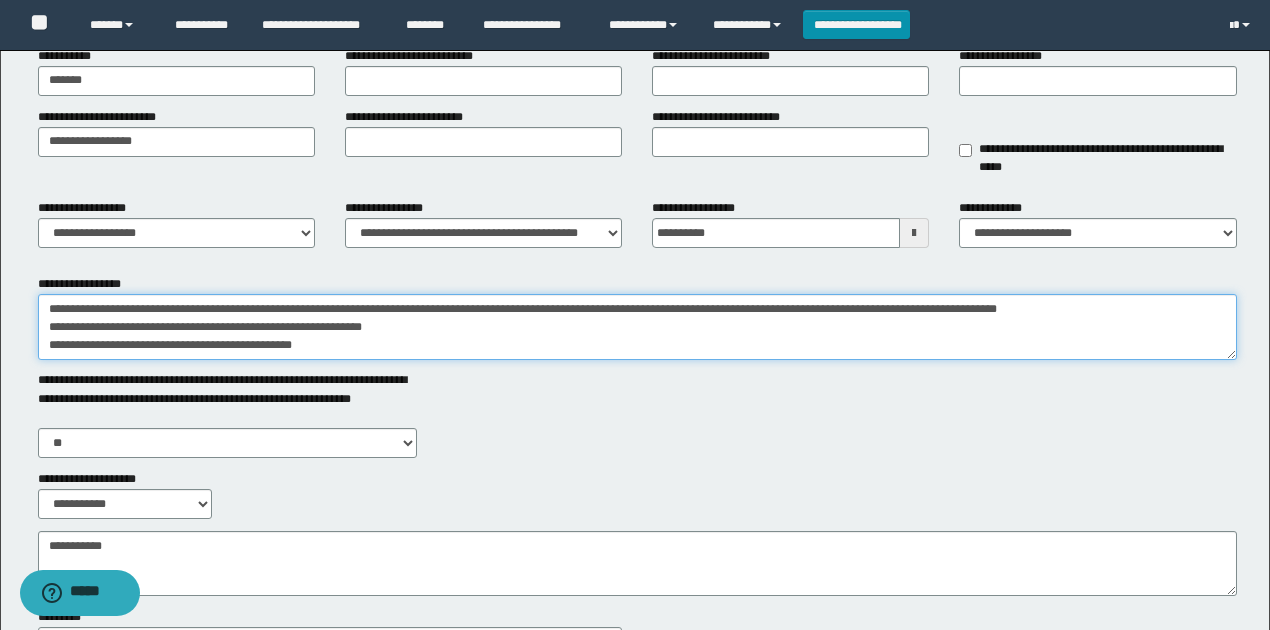 click on "**********" at bounding box center [637, 327] 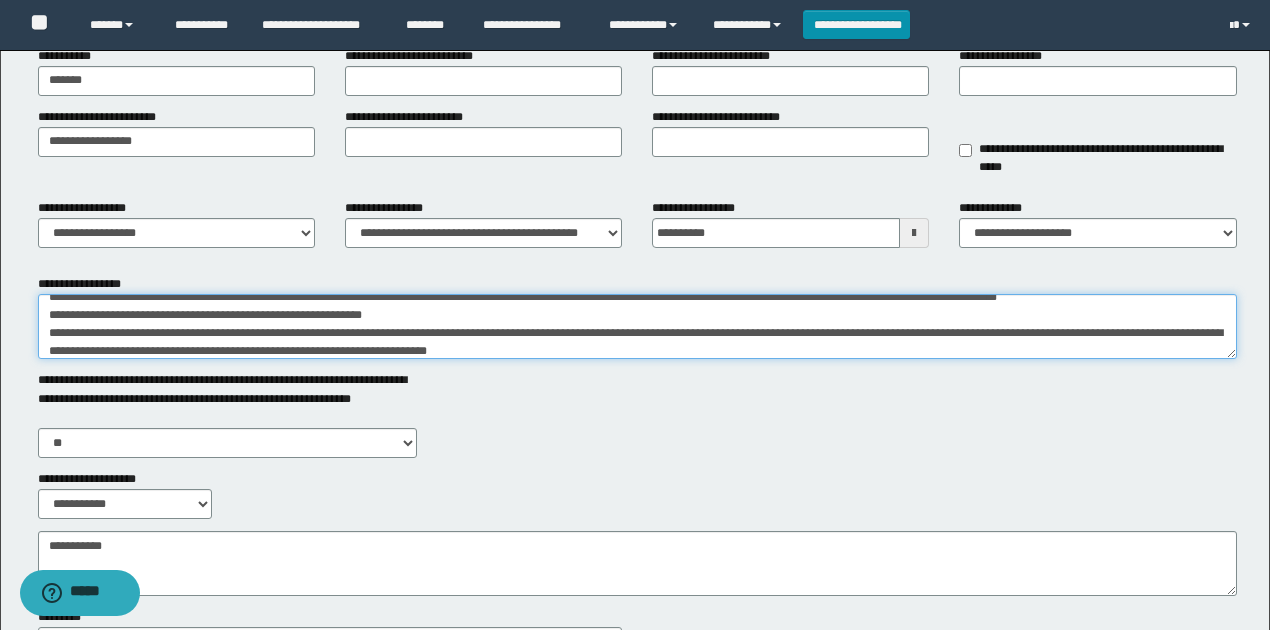 scroll, scrollTop: 30, scrollLeft: 0, axis: vertical 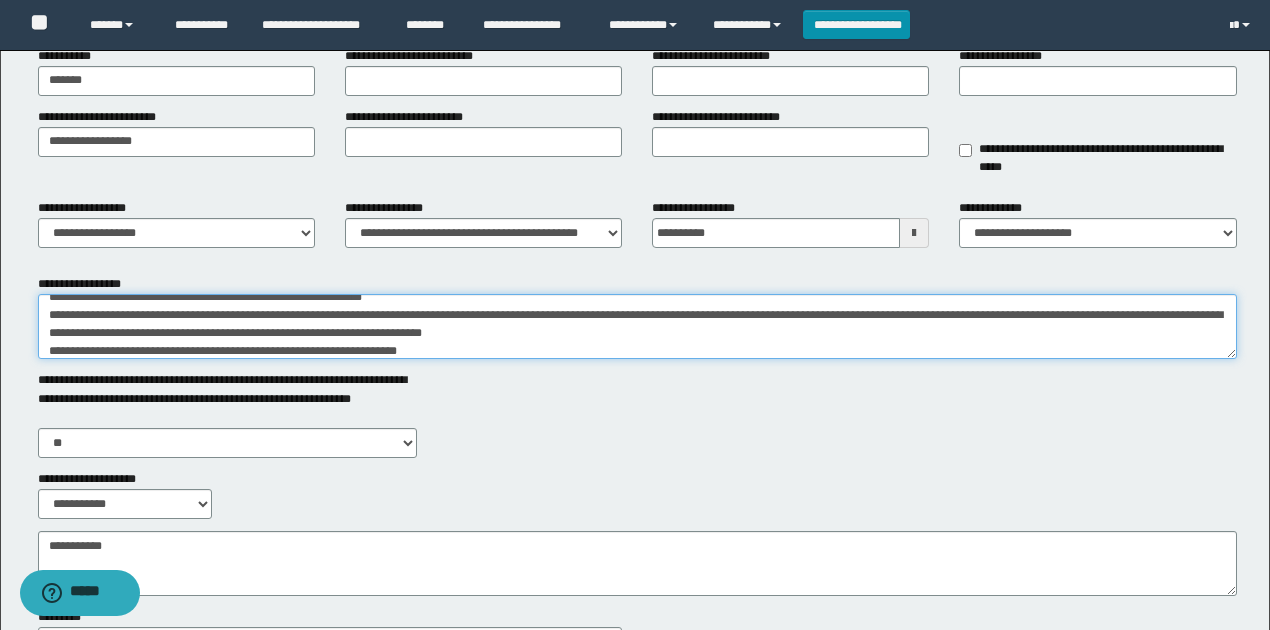 click on "**********" at bounding box center (637, 326) 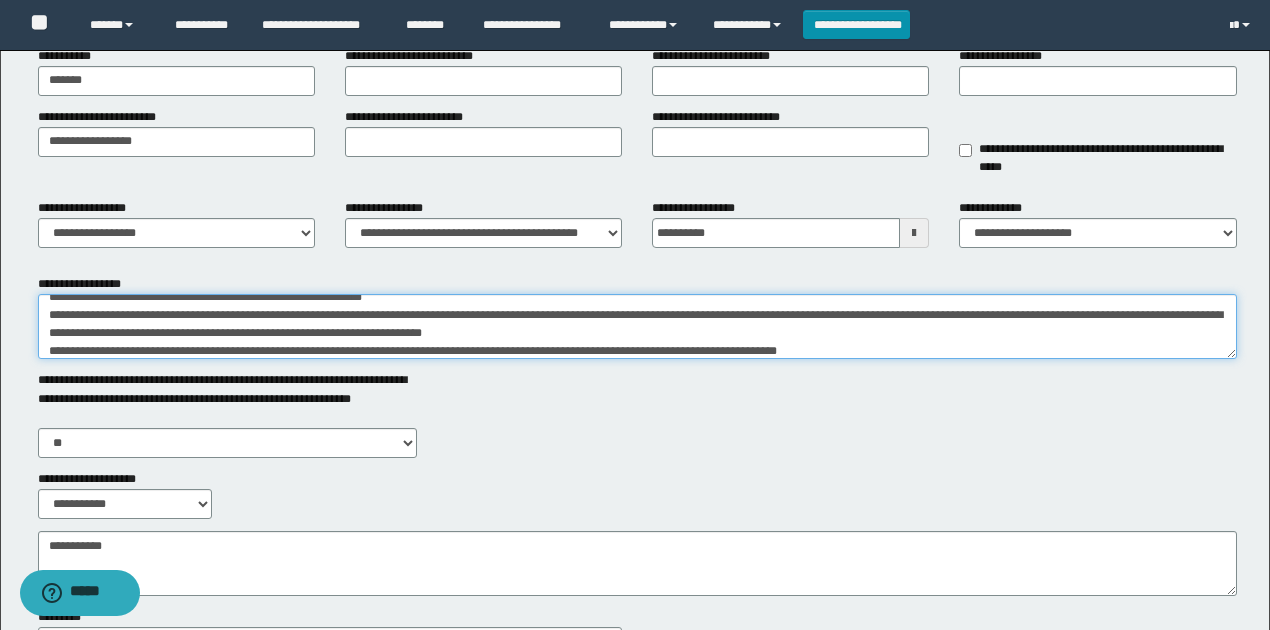 click on "**********" at bounding box center (637, 326) 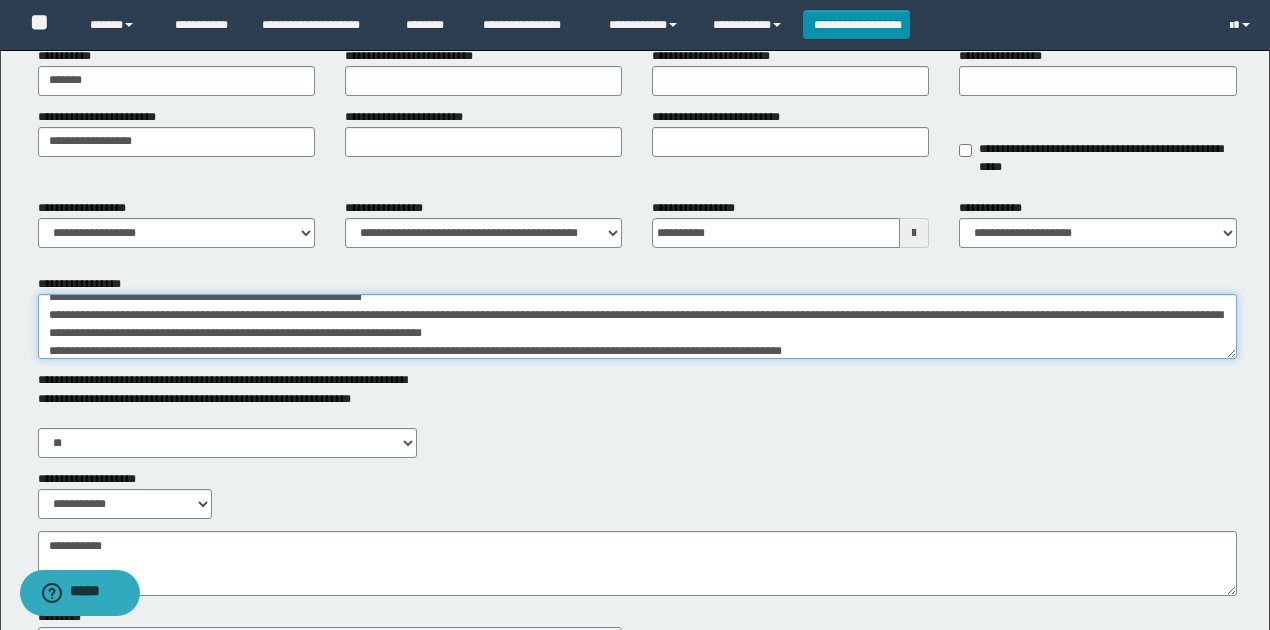 scroll, scrollTop: 48, scrollLeft: 0, axis: vertical 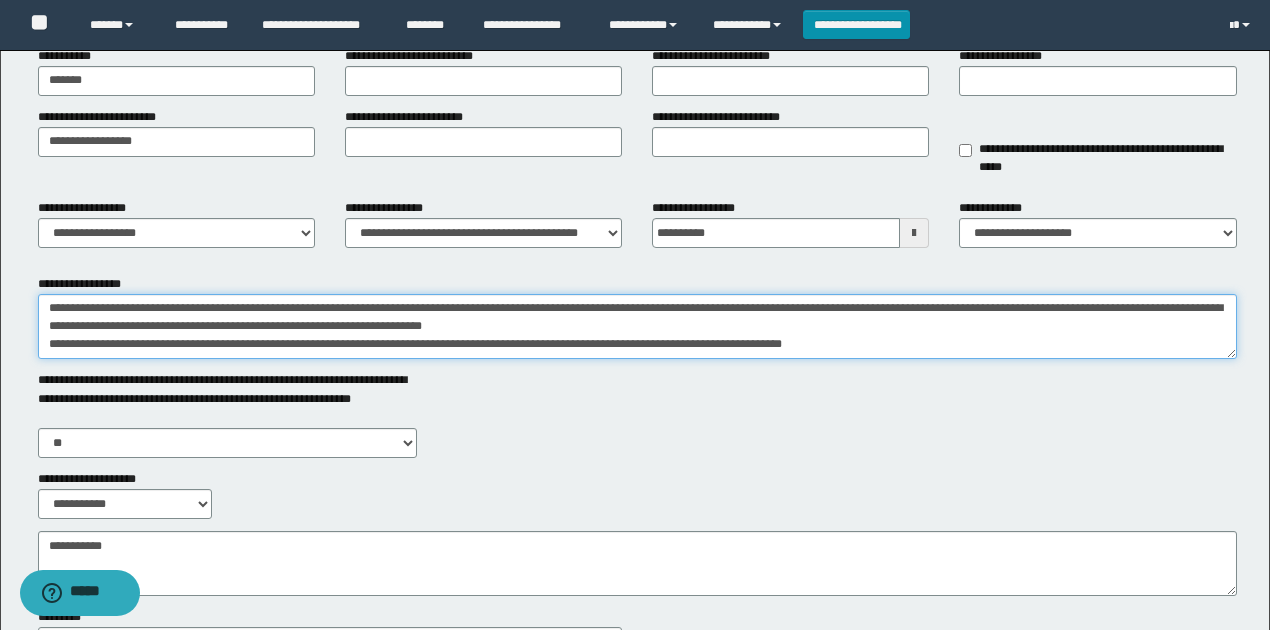type on "**********" 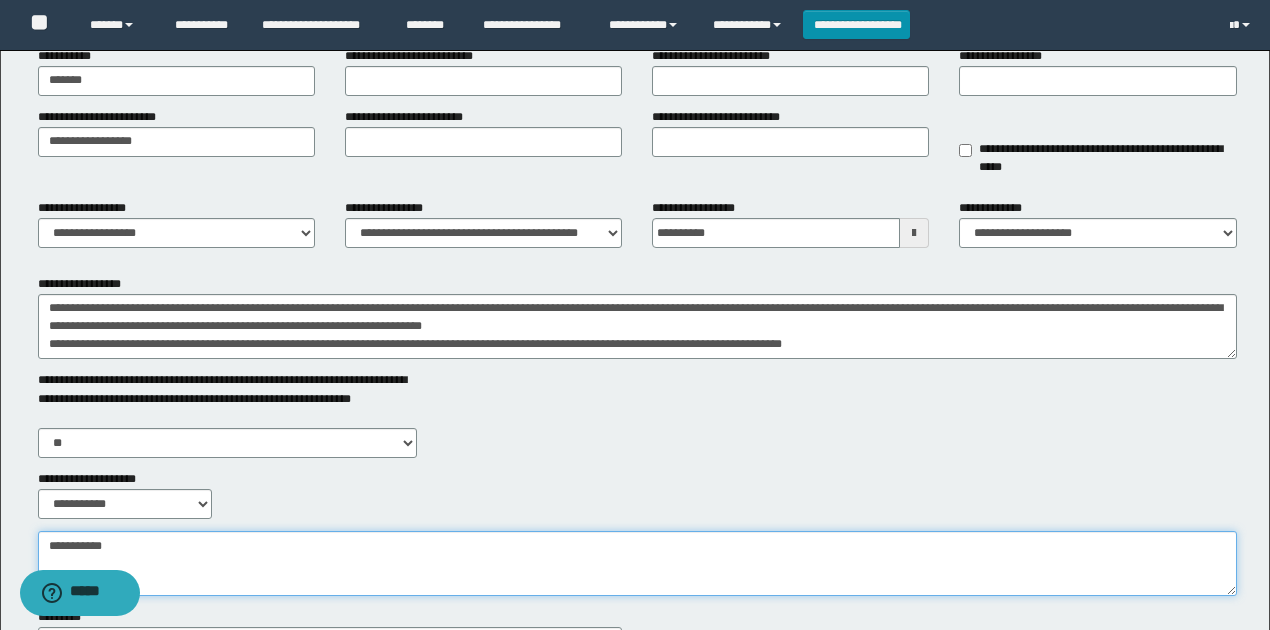 click on "**********" at bounding box center [637, 563] 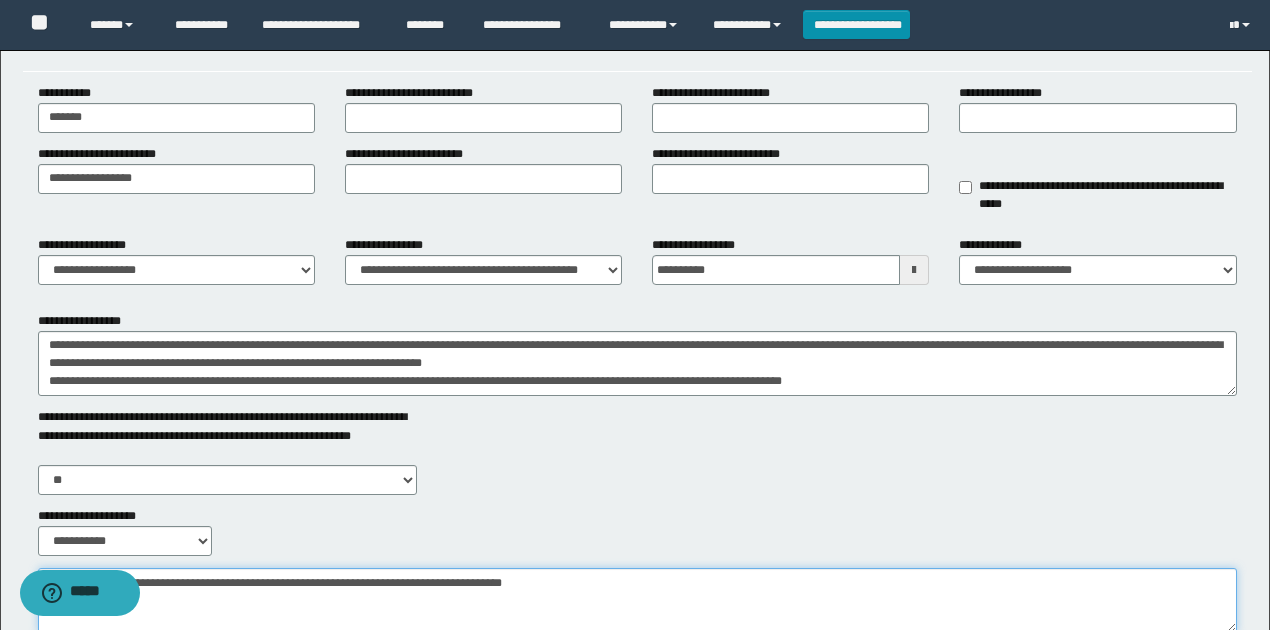 scroll, scrollTop: 0, scrollLeft: 0, axis: both 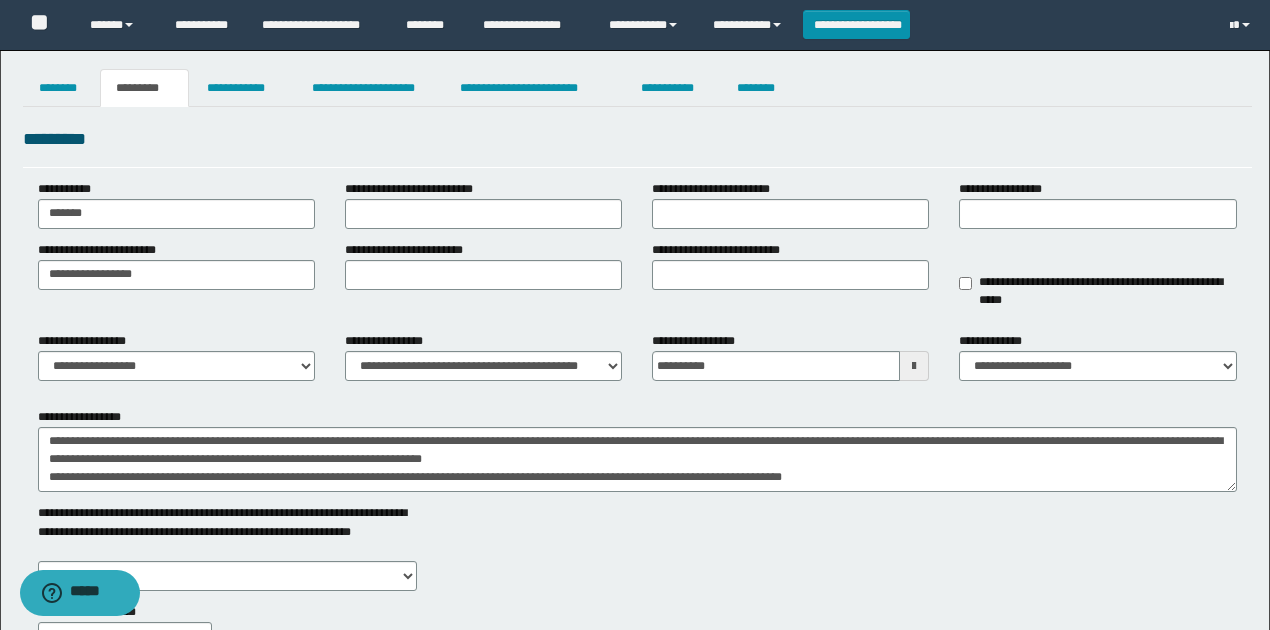 type on "**********" 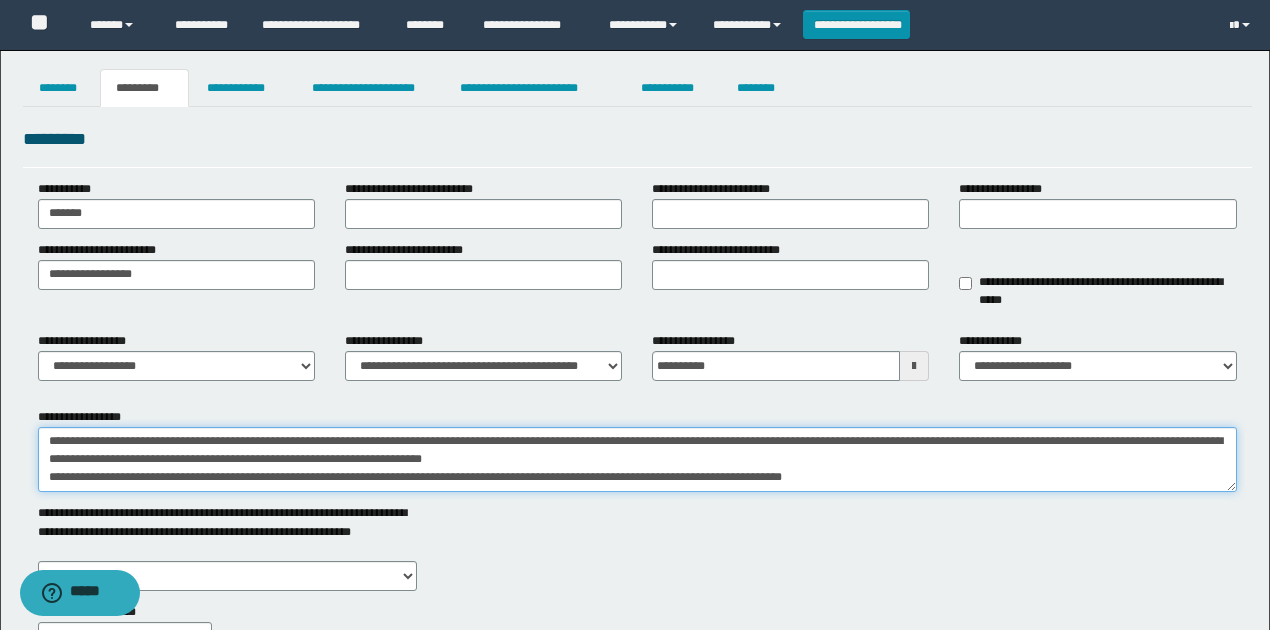 click on "**********" at bounding box center [637, 459] 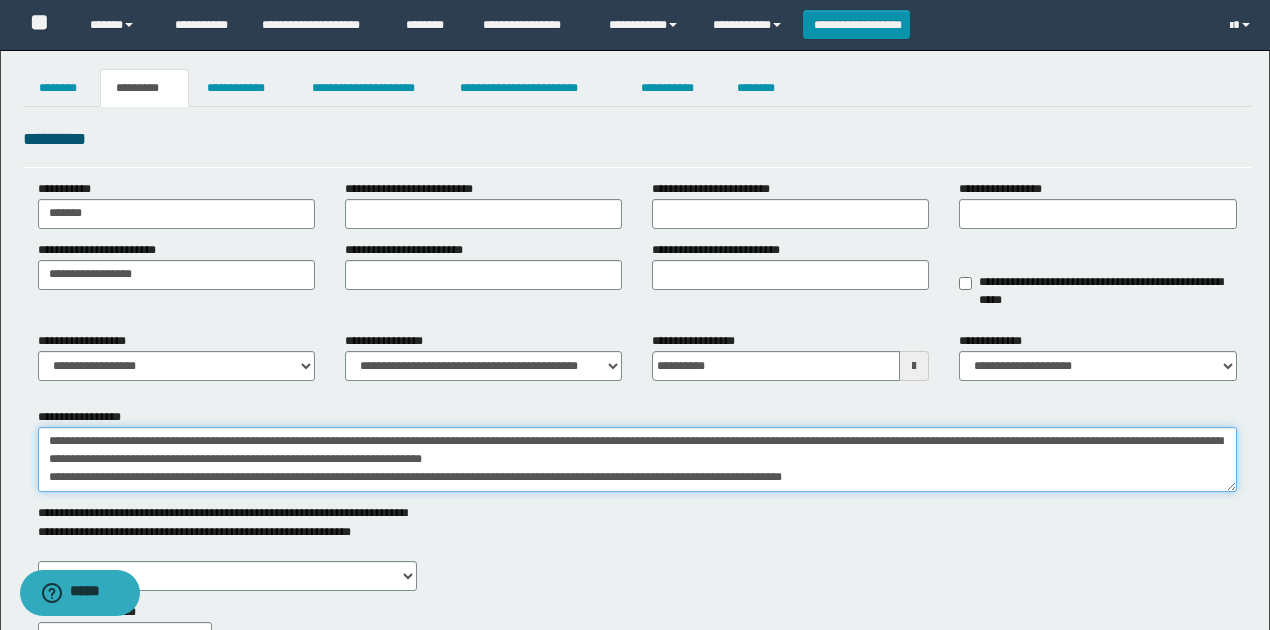 scroll, scrollTop: 0, scrollLeft: 0, axis: both 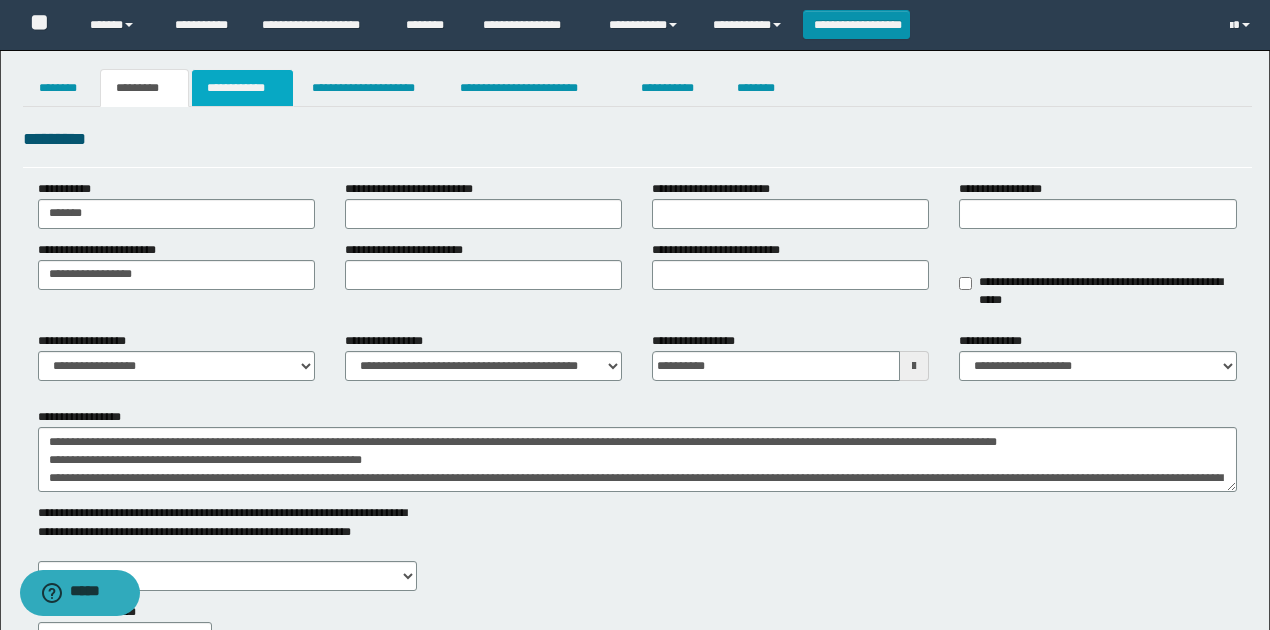 click on "**********" at bounding box center [243, 88] 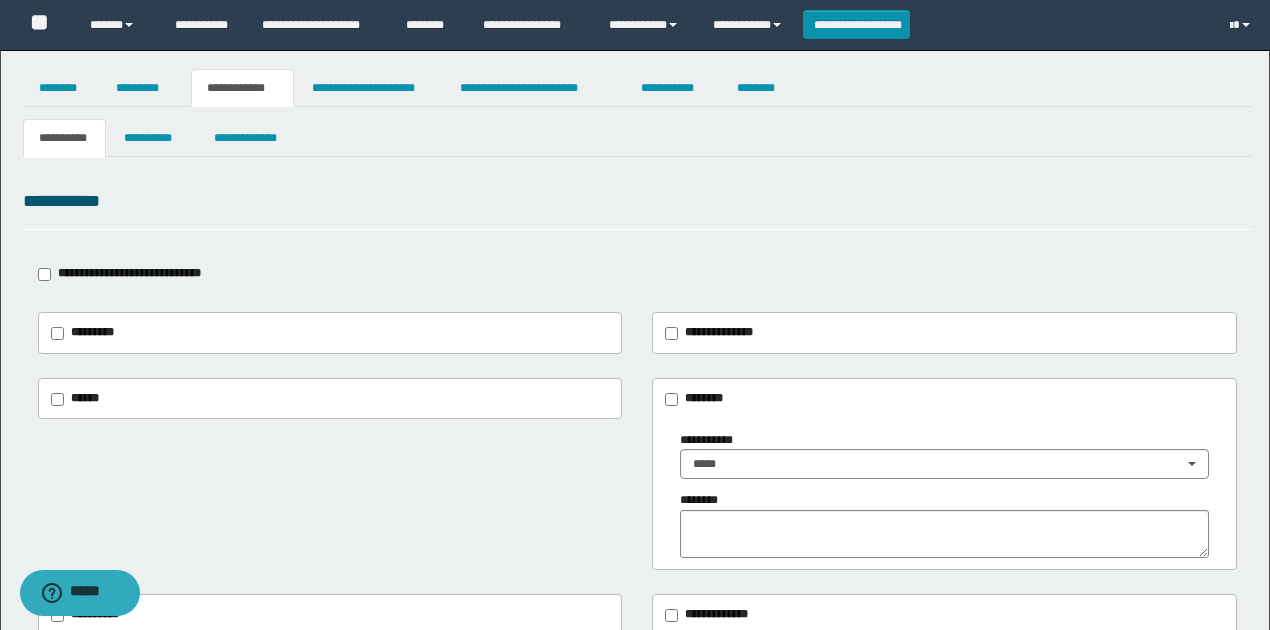 click on "**********" at bounding box center [637, 201] 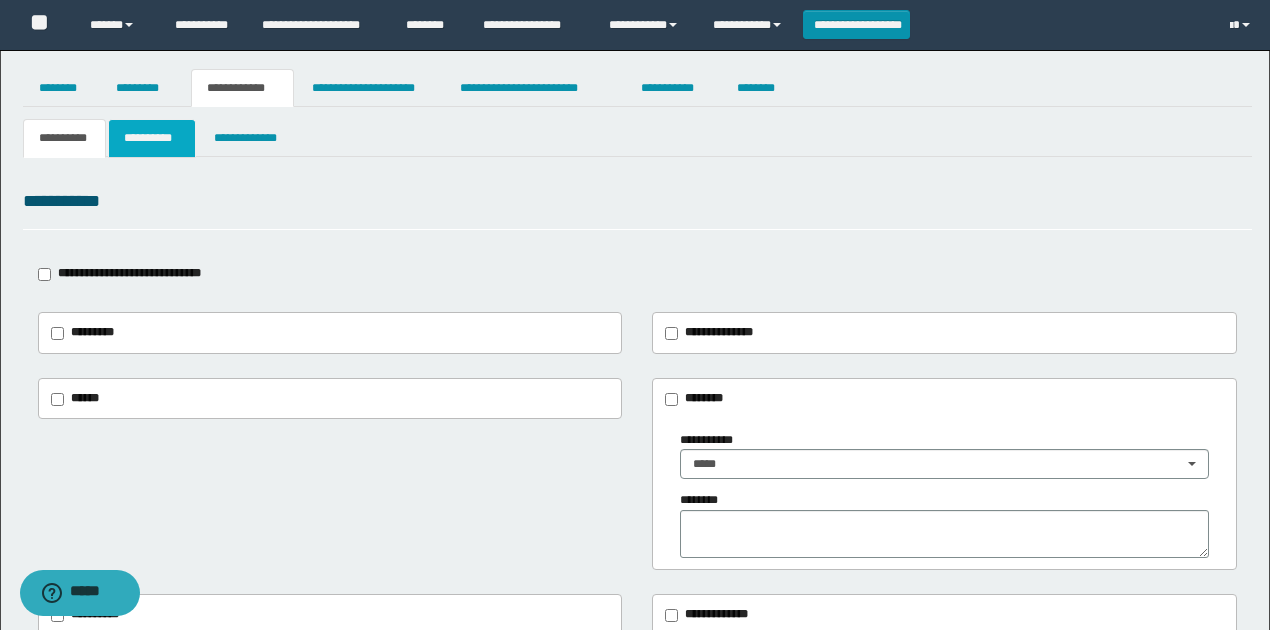 click on "**********" at bounding box center [151, 138] 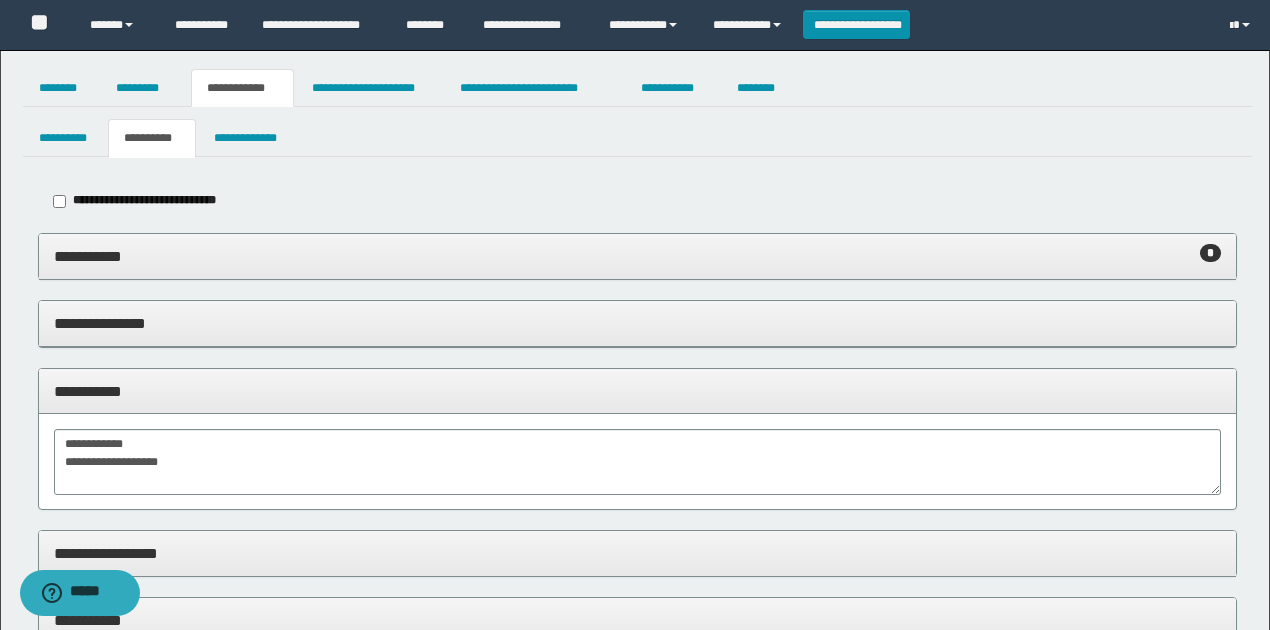 click on "**********" at bounding box center (637, 201) 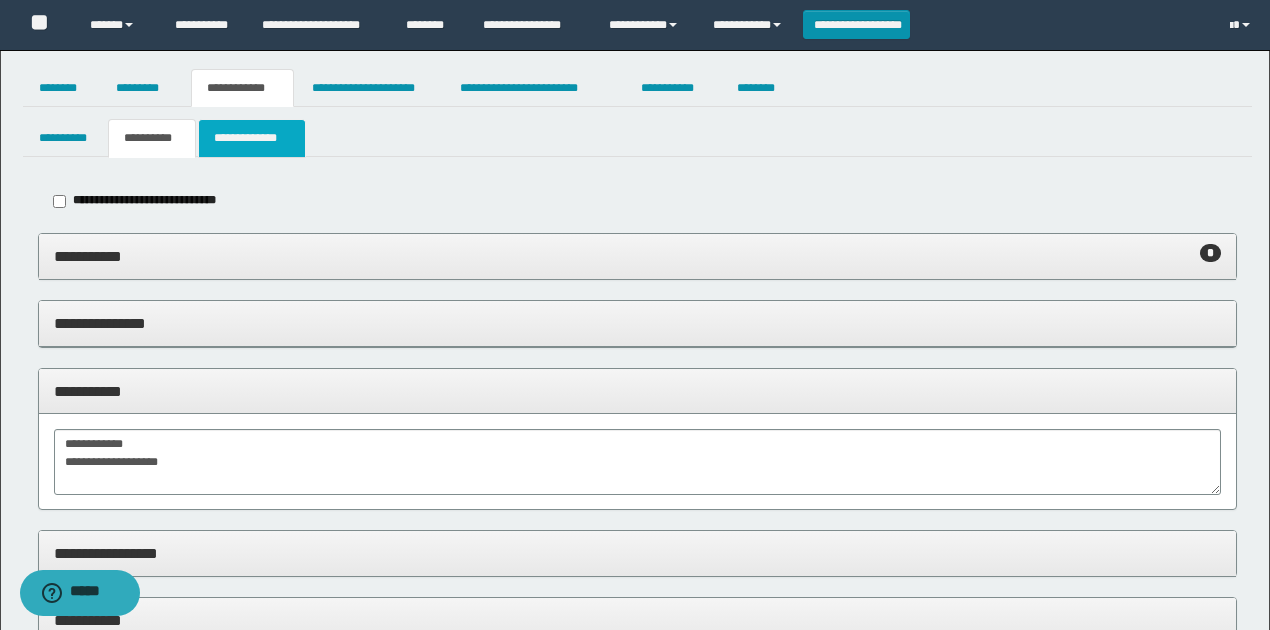 click on "**********" at bounding box center [252, 138] 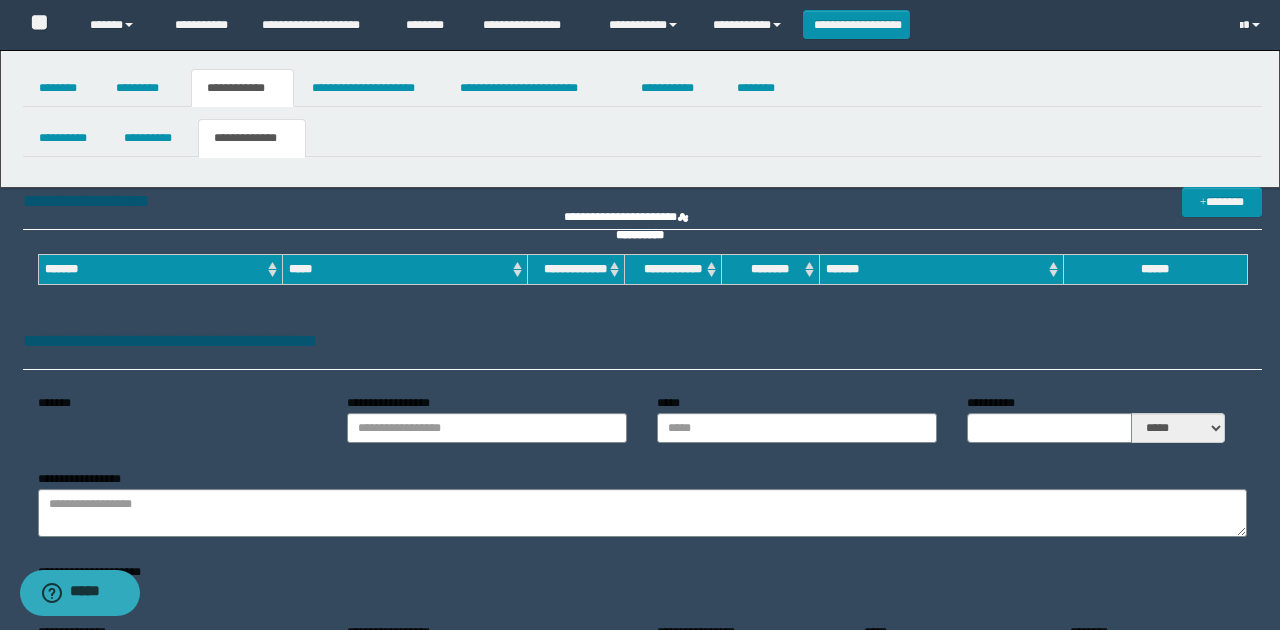 type on "**********" 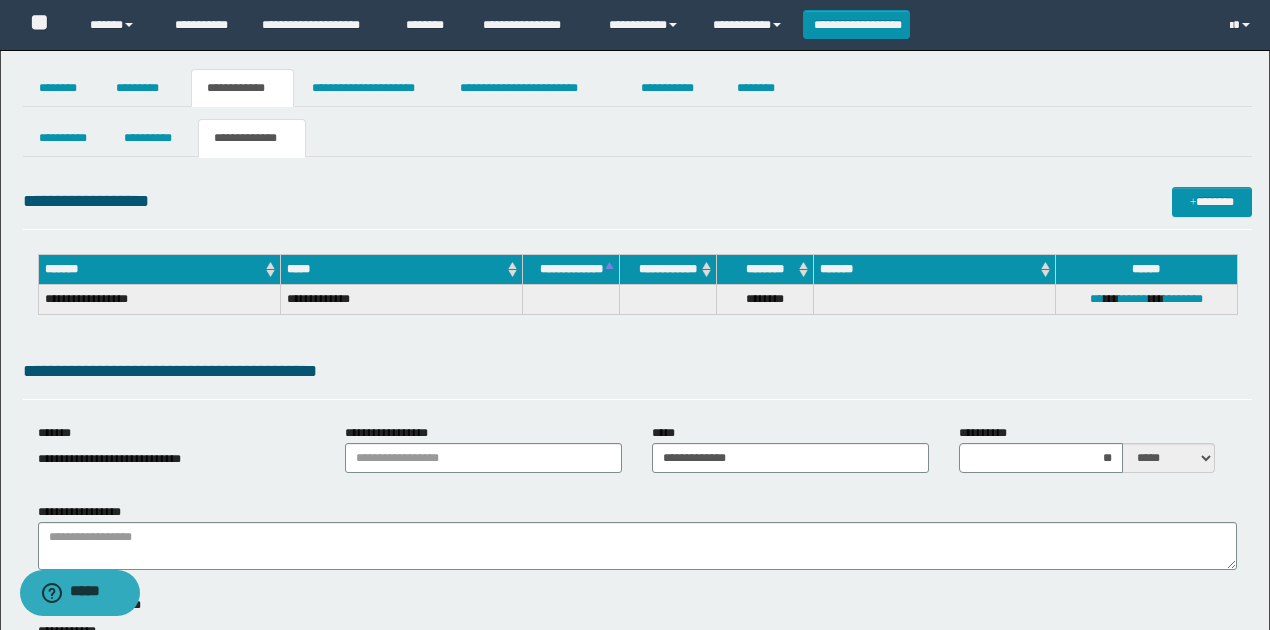 click on "**********" at bounding box center [637, 371] 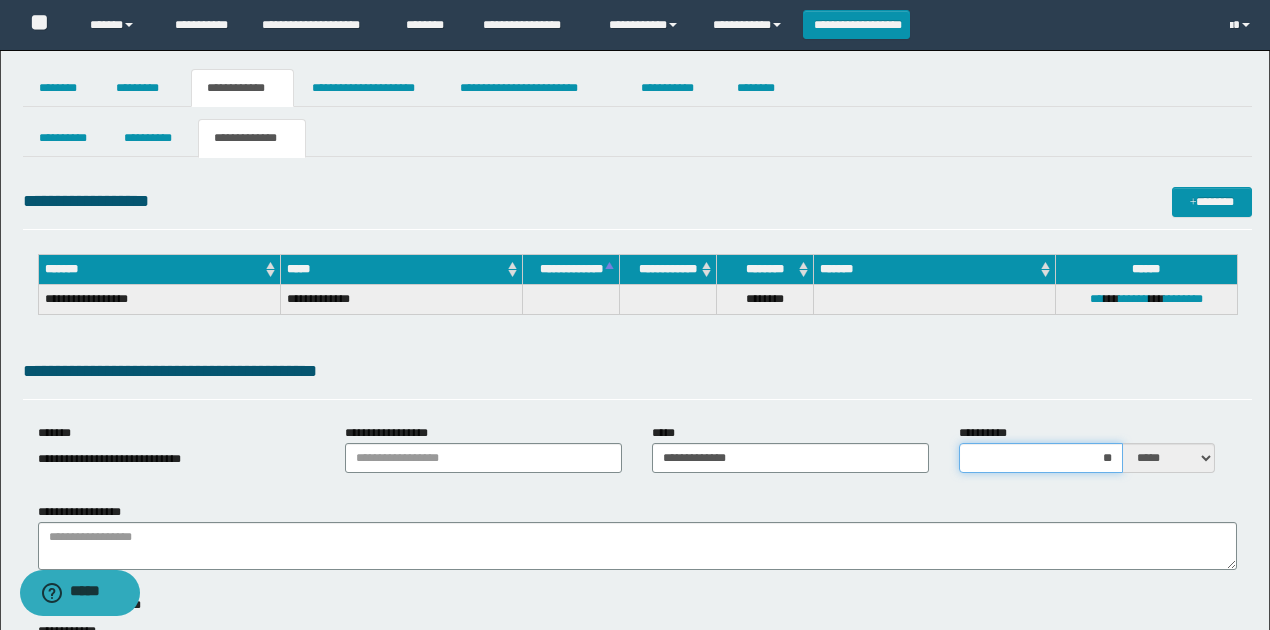 drag, startPoint x: 1116, startPoint y: 452, endPoint x: 1074, endPoint y: 449, distance: 42.107006 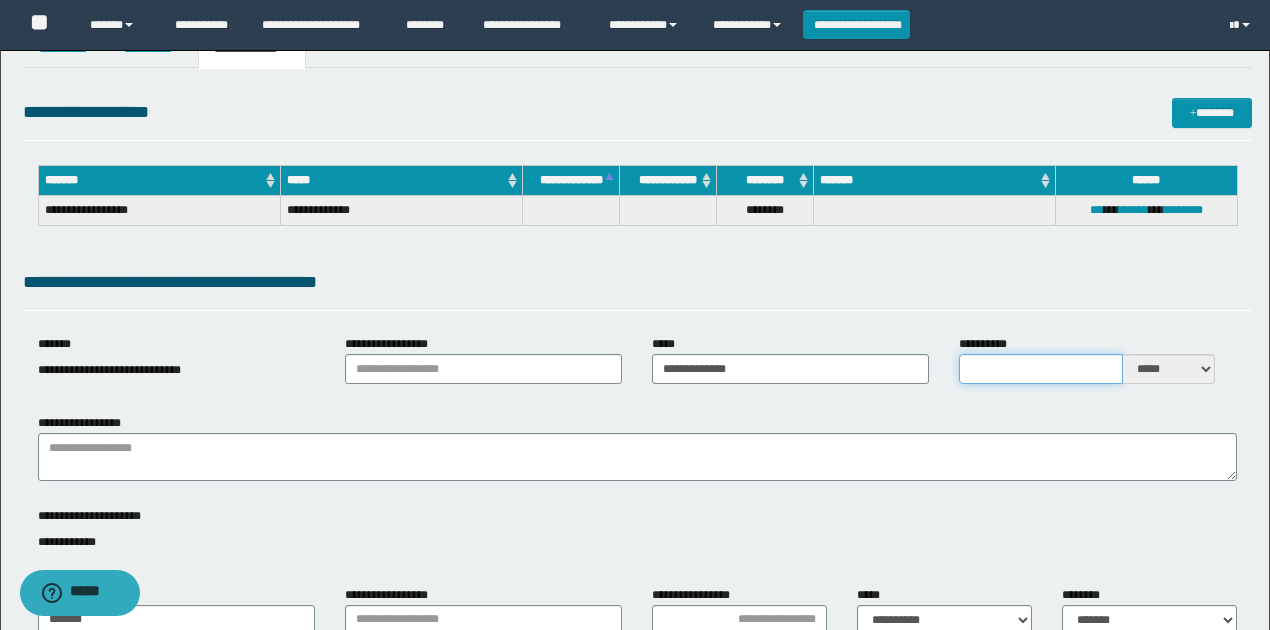scroll, scrollTop: 200, scrollLeft: 0, axis: vertical 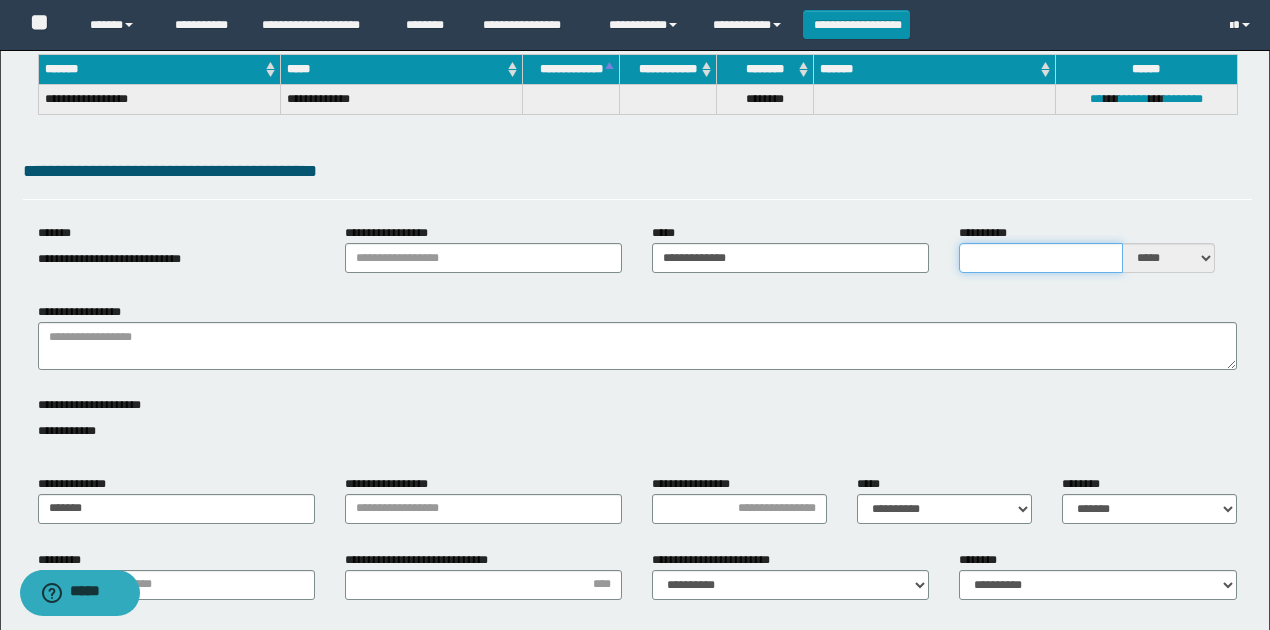 click on "**********" at bounding box center (1041, 258) 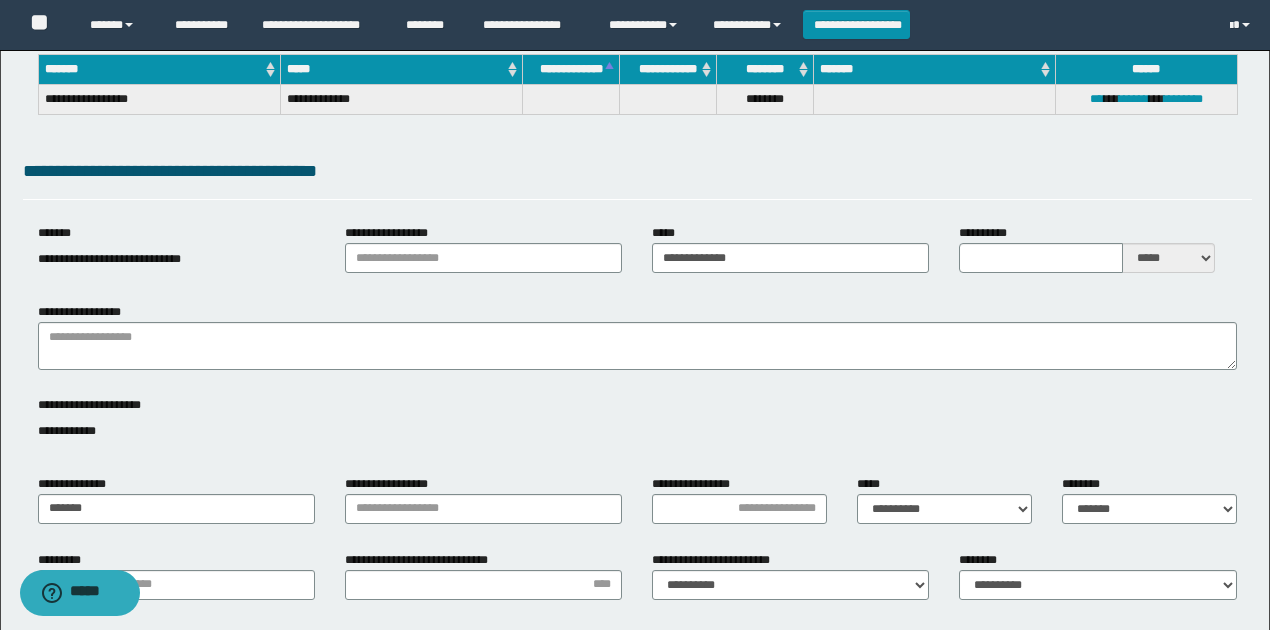 click on "**********" at bounding box center [637, 178] 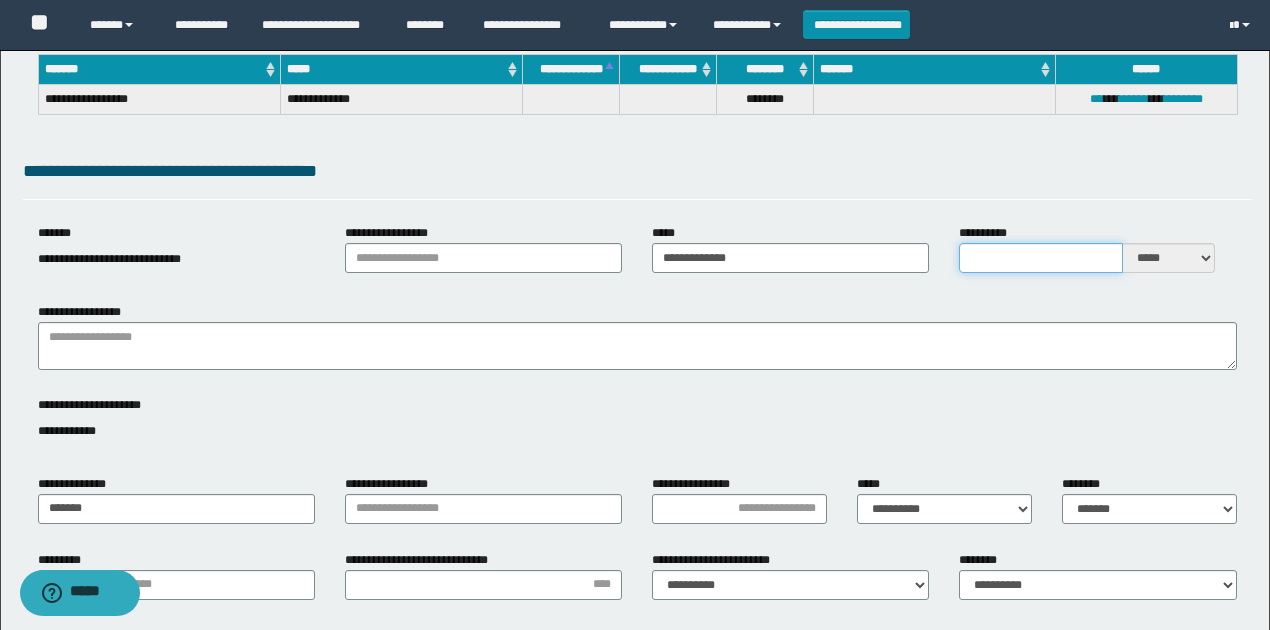 click on "**********" at bounding box center [1041, 258] 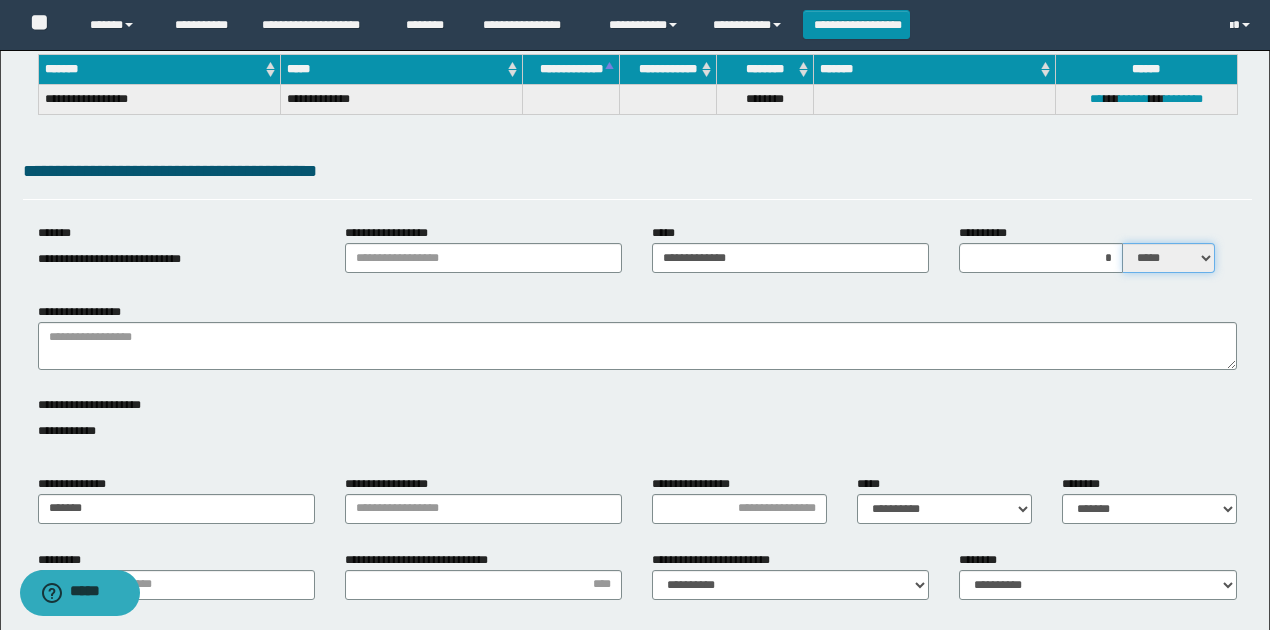 click on "*****
****" at bounding box center [1169, 258] 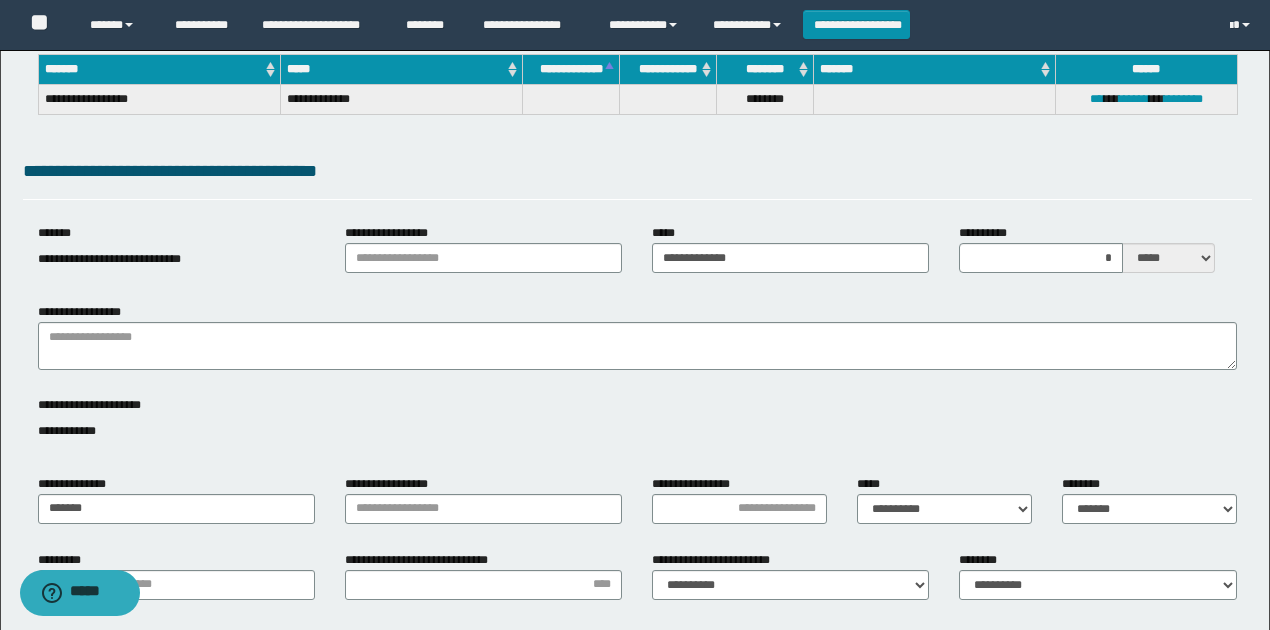 drag, startPoint x: 1126, startPoint y: 186, endPoint x: 1059, endPoint y: 189, distance: 67.06713 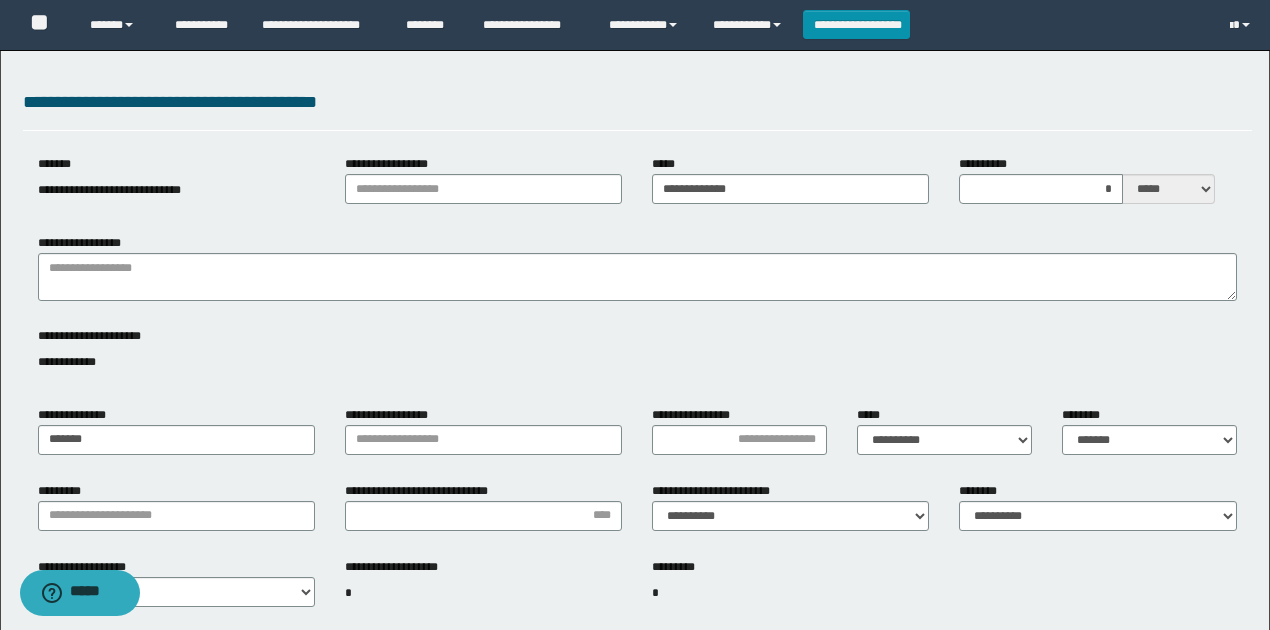 scroll, scrollTop: 400, scrollLeft: 0, axis: vertical 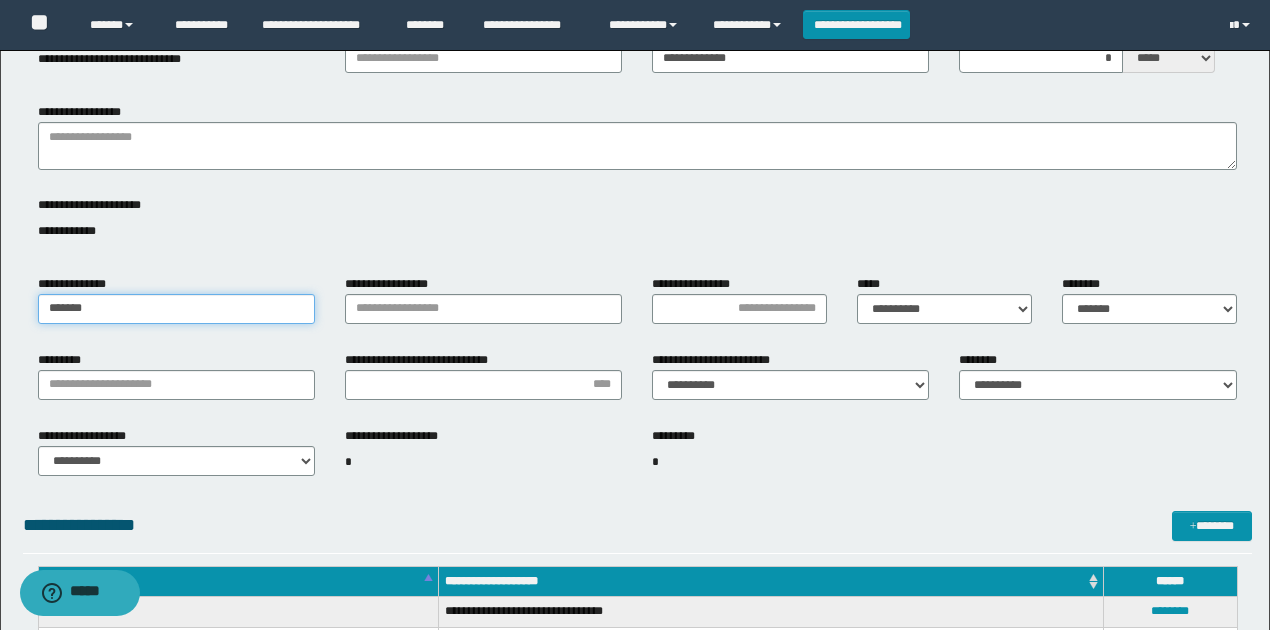 drag, startPoint x: 122, startPoint y: 304, endPoint x: 16, endPoint y: 300, distance: 106.07545 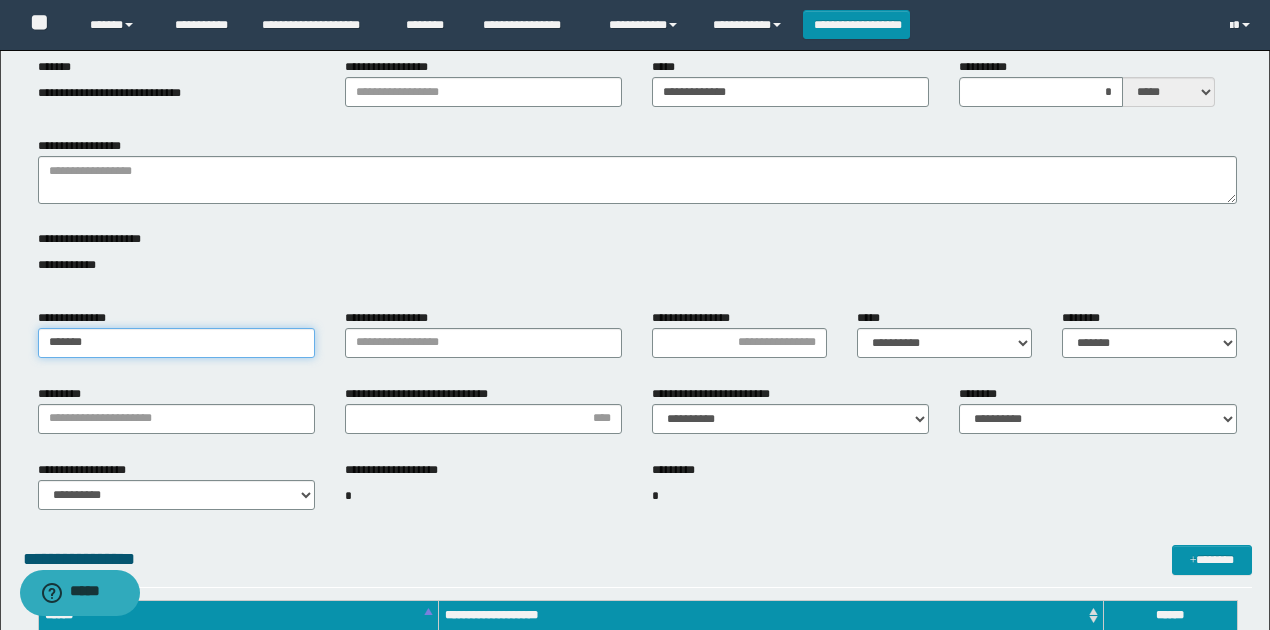 scroll, scrollTop: 466, scrollLeft: 0, axis: vertical 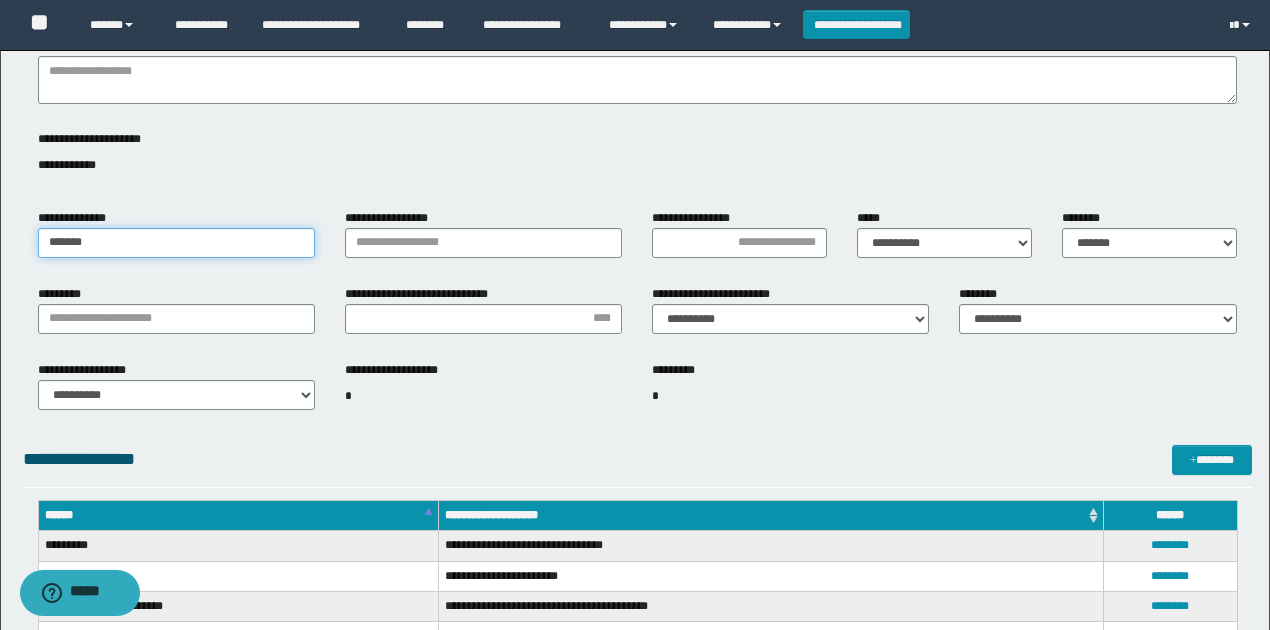 click on "*******" at bounding box center (176, 243) 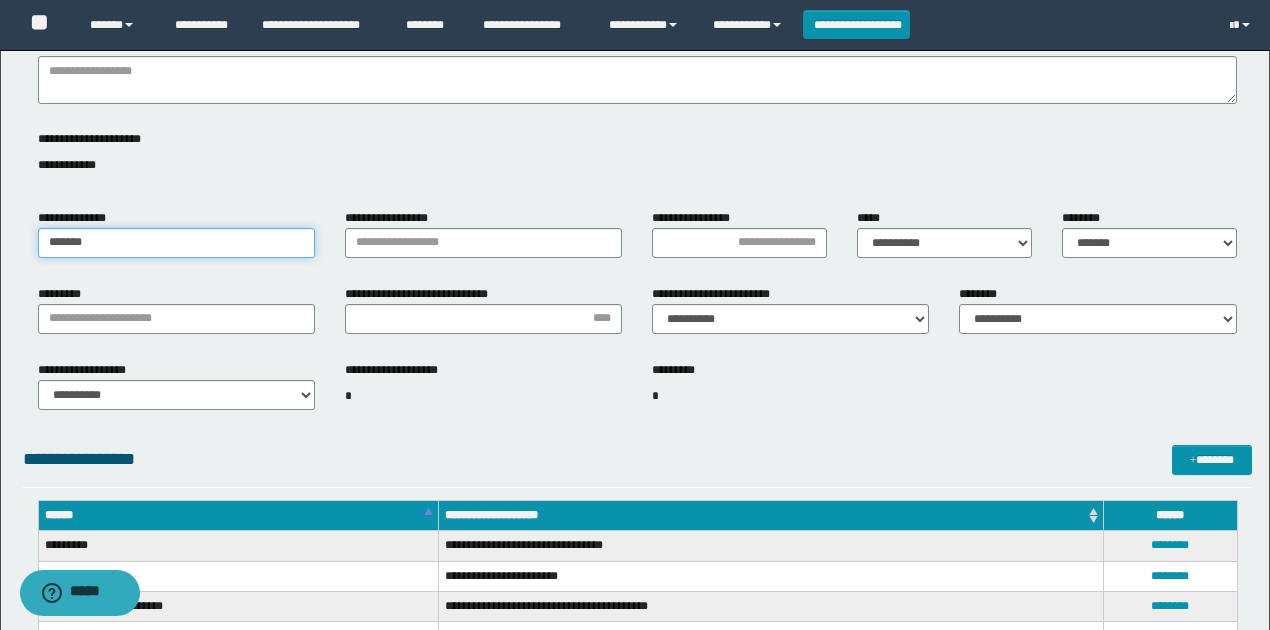 drag, startPoint x: 128, startPoint y: 240, endPoint x: 48, endPoint y: 234, distance: 80.224686 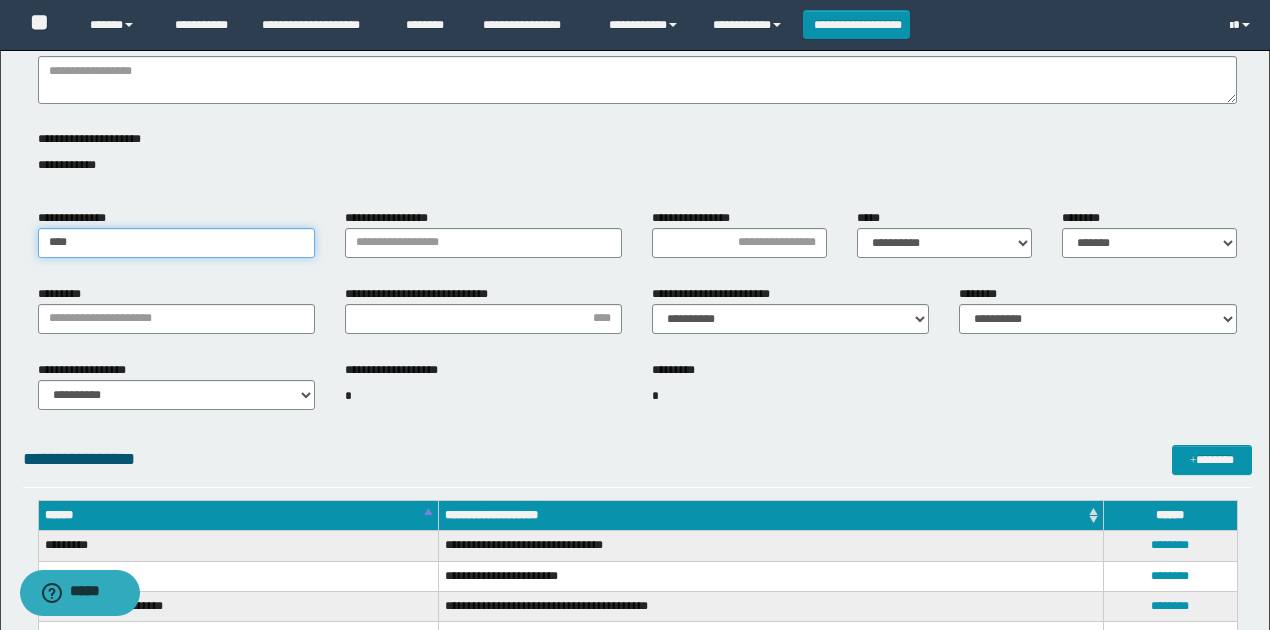 type on "**********" 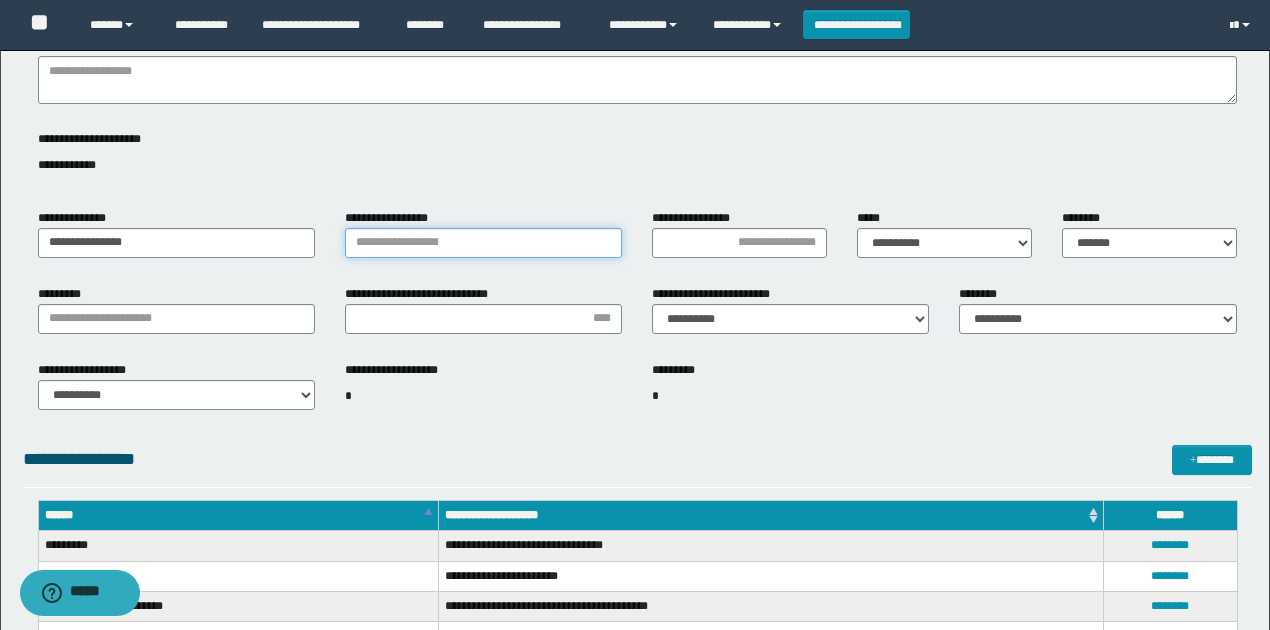 click on "**********" at bounding box center (483, 243) 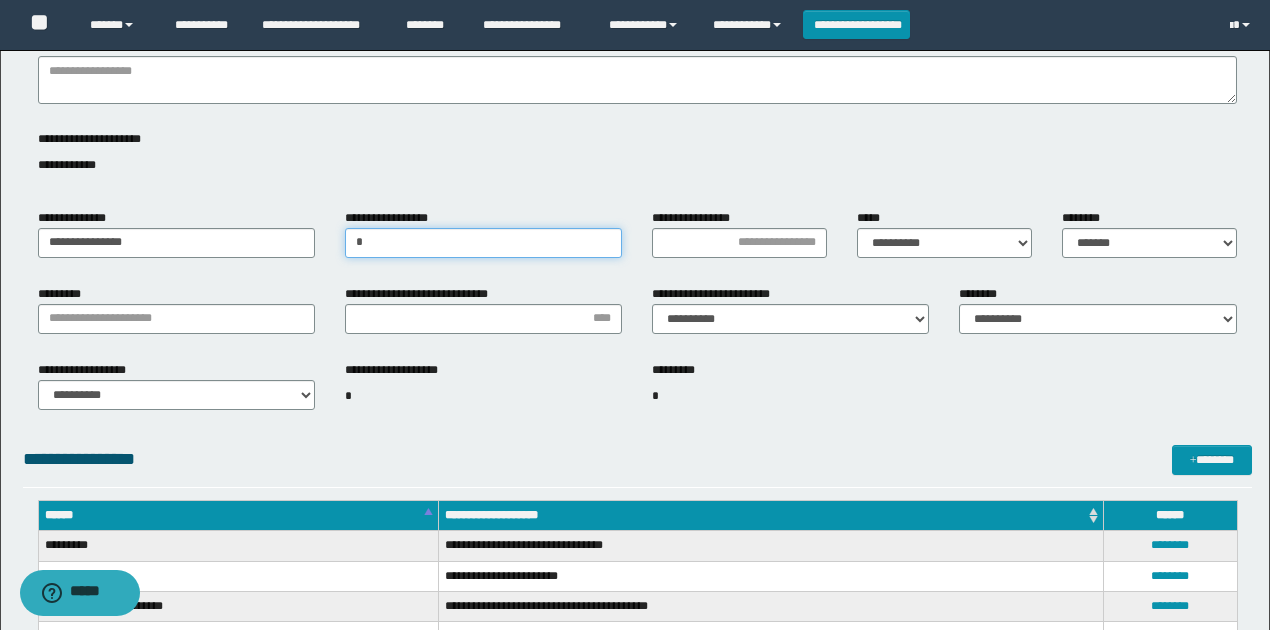 type on "*" 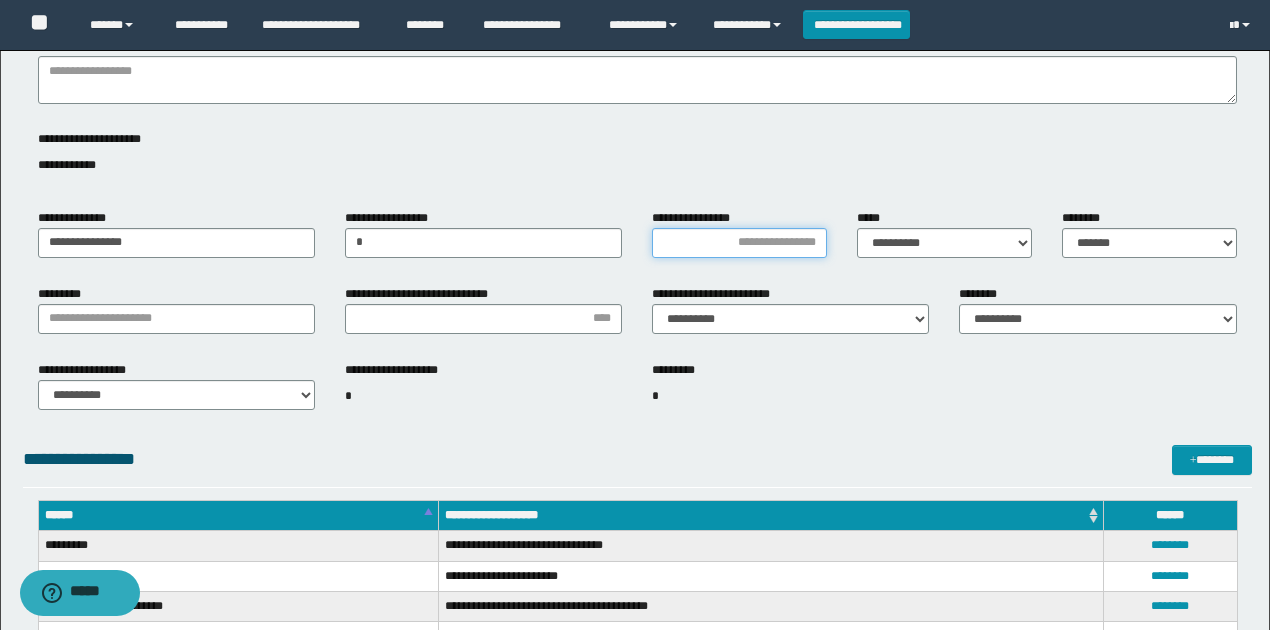click on "**********" at bounding box center (739, 243) 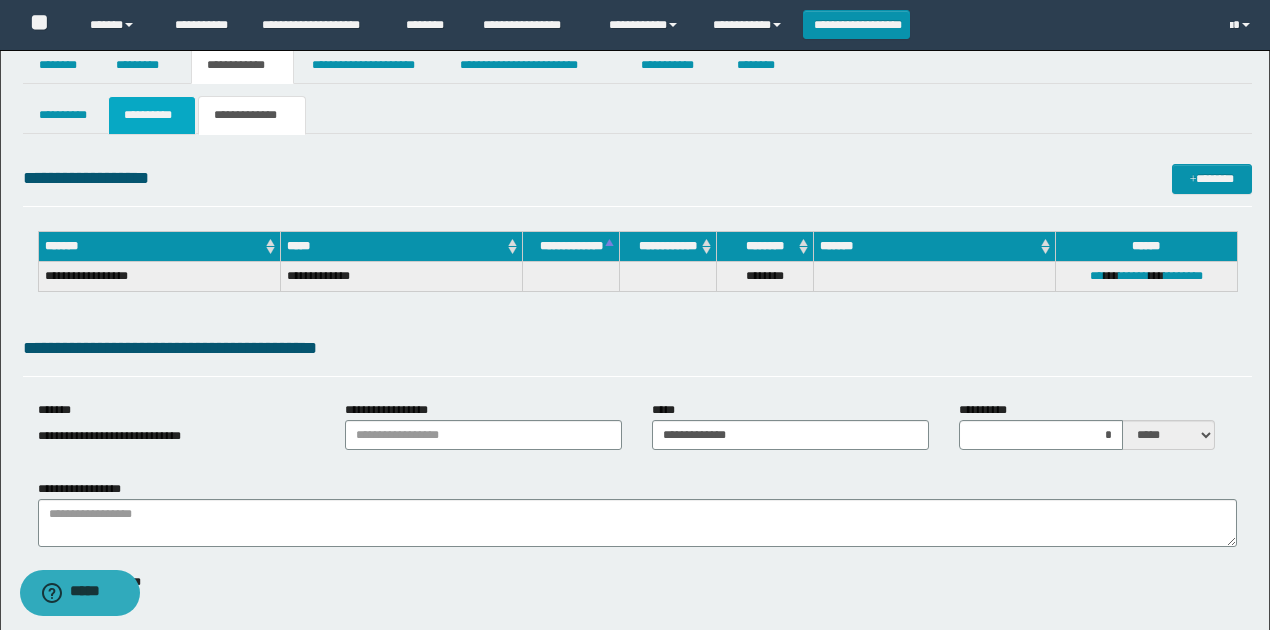 scroll, scrollTop: 0, scrollLeft: 0, axis: both 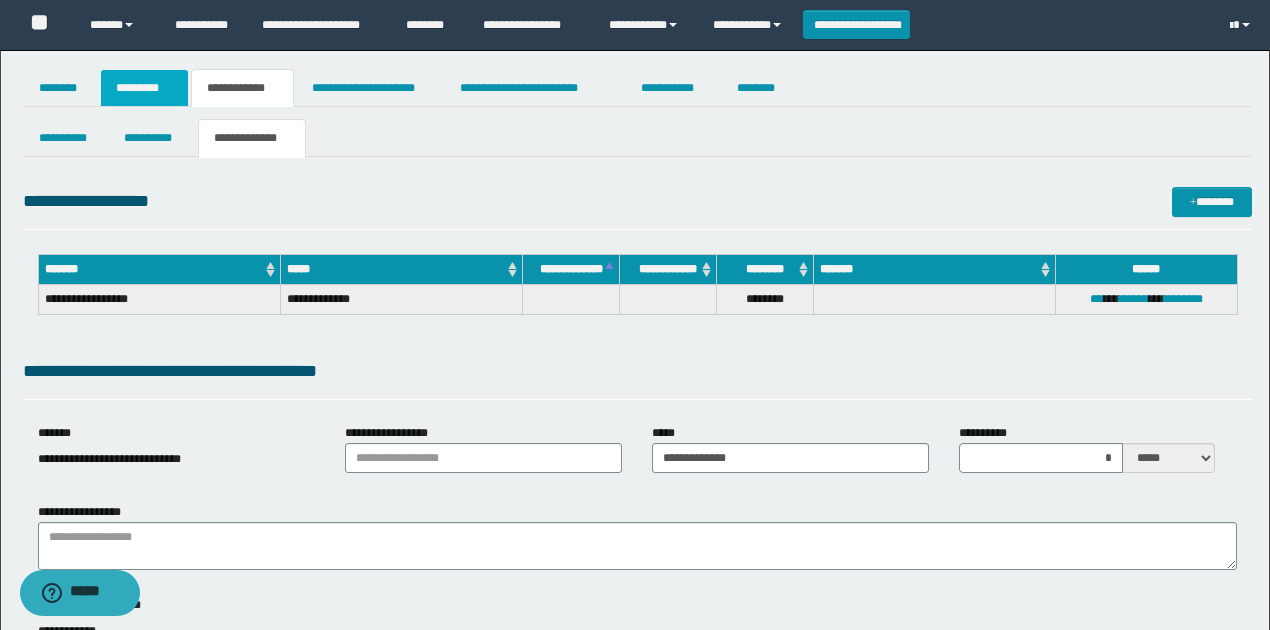 click on "*********" at bounding box center [144, 88] 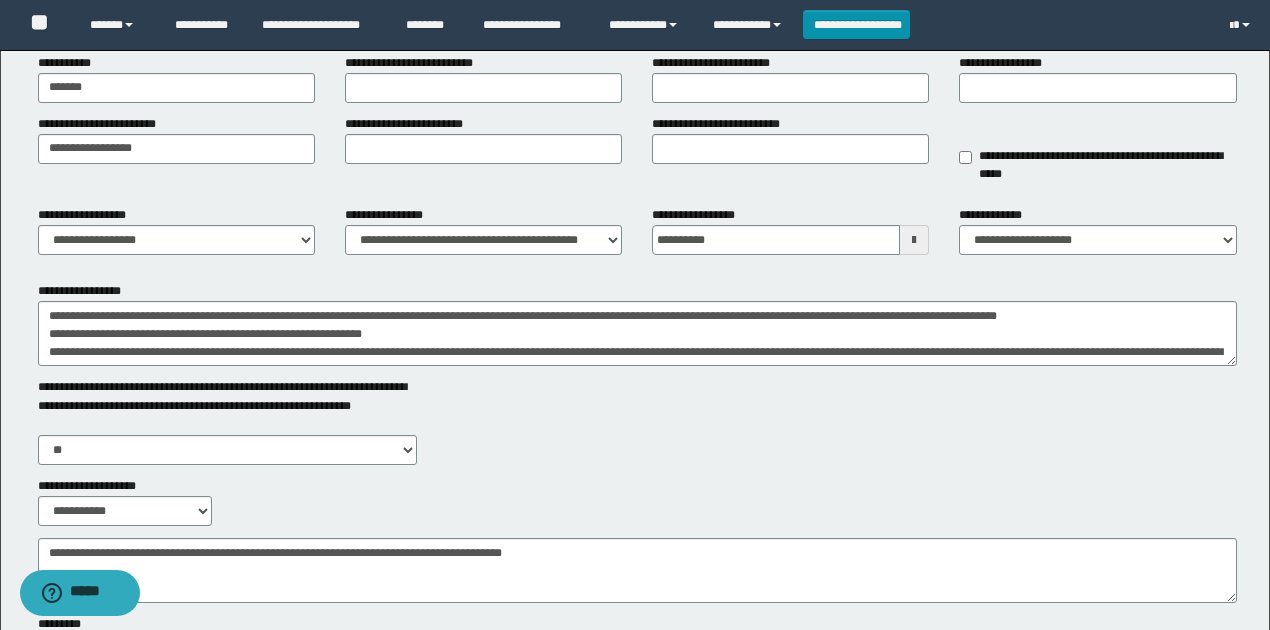 scroll, scrollTop: 266, scrollLeft: 0, axis: vertical 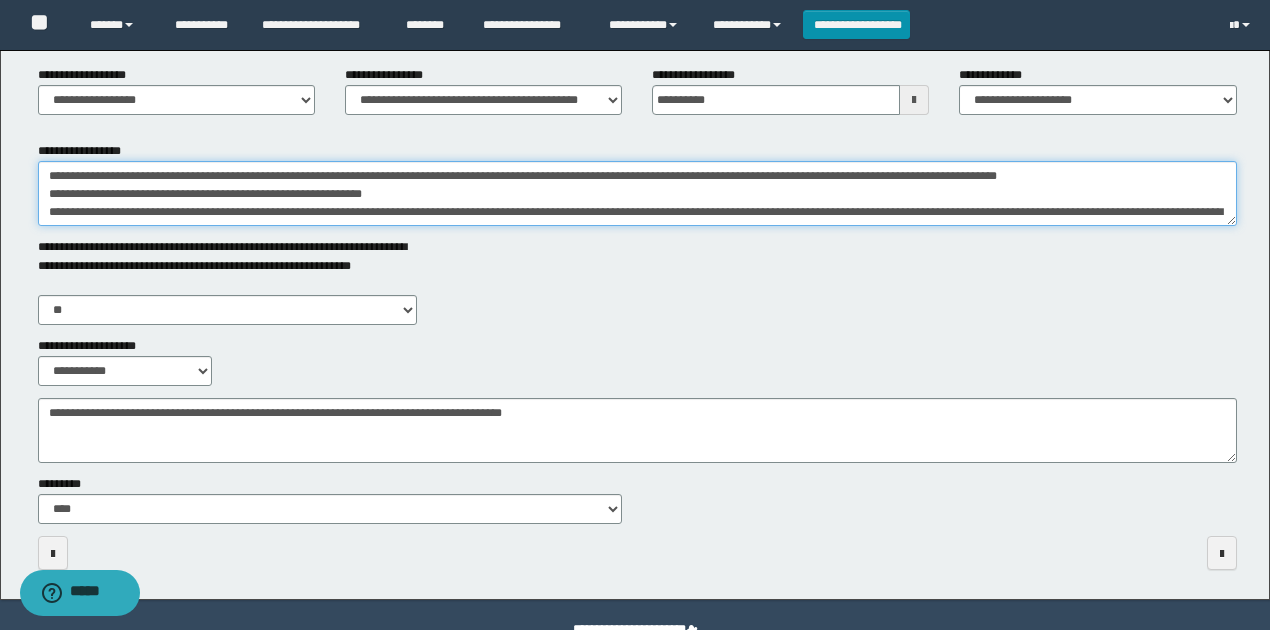 click on "**********" at bounding box center [637, 193] 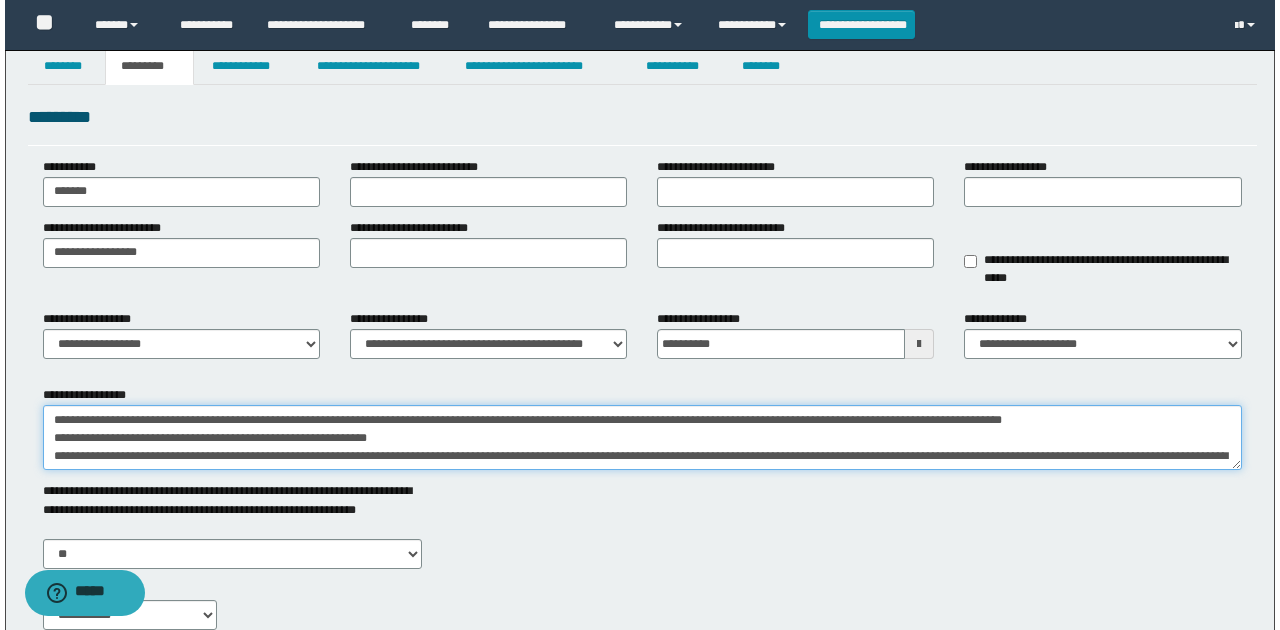 scroll, scrollTop: 0, scrollLeft: 0, axis: both 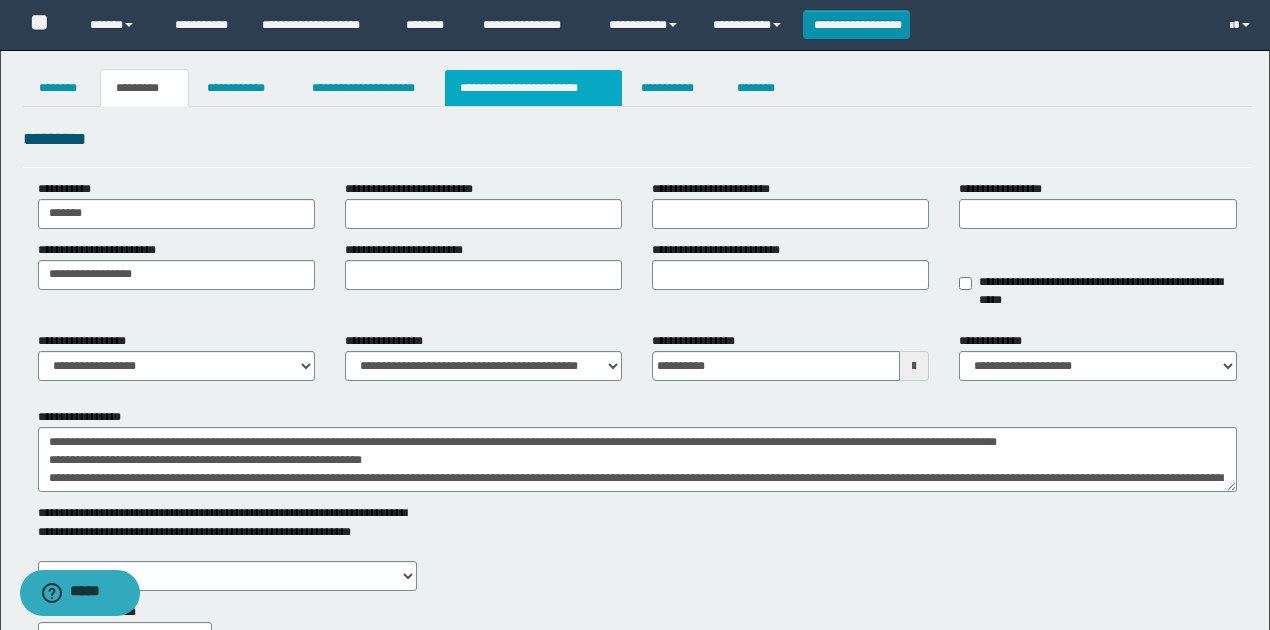 drag, startPoint x: 515, startPoint y: 69, endPoint x: 504, endPoint y: 82, distance: 17.029387 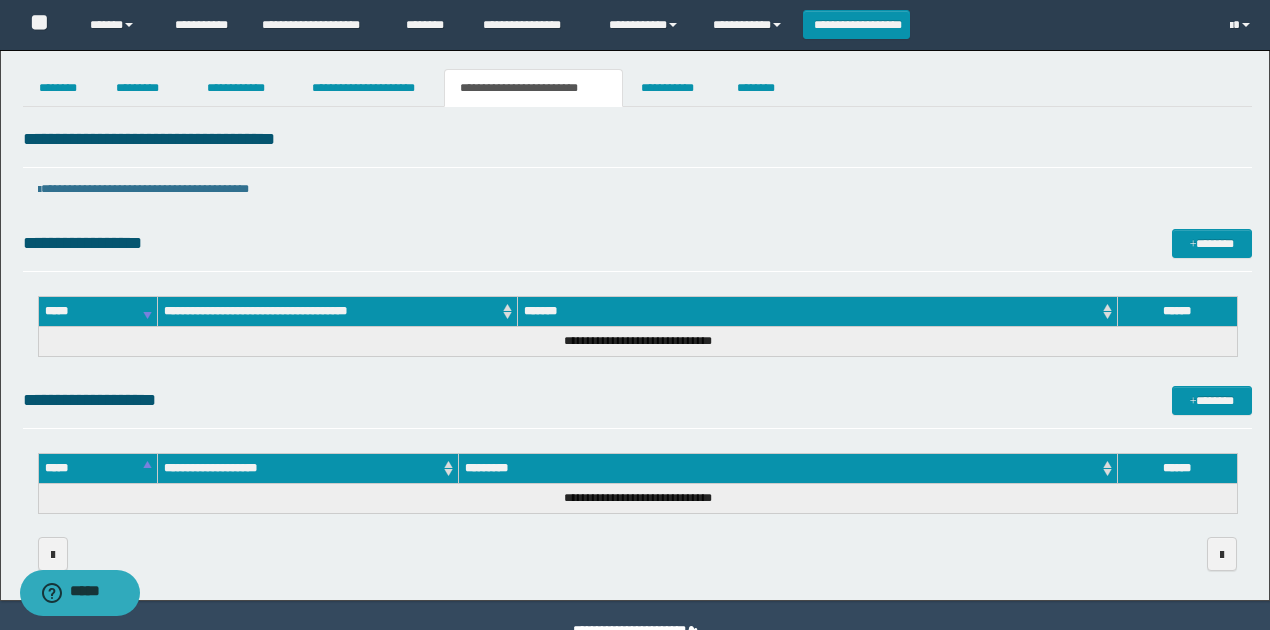 click on "**********" at bounding box center [635, 325] 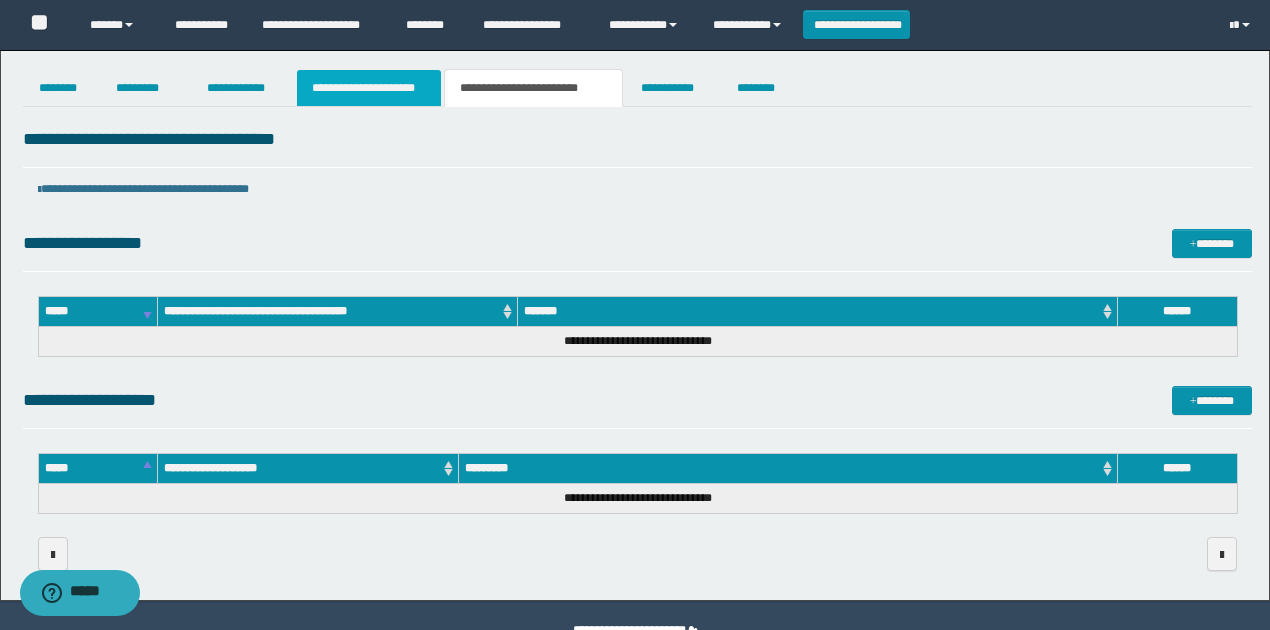 click on "**********" at bounding box center (369, 88) 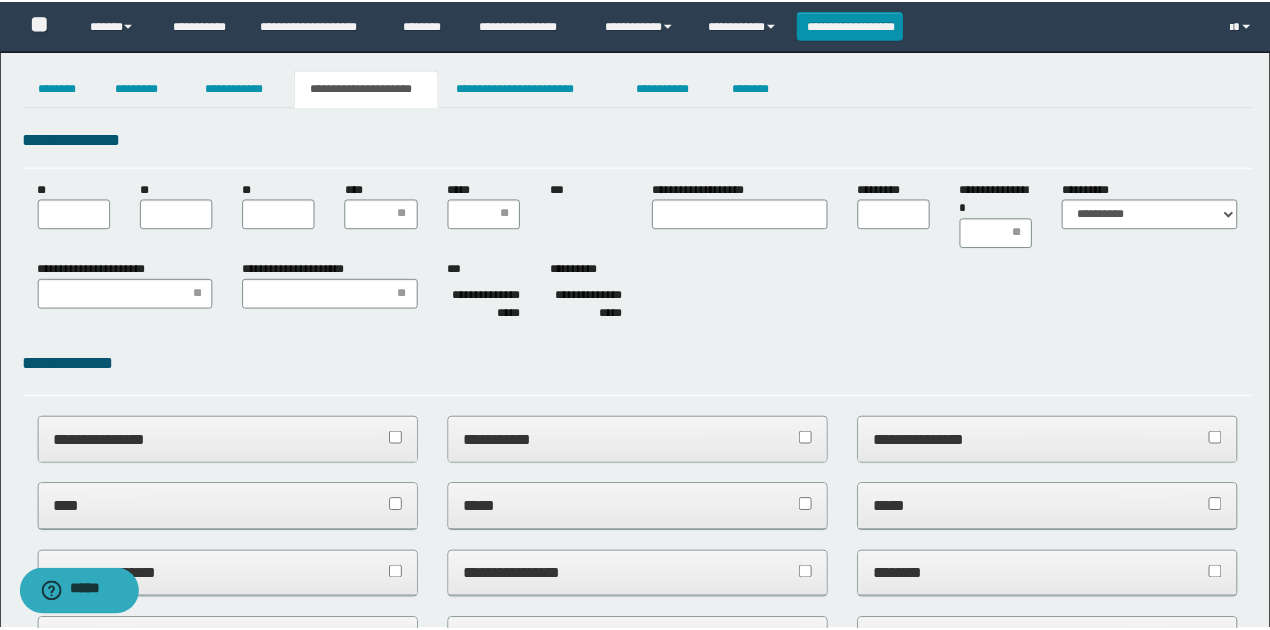 scroll, scrollTop: 0, scrollLeft: 0, axis: both 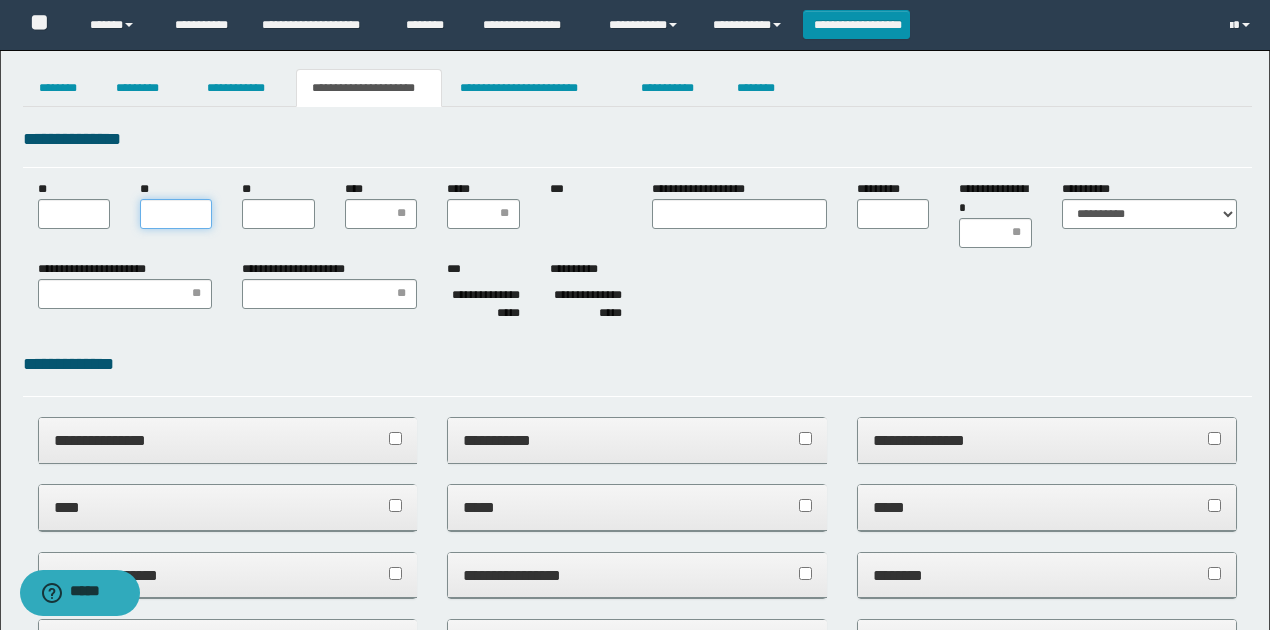 drag, startPoint x: 182, startPoint y: 210, endPoint x: 180, endPoint y: 247, distance: 37.054016 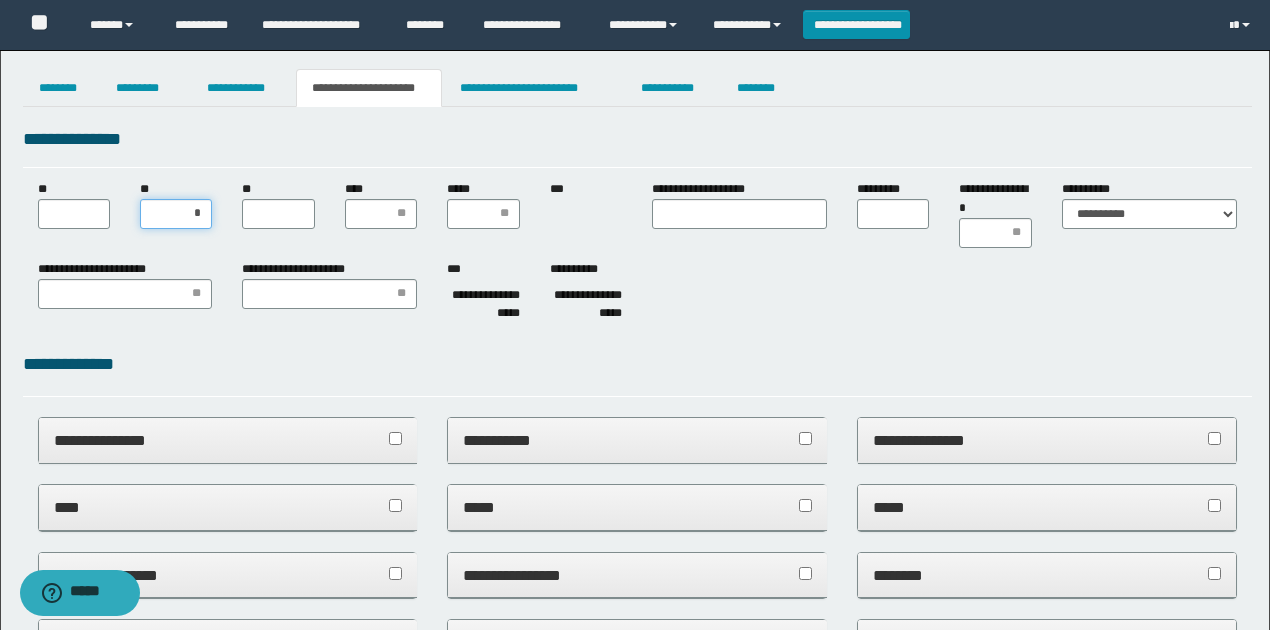 type on "**" 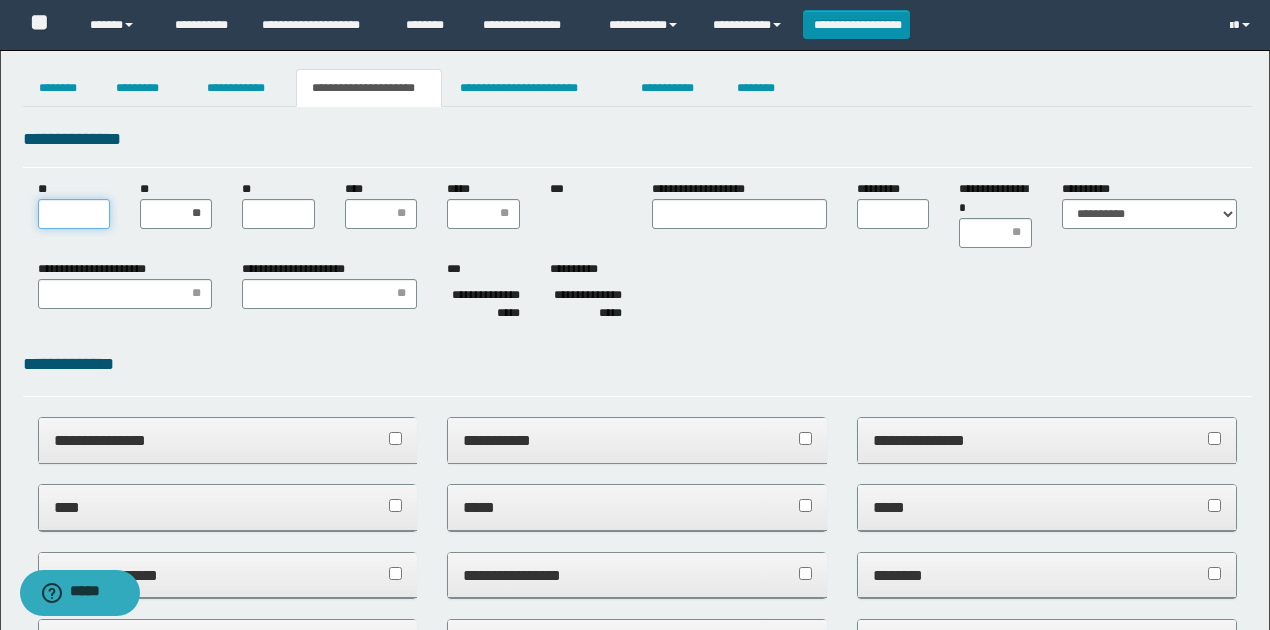 click on "**" at bounding box center [74, 214] 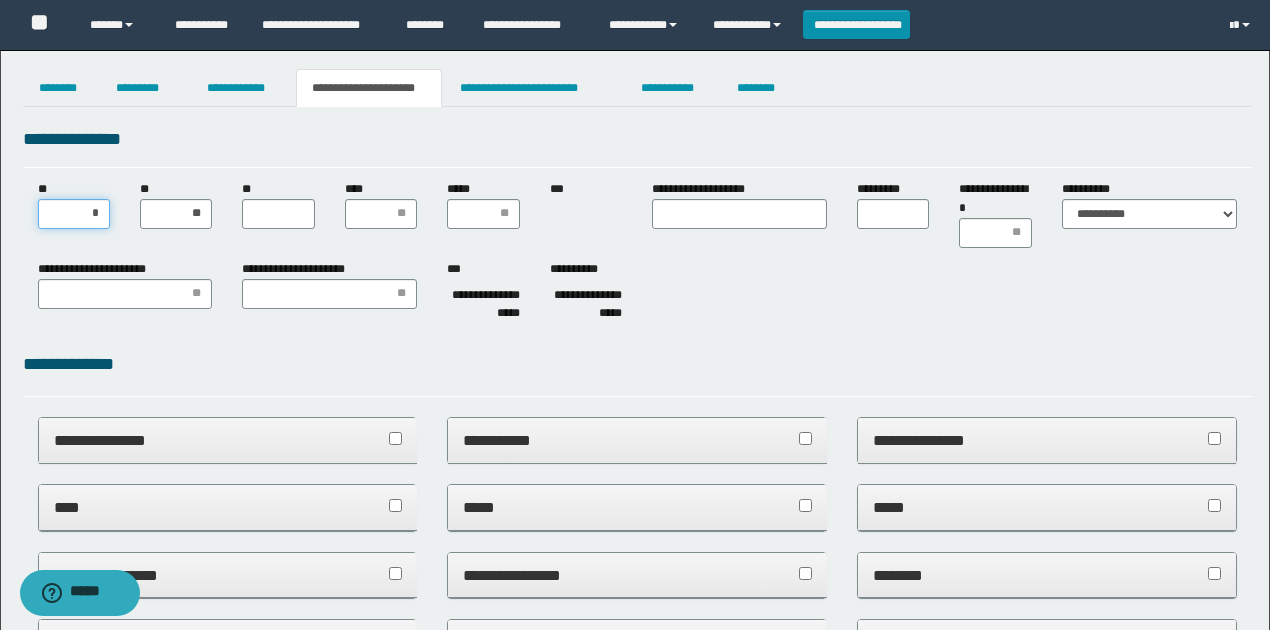 type on "**" 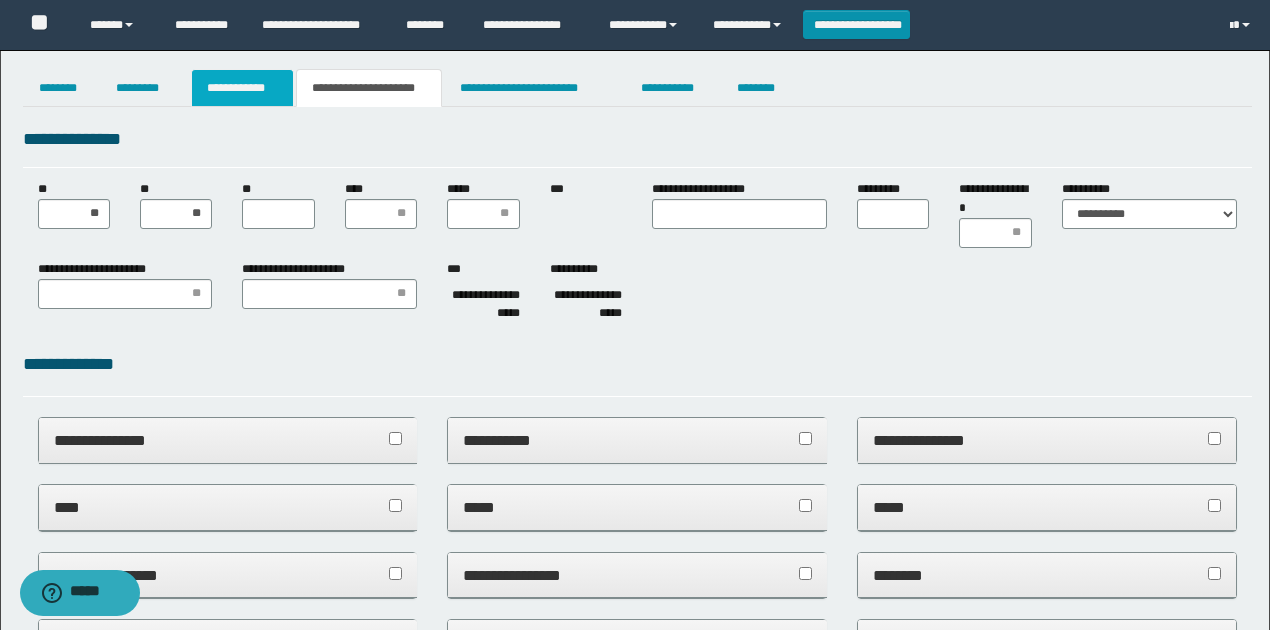 click on "**********" at bounding box center (243, 88) 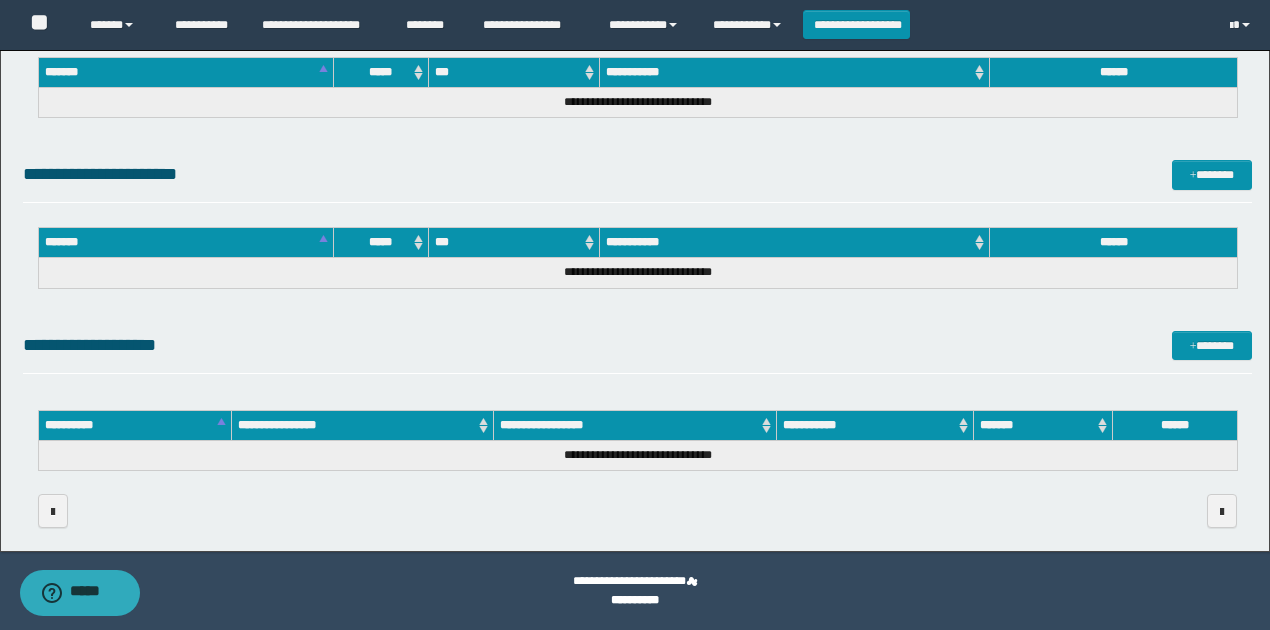 click on "**********" at bounding box center [635, -299] 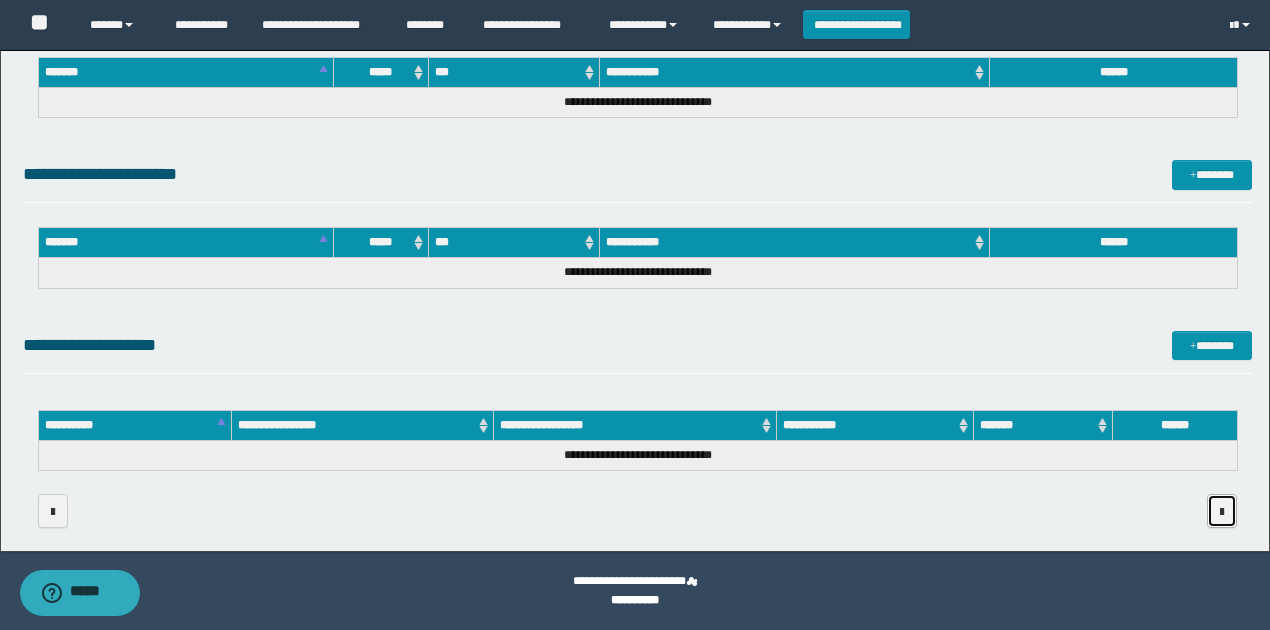 click at bounding box center (1222, 512) 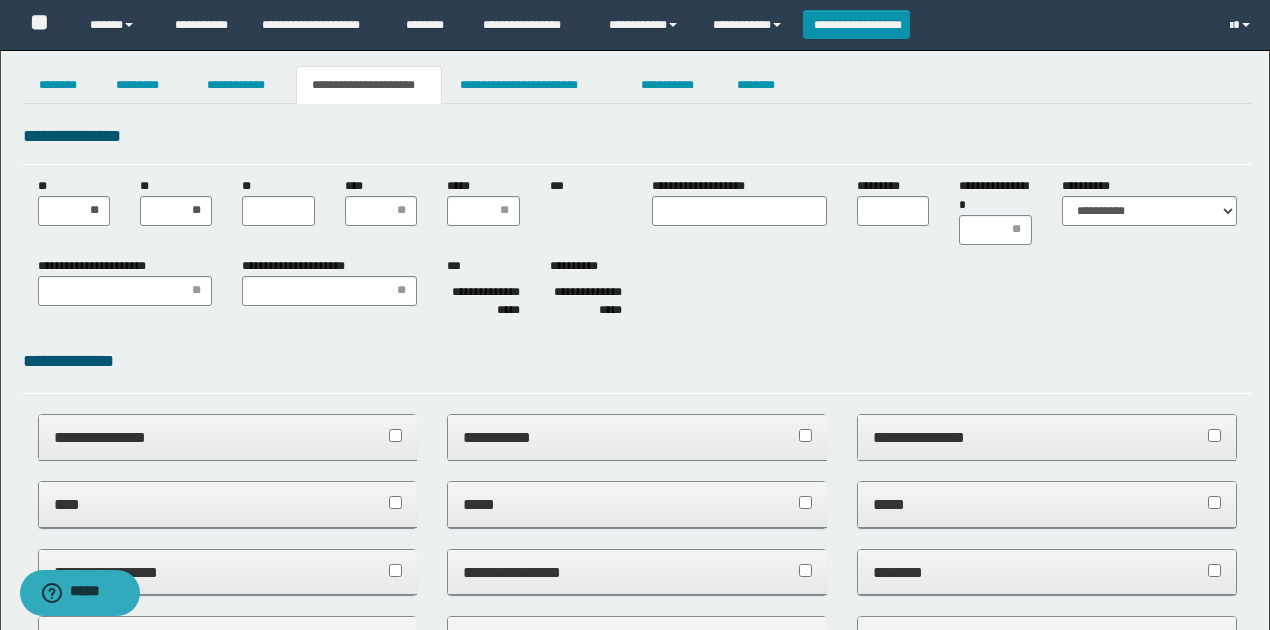 scroll, scrollTop: 0, scrollLeft: 0, axis: both 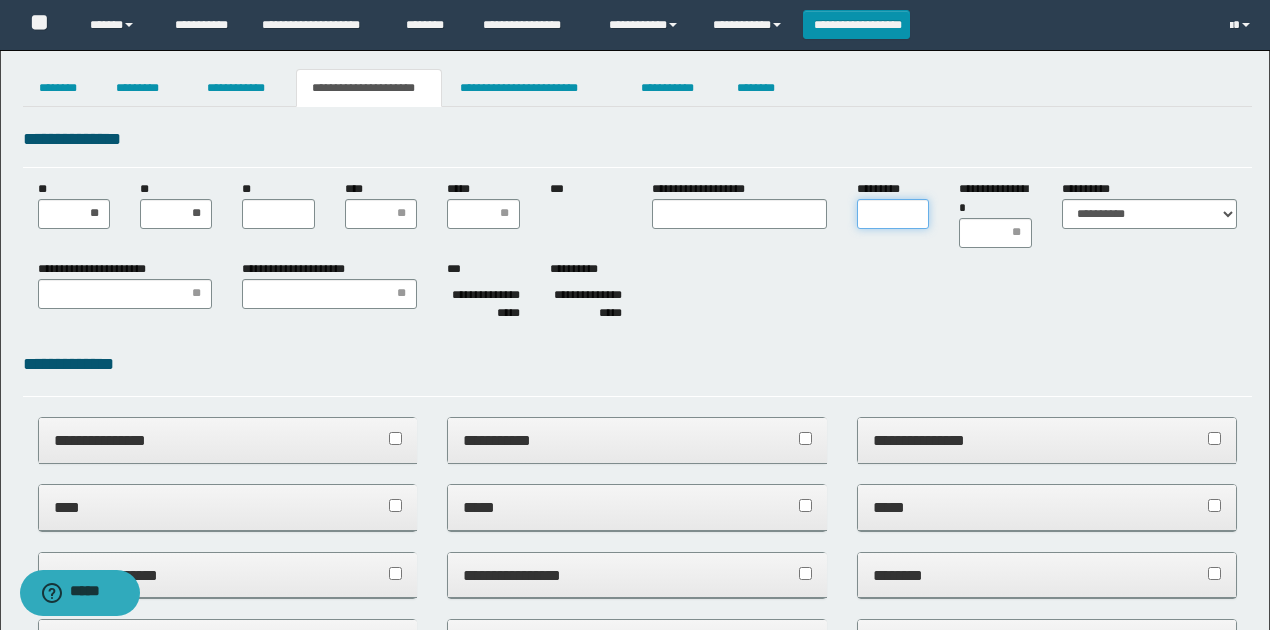 click on "*********" at bounding box center (893, 214) 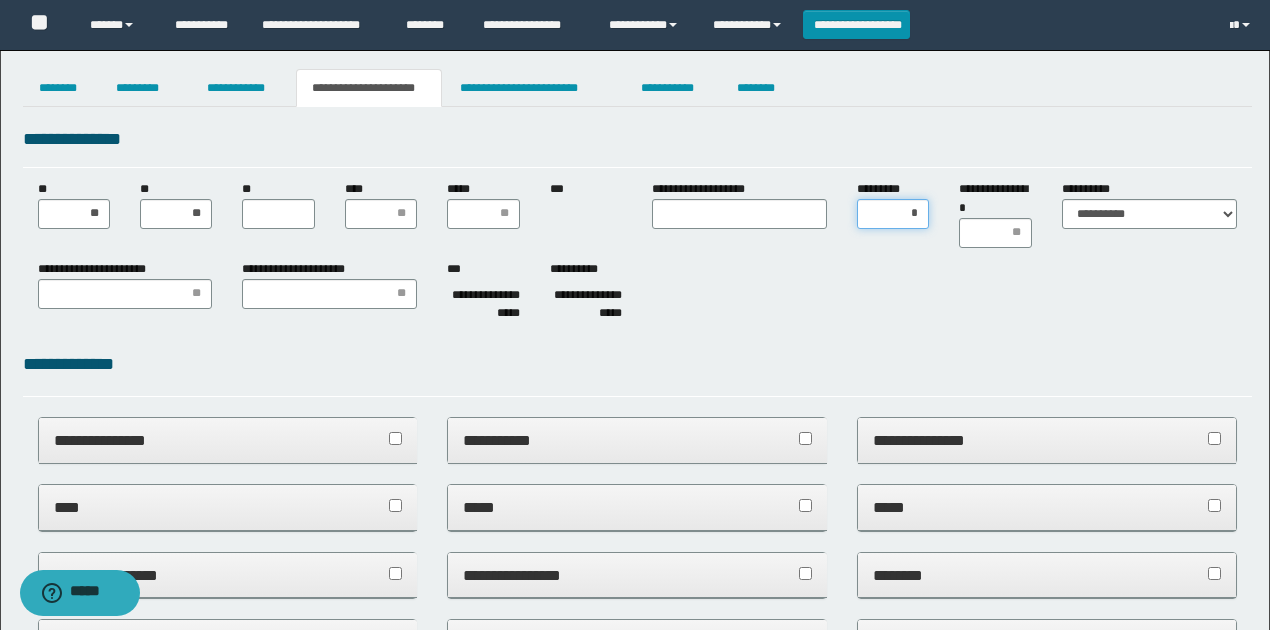 type on "**" 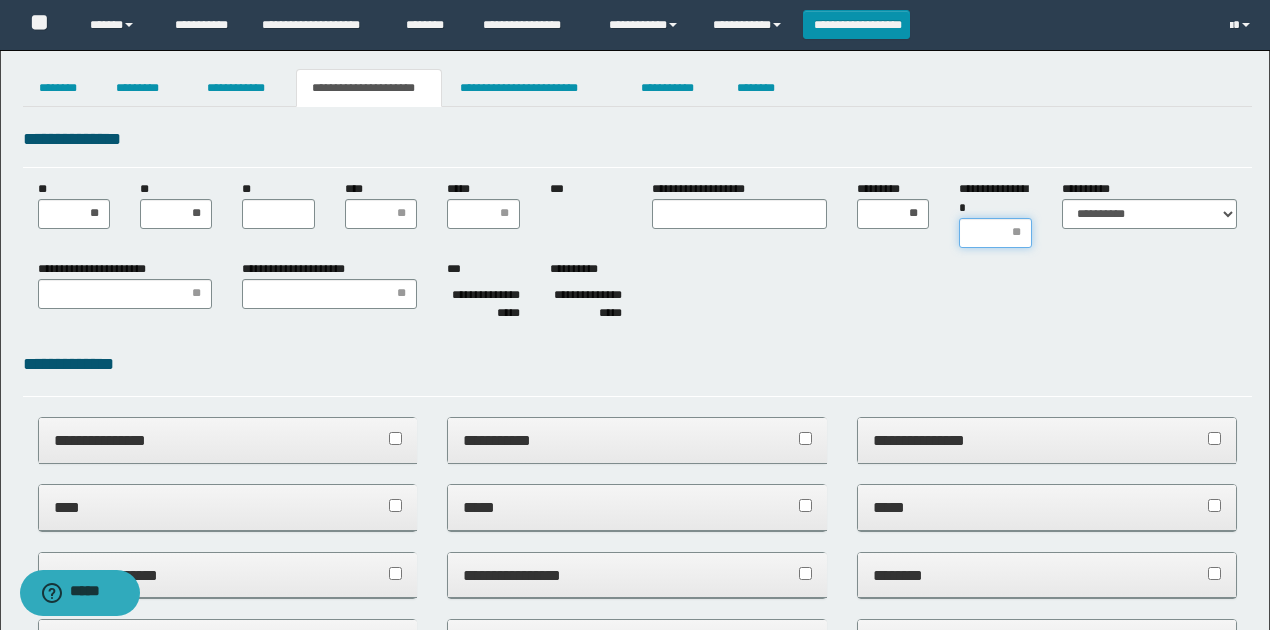 click on "**********" at bounding box center (995, 233) 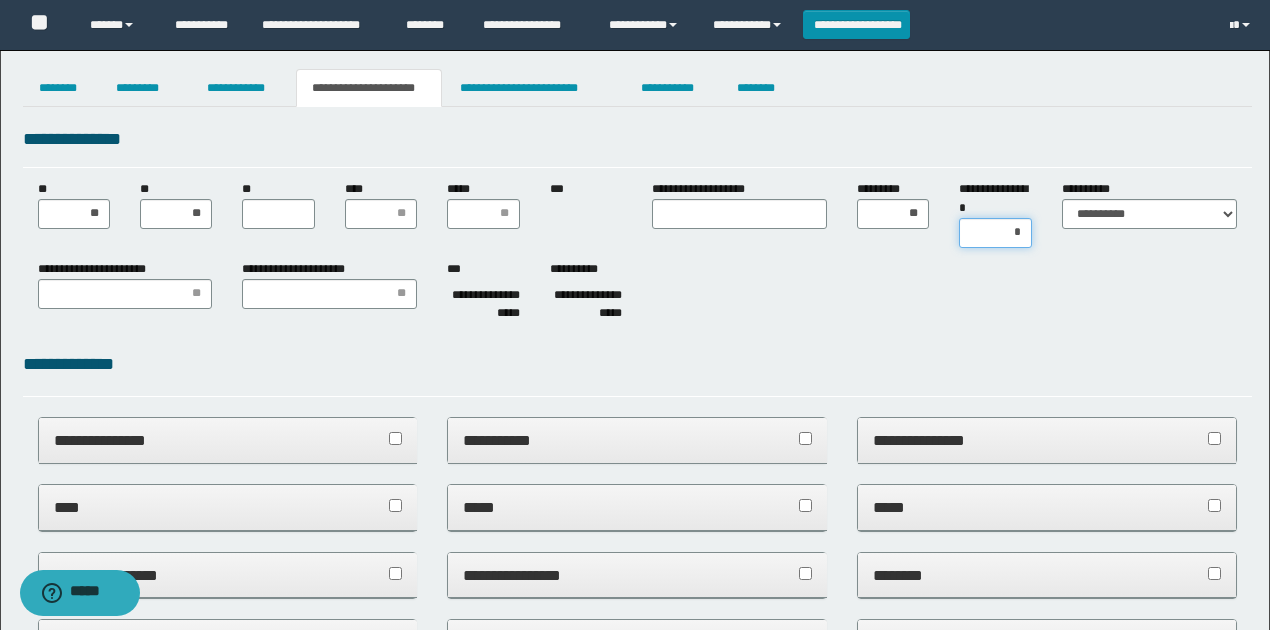 type on "**" 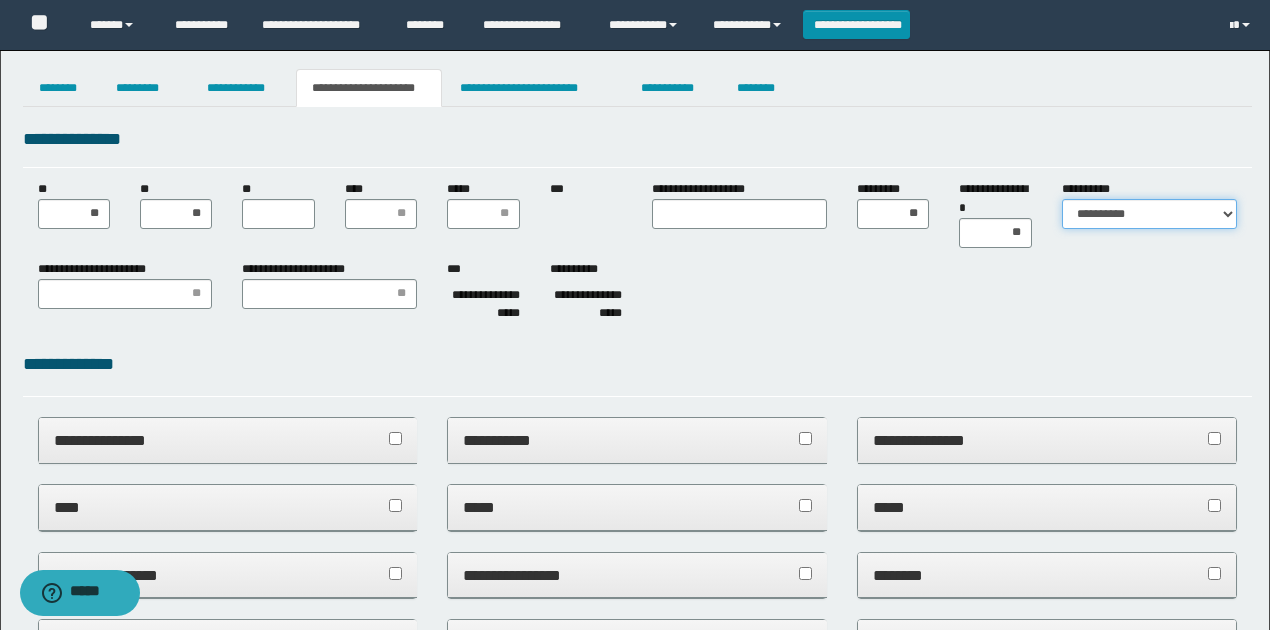 click on "**********" at bounding box center [1149, 214] 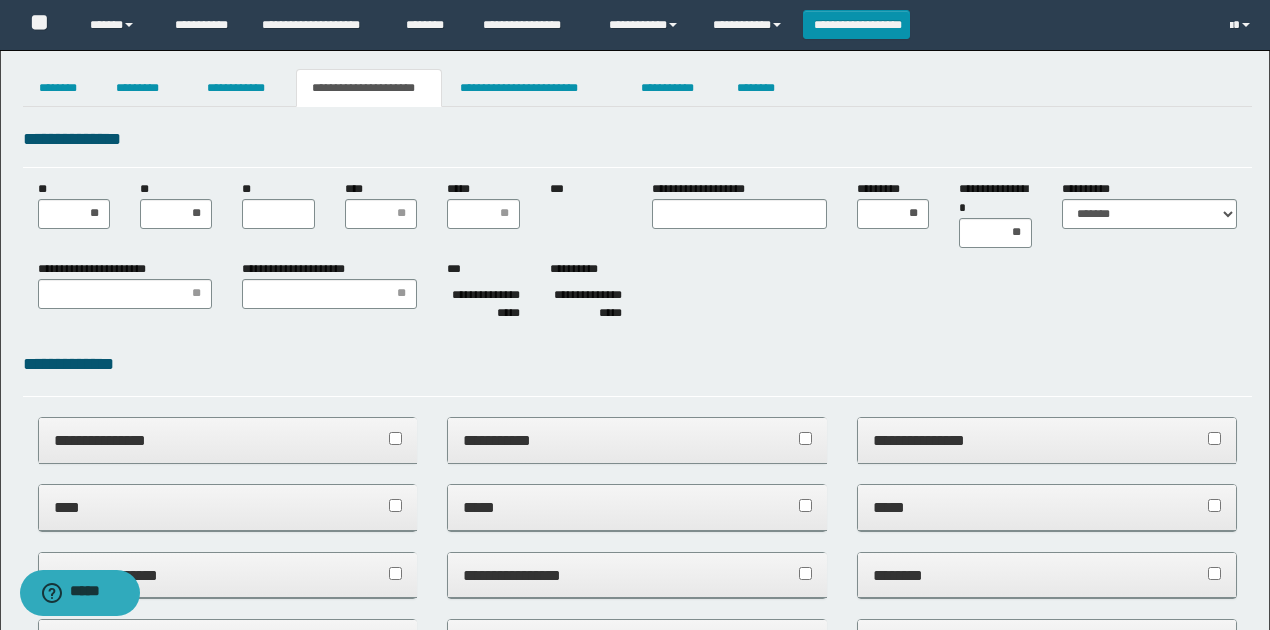 drag, startPoint x: 1030, startPoint y: 145, endPoint x: 894, endPoint y: 72, distance: 154.35349 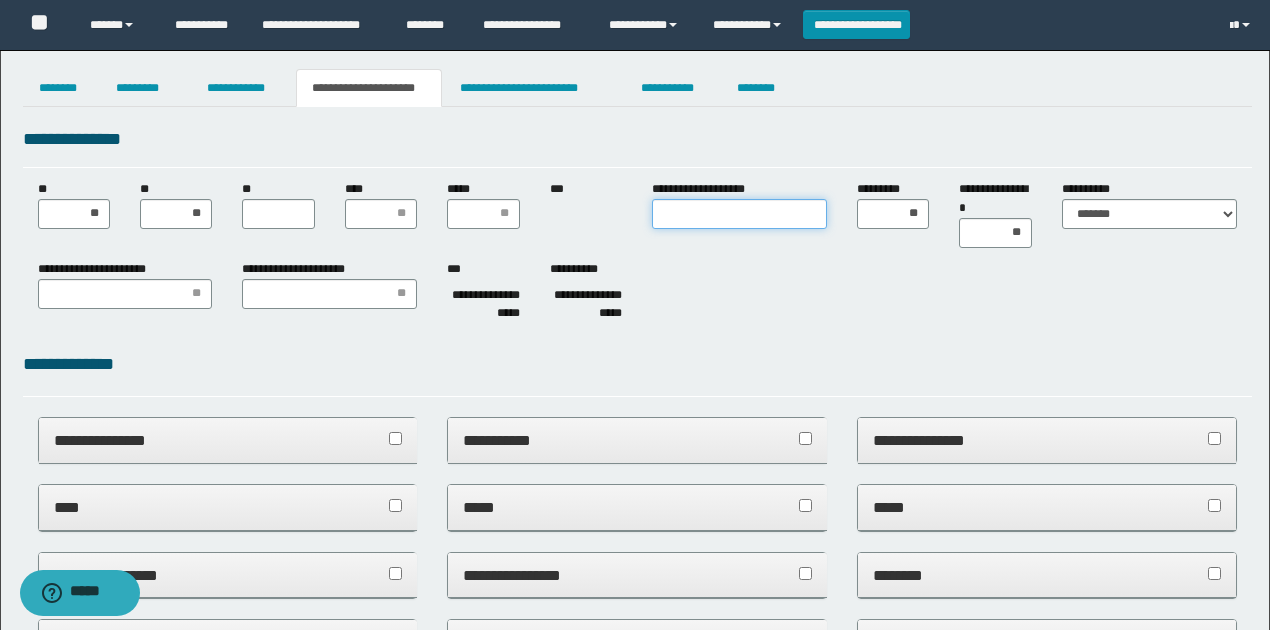 click on "**********" at bounding box center (739, 214) 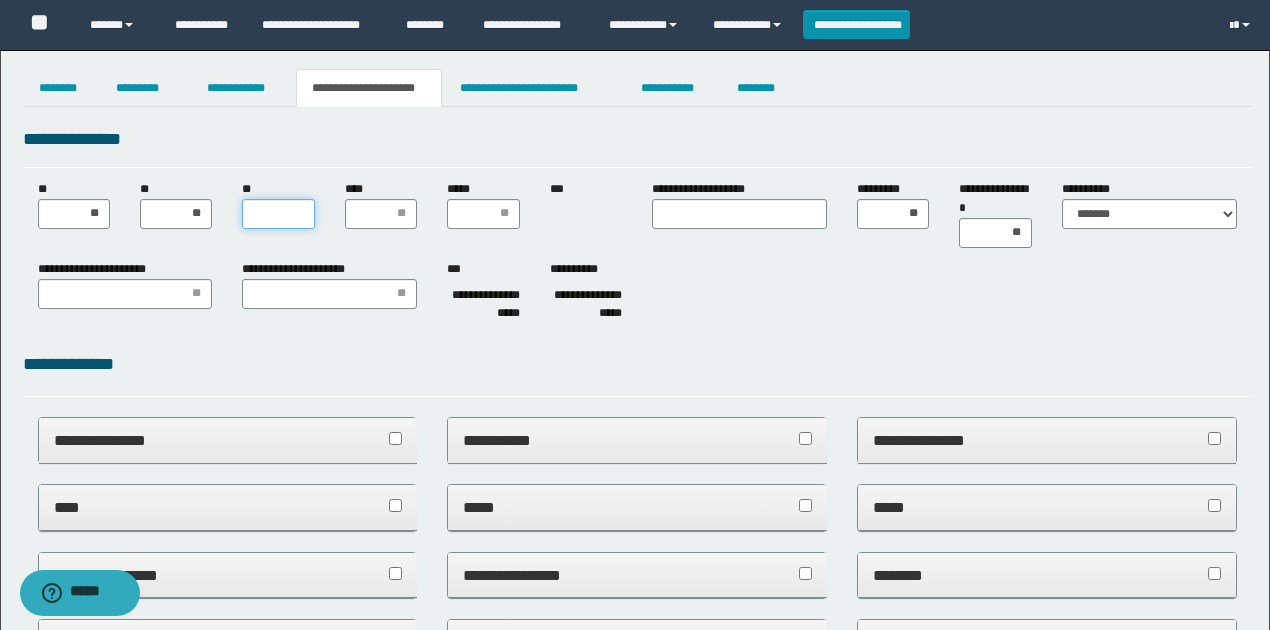 click on "**" at bounding box center (278, 214) 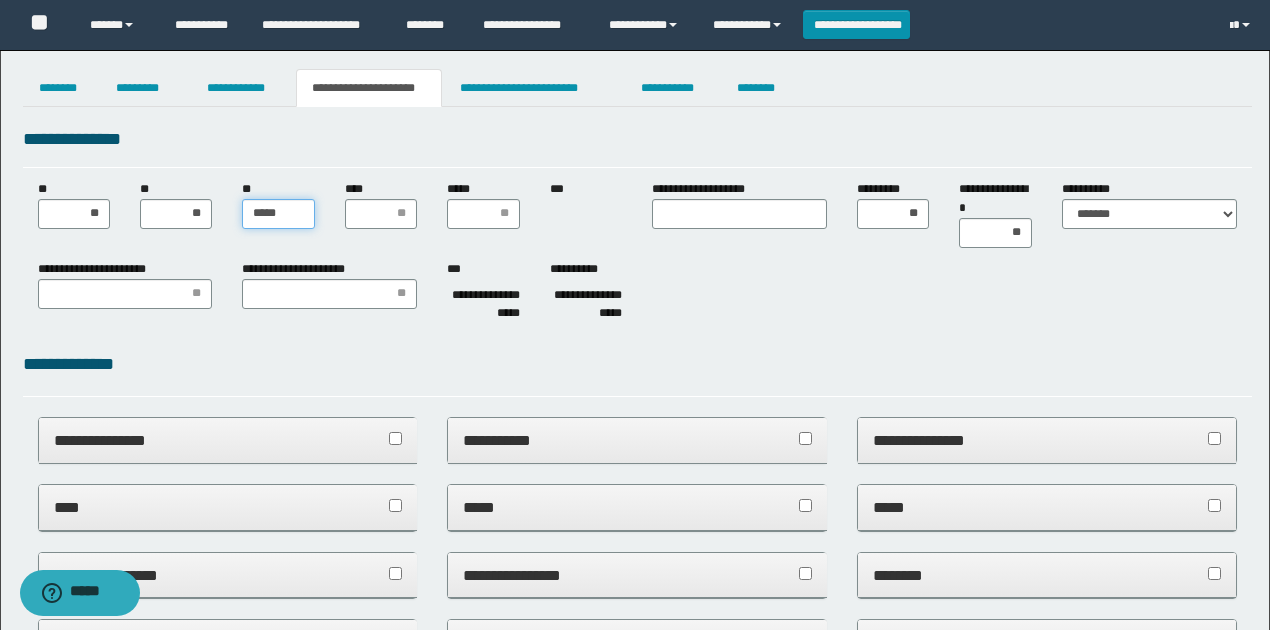 type on "******" 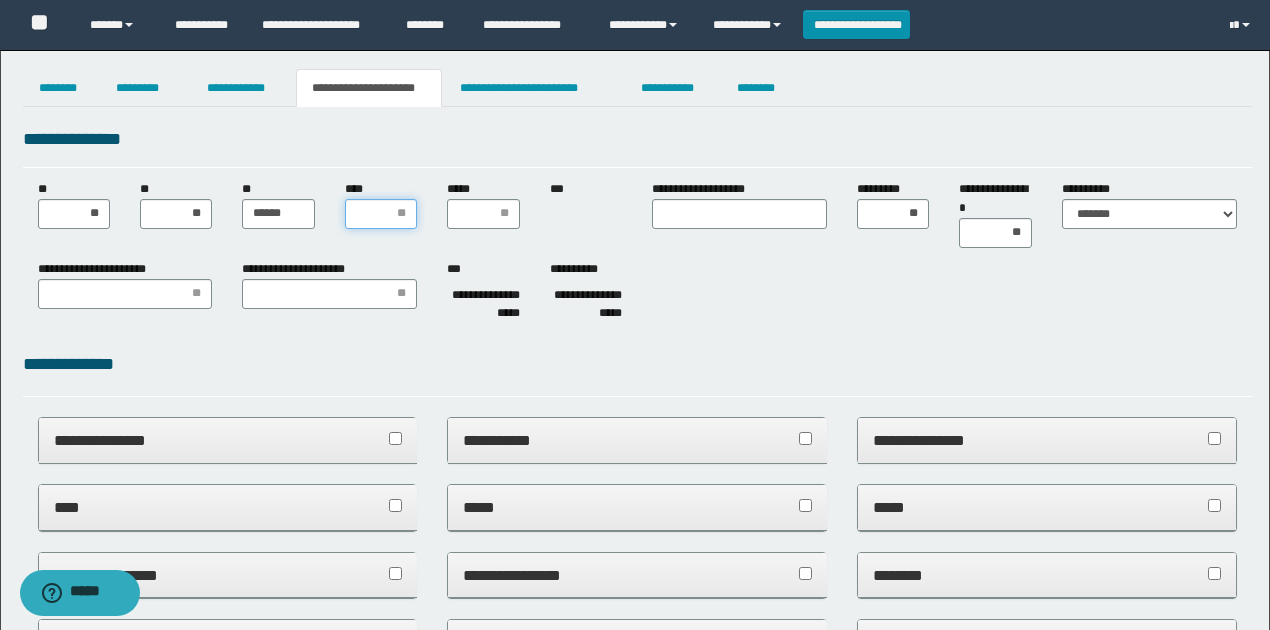 click on "****" at bounding box center (381, 214) 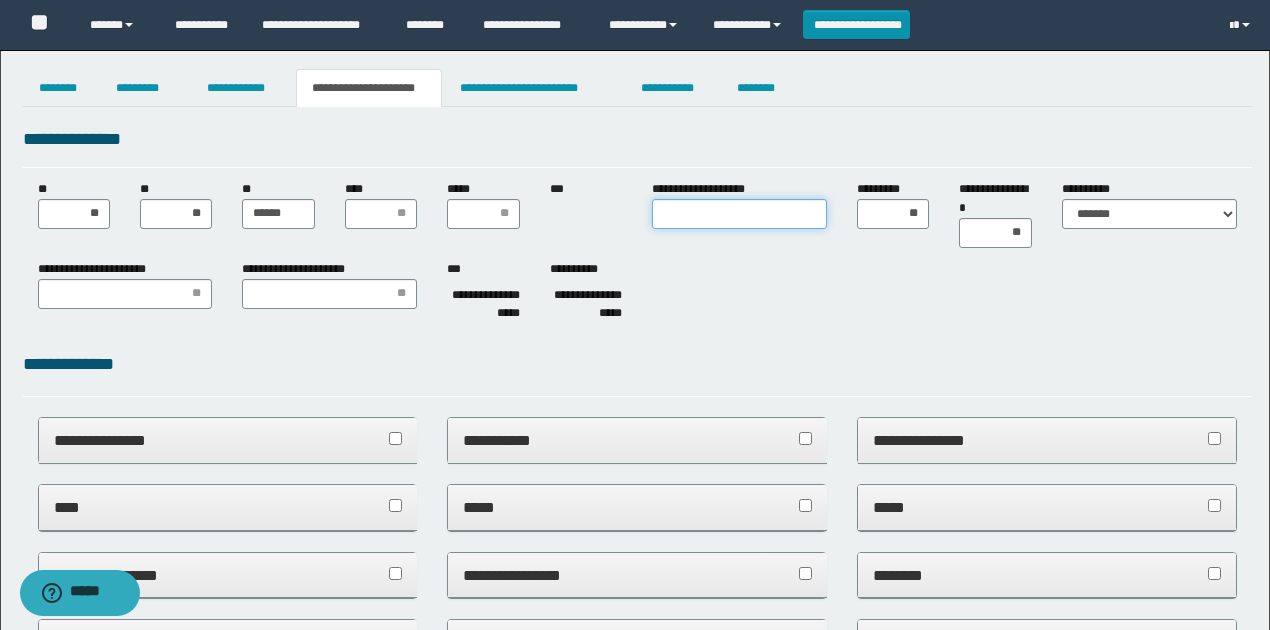 click on "**********" at bounding box center (739, 214) 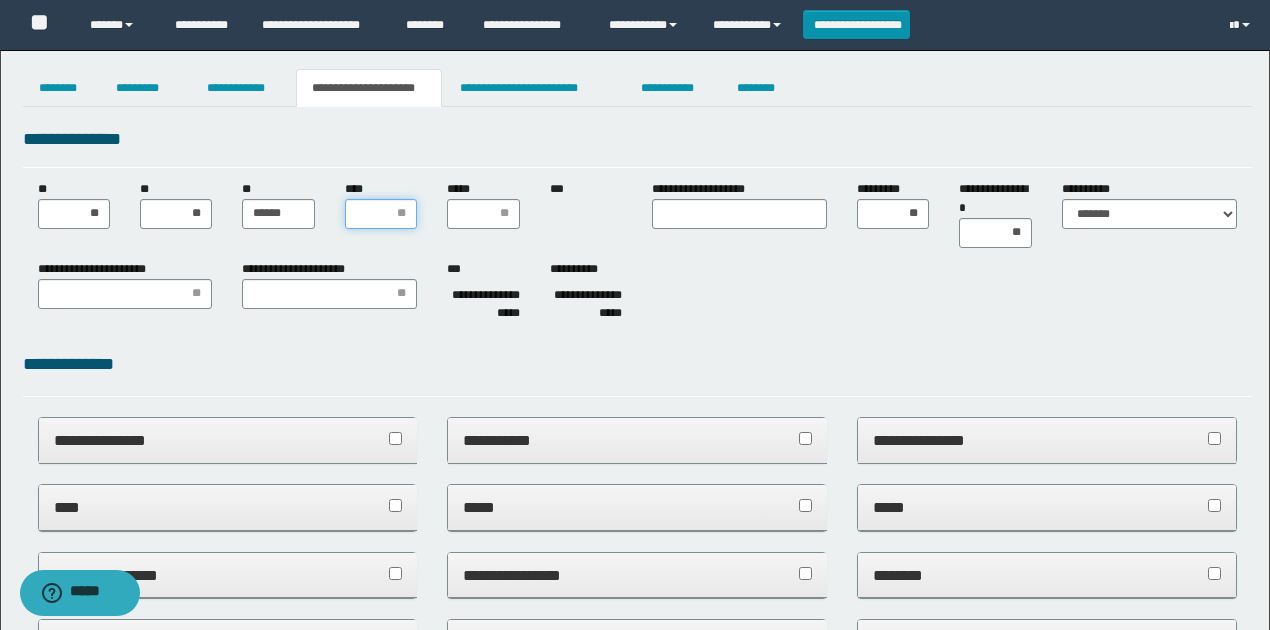 click on "****" at bounding box center [381, 214] 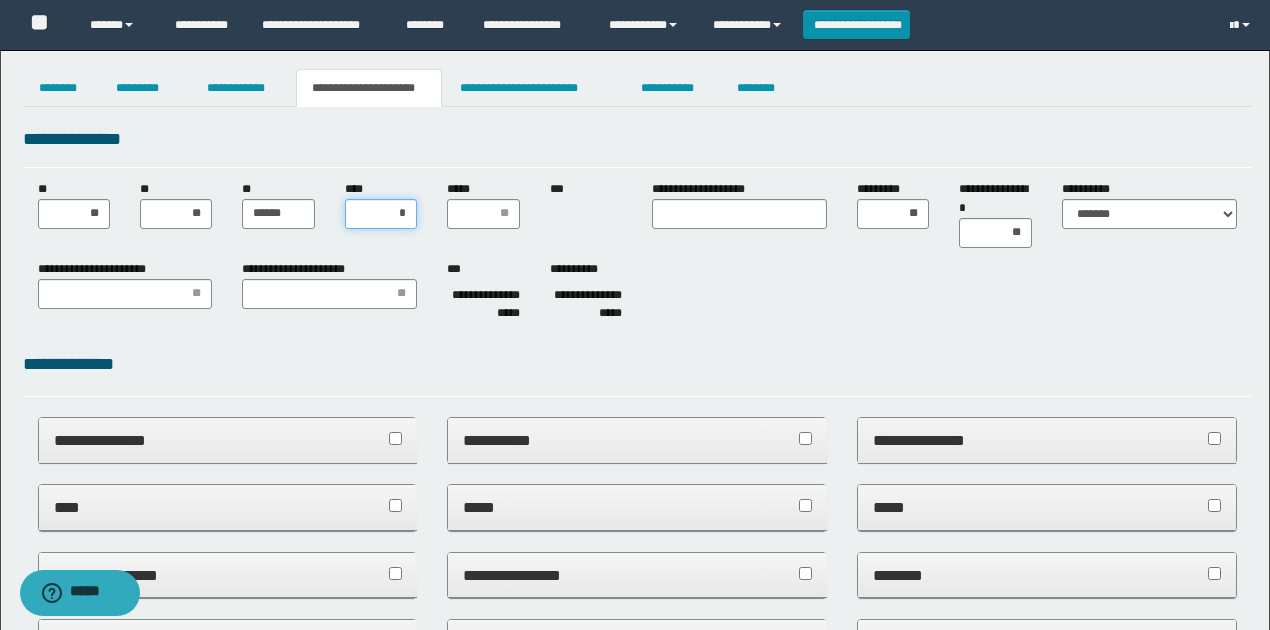 type on "**" 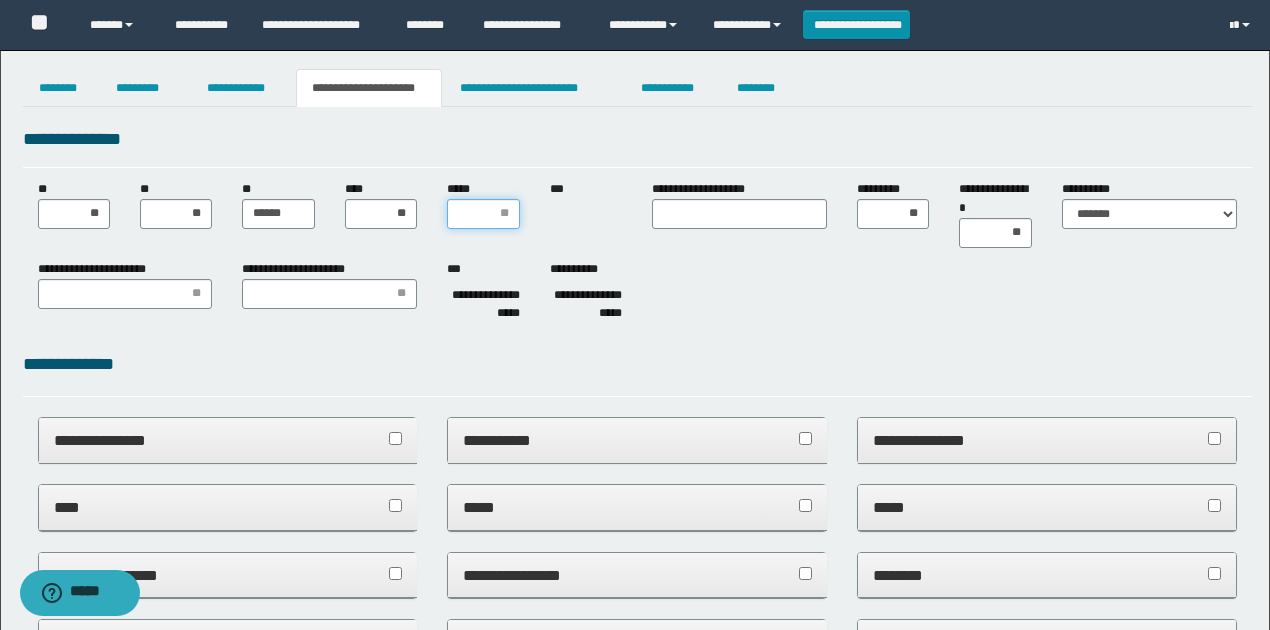 drag, startPoint x: 505, startPoint y: 216, endPoint x: 511, endPoint y: 254, distance: 38.470768 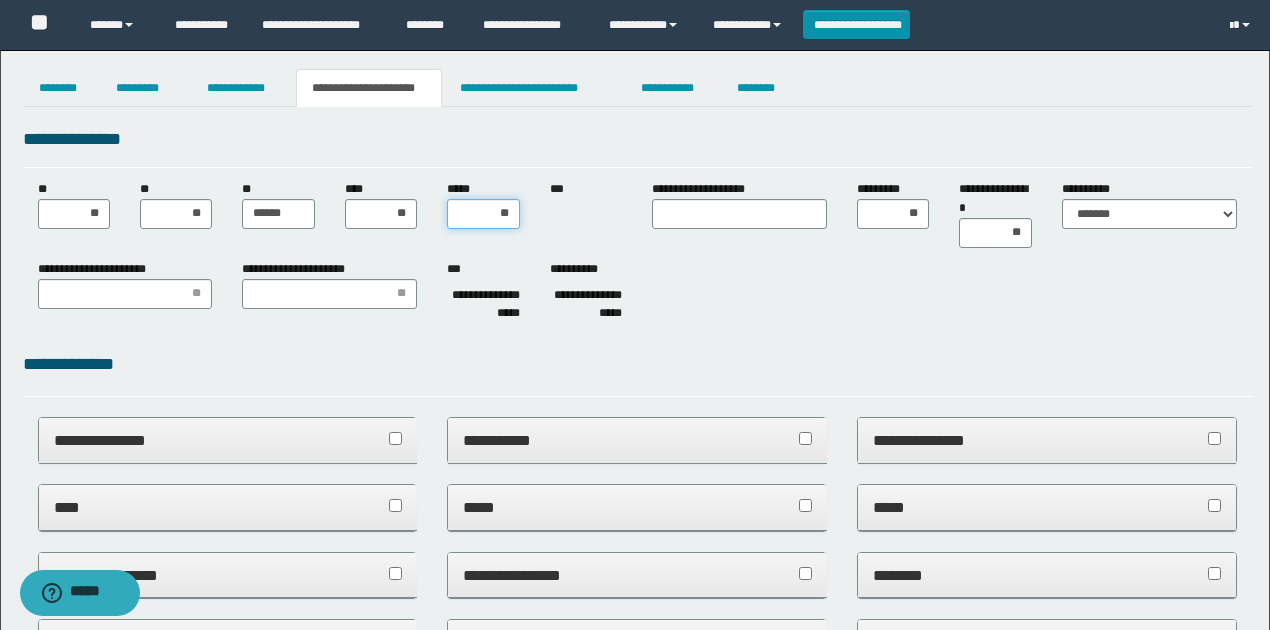 type on "***" 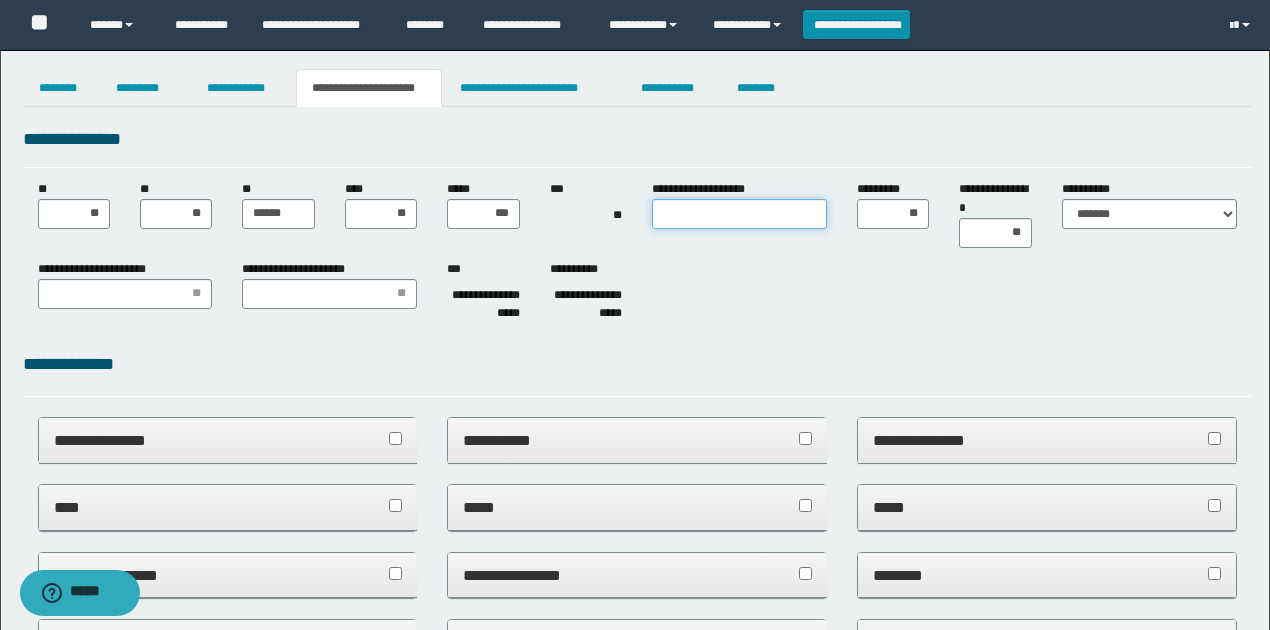 click on "**********" at bounding box center [739, 214] 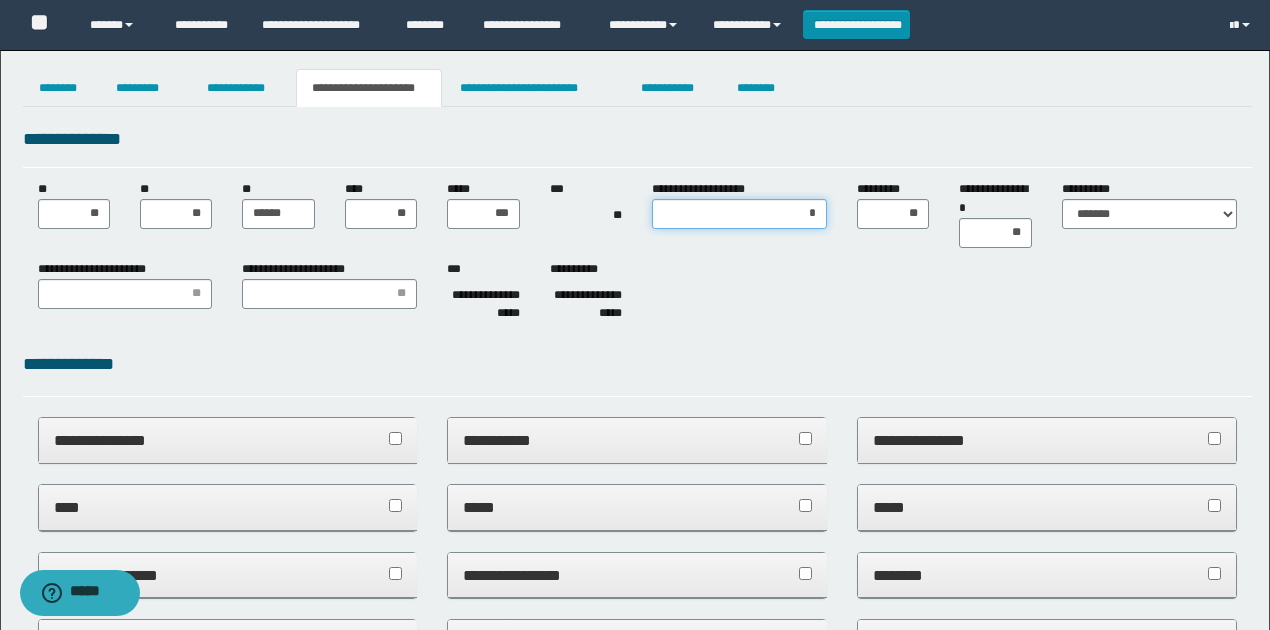 type on "**" 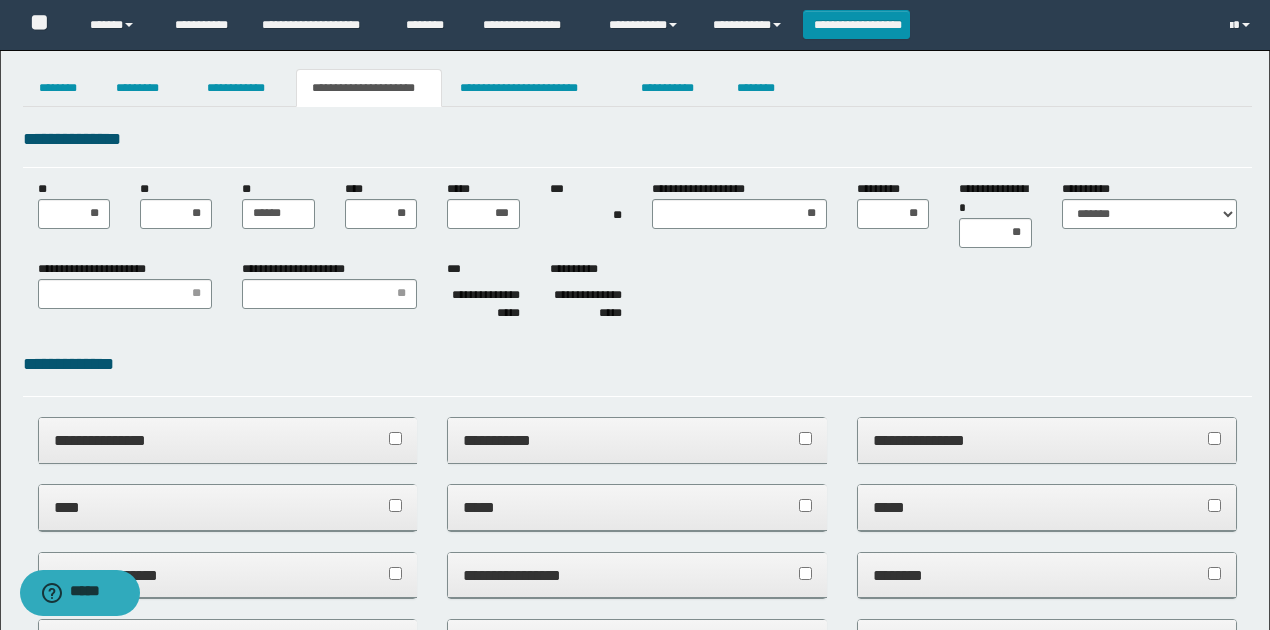 drag, startPoint x: 848, startPoint y: 258, endPoint x: 861, endPoint y: 264, distance: 14.3178215 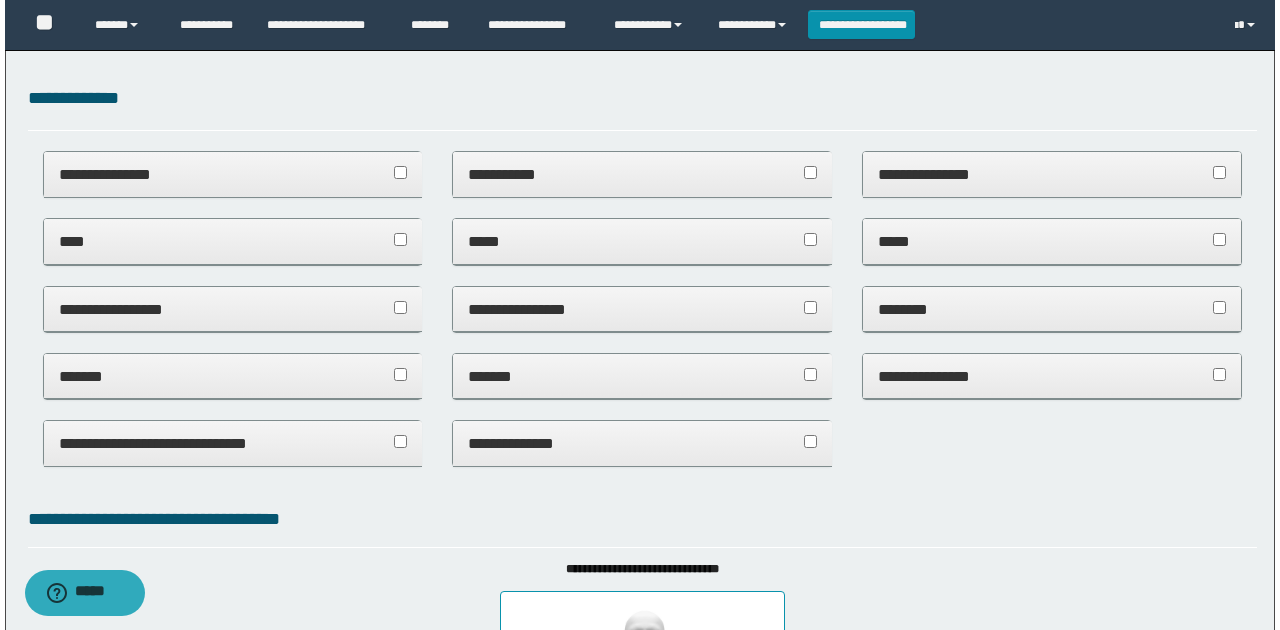 scroll, scrollTop: 0, scrollLeft: 0, axis: both 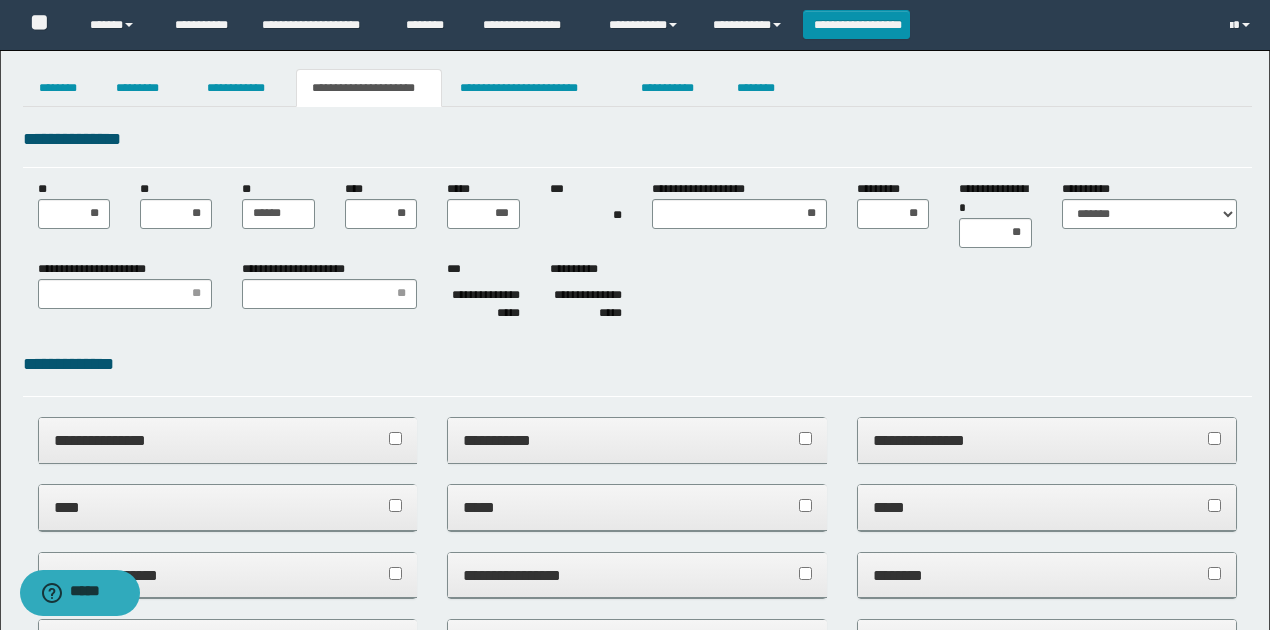 click on "**********" at bounding box center [635, 845] 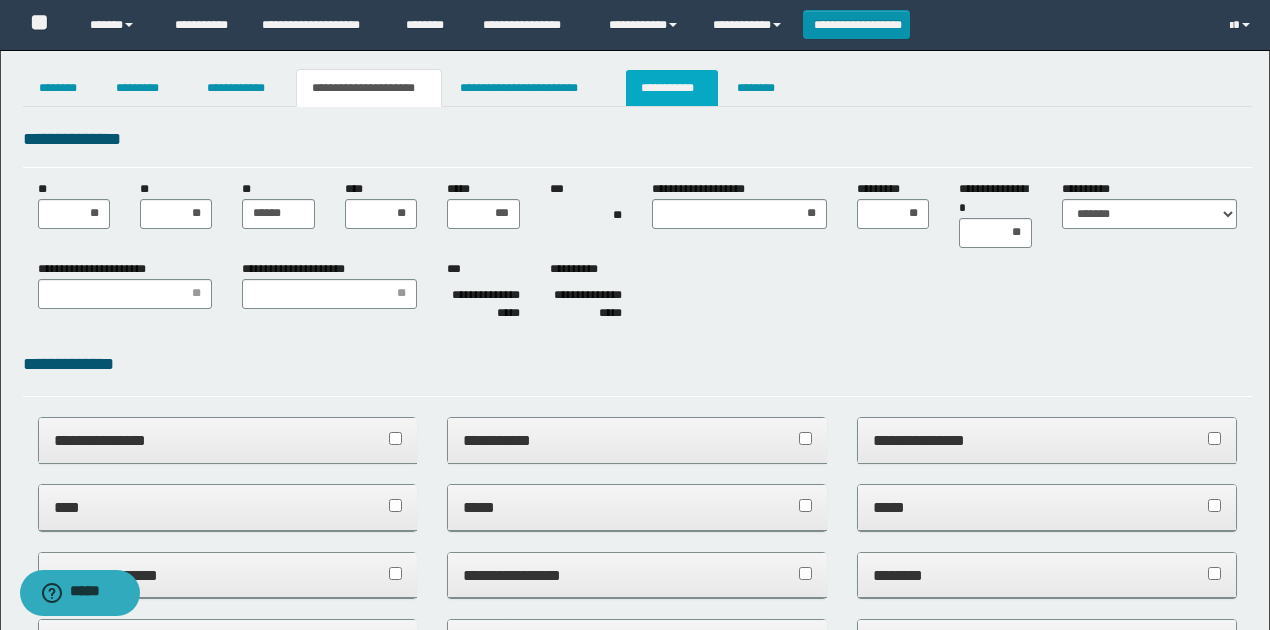 click on "**********" at bounding box center (672, 88) 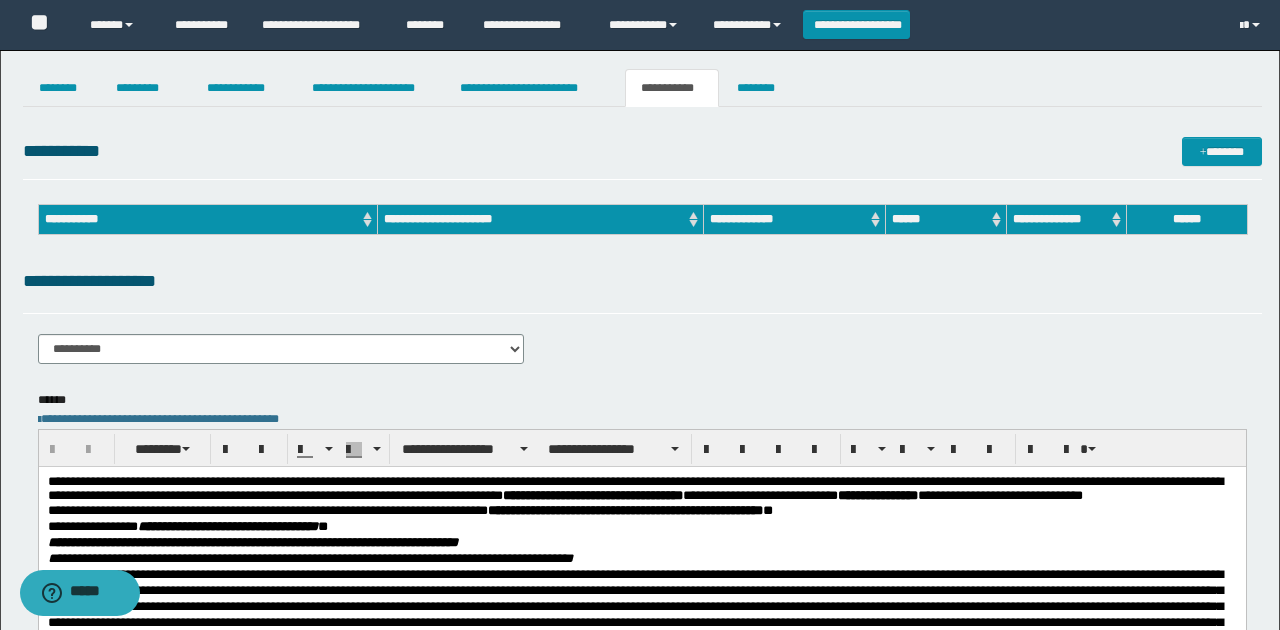 scroll, scrollTop: 0, scrollLeft: 0, axis: both 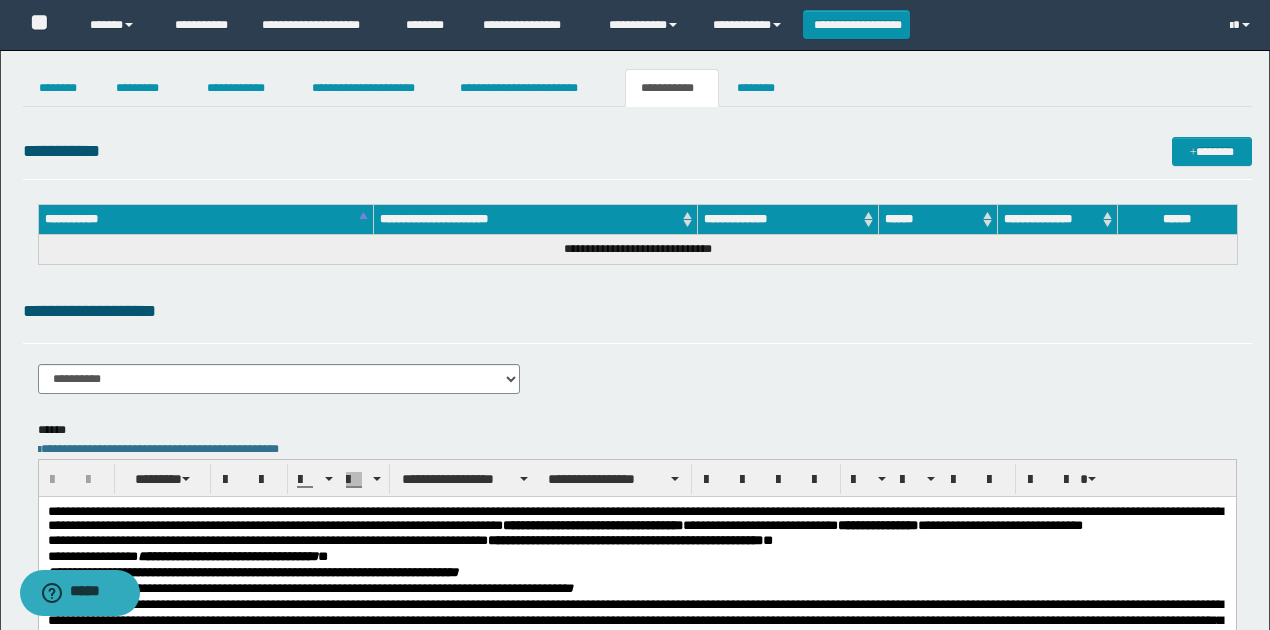 click on "**********" at bounding box center [637, 320] 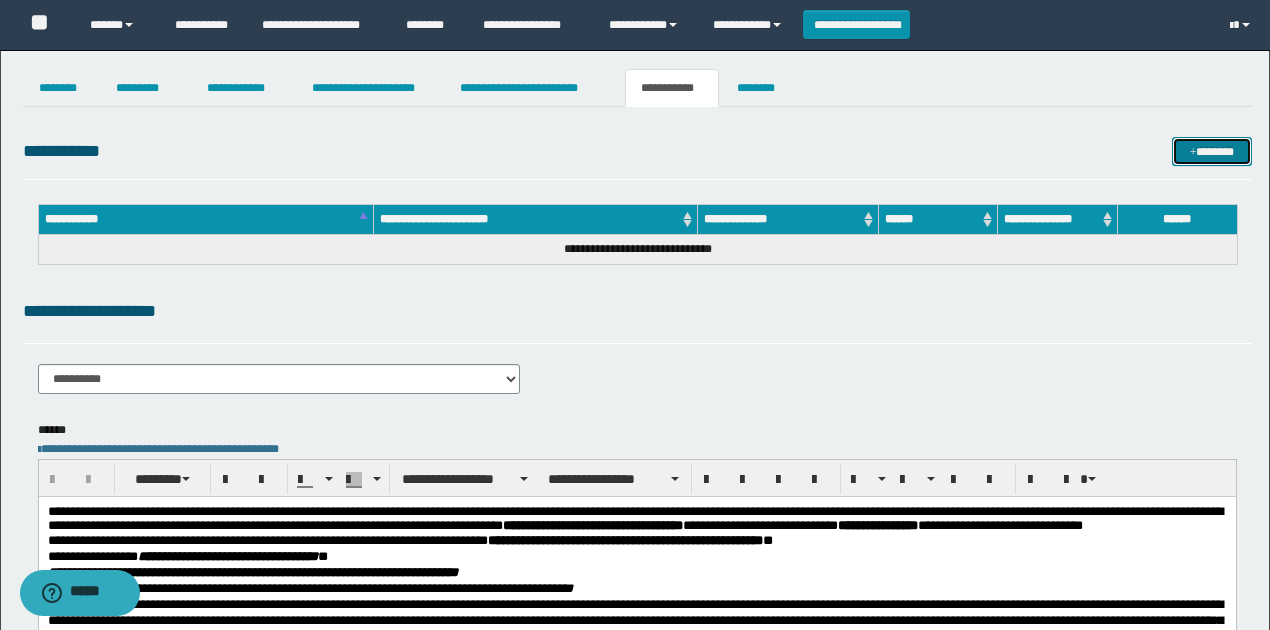 click on "*******" at bounding box center (1211, 151) 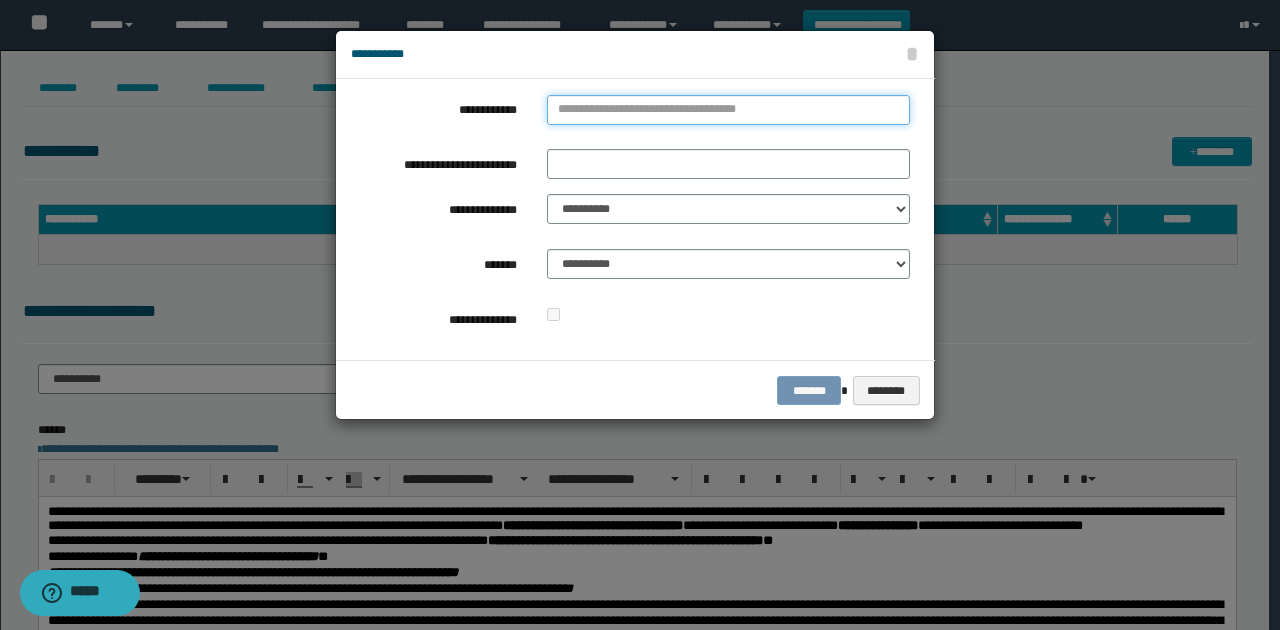 click on "**********" at bounding box center [728, 110] 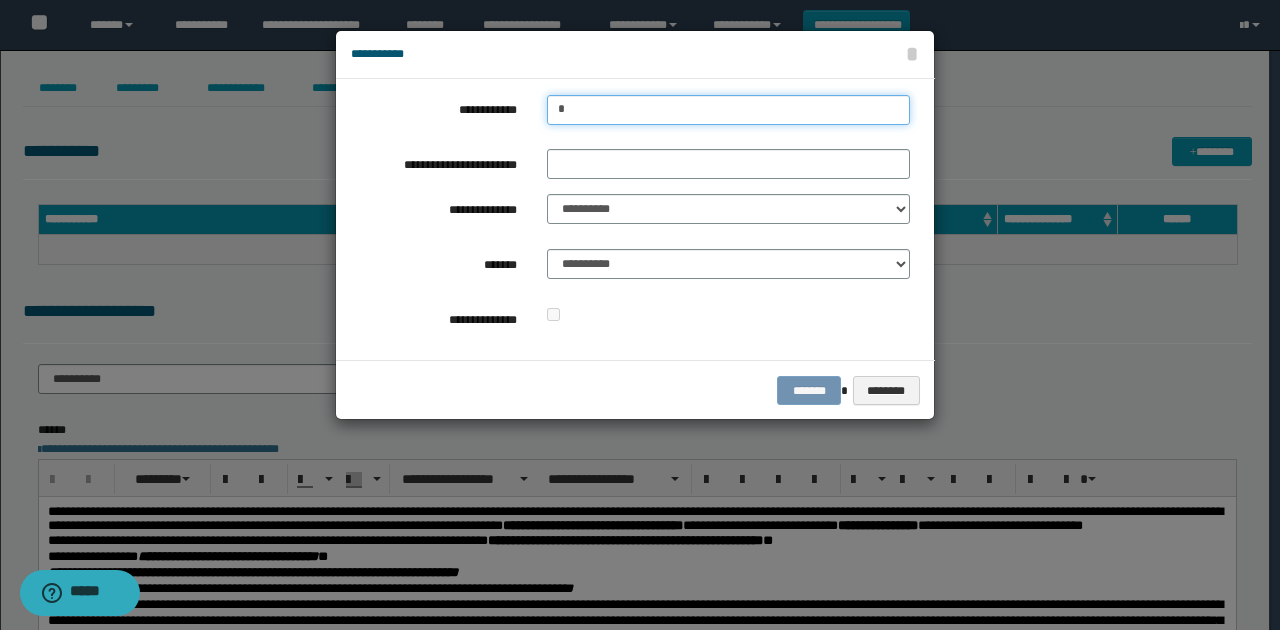 type on "**" 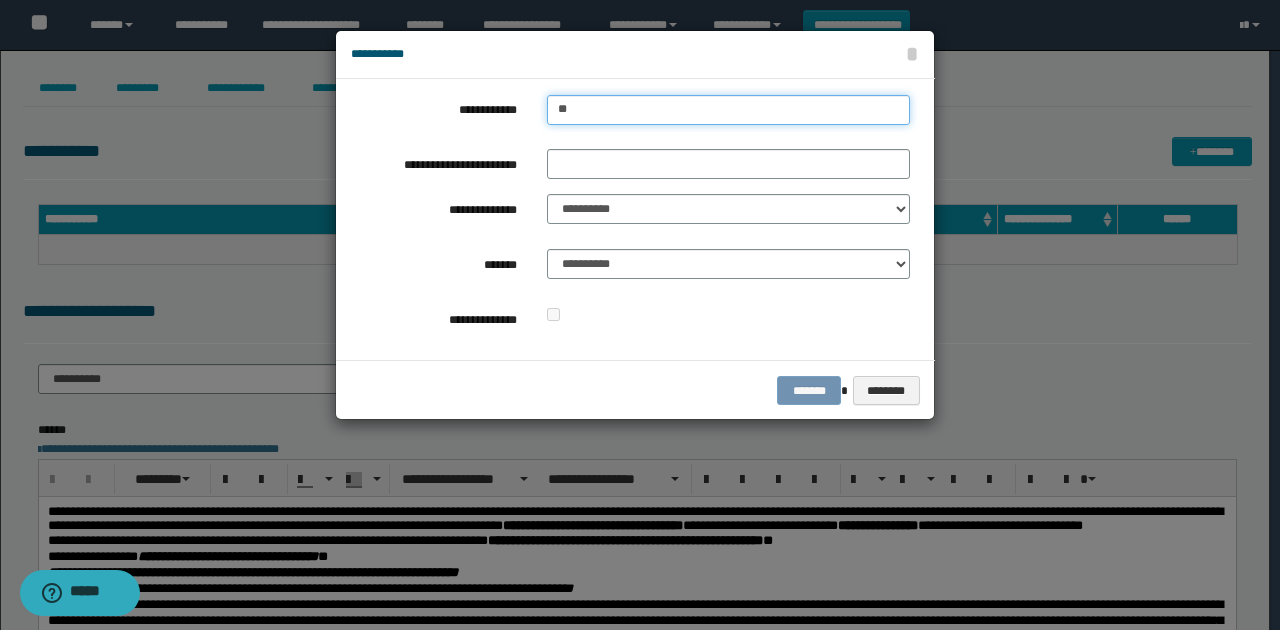 type on "**" 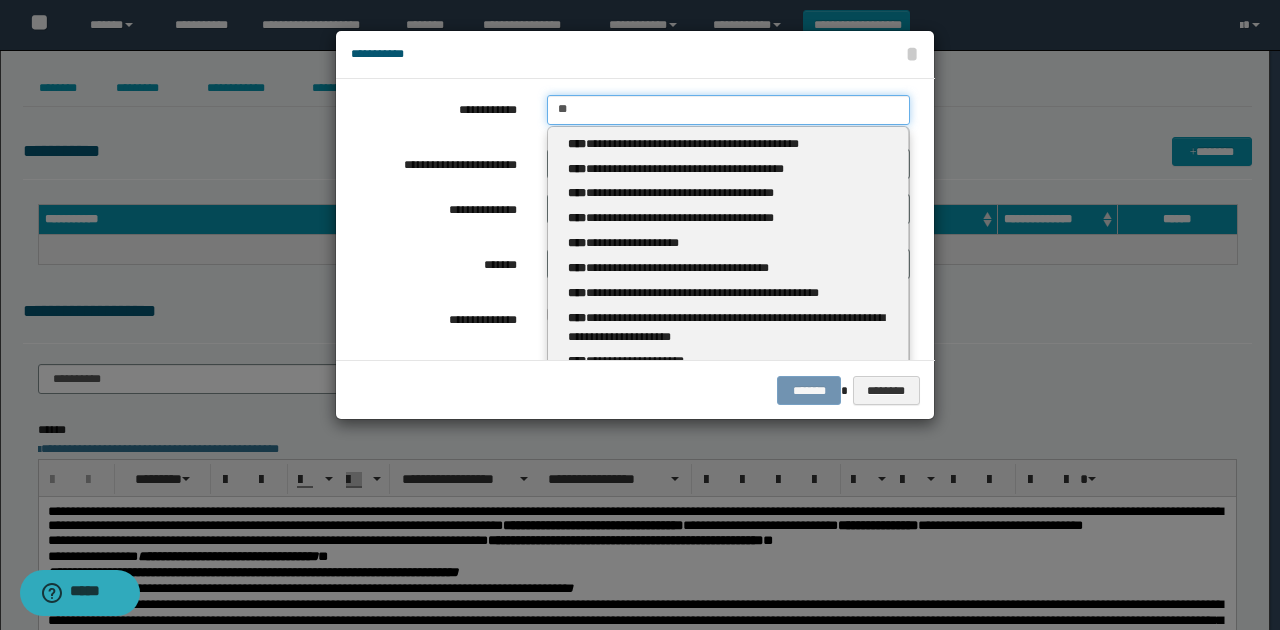 type 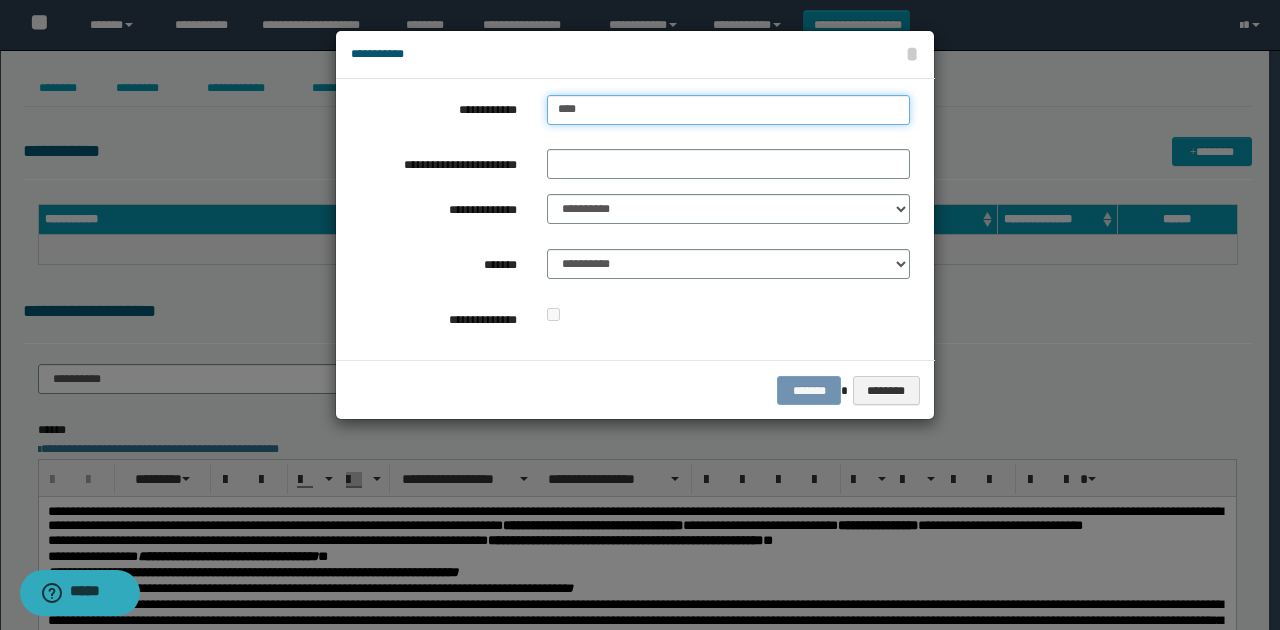 type on "*****" 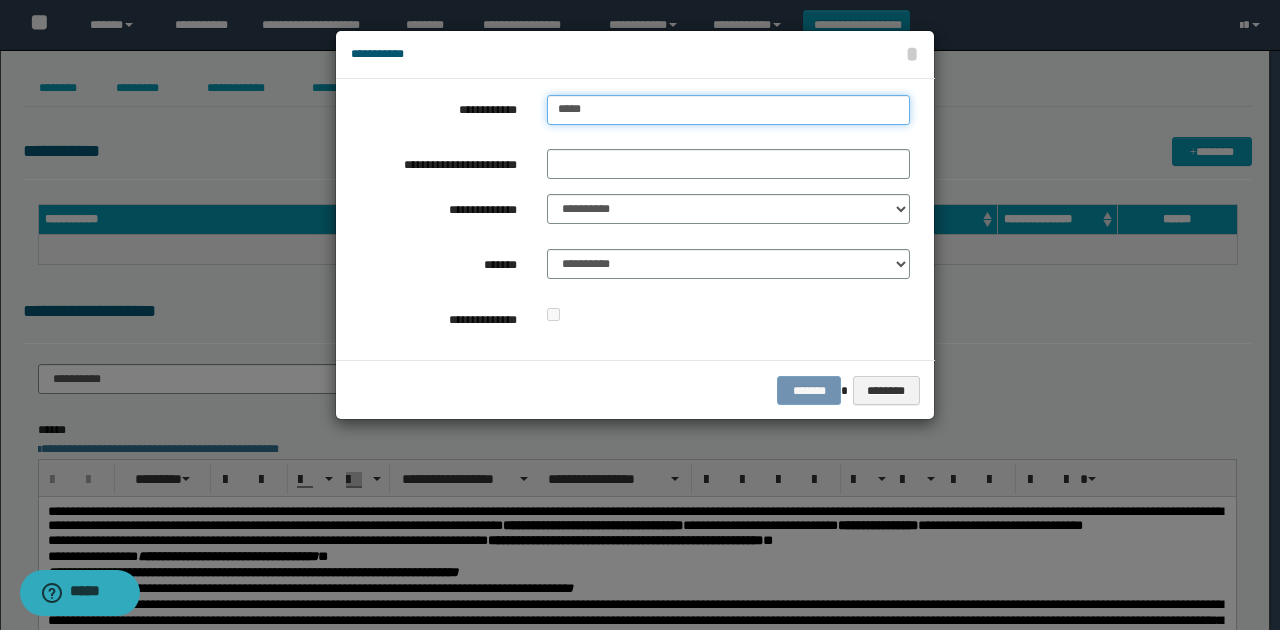 type on "*****" 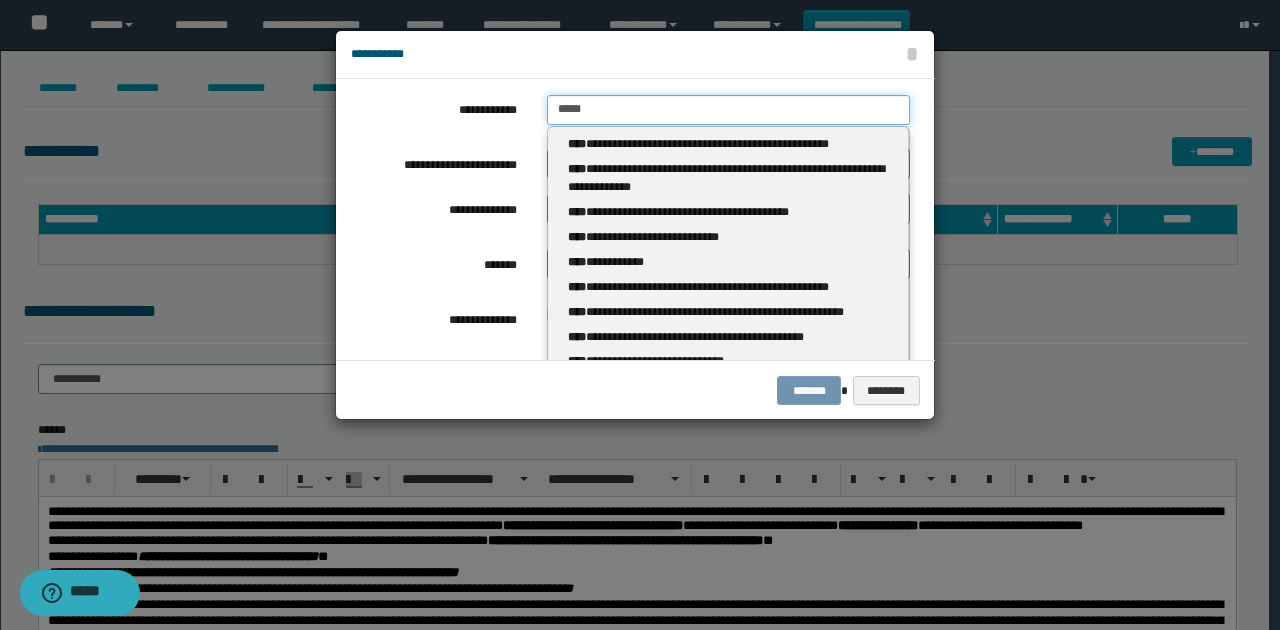 type 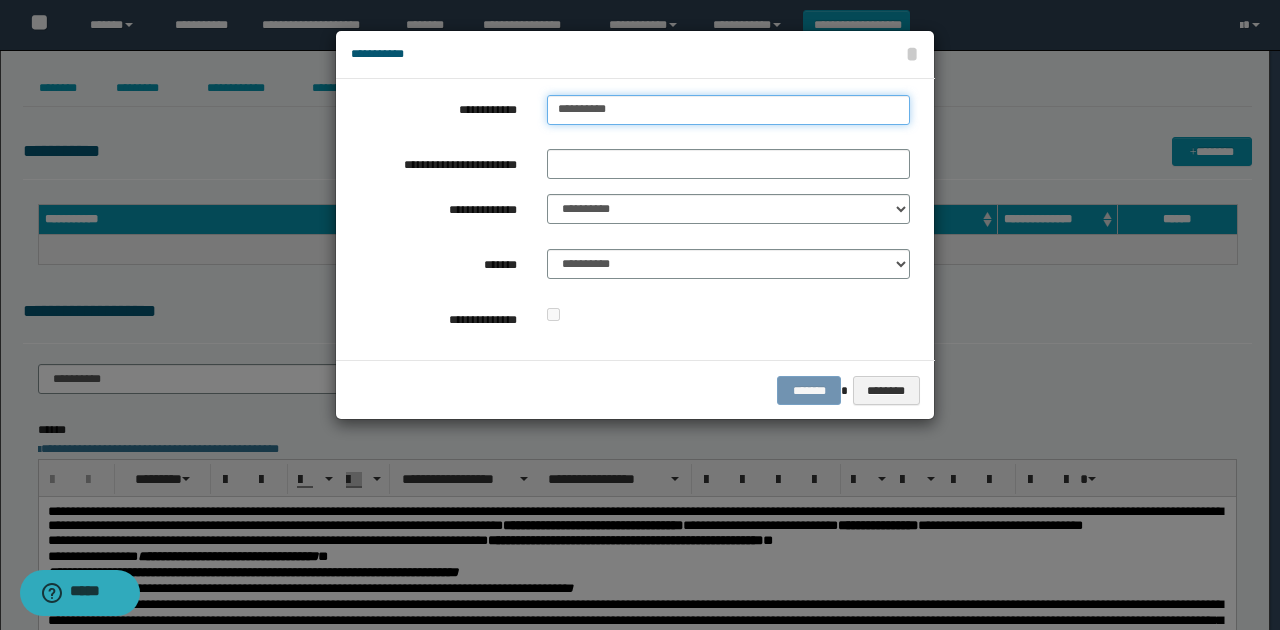 type on "**********" 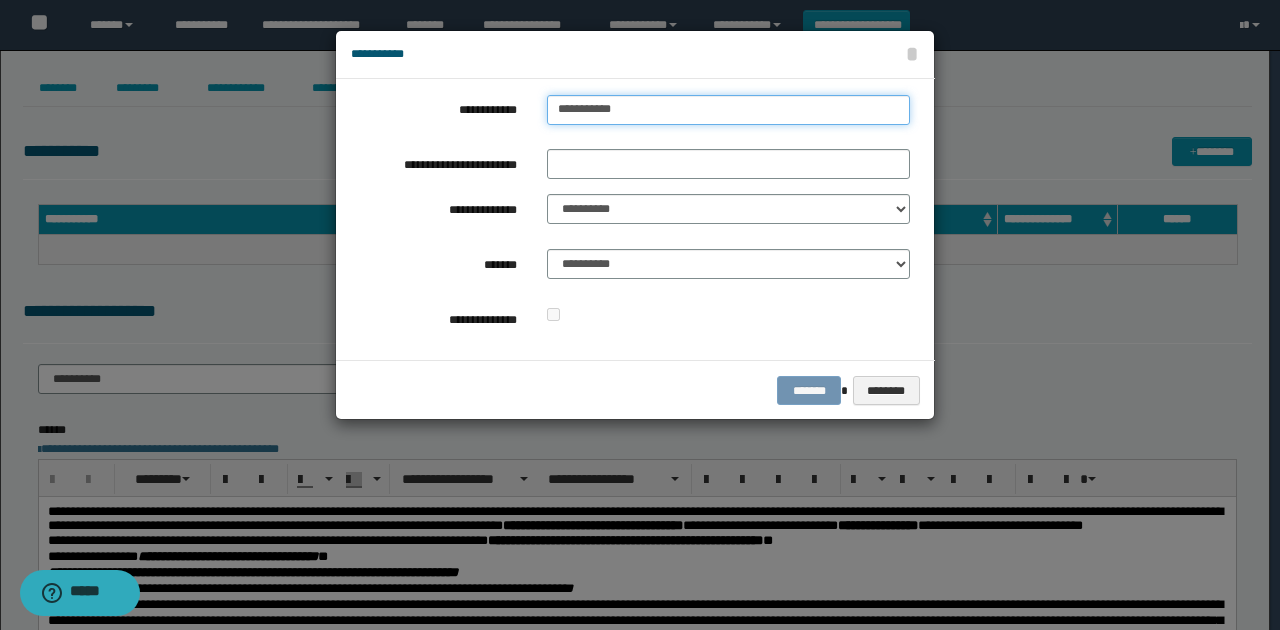 type on "**********" 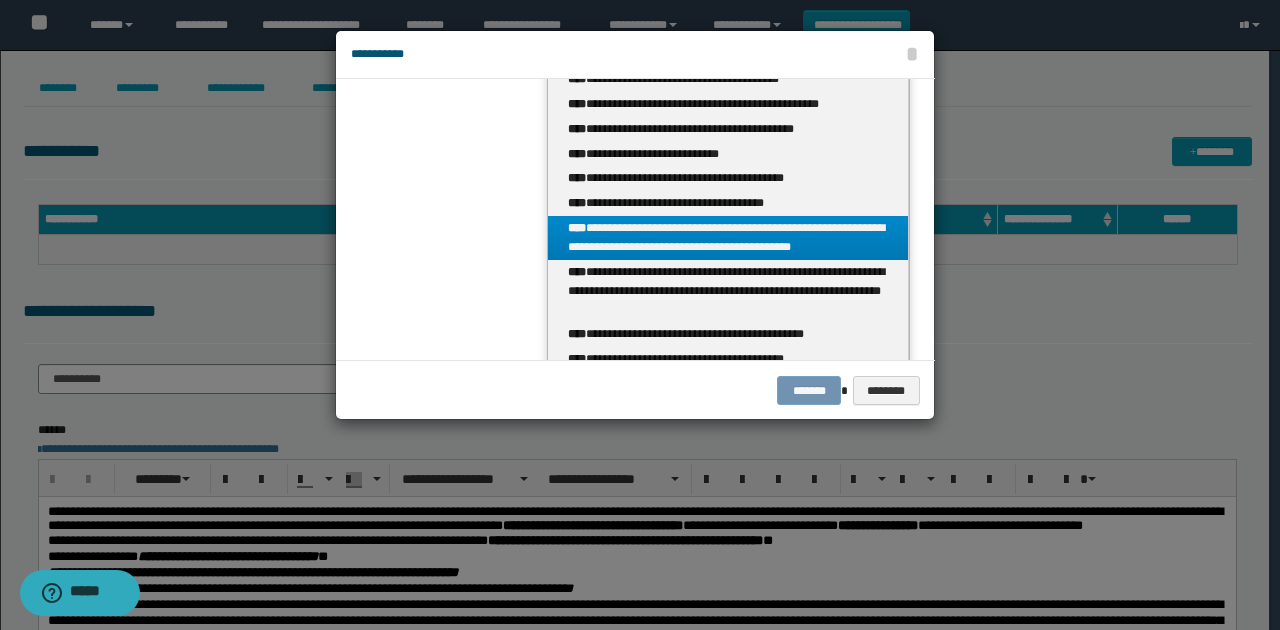 scroll, scrollTop: 507, scrollLeft: 0, axis: vertical 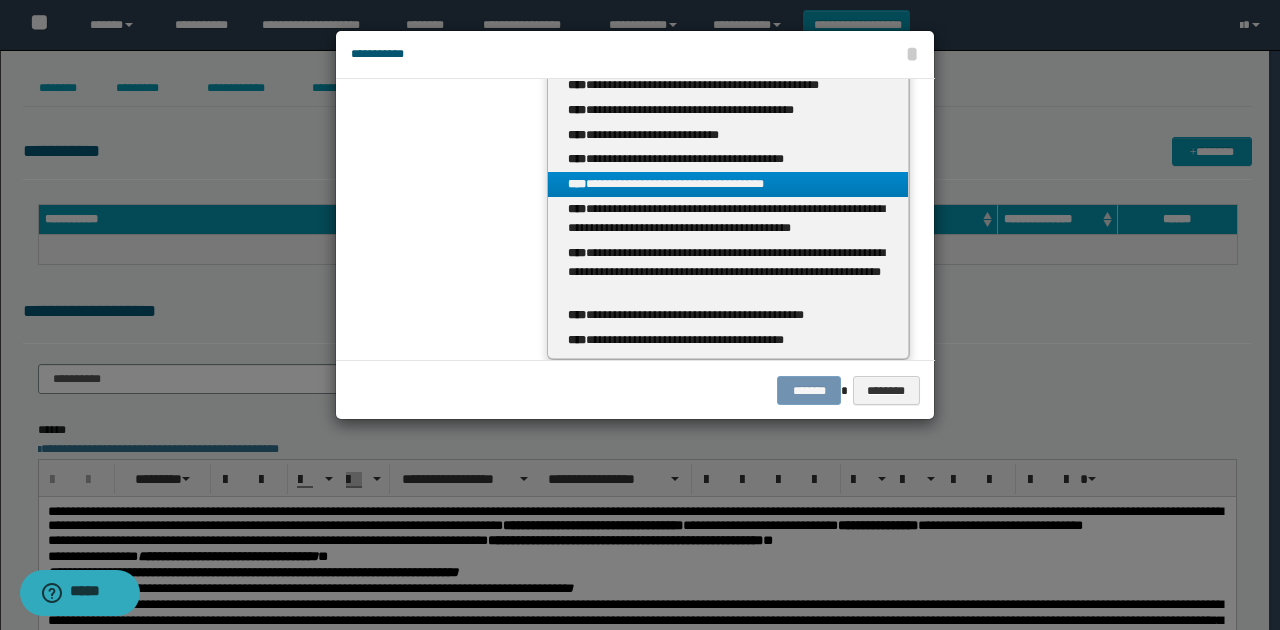 type on "**********" 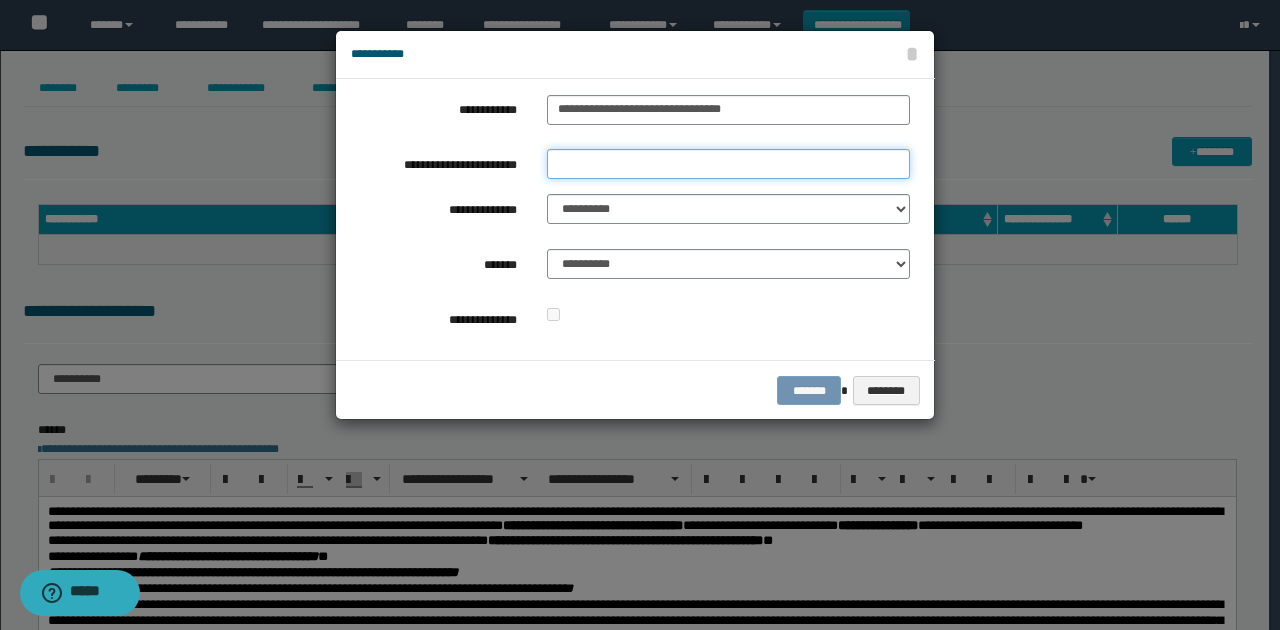 click on "**********" at bounding box center [728, 164] 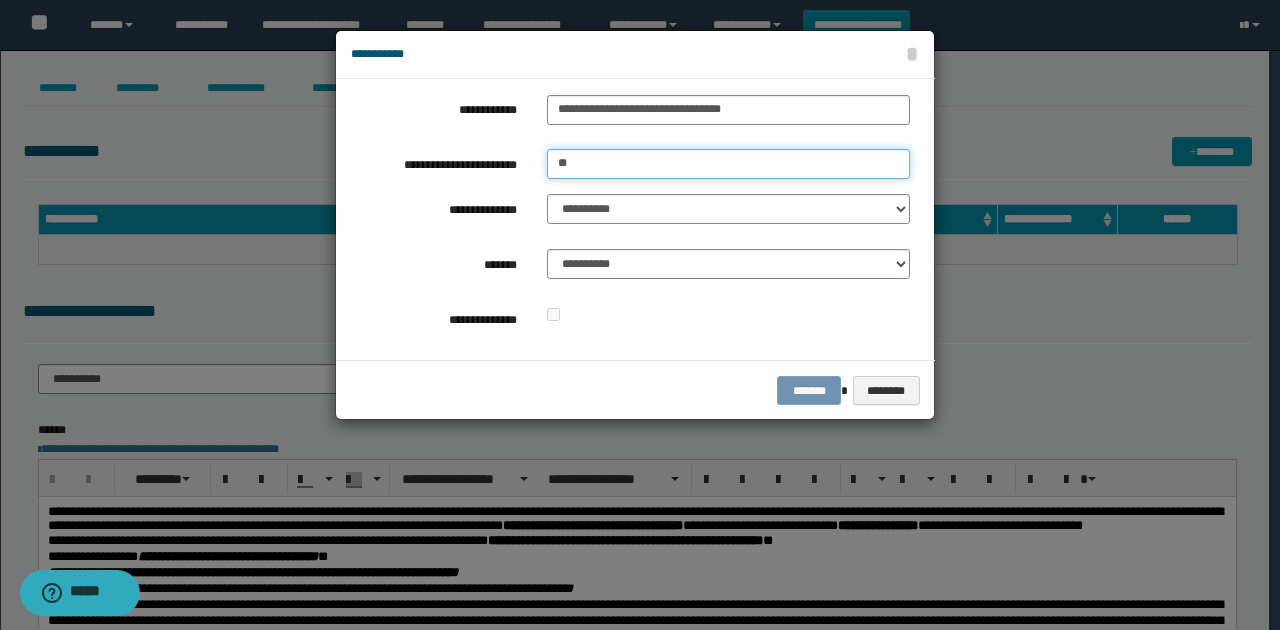 type on "*" 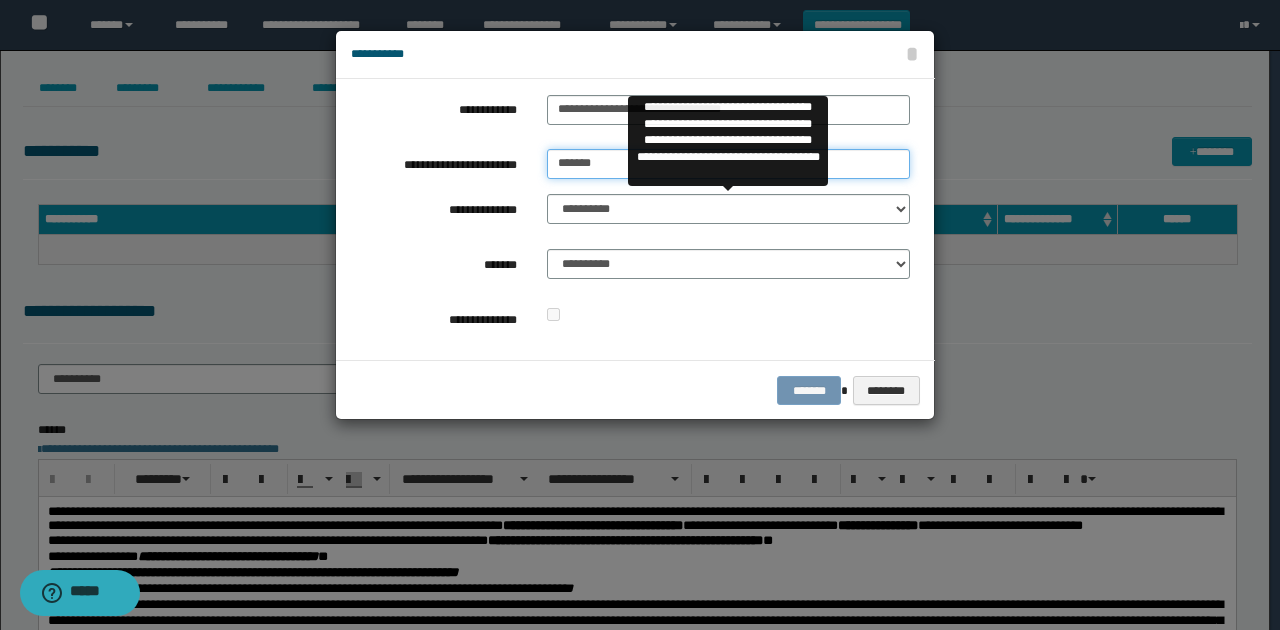 type on "*******" 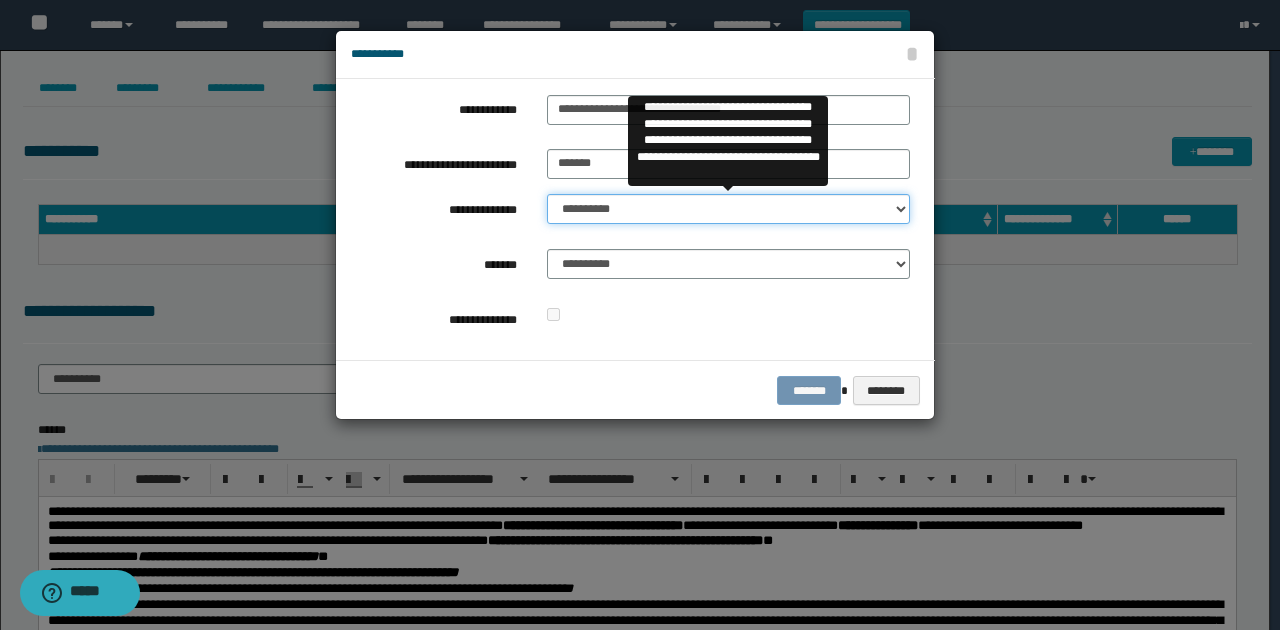 click on "**********" at bounding box center [728, 209] 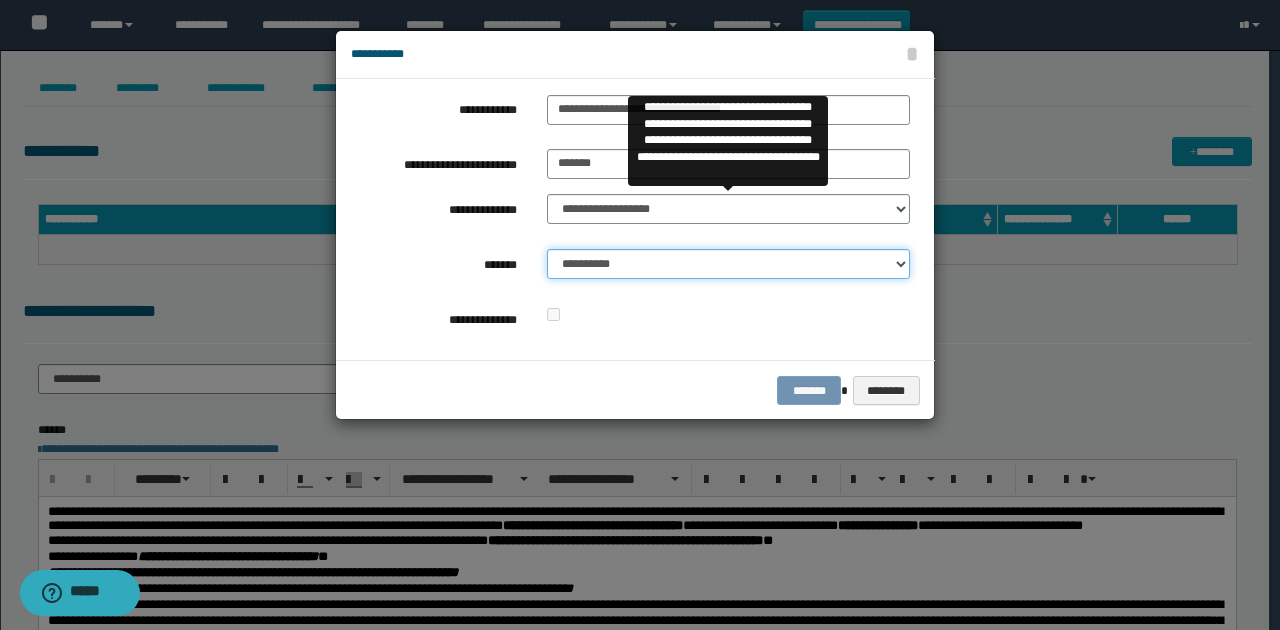 click on "**********" at bounding box center (728, 264) 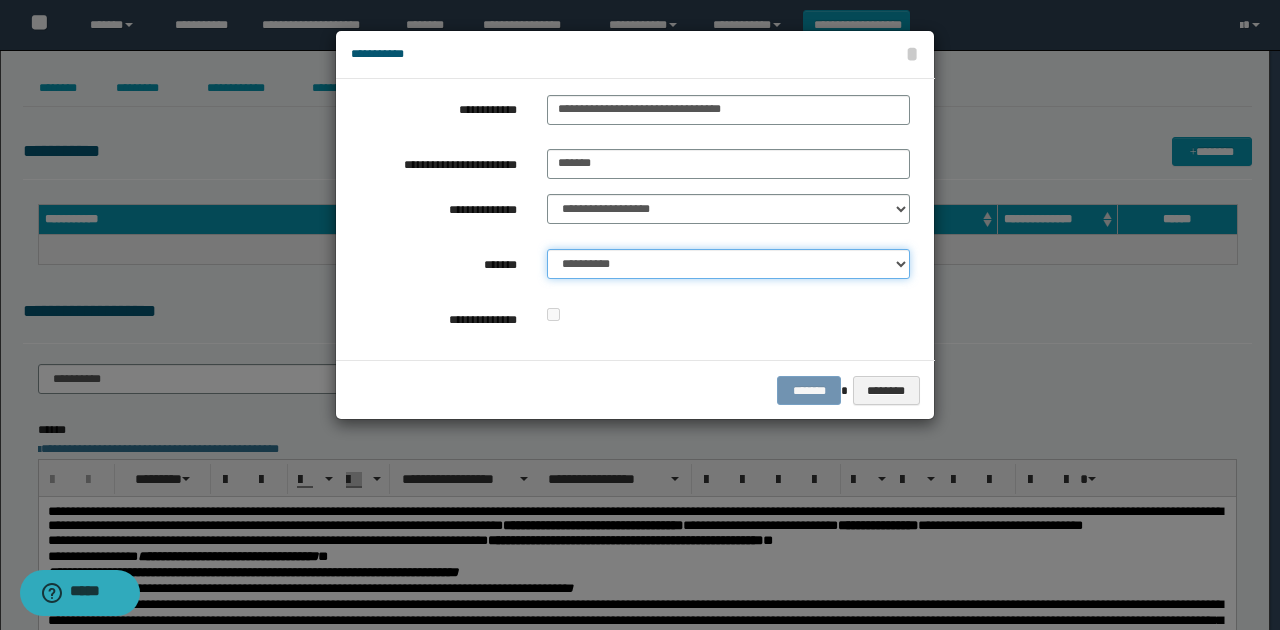 select on "*" 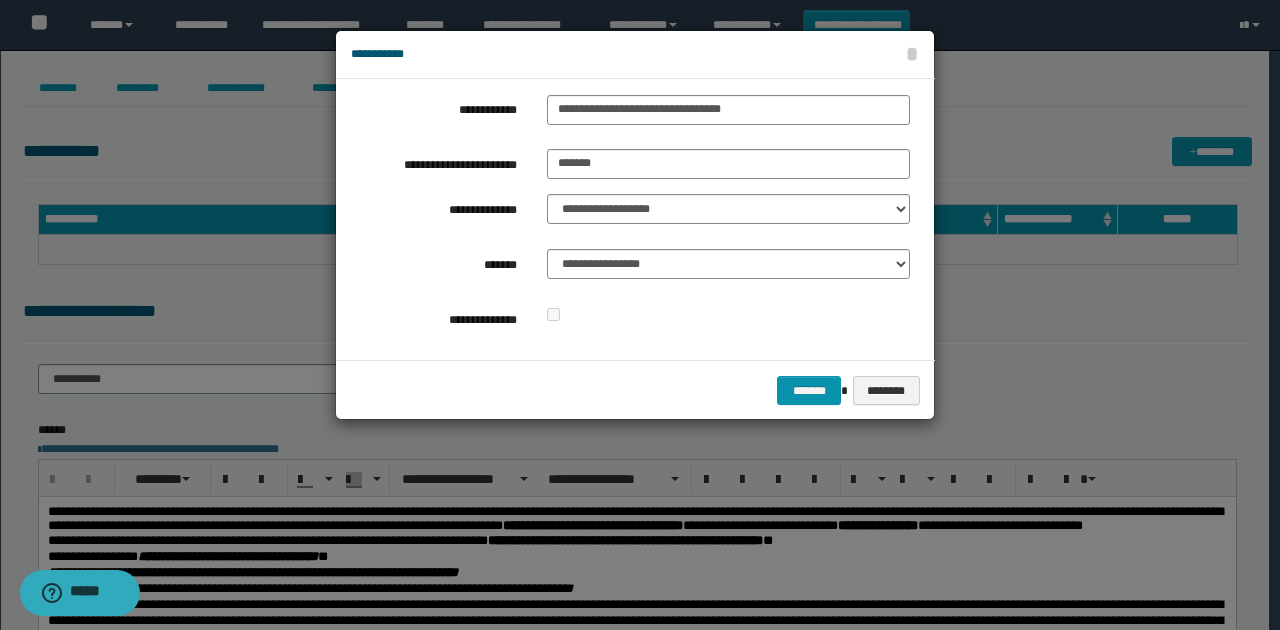click at bounding box center (728, 315) 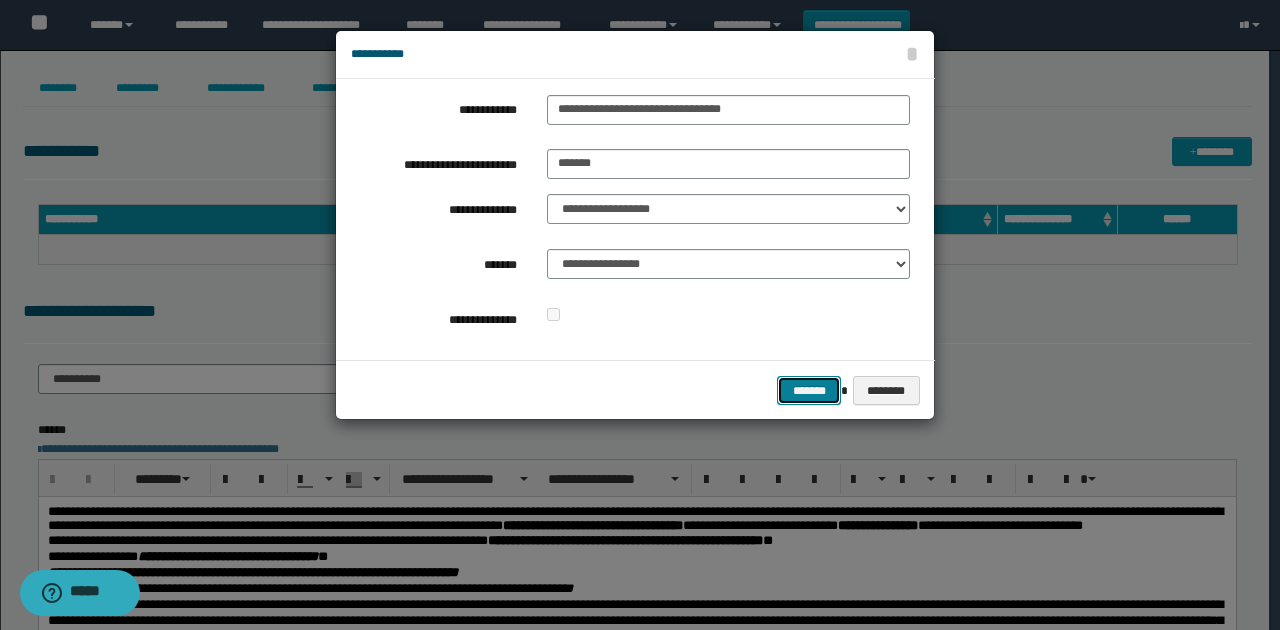 click on "*******" at bounding box center (809, 390) 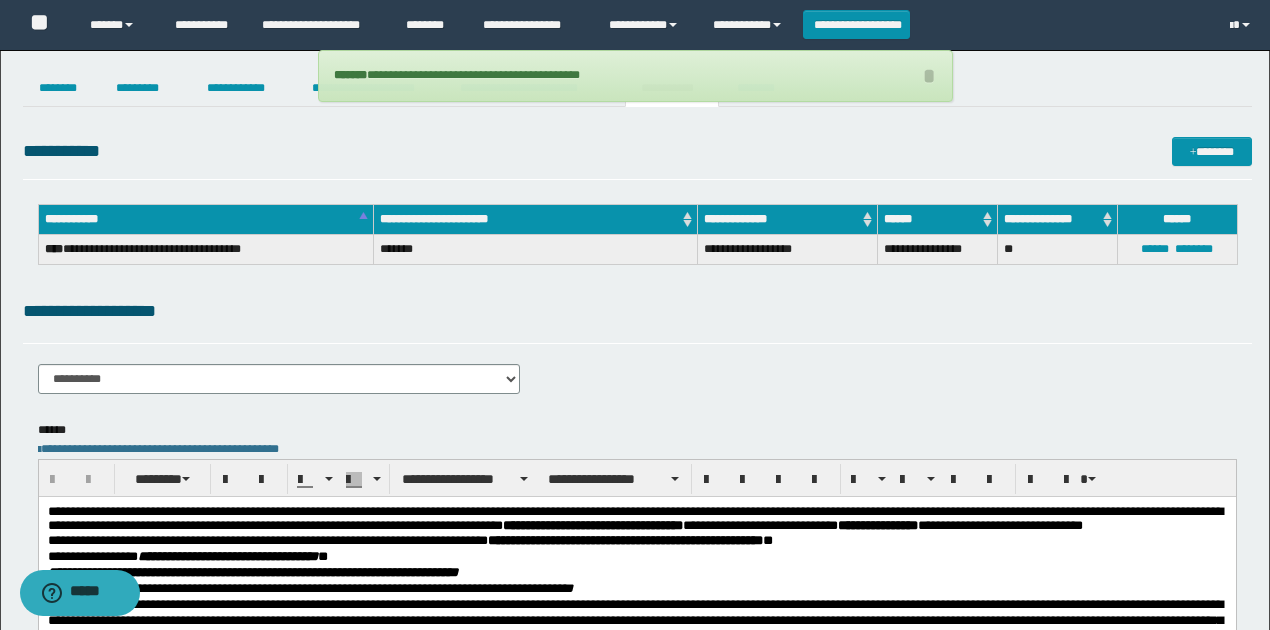 click on "**********" at bounding box center [637, 311] 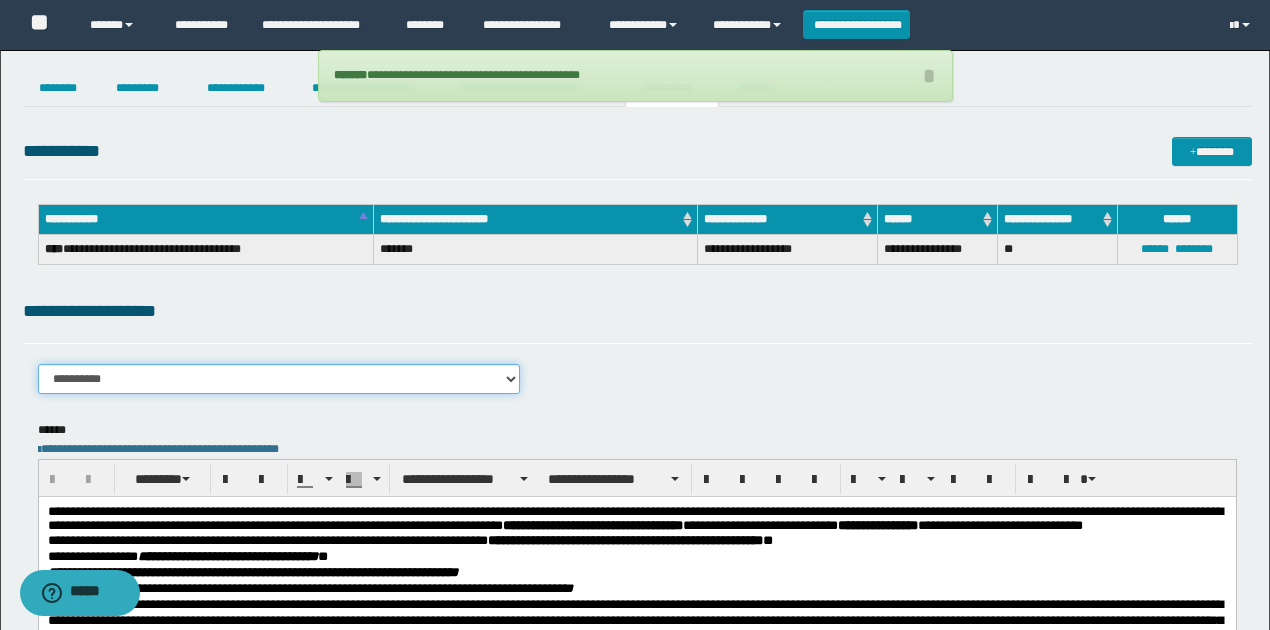 click on "**********" at bounding box center (279, 379) 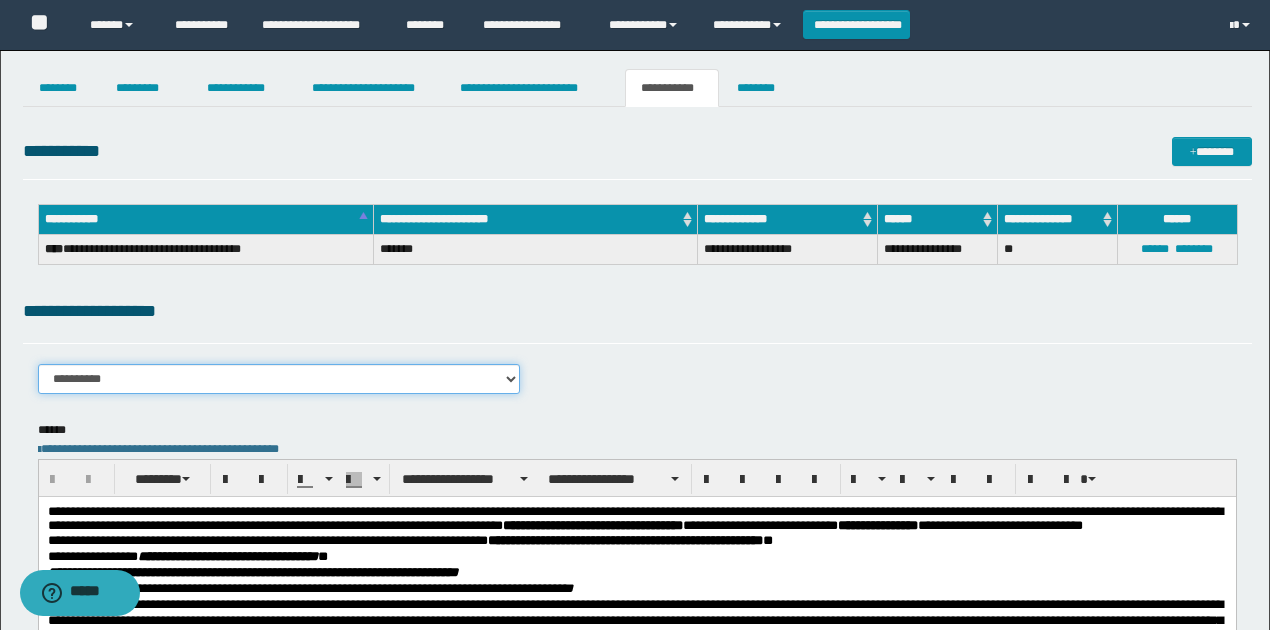 select on "****" 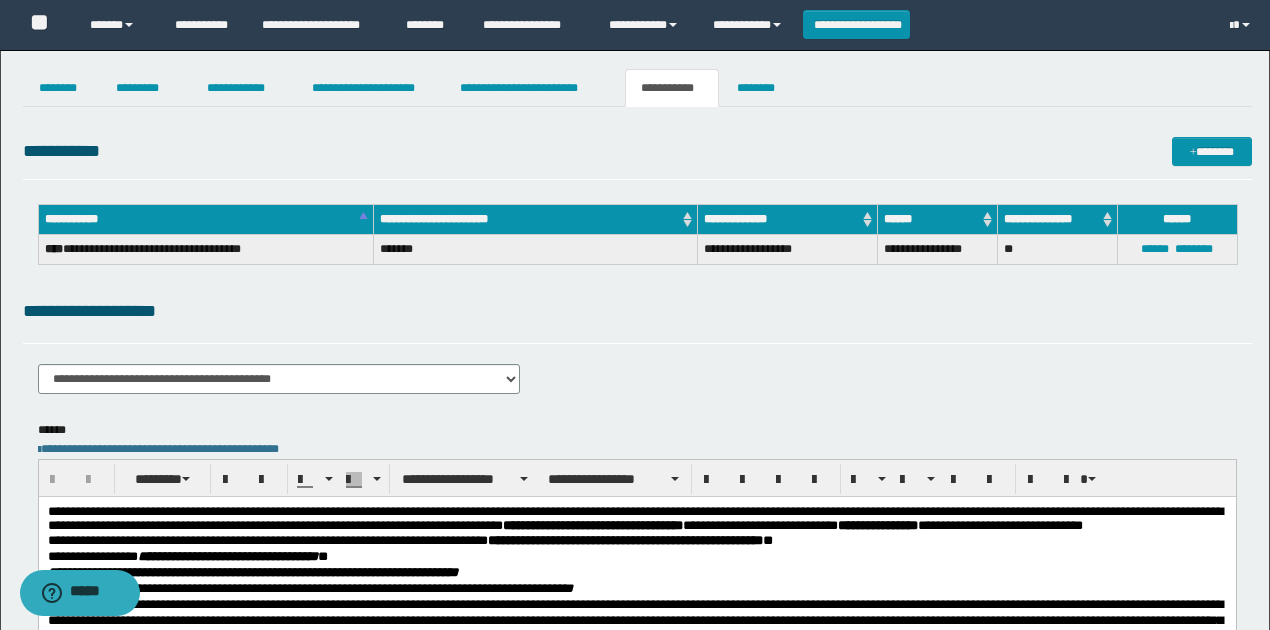 click on "**********" at bounding box center (637, 311) 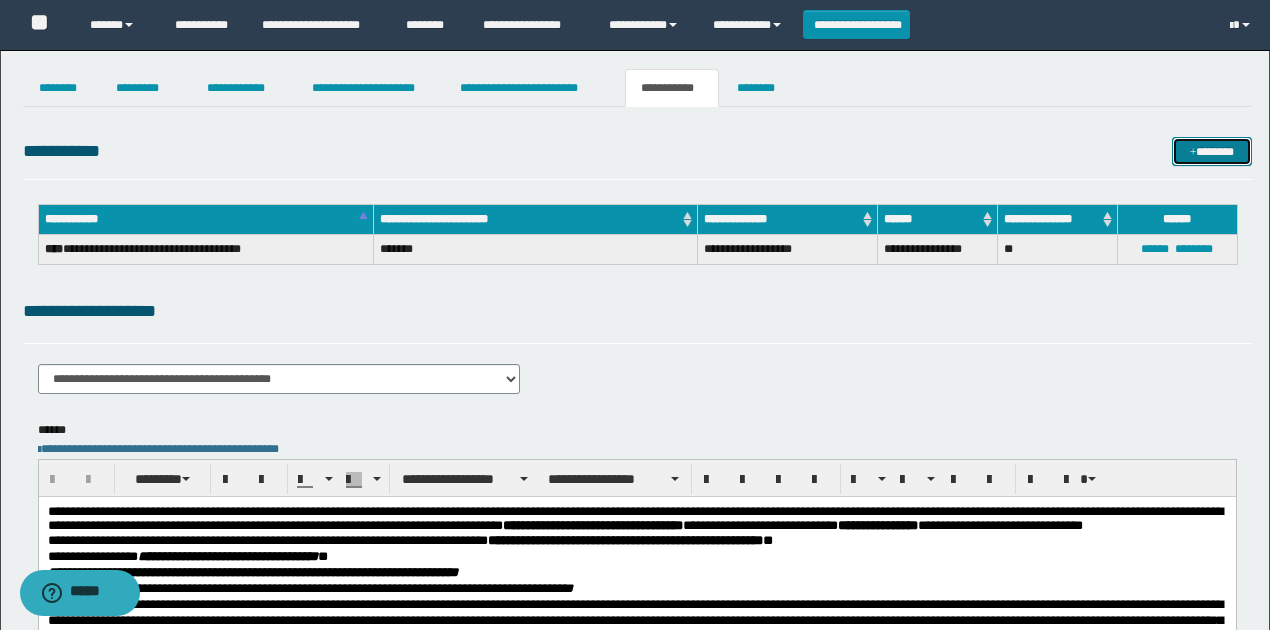click on "*******" at bounding box center [1211, 151] 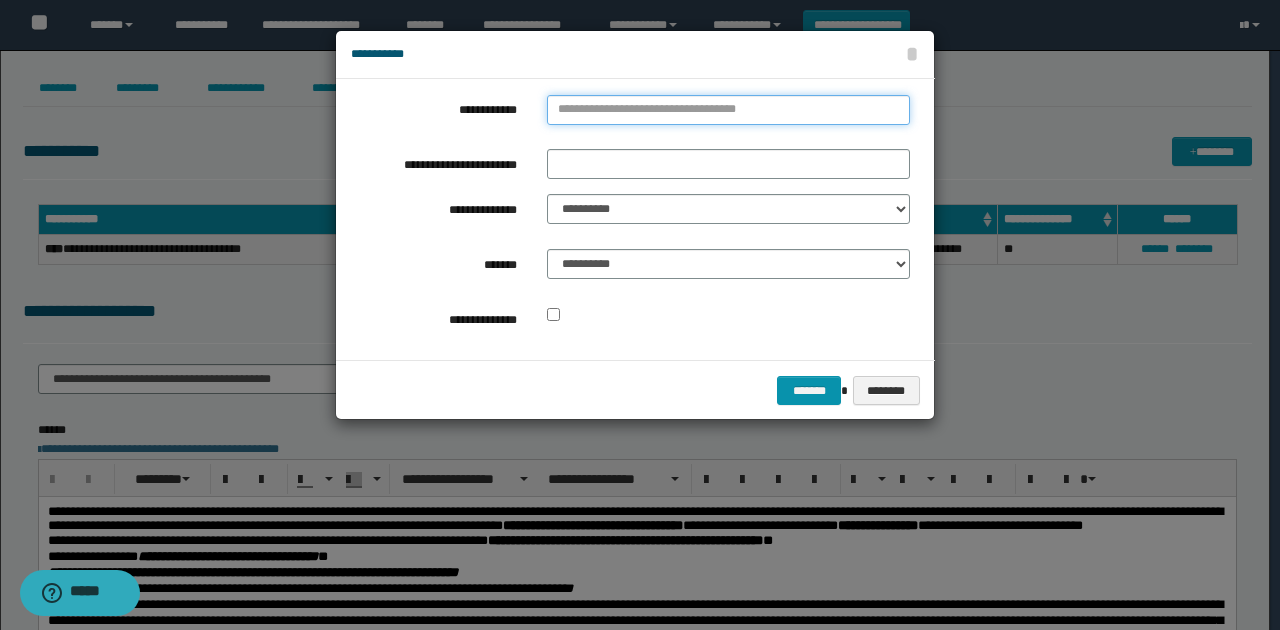 type on "**********" 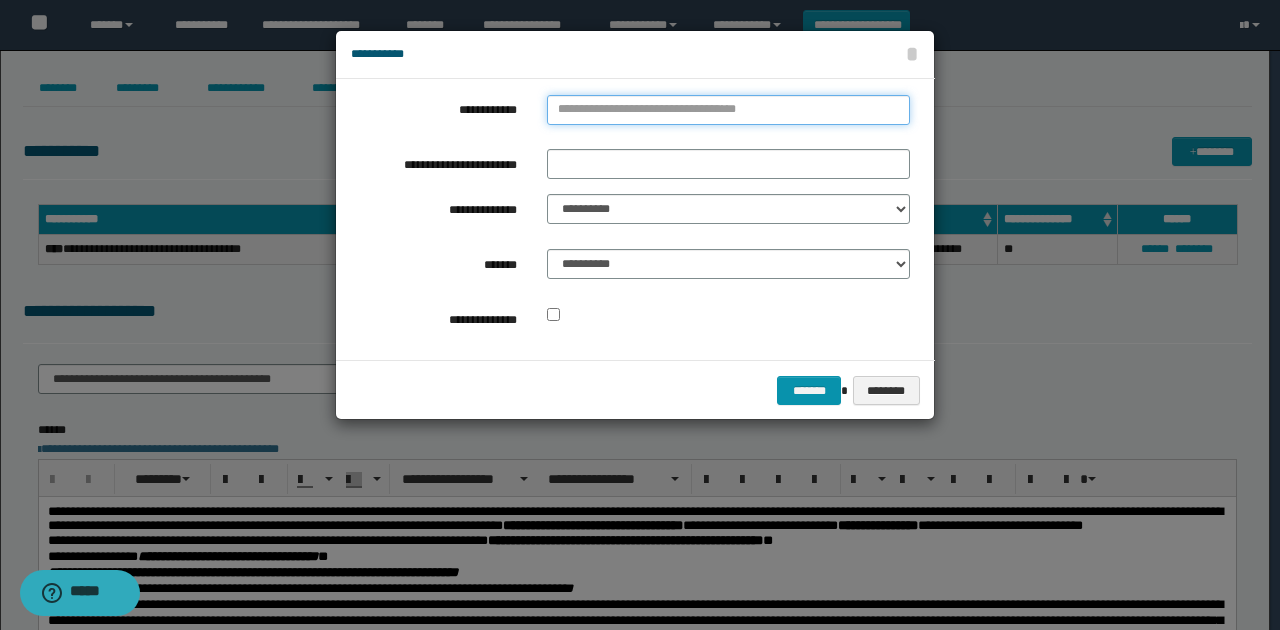 click on "**********" at bounding box center [728, 110] 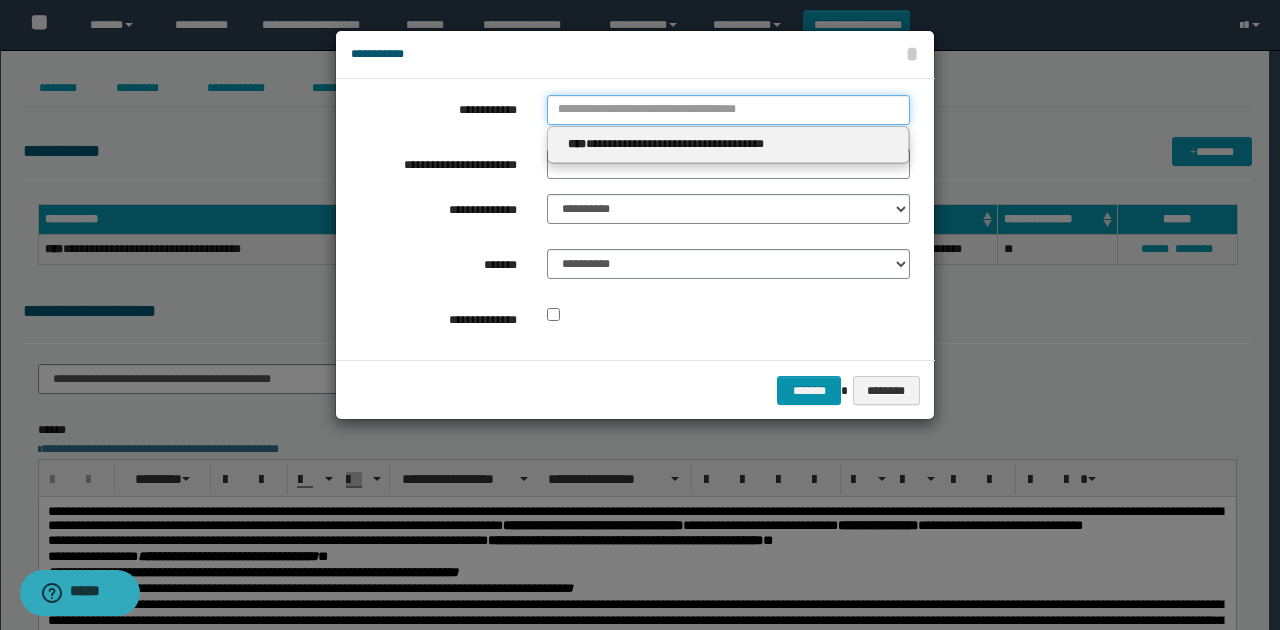 type 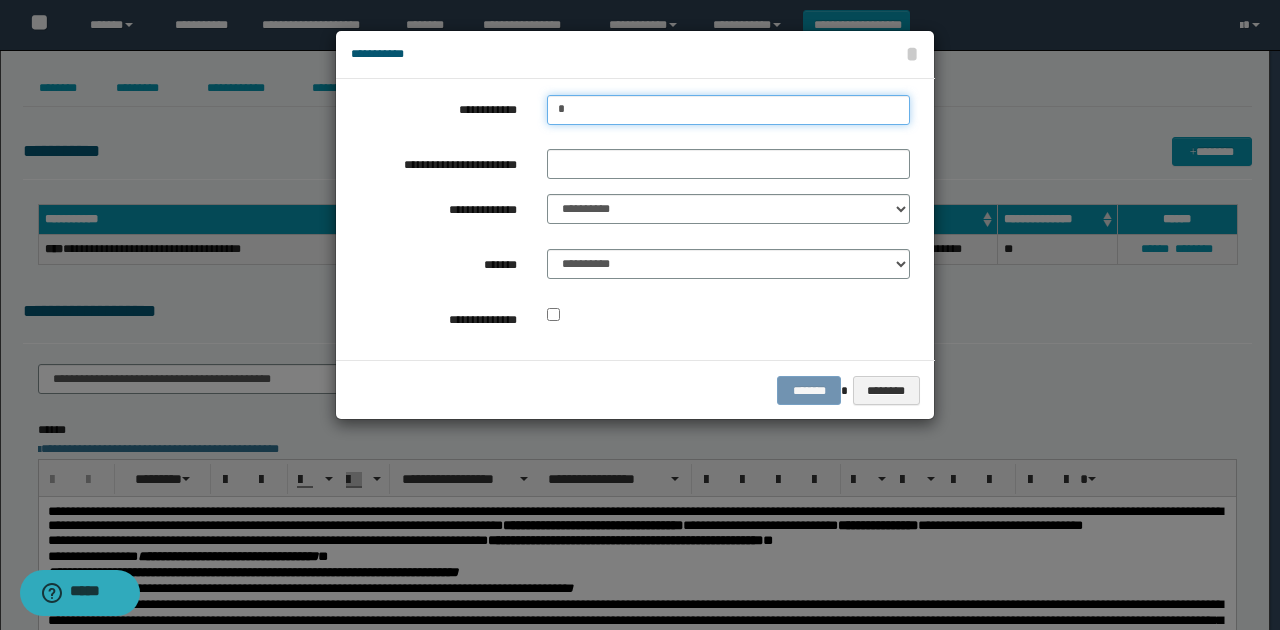type on "**" 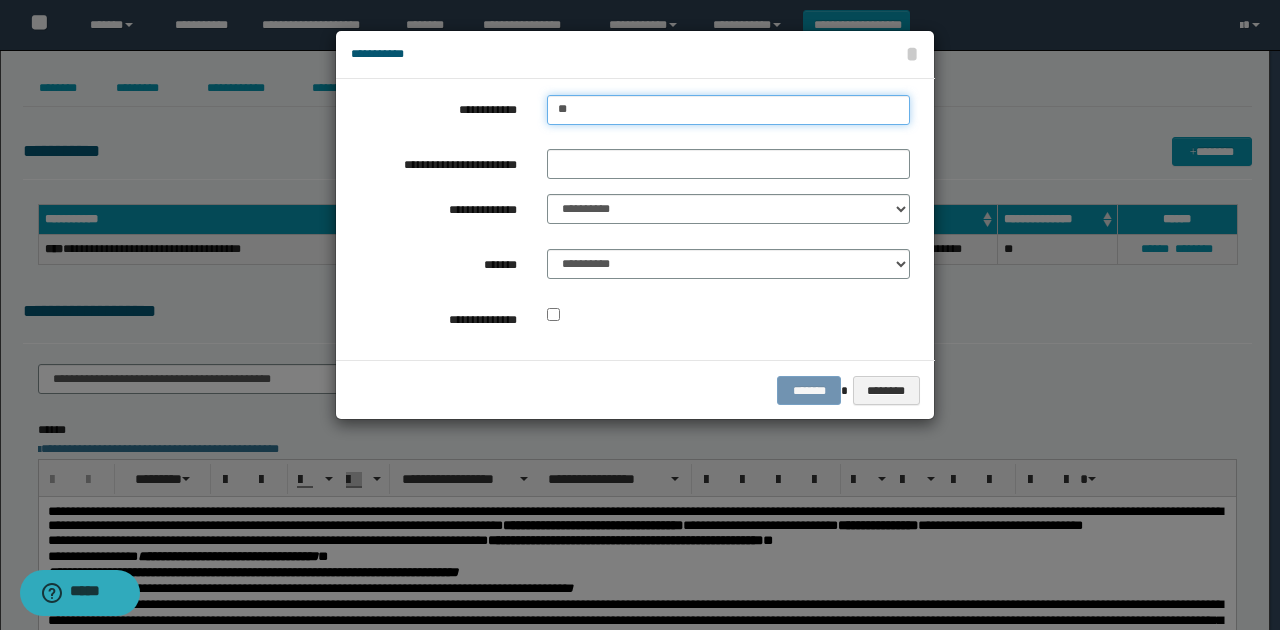 type on "**" 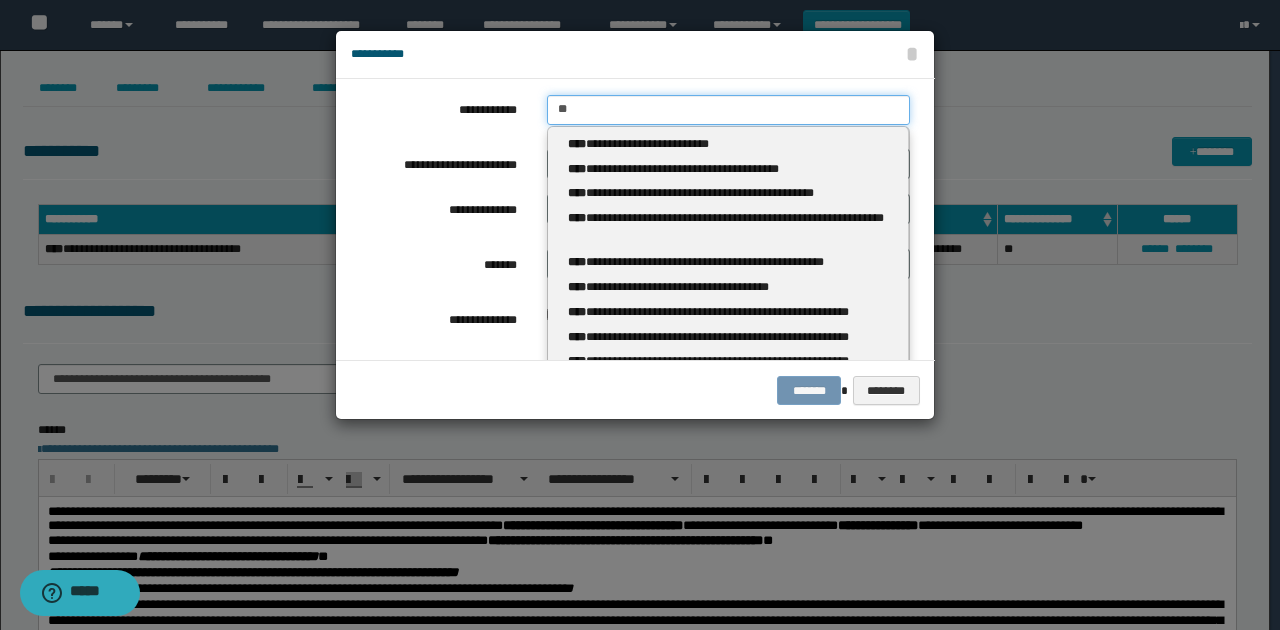 type 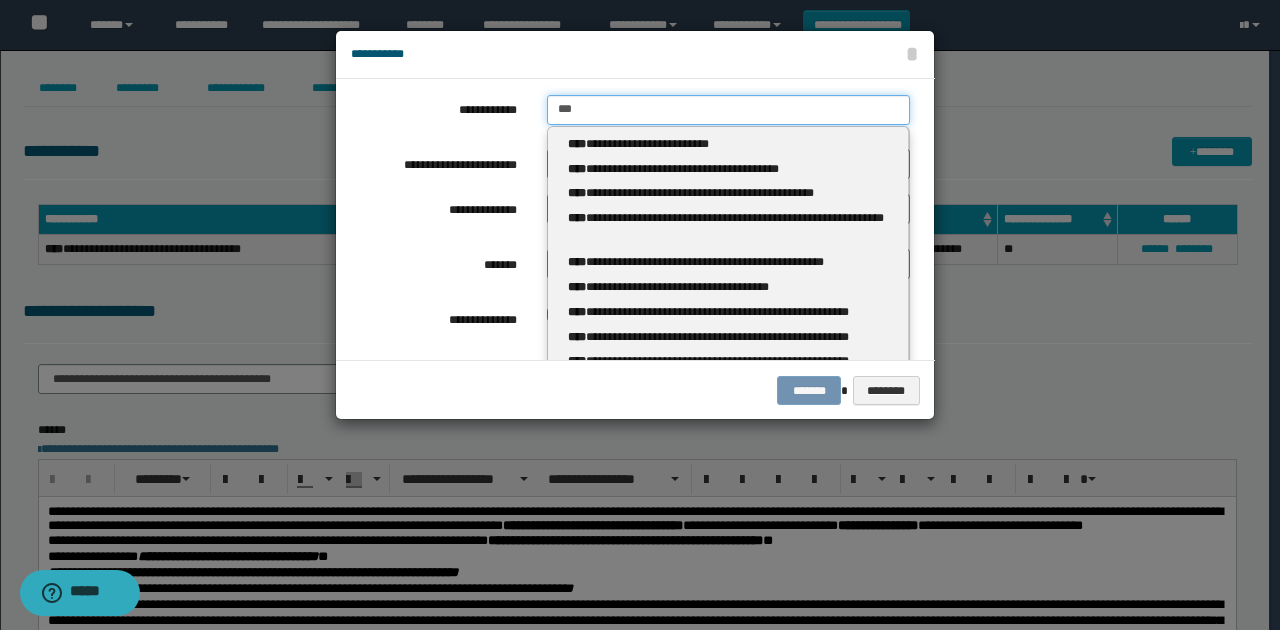 type on "****" 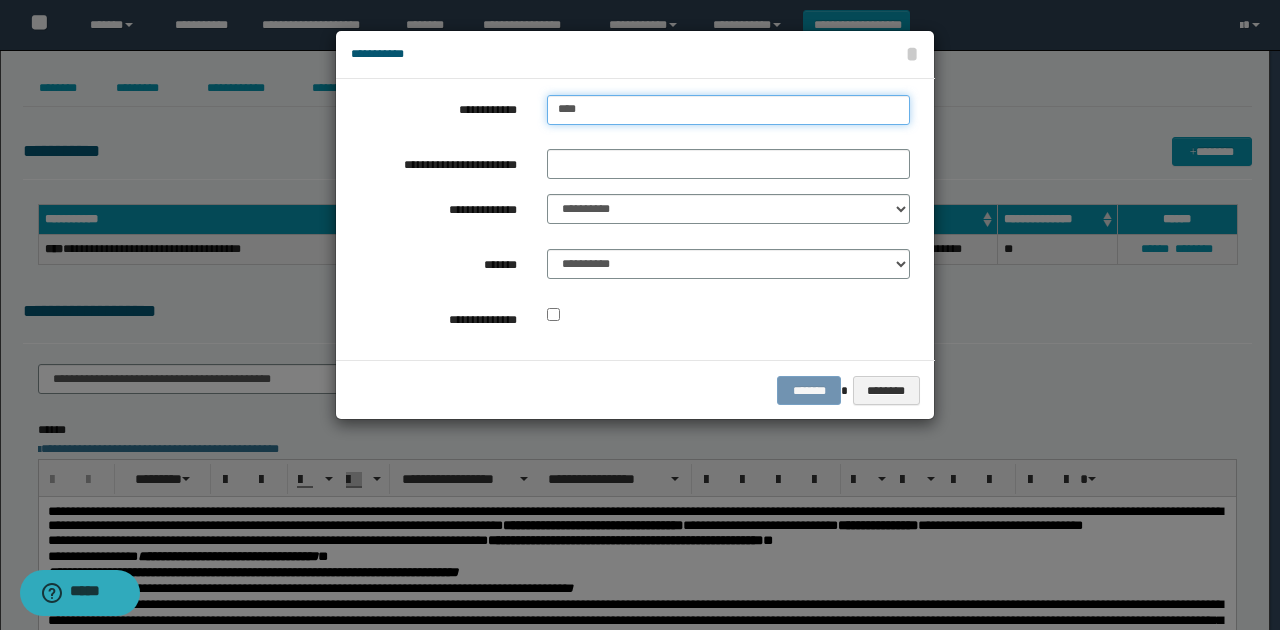 type on "**********" 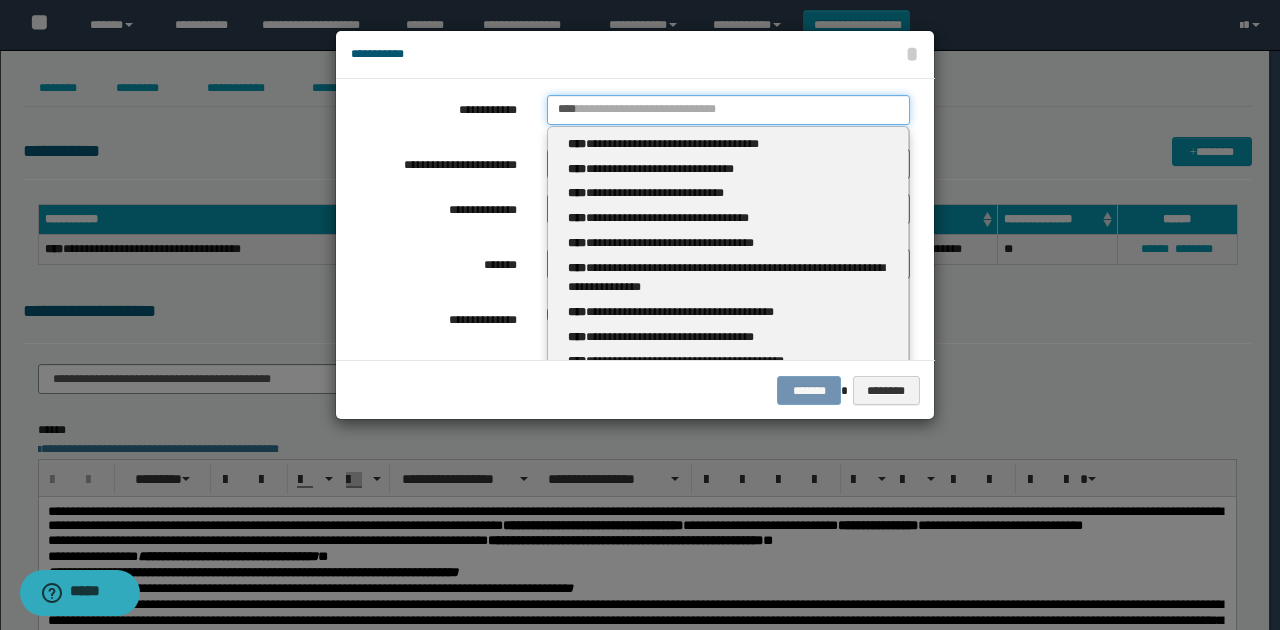 type 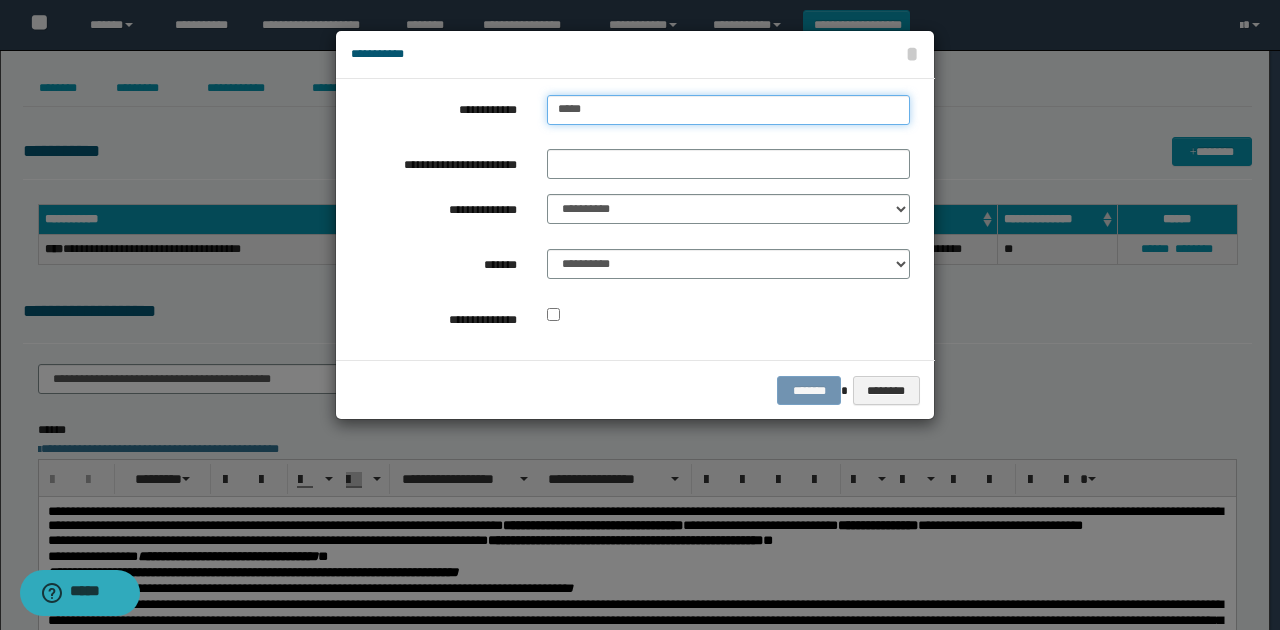 type on "******" 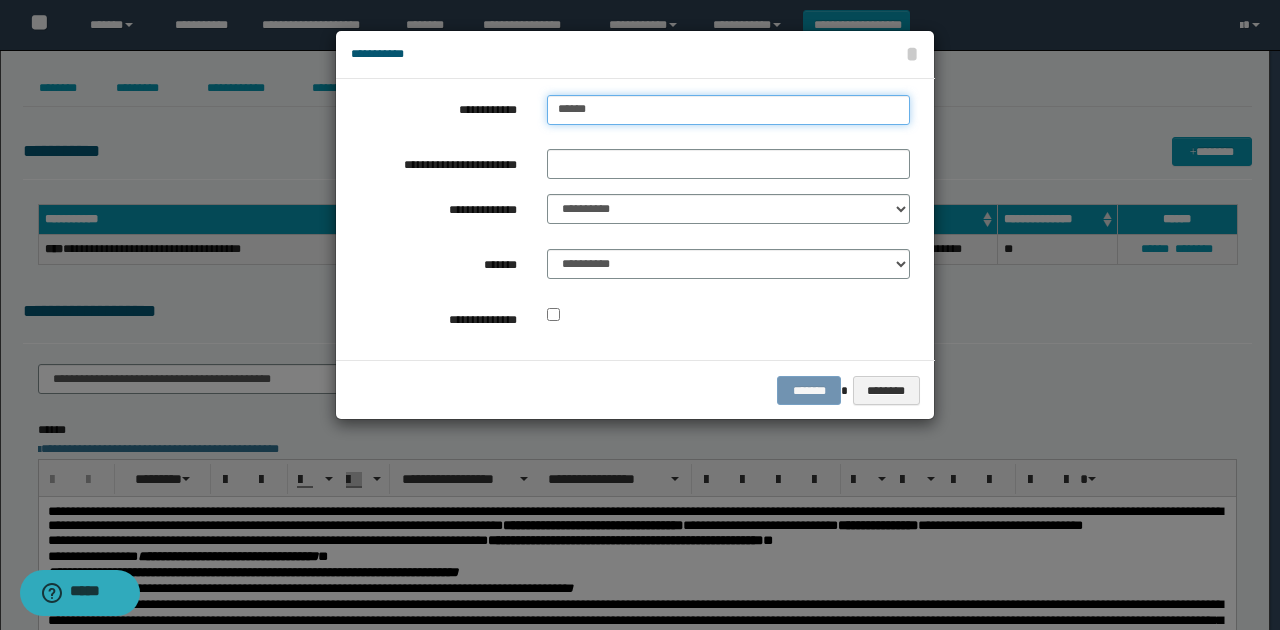type on "******" 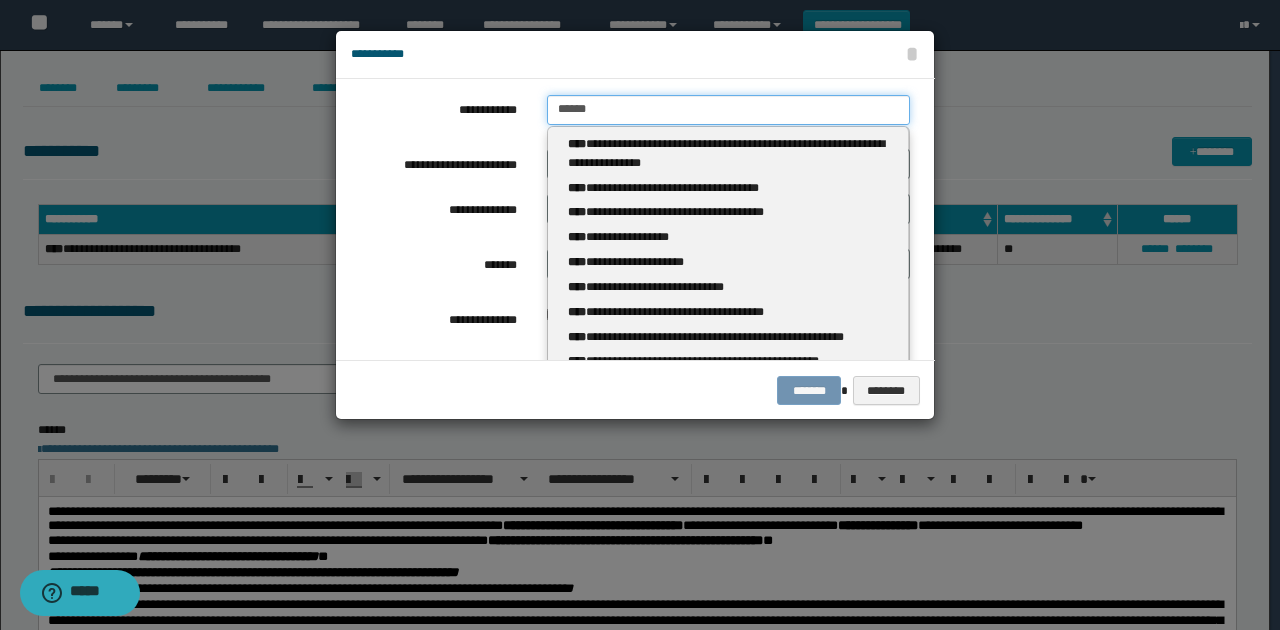 type 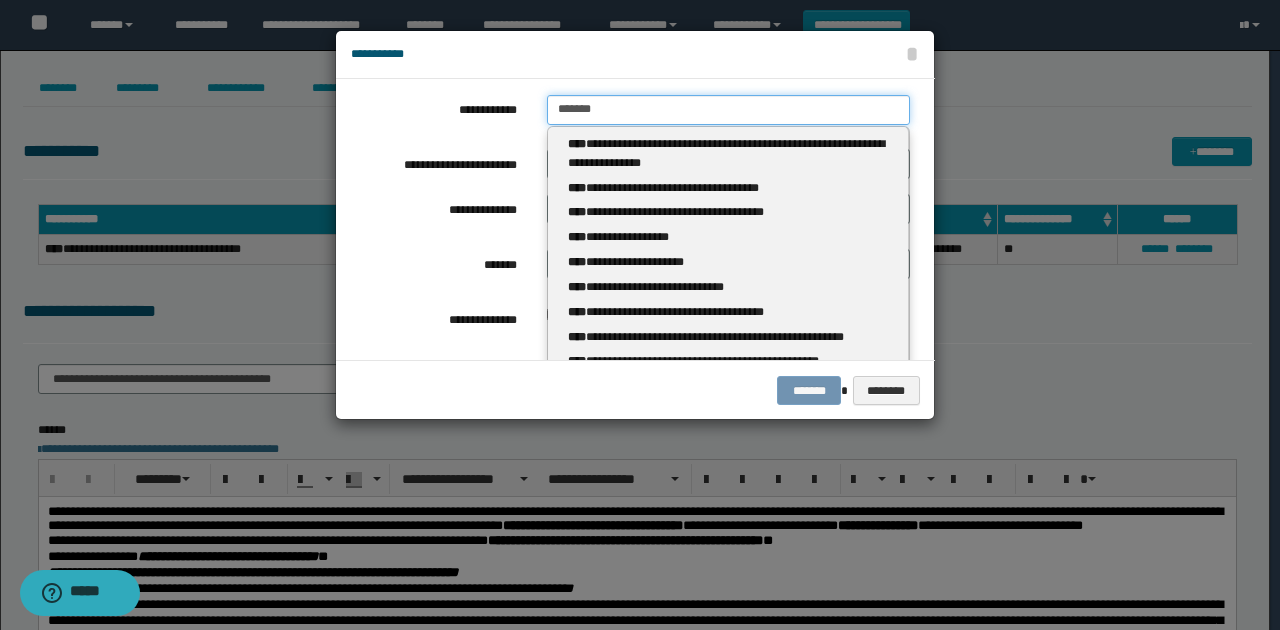 type on "********" 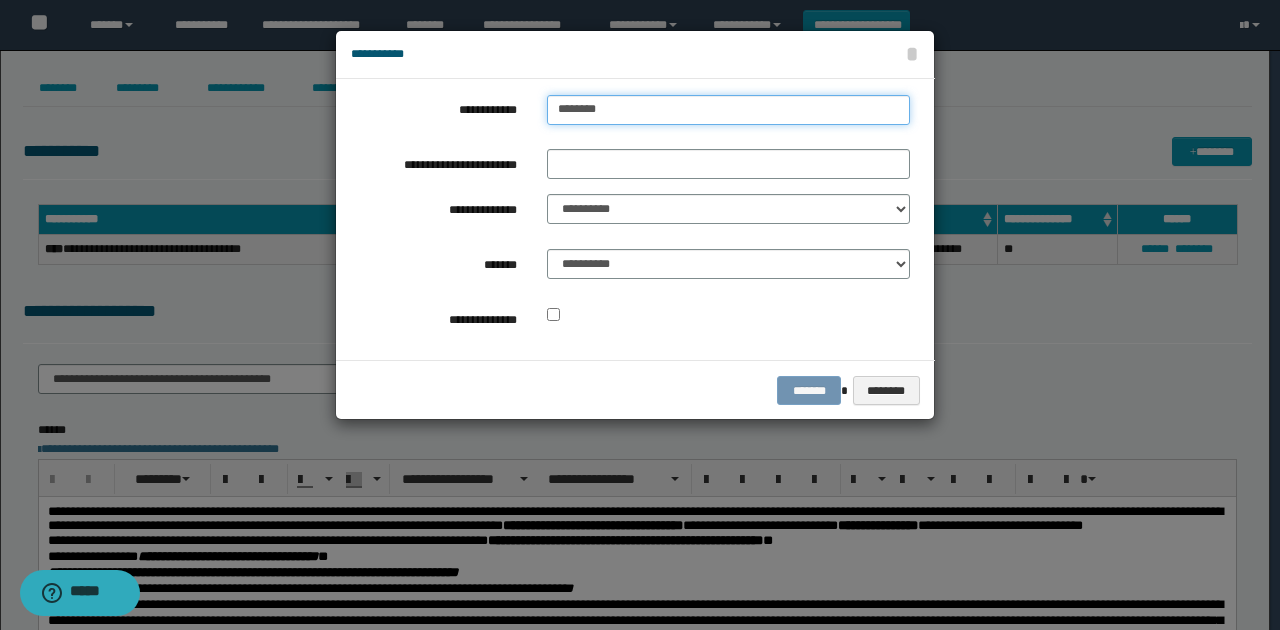 type on "********" 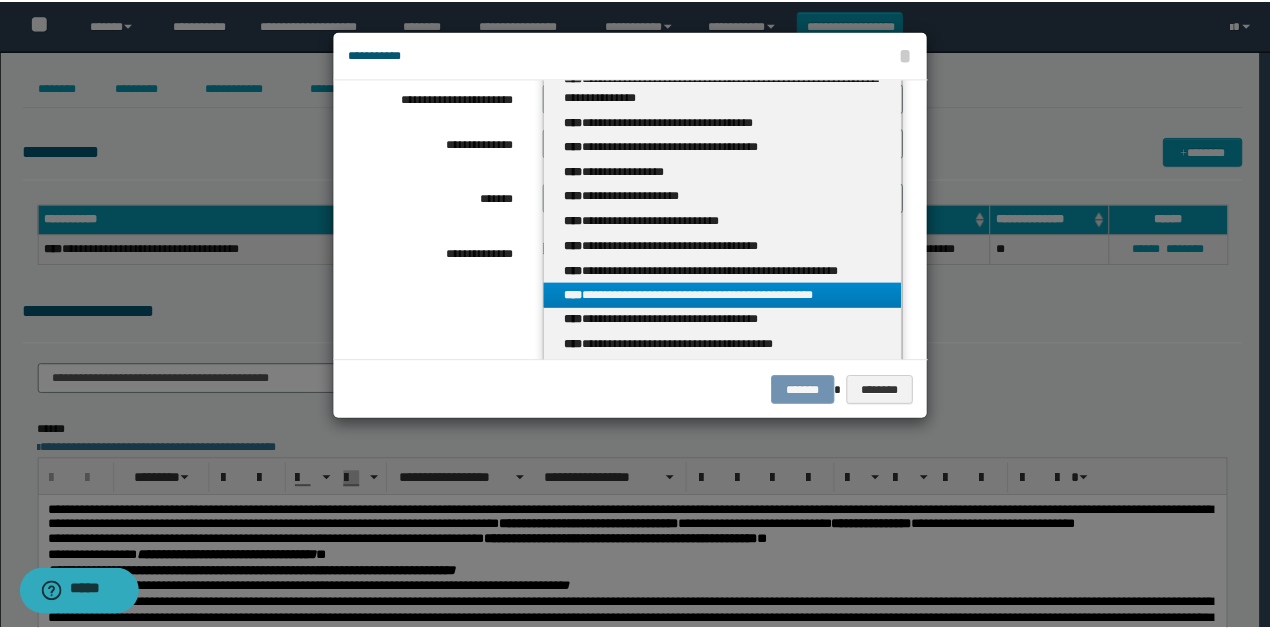 scroll, scrollTop: 0, scrollLeft: 0, axis: both 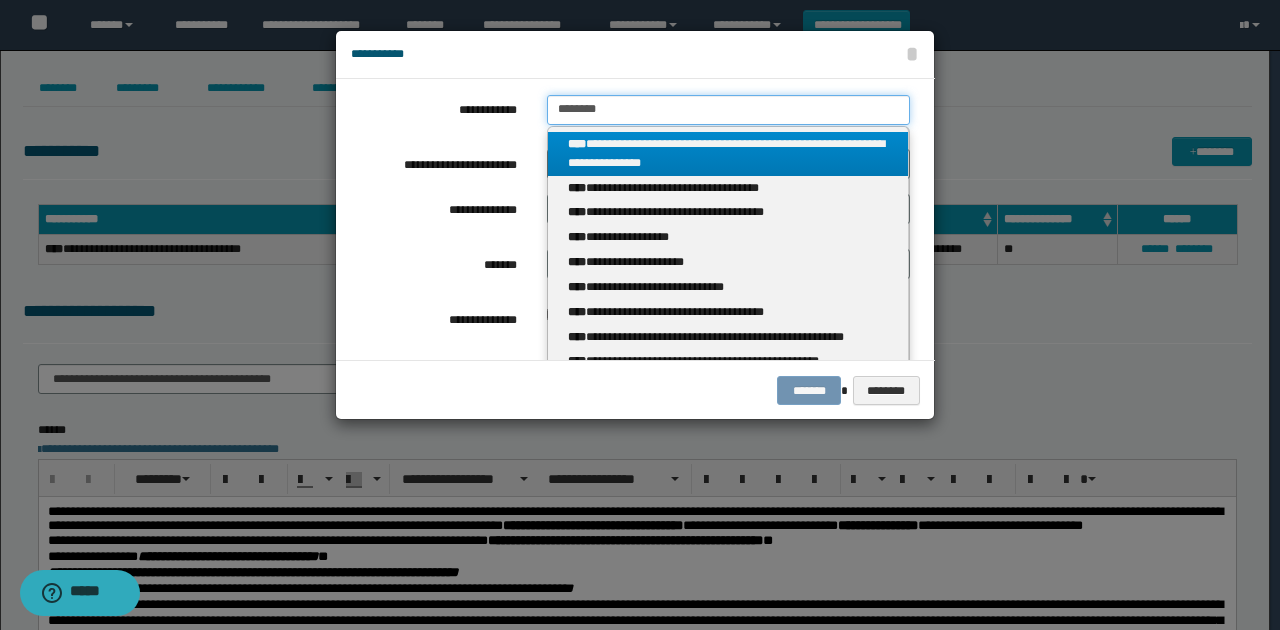 click on "********" at bounding box center (728, 110) 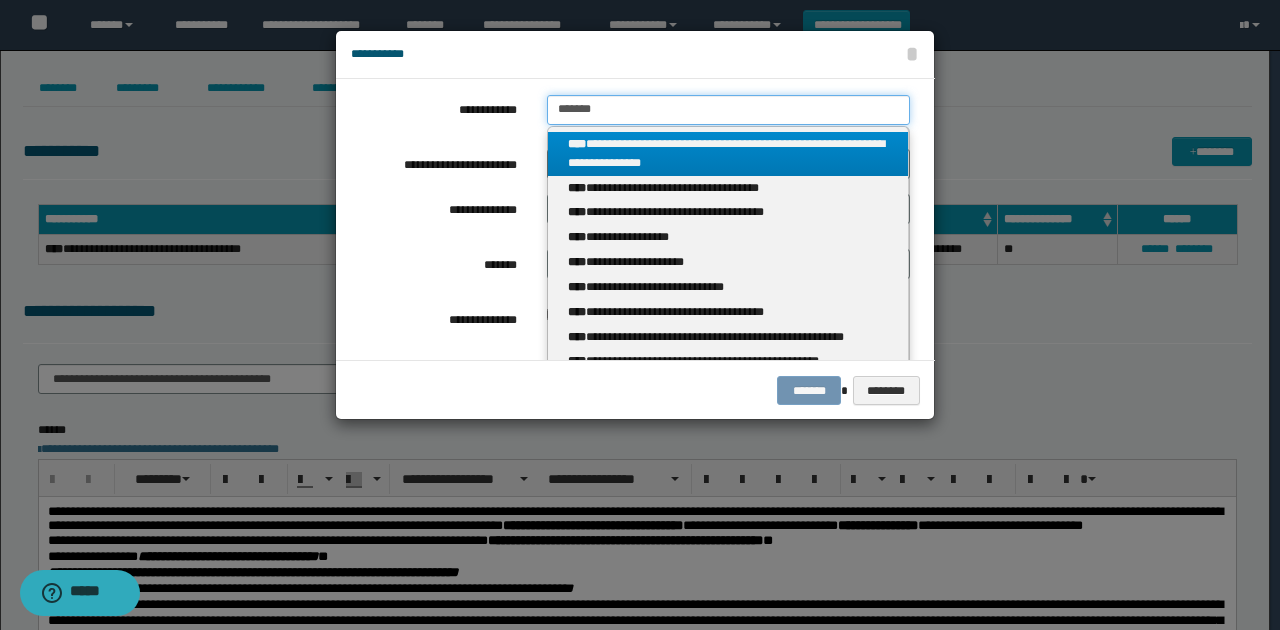 type on "******" 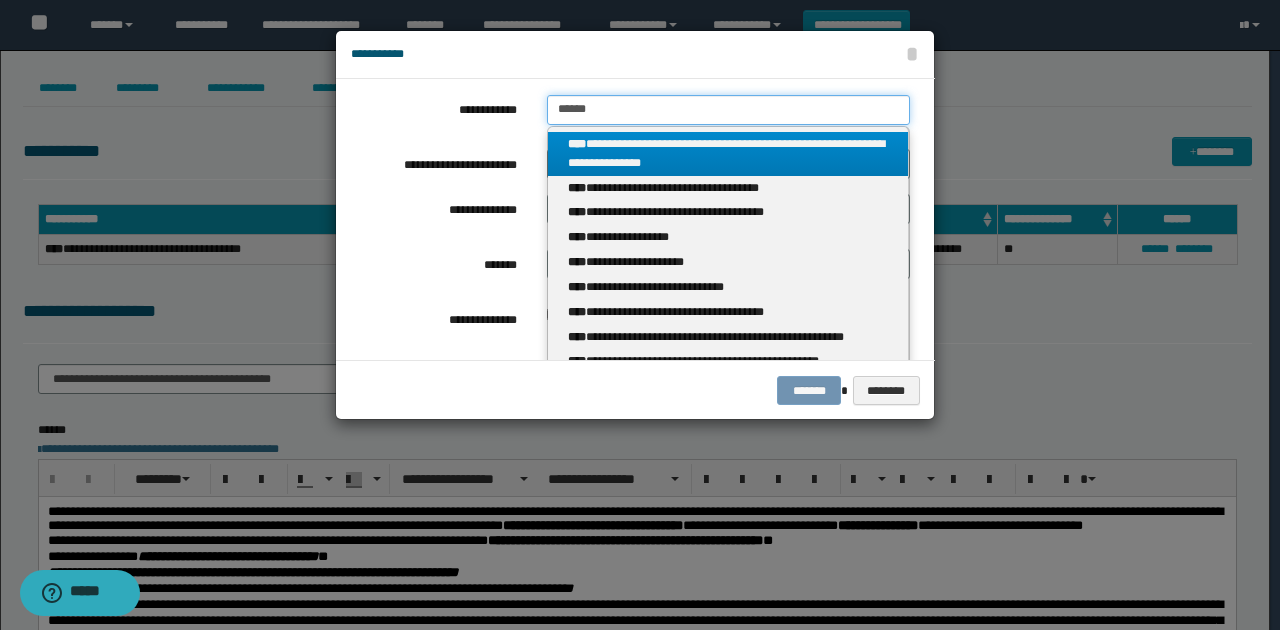 type on "******" 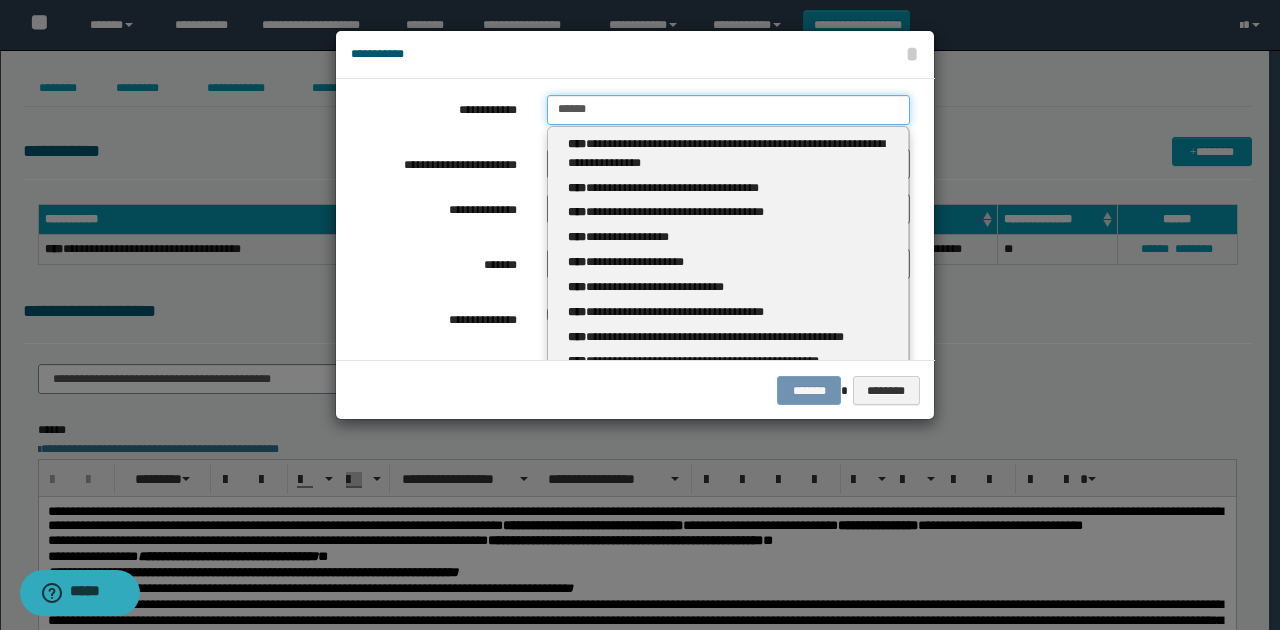 type 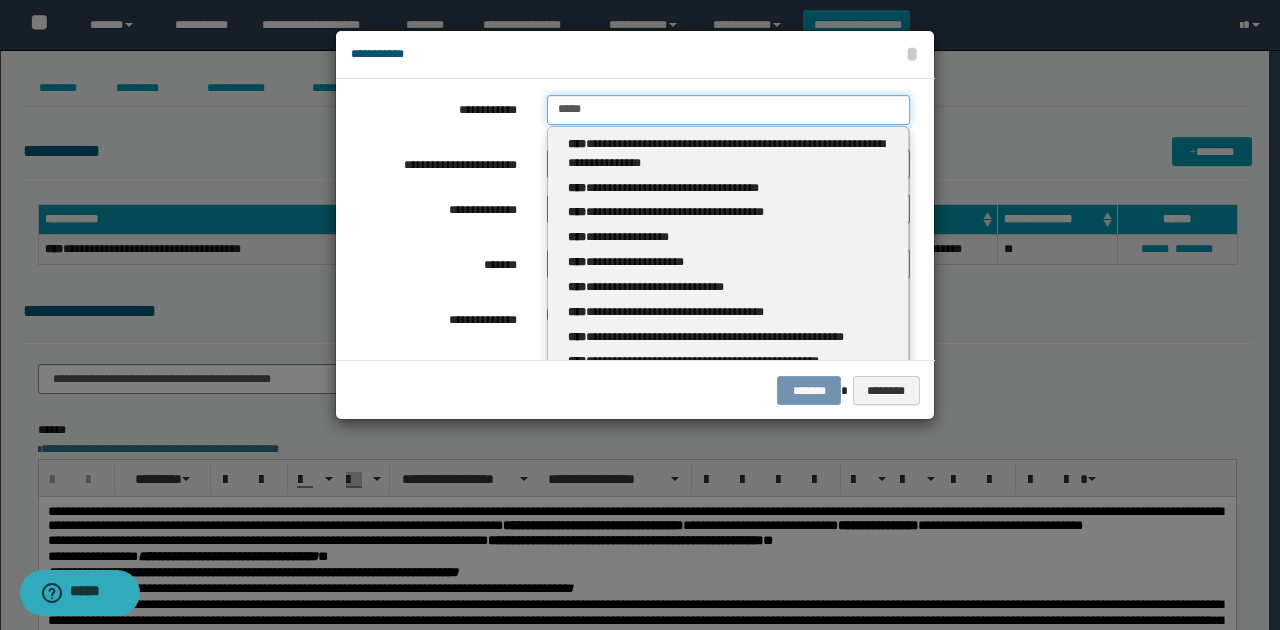 type on "****" 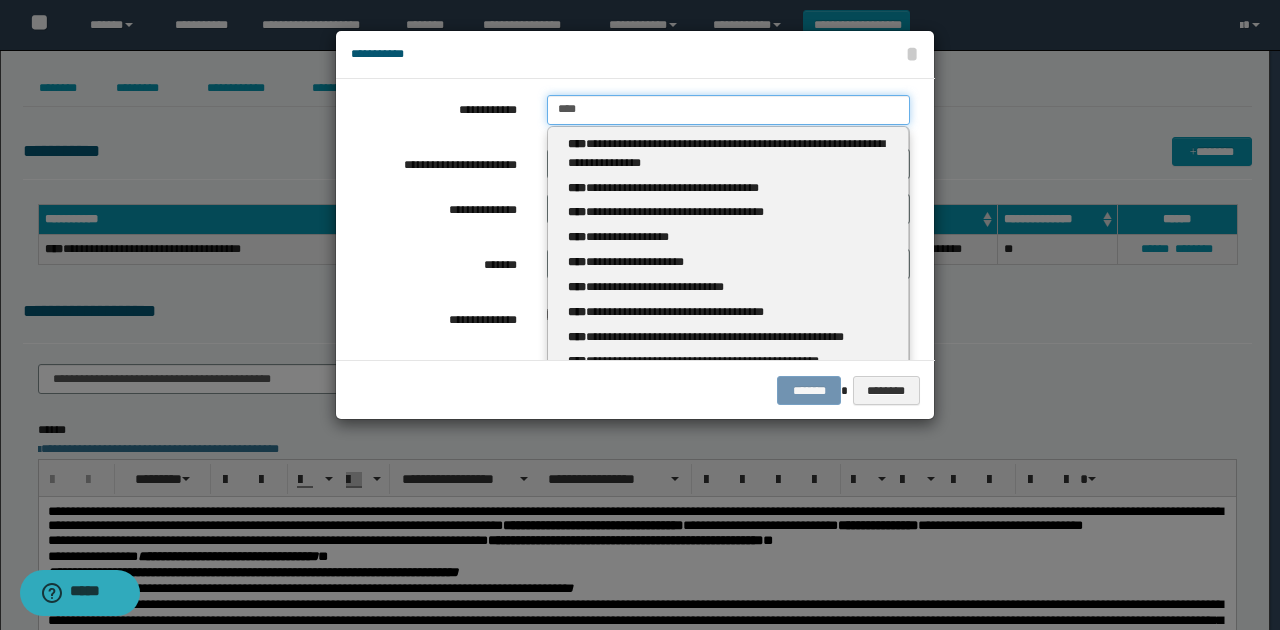 type on "**********" 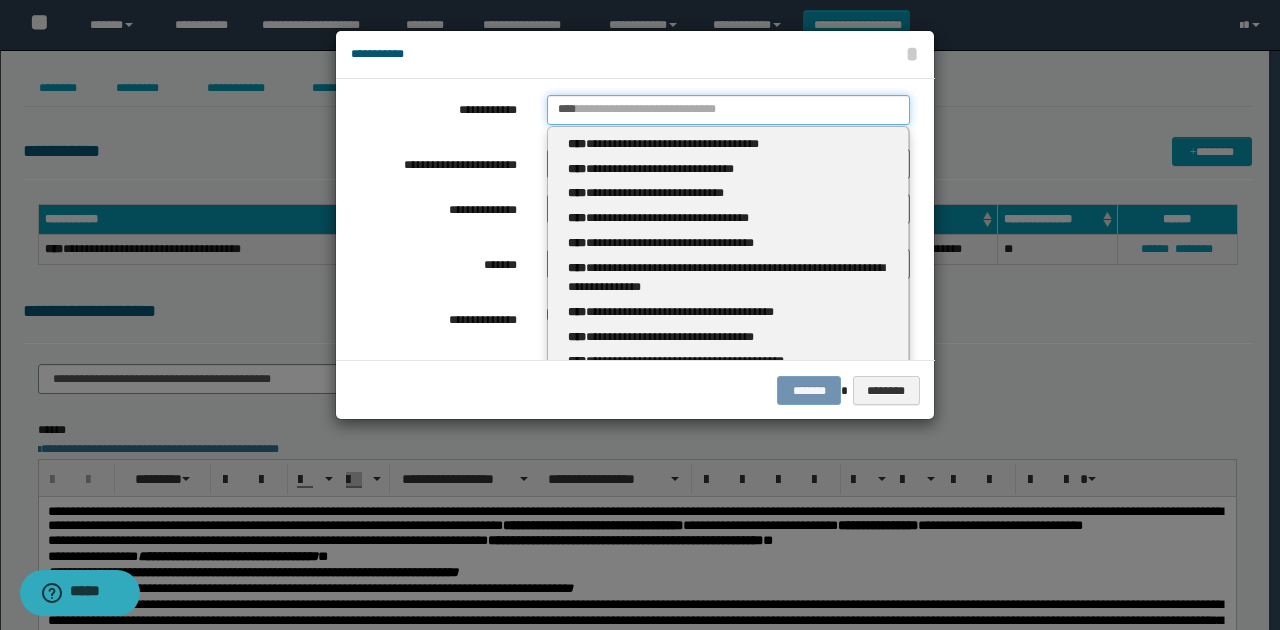 type 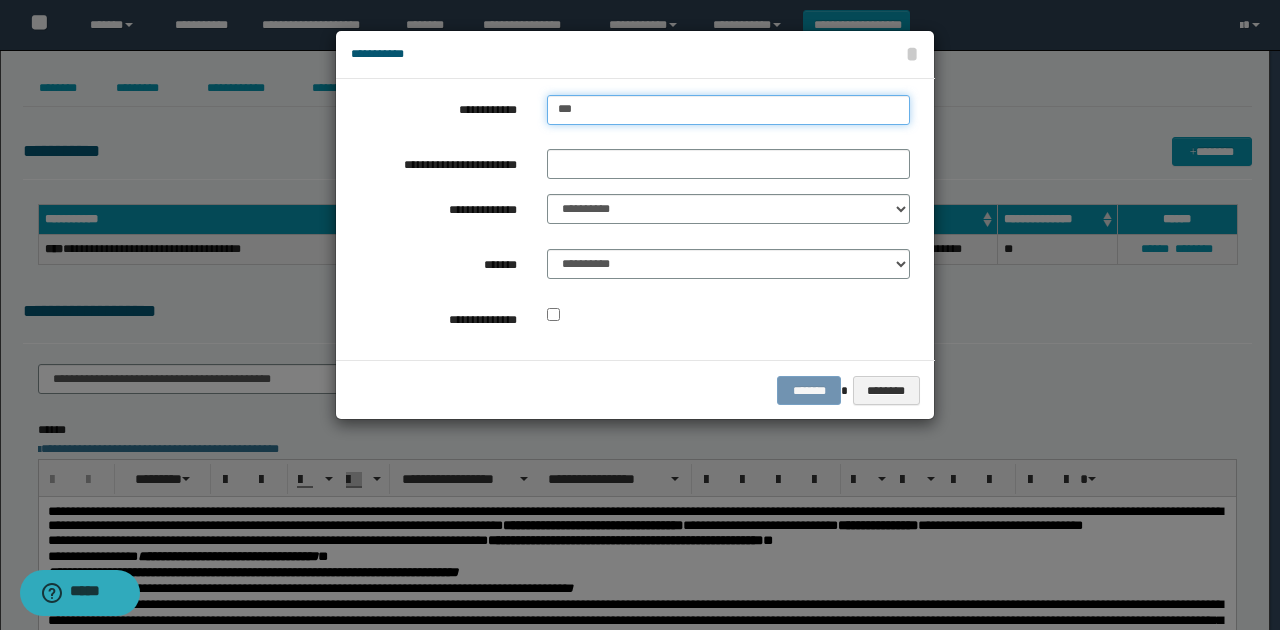 type on "**" 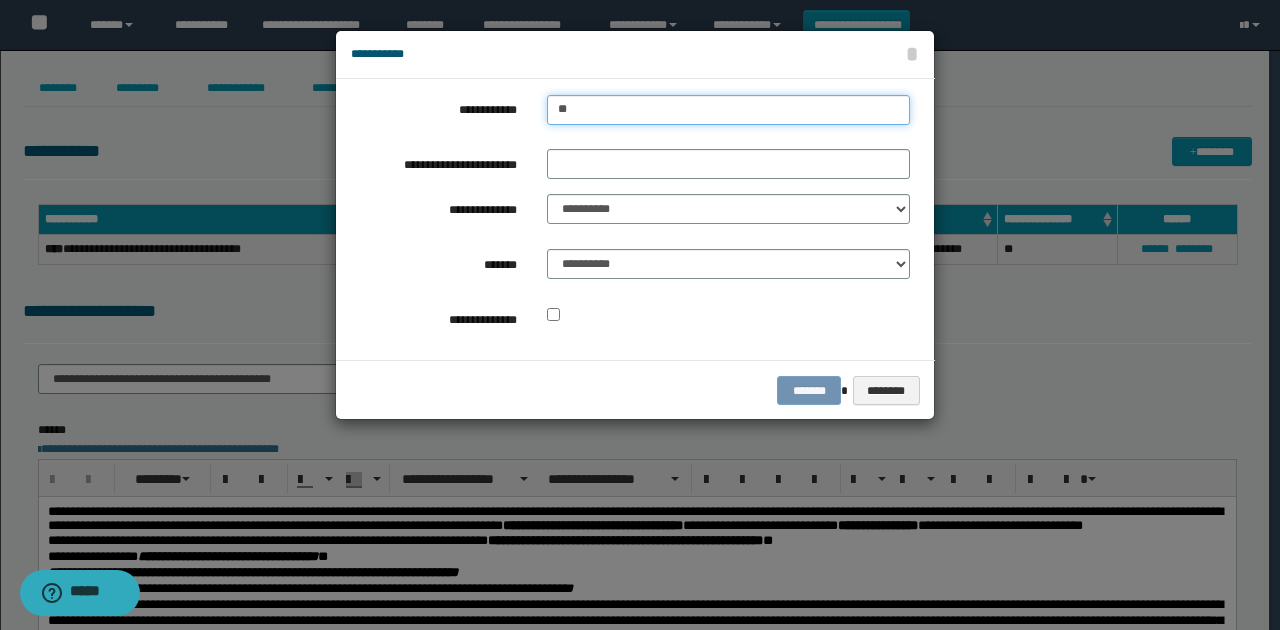 type on "**" 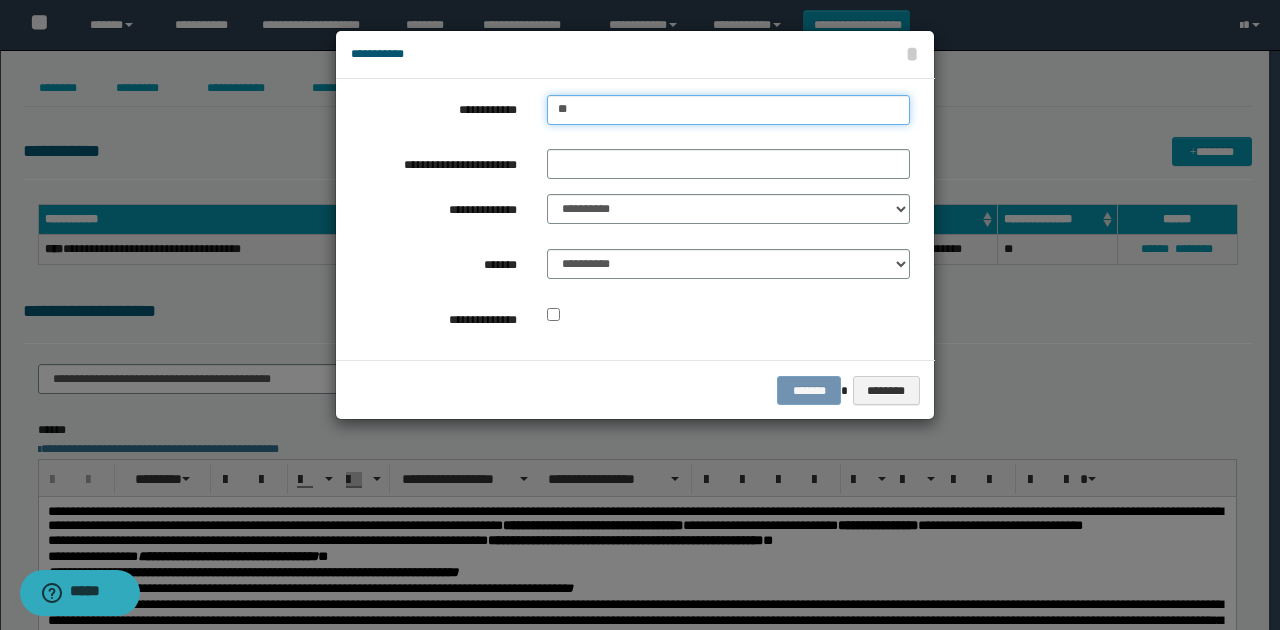 type 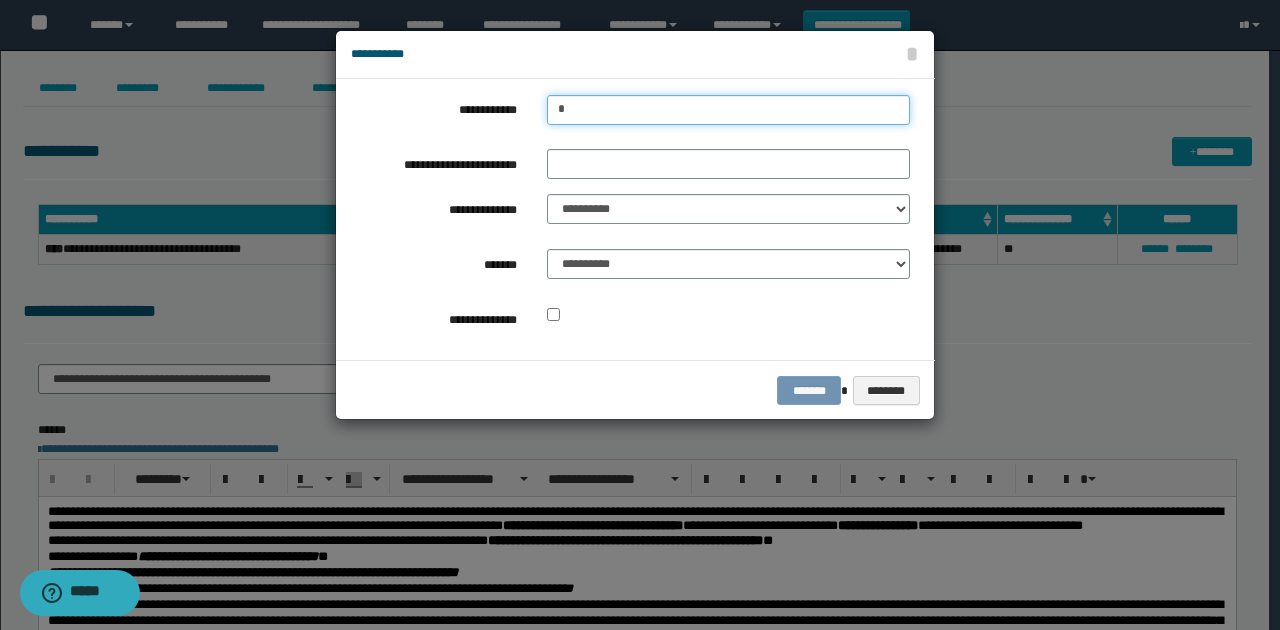 type on "**" 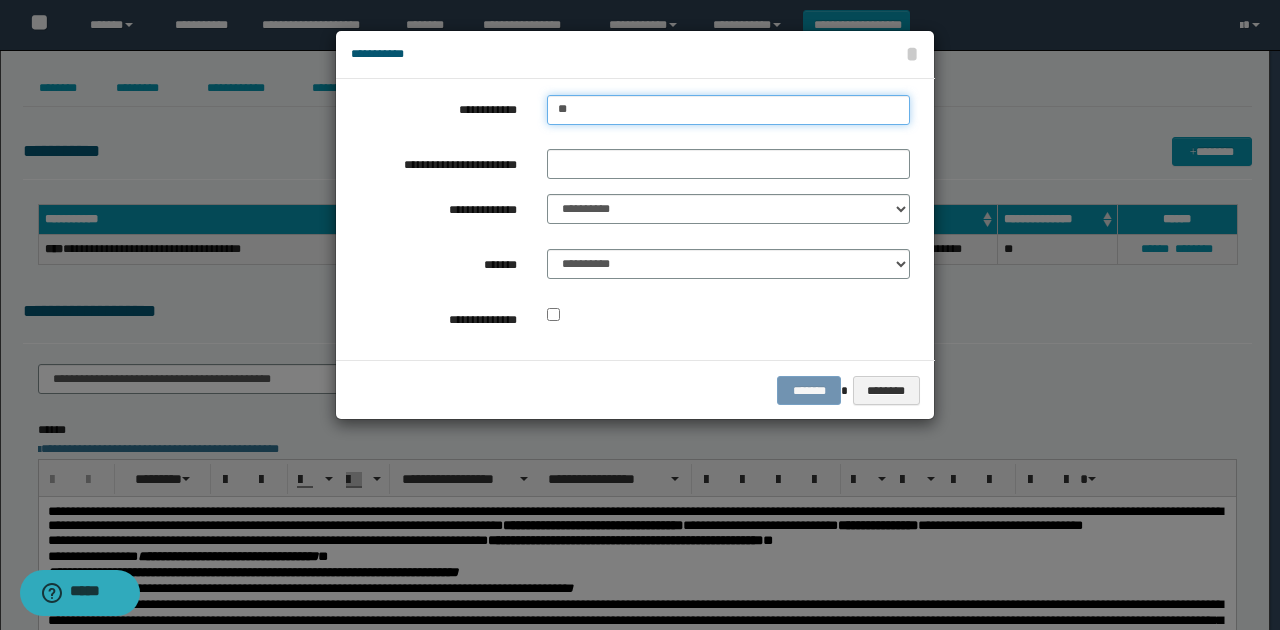 type on "**" 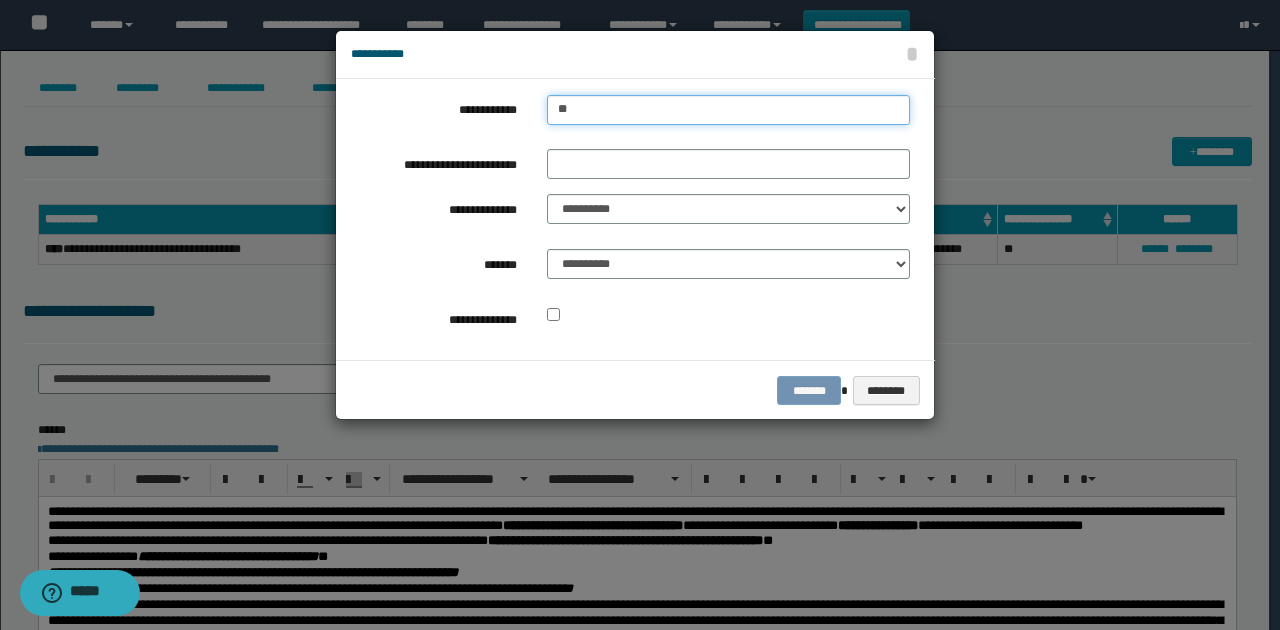 type 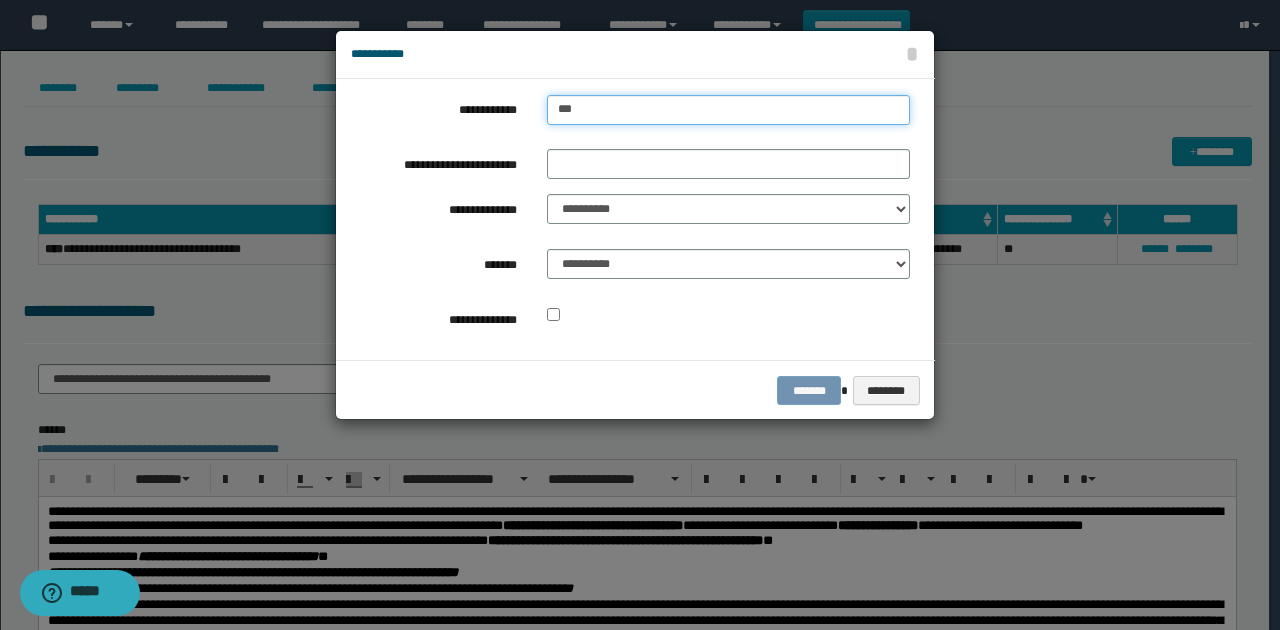 type on "***" 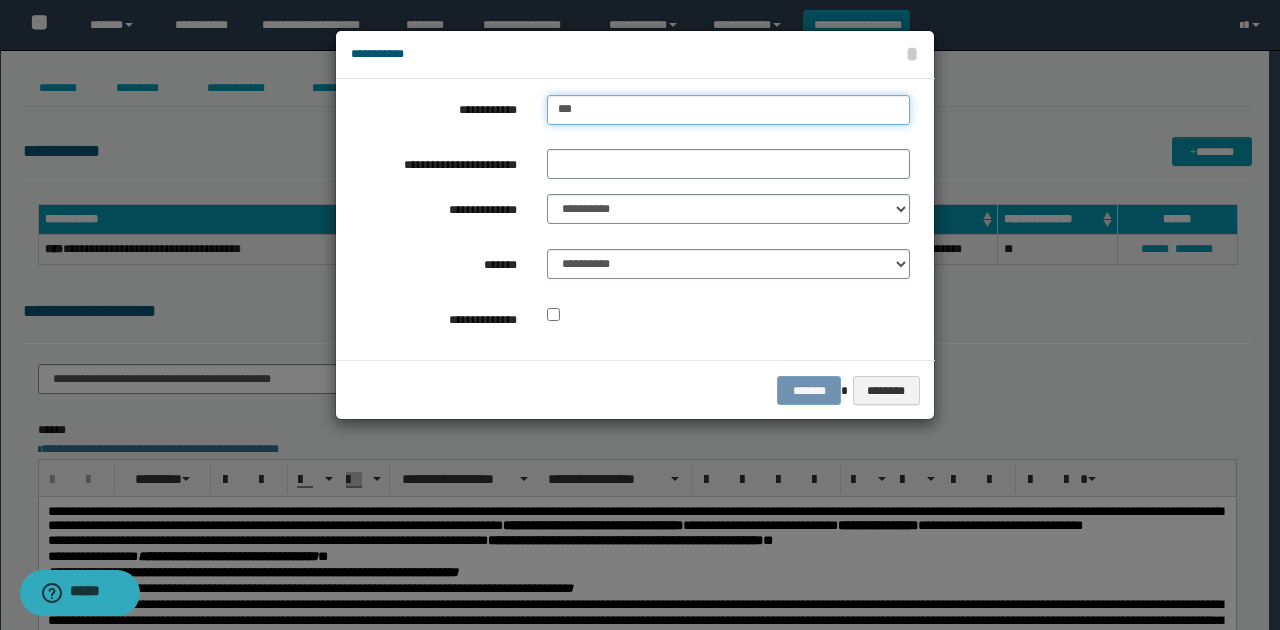 type 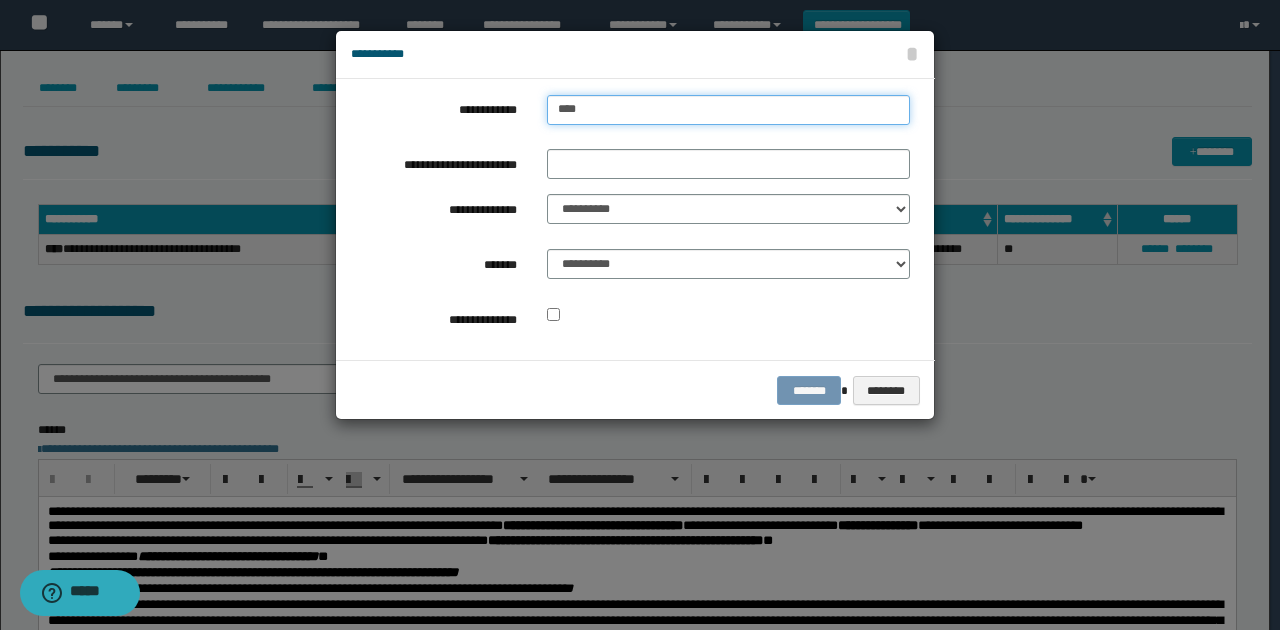 type on "**********" 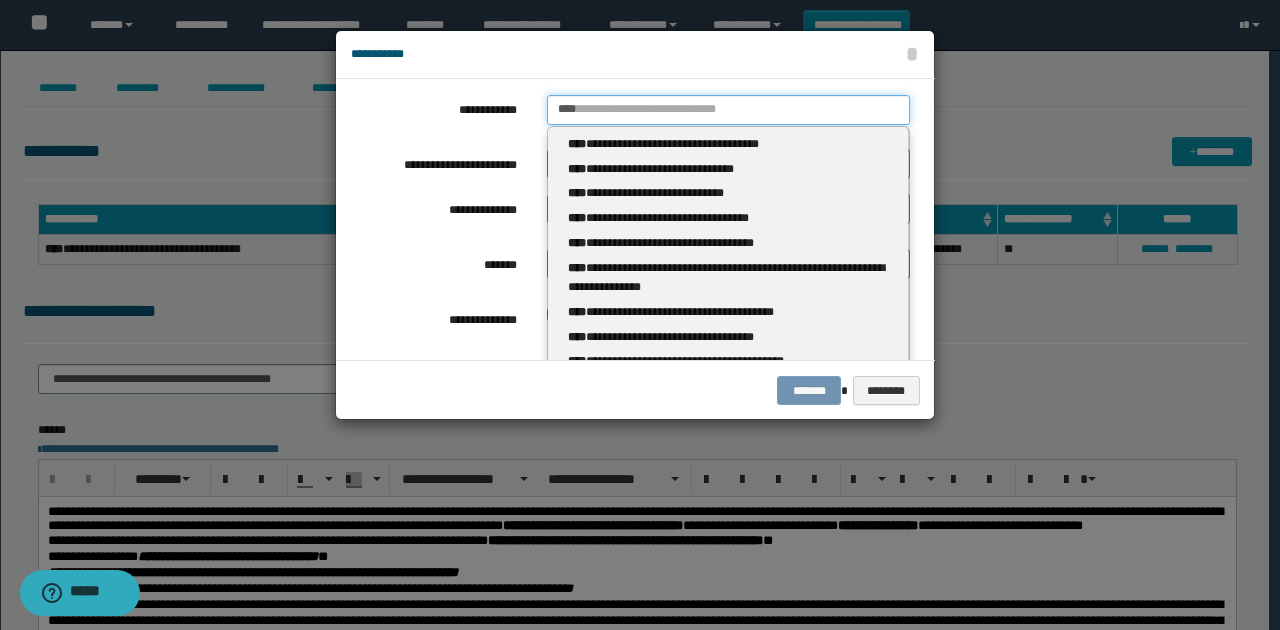 type 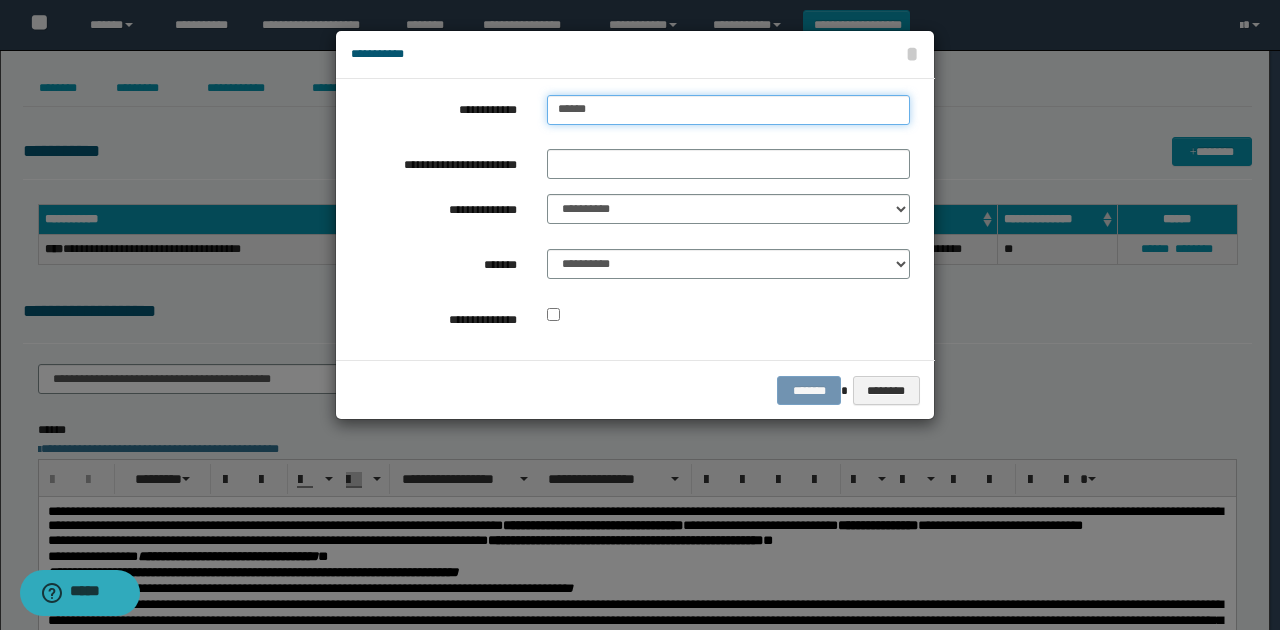 type on "*******" 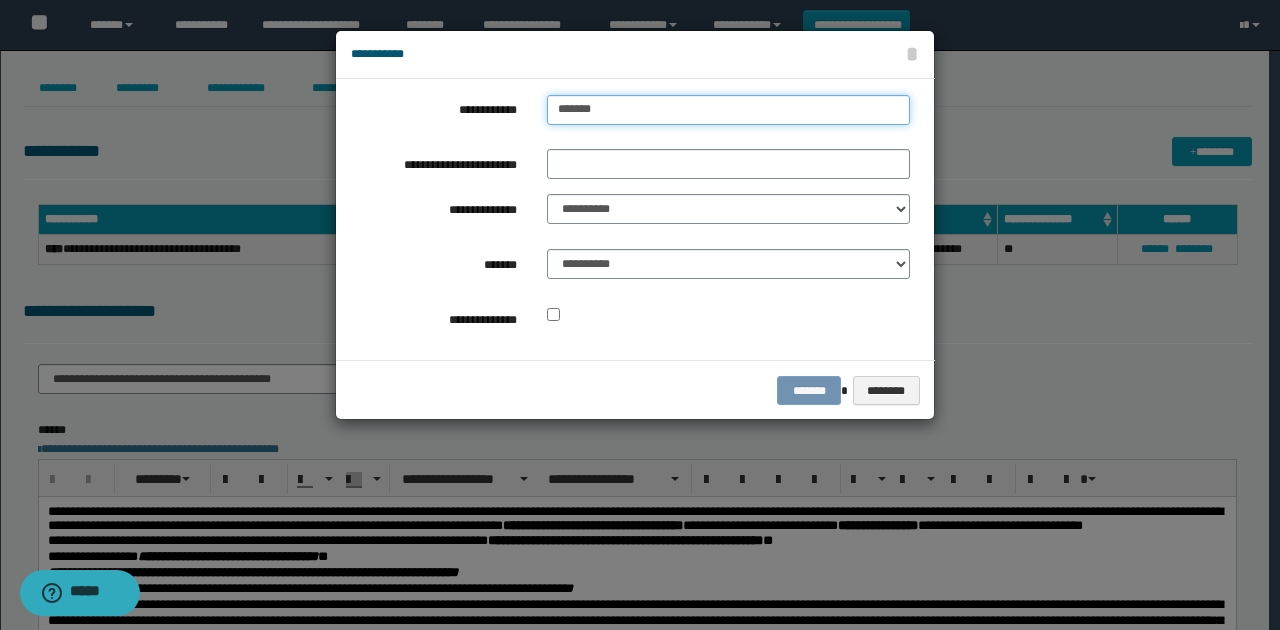 type on "*******" 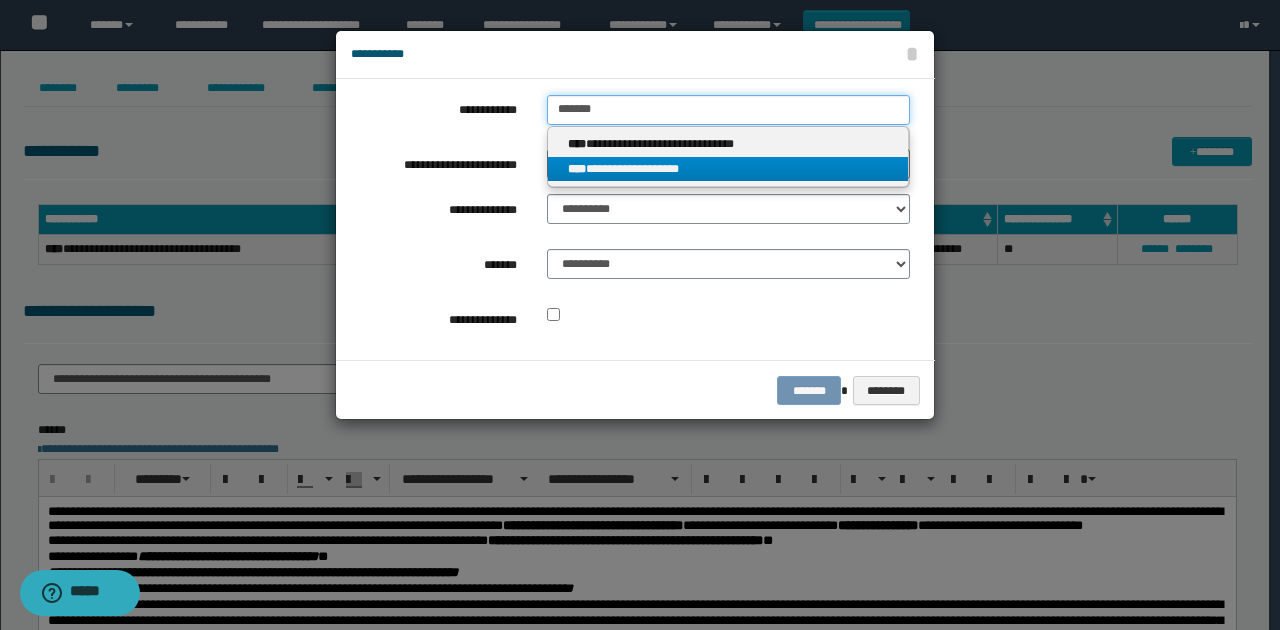 type on "*******" 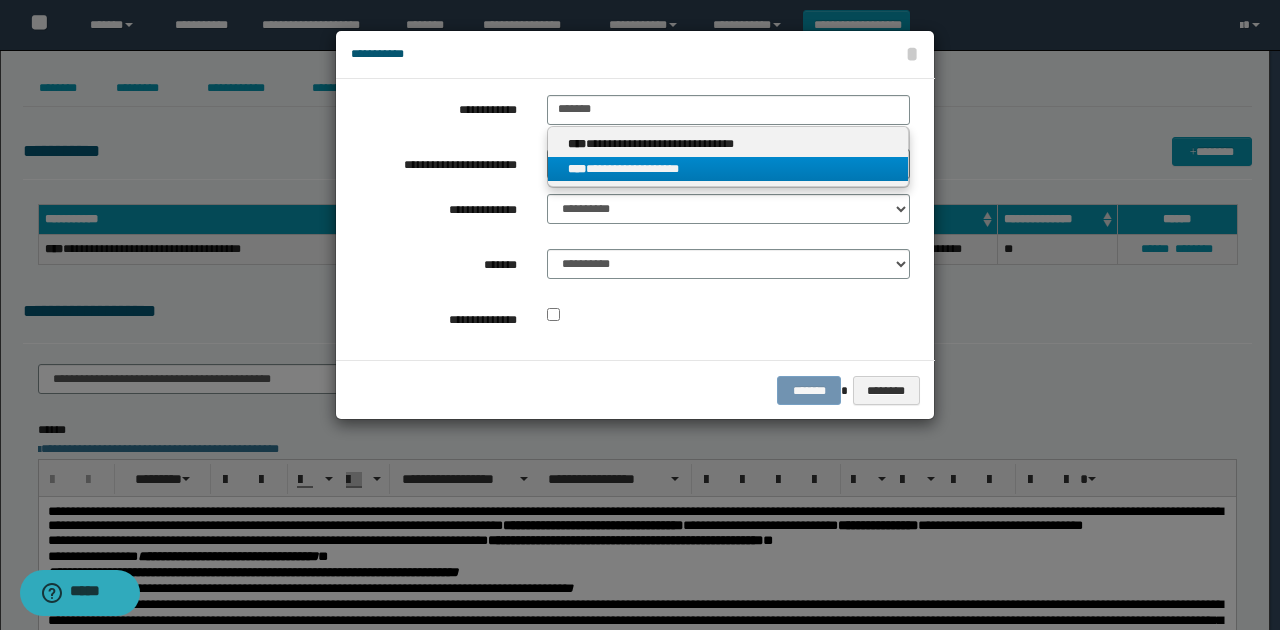 click on "**********" at bounding box center [728, 169] 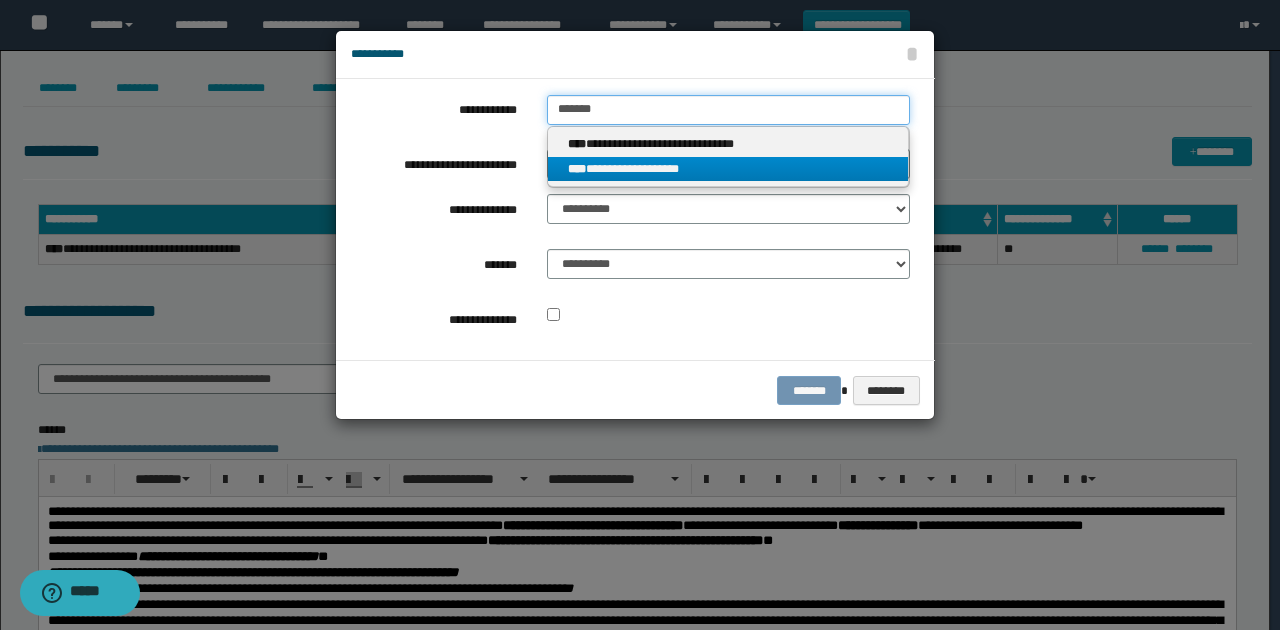 type 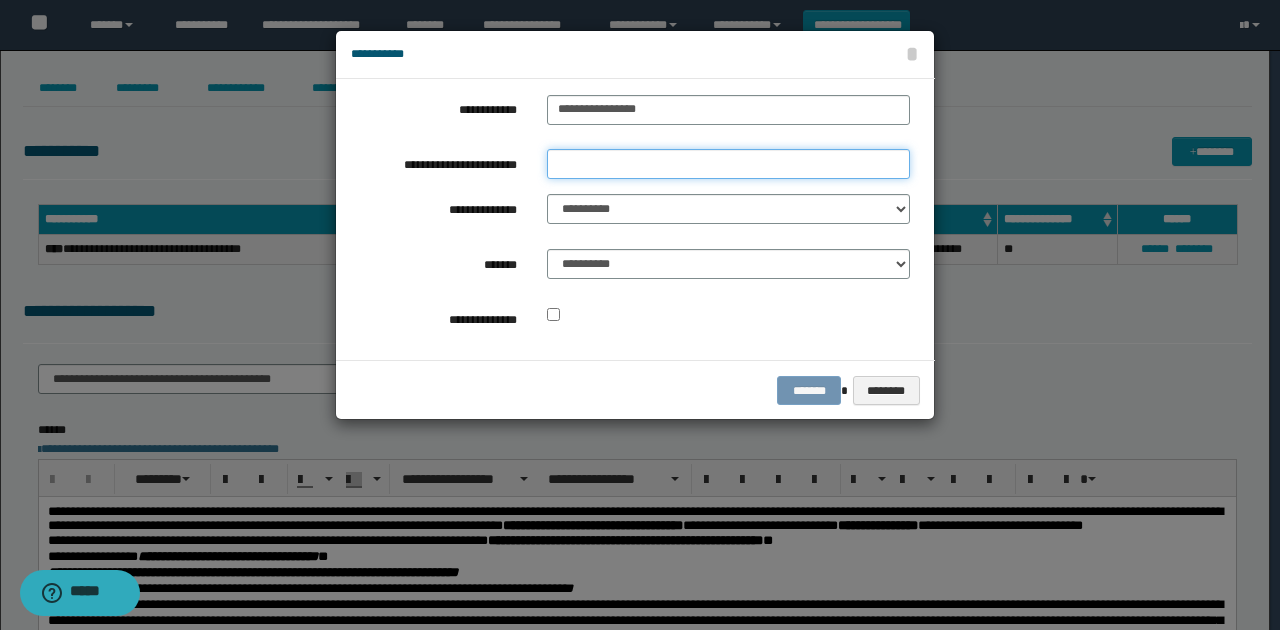 click on "**********" at bounding box center (728, 164) 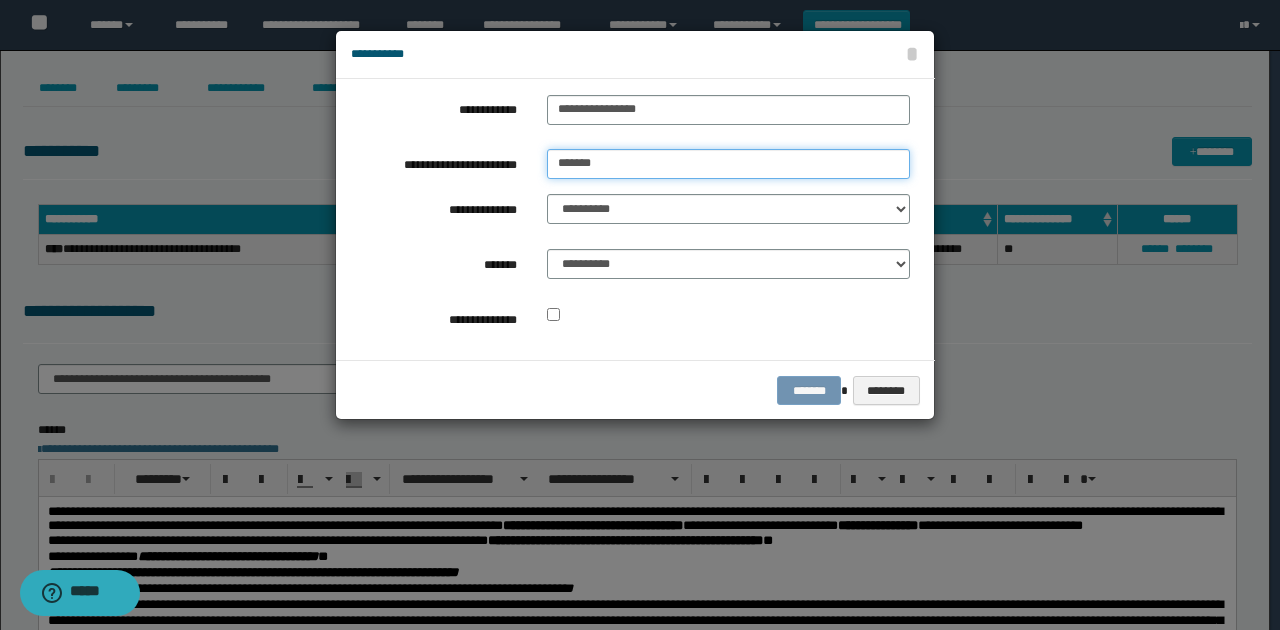 type on "*******" 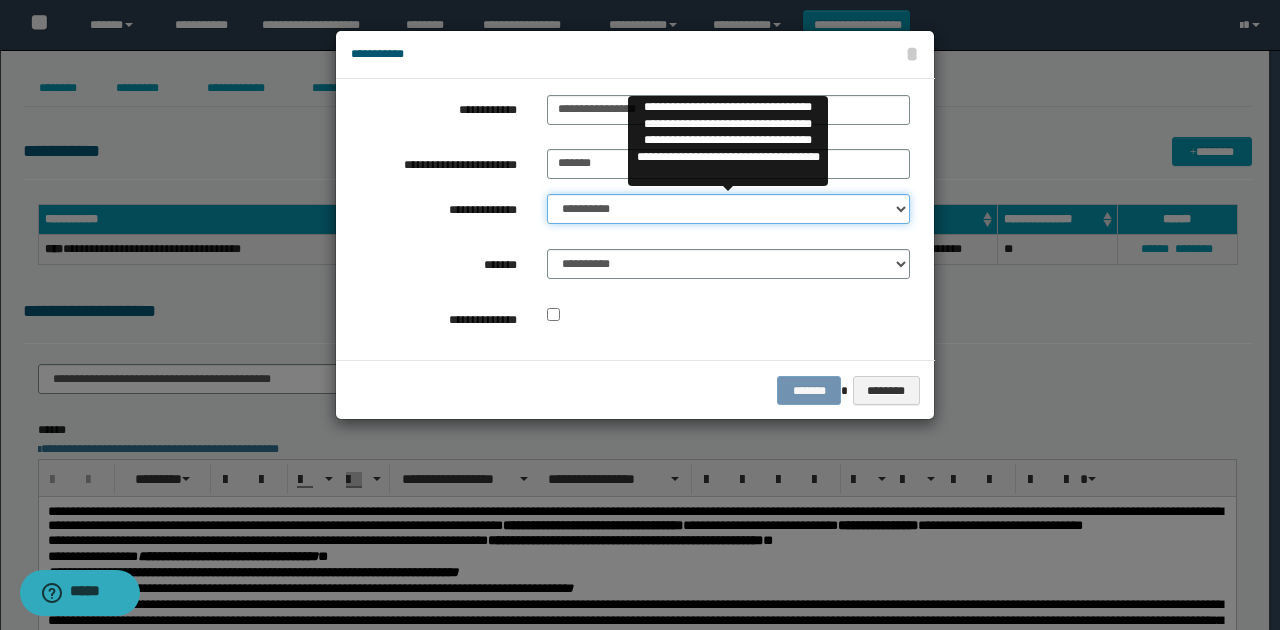 click on "**********" at bounding box center (728, 209) 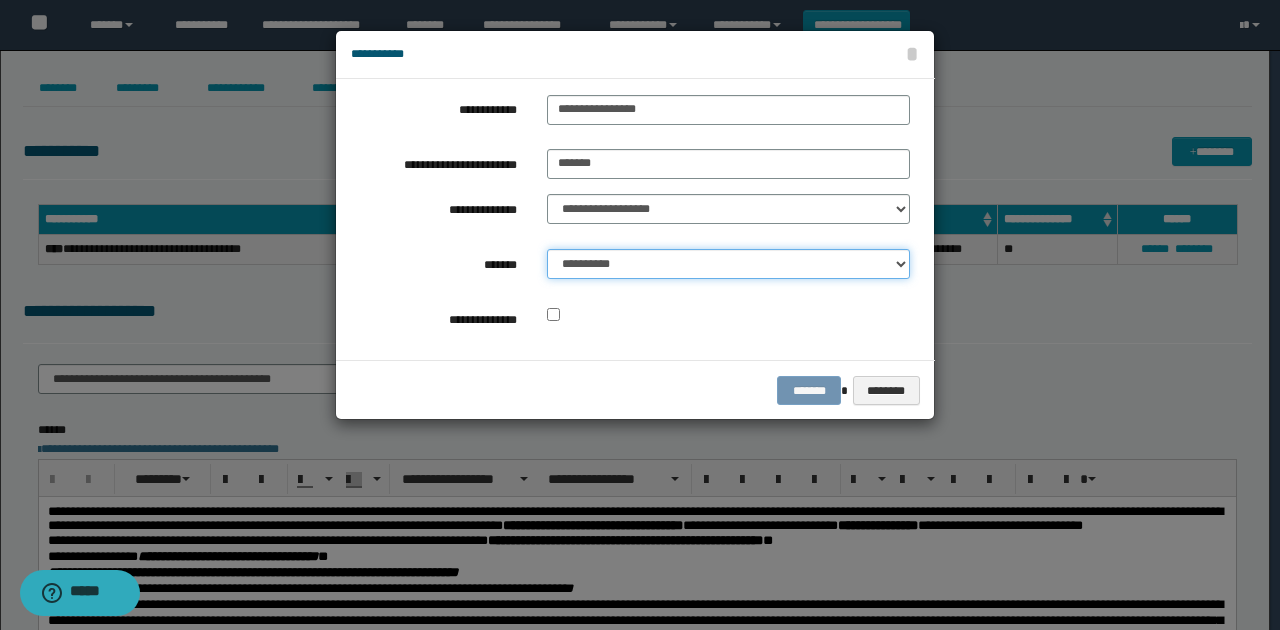click on "**********" at bounding box center (728, 264) 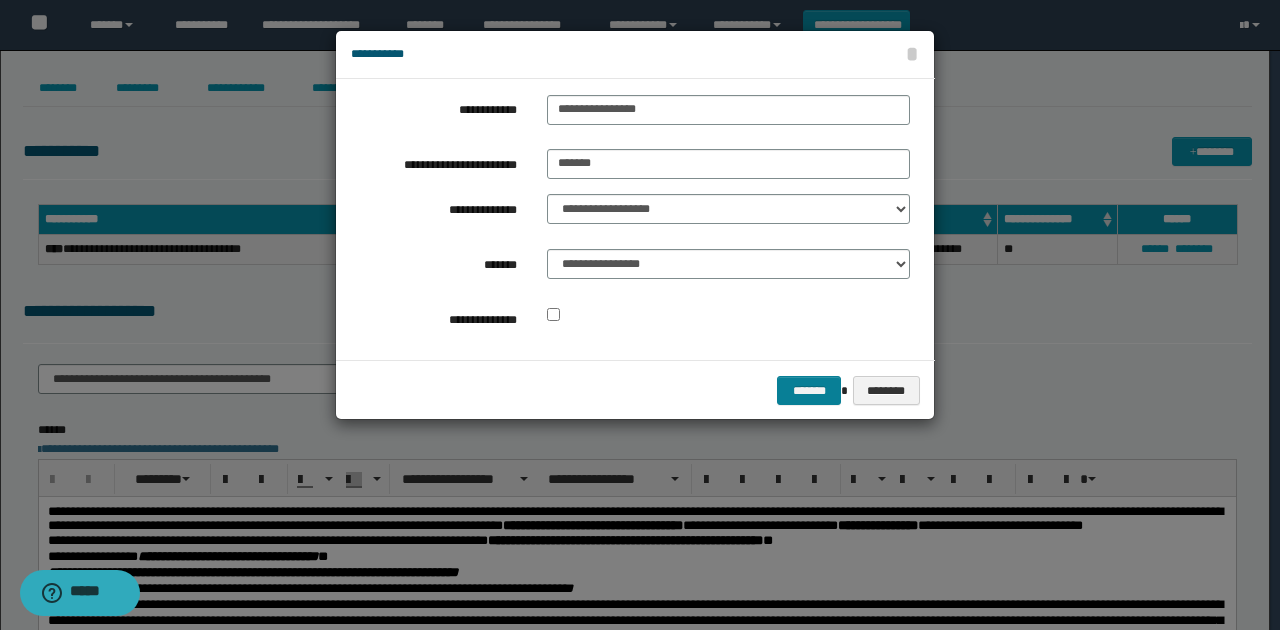 drag, startPoint x: 744, startPoint y: 318, endPoint x: 793, endPoint y: 380, distance: 79.025314 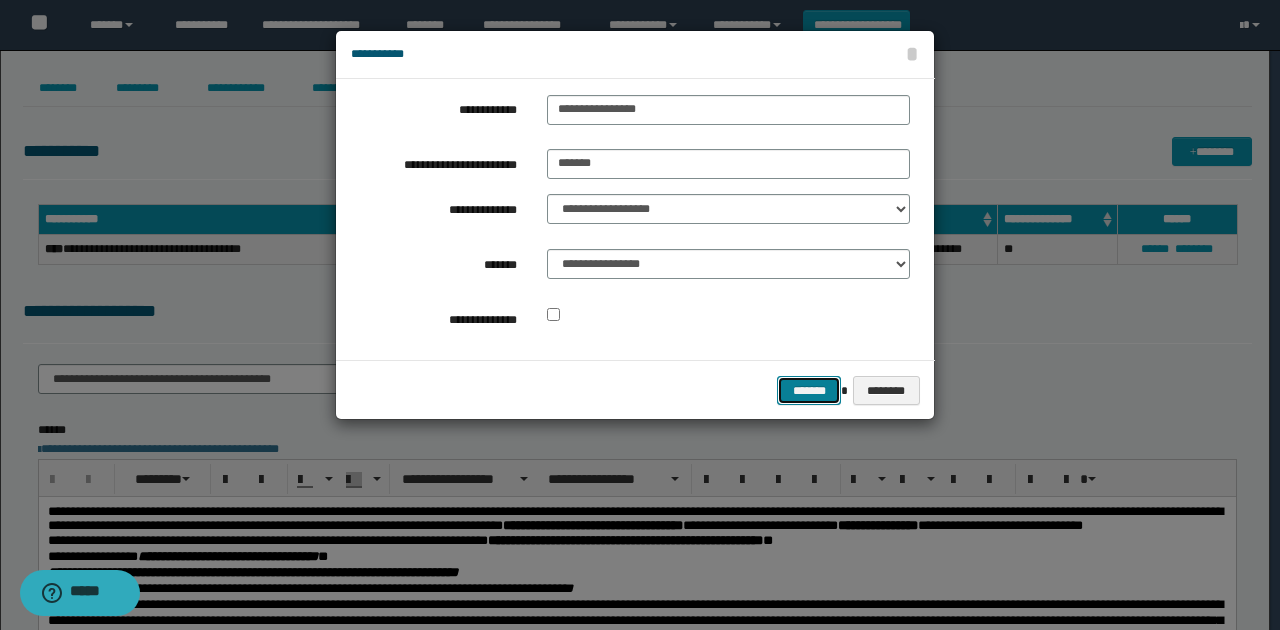 click on "*******" at bounding box center [809, 390] 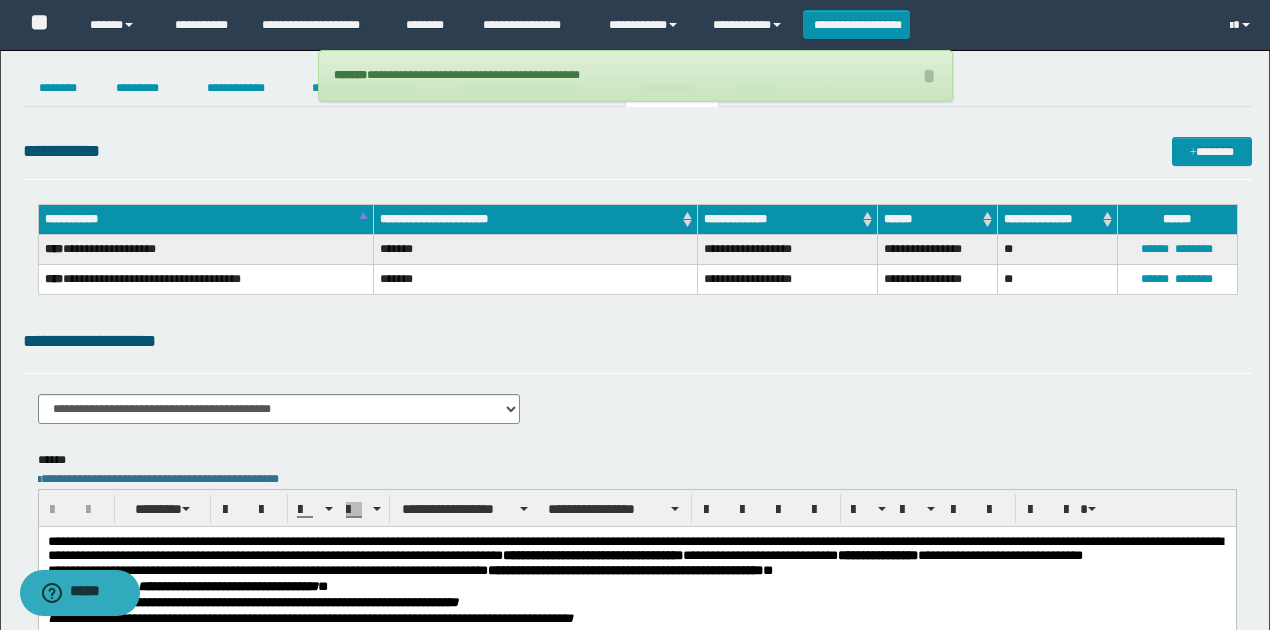 click on "**********" at bounding box center (637, 546) 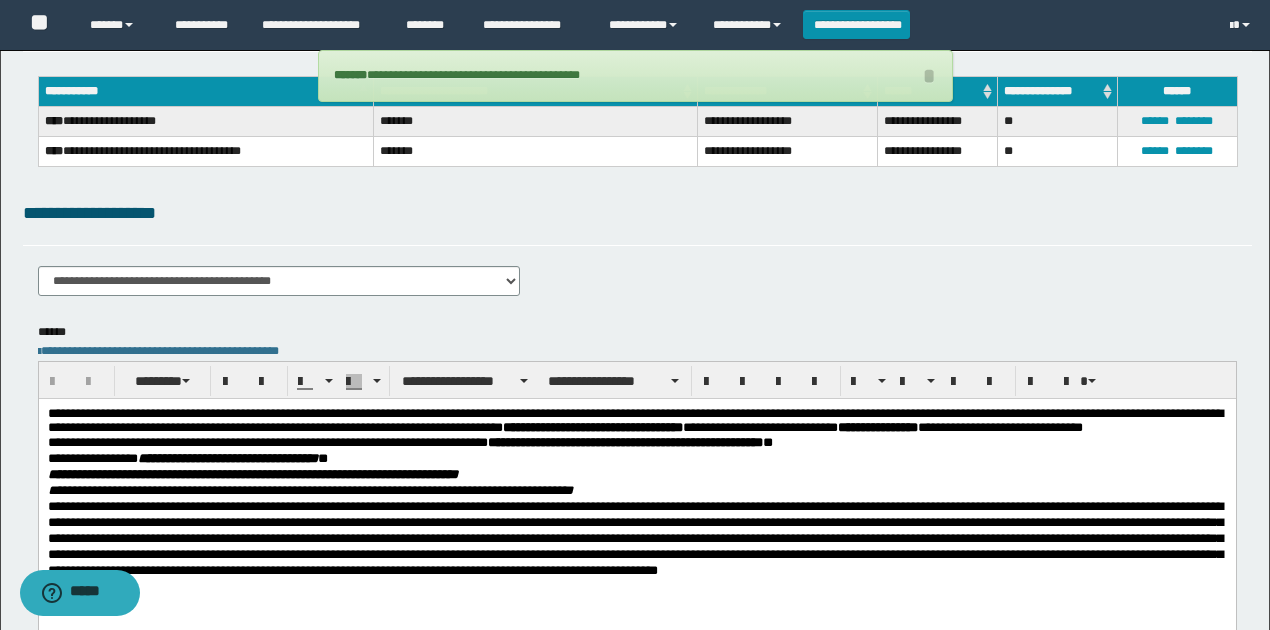 scroll, scrollTop: 200, scrollLeft: 0, axis: vertical 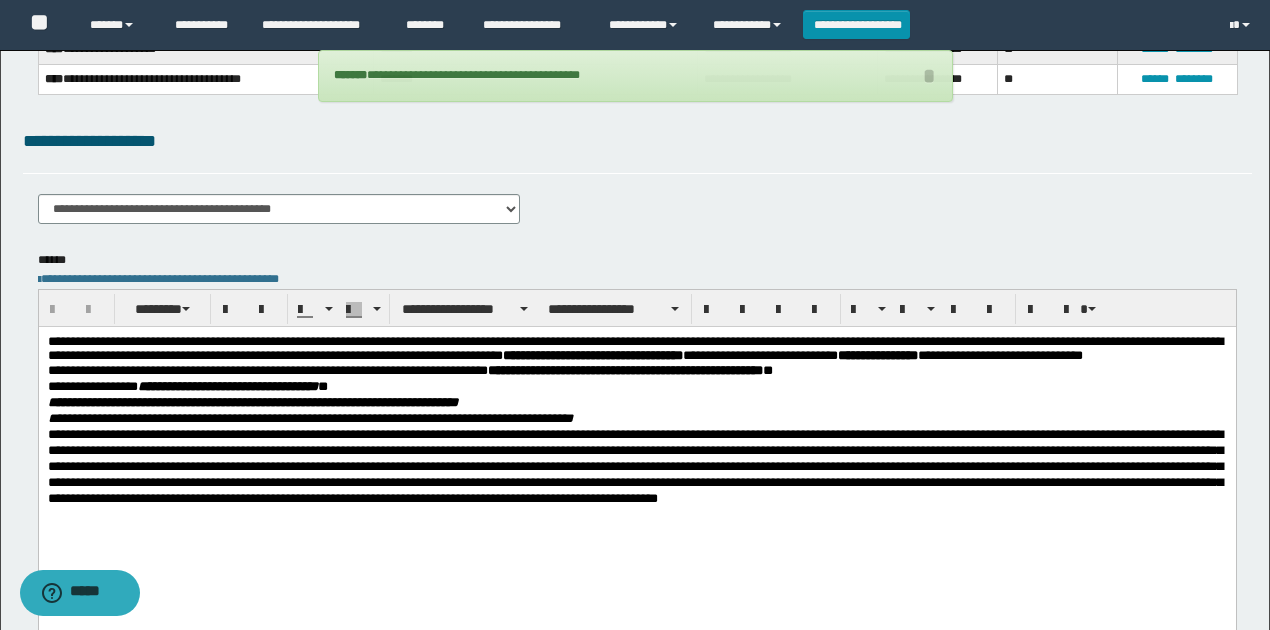 click on "**********" at bounding box center (999, 355) 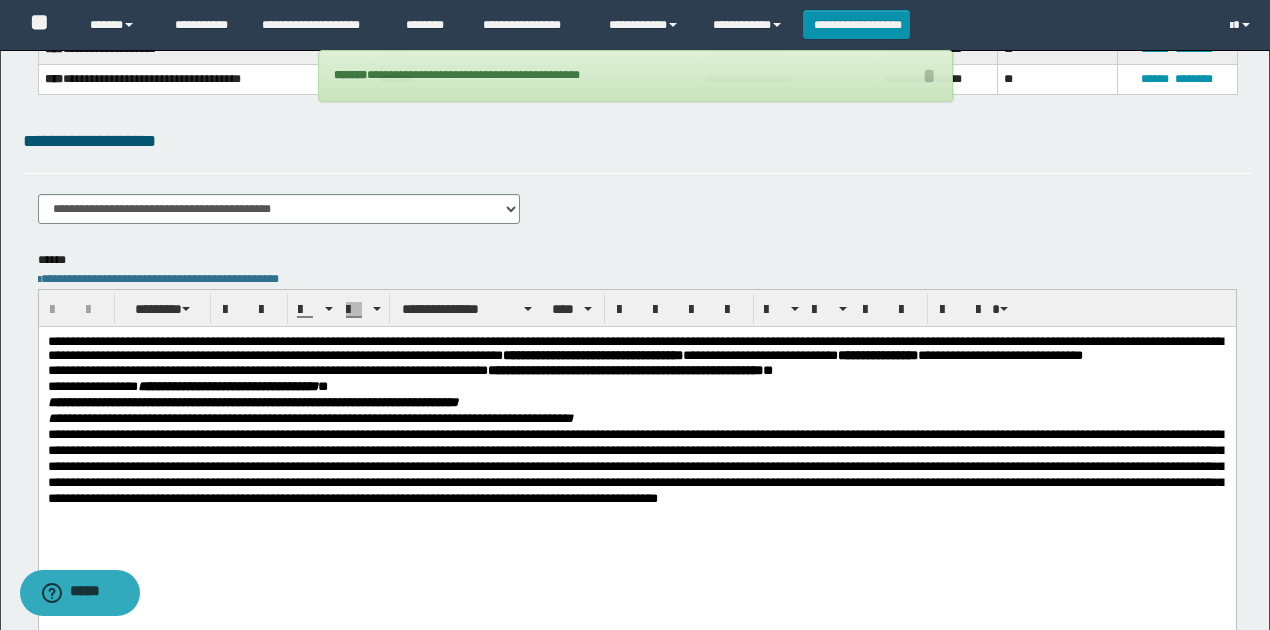 click on "**********" at bounding box center (636, 387) 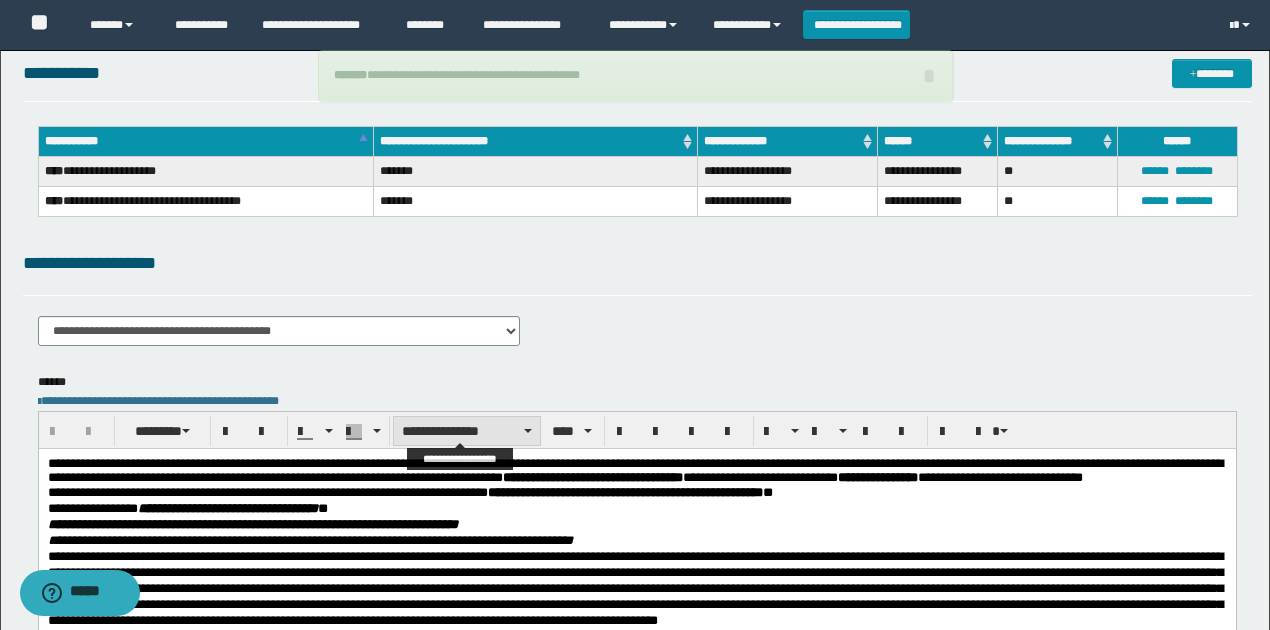 scroll, scrollTop: 0, scrollLeft: 0, axis: both 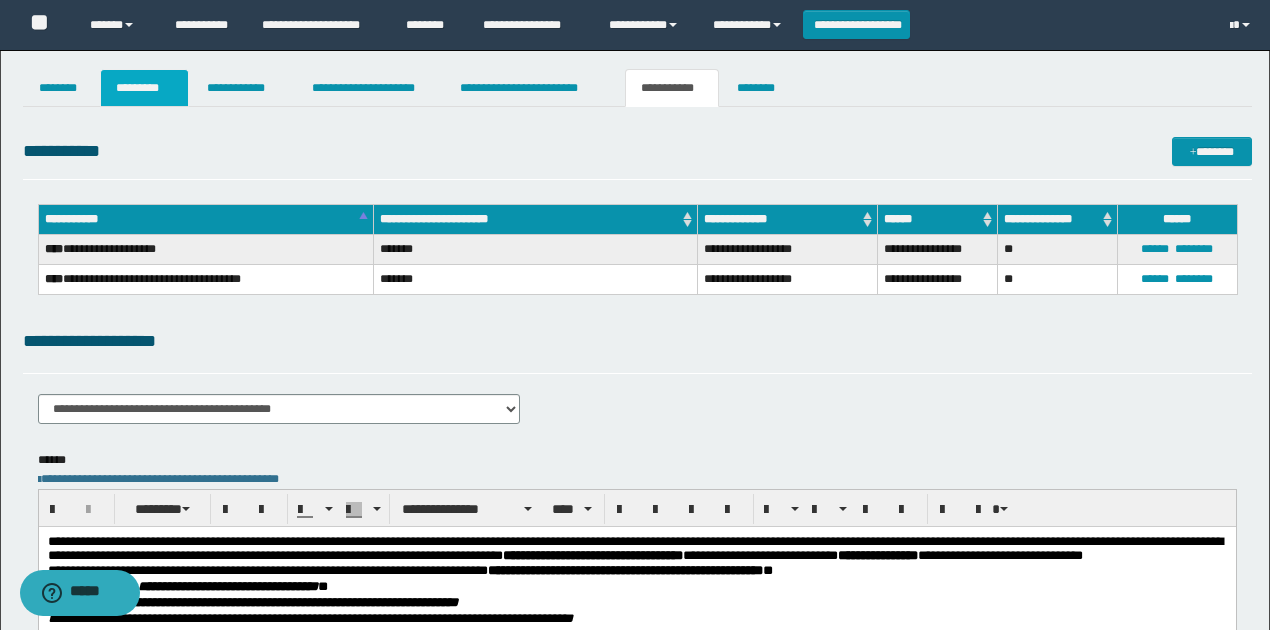 click on "*********" at bounding box center (144, 88) 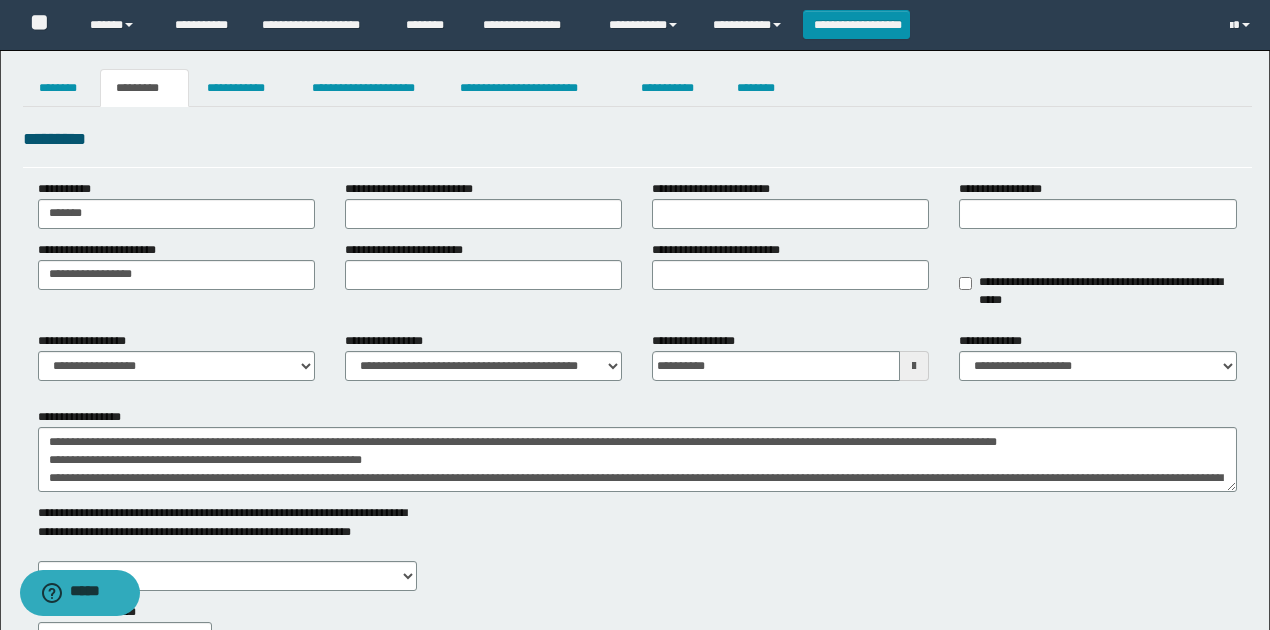scroll, scrollTop: 54, scrollLeft: 0, axis: vertical 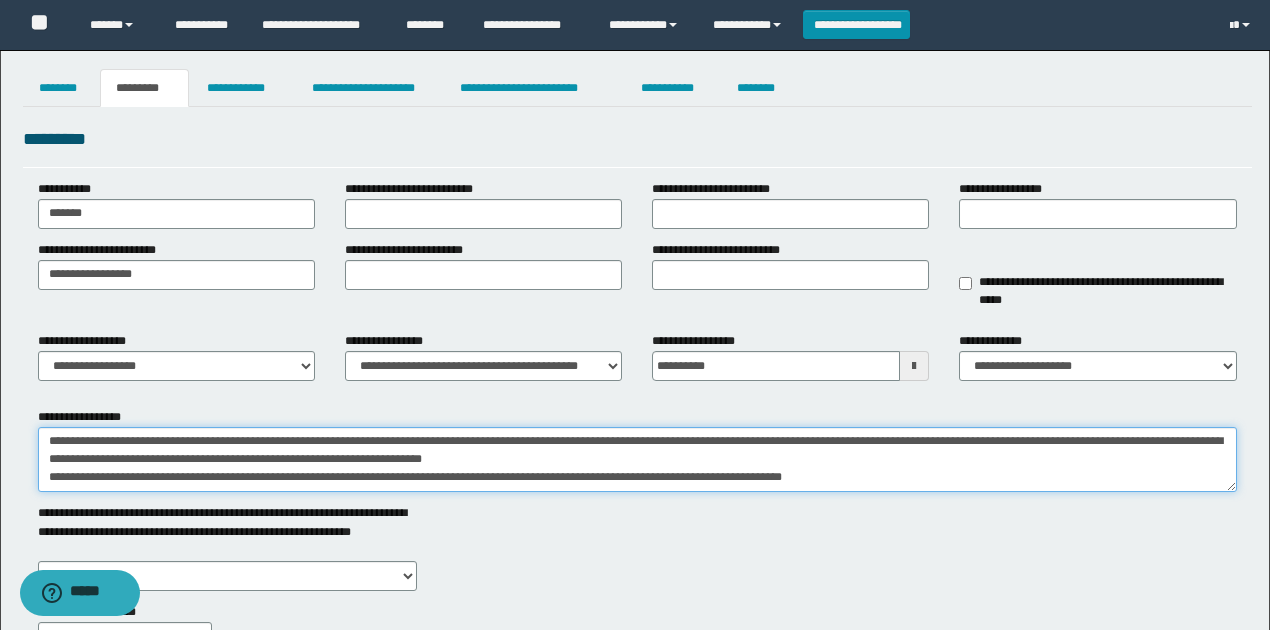 click on "**********" at bounding box center [637, 459] 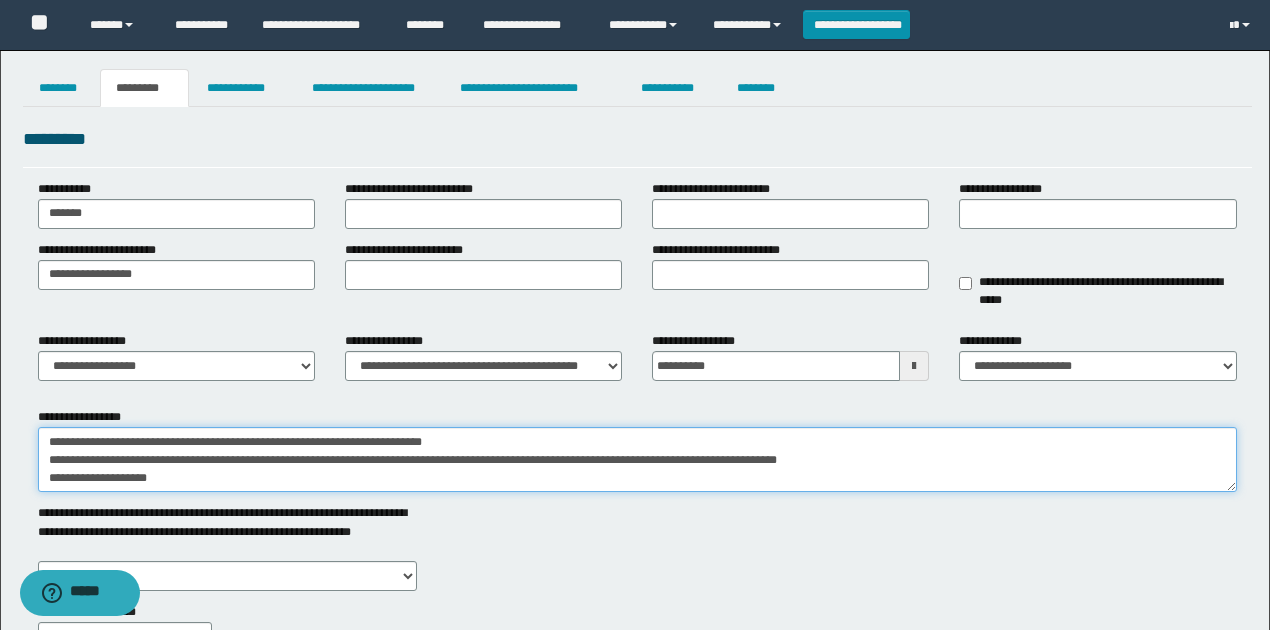 type on "**********" 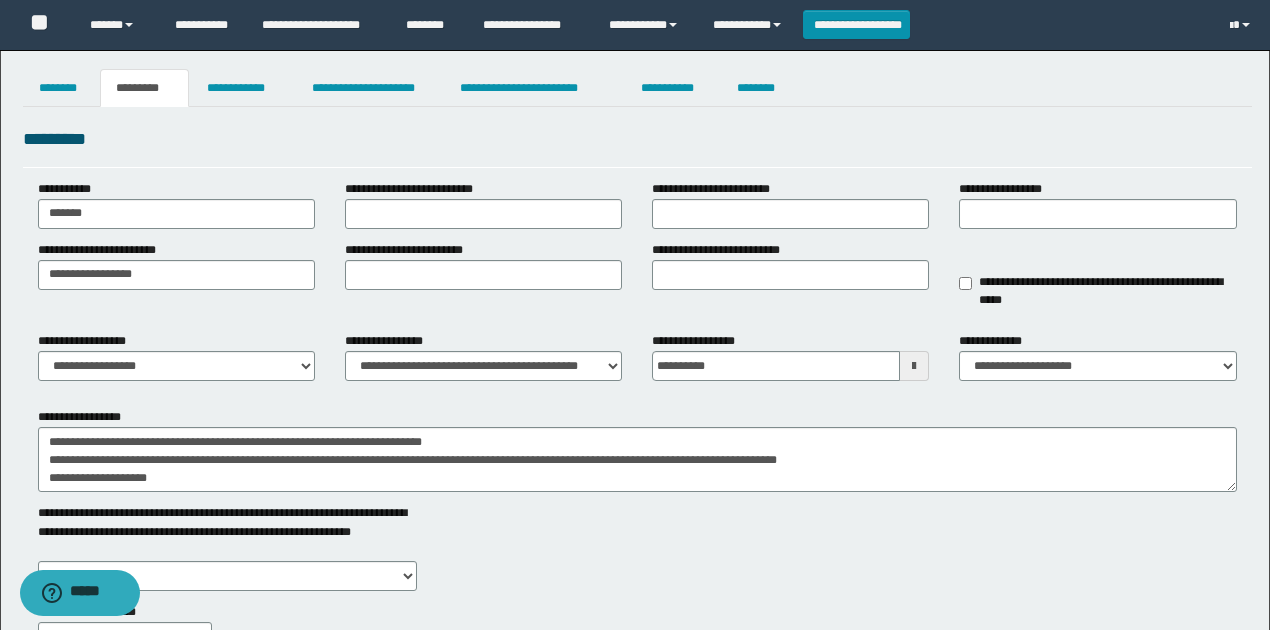 click on "**********" at bounding box center [635, 458] 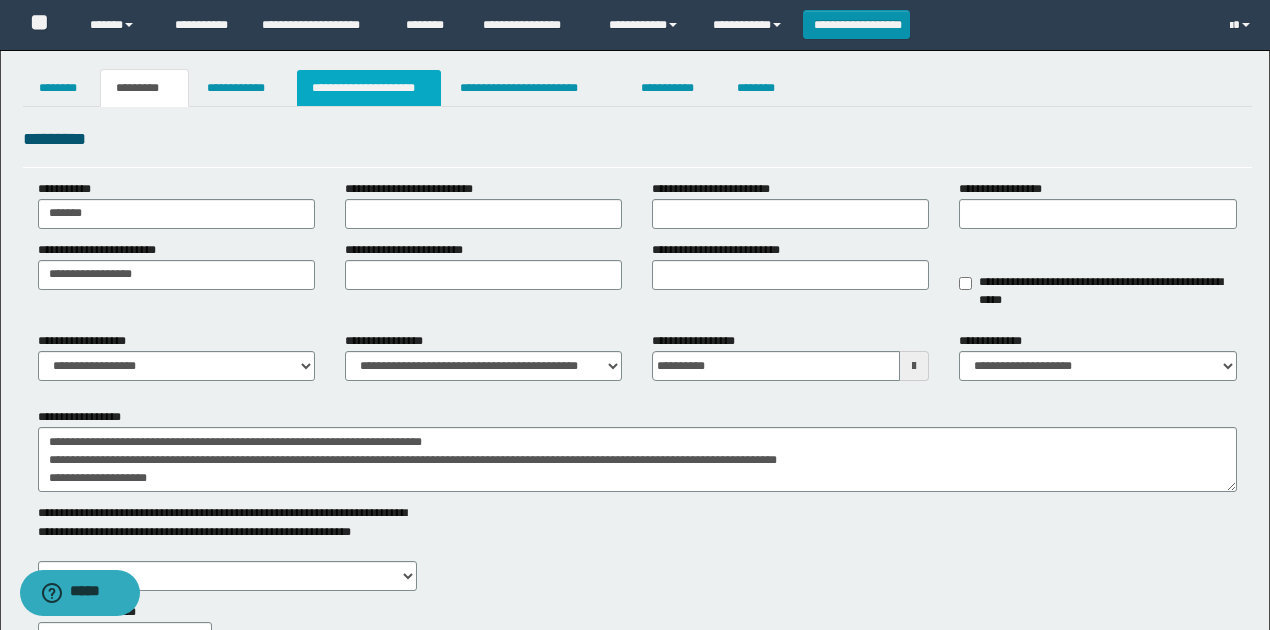 click on "**********" at bounding box center [369, 88] 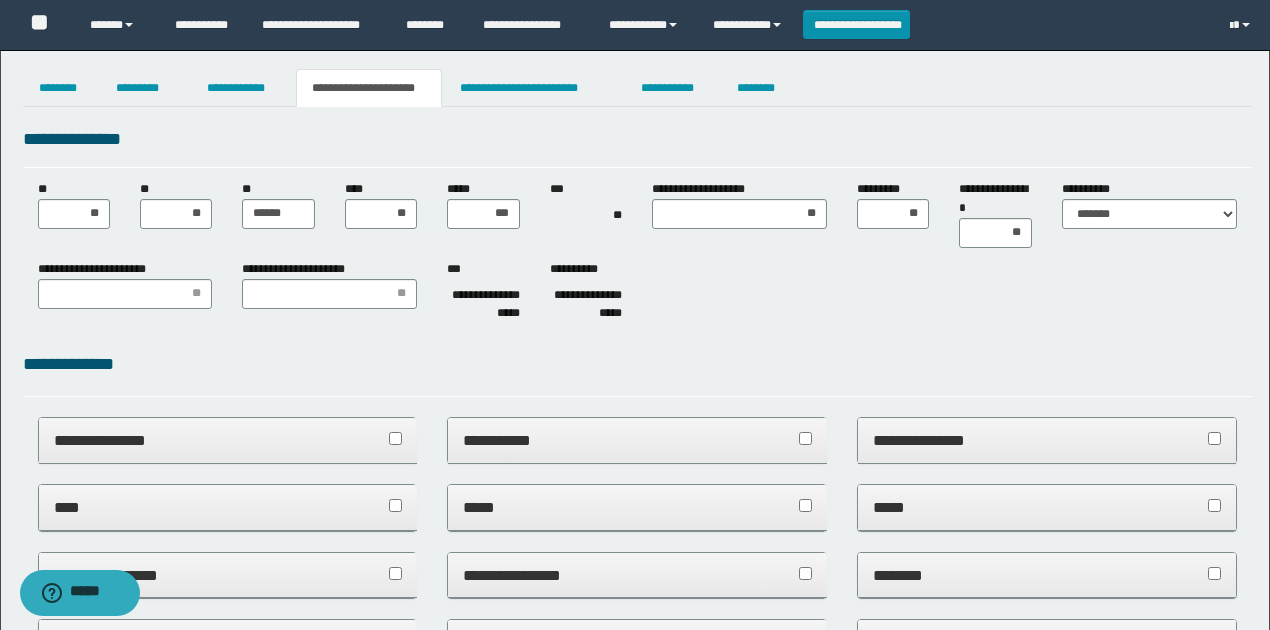 drag, startPoint x: 618, startPoint y: 266, endPoint x: 526, endPoint y: 57, distance: 228.3528 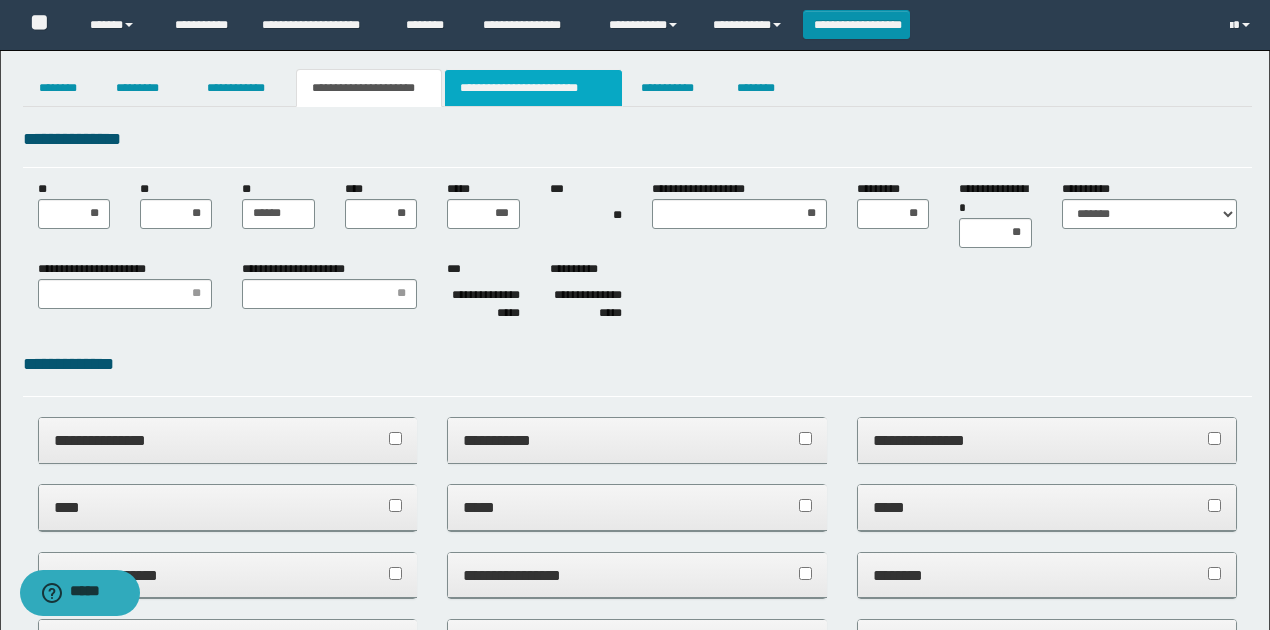 click on "**********" at bounding box center (533, 88) 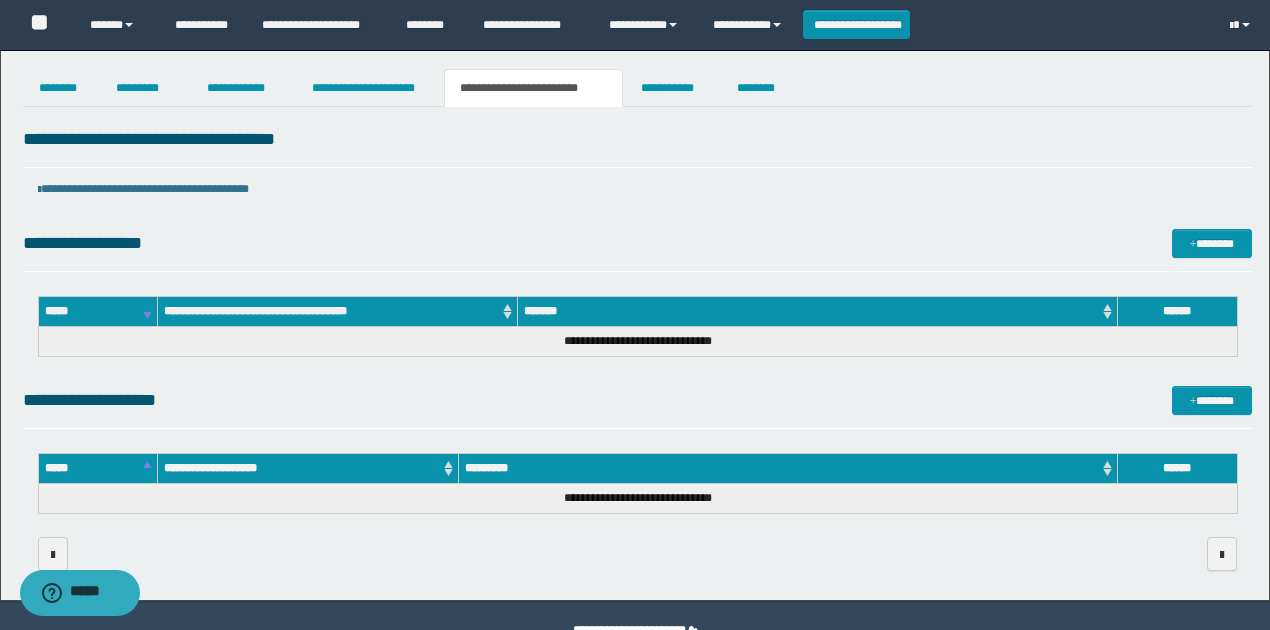 drag, startPoint x: 651, startPoint y: 273, endPoint x: 653, endPoint y: 381, distance: 108.01852 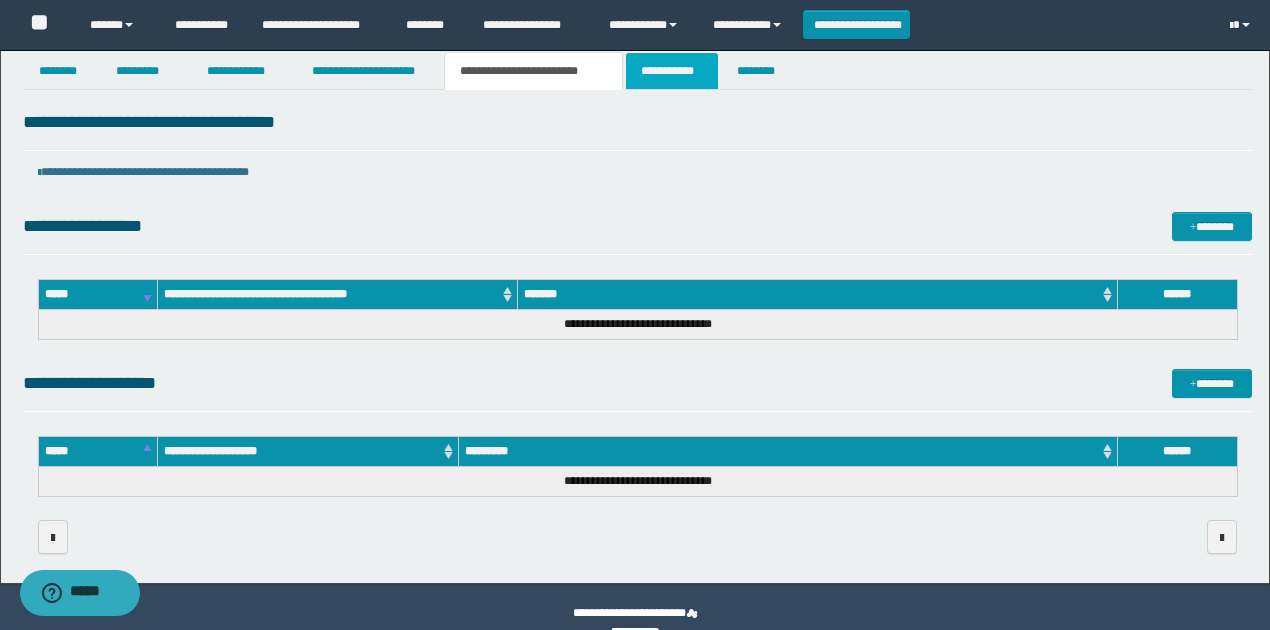 scroll, scrollTop: 0, scrollLeft: 0, axis: both 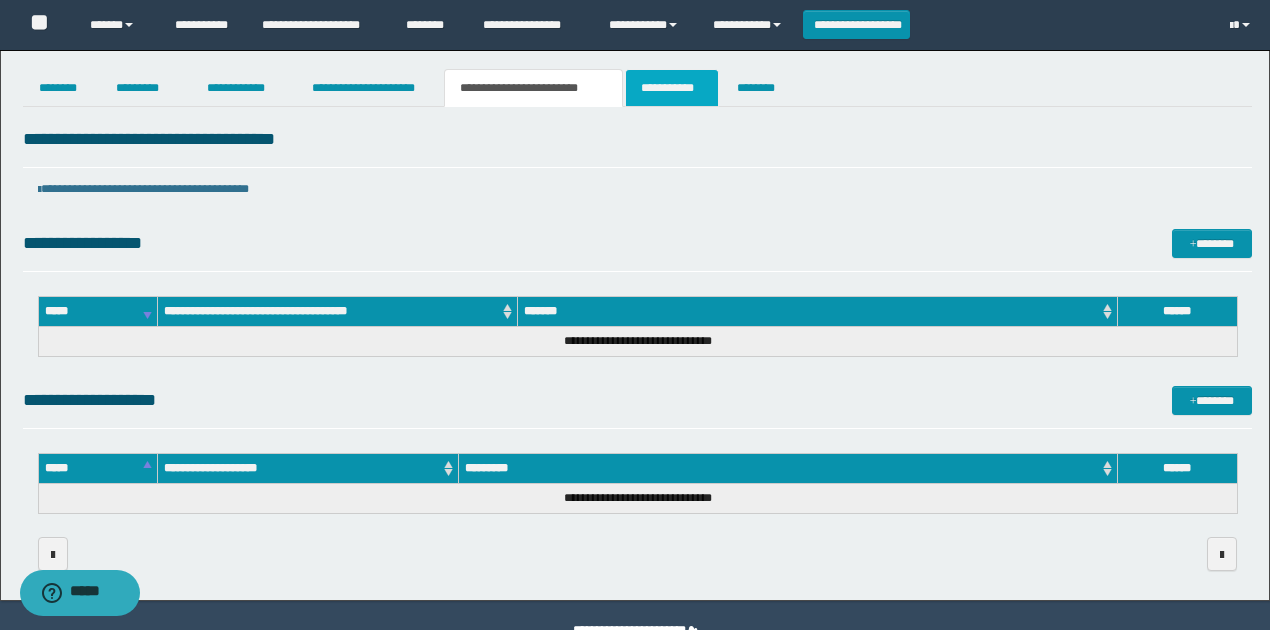 drag, startPoint x: 652, startPoint y: 86, endPoint x: 650, endPoint y: 103, distance: 17.117243 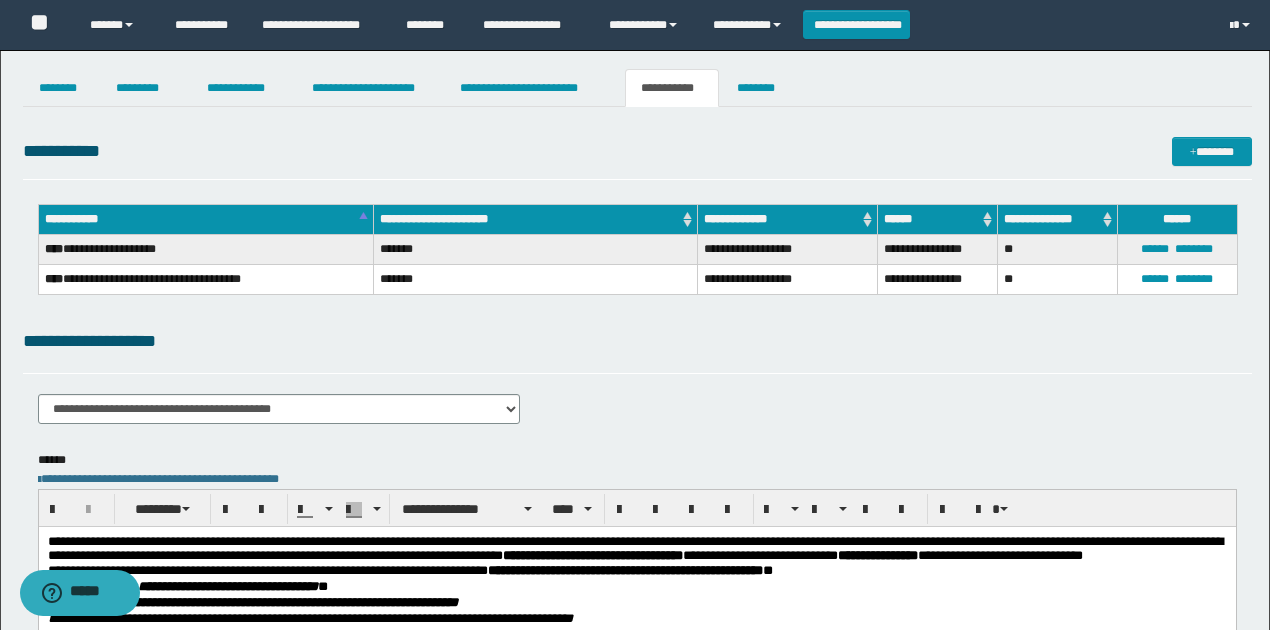 click on "**********" at bounding box center (637, 341) 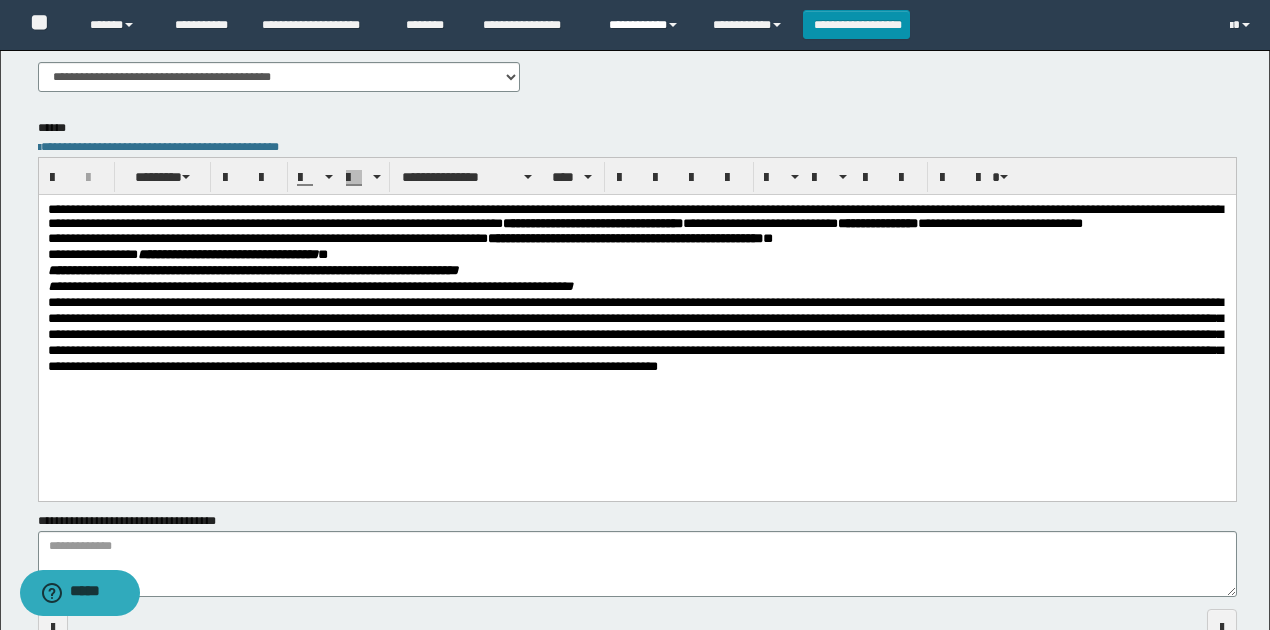 scroll, scrollTop: 66, scrollLeft: 0, axis: vertical 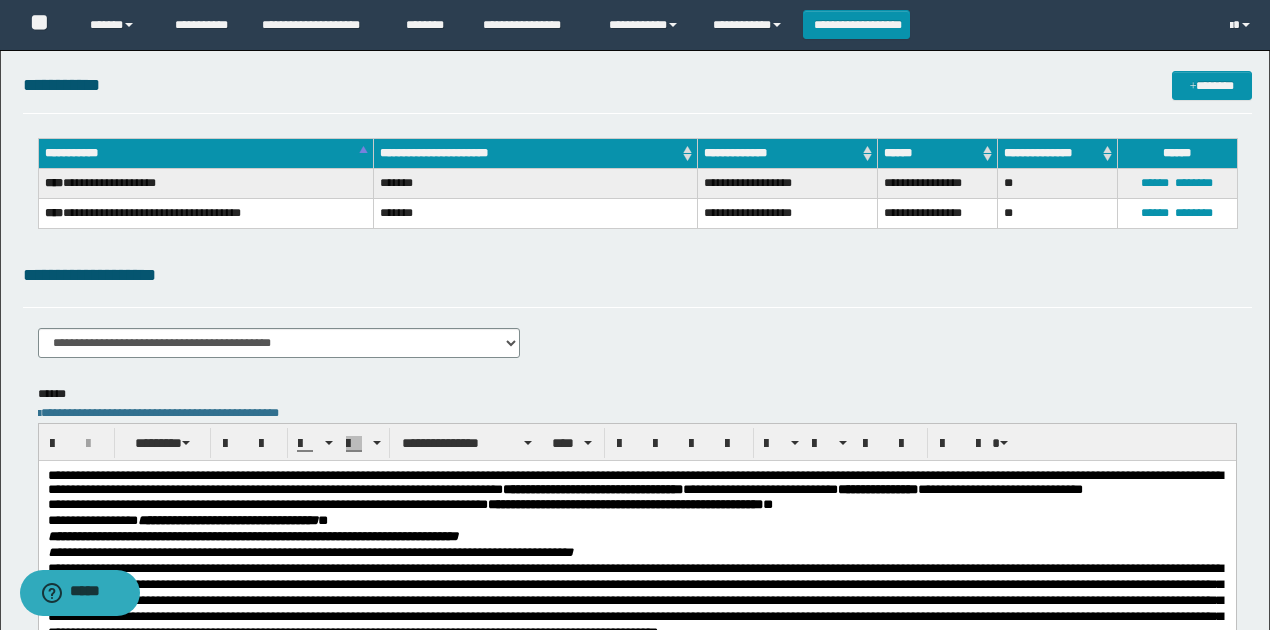 click on "**********" at bounding box center [637, 317] 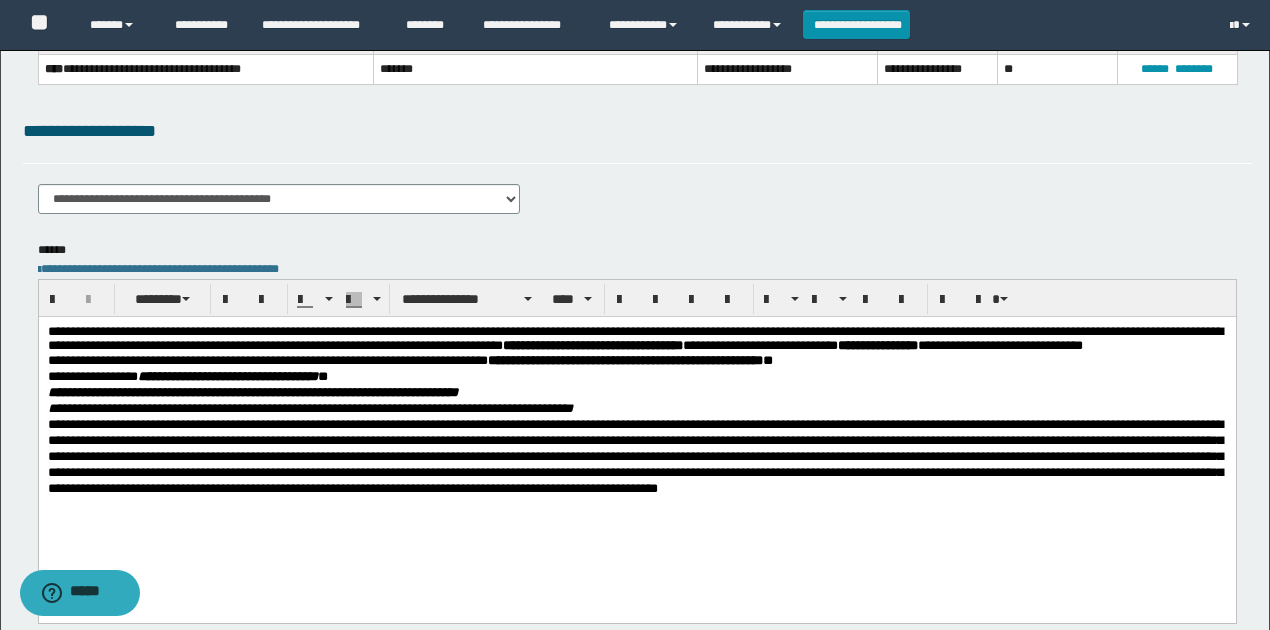scroll, scrollTop: 333, scrollLeft: 0, axis: vertical 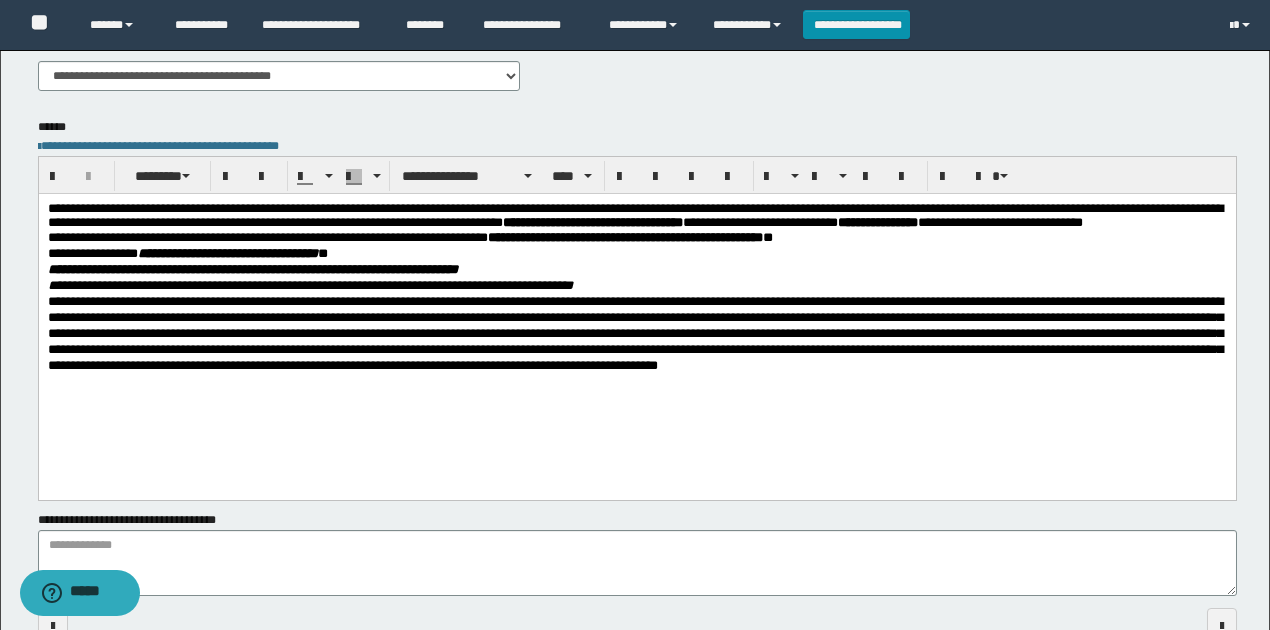 click on "**********" at bounding box center [636, 216] 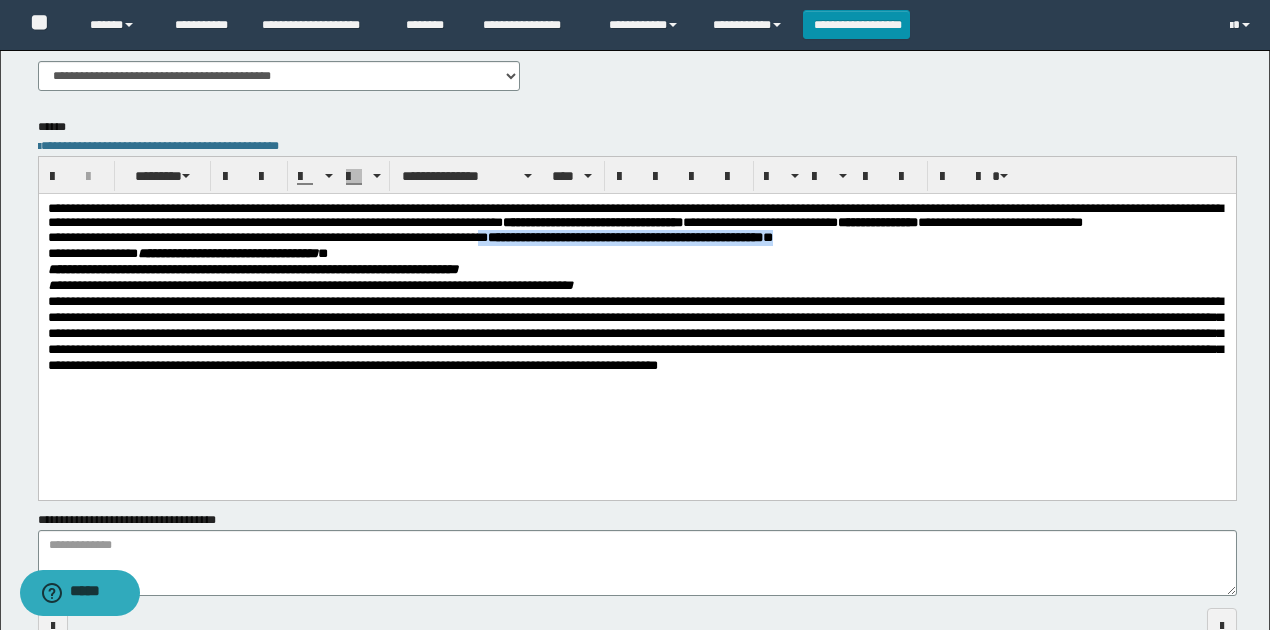 drag, startPoint x: 520, startPoint y: 255, endPoint x: 766, endPoint y: 263, distance: 246.13005 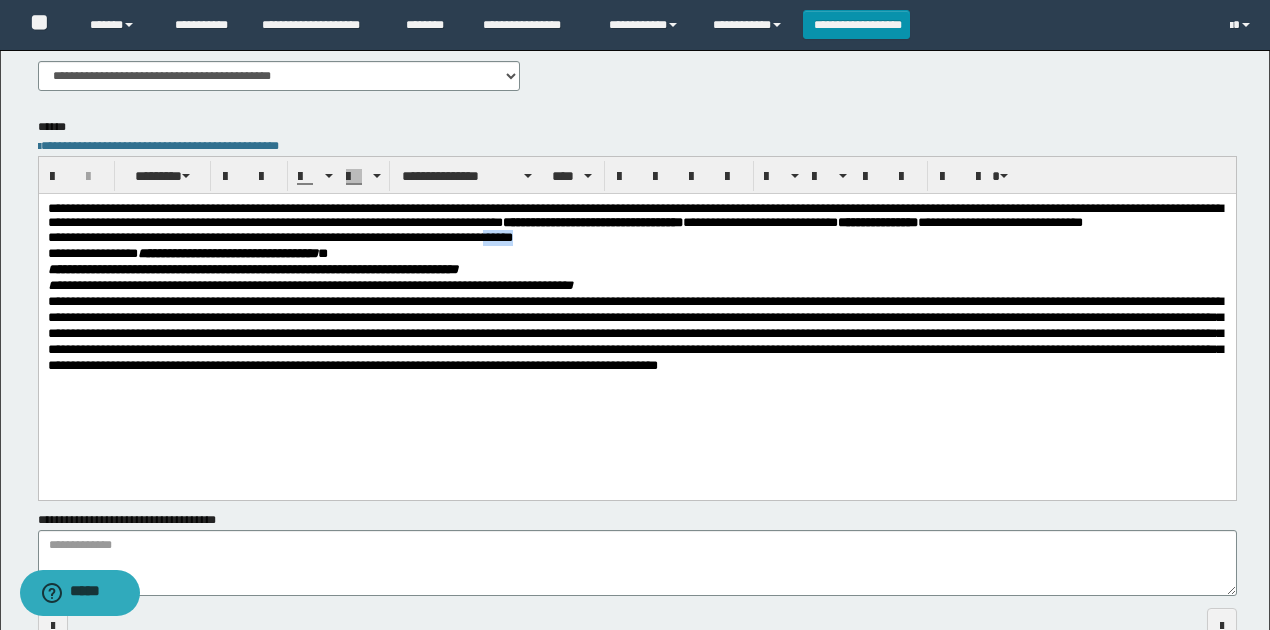 drag, startPoint x: 556, startPoint y: 258, endPoint x: 524, endPoint y: 257, distance: 32.01562 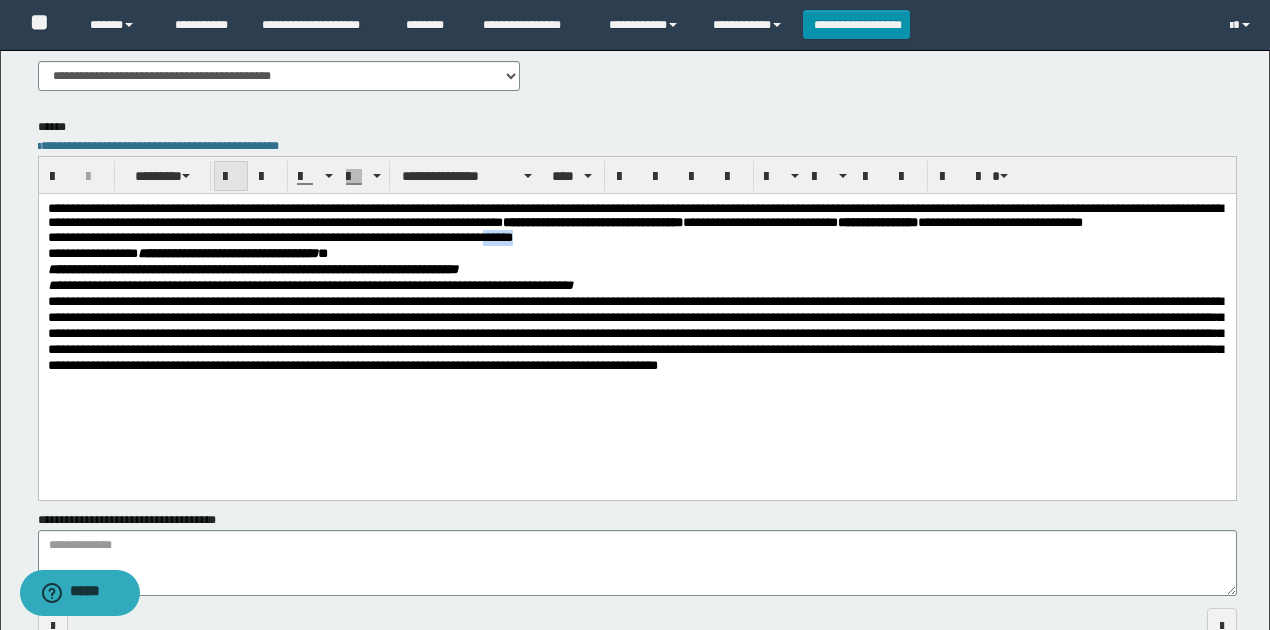 drag, startPoint x: 221, startPoint y: 168, endPoint x: 270, endPoint y: 9, distance: 166.37909 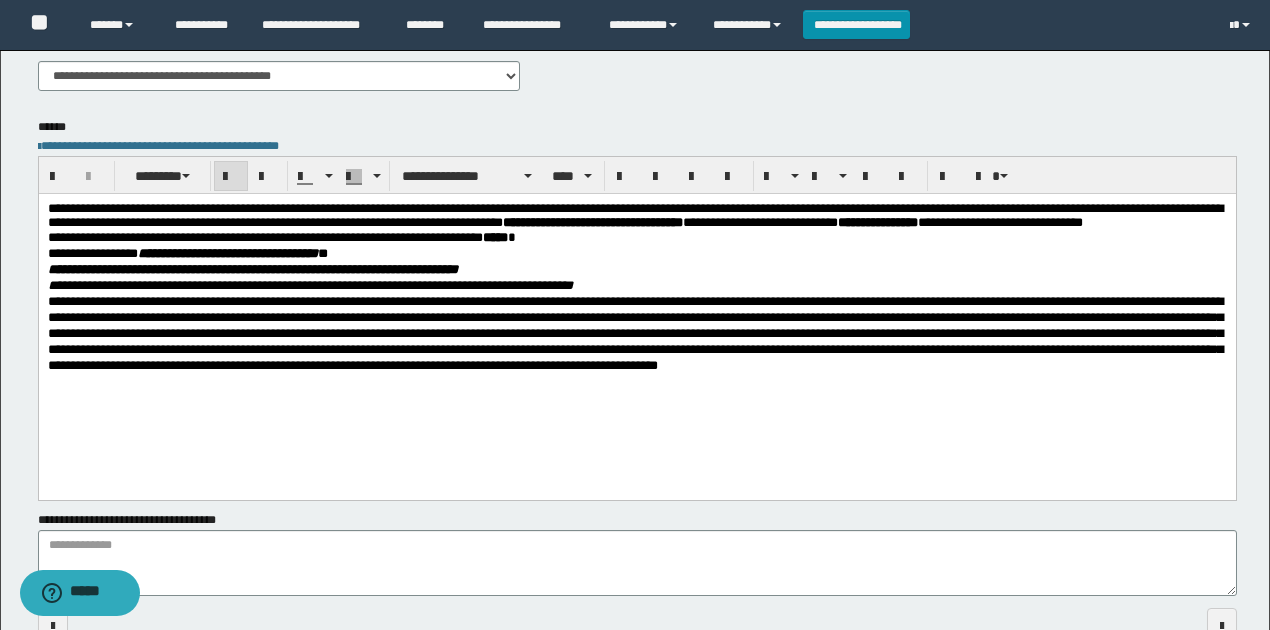 click on "**********" at bounding box center (636, 238) 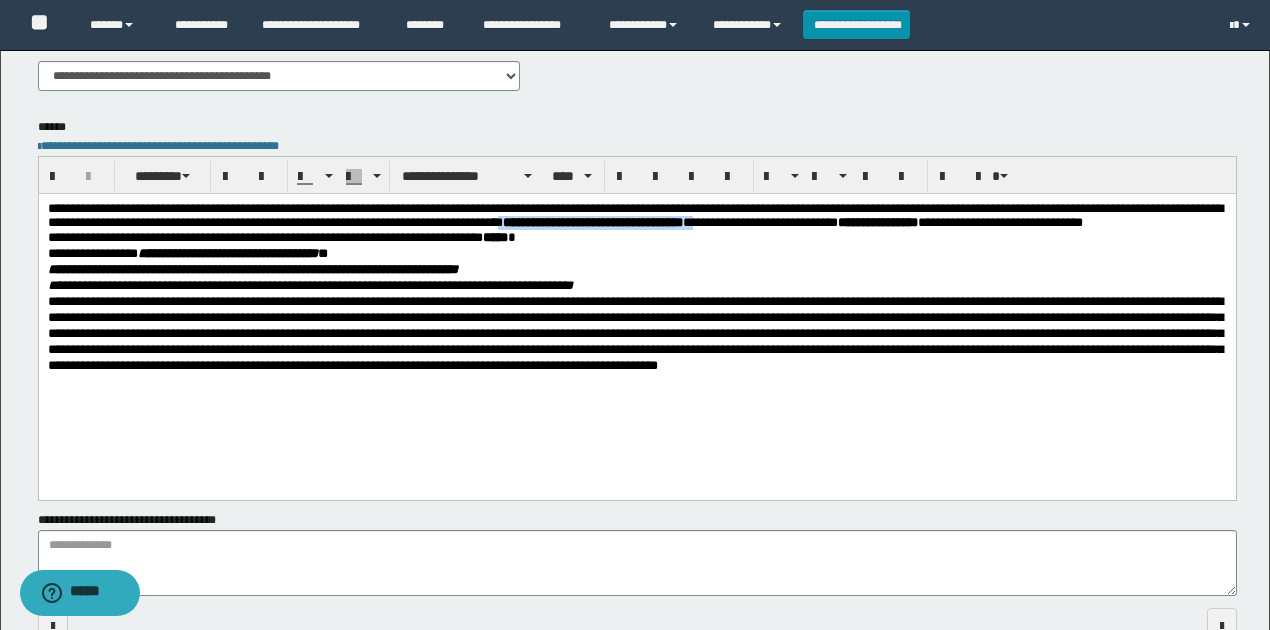 drag, startPoint x: 721, startPoint y: 223, endPoint x: 944, endPoint y: 222, distance: 223.00224 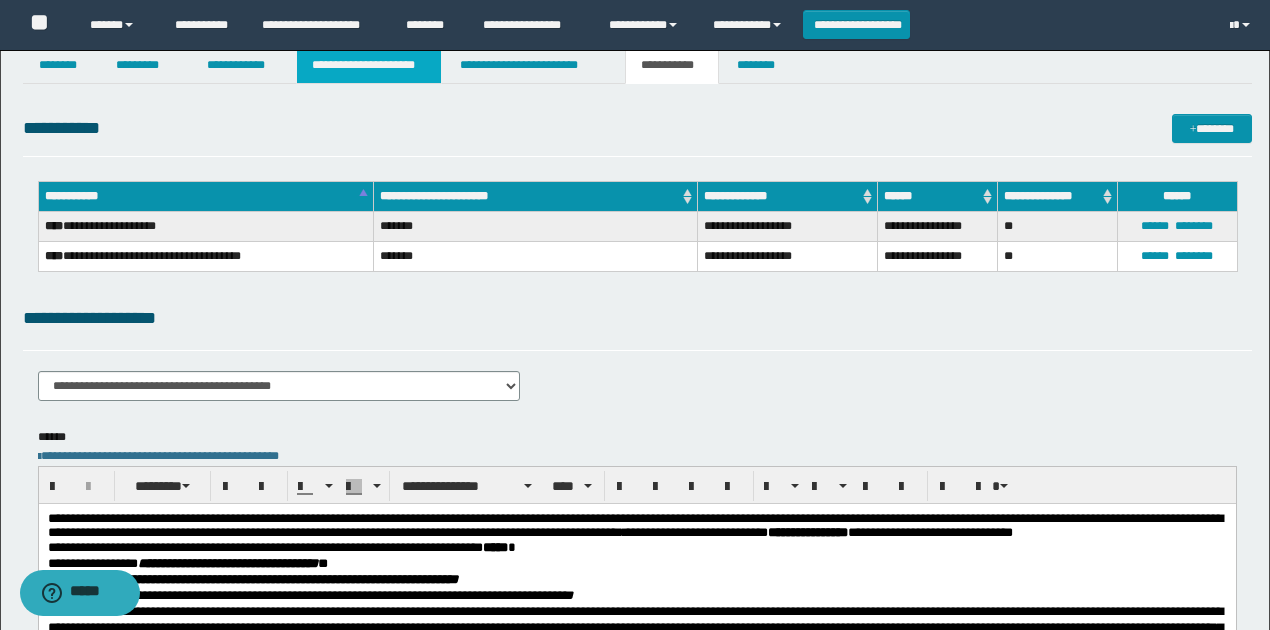 scroll, scrollTop: 0, scrollLeft: 0, axis: both 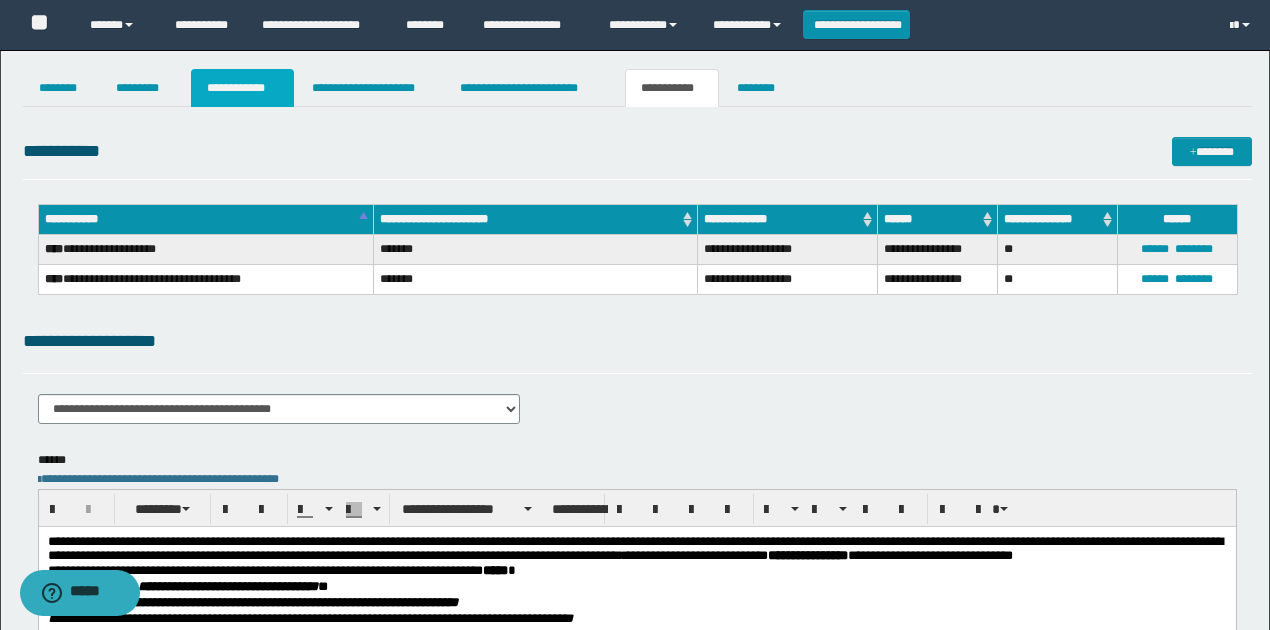 drag, startPoint x: 282, startPoint y: 94, endPoint x: 376, endPoint y: 176, distance: 124.73973 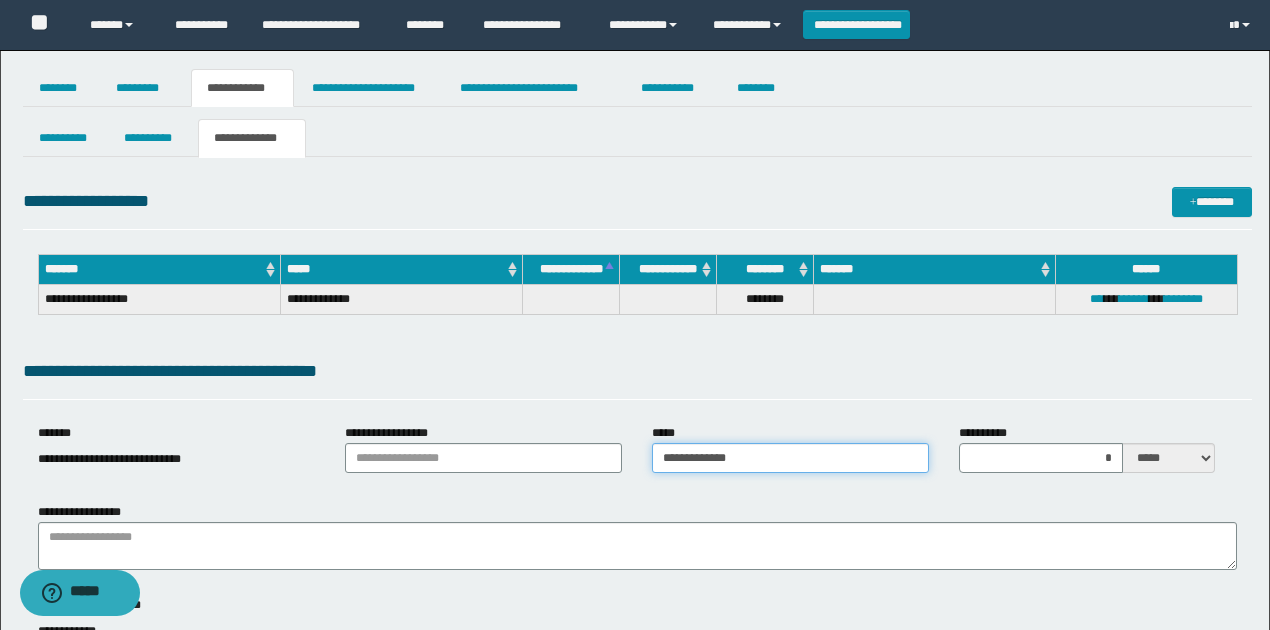 drag, startPoint x: 748, startPoint y: 460, endPoint x: 617, endPoint y: 450, distance: 131.38112 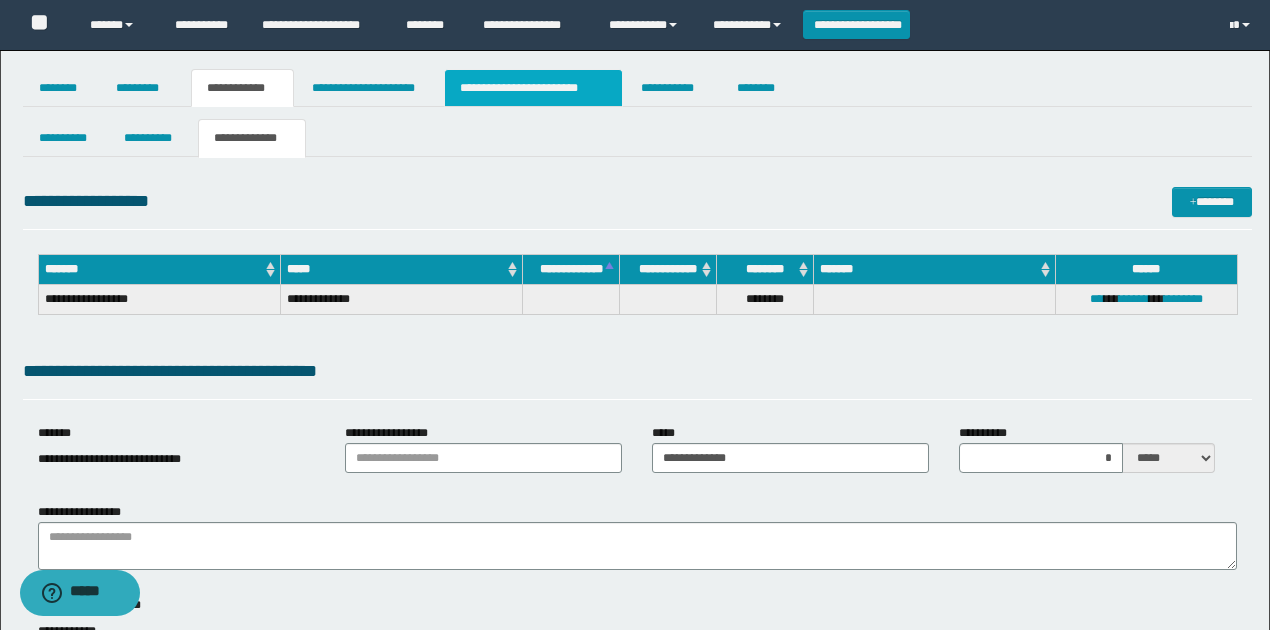 click on "**********" at bounding box center (533, 88) 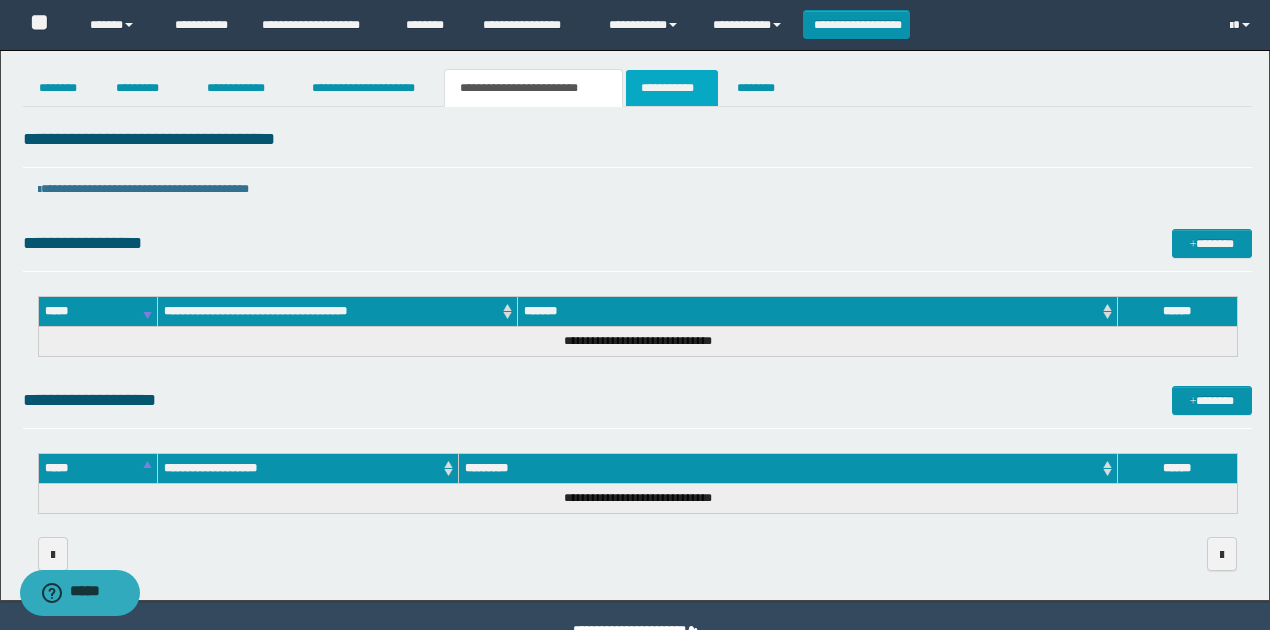 click on "**********" at bounding box center [672, 88] 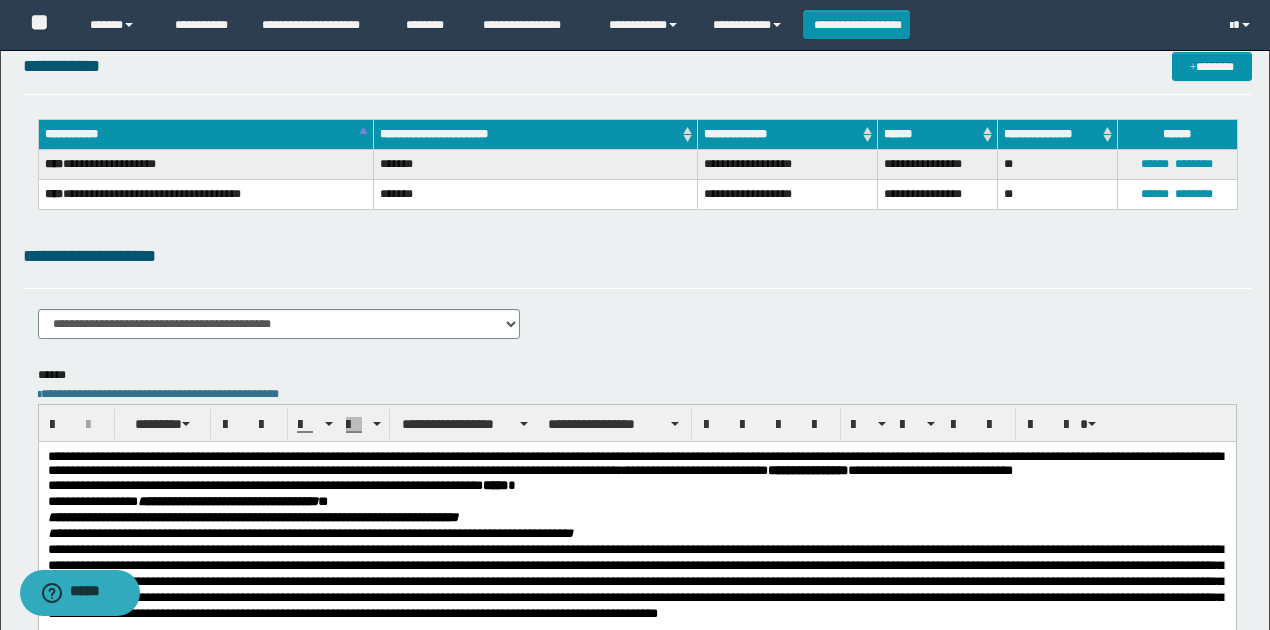 scroll, scrollTop: 133, scrollLeft: 0, axis: vertical 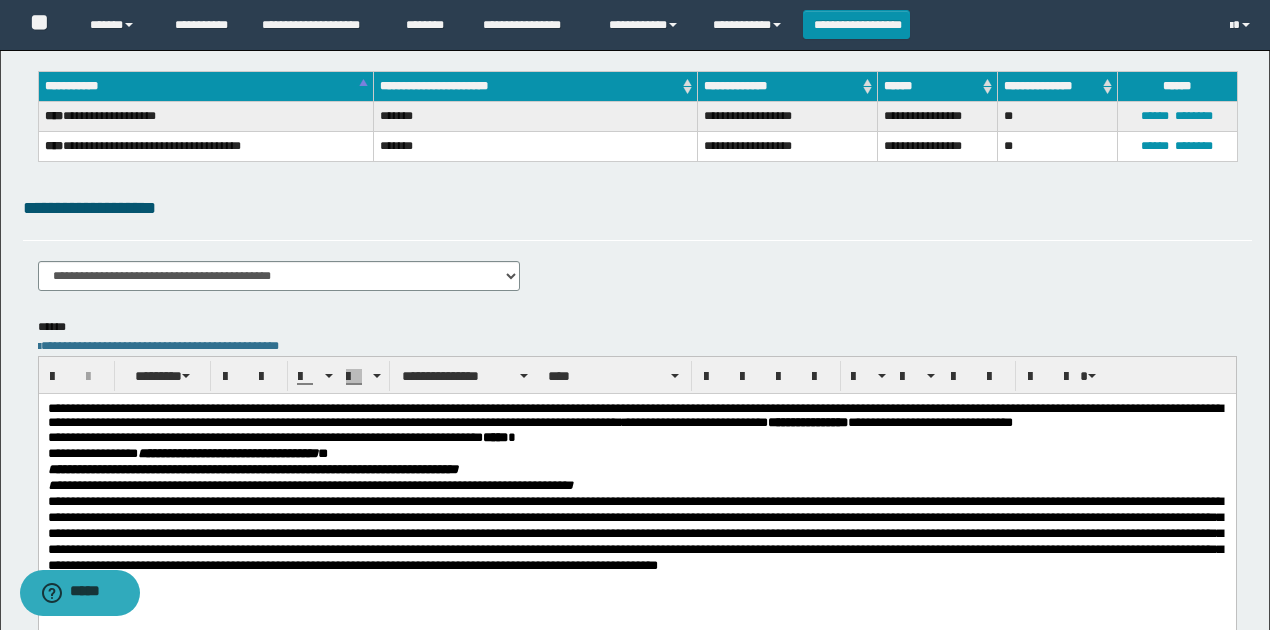 click on "**********" at bounding box center [634, 415] 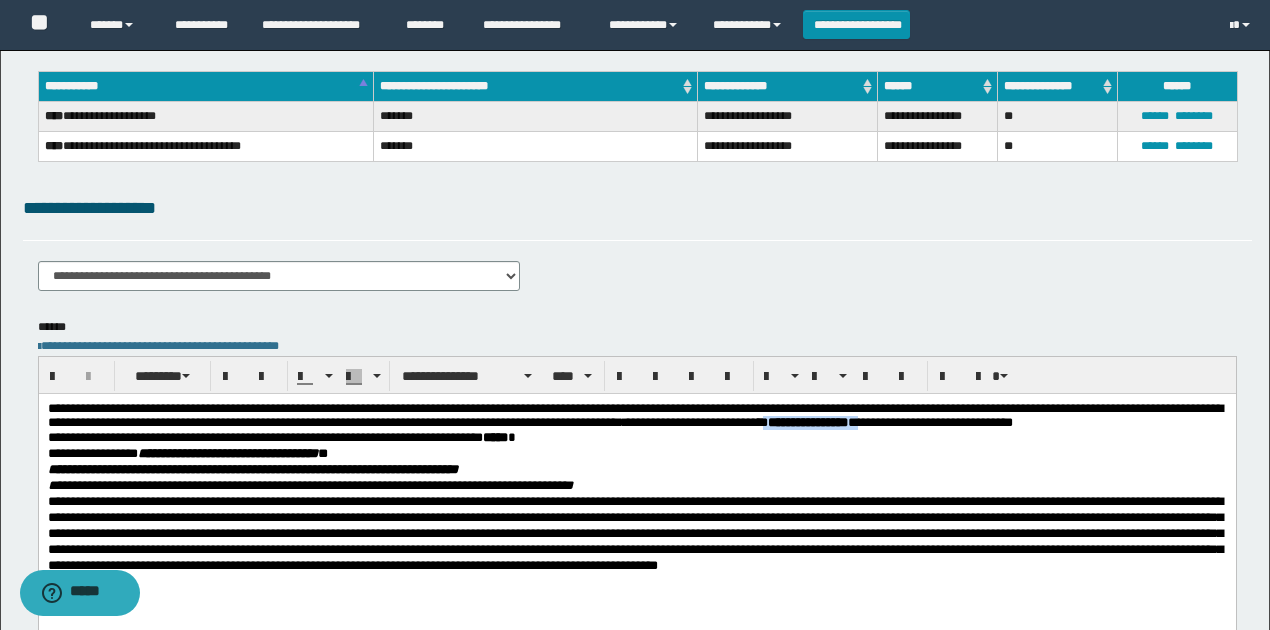drag, startPoint x: 1134, startPoint y: 424, endPoint x: 1020, endPoint y: 421, distance: 114.03947 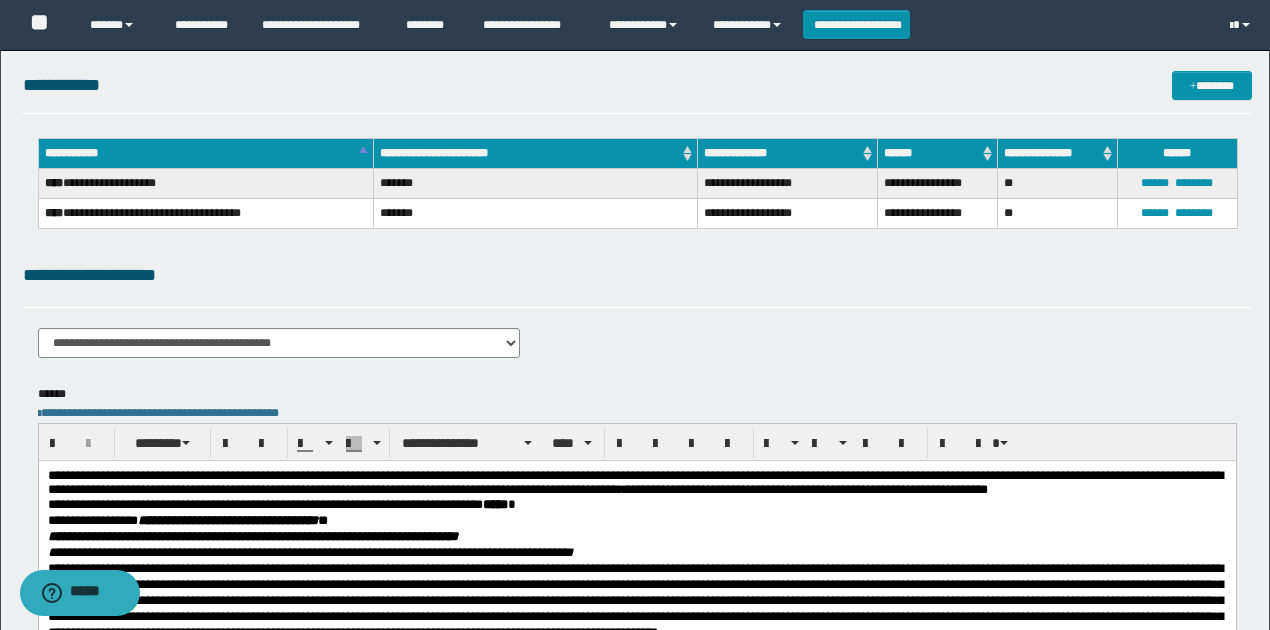 scroll, scrollTop: 200, scrollLeft: 0, axis: vertical 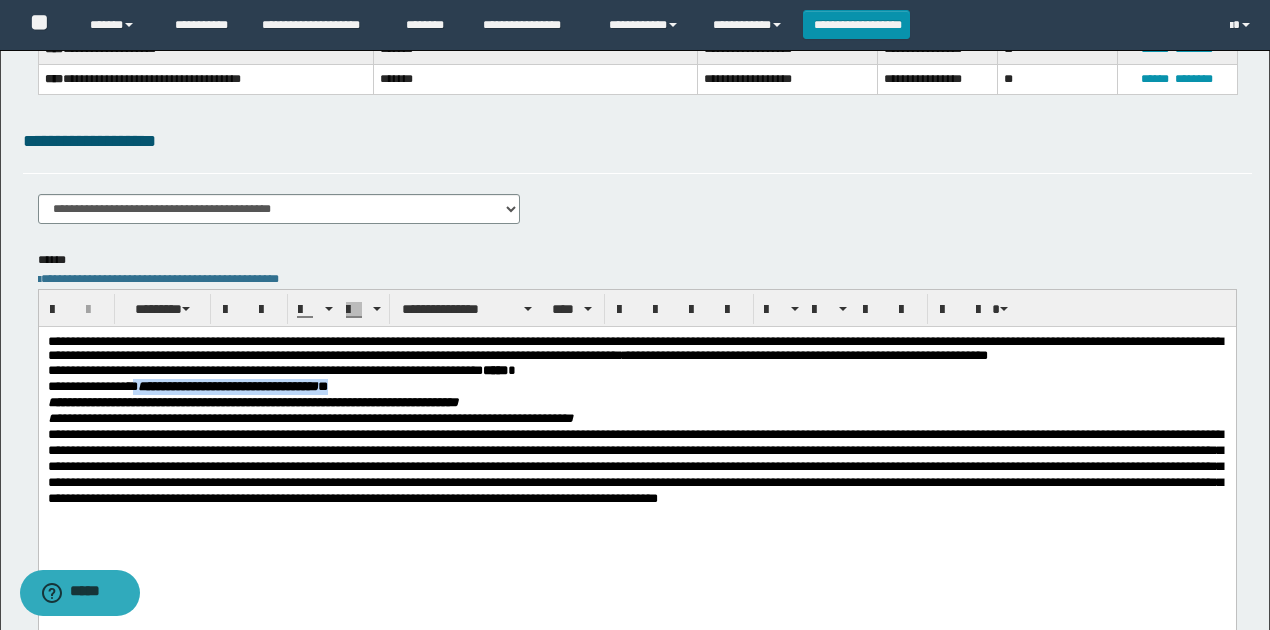 drag, startPoint x: 364, startPoint y: 404, endPoint x: 137, endPoint y: 410, distance: 227.07928 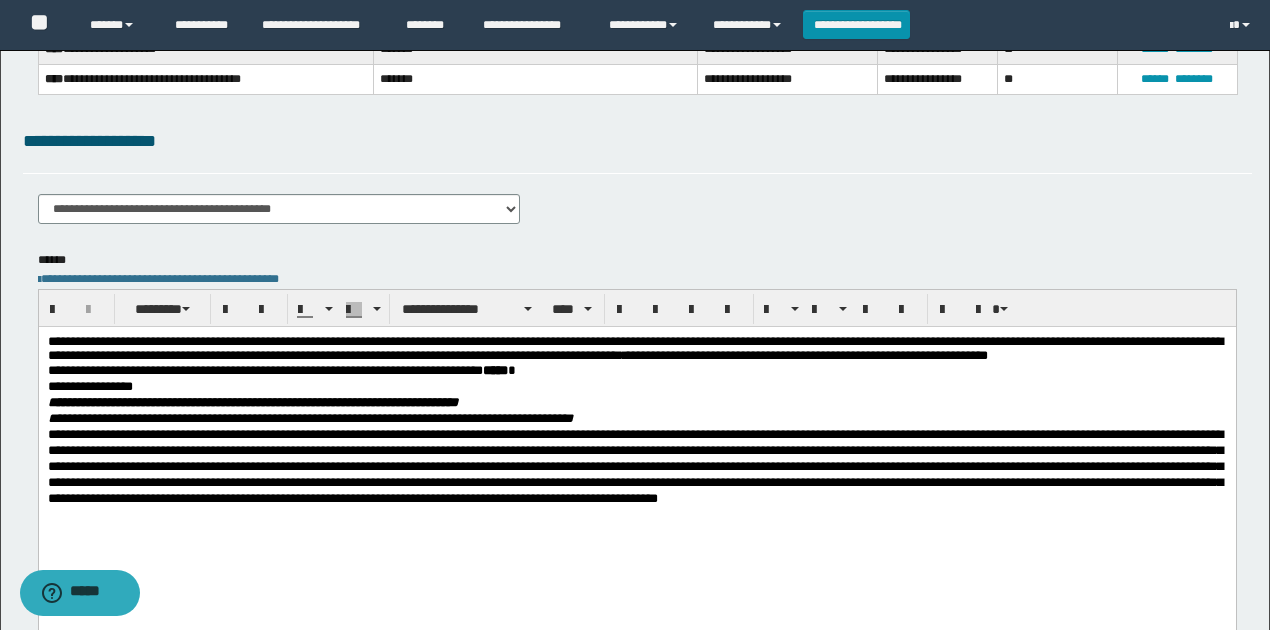 click on "**********" at bounding box center (636, 387) 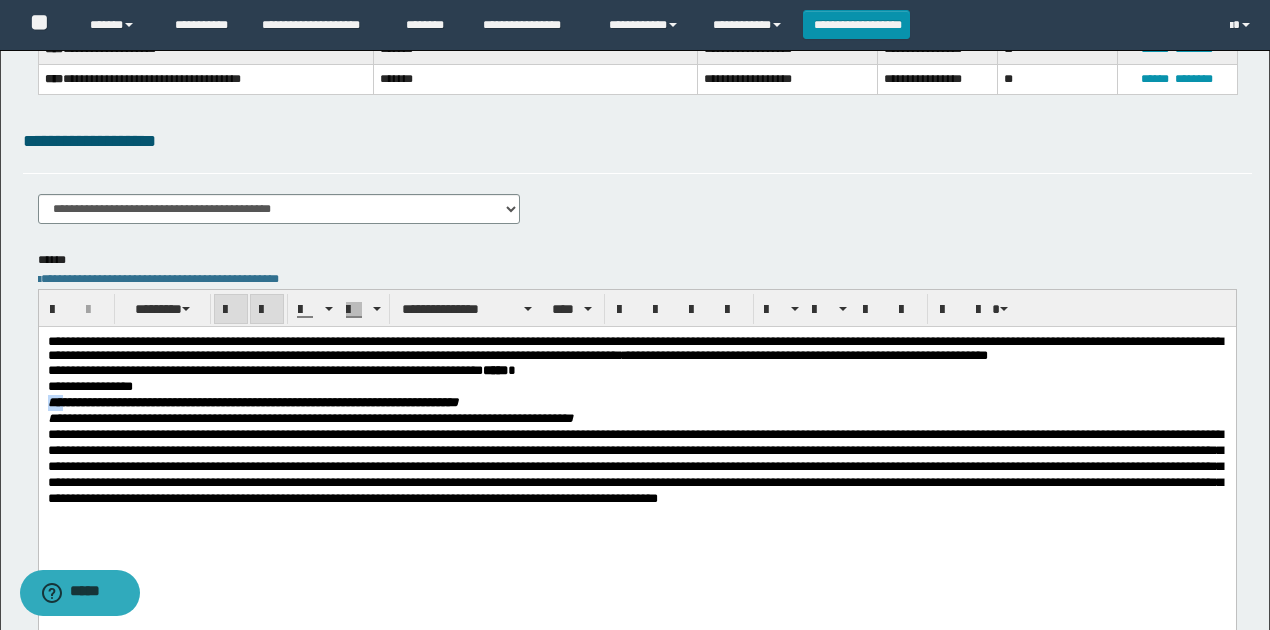 drag, startPoint x: 65, startPoint y: 418, endPoint x: 74, endPoint y: 743, distance: 325.1246 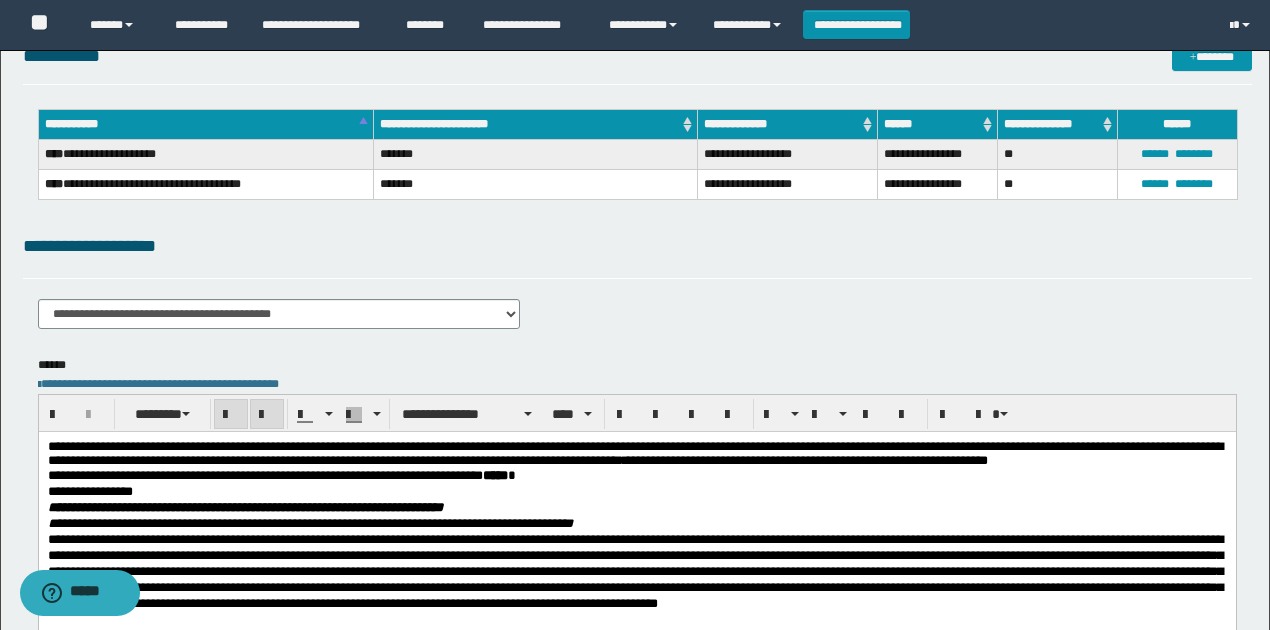 scroll, scrollTop: 0, scrollLeft: 0, axis: both 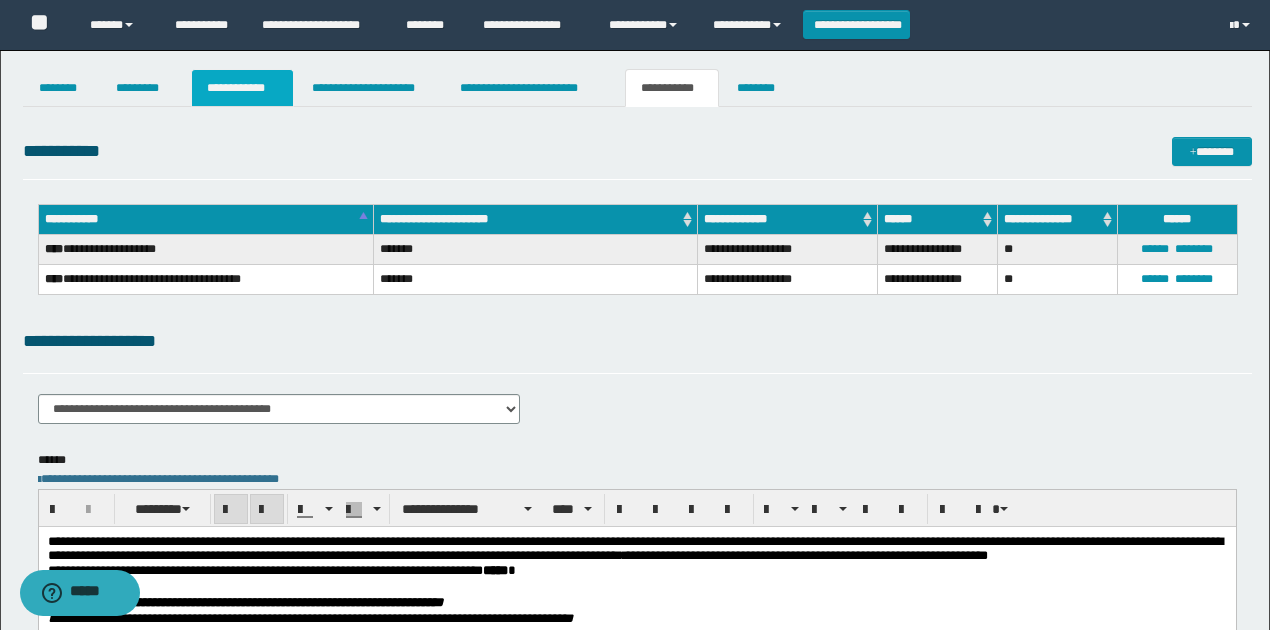 click on "**********" at bounding box center [243, 88] 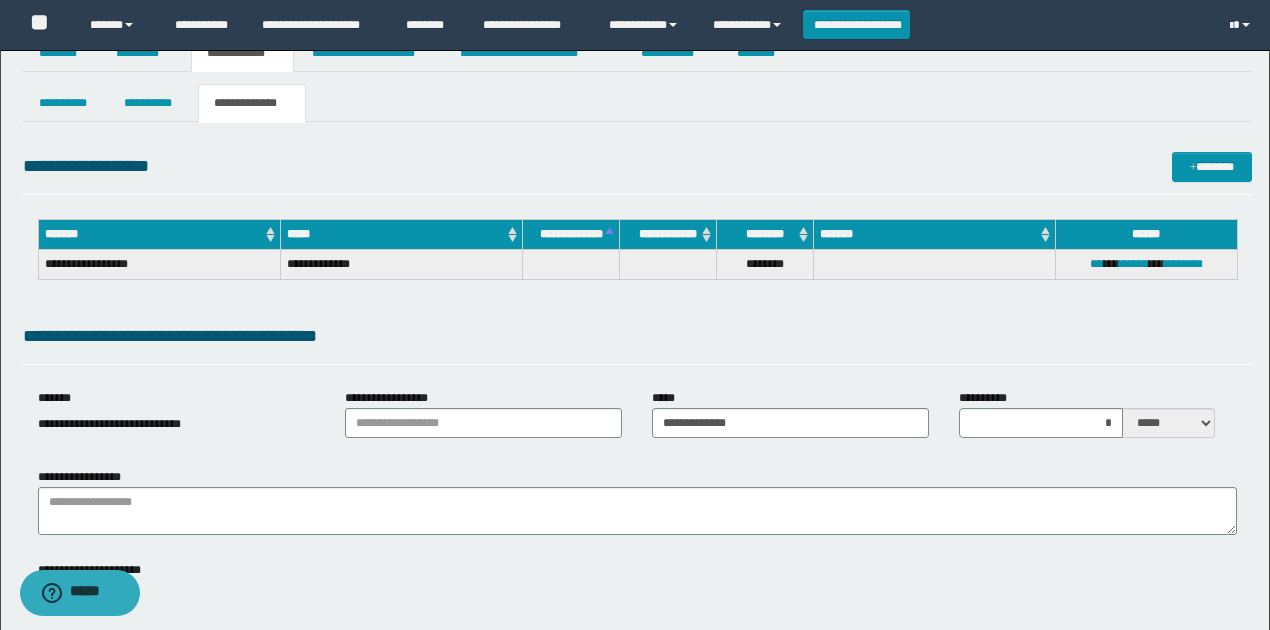 scroll, scrollTop: 66, scrollLeft: 0, axis: vertical 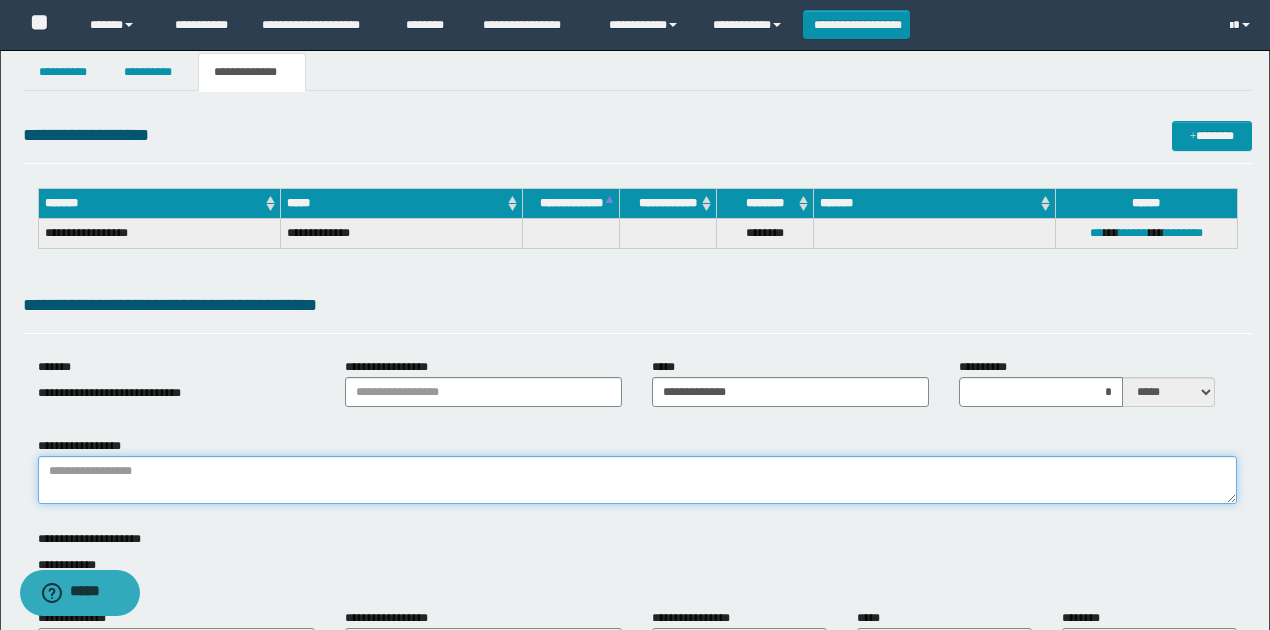 click on "**********" at bounding box center (637, 480) 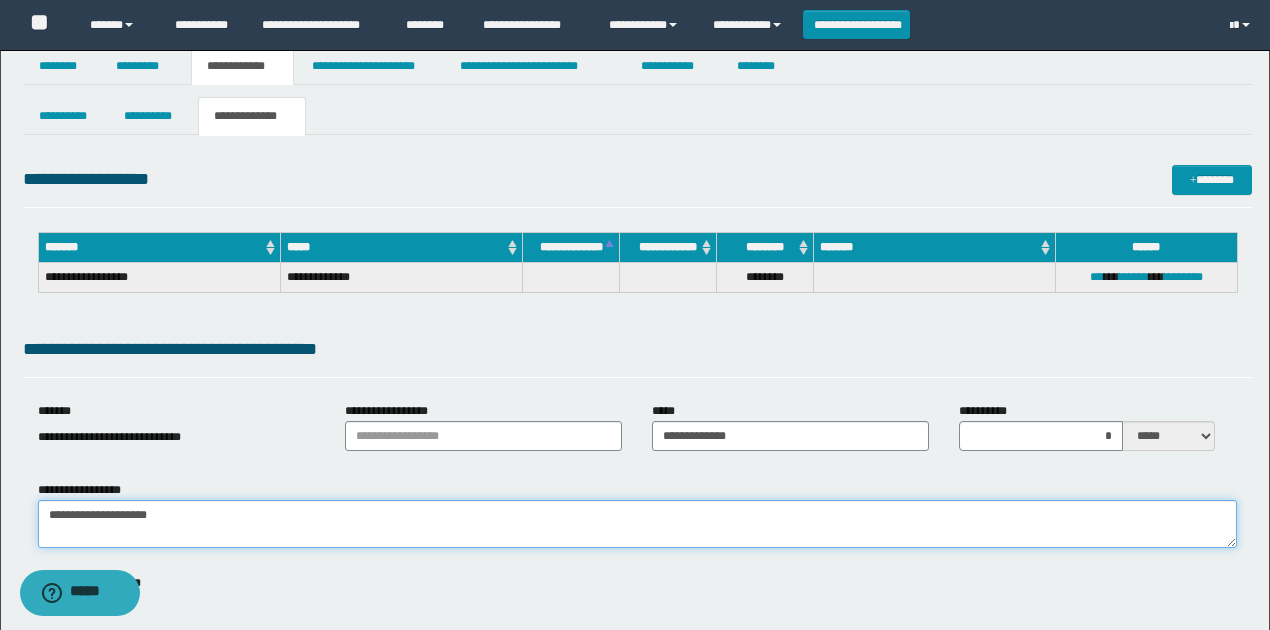 scroll, scrollTop: 0, scrollLeft: 0, axis: both 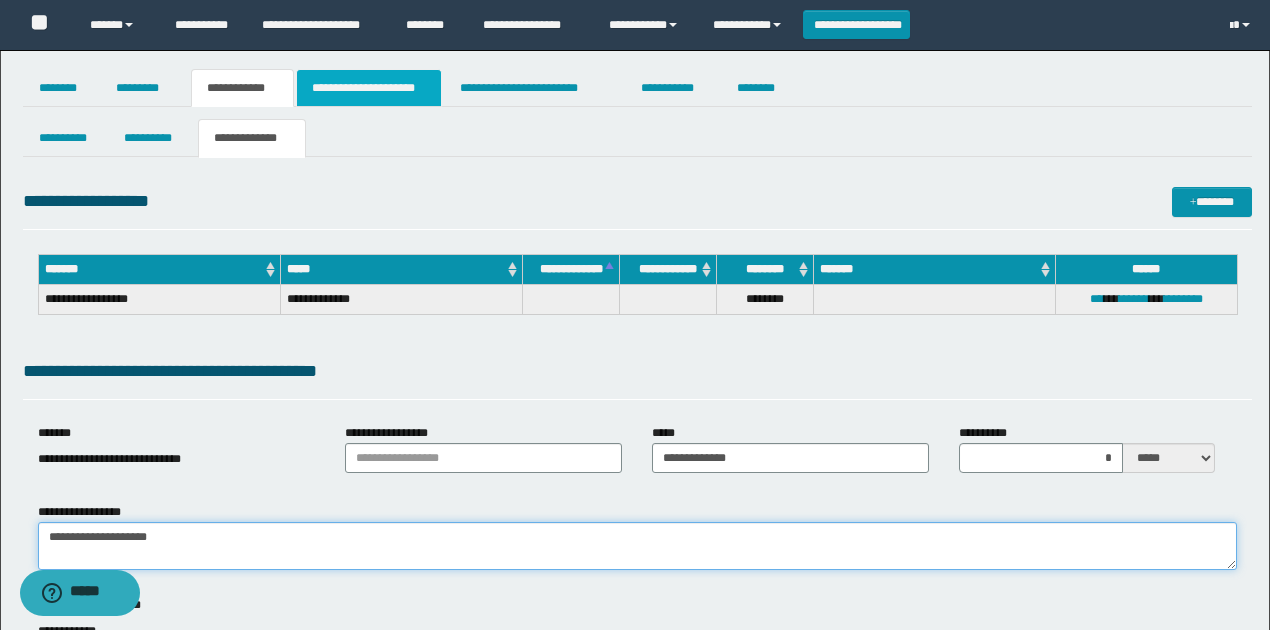 type on "**********" 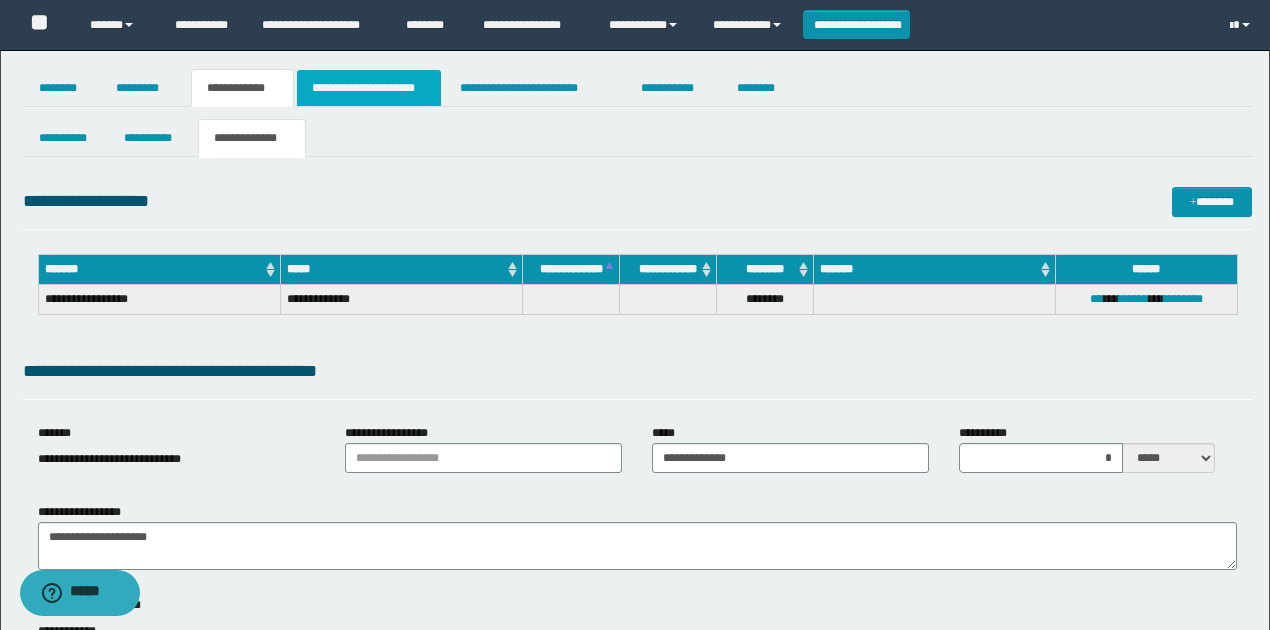 click on "**********" at bounding box center [369, 88] 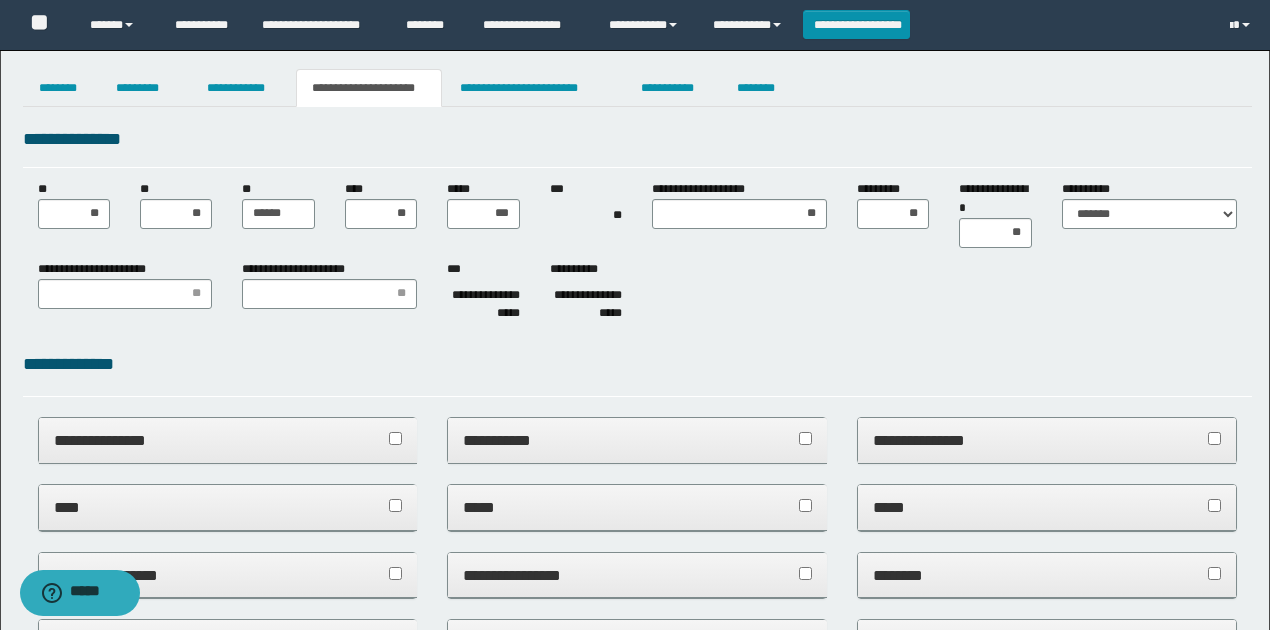 drag, startPoint x: 557, startPoint y: 222, endPoint x: 556, endPoint y: 206, distance: 16.03122 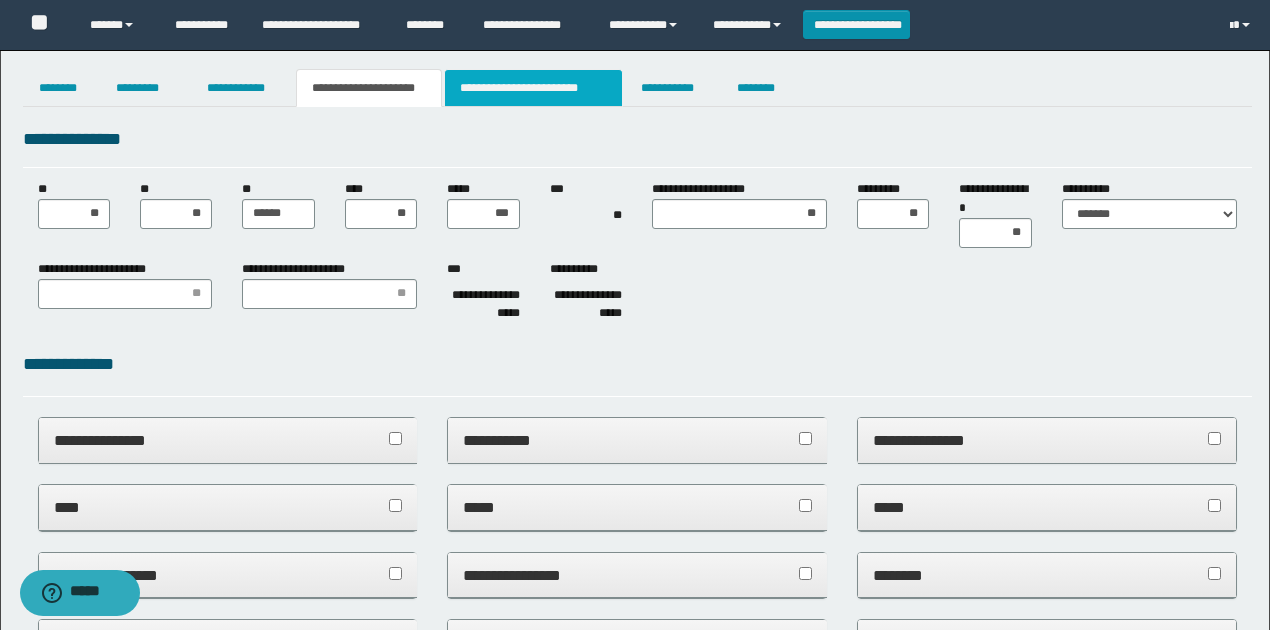 click on "**********" at bounding box center [533, 88] 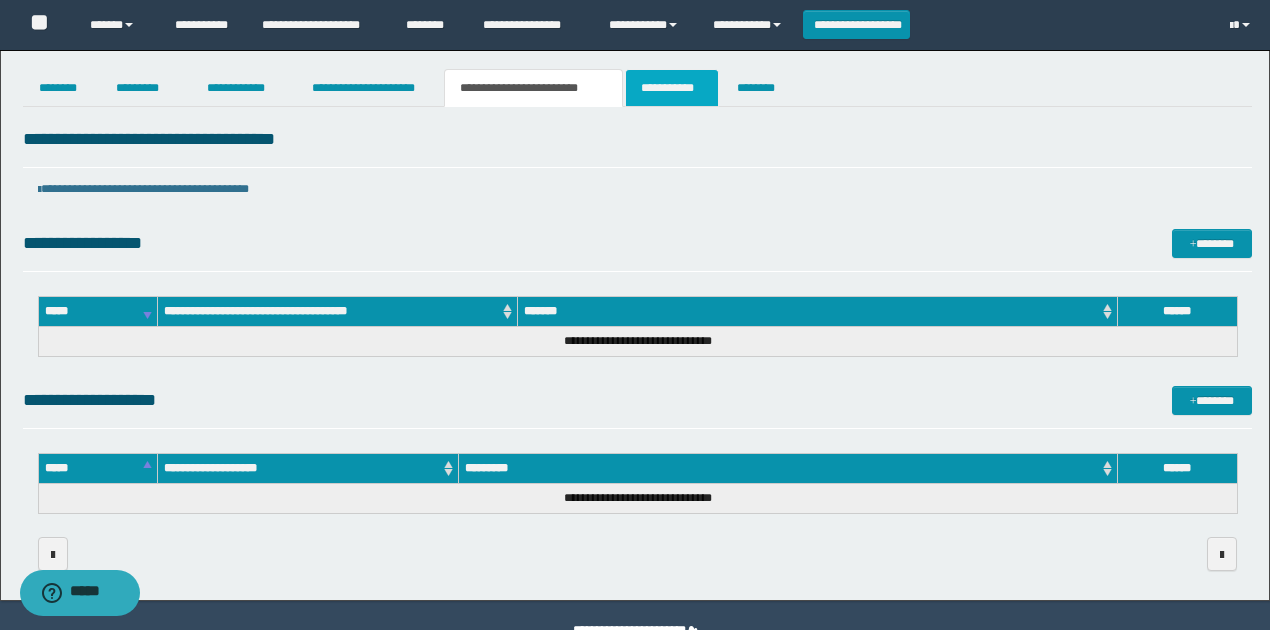 click on "**********" at bounding box center (672, 88) 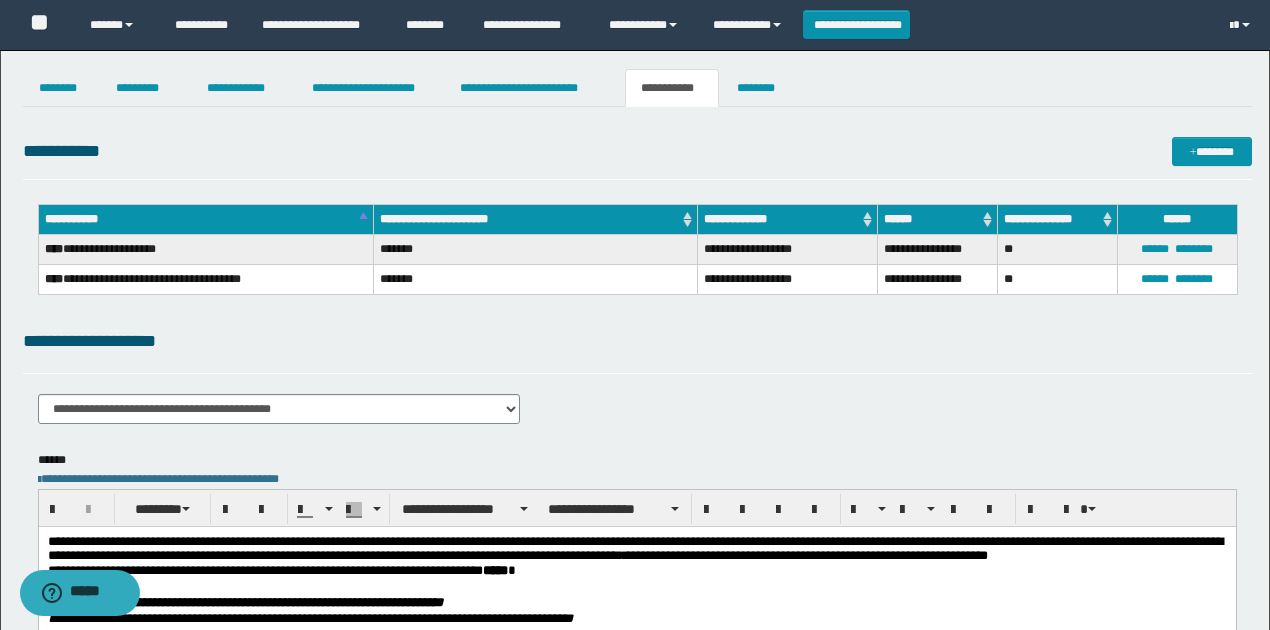click on "**********" at bounding box center [637, 341] 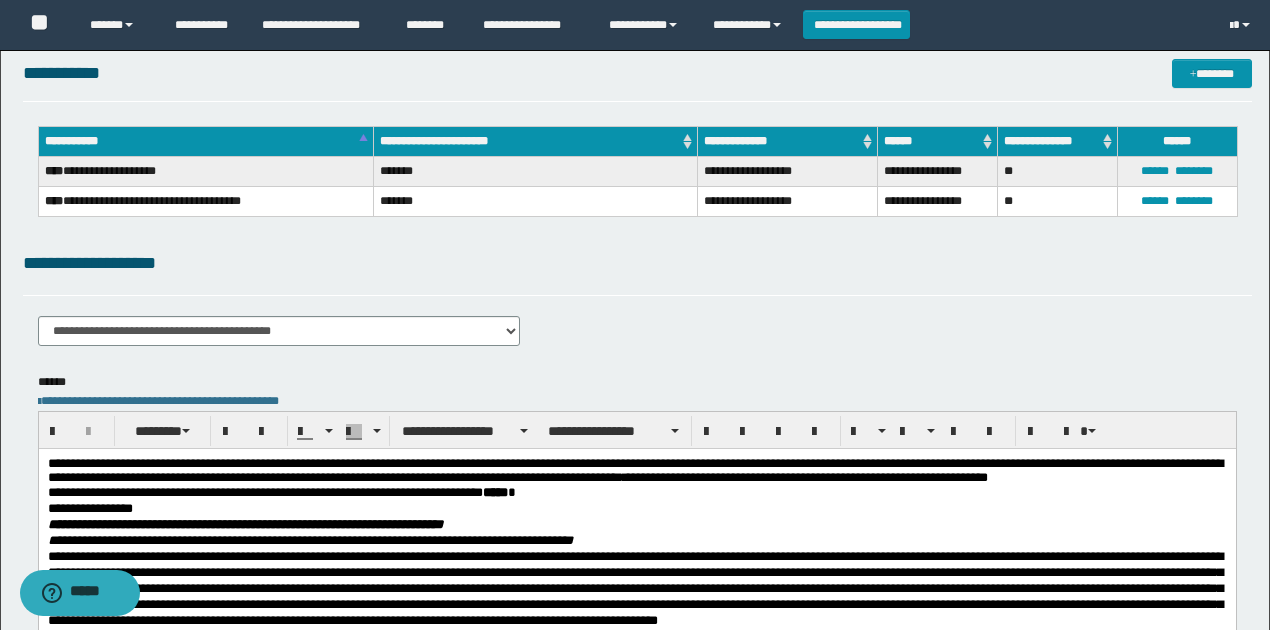 scroll, scrollTop: 200, scrollLeft: 0, axis: vertical 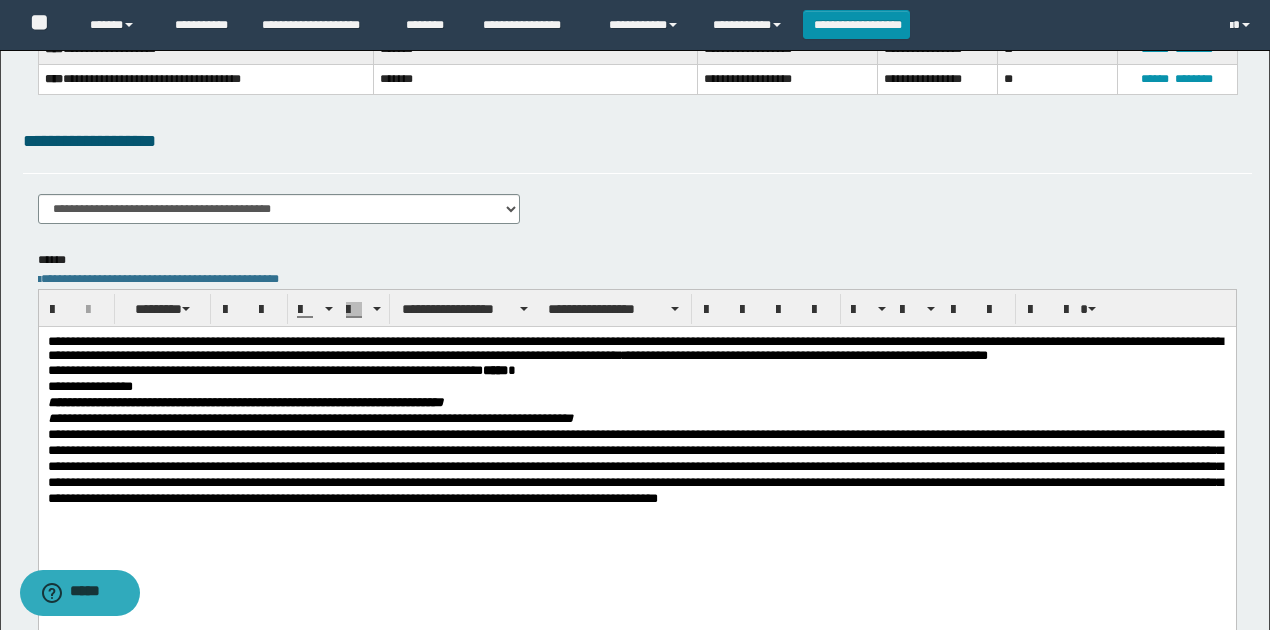 click on "**********" at bounding box center (89, 386) 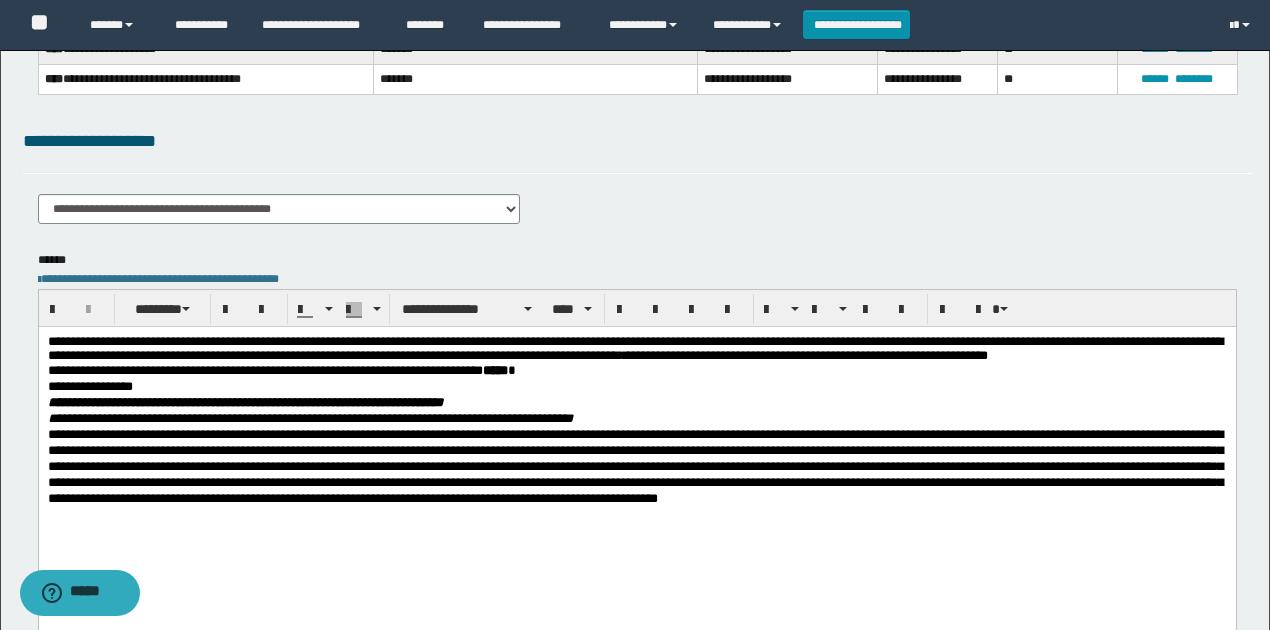 click on "**********" at bounding box center [636, 387] 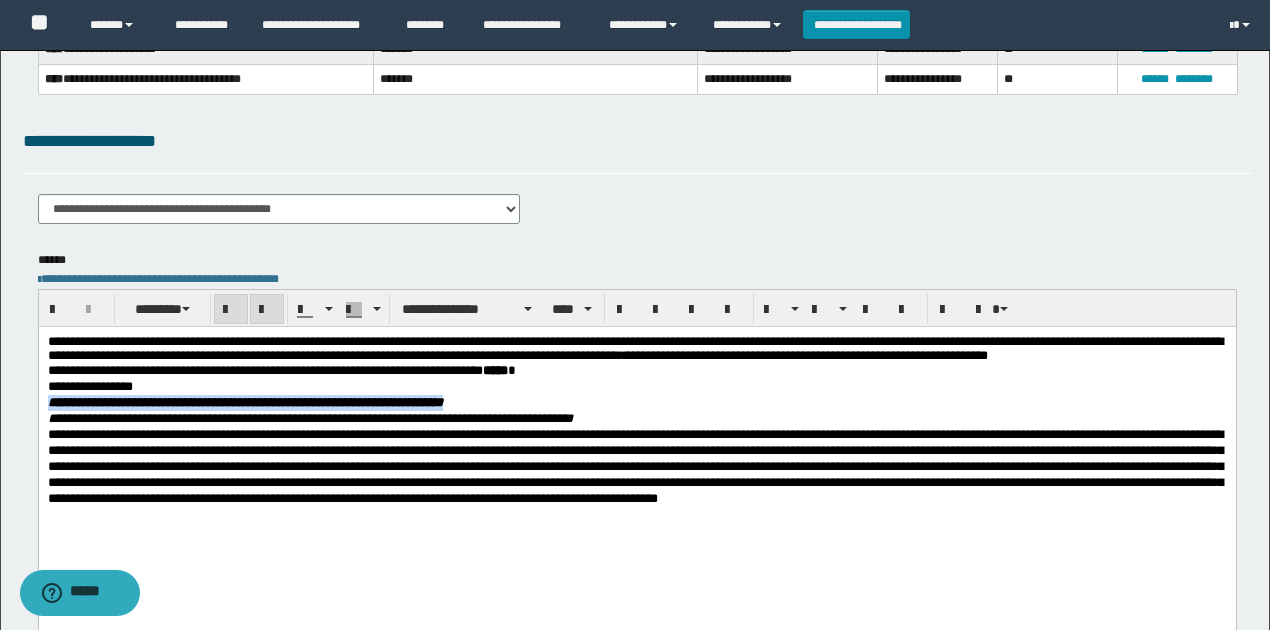 drag, startPoint x: 507, startPoint y: 422, endPoint x: 46, endPoint y: 419, distance: 461.00977 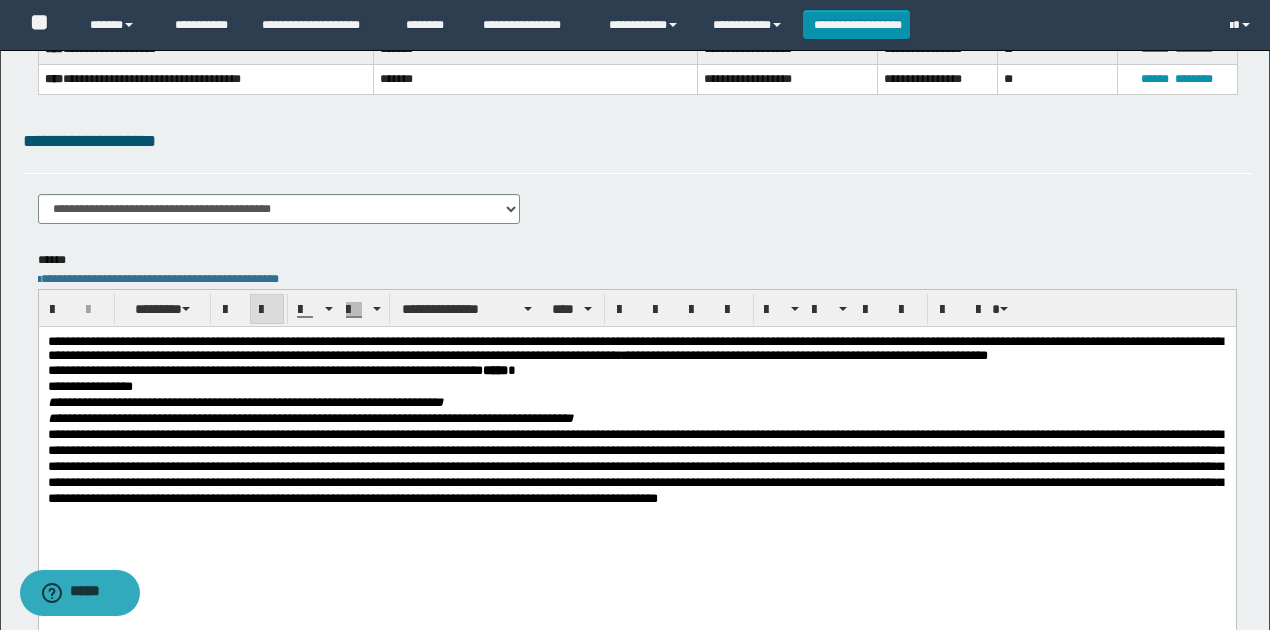 click at bounding box center (267, 310) 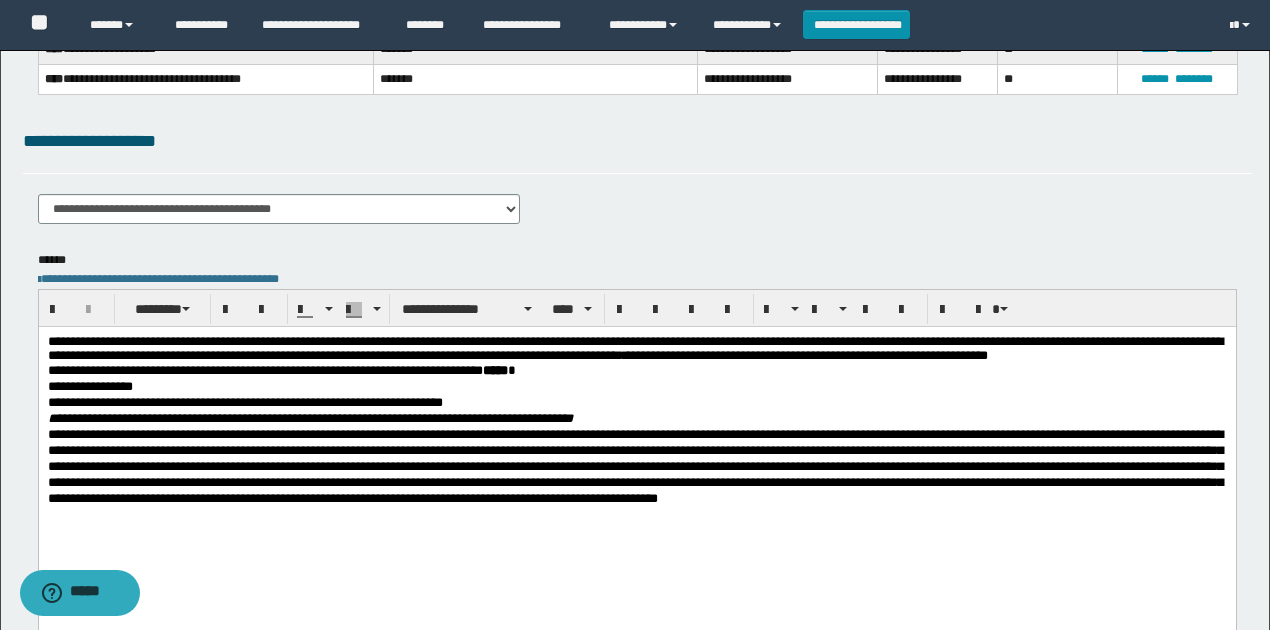 click on "**********" at bounding box center [636, 349] 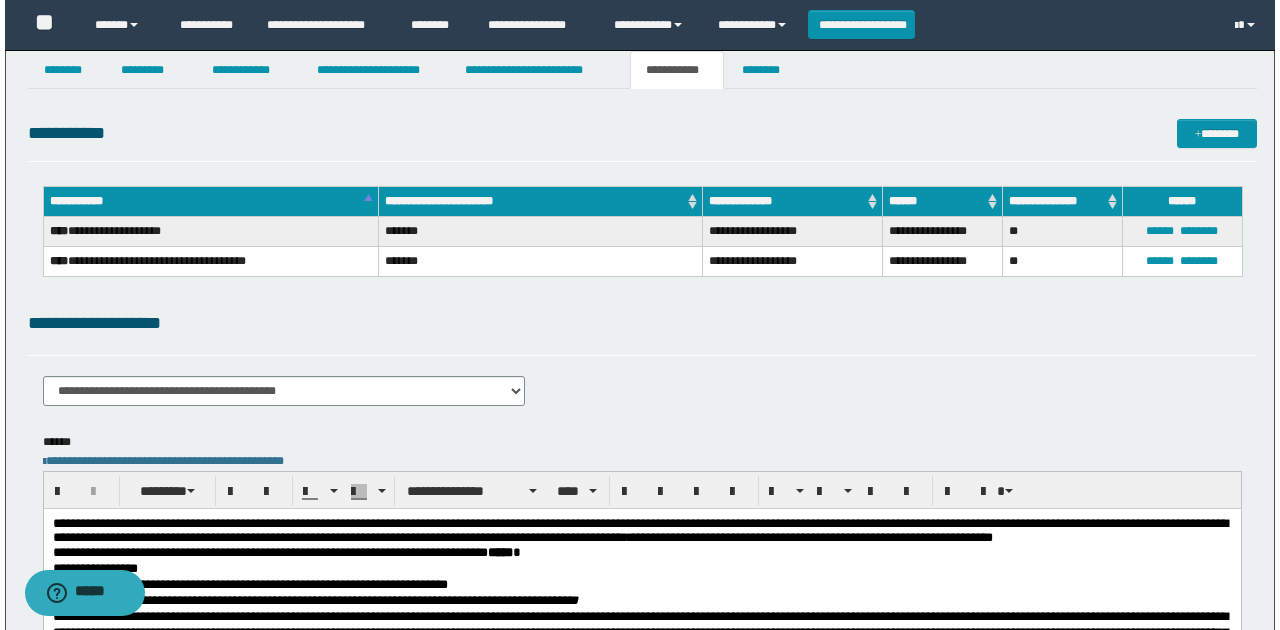 scroll, scrollTop: 0, scrollLeft: 0, axis: both 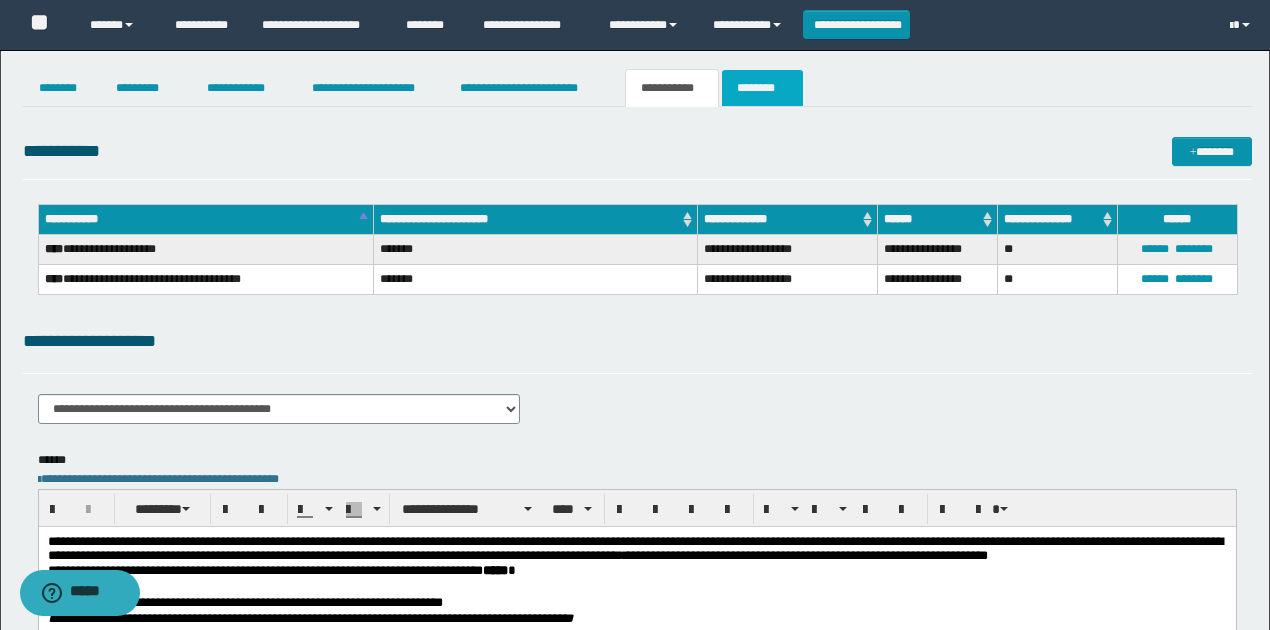 click on "********" at bounding box center [762, 88] 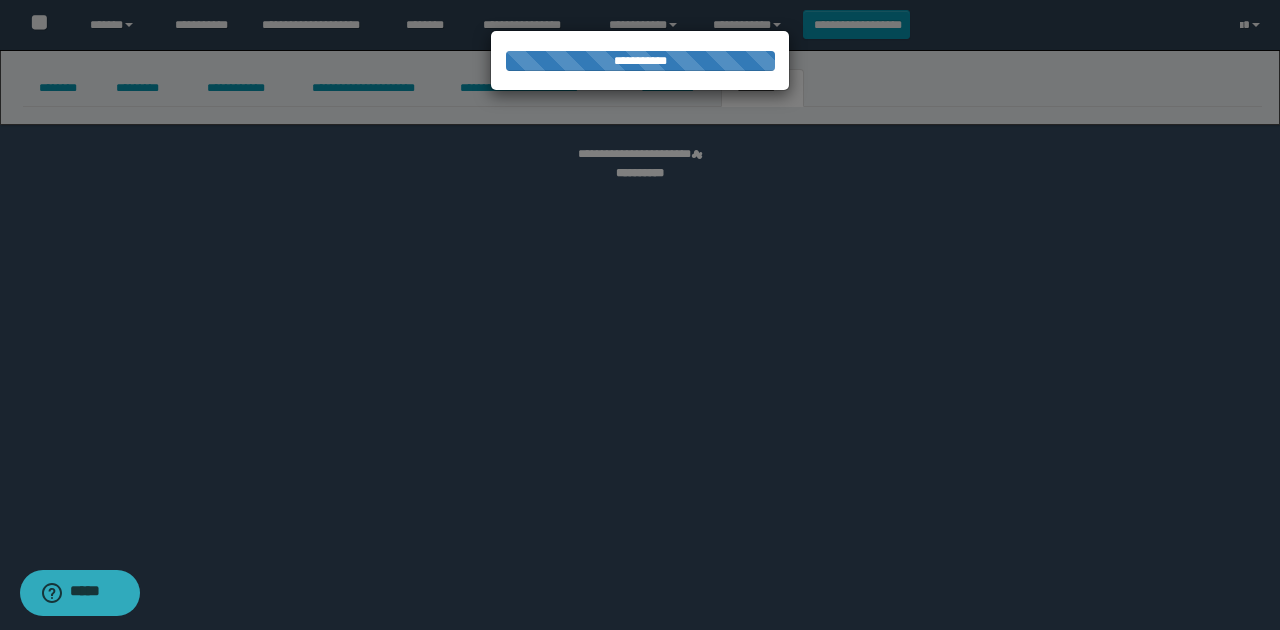 select 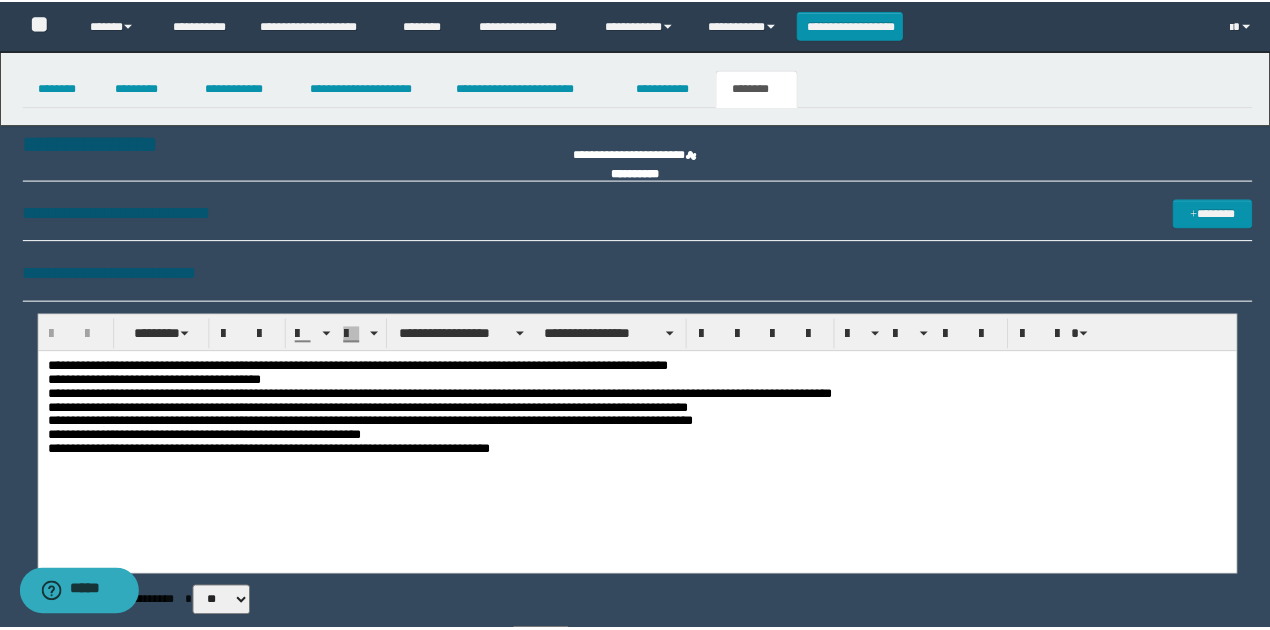 scroll, scrollTop: 0, scrollLeft: 0, axis: both 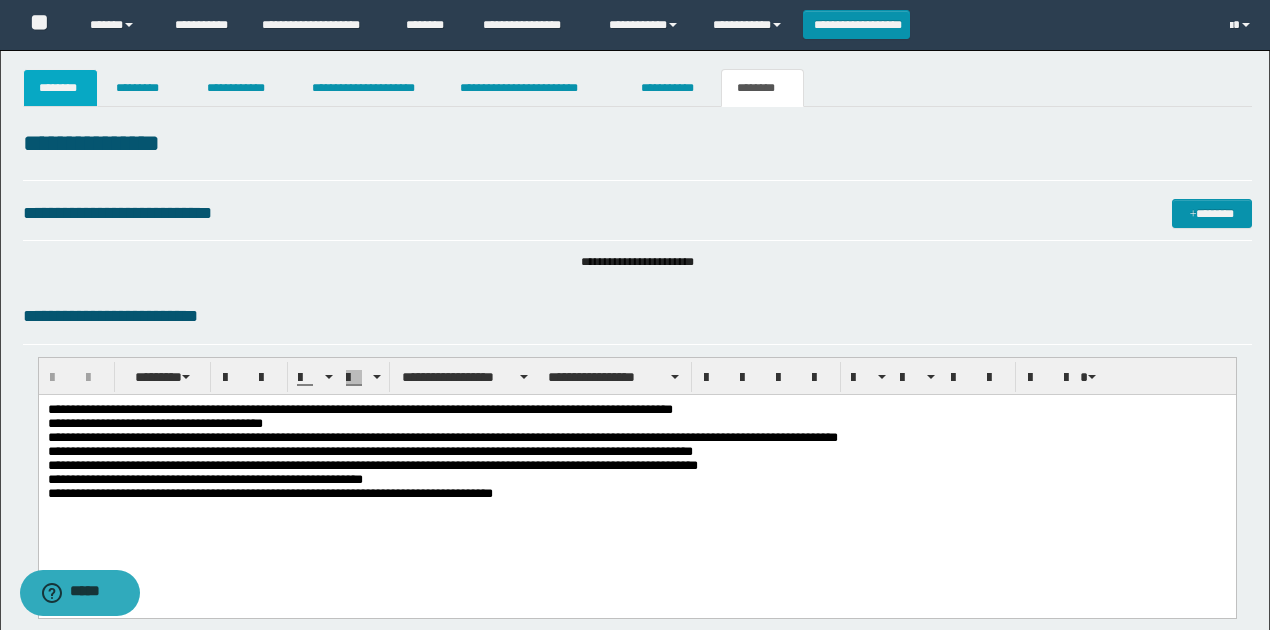 click on "********" at bounding box center (61, 88) 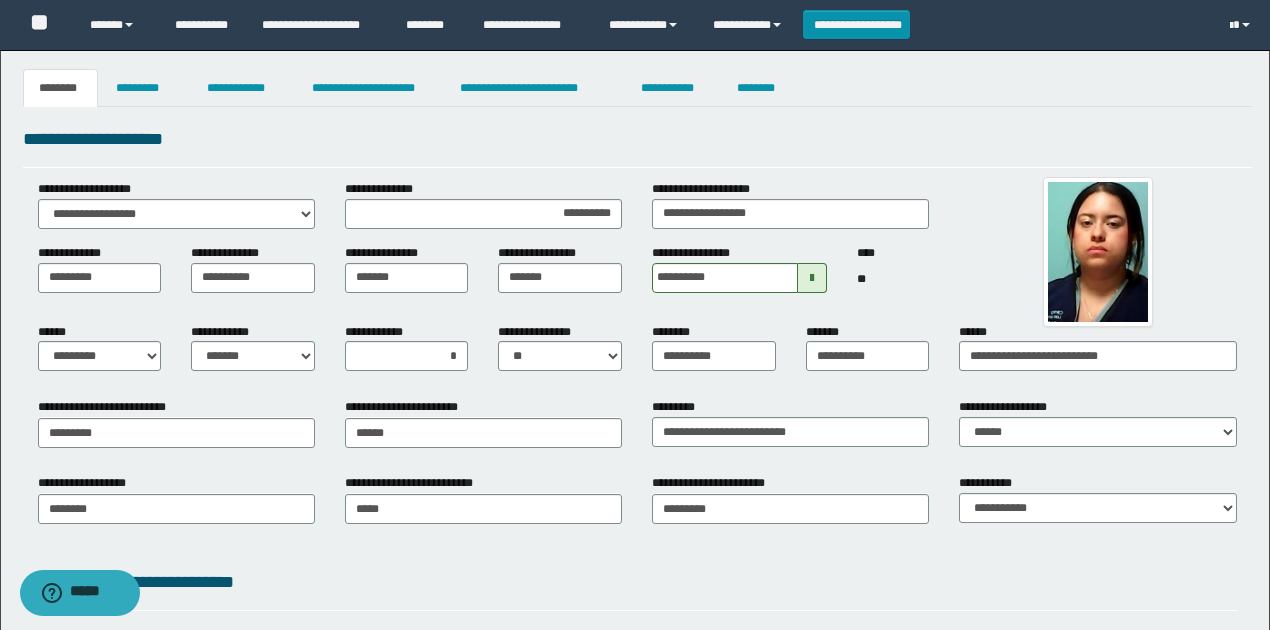 click on "**" at bounding box center [893, 279] 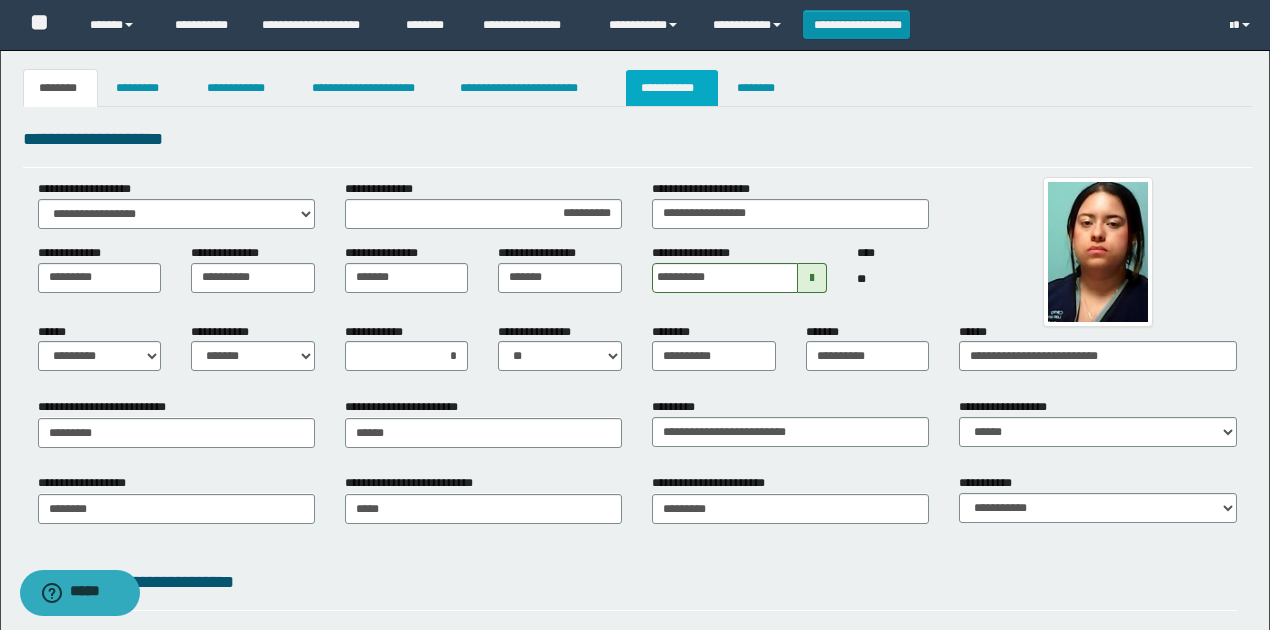 click on "**********" at bounding box center [672, 88] 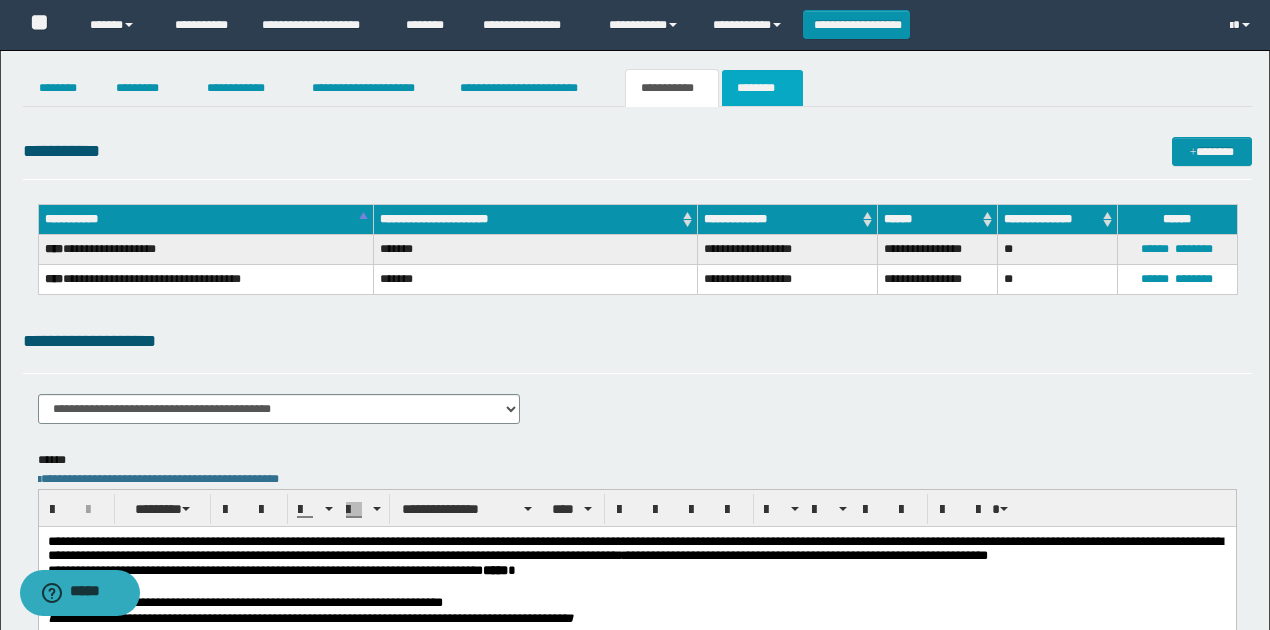click on "********" at bounding box center [762, 88] 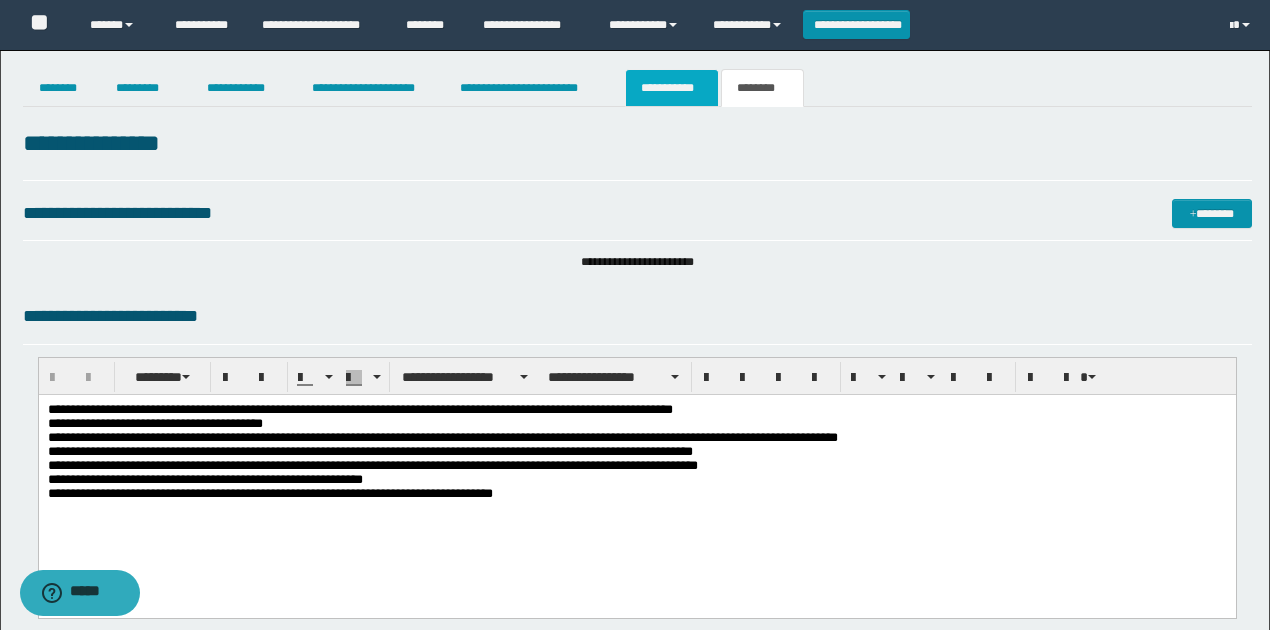 click on "**********" at bounding box center (672, 88) 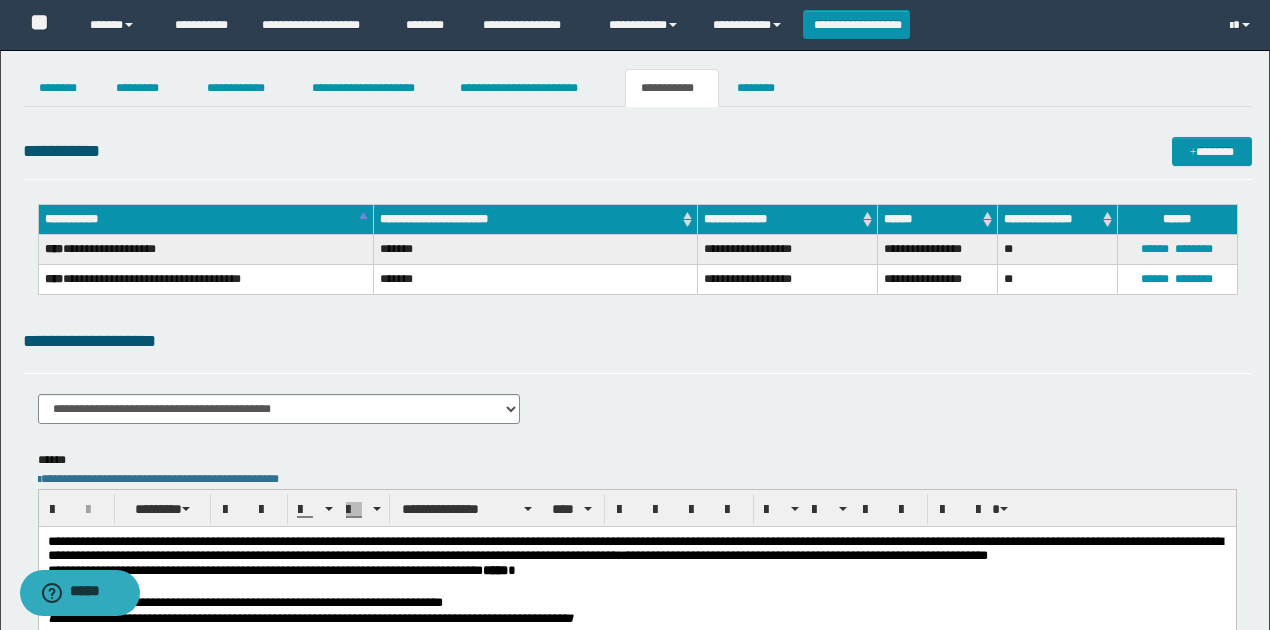 click on "**********" at bounding box center (637, 341) 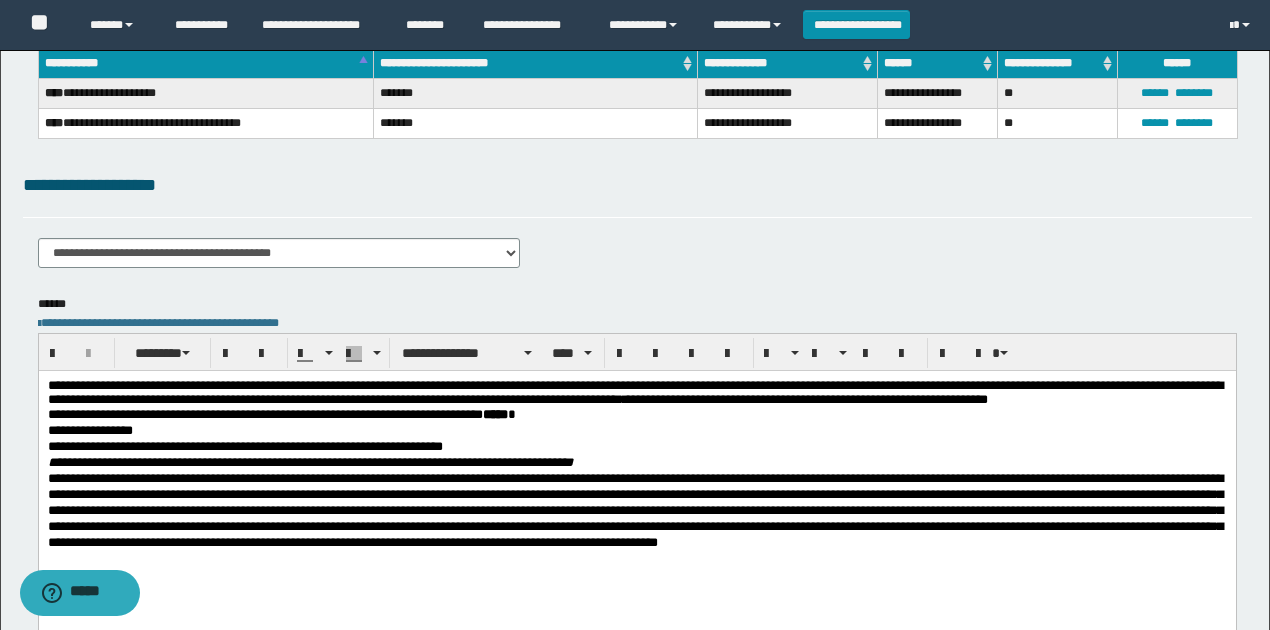 scroll, scrollTop: 266, scrollLeft: 0, axis: vertical 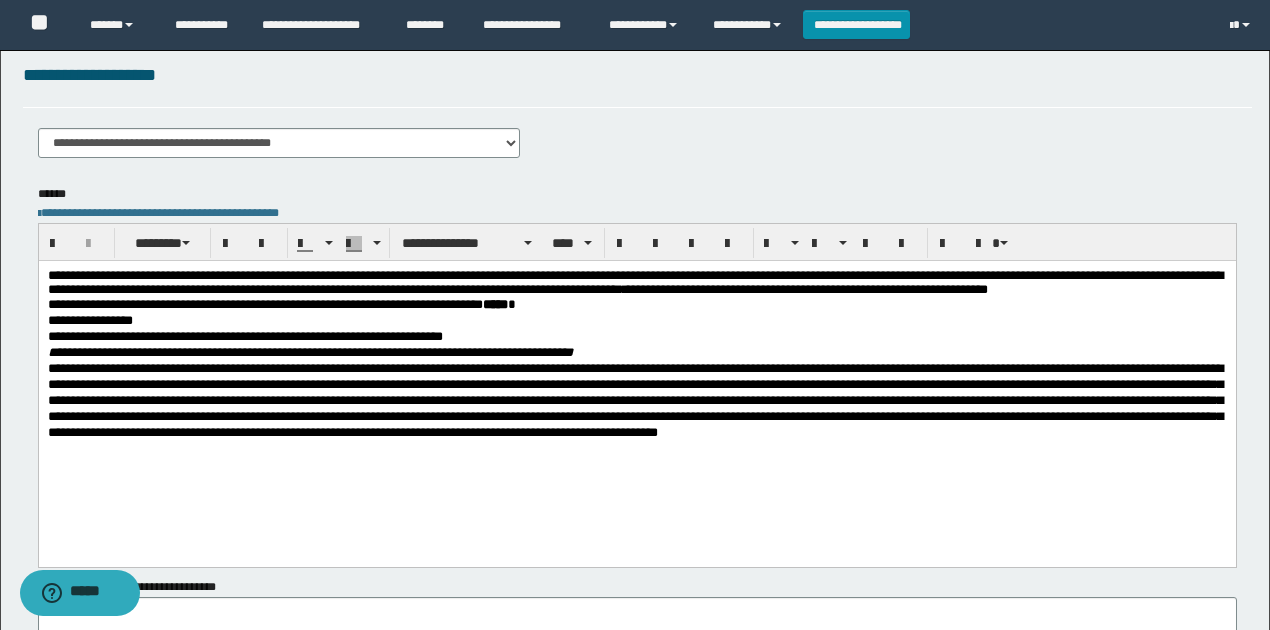 click on "**********" at bounding box center [636, 321] 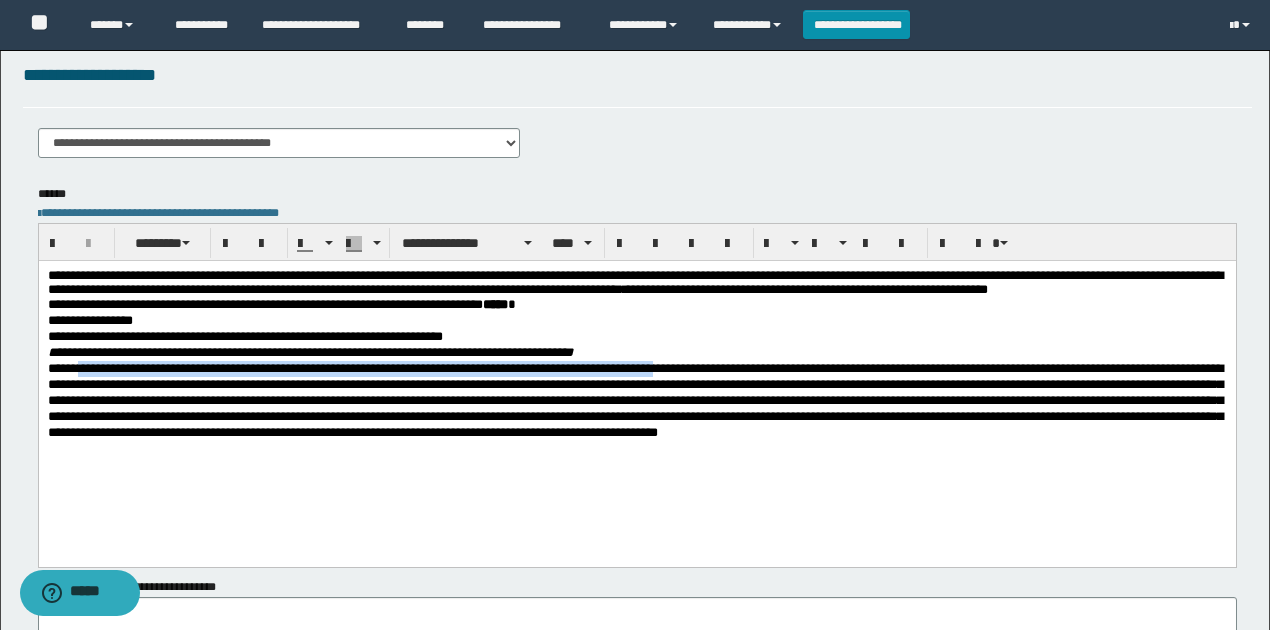 drag, startPoint x: 719, startPoint y: 378, endPoint x: 87, endPoint y: 389, distance: 632.0957 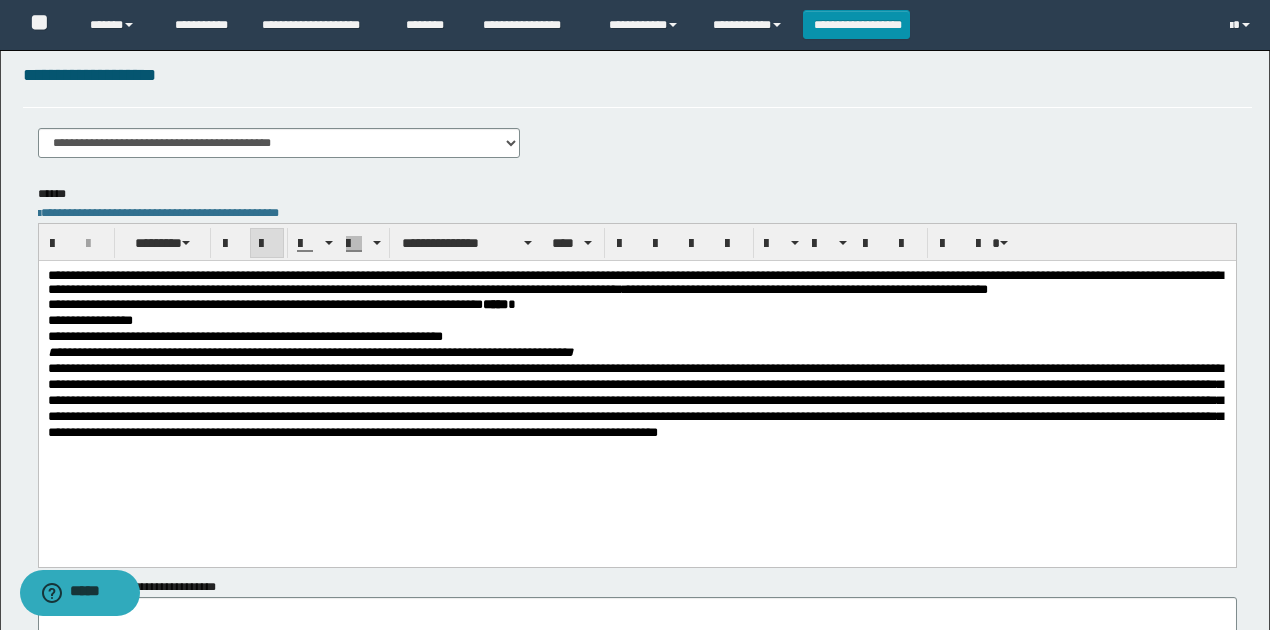 click on "**********" at bounding box center (309, 352) 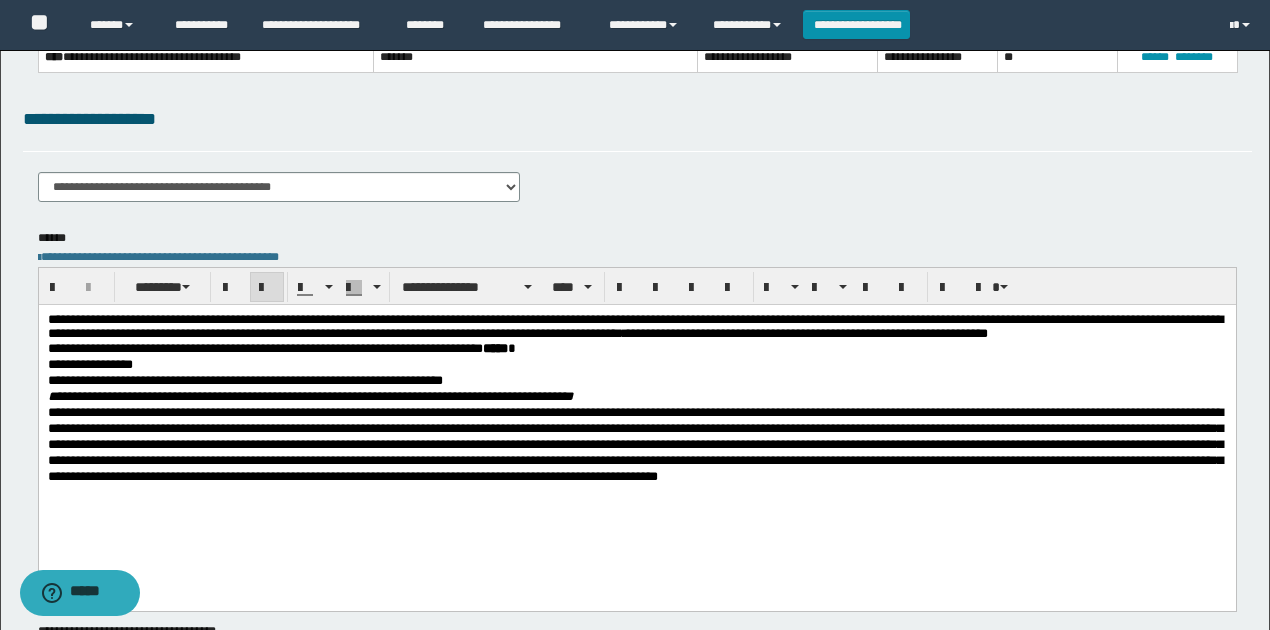 scroll, scrollTop: 0, scrollLeft: 0, axis: both 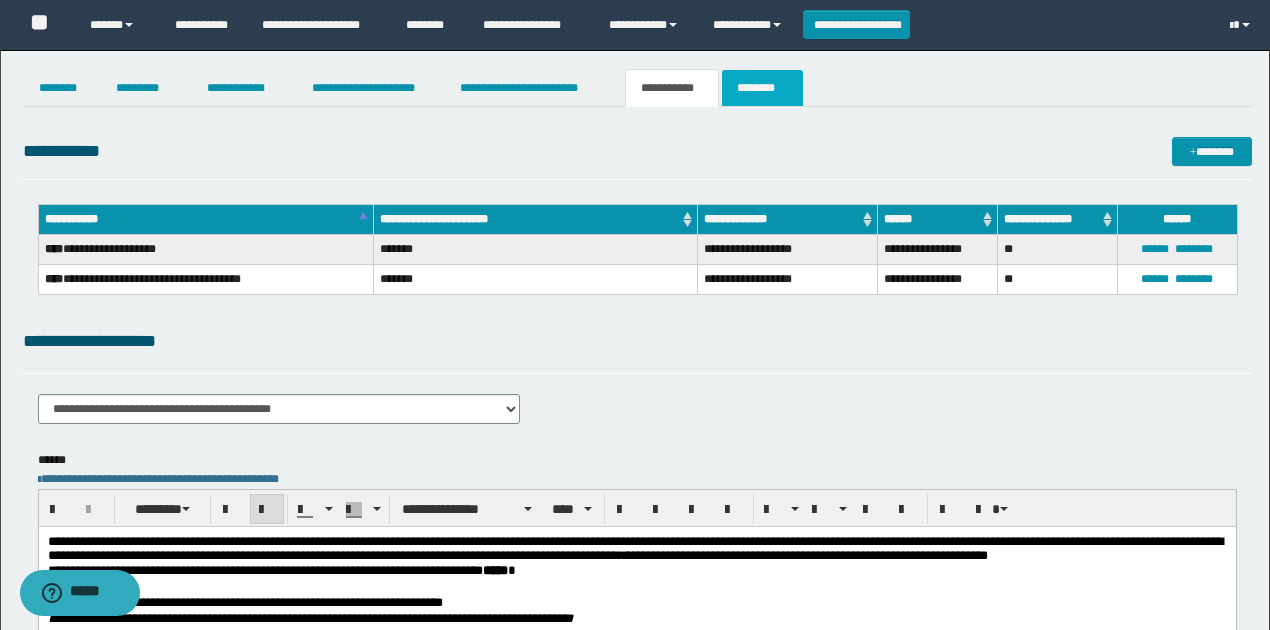 click on "********" at bounding box center [762, 88] 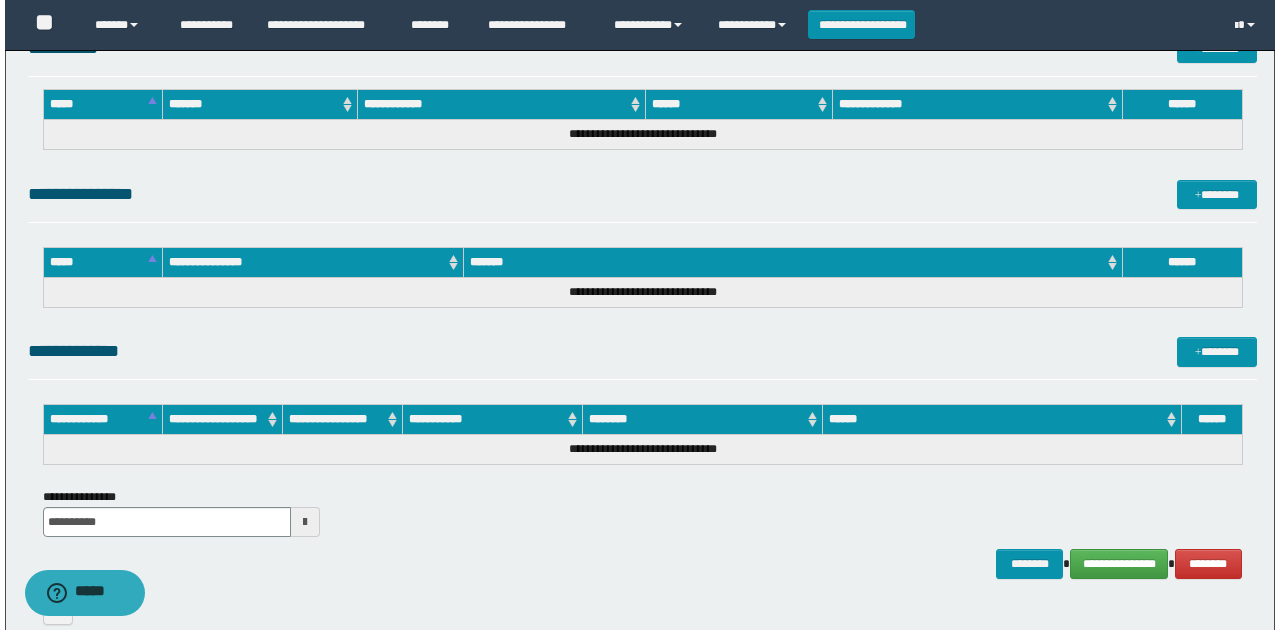 scroll, scrollTop: 834, scrollLeft: 0, axis: vertical 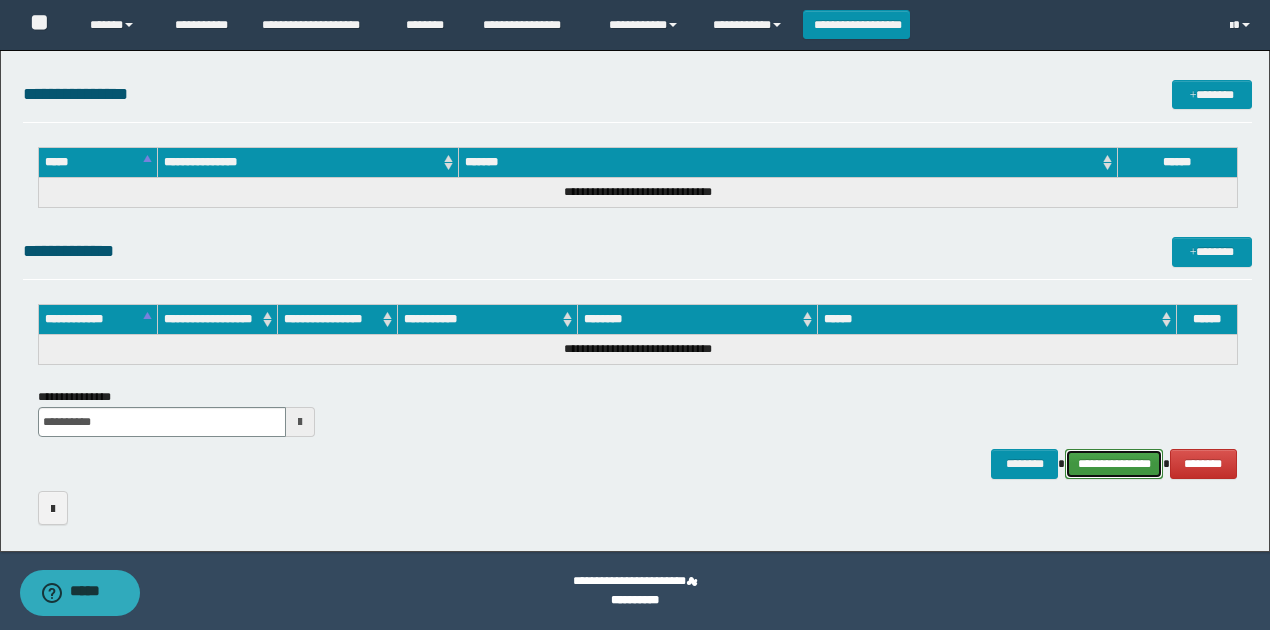 click on "**********" at bounding box center (1114, 463) 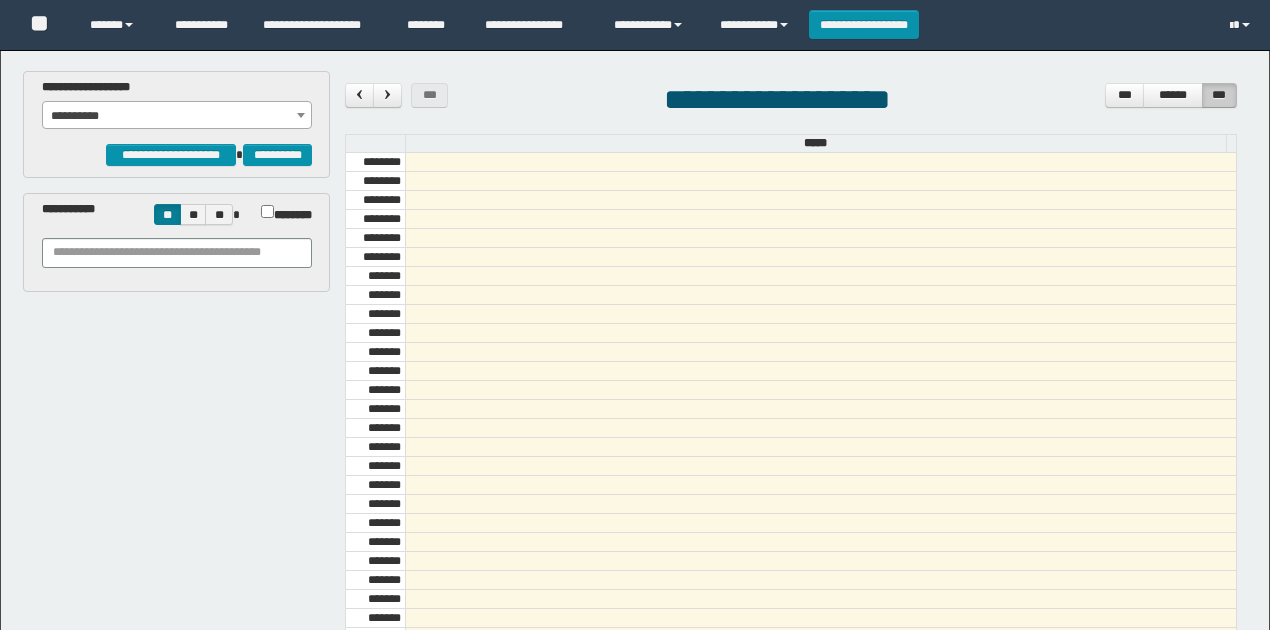 scroll, scrollTop: 0, scrollLeft: 0, axis: both 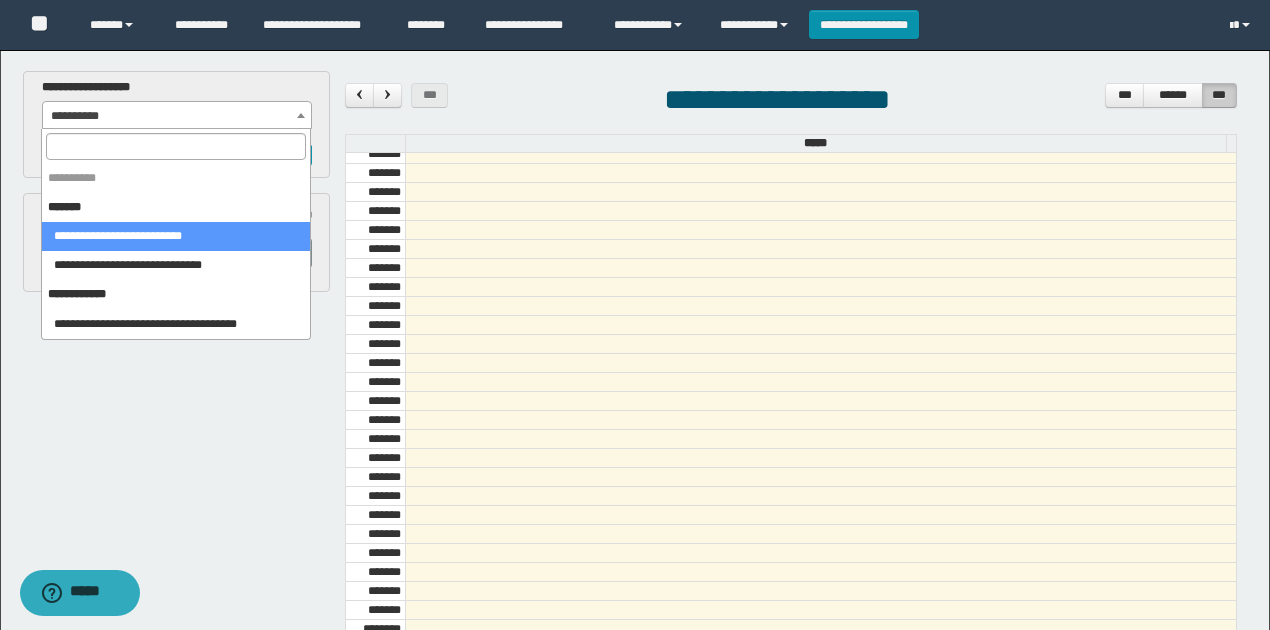 drag, startPoint x: 268, startPoint y: 111, endPoint x: 256, endPoint y: 224, distance: 113.63538 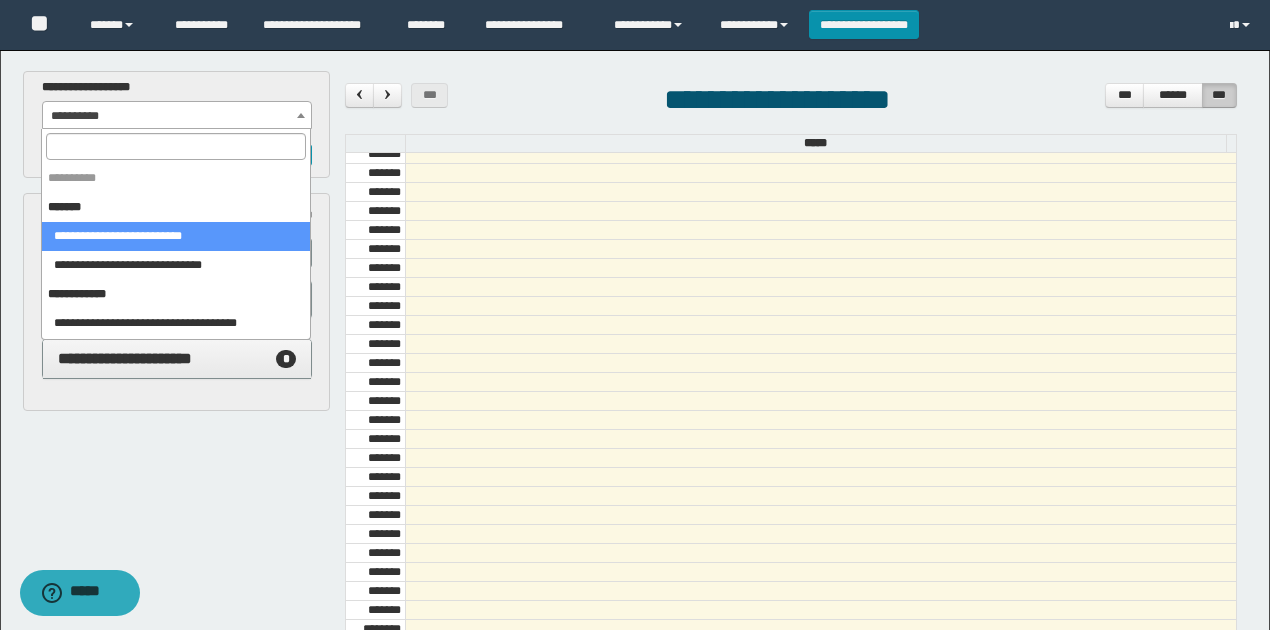 select on "******" 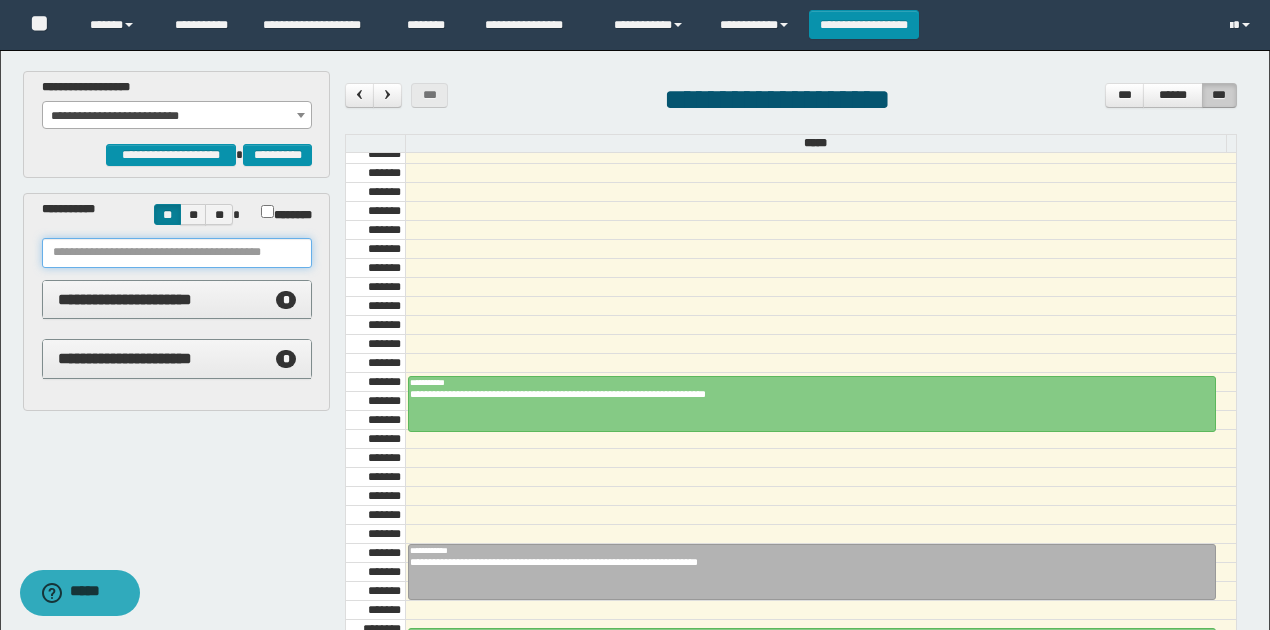 click at bounding box center [177, 253] 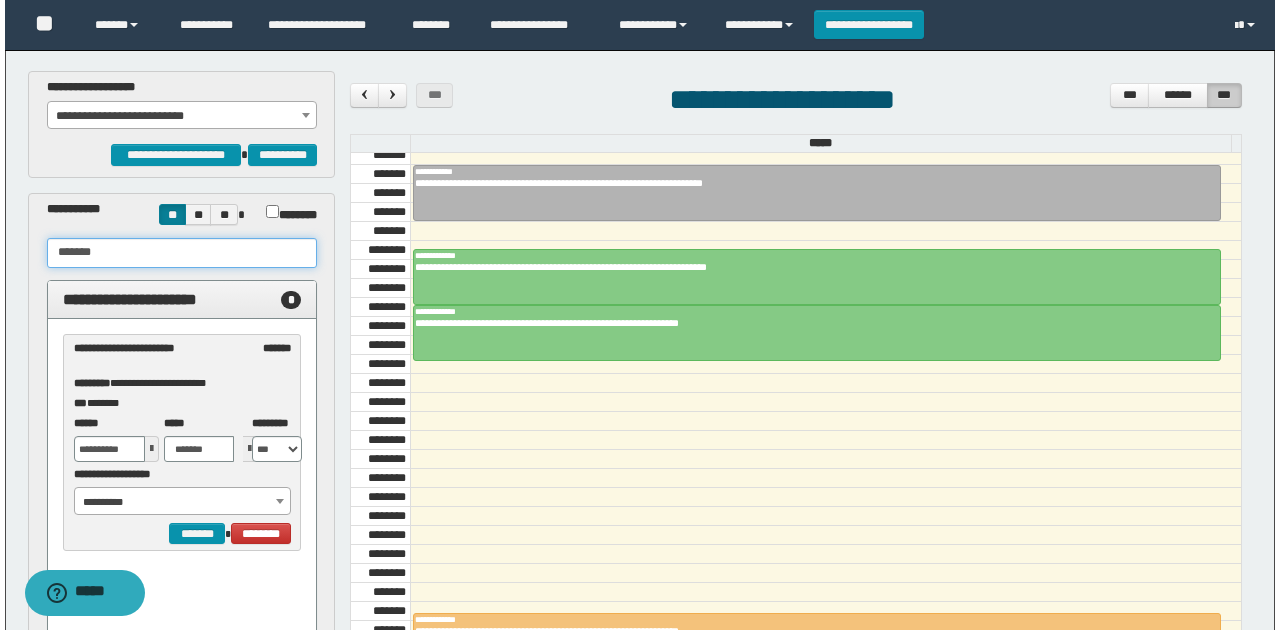 scroll, scrollTop: 1206, scrollLeft: 0, axis: vertical 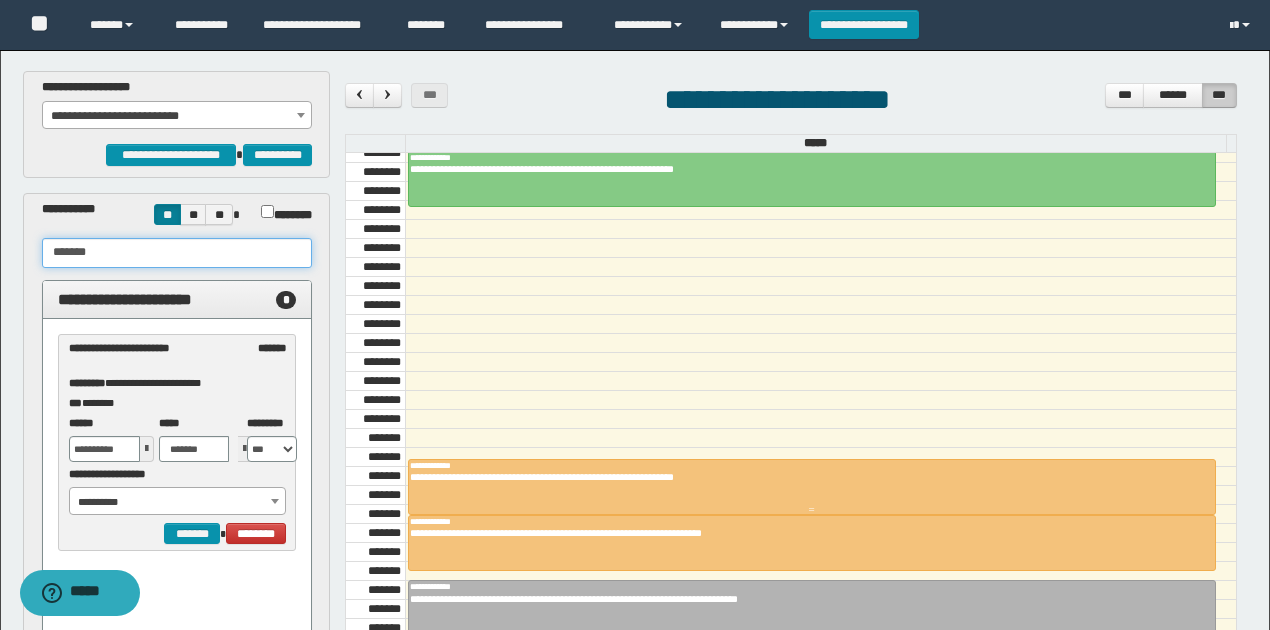 click on "**********" at bounding box center [807, 477] 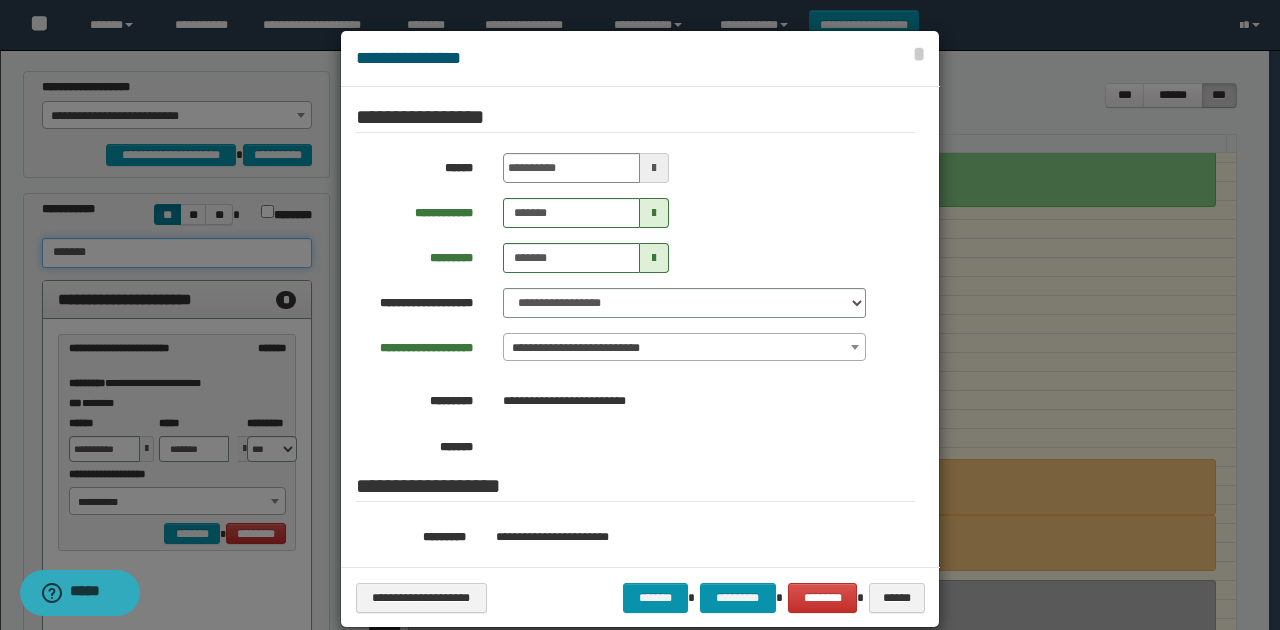type on "*******" 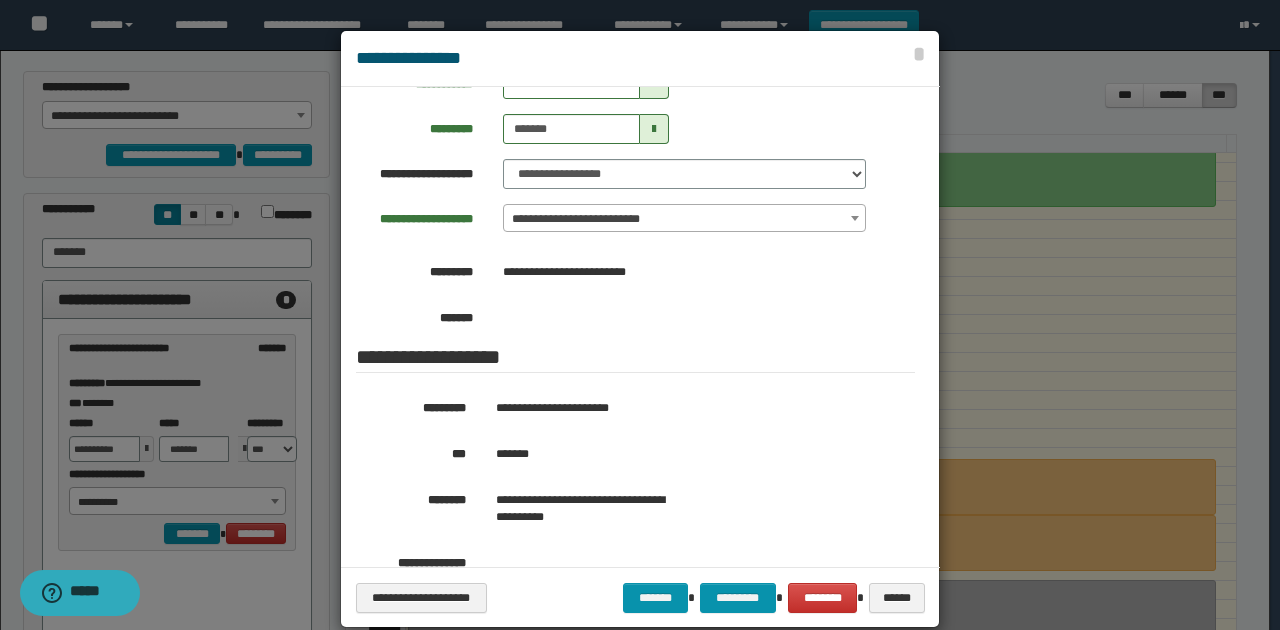 scroll, scrollTop: 333, scrollLeft: 0, axis: vertical 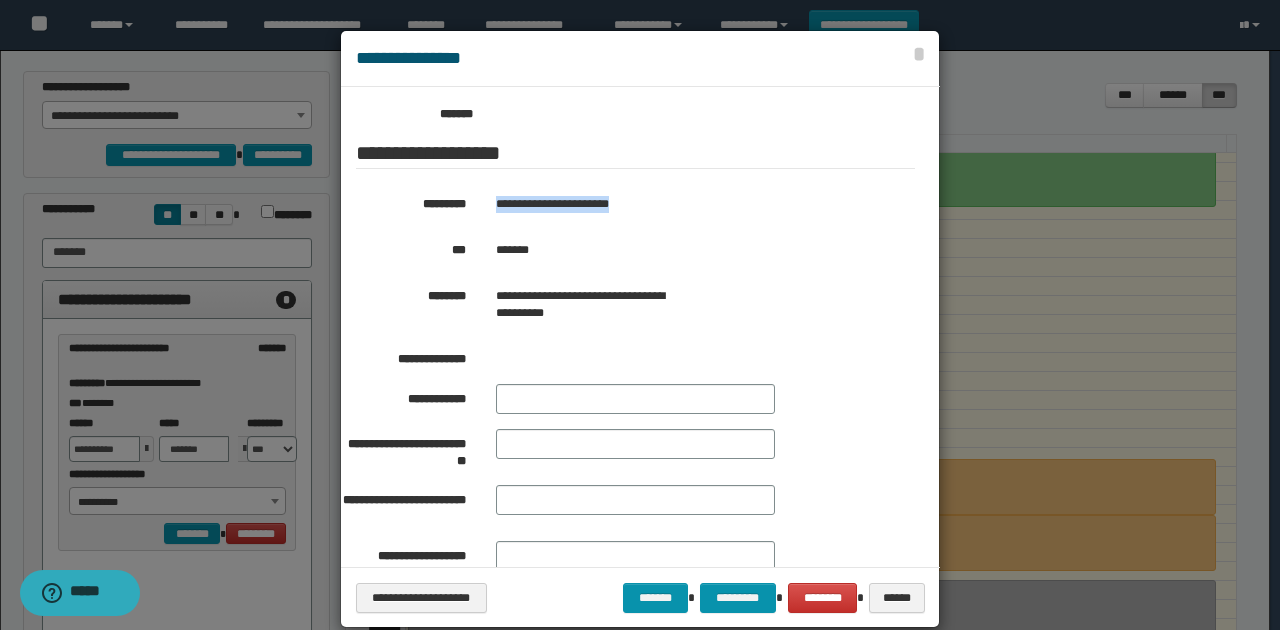 drag, startPoint x: 491, startPoint y: 202, endPoint x: 668, endPoint y: 192, distance: 177.28226 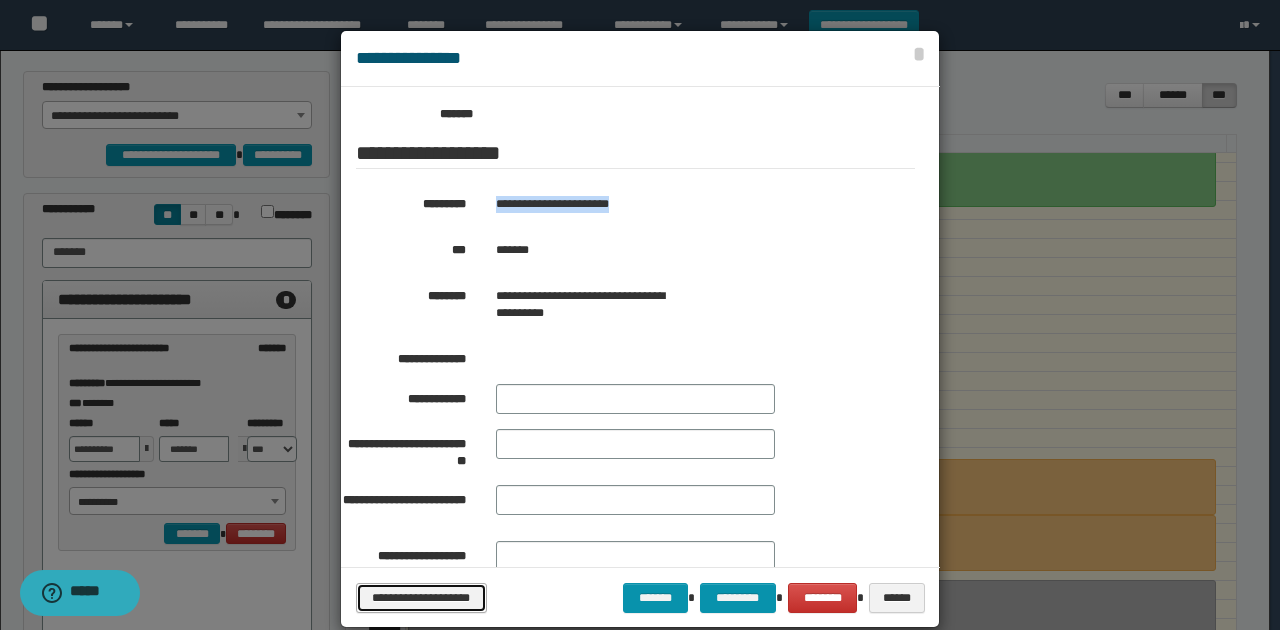 click on "**********" at bounding box center [421, 597] 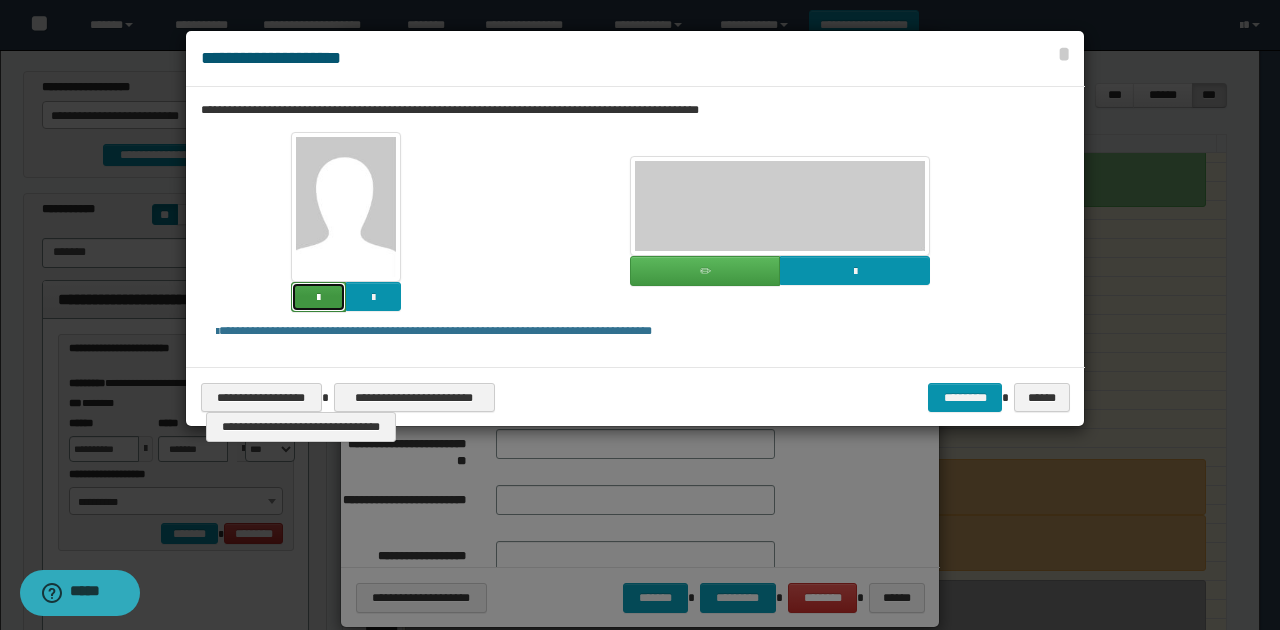 click at bounding box center (318, 297) 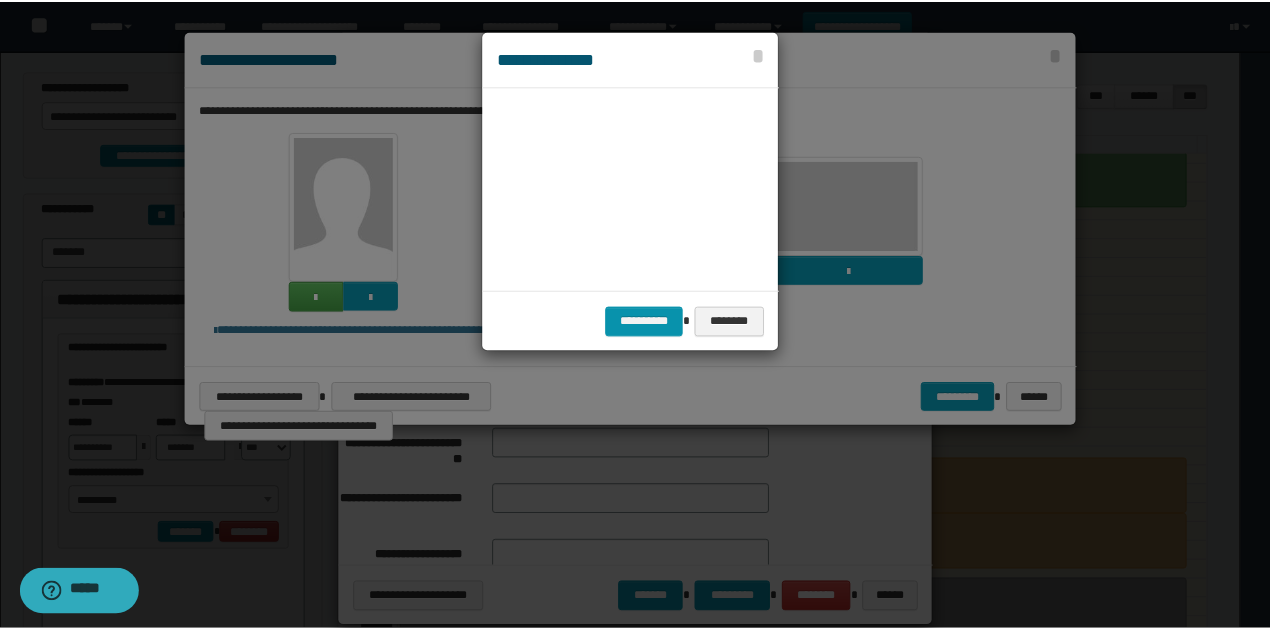 scroll, scrollTop: 45, scrollLeft: 105, axis: both 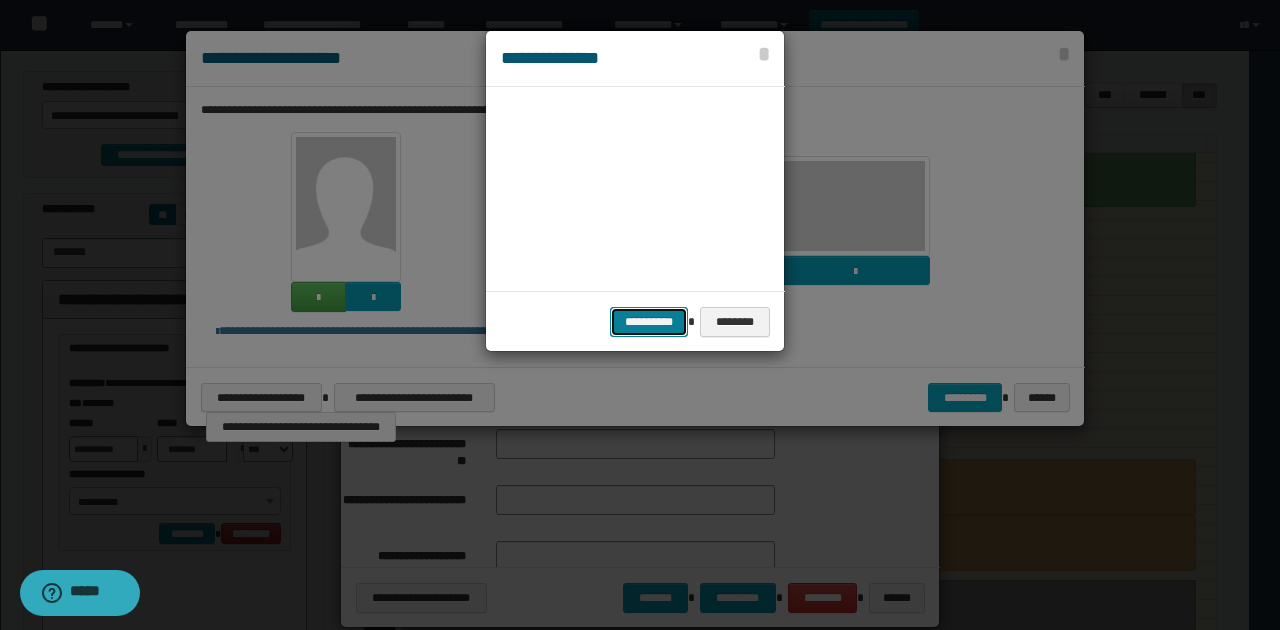 click on "**********" at bounding box center [649, 321] 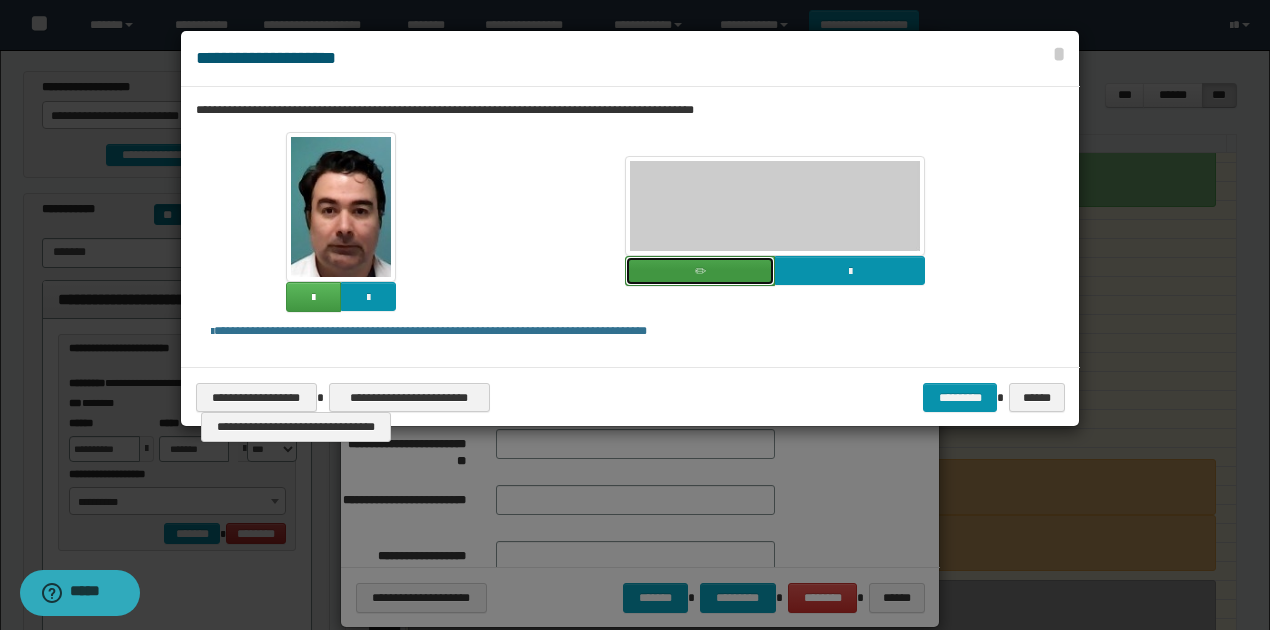 click at bounding box center (700, 272) 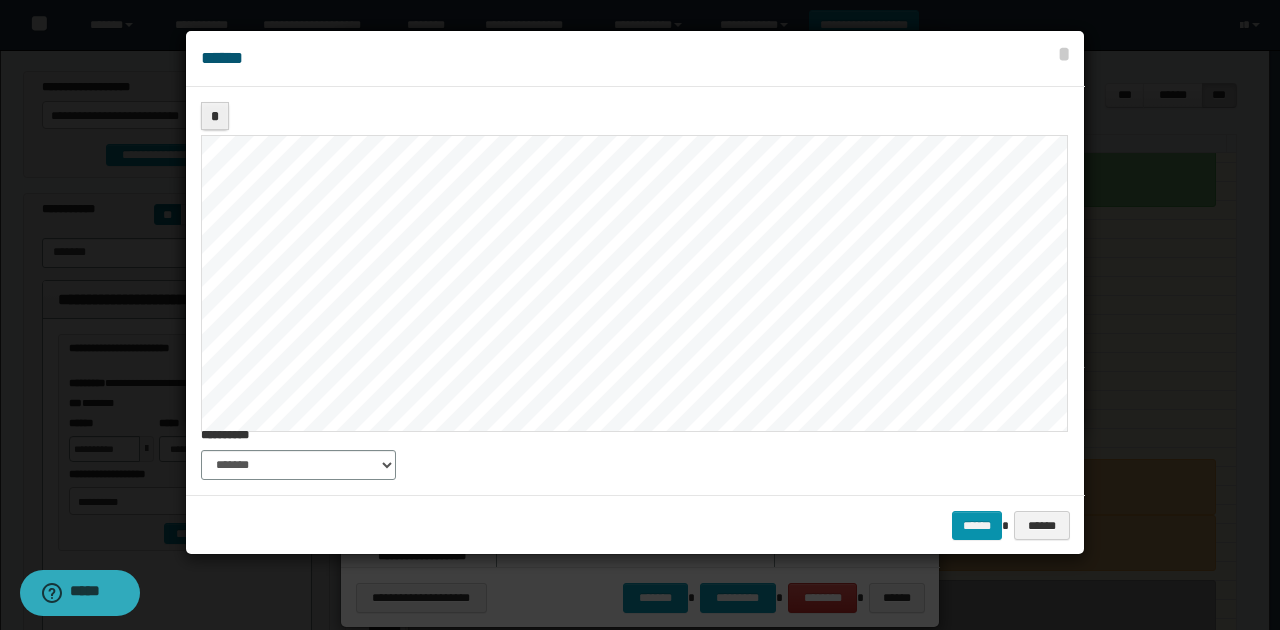 click on "**********" at bounding box center (635, 290) 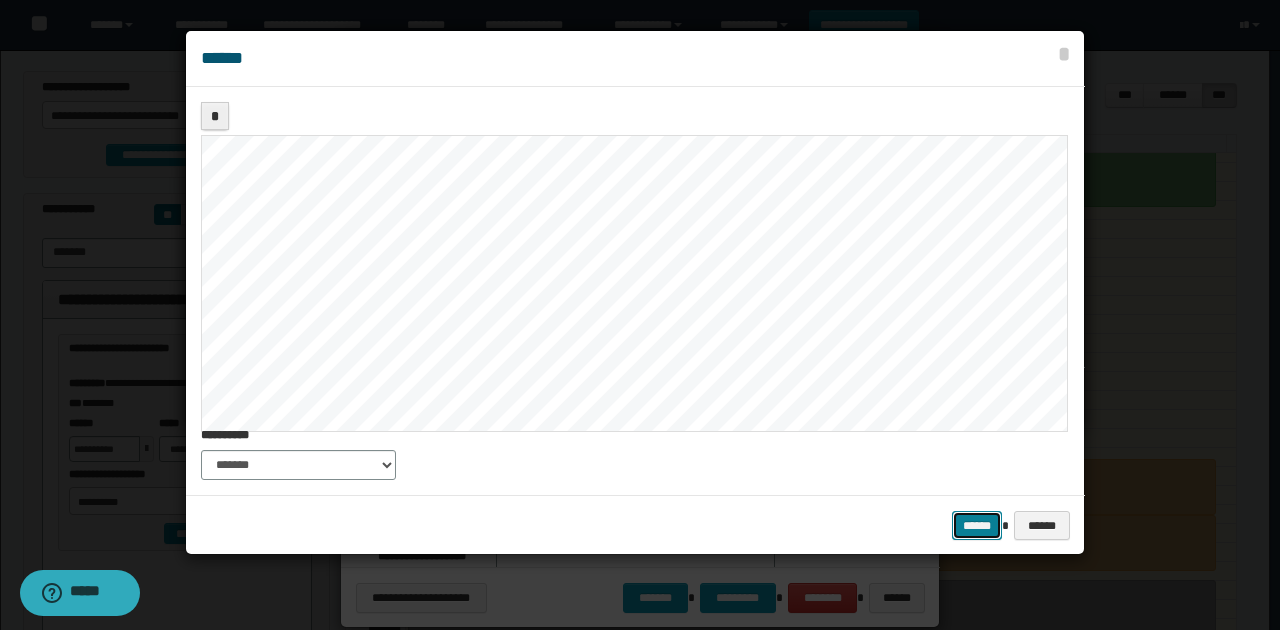 drag, startPoint x: 976, startPoint y: 518, endPoint x: 969, endPoint y: 486, distance: 32.75668 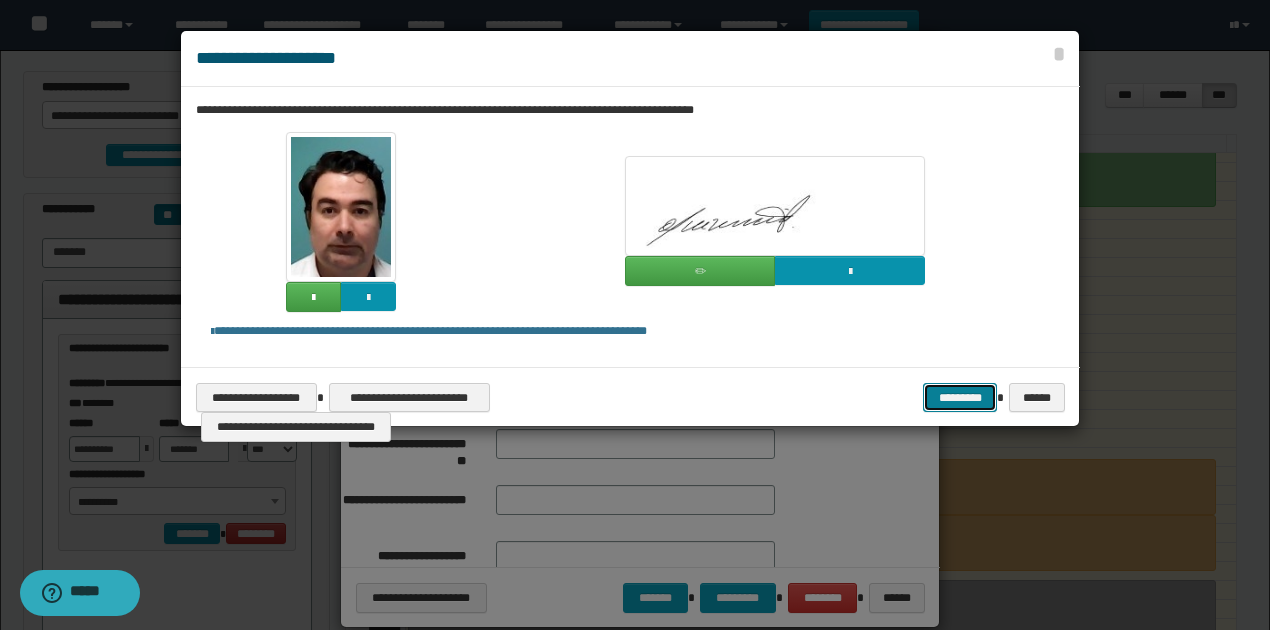 click on "*********" at bounding box center (960, 397) 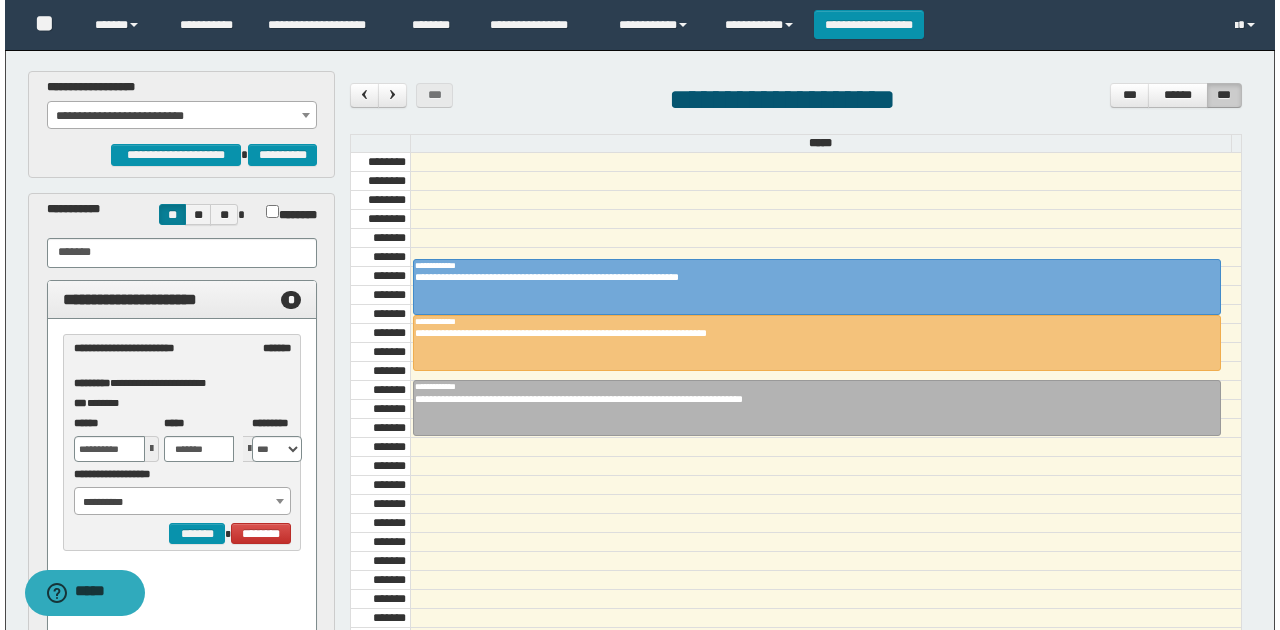 scroll, scrollTop: 1406, scrollLeft: 0, axis: vertical 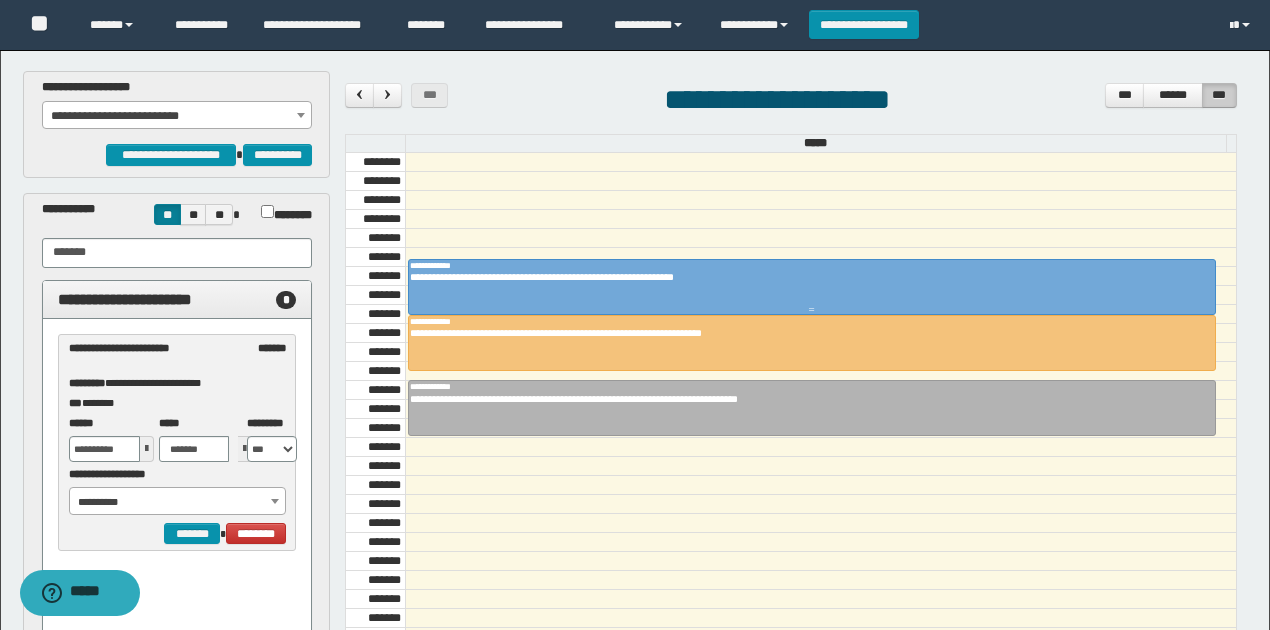 click at bounding box center [812, 287] 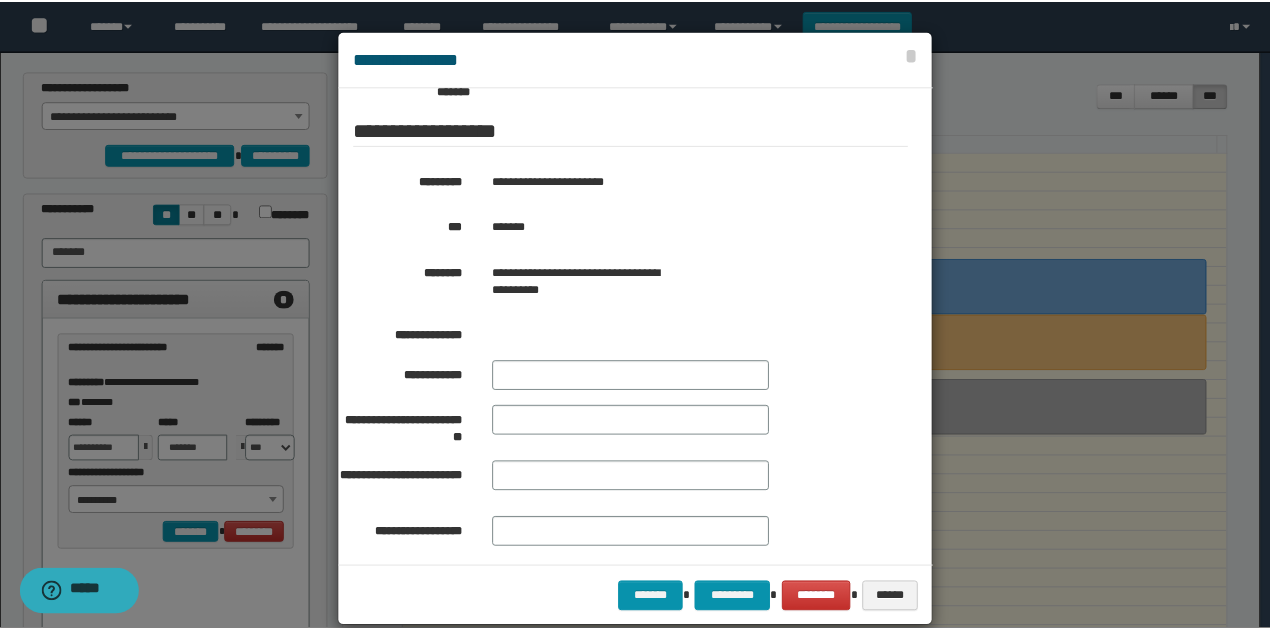 scroll, scrollTop: 376, scrollLeft: 0, axis: vertical 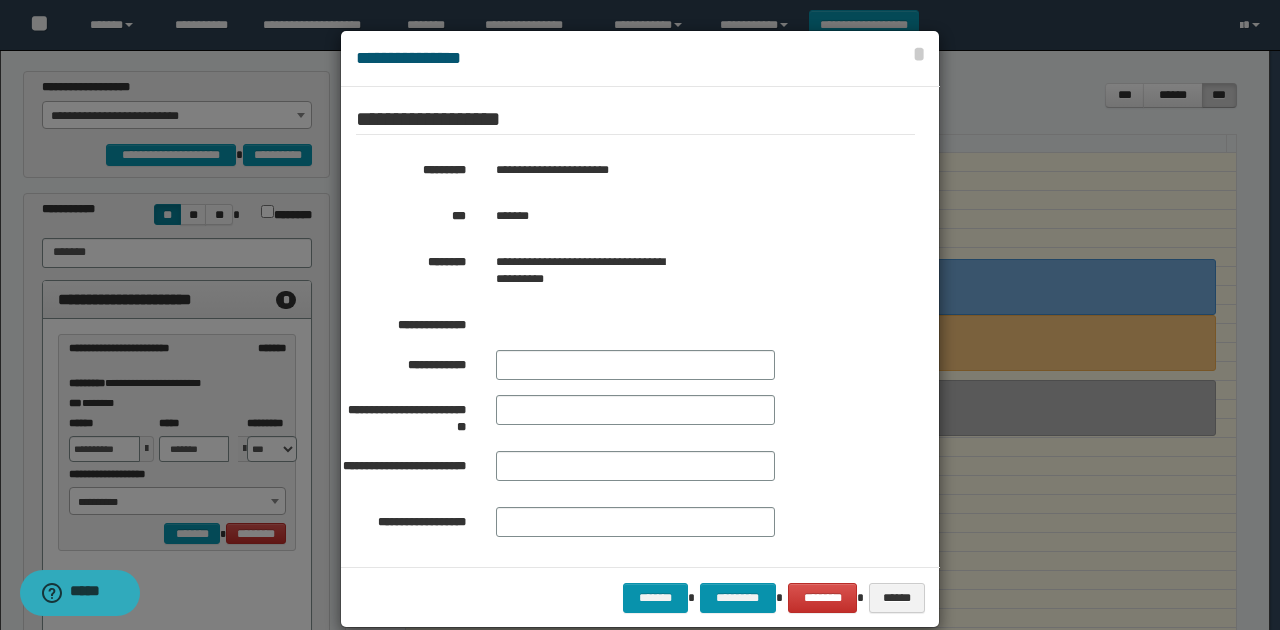 click on "*******" at bounding box center [687, 216] 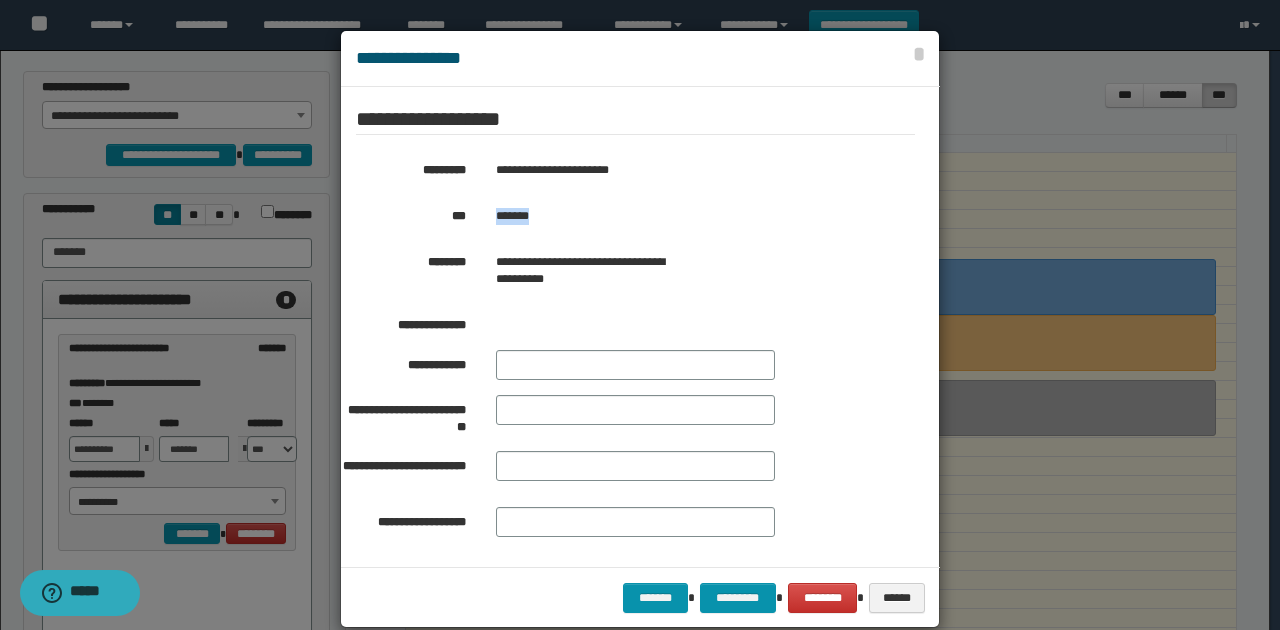click on "*******" at bounding box center [687, 216] 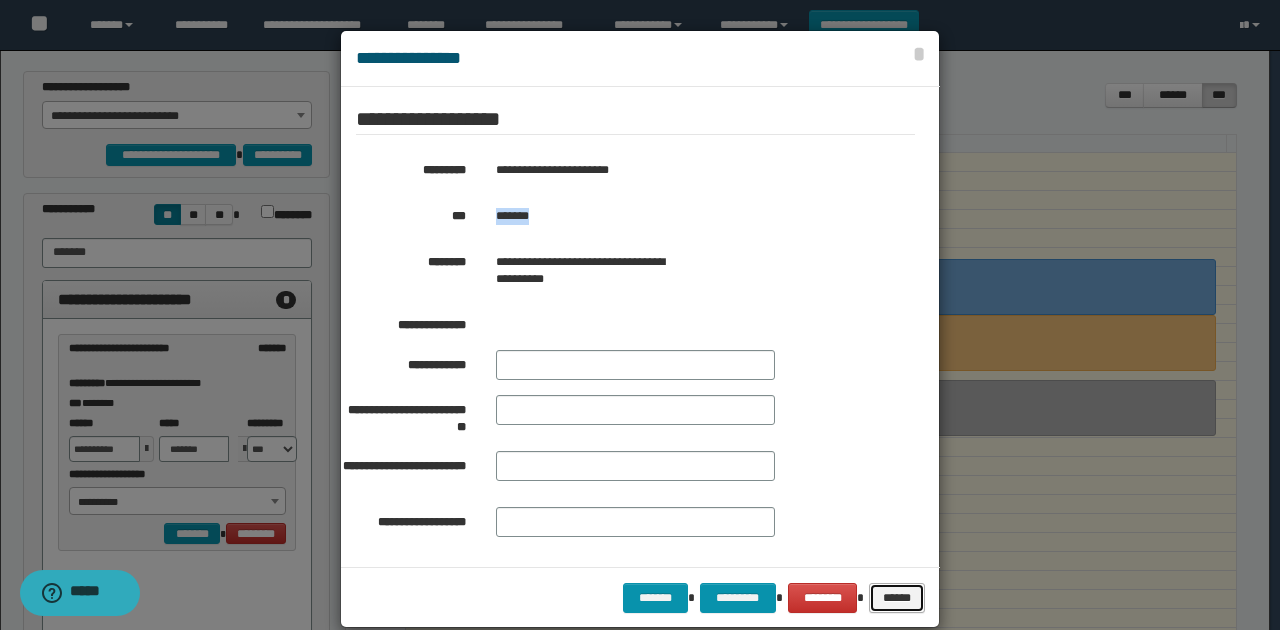 click on "******" at bounding box center [896, 597] 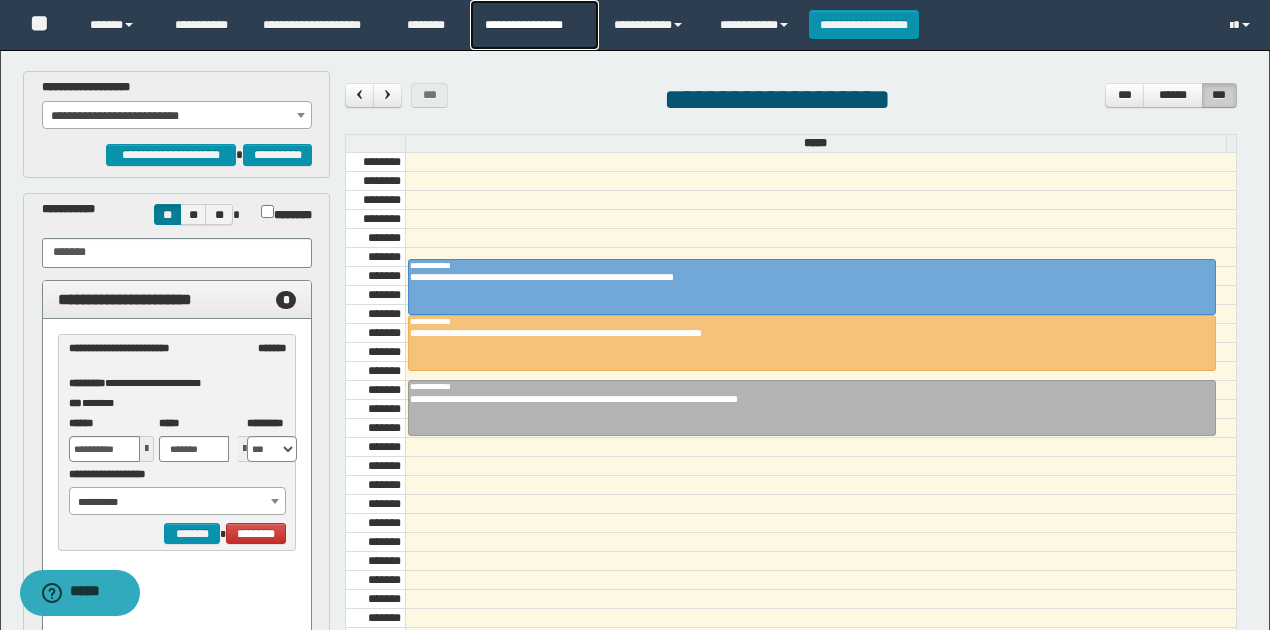 click on "**********" at bounding box center (534, 25) 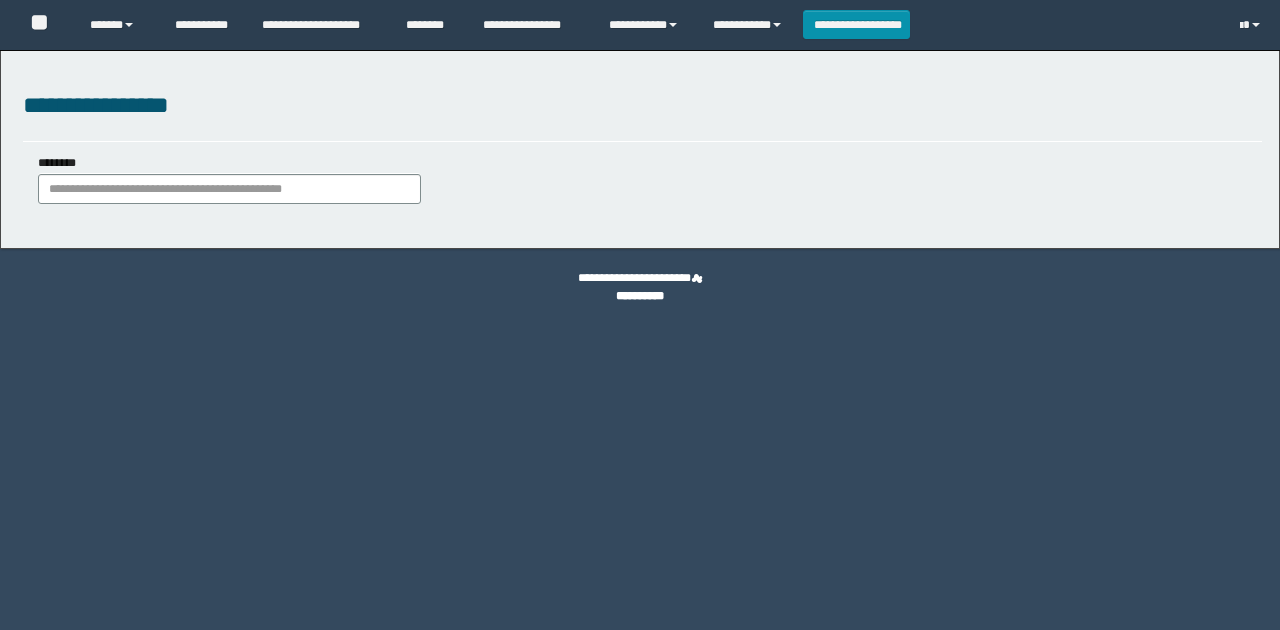 scroll, scrollTop: 0, scrollLeft: 0, axis: both 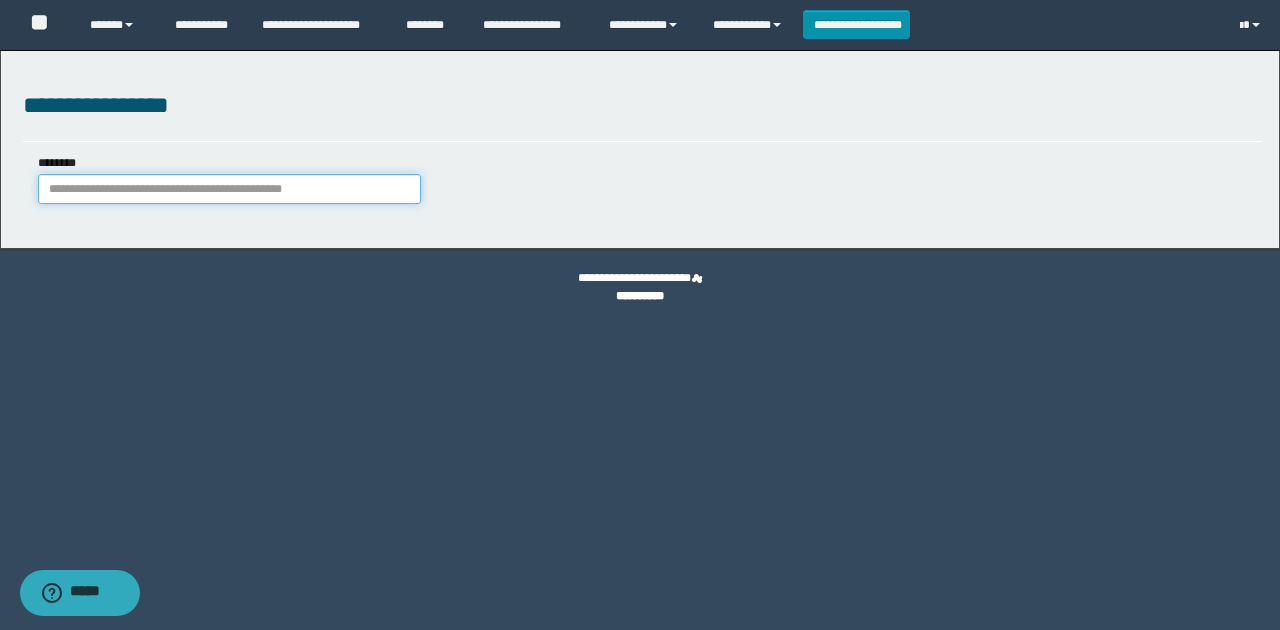 click on "********" at bounding box center [229, 189] 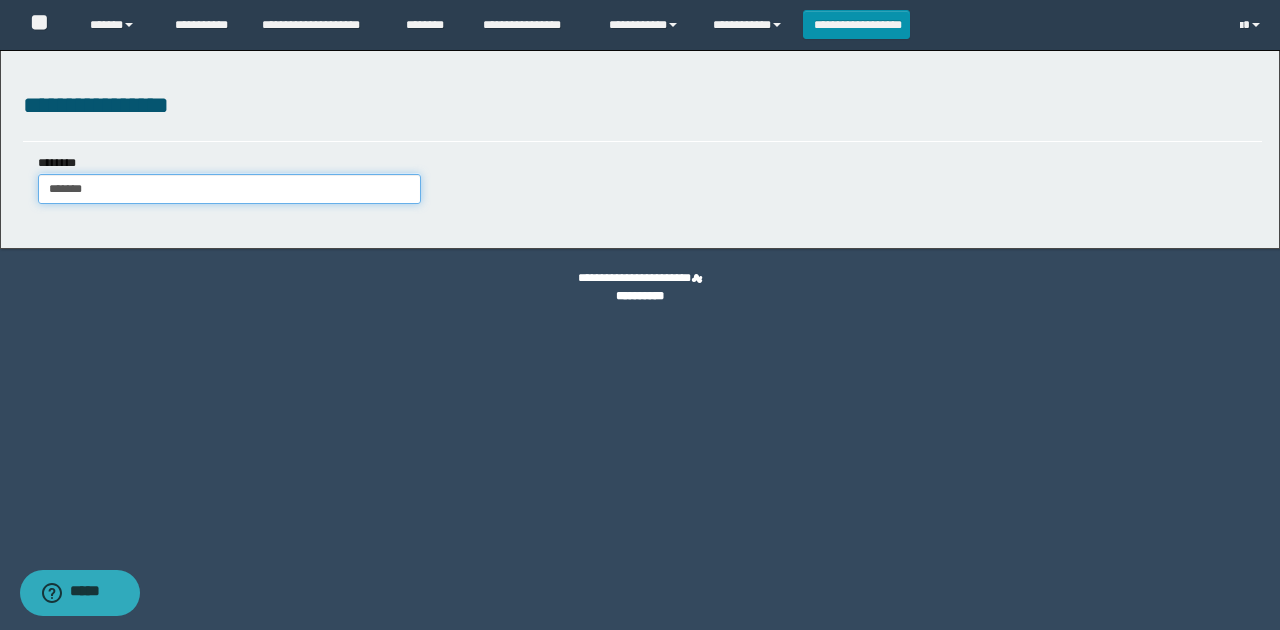 type on "*******" 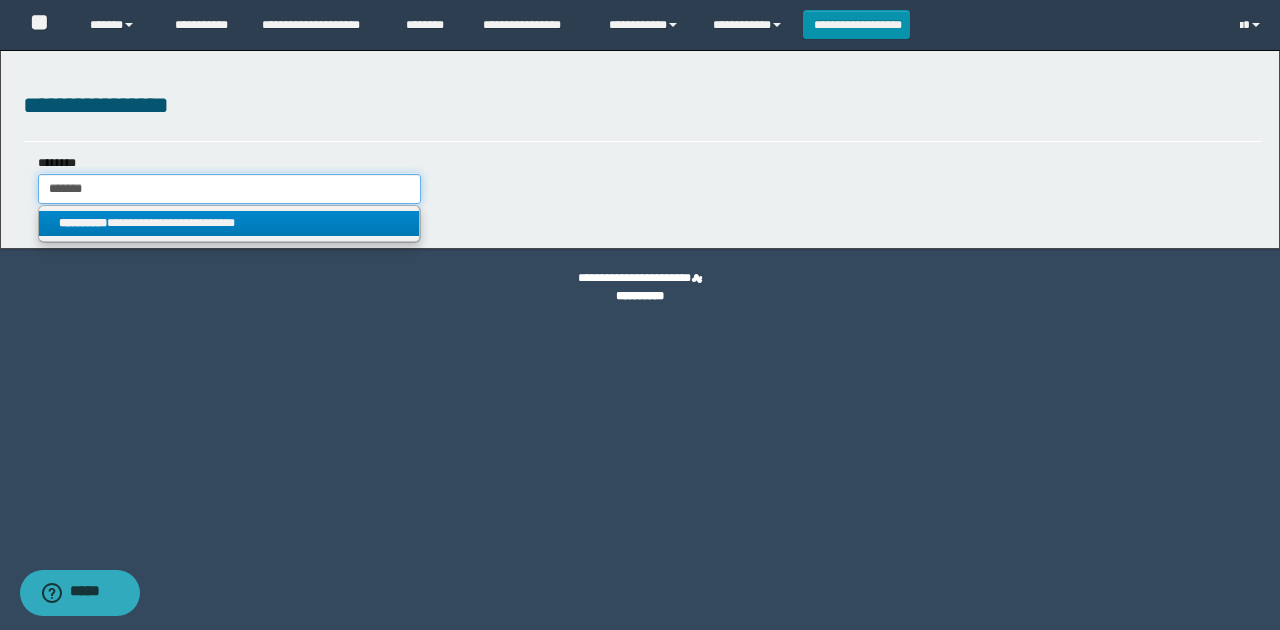 type on "*******" 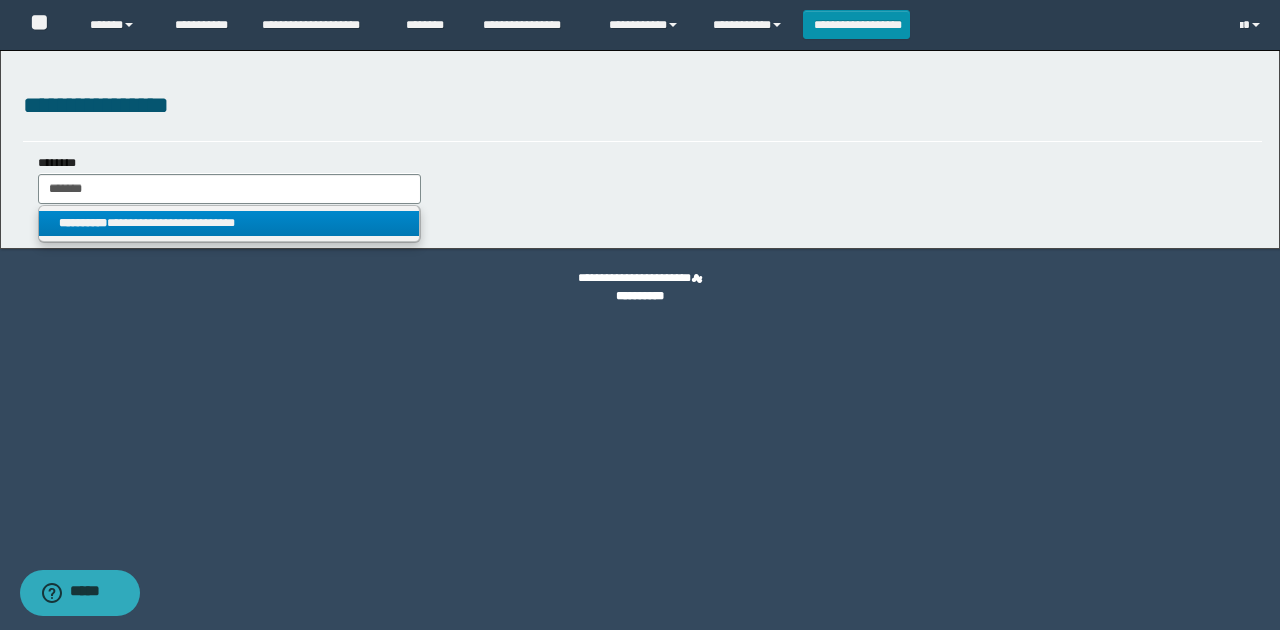 click on "**********" at bounding box center [229, 223] 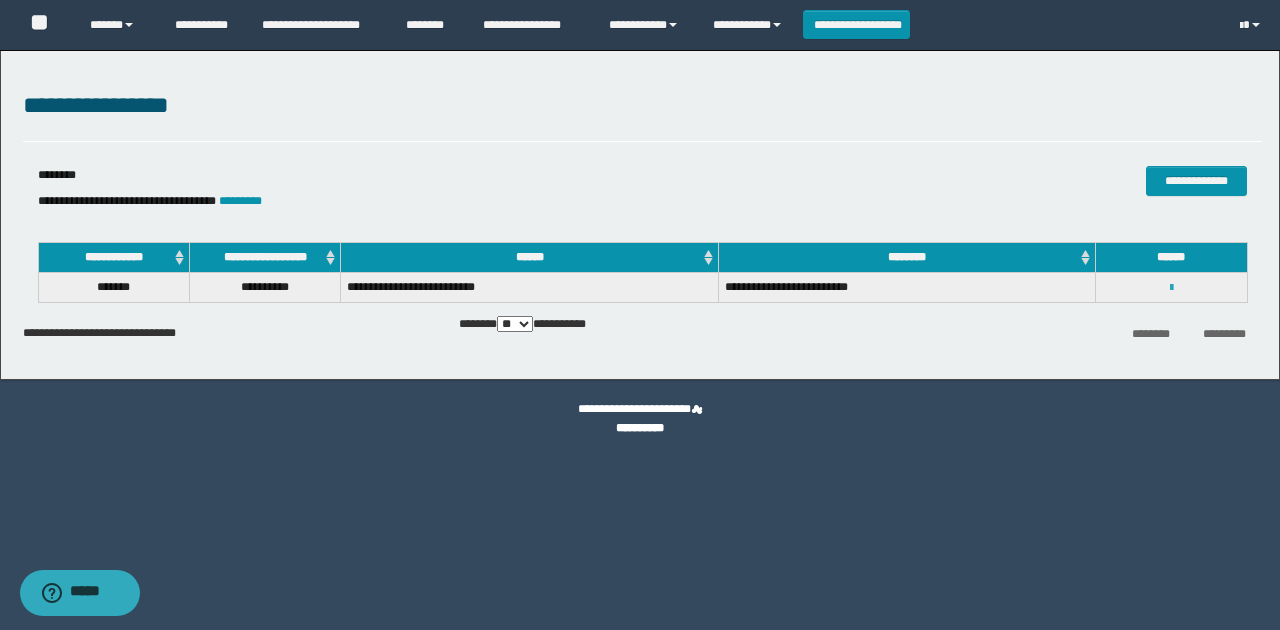 click at bounding box center [1171, 288] 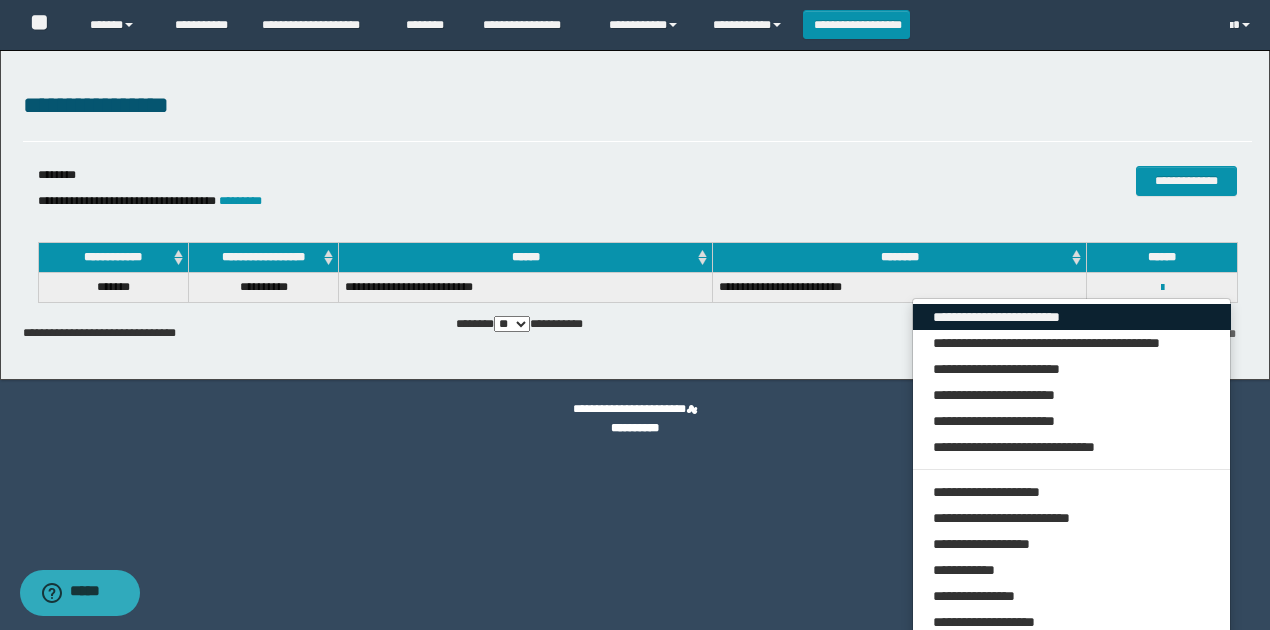 click on "**********" at bounding box center (1072, 317) 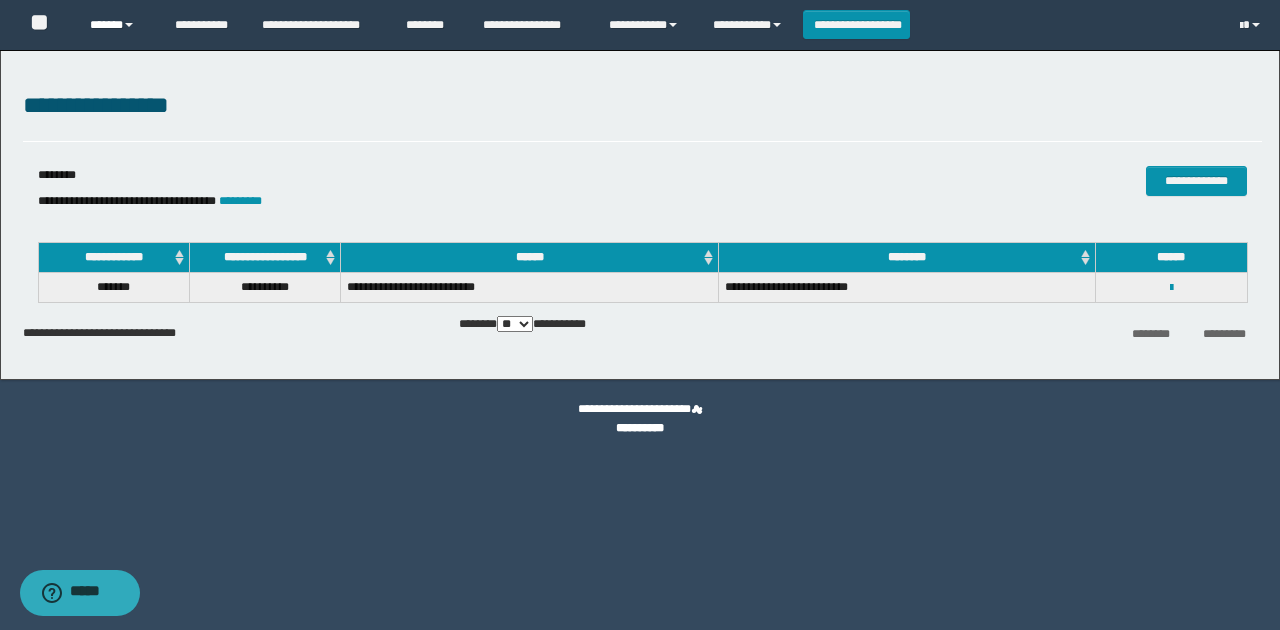 click at bounding box center [129, 25] 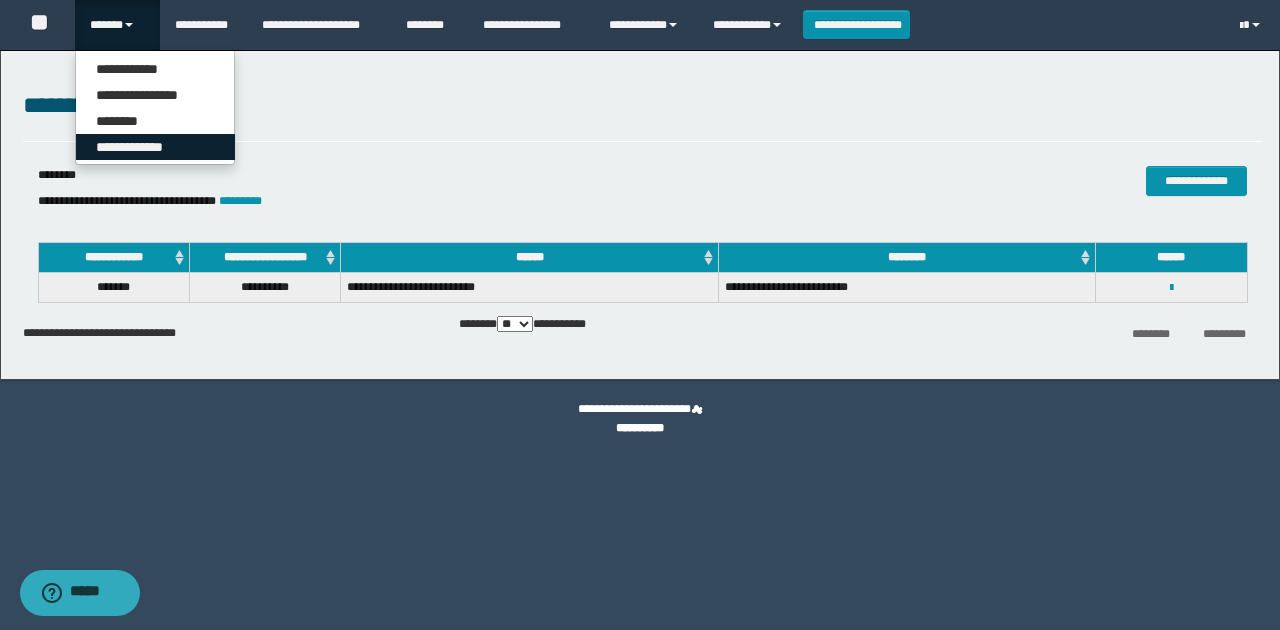 click on "**********" at bounding box center [155, 147] 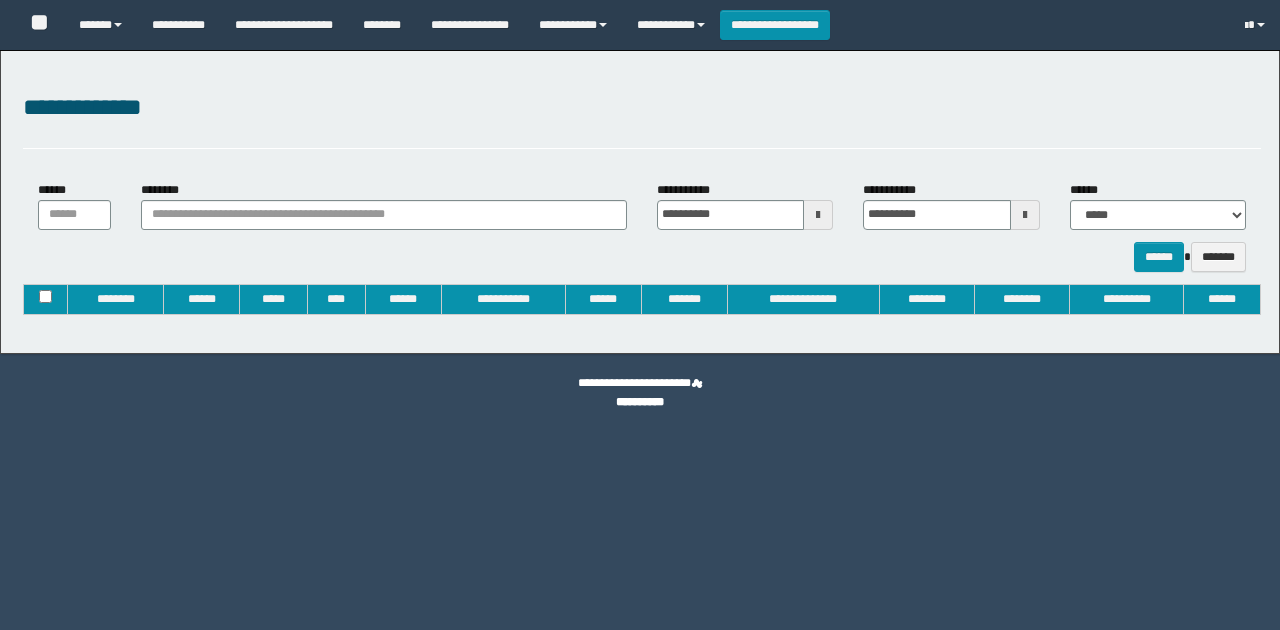 type on "**********" 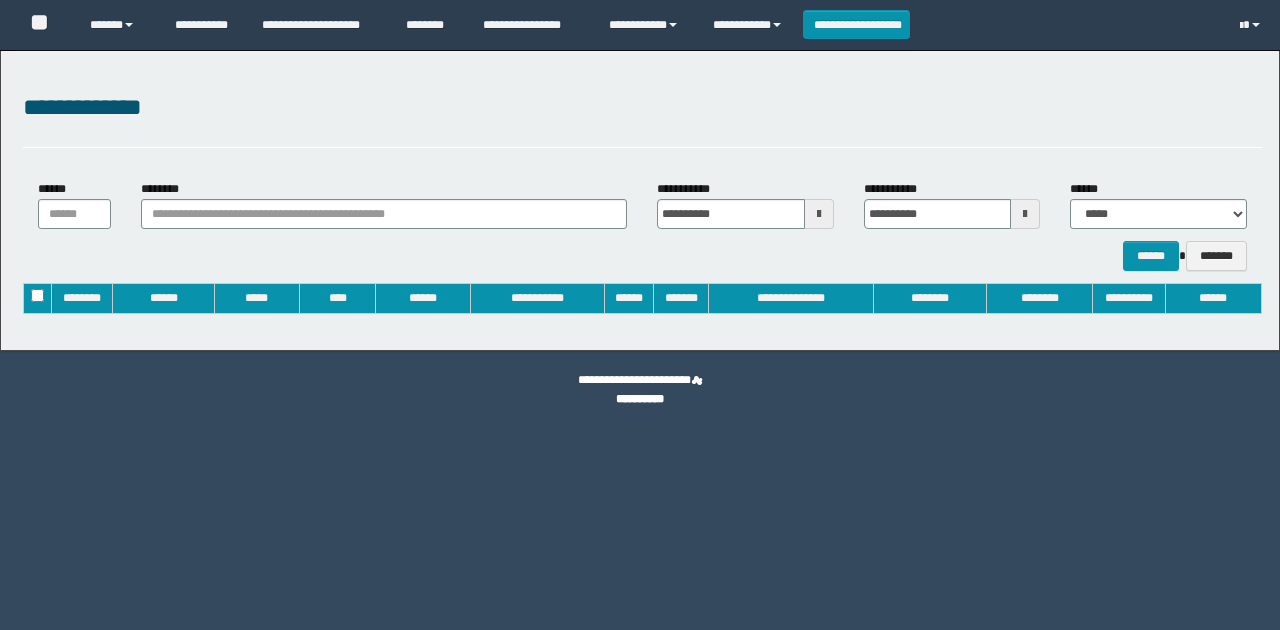 scroll, scrollTop: 0, scrollLeft: 0, axis: both 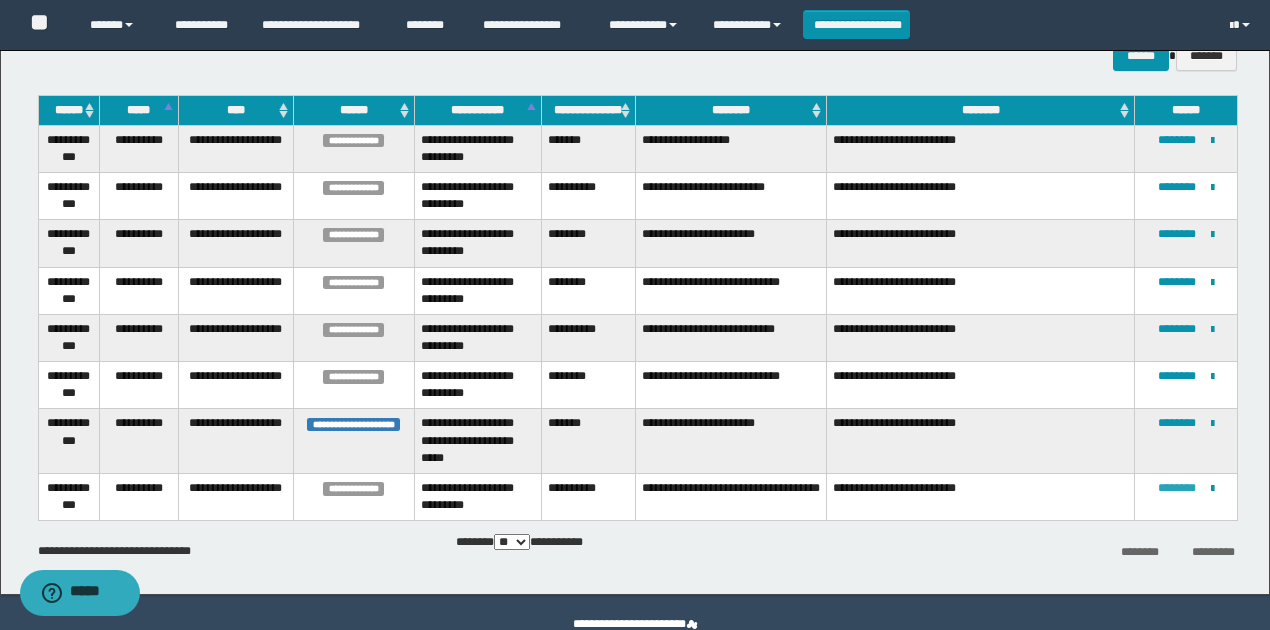 click on "********" at bounding box center [1177, 488] 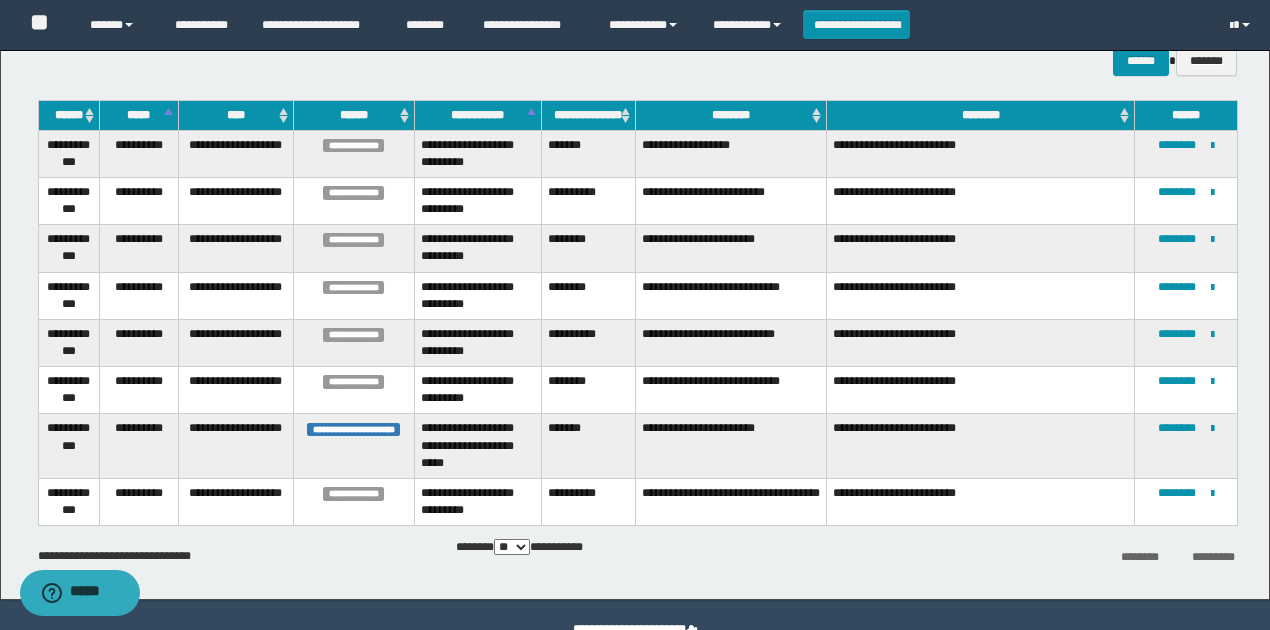 scroll, scrollTop: 200, scrollLeft: 0, axis: vertical 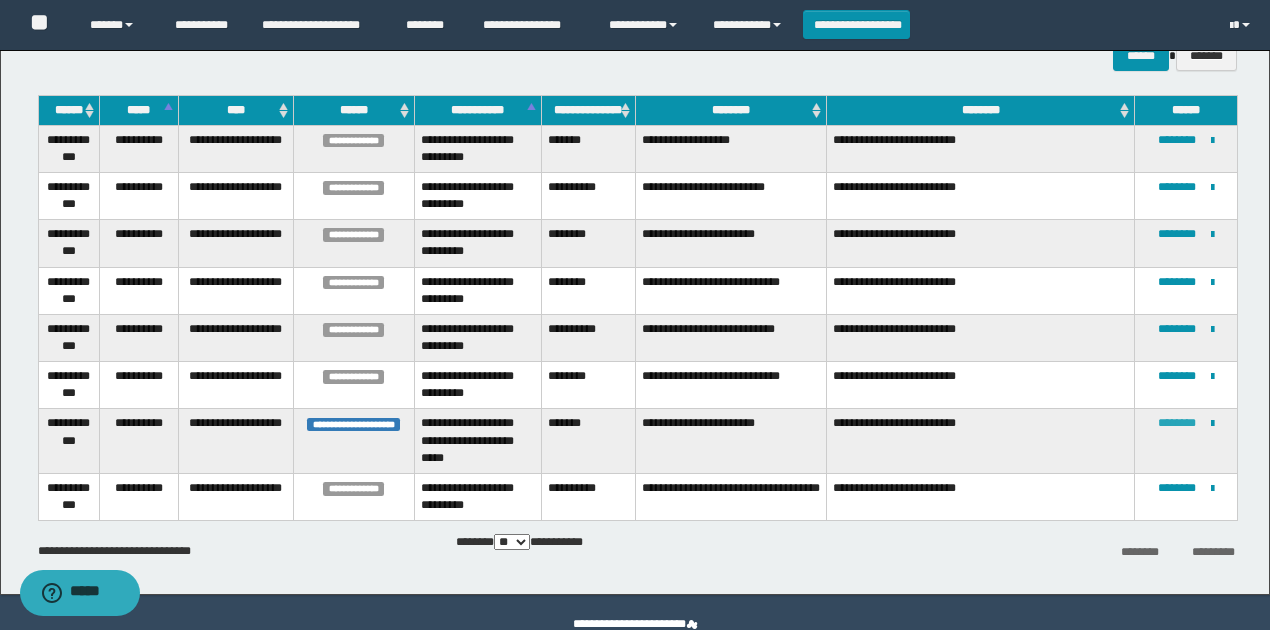 click on "********" at bounding box center [1177, 423] 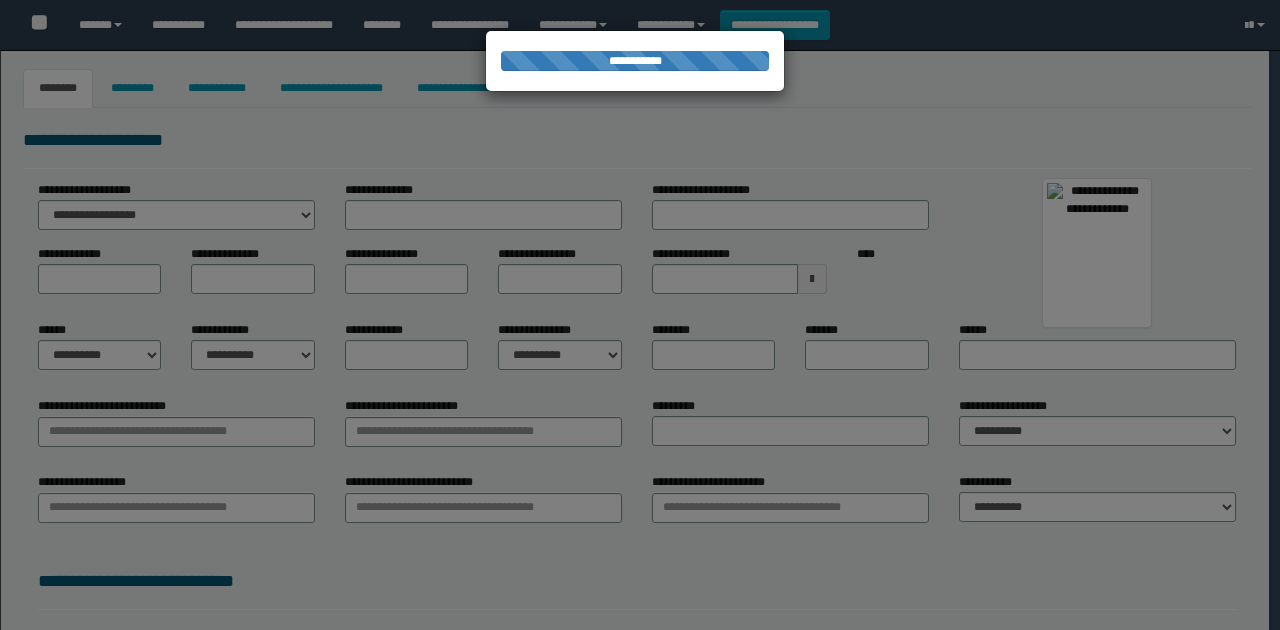 select on "****" 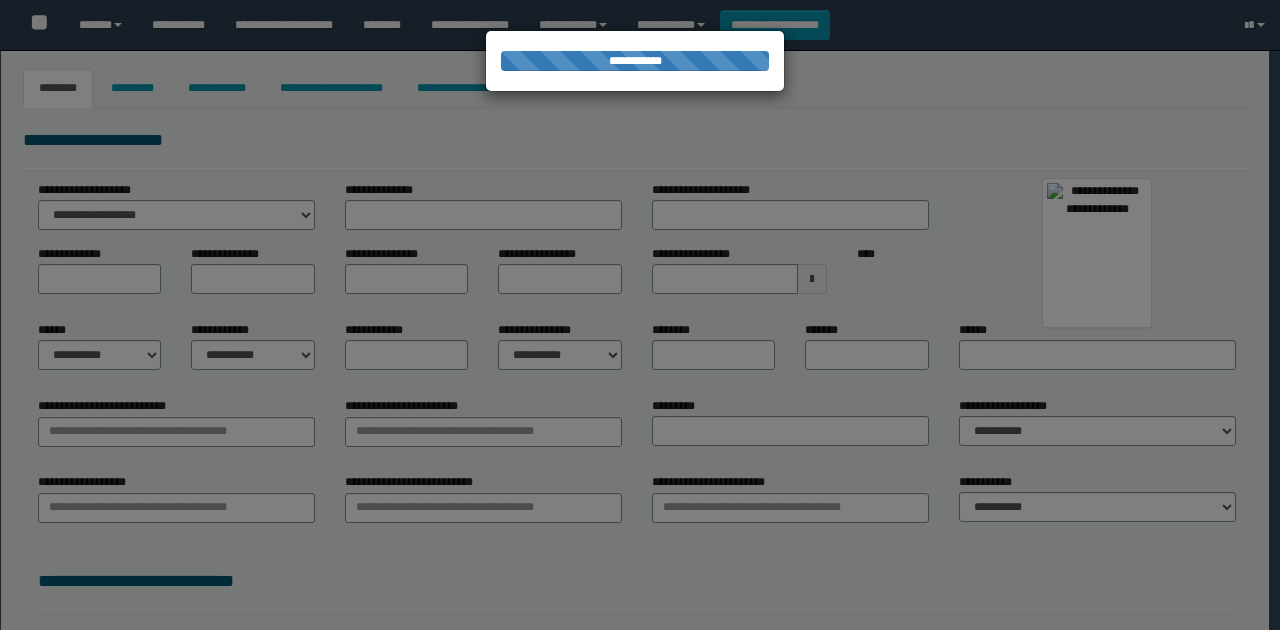 scroll, scrollTop: 0, scrollLeft: 0, axis: both 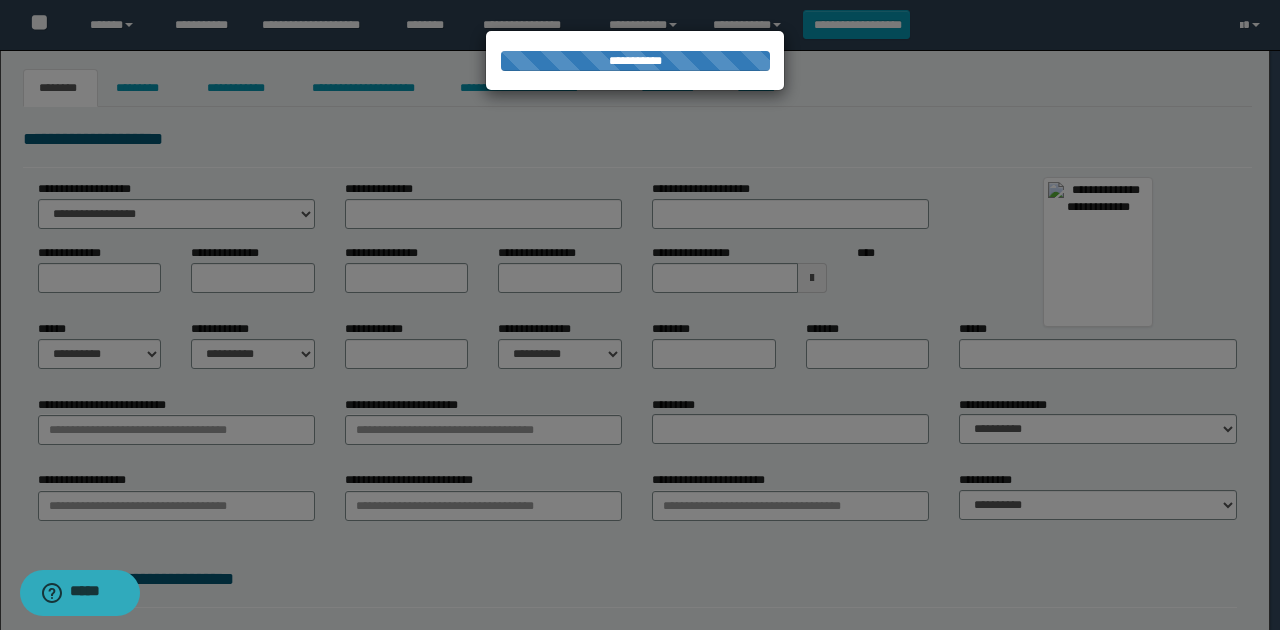 type on "**********" 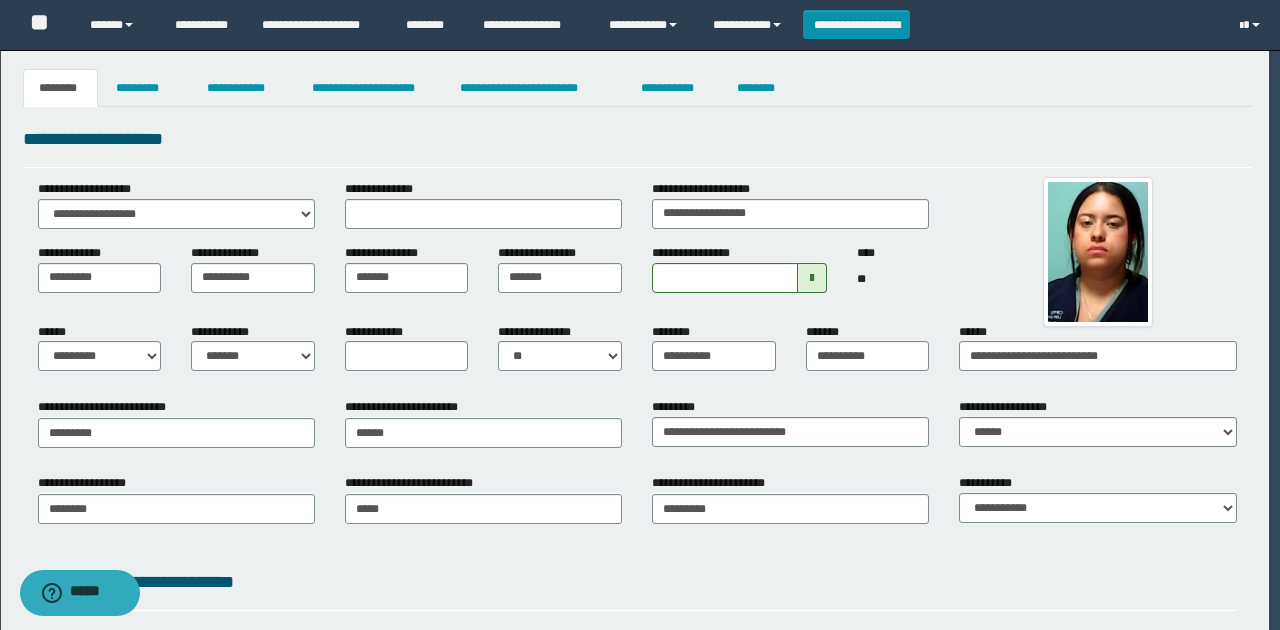 click at bounding box center (640, 315) 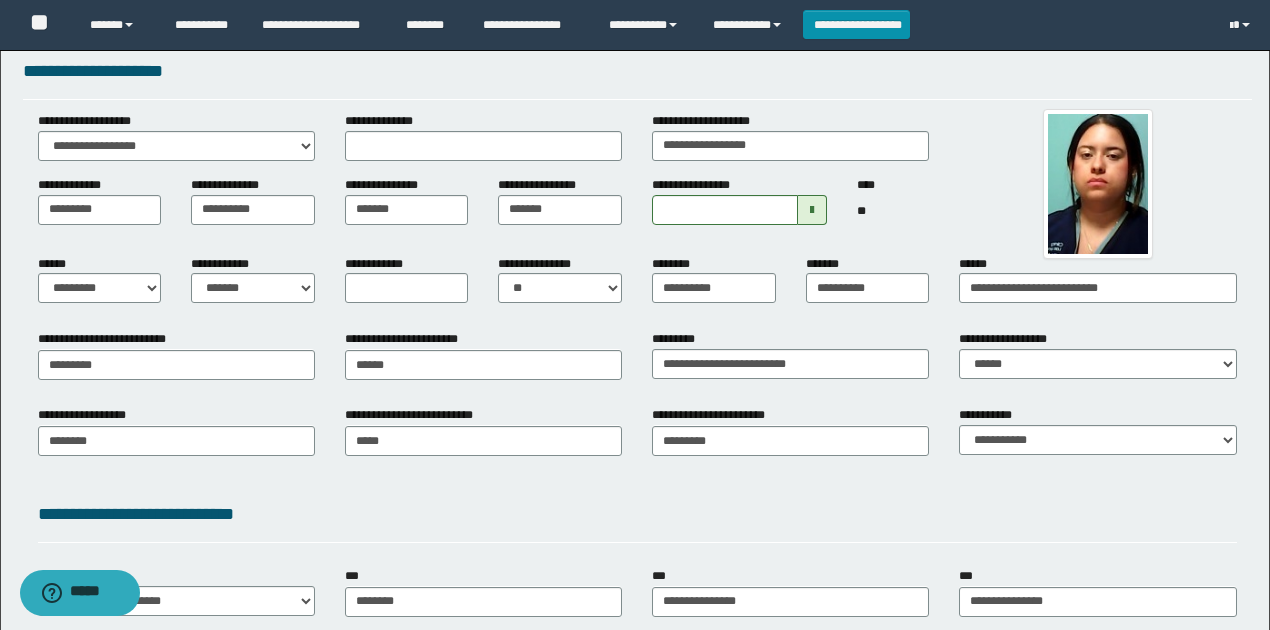 scroll, scrollTop: 133, scrollLeft: 0, axis: vertical 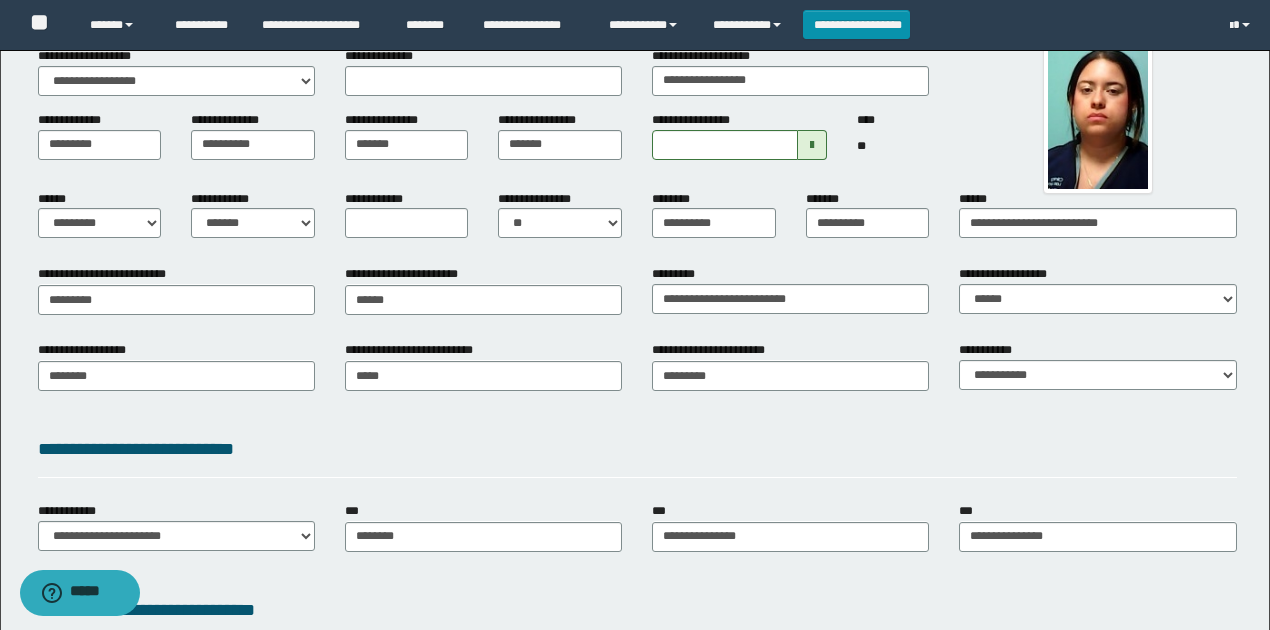 drag, startPoint x: 626, startPoint y: 322, endPoint x: 629, endPoint y: 423, distance: 101.04455 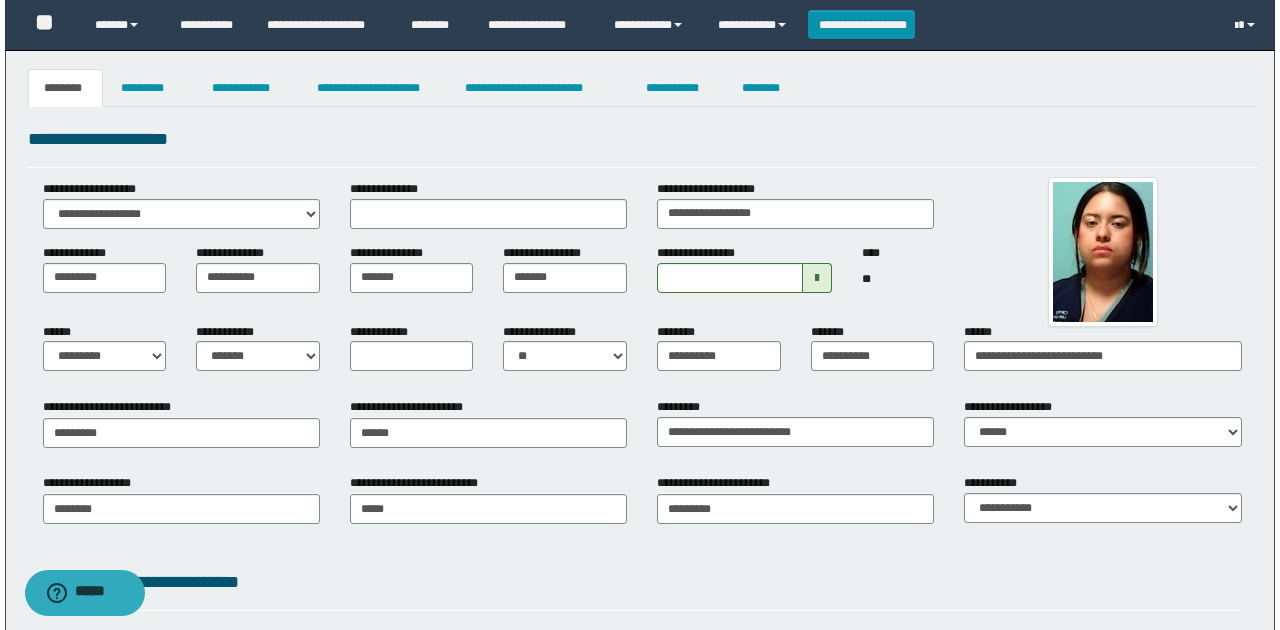 scroll, scrollTop: 0, scrollLeft: 0, axis: both 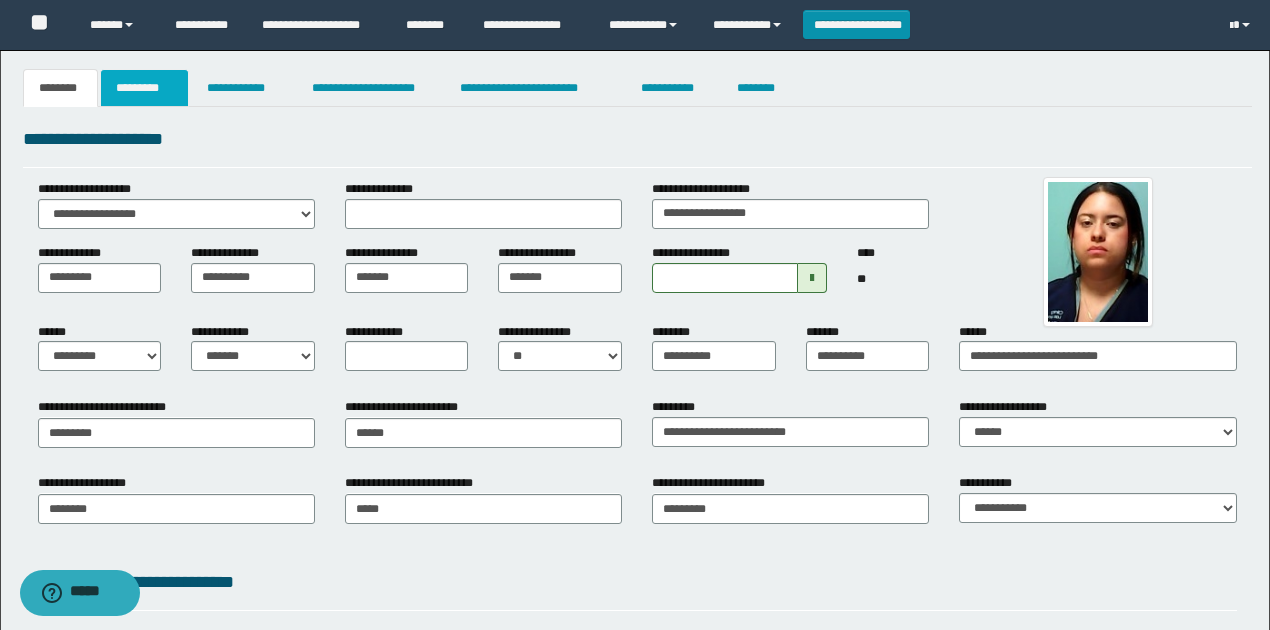click on "*********" at bounding box center [144, 88] 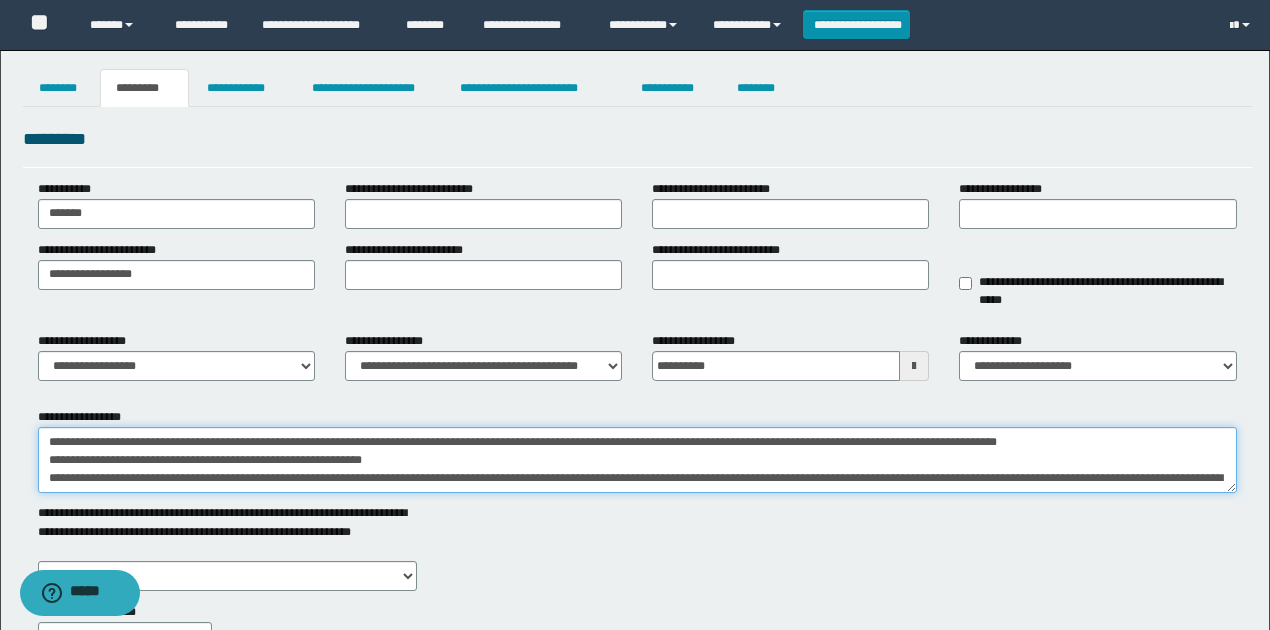 click on "**********" at bounding box center (637, 460) 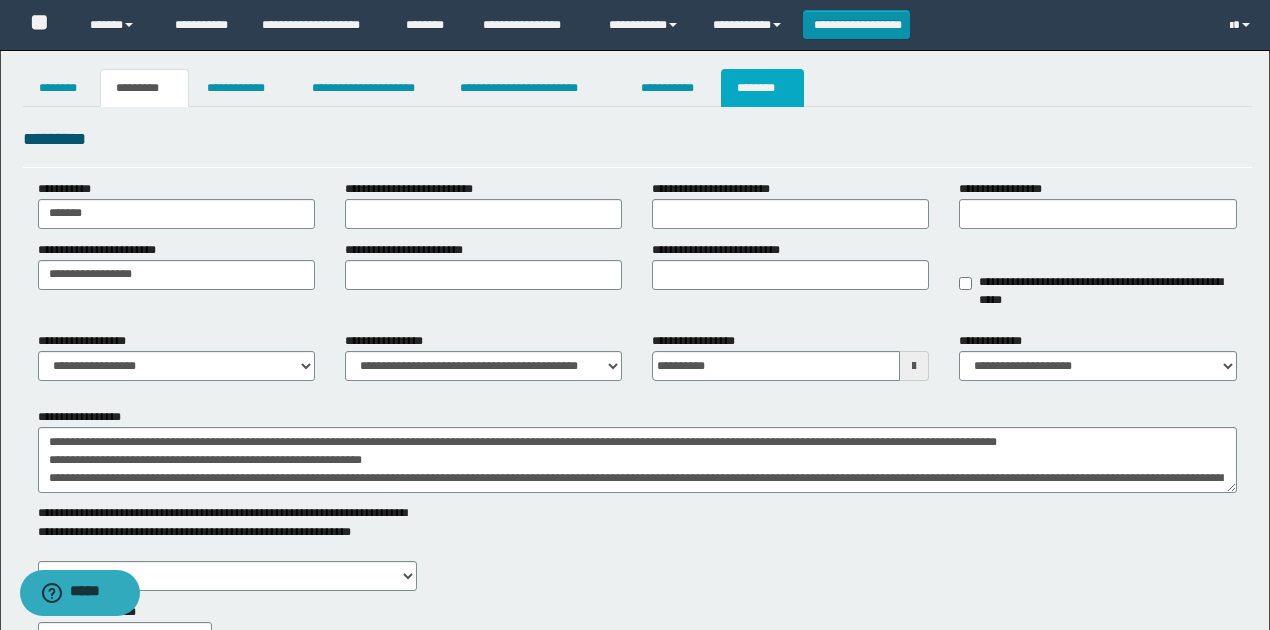 drag, startPoint x: 789, startPoint y: 97, endPoint x: 848, endPoint y: 126, distance: 65.74192 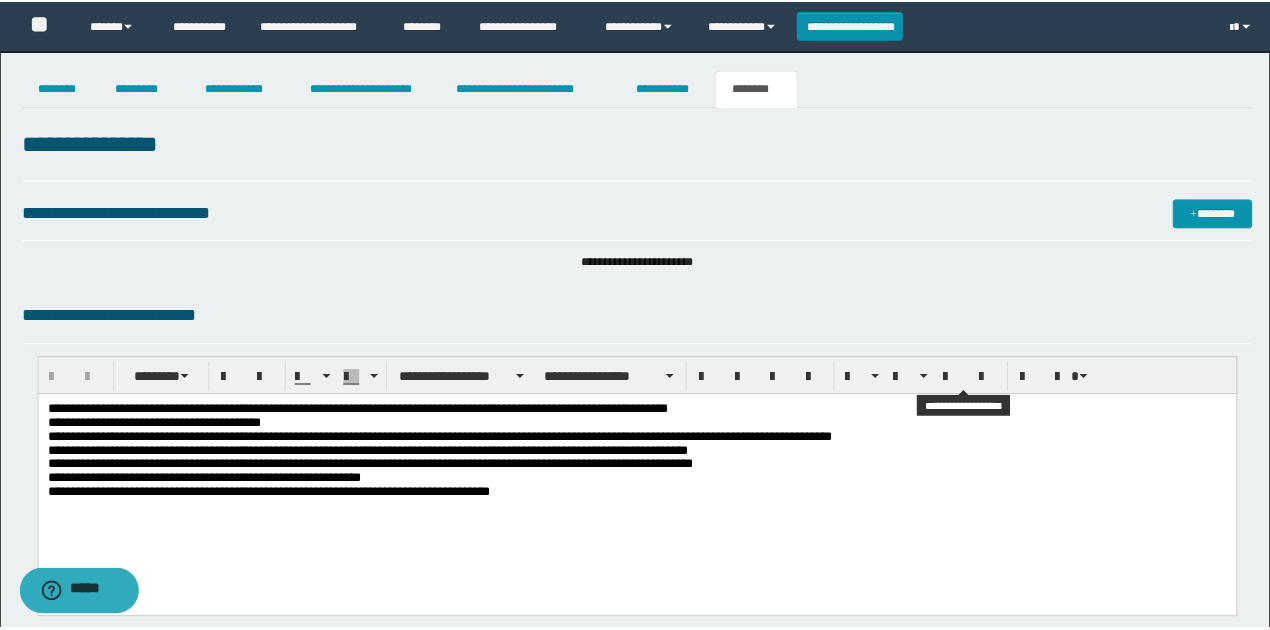 scroll, scrollTop: 0, scrollLeft: 0, axis: both 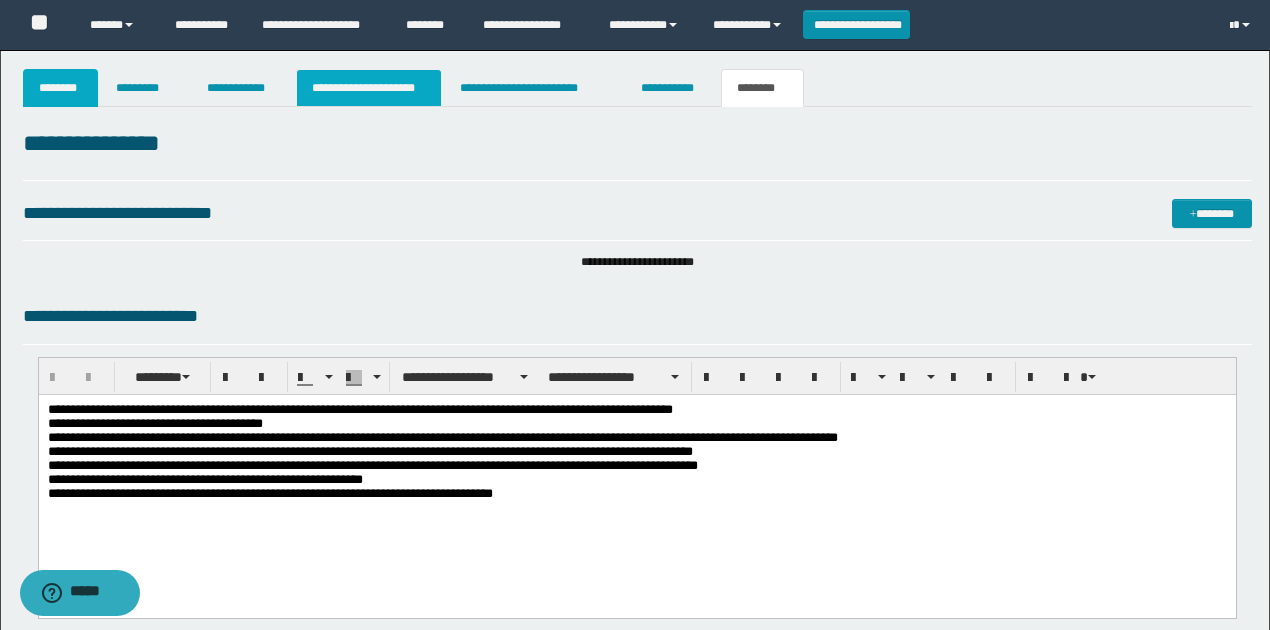 drag, startPoint x: 72, startPoint y: 89, endPoint x: 362, endPoint y: 104, distance: 290.38766 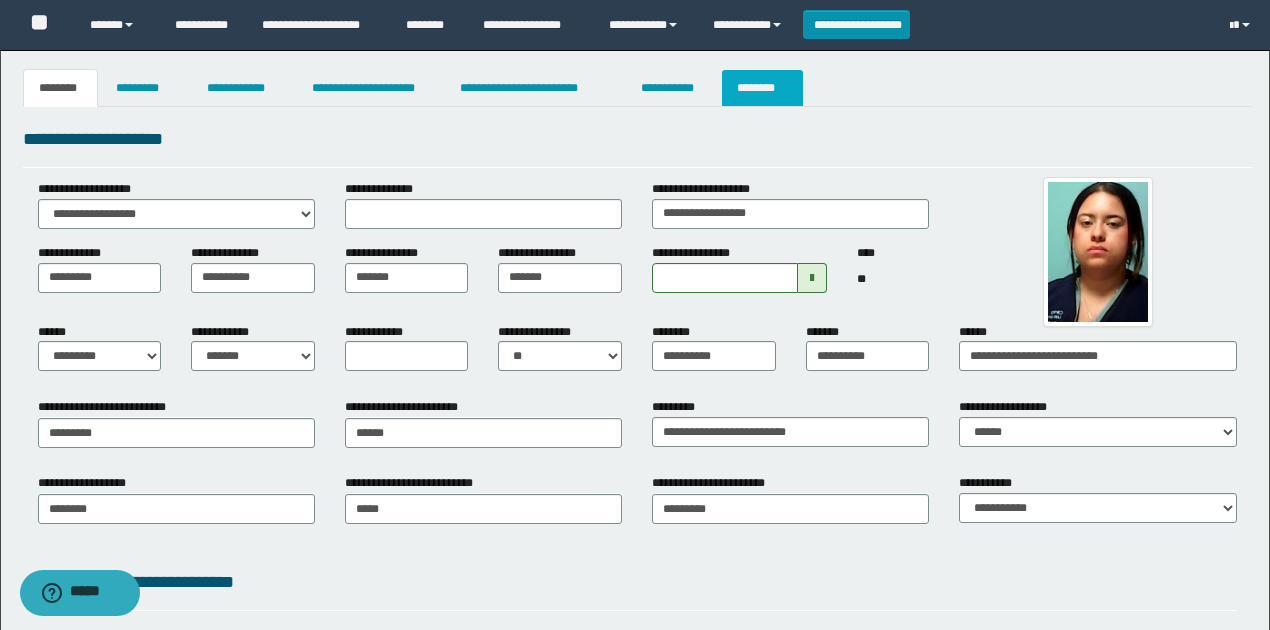 click on "********" at bounding box center (762, 88) 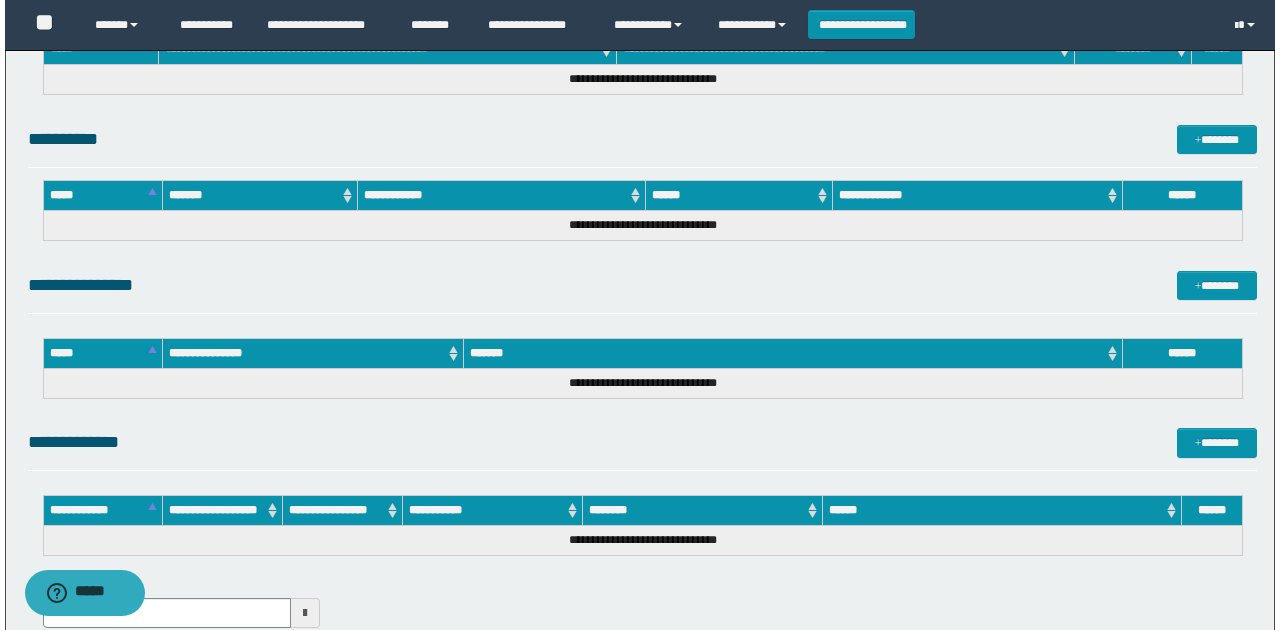 scroll, scrollTop: 907, scrollLeft: 0, axis: vertical 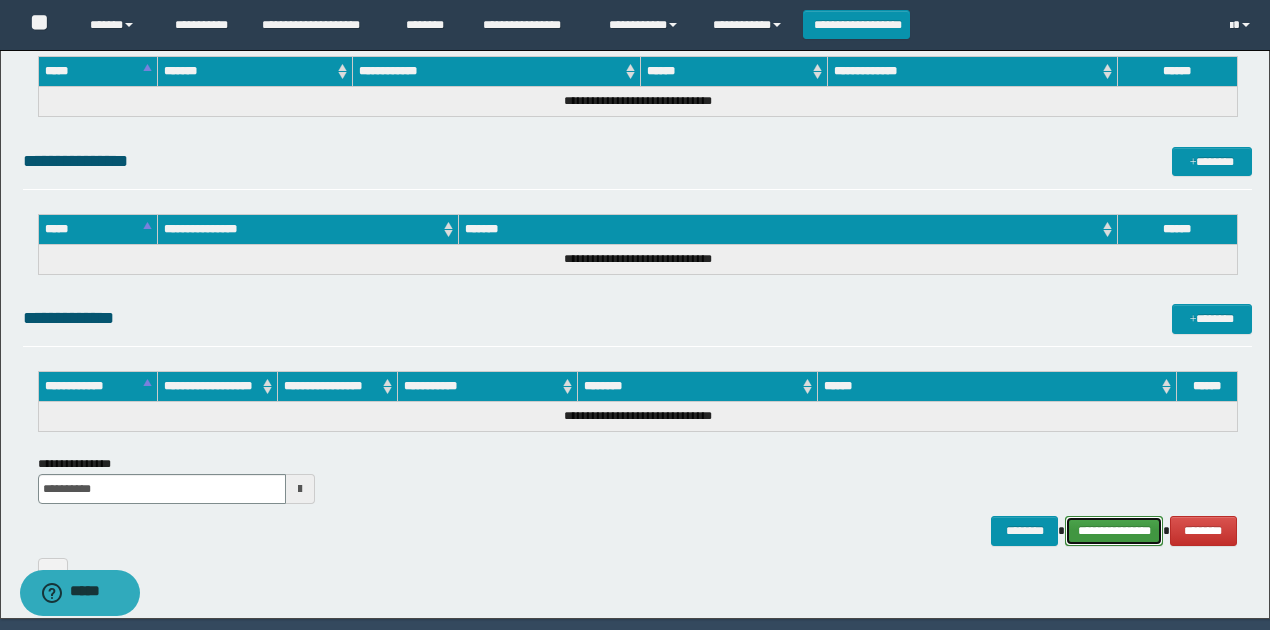 click on "**********" at bounding box center [1114, 530] 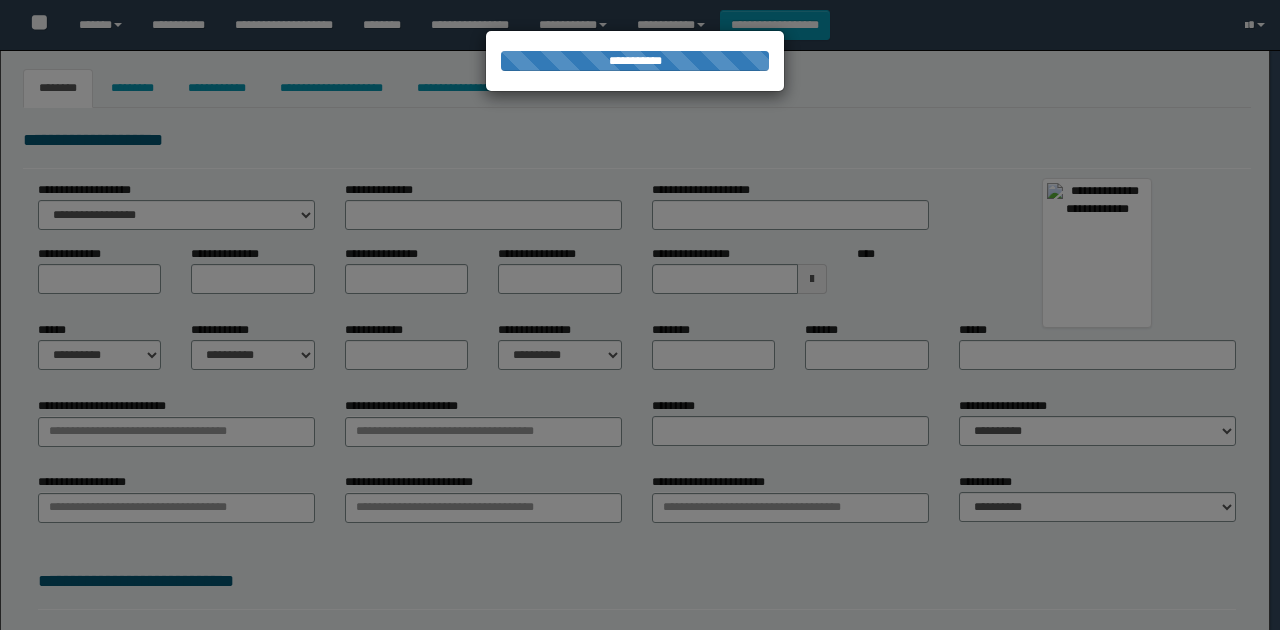 select on "****" 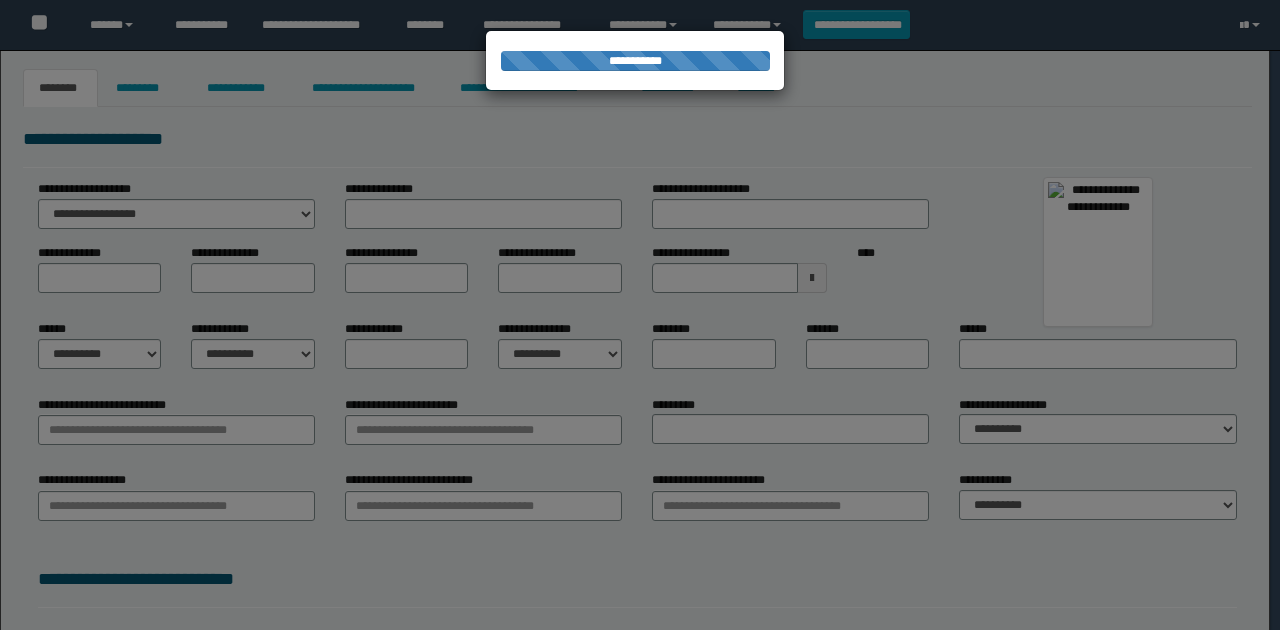 scroll, scrollTop: 0, scrollLeft: 0, axis: both 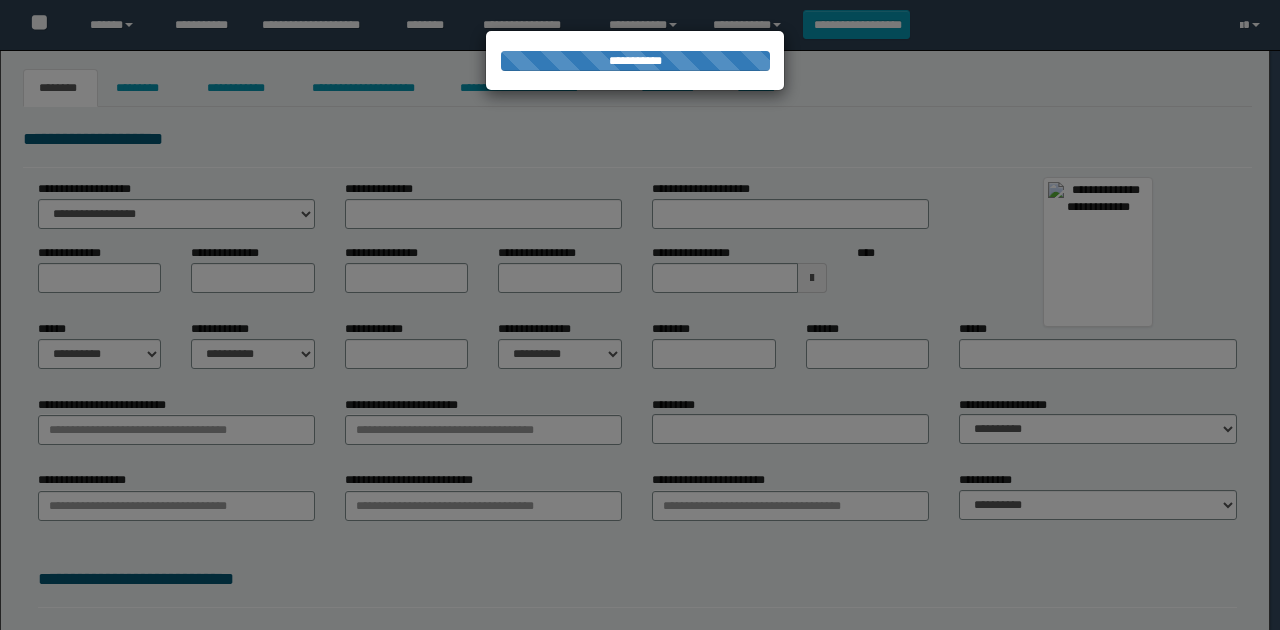 type on "****" 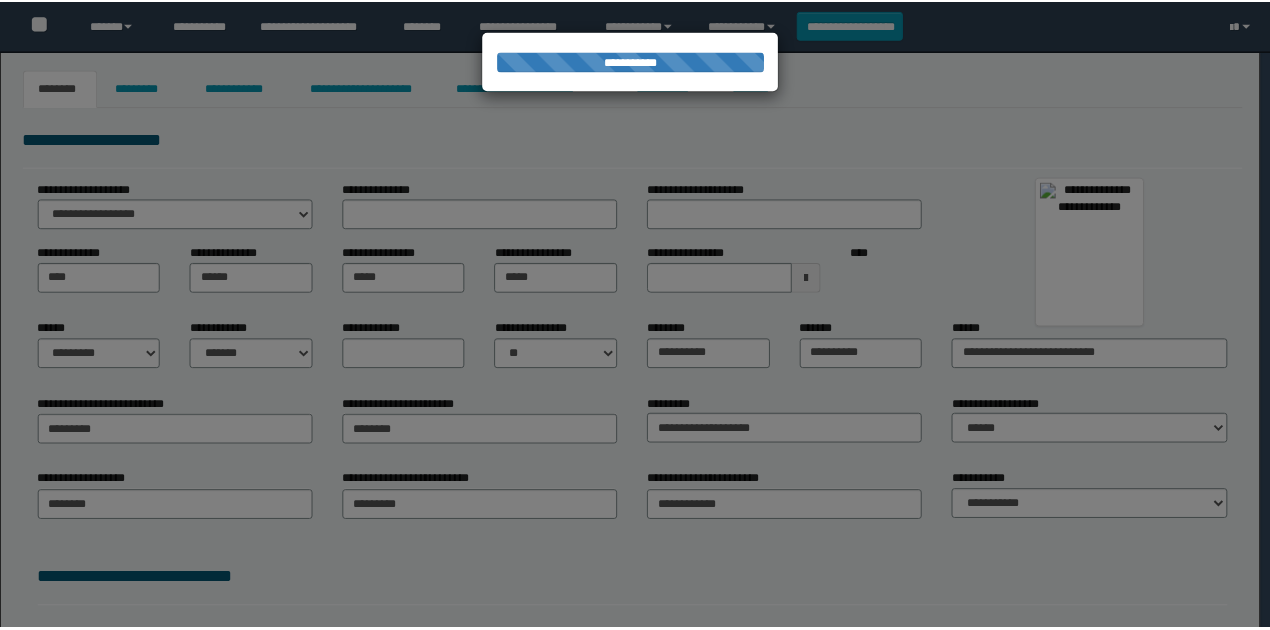 scroll, scrollTop: 0, scrollLeft: 0, axis: both 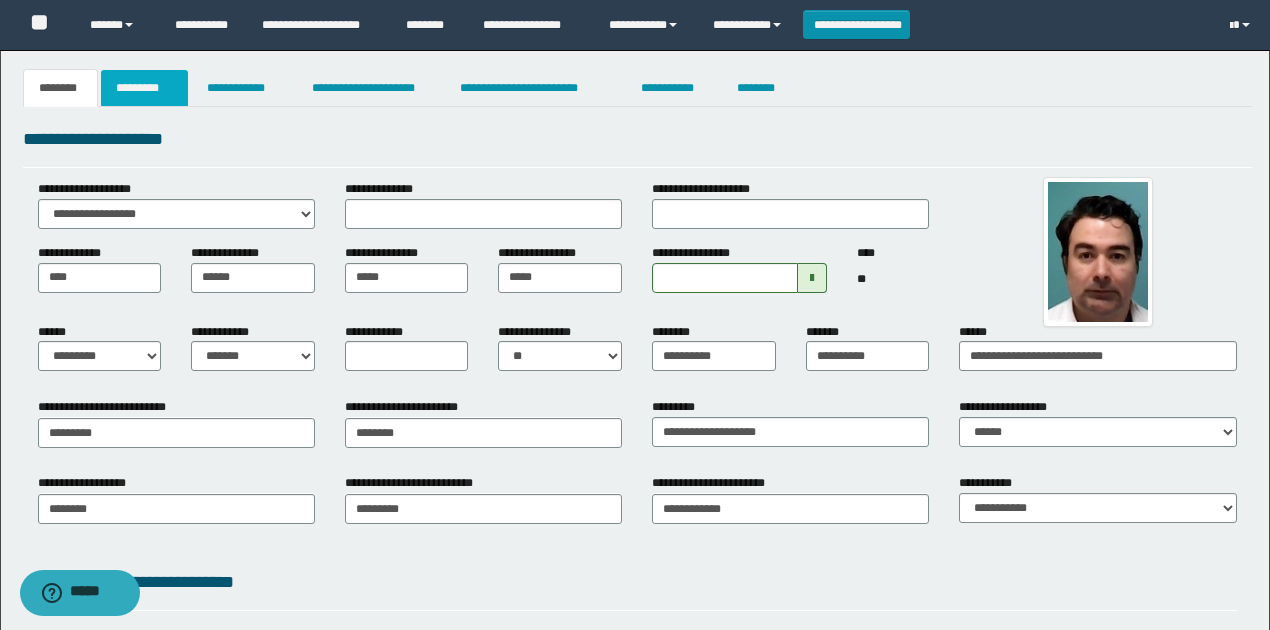 click on "*********" at bounding box center (144, 88) 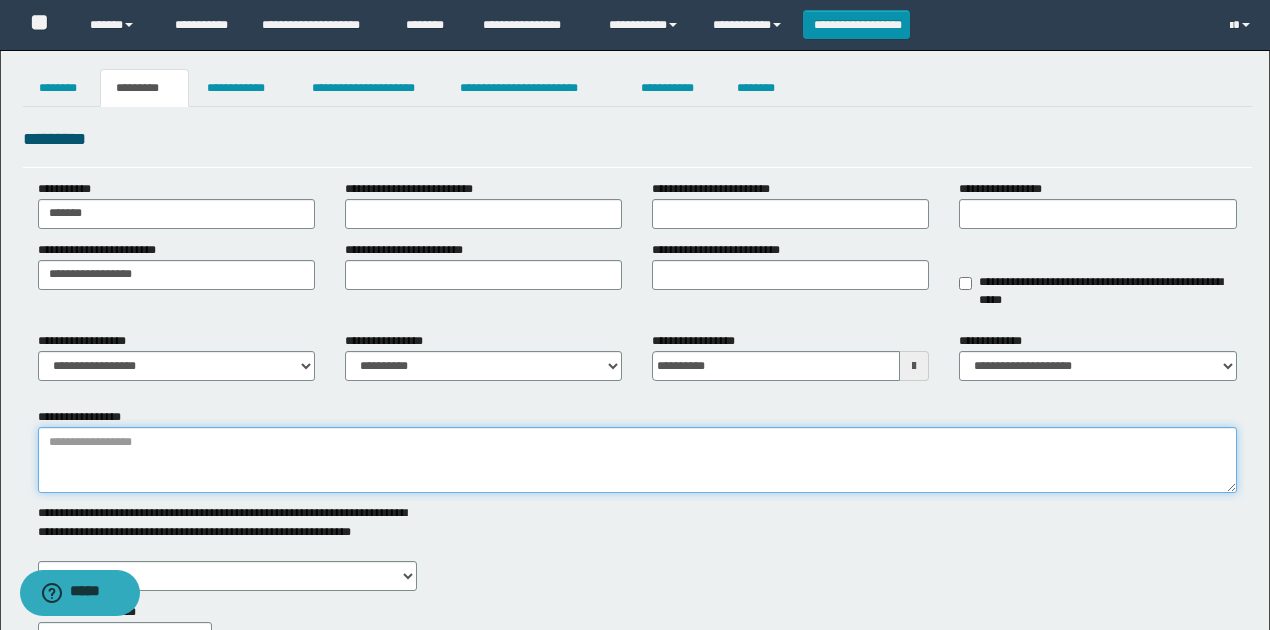 click on "**********" at bounding box center (637, 460) 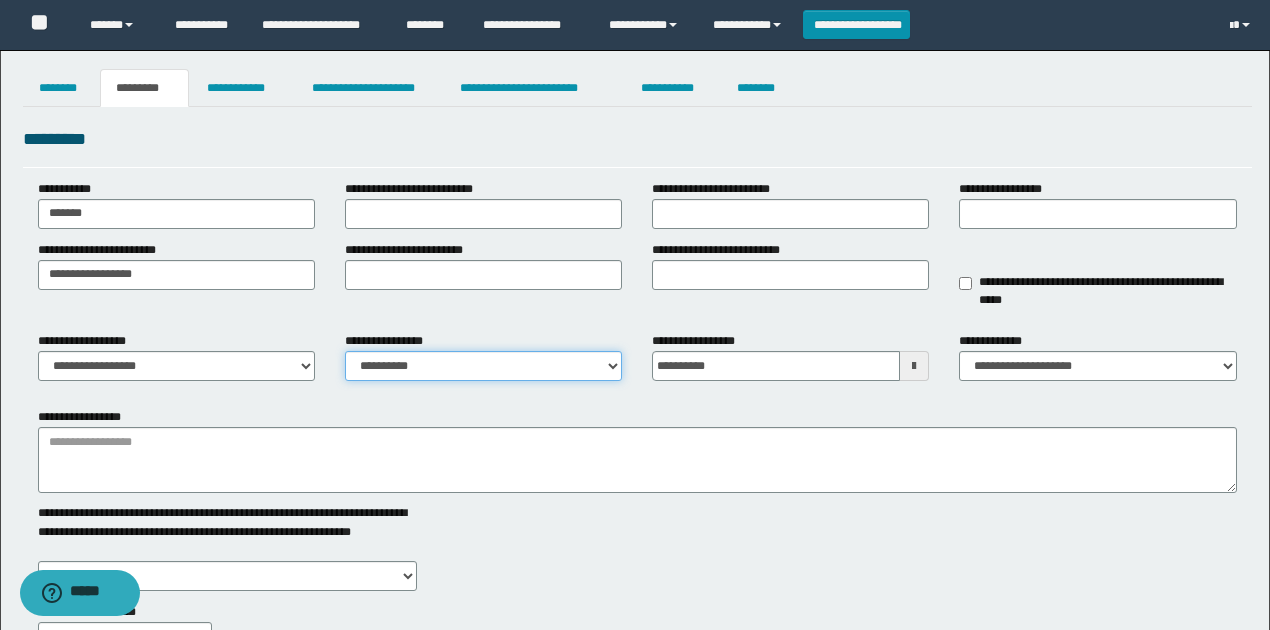 drag, startPoint x: 438, startPoint y: 362, endPoint x: 439, endPoint y: 375, distance: 13.038404 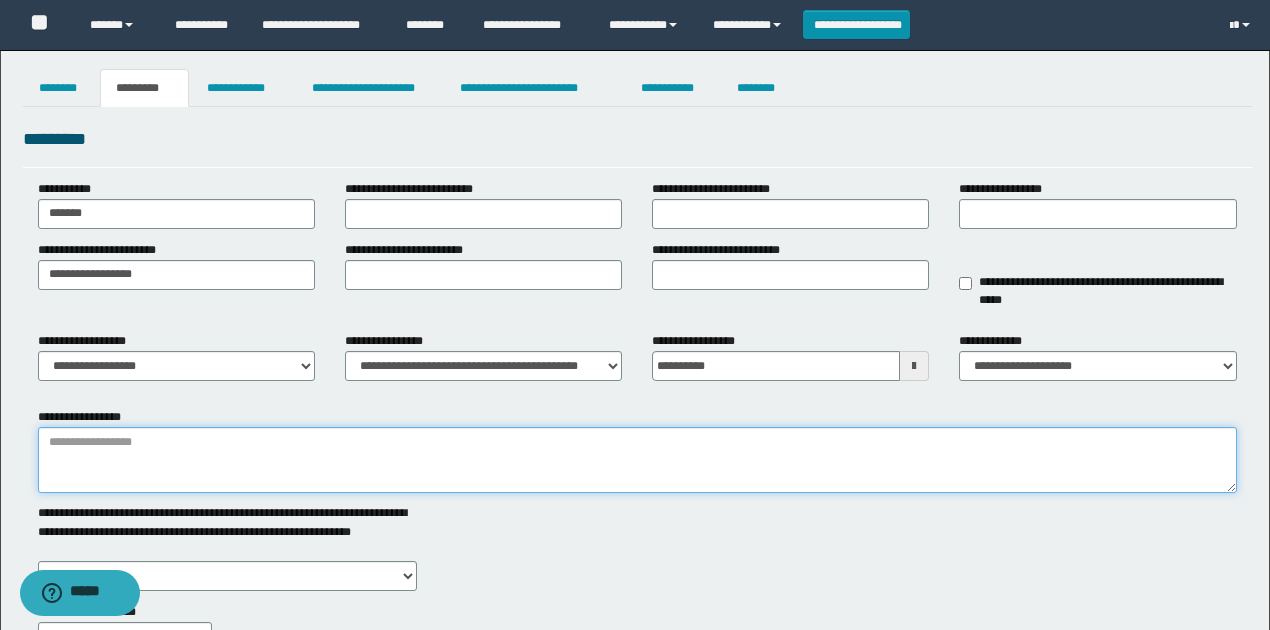 click on "**********" at bounding box center [637, 460] 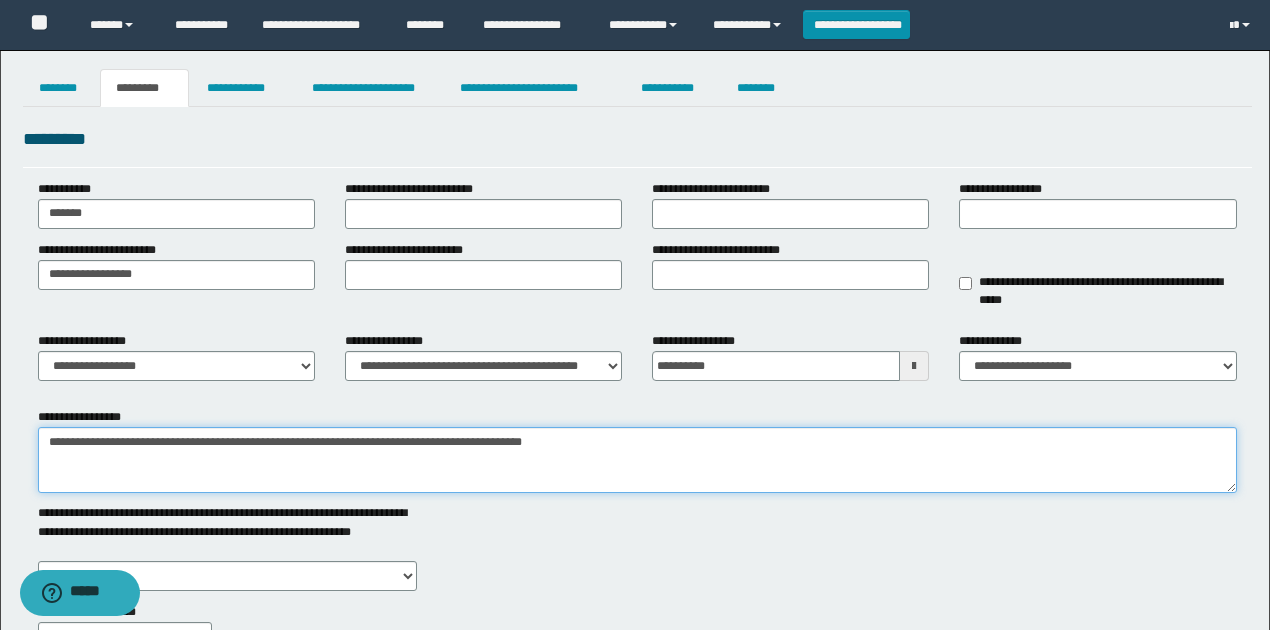 type on "**********" 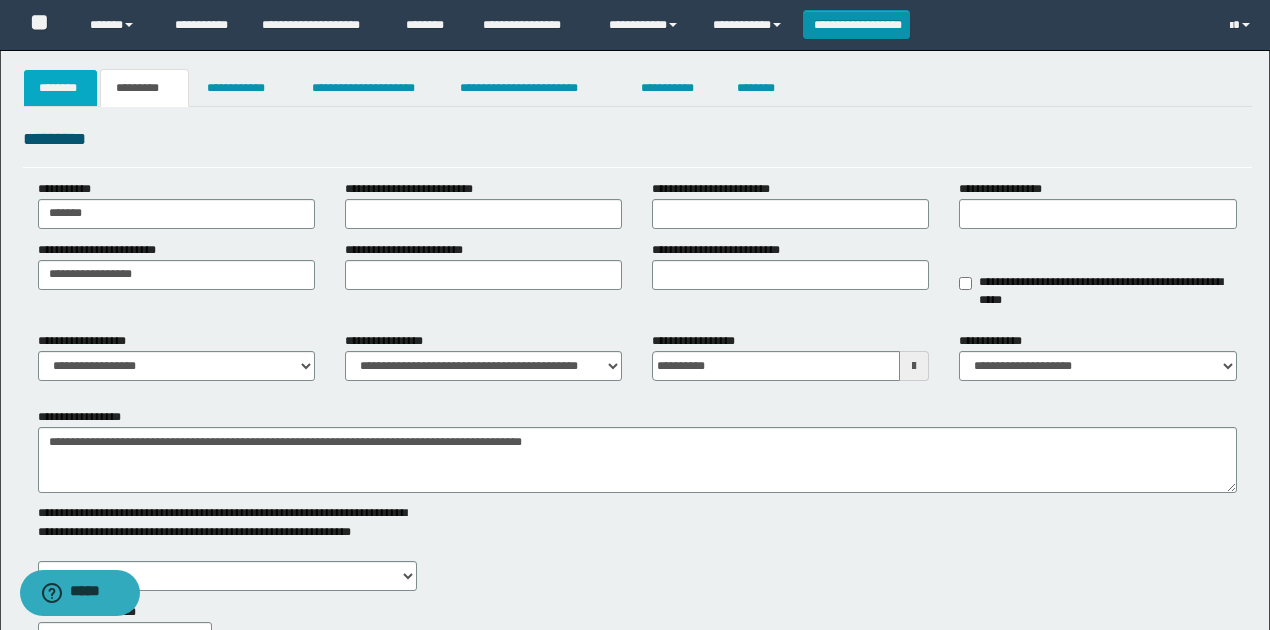 click on "********" at bounding box center (61, 88) 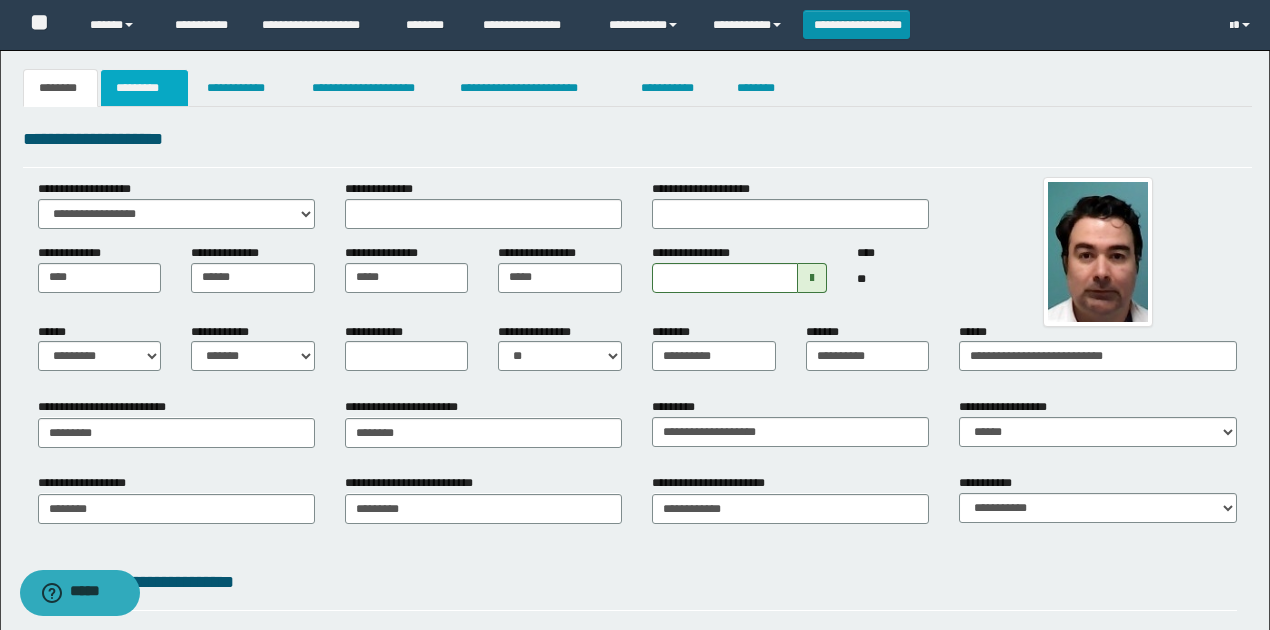 click on "*********" at bounding box center [144, 88] 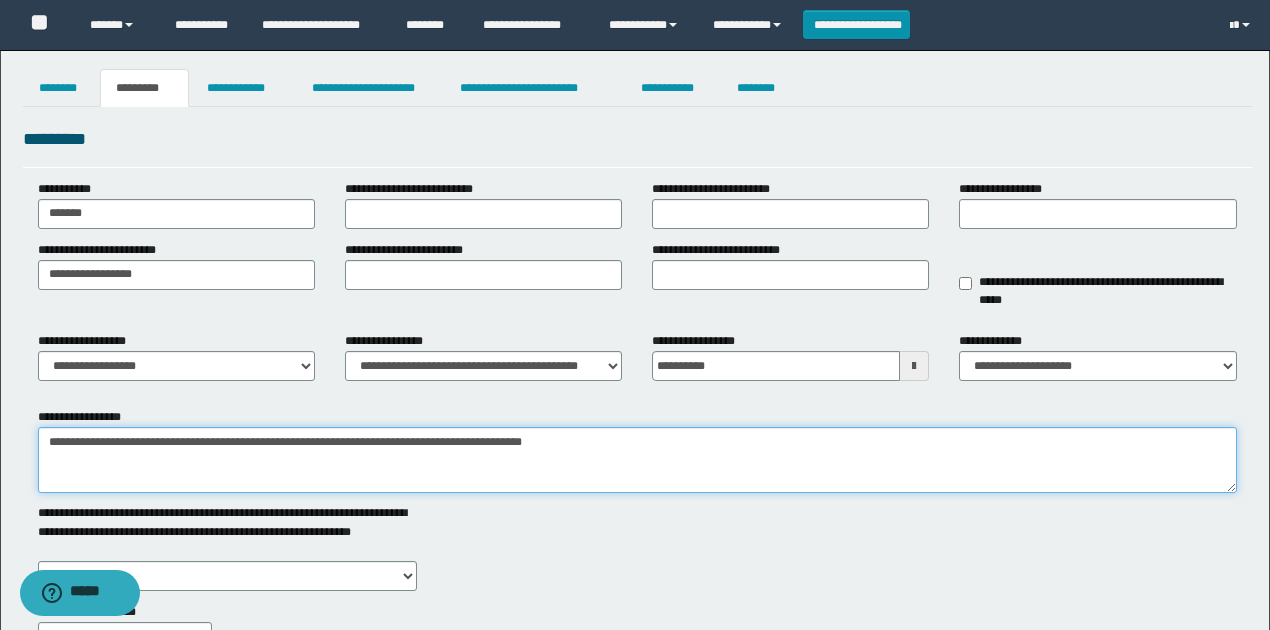 drag, startPoint x: 573, startPoint y: 452, endPoint x: 484, endPoint y: 422, distance: 93.92018 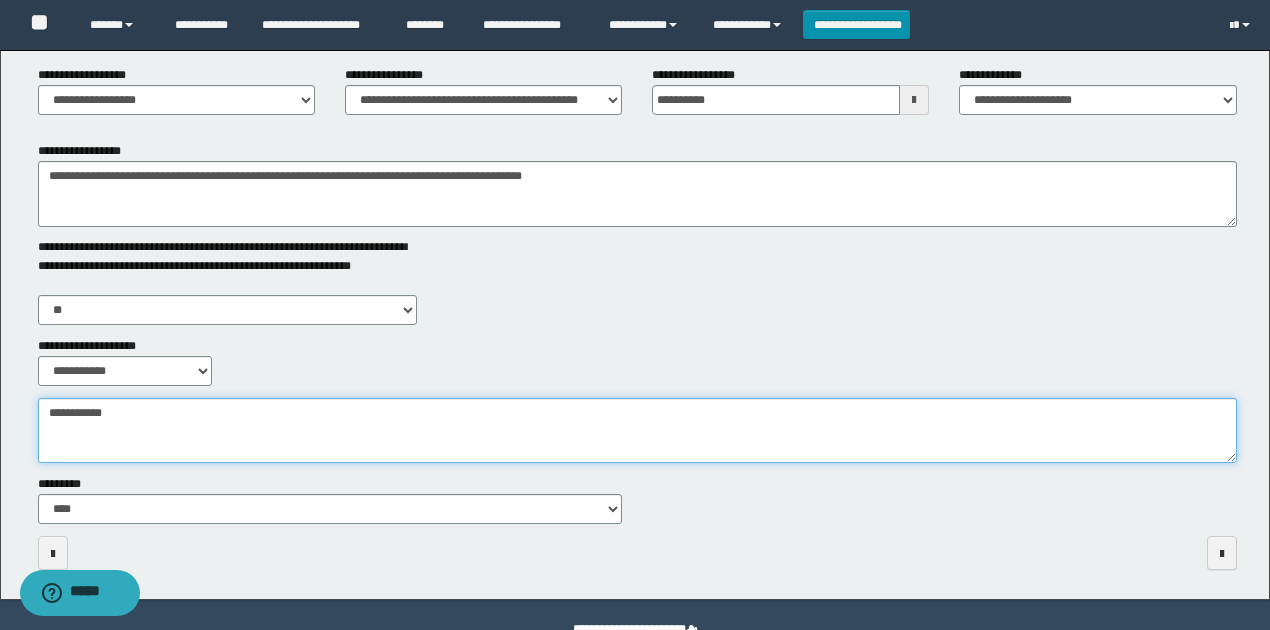 click on "**********" at bounding box center (637, 430) 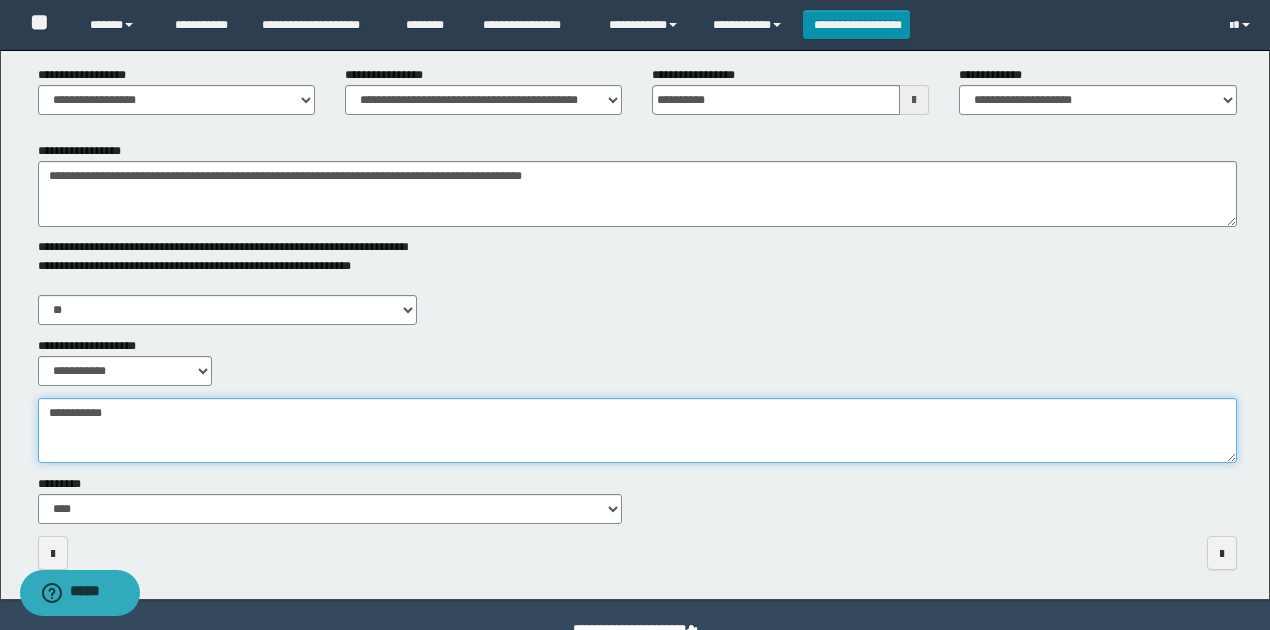 paste on "**********" 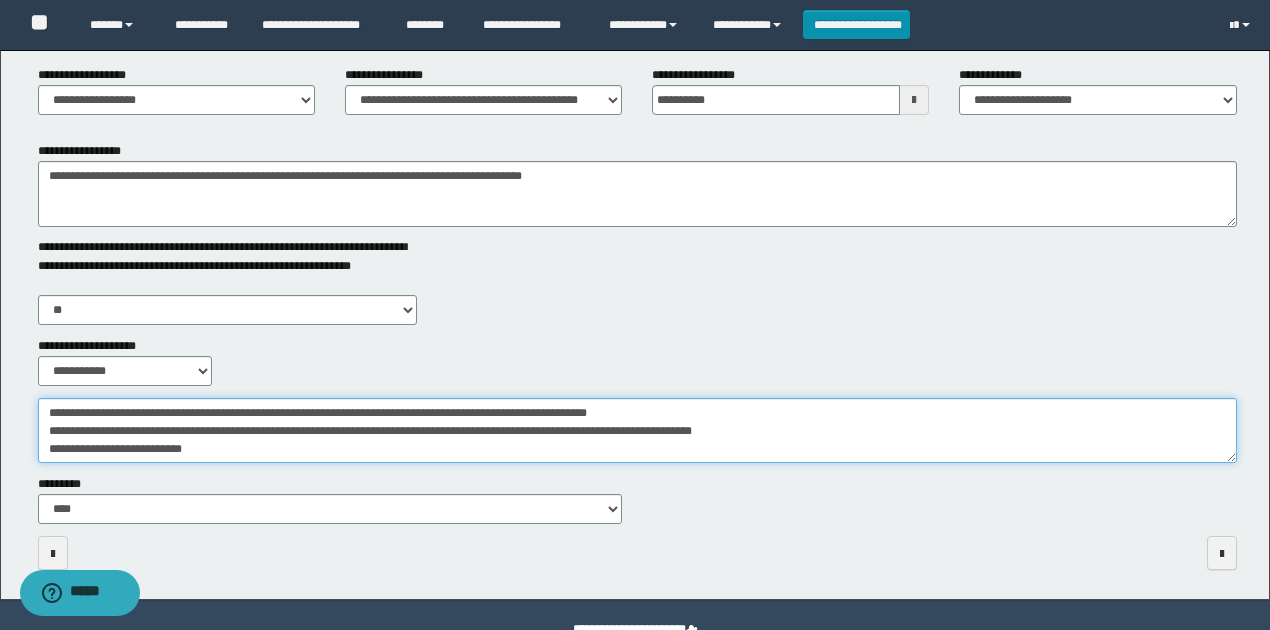 drag, startPoint x: 49, startPoint y: 410, endPoint x: 510, endPoint y: 423, distance: 461.18326 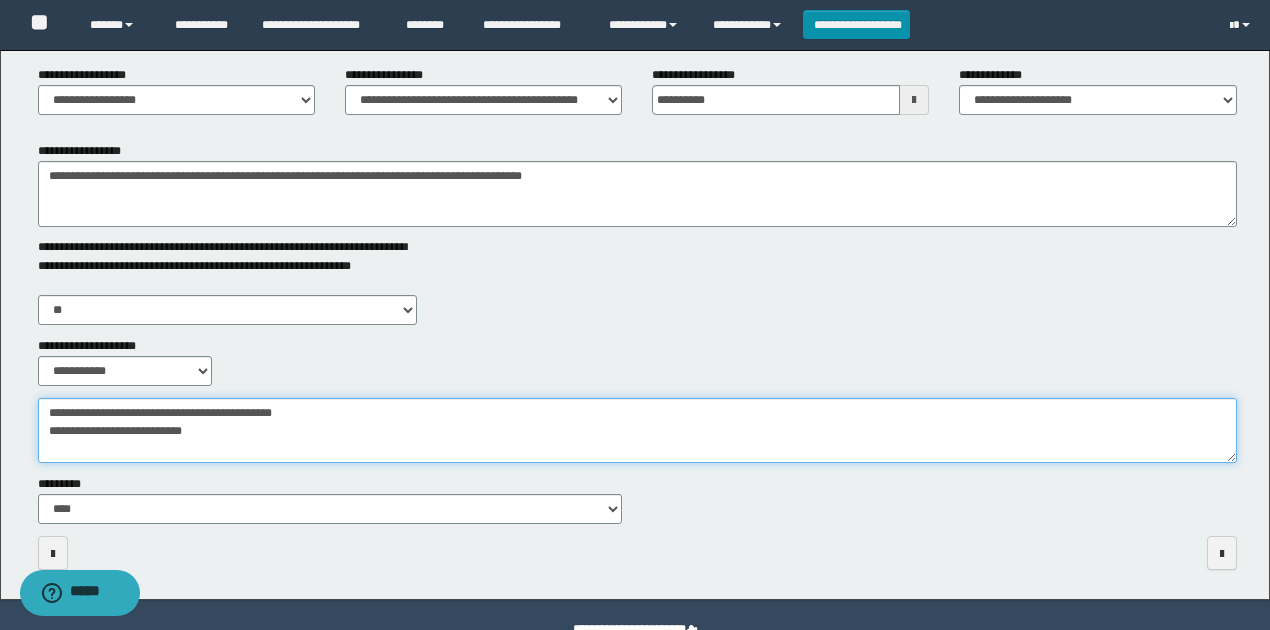 click on "**********" at bounding box center (637, 430) 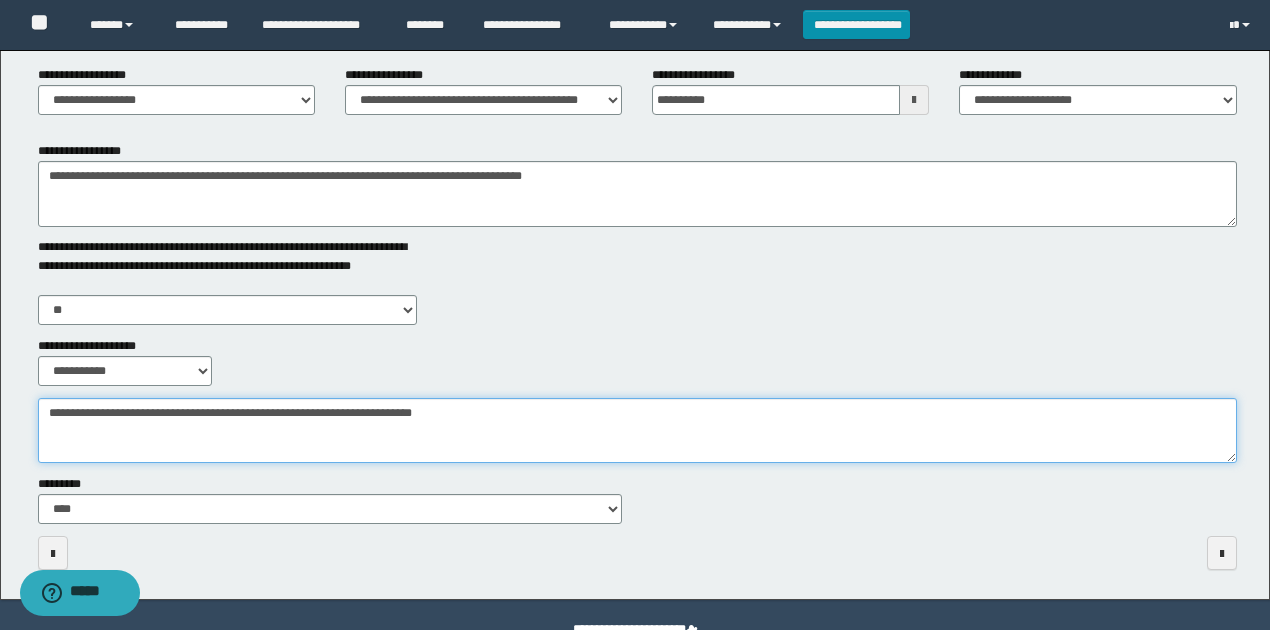 click on "**********" at bounding box center (637, 430) 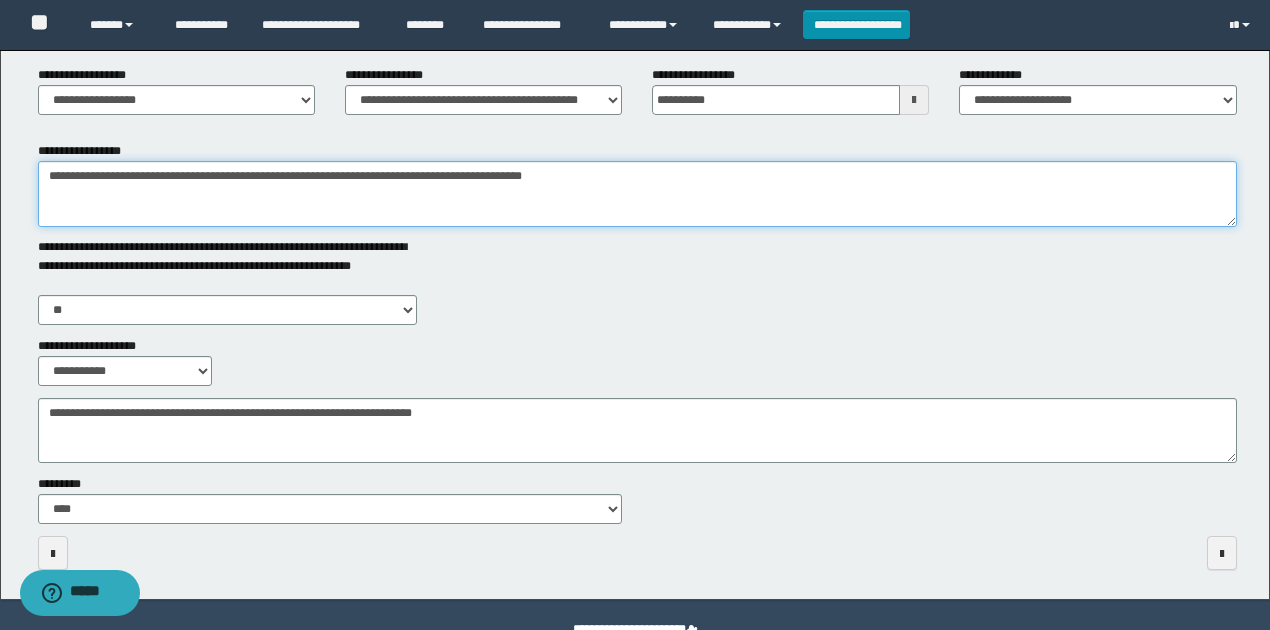 click on "**********" at bounding box center [637, 194] 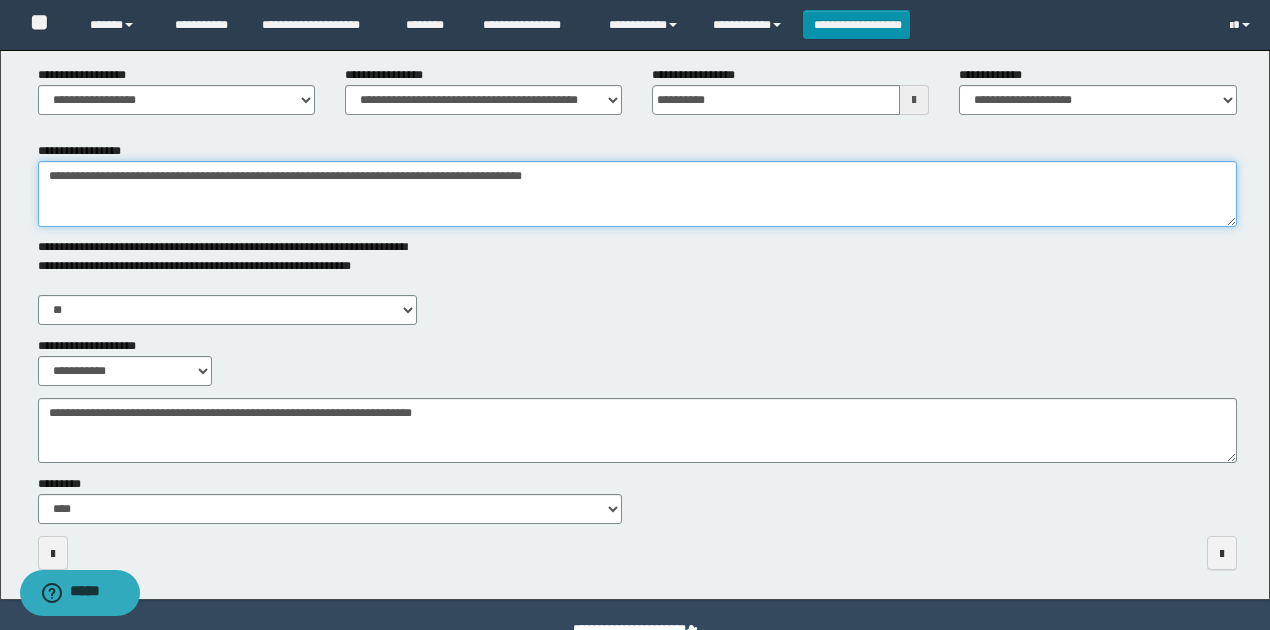 click on "**********" at bounding box center (637, 194) 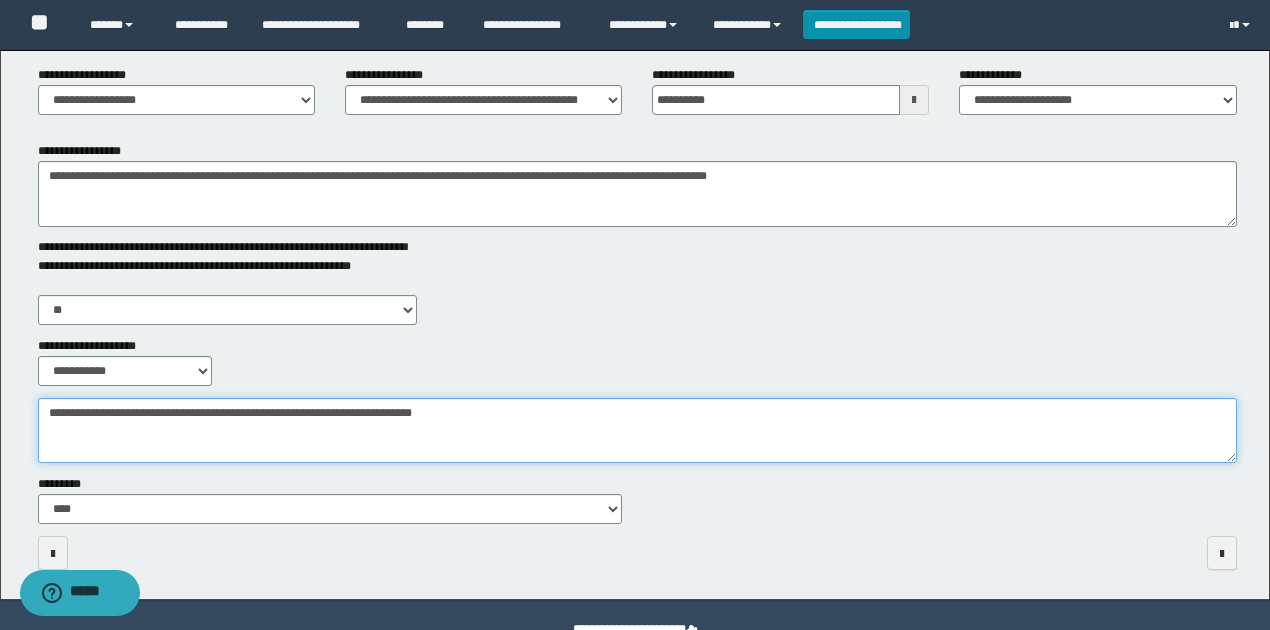 drag, startPoint x: 456, startPoint y: 433, endPoint x: 434, endPoint y: 446, distance: 25.553865 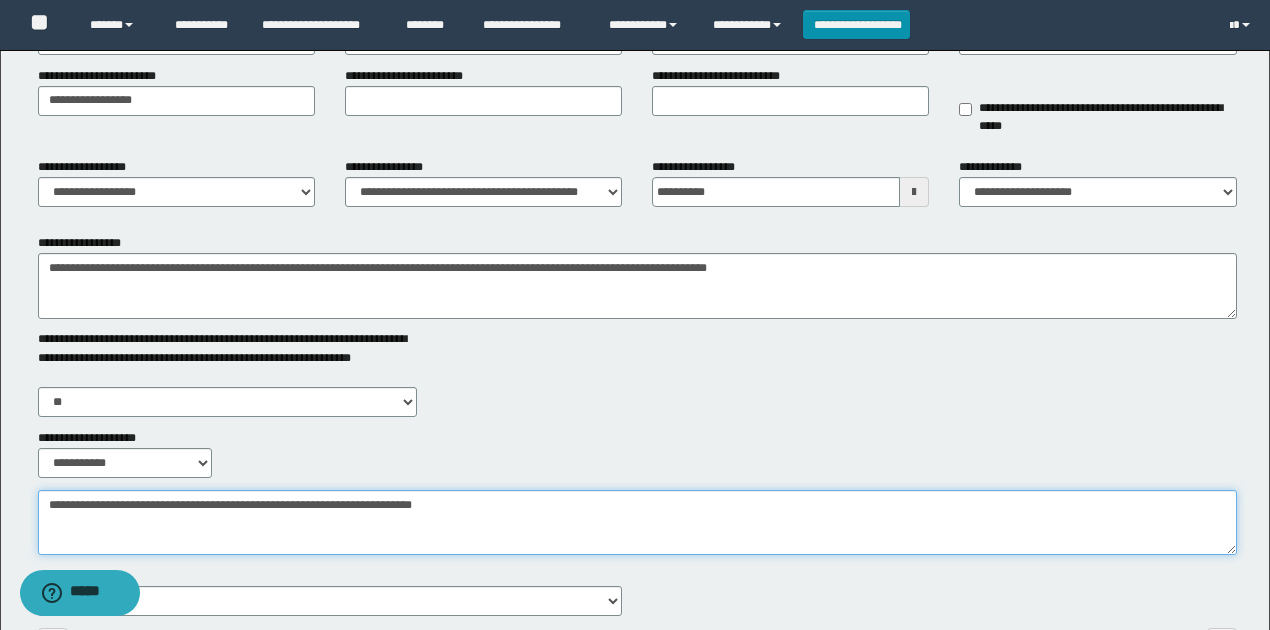 scroll, scrollTop: 0, scrollLeft: 0, axis: both 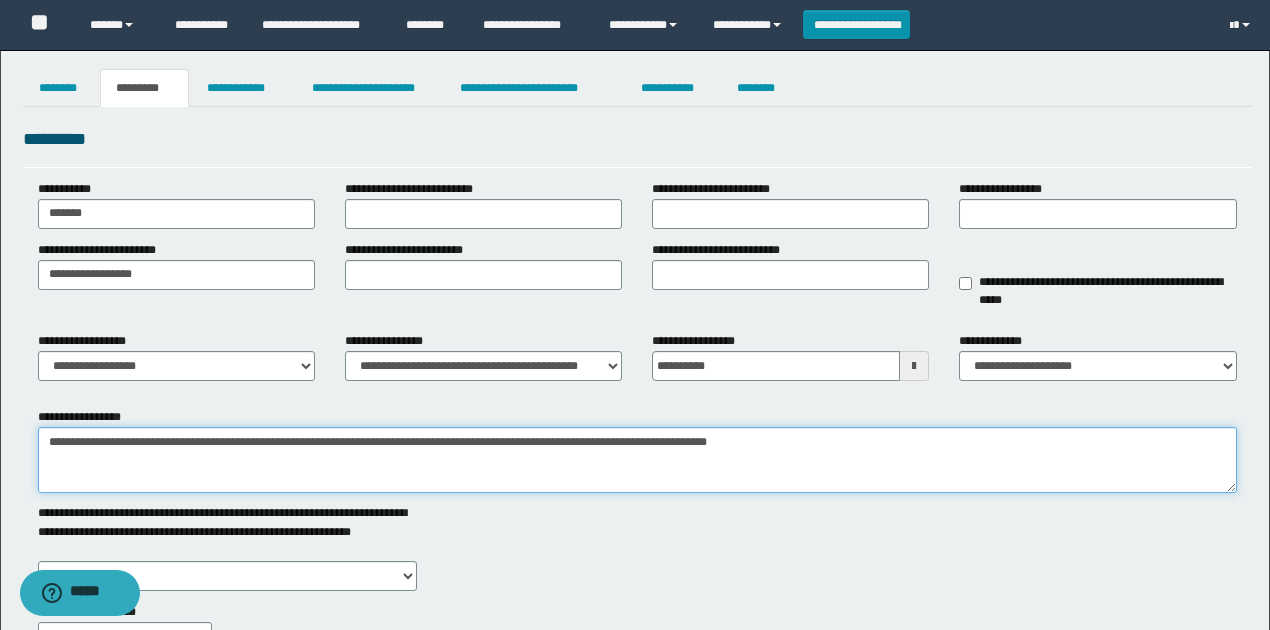 click on "**********" at bounding box center [637, 460] 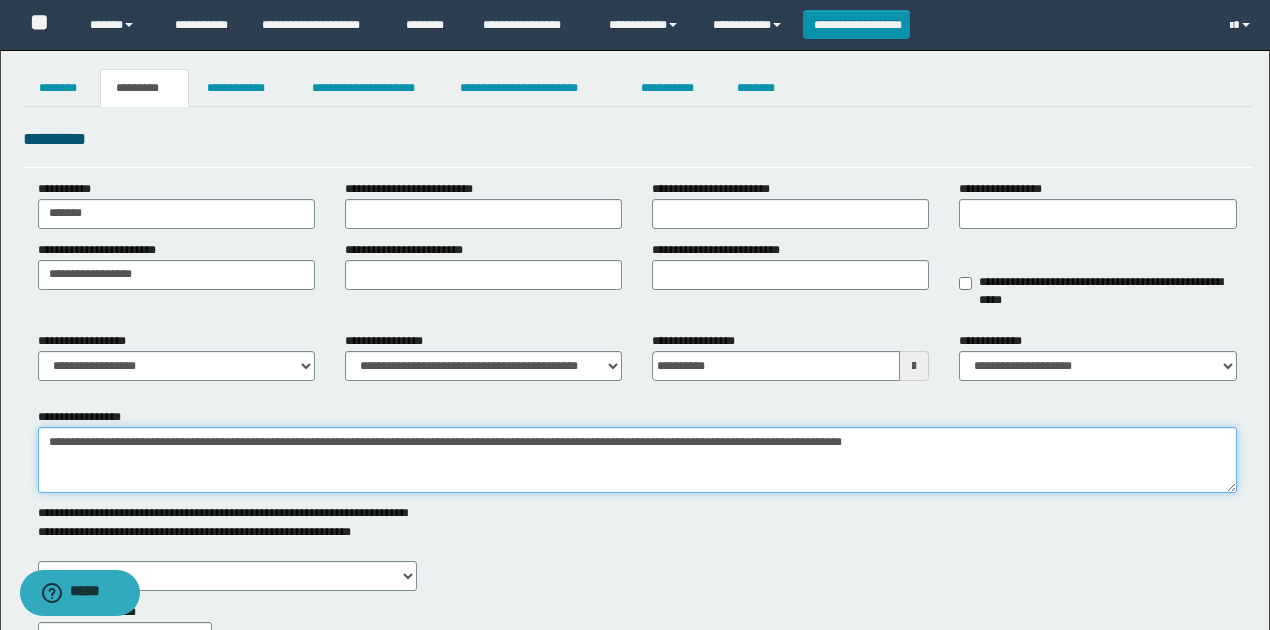 type on "**********" 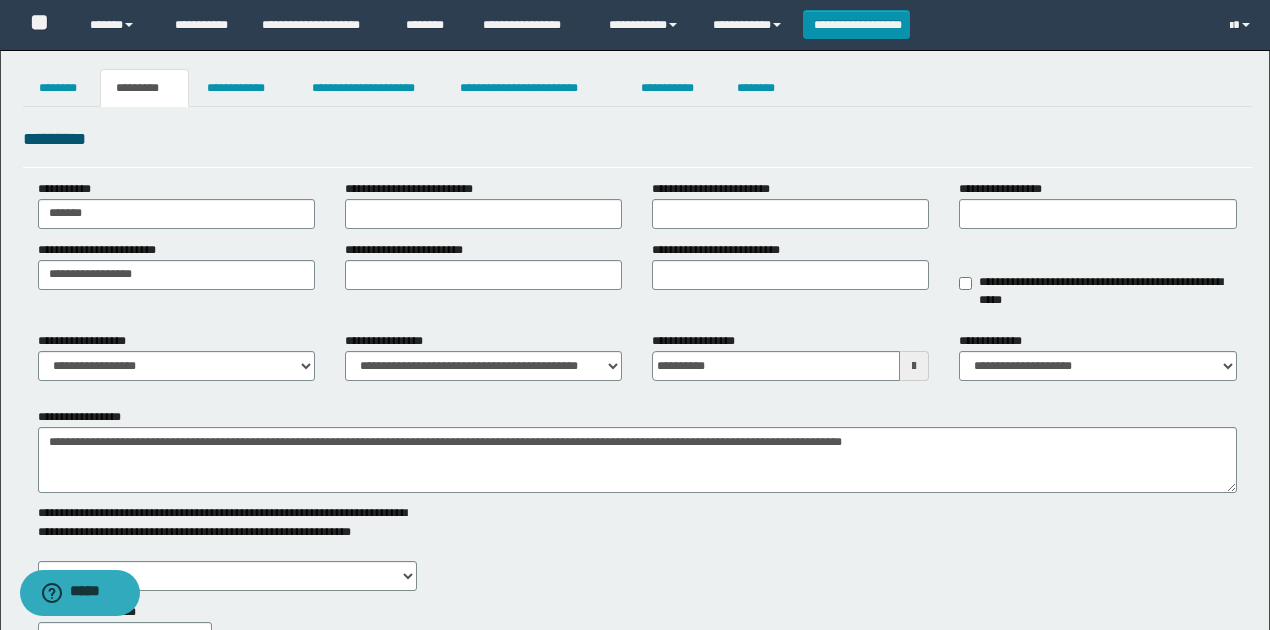 click on "**********" at bounding box center [635, 458] 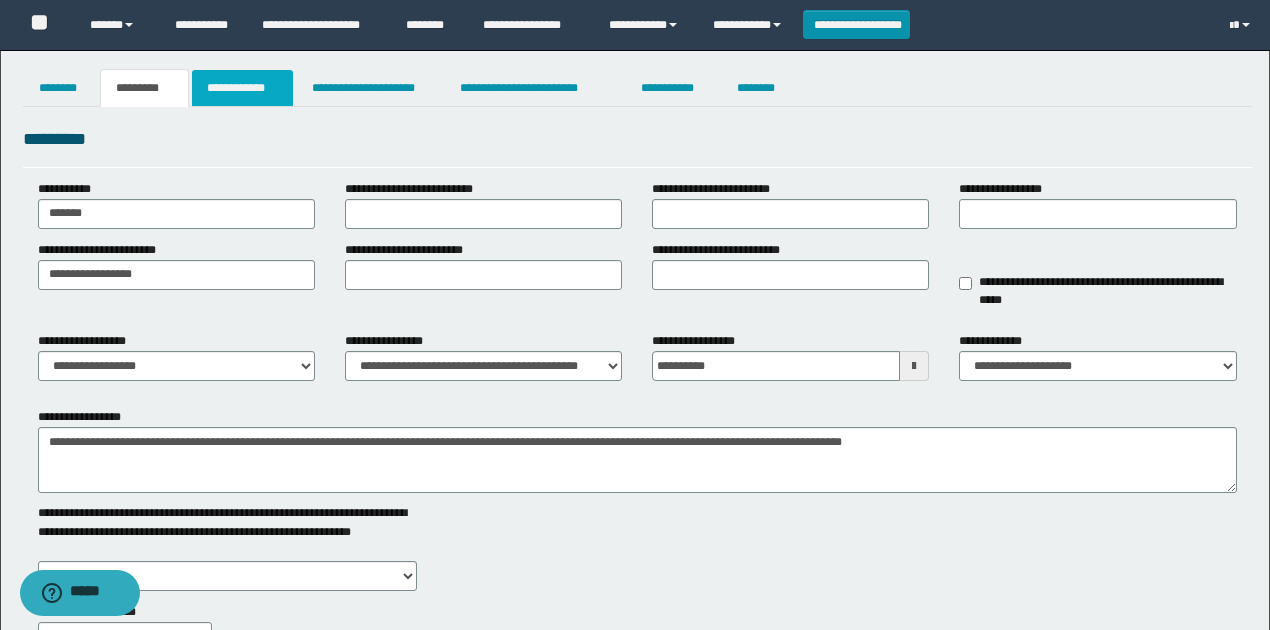 click on "**********" at bounding box center [243, 88] 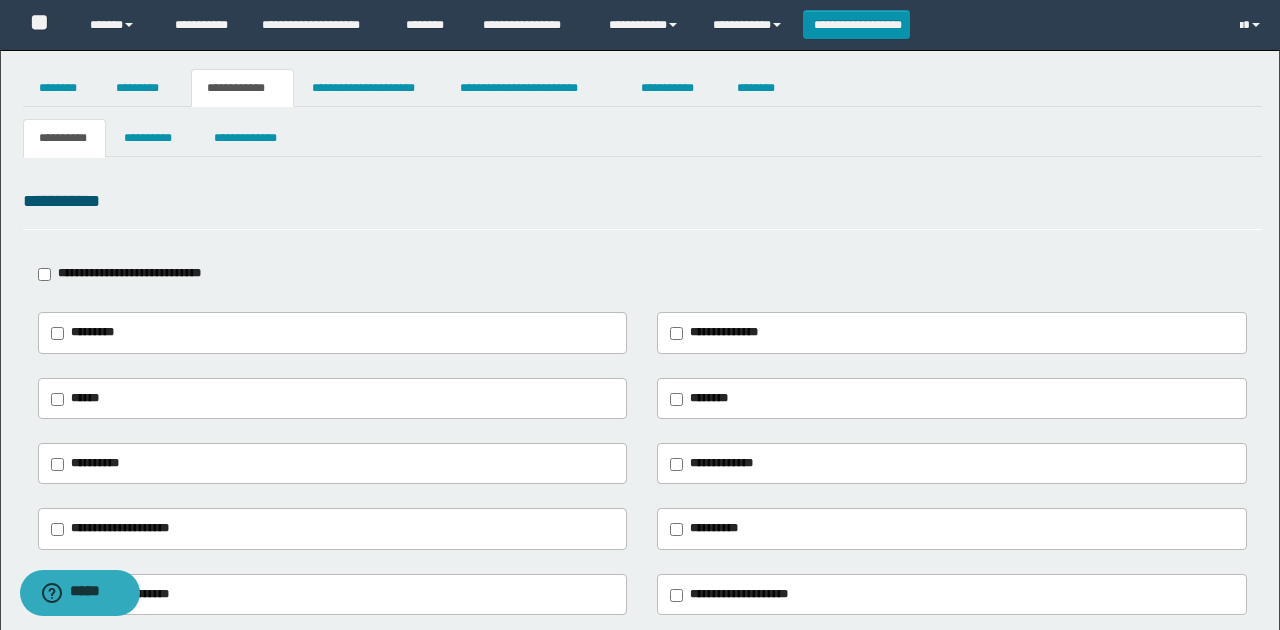 type on "**********" 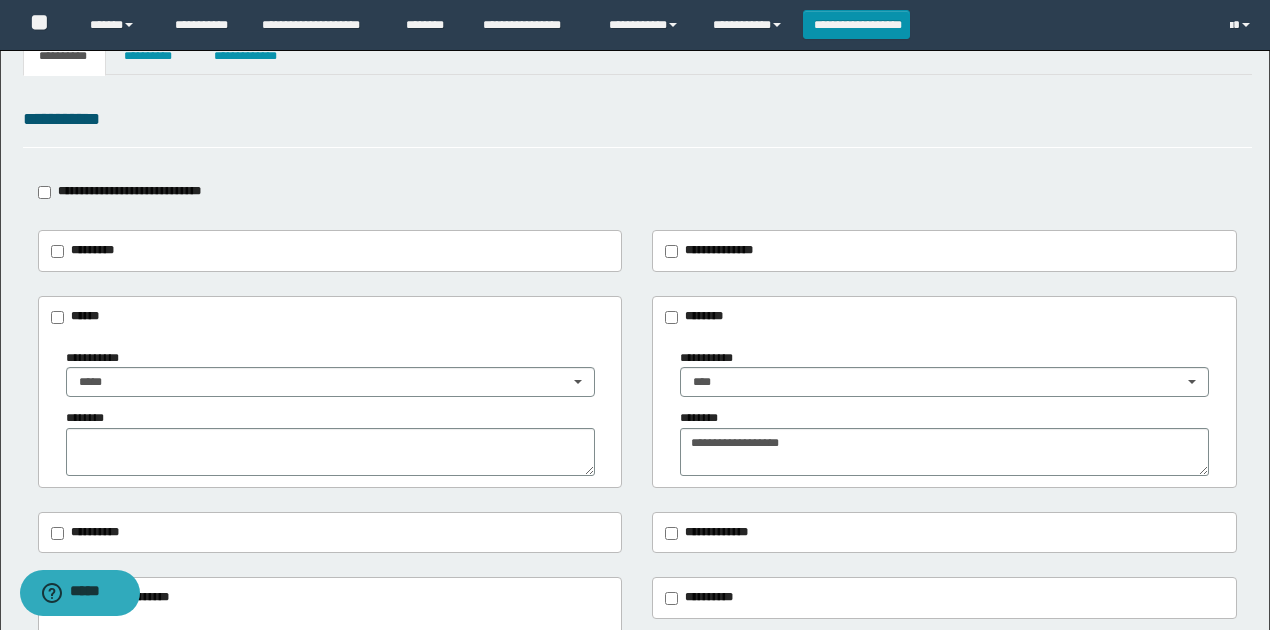 scroll, scrollTop: 0, scrollLeft: 0, axis: both 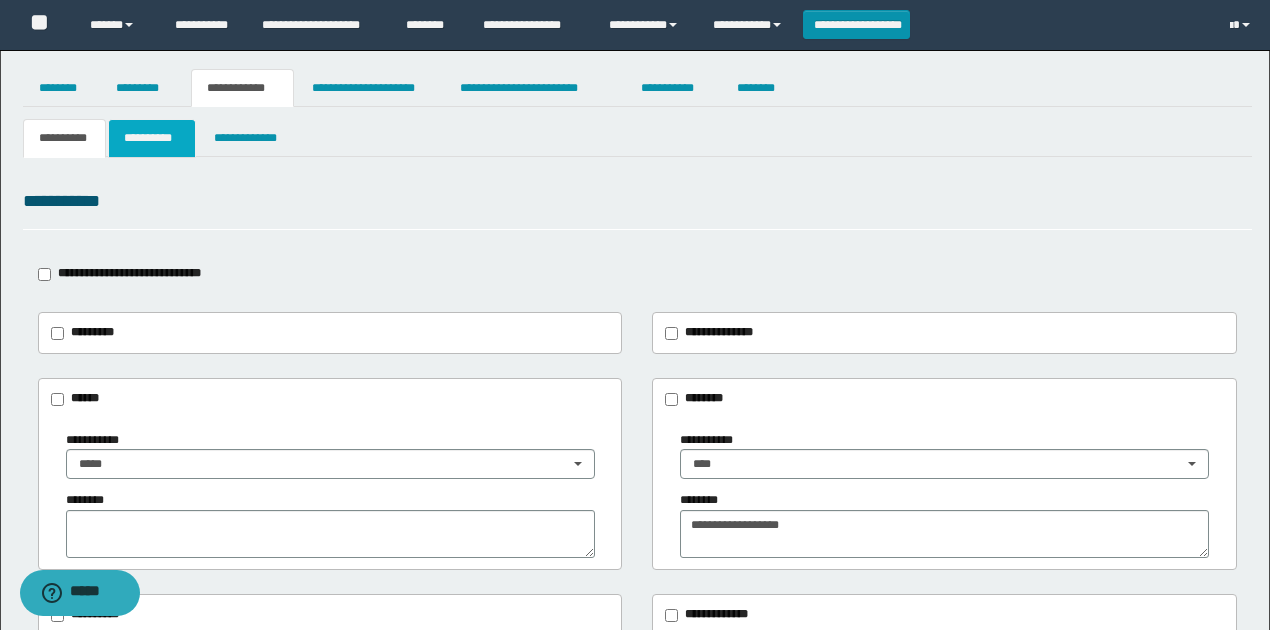 click on "**********" at bounding box center (151, 138) 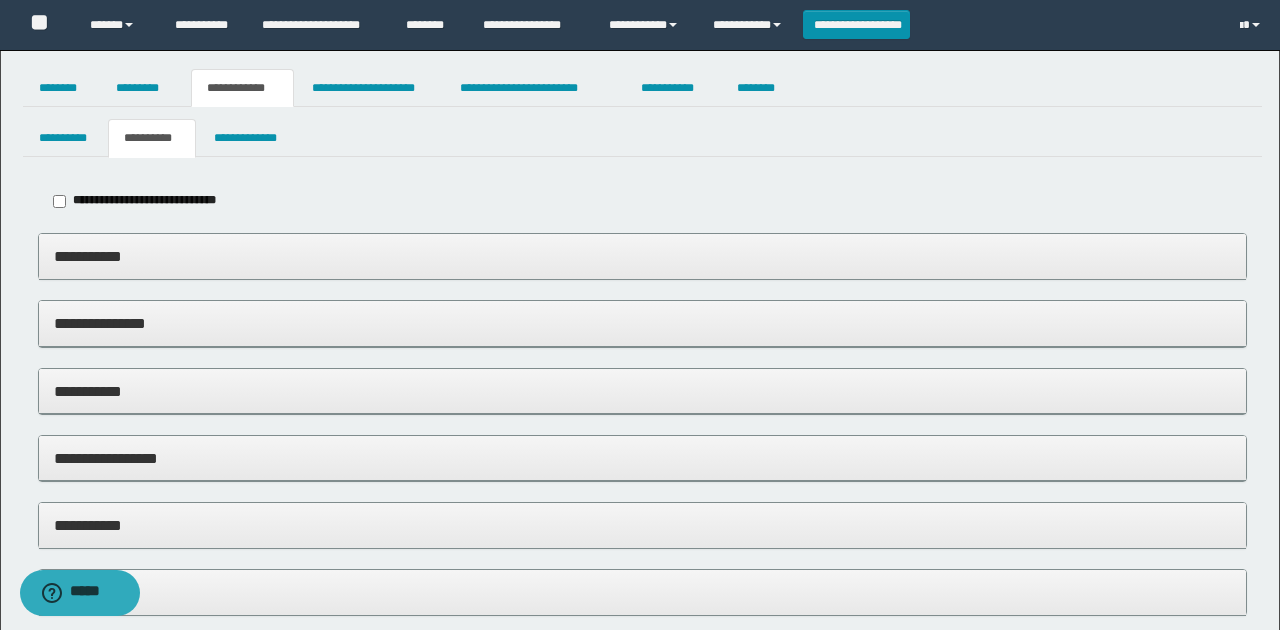 type on "*****" 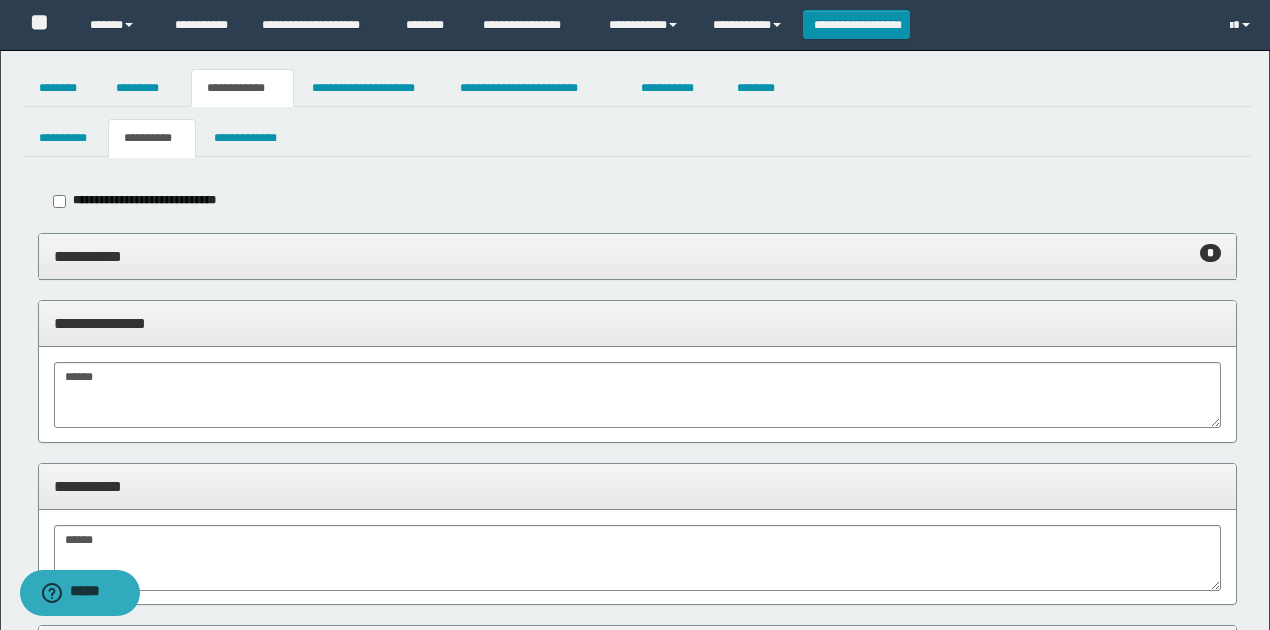 click on "**********" at bounding box center (638, 256) 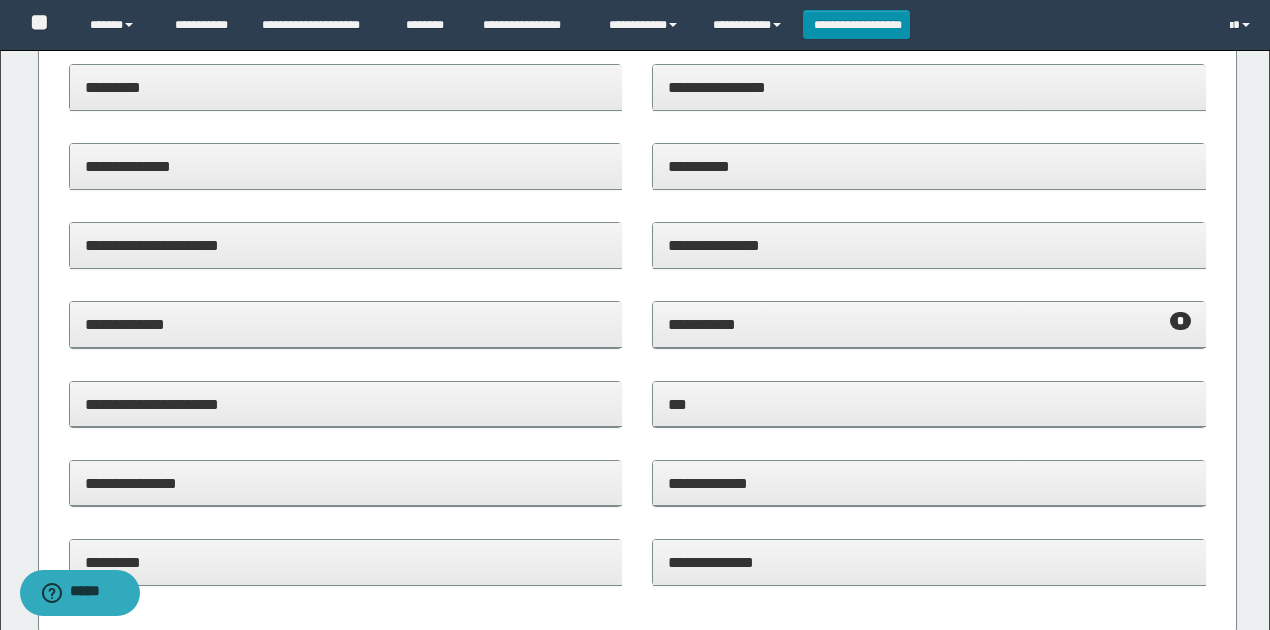 scroll, scrollTop: 333, scrollLeft: 0, axis: vertical 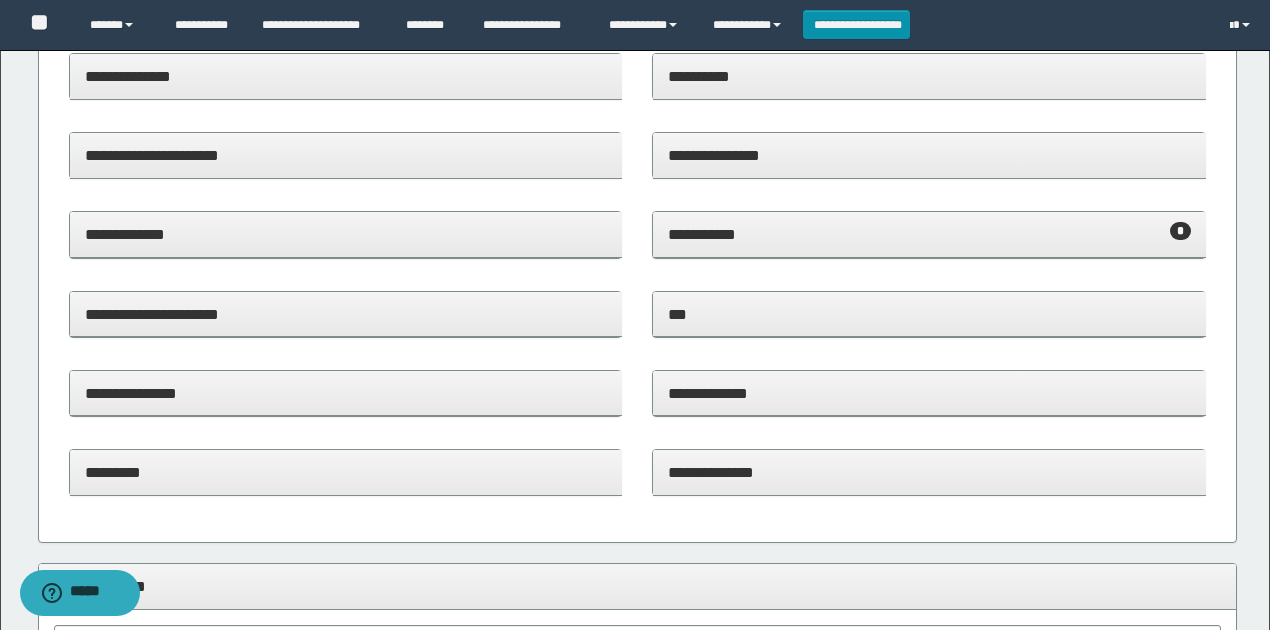 click on "**********" at bounding box center (346, 244) 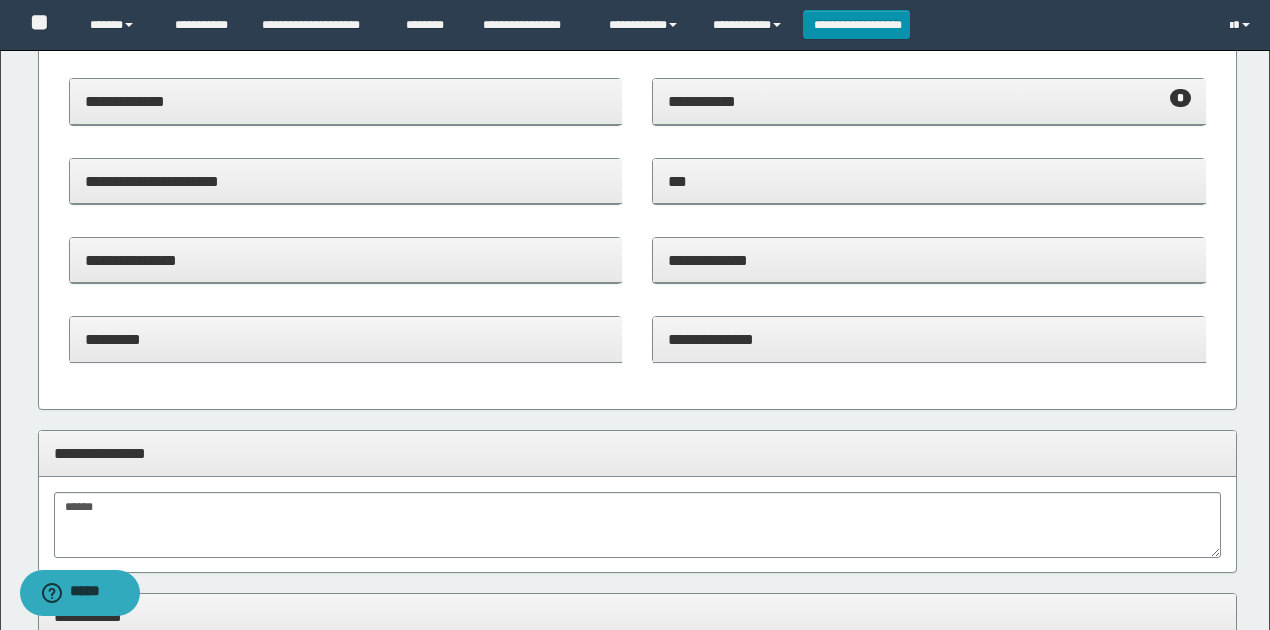 click on "**********" at bounding box center [929, 339] 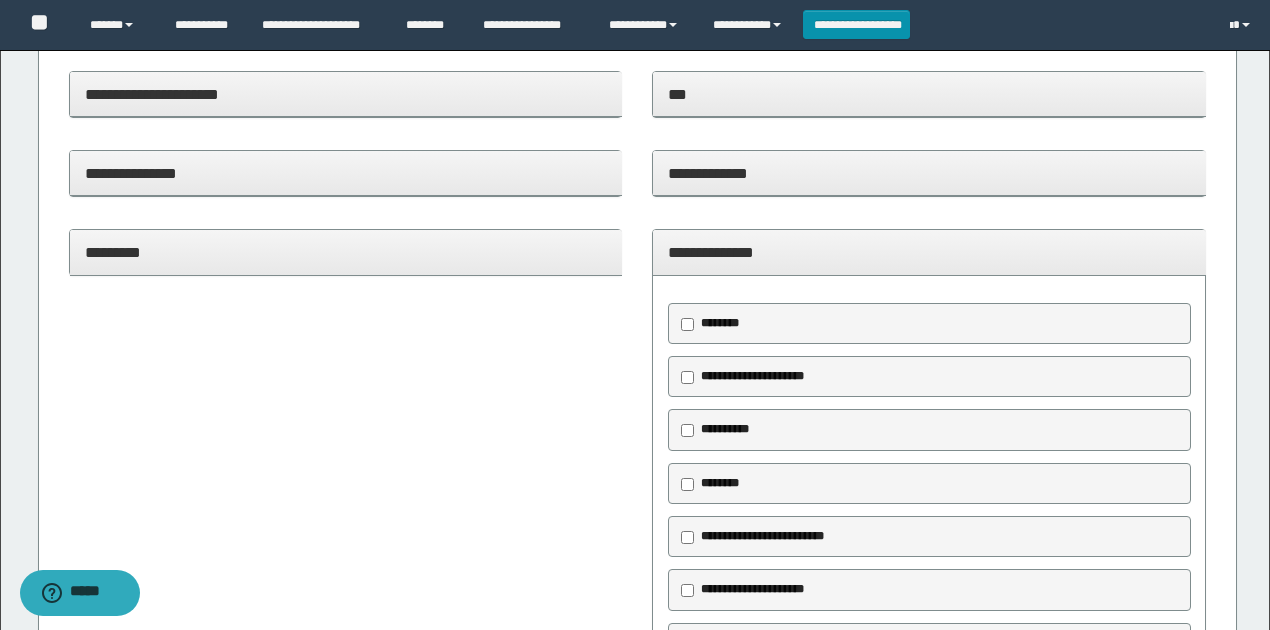 scroll, scrollTop: 600, scrollLeft: 0, axis: vertical 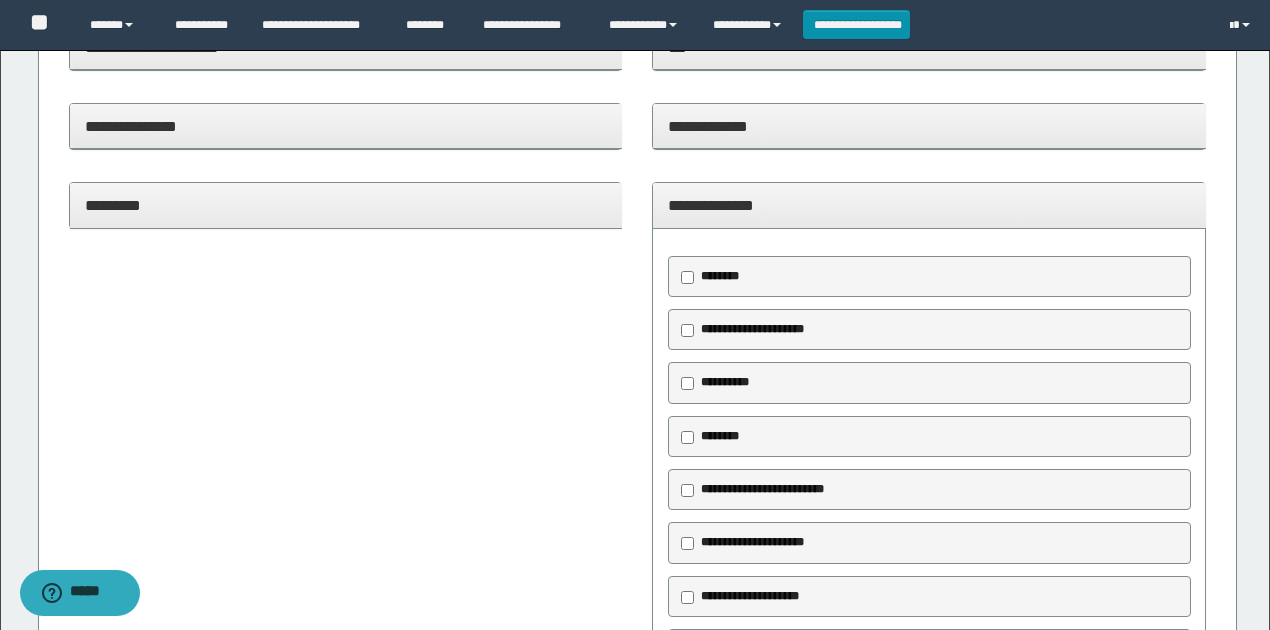 click on "**********" at bounding box center [752, 329] 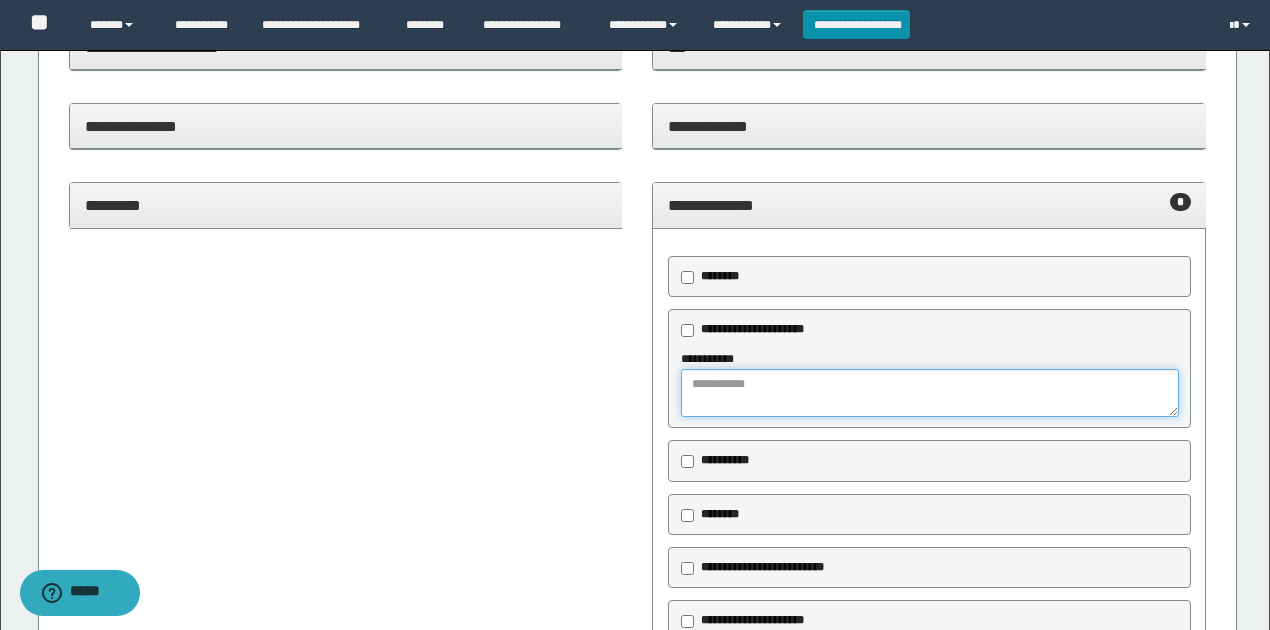 click at bounding box center [929, 393] 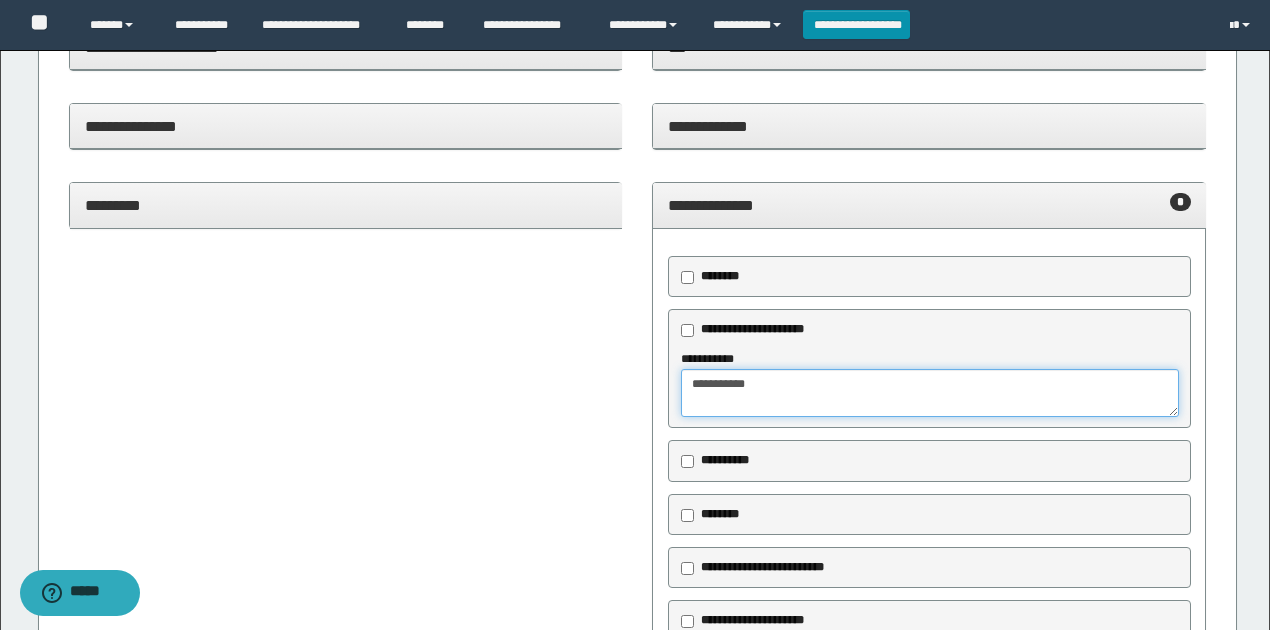type on "**********" 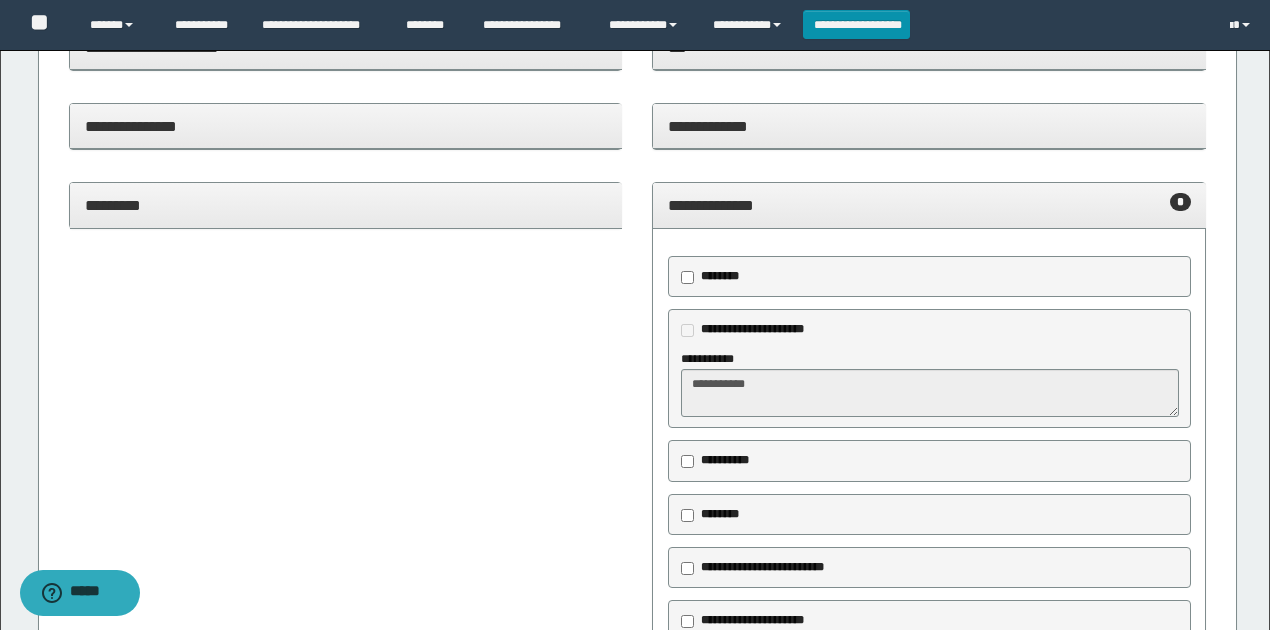 click on "**********" at bounding box center [929, 205] 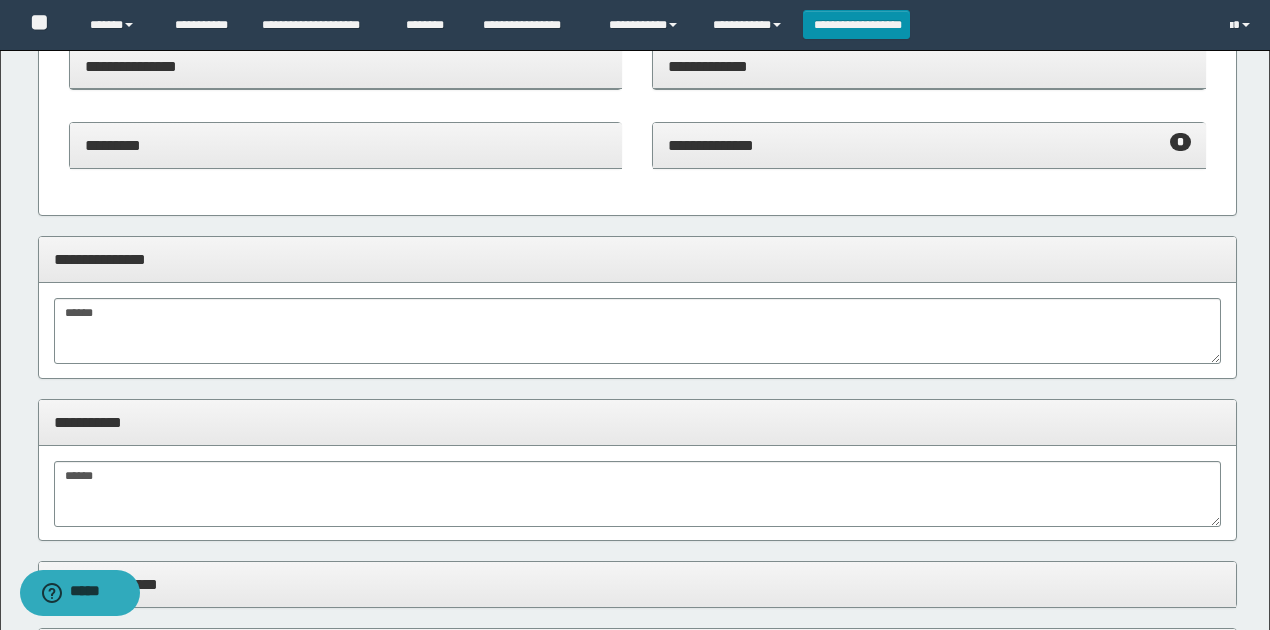 scroll, scrollTop: 733, scrollLeft: 0, axis: vertical 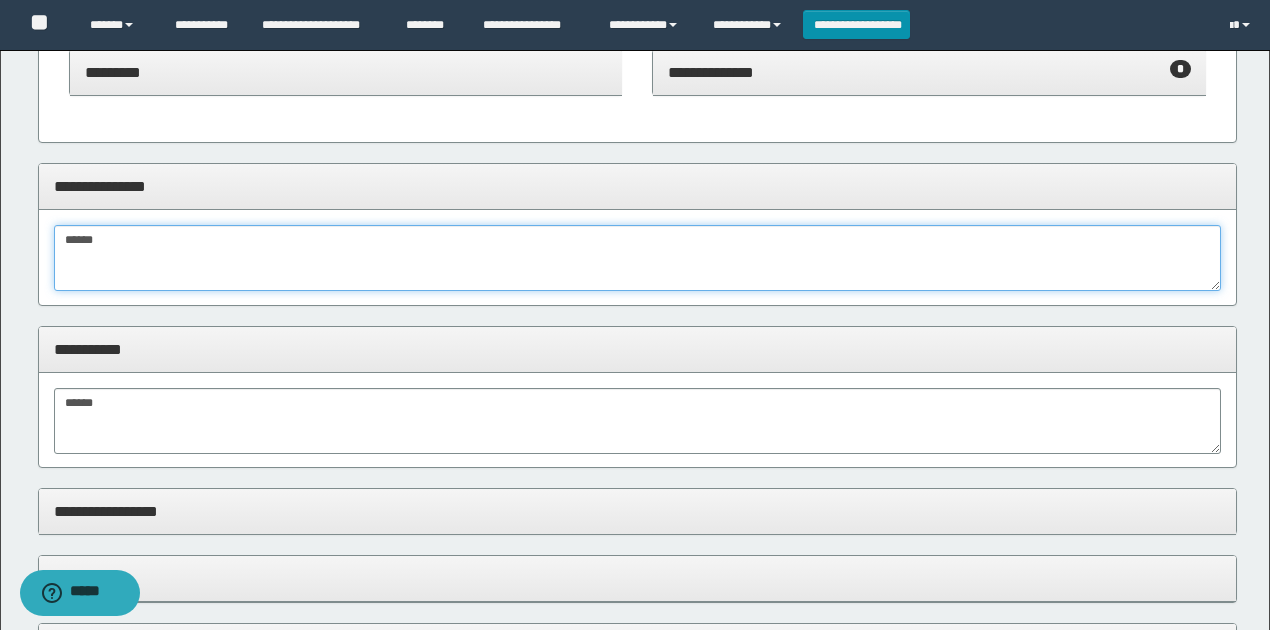 drag, startPoint x: 172, startPoint y: 244, endPoint x: 176, endPoint y: 260, distance: 16.492422 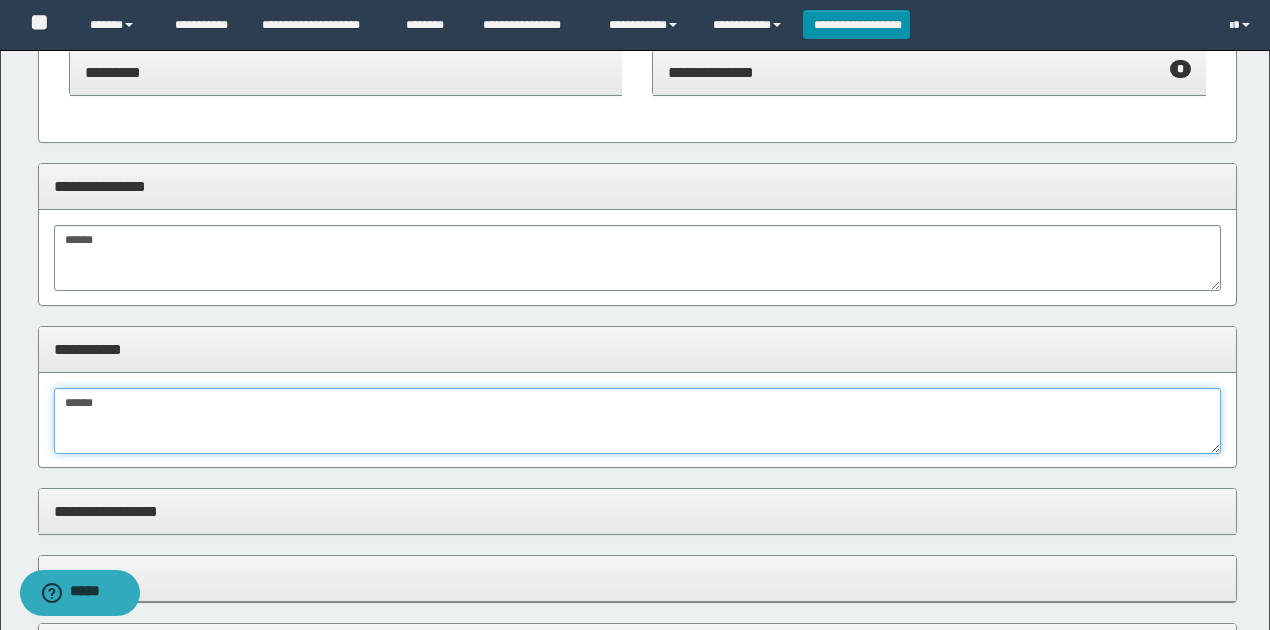 click on "*****" at bounding box center (638, 421) 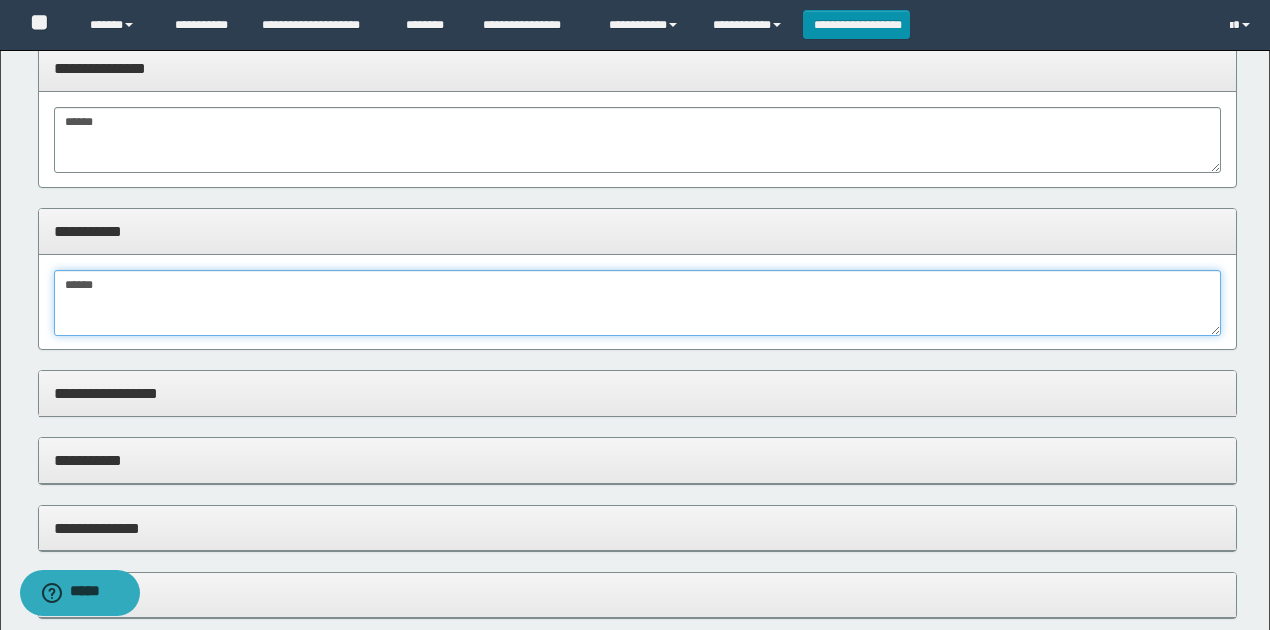 scroll, scrollTop: 933, scrollLeft: 0, axis: vertical 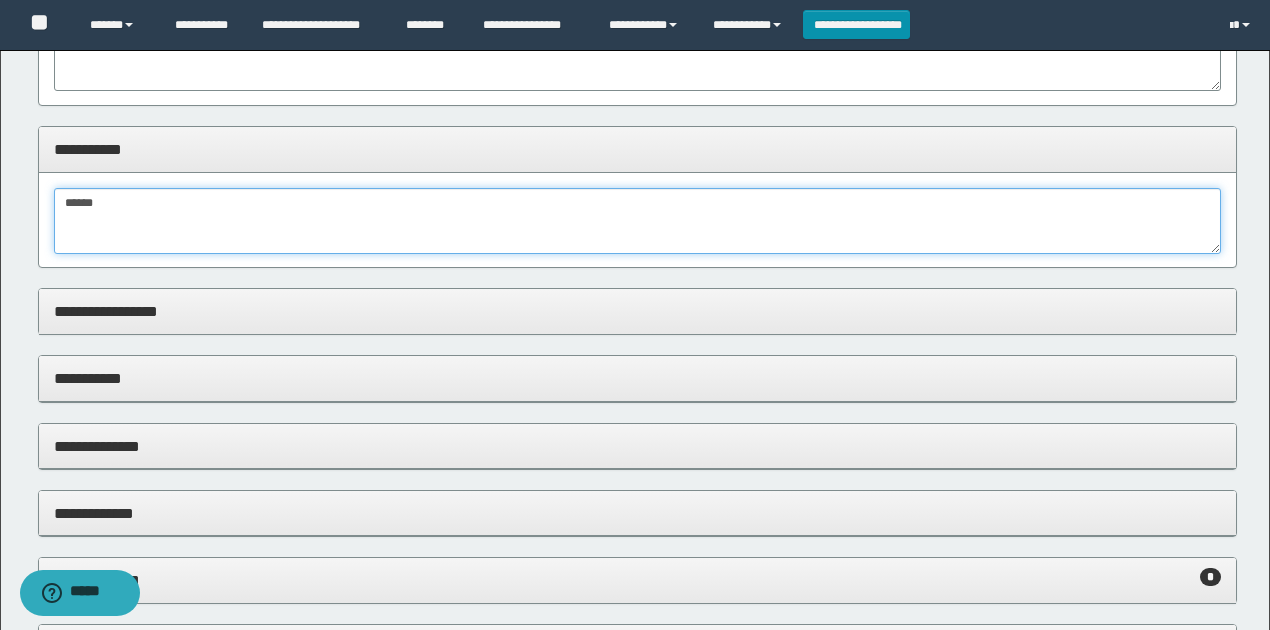 click on "*****" at bounding box center [638, 221] 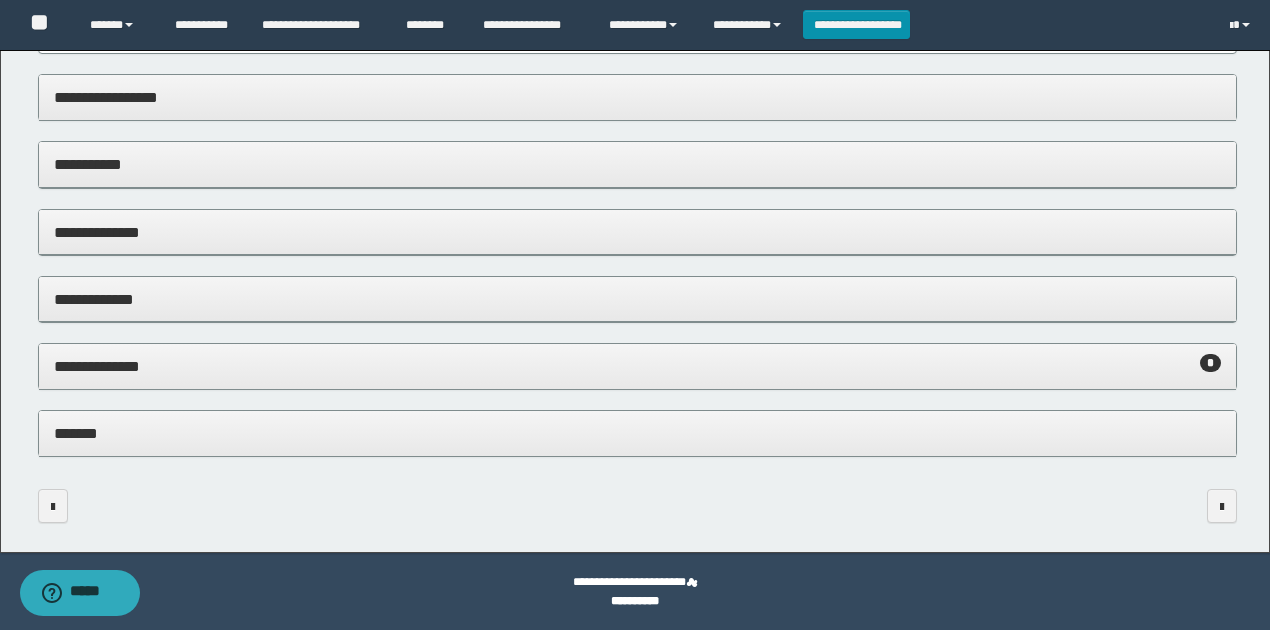 click on "**********" at bounding box center [638, 366] 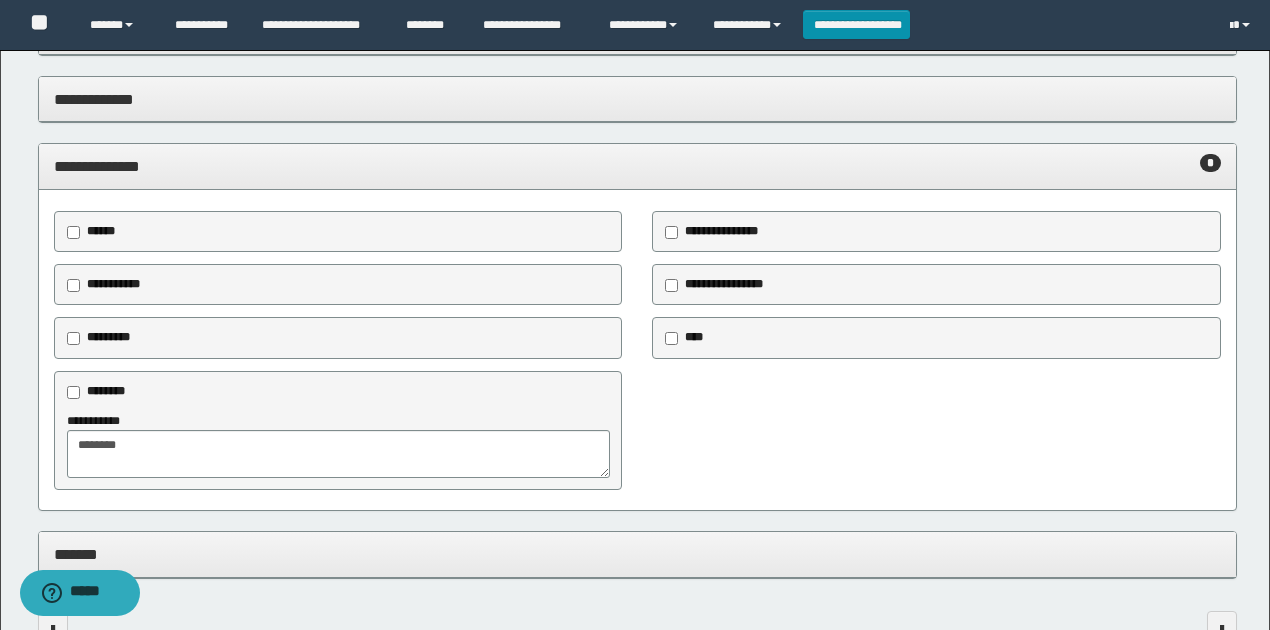 scroll, scrollTop: 1469, scrollLeft: 0, axis: vertical 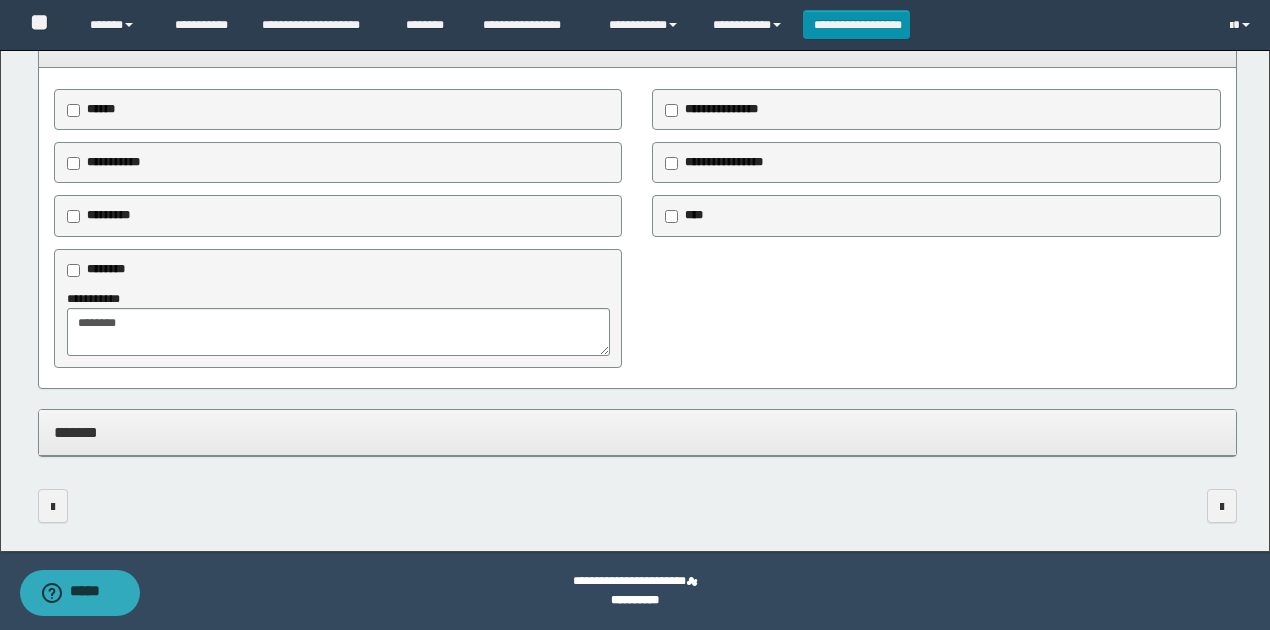 drag, startPoint x: 816, startPoint y: 282, endPoint x: 780, endPoint y: 284, distance: 36.05551 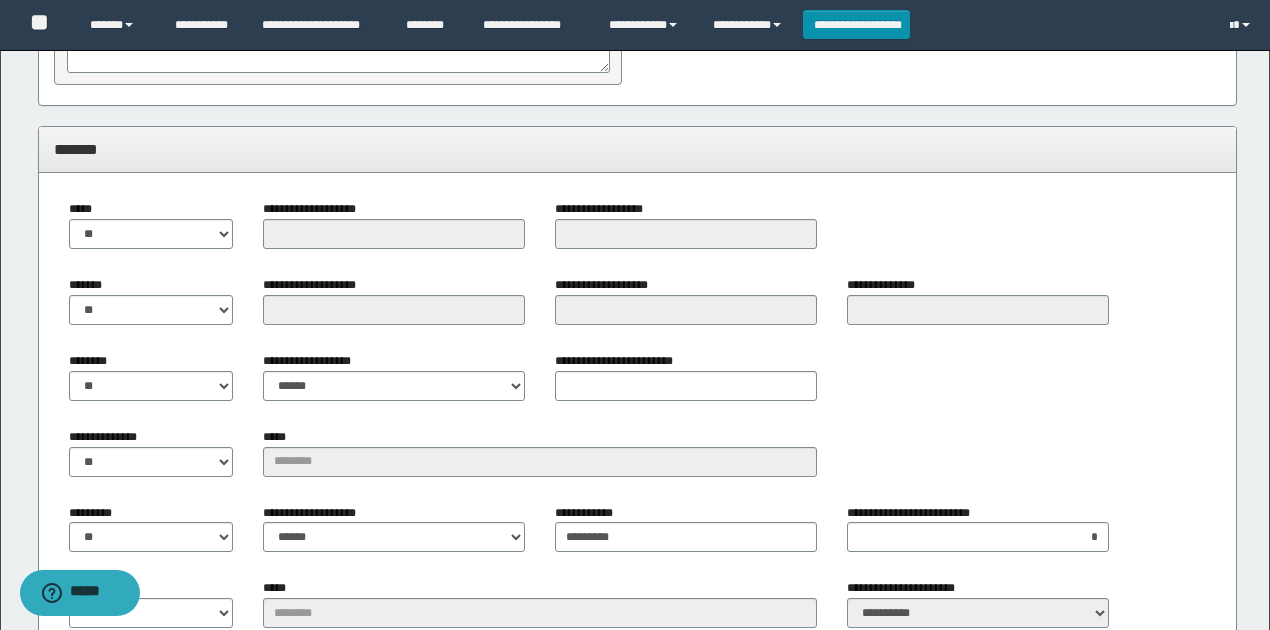 scroll, scrollTop: 1936, scrollLeft: 0, axis: vertical 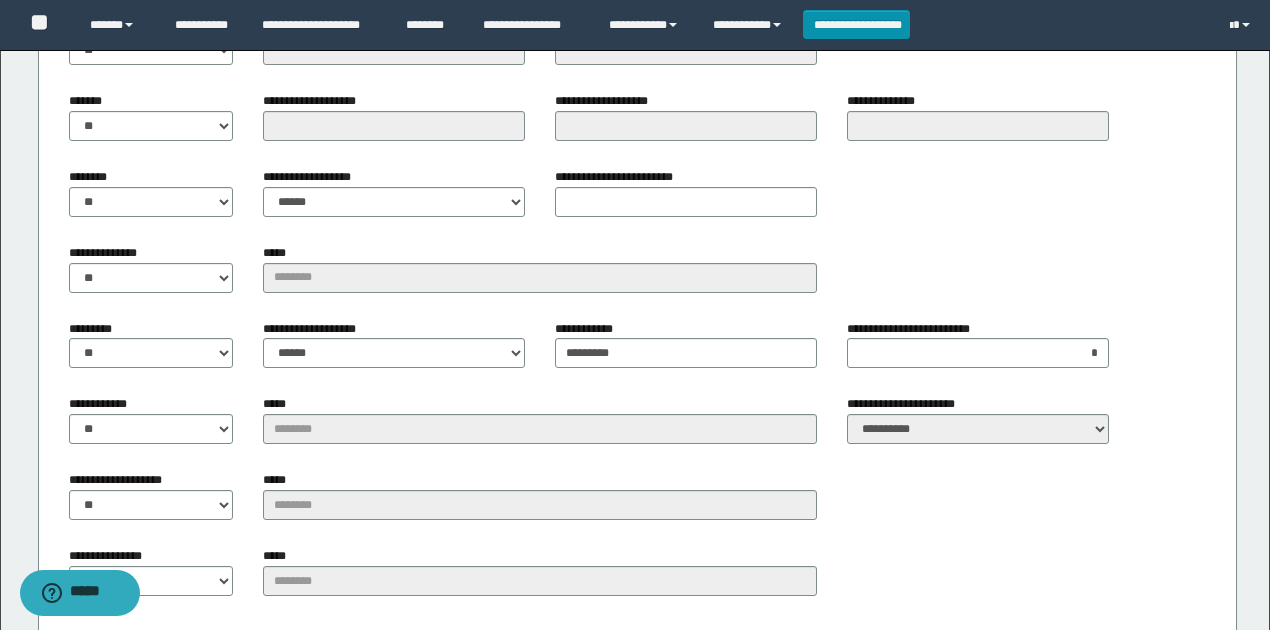 click on "********
**
**" at bounding box center [151, 200] 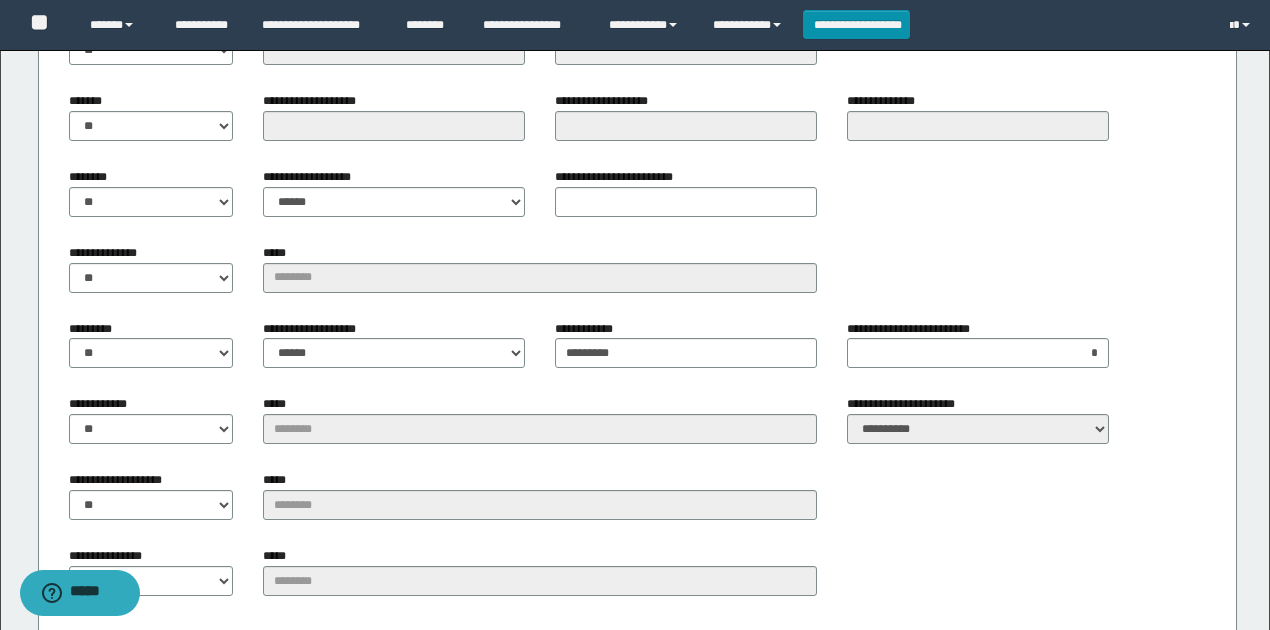 click on "**********" at bounding box center [316, 329] 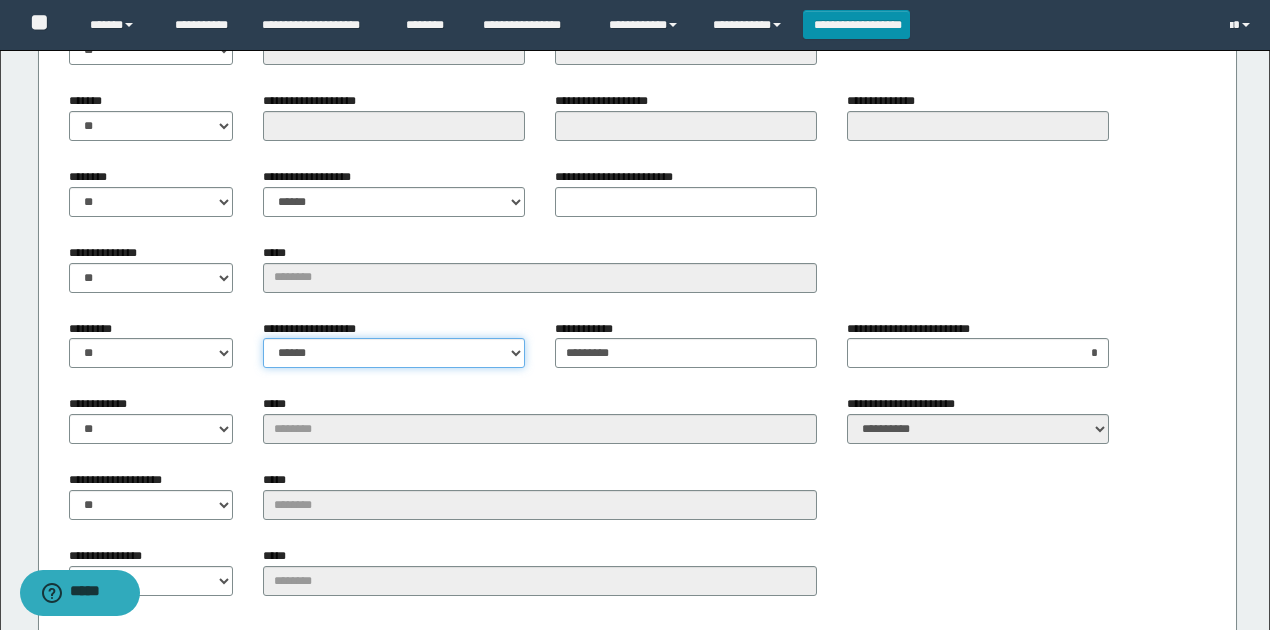 click on "**********" at bounding box center [394, 353] 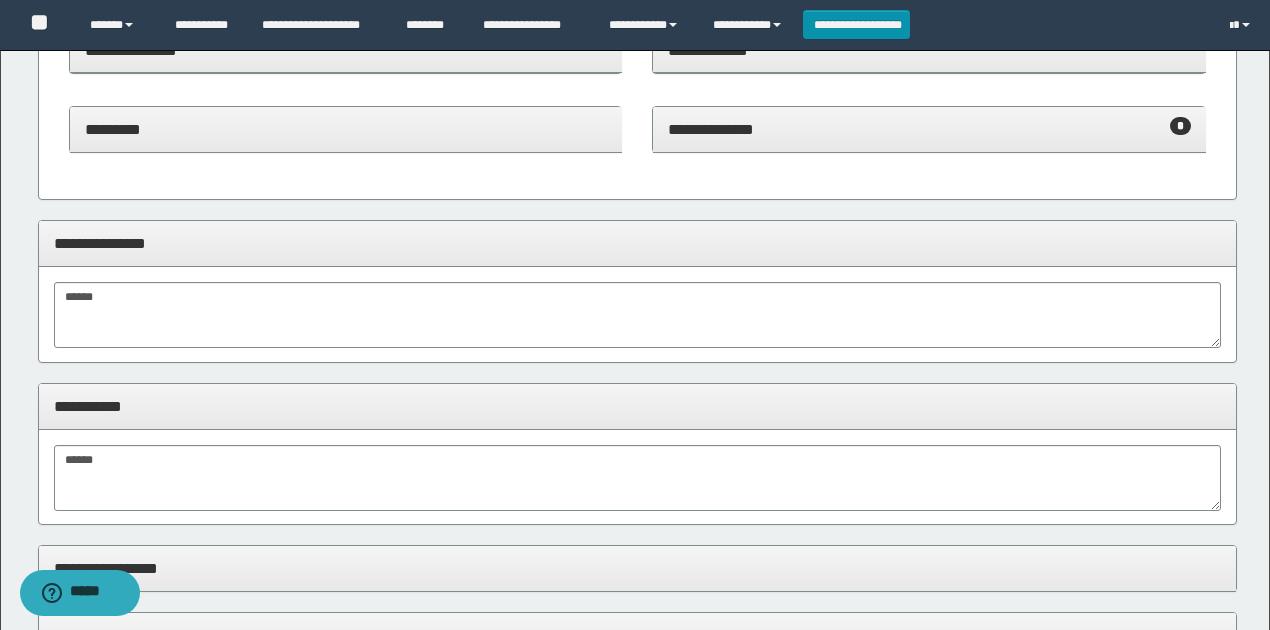scroll, scrollTop: 669, scrollLeft: 0, axis: vertical 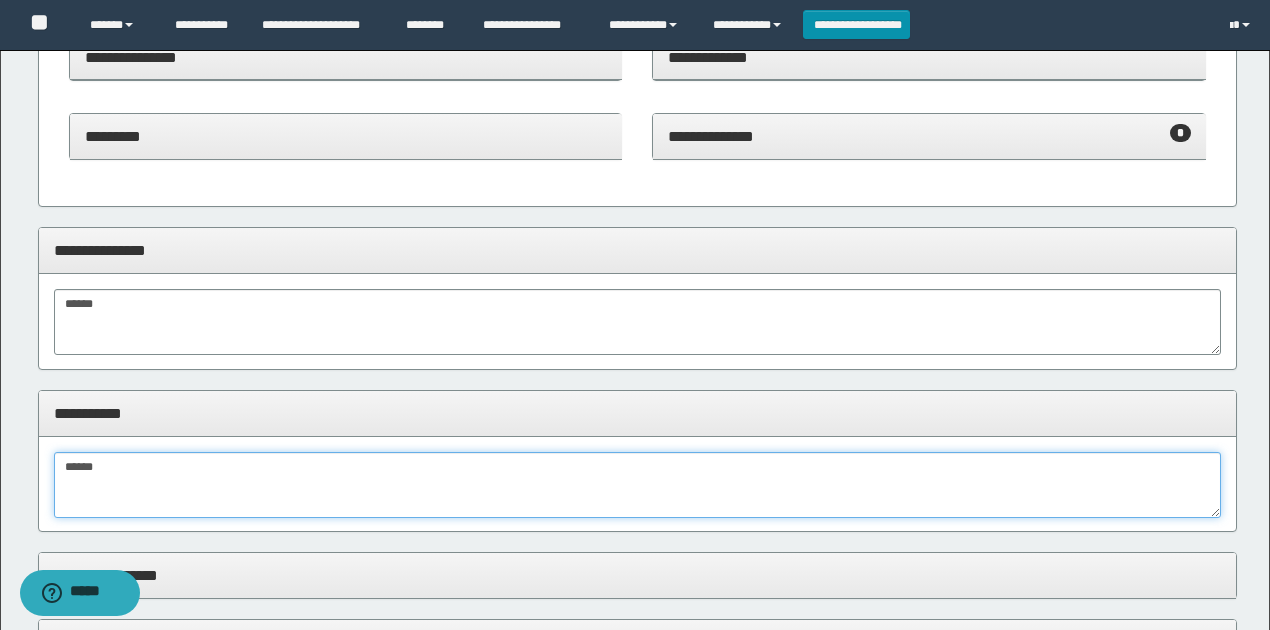 drag, startPoint x: 288, startPoint y: 461, endPoint x: 294, endPoint y: 443, distance: 18.973665 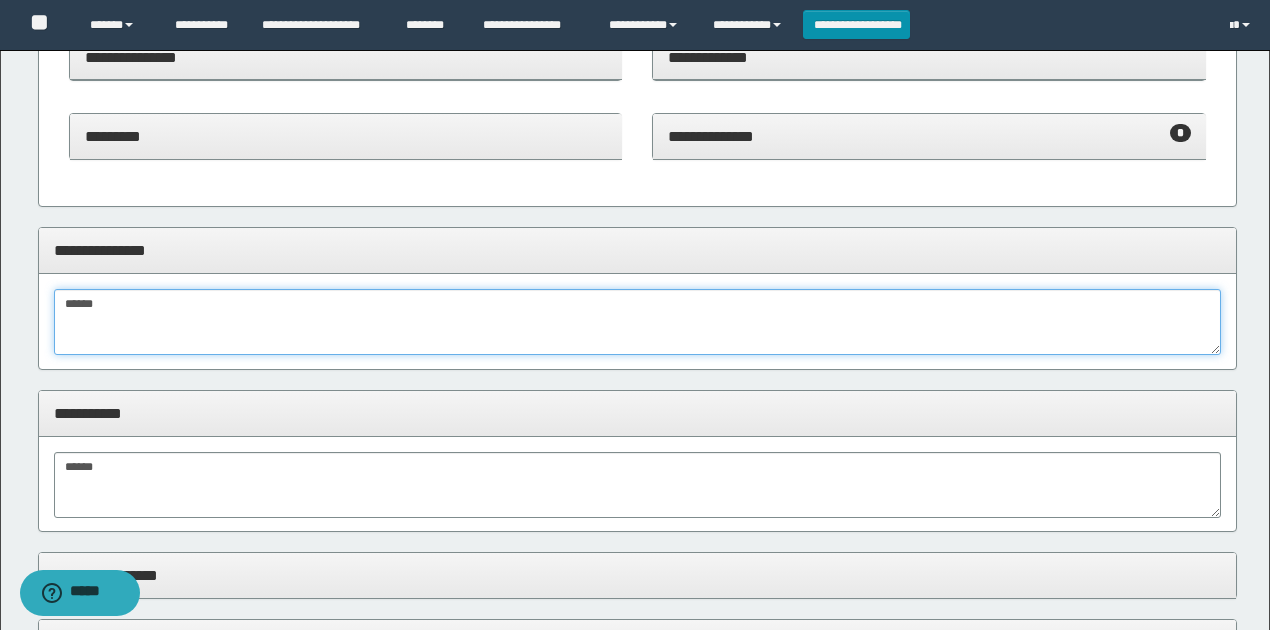 click on "*****" at bounding box center [638, 322] 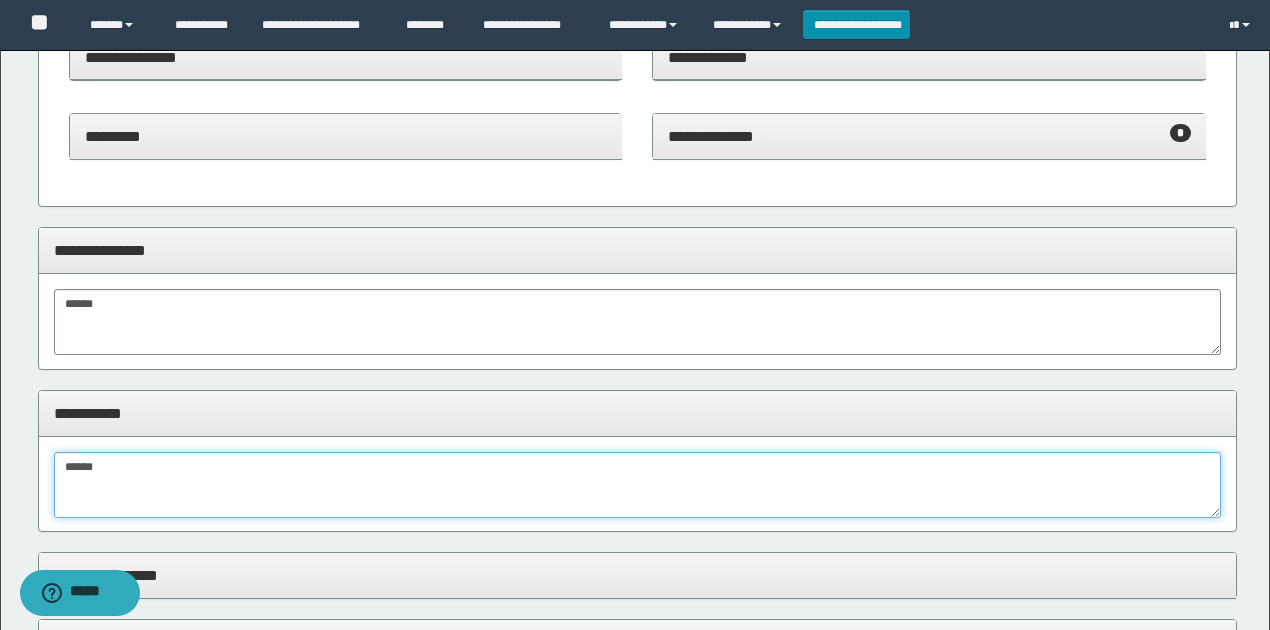 click on "*****" at bounding box center [638, 485] 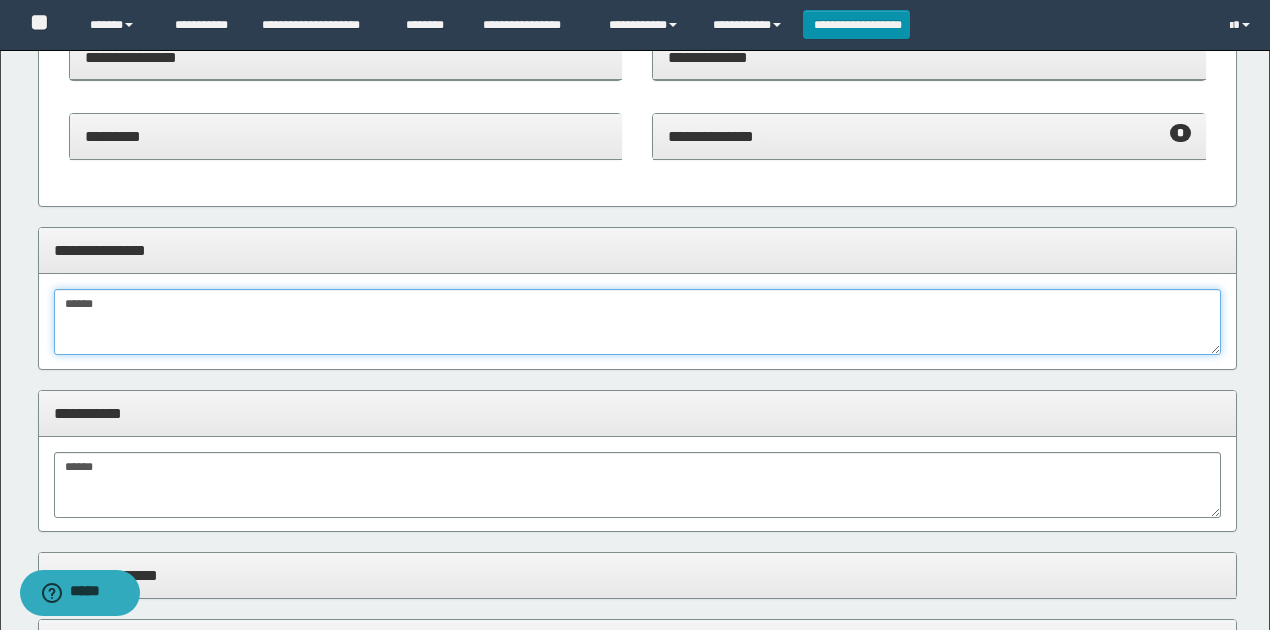 click on "*****" at bounding box center [638, 322] 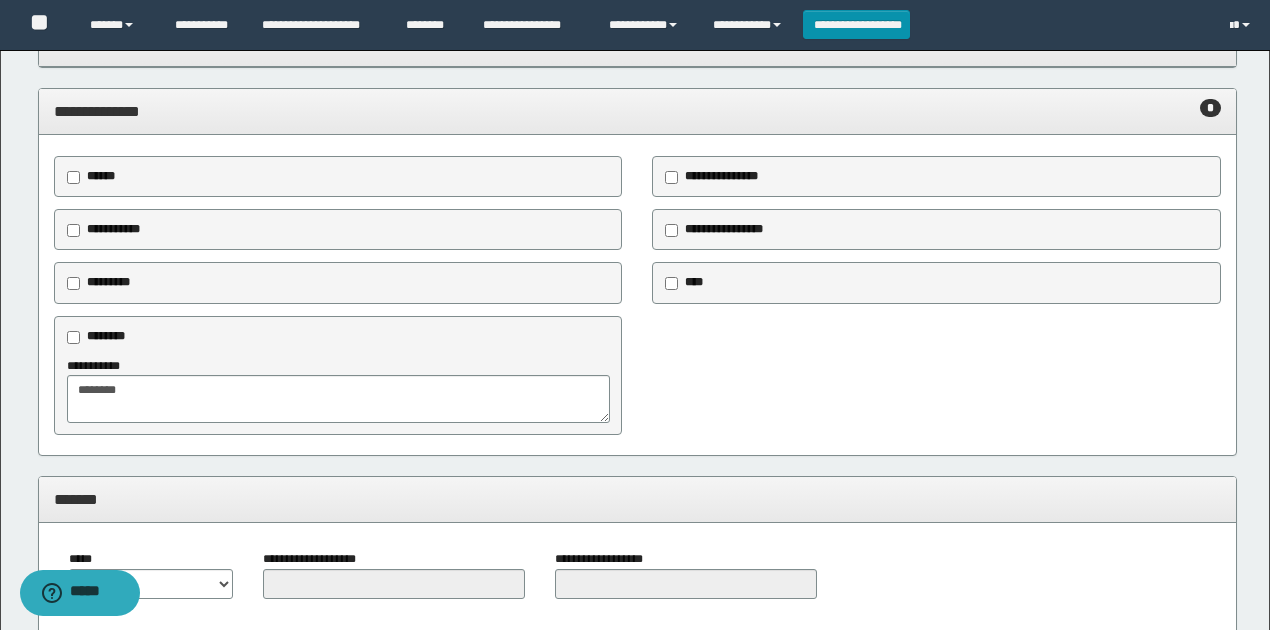 click on "**********" at bounding box center (638, 376) 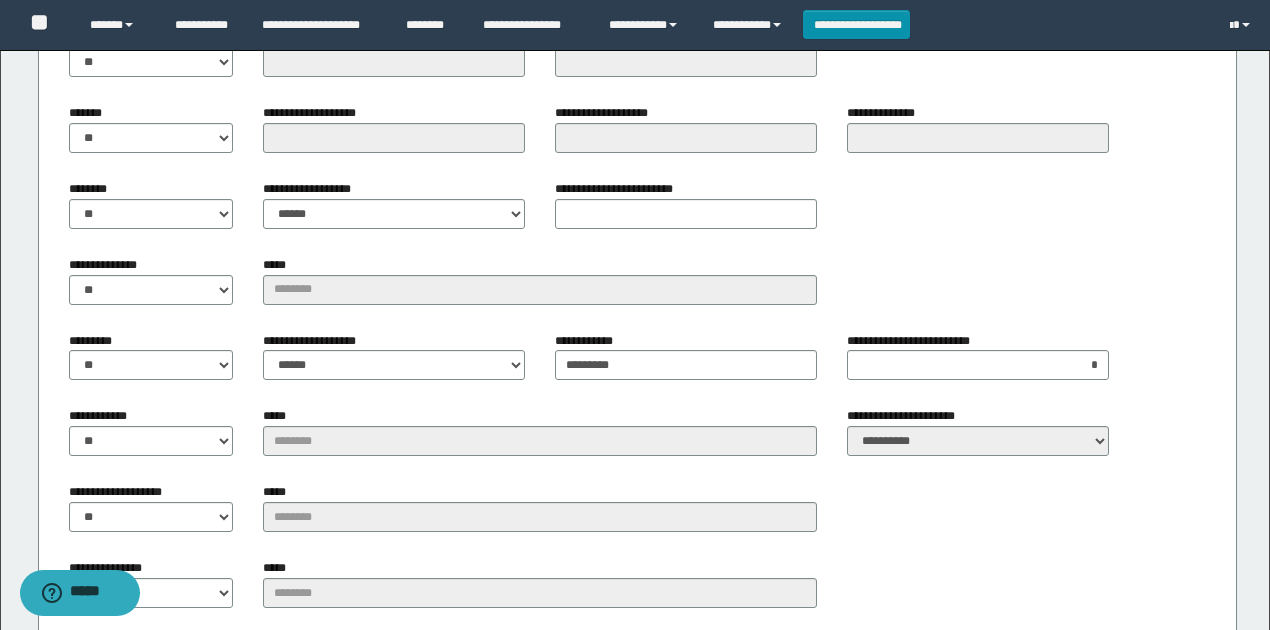 scroll, scrollTop: 1918, scrollLeft: 0, axis: vertical 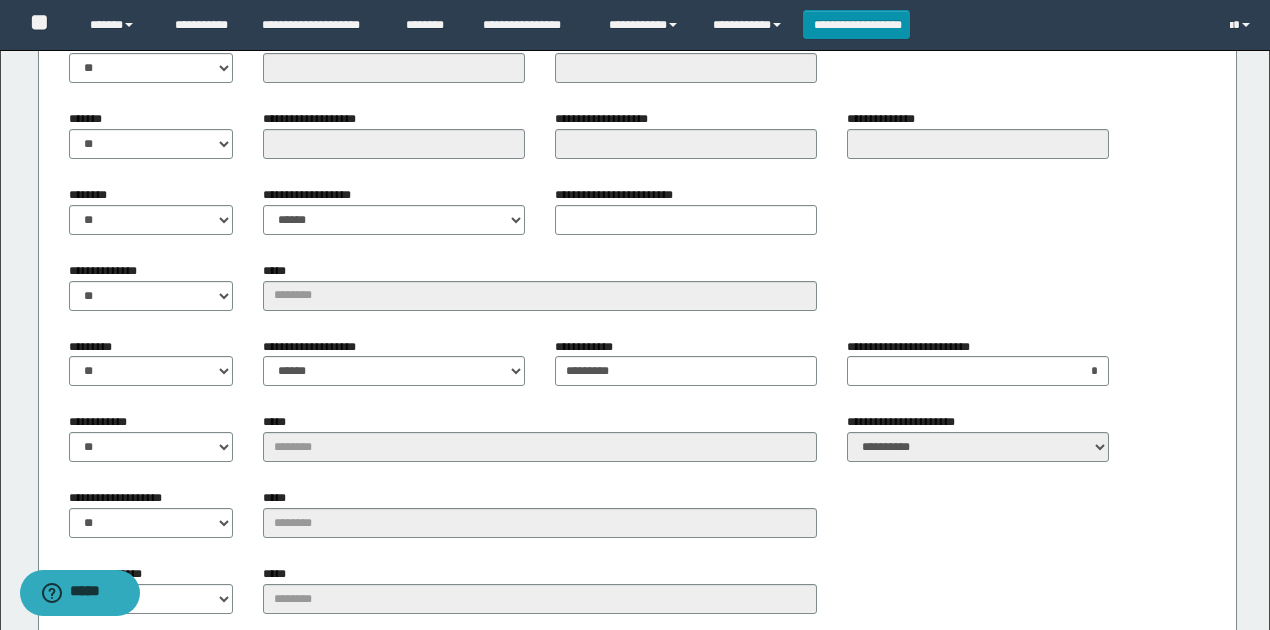click on "**********" at bounding box center [638, 331] 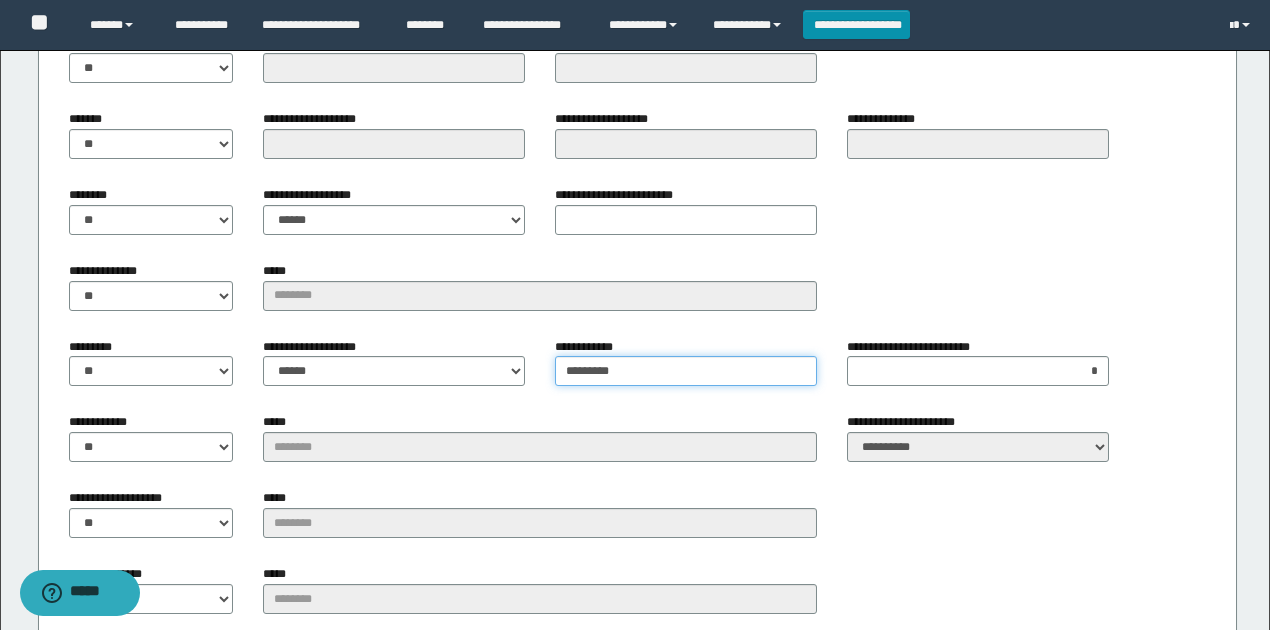 drag, startPoint x: 638, startPoint y: 372, endPoint x: 532, endPoint y: 358, distance: 106.92053 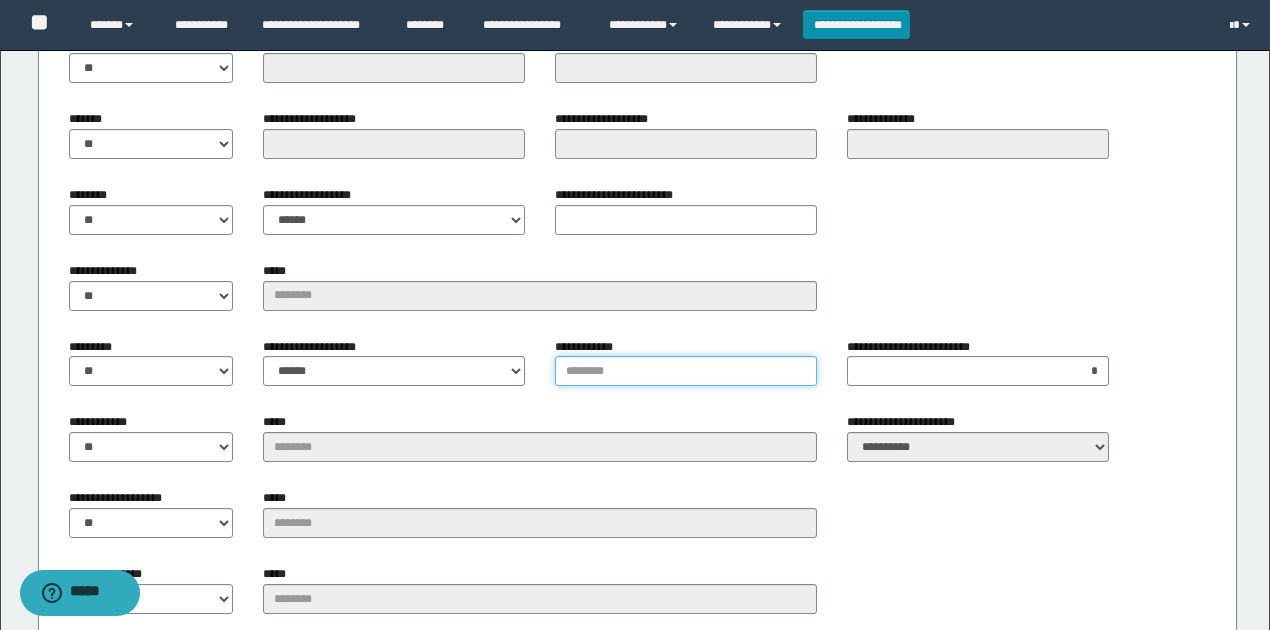 type 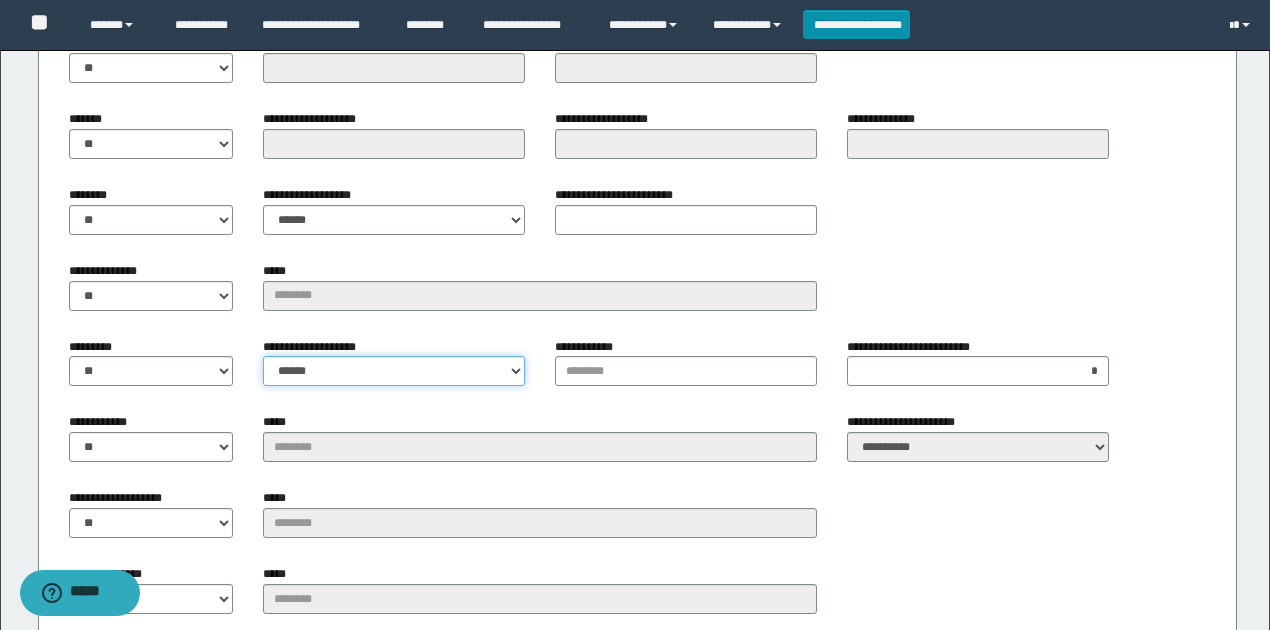 click on "**********" at bounding box center [394, 371] 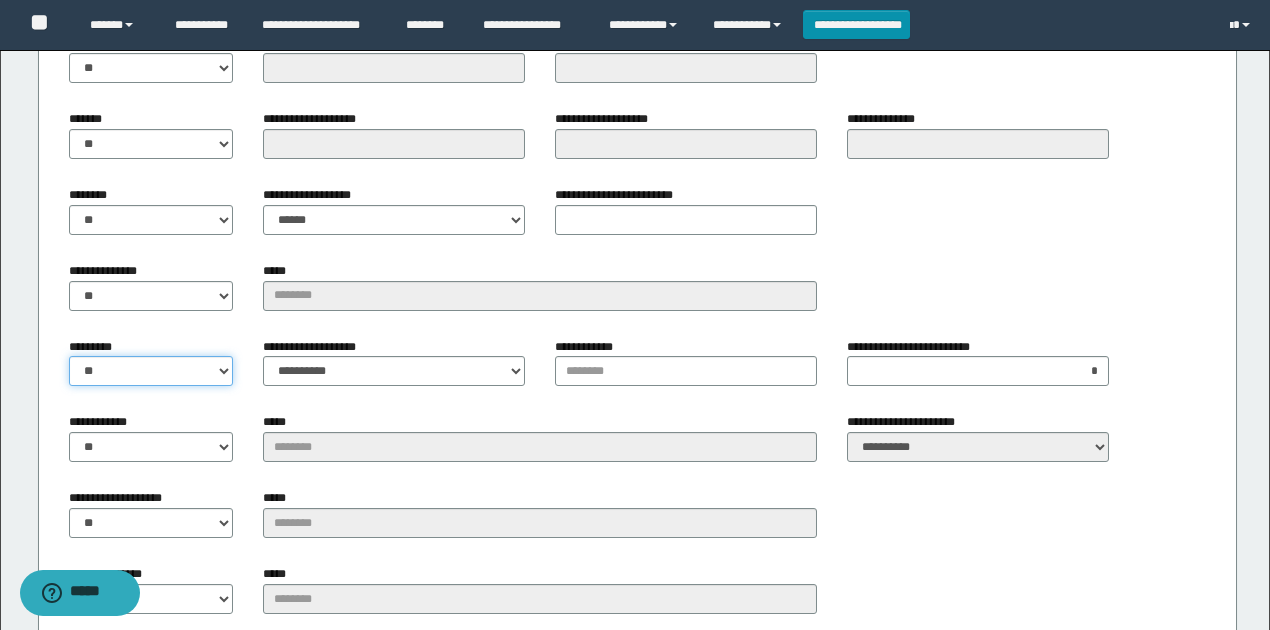 drag, startPoint x: 194, startPoint y: 366, endPoint x: 198, endPoint y: 385, distance: 19.416489 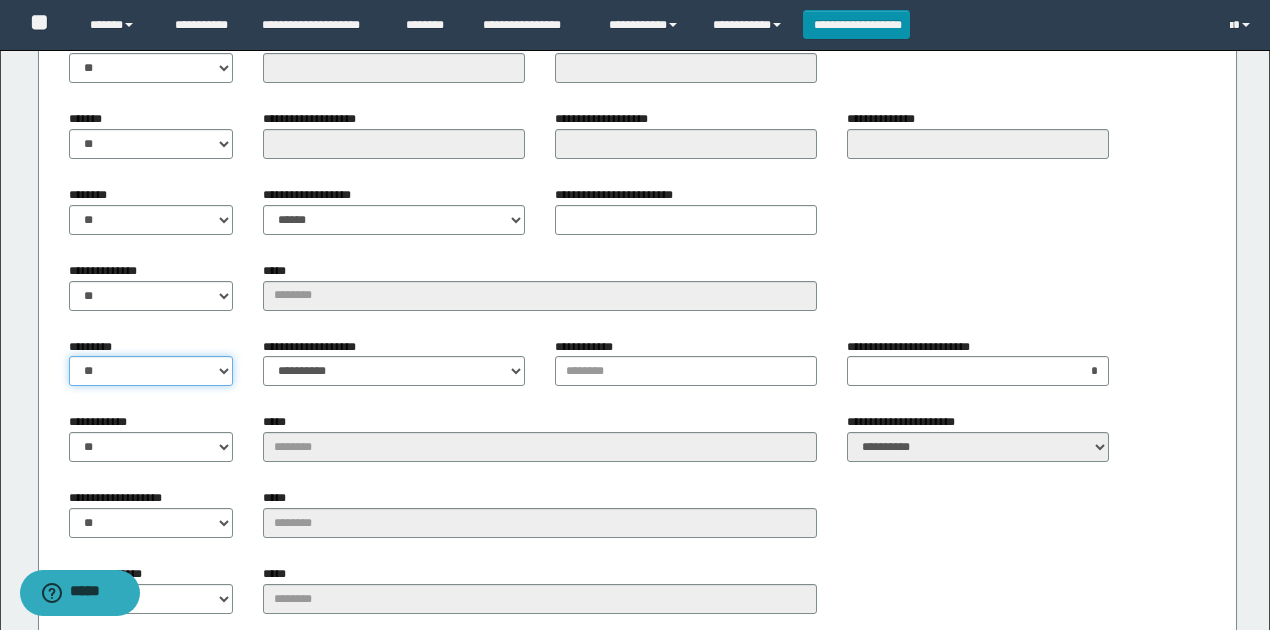 type 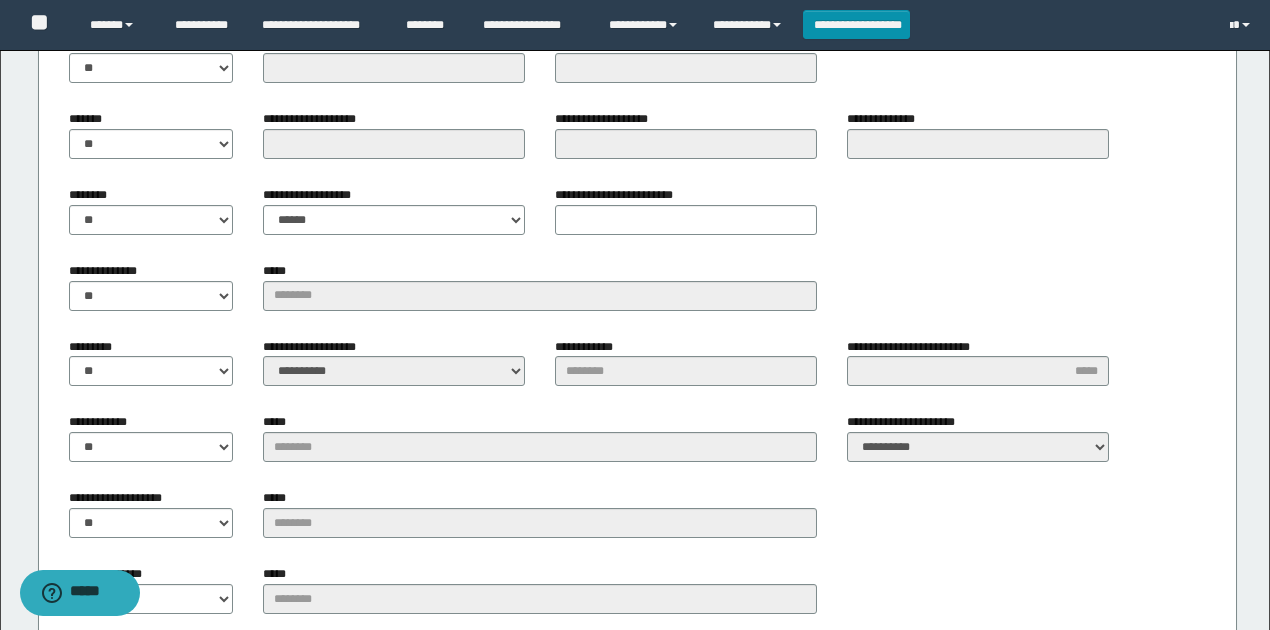 drag, startPoint x: 326, startPoint y: 403, endPoint x: 1032, endPoint y: 386, distance: 706.20465 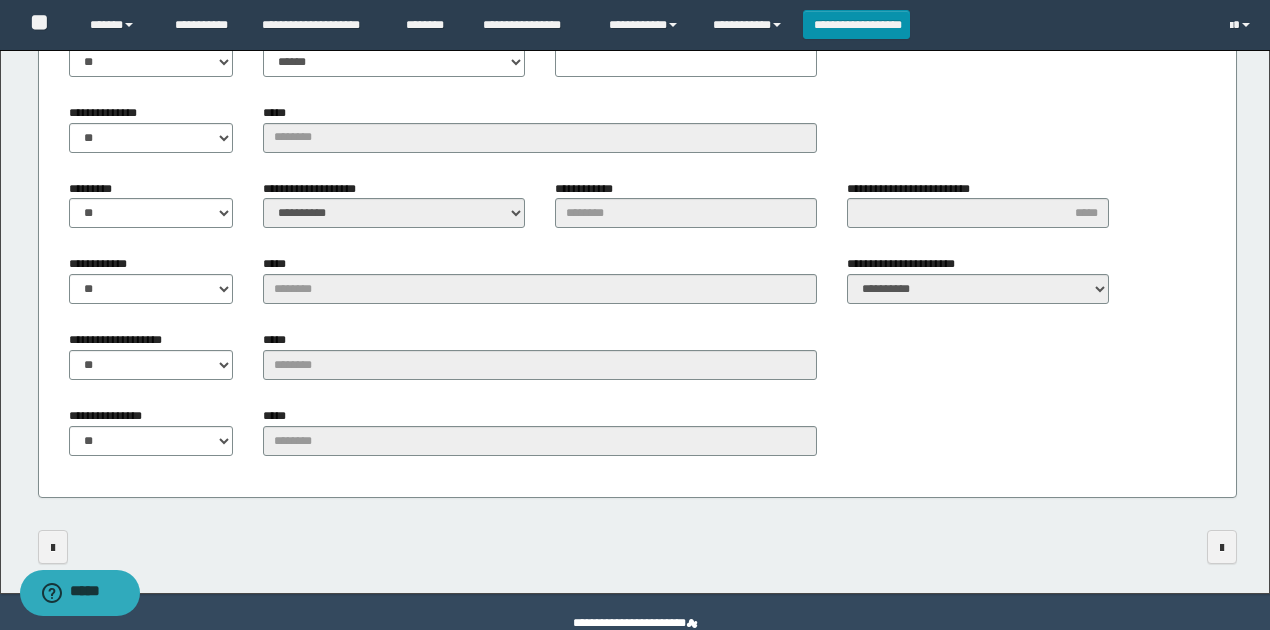 scroll, scrollTop: 2118, scrollLeft: 0, axis: vertical 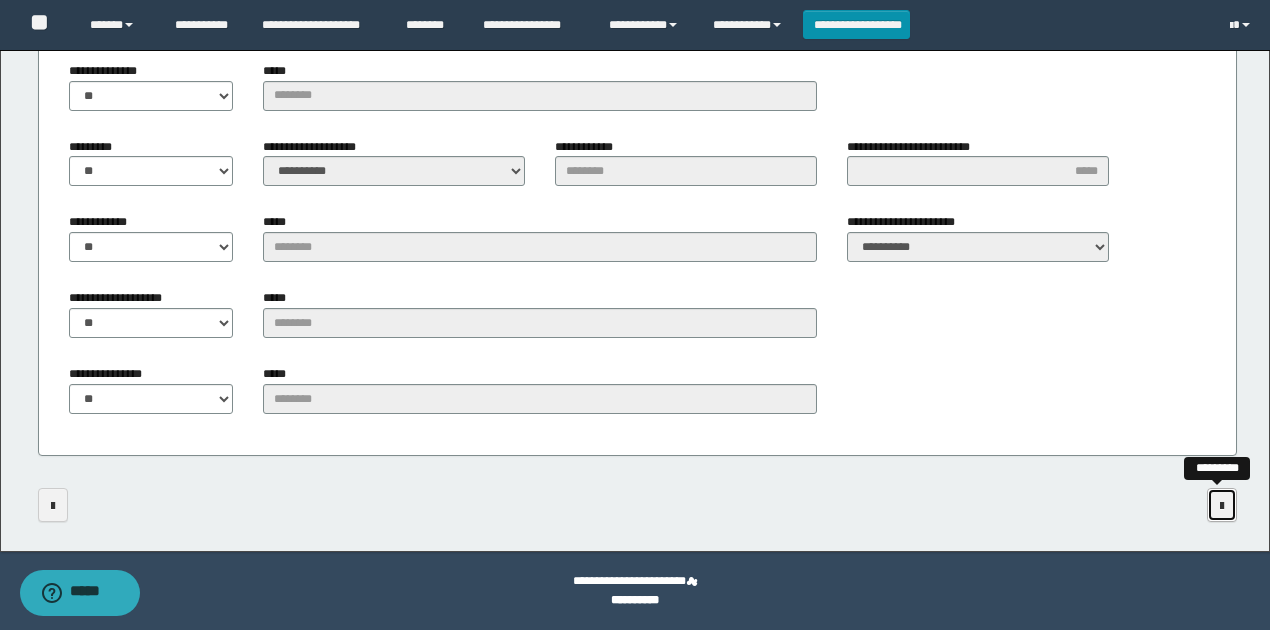 drag, startPoint x: 1218, startPoint y: 495, endPoint x: 1217, endPoint y: 473, distance: 22.022715 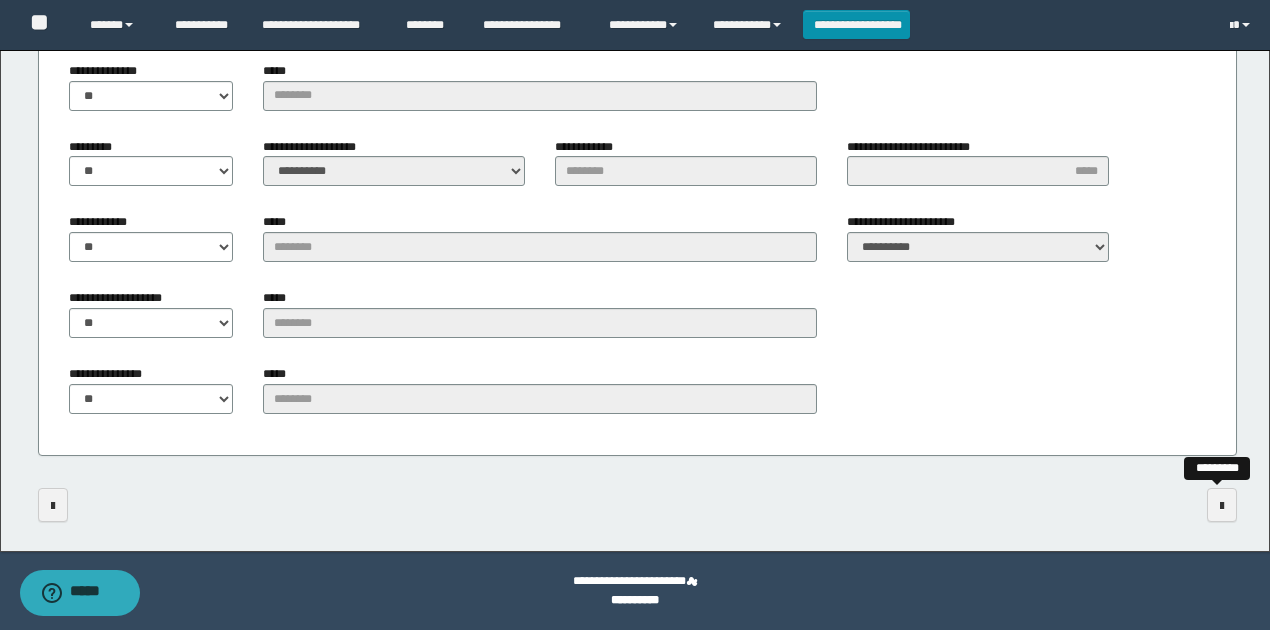 scroll, scrollTop: 0, scrollLeft: 0, axis: both 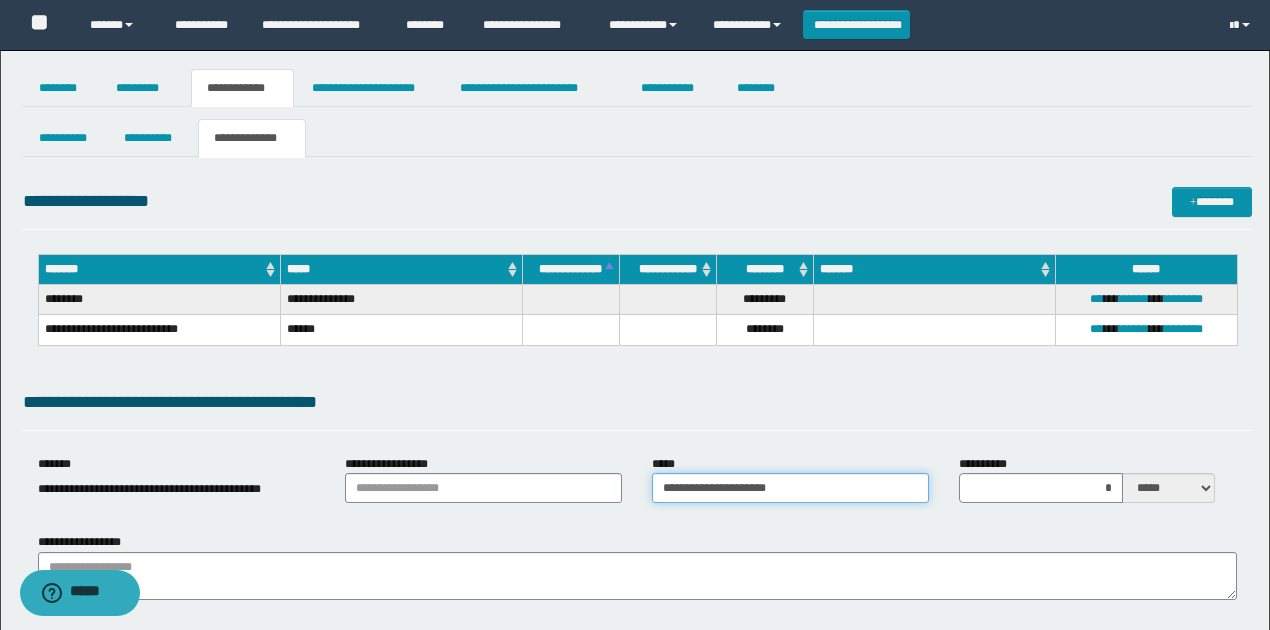drag, startPoint x: 810, startPoint y: 484, endPoint x: 660, endPoint y: 480, distance: 150.05333 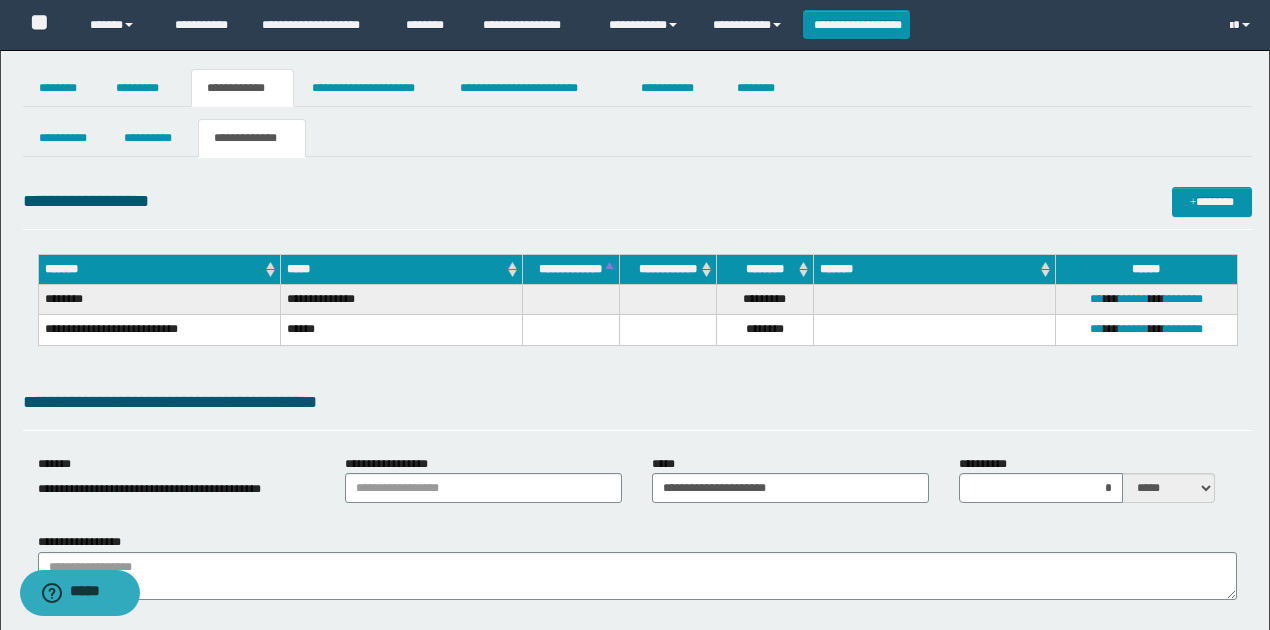 click on "**********" at bounding box center [637, 402] 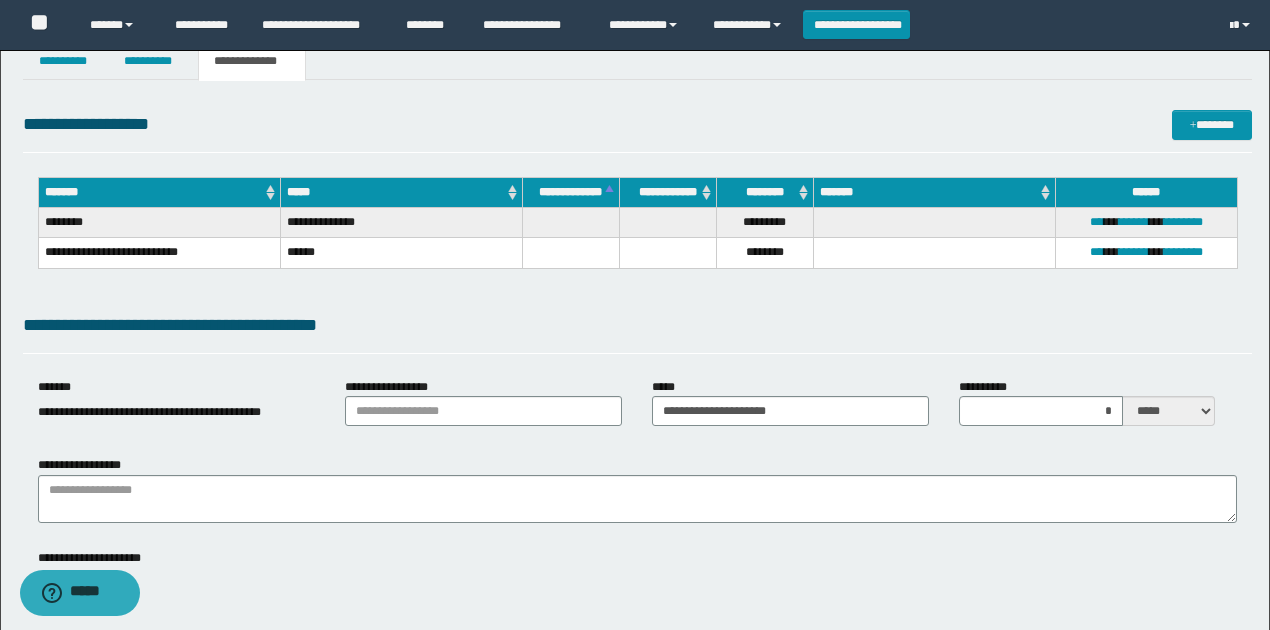 scroll, scrollTop: 200, scrollLeft: 0, axis: vertical 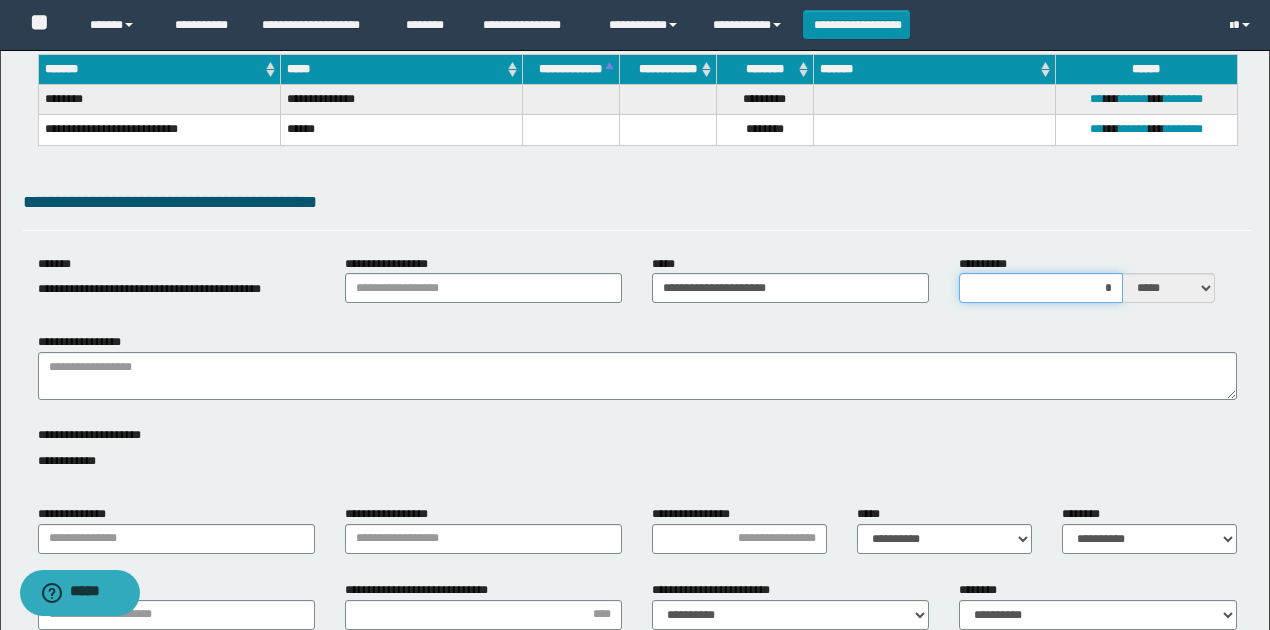 click on "*" at bounding box center (1041, 288) 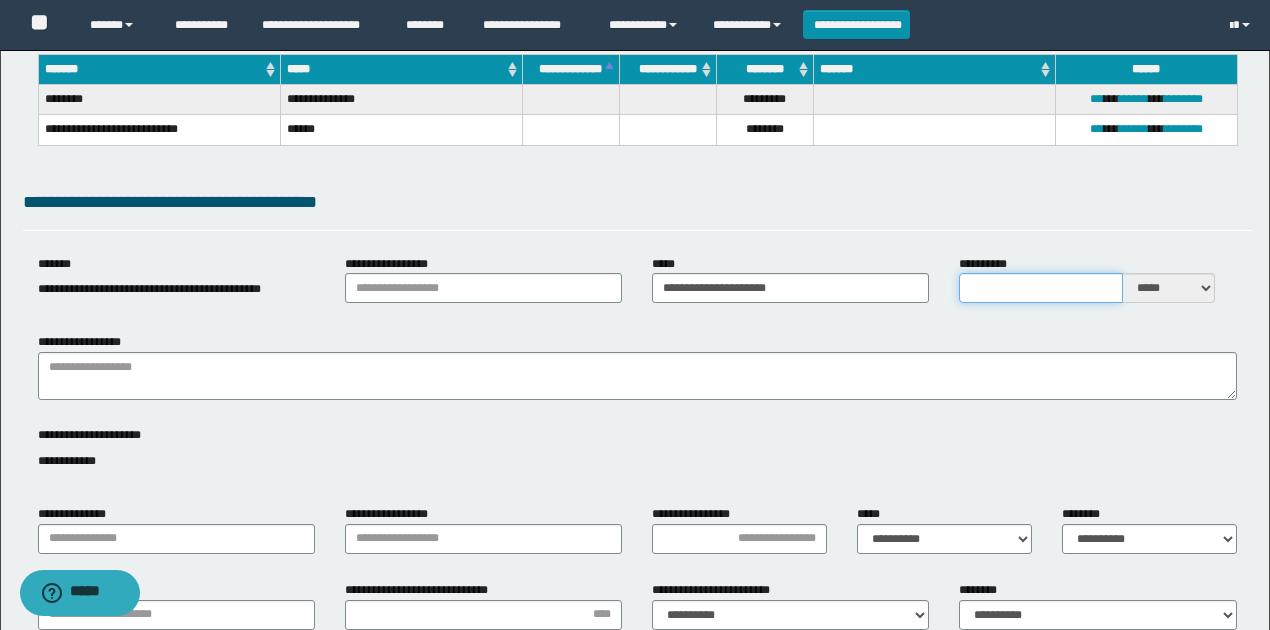 click on "**********" at bounding box center [1041, 288] 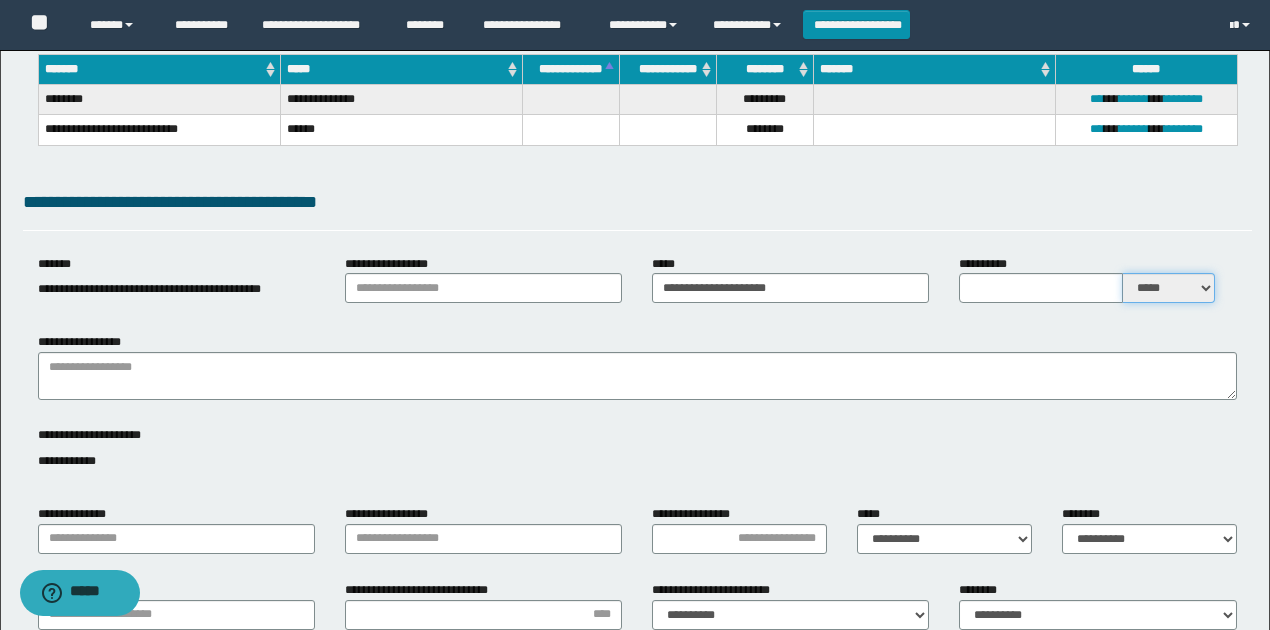 drag, startPoint x: 1149, startPoint y: 289, endPoint x: 1148, endPoint y: 300, distance: 11.045361 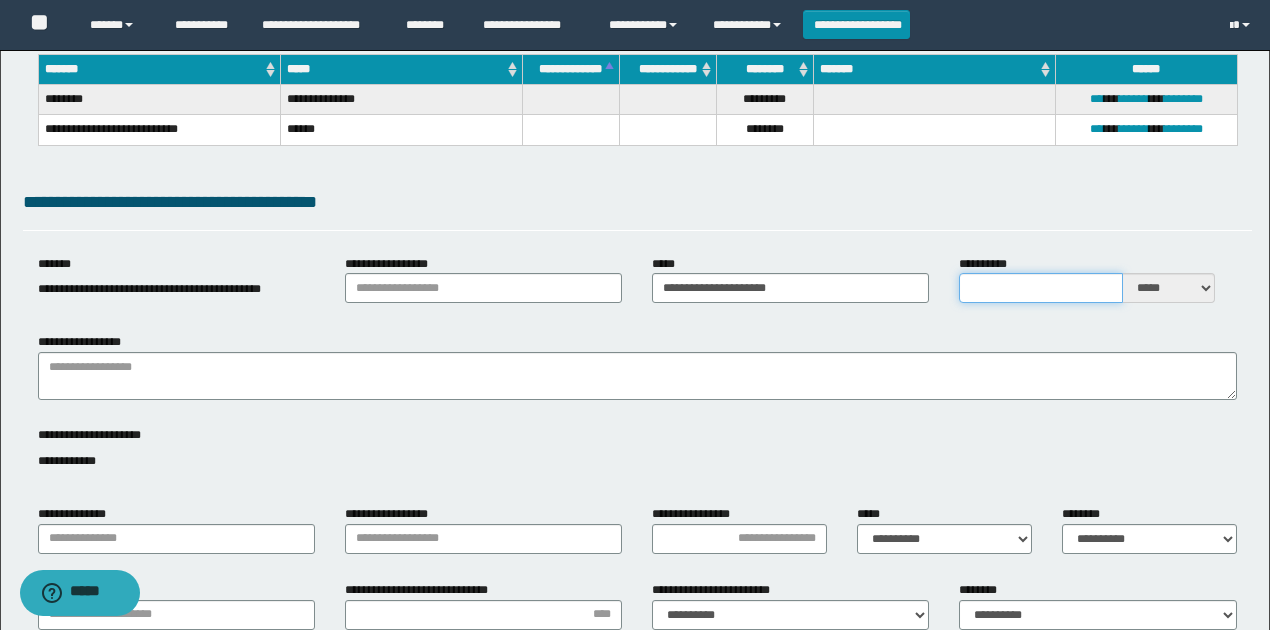 click on "**********" at bounding box center (1041, 288) 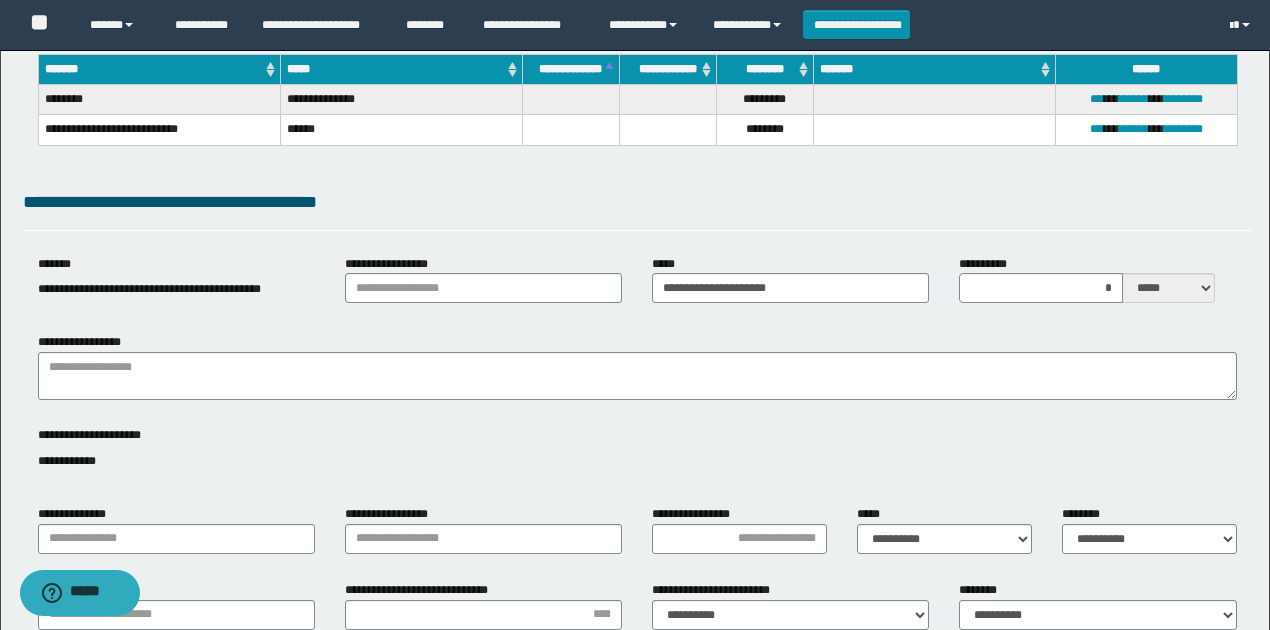 click on "**********" at bounding box center [637, 202] 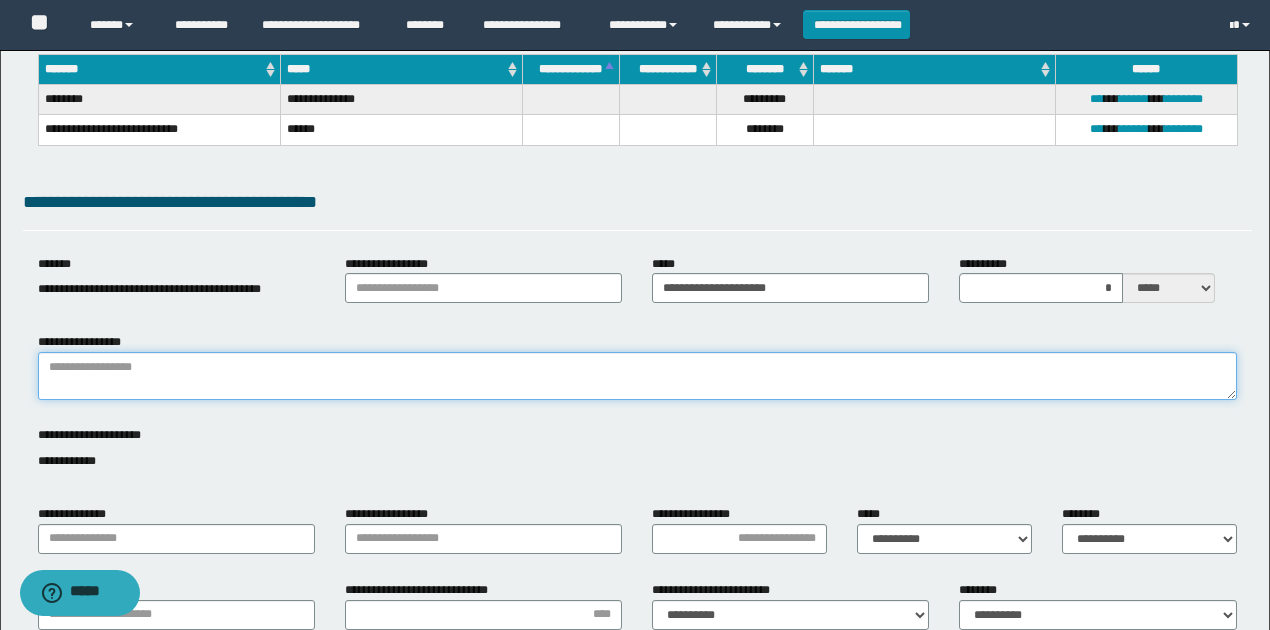 click on "**********" at bounding box center (637, 376) 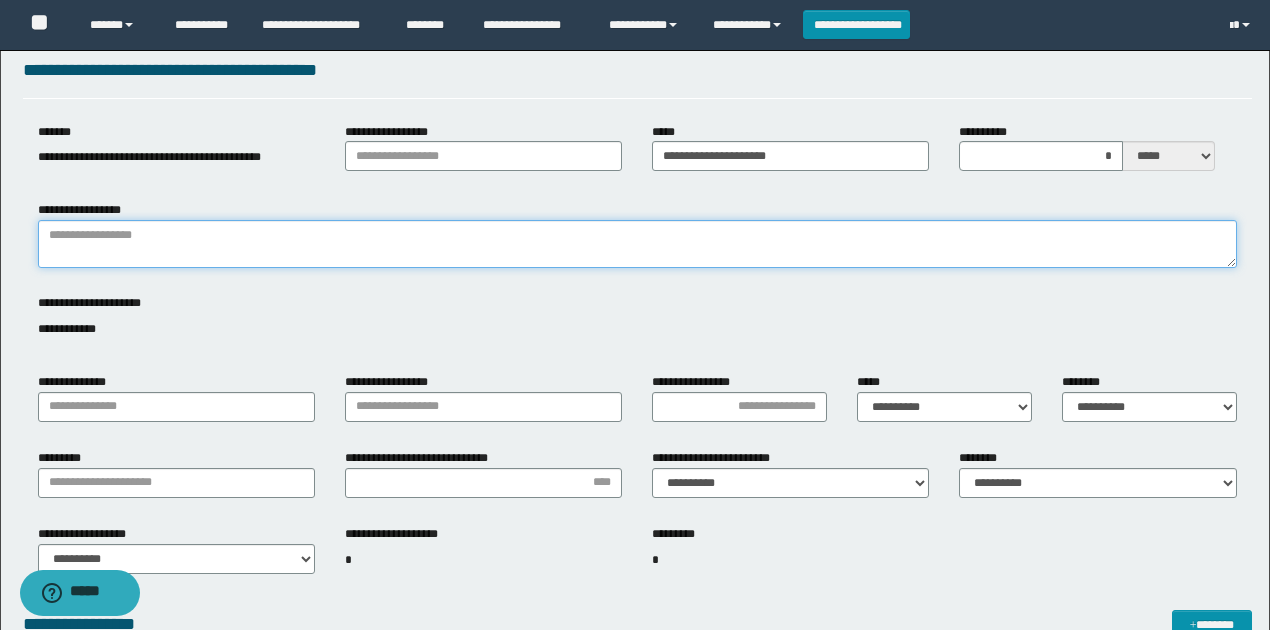 scroll, scrollTop: 333, scrollLeft: 0, axis: vertical 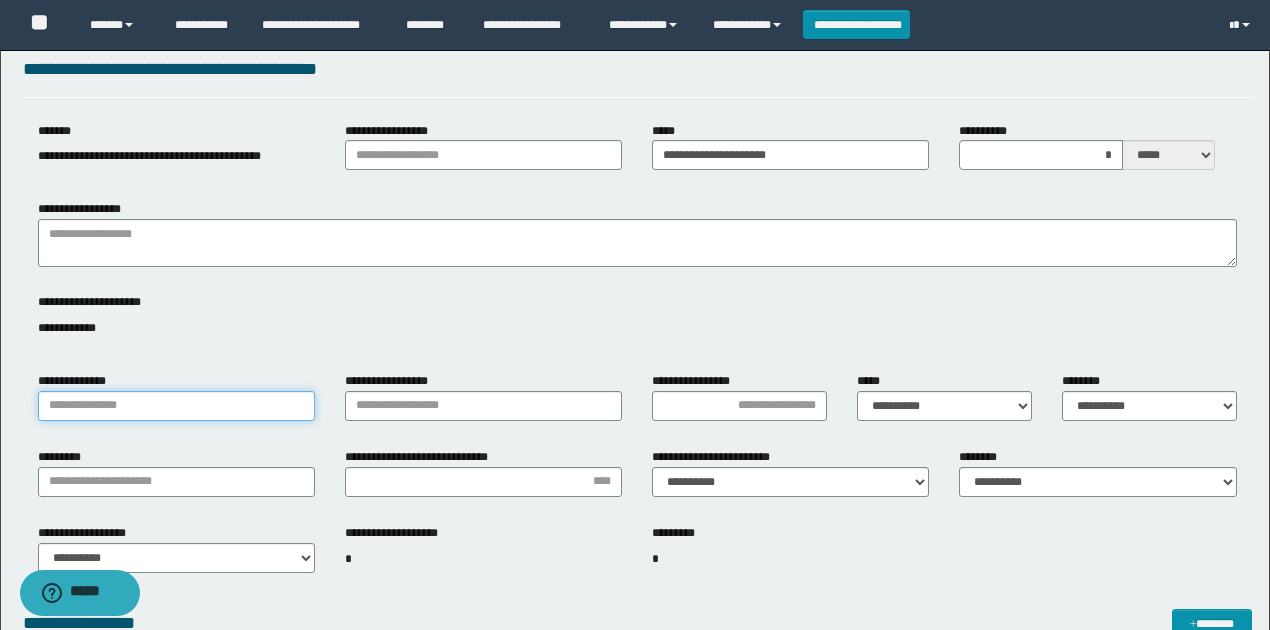 click on "**********" at bounding box center [176, 406] 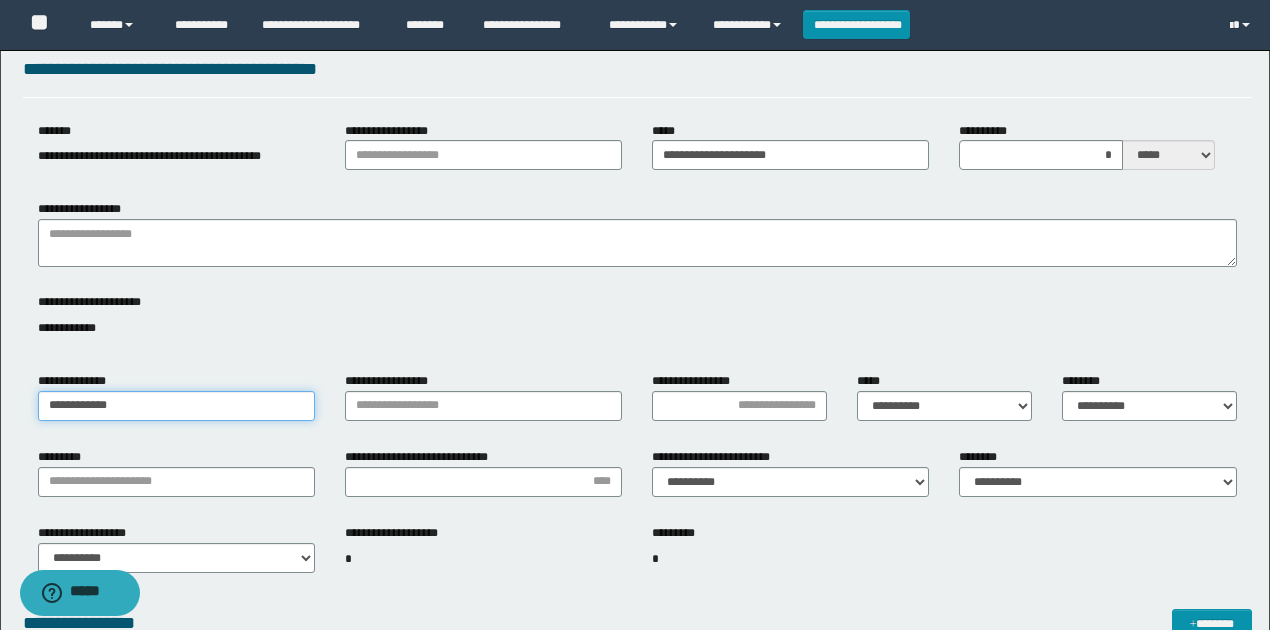 type on "**********" 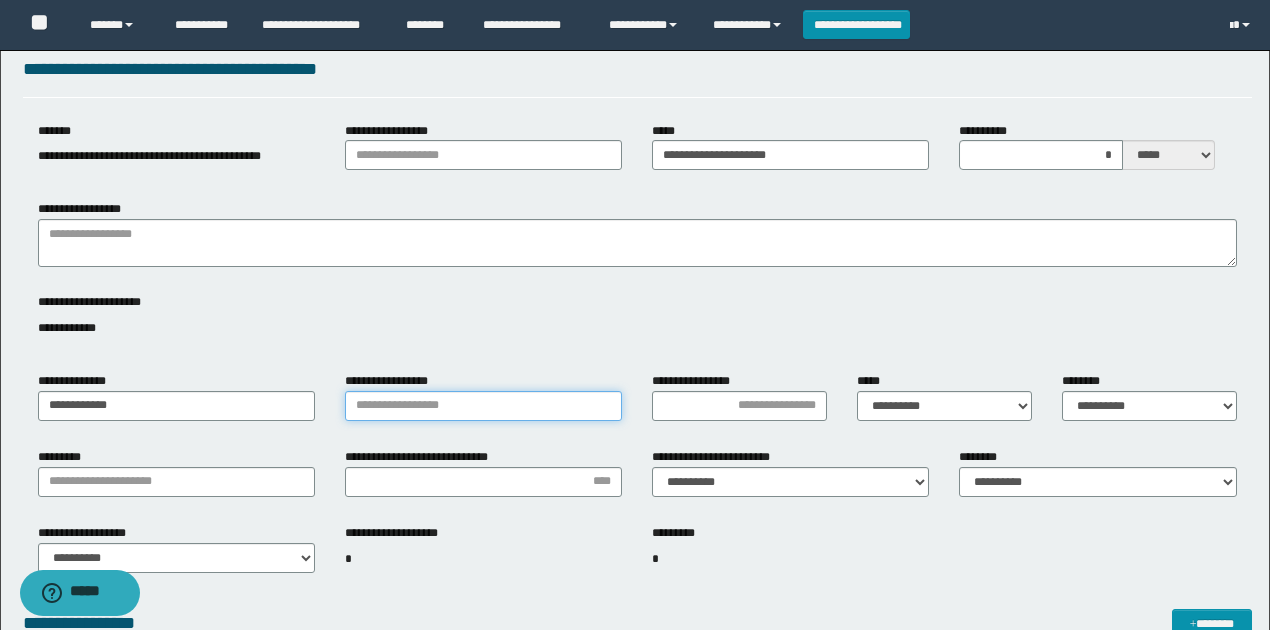 click on "**********" at bounding box center [483, 406] 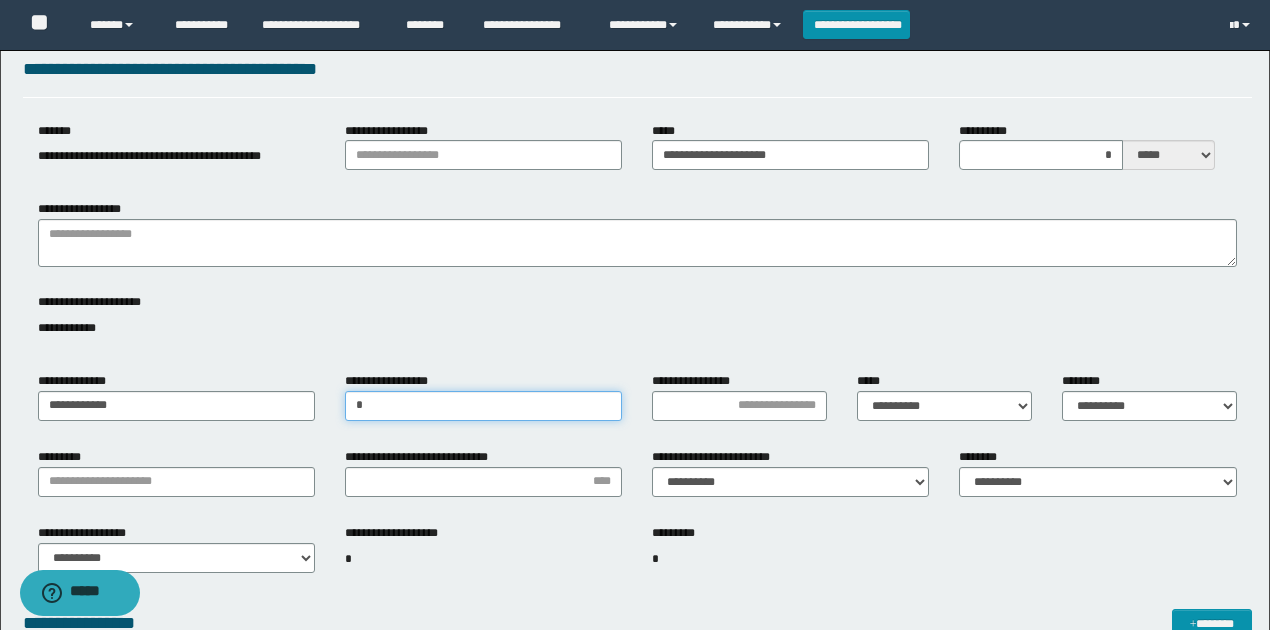 type on "*" 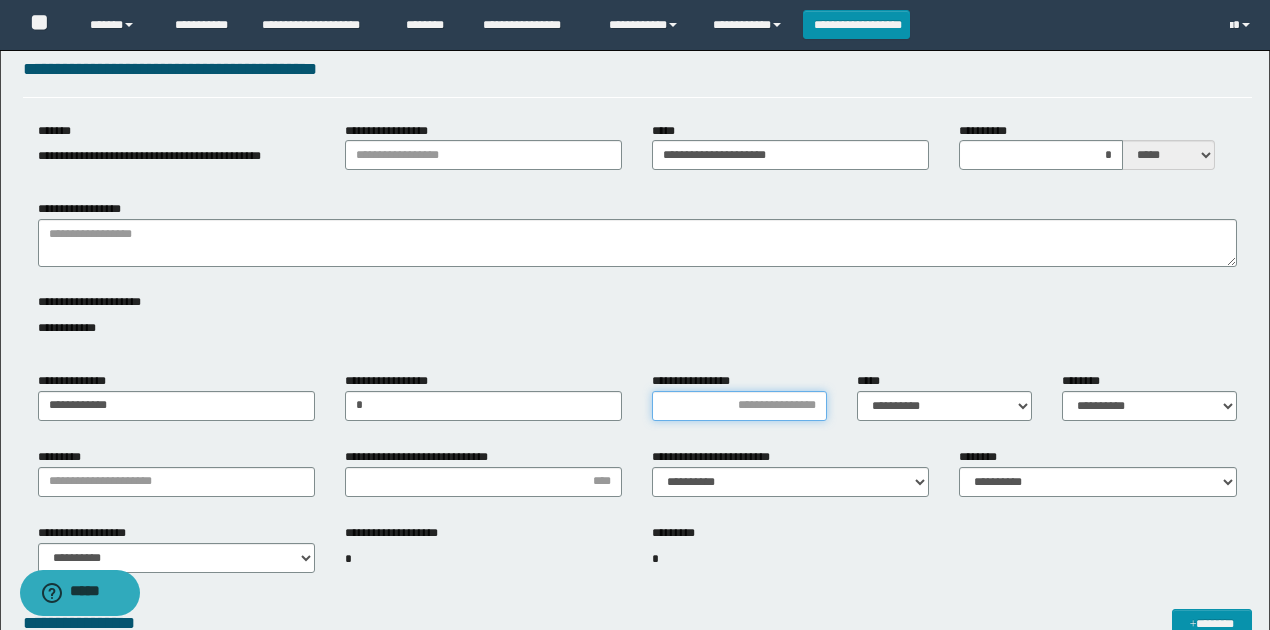 click on "**********" at bounding box center [739, 406] 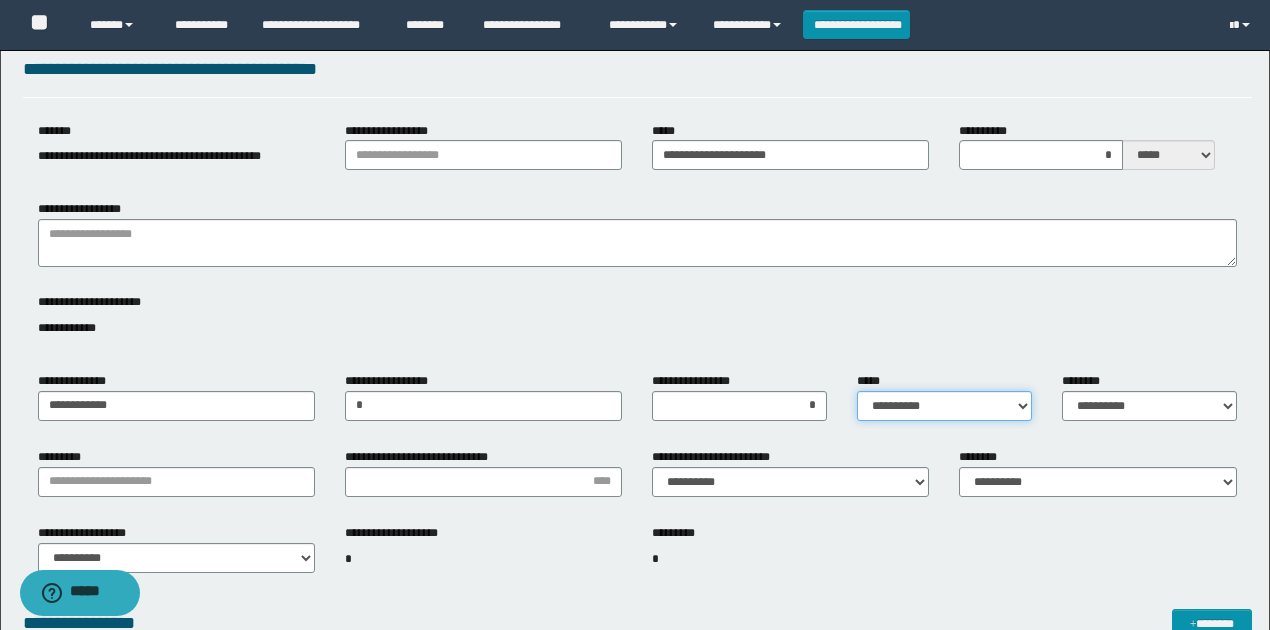 click on "**********" at bounding box center (944, 406) 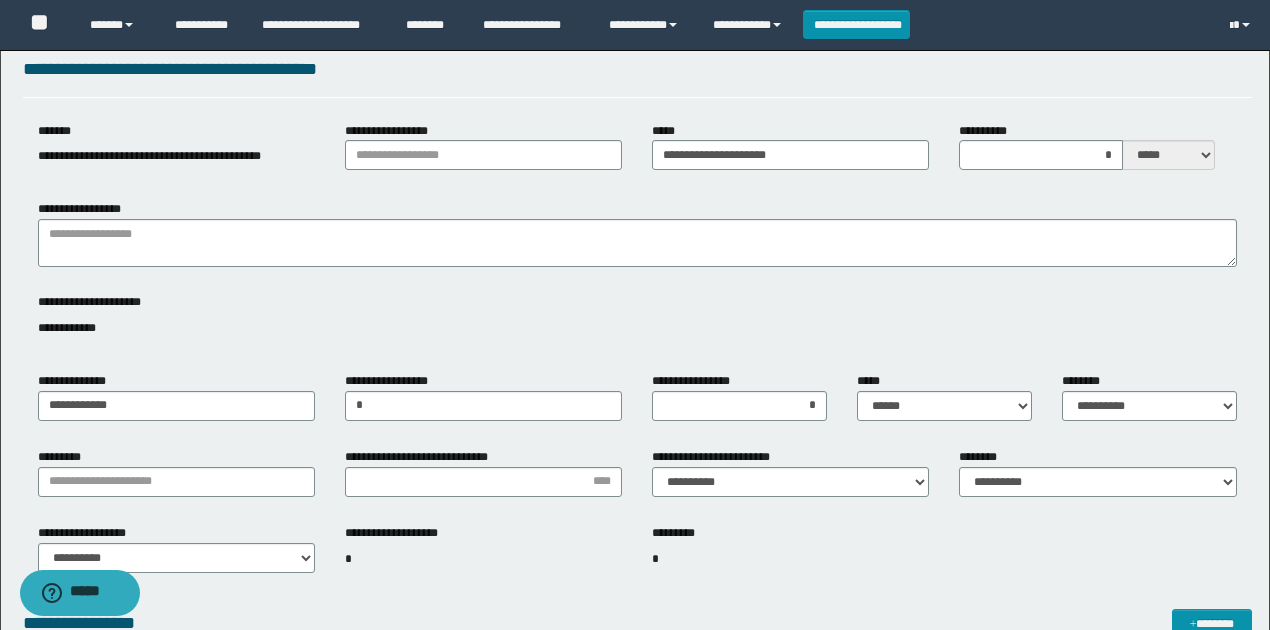 drag, startPoint x: 966, startPoint y: 438, endPoint x: 996, endPoint y: 428, distance: 31.622776 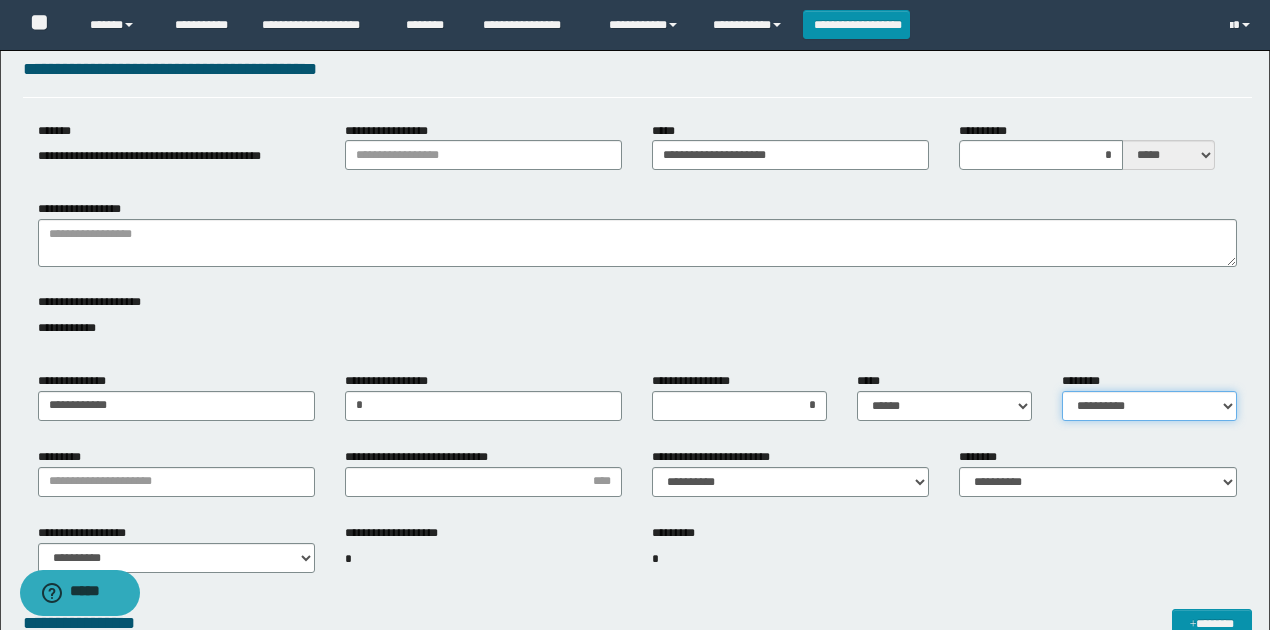 click on "**********" at bounding box center (1149, 406) 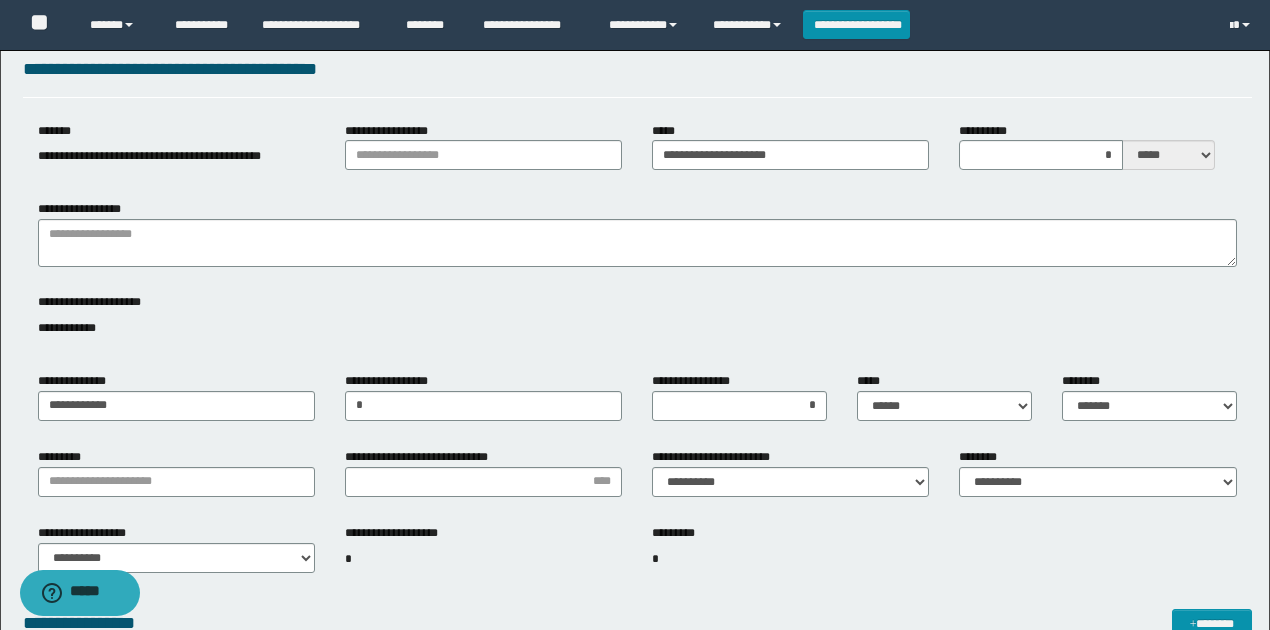click on "**********" at bounding box center [637, 319] 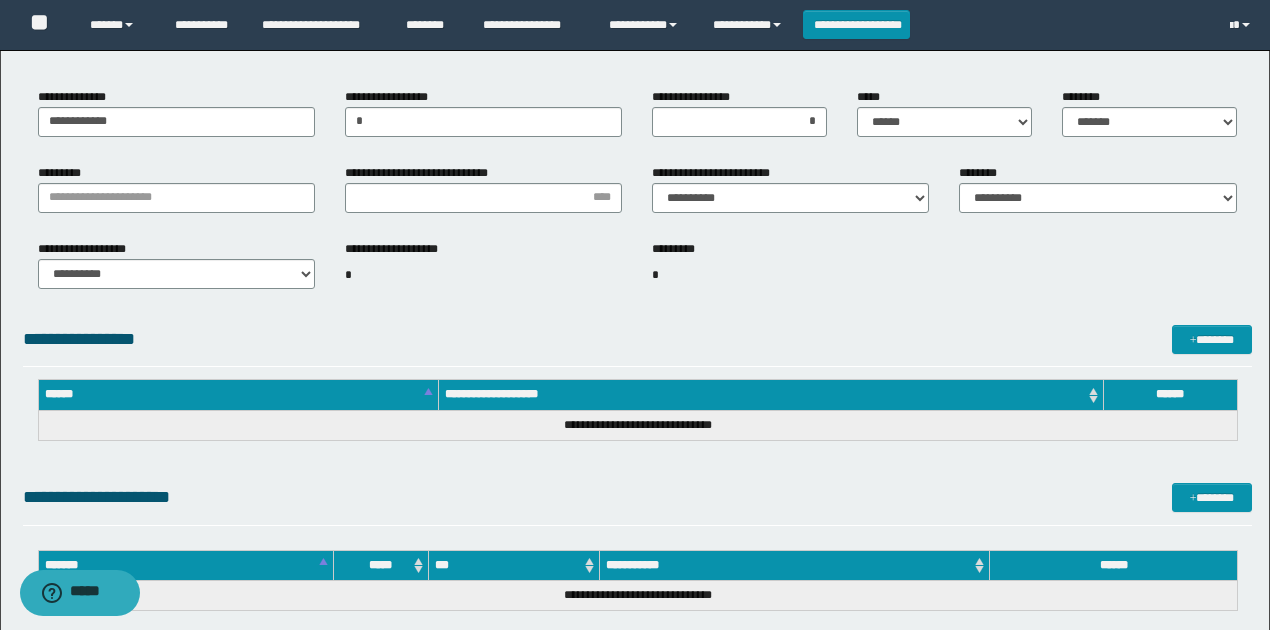 scroll, scrollTop: 733, scrollLeft: 0, axis: vertical 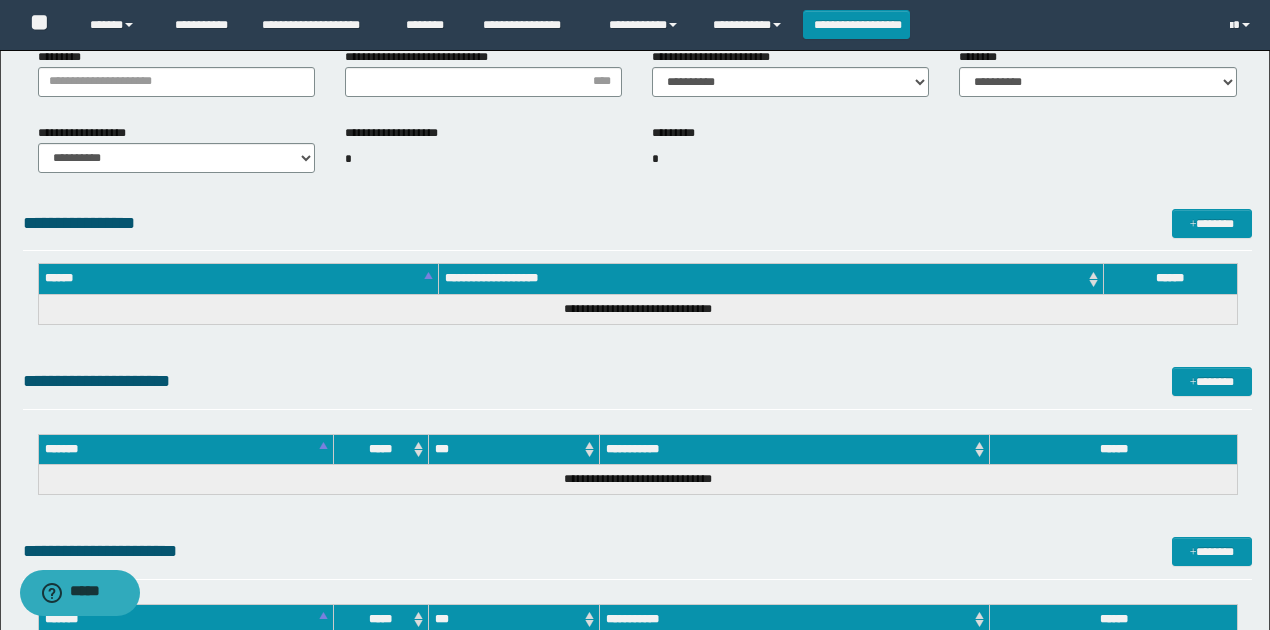 click on "**********" at bounding box center [483, 157] 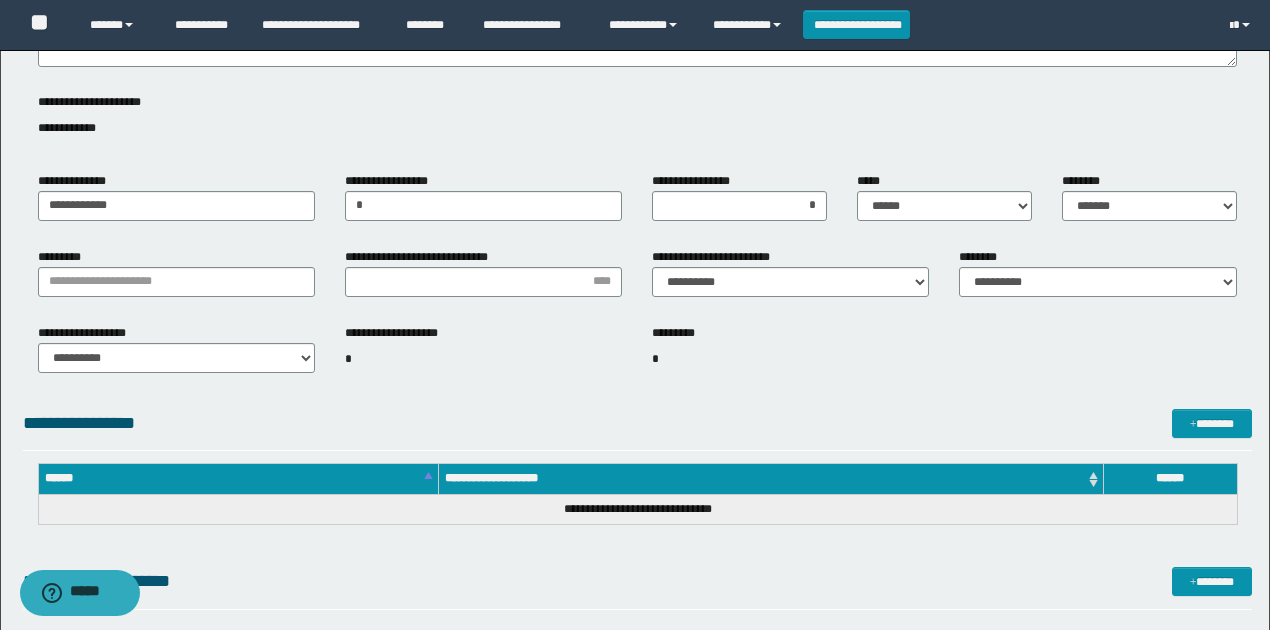 click on "*" at bounding box center (483, 359) 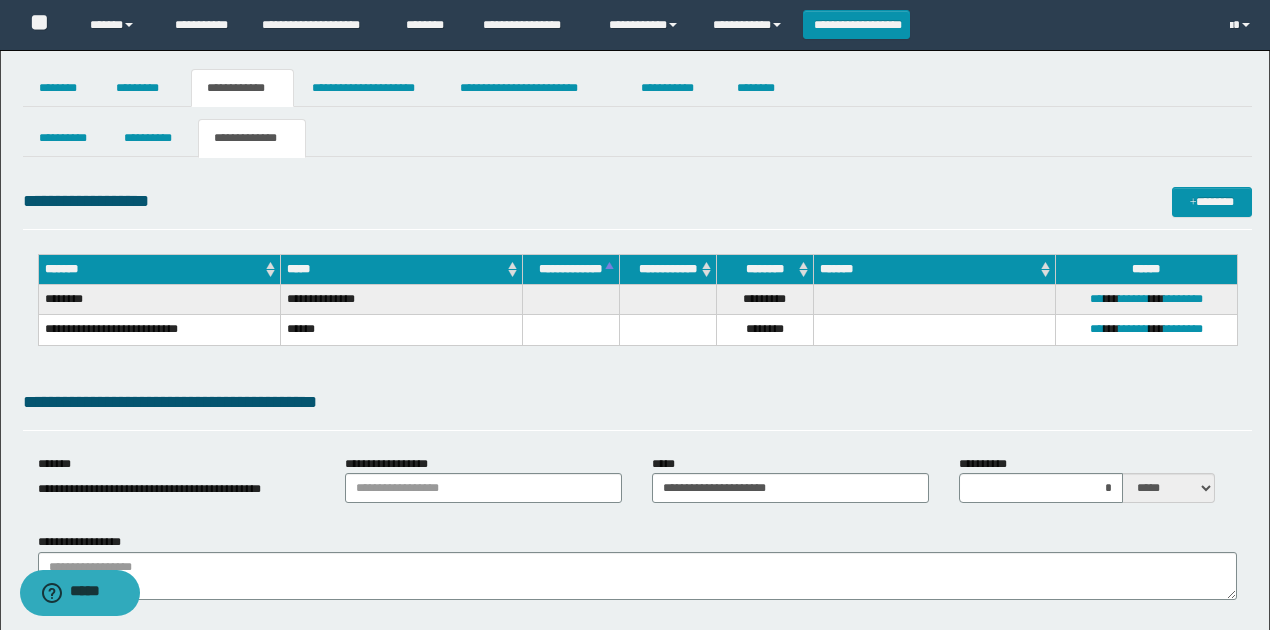 scroll, scrollTop: 0, scrollLeft: 0, axis: both 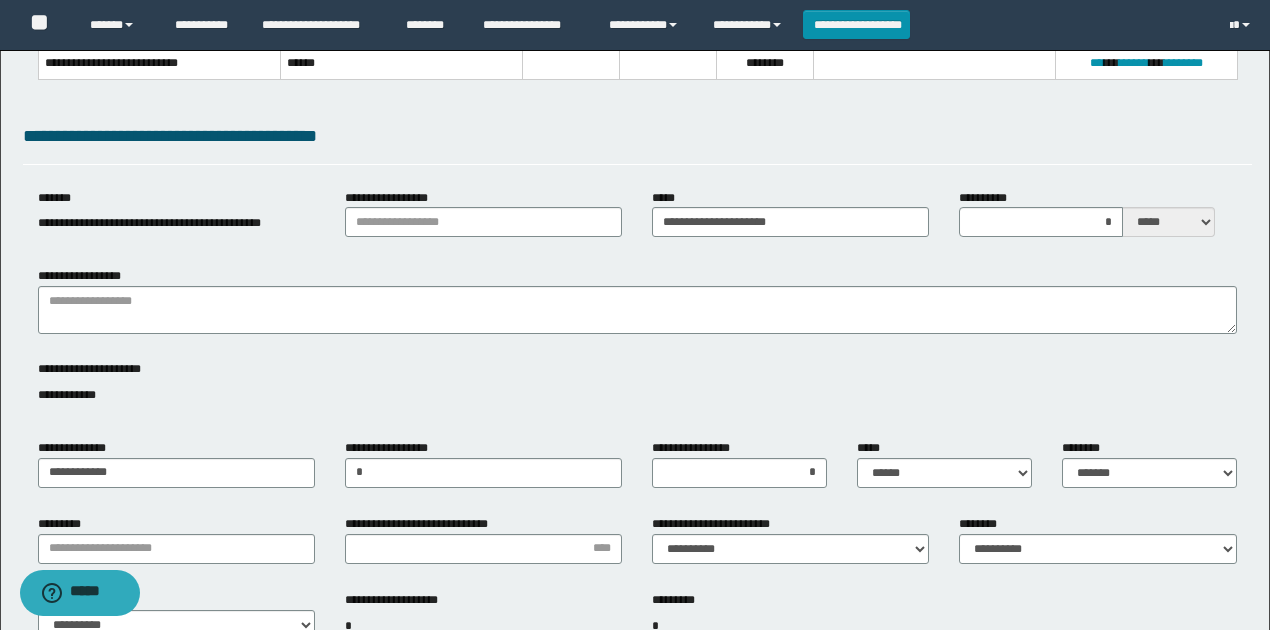 click on "**********" at bounding box center [1097, 221] 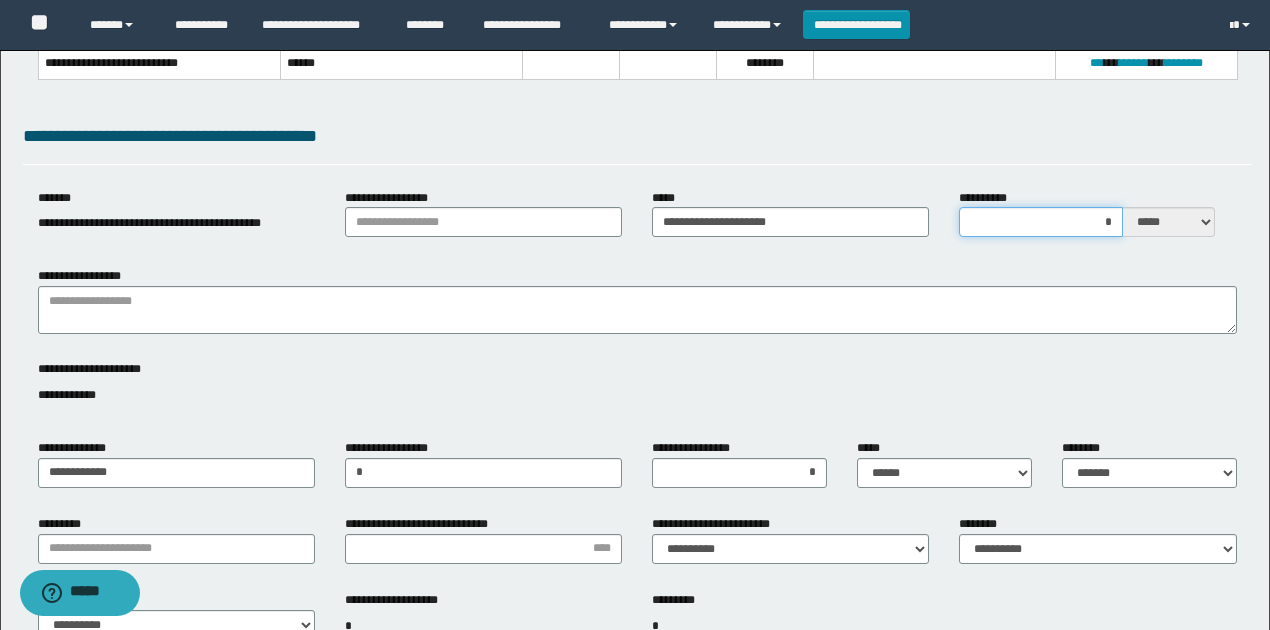 click on "*" at bounding box center [1041, 222] 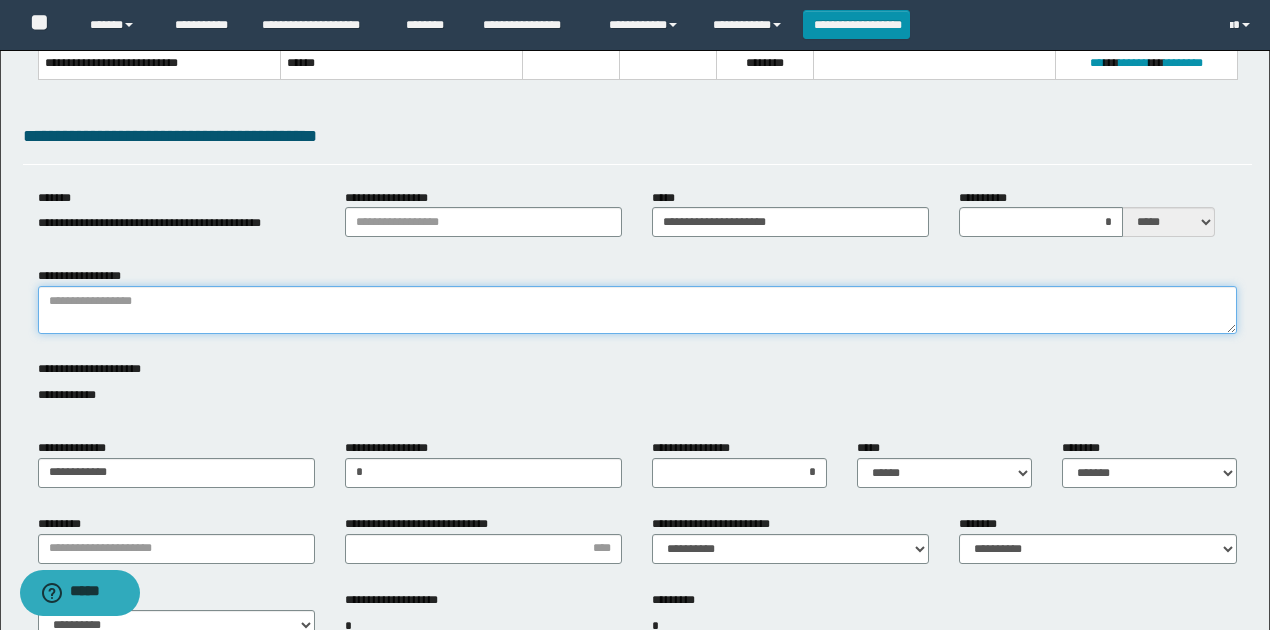 drag, startPoint x: 775, startPoint y: 314, endPoint x: 296, endPoint y: 334, distance: 479.41736 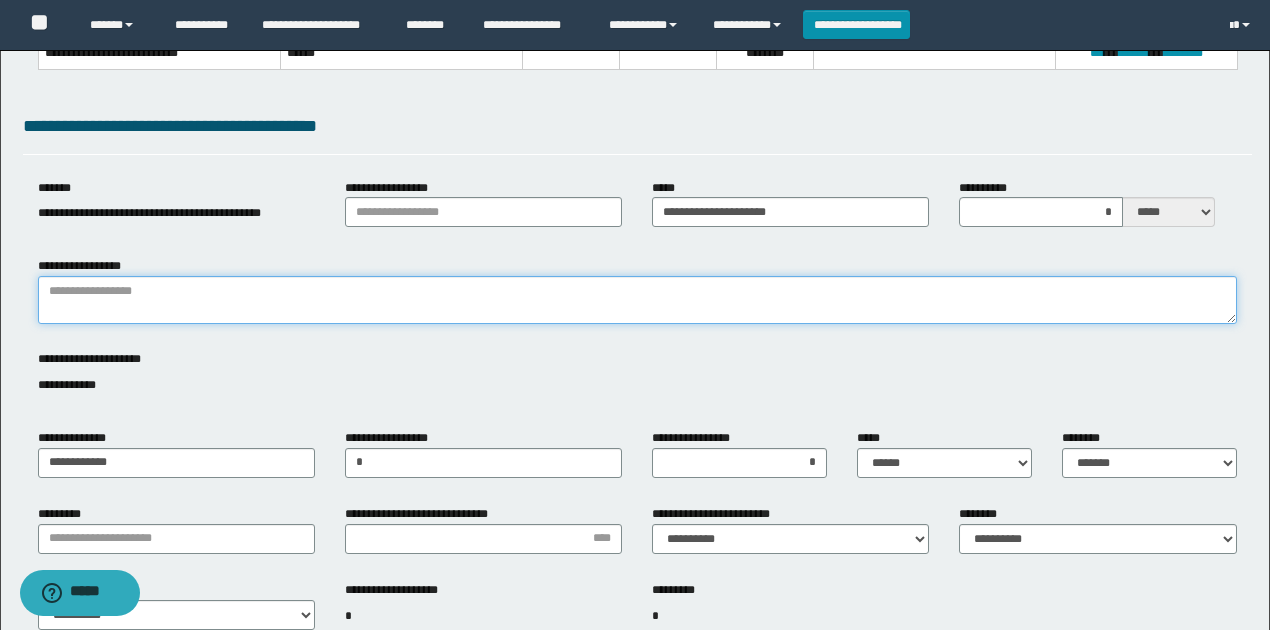 scroll, scrollTop: 466, scrollLeft: 0, axis: vertical 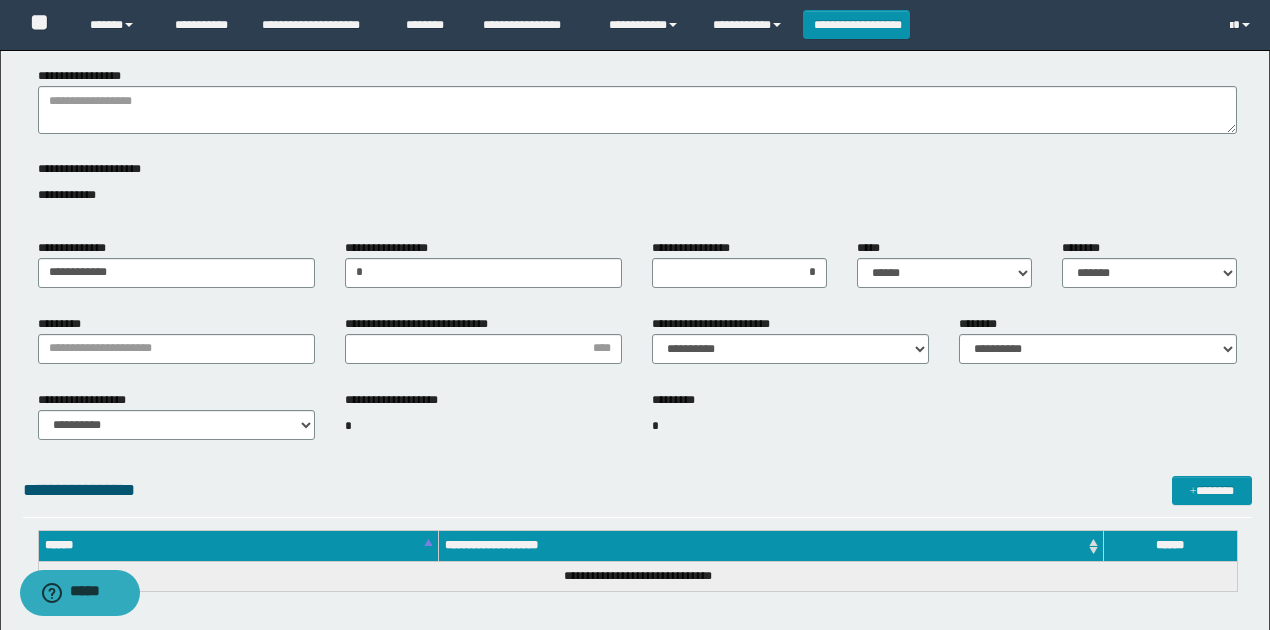 drag, startPoint x: 220, startPoint y: 317, endPoint x: 378, endPoint y: 297, distance: 159.26079 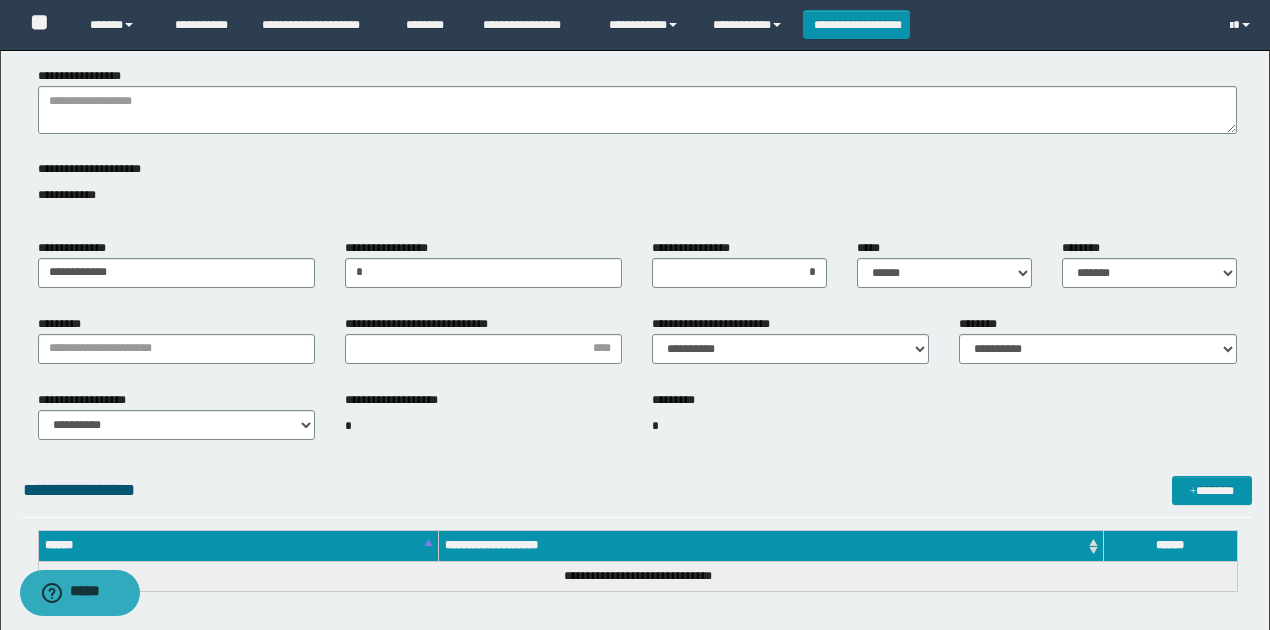 click on "**********" at bounding box center (483, 271) 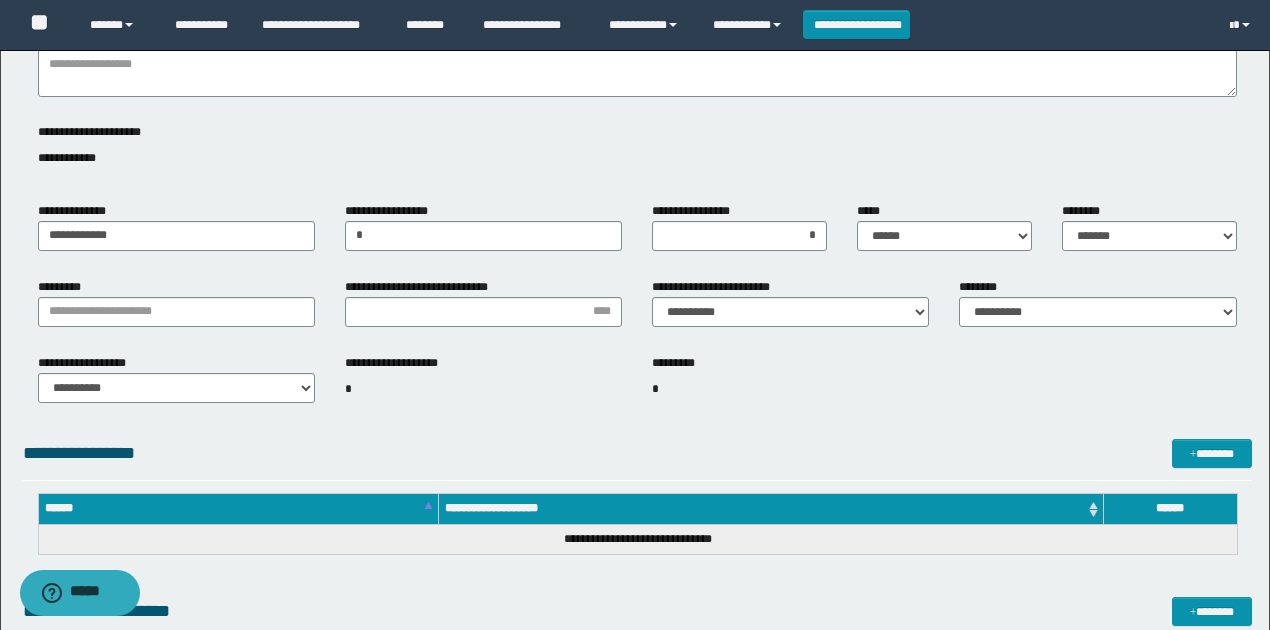 scroll, scrollTop: 466, scrollLeft: 0, axis: vertical 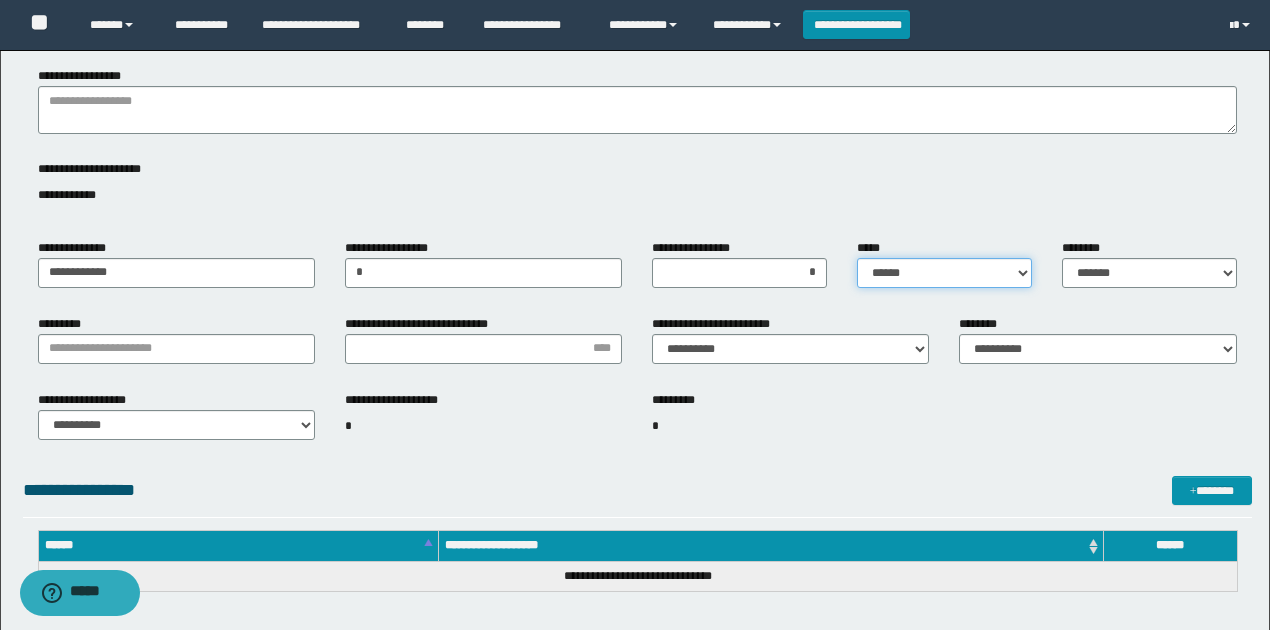 click on "**********" at bounding box center (944, 273) 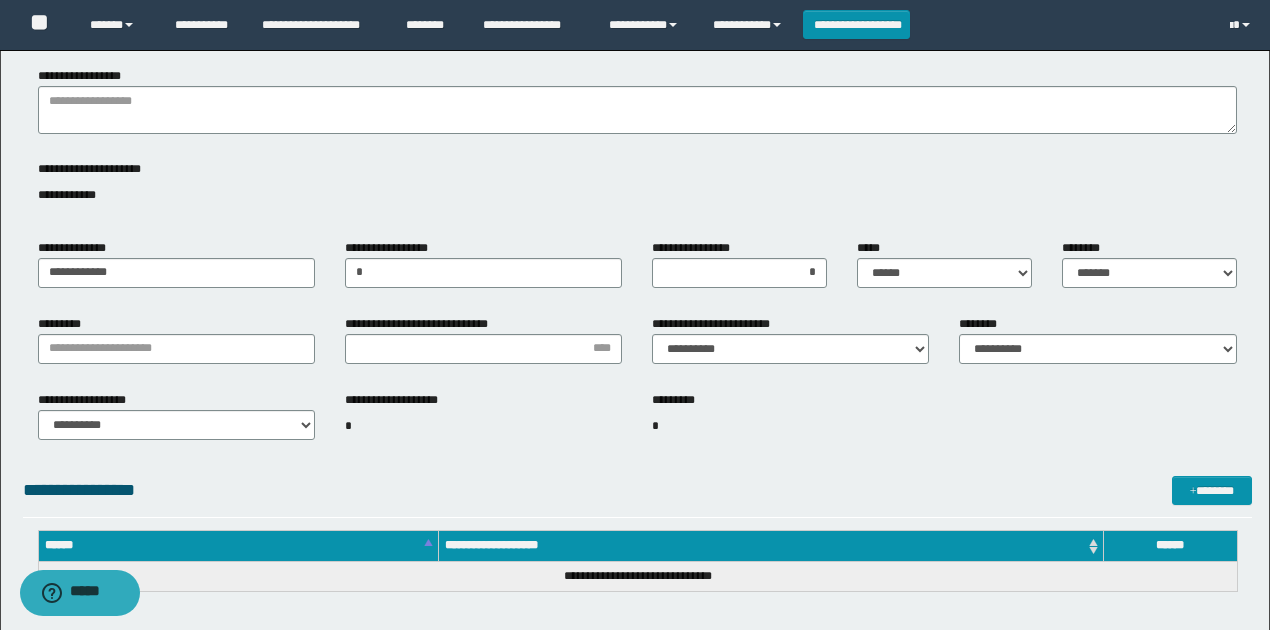 drag, startPoint x: 916, startPoint y: 320, endPoint x: 860, endPoint y: 323, distance: 56.0803 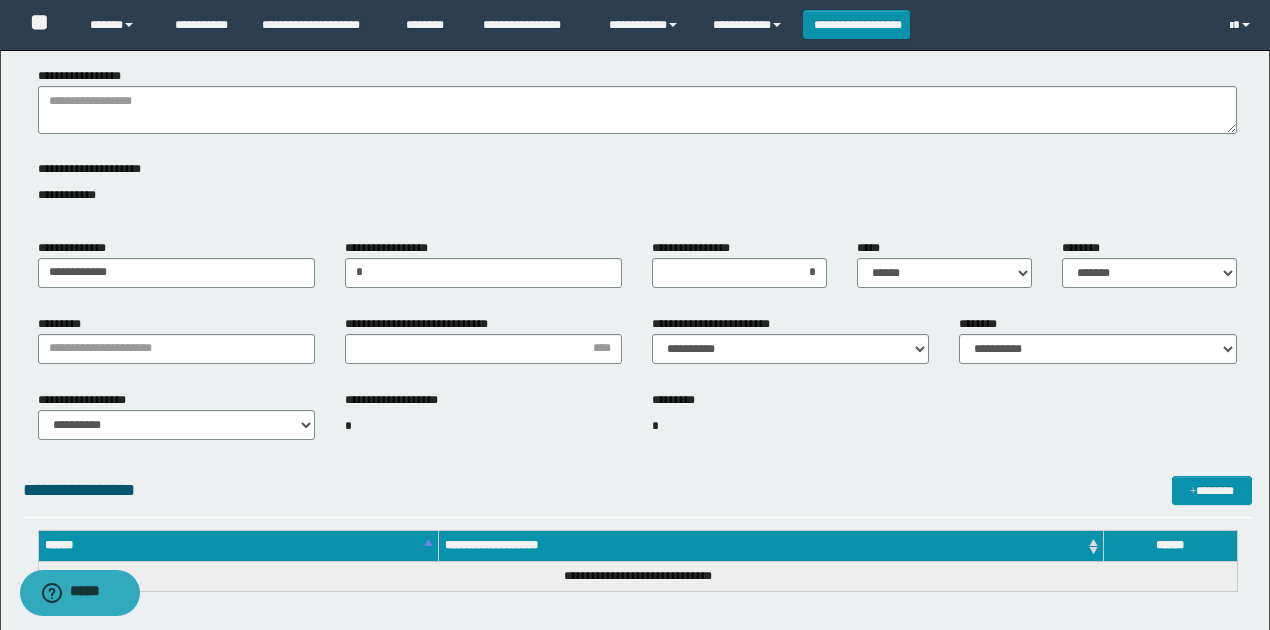 click on "*" at bounding box center [790, 426] 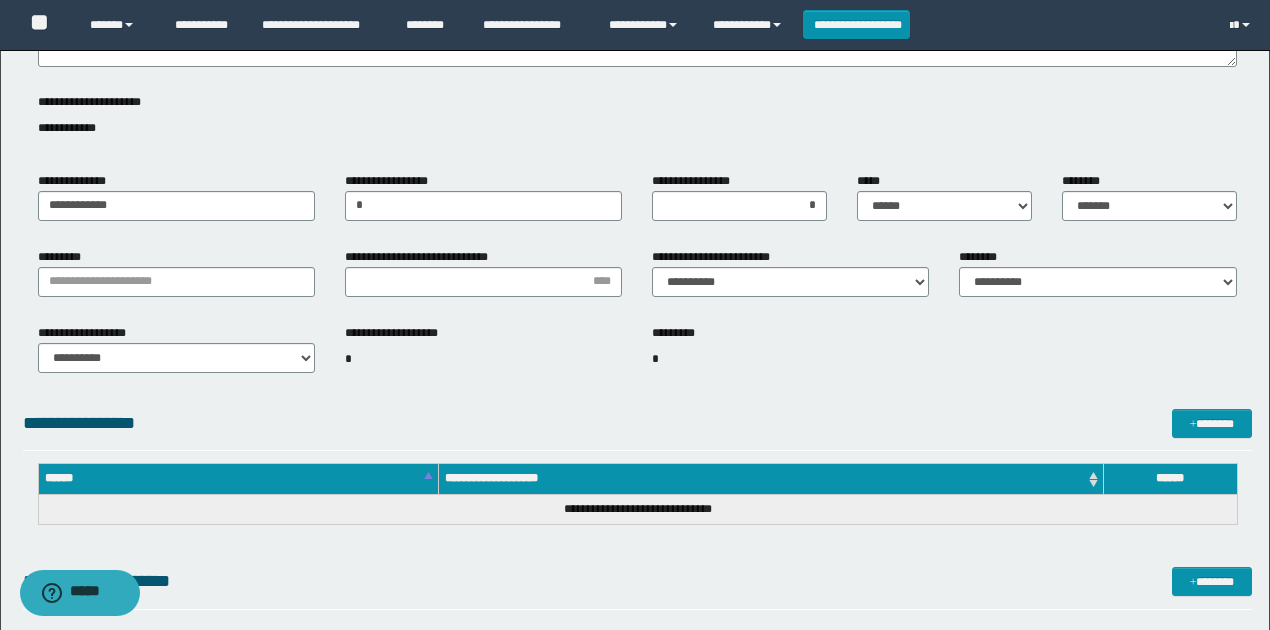 click on "**********" at bounding box center [483, 350] 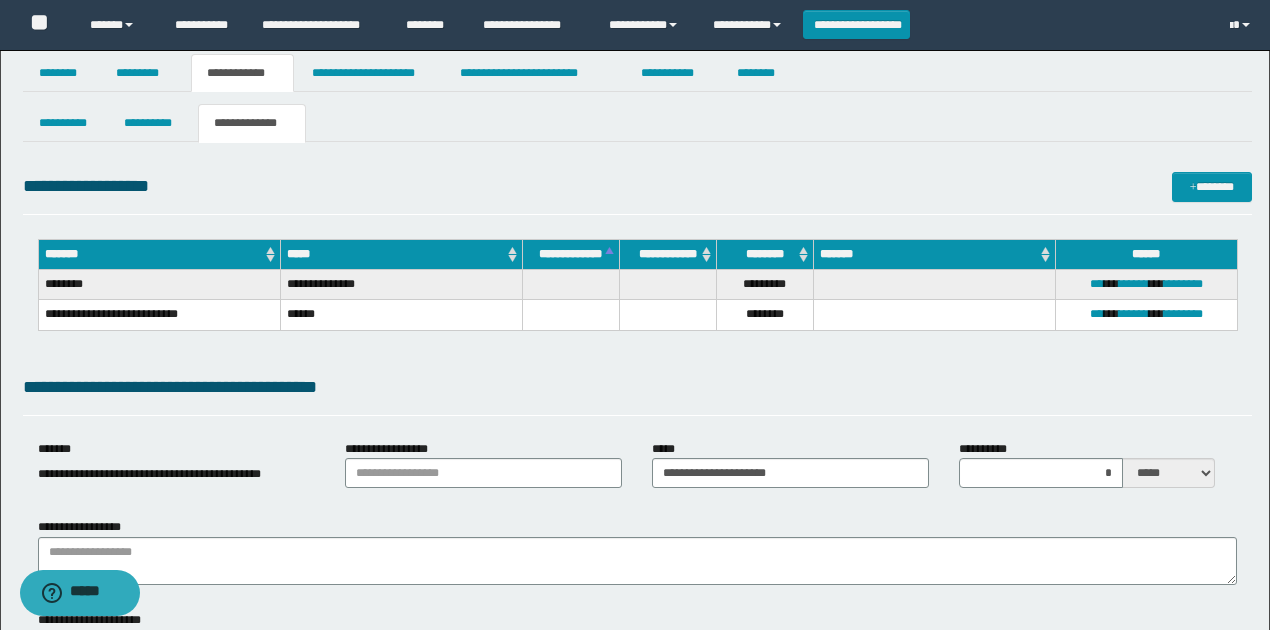 scroll, scrollTop: 0, scrollLeft: 0, axis: both 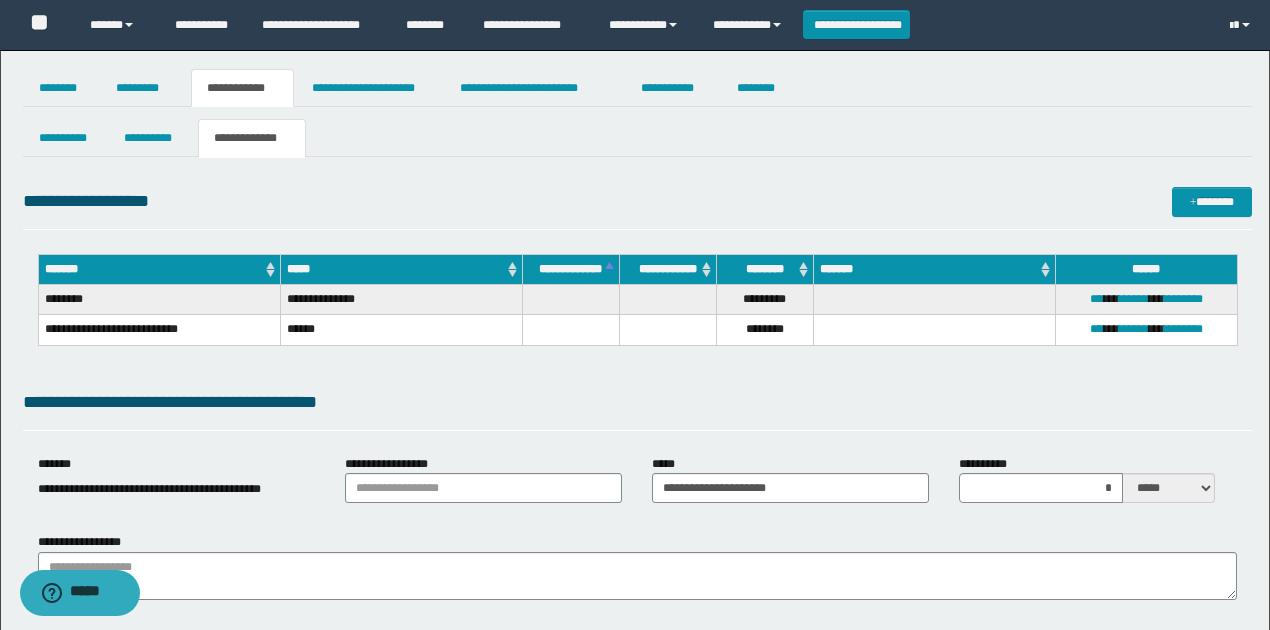drag, startPoint x: 446, startPoint y: 390, endPoint x: 439, endPoint y: 372, distance: 19.313208 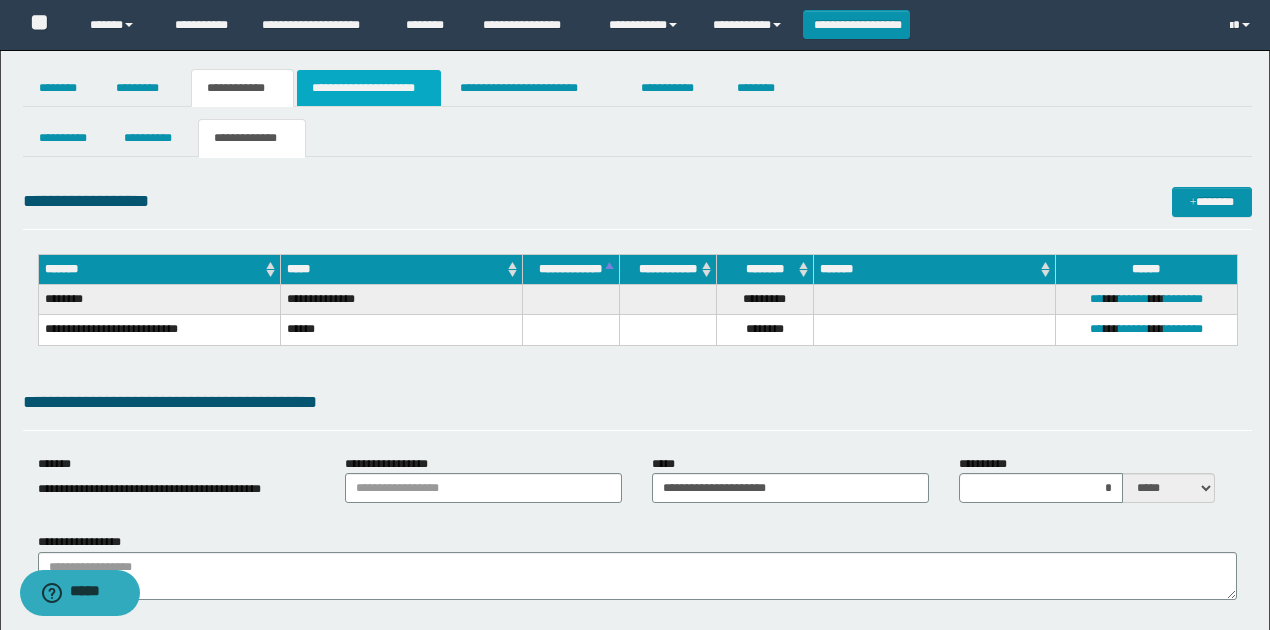 click on "**********" at bounding box center [369, 88] 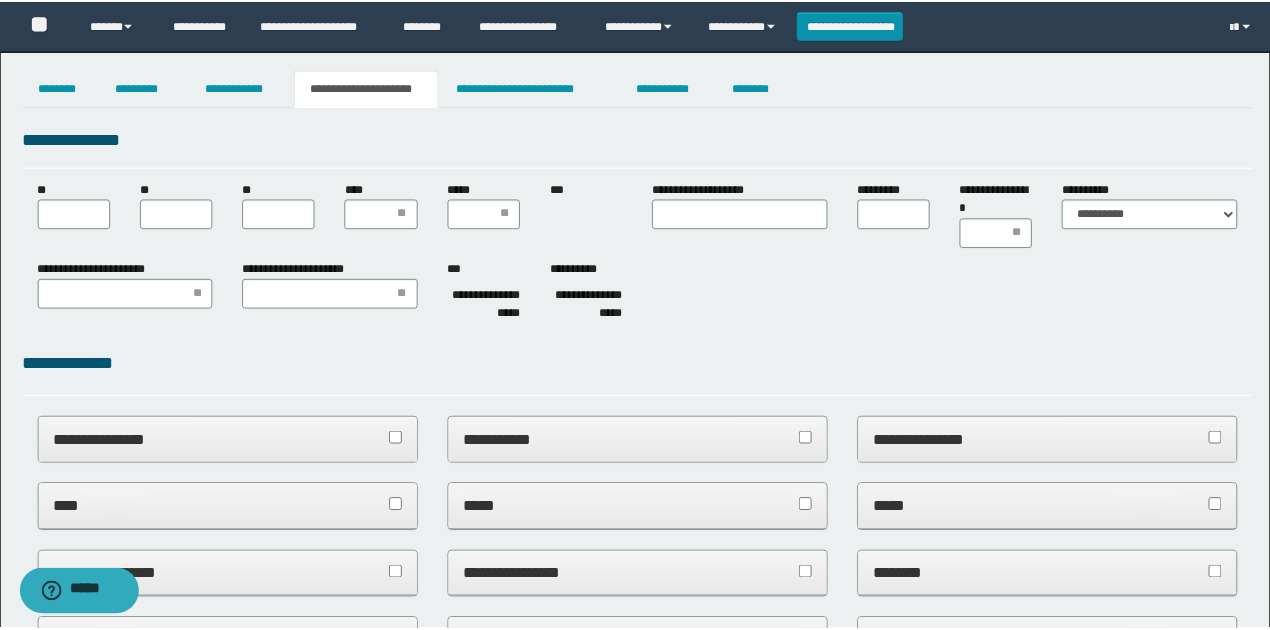 scroll, scrollTop: 0, scrollLeft: 0, axis: both 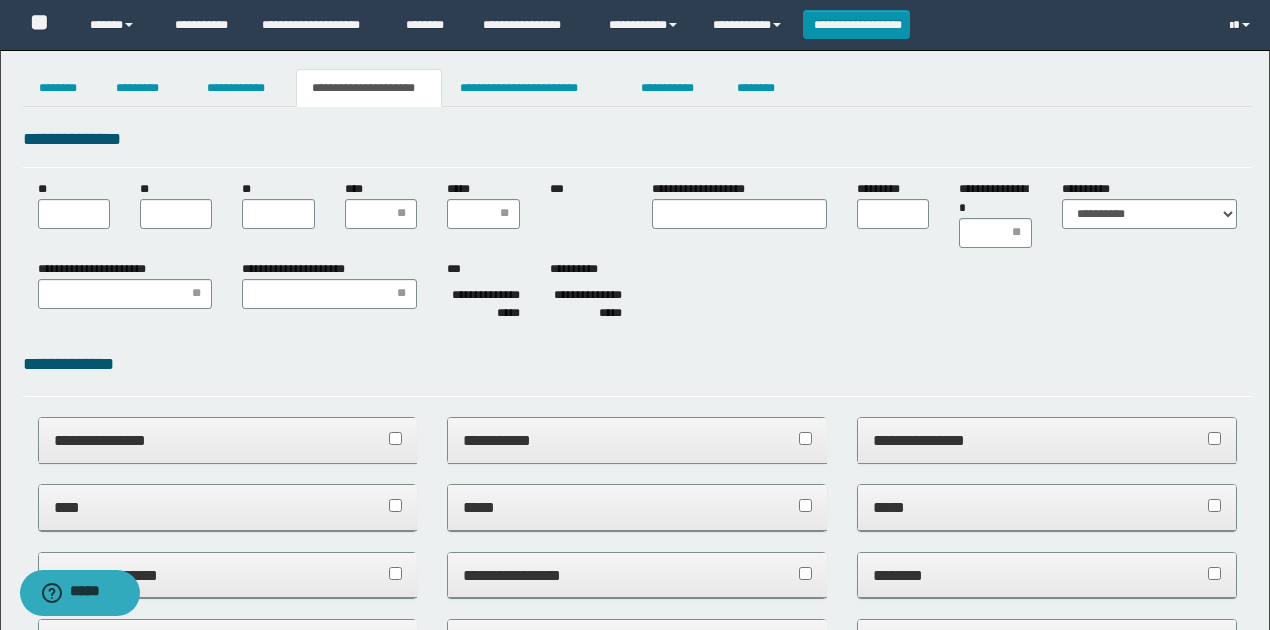 drag, startPoint x: 944, startPoint y: 205, endPoint x: 878, endPoint y: 212, distance: 66.37017 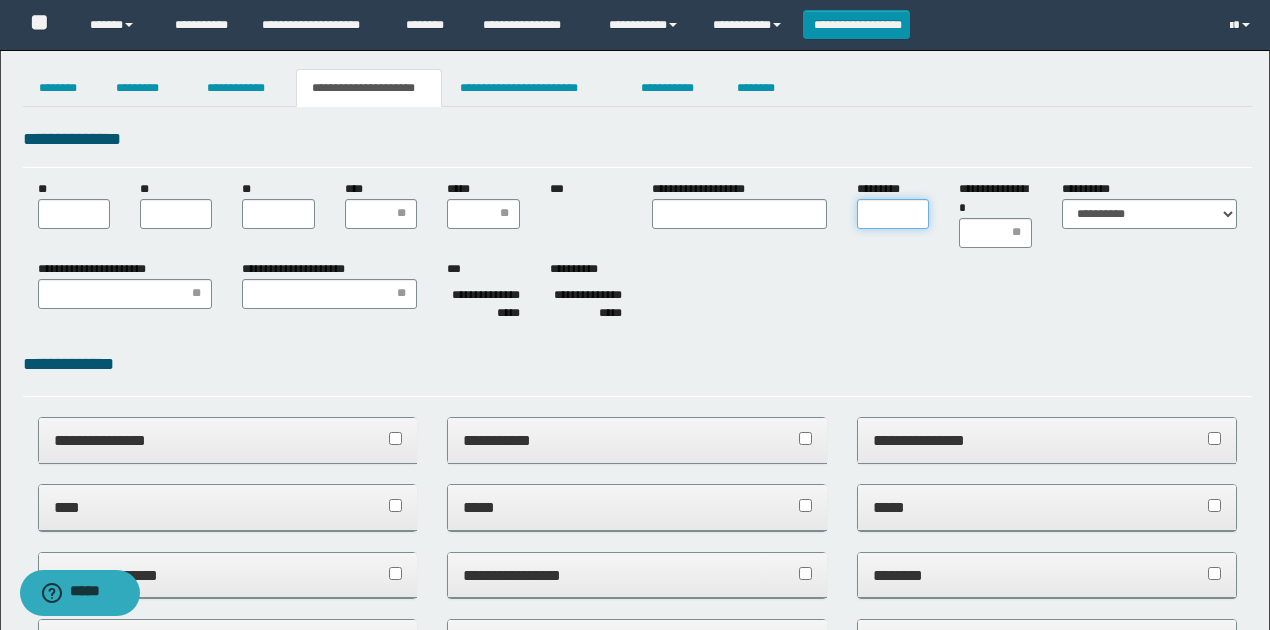 click on "*********" at bounding box center (893, 214) 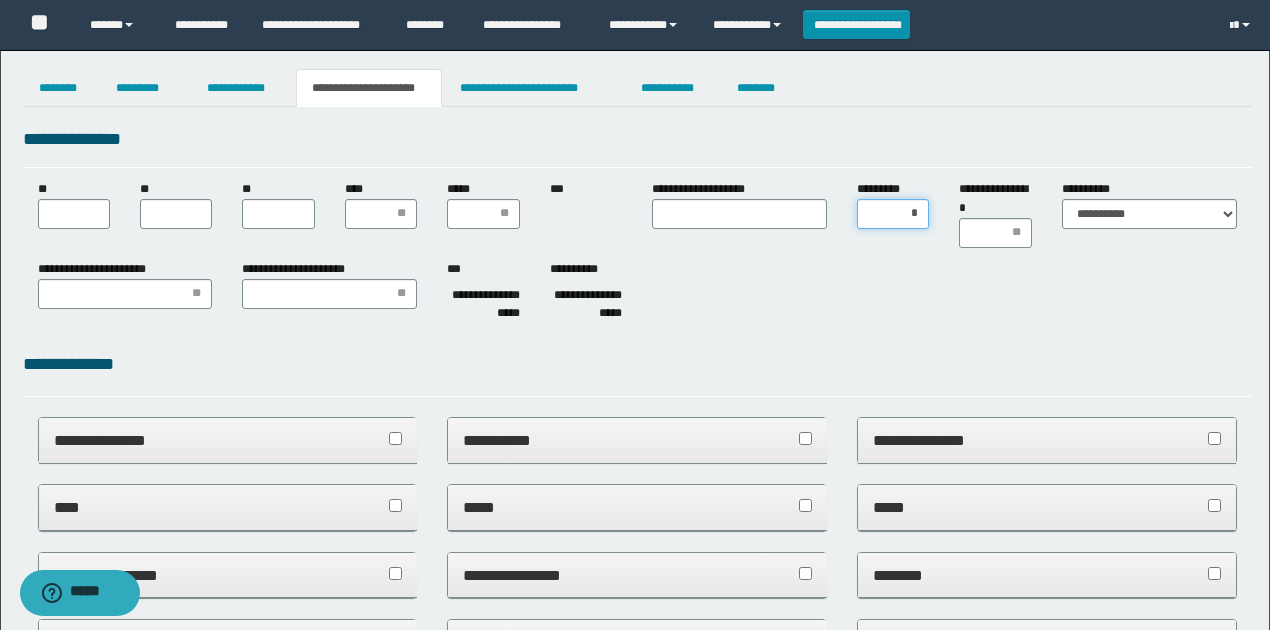 type on "**" 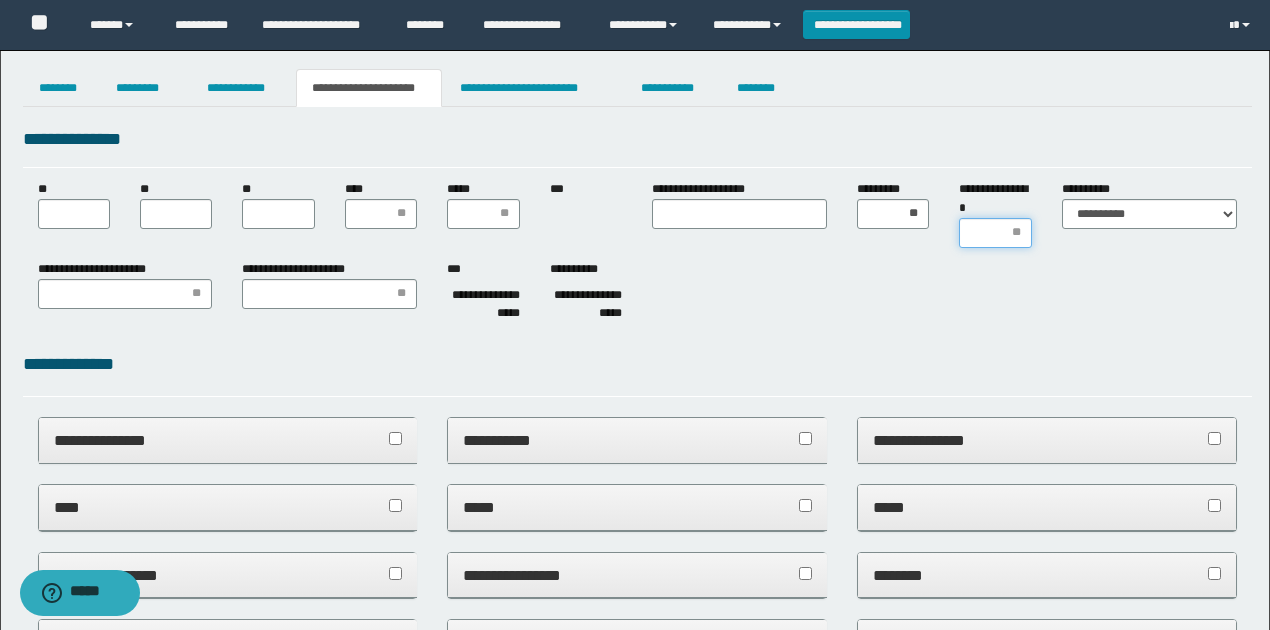 click on "**********" at bounding box center (995, 233) 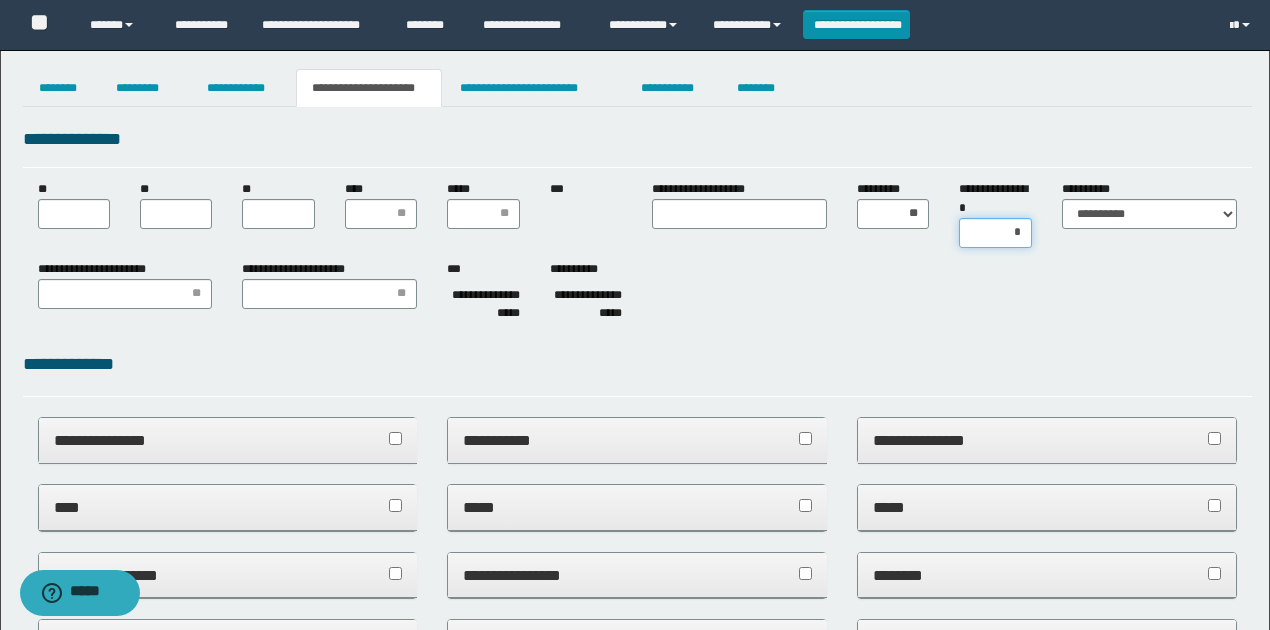 type on "**" 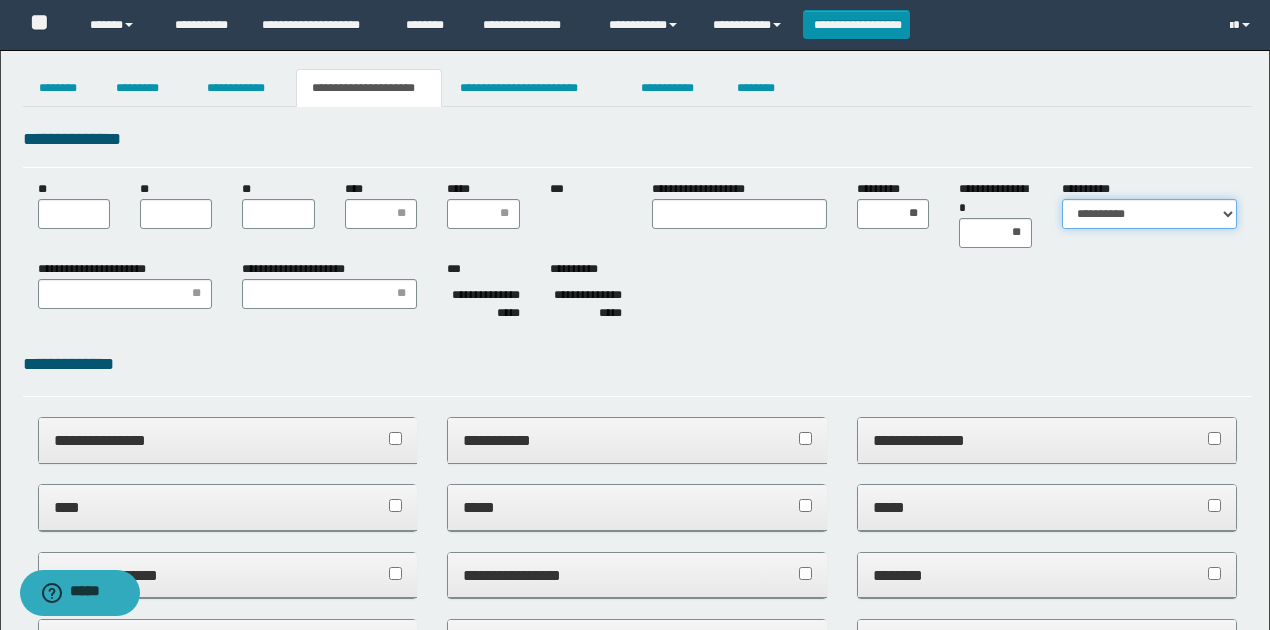 drag, startPoint x: 1104, startPoint y: 205, endPoint x: 1106, endPoint y: 228, distance: 23.086792 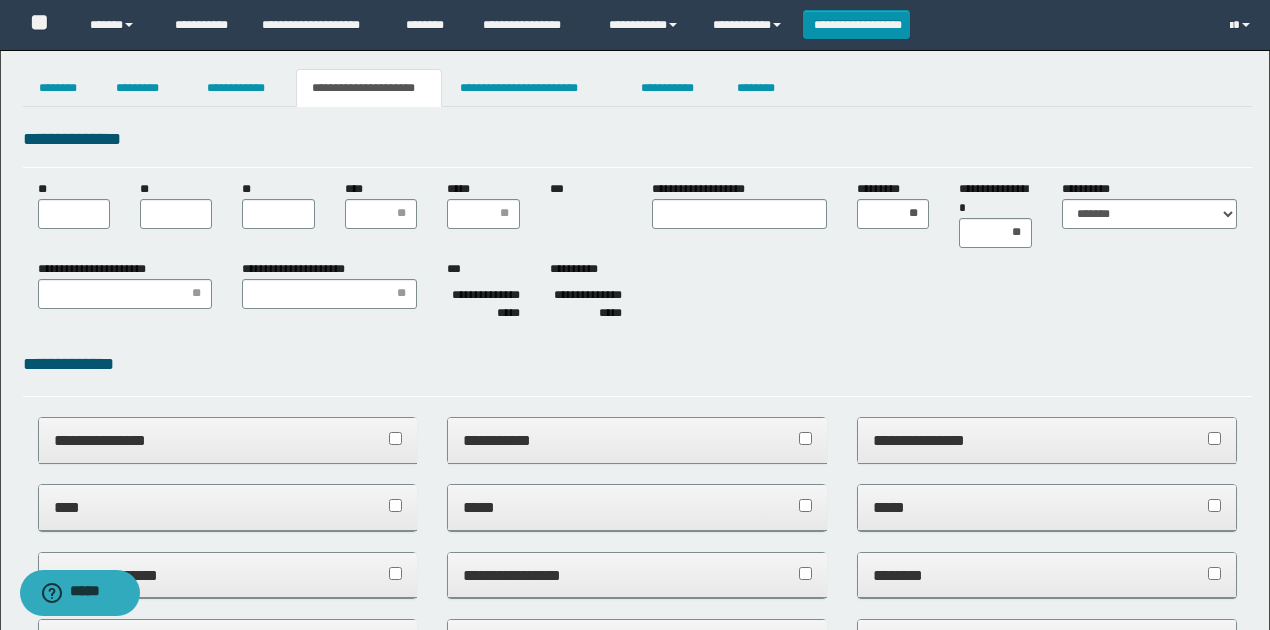 click on "**" at bounding box center [176, 204] 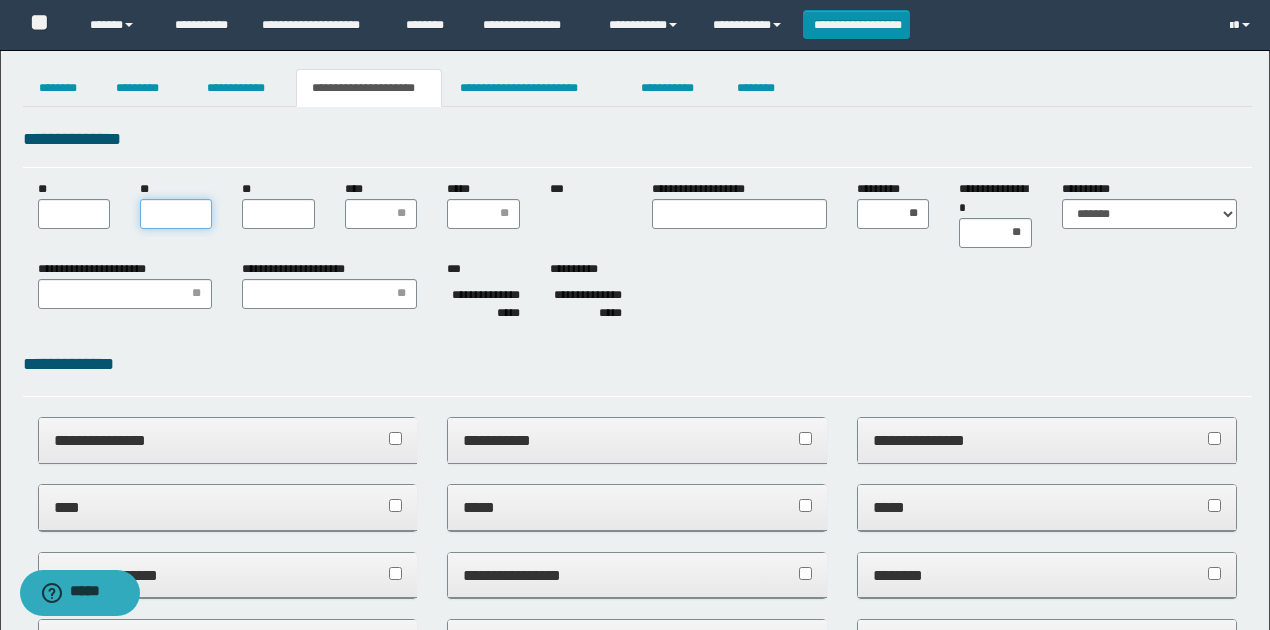click on "**" at bounding box center [176, 214] 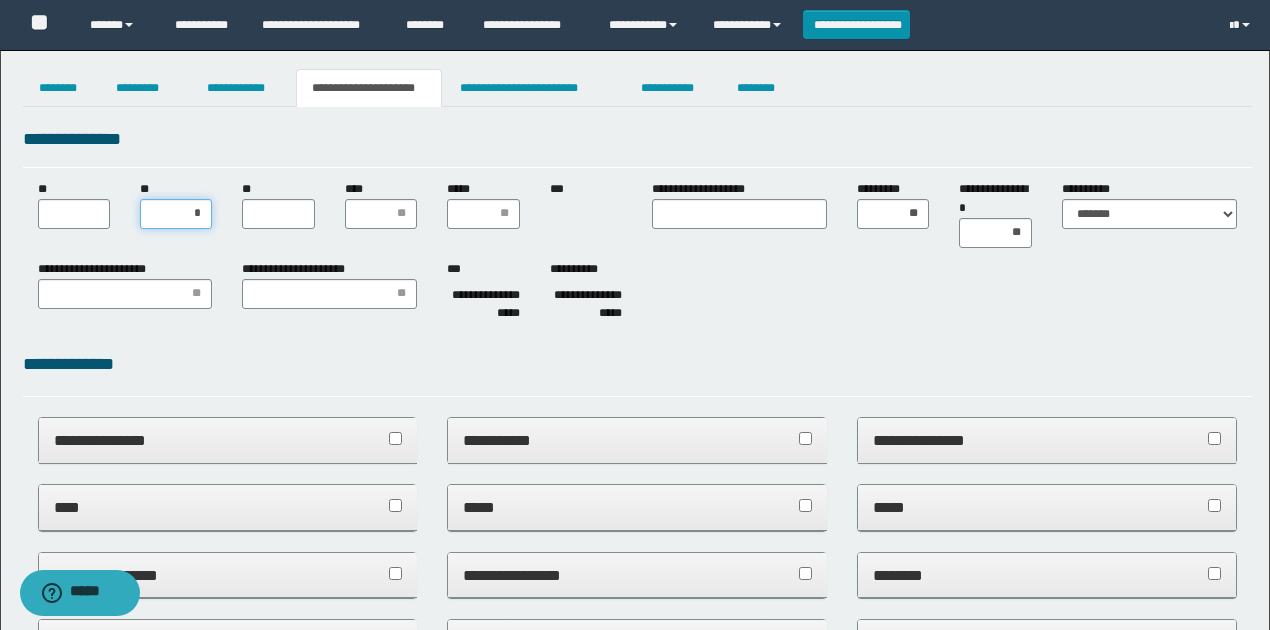 type on "**" 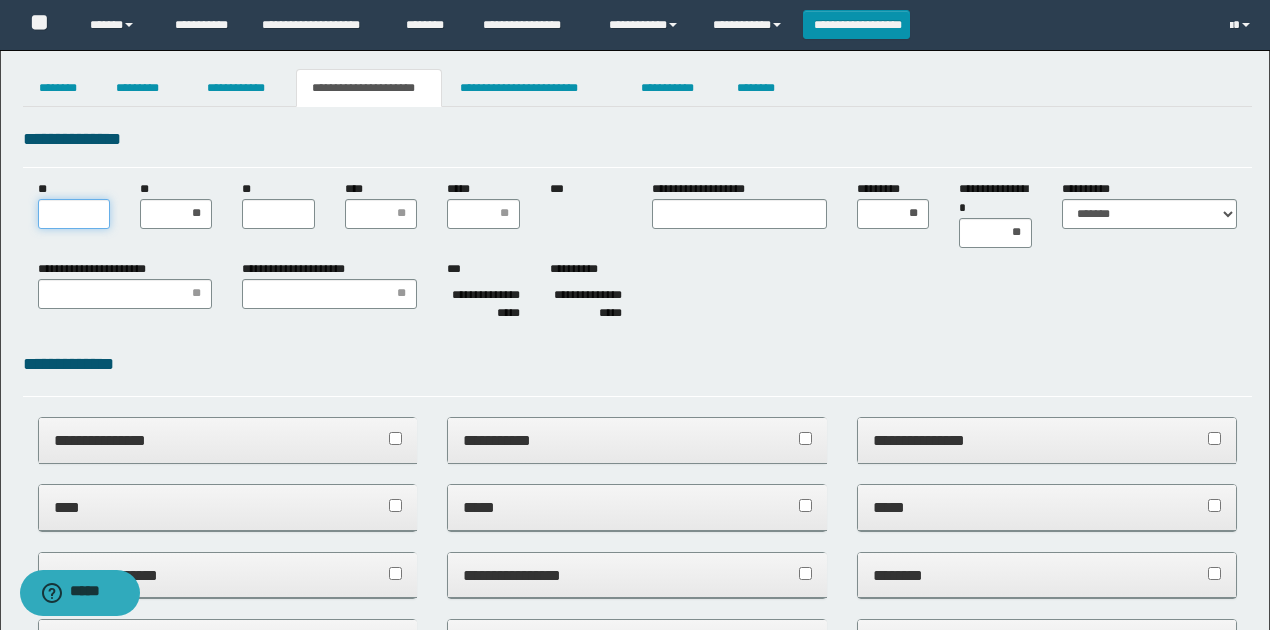 click on "**" at bounding box center (74, 214) 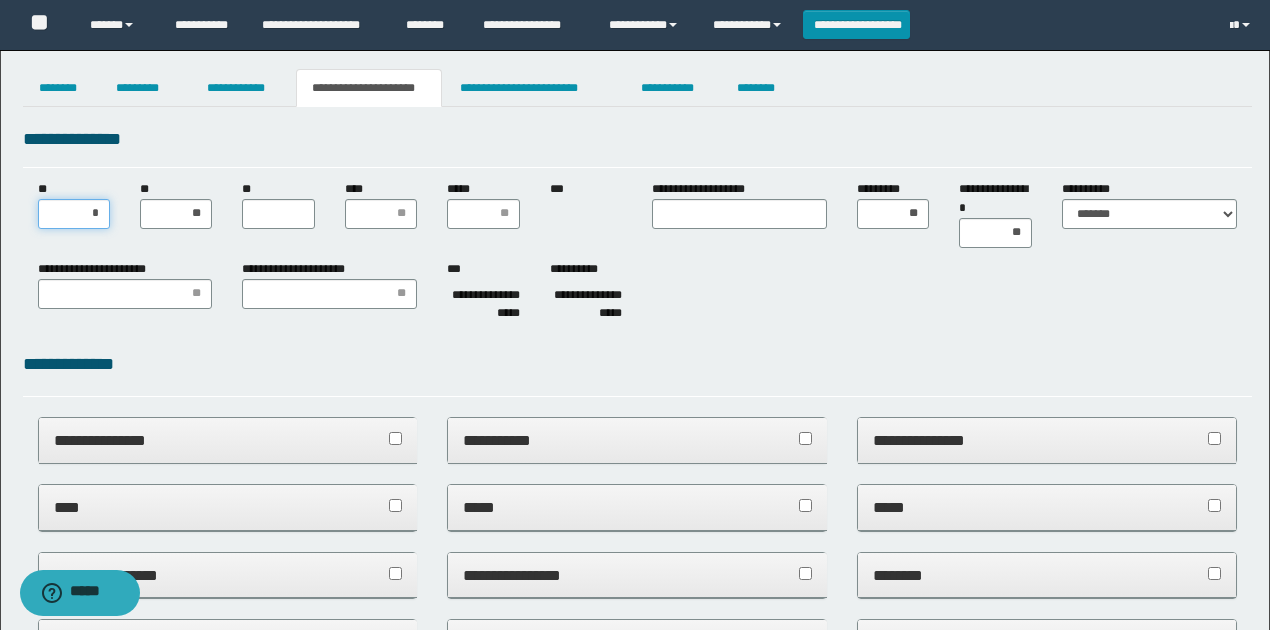 type on "**" 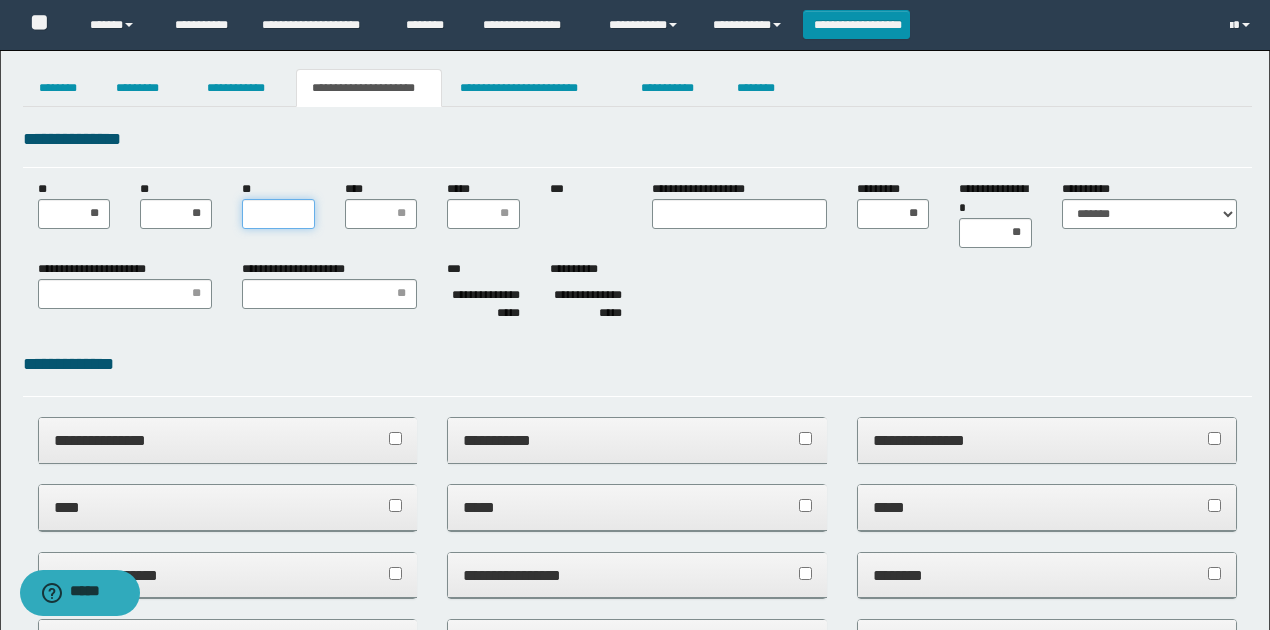 click on "**" at bounding box center (278, 214) 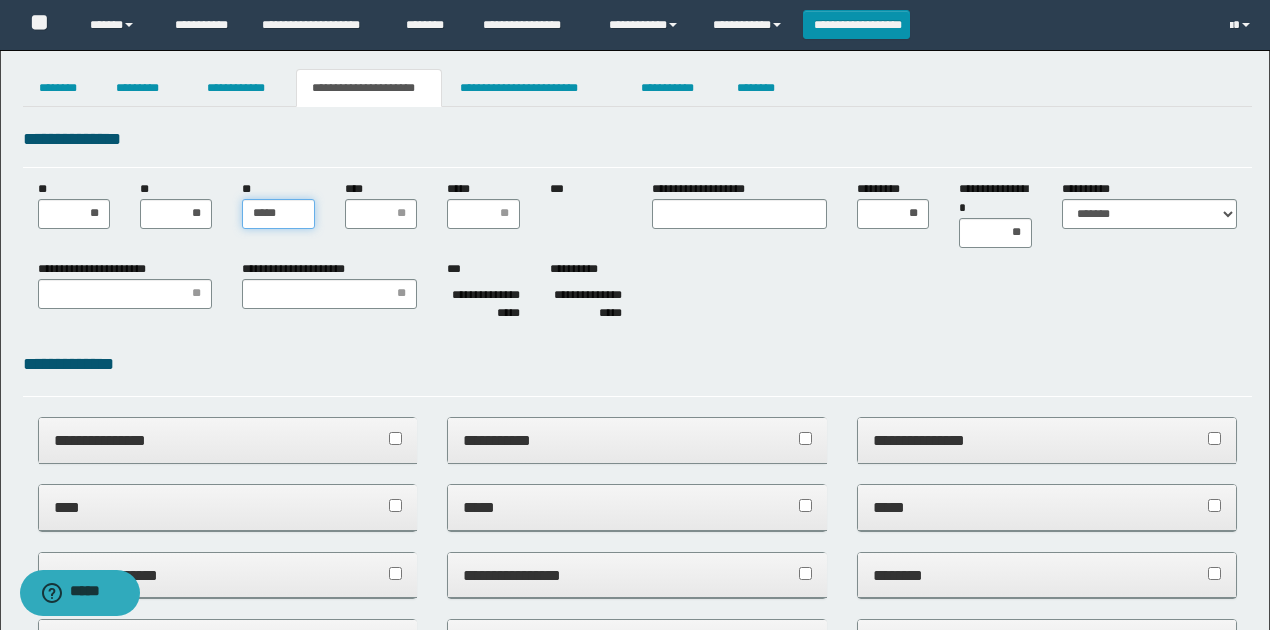 type on "******" 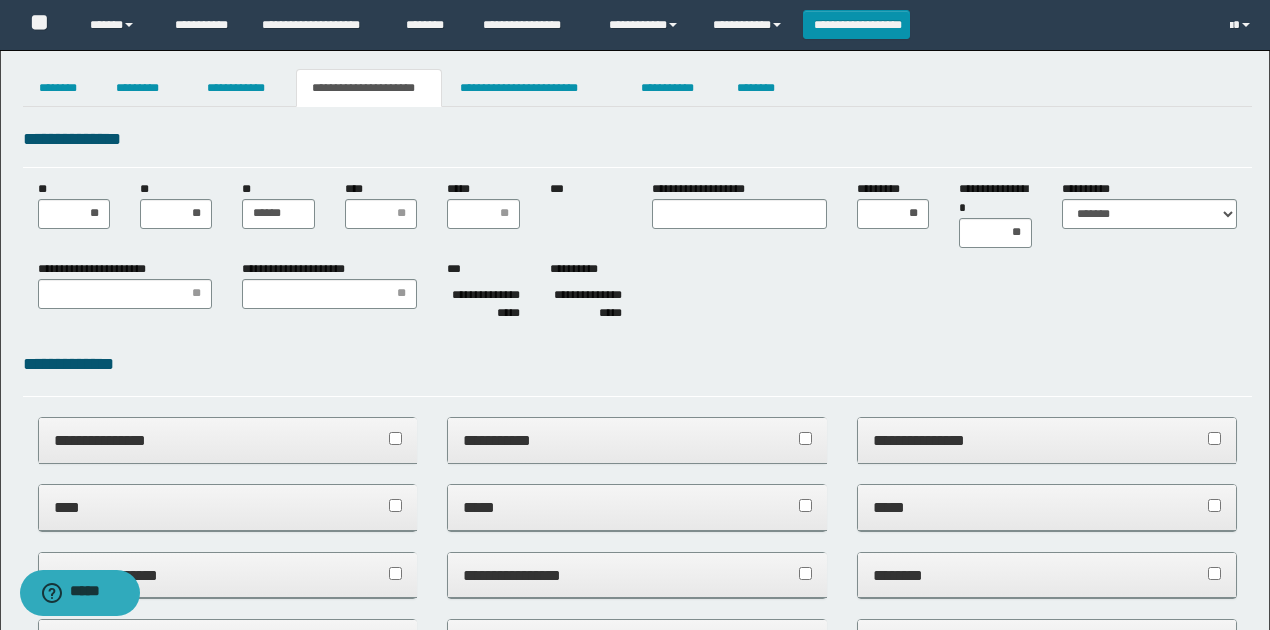 click on "**********" at bounding box center [637, 255] 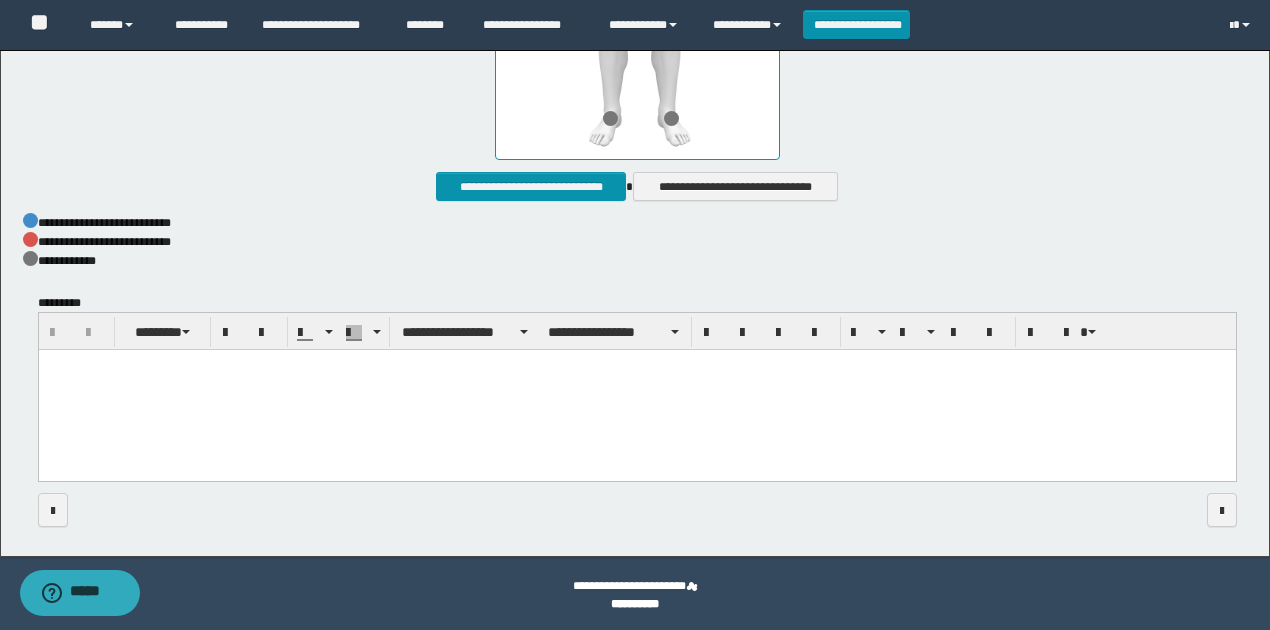 scroll, scrollTop: 1136, scrollLeft: 0, axis: vertical 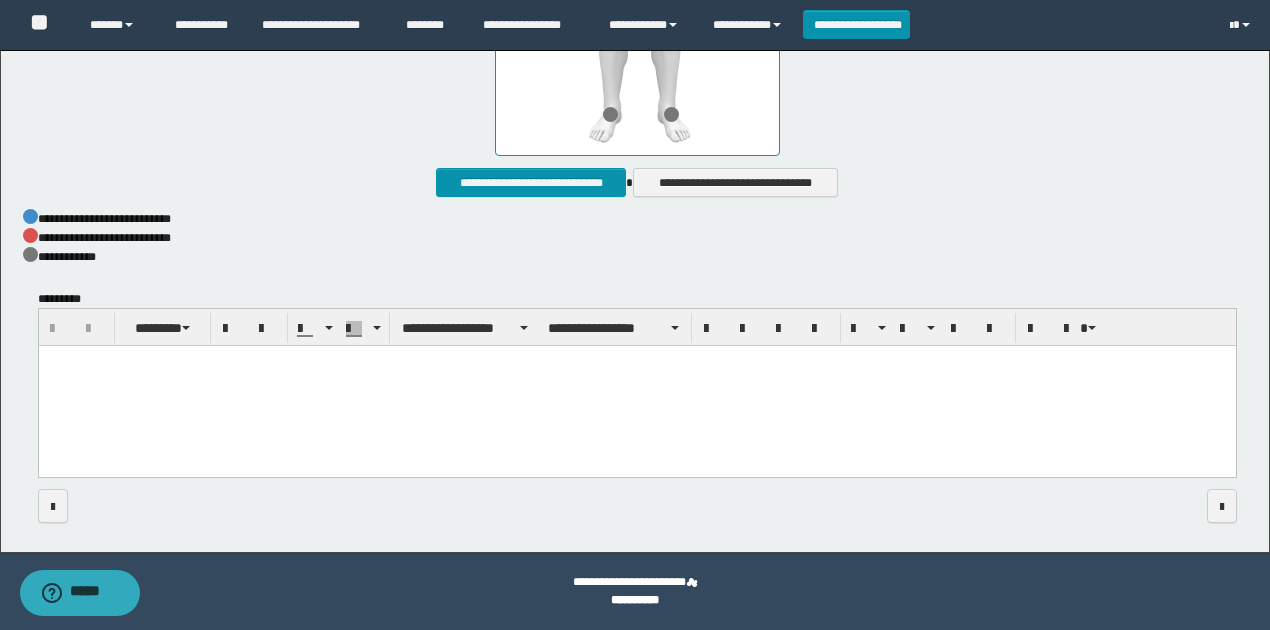 click at bounding box center (636, 387) 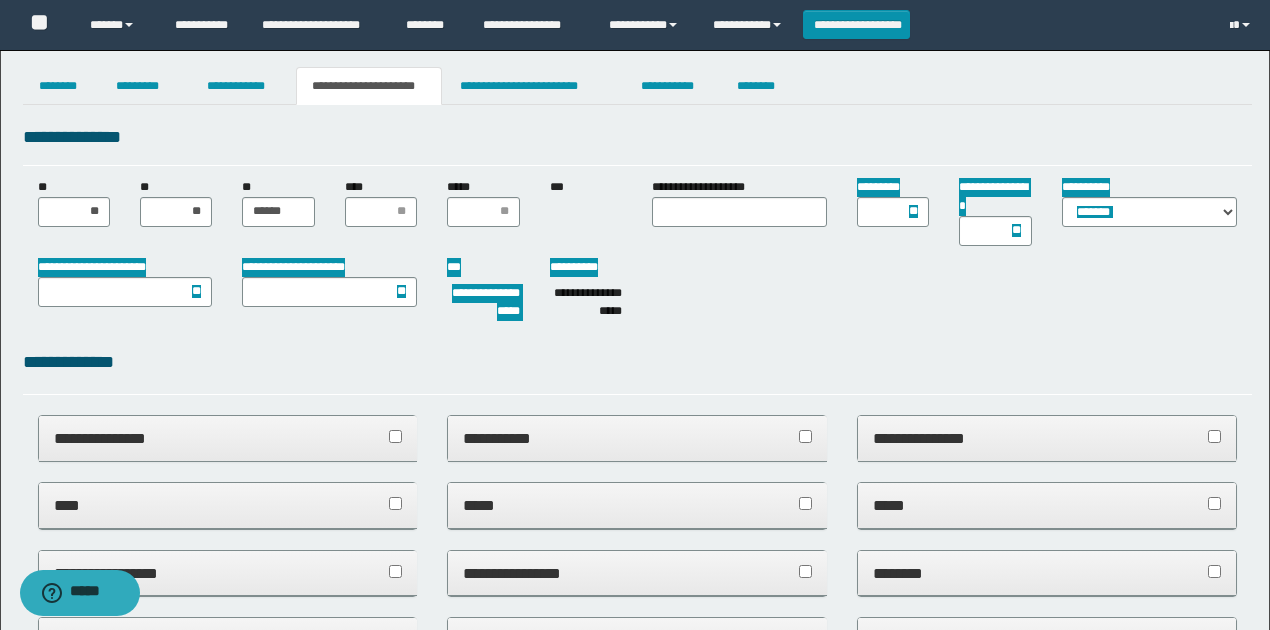 scroll, scrollTop: 0, scrollLeft: 0, axis: both 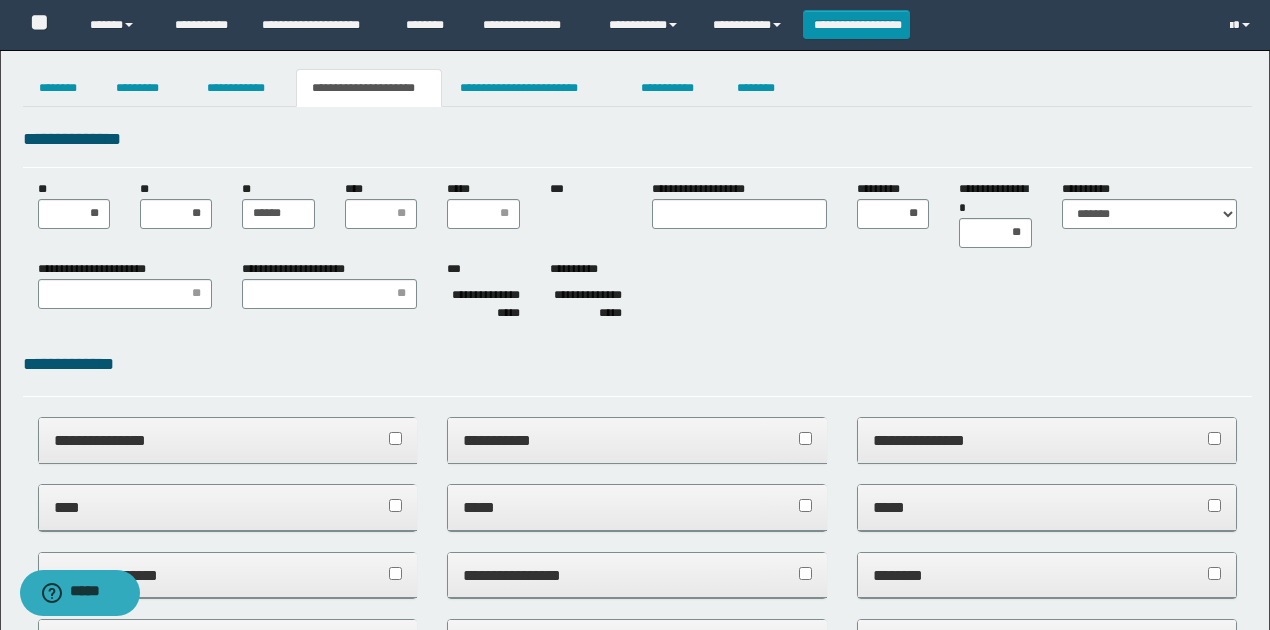 click on "**********" at bounding box center [637, 214] 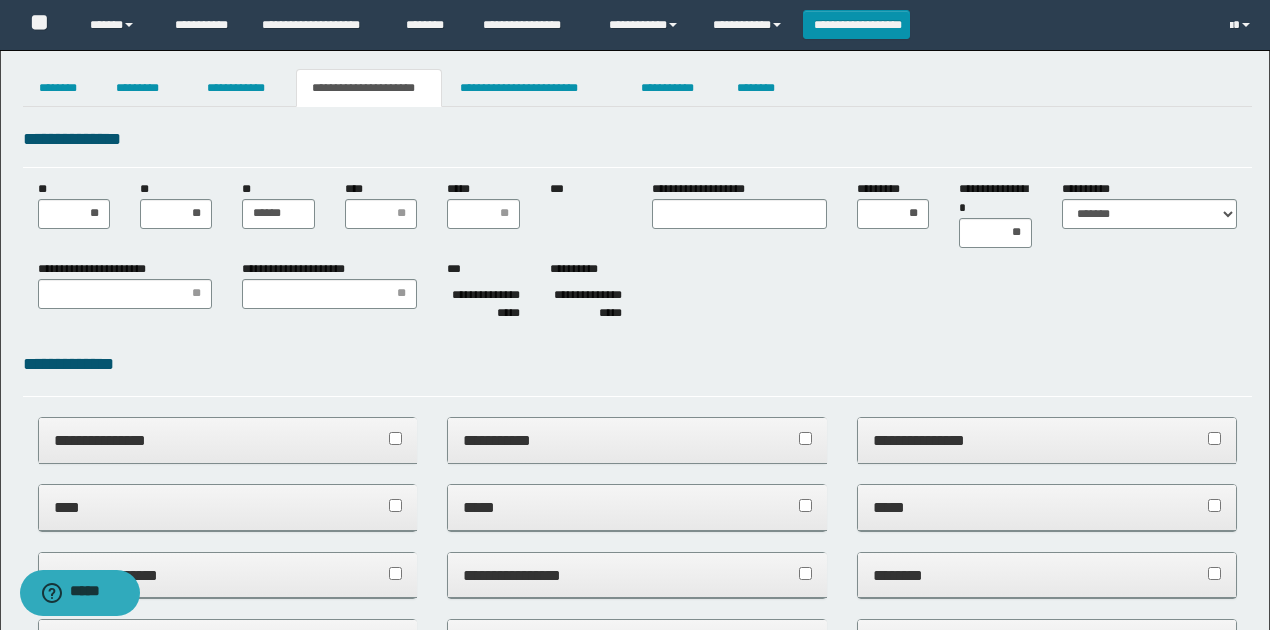 drag, startPoint x: 727, startPoint y: 238, endPoint x: 736, endPoint y: 233, distance: 10.29563 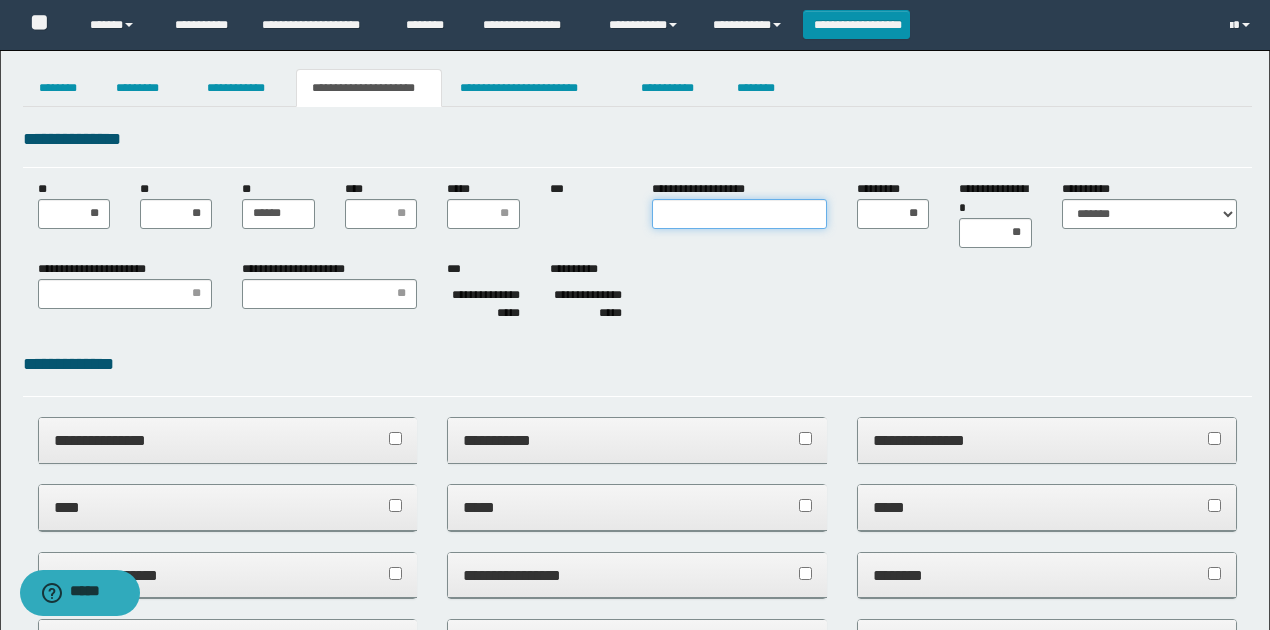 click on "**********" at bounding box center [739, 214] 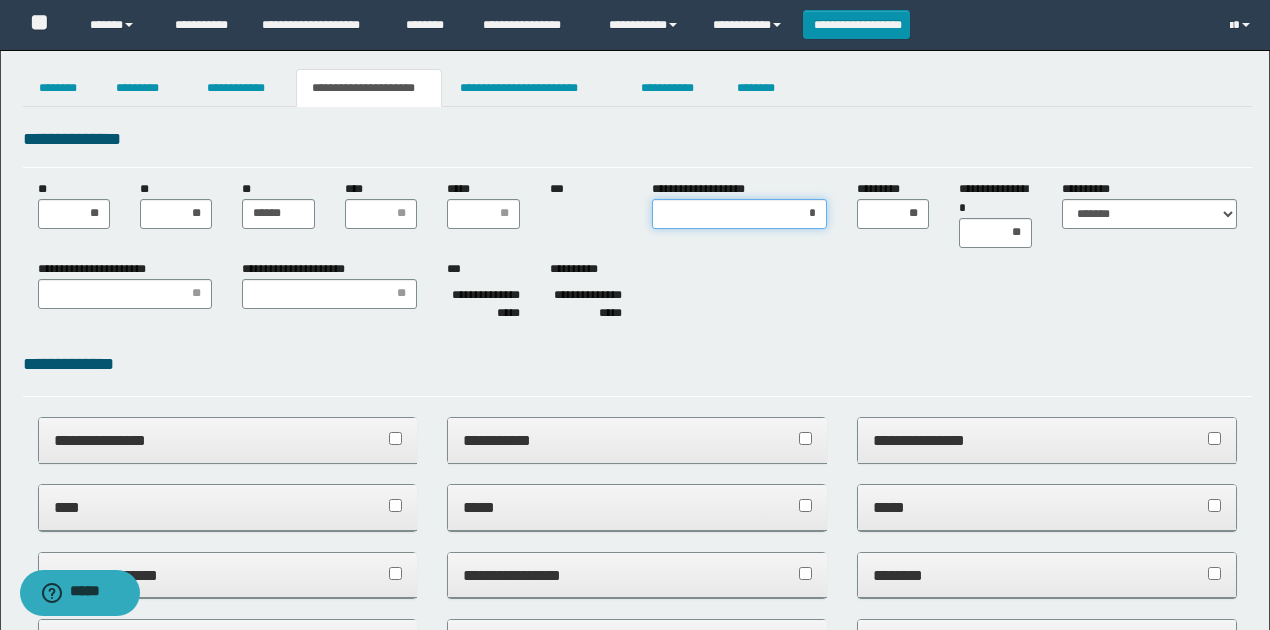 type on "**" 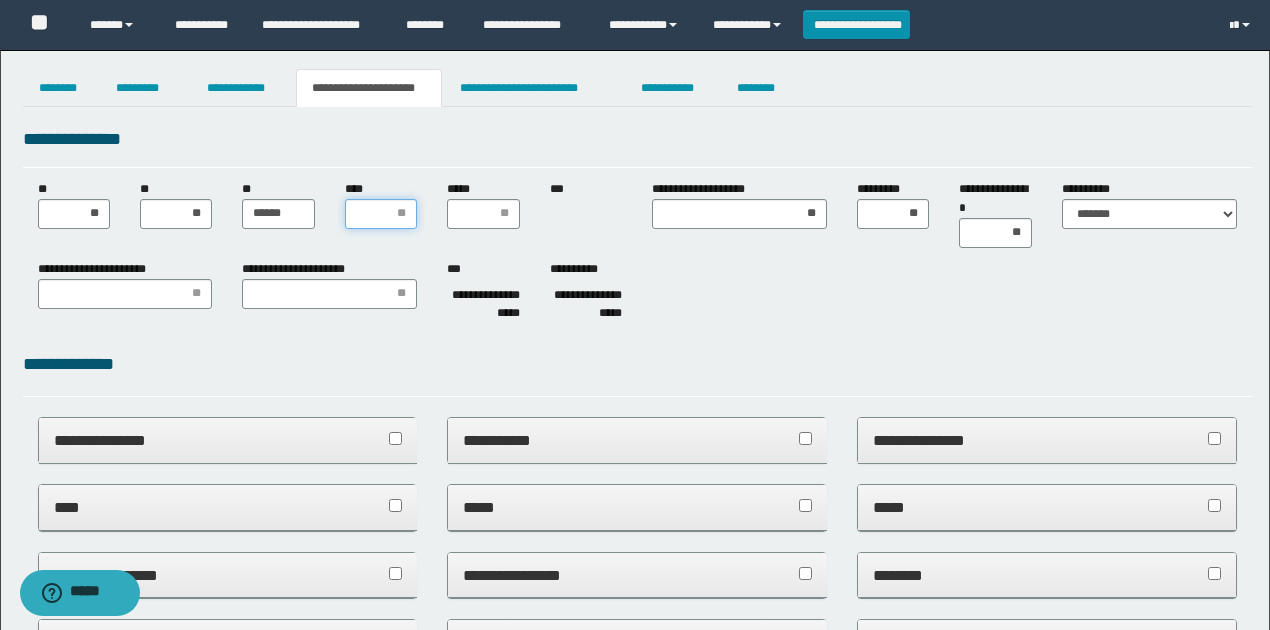 click on "****" at bounding box center (381, 214) 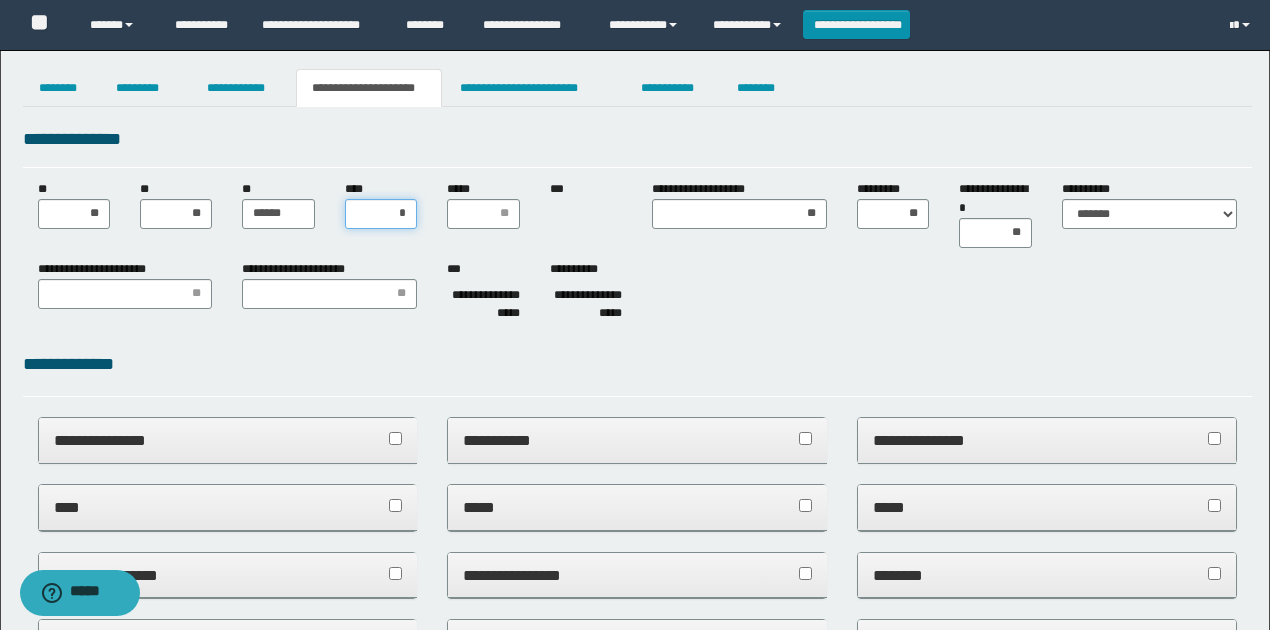 type on "**" 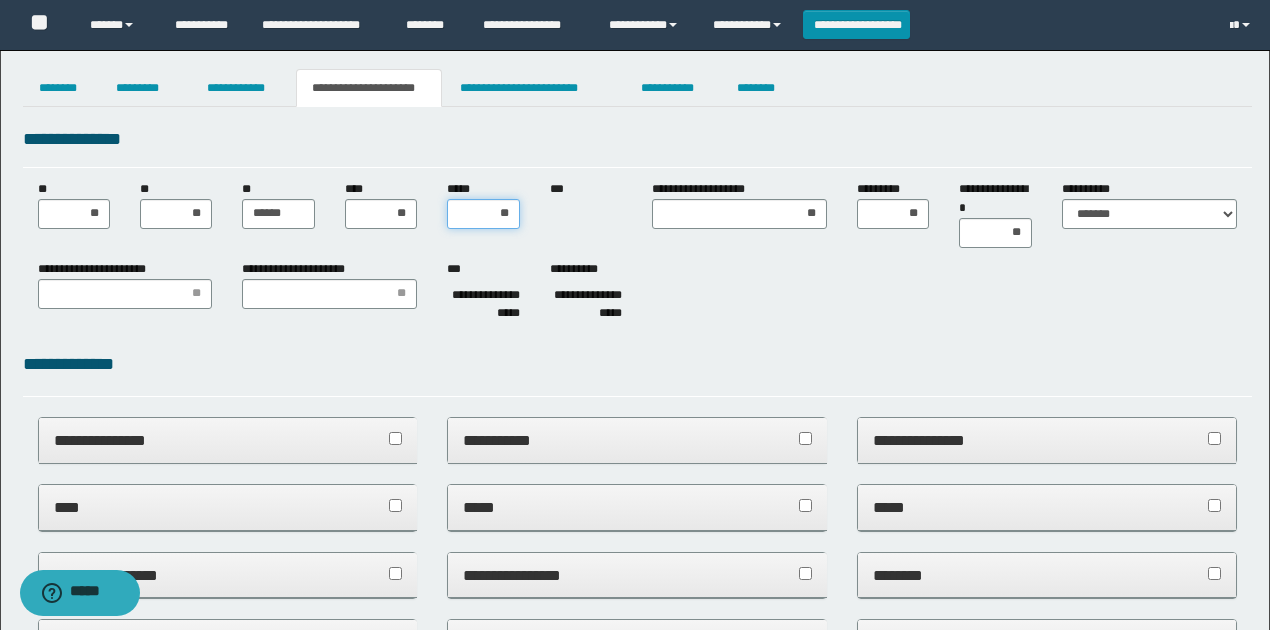 type on "***" 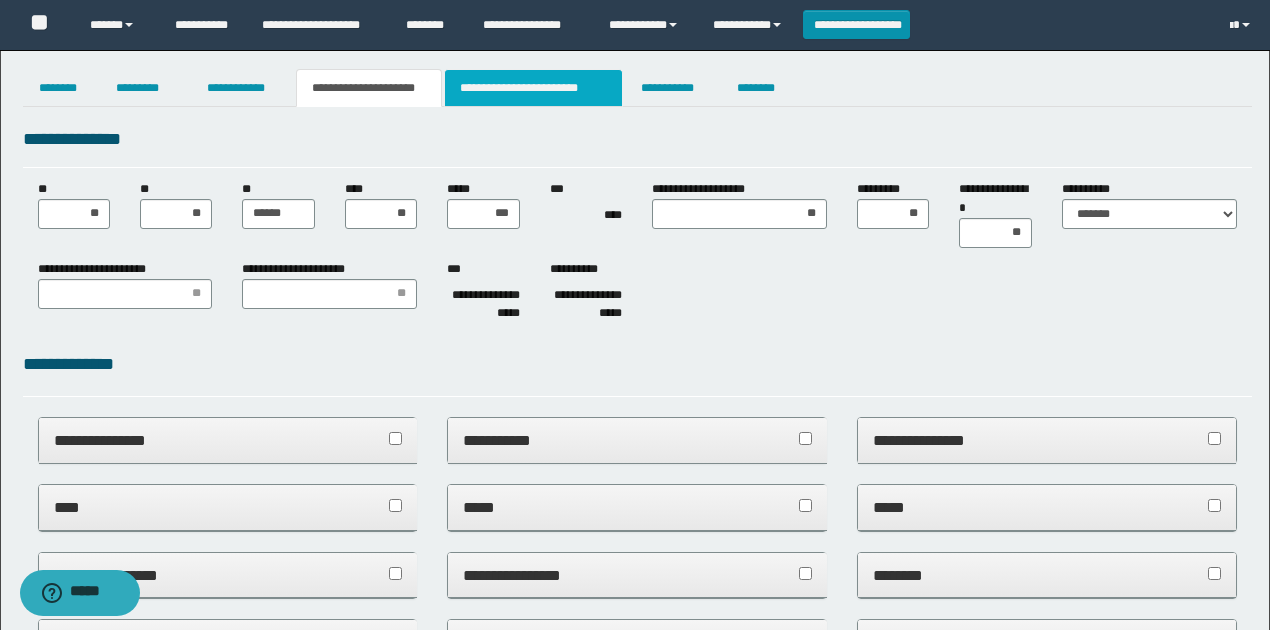 click on "**********" at bounding box center (533, 88) 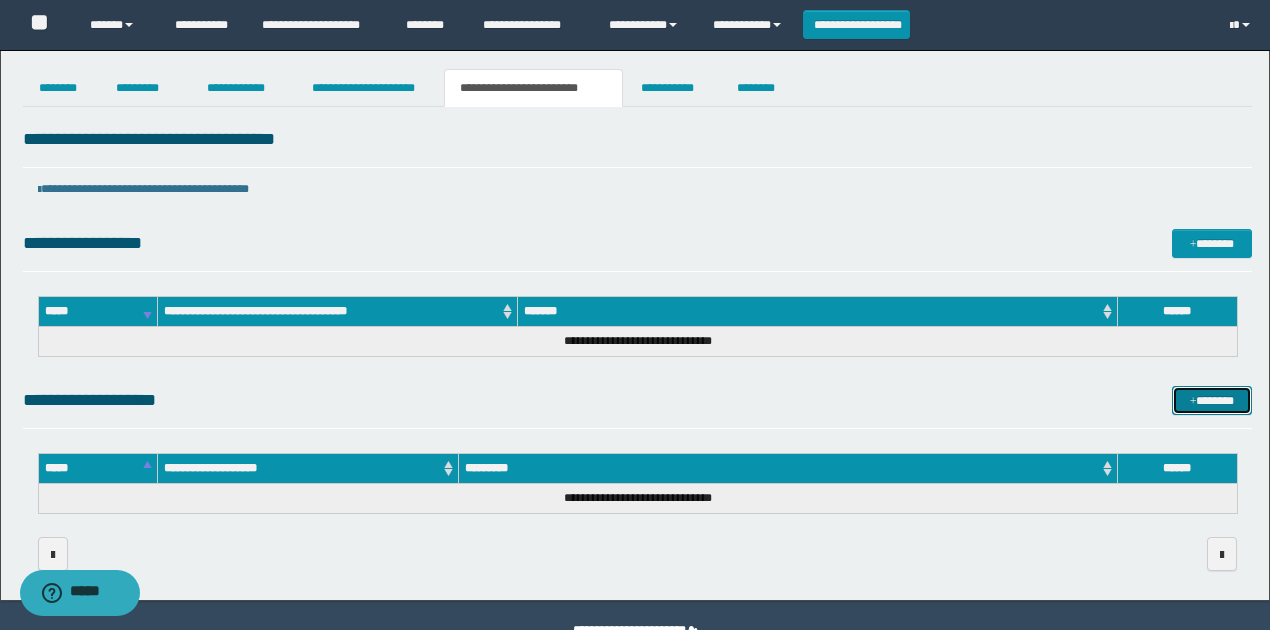 click on "*******" at bounding box center (1211, 400) 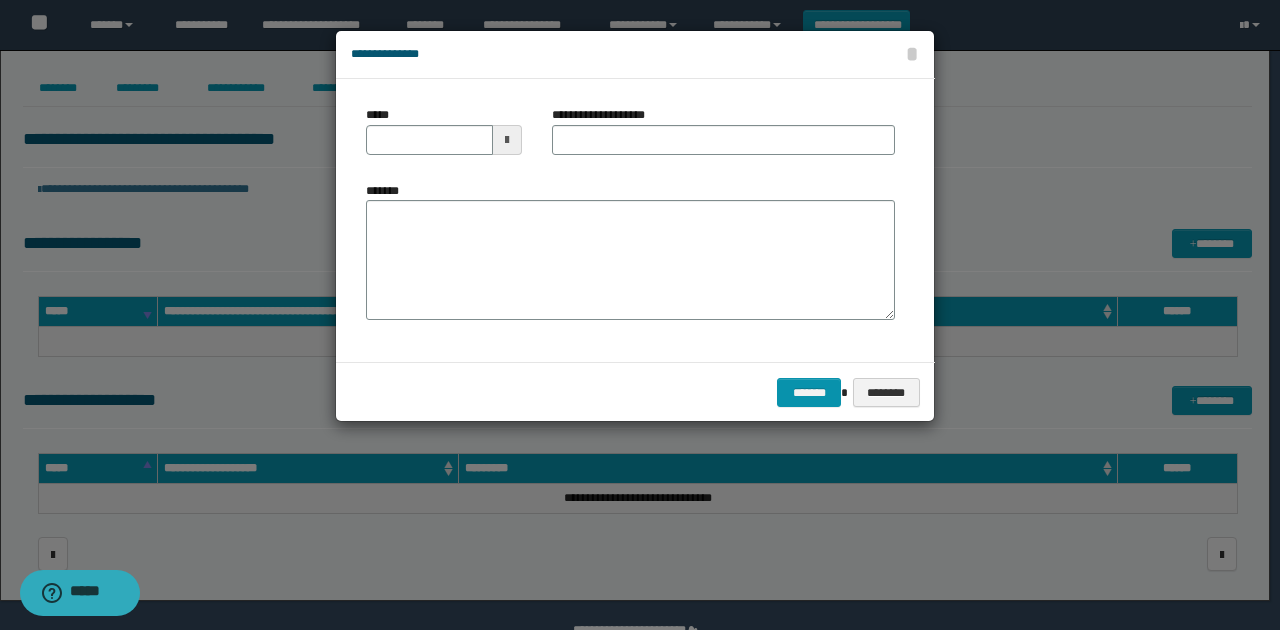 click at bounding box center (507, 140) 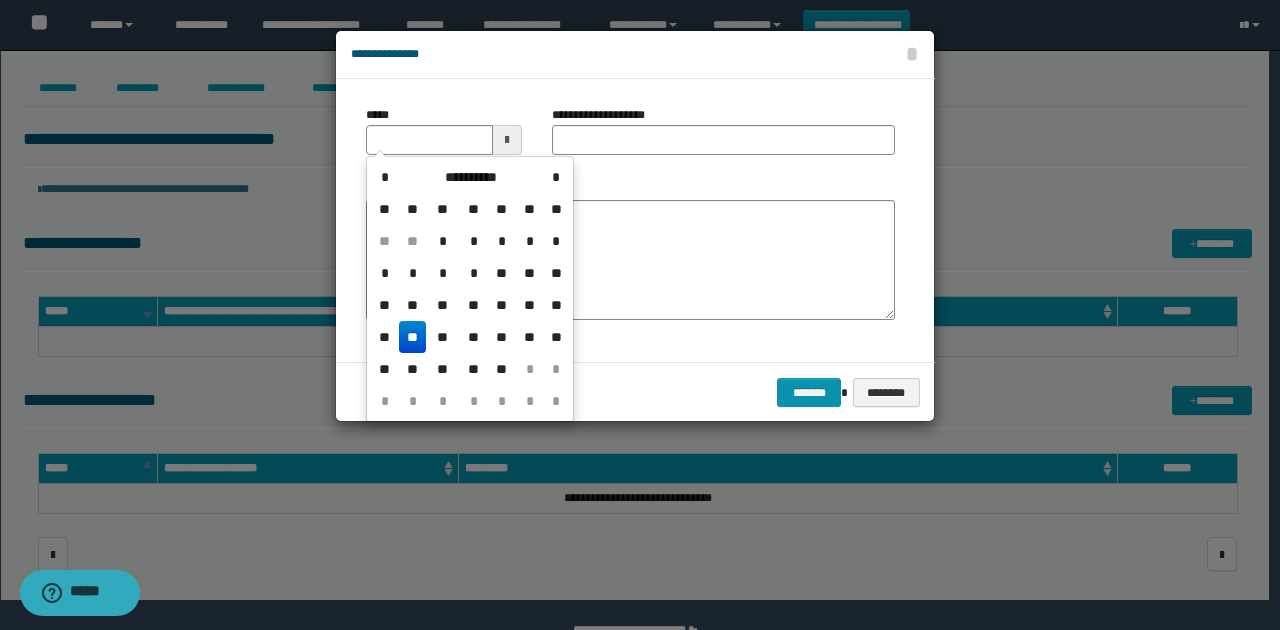 click on "**" at bounding box center (413, 337) 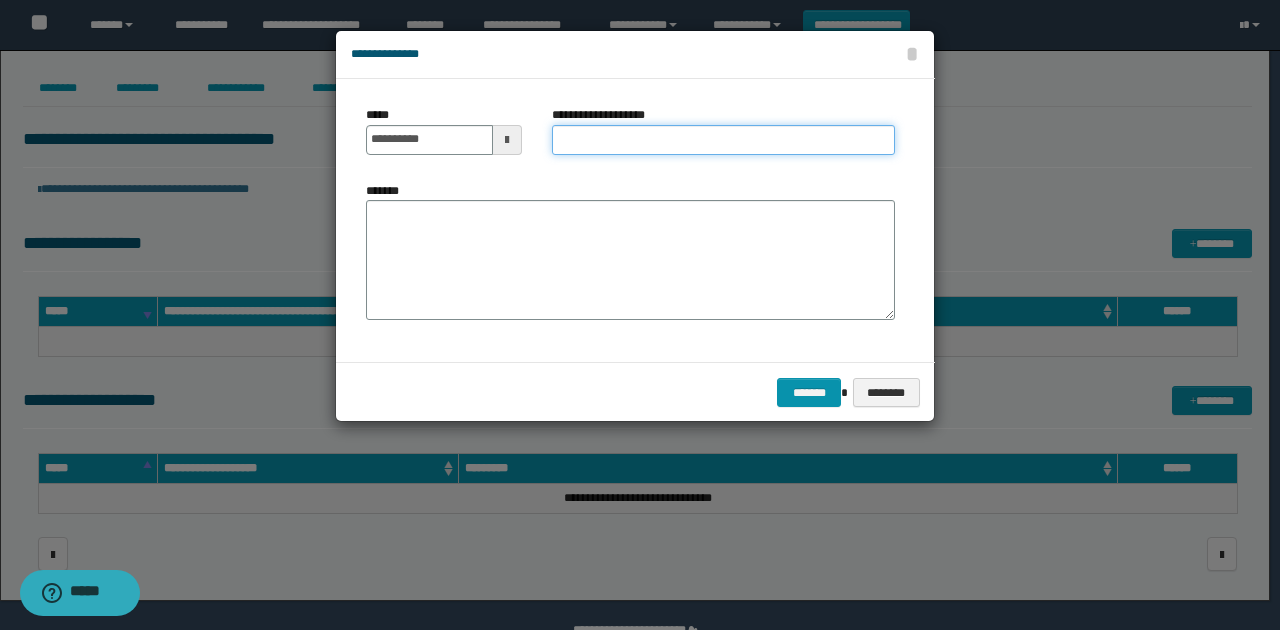 click on "**********" at bounding box center (723, 140) 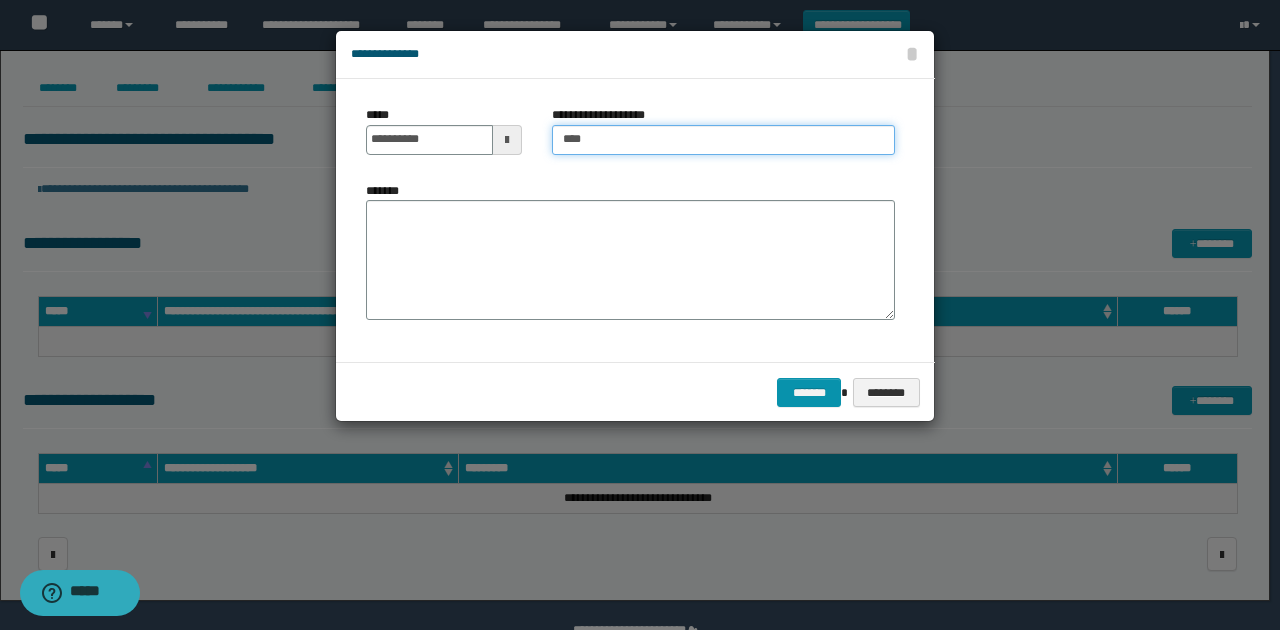 type on "**********" 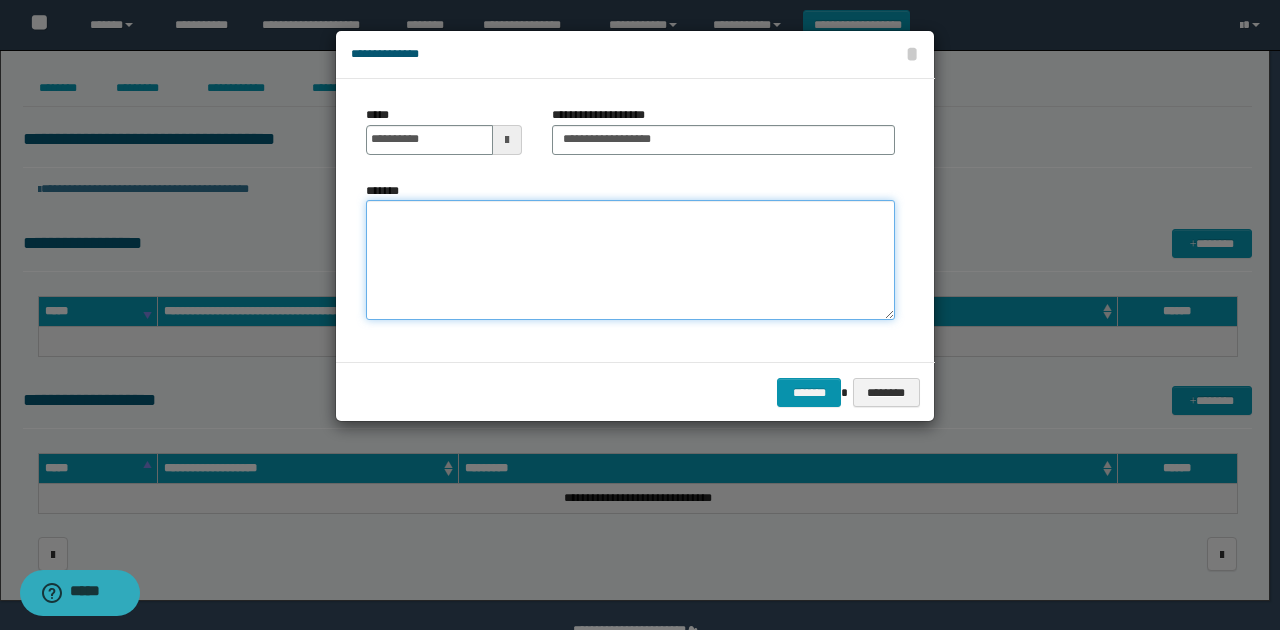 drag, startPoint x: 669, startPoint y: 250, endPoint x: 362, endPoint y: 56, distance: 363.15976 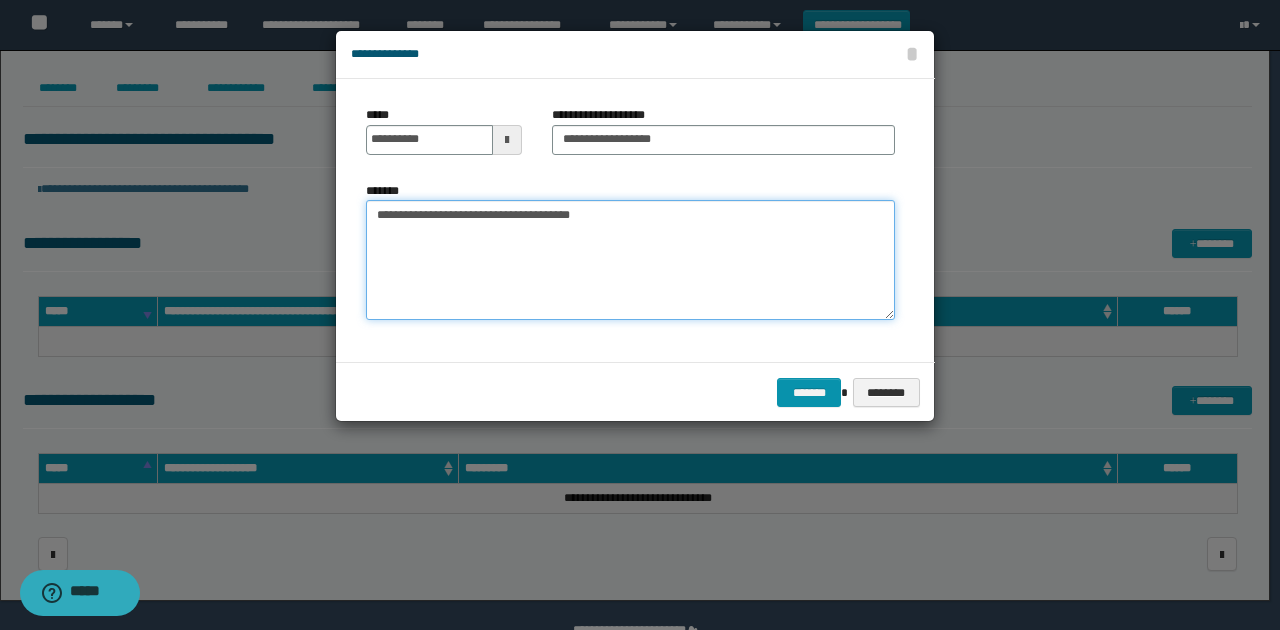 drag, startPoint x: 534, startPoint y: 312, endPoint x: 552, endPoint y: 330, distance: 25.455845 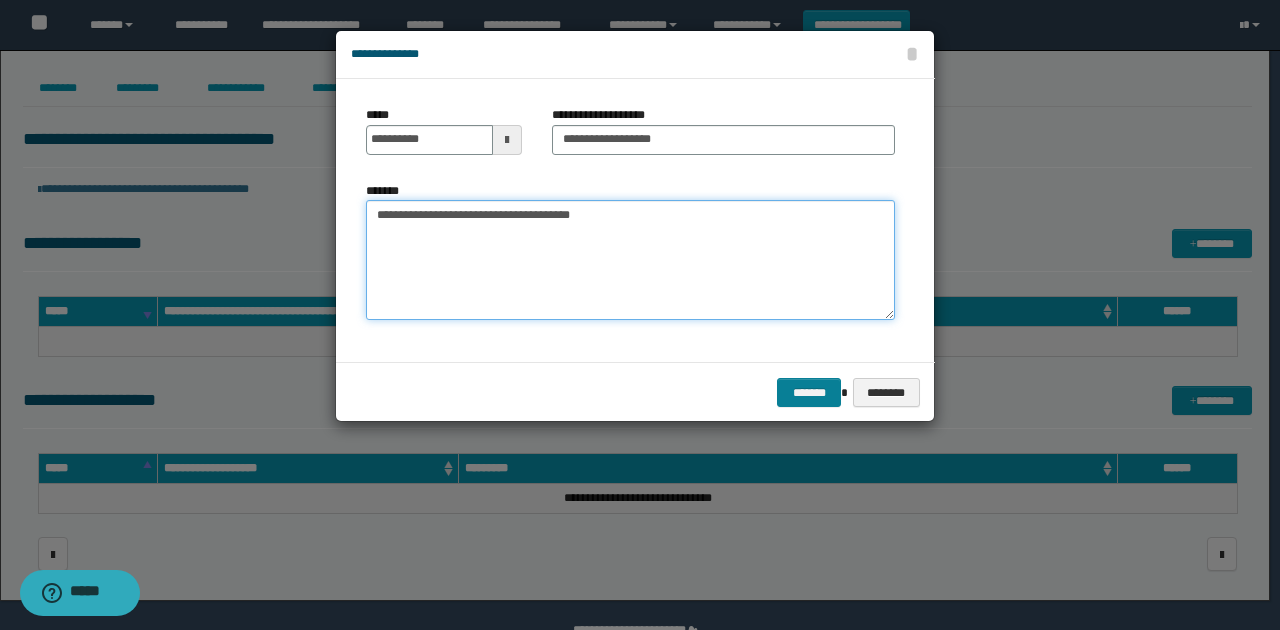 type on "**********" 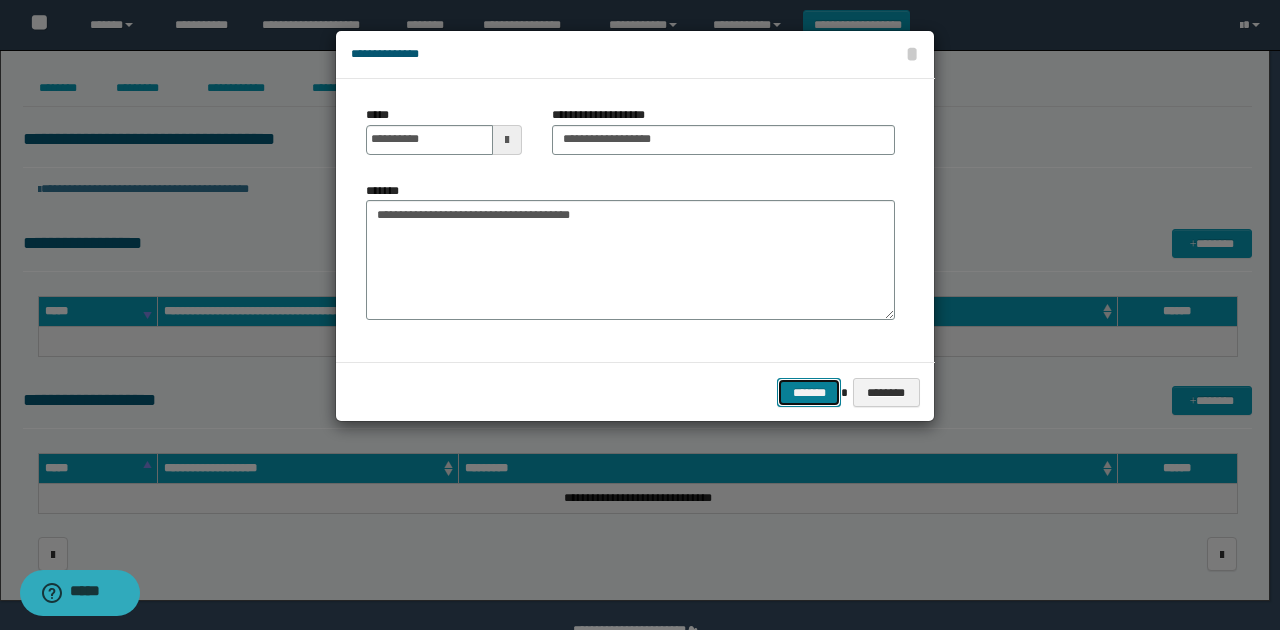 click on "*******" at bounding box center (809, 392) 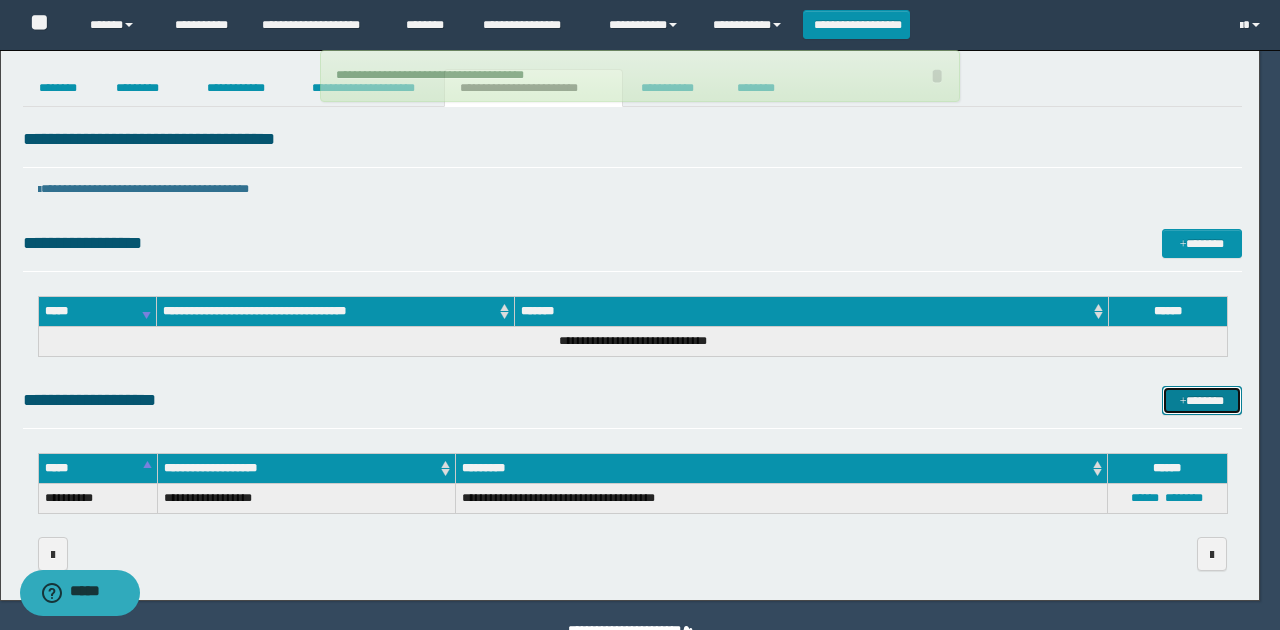 type 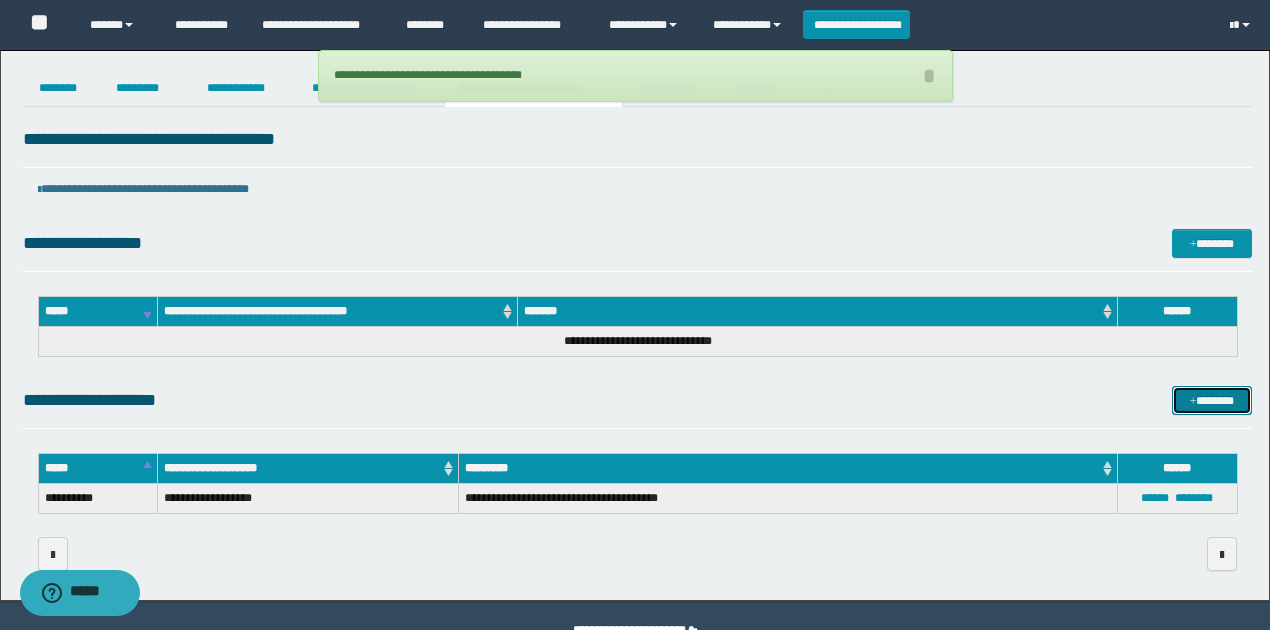 click on "*******" at bounding box center [1211, 400] 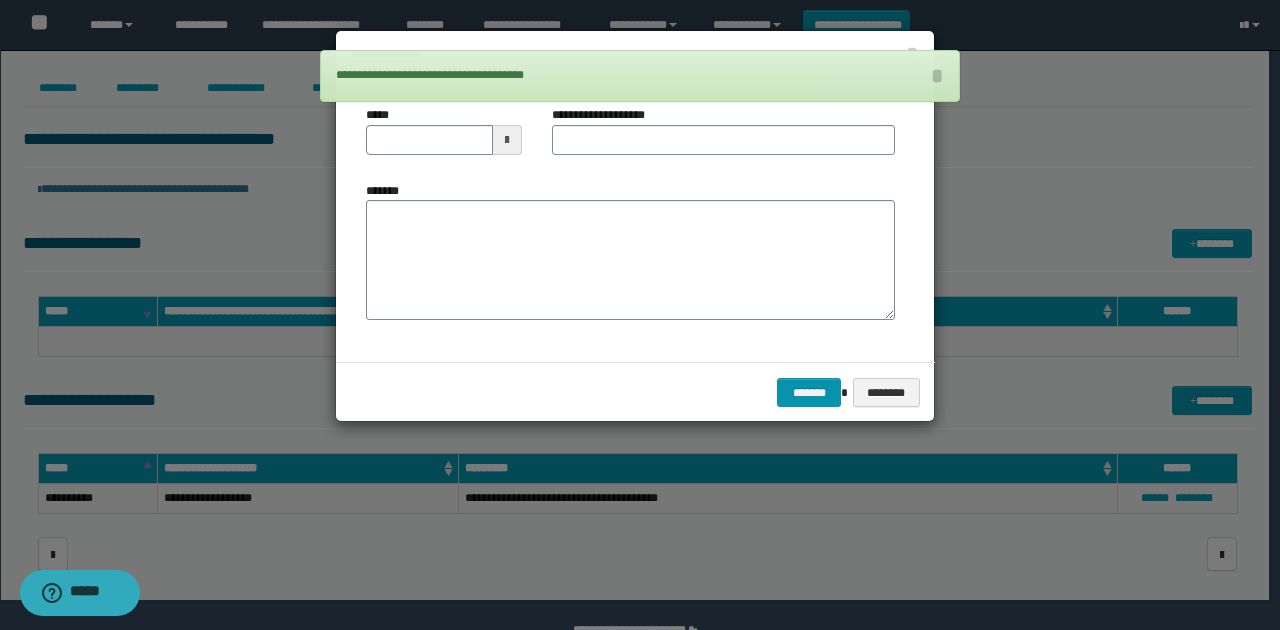 drag, startPoint x: 522, startPoint y: 146, endPoint x: 512, endPoint y: 136, distance: 14.142136 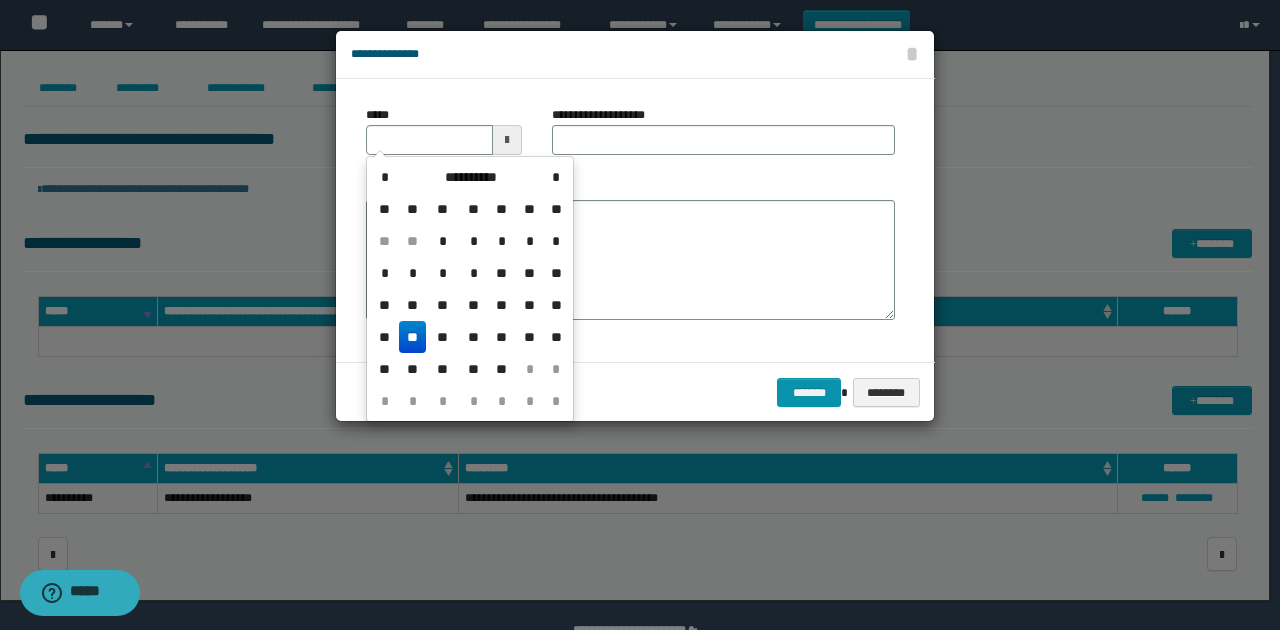 click on "**" at bounding box center [413, 337] 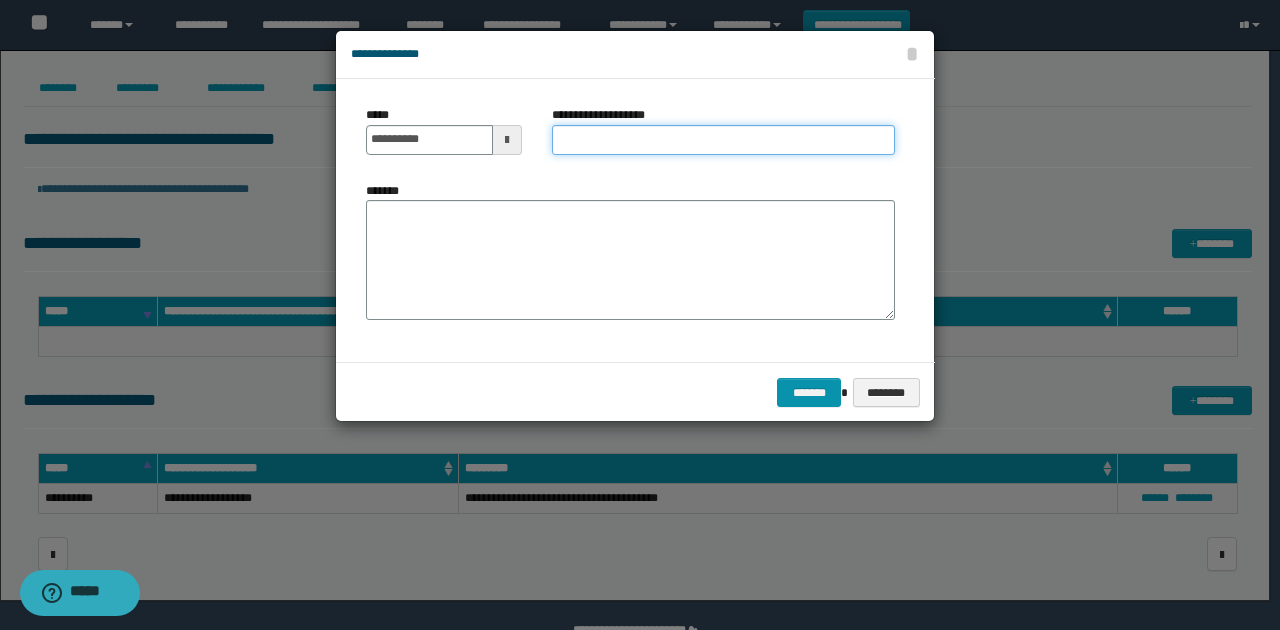 drag, startPoint x: 614, startPoint y: 132, endPoint x: 617, endPoint y: 152, distance: 20.22375 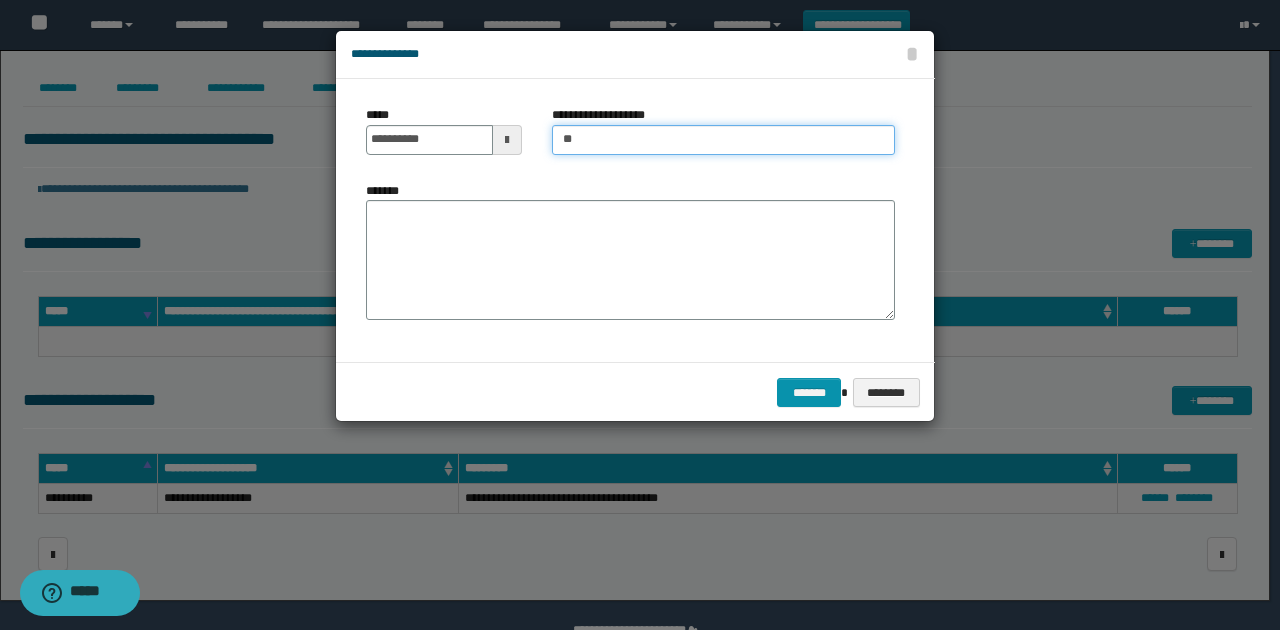 type on "***" 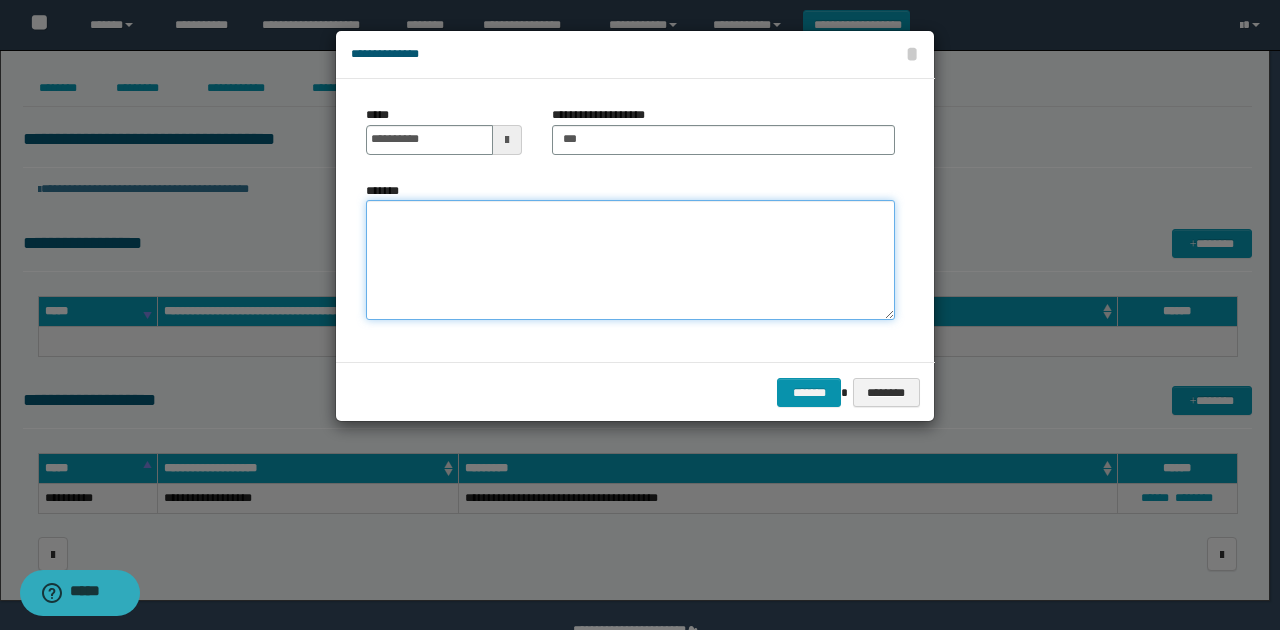 click on "*******" at bounding box center (630, 260) 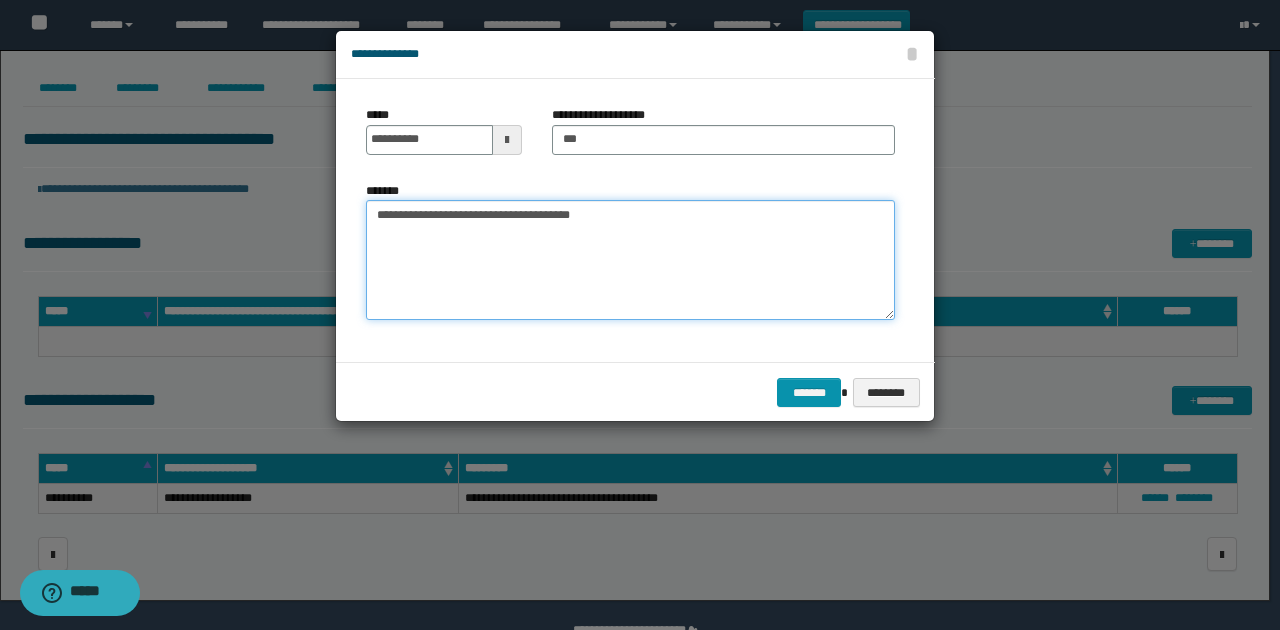 type on "**********" 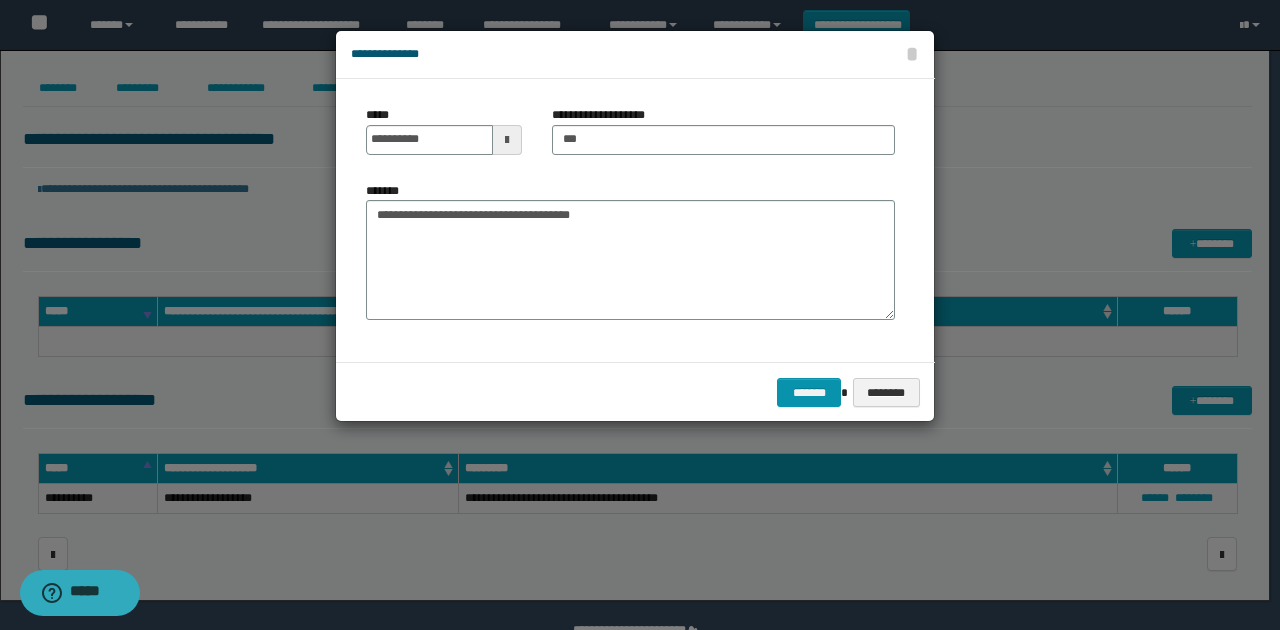 drag, startPoint x: 574, startPoint y: 338, endPoint x: 651, endPoint y: 380, distance: 87.70975 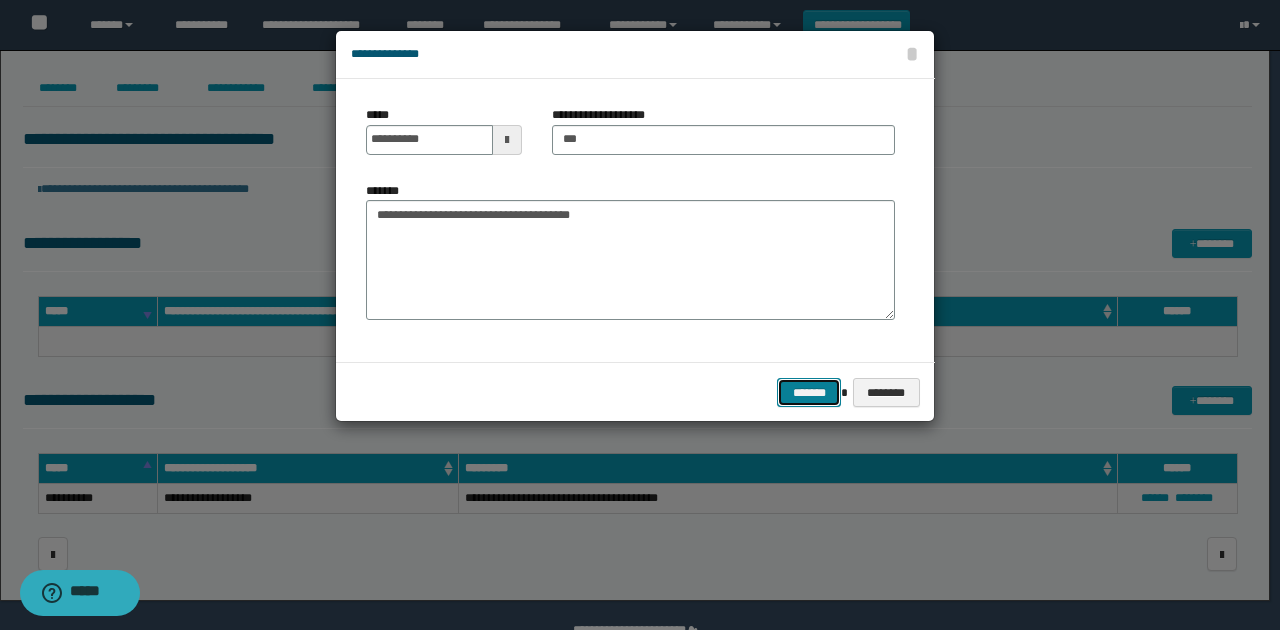 click on "*******" at bounding box center (809, 392) 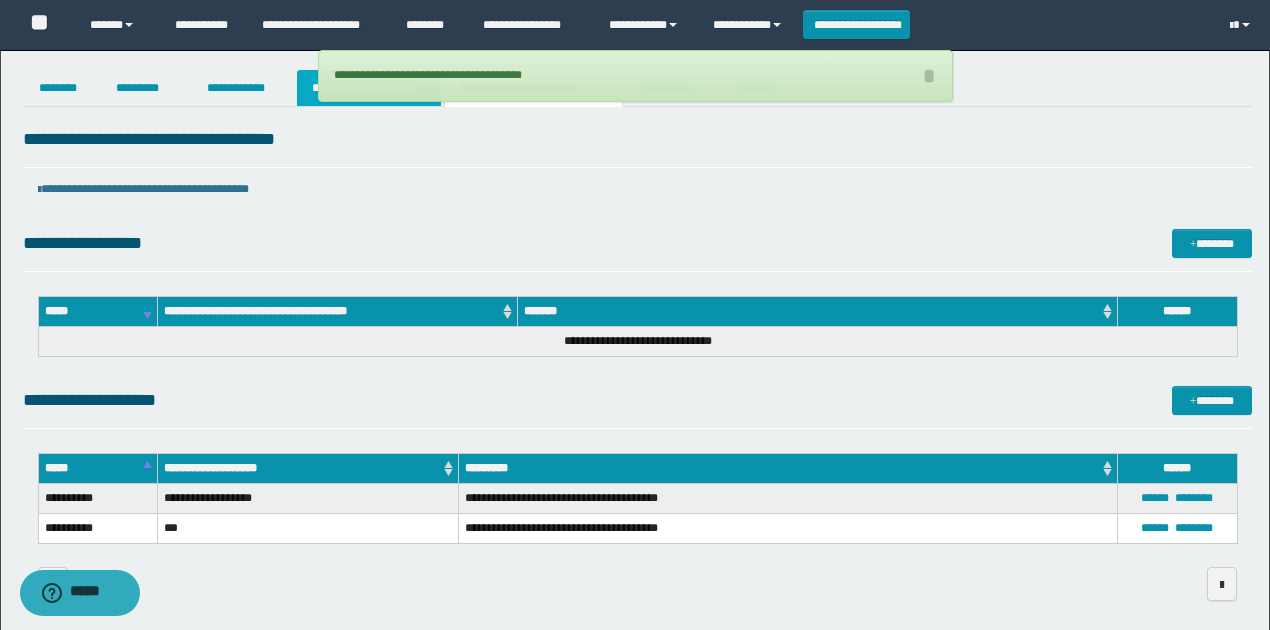 click on "**********" at bounding box center (369, 88) 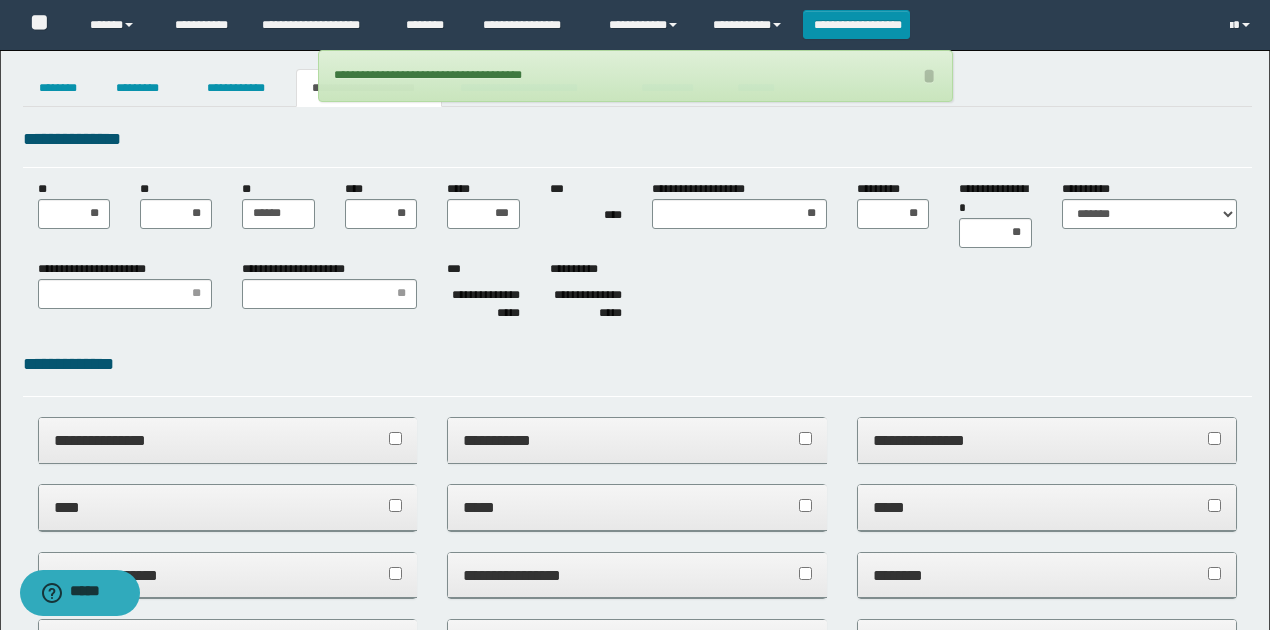click on "**********" at bounding box center [637, 214] 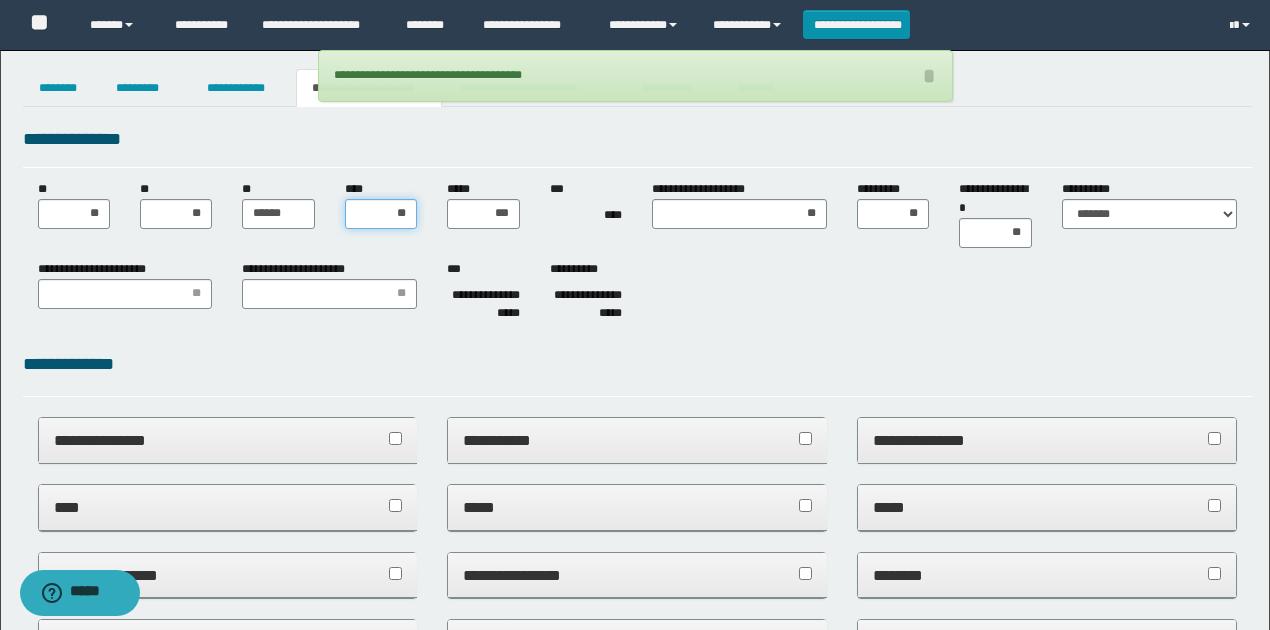 click on "**" at bounding box center (381, 214) 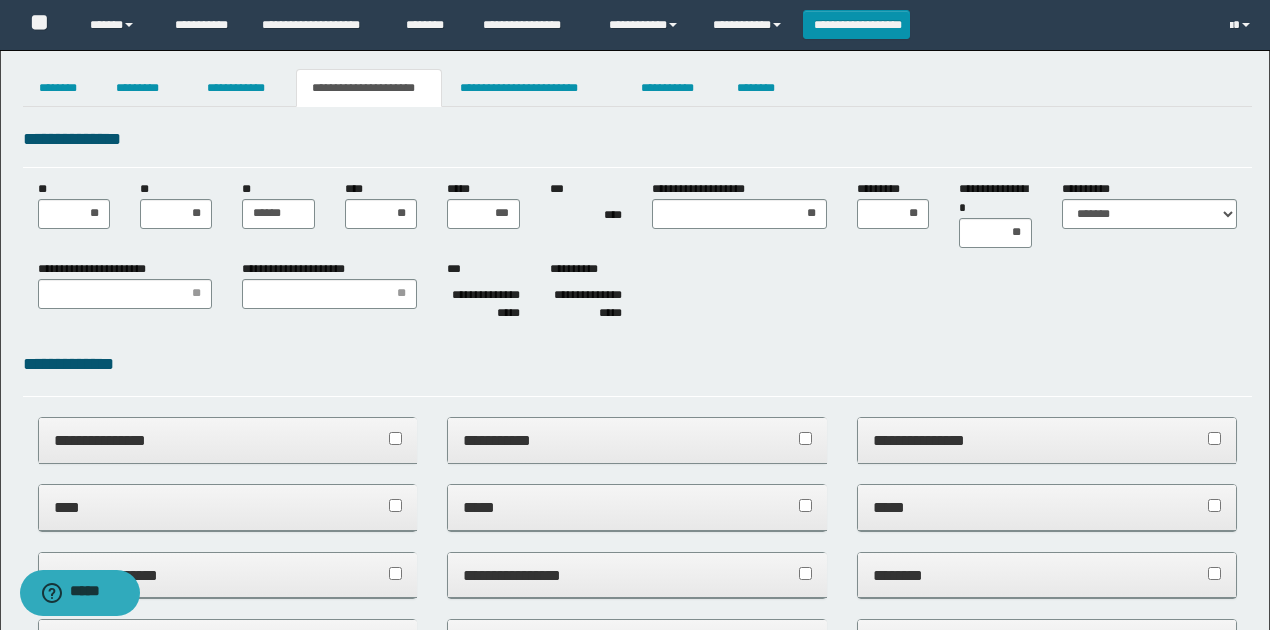 drag, startPoint x: 475, startPoint y: 342, endPoint x: 483, endPoint y: 354, distance: 14.422205 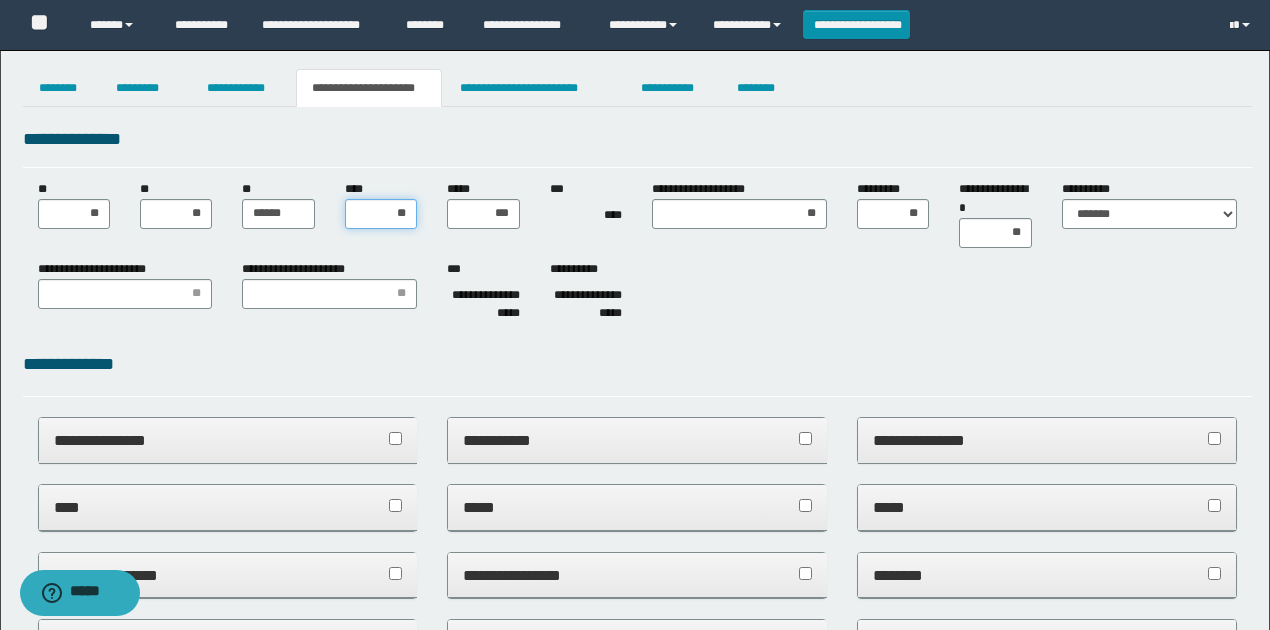 click on "**" at bounding box center [381, 214] 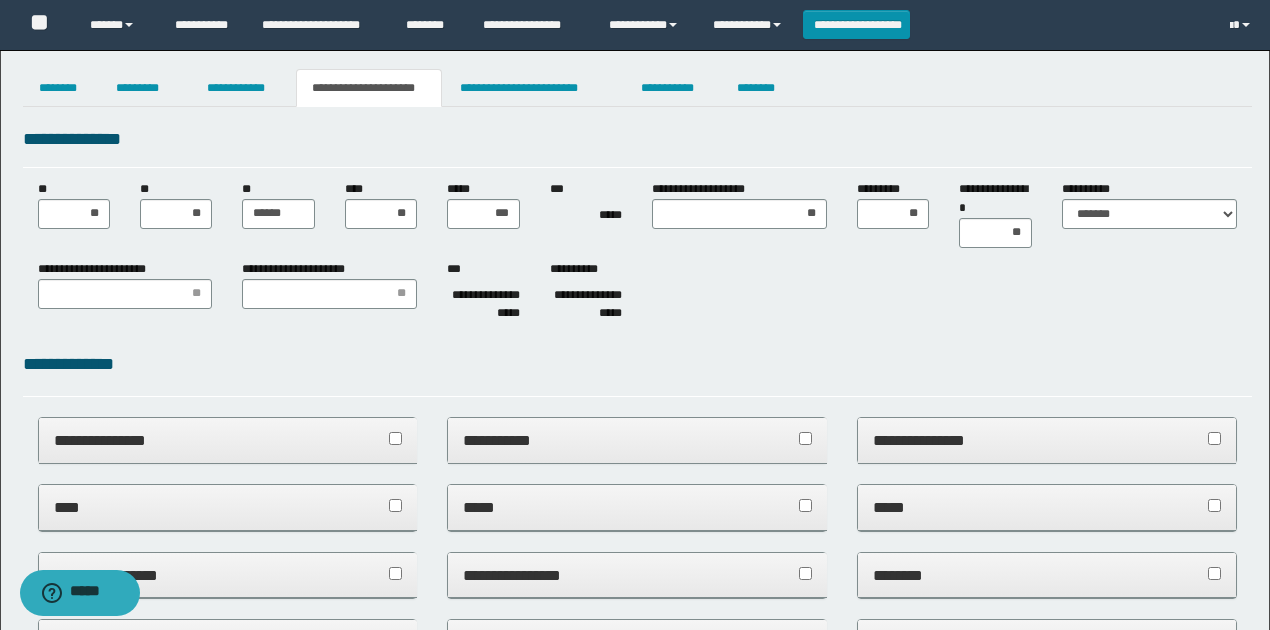 click on "**********" at bounding box center (637, 295) 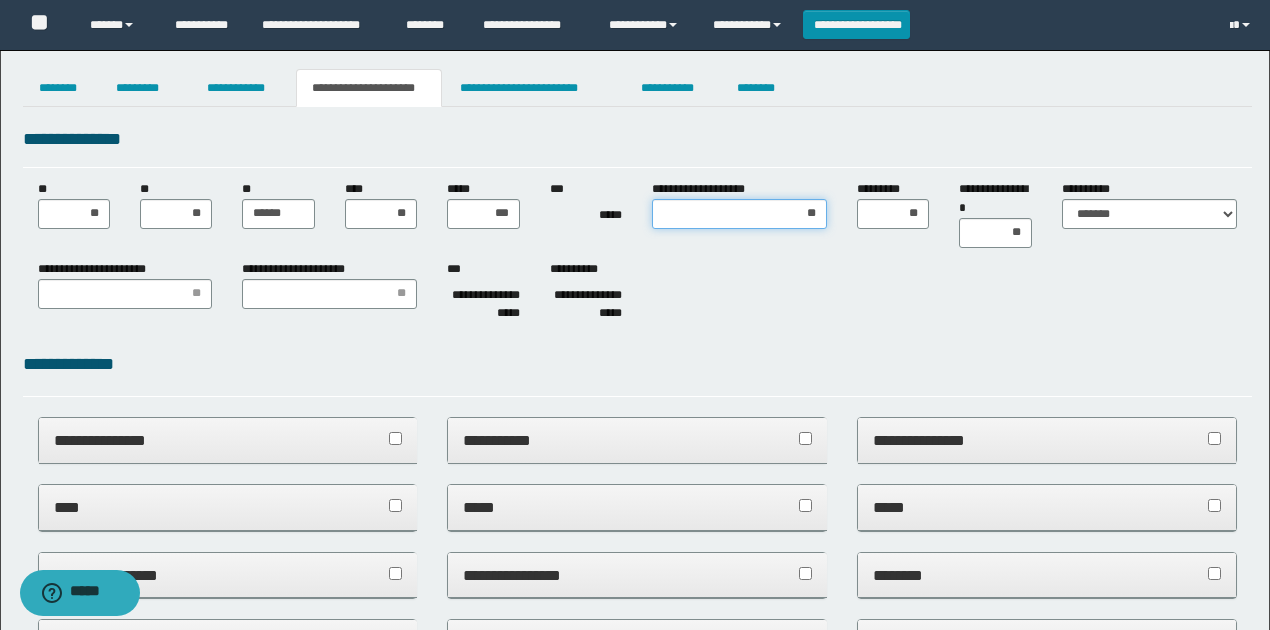 drag, startPoint x: 899, startPoint y: 286, endPoint x: 787, endPoint y: 220, distance: 130 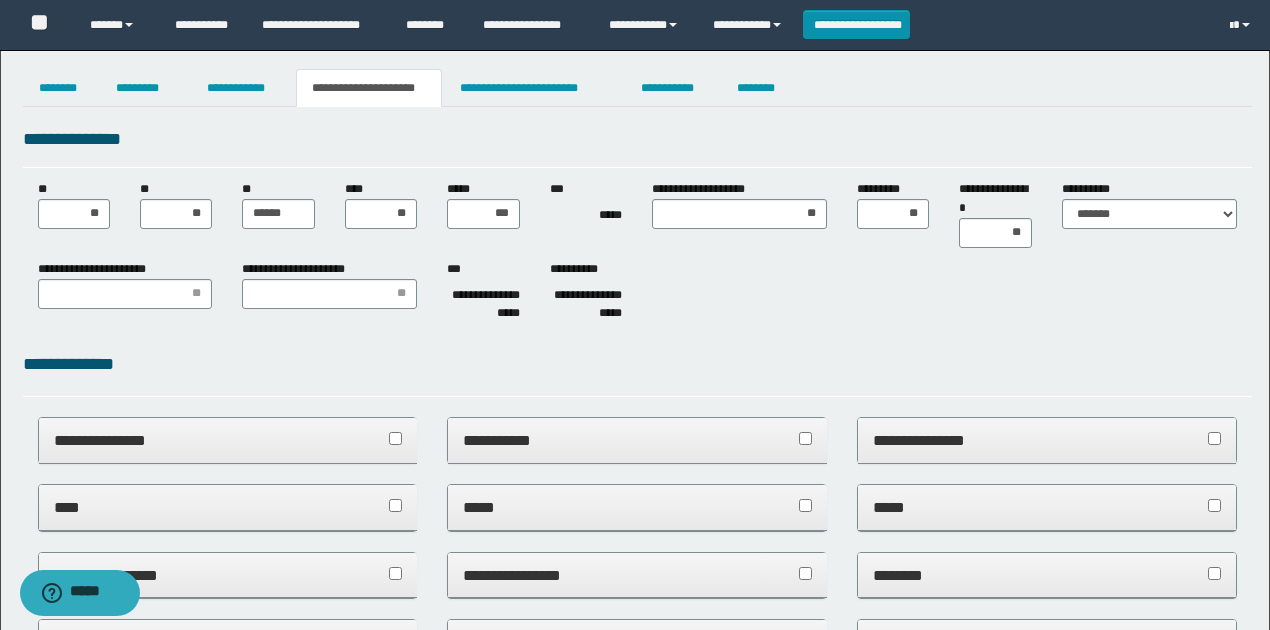 drag, startPoint x: 798, startPoint y: 311, endPoint x: 742, endPoint y: 322, distance: 57.070133 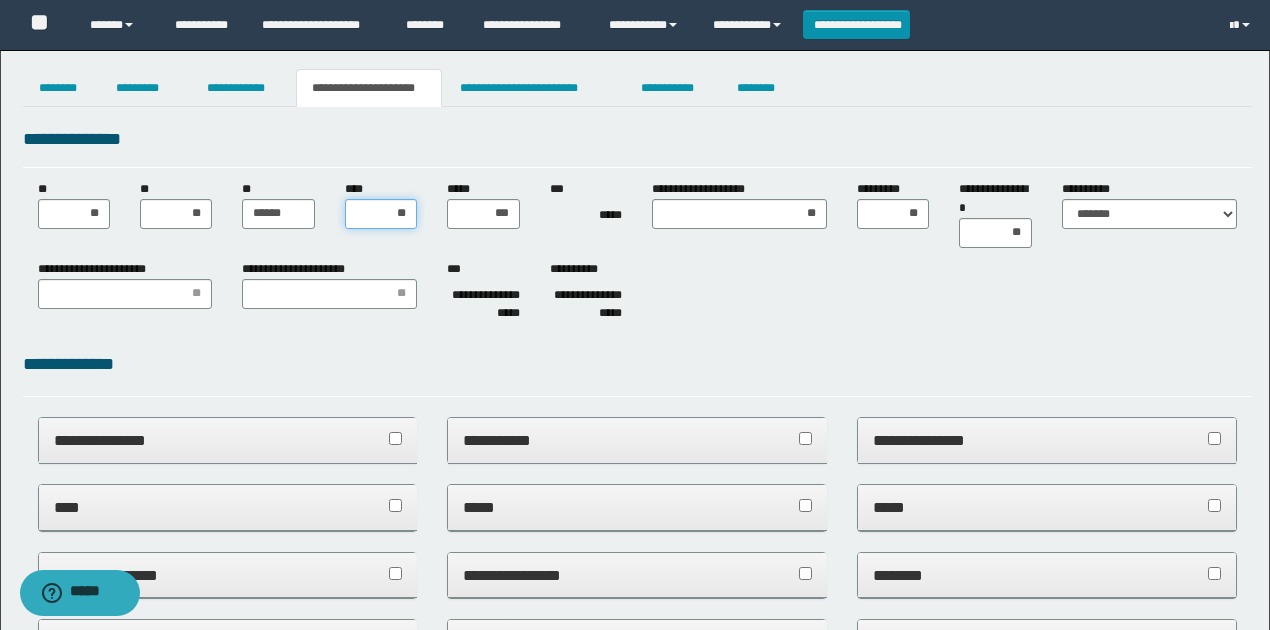 click on "**" at bounding box center (381, 214) 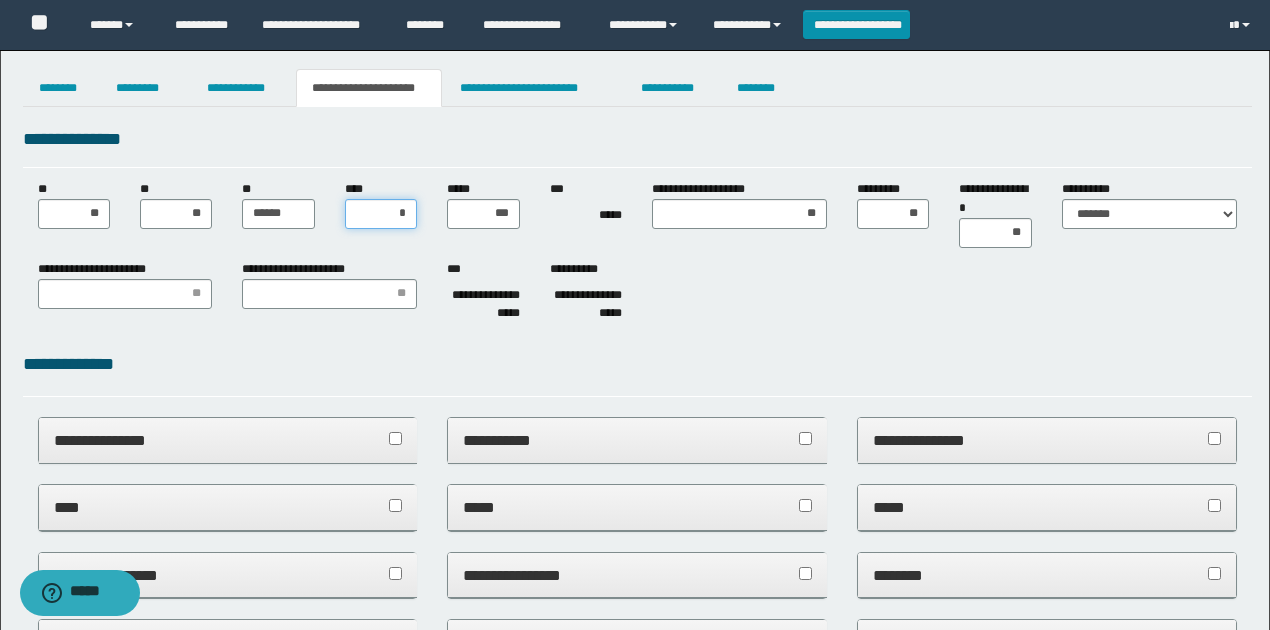 type on "**" 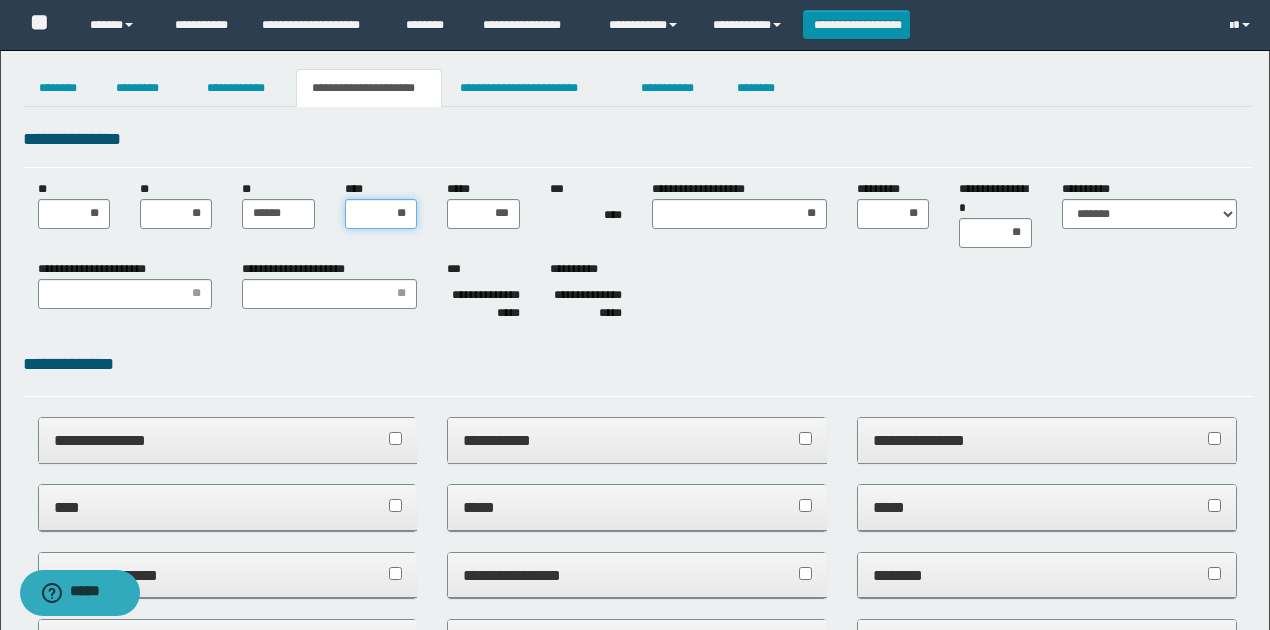 click on "**" at bounding box center [381, 214] 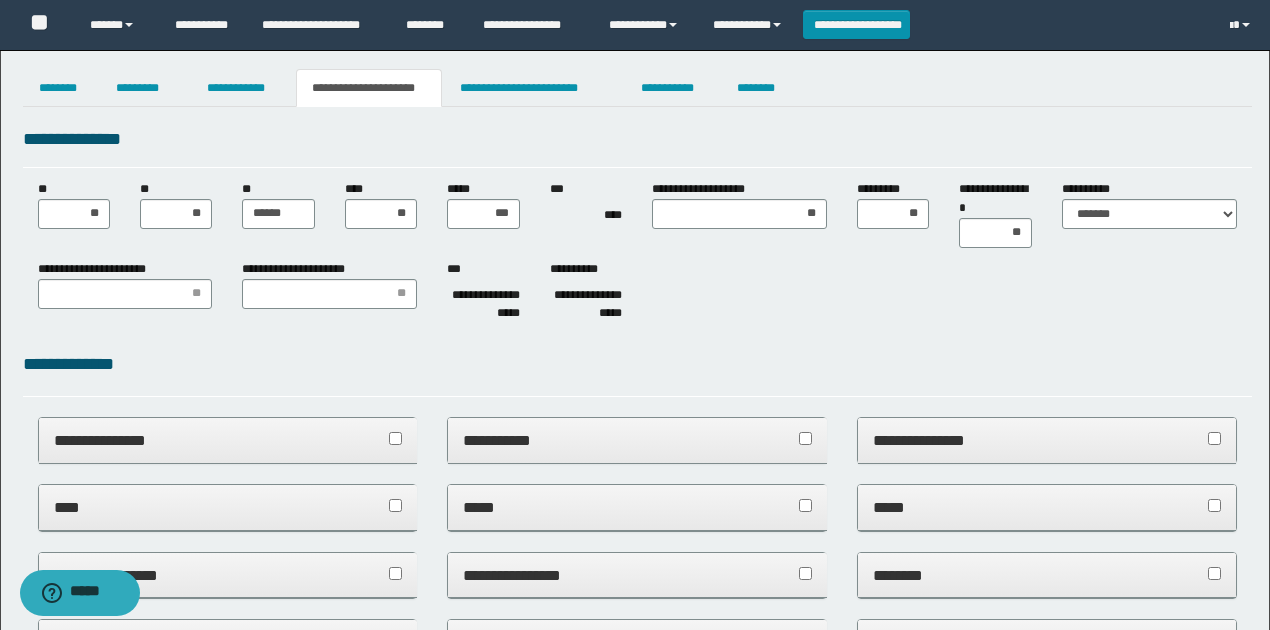 click on "**********" at bounding box center [637, 255] 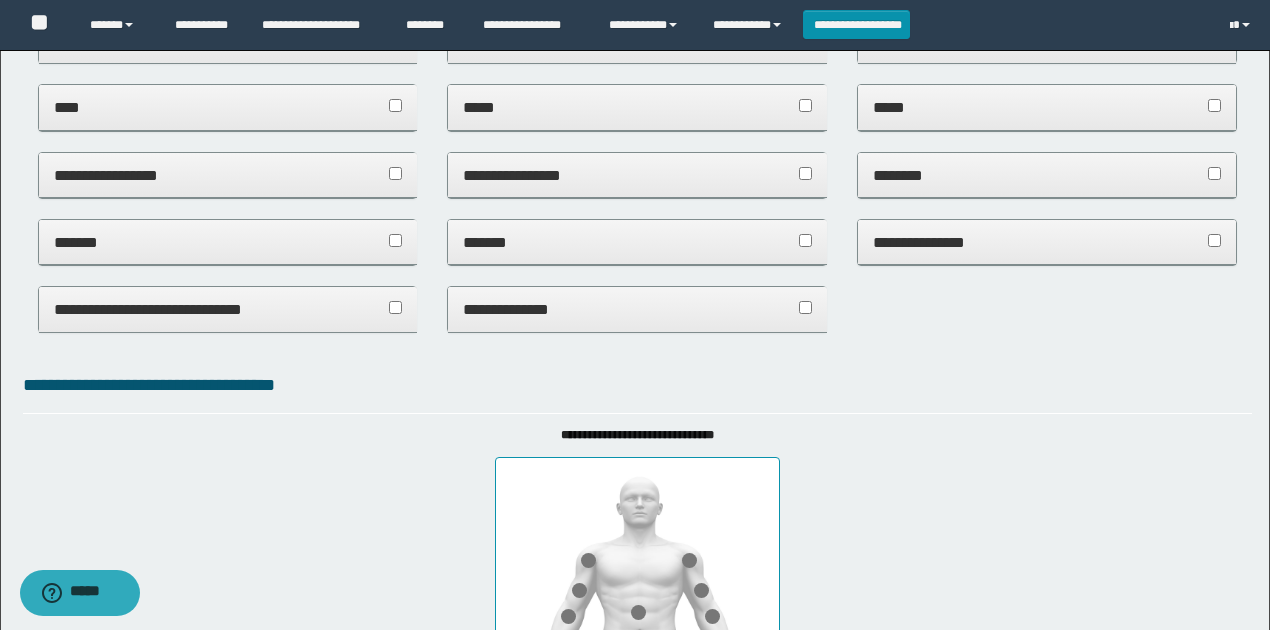 scroll, scrollTop: 400, scrollLeft: 0, axis: vertical 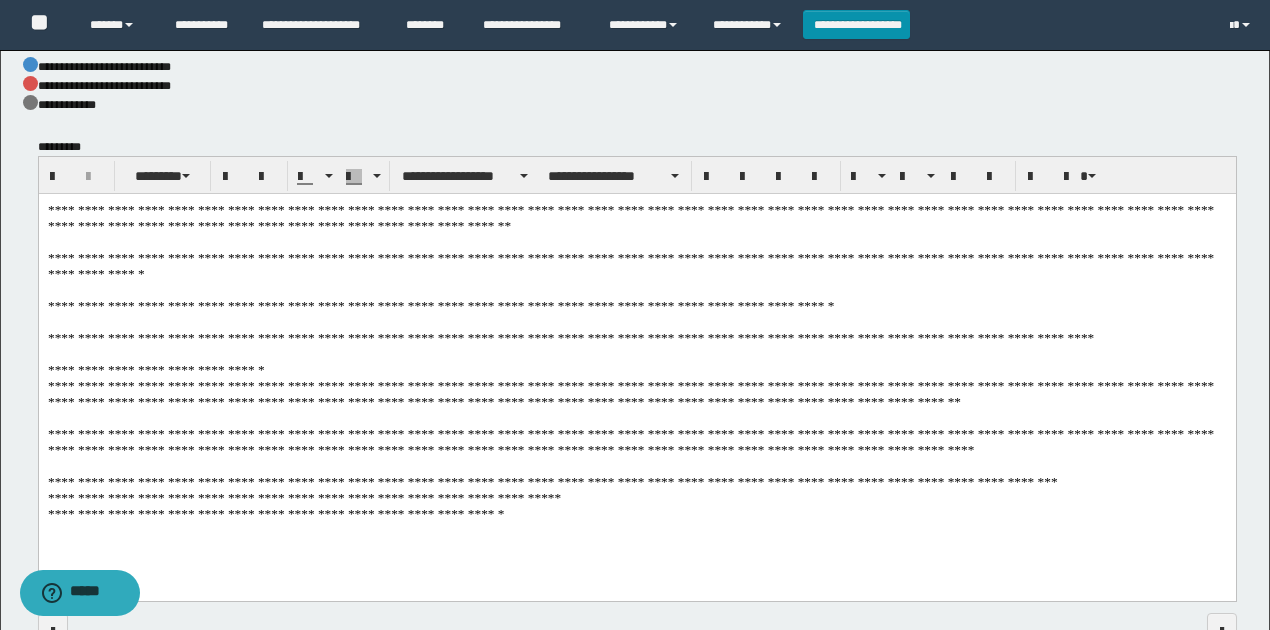 click on "**********" at bounding box center [637, 372] 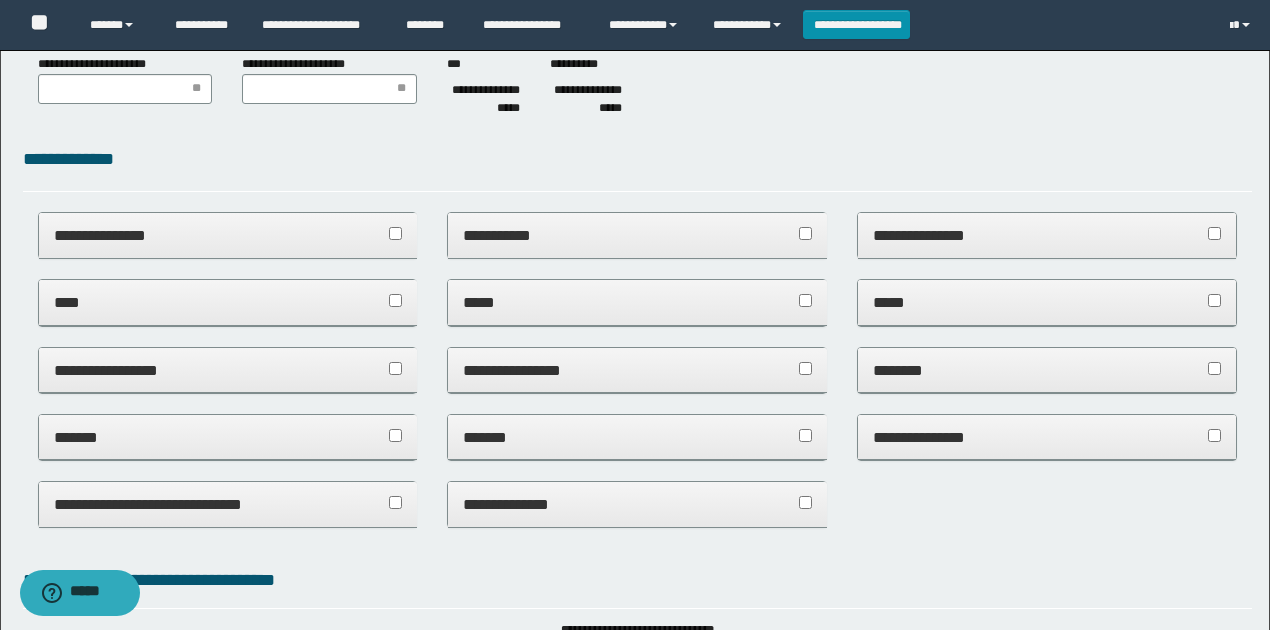 scroll, scrollTop: 88, scrollLeft: 0, axis: vertical 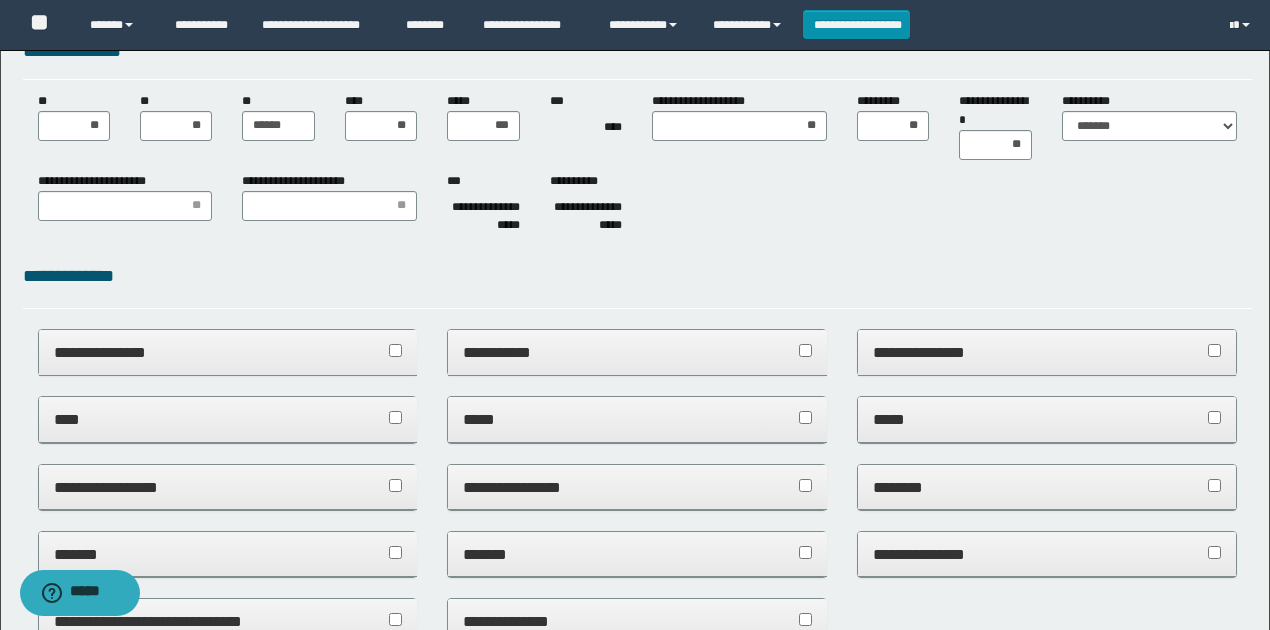 click on "**********" at bounding box center [483, 217] 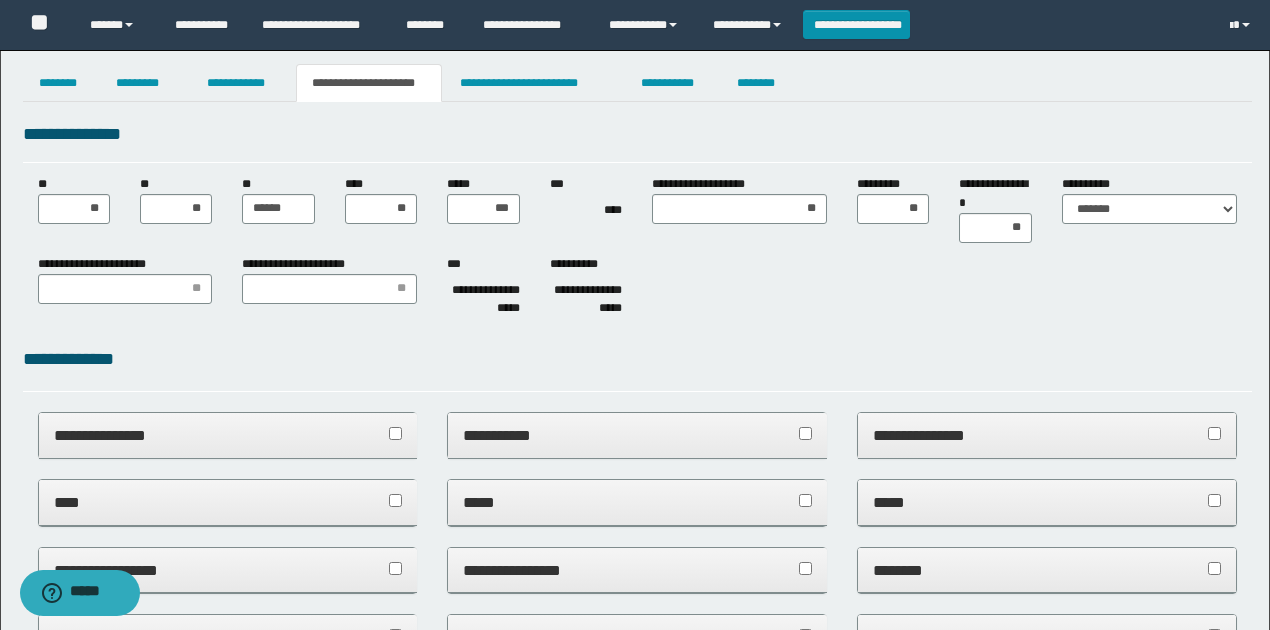 scroll, scrollTop: 0, scrollLeft: 0, axis: both 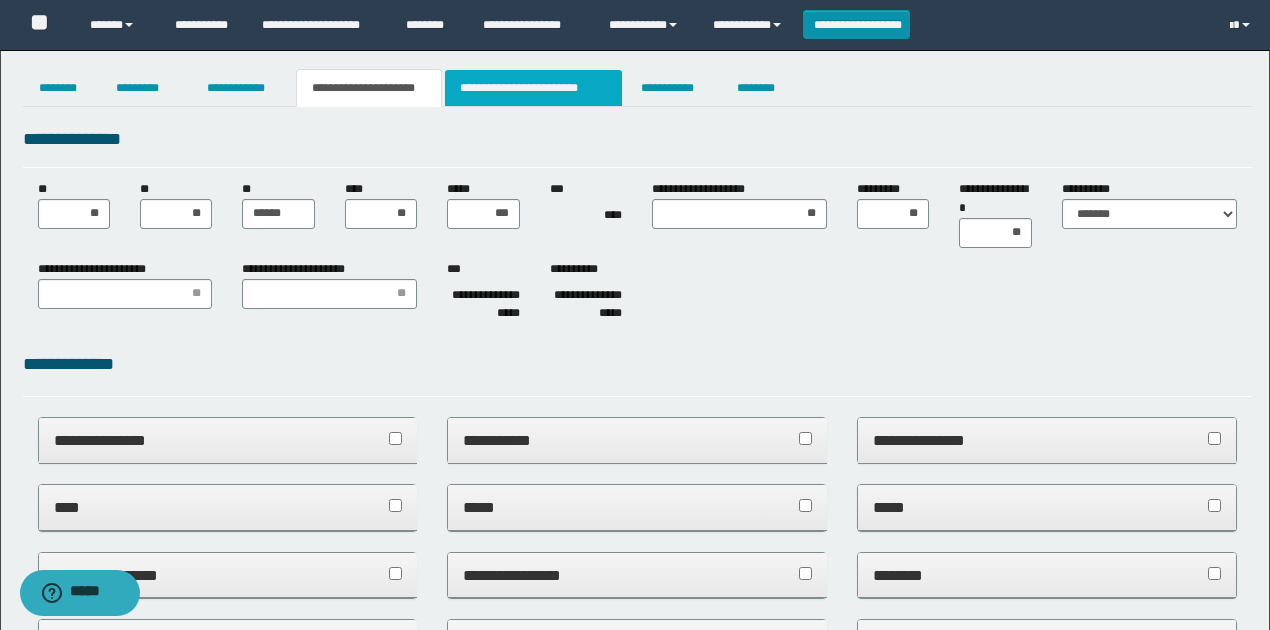 click on "**********" at bounding box center [533, 88] 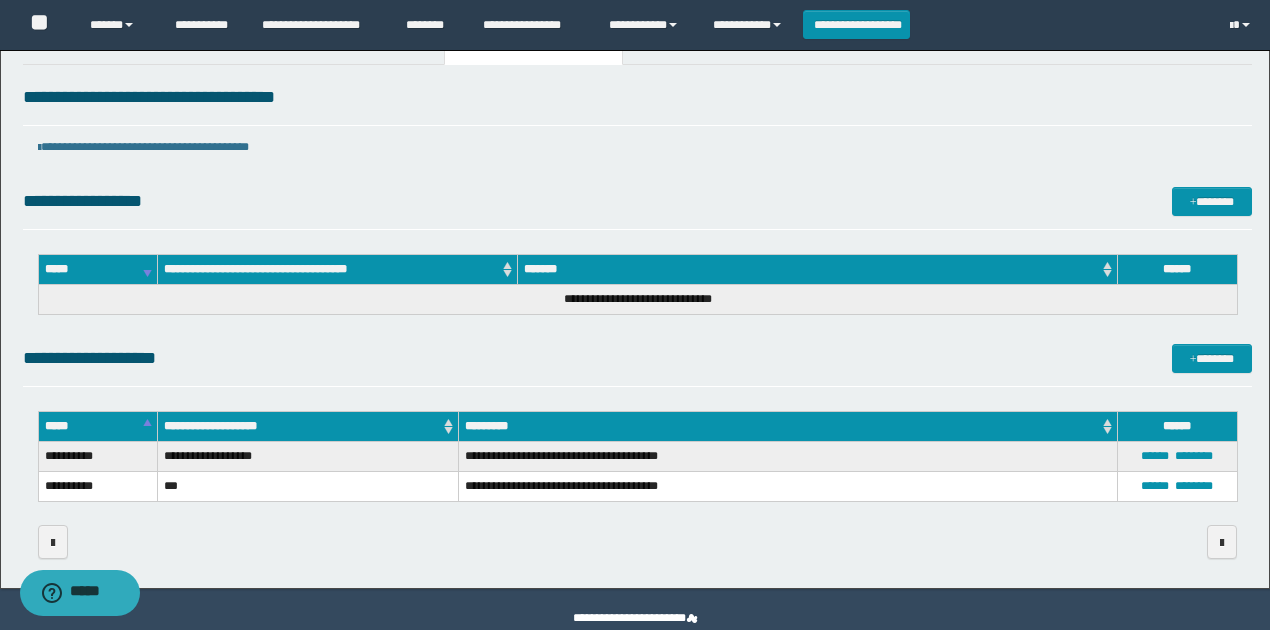 scroll, scrollTop: 78, scrollLeft: 0, axis: vertical 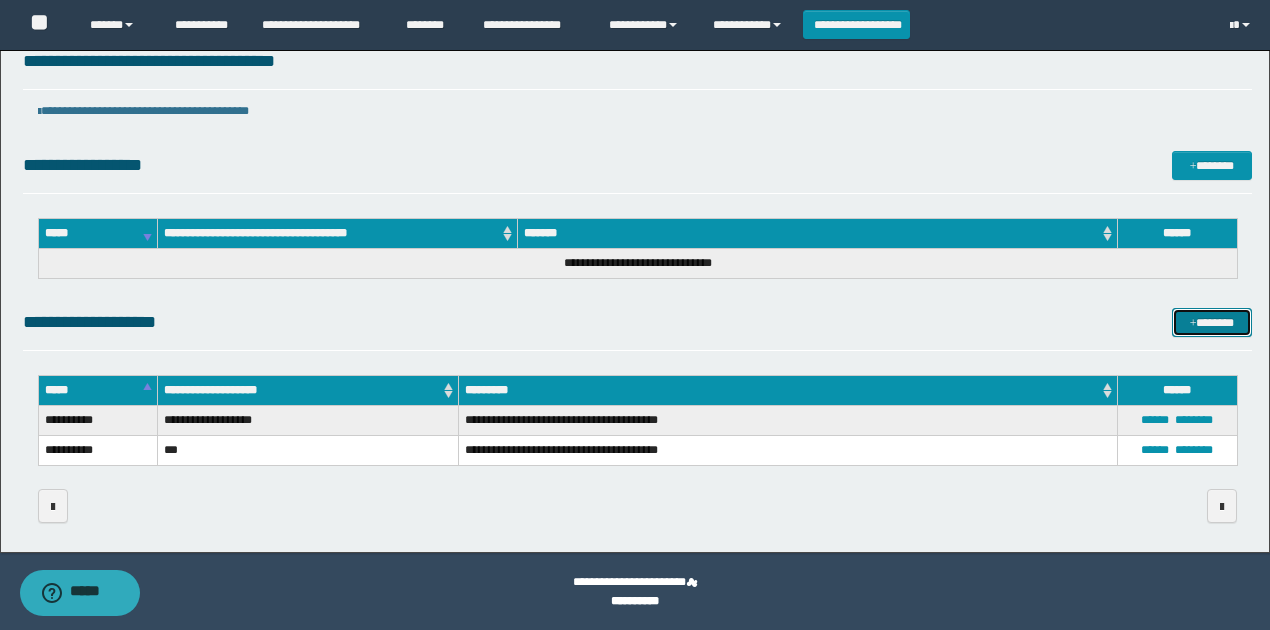 click on "*******" at bounding box center (1211, 322) 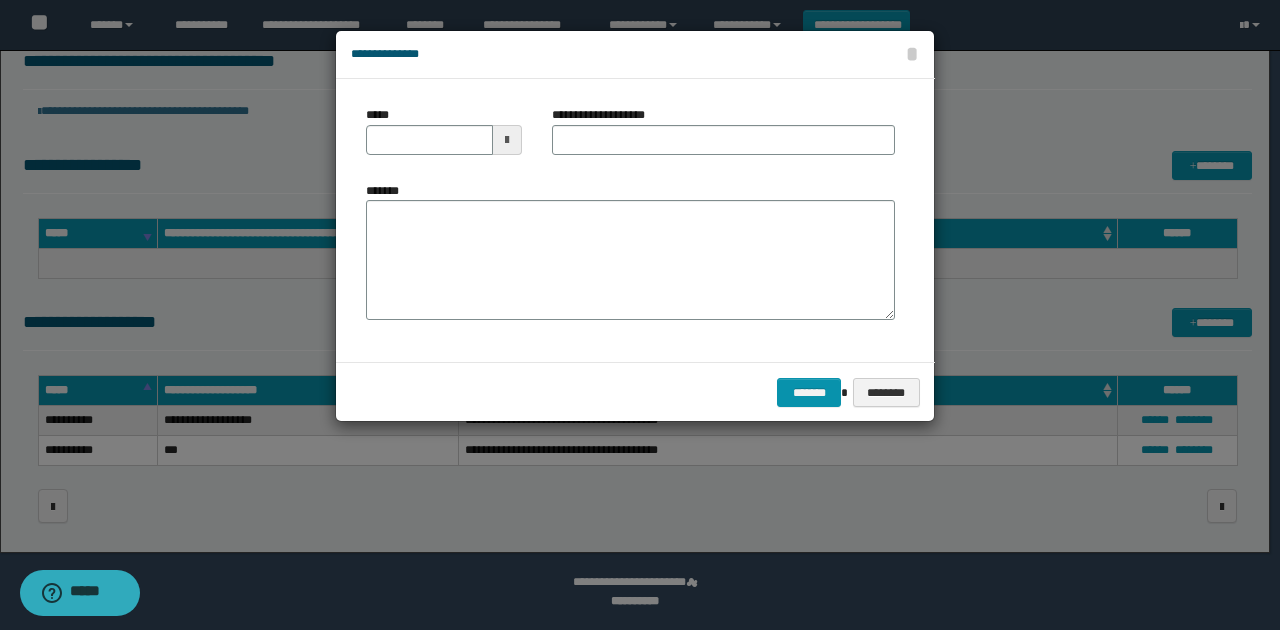 click at bounding box center (507, 140) 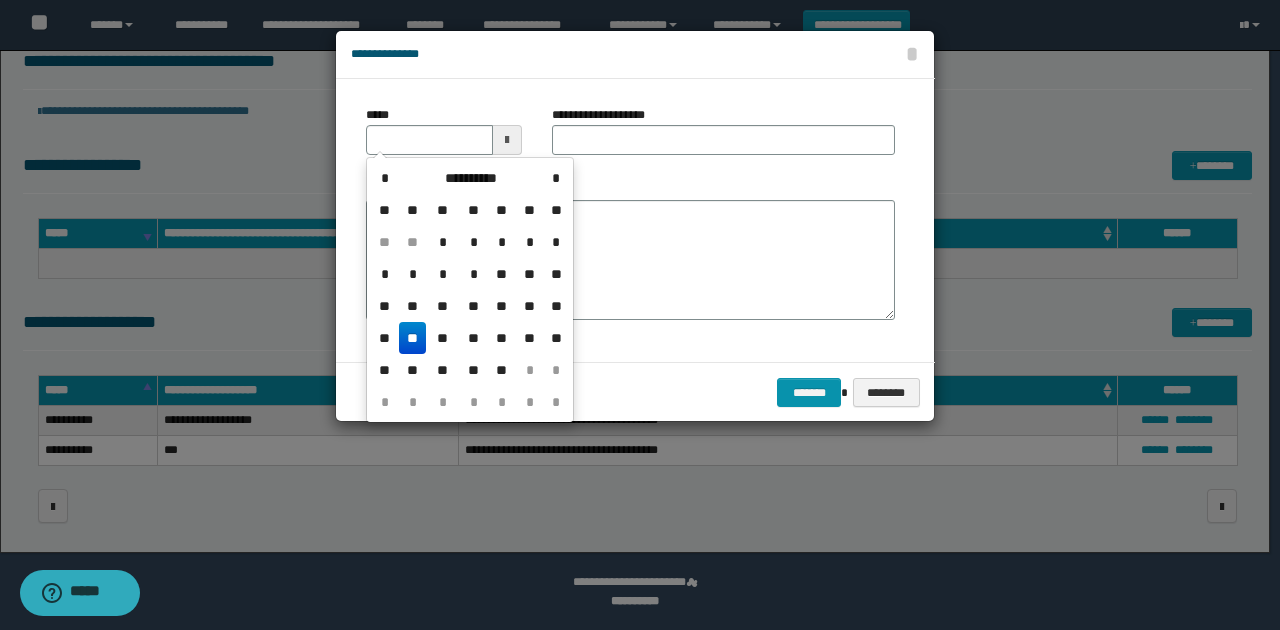 drag, startPoint x: 412, startPoint y: 328, endPoint x: 447, endPoint y: 302, distance: 43.60046 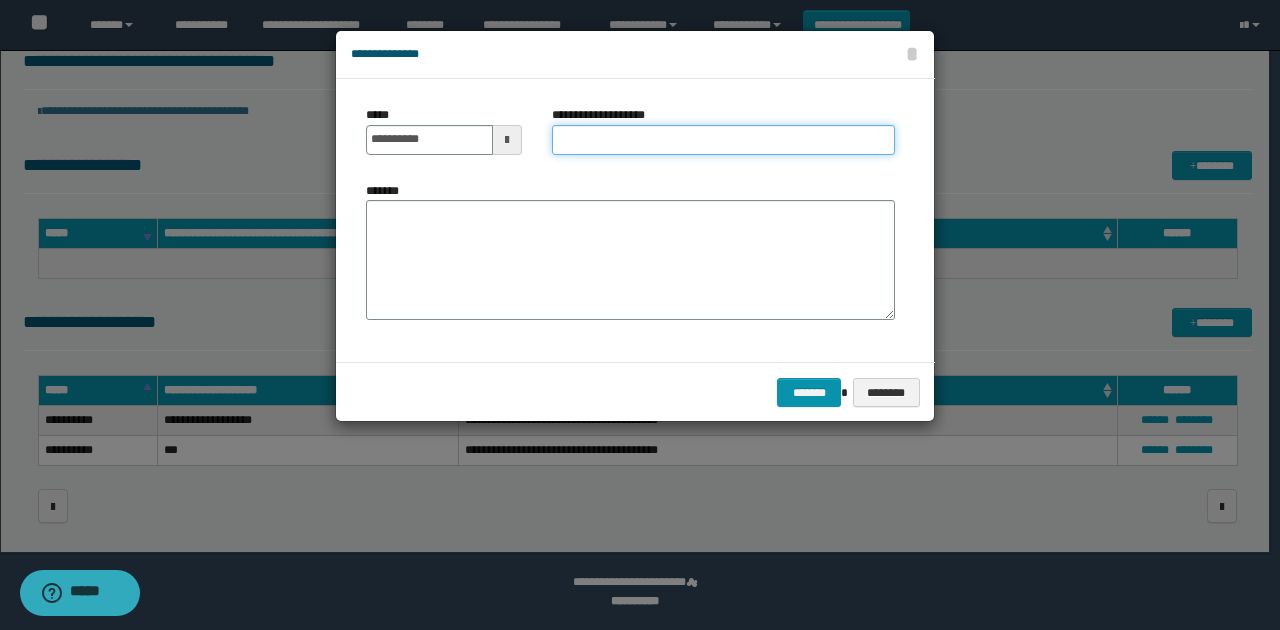click on "**********" at bounding box center [723, 140] 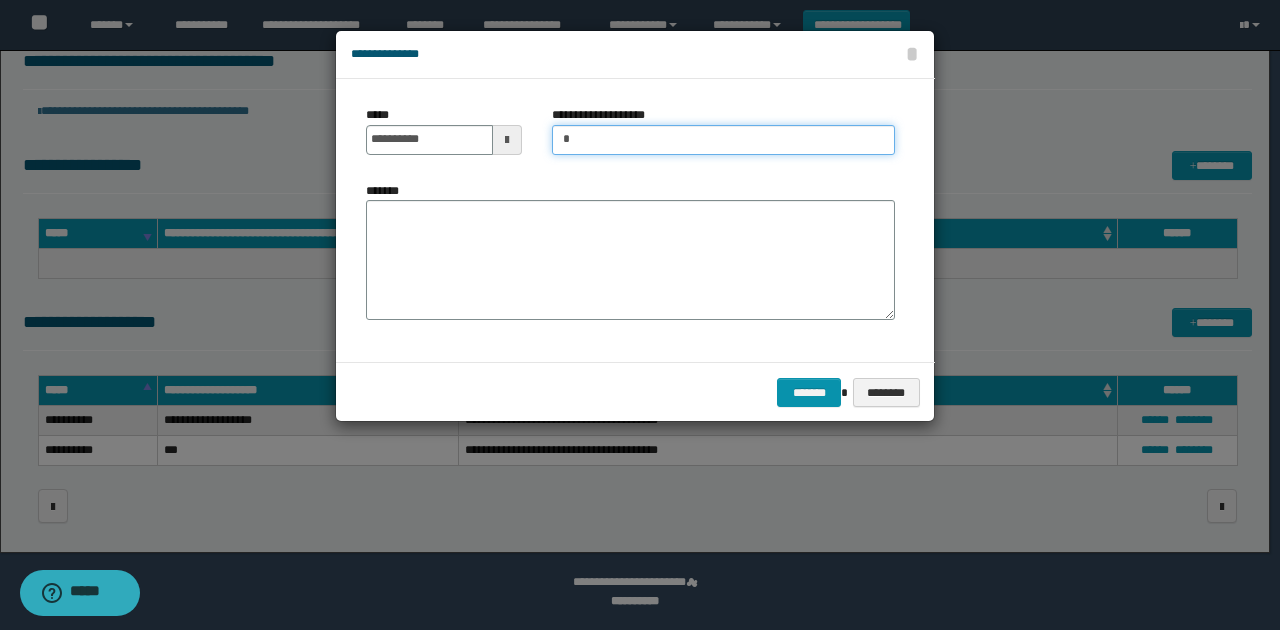 type on "**********" 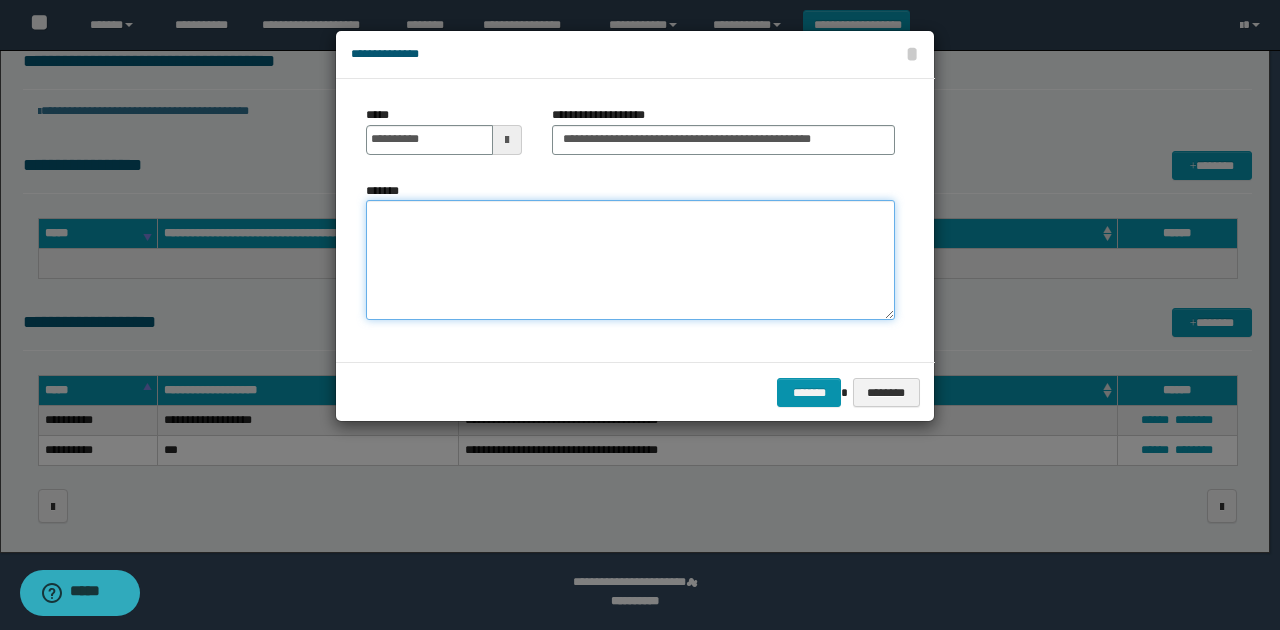 click on "*******" at bounding box center [630, 260] 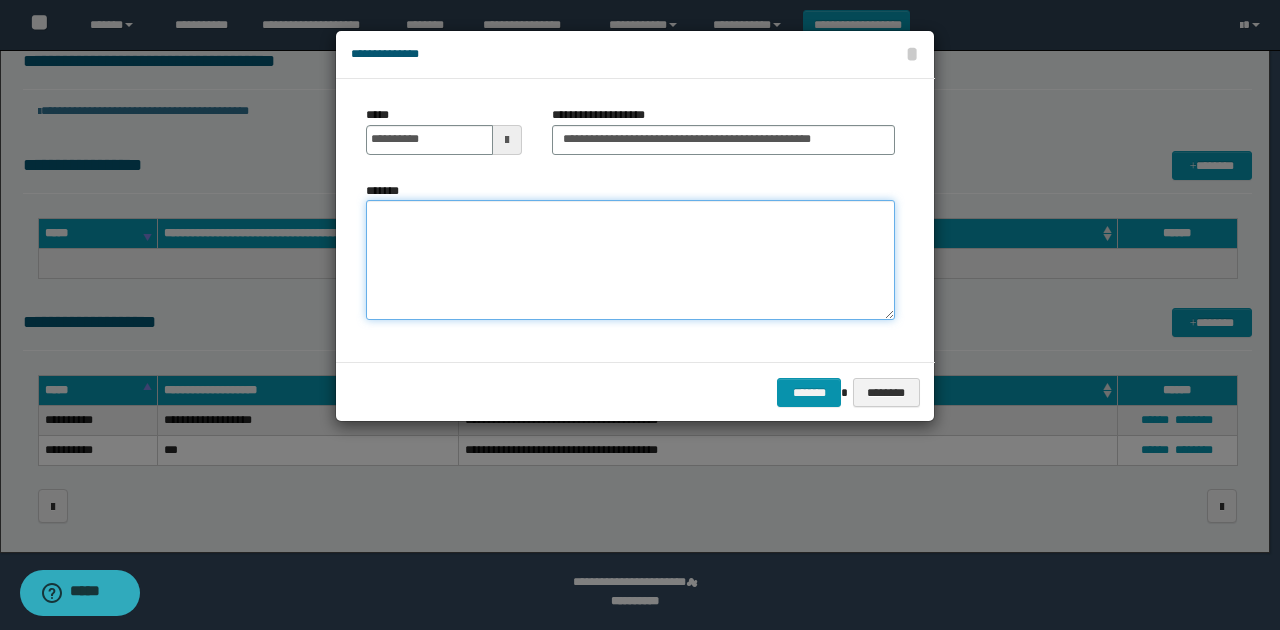click on "*******" at bounding box center (630, 260) 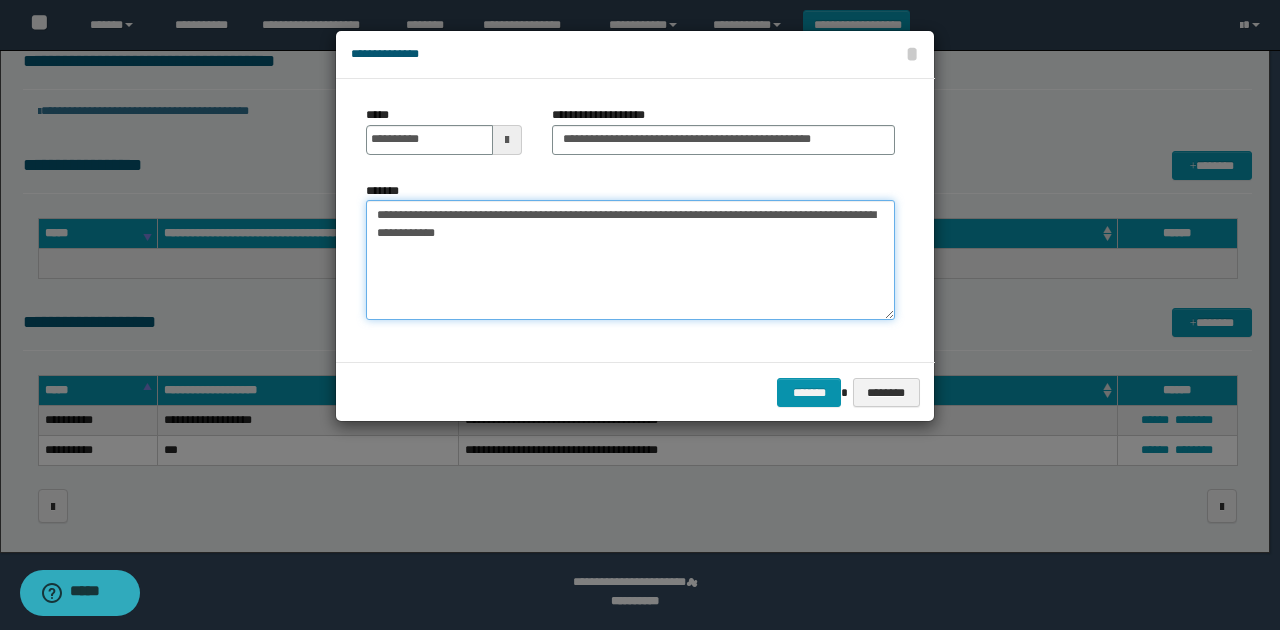 click on "**********" at bounding box center (630, 260) 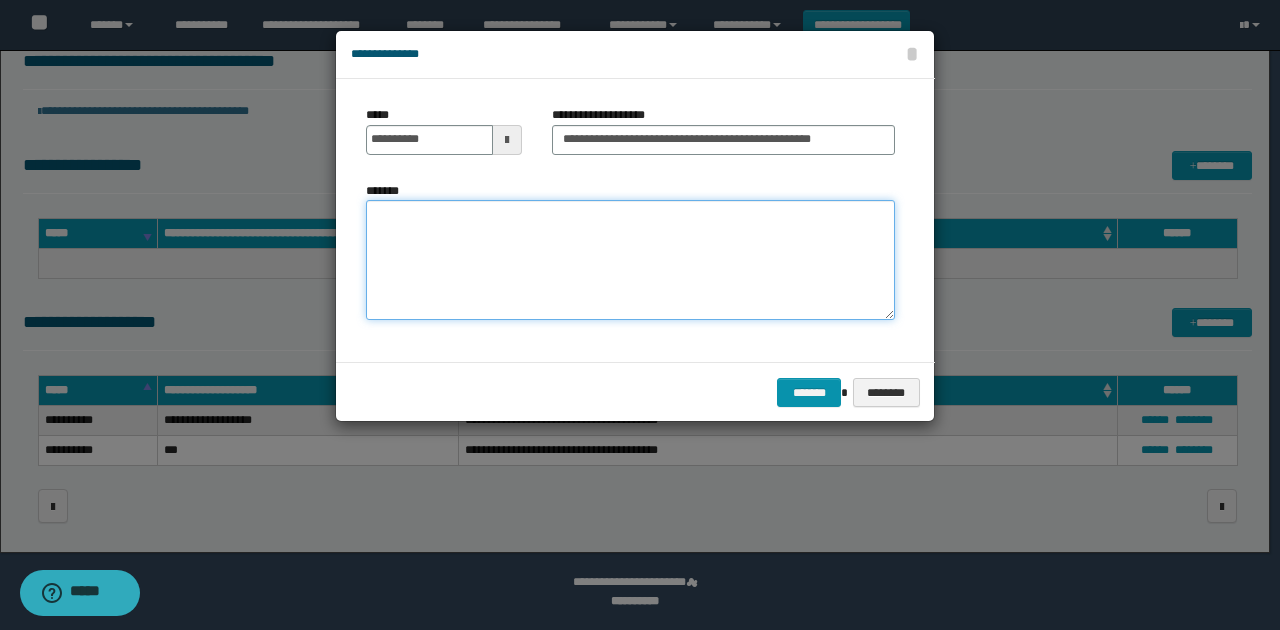 click on "*******" at bounding box center (630, 260) 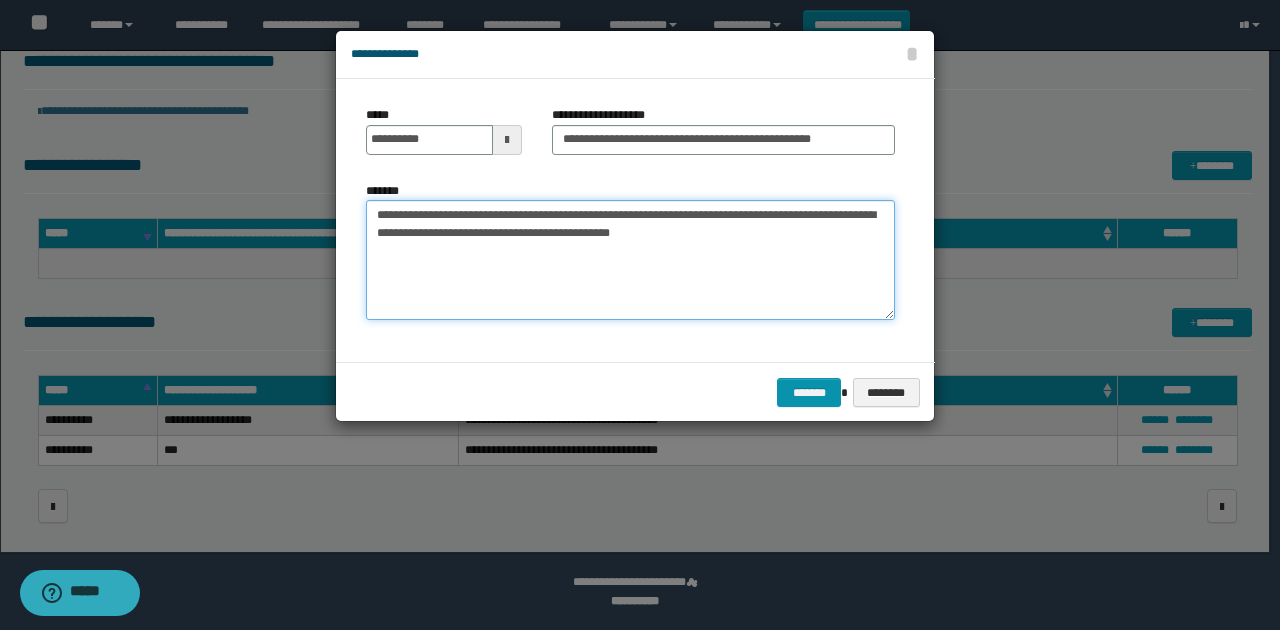 click on "**********" at bounding box center [630, 260] 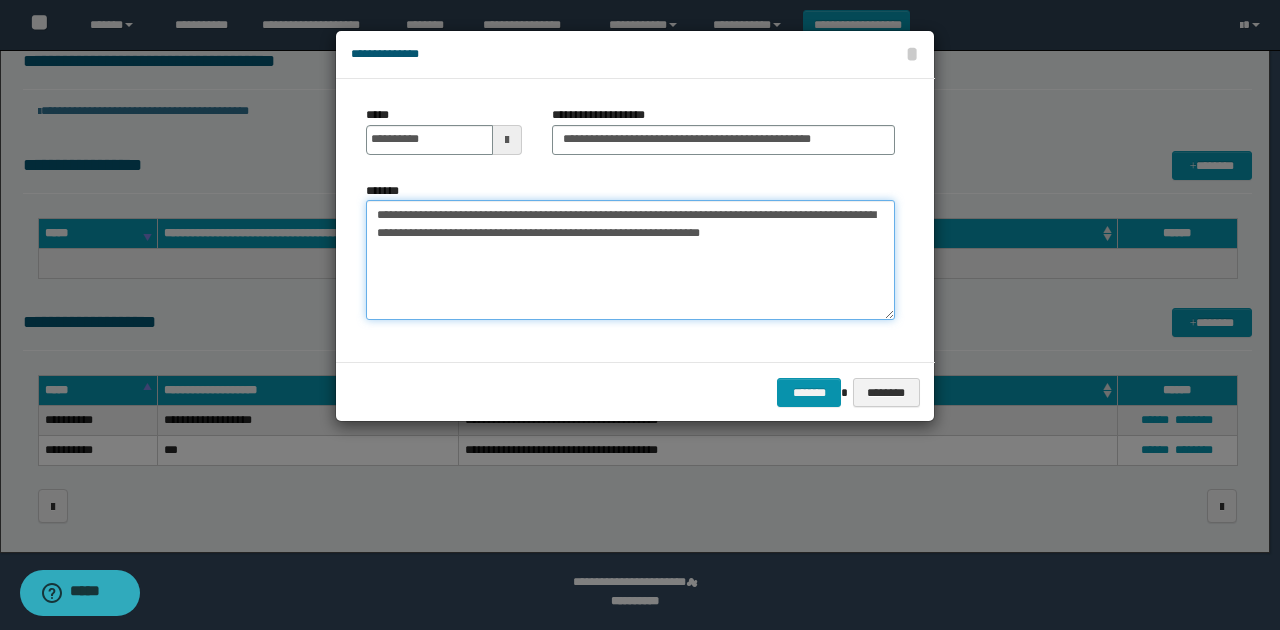 type on "**********" 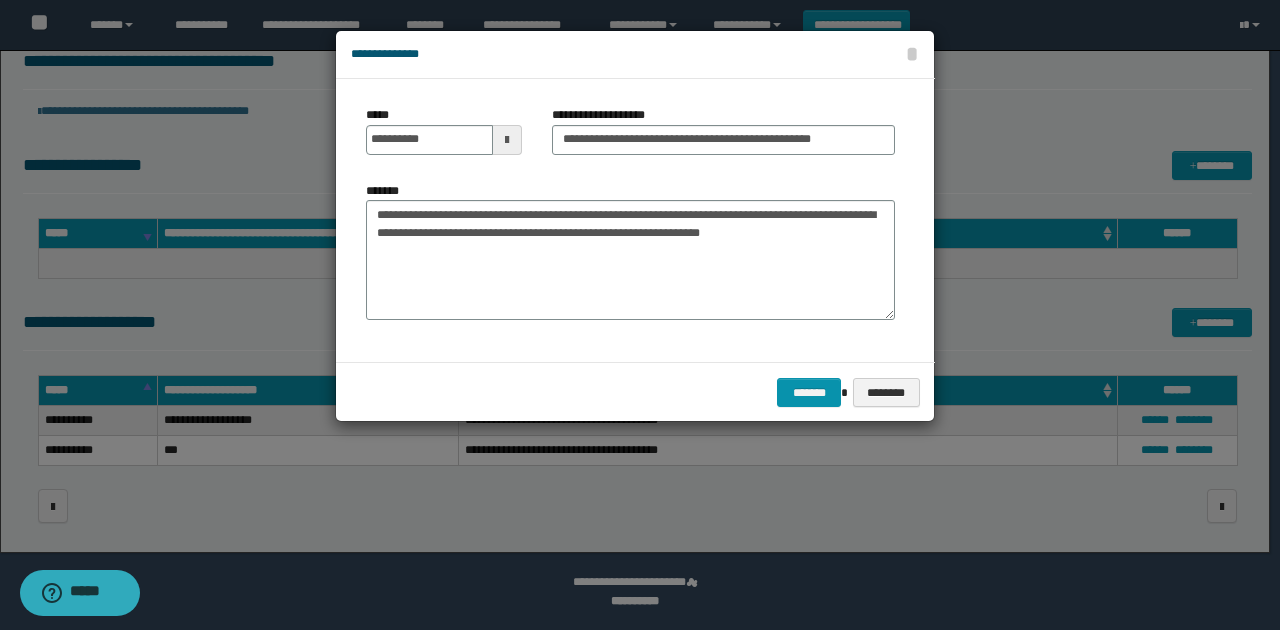 click on "**********" at bounding box center (635, 220) 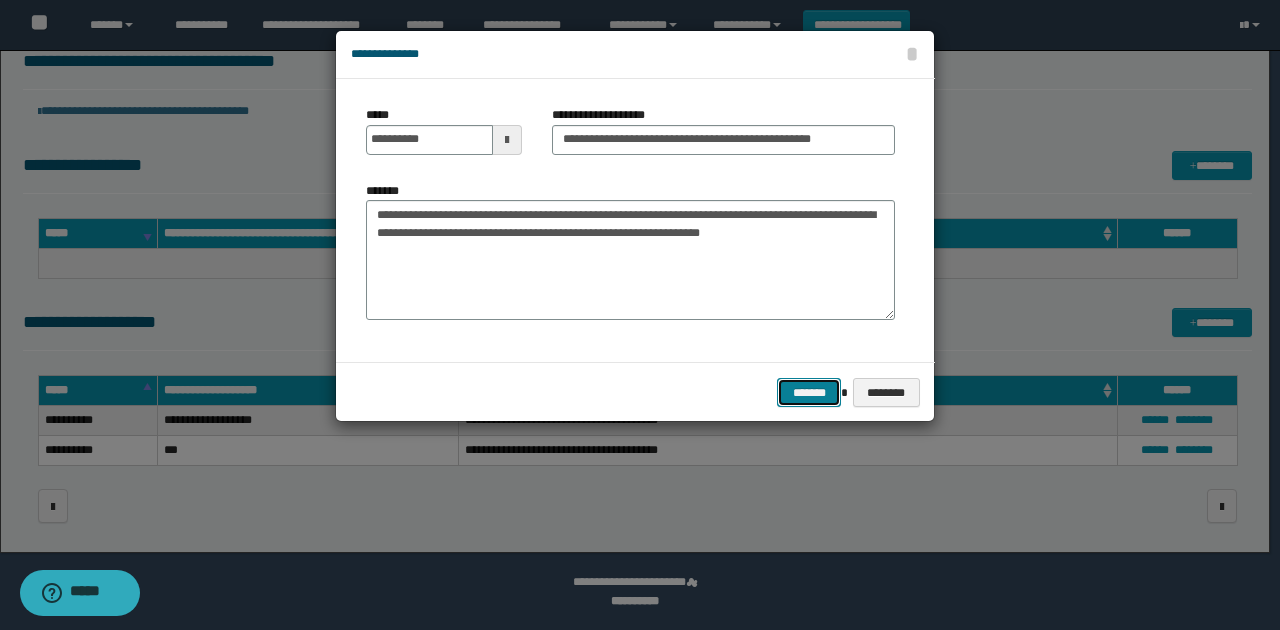 click on "*******" at bounding box center [809, 392] 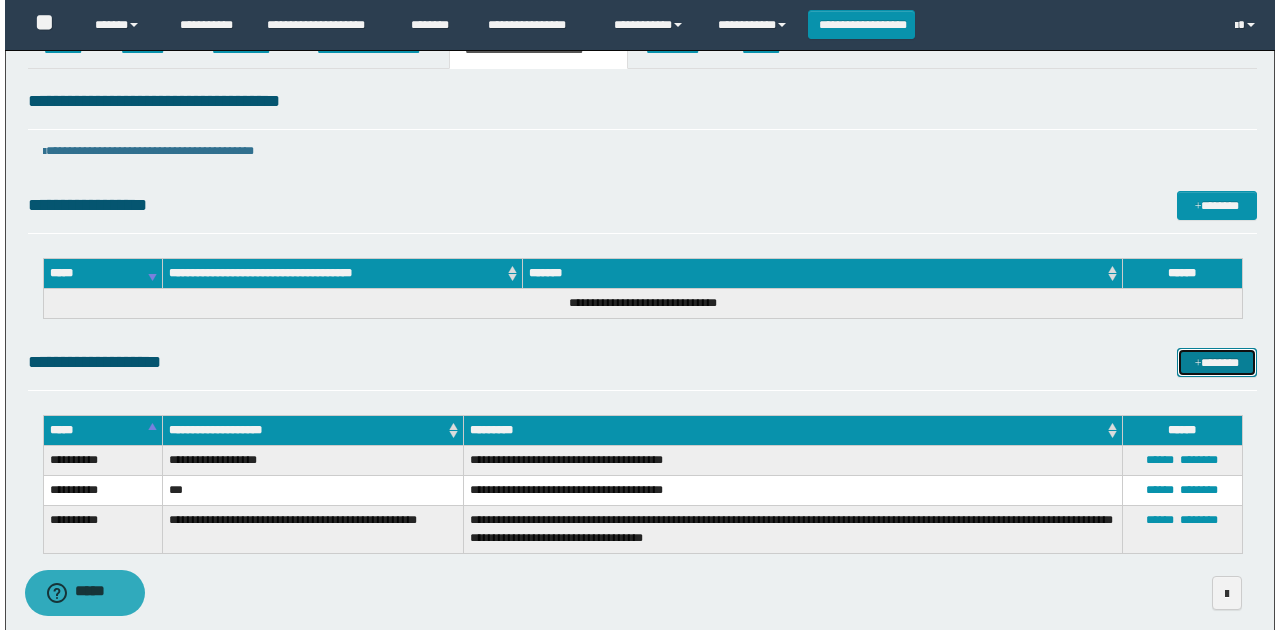 scroll, scrollTop: 0, scrollLeft: 0, axis: both 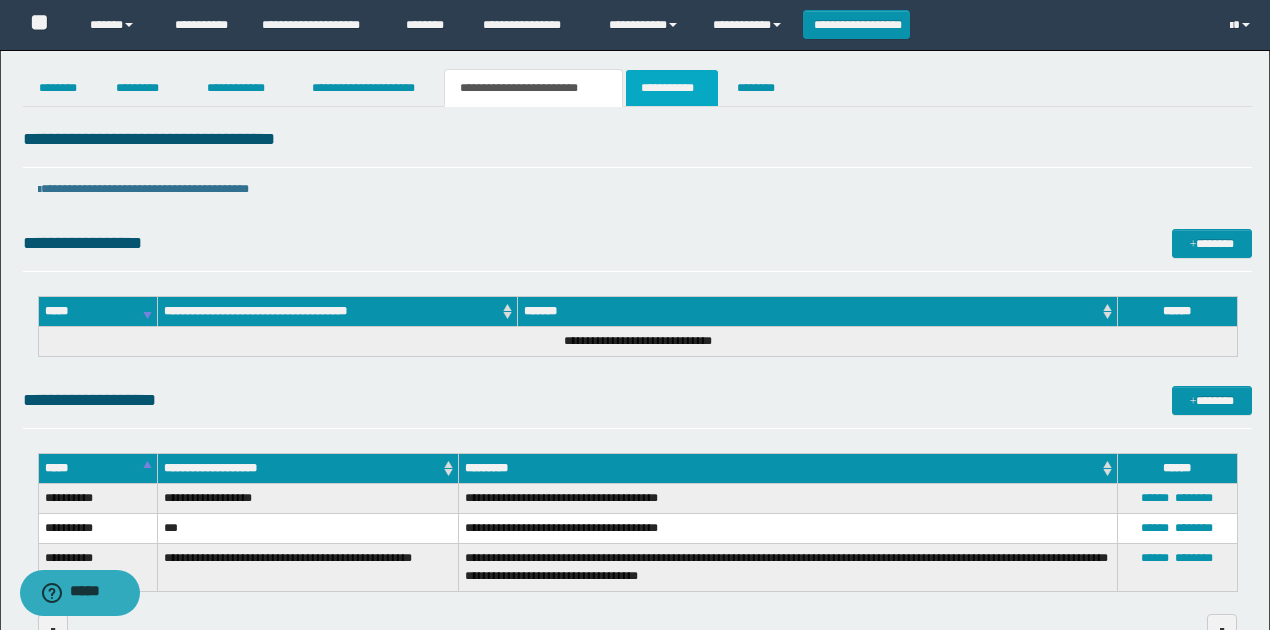 click on "**********" at bounding box center [672, 88] 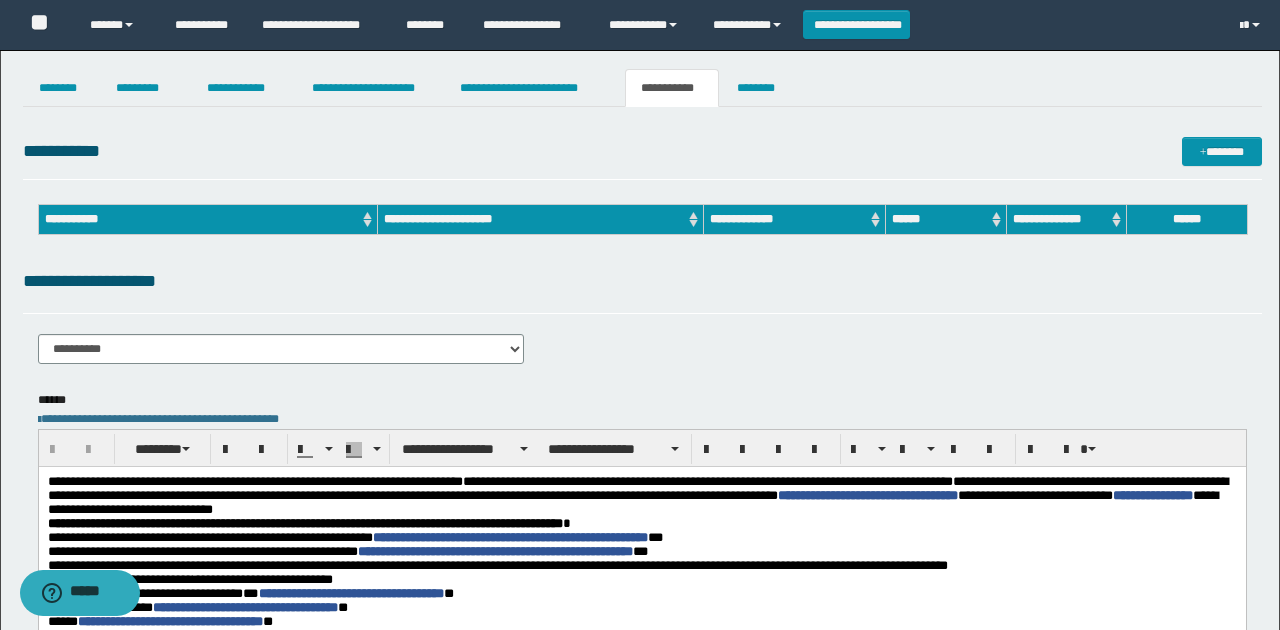 scroll, scrollTop: 0, scrollLeft: 0, axis: both 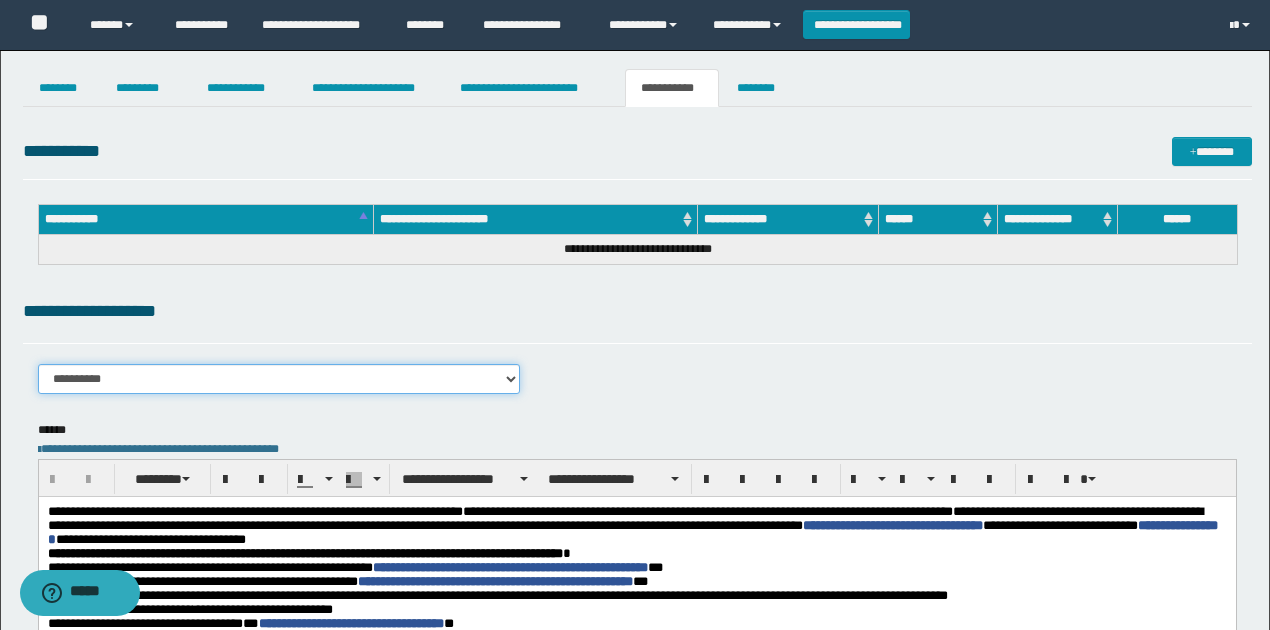 click on "**********" at bounding box center (279, 379) 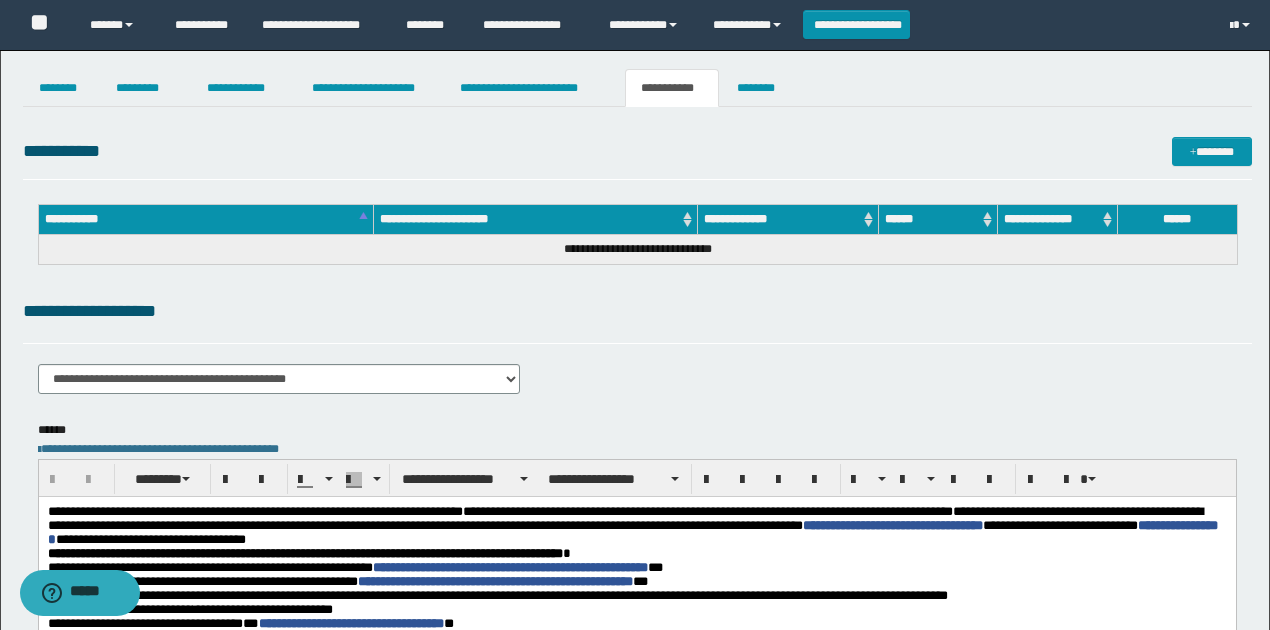 click on "**********" at bounding box center [637, 311] 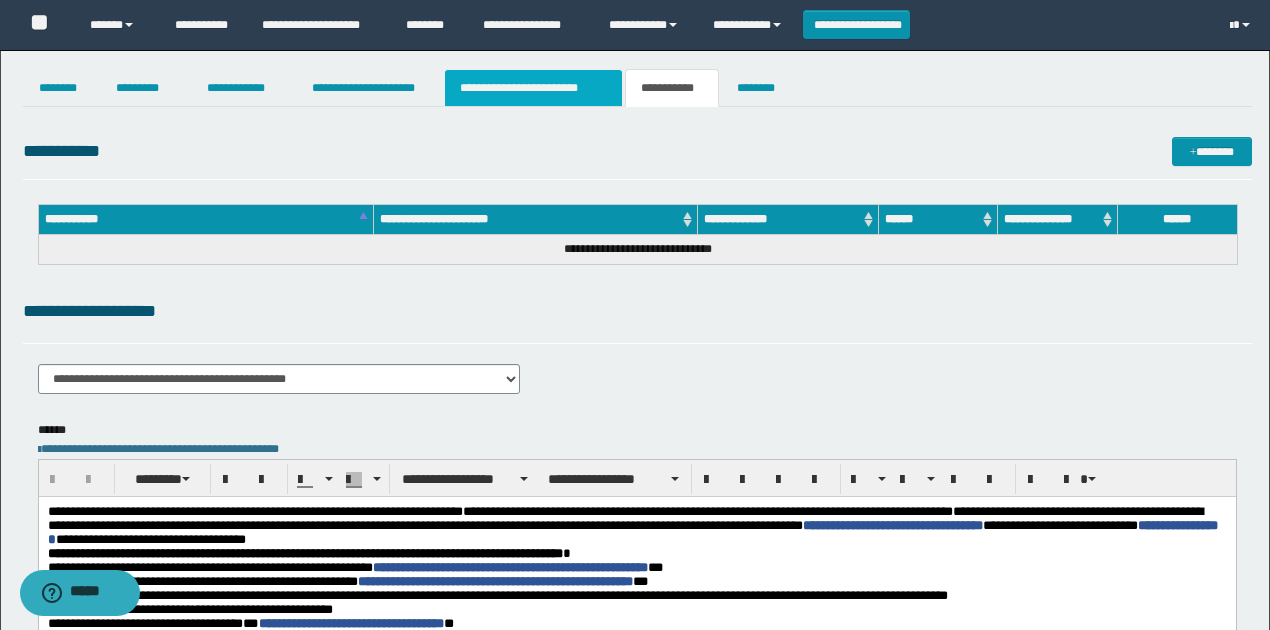 click on "**********" at bounding box center (533, 88) 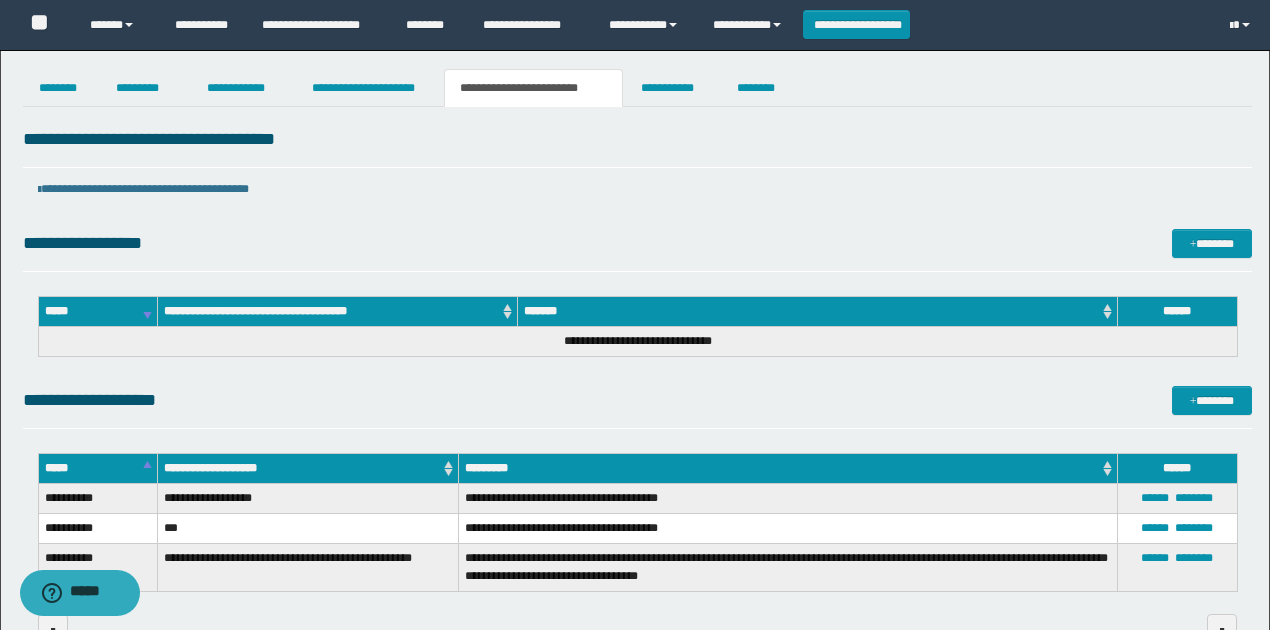 drag, startPoint x: 653, startPoint y: 367, endPoint x: 659, endPoint y: 384, distance: 18.027756 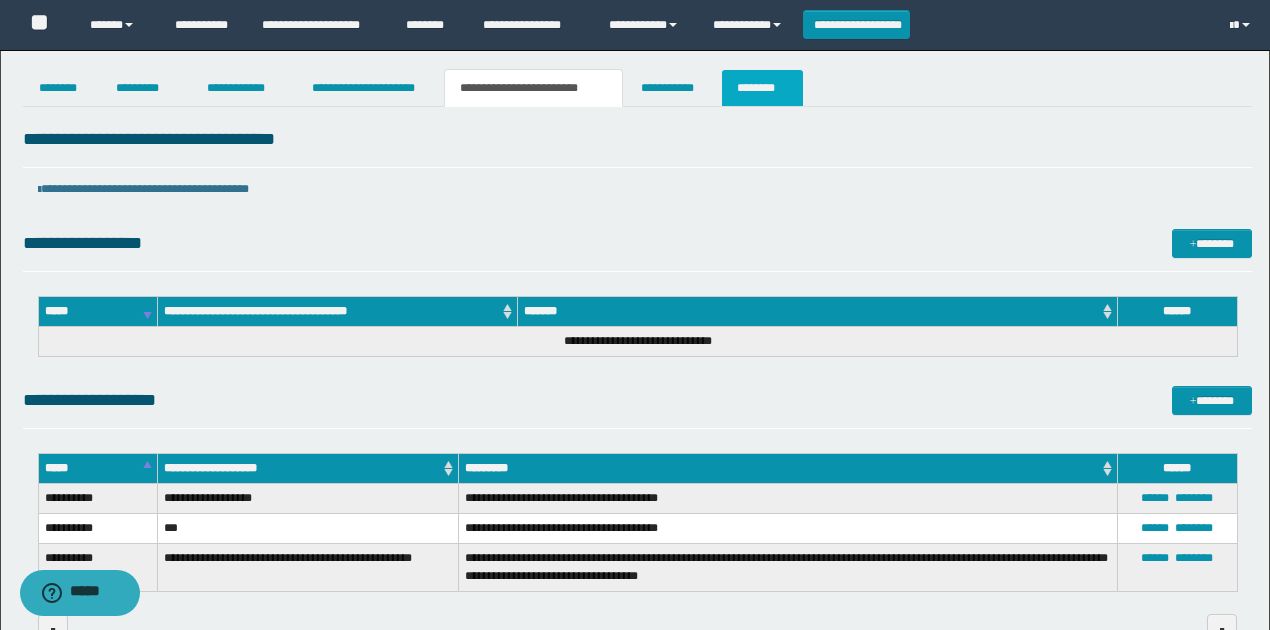 click on "********" at bounding box center (762, 88) 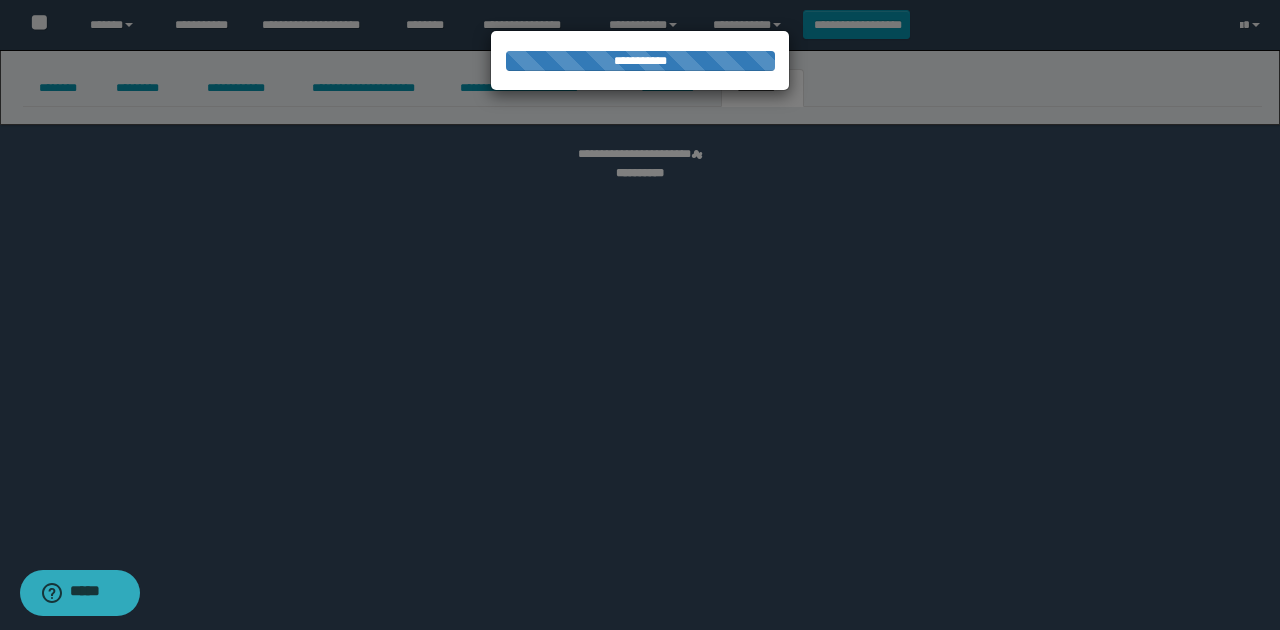 select 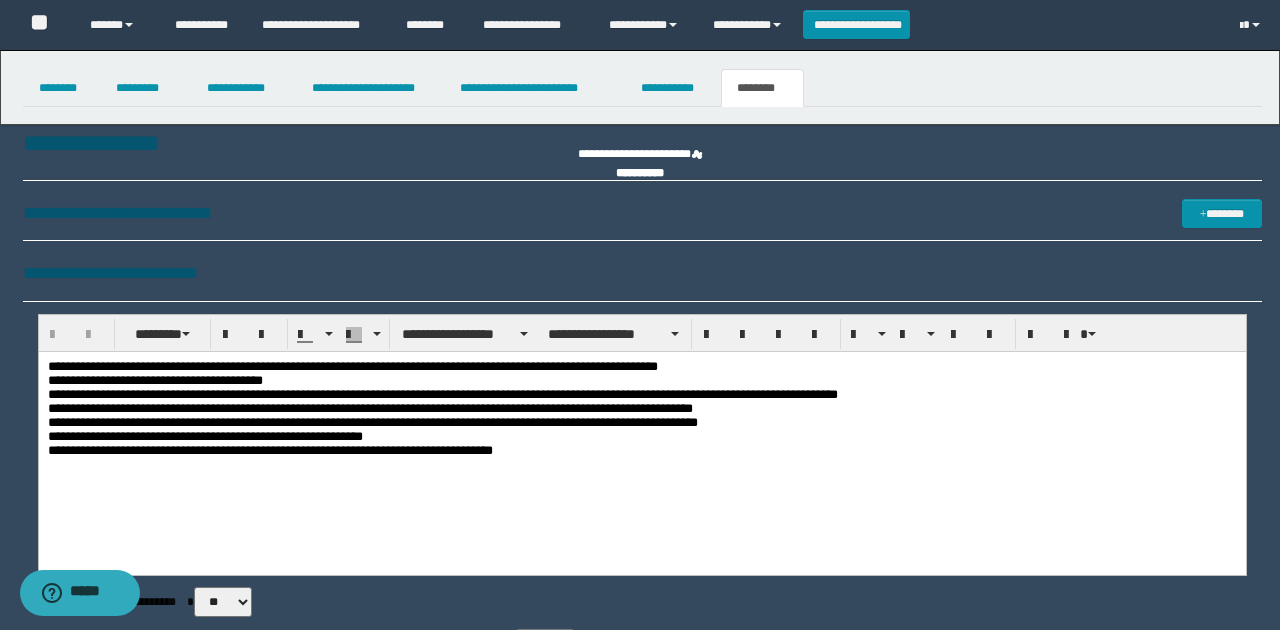 scroll, scrollTop: 0, scrollLeft: 0, axis: both 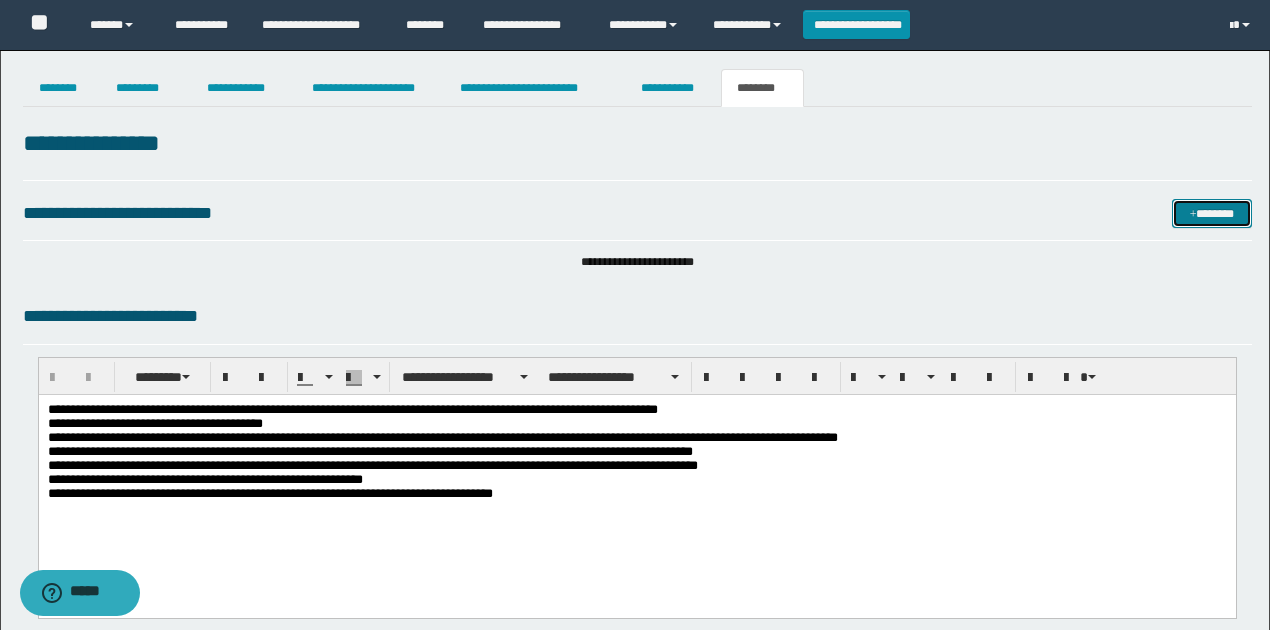 click on "*******" at bounding box center [1211, 213] 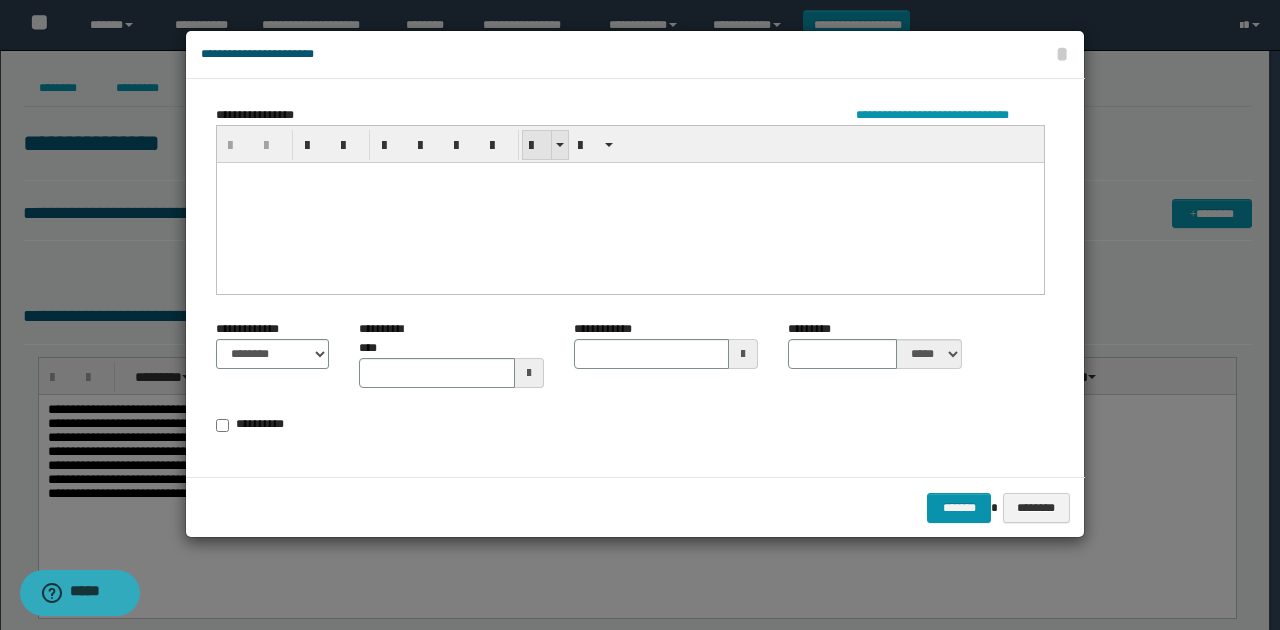drag, startPoint x: 532, startPoint y: 141, endPoint x: 433, endPoint y: 153, distance: 99.724625 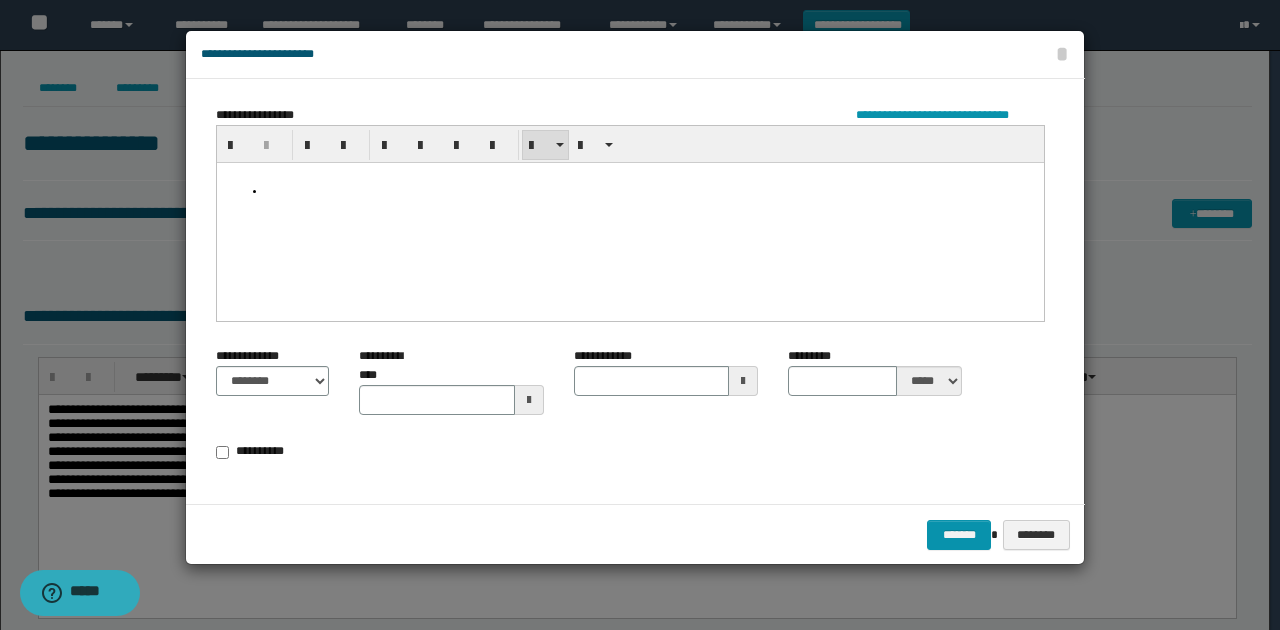type 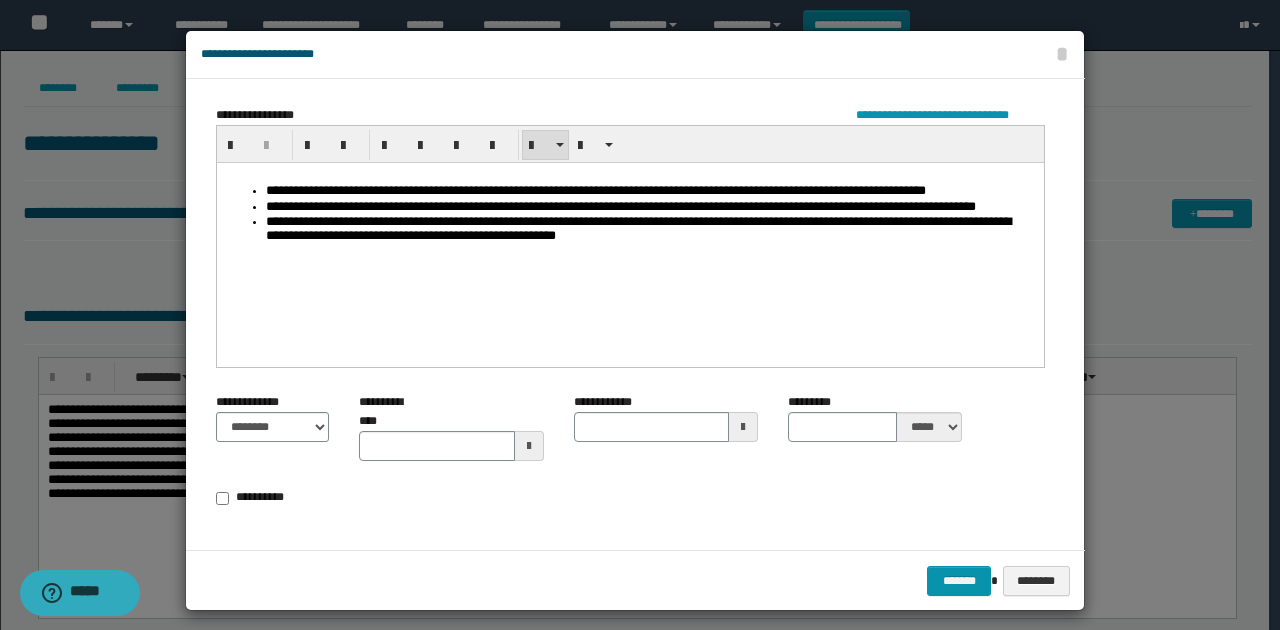 type 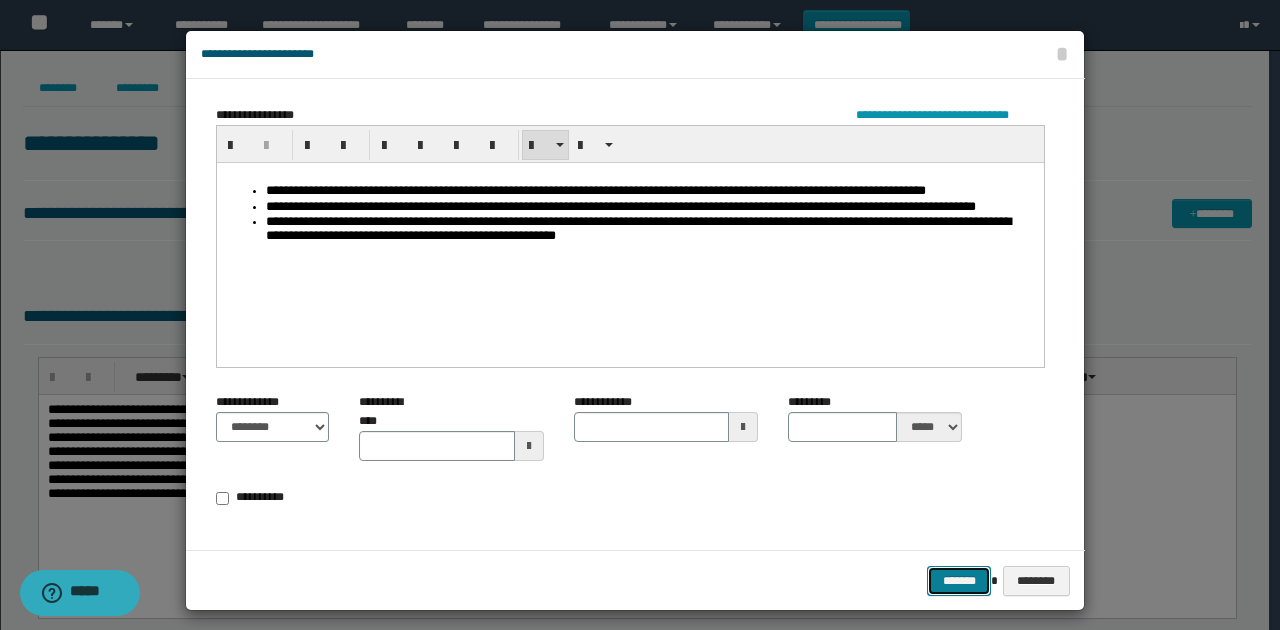 click on "*******" at bounding box center (959, 580) 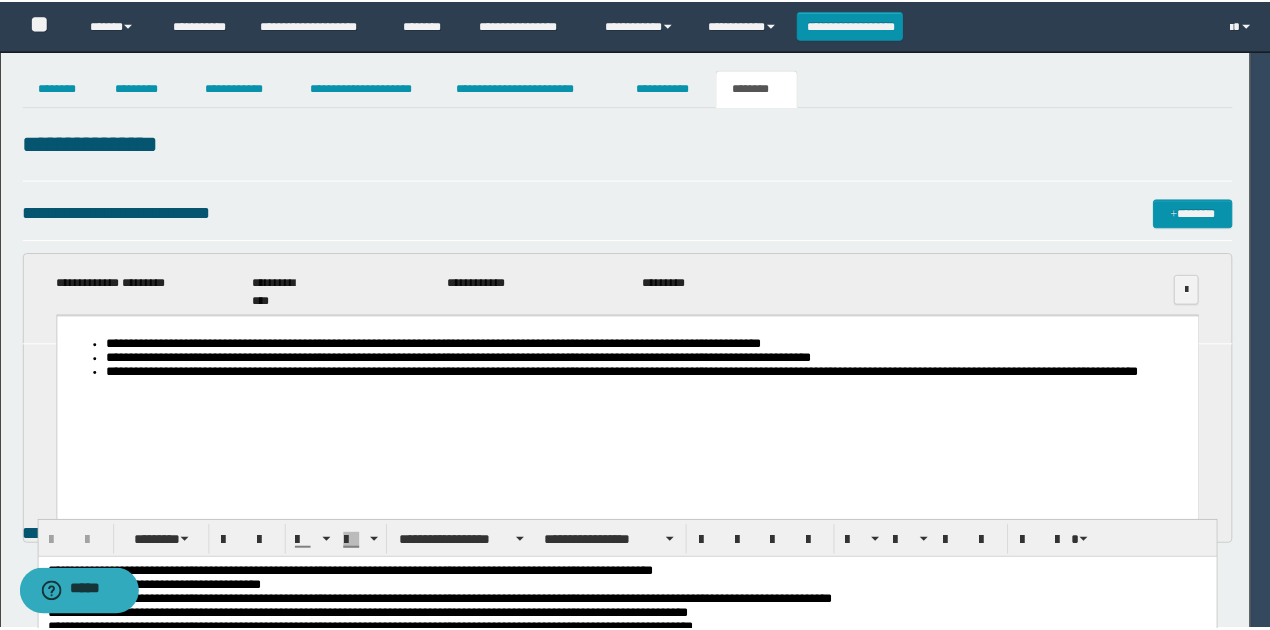 scroll, scrollTop: 0, scrollLeft: 0, axis: both 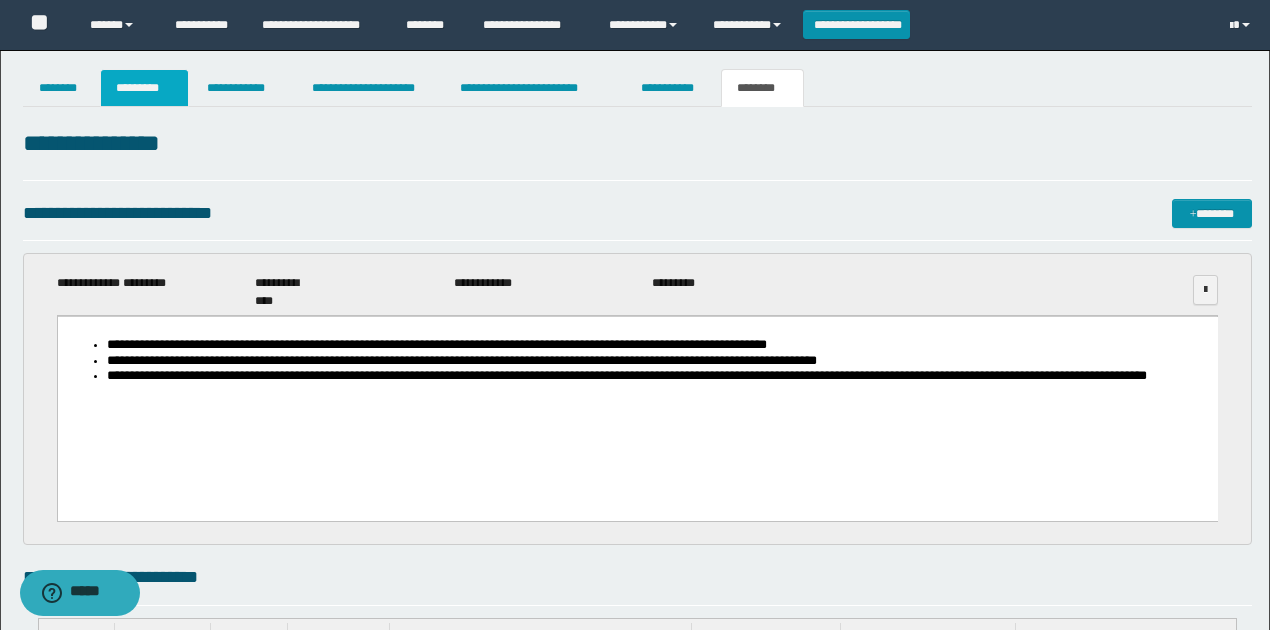click on "*********" at bounding box center [144, 88] 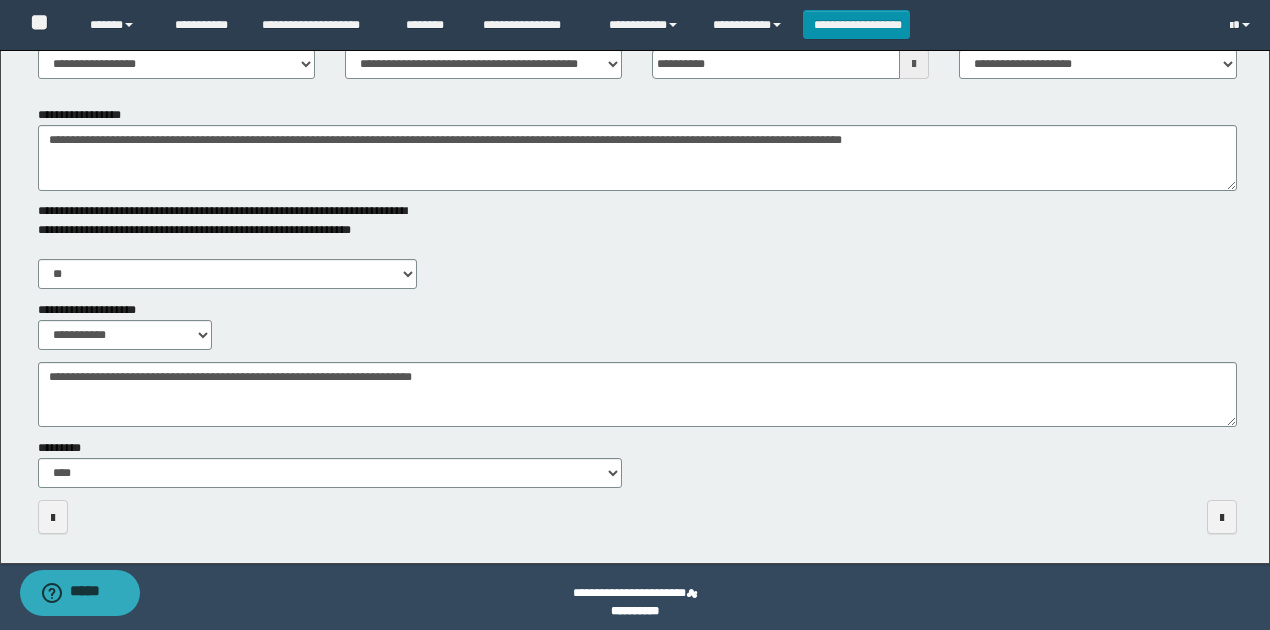 scroll, scrollTop: 313, scrollLeft: 0, axis: vertical 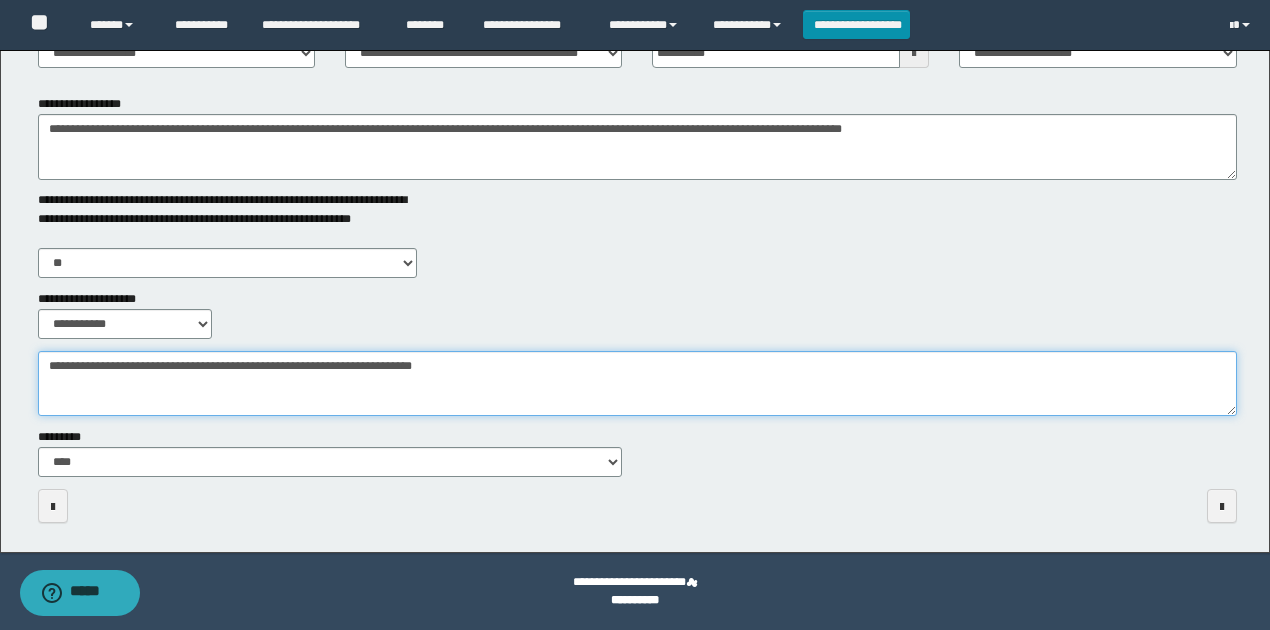 click on "**********" at bounding box center [637, 383] 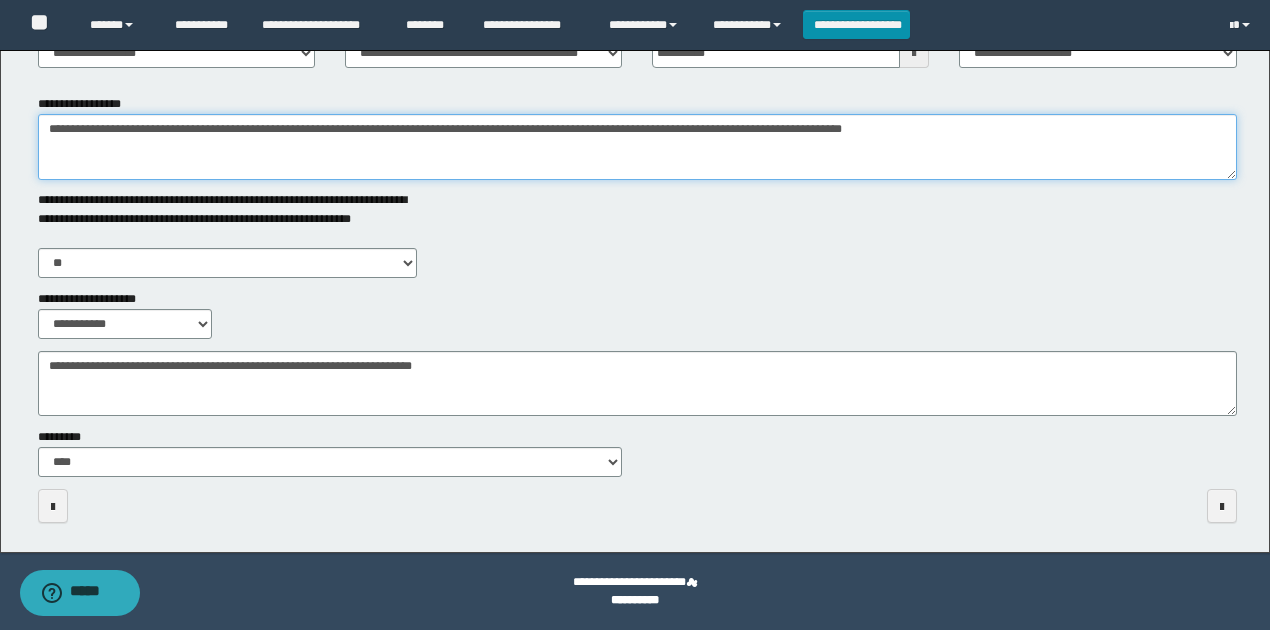 click on "**********" at bounding box center [637, 147] 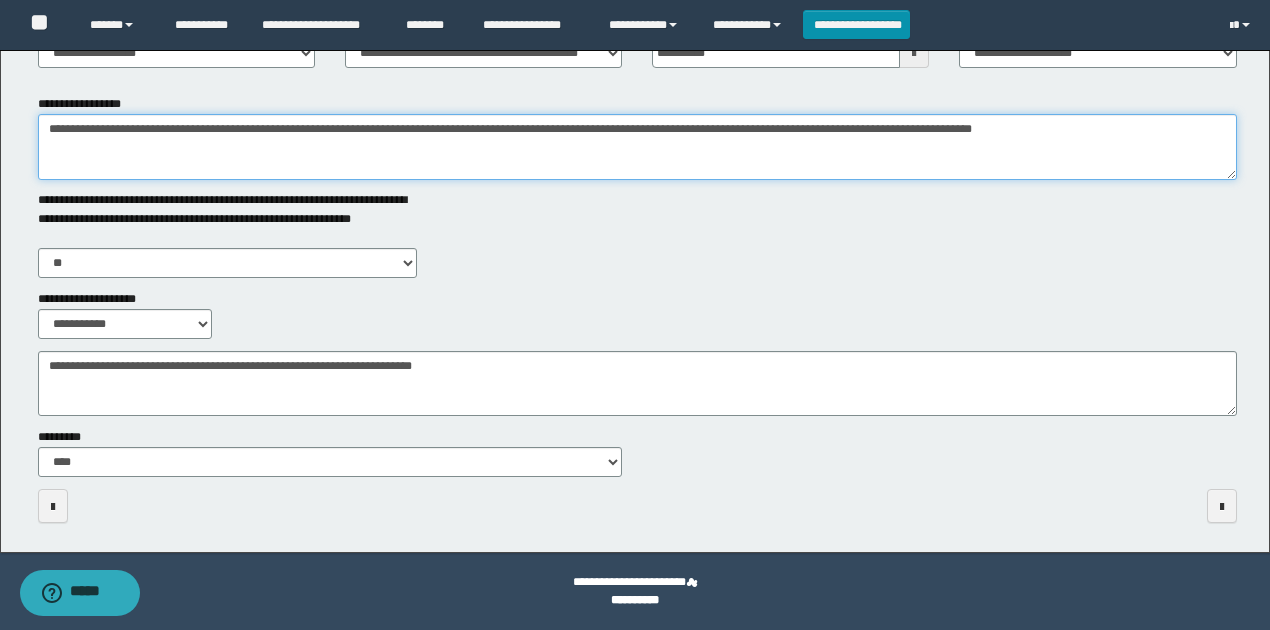 click on "**********" at bounding box center [637, 147] 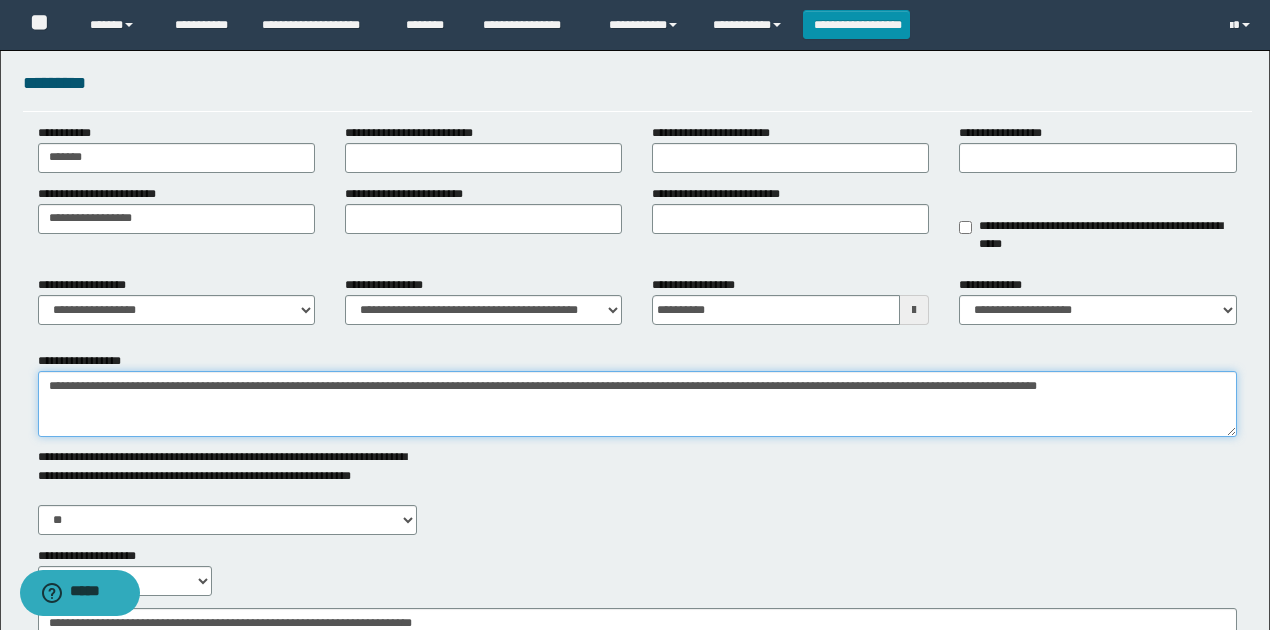 scroll, scrollTop: 0, scrollLeft: 0, axis: both 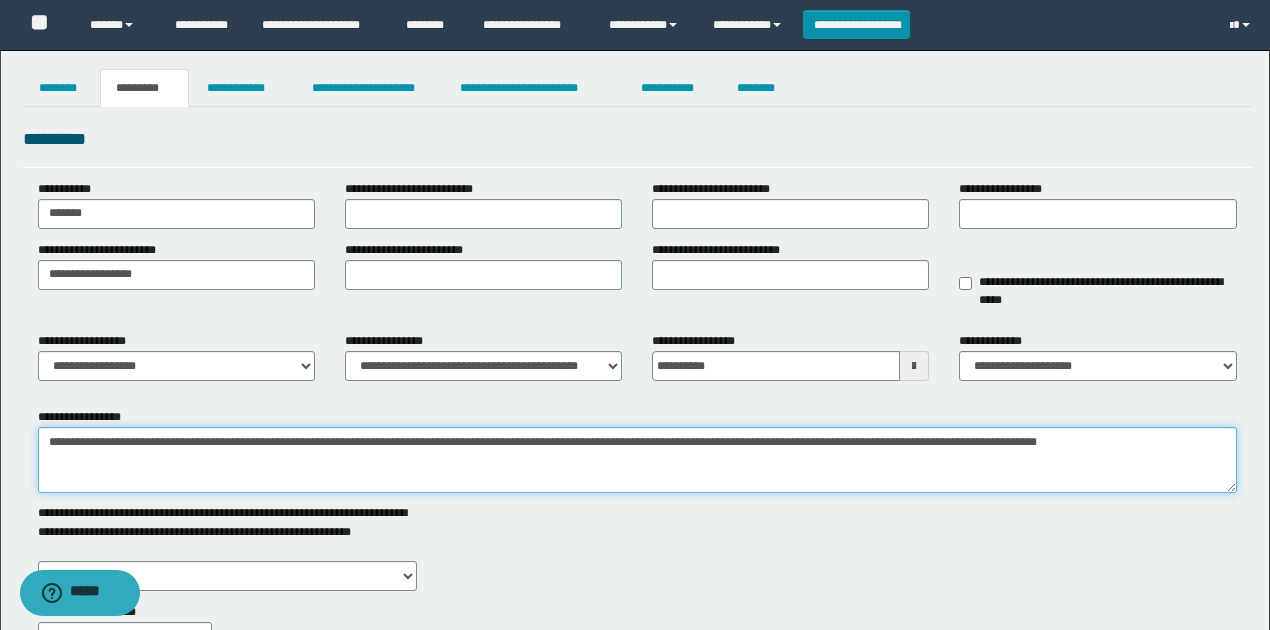 type on "**********" 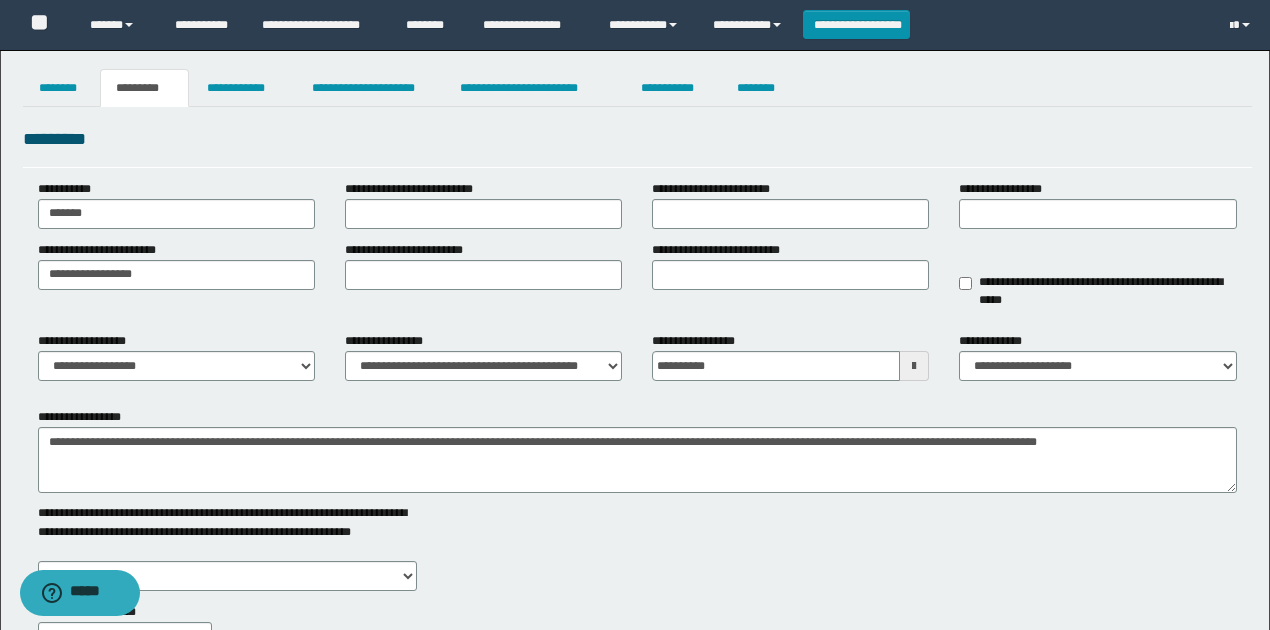 click on "*********" at bounding box center [144, 88] 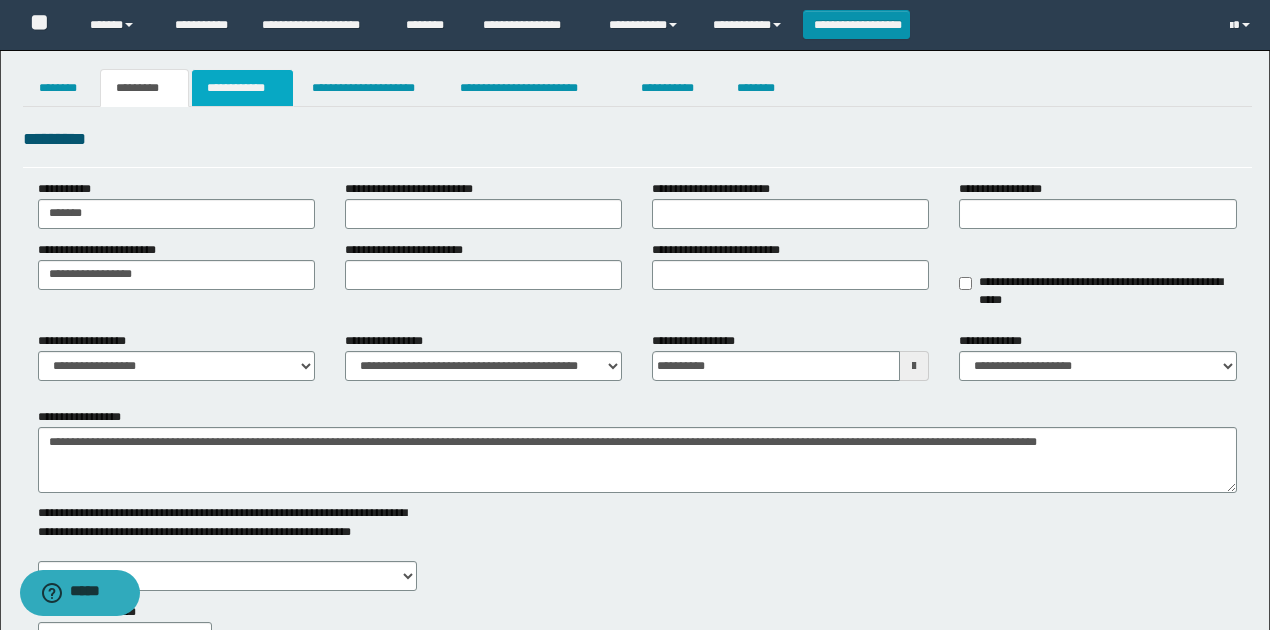 click on "**********" at bounding box center (243, 88) 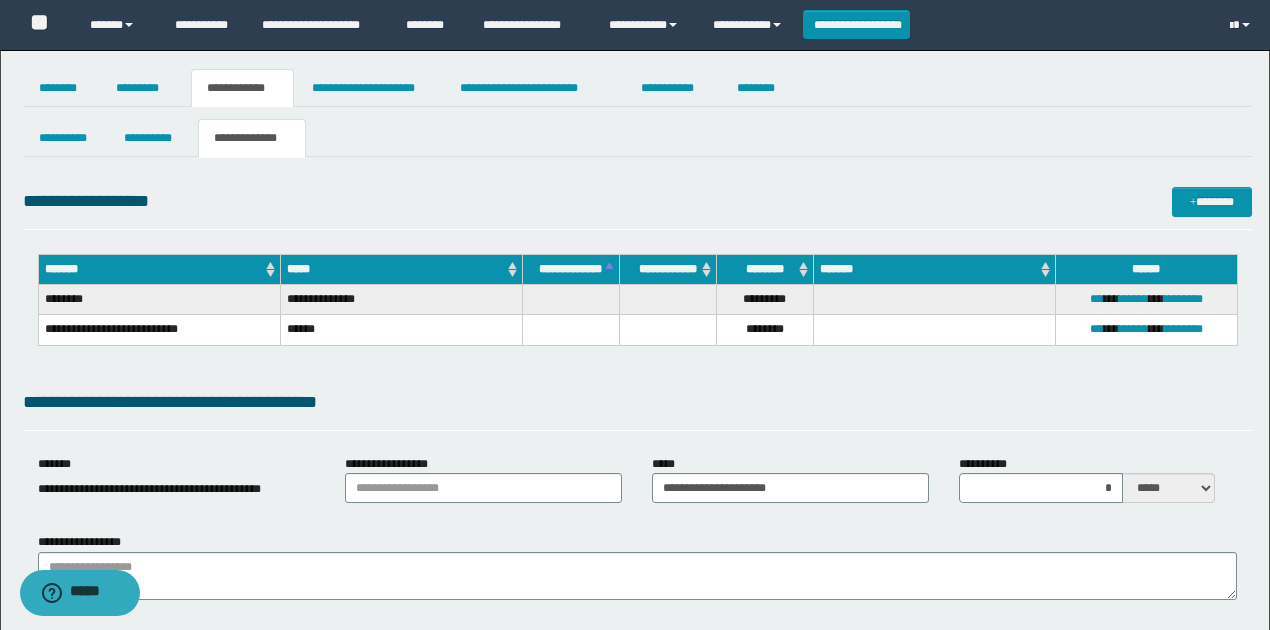 click on "******" at bounding box center (401, 330) 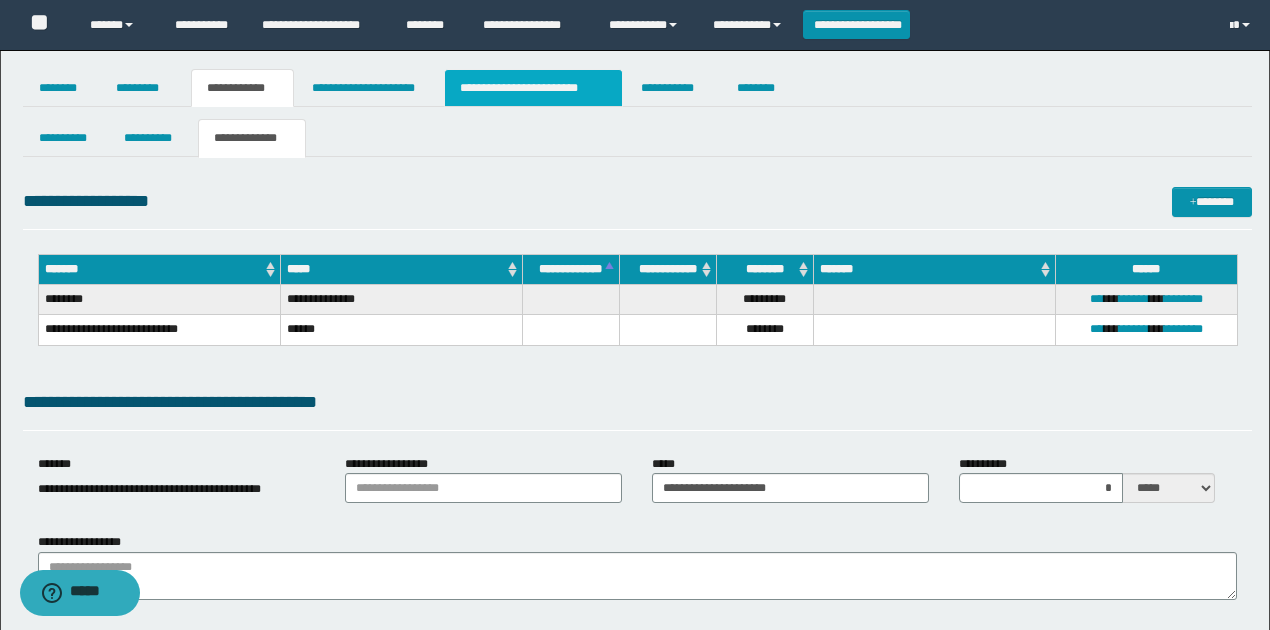 click on "**********" at bounding box center [533, 88] 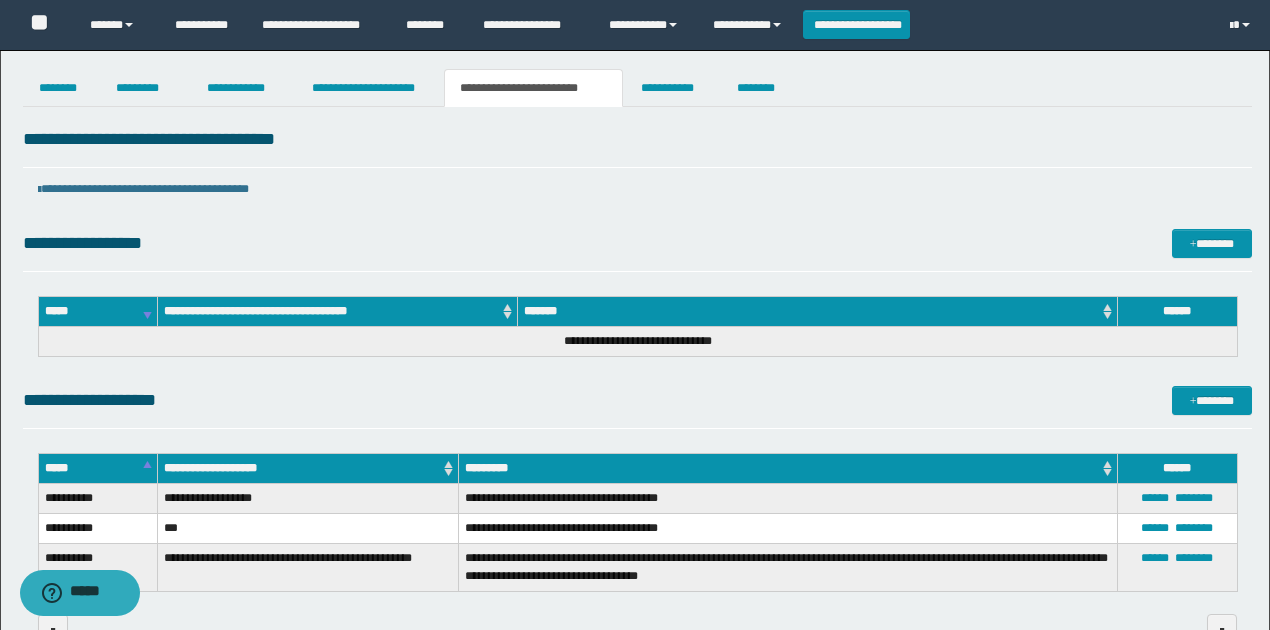 click on "**********" at bounding box center (637, 168) 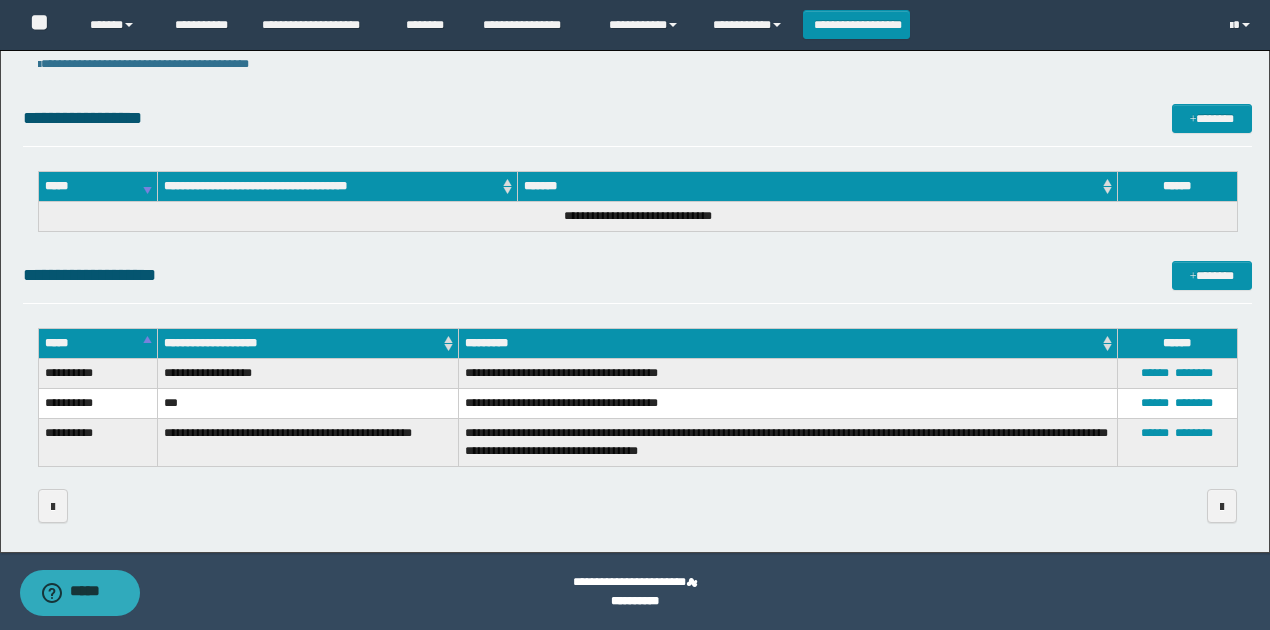 scroll, scrollTop: 0, scrollLeft: 0, axis: both 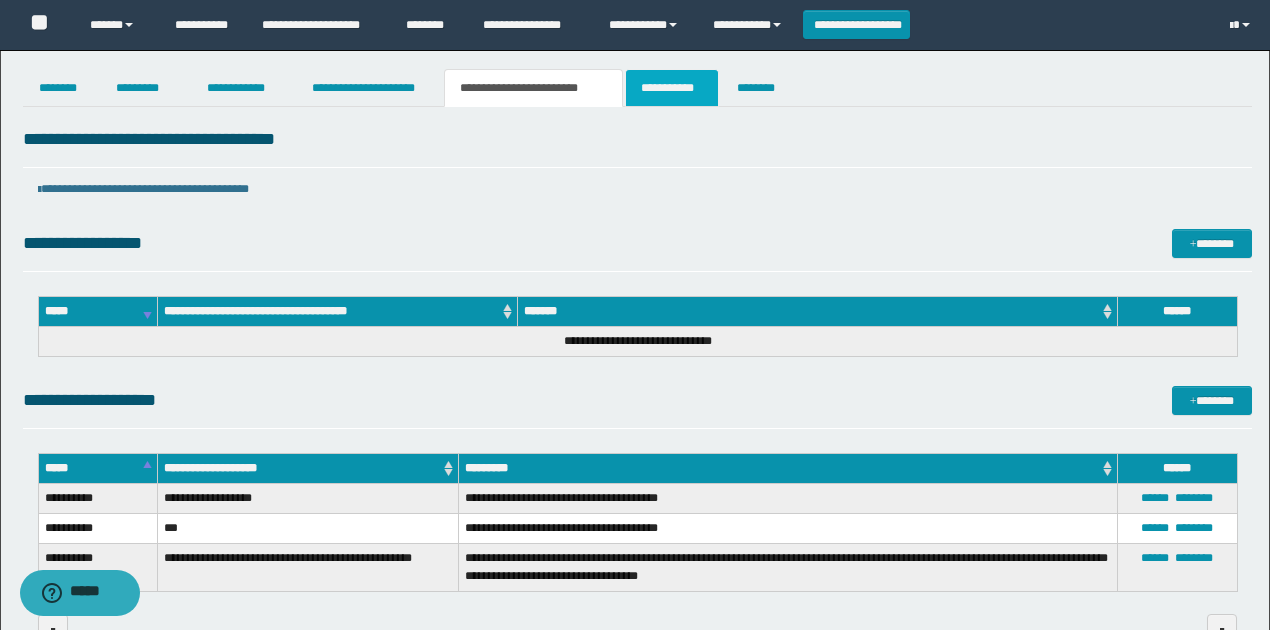 click on "**********" at bounding box center (672, 88) 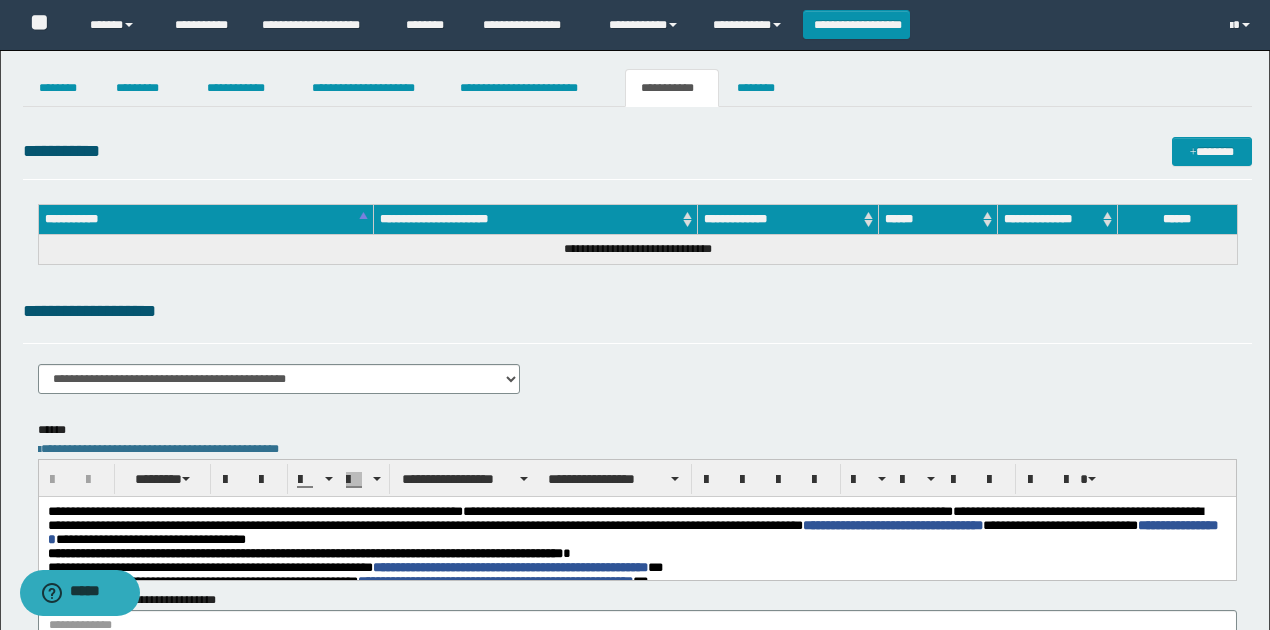click on "**********" at bounding box center (637, 155) 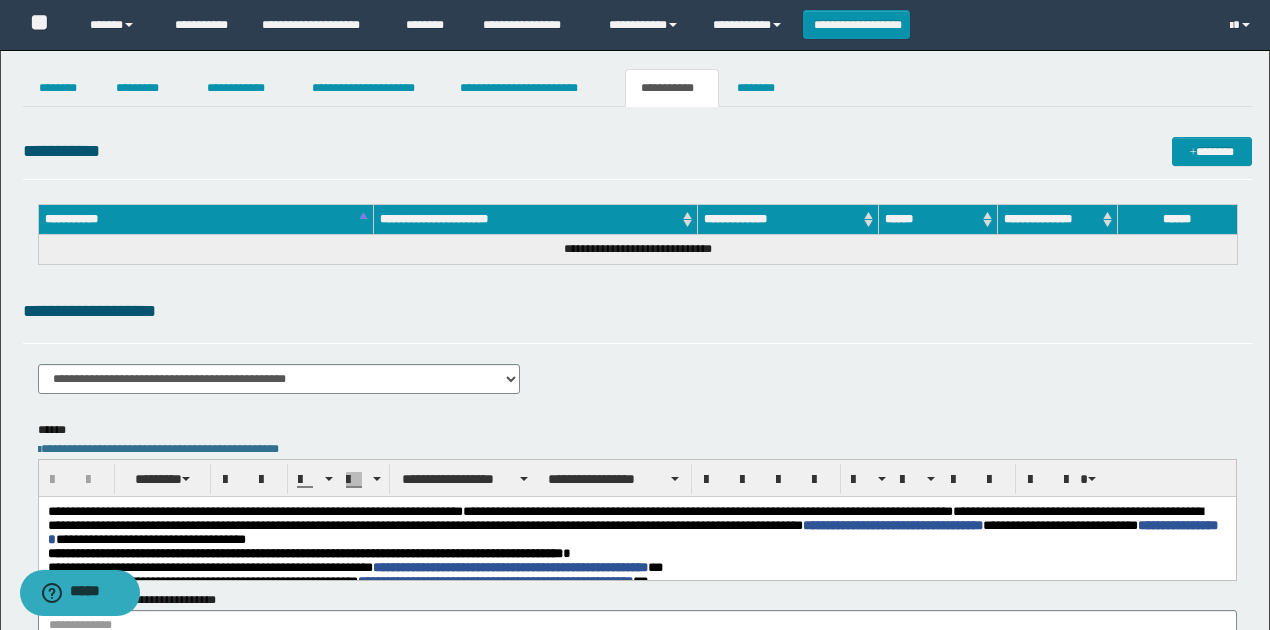 click on "**********" at bounding box center (637, 311) 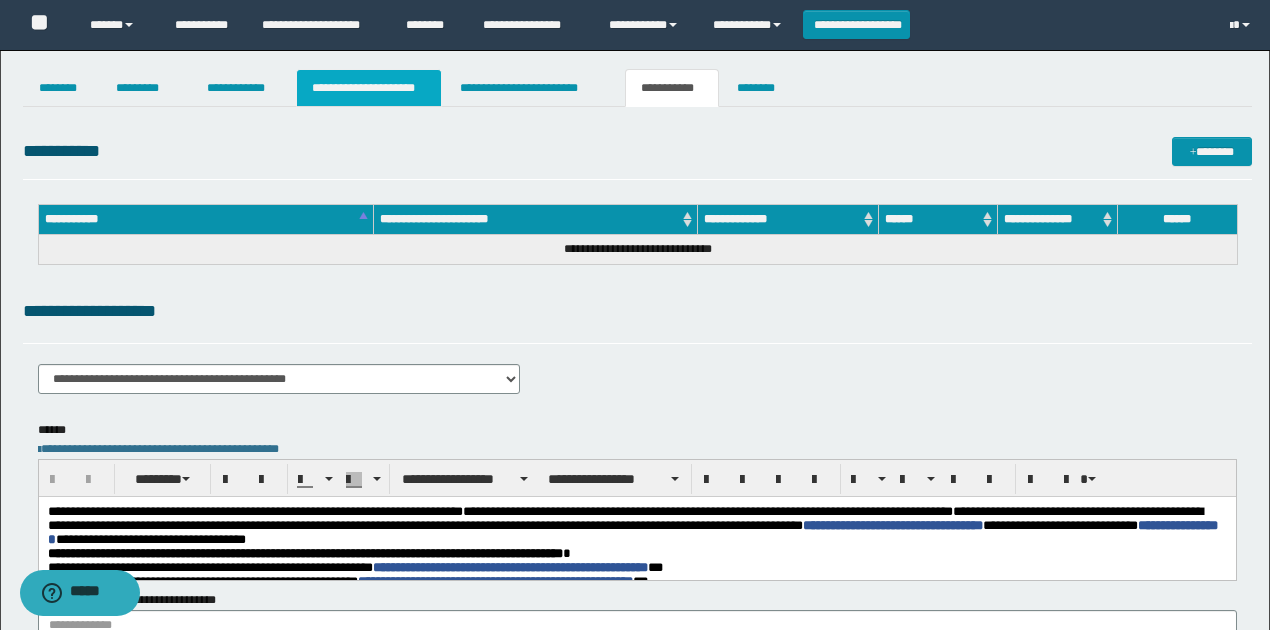 click on "**********" at bounding box center (369, 88) 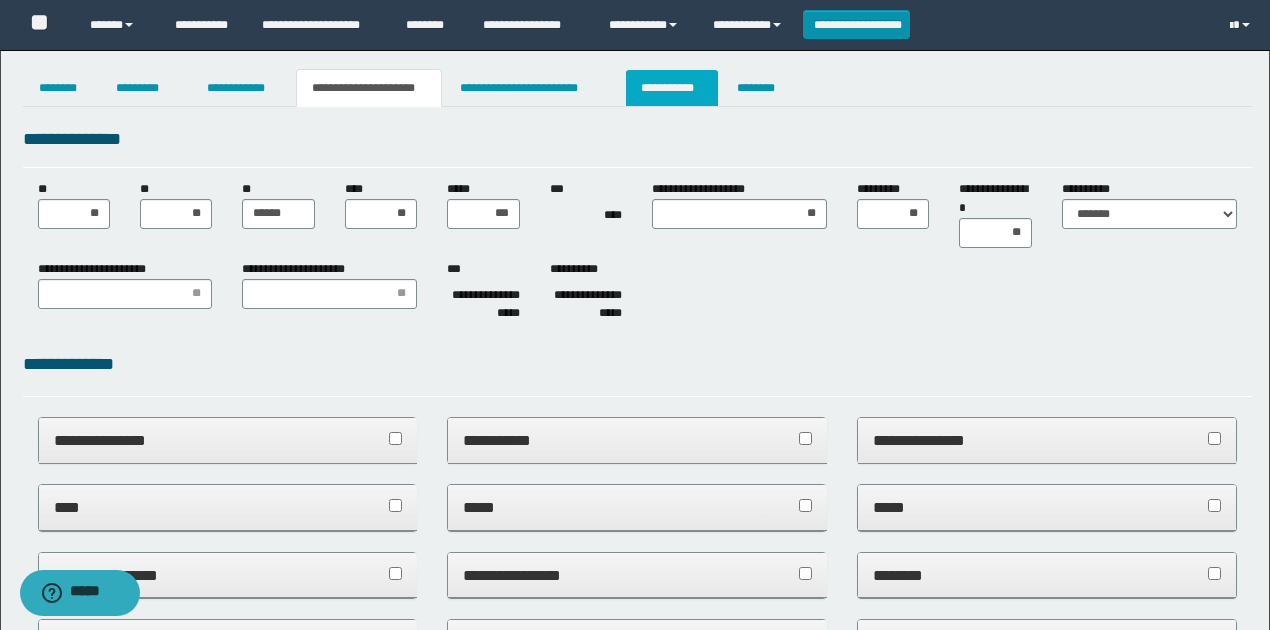 click on "**********" at bounding box center (672, 88) 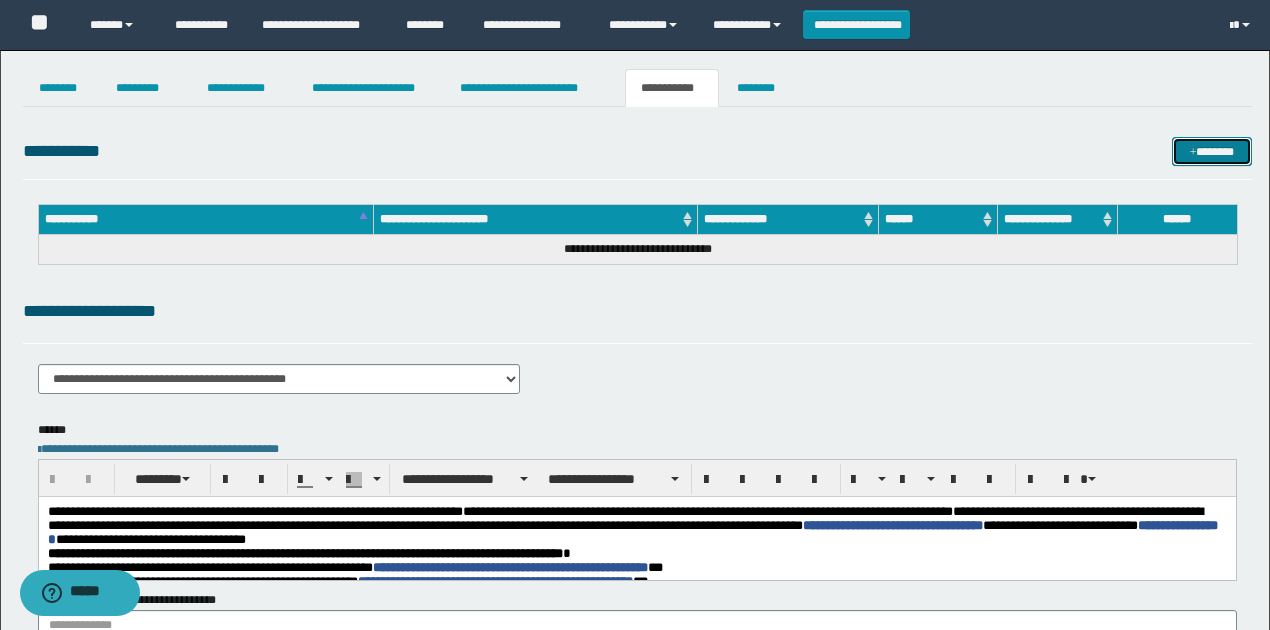 click on "*******" at bounding box center [1211, 151] 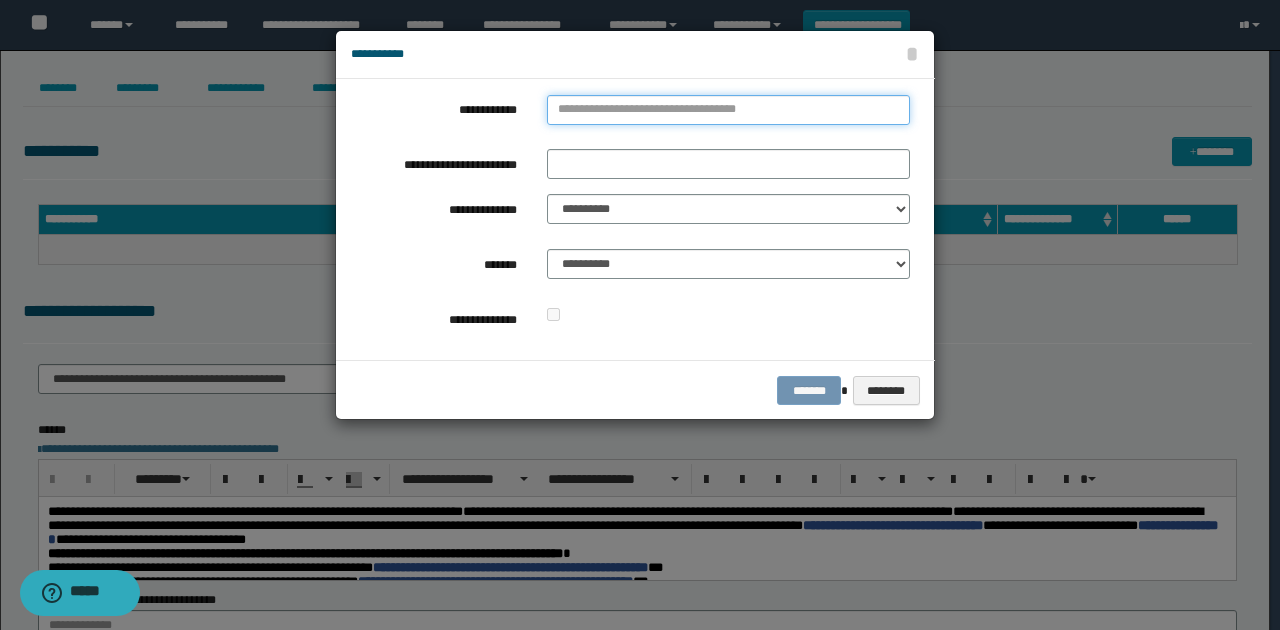 click on "**********" at bounding box center (728, 110) 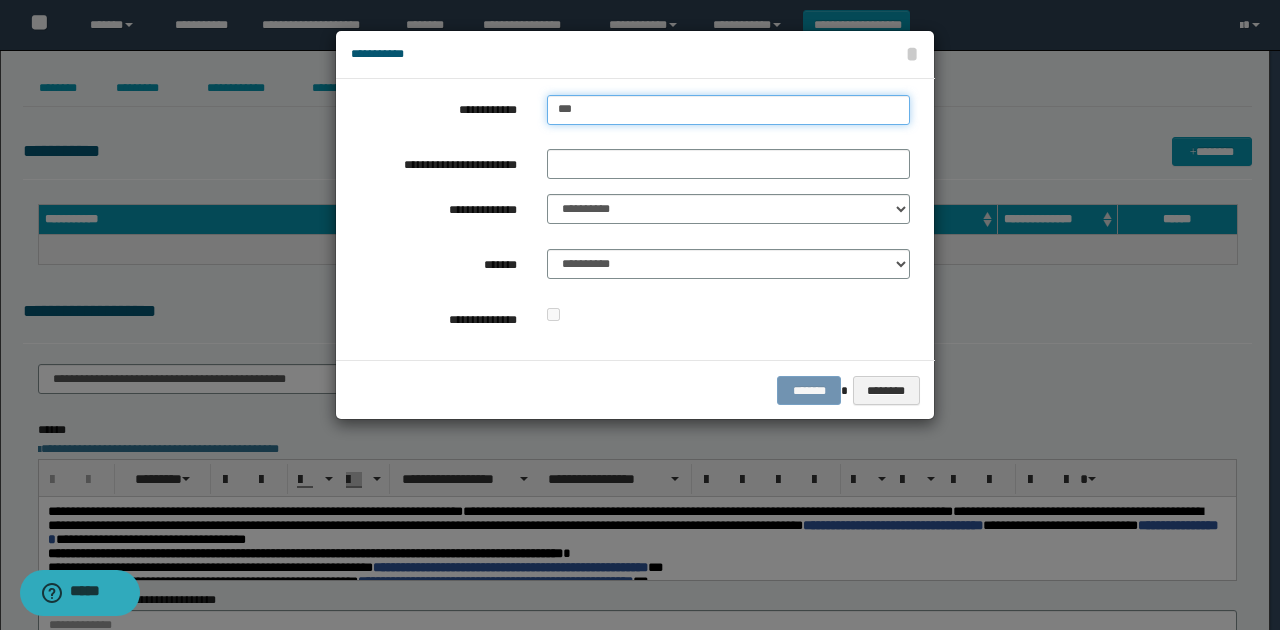 type on "****" 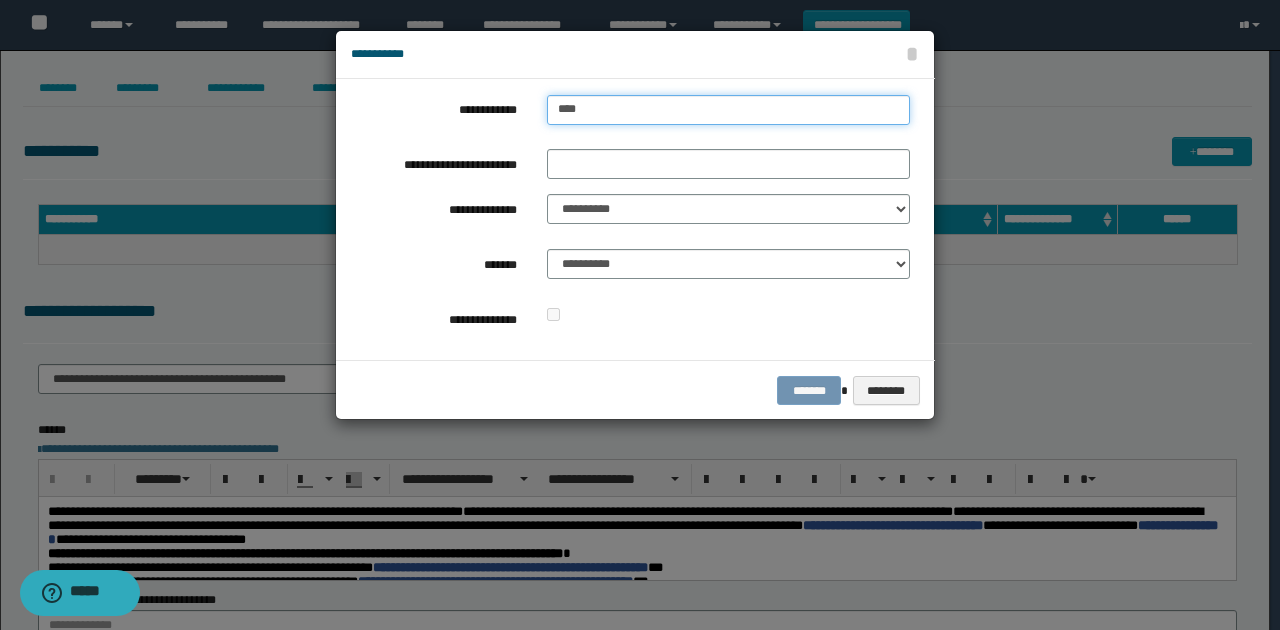 type on "****" 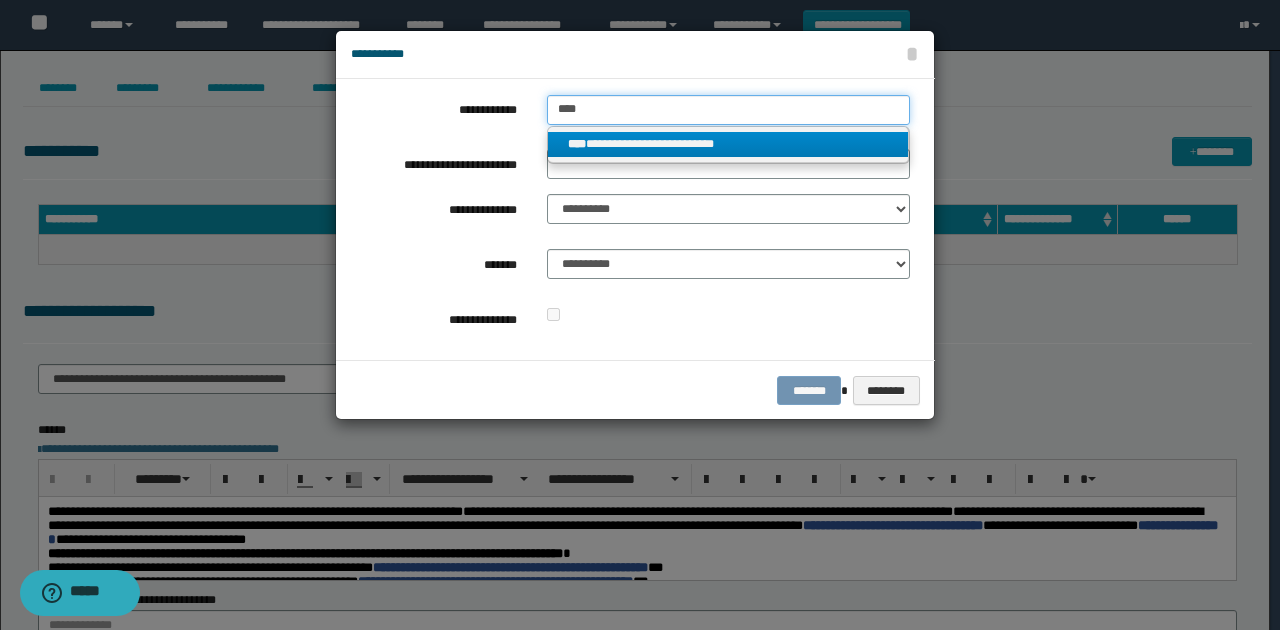 type on "****" 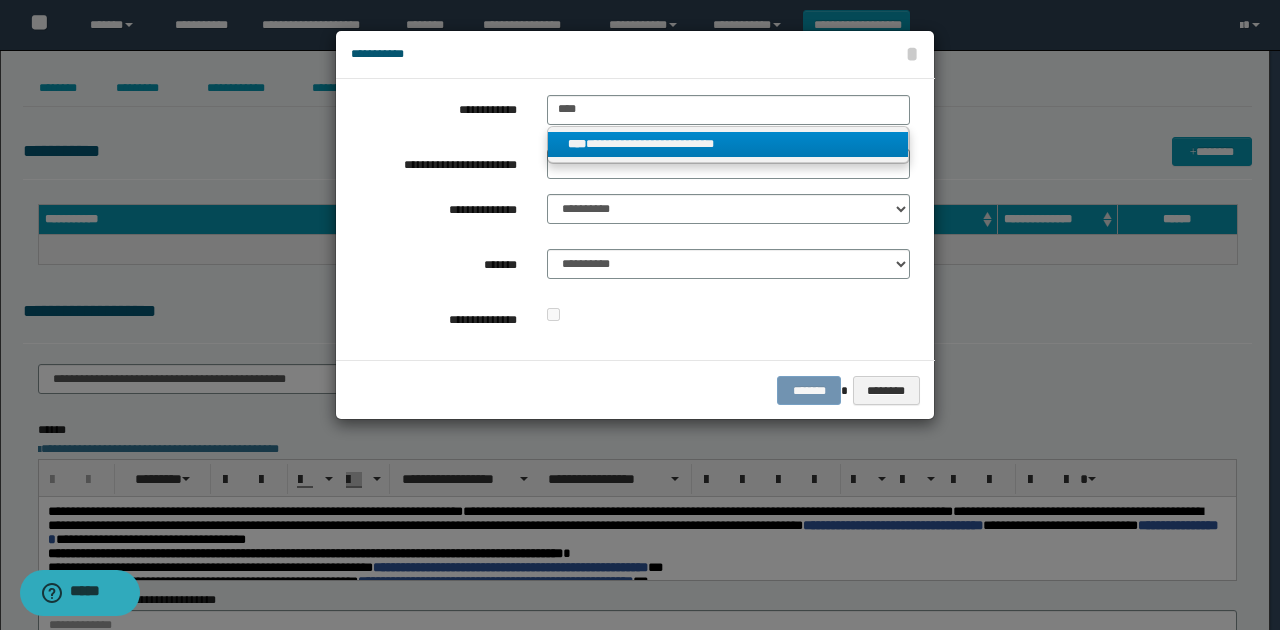 click on "**********" at bounding box center [728, 144] 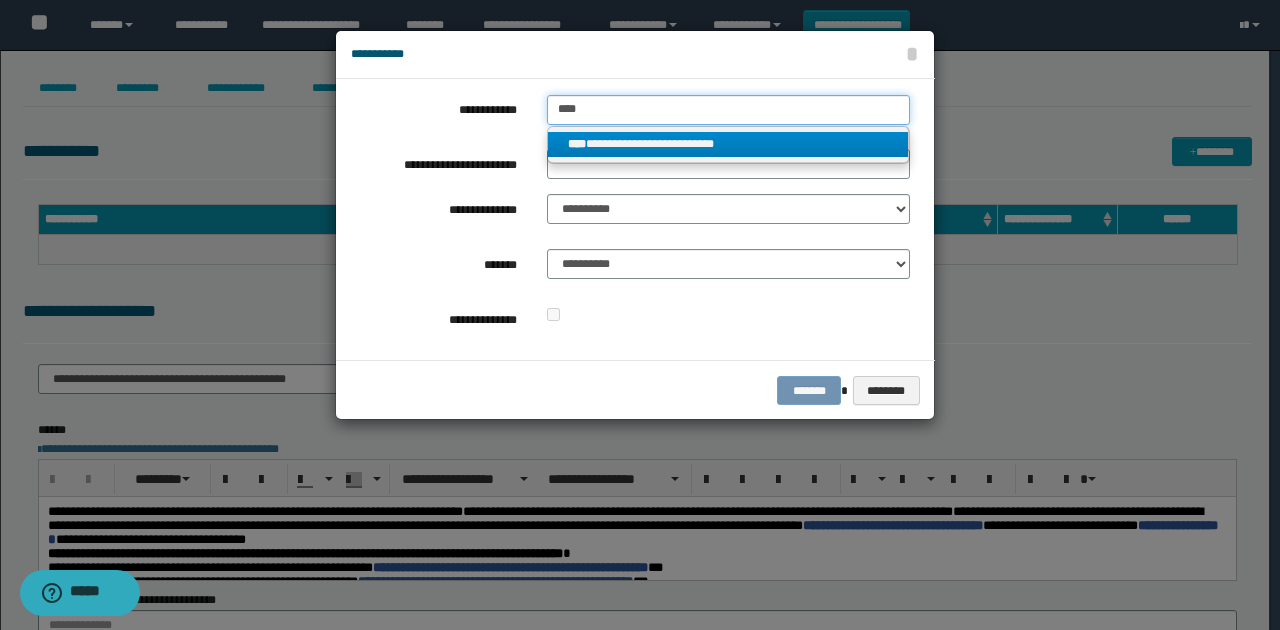 type 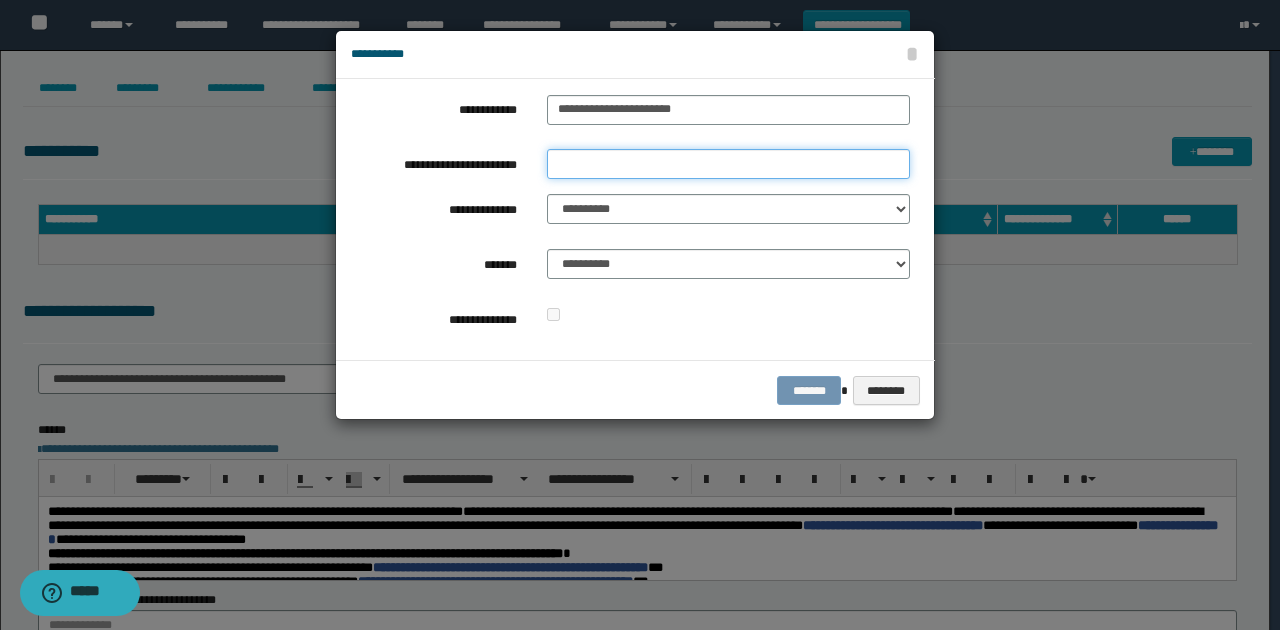 click on "**********" at bounding box center (728, 164) 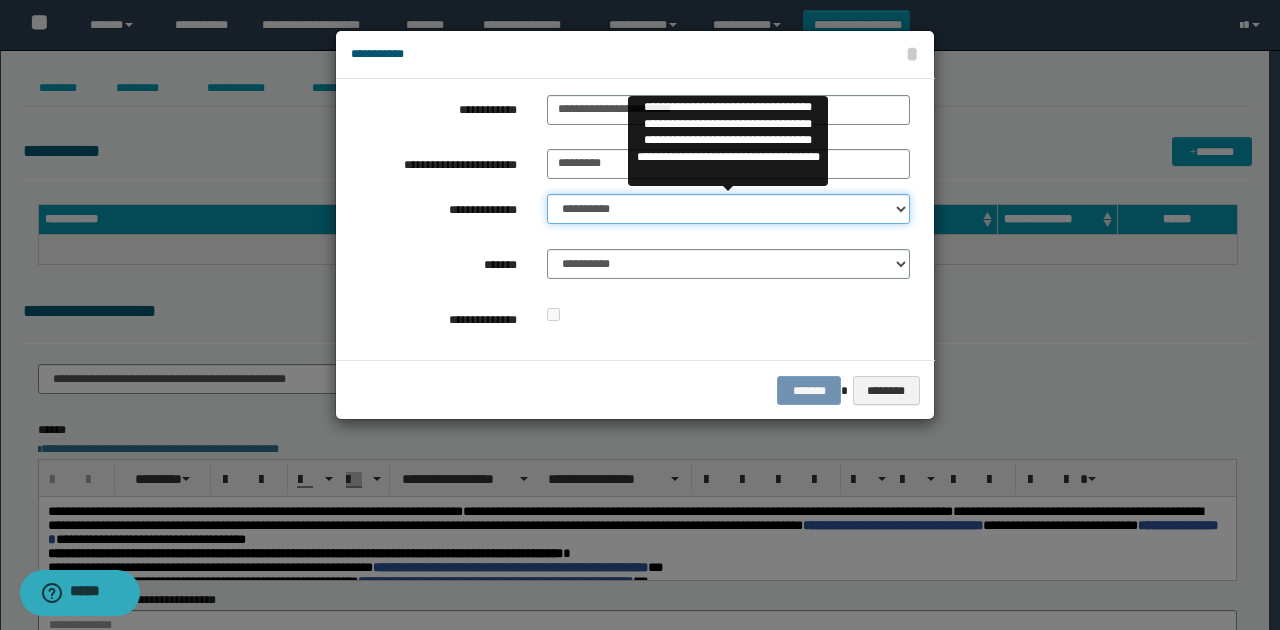 click on "**********" at bounding box center [728, 209] 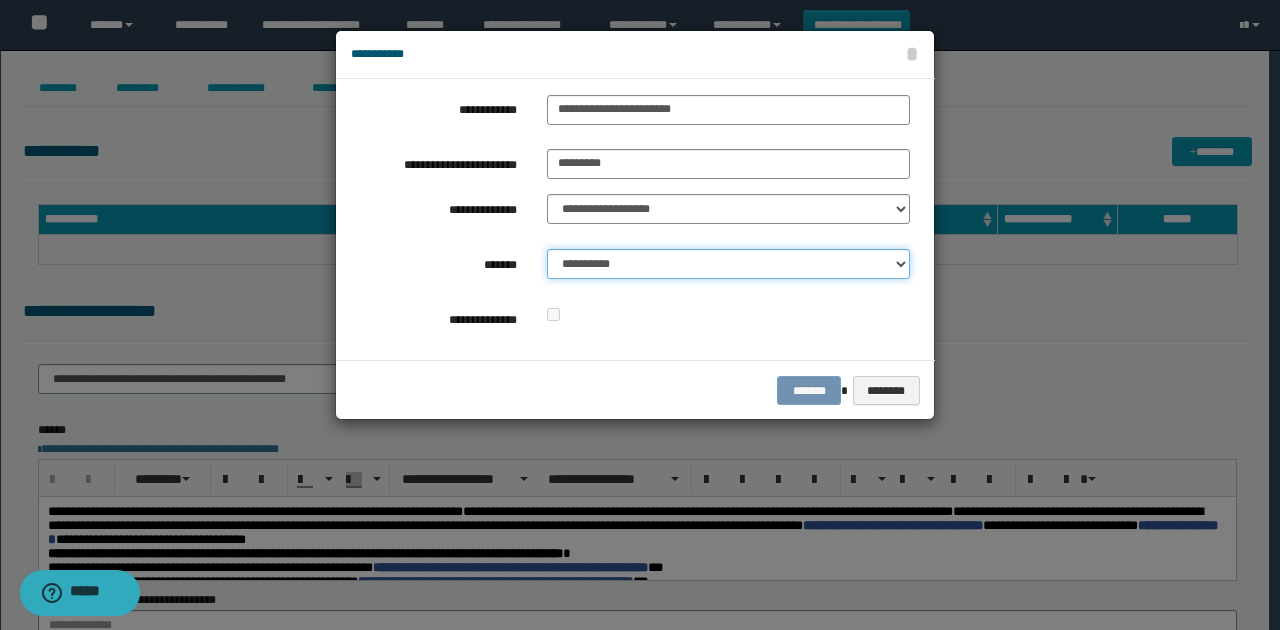 click on "**********" at bounding box center (728, 264) 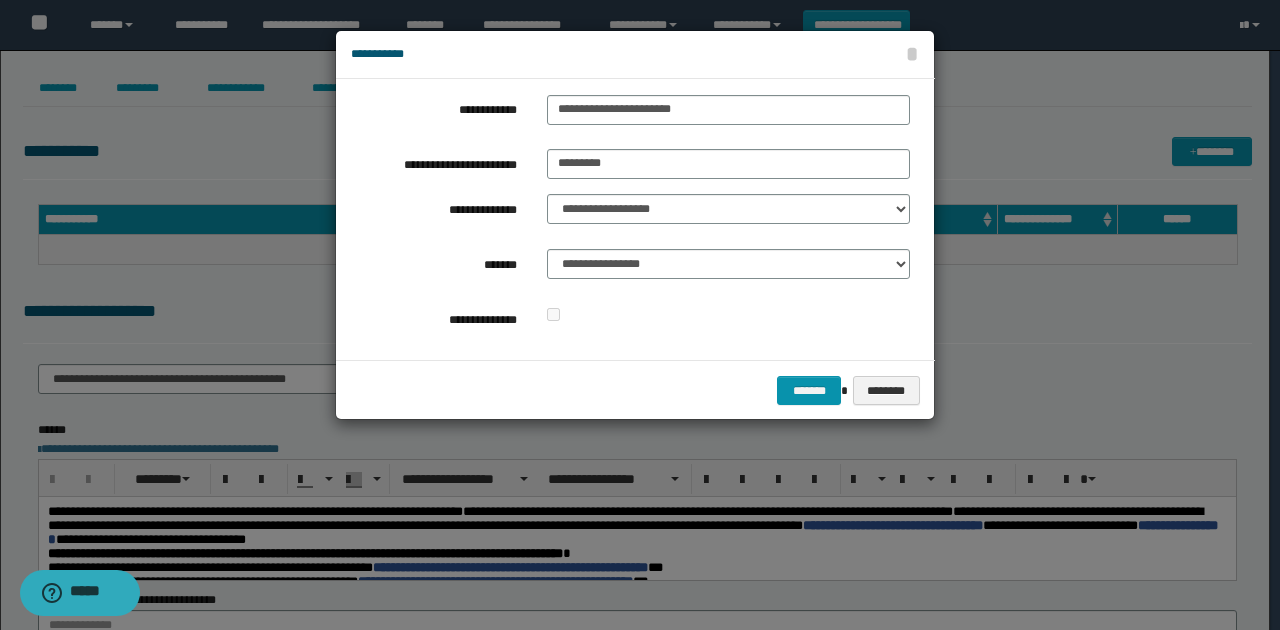 click at bounding box center [728, 315] 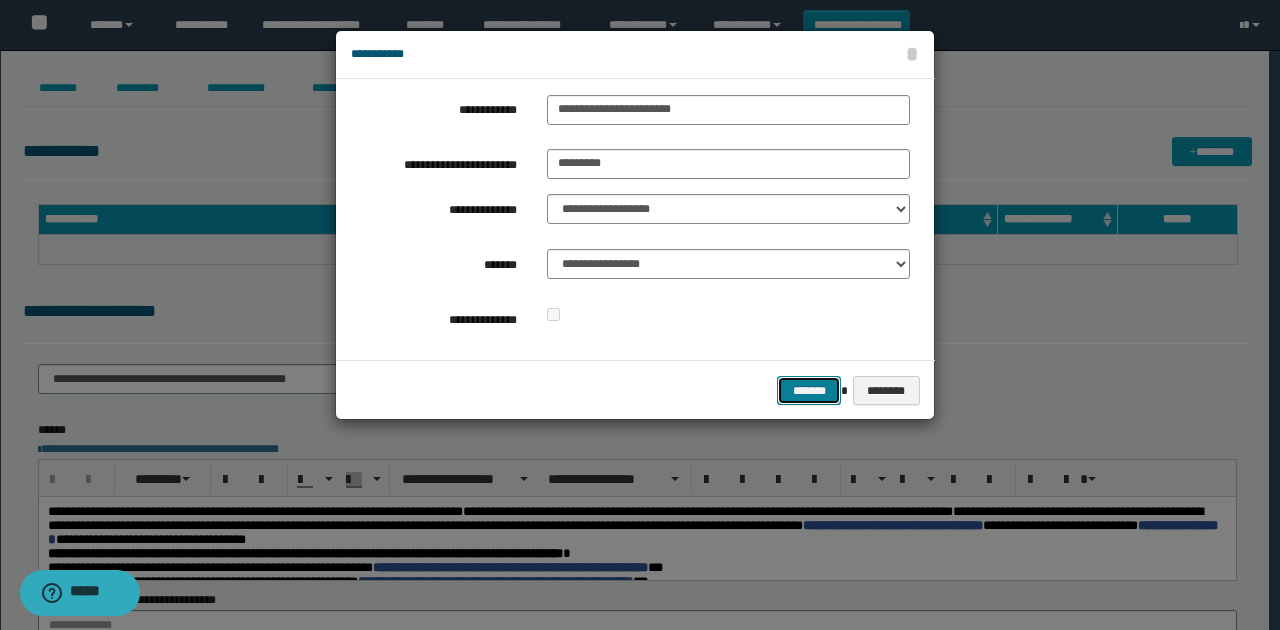 click on "*******" at bounding box center [809, 390] 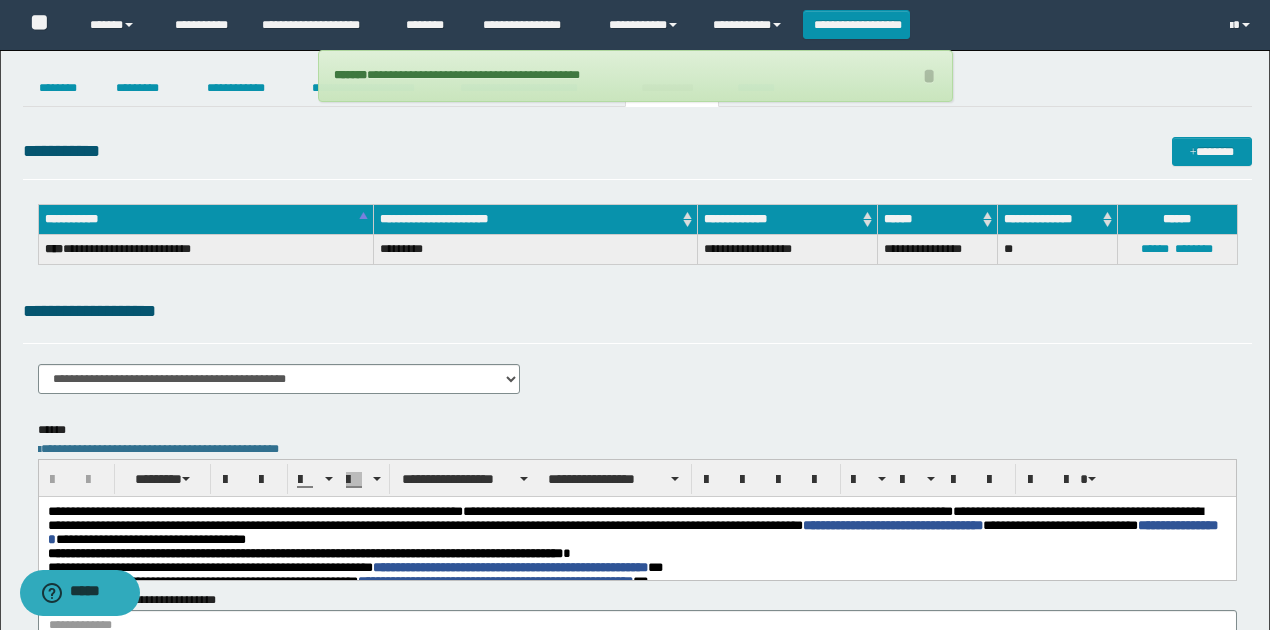 click on "**********" at bounding box center [637, 320] 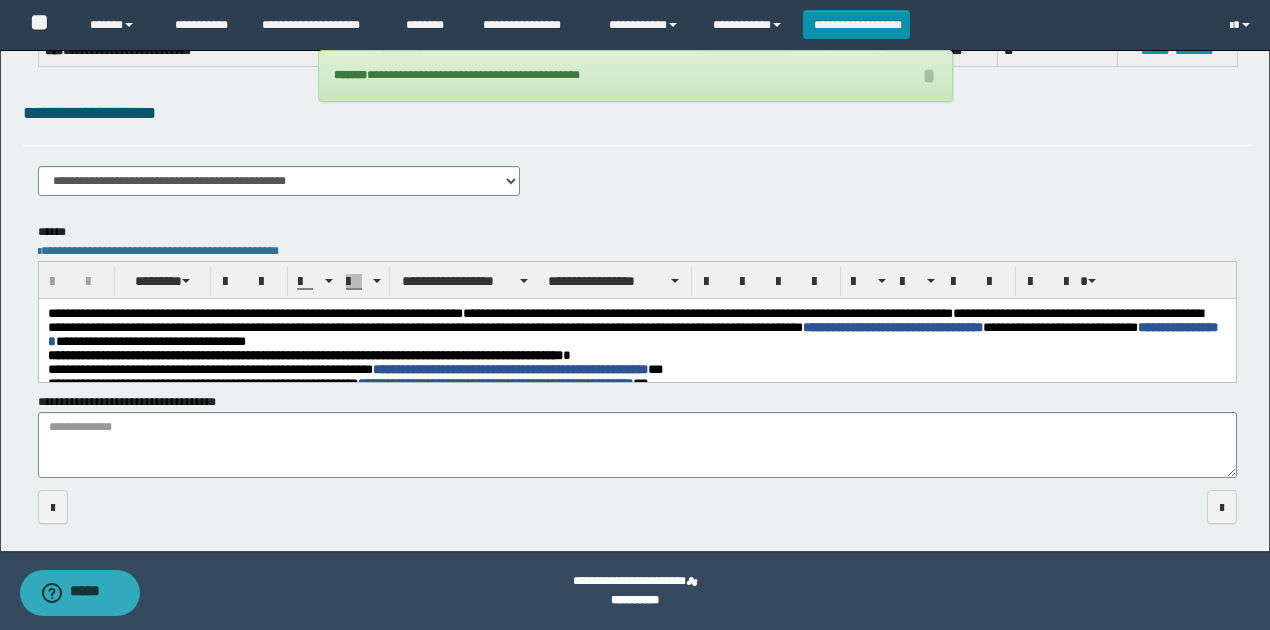 click on "**********" at bounding box center (304, 354) 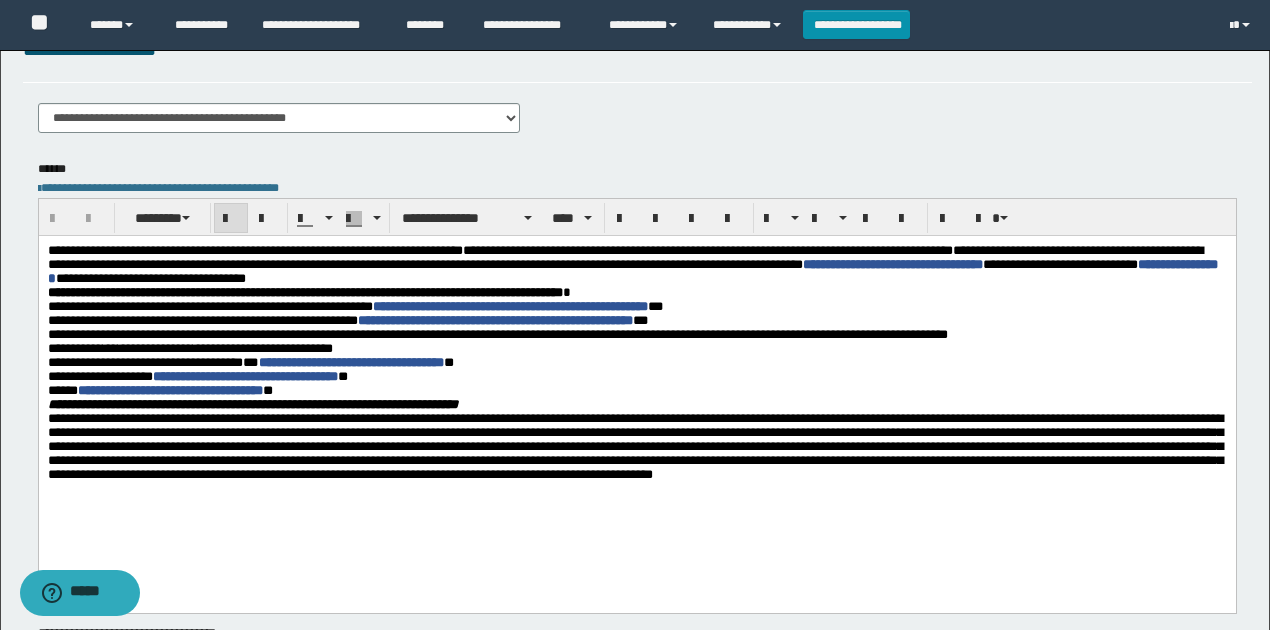 scroll, scrollTop: 266, scrollLeft: 0, axis: vertical 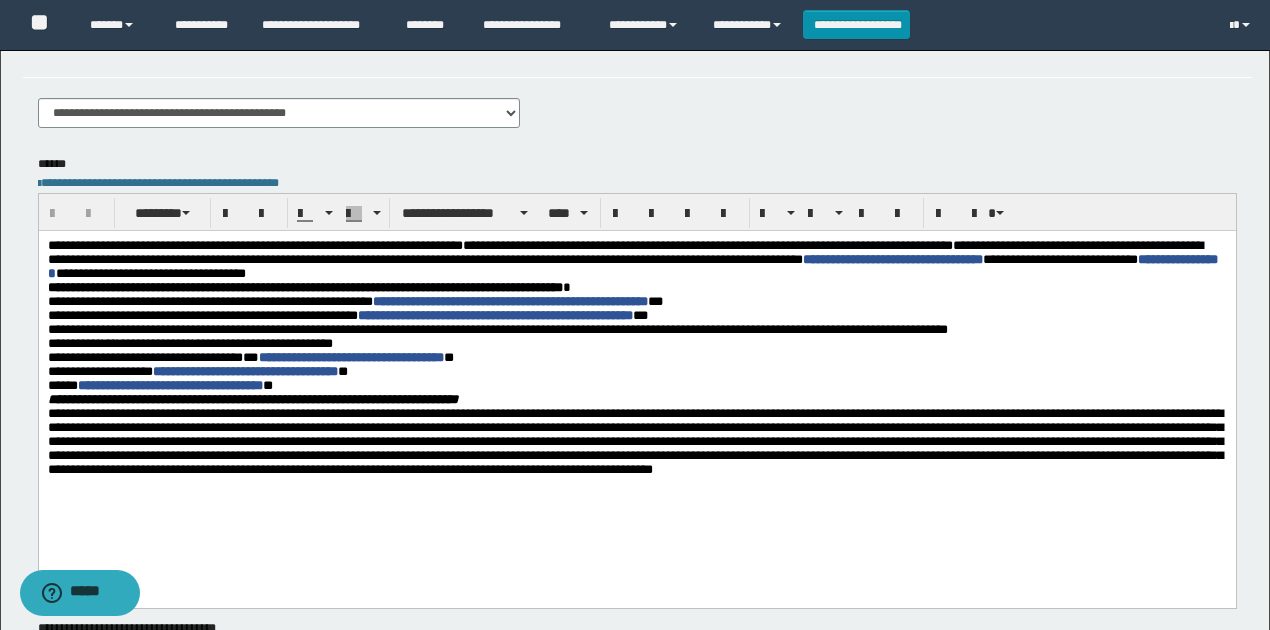 click on "**********" at bounding box center [636, 259] 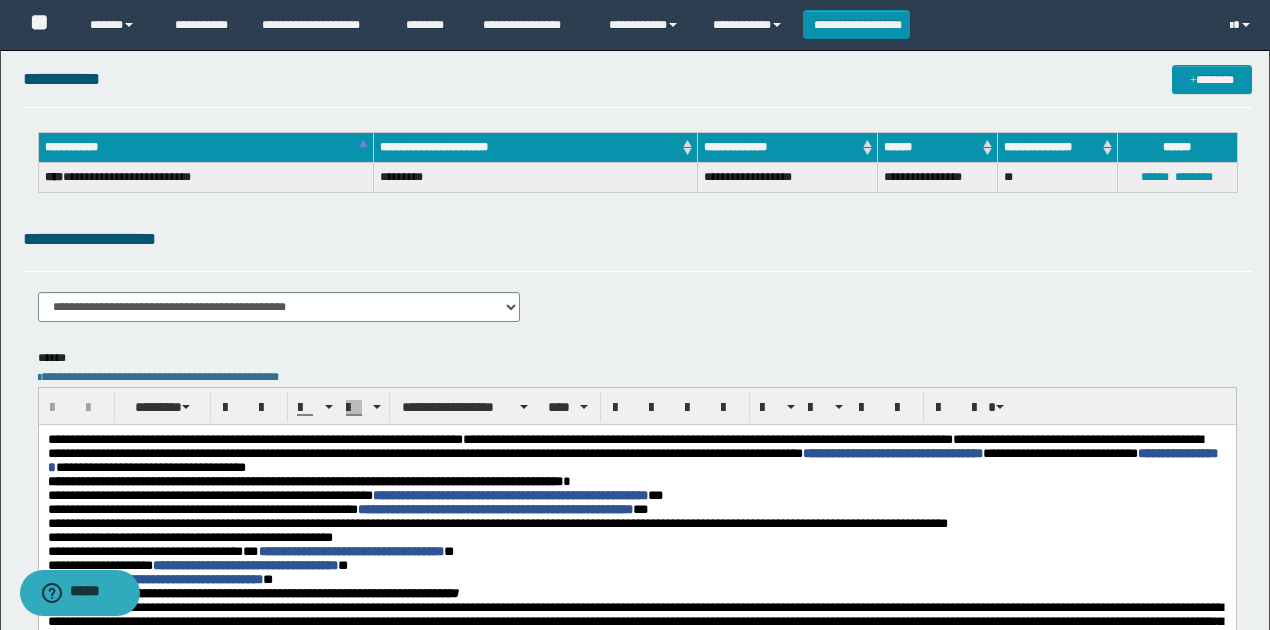 scroll, scrollTop: 0, scrollLeft: 0, axis: both 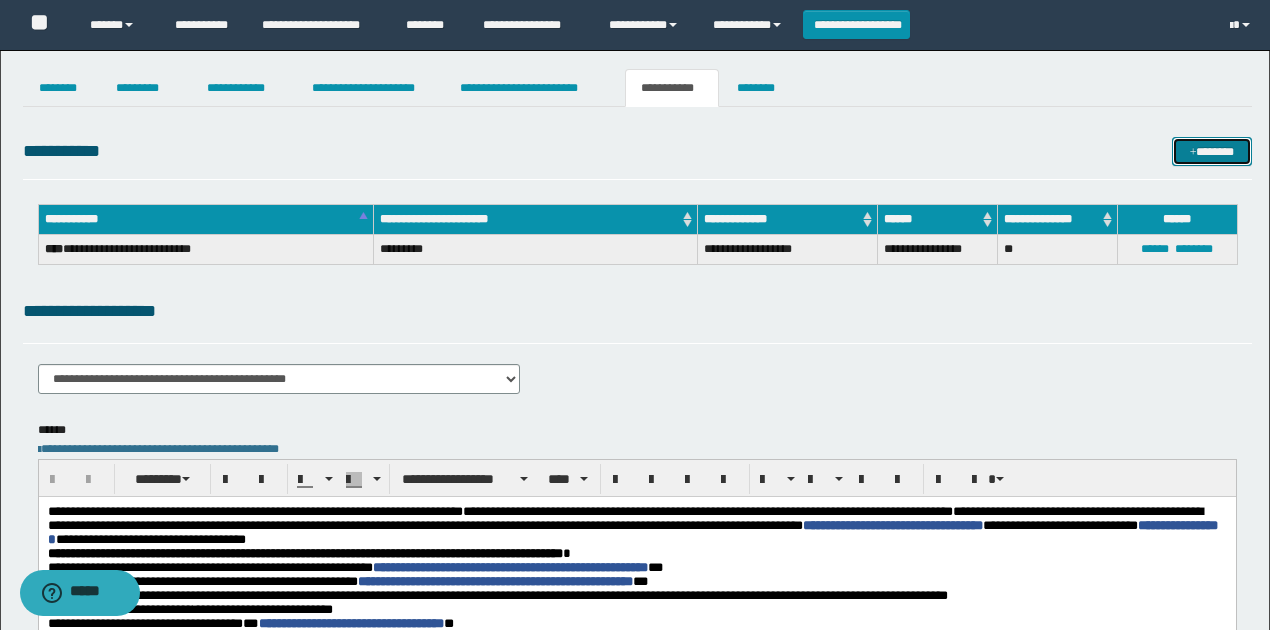 click on "*******" at bounding box center (1211, 151) 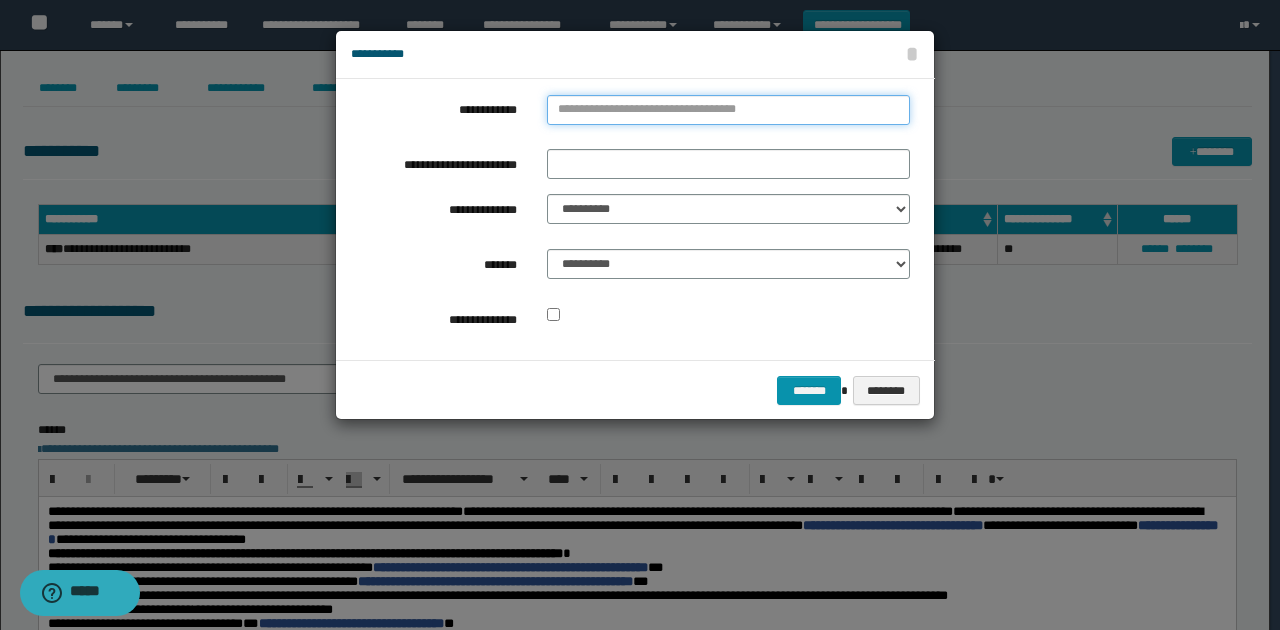 type on "**********" 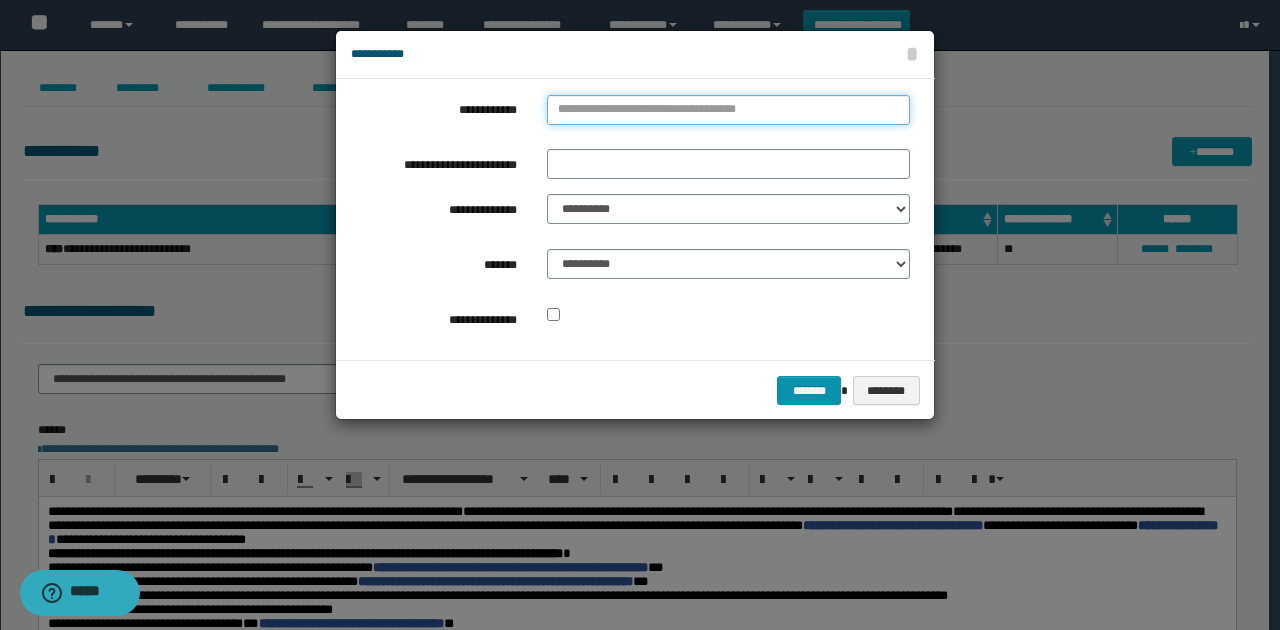 click on "**********" at bounding box center [728, 110] 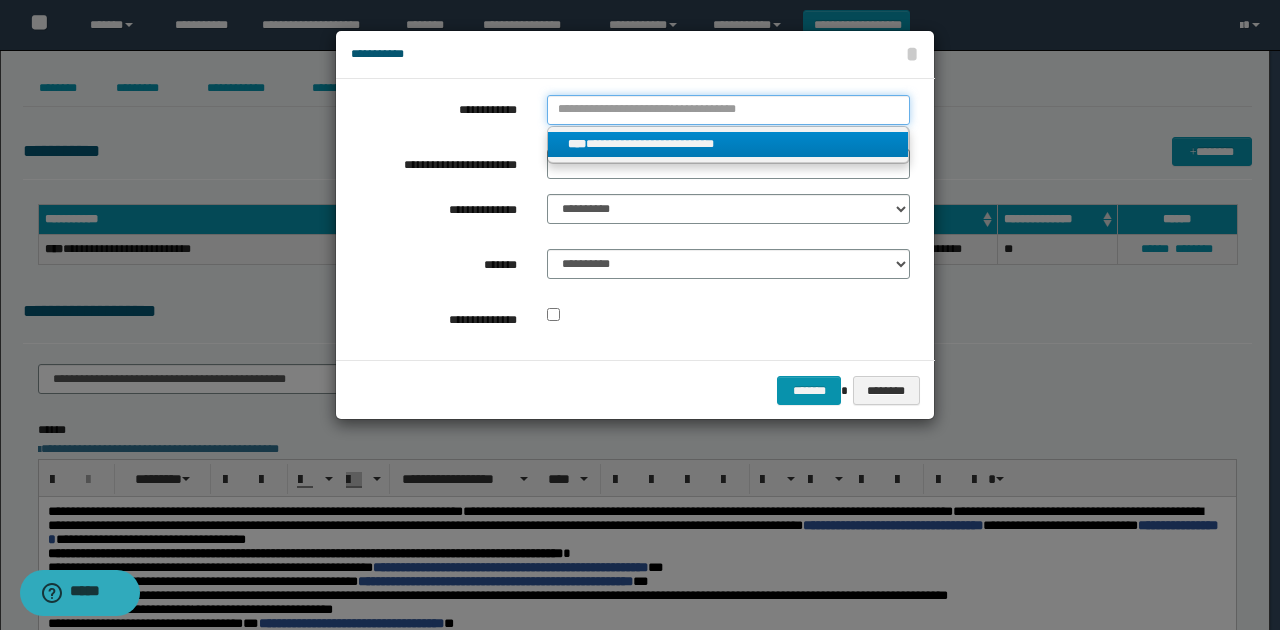 type 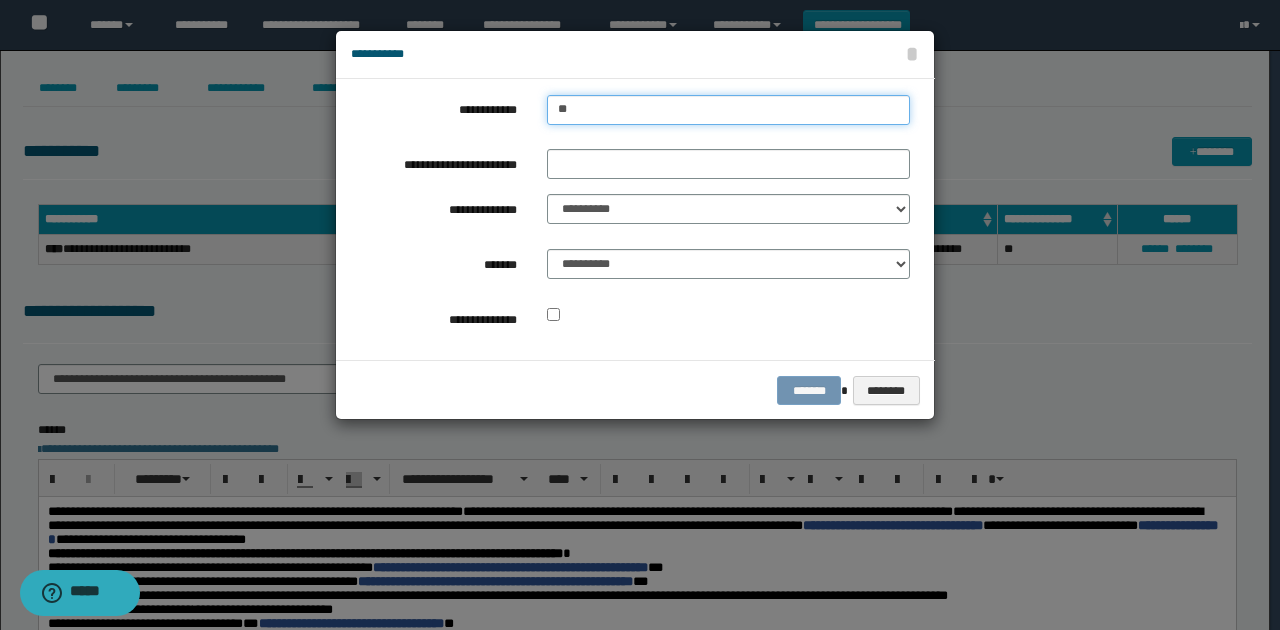 type on "***" 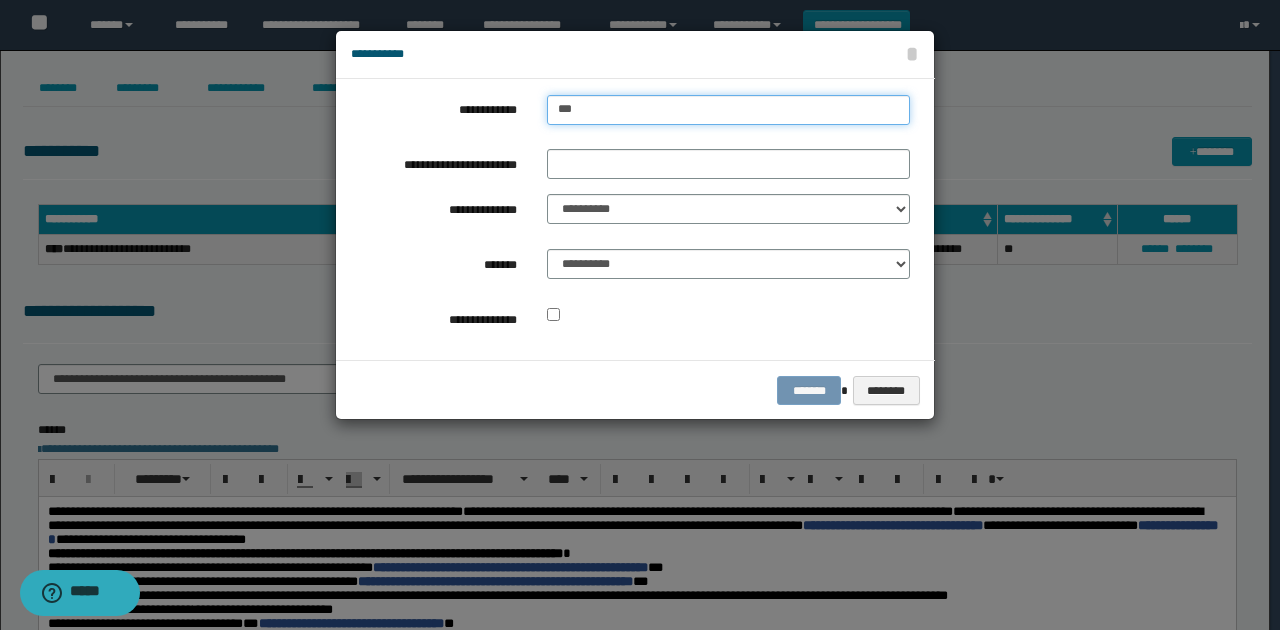 type on "***" 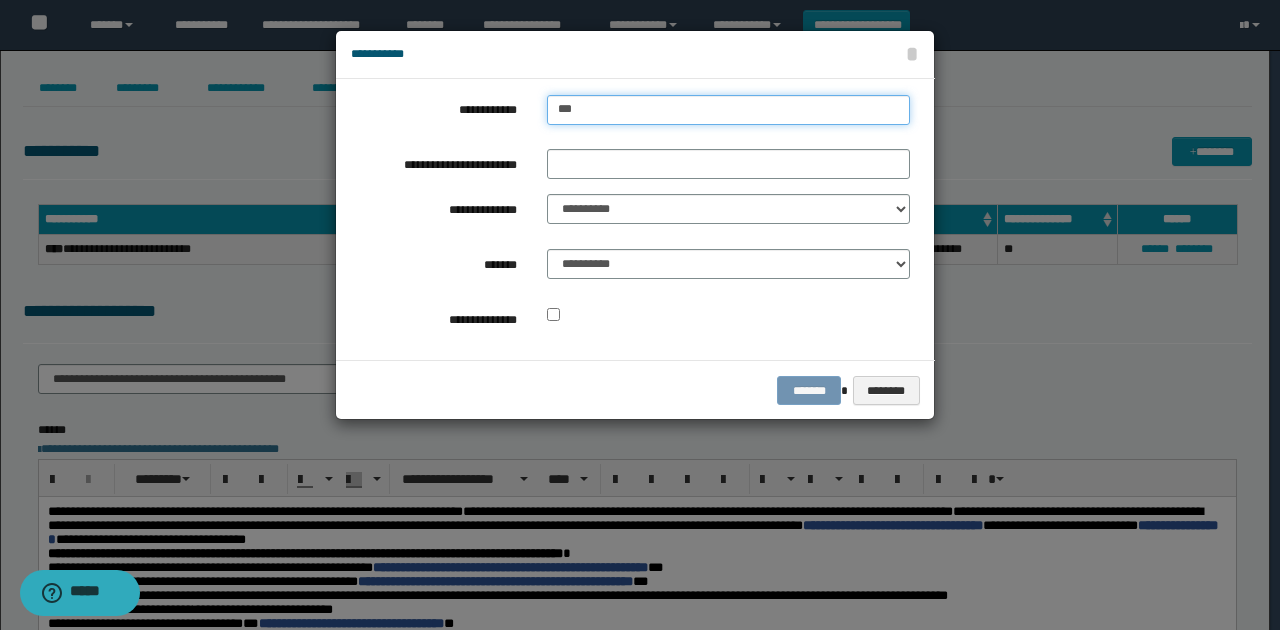 type 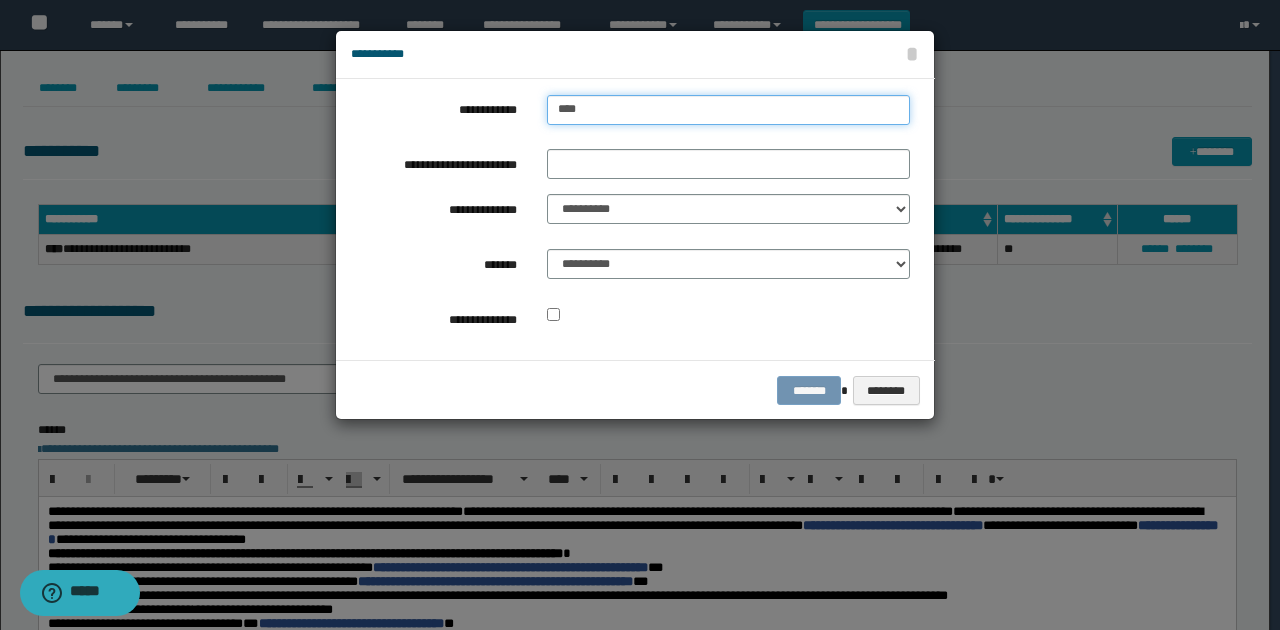 type on "****" 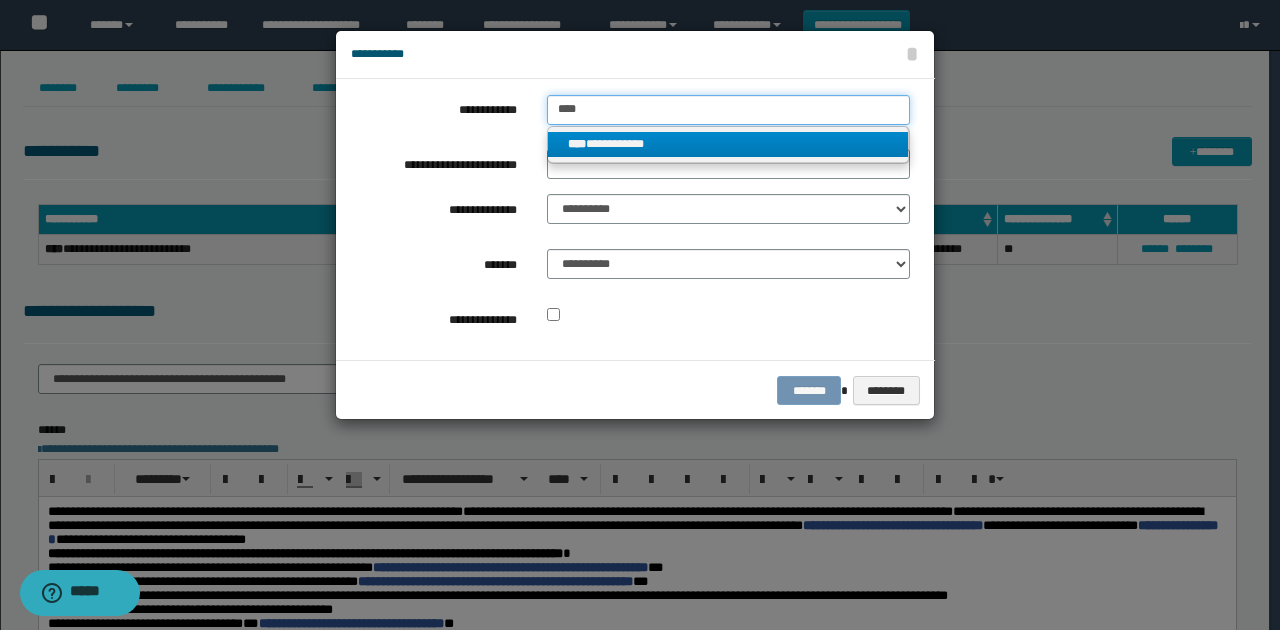 type on "****" 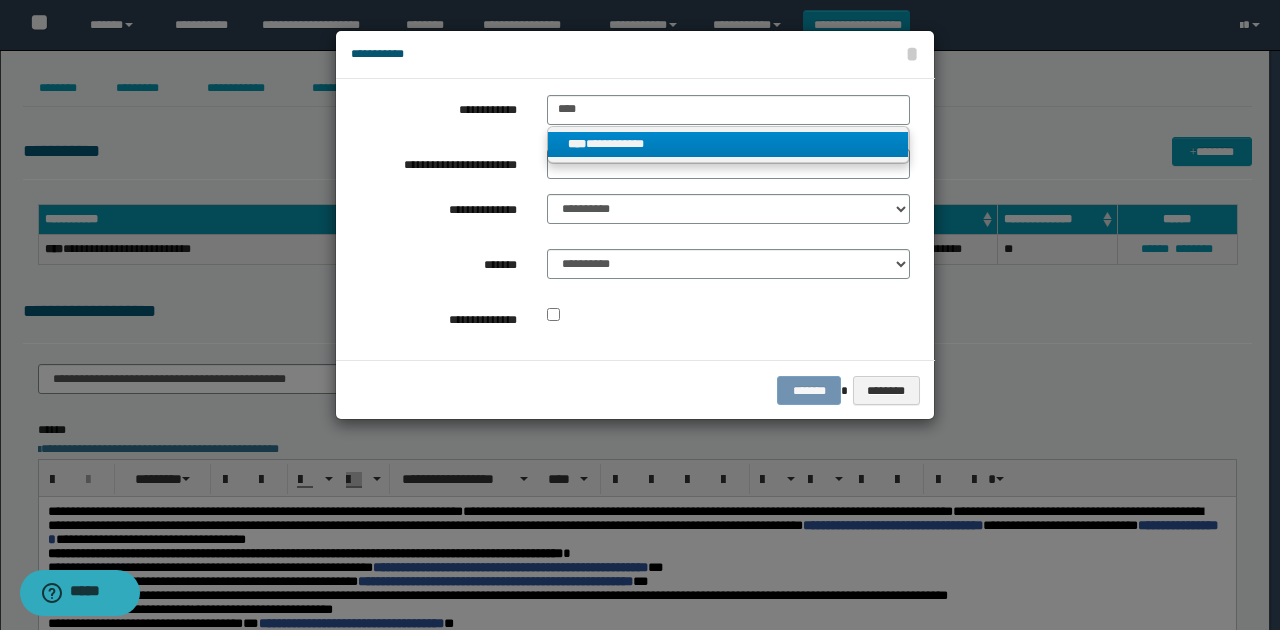 click on "**********" at bounding box center (728, 144) 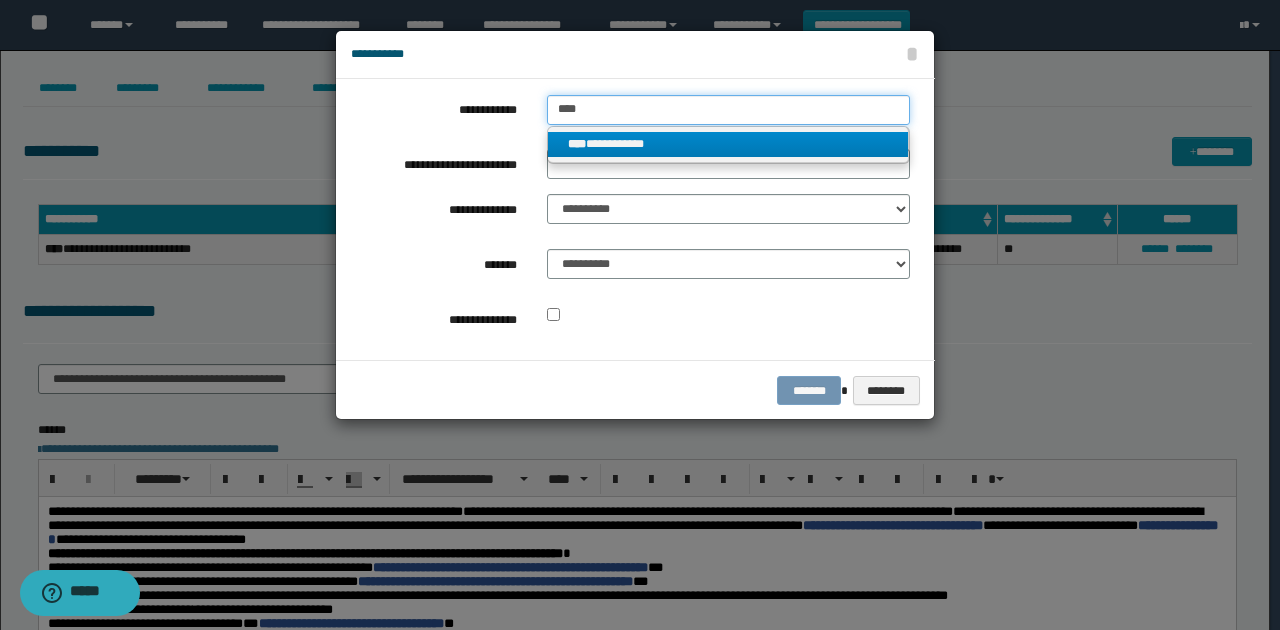type 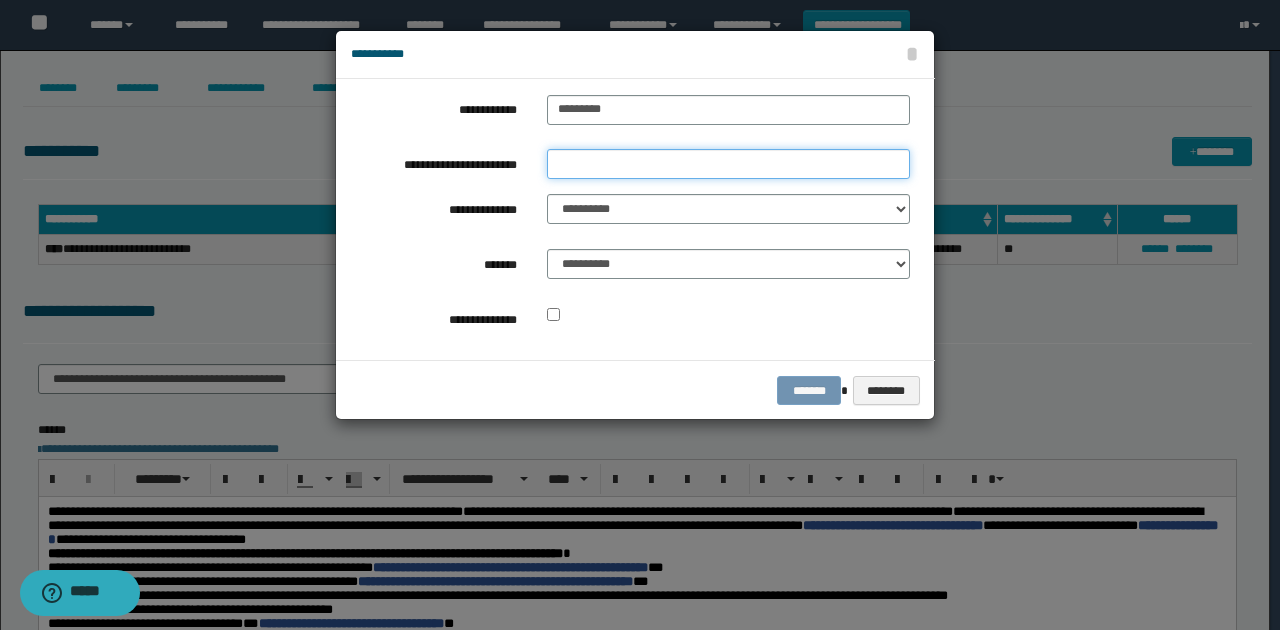 click on "**********" at bounding box center [728, 164] 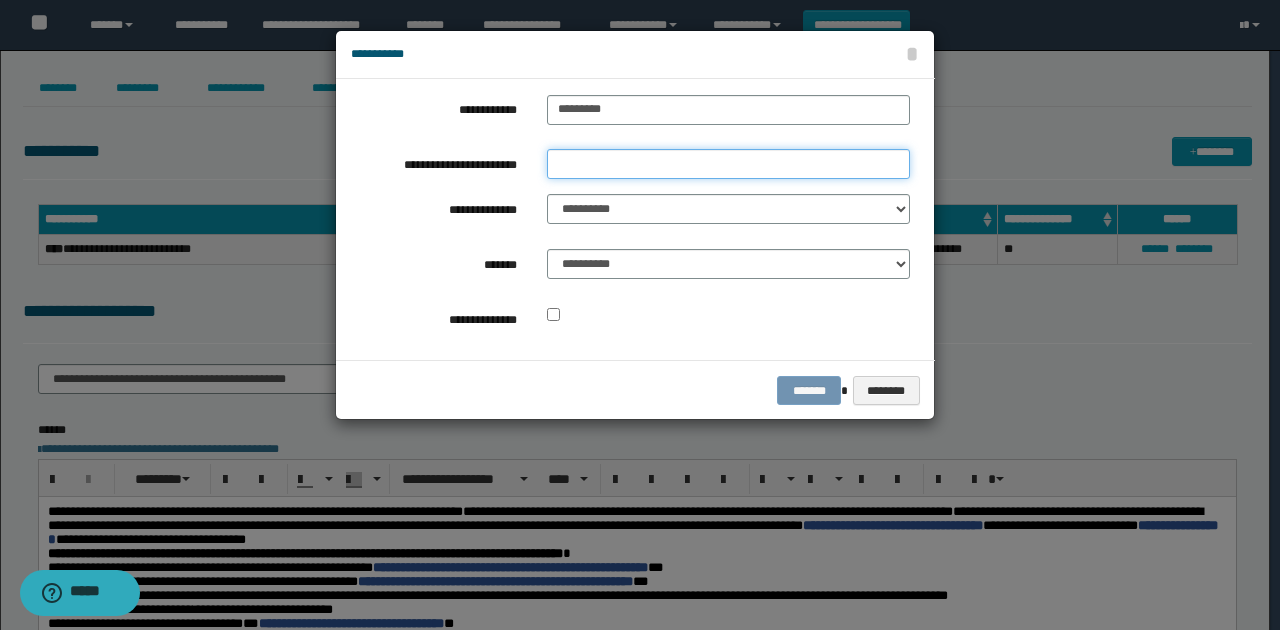 type on "**********" 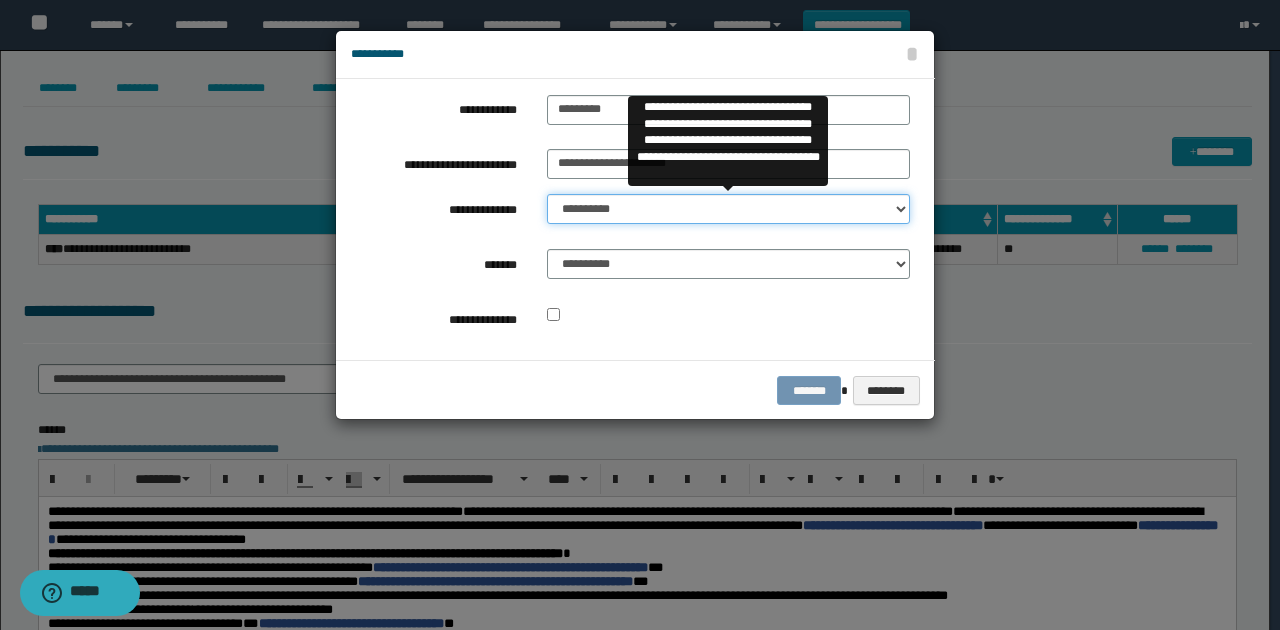 click on "**********" at bounding box center [728, 209] 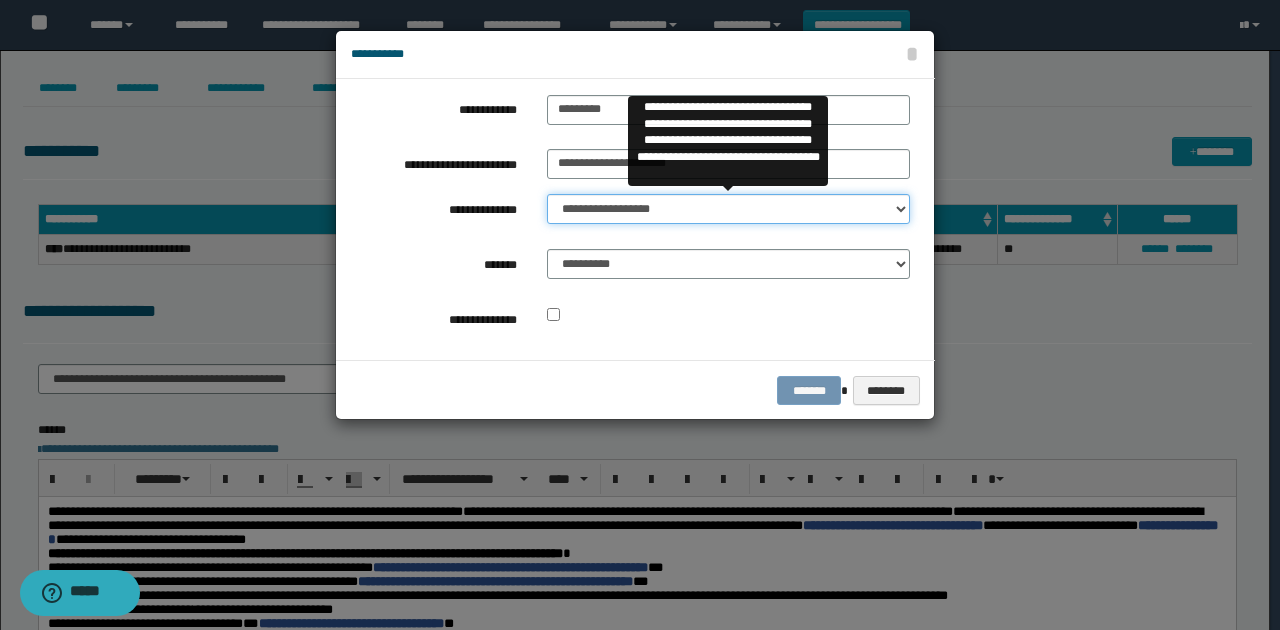 click on "**********" at bounding box center (728, 209) 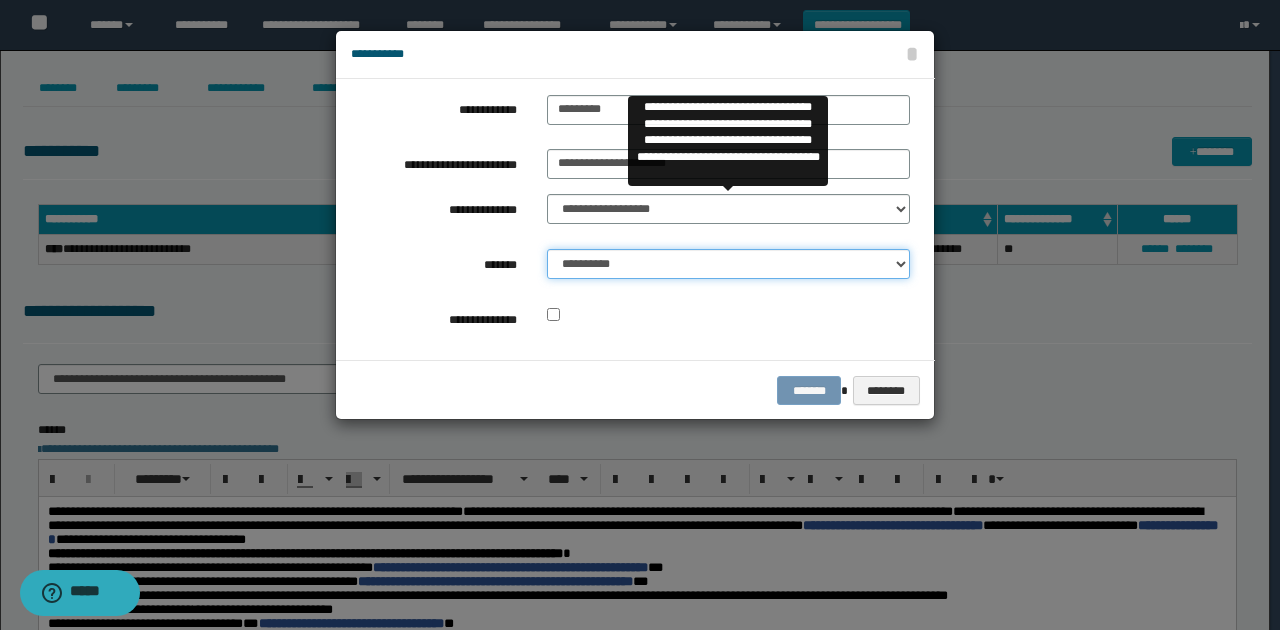 click on "**********" at bounding box center (728, 264) 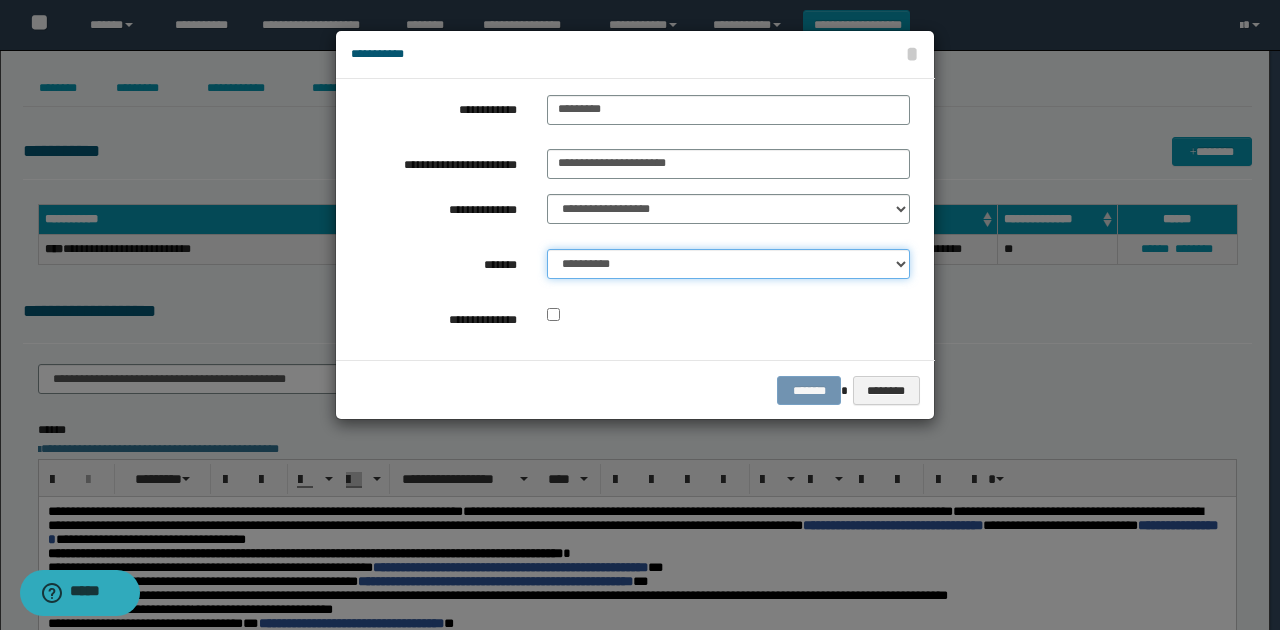 select on "*" 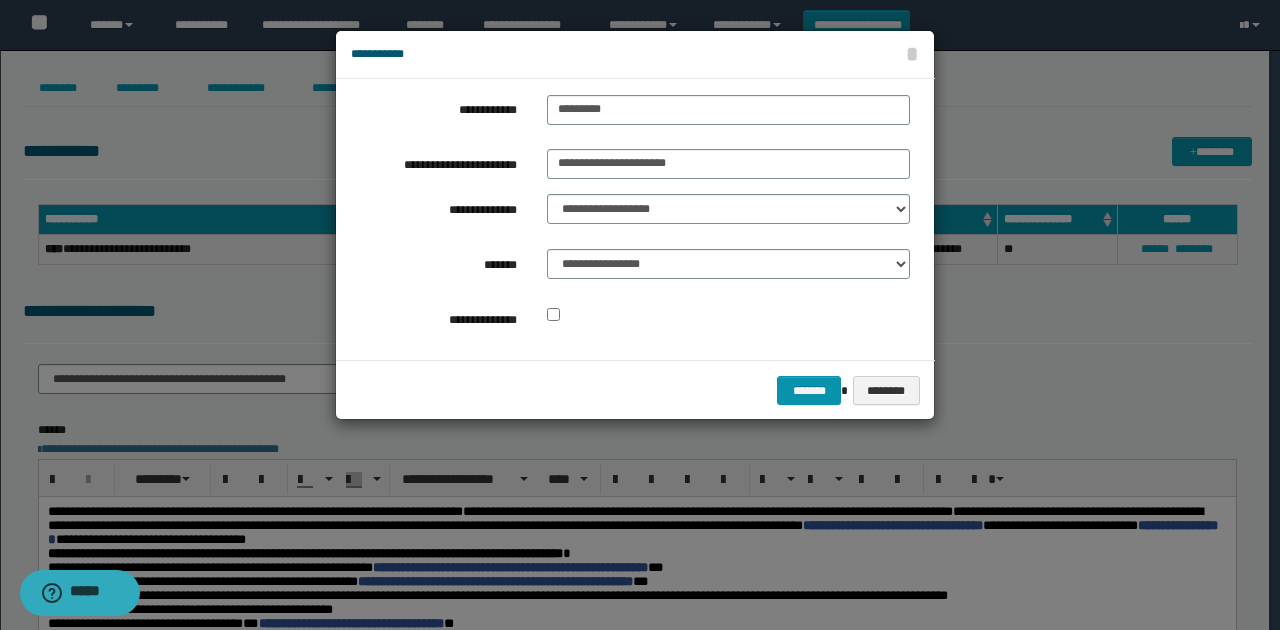 click at bounding box center (728, 315) 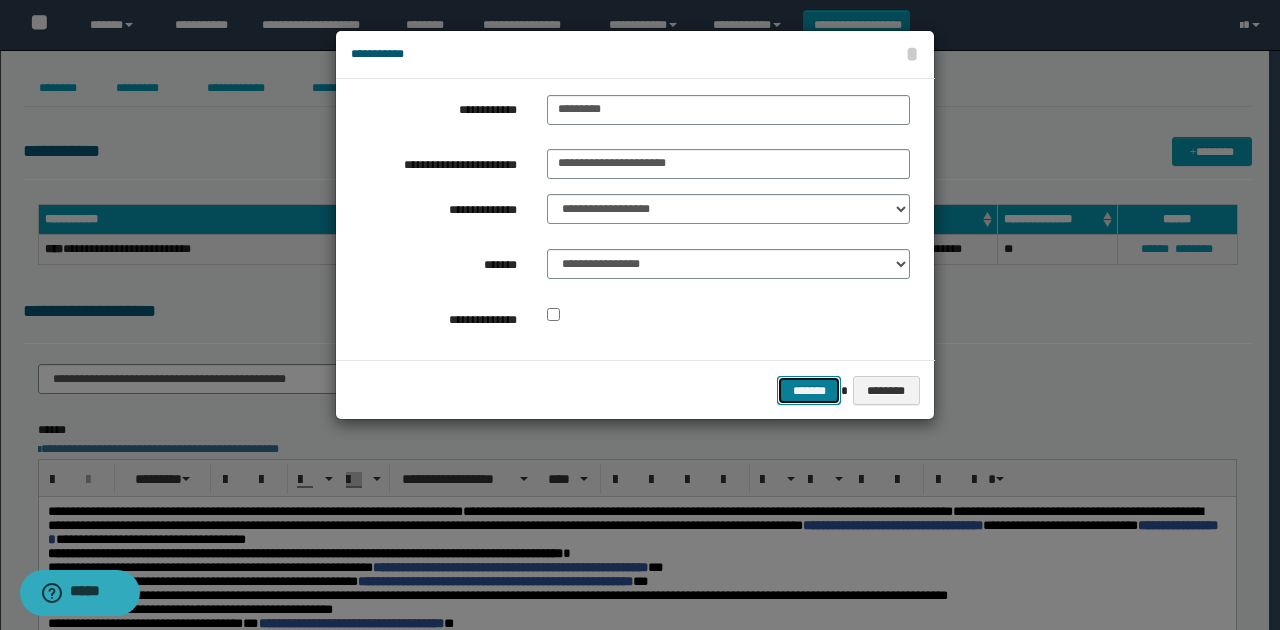 drag, startPoint x: 802, startPoint y: 384, endPoint x: 824, endPoint y: 354, distance: 37.202152 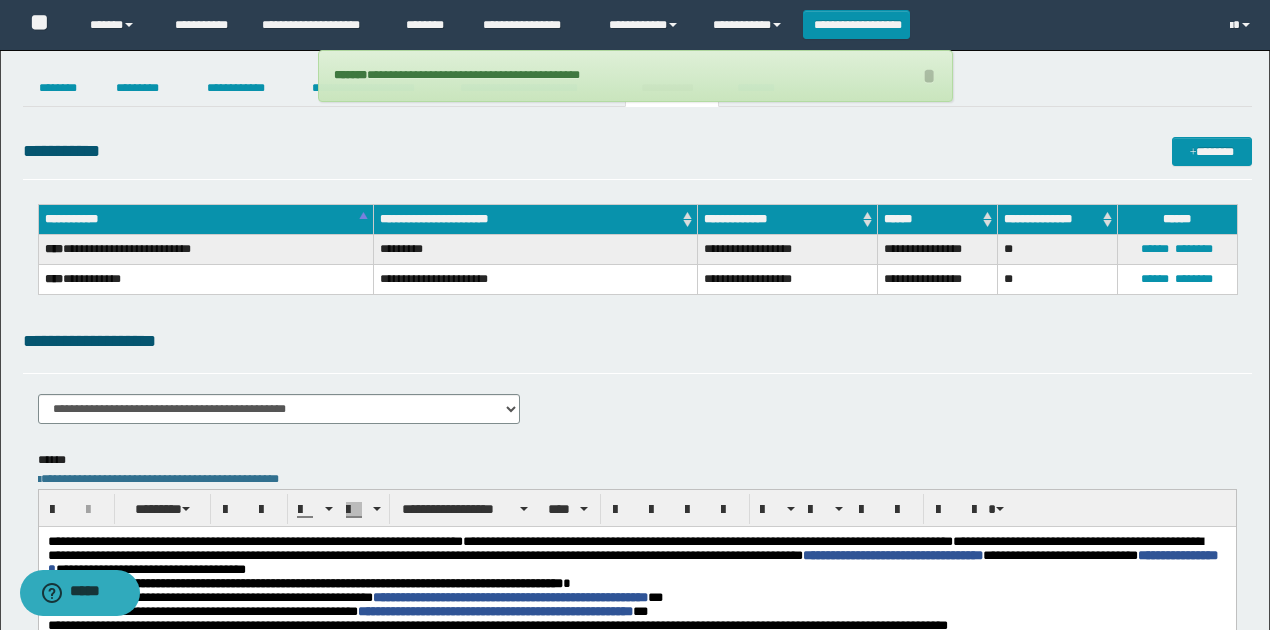 click on "**********" at bounding box center [637, 341] 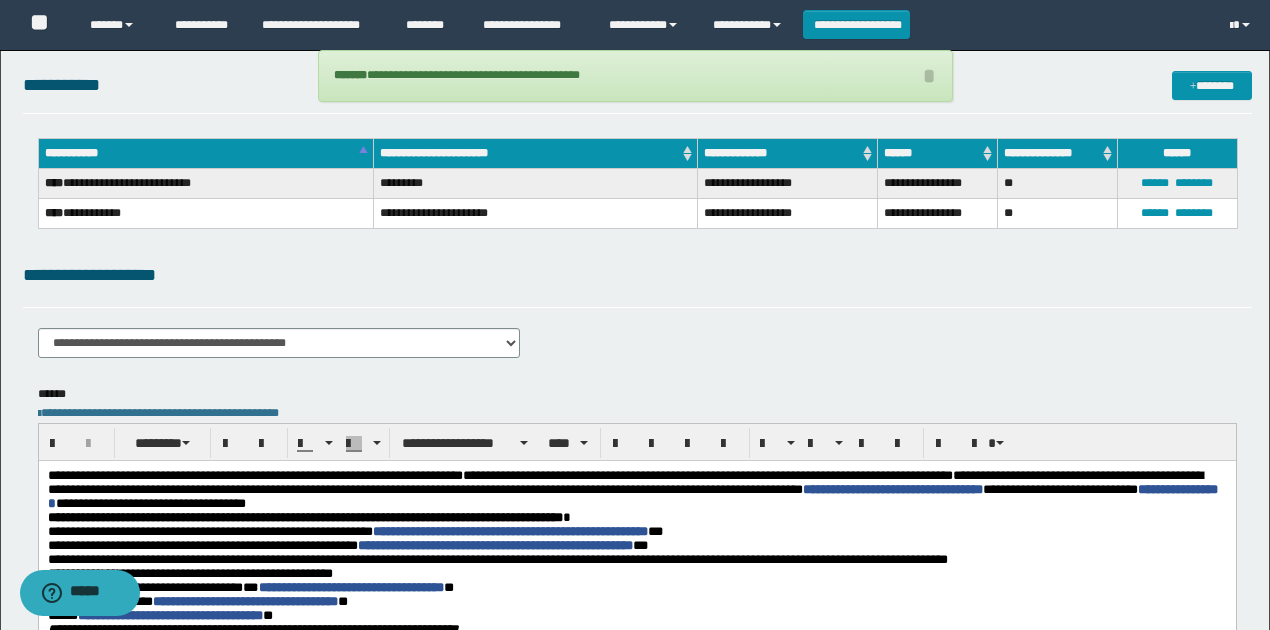 scroll, scrollTop: 200, scrollLeft: 0, axis: vertical 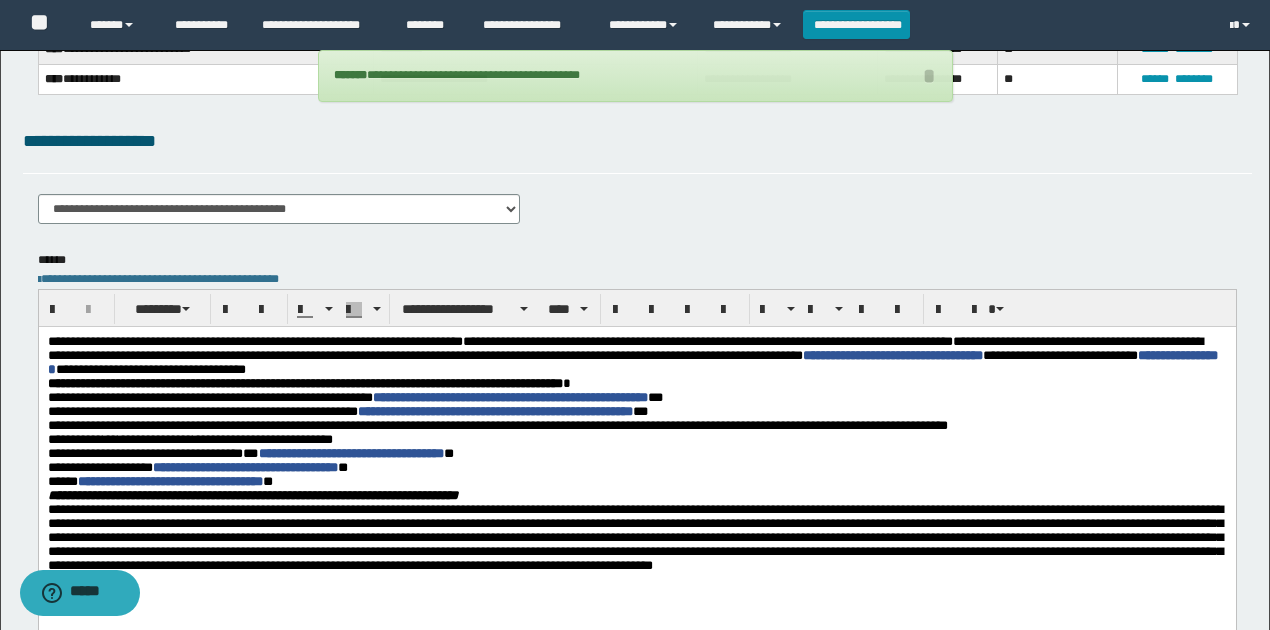 click on "**********" at bounding box center [624, 348] 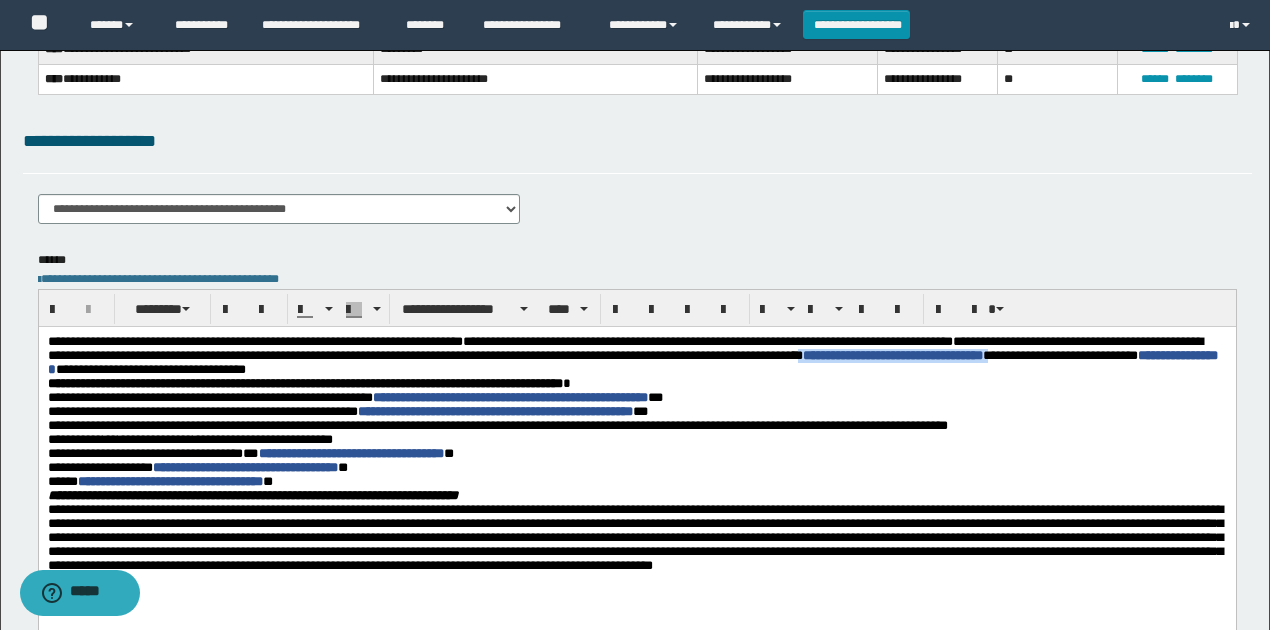 drag, startPoint x: 999, startPoint y: 355, endPoint x: 1220, endPoint y: 351, distance: 221.0362 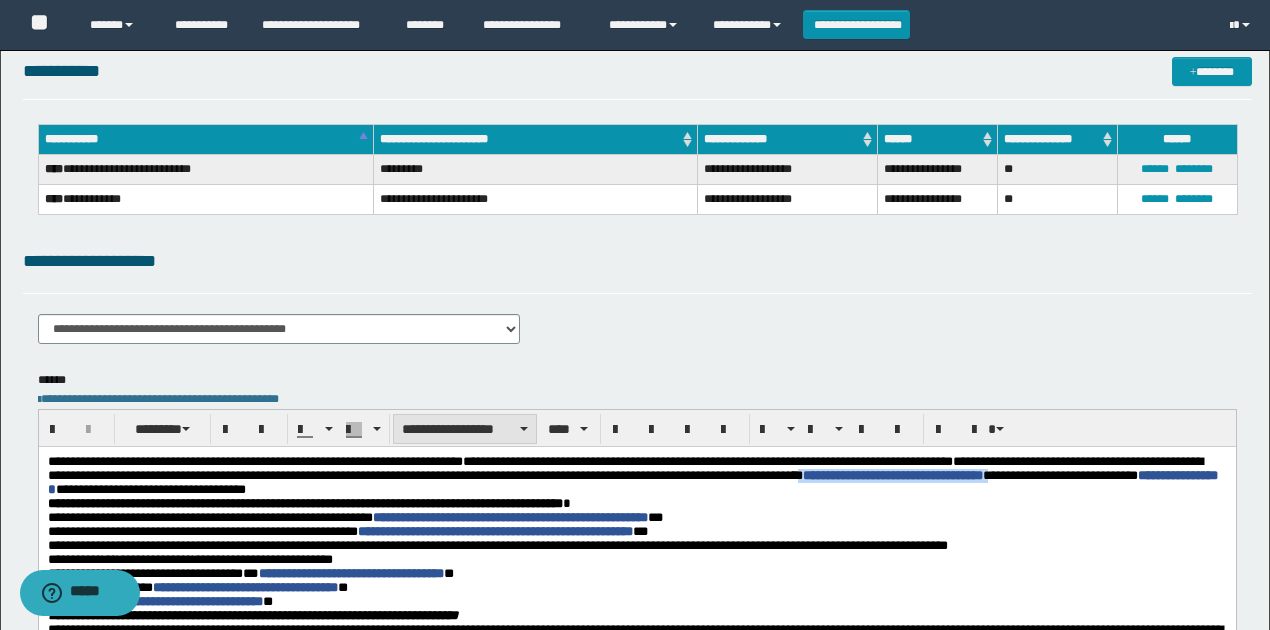 scroll, scrollTop: 66, scrollLeft: 0, axis: vertical 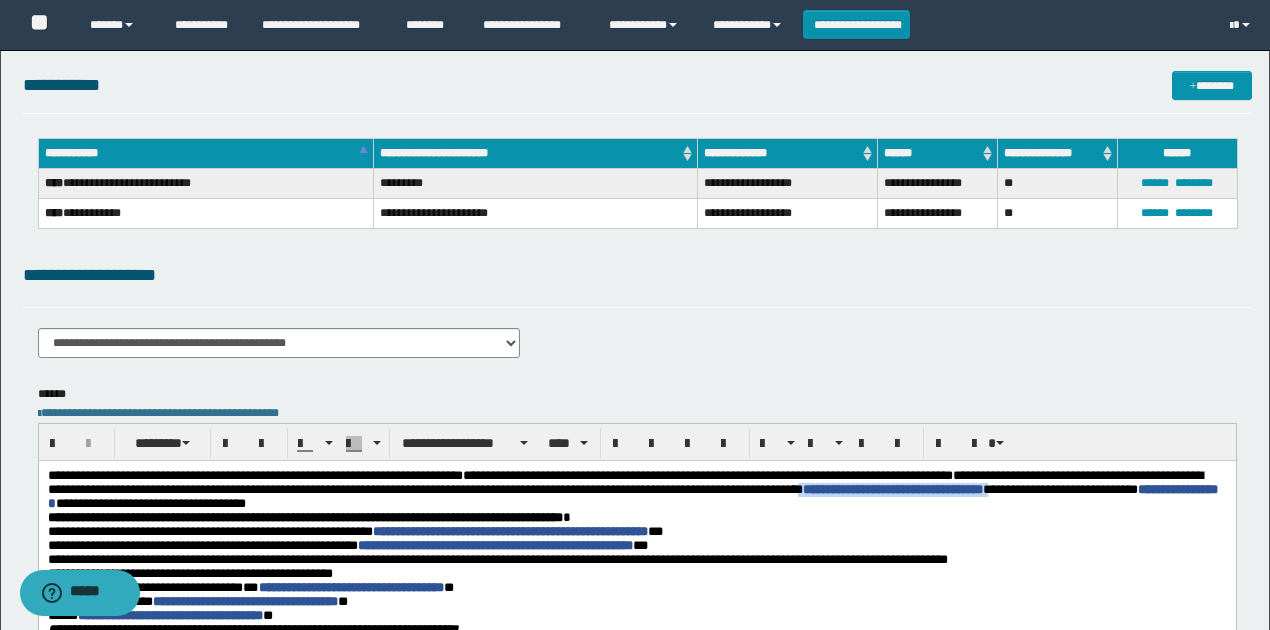 type 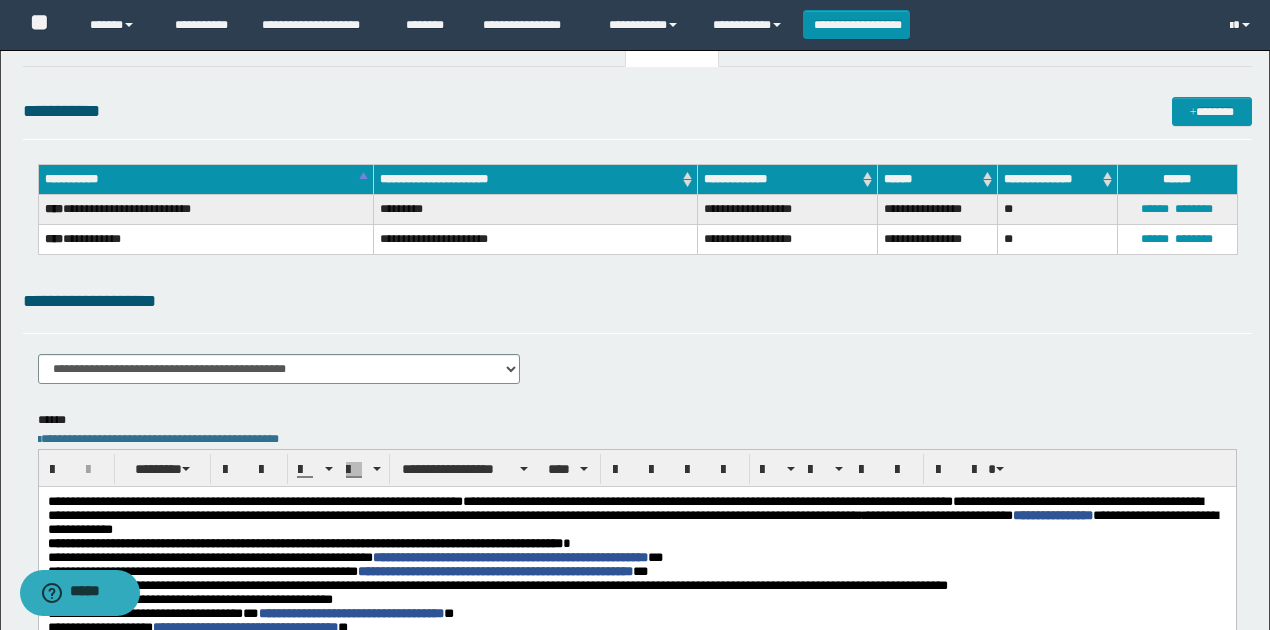 scroll, scrollTop: 0, scrollLeft: 0, axis: both 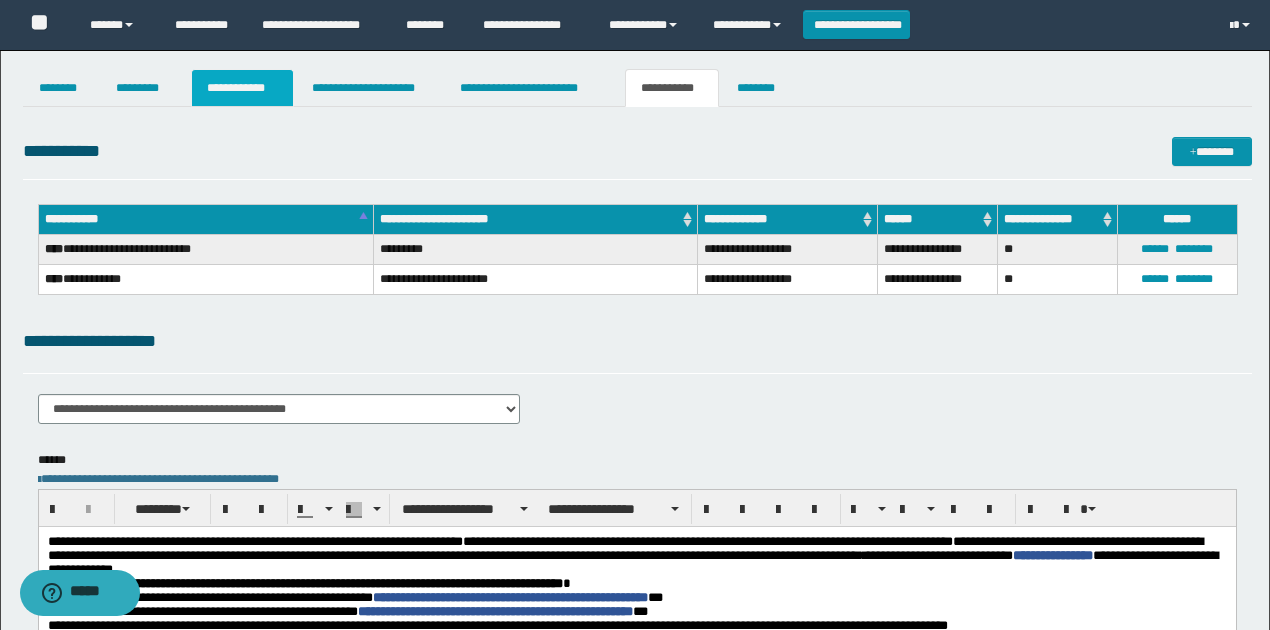 click on "**********" at bounding box center (243, 88) 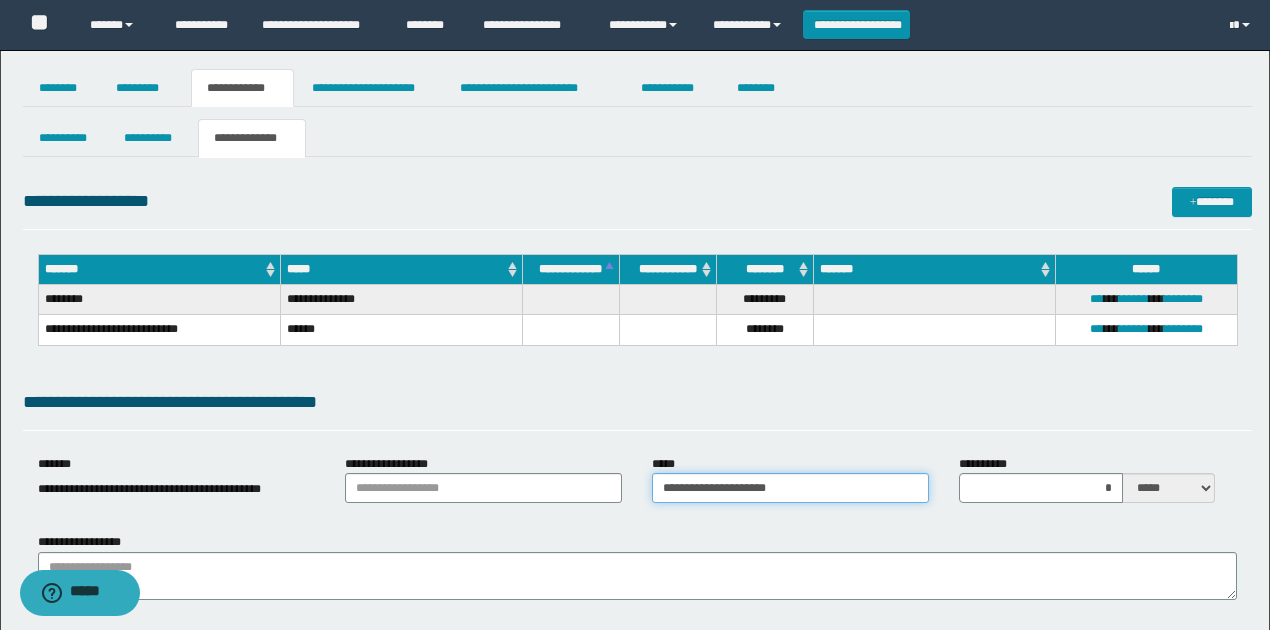 drag, startPoint x: 811, startPoint y: 488, endPoint x: 661, endPoint y: 482, distance: 150.11995 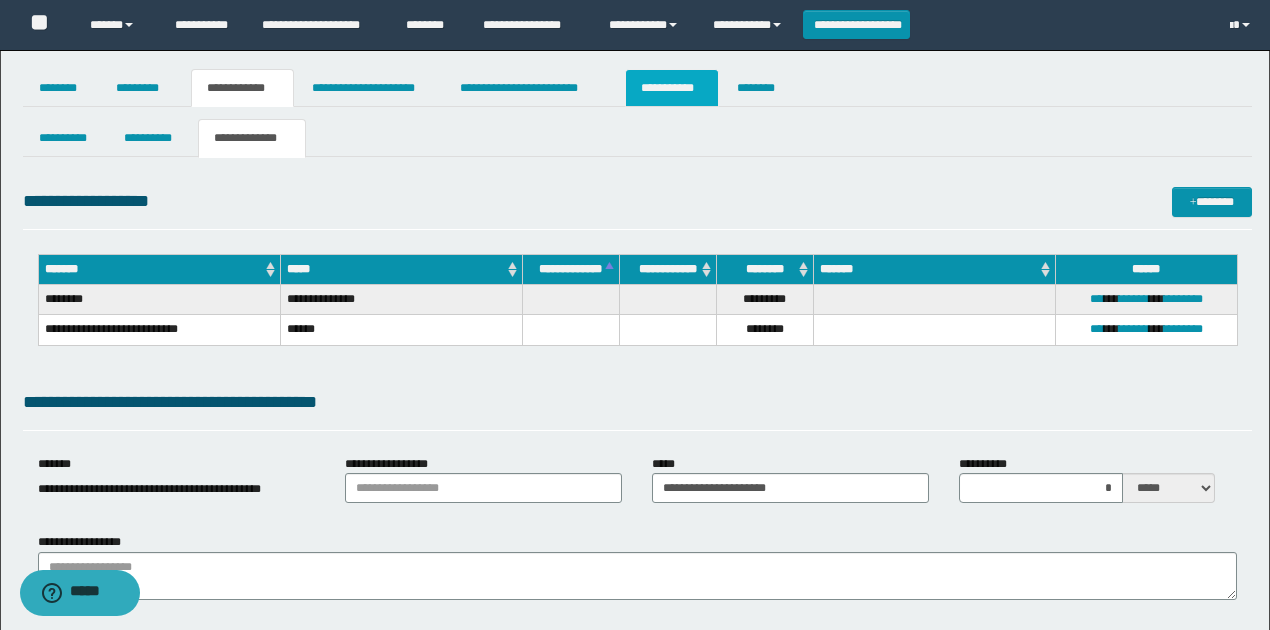 click on "**********" at bounding box center [672, 88] 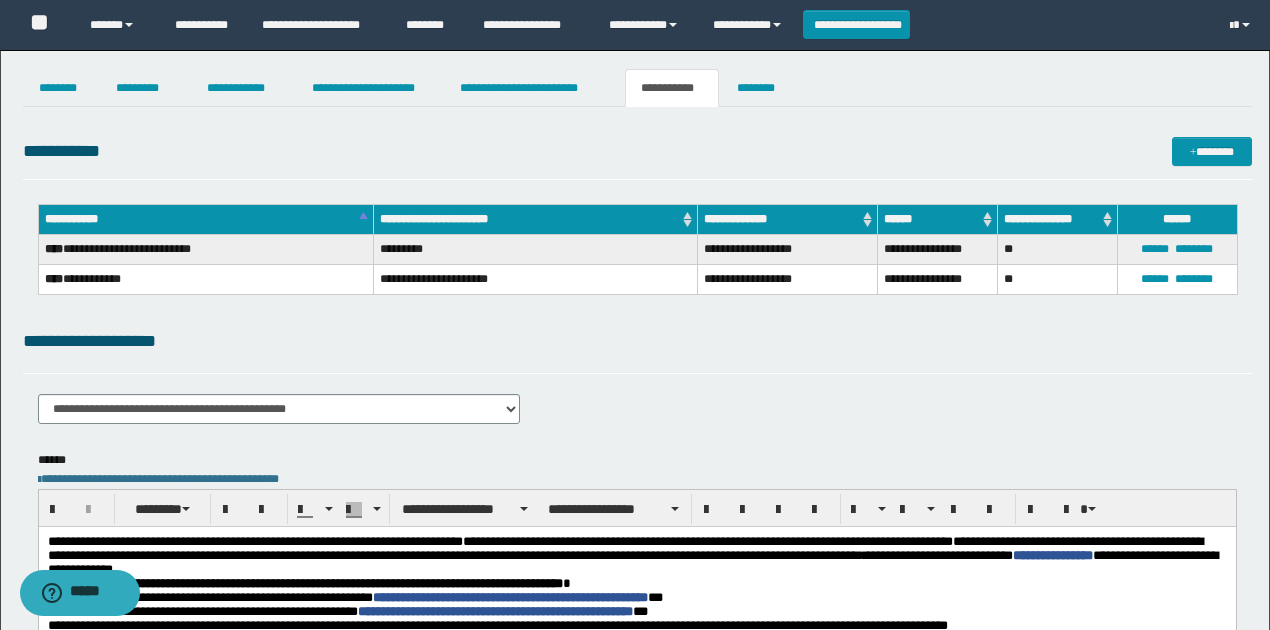 scroll, scrollTop: 66, scrollLeft: 0, axis: vertical 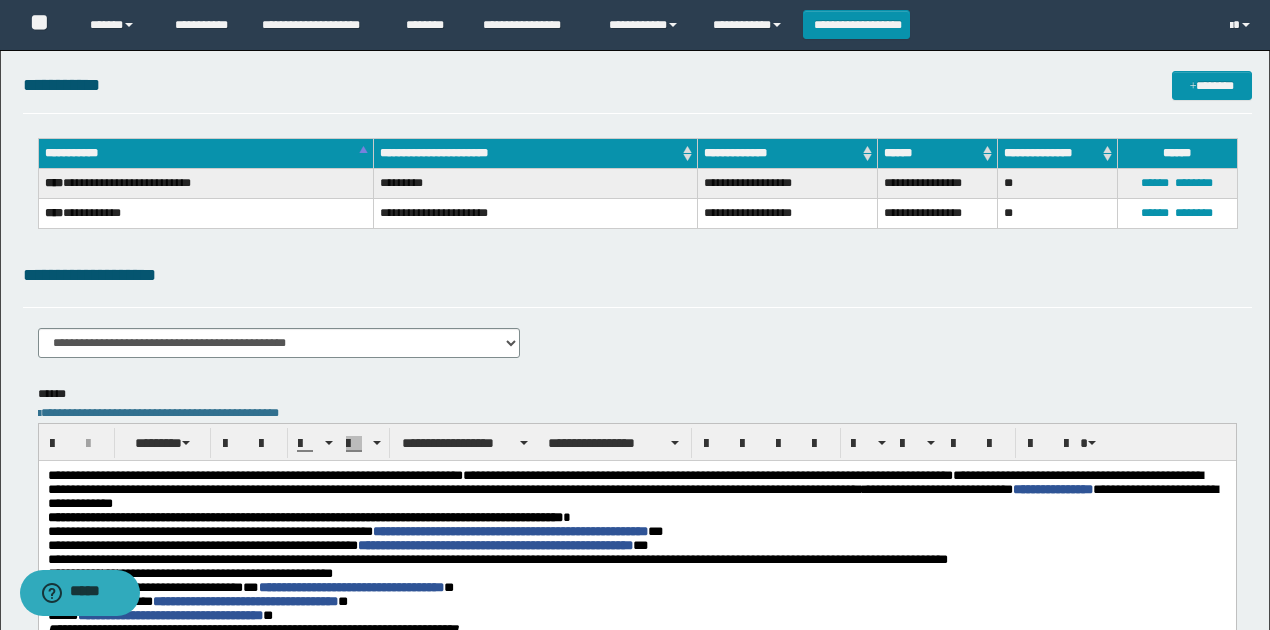 click on "**********" at bounding box center (304, 517) 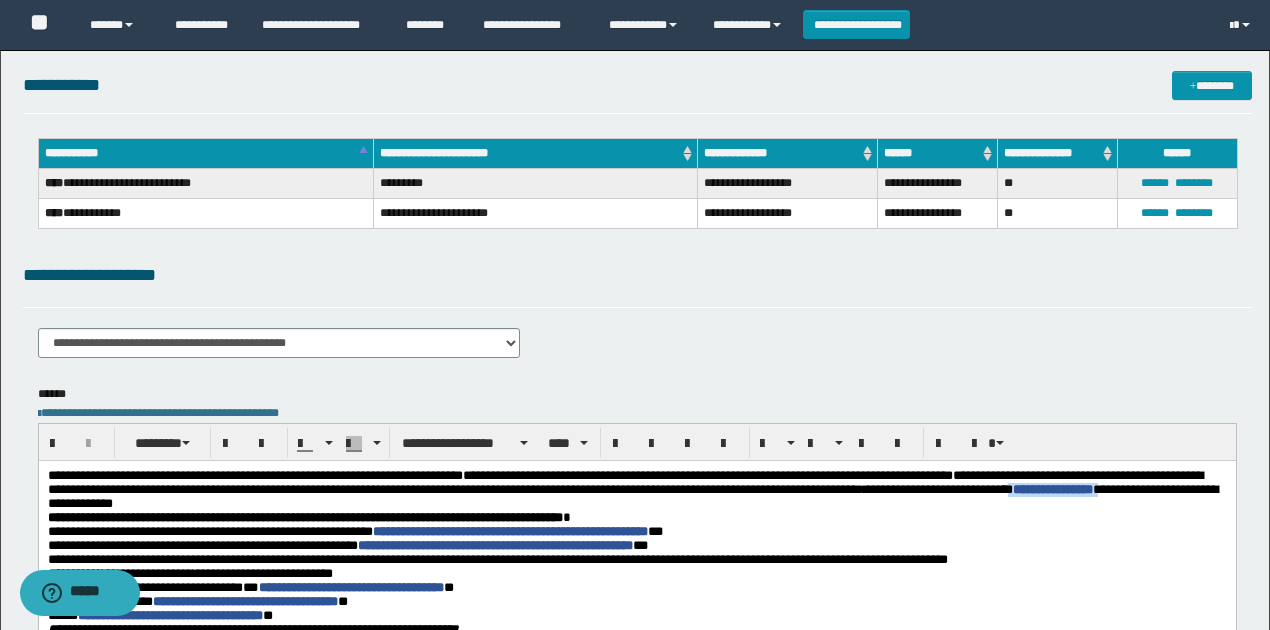 drag, startPoint x: 157, startPoint y: 507, endPoint x: 47, endPoint y: 508, distance: 110.00455 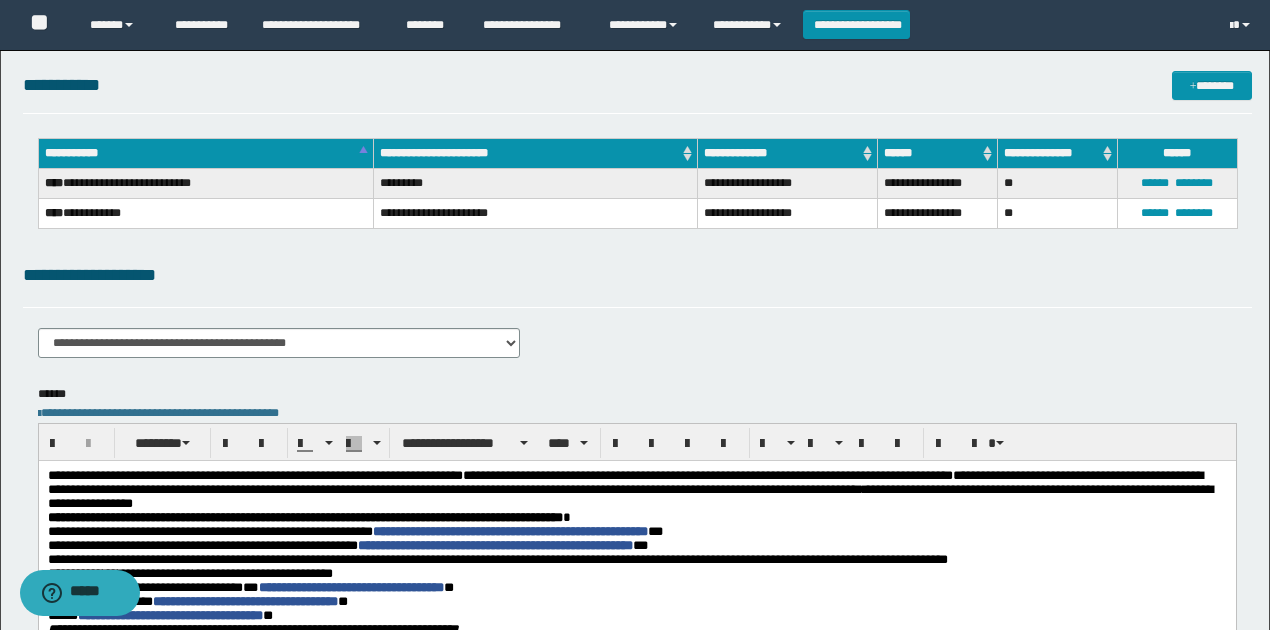 click on "**********" at bounding box center (636, 490) 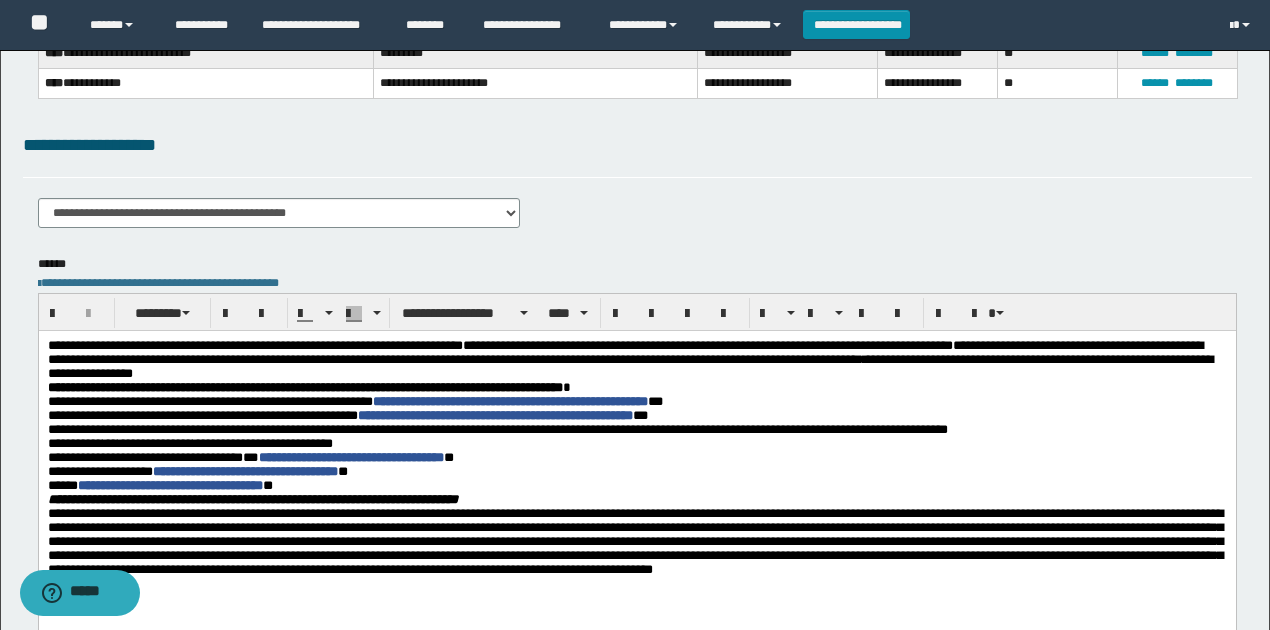 scroll, scrollTop: 200, scrollLeft: 0, axis: vertical 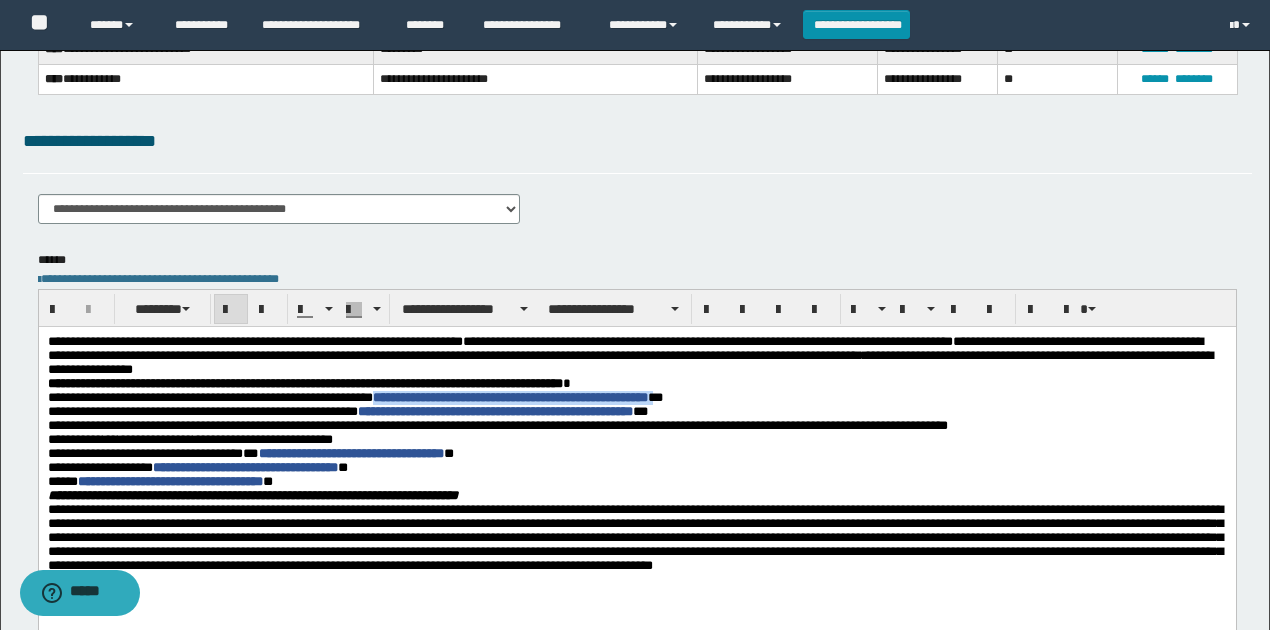 drag, startPoint x: 402, startPoint y: 406, endPoint x: 718, endPoint y: 408, distance: 316.00632 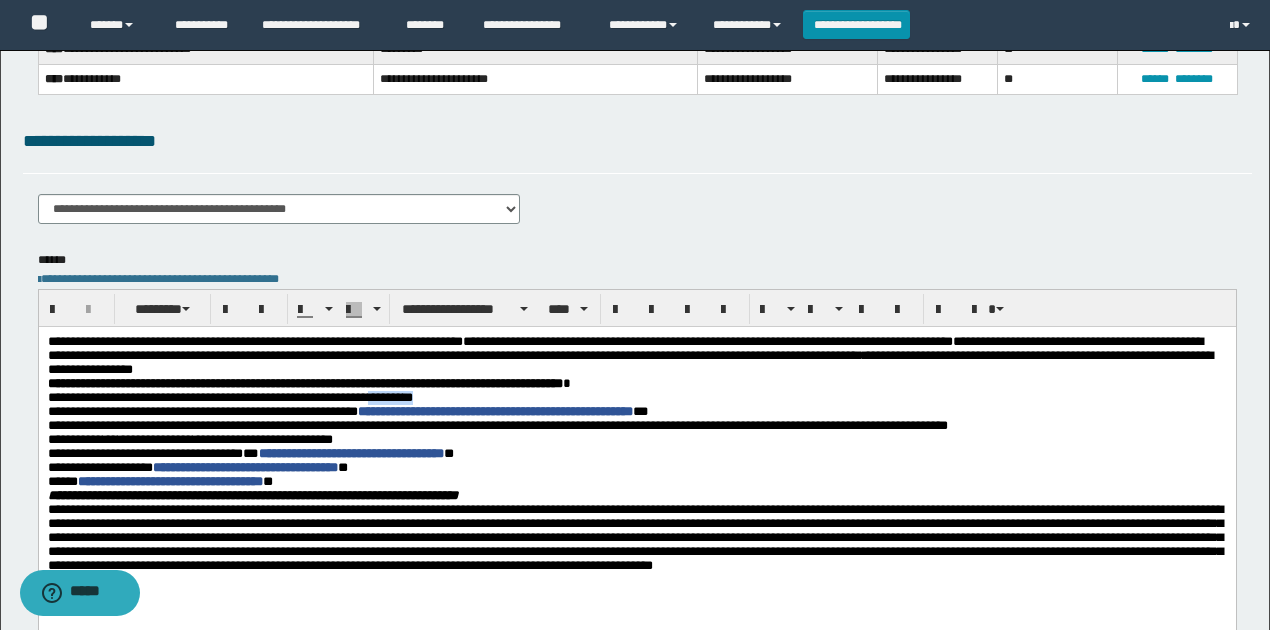 drag, startPoint x: 458, startPoint y: 406, endPoint x: 398, endPoint y: 400, distance: 60.299255 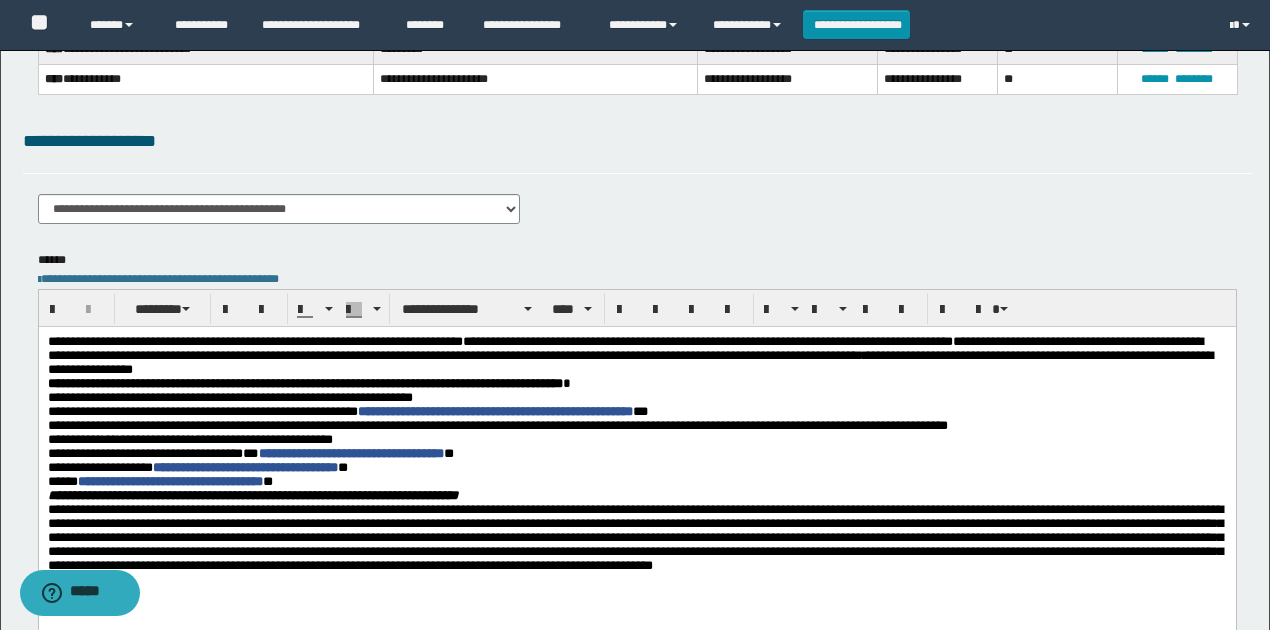 click on "**********" at bounding box center (636, 440) 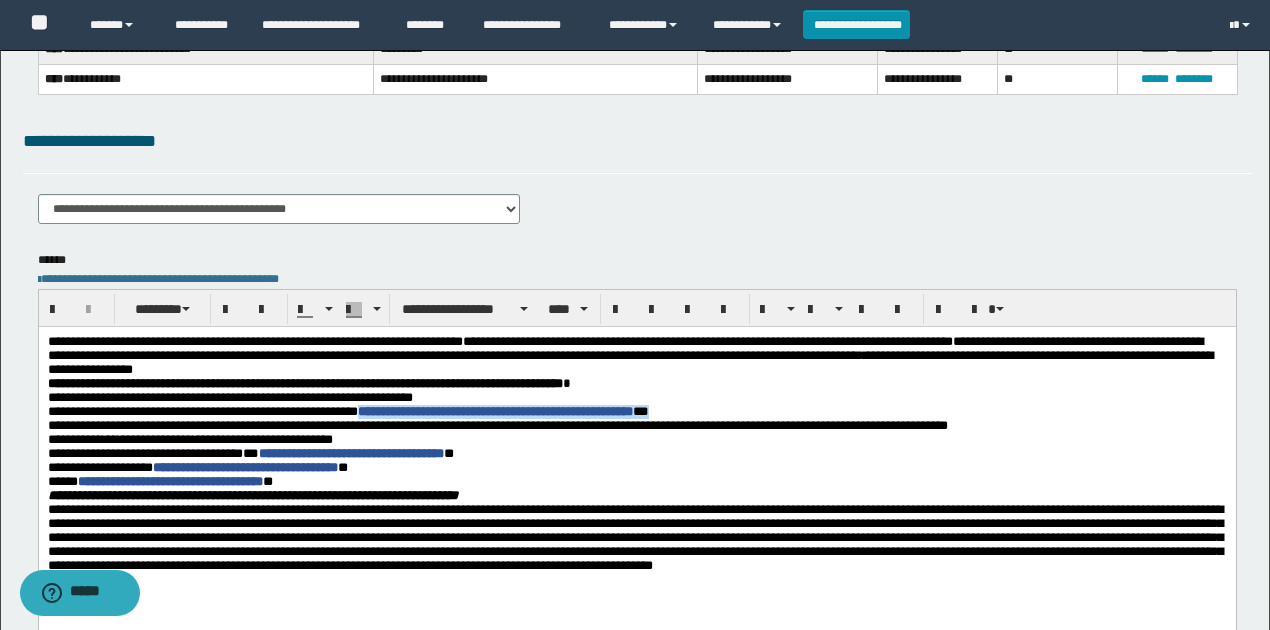 drag, startPoint x: 699, startPoint y: 418, endPoint x: 374, endPoint y: 416, distance: 325.00616 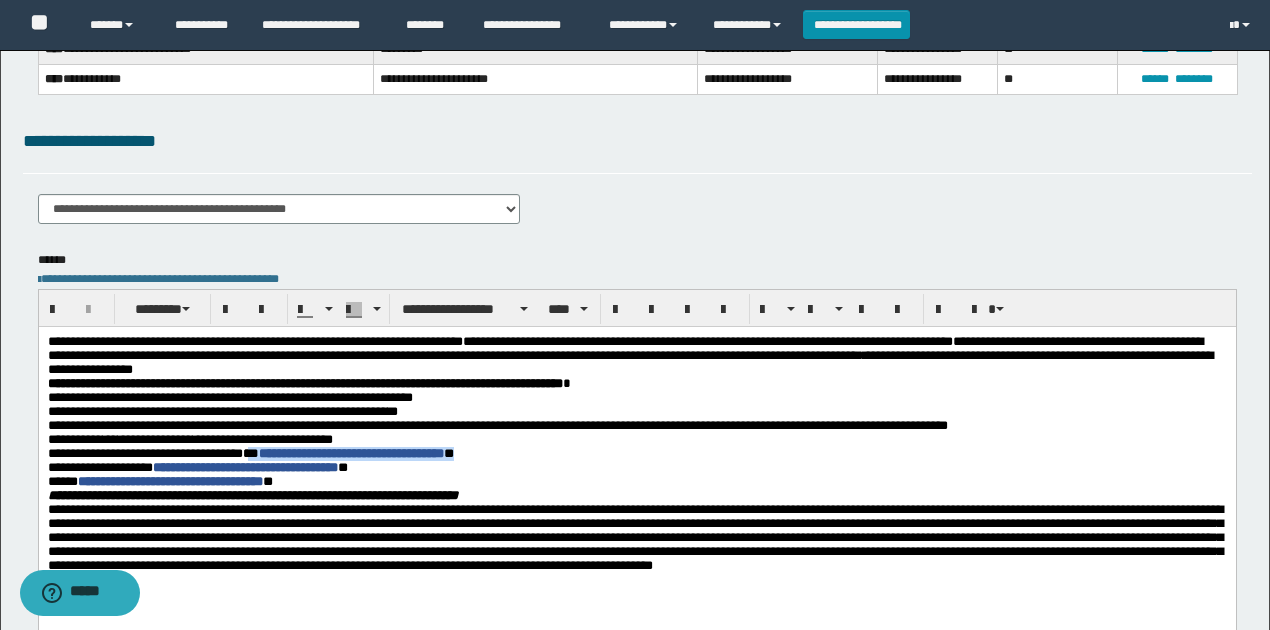 drag, startPoint x: 492, startPoint y: 464, endPoint x: 255, endPoint y: 467, distance: 237.01898 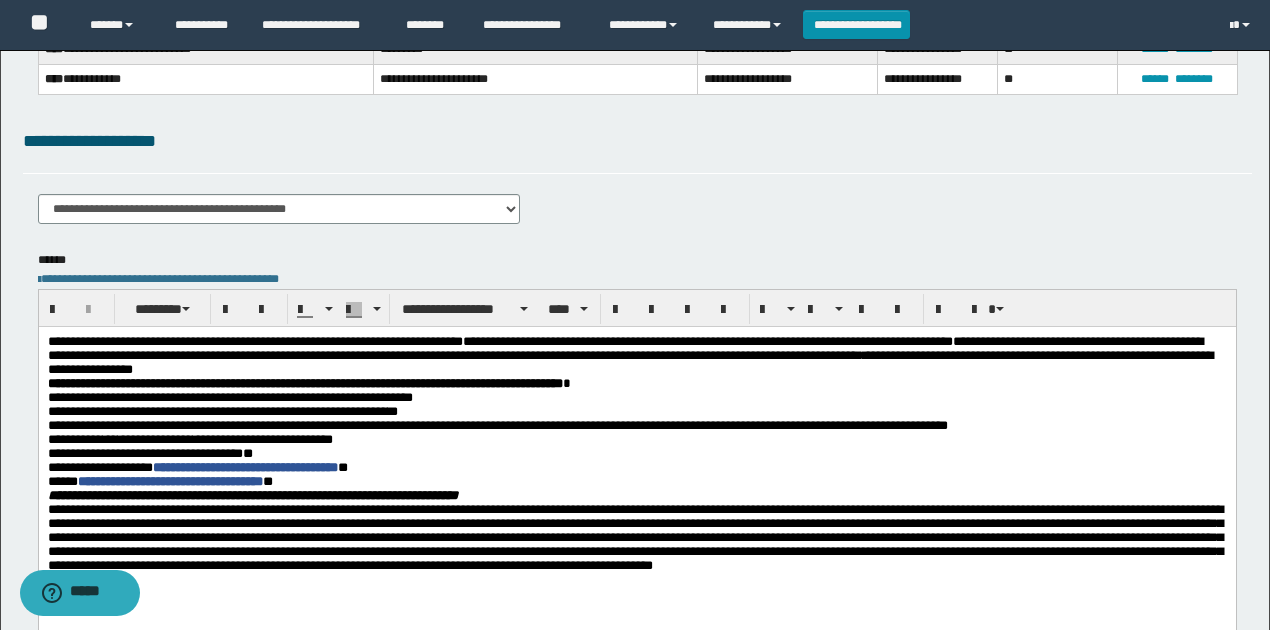 scroll, scrollTop: 0, scrollLeft: 0, axis: both 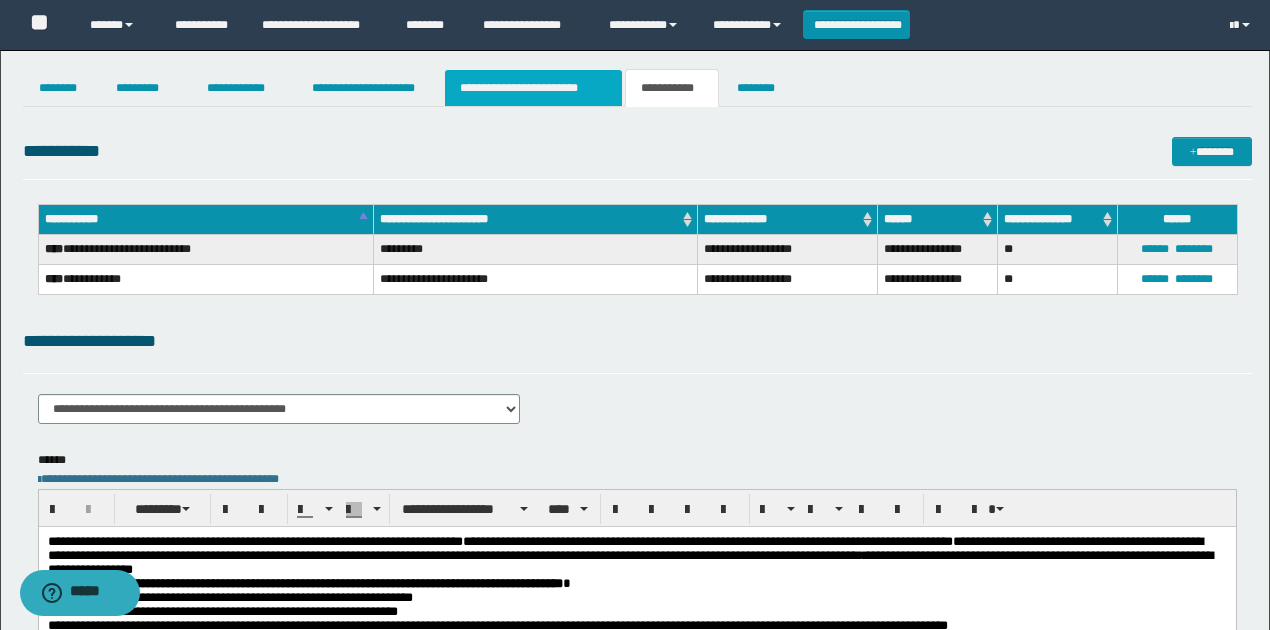 click on "**********" at bounding box center [533, 88] 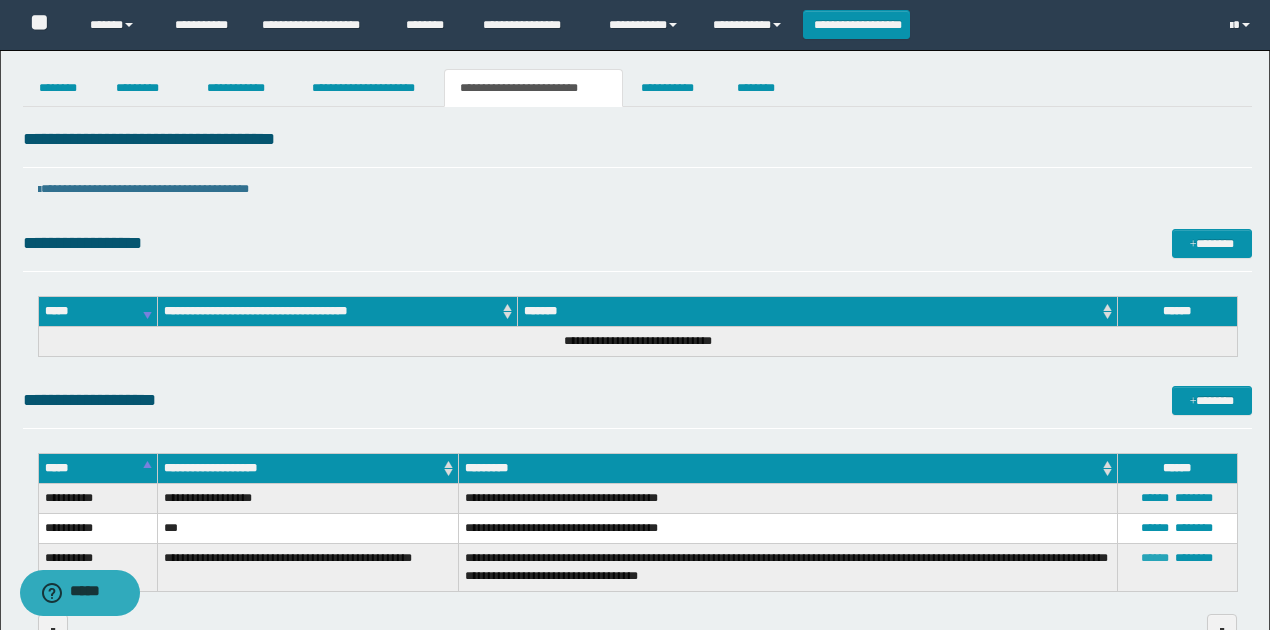click on "******" at bounding box center [1155, 558] 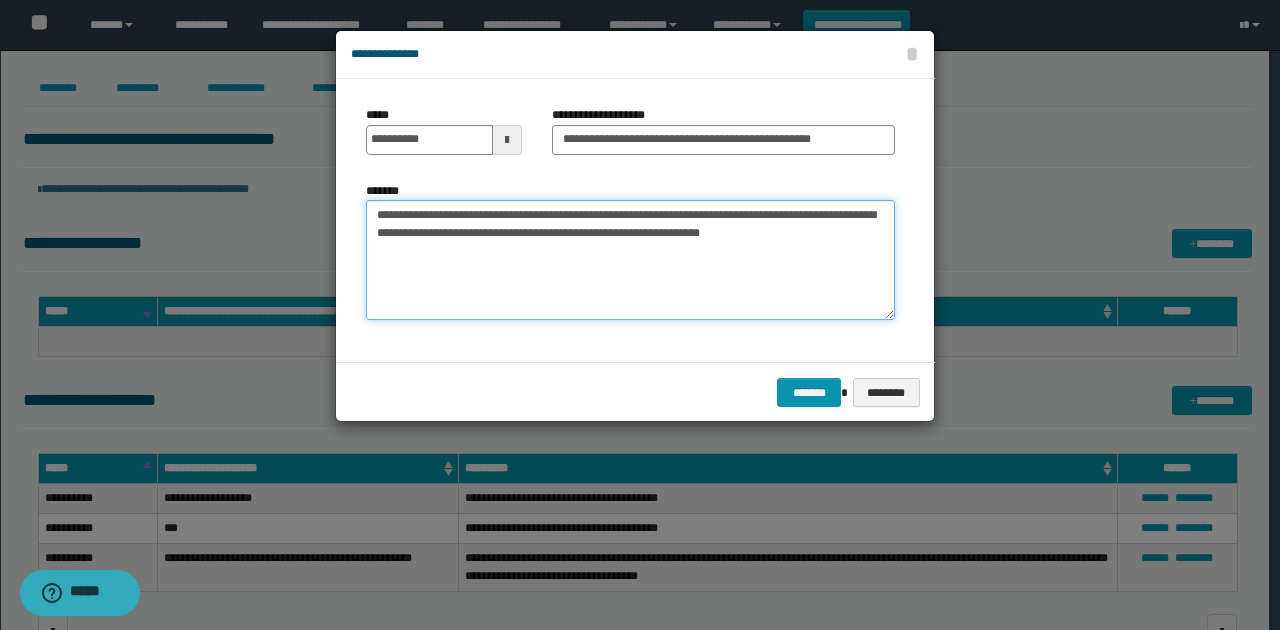 drag, startPoint x: 761, startPoint y: 239, endPoint x: 355, endPoint y: 220, distance: 406.44434 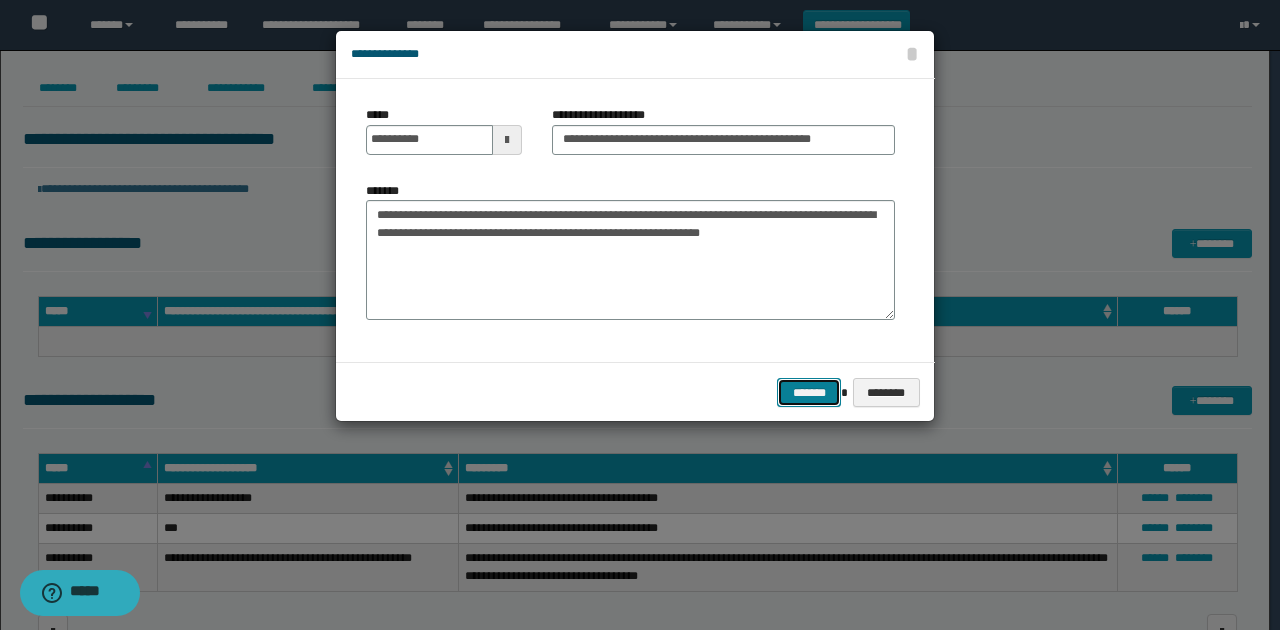 click on "*******" at bounding box center [809, 392] 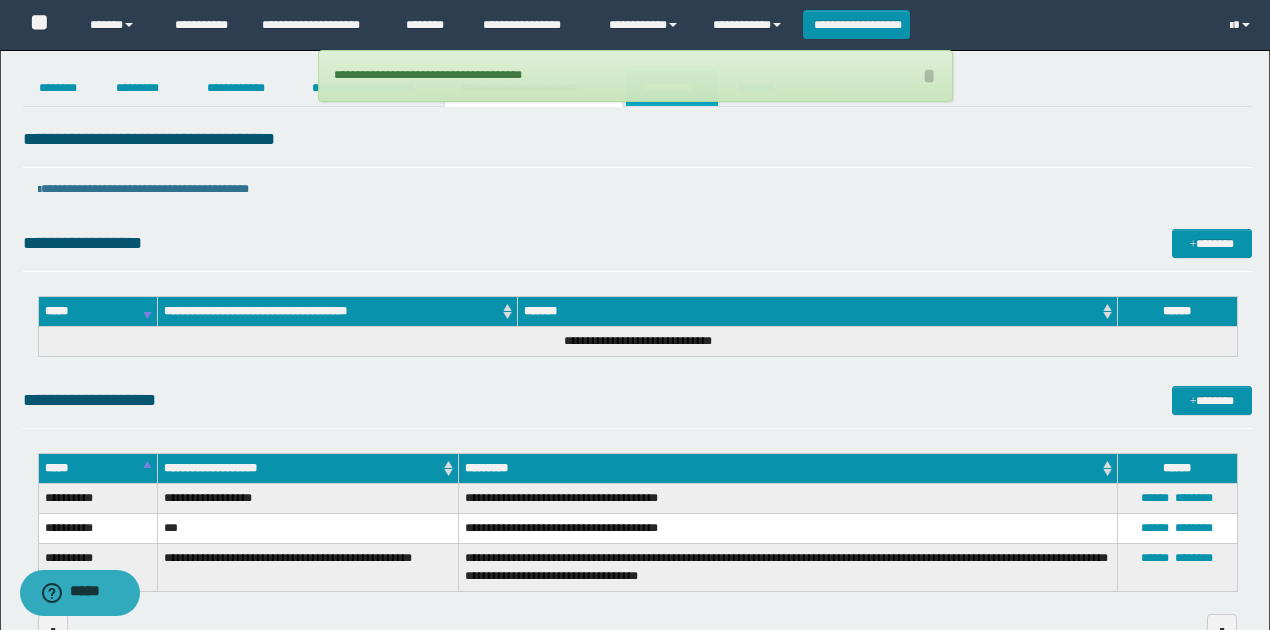 click on "**********" at bounding box center (672, 88) 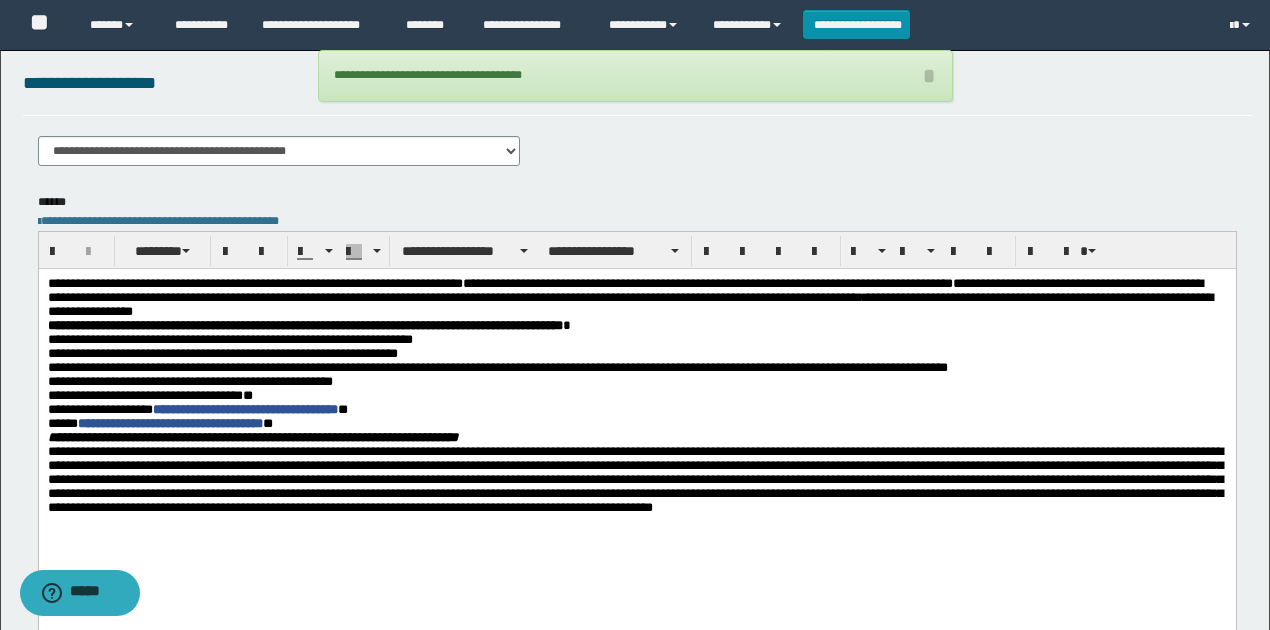 scroll, scrollTop: 266, scrollLeft: 0, axis: vertical 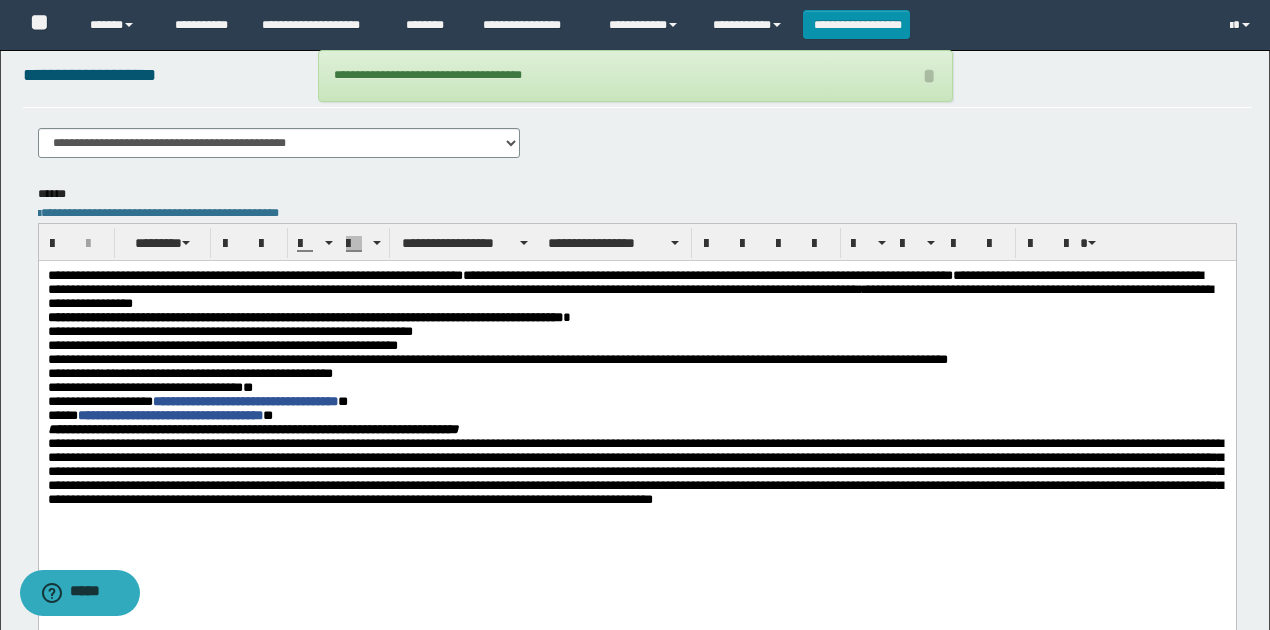 click on "**********" at bounding box center [636, 388] 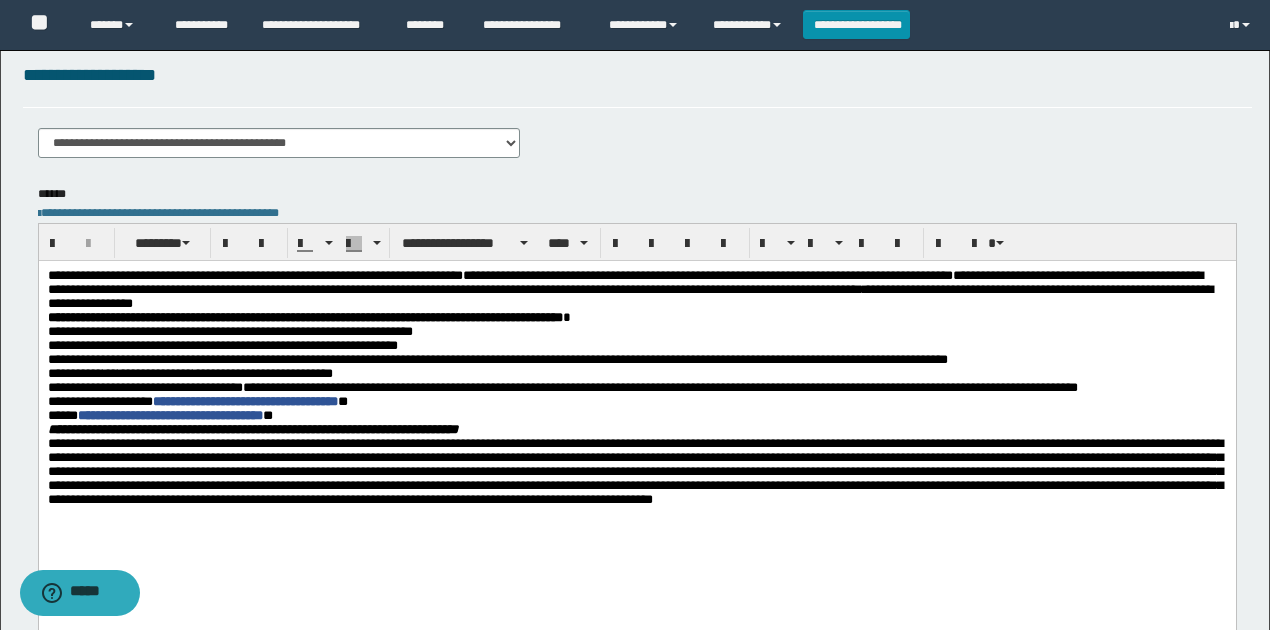 click on "**********" at bounding box center [192, 401] 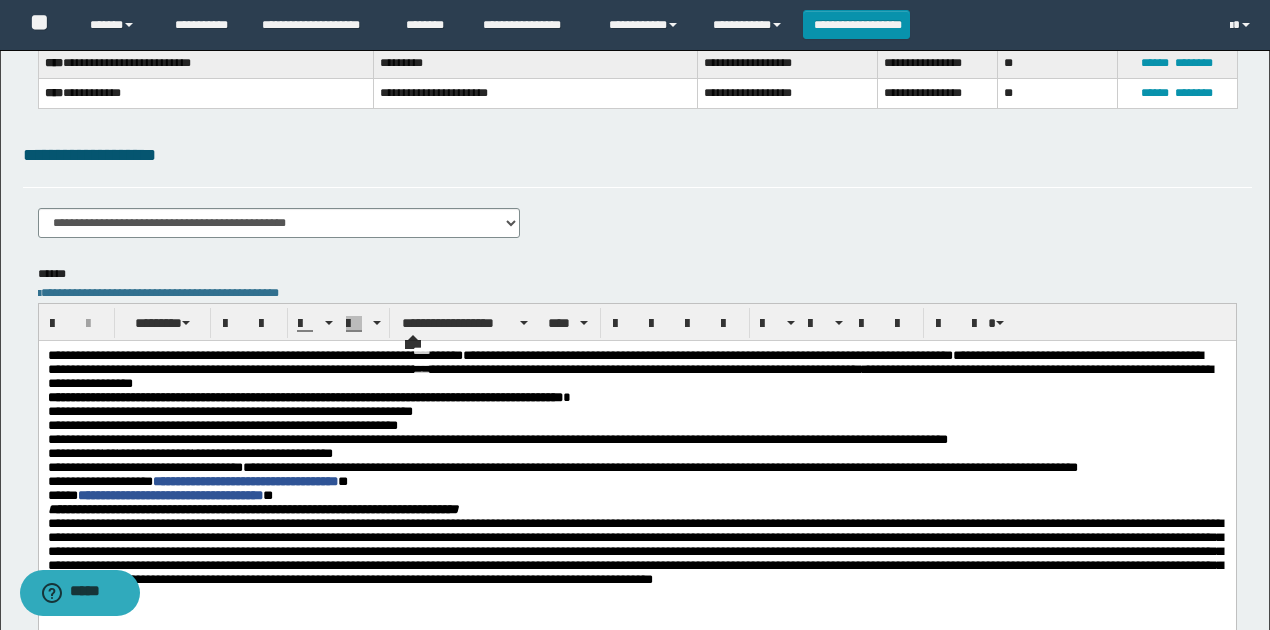 scroll, scrollTop: 0, scrollLeft: 0, axis: both 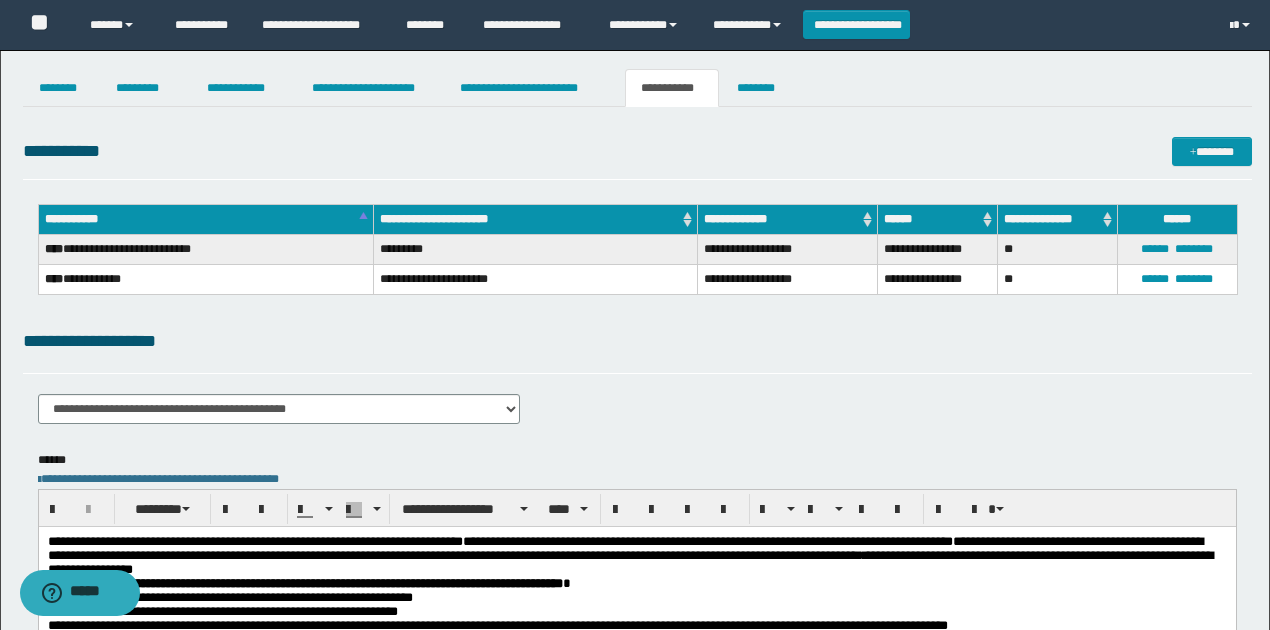 drag, startPoint x: 542, startPoint y: 96, endPoint x: 543, endPoint y: 115, distance: 19.026299 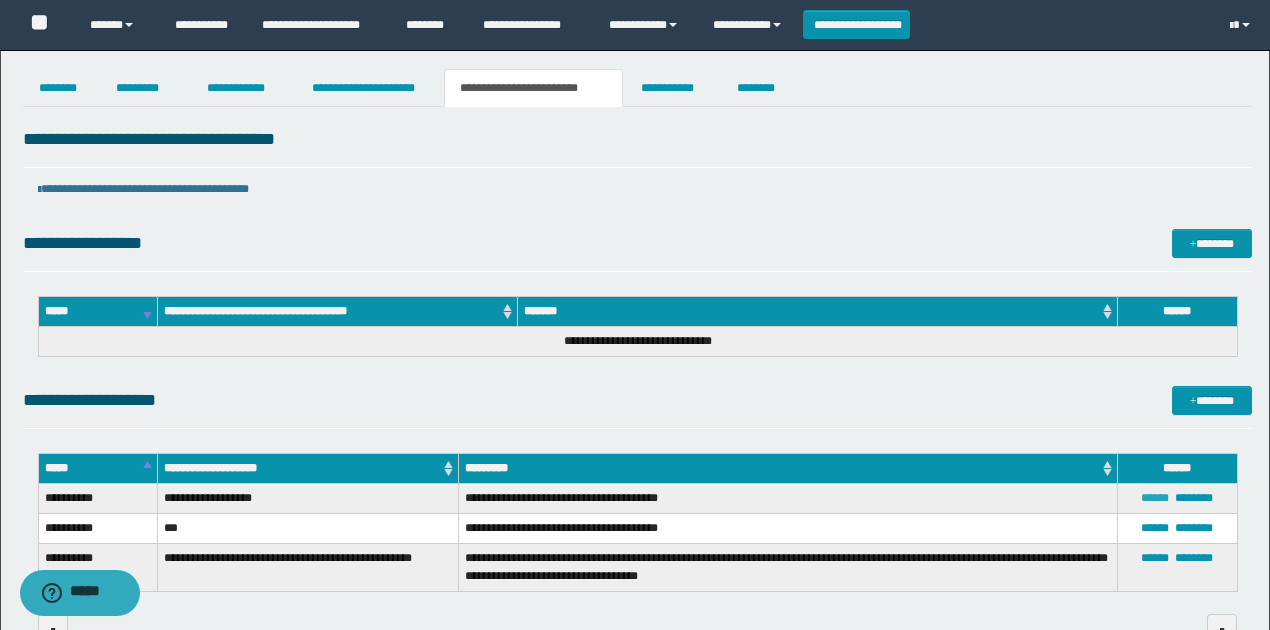 click on "******" at bounding box center (1155, 498) 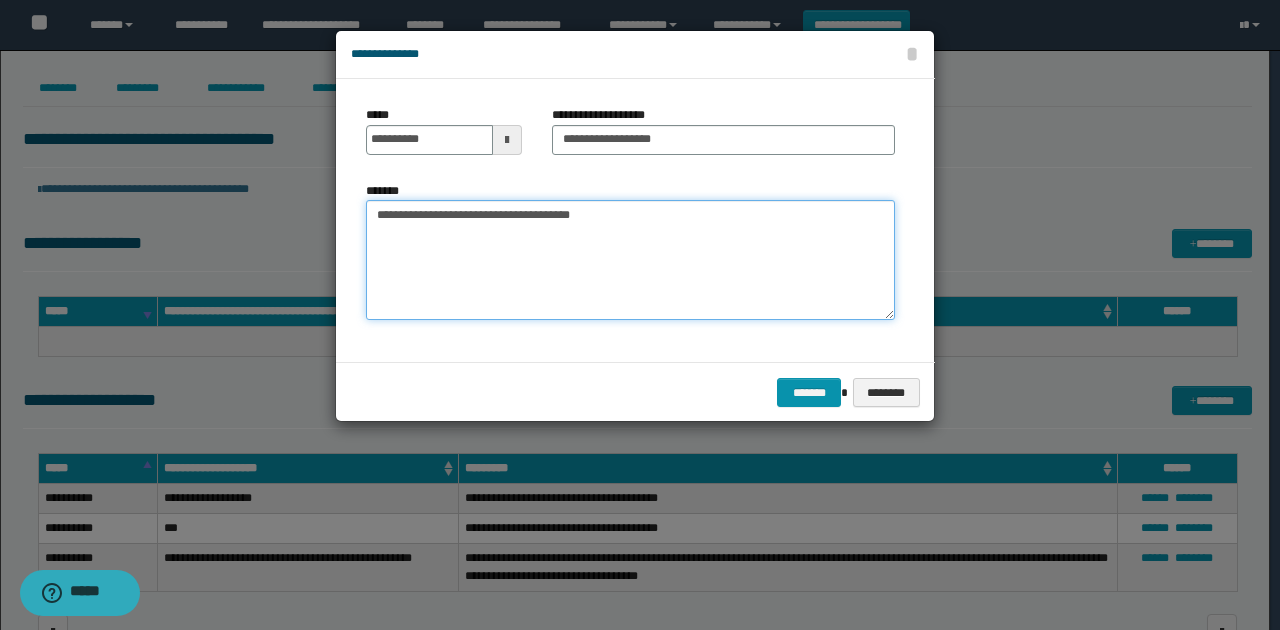 click on "**********" at bounding box center [630, 260] 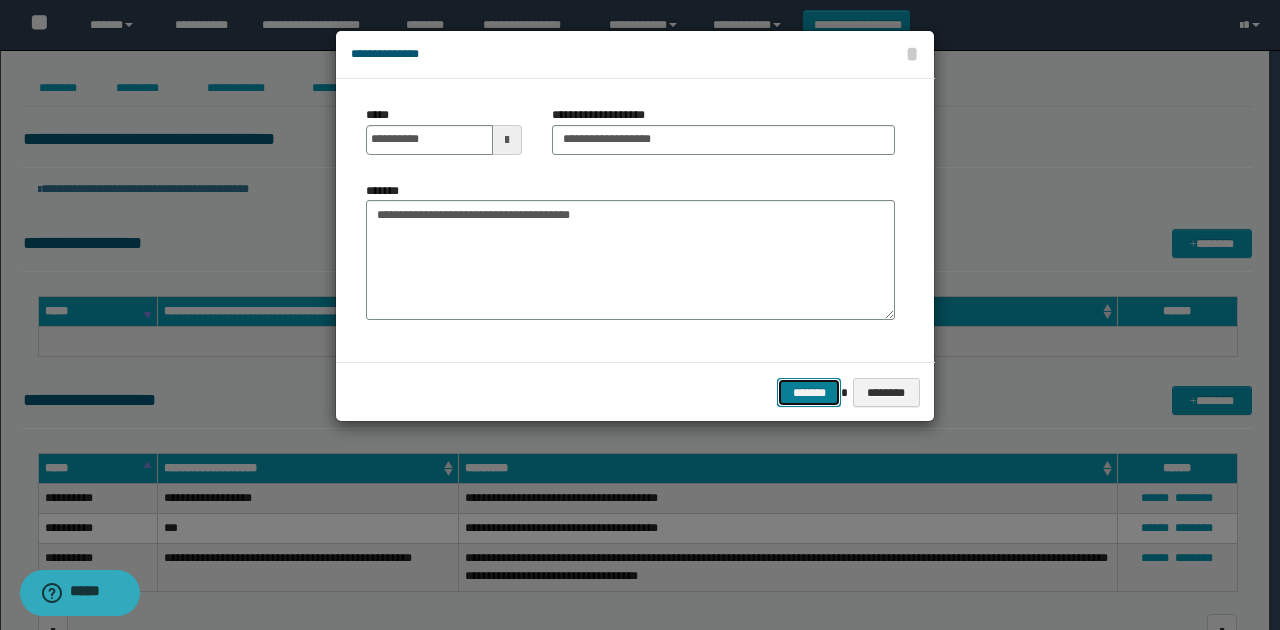 click on "*******" at bounding box center (809, 392) 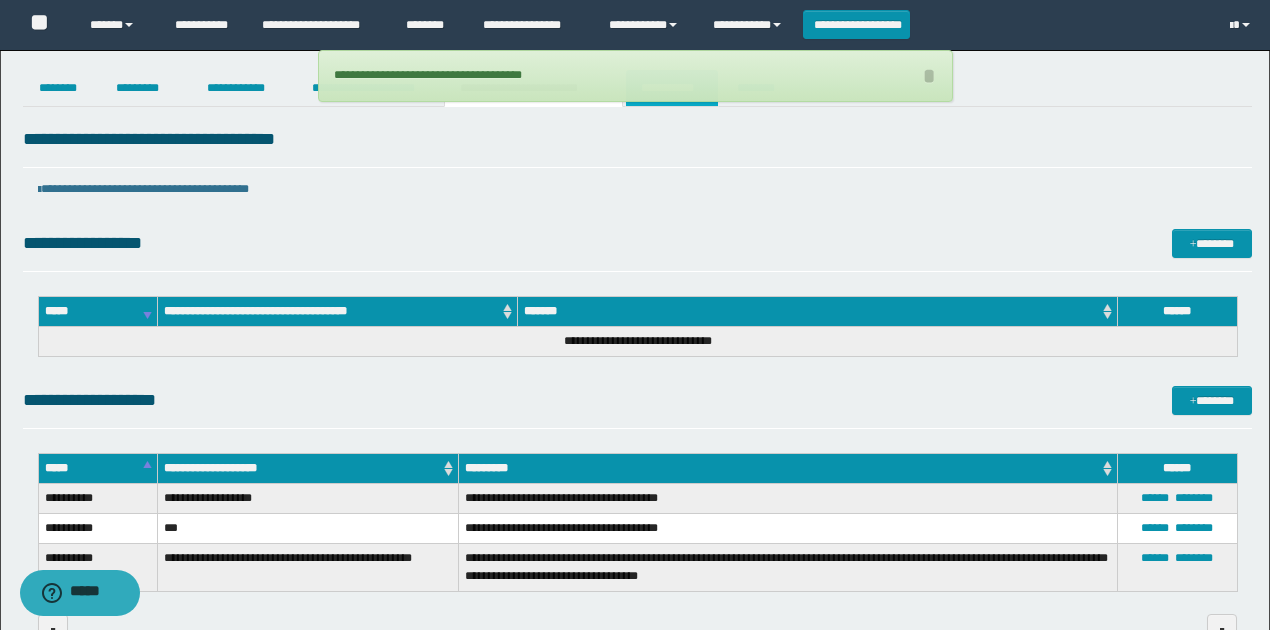 click on "**********" at bounding box center (672, 88) 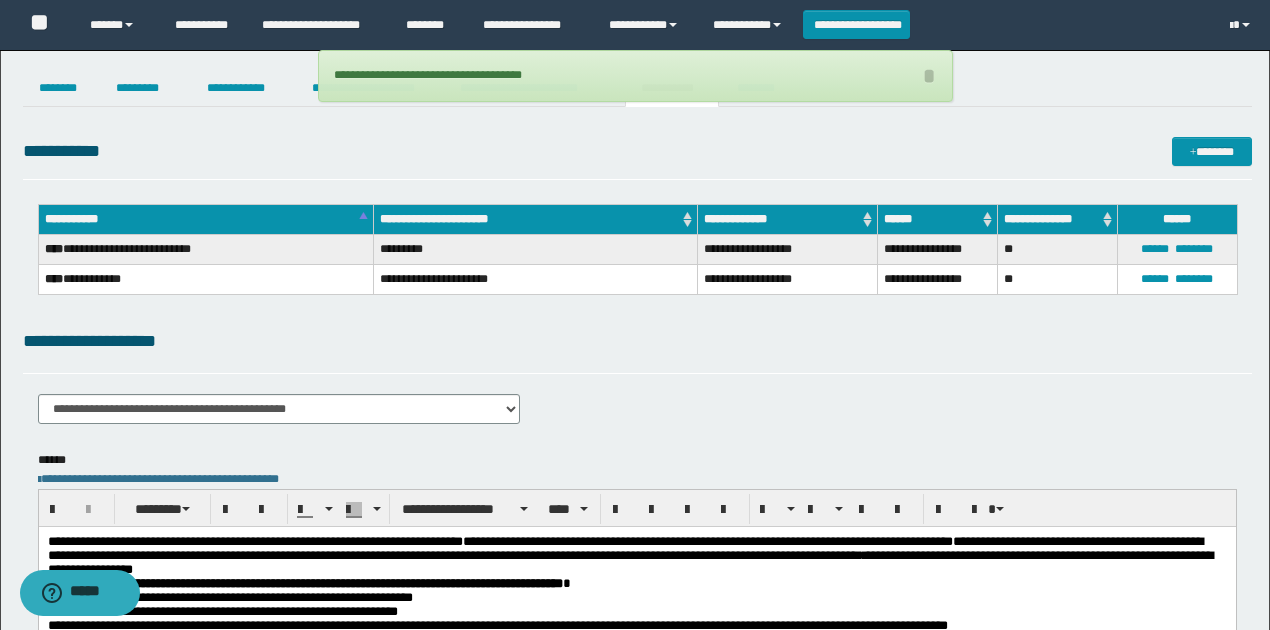 click on "**********" at bounding box center (637, 416) 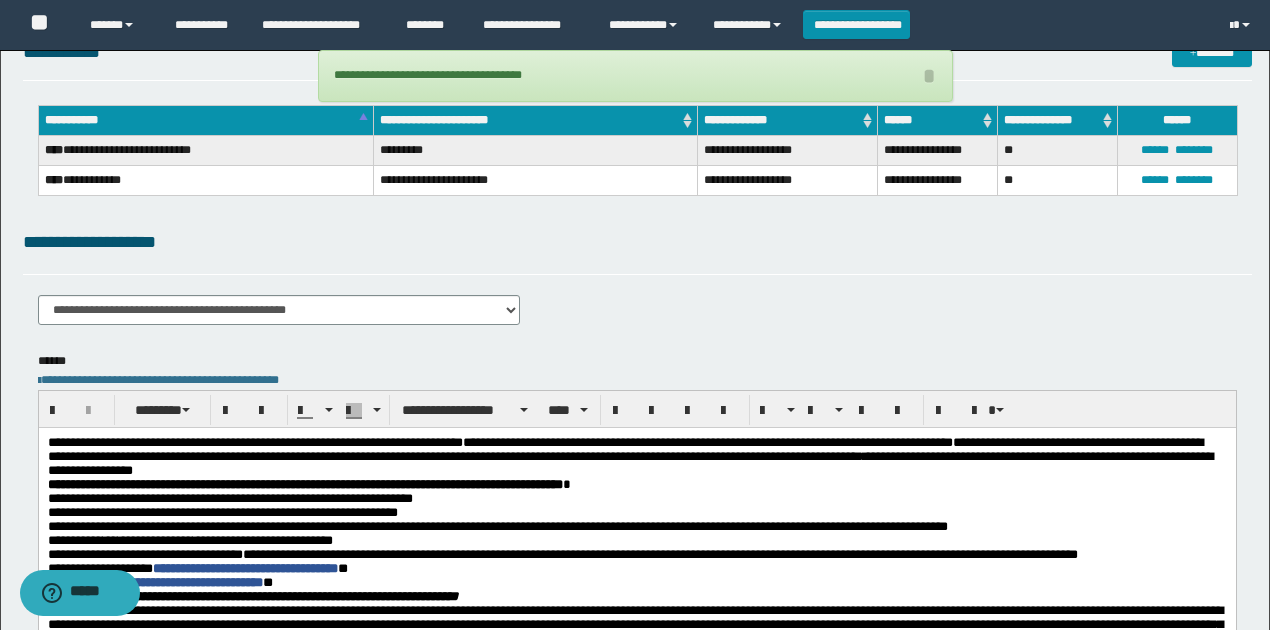 scroll, scrollTop: 200, scrollLeft: 0, axis: vertical 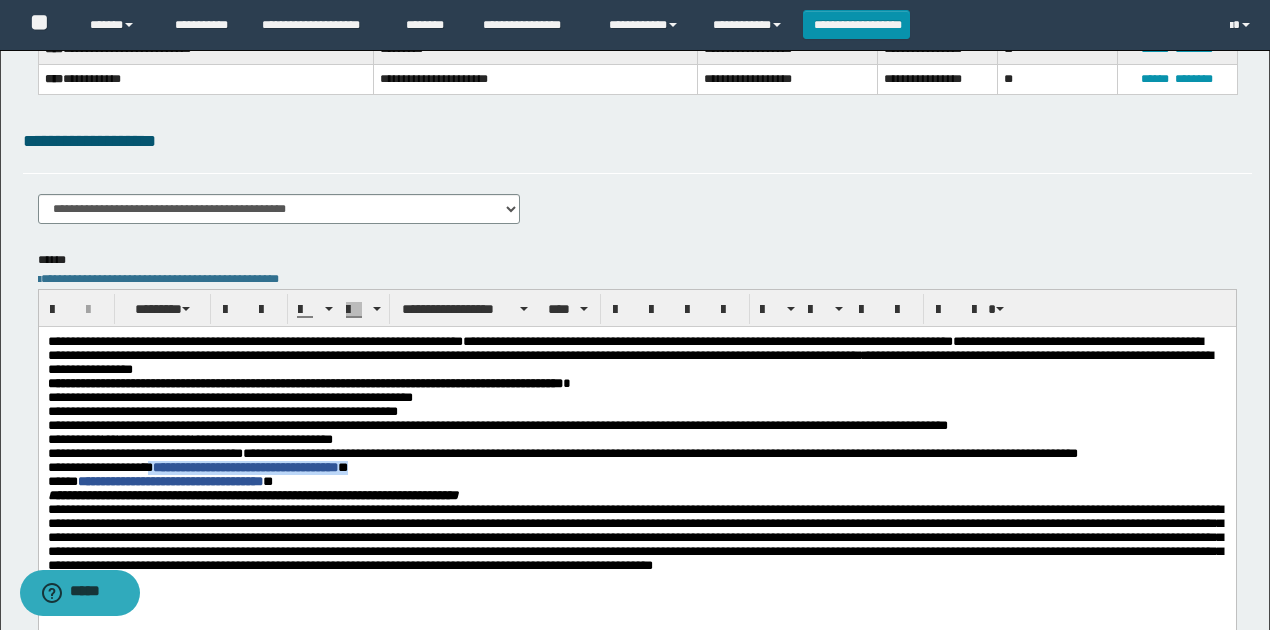 drag, startPoint x: 171, startPoint y: 479, endPoint x: 397, endPoint y: 478, distance: 226.00221 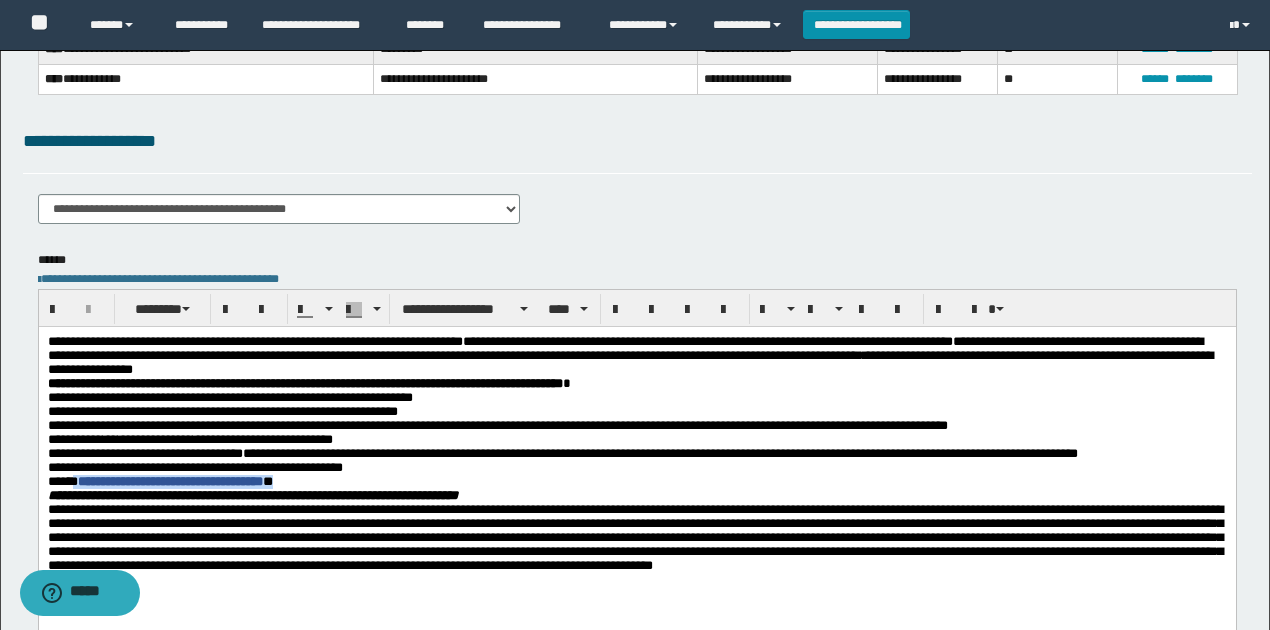 drag, startPoint x: 309, startPoint y: 498, endPoint x: 78, endPoint y: 494, distance: 231.03462 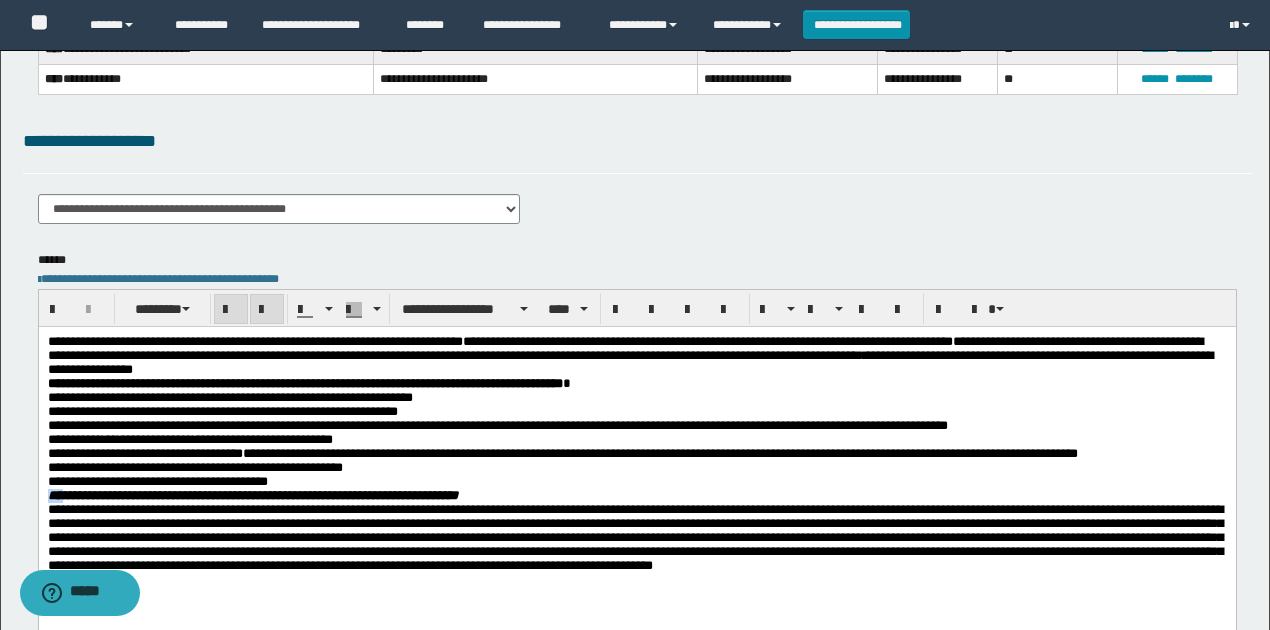 drag, startPoint x: 63, startPoint y: 508, endPoint x: 42, endPoint y: 508, distance: 21 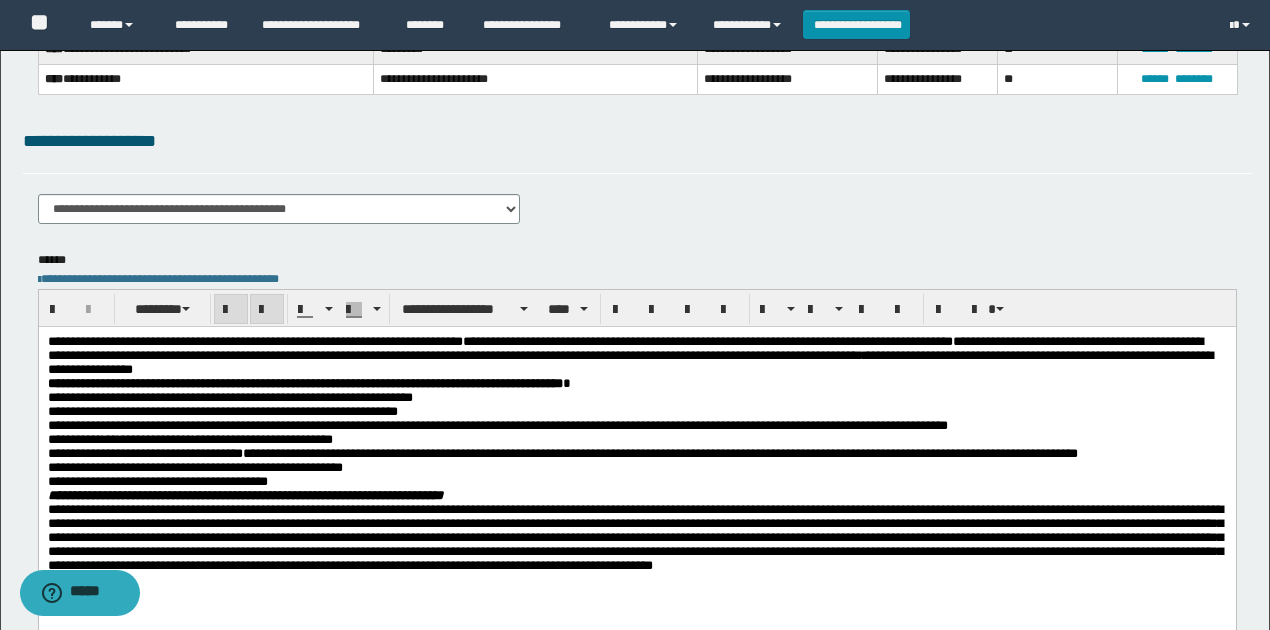 click on "**********" at bounding box center (244, 495) 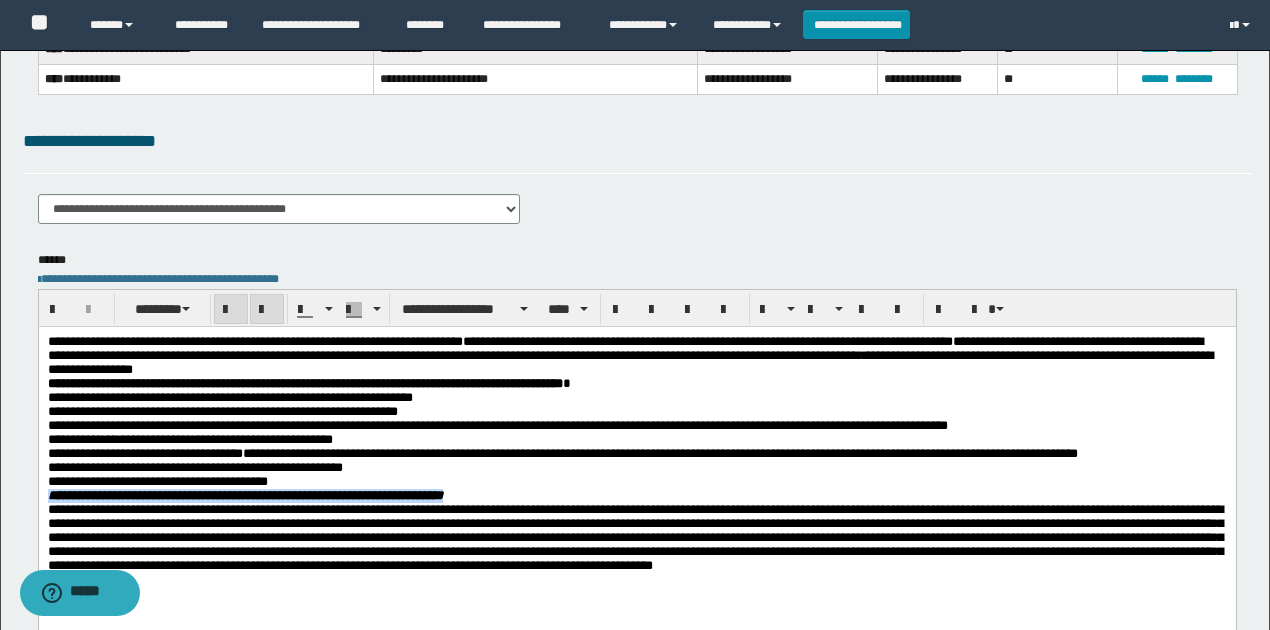 drag, startPoint x: 511, startPoint y: 510, endPoint x: 70, endPoint y: 829, distance: 544.2812 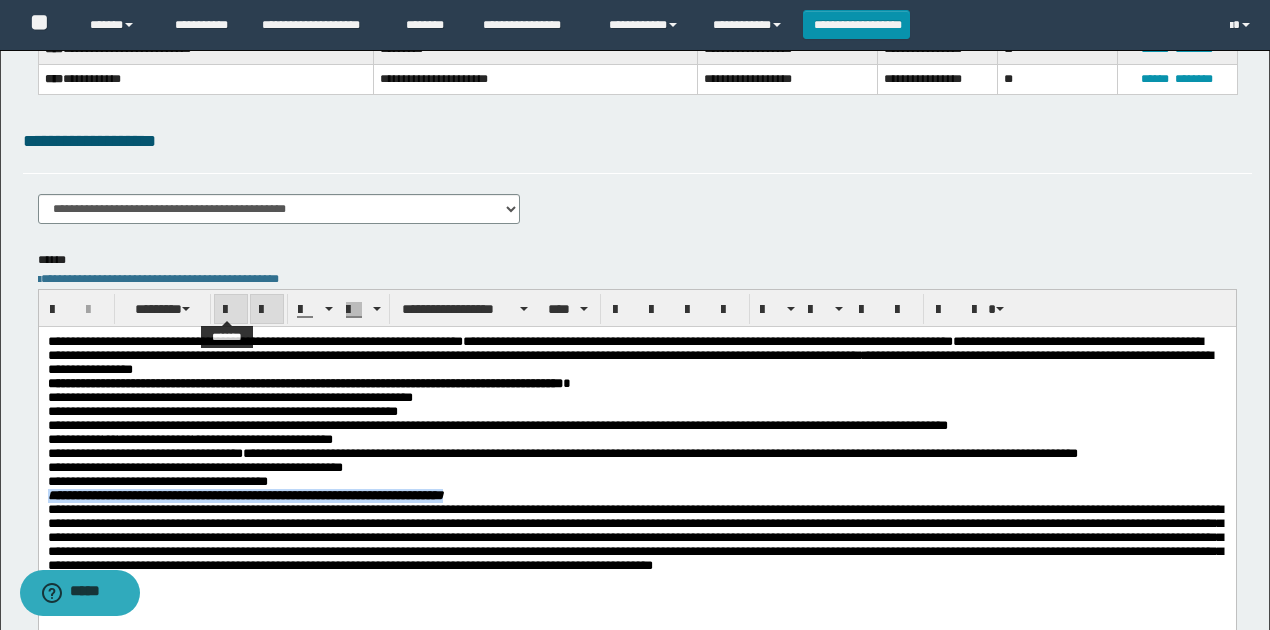 click at bounding box center (231, 309) 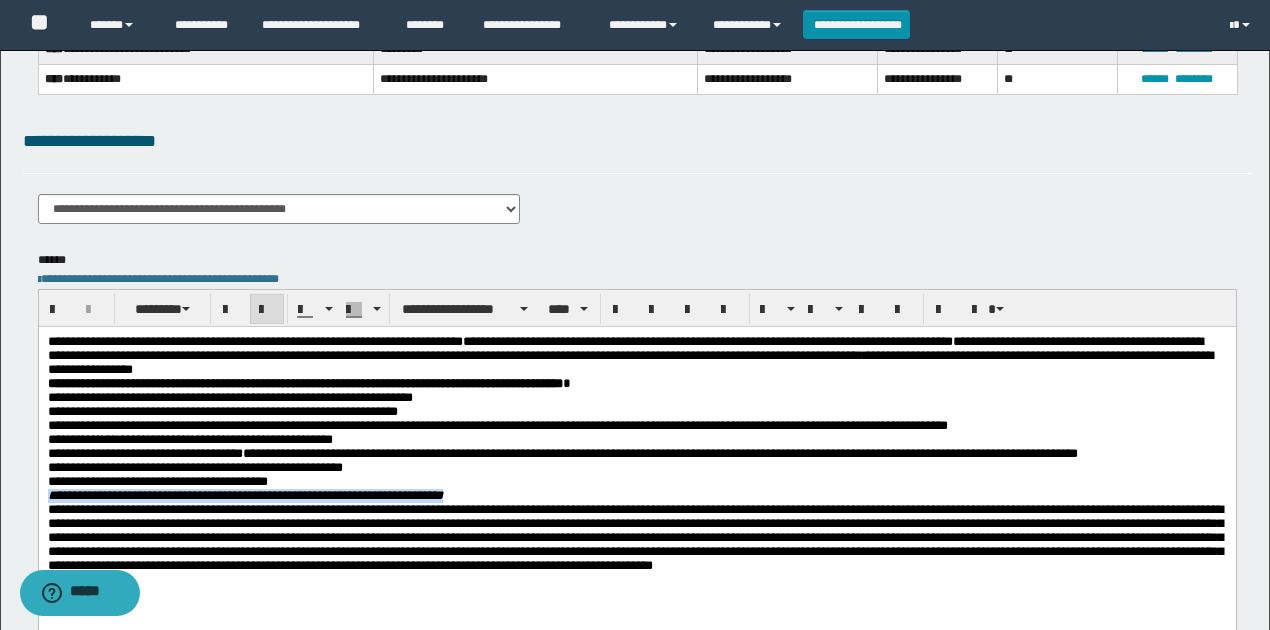 drag, startPoint x: 250, startPoint y: 298, endPoint x: 234, endPoint y: 42, distance: 256.4995 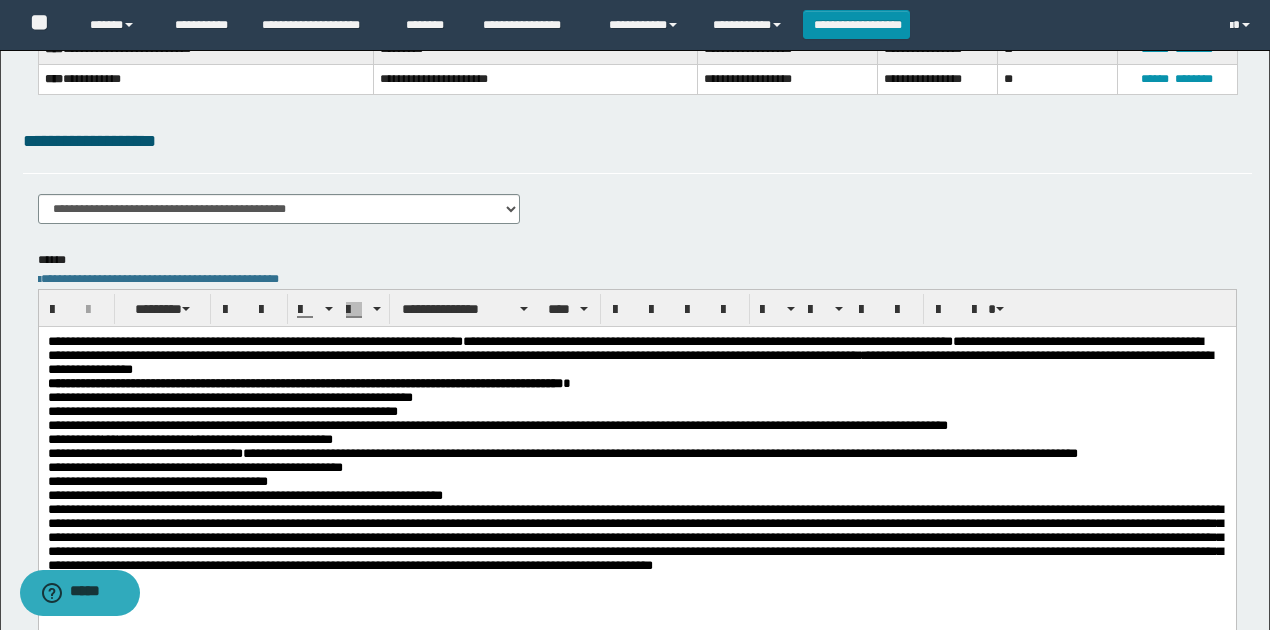 click on "**********" at bounding box center (144, 453) 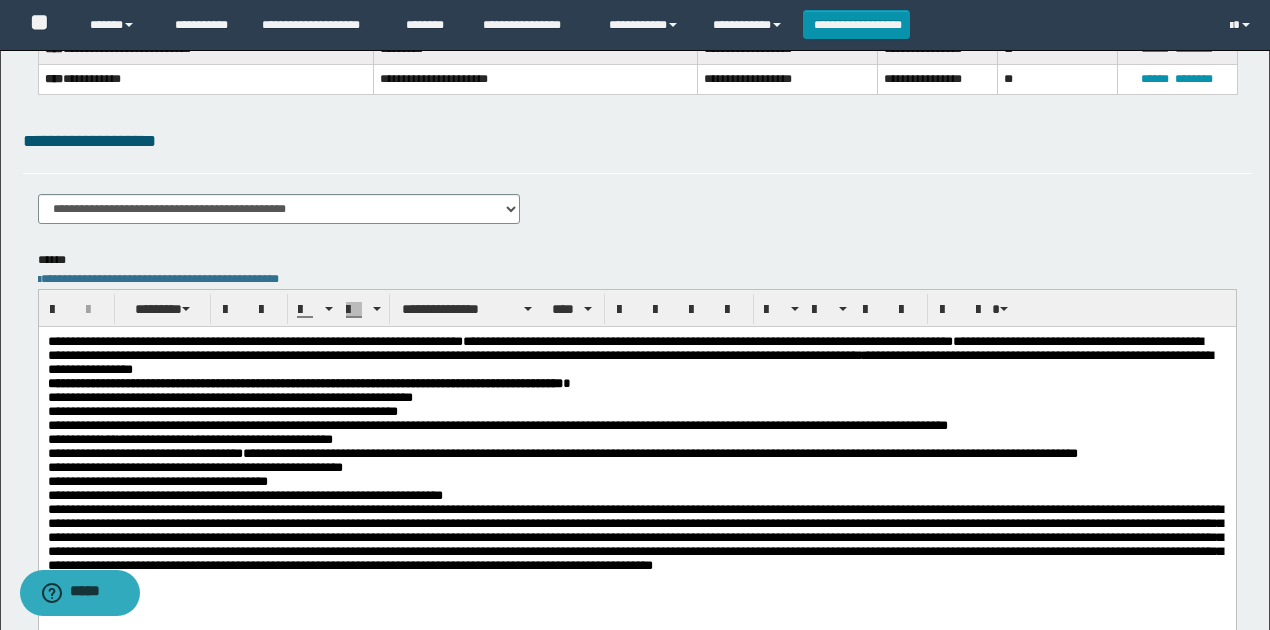 click on "**********" at bounding box center (636, 482) 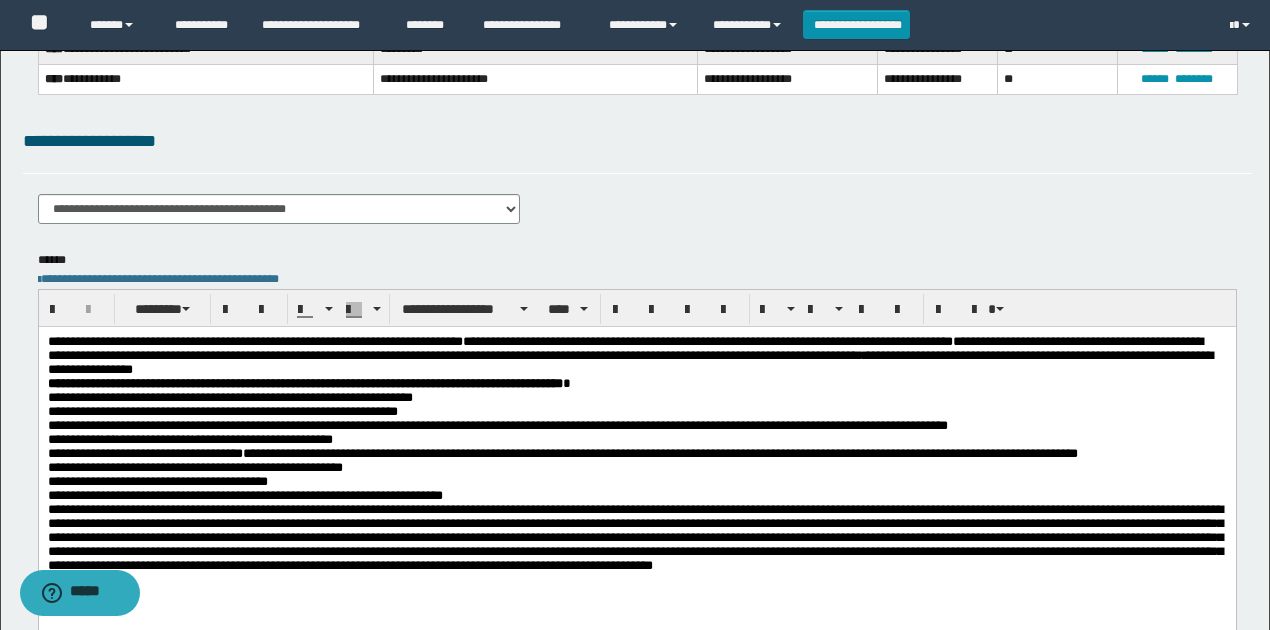 click on "**********" at bounding box center (194, 467) 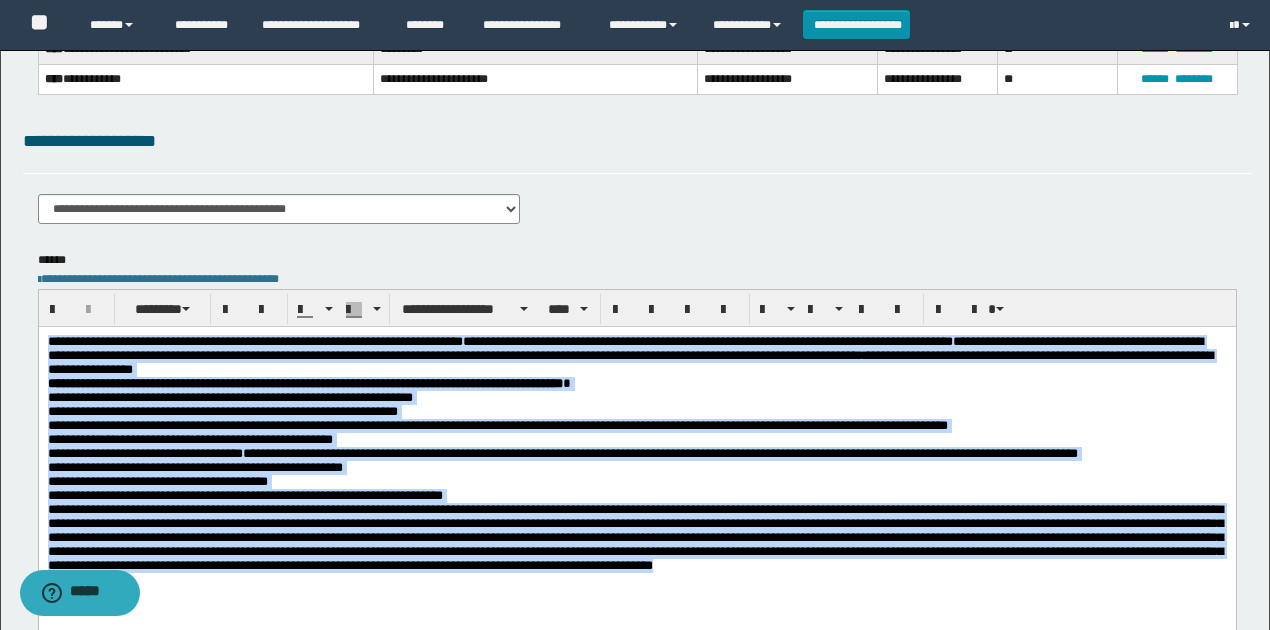 drag, startPoint x: 45, startPoint y: 338, endPoint x: 1116, endPoint y: 585, distance: 1099.1133 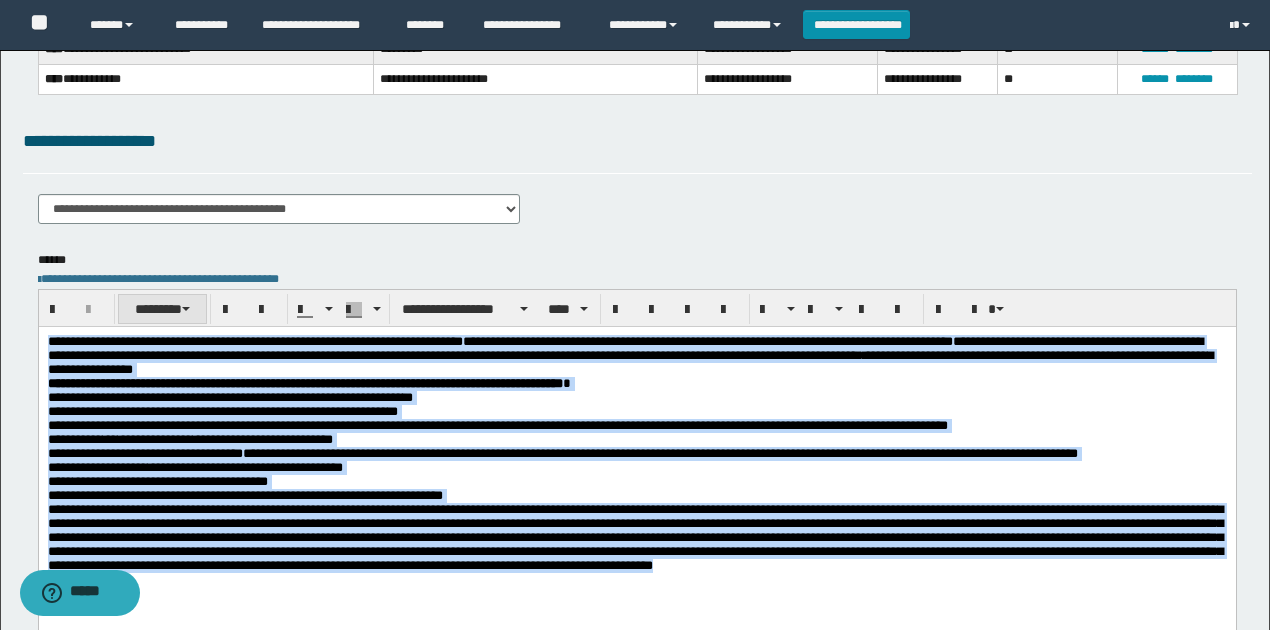 click on "********" at bounding box center (162, 309) 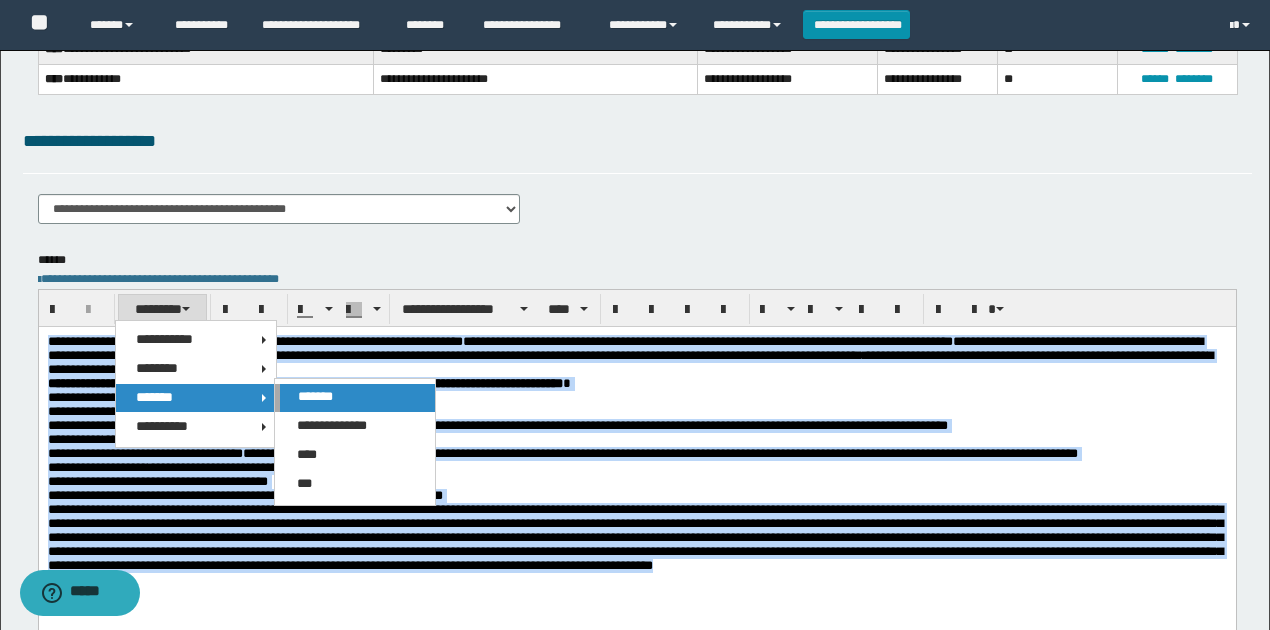 click on "*******" at bounding box center (315, 396) 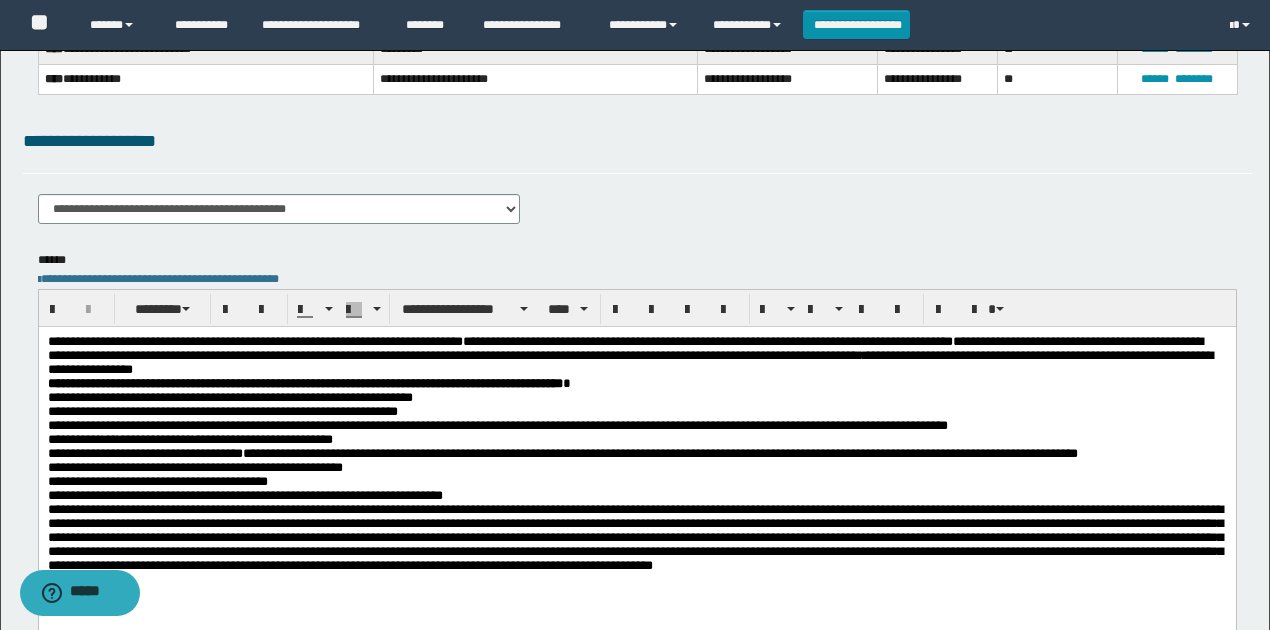 click on "**********" at bounding box center [636, 412] 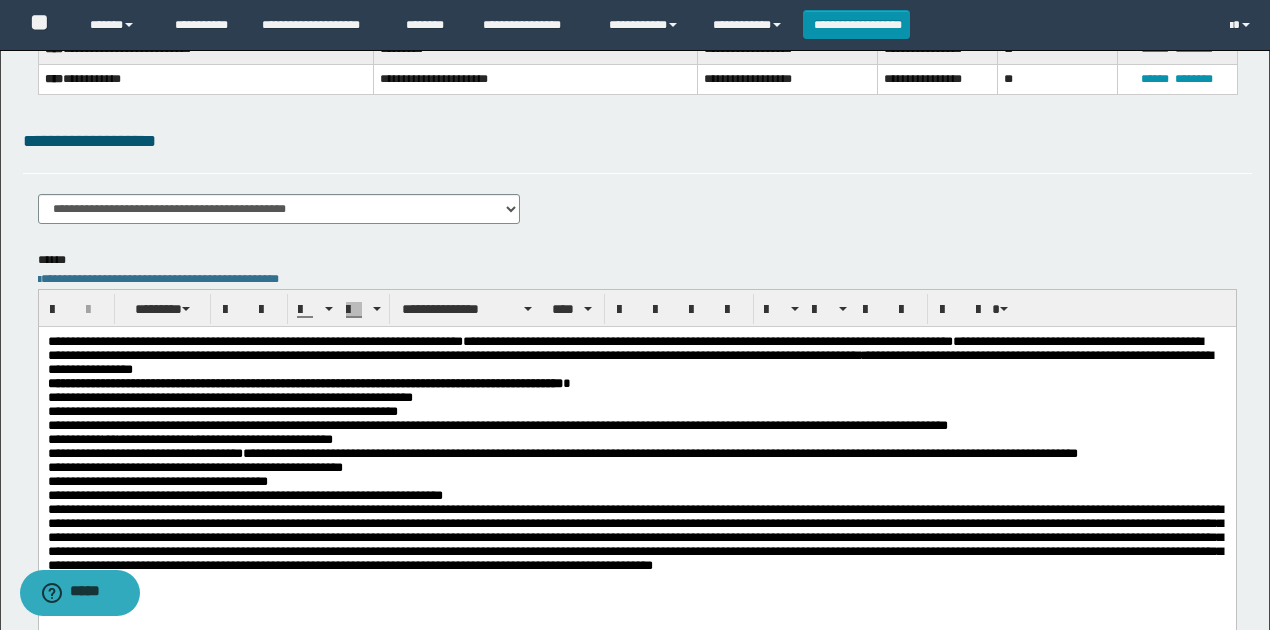 click on "**********" at bounding box center (497, 425) 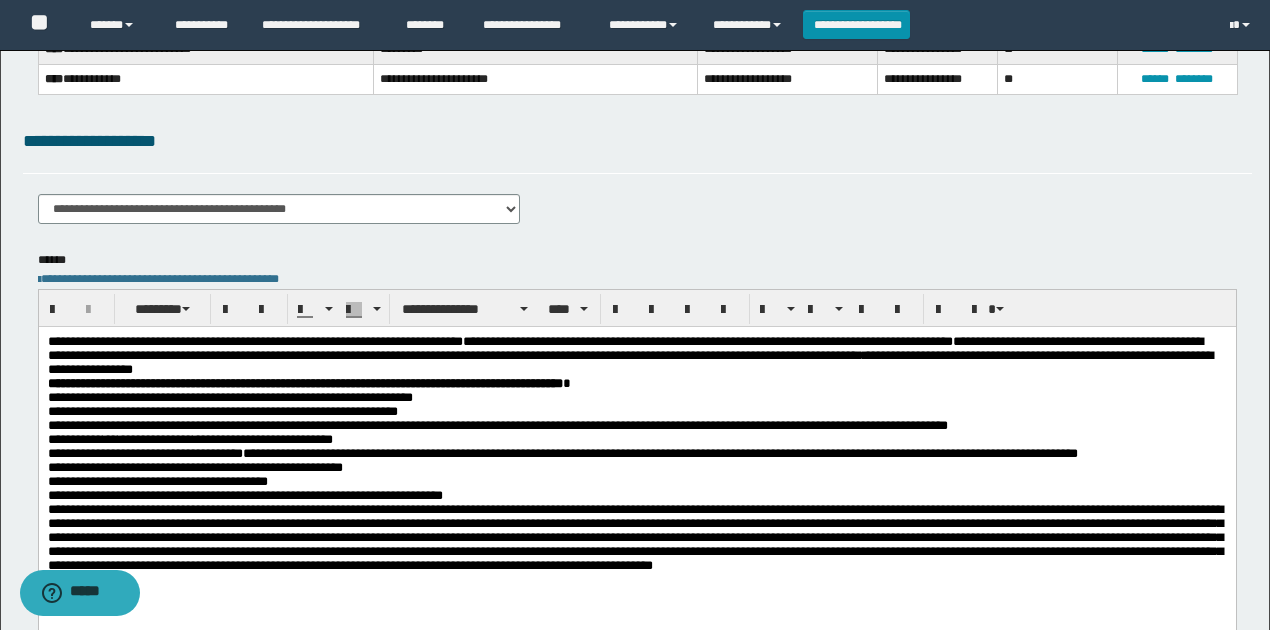 click on "**********" at bounding box center [636, 440] 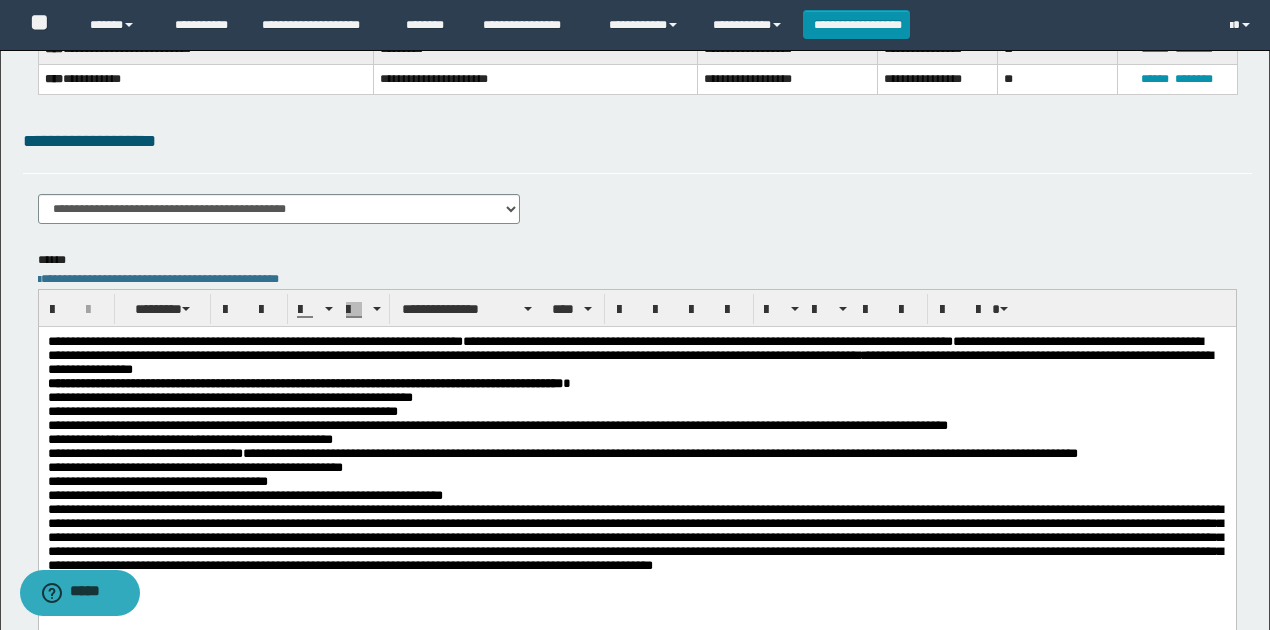 click on "**********" at bounding box center [636, 468] 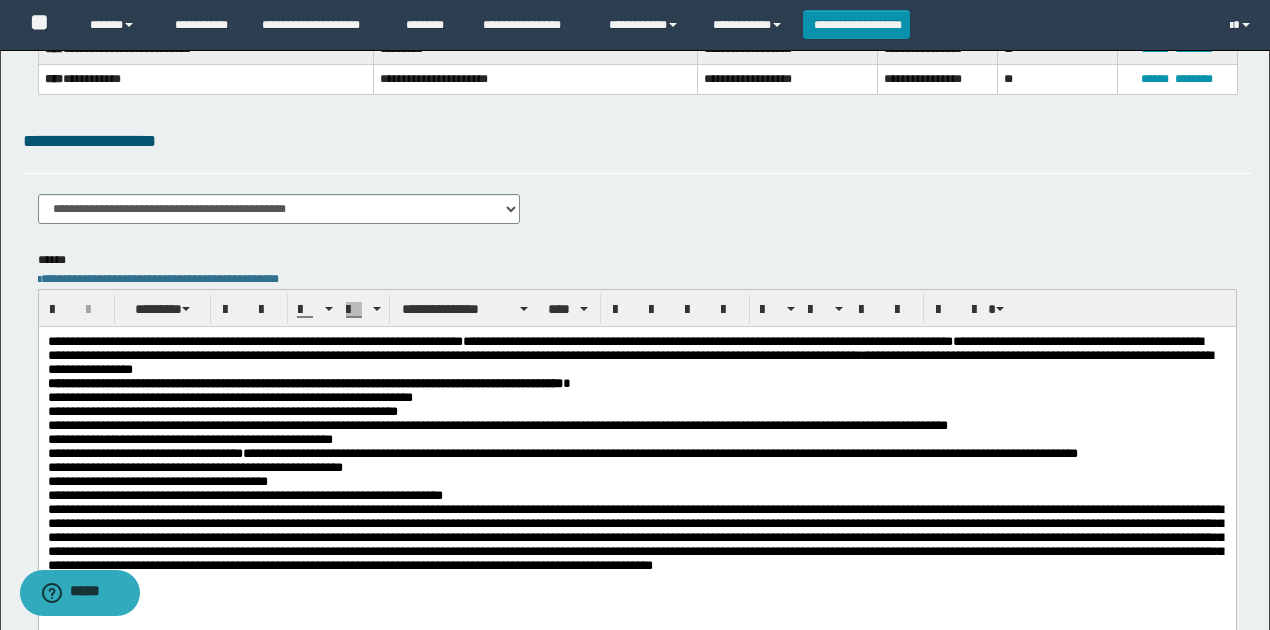 click on "**********" at bounding box center [636, 440] 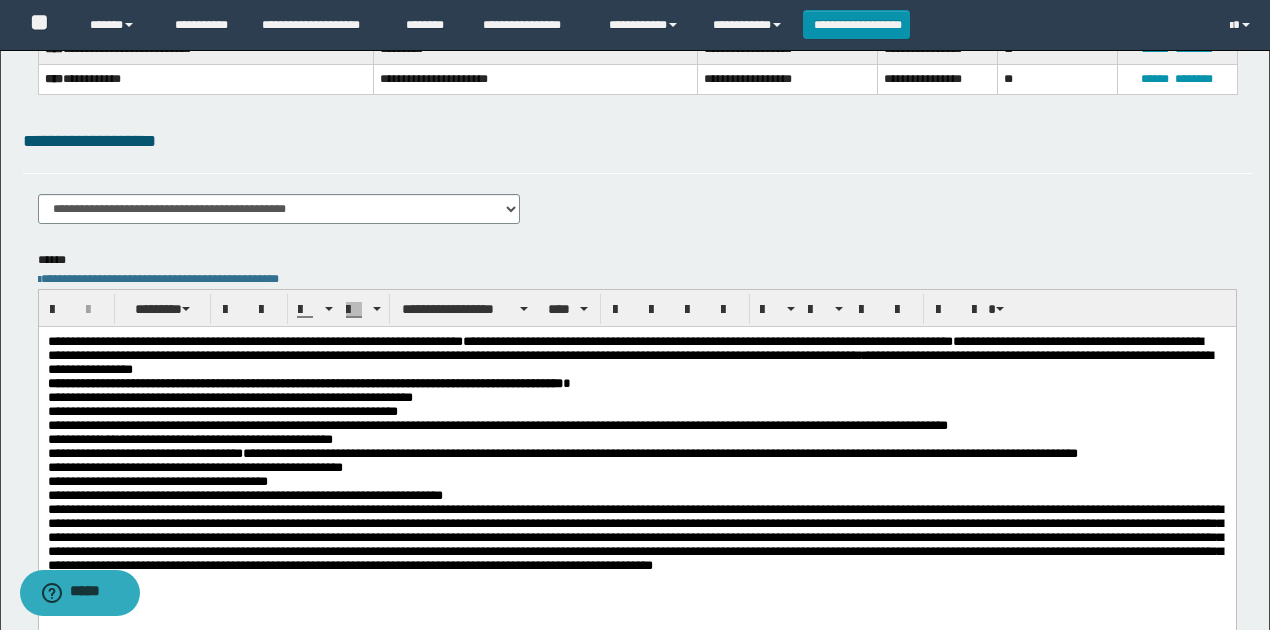 click on "**********" at bounding box center [636, 482] 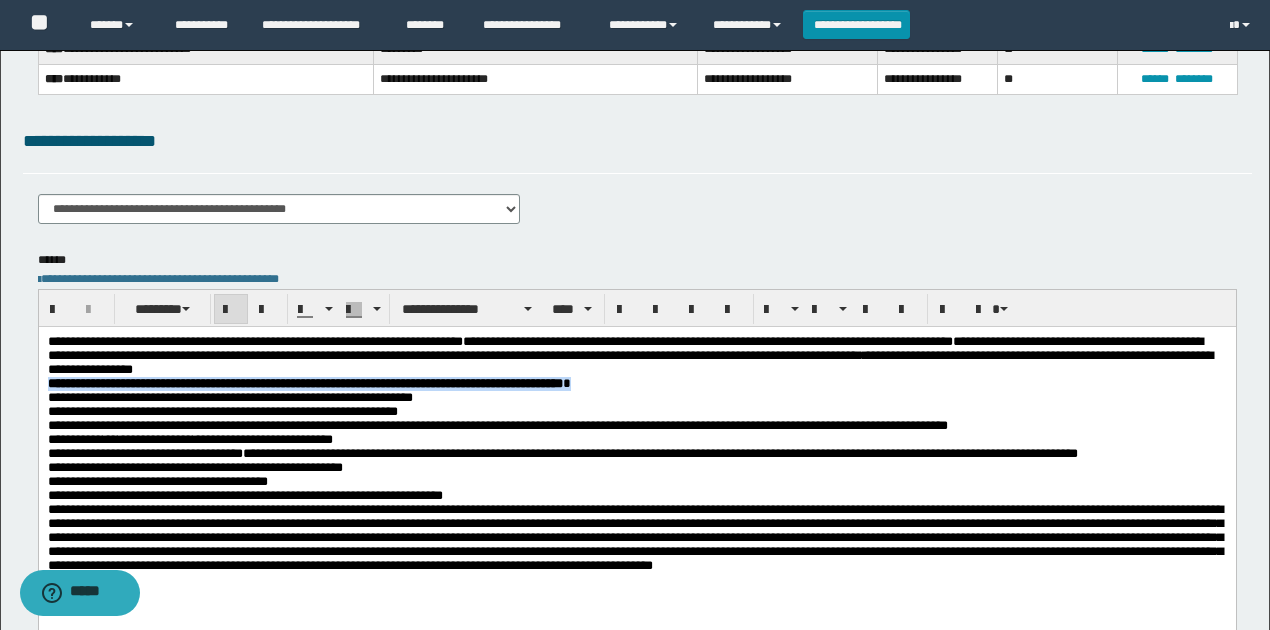 drag, startPoint x: 645, startPoint y: 388, endPoint x: 45, endPoint y: 382, distance: 600.03 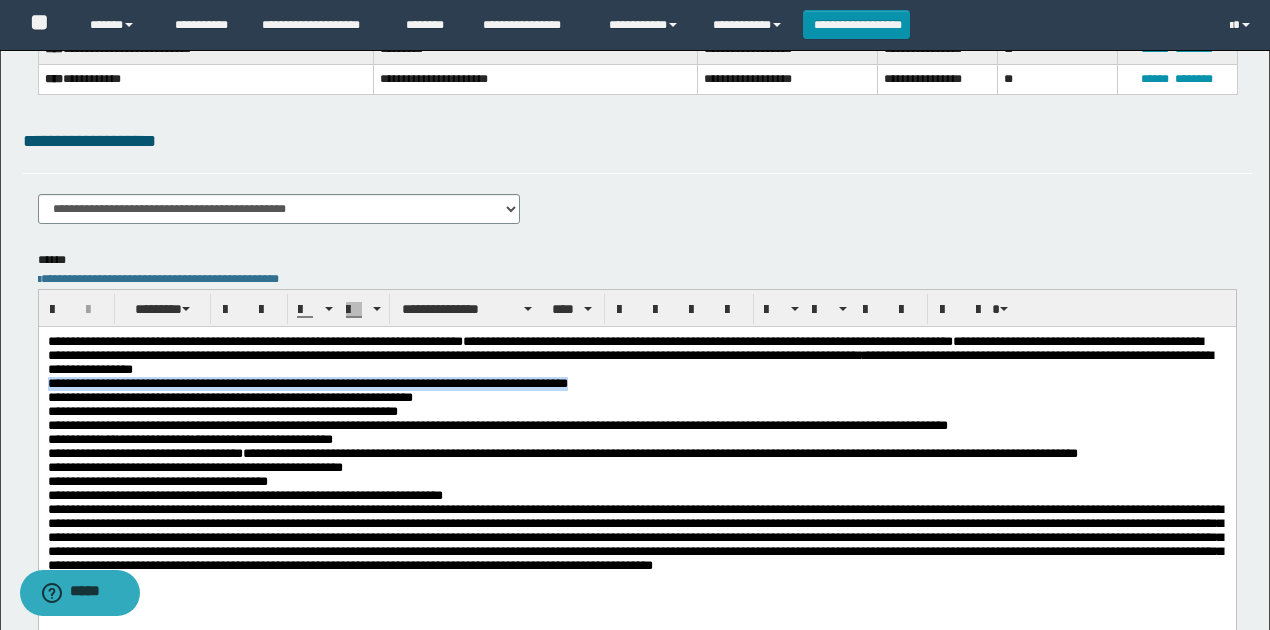 click on "**********" at bounding box center (307, 383) 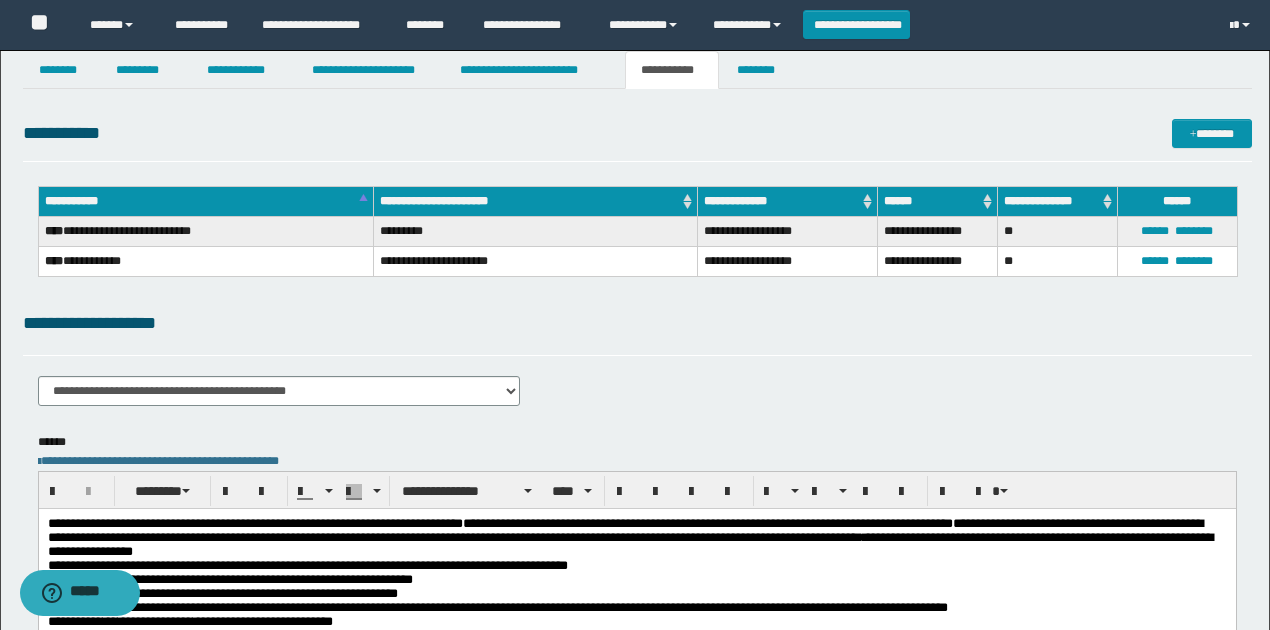 scroll, scrollTop: 0, scrollLeft: 0, axis: both 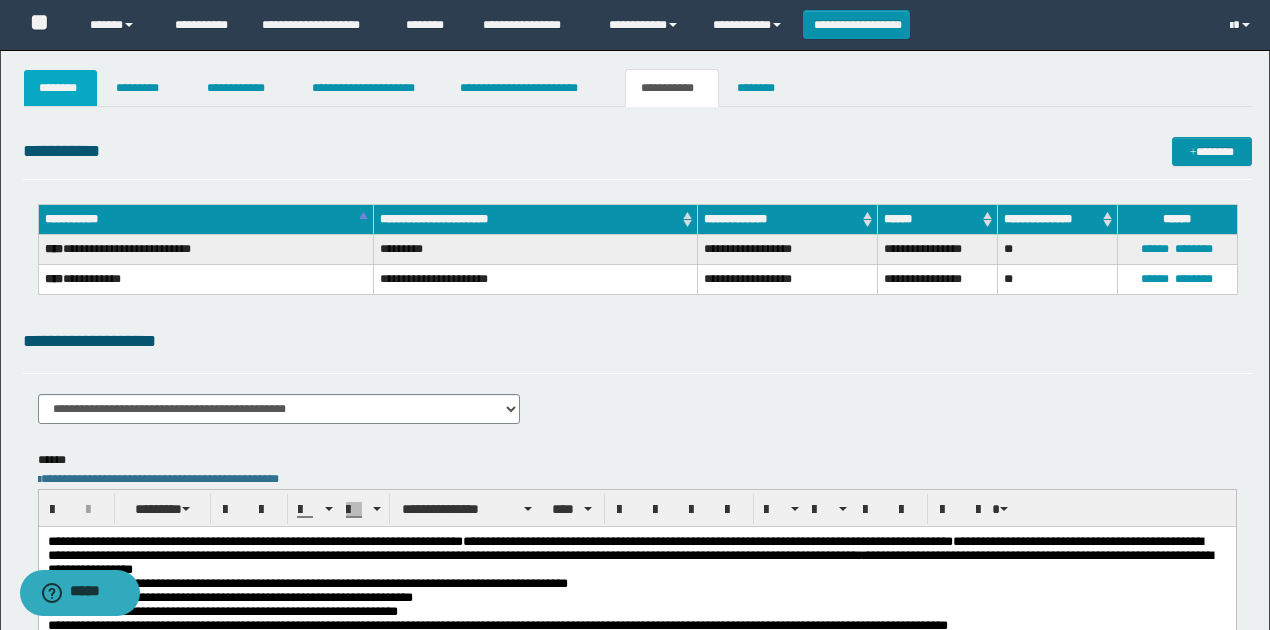 click on "********" at bounding box center [61, 88] 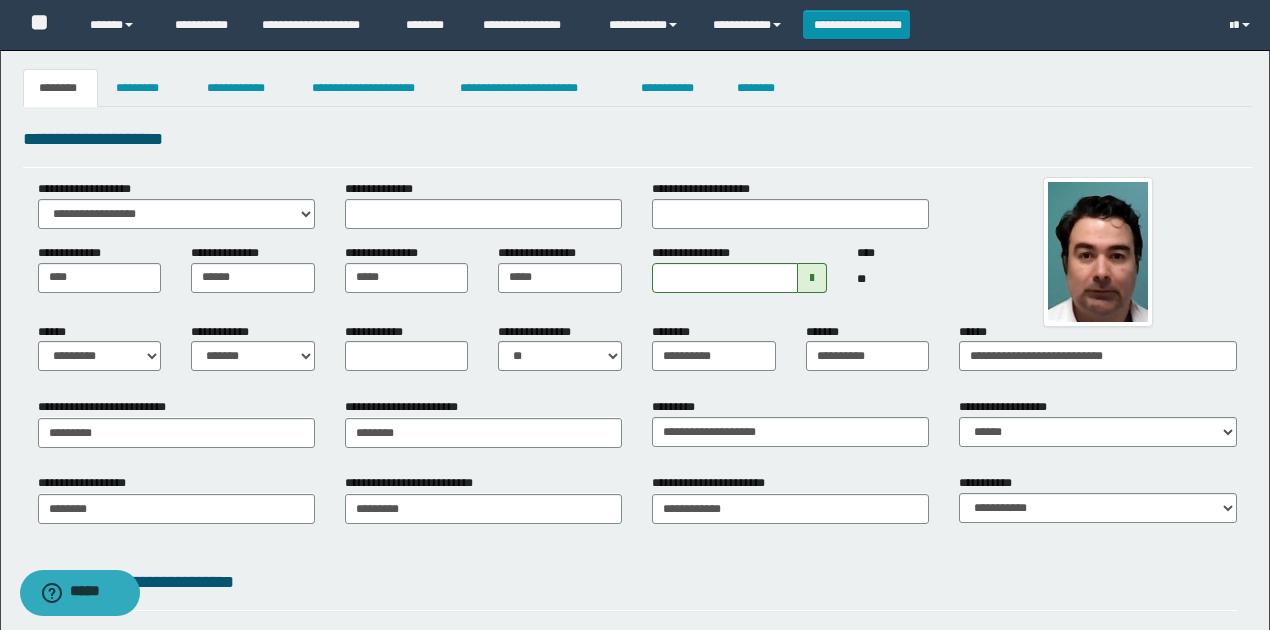 click on "**********" at bounding box center (637, 139) 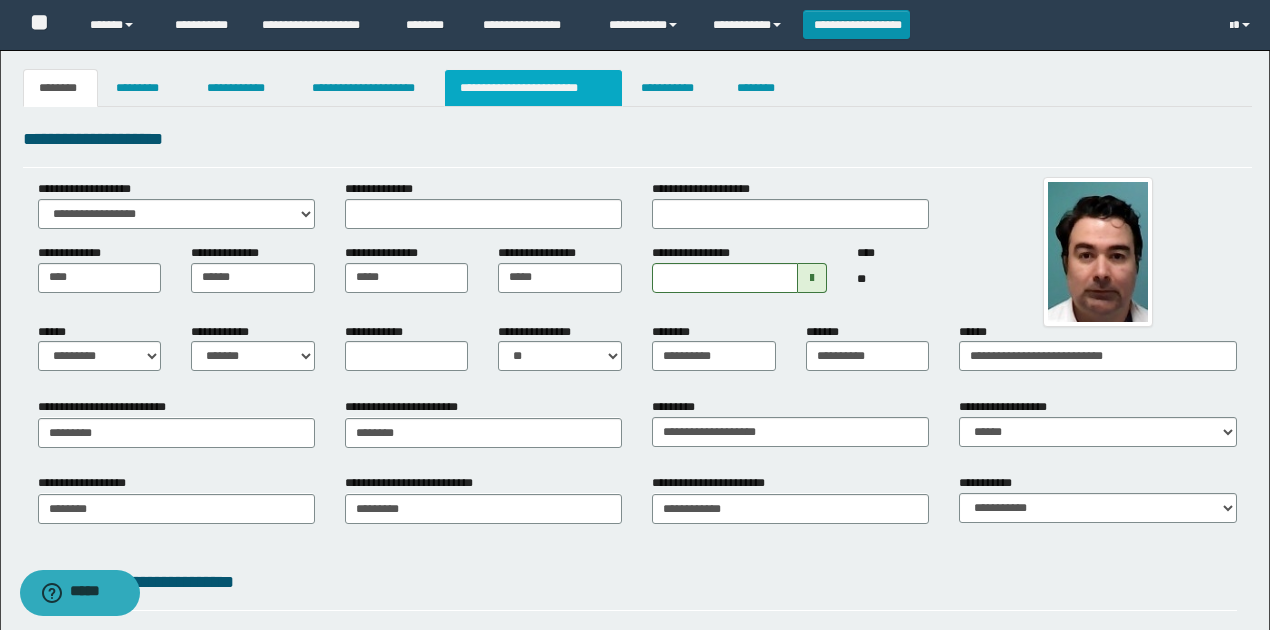 click on "**********" at bounding box center (533, 88) 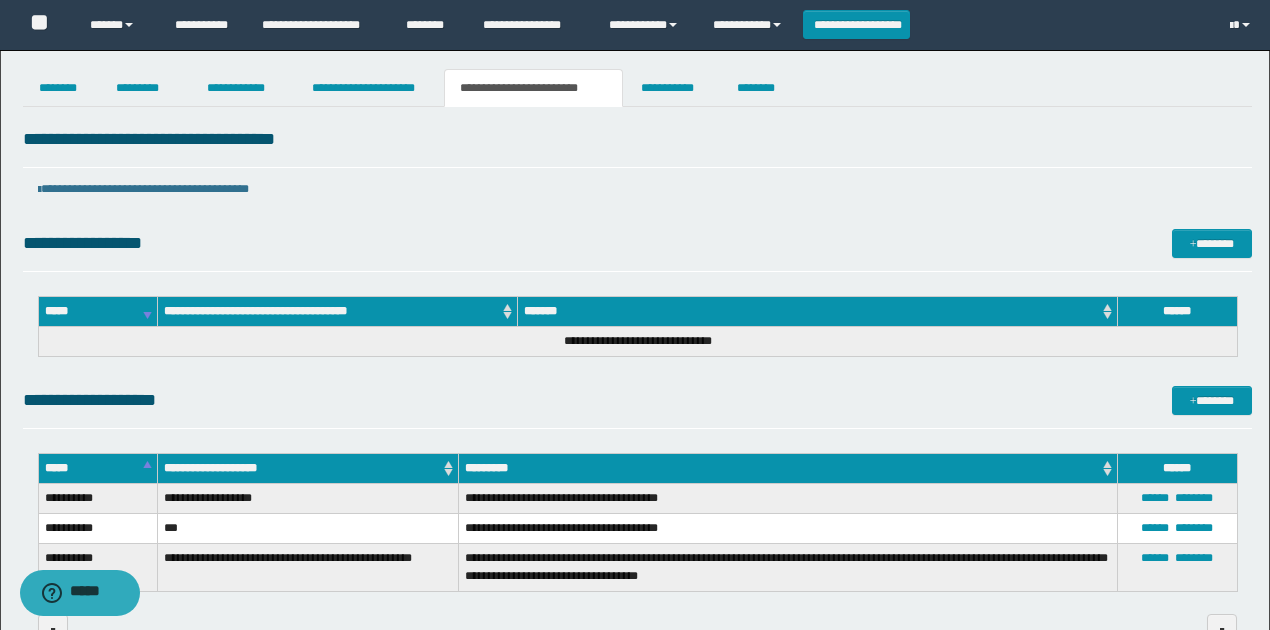 click on "**********" at bounding box center (637, 400) 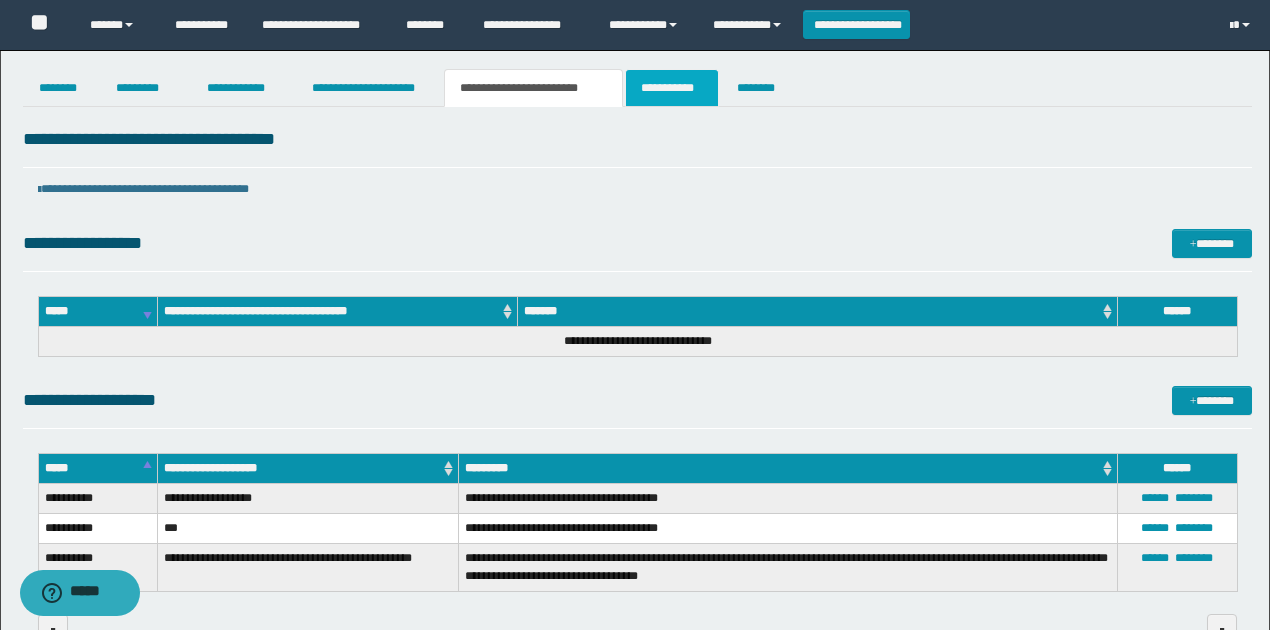 click on "**********" at bounding box center (672, 88) 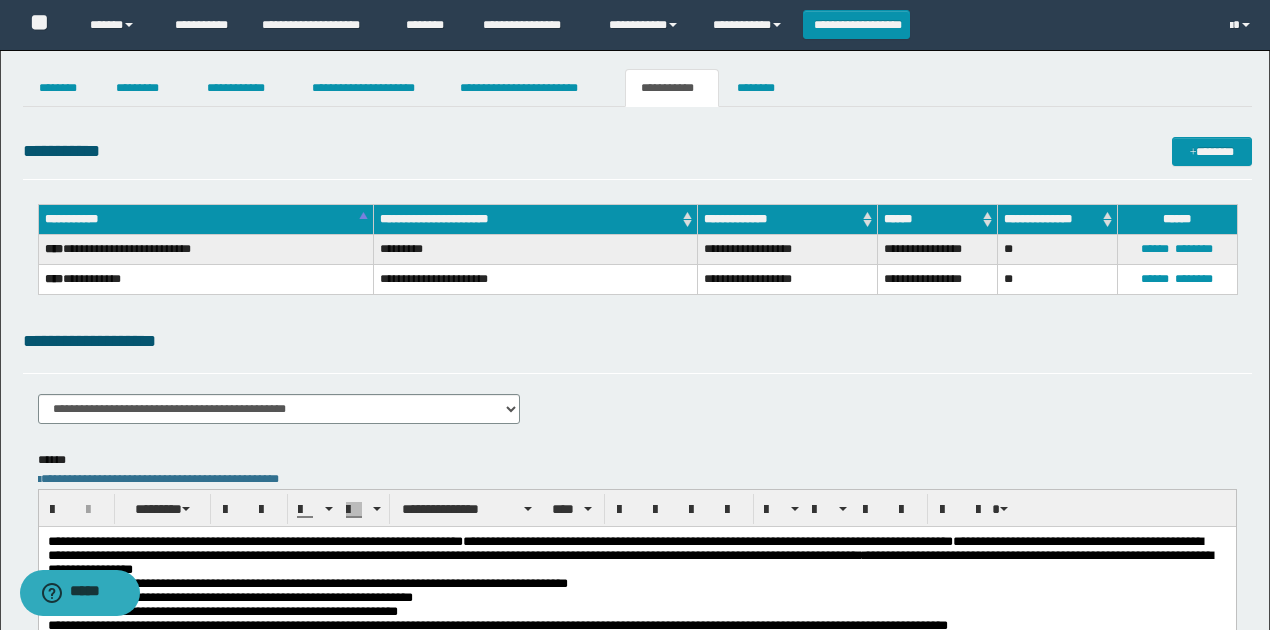click on "**********" at bounding box center (637, 341) 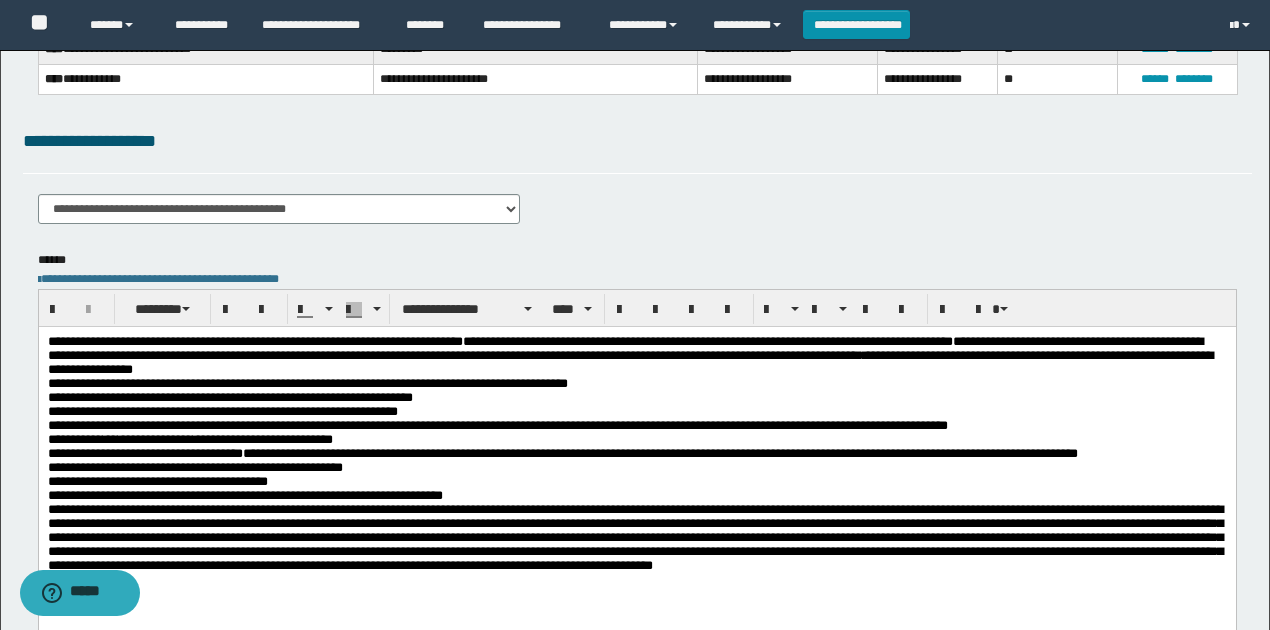 scroll, scrollTop: 0, scrollLeft: 0, axis: both 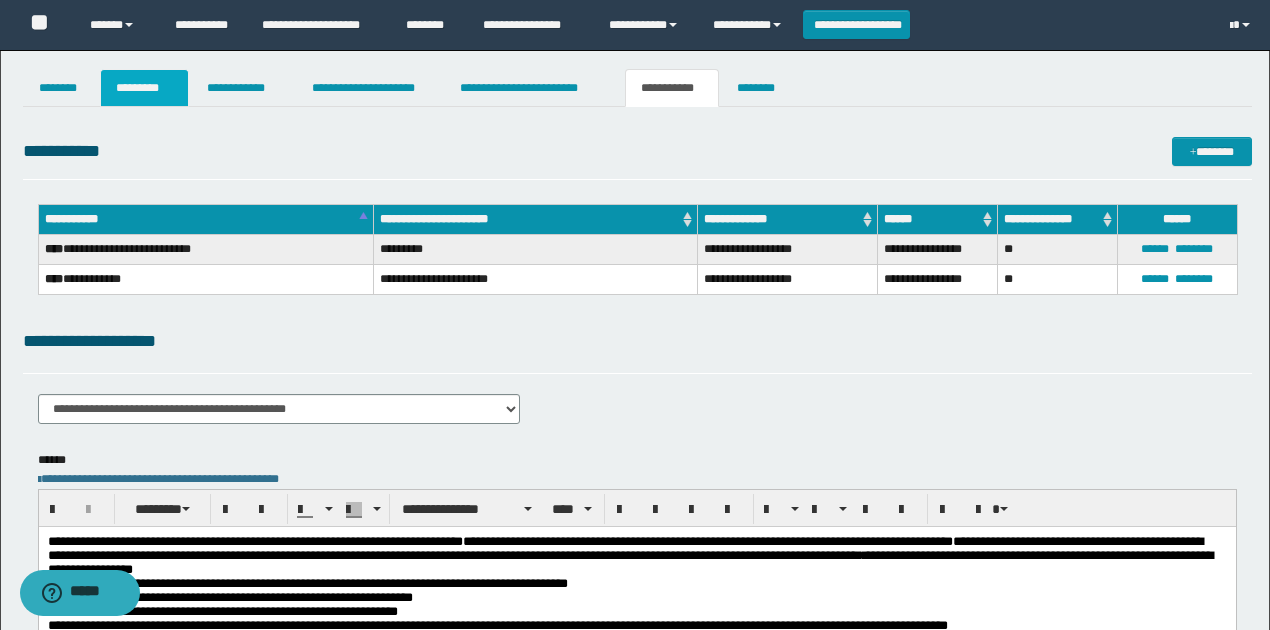 click on "*********" at bounding box center [144, 88] 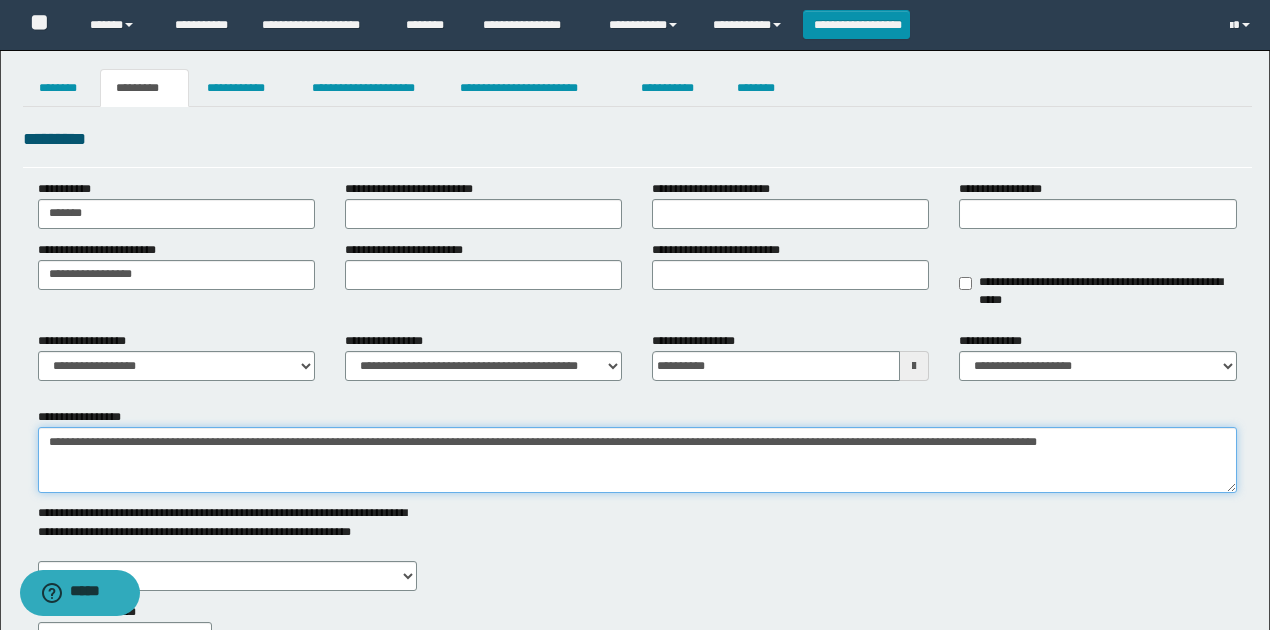 click on "**********" at bounding box center [637, 460] 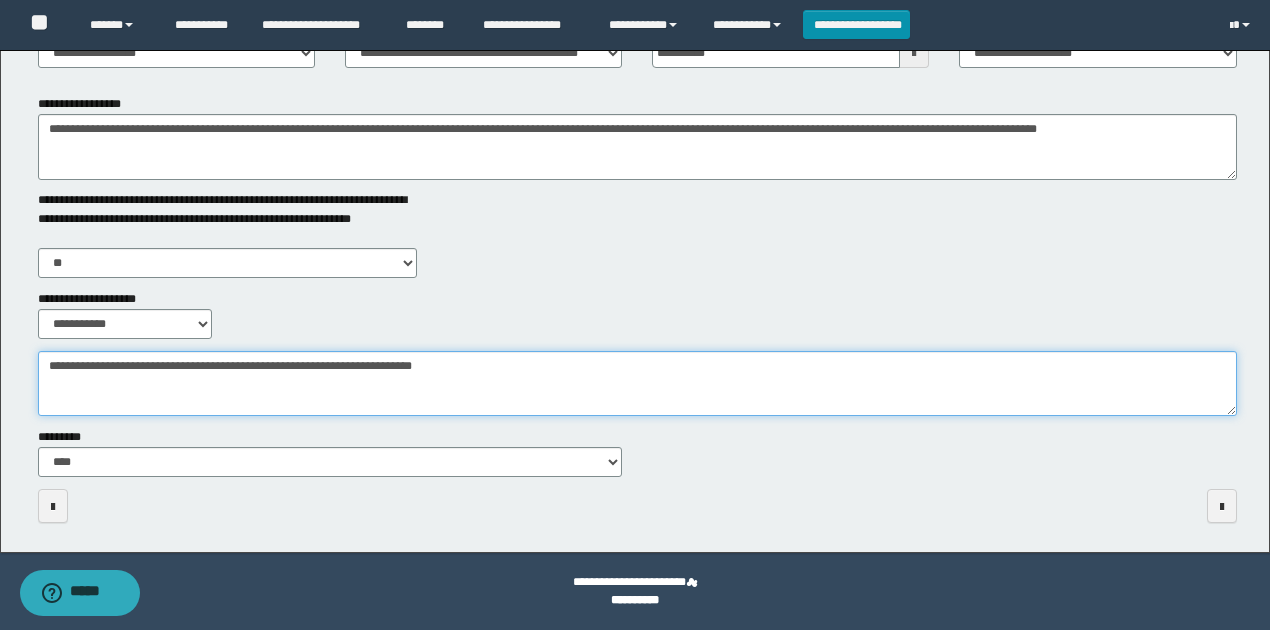 click on "**********" at bounding box center (637, 383) 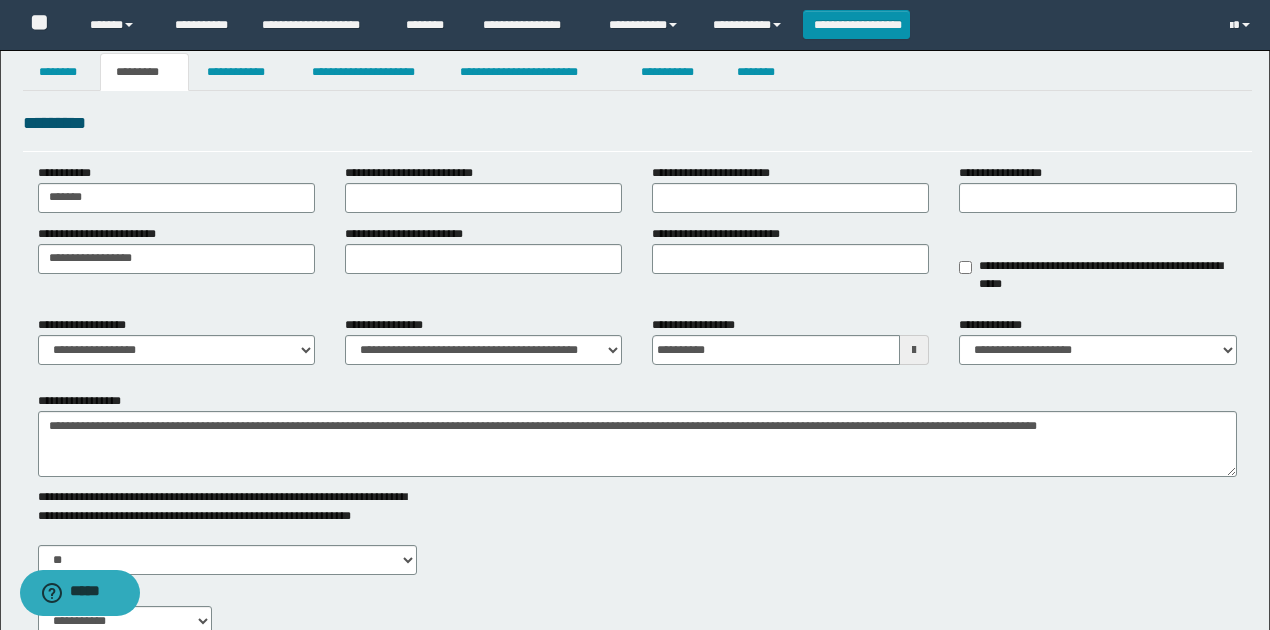 scroll, scrollTop: 0, scrollLeft: 0, axis: both 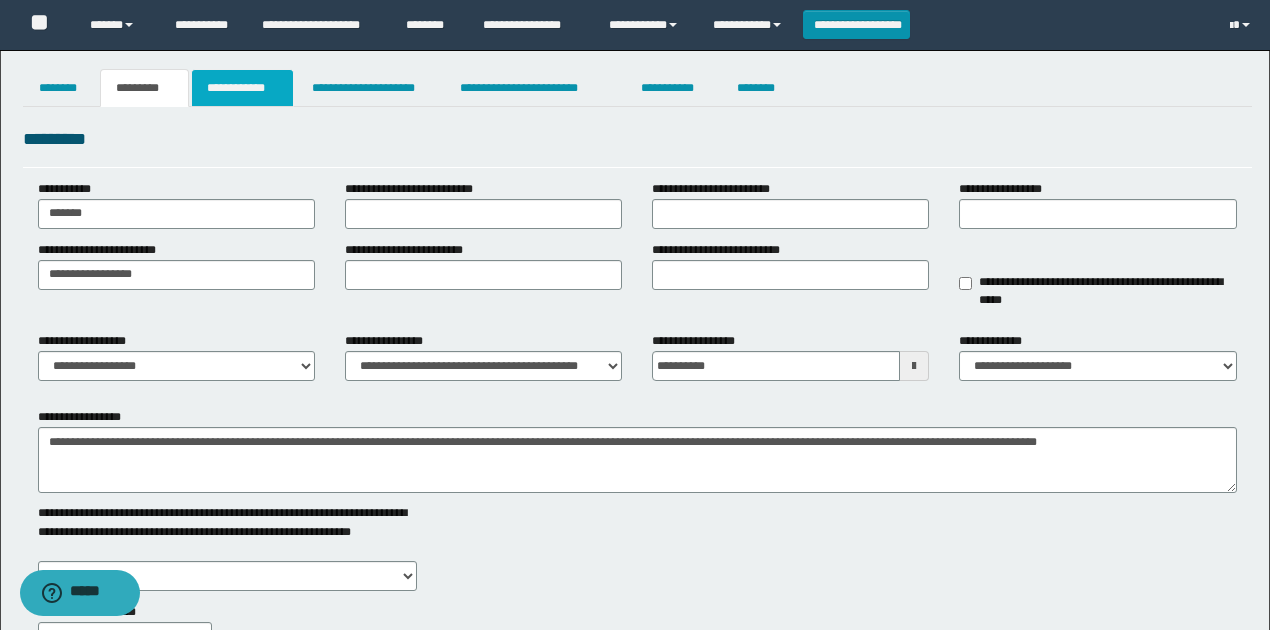 click on "**********" at bounding box center (243, 88) 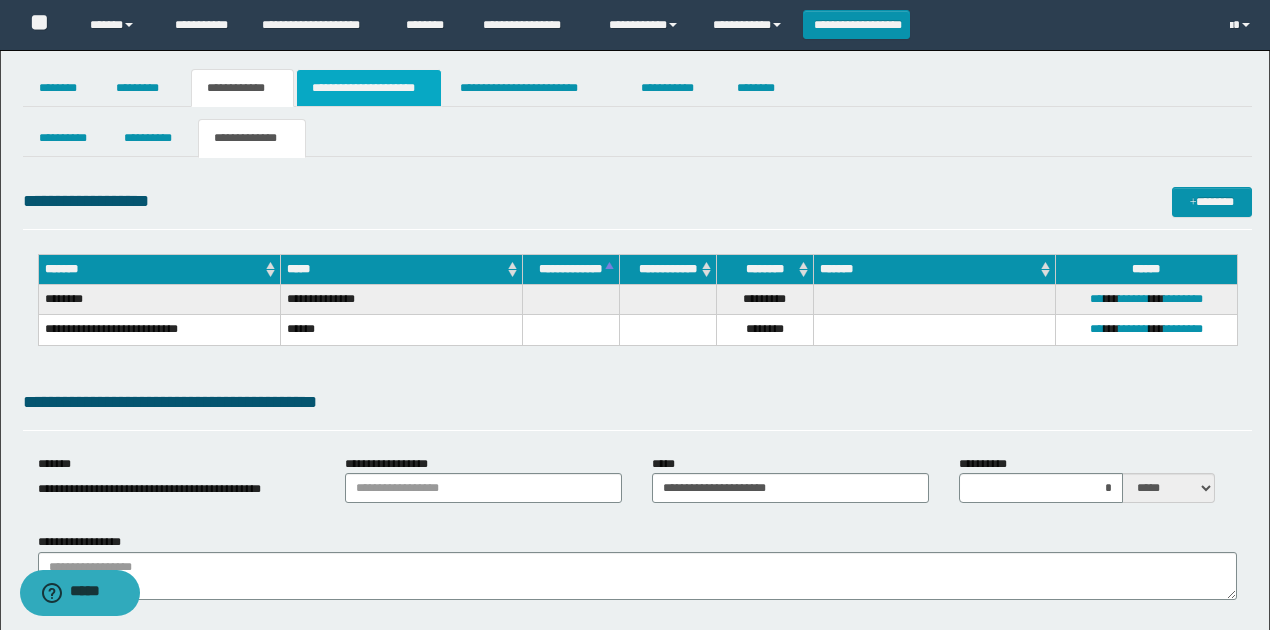click on "**********" at bounding box center (369, 88) 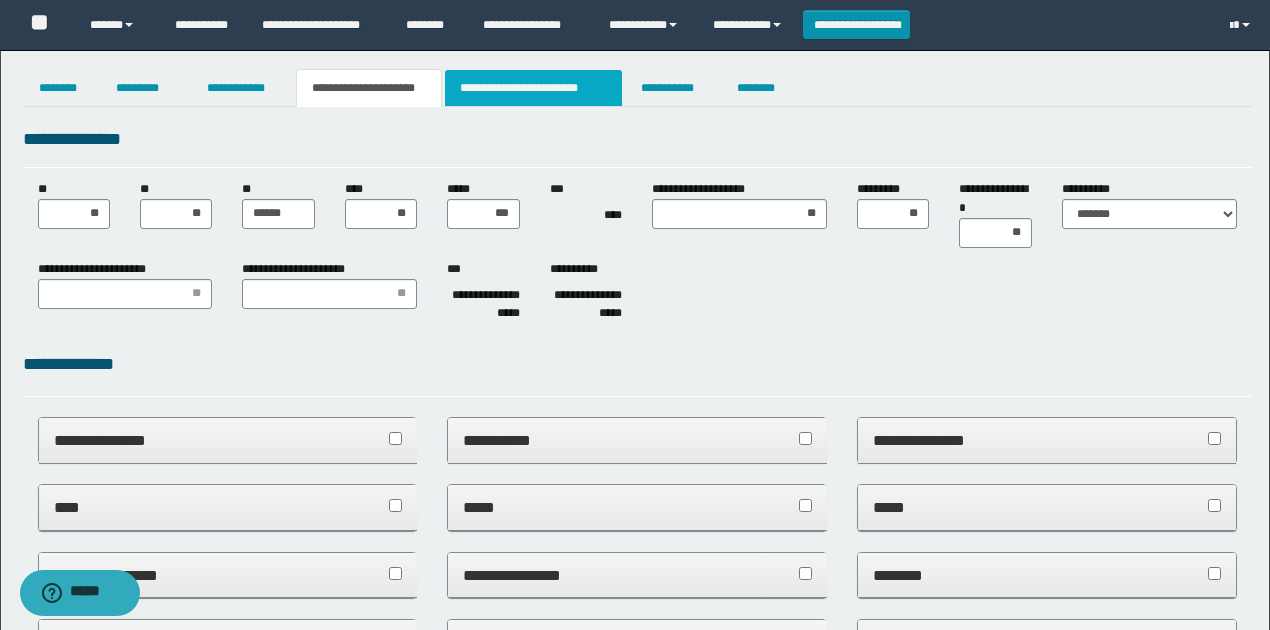 click on "**********" at bounding box center [533, 88] 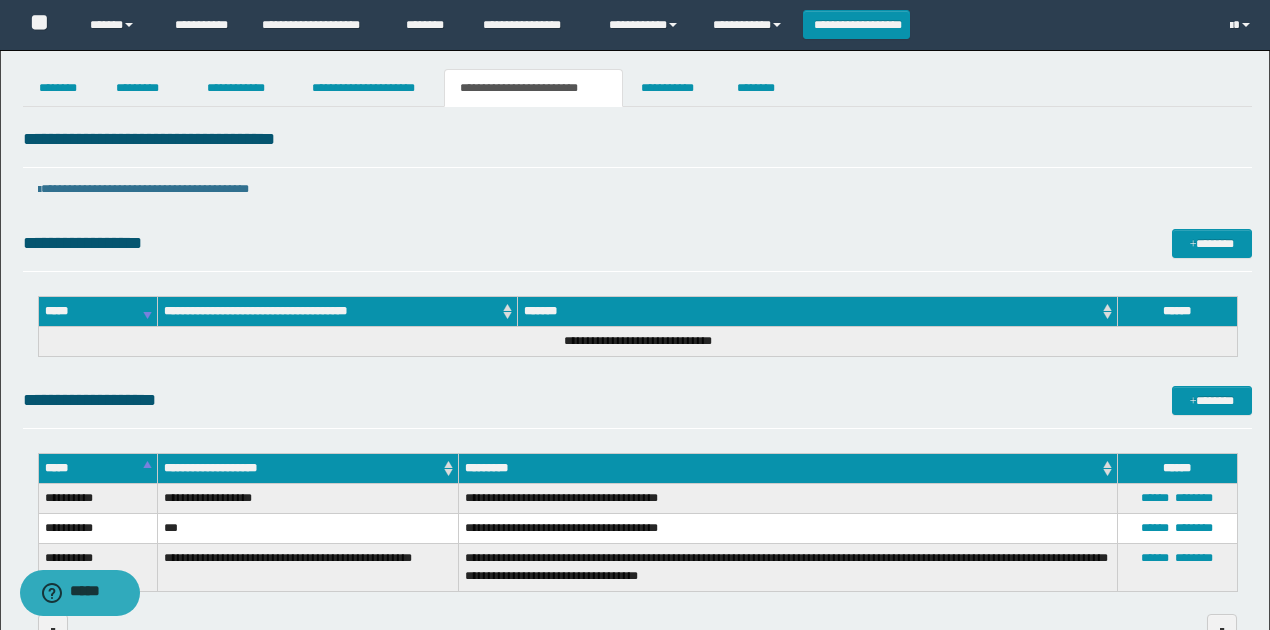 click on "**********" at bounding box center (637, 250) 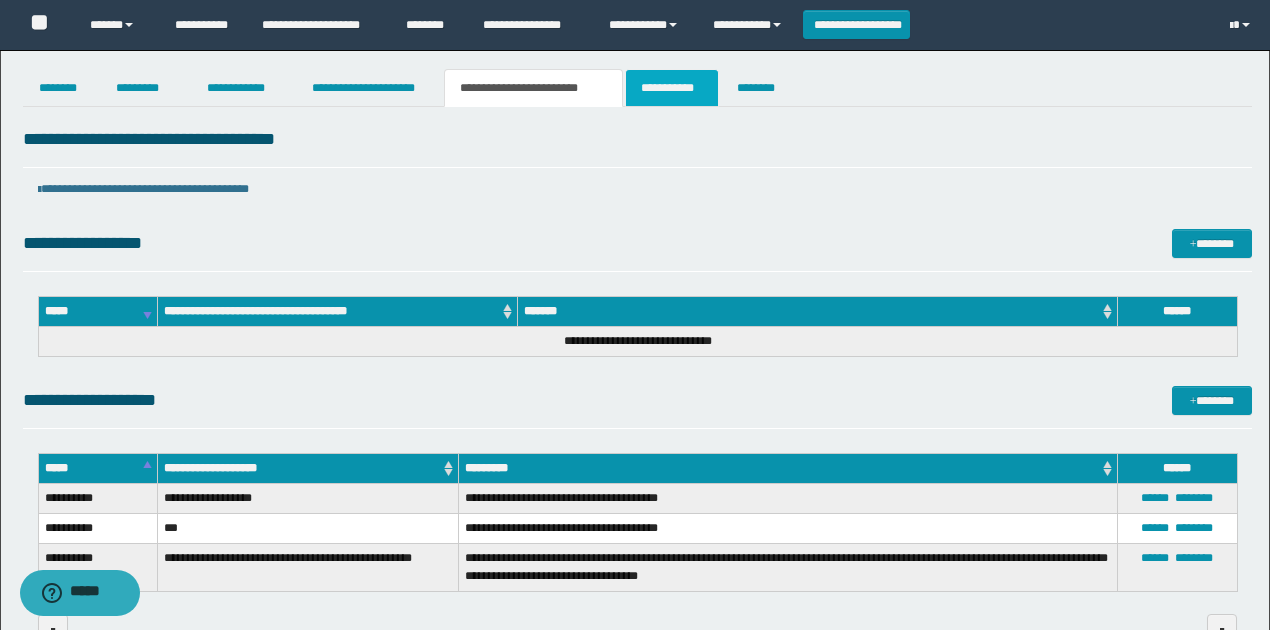 click on "**********" at bounding box center [672, 88] 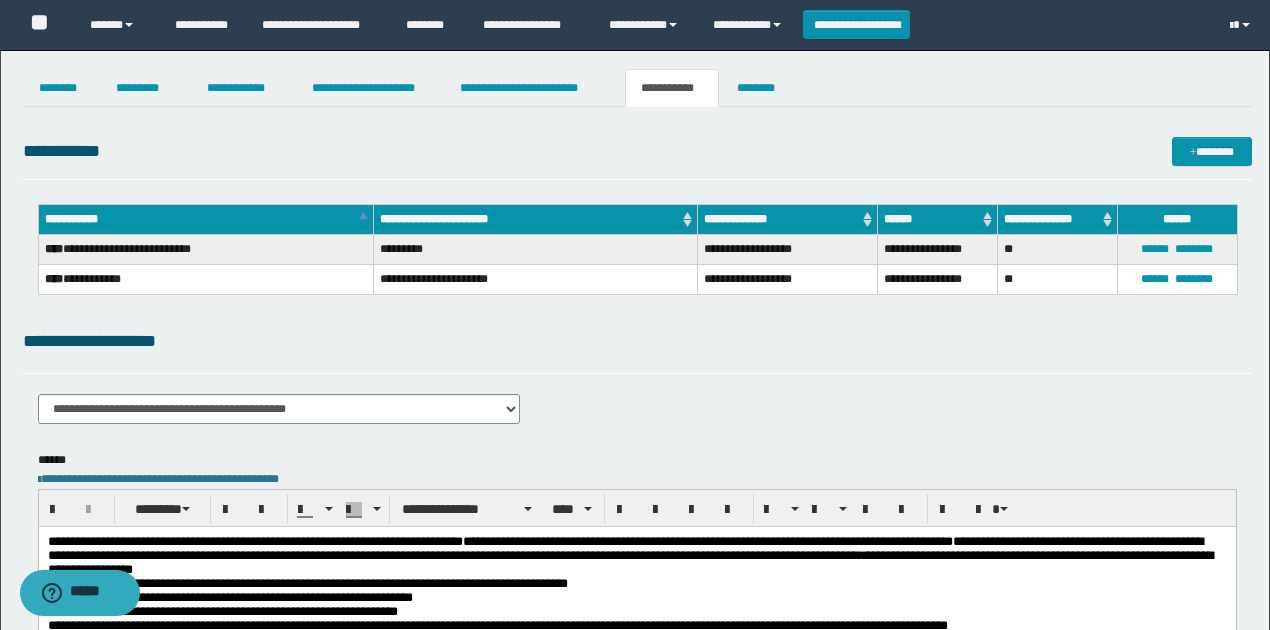drag, startPoint x: 502, startPoint y: 360, endPoint x: 455, endPoint y: 226, distance: 142.00352 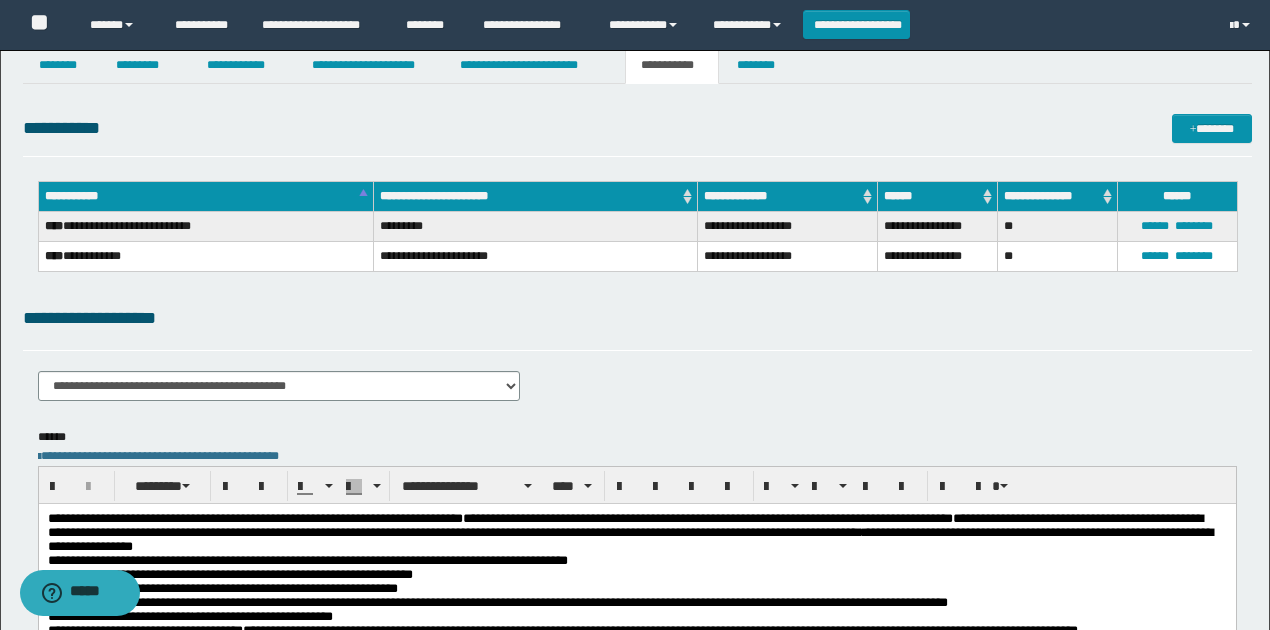 scroll, scrollTop: 266, scrollLeft: 0, axis: vertical 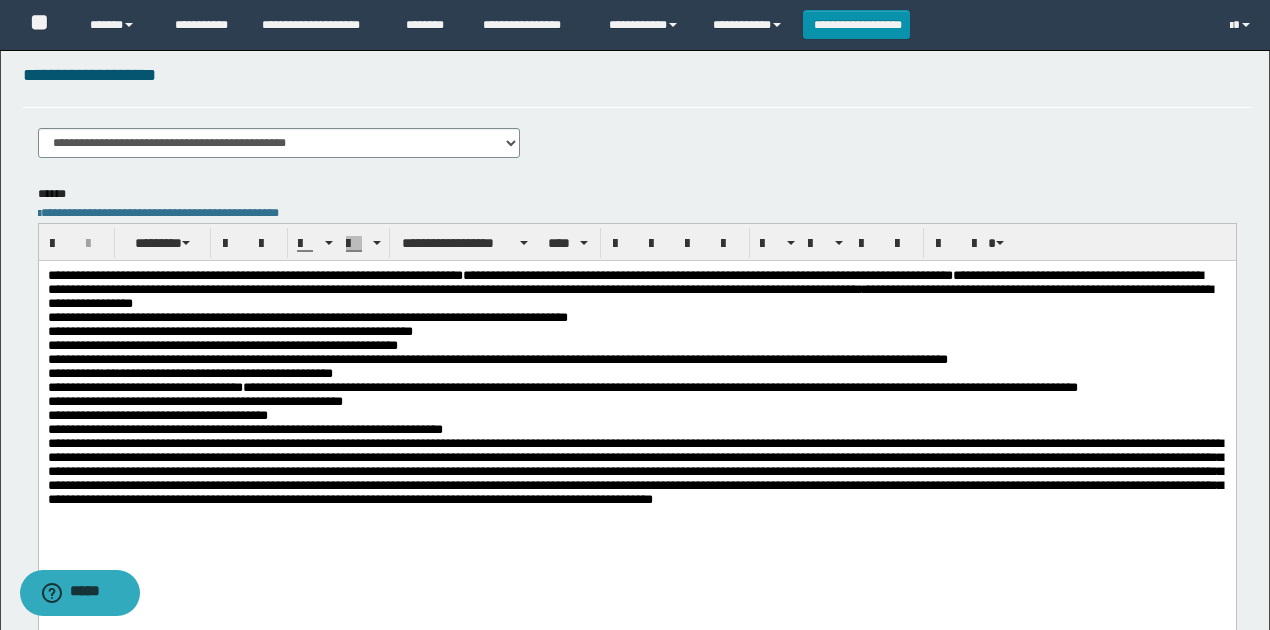 click on "**********" at bounding box center [562, 387] 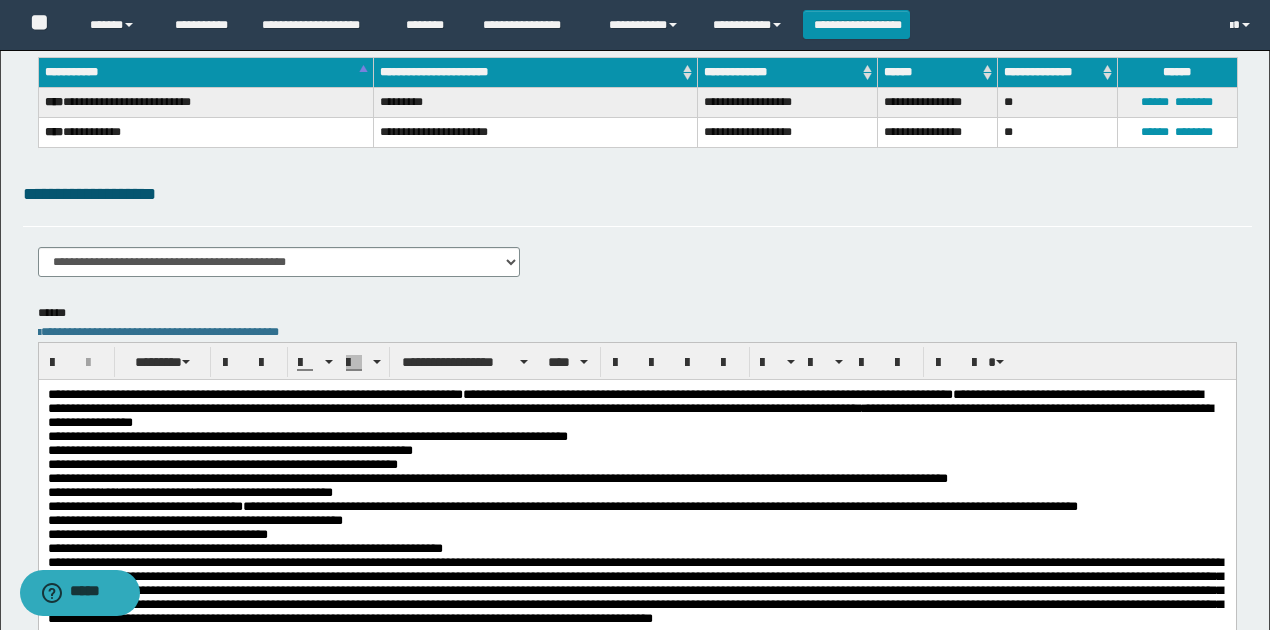 scroll, scrollTop: 0, scrollLeft: 0, axis: both 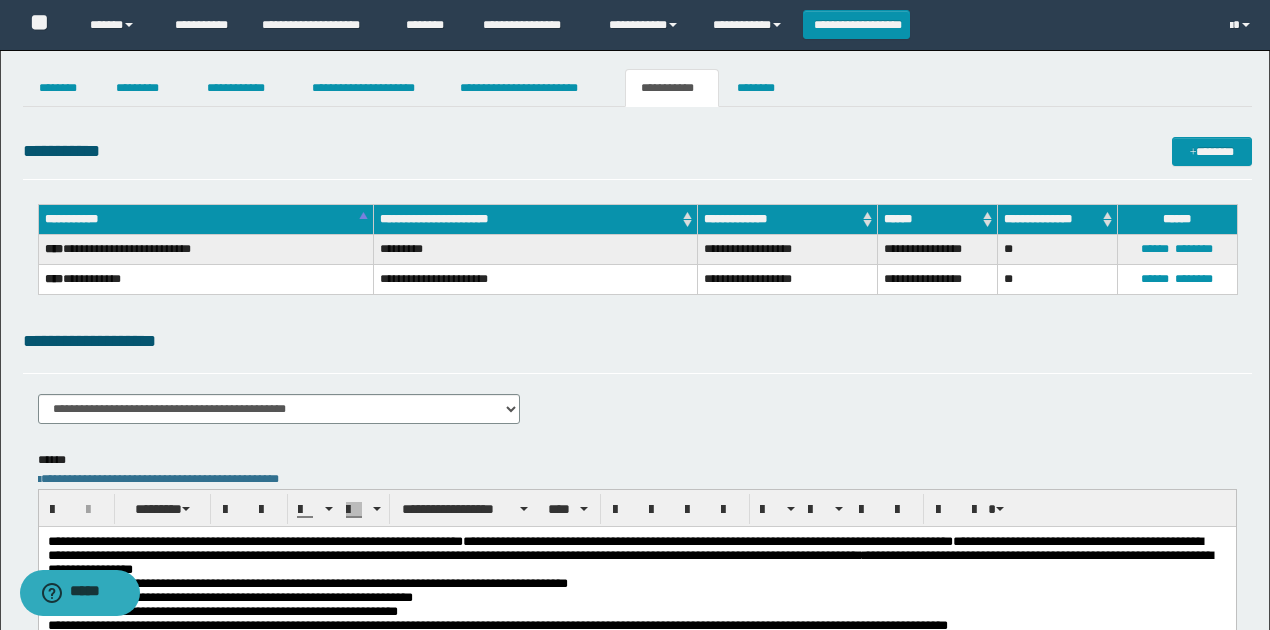 click on "**********" at bounding box center (635, 562) 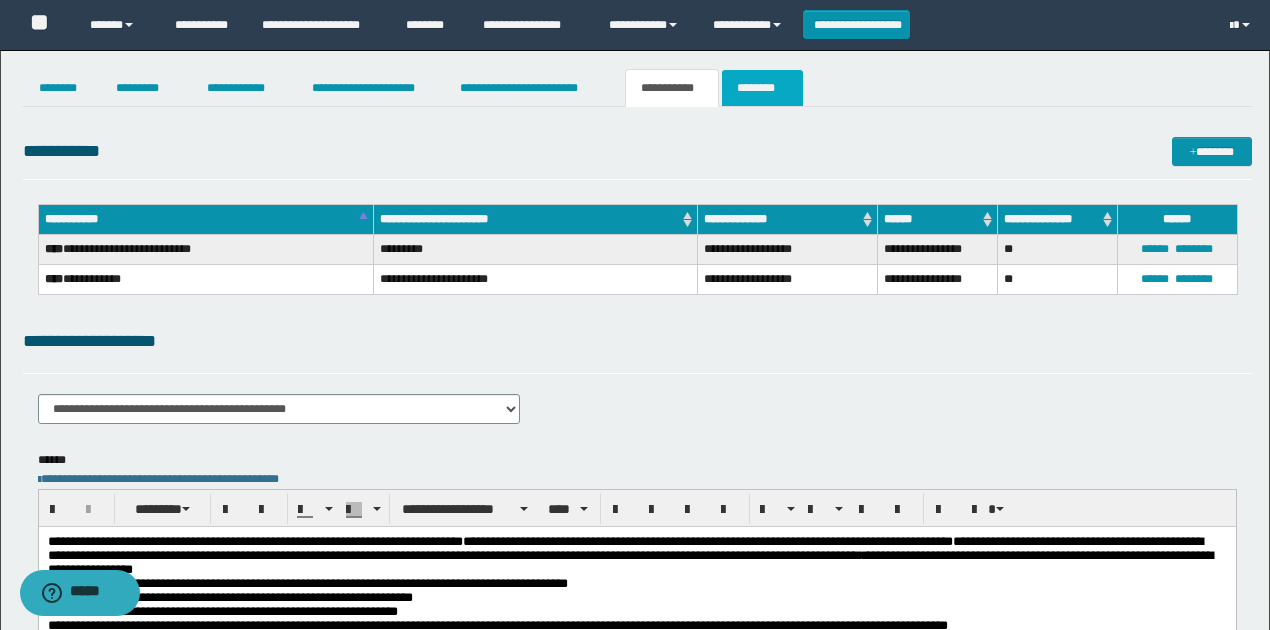 click on "********" at bounding box center [762, 88] 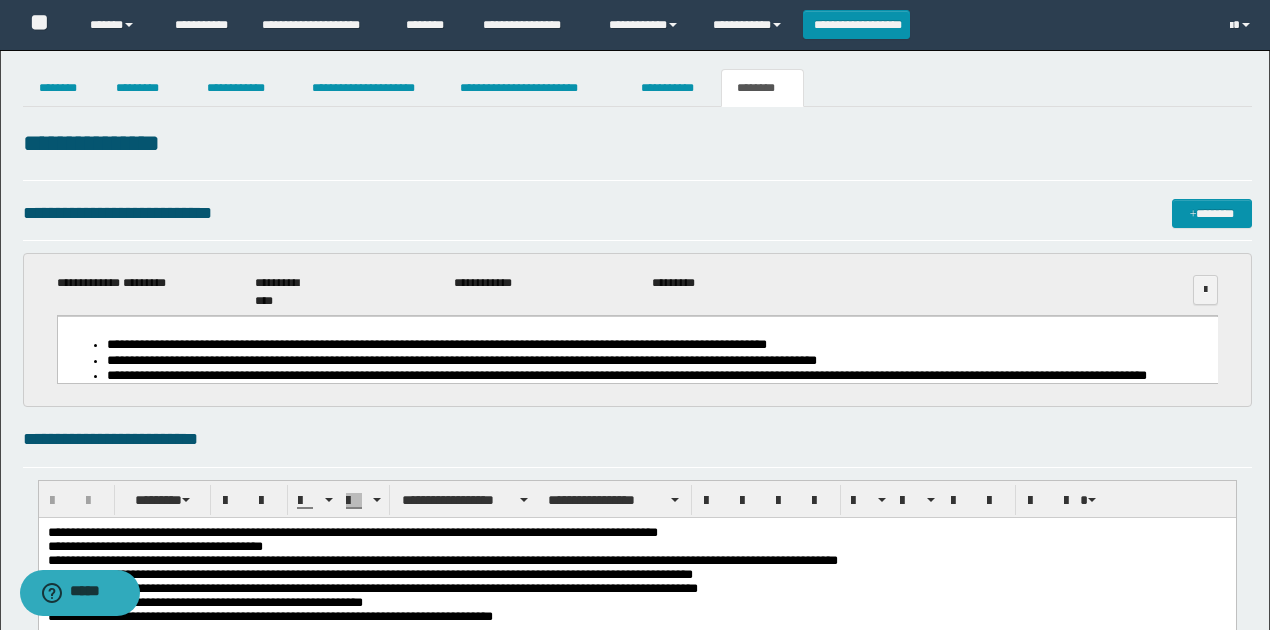 click on "**********" at bounding box center (657, 344) 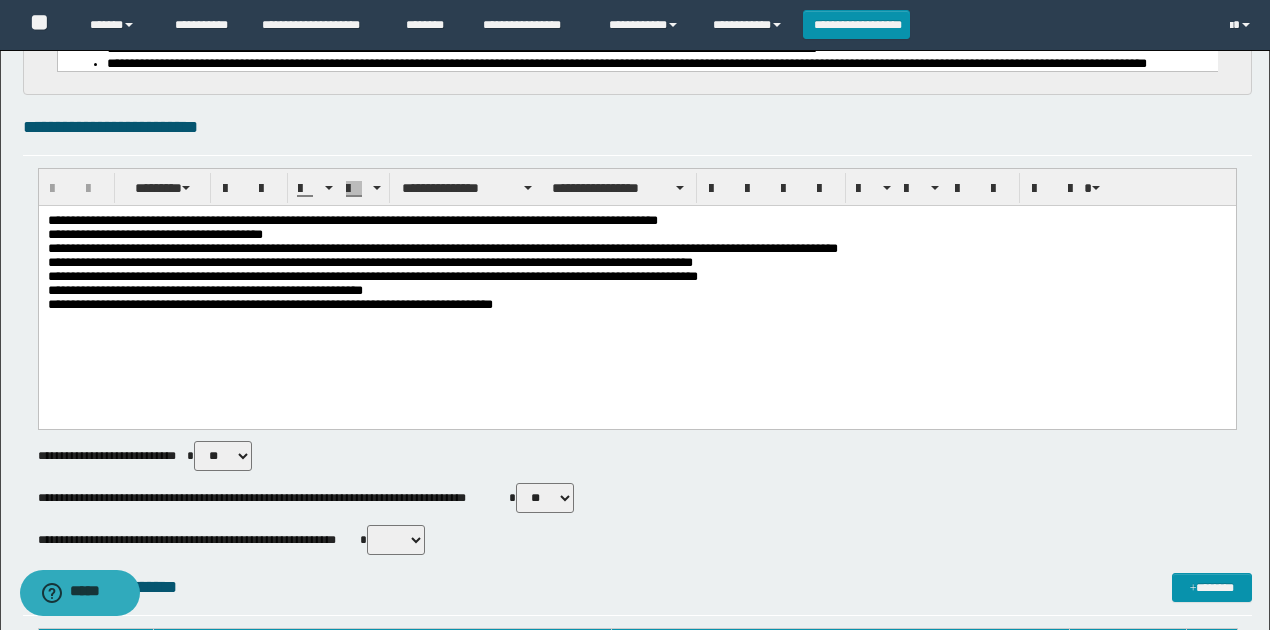 scroll, scrollTop: 466, scrollLeft: 0, axis: vertical 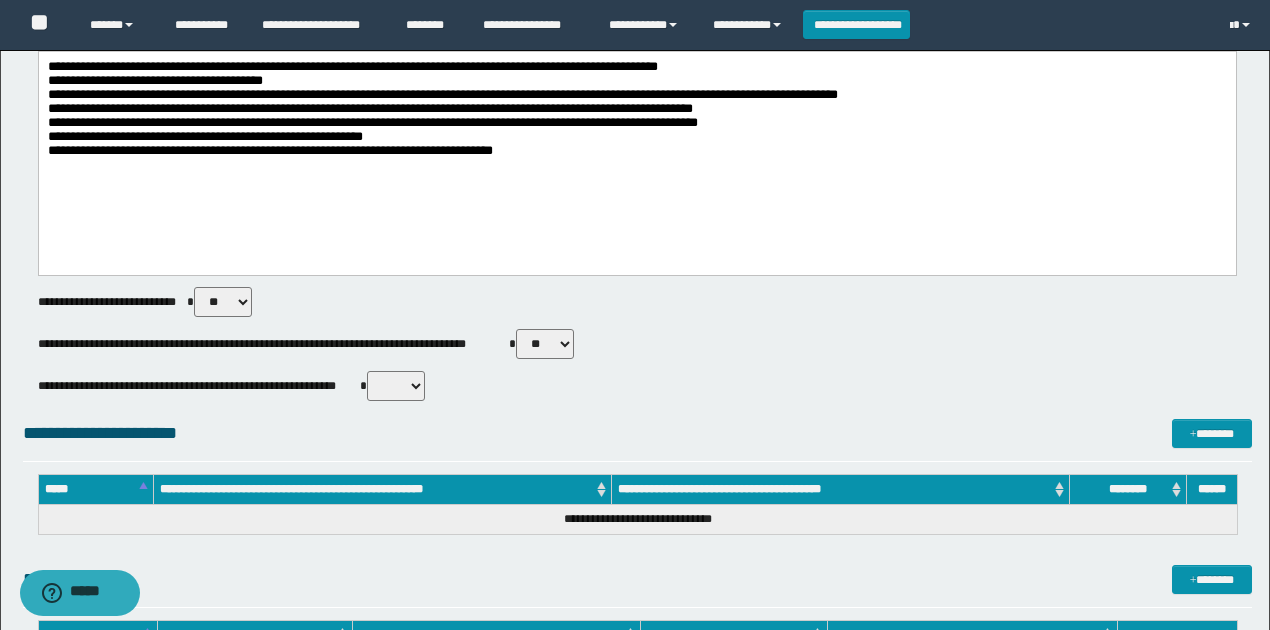click on "**
**" at bounding box center (396, 386) 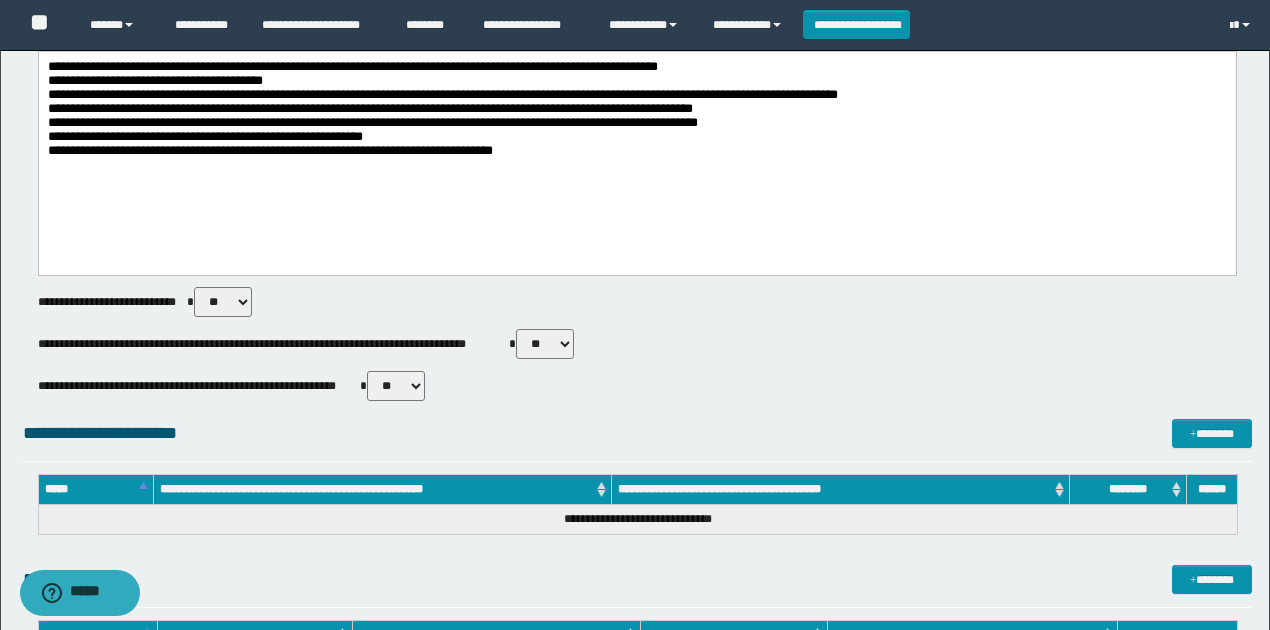 click on "**
**" at bounding box center (396, 386) 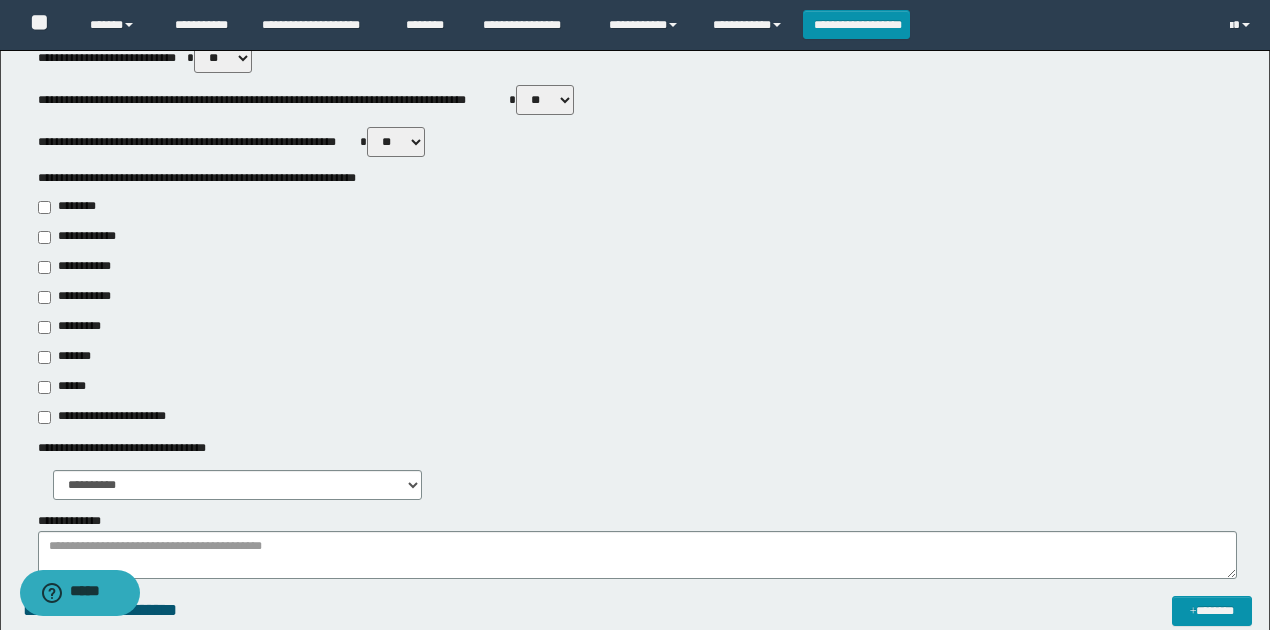 scroll, scrollTop: 733, scrollLeft: 0, axis: vertical 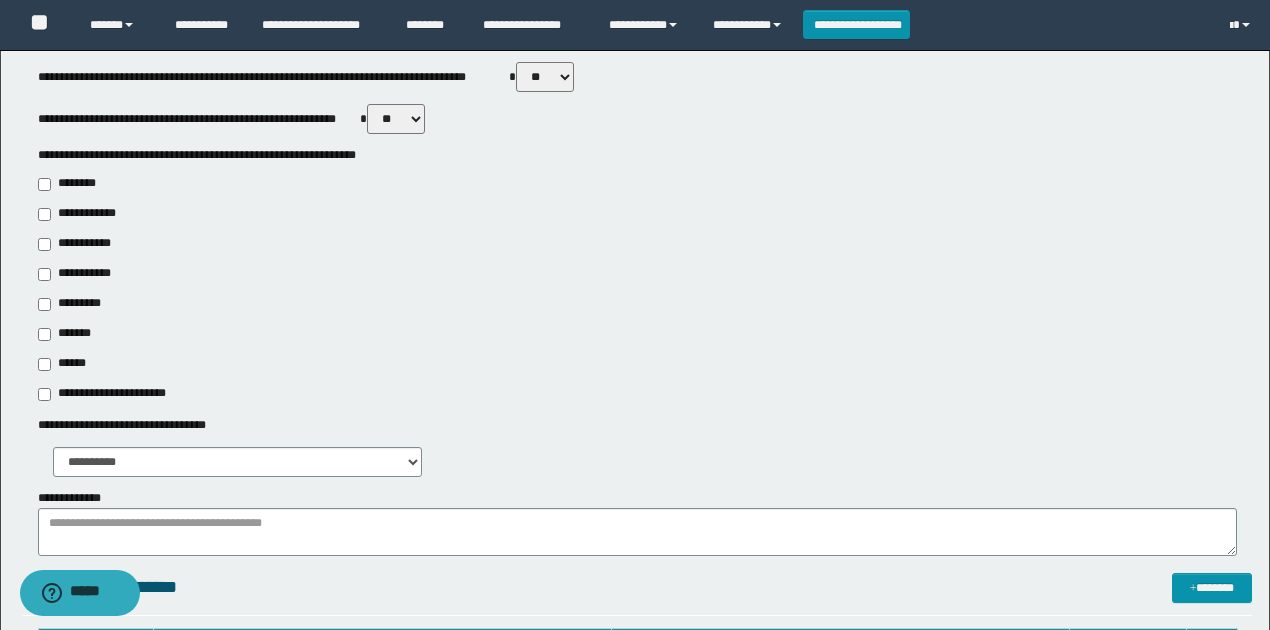 click on "**********" at bounding box center (81, 244) 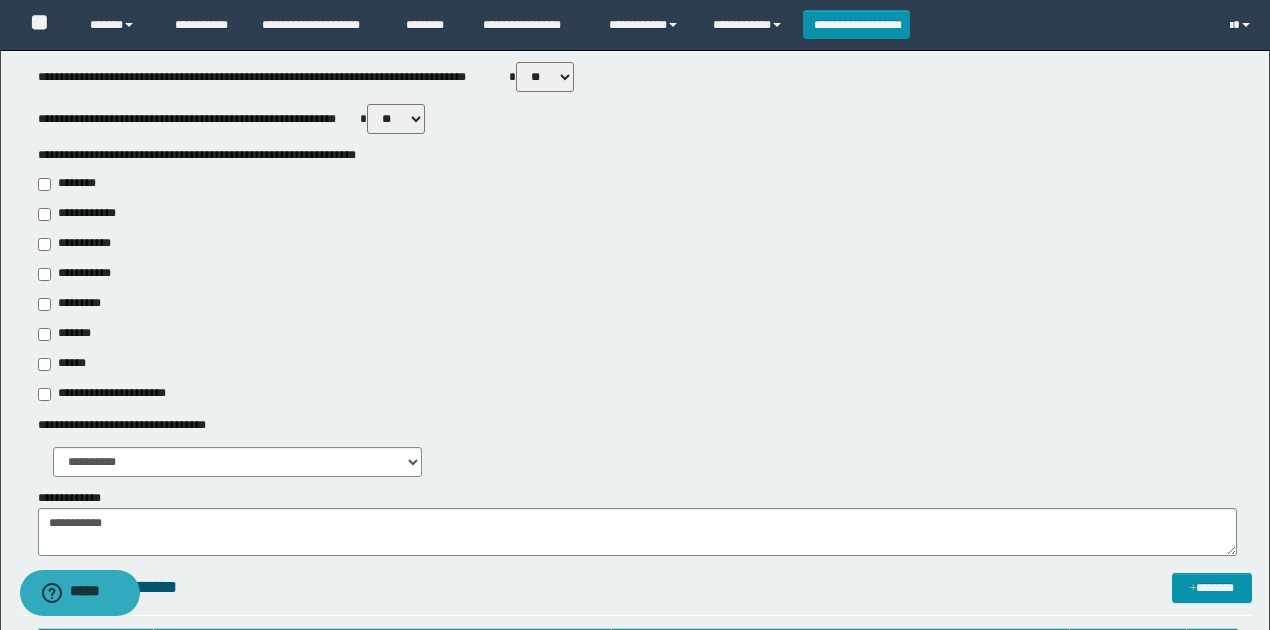 click on "**********" at bounding box center (108, 394) 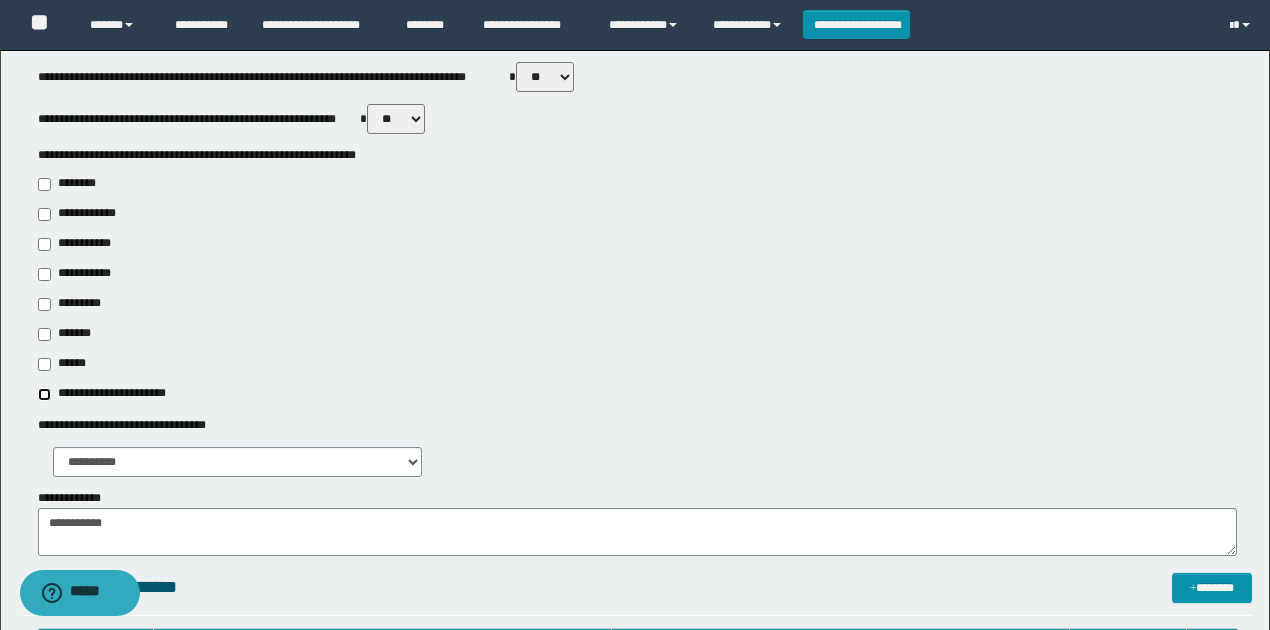 type on "**********" 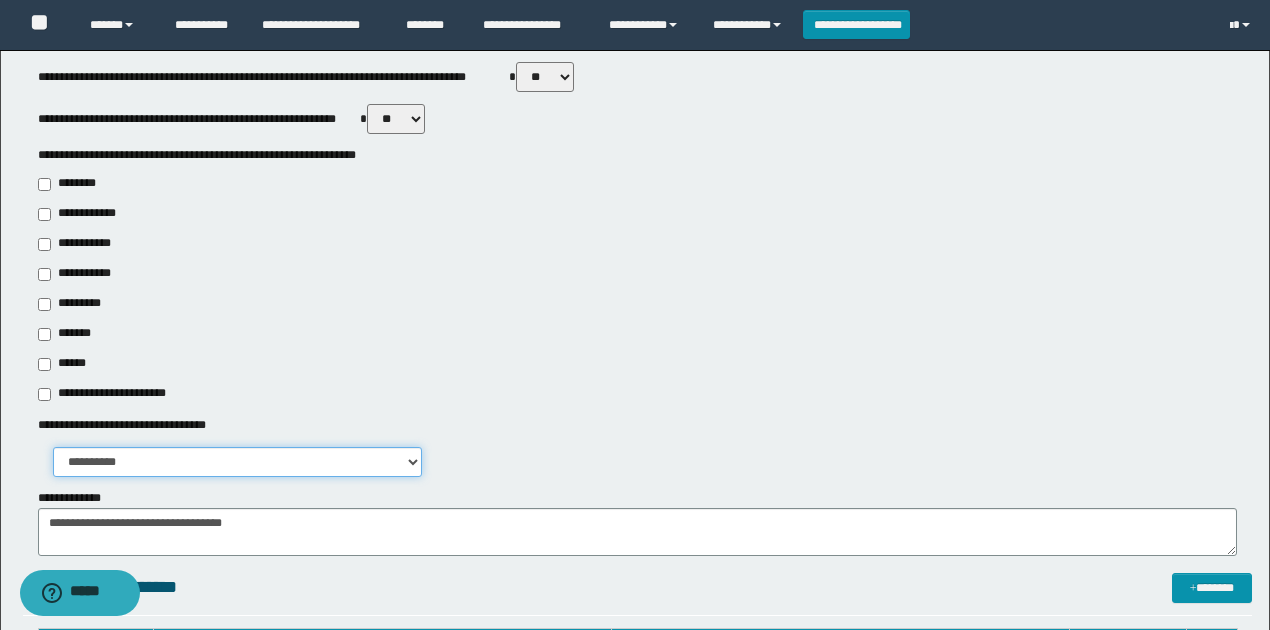 click on "**********" at bounding box center [238, 462] 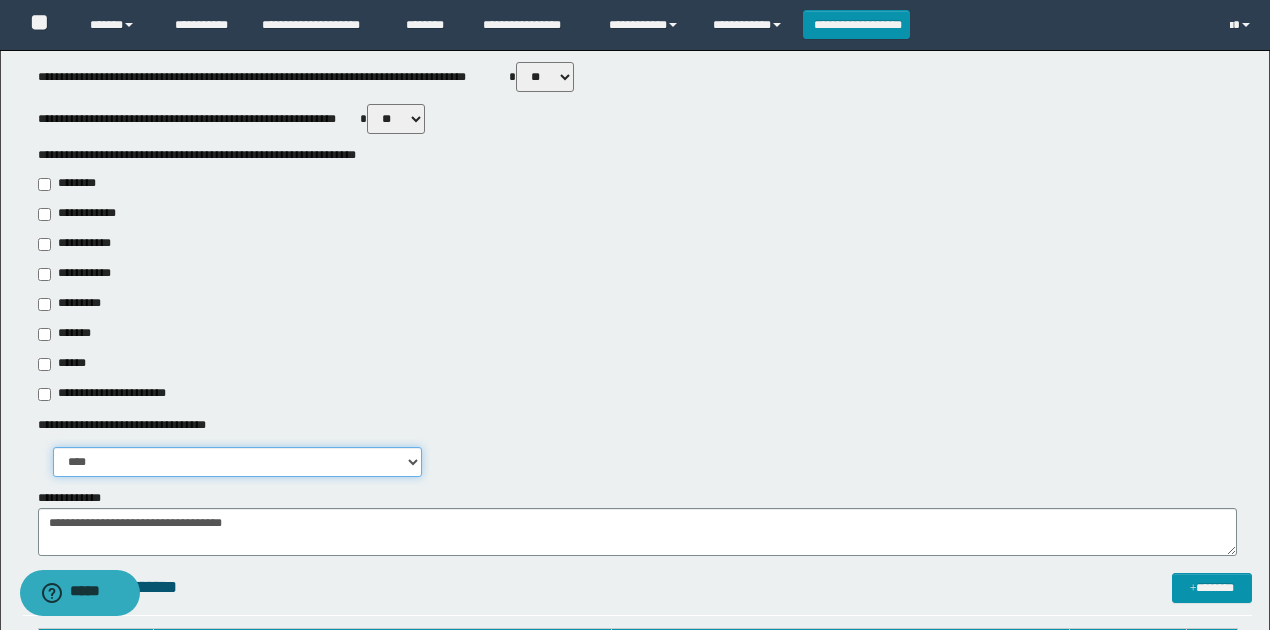click on "**********" at bounding box center [238, 462] 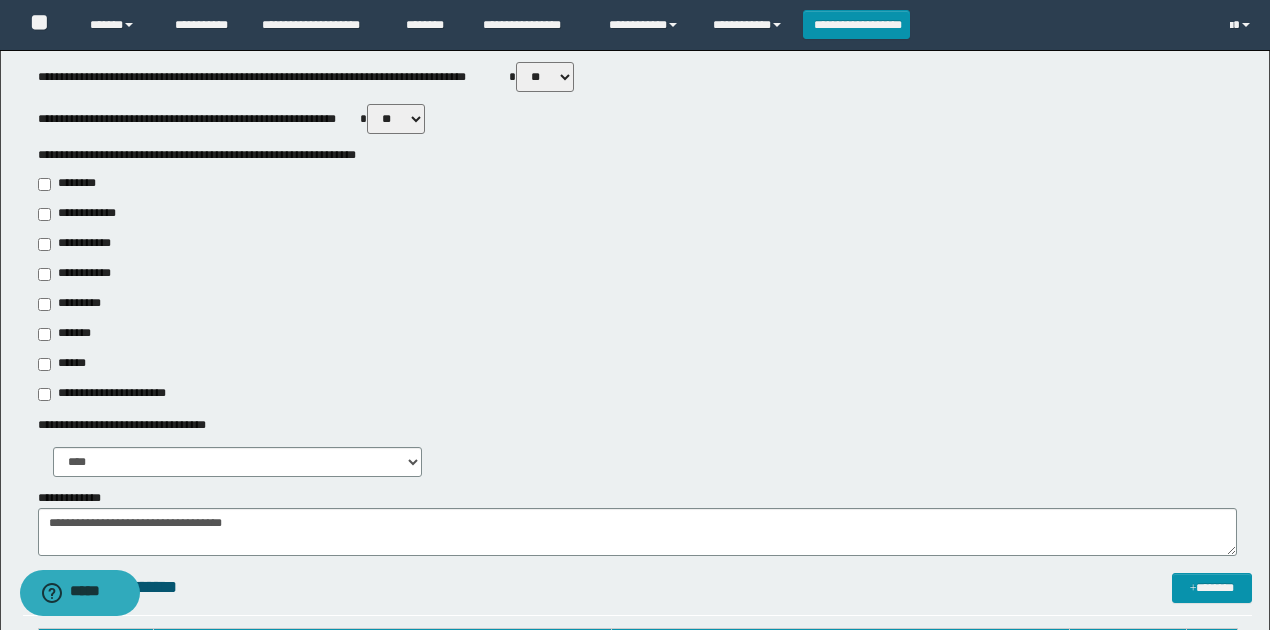 click on "*******" at bounding box center [637, 334] 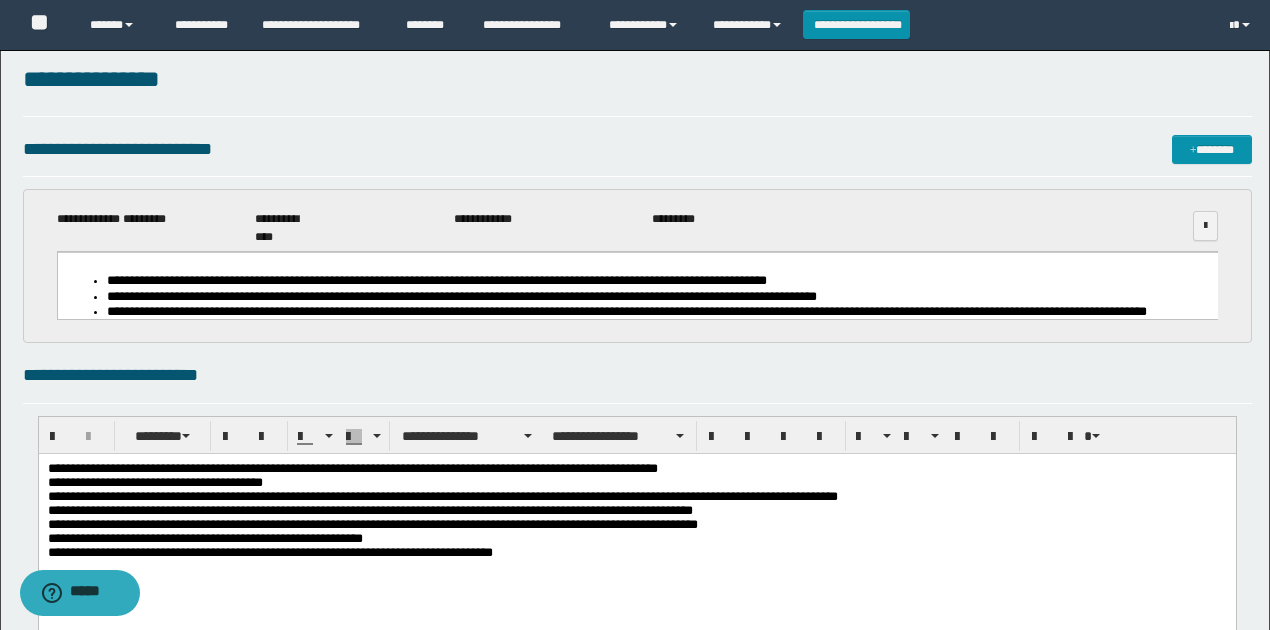 scroll, scrollTop: 0, scrollLeft: 0, axis: both 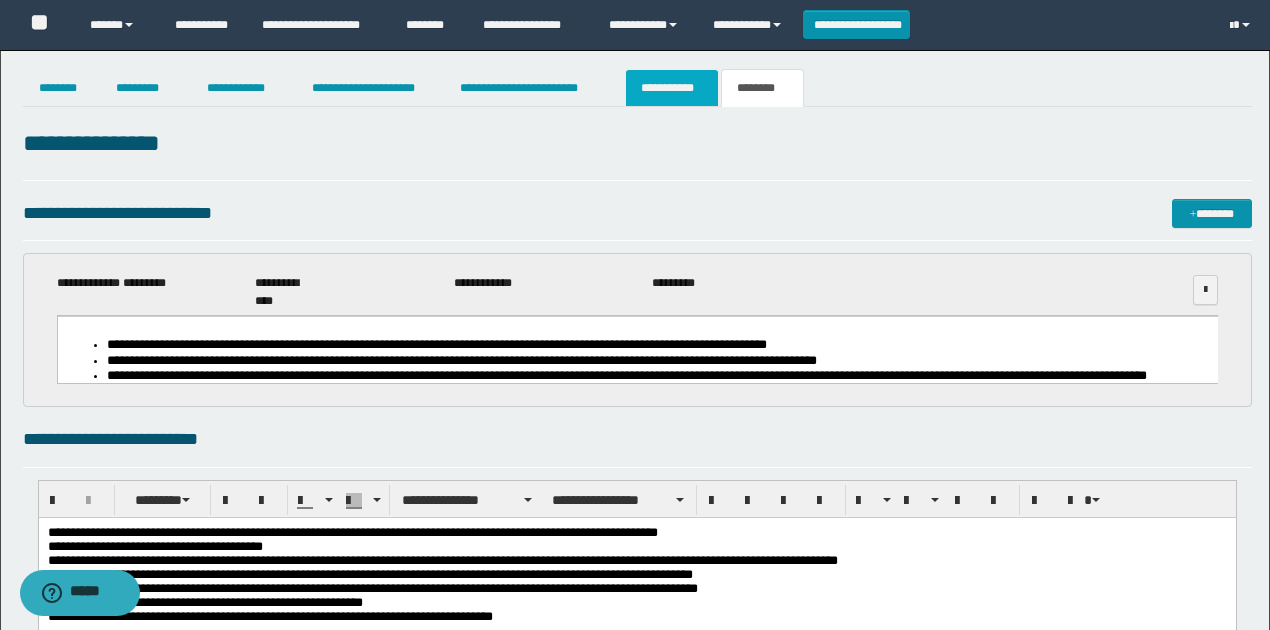 click on "**********" at bounding box center (672, 88) 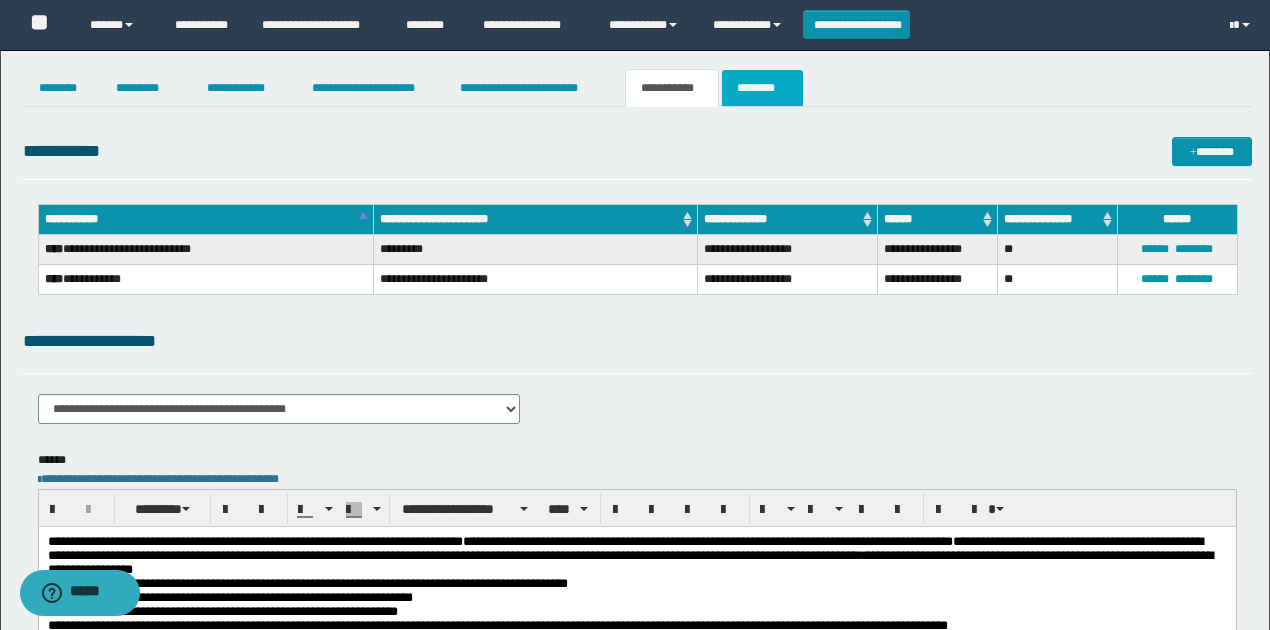 click on "********" at bounding box center [762, 88] 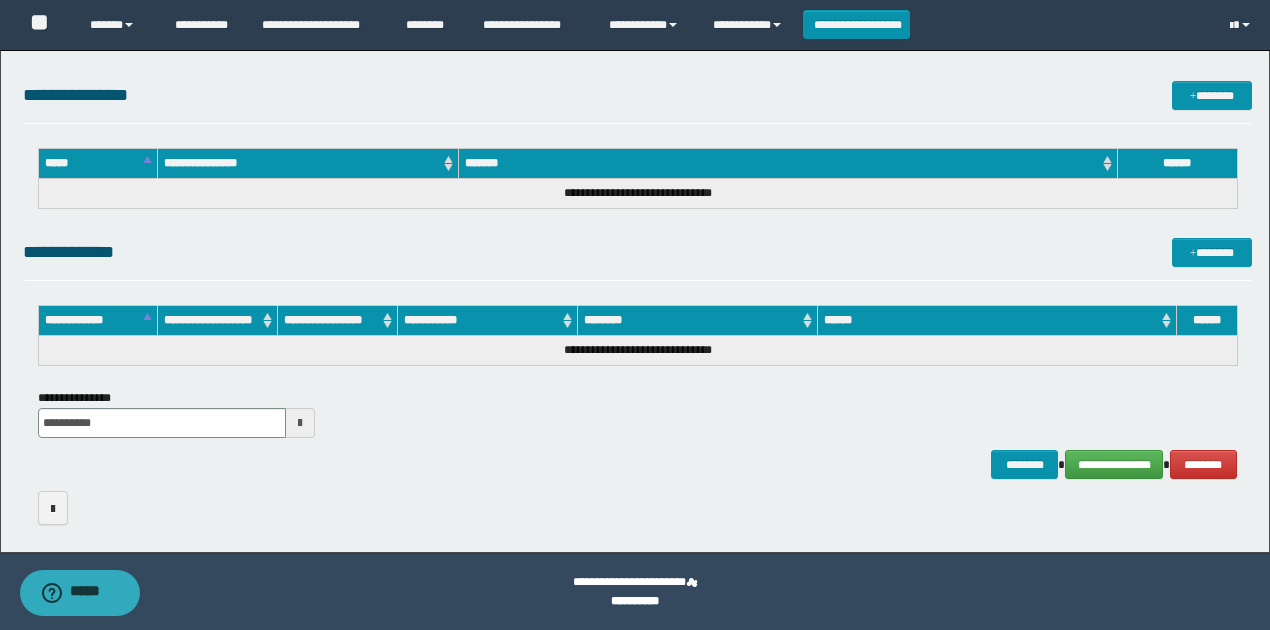 scroll, scrollTop: 0, scrollLeft: 0, axis: both 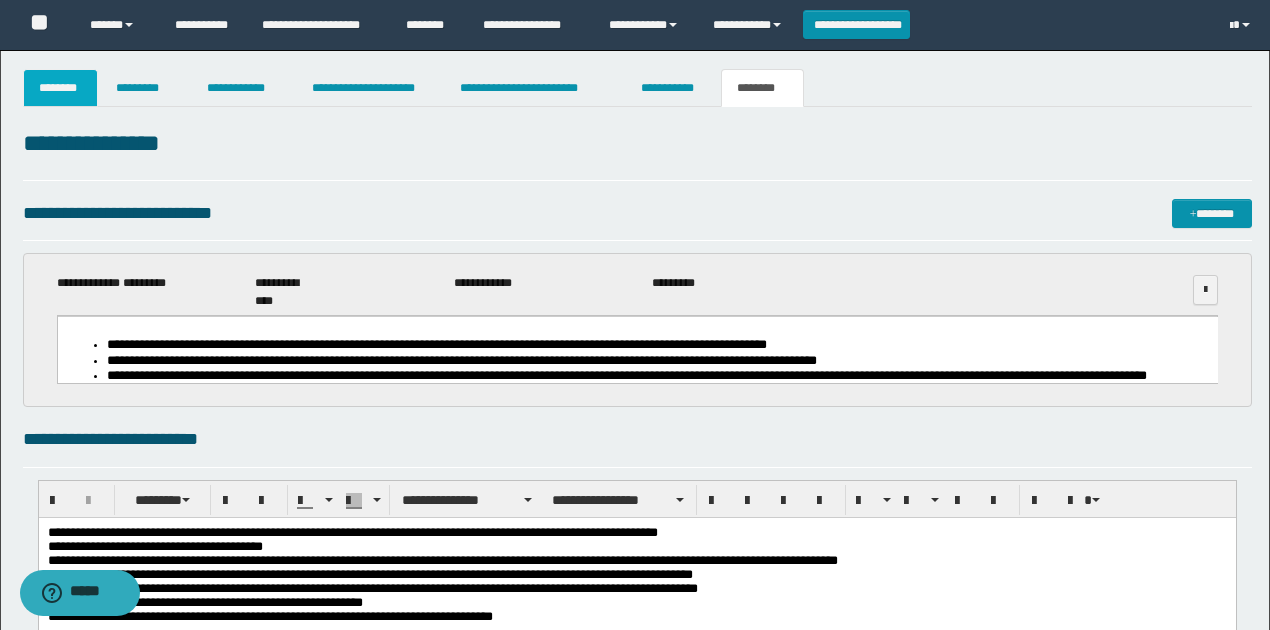 click on "********" at bounding box center (61, 88) 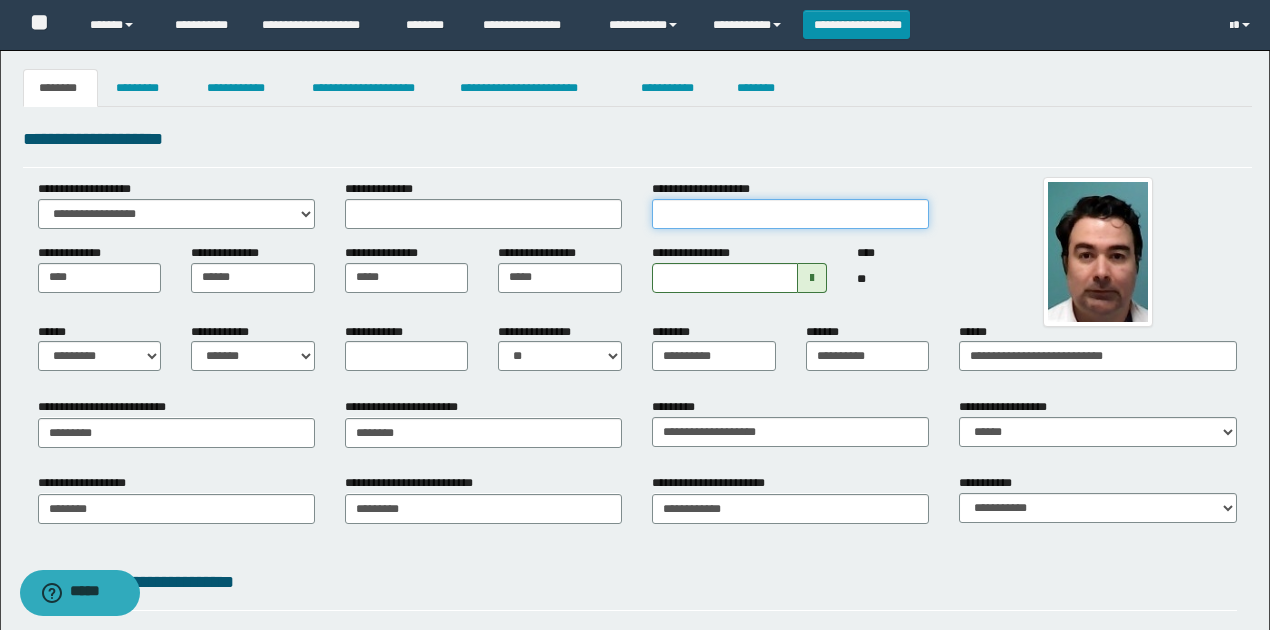 click on "**********" at bounding box center (790, 214) 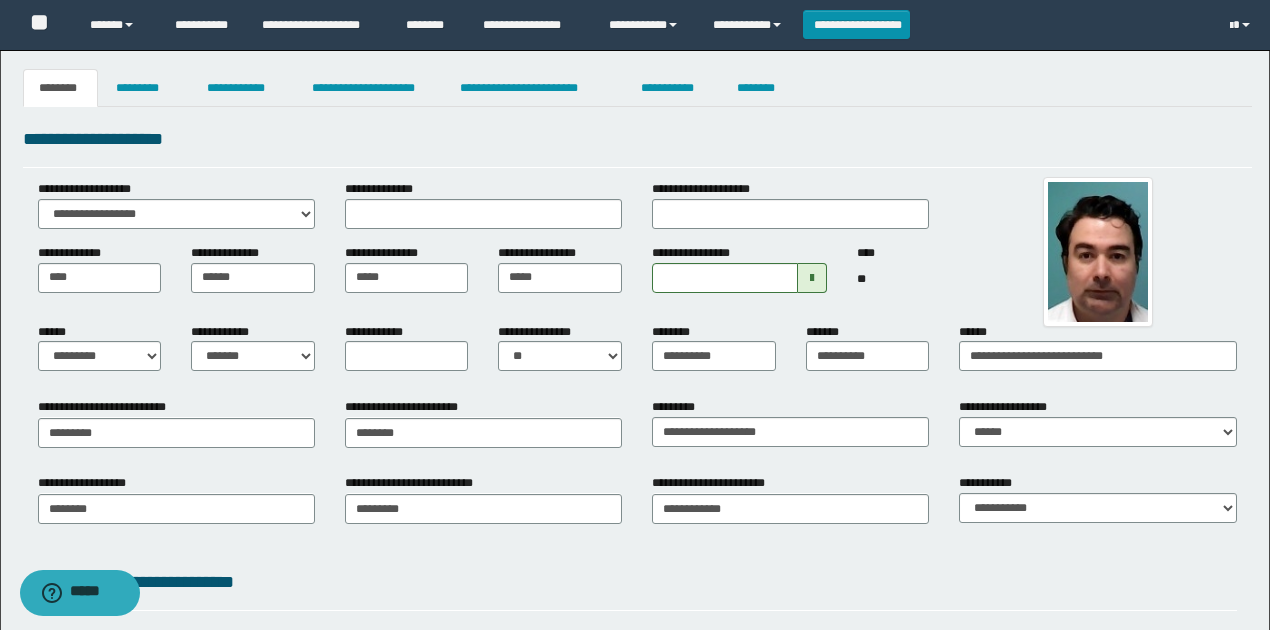 drag, startPoint x: 832, startPoint y: 158, endPoint x: 1023, endPoint y: 207, distance: 197.1852 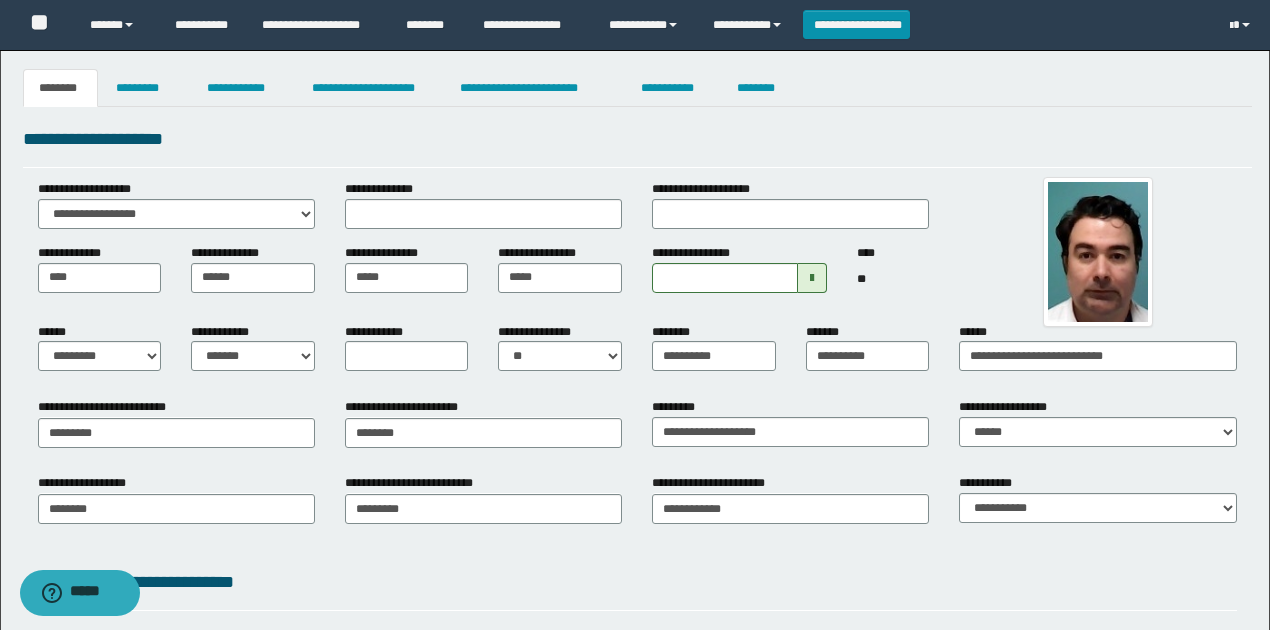click on "**********" at bounding box center (637, 515) 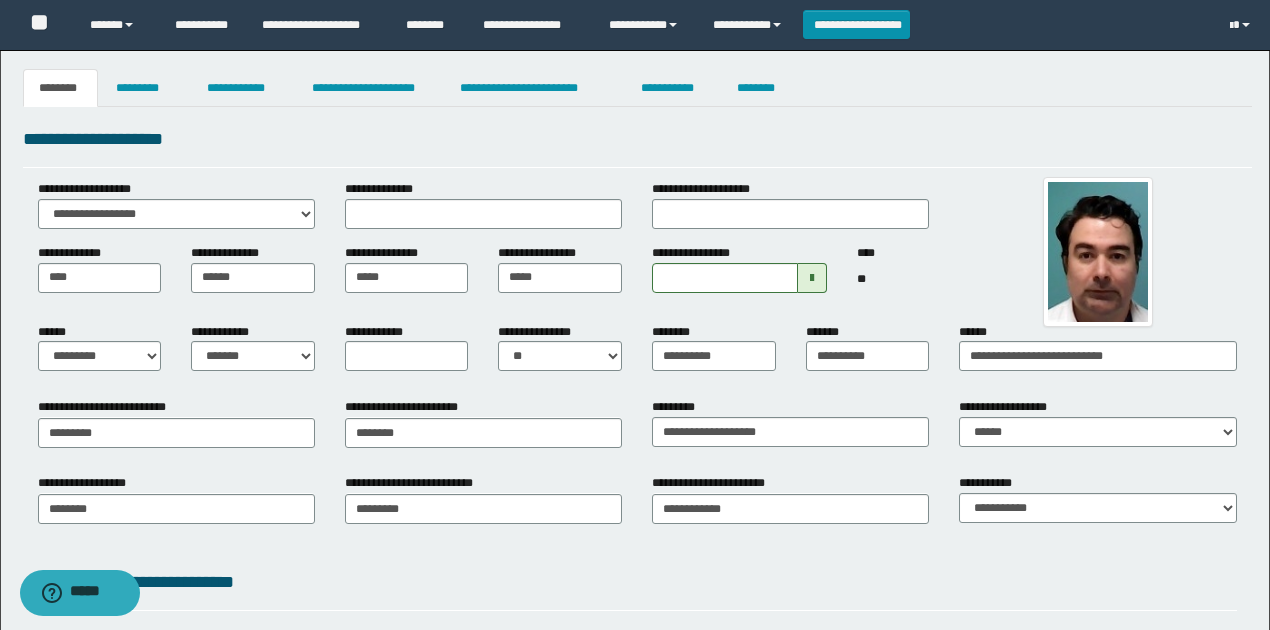 click on "**********" at bounding box center [637, 515] 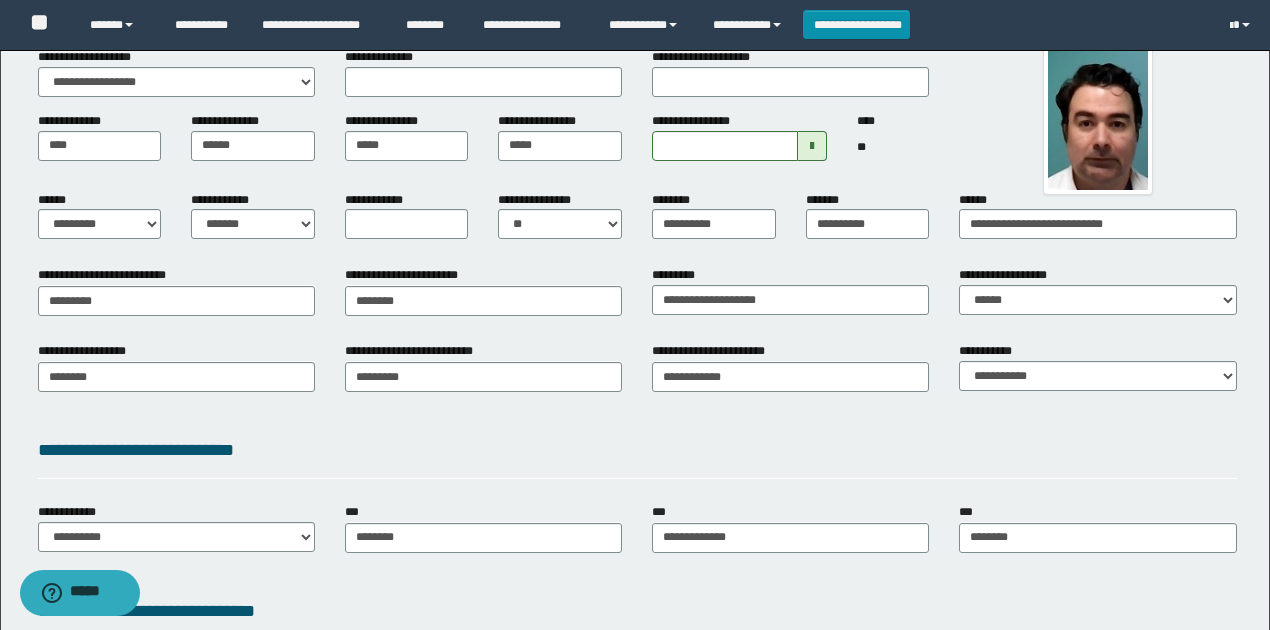 scroll, scrollTop: 333, scrollLeft: 0, axis: vertical 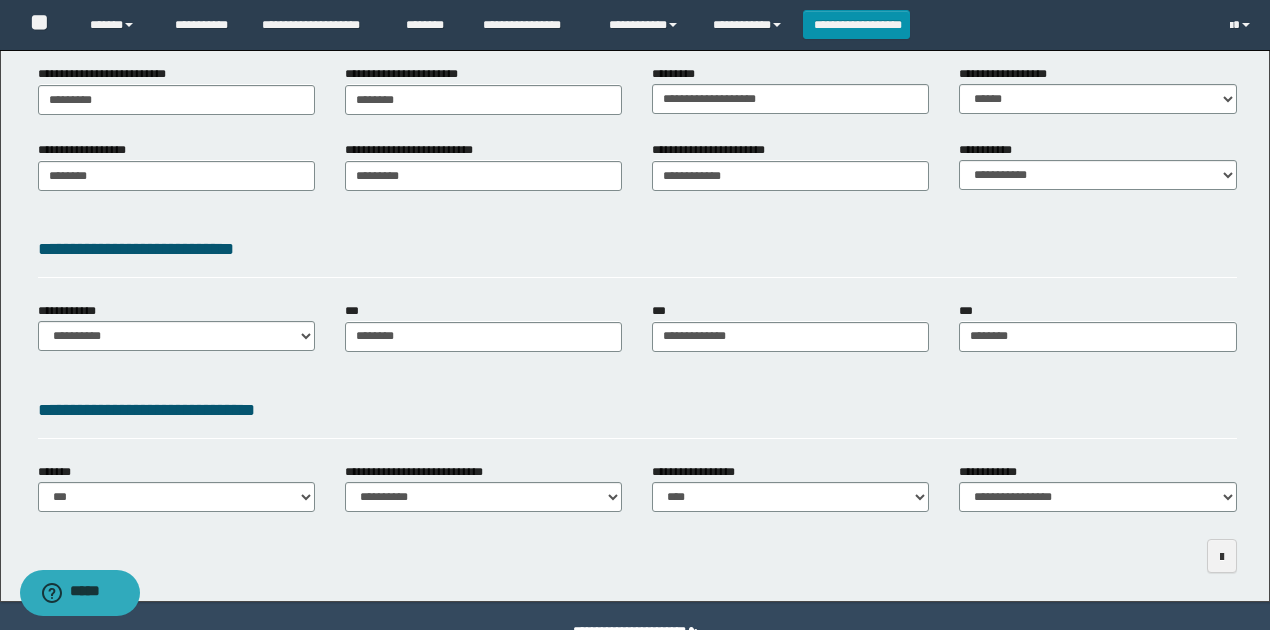 click on "**********" at bounding box center (637, 414) 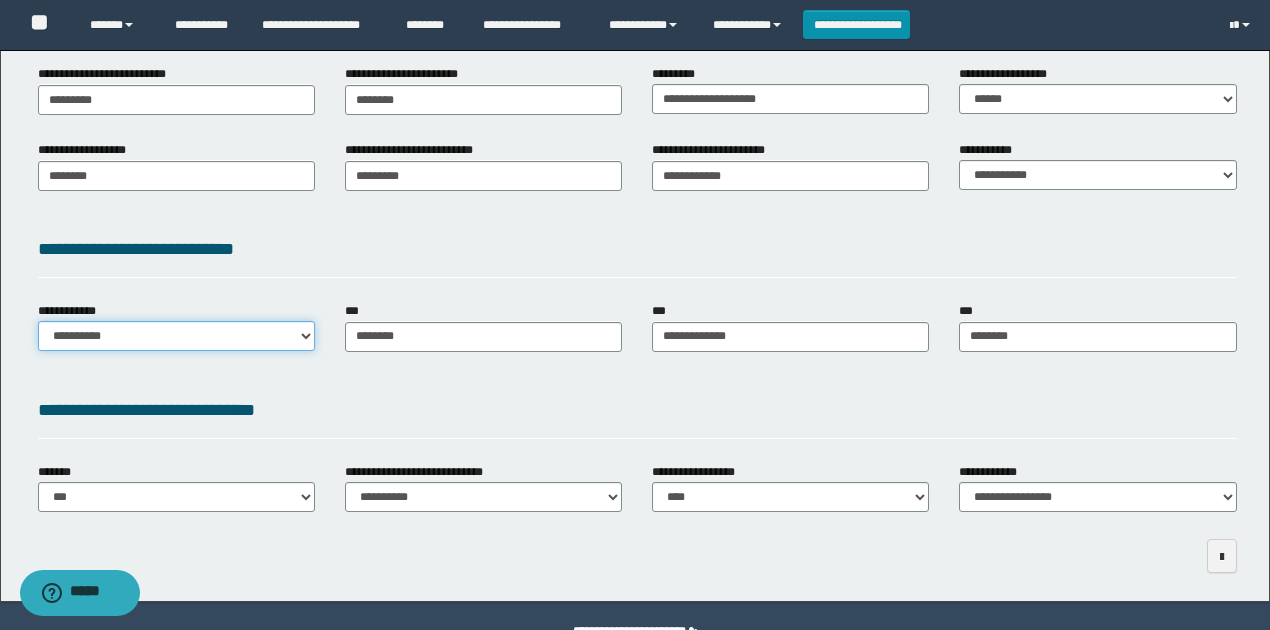 click on "**********" at bounding box center (176, 336) 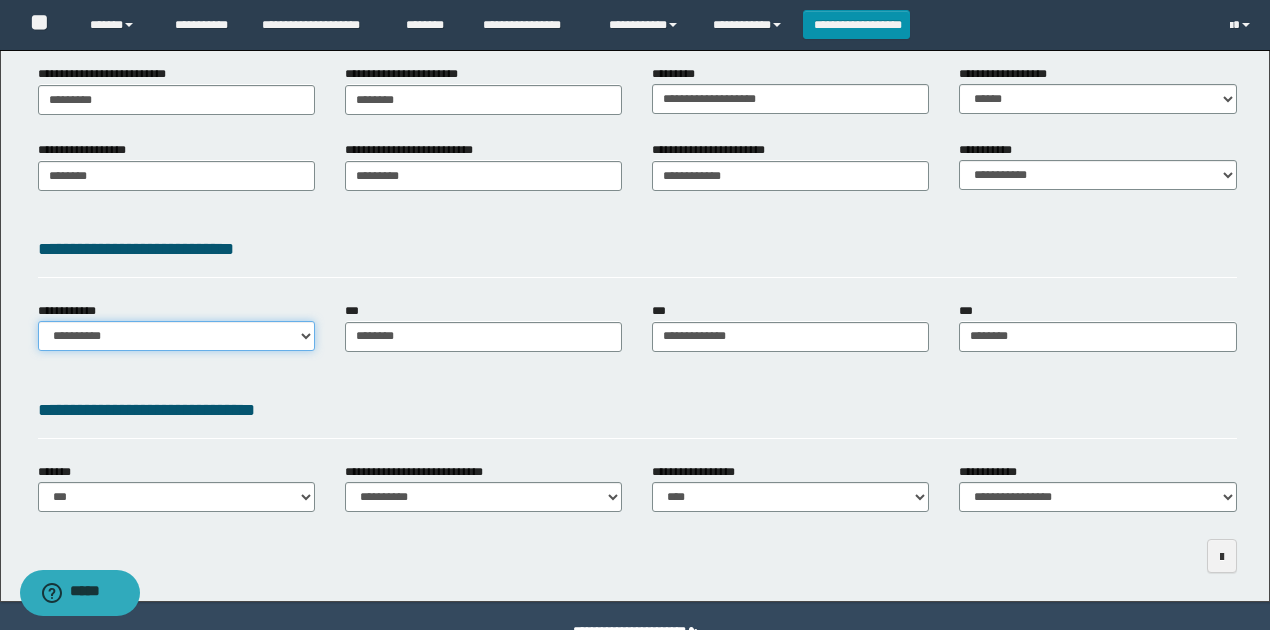 select on "**" 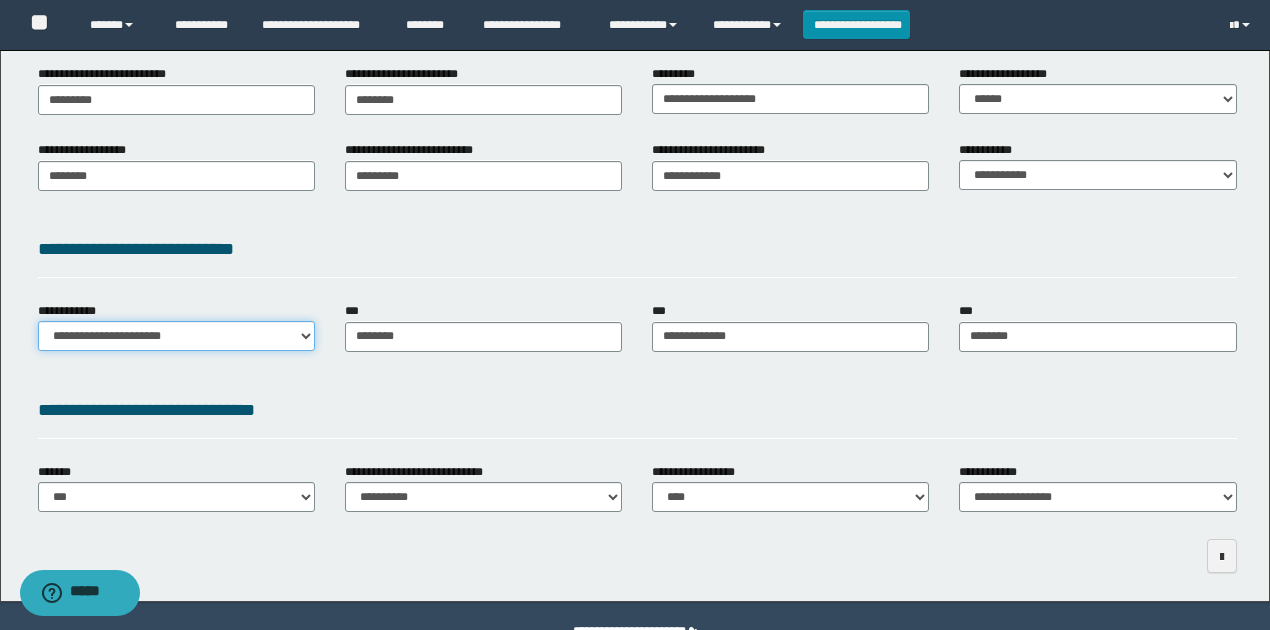 click on "**********" at bounding box center (176, 336) 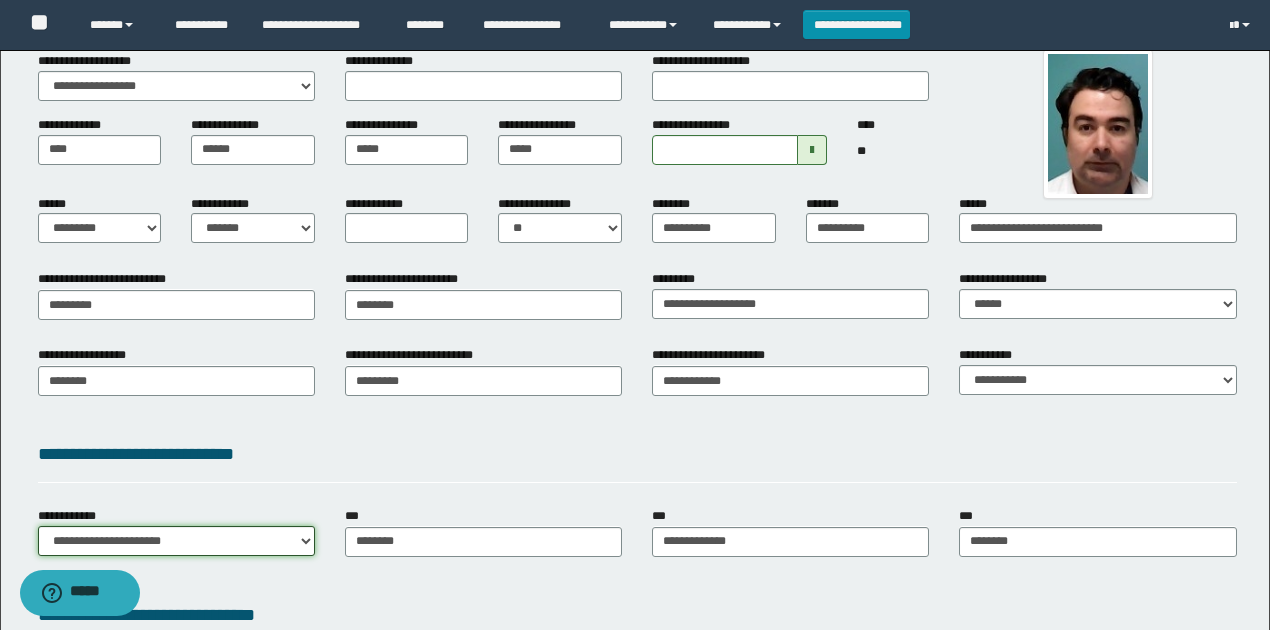 scroll, scrollTop: 0, scrollLeft: 0, axis: both 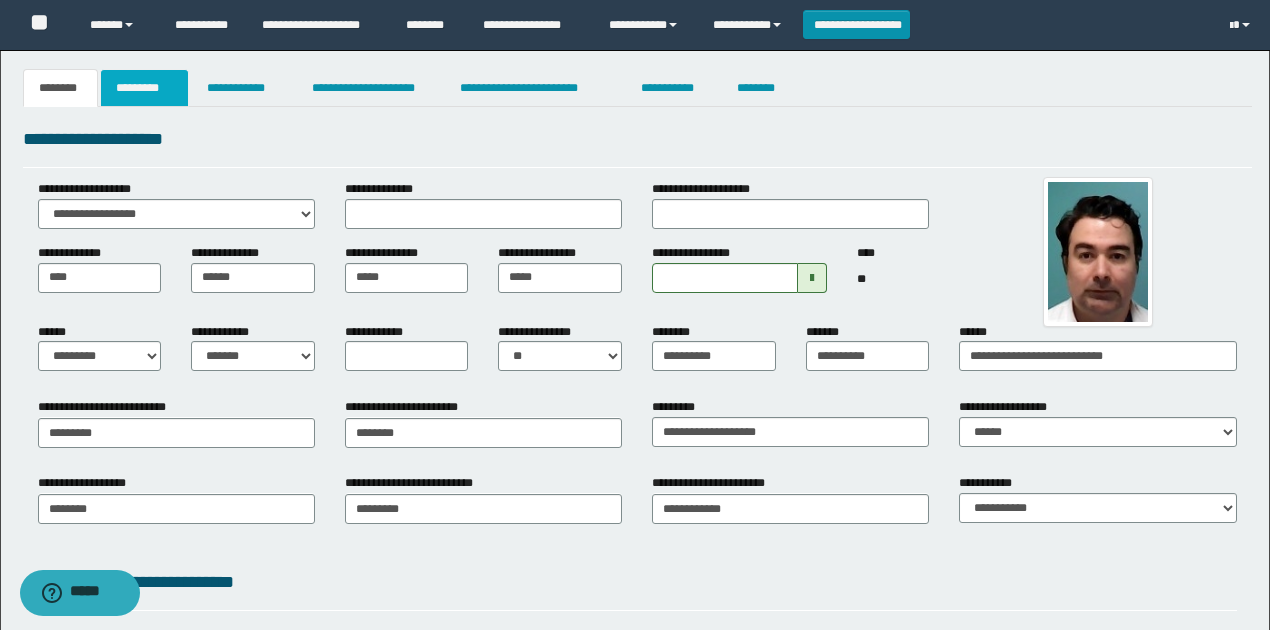 click on "*********" at bounding box center (144, 88) 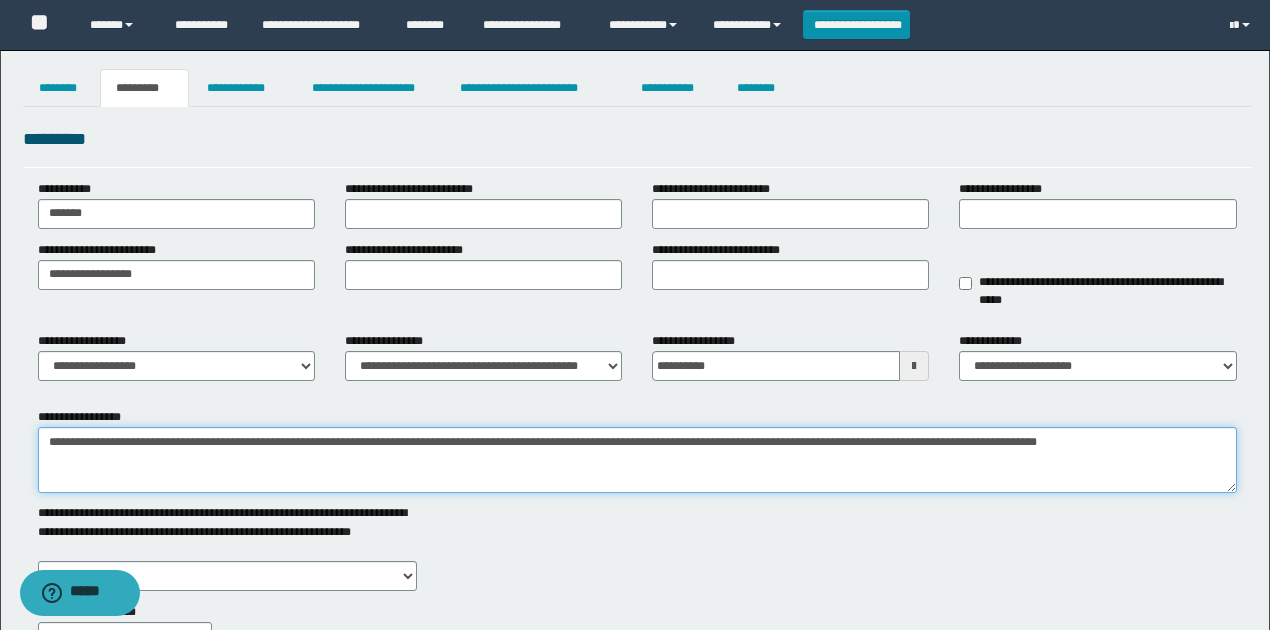 click on "**********" at bounding box center (637, 460) 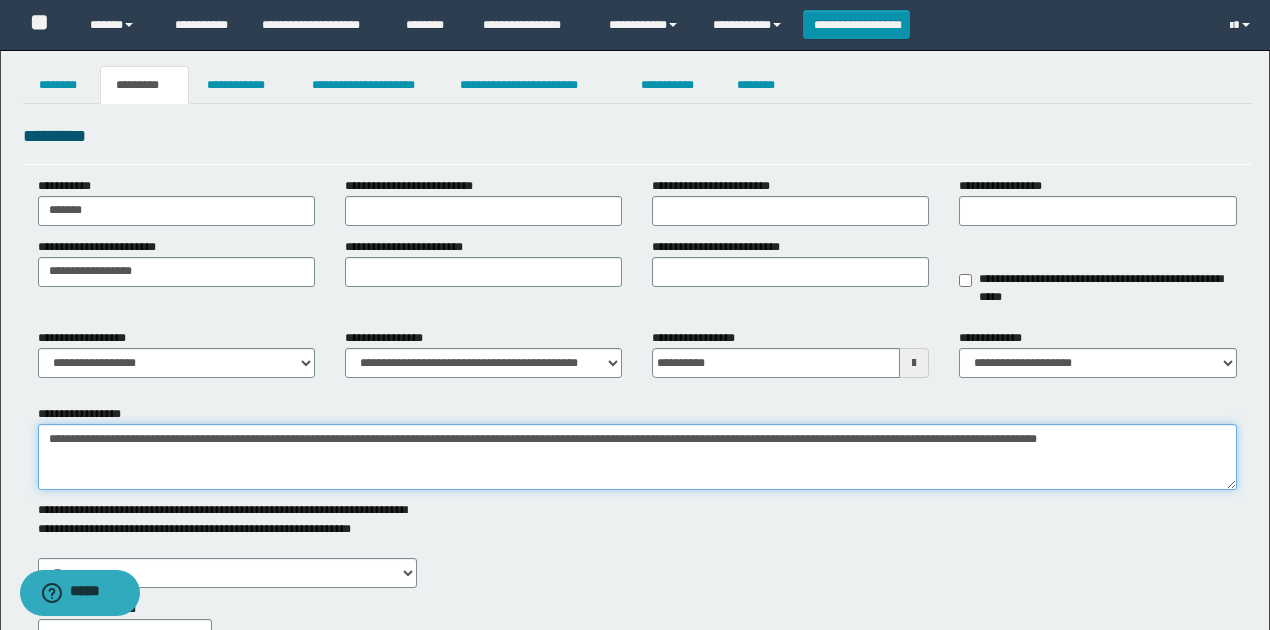 scroll, scrollTop: 0, scrollLeft: 0, axis: both 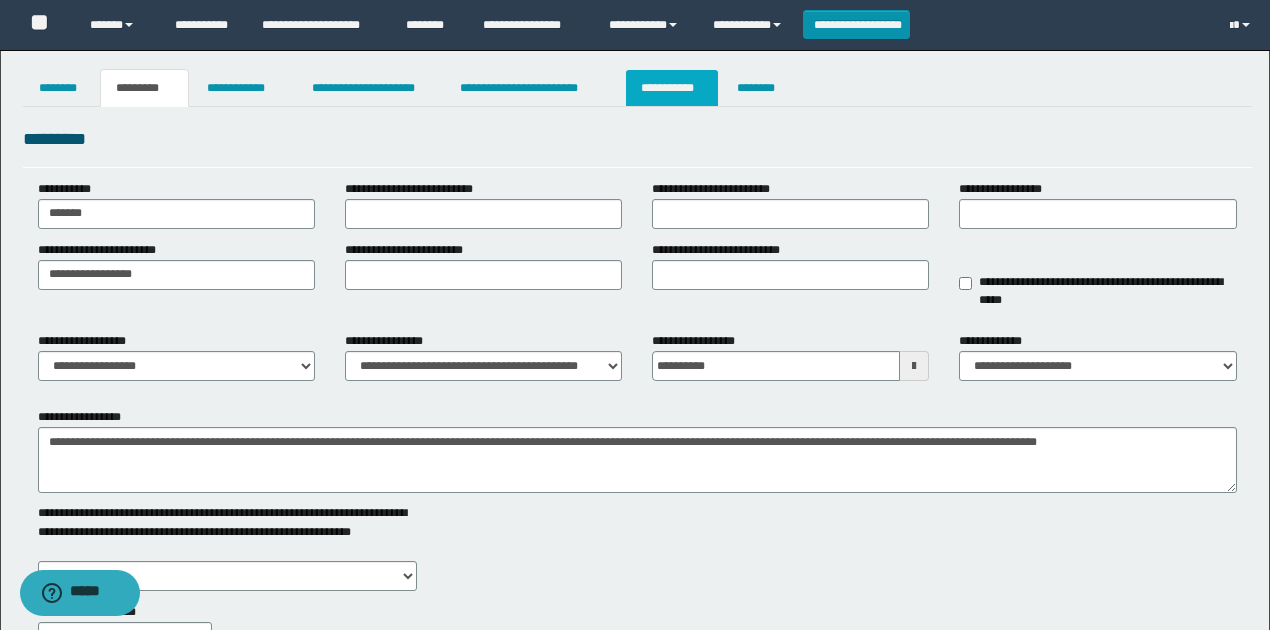 click on "**********" at bounding box center [672, 88] 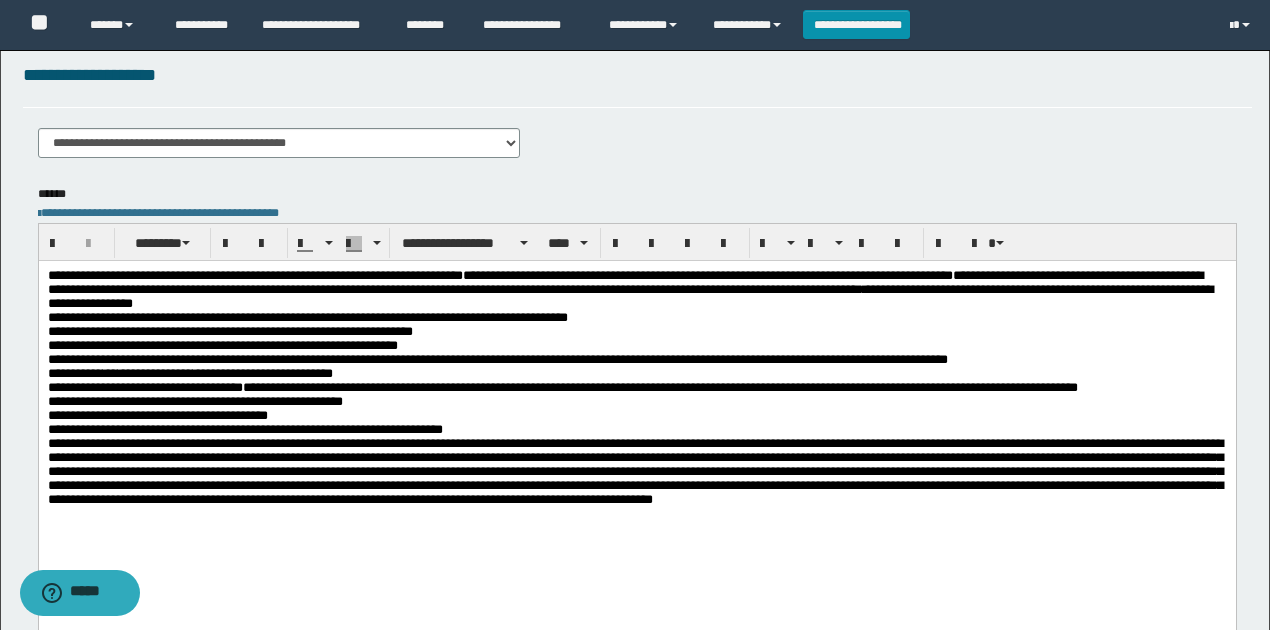 scroll, scrollTop: 466, scrollLeft: 0, axis: vertical 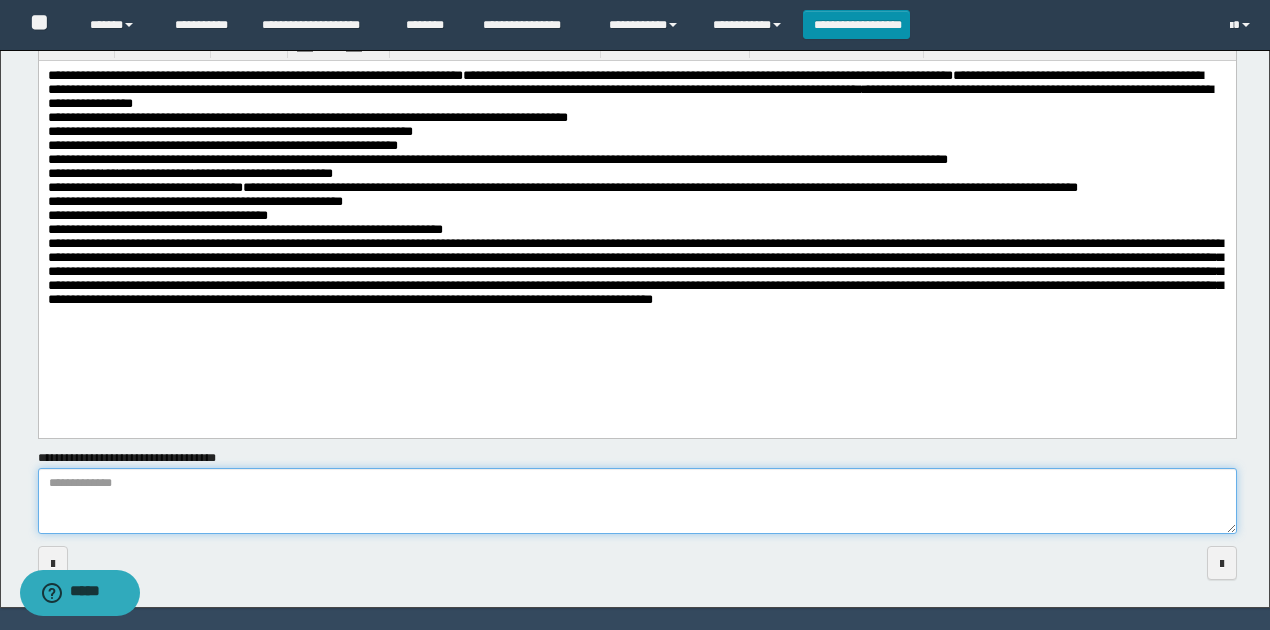 click on "**********" at bounding box center (637, 501) 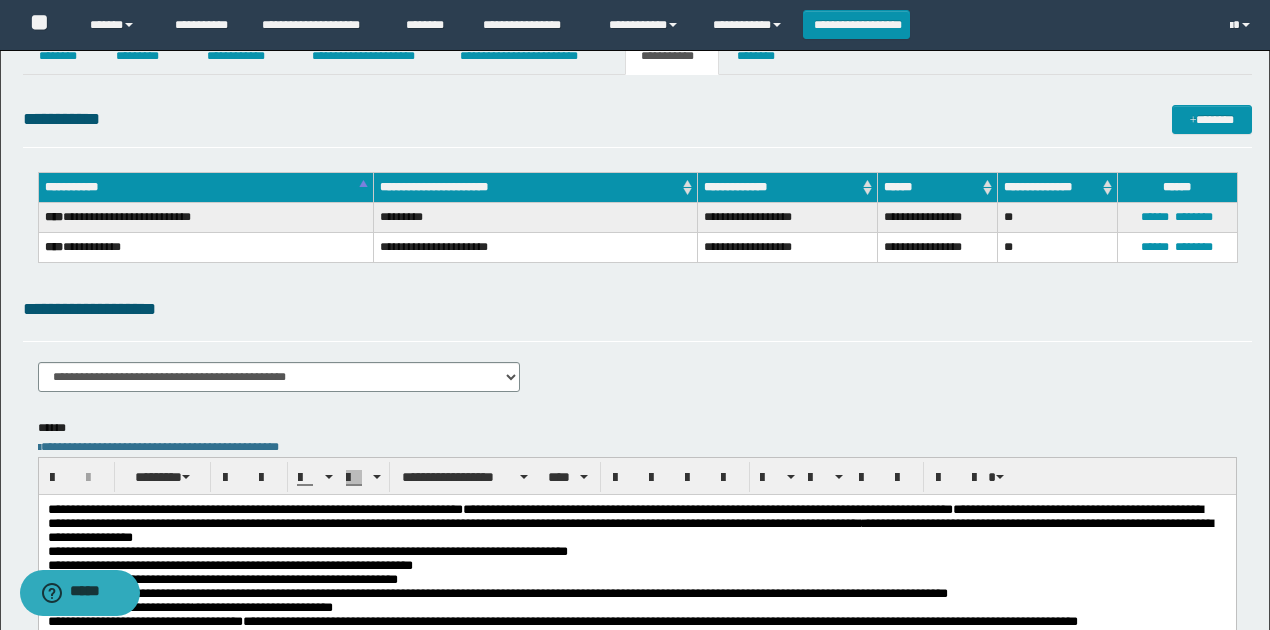 scroll, scrollTop: 0, scrollLeft: 0, axis: both 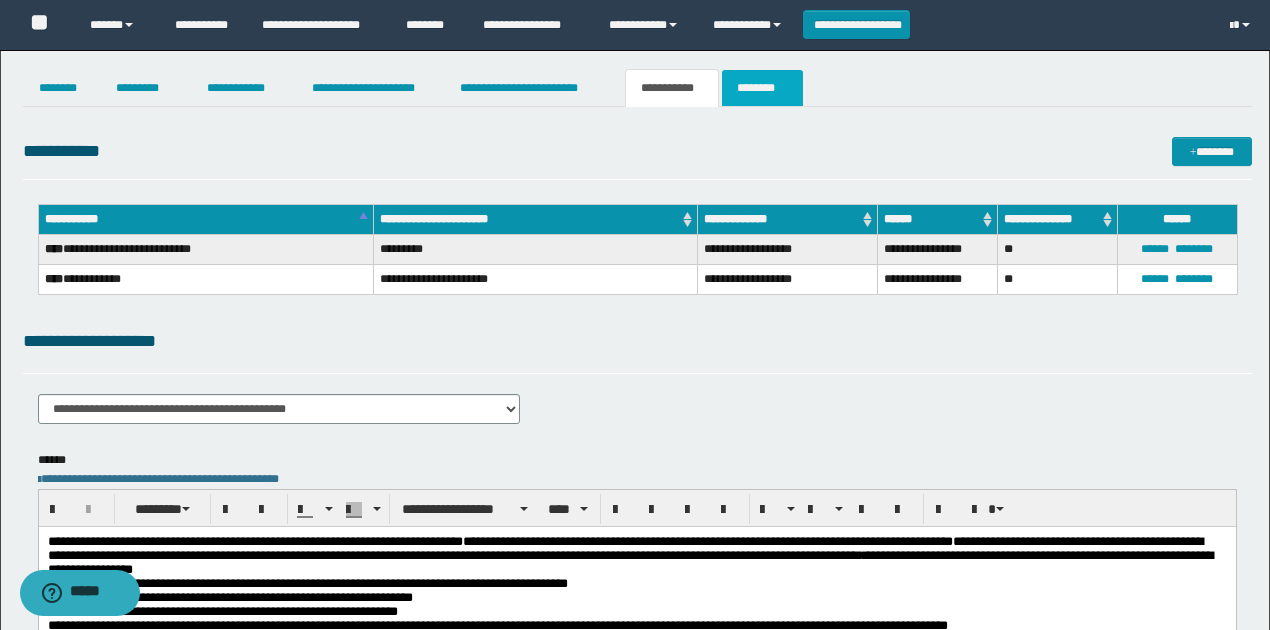 type on "**********" 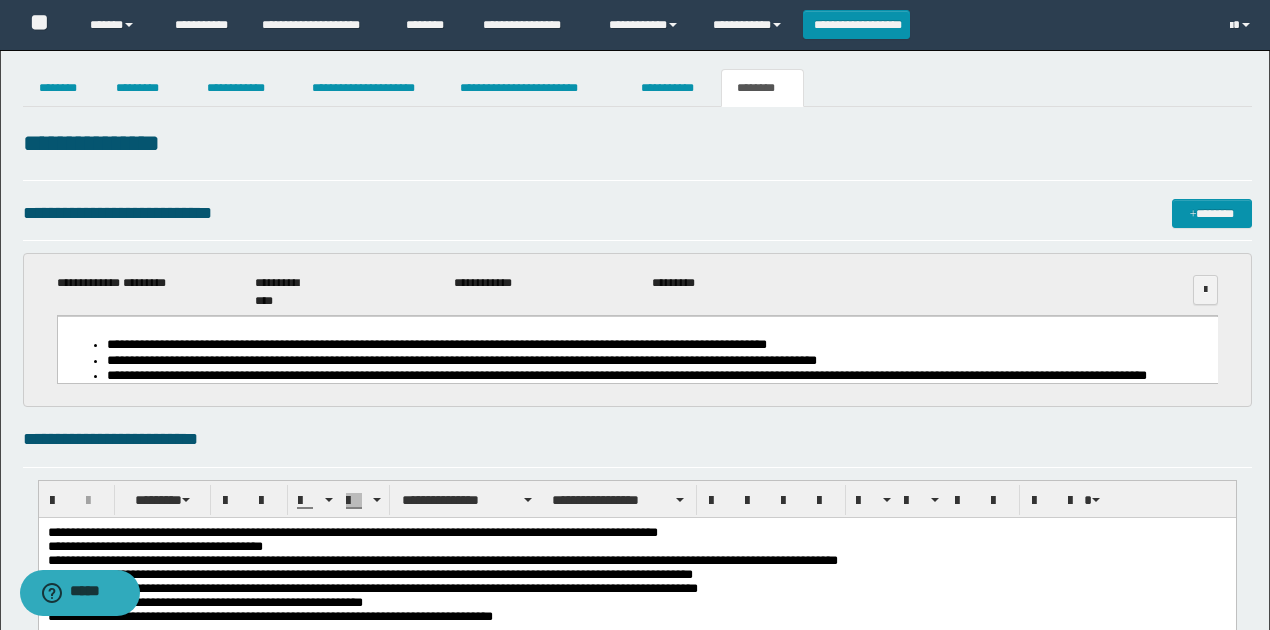 drag, startPoint x: 525, startPoint y: 200, endPoint x: 508, endPoint y: 208, distance: 18.788294 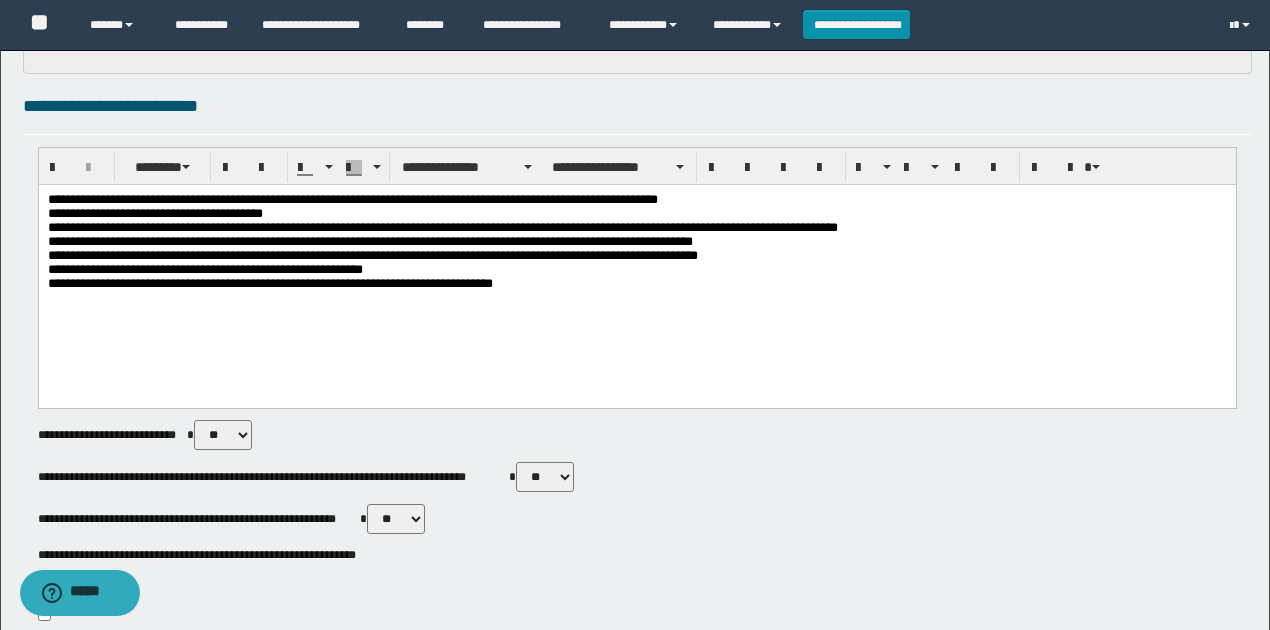 click on "**********" at bounding box center [372, 255] 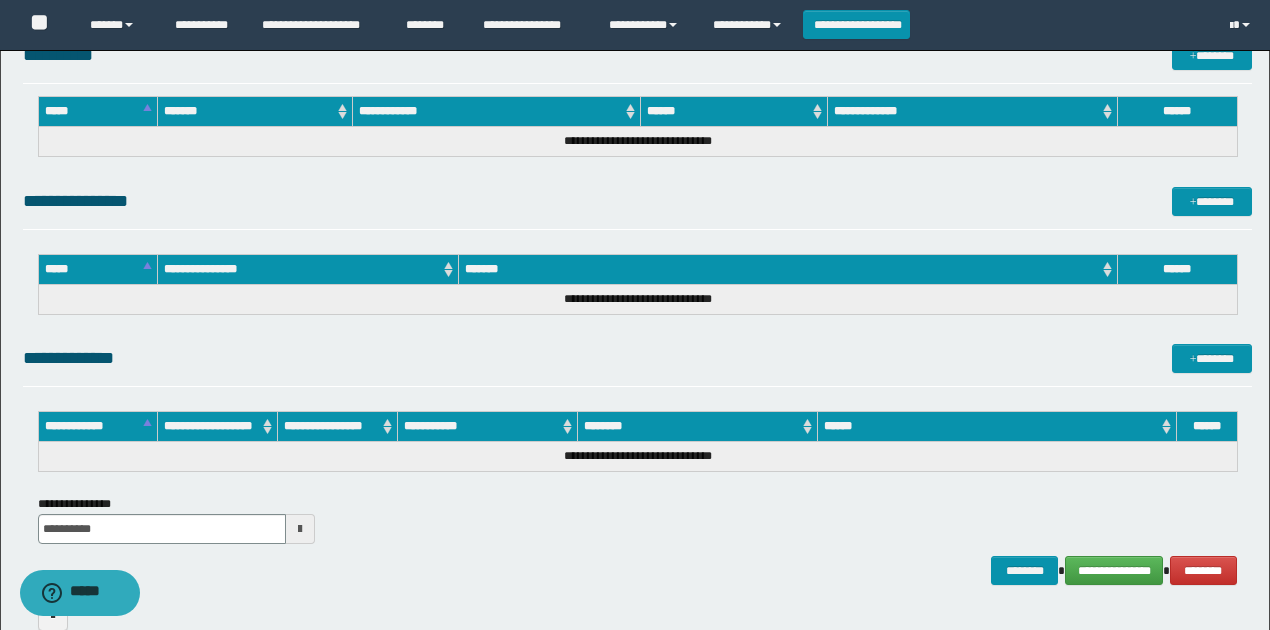 scroll, scrollTop: 1518, scrollLeft: 0, axis: vertical 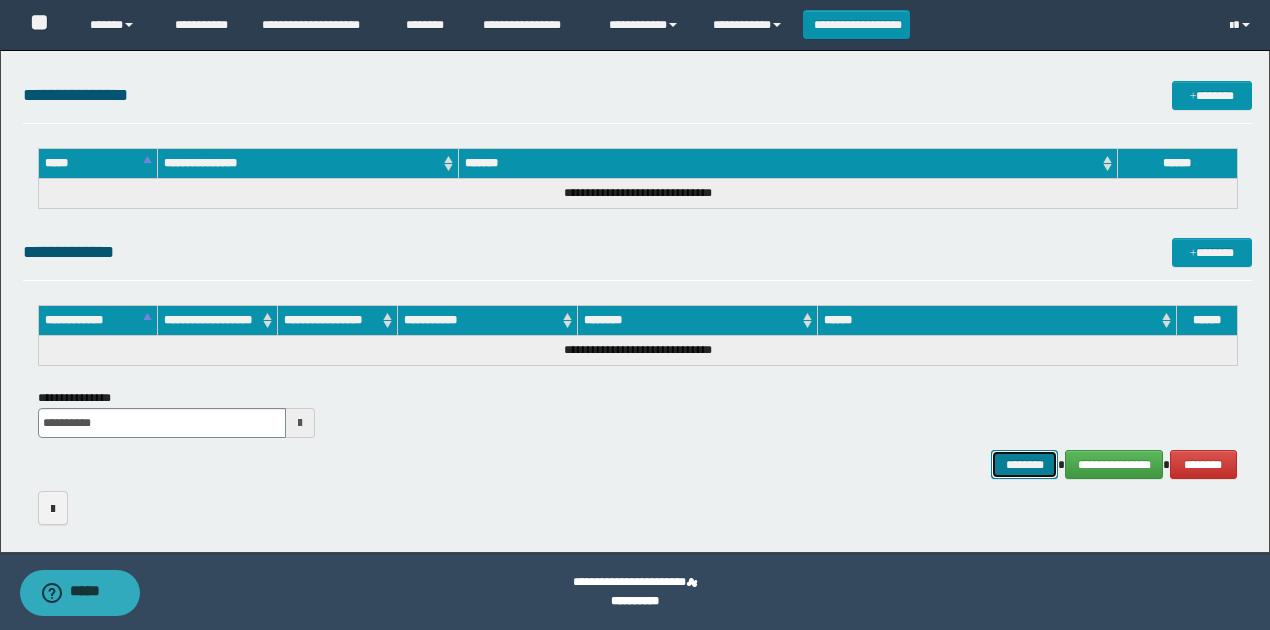 click on "********" at bounding box center [1024, 464] 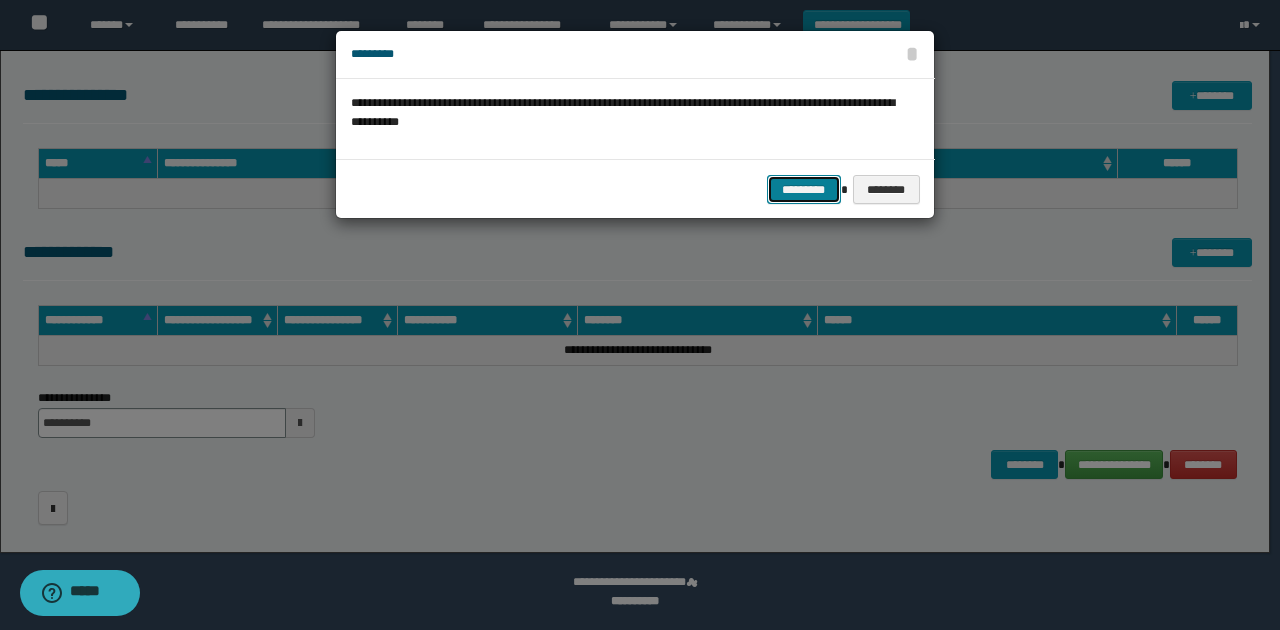 click on "*********" at bounding box center [804, 189] 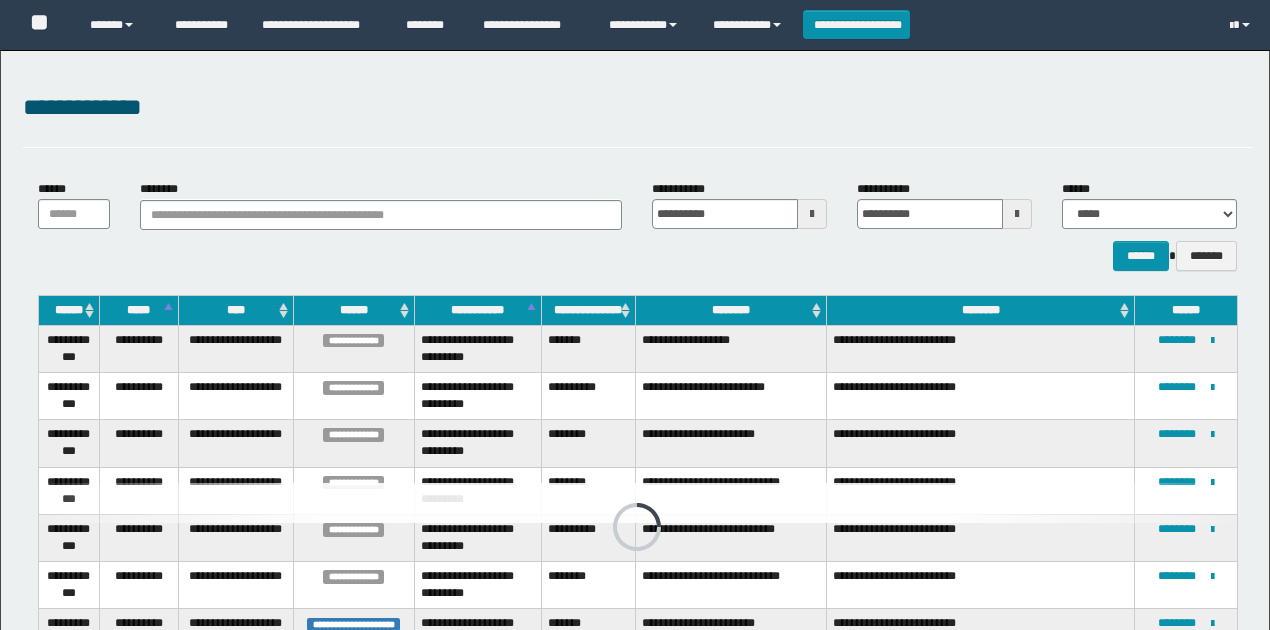 scroll, scrollTop: 200, scrollLeft: 0, axis: vertical 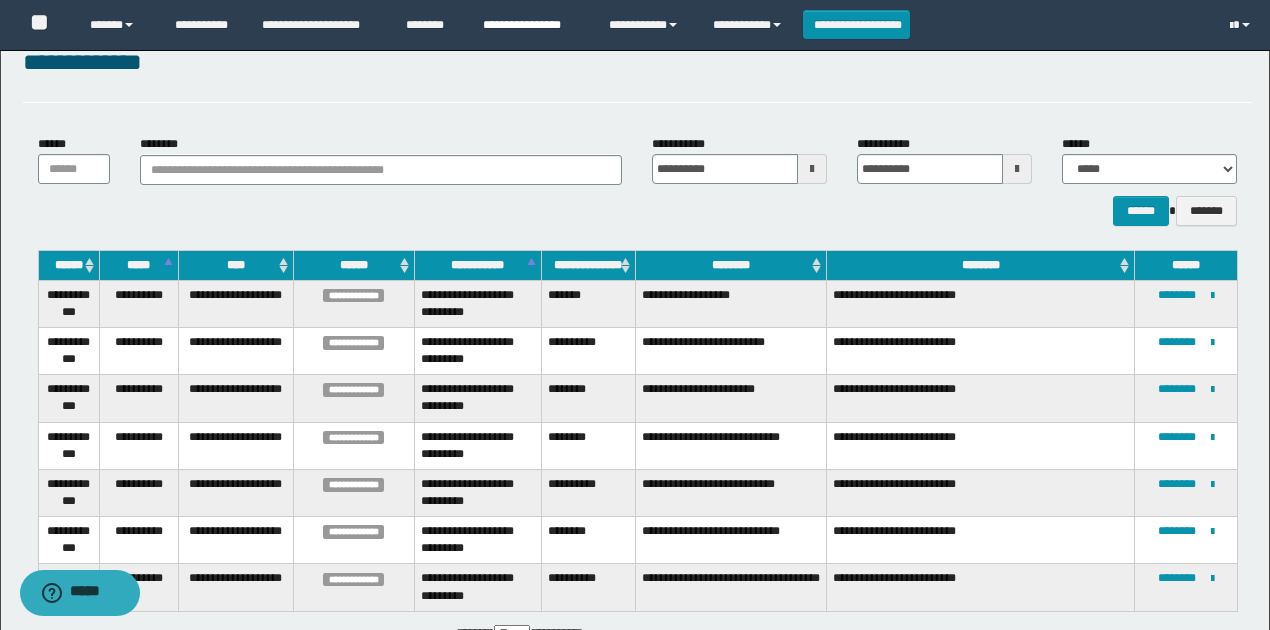click on "**********" at bounding box center (531, 25) 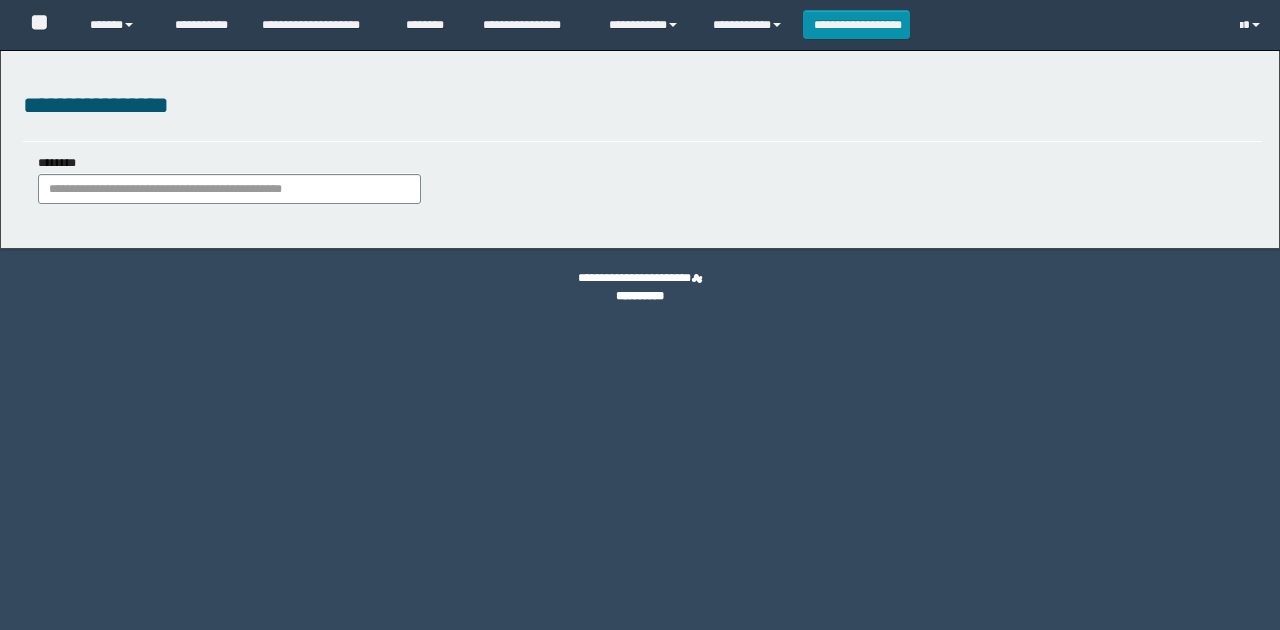 scroll, scrollTop: 0, scrollLeft: 0, axis: both 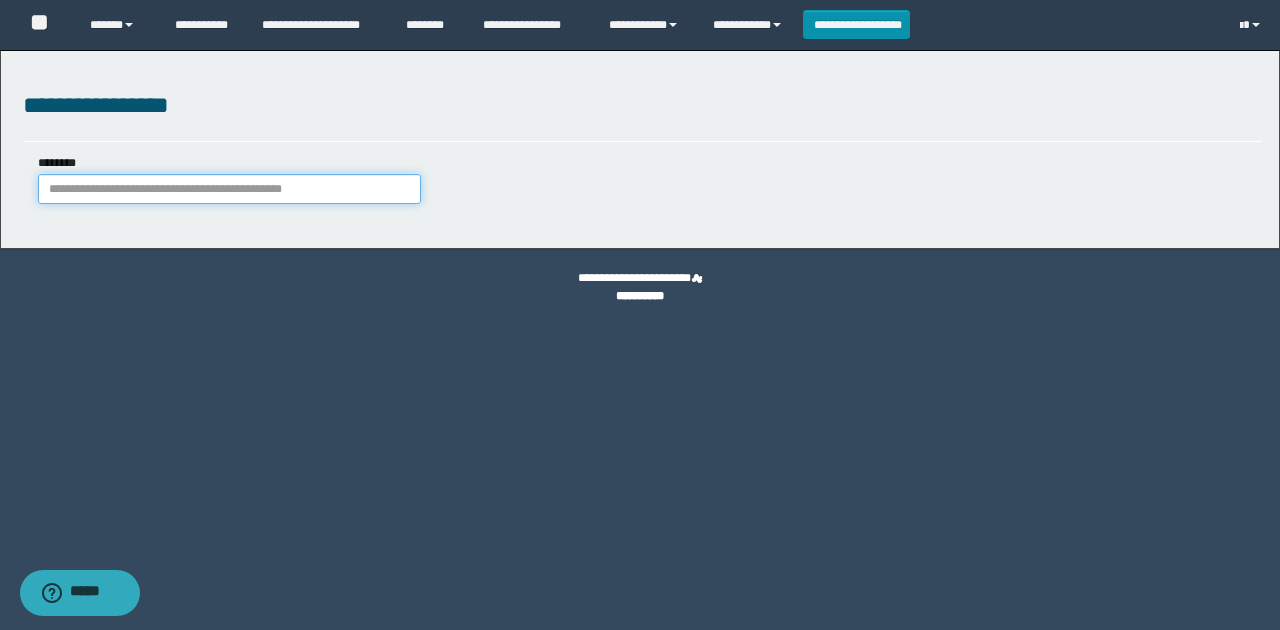 click on "********" at bounding box center (229, 189) 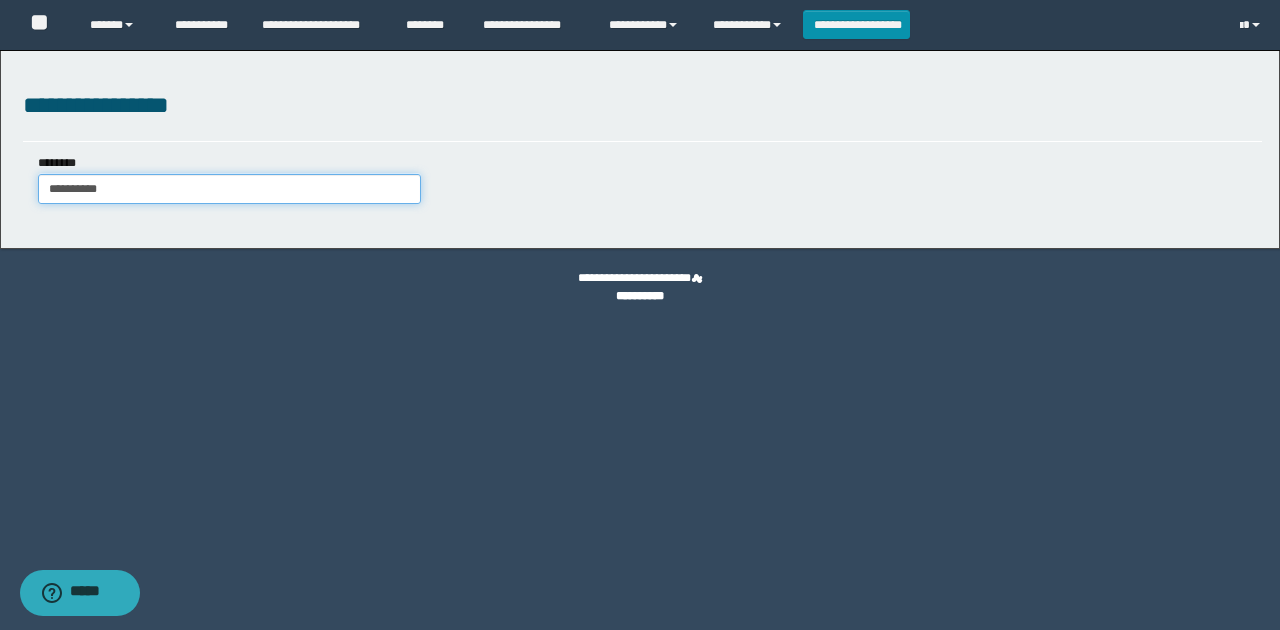 type on "**********" 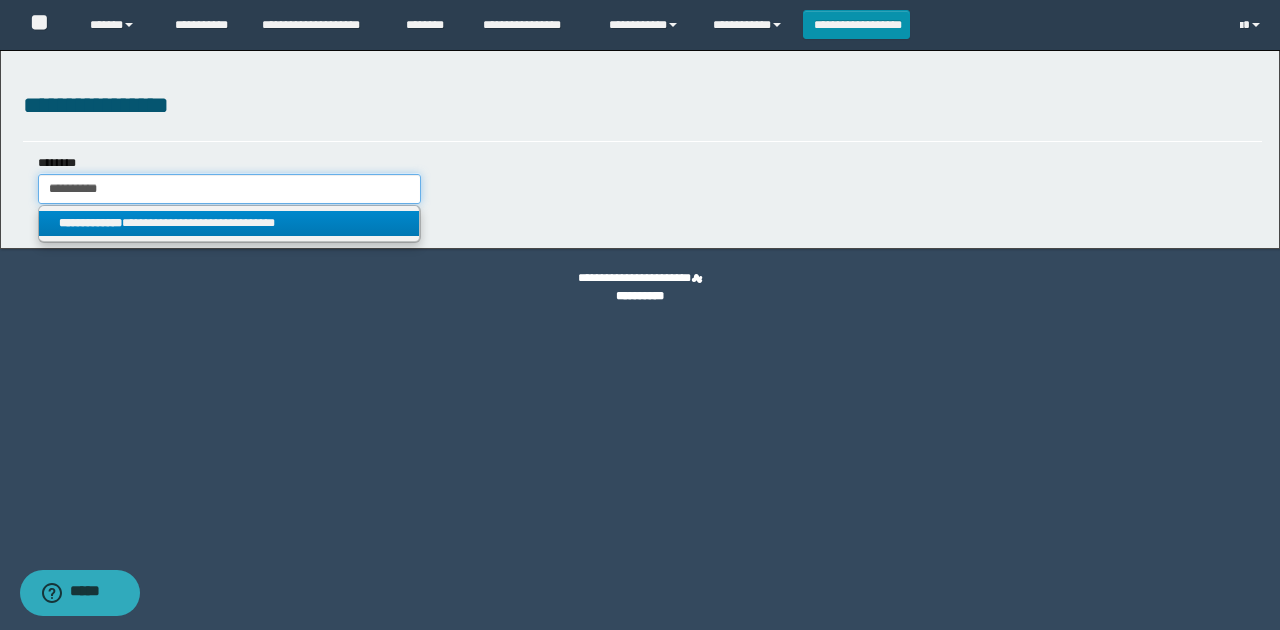 type on "**********" 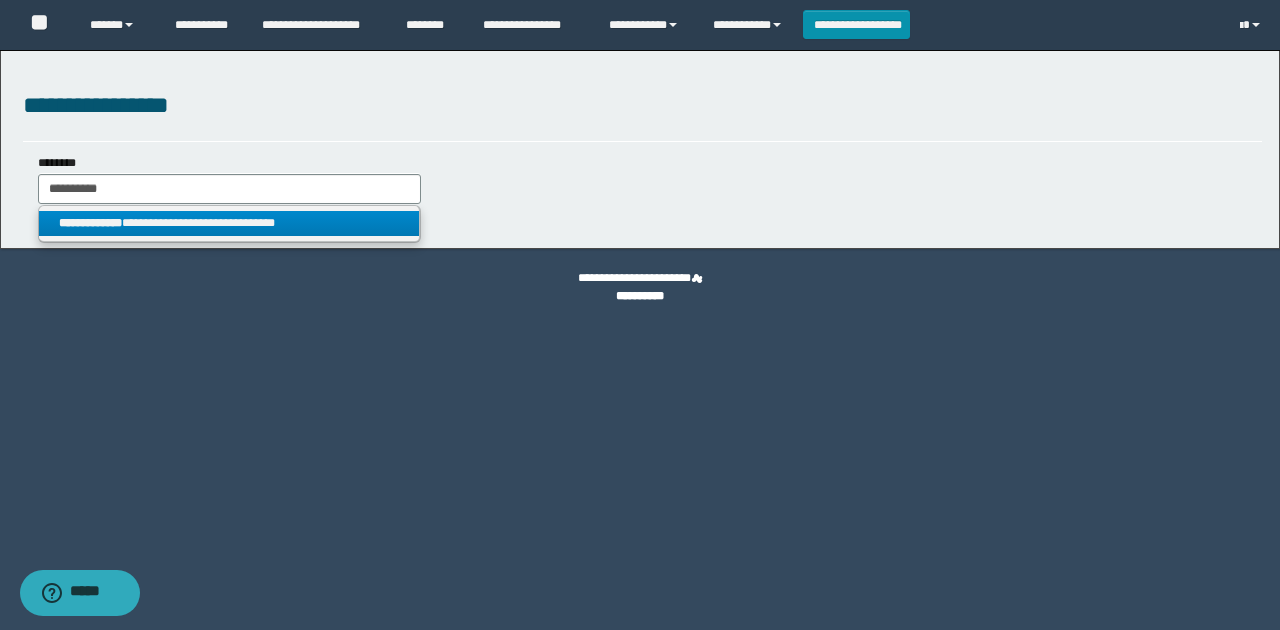 click on "**********" at bounding box center (229, 223) 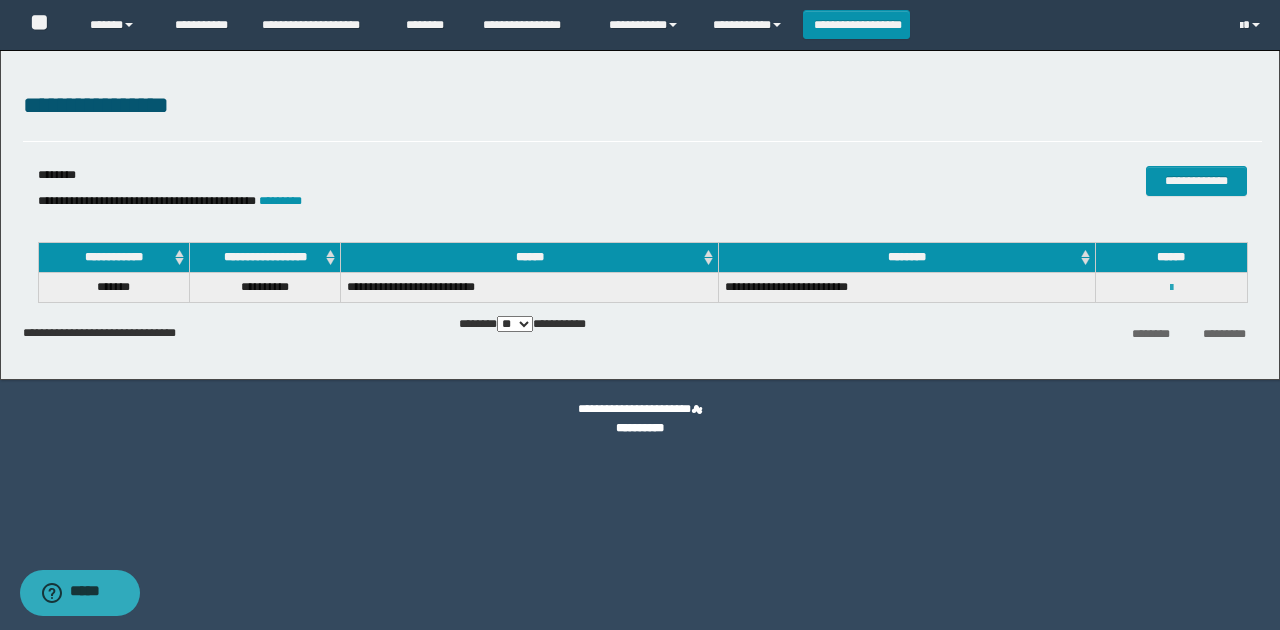 click at bounding box center (1171, 288) 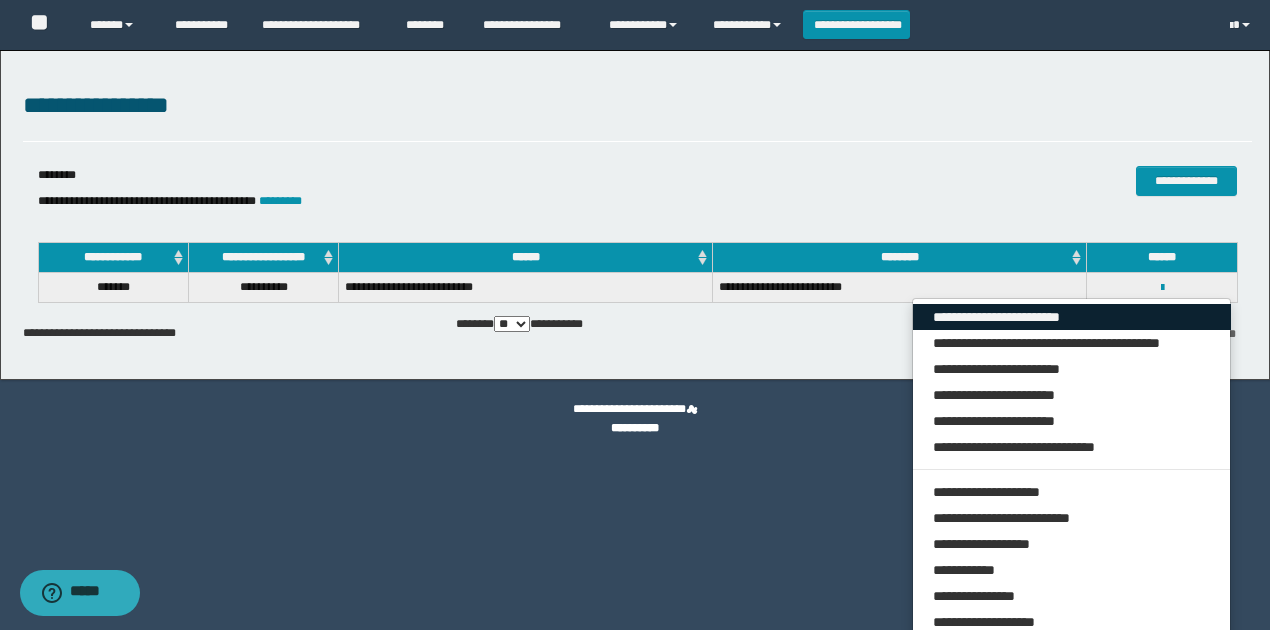 click on "**********" at bounding box center (1072, 317) 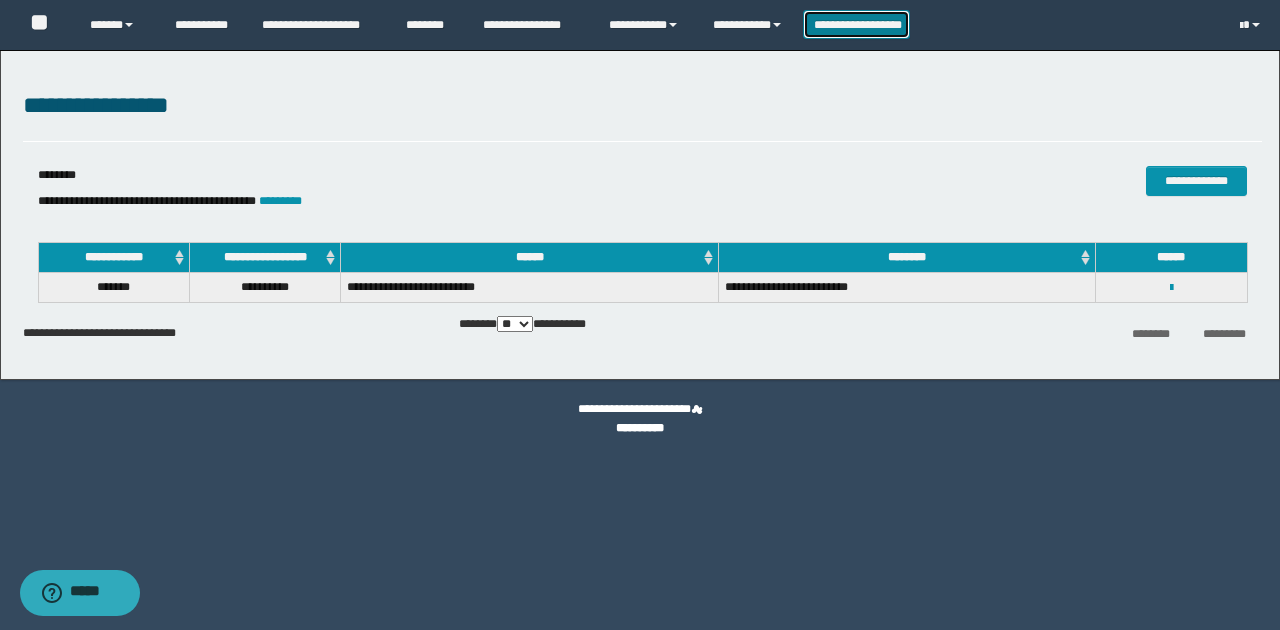 click on "**********" at bounding box center [857, 24] 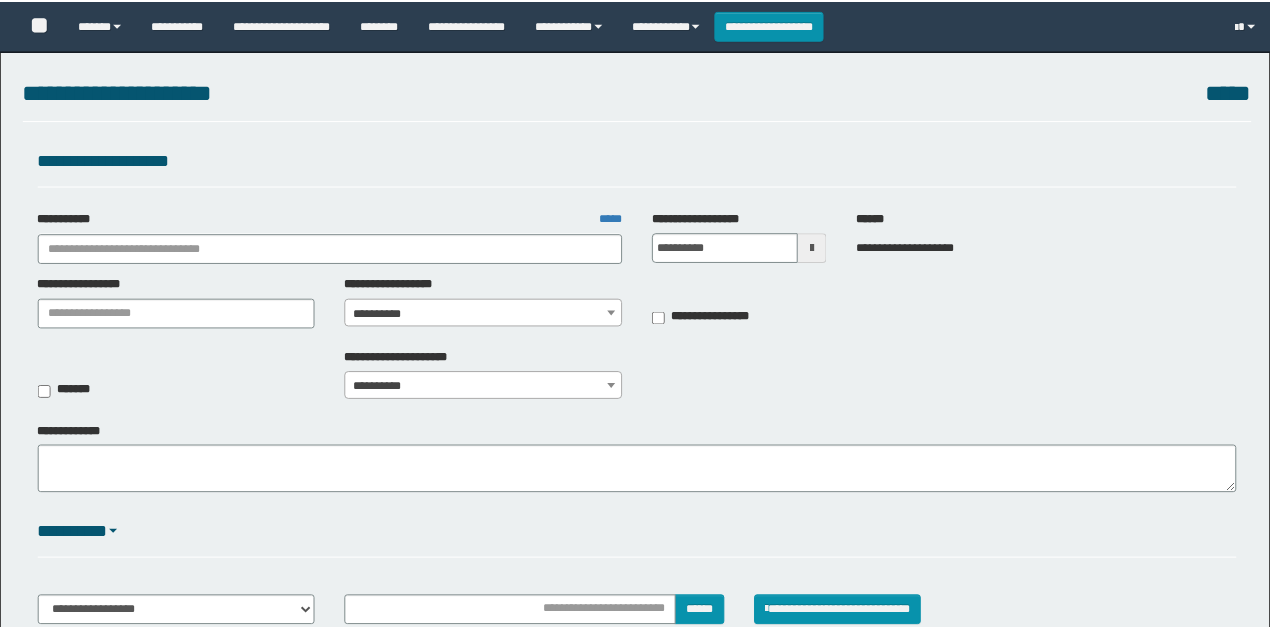scroll, scrollTop: 0, scrollLeft: 0, axis: both 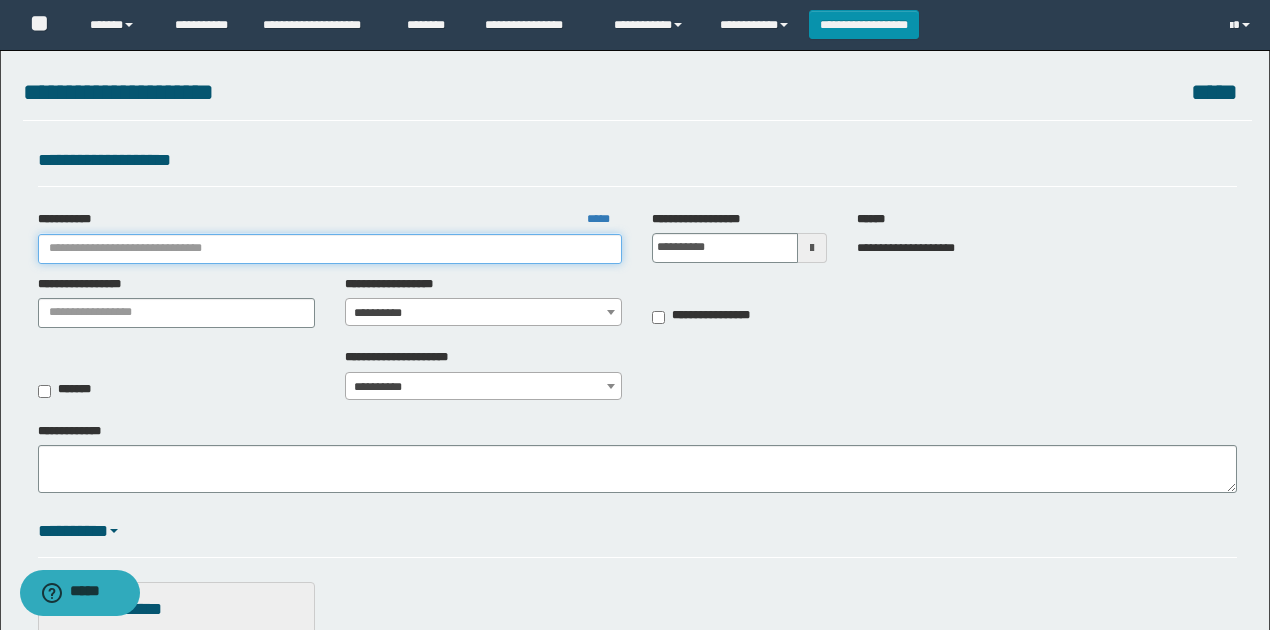 click on "**********" at bounding box center (330, 249) 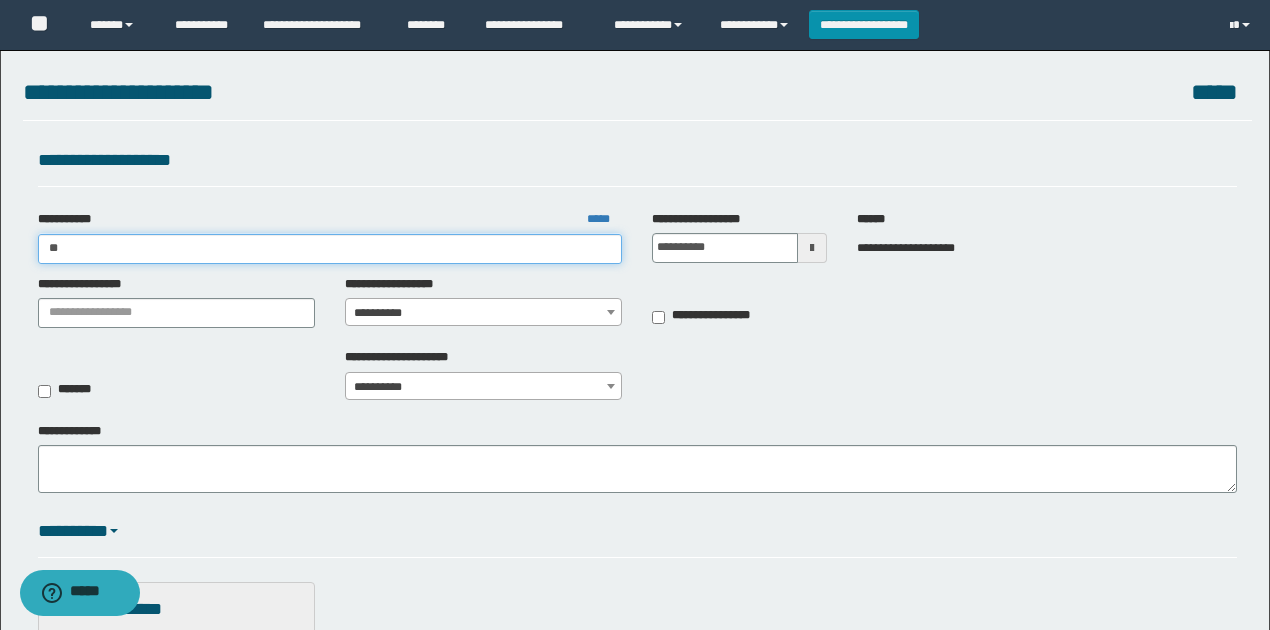 type on "***" 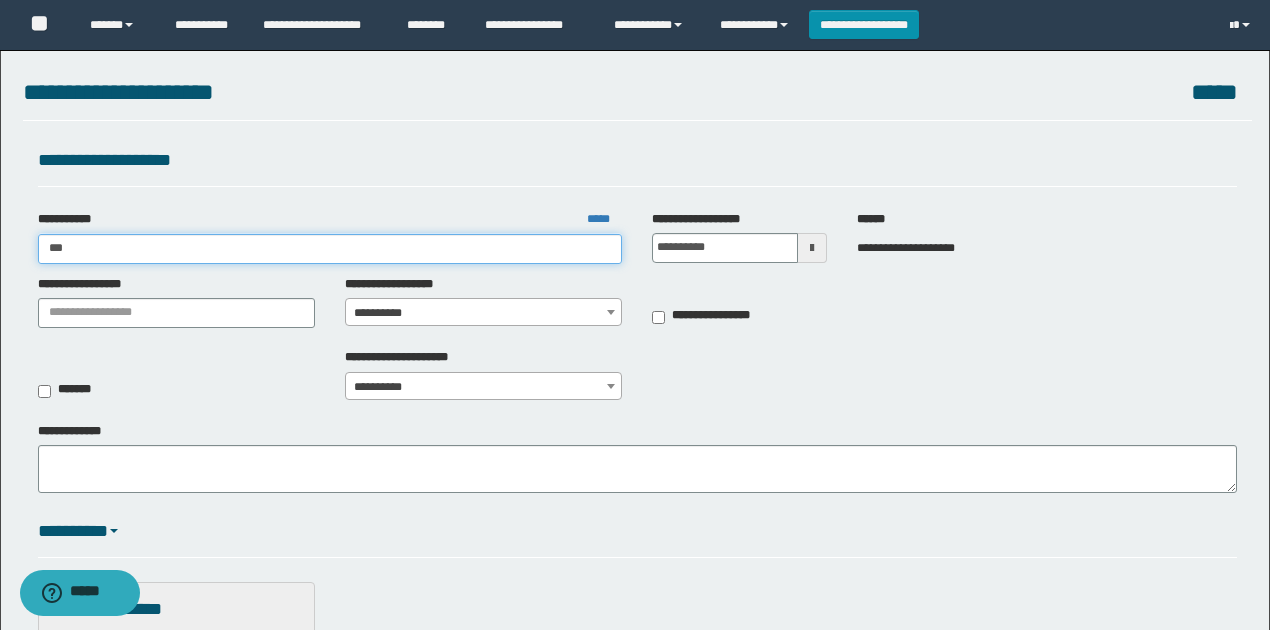 type on "***" 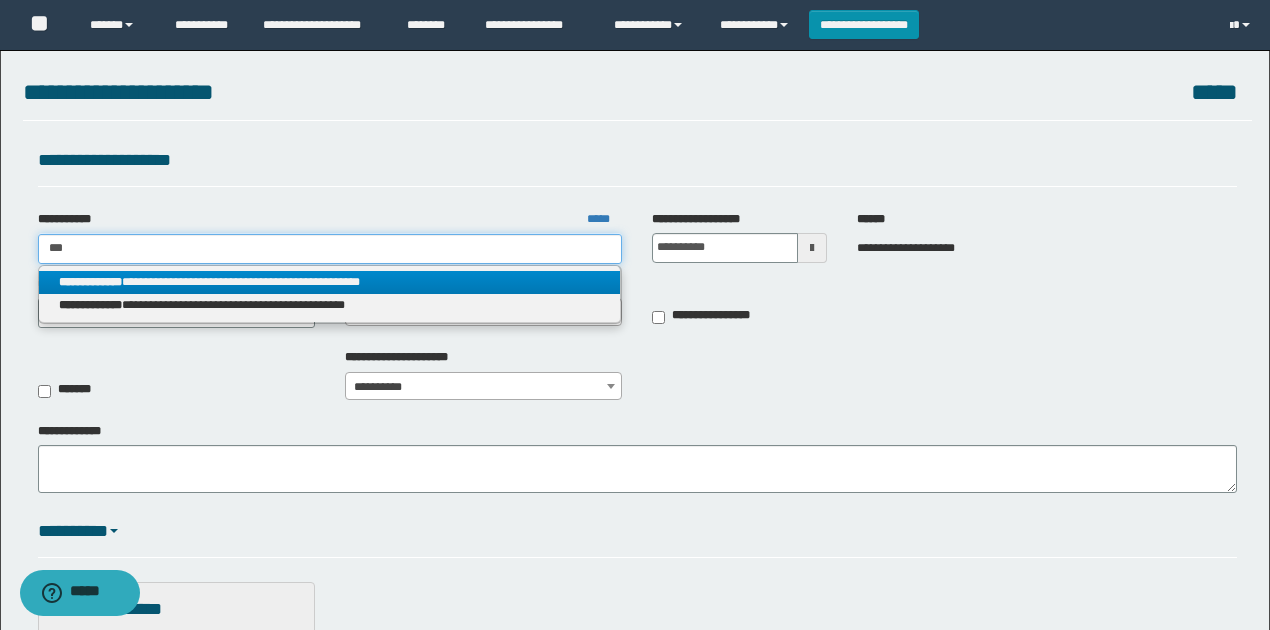 type on "***" 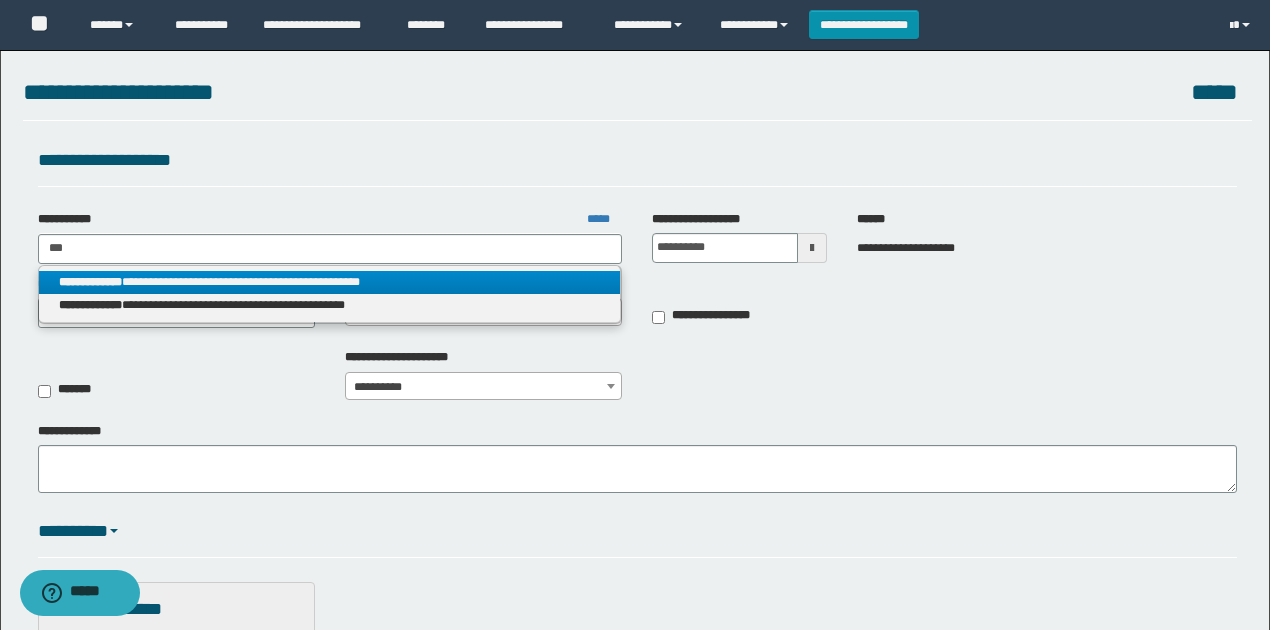 click on "**********" at bounding box center [330, 282] 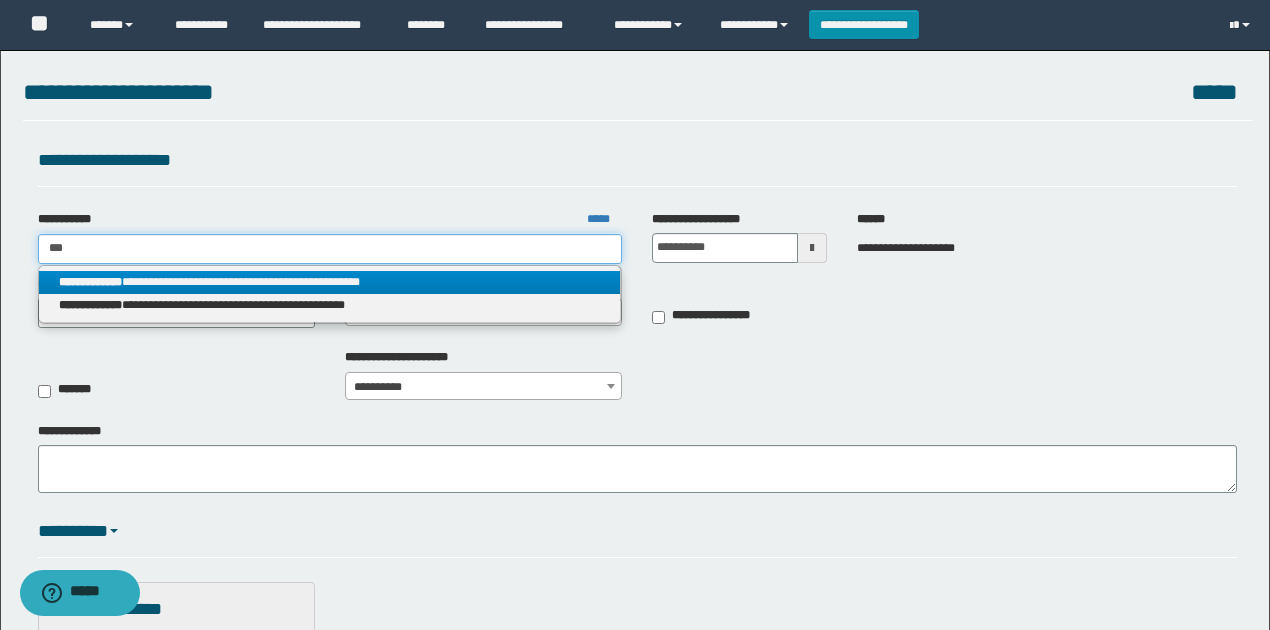 type 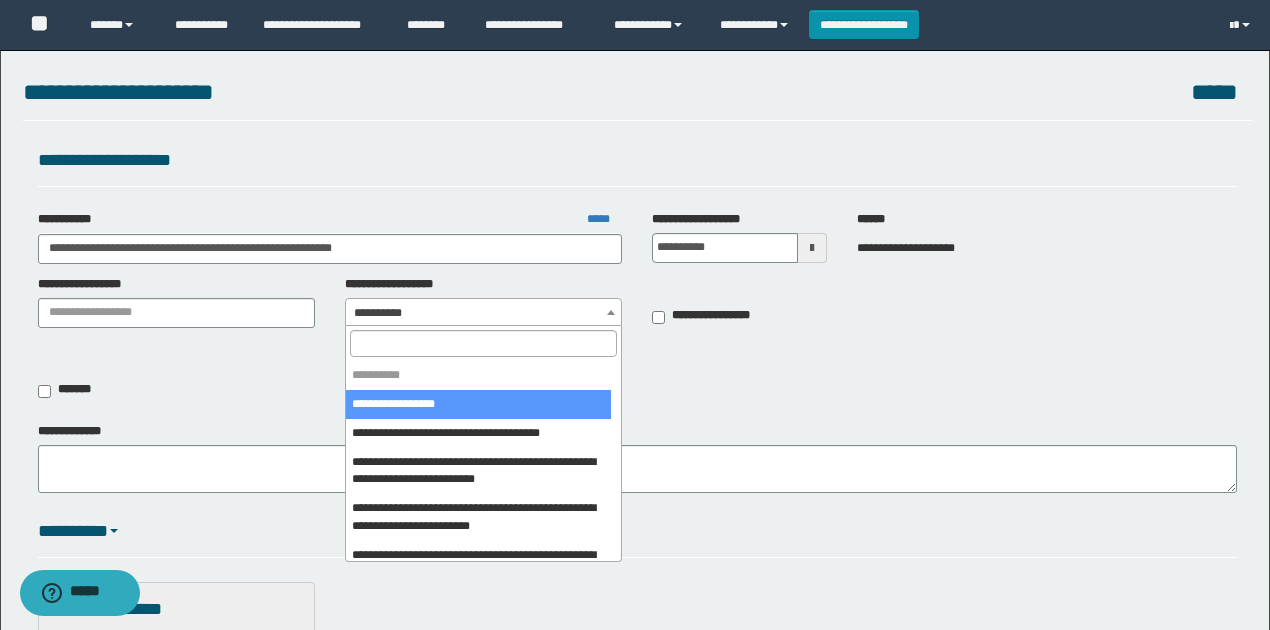 click on "**********" at bounding box center [484, 313] 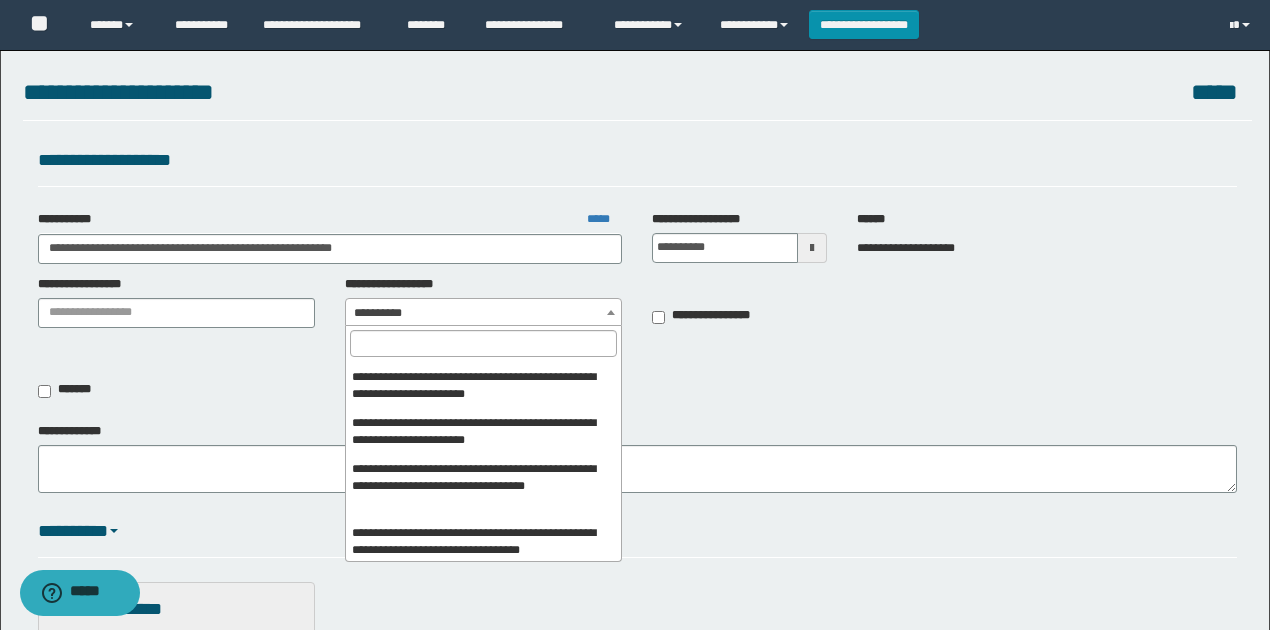 scroll, scrollTop: 536, scrollLeft: 0, axis: vertical 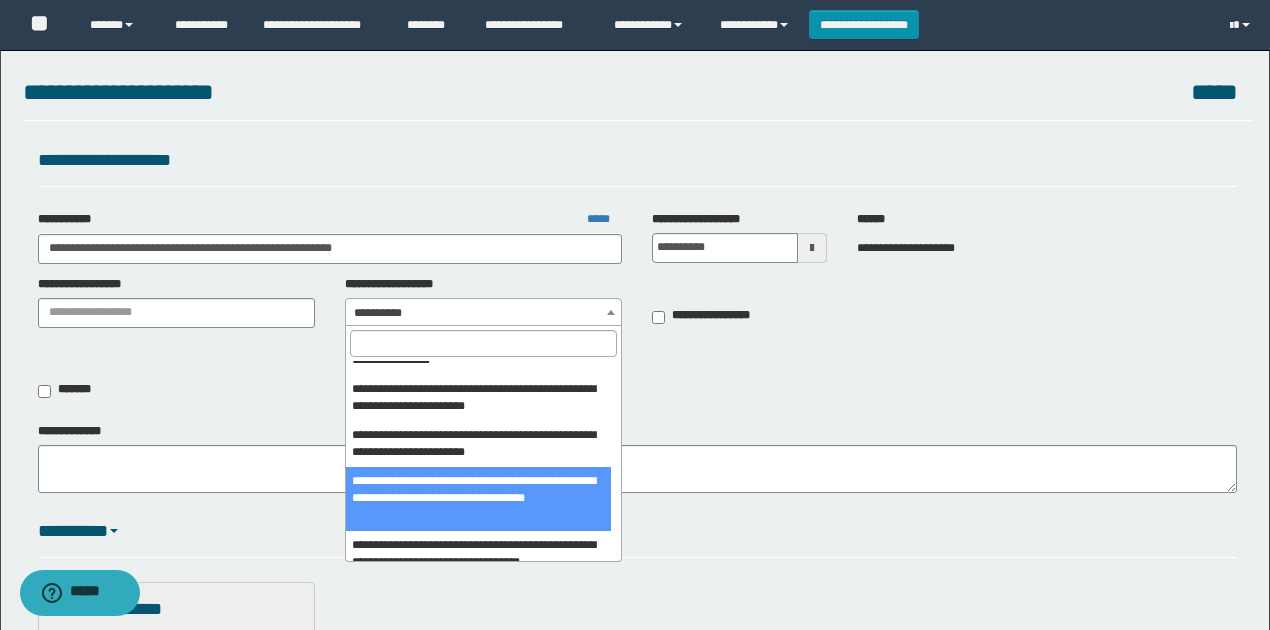 select on "****" 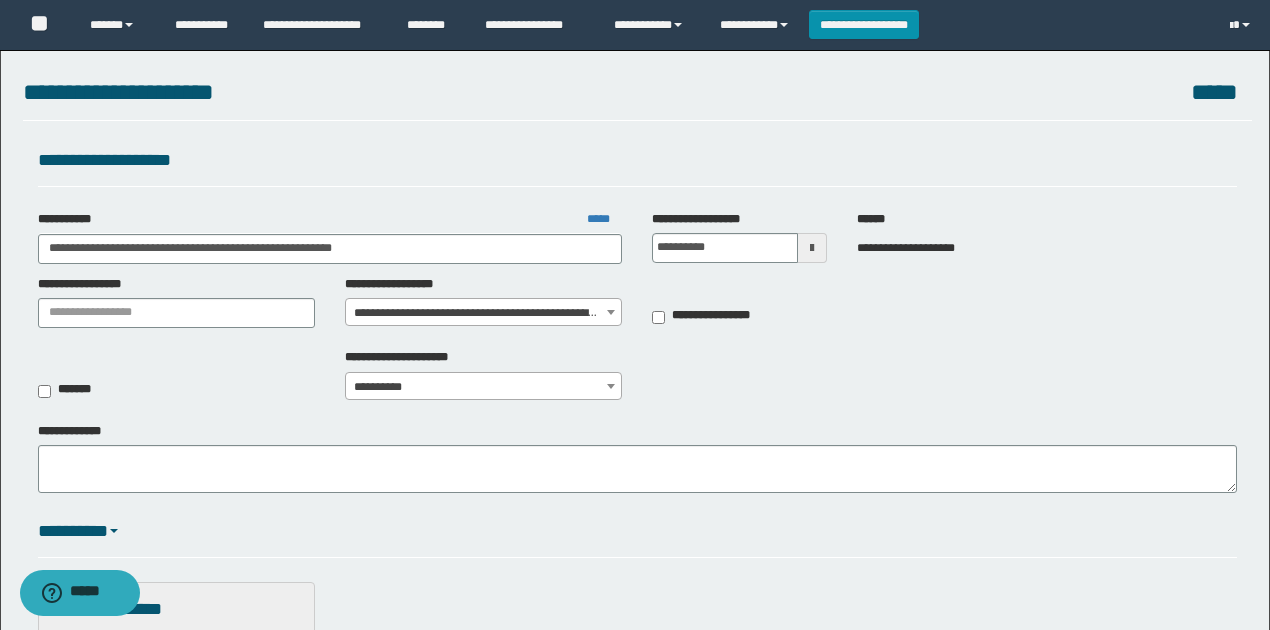 click on "**********" at bounding box center (637, 380) 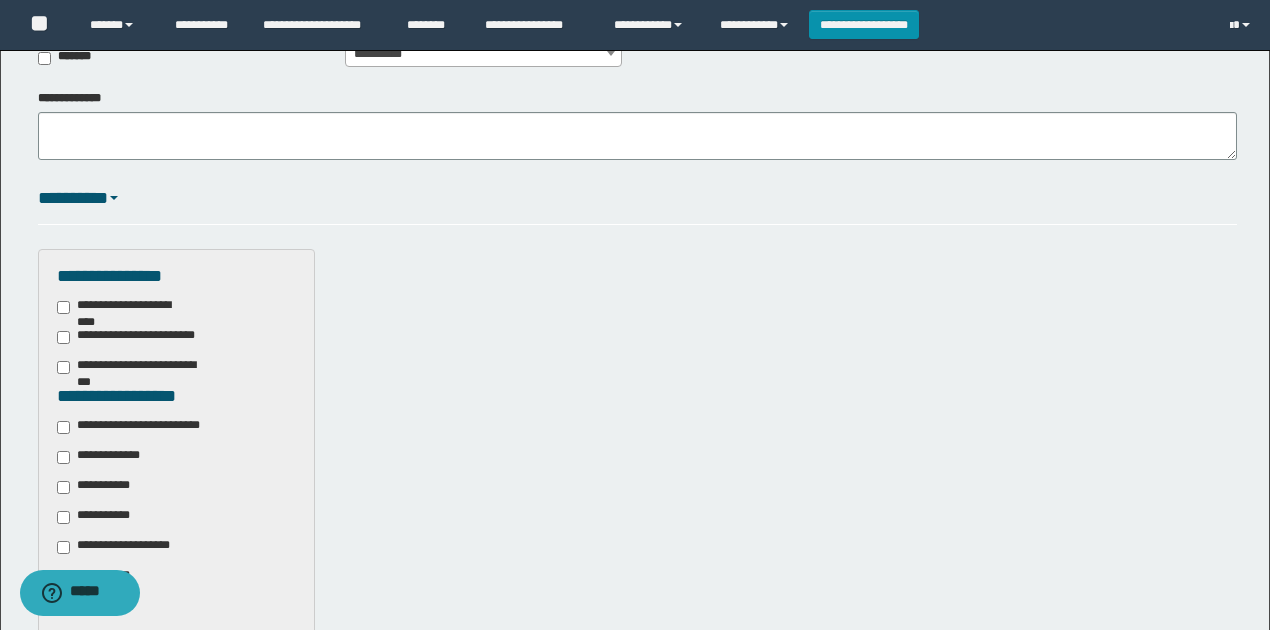 click on "**********" at bounding box center [143, 427] 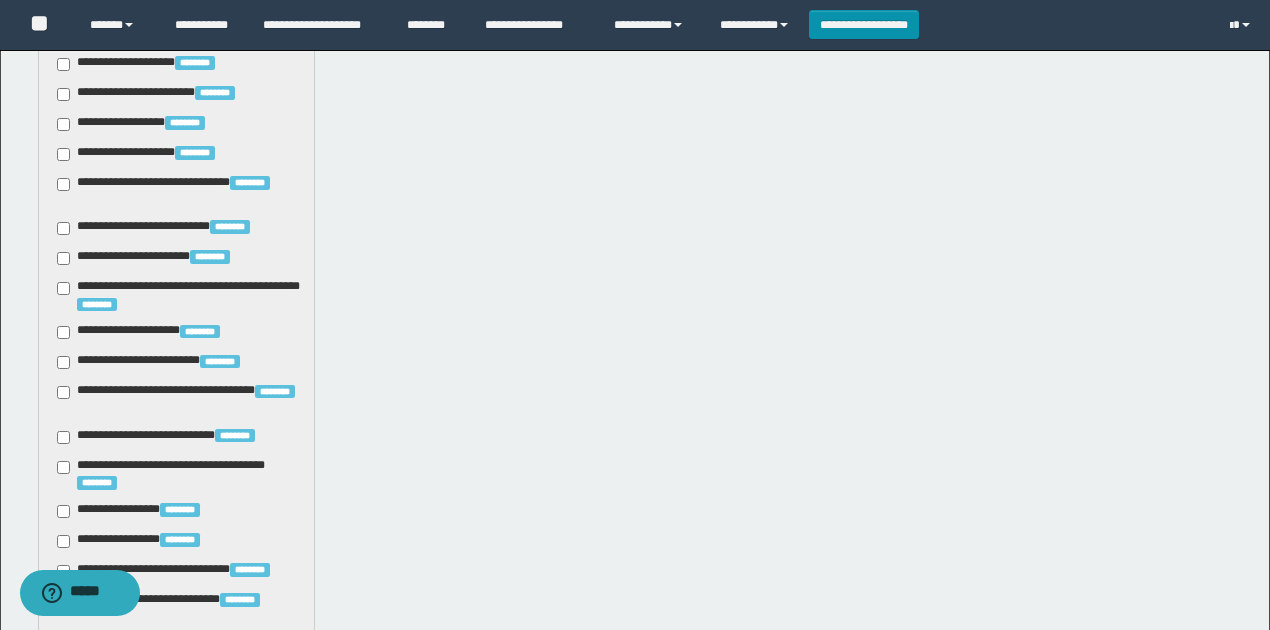 scroll, scrollTop: 1720, scrollLeft: 0, axis: vertical 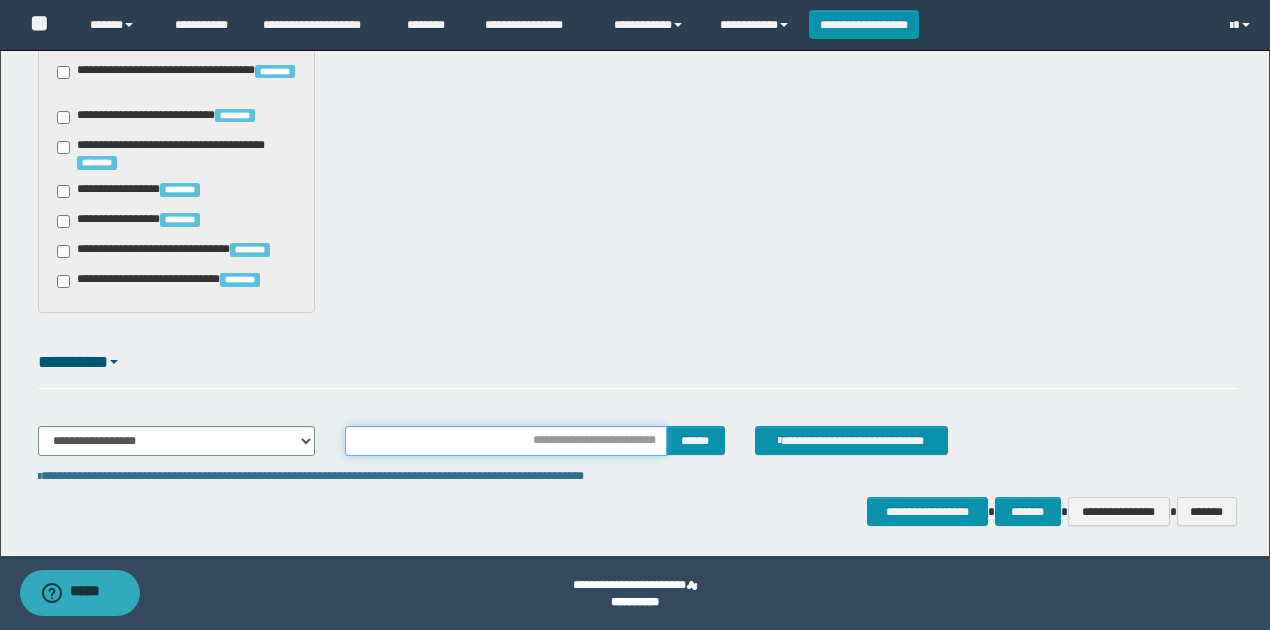 click at bounding box center (506, 441) 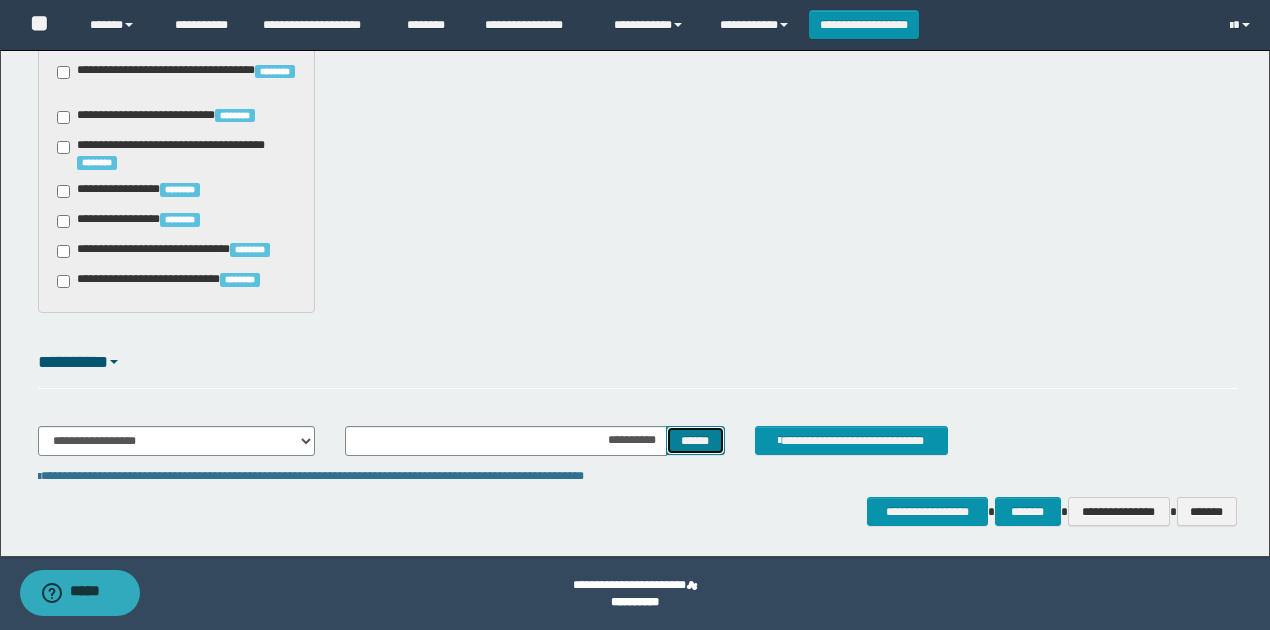 click on "******" at bounding box center (695, 440) 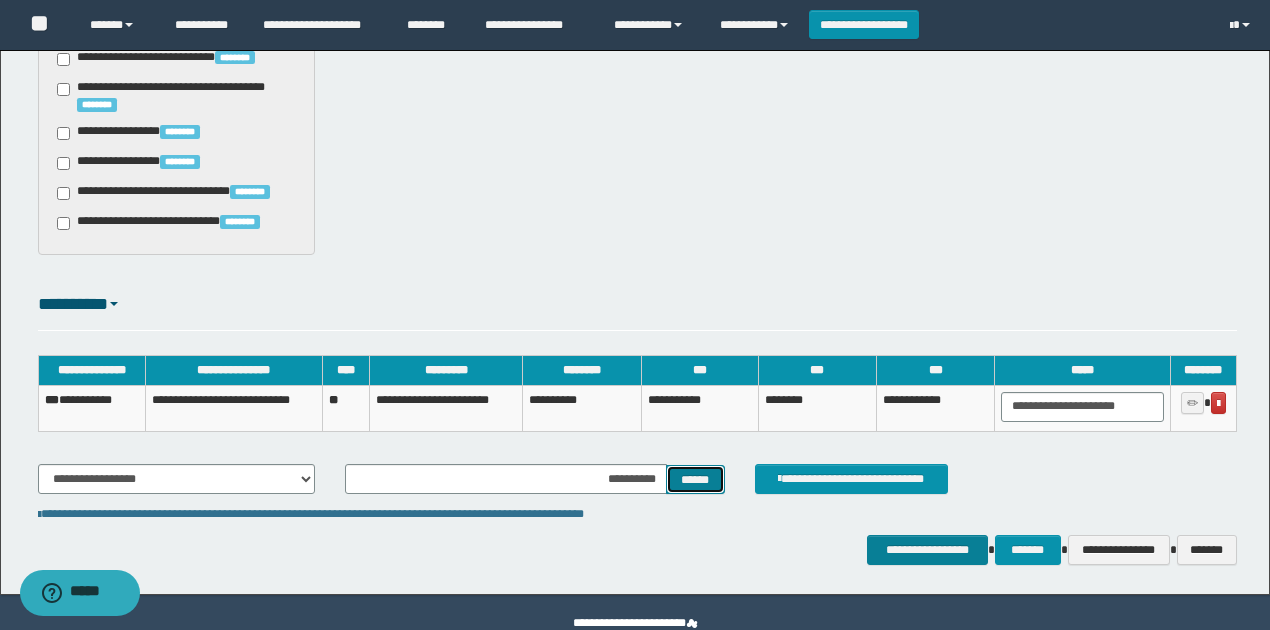 scroll, scrollTop: 1817, scrollLeft: 0, axis: vertical 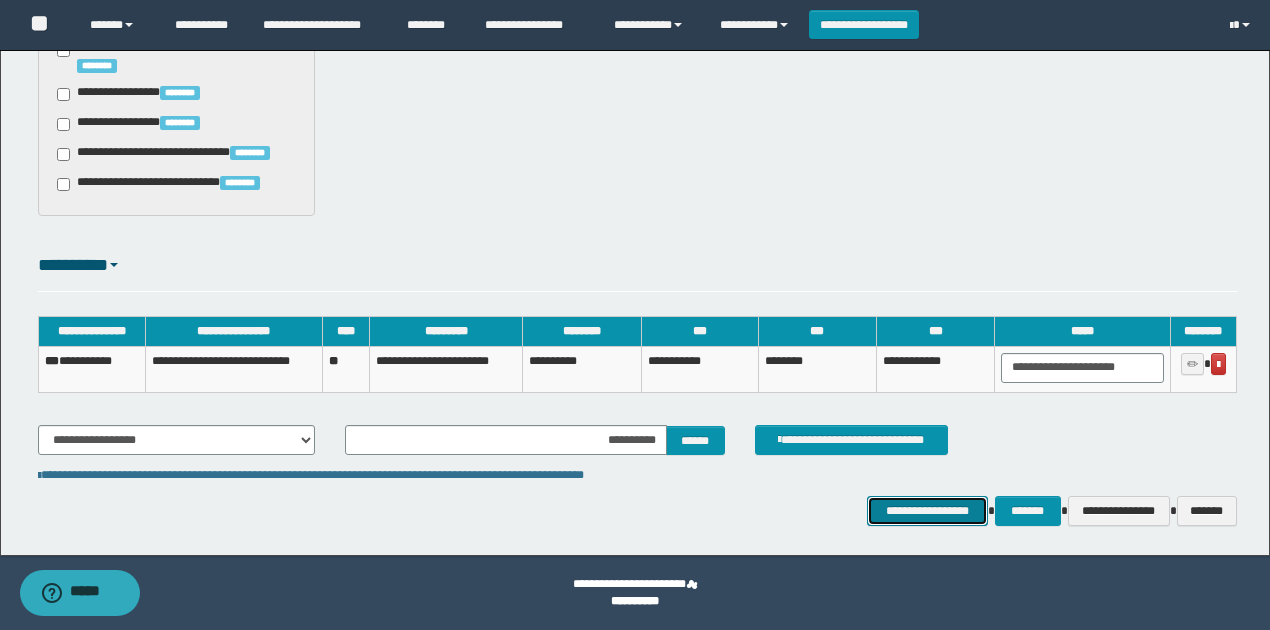 click on "**********" at bounding box center [927, 510] 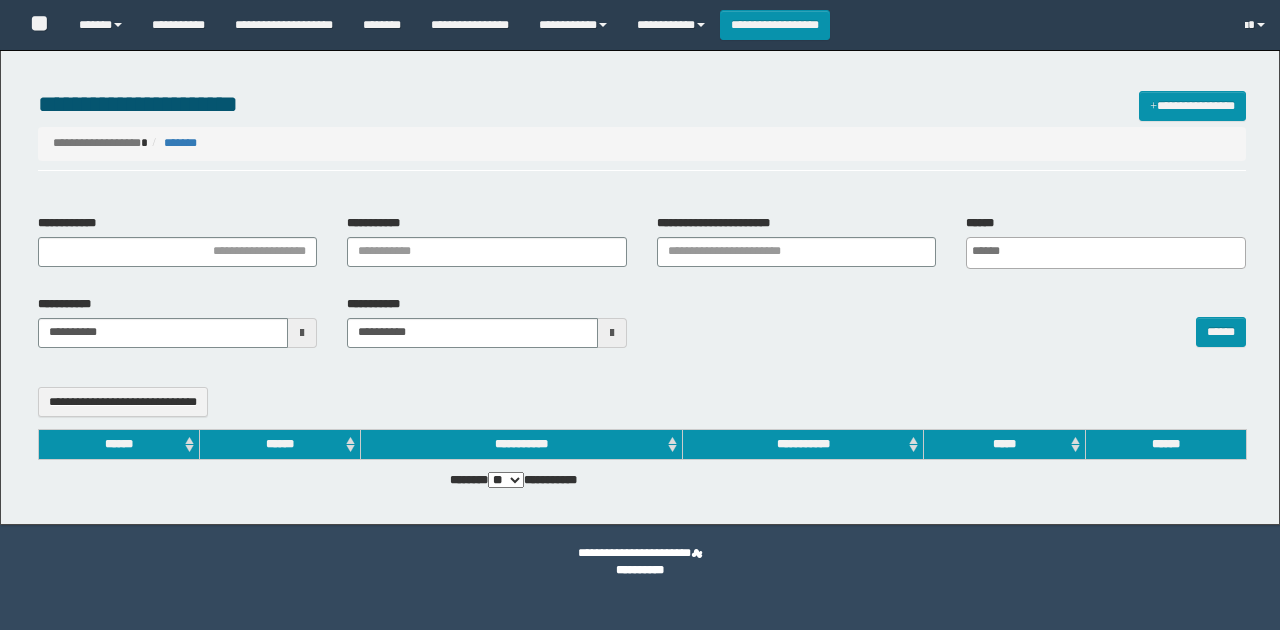 select 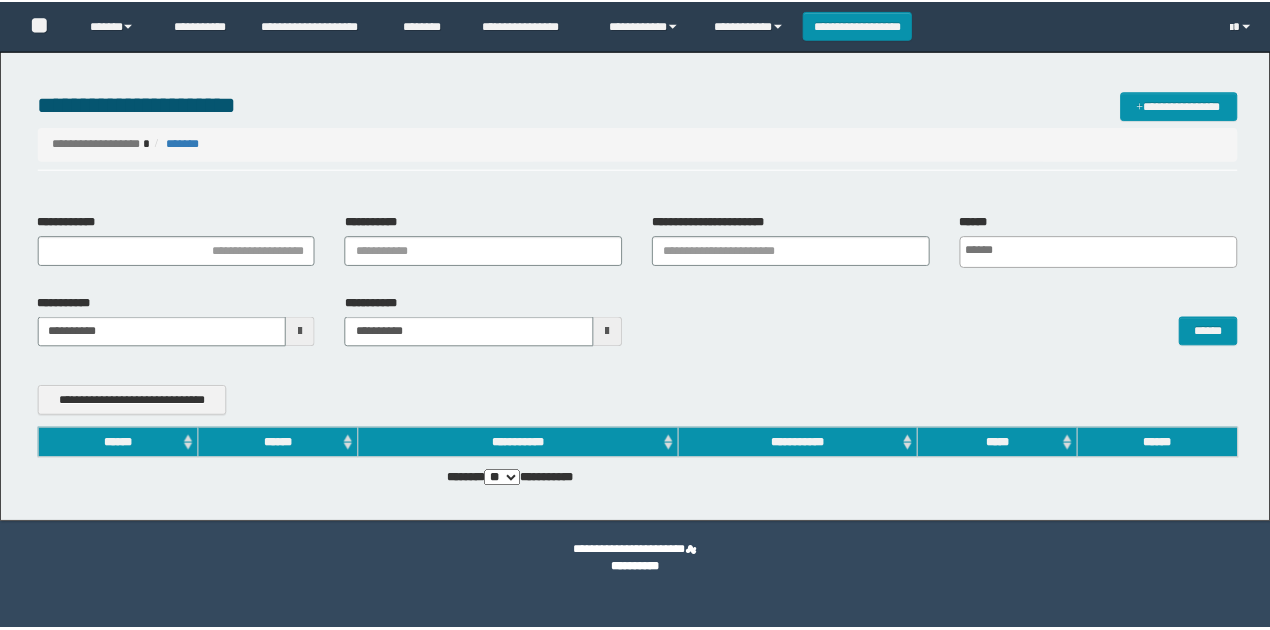 scroll, scrollTop: 0, scrollLeft: 0, axis: both 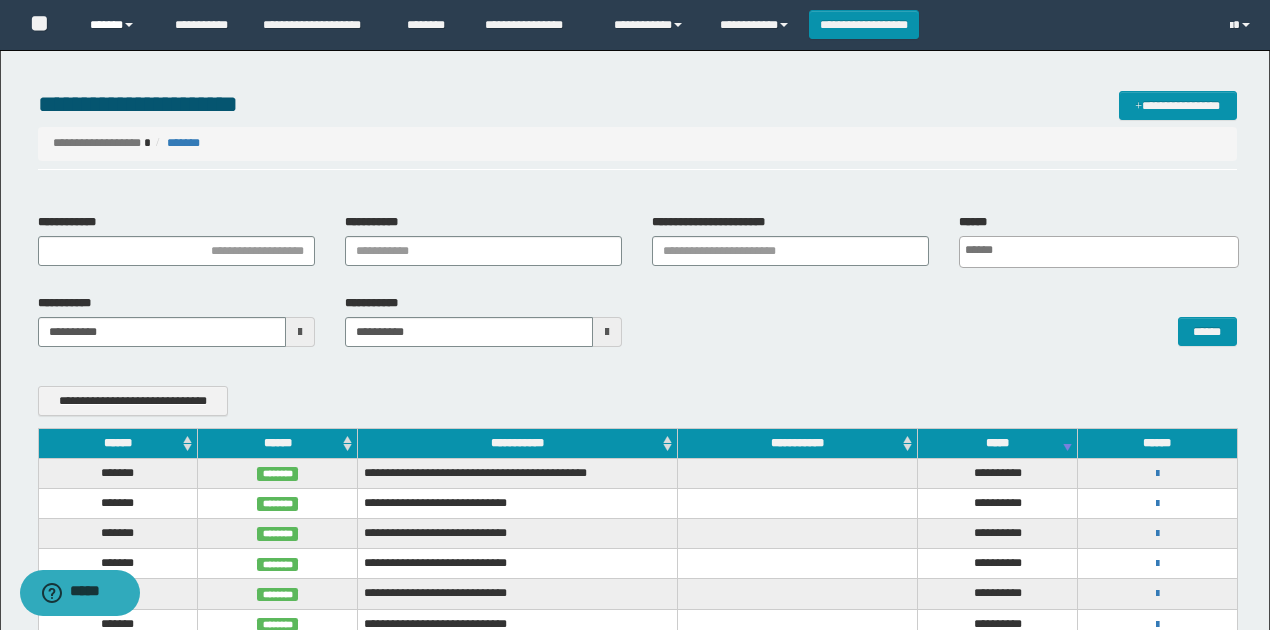 click on "******" at bounding box center [117, 25] 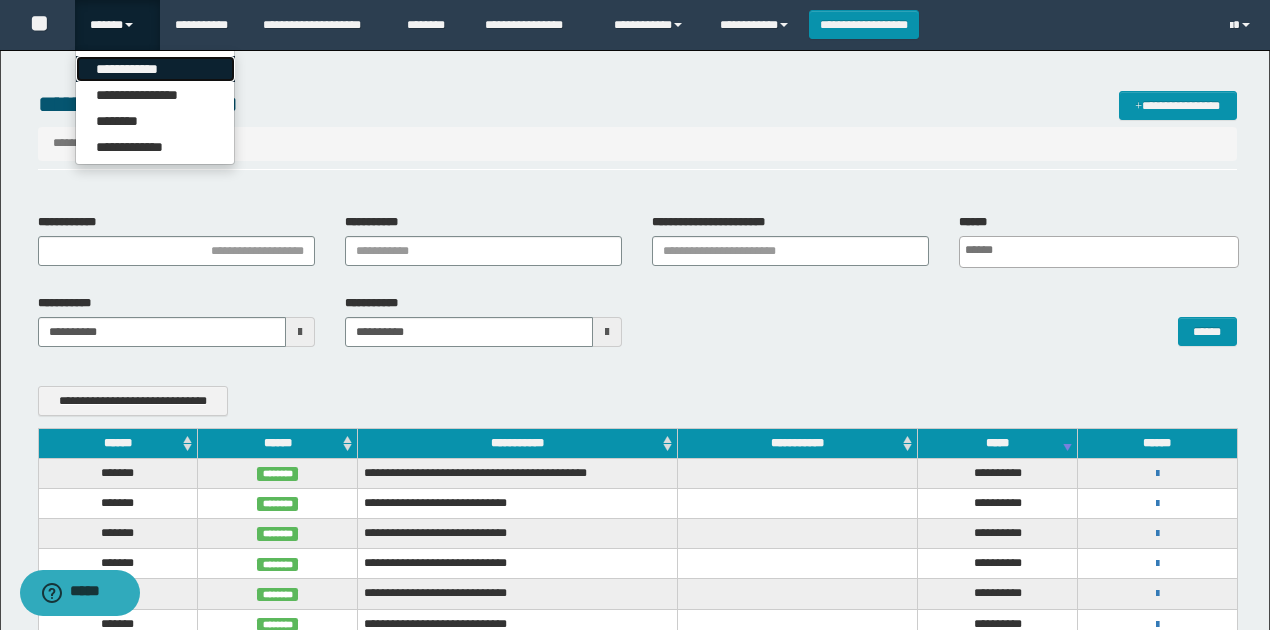 click on "**********" at bounding box center [155, 69] 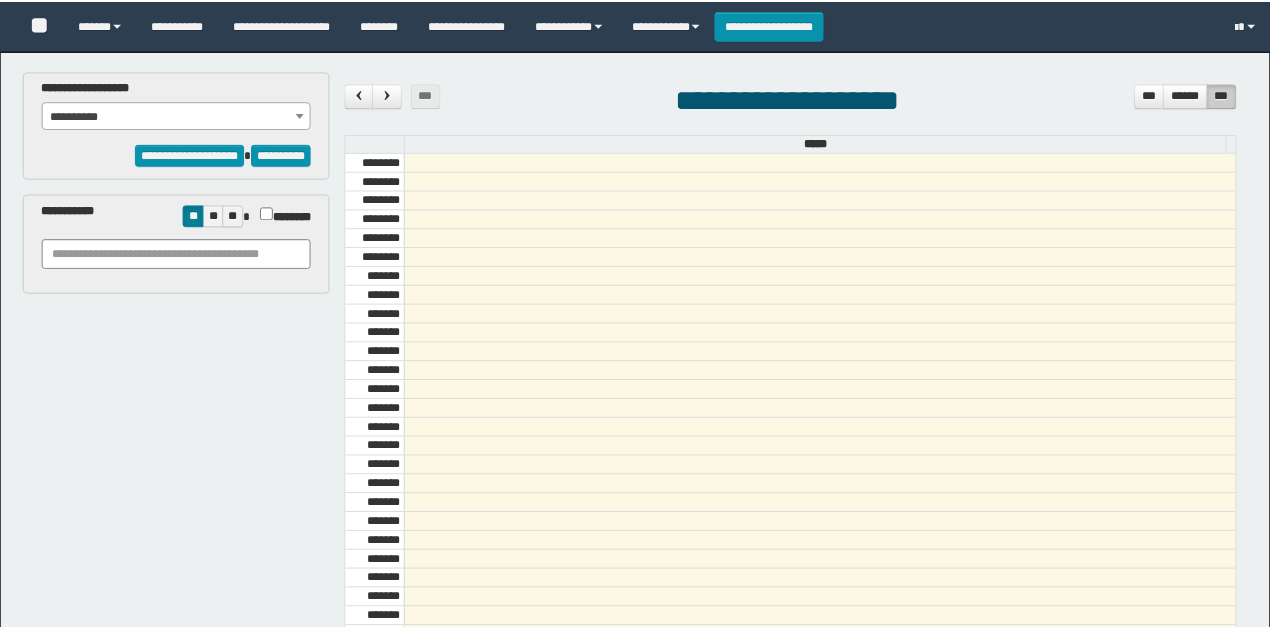 scroll, scrollTop: 0, scrollLeft: 0, axis: both 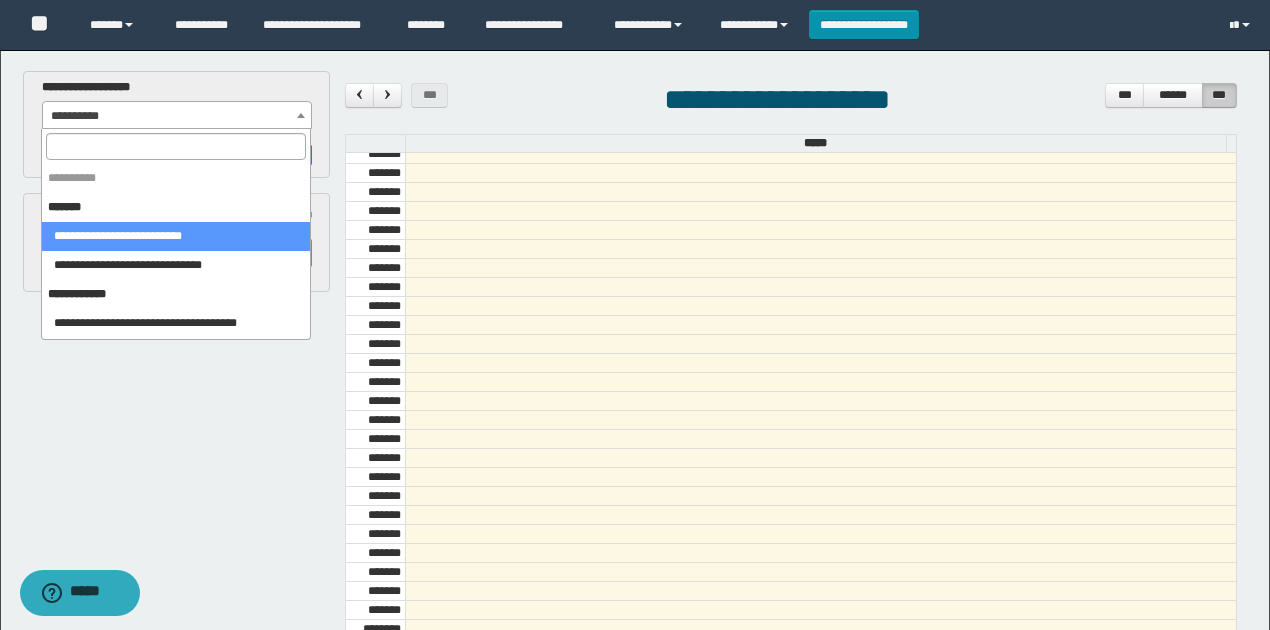 click on "**********" at bounding box center [177, 116] 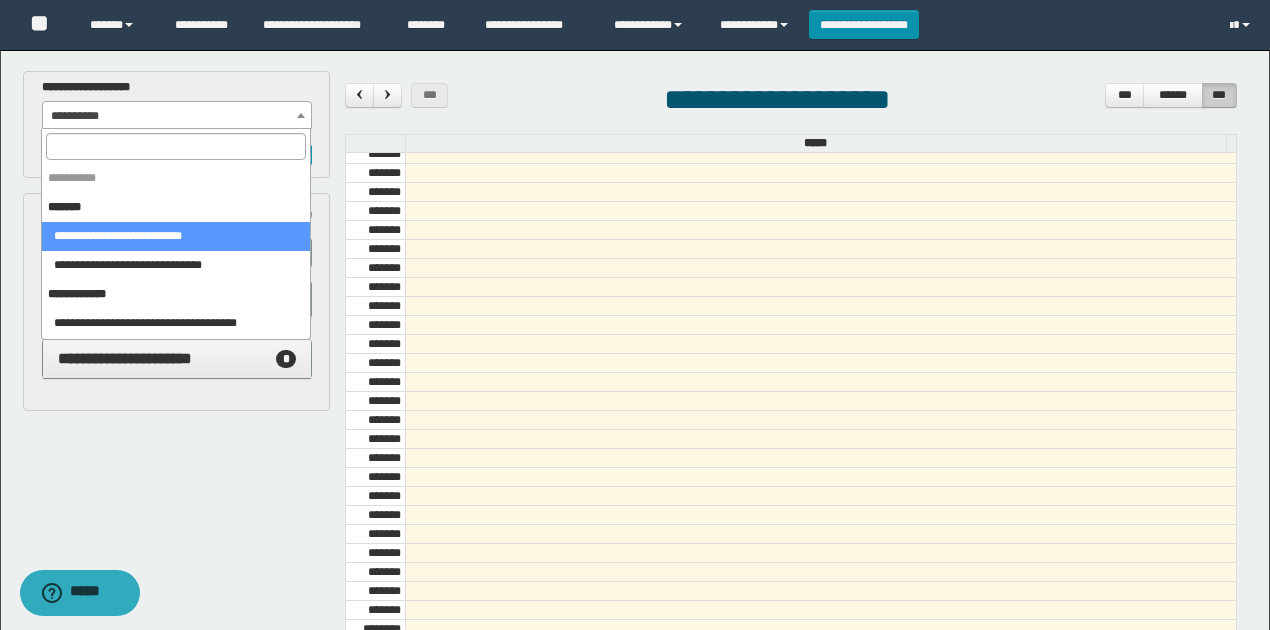 select on "******" 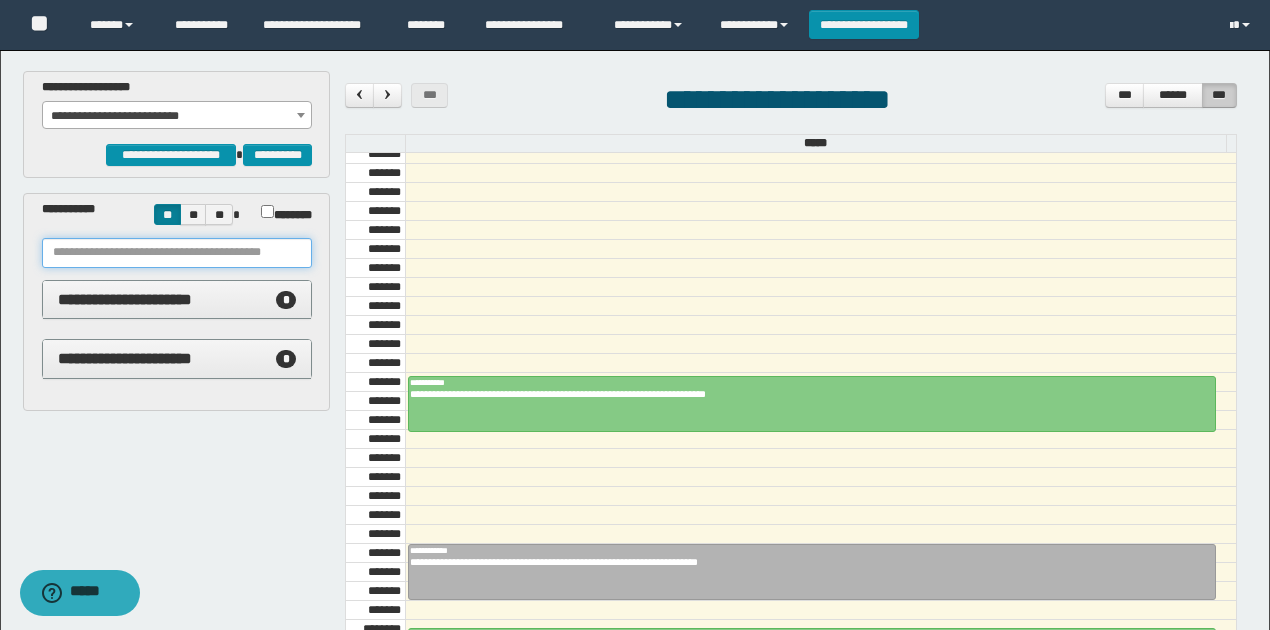 click at bounding box center [177, 253] 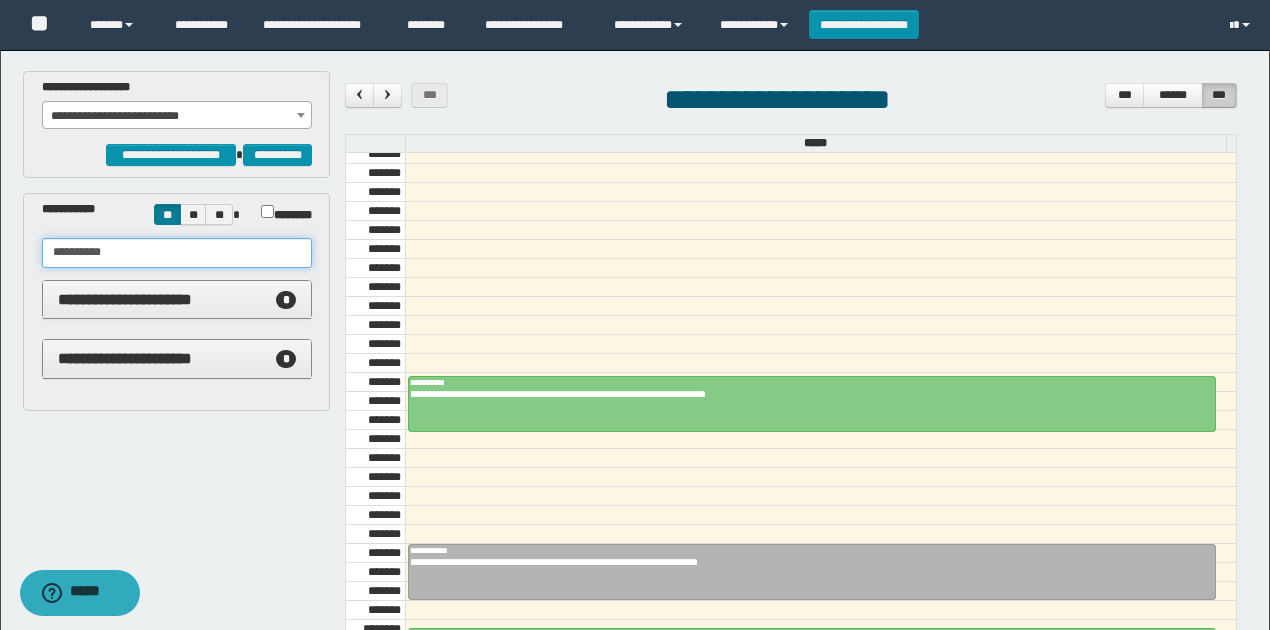 click on "**********" at bounding box center (177, 253) 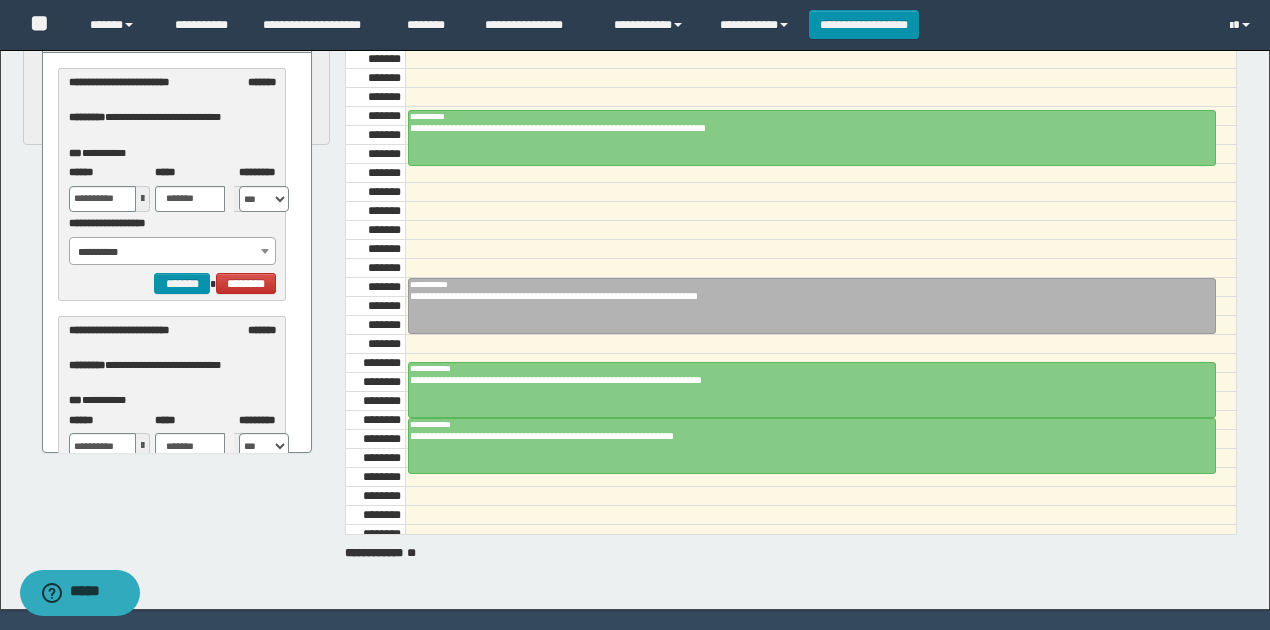 scroll, scrollTop: 0, scrollLeft: 0, axis: both 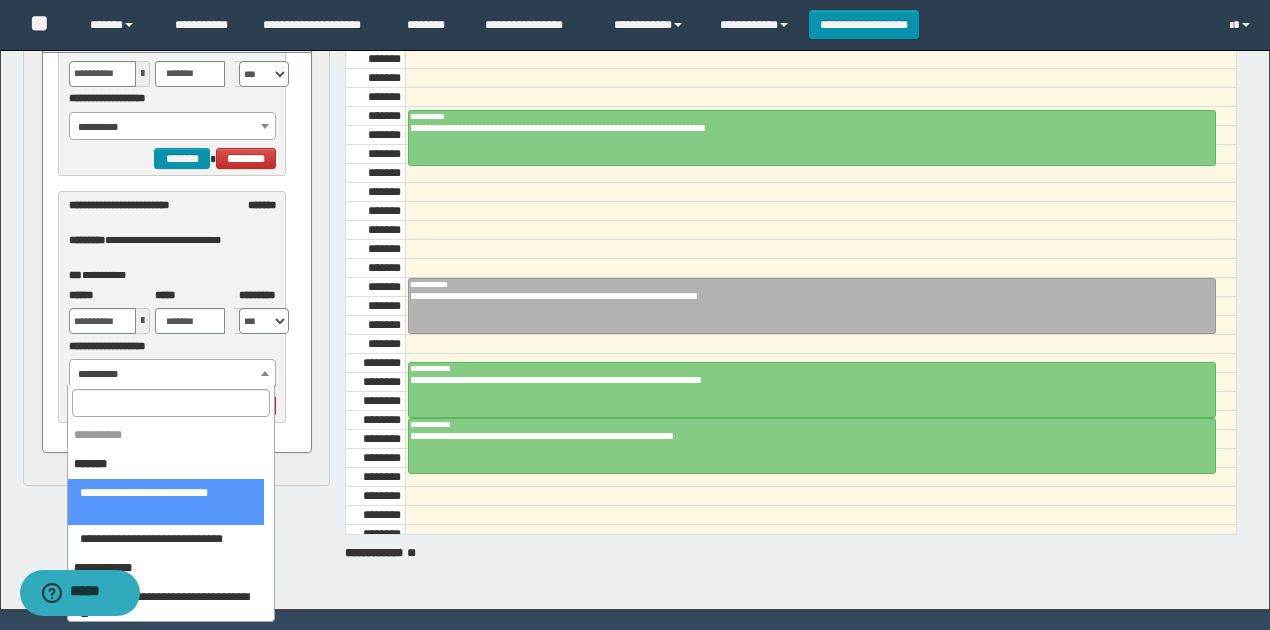 click on "**********" at bounding box center (173, 374) 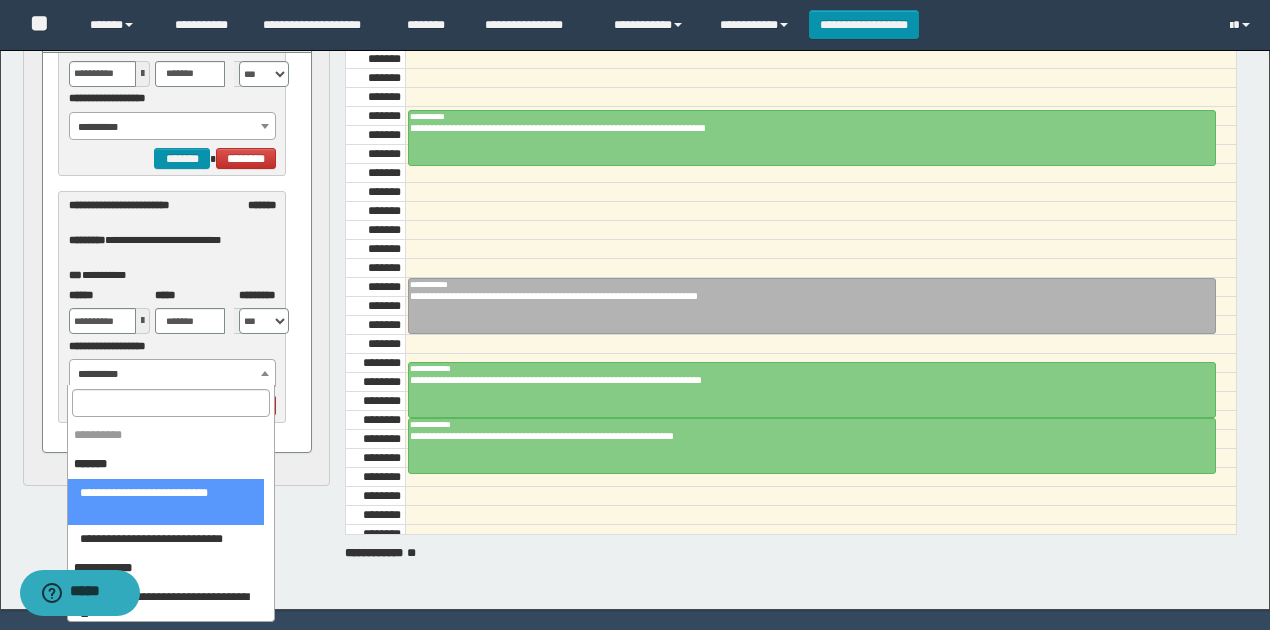 type on "**********" 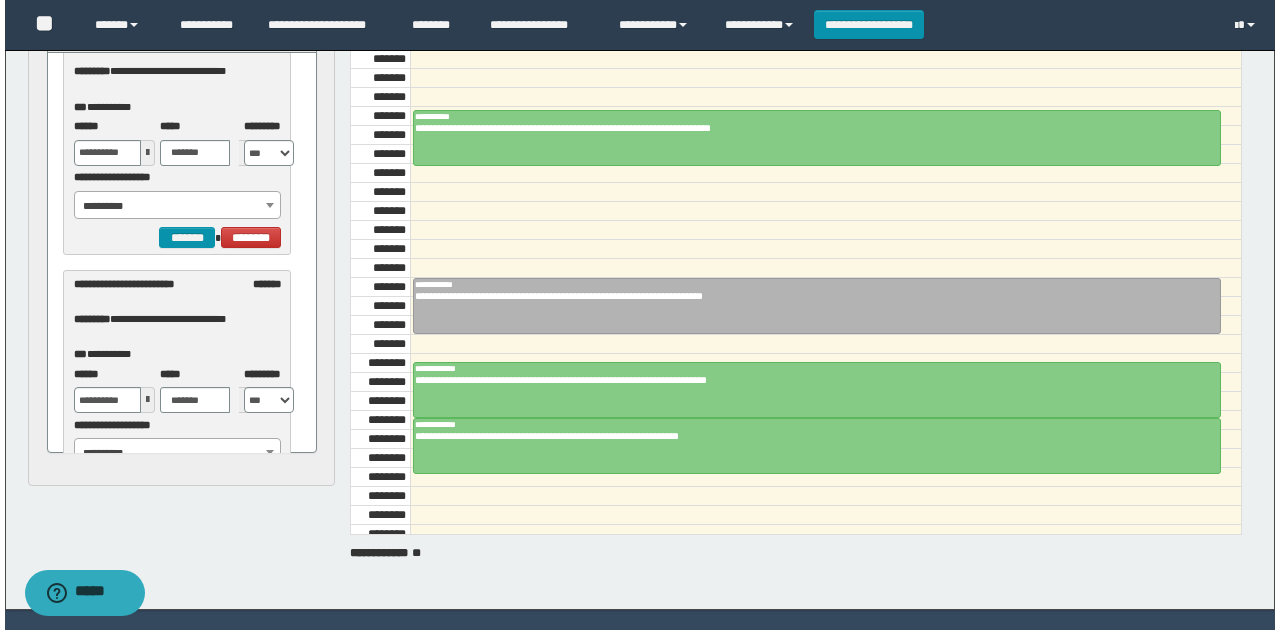 scroll, scrollTop: 125, scrollLeft: 0, axis: vertical 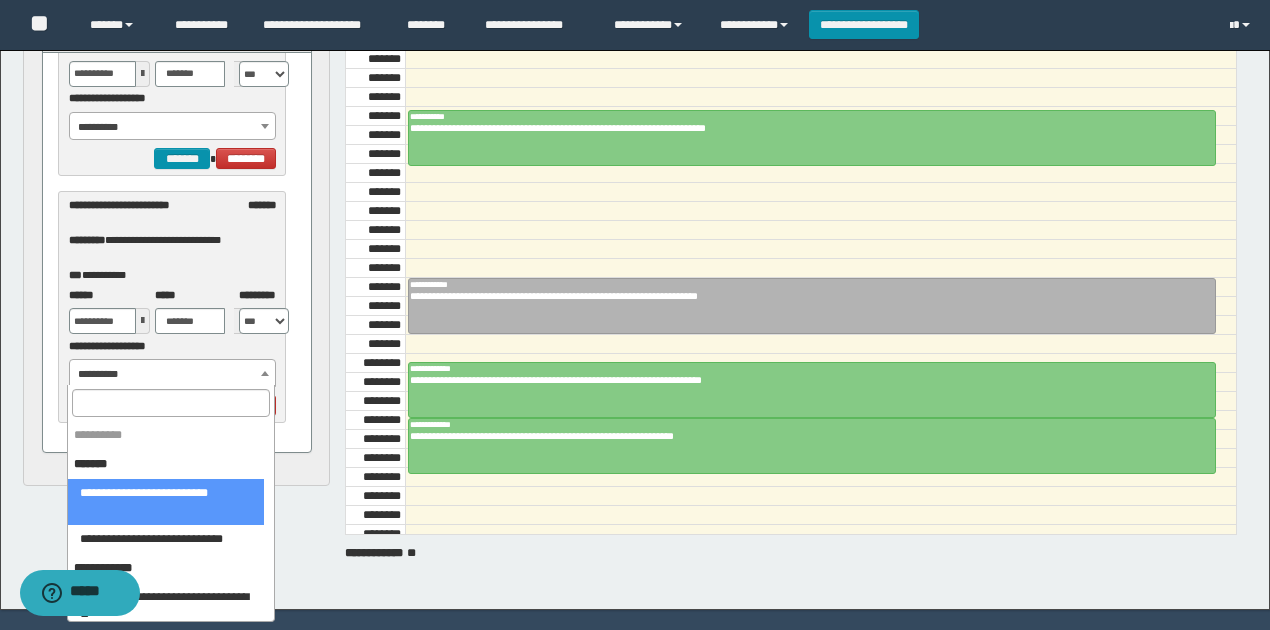 click on "**********" at bounding box center (173, 374) 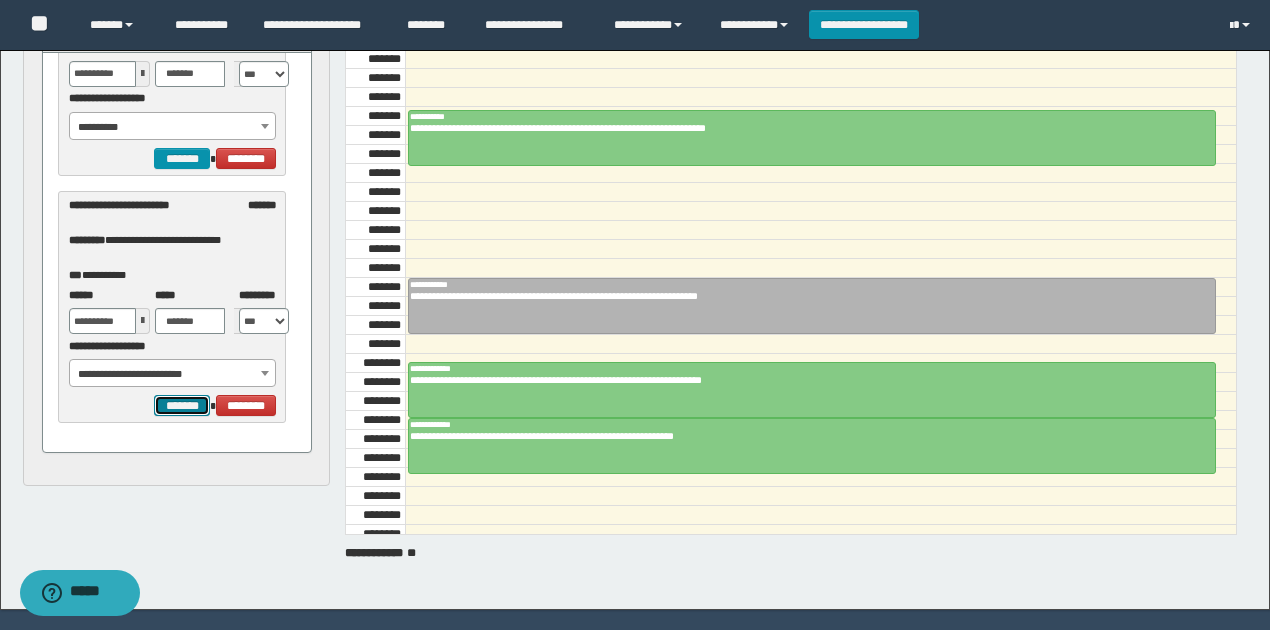 click on "*******" at bounding box center (182, 405) 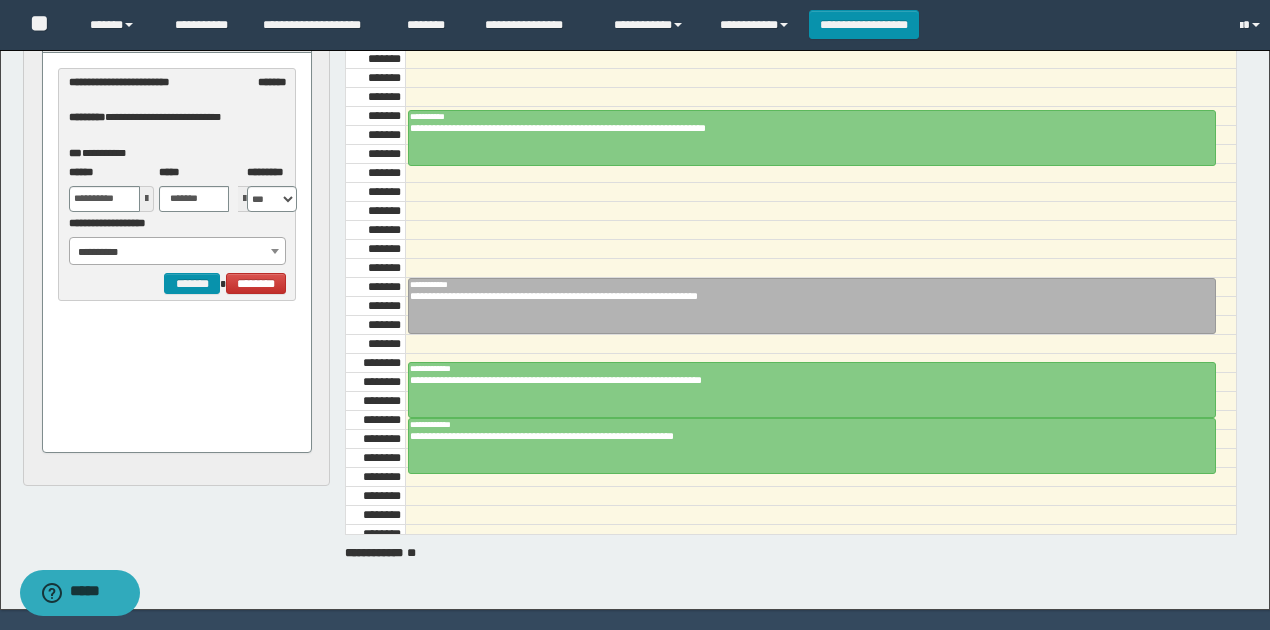 scroll, scrollTop: 0, scrollLeft: 0, axis: both 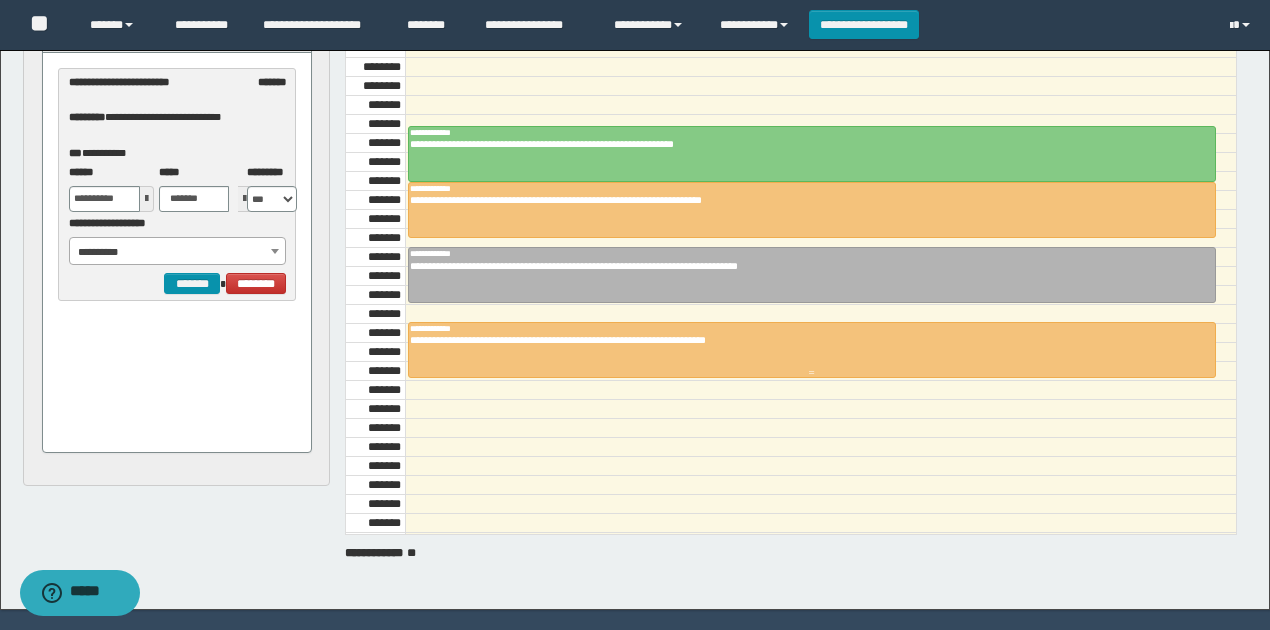 click on "**********" at bounding box center (807, 340) 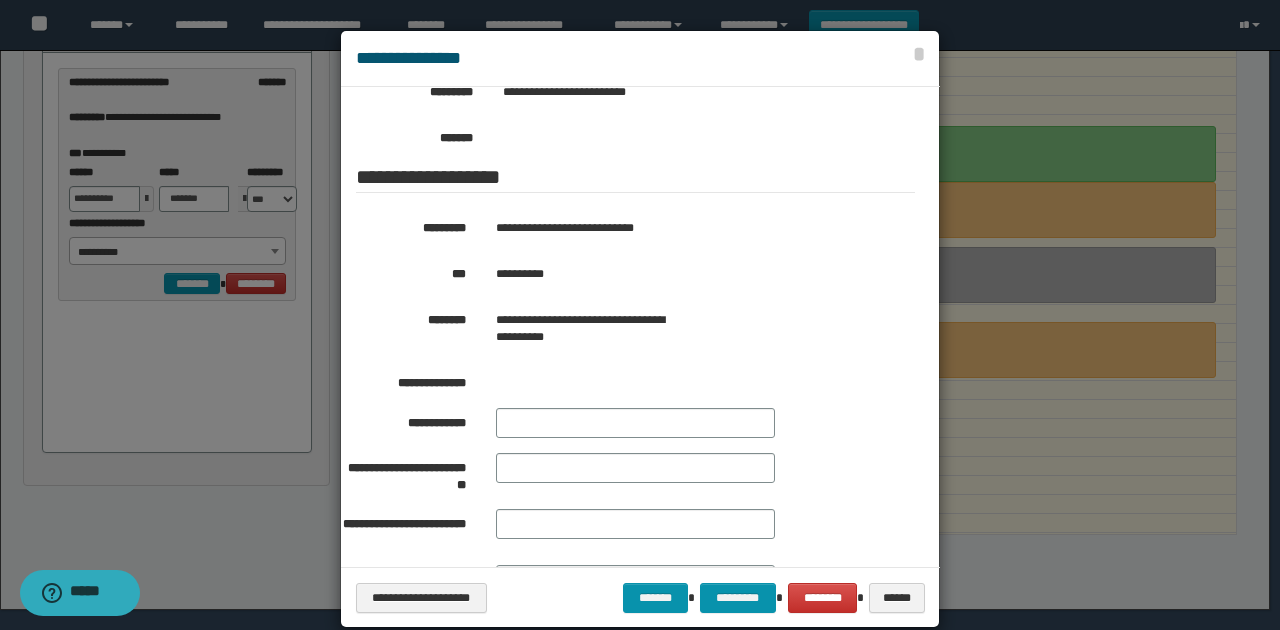 scroll, scrollTop: 376, scrollLeft: 0, axis: vertical 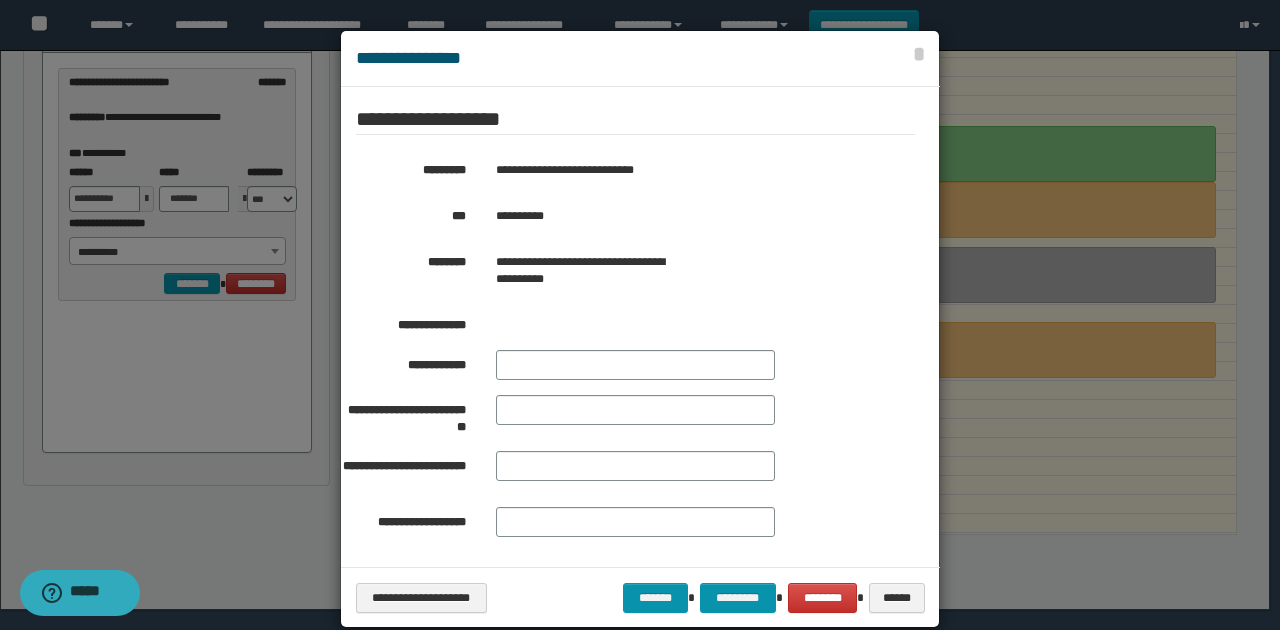 click on "**********" at bounding box center [687, 216] 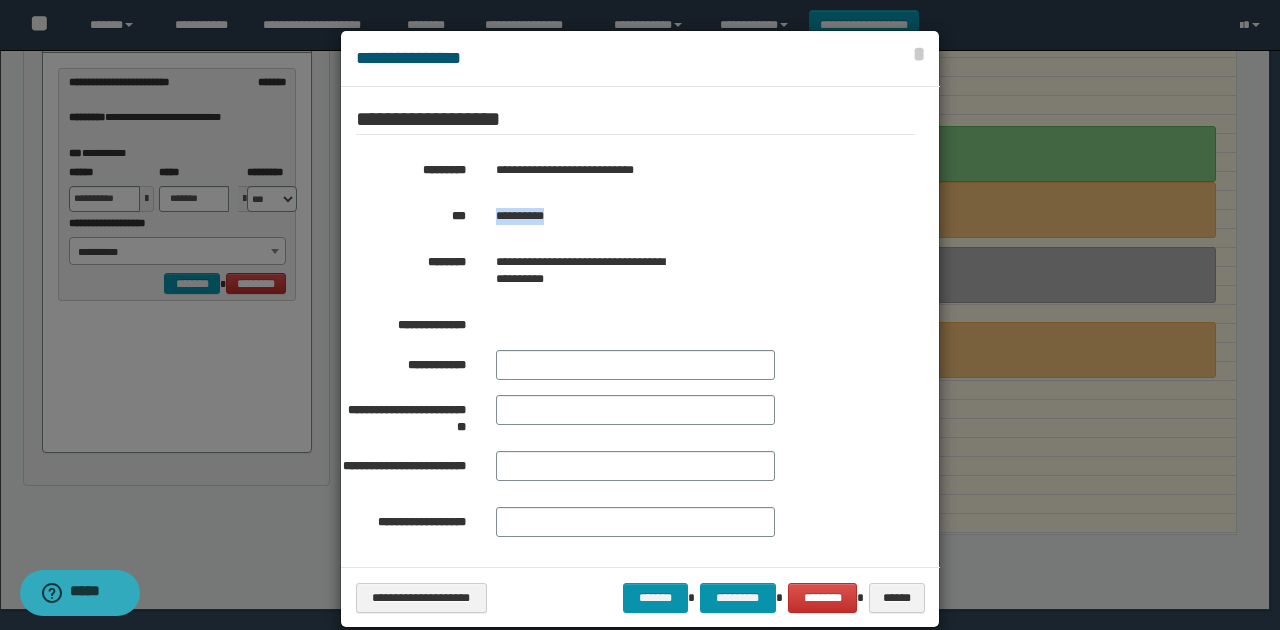 click on "**********" at bounding box center (687, 216) 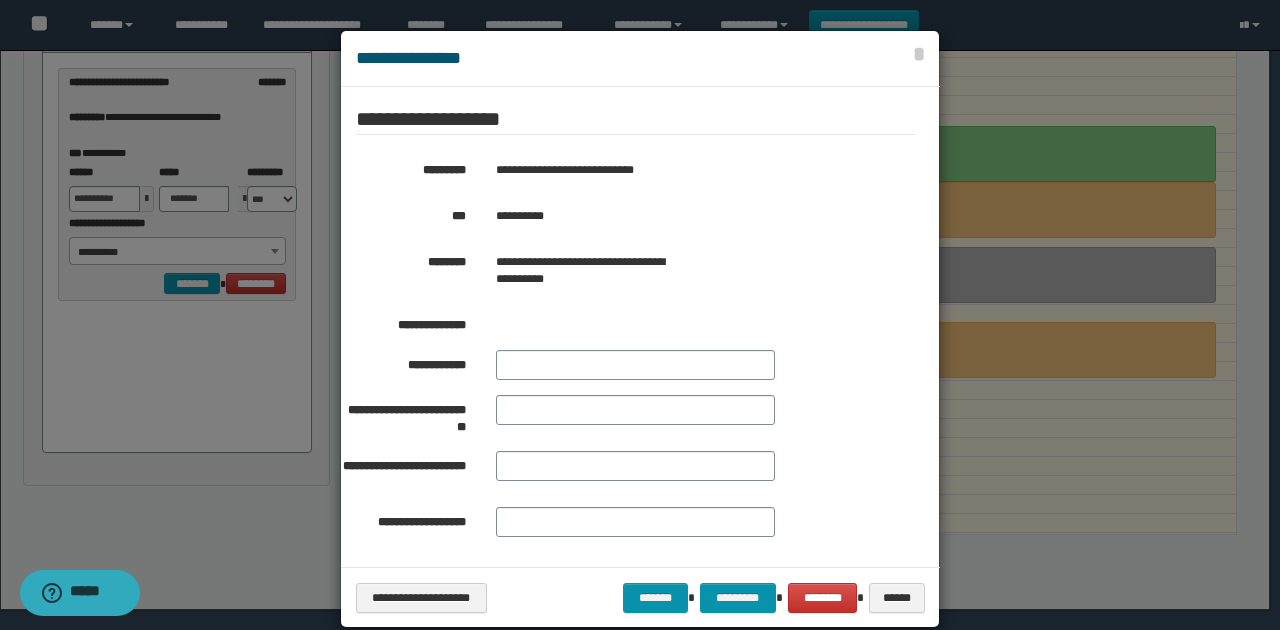 click on "**********" at bounding box center (584, 271) 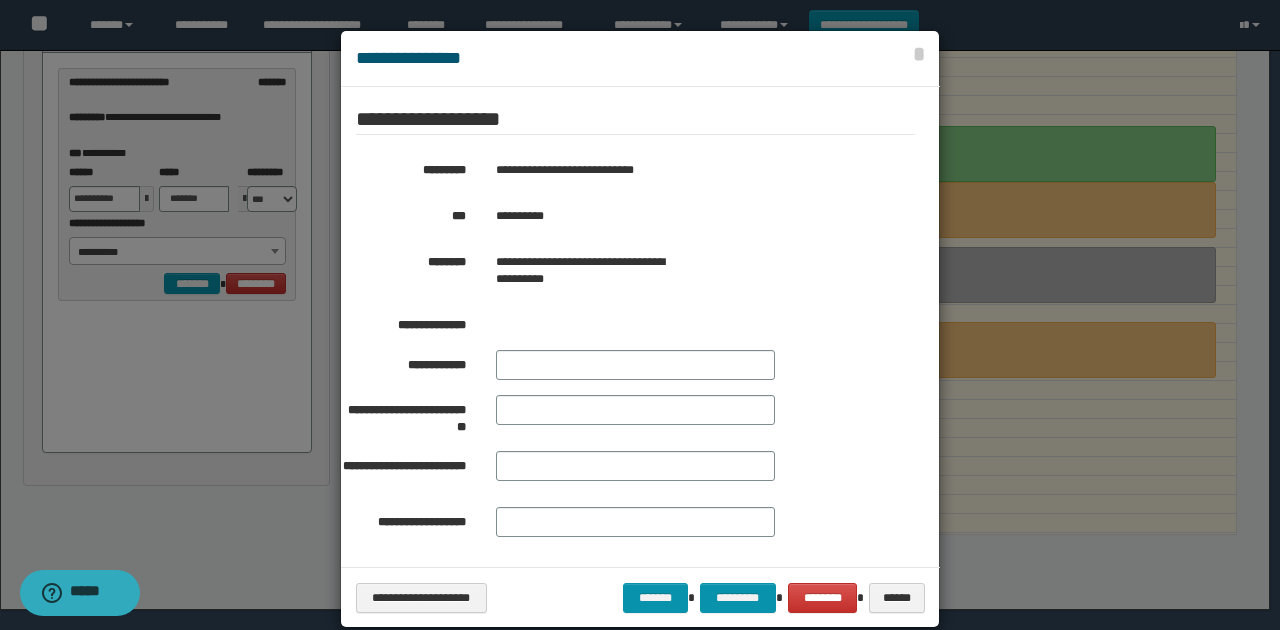 click on "**********" at bounding box center (687, 216) 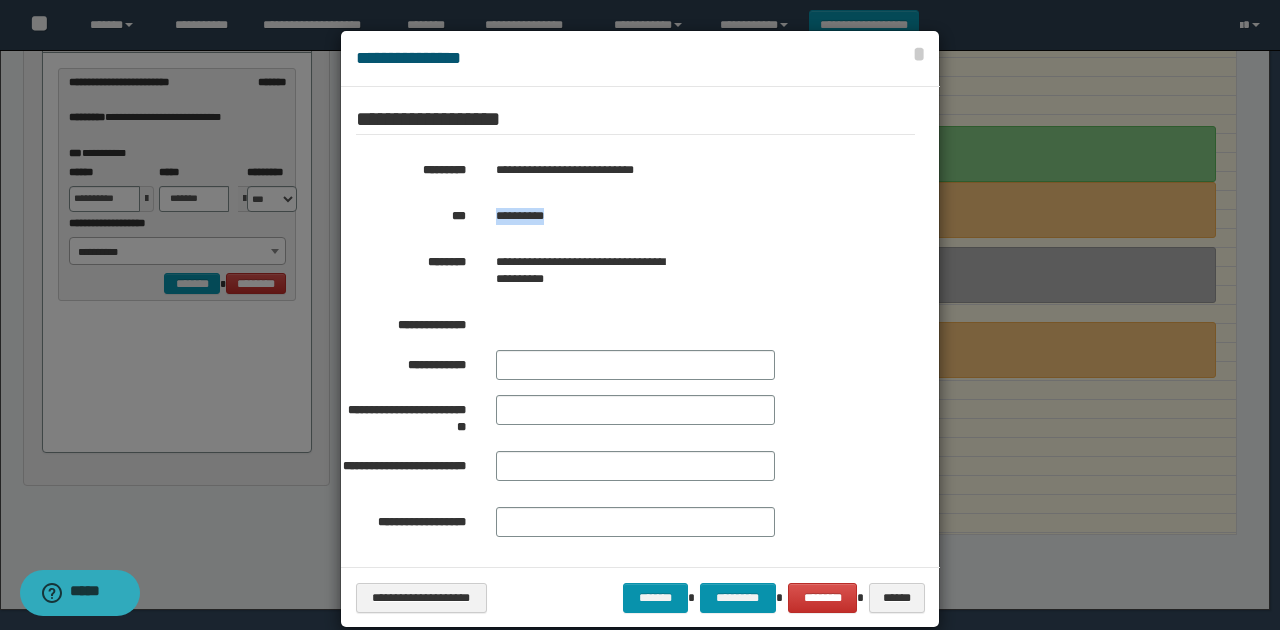click on "**********" at bounding box center [687, 216] 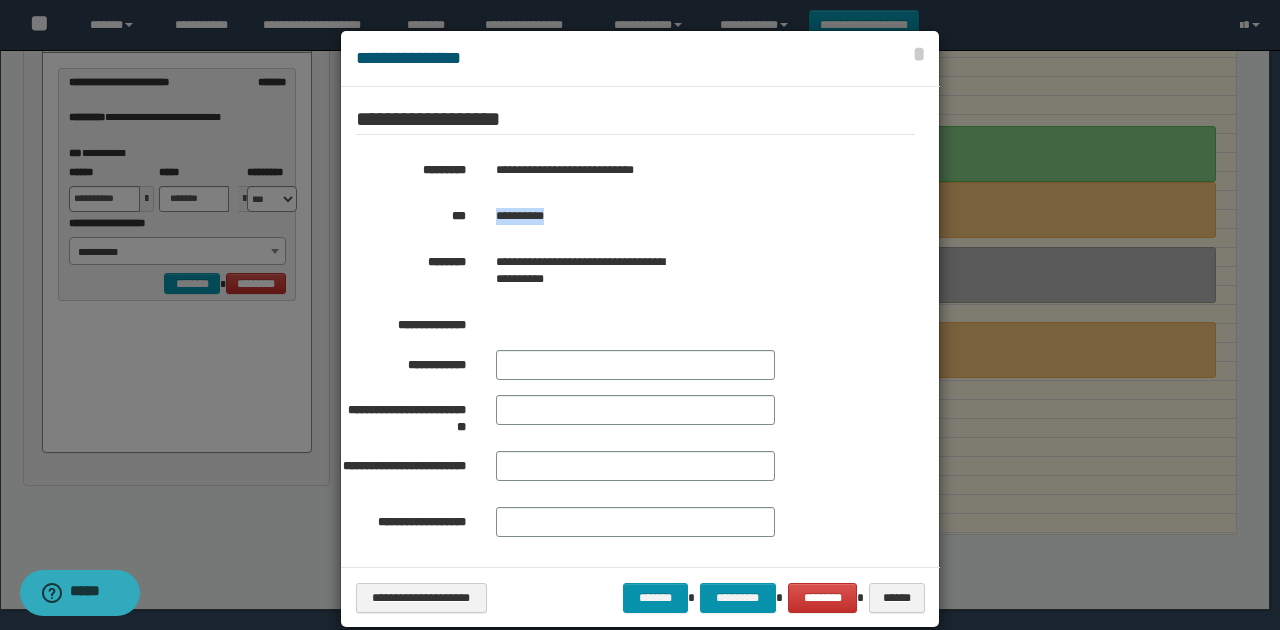 click on "**********" at bounding box center (687, 216) 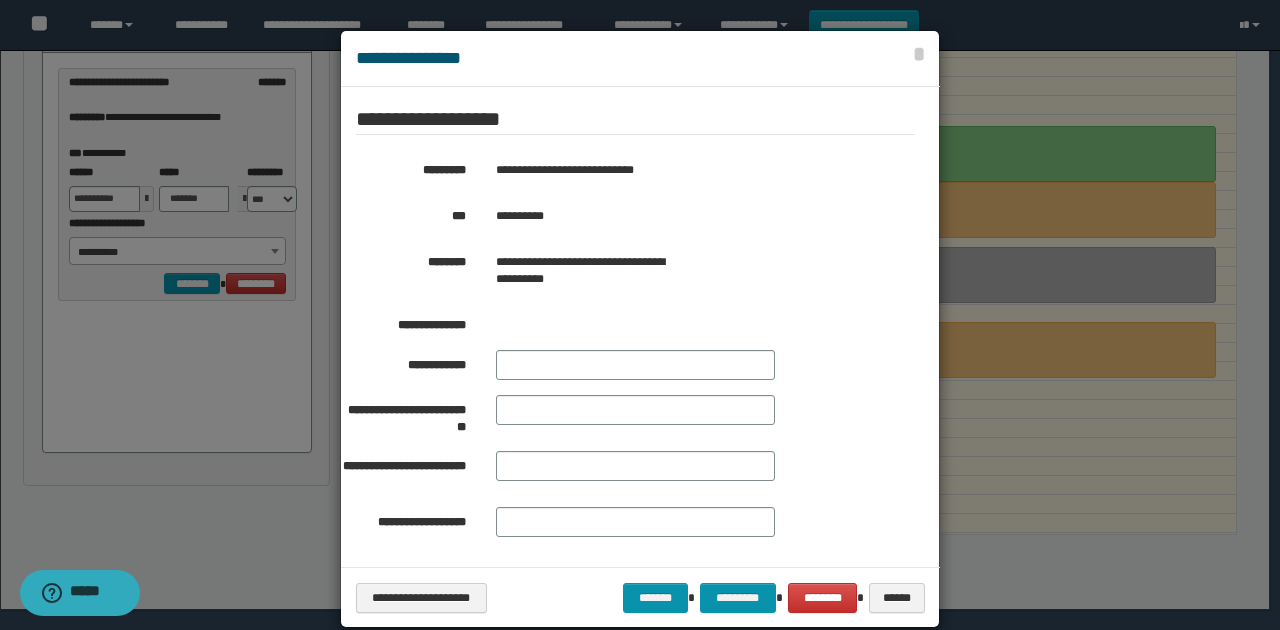 click on "**********" at bounding box center [635, 353] 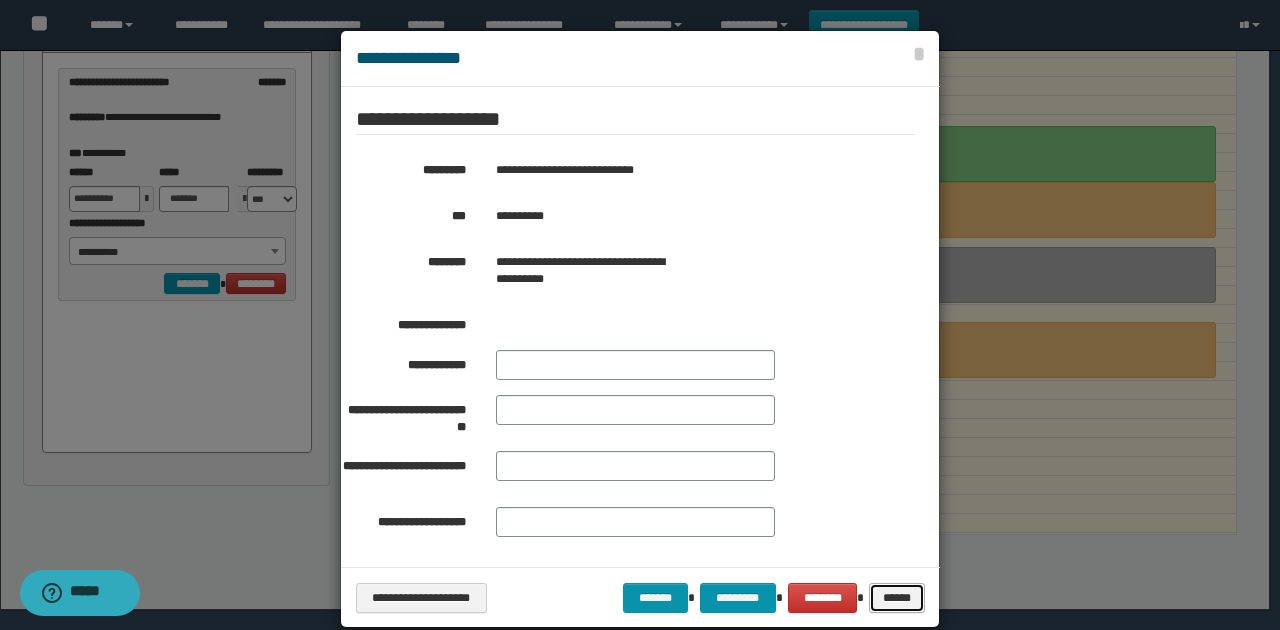 click on "******" at bounding box center [896, 597] 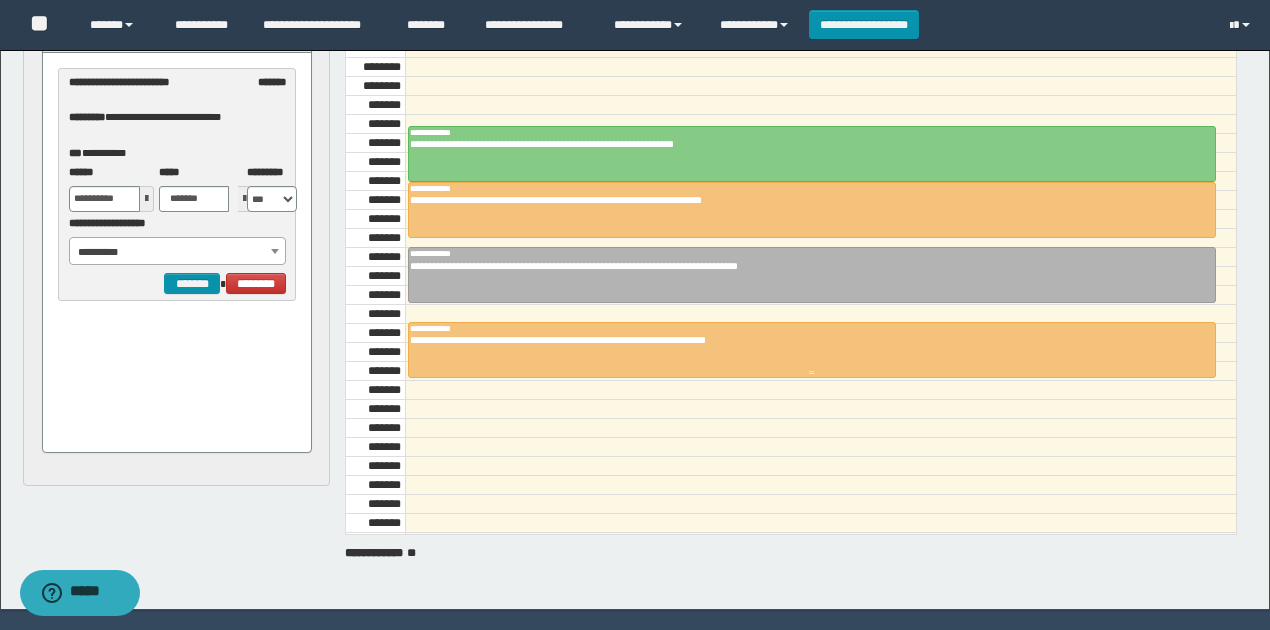 click at bounding box center [812, 350] 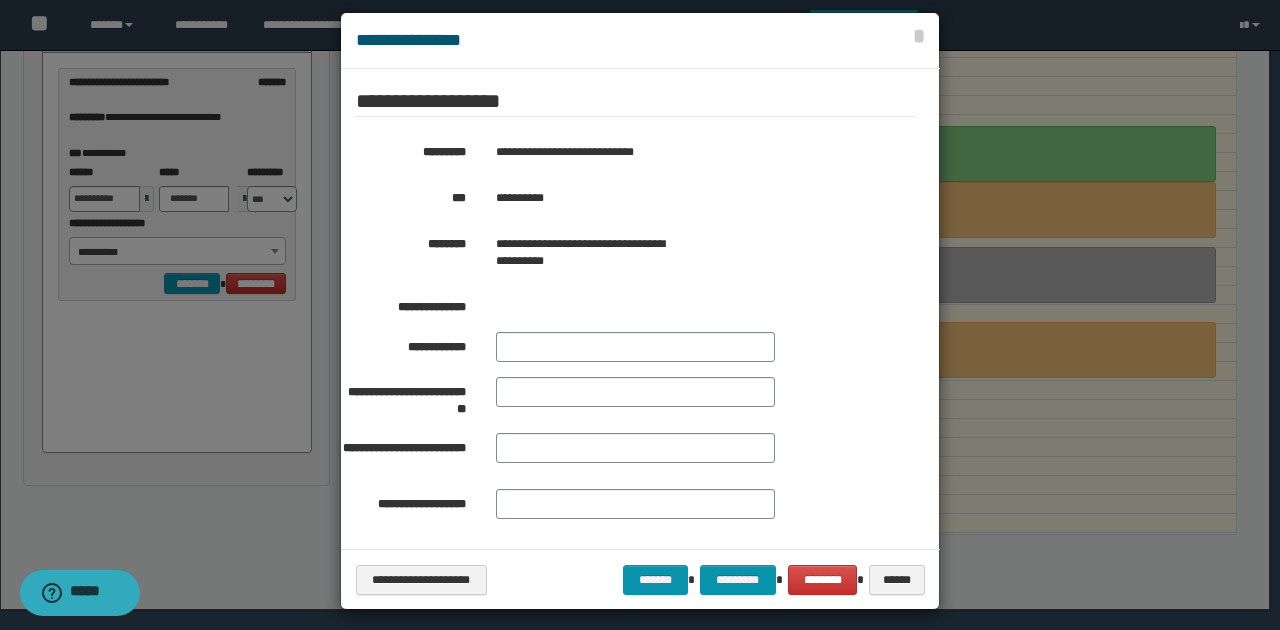 scroll, scrollTop: 28, scrollLeft: 0, axis: vertical 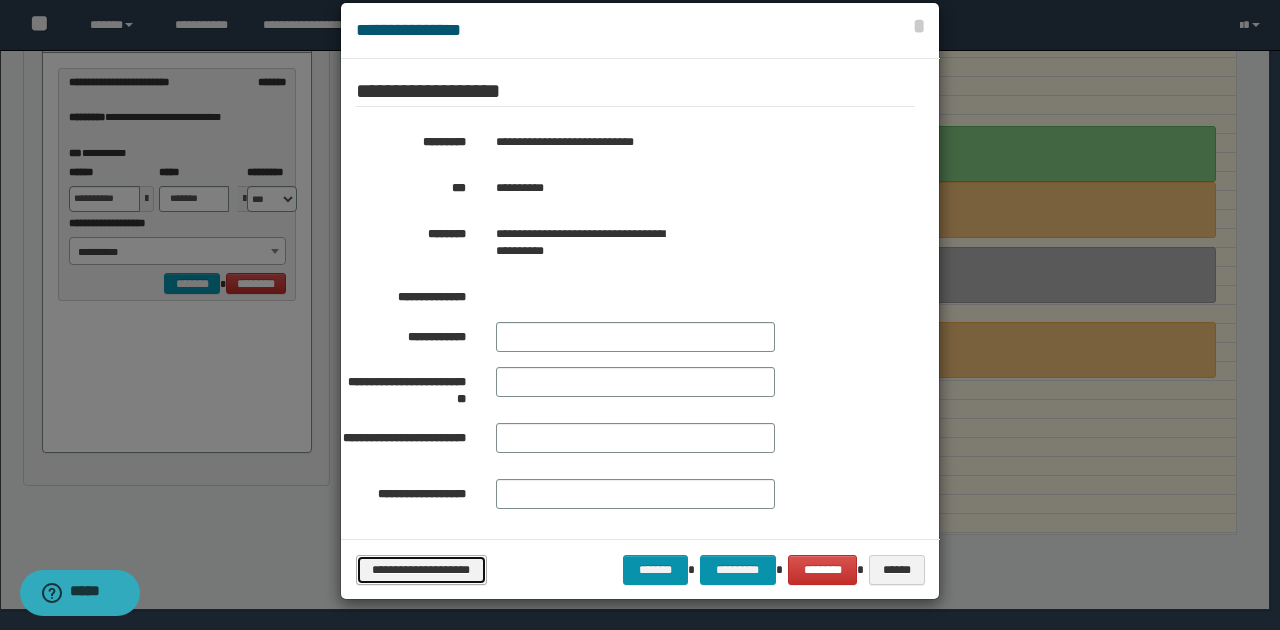 click on "**********" at bounding box center [421, 569] 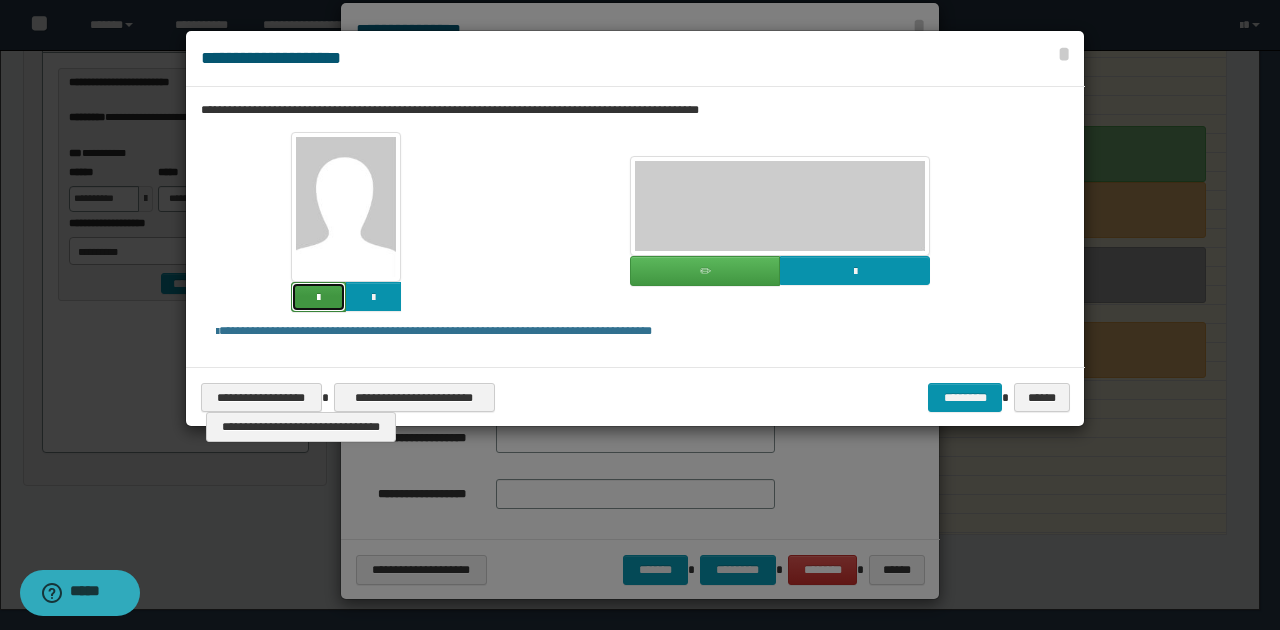 click at bounding box center (318, 298) 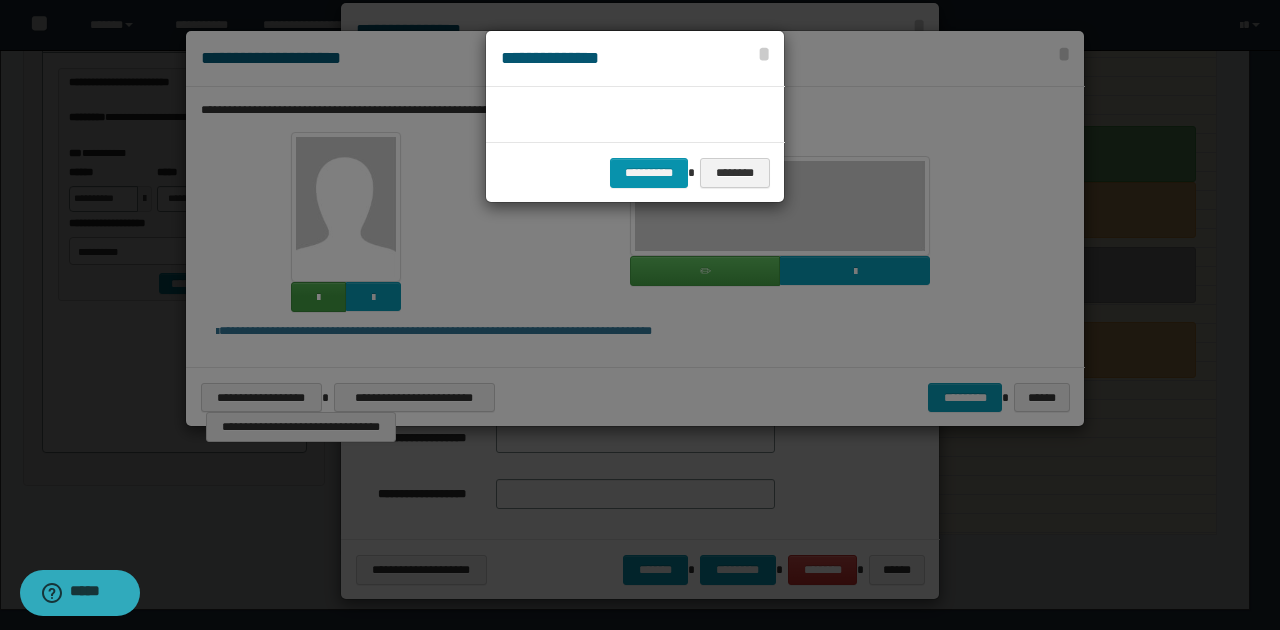 scroll, scrollTop: 45, scrollLeft: 105, axis: both 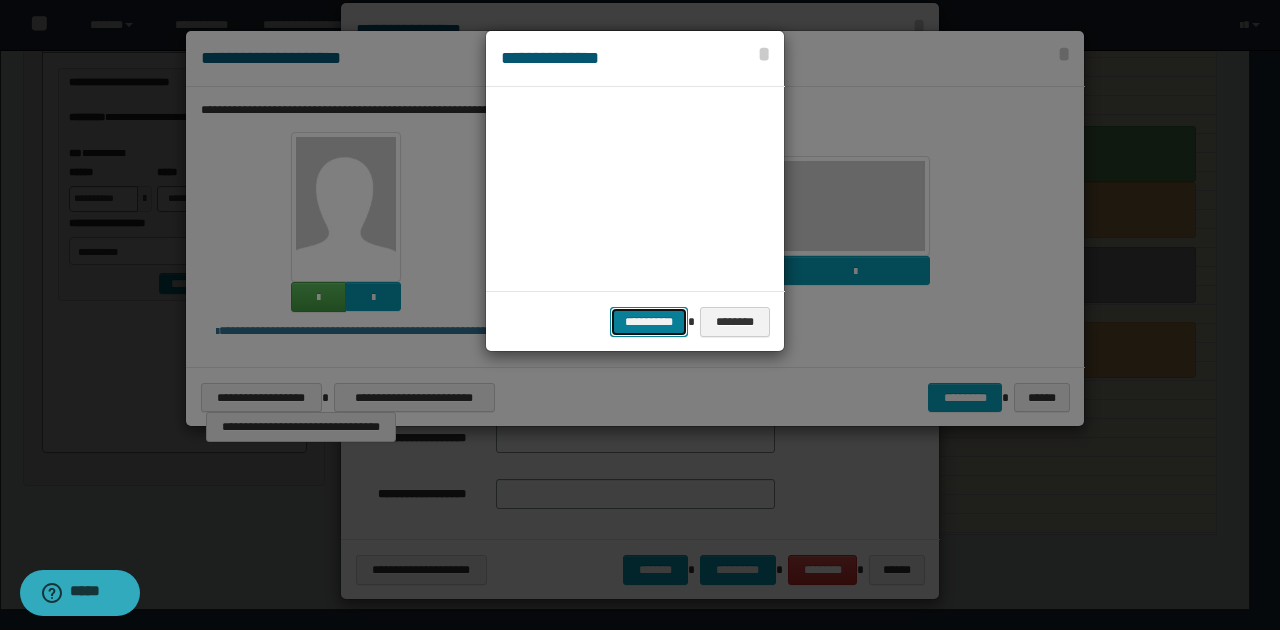 click on "**********" at bounding box center (649, 321) 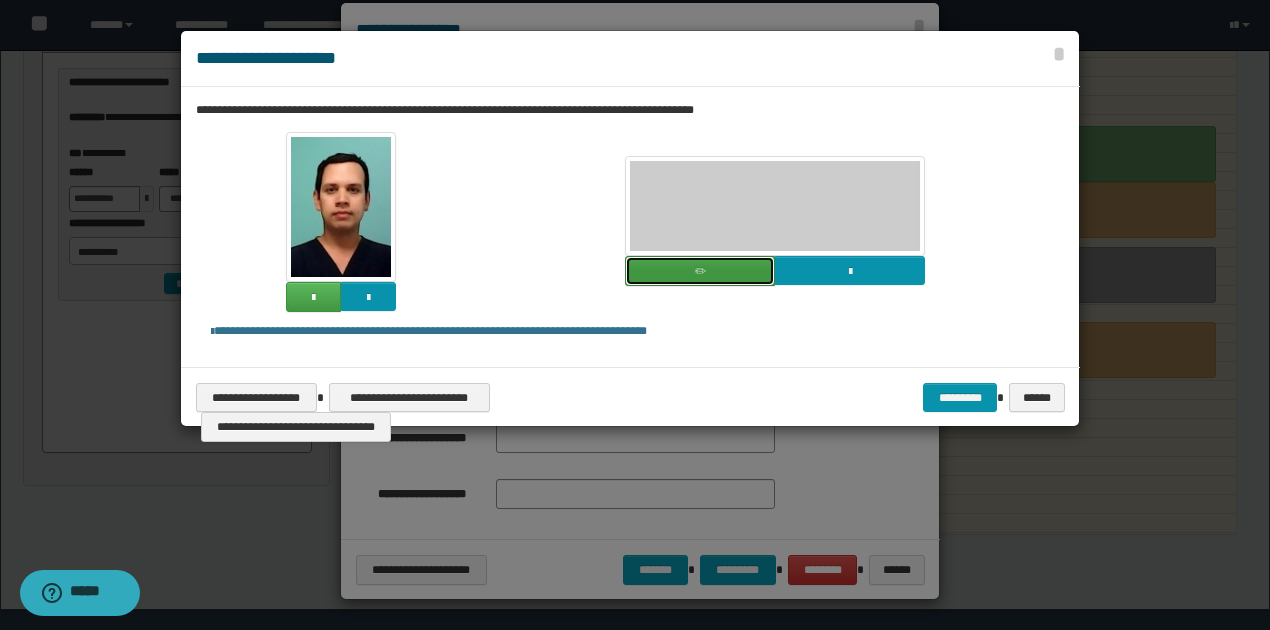 click at bounding box center (700, 271) 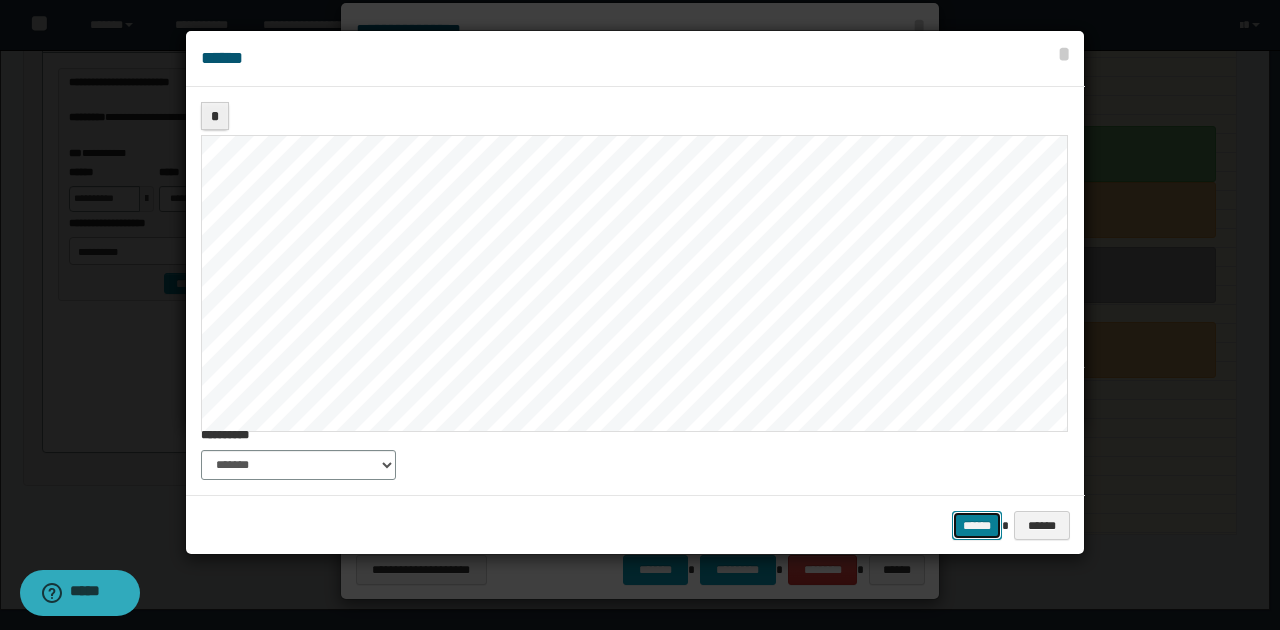 click on "******" at bounding box center [977, 525] 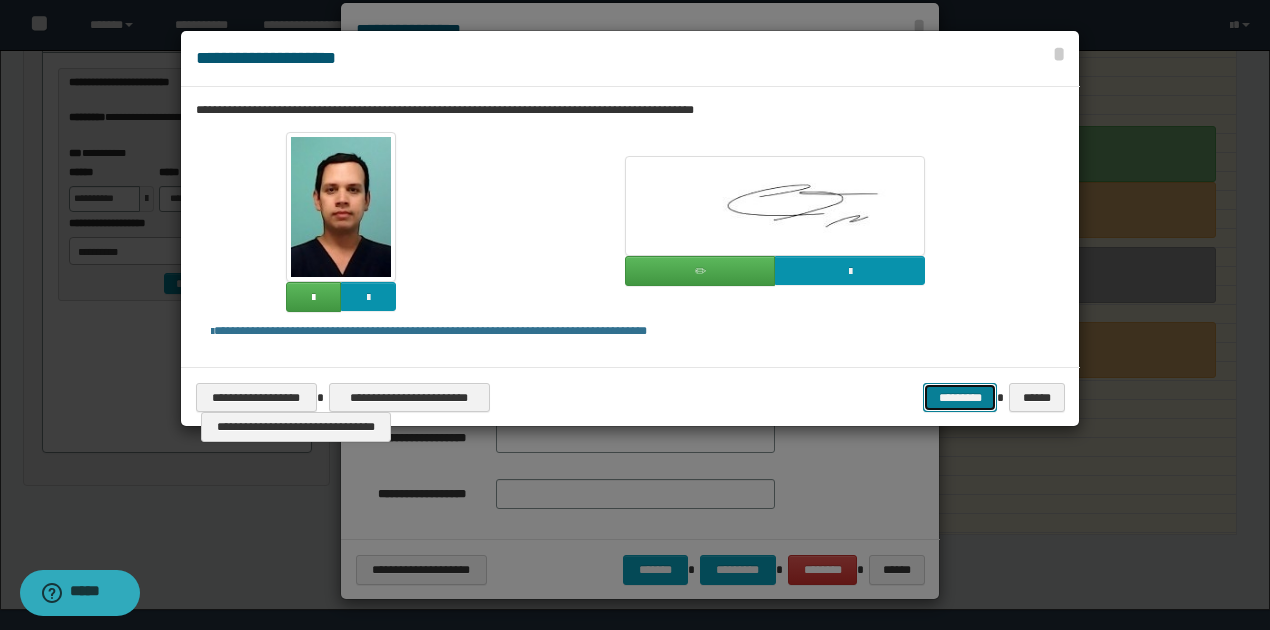 click on "*********" at bounding box center [960, 397] 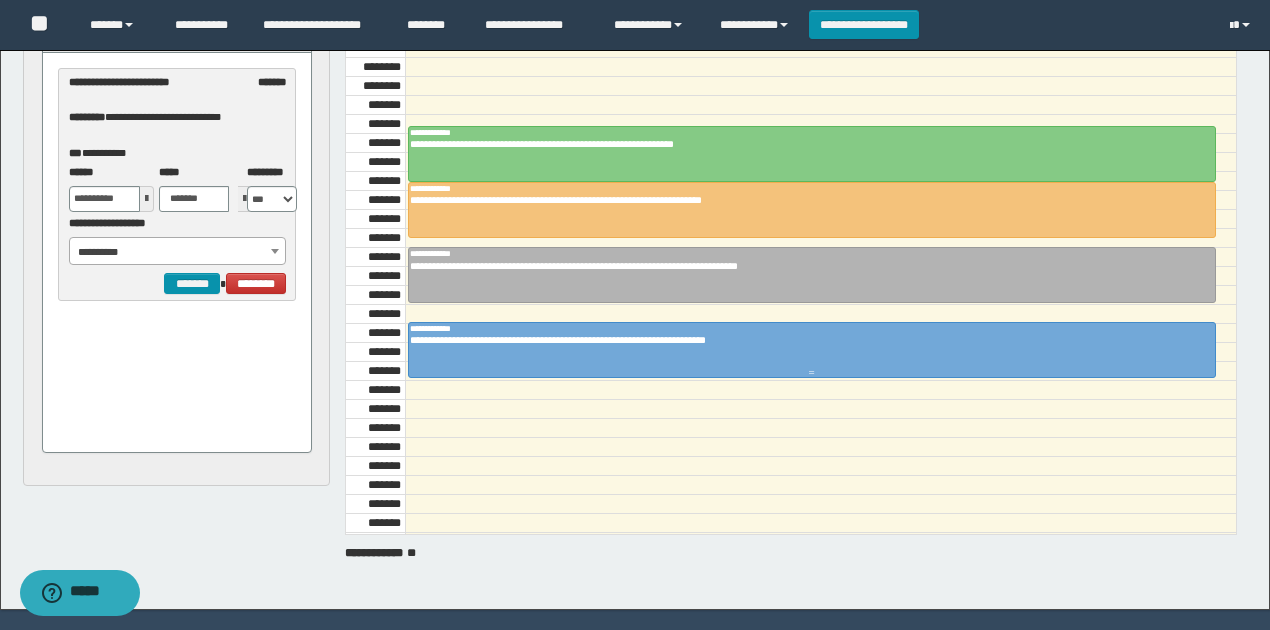 click on "**********" at bounding box center (807, 340) 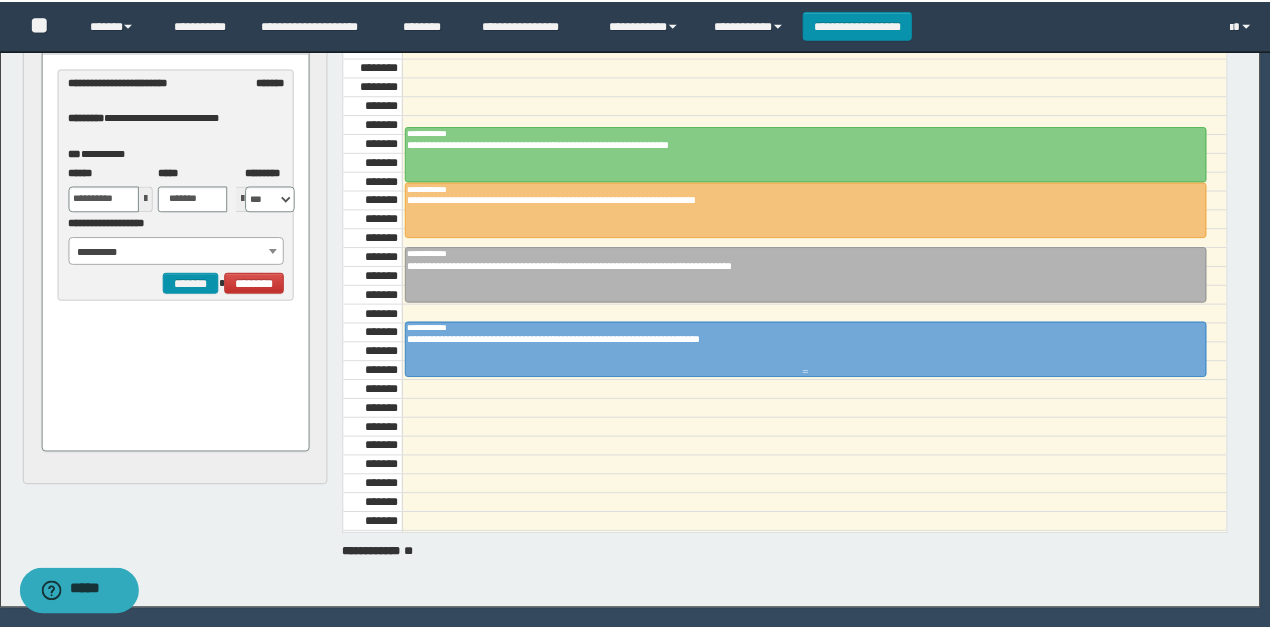 scroll, scrollTop: 0, scrollLeft: 0, axis: both 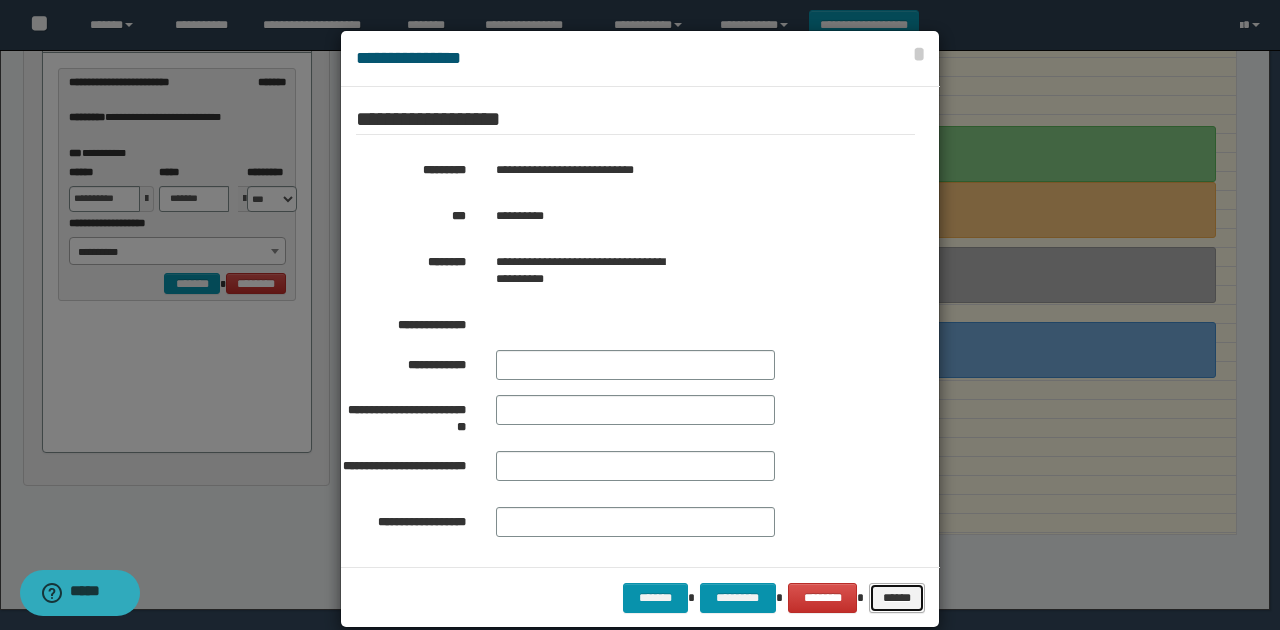 drag, startPoint x: 878, startPoint y: 599, endPoint x: 832, endPoint y: 533, distance: 80.44874 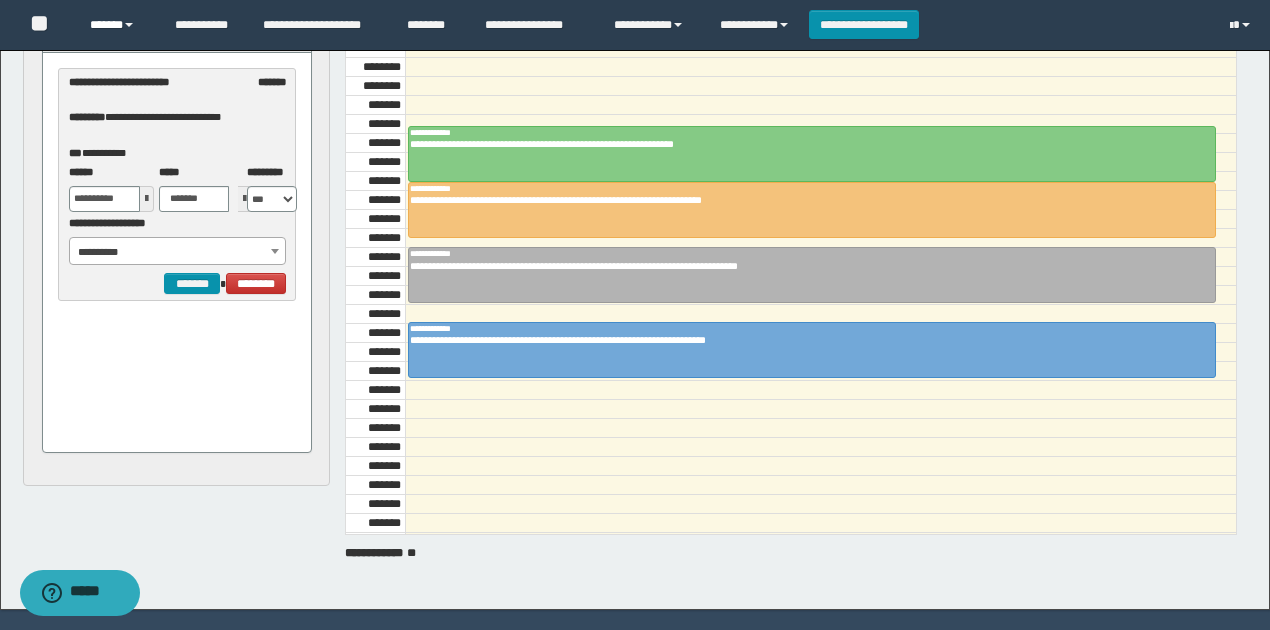 click on "******" at bounding box center [117, 25] 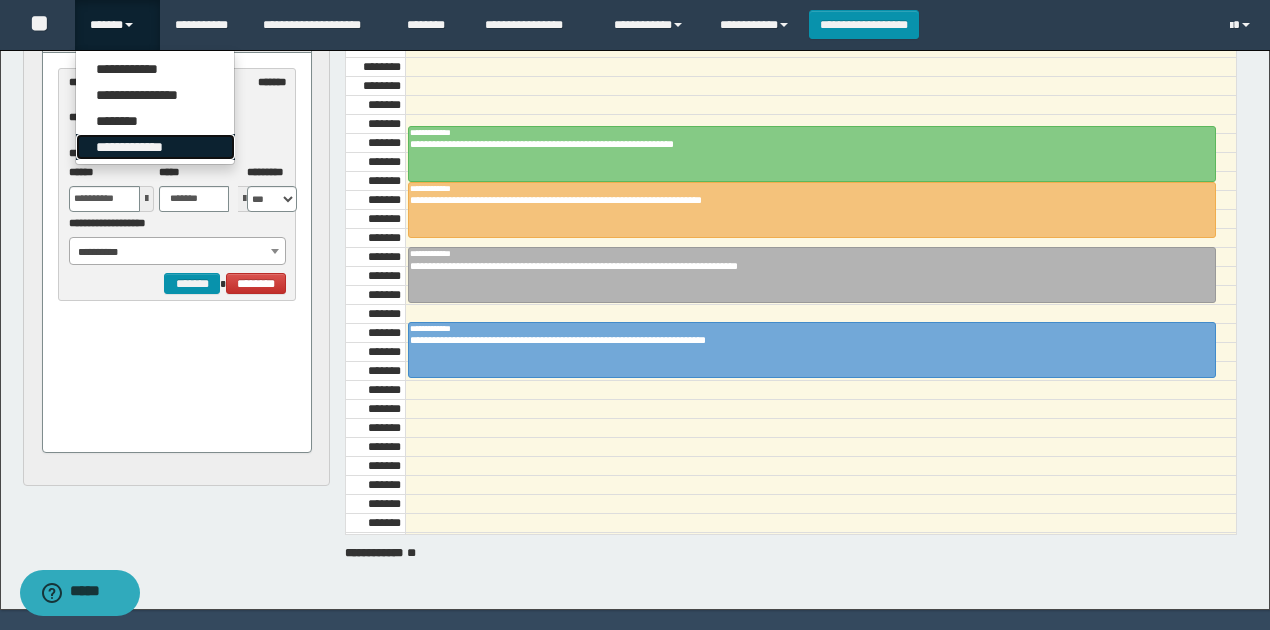 click on "**********" at bounding box center (155, 147) 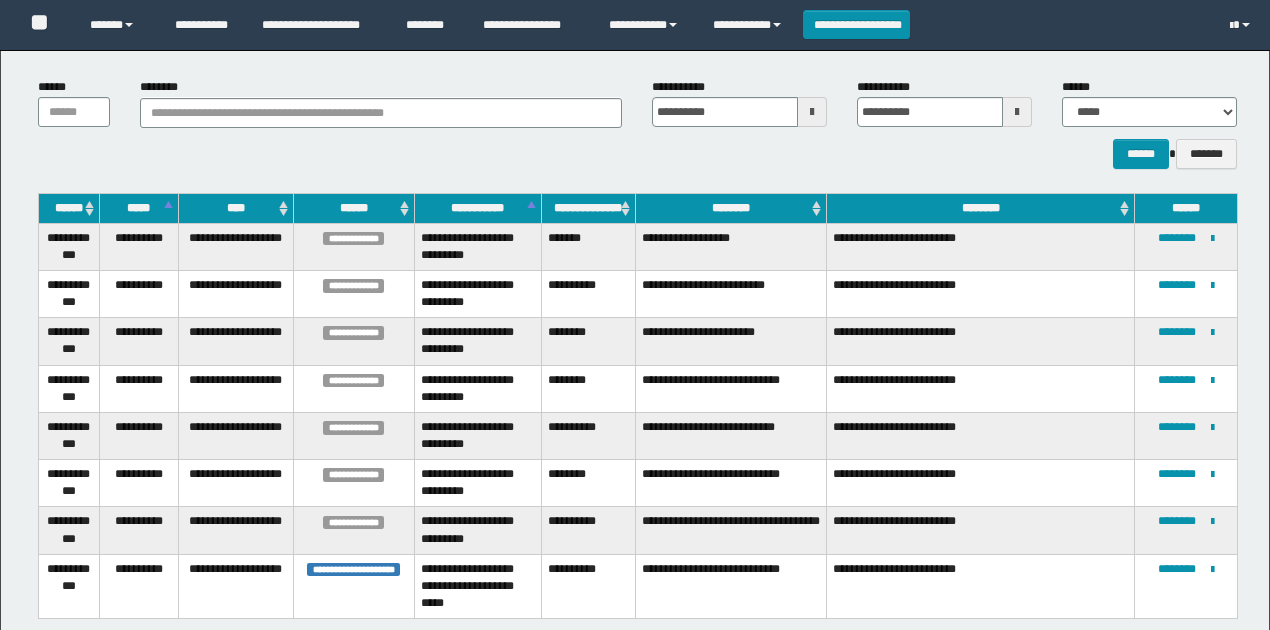 scroll, scrollTop: 242, scrollLeft: 0, axis: vertical 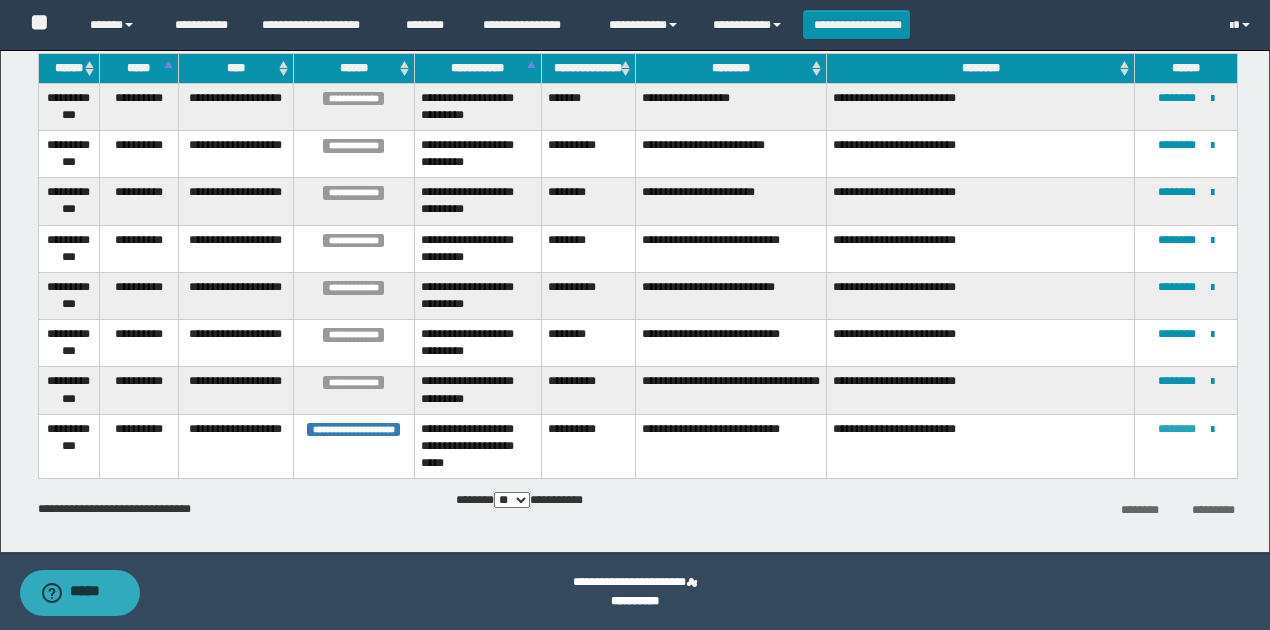 click on "********" at bounding box center [1177, 429] 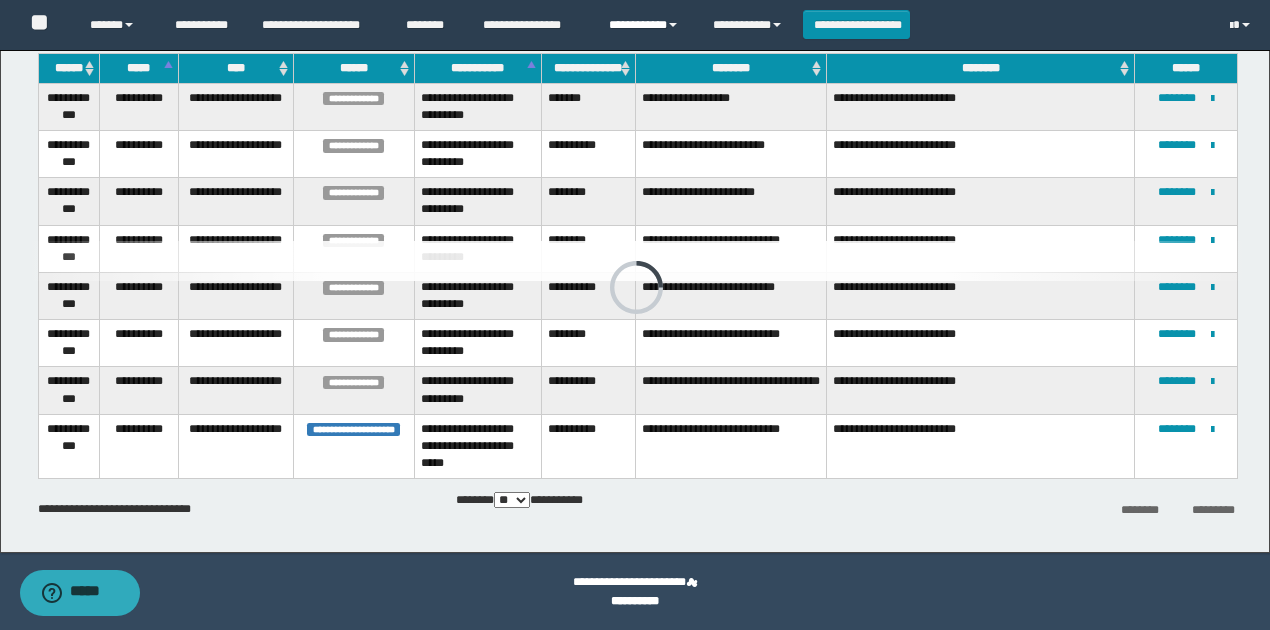 scroll, scrollTop: 0, scrollLeft: 0, axis: both 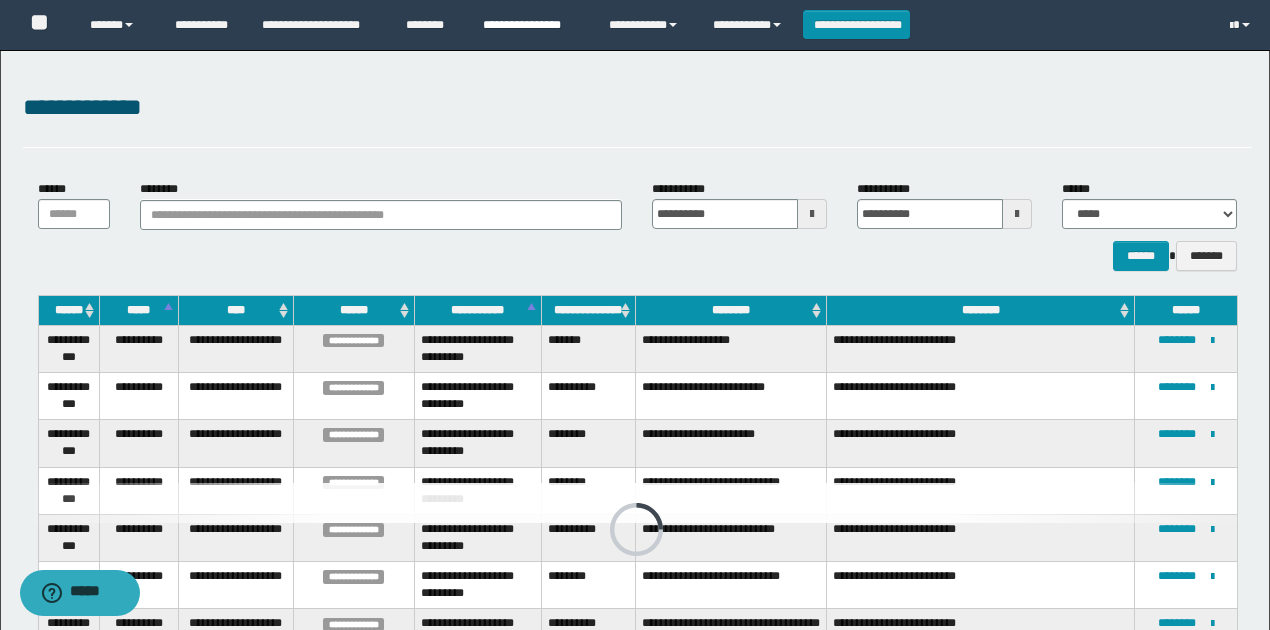 click on "**********" at bounding box center (531, 25) 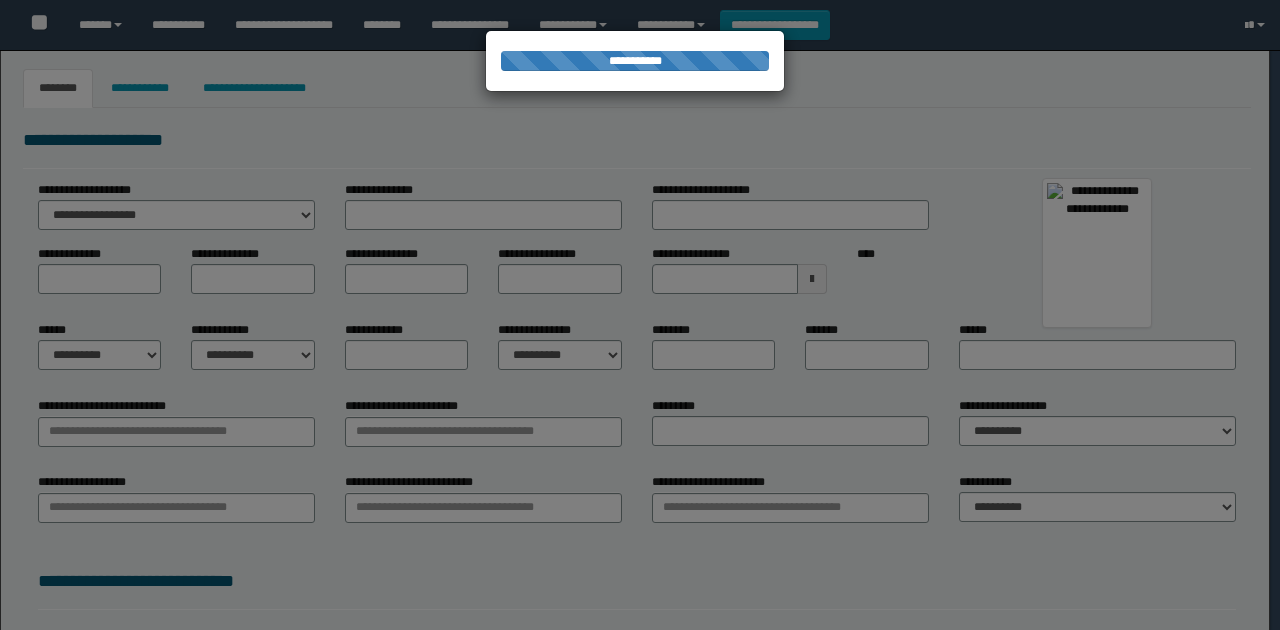 scroll, scrollTop: 0, scrollLeft: 0, axis: both 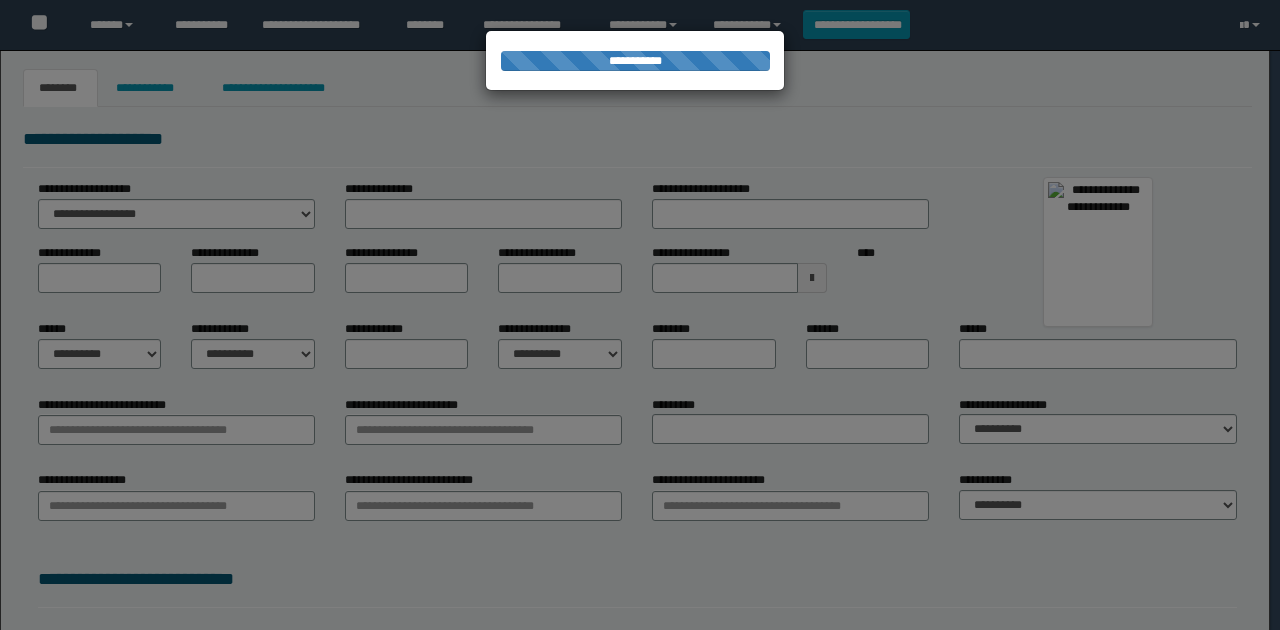 type on "**********" 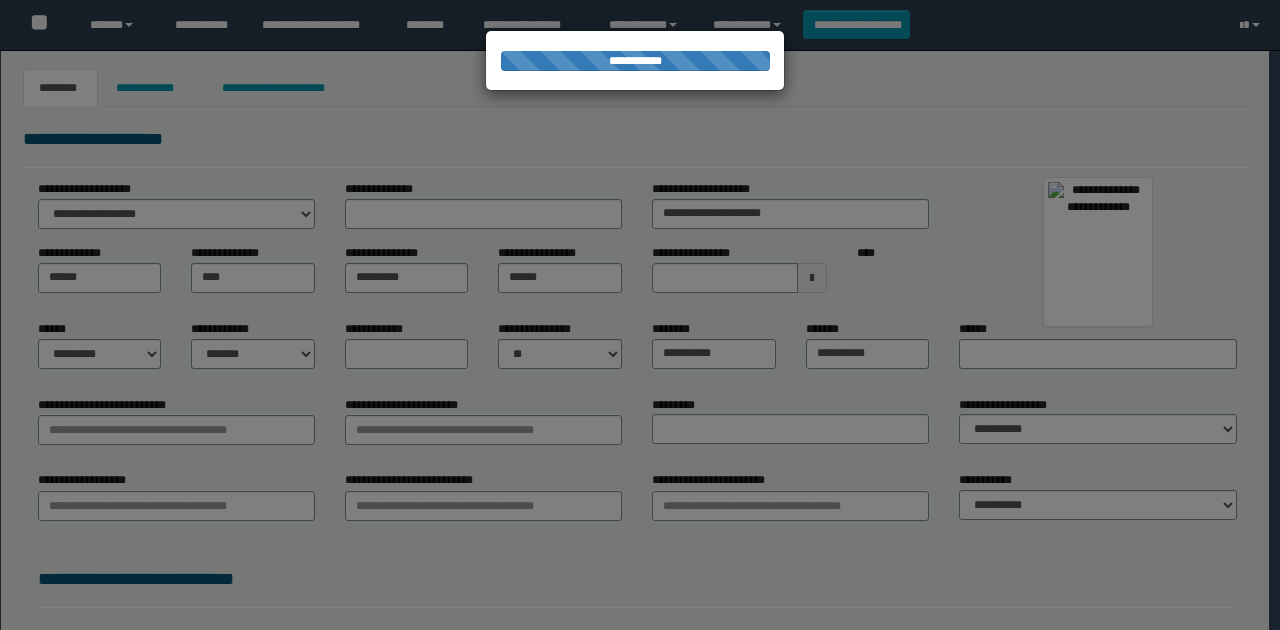type on "**********" 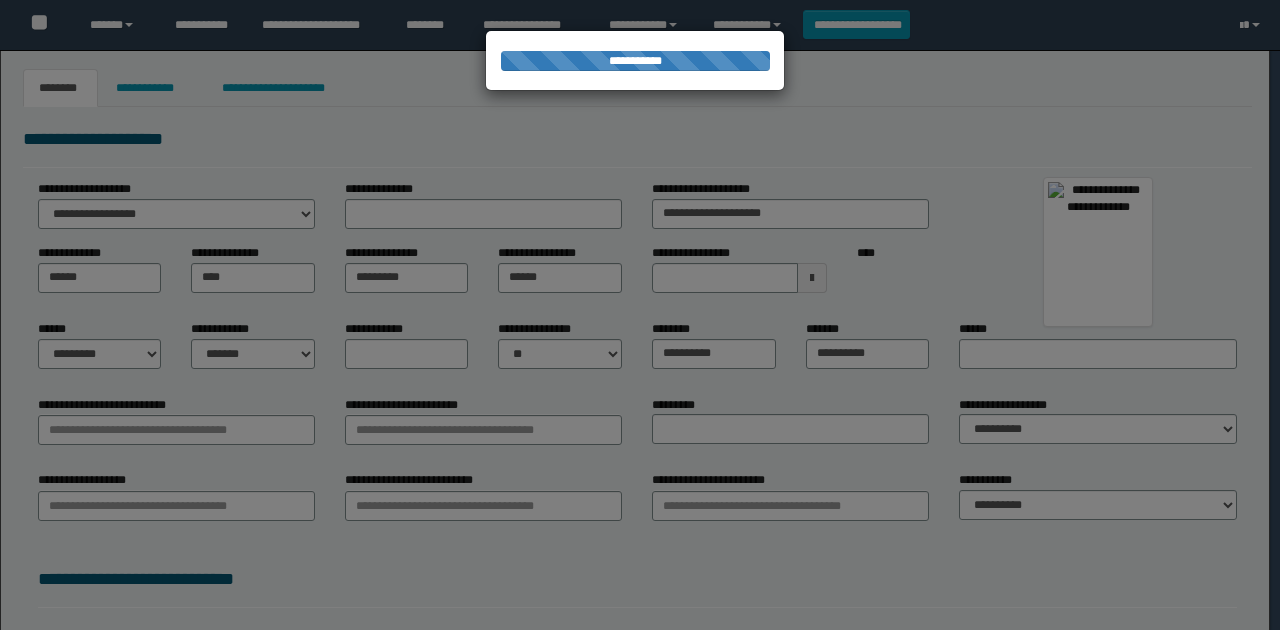 type on "*********" 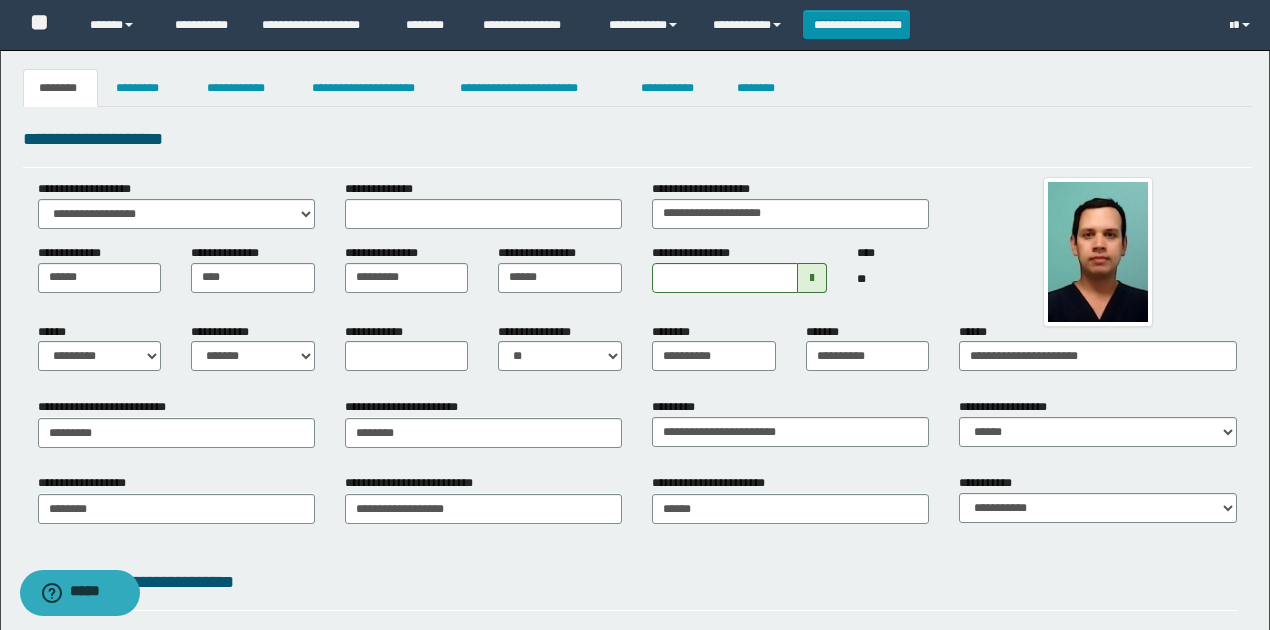 click on "****
**" at bounding box center [893, 277] 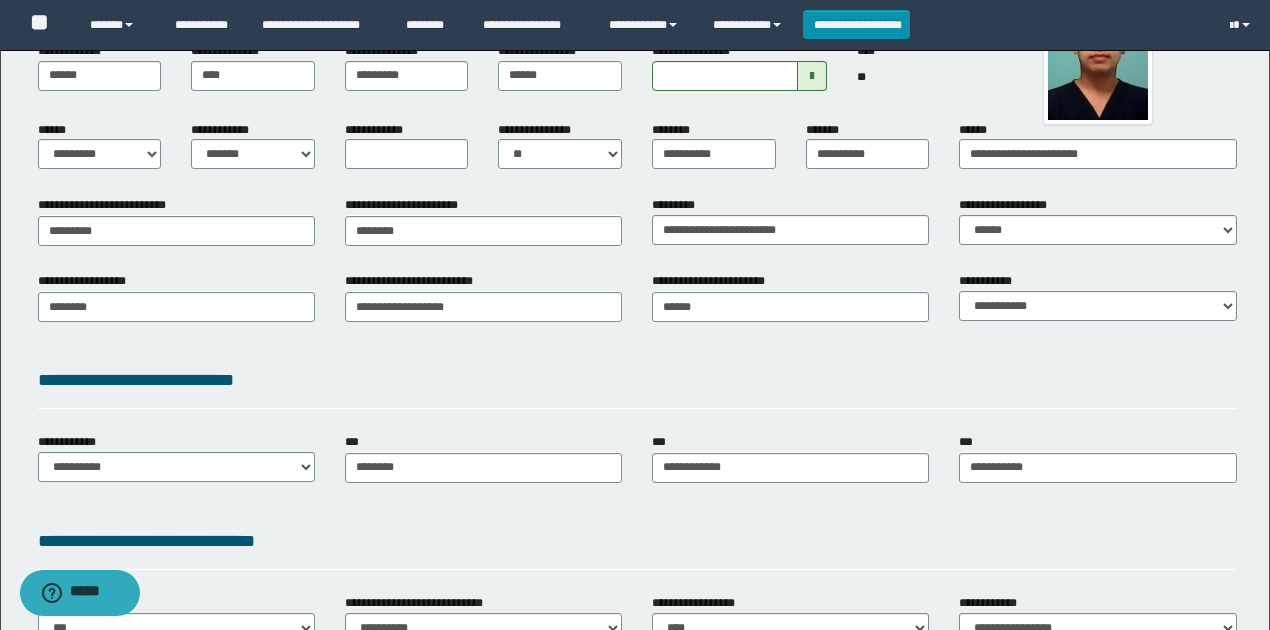 scroll, scrollTop: 333, scrollLeft: 0, axis: vertical 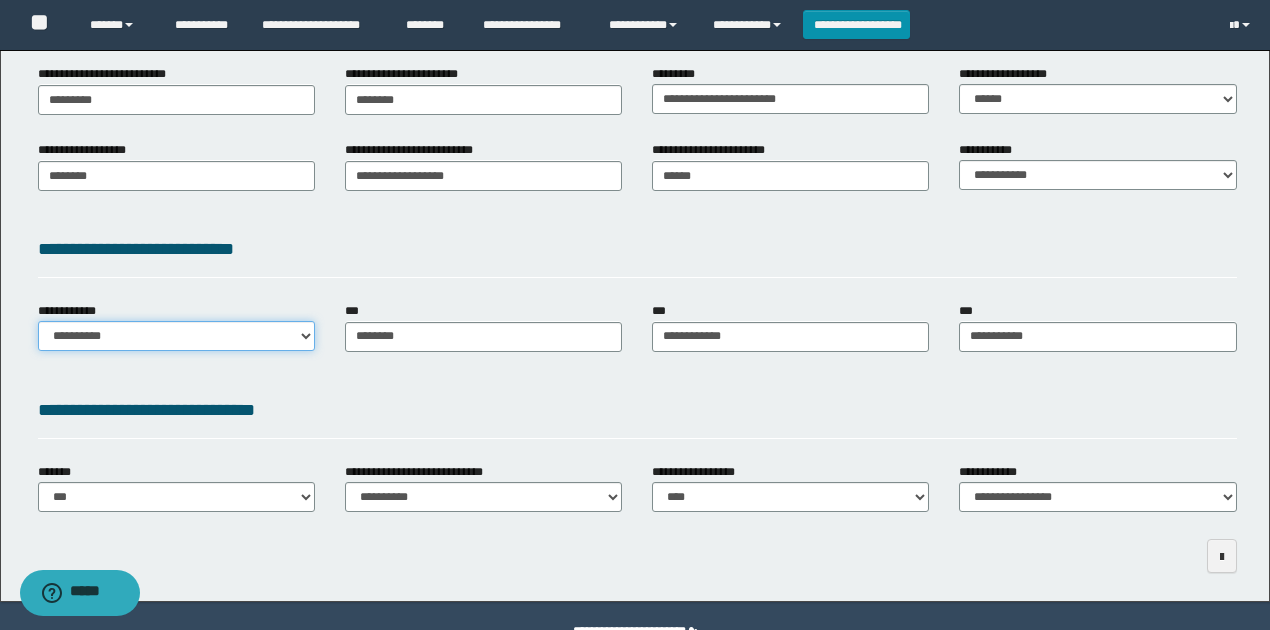 click on "**********" at bounding box center [176, 336] 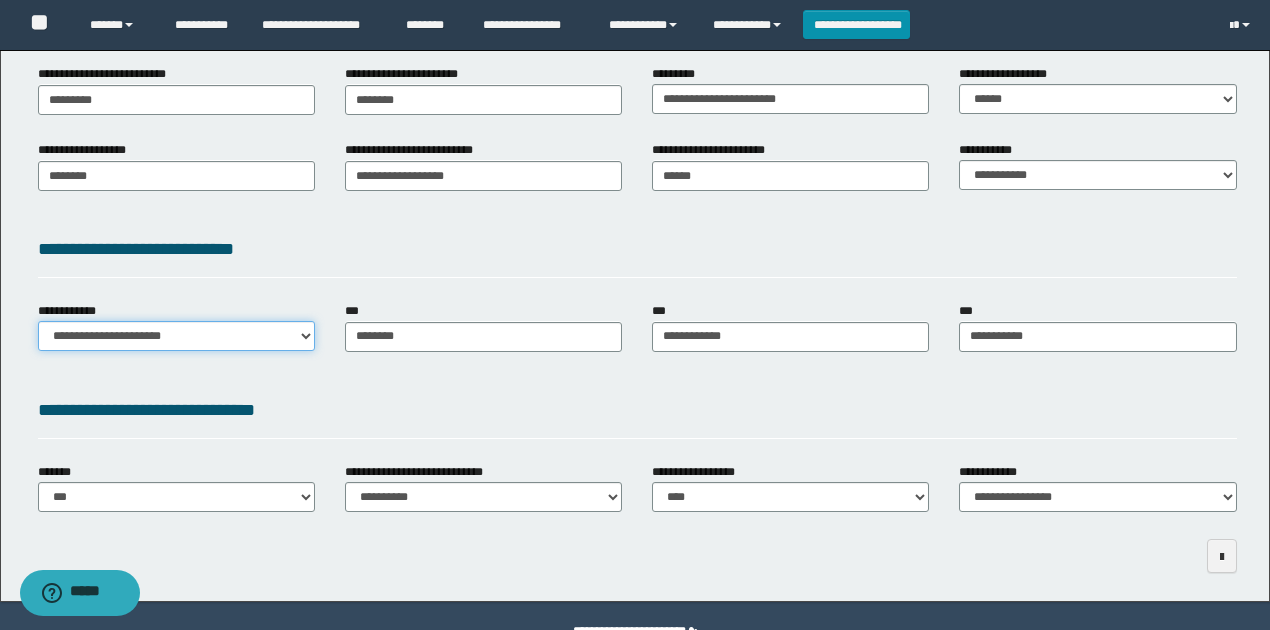 click on "**********" at bounding box center (176, 336) 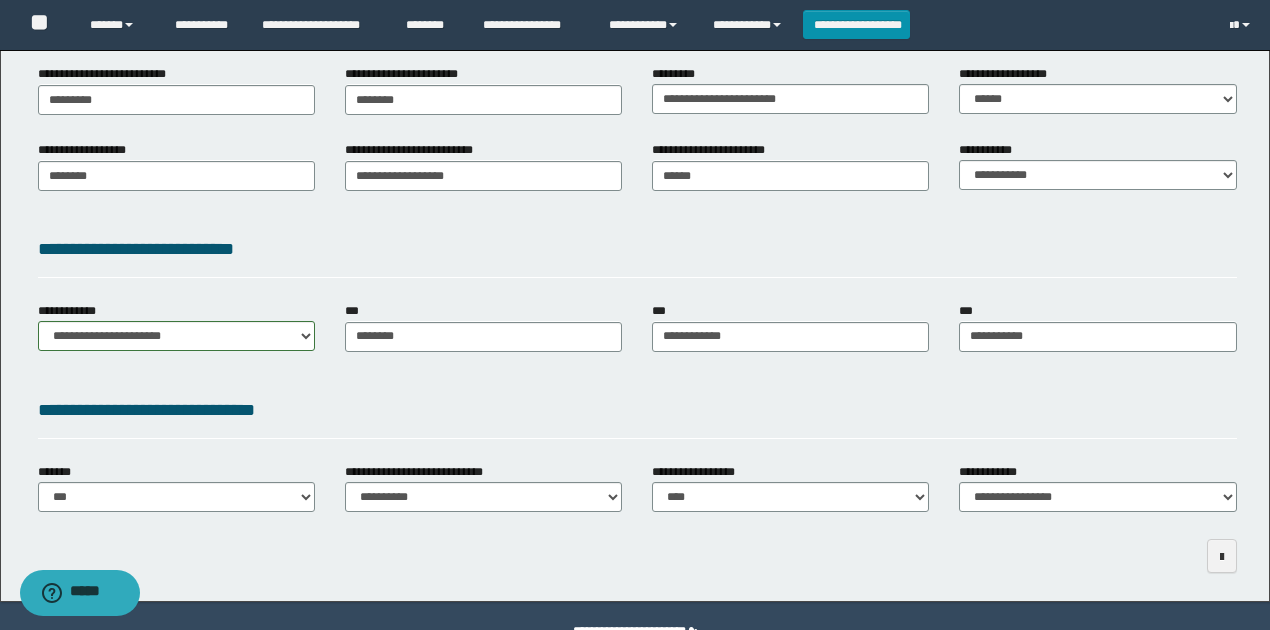 click on "**********" at bounding box center (637, 253) 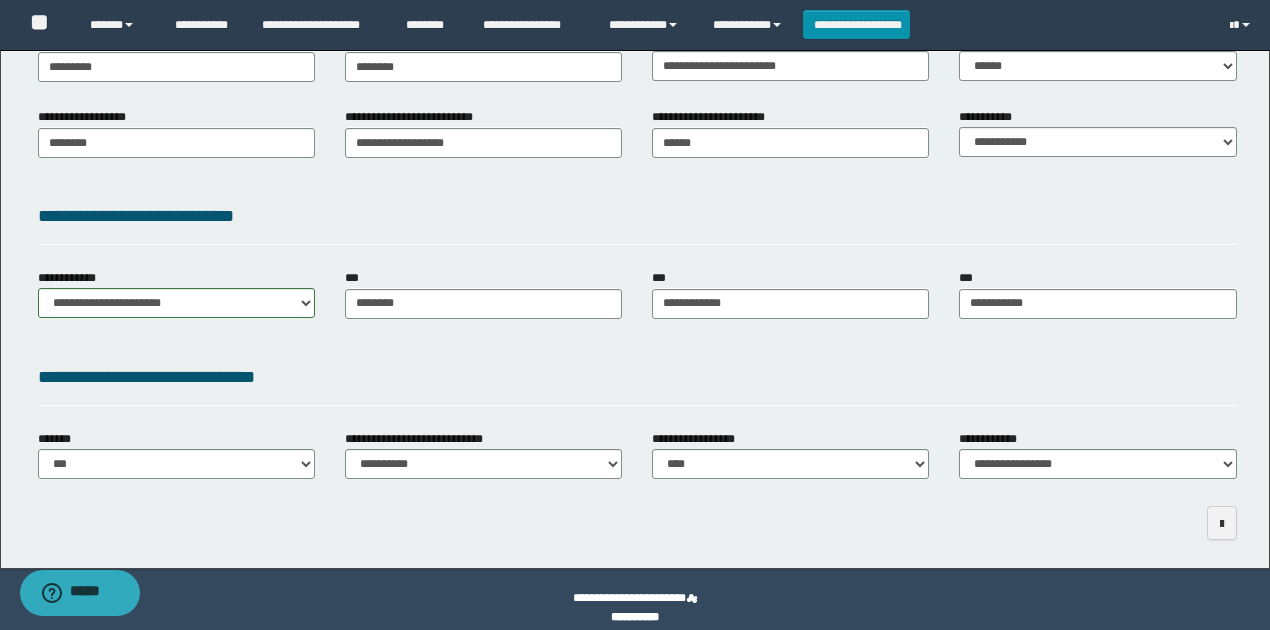 scroll, scrollTop: 383, scrollLeft: 0, axis: vertical 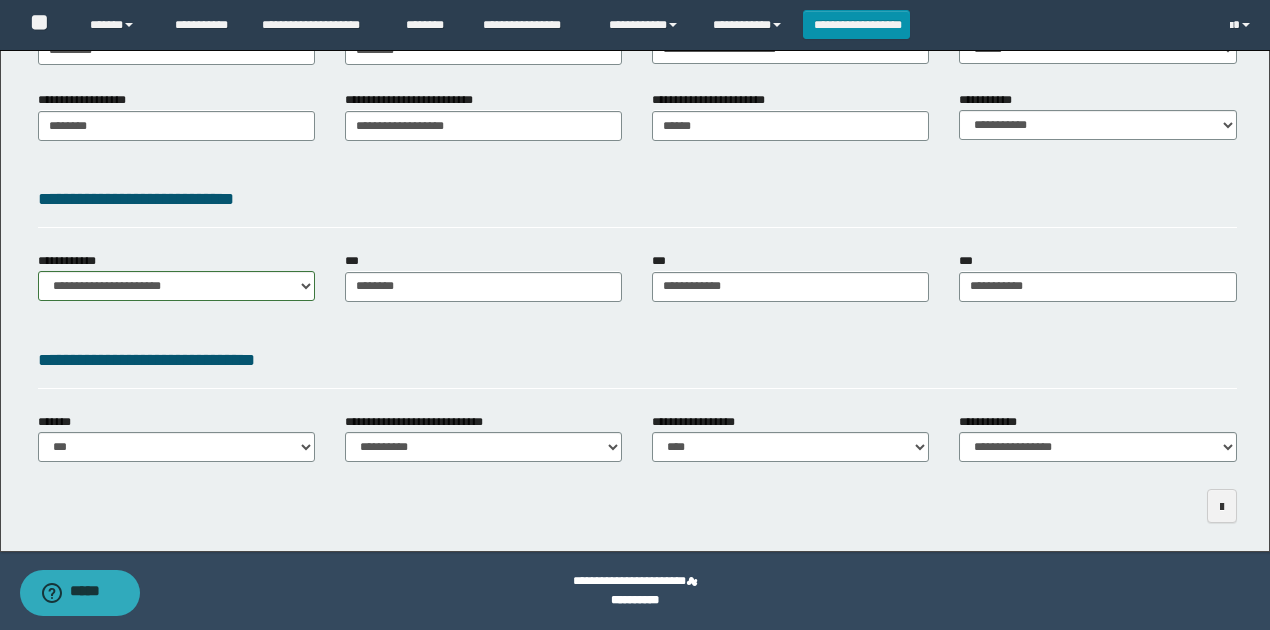 click on "**********" at bounding box center (637, 367) 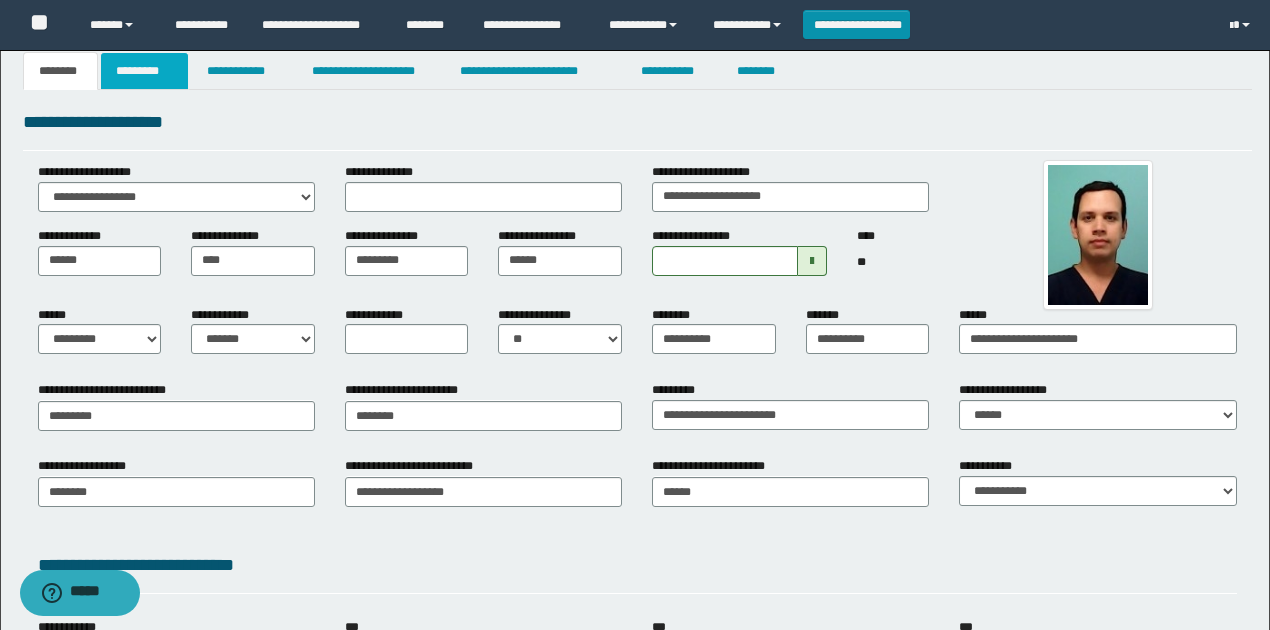 scroll, scrollTop: 0, scrollLeft: 0, axis: both 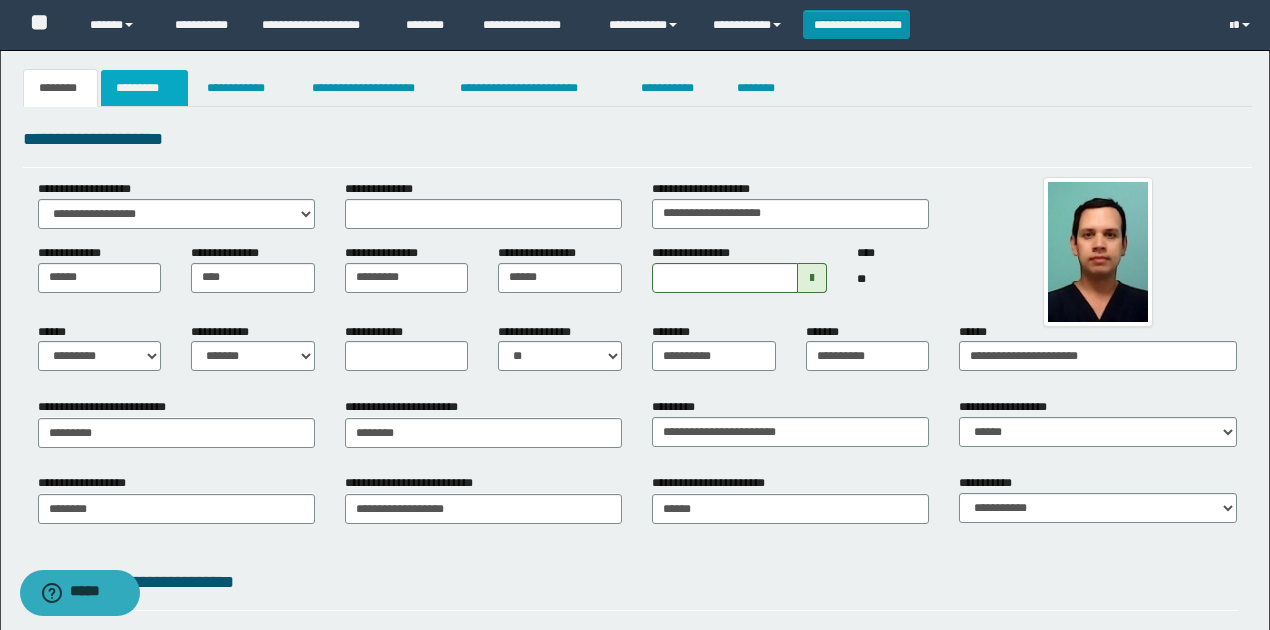 click on "*********" at bounding box center (144, 88) 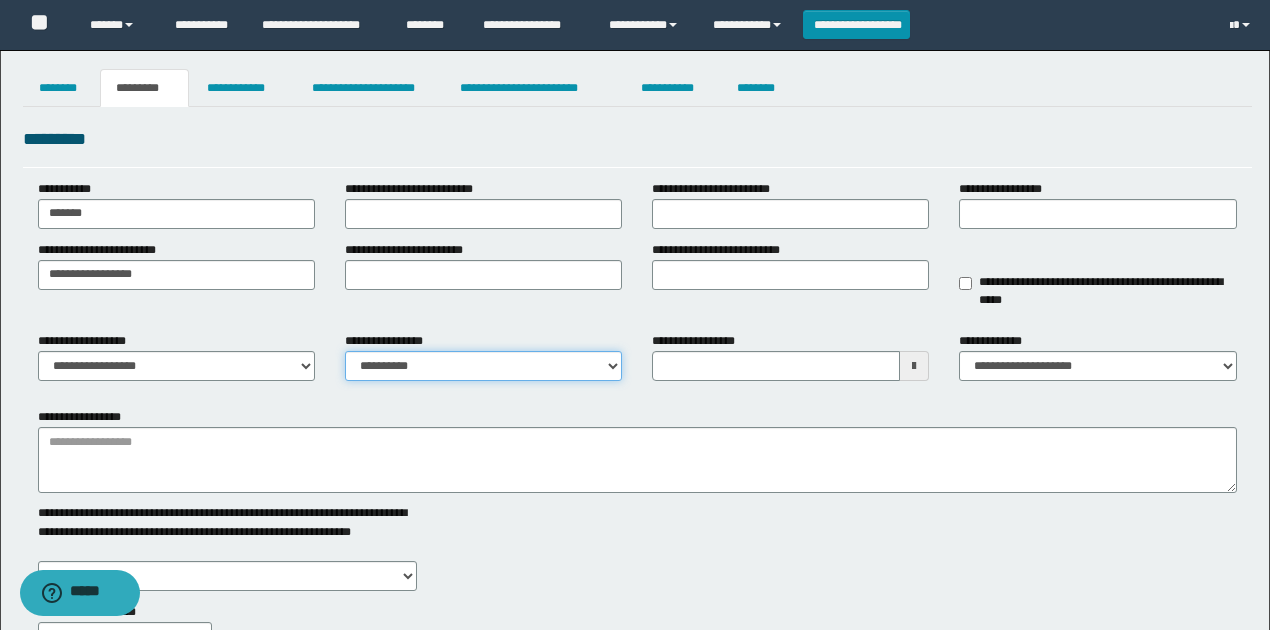 click on "**********" at bounding box center [483, 366] 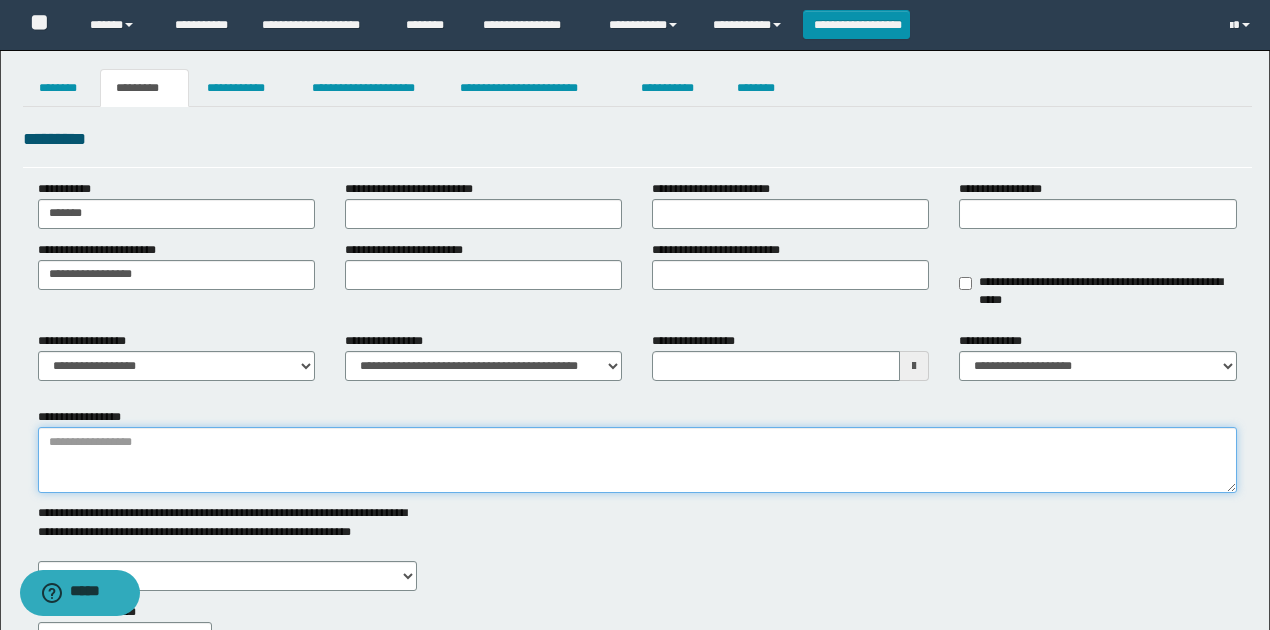 click on "**********" at bounding box center [637, 460] 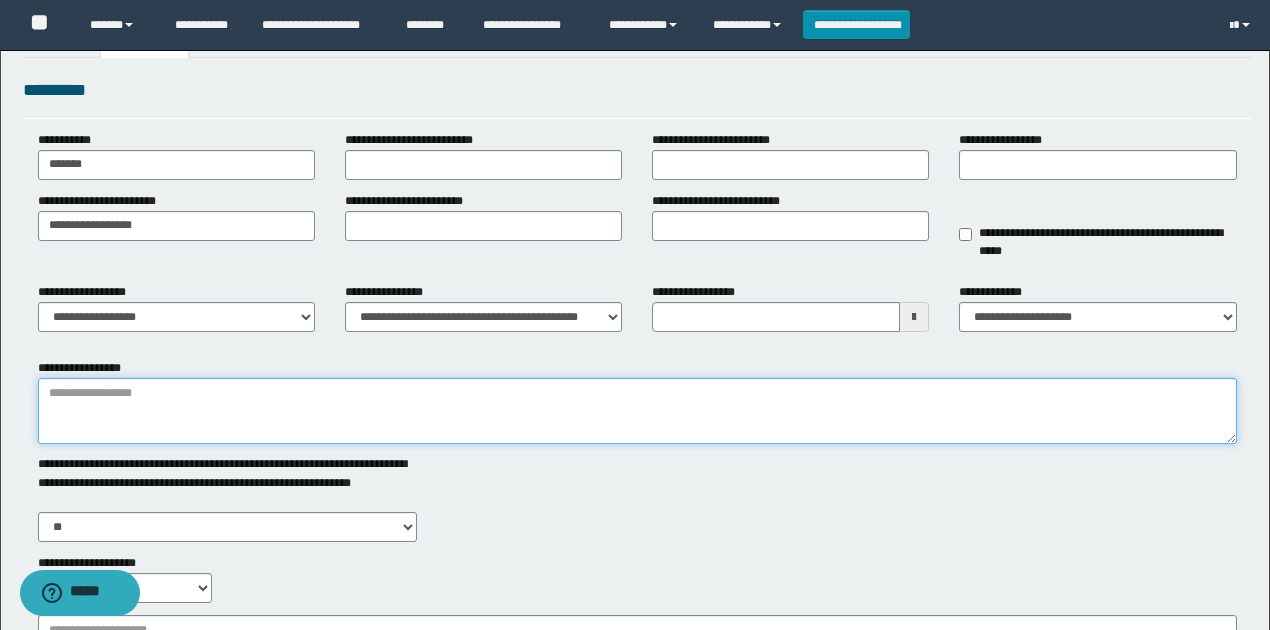 scroll, scrollTop: 200, scrollLeft: 0, axis: vertical 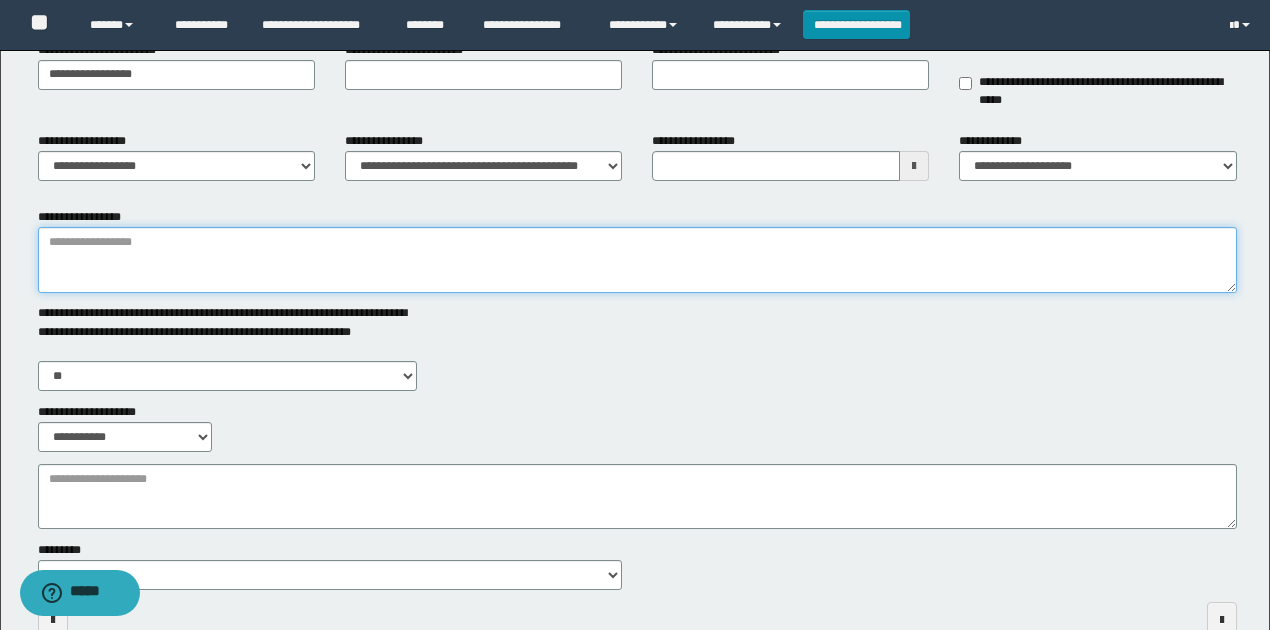 drag, startPoint x: 163, startPoint y: 252, endPoint x: 144, endPoint y: 260, distance: 20.615528 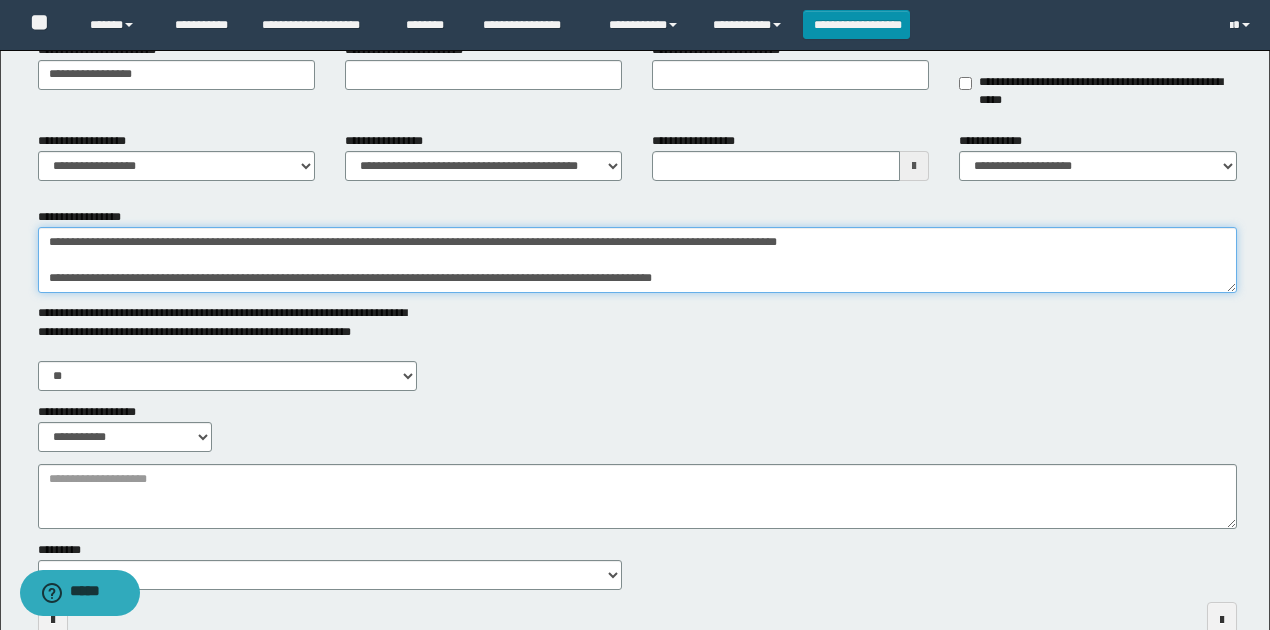 click on "**********" at bounding box center [637, 260] 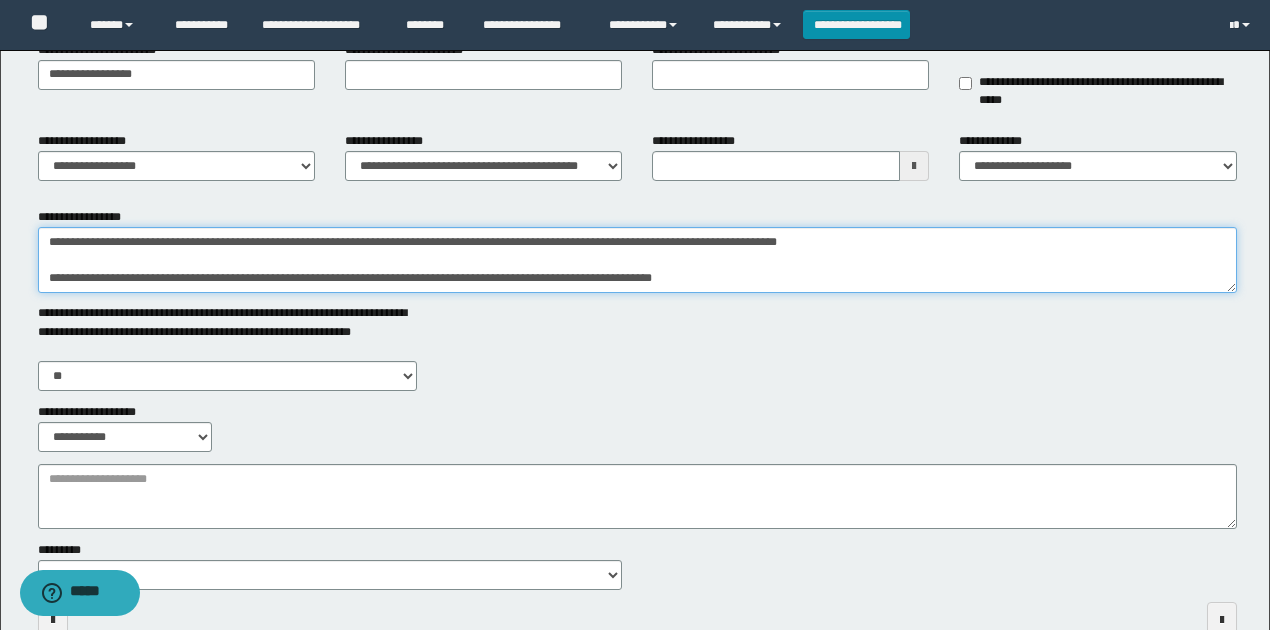drag, startPoint x: 685, startPoint y: 273, endPoint x: 40, endPoint y: 271, distance: 645.0031 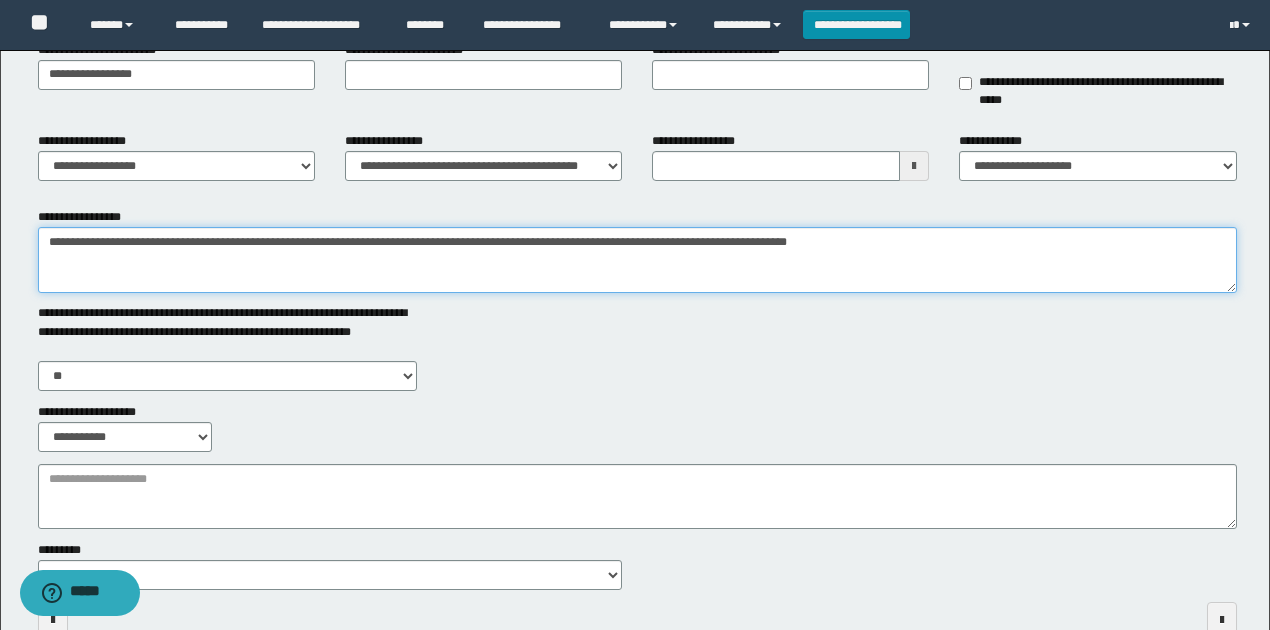 type on "**********" 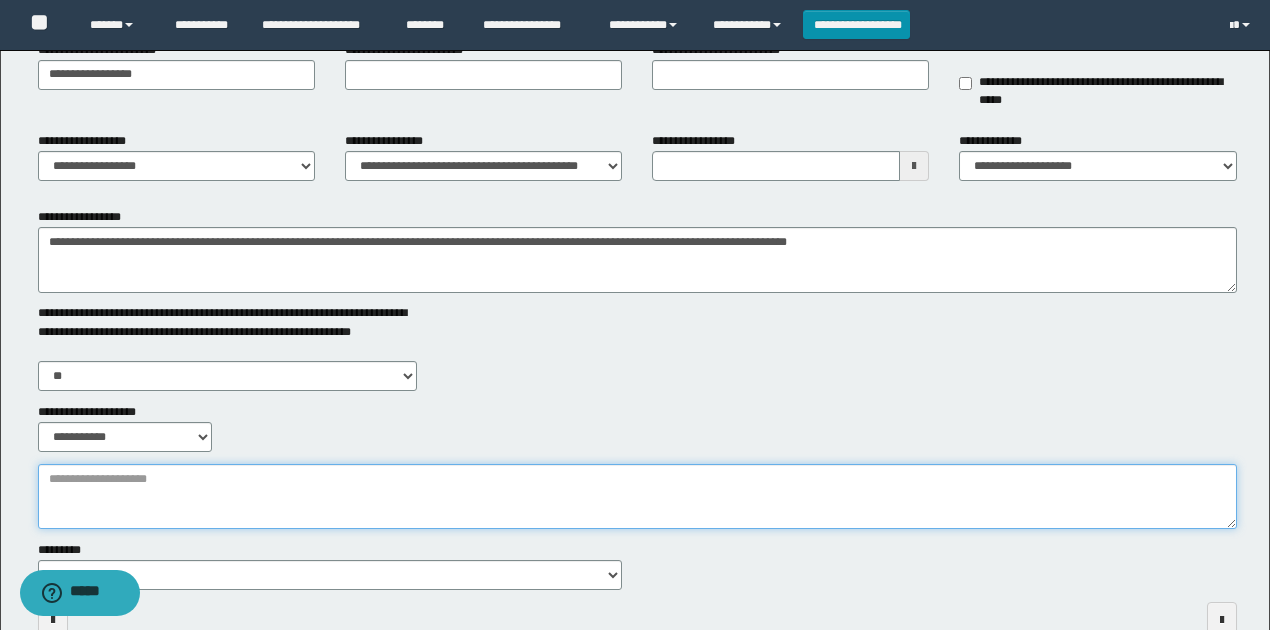 click on "**********" at bounding box center [637, 496] 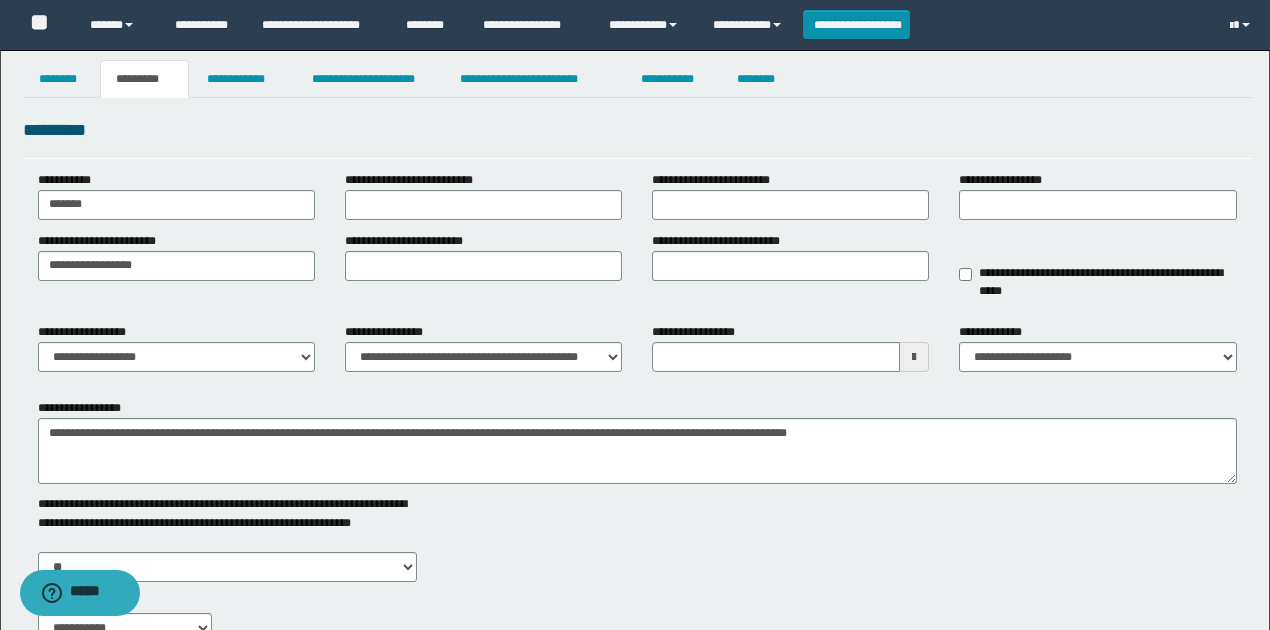 scroll, scrollTop: 0, scrollLeft: 0, axis: both 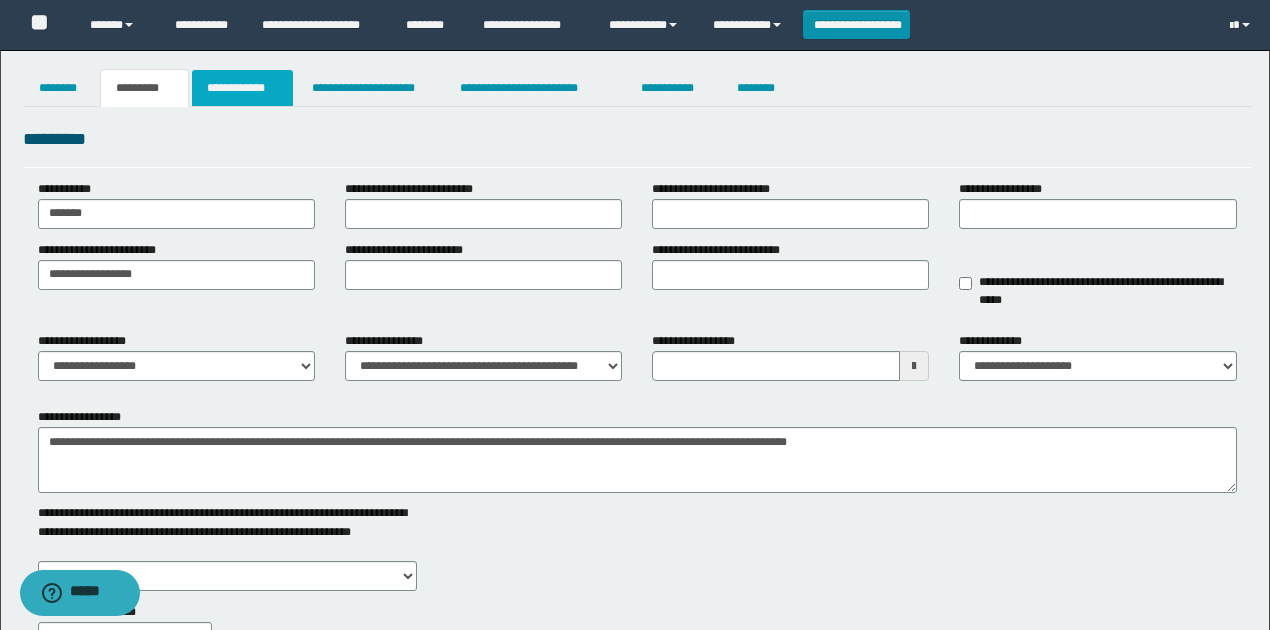 type on "**********" 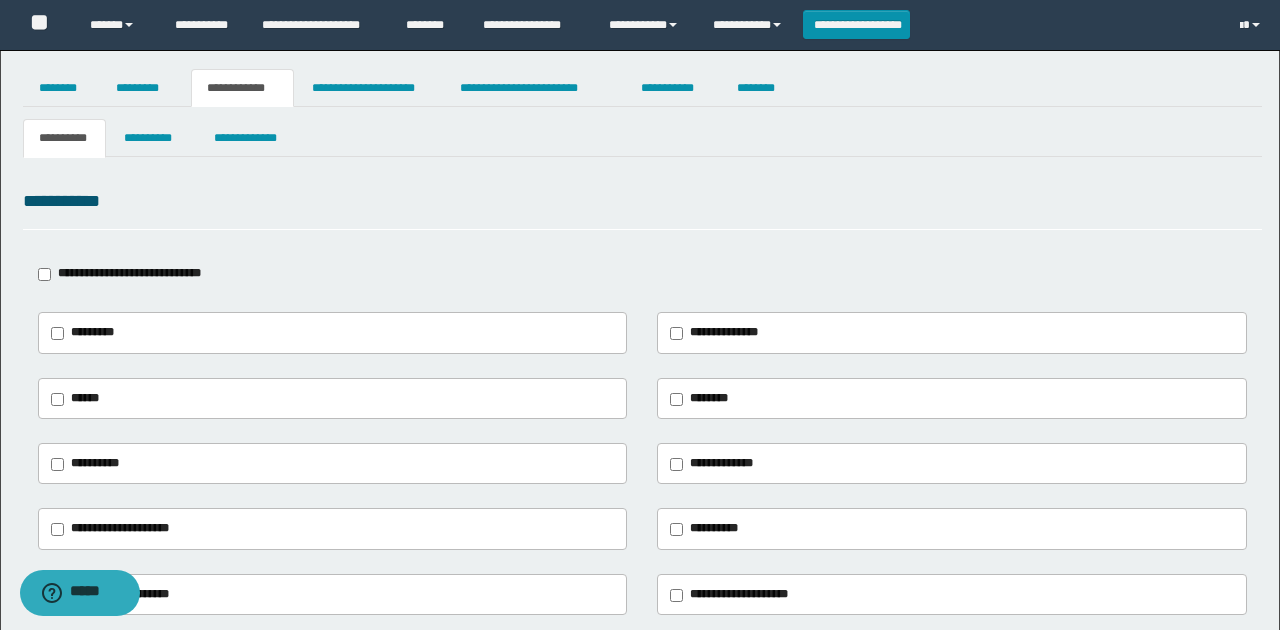 type on "**********" 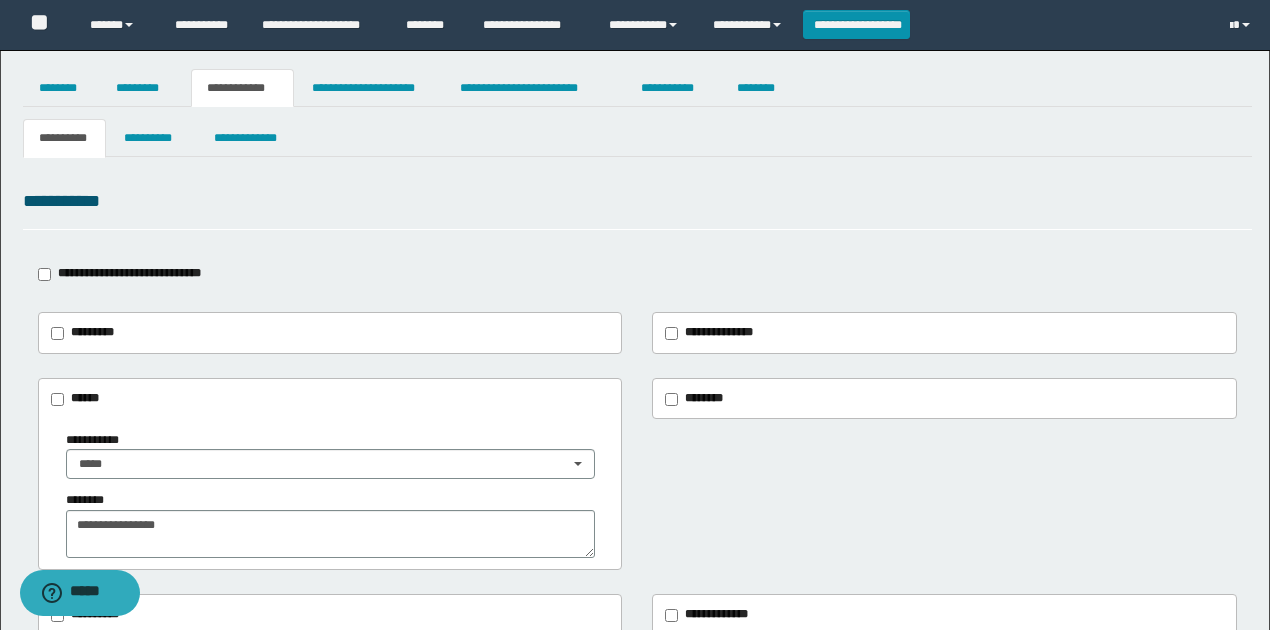 click on "**********" at bounding box center [637, 208] 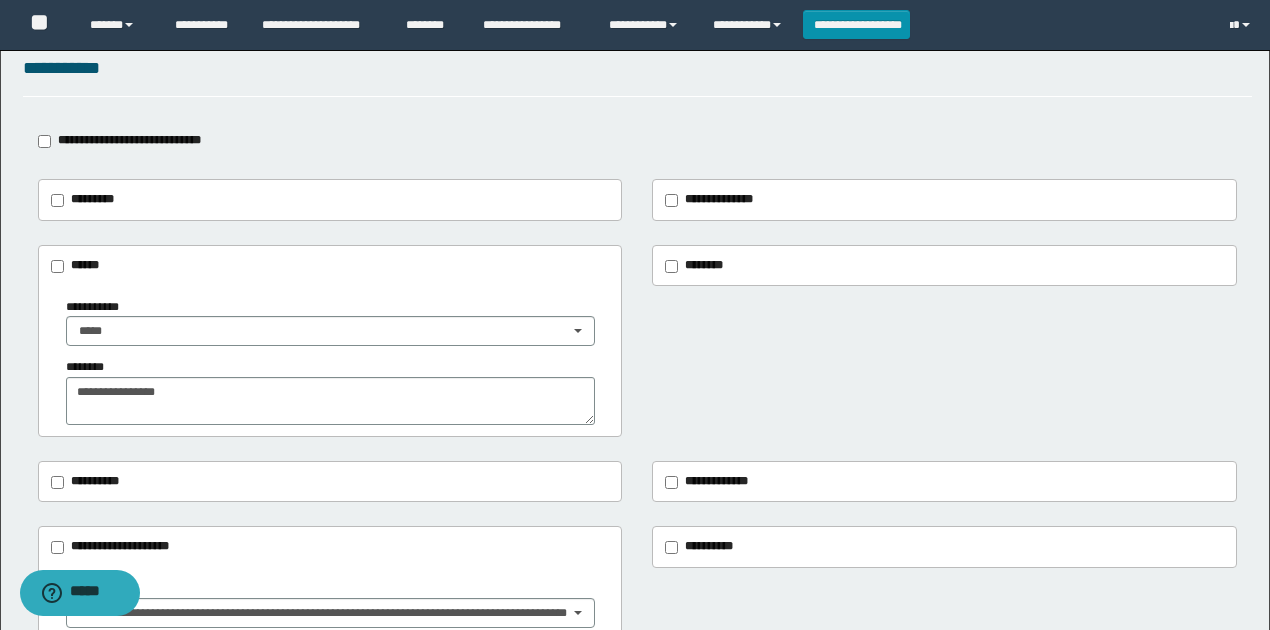 scroll, scrollTop: 0, scrollLeft: 0, axis: both 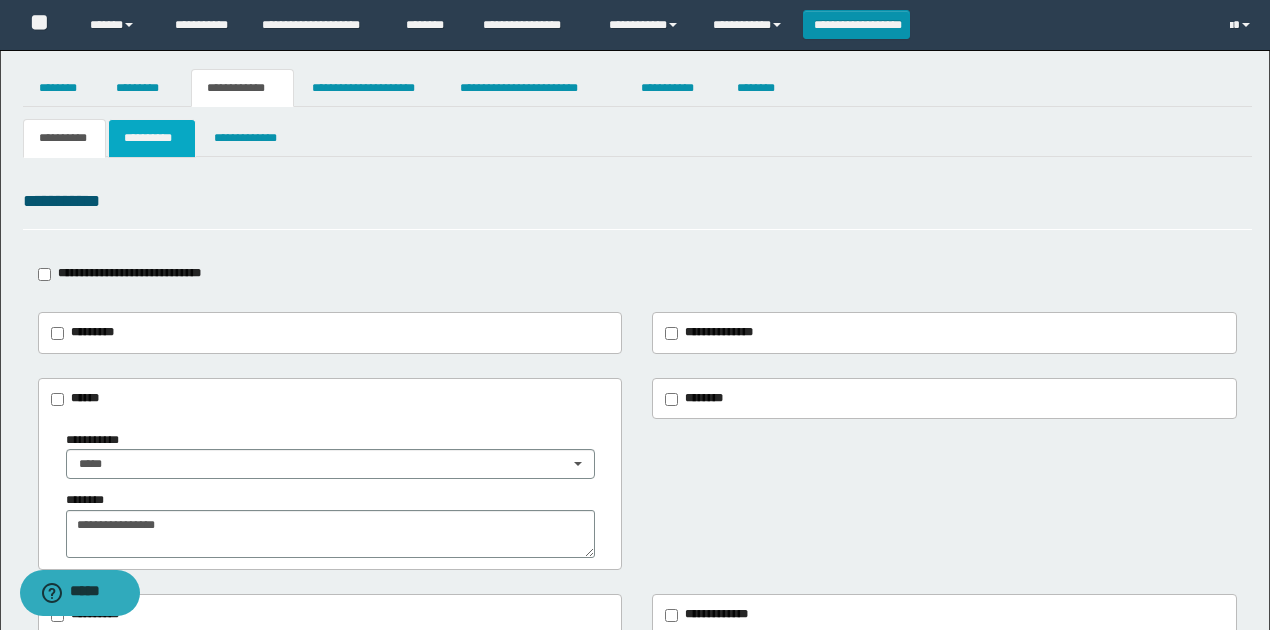 click on "**********" at bounding box center [151, 138] 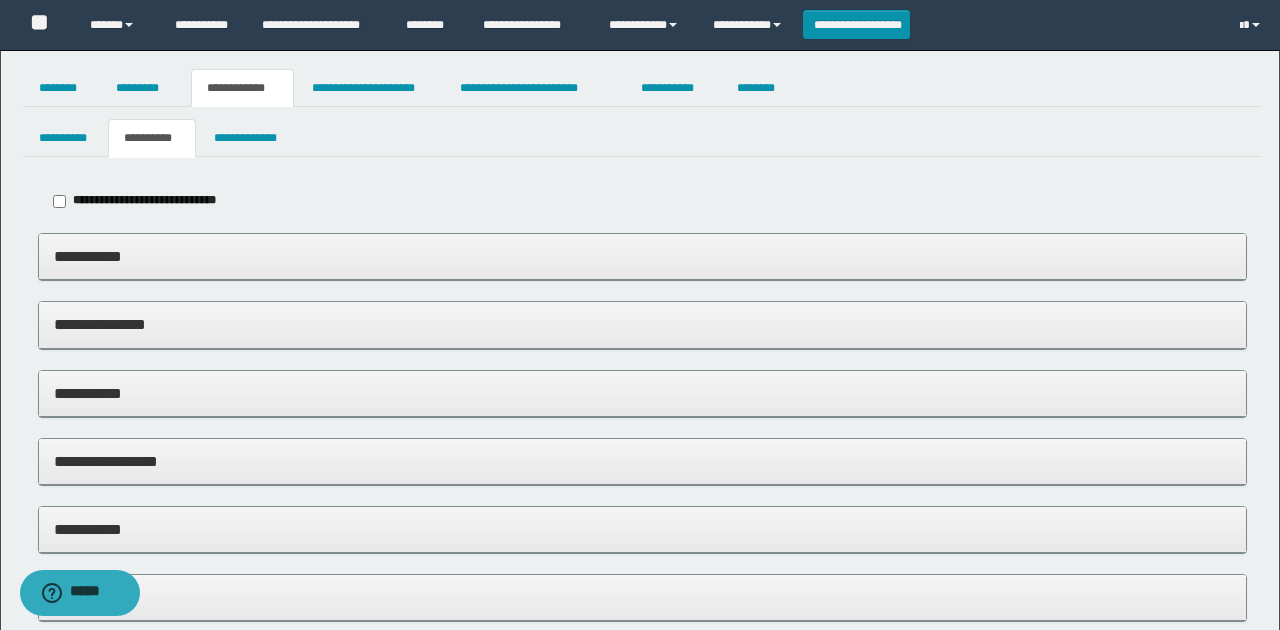 type on "*****" 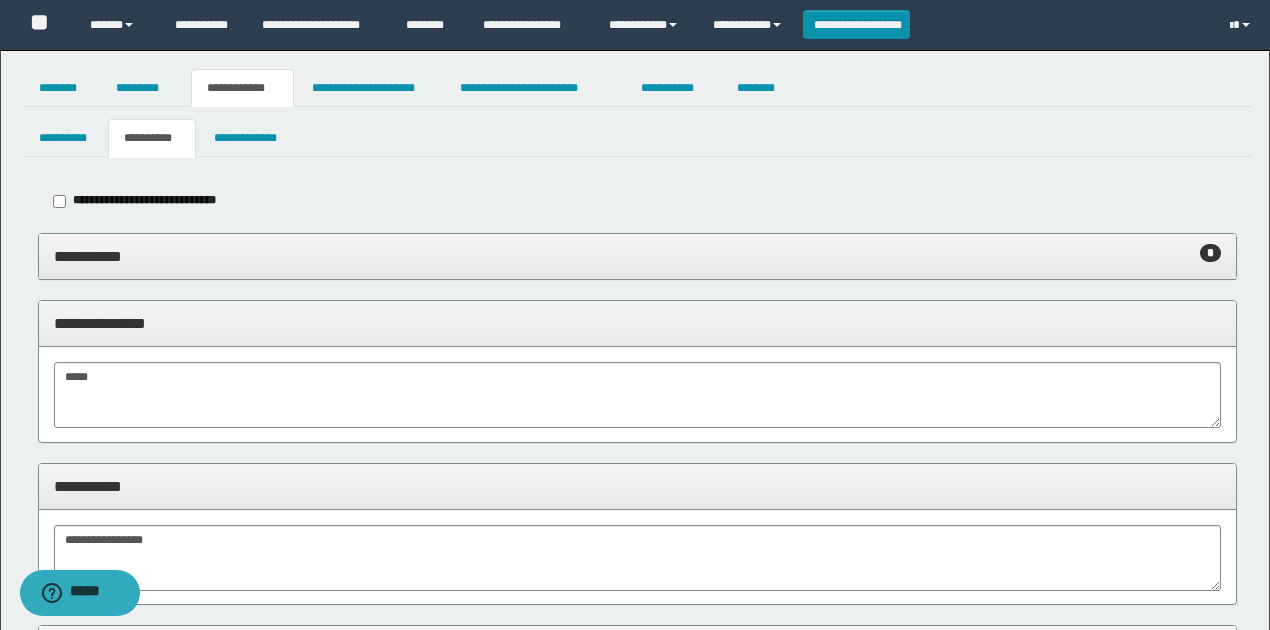 scroll, scrollTop: 0, scrollLeft: 0, axis: both 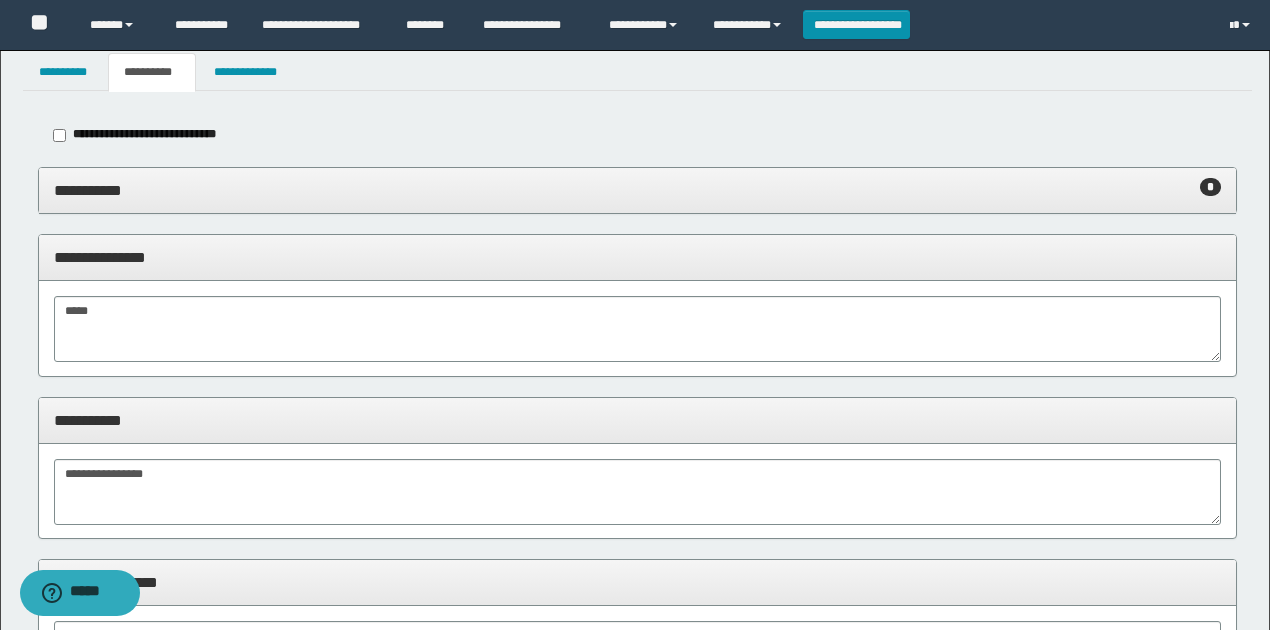 click on "**********" at bounding box center [638, 190] 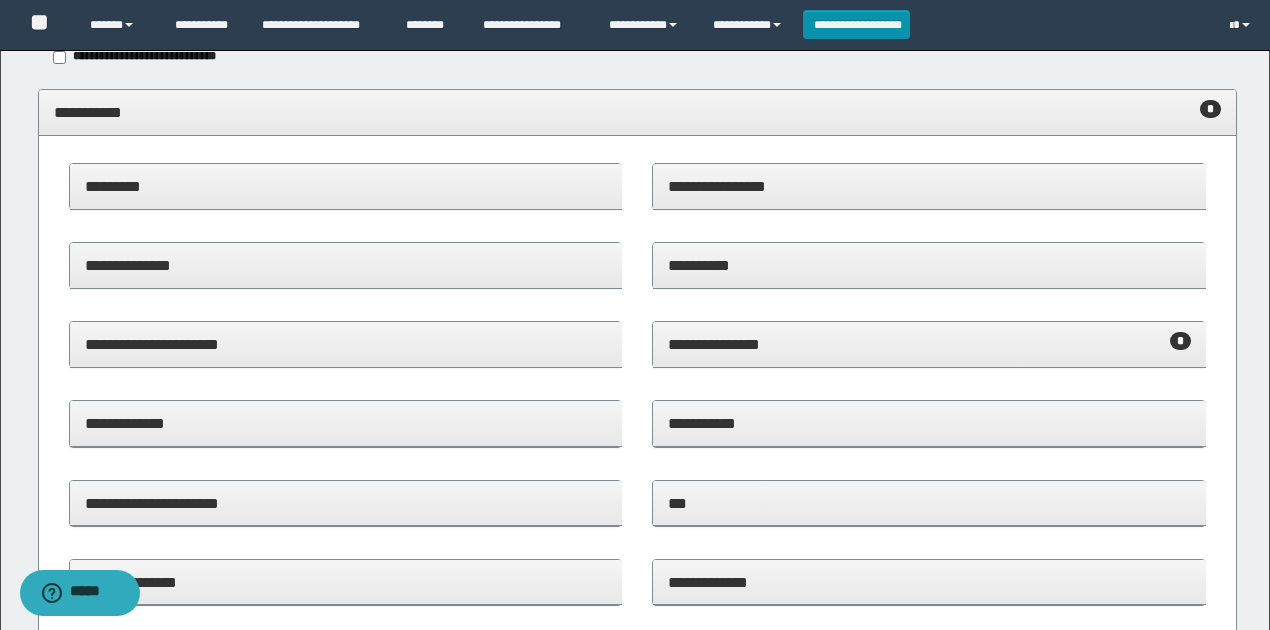 scroll, scrollTop: 266, scrollLeft: 0, axis: vertical 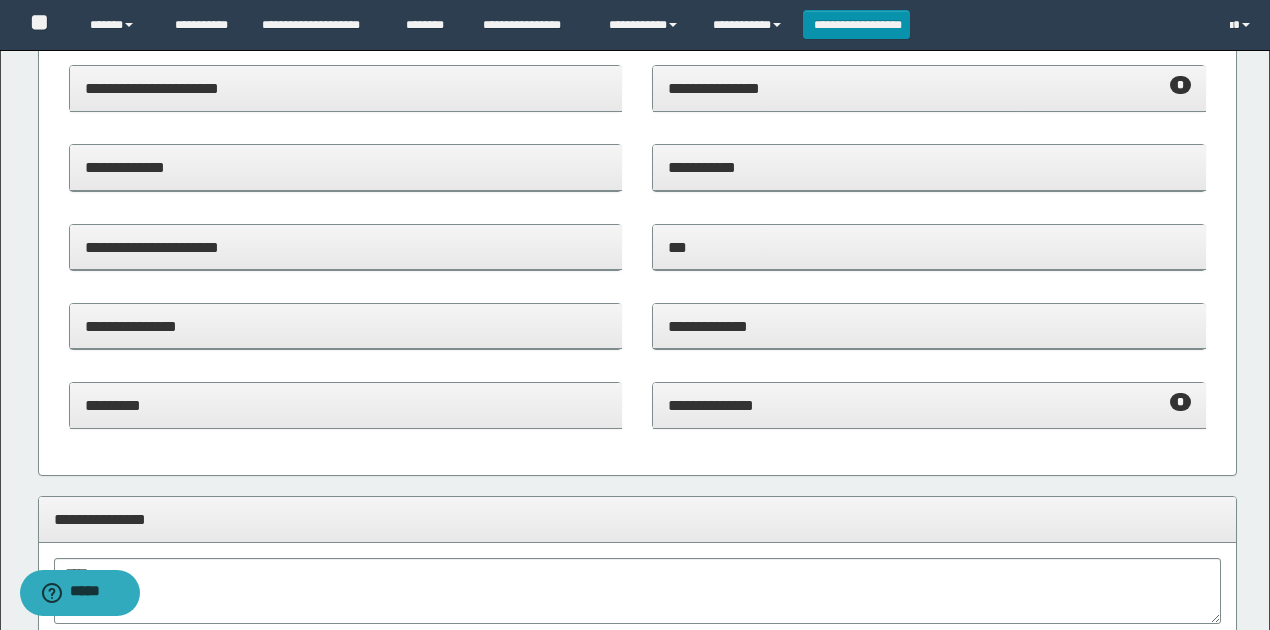click on "**********" at bounding box center [929, 405] 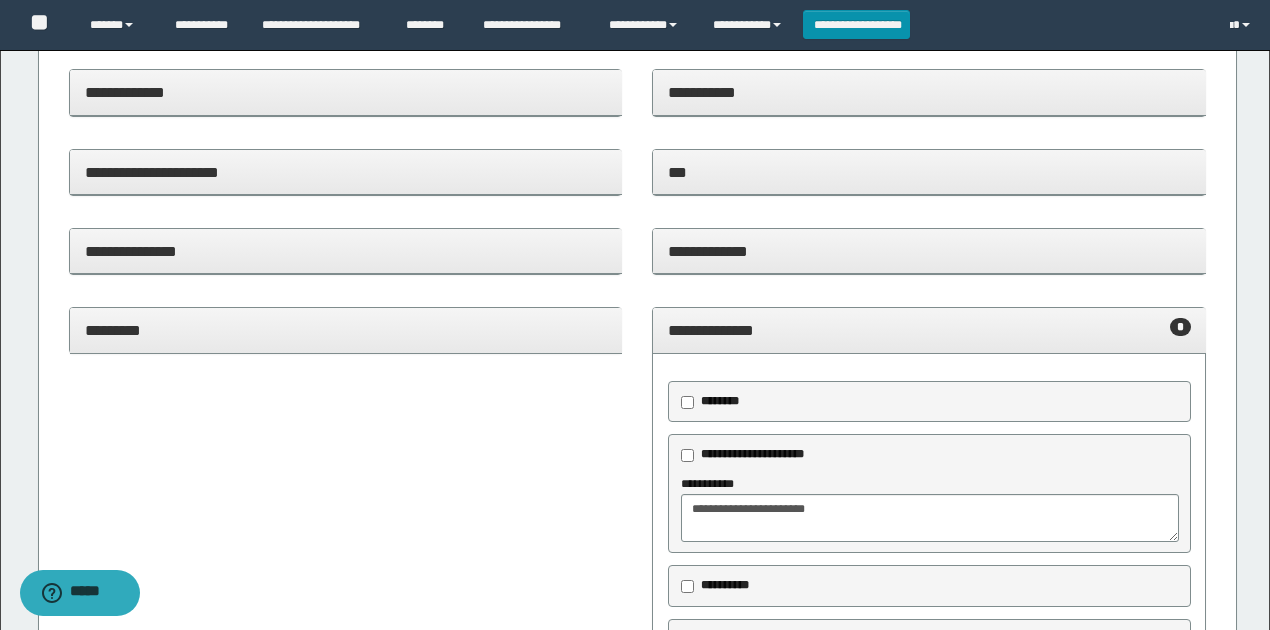 scroll, scrollTop: 600, scrollLeft: 0, axis: vertical 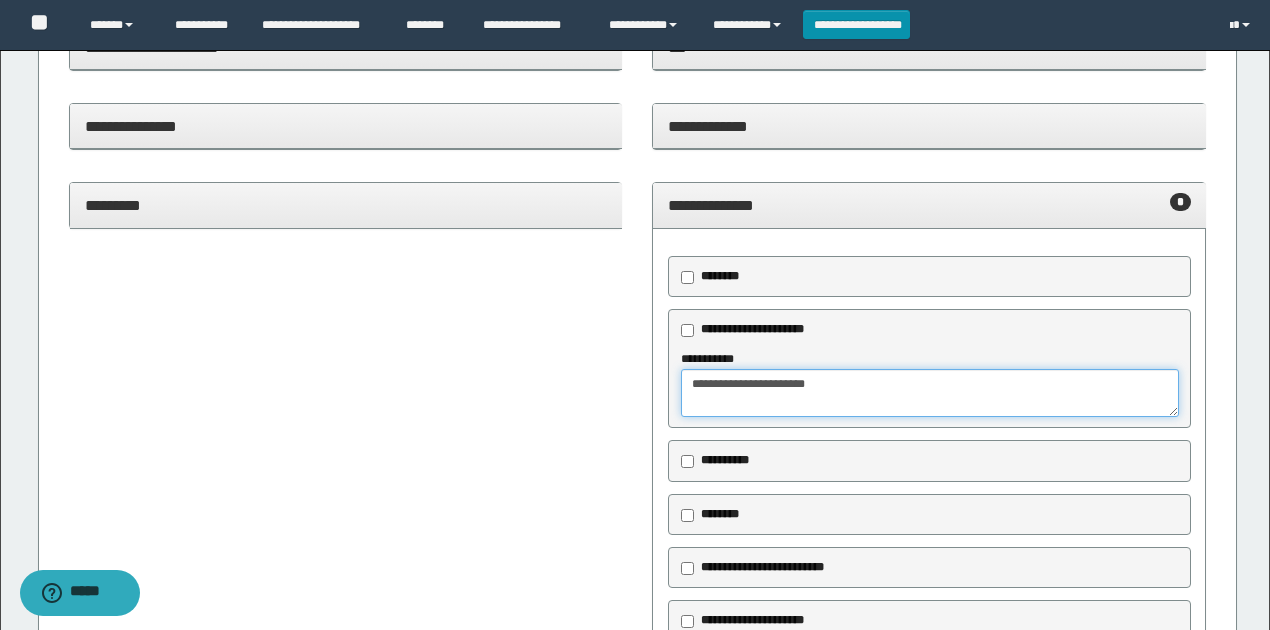 click on "**********" at bounding box center [929, 393] 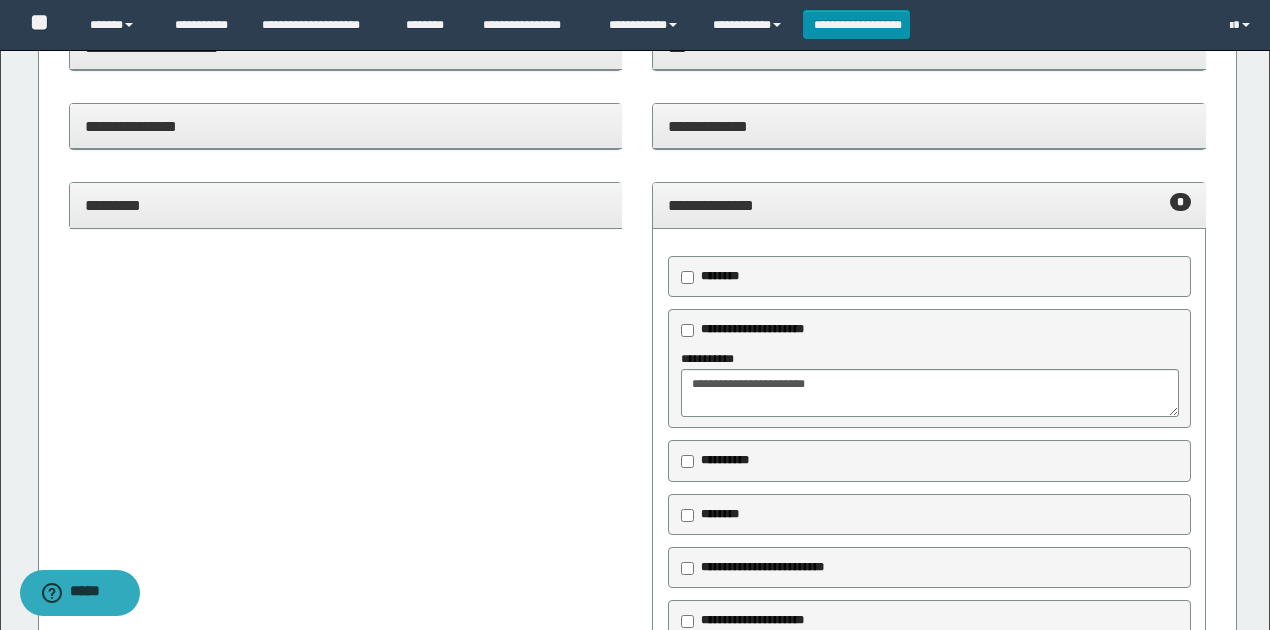 click on "**********" at bounding box center [929, 529] 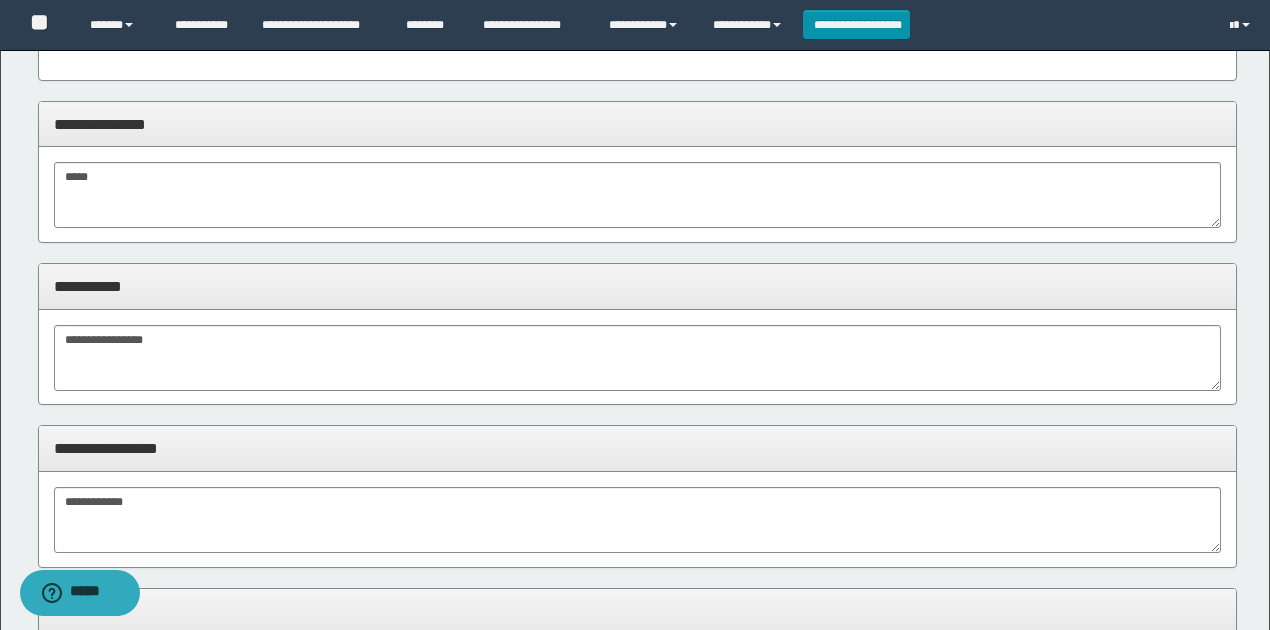 scroll, scrollTop: 1400, scrollLeft: 0, axis: vertical 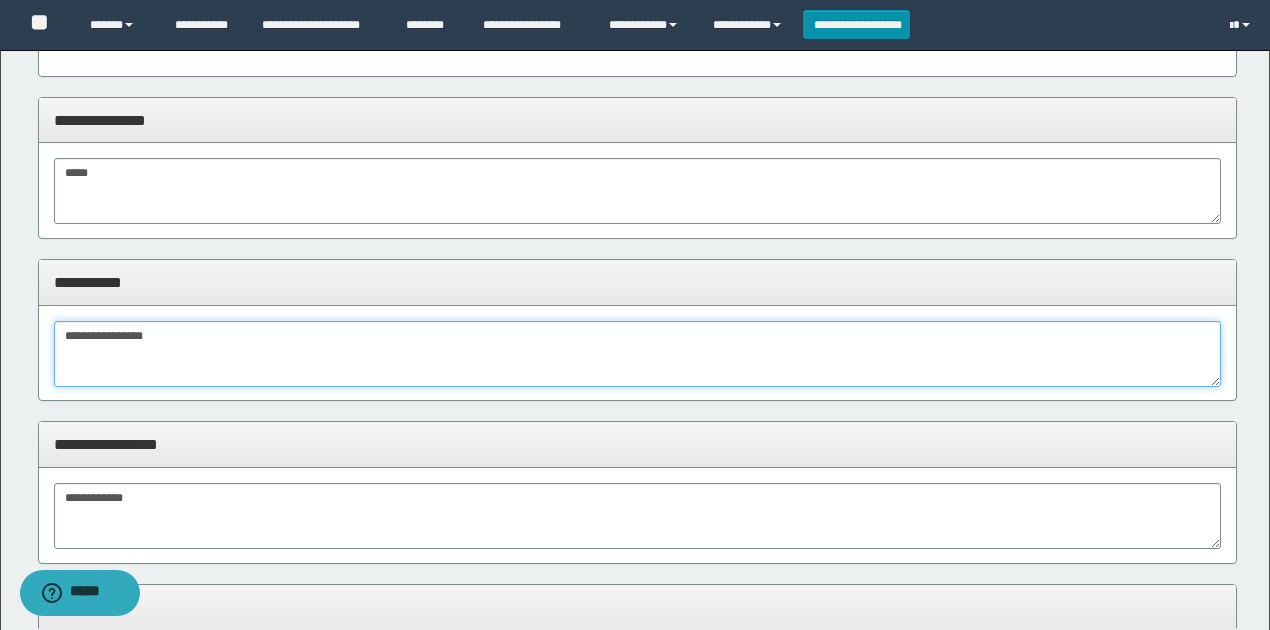 click on "**********" at bounding box center [638, 354] 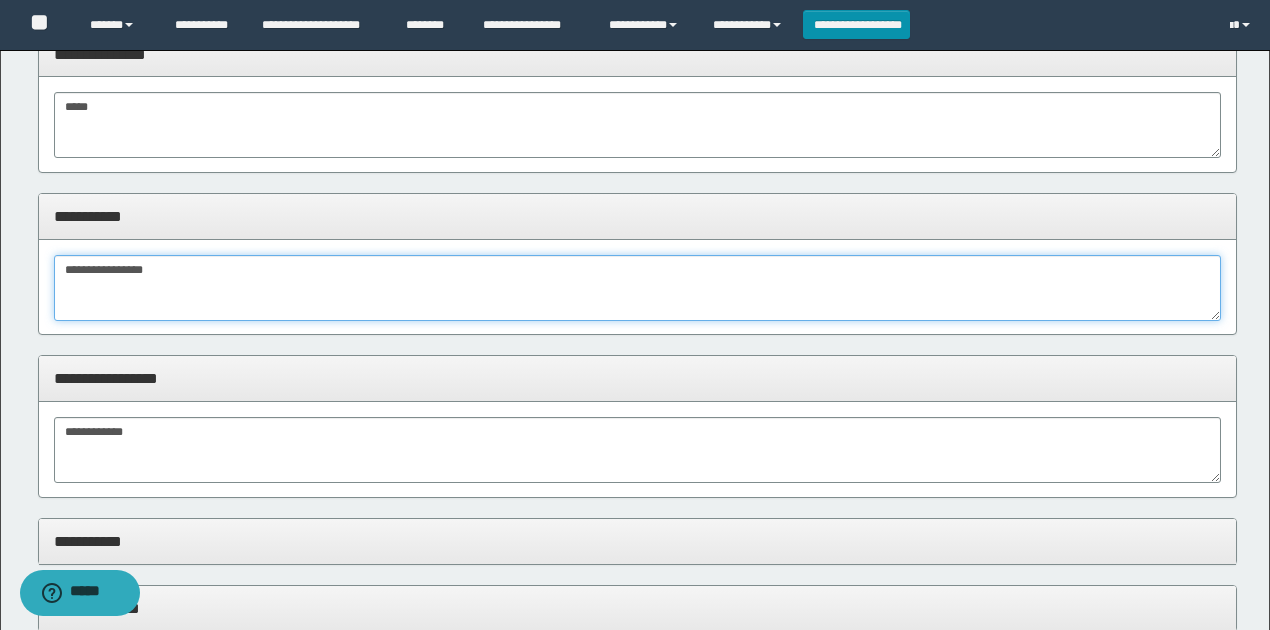 scroll, scrollTop: 1333, scrollLeft: 0, axis: vertical 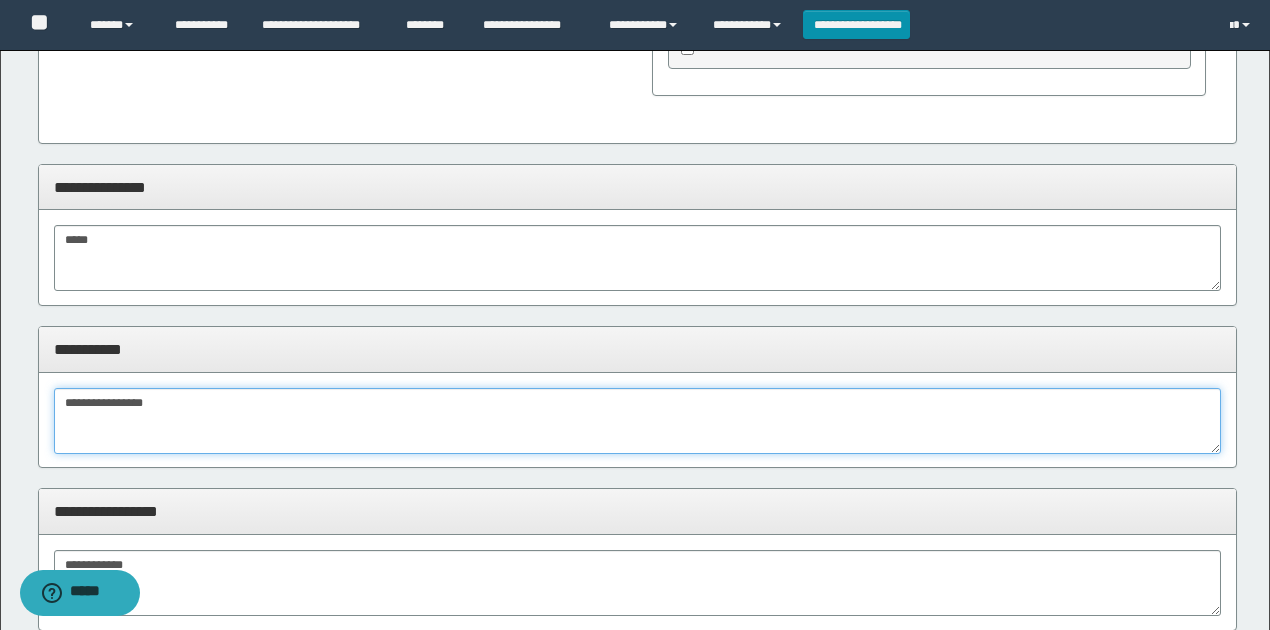 click on "**********" at bounding box center [638, 421] 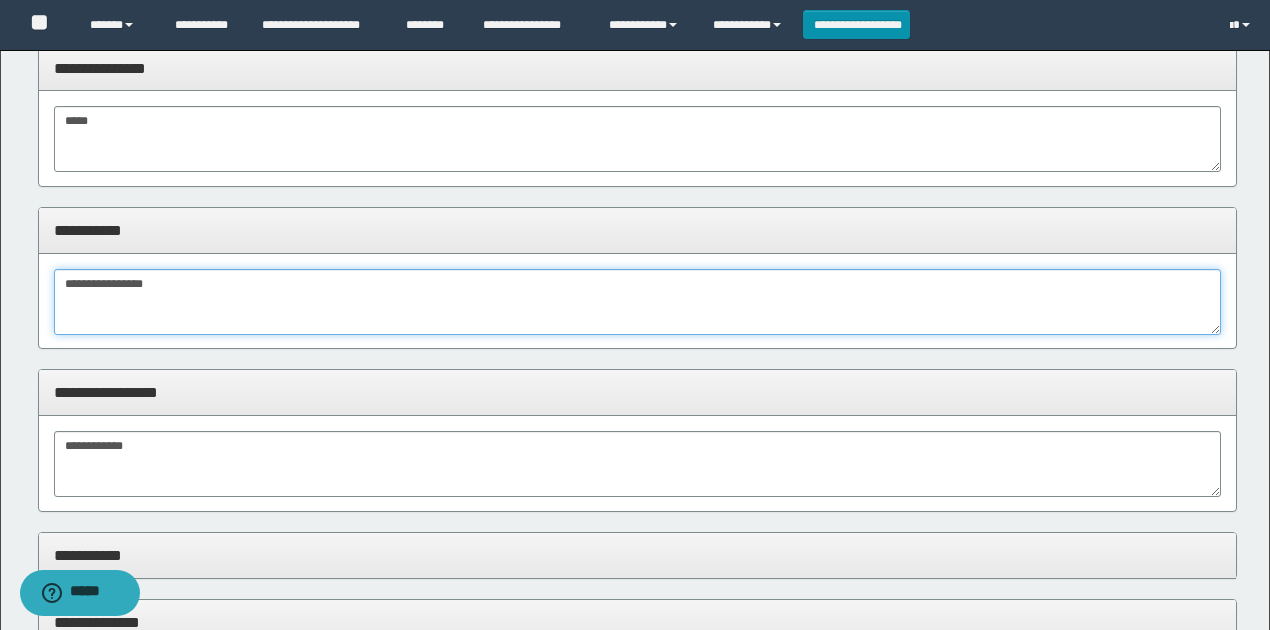 scroll, scrollTop: 1600, scrollLeft: 0, axis: vertical 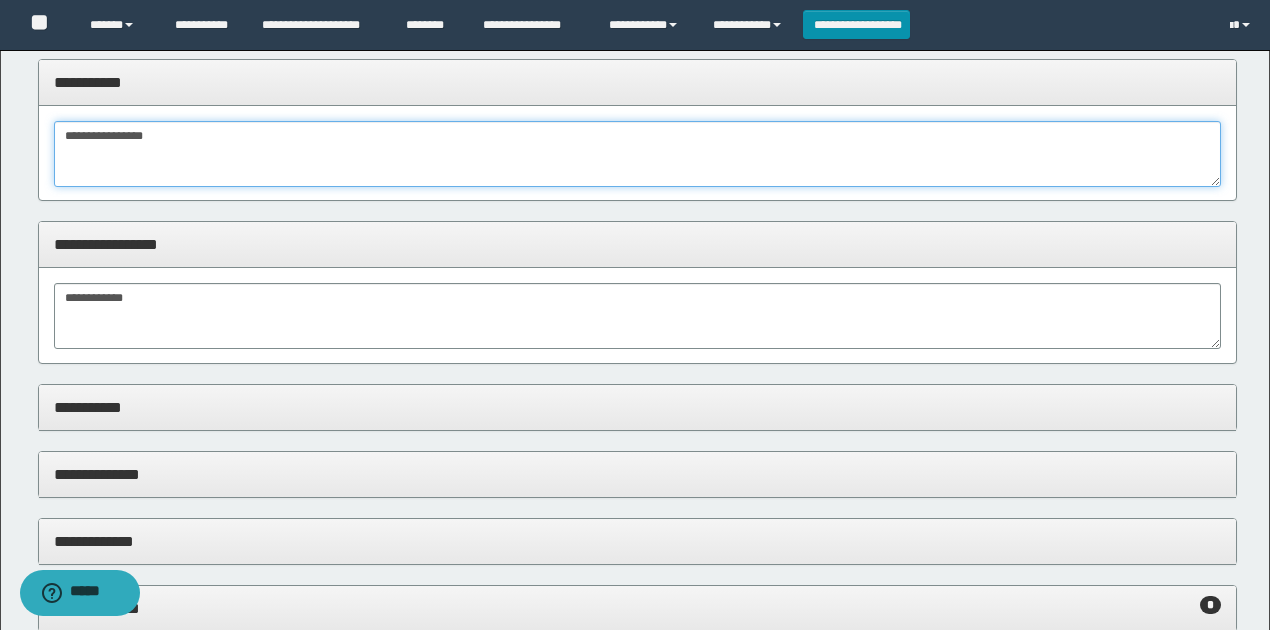 click on "**********" at bounding box center [638, 154] 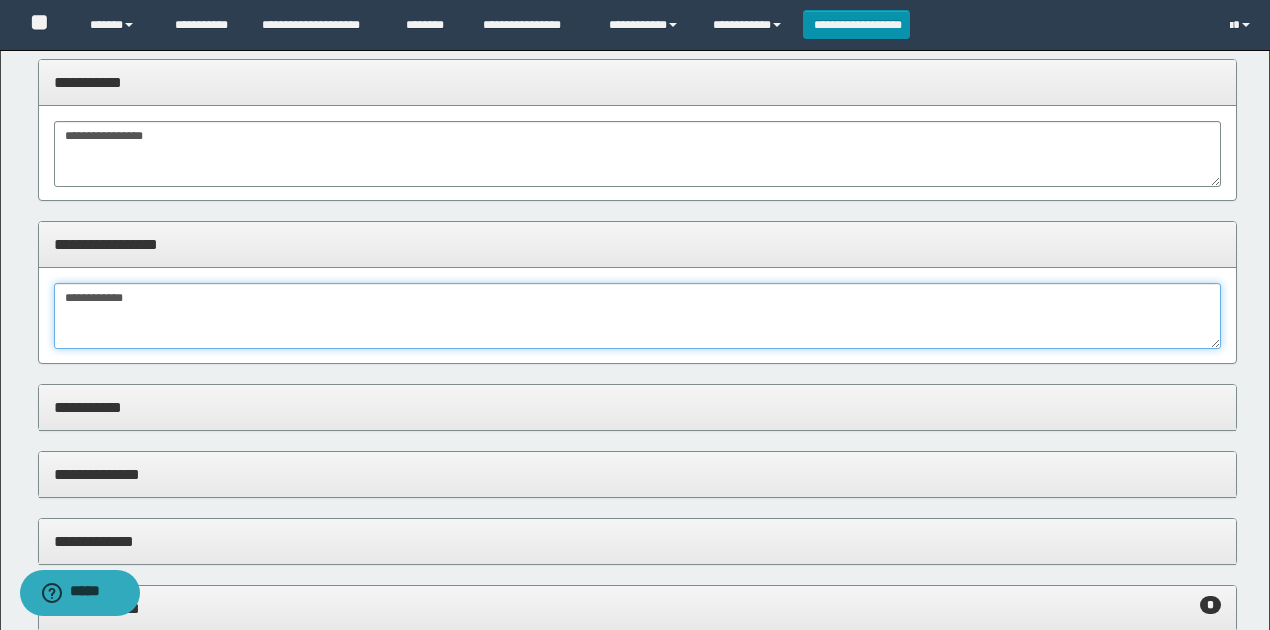 click on "**********" at bounding box center (638, 316) 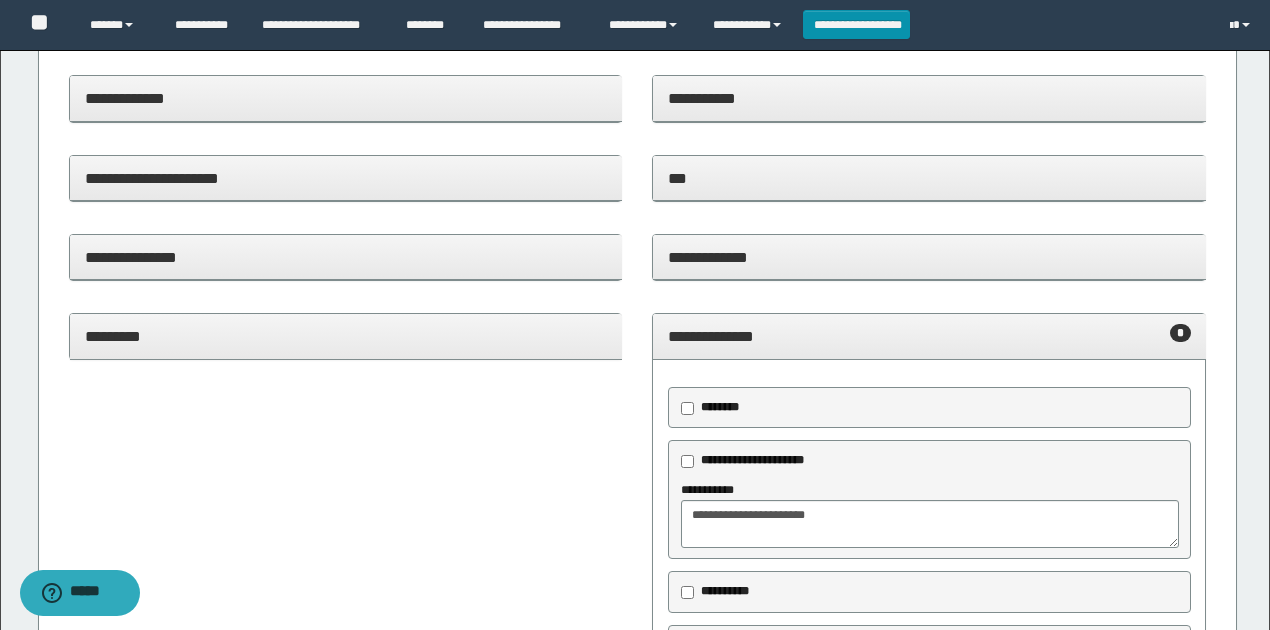 scroll, scrollTop: 400, scrollLeft: 0, axis: vertical 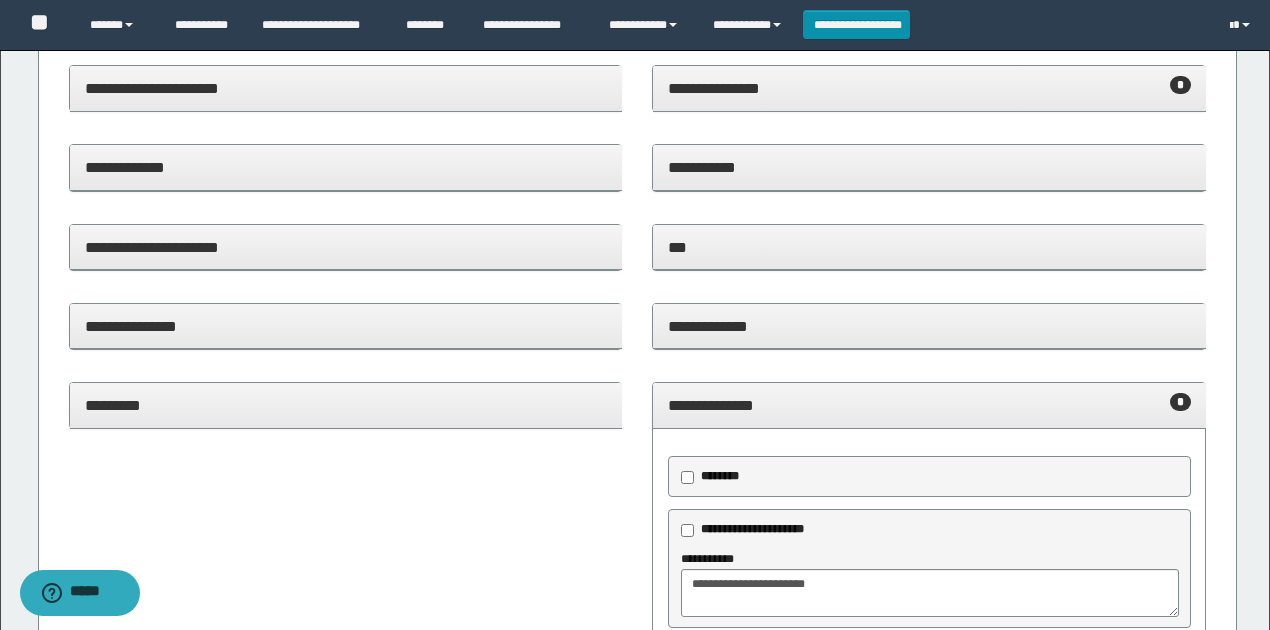 click on "**********" at bounding box center (929, 405) 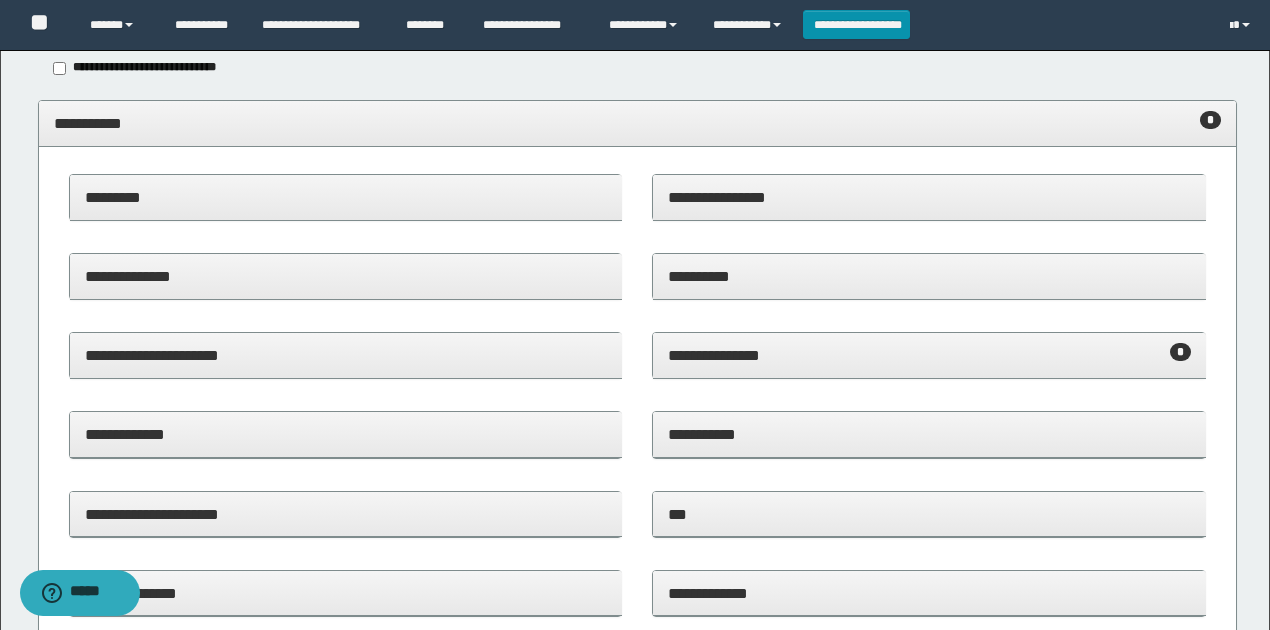click on "**********" at bounding box center (929, 355) 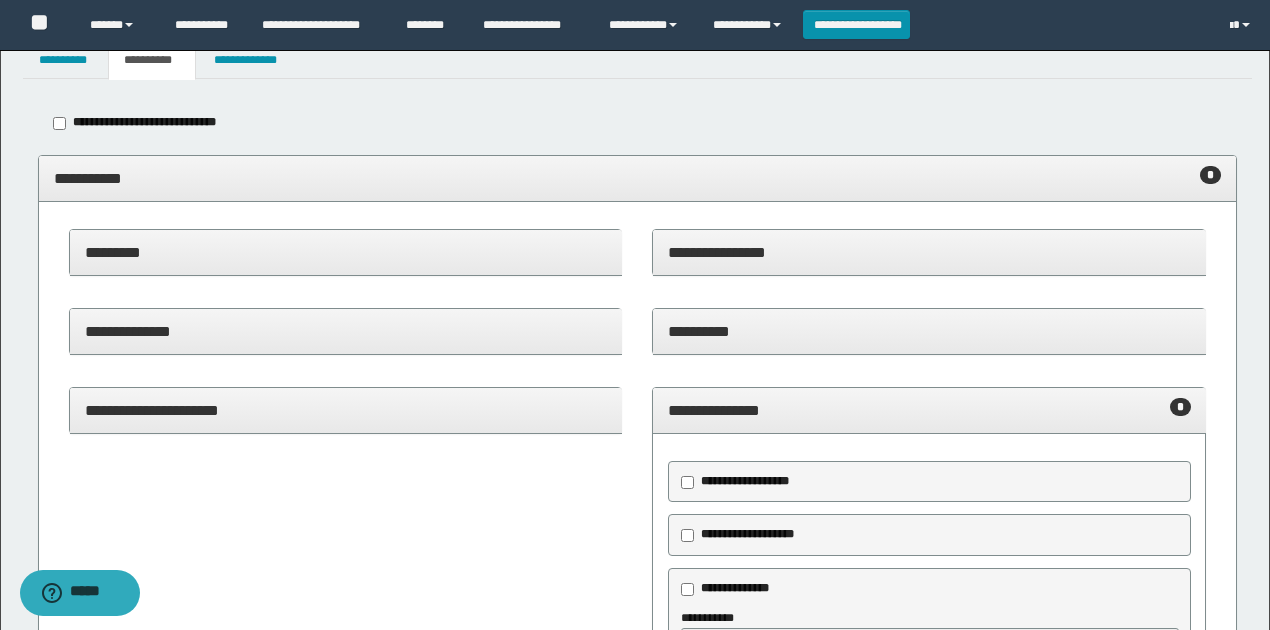 scroll, scrollTop: 66, scrollLeft: 0, axis: vertical 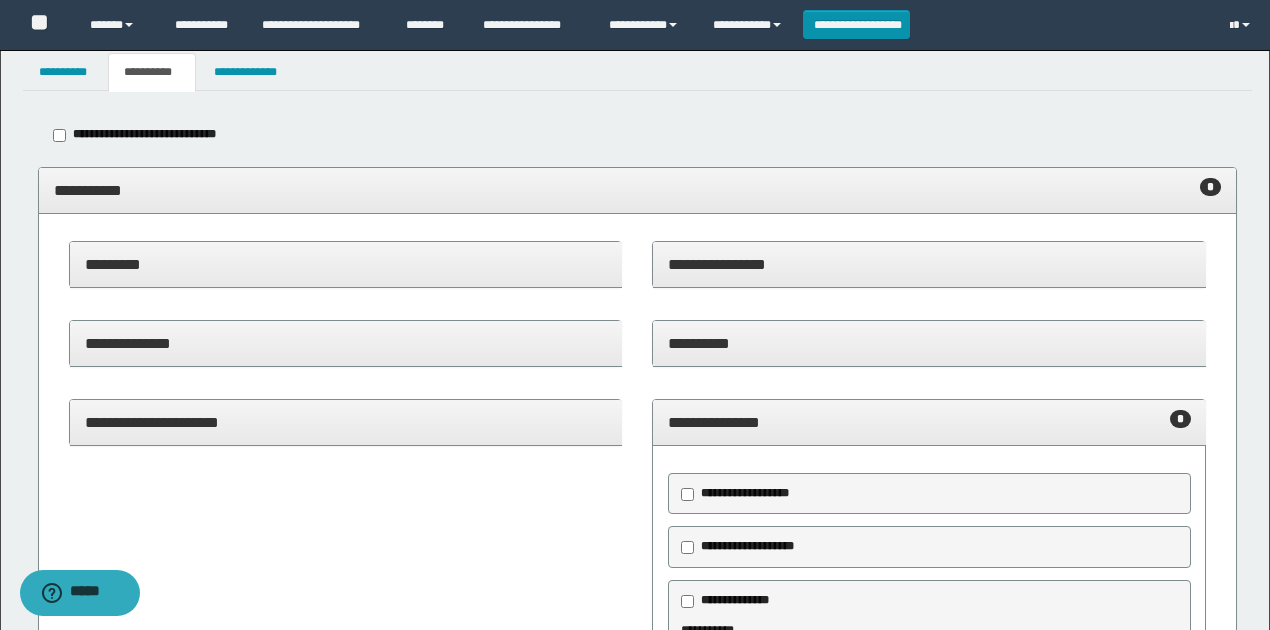 click on "**********" at bounding box center (929, 422) 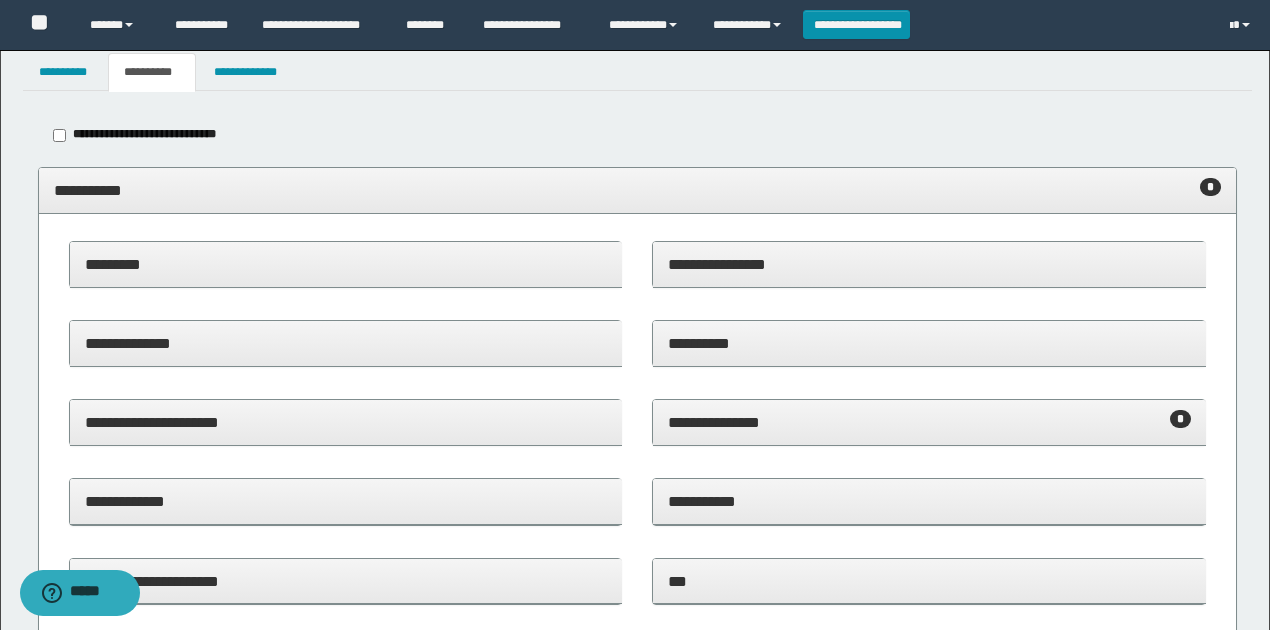 click on "**********" at bounding box center [638, 190] 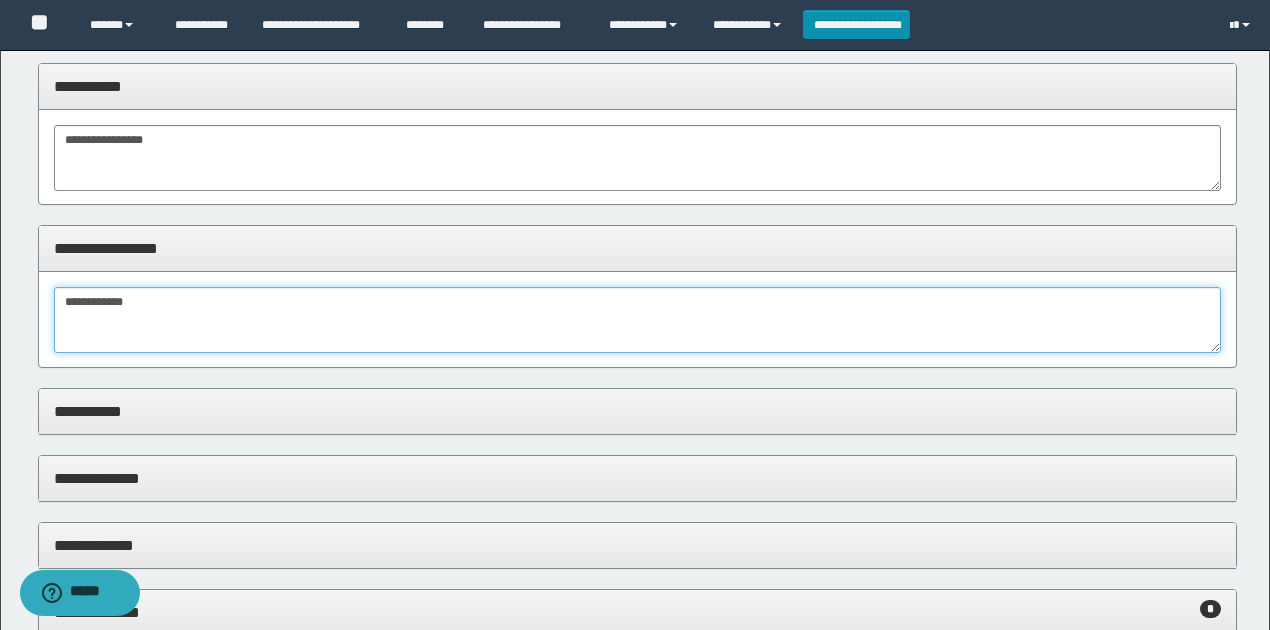 click on "**********" at bounding box center (638, 320) 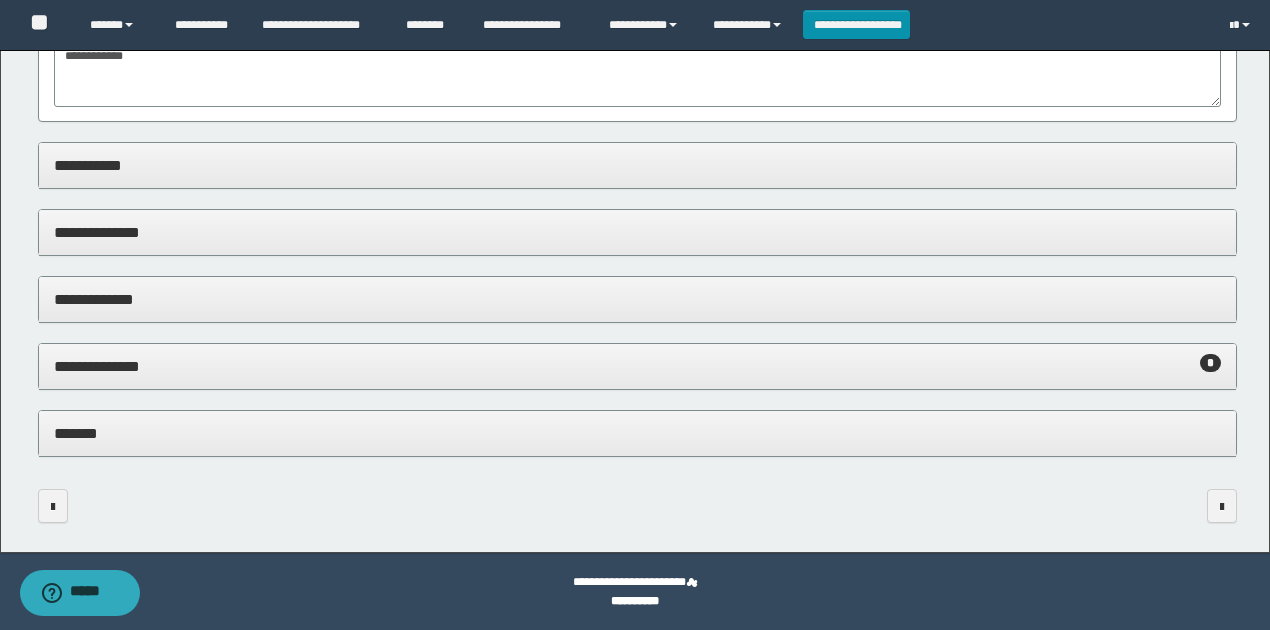 click on "*******" at bounding box center (638, 433) 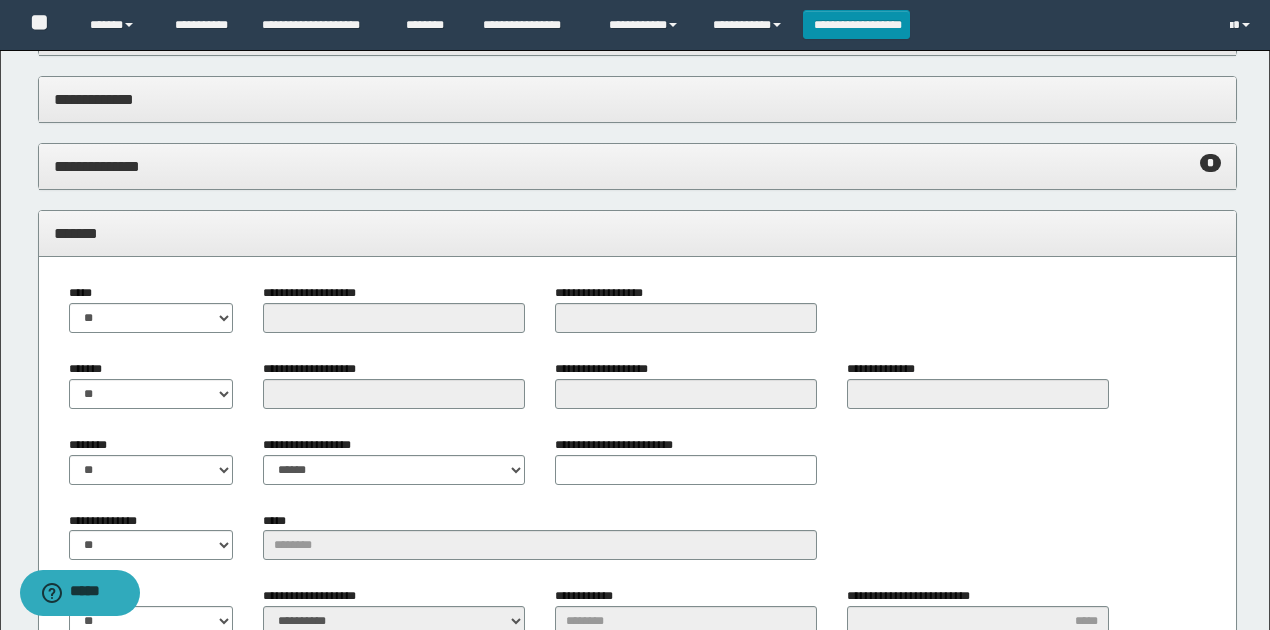 click on "**********" at bounding box center (638, 581) 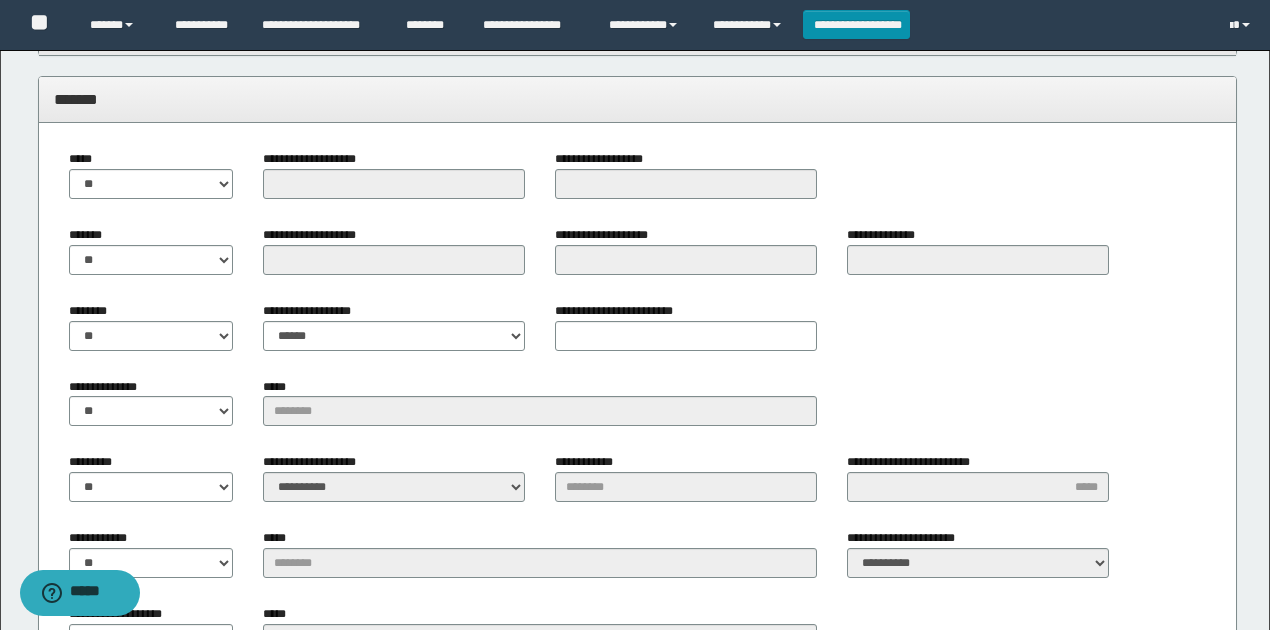 drag, startPoint x: 243, startPoint y: 290, endPoint x: 248, endPoint y: 374, distance: 84.14868 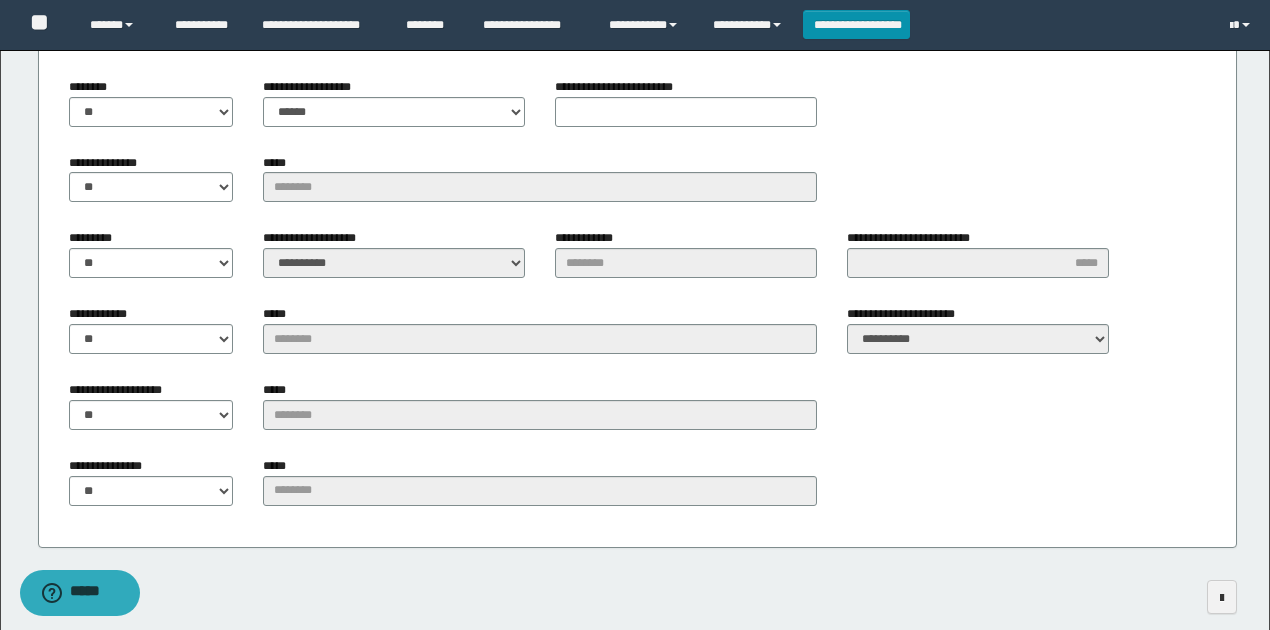 scroll, scrollTop: 1296, scrollLeft: 0, axis: vertical 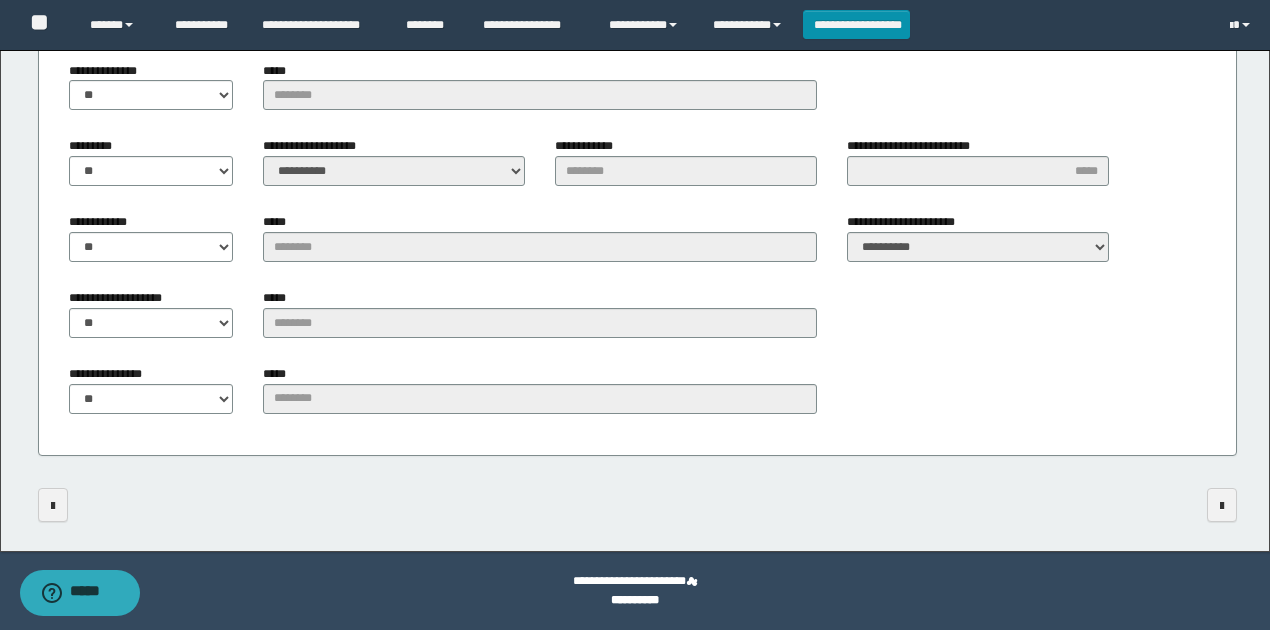 click on "**********" at bounding box center (637, -303) 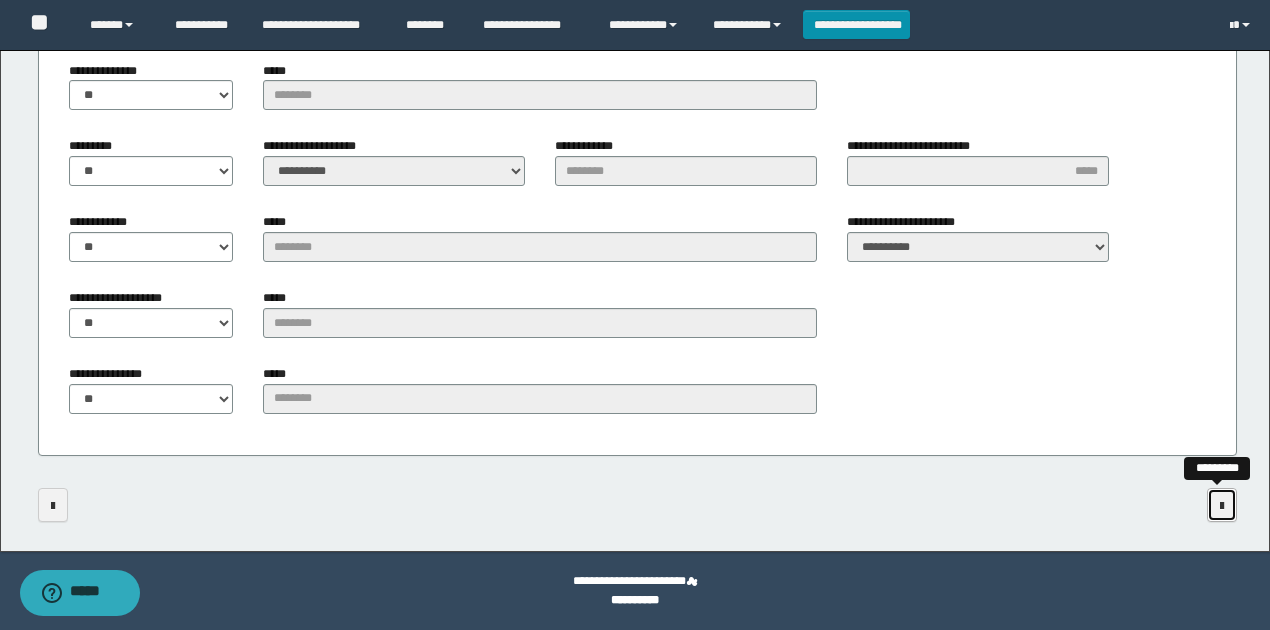 click at bounding box center (1222, 506) 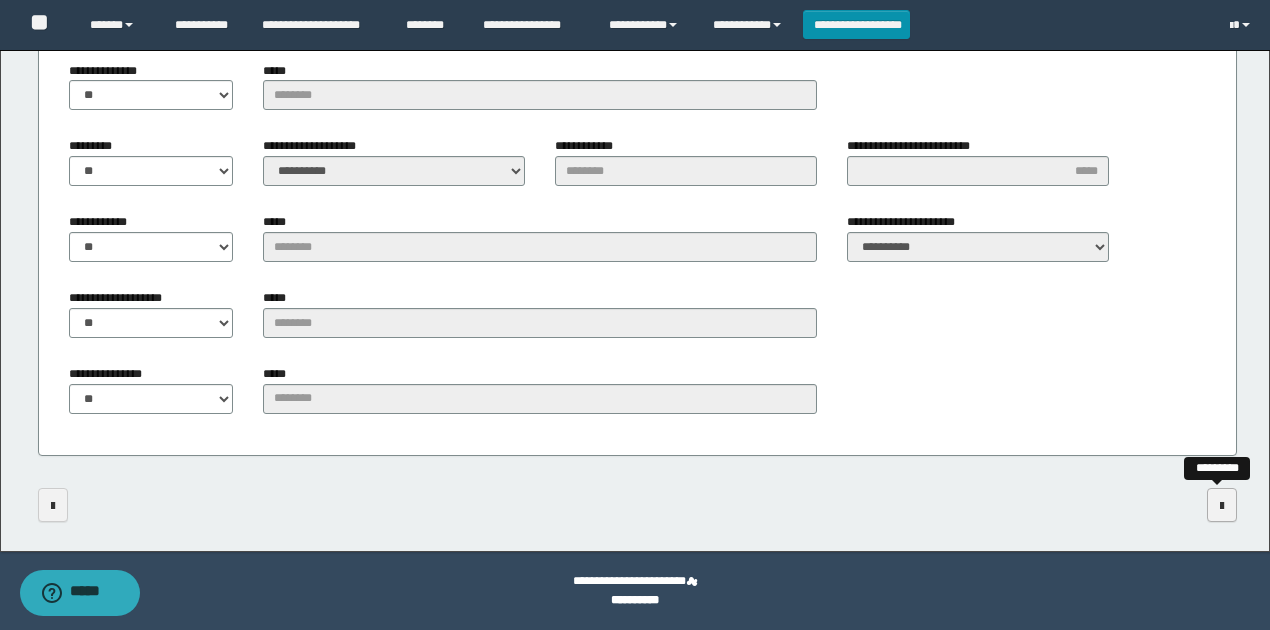 scroll, scrollTop: 0, scrollLeft: 0, axis: both 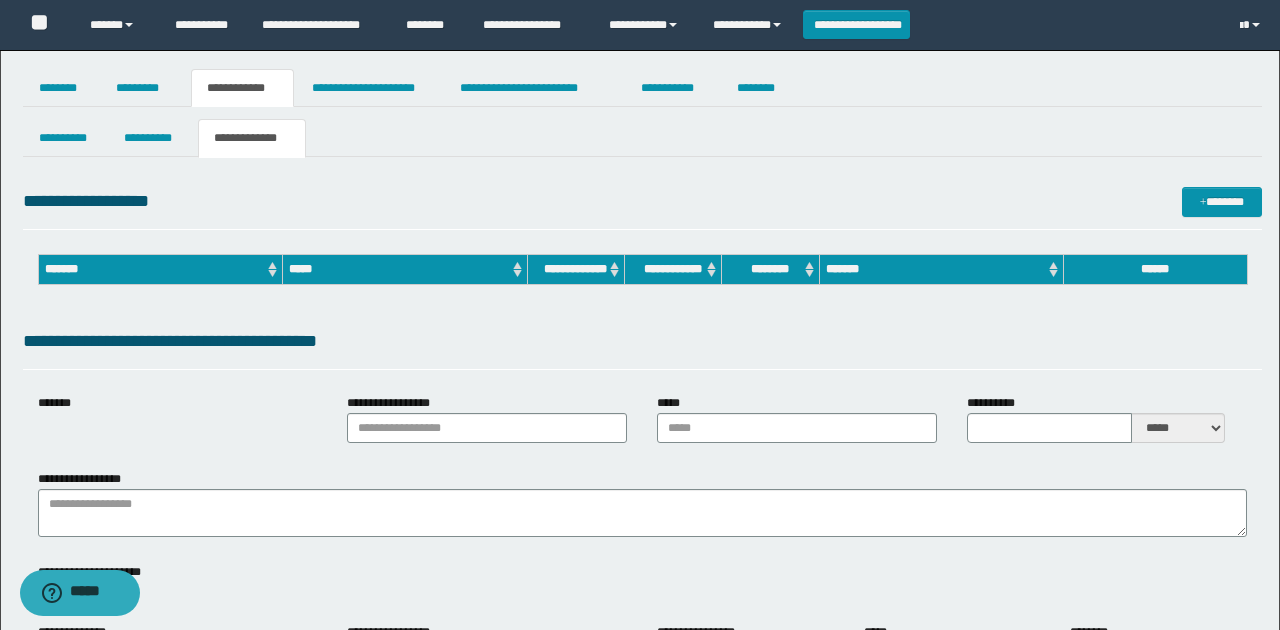 type on "**********" 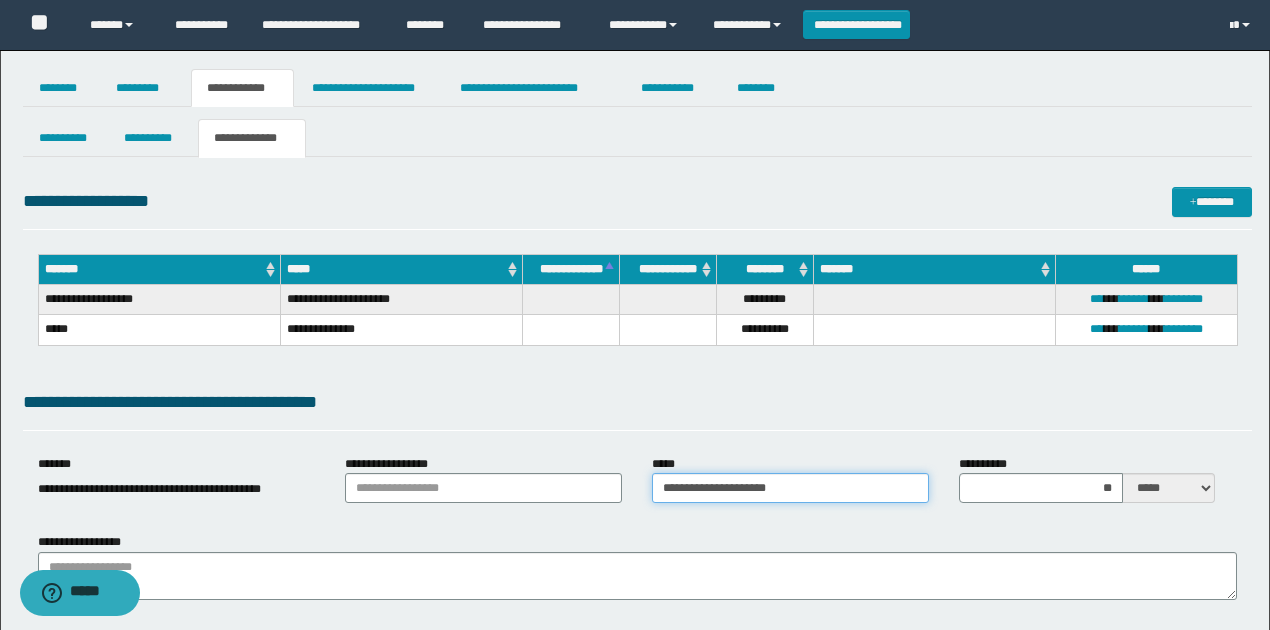 drag, startPoint x: 849, startPoint y: 478, endPoint x: 646, endPoint y: 480, distance: 203.00986 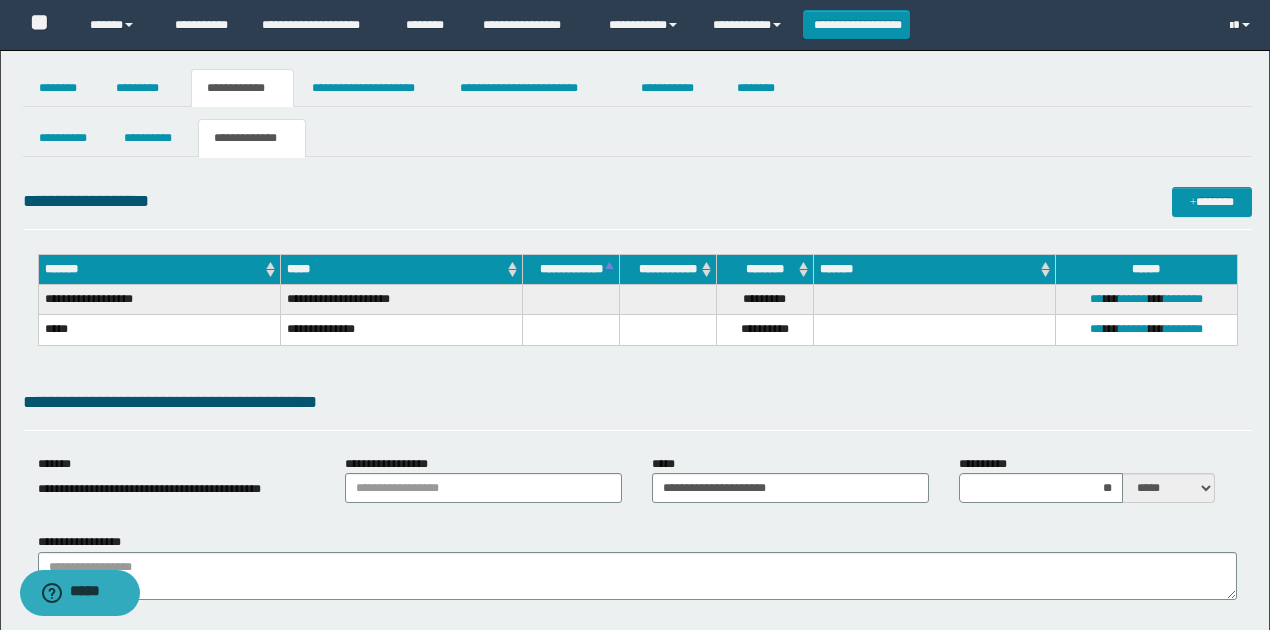 click on "**********" at bounding box center (637, 402) 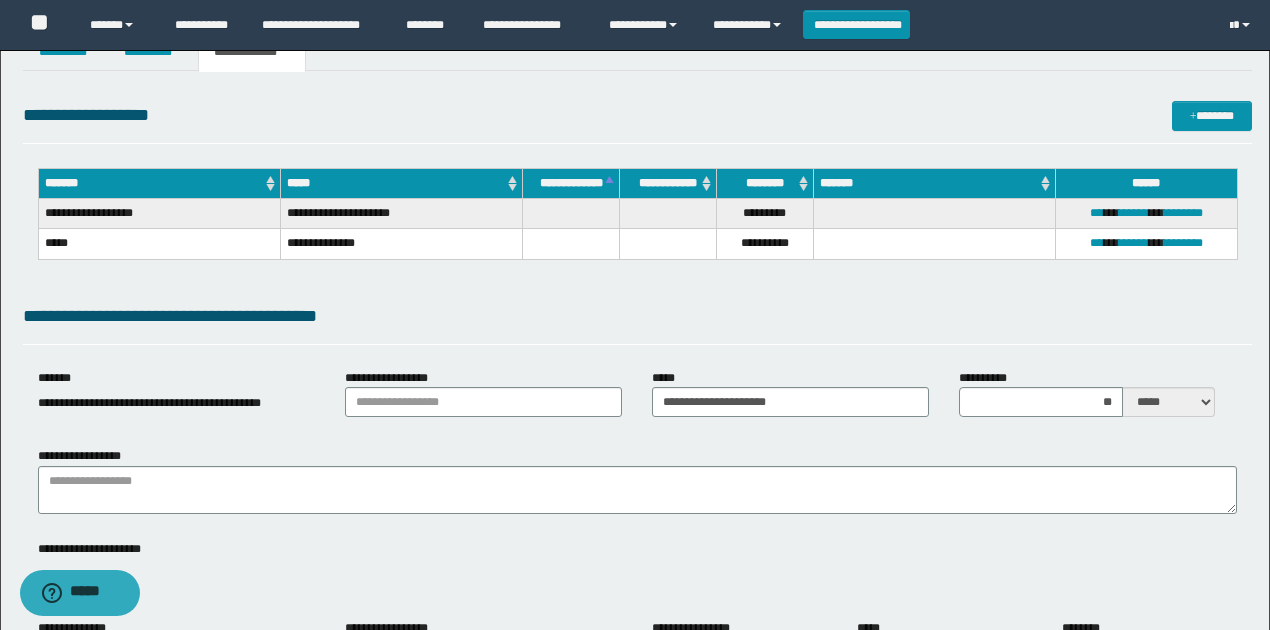 scroll, scrollTop: 200, scrollLeft: 0, axis: vertical 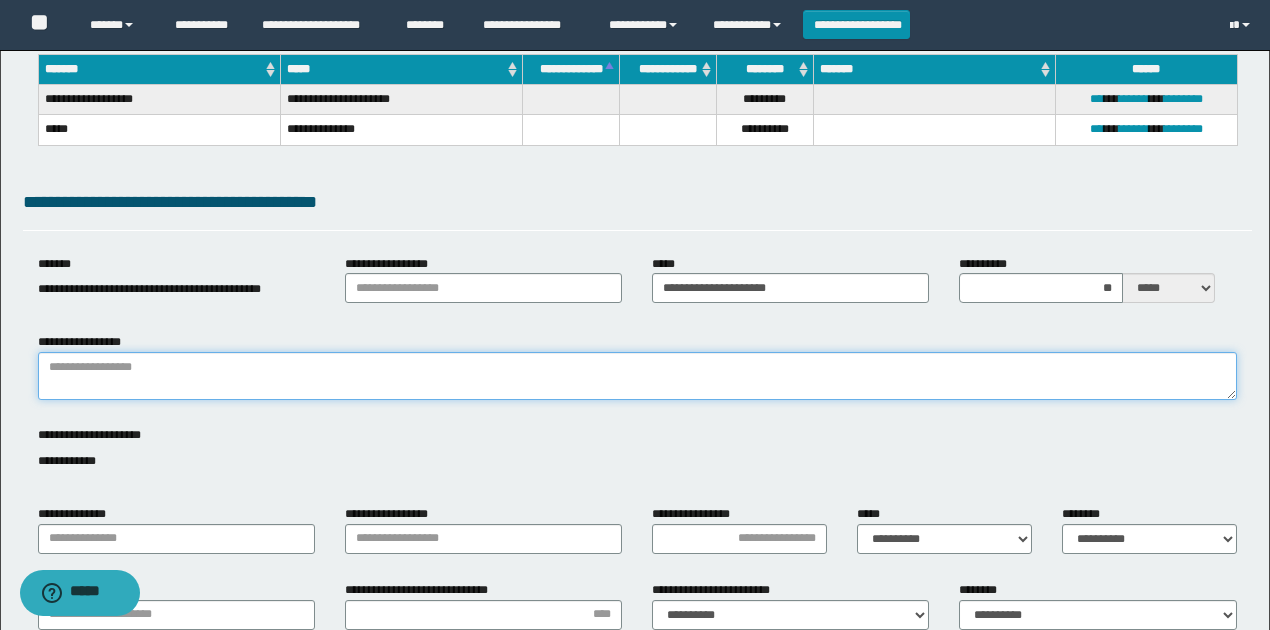 click on "**********" at bounding box center (637, 376) 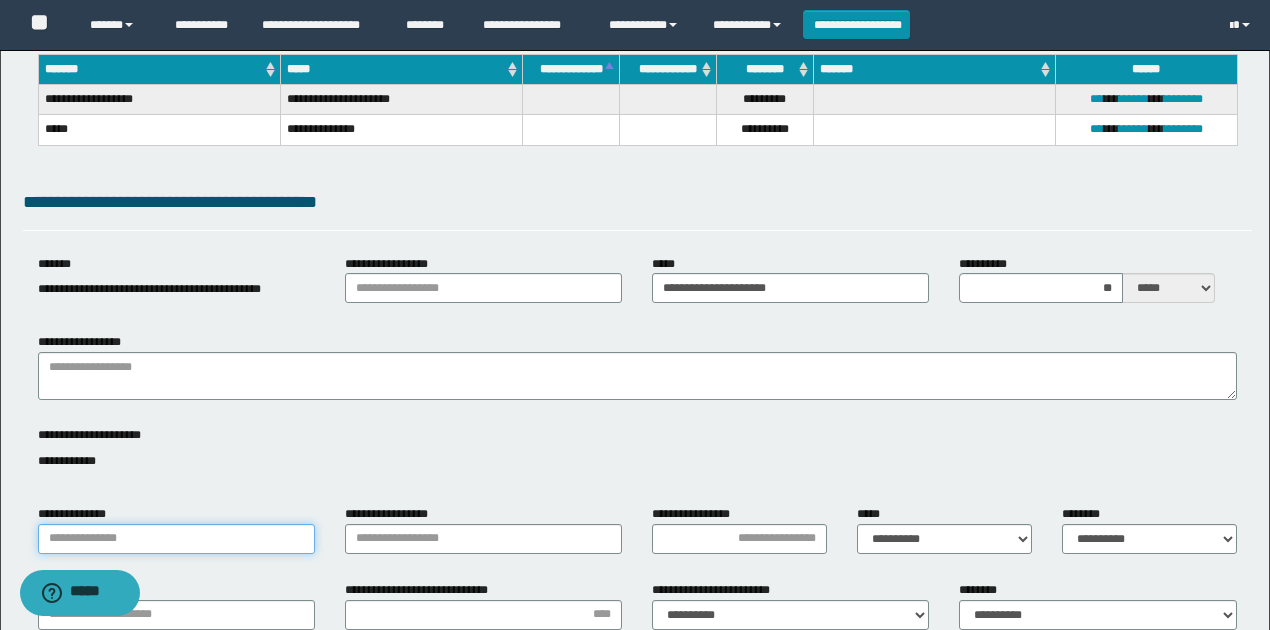 click on "**********" at bounding box center (176, 539) 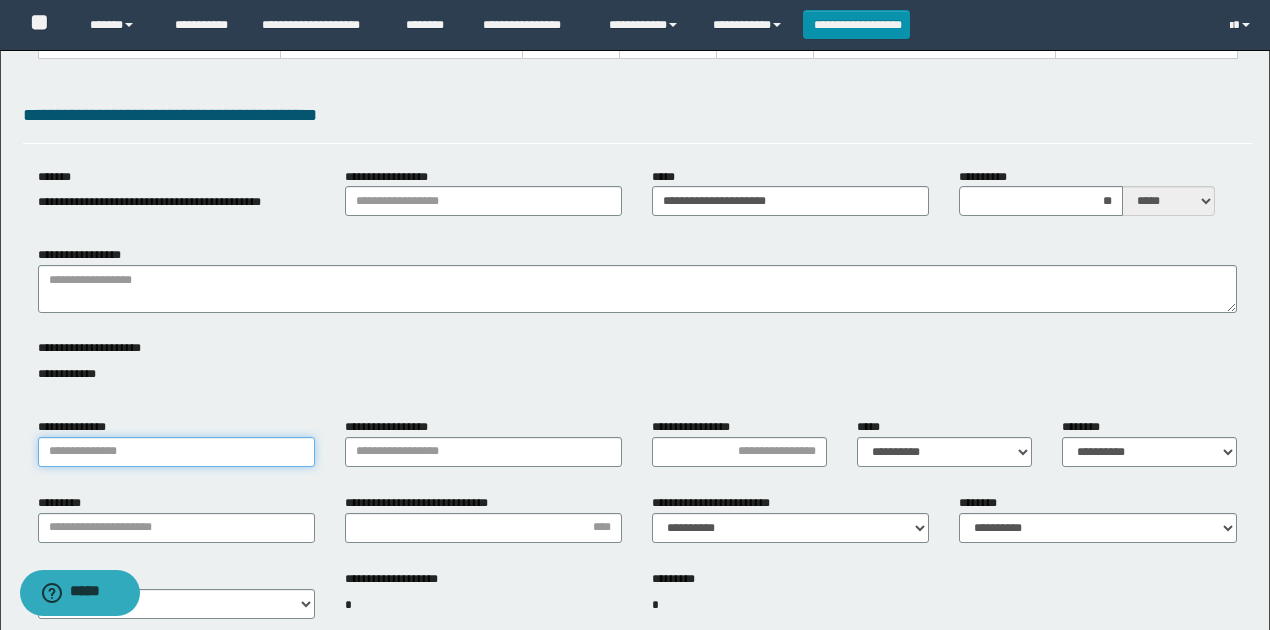 scroll, scrollTop: 466, scrollLeft: 0, axis: vertical 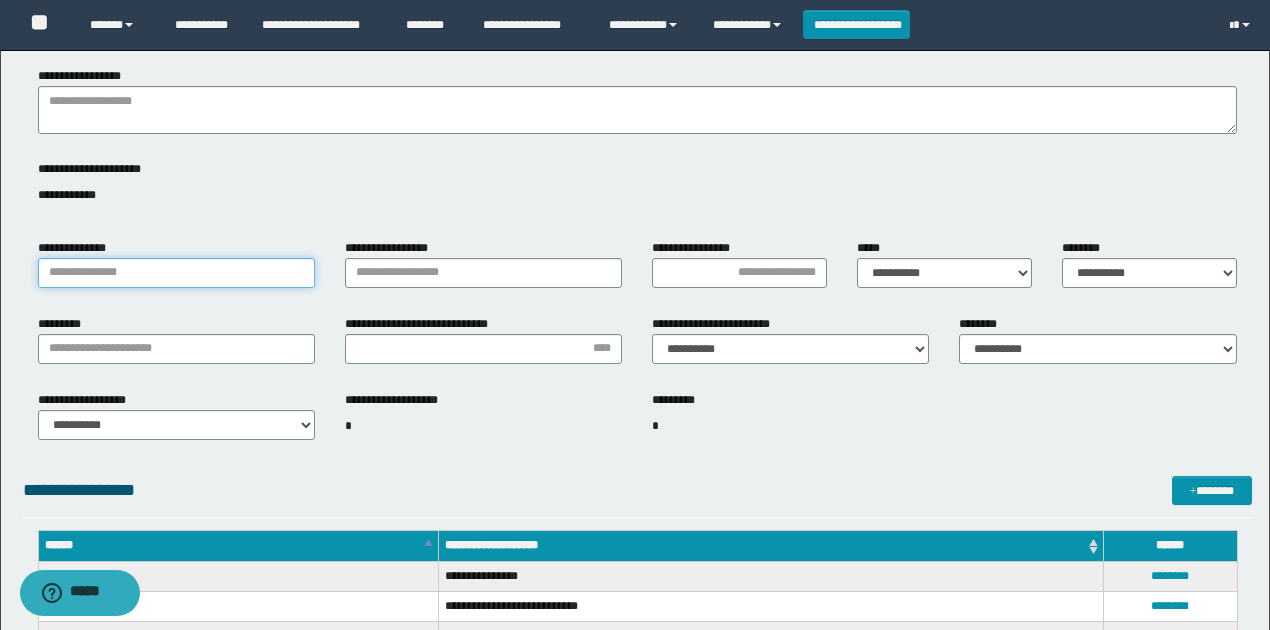 click on "**********" at bounding box center [176, 273] 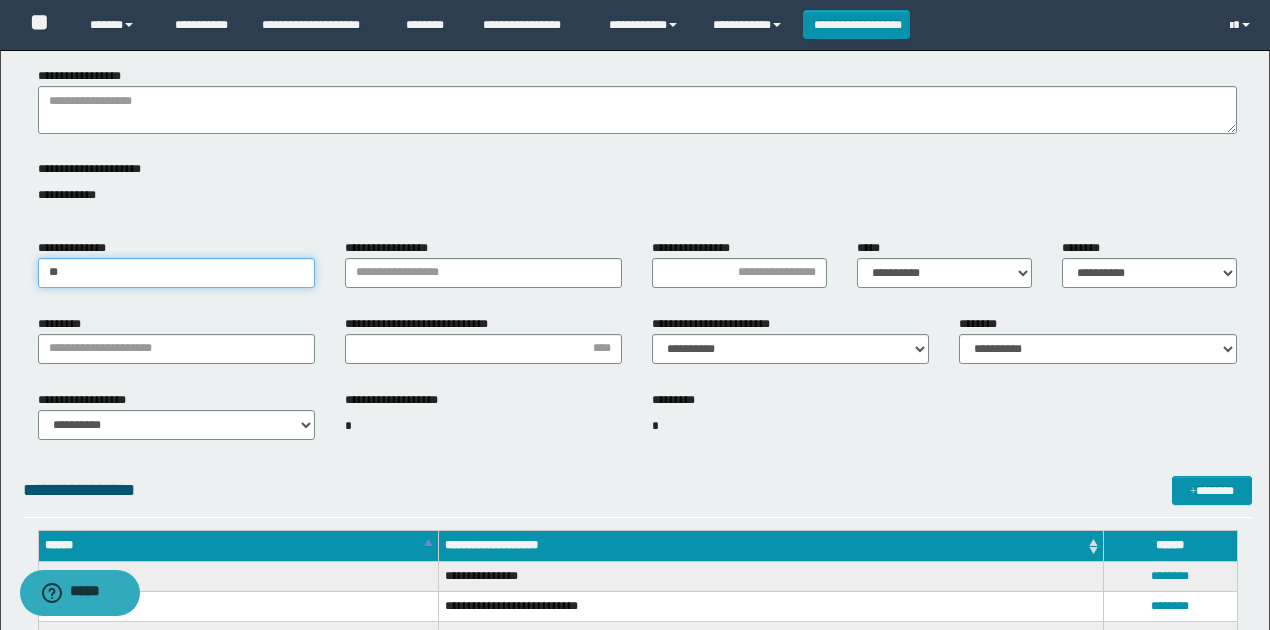 type on "*" 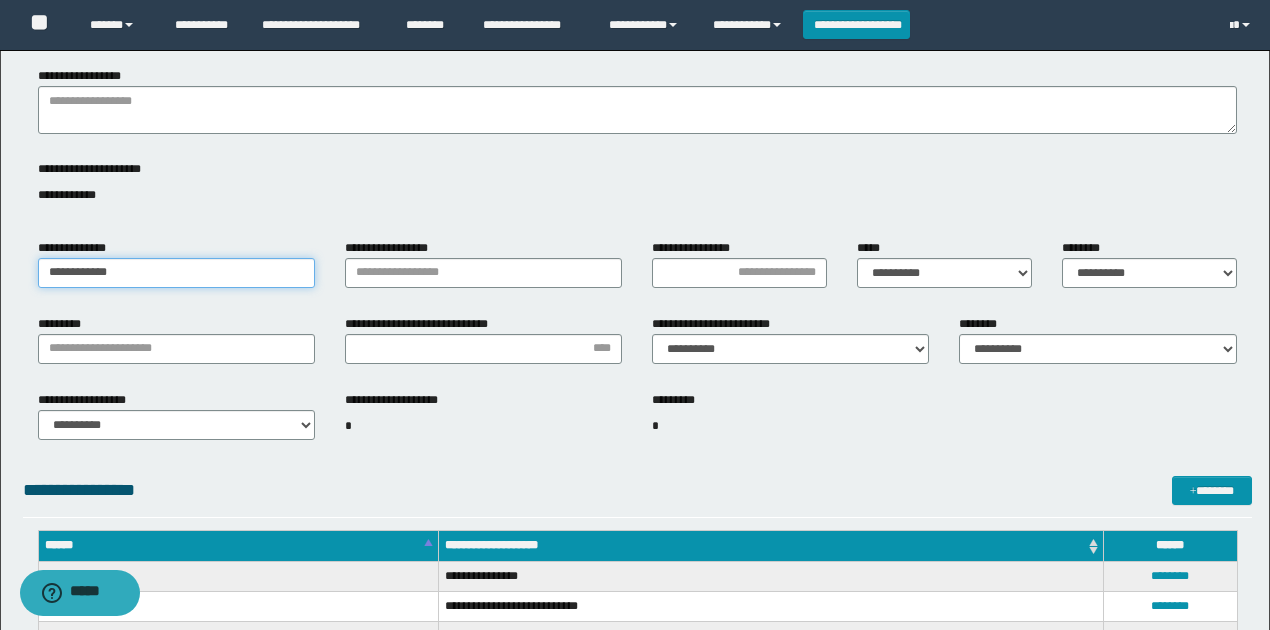 type on "**********" 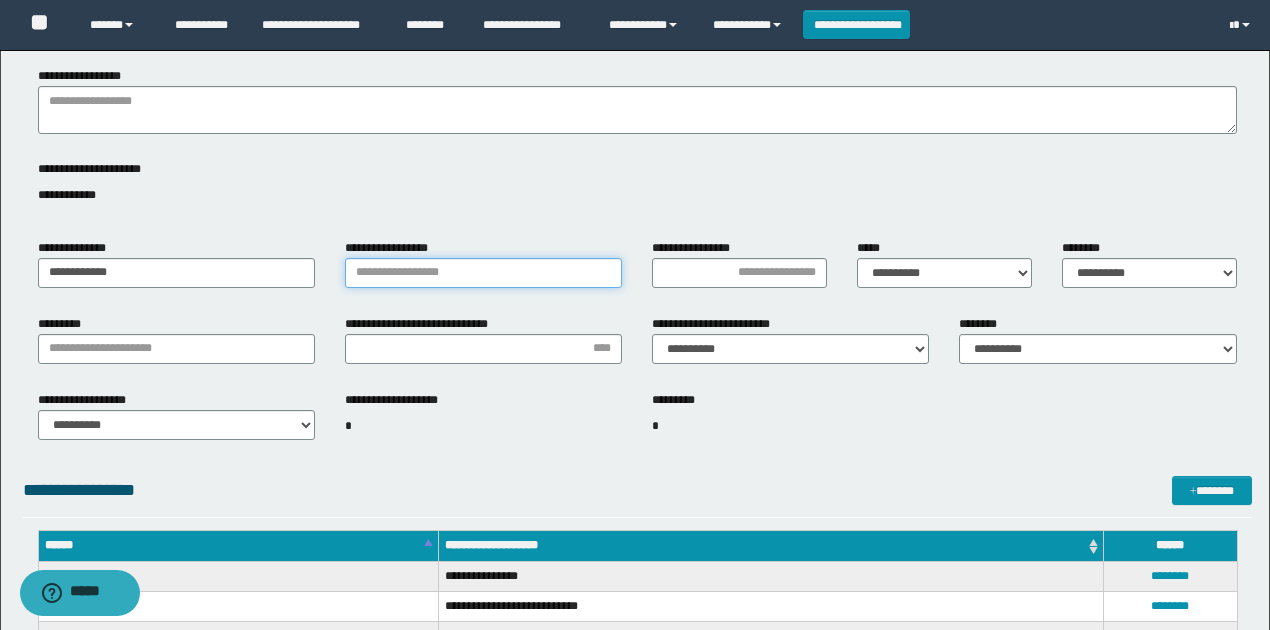 click on "**********" at bounding box center (483, 273) 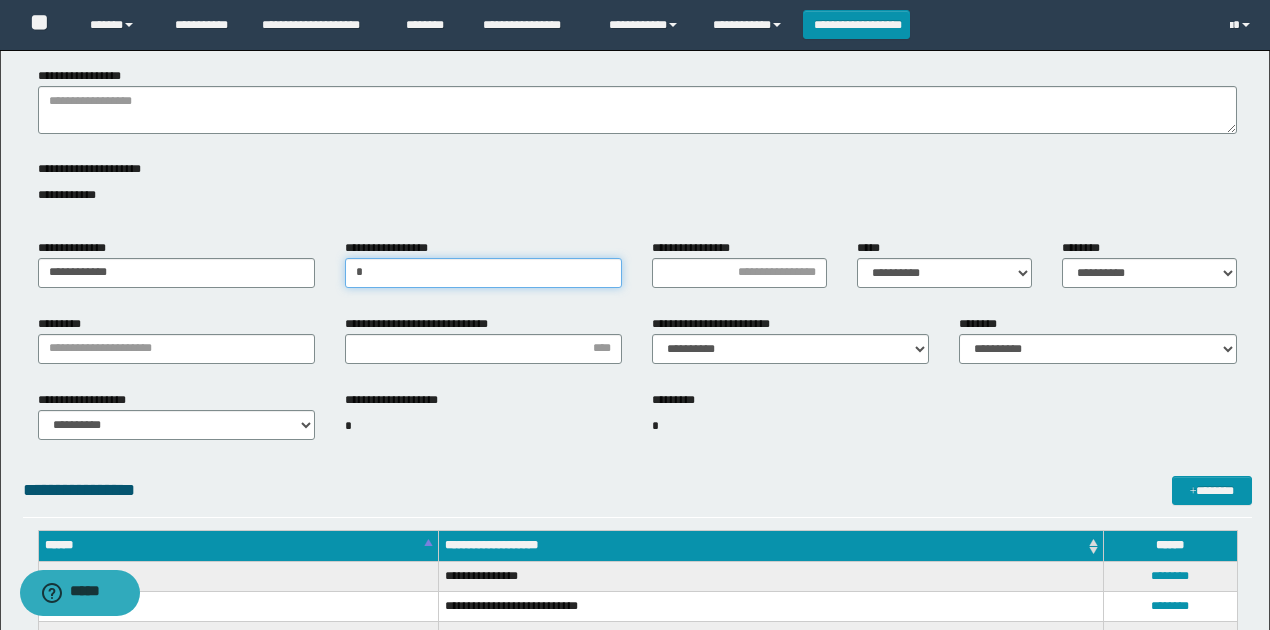 type on "*" 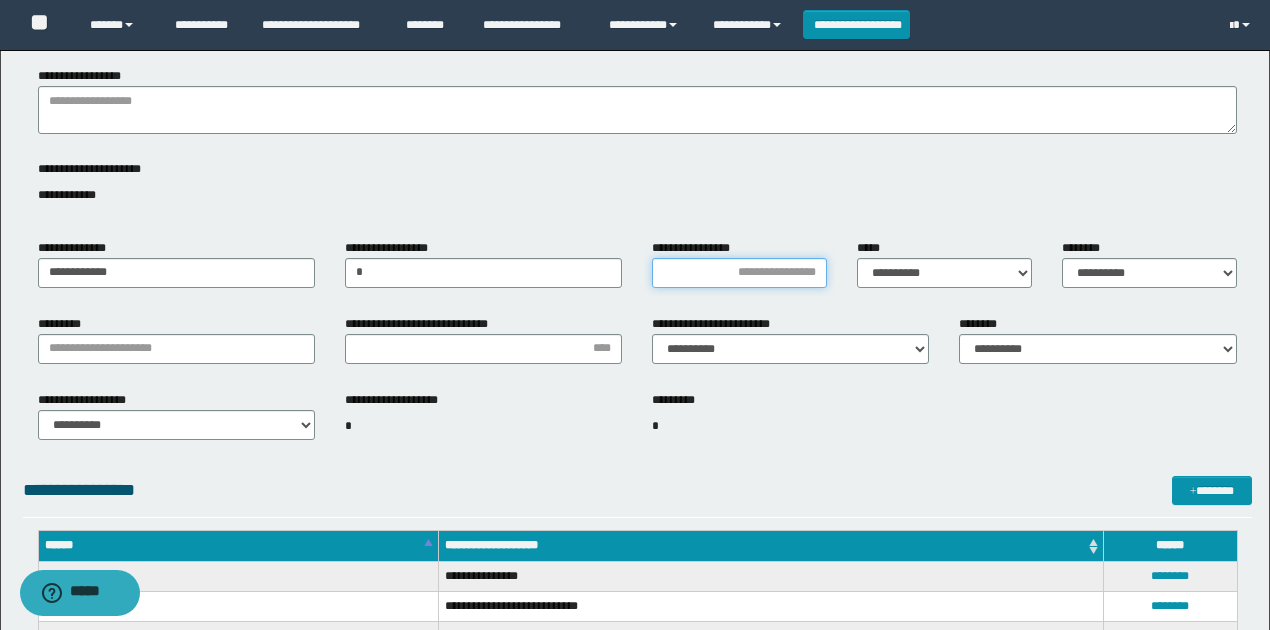 type on "*" 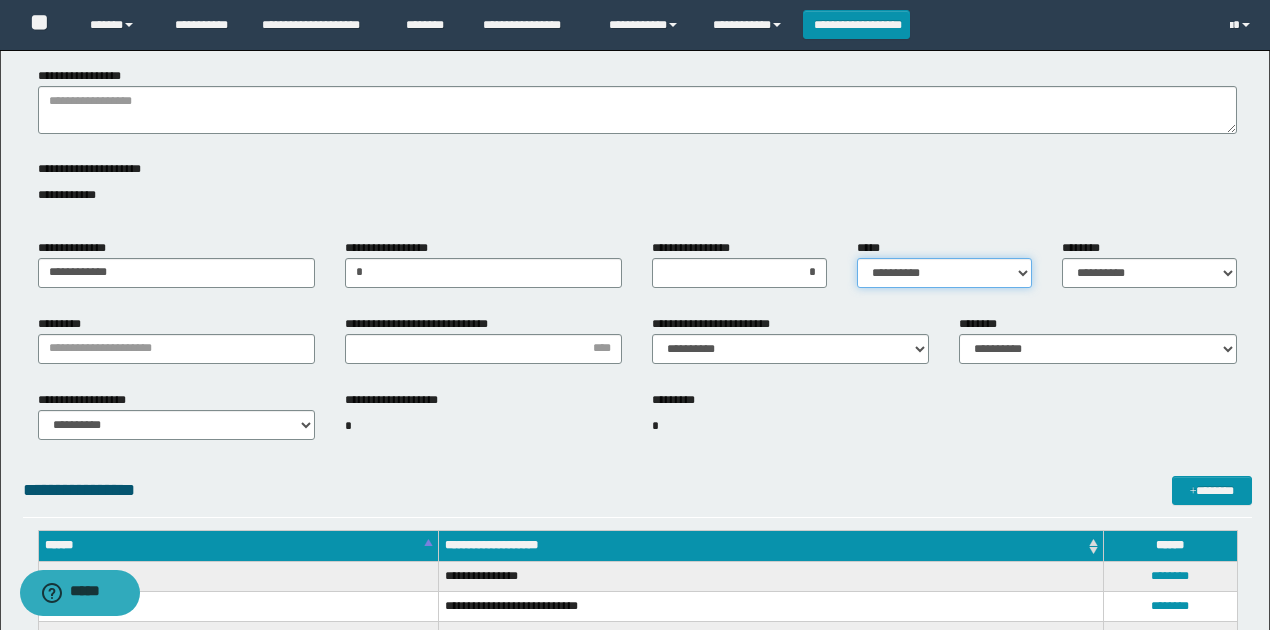 click on "**********" at bounding box center (944, 273) 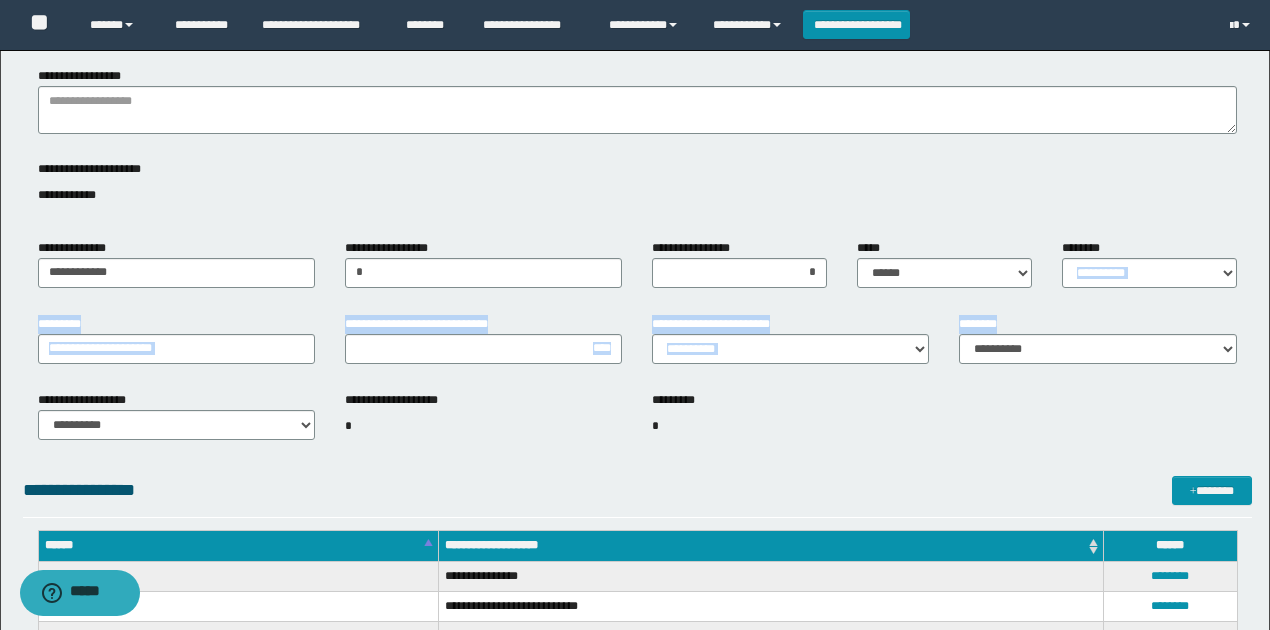 drag, startPoint x: 1077, startPoint y: 301, endPoint x: 1094, endPoint y: 276, distance: 30.232433 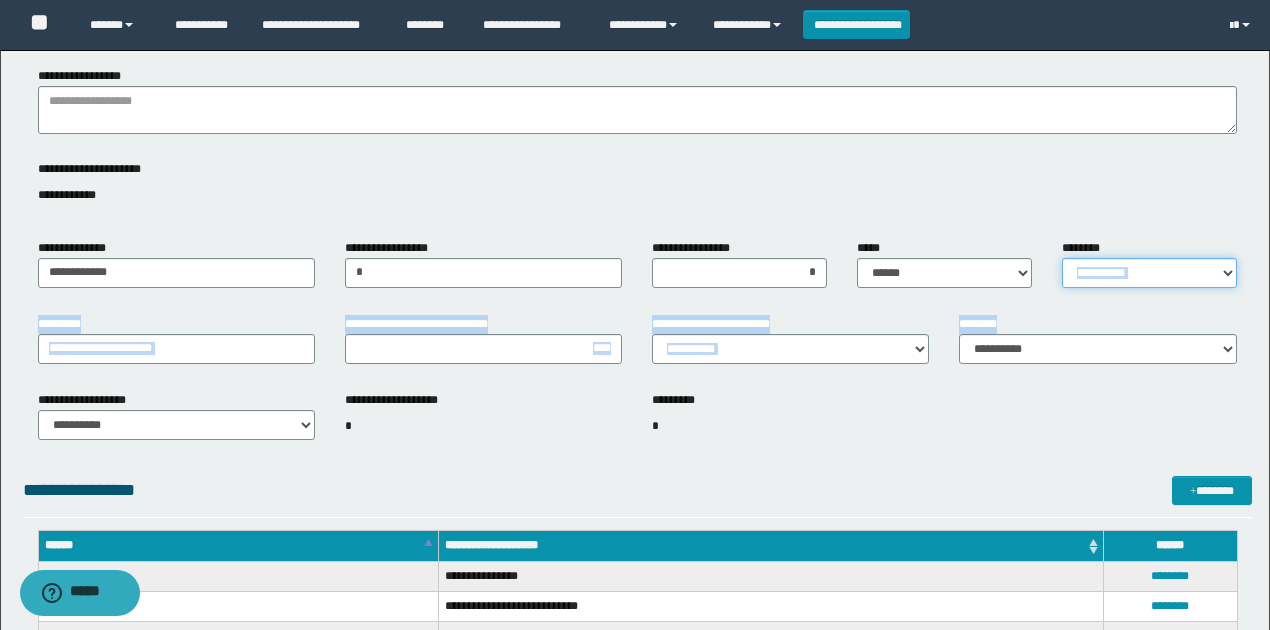 click on "**********" at bounding box center [1149, 273] 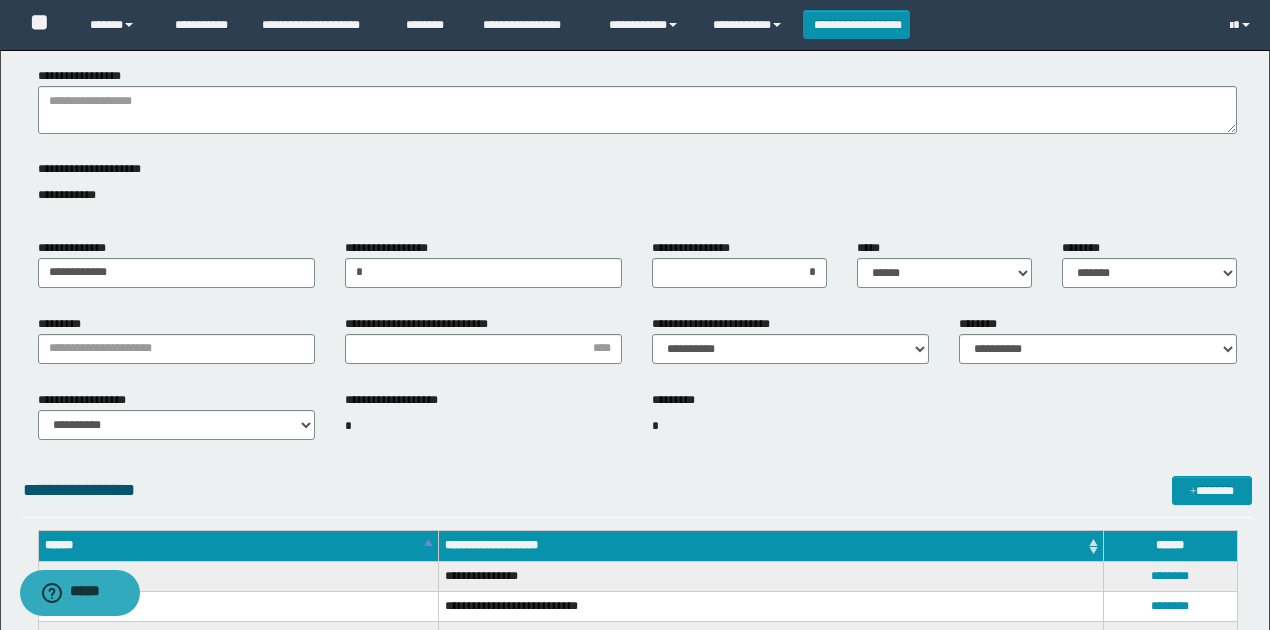 click on "**********" at bounding box center [1097, 339] 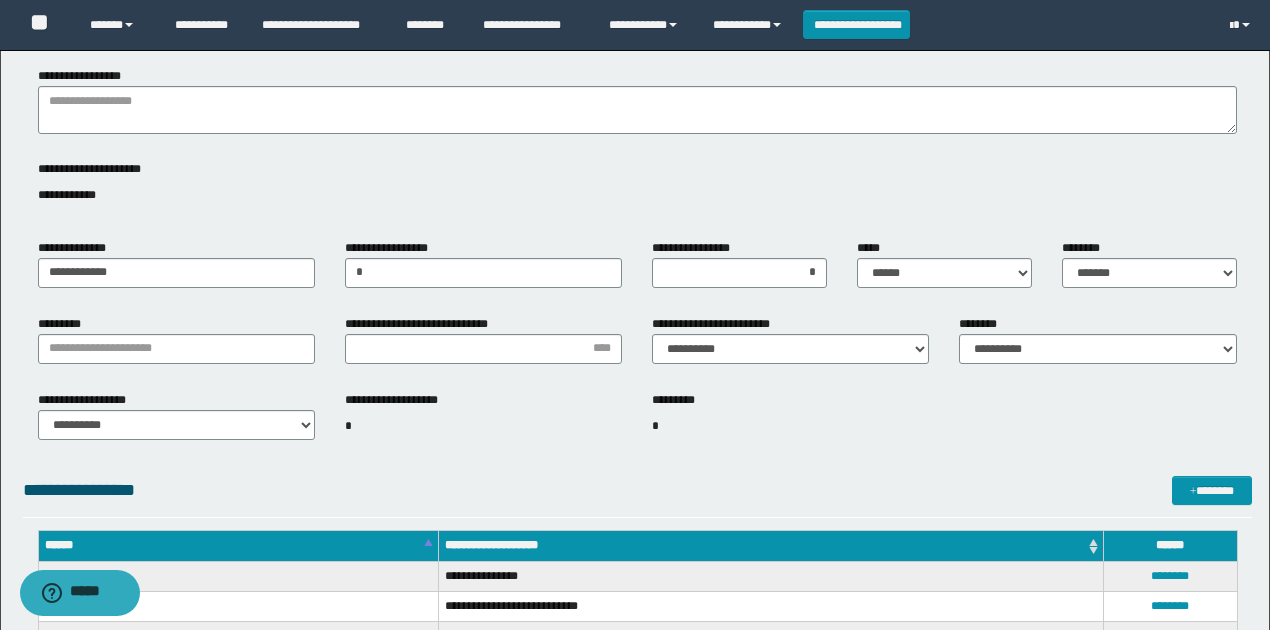 click on "**********" at bounding box center [637, 195] 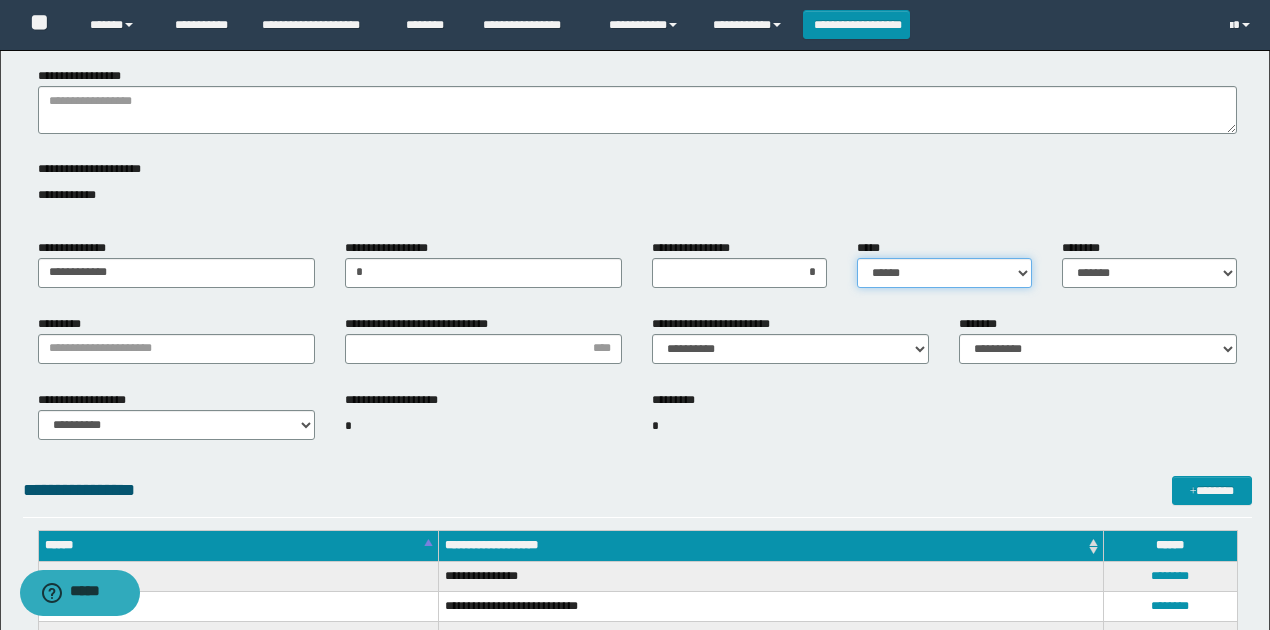 click on "**********" at bounding box center [944, 273] 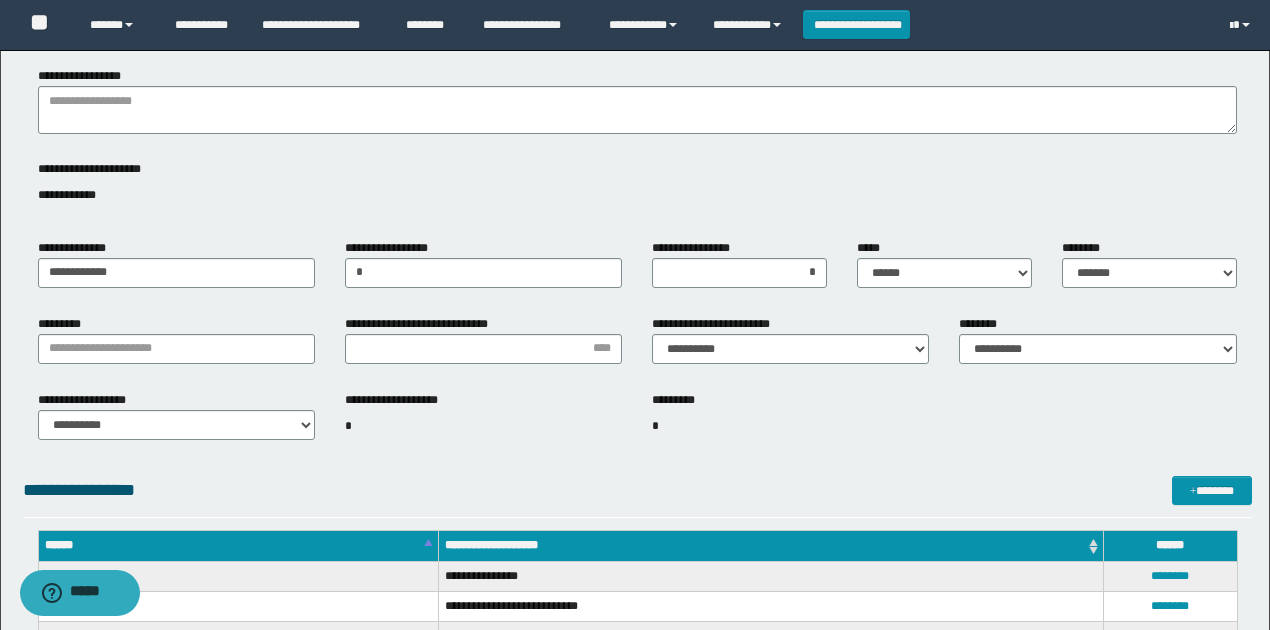 click on "**********" at bounding box center (944, 271) 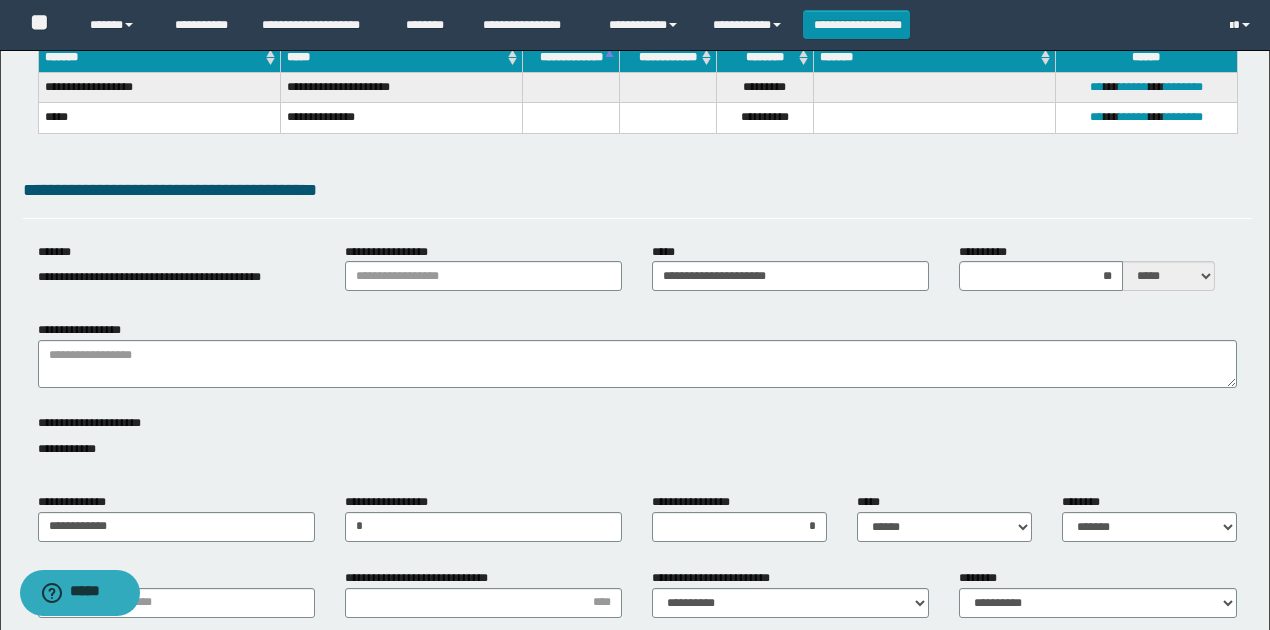 scroll, scrollTop: 0, scrollLeft: 0, axis: both 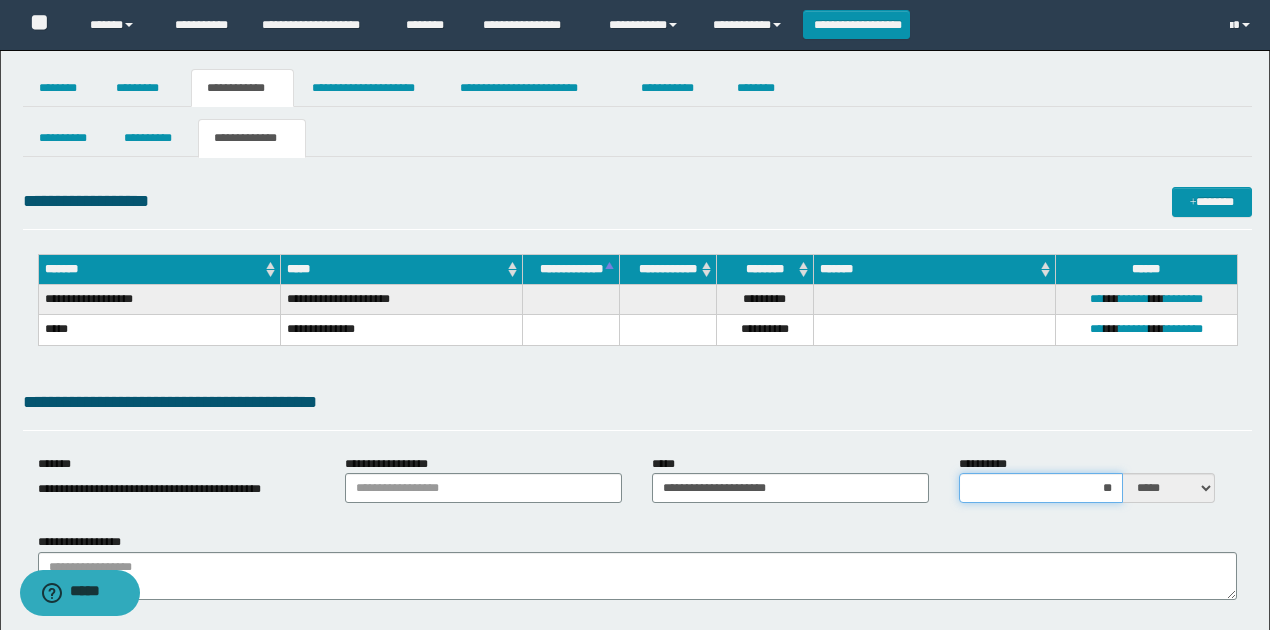 drag, startPoint x: 1094, startPoint y: 488, endPoint x: 1109, endPoint y: 478, distance: 18.027756 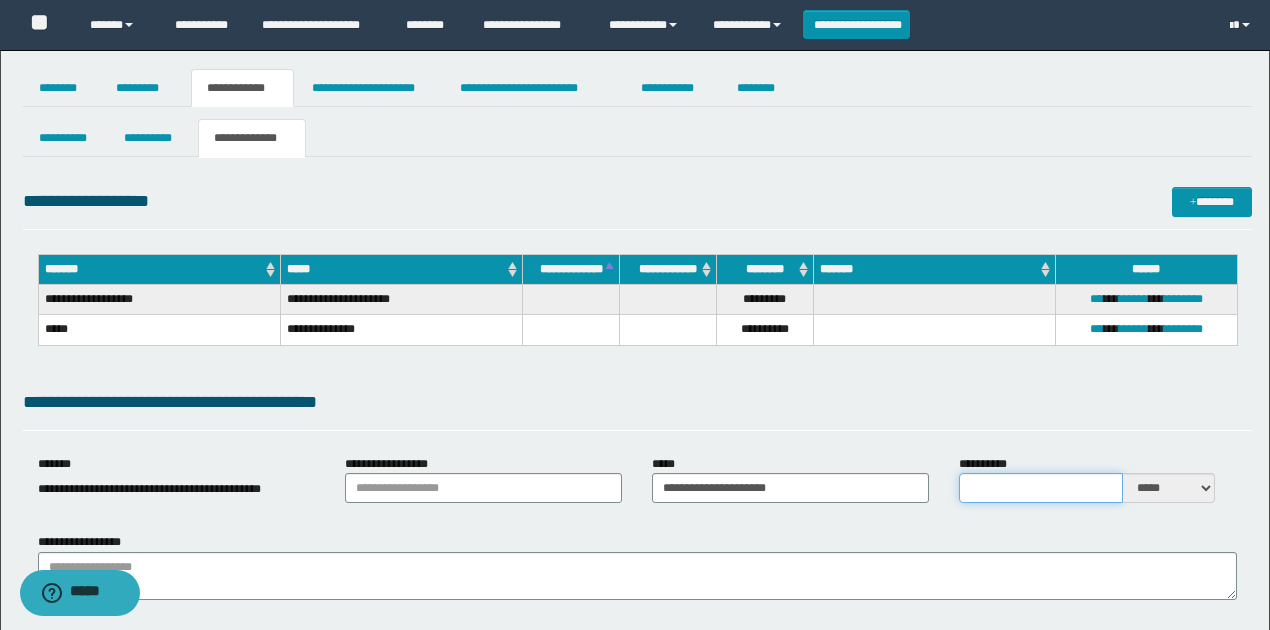 type on "*" 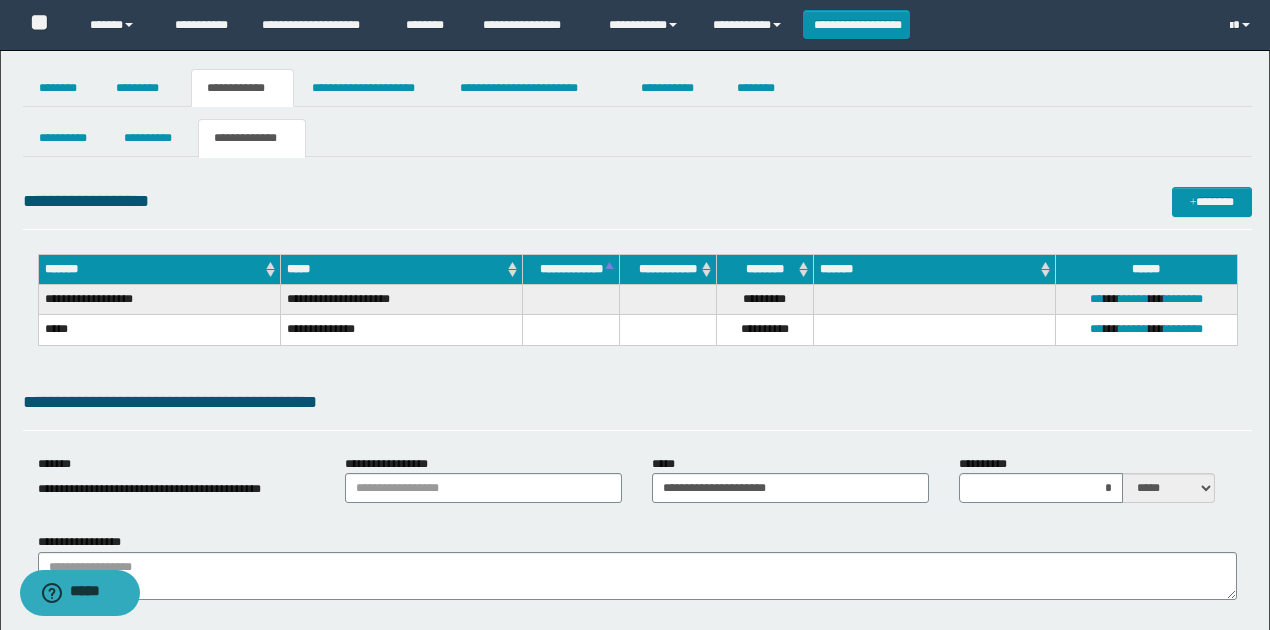 click on "**********" at bounding box center (637, 406) 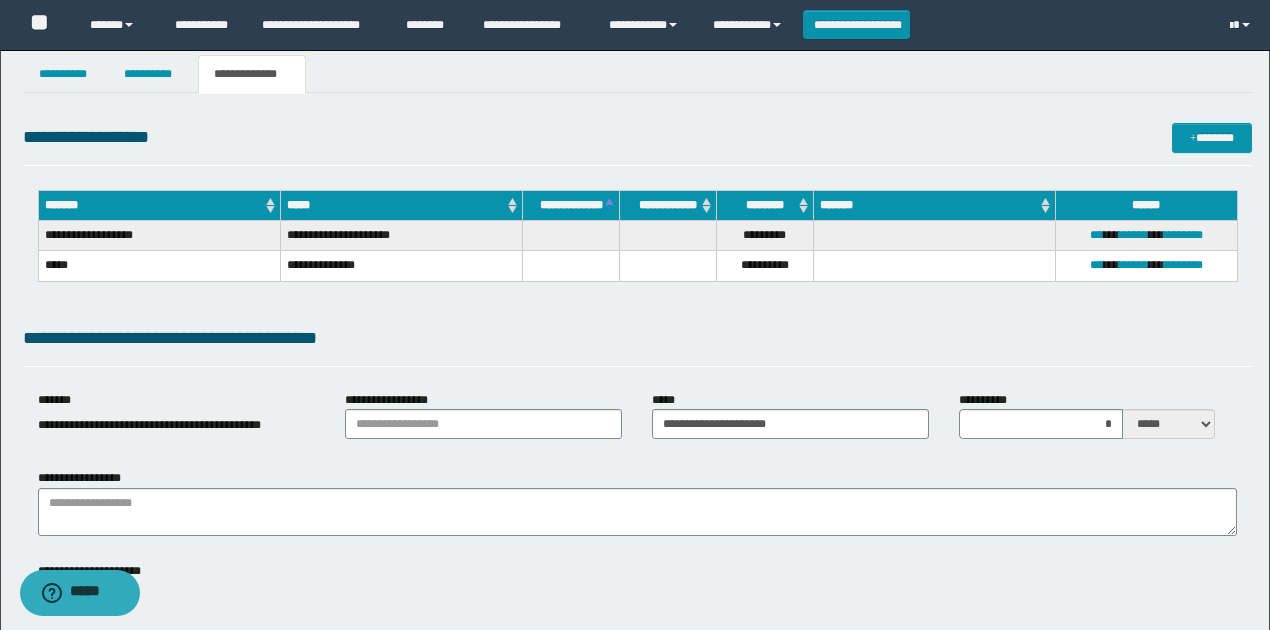 scroll, scrollTop: 200, scrollLeft: 0, axis: vertical 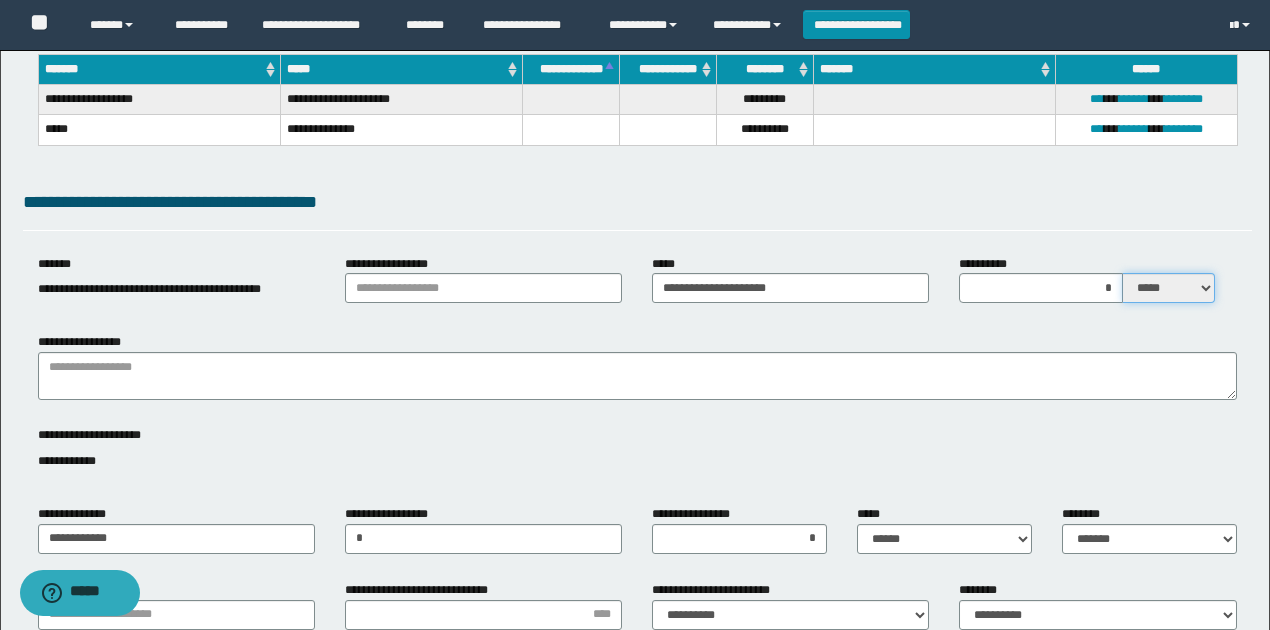 click on "*****
****" at bounding box center (1169, 288) 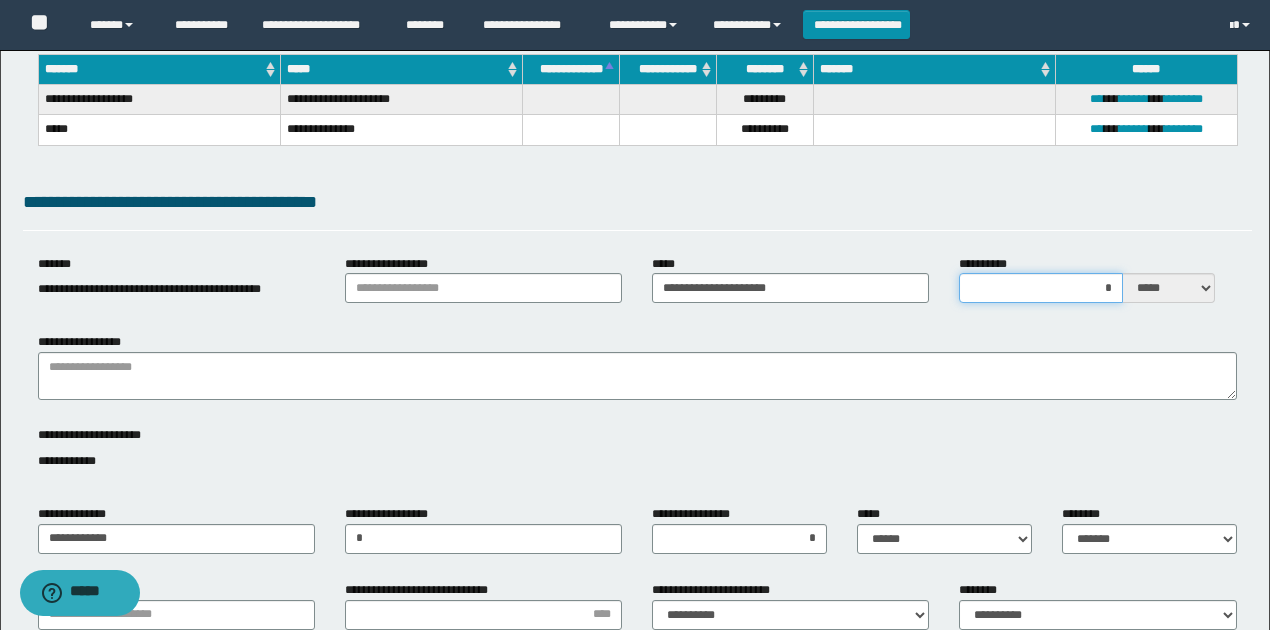 click on "*" at bounding box center [1041, 288] 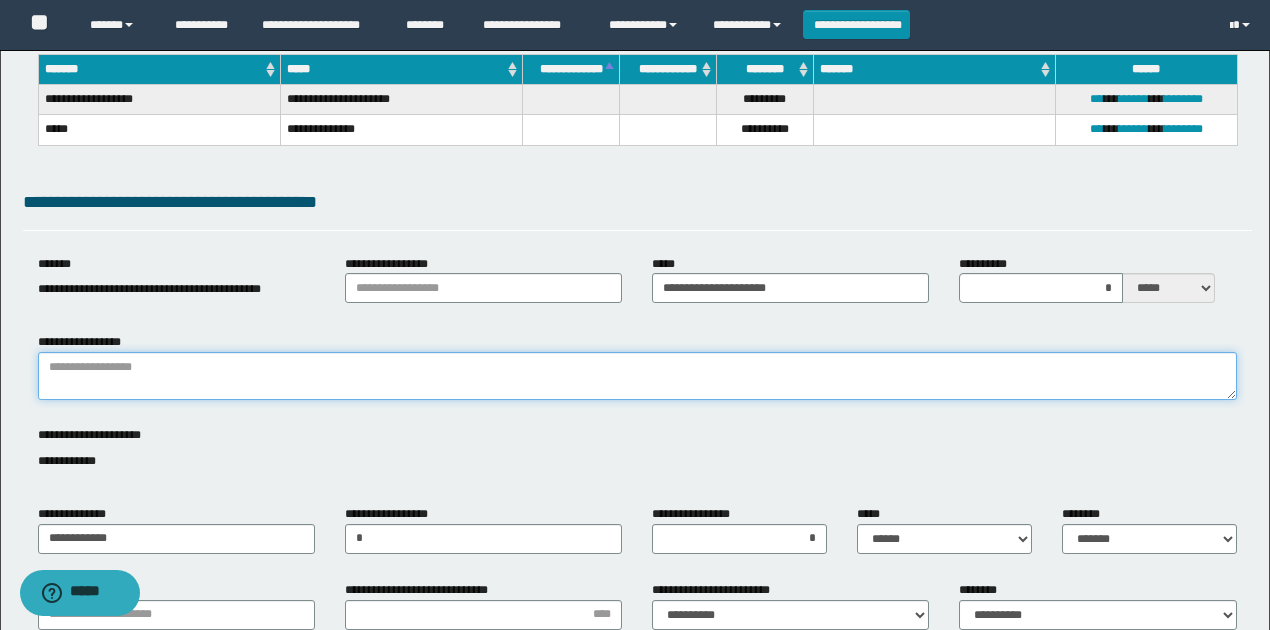 click on "**********" at bounding box center [637, 376] 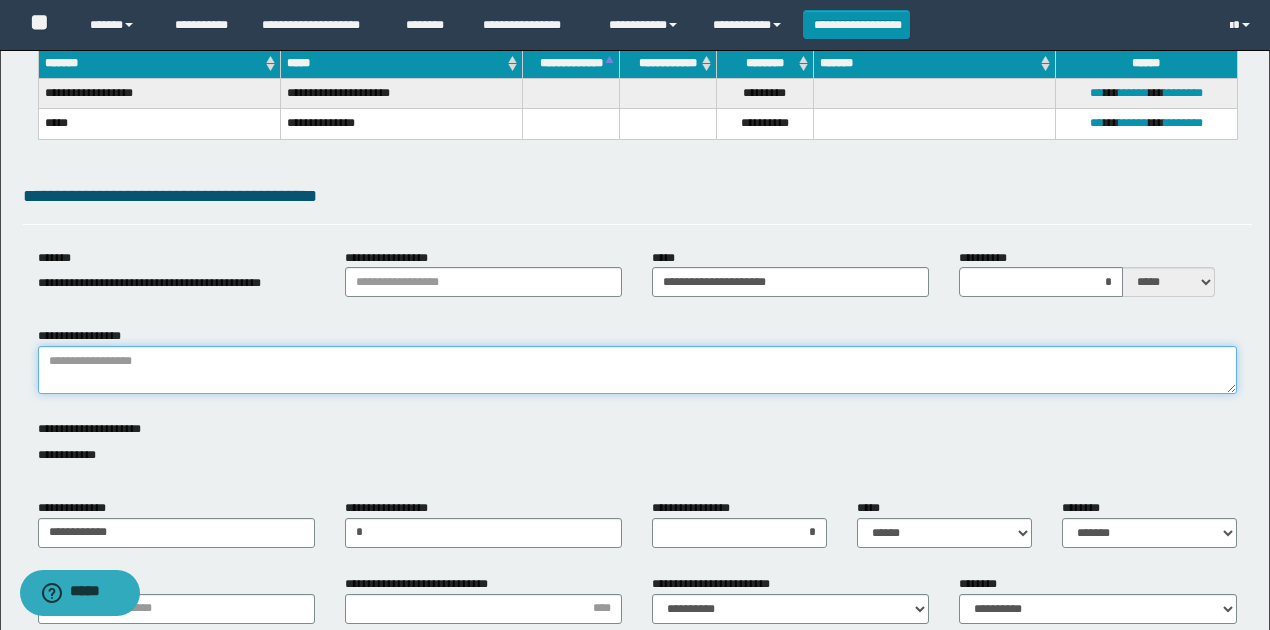 scroll, scrollTop: 200, scrollLeft: 0, axis: vertical 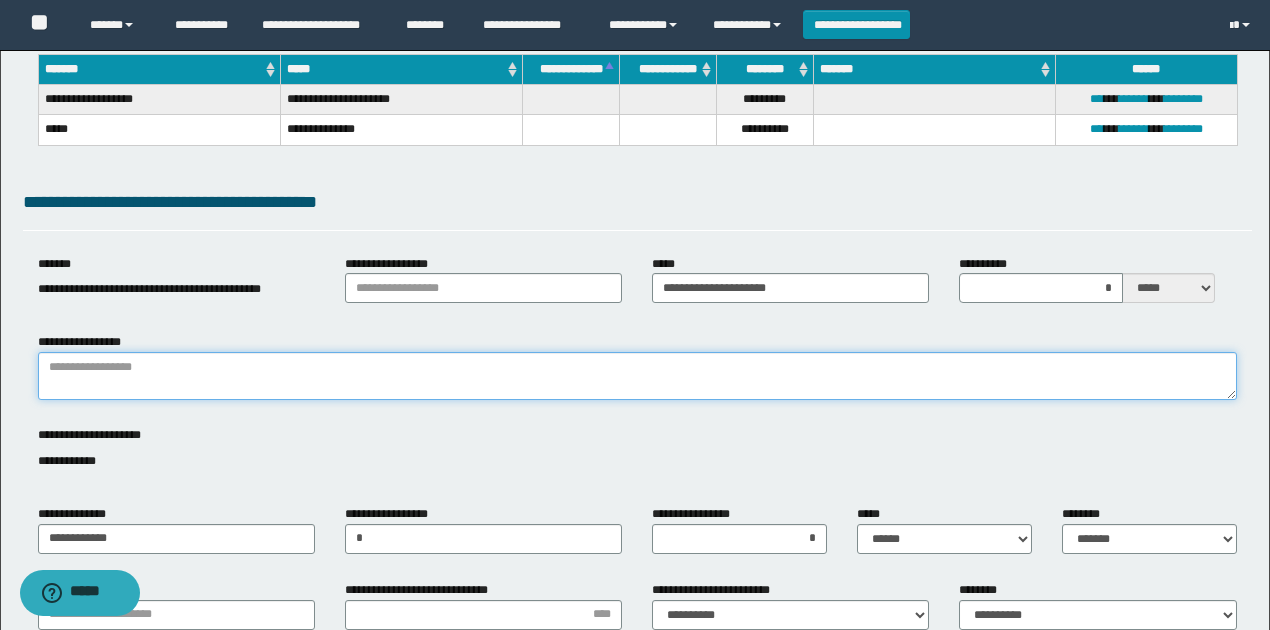 click on "**********" at bounding box center (637, 376) 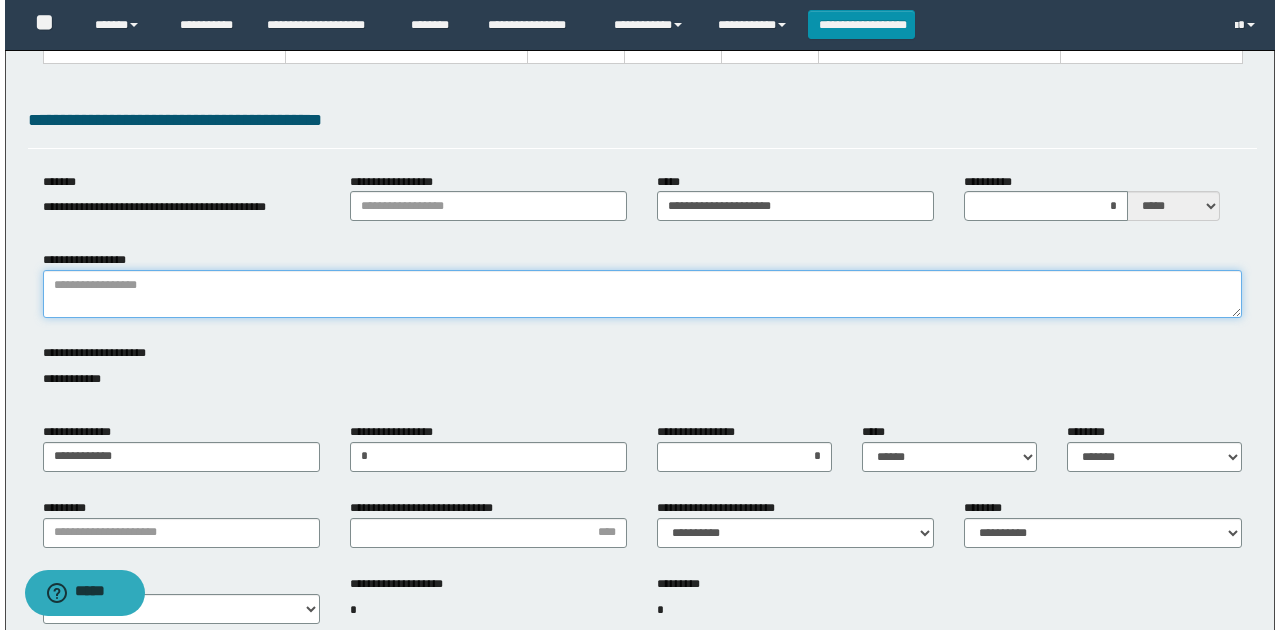 scroll, scrollTop: 0, scrollLeft: 0, axis: both 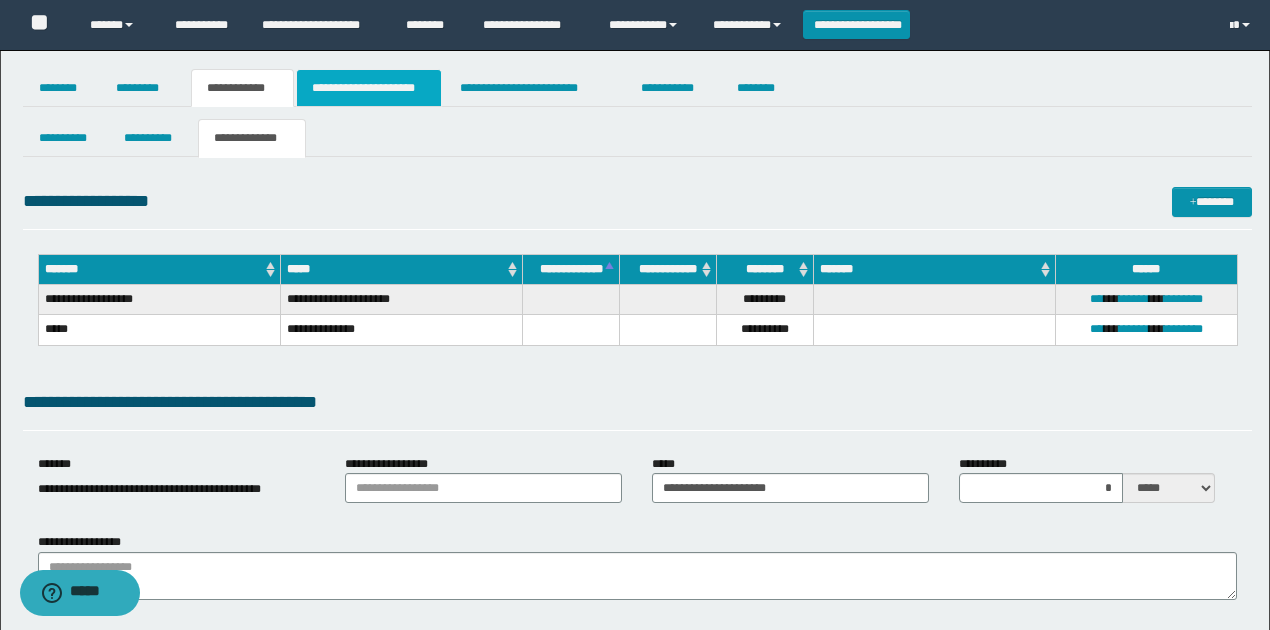 click on "**********" at bounding box center (369, 88) 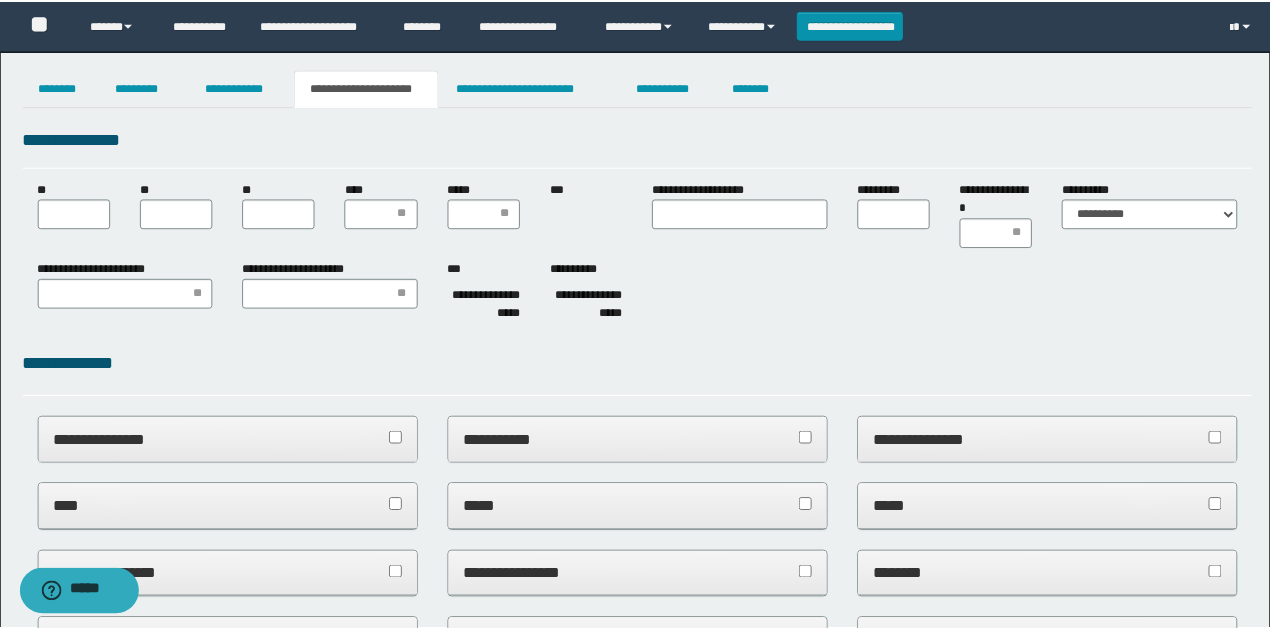 scroll, scrollTop: 0, scrollLeft: 0, axis: both 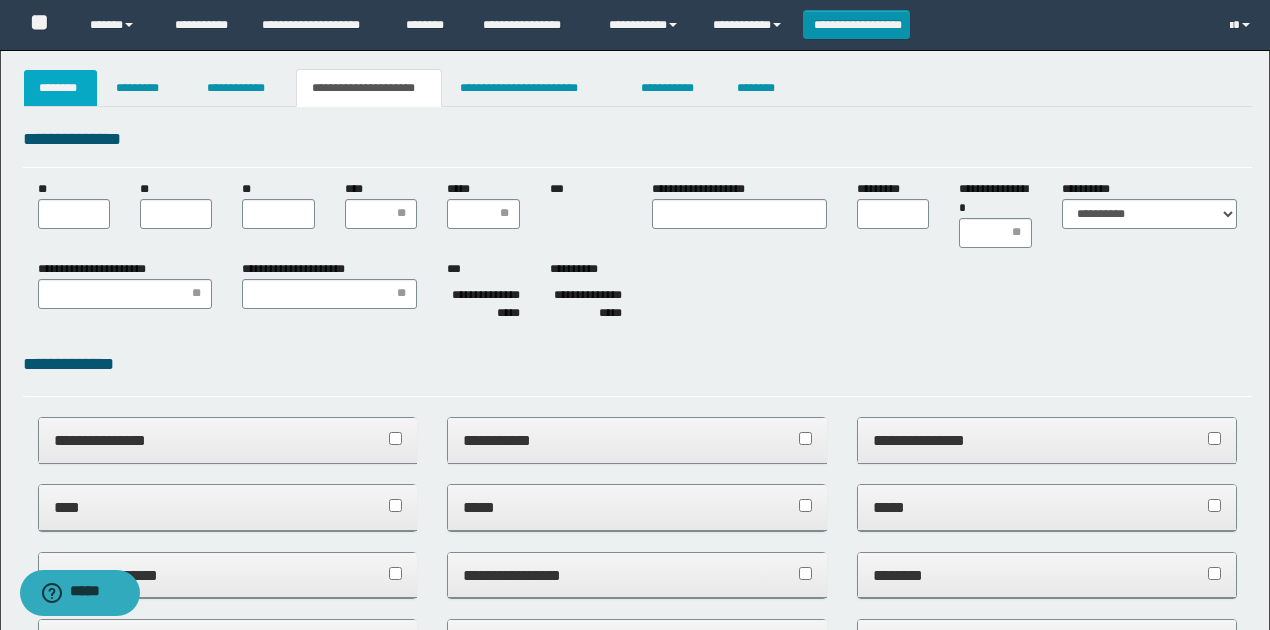 click on "********" at bounding box center (61, 88) 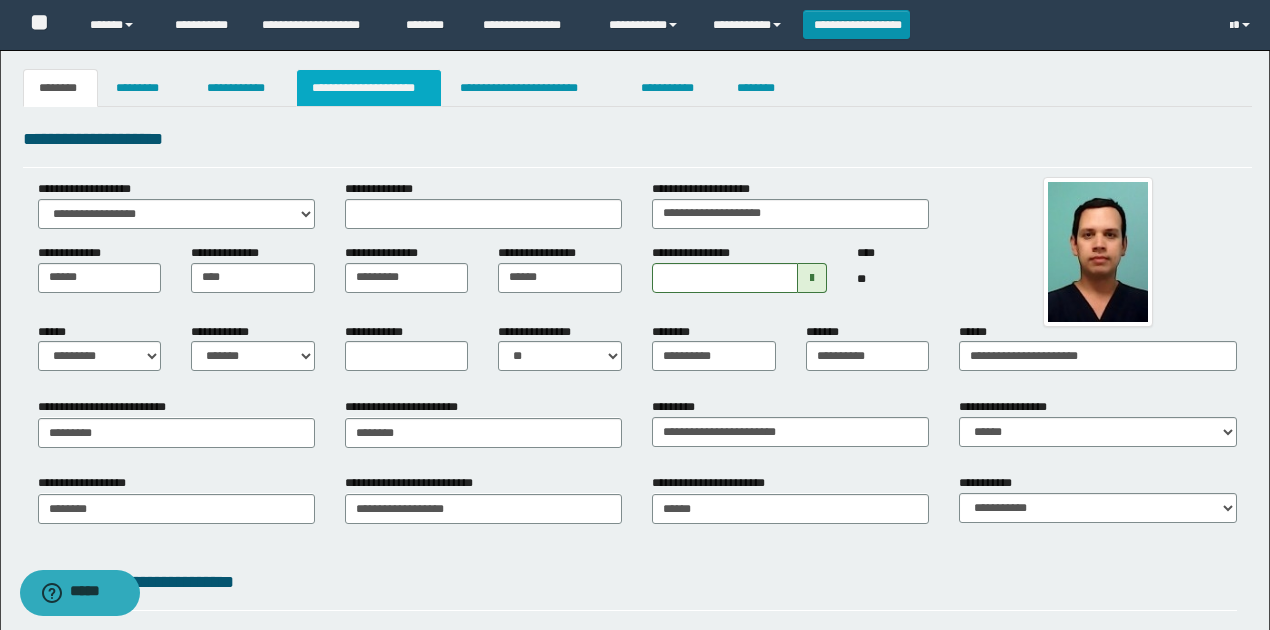 click on "**********" at bounding box center (369, 88) 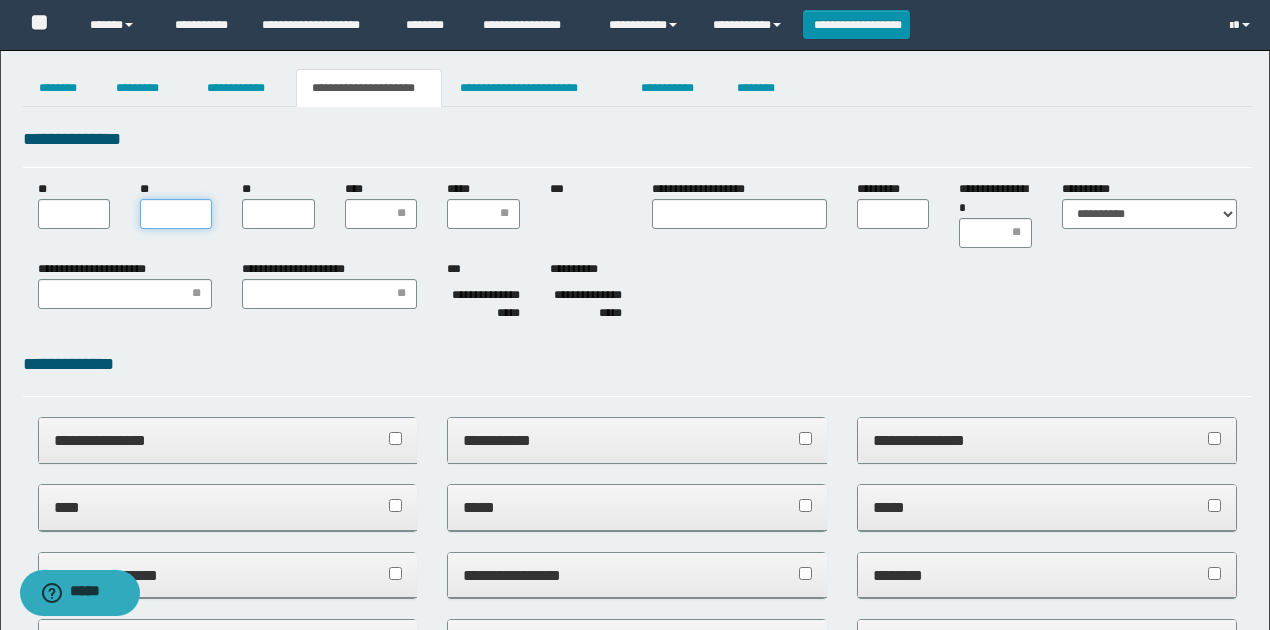 click on "**" at bounding box center (176, 214) 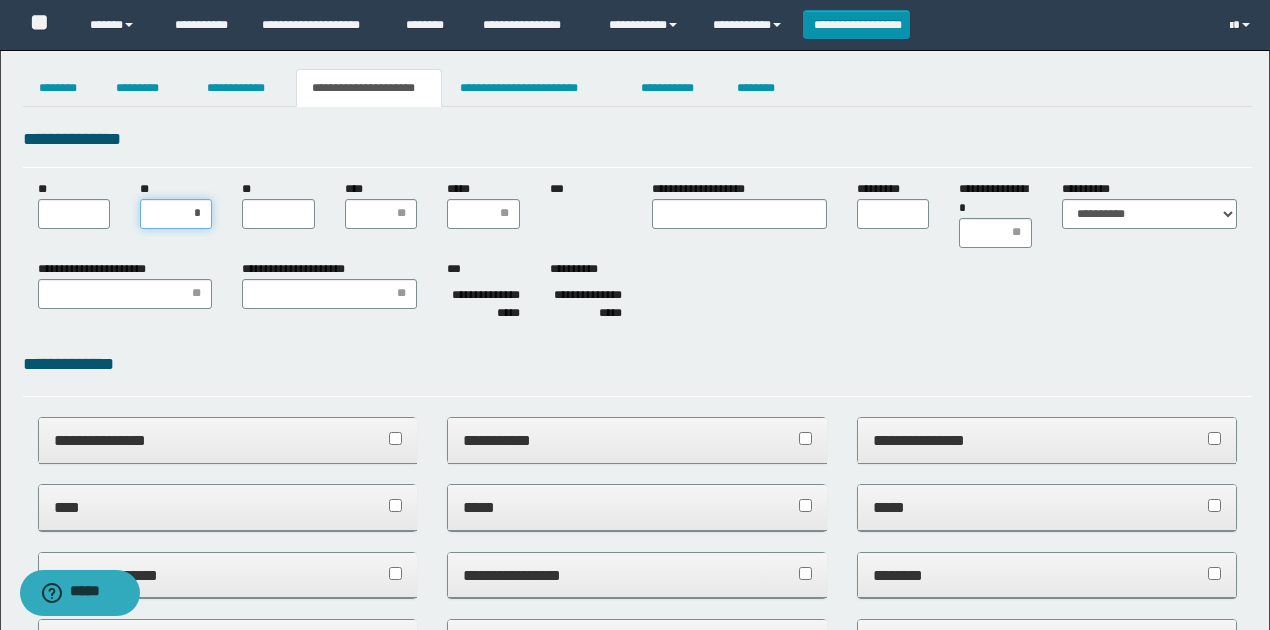 type on "**" 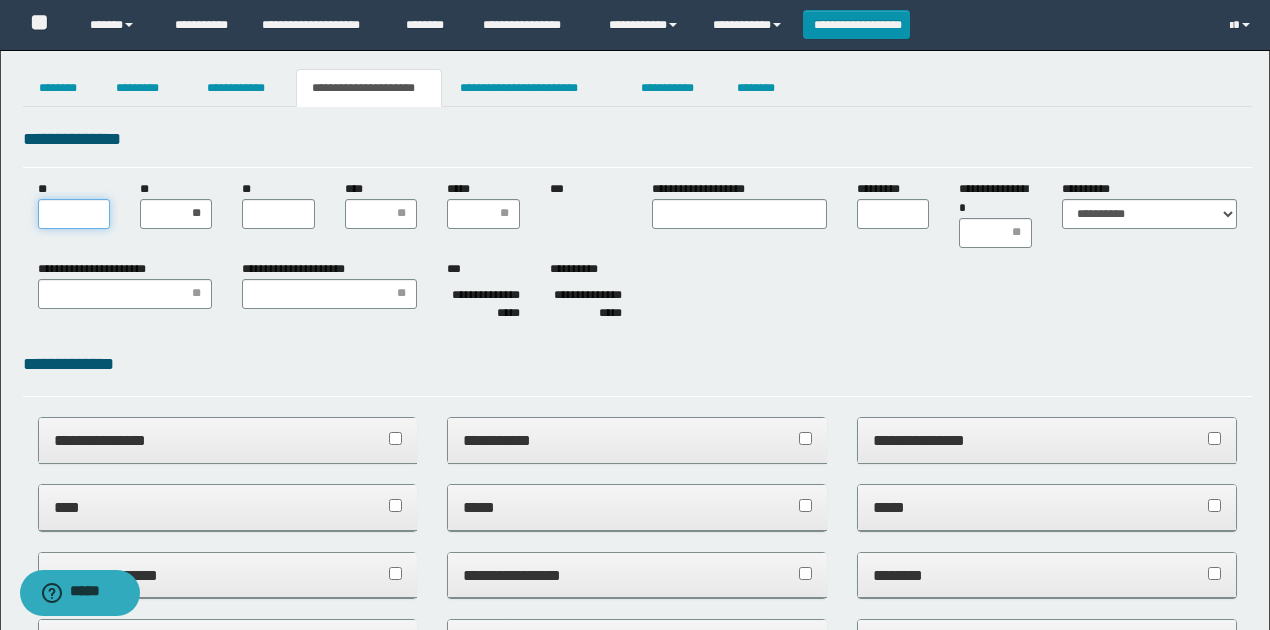 click on "**" at bounding box center (74, 214) 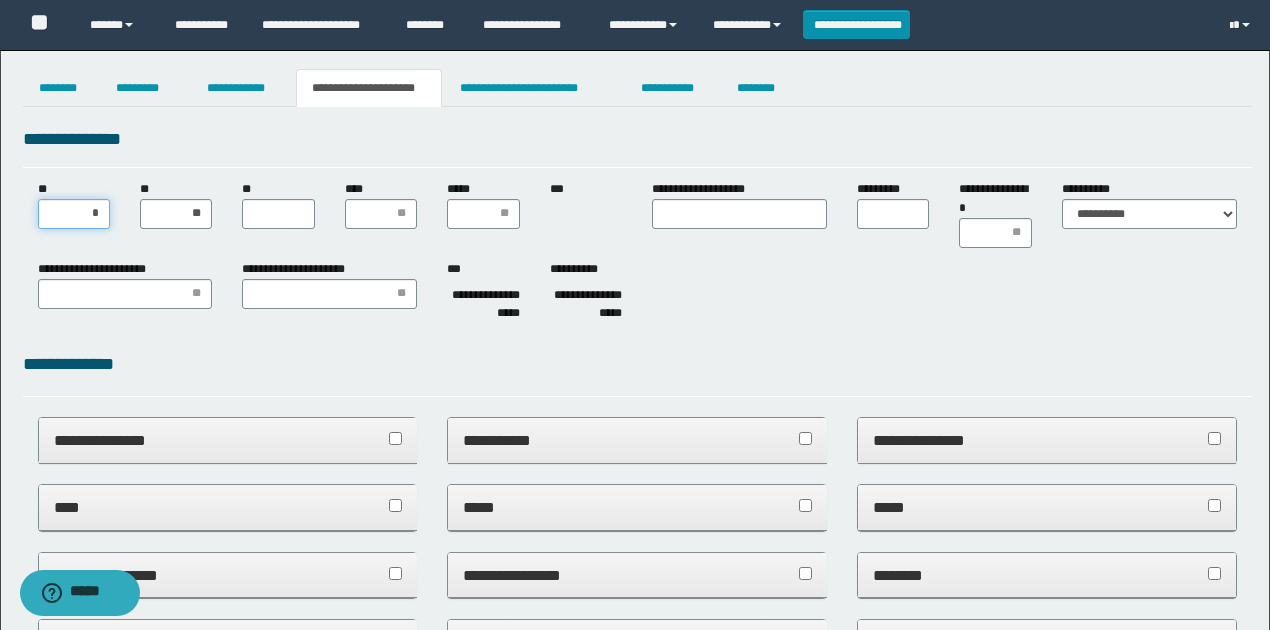 type on "**" 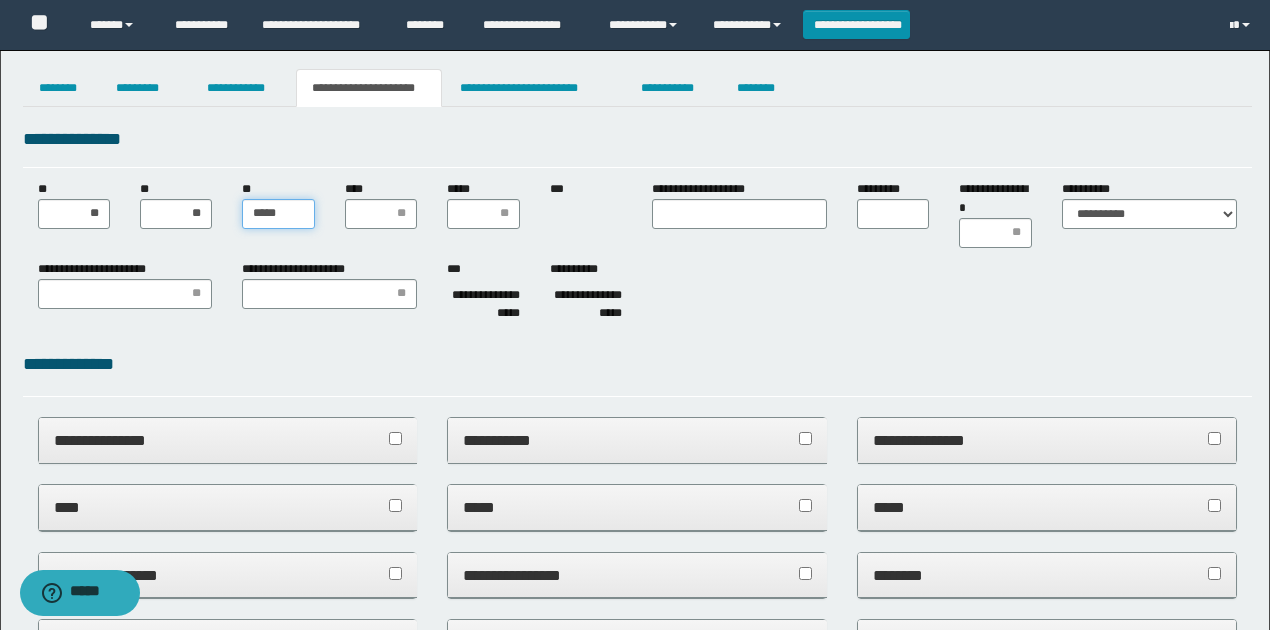 type on "******" 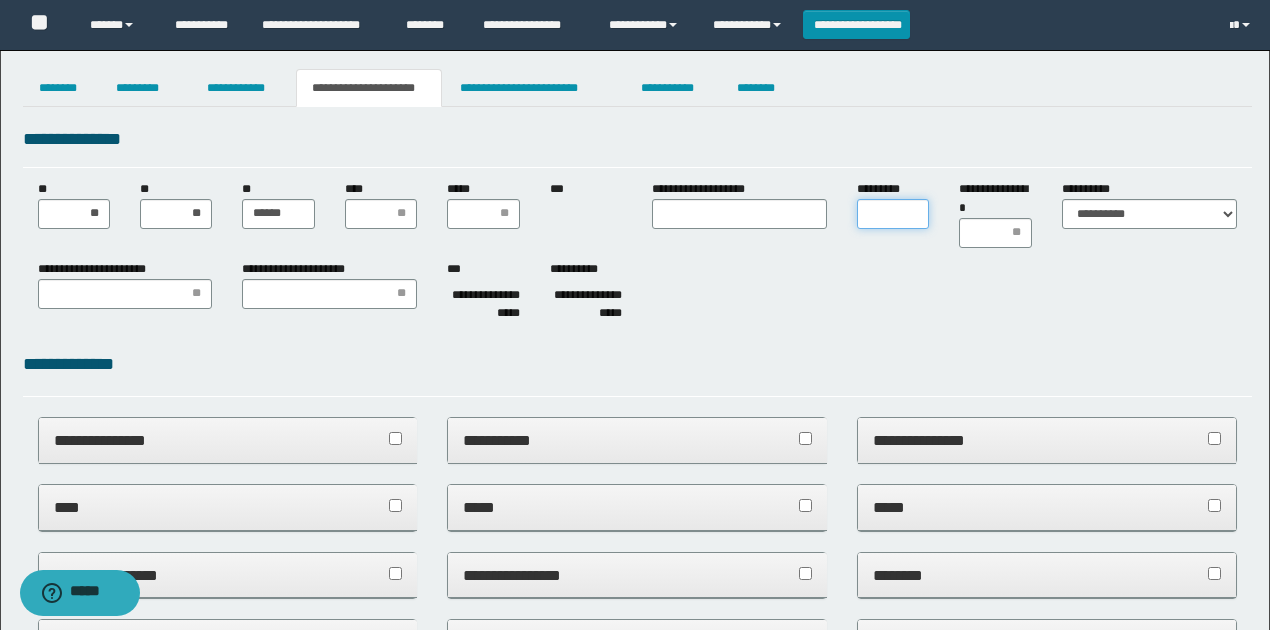 click on "*********" at bounding box center [893, 214] 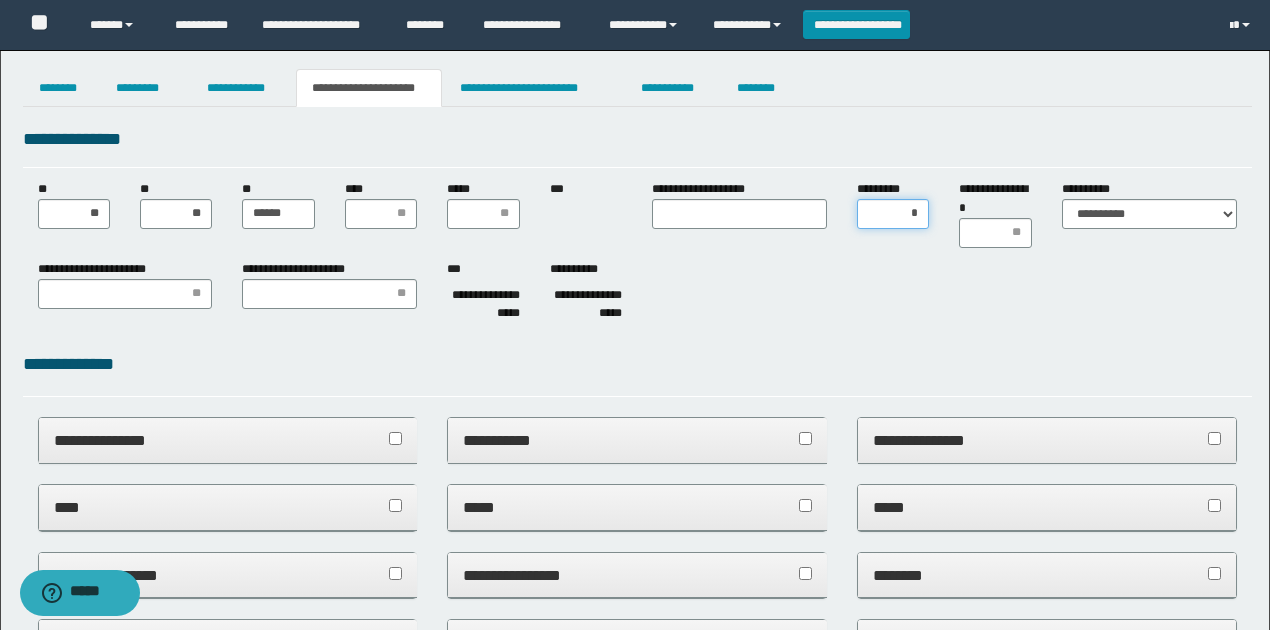 type on "**" 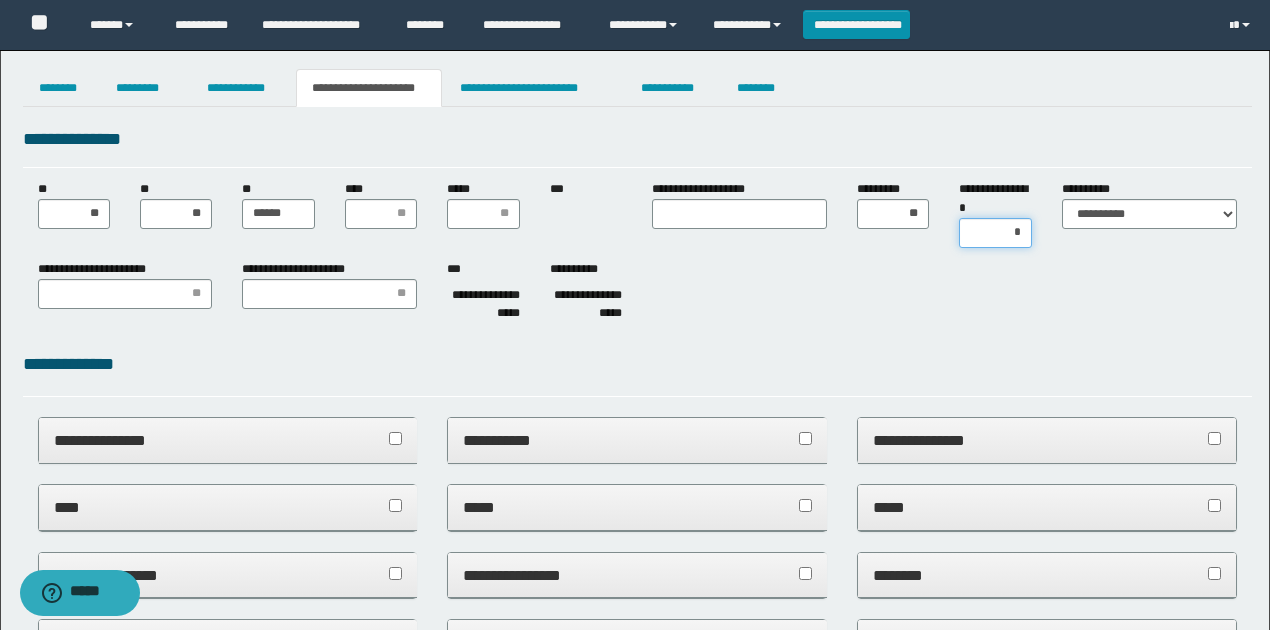 type on "**" 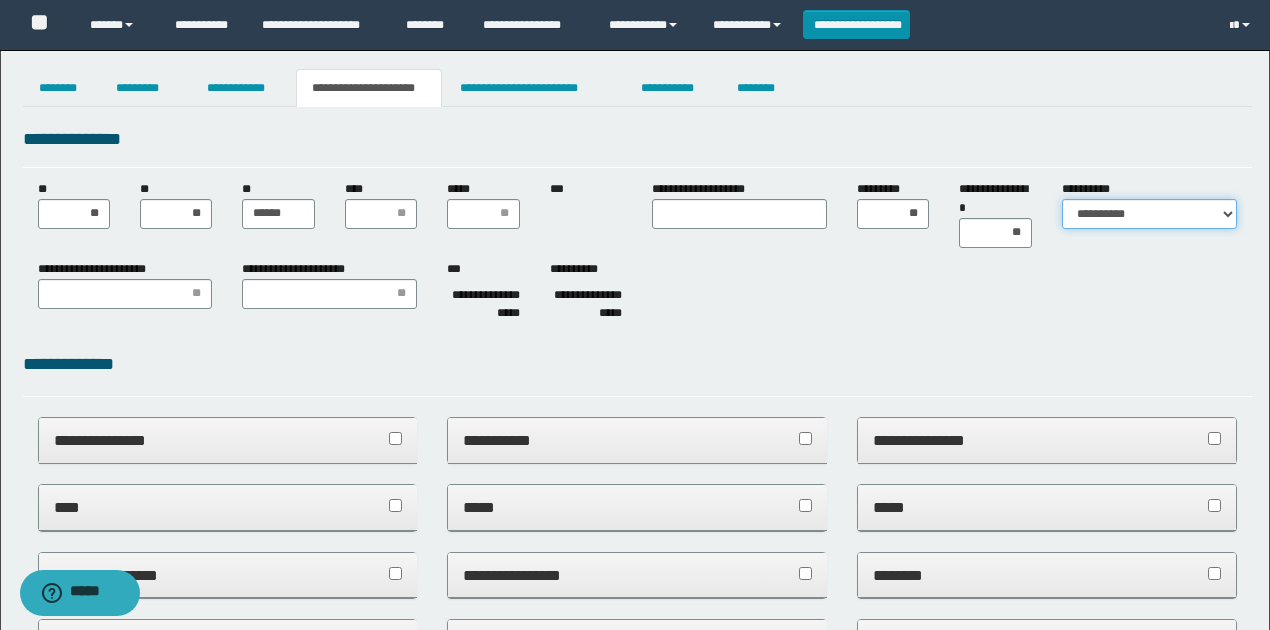 drag, startPoint x: 1140, startPoint y: 213, endPoint x: 1138, endPoint y: 224, distance: 11.18034 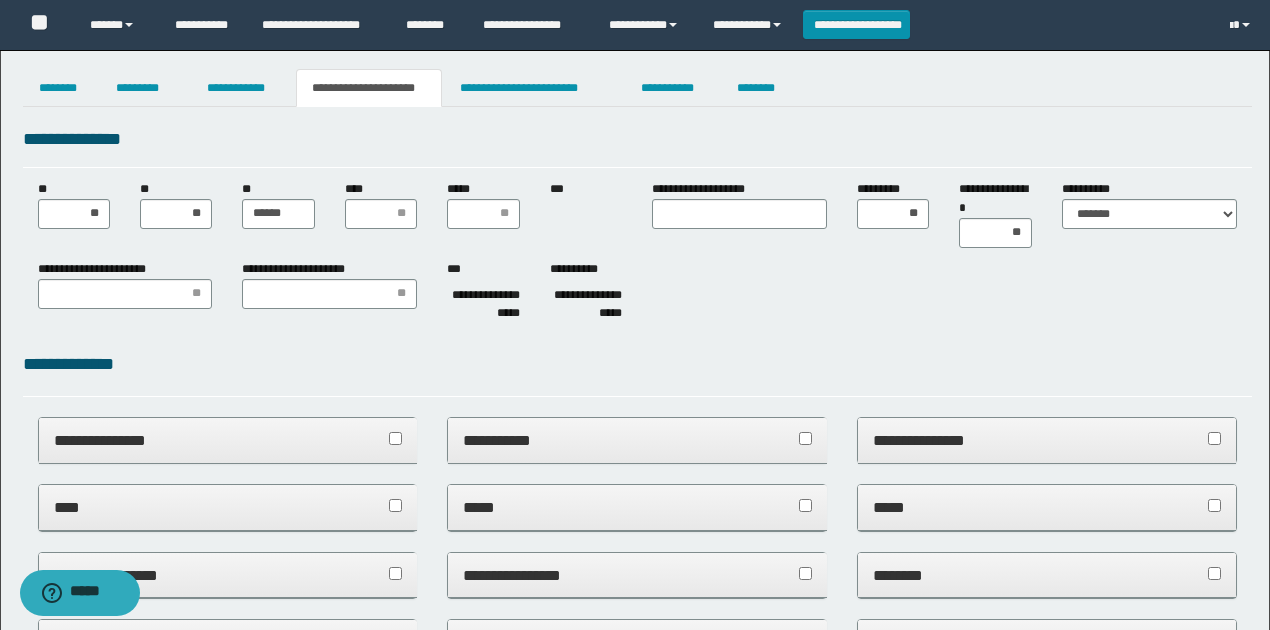 click on "**********" at bounding box center [637, 139] 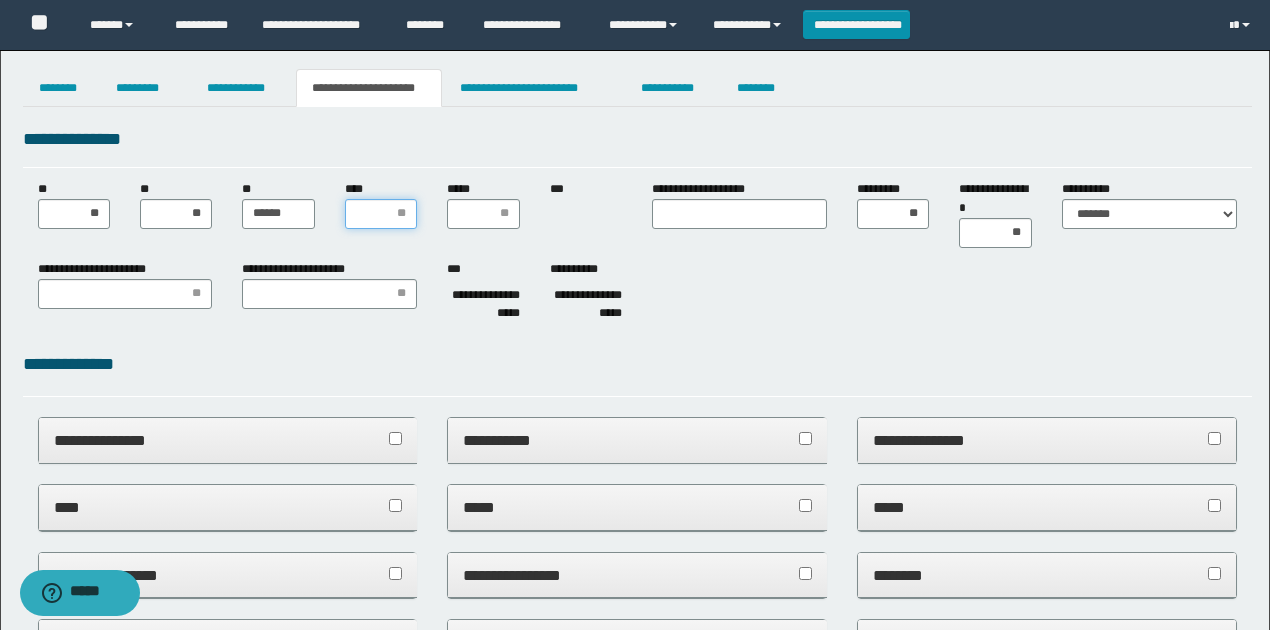 click on "****" at bounding box center [381, 214] 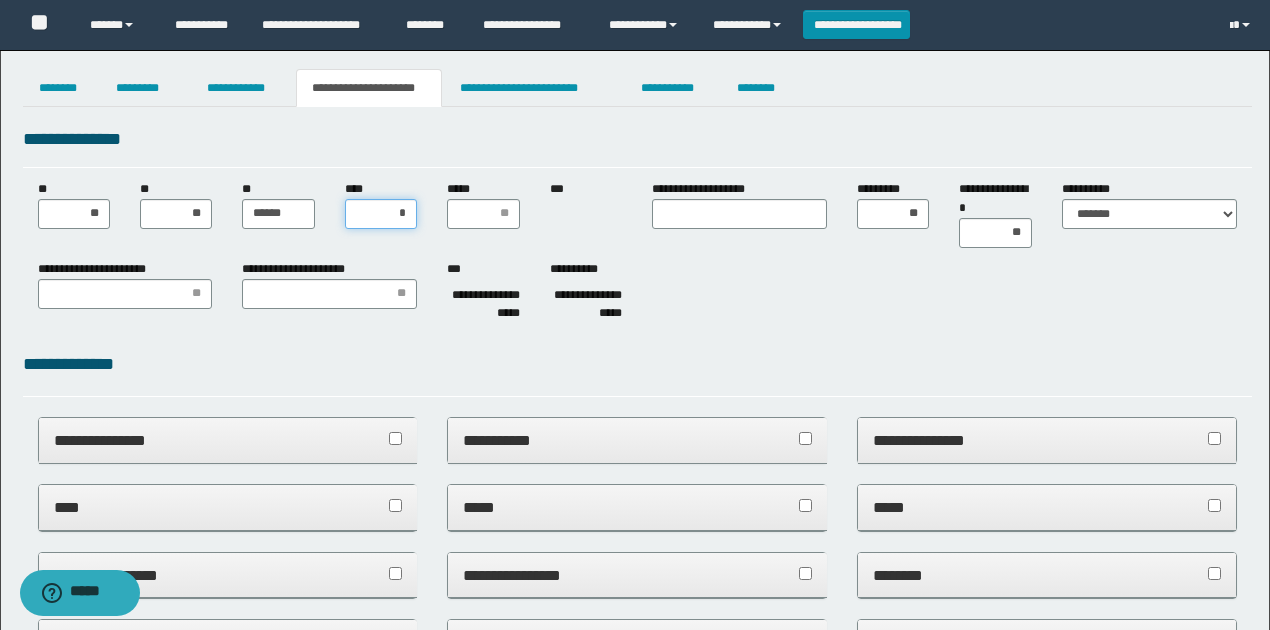 type on "**" 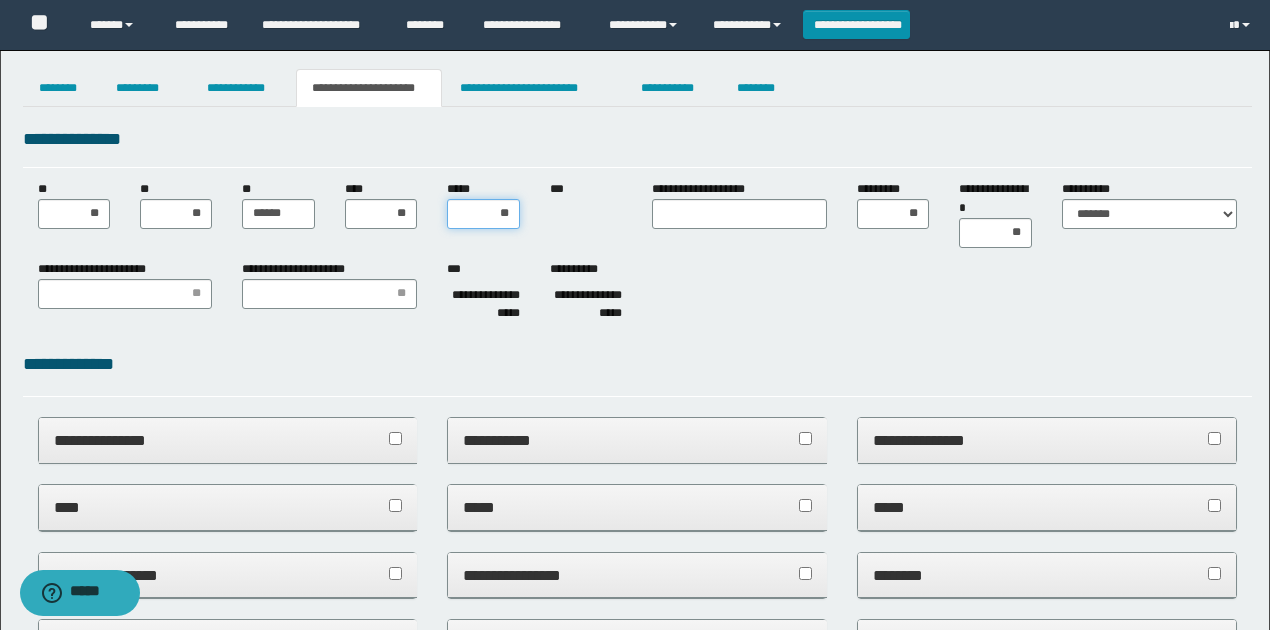 type on "***" 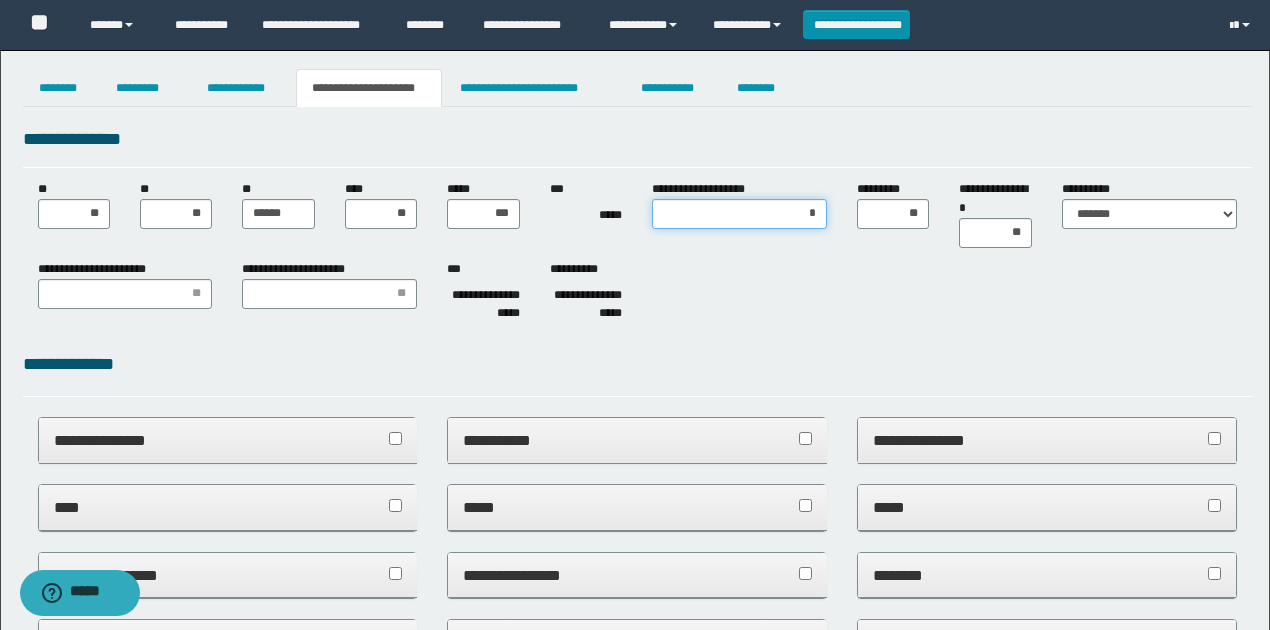 type on "**" 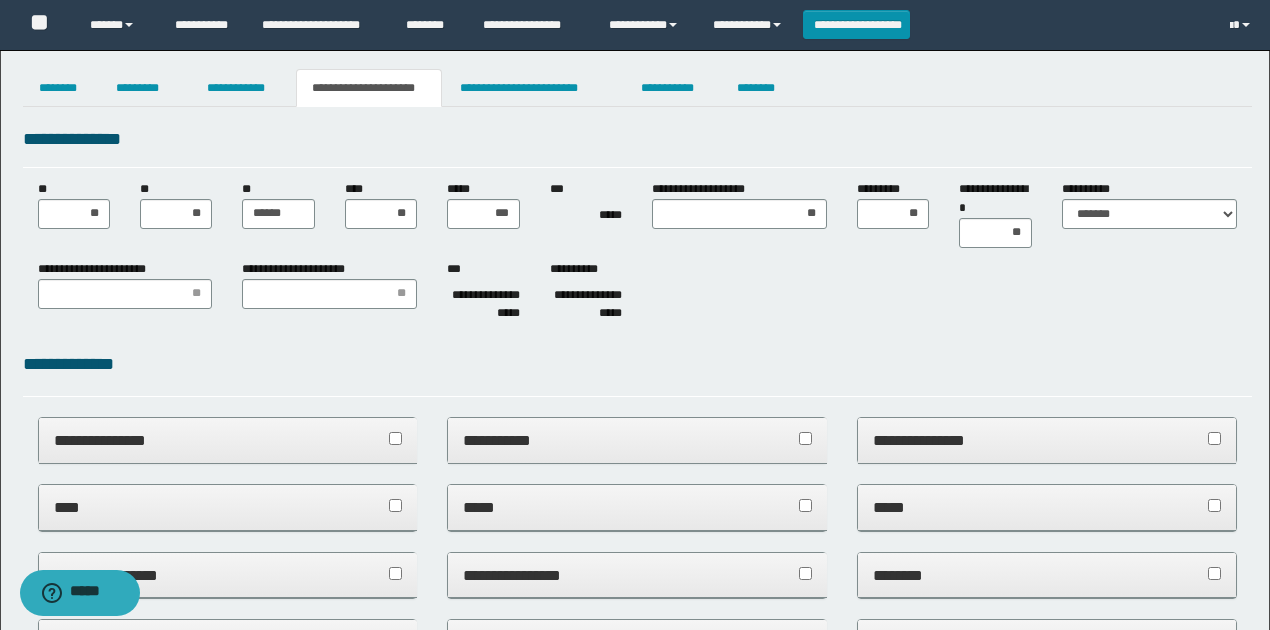 drag, startPoint x: 804, startPoint y: 286, endPoint x: 764, endPoint y: 275, distance: 41.484936 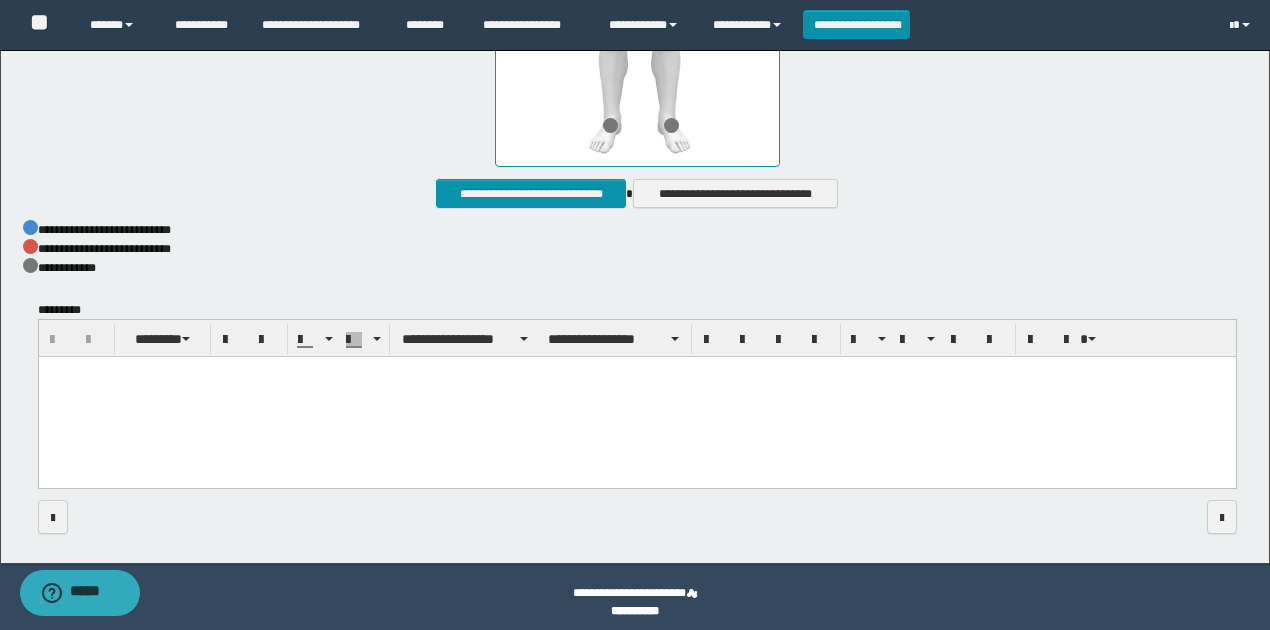 scroll, scrollTop: 1133, scrollLeft: 0, axis: vertical 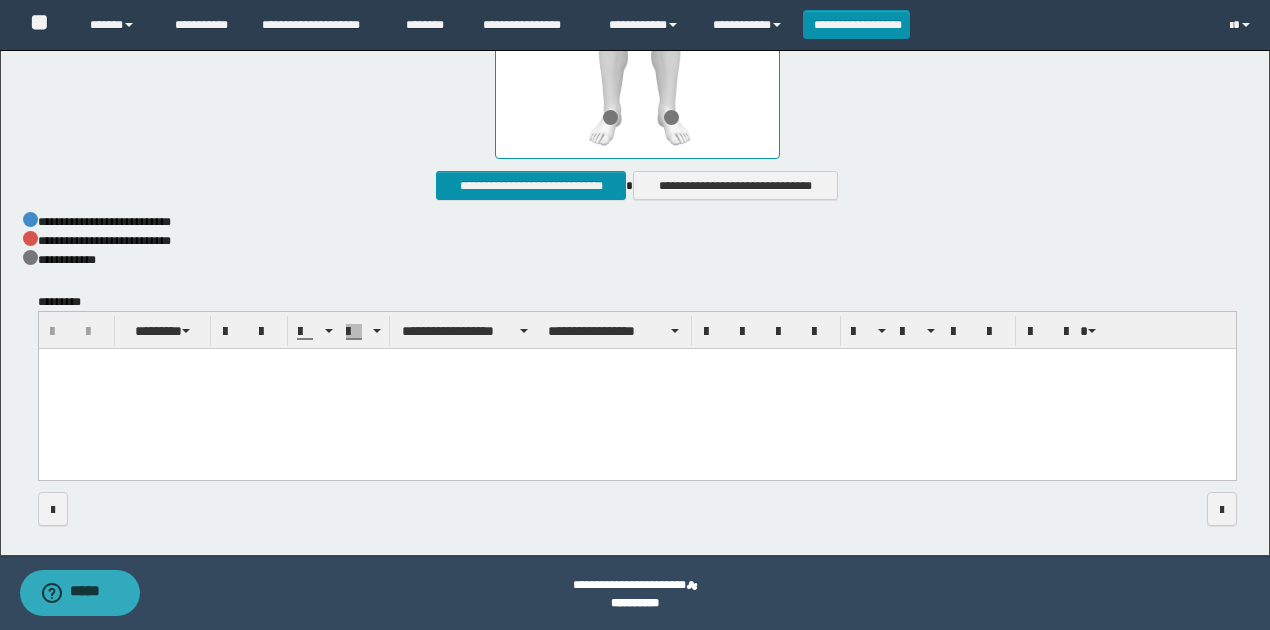 click at bounding box center [636, 390] 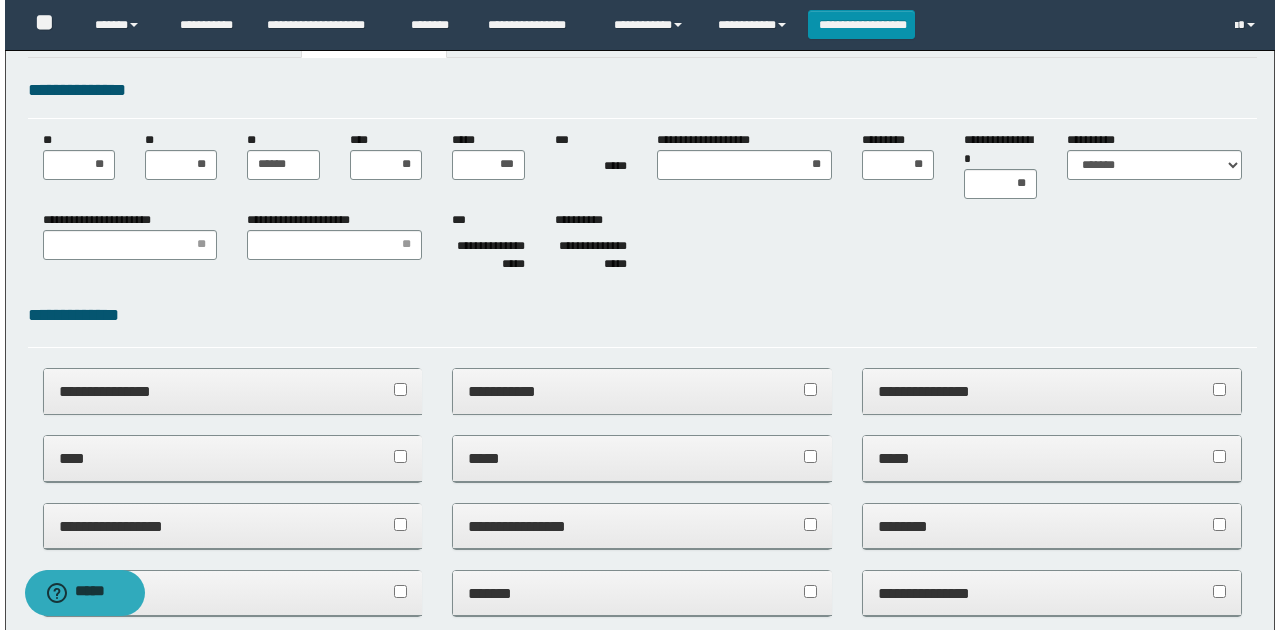 scroll, scrollTop: 0, scrollLeft: 0, axis: both 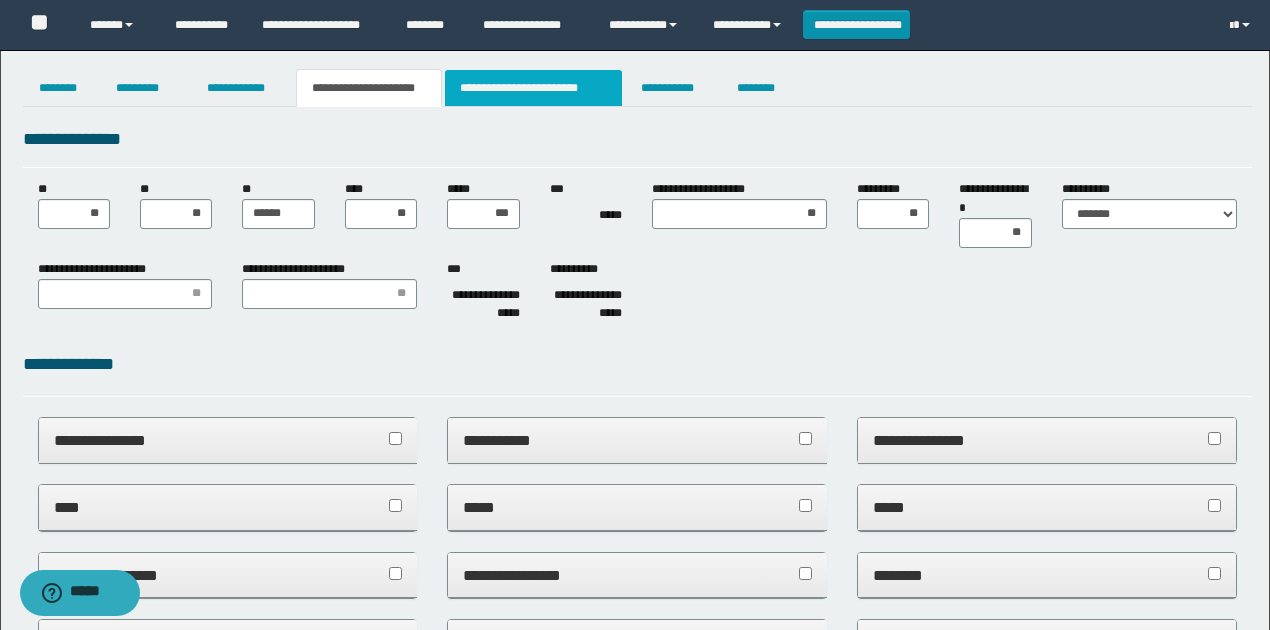 click on "**********" at bounding box center (533, 88) 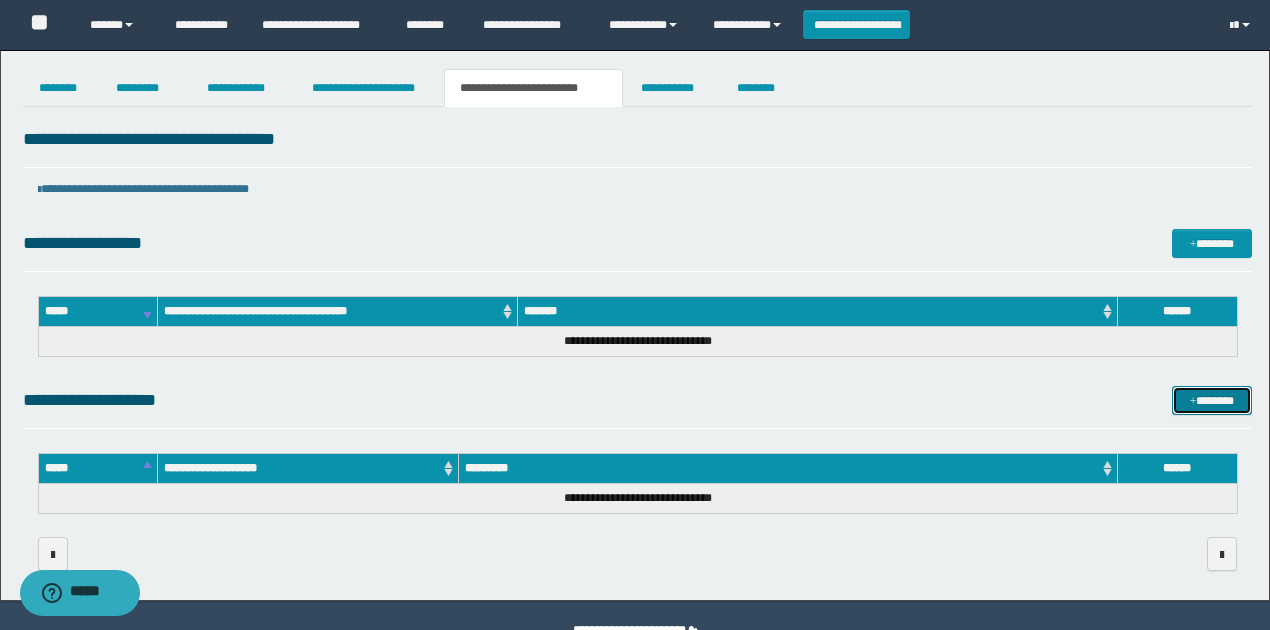 click on "*******" at bounding box center (1211, 400) 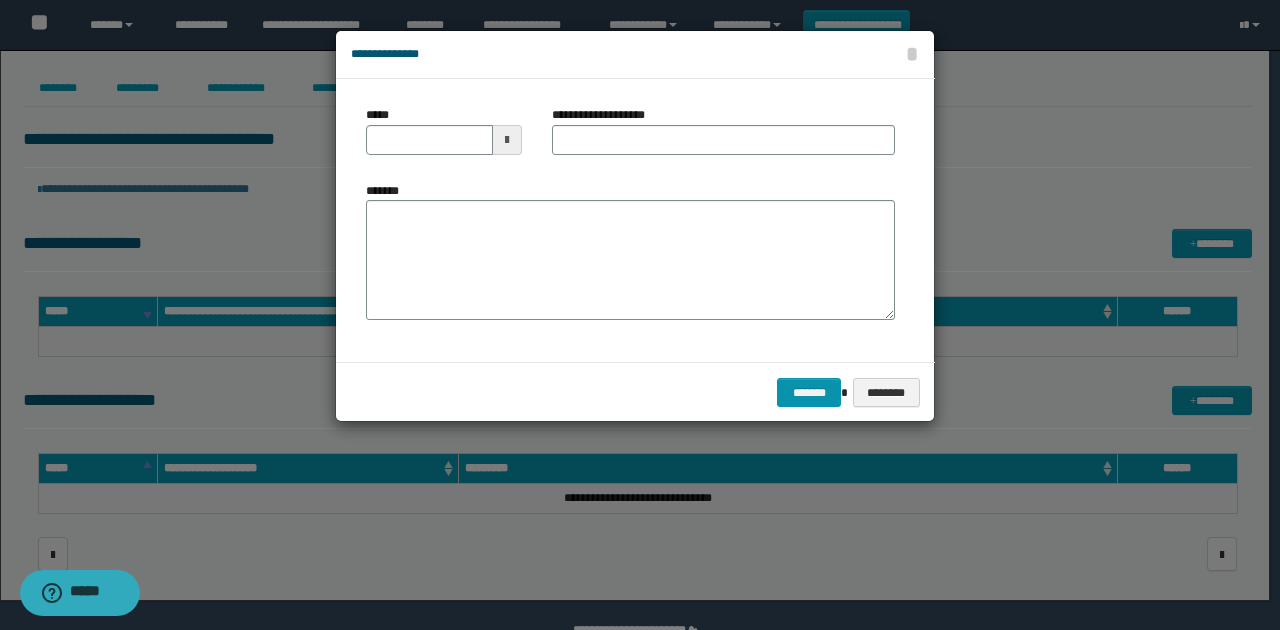 click at bounding box center [507, 140] 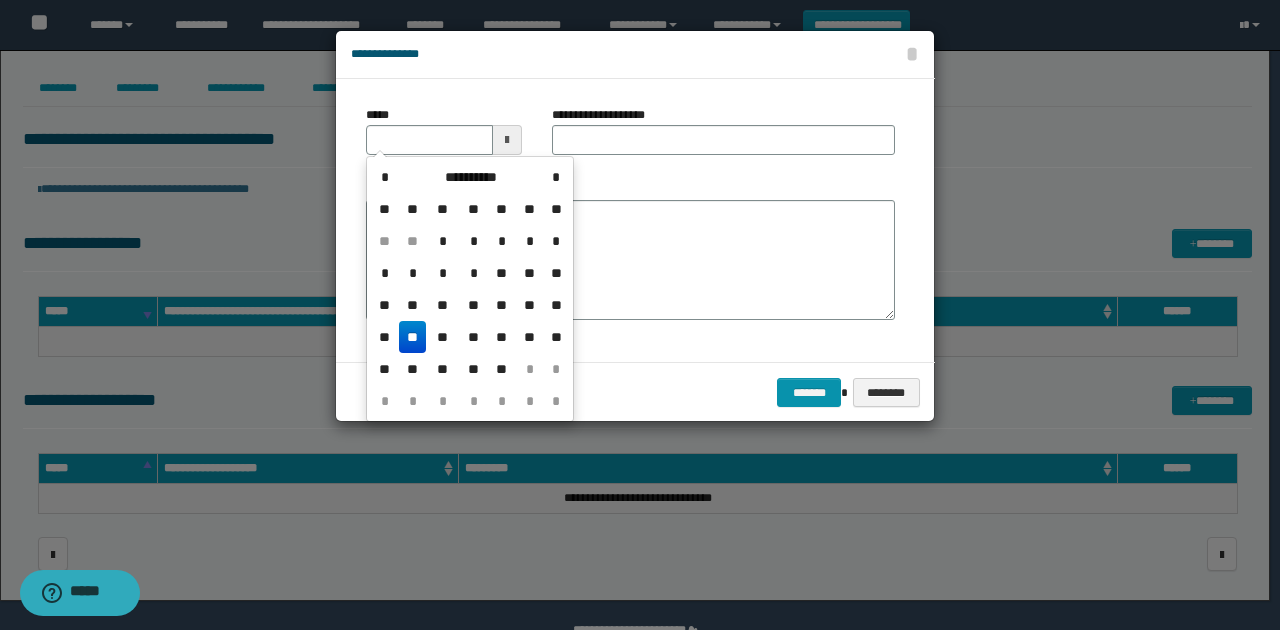 drag, startPoint x: 407, startPoint y: 336, endPoint x: 454, endPoint y: 258, distance: 91.06591 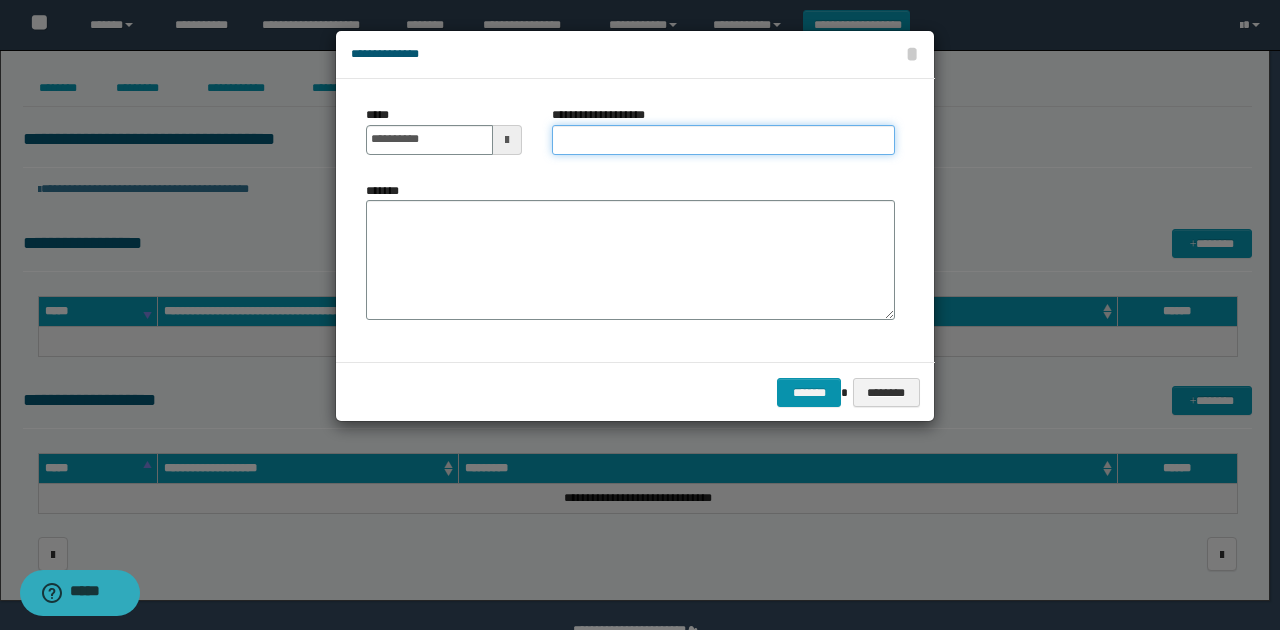 drag, startPoint x: 585, startPoint y: 131, endPoint x: 626, endPoint y: 152, distance: 46.06517 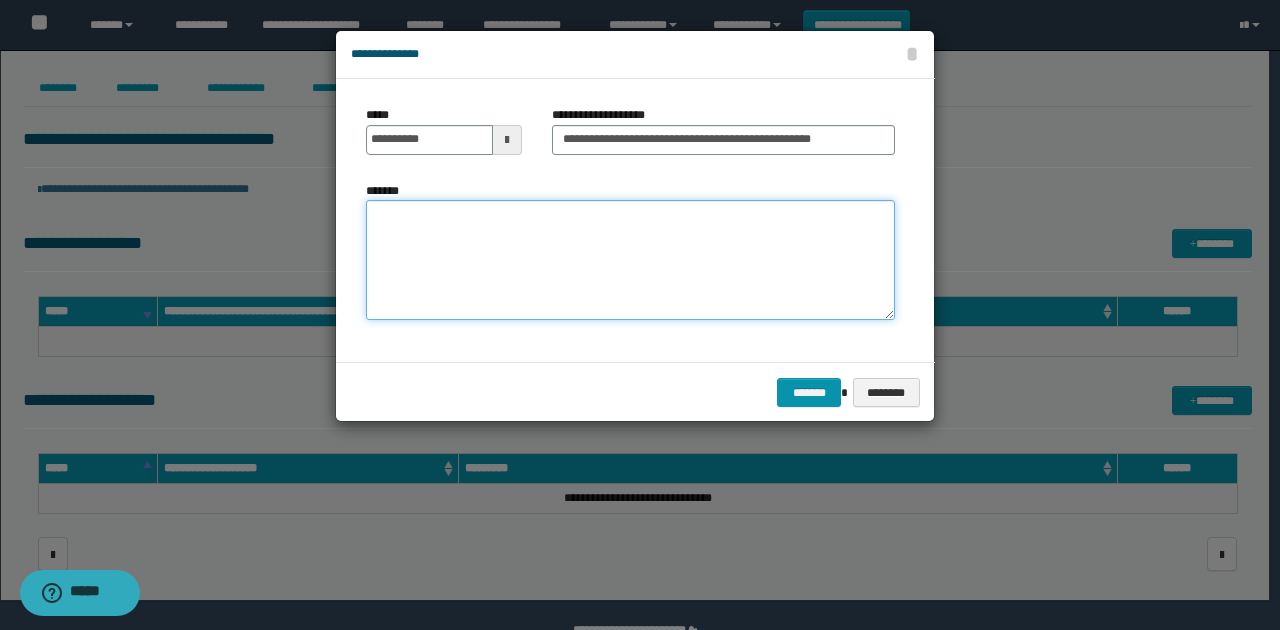 click on "*******" at bounding box center [630, 260] 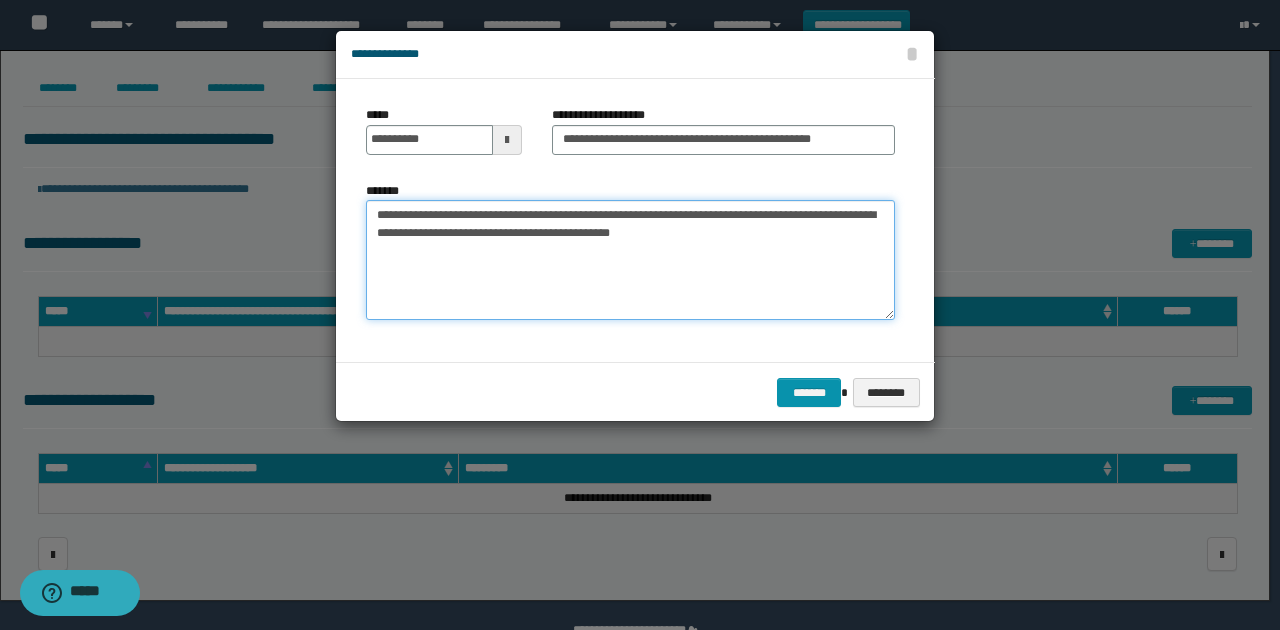 type on "**********" 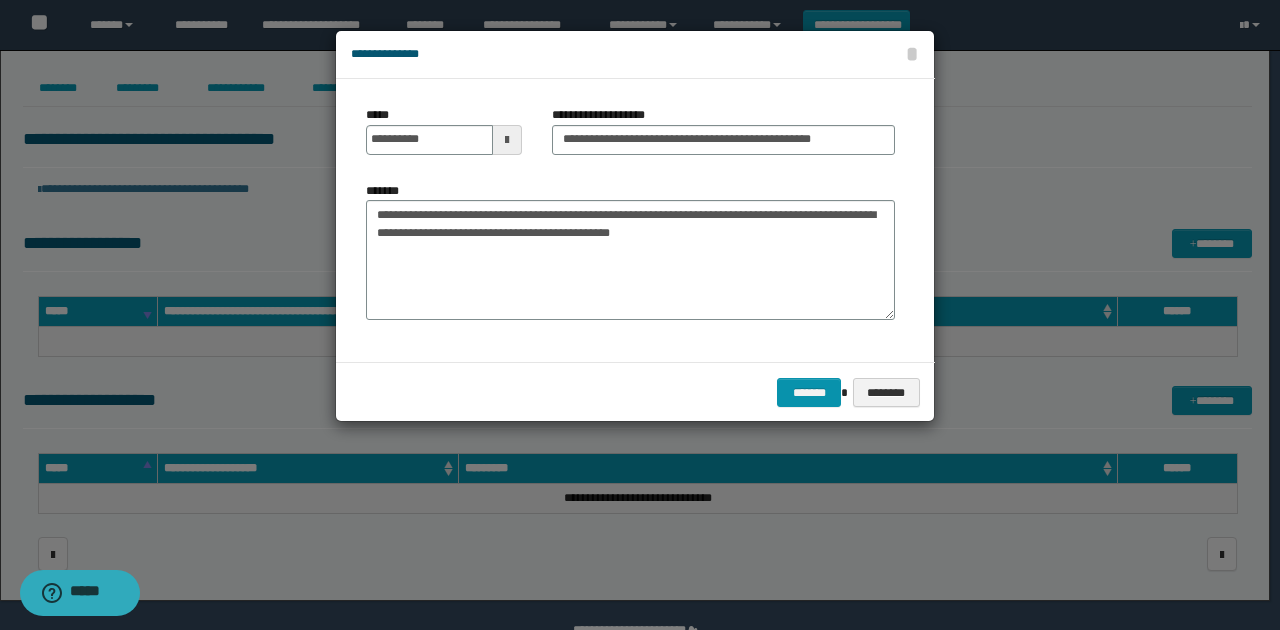click on "*******
********" at bounding box center [635, 392] 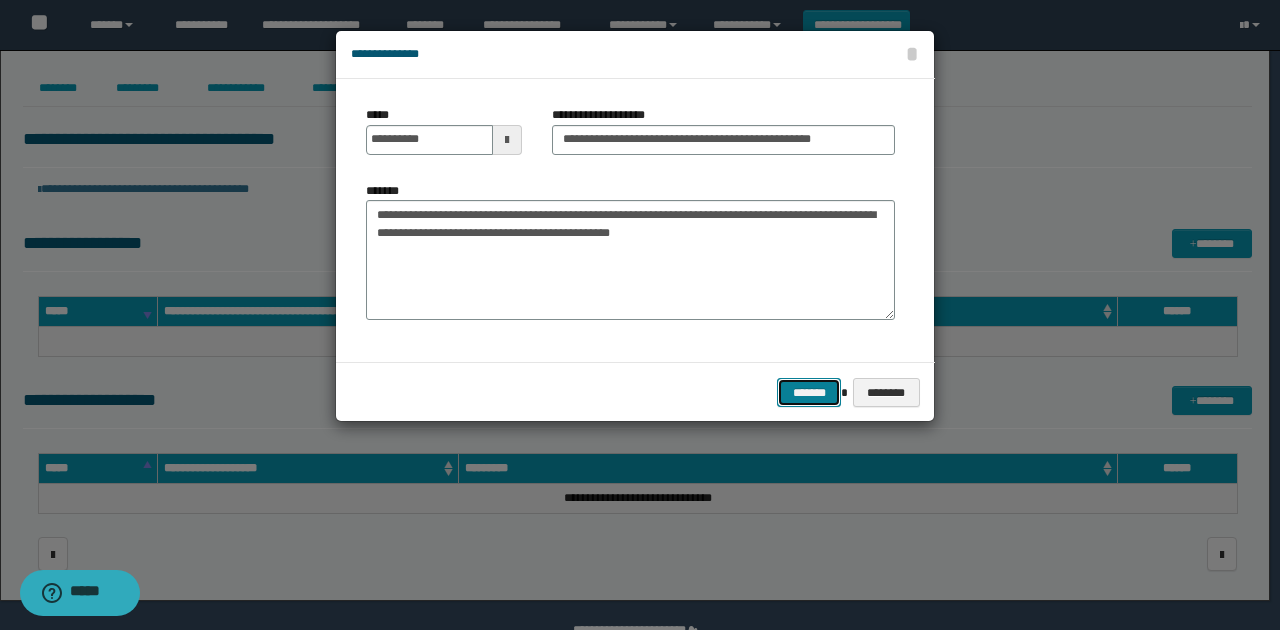 click on "*******" at bounding box center [809, 392] 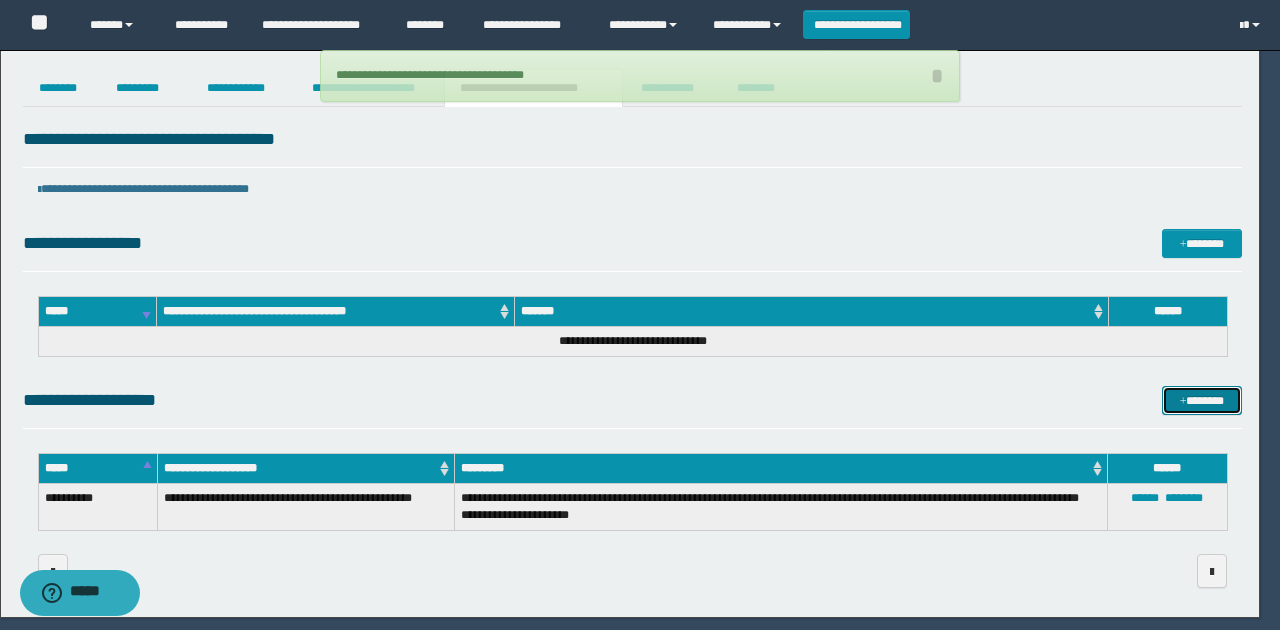 type 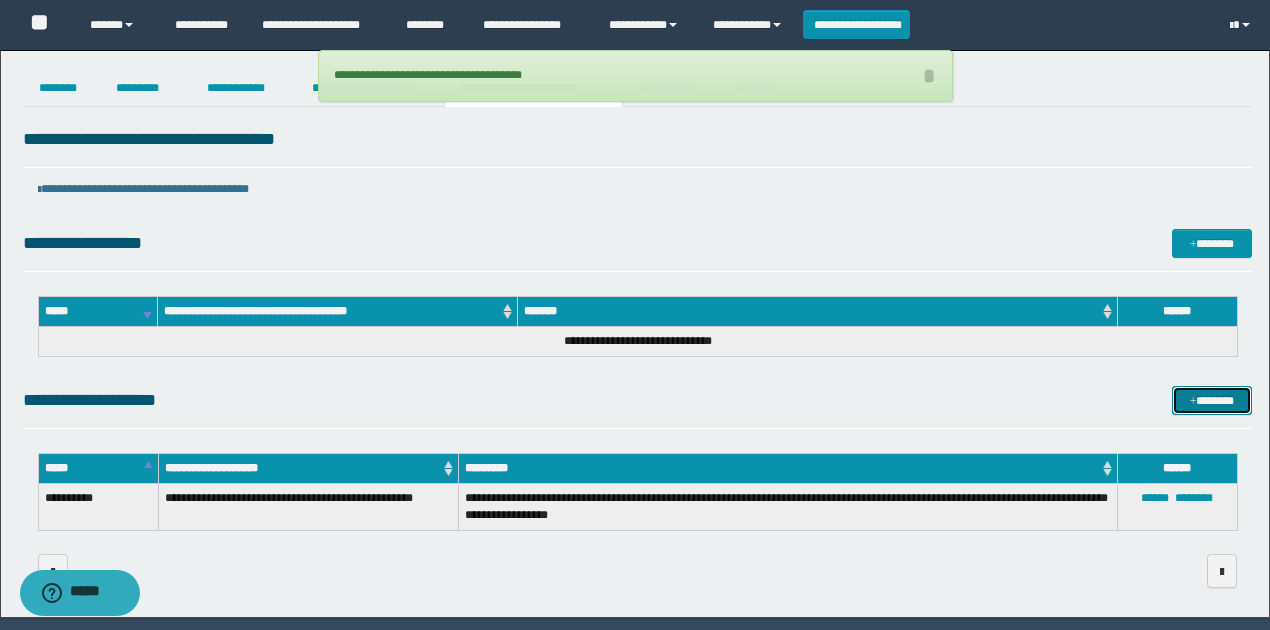 click on "*******" at bounding box center (1211, 400) 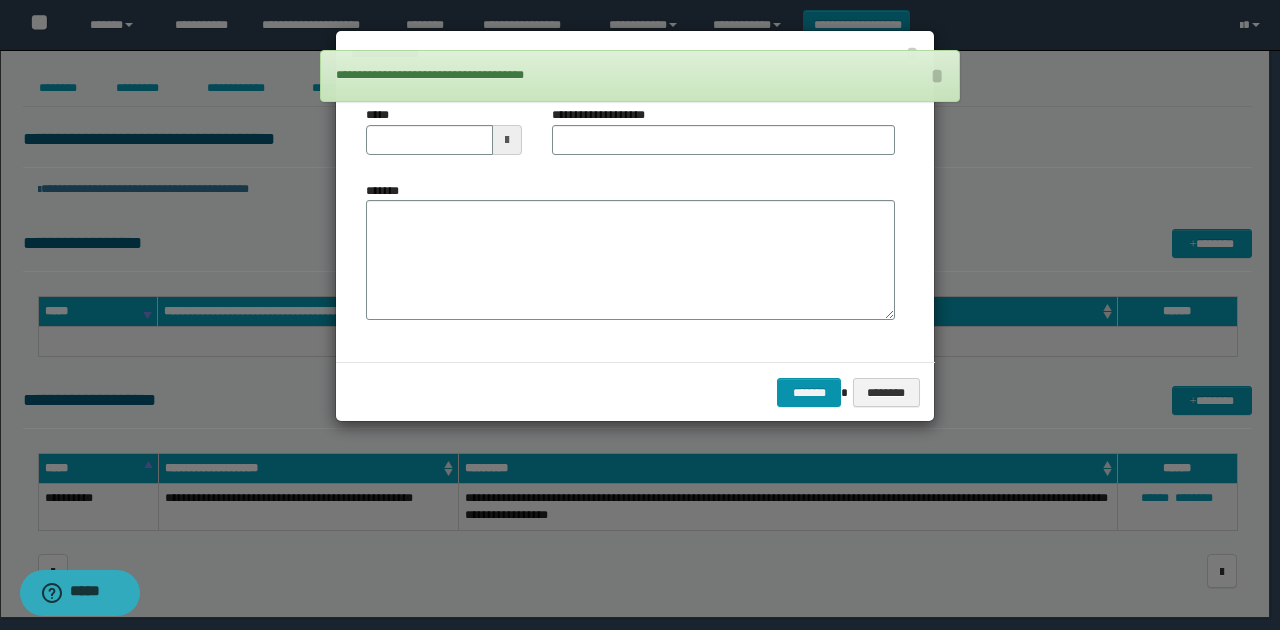 click at bounding box center (507, 140) 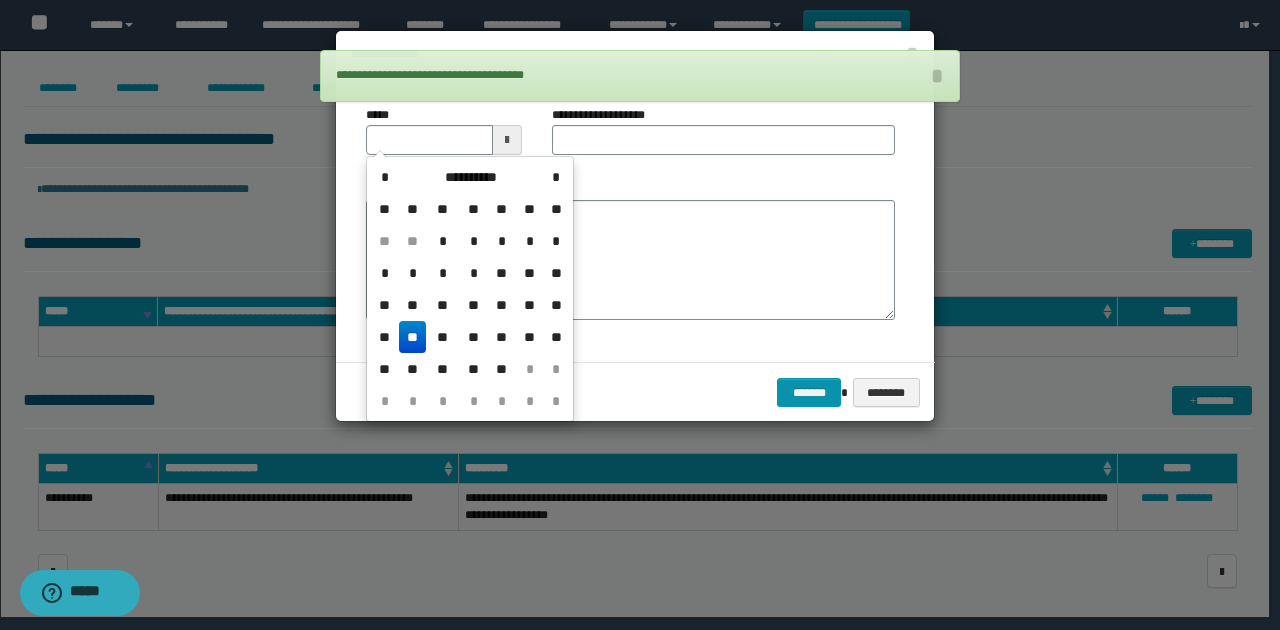 click on "**" at bounding box center [413, 337] 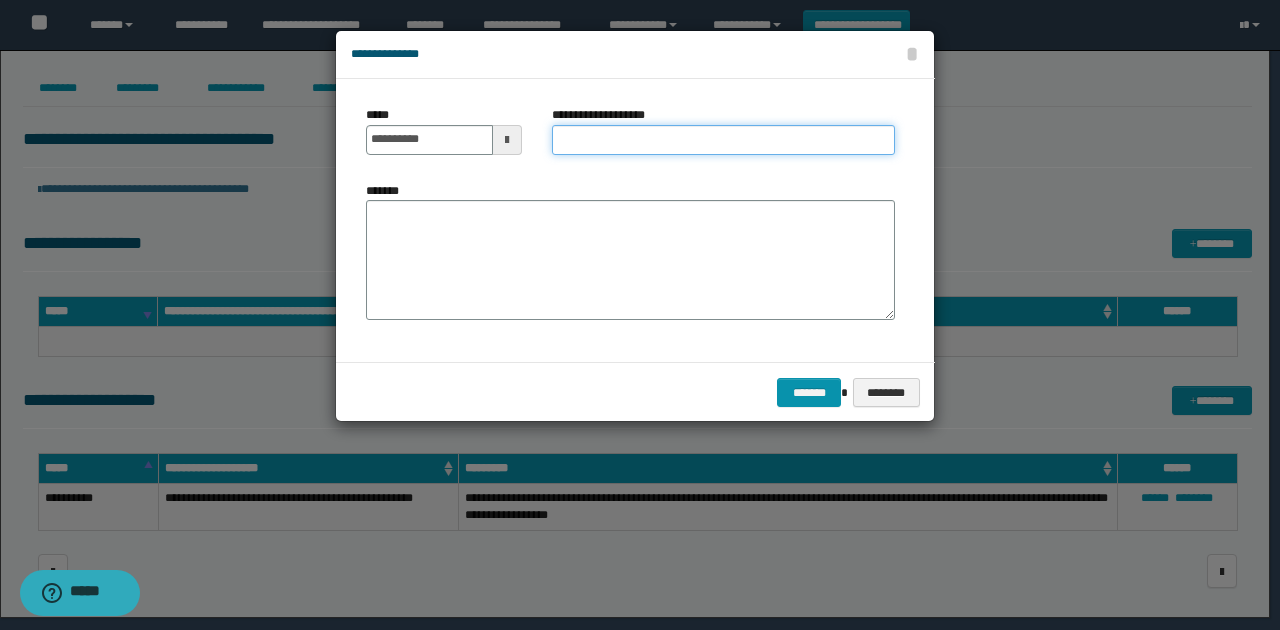click on "**********" at bounding box center (723, 140) 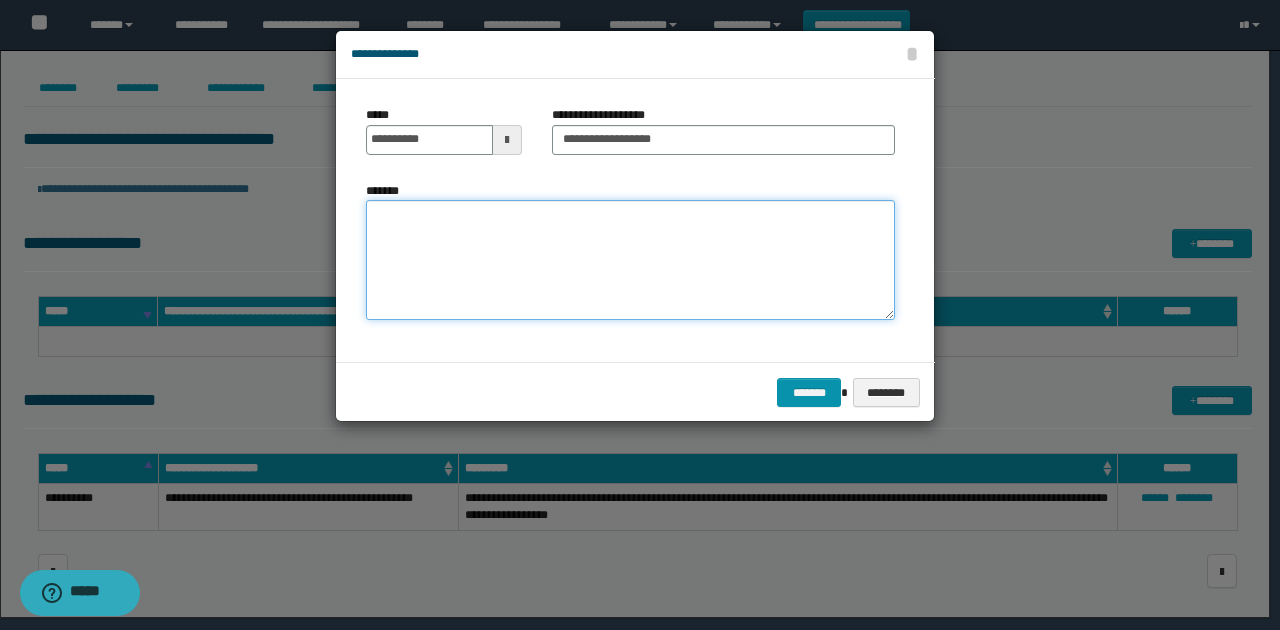 click on "*******" at bounding box center [630, 260] 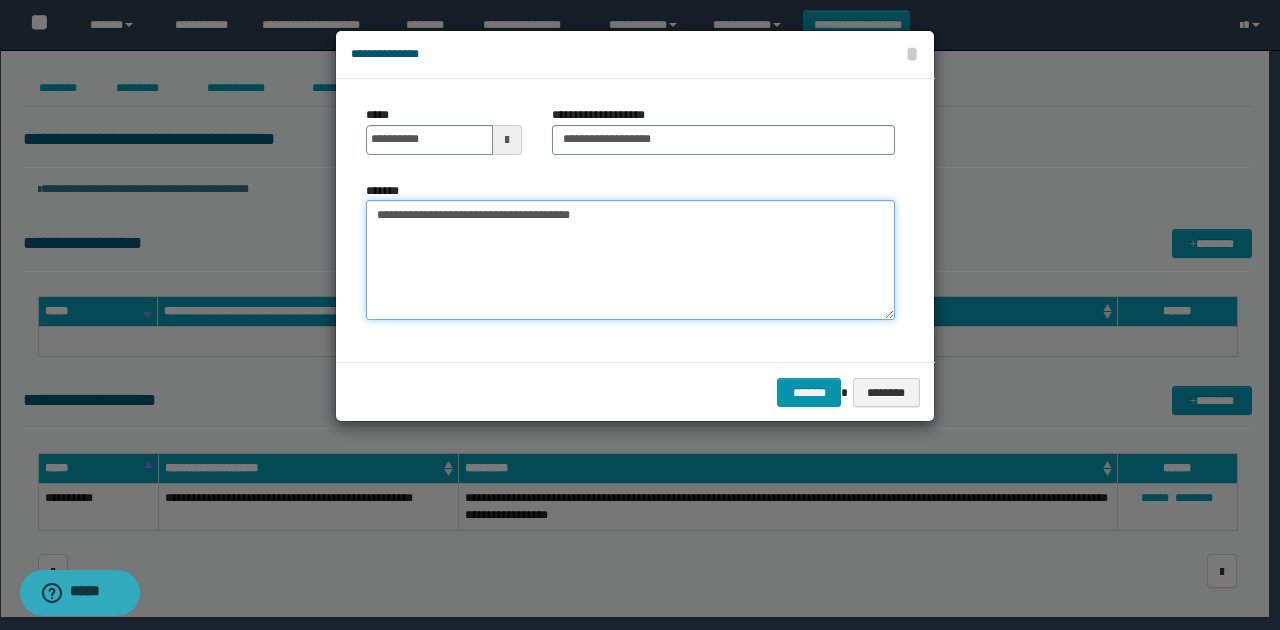 type on "**********" 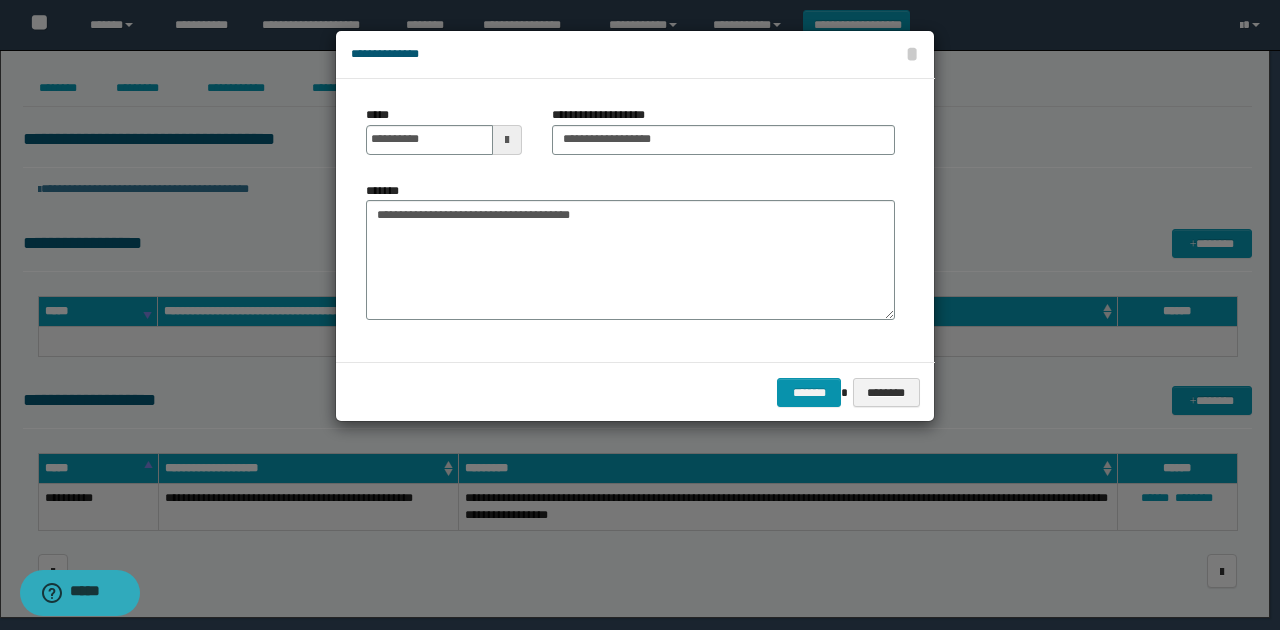 click on "**********" at bounding box center (635, 220) 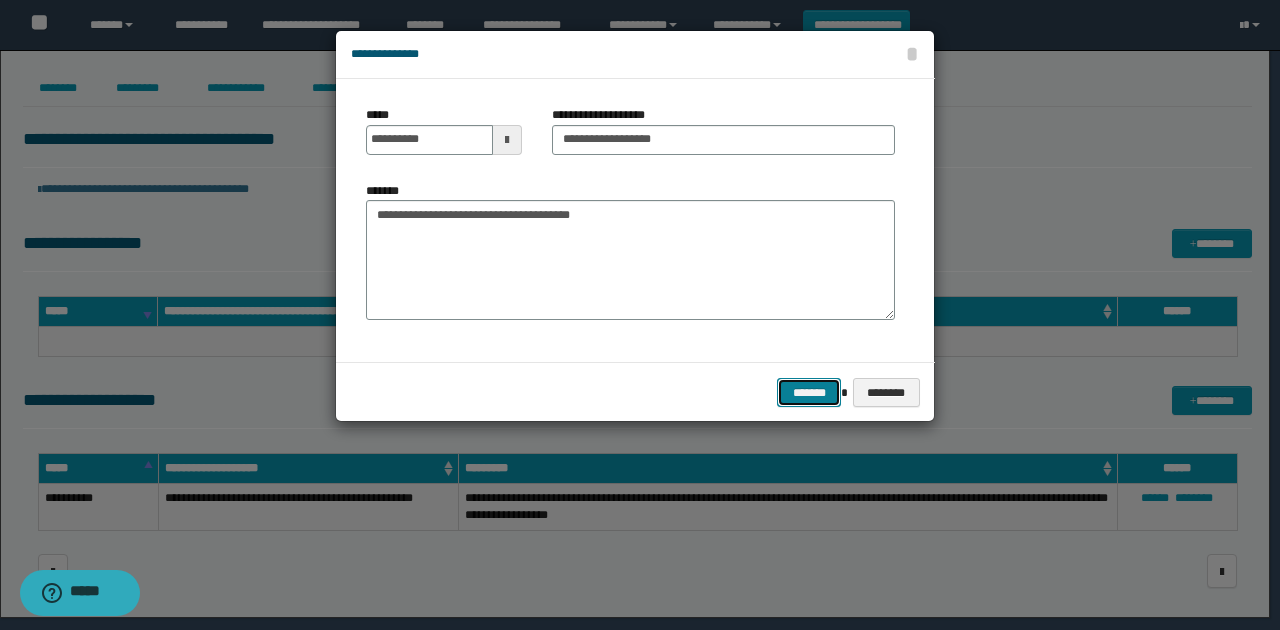 click on "*******" at bounding box center (809, 392) 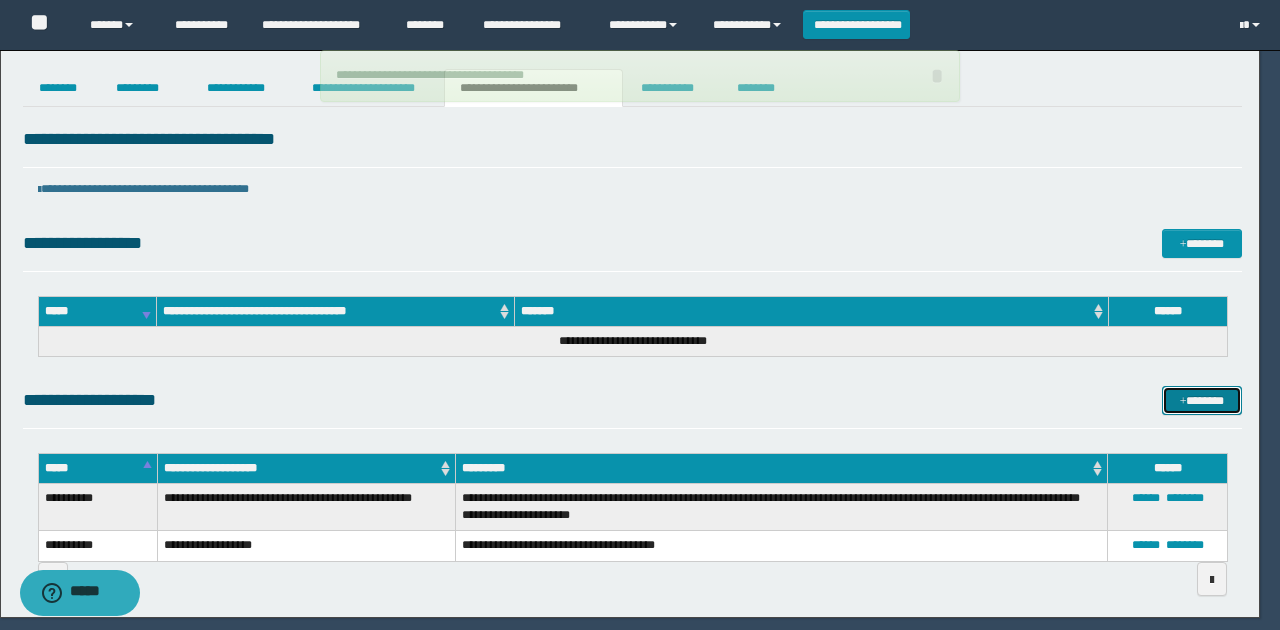 type 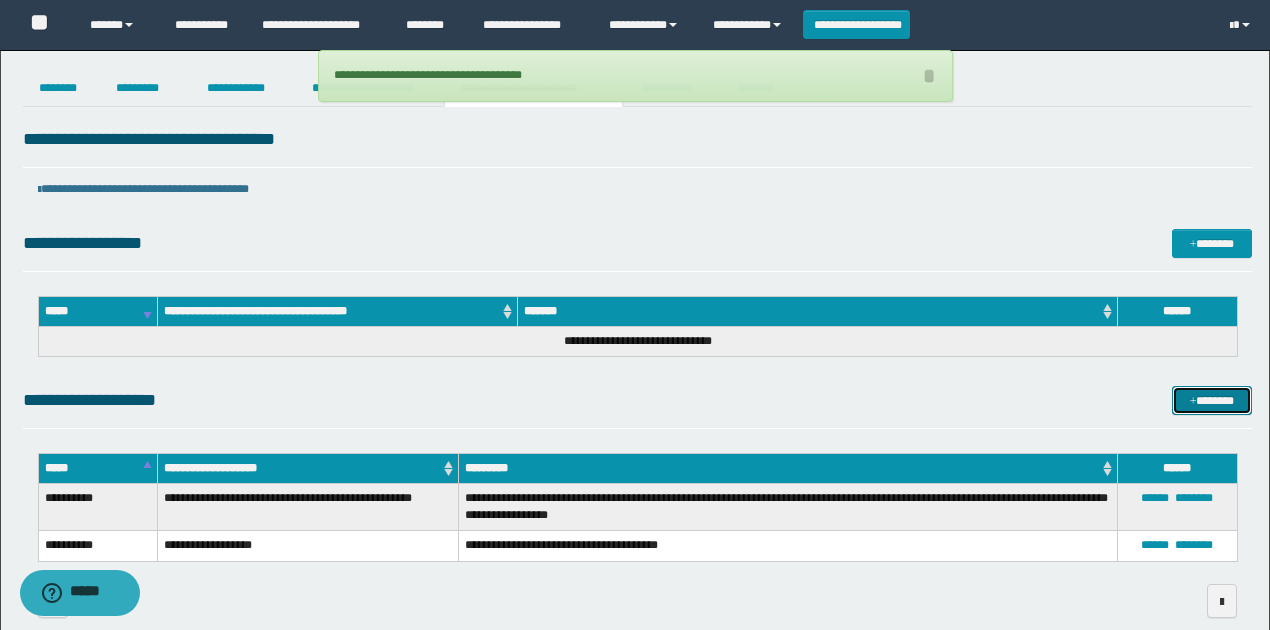 click on "*******" at bounding box center [1211, 400] 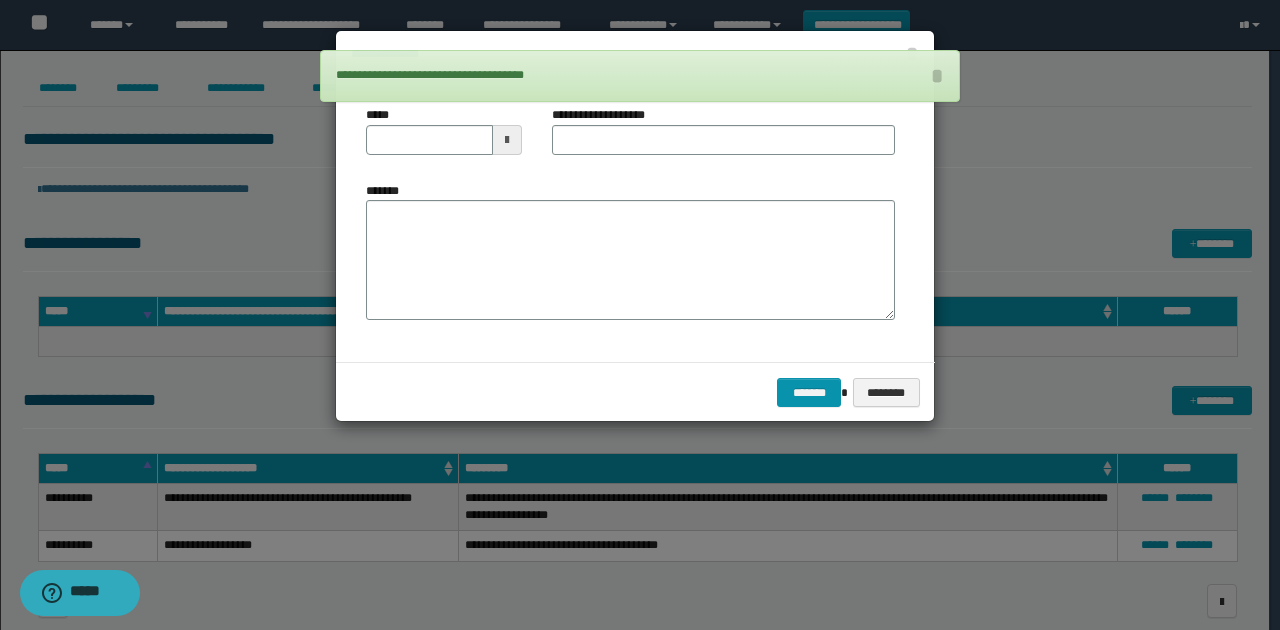 click at bounding box center (507, 140) 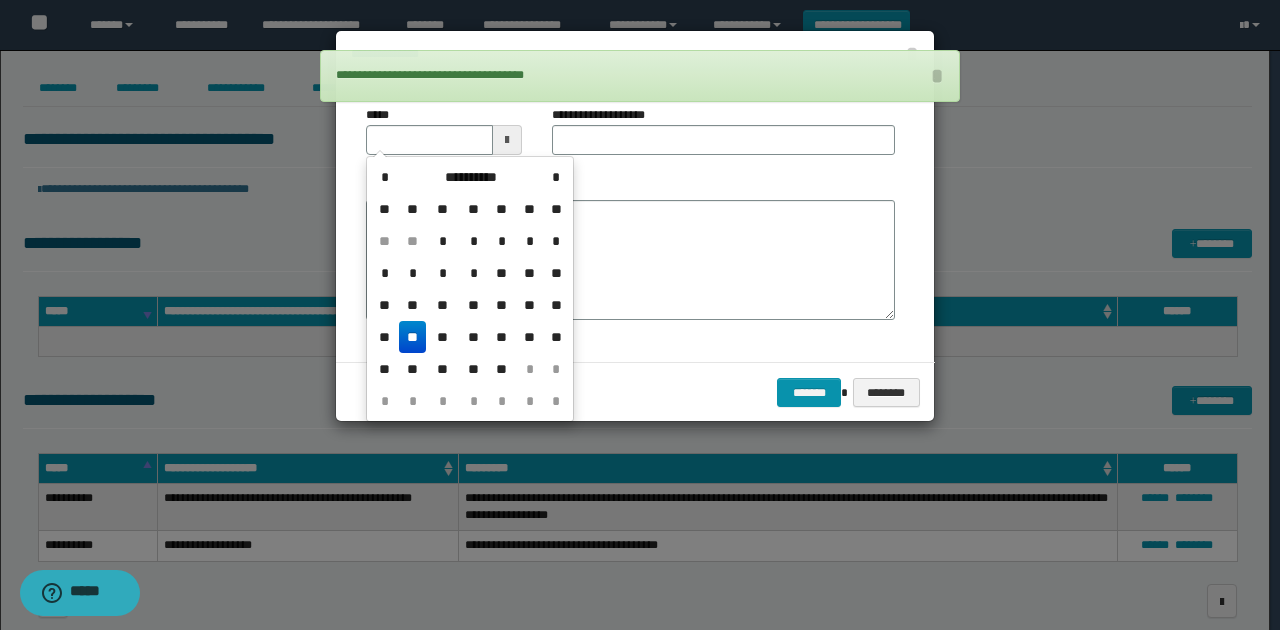 drag, startPoint x: 410, startPoint y: 334, endPoint x: 442, endPoint y: 286, distance: 57.68882 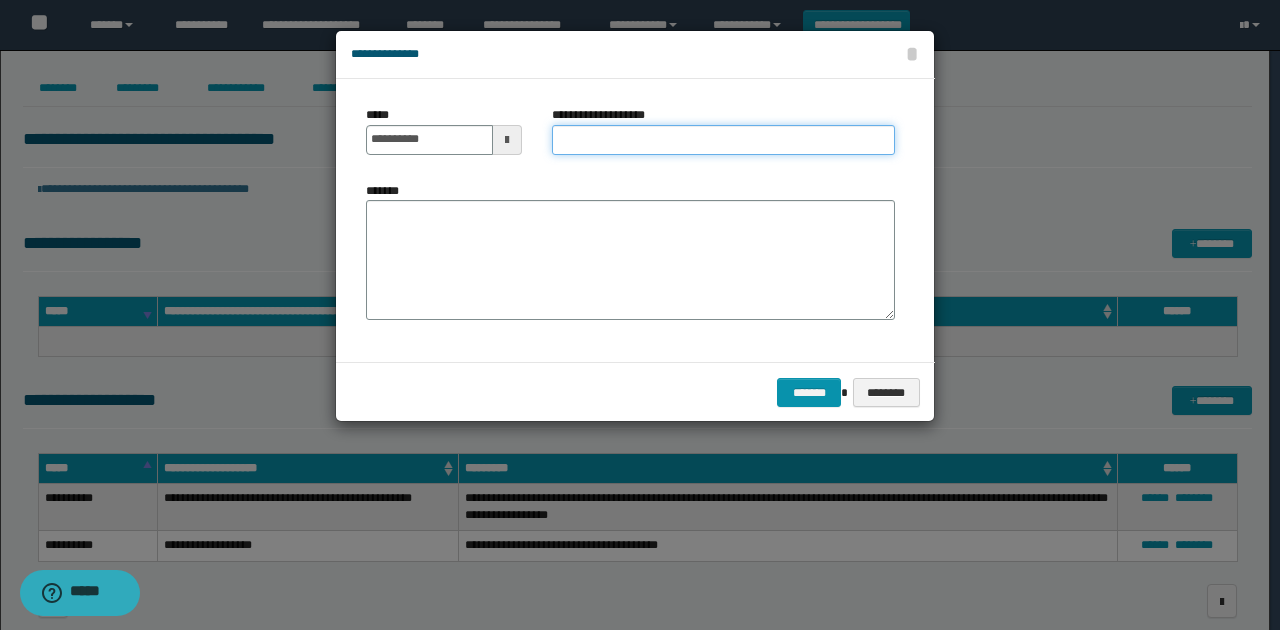 click on "**********" at bounding box center [723, 140] 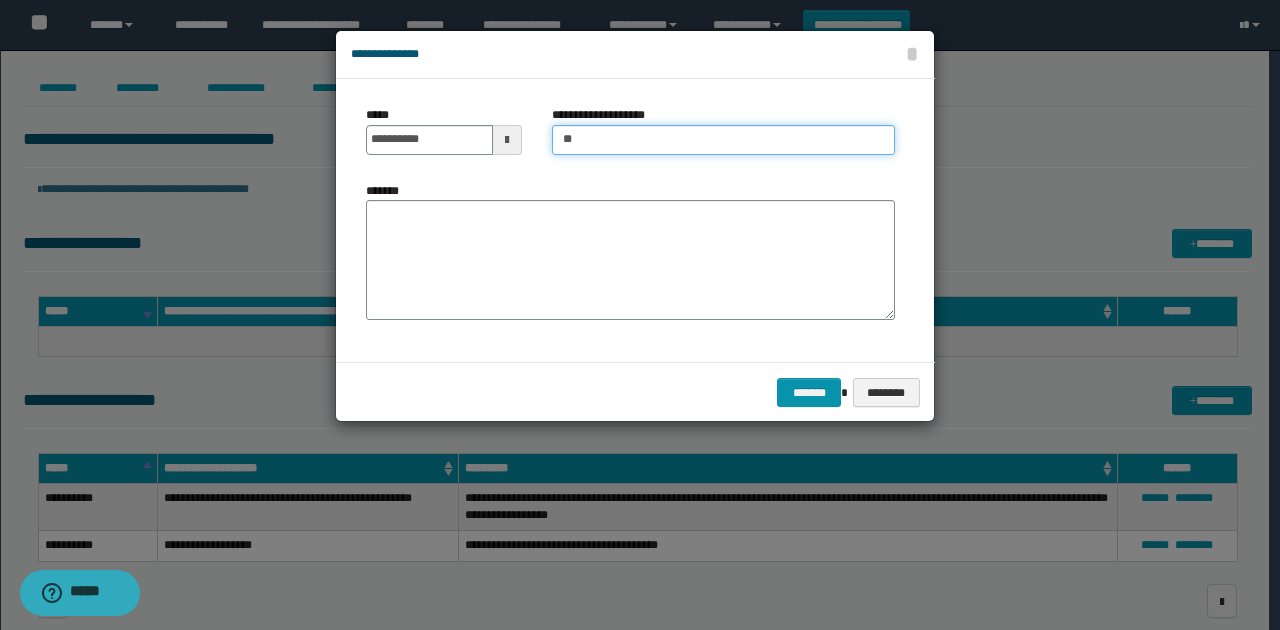 type on "***" 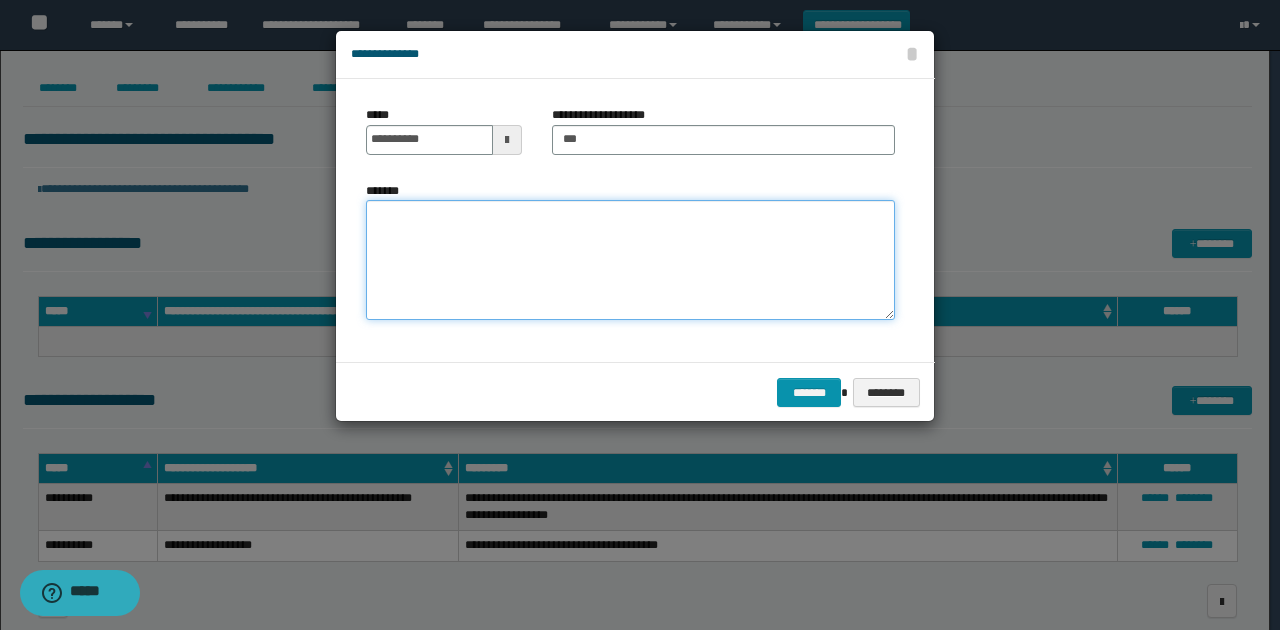 click on "*******" at bounding box center [630, 260] 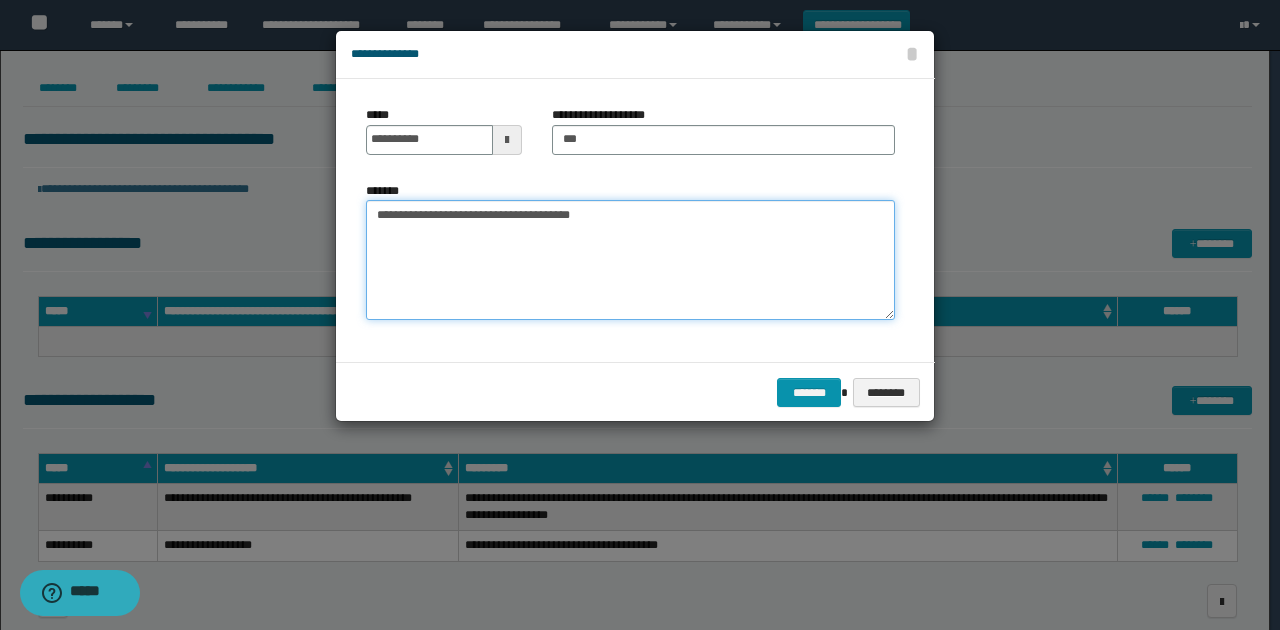 type on "**********" 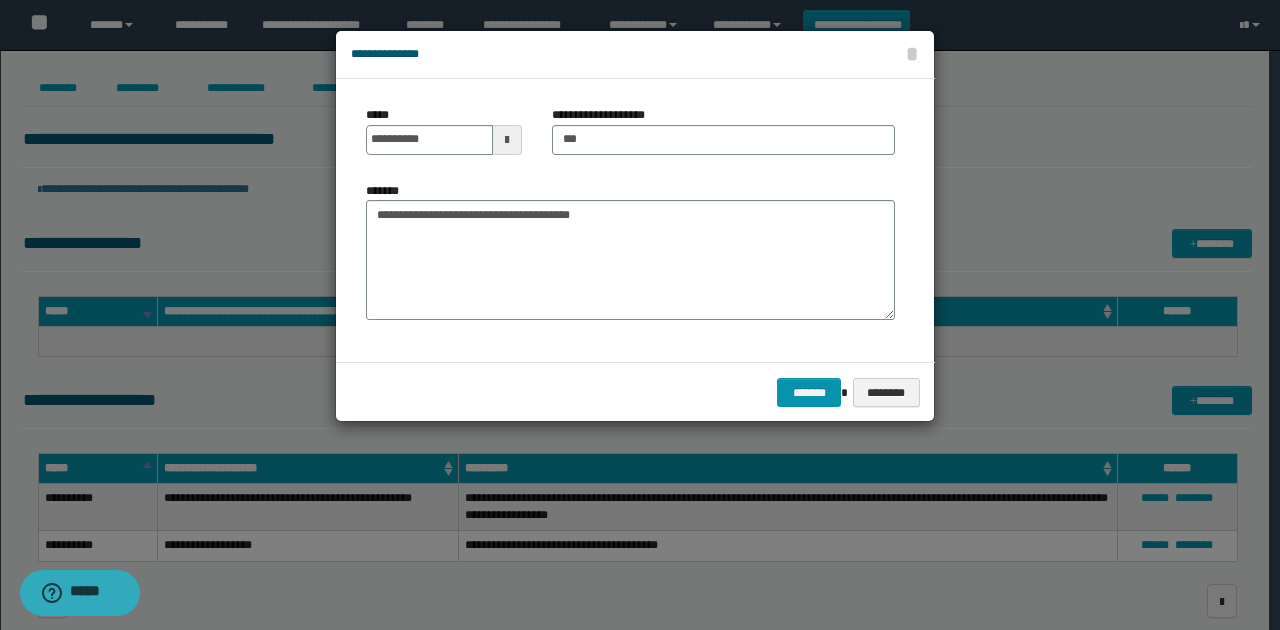 drag, startPoint x: 632, startPoint y: 397, endPoint x: 682, endPoint y: 402, distance: 50.24938 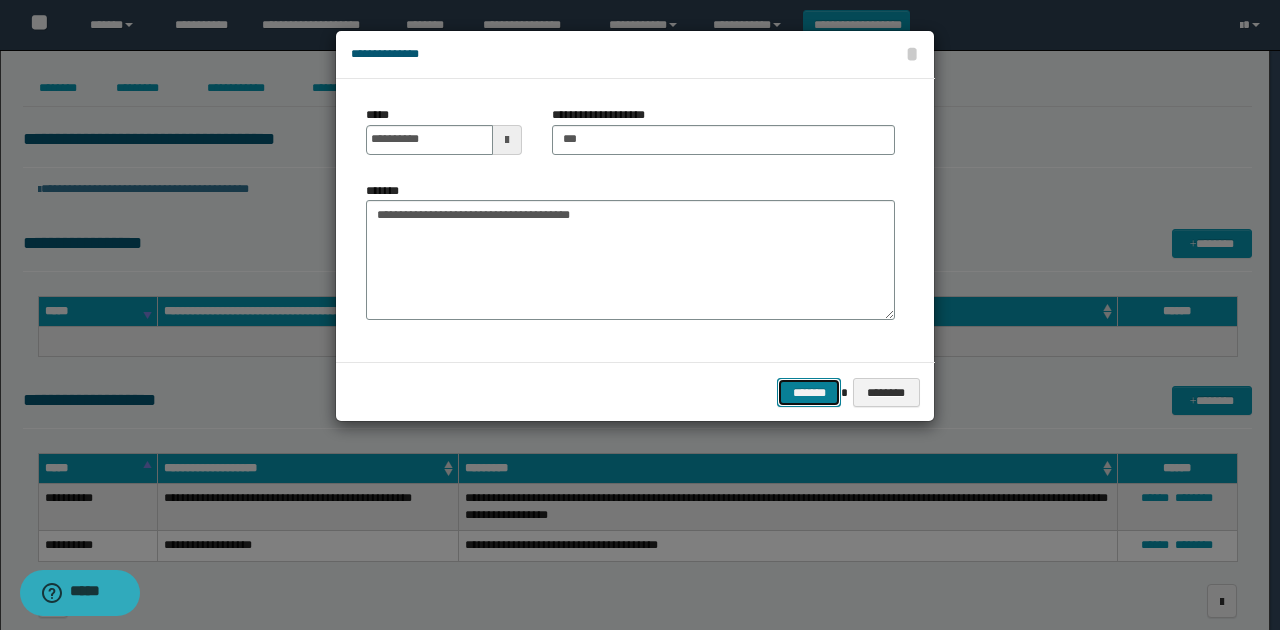 click on "*******" at bounding box center (809, 392) 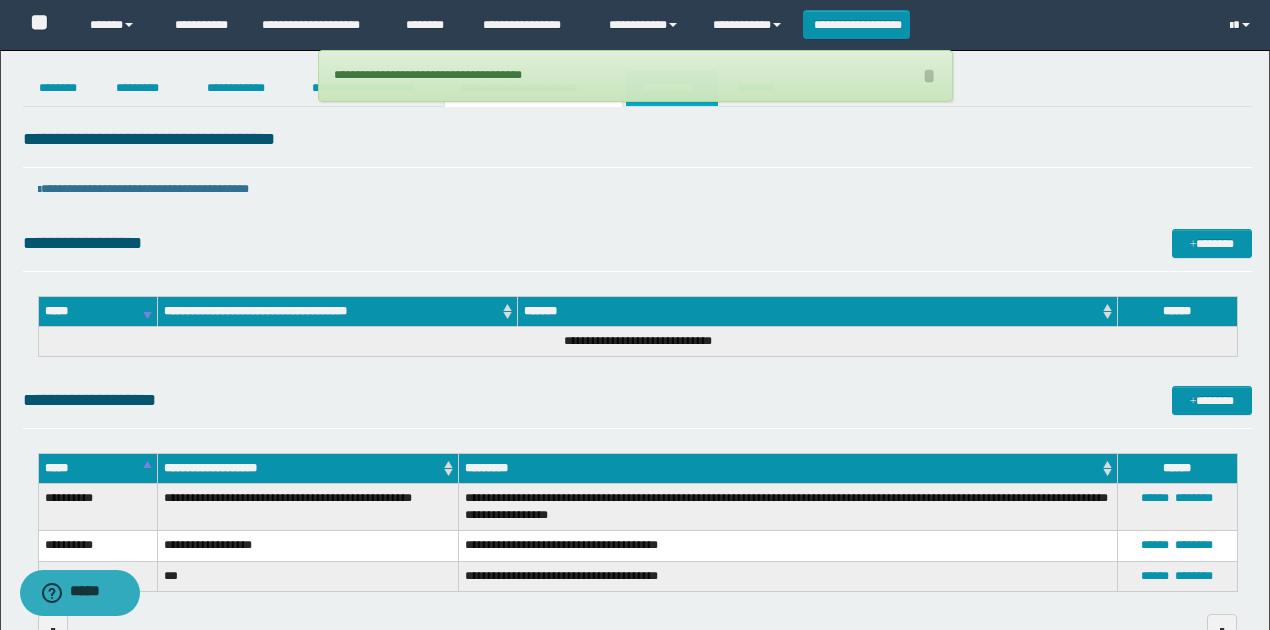 click on "**********" at bounding box center [672, 88] 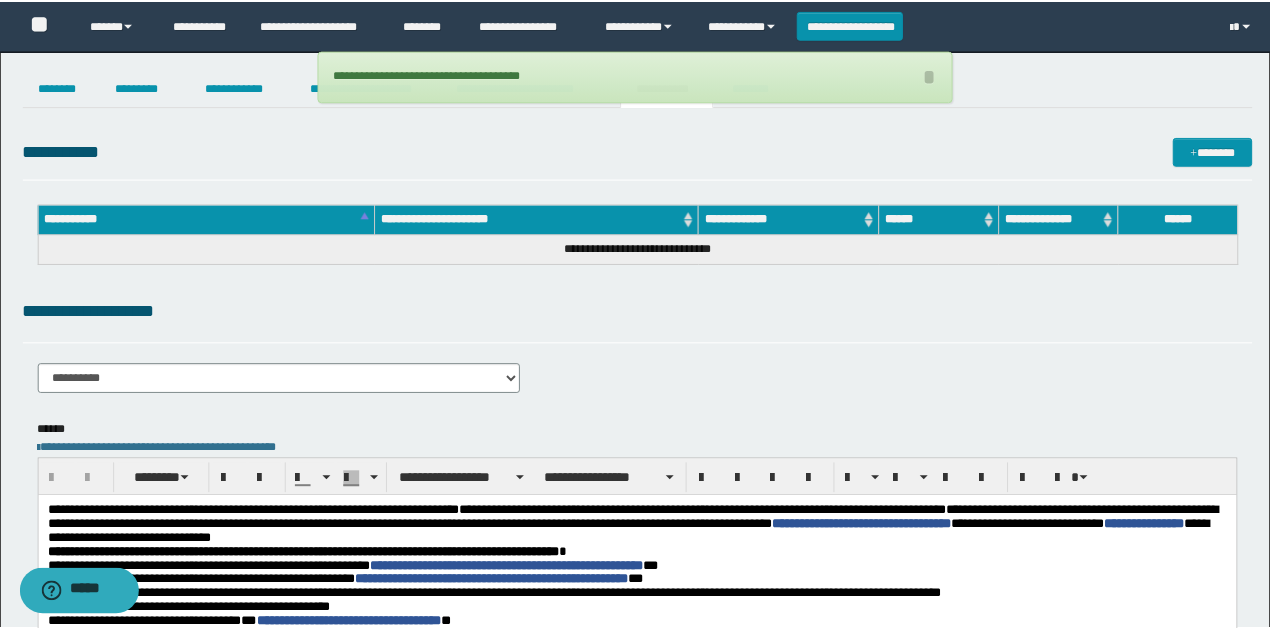 scroll, scrollTop: 0, scrollLeft: 0, axis: both 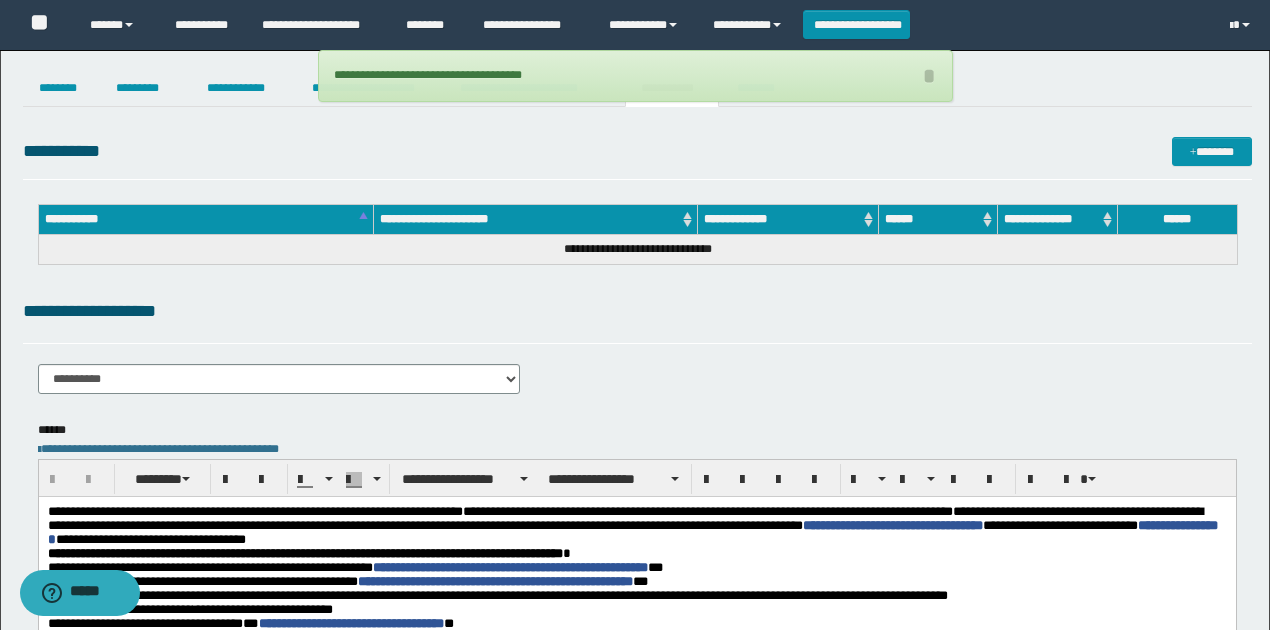 click on "**********" at bounding box center (637, 647) 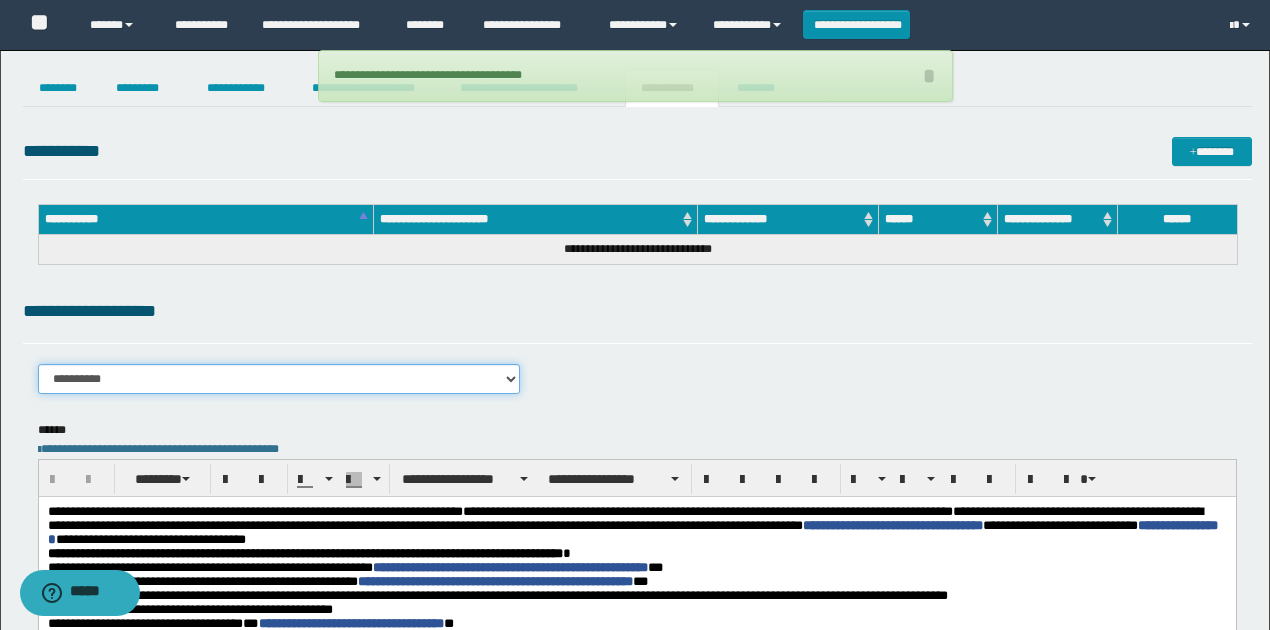 click on "**********" at bounding box center (279, 379) 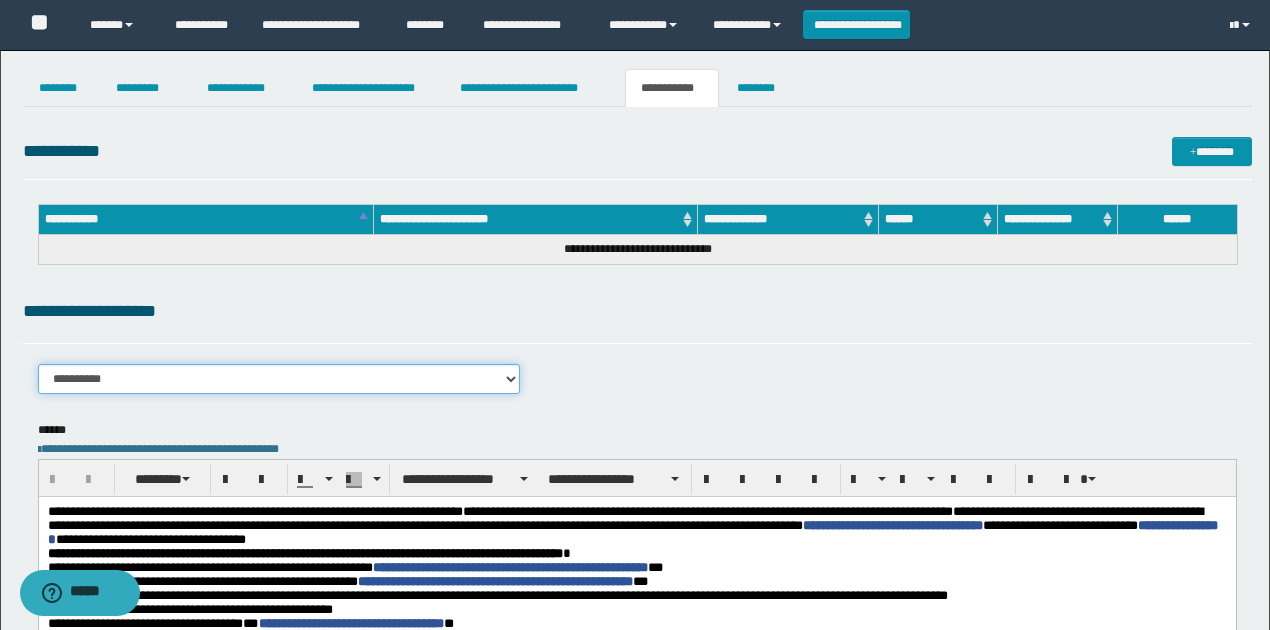 select on "****" 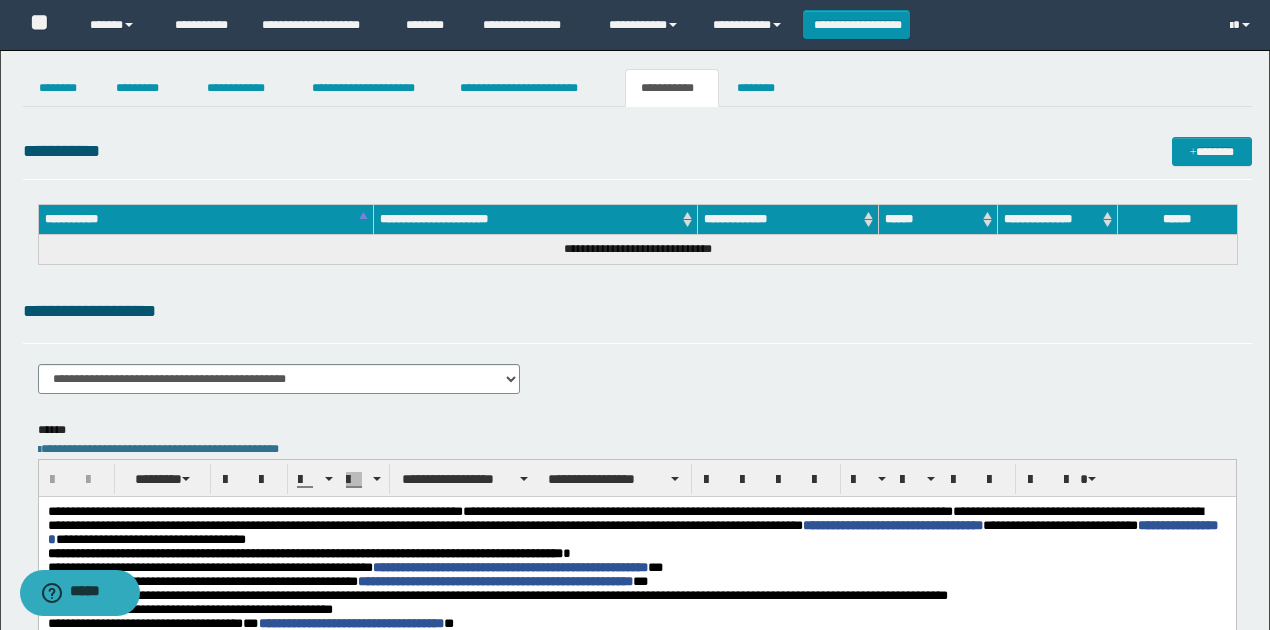 click on "**********" at bounding box center [637, 250] 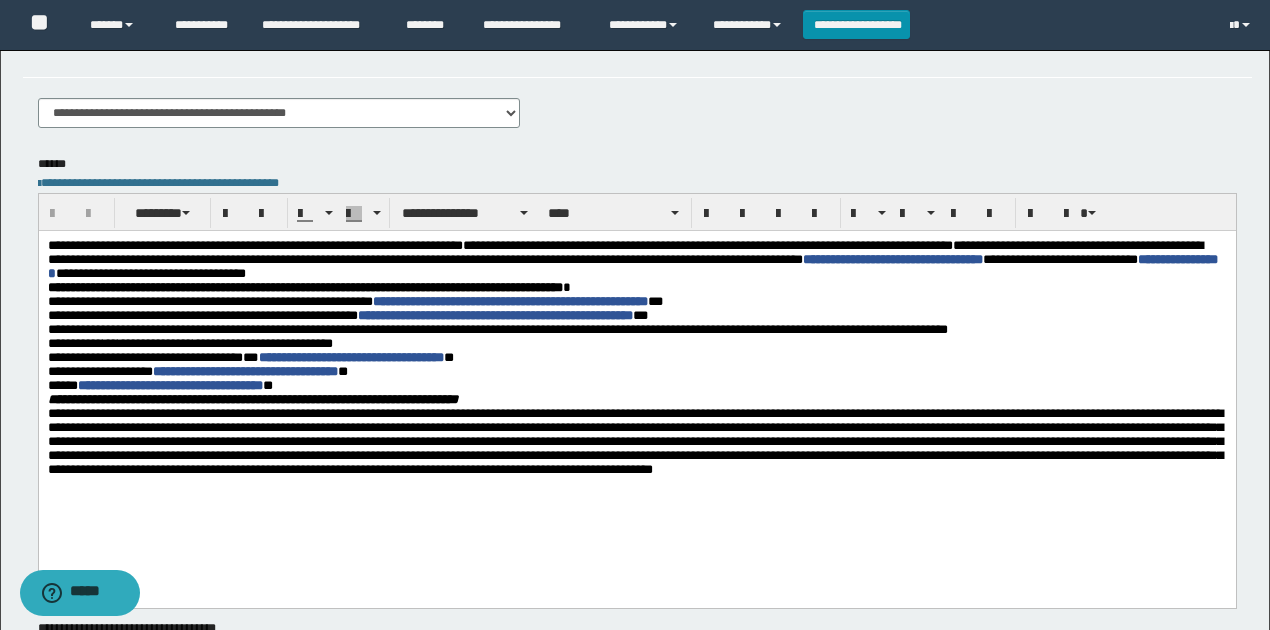 click on "**********" at bounding box center (636, 343) 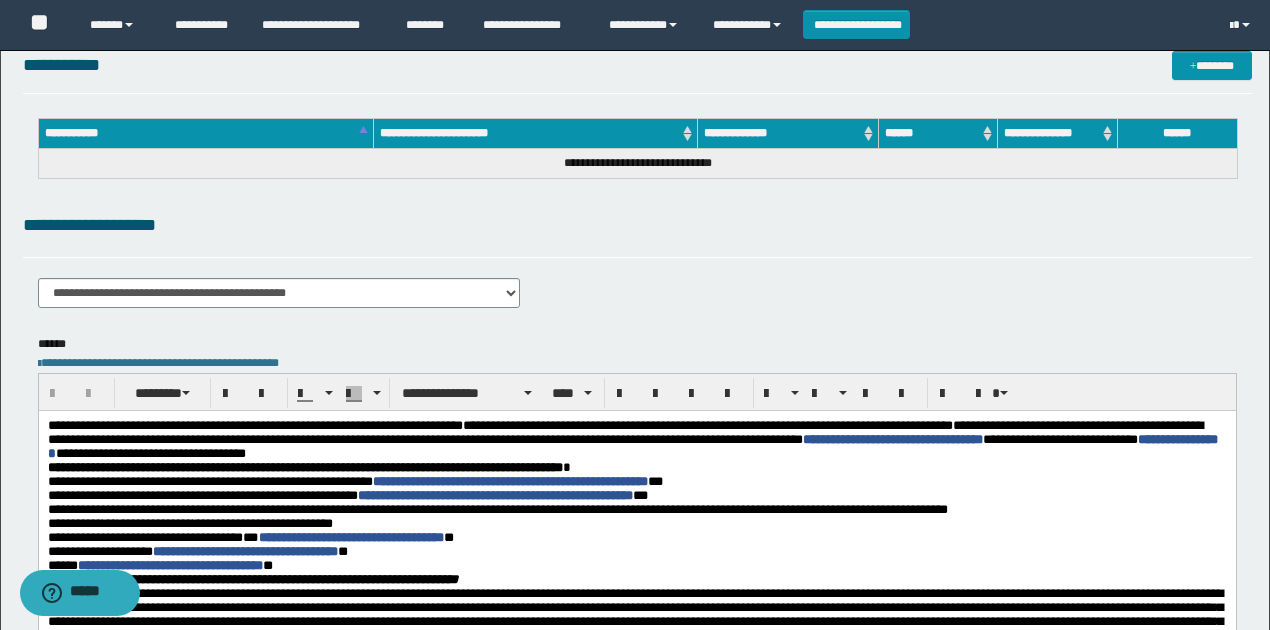 scroll, scrollTop: 0, scrollLeft: 0, axis: both 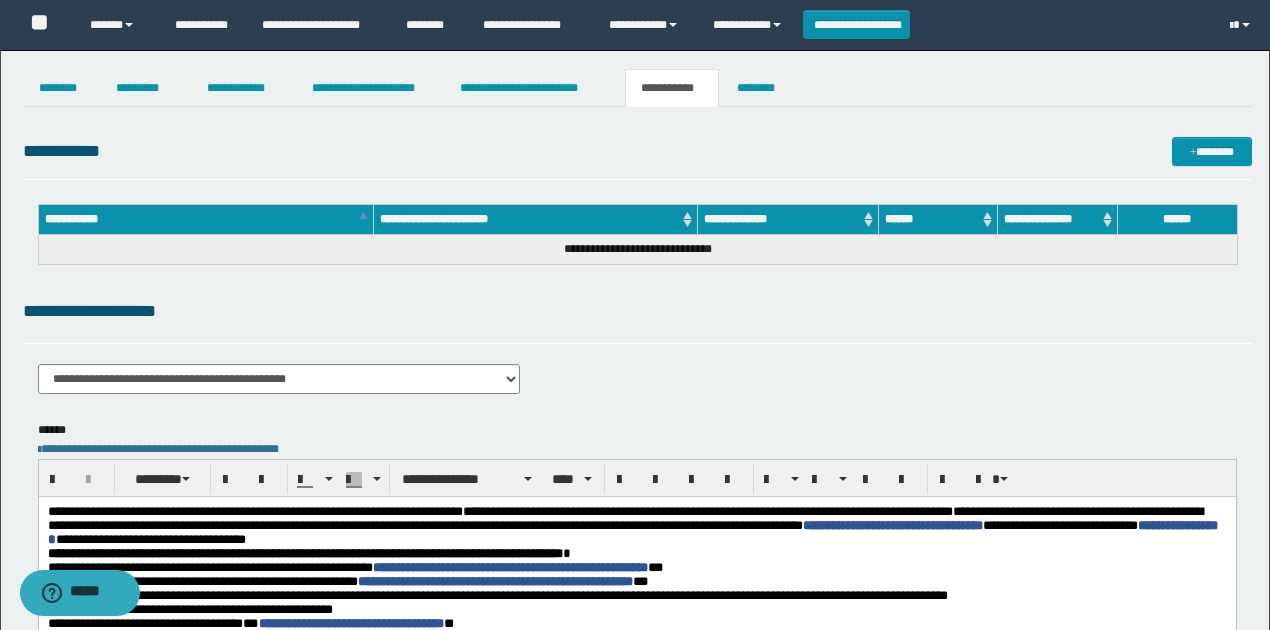click on "**********" at bounding box center [637, 353] 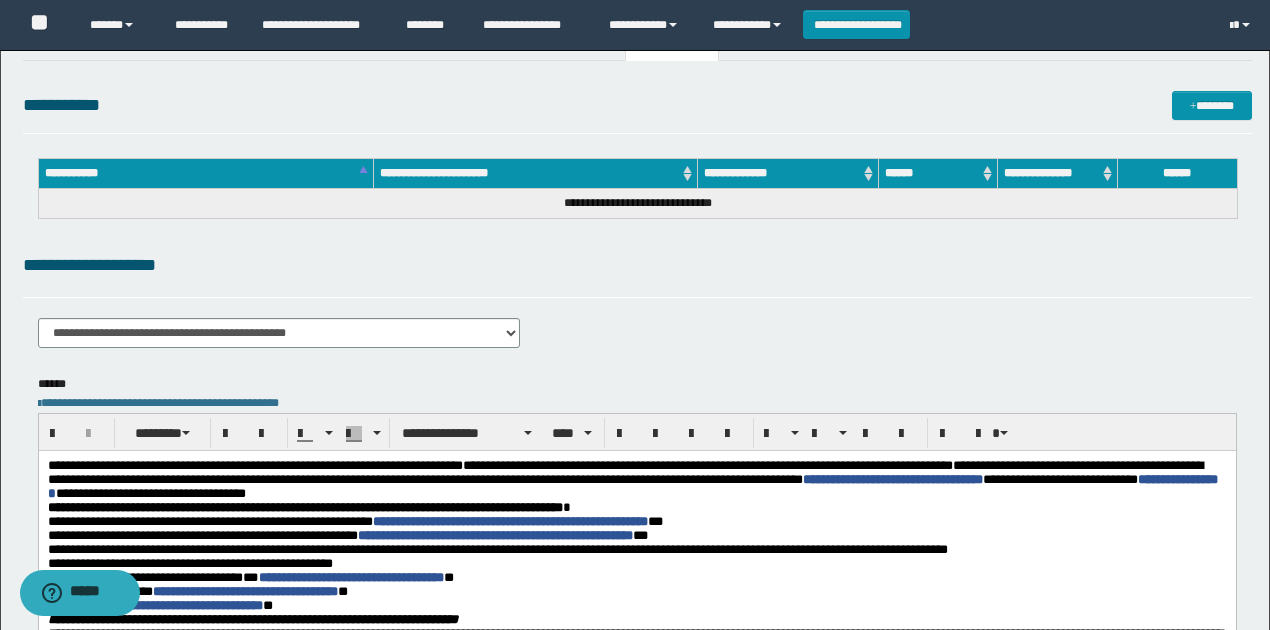 scroll, scrollTop: 133, scrollLeft: 0, axis: vertical 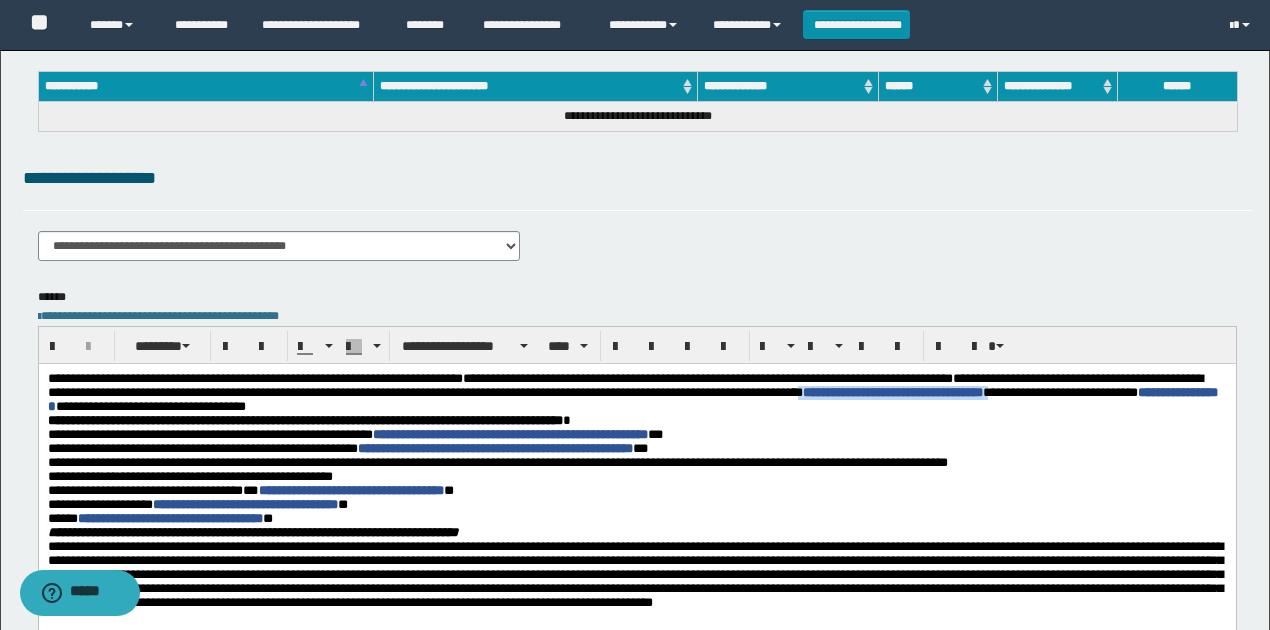 drag, startPoint x: 998, startPoint y: 393, endPoint x: 1219, endPoint y: 396, distance: 221.02036 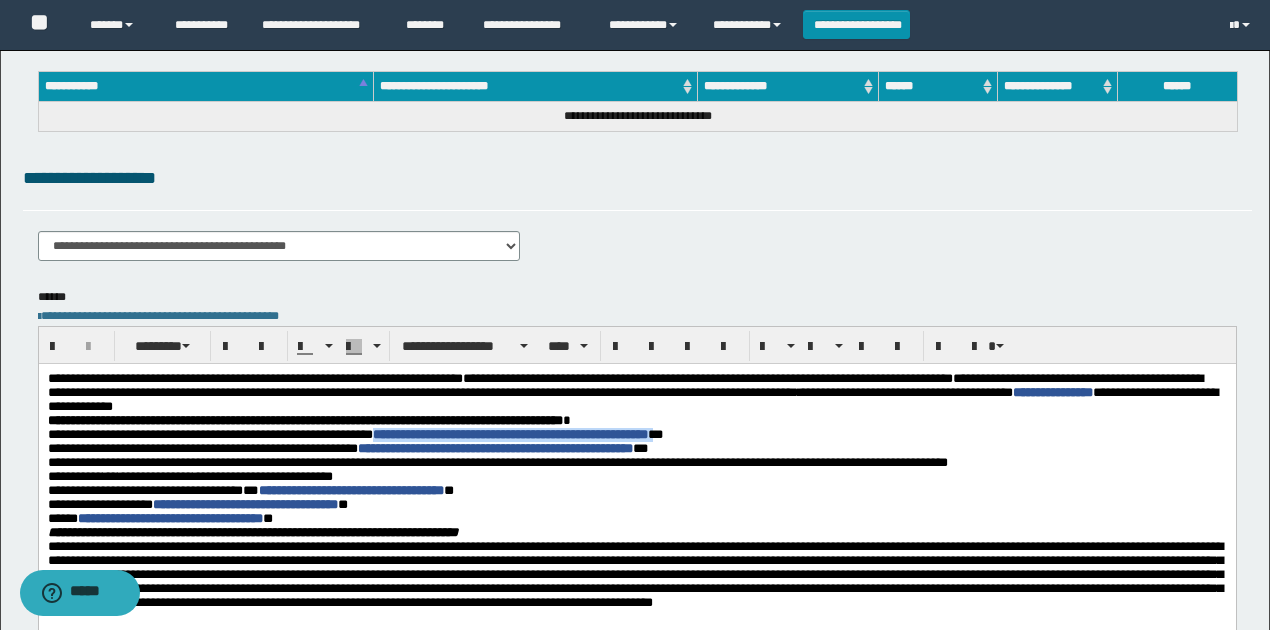 drag, startPoint x: 398, startPoint y: 437, endPoint x: 717, endPoint y: 437, distance: 319 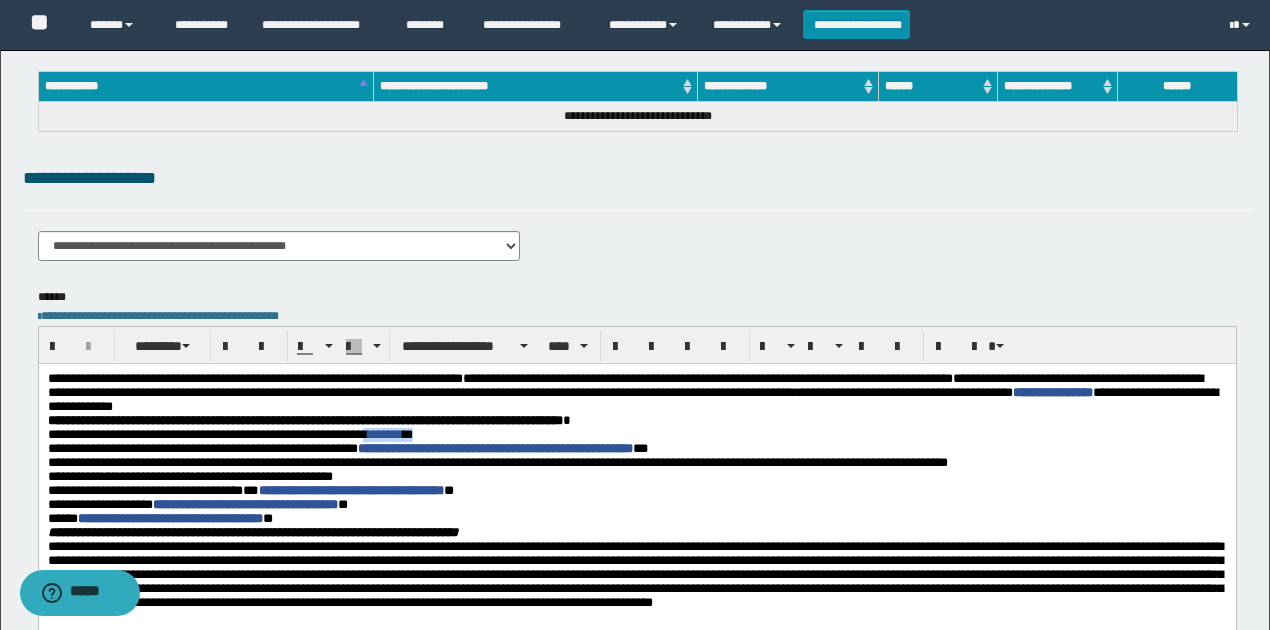 drag, startPoint x: 452, startPoint y: 443, endPoint x: 402, endPoint y: 435, distance: 50.635956 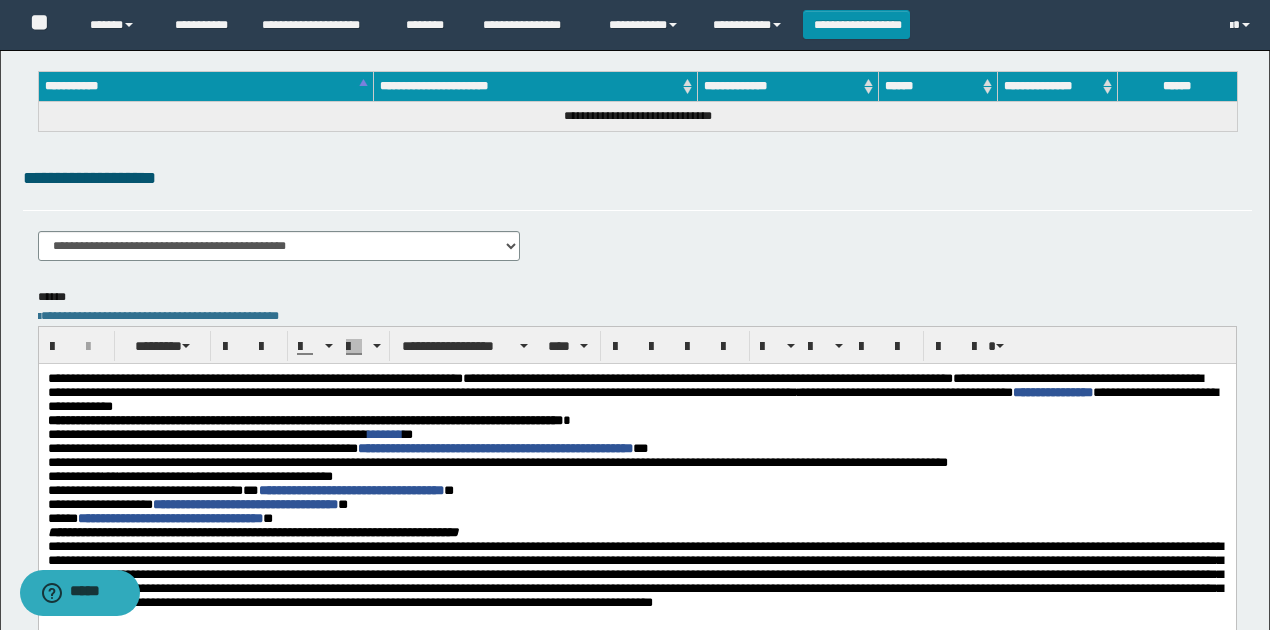 click on "**********" at bounding box center [497, 461] 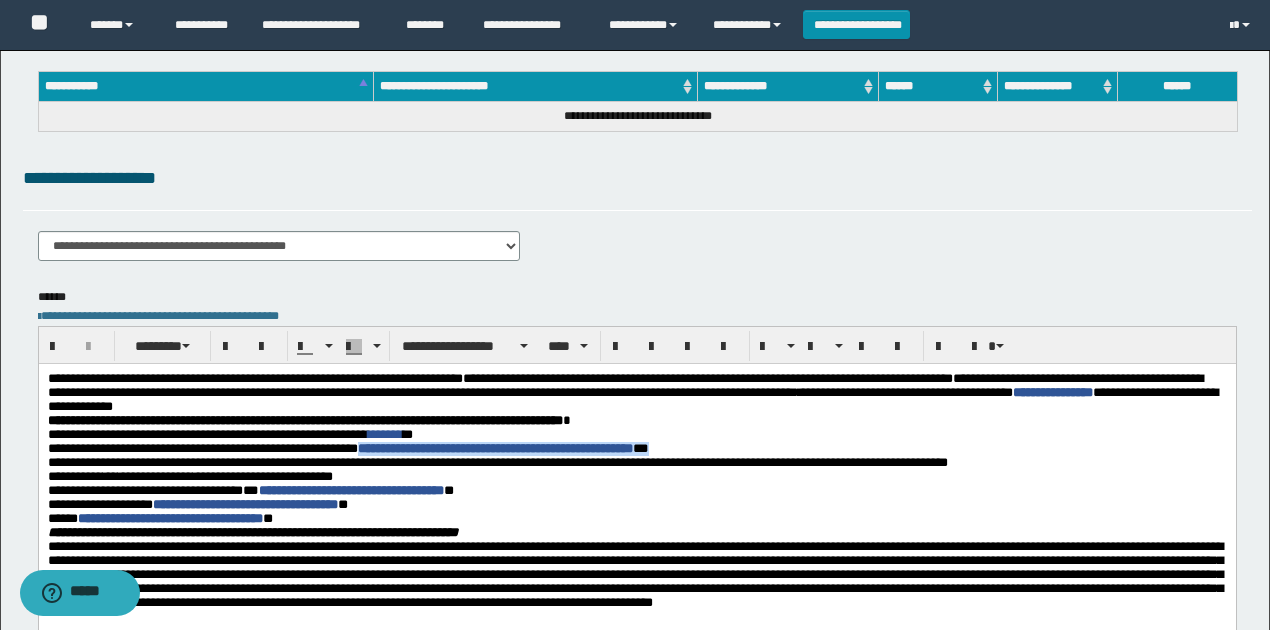 drag, startPoint x: 375, startPoint y: 453, endPoint x: 732, endPoint y: 453, distance: 357 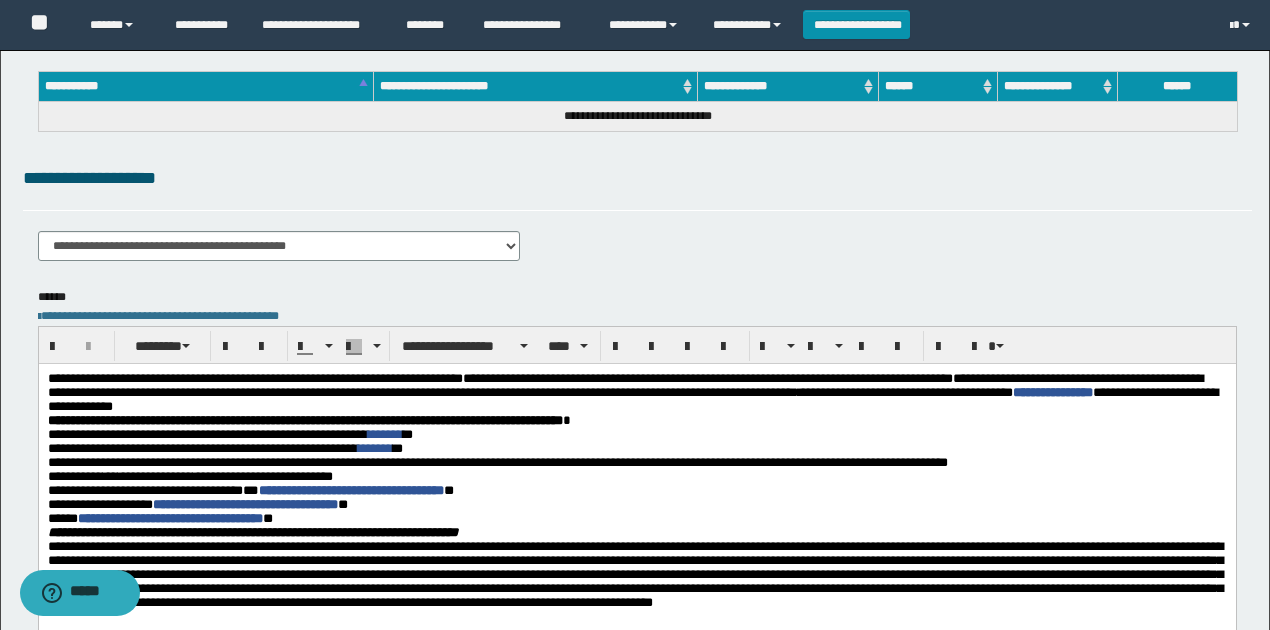click on "**********" at bounding box center [497, 461] 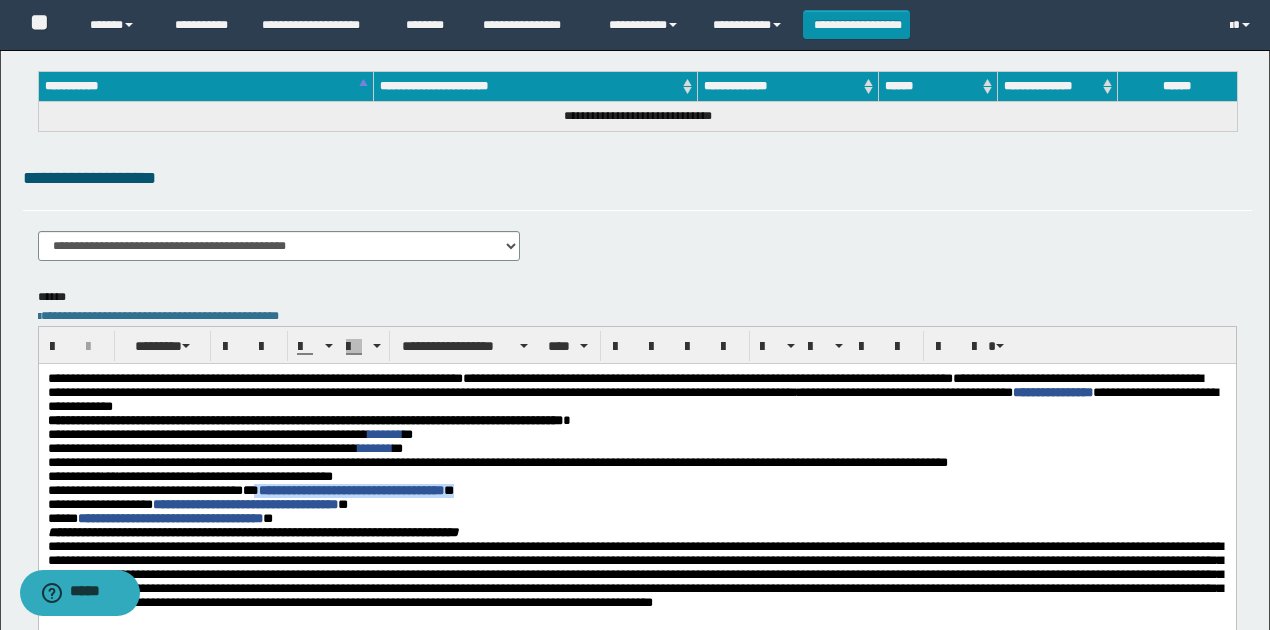 drag, startPoint x: 503, startPoint y: 505, endPoint x: 258, endPoint y: 500, distance: 245.05101 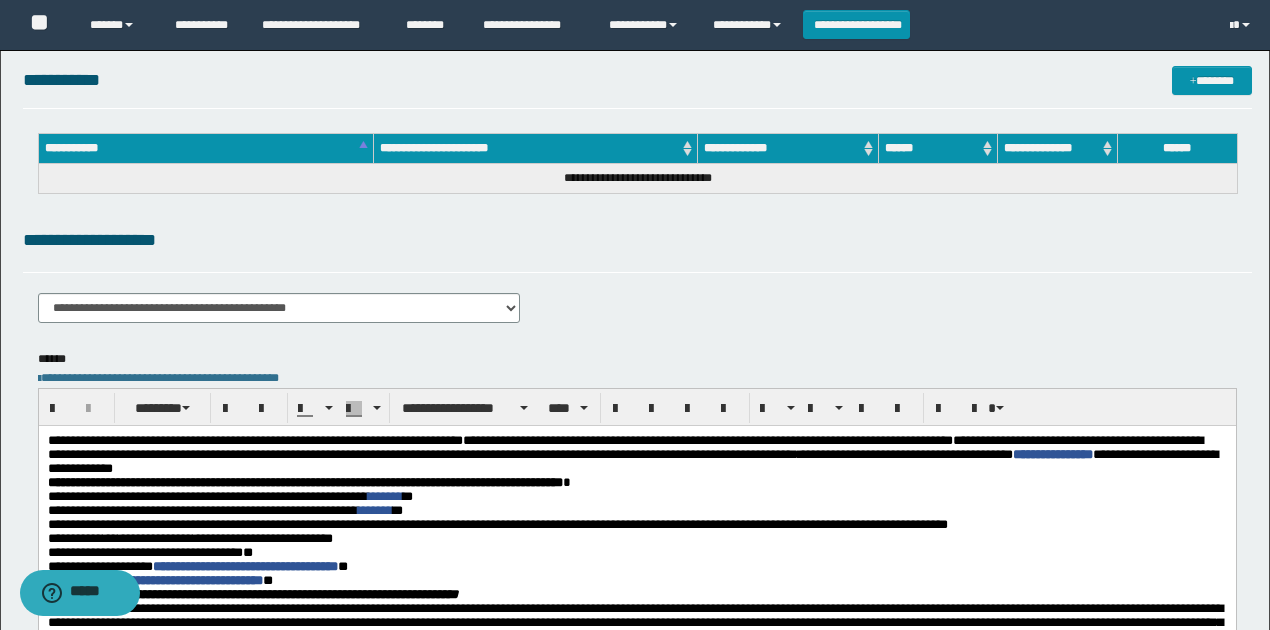 scroll, scrollTop: 0, scrollLeft: 0, axis: both 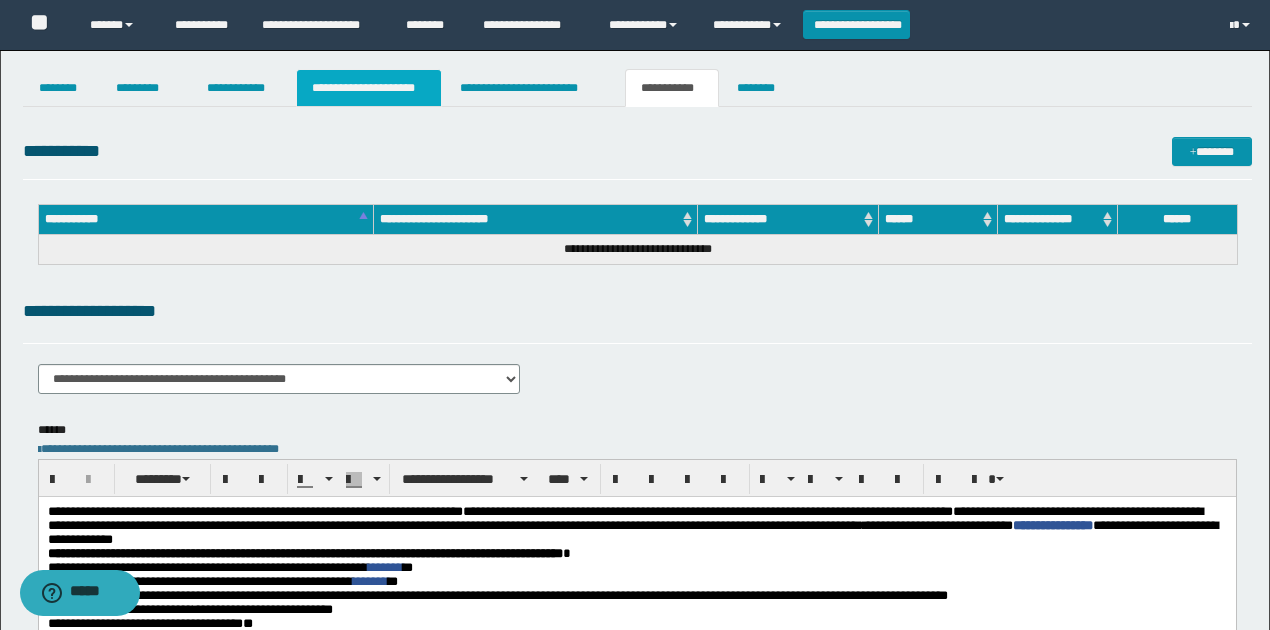 click on "**********" at bounding box center [369, 88] 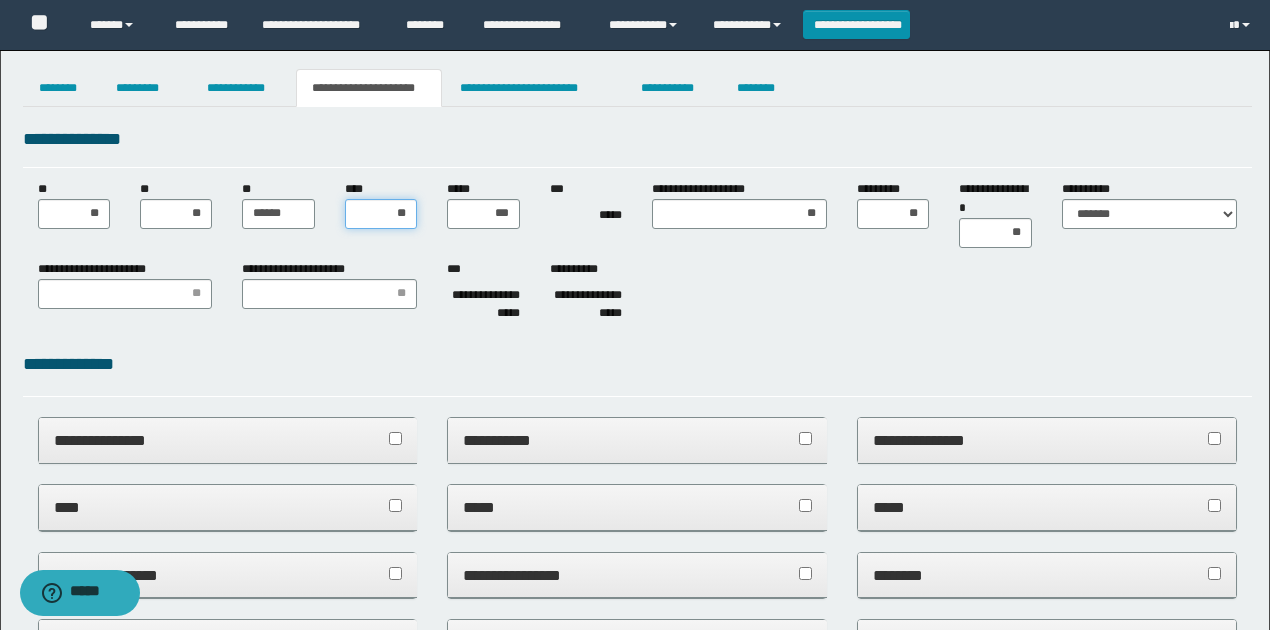 drag, startPoint x: 406, startPoint y: 214, endPoint x: 395, endPoint y: 215, distance: 11.045361 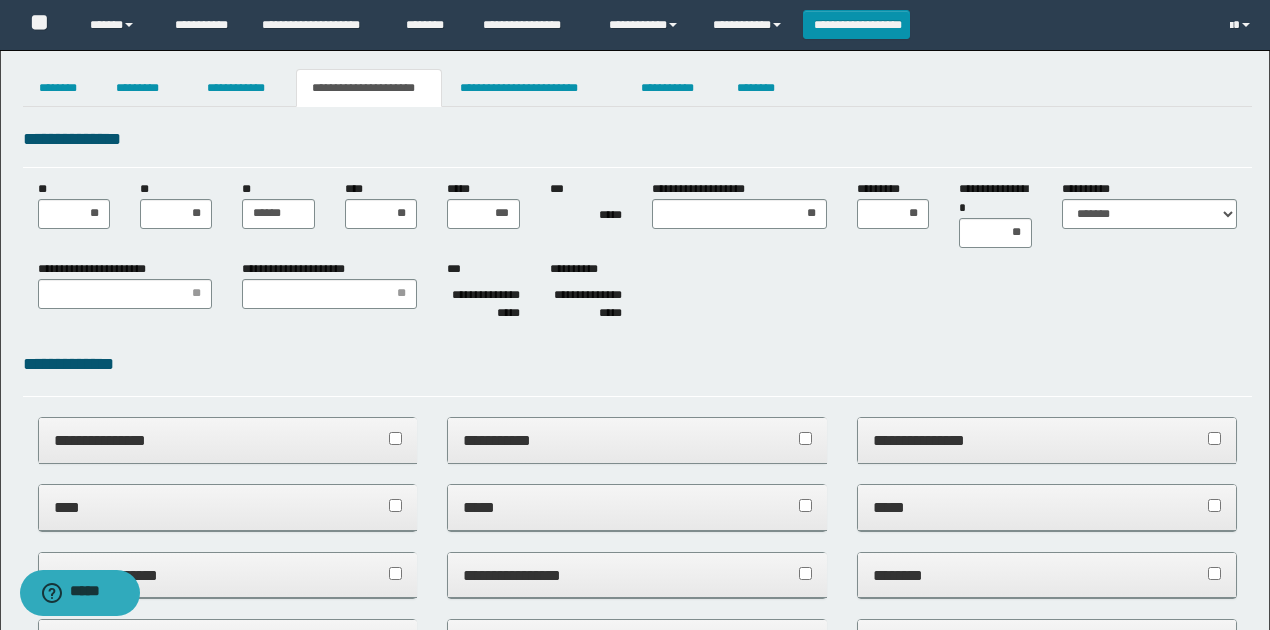 click on "**********" at bounding box center [637, 295] 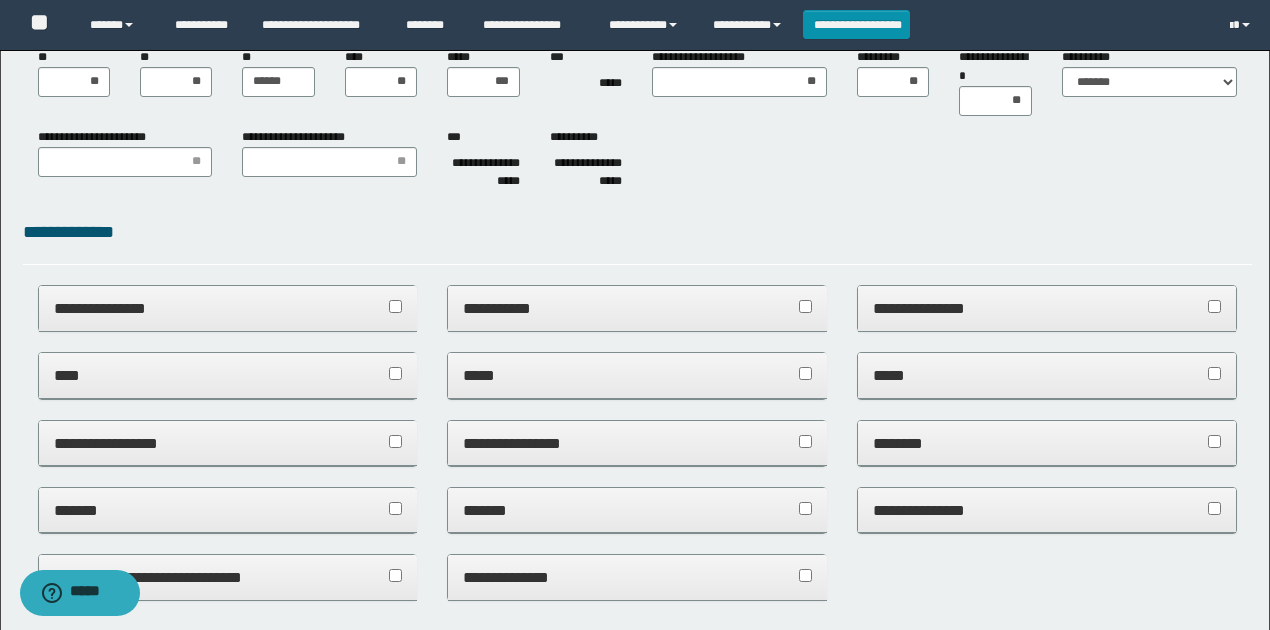 scroll, scrollTop: 266, scrollLeft: 0, axis: vertical 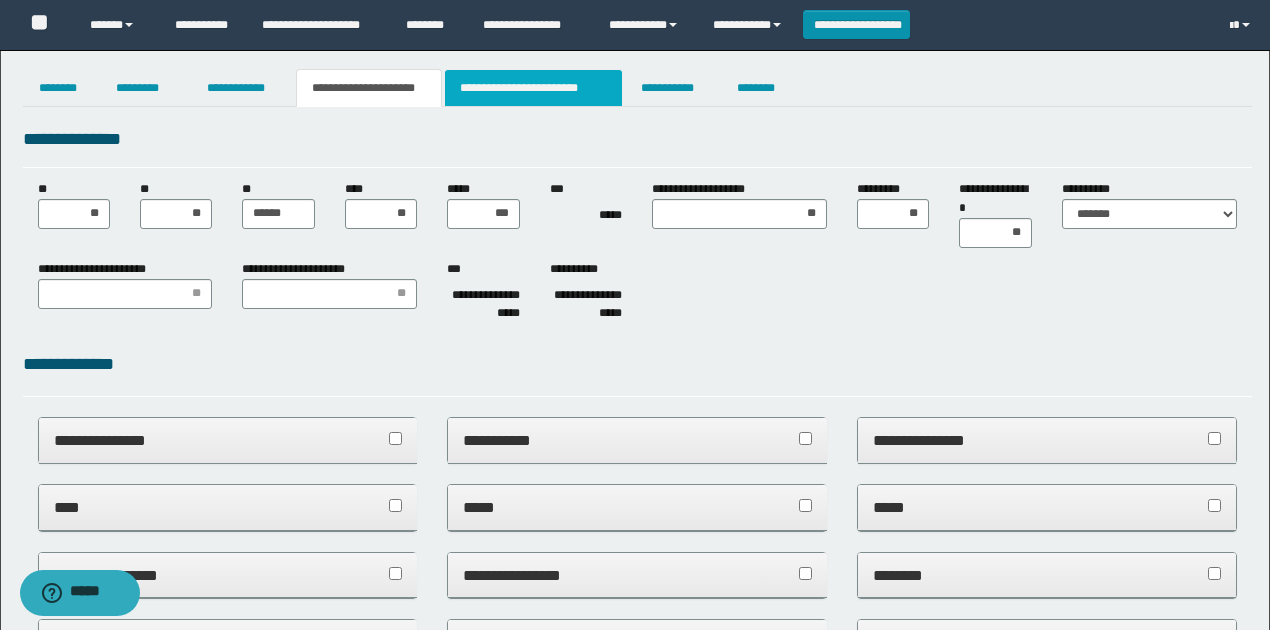 click on "**********" at bounding box center (533, 88) 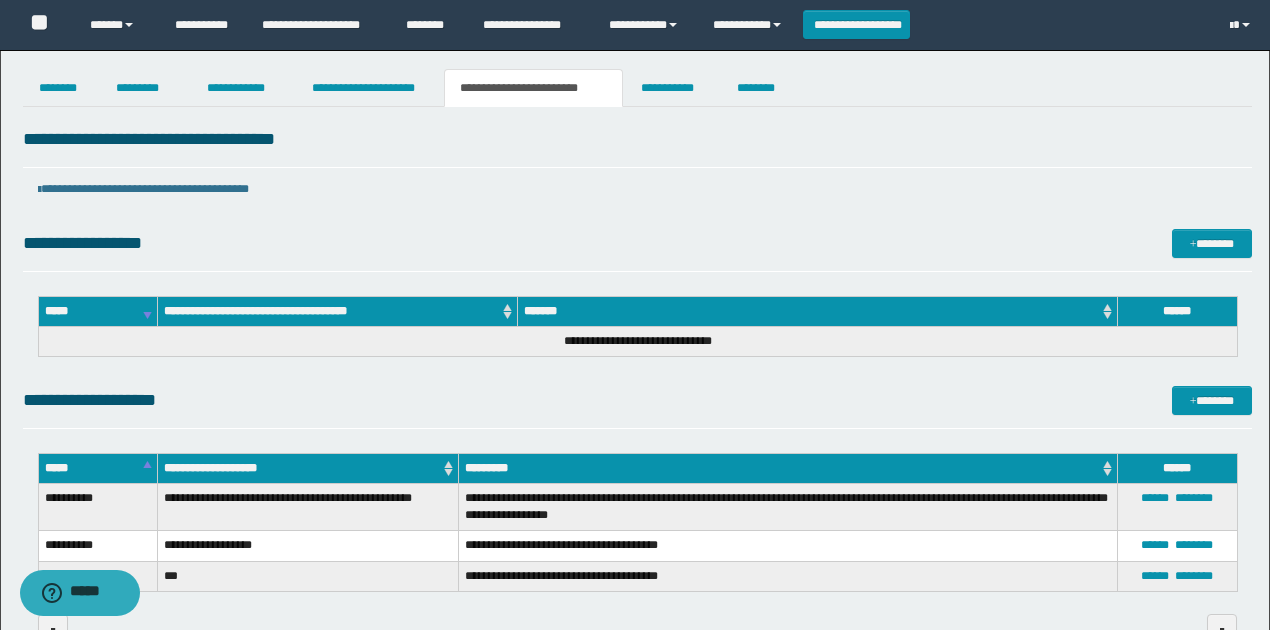 click on "*********" at bounding box center (787, 469) 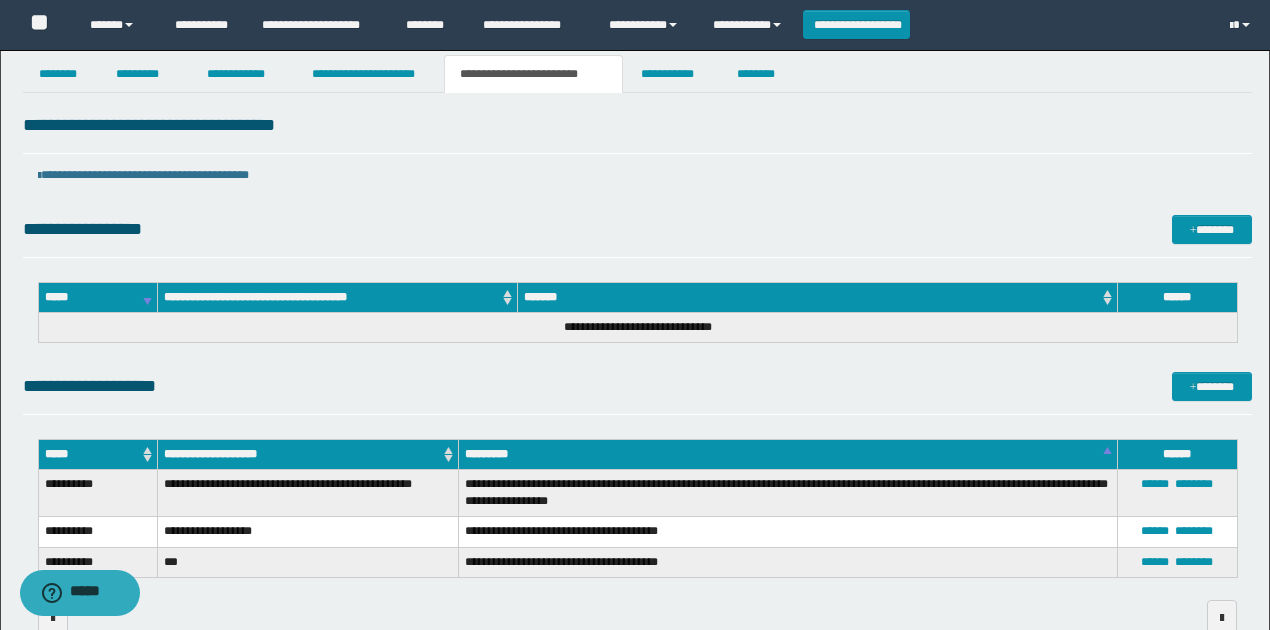 scroll, scrollTop: 0, scrollLeft: 0, axis: both 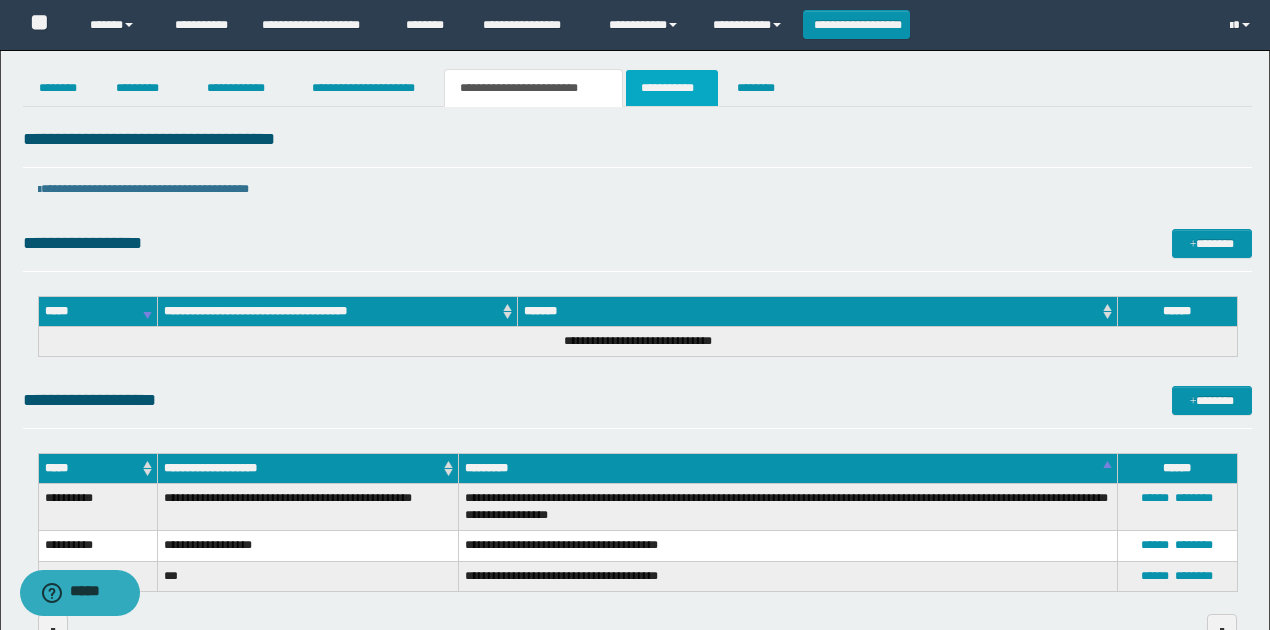 click on "**********" at bounding box center [672, 88] 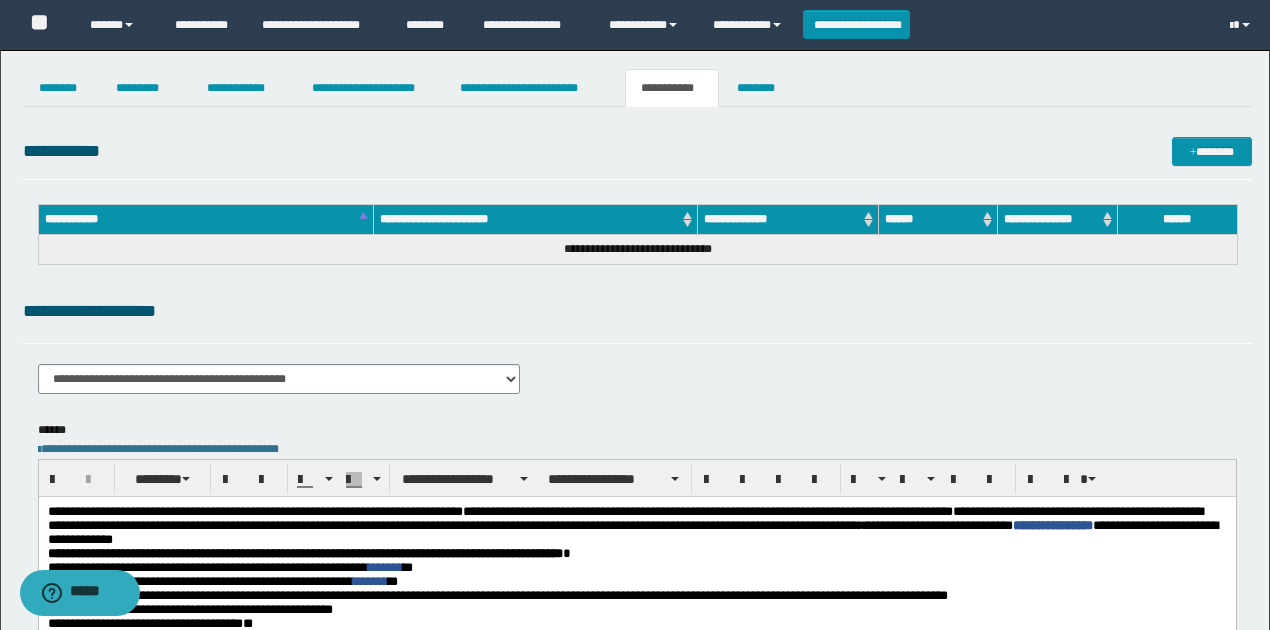 click on "**********" at bounding box center [637, 311] 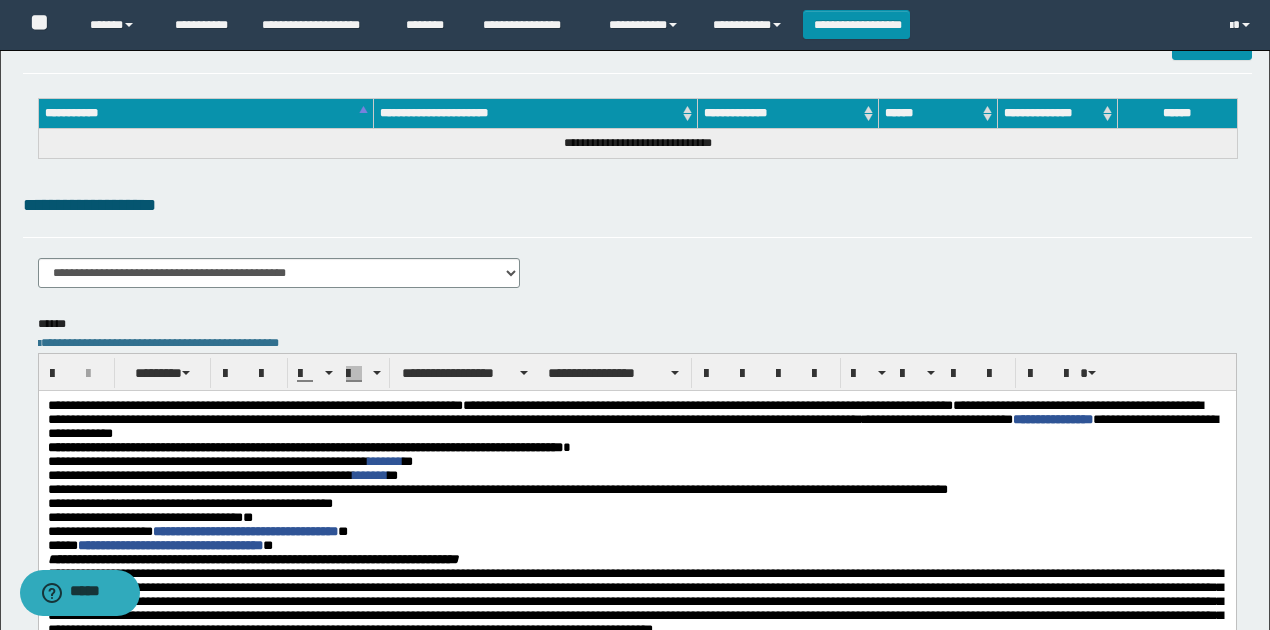 scroll, scrollTop: 0, scrollLeft: 0, axis: both 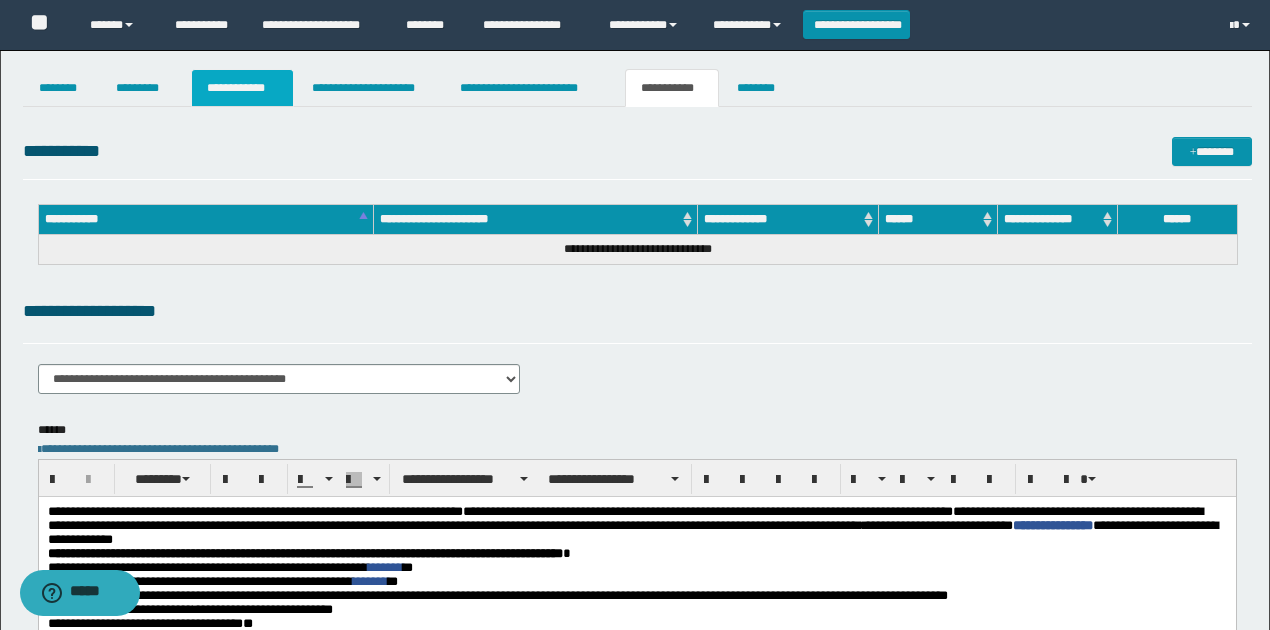 click on "**********" at bounding box center [243, 88] 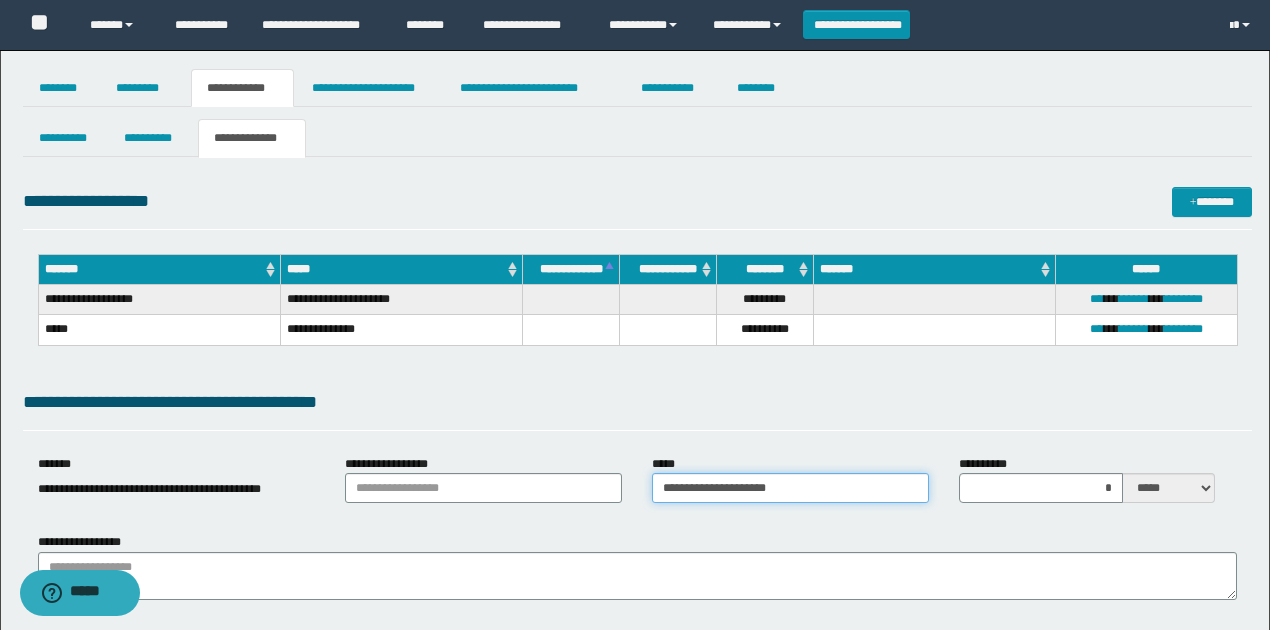 drag, startPoint x: 828, startPoint y: 488, endPoint x: 619, endPoint y: 486, distance: 209.00957 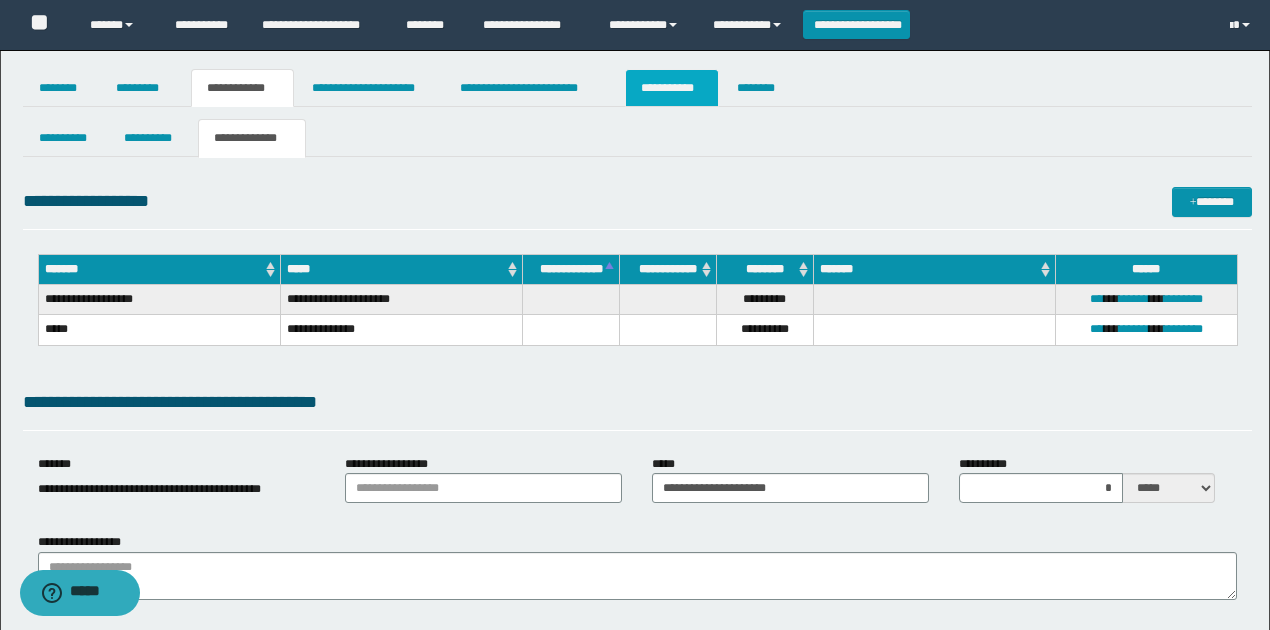 click on "**********" at bounding box center (672, 88) 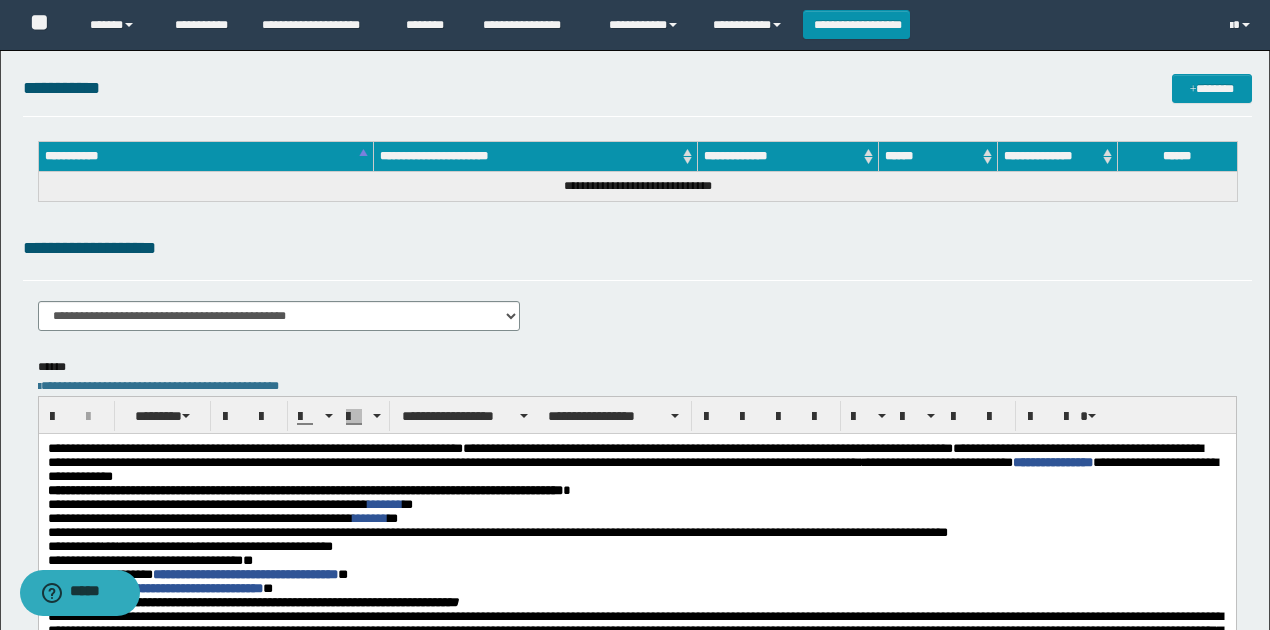 scroll, scrollTop: 133, scrollLeft: 0, axis: vertical 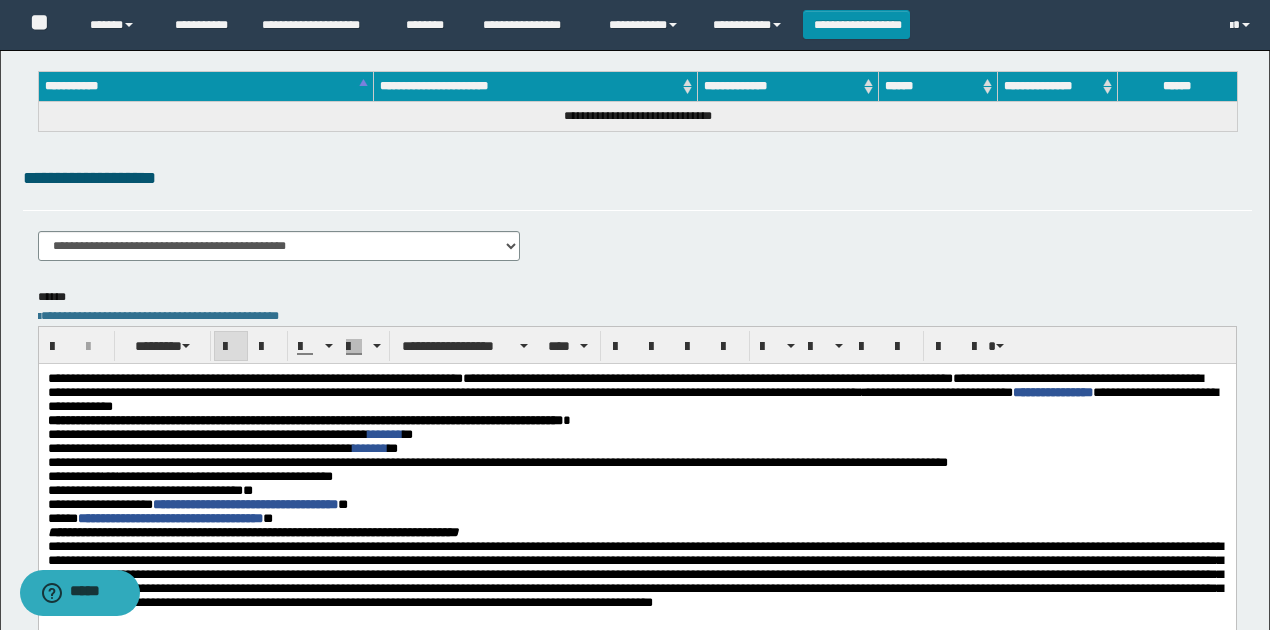 click on "**********" at bounding box center (1052, 391) 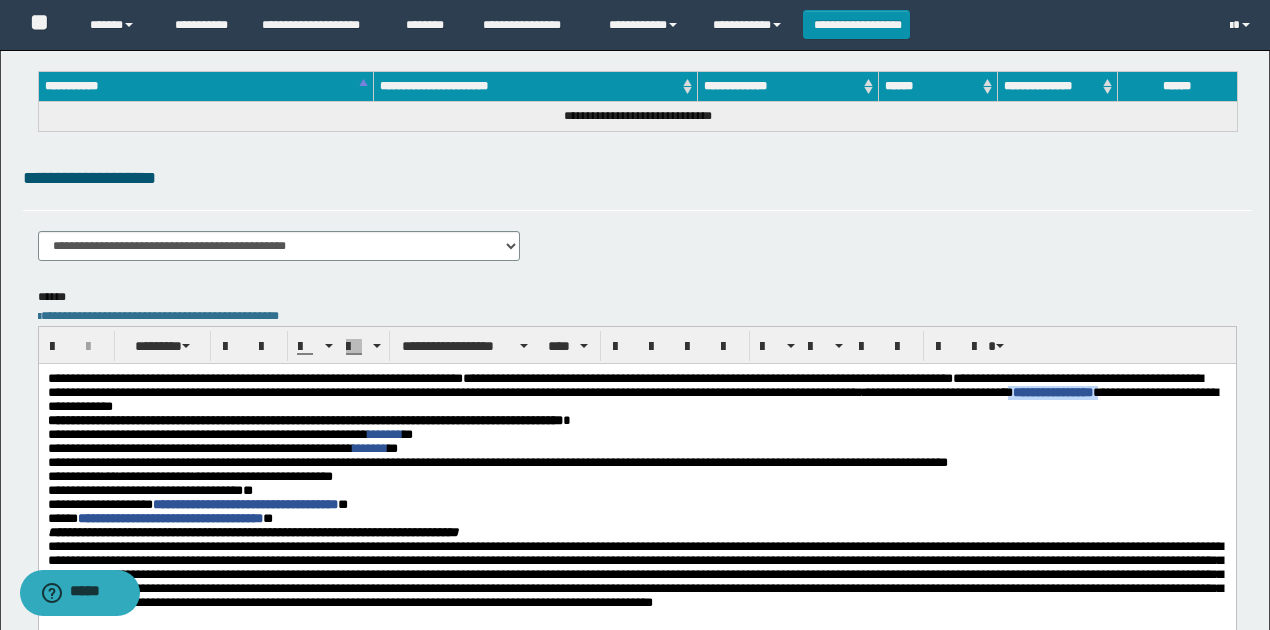 drag, startPoint x: 151, startPoint y: 408, endPoint x: 47, endPoint y: 409, distance: 104.00481 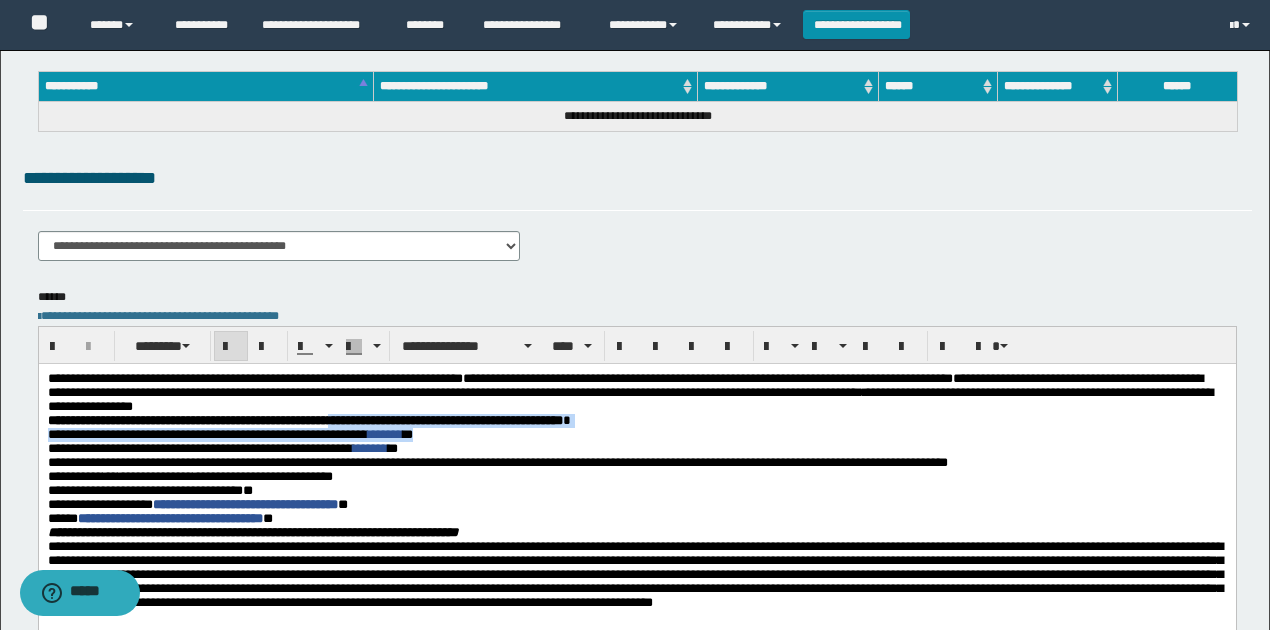 drag, startPoint x: 452, startPoint y: 439, endPoint x: 376, endPoint y: 439, distance: 76 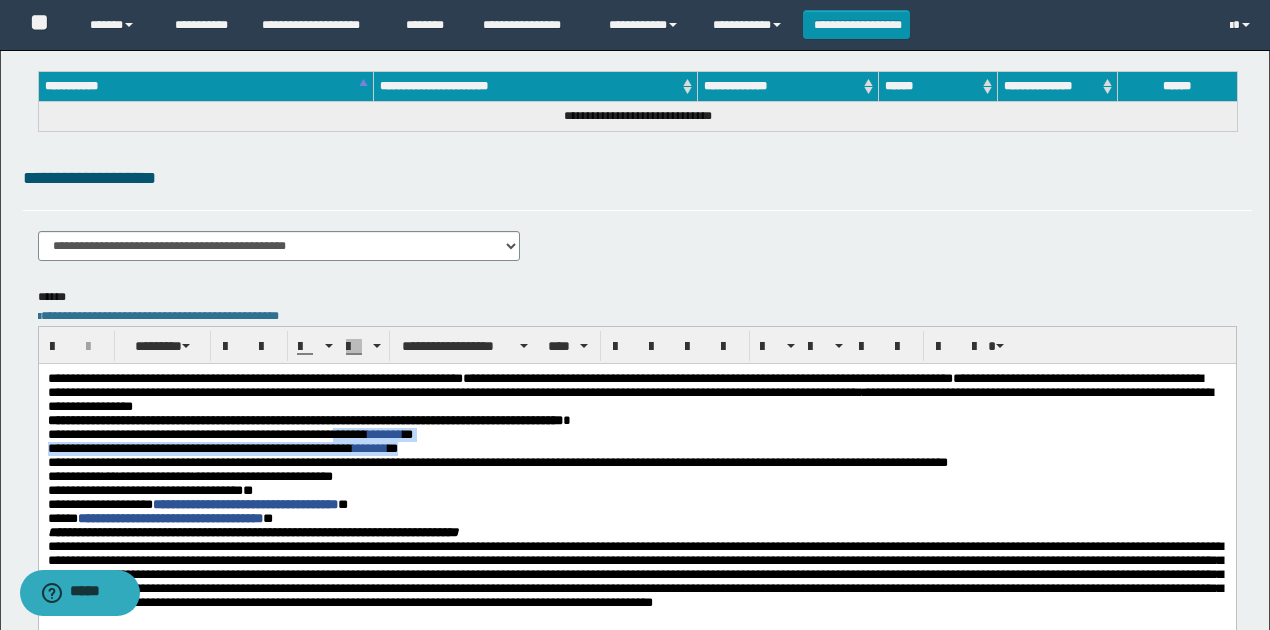 drag, startPoint x: 448, startPoint y: 454, endPoint x: 329, endPoint y: 422, distance: 123.22743 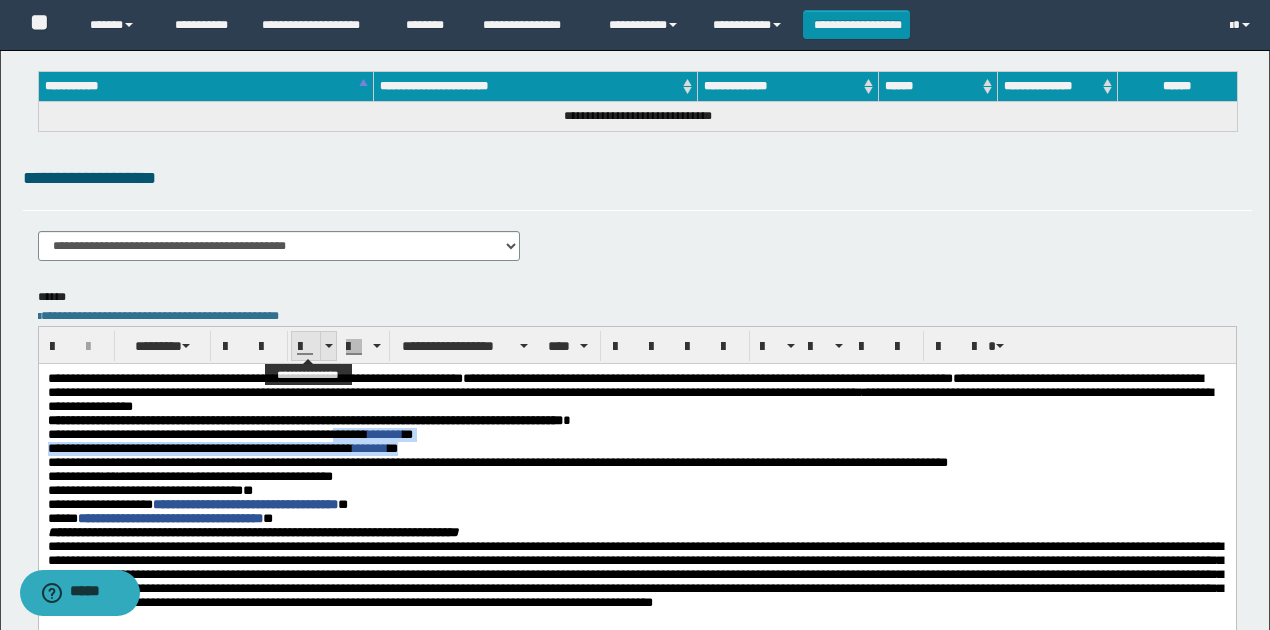 click at bounding box center (328, 346) 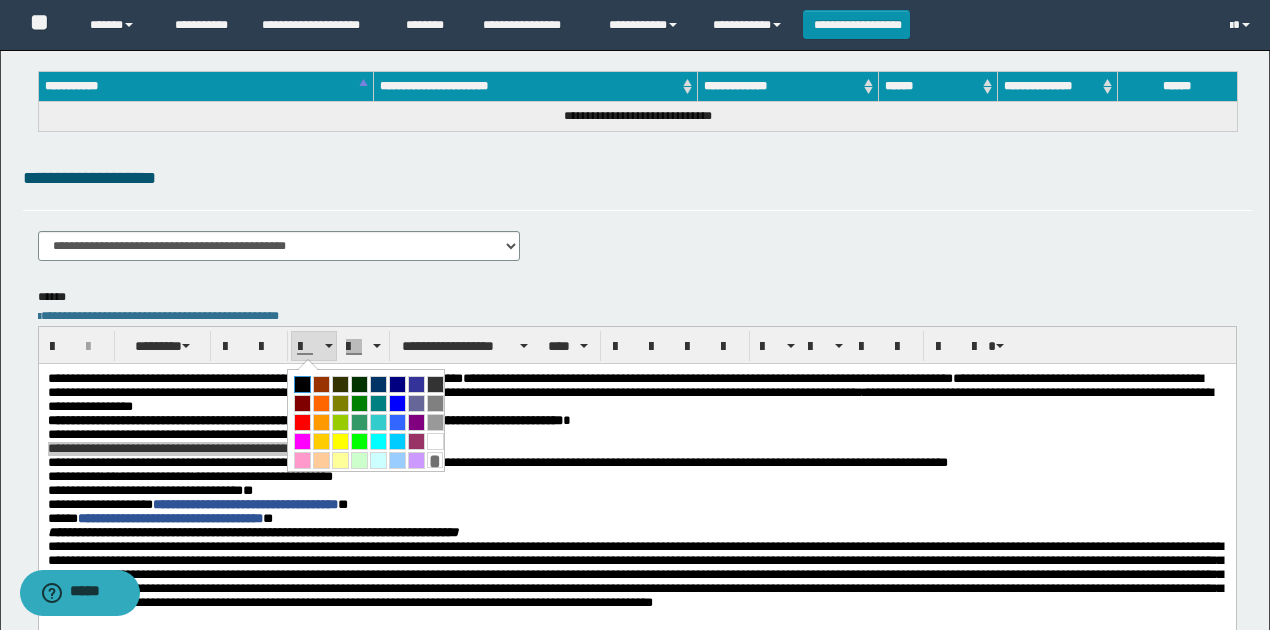 click at bounding box center [302, 384] 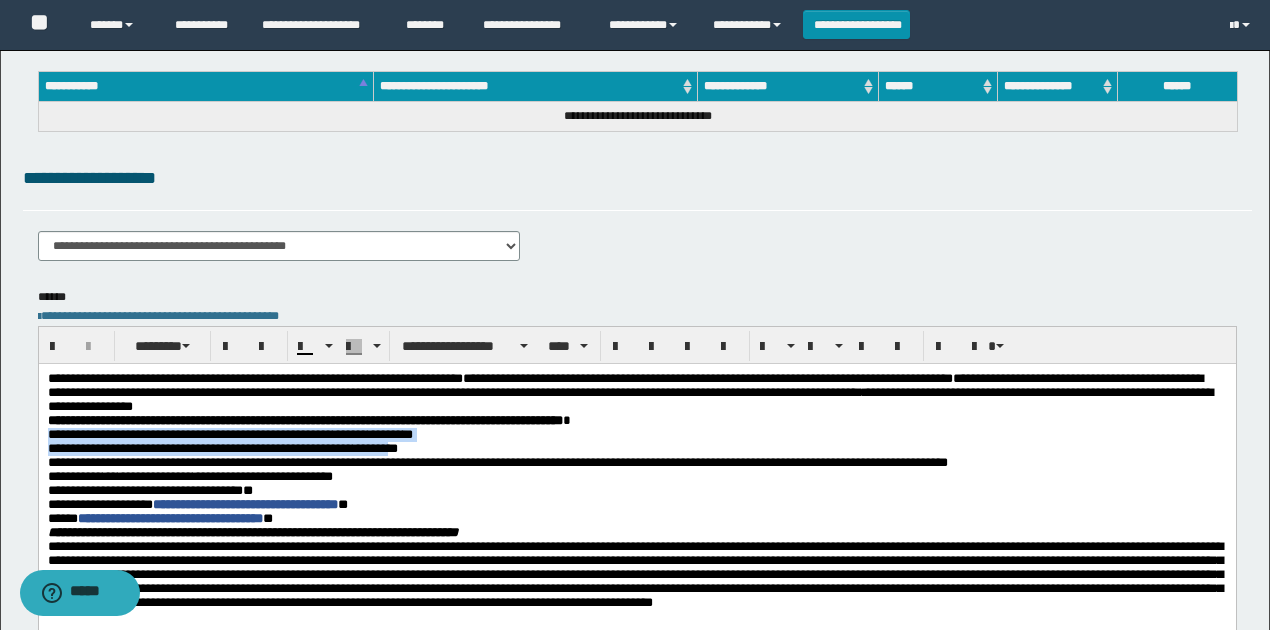 click on "**********" at bounding box center [636, 434] 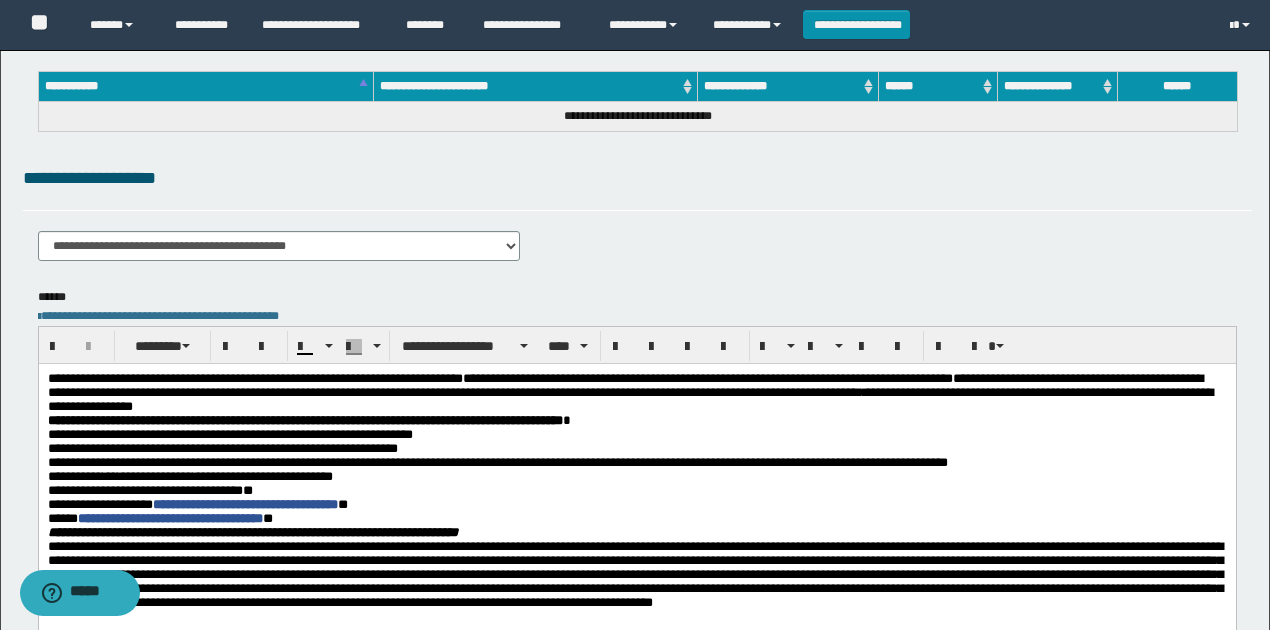 click on "**********" at bounding box center (244, 503) 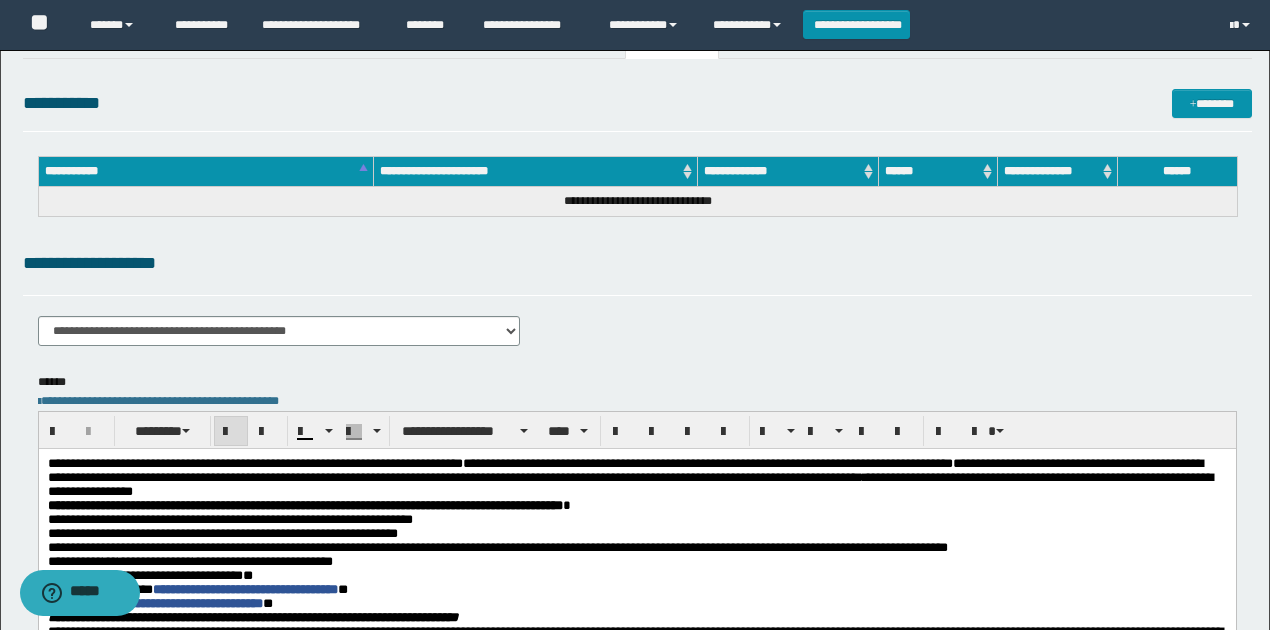 scroll, scrollTop: 0, scrollLeft: 0, axis: both 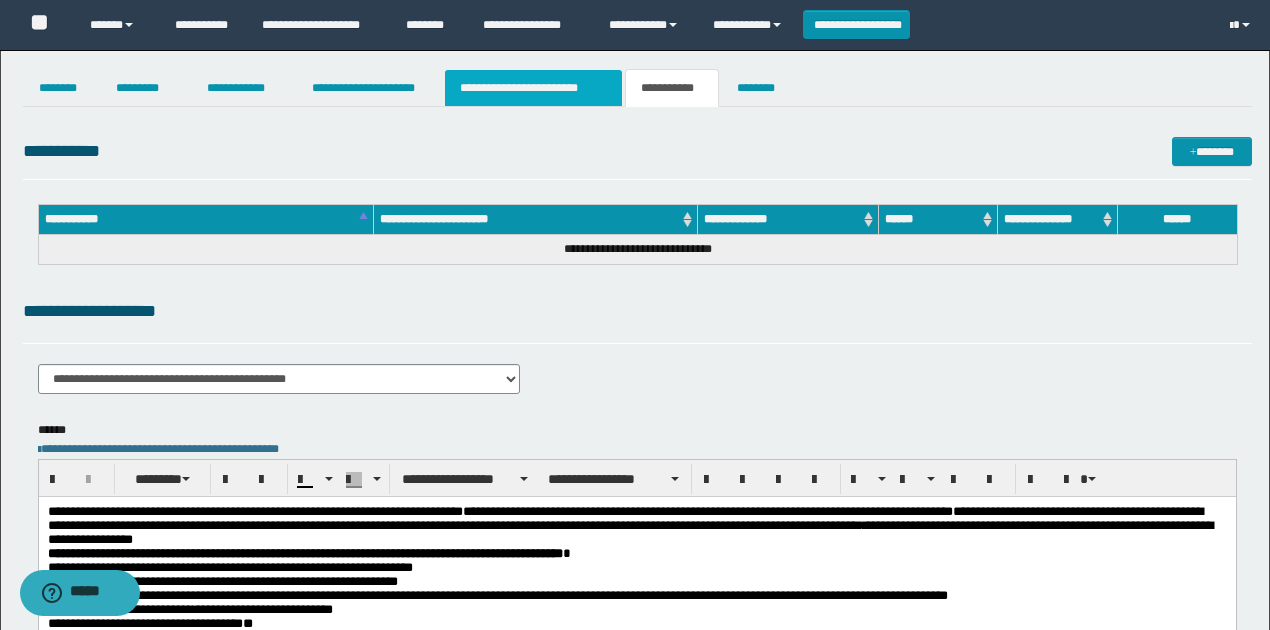 click on "**********" at bounding box center [533, 88] 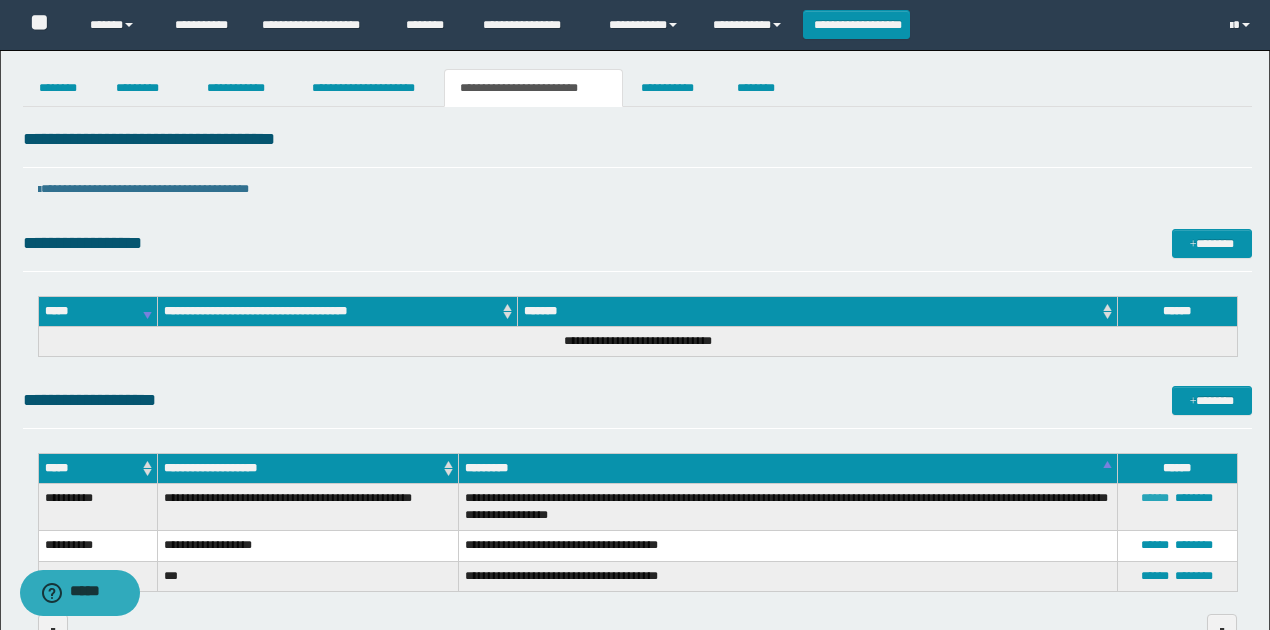 click on "******" at bounding box center (1155, 498) 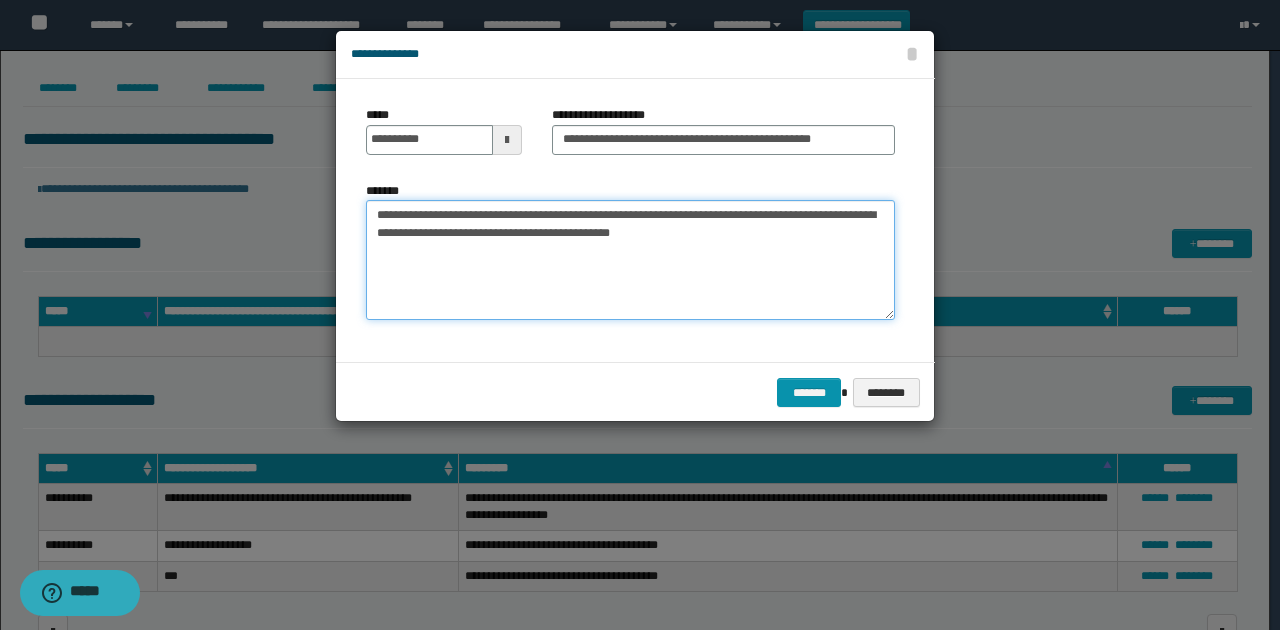 drag, startPoint x: 704, startPoint y: 239, endPoint x: 320, endPoint y: 188, distance: 387.37192 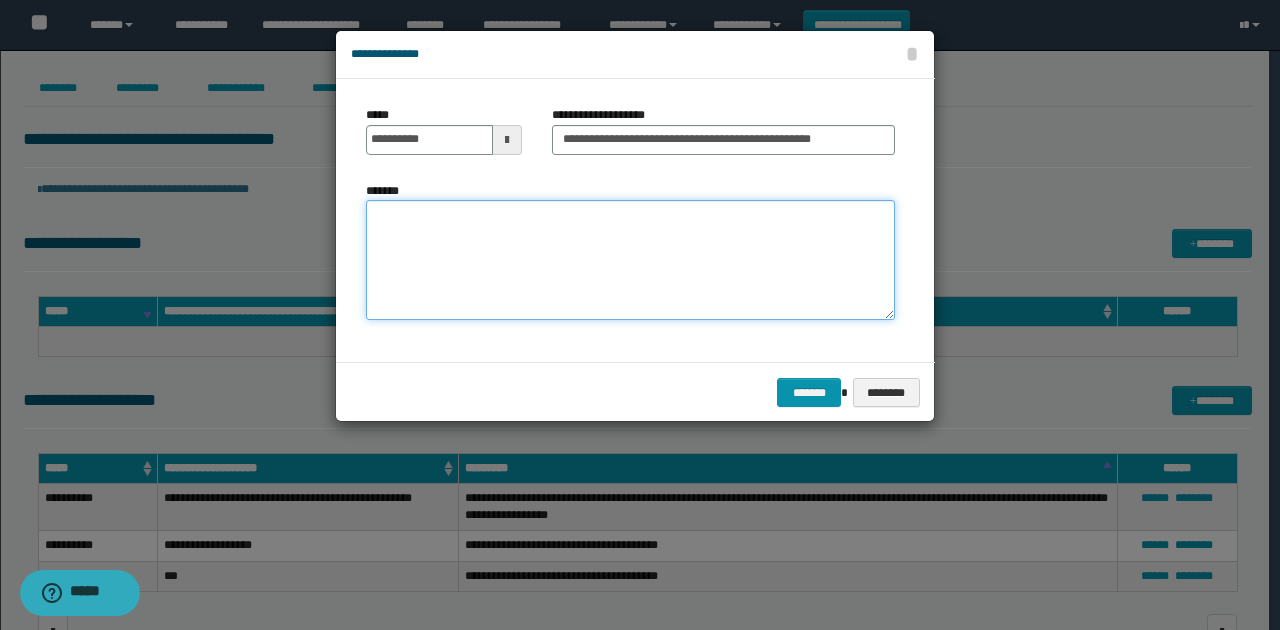 click on "*******" at bounding box center [630, 260] 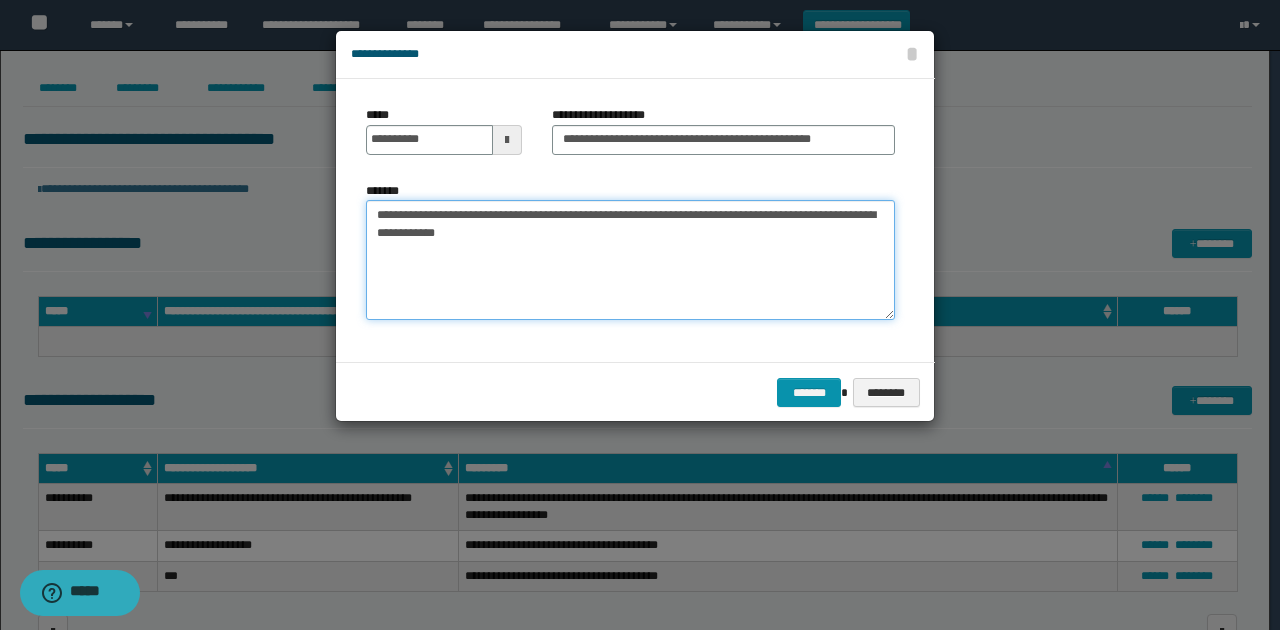 click on "**********" at bounding box center [630, 260] 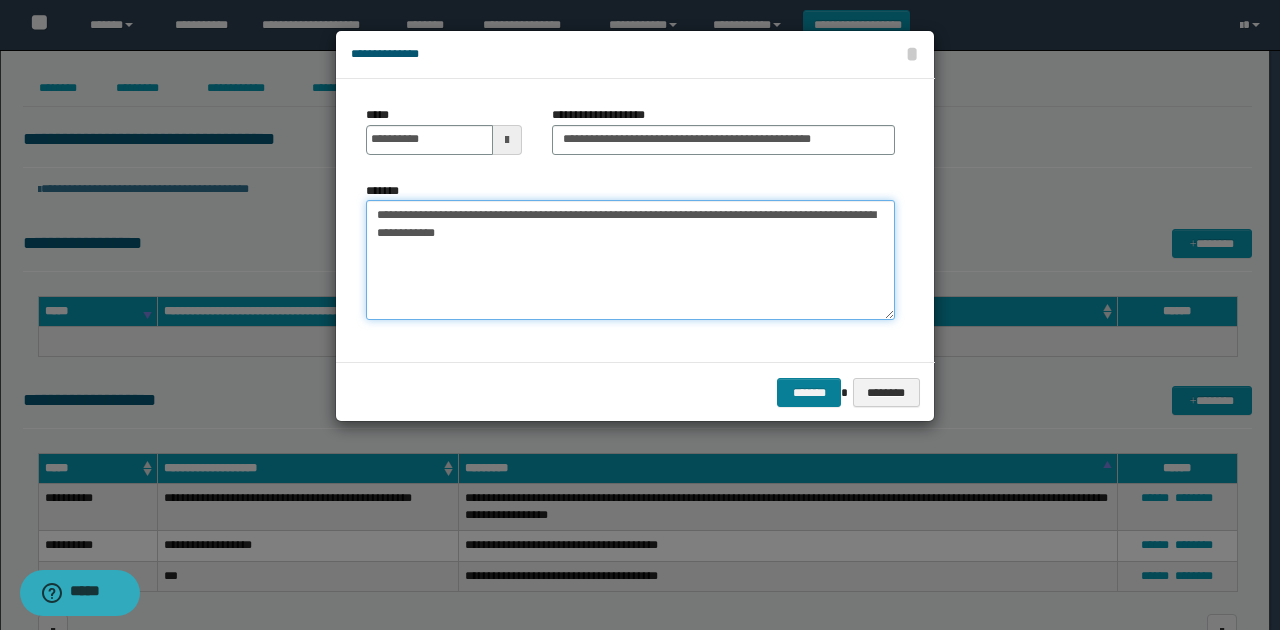 type on "**********" 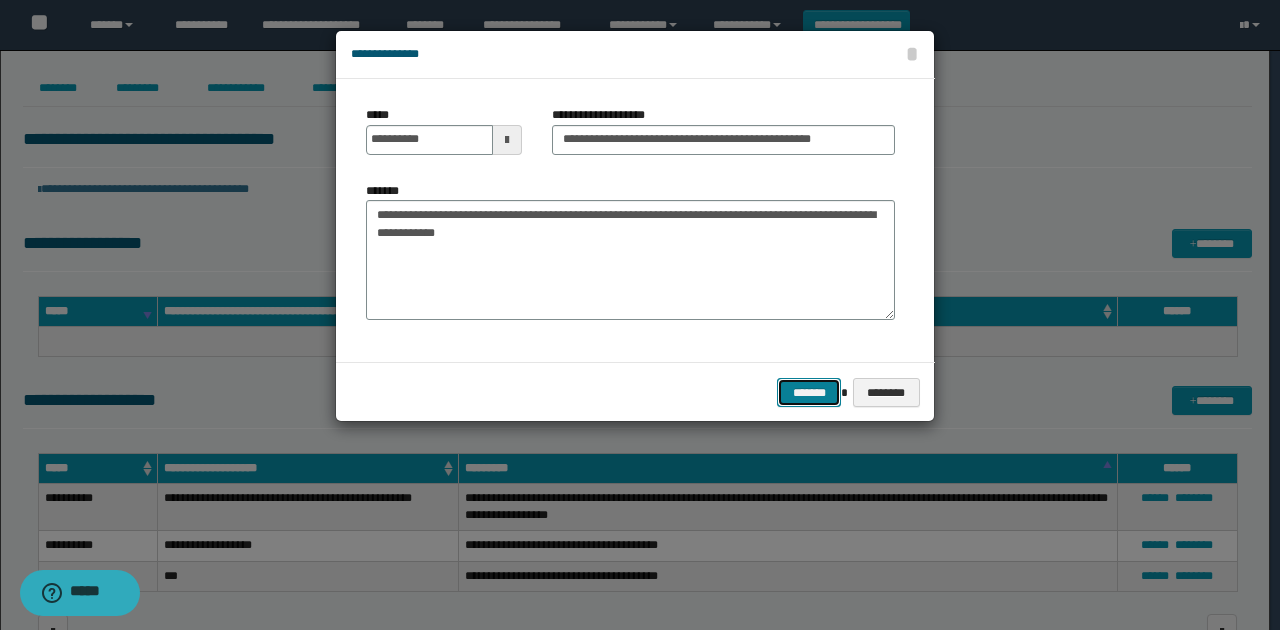 click on "*******" at bounding box center [809, 392] 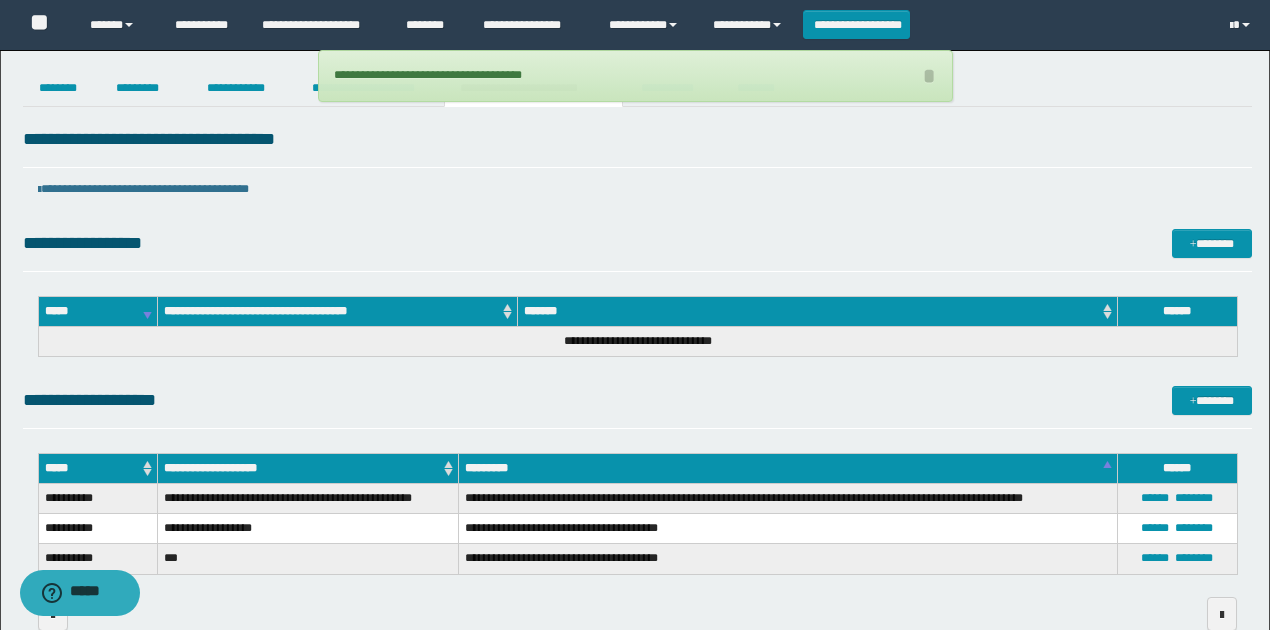 click on "**********" at bounding box center [635, 76] 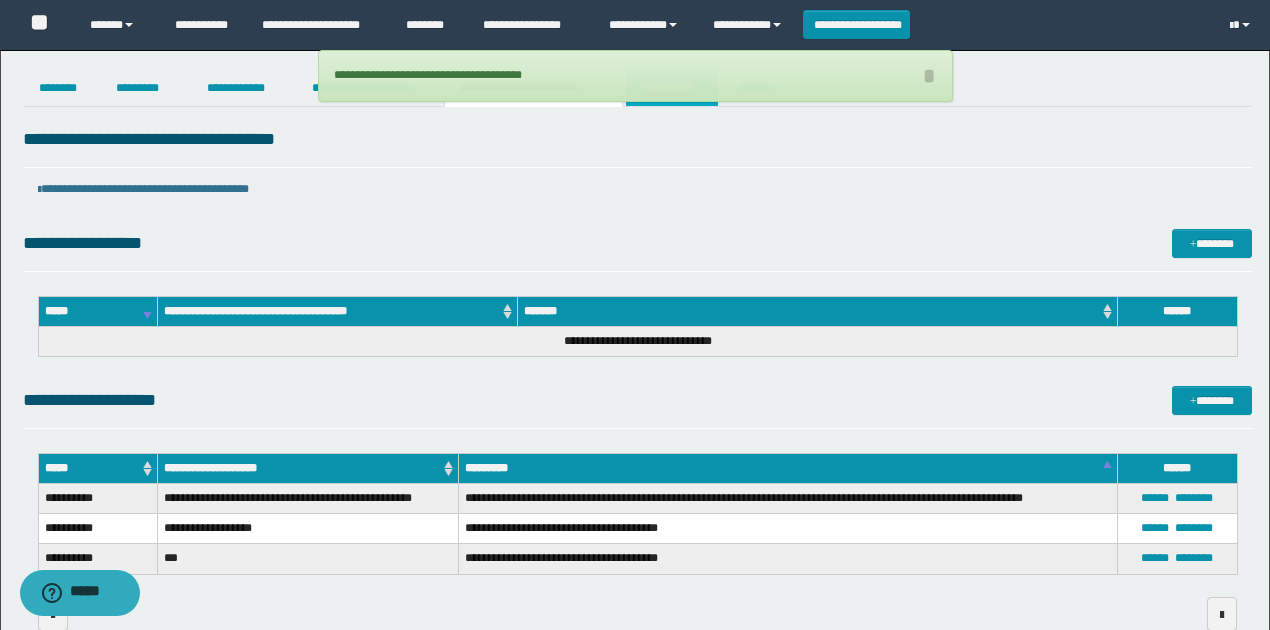 click on "**********" at bounding box center (672, 88) 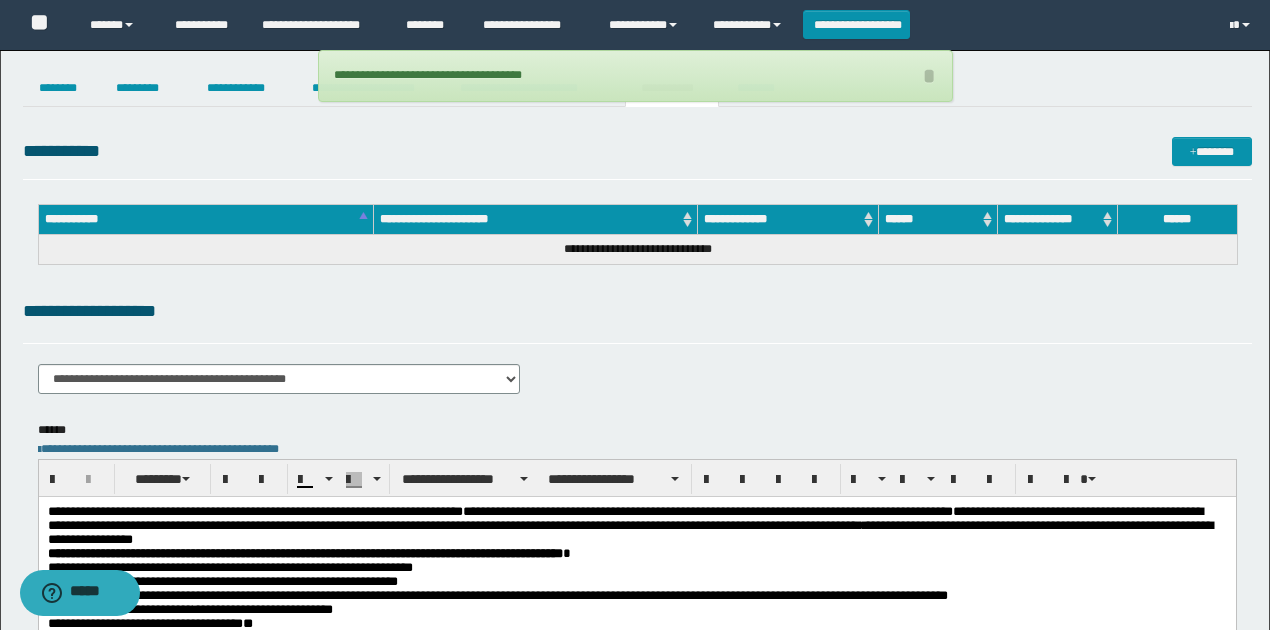 click on "**********" at bounding box center [637, 311] 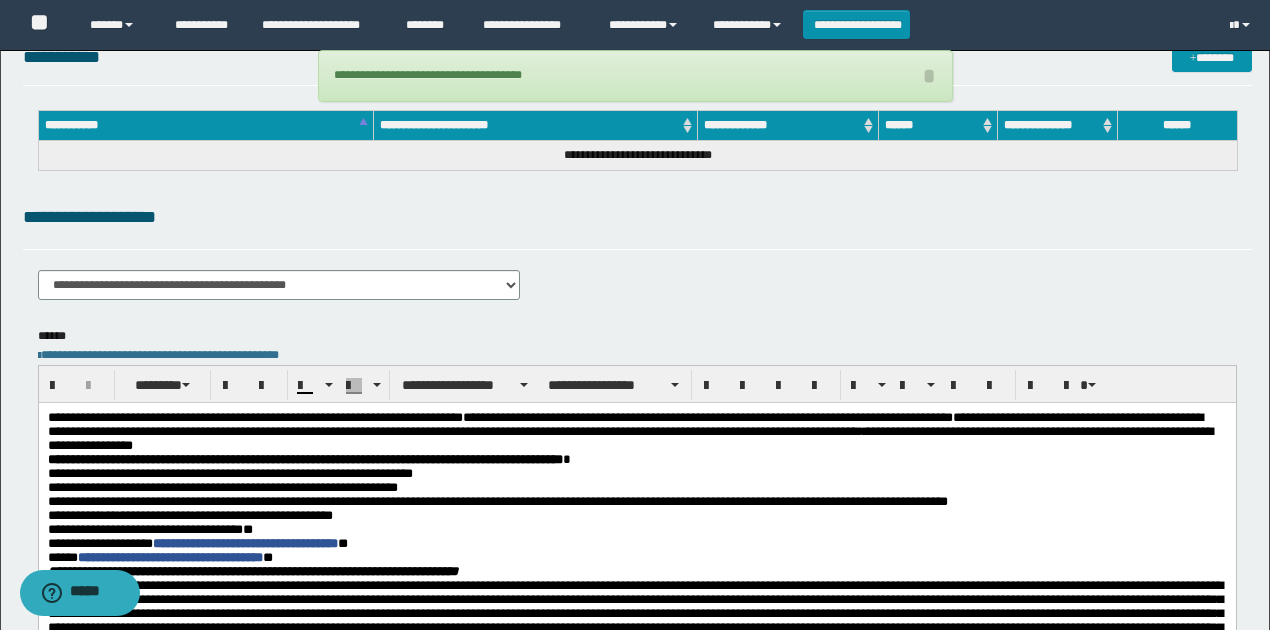 scroll, scrollTop: 200, scrollLeft: 0, axis: vertical 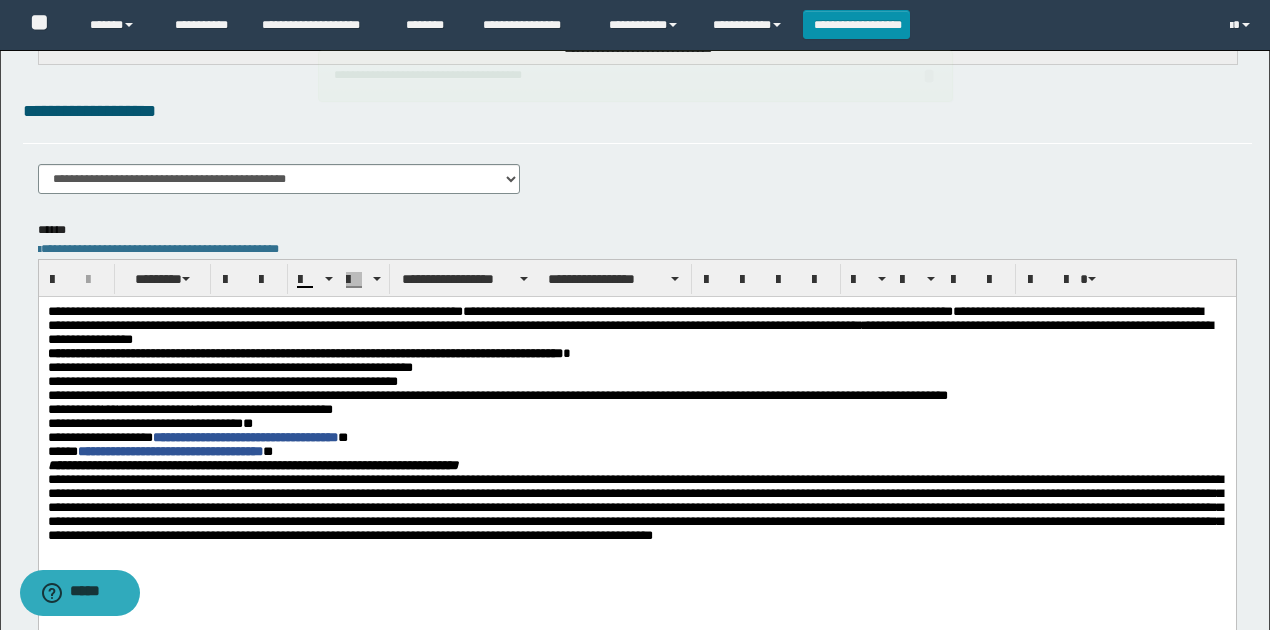 click on "**********" at bounding box center (497, 394) 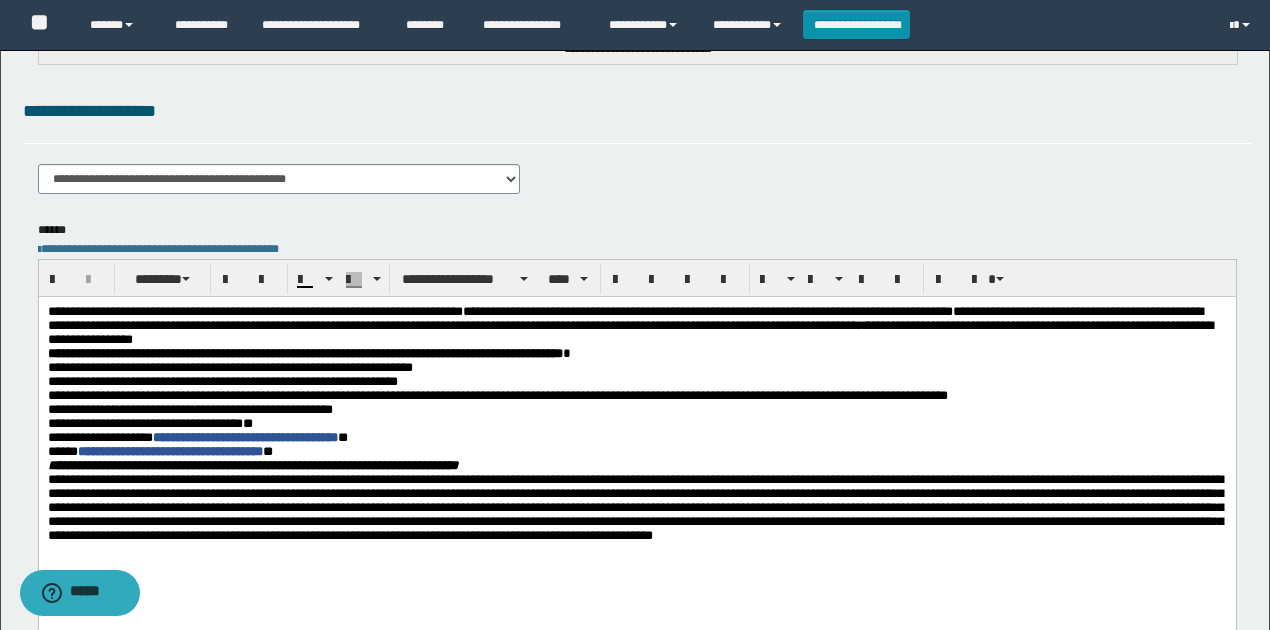 click on "**********" at bounding box center (636, 423) 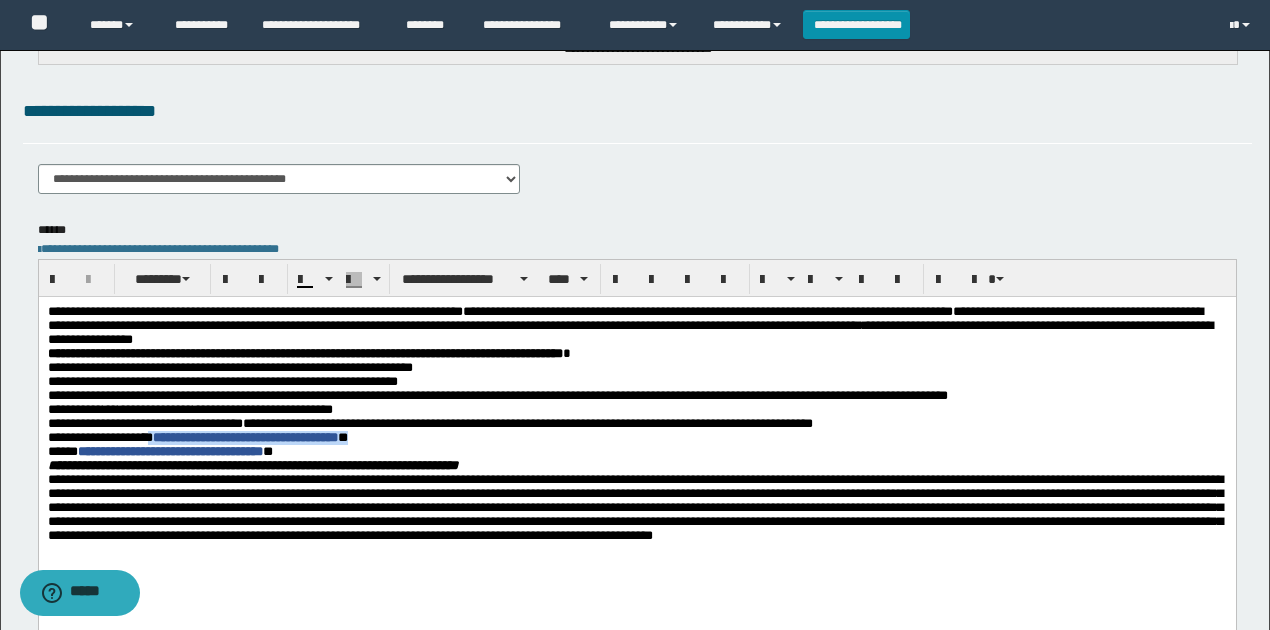 drag, startPoint x: 171, startPoint y: 450, endPoint x: 397, endPoint y: 452, distance: 226.00885 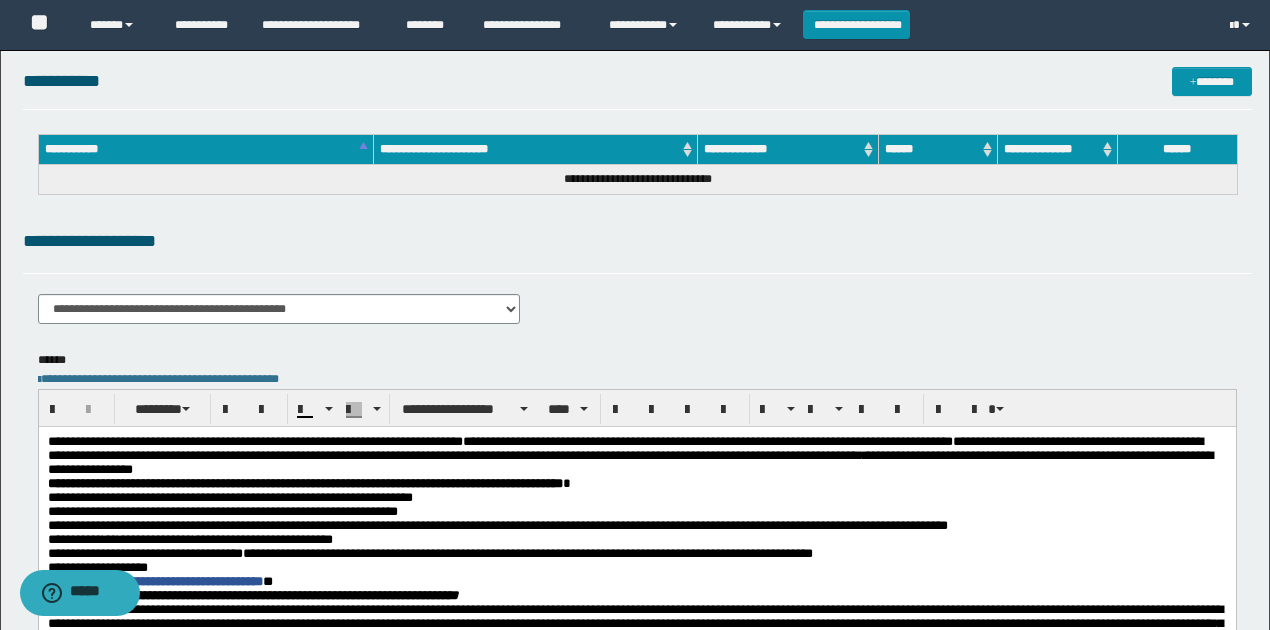 scroll, scrollTop: 0, scrollLeft: 0, axis: both 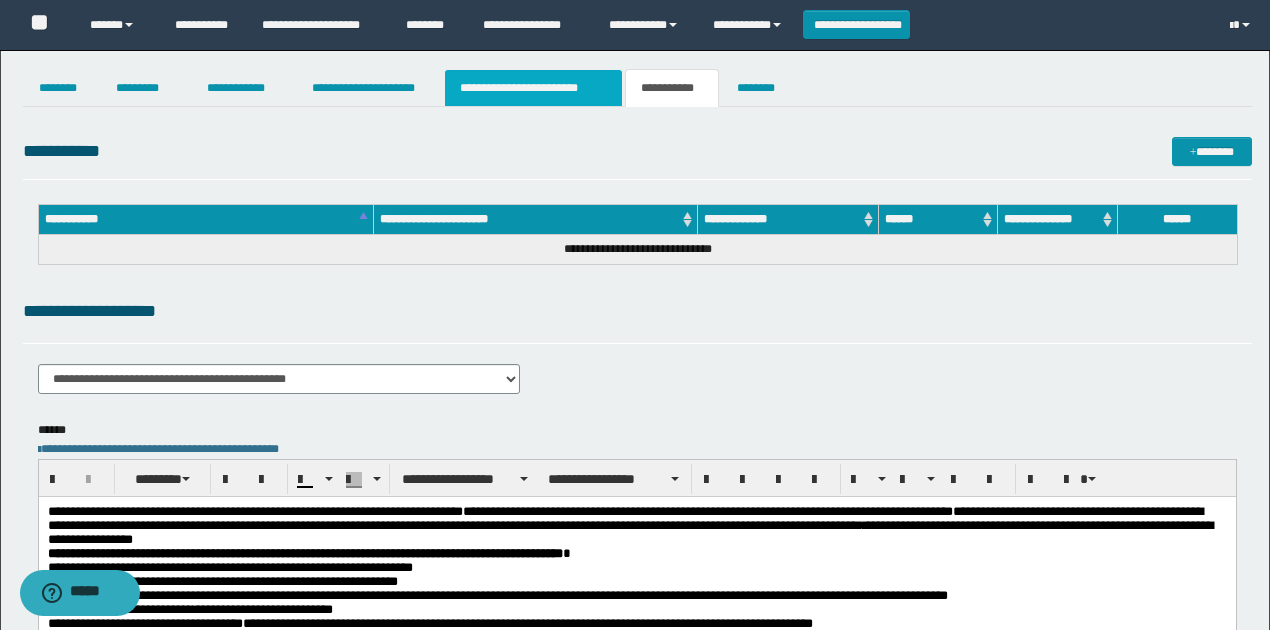 click on "**********" at bounding box center (533, 88) 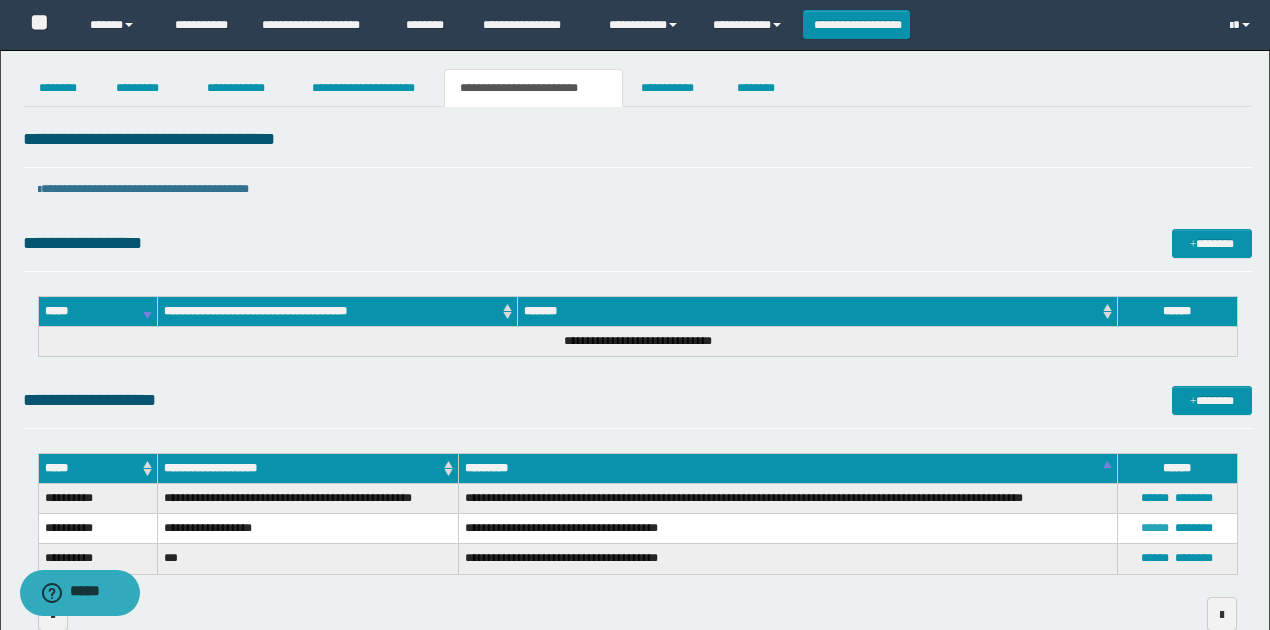 click on "******" at bounding box center (1155, 528) 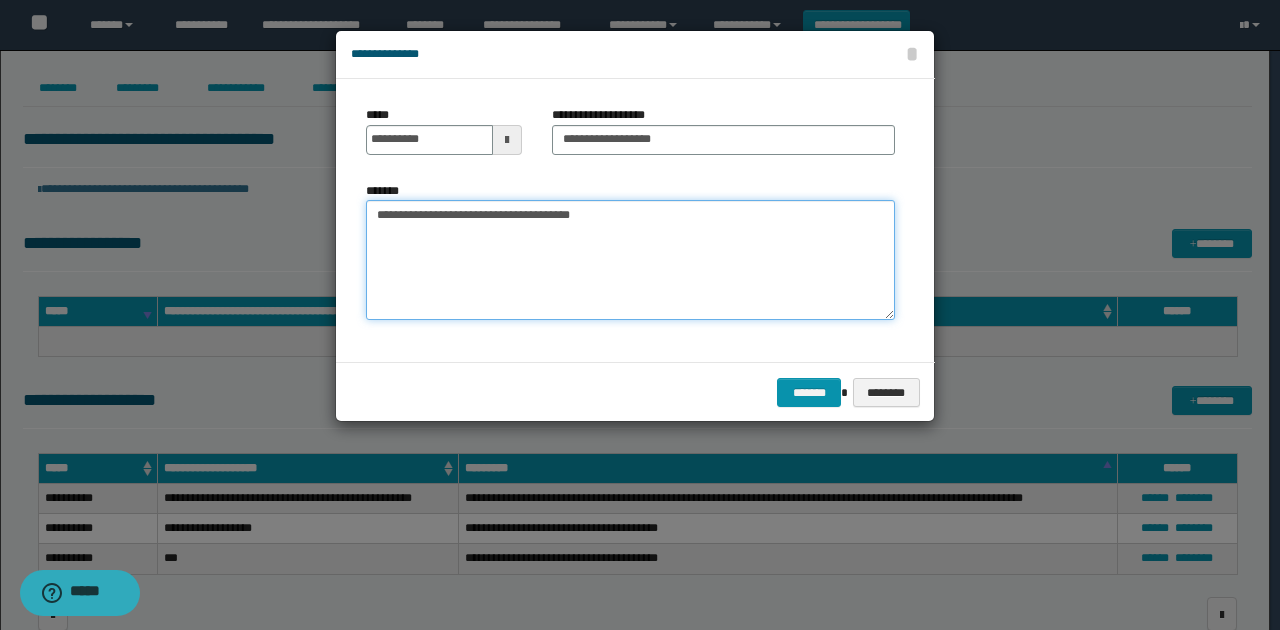 click on "**********" at bounding box center (630, 260) 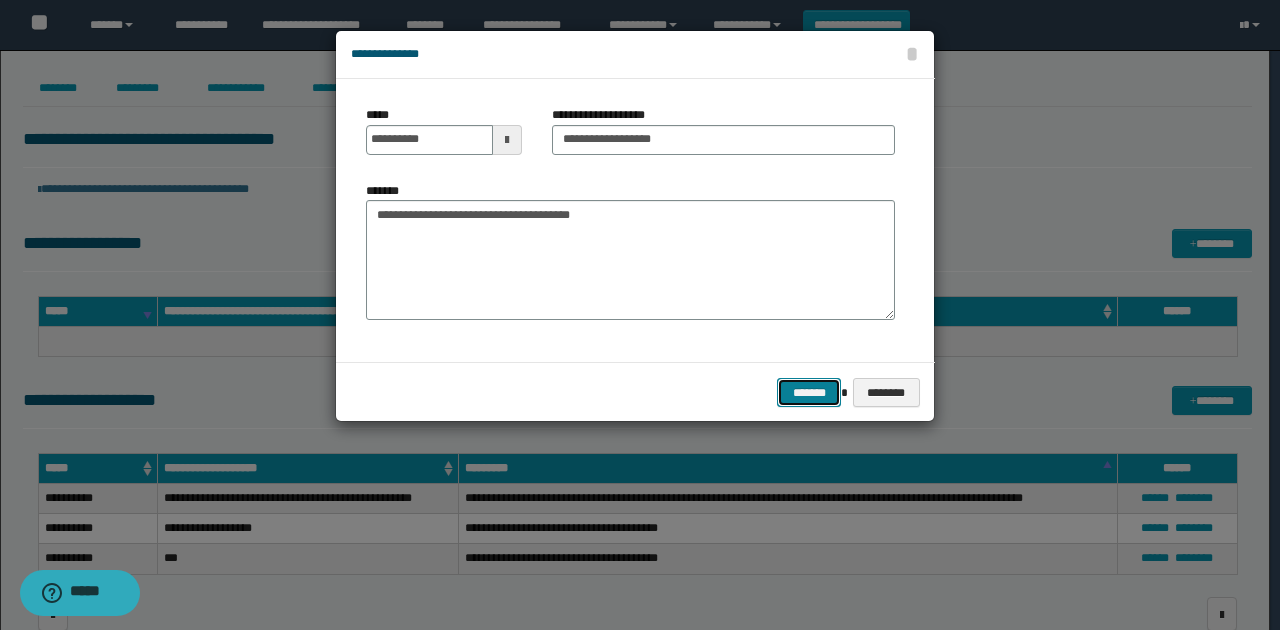 click on "*******" at bounding box center [809, 392] 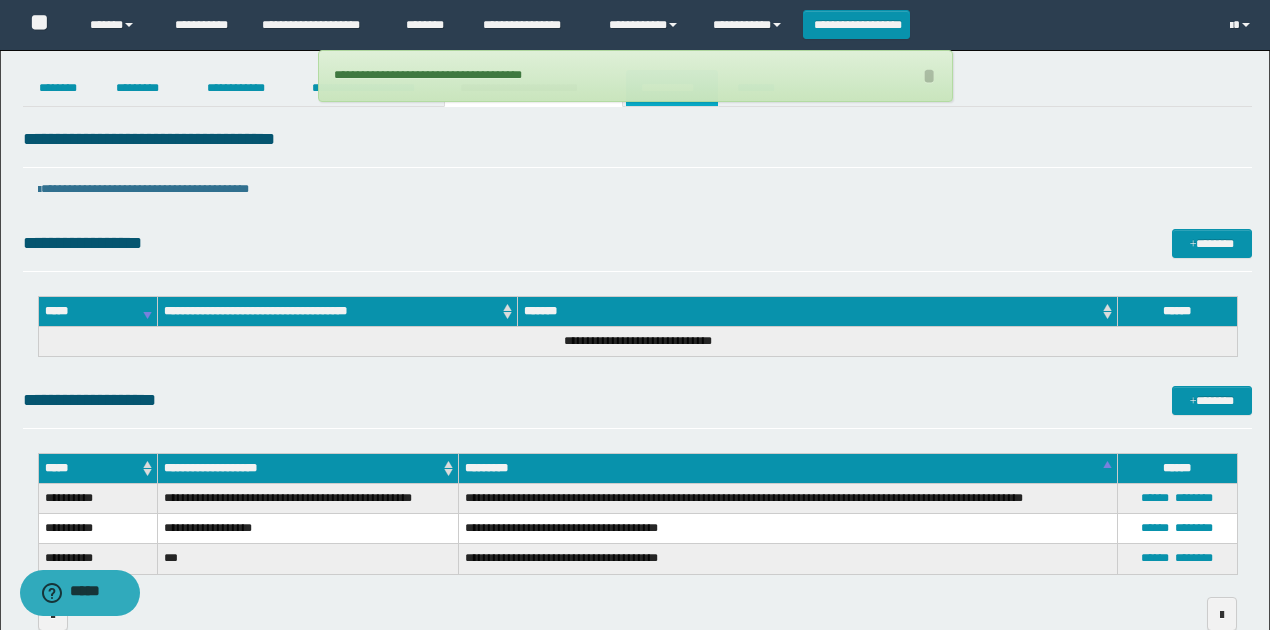 click on "**********" at bounding box center [672, 88] 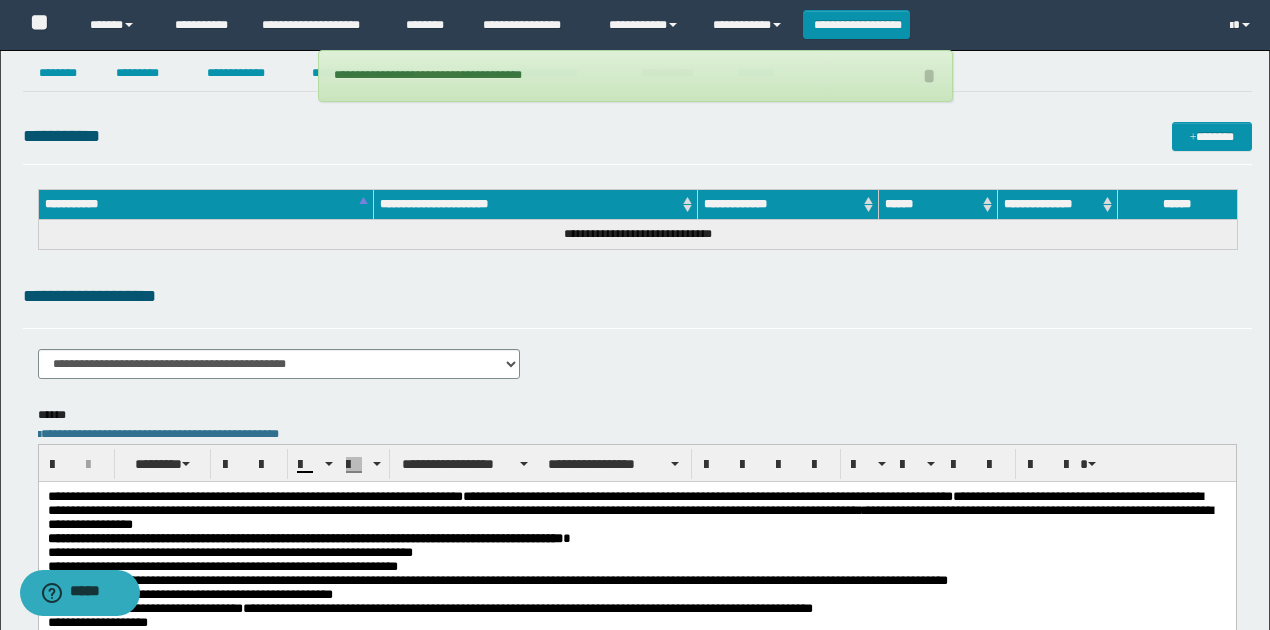 scroll, scrollTop: 333, scrollLeft: 0, axis: vertical 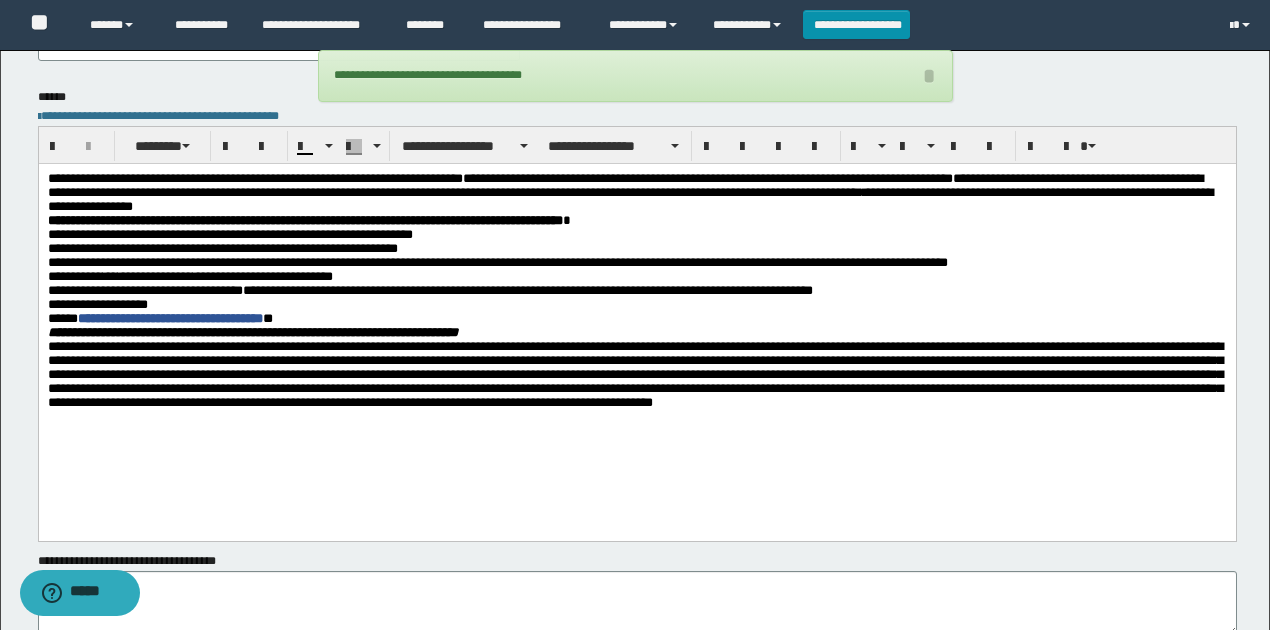 click on "**********" at bounding box center [169, 317] 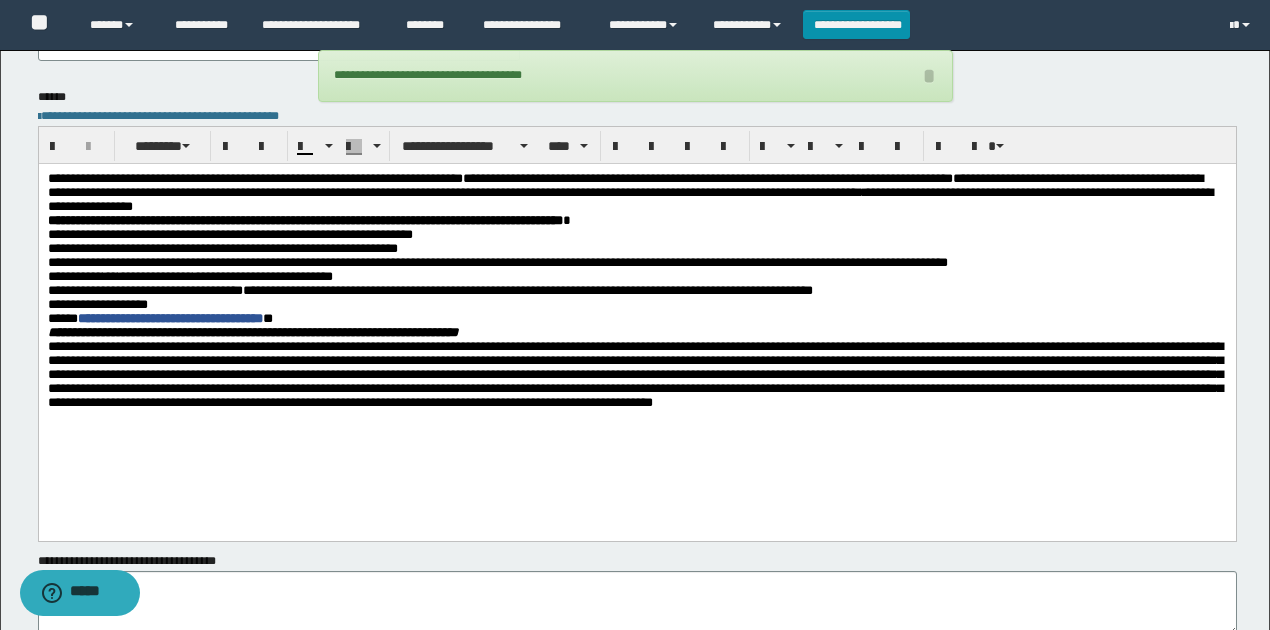 click on "**********" at bounding box center (636, 304) 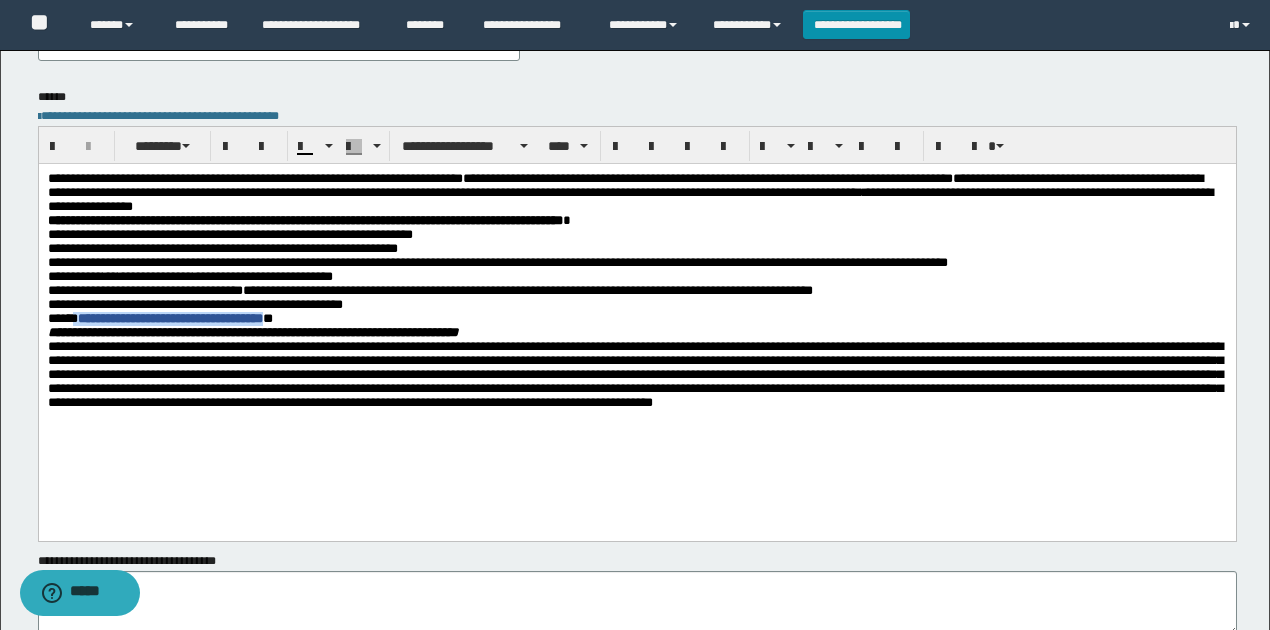 drag, startPoint x: 87, startPoint y: 329, endPoint x: 296, endPoint y: 331, distance: 209.00957 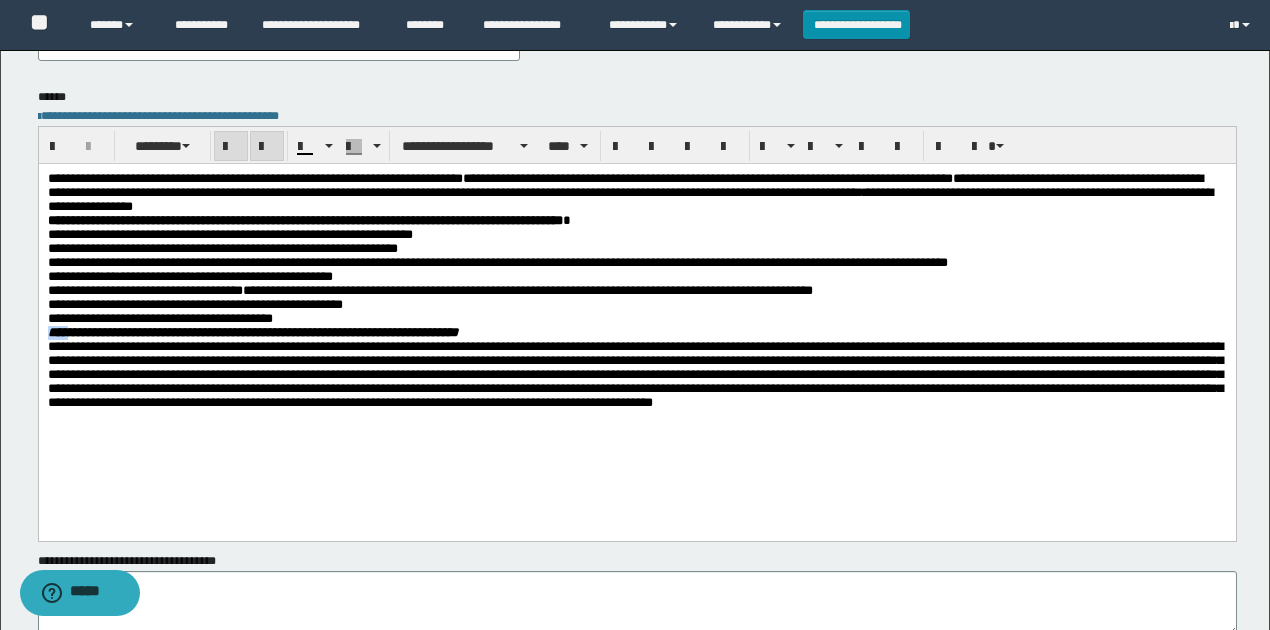 drag, startPoint x: 72, startPoint y: 343, endPoint x: 38, endPoint y: 345, distance: 34.058773 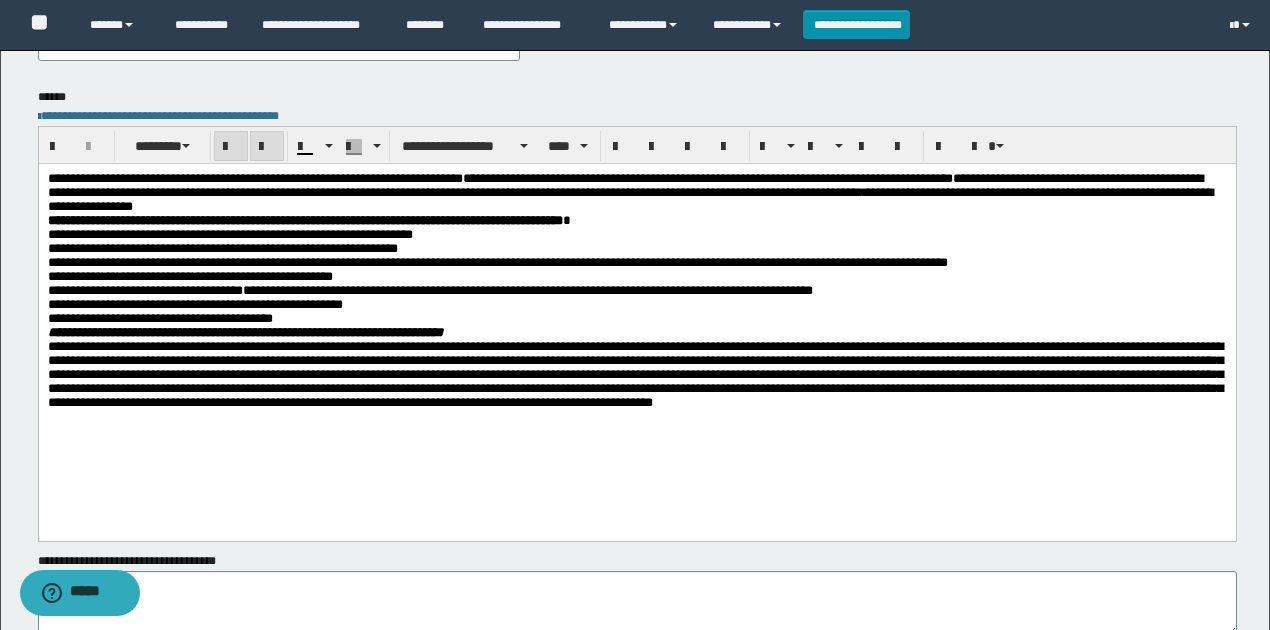 click on "**********" at bounding box center (636, 318) 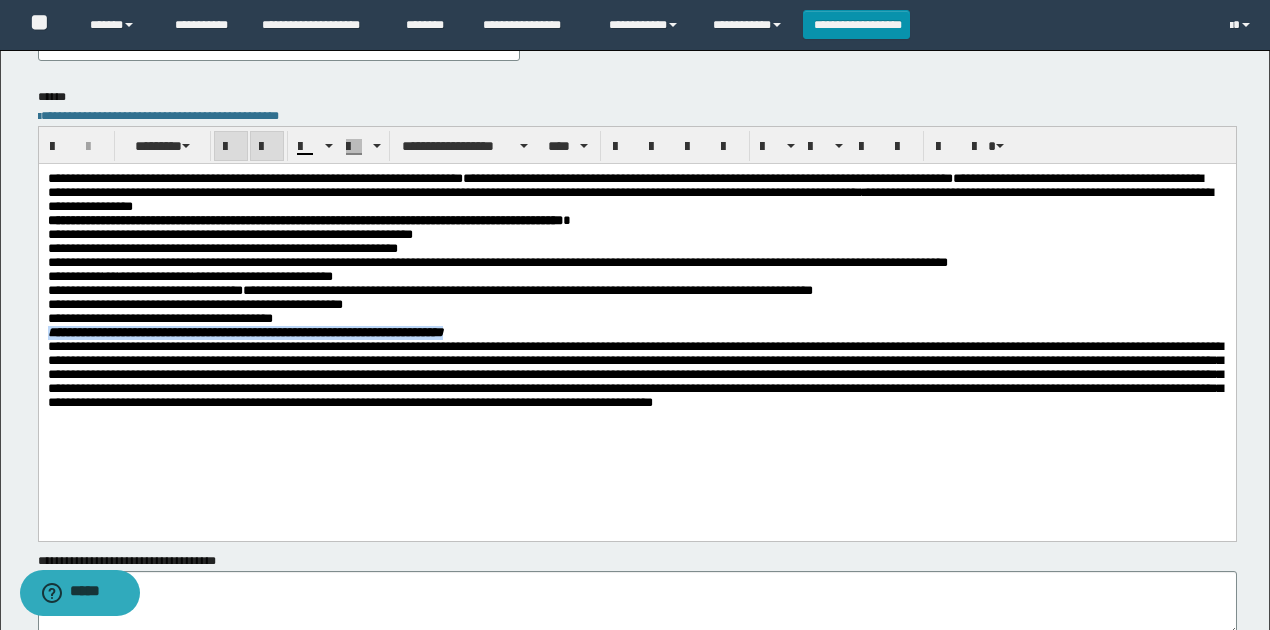 drag, startPoint x: 514, startPoint y: 346, endPoint x: 48, endPoint y: 344, distance: 466.0043 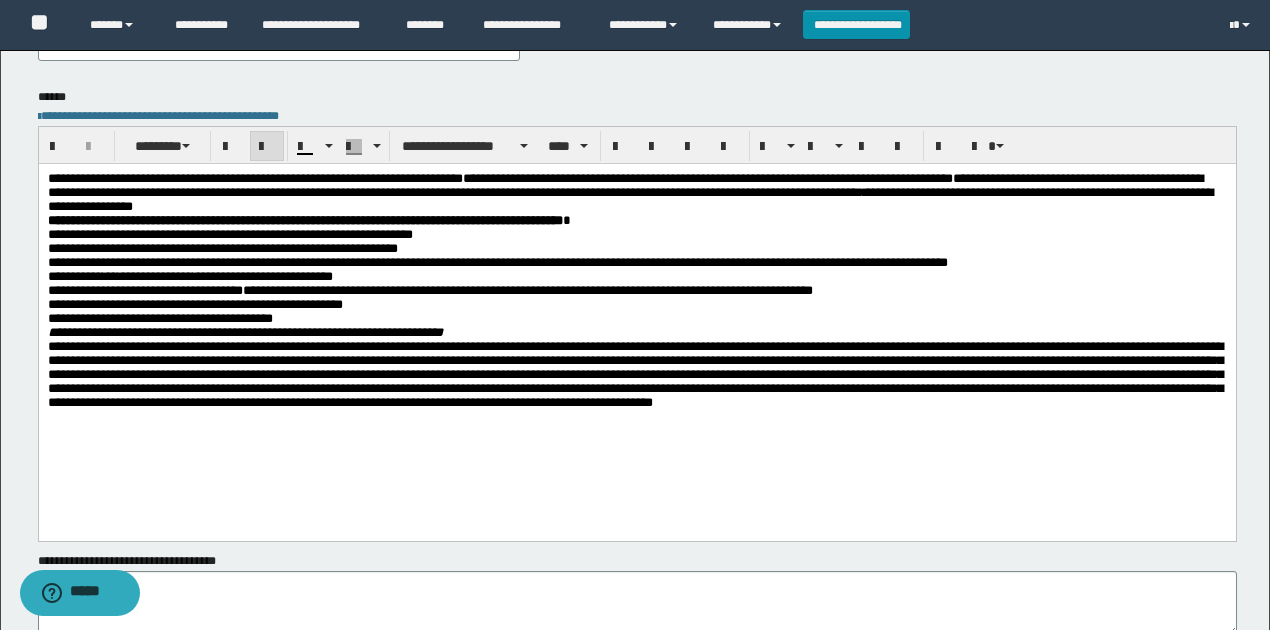 drag, startPoint x: 271, startPoint y: 138, endPoint x: 270, endPoint y: 156, distance: 18.027756 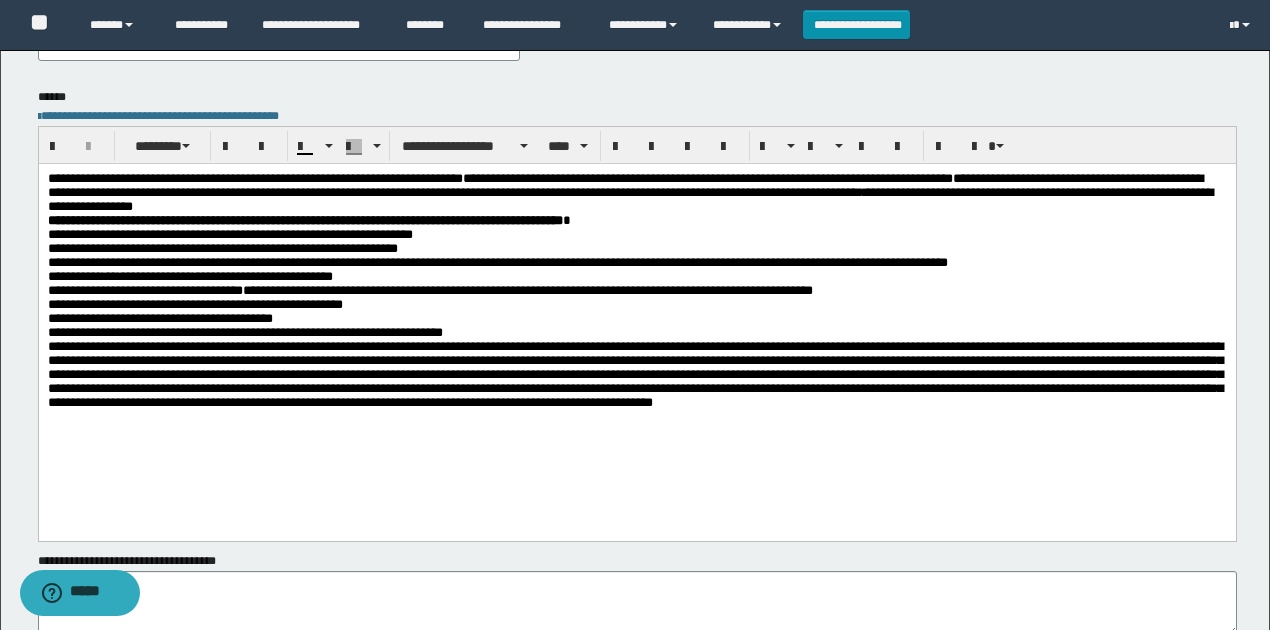 click on "**********" at bounding box center [497, 261] 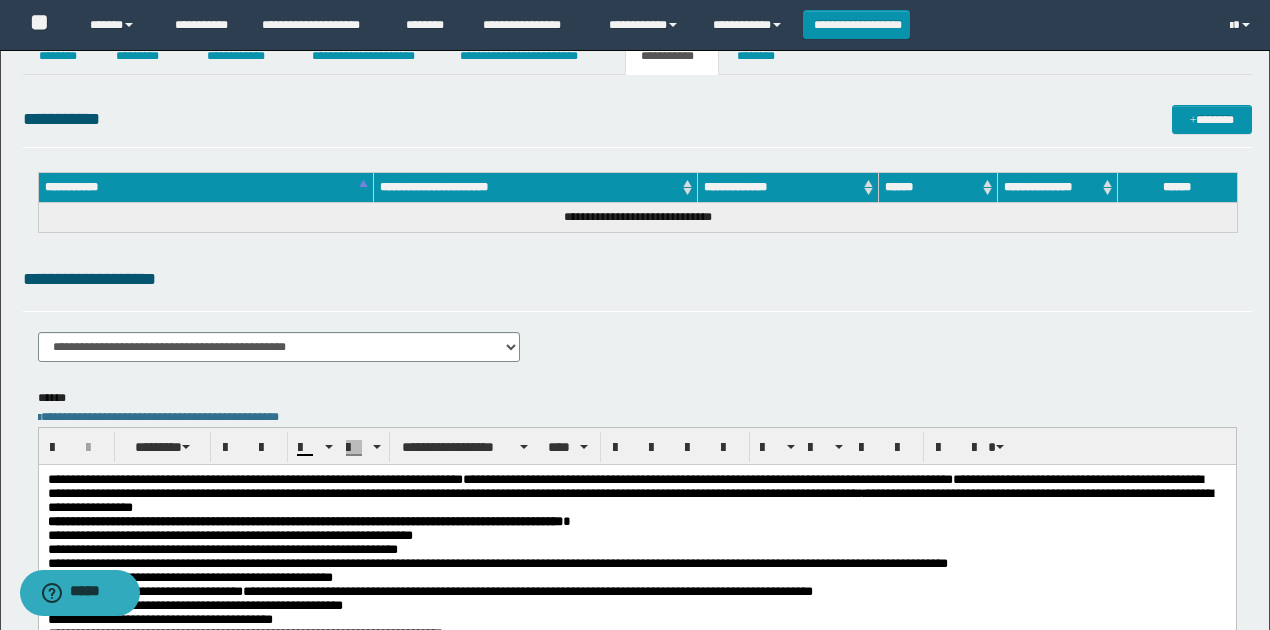 scroll, scrollTop: 0, scrollLeft: 0, axis: both 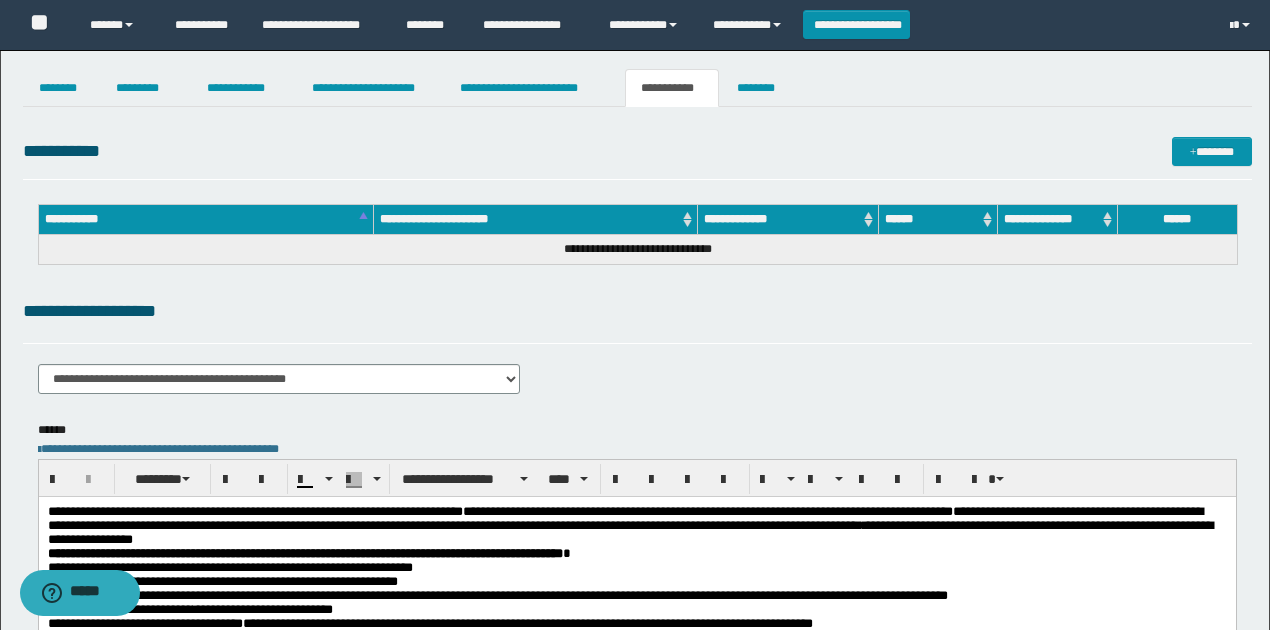 drag, startPoint x: 592, startPoint y: 294, endPoint x: 555, endPoint y: 107, distance: 190.62529 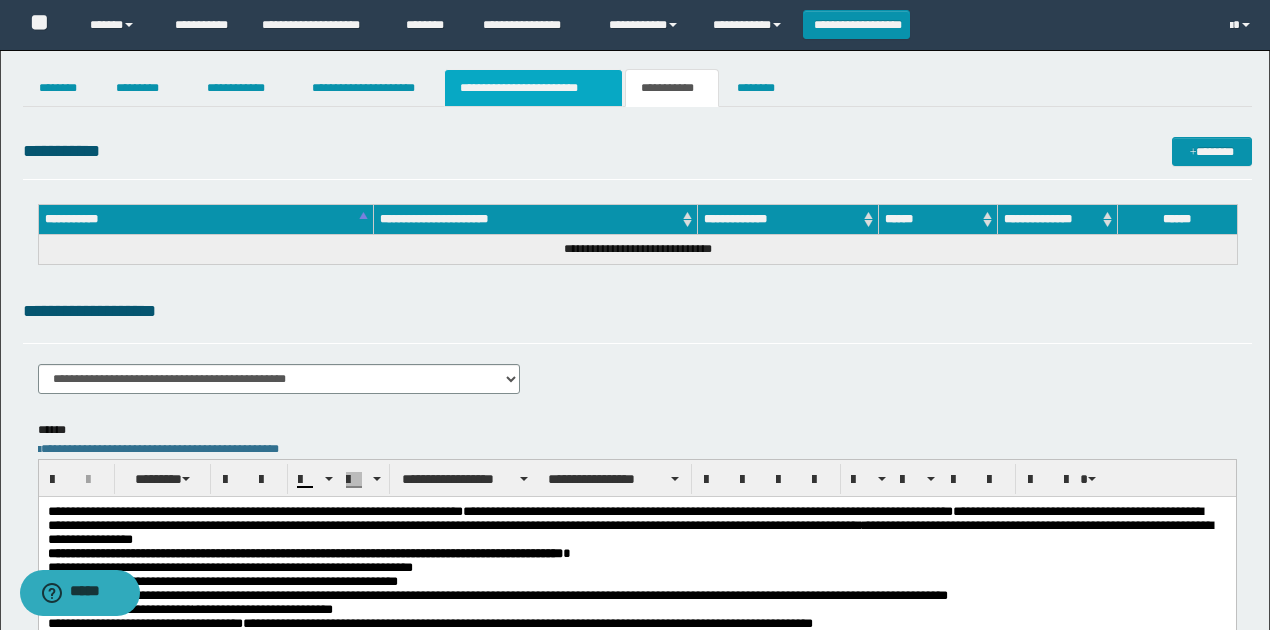 click on "**********" at bounding box center (533, 88) 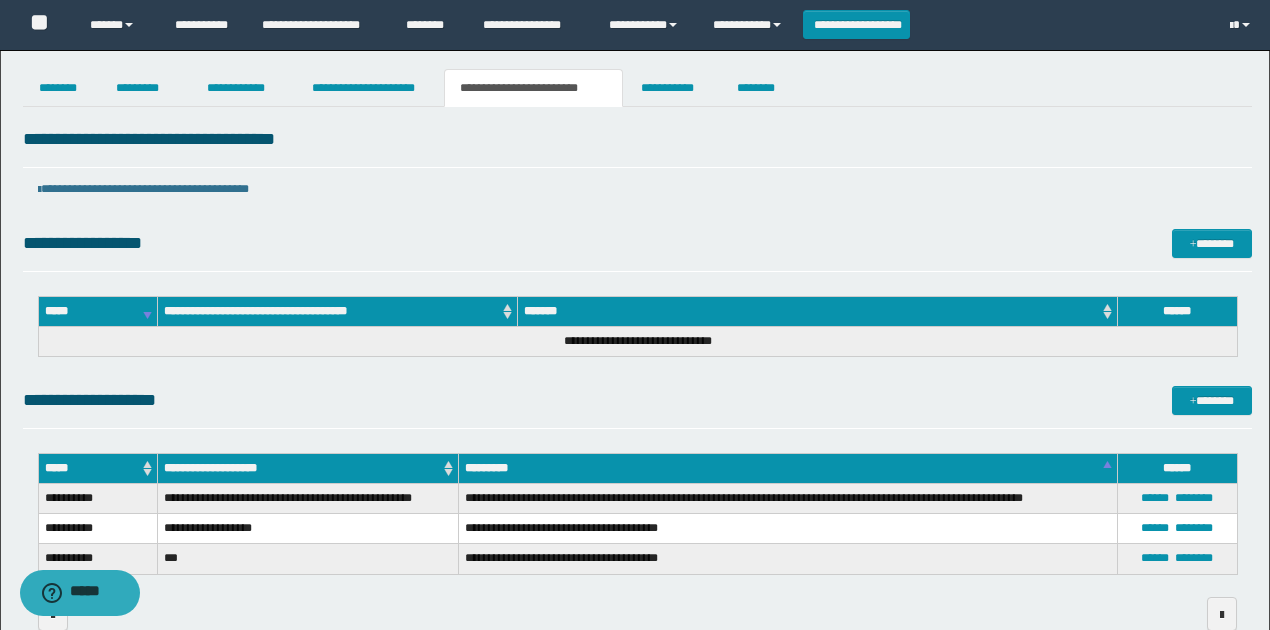 drag, startPoint x: 612, startPoint y: 416, endPoint x: 608, endPoint y: 404, distance: 12.649111 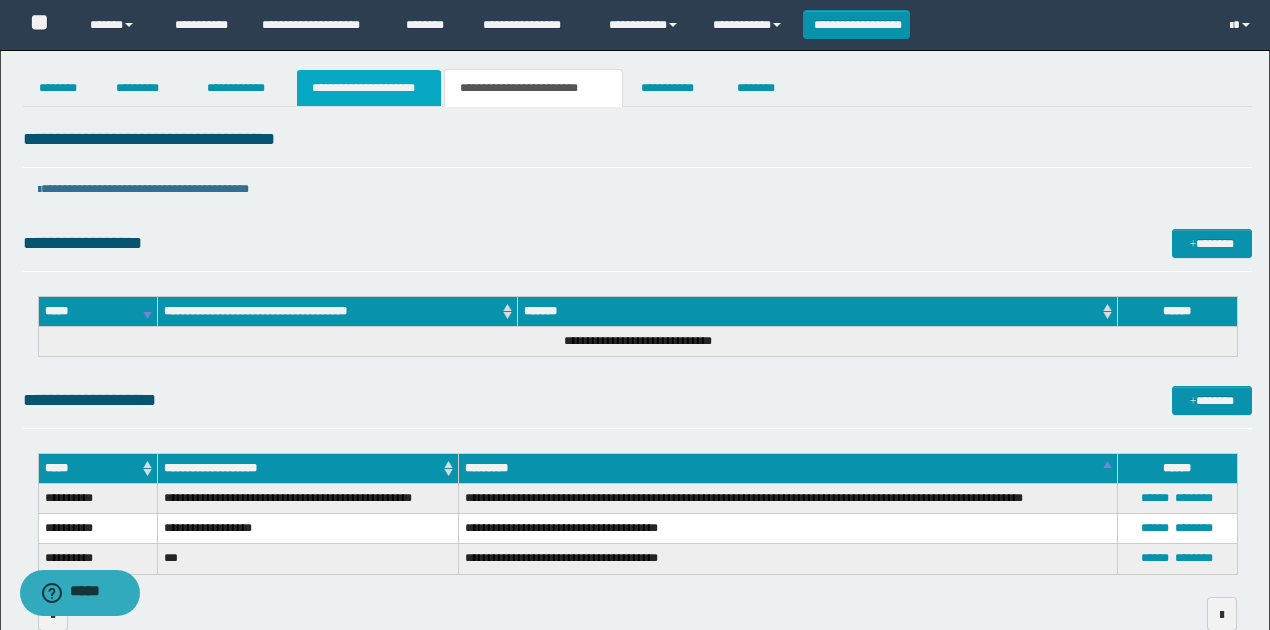 click on "**********" at bounding box center [369, 88] 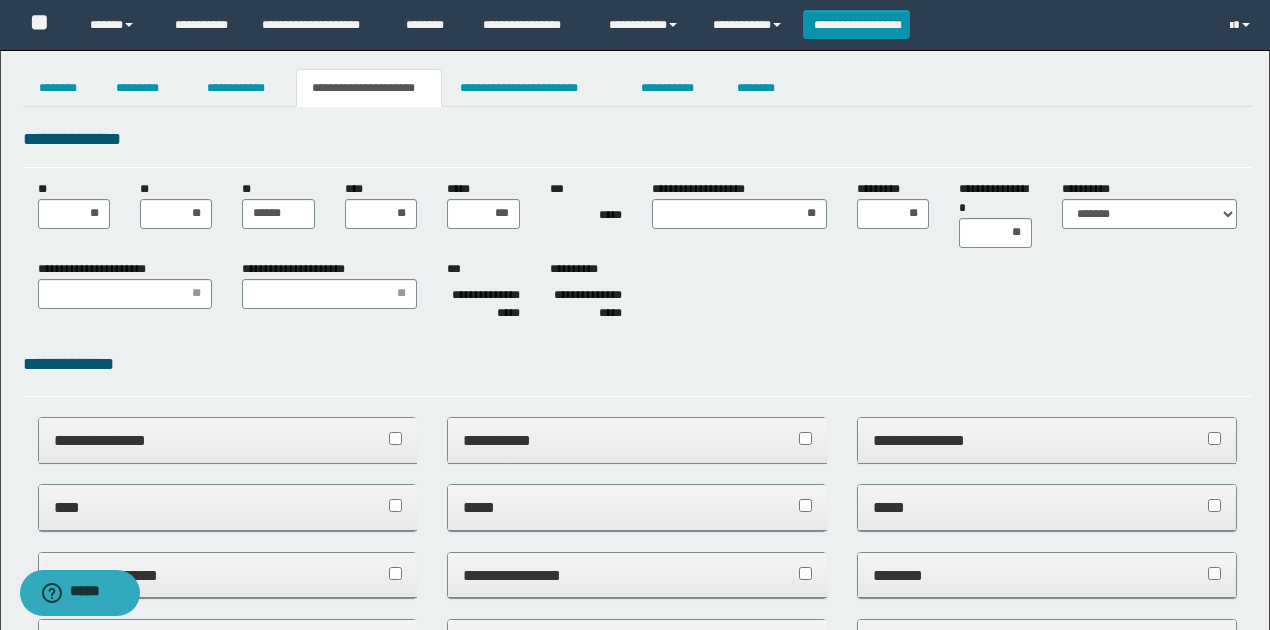 click on "*****" at bounding box center (586, 215) 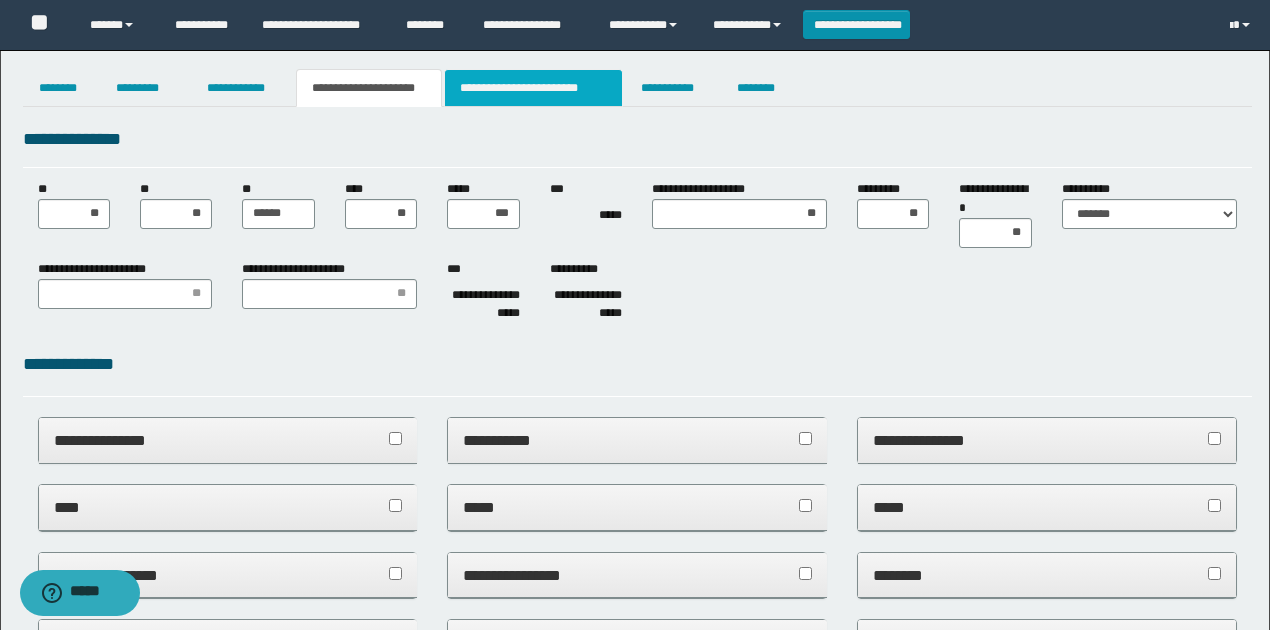 drag, startPoint x: 556, startPoint y: 89, endPoint x: 592, endPoint y: 94, distance: 36.345562 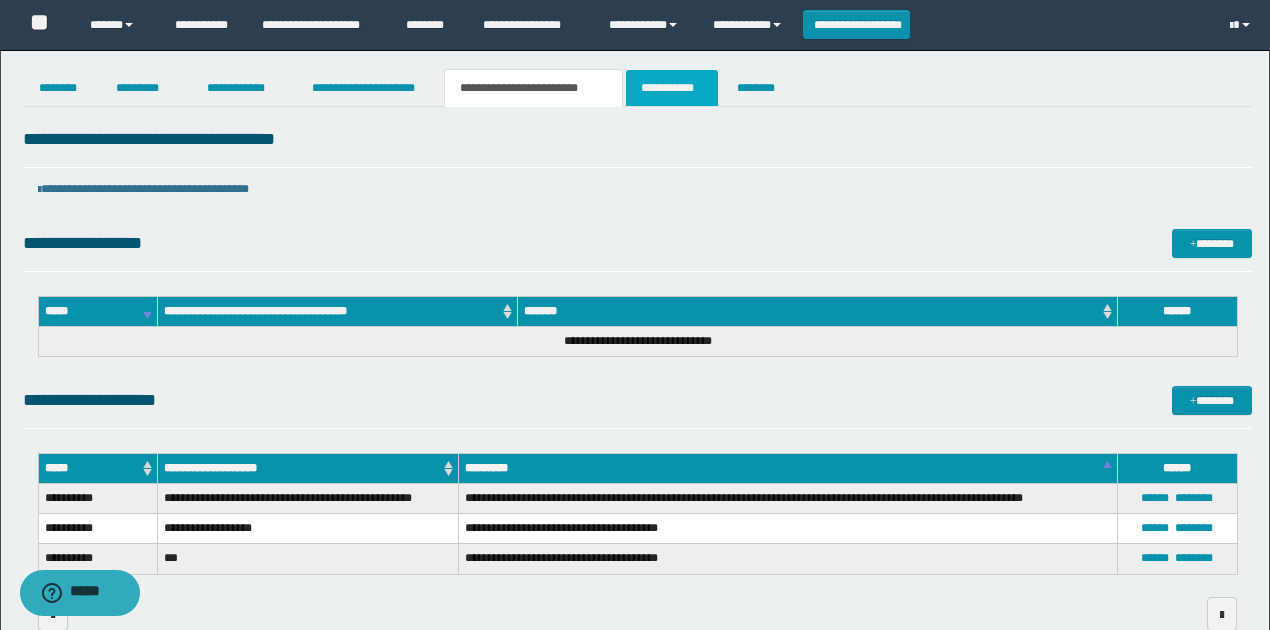 click on "**********" at bounding box center [672, 88] 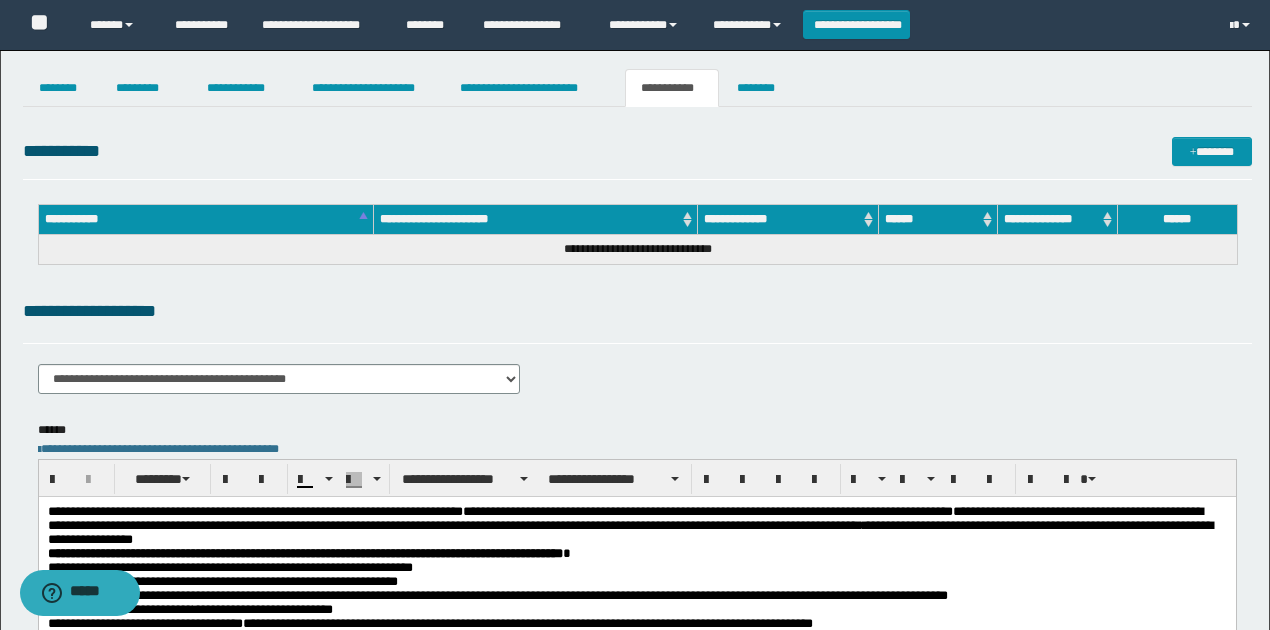 click on "**********" at bounding box center (637, 155) 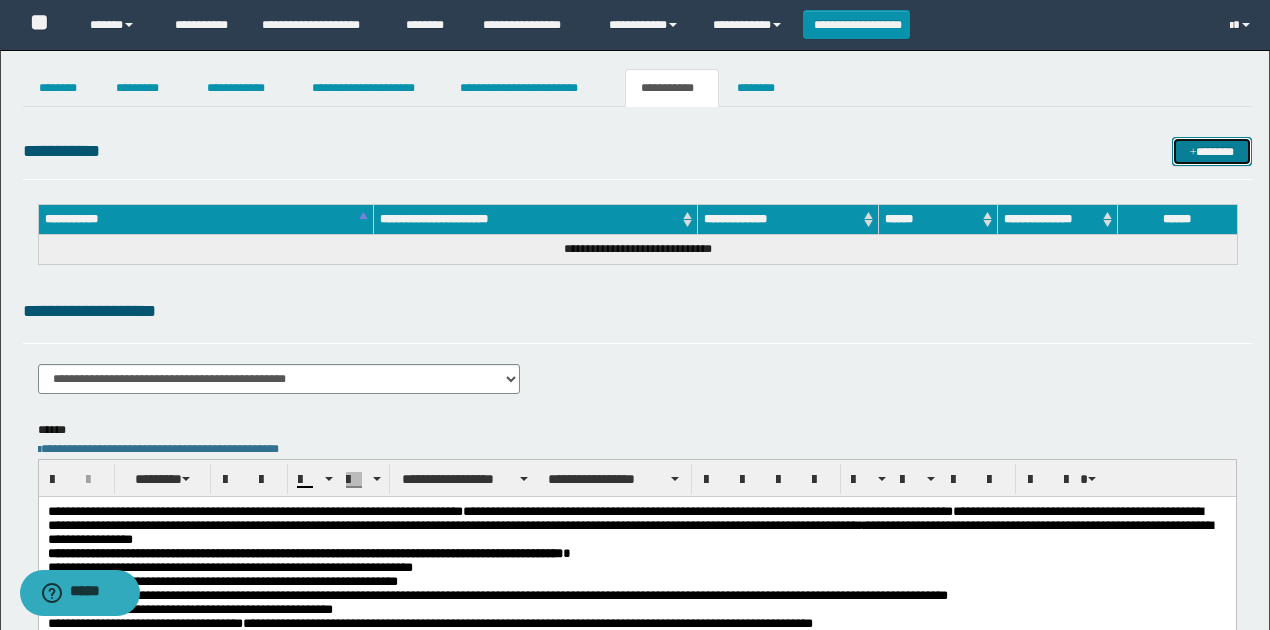 click on "*******" at bounding box center [1211, 151] 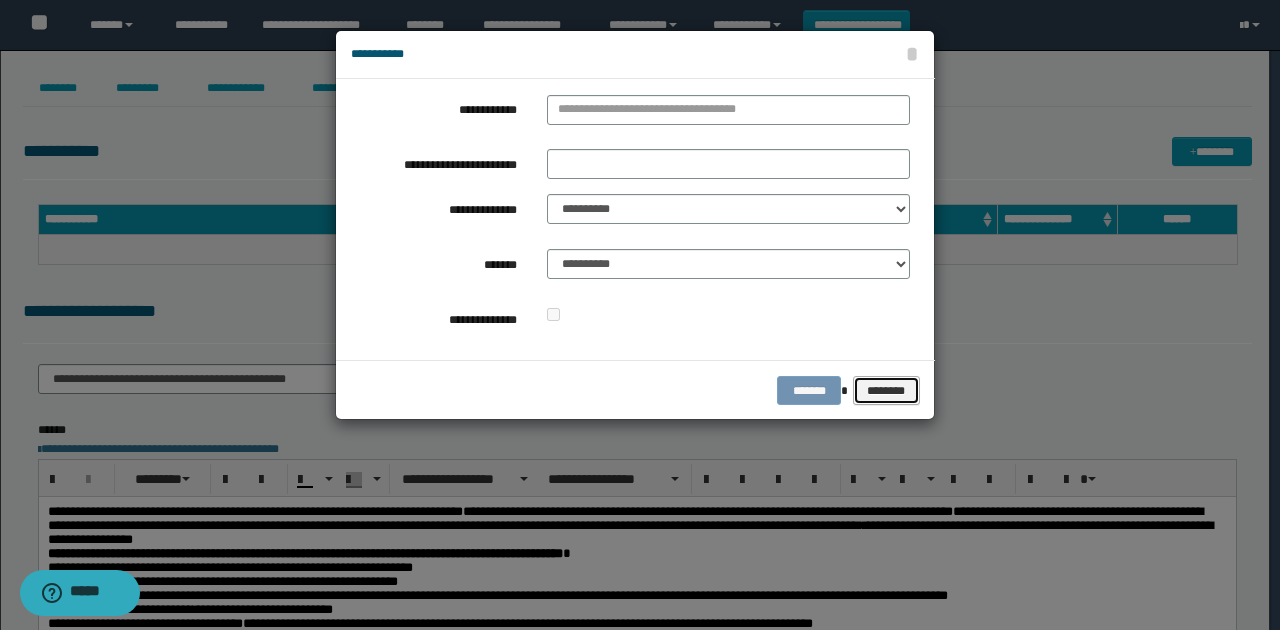 click on "********" at bounding box center [886, 390] 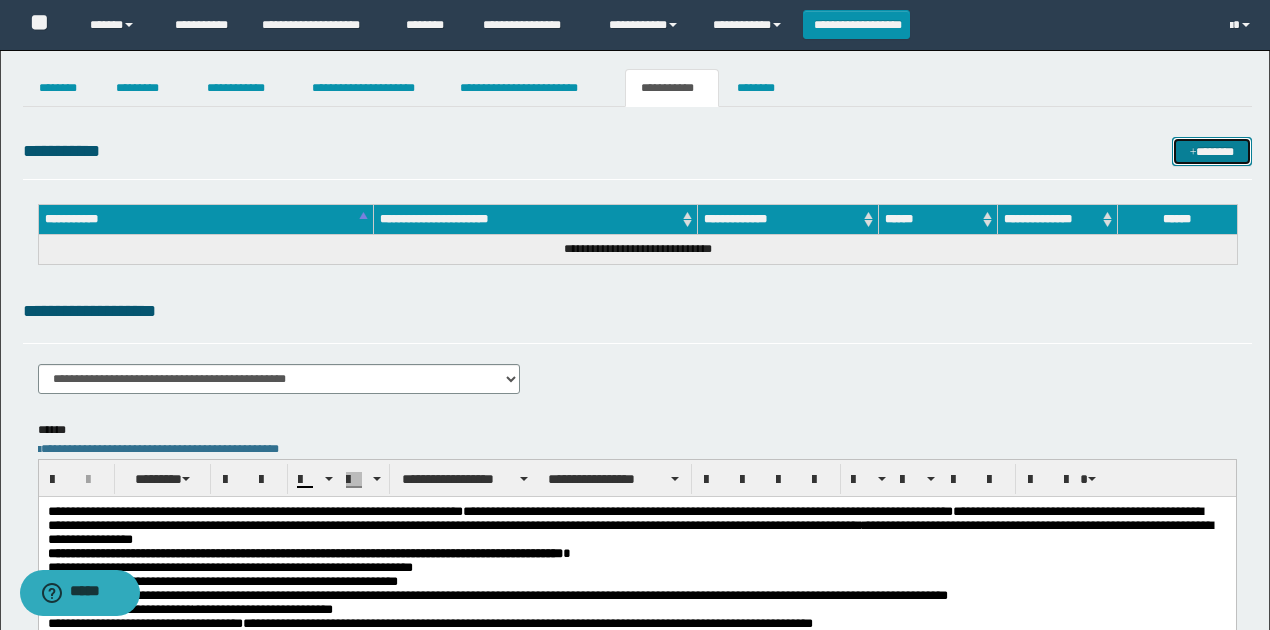 click on "*******" at bounding box center [1211, 151] 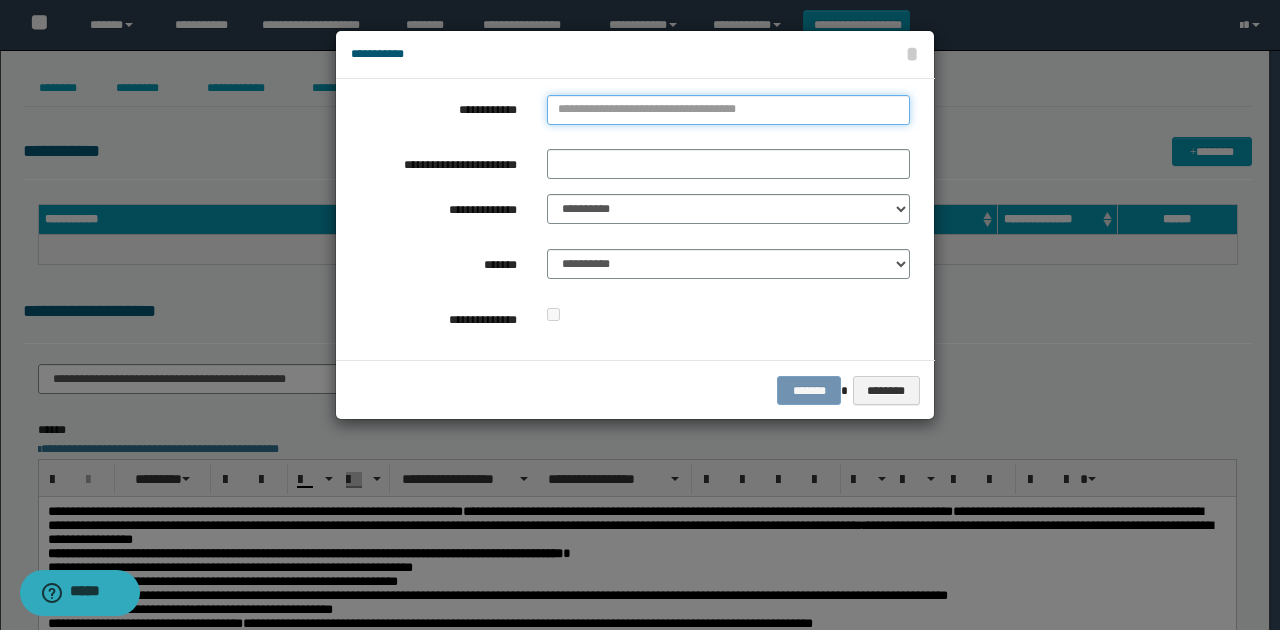 click on "**********" at bounding box center (728, 110) 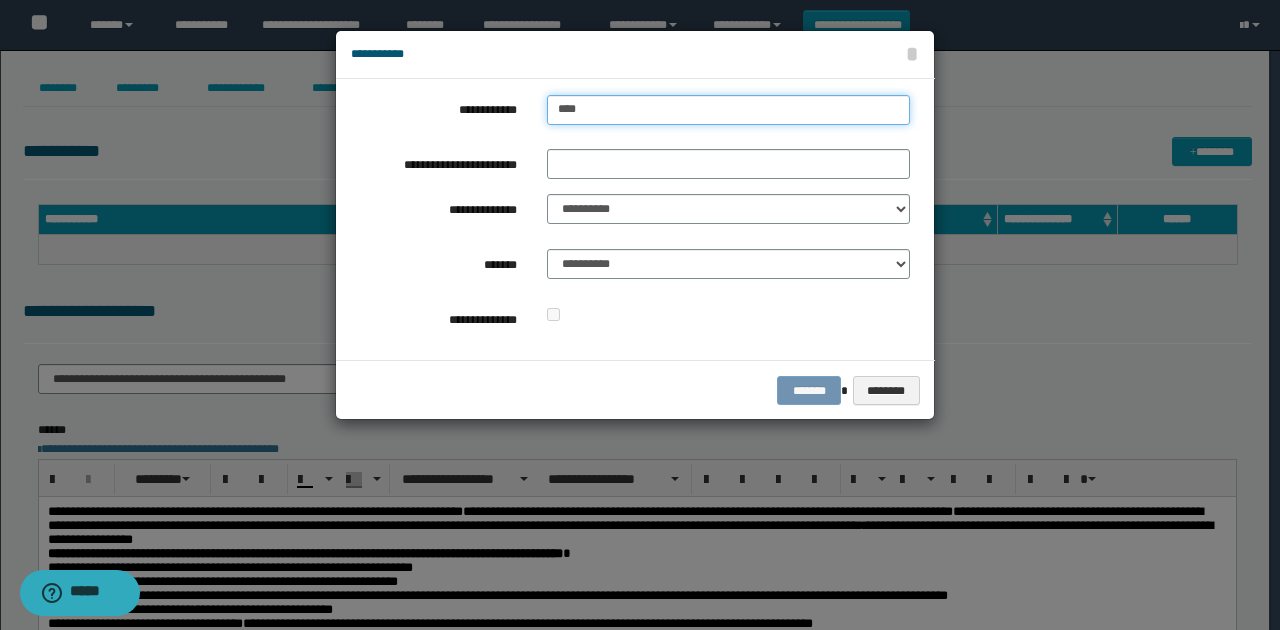 type on "****" 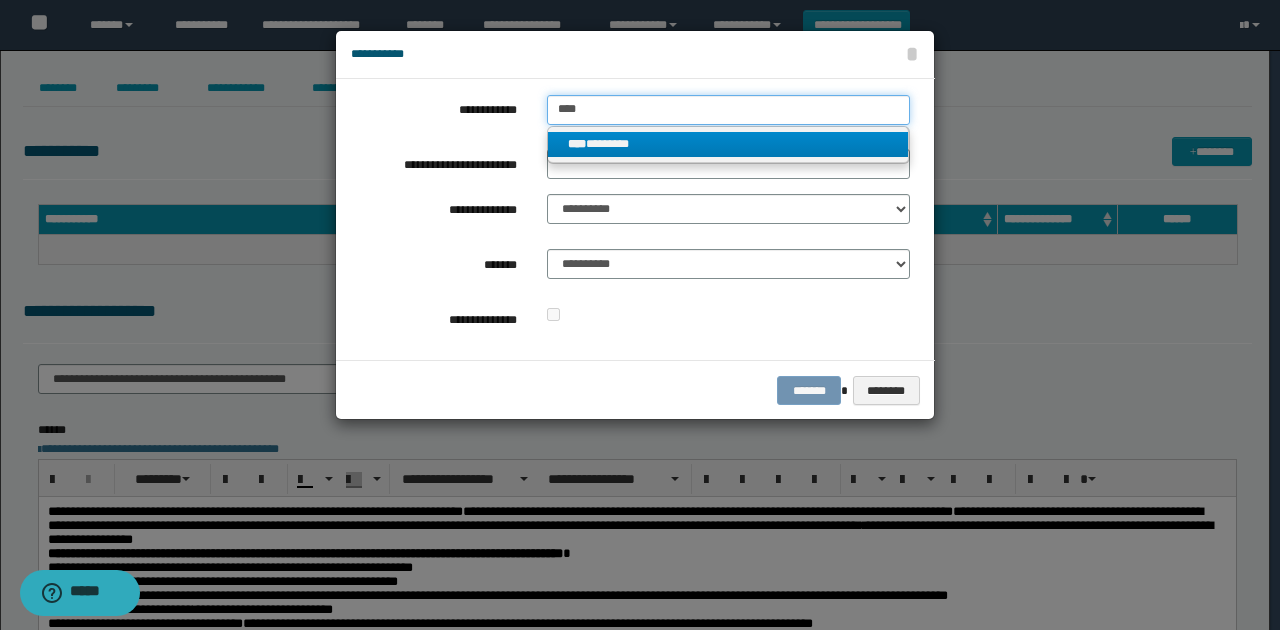 type on "****" 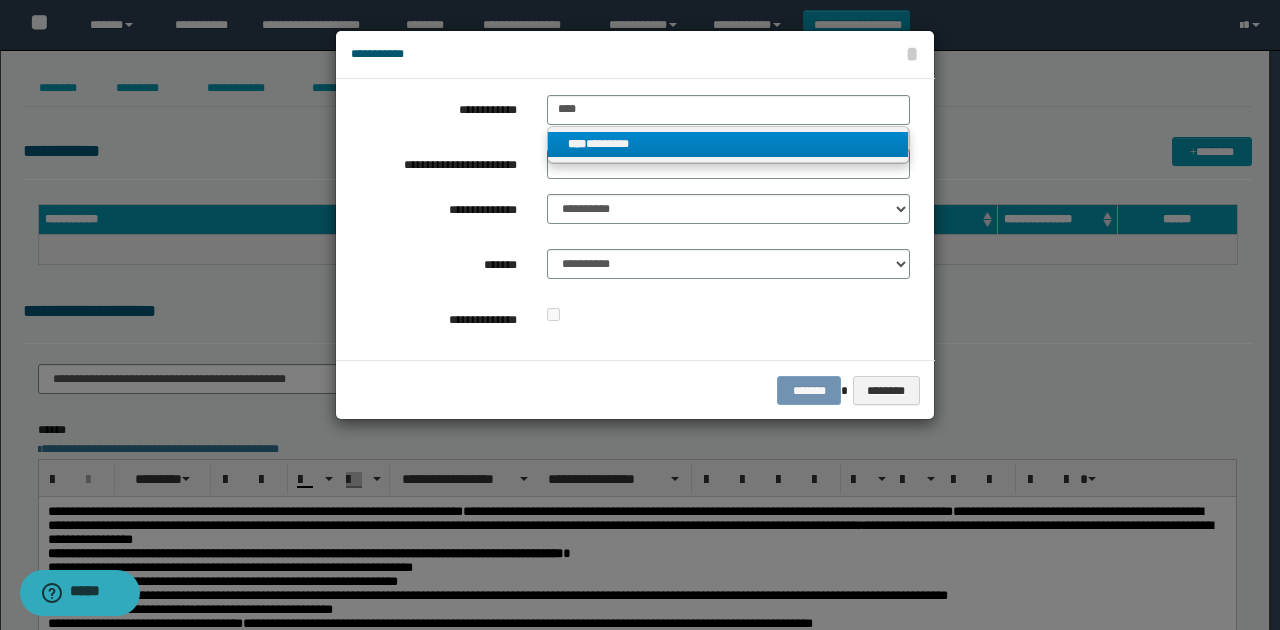 click on "**** ********" at bounding box center (728, 144) 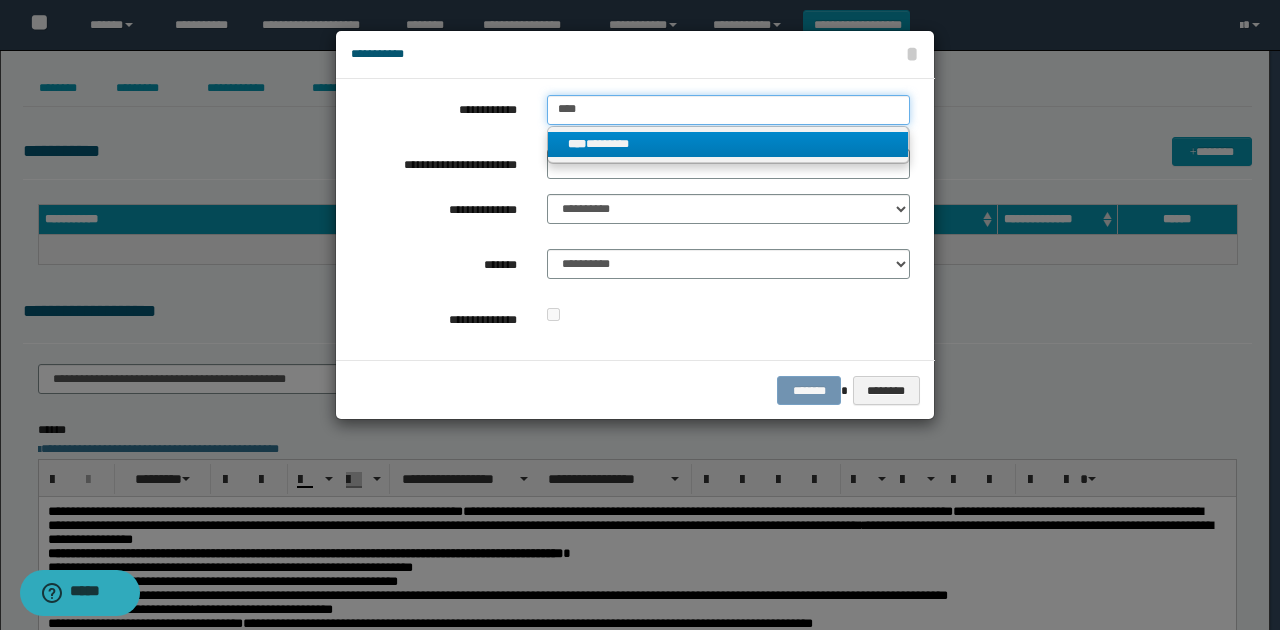 type 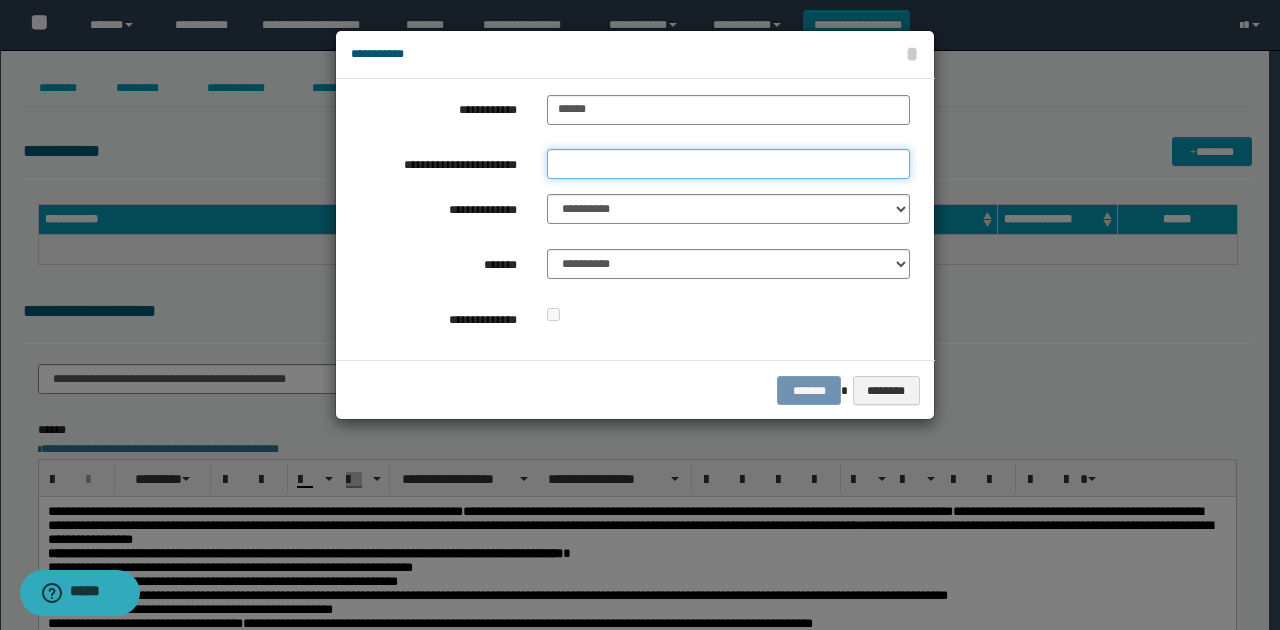 click on "**********" at bounding box center (728, 164) 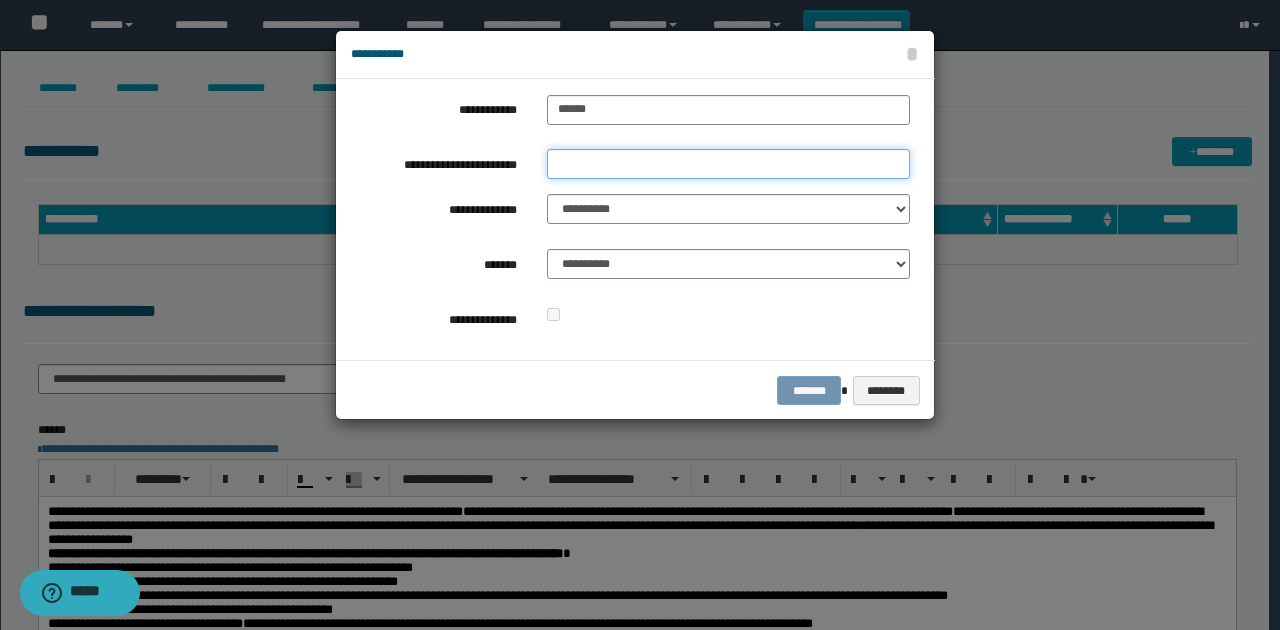type on "**********" 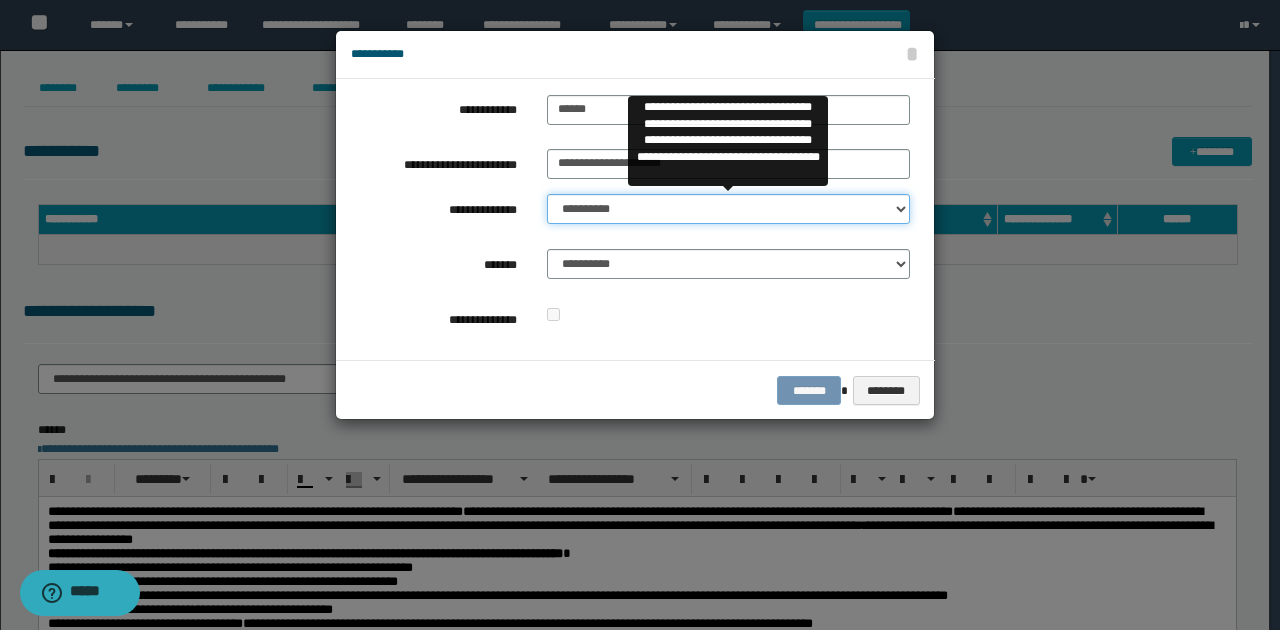 click on "**********" at bounding box center [728, 209] 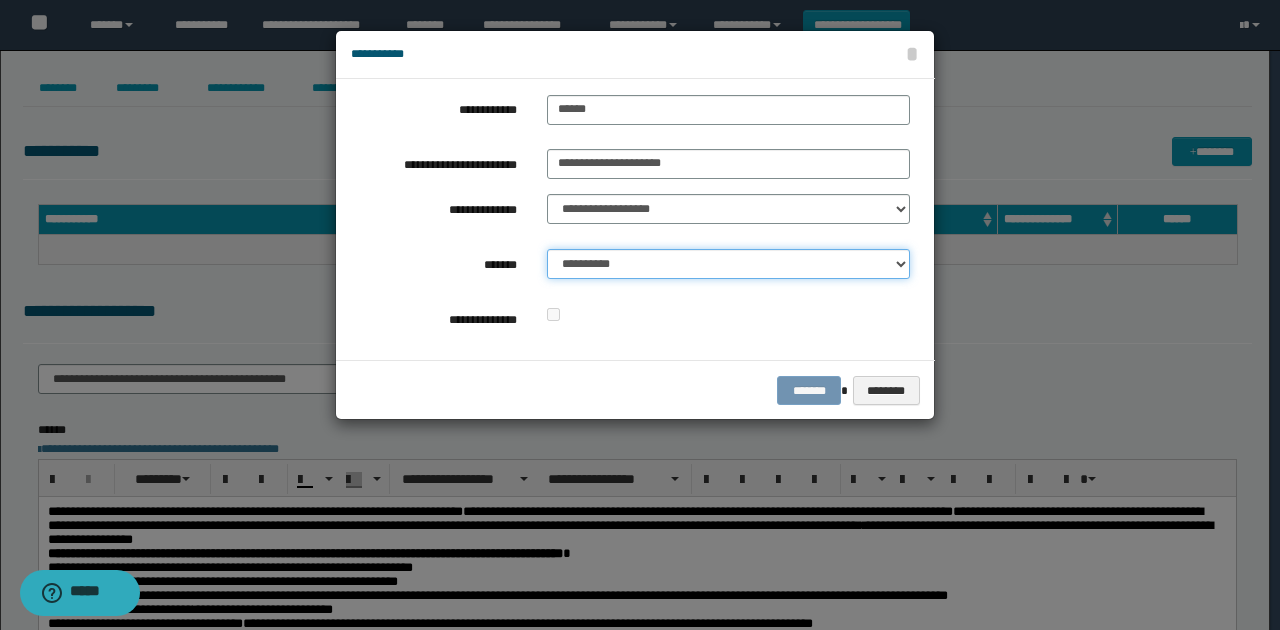 drag, startPoint x: 654, startPoint y: 260, endPoint x: 654, endPoint y: 276, distance: 16 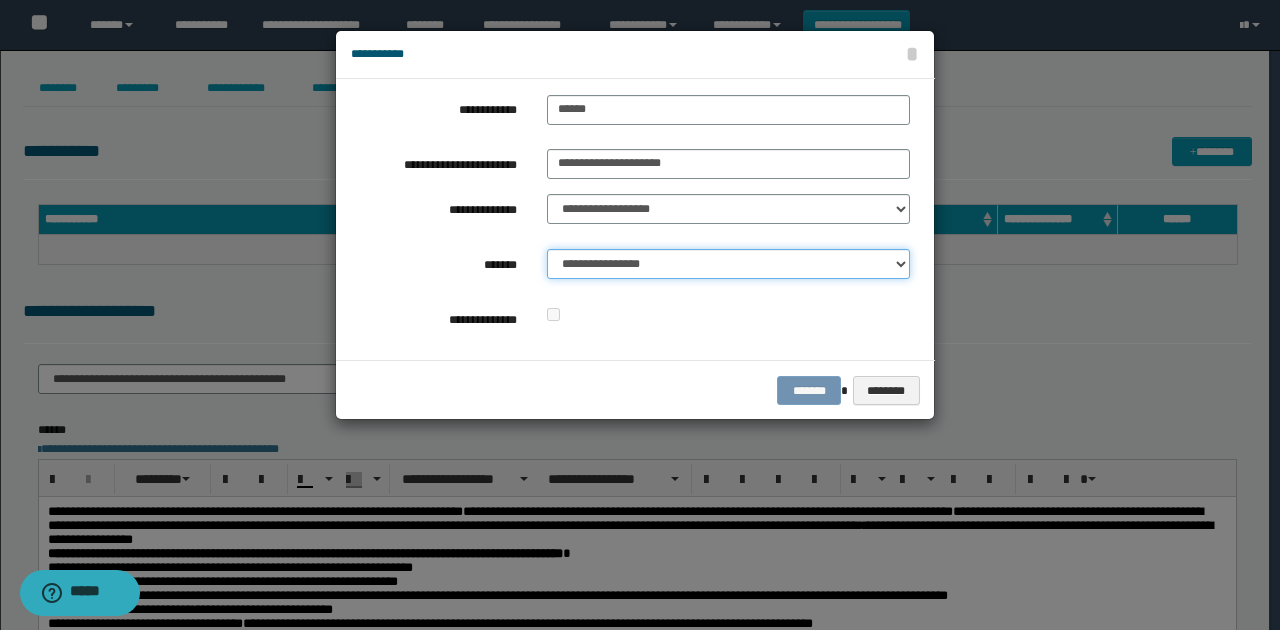 click on "**********" at bounding box center (728, 264) 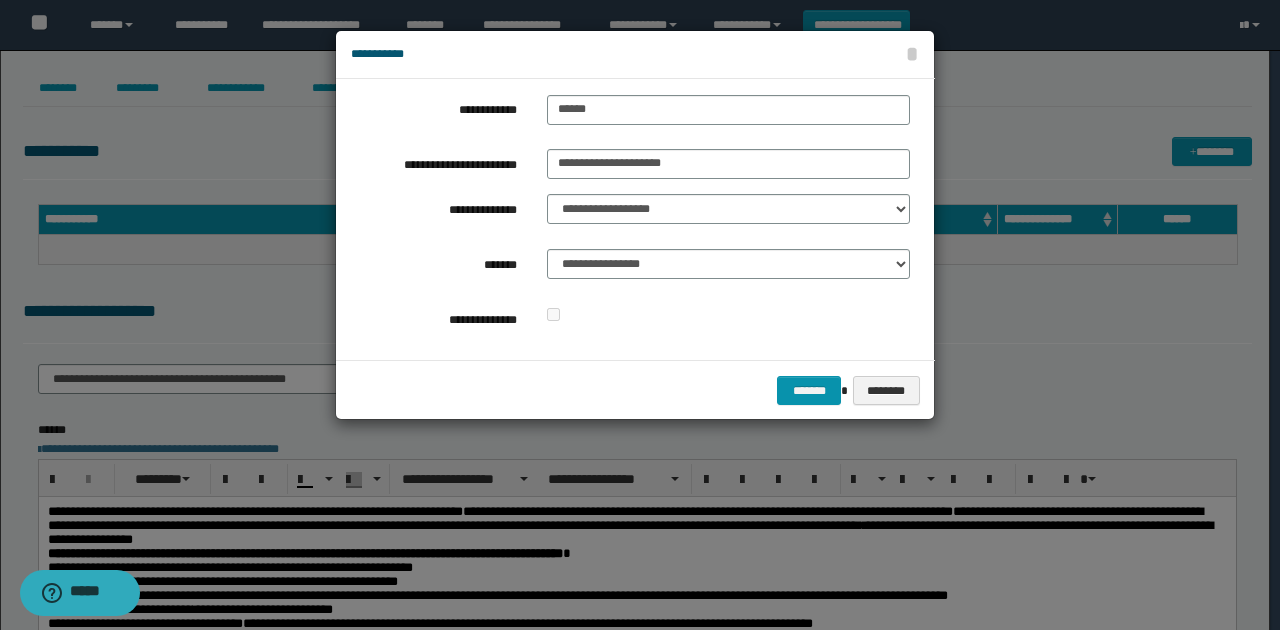 drag, startPoint x: 683, startPoint y: 323, endPoint x: 755, endPoint y: 371, distance: 86.53323 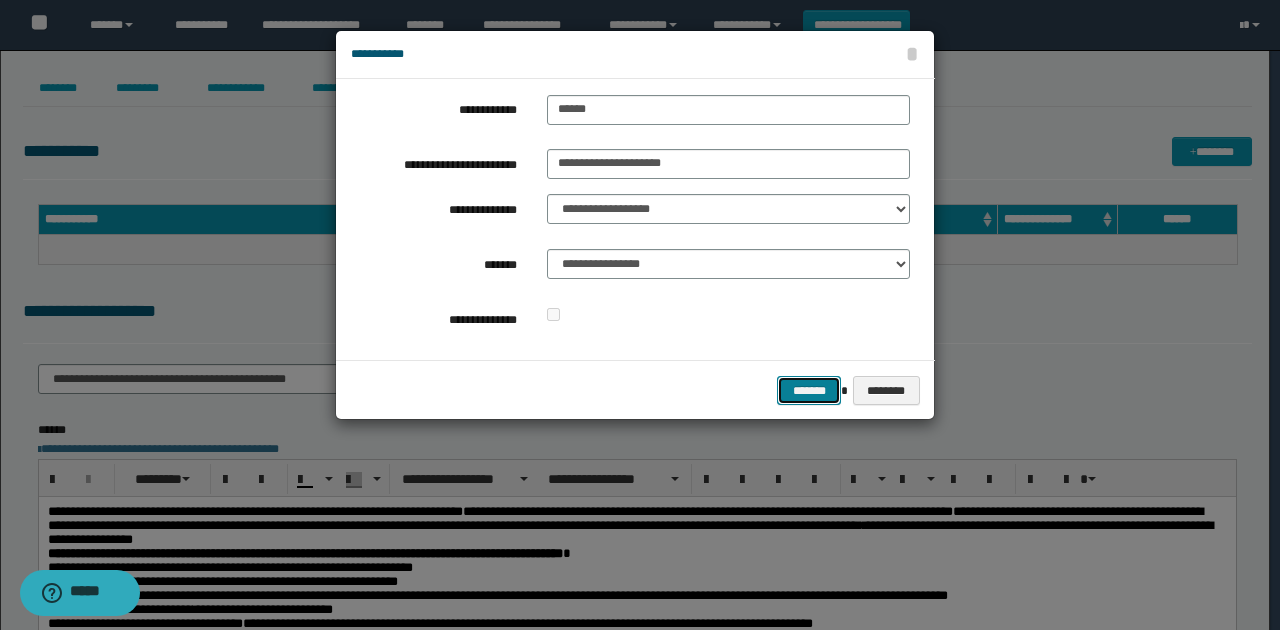 click on "*******" at bounding box center [809, 390] 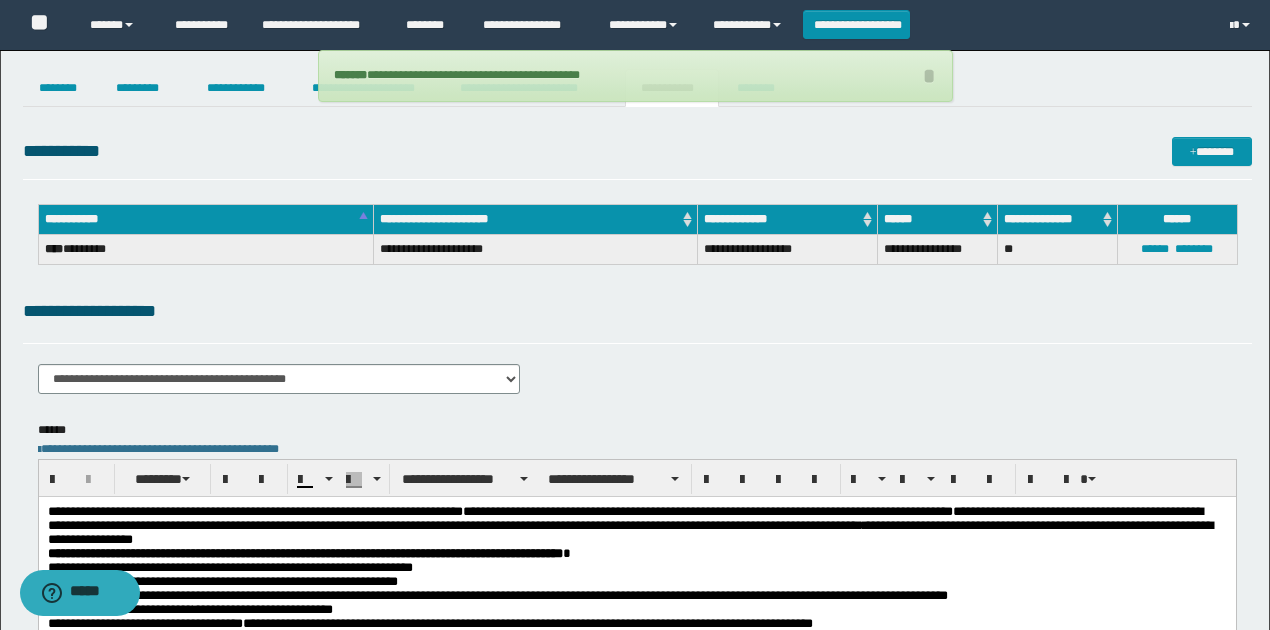 click on "**********" at bounding box center (637, 240) 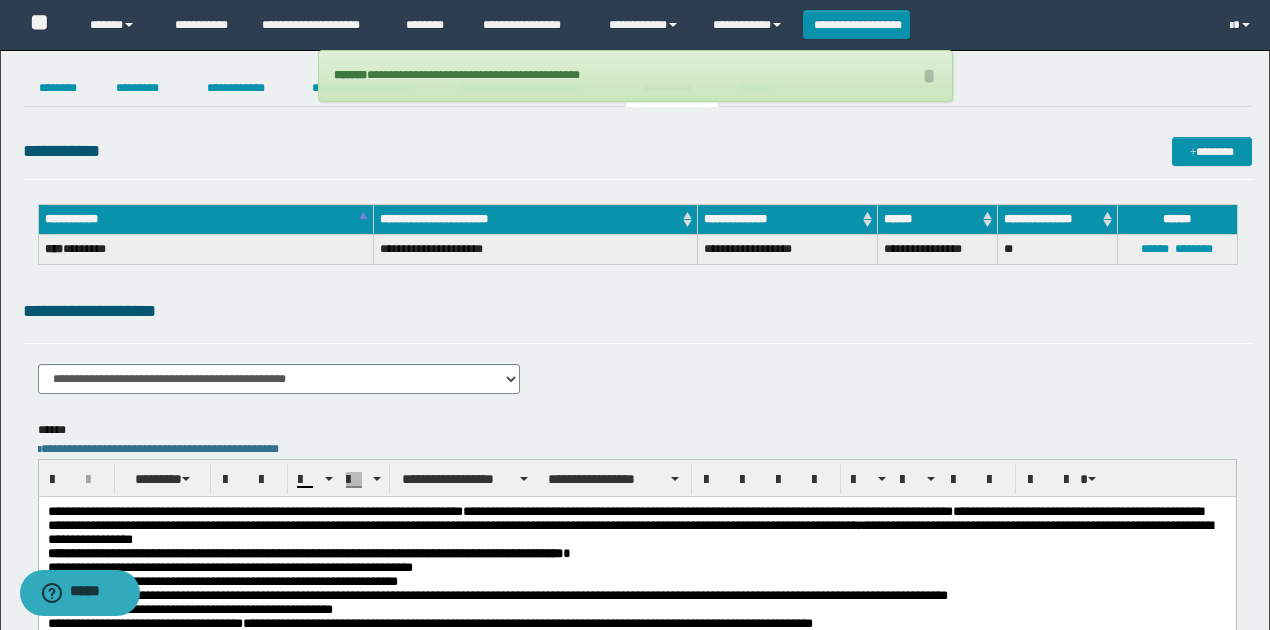click on "**********" at bounding box center [637, 566] 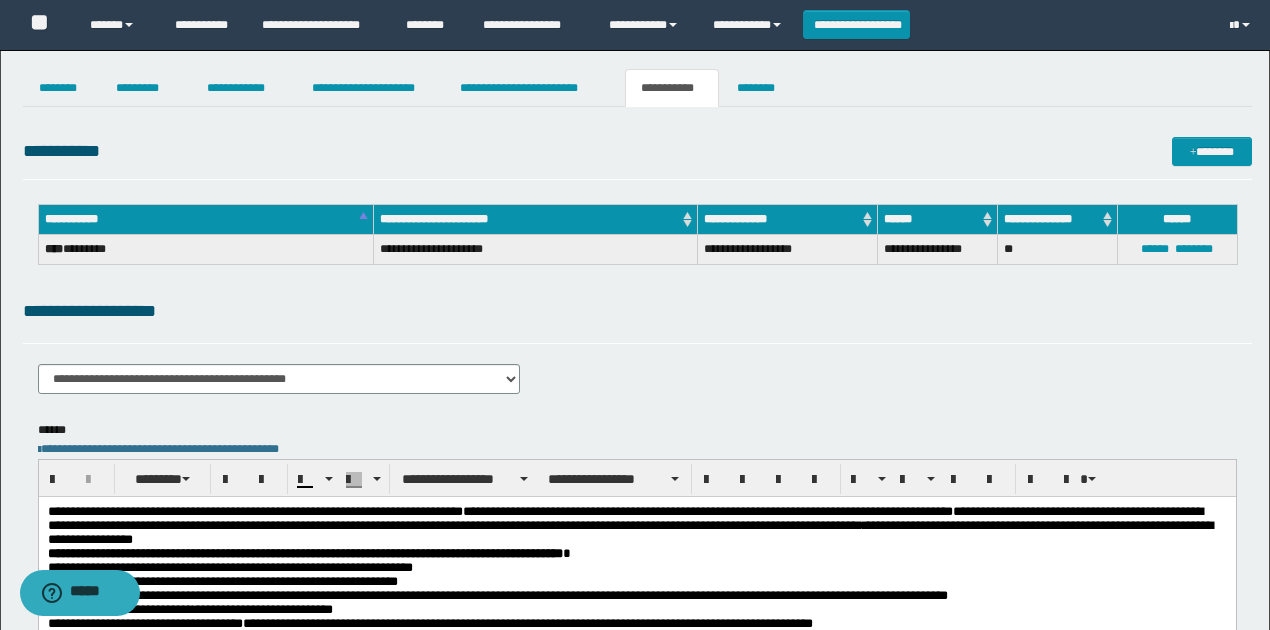click on "**********" at bounding box center [637, 566] 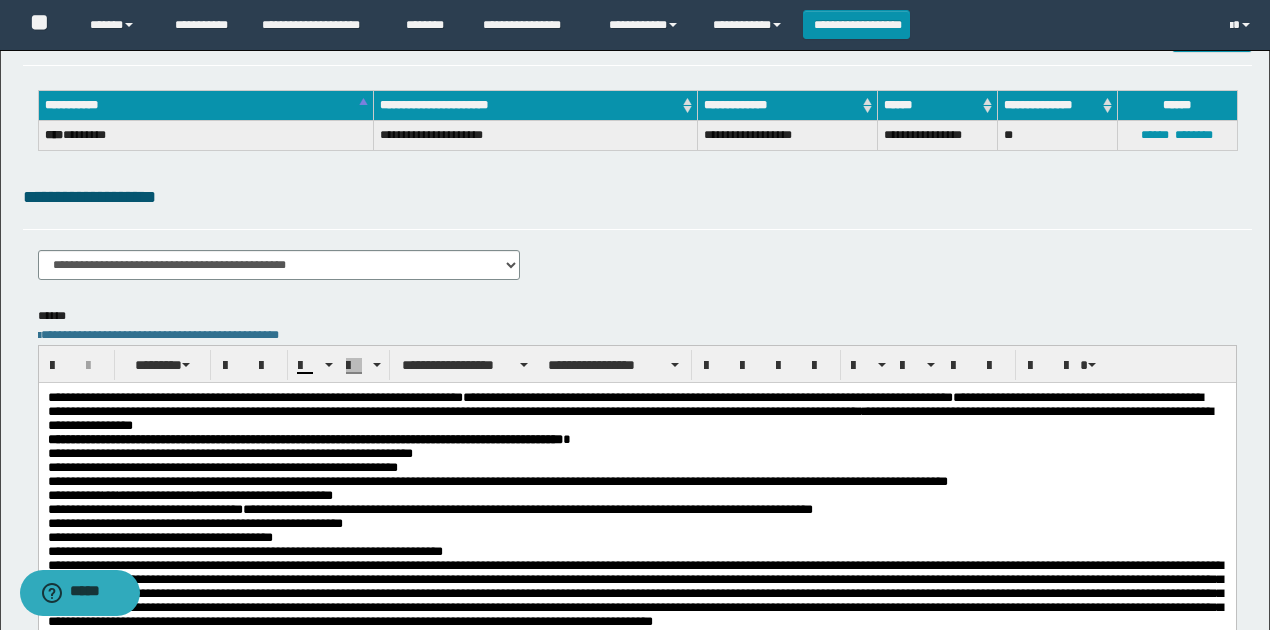scroll, scrollTop: 266, scrollLeft: 0, axis: vertical 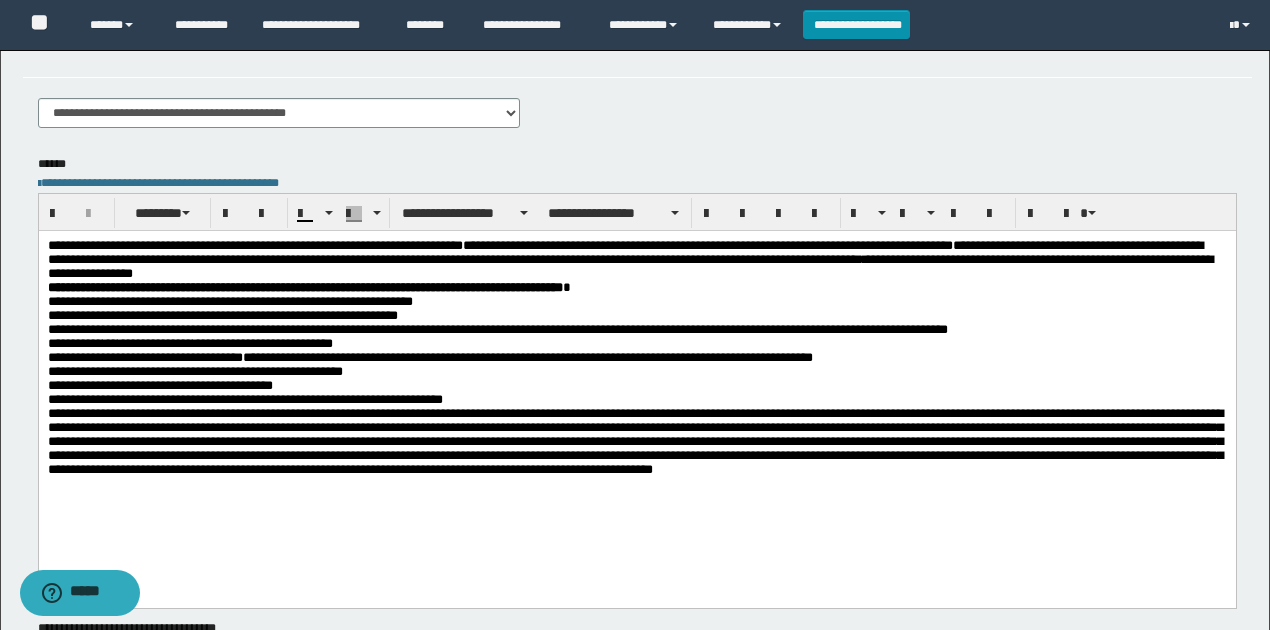 click on "**********" at bounding box center (497, 328) 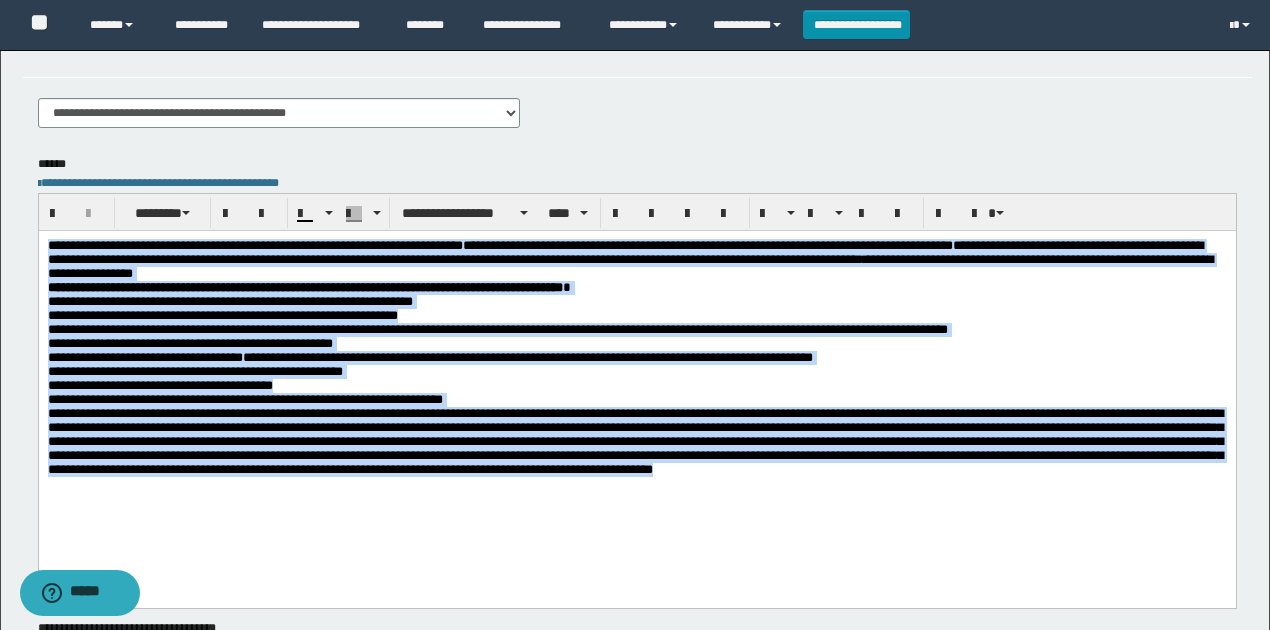 drag, startPoint x: 46, startPoint y: 245, endPoint x: 1132, endPoint y: 504, distance: 1116.4574 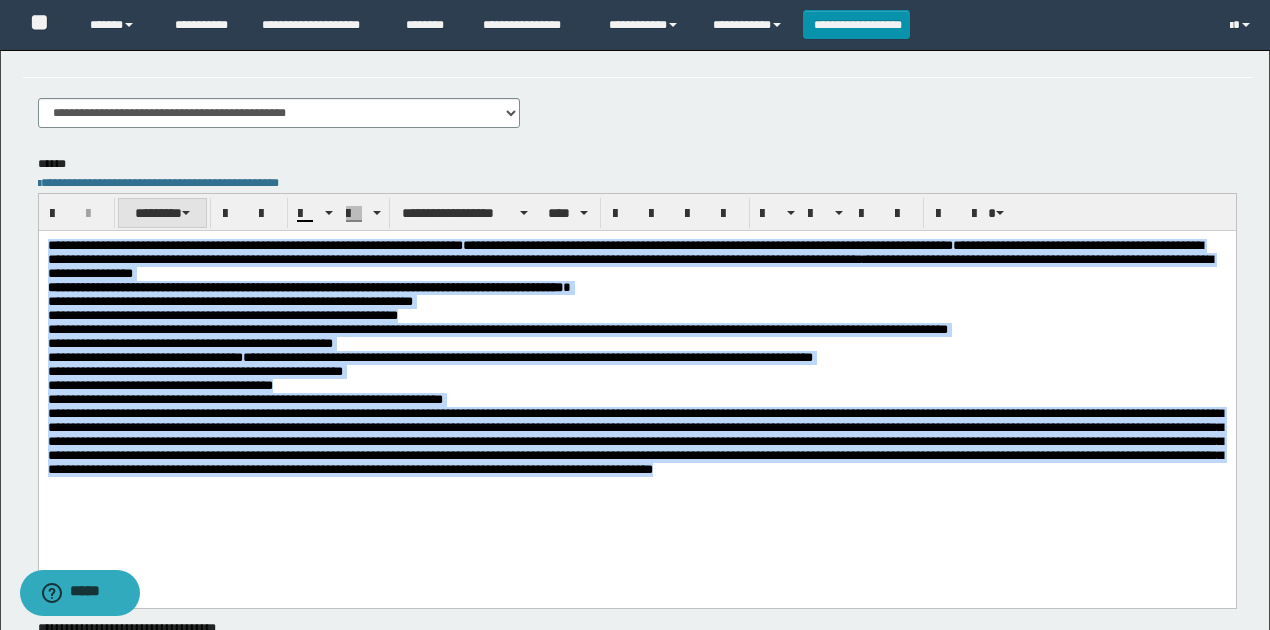 click on "********" at bounding box center (162, 213) 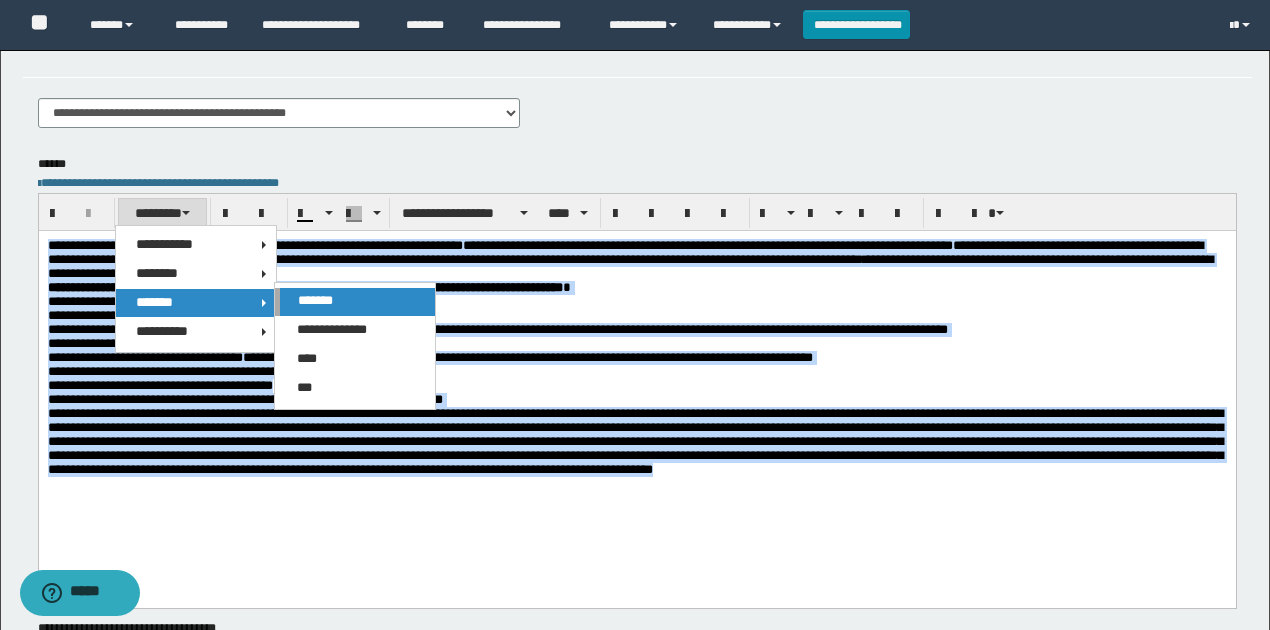 click on "*******" at bounding box center (315, 300) 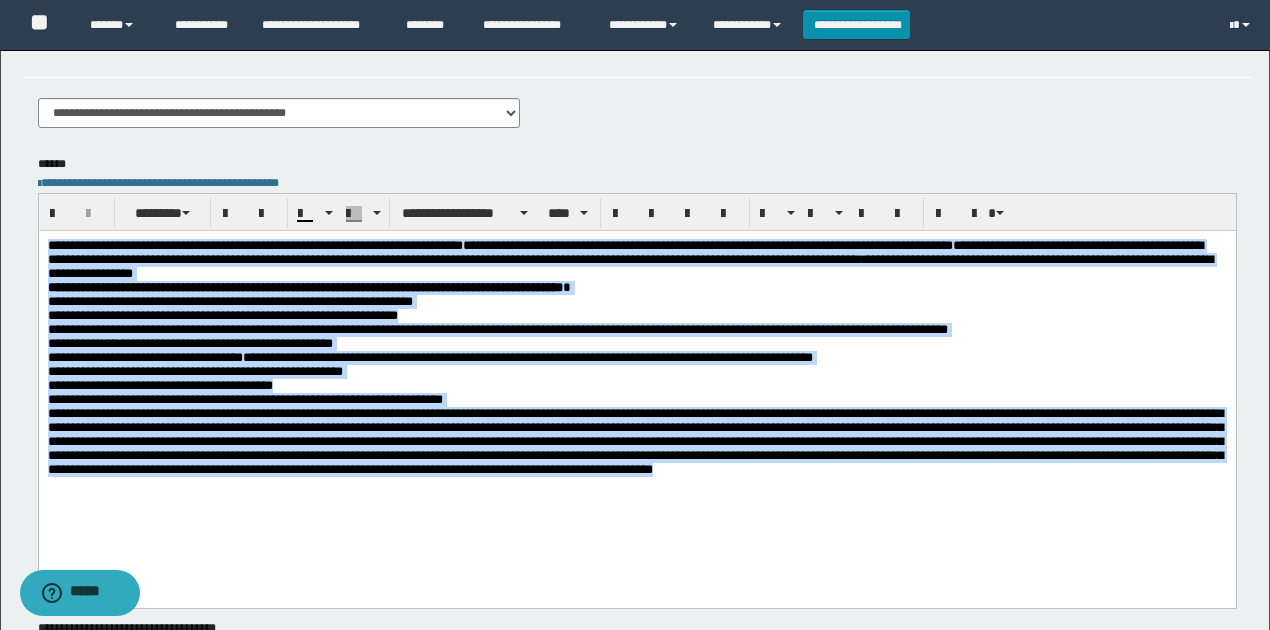 click on "**********" at bounding box center (636, 315) 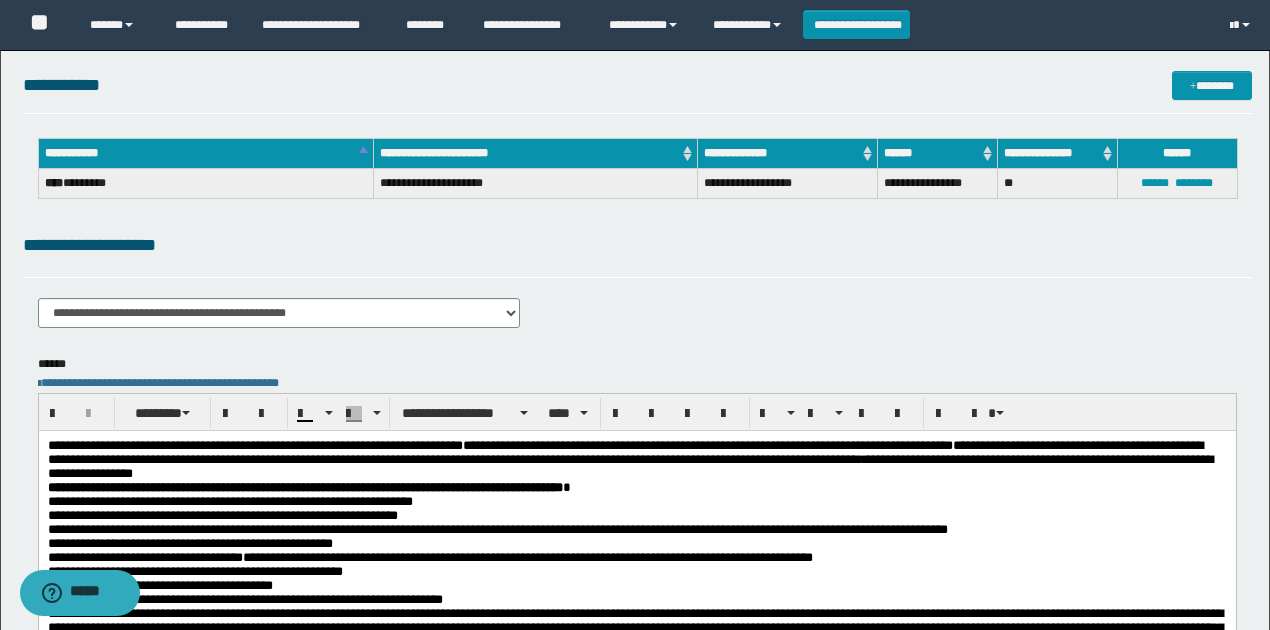 drag, startPoint x: 690, startPoint y: 296, endPoint x: 667, endPoint y: 282, distance: 26.925823 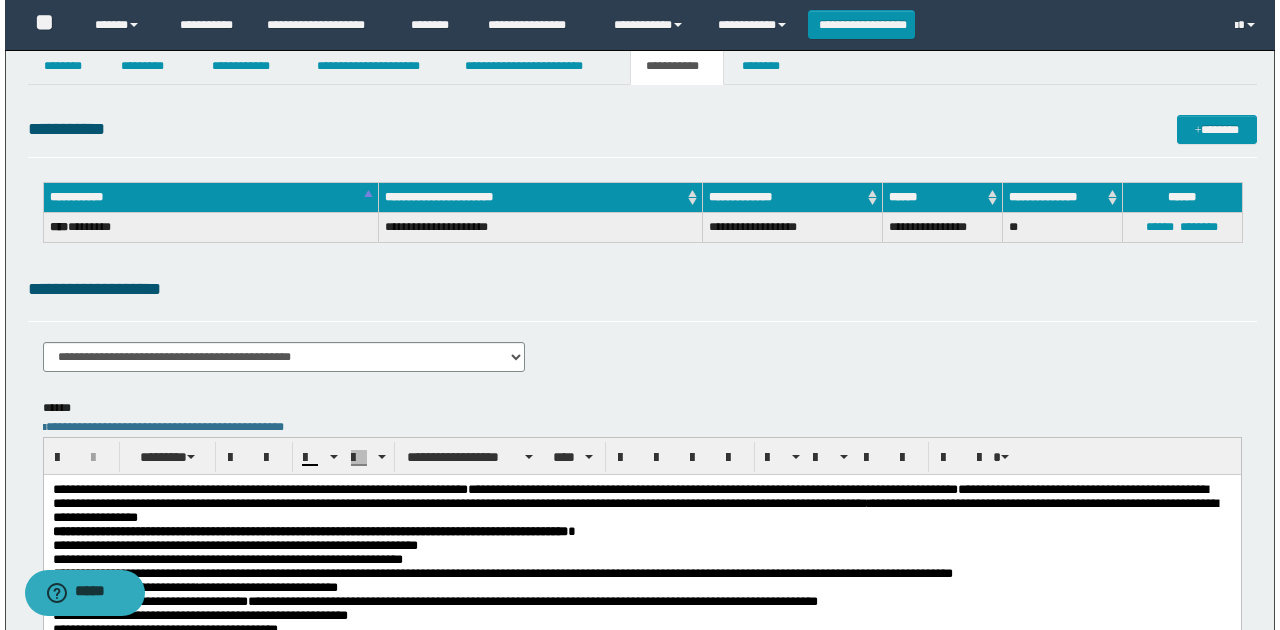 scroll, scrollTop: 0, scrollLeft: 0, axis: both 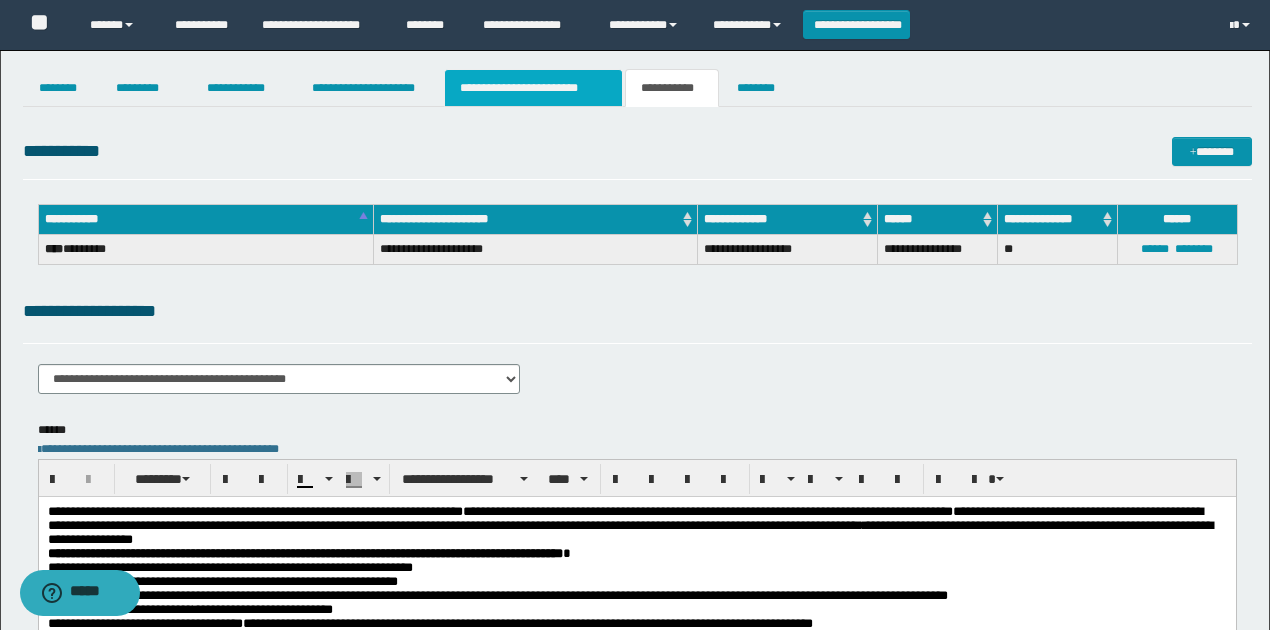click on "**********" at bounding box center [533, 88] 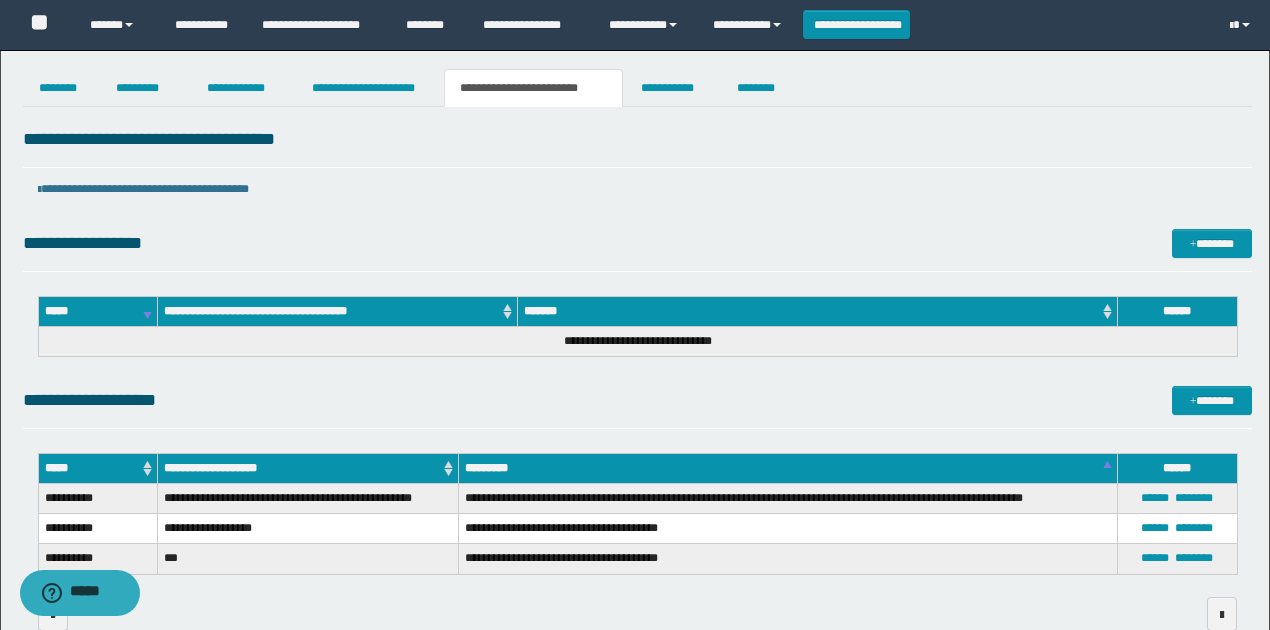 drag, startPoint x: 601, startPoint y: 160, endPoint x: 616, endPoint y: 124, distance: 39 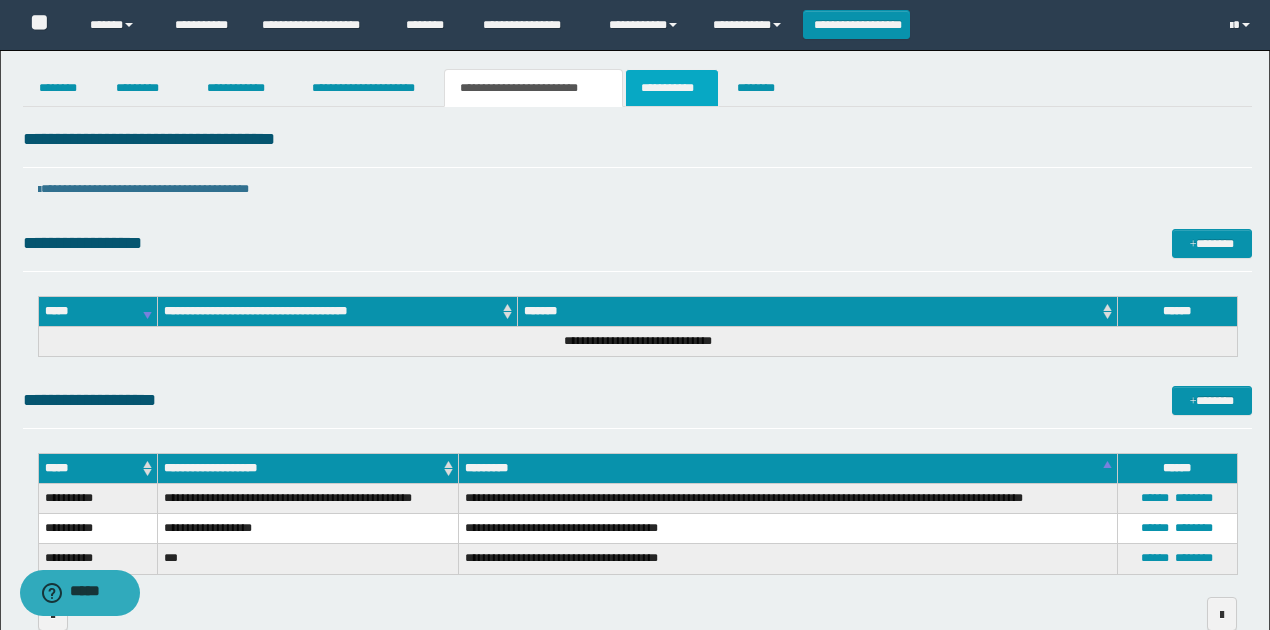 click on "**********" at bounding box center (672, 88) 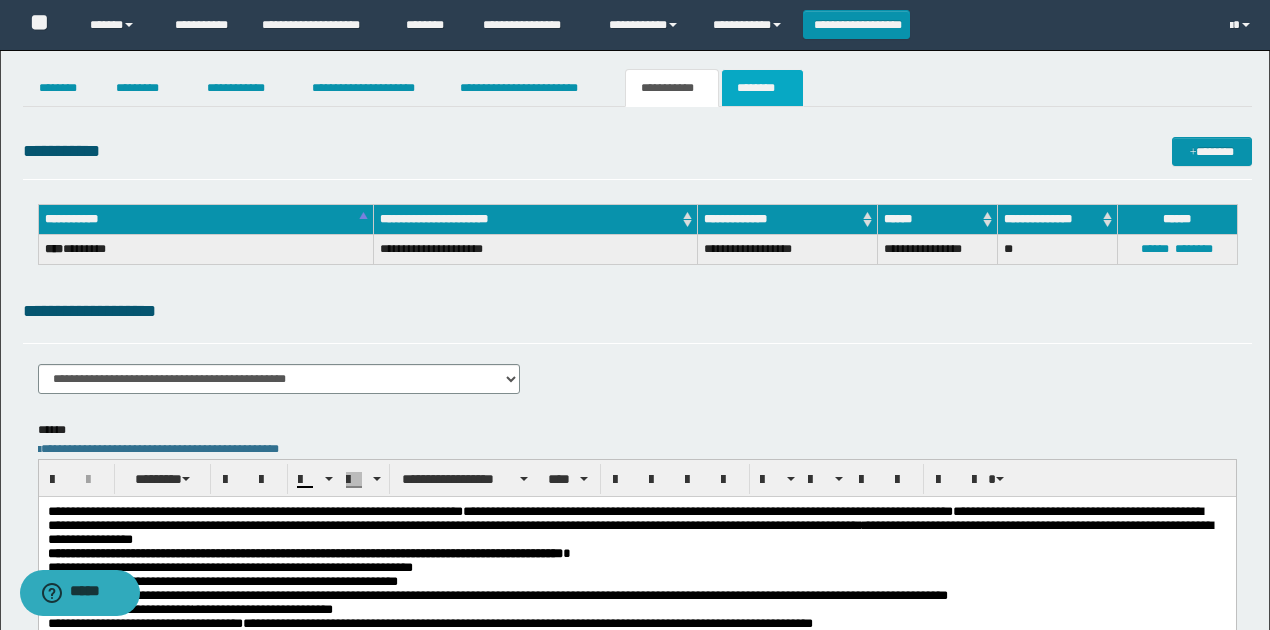 click on "********" at bounding box center [762, 88] 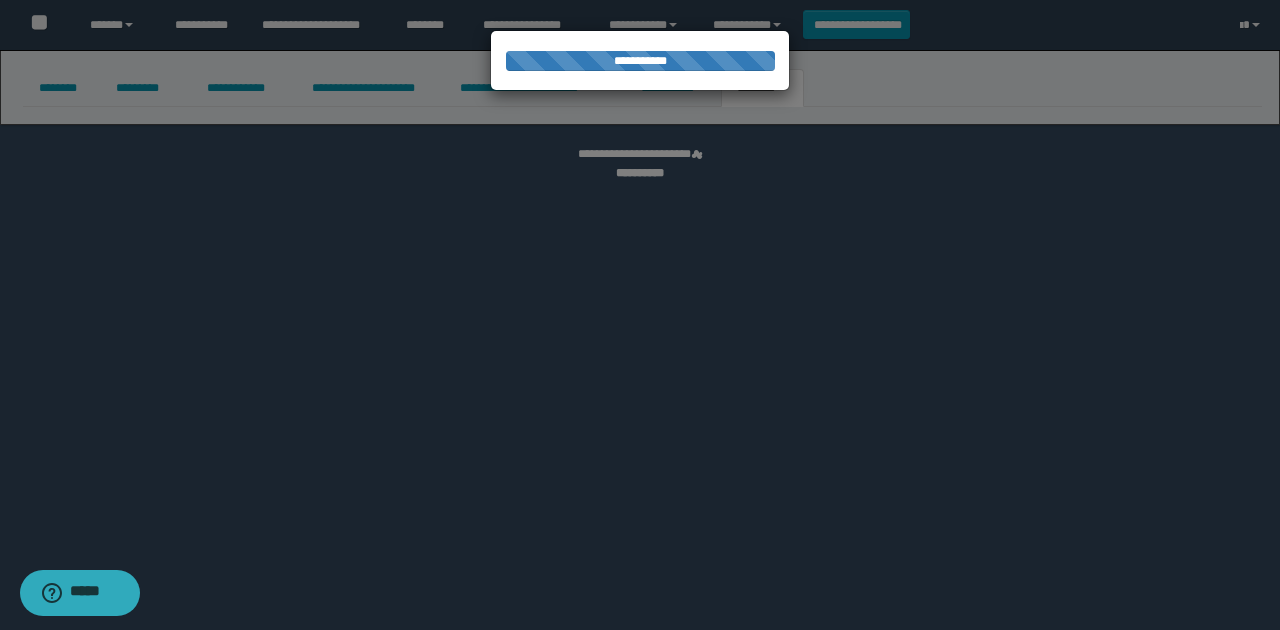 select 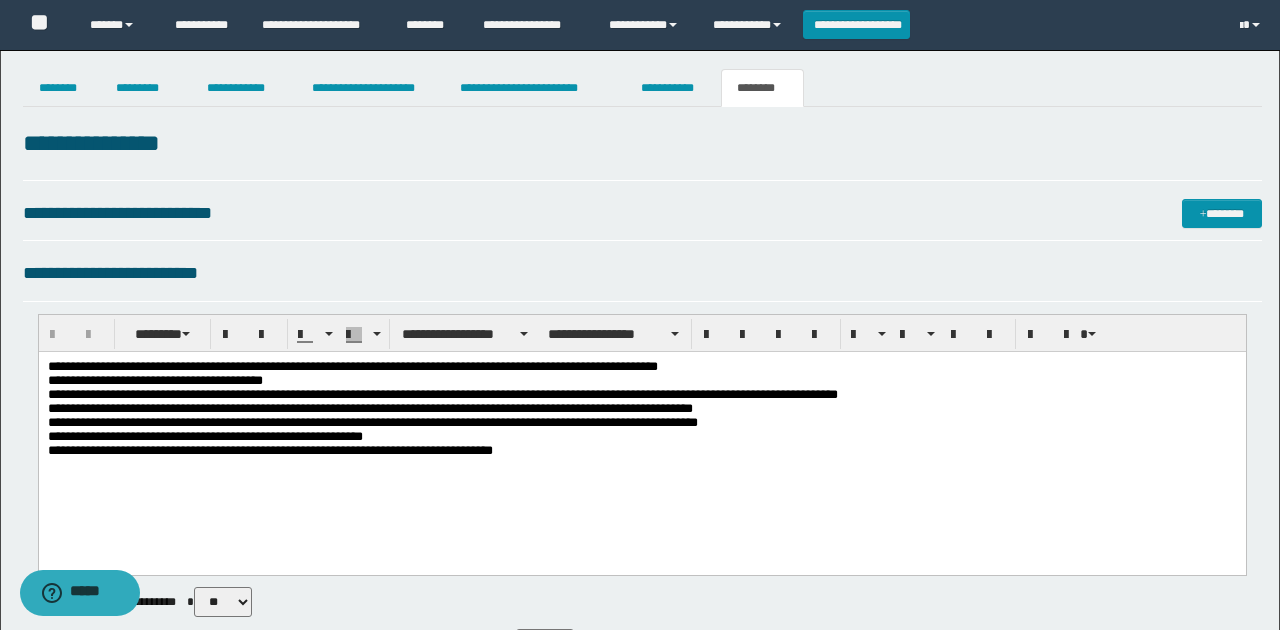 scroll, scrollTop: 0, scrollLeft: 0, axis: both 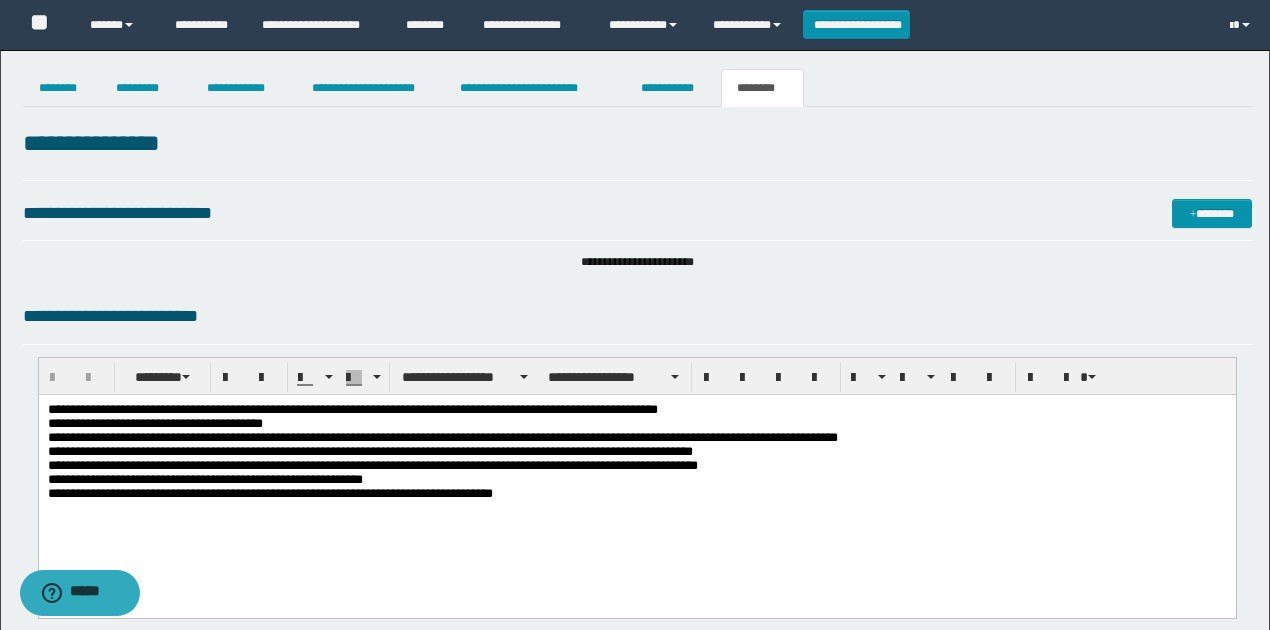 drag, startPoint x: 510, startPoint y: 468, endPoint x: 682, endPoint y: 402, distance: 184.22812 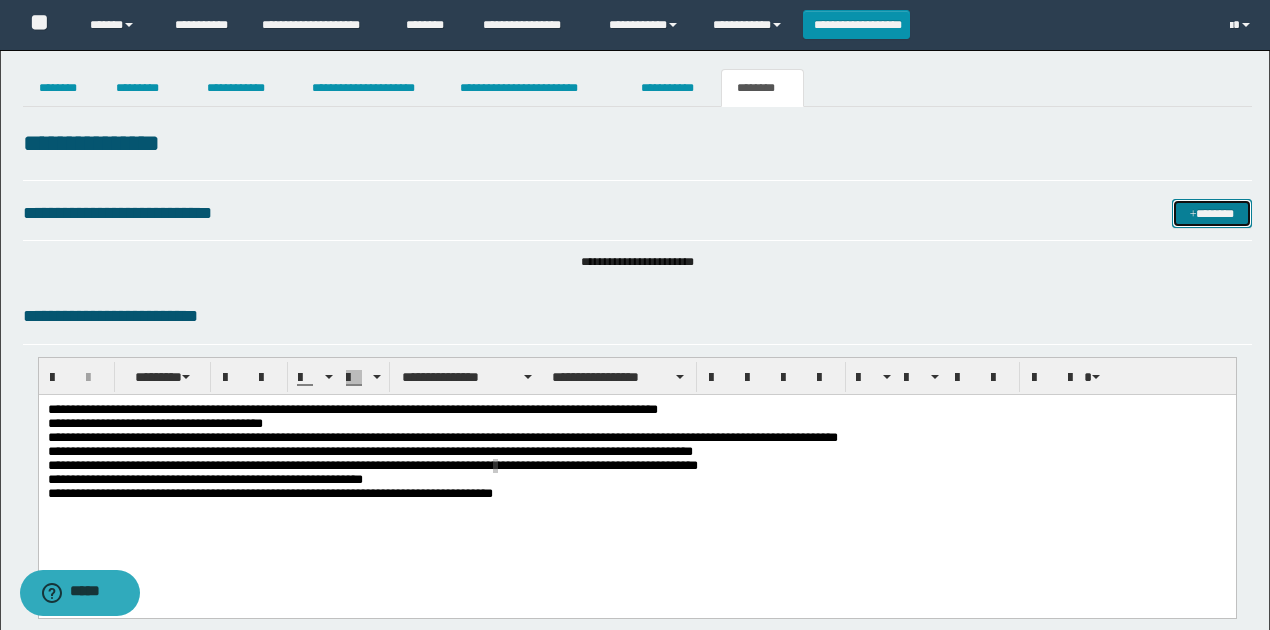 click on "*******" at bounding box center (1211, 213) 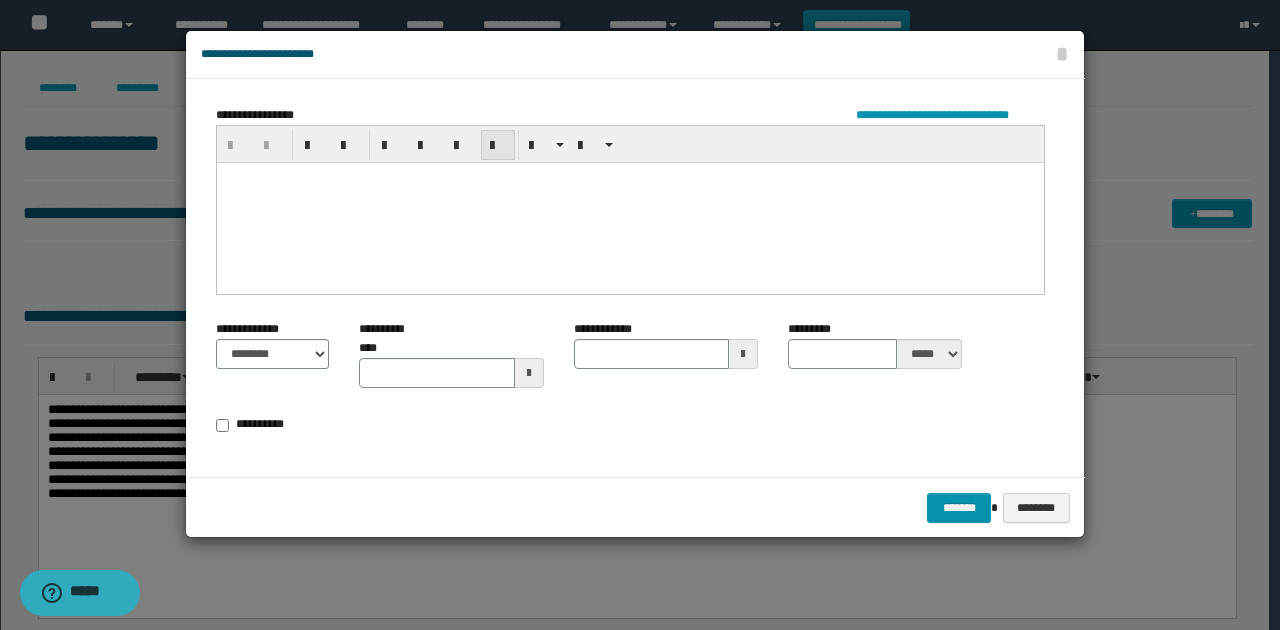 drag, startPoint x: 530, startPoint y: 142, endPoint x: 486, endPoint y: 156, distance: 46.173584 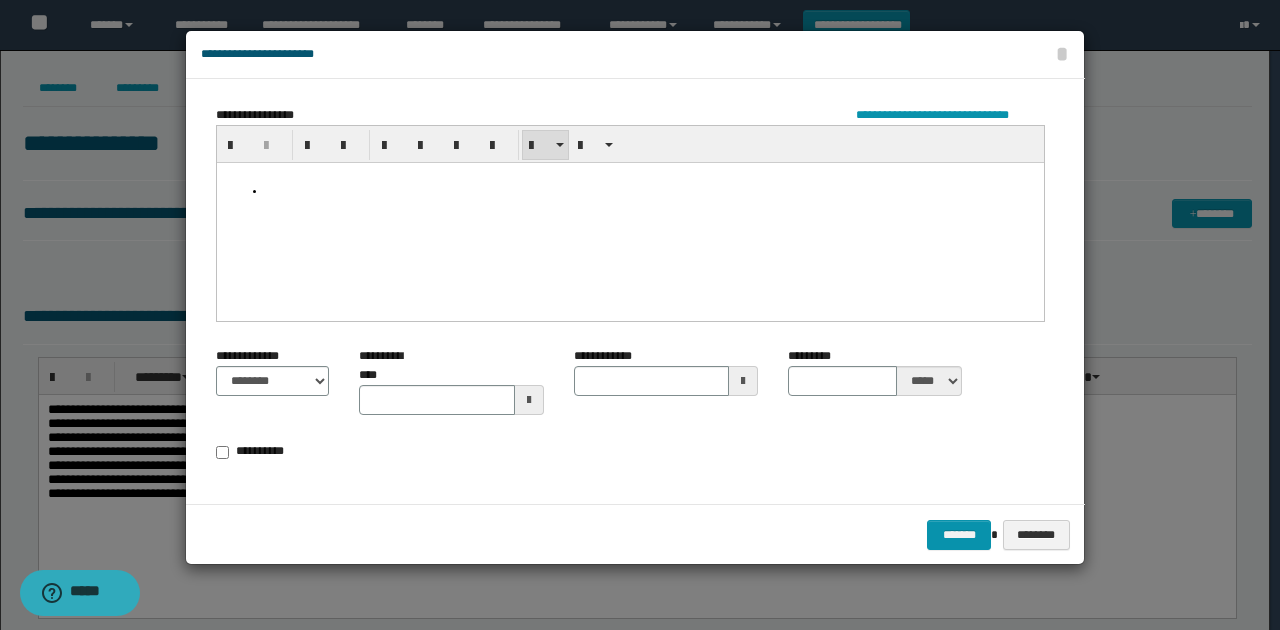 click at bounding box center [630, 215] 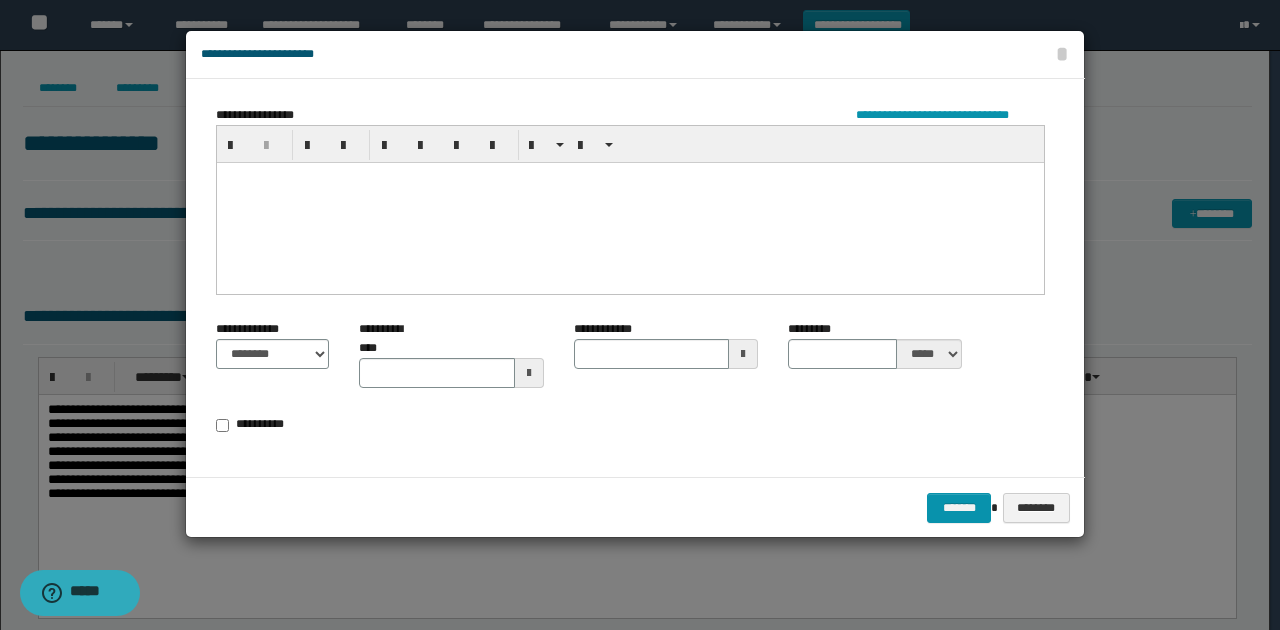 paste 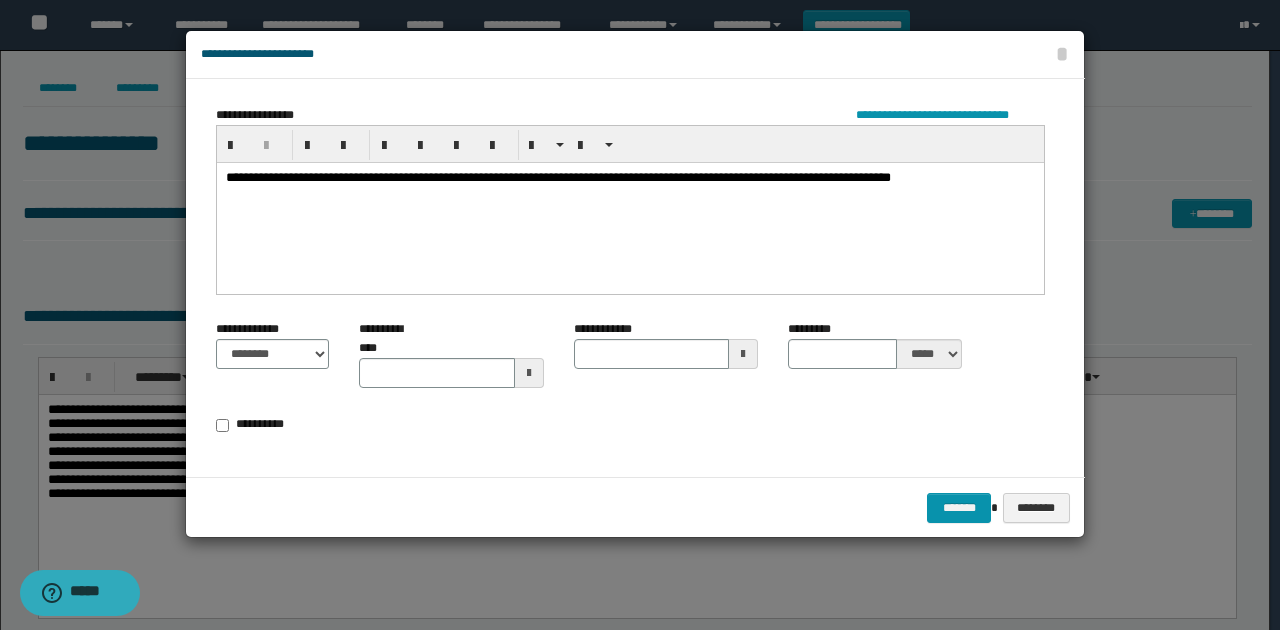 click on "**********" at bounding box center (630, 202) 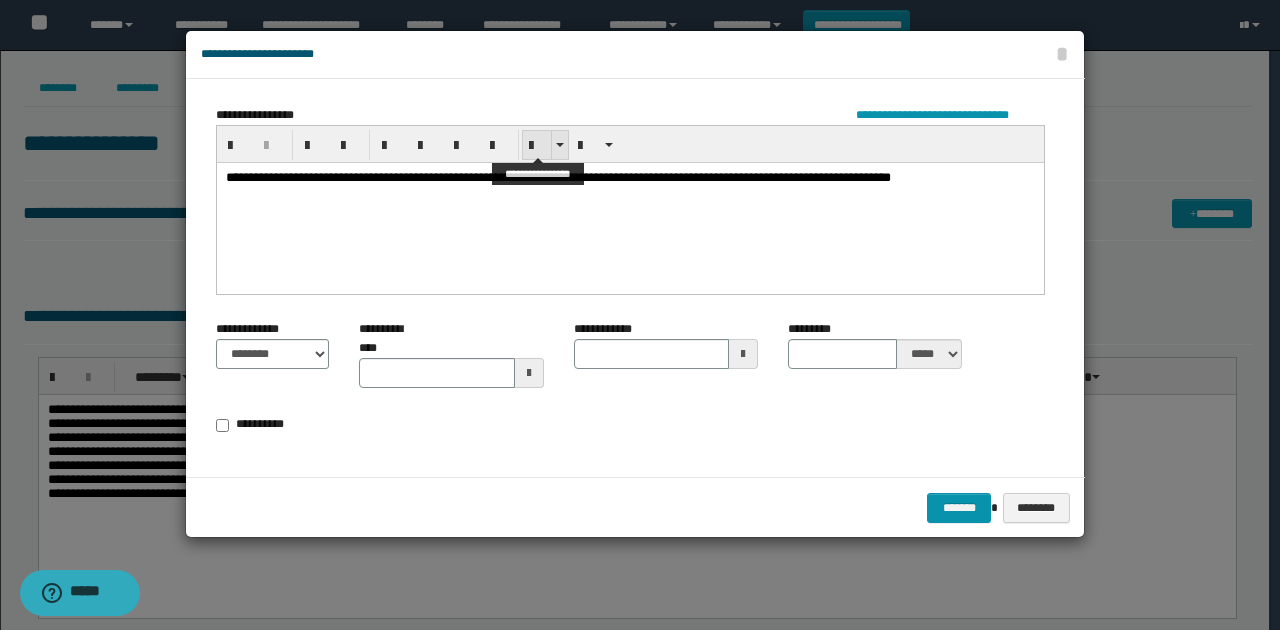 click at bounding box center (537, 145) 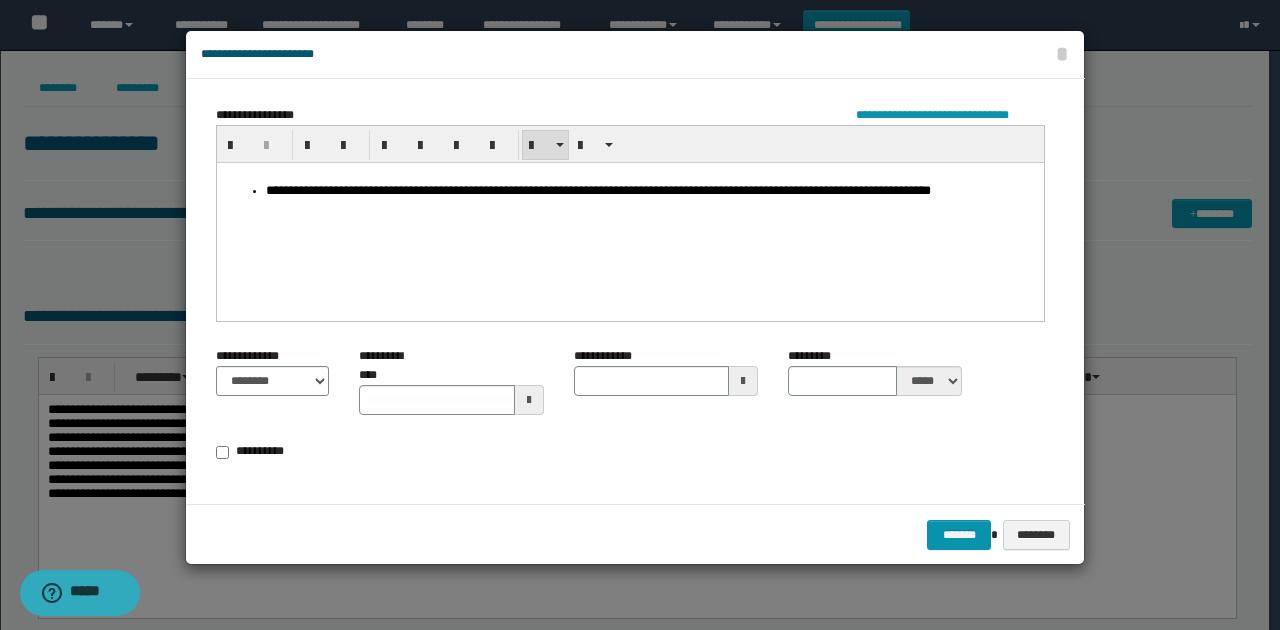 click on "**********" at bounding box center (630, 216) 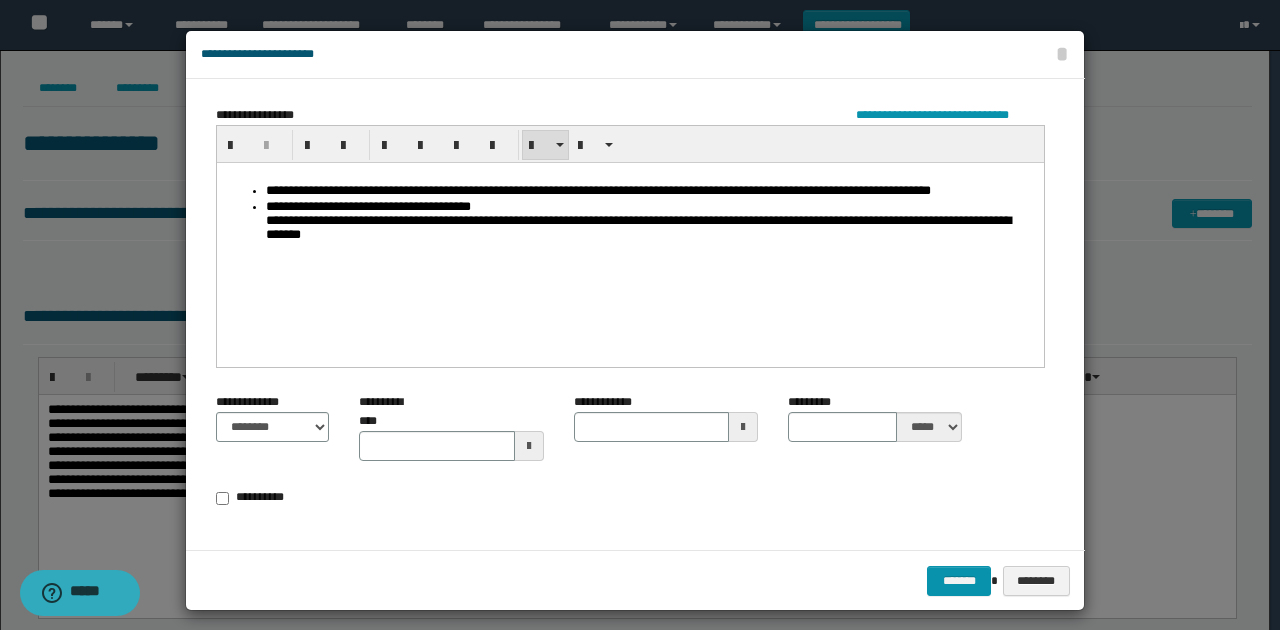 click on "**********" at bounding box center (650, 222) 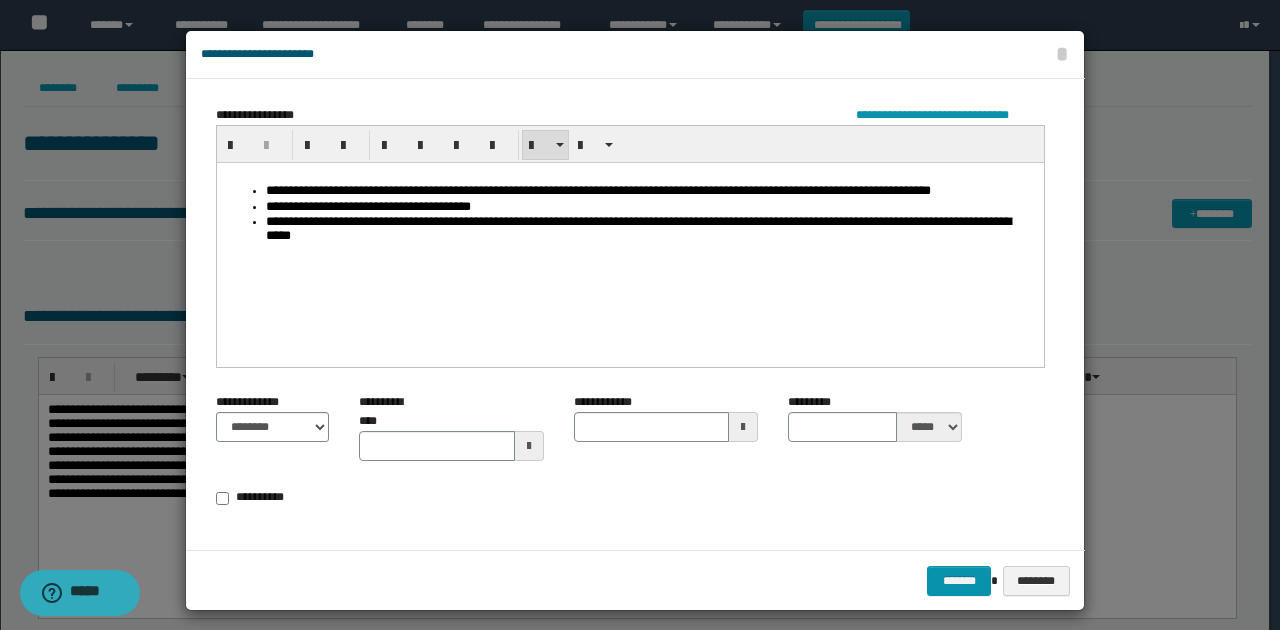click on "**********" at bounding box center [650, 229] 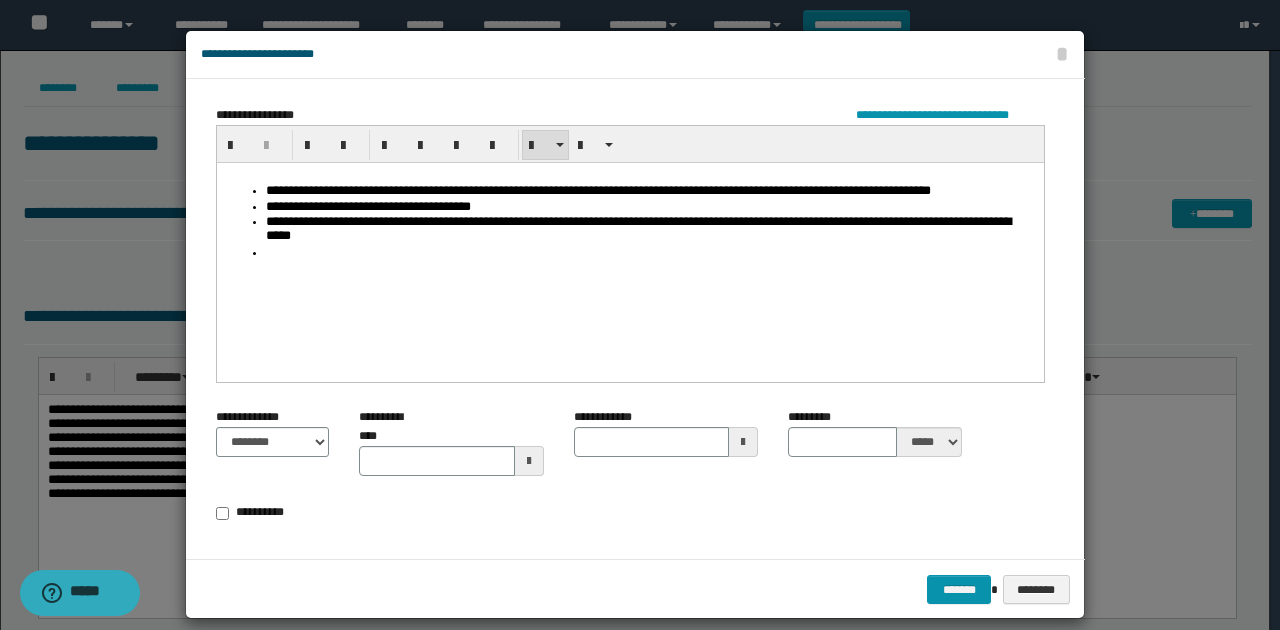 click at bounding box center [650, 252] 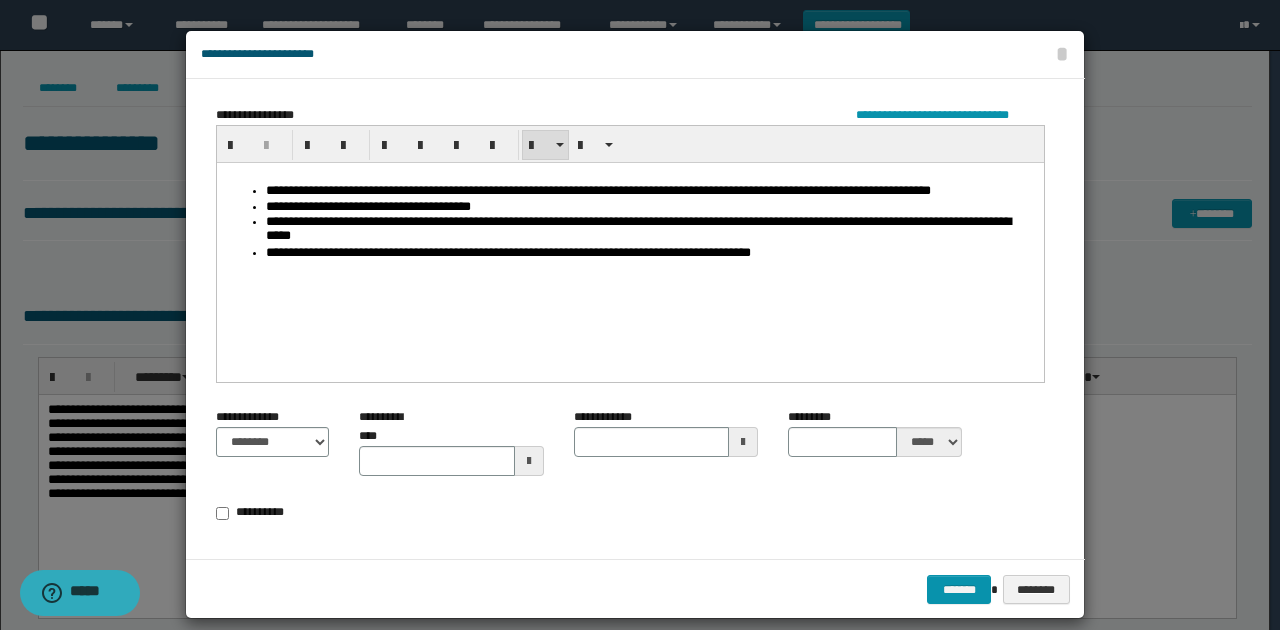 click on "**********" at bounding box center (630, 246) 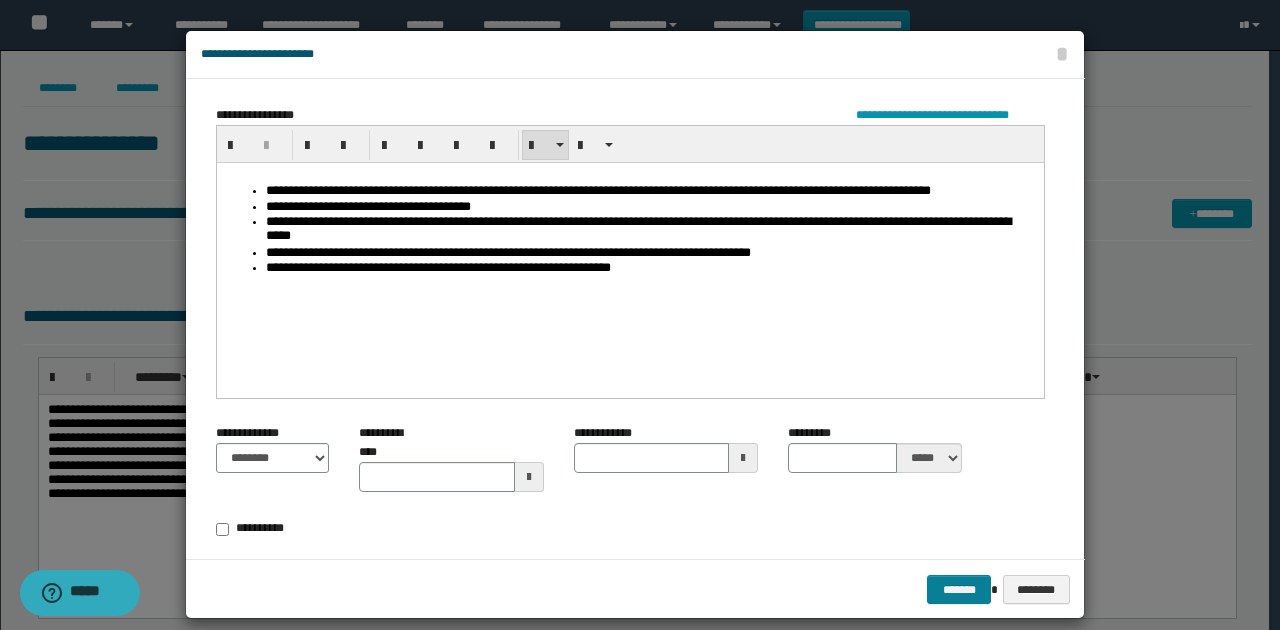 drag, startPoint x: 766, startPoint y: 538, endPoint x: 964, endPoint y: 595, distance: 206.04126 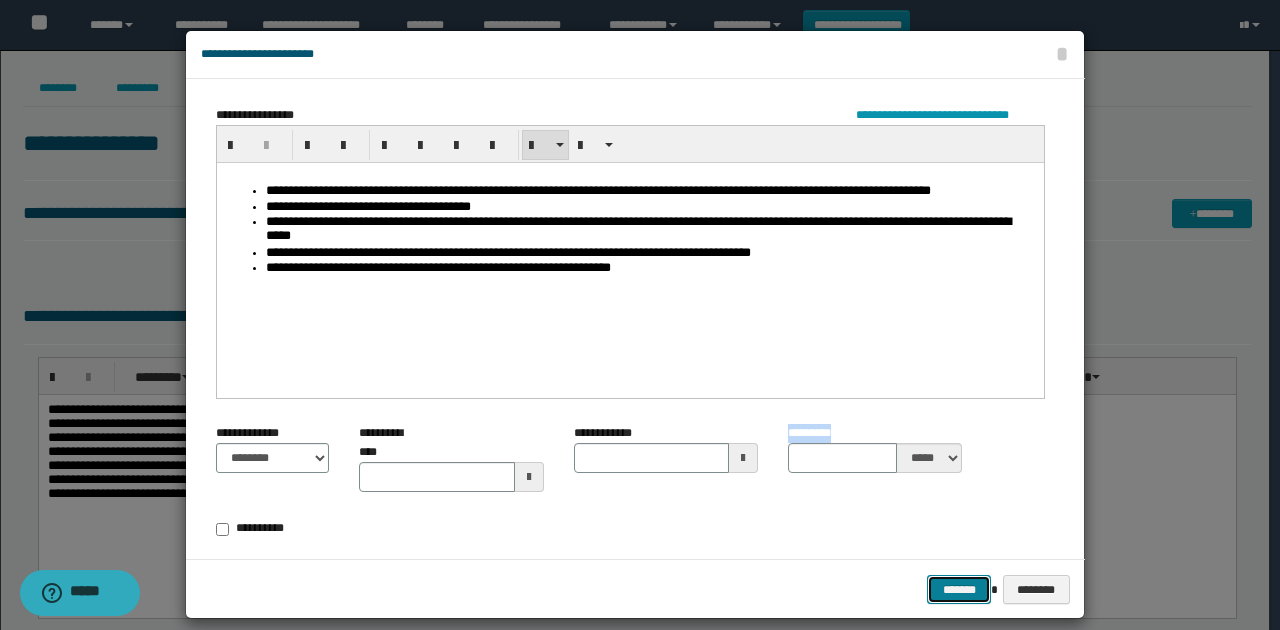 click on "*******" at bounding box center [959, 589] 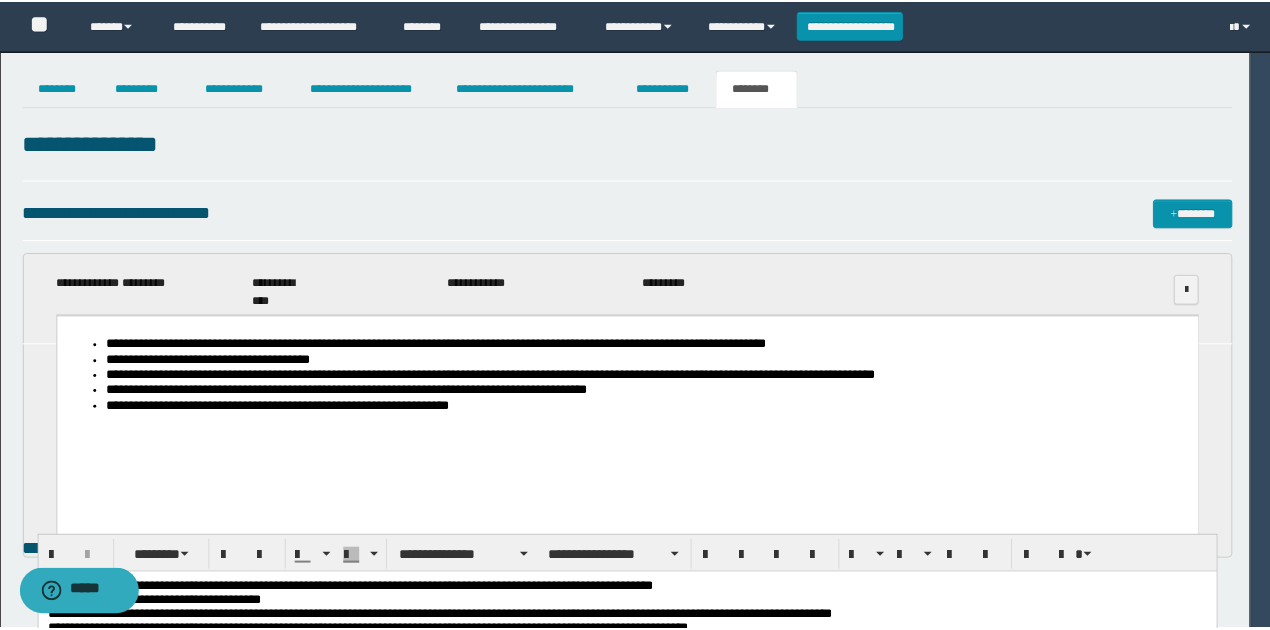 scroll, scrollTop: 0, scrollLeft: 0, axis: both 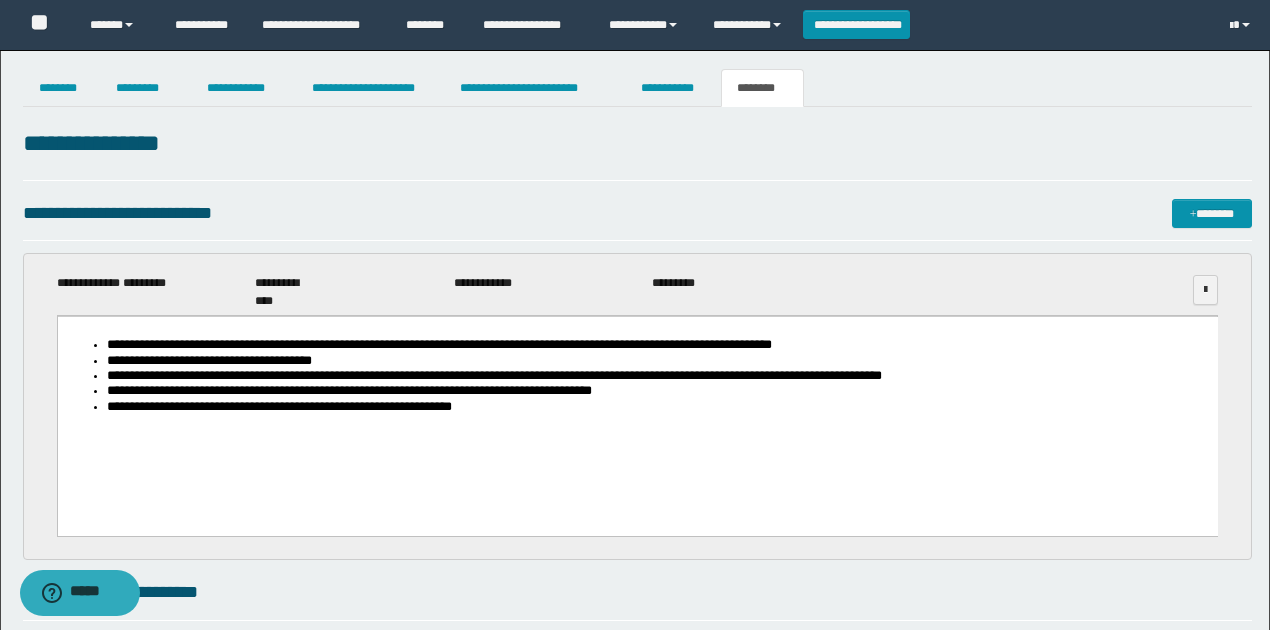 drag, startPoint x: 522, startPoint y: 204, endPoint x: 572, endPoint y: 178, distance: 56.35601 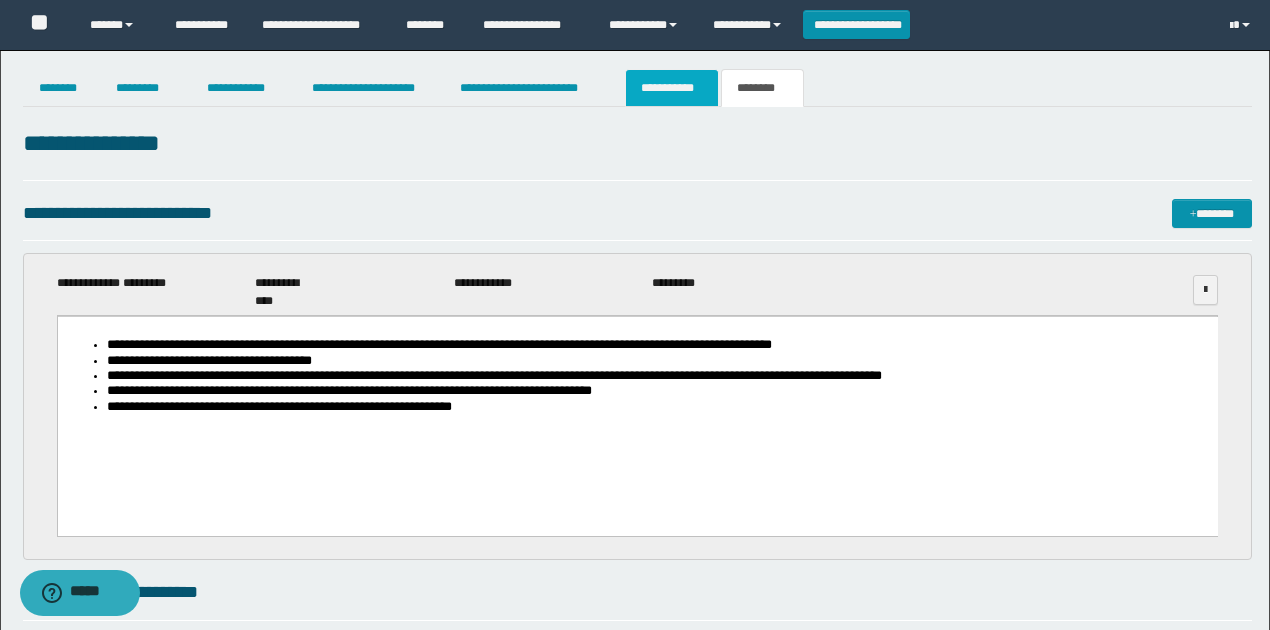 click on "**********" at bounding box center (672, 88) 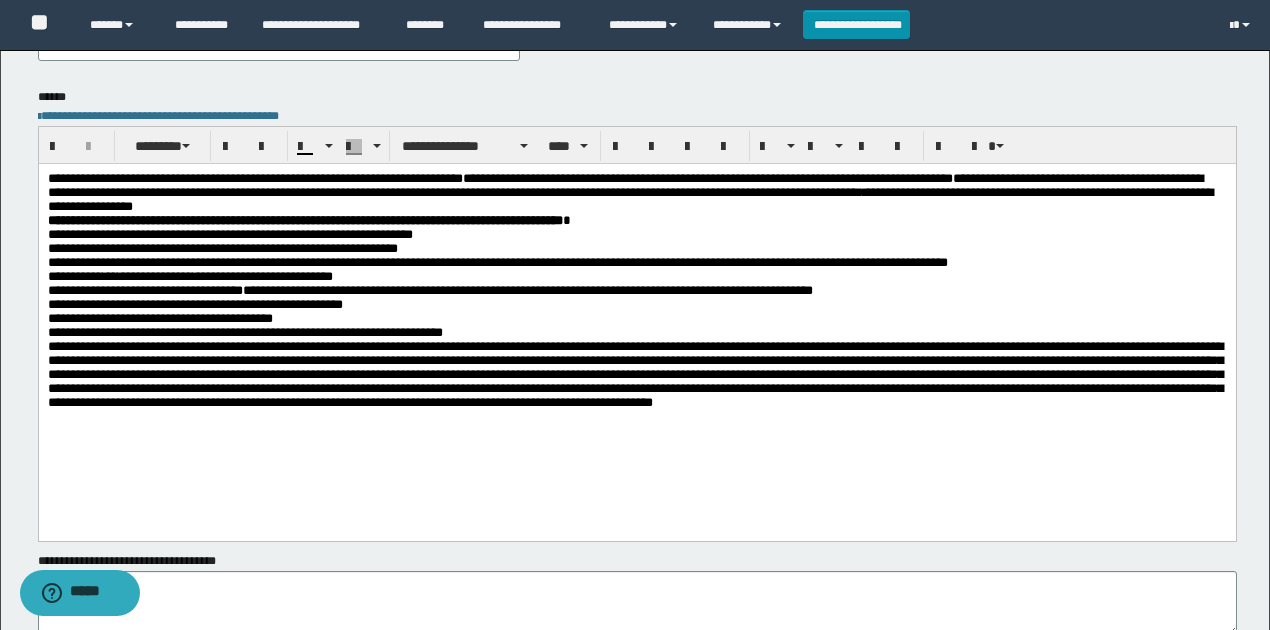 click at bounding box center [634, 373] 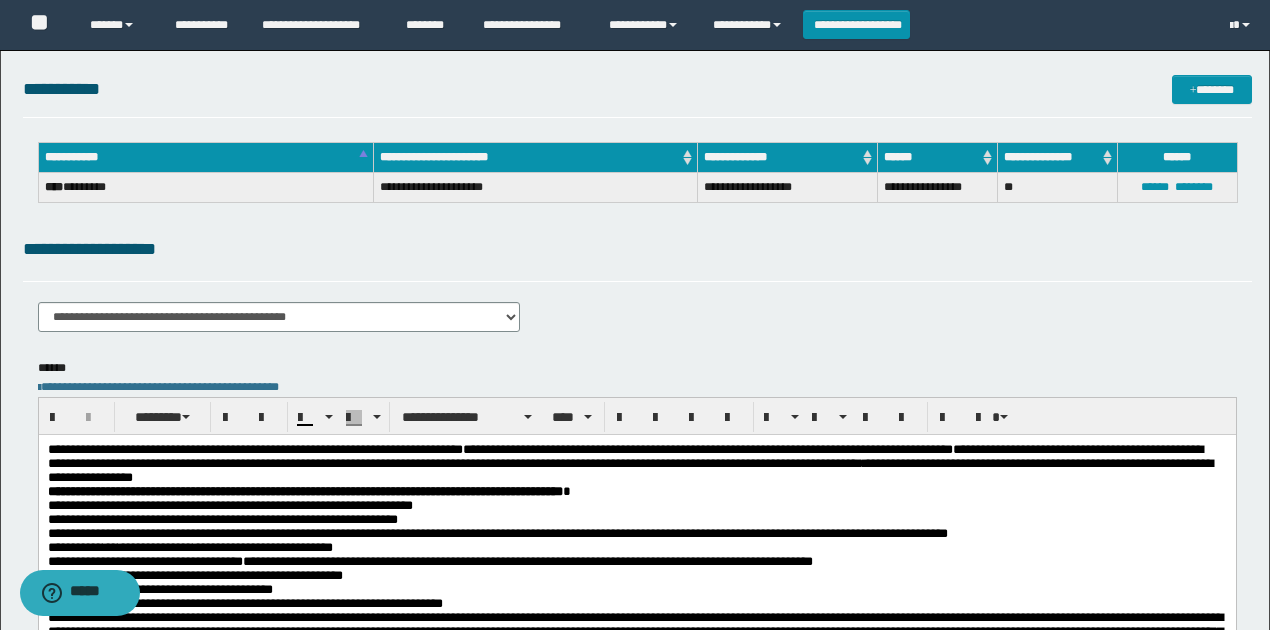 scroll, scrollTop: 0, scrollLeft: 0, axis: both 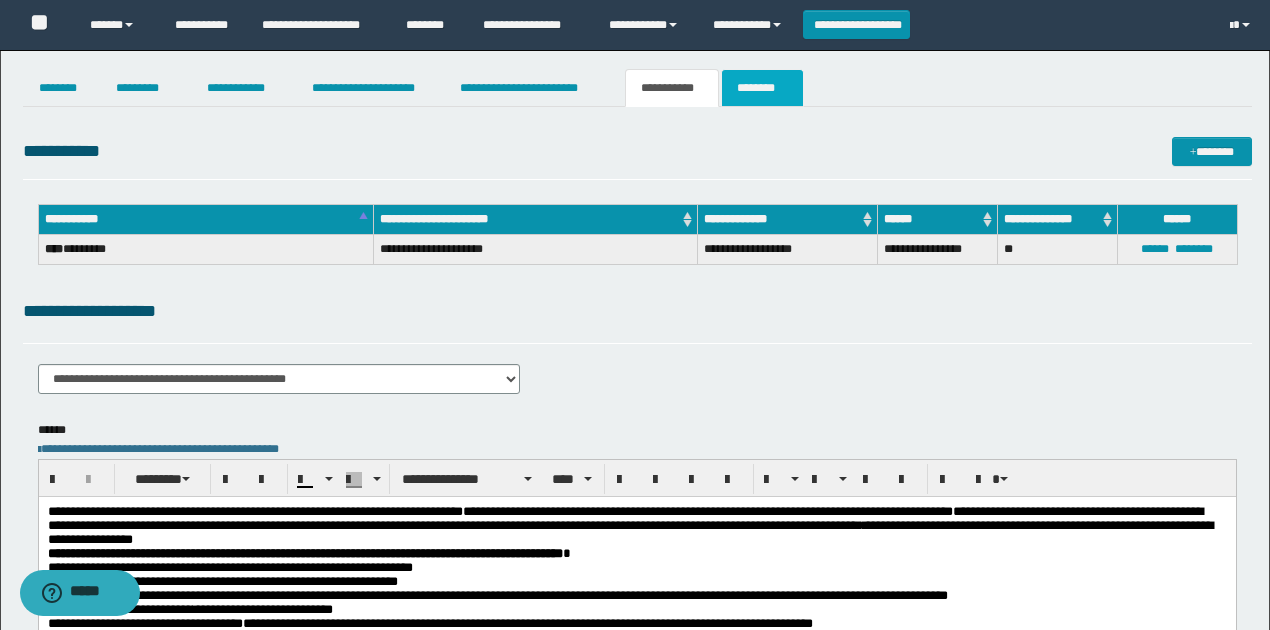 click on "********" at bounding box center (762, 88) 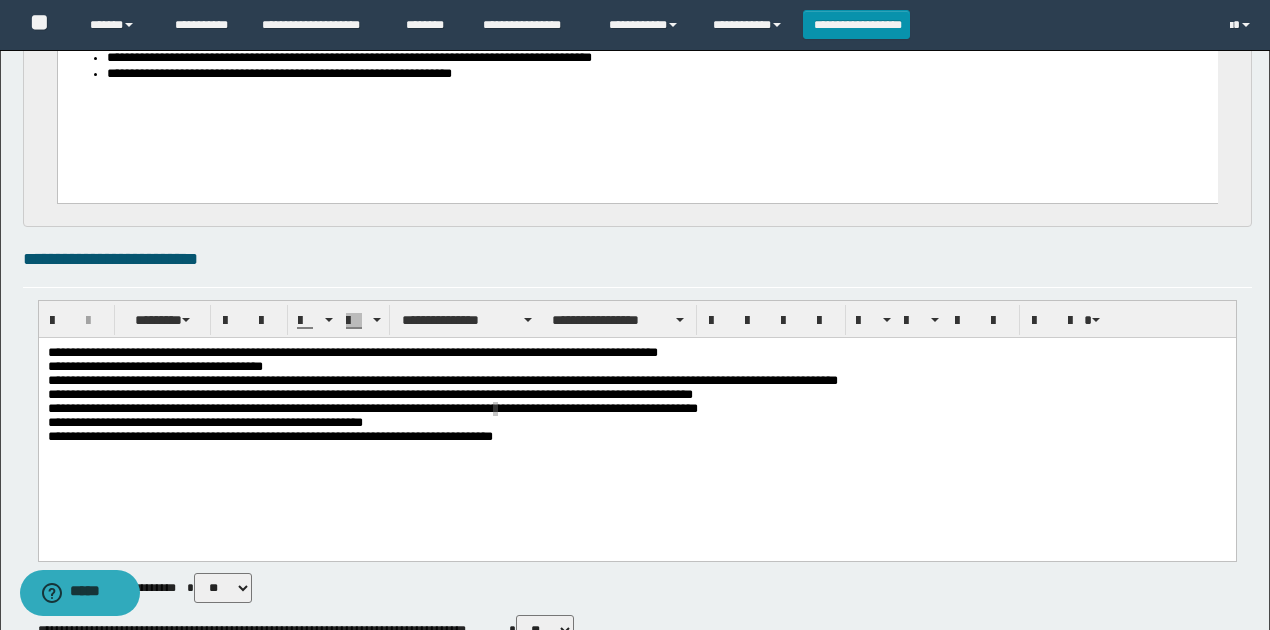 scroll, scrollTop: 600, scrollLeft: 0, axis: vertical 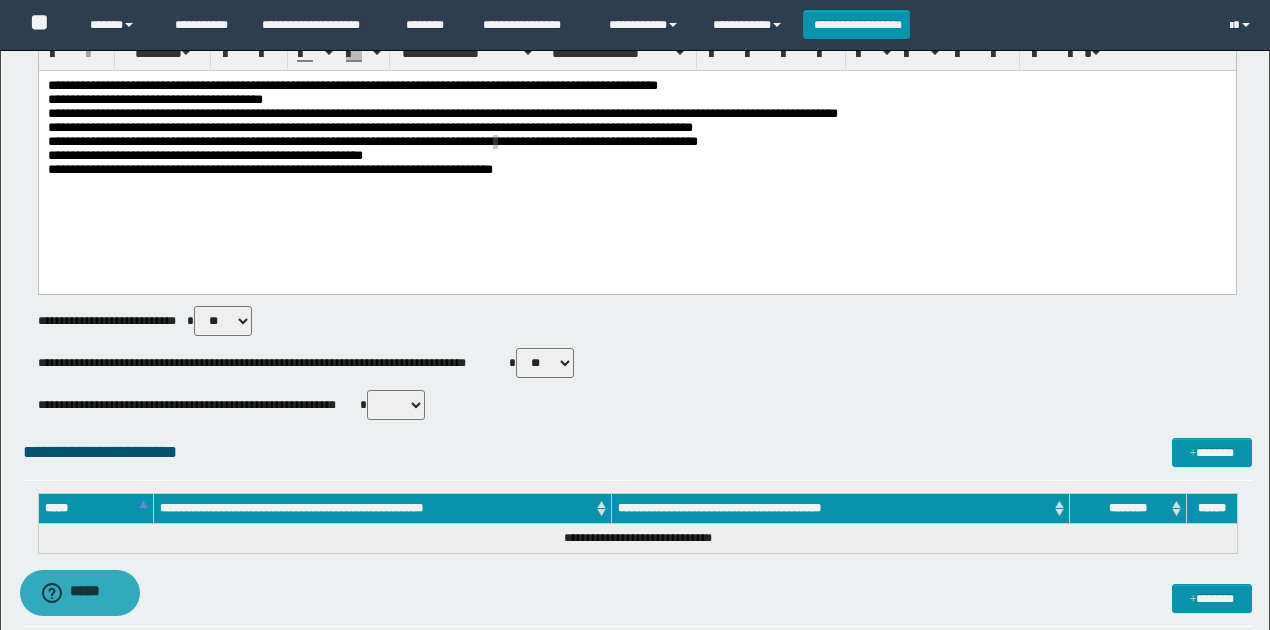 click on "**
**" at bounding box center (396, 405) 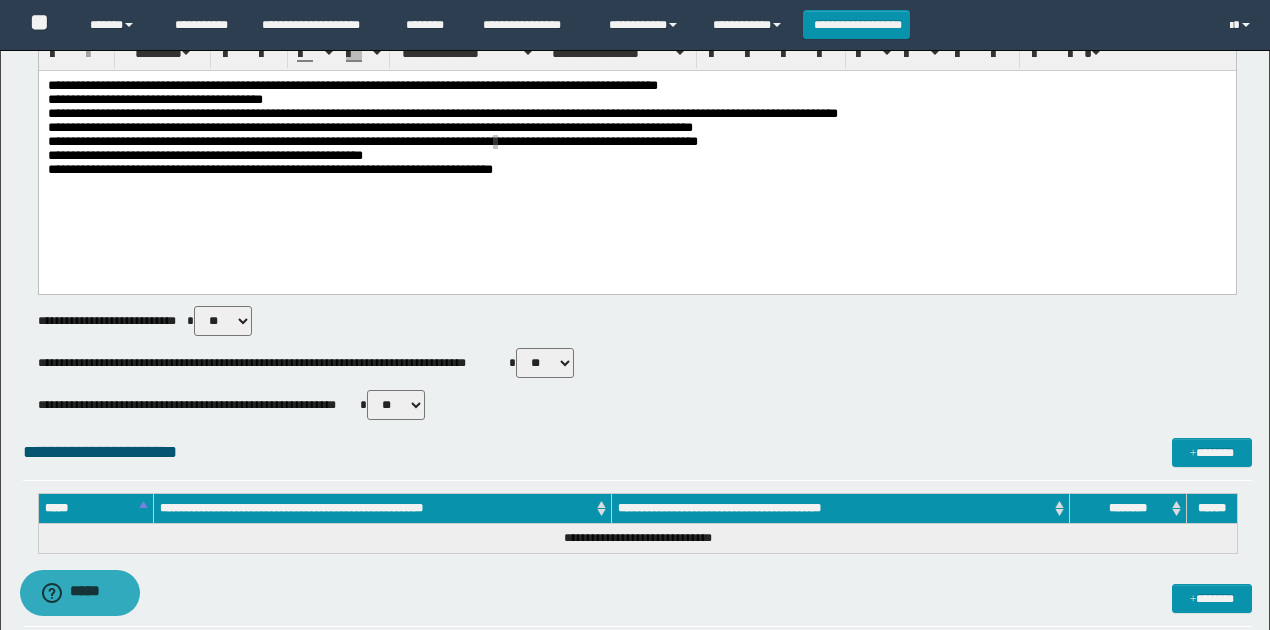 click on "**
**" at bounding box center [396, 405] 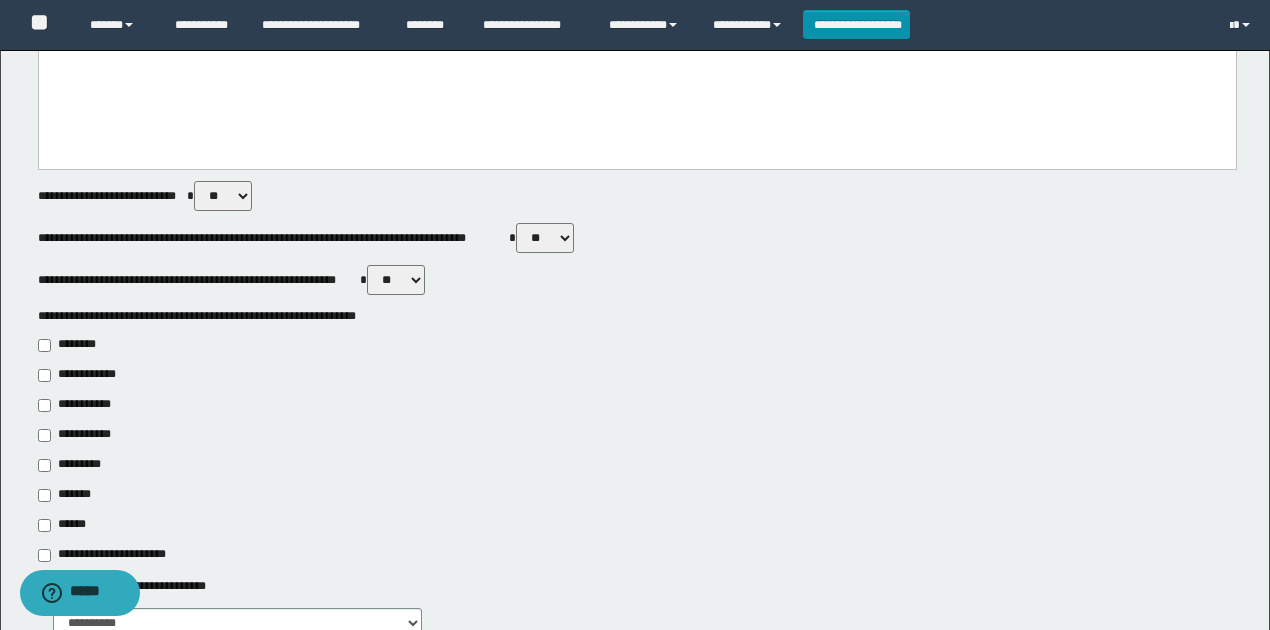 scroll, scrollTop: 866, scrollLeft: 0, axis: vertical 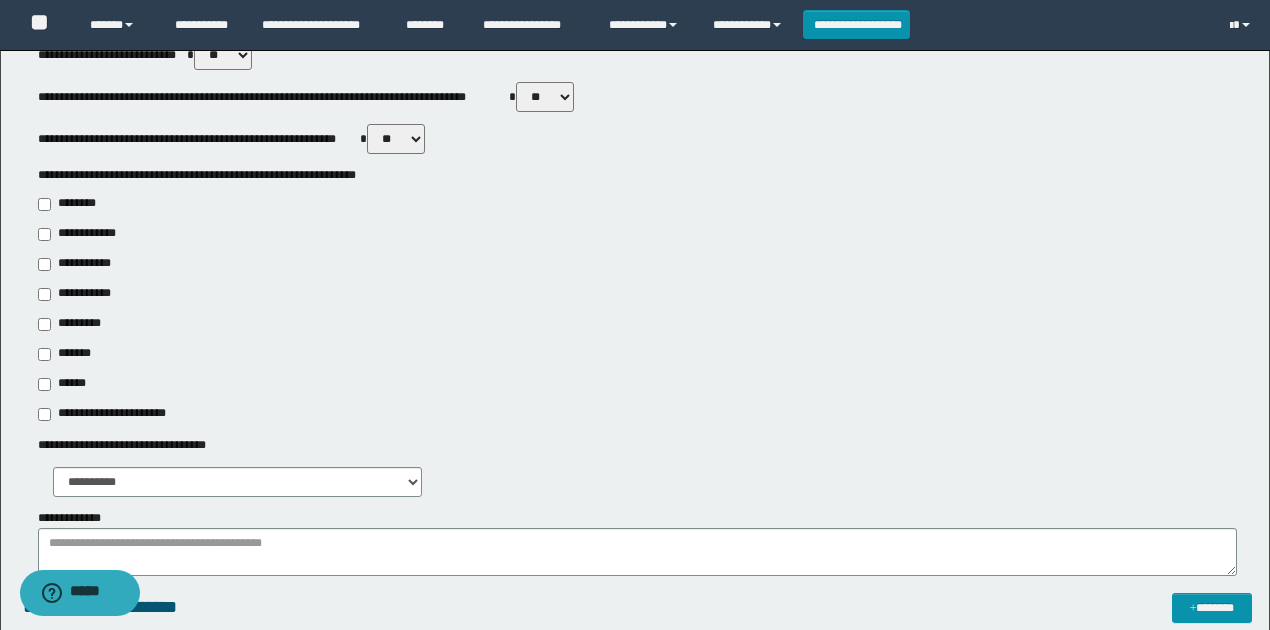 click on "**********" at bounding box center (81, 264) 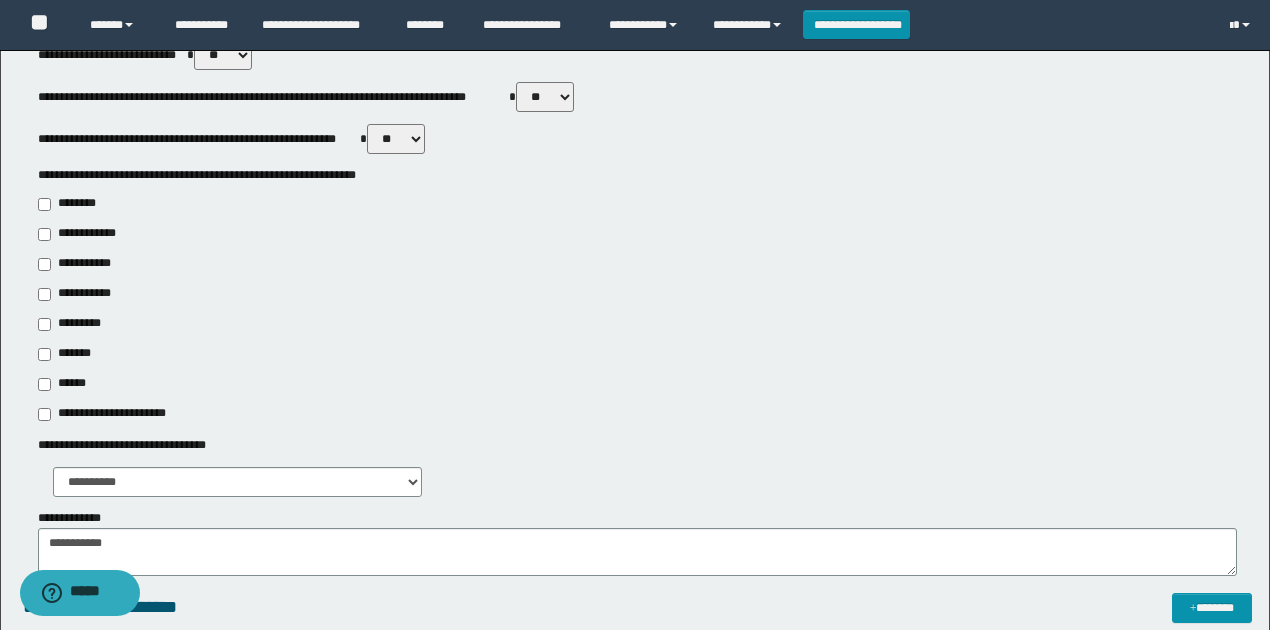 click on "**********" at bounding box center (108, 414) 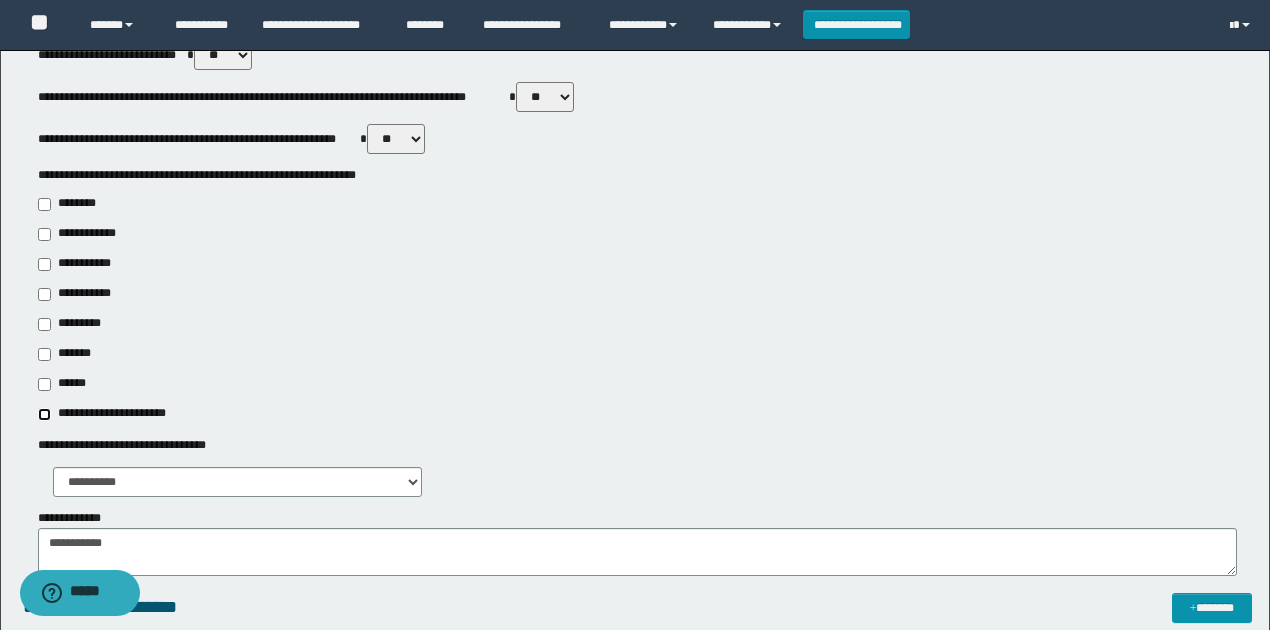 type on "**********" 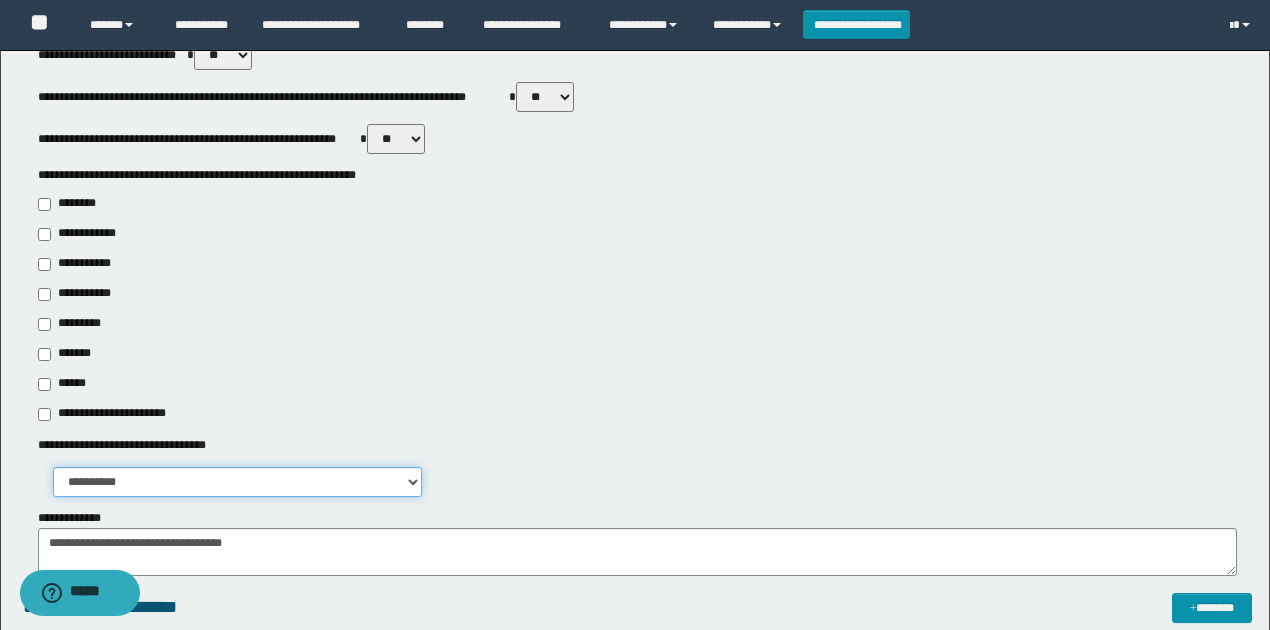 drag, startPoint x: 139, startPoint y: 480, endPoint x: 145, endPoint y: 492, distance: 13.416408 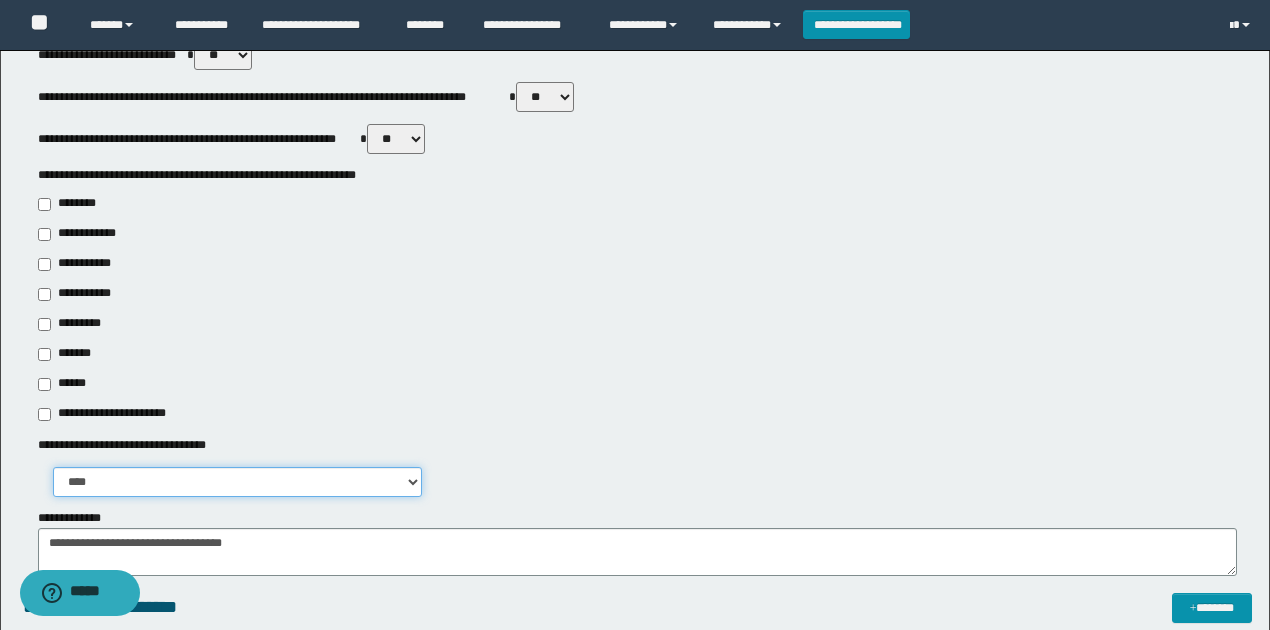 click on "**********" at bounding box center [238, 482] 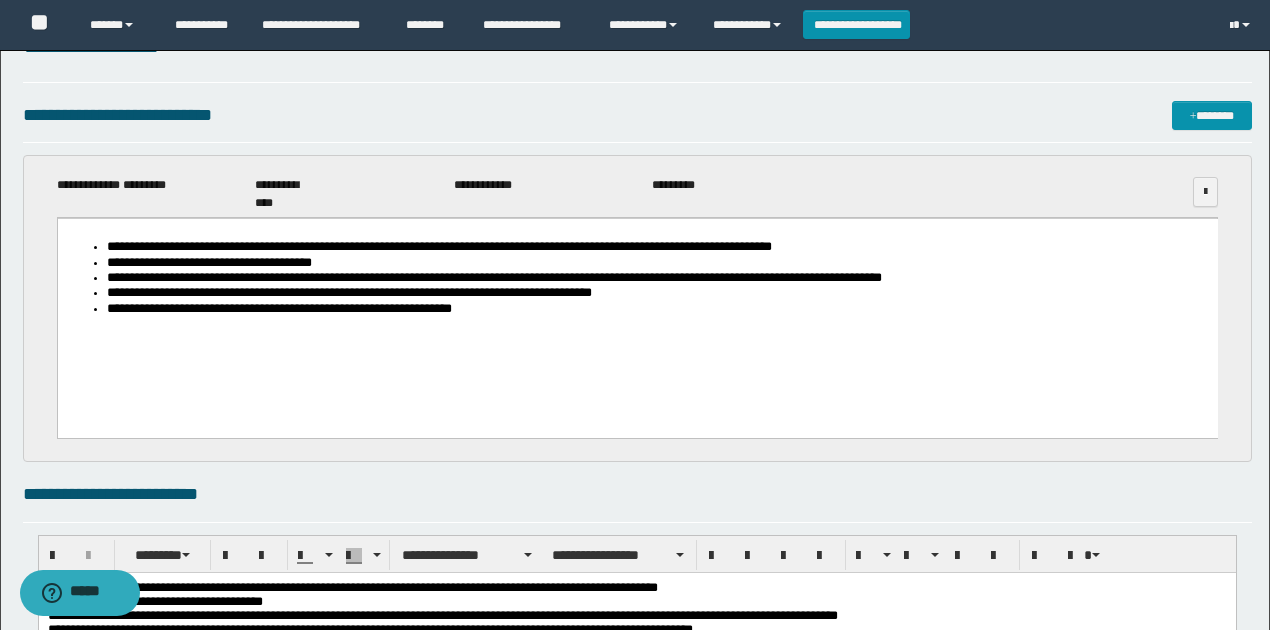 scroll, scrollTop: 0, scrollLeft: 0, axis: both 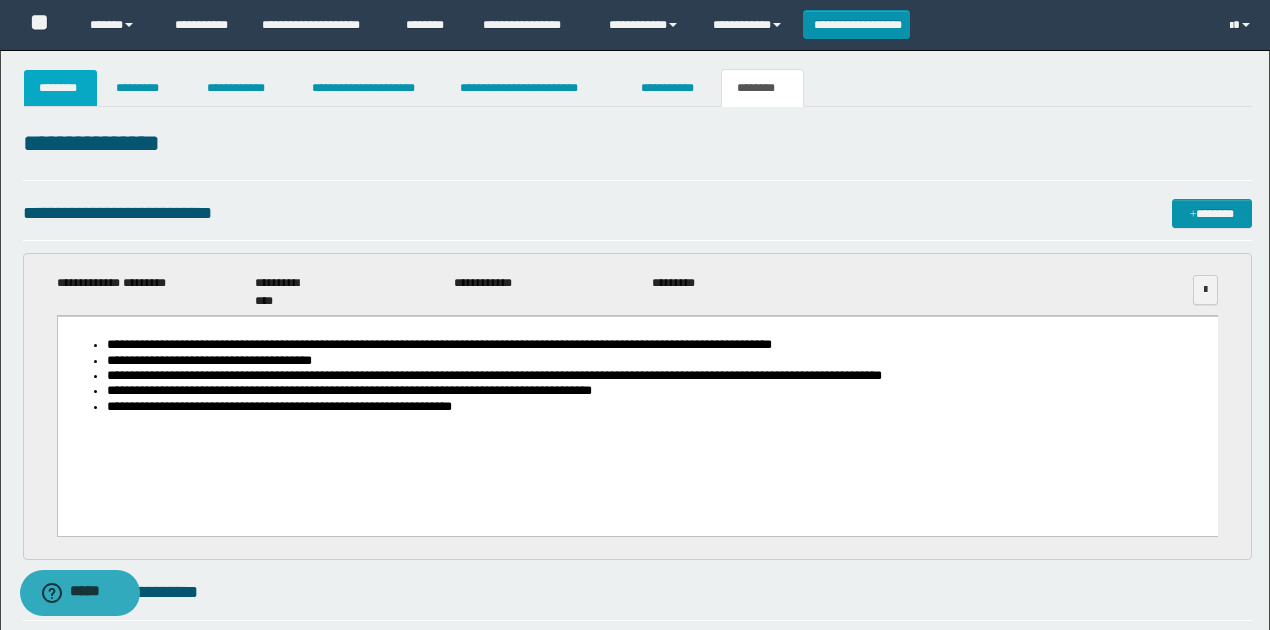 click on "********" at bounding box center [61, 88] 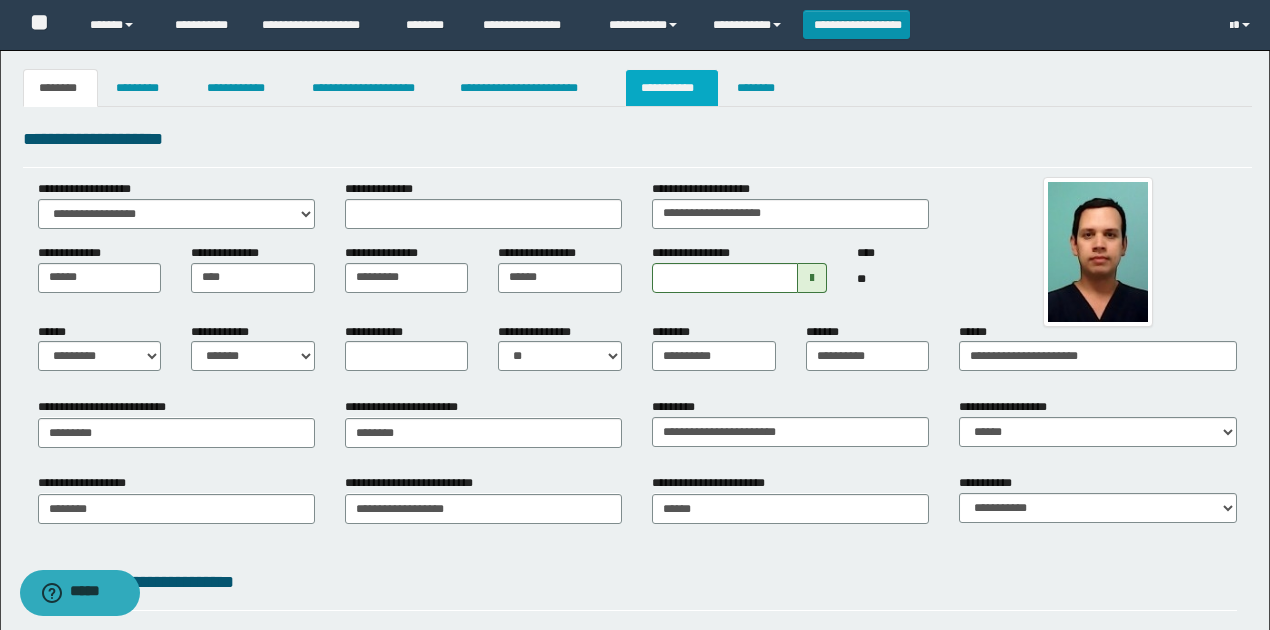 click on "**********" at bounding box center [672, 88] 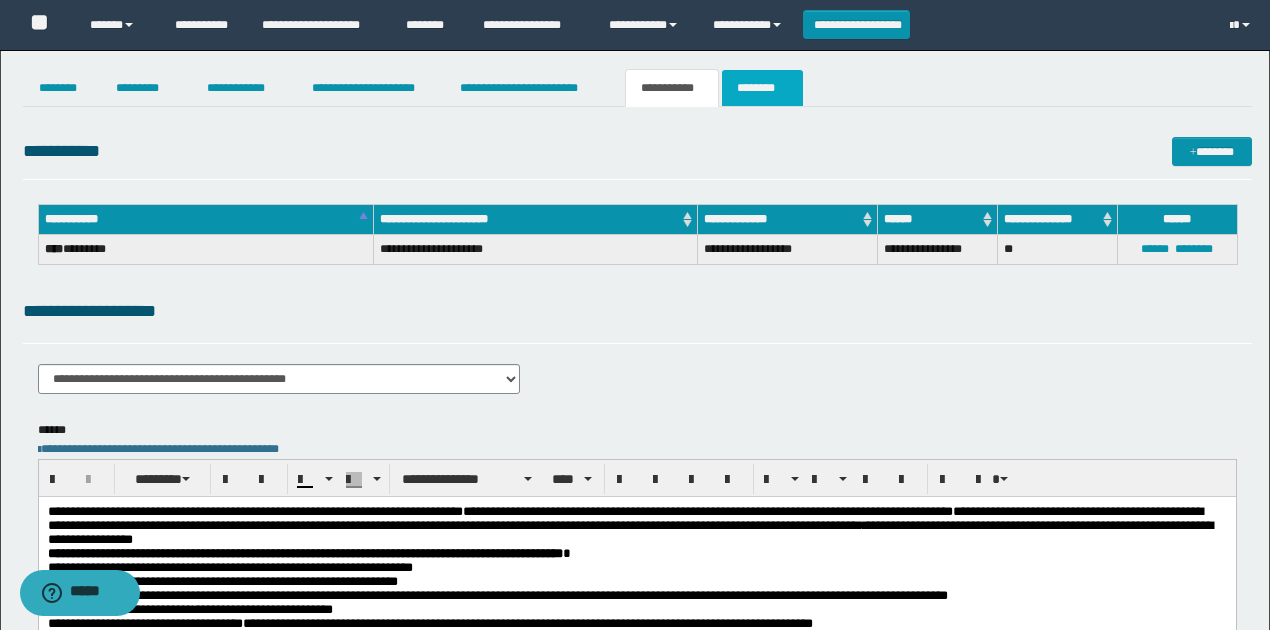 click on "********" at bounding box center [762, 88] 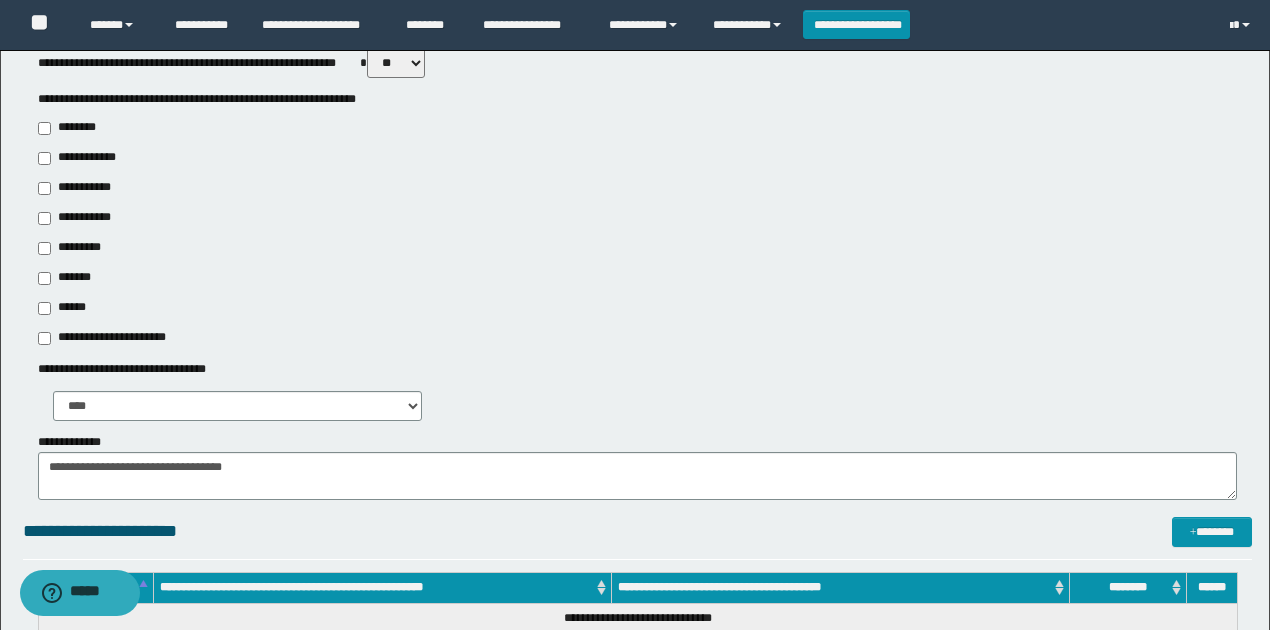 scroll, scrollTop: 1672, scrollLeft: 0, axis: vertical 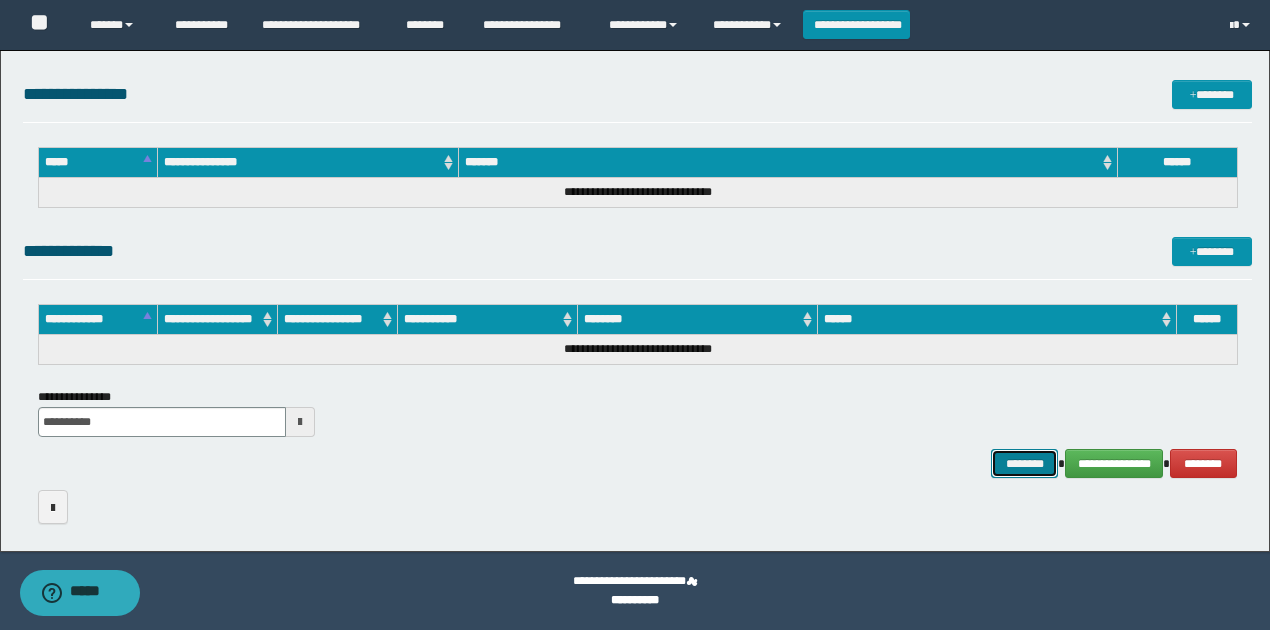 drag, startPoint x: 1014, startPoint y: 452, endPoint x: 953, endPoint y: 390, distance: 86.977005 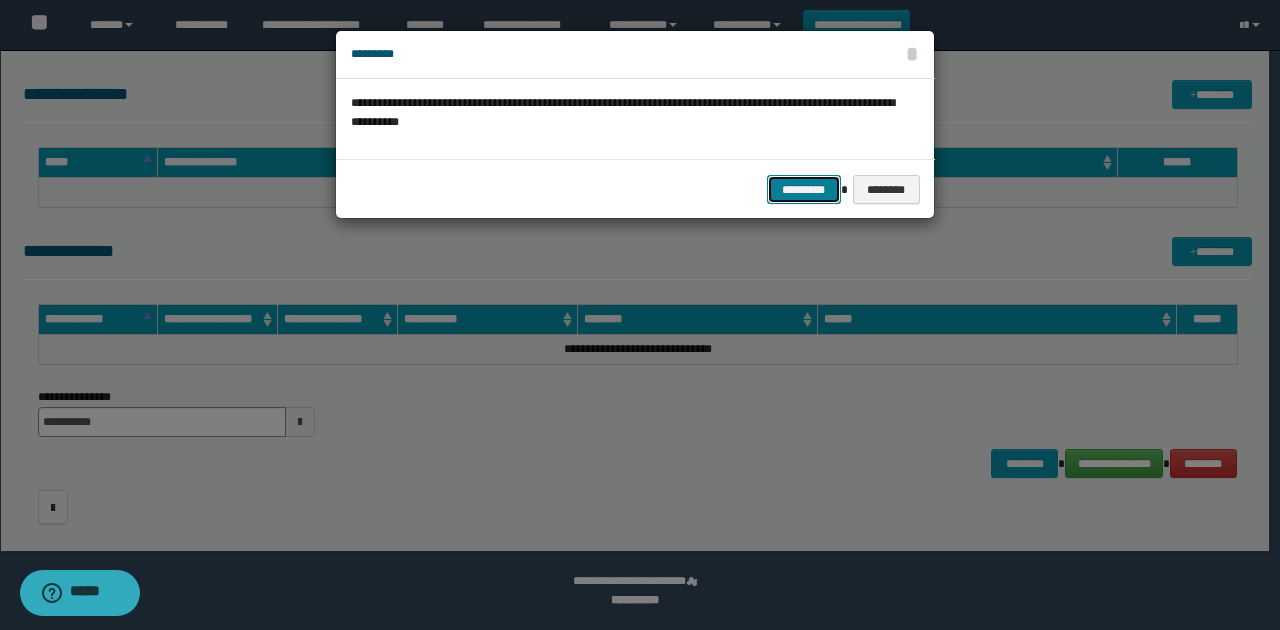 click on "*********" at bounding box center (804, 189) 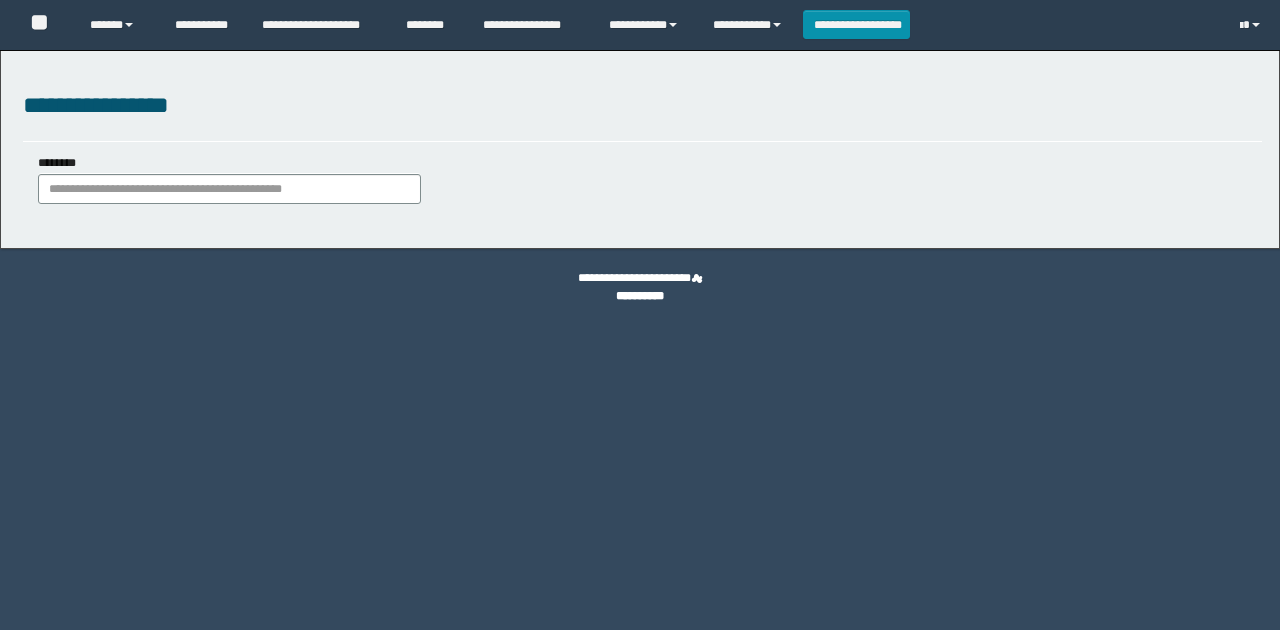 scroll, scrollTop: 0, scrollLeft: 0, axis: both 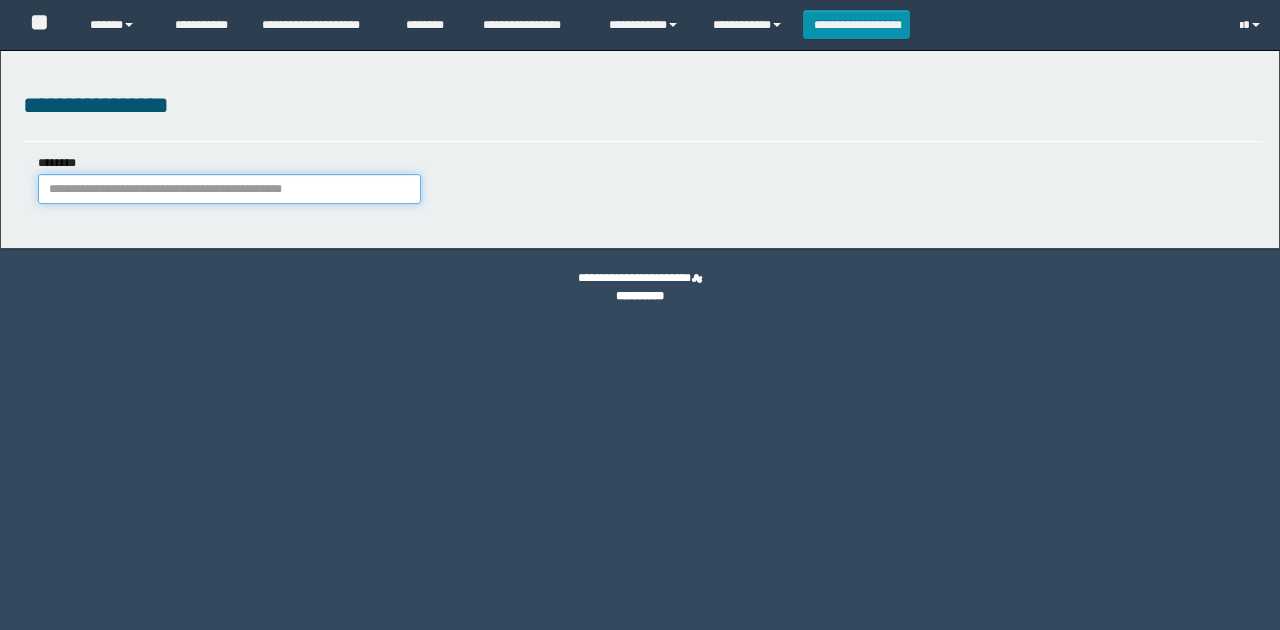 click on "********" at bounding box center [229, 189] 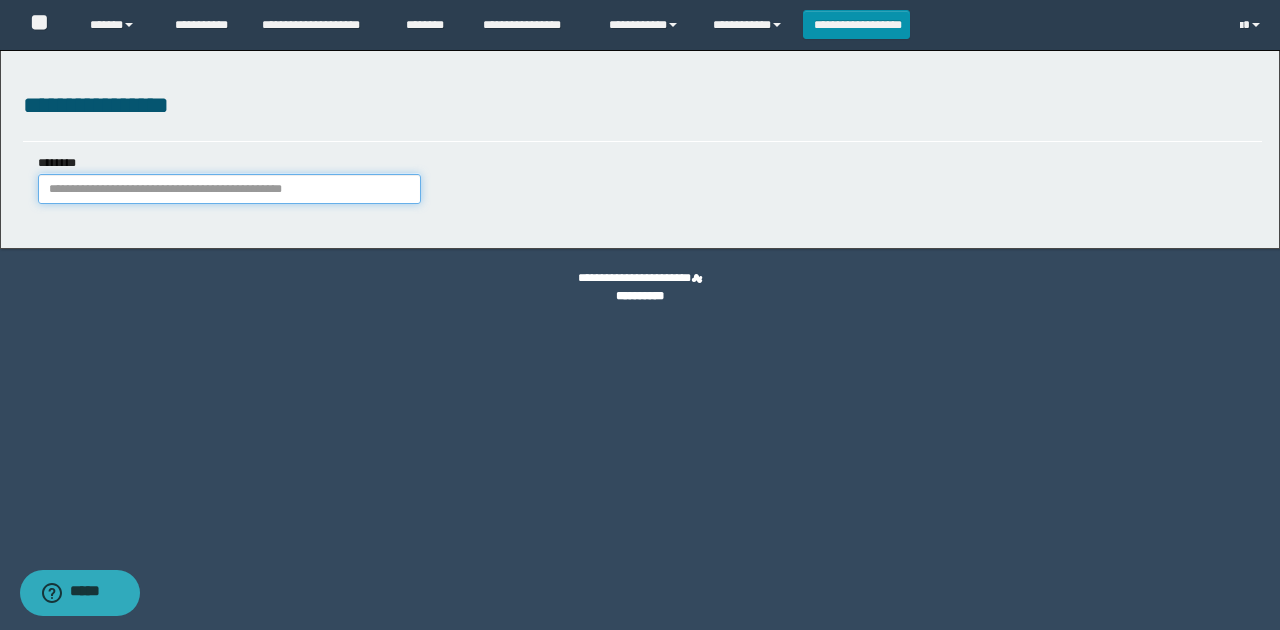 paste on "********" 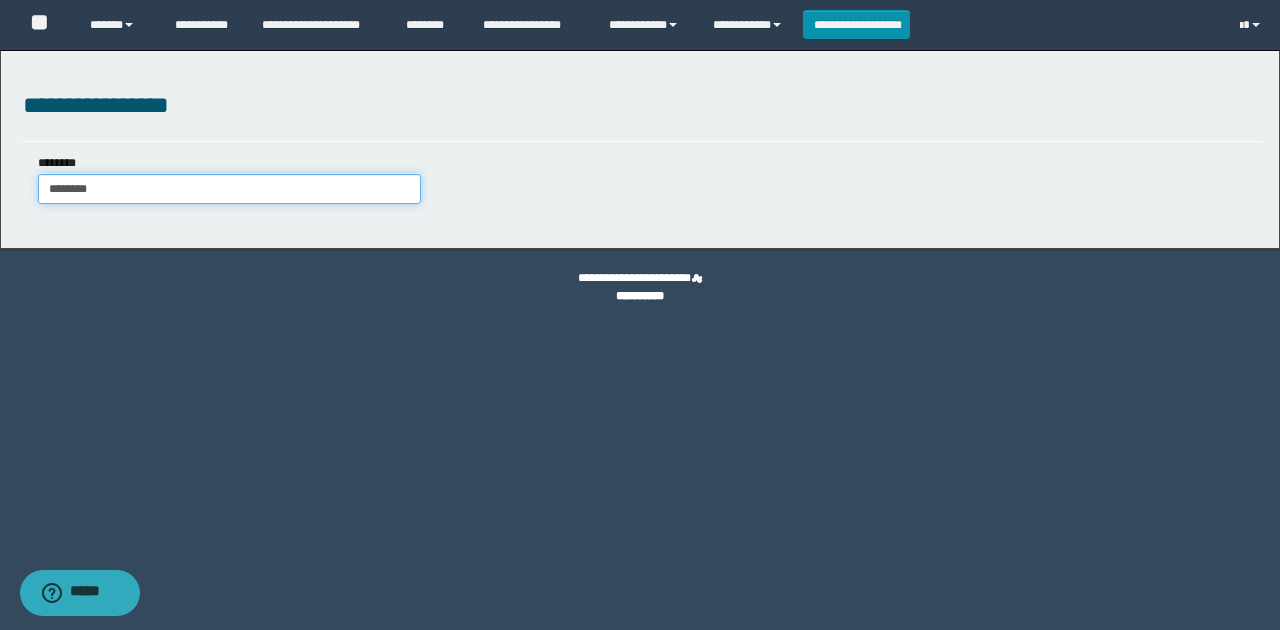 type on "********" 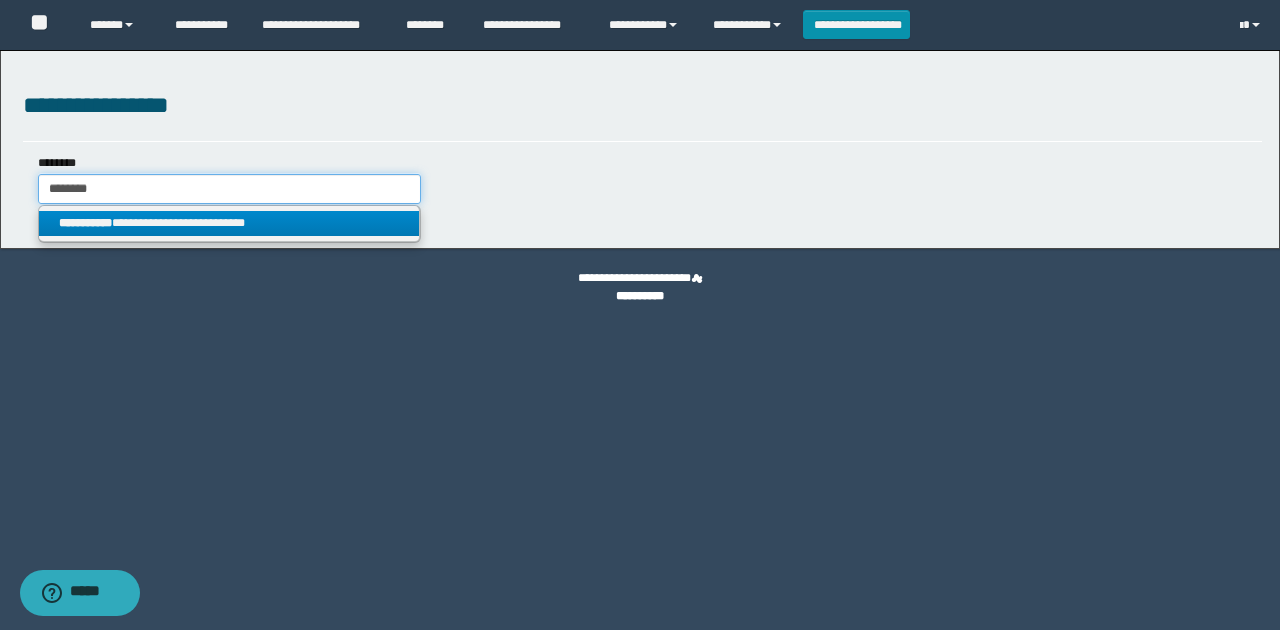type on "********" 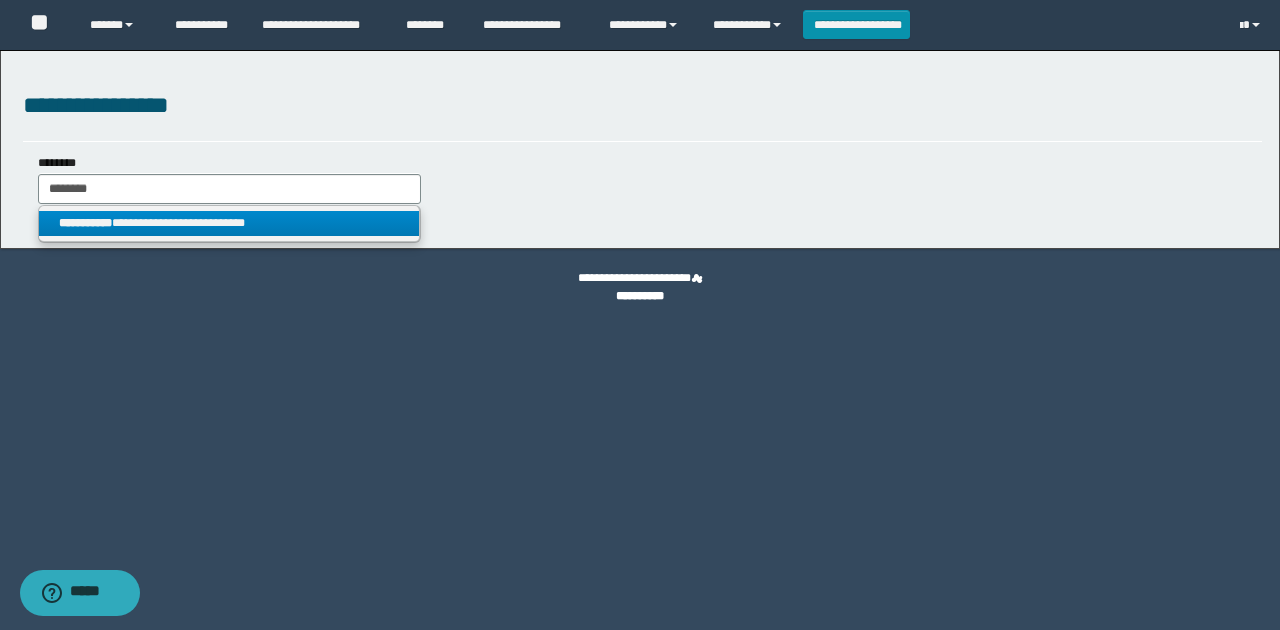 click on "**********" at bounding box center [229, 223] 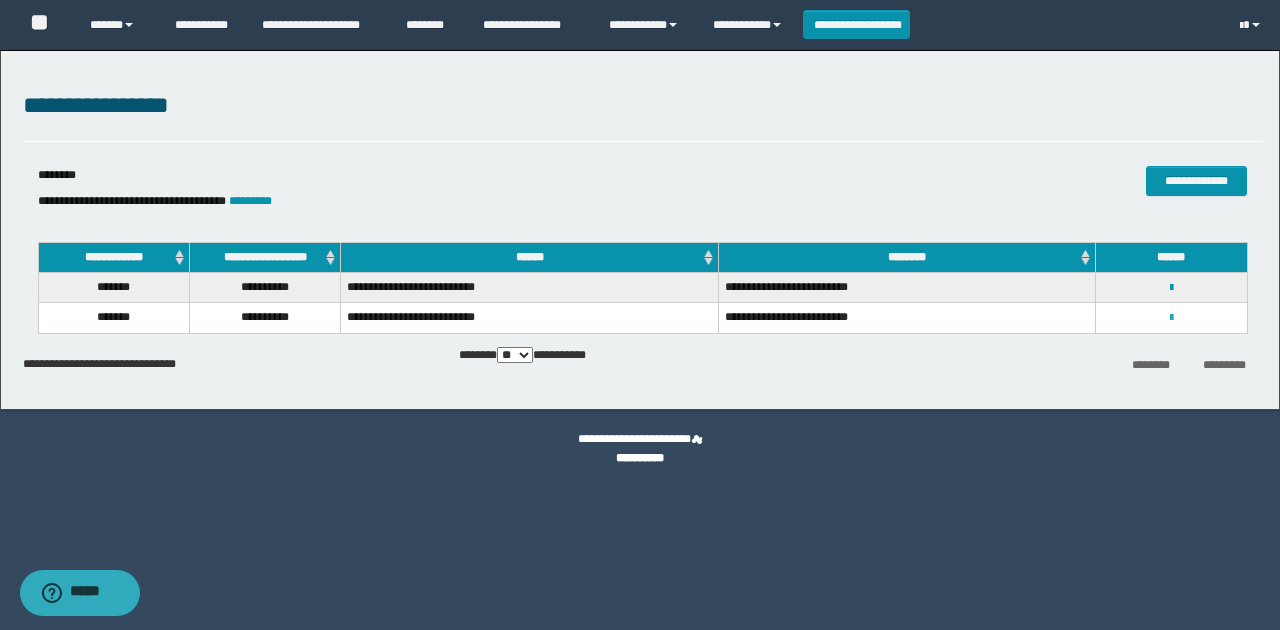 click at bounding box center (1171, 318) 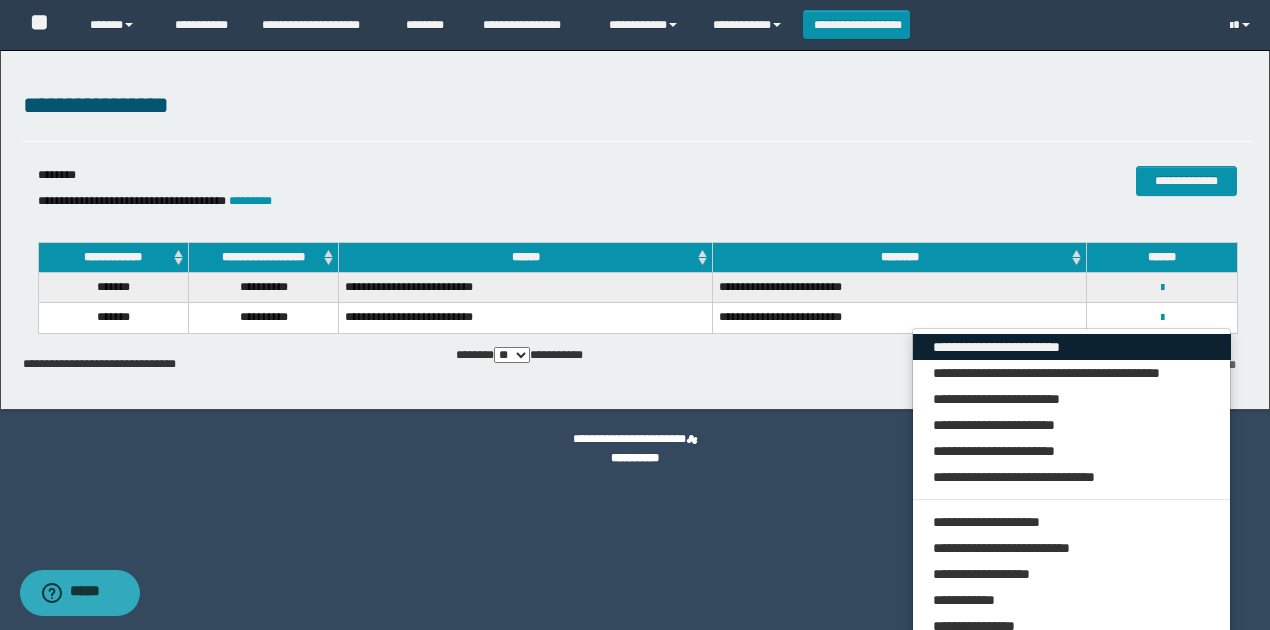 click on "**********" at bounding box center [1072, 347] 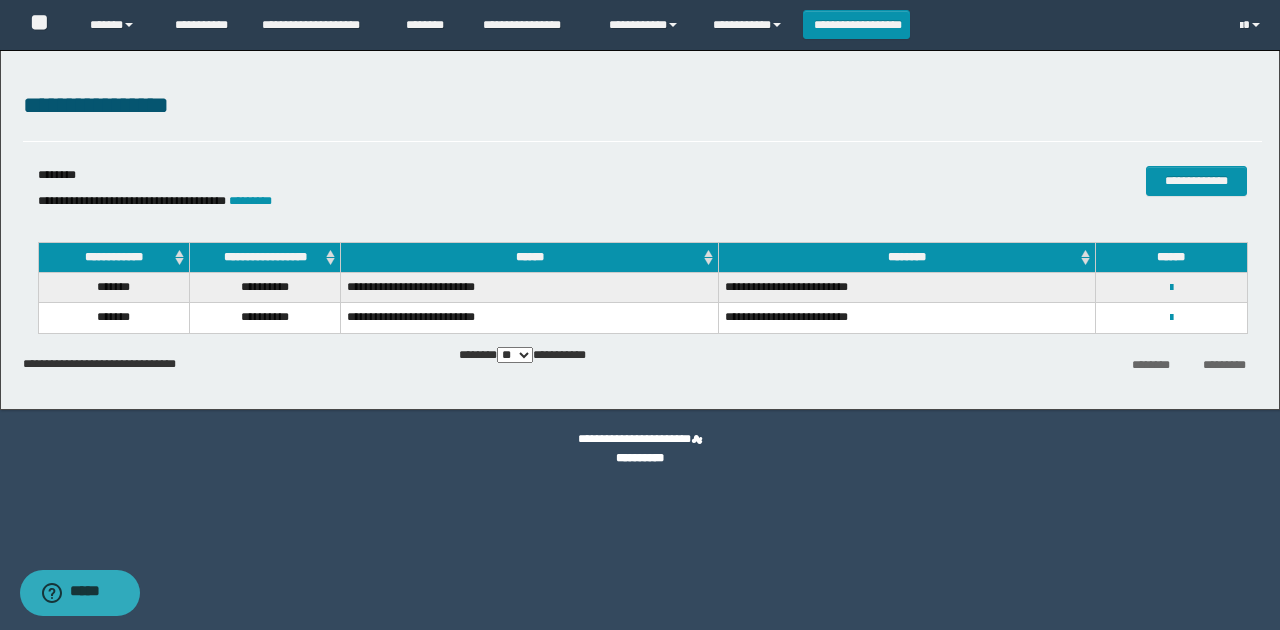 click on "**********" at bounding box center (640, 230) 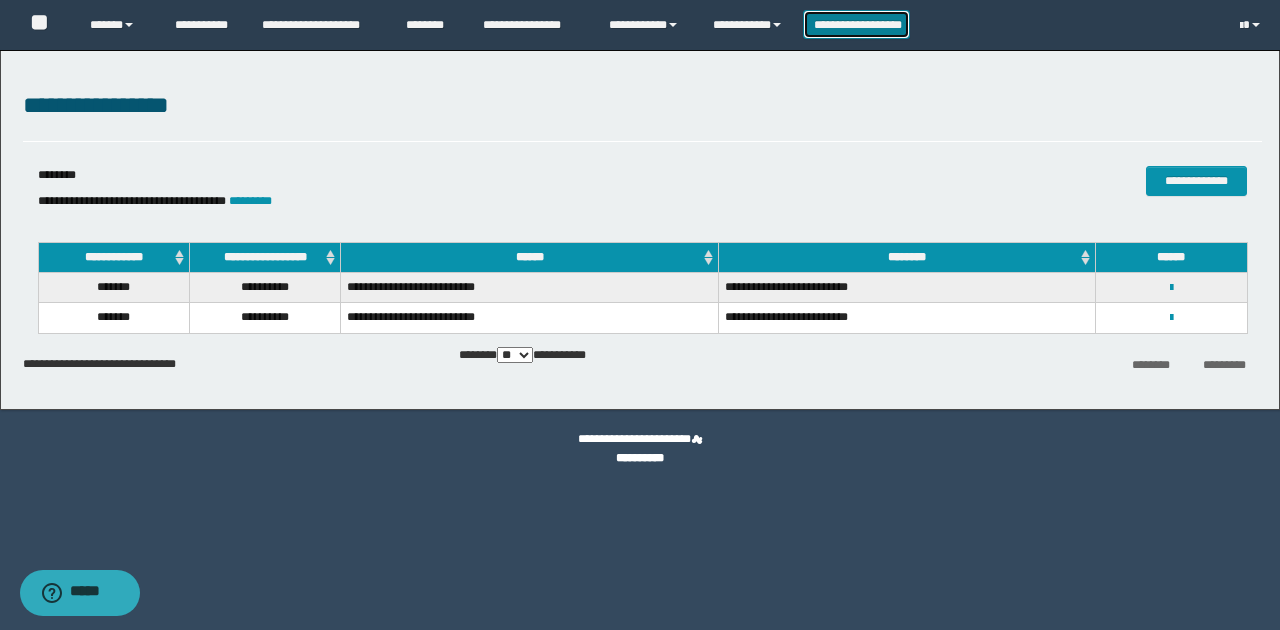 click on "**********" at bounding box center (857, 24) 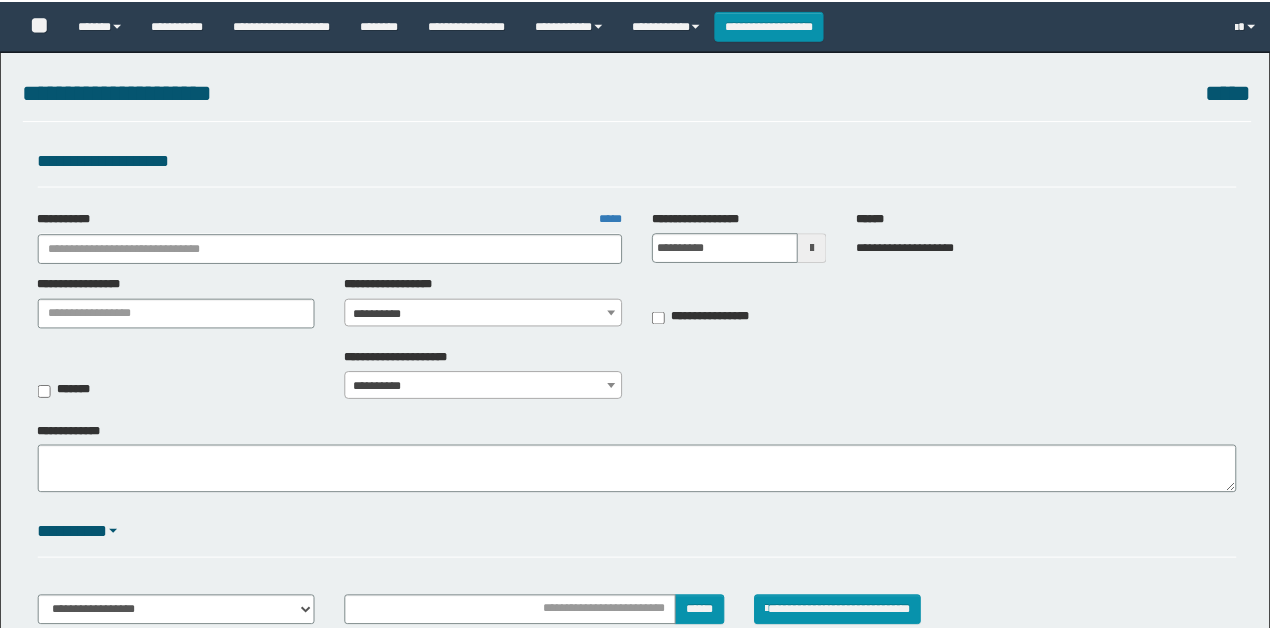 scroll, scrollTop: 0, scrollLeft: 0, axis: both 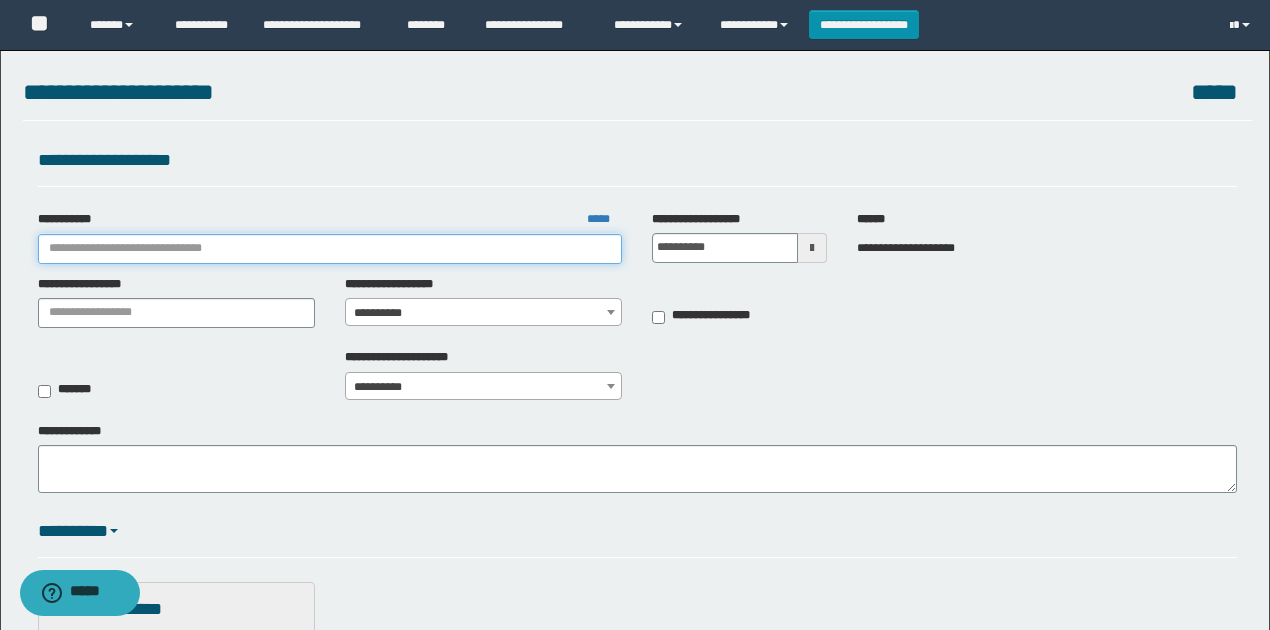 click on "**********" at bounding box center [330, 249] 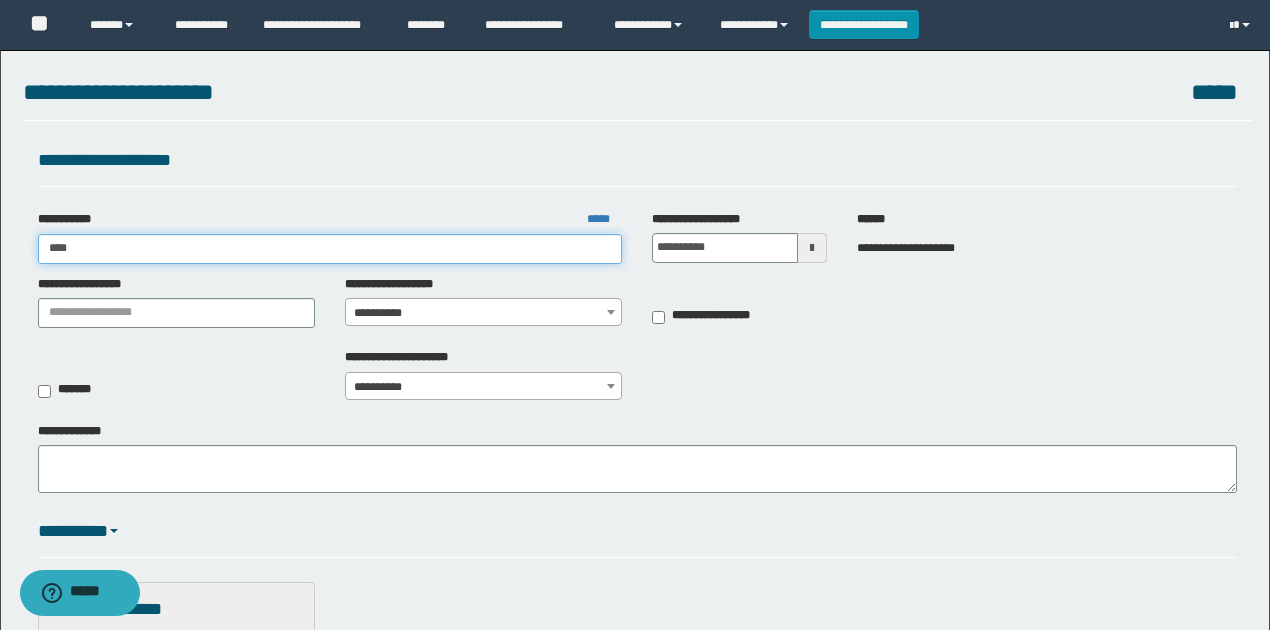 type on "*****" 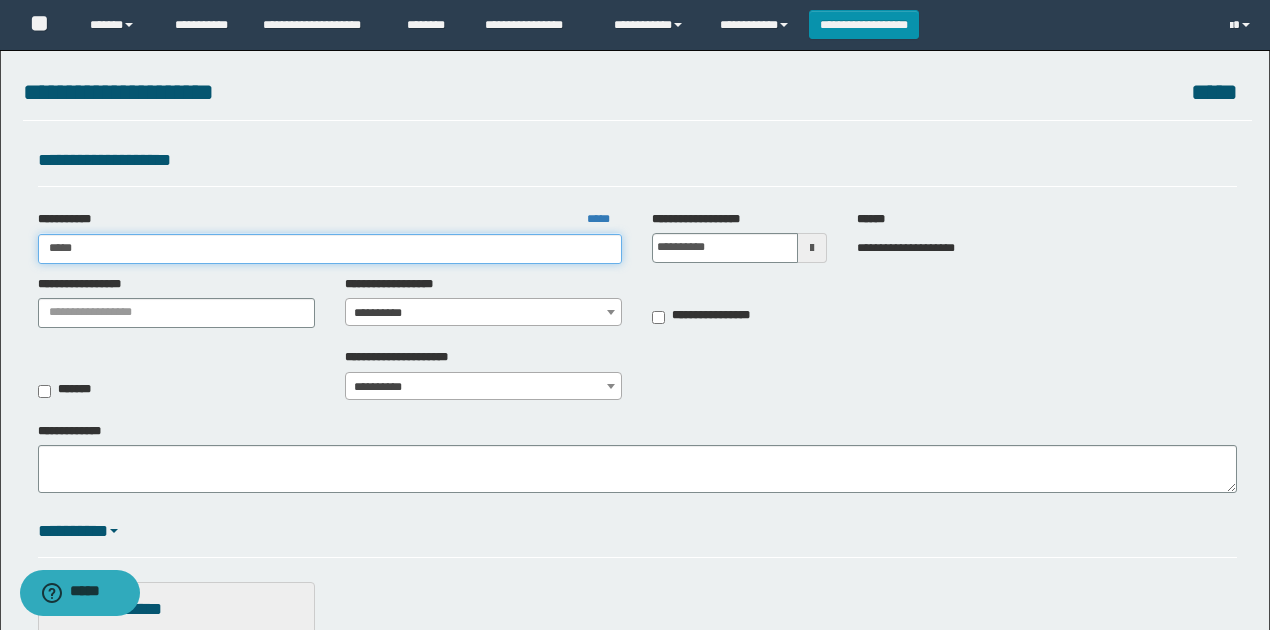 type on "*****" 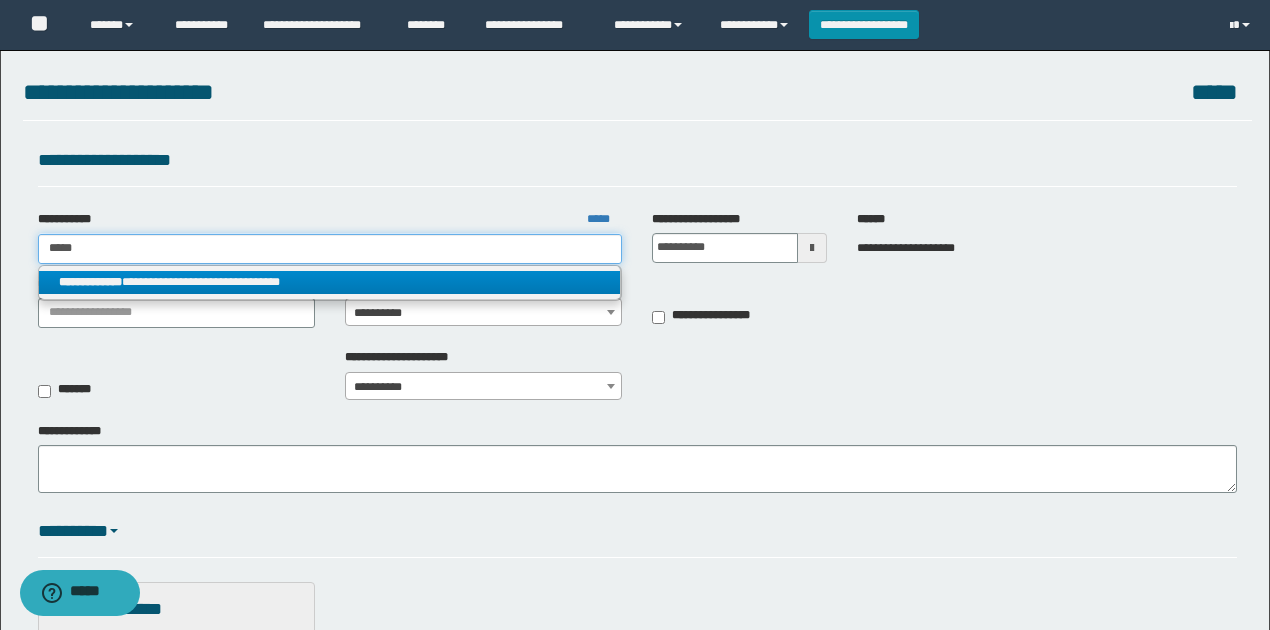 type on "*****" 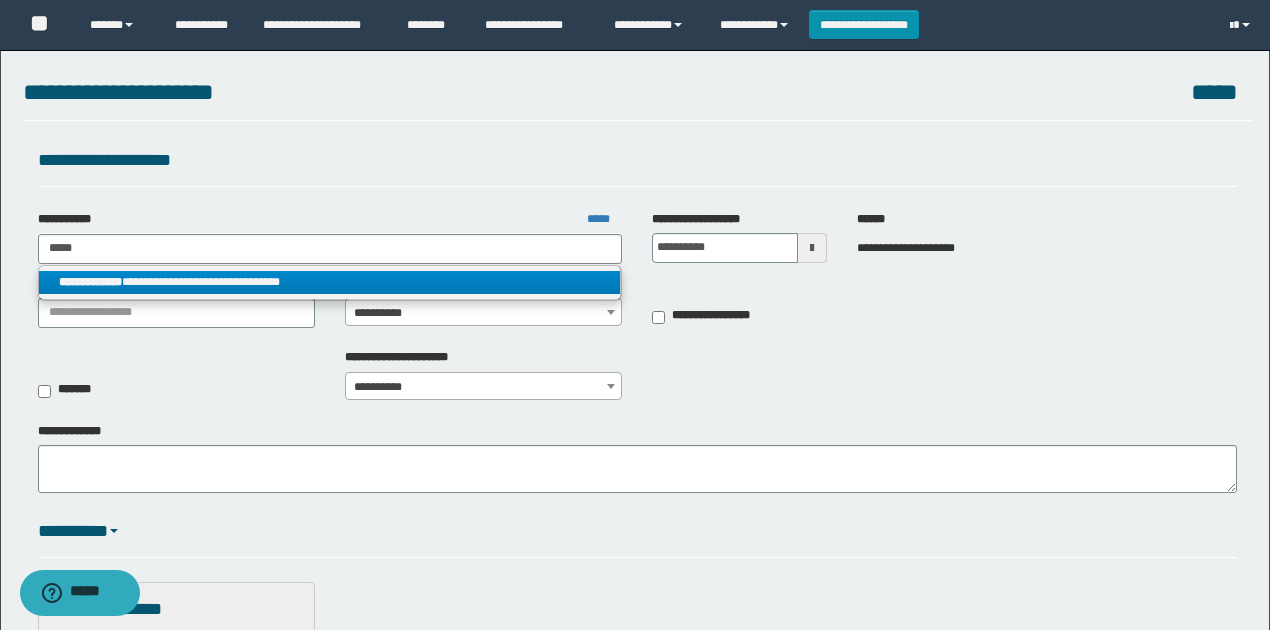 click on "**********" at bounding box center (330, 282) 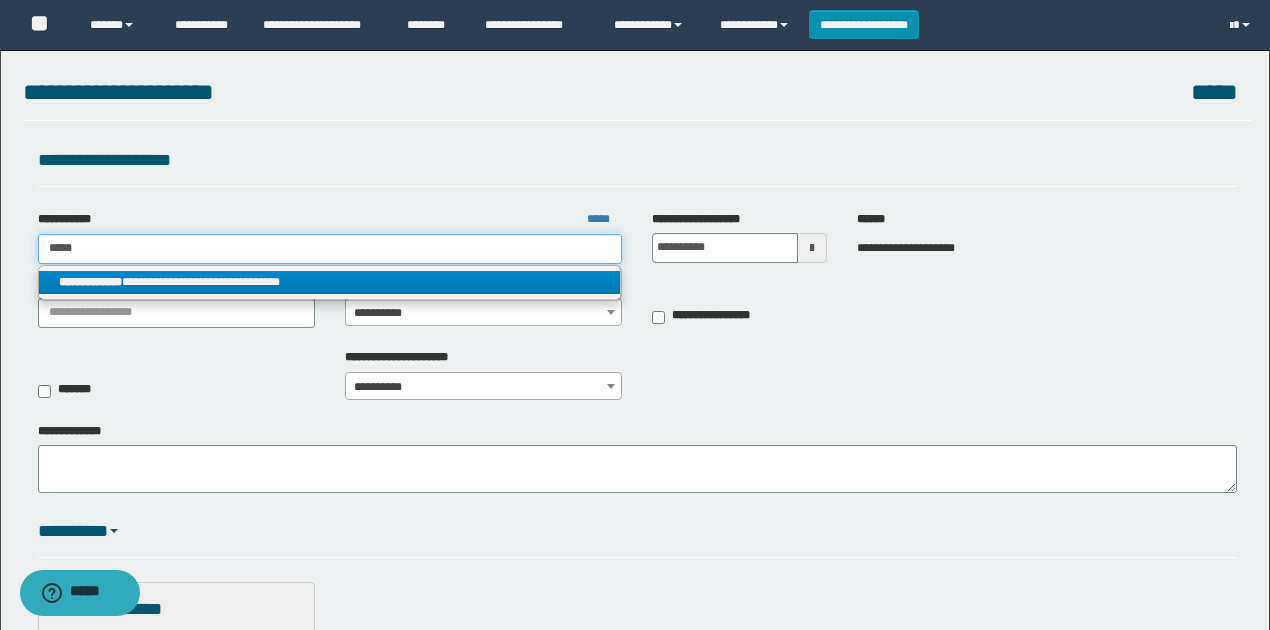 type 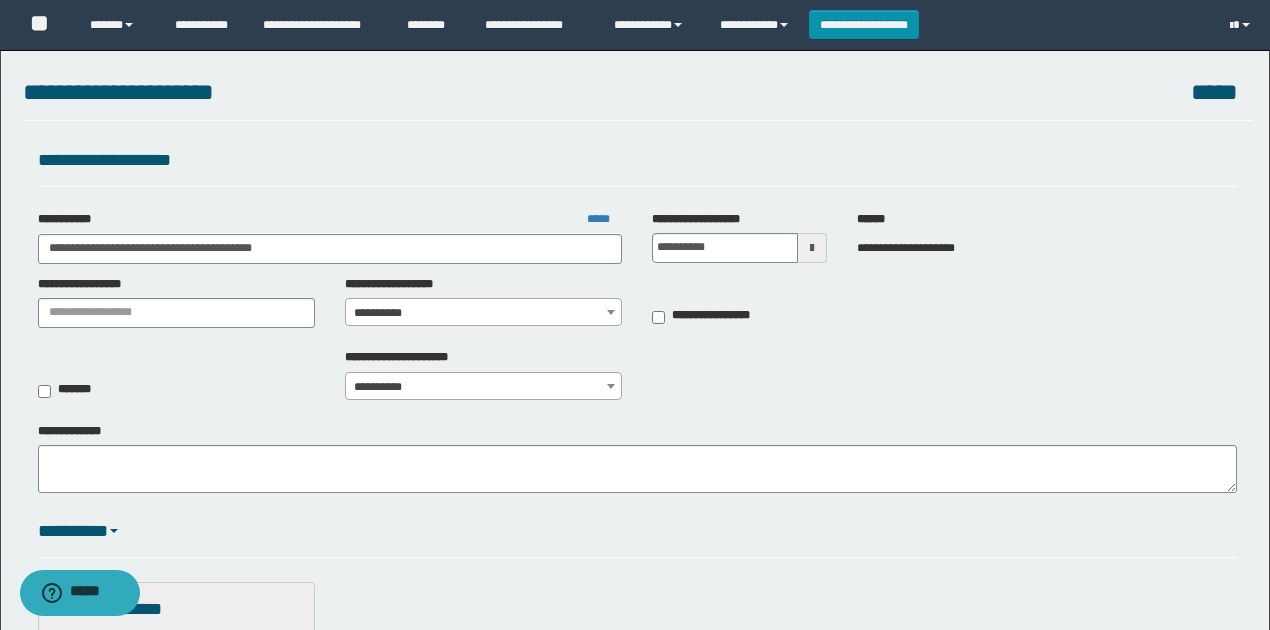 click on "**********" at bounding box center [484, 313] 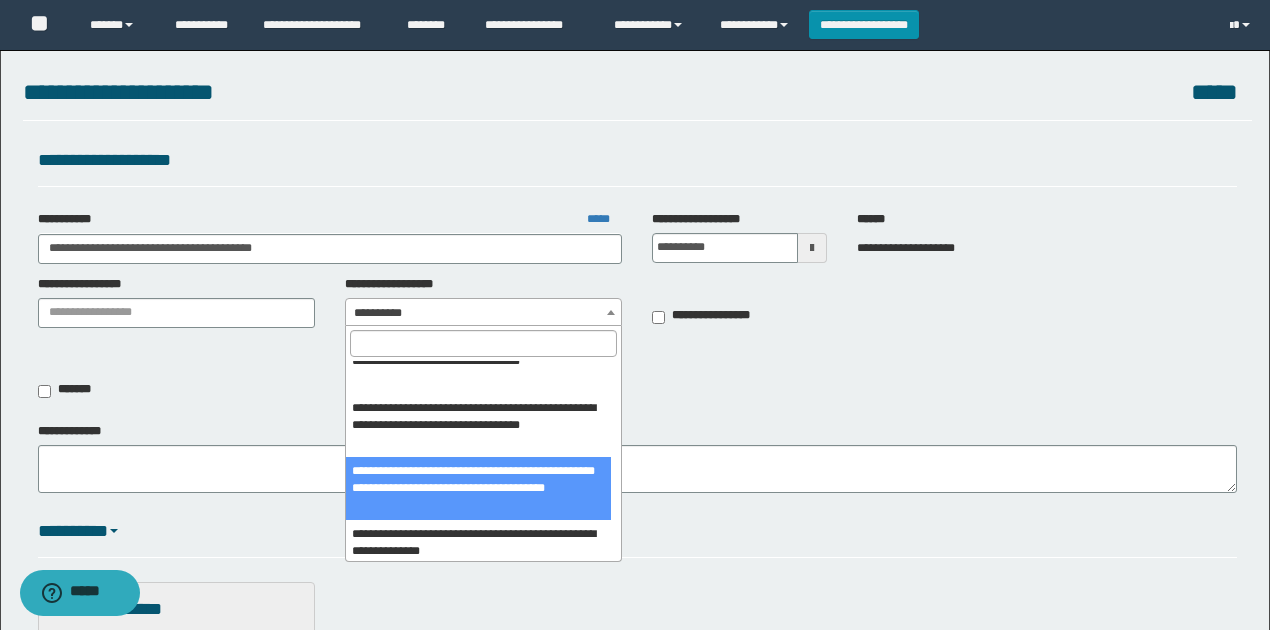 scroll, scrollTop: 1136, scrollLeft: 0, axis: vertical 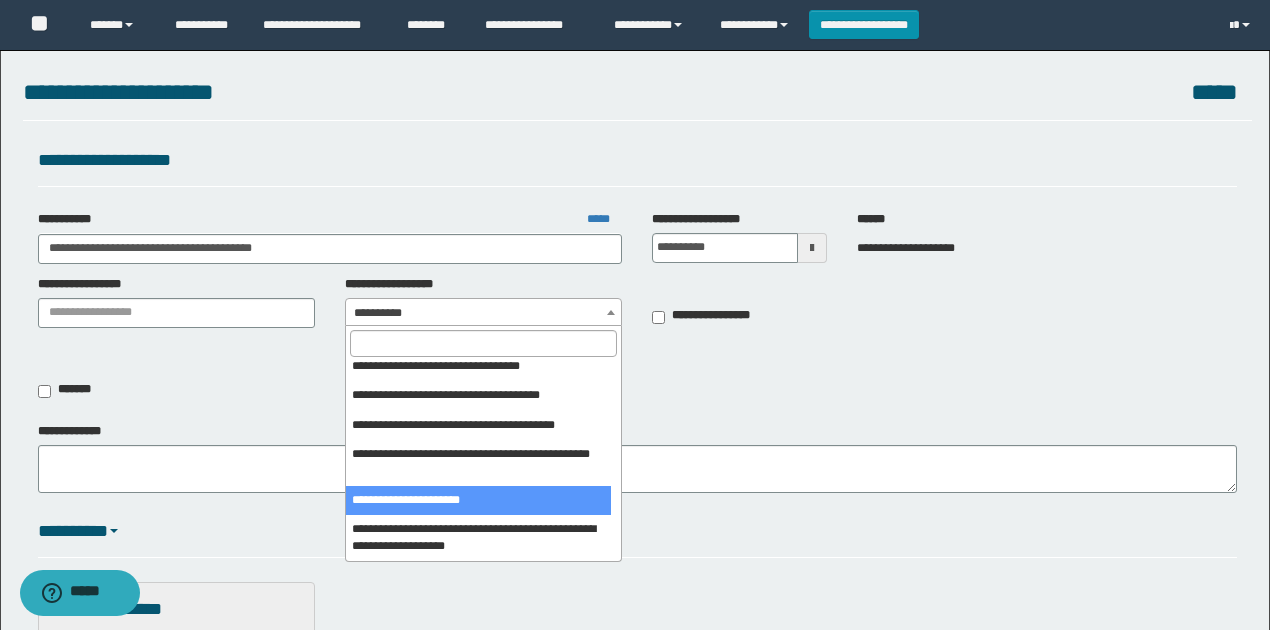 select on "****" 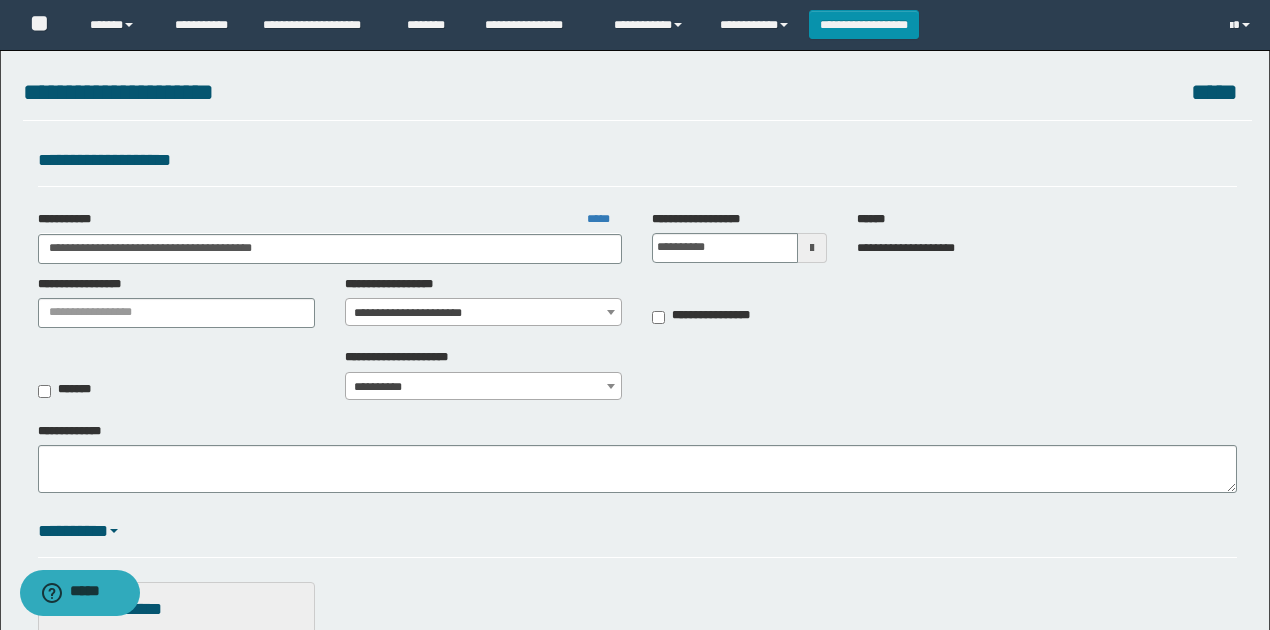click on "**********" at bounding box center [637, 380] 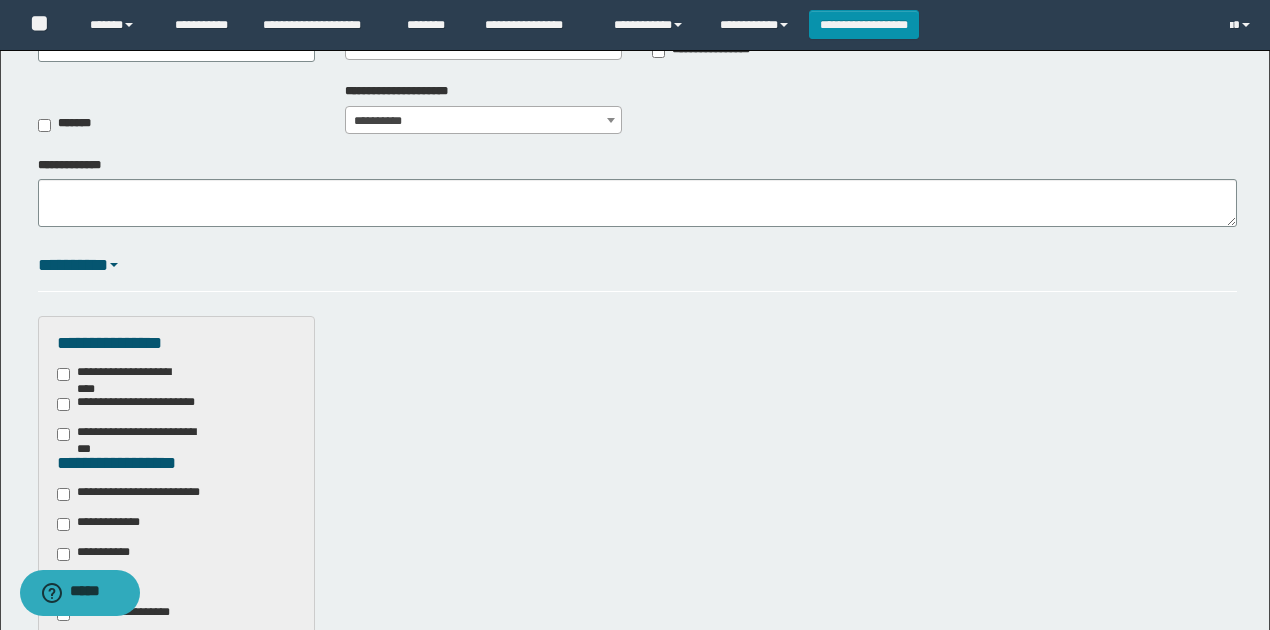 click on "**********" at bounding box center [143, 494] 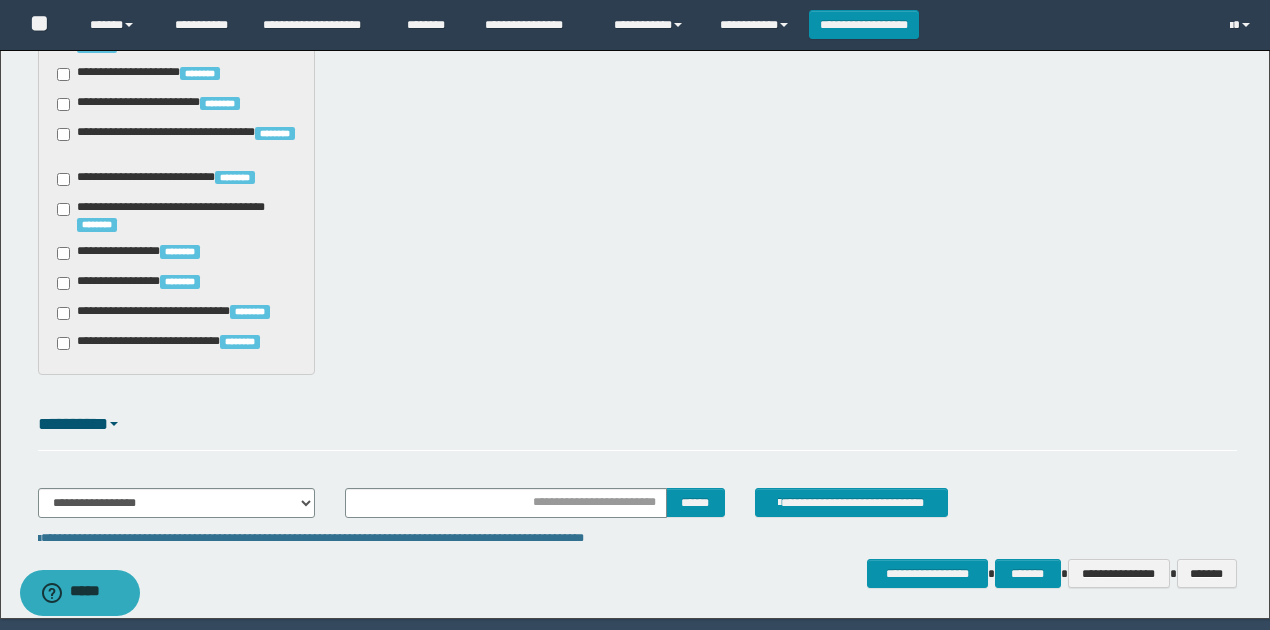scroll, scrollTop: 1720, scrollLeft: 0, axis: vertical 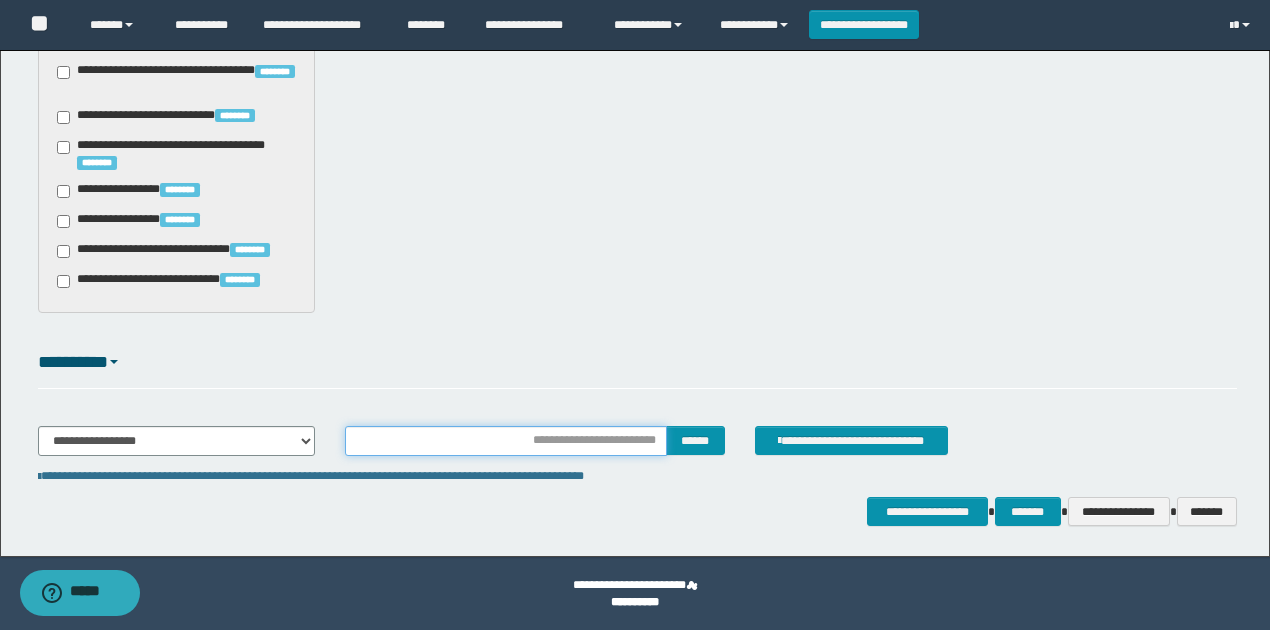 click at bounding box center (506, 441) 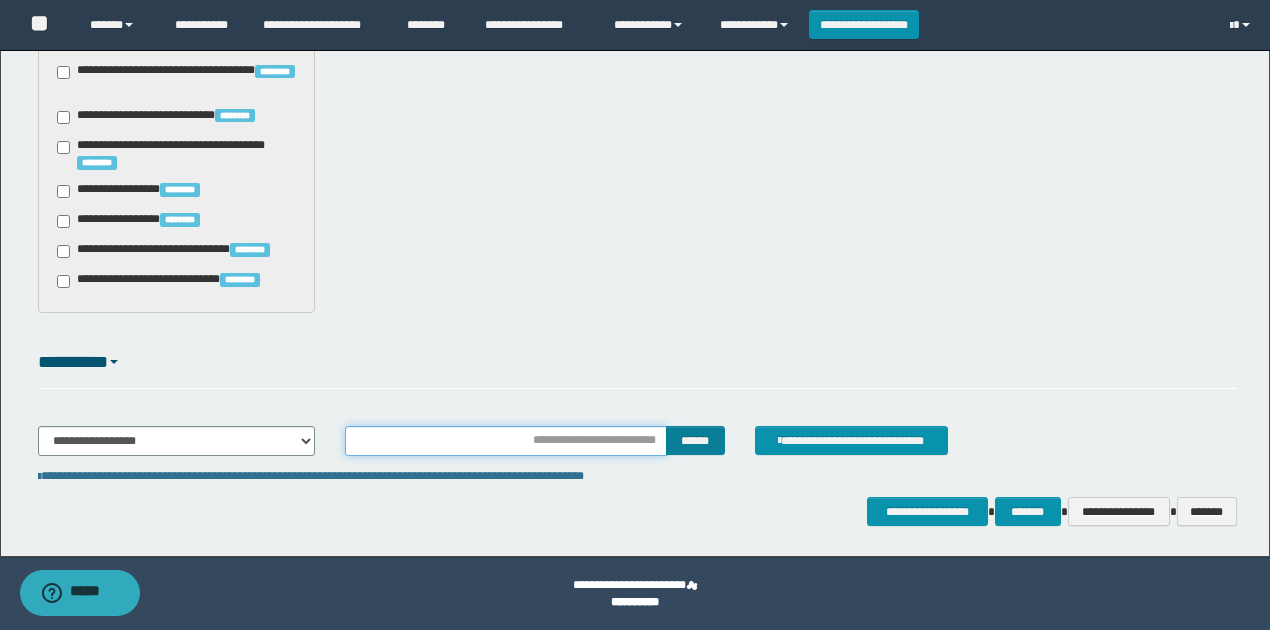 type on "********" 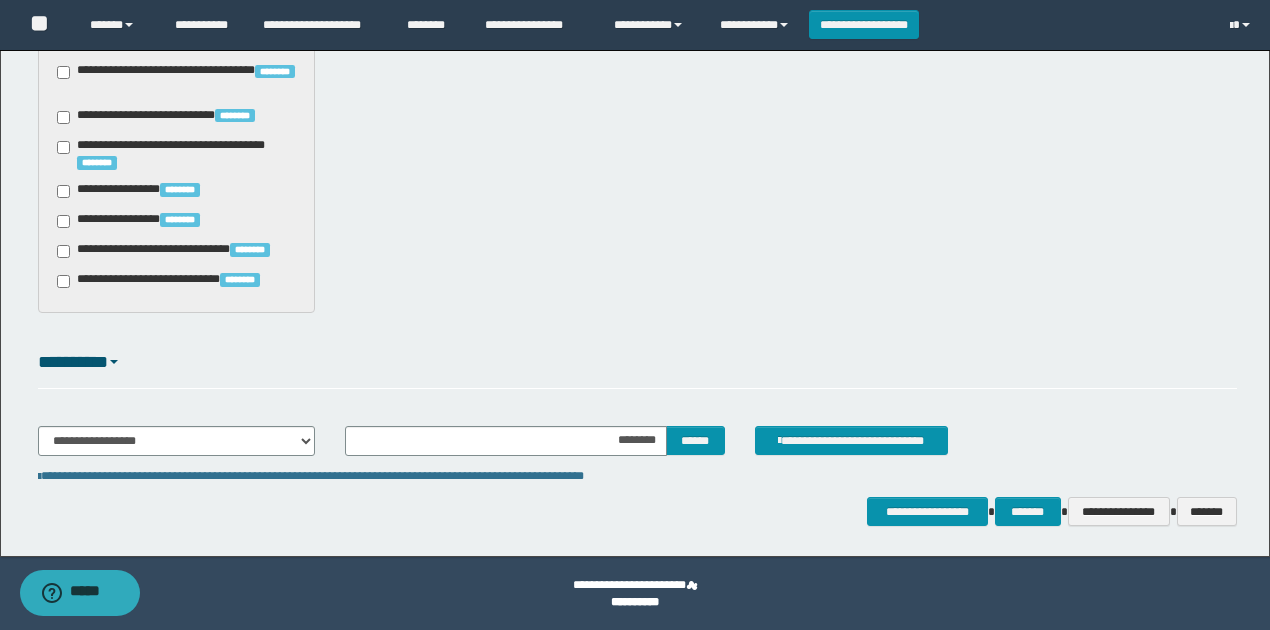 click on "********
******" at bounding box center [535, 441] 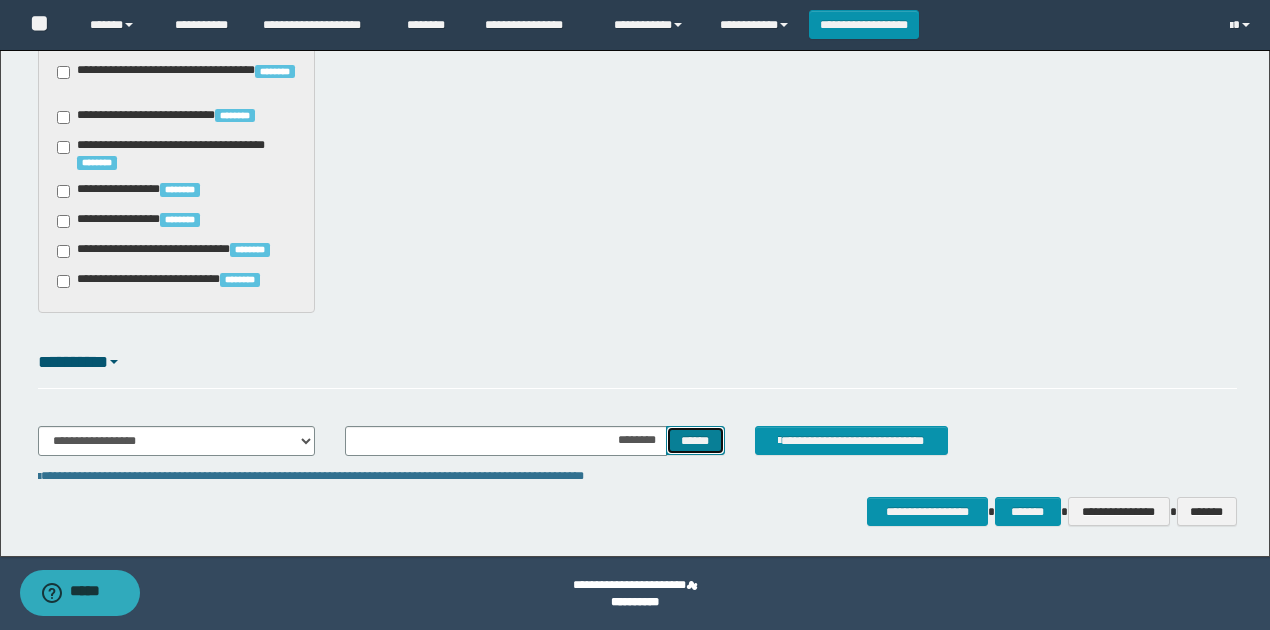 click on "******" at bounding box center [695, 440] 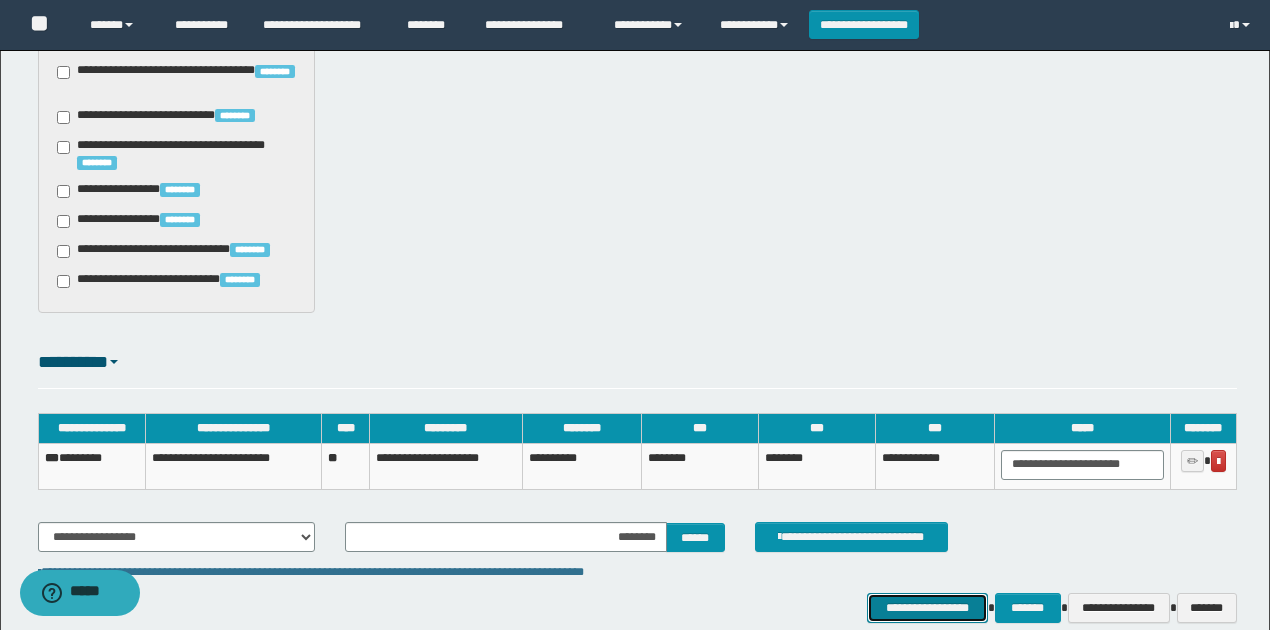click on "**********" at bounding box center [927, 607] 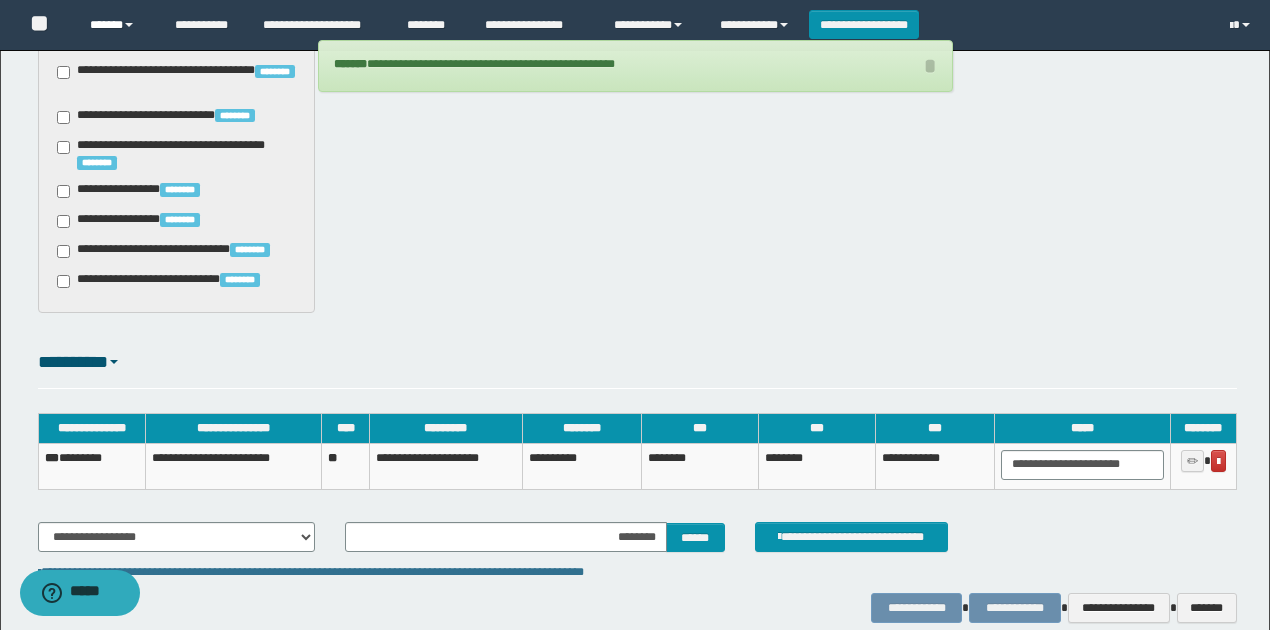 click on "******" at bounding box center [117, 25] 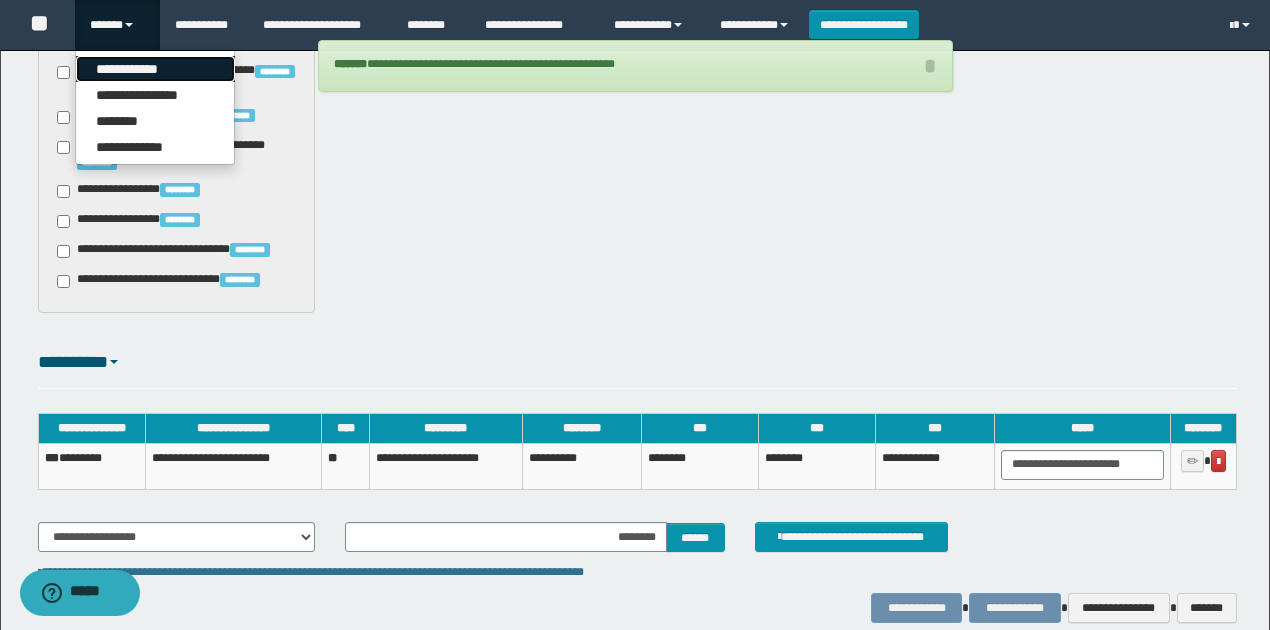 click on "**********" at bounding box center [155, 69] 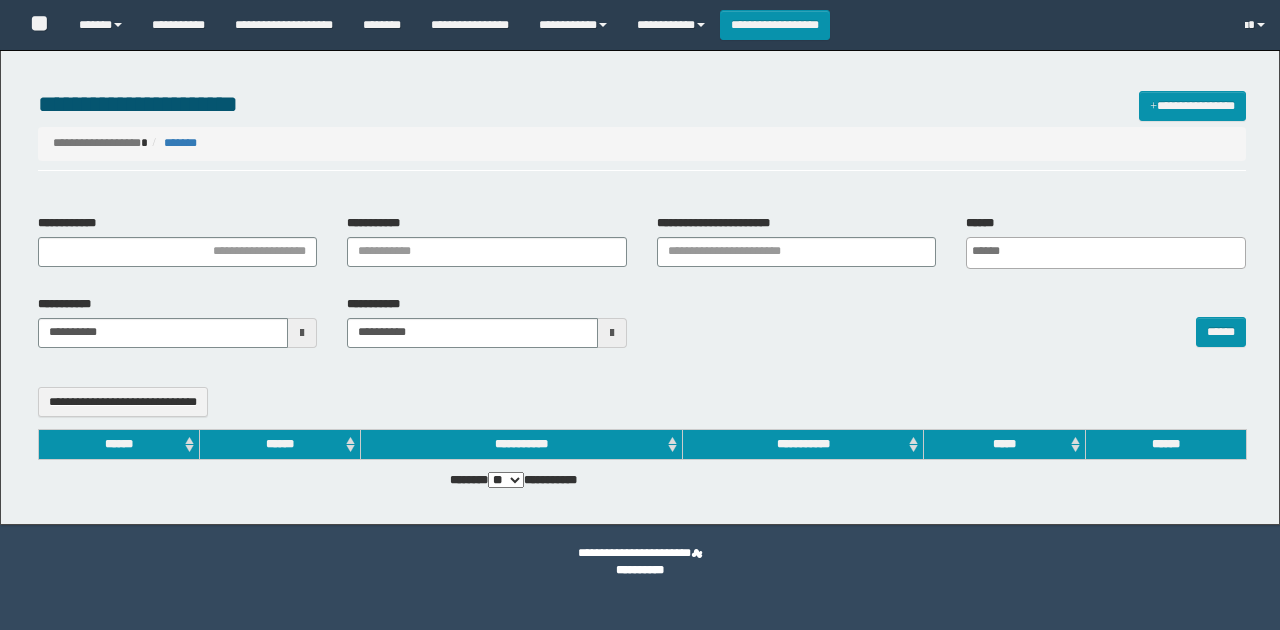 select 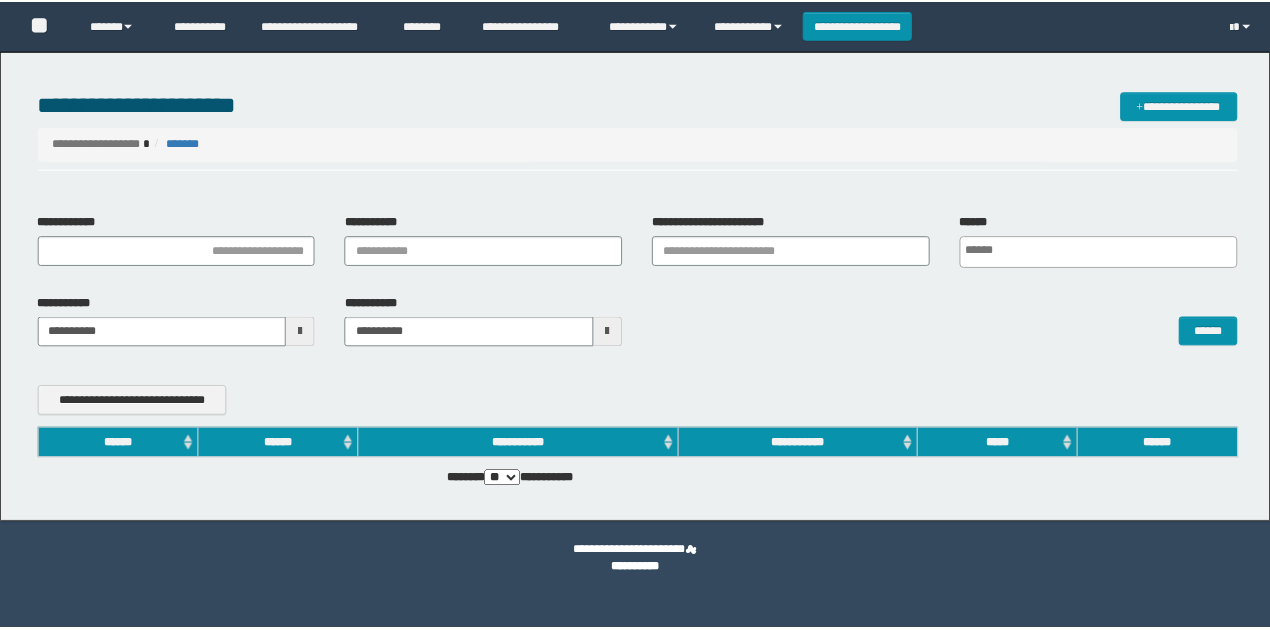 scroll, scrollTop: 0, scrollLeft: 0, axis: both 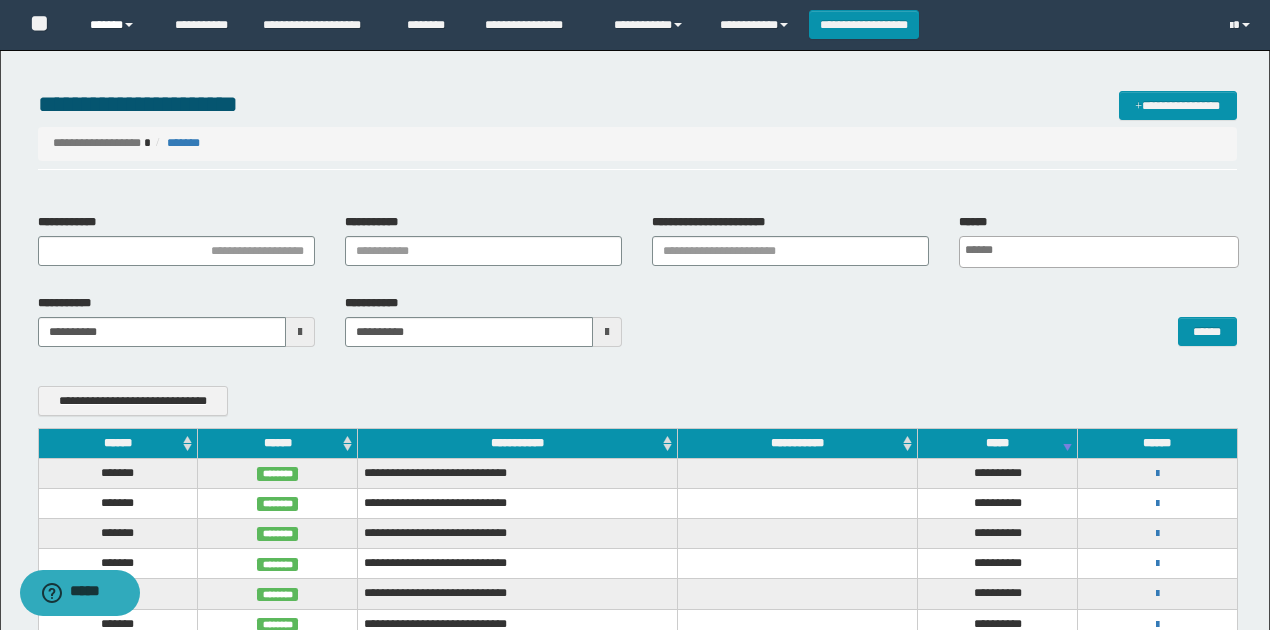 click on "******" at bounding box center (117, 25) 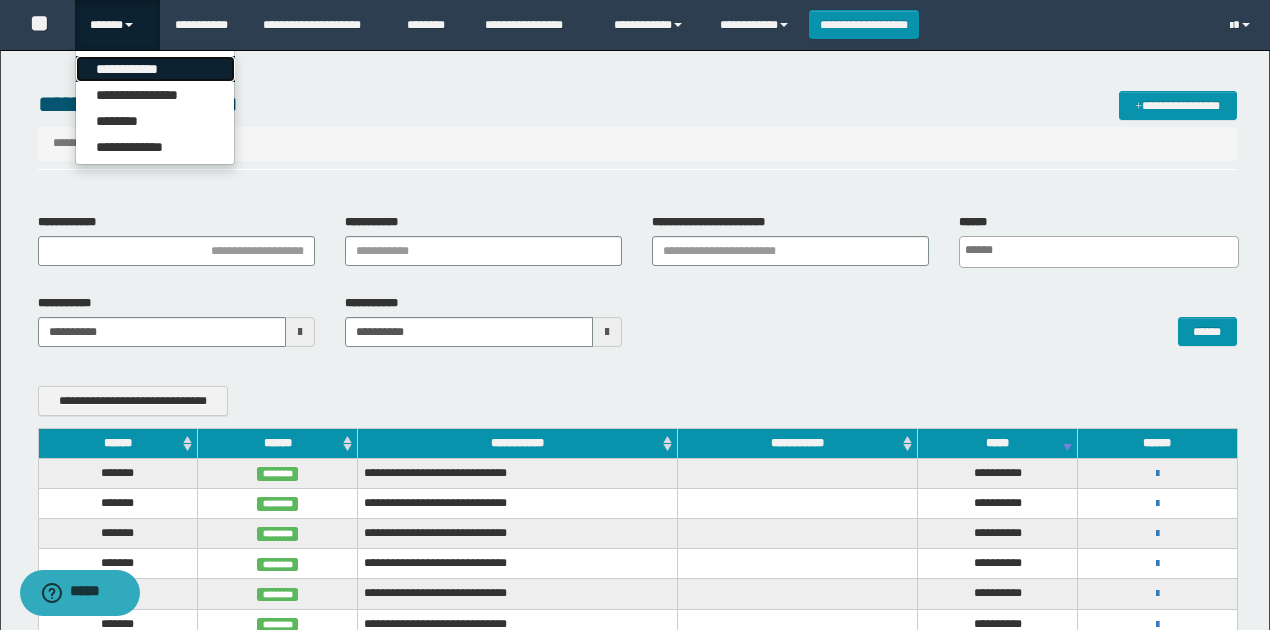 click on "**********" at bounding box center [155, 69] 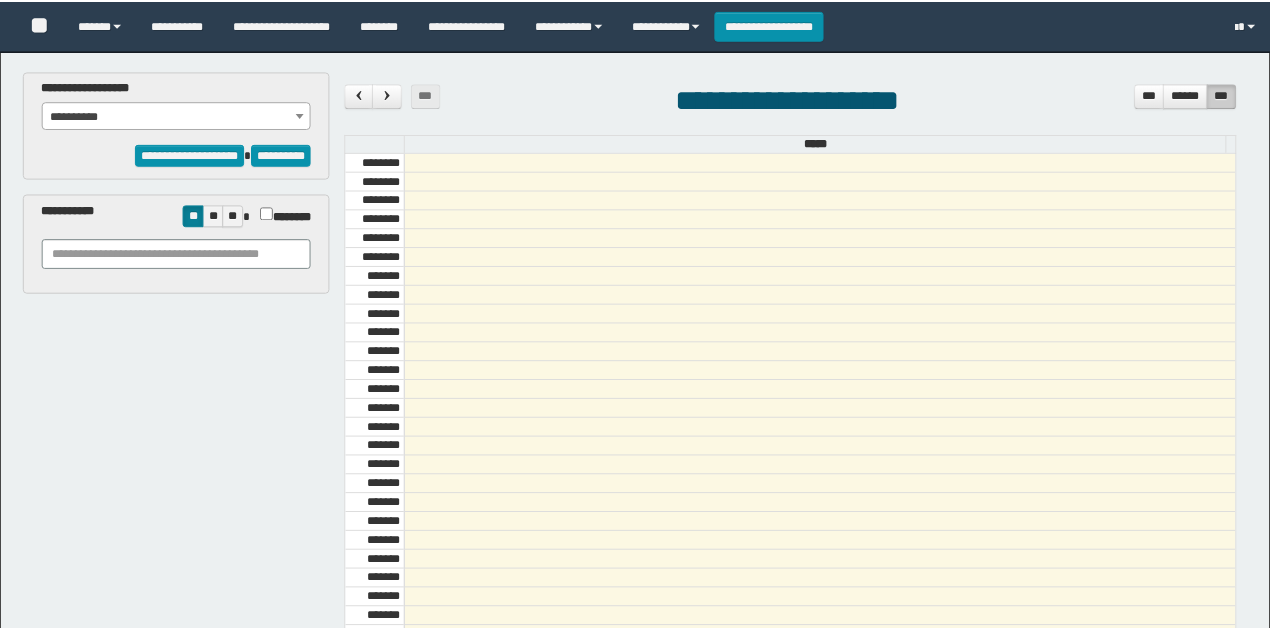 scroll, scrollTop: 0, scrollLeft: 0, axis: both 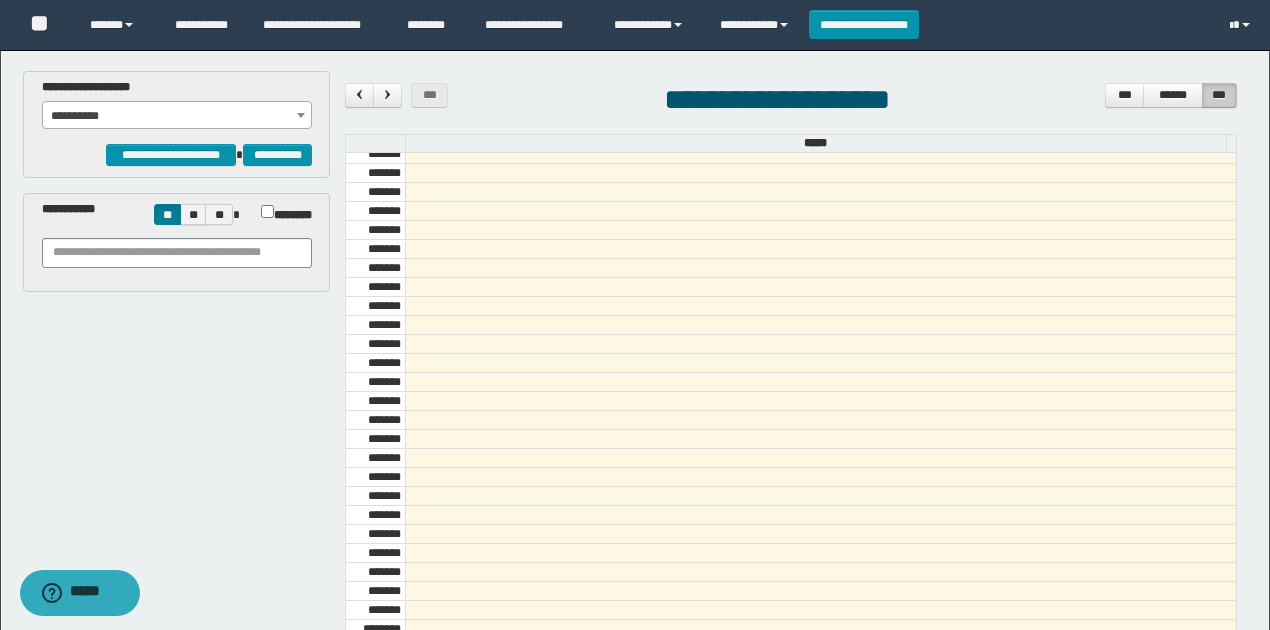 click on "**********" at bounding box center [177, 116] 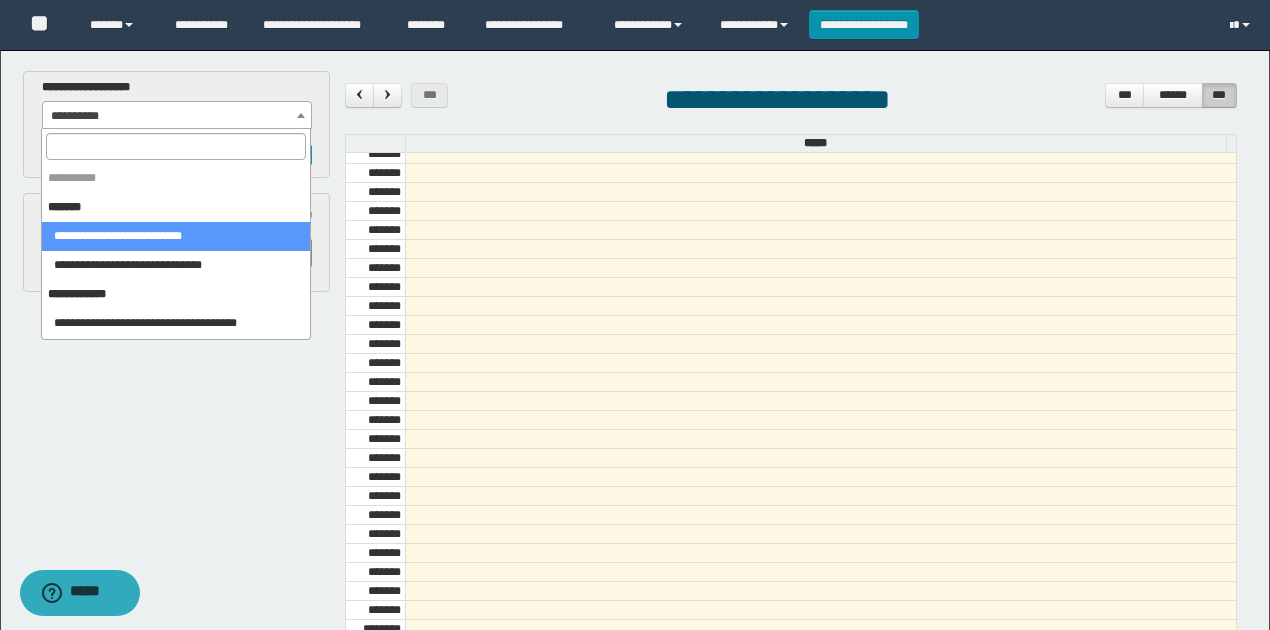 select on "******" 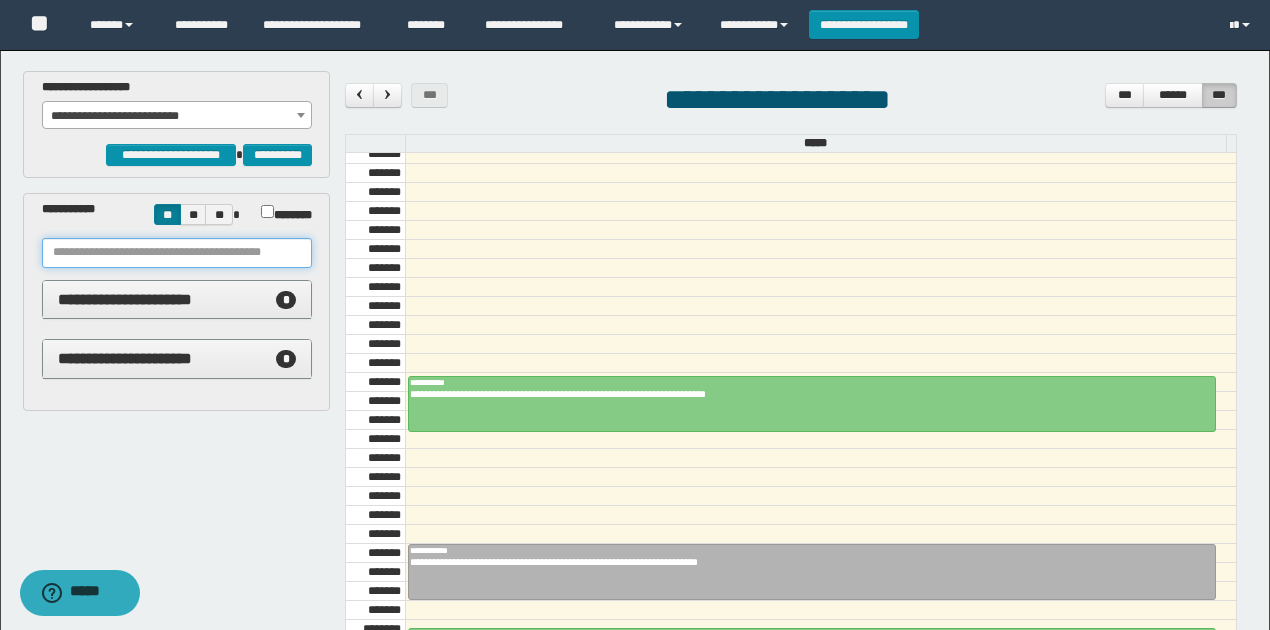 click at bounding box center (177, 253) 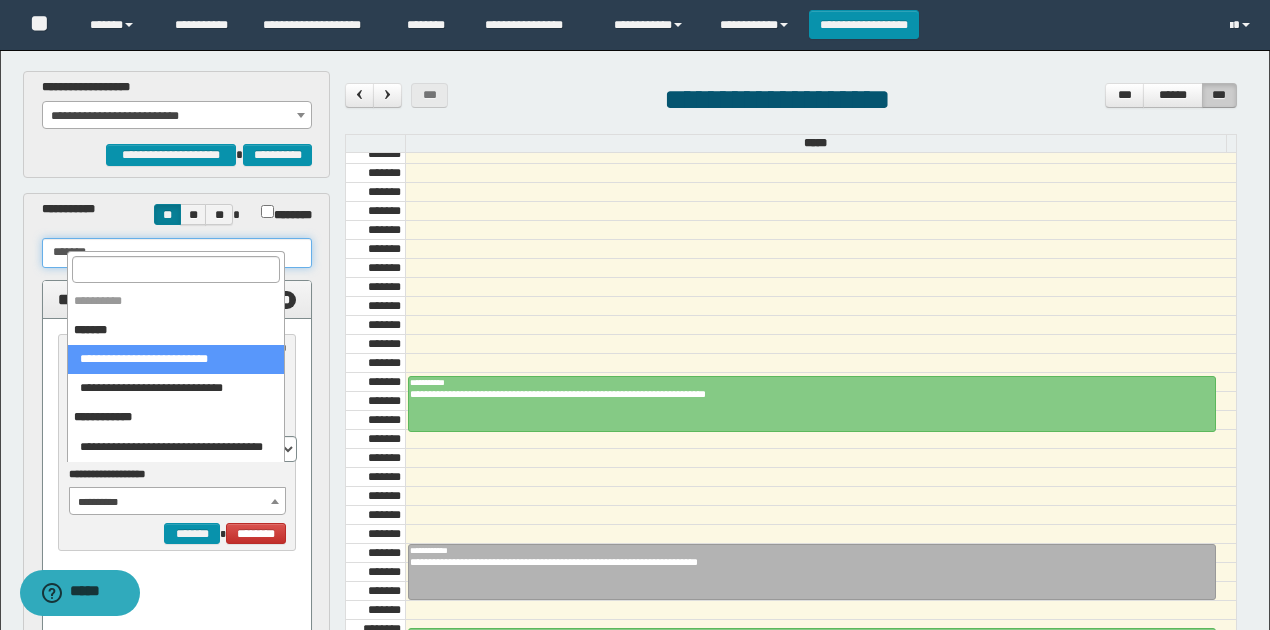 click on "**********" at bounding box center [178, 502] 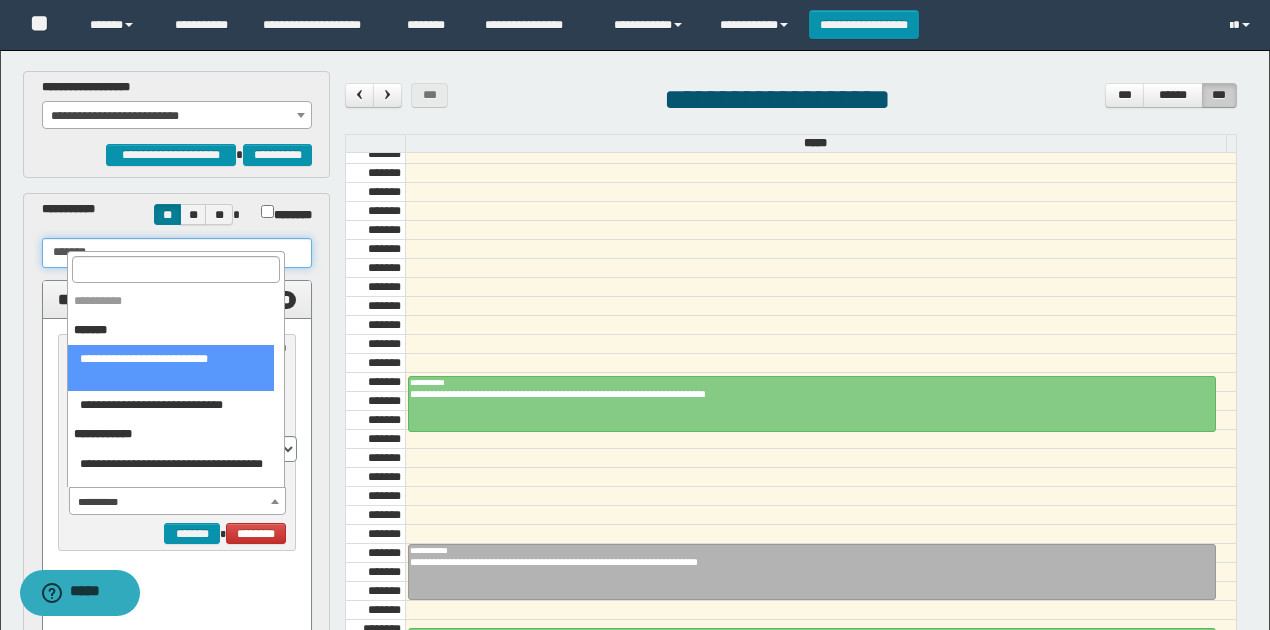 type on "*******" 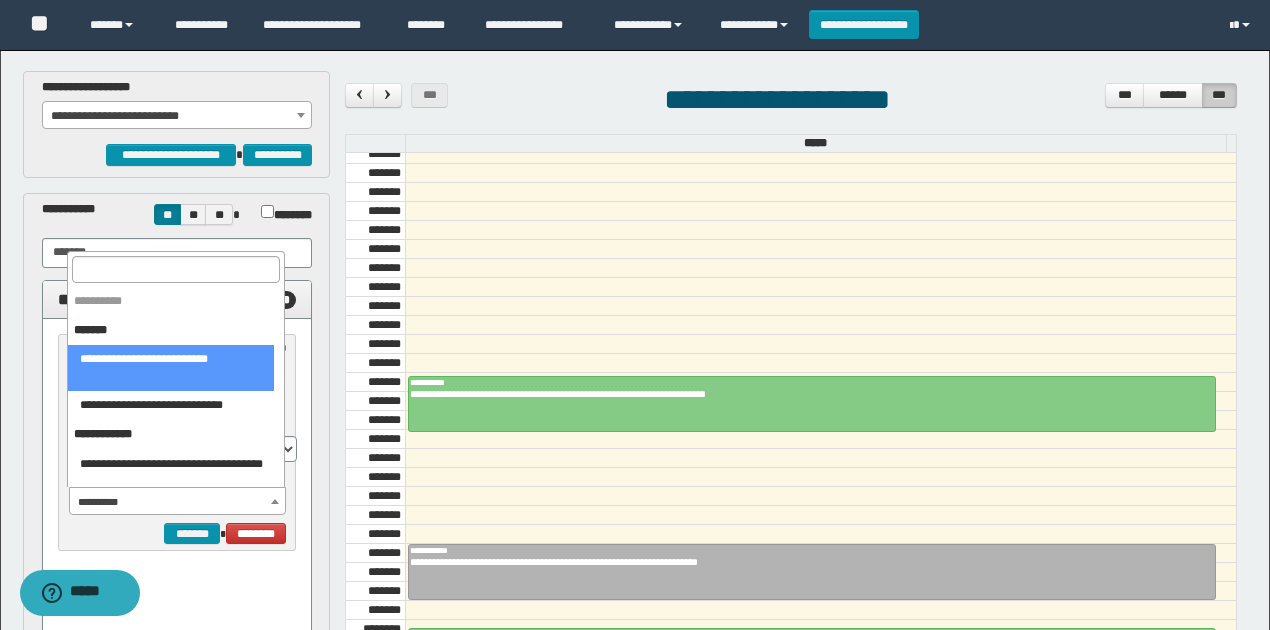 select on "******" 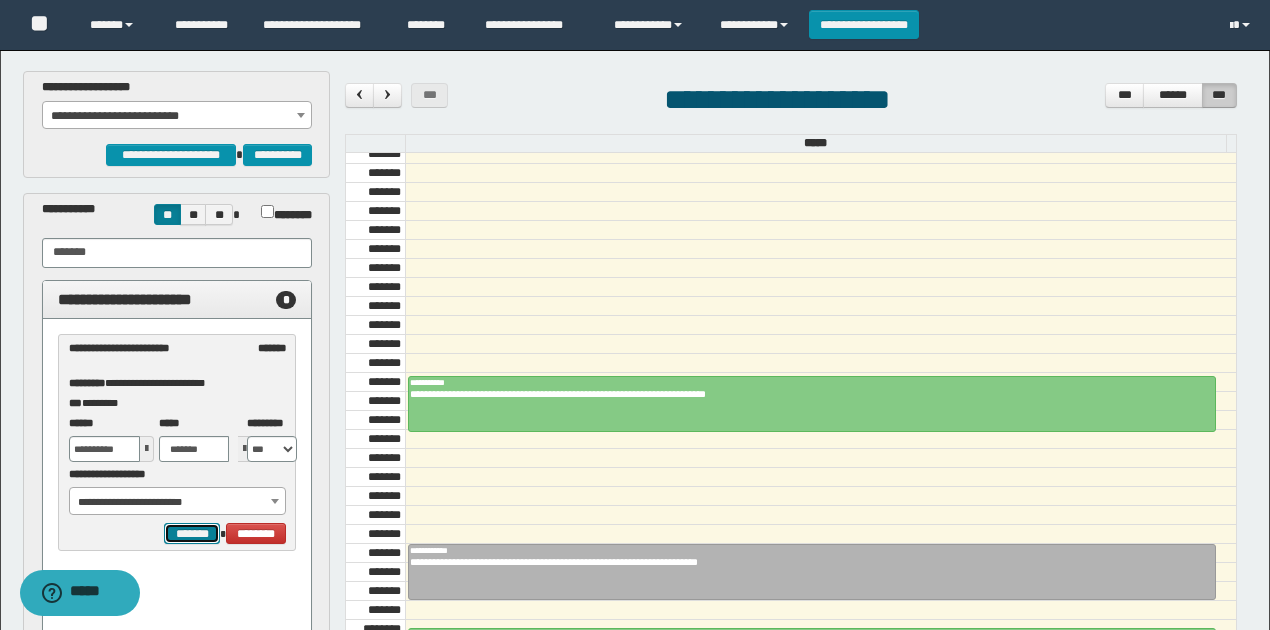 click on "*******" at bounding box center (192, 533) 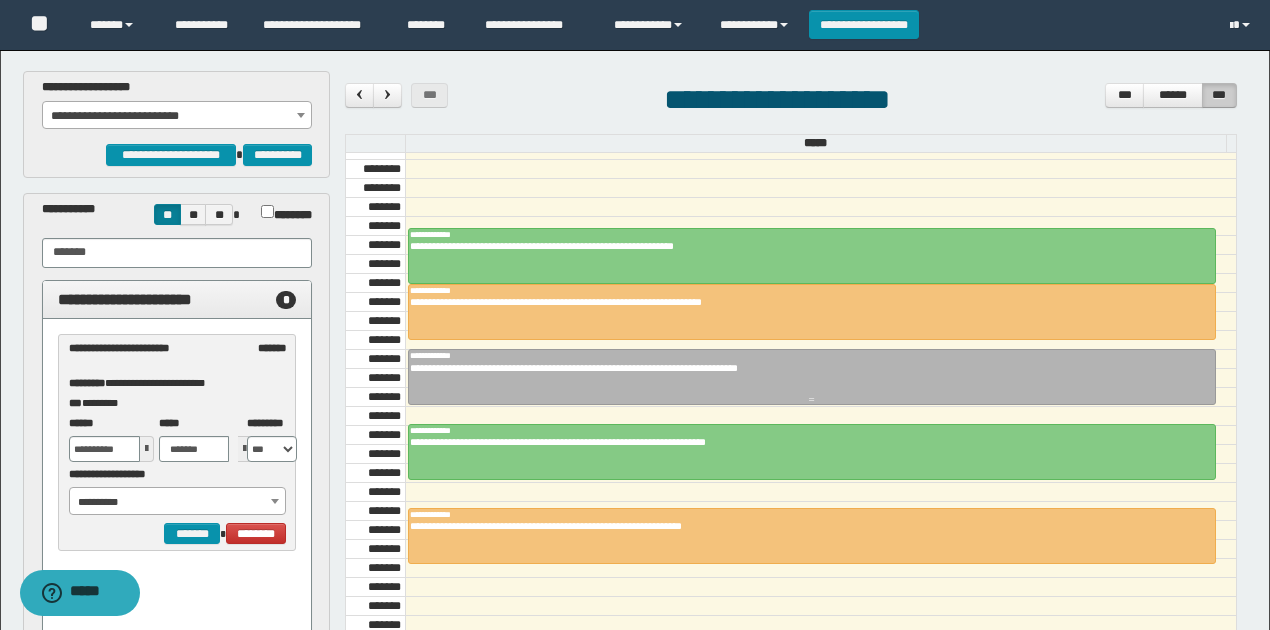 scroll, scrollTop: 1540, scrollLeft: 0, axis: vertical 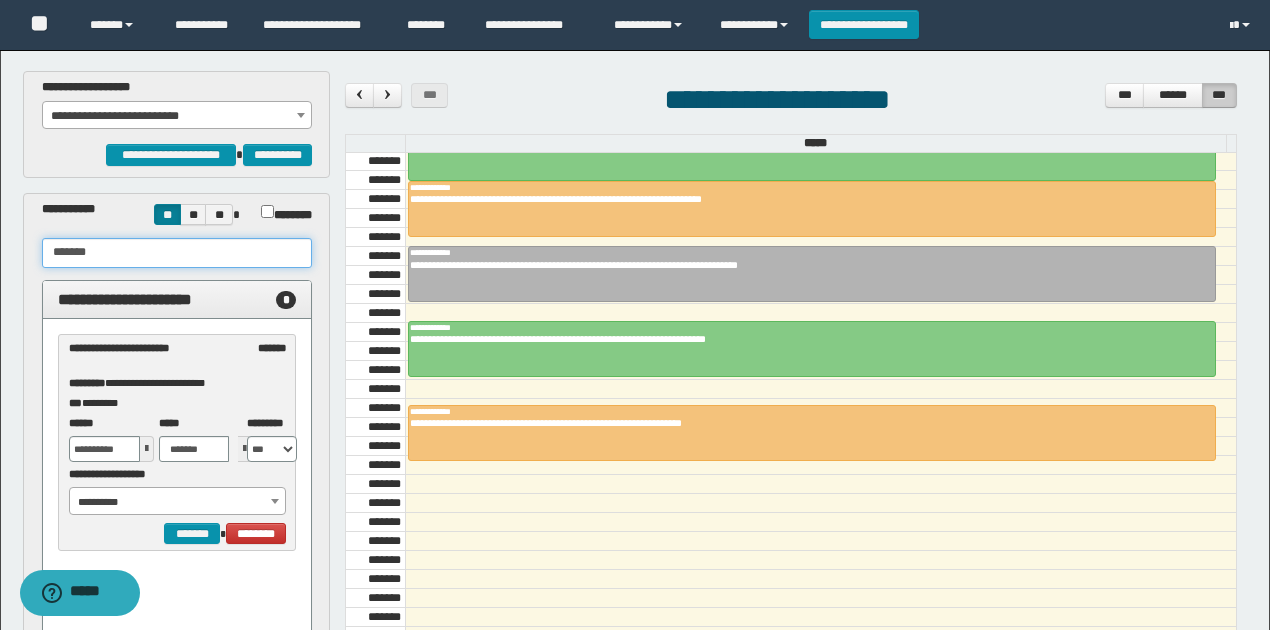 drag, startPoint x: 120, startPoint y: 250, endPoint x: 20, endPoint y: 249, distance: 100.005 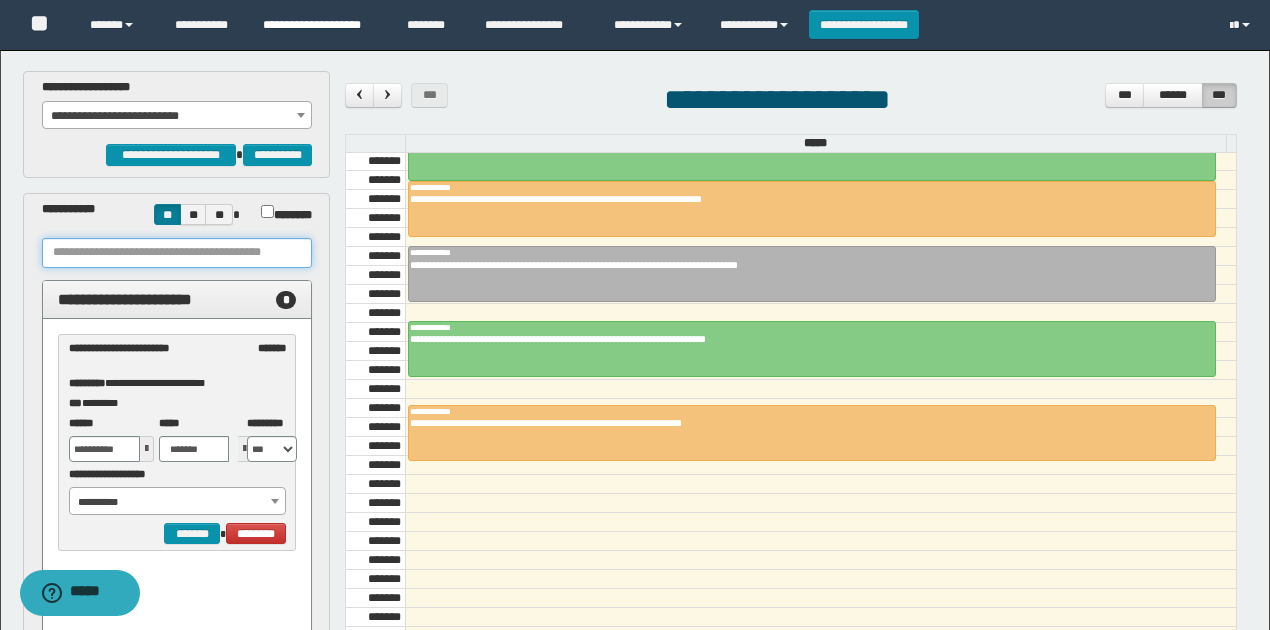 type 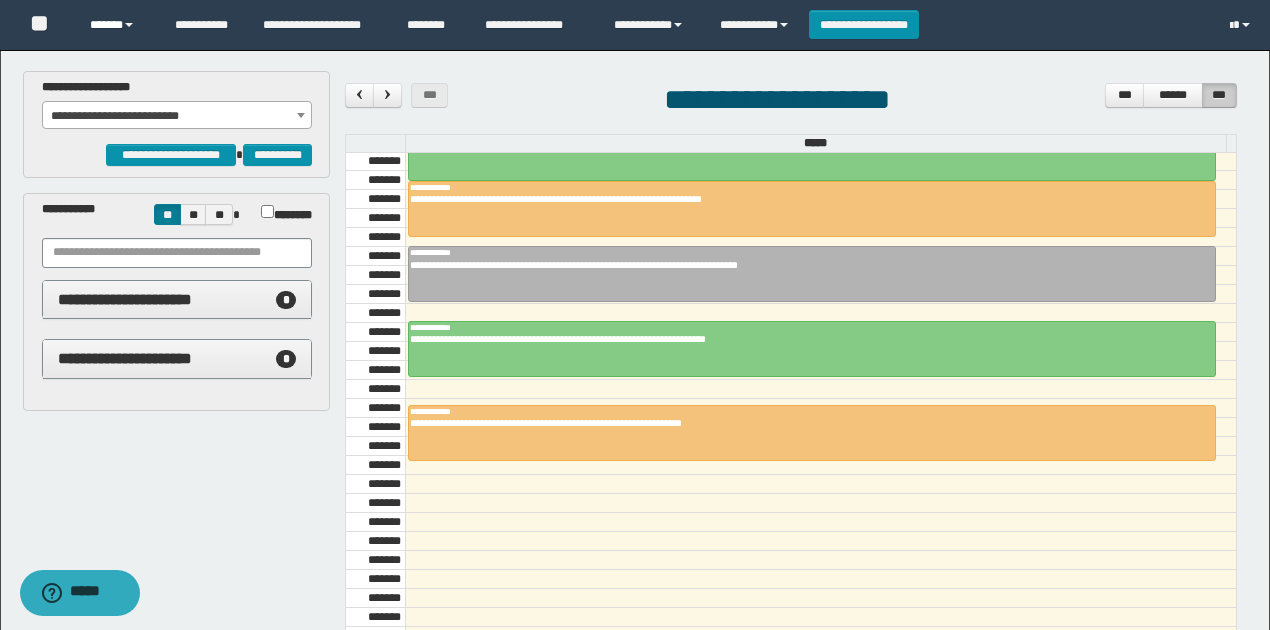 drag, startPoint x: 116, startPoint y: 23, endPoint x: 130, endPoint y: 43, distance: 24.41311 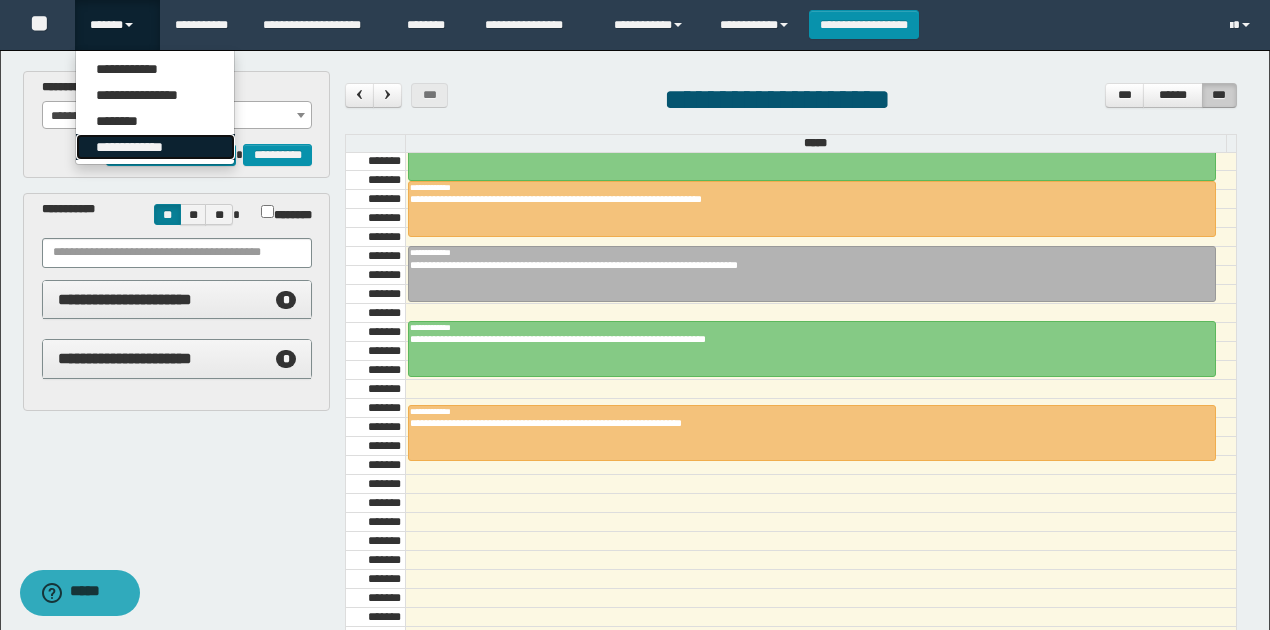 click on "**********" at bounding box center [155, 147] 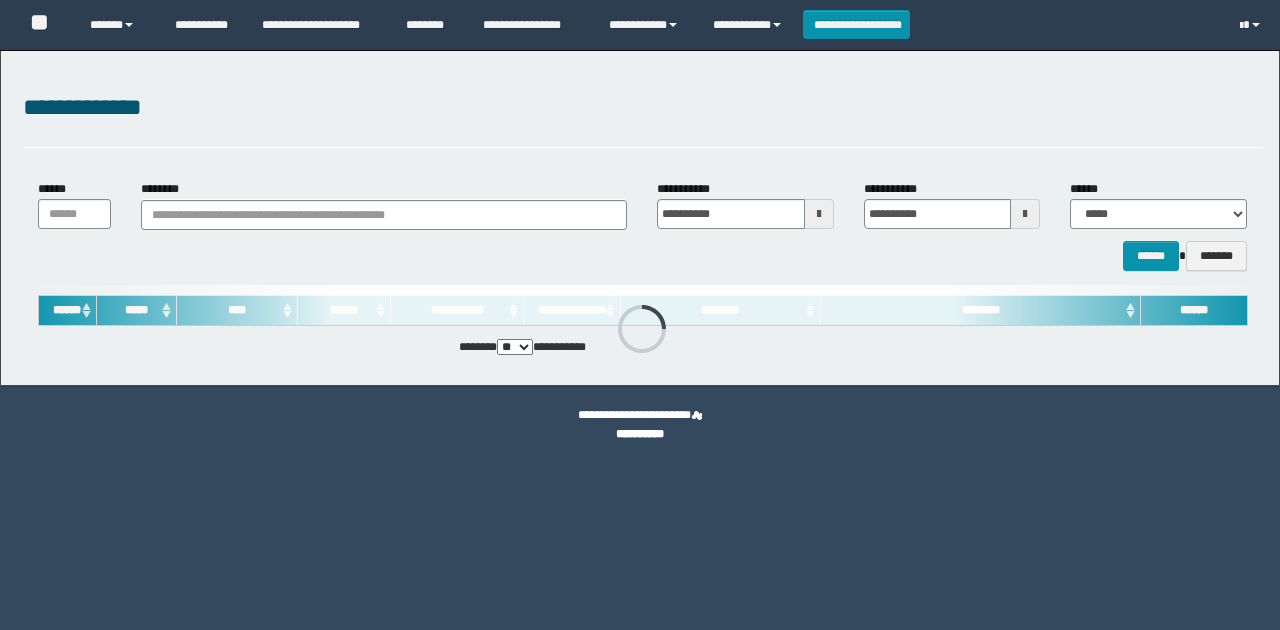 scroll, scrollTop: 0, scrollLeft: 0, axis: both 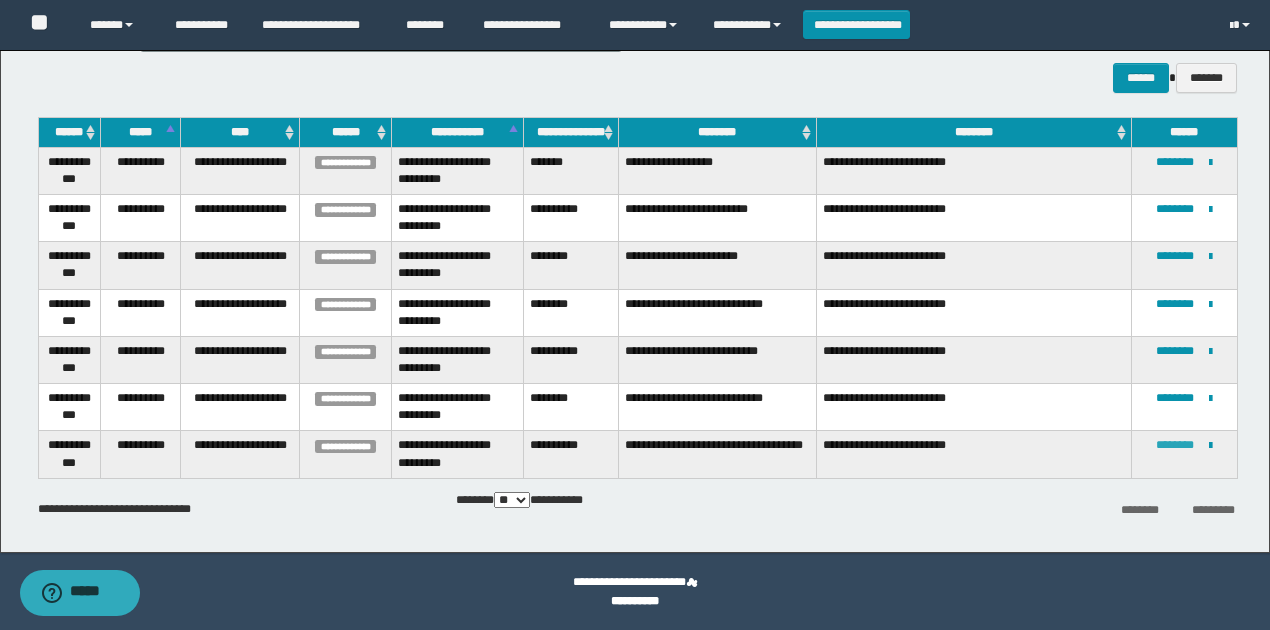 click on "********" at bounding box center [1175, 445] 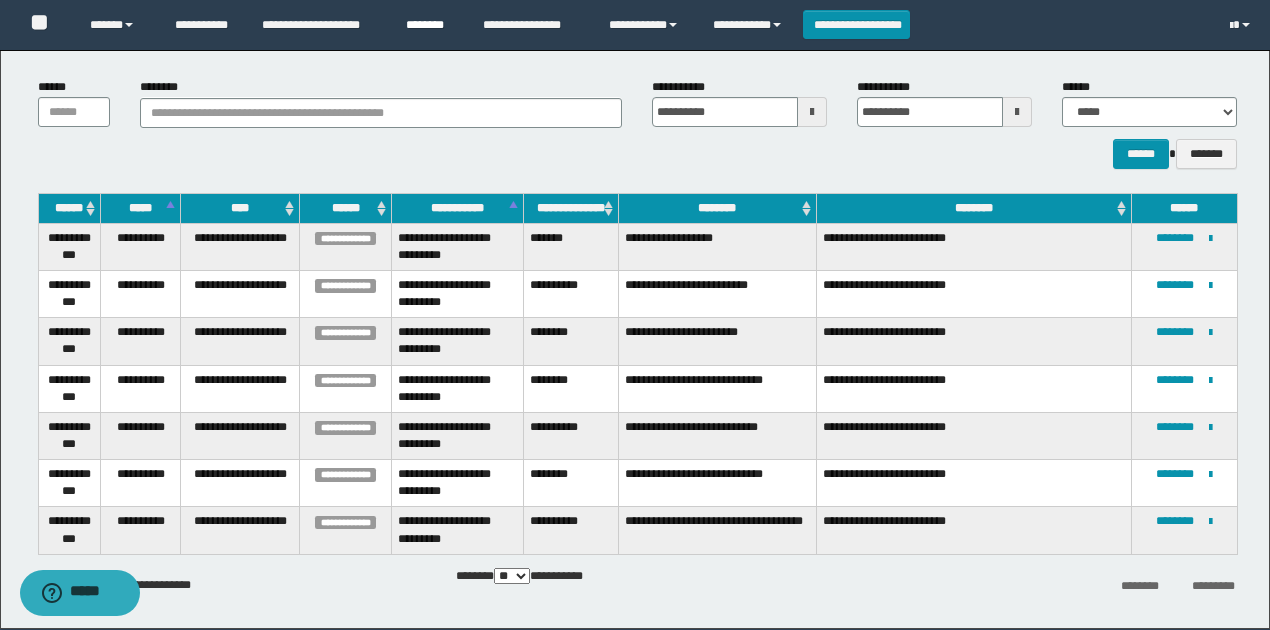 scroll, scrollTop: 45, scrollLeft: 0, axis: vertical 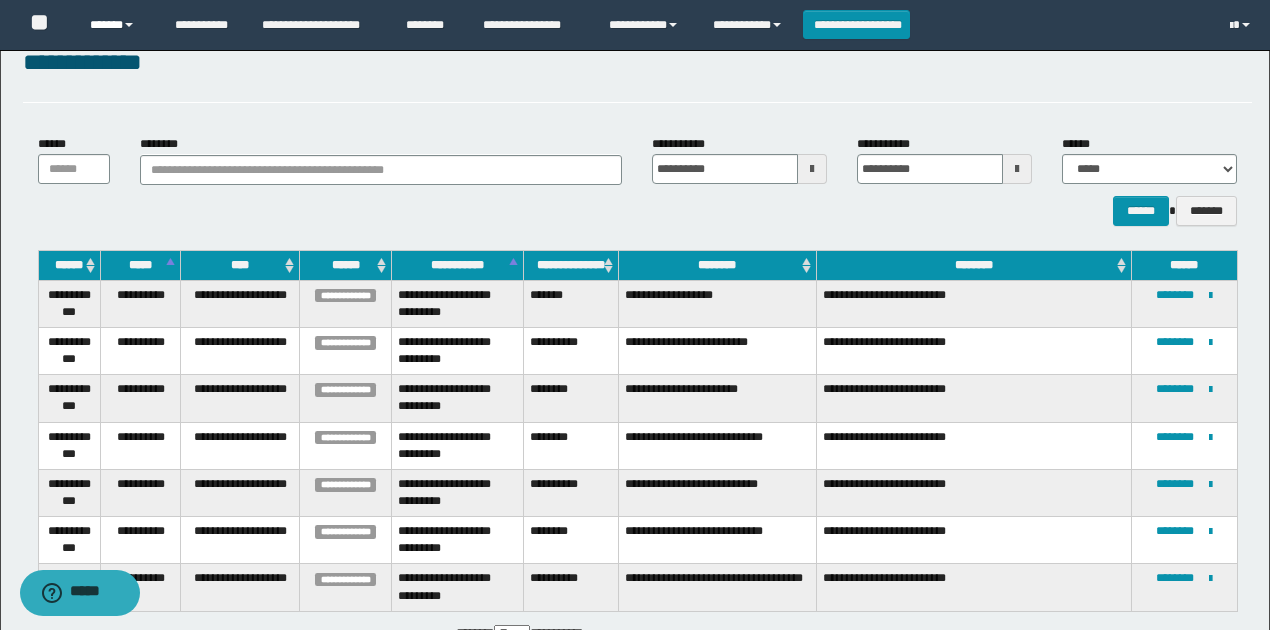 click on "******" at bounding box center (117, 25) 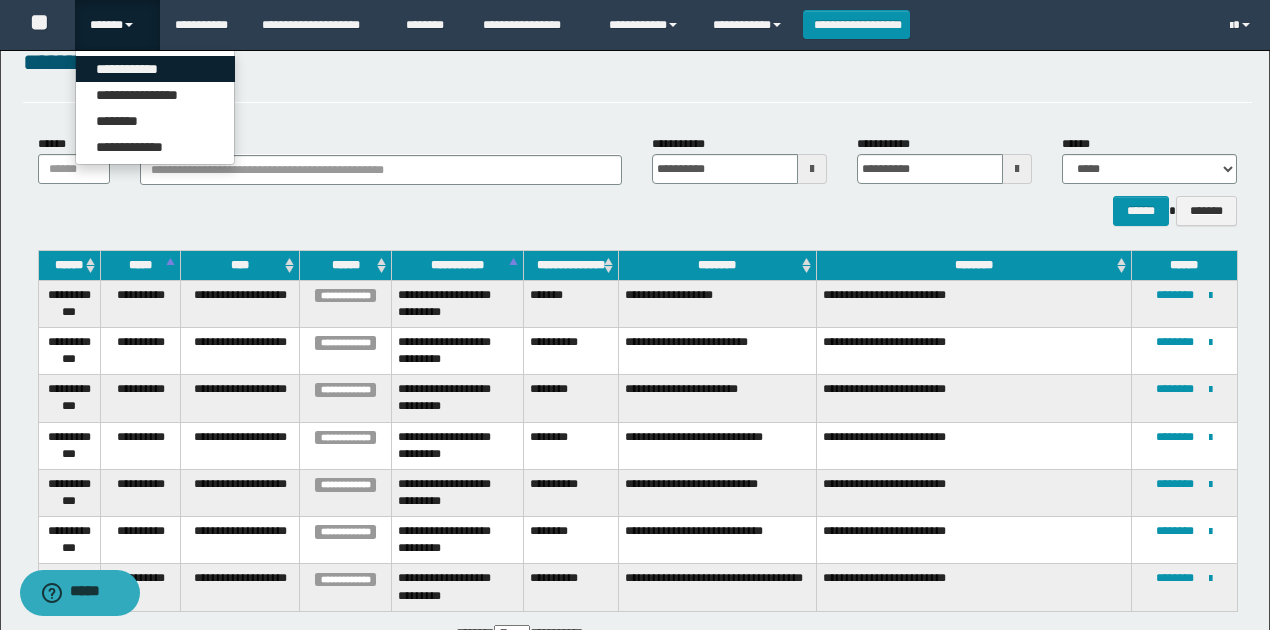 click on "**********" at bounding box center (155, 69) 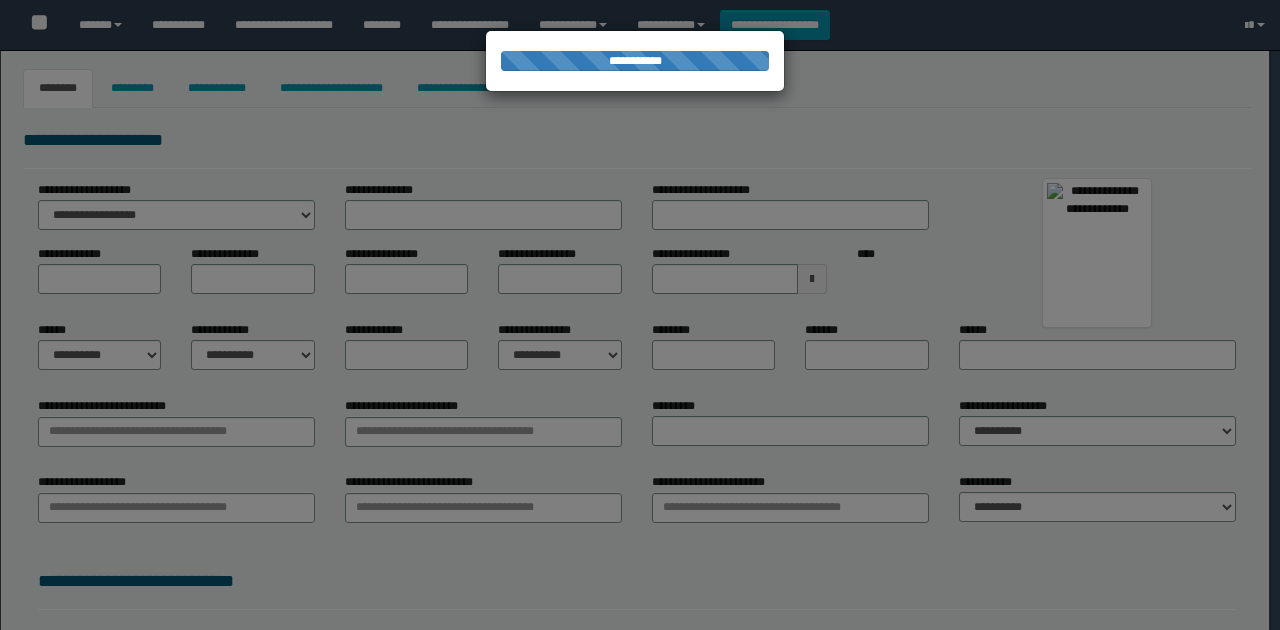 select on "****" 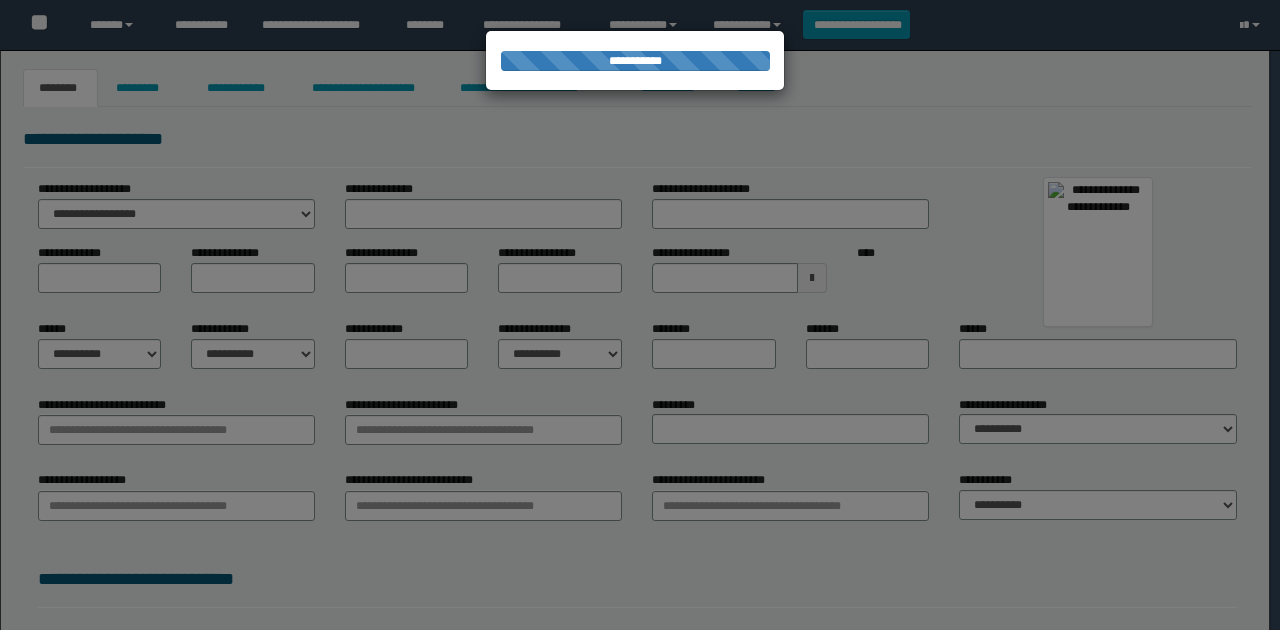 type on "**********" 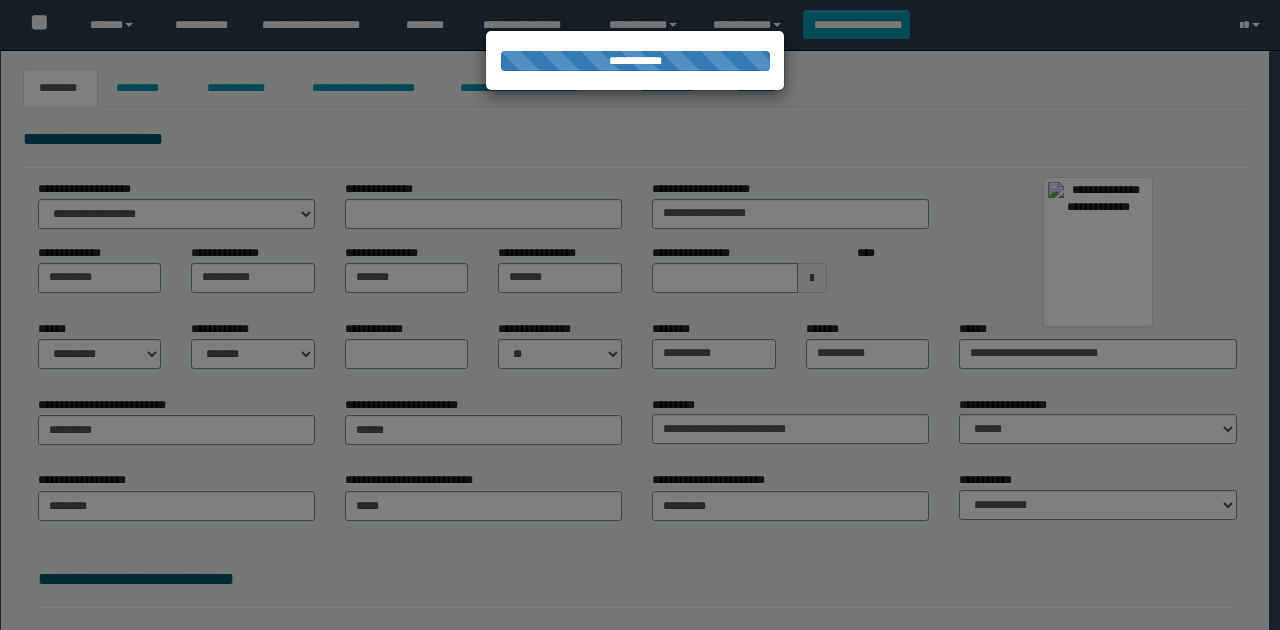 select on "*" 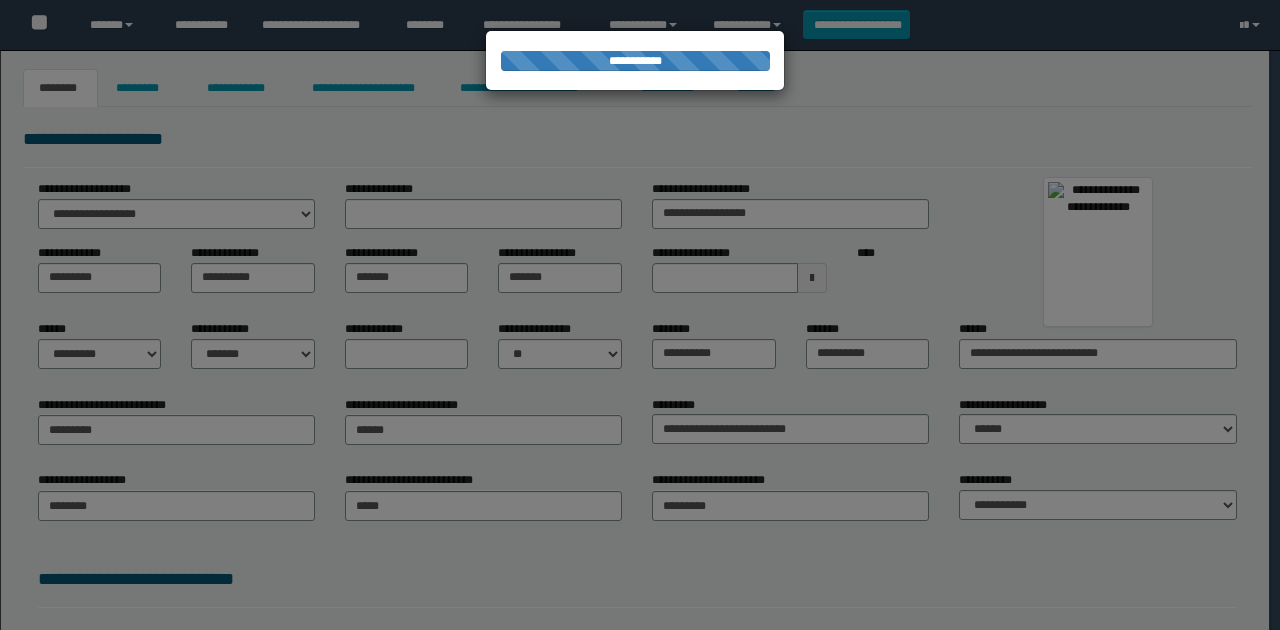 select on "*" 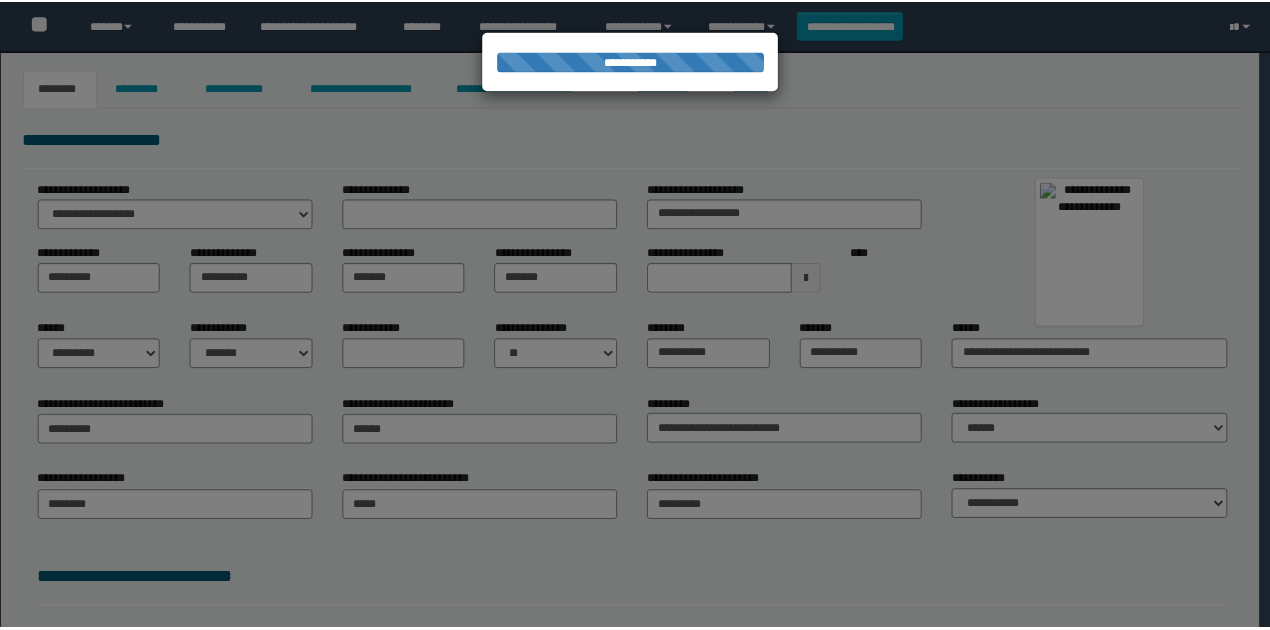 scroll, scrollTop: 0, scrollLeft: 0, axis: both 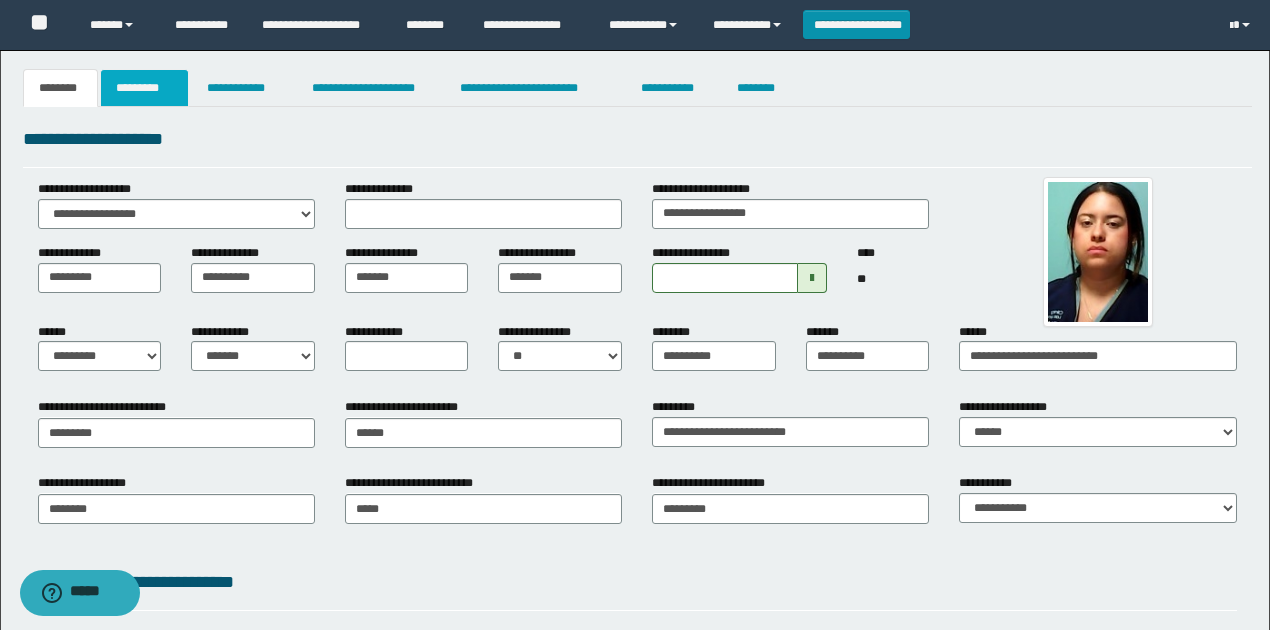 click on "*********" at bounding box center (144, 88) 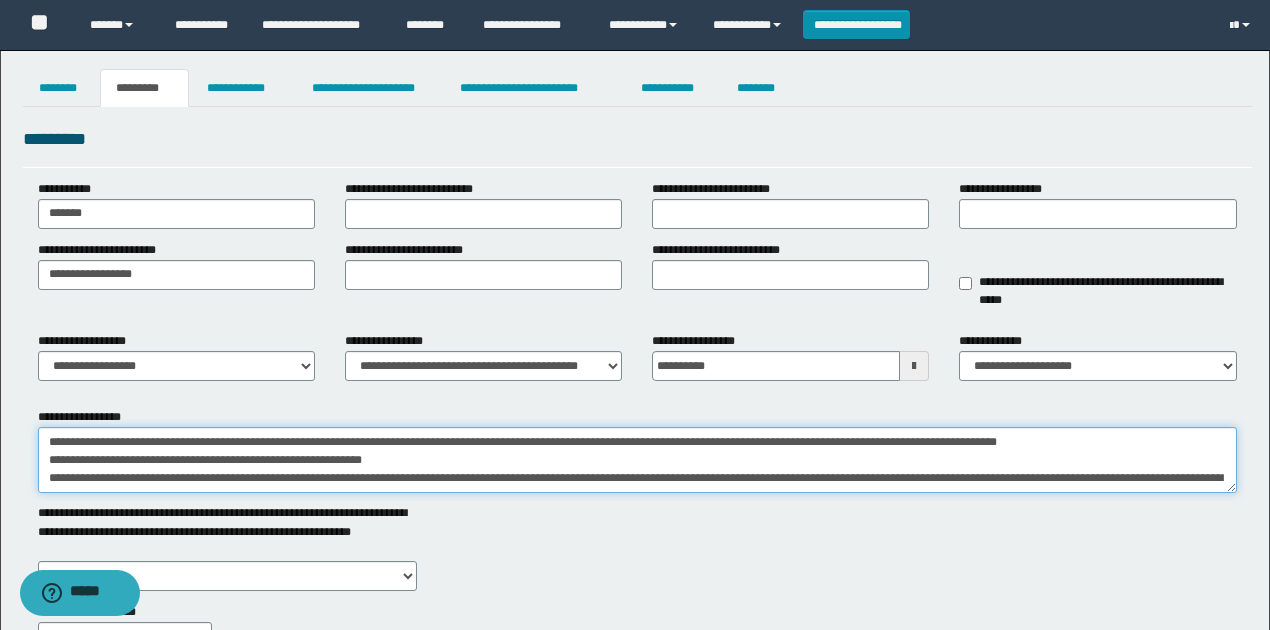 click on "**********" at bounding box center [637, 460] 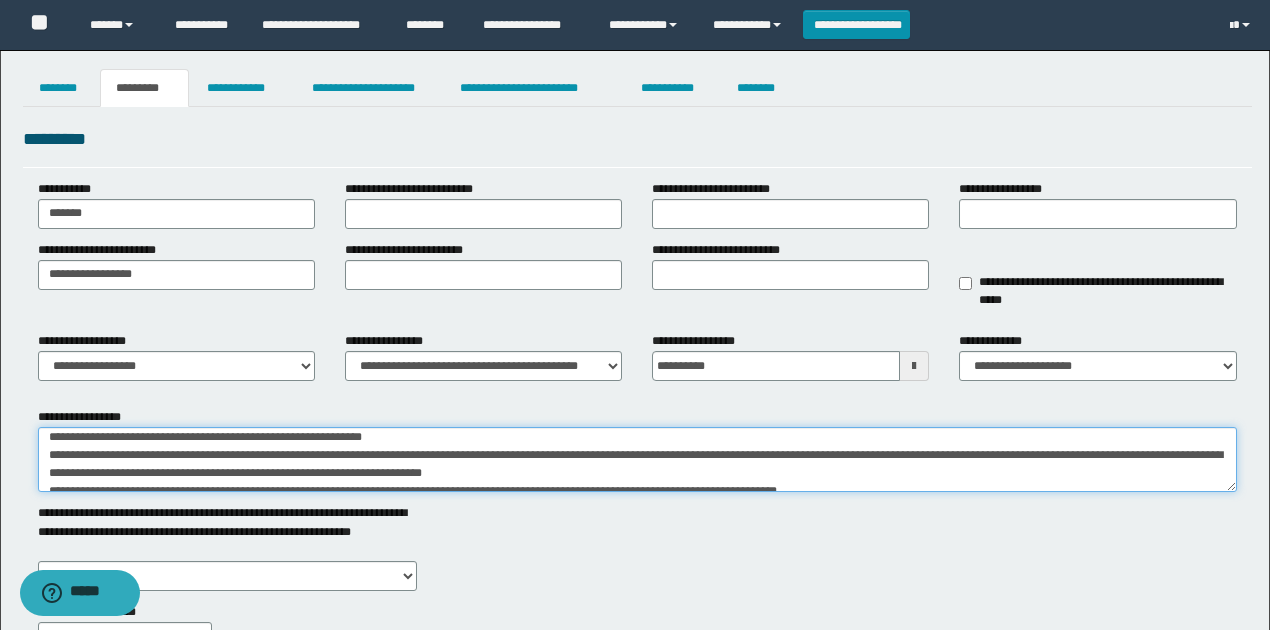scroll, scrollTop: 5, scrollLeft: 0, axis: vertical 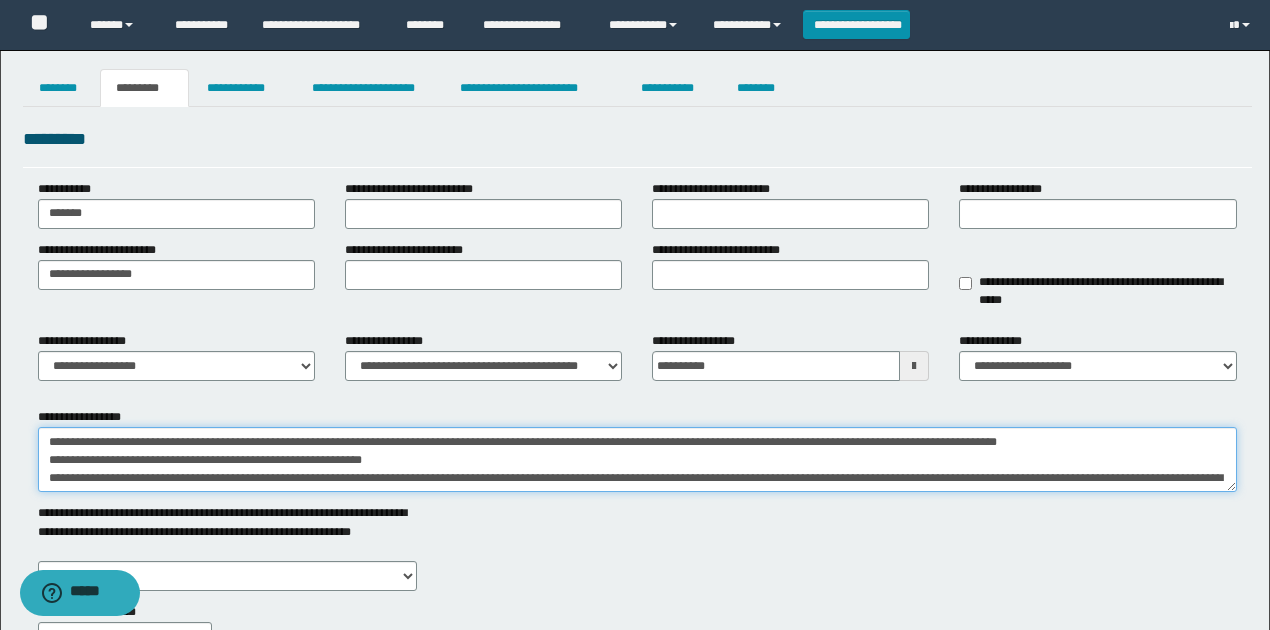 drag, startPoint x: 760, startPoint y: 432, endPoint x: 879, endPoint y: 436, distance: 119.06721 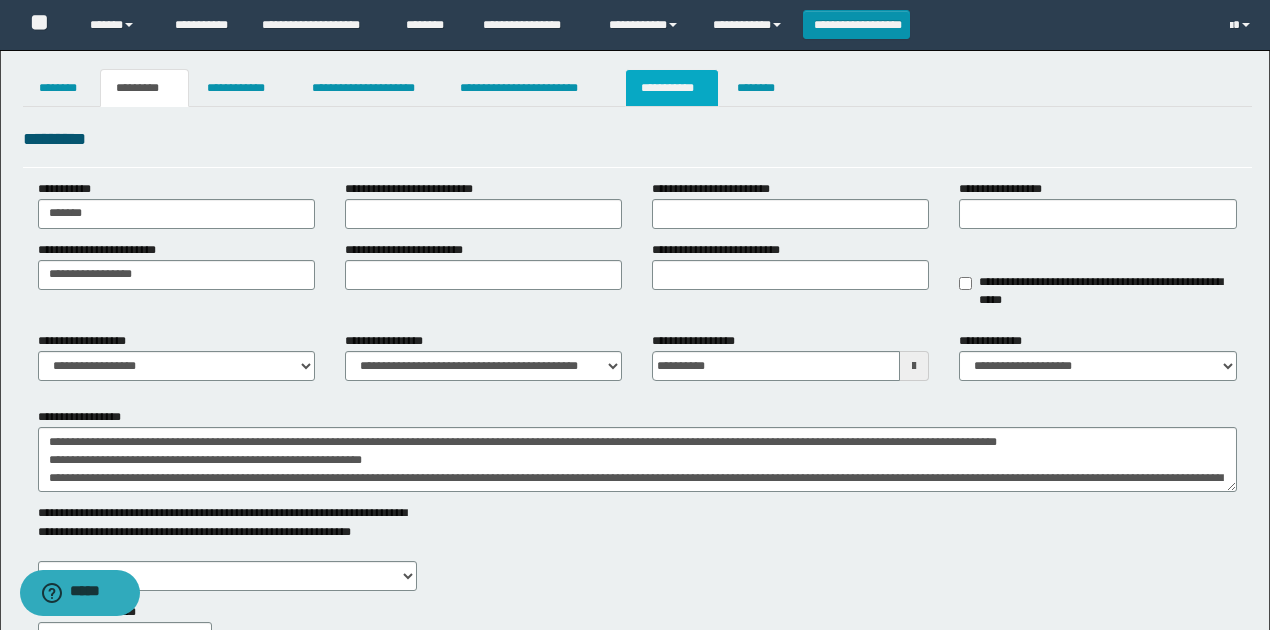 click on "**********" at bounding box center [672, 88] 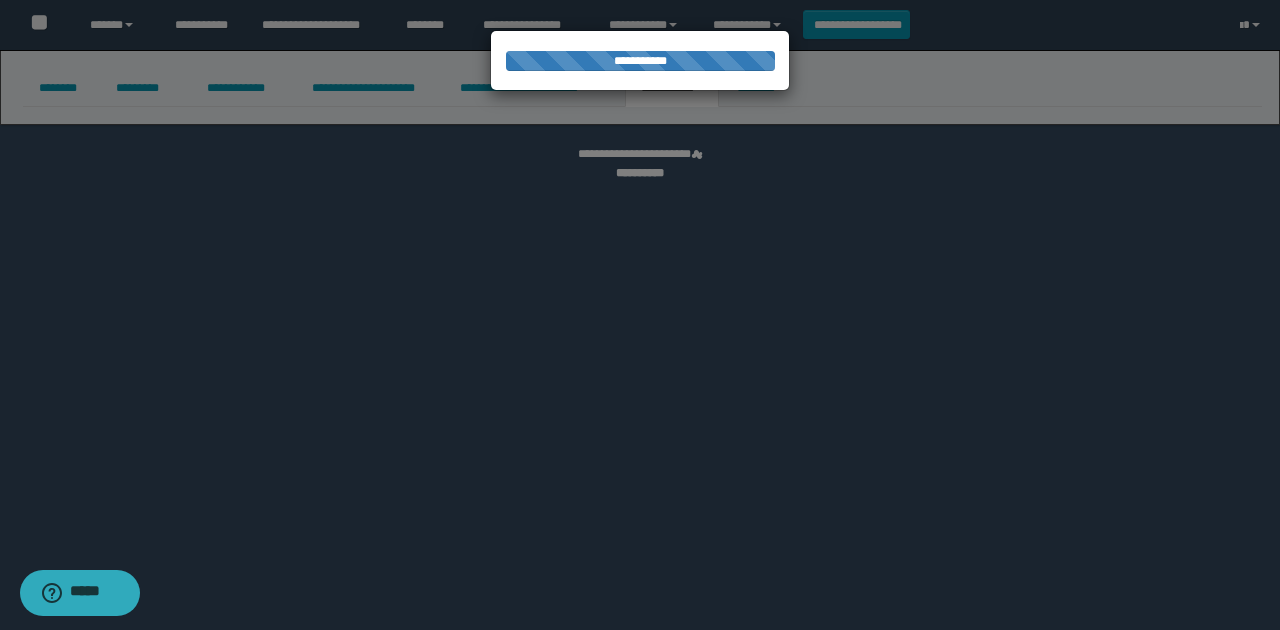 click on "**********" at bounding box center (640, 61) 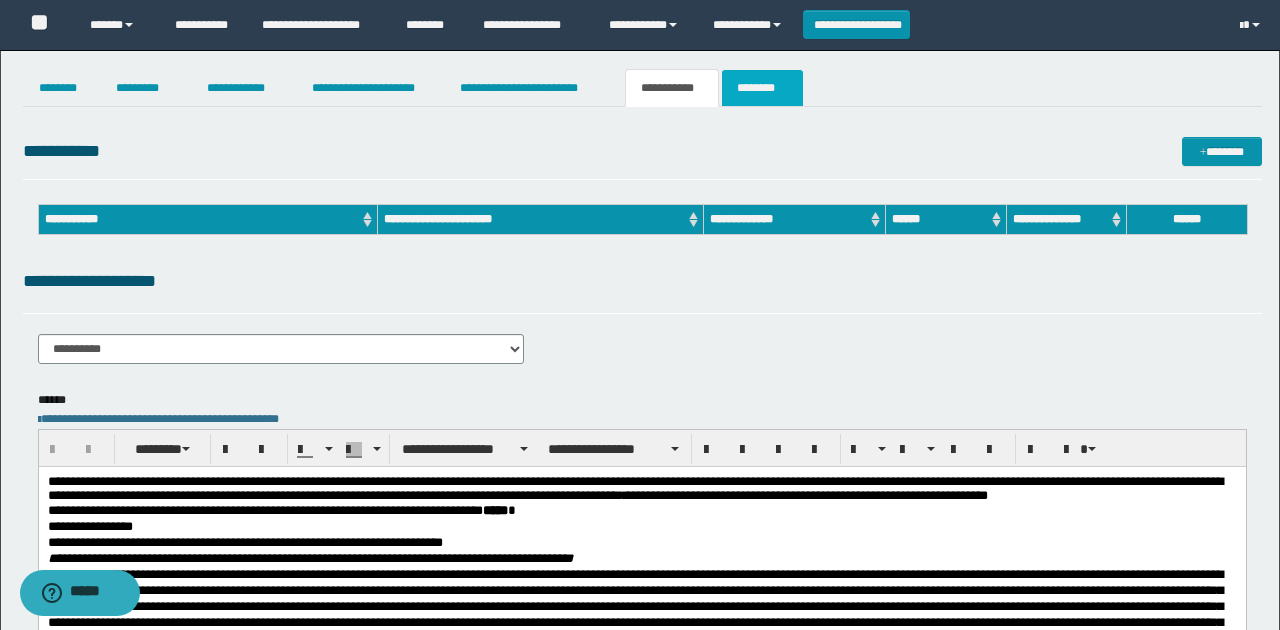 scroll, scrollTop: 0, scrollLeft: 0, axis: both 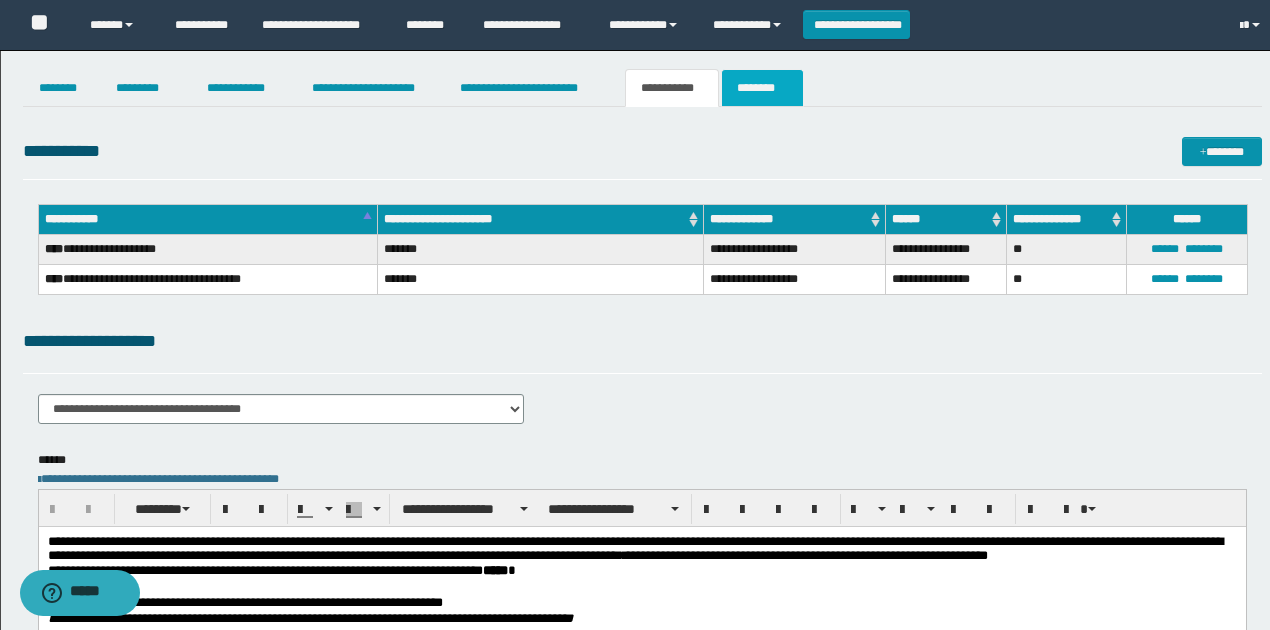 click on "********" at bounding box center (762, 88) 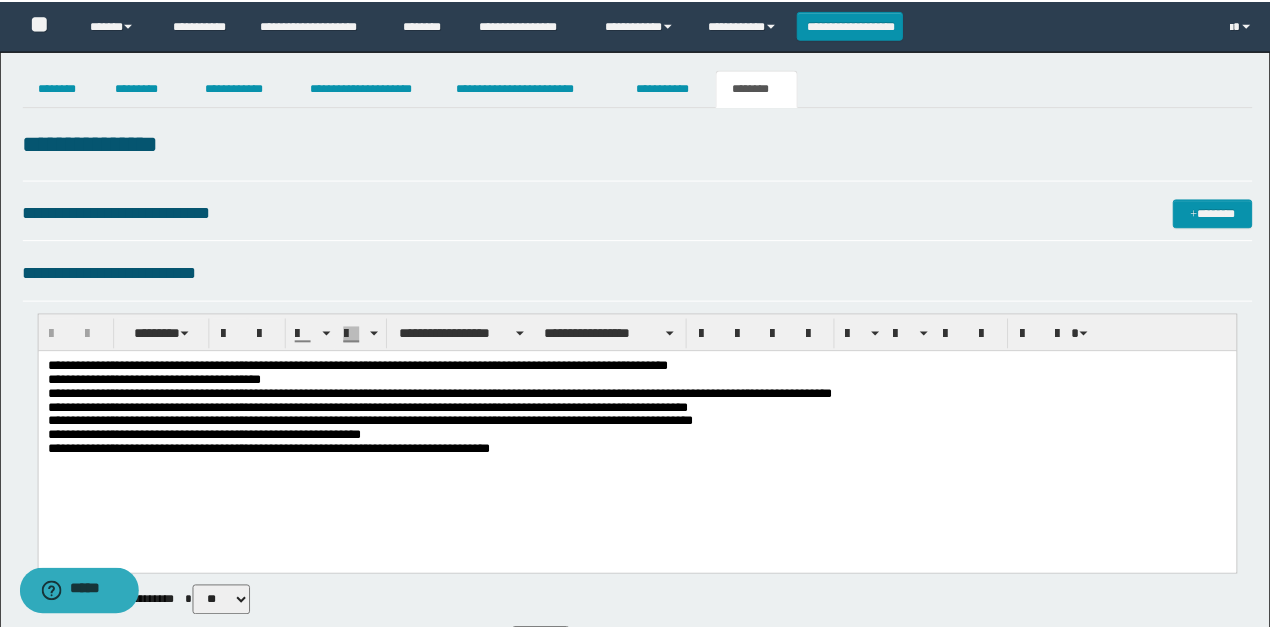 scroll, scrollTop: 0, scrollLeft: 0, axis: both 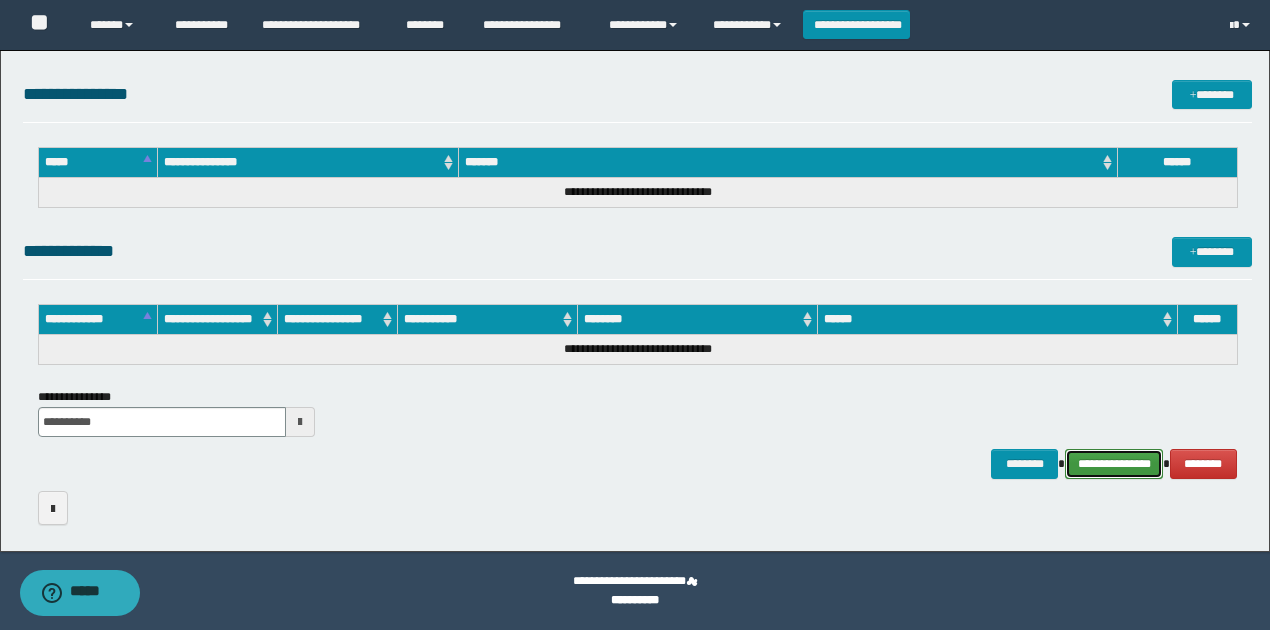 click on "**********" at bounding box center (1114, 463) 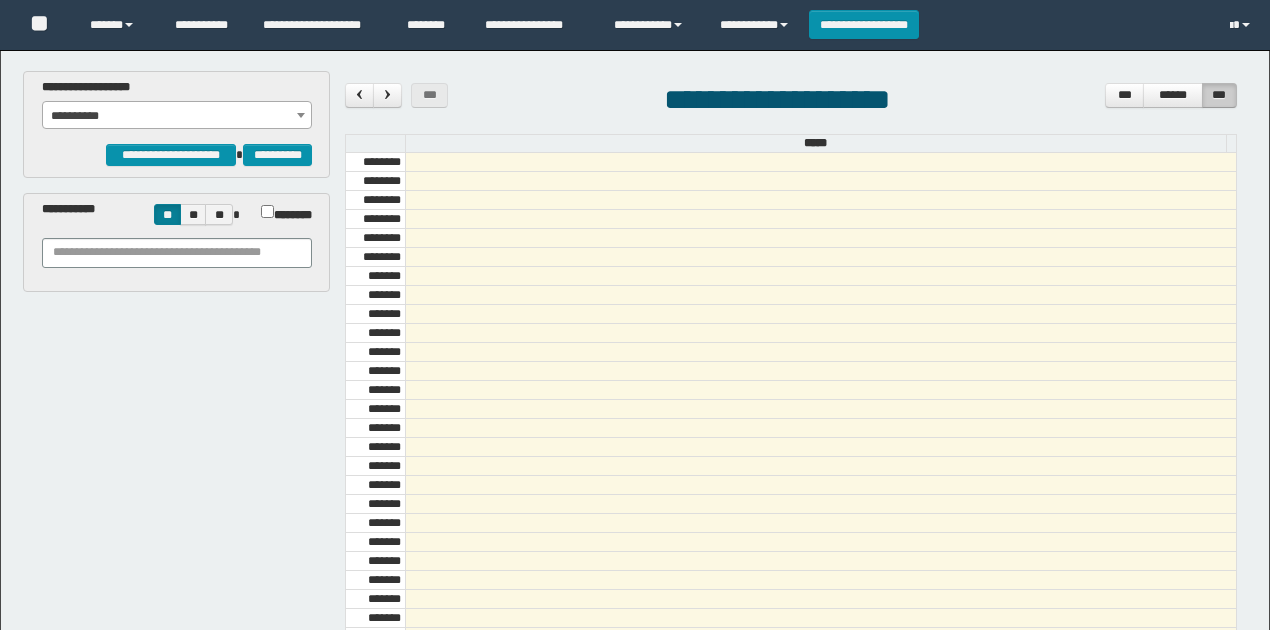 scroll, scrollTop: 0, scrollLeft: 0, axis: both 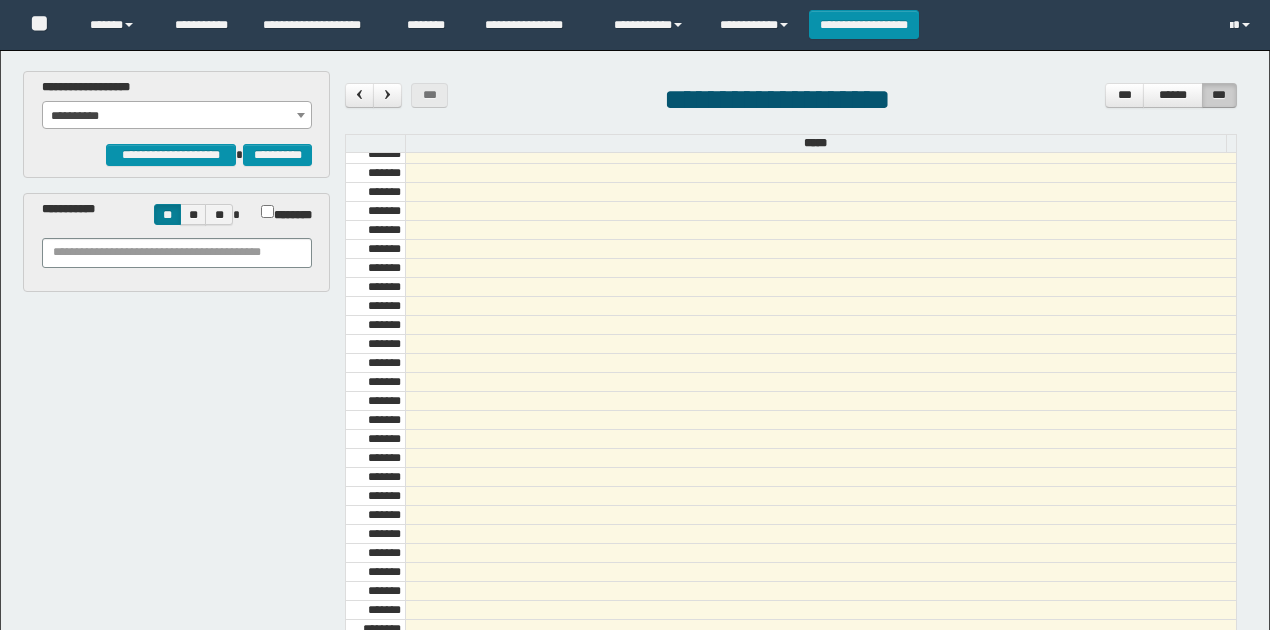 click on "**********" at bounding box center [177, 116] 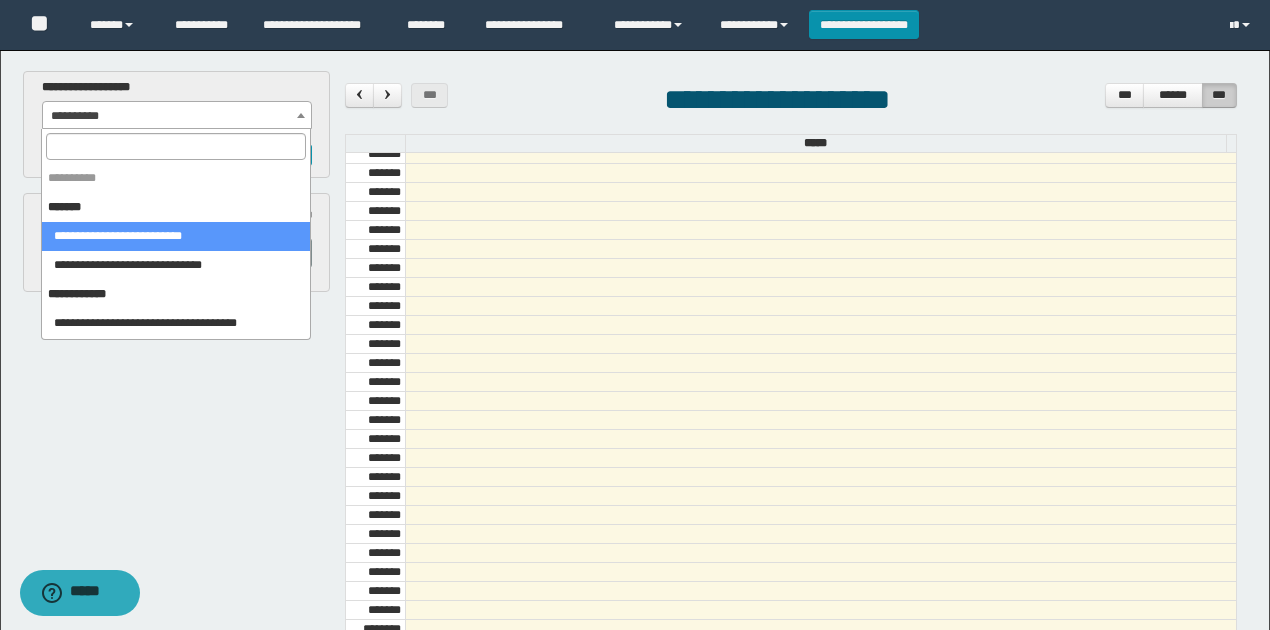 select on "******" 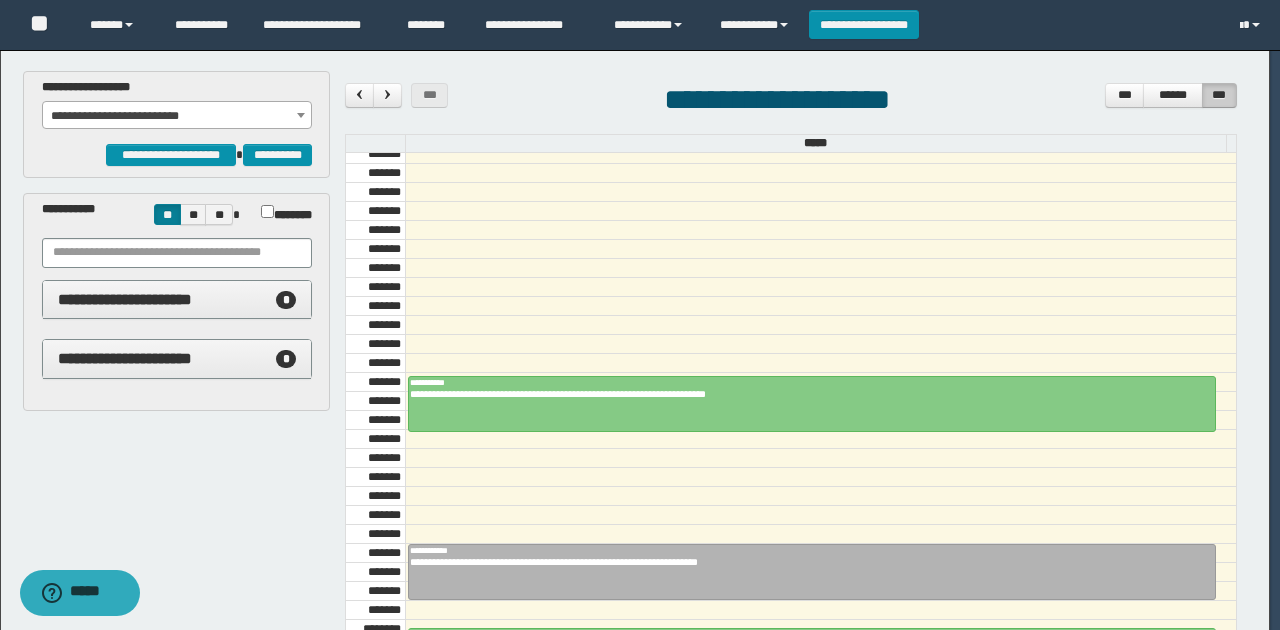 click on "**********" at bounding box center (635, 315) 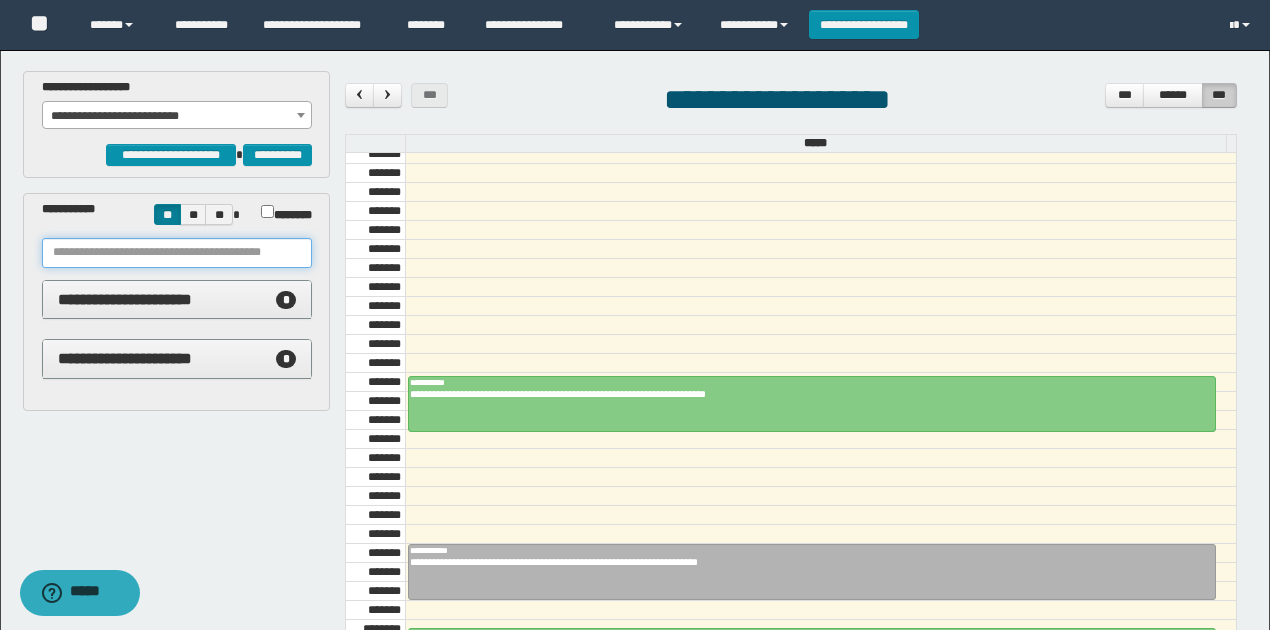 click at bounding box center (177, 253) 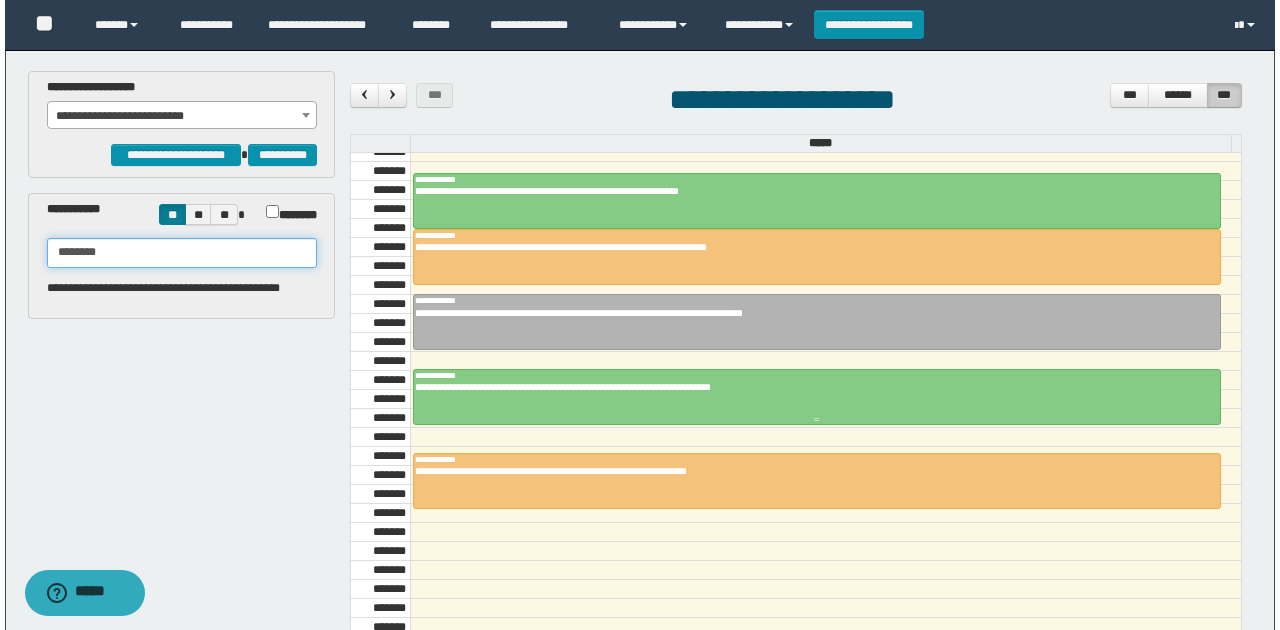 scroll, scrollTop: 1606, scrollLeft: 0, axis: vertical 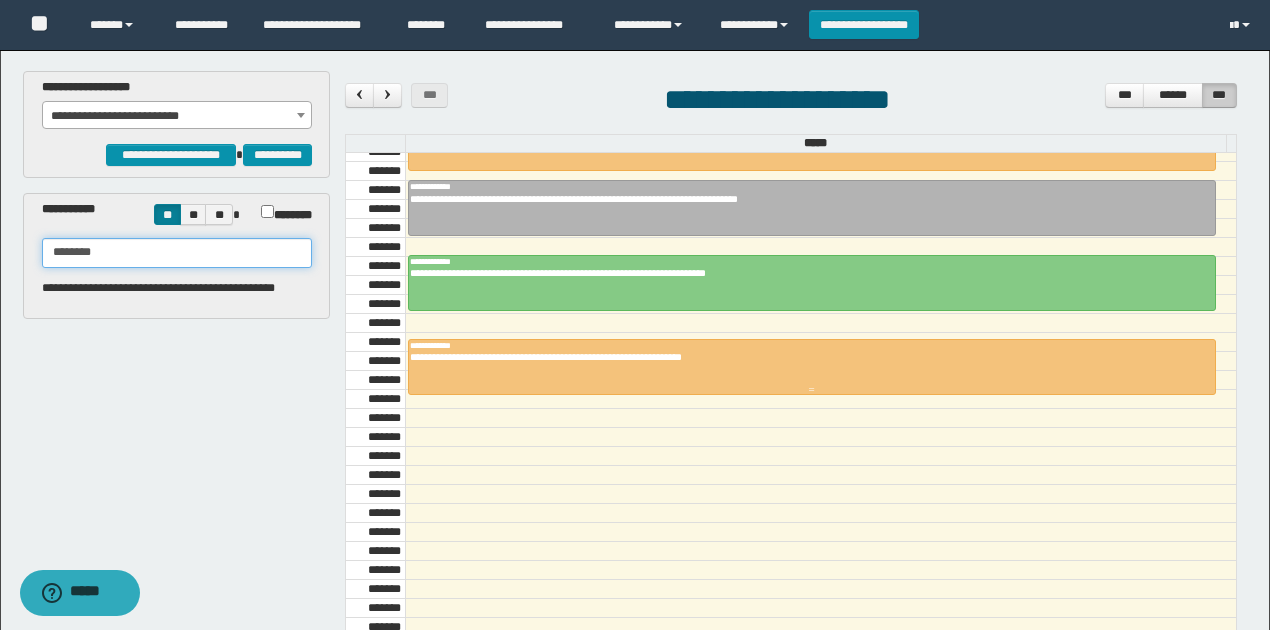 click at bounding box center (812, 367) 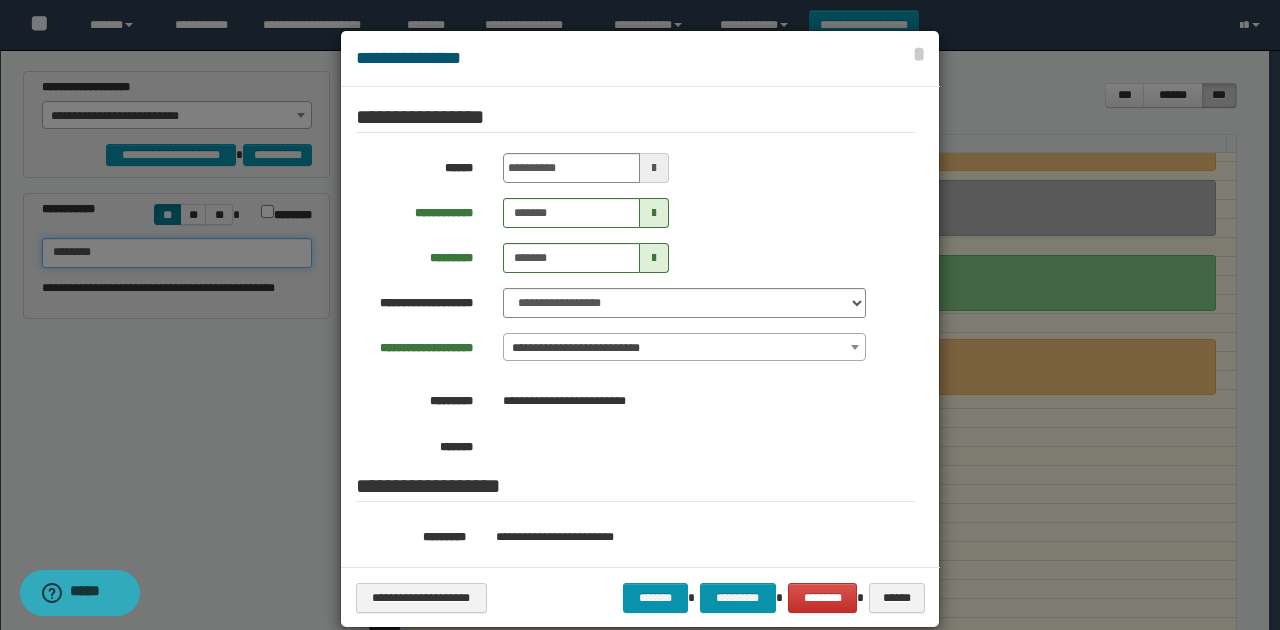 type on "********" 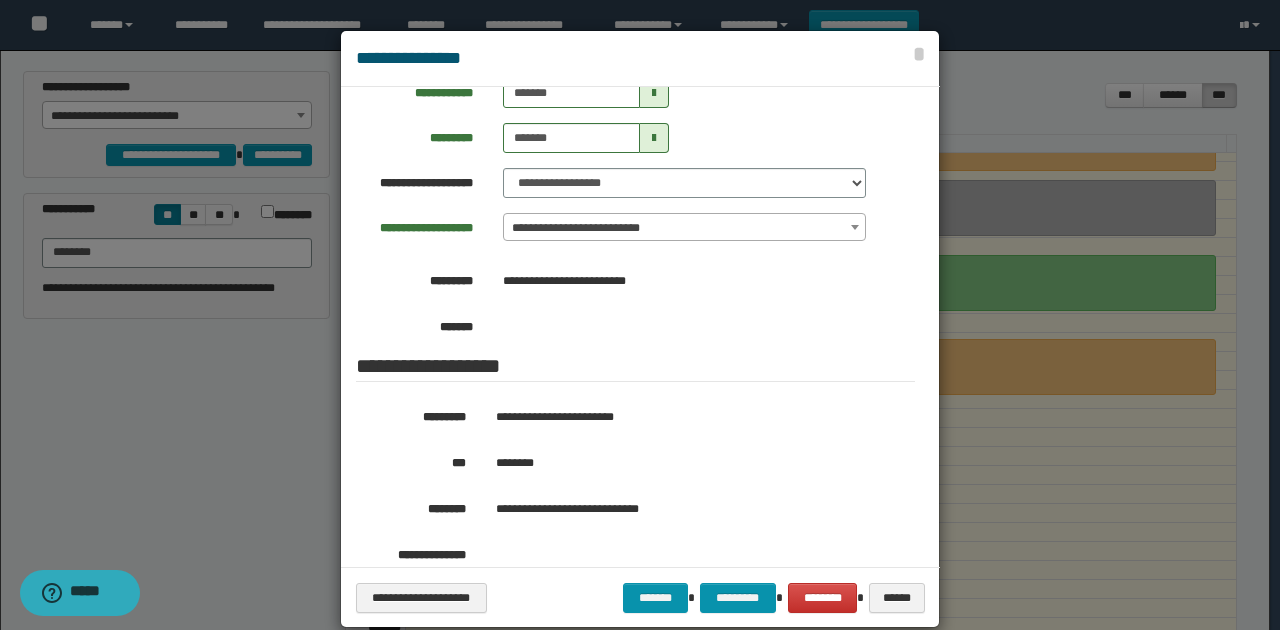 scroll, scrollTop: 266, scrollLeft: 0, axis: vertical 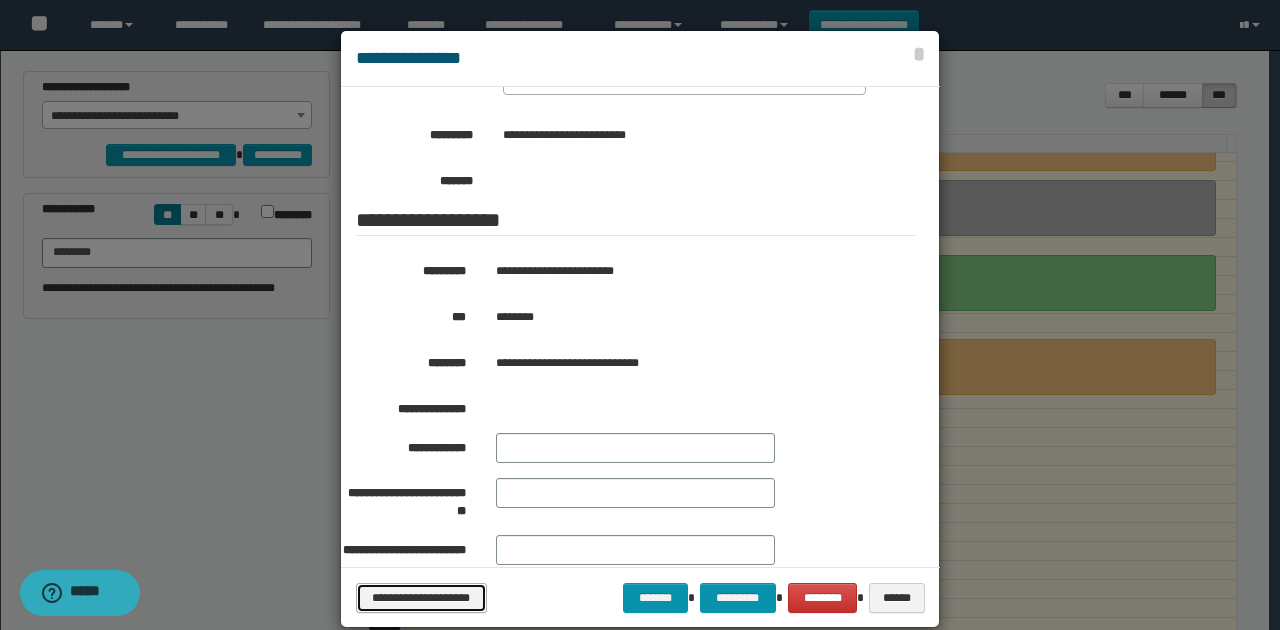 click on "**********" at bounding box center (421, 597) 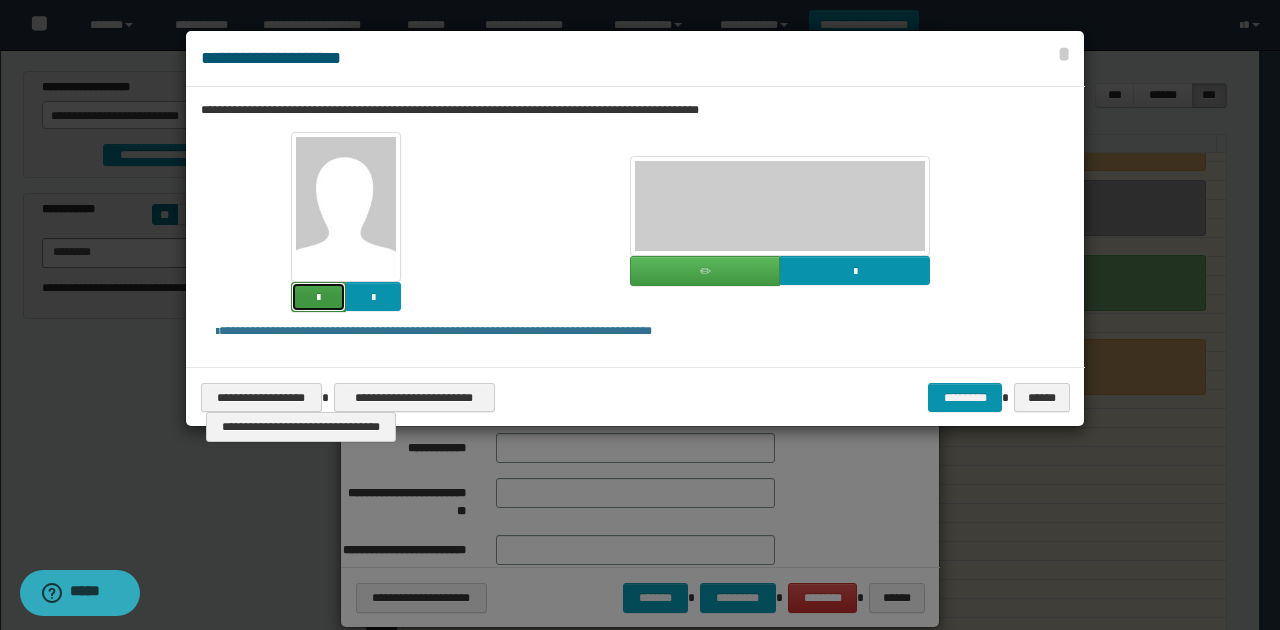 click at bounding box center [318, 298] 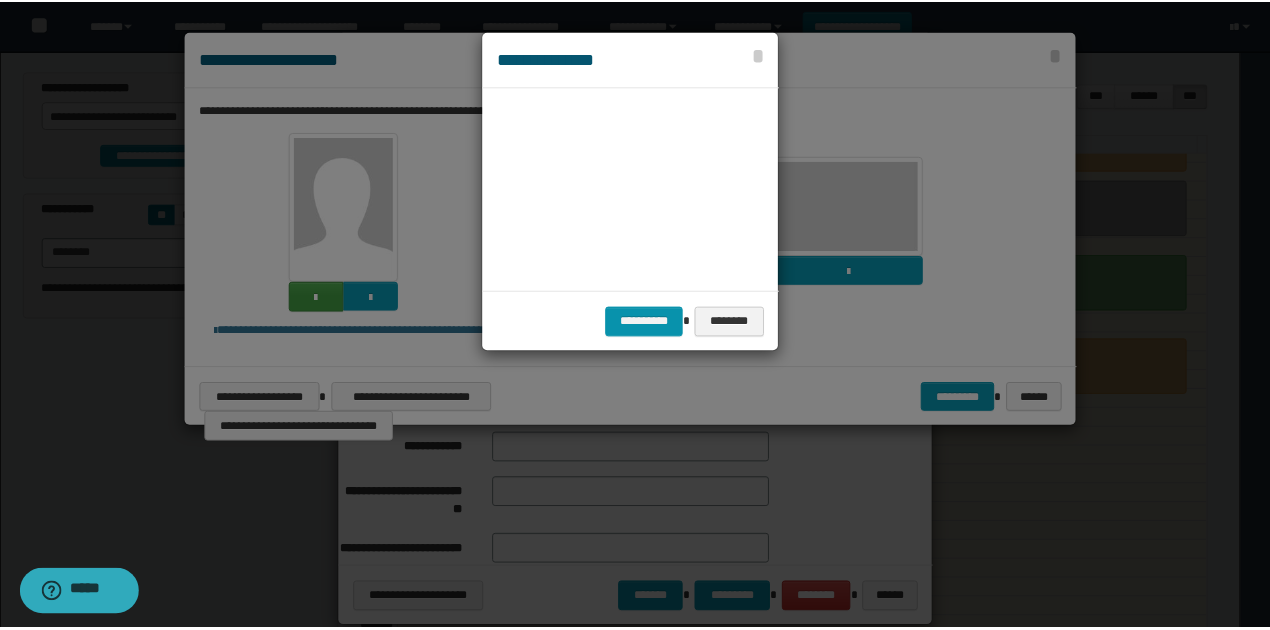 scroll, scrollTop: 45, scrollLeft: 105, axis: both 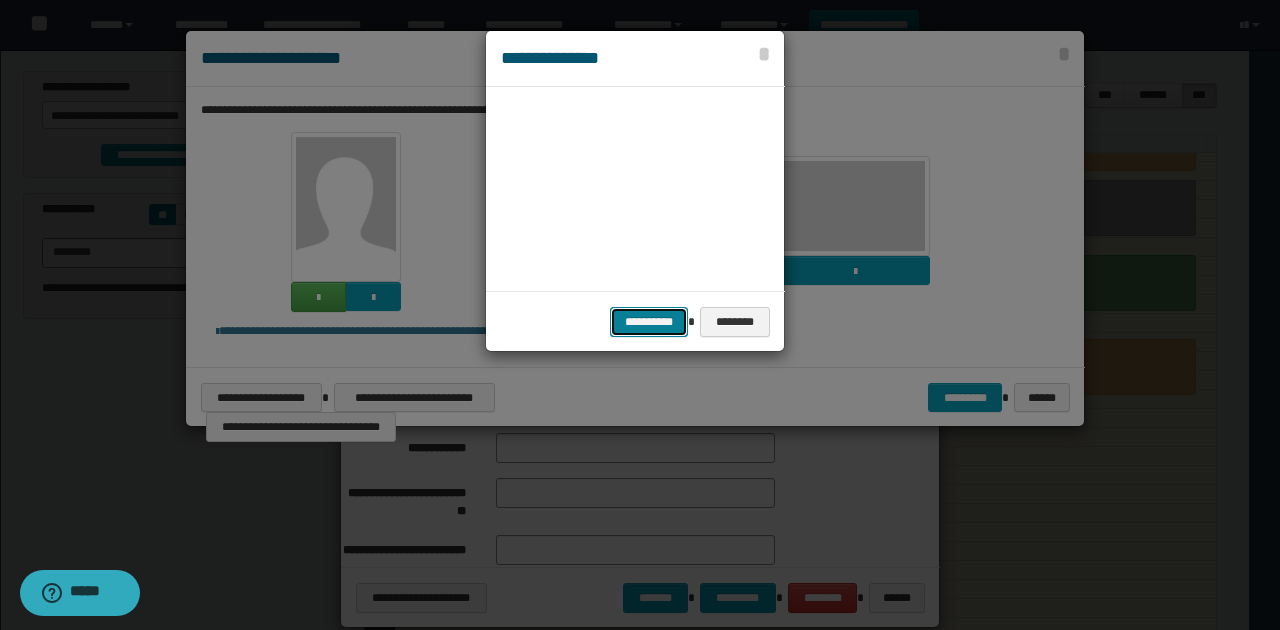 click on "**********" at bounding box center (649, 321) 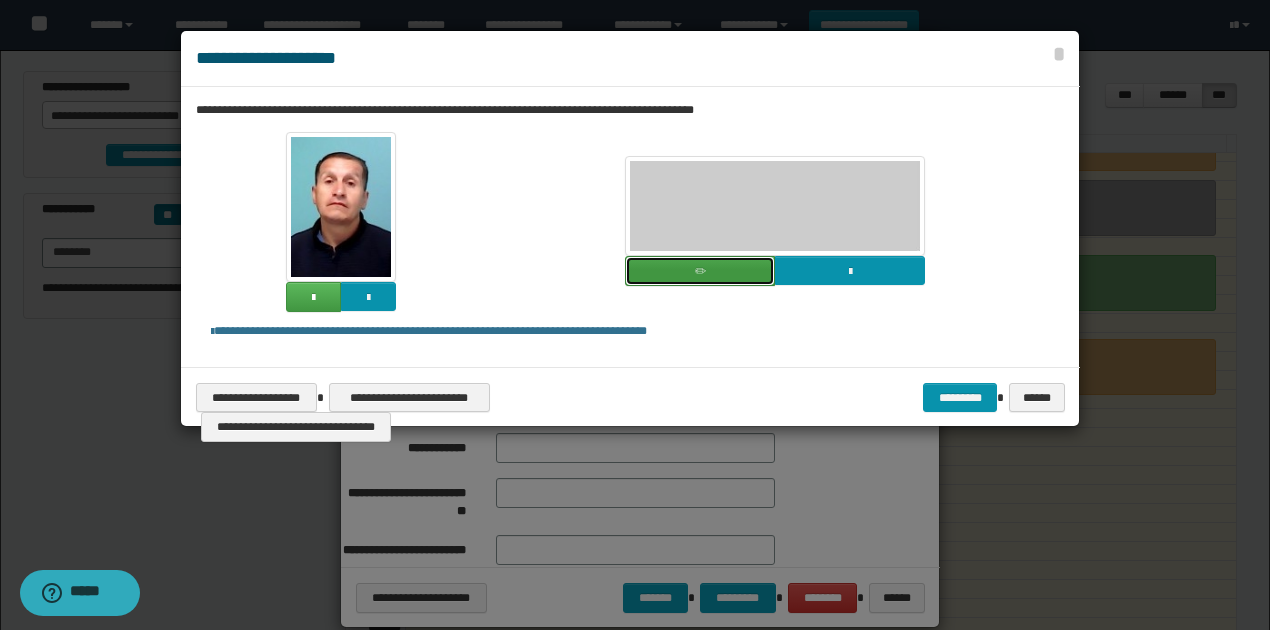 click at bounding box center (700, 271) 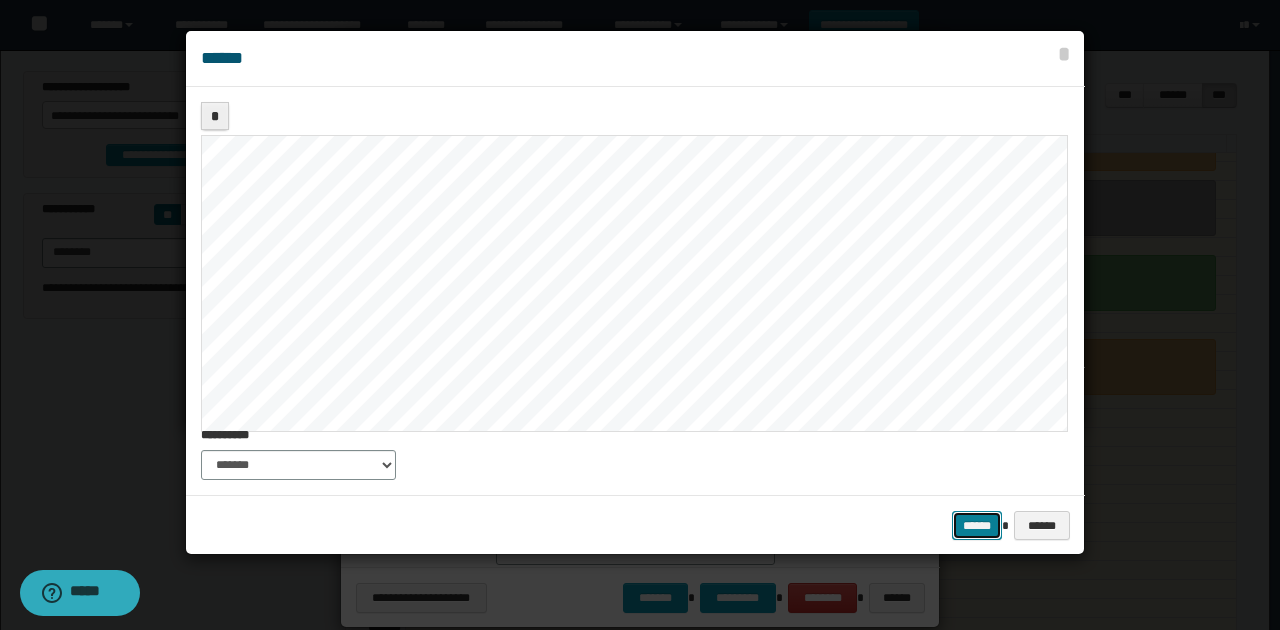 drag, startPoint x: 975, startPoint y: 518, endPoint x: 974, endPoint y: 497, distance: 21.023796 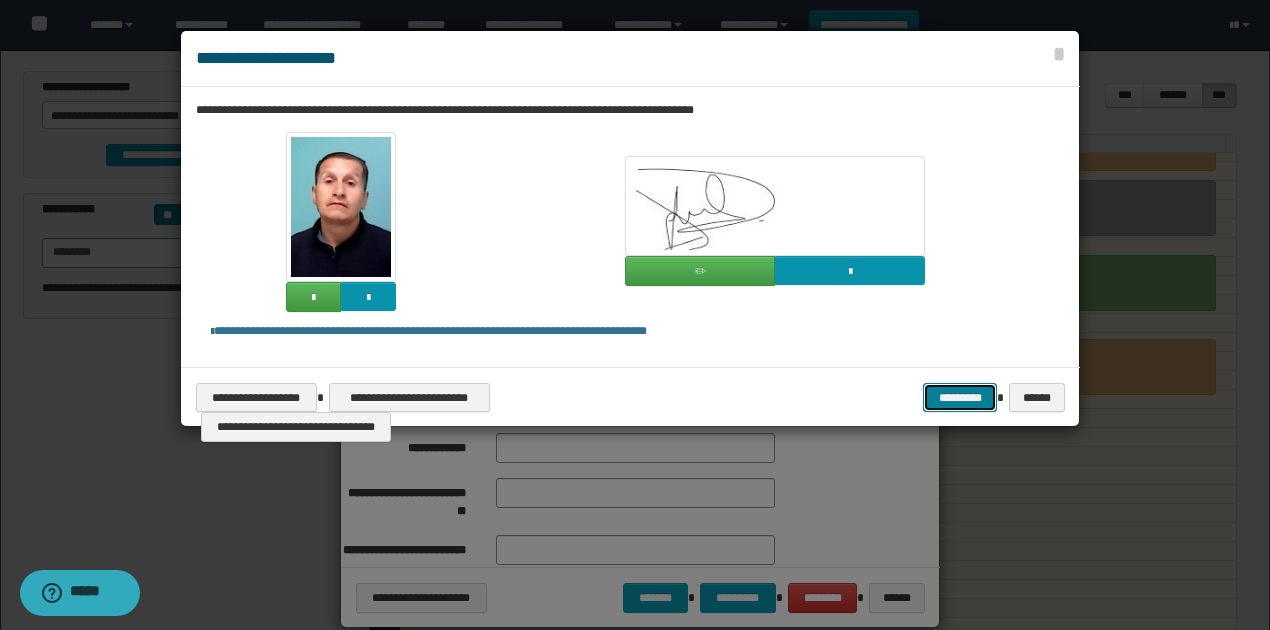 click on "*********" at bounding box center [960, 397] 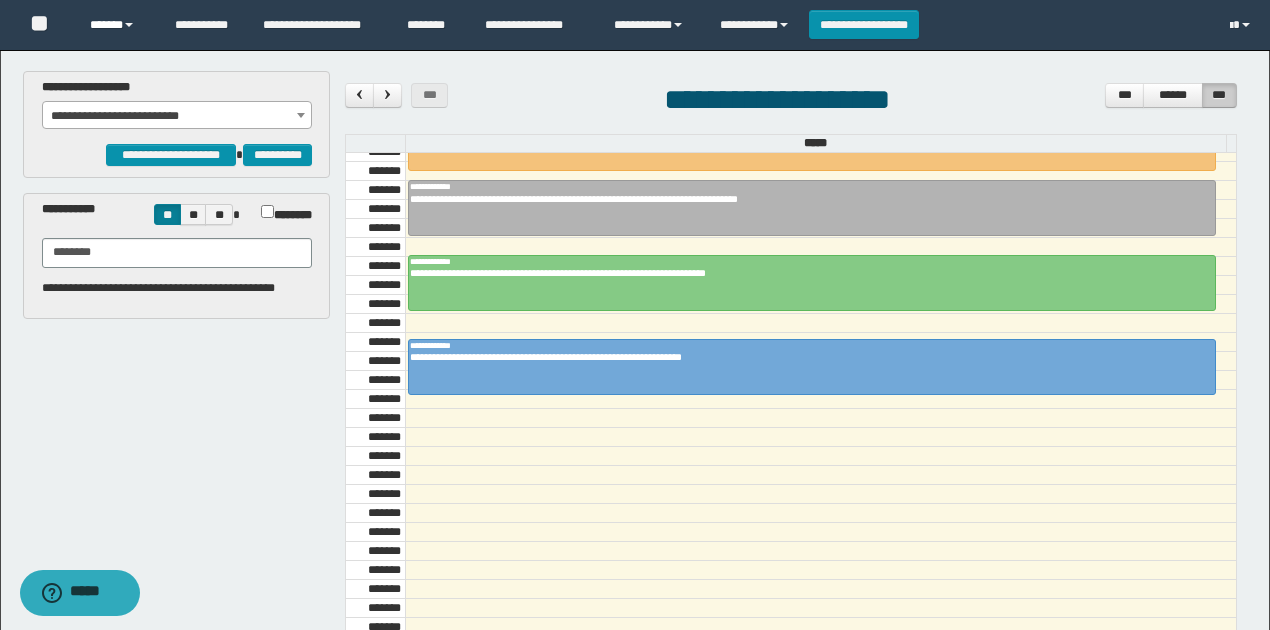 click on "******" at bounding box center (117, 25) 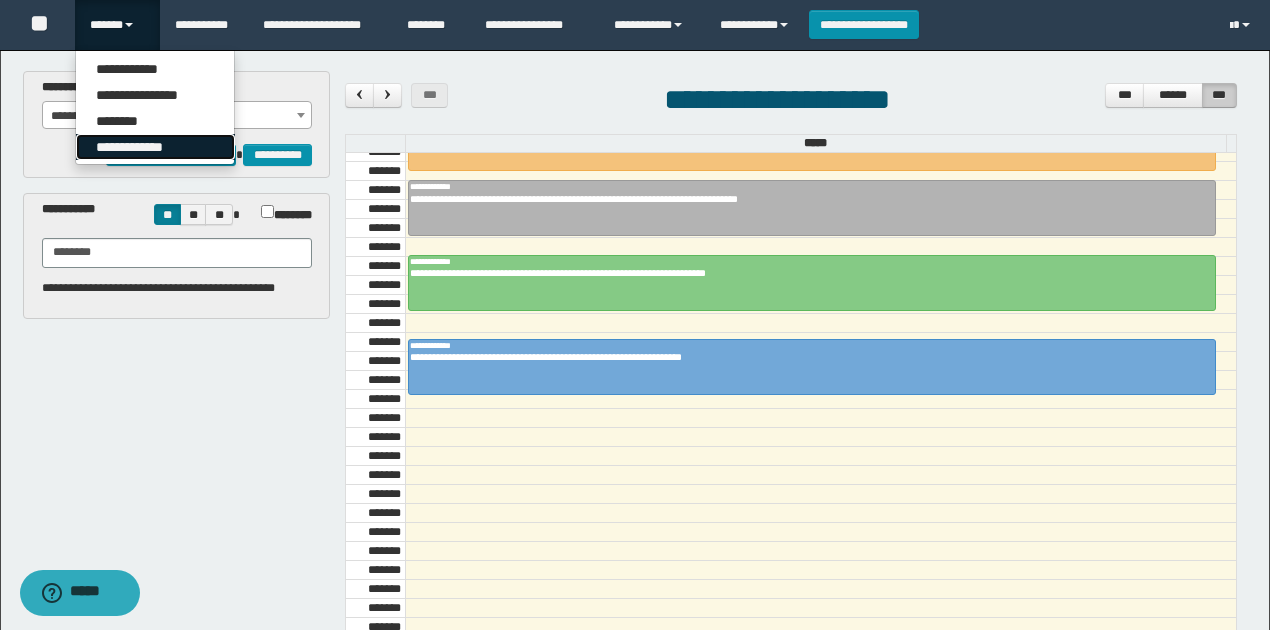 click on "**********" at bounding box center (155, 147) 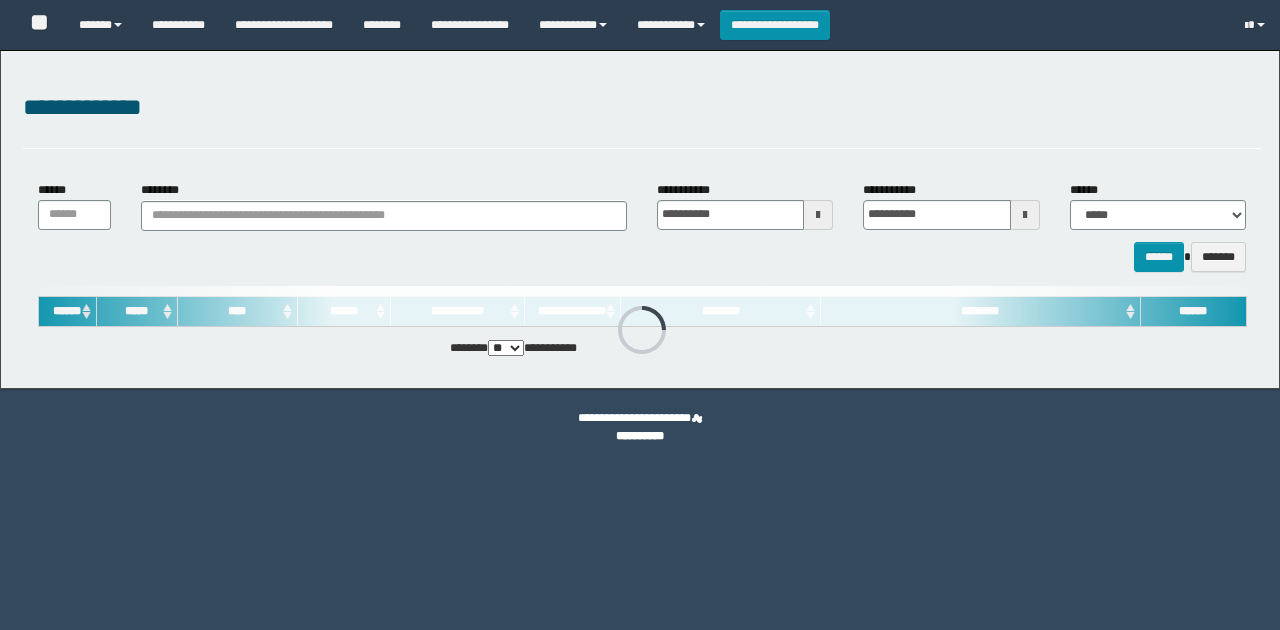 scroll, scrollTop: 0, scrollLeft: 0, axis: both 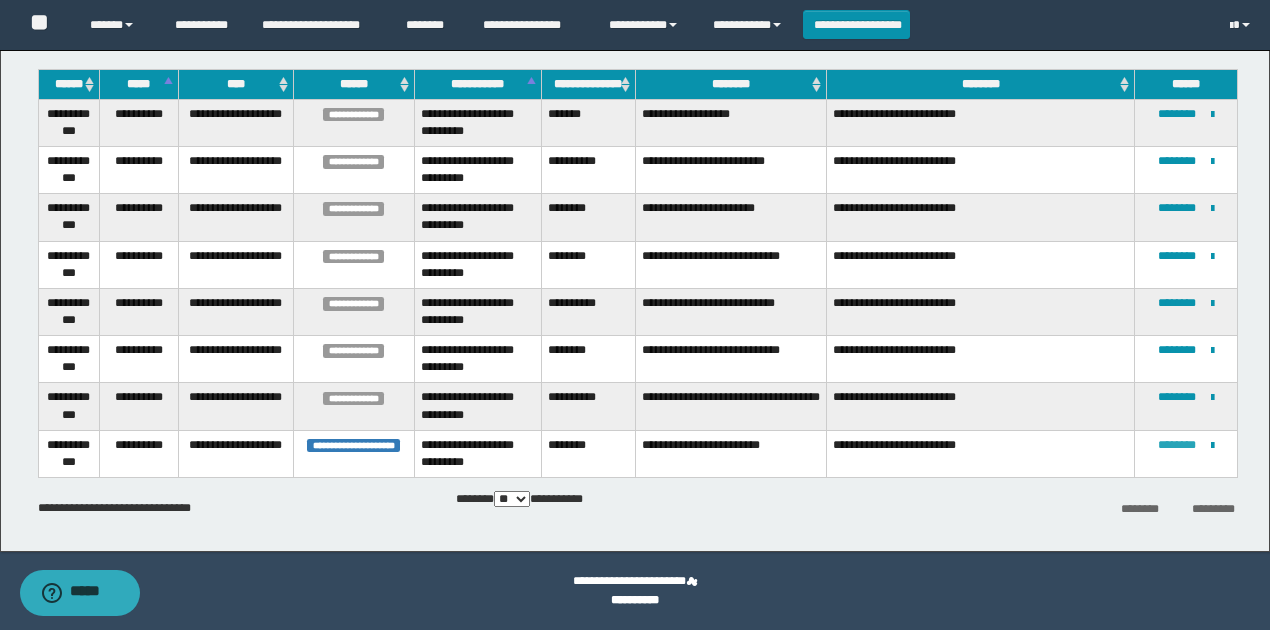 click on "********" at bounding box center [1177, 445] 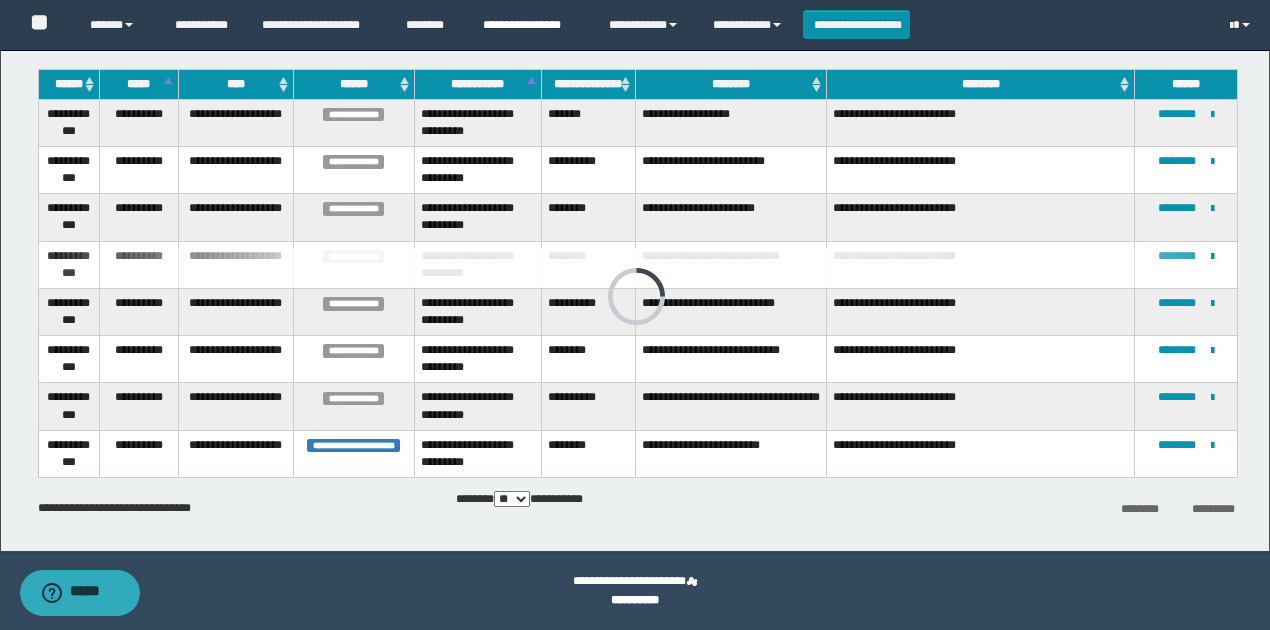 click on "**********" at bounding box center [531, 25] 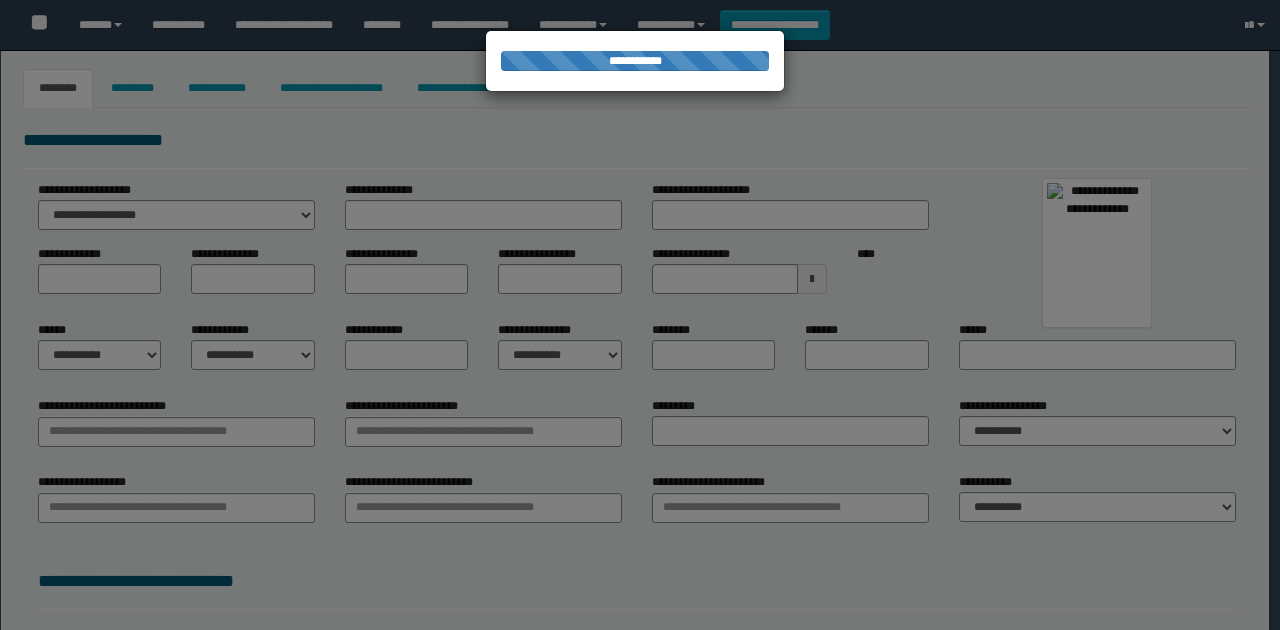 scroll, scrollTop: 0, scrollLeft: 0, axis: both 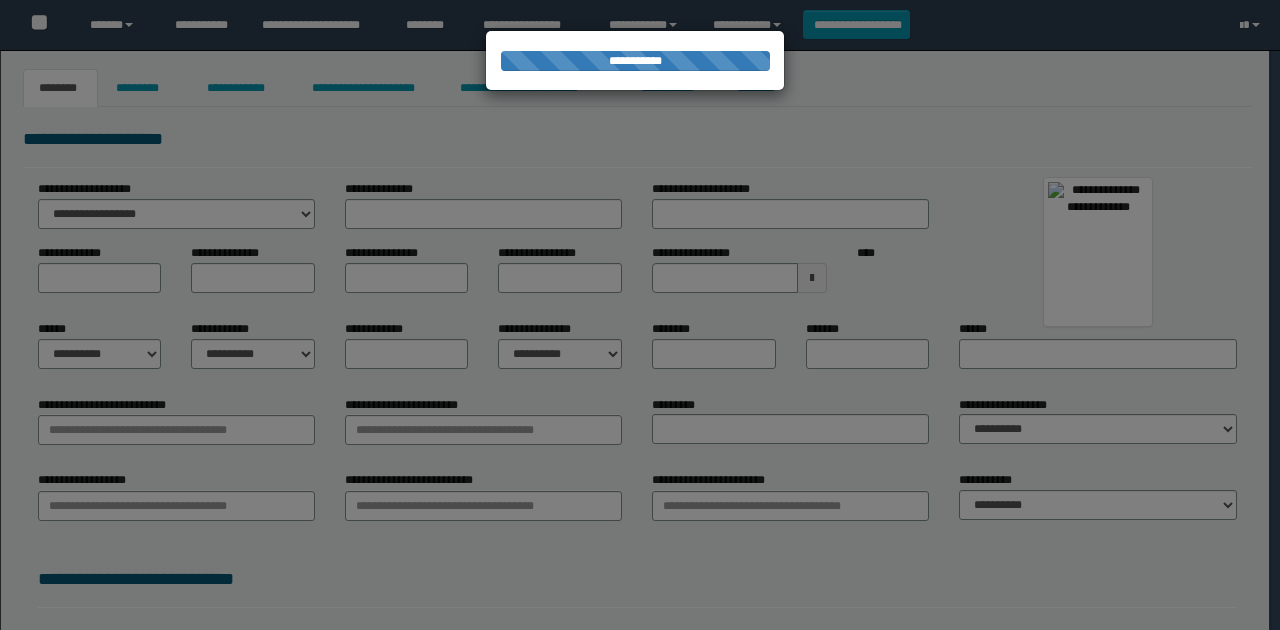 type on "**********" 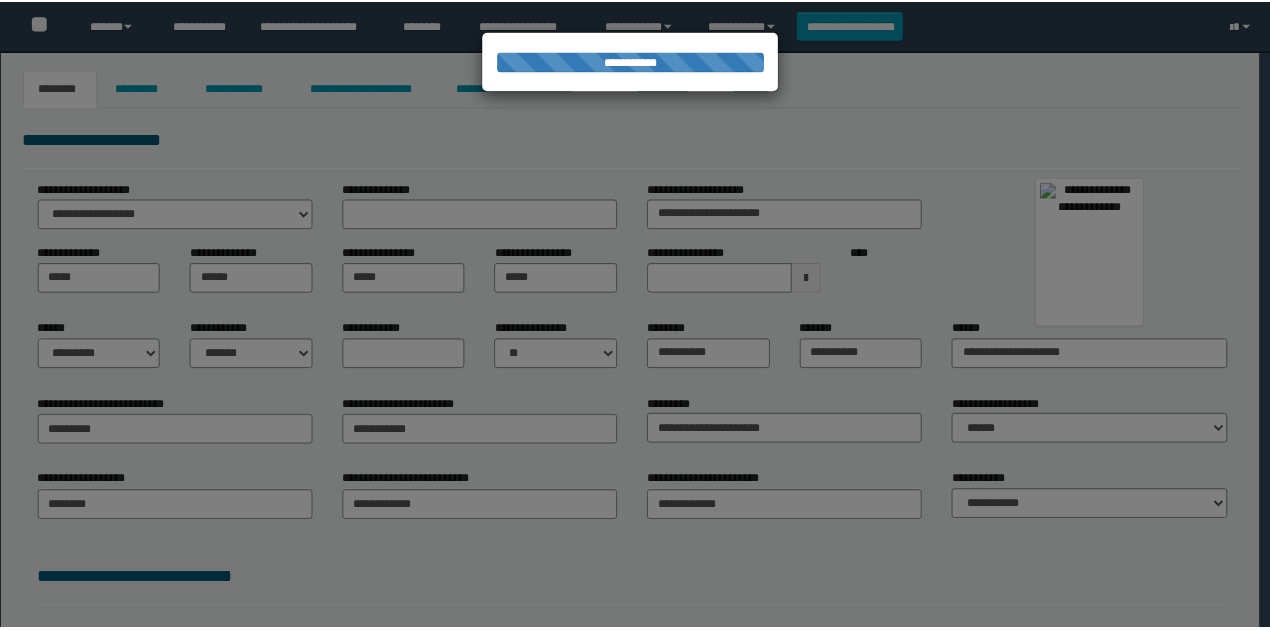 scroll, scrollTop: 0, scrollLeft: 0, axis: both 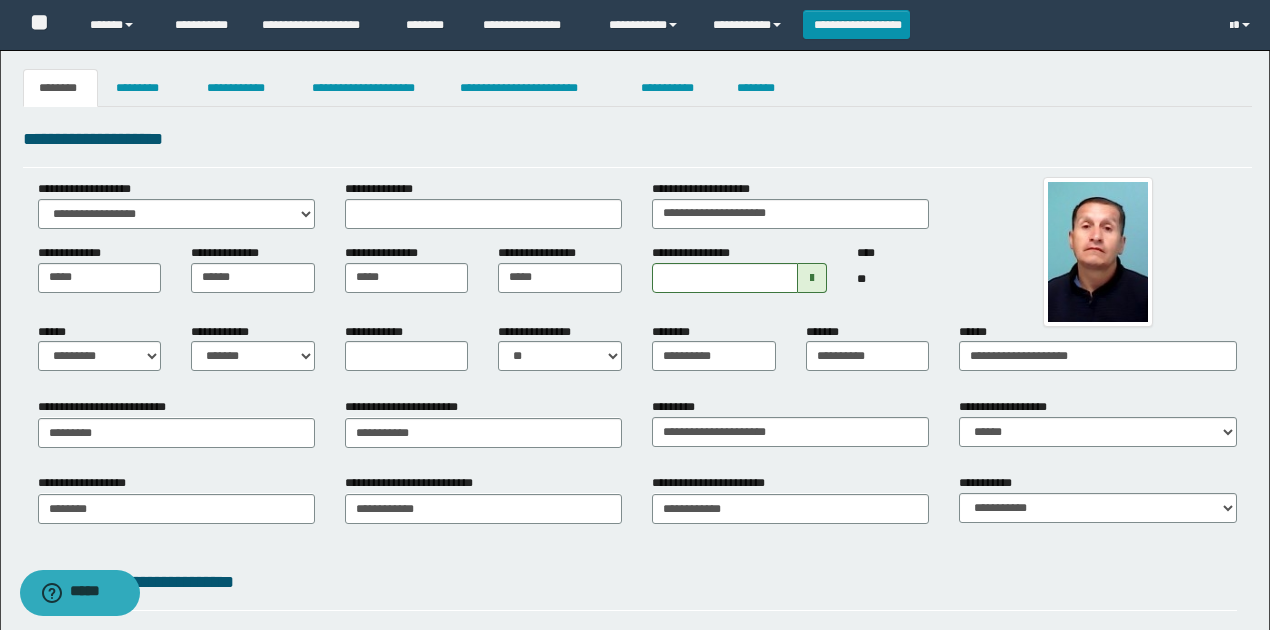 click on "**********" at bounding box center (637, 146) 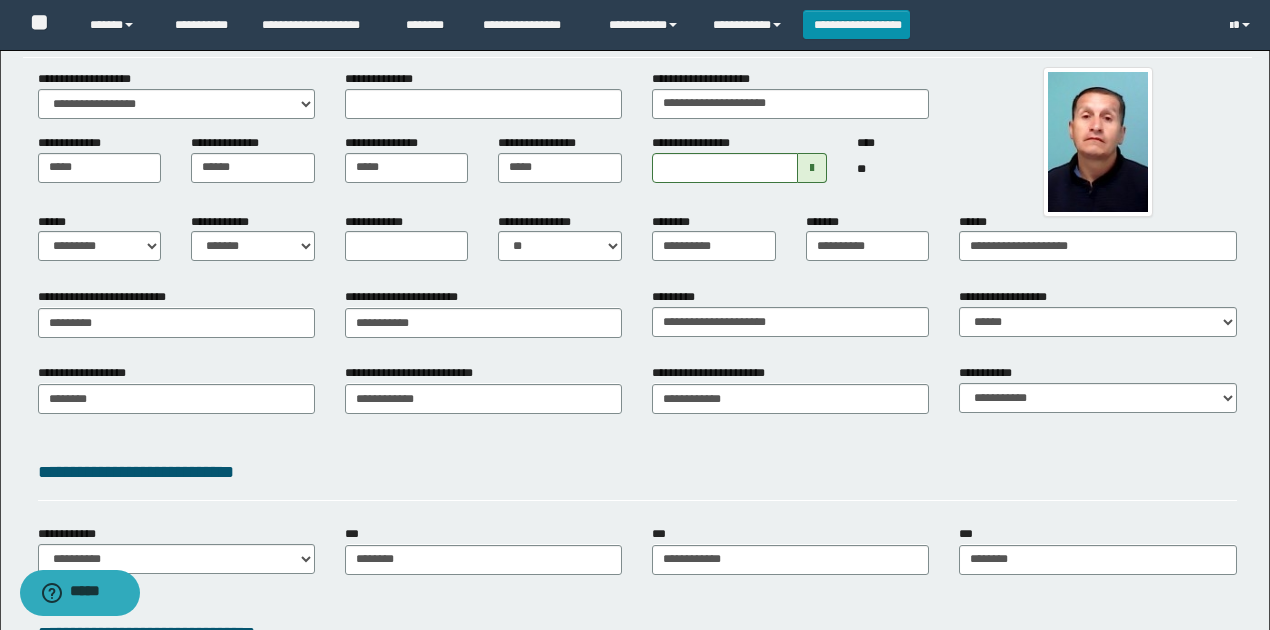 scroll, scrollTop: 133, scrollLeft: 0, axis: vertical 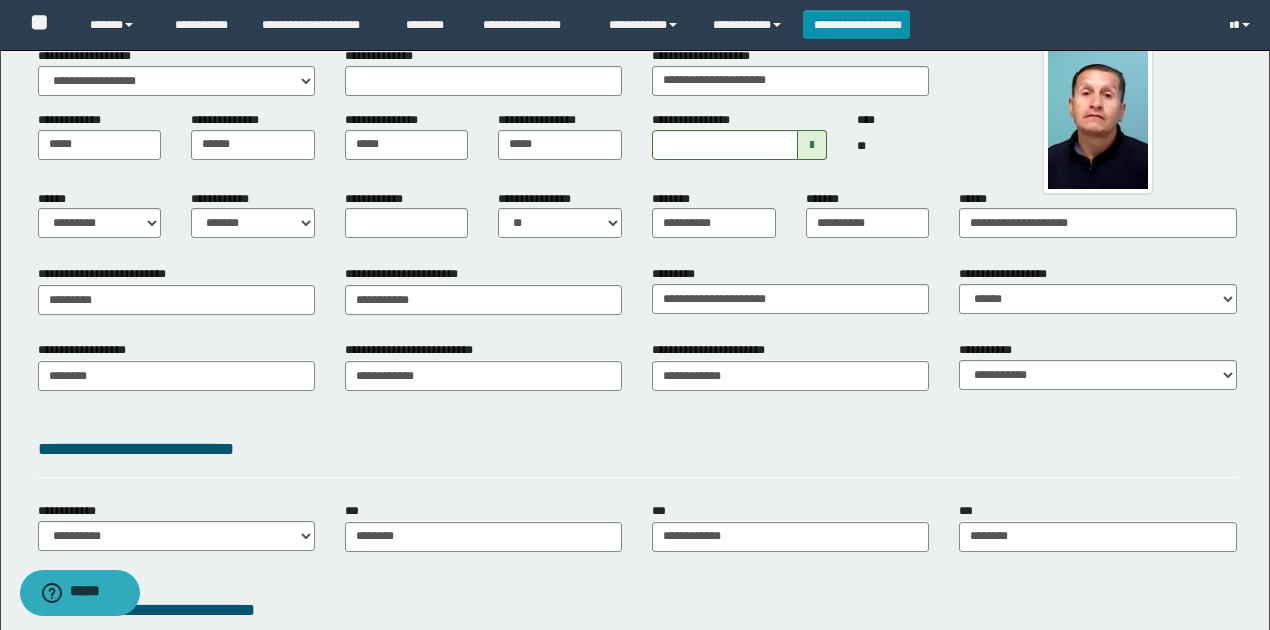 click on "**********" at bounding box center [637, 382] 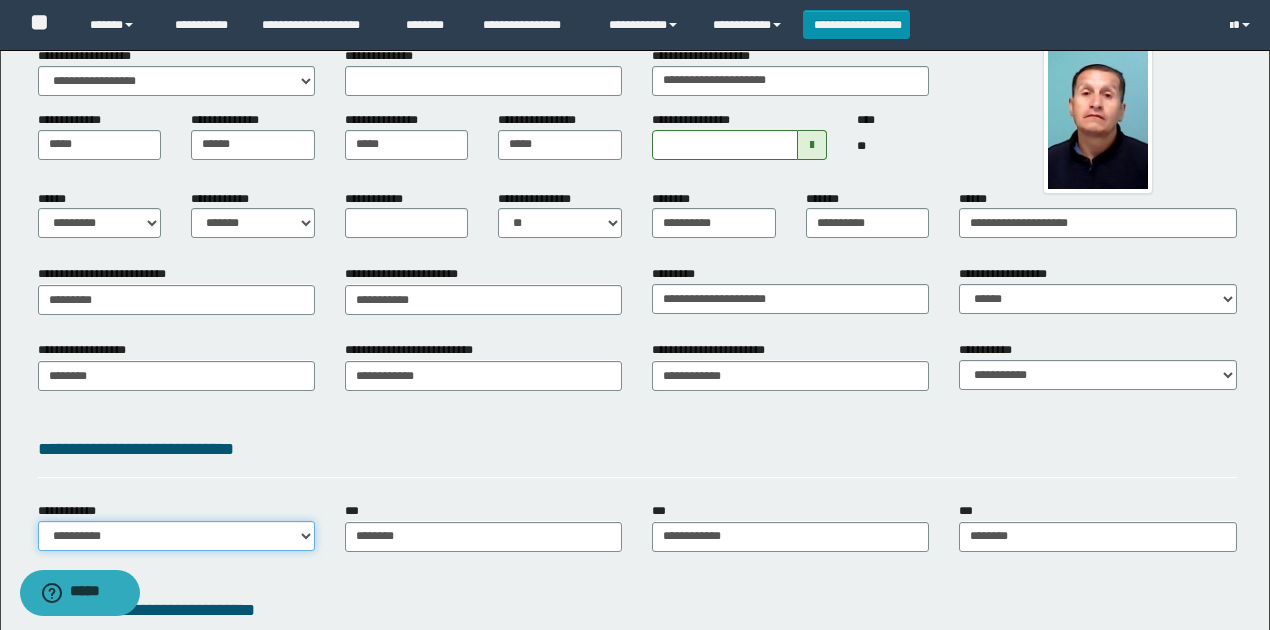 click on "**********" at bounding box center (176, 536) 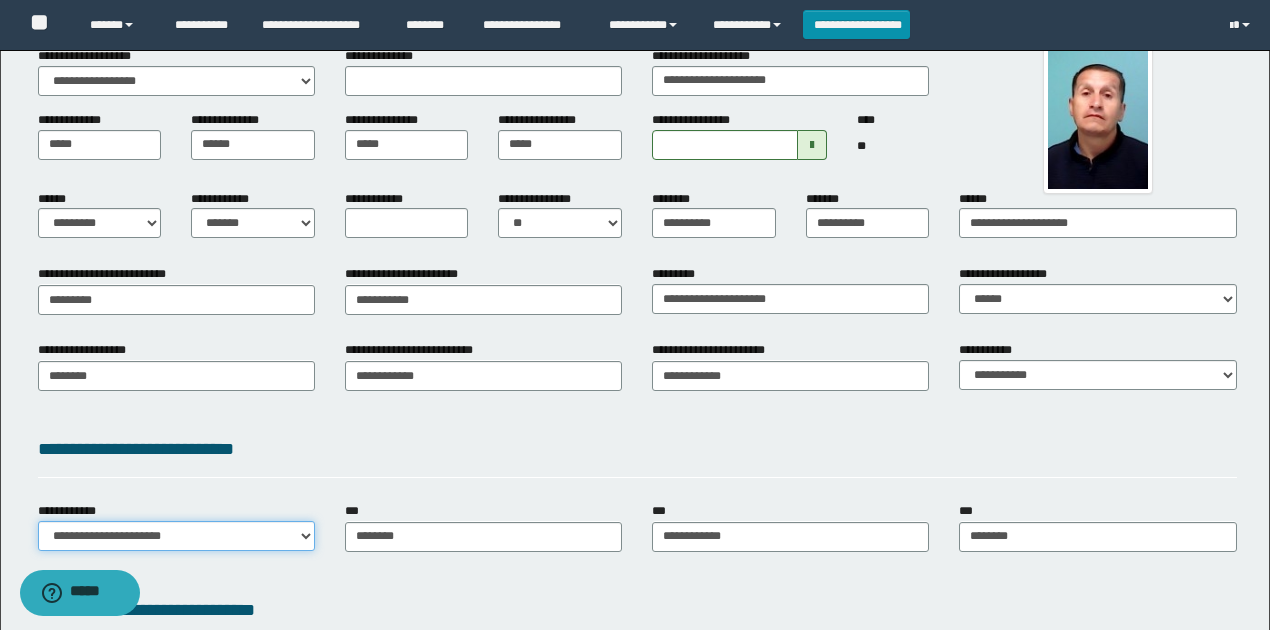 click on "**********" at bounding box center (176, 536) 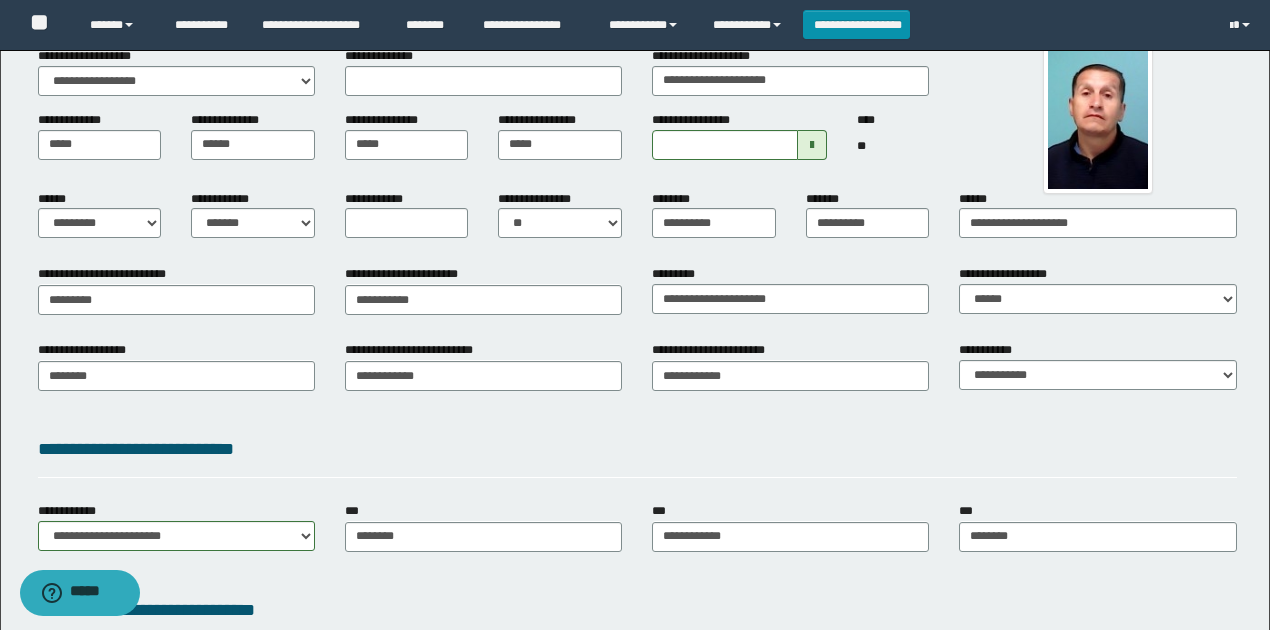 drag, startPoint x: 479, startPoint y: 472, endPoint x: 495, endPoint y: 464, distance: 17.888544 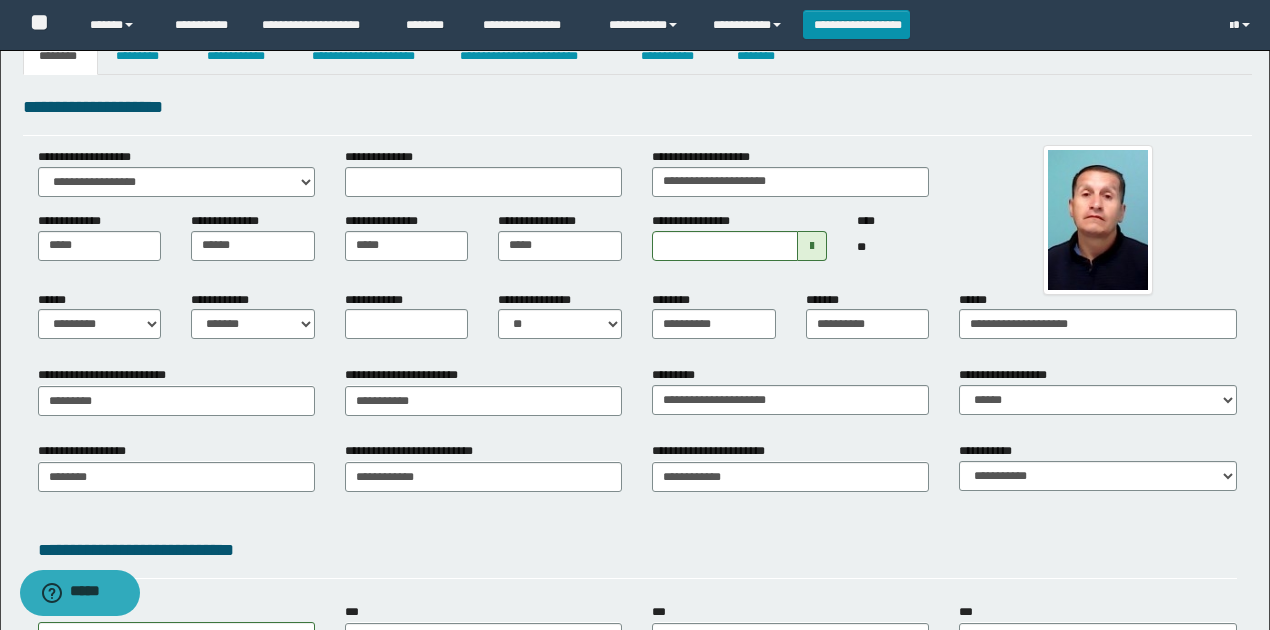 scroll, scrollTop: 0, scrollLeft: 0, axis: both 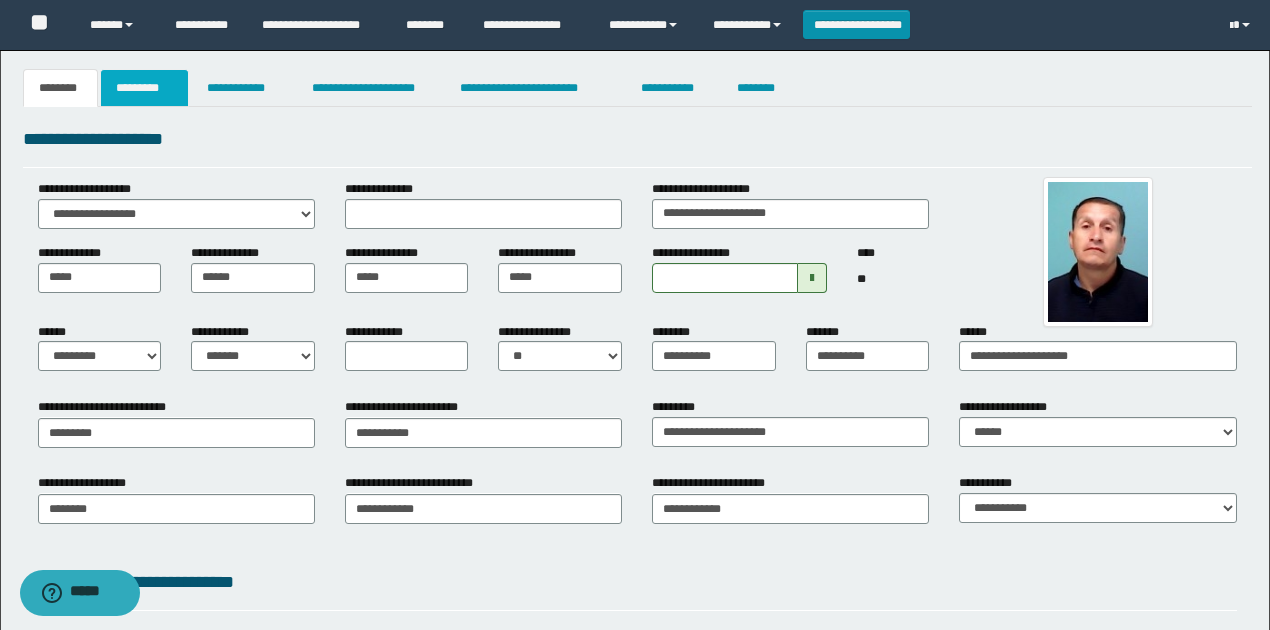 click on "*********" at bounding box center [144, 88] 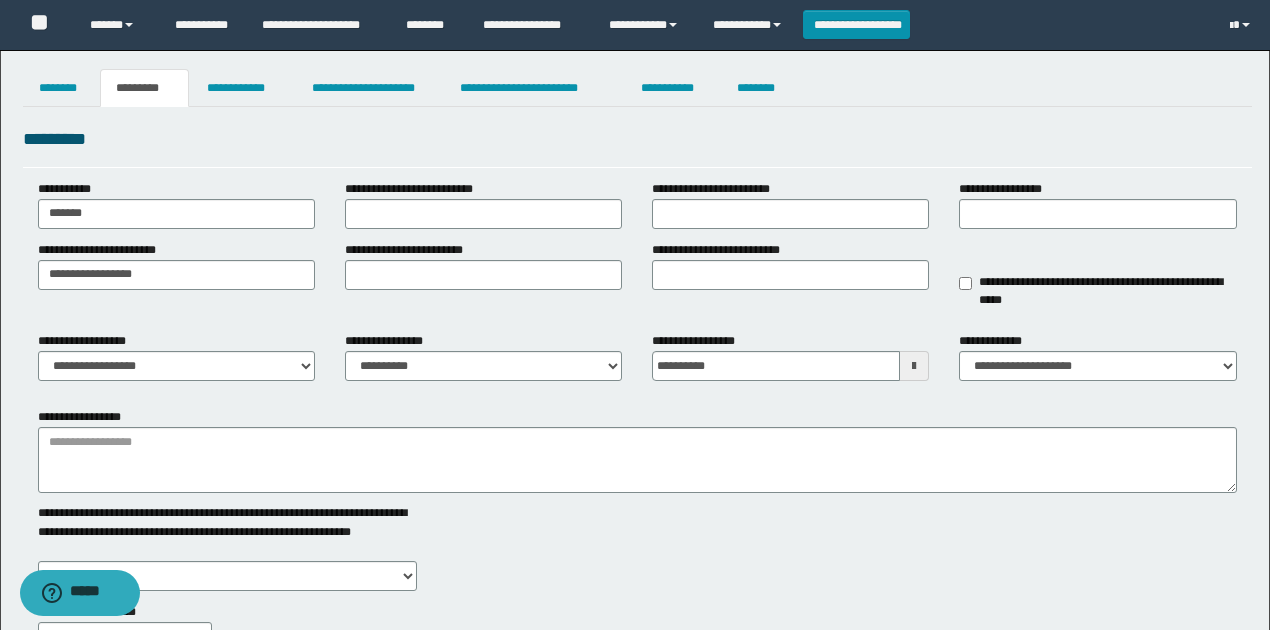 click on "**********" at bounding box center [637, 364] 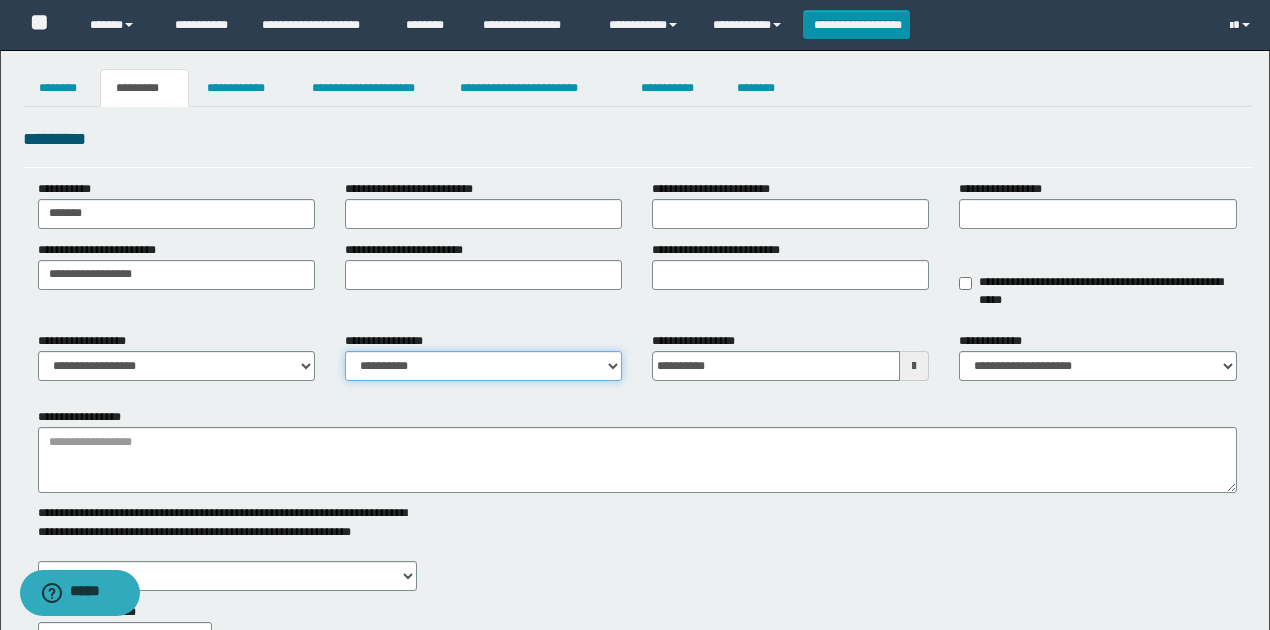 drag, startPoint x: 422, startPoint y: 357, endPoint x: 420, endPoint y: 370, distance: 13.152946 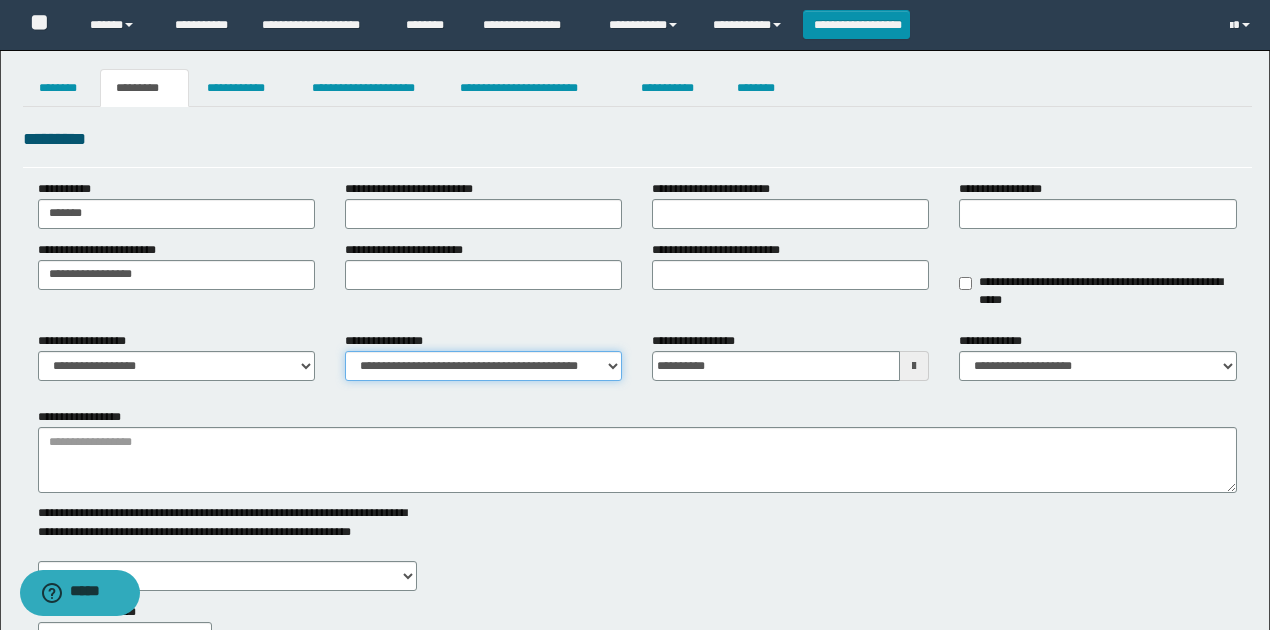 click on "**********" at bounding box center (483, 366) 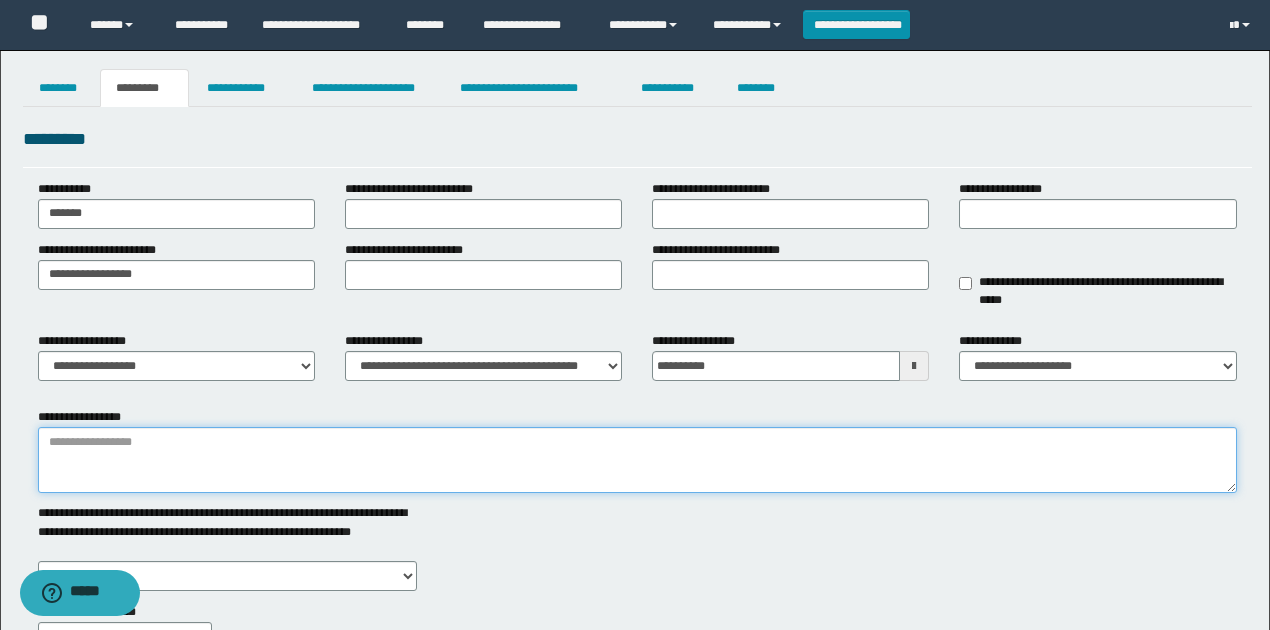 click on "**********" at bounding box center (637, 460) 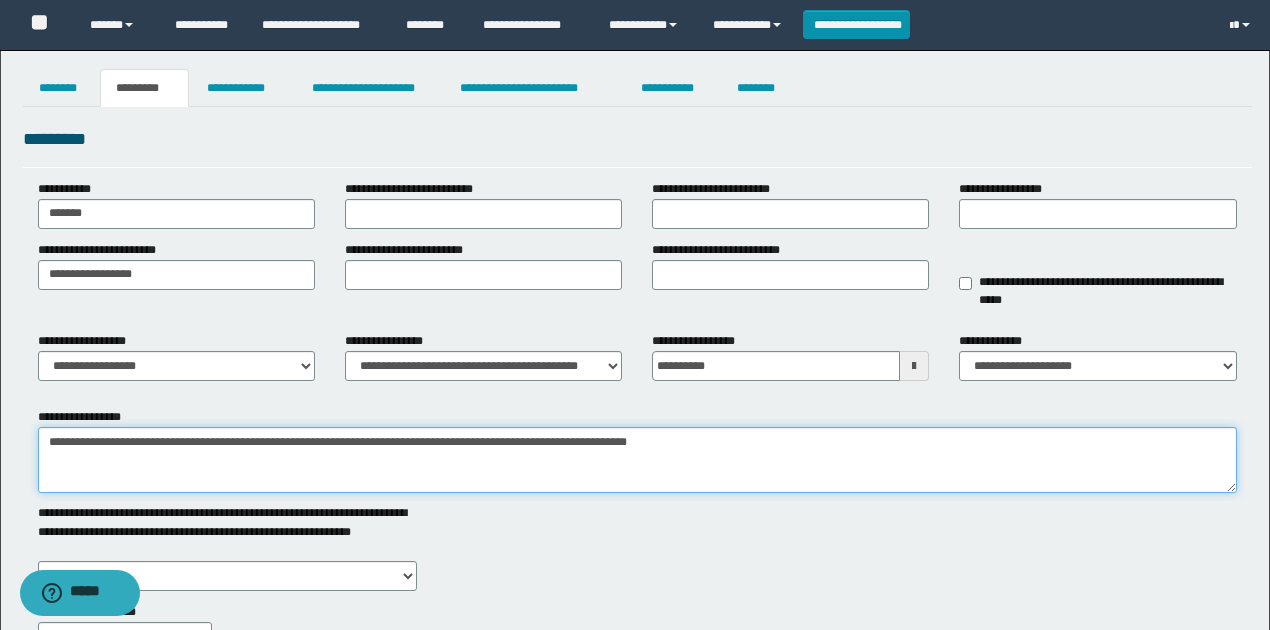 click on "**********" at bounding box center [637, 460] 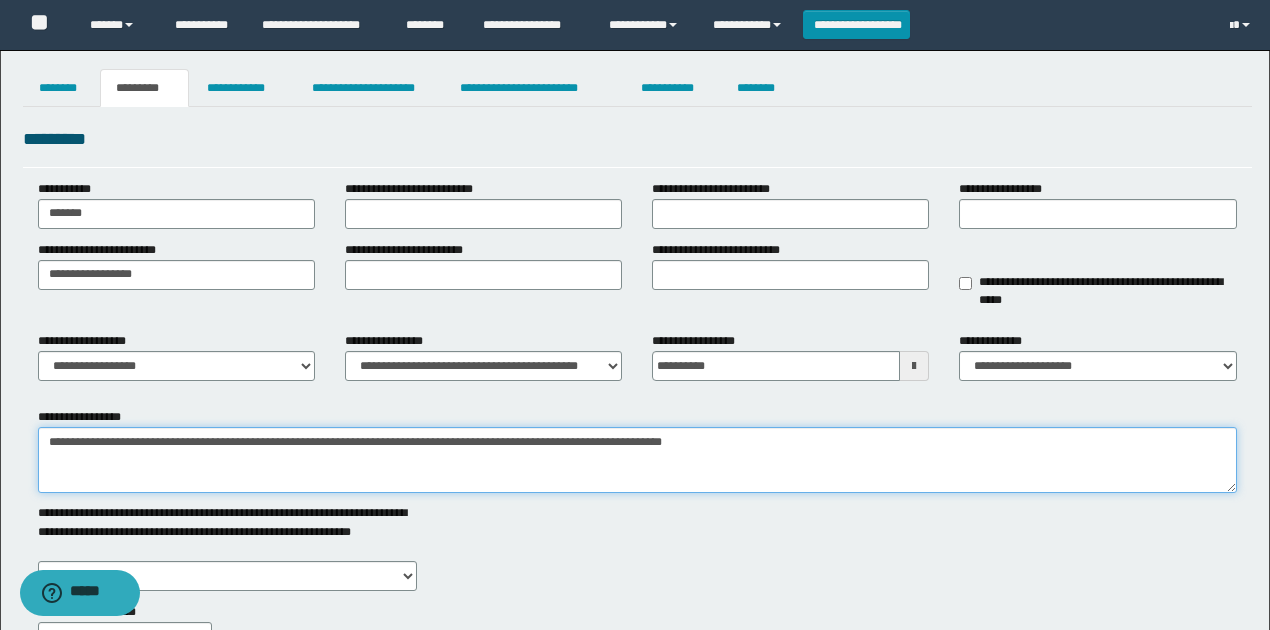 click on "**********" at bounding box center [637, 460] 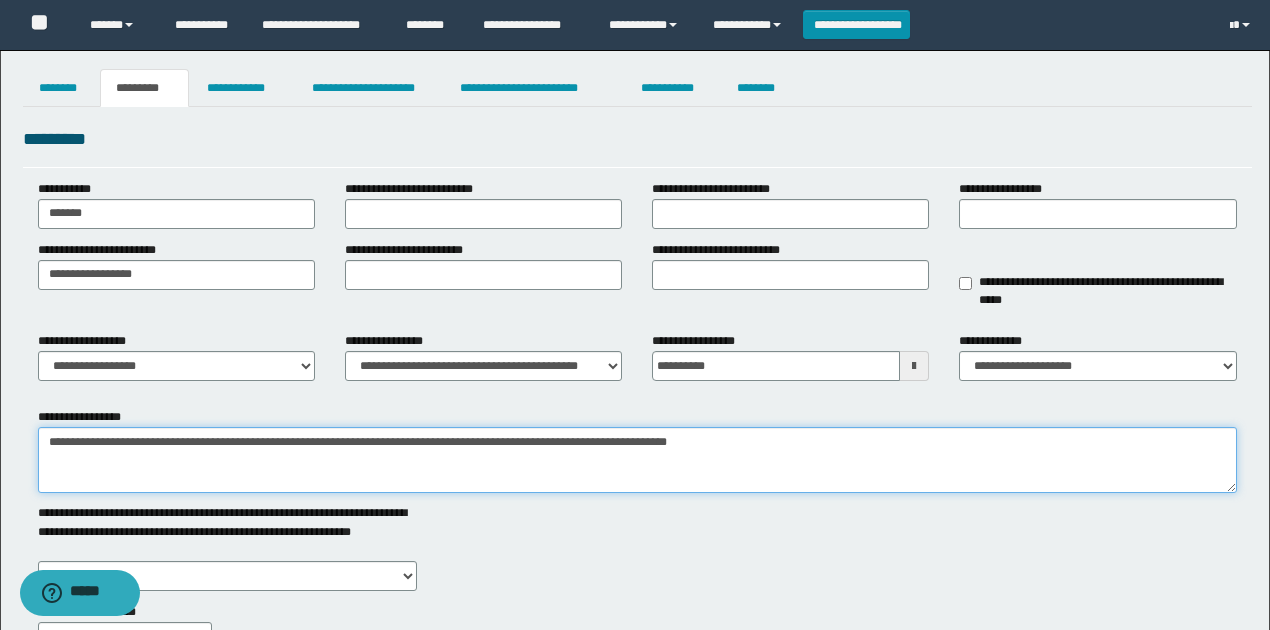 click on "**********" at bounding box center (637, 460) 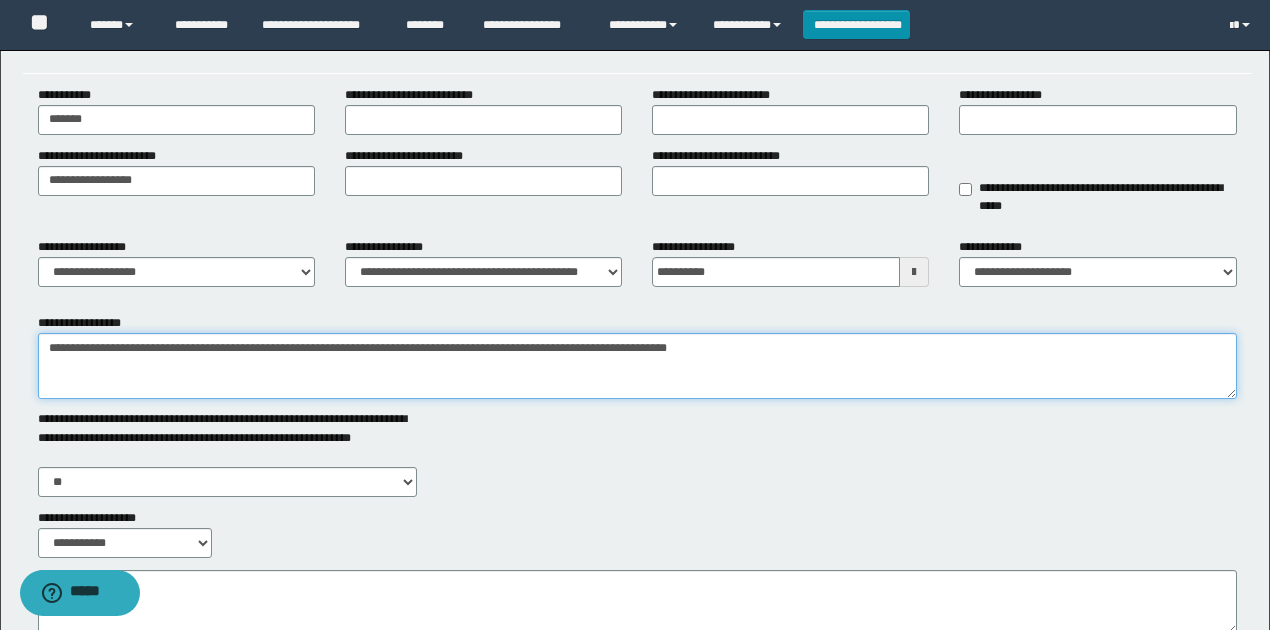 scroll, scrollTop: 266, scrollLeft: 0, axis: vertical 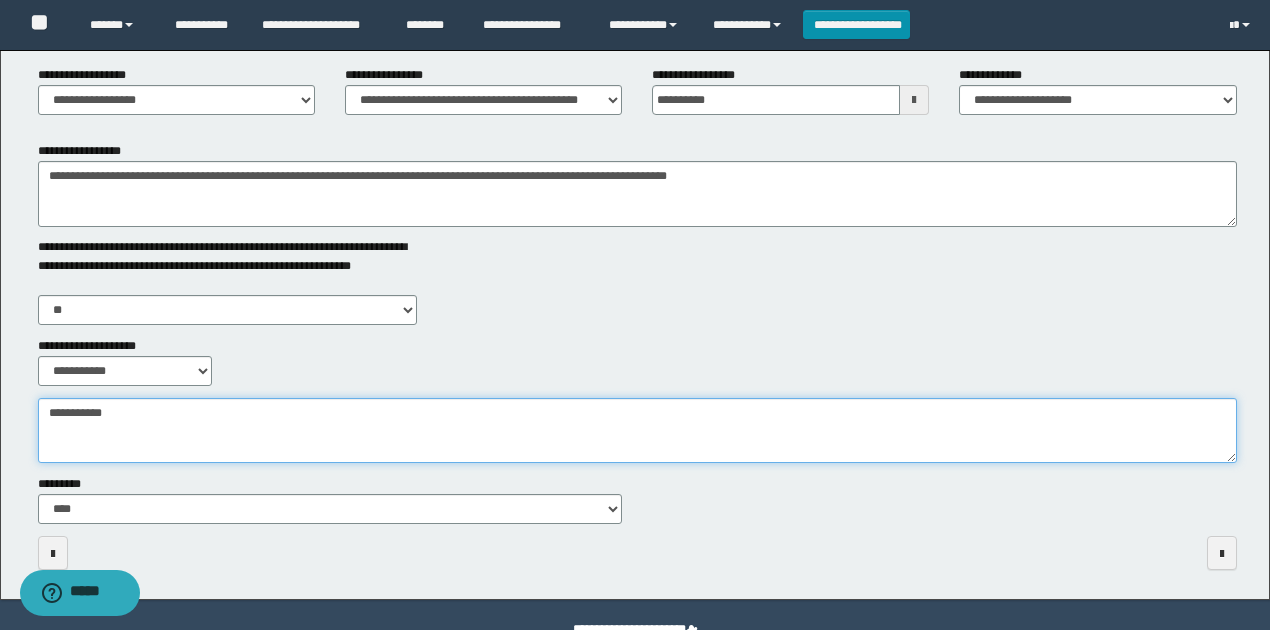 click on "**********" at bounding box center [637, 430] 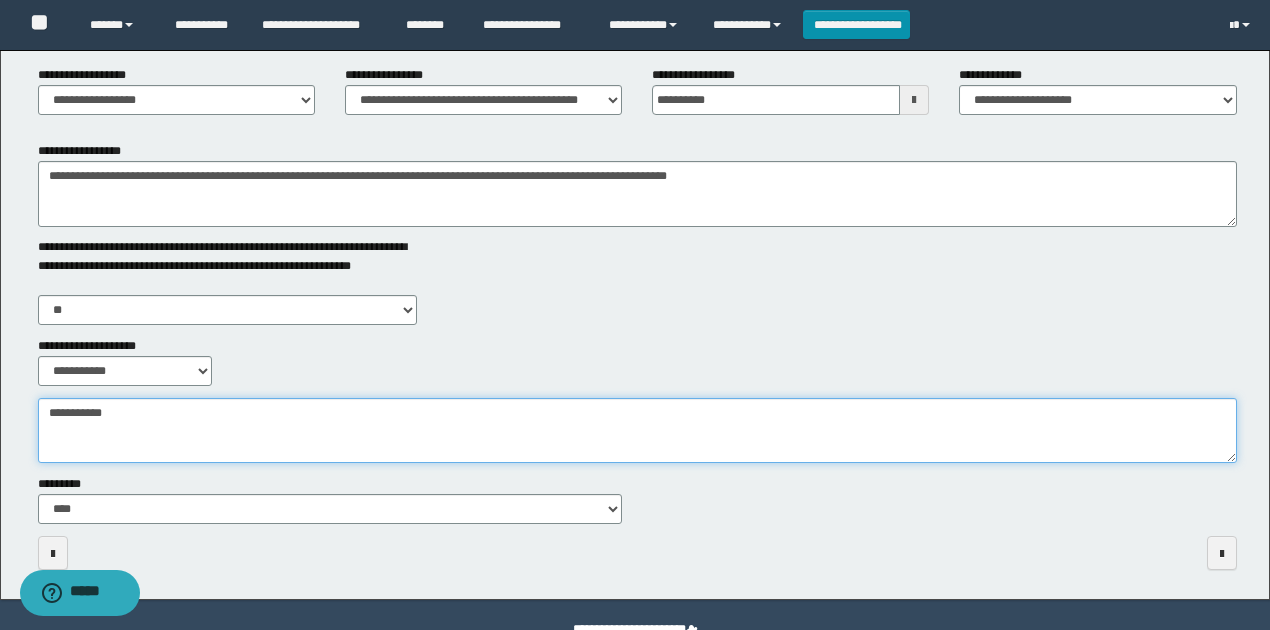 click on "**********" at bounding box center (637, 430) 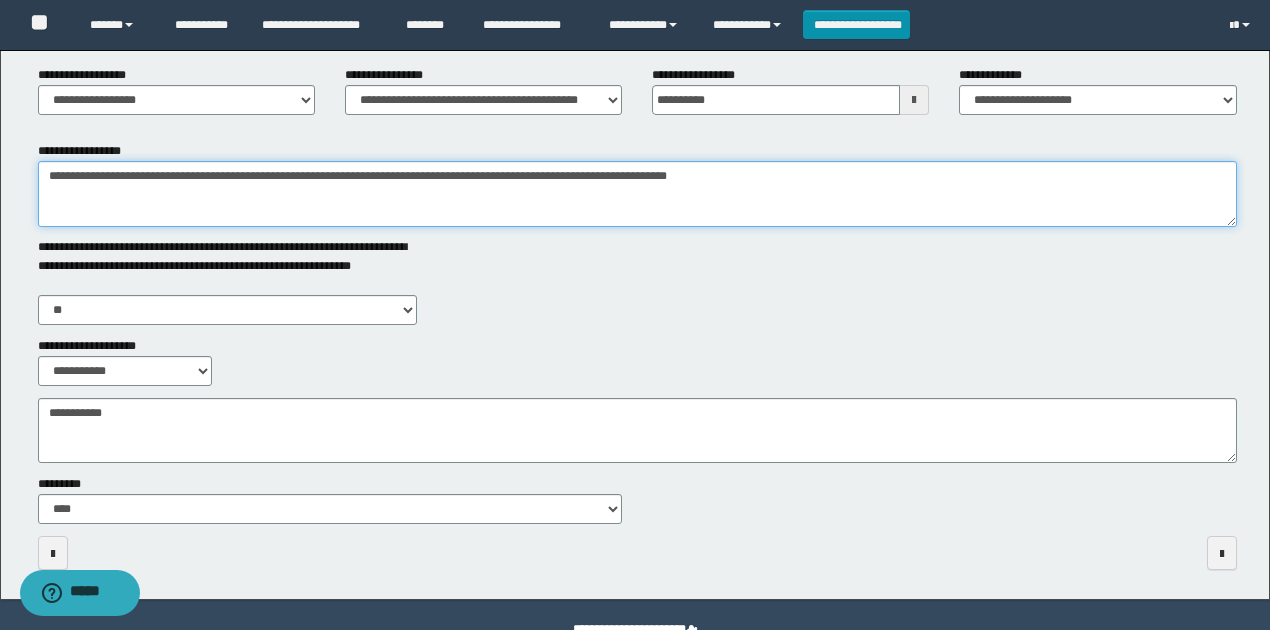 click on "**********" at bounding box center [637, 194] 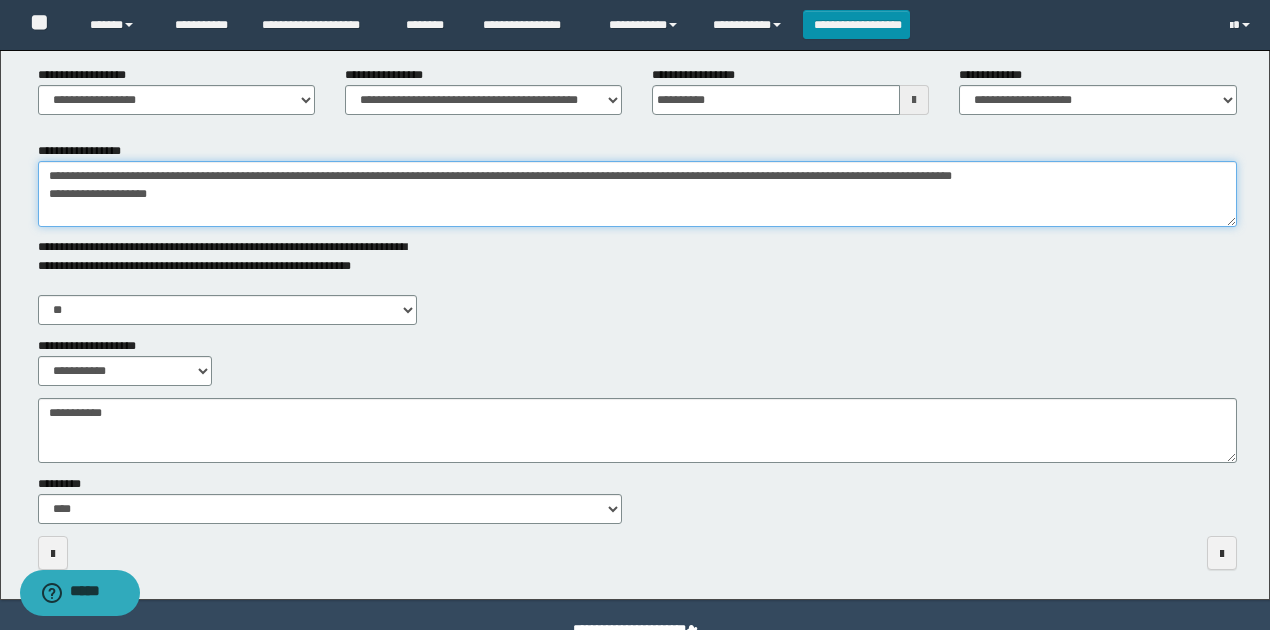 type on "**********" 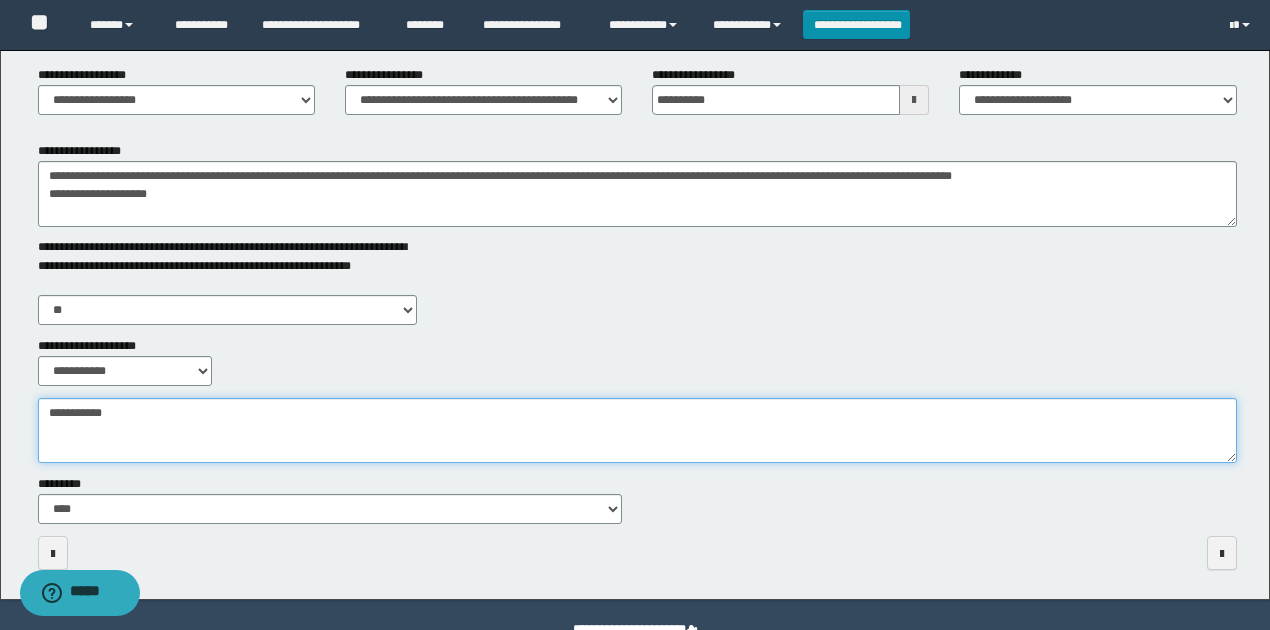 click on "**********" at bounding box center [637, 430] 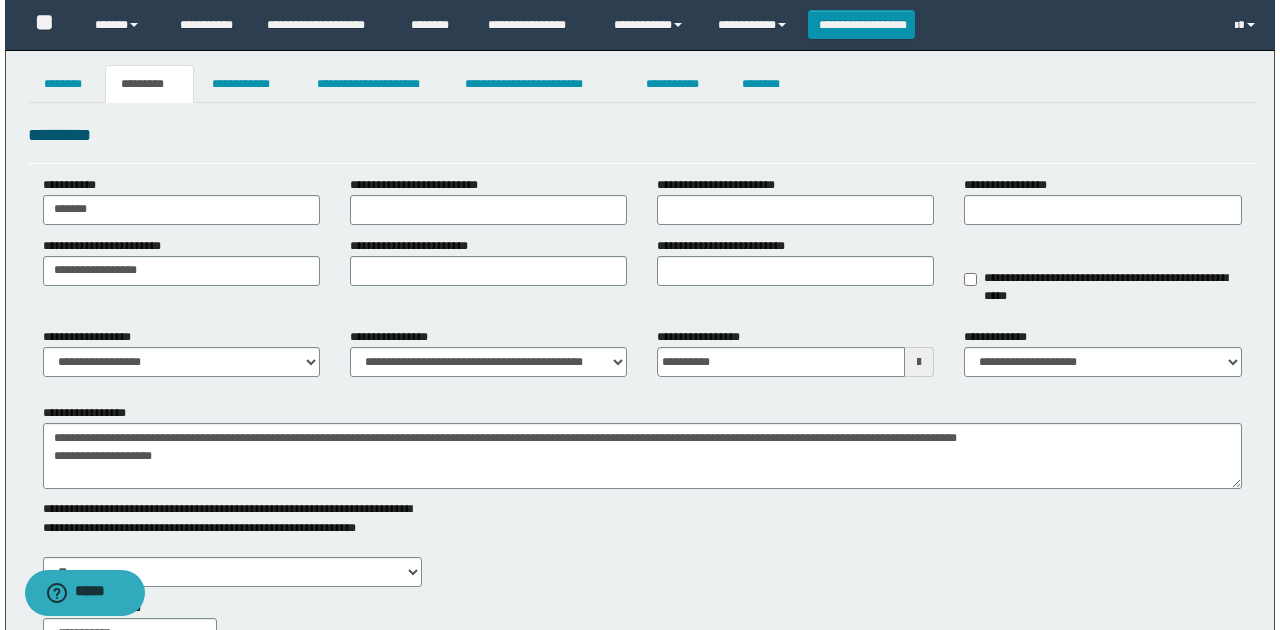 scroll, scrollTop: 0, scrollLeft: 0, axis: both 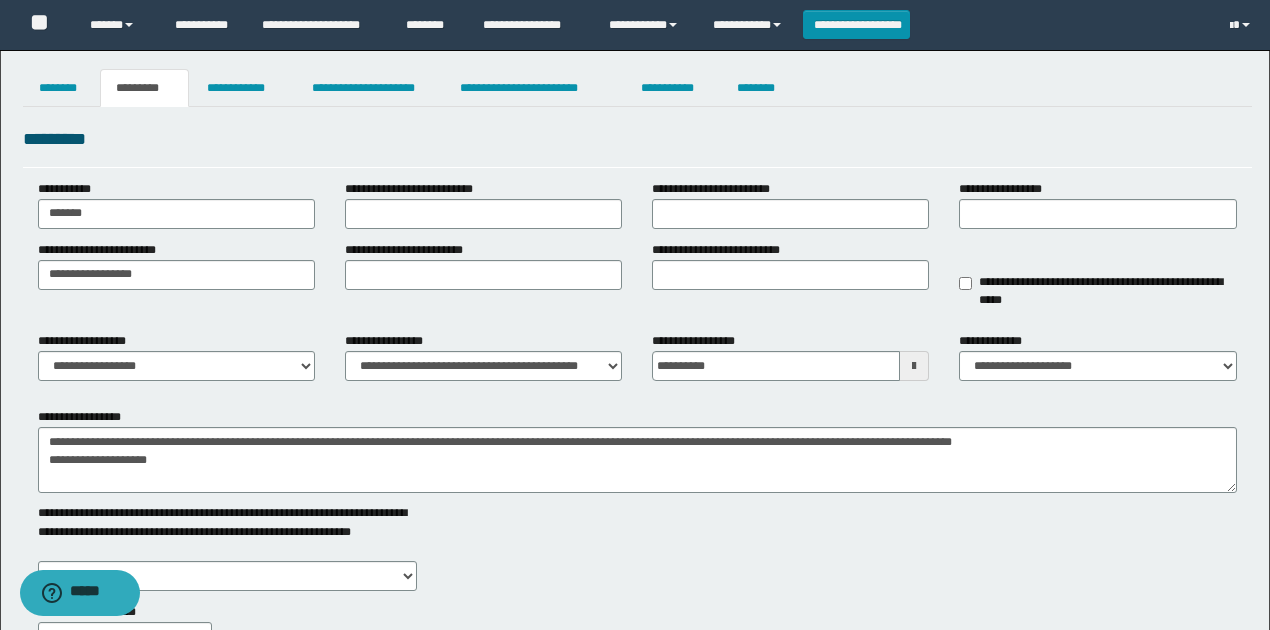 type on "**********" 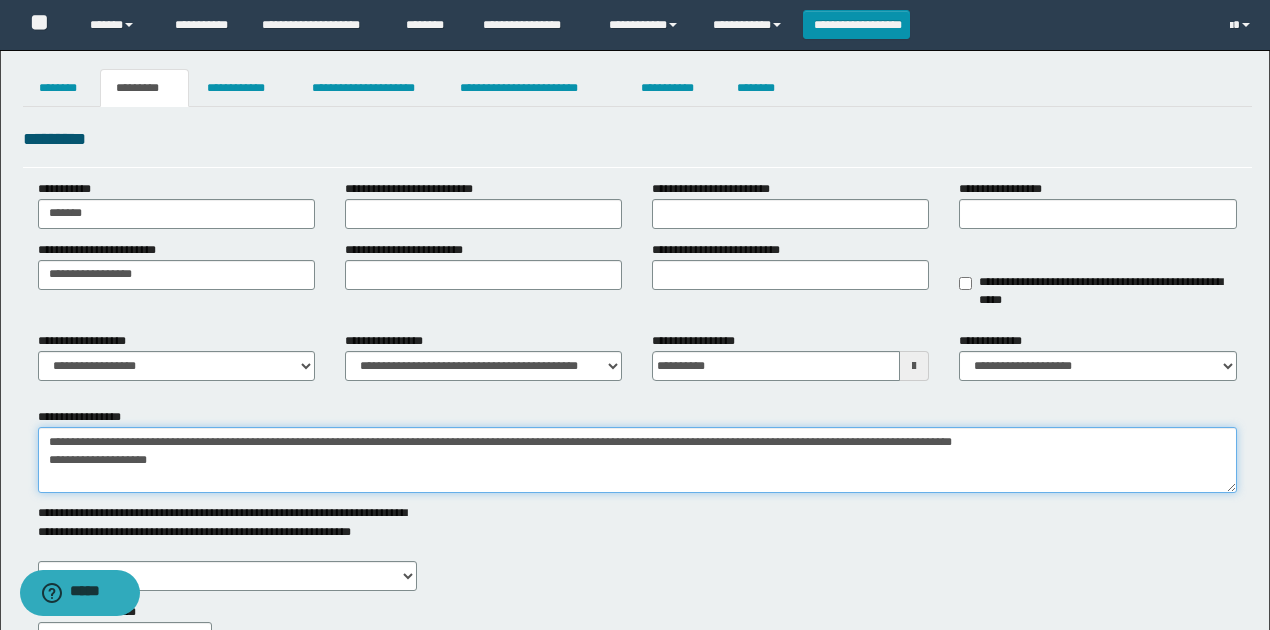 click on "**********" at bounding box center [637, 460] 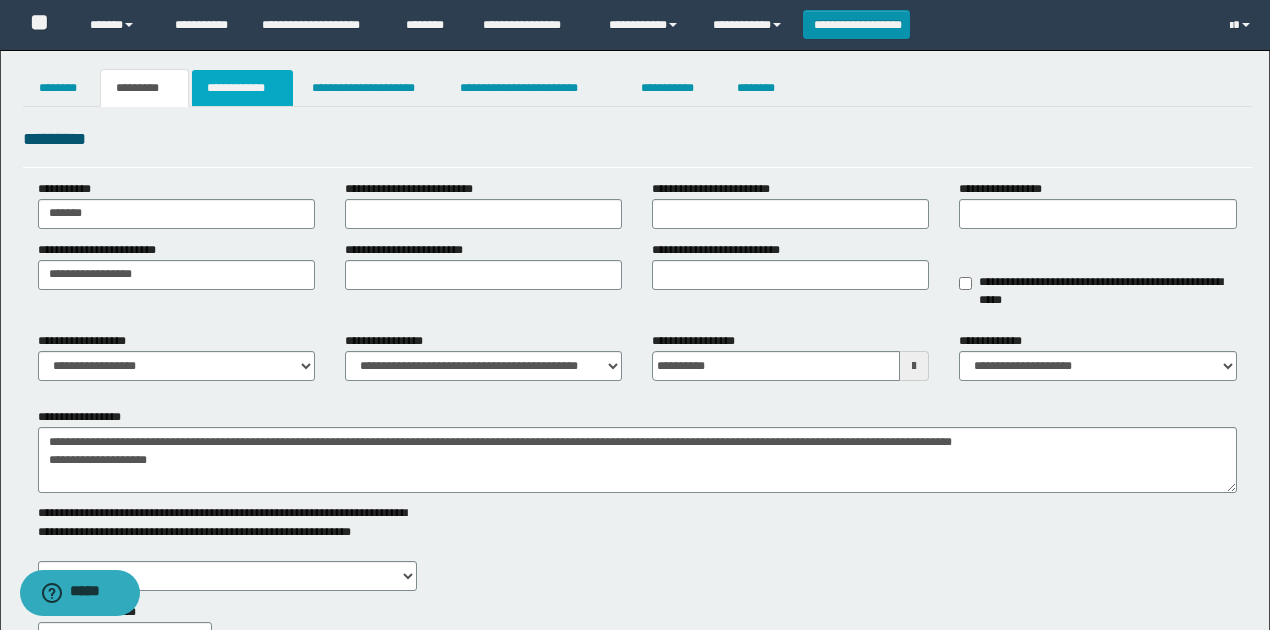 click on "**********" at bounding box center (243, 88) 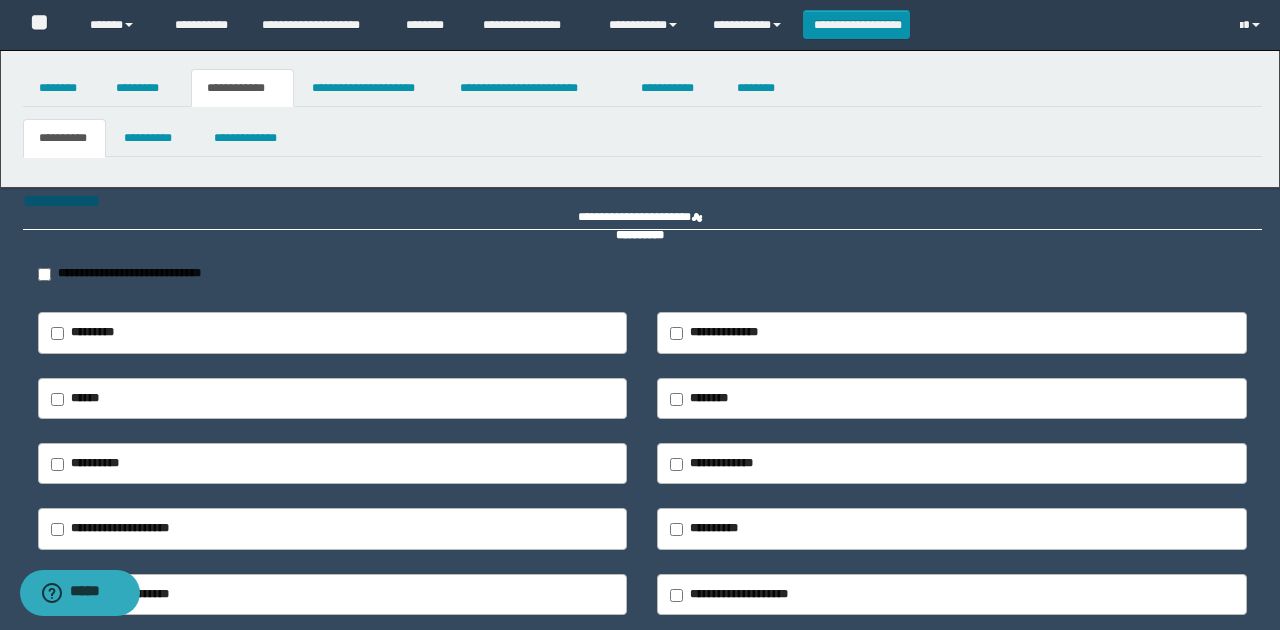 type on "**********" 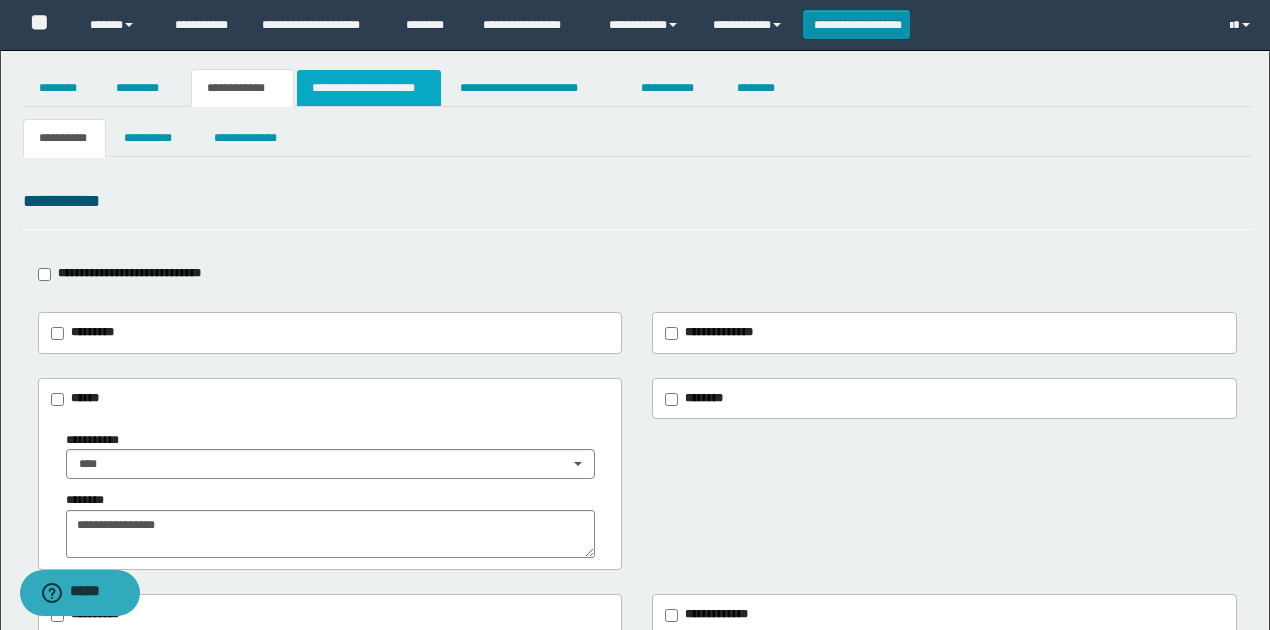 click on "**********" at bounding box center (369, 88) 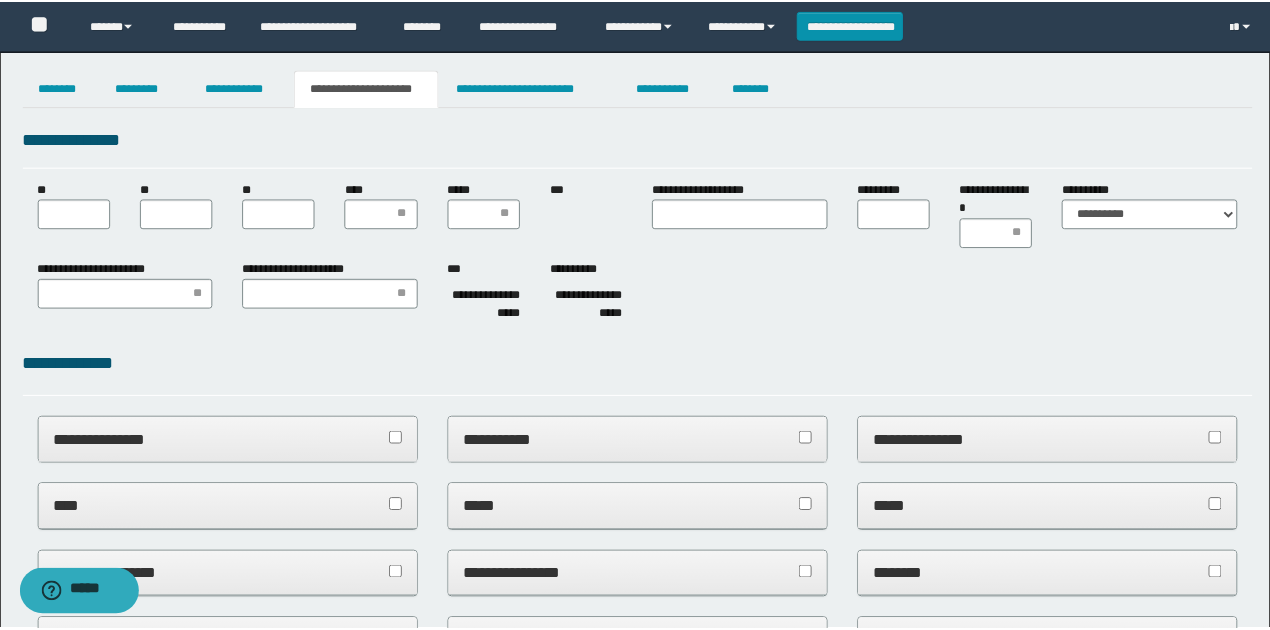 scroll, scrollTop: 0, scrollLeft: 0, axis: both 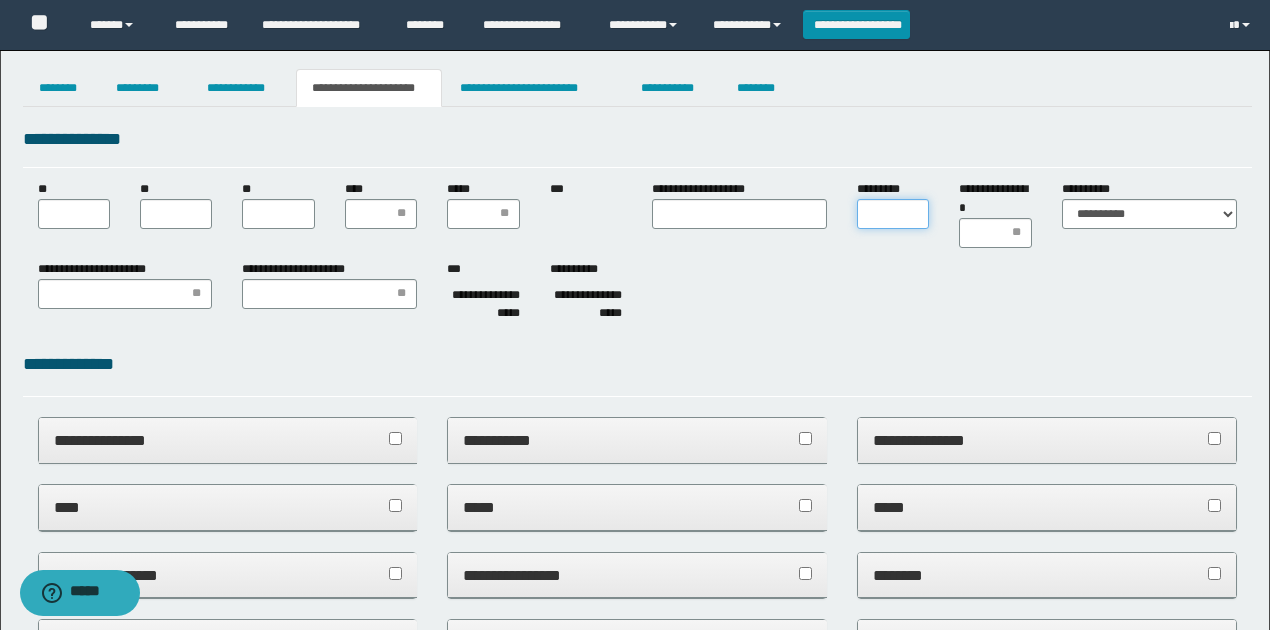 click on "*********" at bounding box center [893, 214] 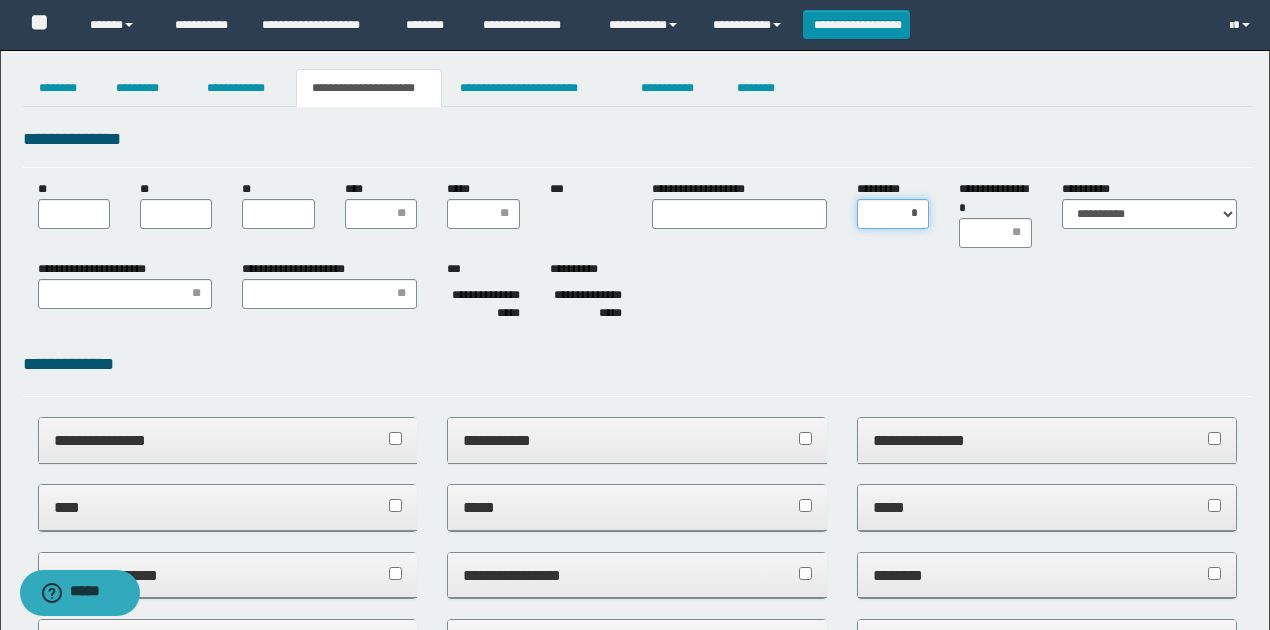 type on "**" 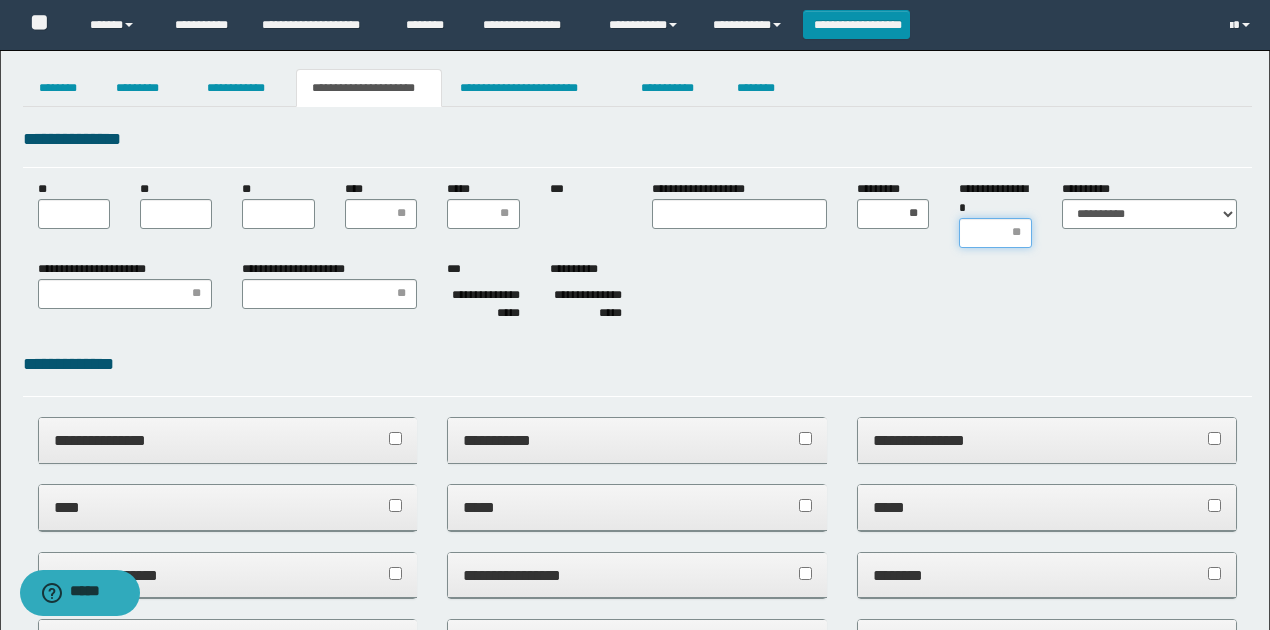 click on "**********" at bounding box center (995, 233) 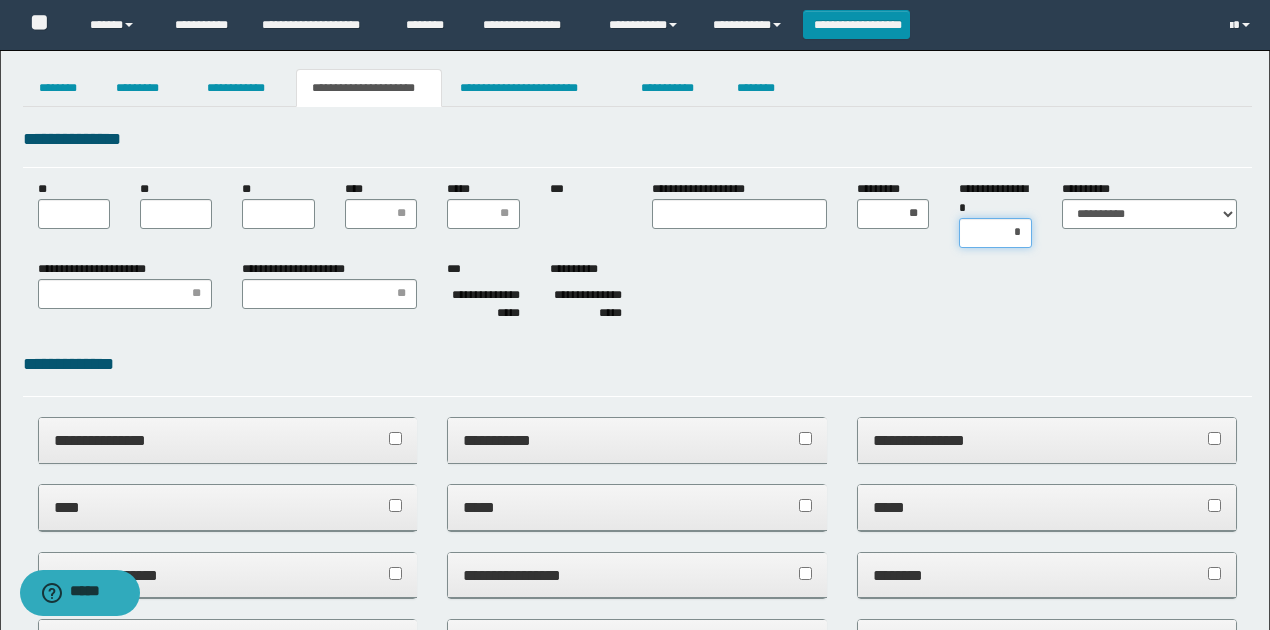 type on "**" 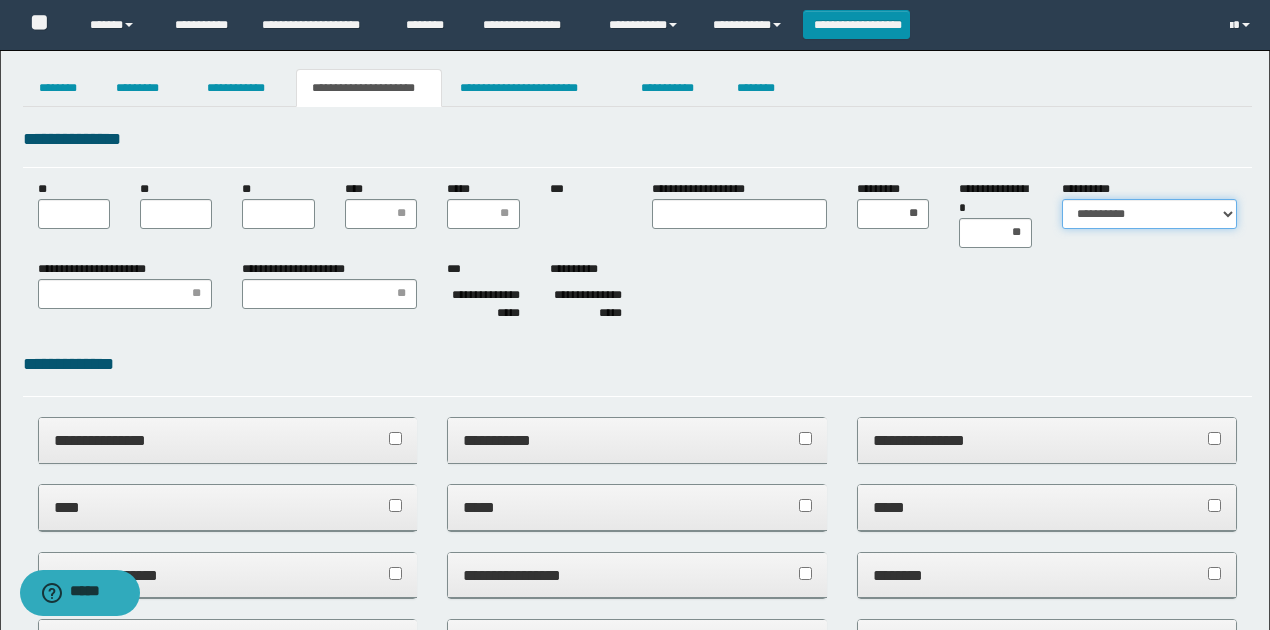 drag, startPoint x: 1096, startPoint y: 204, endPoint x: 1096, endPoint y: 226, distance: 22 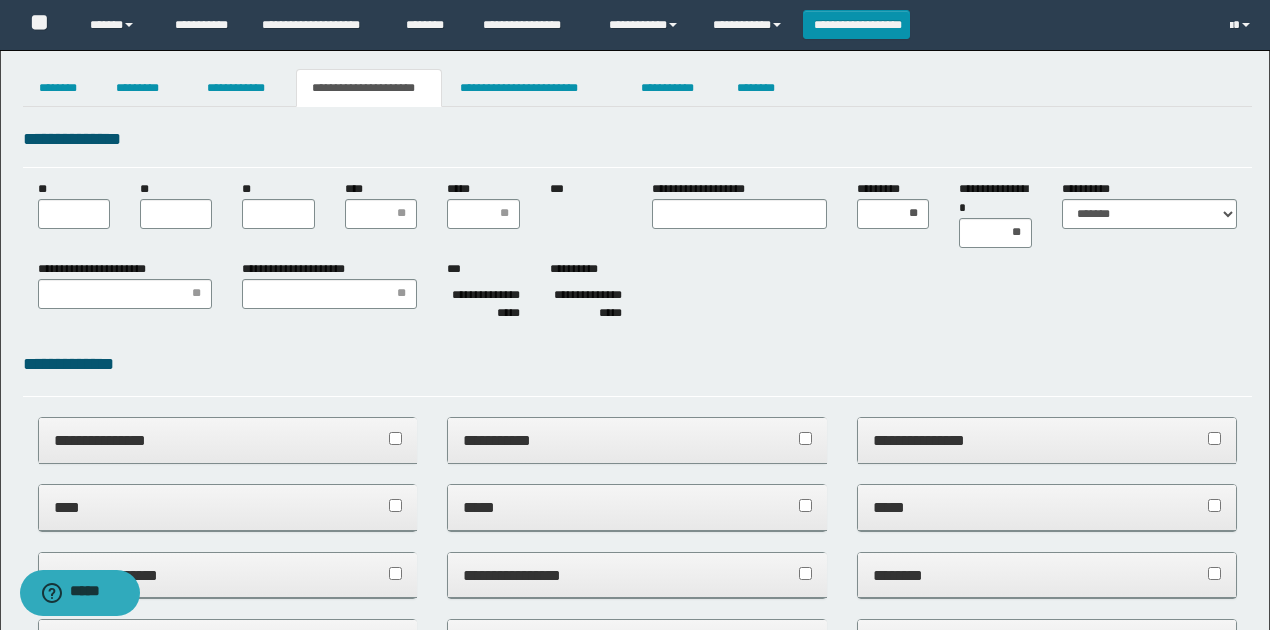 click on "**********" at bounding box center [637, 295] 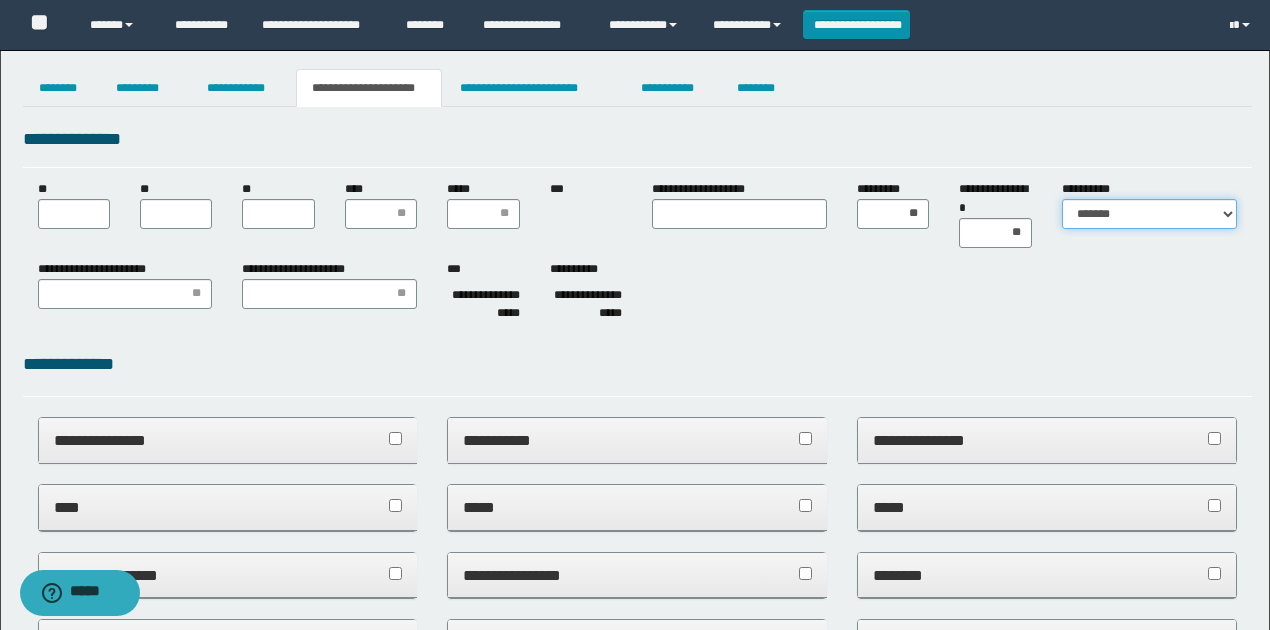 click on "**********" at bounding box center [1149, 214] 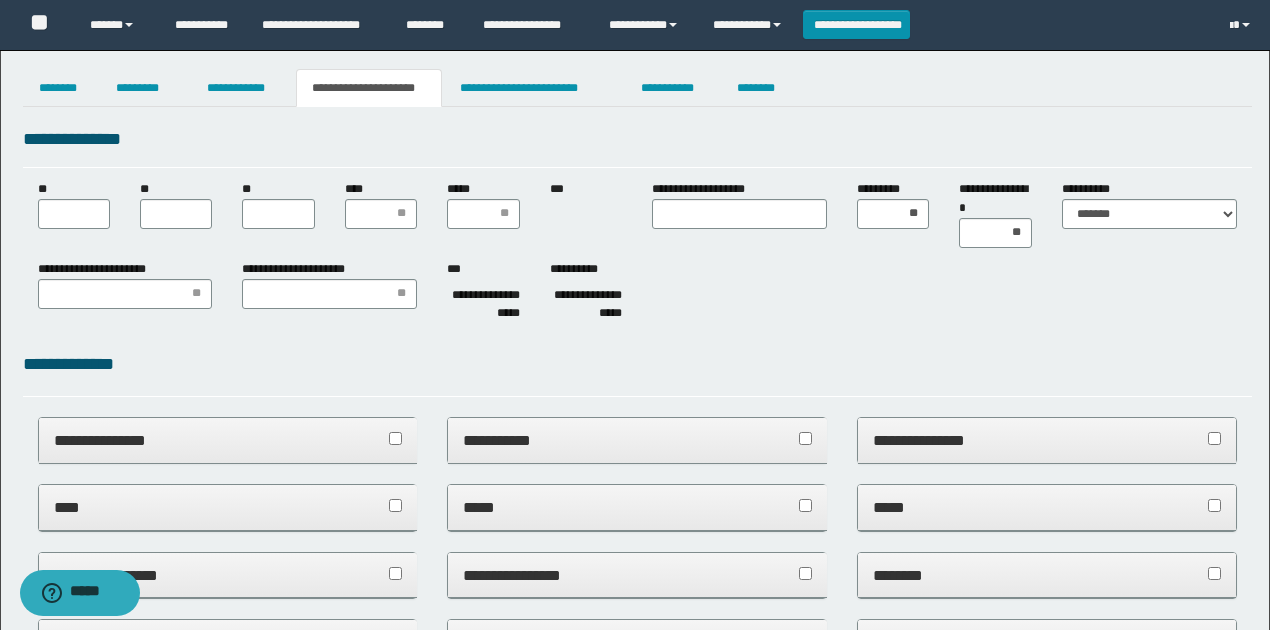 drag, startPoint x: 1090, startPoint y: 140, endPoint x: 1075, endPoint y: 140, distance: 15 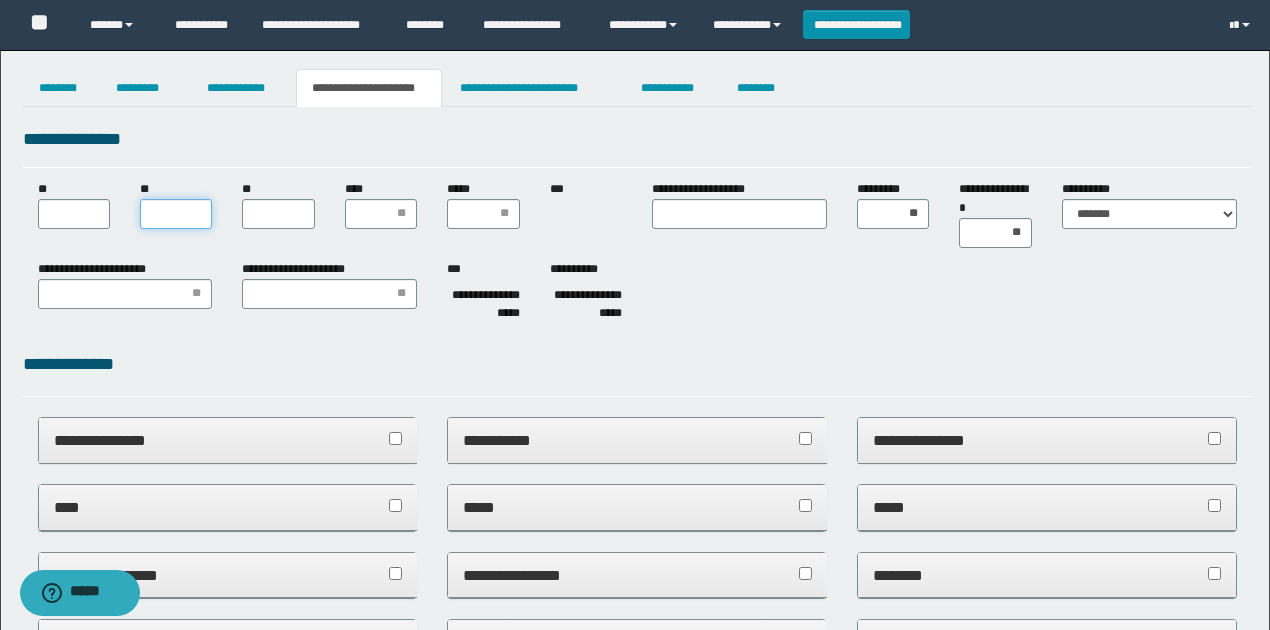 click on "**" at bounding box center (176, 214) 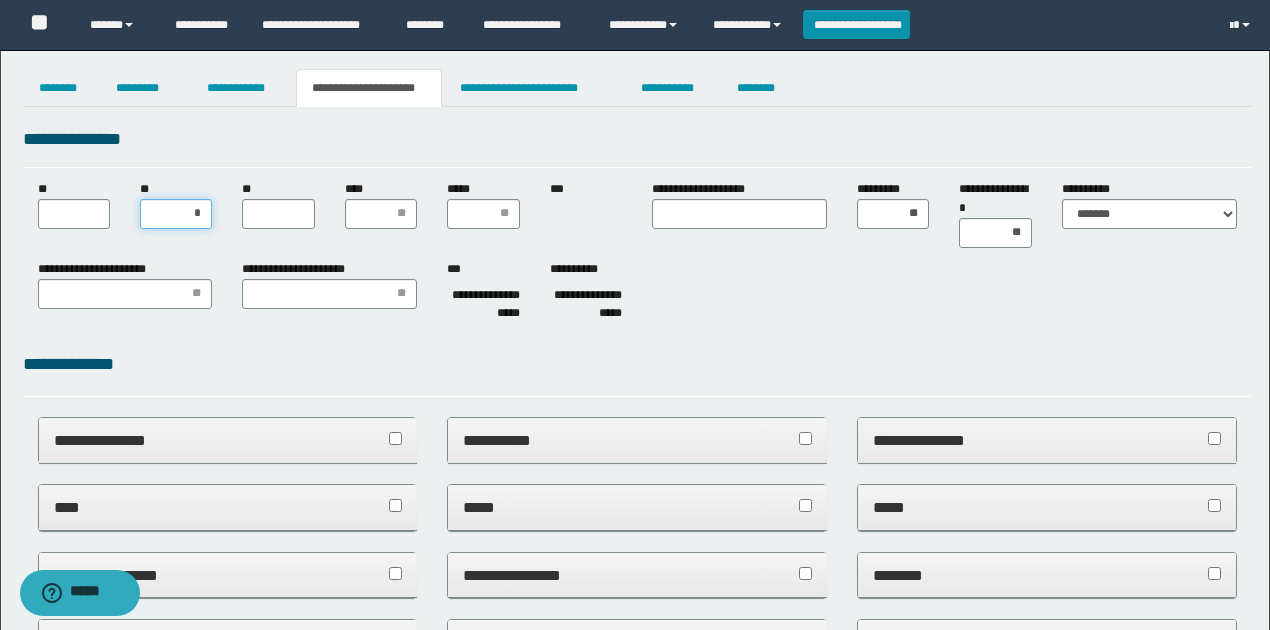 type on "**" 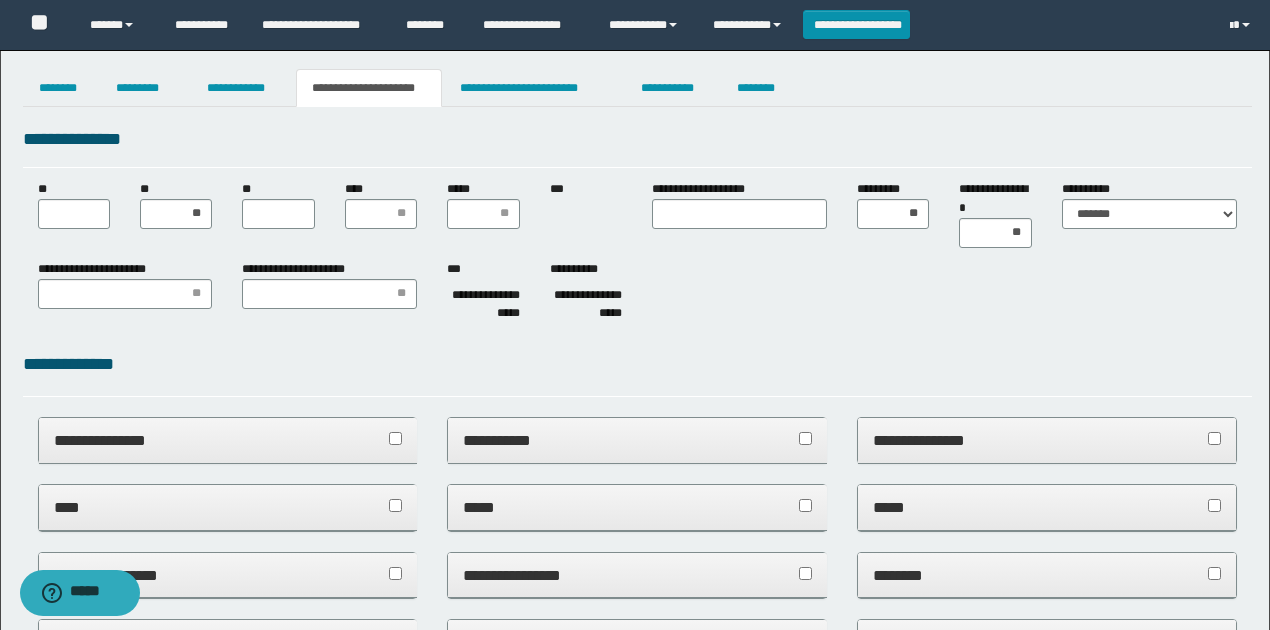 click on "**" at bounding box center (74, 204) 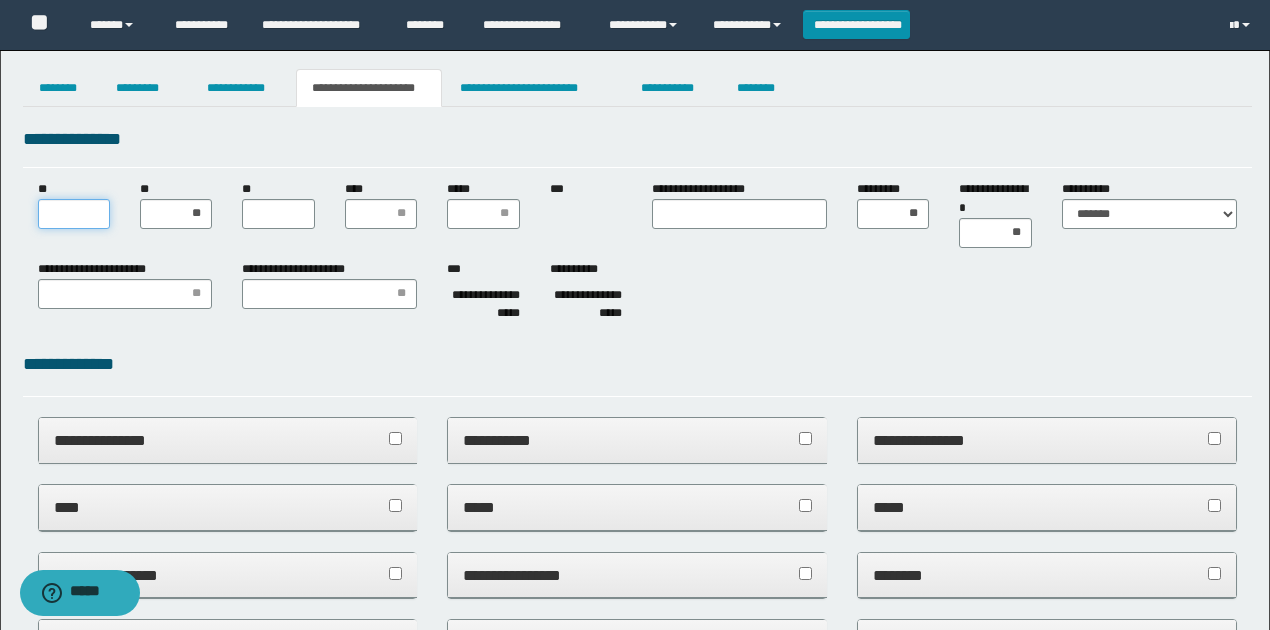 click on "**" at bounding box center [74, 214] 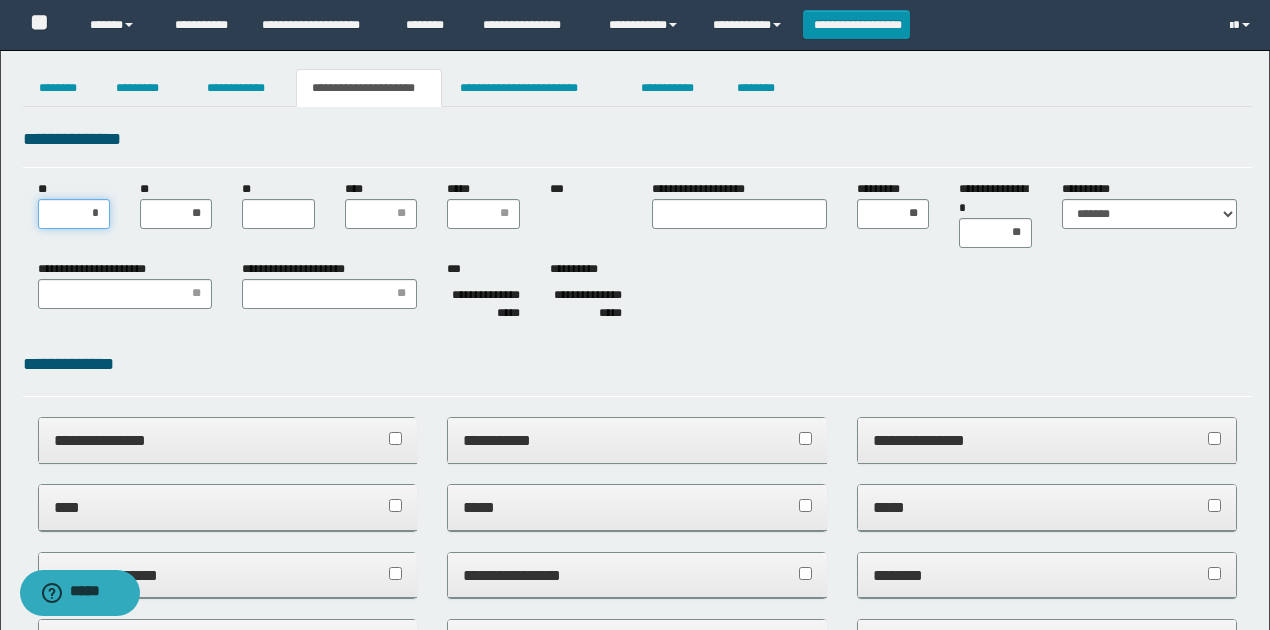 type on "**" 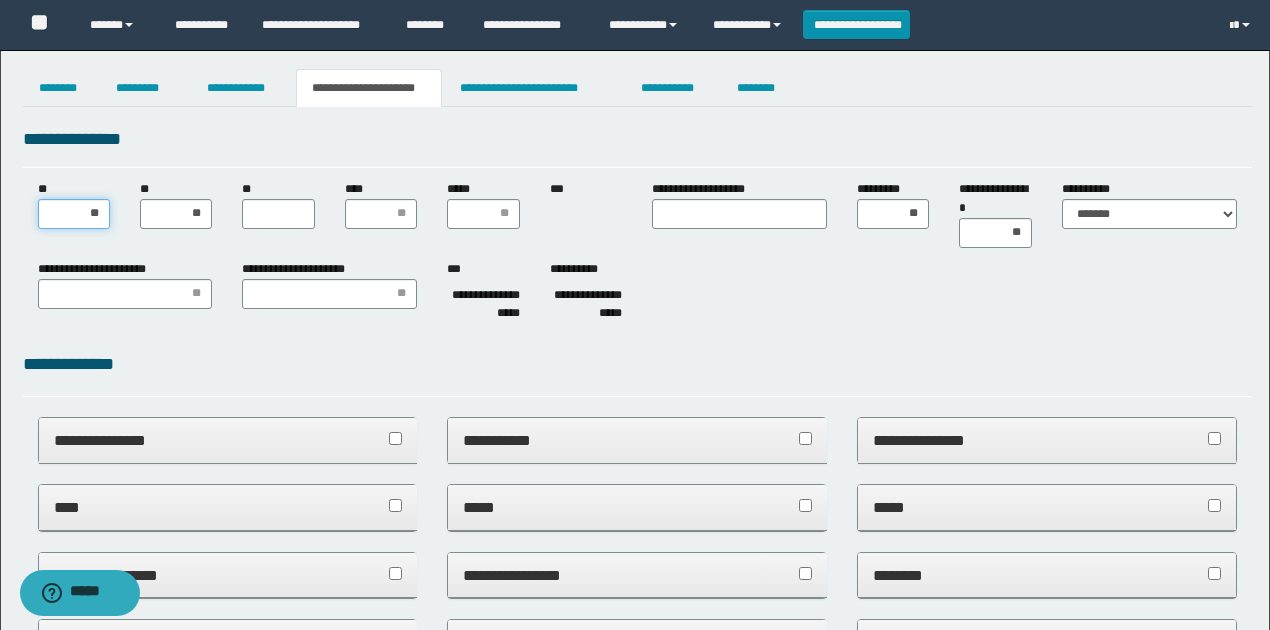 type 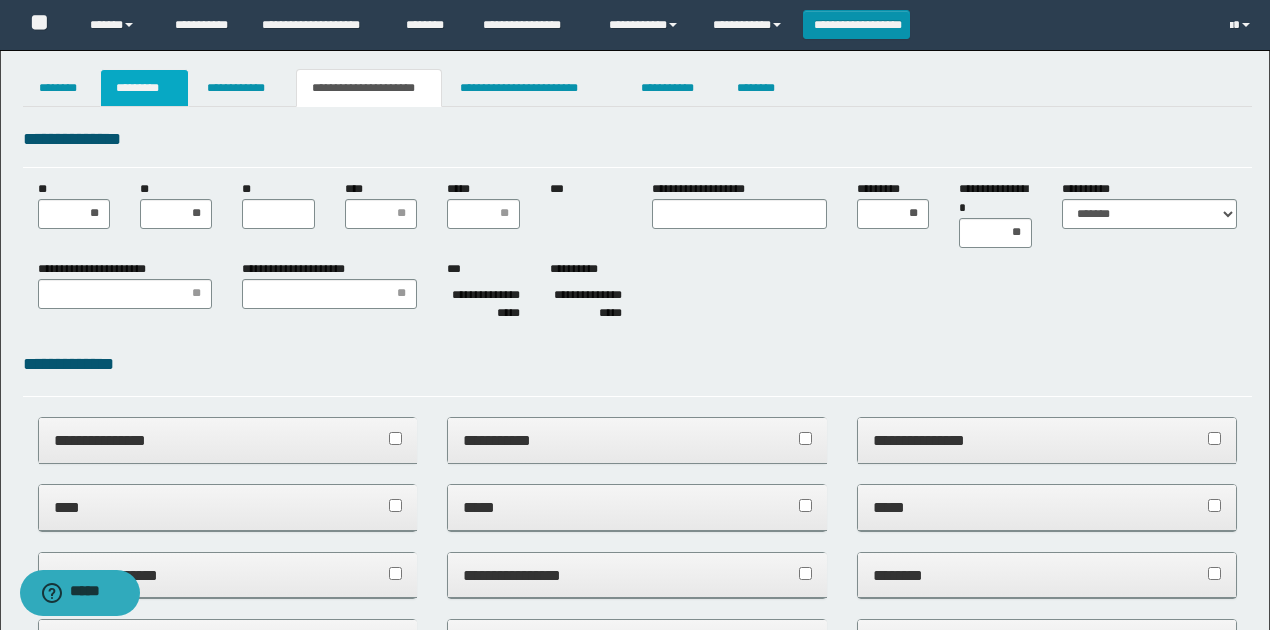 click on "*********" at bounding box center [144, 88] 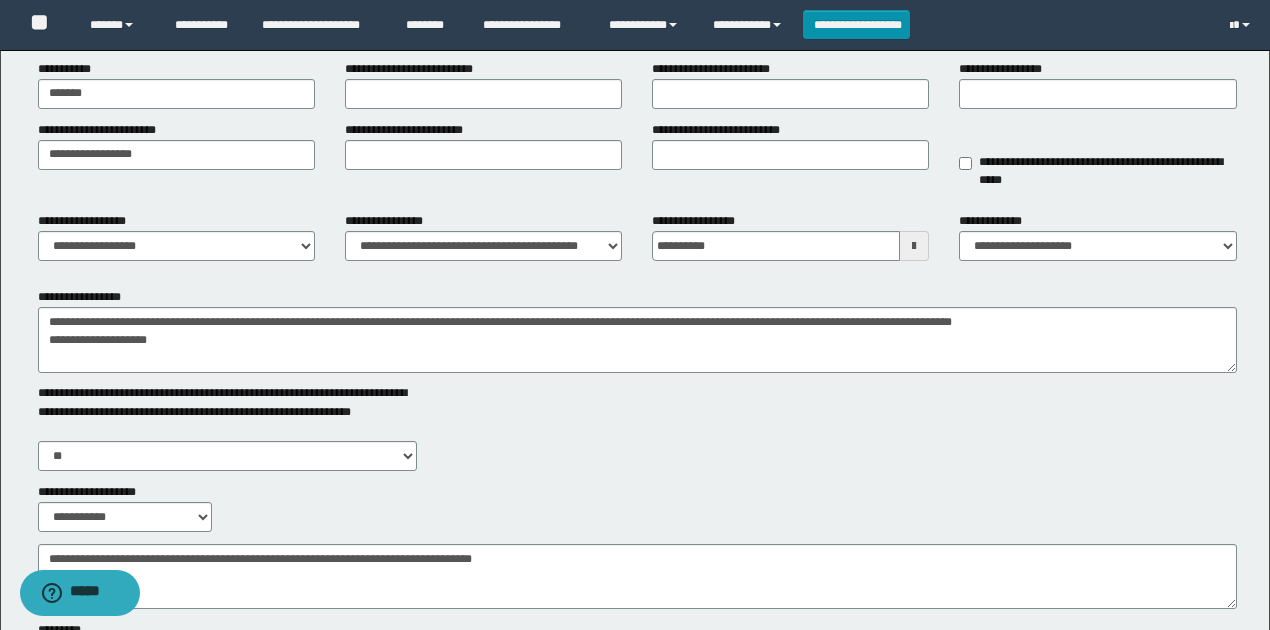 scroll, scrollTop: 266, scrollLeft: 0, axis: vertical 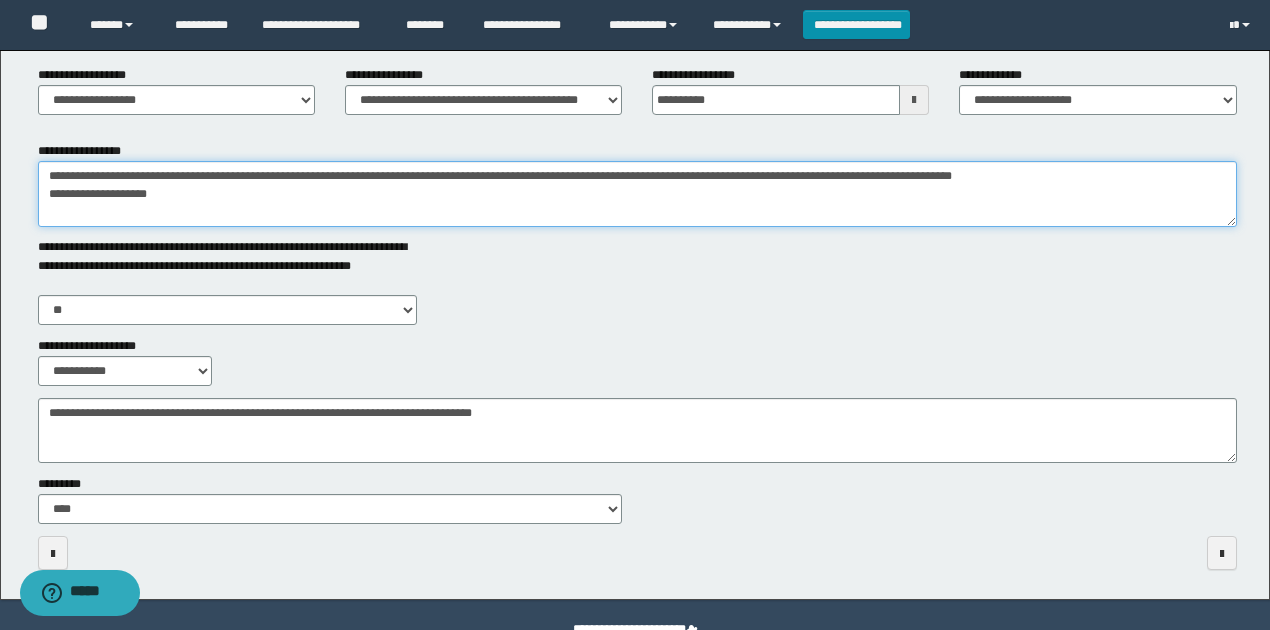 click on "**********" at bounding box center (637, 194) 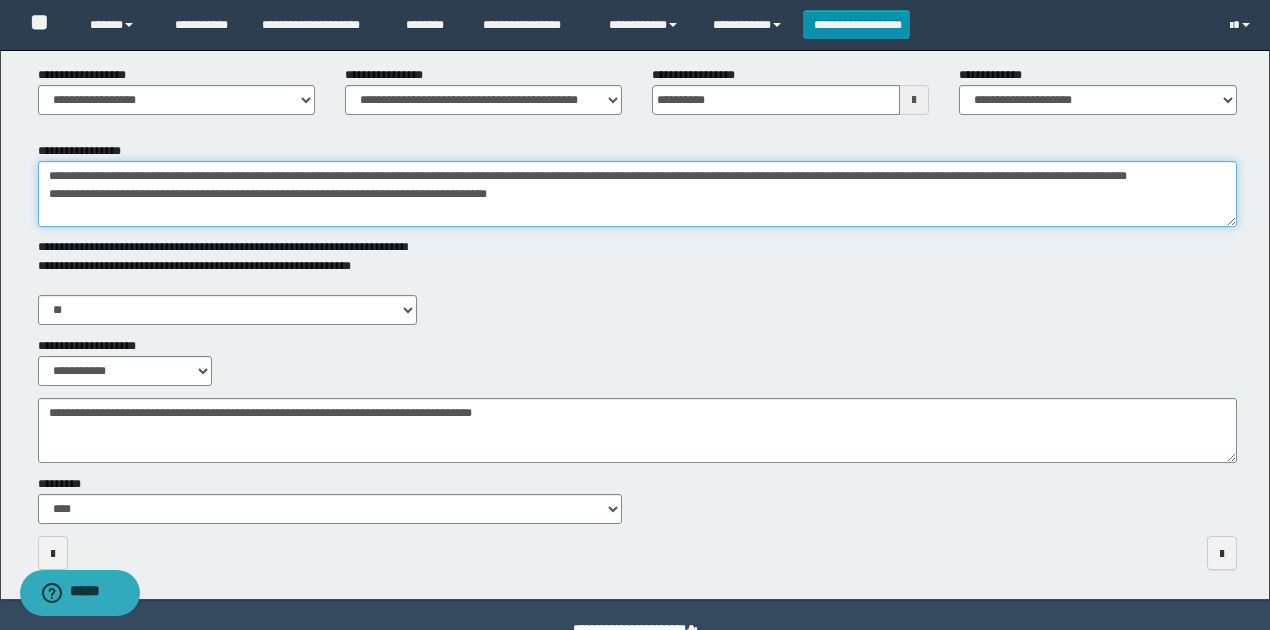 drag, startPoint x: 468, startPoint y: 192, endPoint x: 445, endPoint y: 192, distance: 23 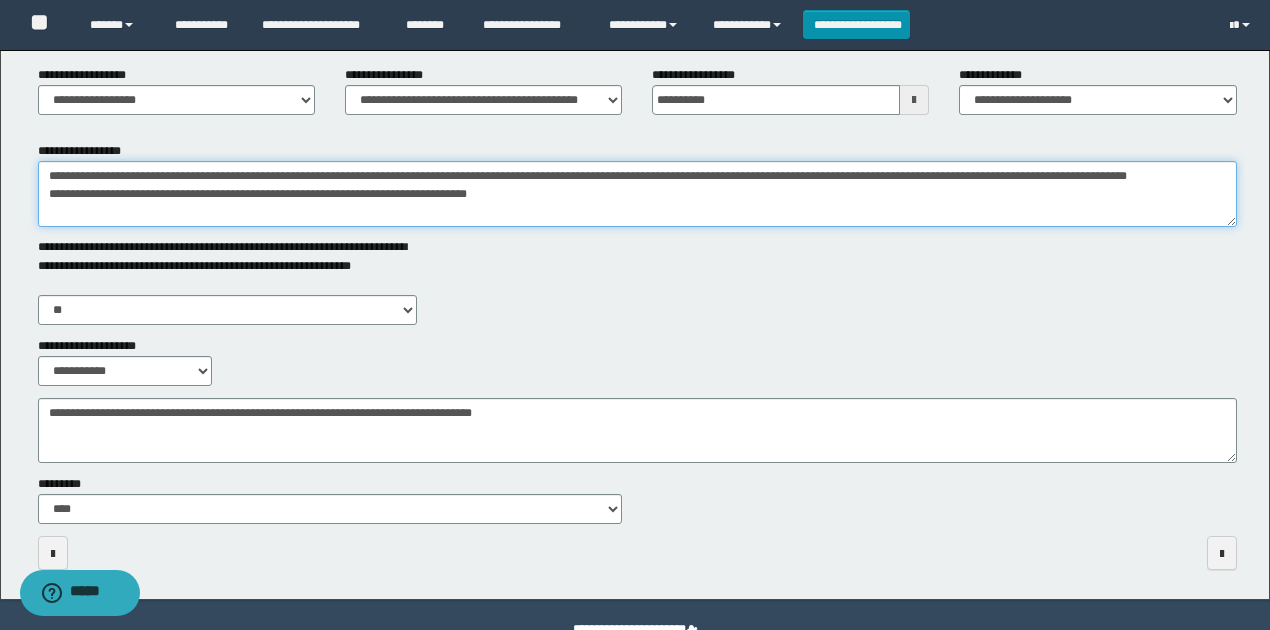 click on "**********" at bounding box center [637, 194] 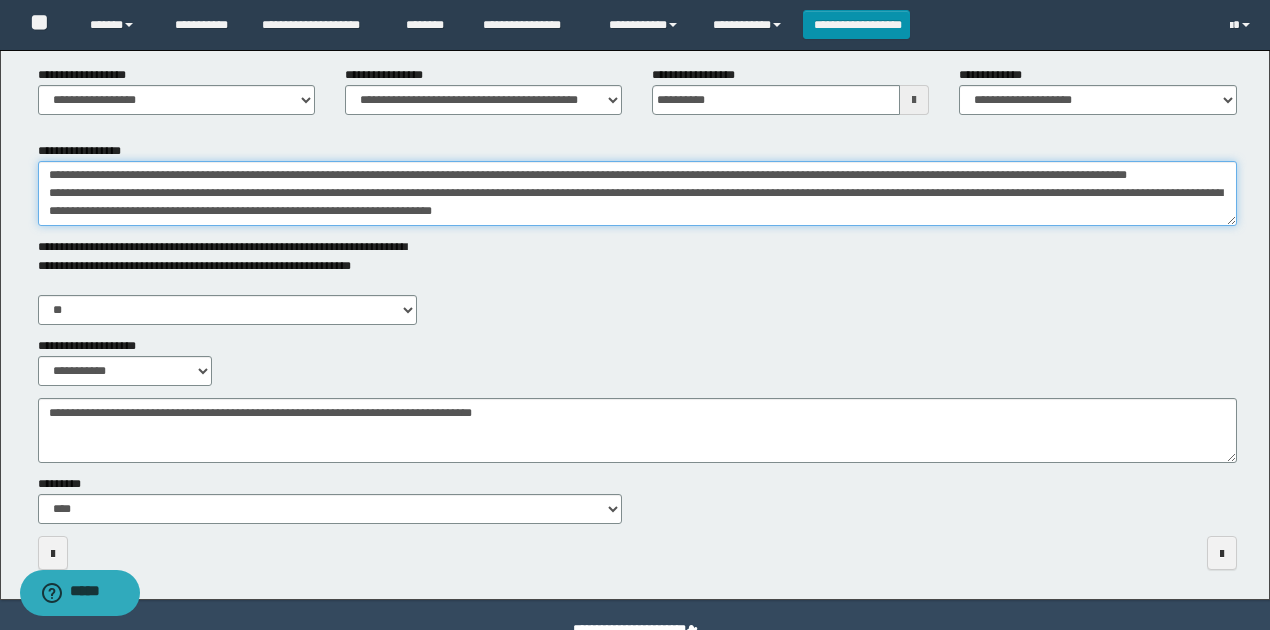 scroll, scrollTop: 30, scrollLeft: 0, axis: vertical 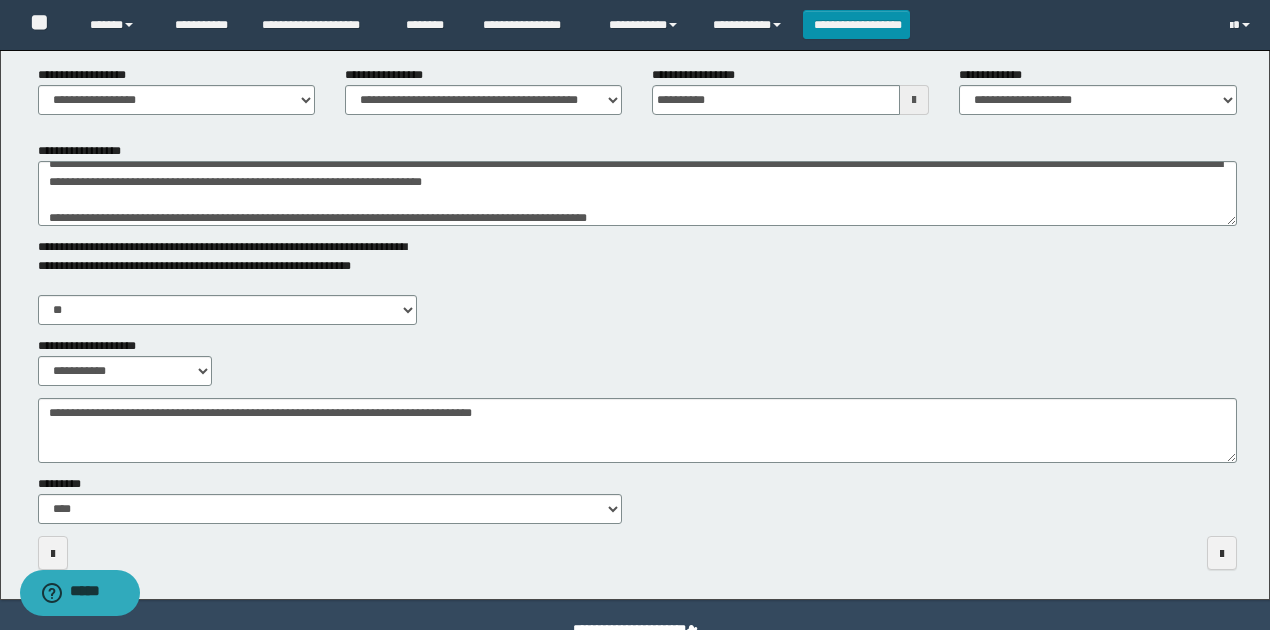 click on "**********" at bounding box center (637, 281) 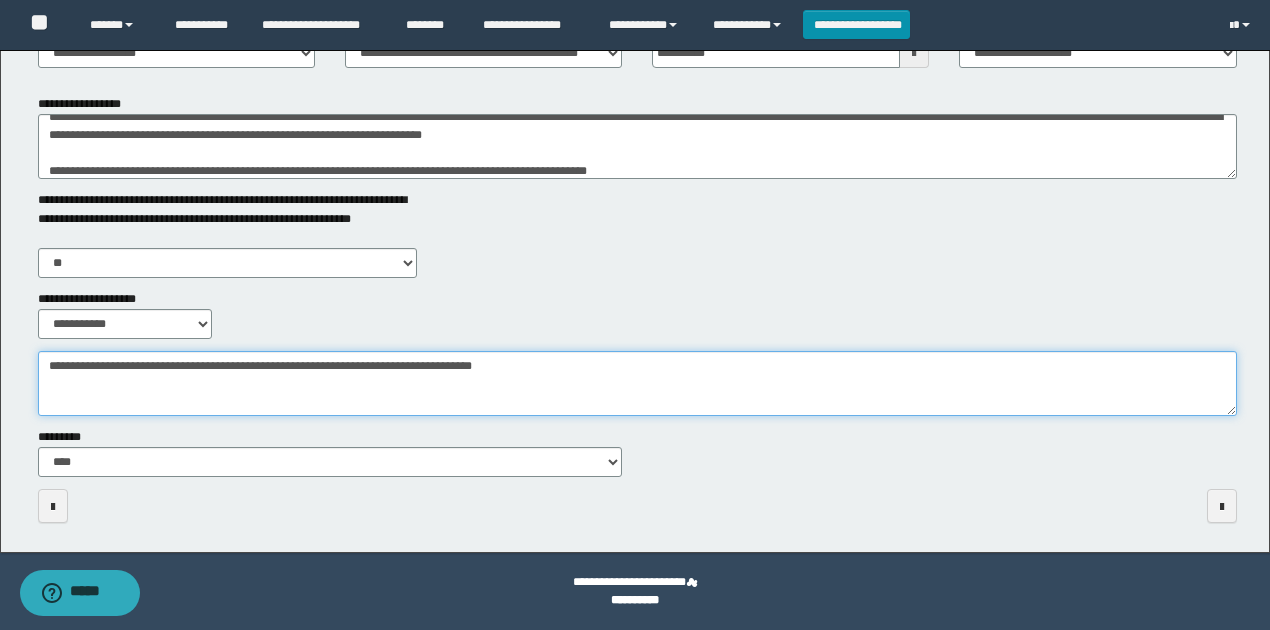 click on "**********" at bounding box center (637, 383) 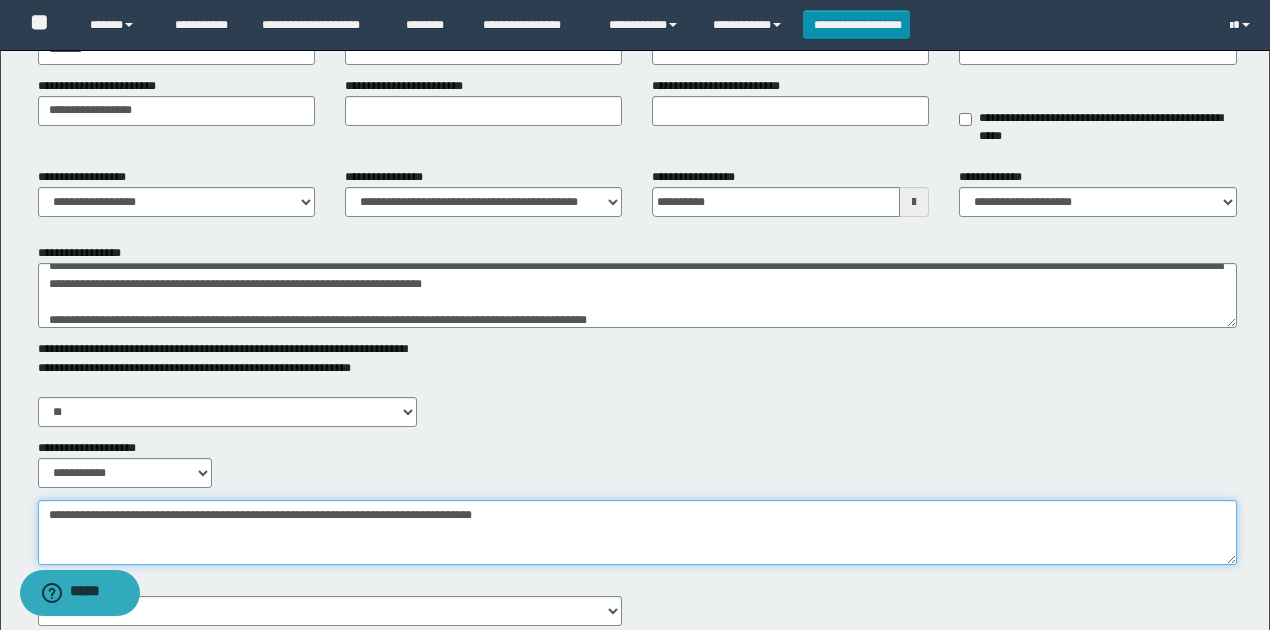 scroll, scrollTop: 113, scrollLeft: 0, axis: vertical 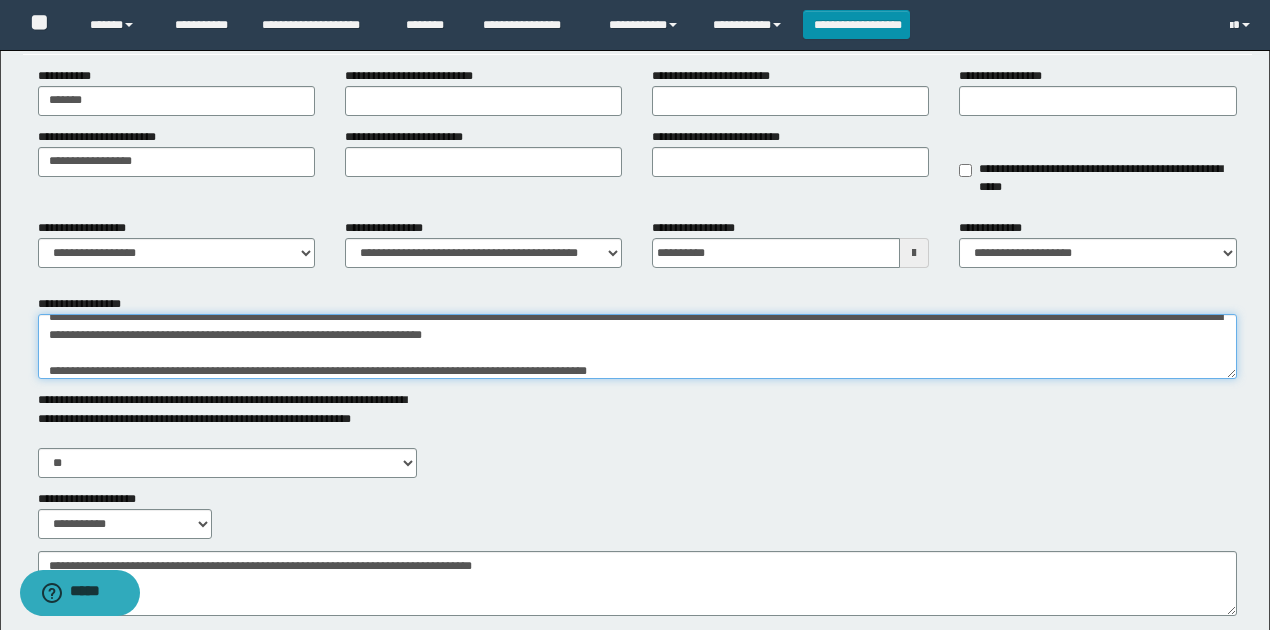 click on "**********" at bounding box center [637, 346] 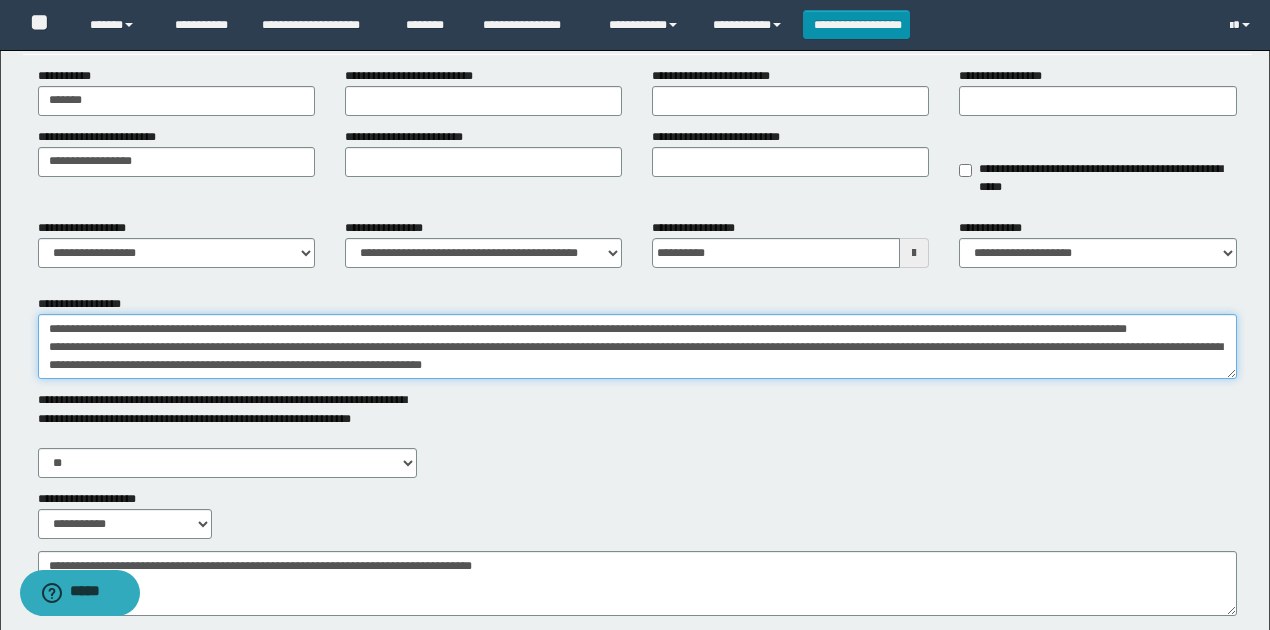 scroll, scrollTop: 36, scrollLeft: 0, axis: vertical 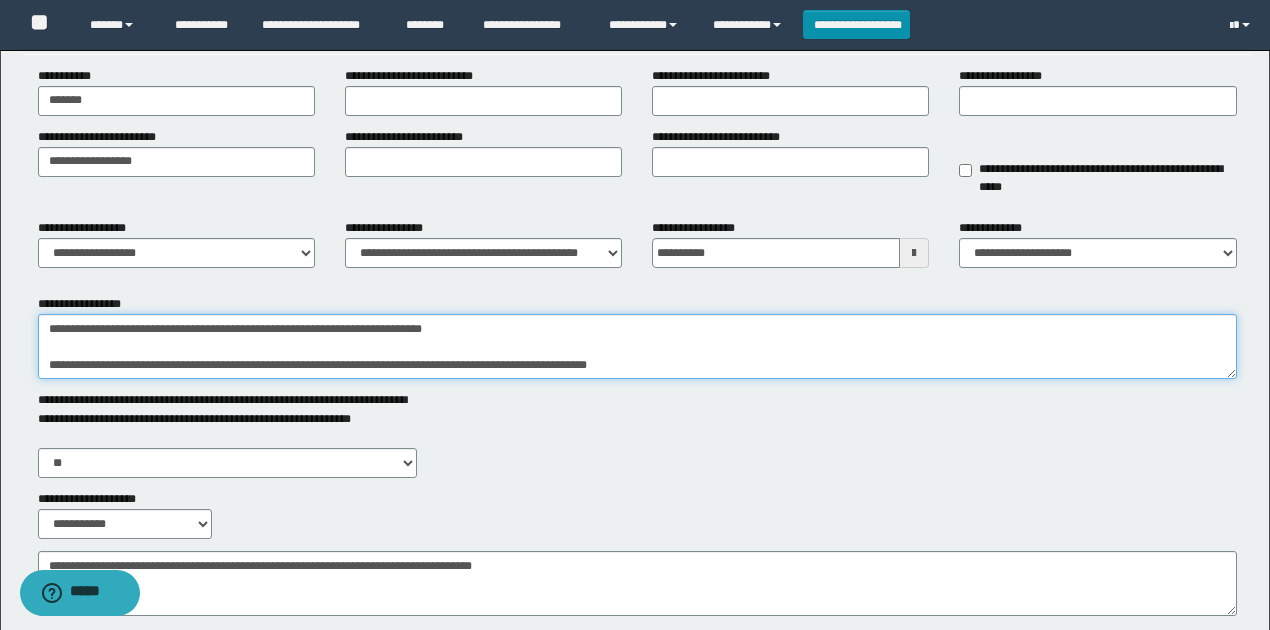 click on "**********" at bounding box center [637, 346] 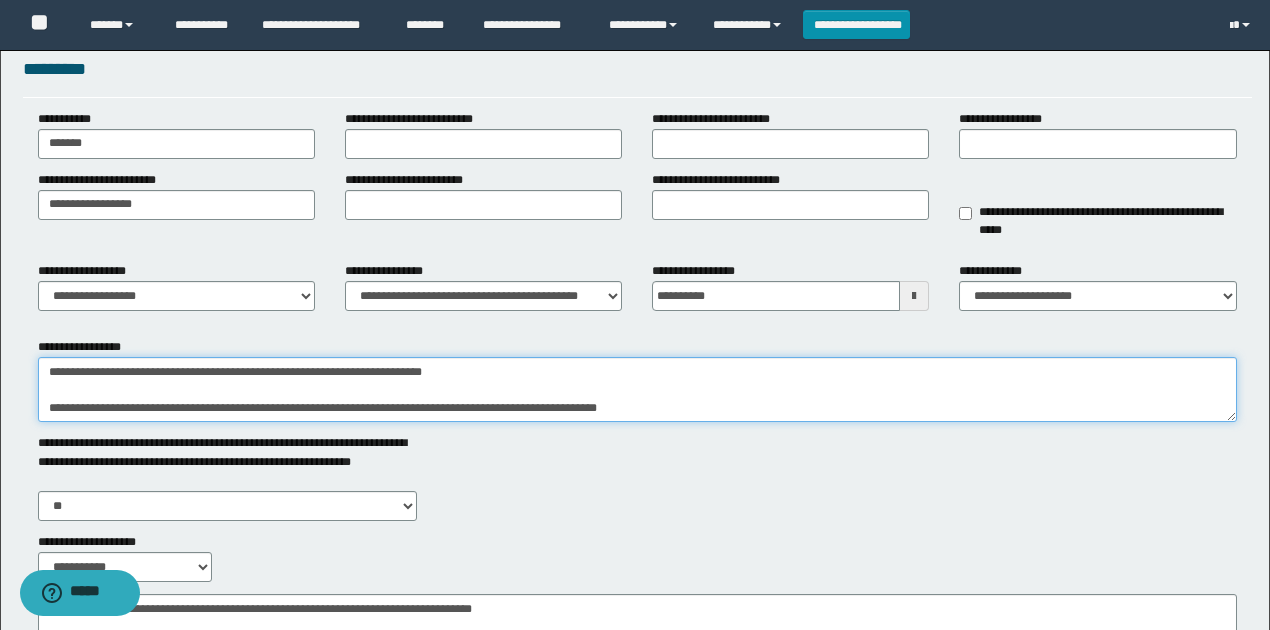 scroll, scrollTop: 0, scrollLeft: 0, axis: both 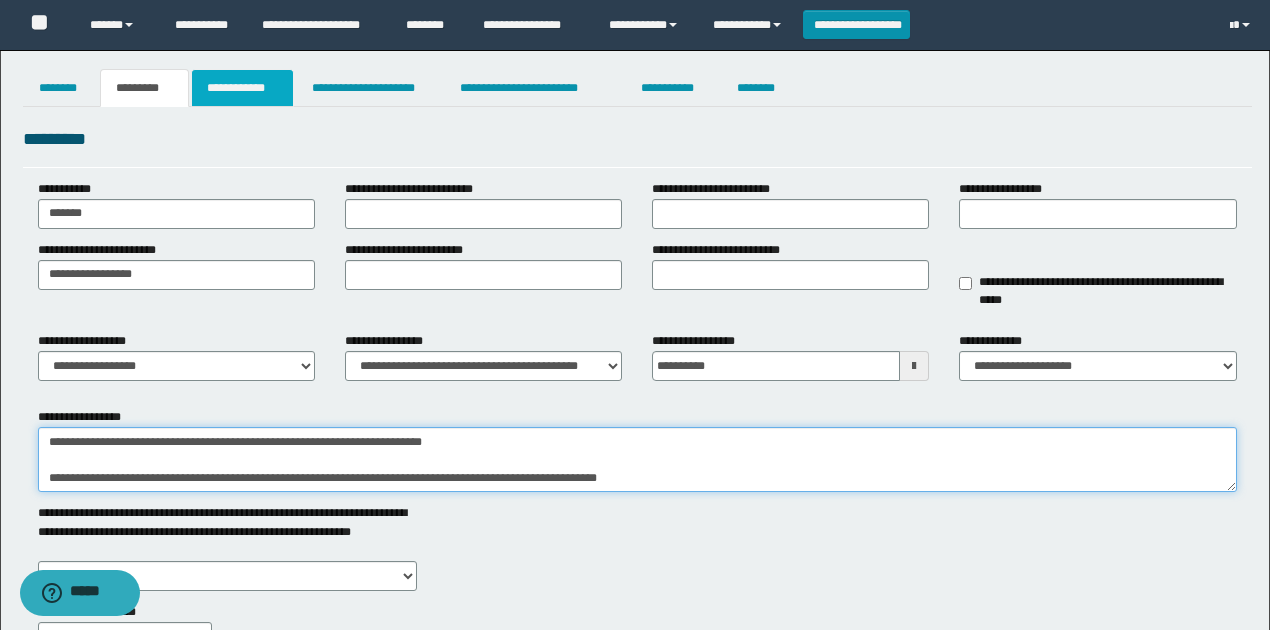 type on "**********" 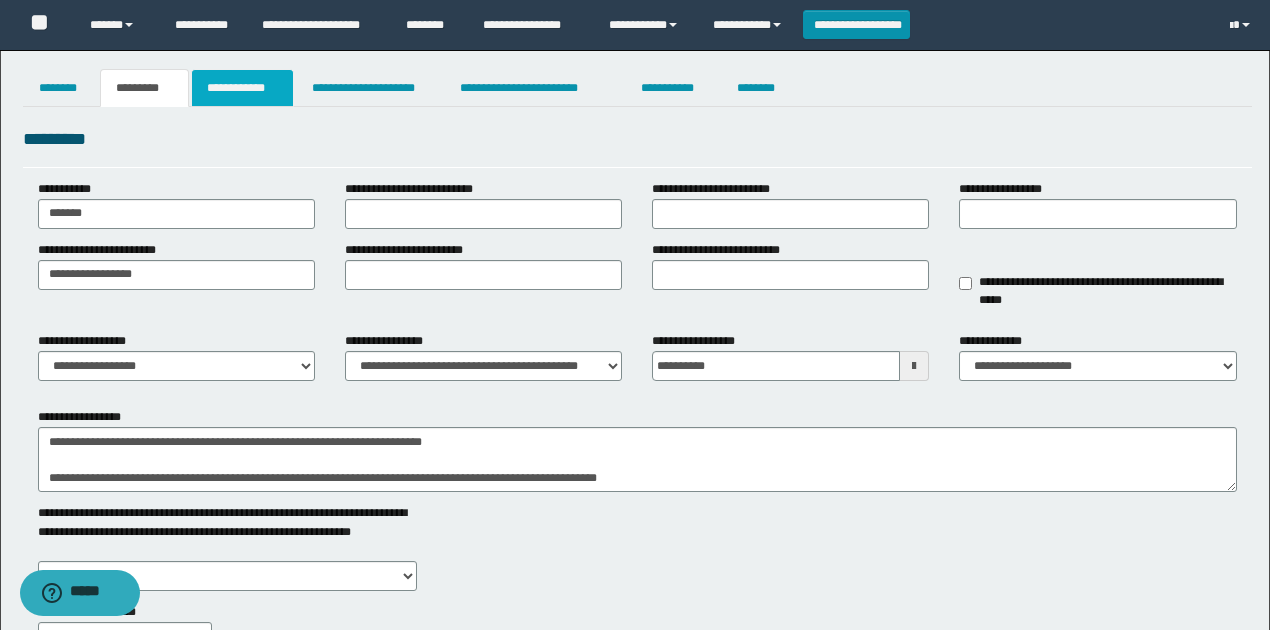 click on "**********" at bounding box center (243, 88) 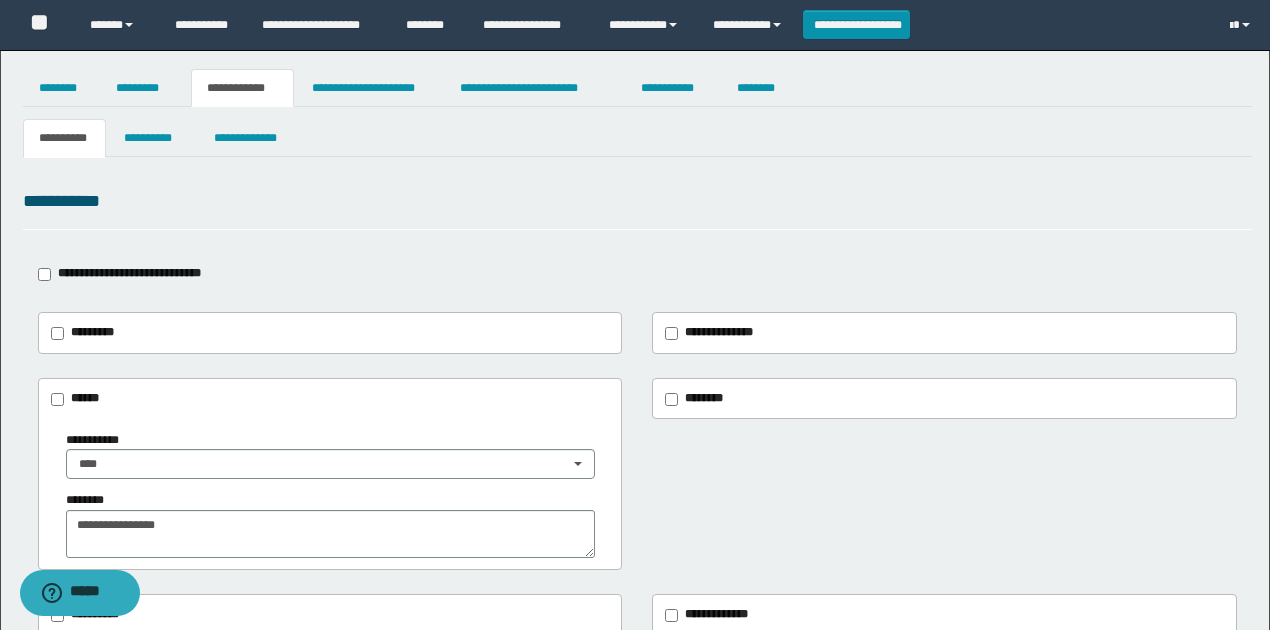 drag, startPoint x: 226, startPoint y: 256, endPoint x: 152, endPoint y: 211, distance: 86.608315 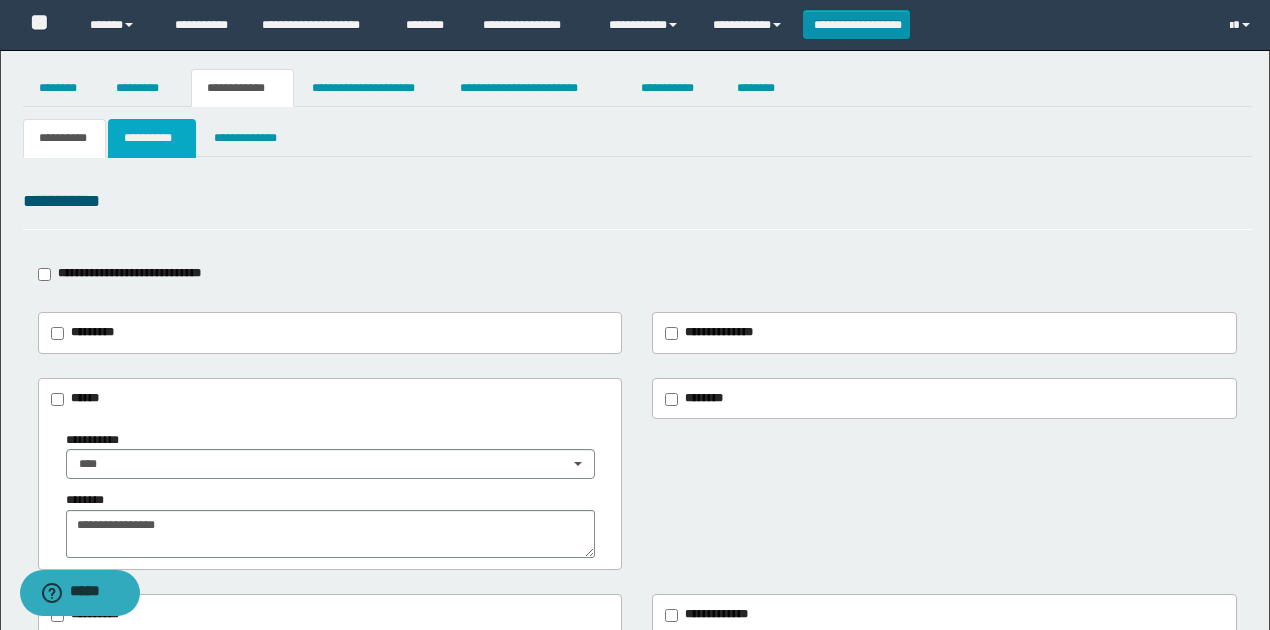 drag, startPoint x: 150, startPoint y: 149, endPoint x: 166, endPoint y: 174, distance: 29.681644 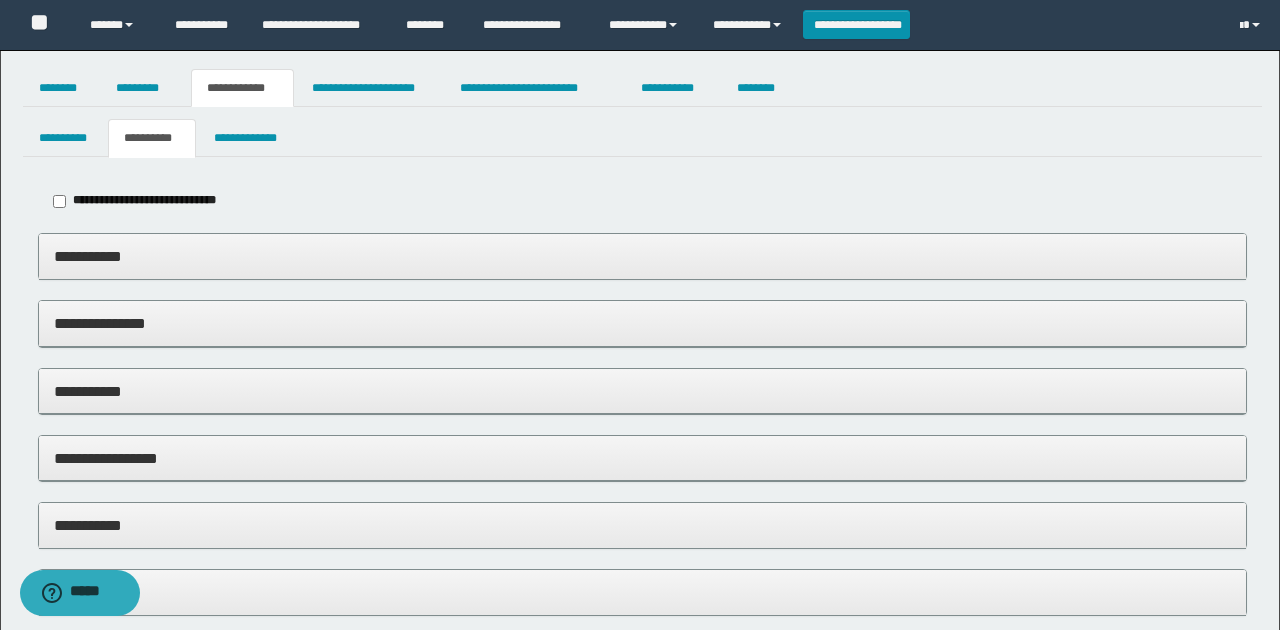 type on "**********" 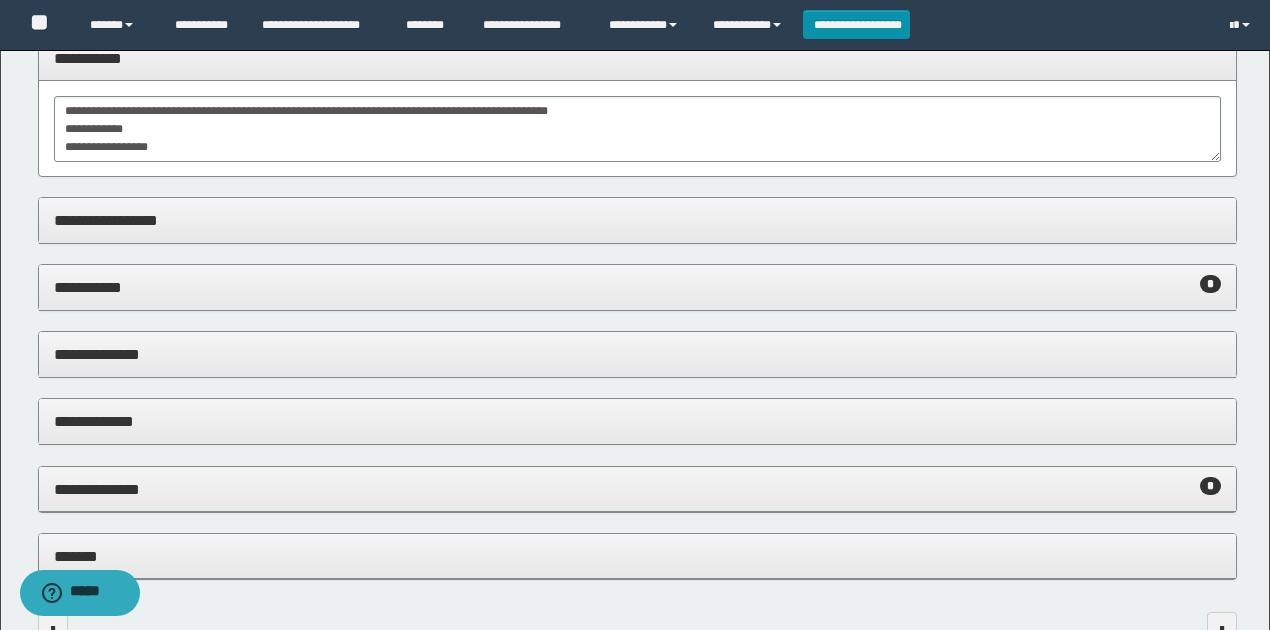click on "**********" at bounding box center [638, 287] 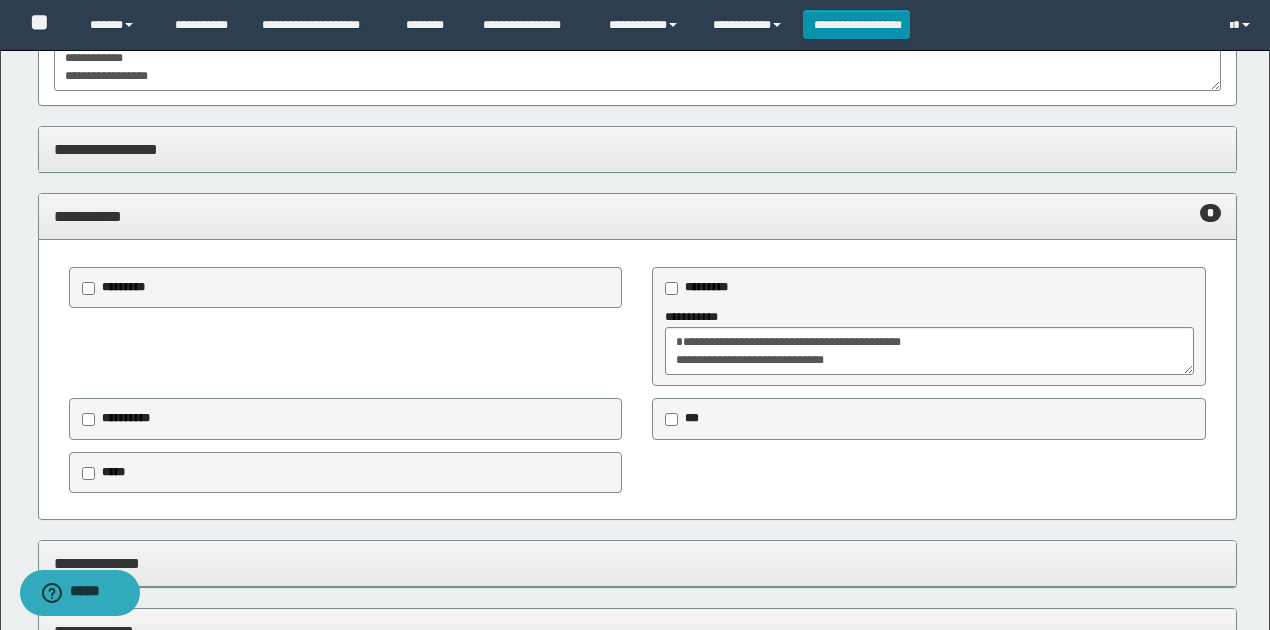 scroll, scrollTop: 466, scrollLeft: 0, axis: vertical 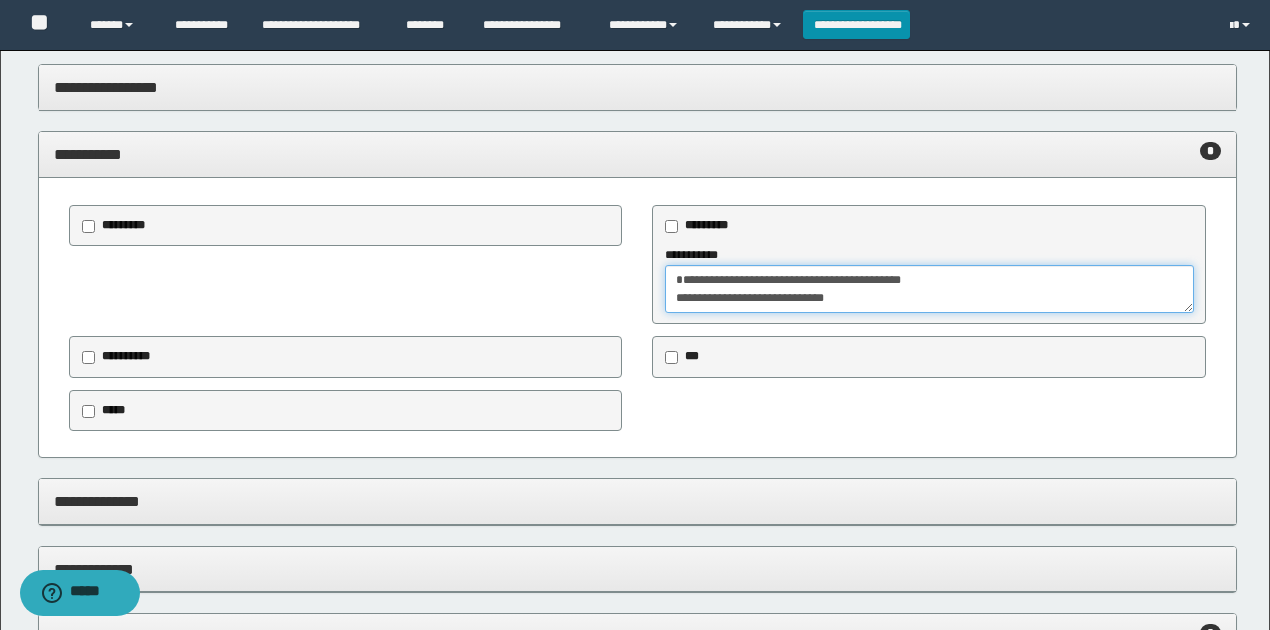click on "**********" at bounding box center (929, 289) 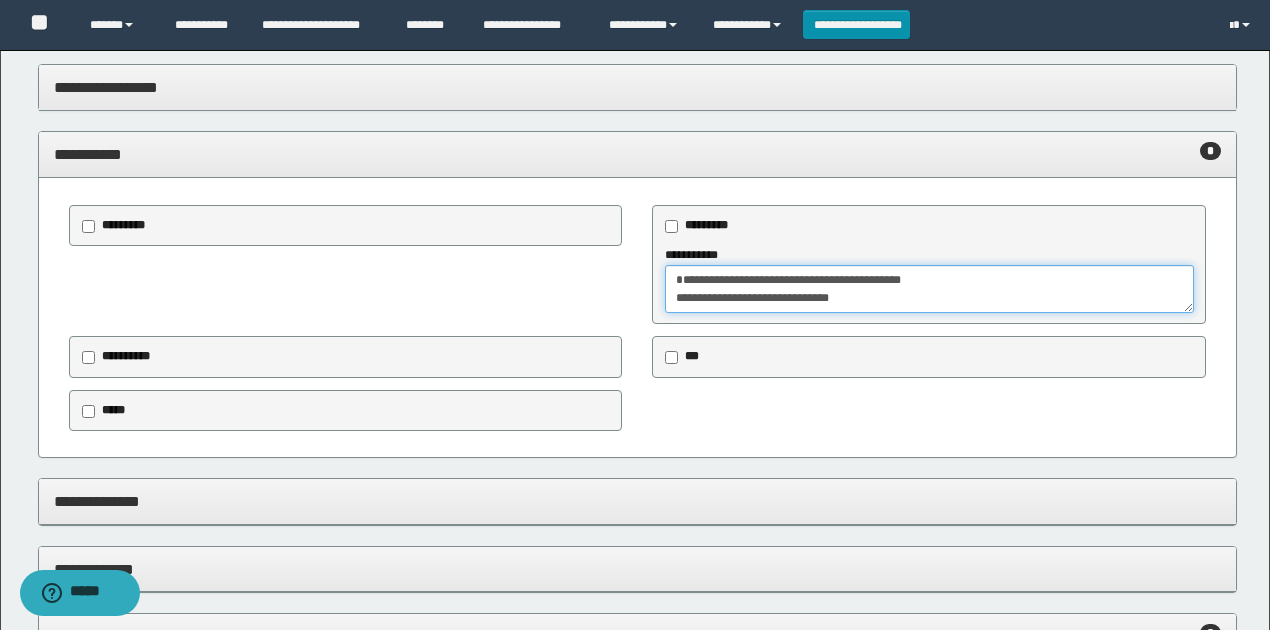 scroll, scrollTop: 12, scrollLeft: 0, axis: vertical 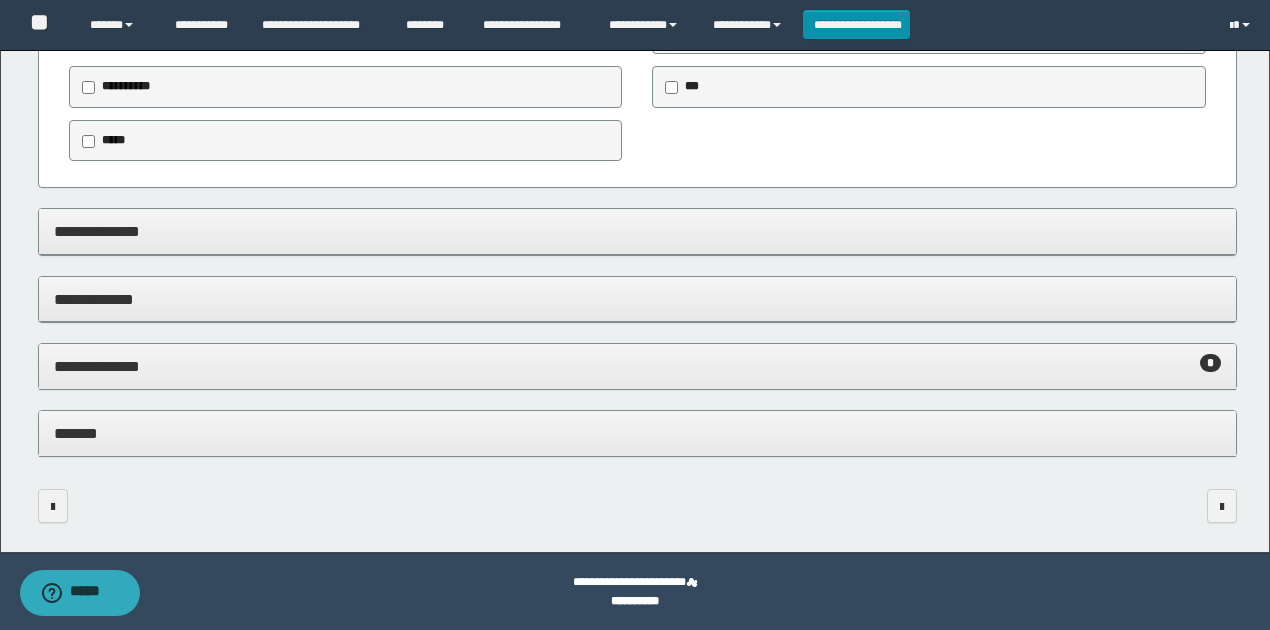 type on "**********" 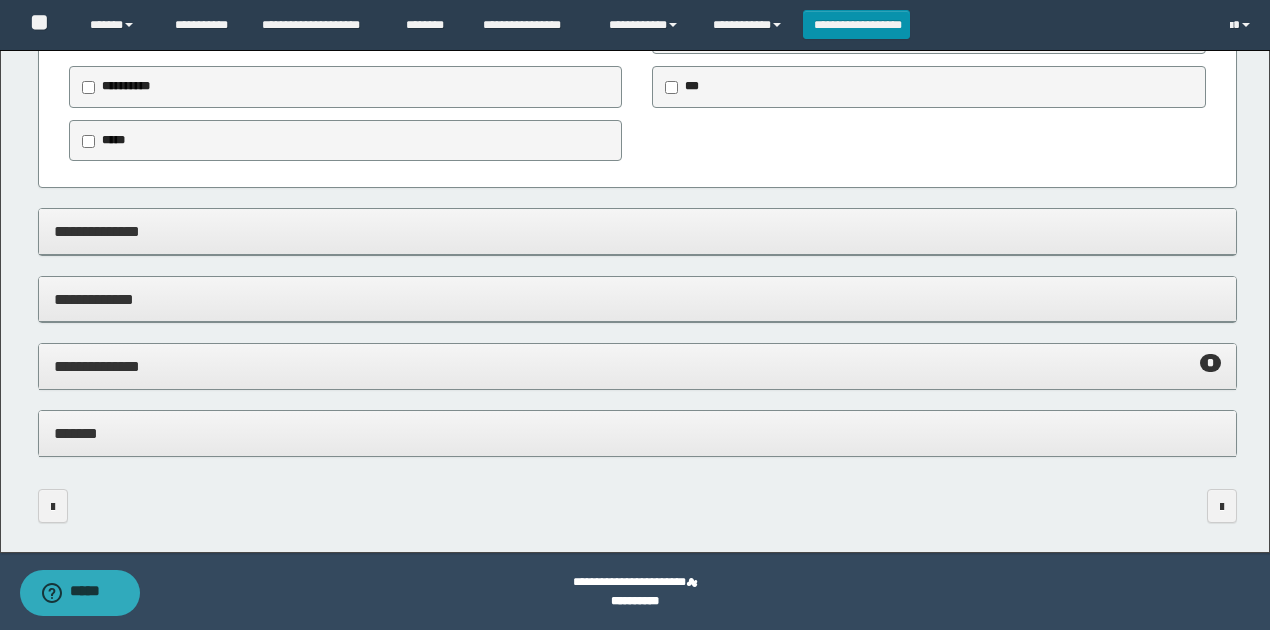drag, startPoint x: 182, startPoint y: 432, endPoint x: 390, endPoint y: 410, distance: 209.16023 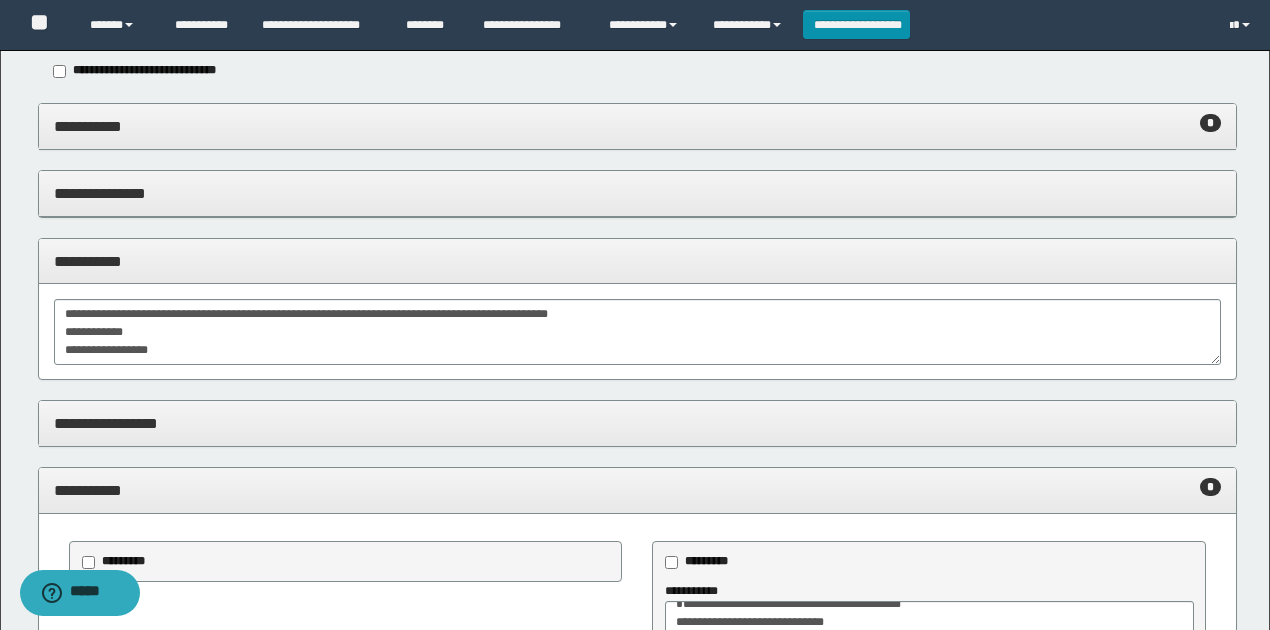 scroll, scrollTop: 0, scrollLeft: 0, axis: both 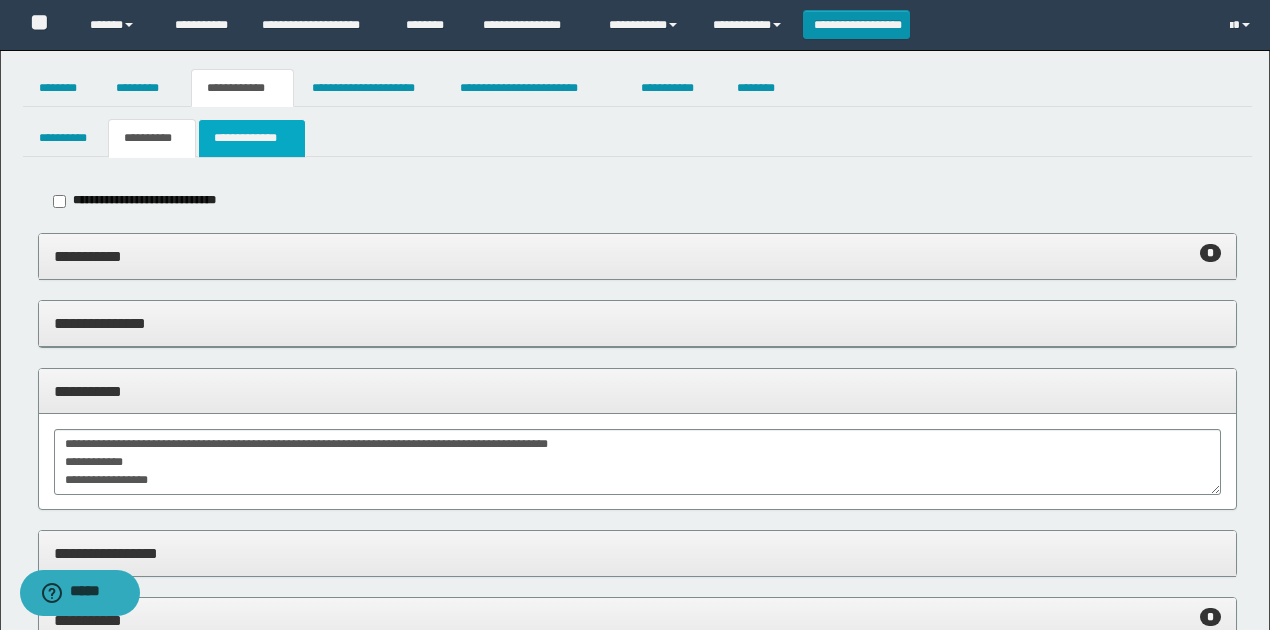 click on "**********" at bounding box center (252, 138) 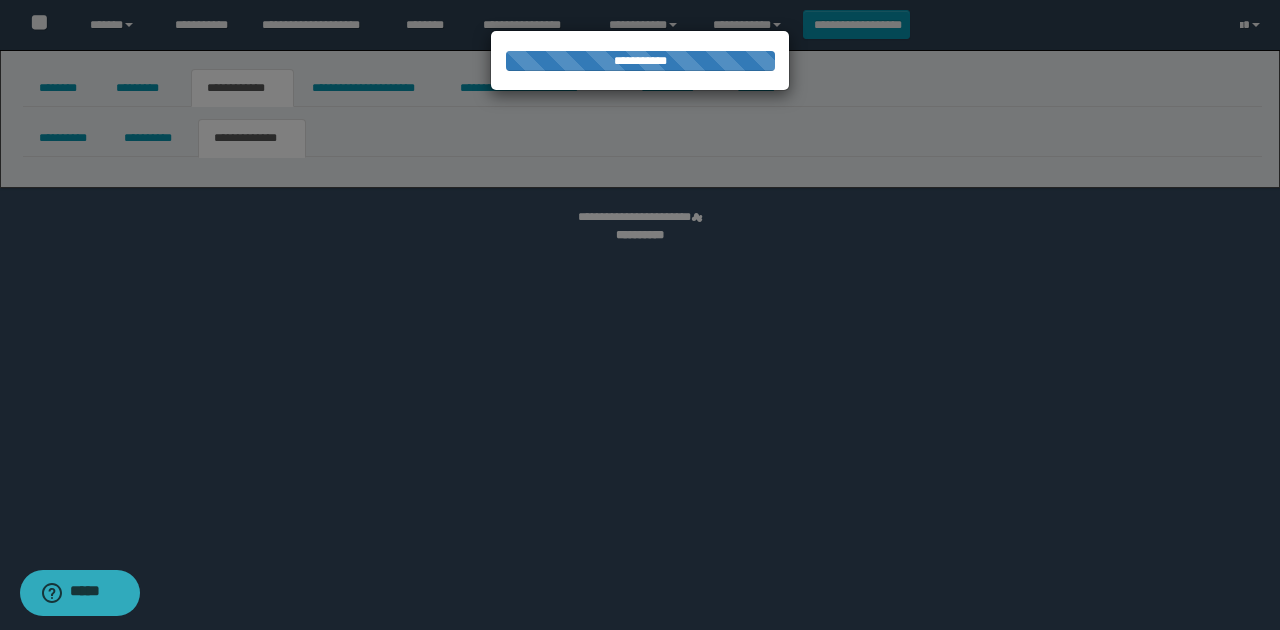 select on "*" 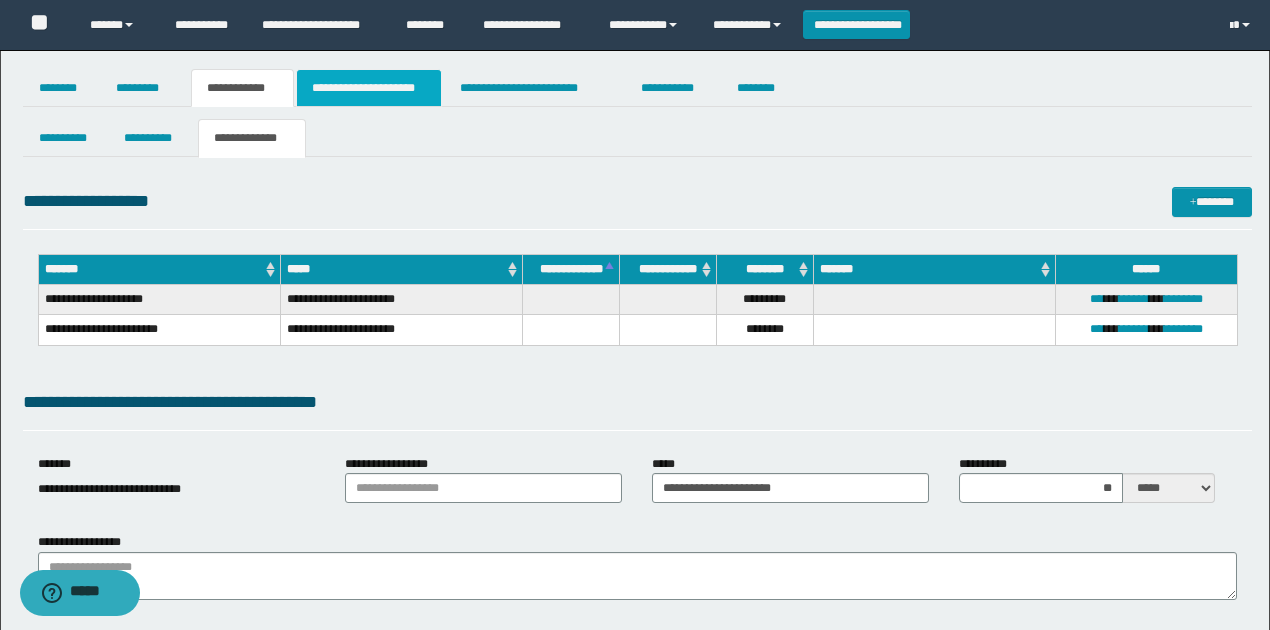 click on "**********" at bounding box center (369, 88) 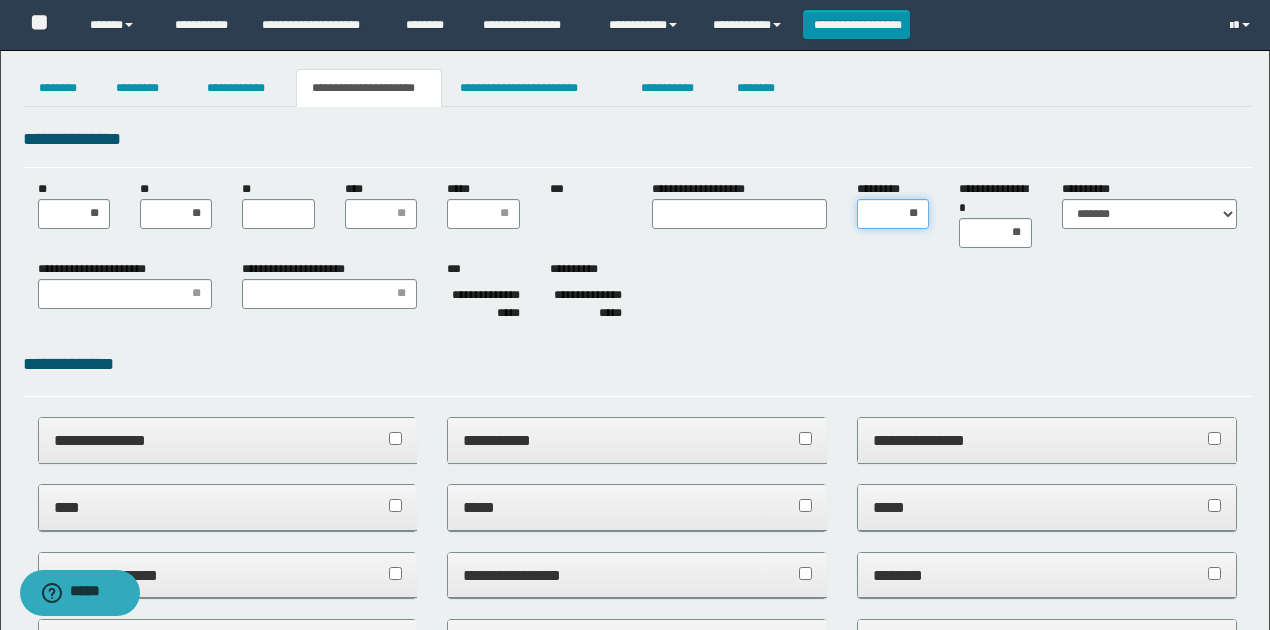 click on "**" at bounding box center [893, 214] 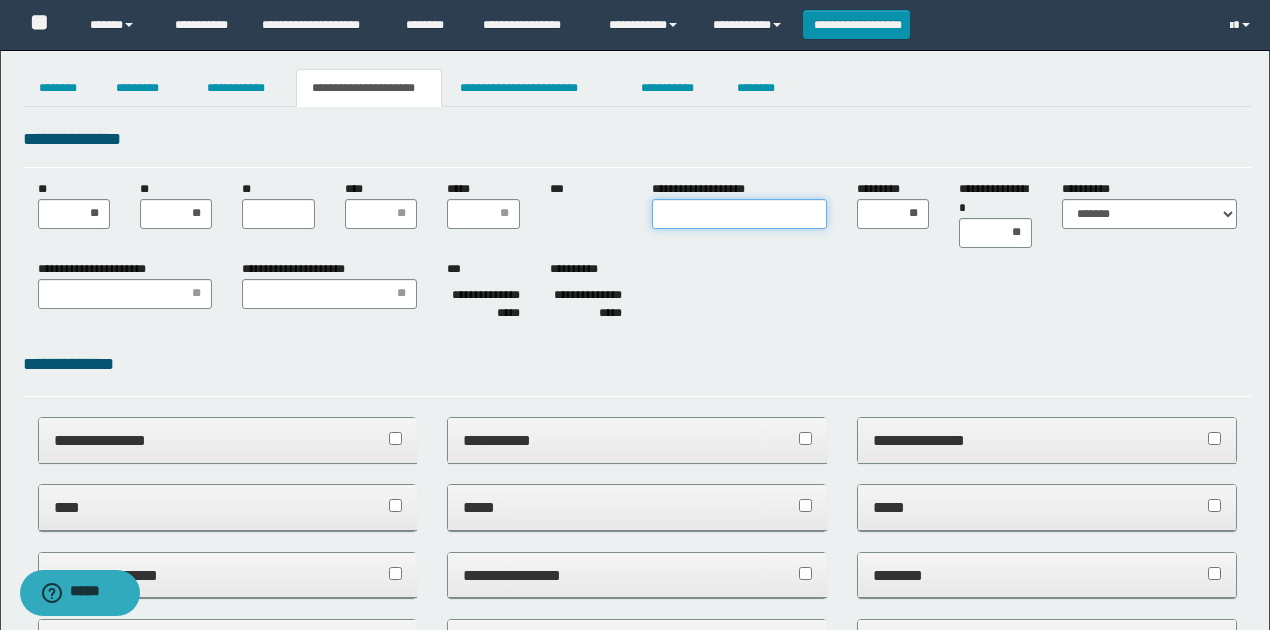 click on "**********" at bounding box center (739, 214) 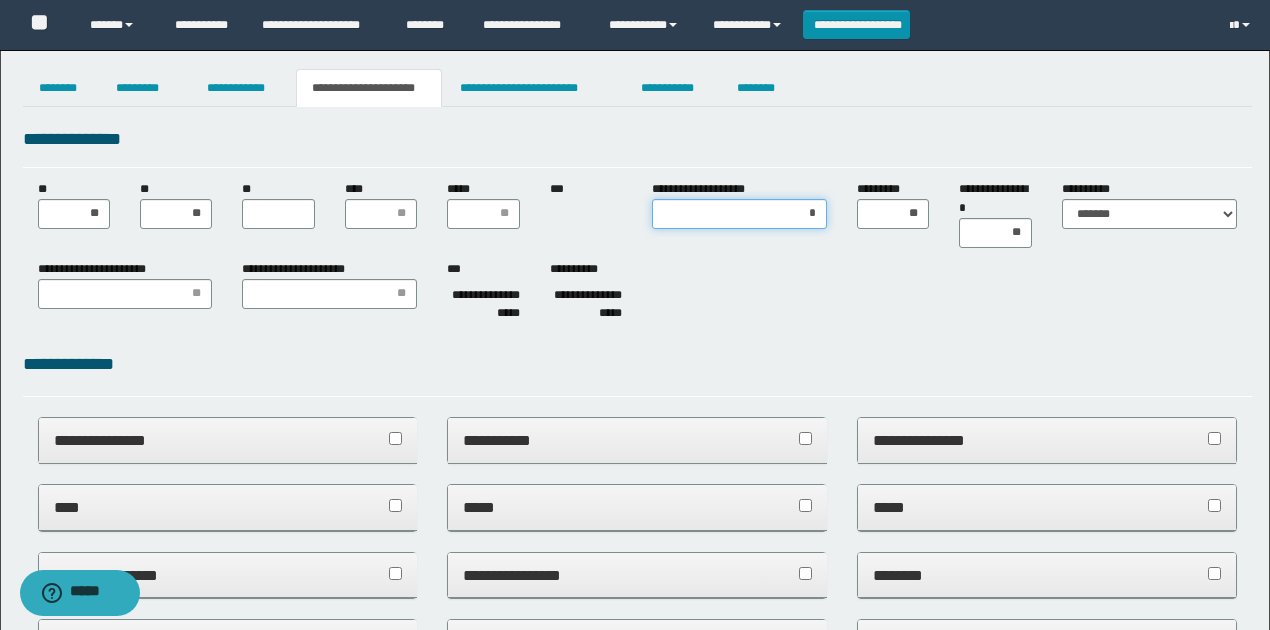 type on "**" 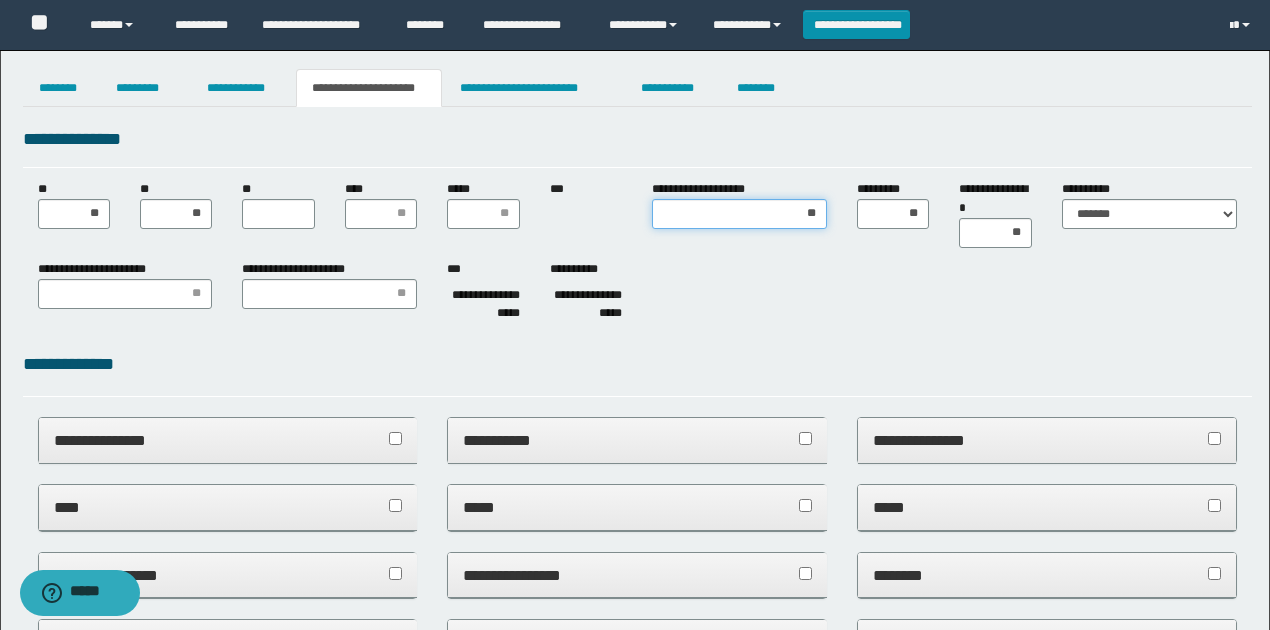 type 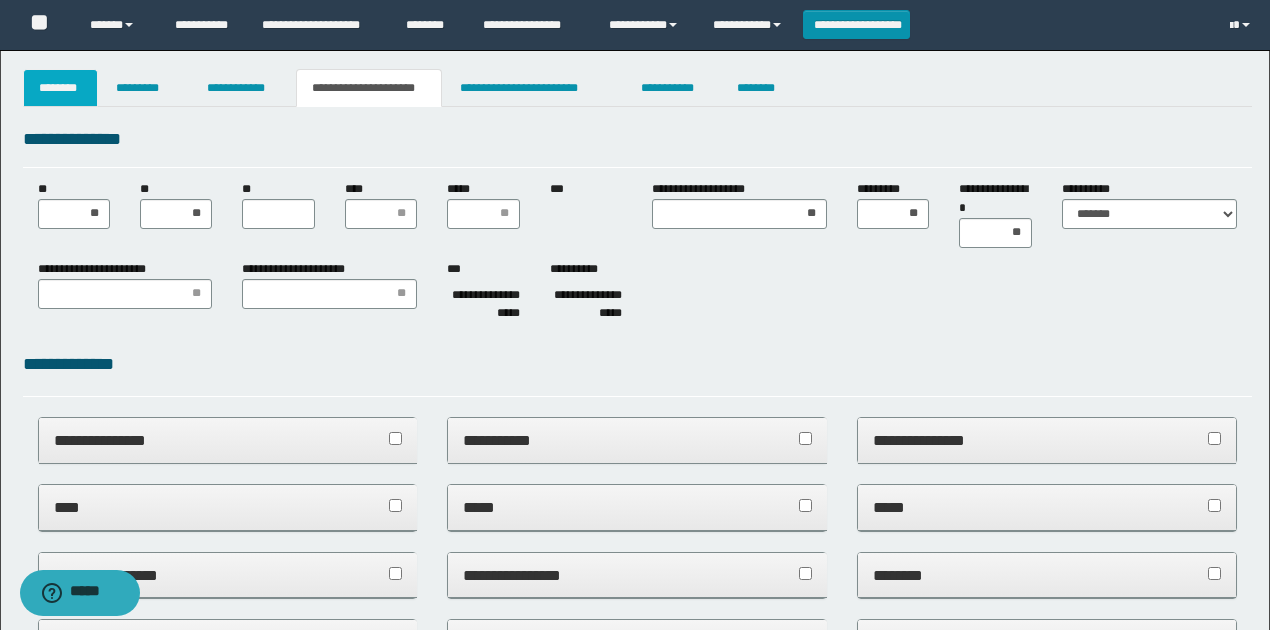 drag, startPoint x: 54, startPoint y: 70, endPoint x: 540, endPoint y: 88, distance: 486.33322 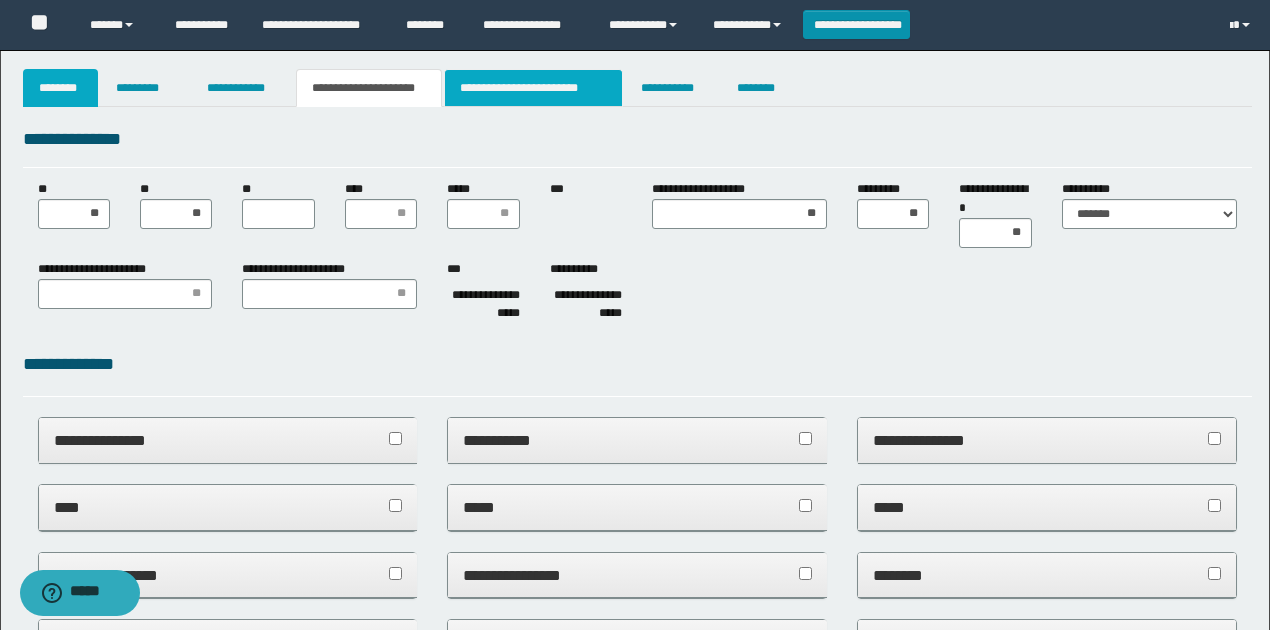 click on "********" at bounding box center [61, 88] 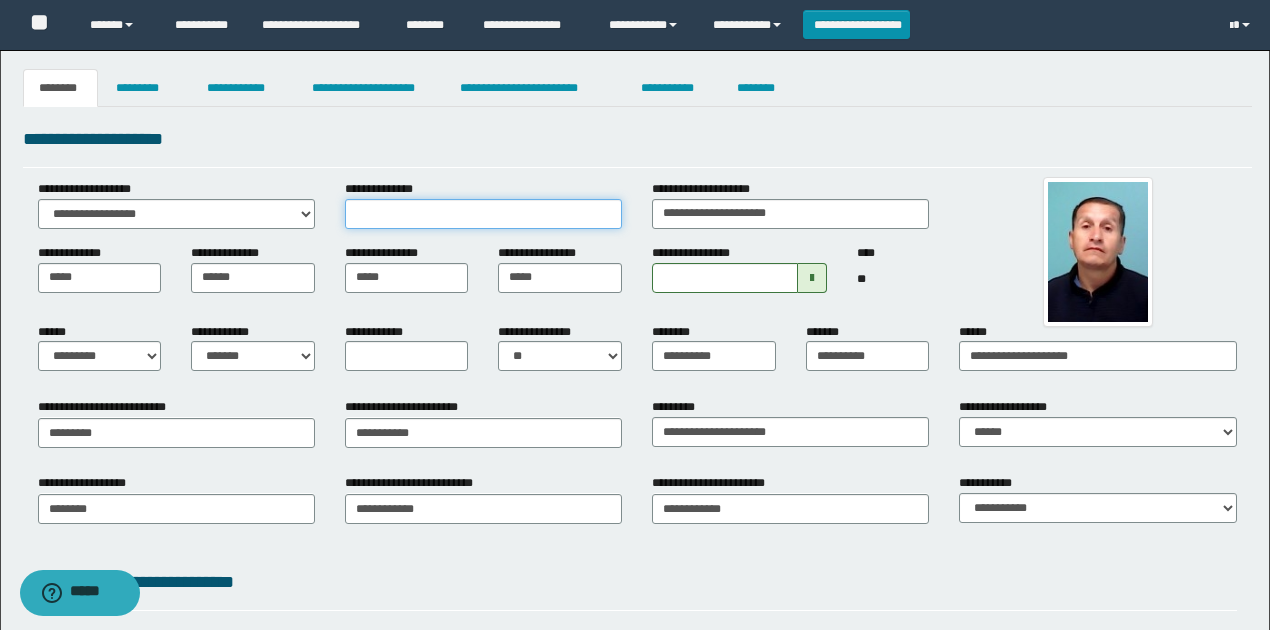 click on "**********" at bounding box center [483, 214] 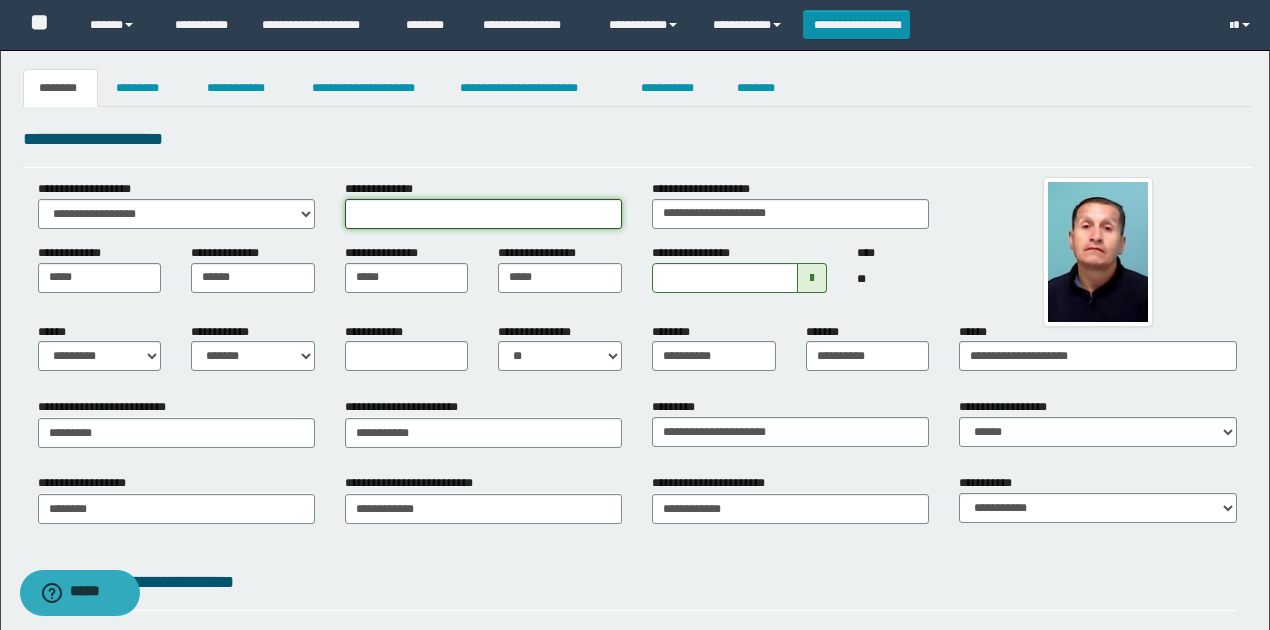 click on "**********" at bounding box center (483, 214) 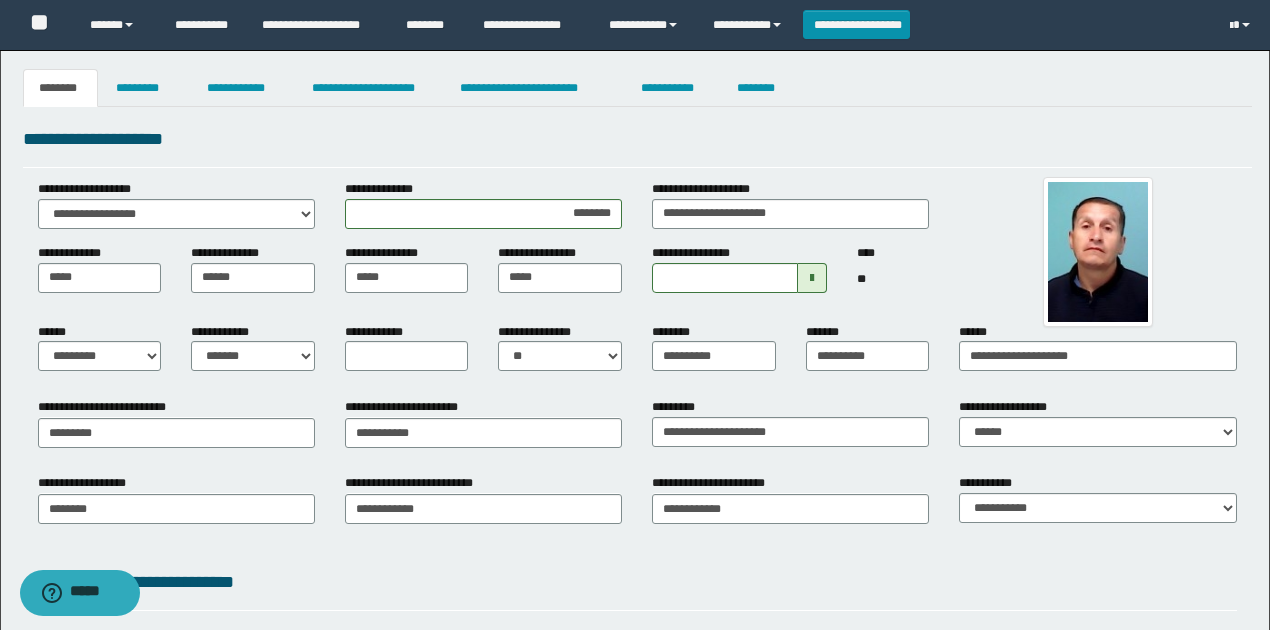 drag, startPoint x: 657, startPoint y: 162, endPoint x: 667, endPoint y: 180, distance: 20.59126 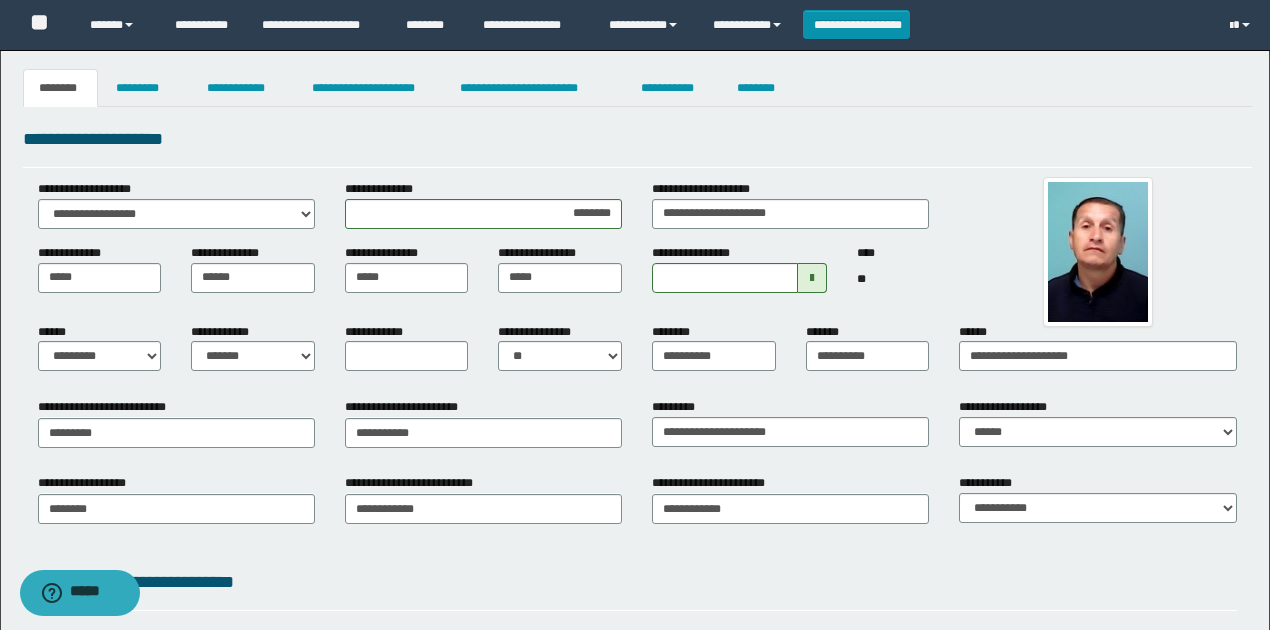 click on "**********" at bounding box center (637, 139) 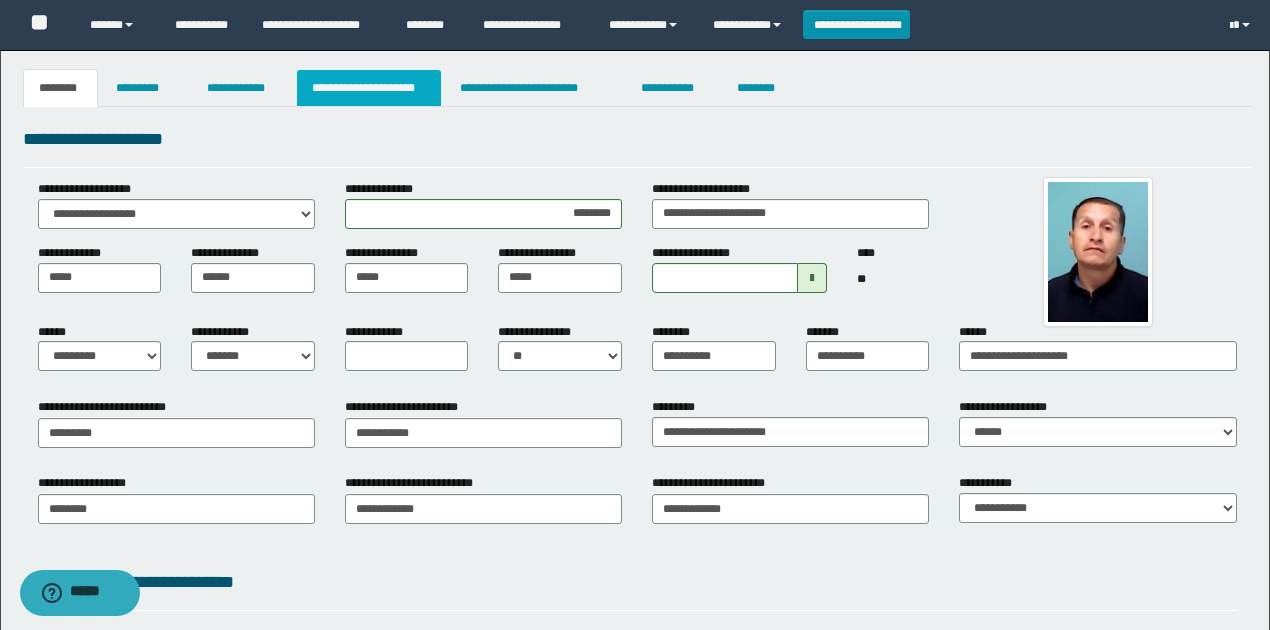 click on "**********" at bounding box center [369, 88] 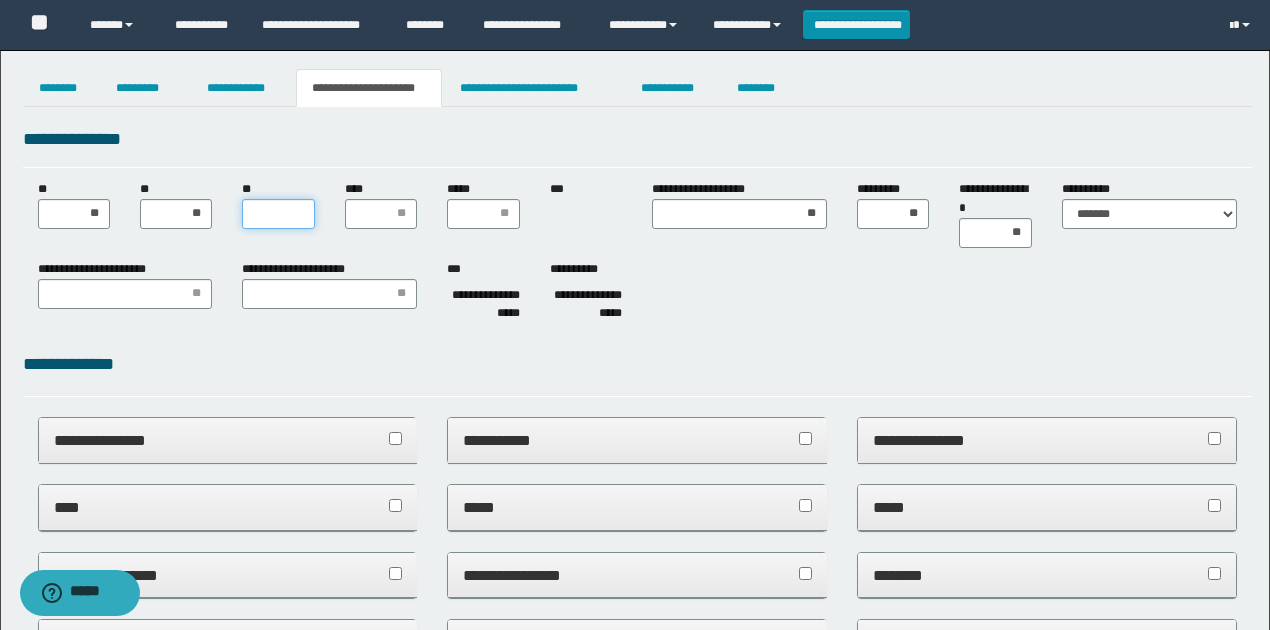 drag, startPoint x: 249, startPoint y: 211, endPoint x: 262, endPoint y: 296, distance: 85.98837 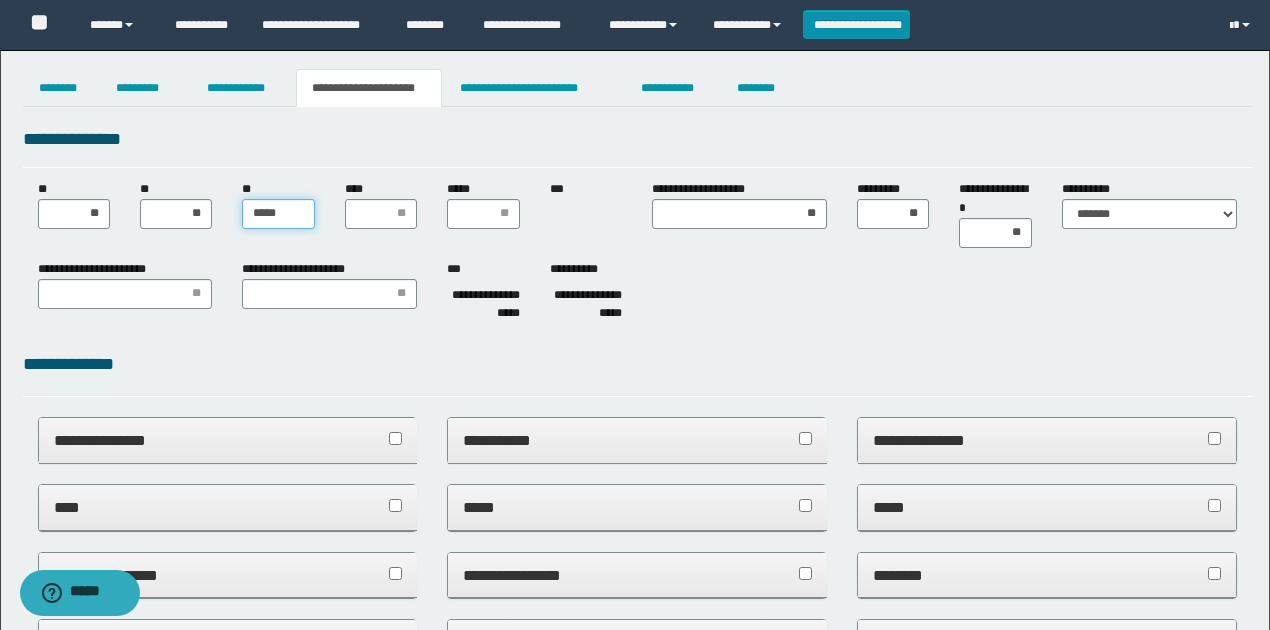 type on "******" 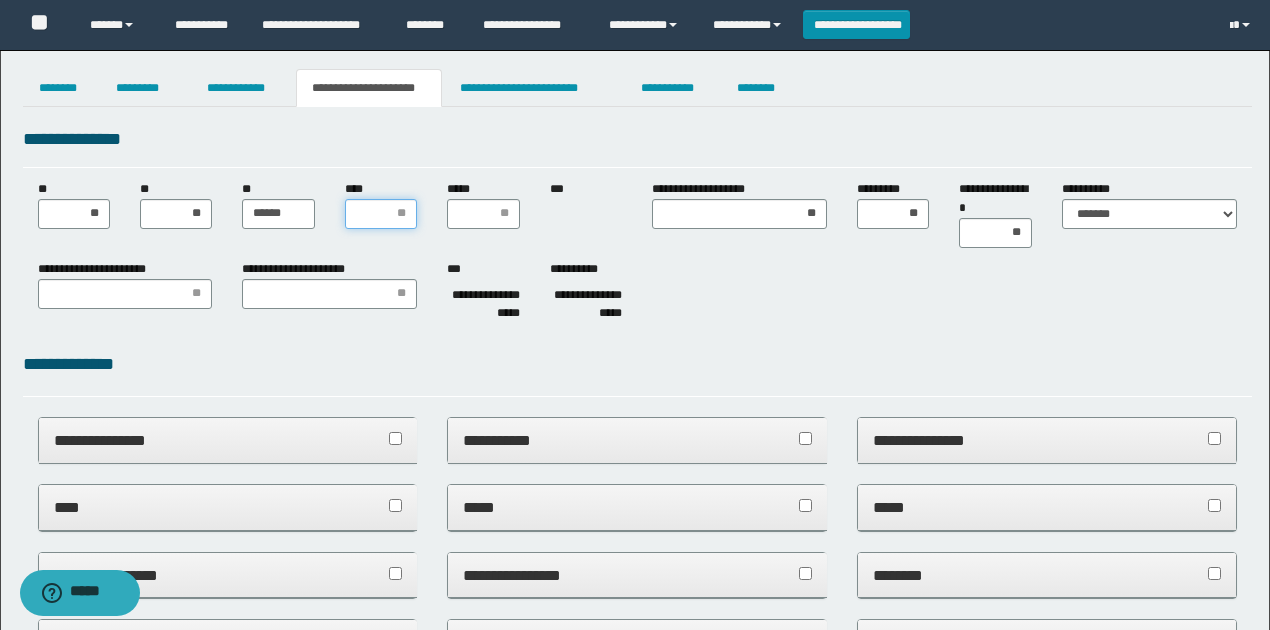 click on "****" at bounding box center (381, 214) 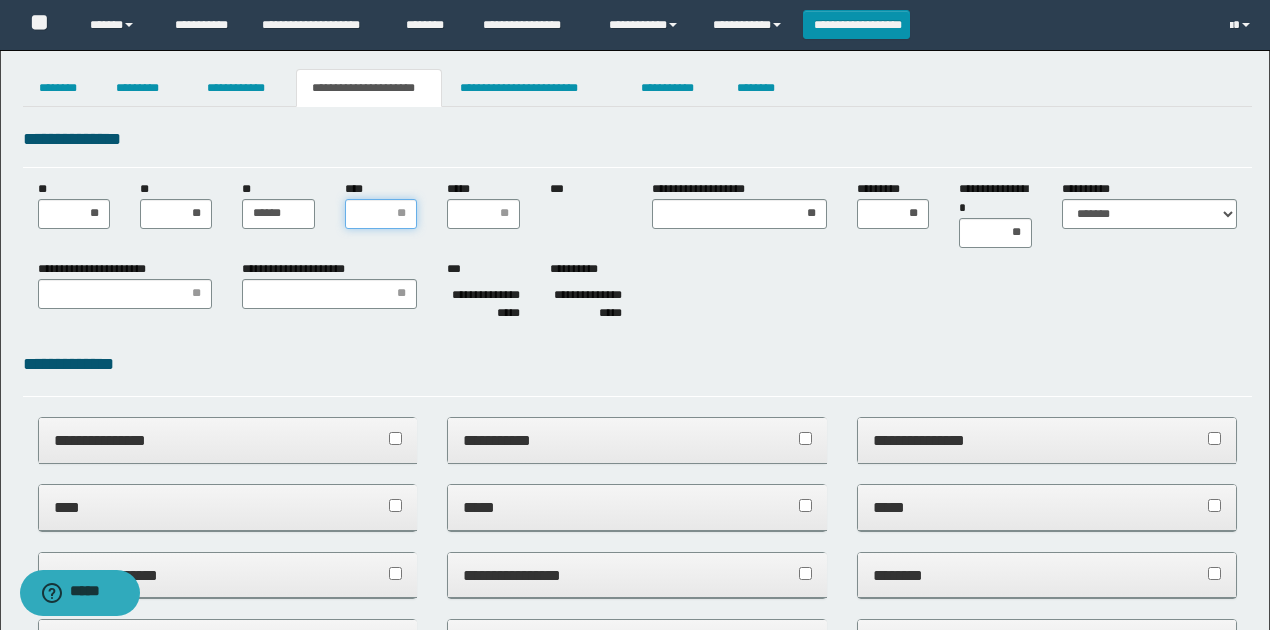 click on "****" at bounding box center [381, 214] 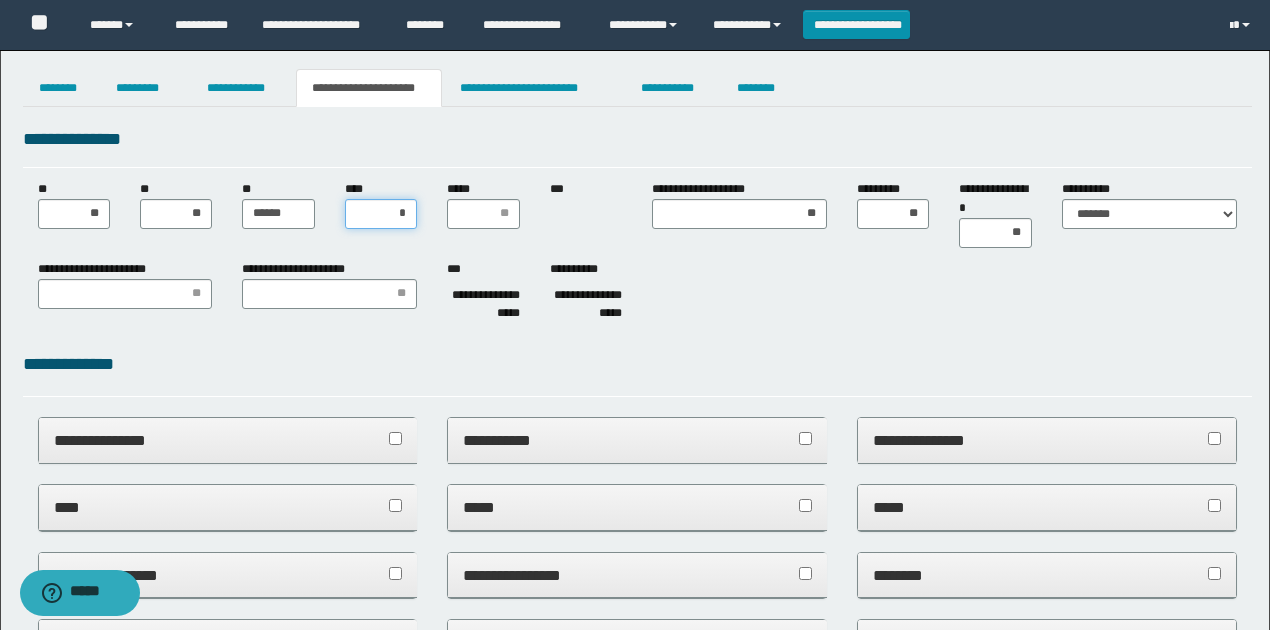 type on "**" 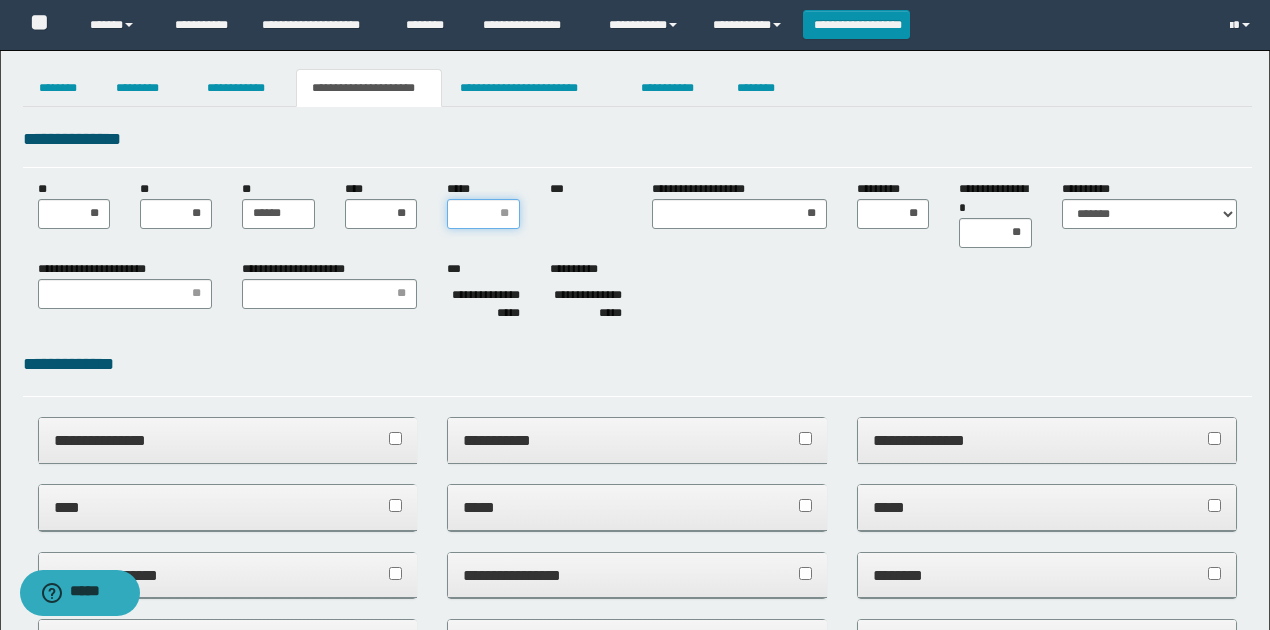 click on "*****" at bounding box center (483, 214) 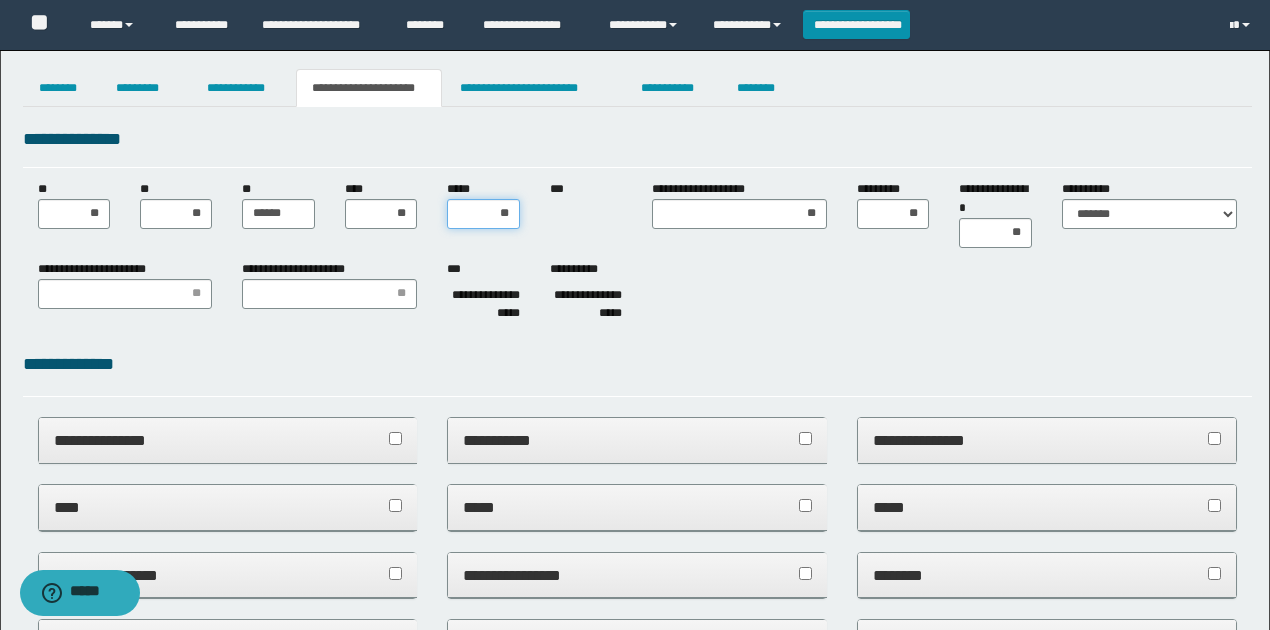 type on "***" 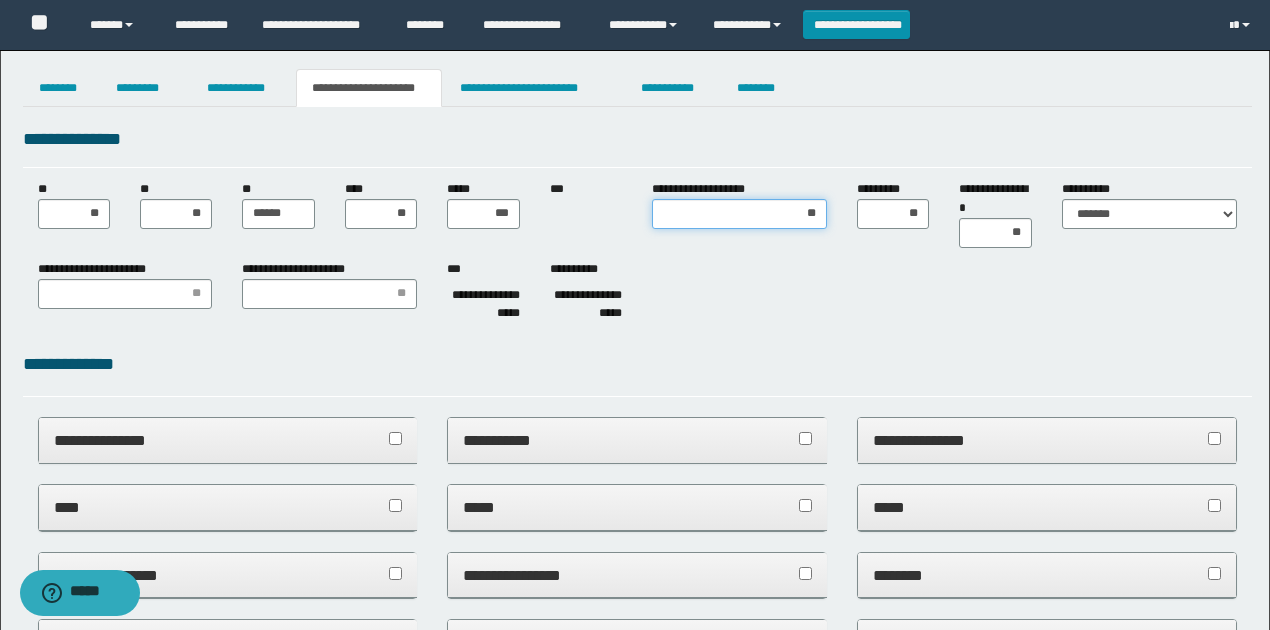 click on "**" at bounding box center (739, 214) 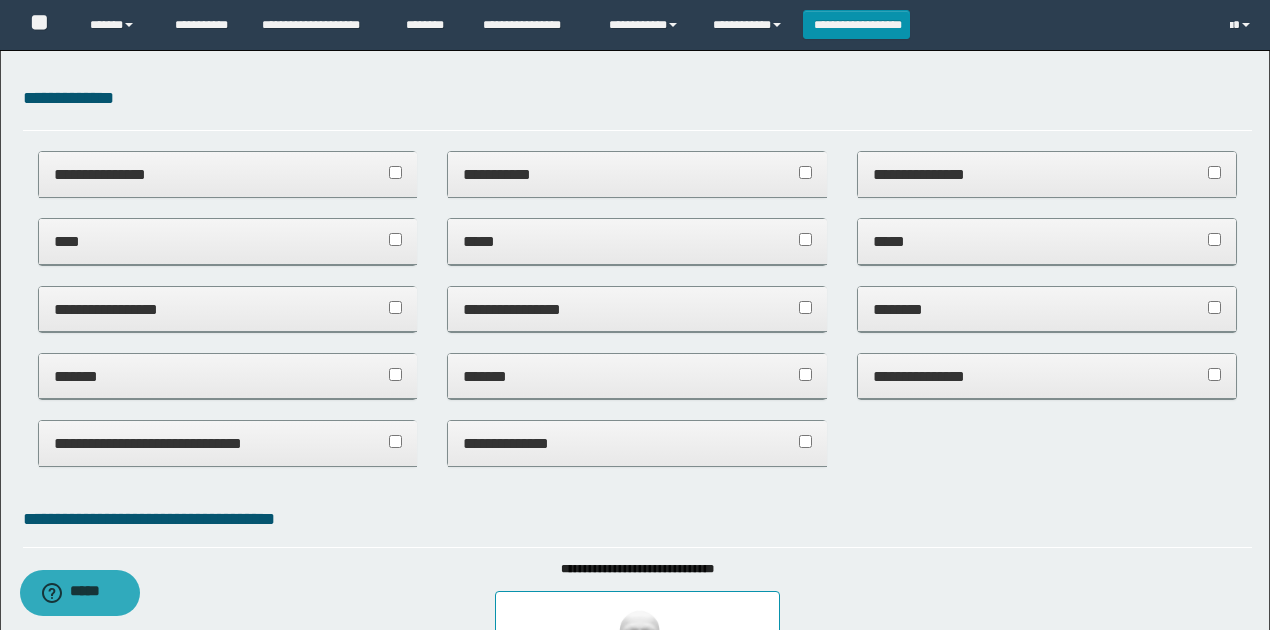 scroll, scrollTop: 466, scrollLeft: 0, axis: vertical 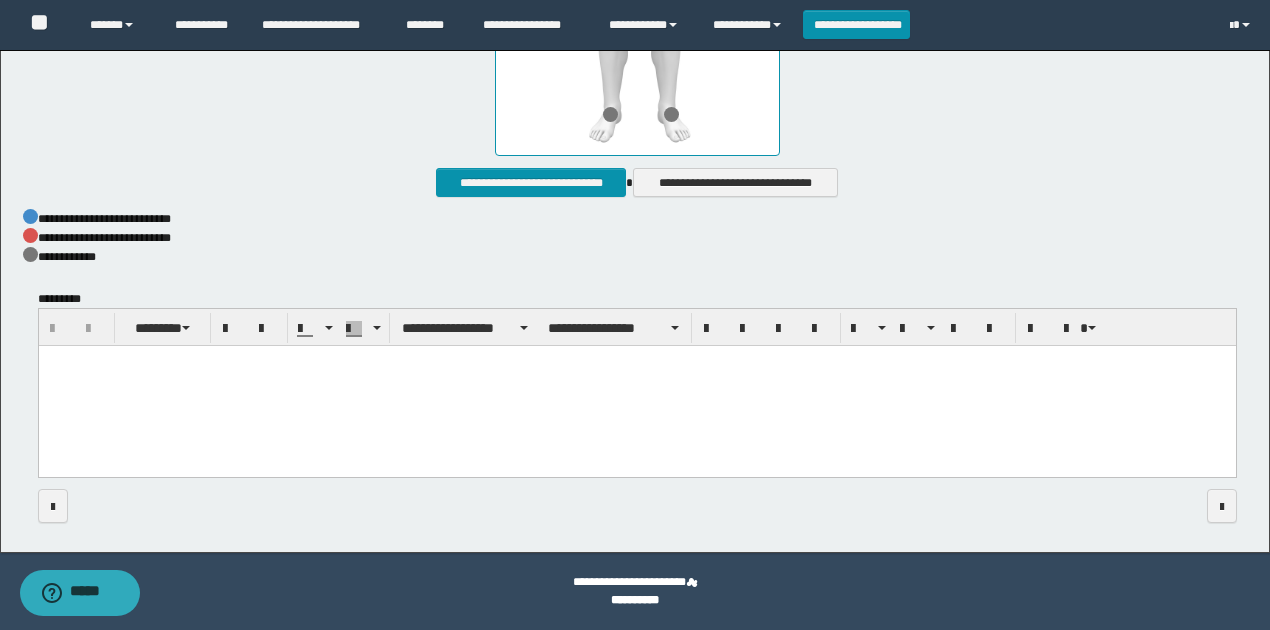 click at bounding box center [636, 387] 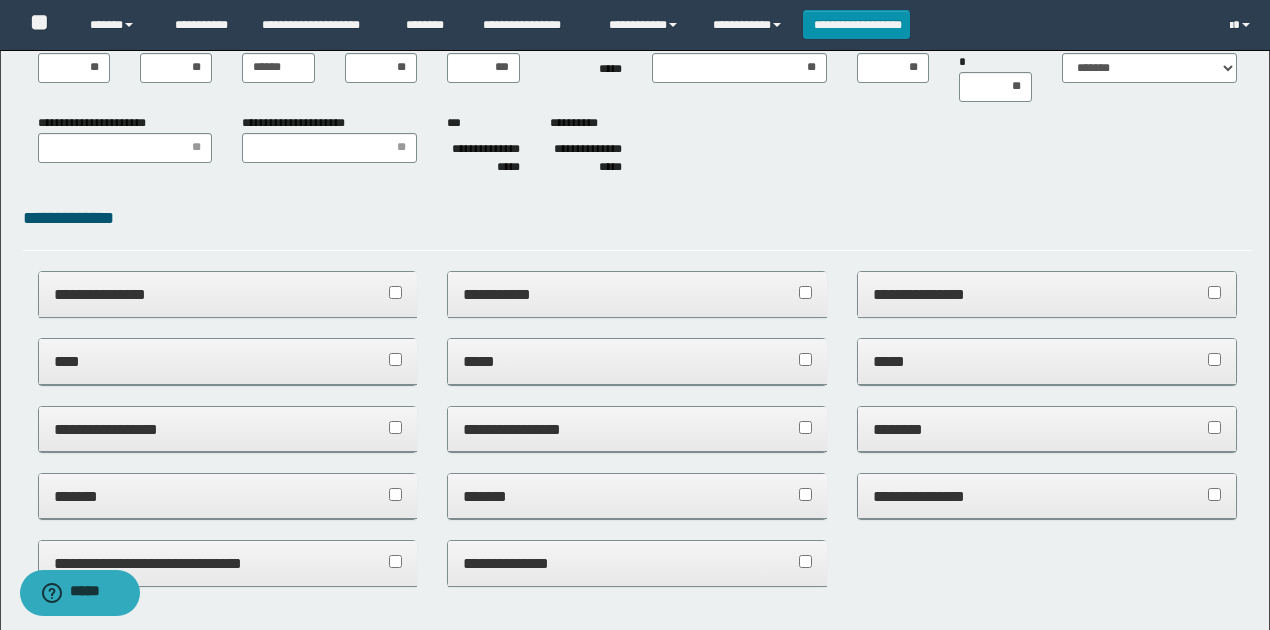 scroll, scrollTop: 0, scrollLeft: 0, axis: both 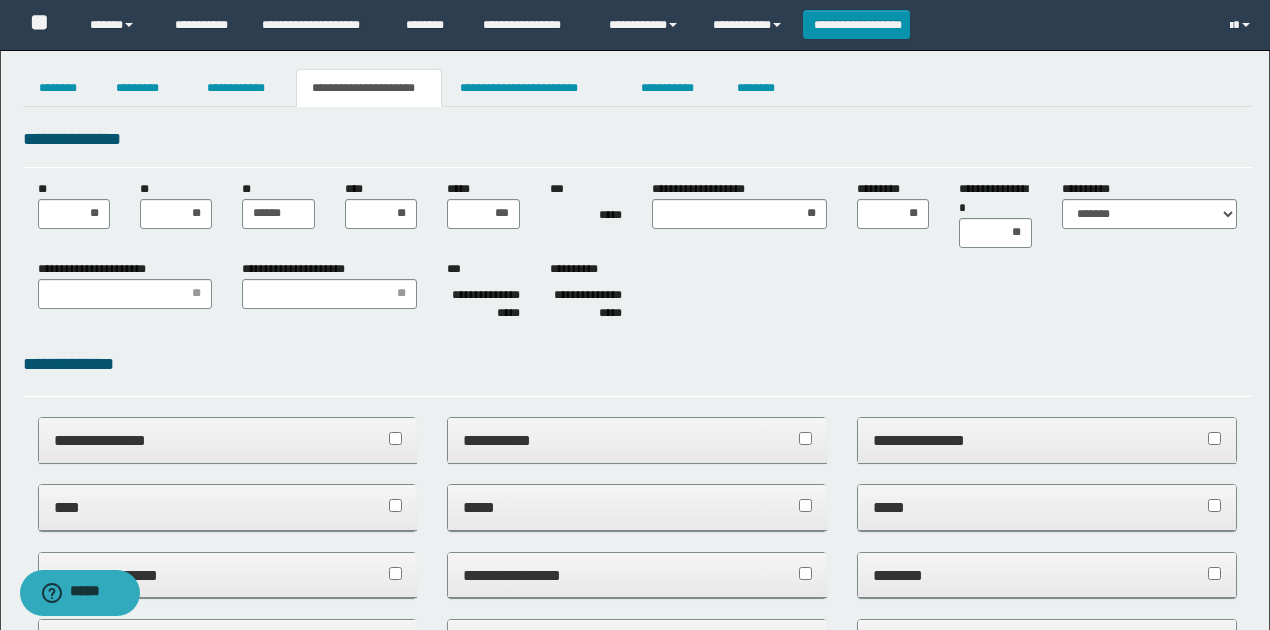 click on "**********" at bounding box center [578, 269] 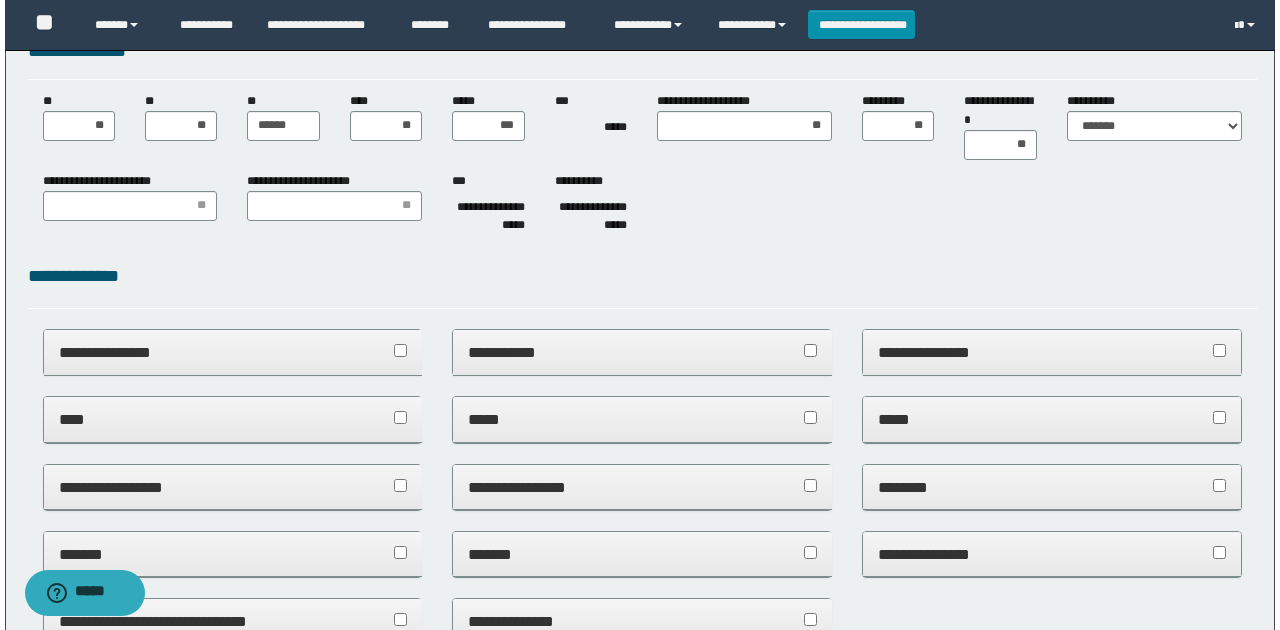scroll, scrollTop: 0, scrollLeft: 0, axis: both 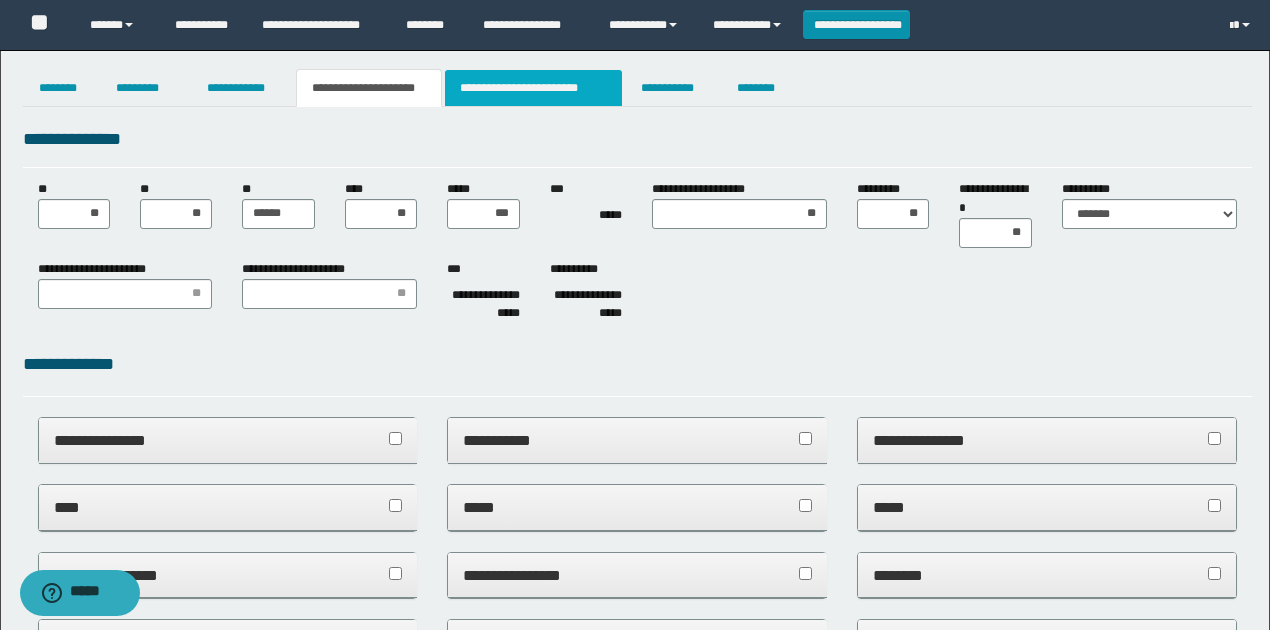click on "**********" at bounding box center (533, 88) 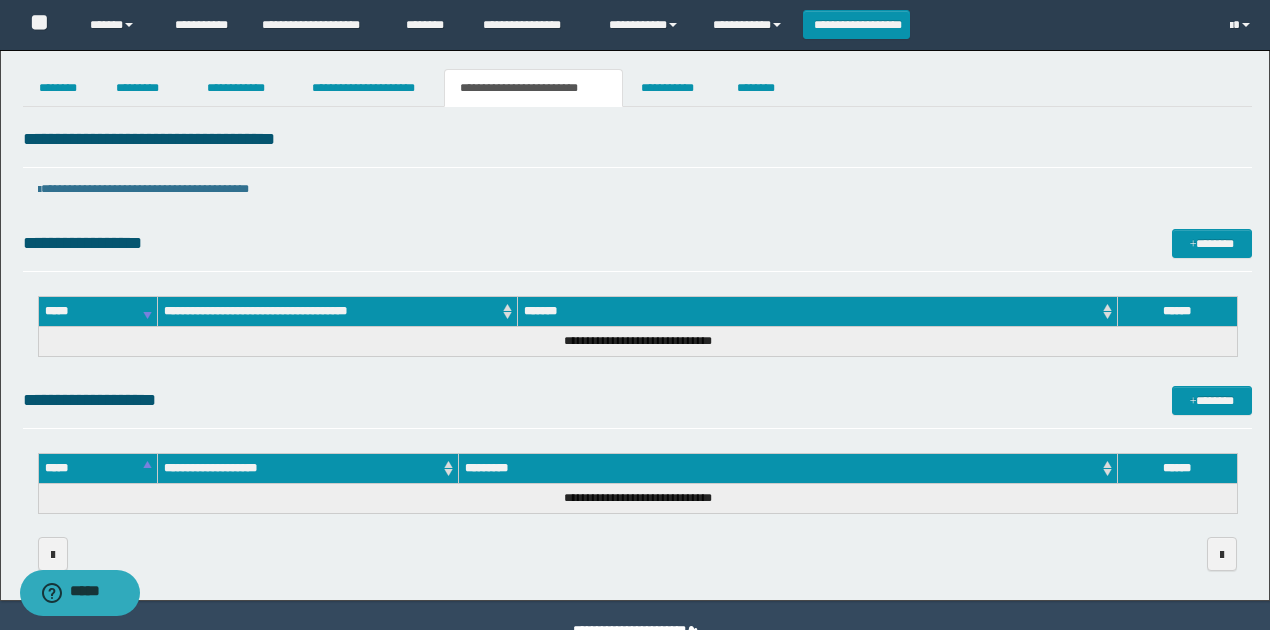 click on "**********" at bounding box center (637, 400) 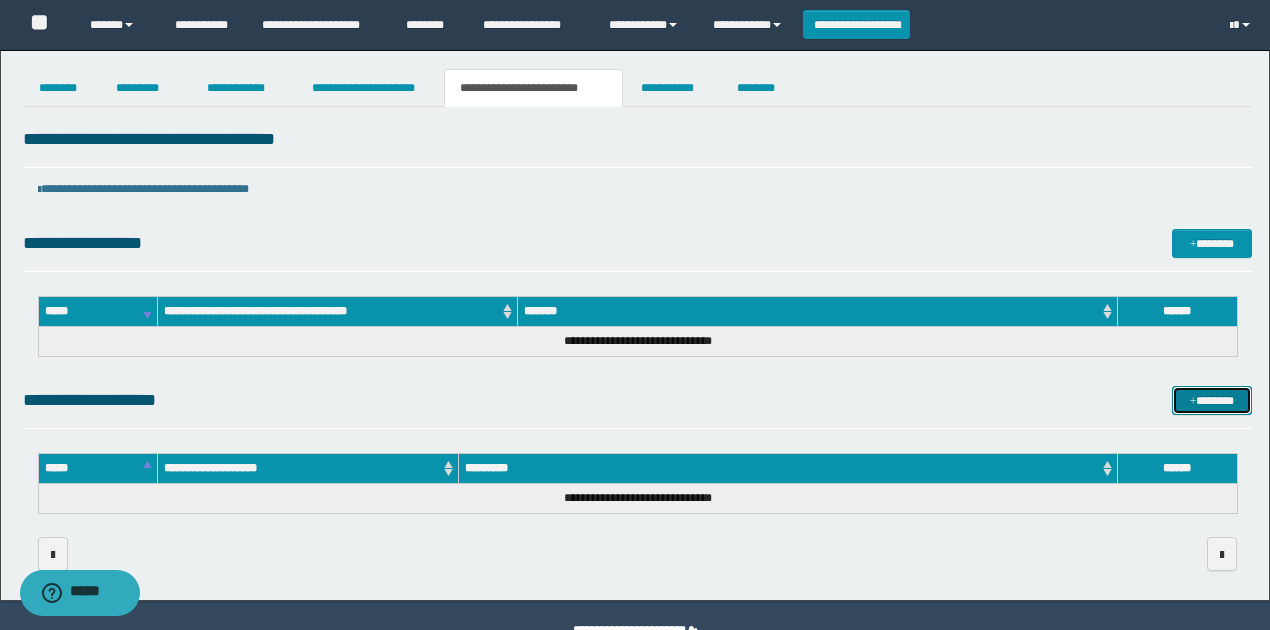 click on "*******" at bounding box center [1211, 400] 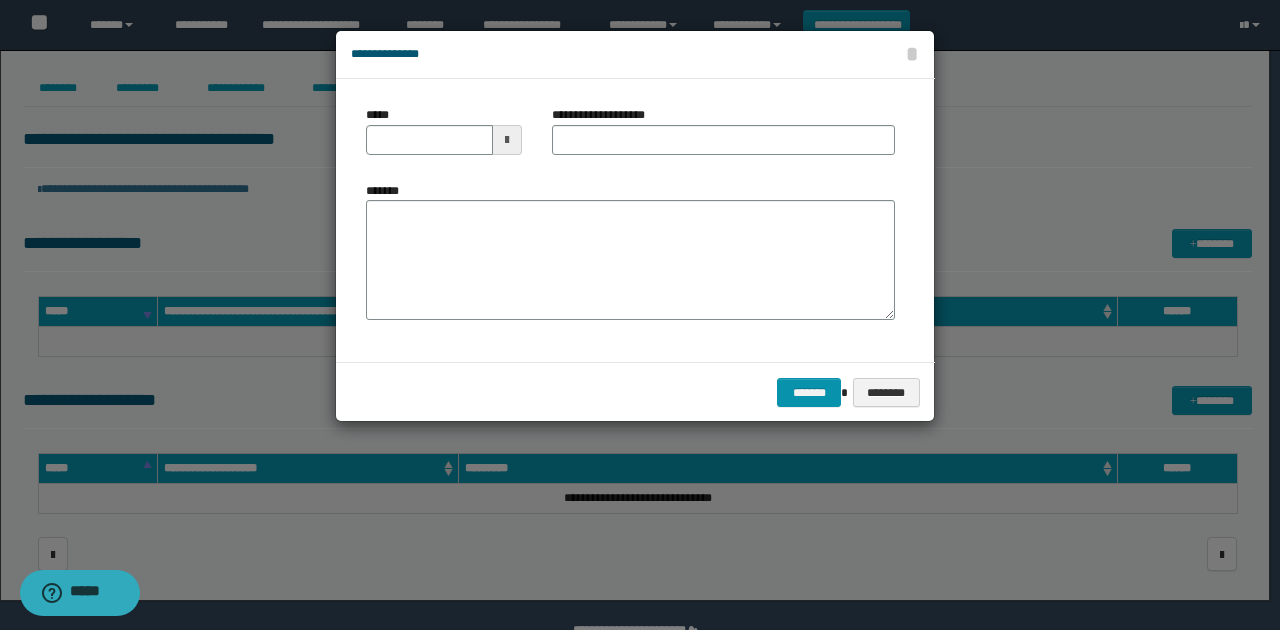 click at bounding box center (507, 140) 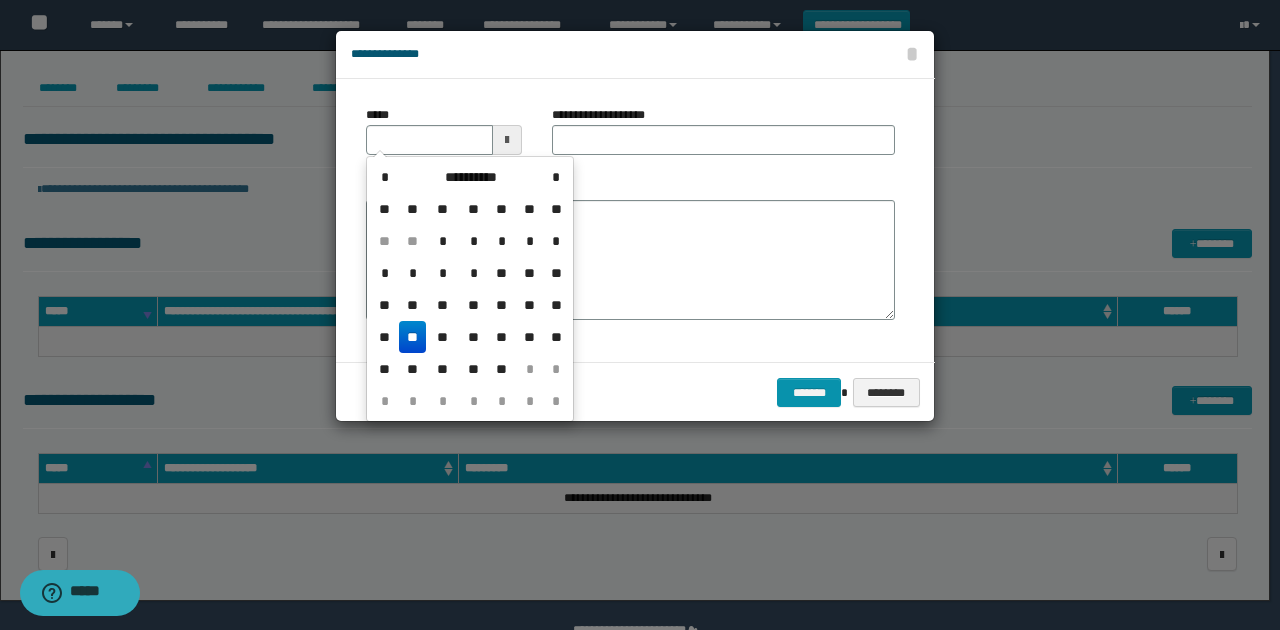 drag, startPoint x: 409, startPoint y: 337, endPoint x: 426, endPoint y: 318, distance: 25.495098 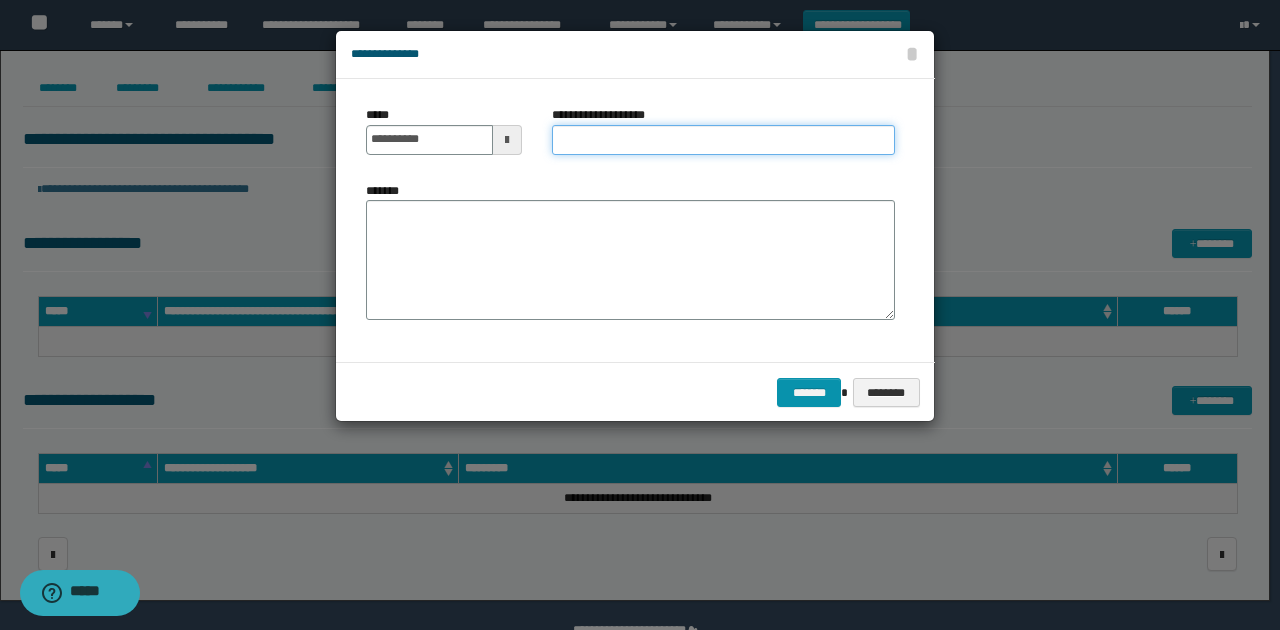 click on "**********" at bounding box center [723, 140] 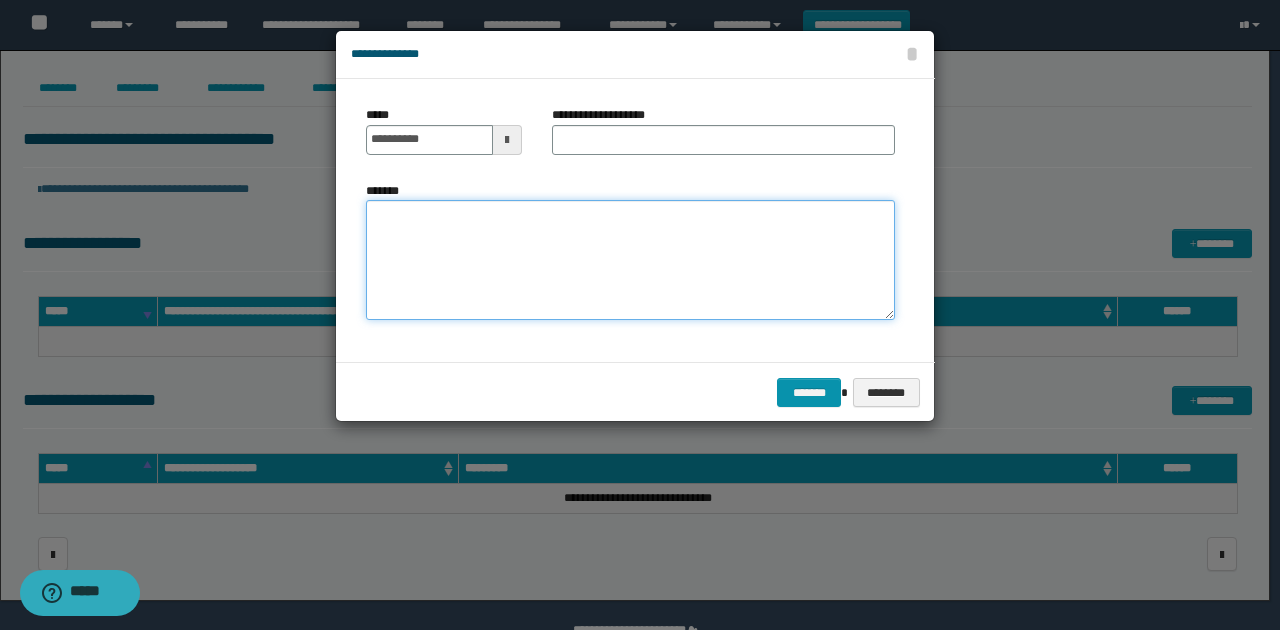 click on "*******" at bounding box center (630, 260) 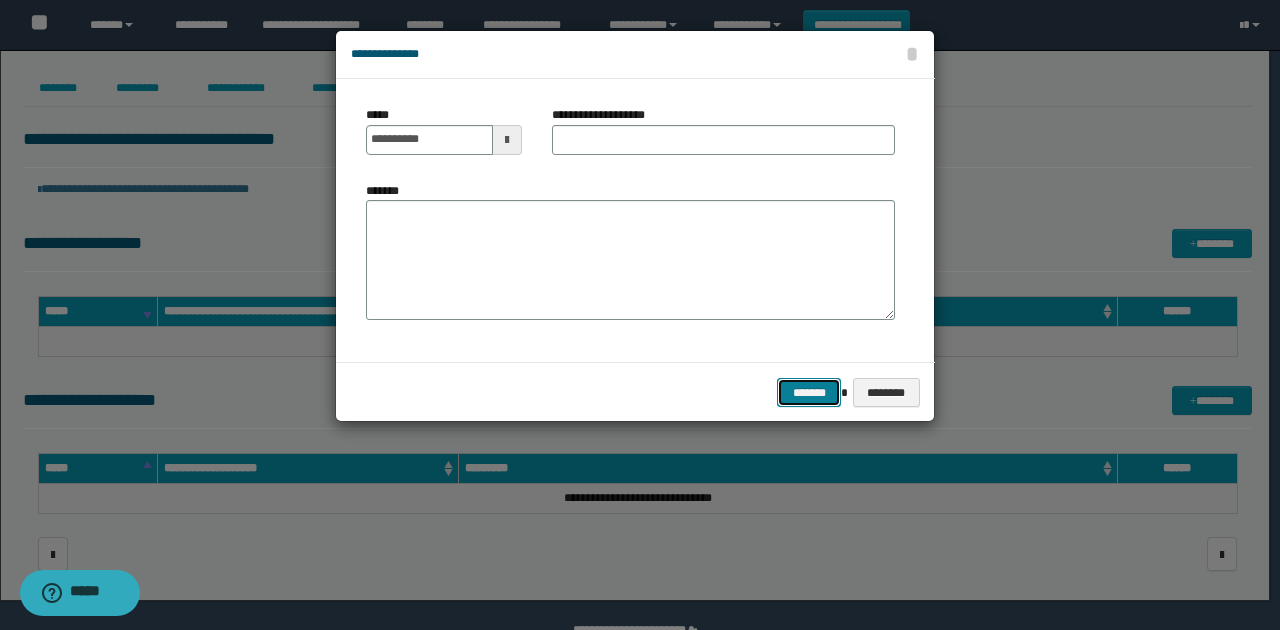 click on "*******" at bounding box center [809, 392] 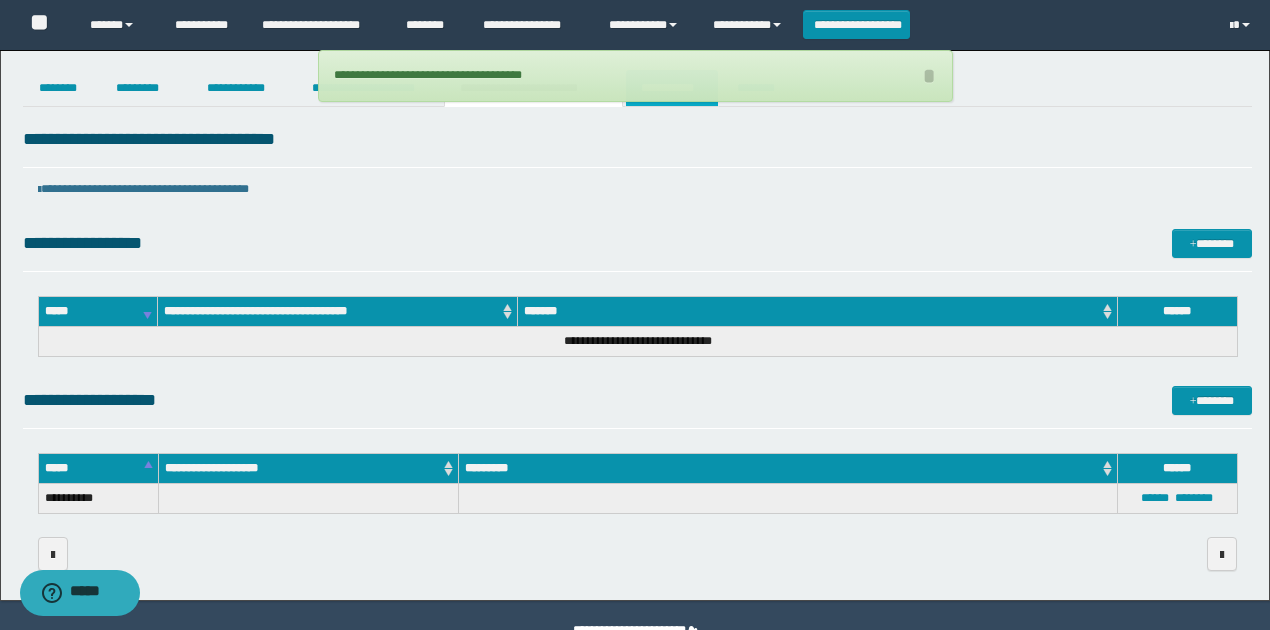 click on "**********" at bounding box center [672, 88] 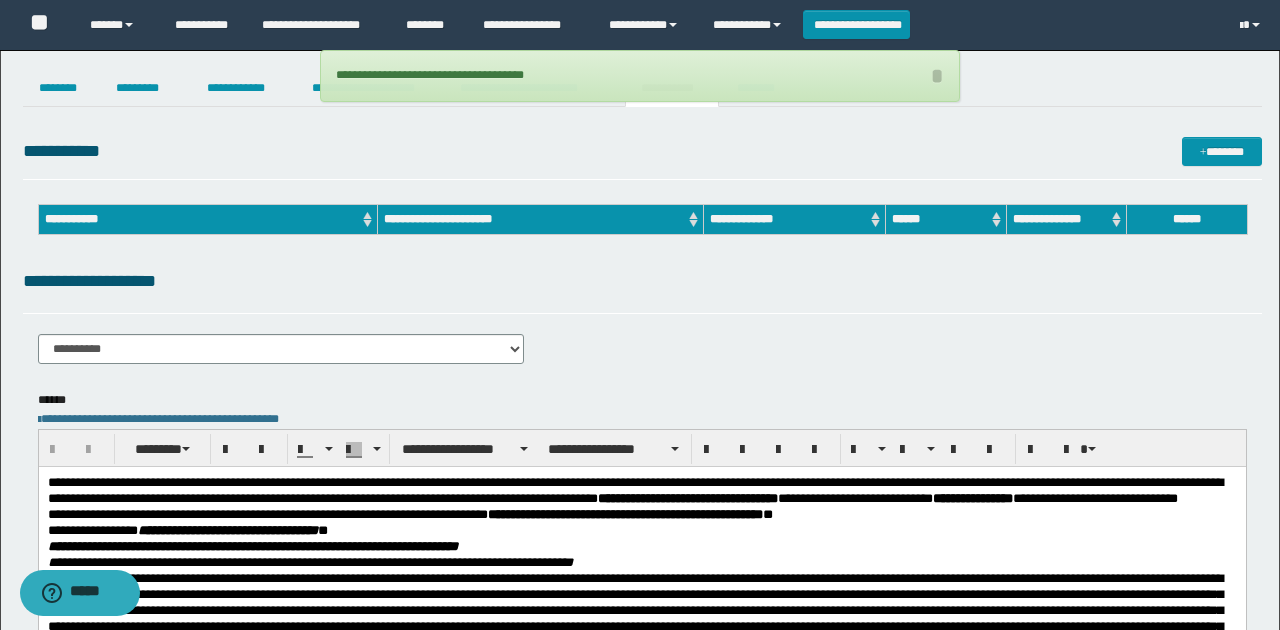scroll, scrollTop: 0, scrollLeft: 0, axis: both 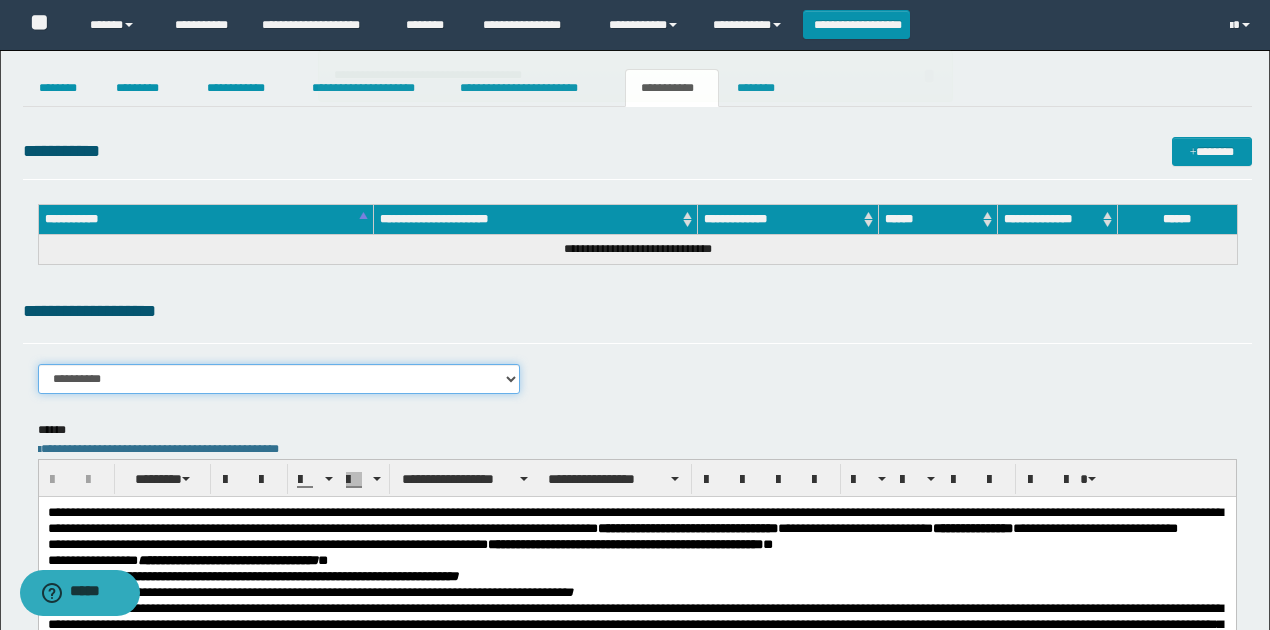 click on "**********" at bounding box center [279, 379] 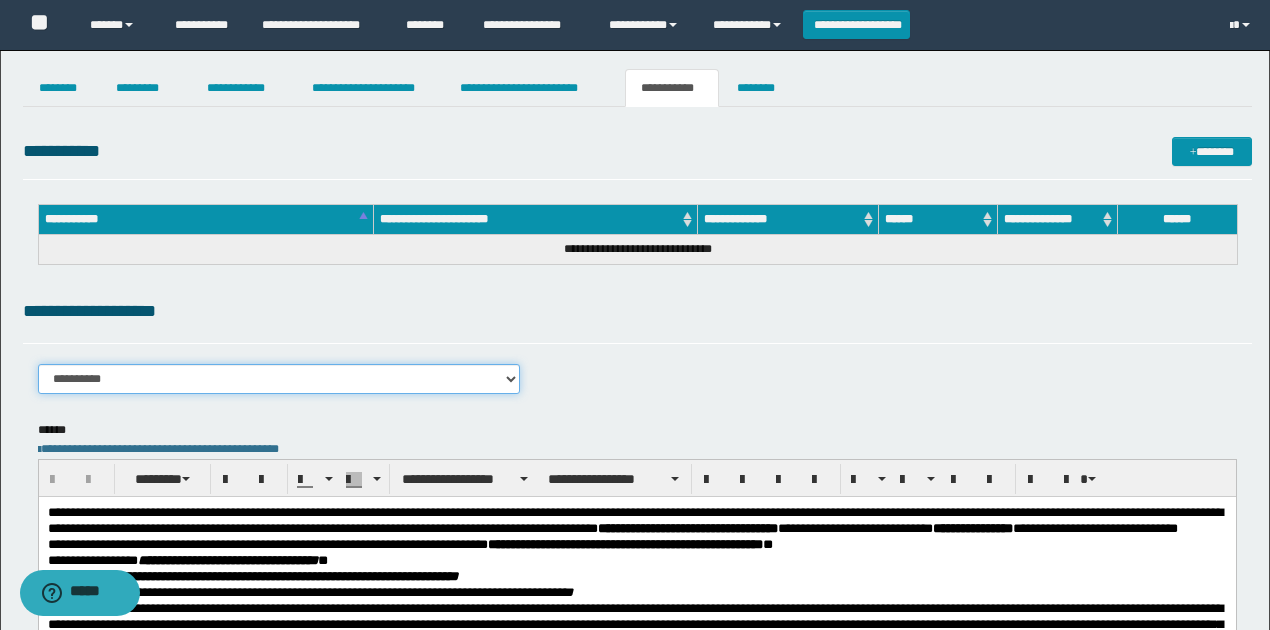 select on "****" 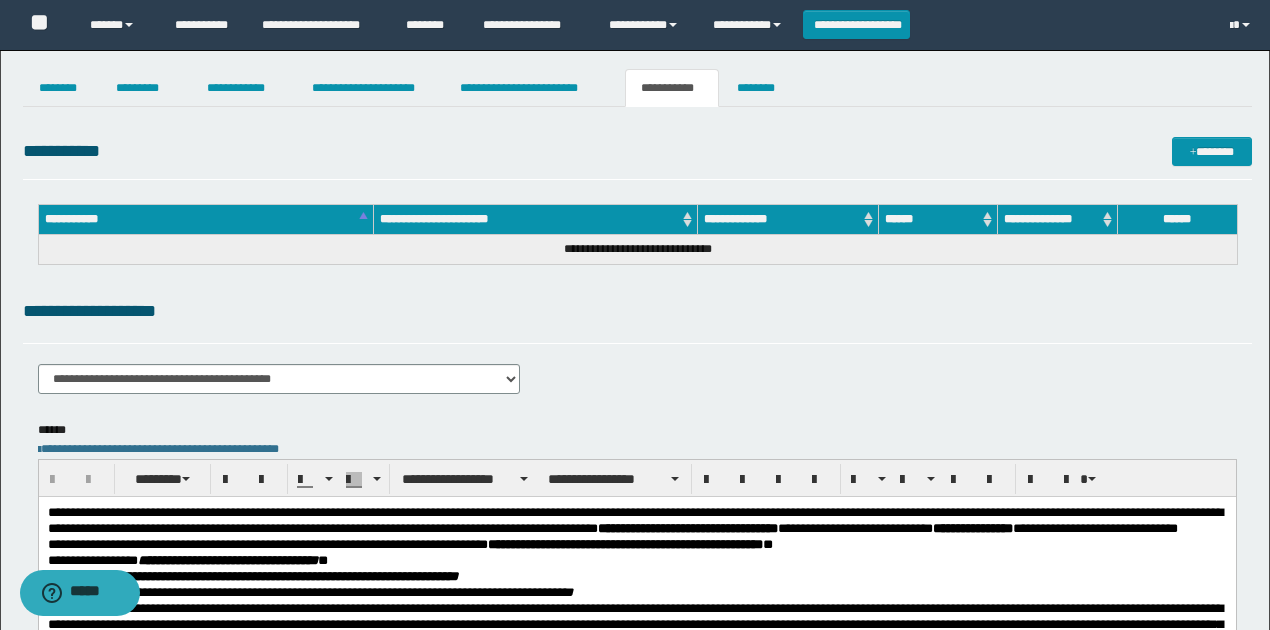 click on "**********" at bounding box center (637, 320) 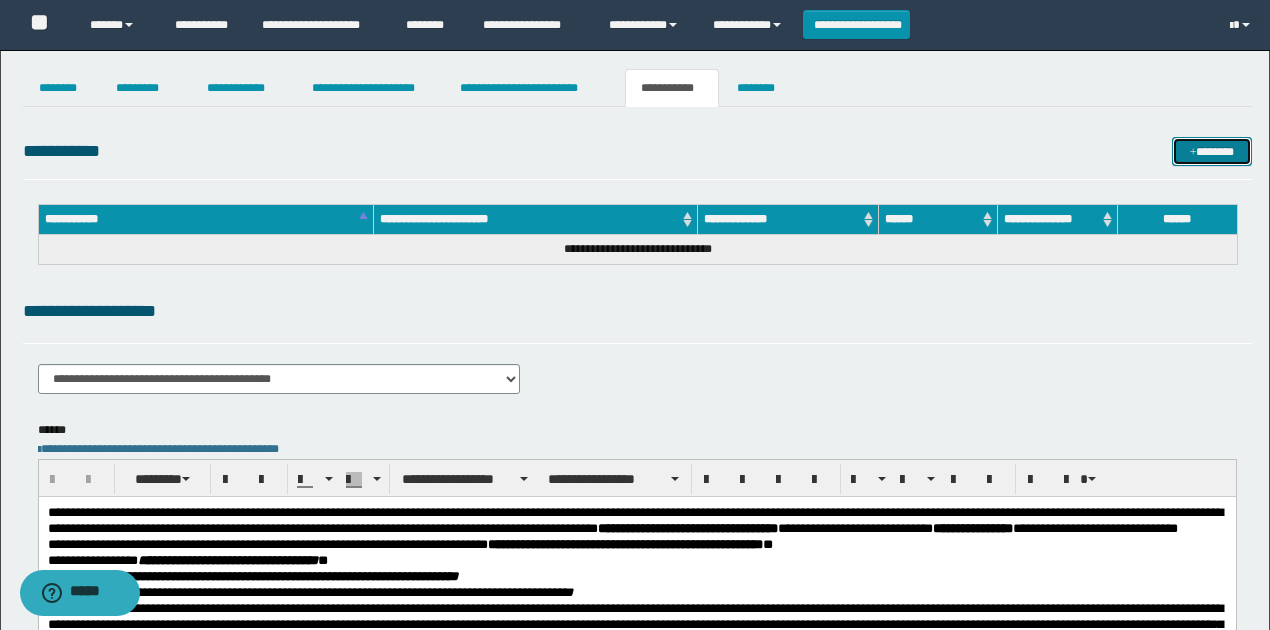 click on "*******" at bounding box center (1211, 151) 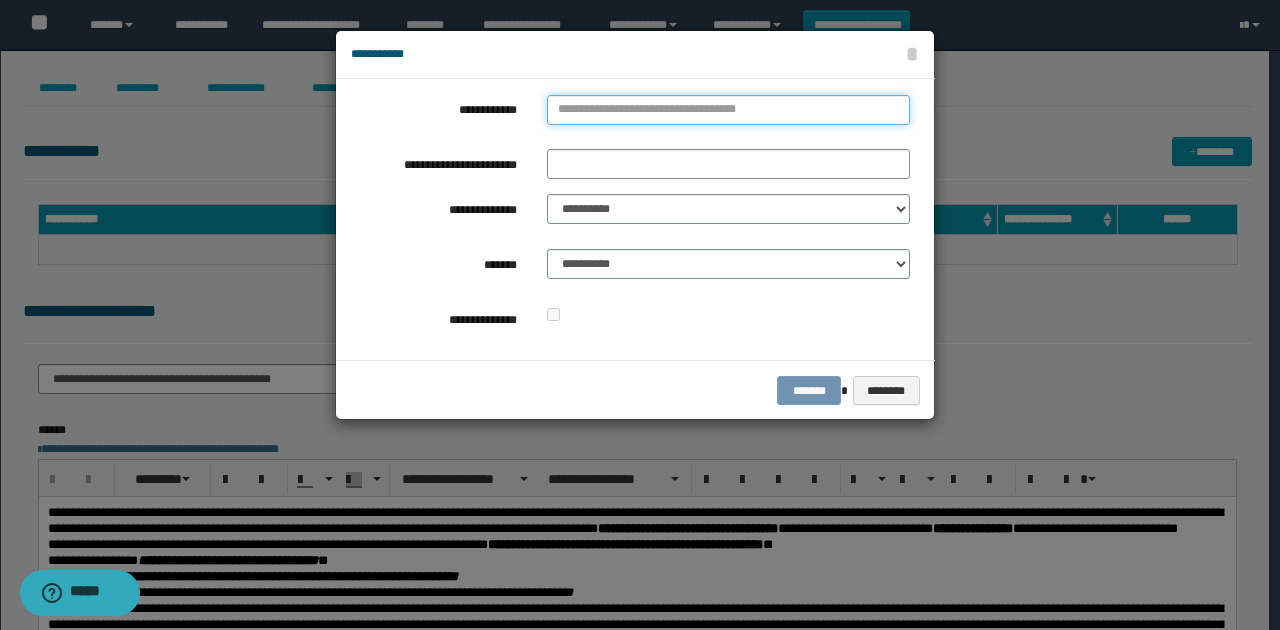 click on "**********" at bounding box center [728, 110] 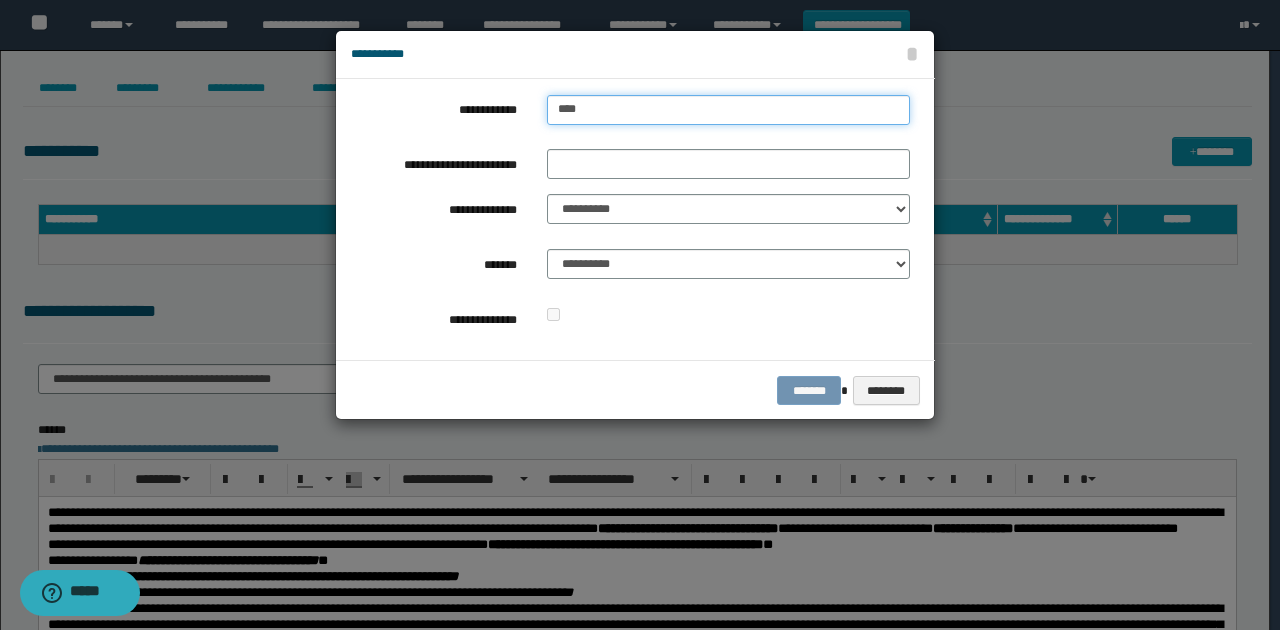 type on "*****" 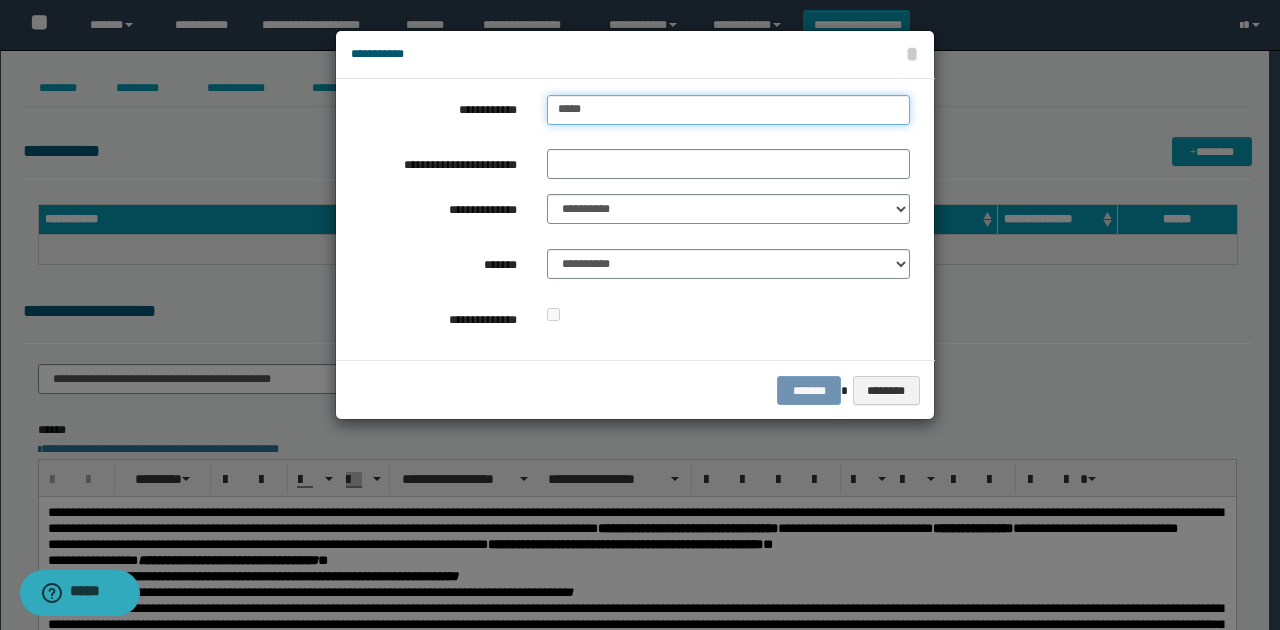 type on "**********" 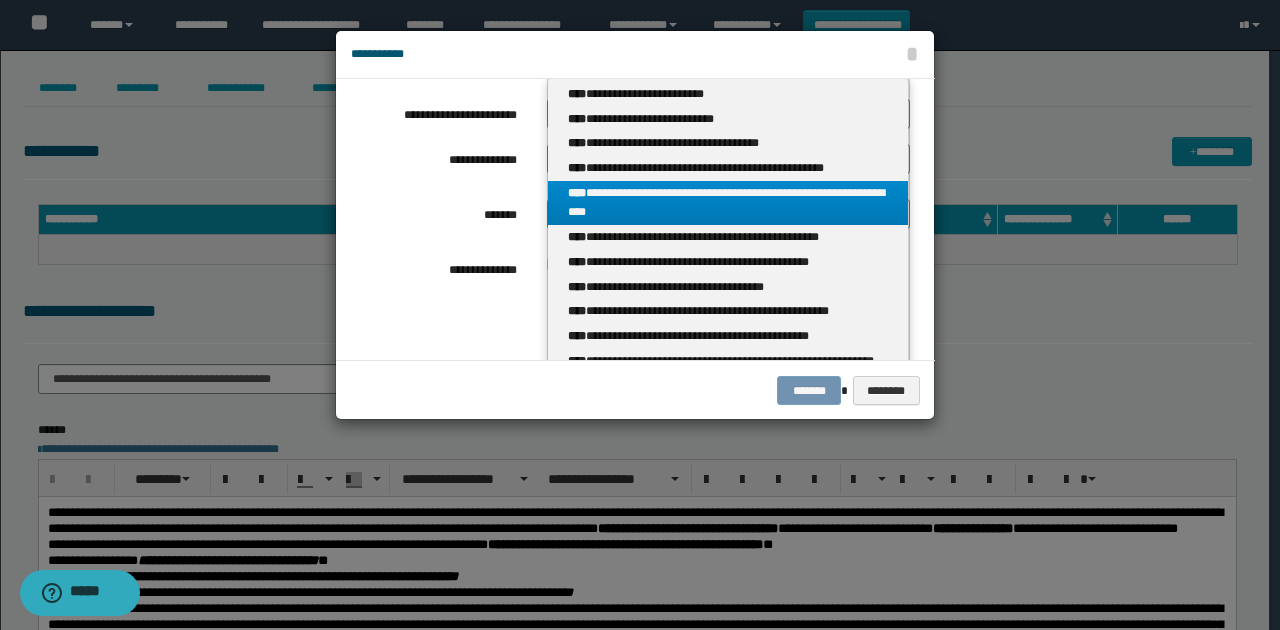 scroll, scrollTop: 133, scrollLeft: 0, axis: vertical 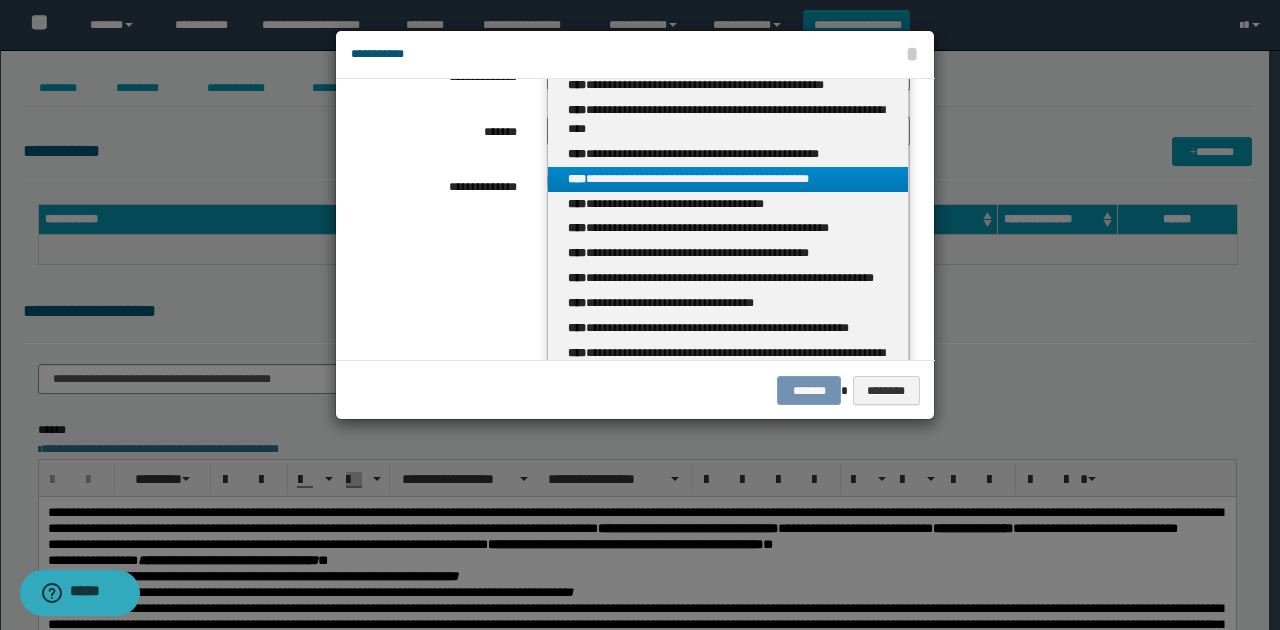 type on "*****" 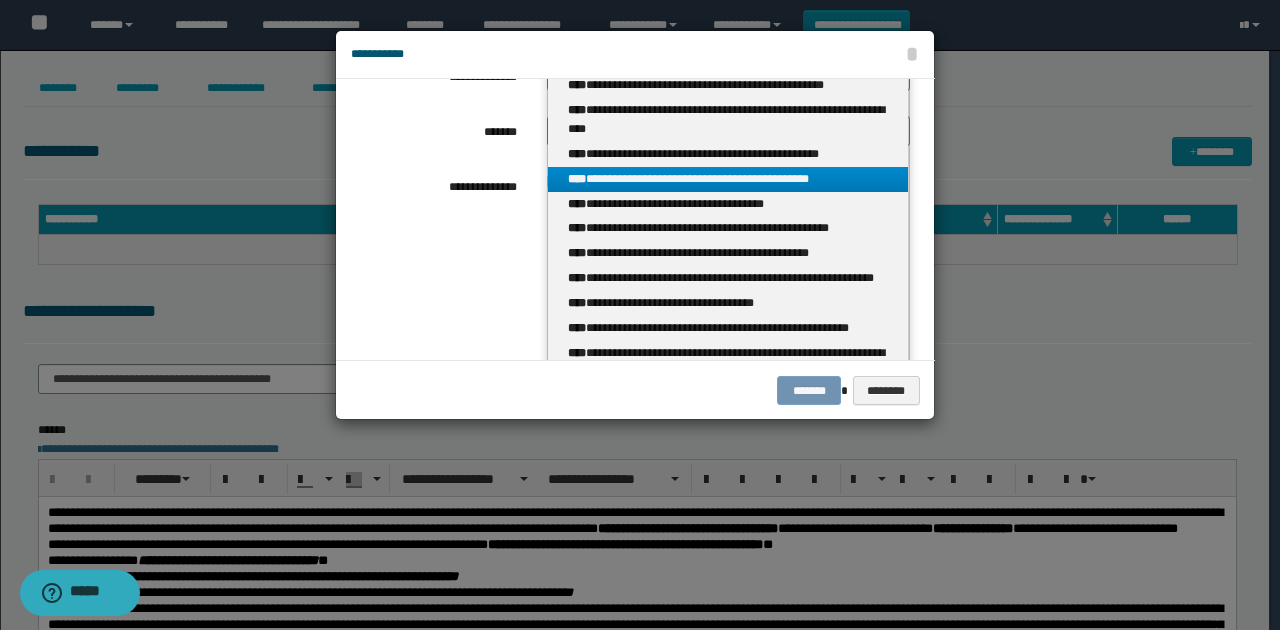 type 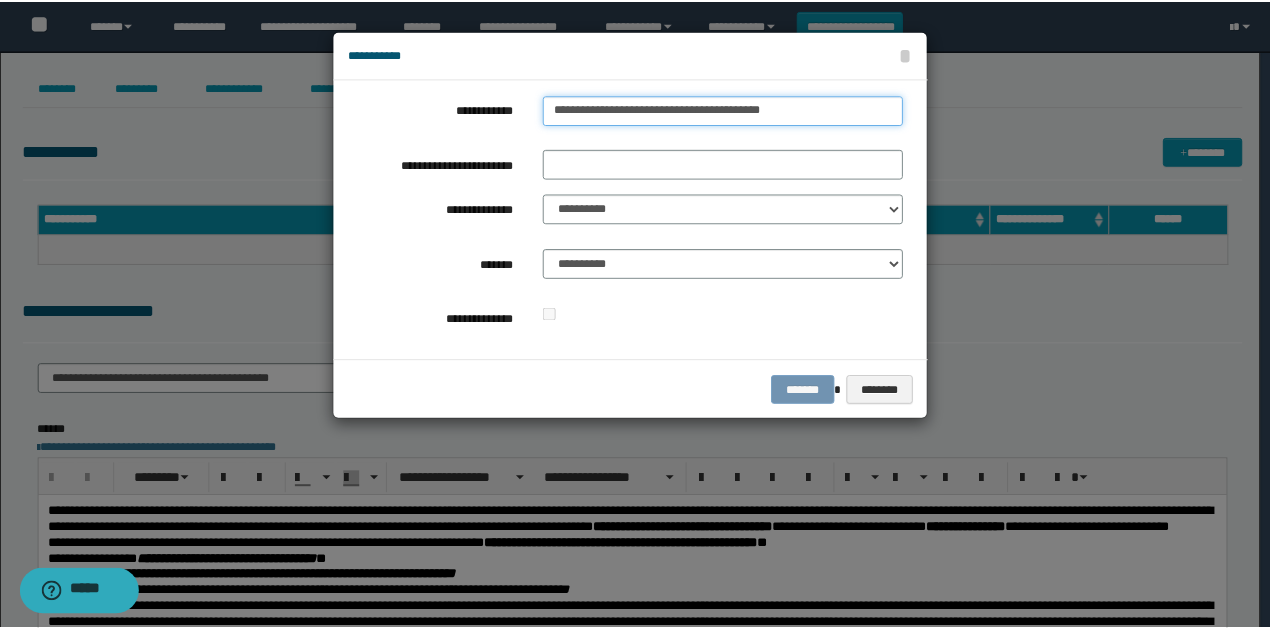scroll, scrollTop: 0, scrollLeft: 0, axis: both 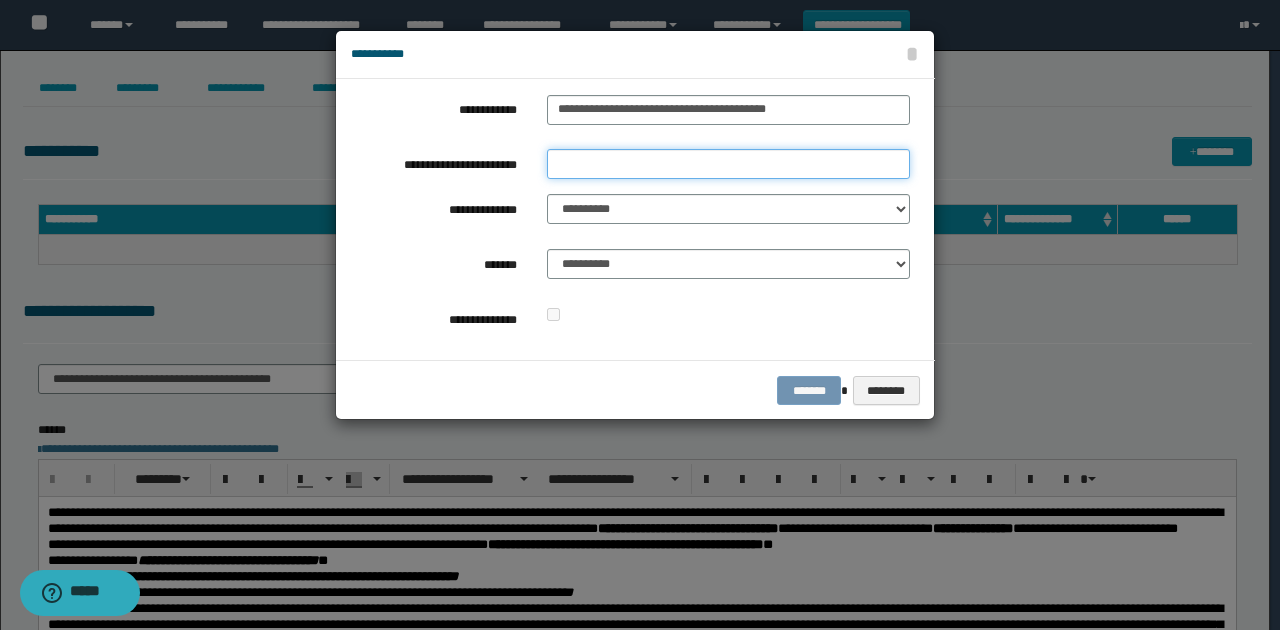 click on "**********" at bounding box center [728, 164] 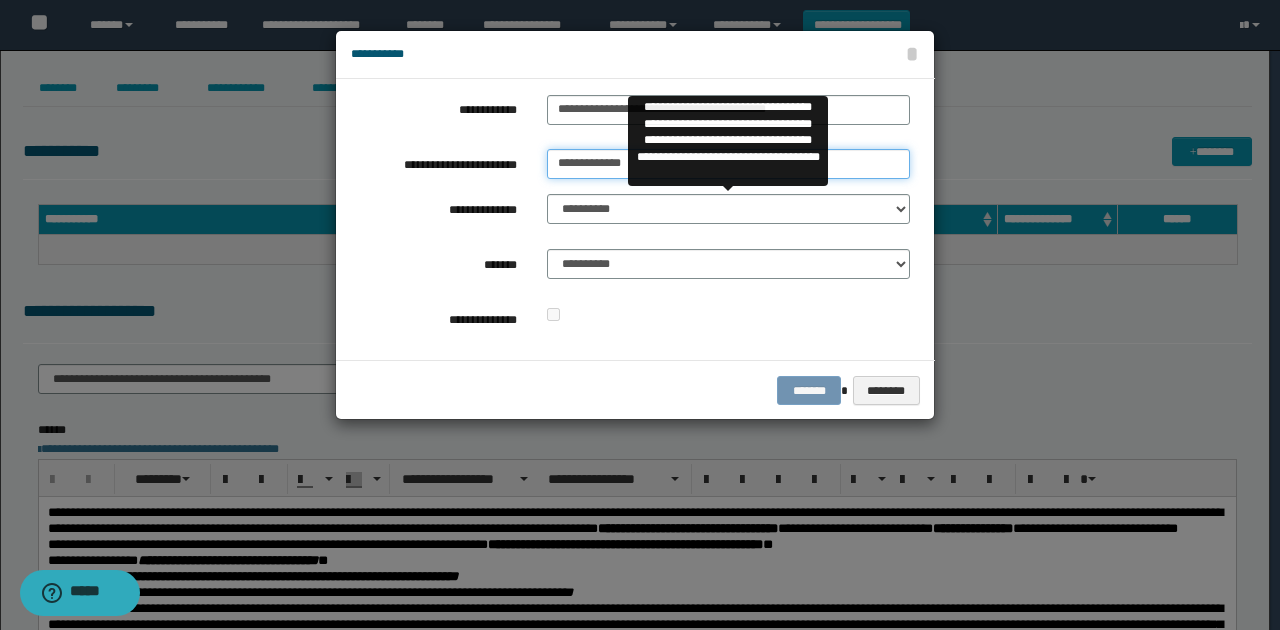 type on "**********" 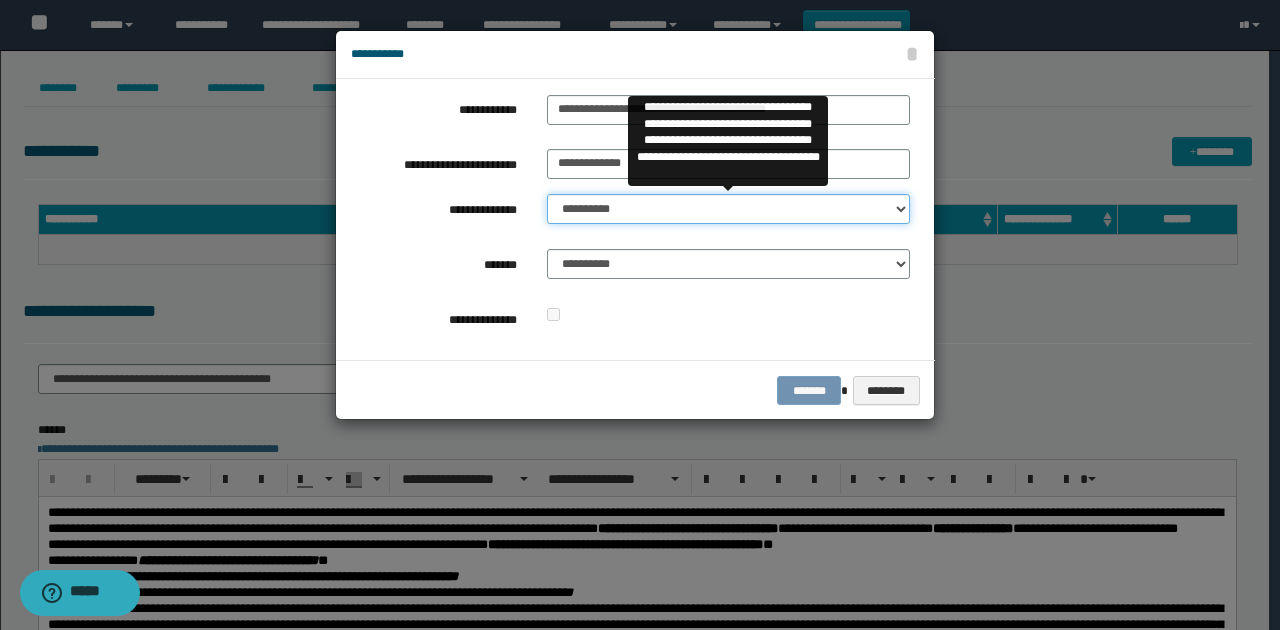 click on "**********" at bounding box center (728, 209) 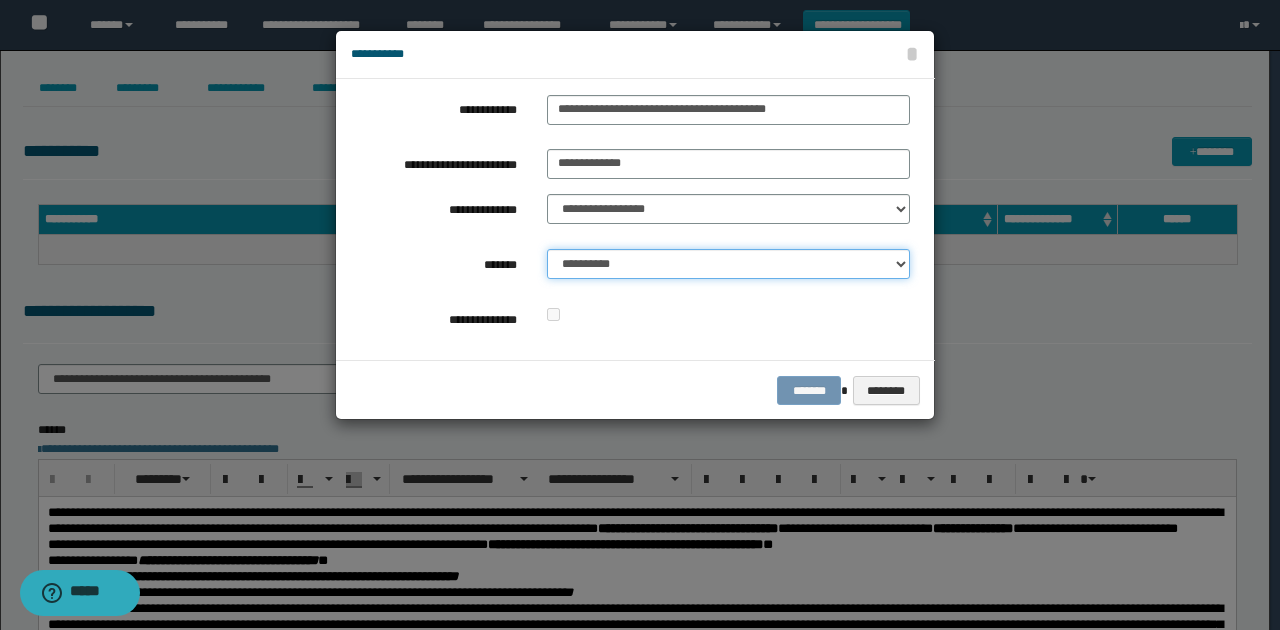 drag, startPoint x: 644, startPoint y: 257, endPoint x: 647, endPoint y: 278, distance: 21.213203 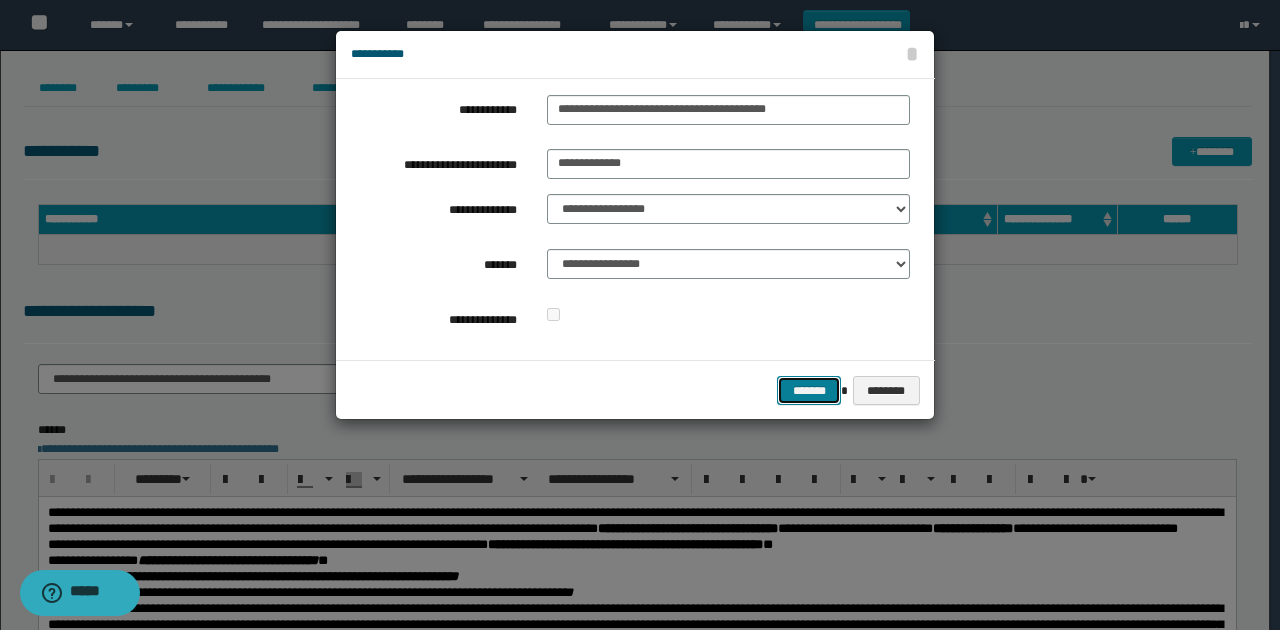 click on "*******" at bounding box center [809, 390] 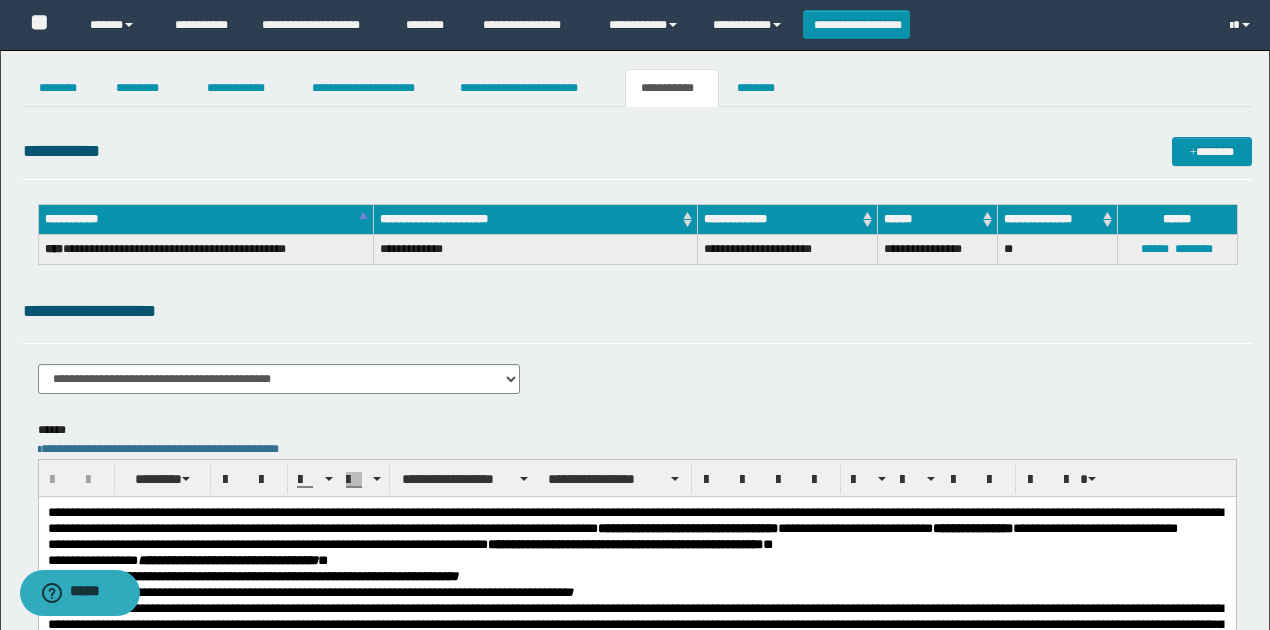 click on "**********" at bounding box center (637, 155) 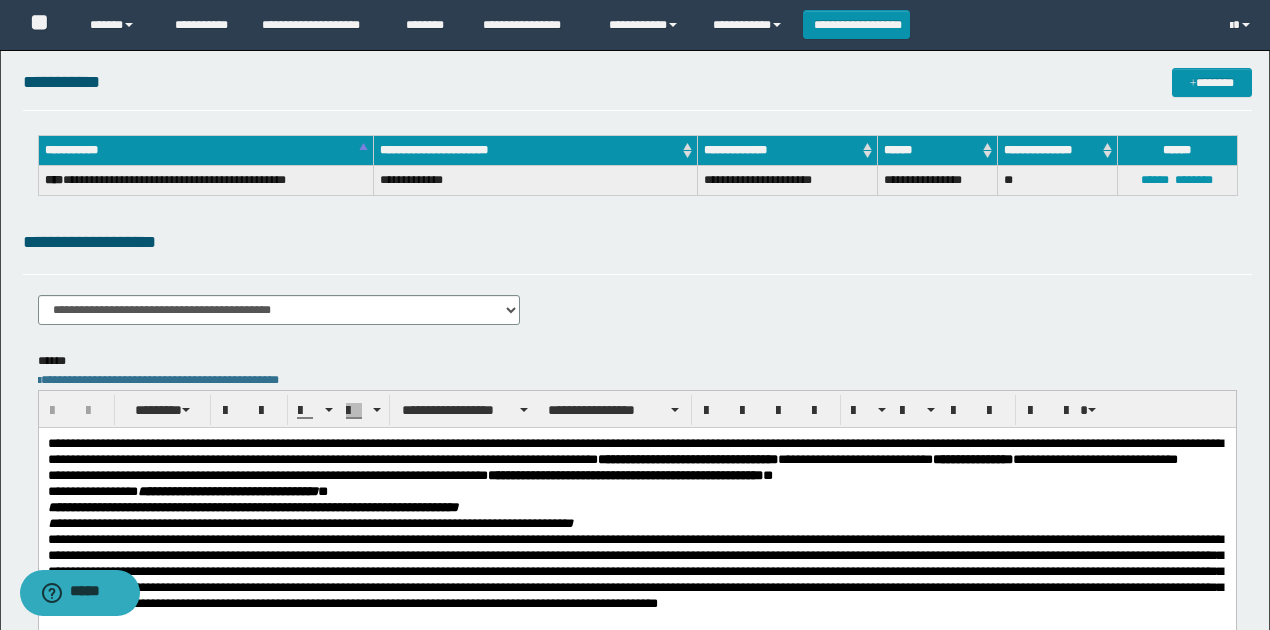 scroll, scrollTop: 200, scrollLeft: 0, axis: vertical 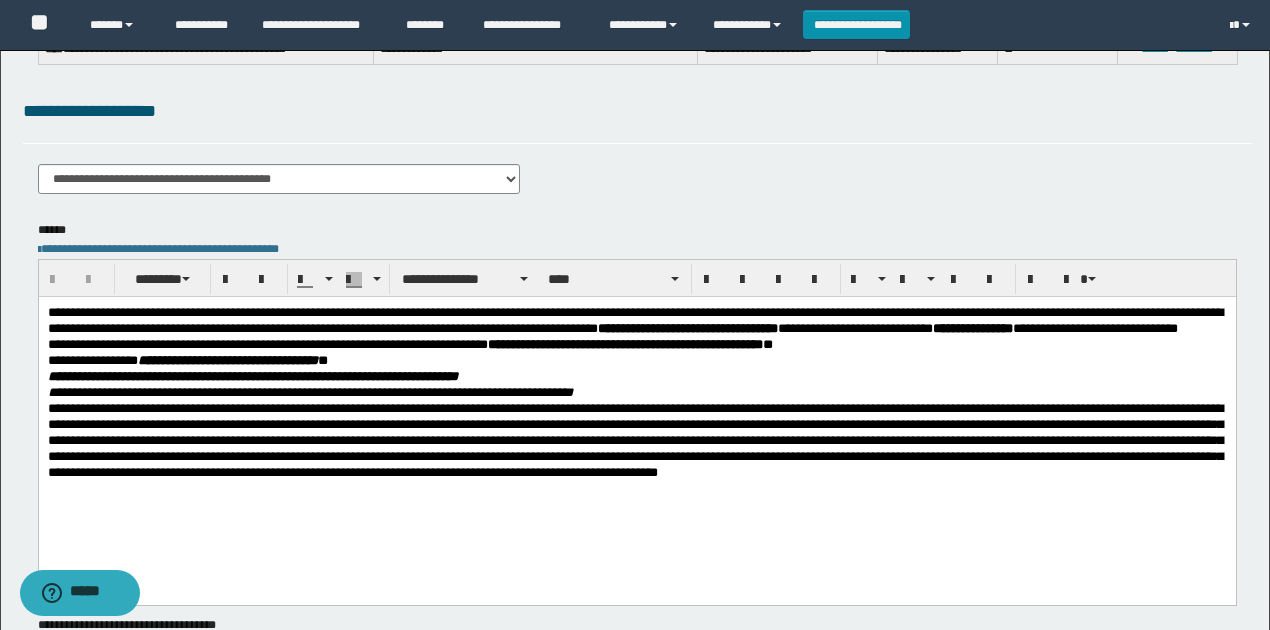 click on "**********" at bounding box center (1094, 327) 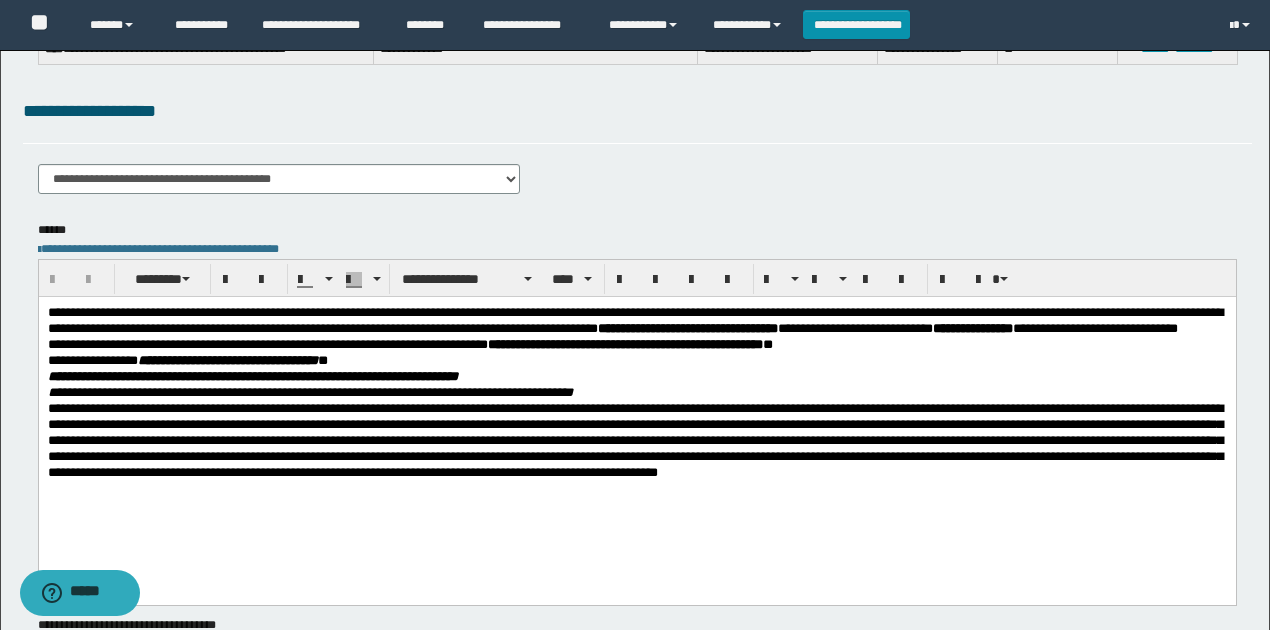click on "**********" at bounding box center (252, 375) 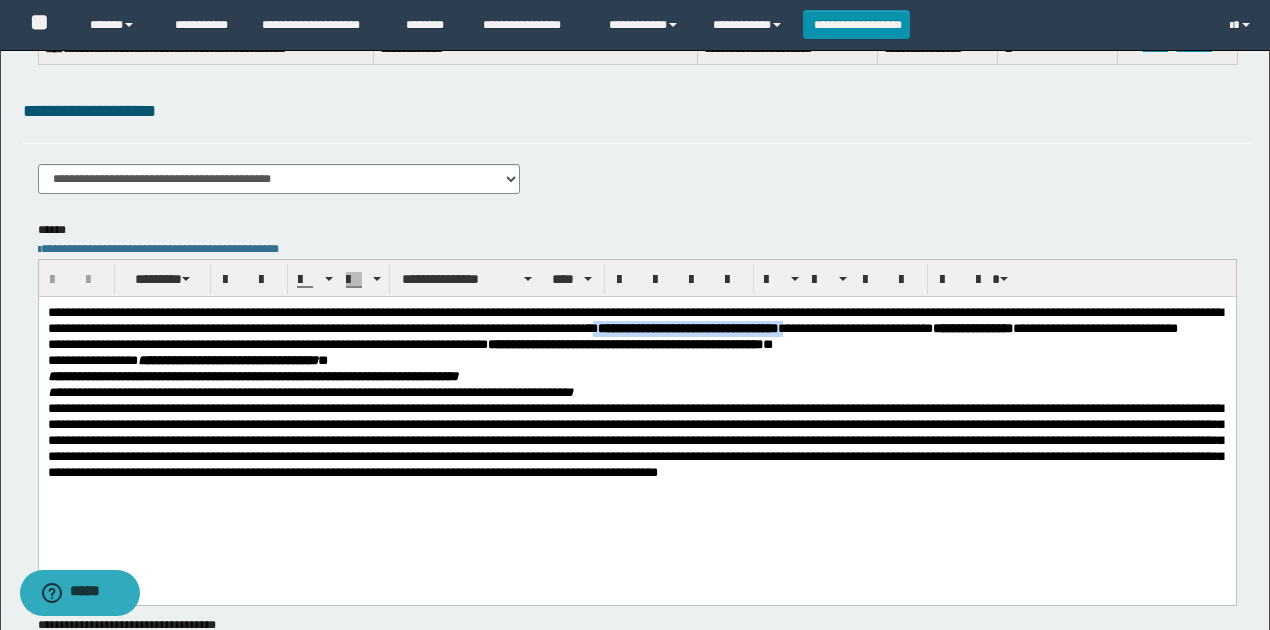 drag, startPoint x: 856, startPoint y: 332, endPoint x: 1065, endPoint y: 326, distance: 209.0861 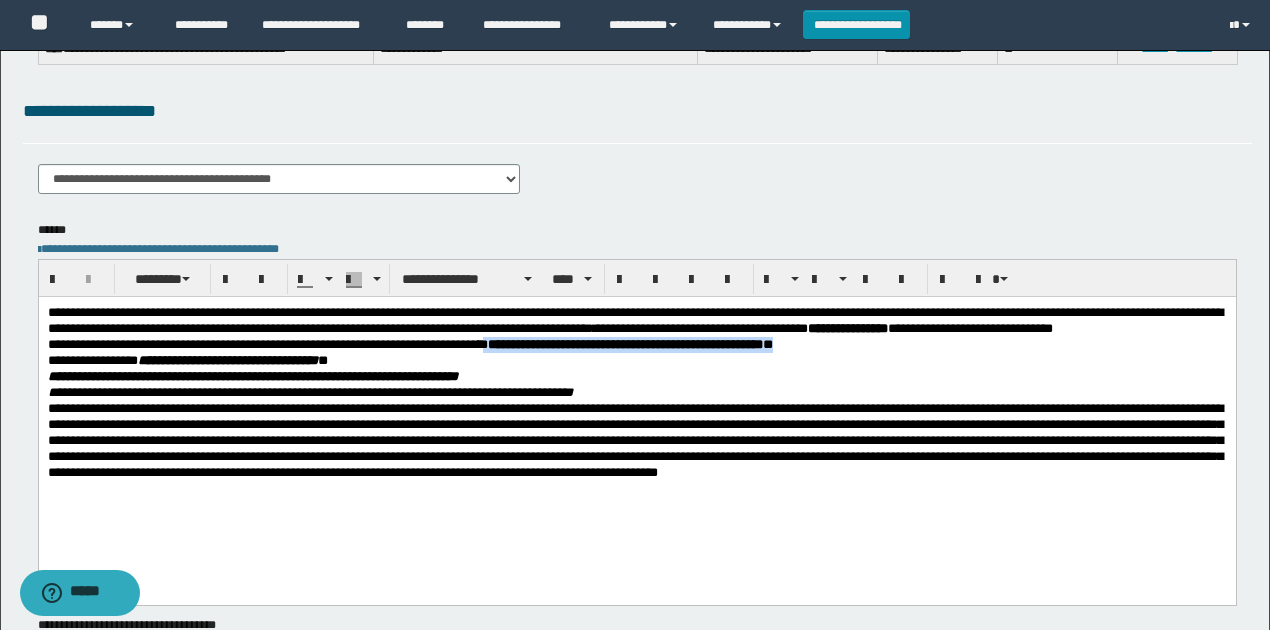 drag, startPoint x: 523, startPoint y: 360, endPoint x: 846, endPoint y: 362, distance: 323.0062 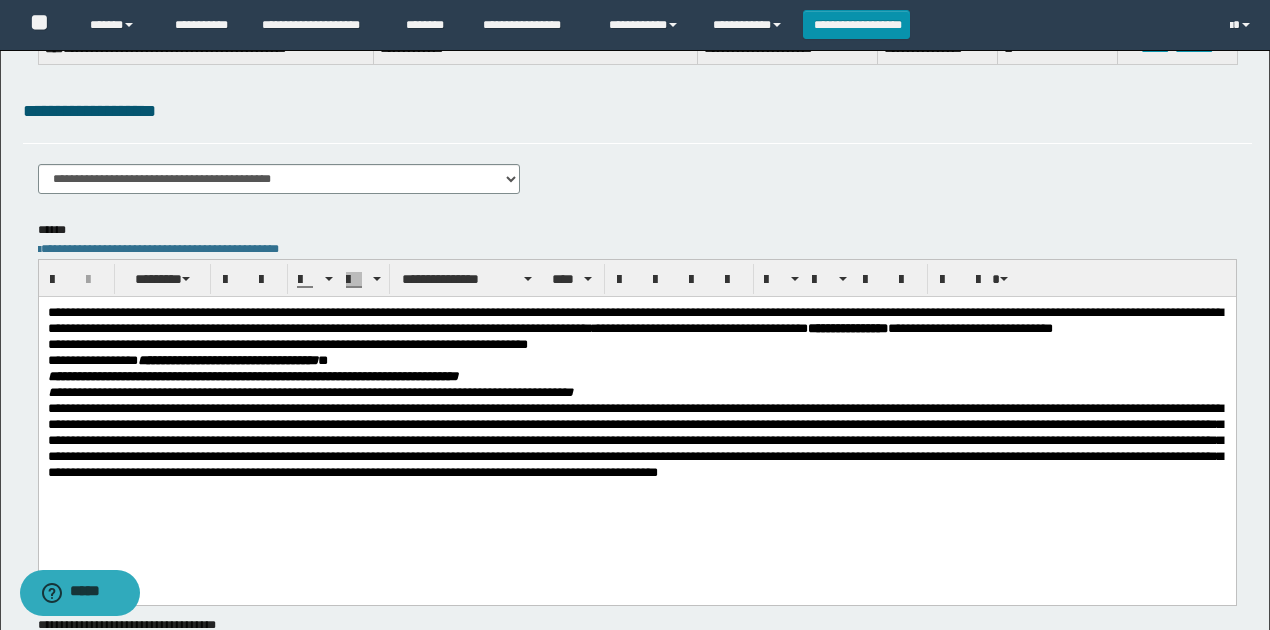scroll, scrollTop: 0, scrollLeft: 0, axis: both 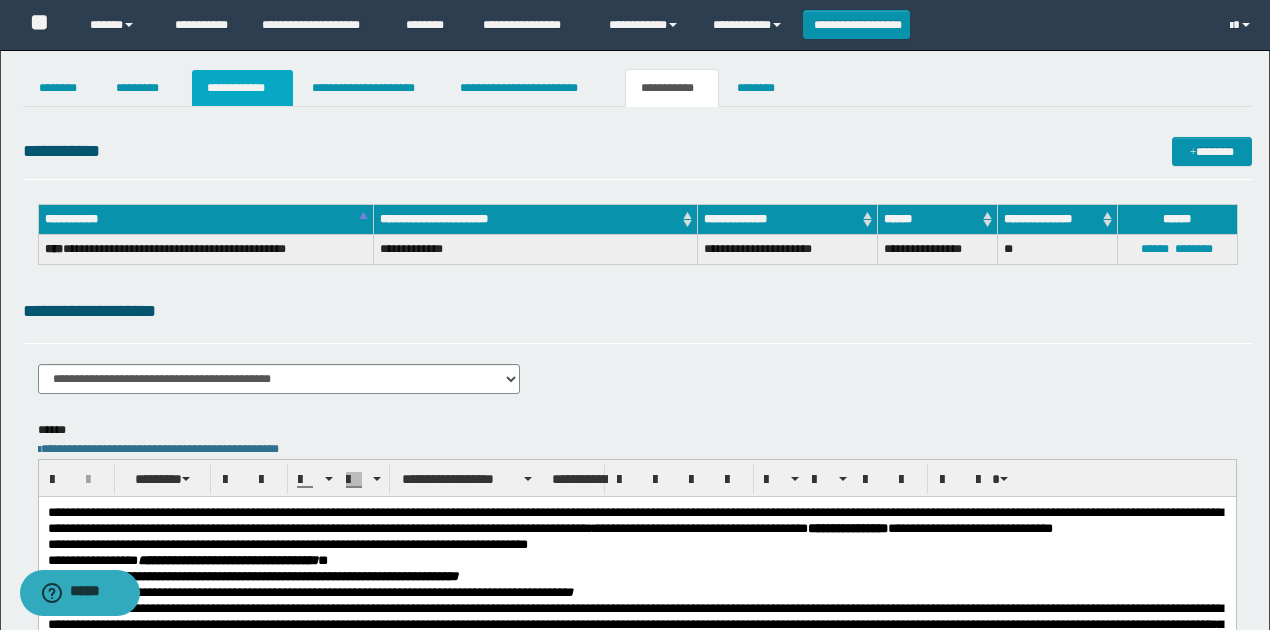 click on "**********" at bounding box center [243, 88] 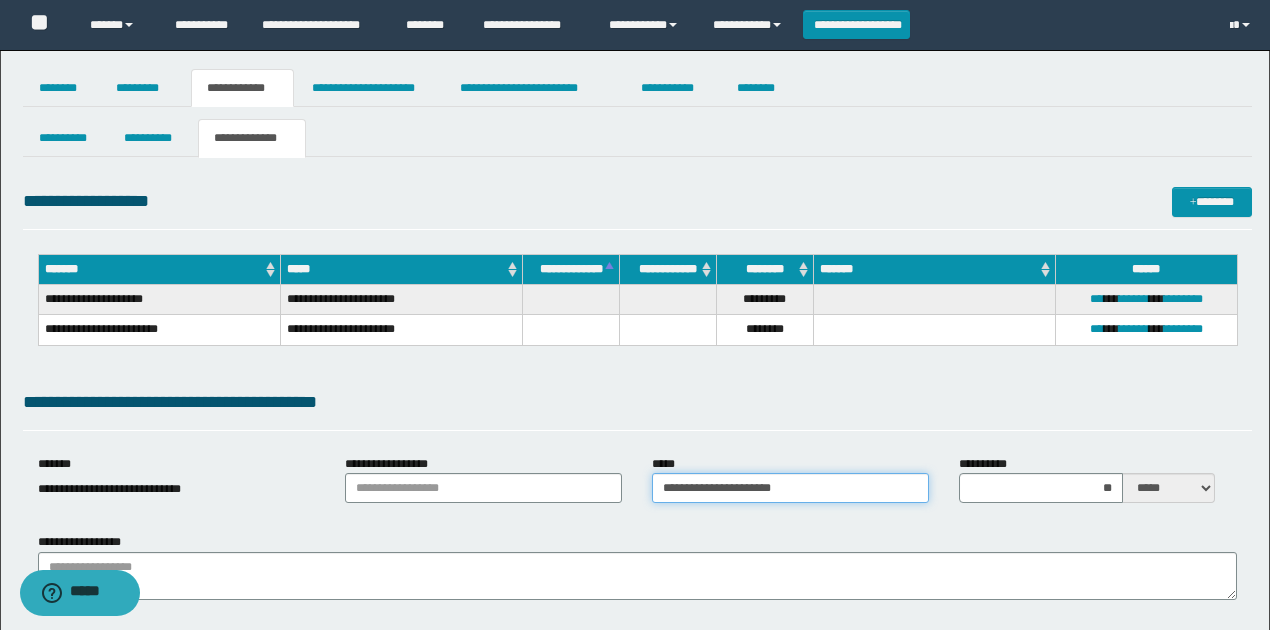 drag, startPoint x: 790, startPoint y: 486, endPoint x: 632, endPoint y: 486, distance: 158 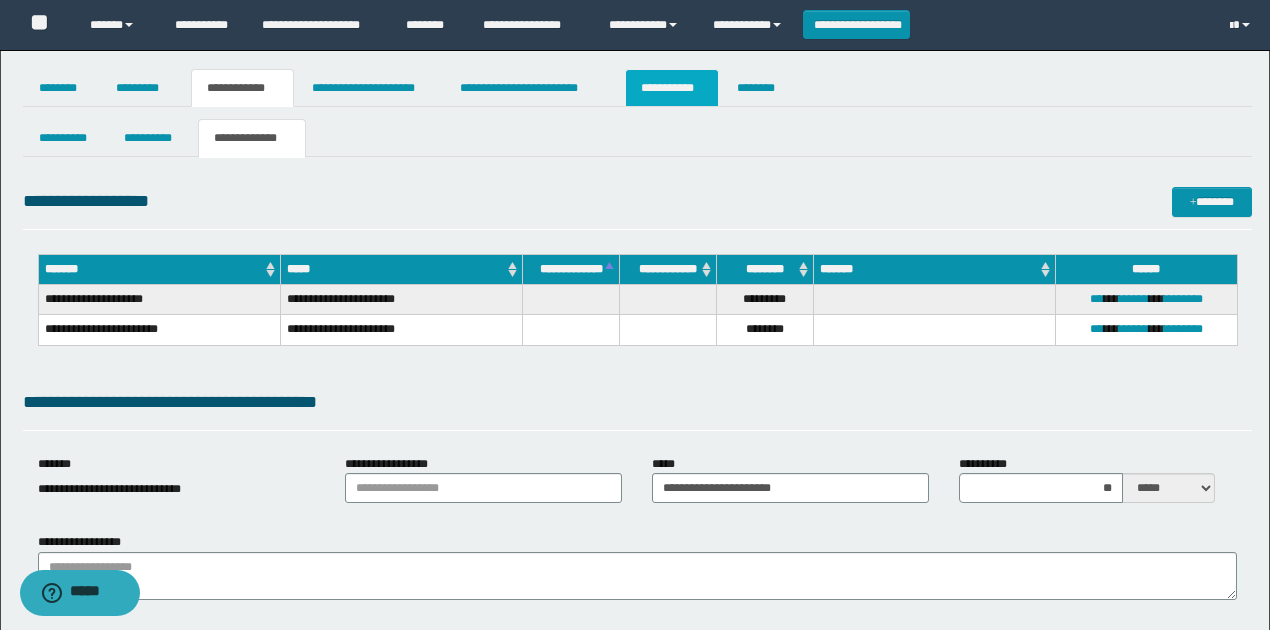 click on "**********" at bounding box center [672, 88] 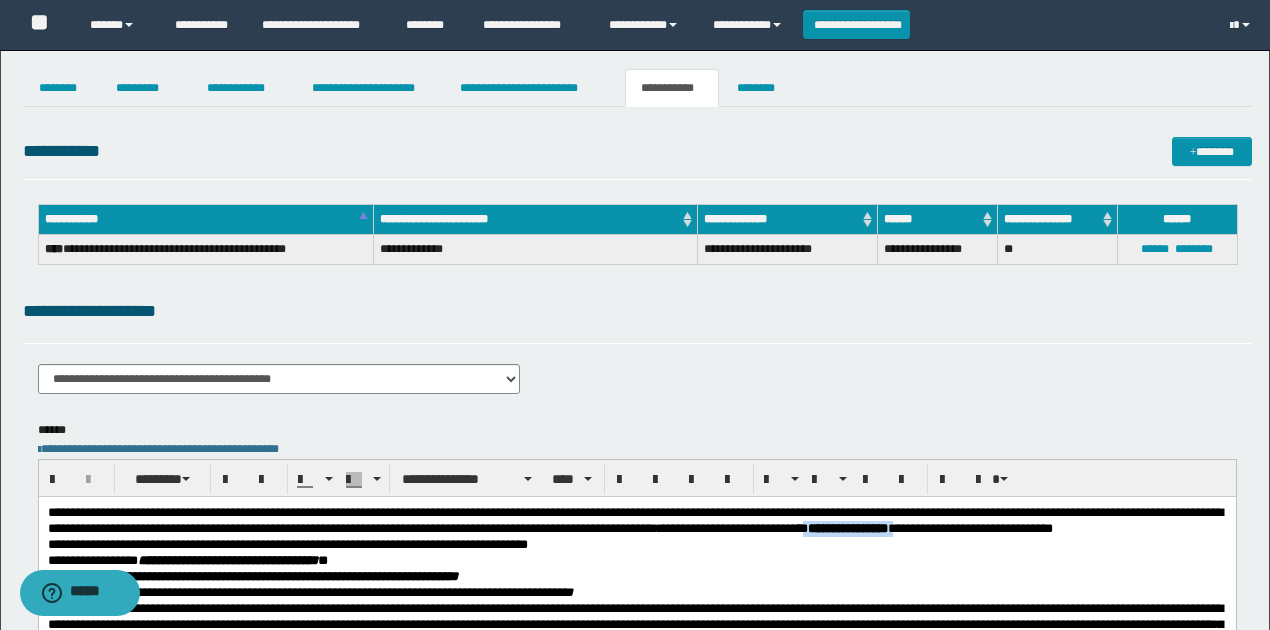 drag, startPoint x: 1086, startPoint y: 528, endPoint x: 1193, endPoint y: 531, distance: 107.042046 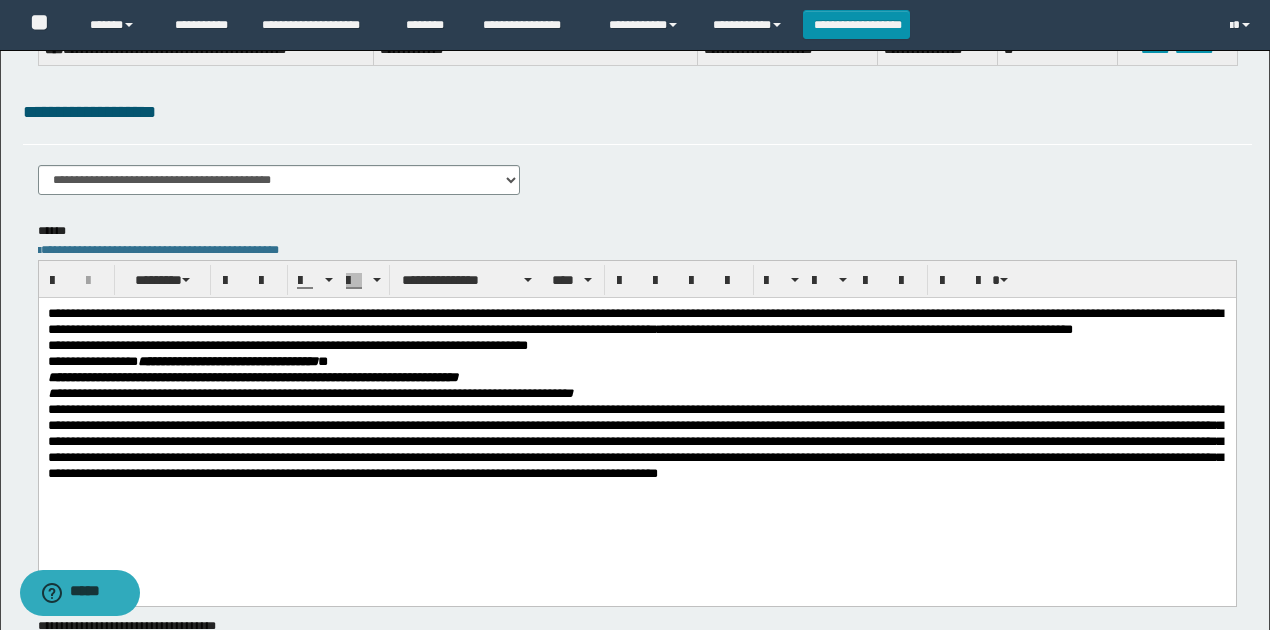 scroll, scrollTop: 200, scrollLeft: 0, axis: vertical 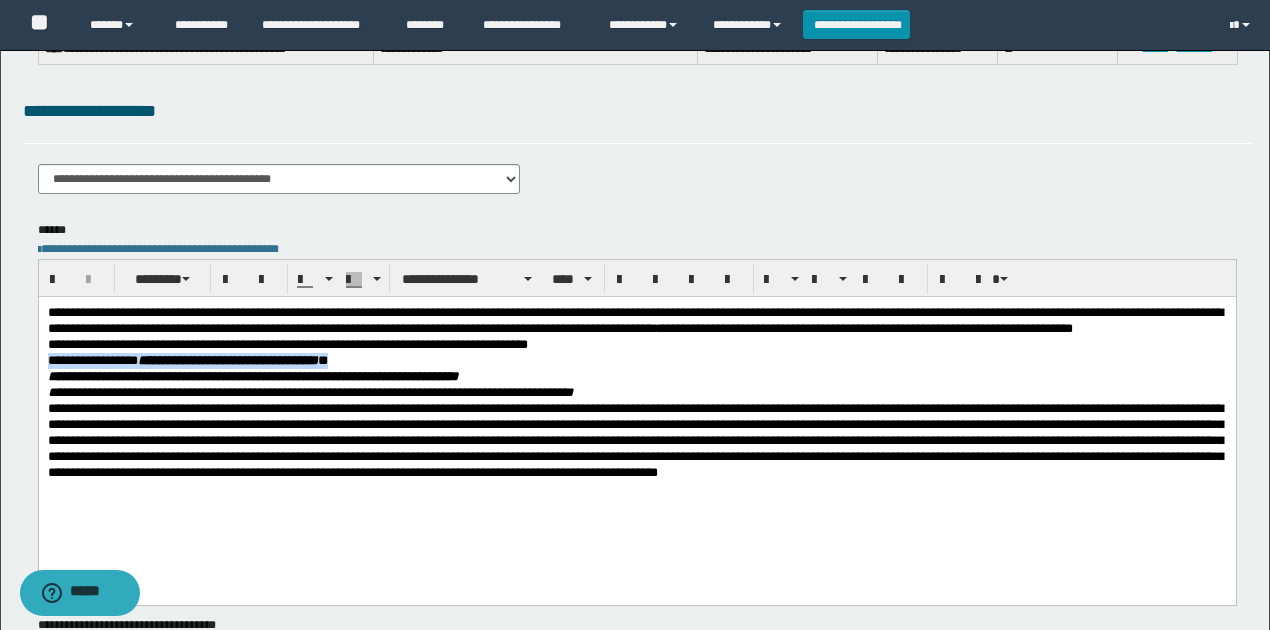 drag, startPoint x: 251, startPoint y: 372, endPoint x: 36, endPoint y: 377, distance: 215.05814 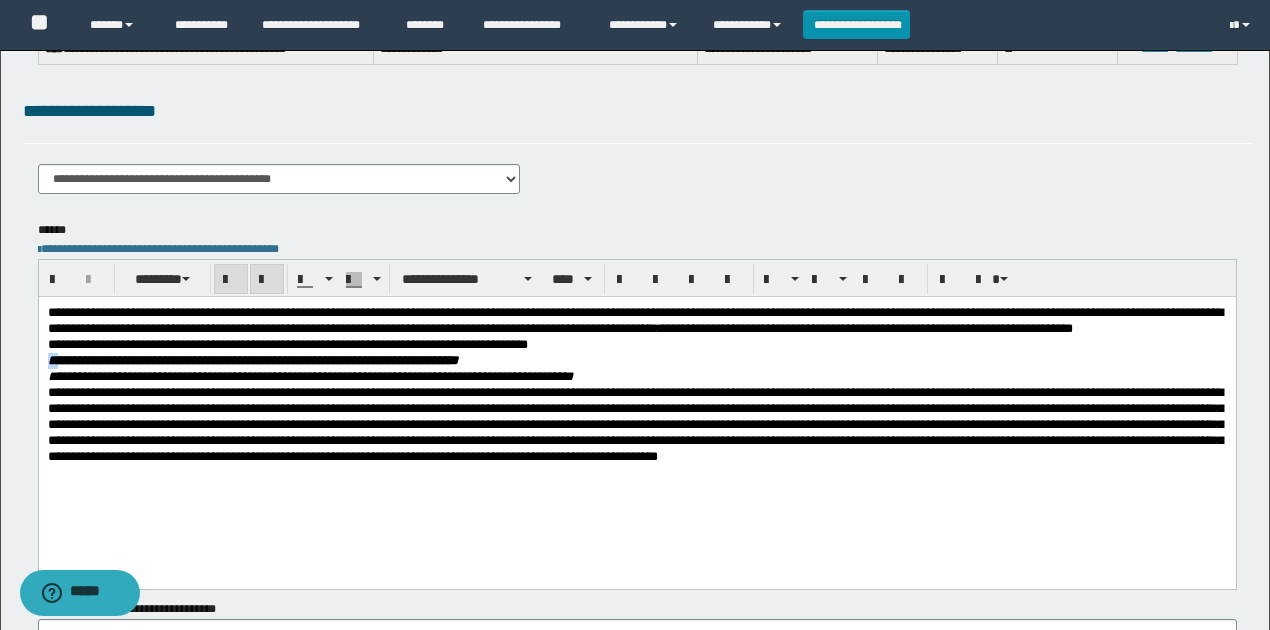 drag, startPoint x: 61, startPoint y: 375, endPoint x: 25, endPoint y: 372, distance: 36.124783 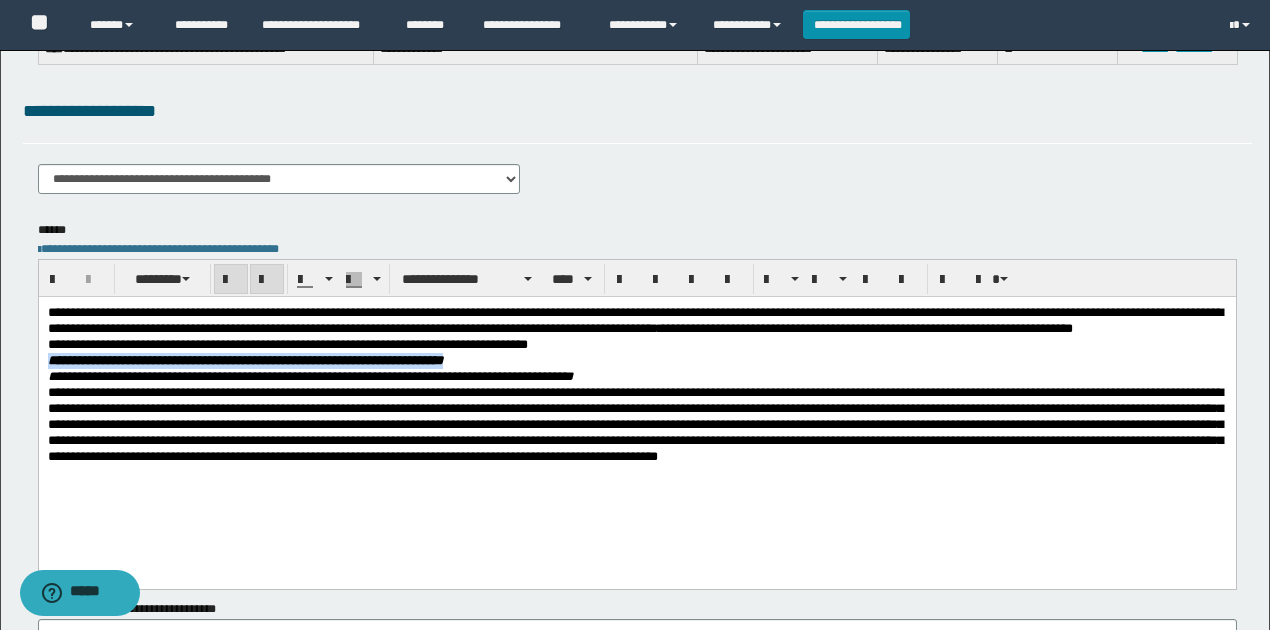 drag, startPoint x: 503, startPoint y: 374, endPoint x: 0, endPoint y: 370, distance: 503.0159 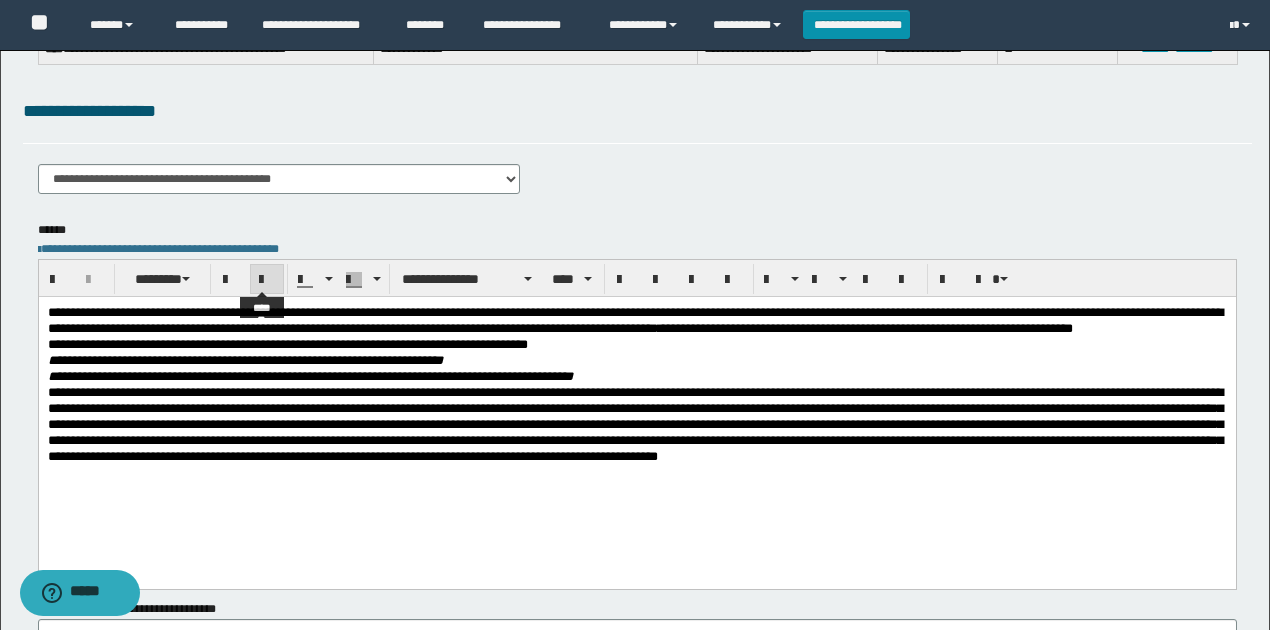 click at bounding box center [267, 279] 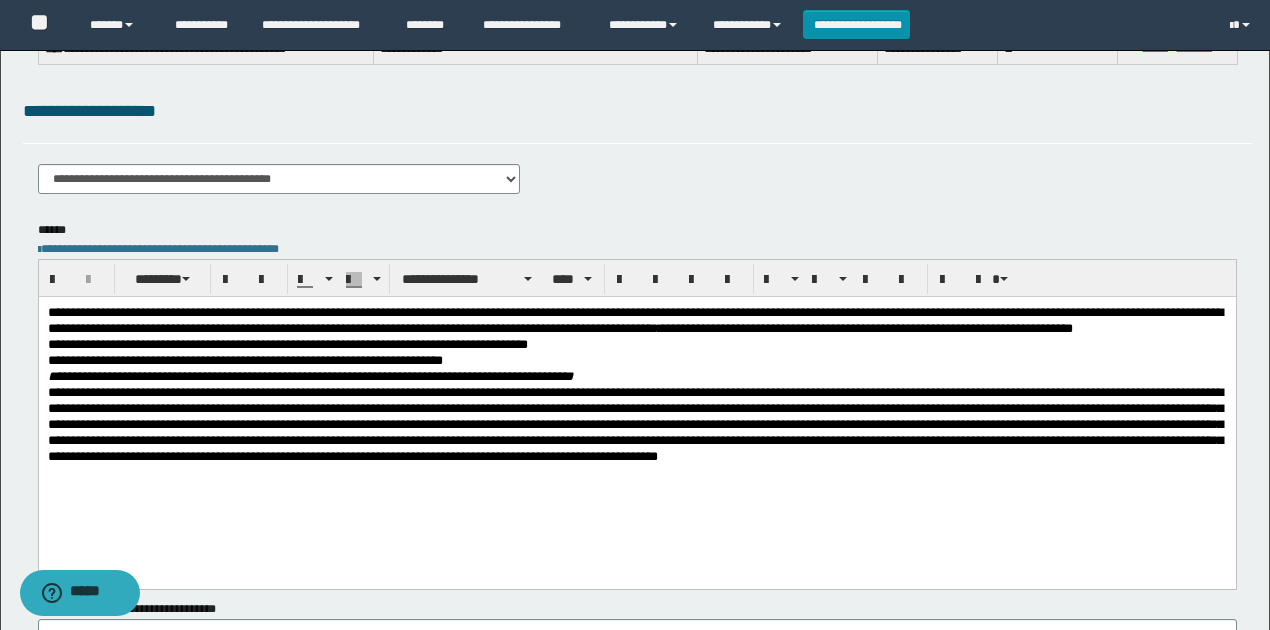click on "**********" at bounding box center (244, 359) 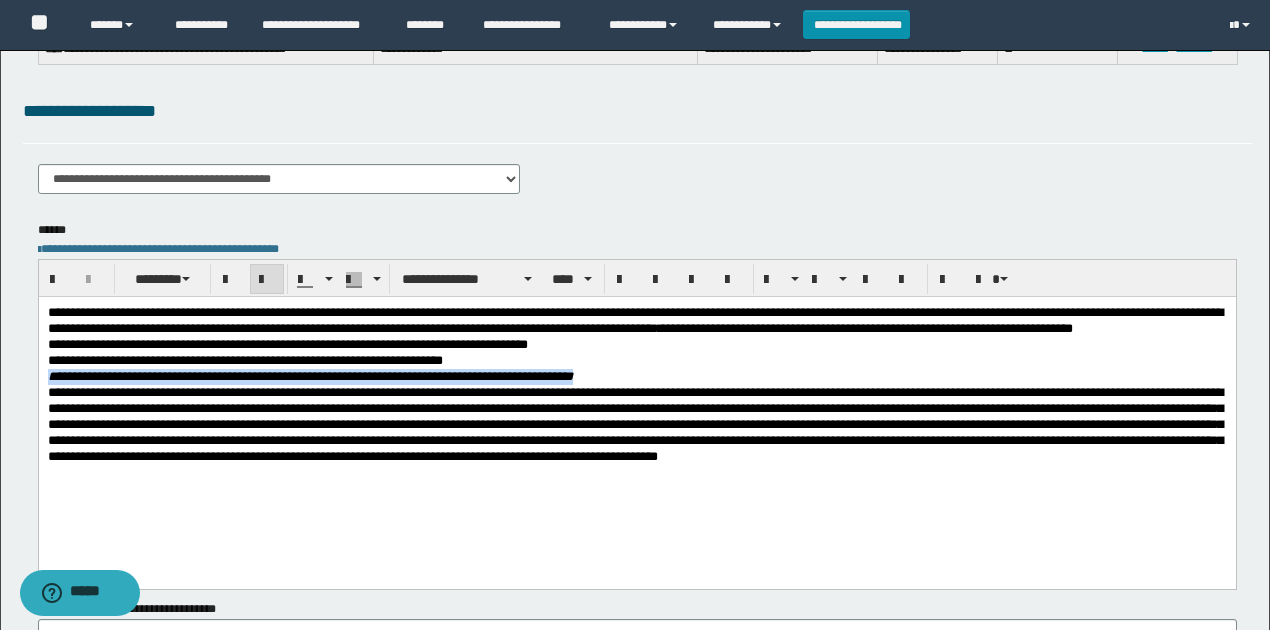 drag, startPoint x: 647, startPoint y: 392, endPoint x: 4, endPoint y: 391, distance: 643.0008 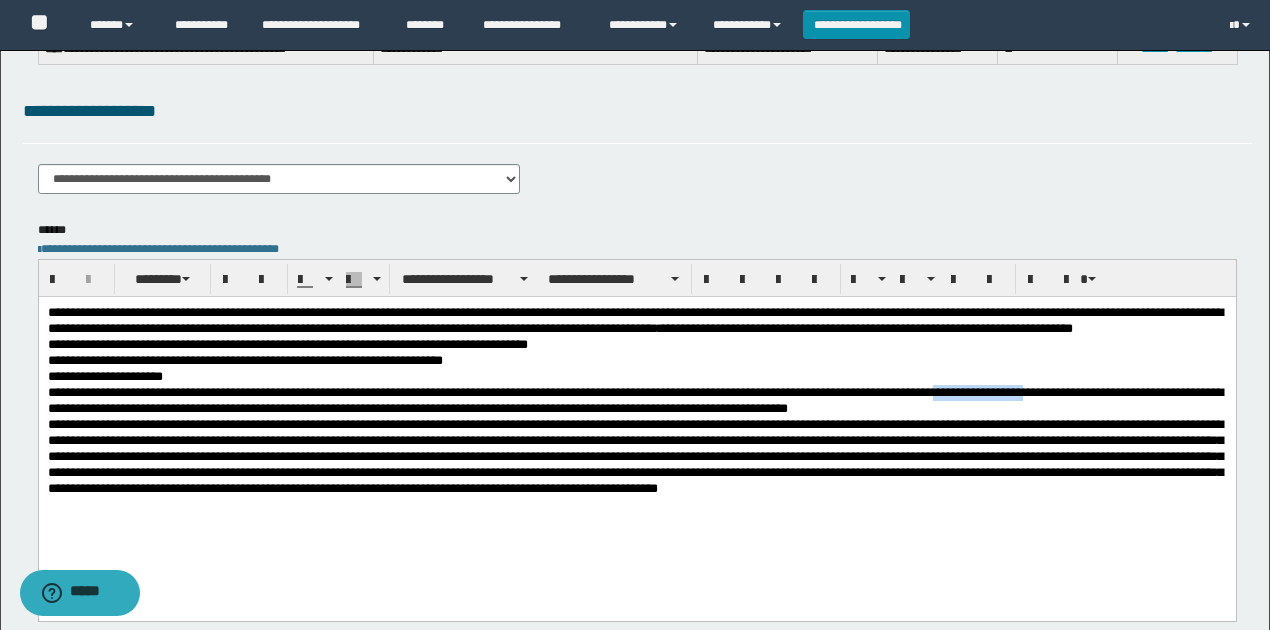 drag, startPoint x: 1024, startPoint y: 407, endPoint x: 1118, endPoint y: 412, distance: 94.13288 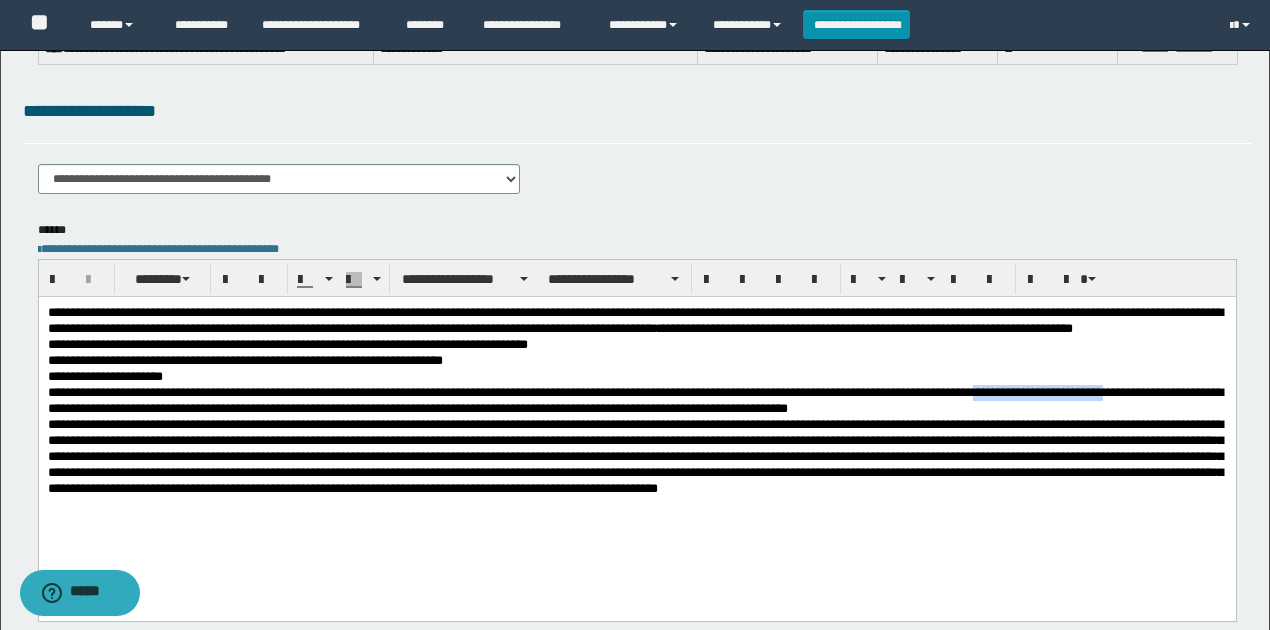 drag, startPoint x: 1058, startPoint y: 408, endPoint x: 1196, endPoint y: 408, distance: 138 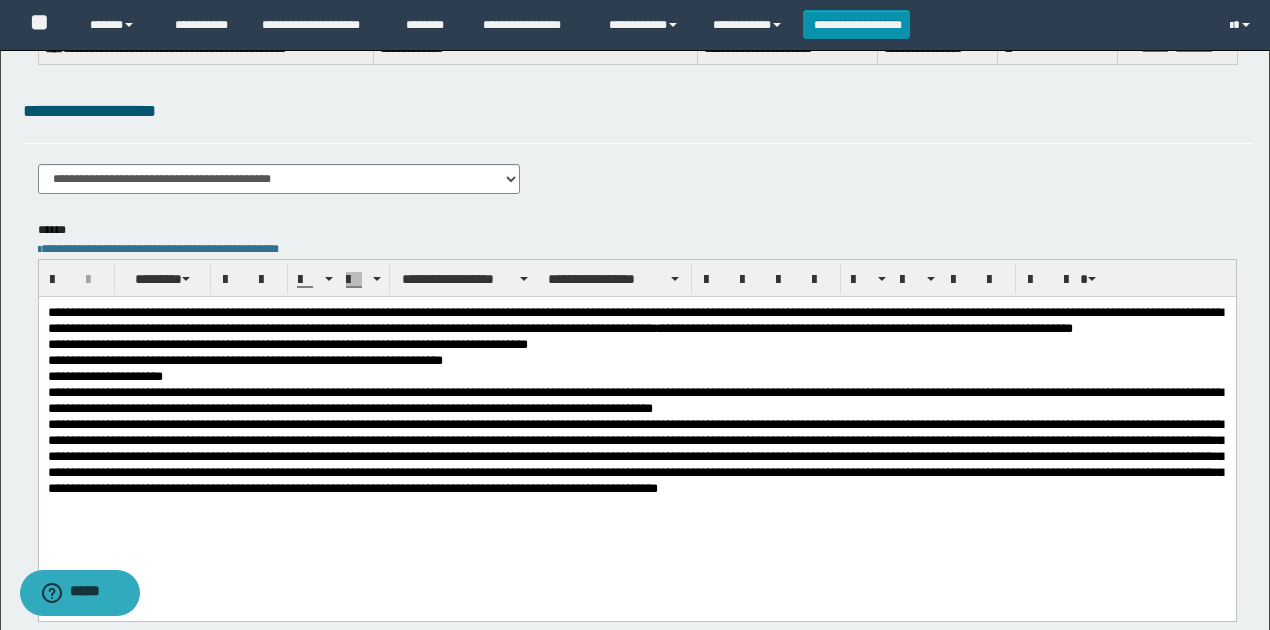 click on "**********" at bounding box center [634, 399] 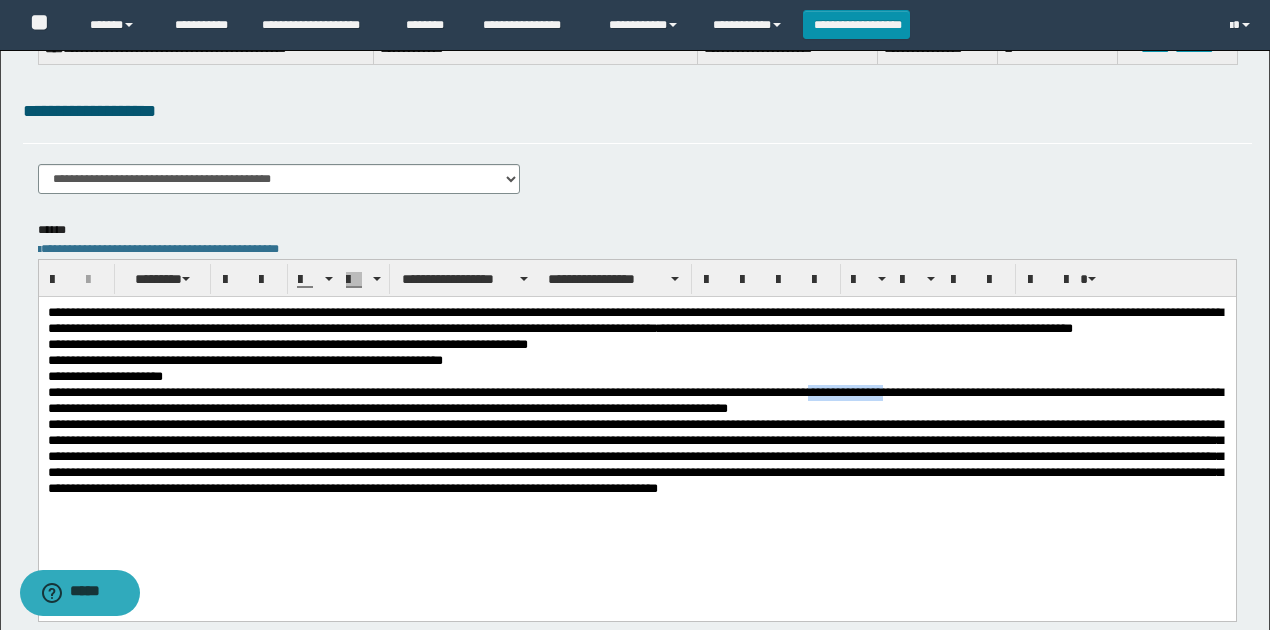 drag, startPoint x: 877, startPoint y: 407, endPoint x: 960, endPoint y: 414, distance: 83.294655 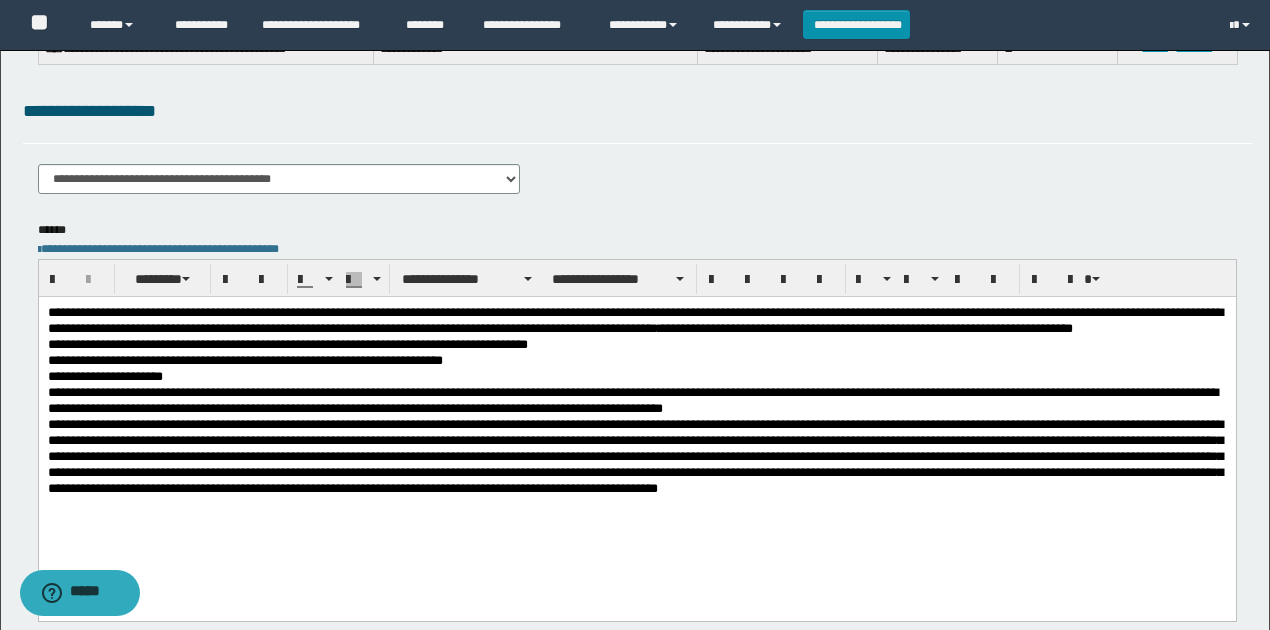 click on "**********" at bounding box center [632, 399] 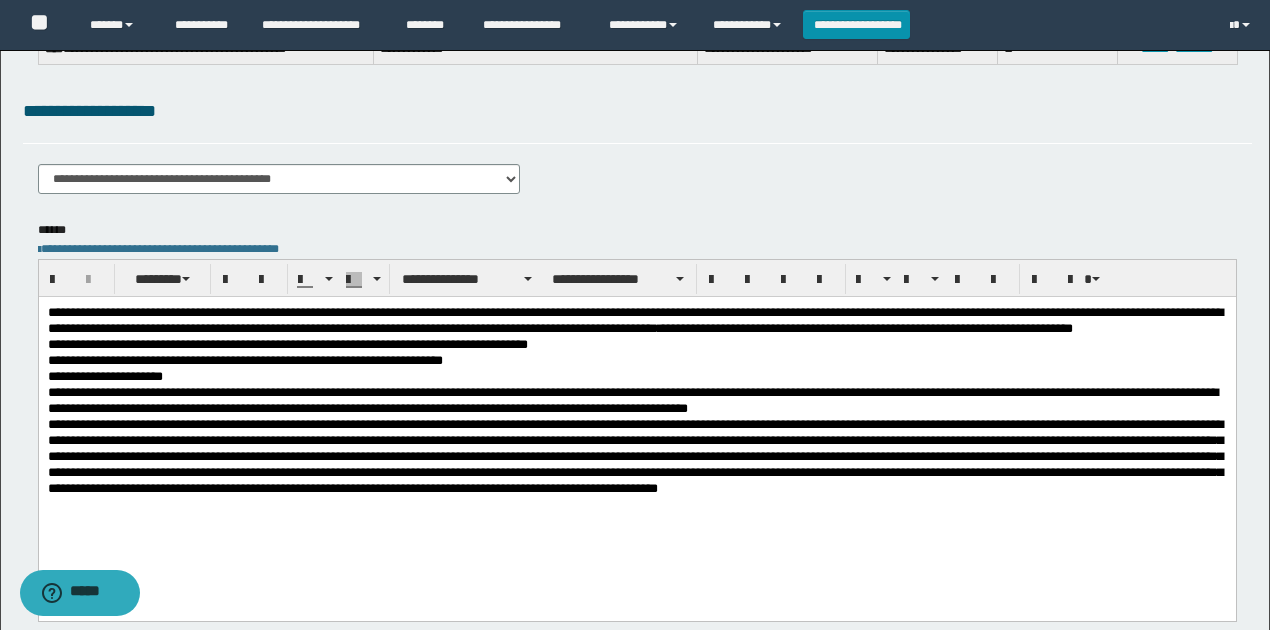 click on "**********" at bounding box center [632, 399] 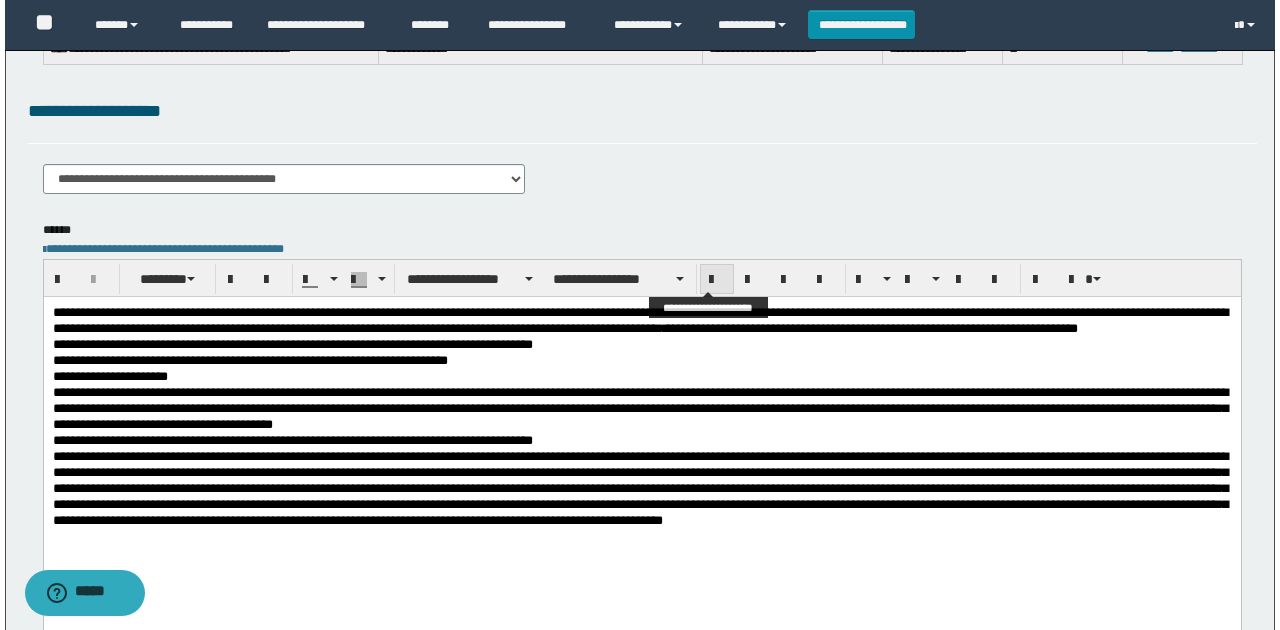 scroll, scrollTop: 0, scrollLeft: 0, axis: both 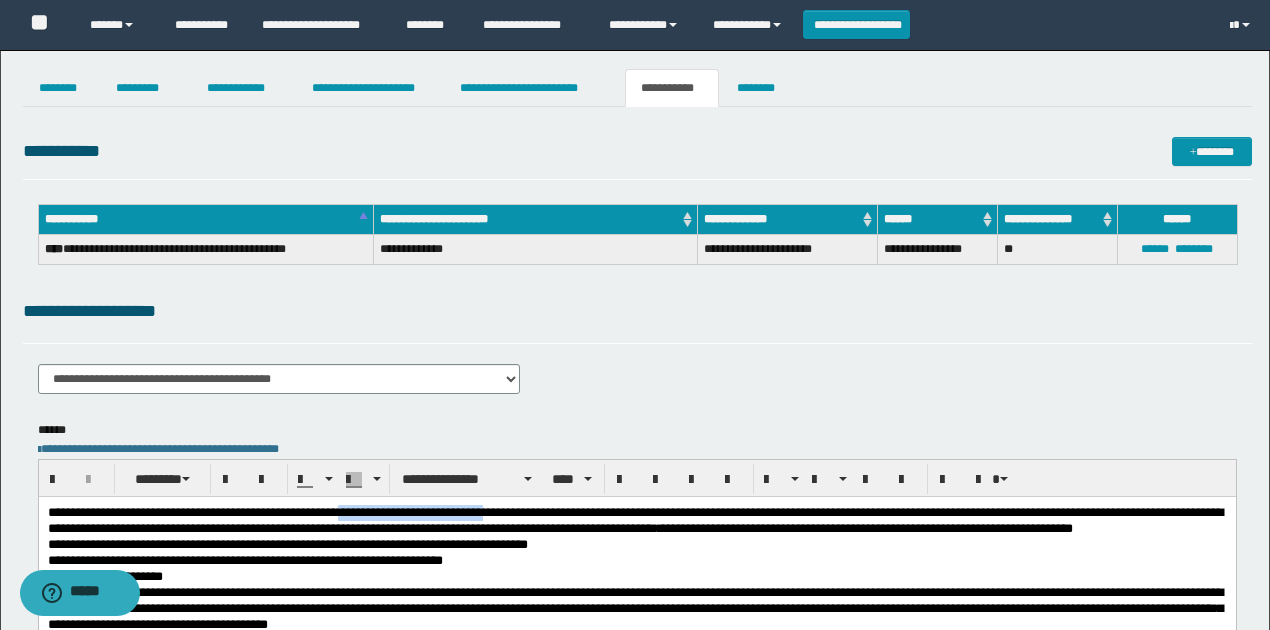 drag, startPoint x: 398, startPoint y: 512, endPoint x: 620, endPoint y: 512, distance: 222 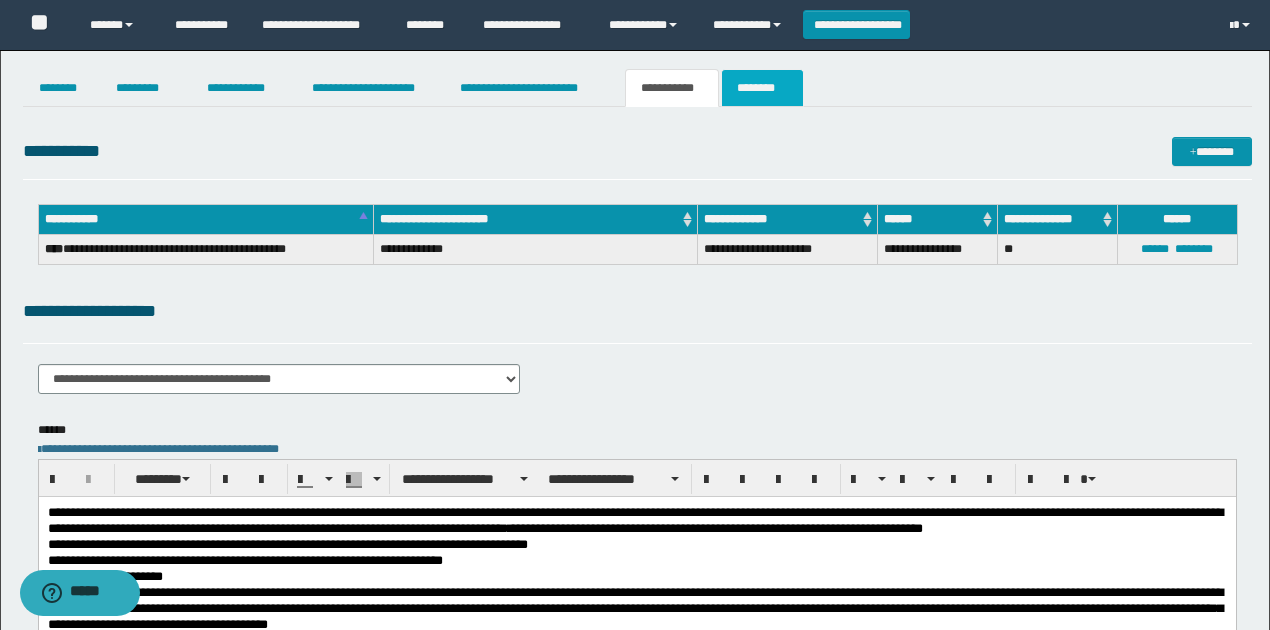 click on "********" at bounding box center (762, 88) 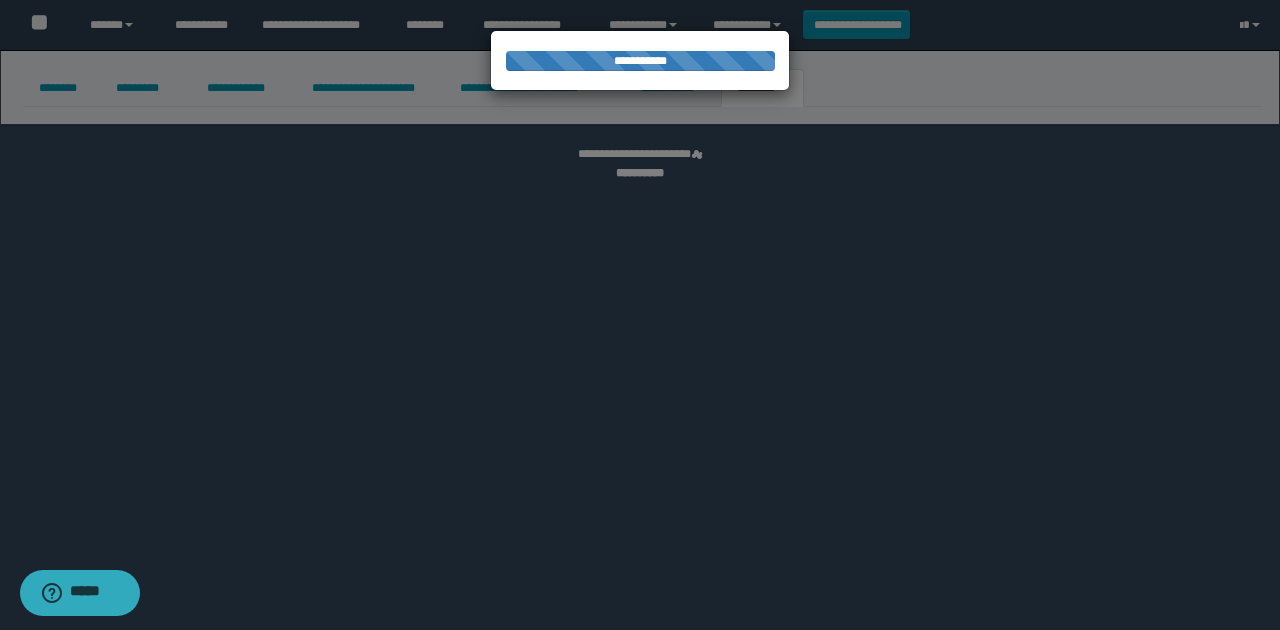 select 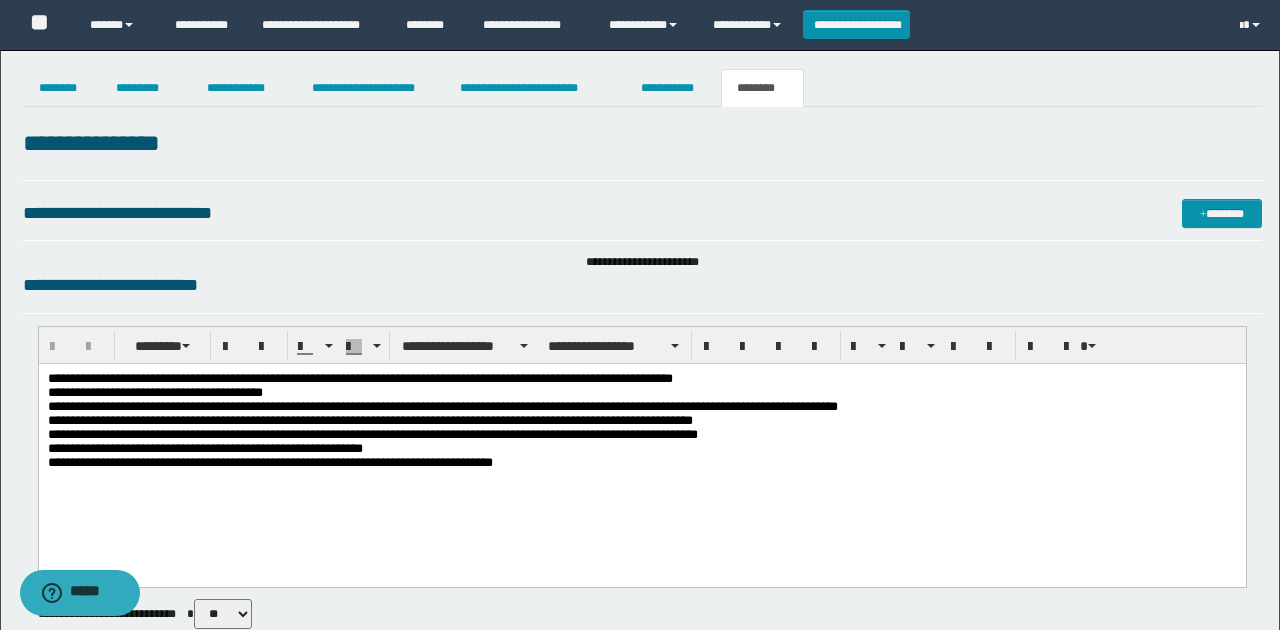 scroll, scrollTop: 0, scrollLeft: 0, axis: both 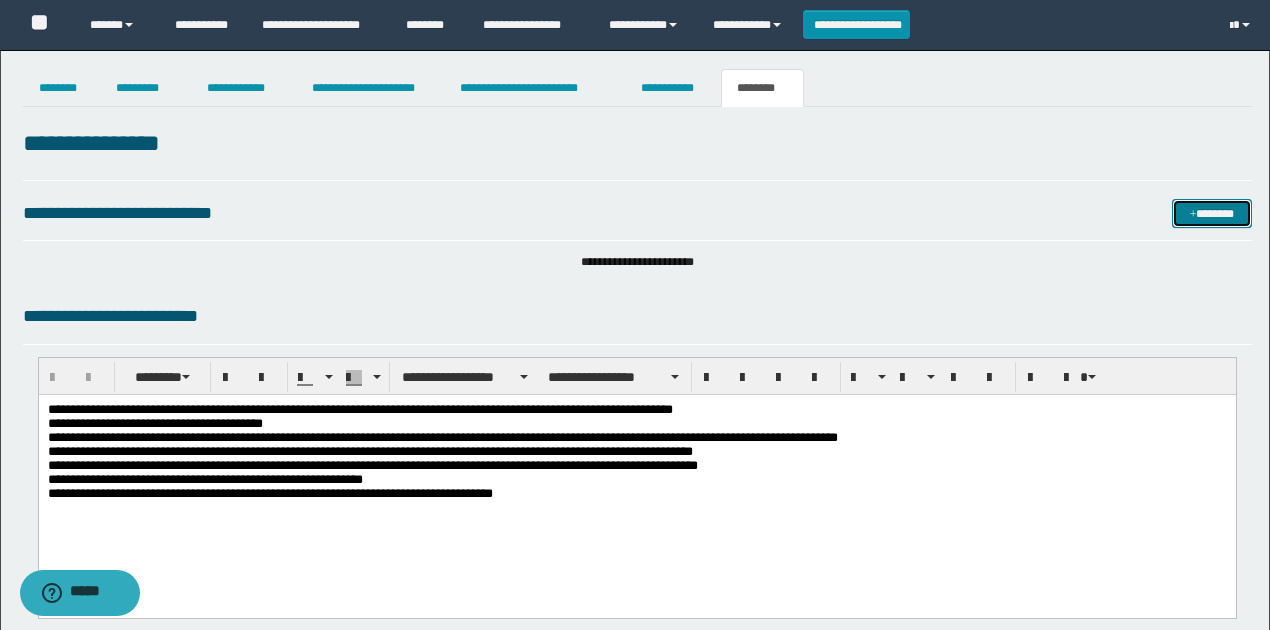 click at bounding box center (1193, 215) 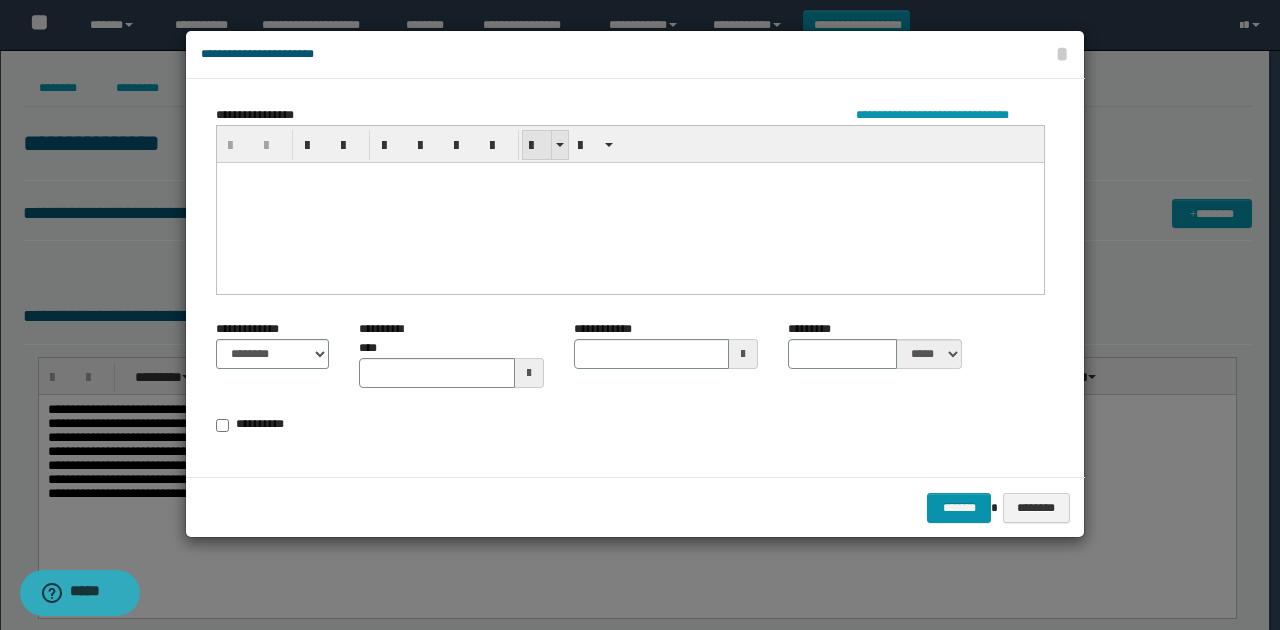 drag, startPoint x: 532, startPoint y: 143, endPoint x: 329, endPoint y: 1, distance: 247.73575 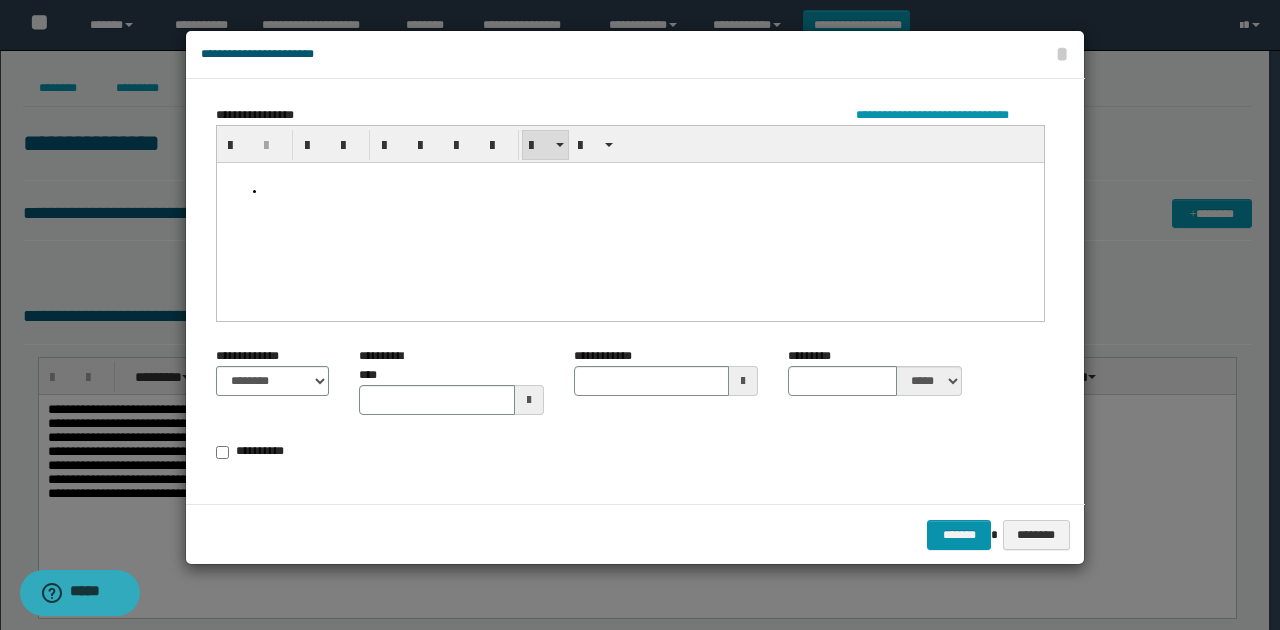 paste 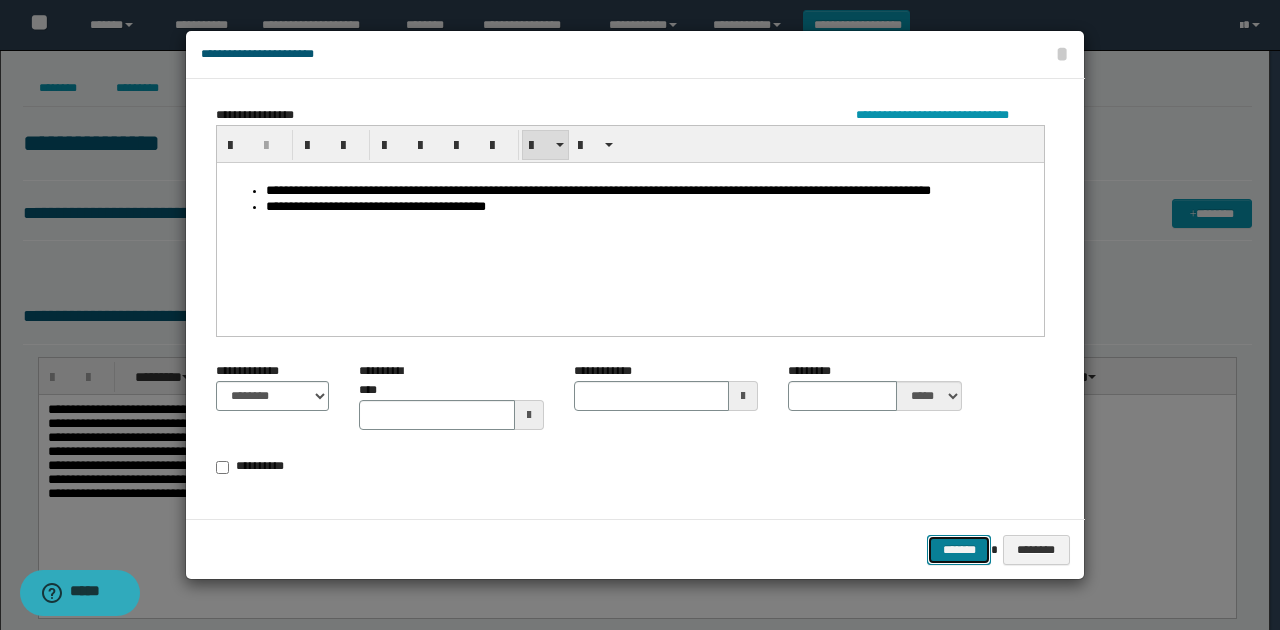 click on "*******" at bounding box center (959, 549) 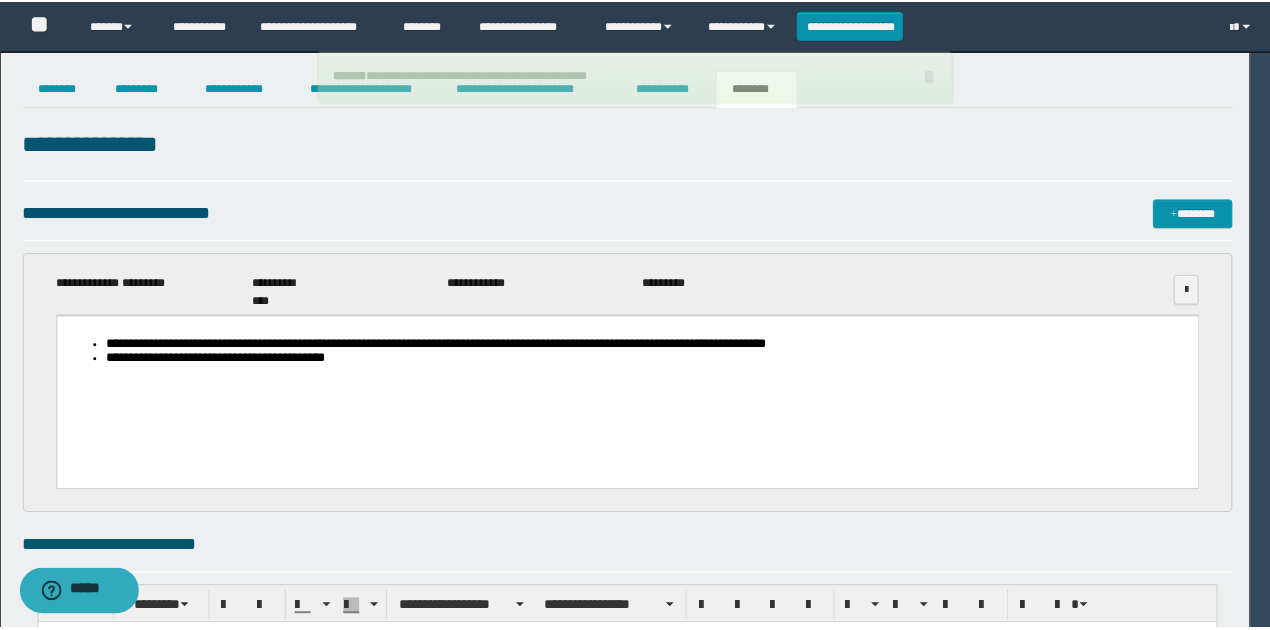 scroll, scrollTop: 0, scrollLeft: 0, axis: both 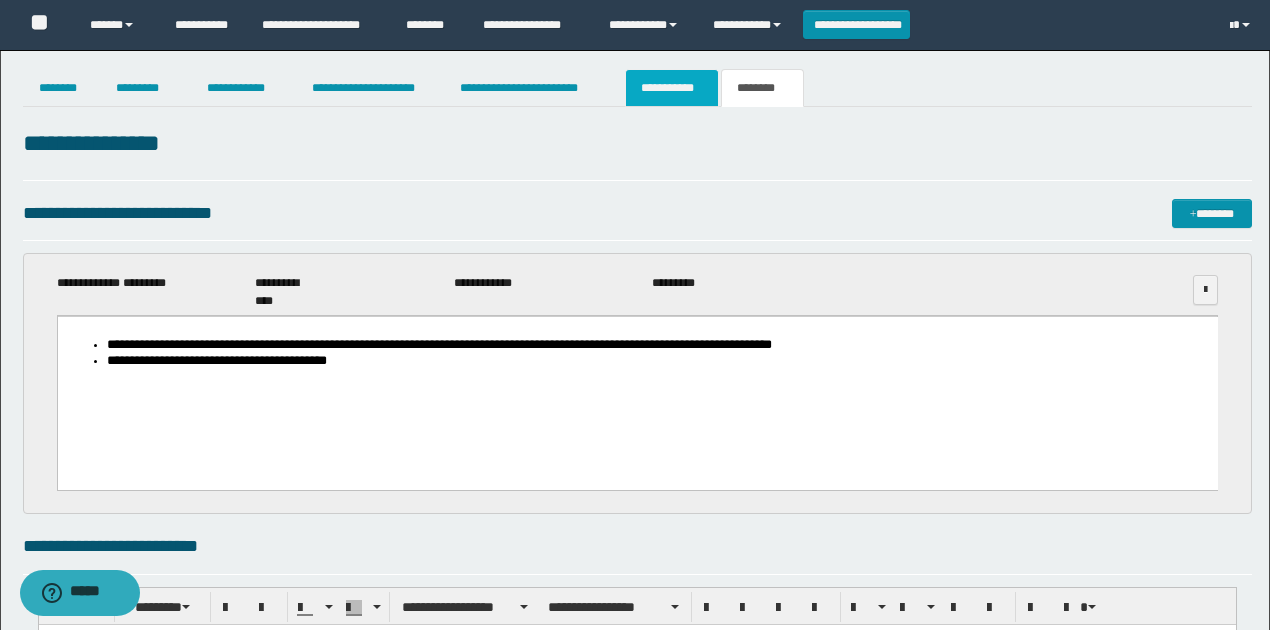 click on "**********" at bounding box center [672, 88] 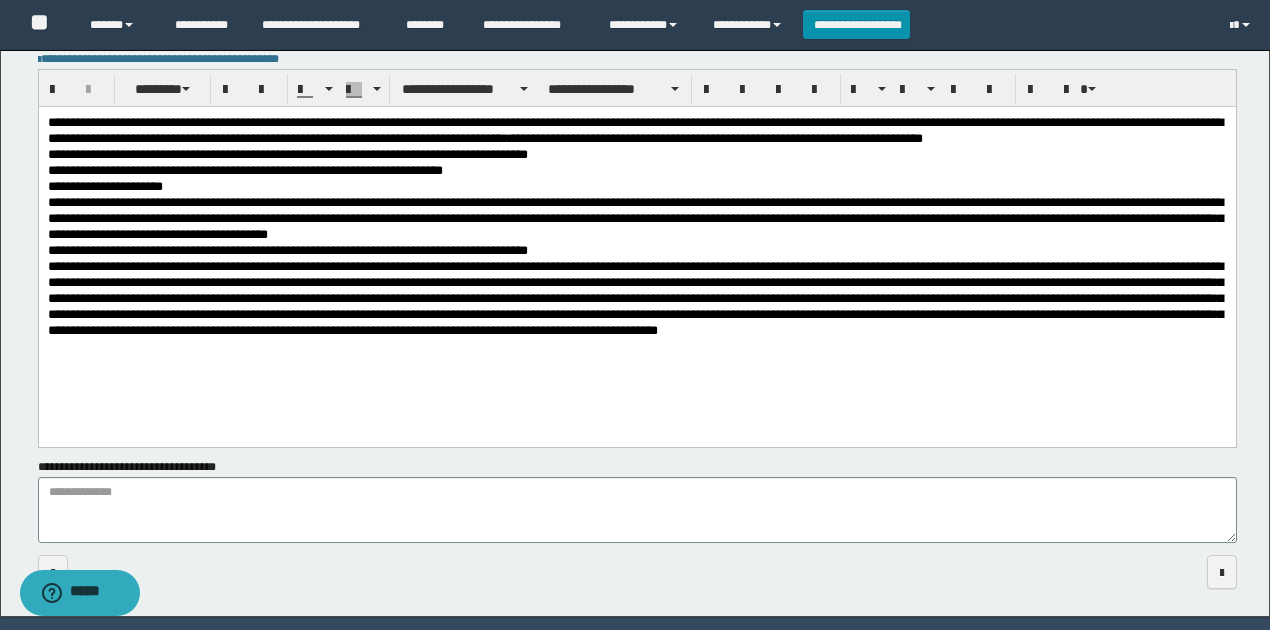 scroll, scrollTop: 454, scrollLeft: 0, axis: vertical 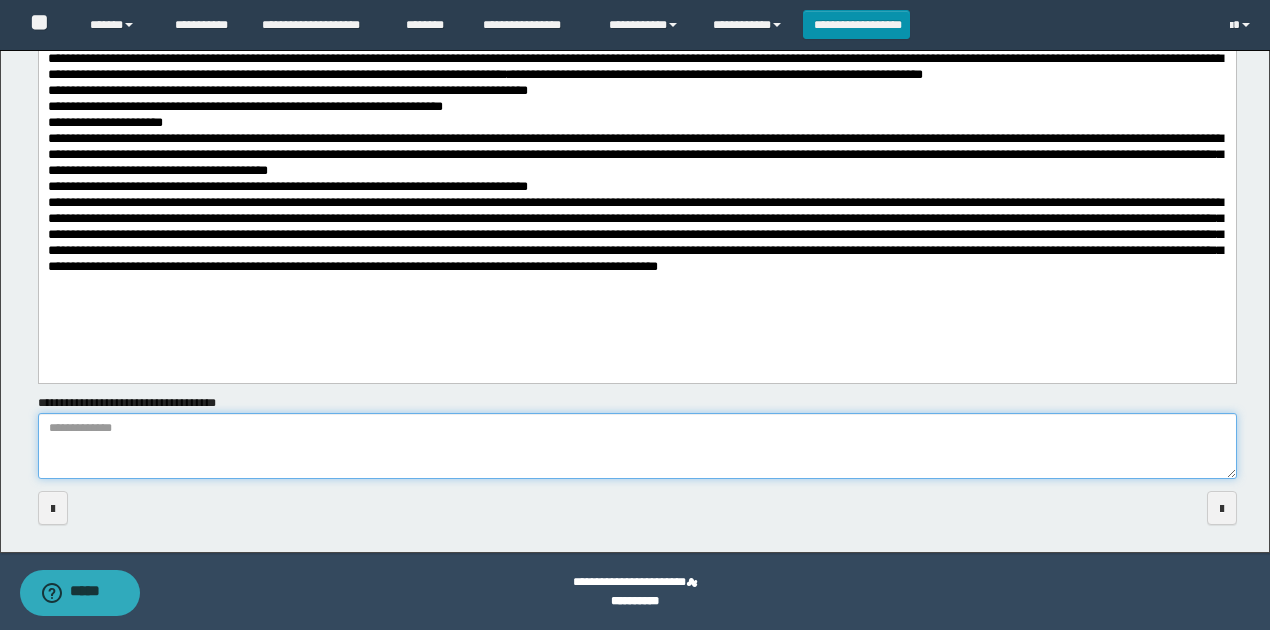 click on "**********" at bounding box center (637, 446) 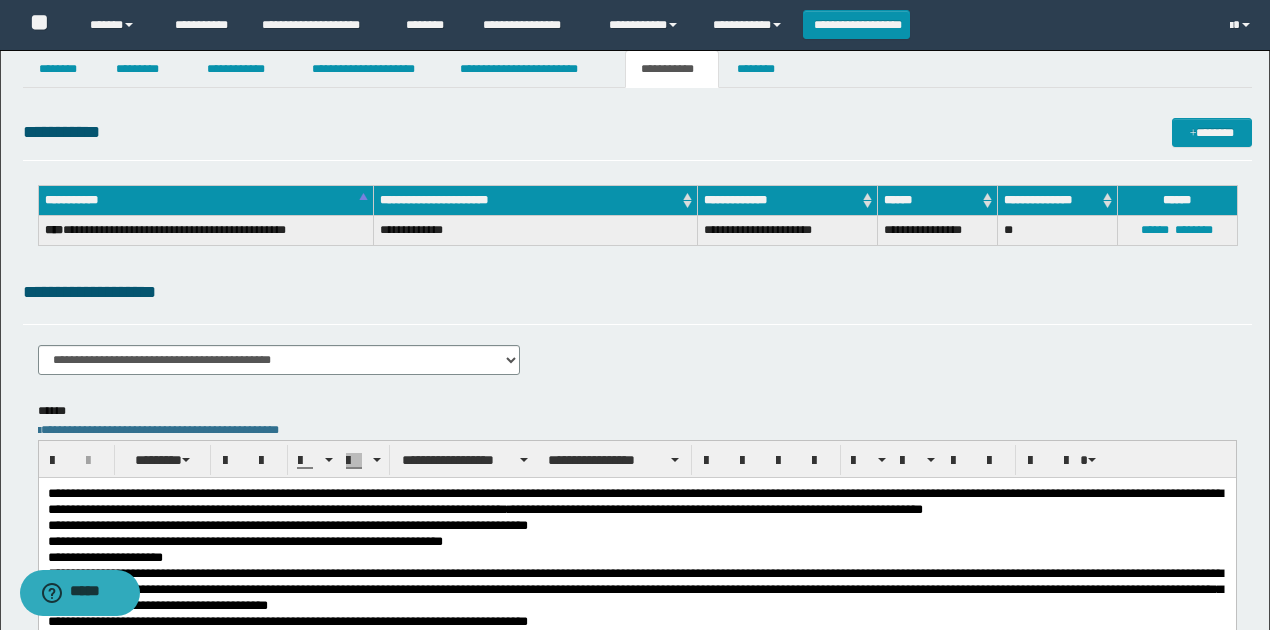 scroll, scrollTop: 0, scrollLeft: 0, axis: both 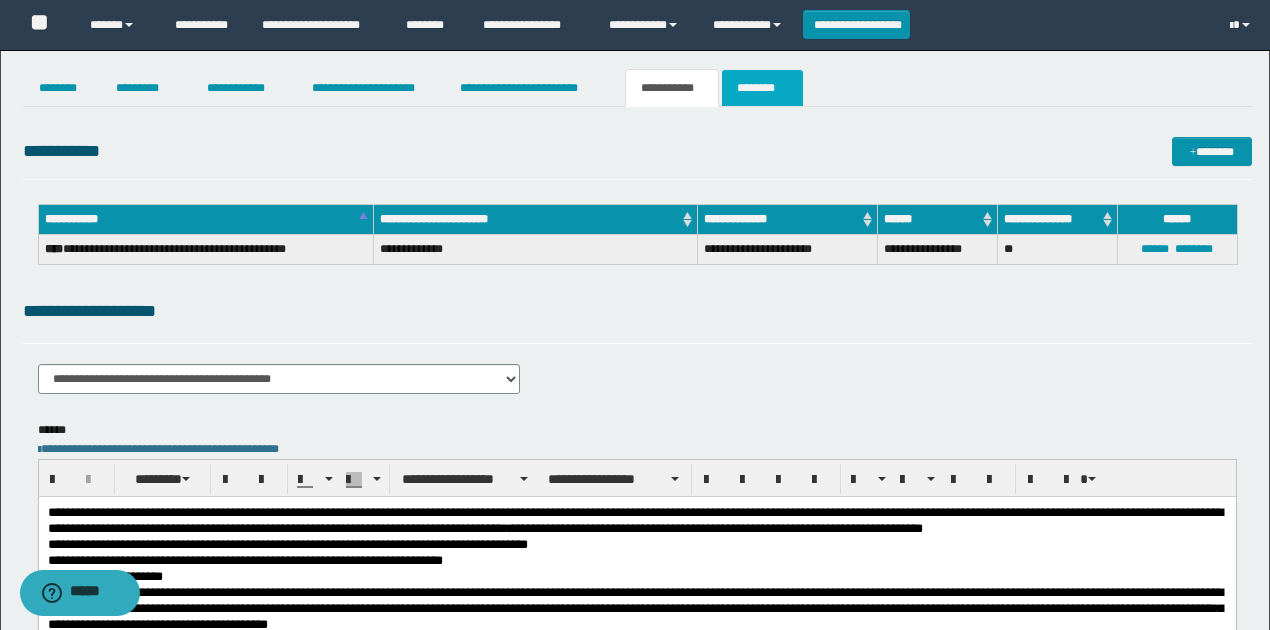 type on "**********" 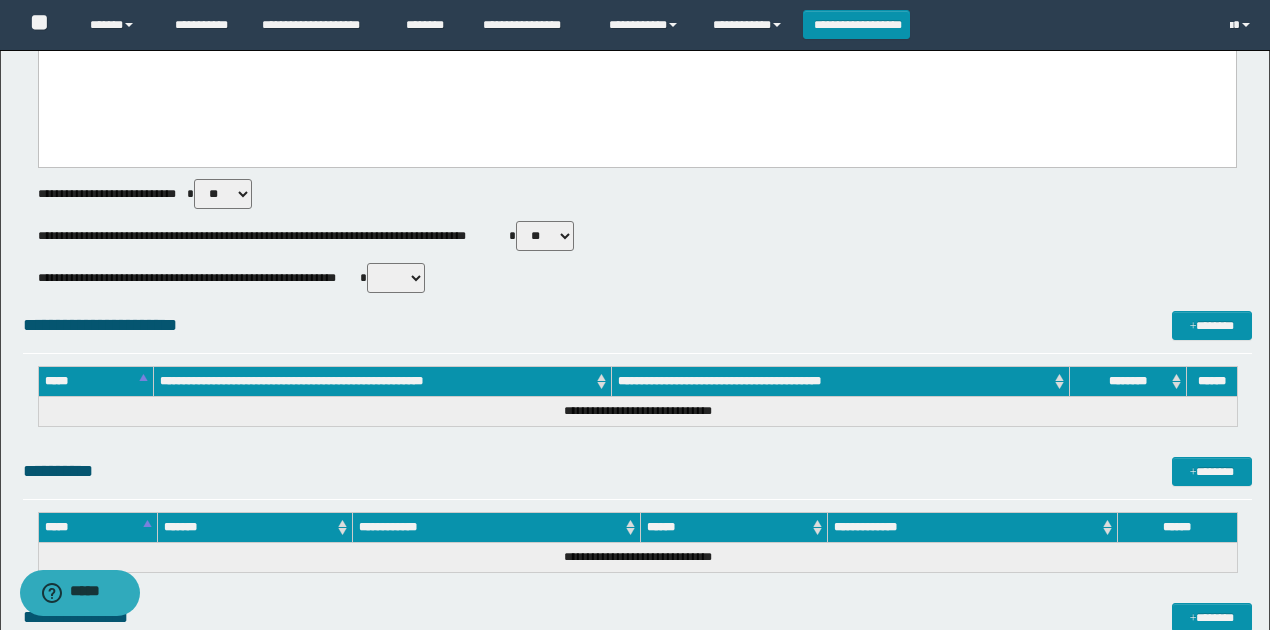 scroll, scrollTop: 666, scrollLeft: 0, axis: vertical 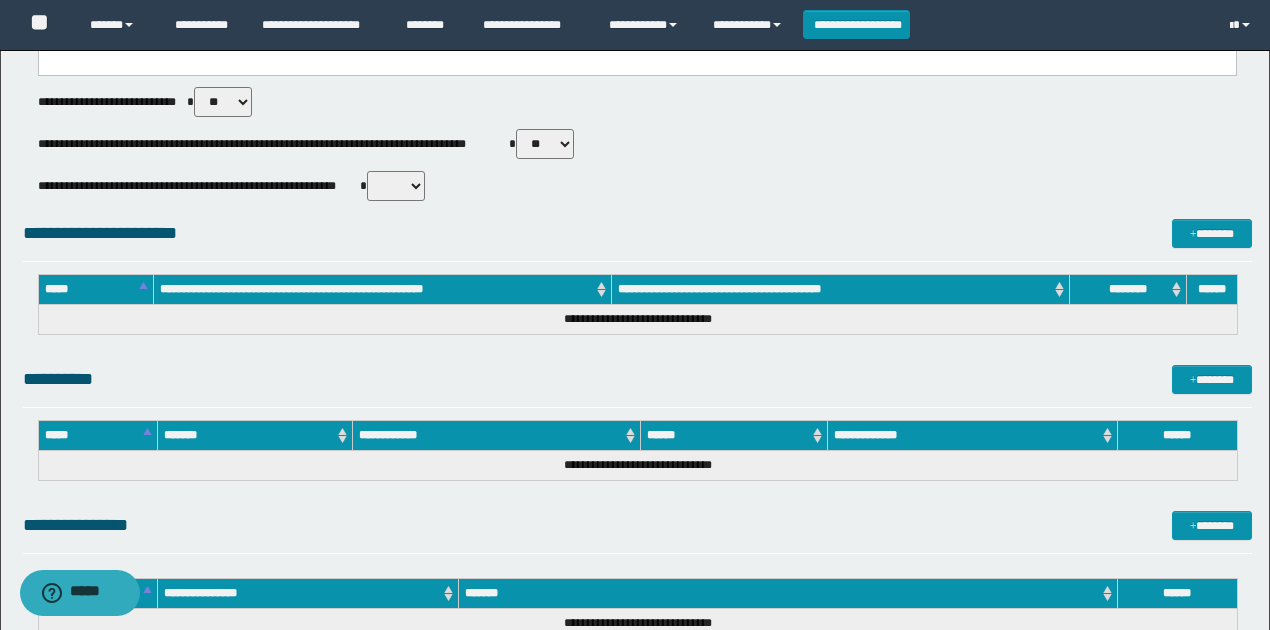 click on "**
**" at bounding box center (396, 186) 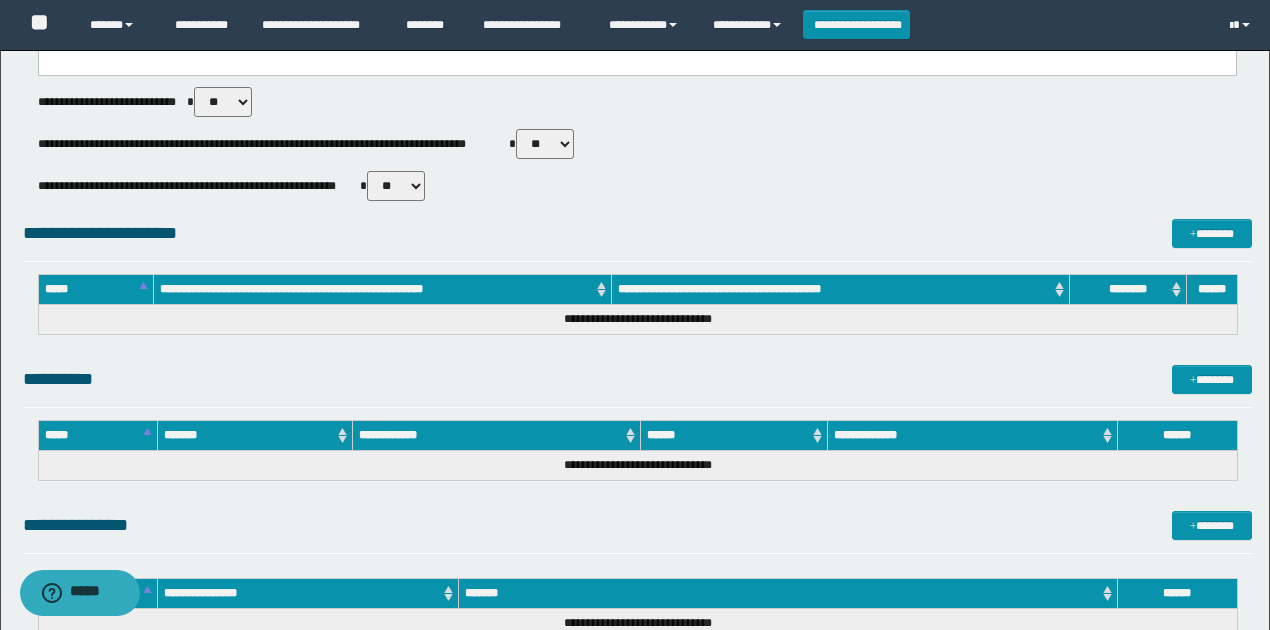 click on "**
**" at bounding box center [396, 186] 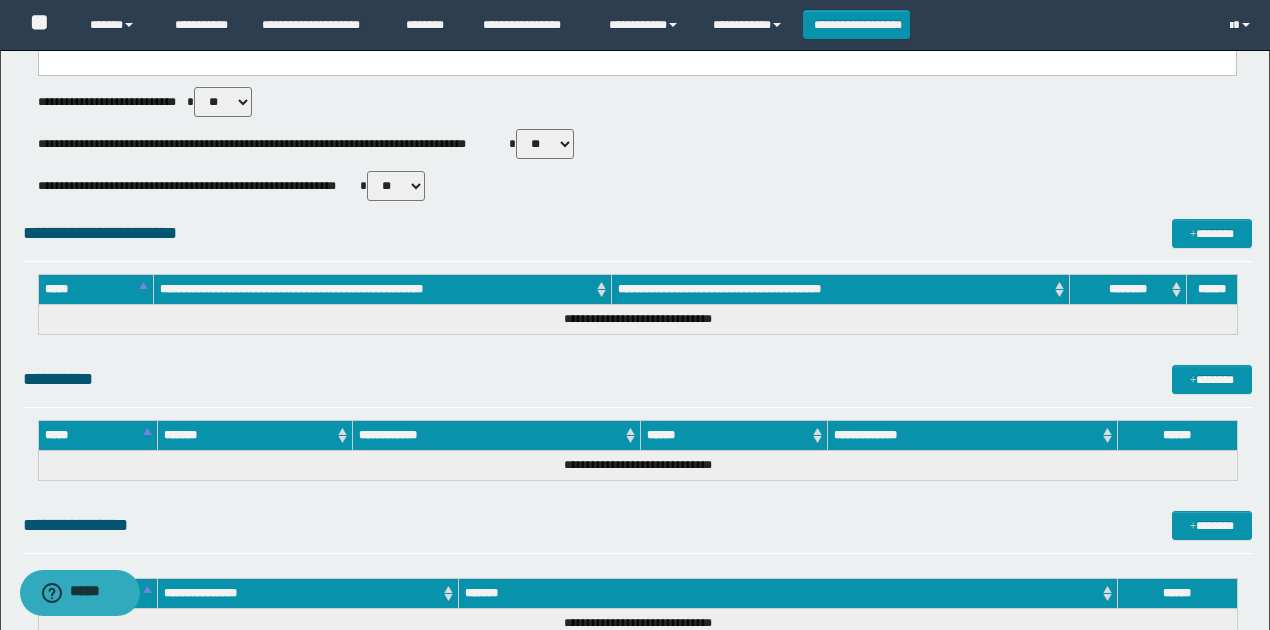 drag, startPoint x: 544, startPoint y: 134, endPoint x: 546, endPoint y: 148, distance: 14.142136 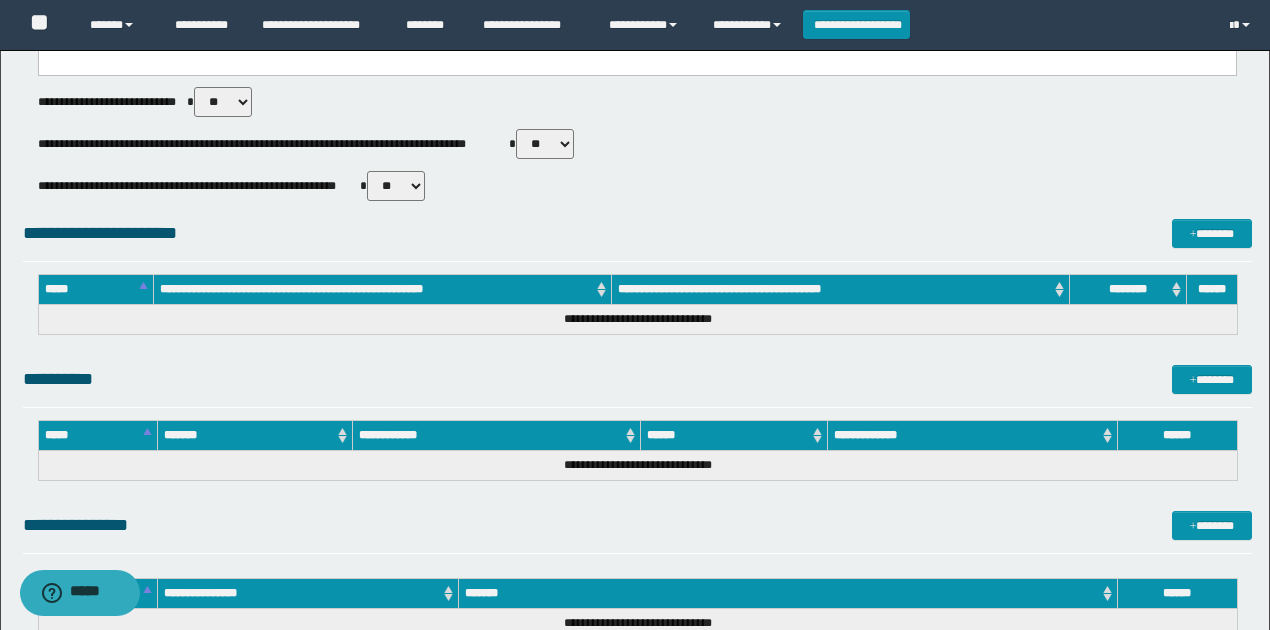 click on "**
**" at bounding box center (545, 144) 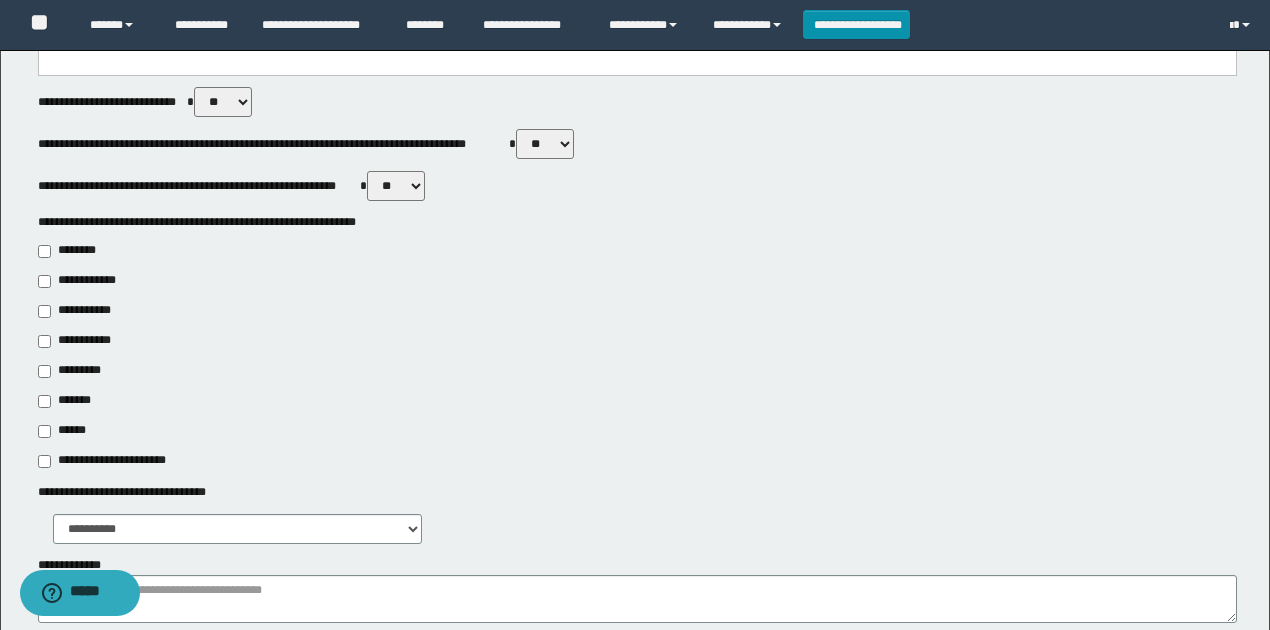 click on "**********" at bounding box center (81, 311) 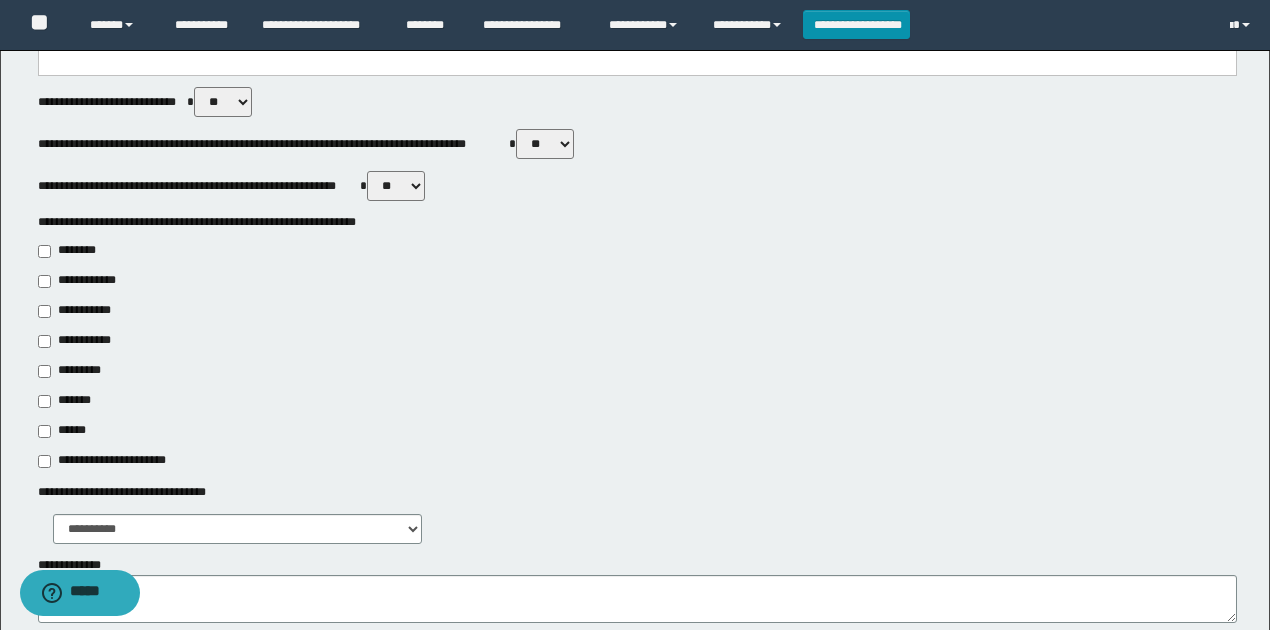 click on "**********" at bounding box center (108, 461) 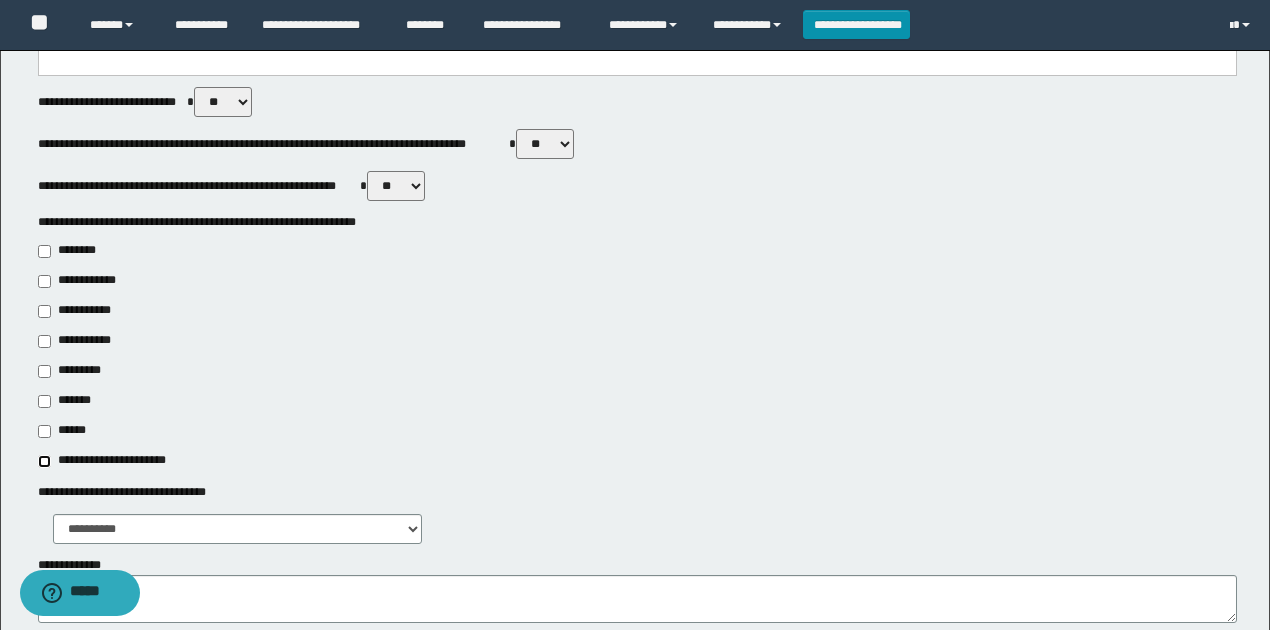 type on "**********" 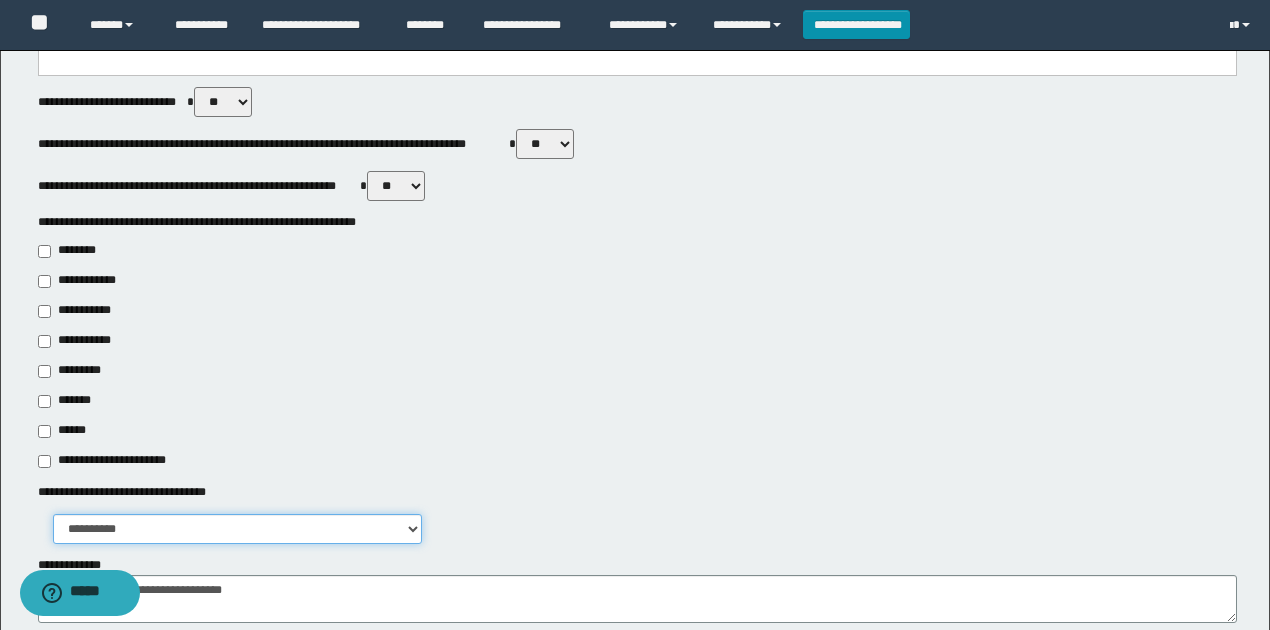 click on "**********" at bounding box center [238, 529] 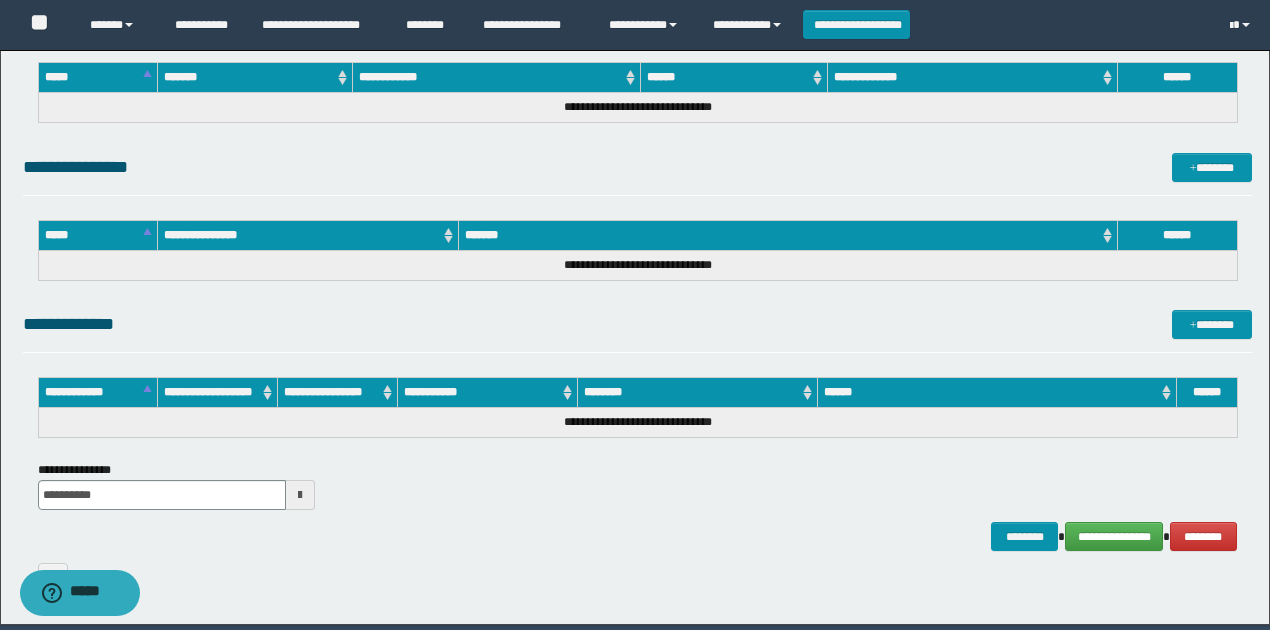 scroll, scrollTop: 1518, scrollLeft: 0, axis: vertical 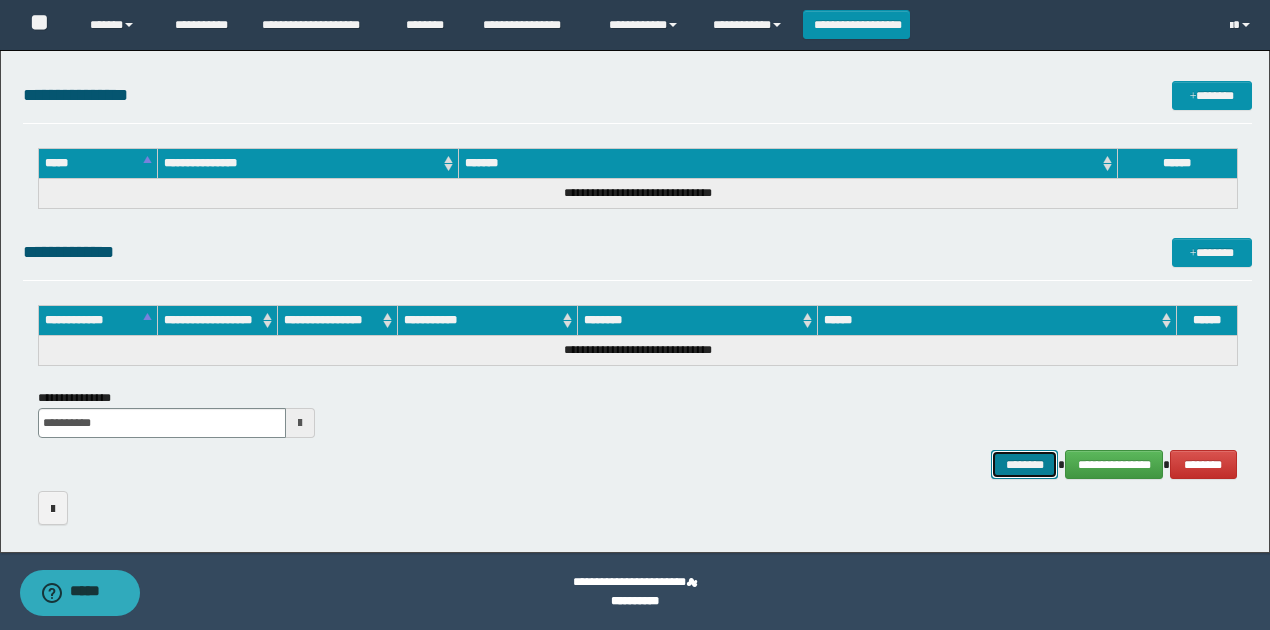 click on "********" at bounding box center (1024, 464) 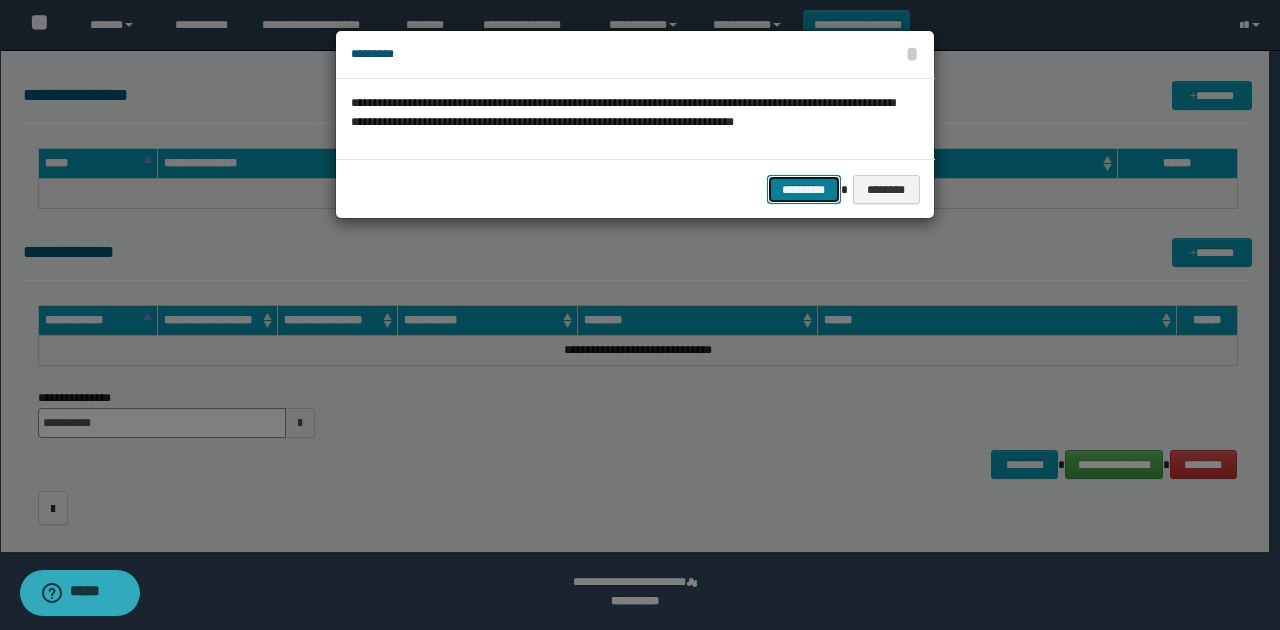 click on "*********" at bounding box center (804, 189) 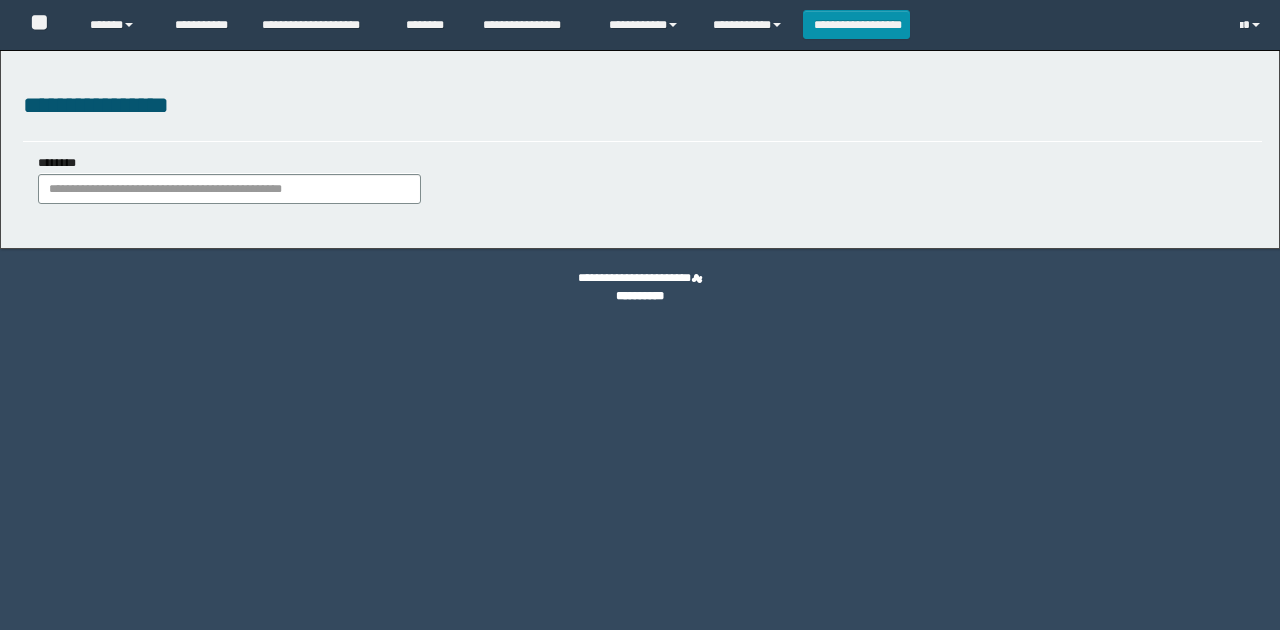 scroll, scrollTop: 0, scrollLeft: 0, axis: both 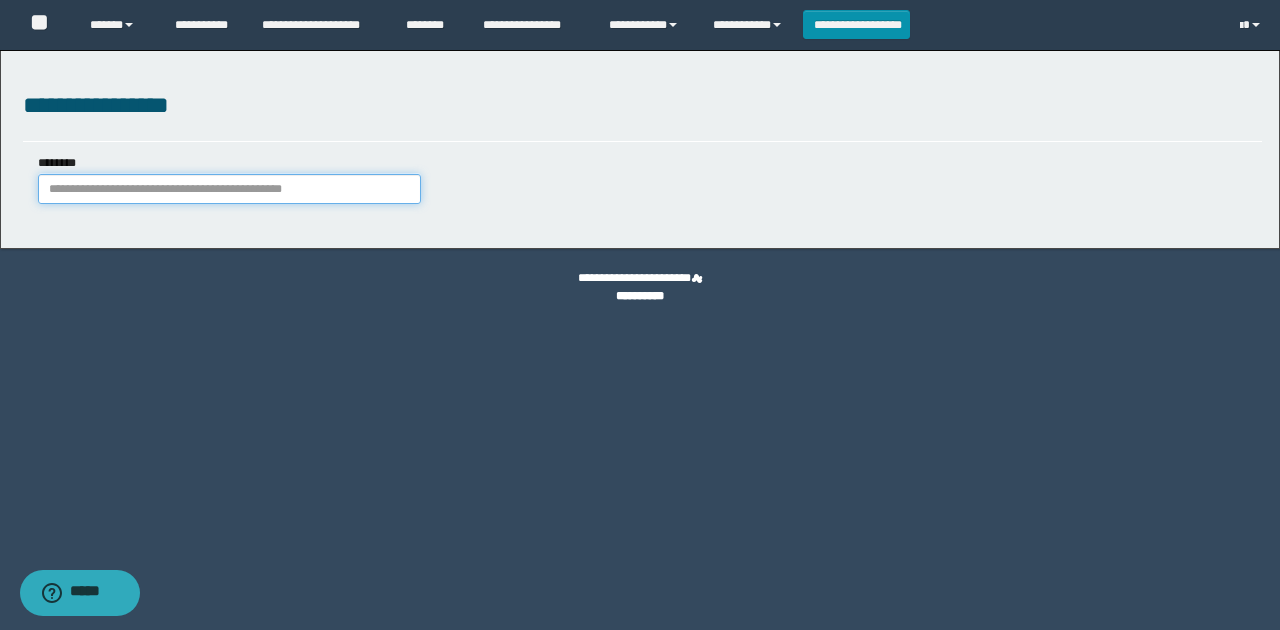 click on "********" at bounding box center (229, 189) 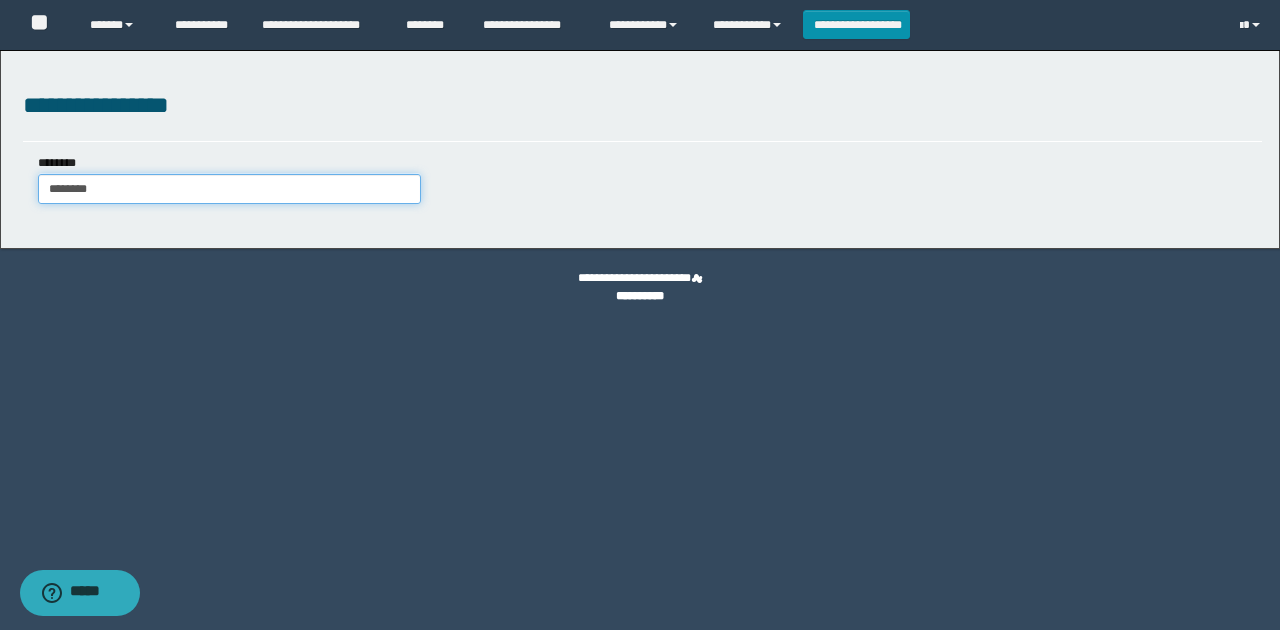 type on "********" 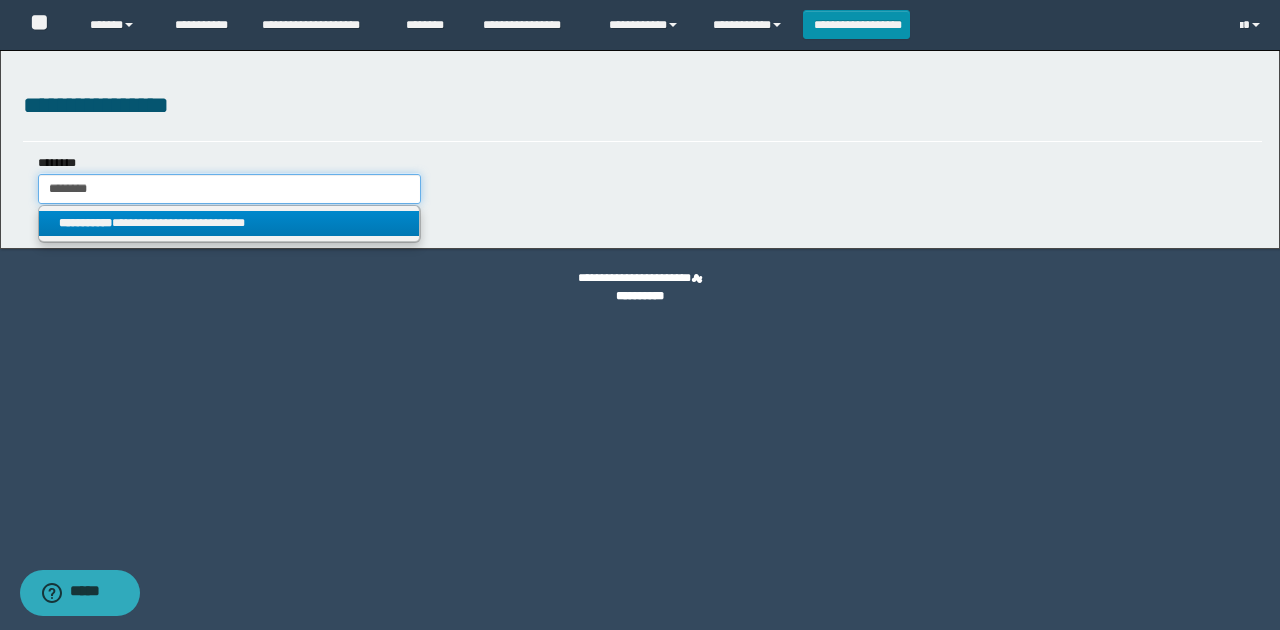 type on "********" 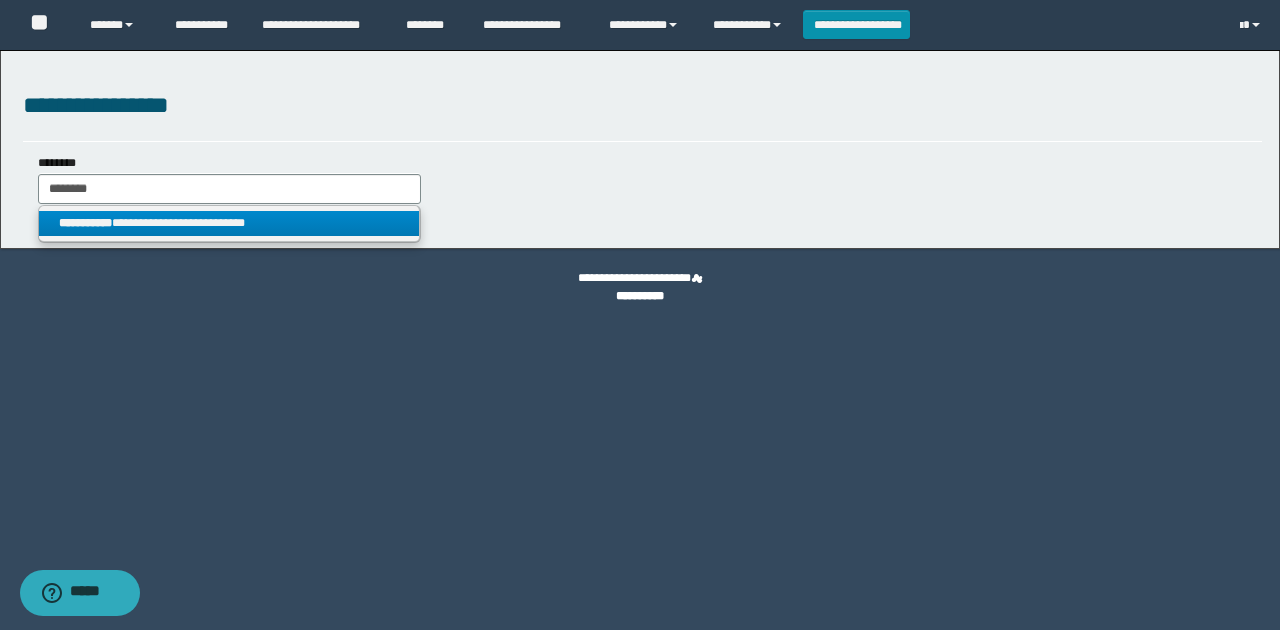 drag, startPoint x: 256, startPoint y: 217, endPoint x: 269, endPoint y: 223, distance: 14.3178215 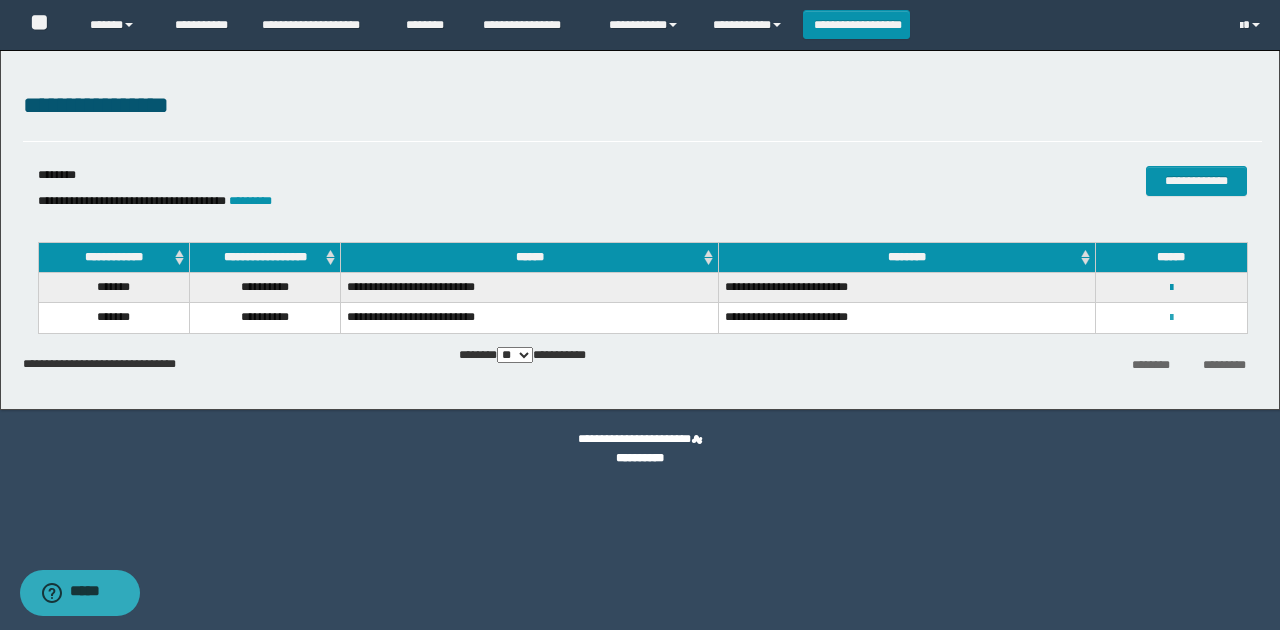 click at bounding box center (1171, 318) 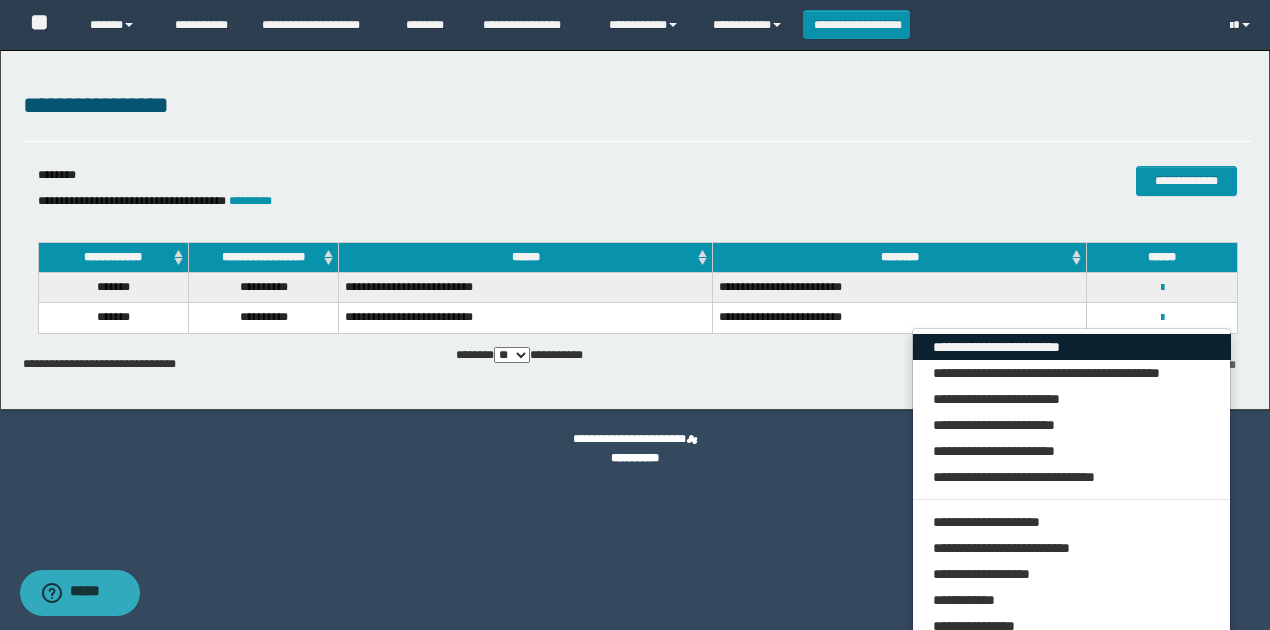 click on "**********" at bounding box center (1072, 347) 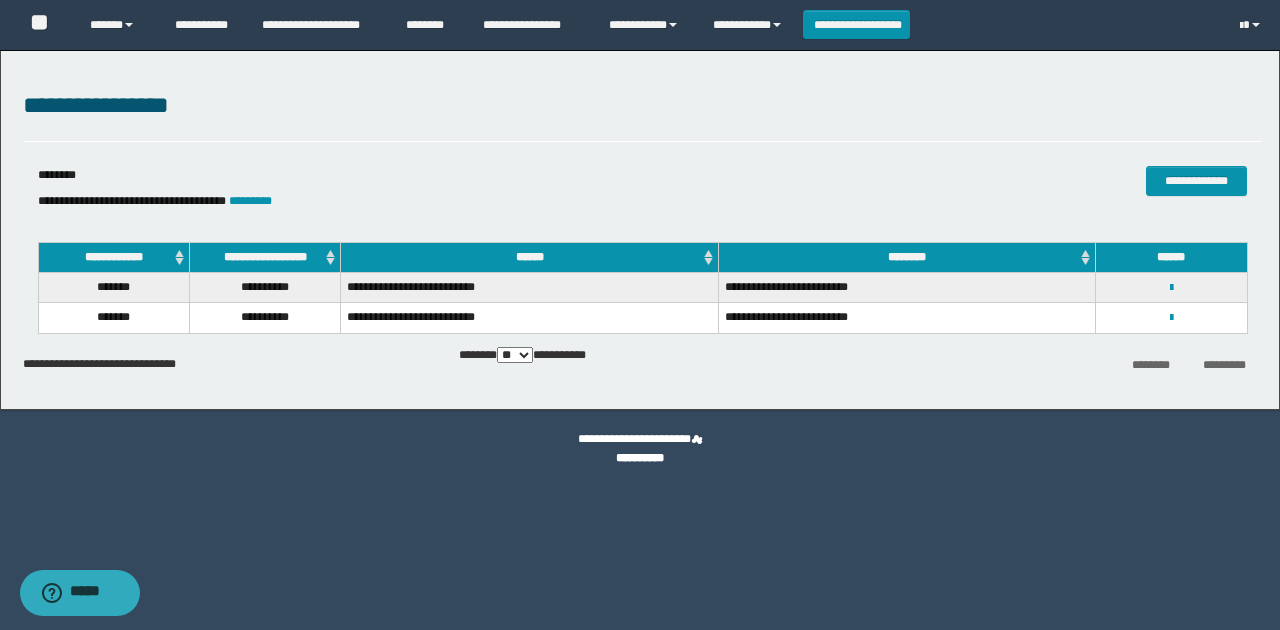 drag, startPoint x: 272, startPoint y: 87, endPoint x: 260, endPoint y: 86, distance: 12.0415945 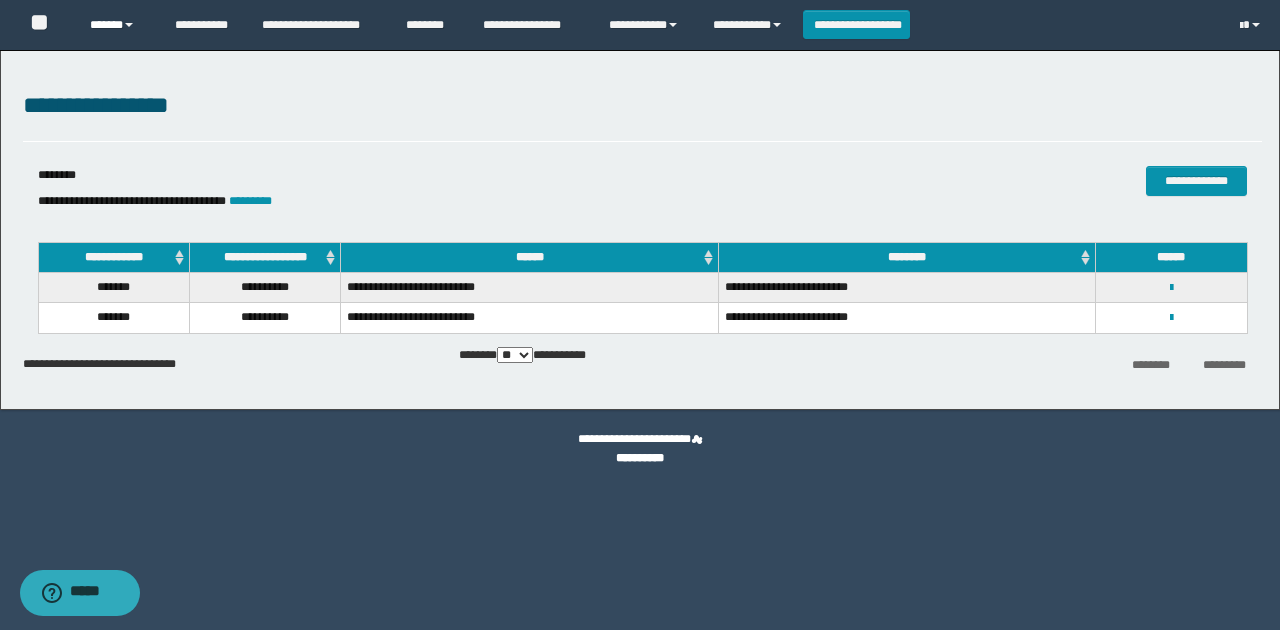 click on "******" at bounding box center (117, 25) 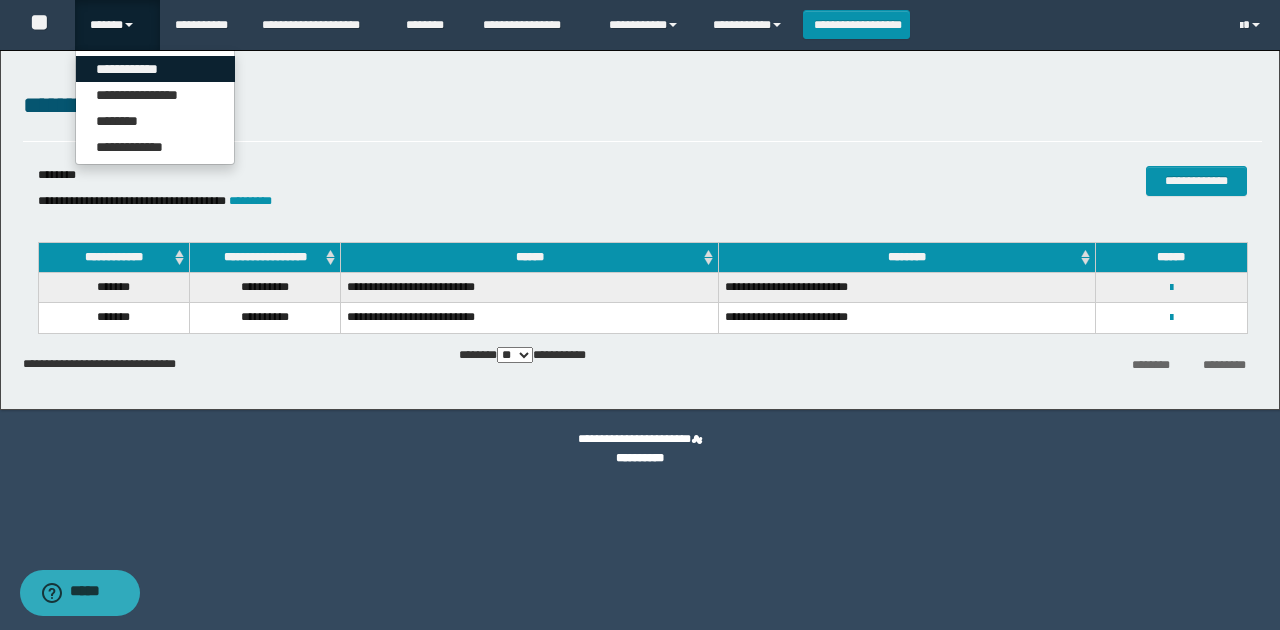 click on "**********" at bounding box center [155, 69] 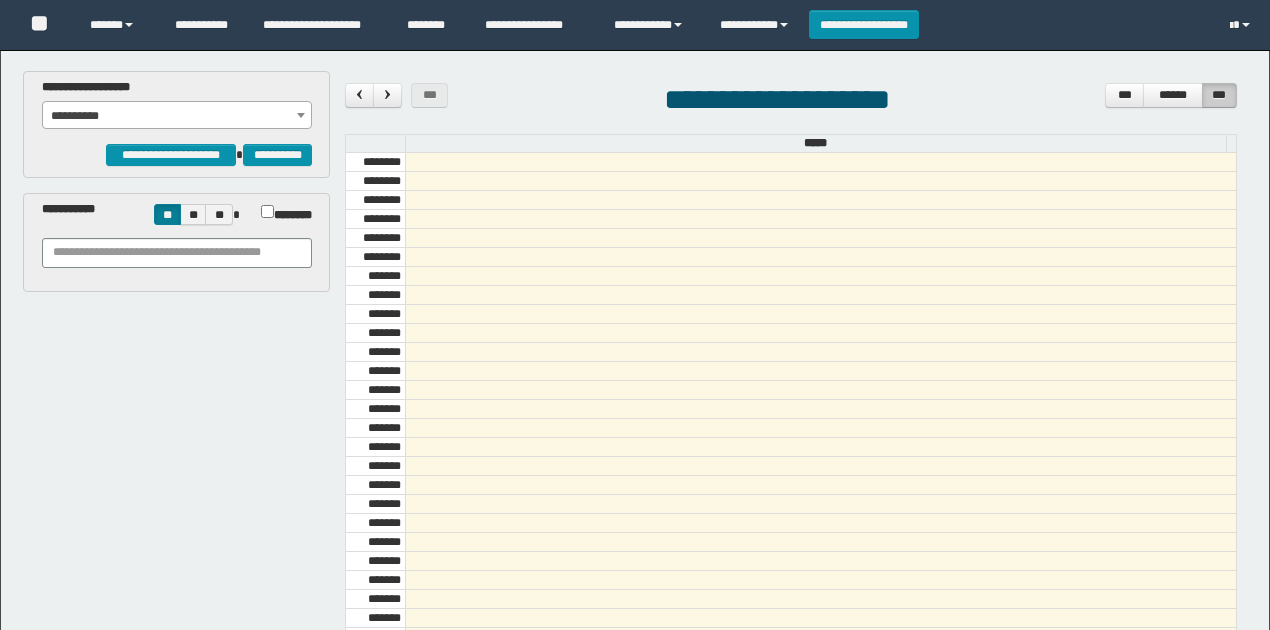 scroll, scrollTop: 0, scrollLeft: 0, axis: both 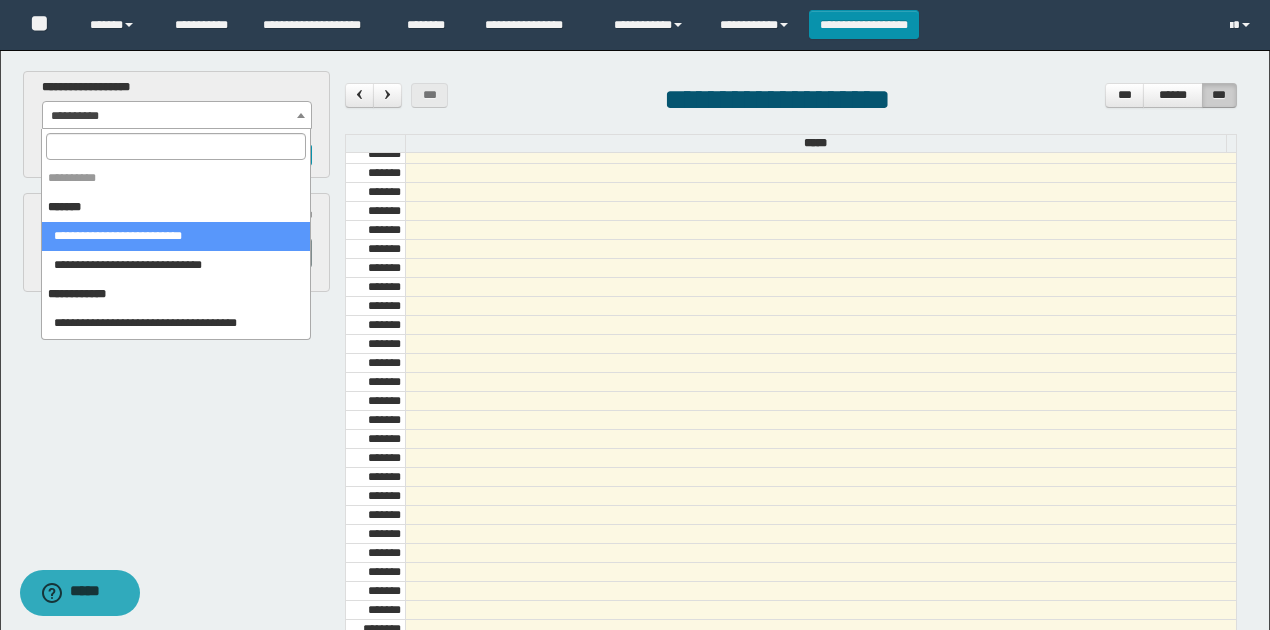 drag, startPoint x: 174, startPoint y: 112, endPoint x: 178, endPoint y: 215, distance: 103.077644 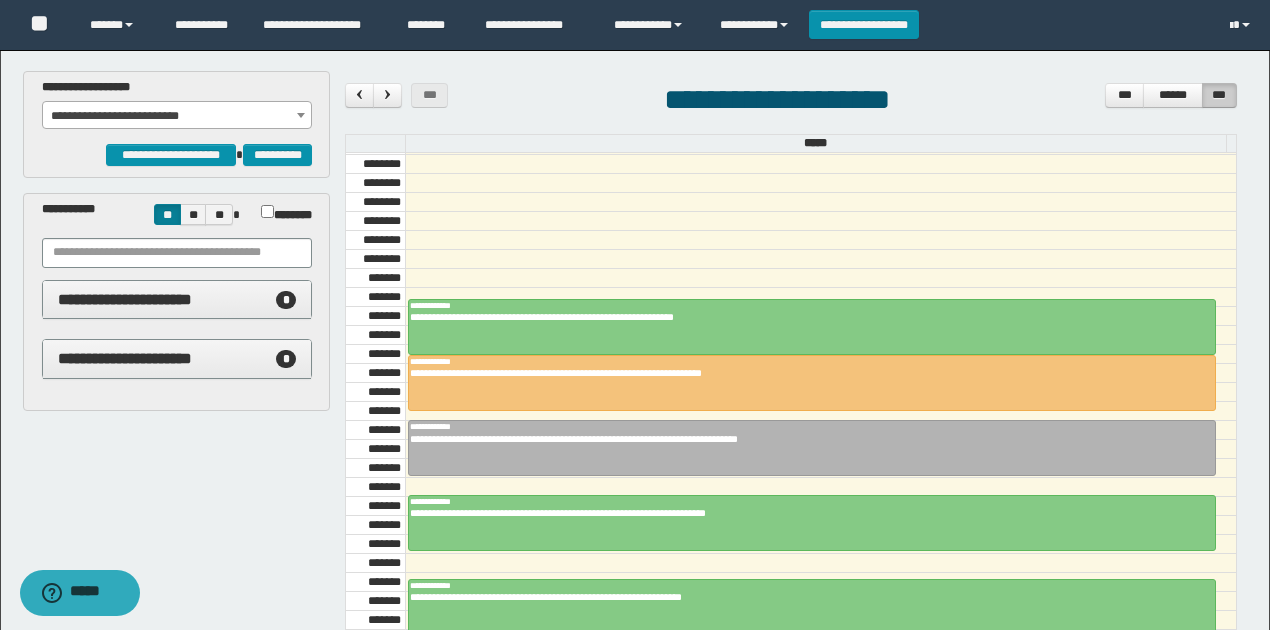 scroll, scrollTop: 1340, scrollLeft: 0, axis: vertical 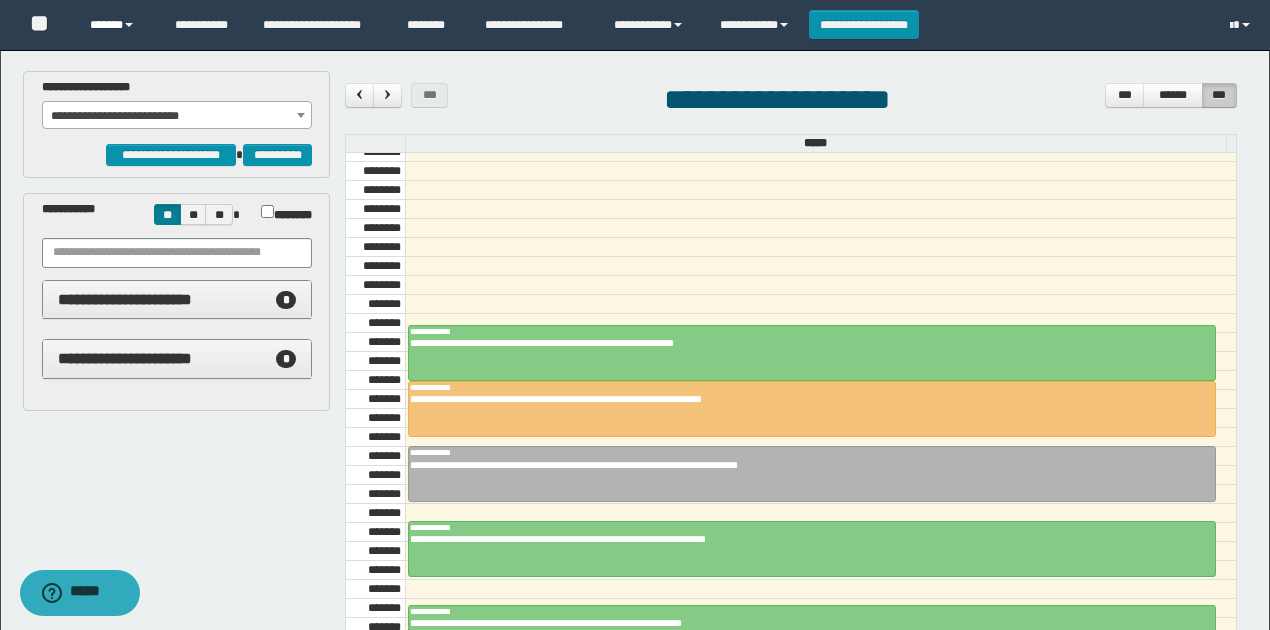 click on "******" at bounding box center (117, 25) 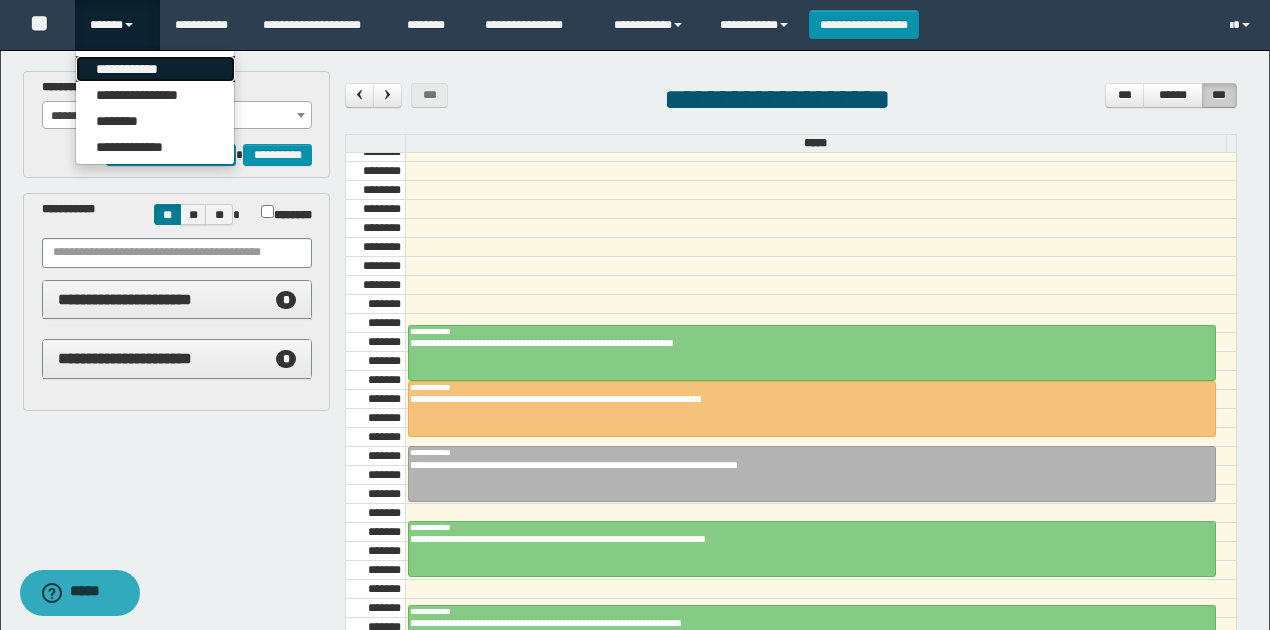 click on "**********" at bounding box center [155, 69] 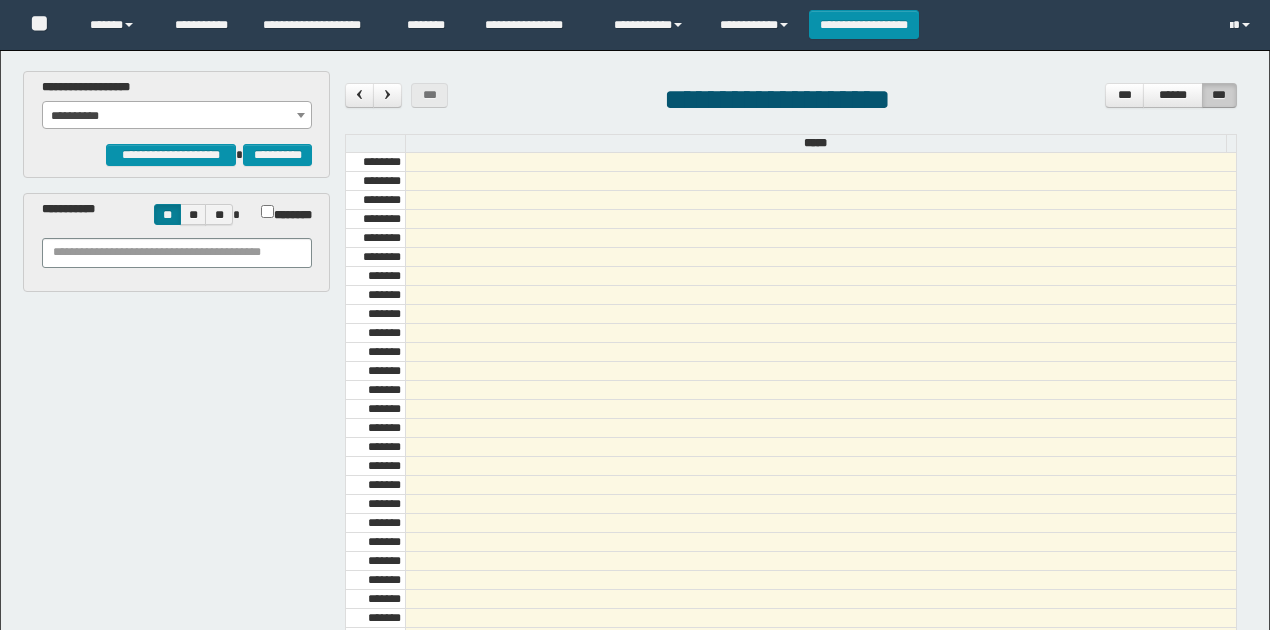 scroll, scrollTop: 0, scrollLeft: 0, axis: both 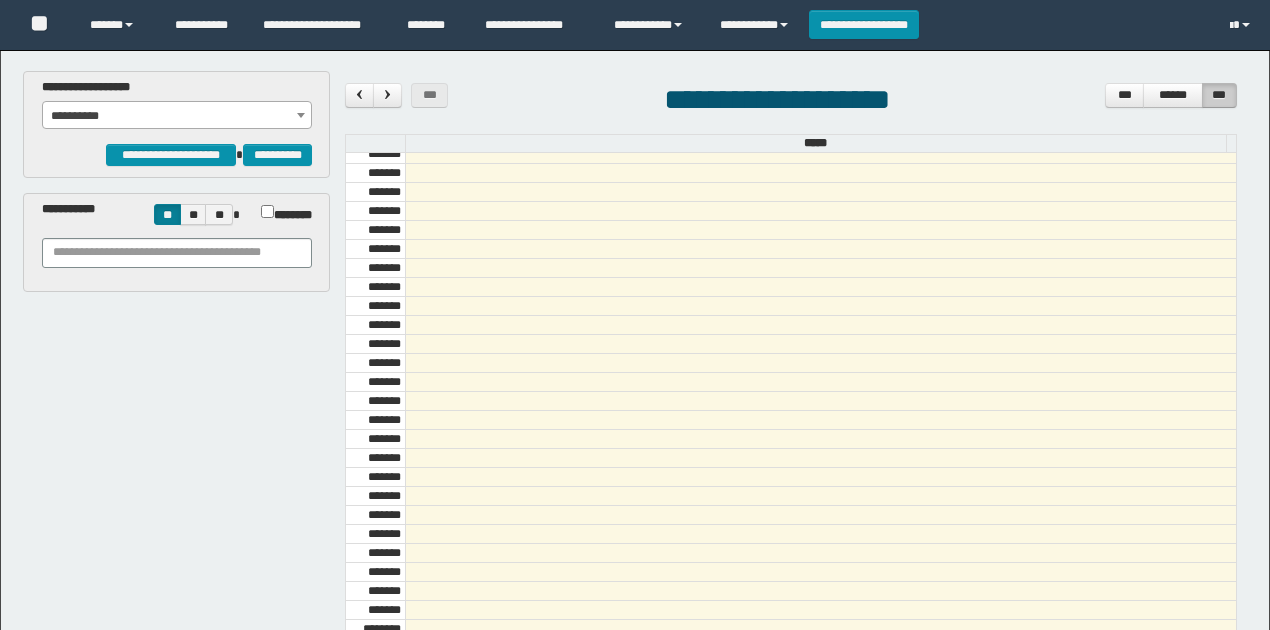 click on "**********" at bounding box center [177, 116] 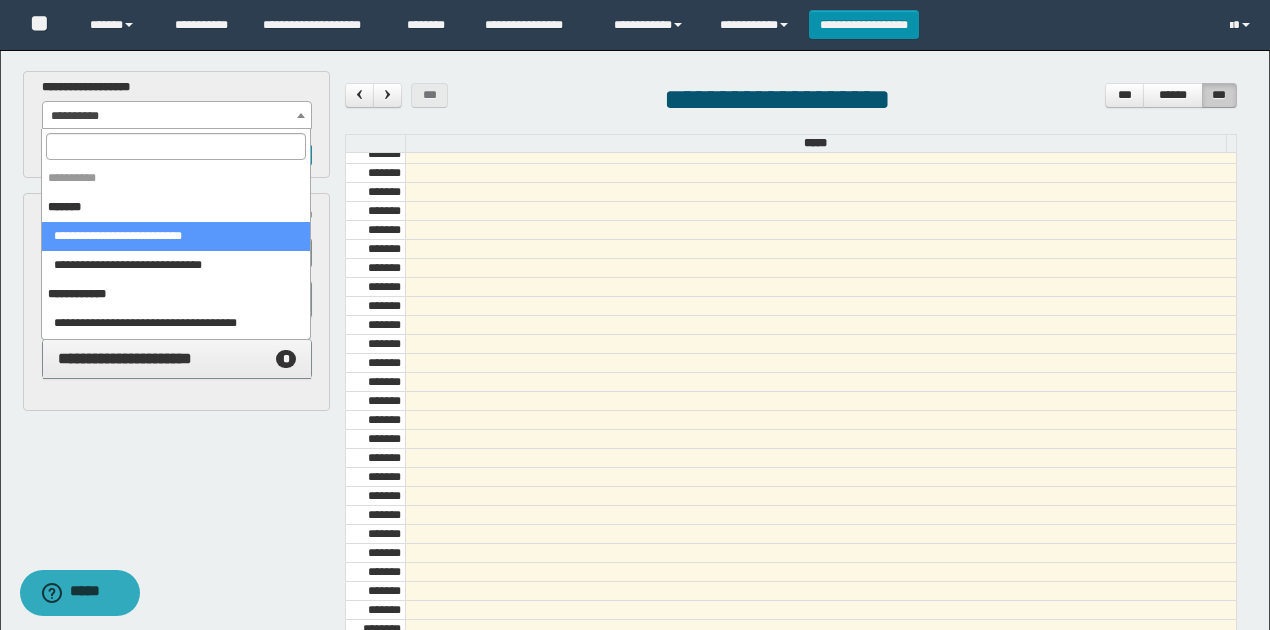 select on "******" 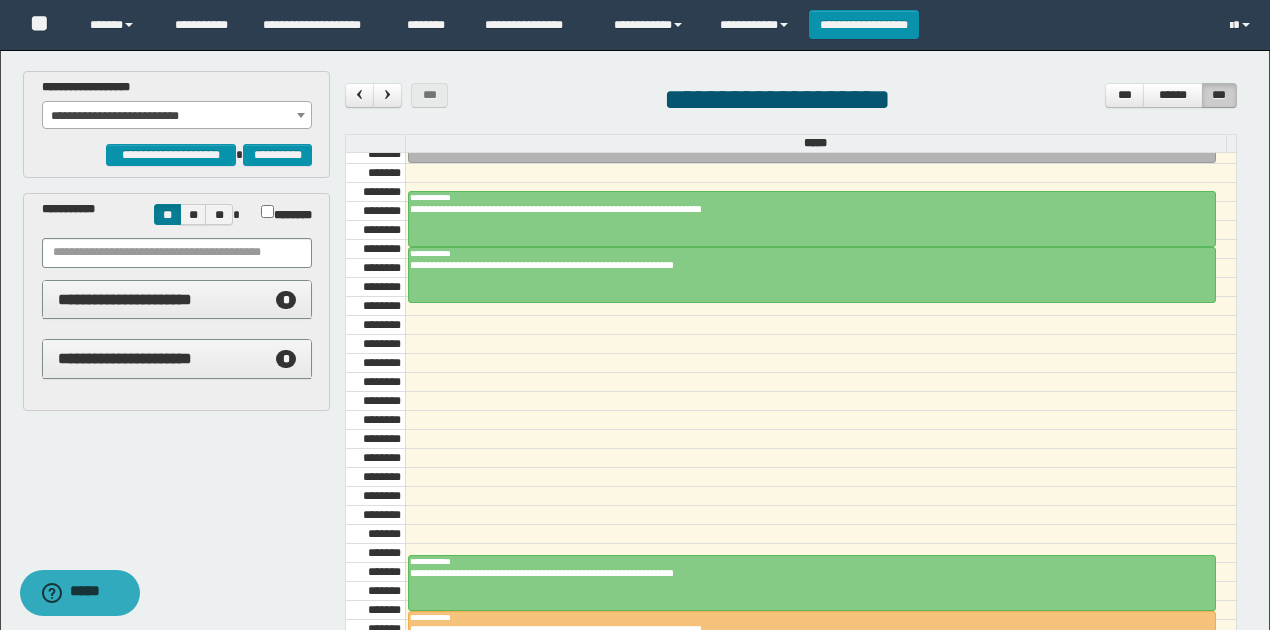 scroll, scrollTop: 1273, scrollLeft: 0, axis: vertical 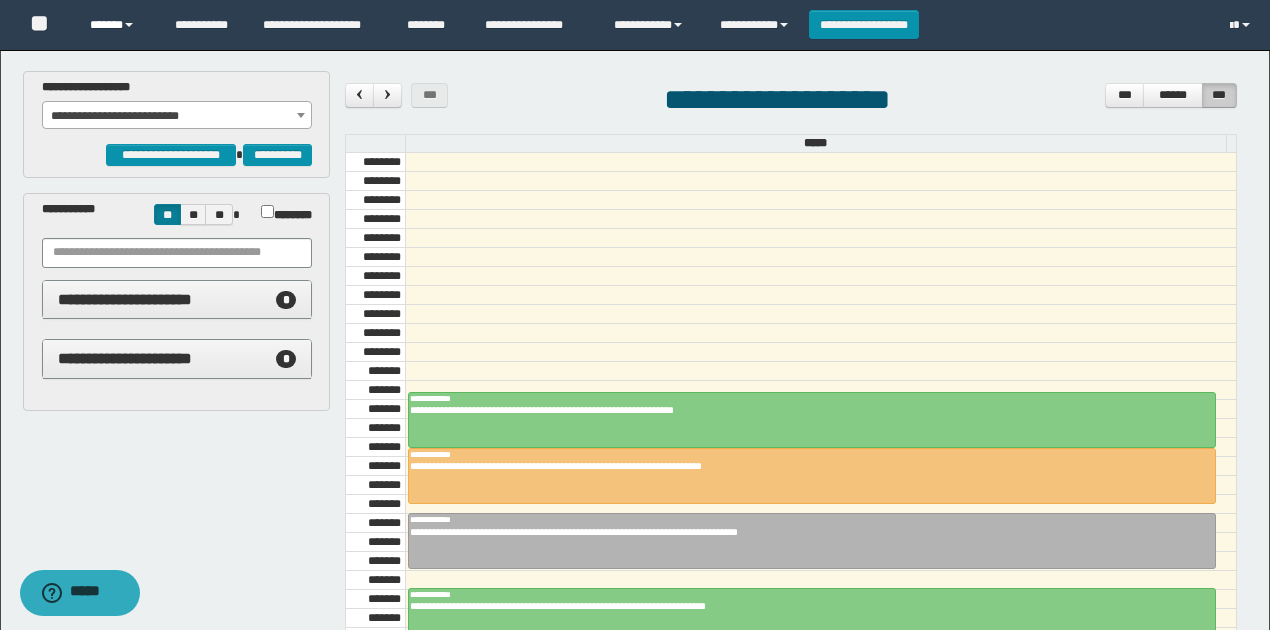 click at bounding box center (129, 25) 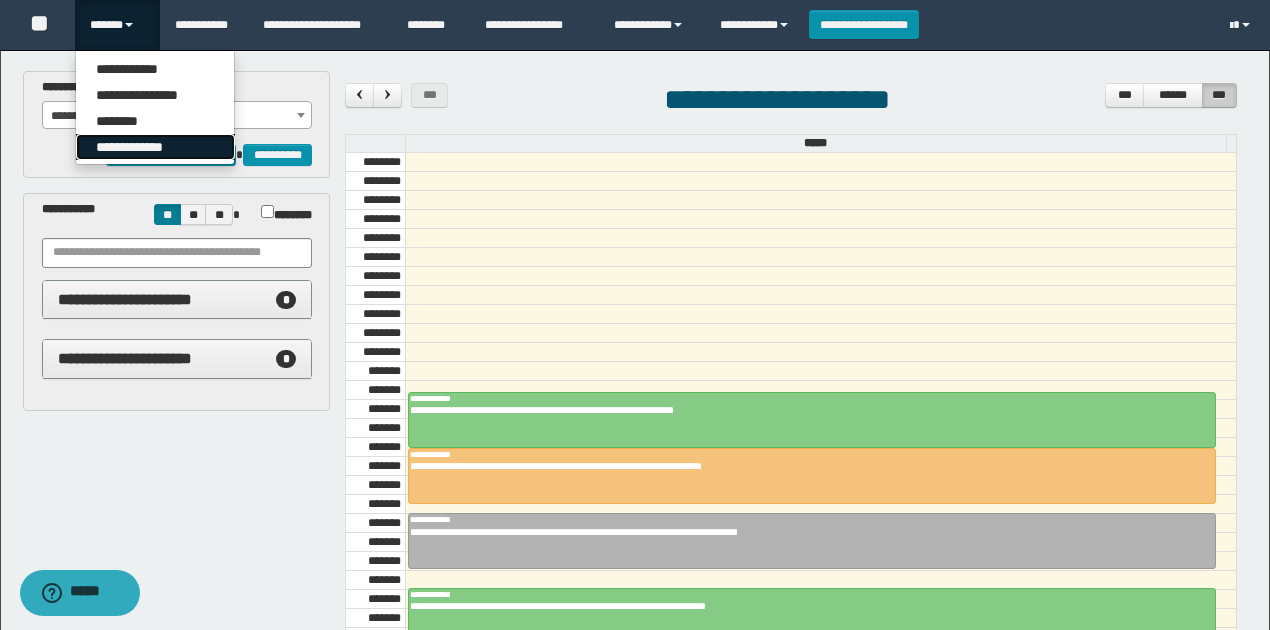 click on "**********" at bounding box center (155, 147) 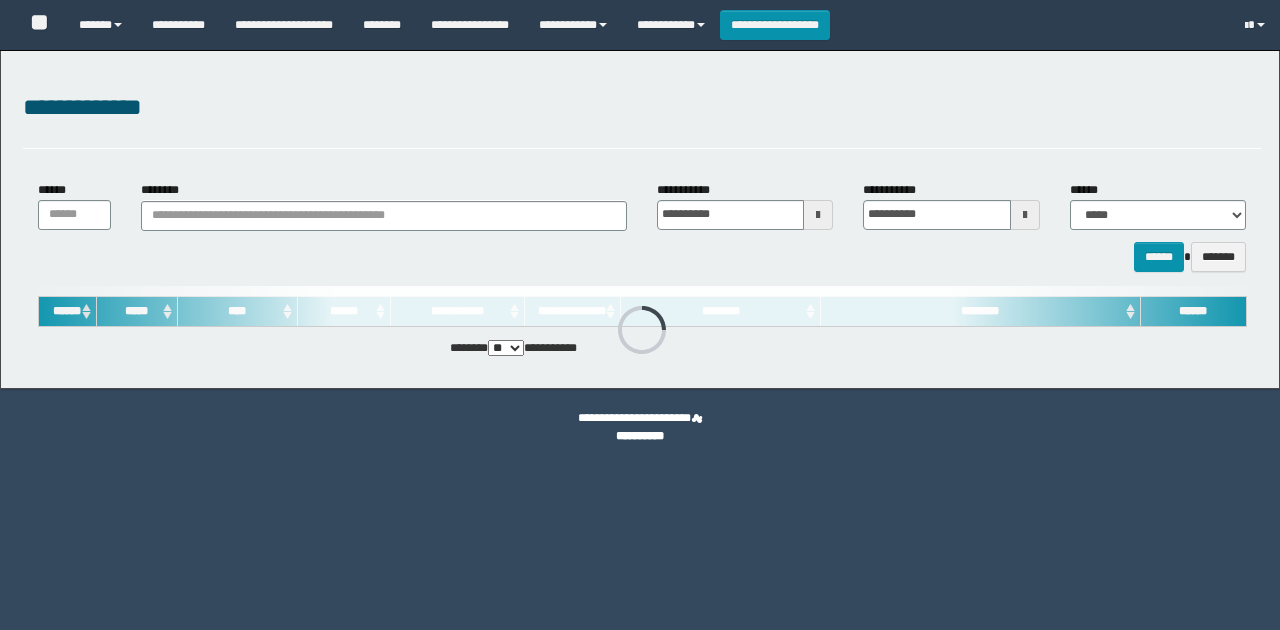 scroll, scrollTop: 0, scrollLeft: 0, axis: both 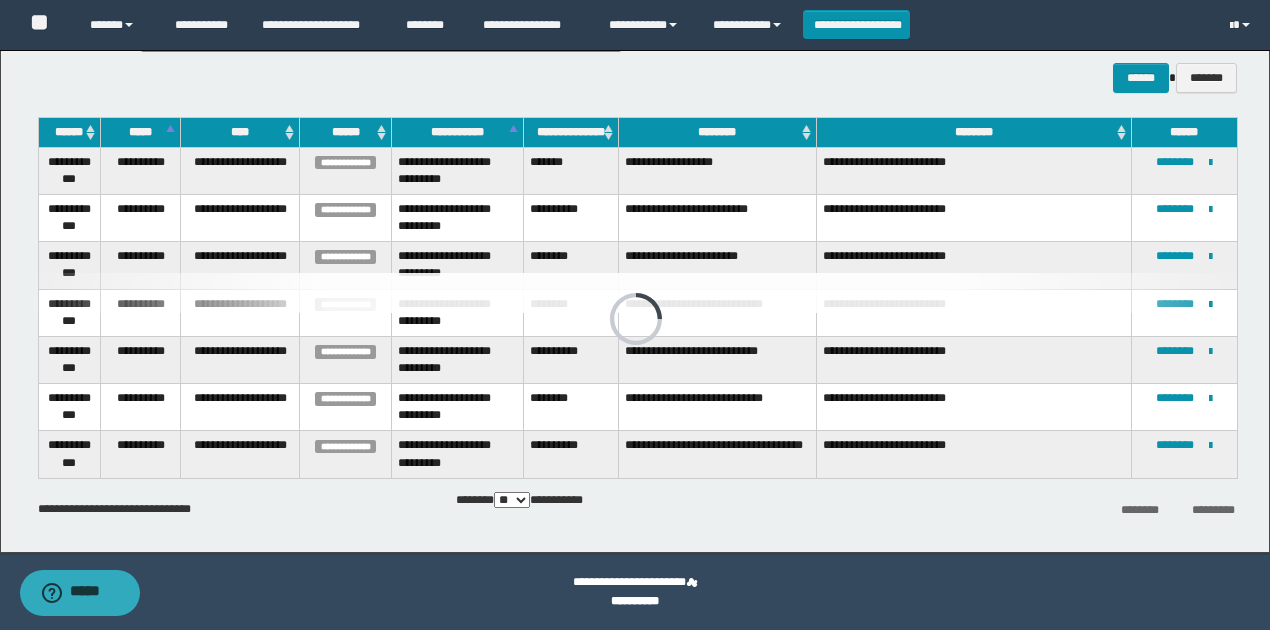 click on "******
*******" at bounding box center (637, 77) 